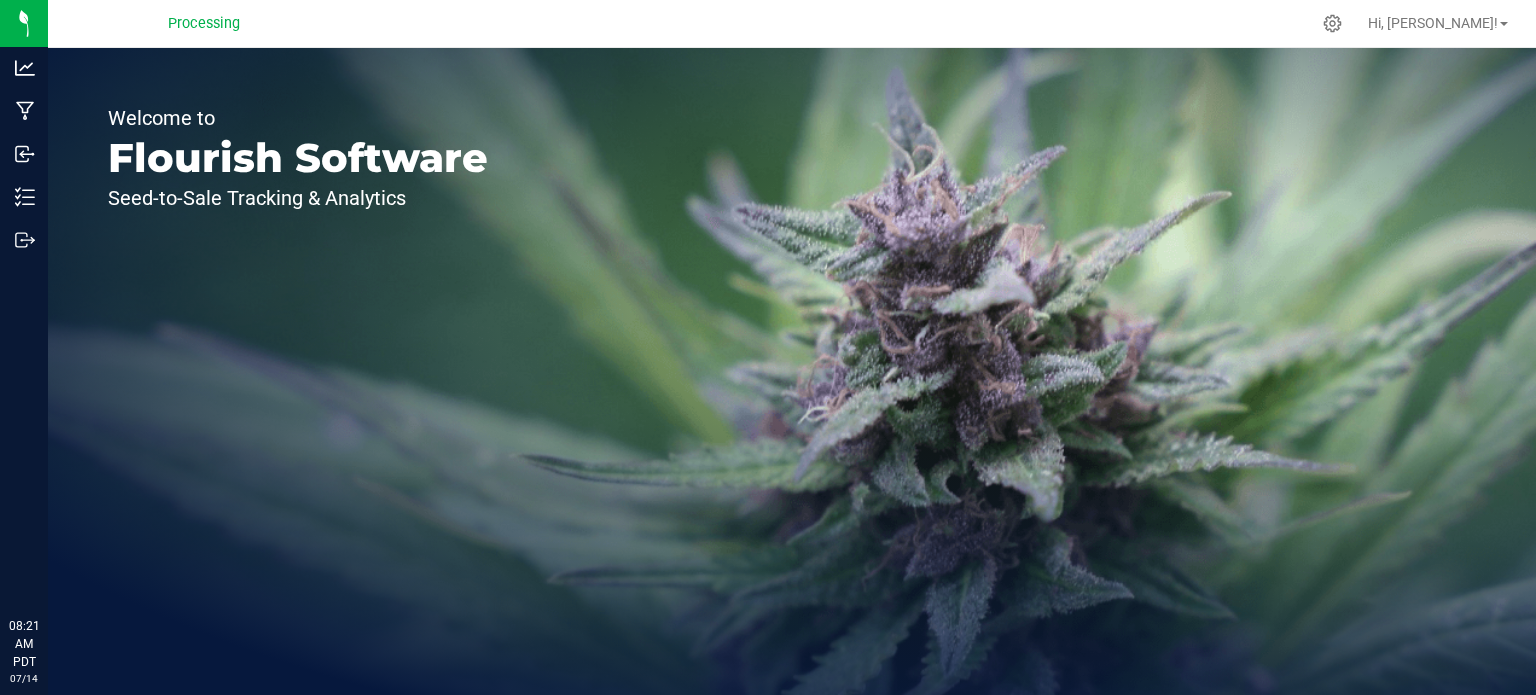 scroll, scrollTop: 0, scrollLeft: 0, axis: both 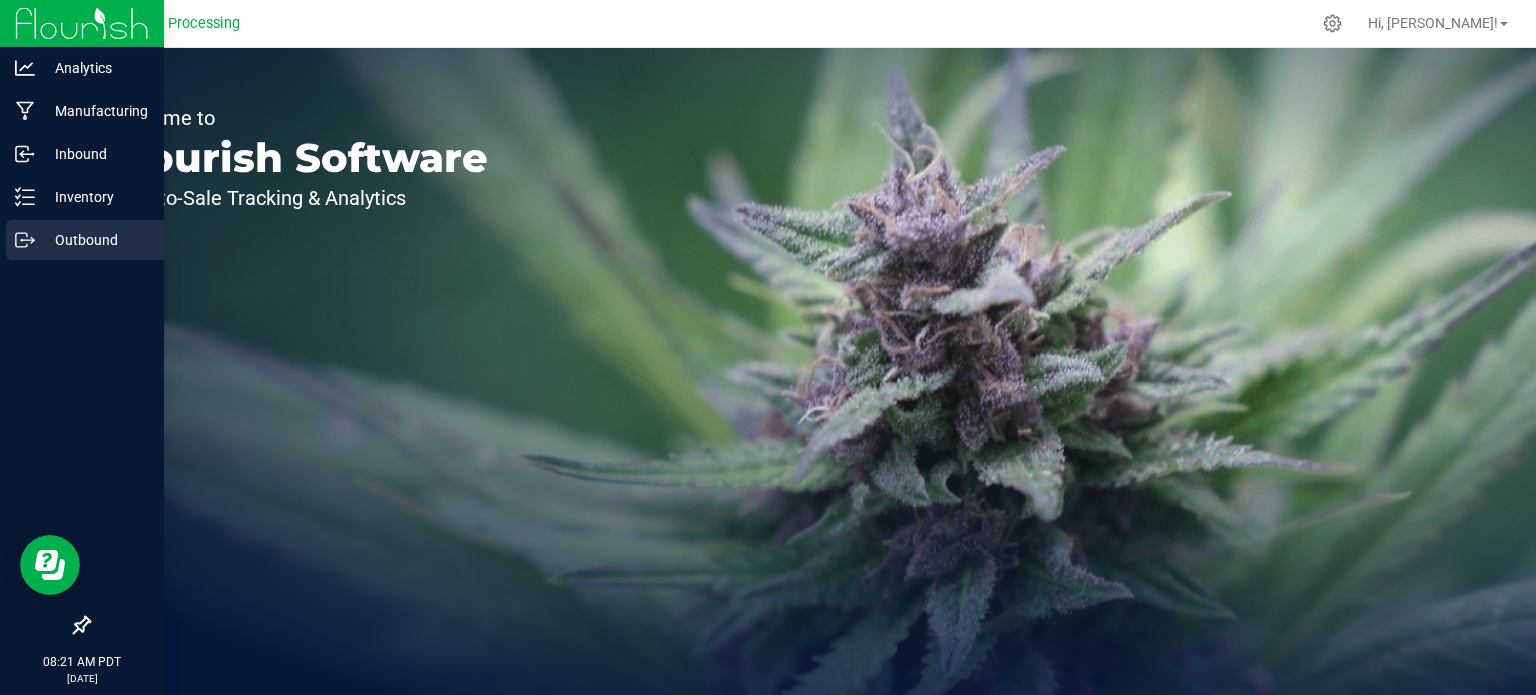 click on "Outbound" at bounding box center (95, 240) 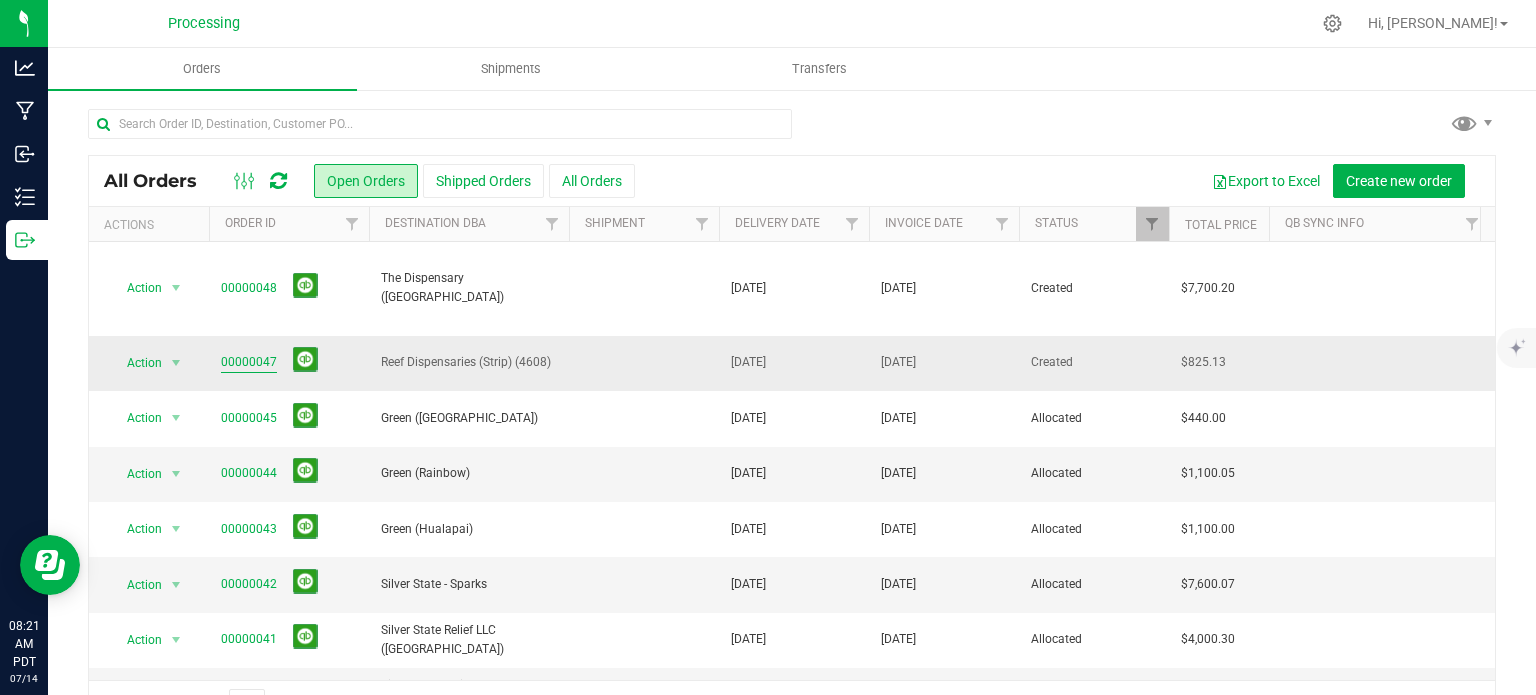 click on "00000047" at bounding box center (249, 362) 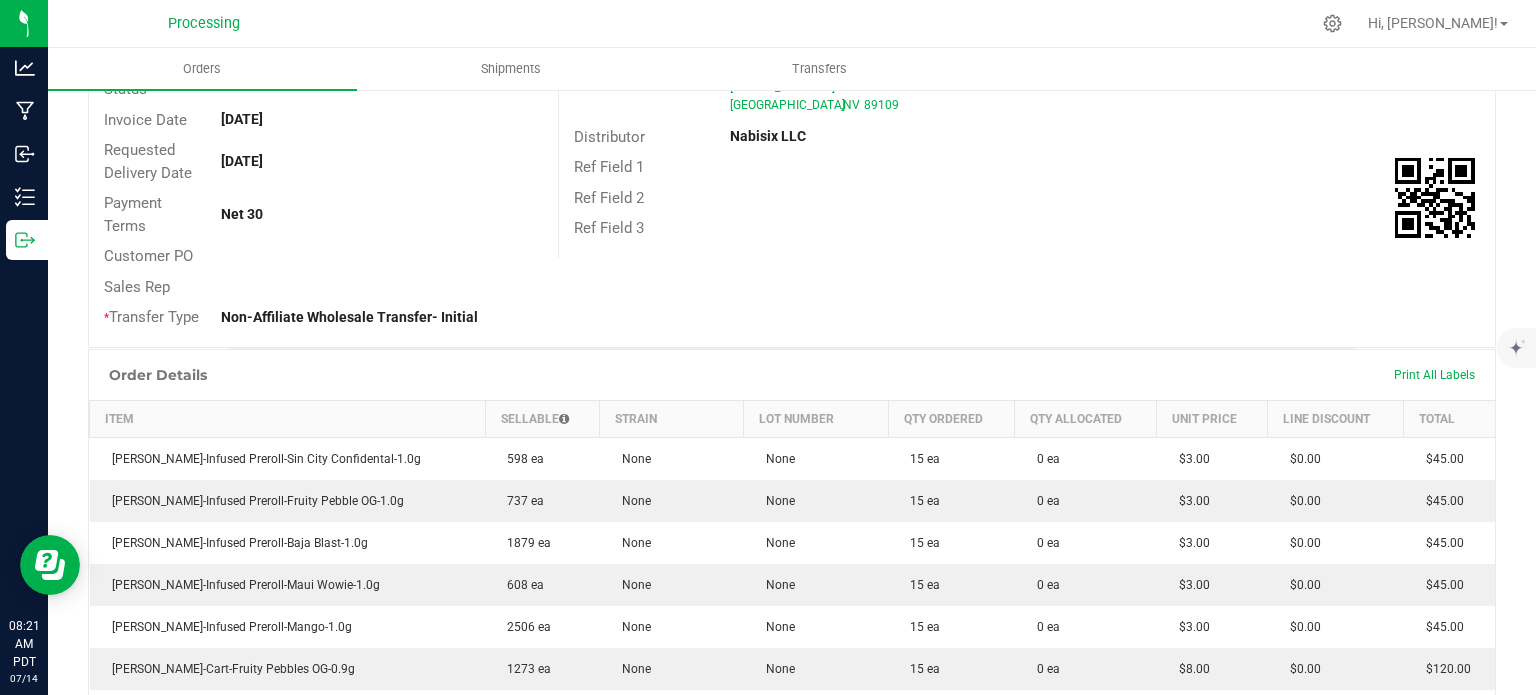 scroll, scrollTop: 0, scrollLeft: 0, axis: both 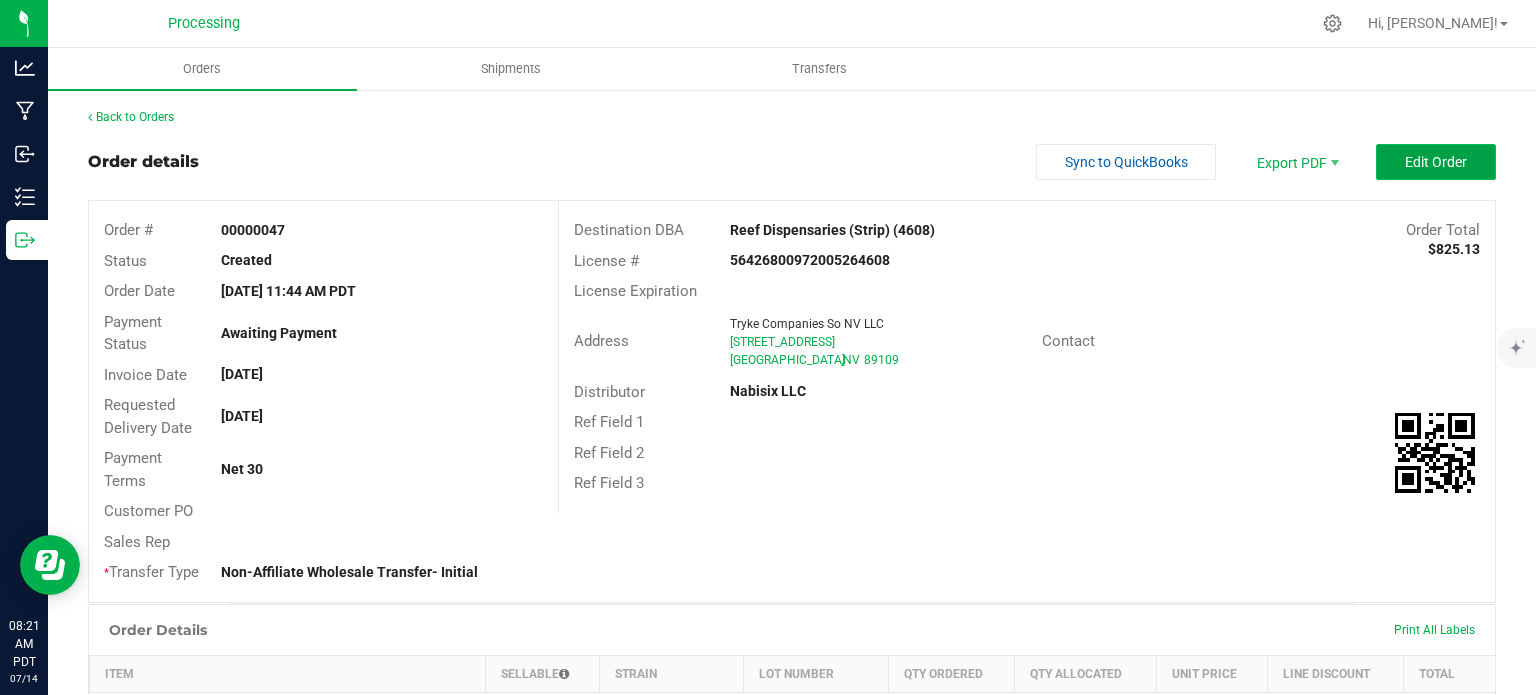 click on "Edit Order" at bounding box center [1436, 162] 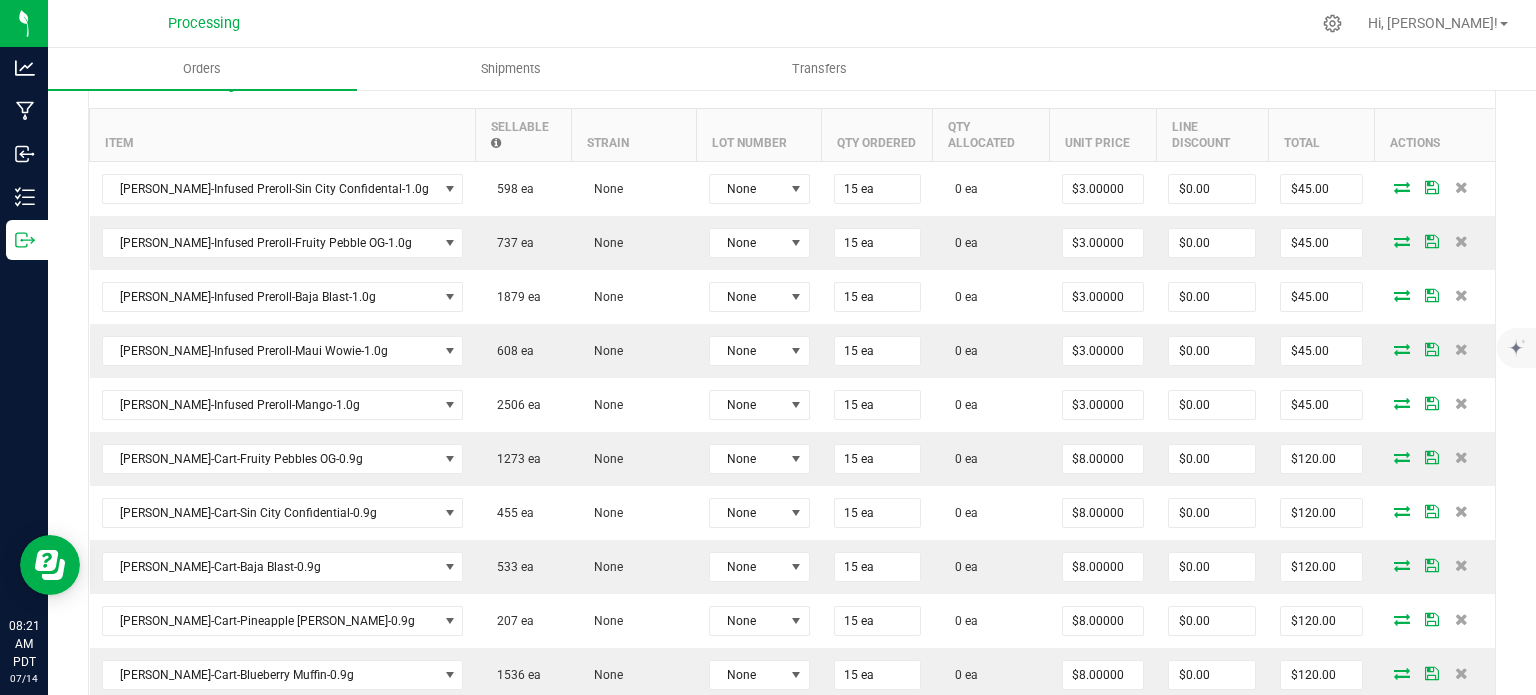 scroll, scrollTop: 596, scrollLeft: 0, axis: vertical 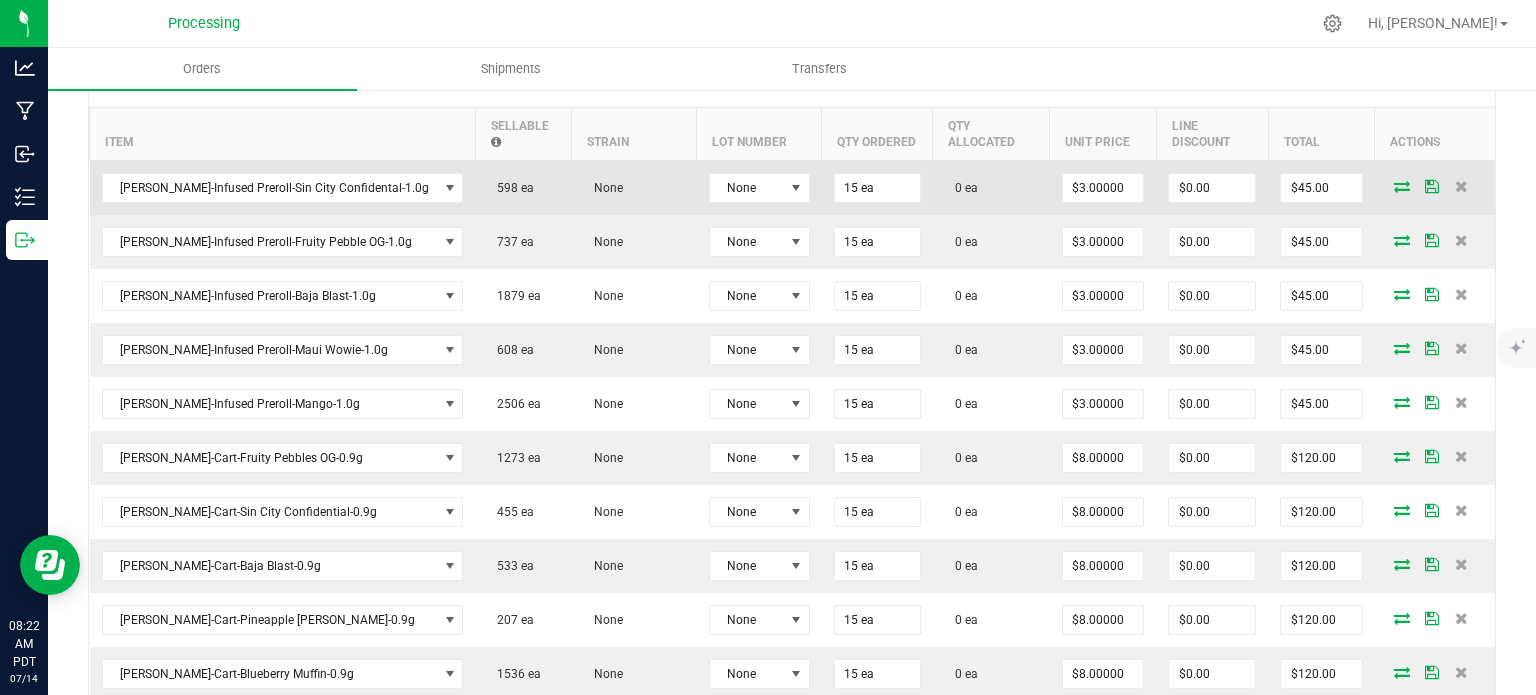 click at bounding box center [1402, 186] 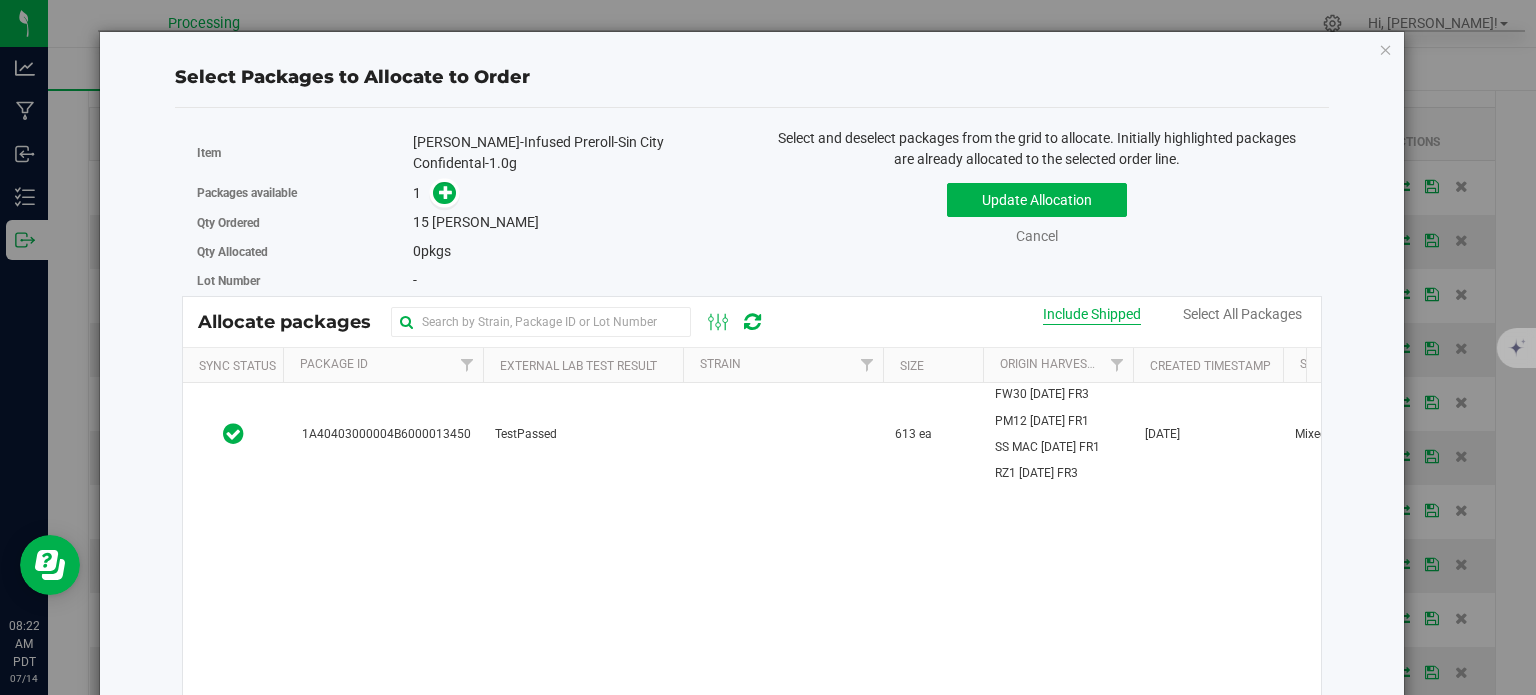 click on "Include Shipped" at bounding box center (1092, 314) 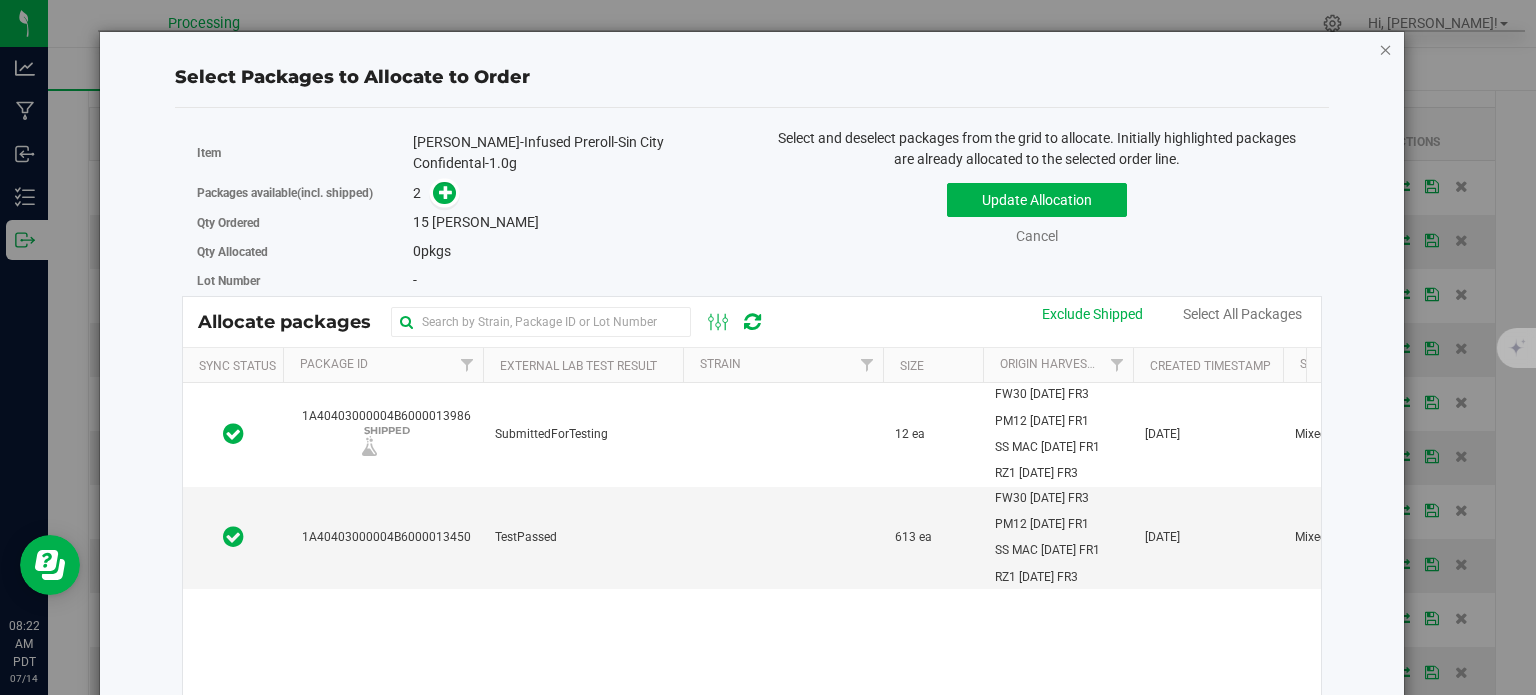 click at bounding box center [1386, 49] 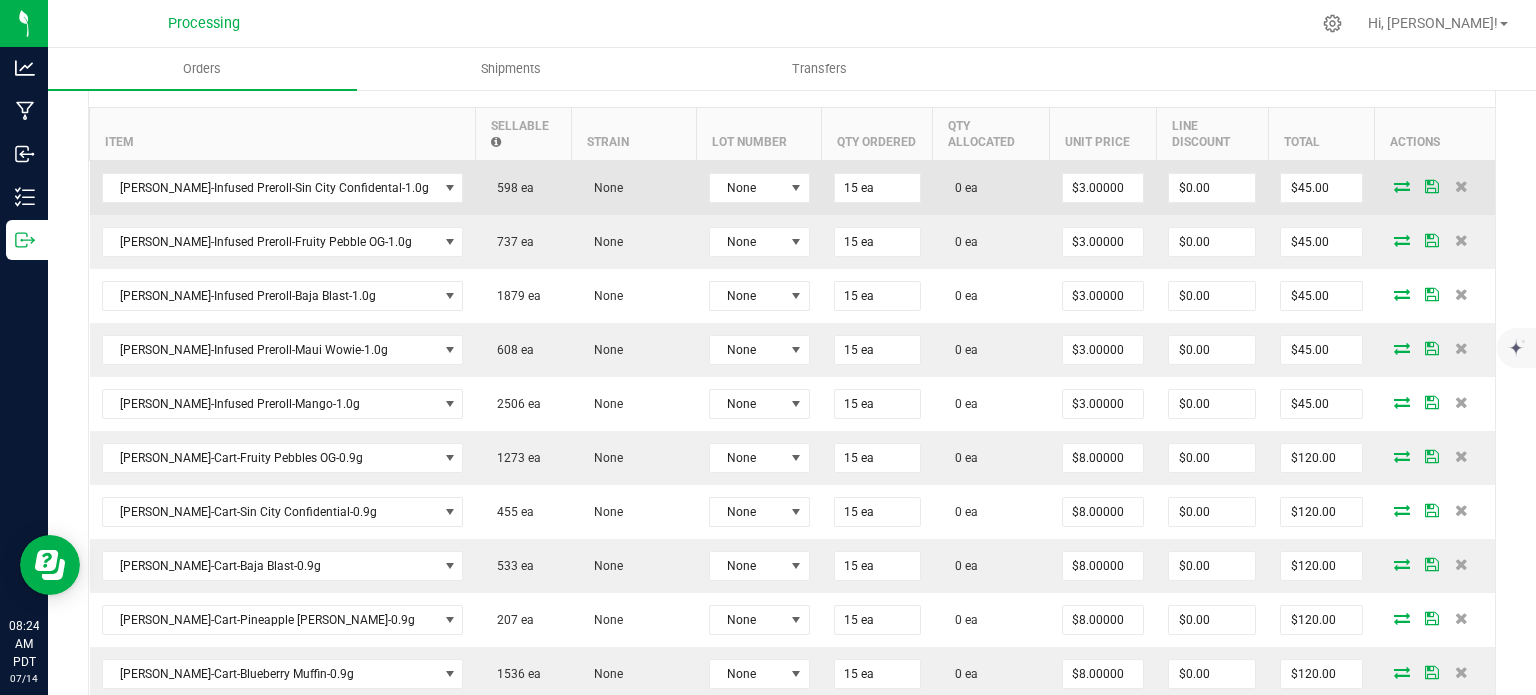 click at bounding box center (1402, 186) 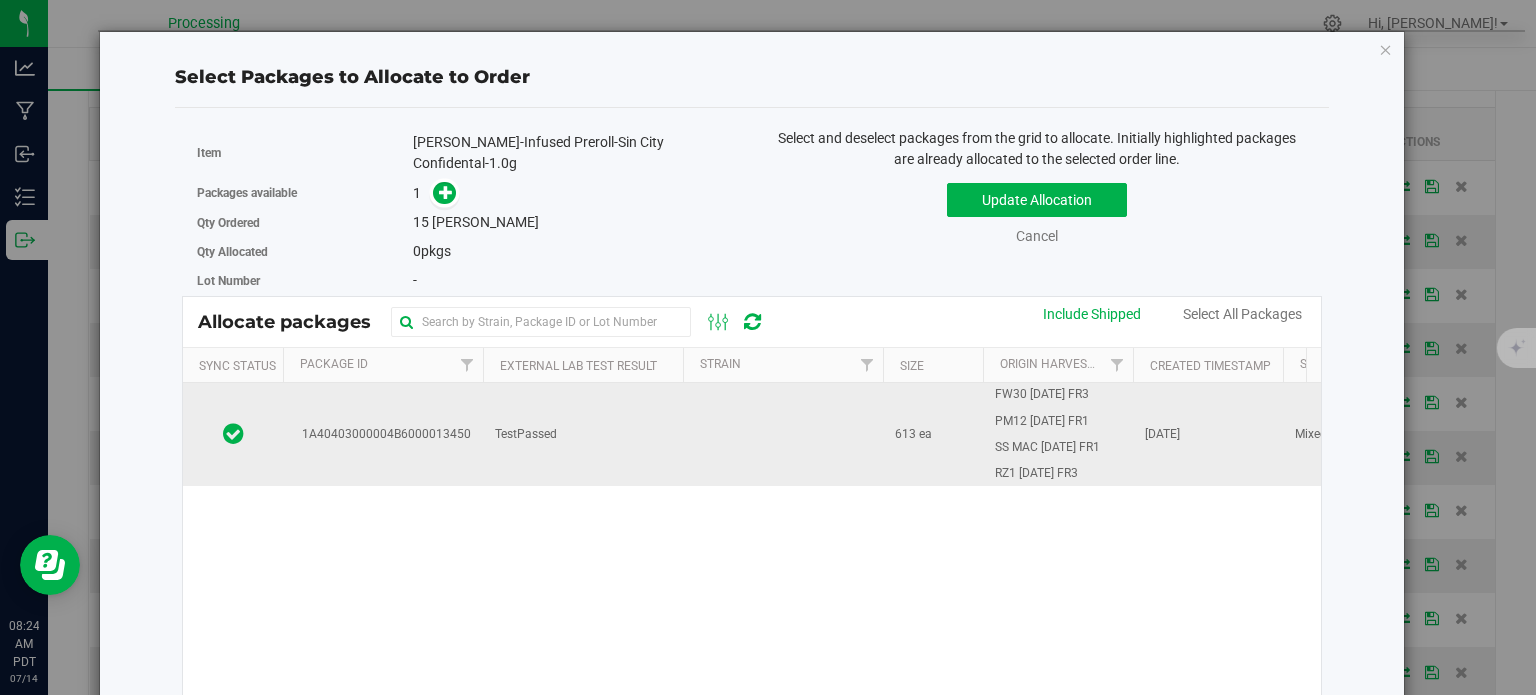 click on "1A40403000004B6000013450" at bounding box center (383, 434) 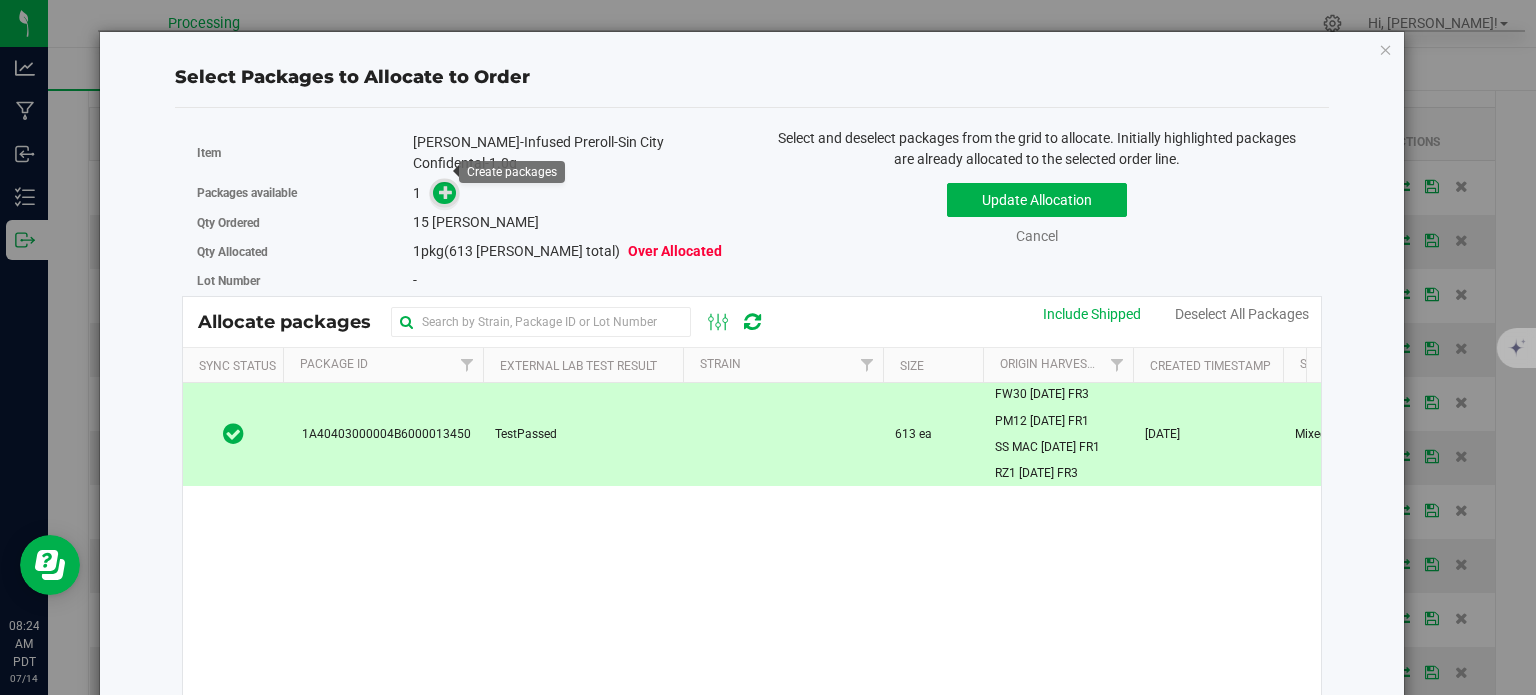 click at bounding box center [446, 192] 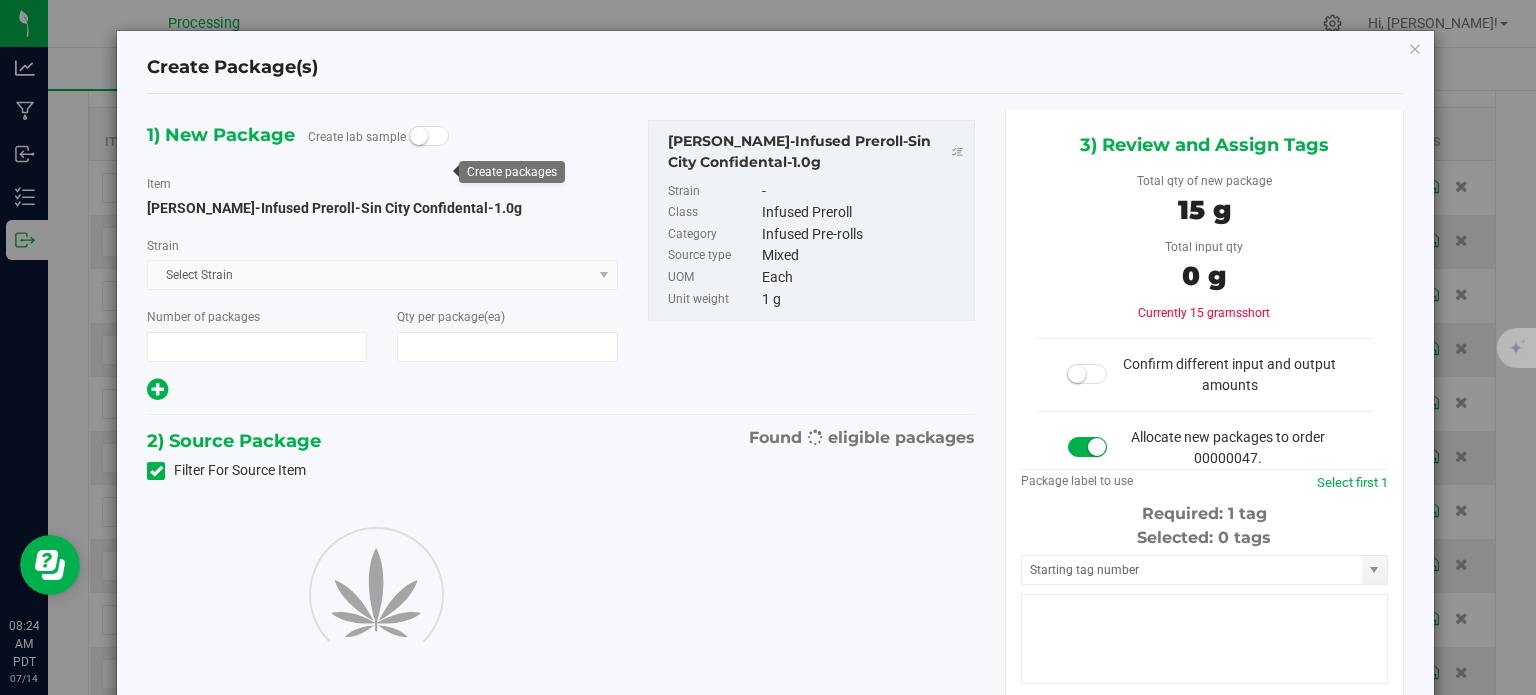 type on "1" 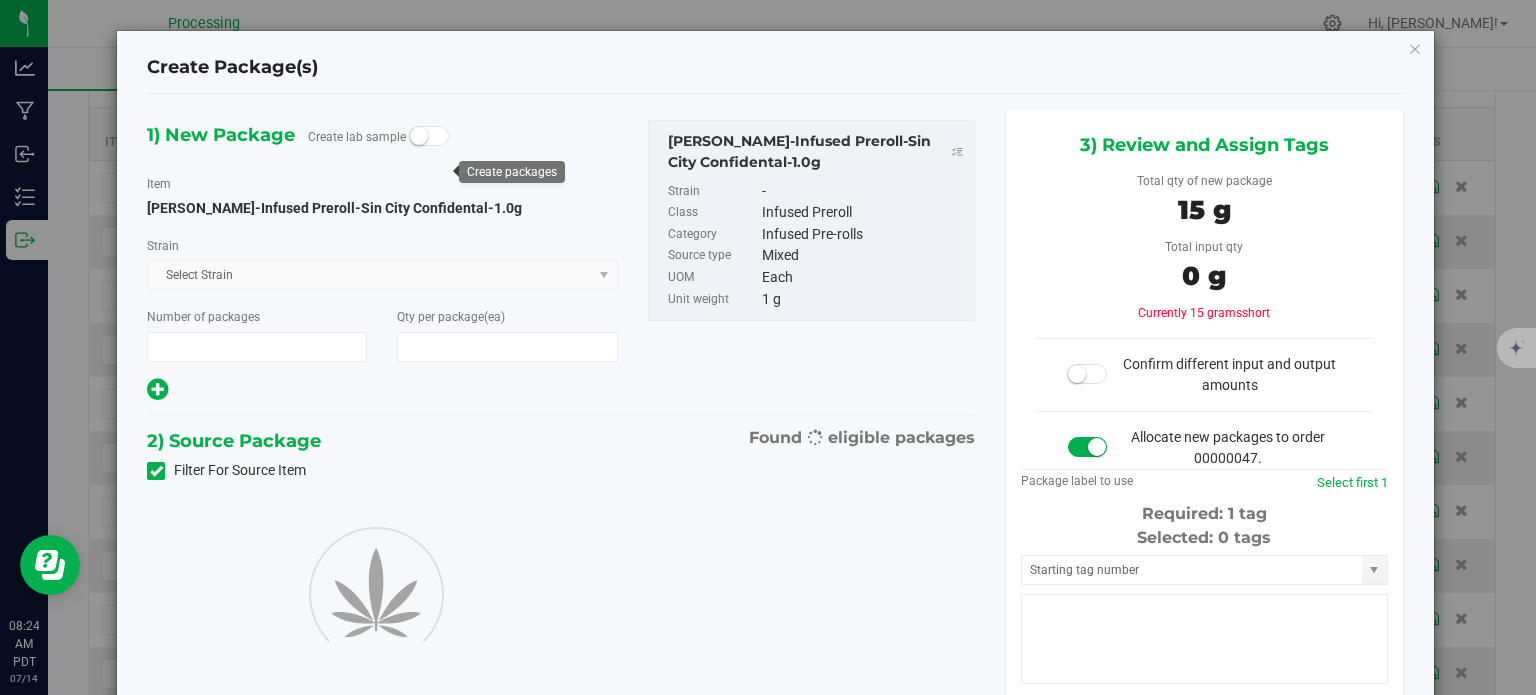 type on "15" 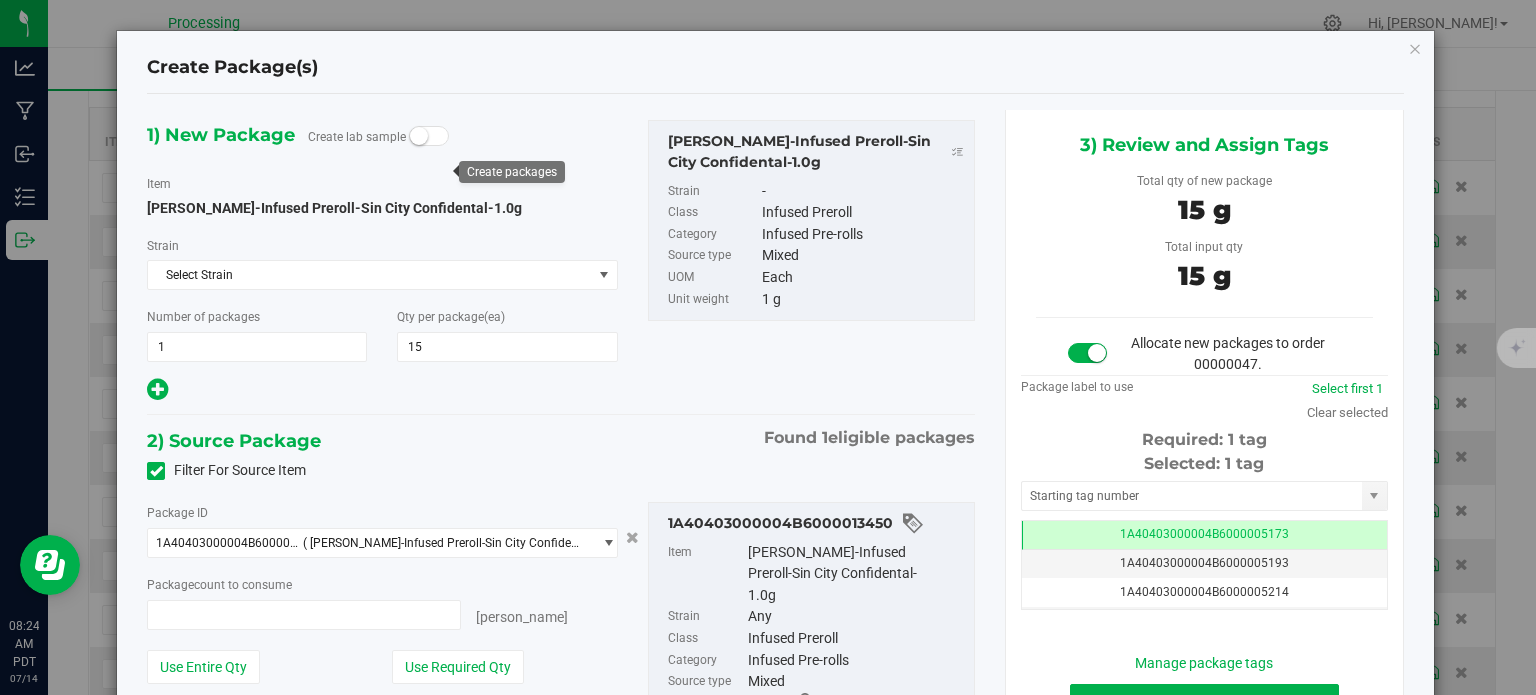 type on "15 ea" 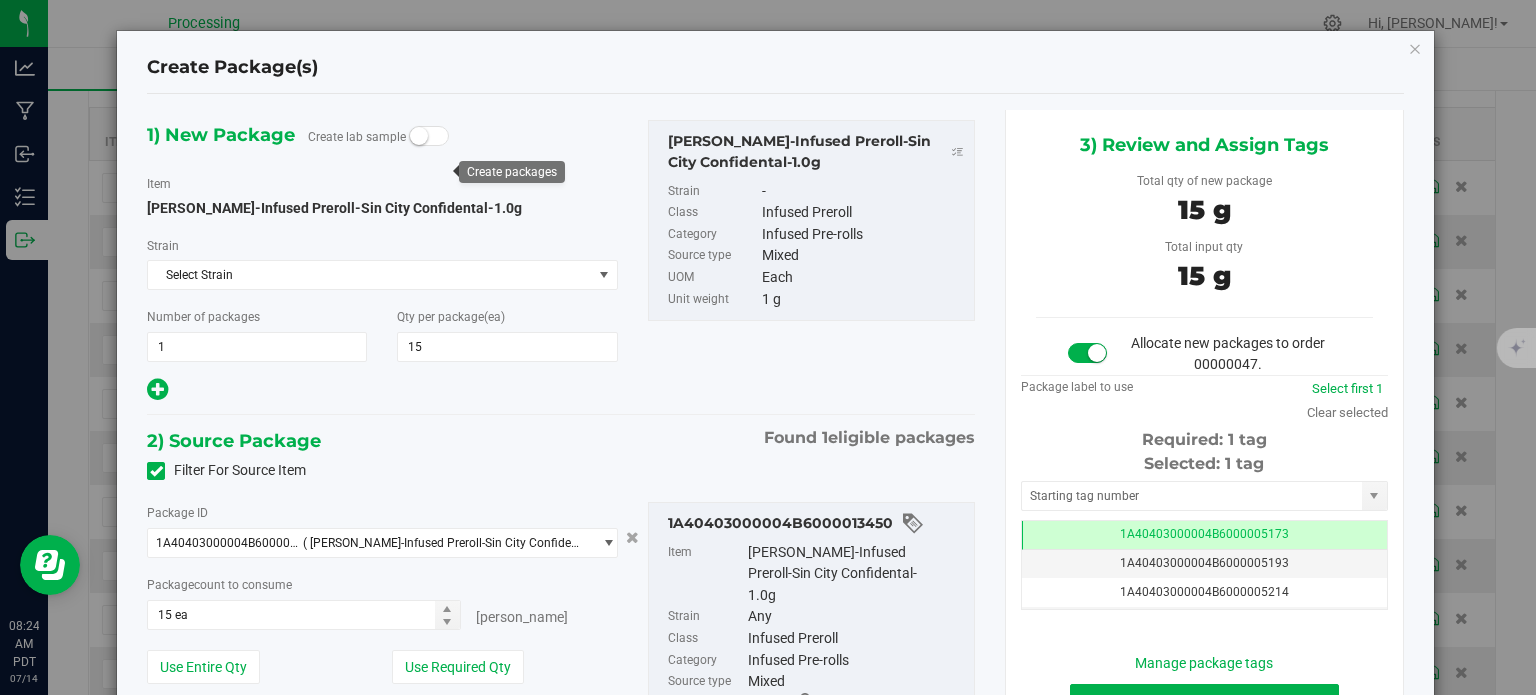 scroll, scrollTop: 0, scrollLeft: 0, axis: both 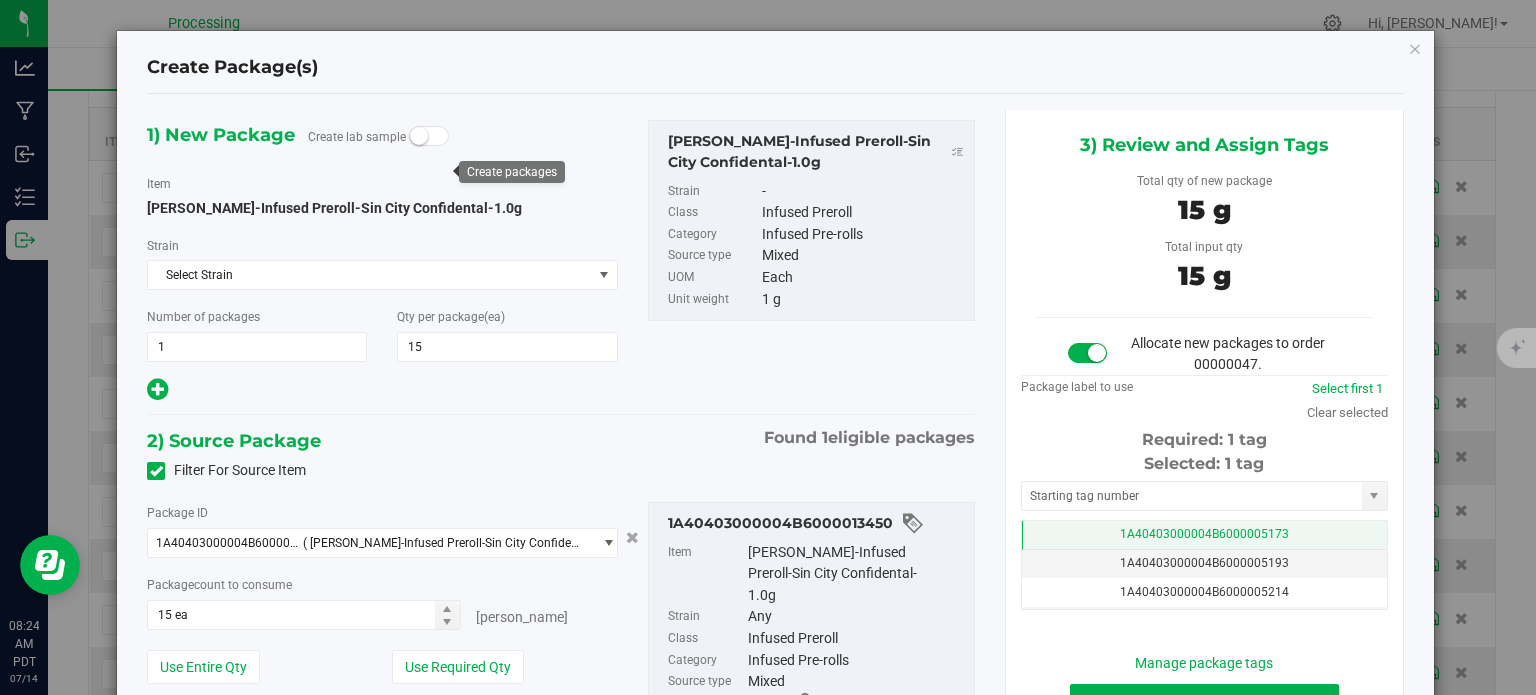 click on "1A40403000004B6000005173" at bounding box center [1204, 535] 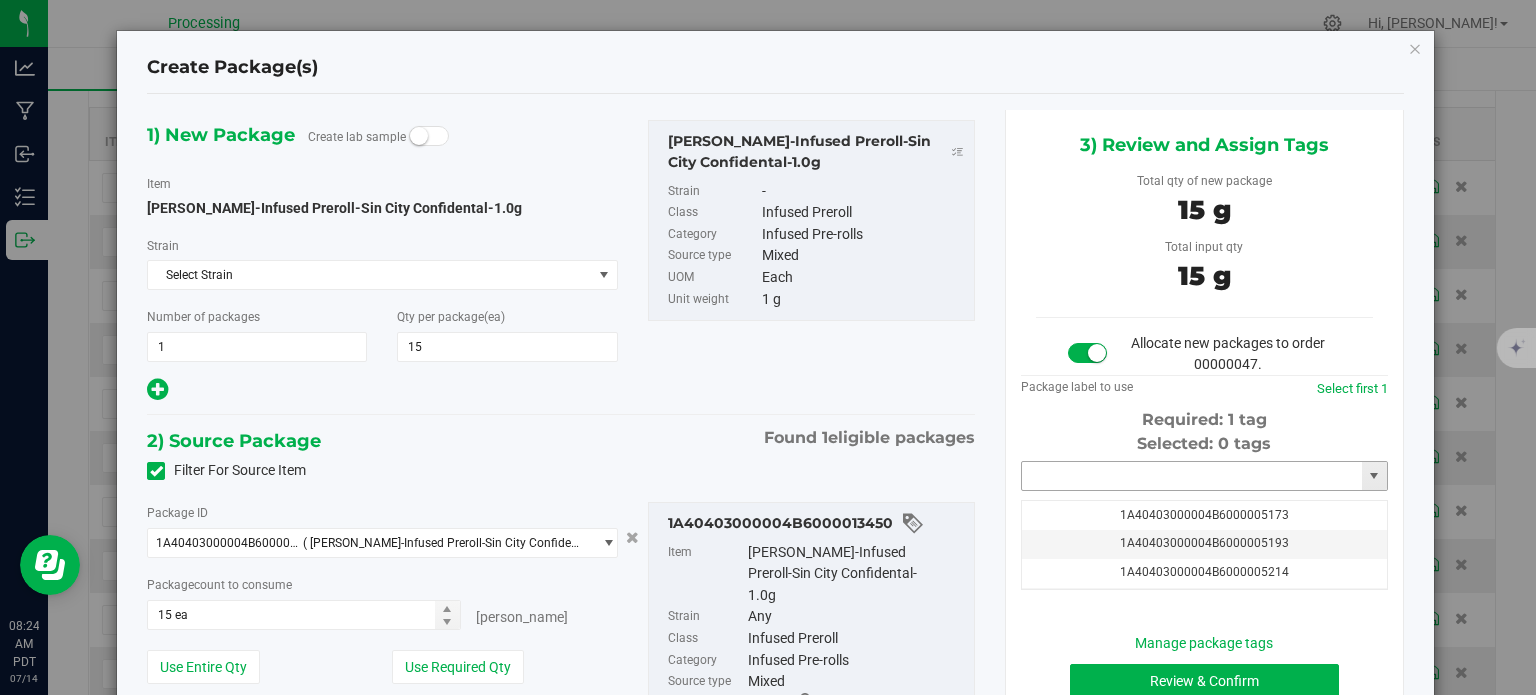 click at bounding box center [1192, 476] 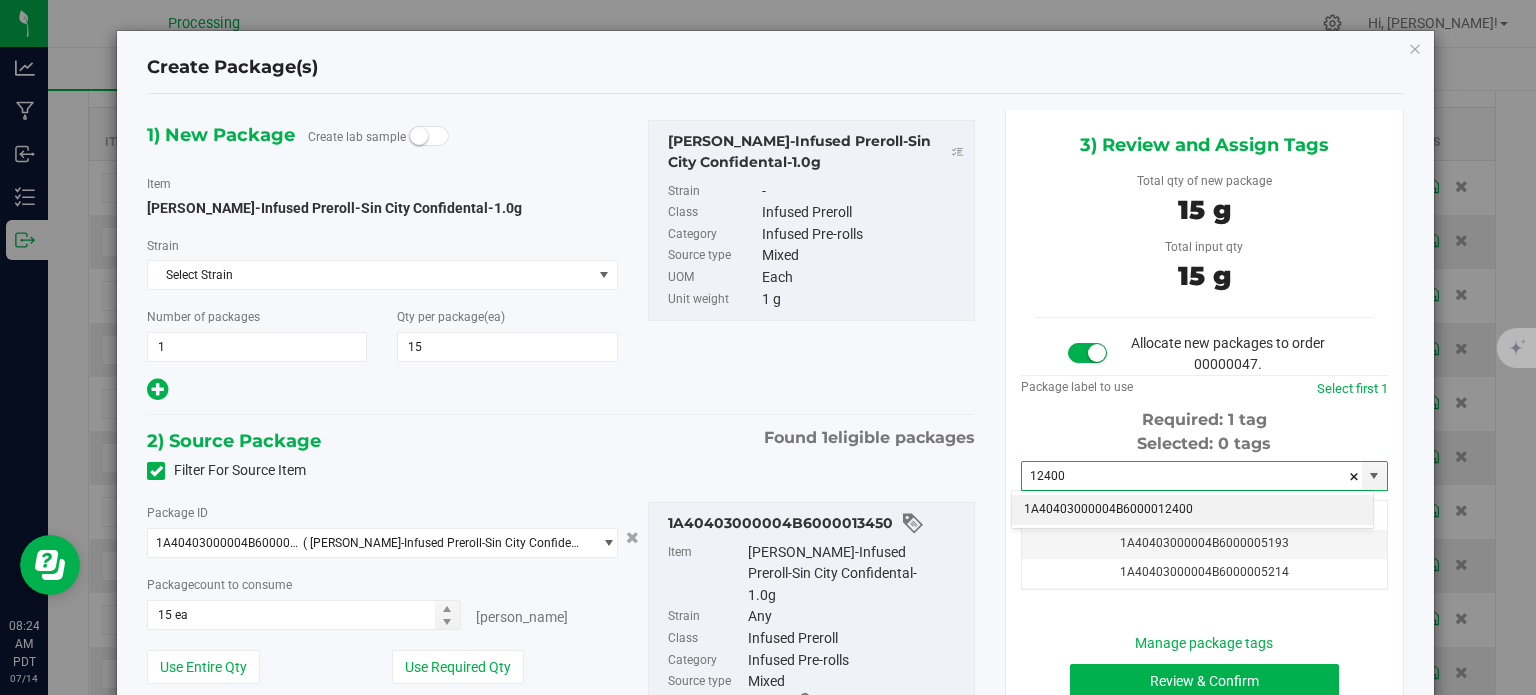 click on "1A40403000004B6000012400" at bounding box center [1192, 510] 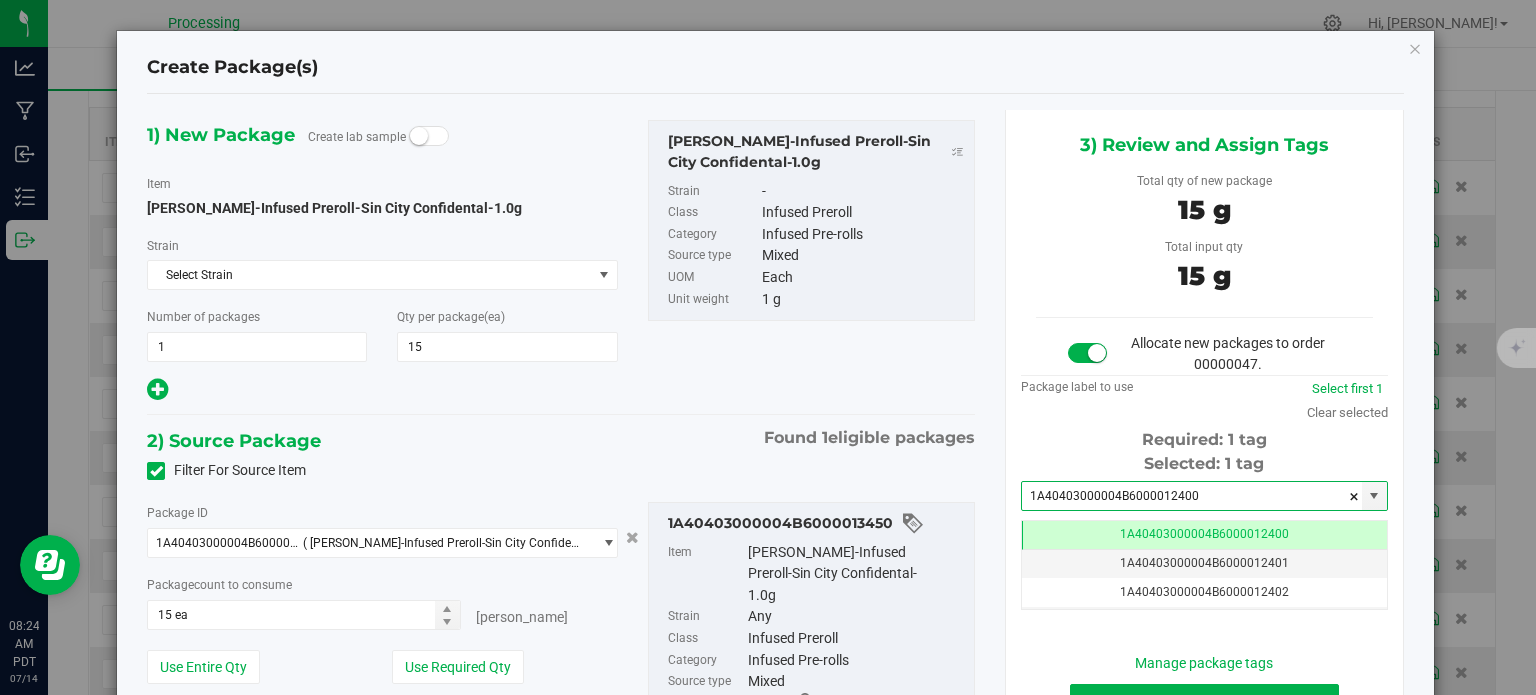 scroll, scrollTop: 0, scrollLeft: 0, axis: both 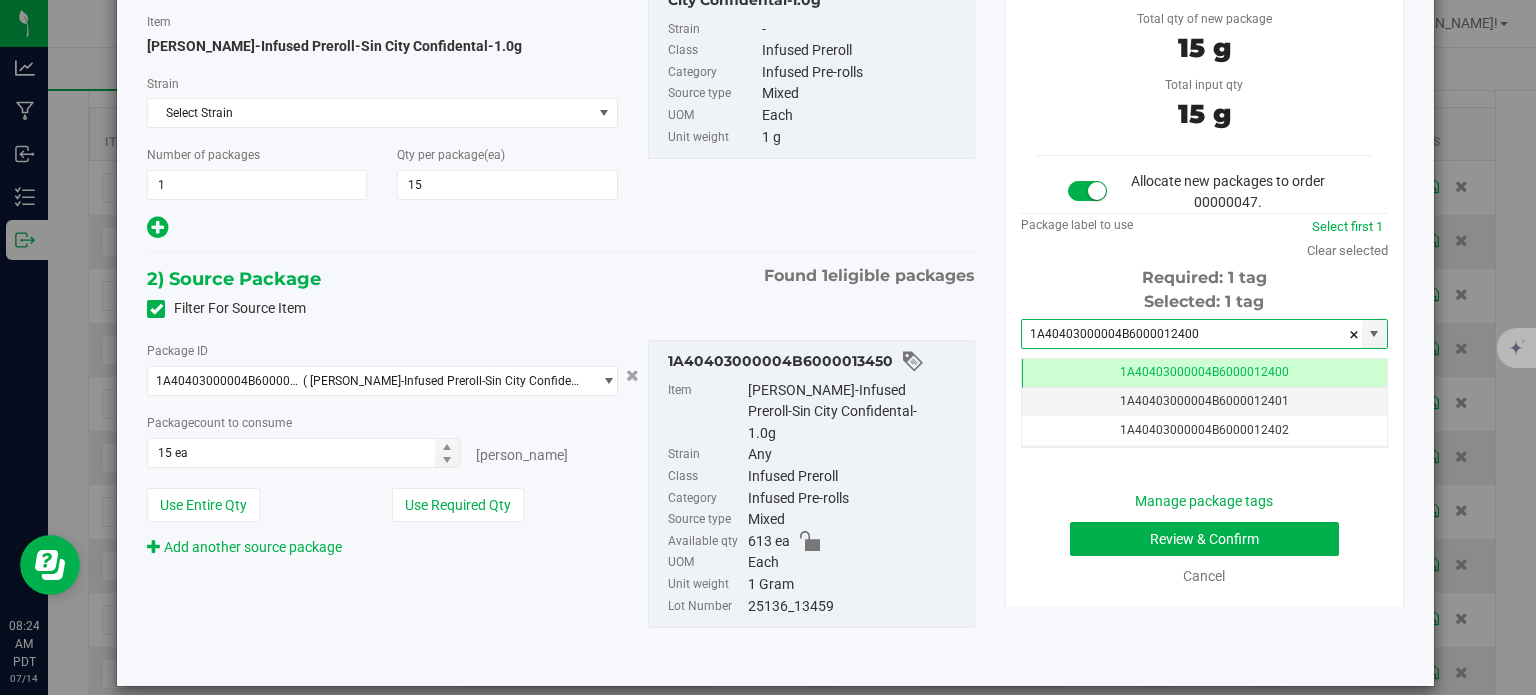 type on "1A40403000004B6000012400" 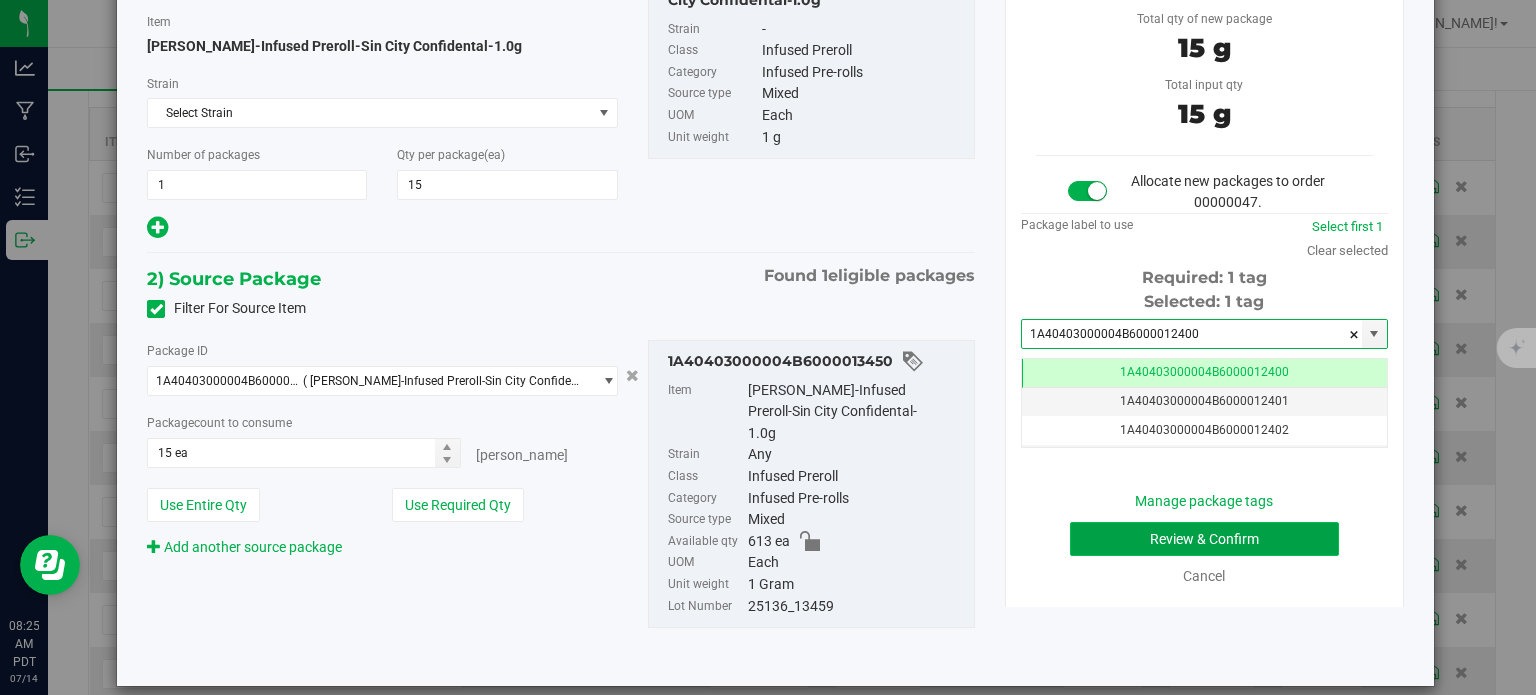 click on "Review & Confirm" at bounding box center [1204, 539] 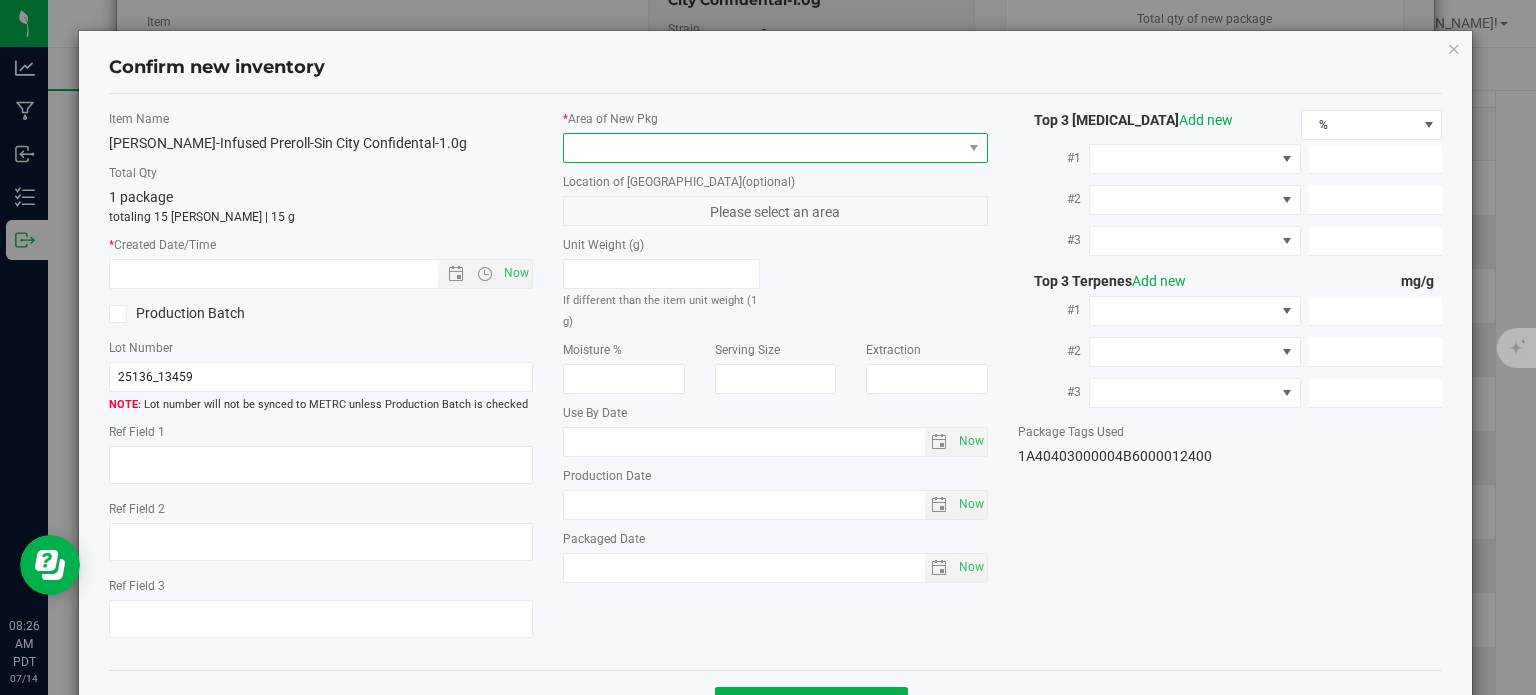click at bounding box center [763, 148] 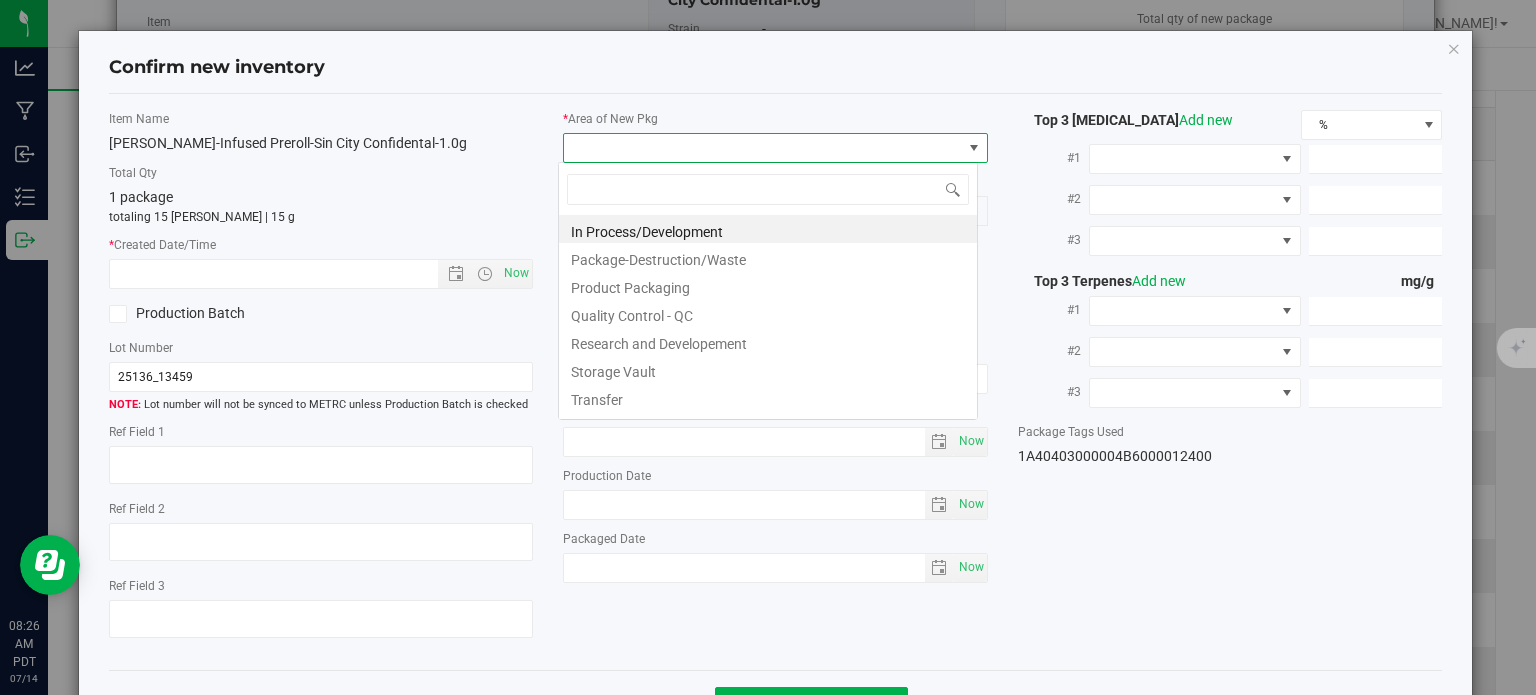 scroll, scrollTop: 99970, scrollLeft: 99580, axis: both 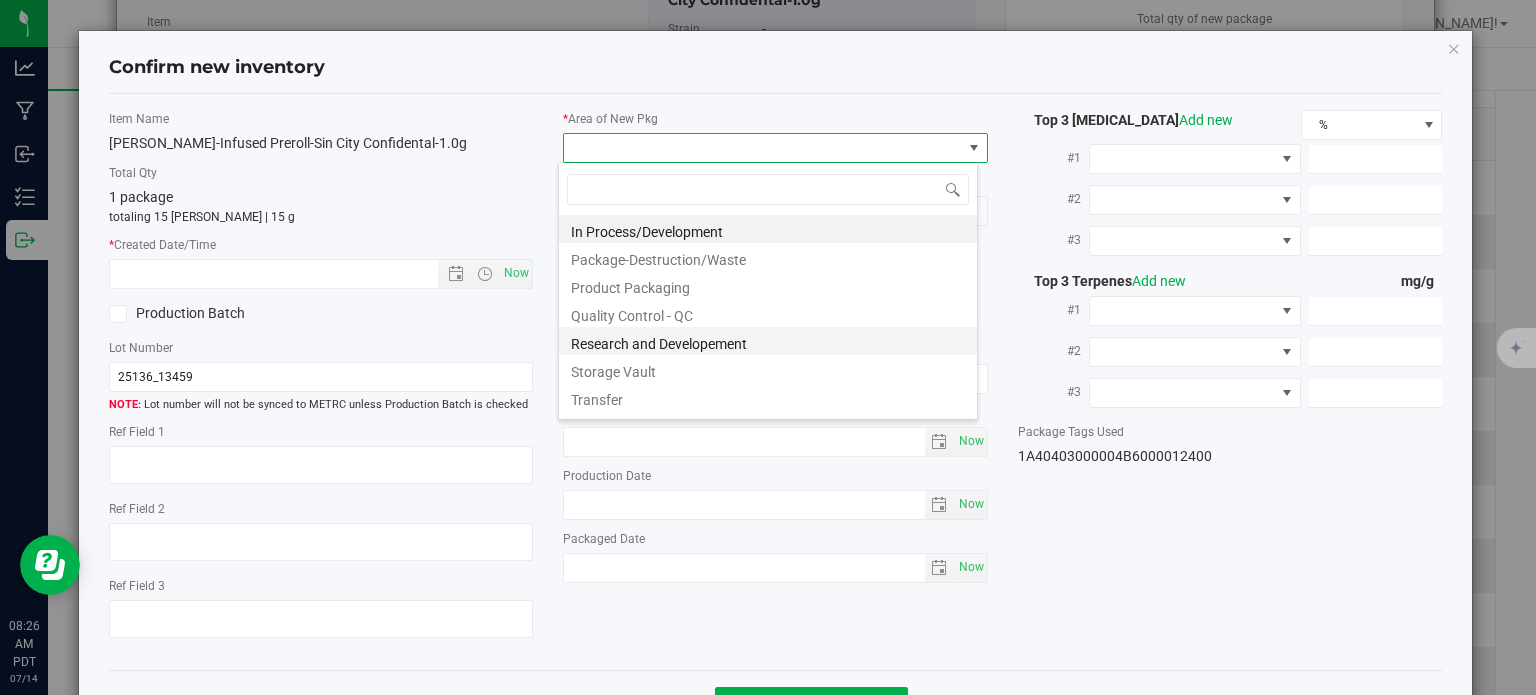 click on "Research and Developement" at bounding box center [768, 341] 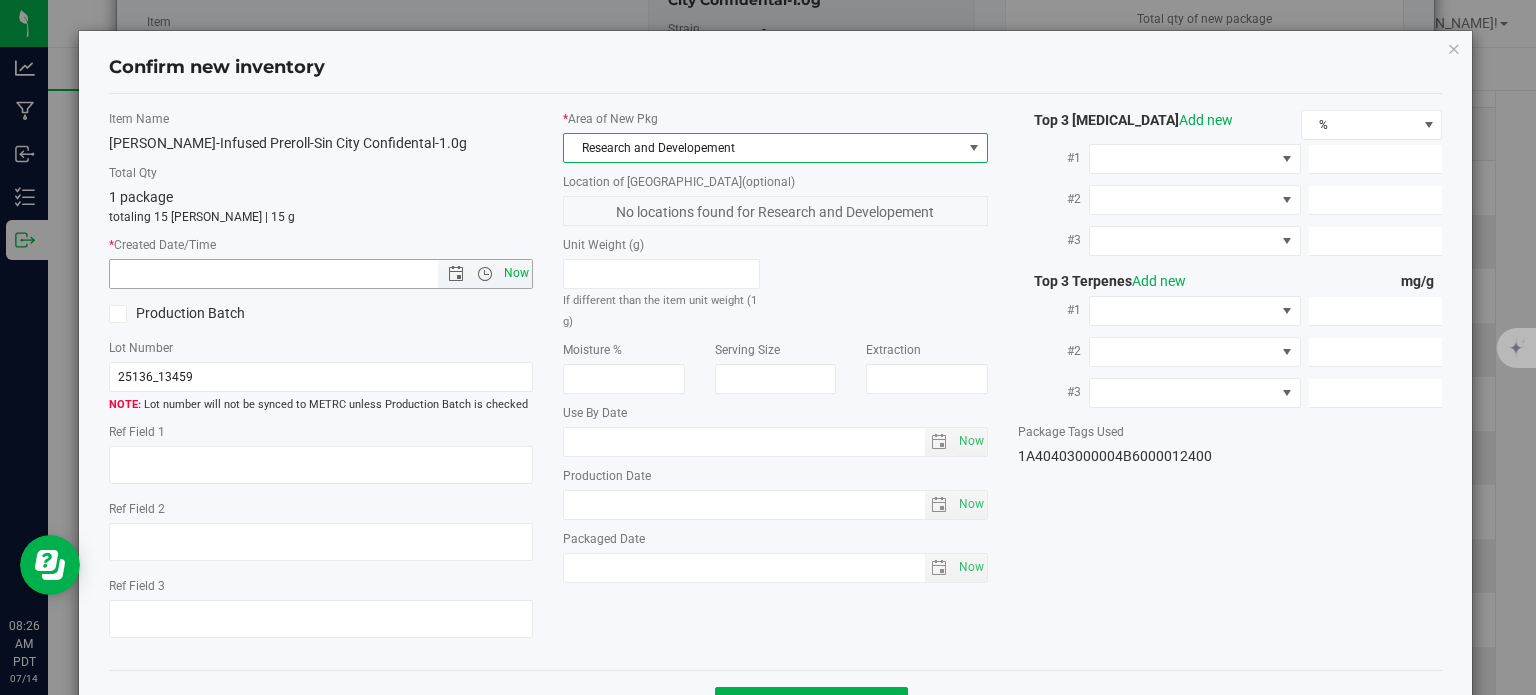 click on "Now" at bounding box center (517, 273) 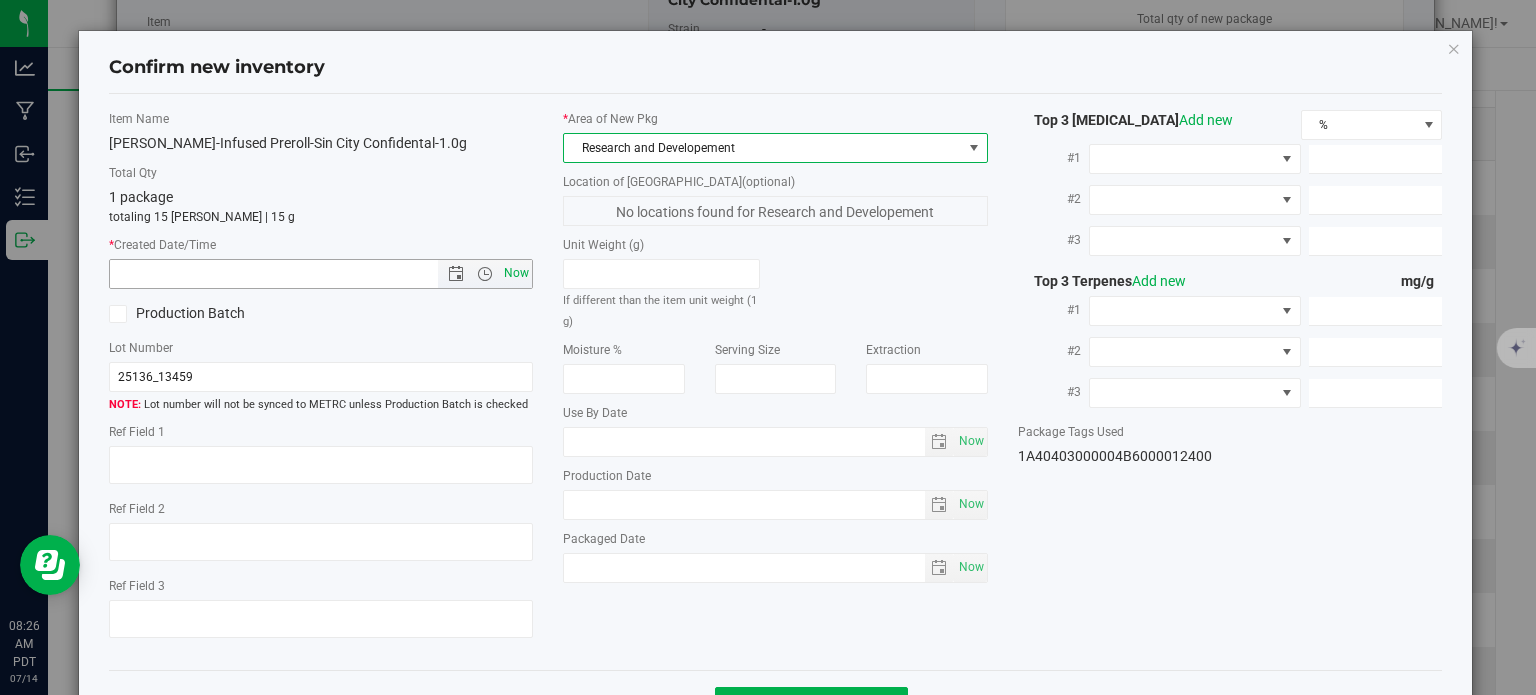 type on "7/14/2025 8:26 AM" 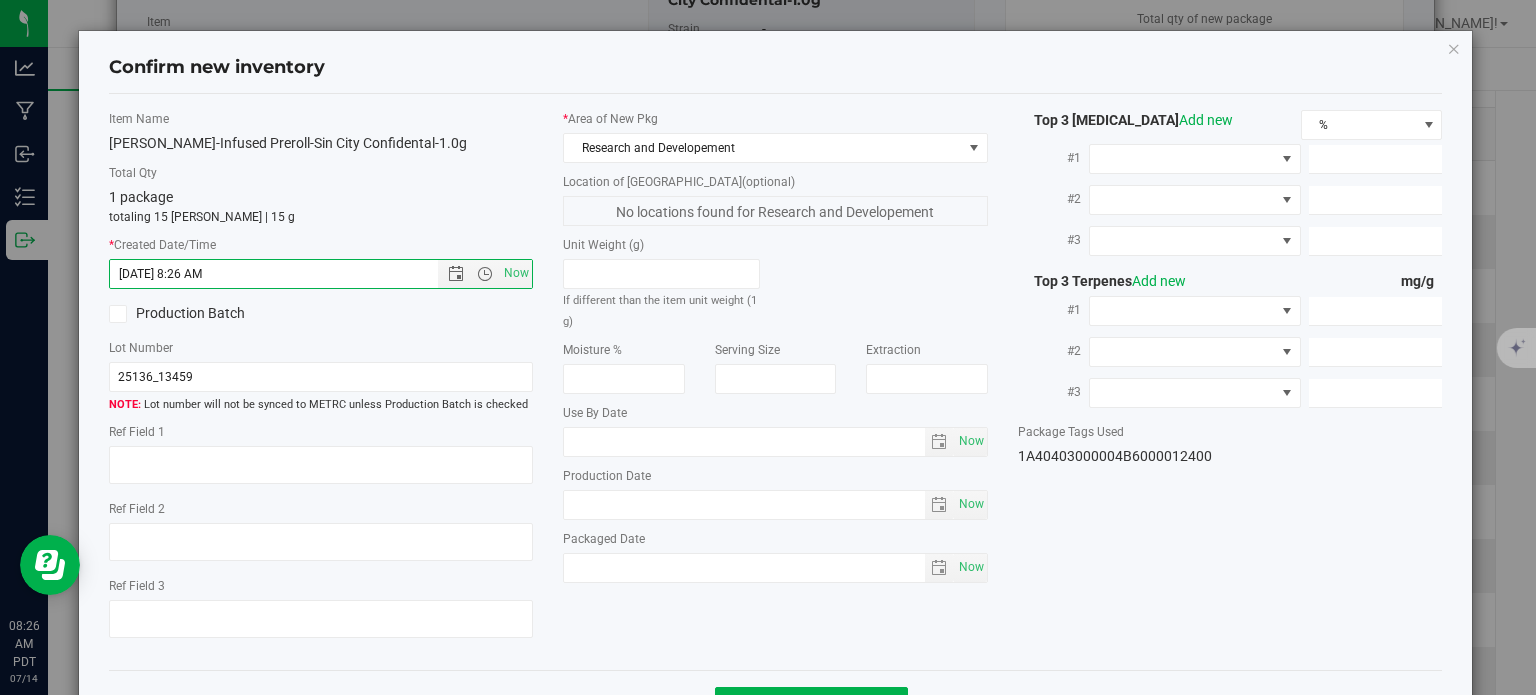 scroll, scrollTop: 72, scrollLeft: 0, axis: vertical 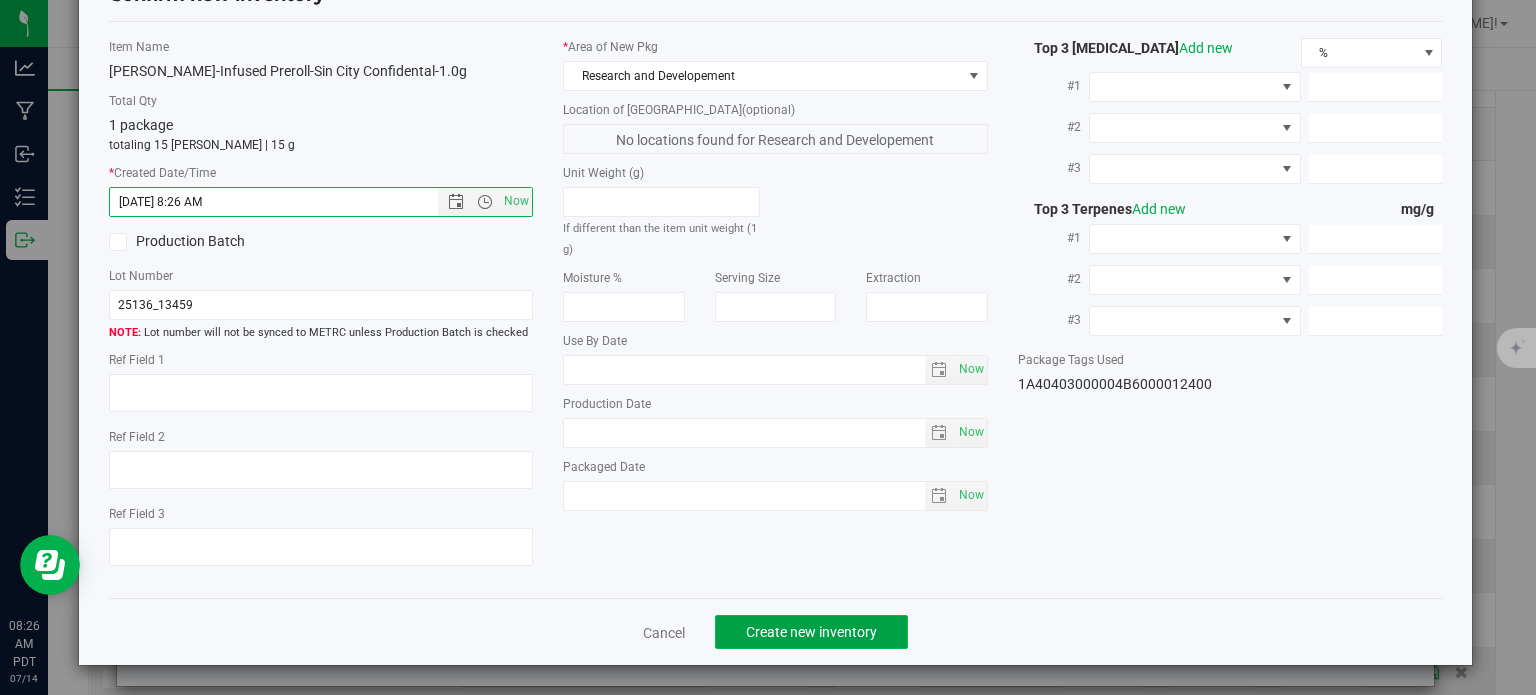 click on "Create new inventory" 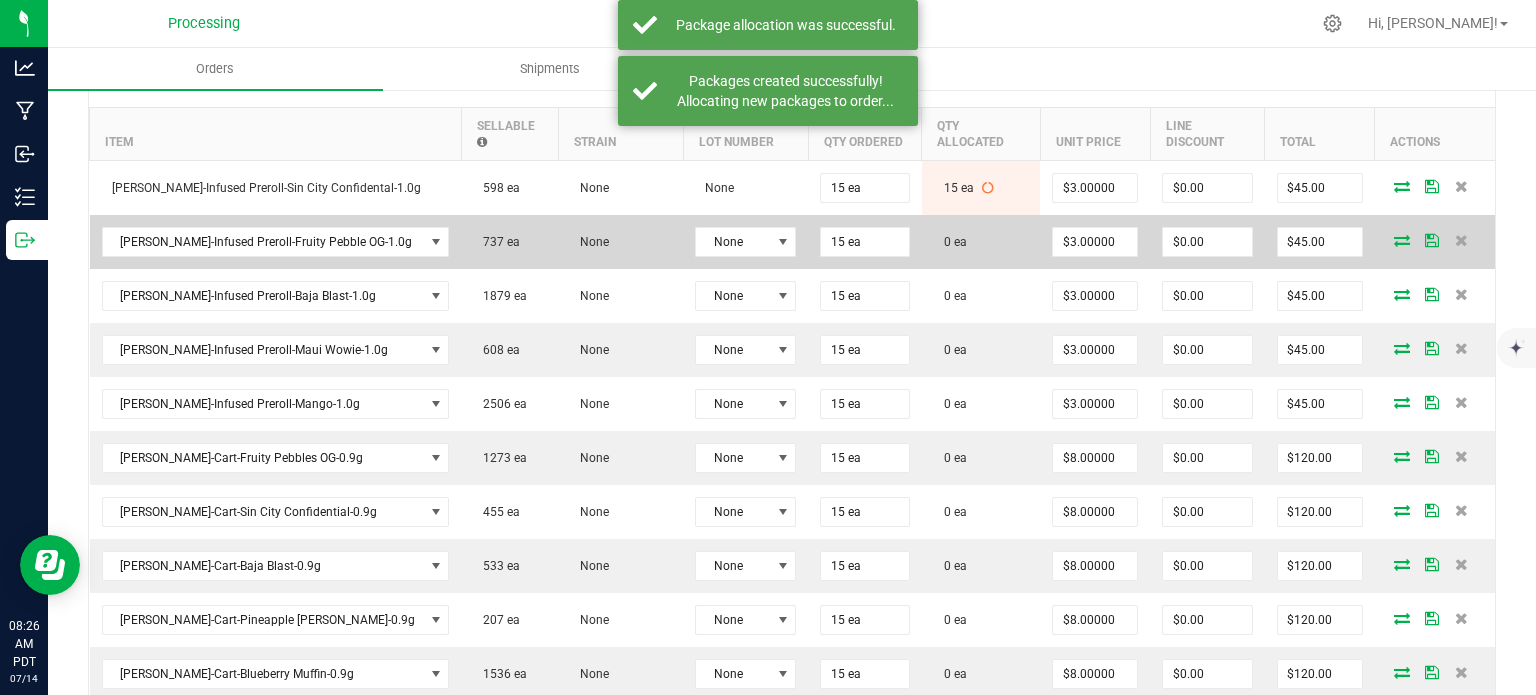 click at bounding box center (1402, 240) 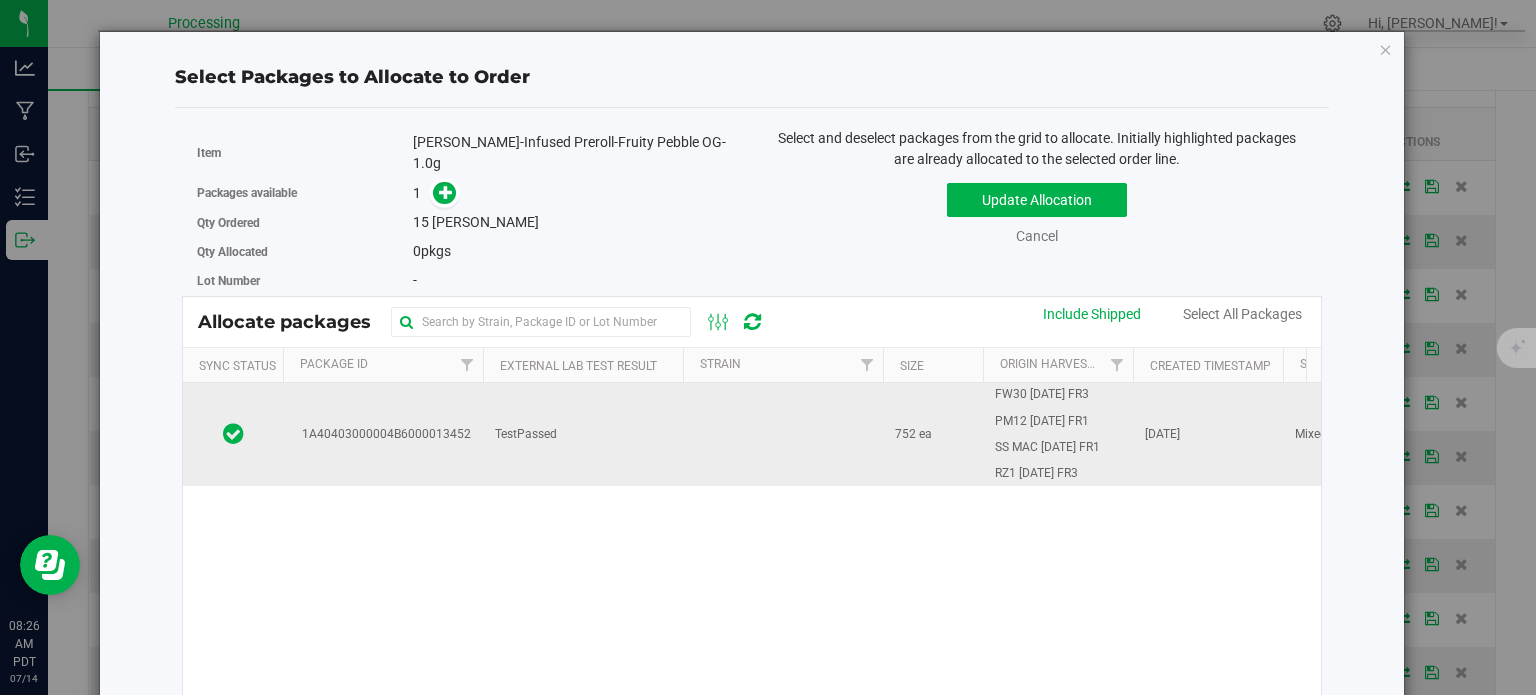 click on "1A40403000004B6000013452" at bounding box center [383, 434] 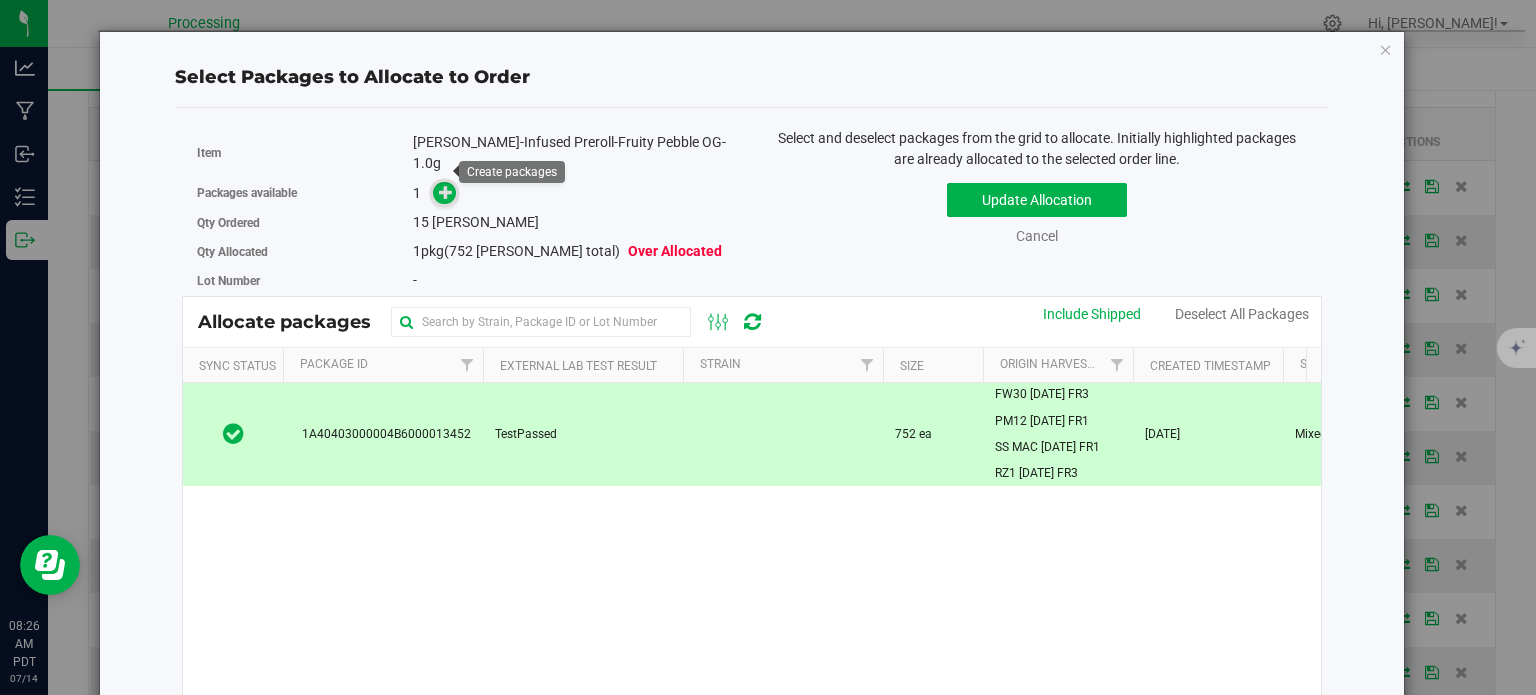 click at bounding box center (446, 192) 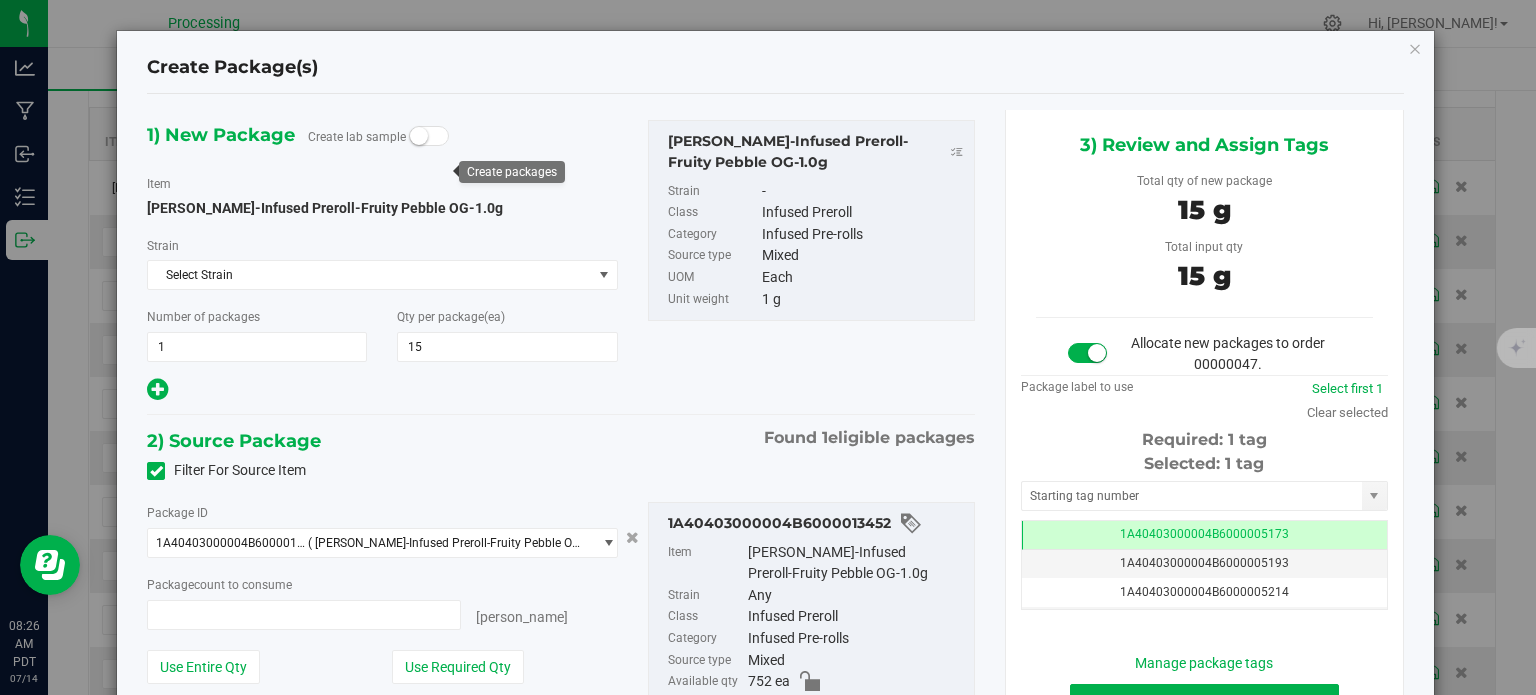 type on "15 ea" 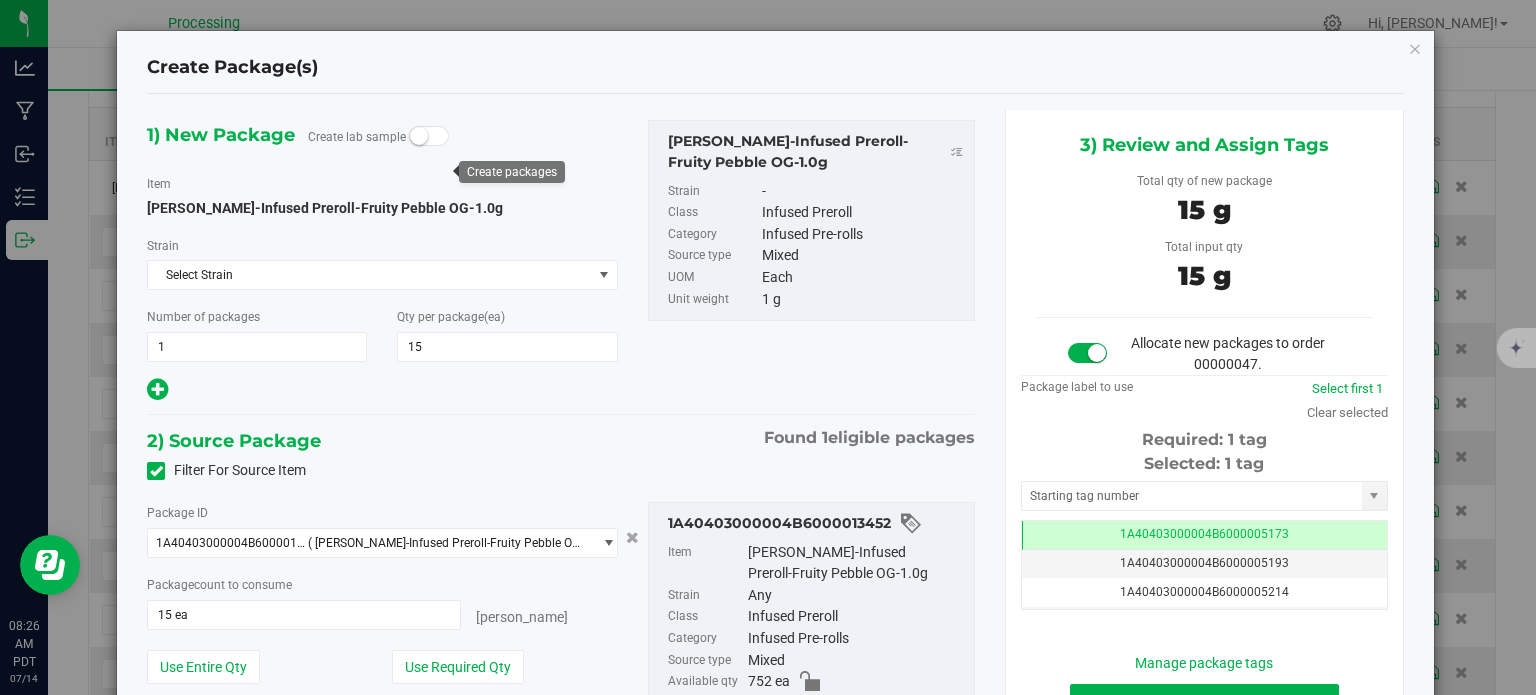scroll, scrollTop: 0, scrollLeft: 0, axis: both 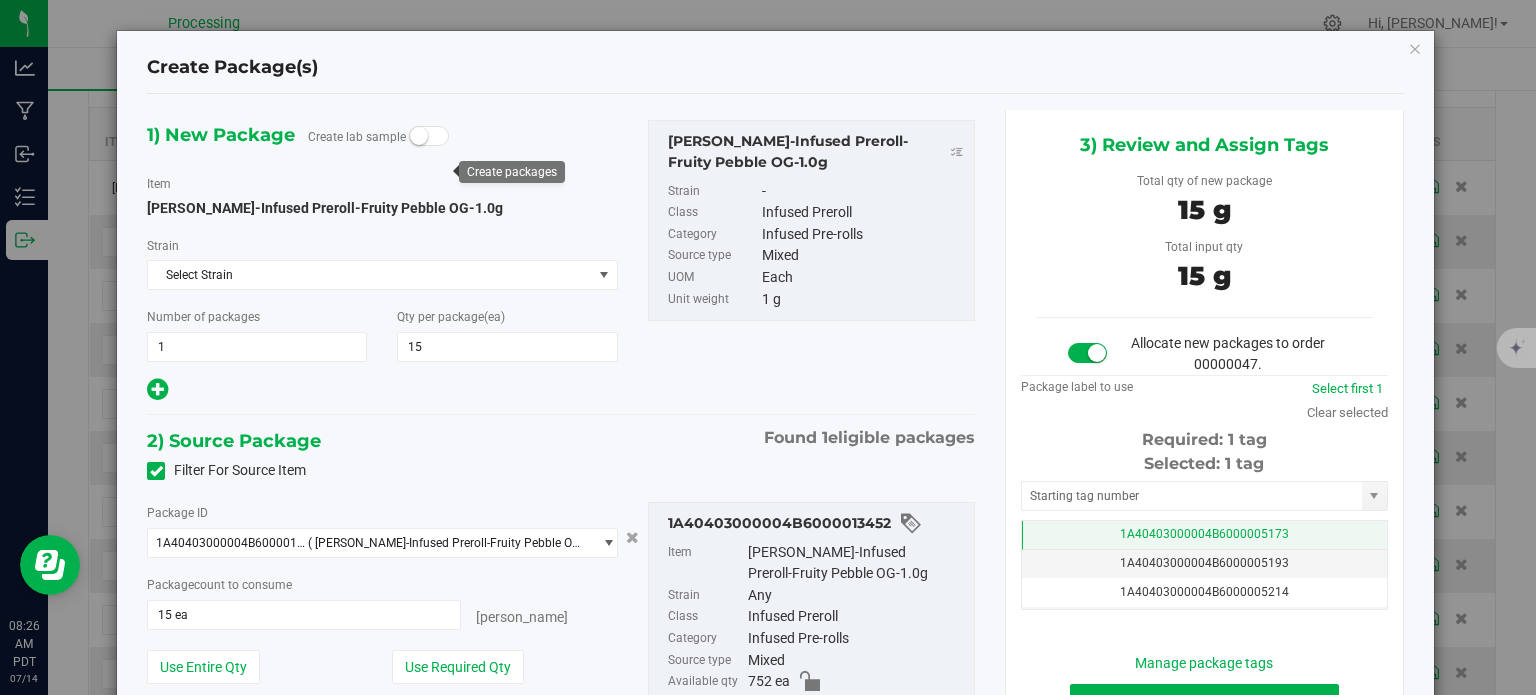 click on "1A40403000004B6000005173" at bounding box center (1204, 535) 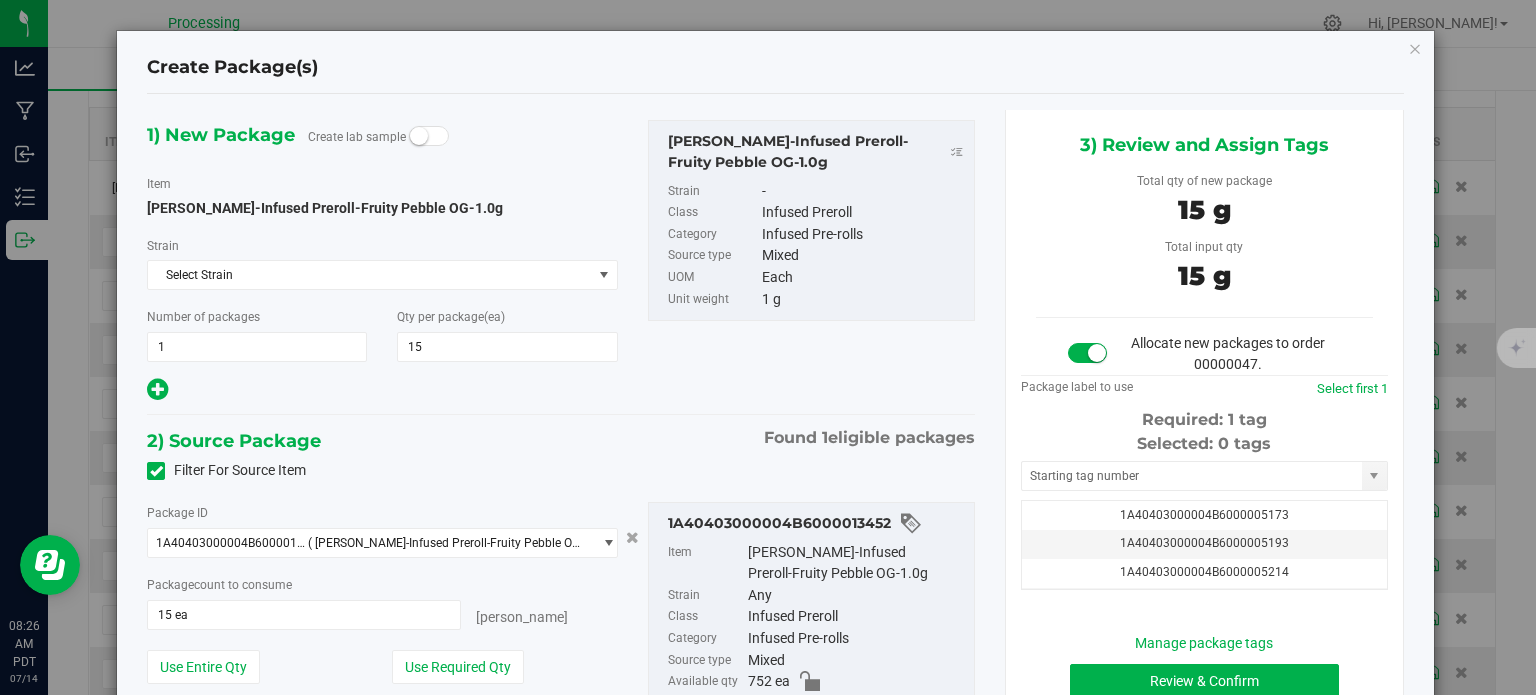 click on "Selected: 0 tags
Tag 1A40403000004B6000005173 1A40403000004B6000005193 1A40403000004B6000005214 1A40403000004B6000005236 1A40403000004B6000005275 1A40403000004B6000005278 1A40403000004B6000005303 1A40403000004B6000005309 1A40403000004B6000005366 1A40403000004B6000005367 1A40403000004B6000005368 1A40403000004B6000005465 1A40403000004B6000005666 1A40403000004B6000005716 1A40403000004B6000005808 1A40403000004B6000005997 1A40403000004B6000006000 1A40403000004B6000006004 1A40403000004B6000006005 1A40403000004B6000006006 1A40403000004B6000006007 1A40403000004B6000006008 1A40403000004B6000006028 1A40403000004B6000006032 1A40403000004B6000006108 1A40403000004B6000006150 Page of 1 [PERSON_NAME] of 26 items" at bounding box center (1204, 511) 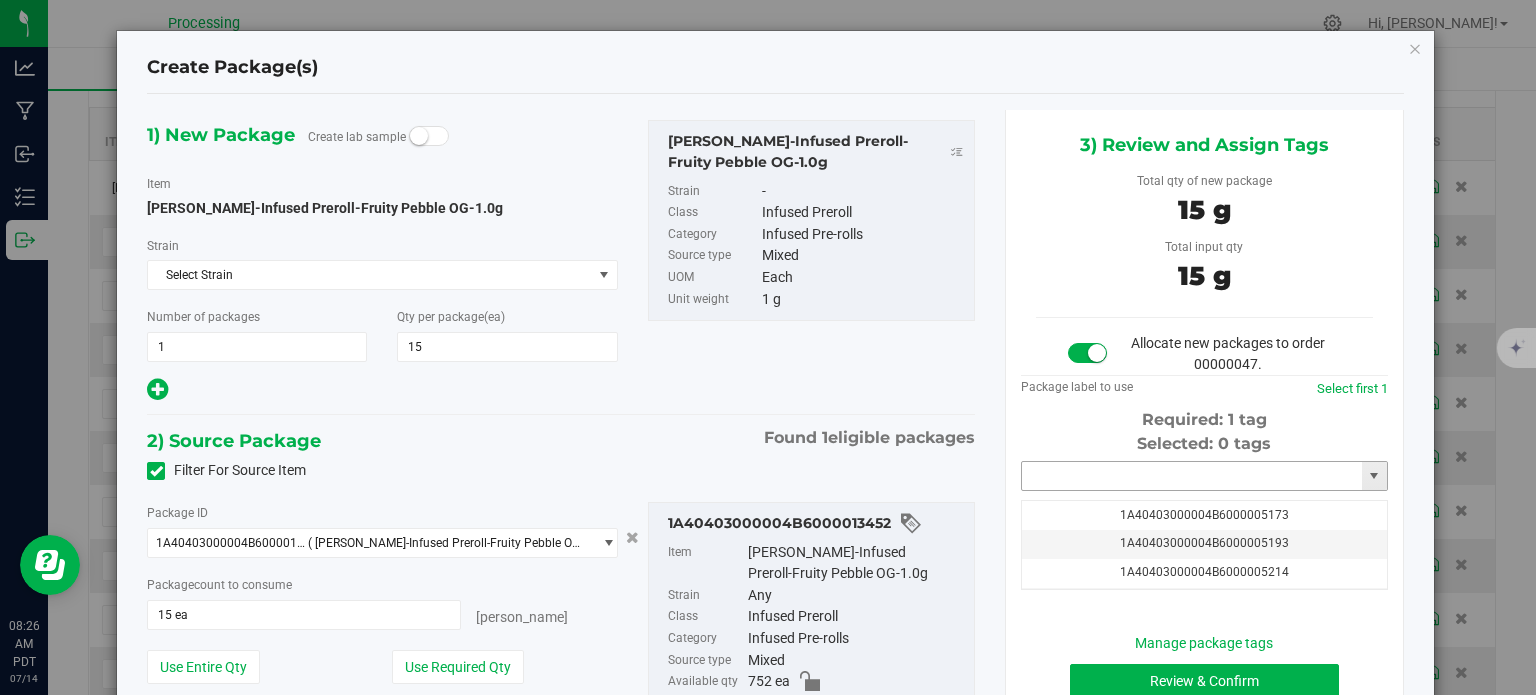 click at bounding box center [1192, 476] 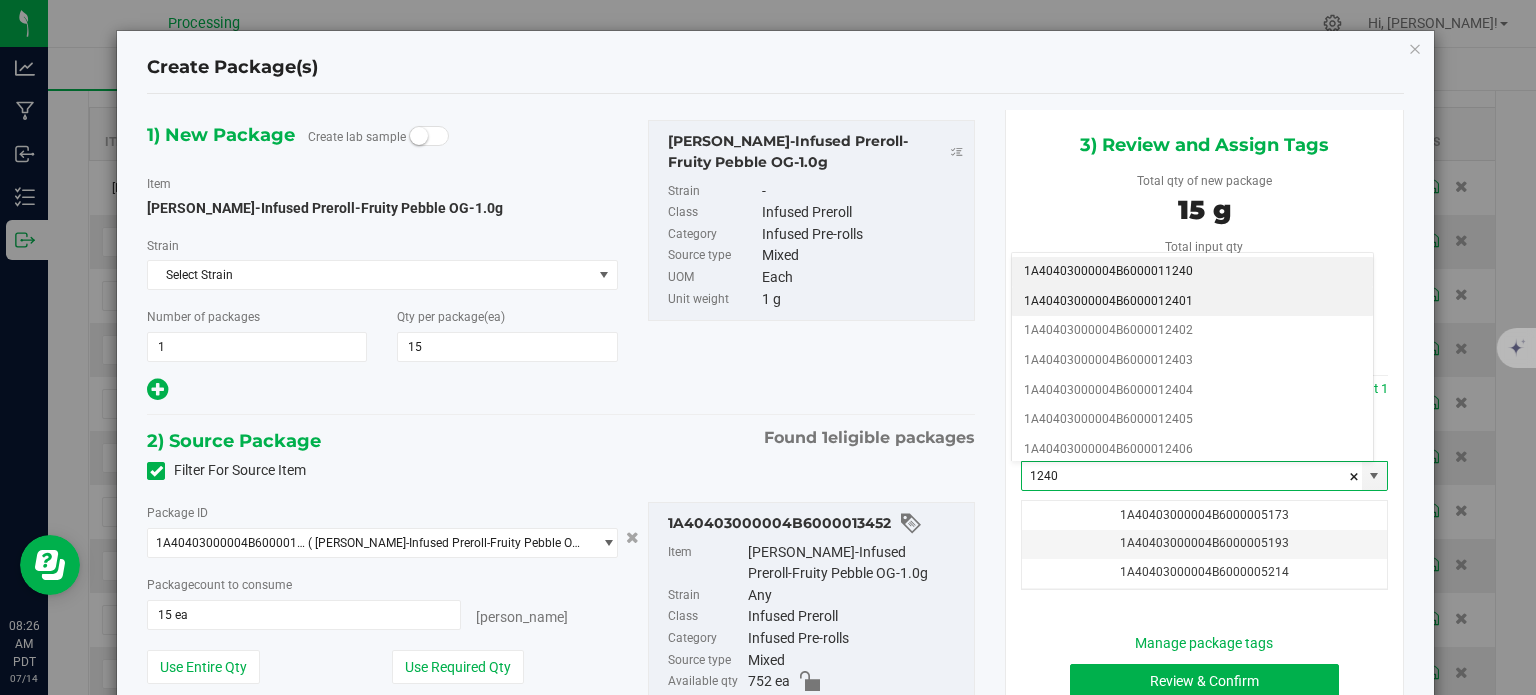 click on "1A40403000004B6000012401" at bounding box center (1192, 302) 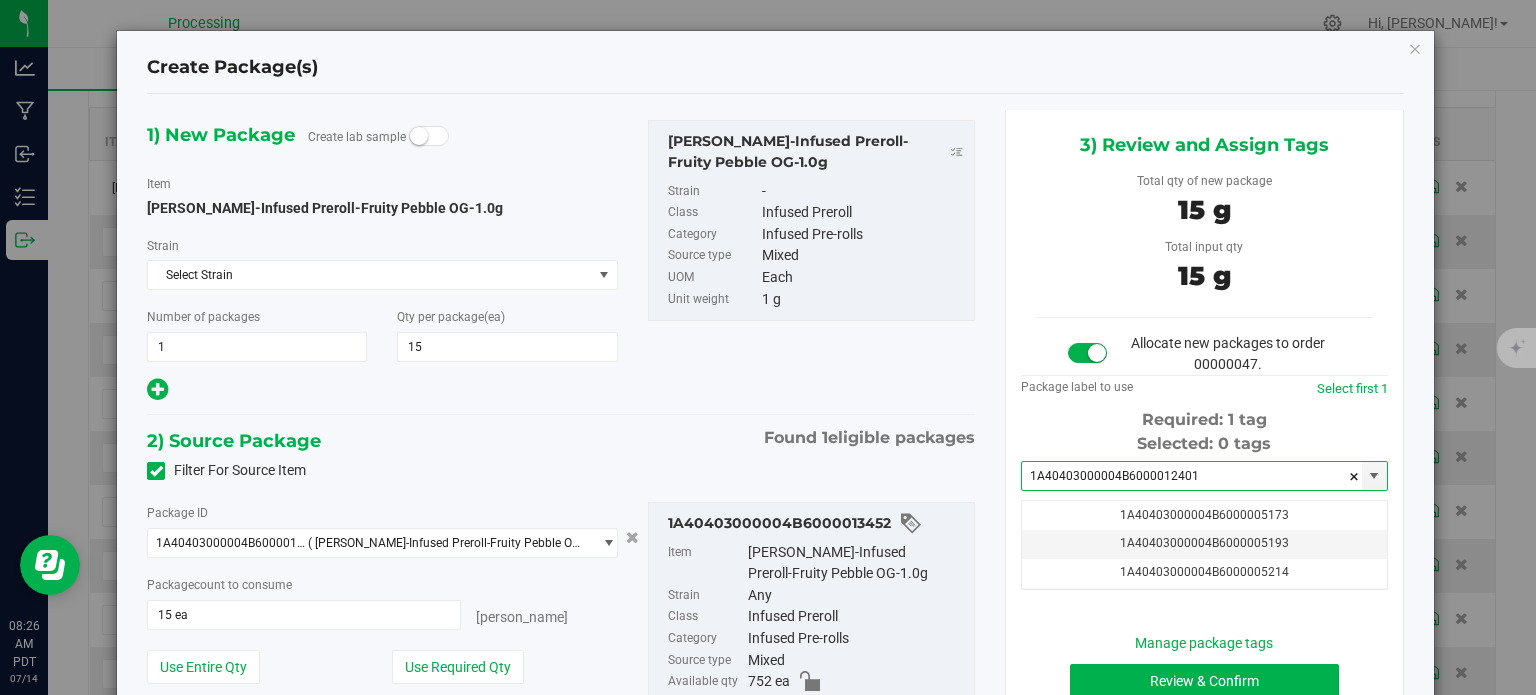 scroll, scrollTop: 162, scrollLeft: 0, axis: vertical 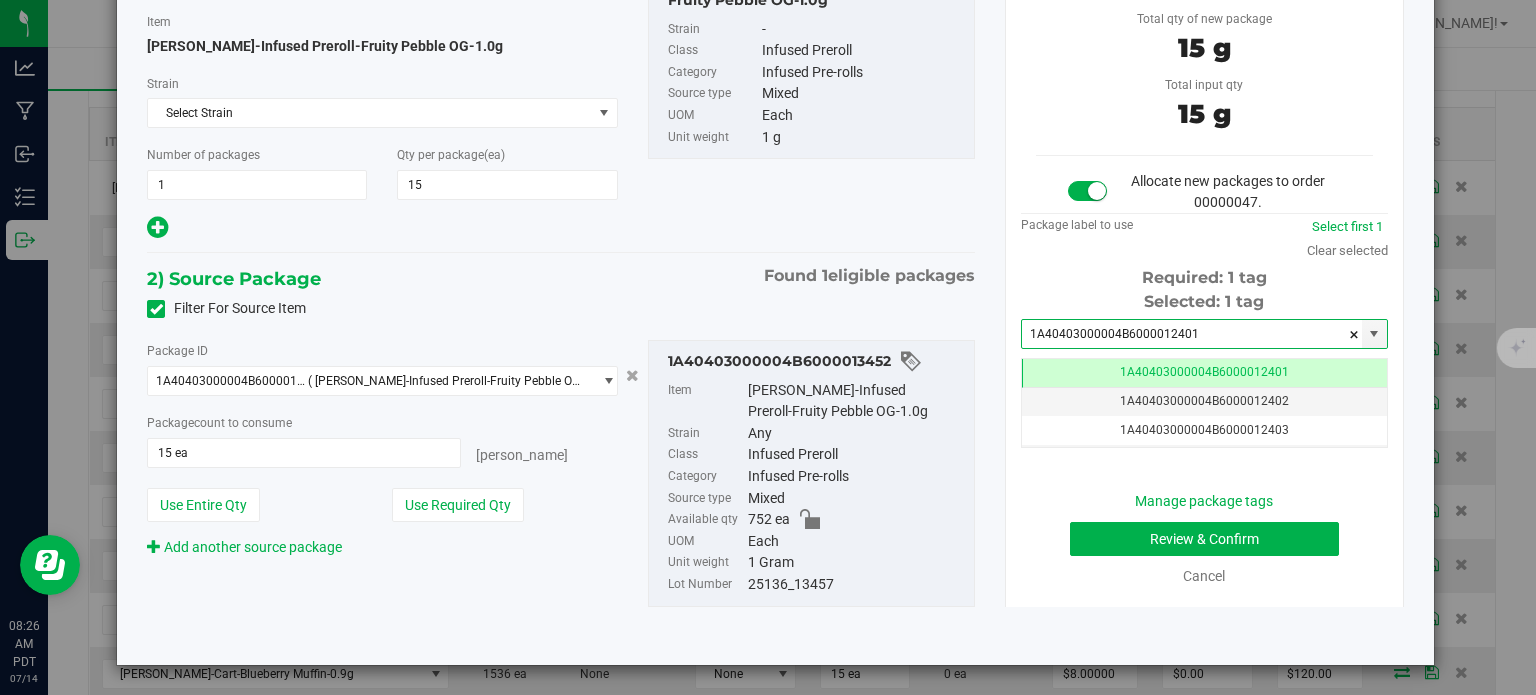 type on "1A40403000004B6000012401" 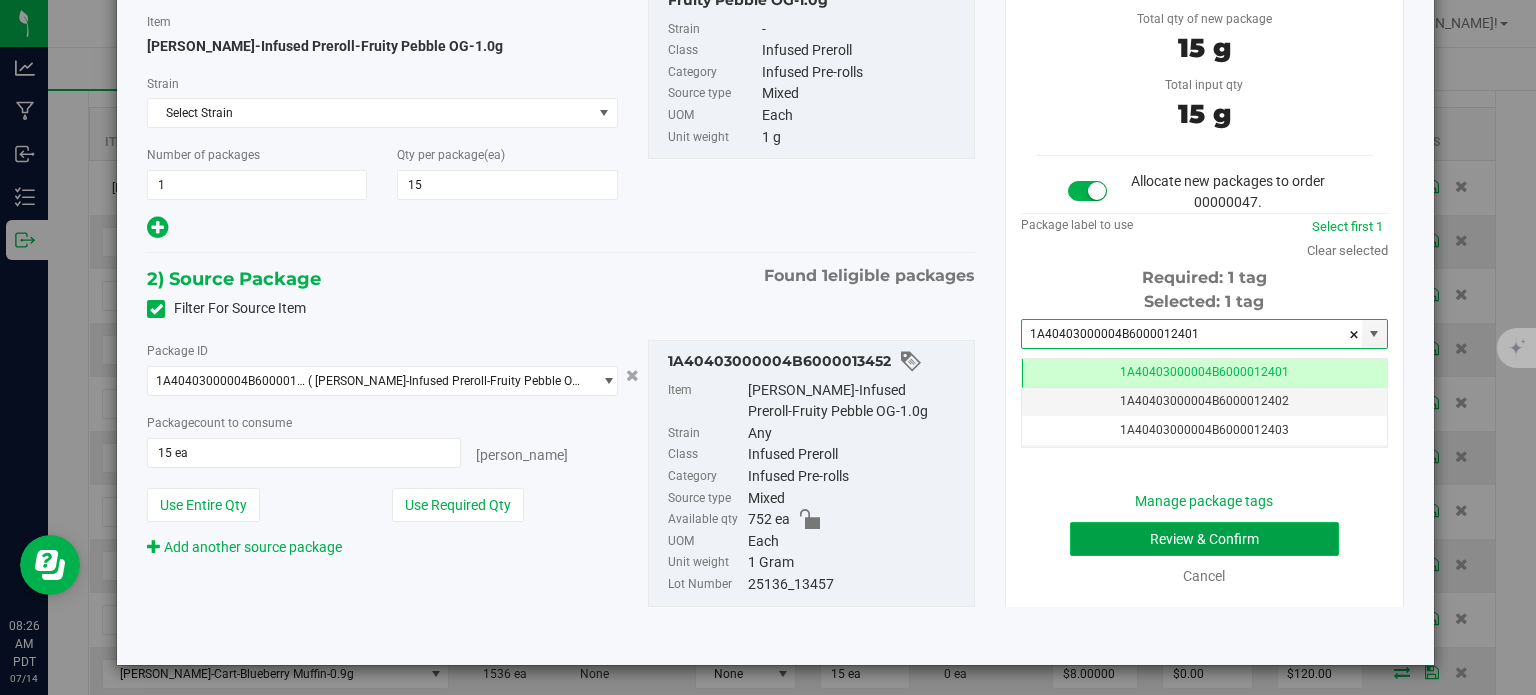 click on "Review & Confirm" at bounding box center [1204, 539] 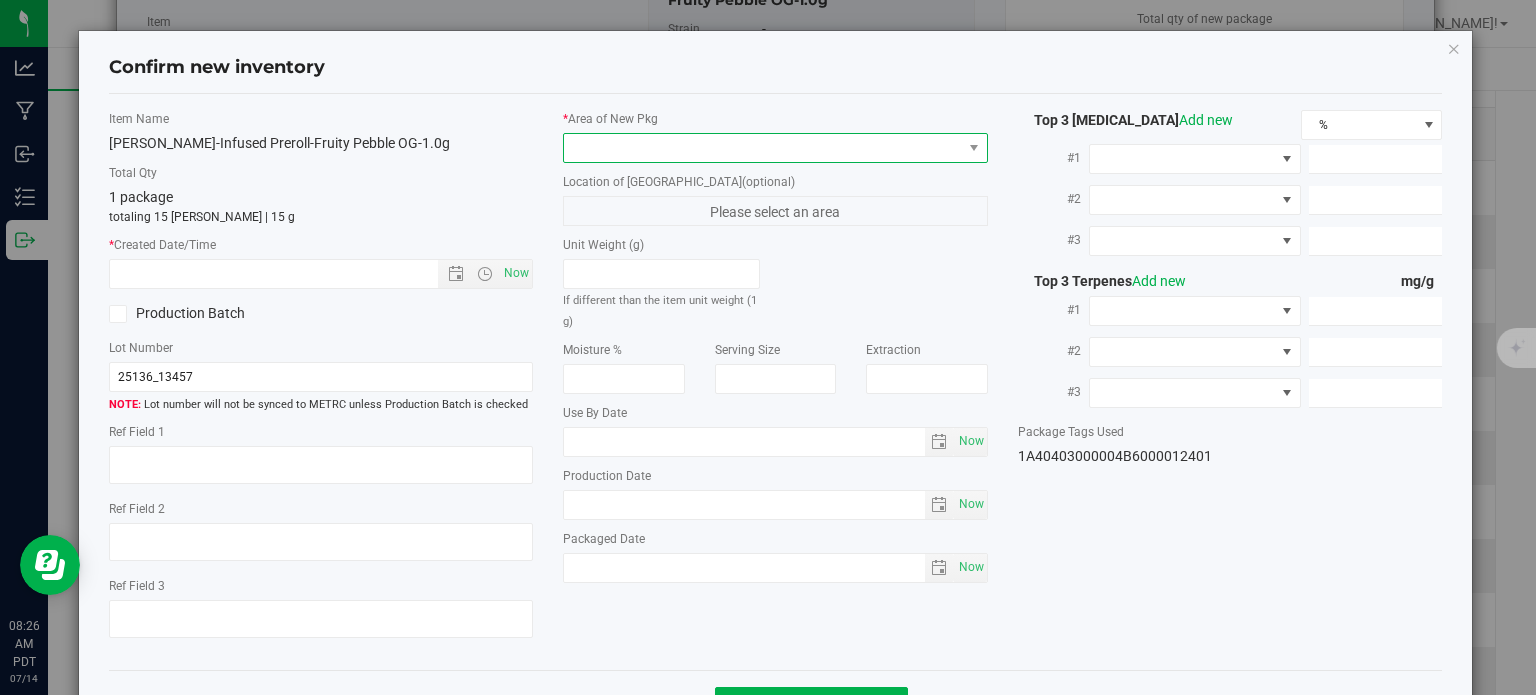 click at bounding box center [763, 148] 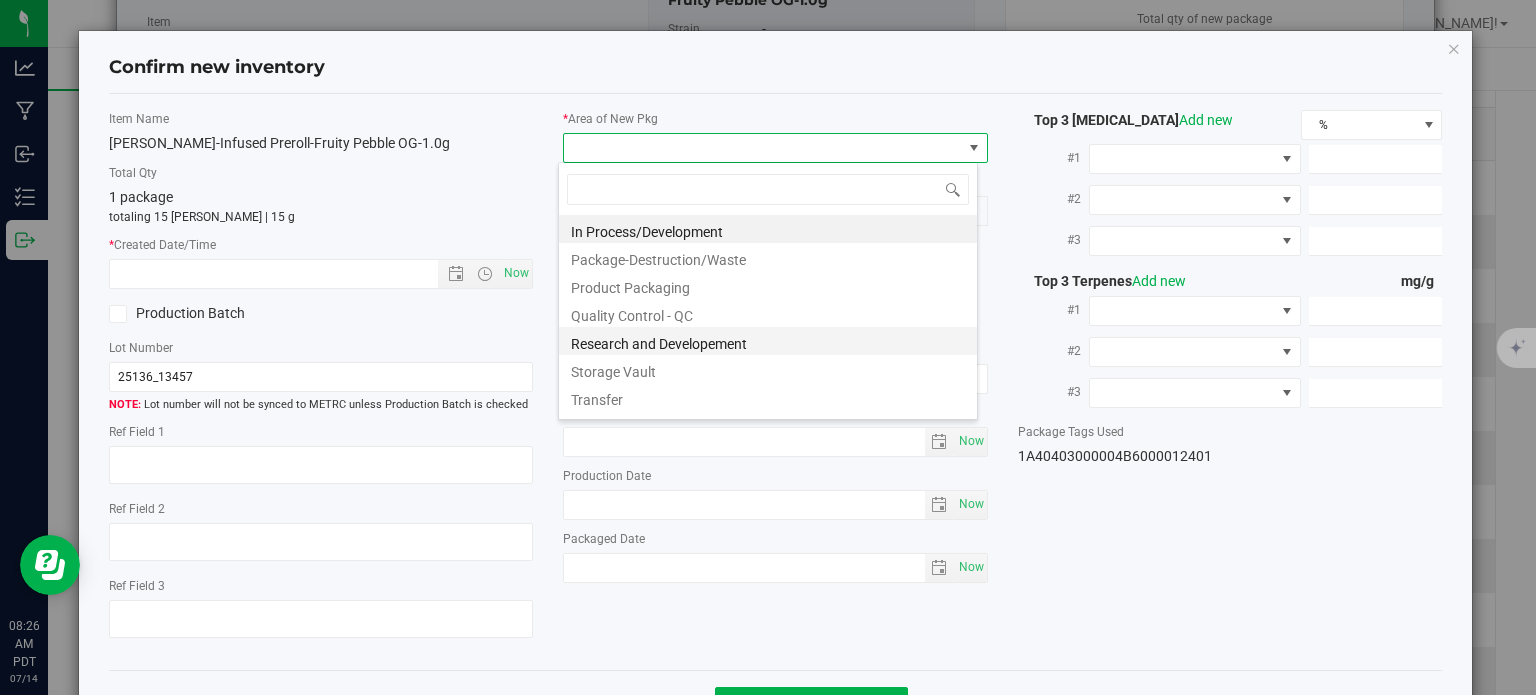 click on "Research and Developement" at bounding box center [768, 341] 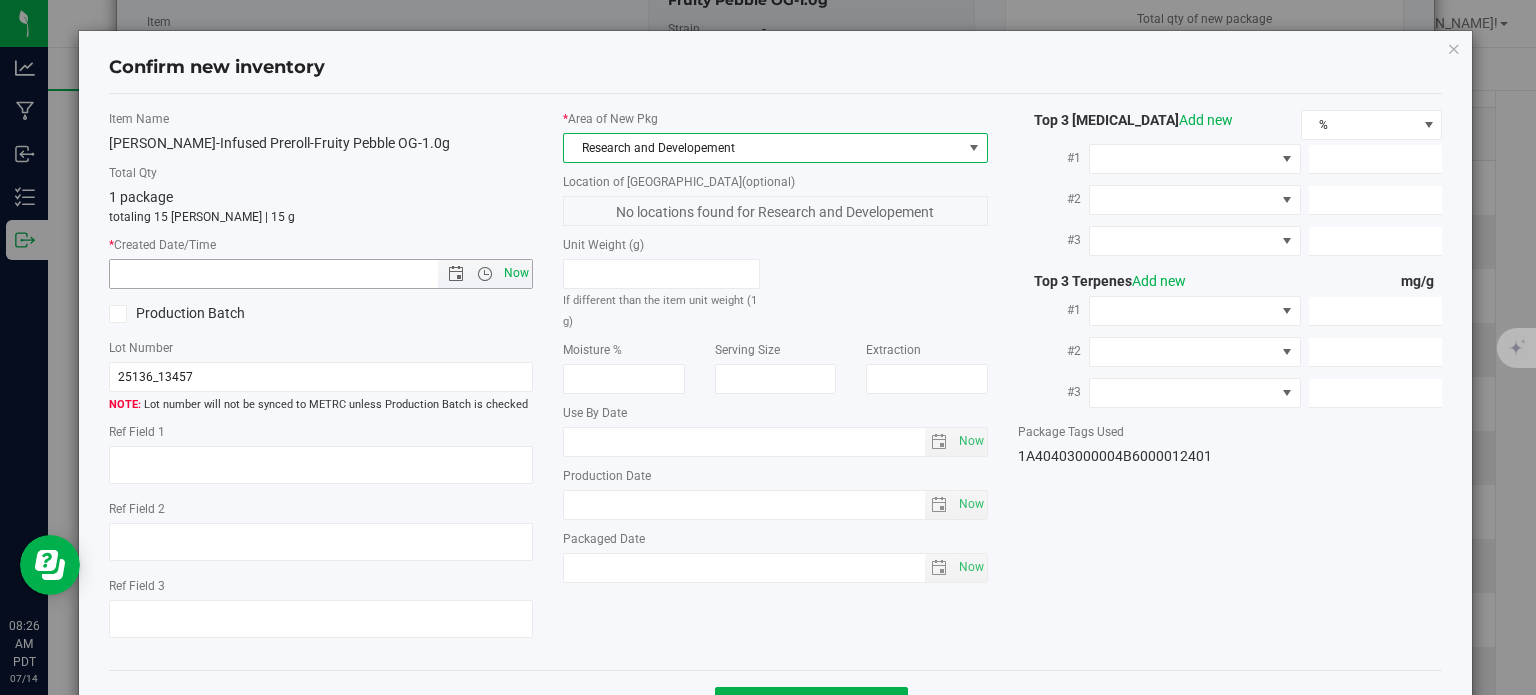 click on "Now" at bounding box center (517, 273) 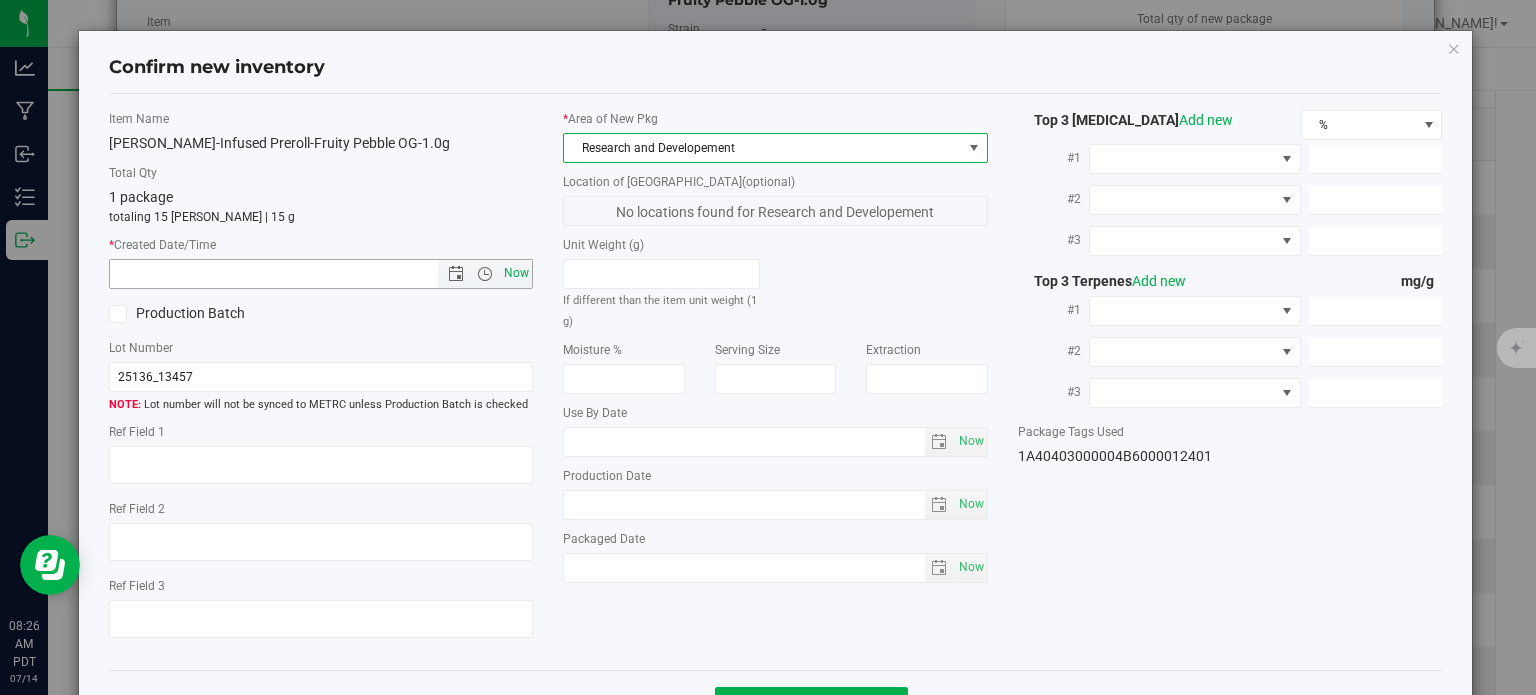 type on "7/14/2025 8:26 AM" 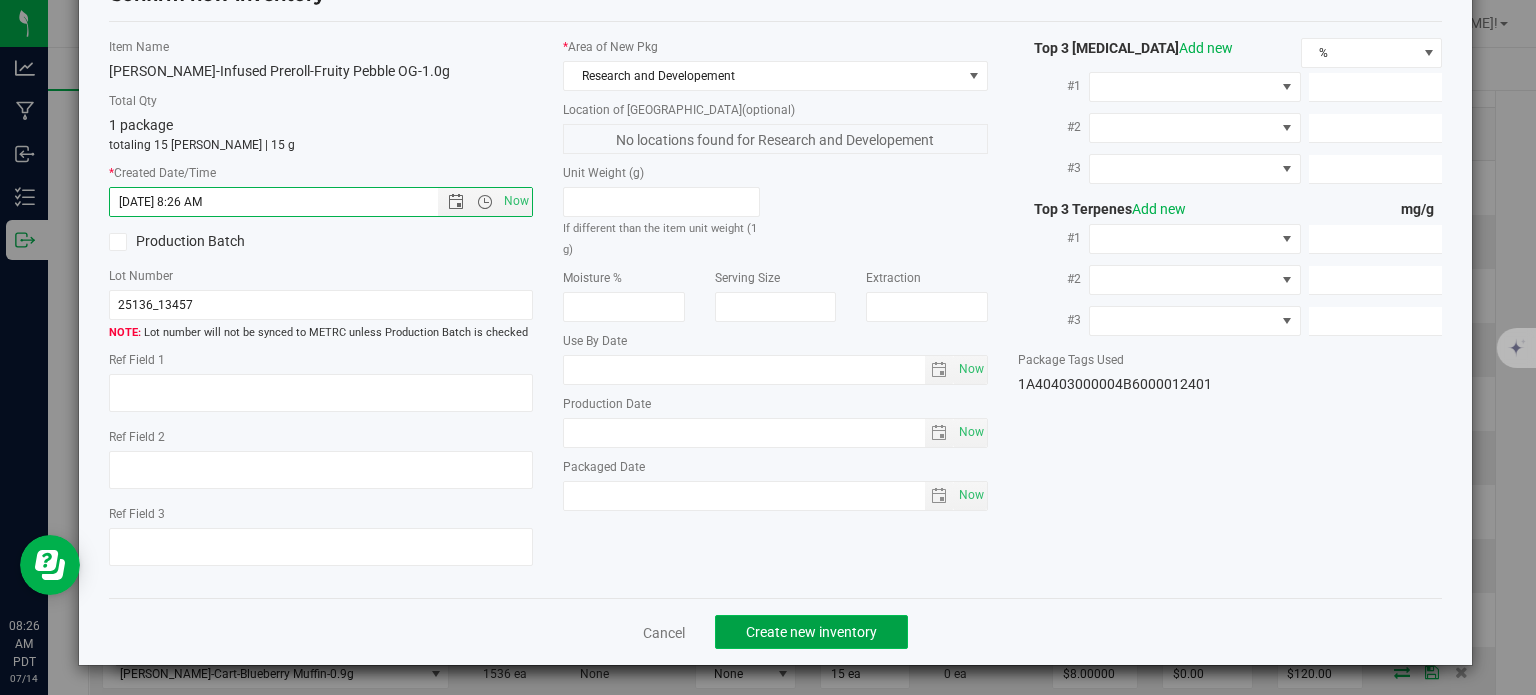 click on "Create new inventory" 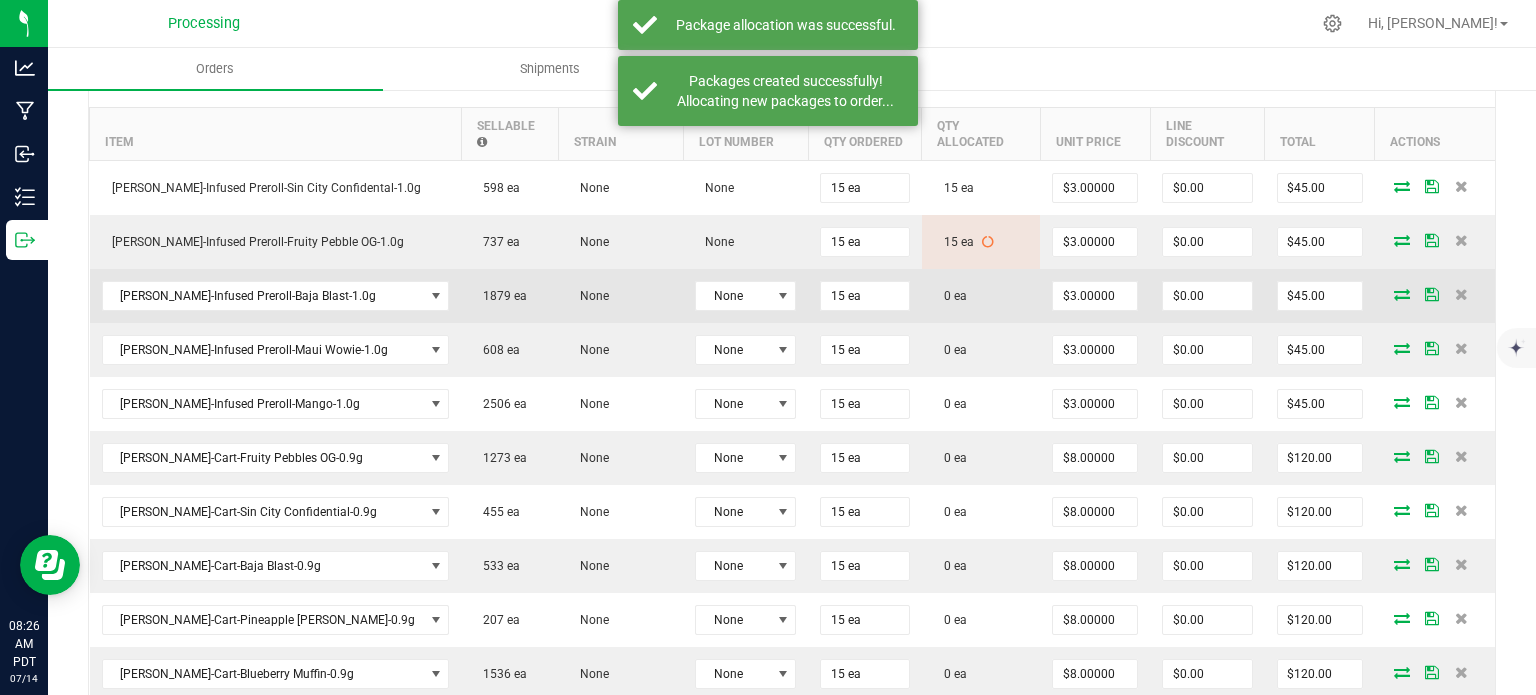 click at bounding box center [1402, 294] 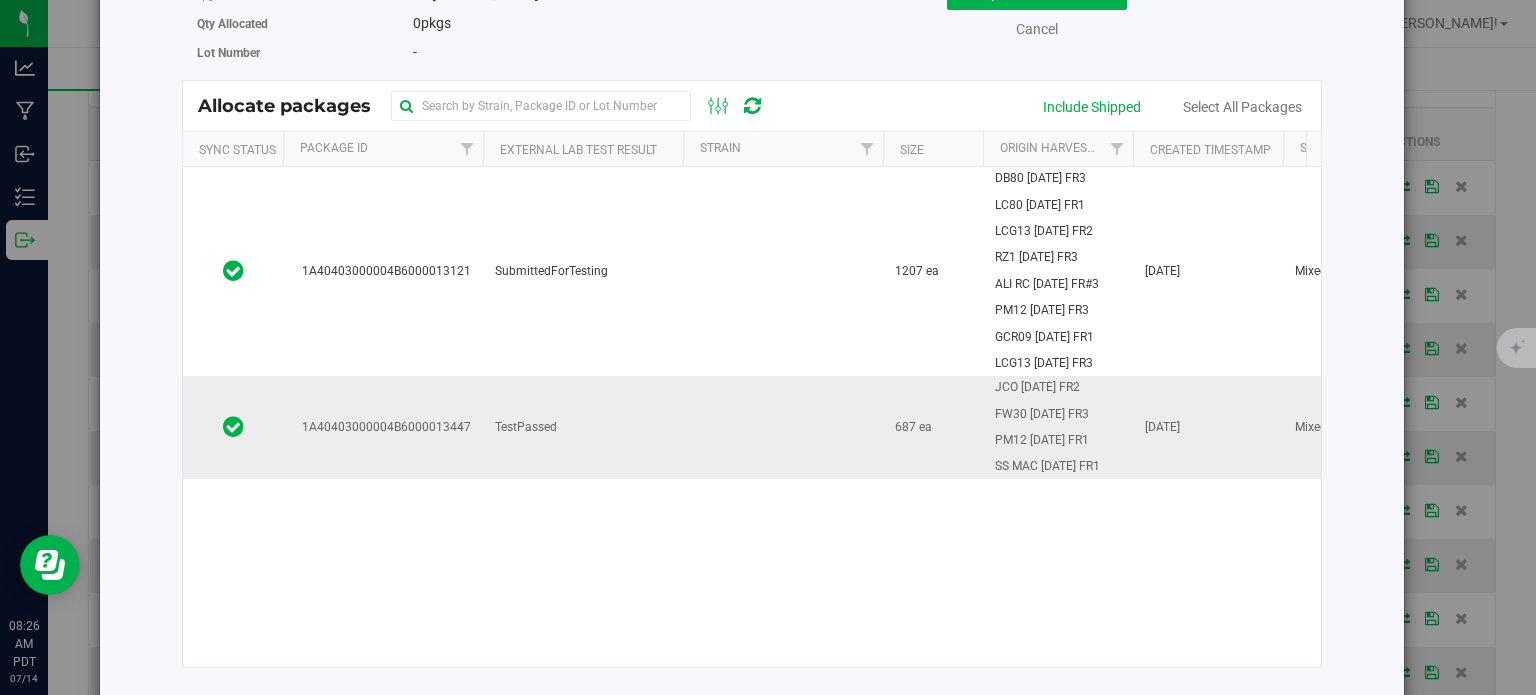 click on "1A40403000004B6000013447" at bounding box center (383, 427) 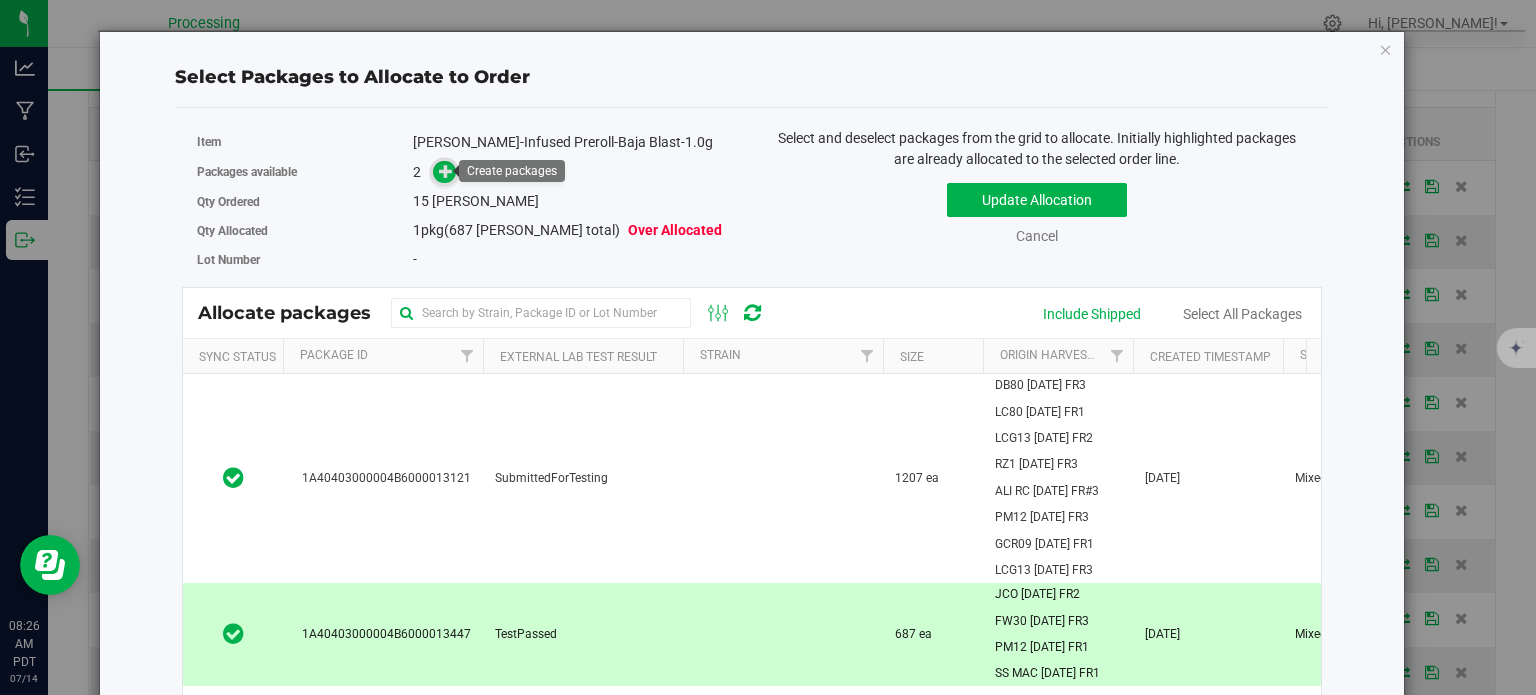 click at bounding box center (446, 171) 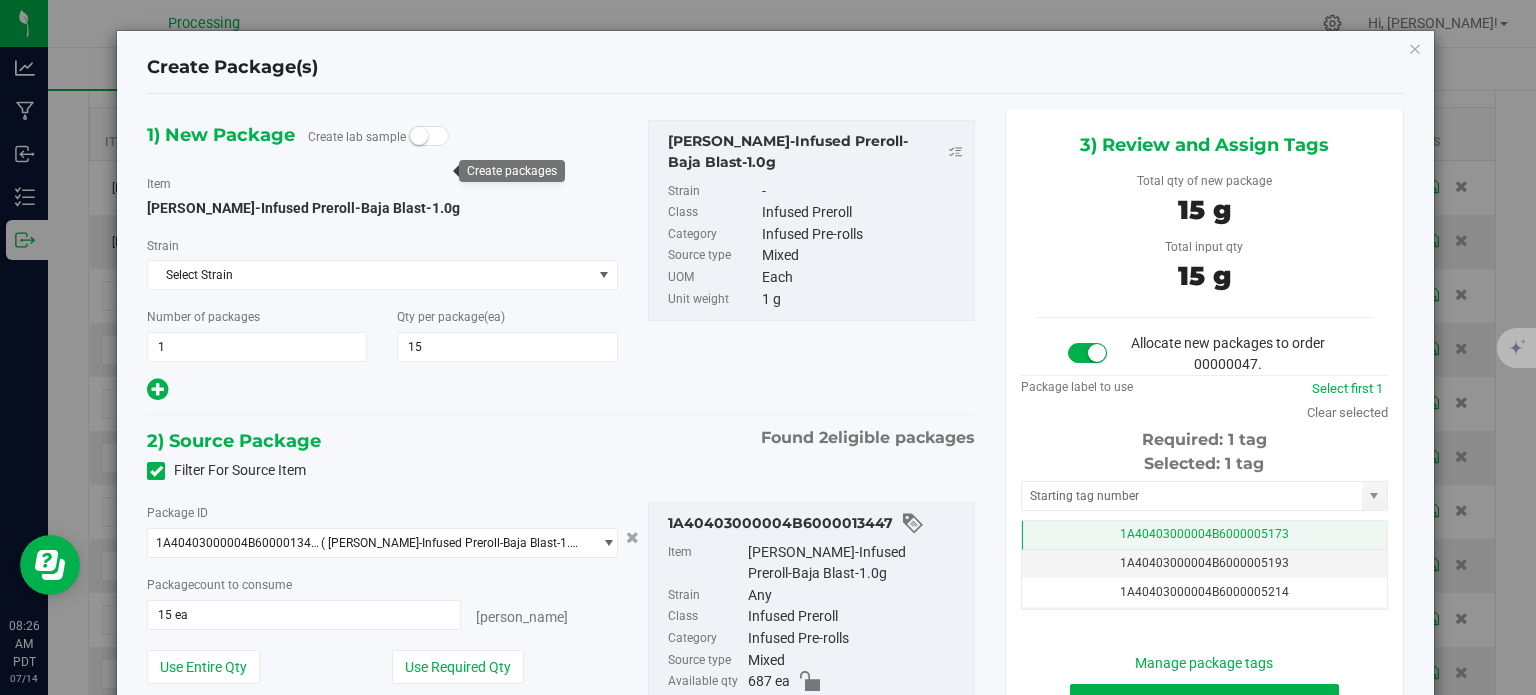 click on "1A40403000004B6000005173" at bounding box center [1204, 534] 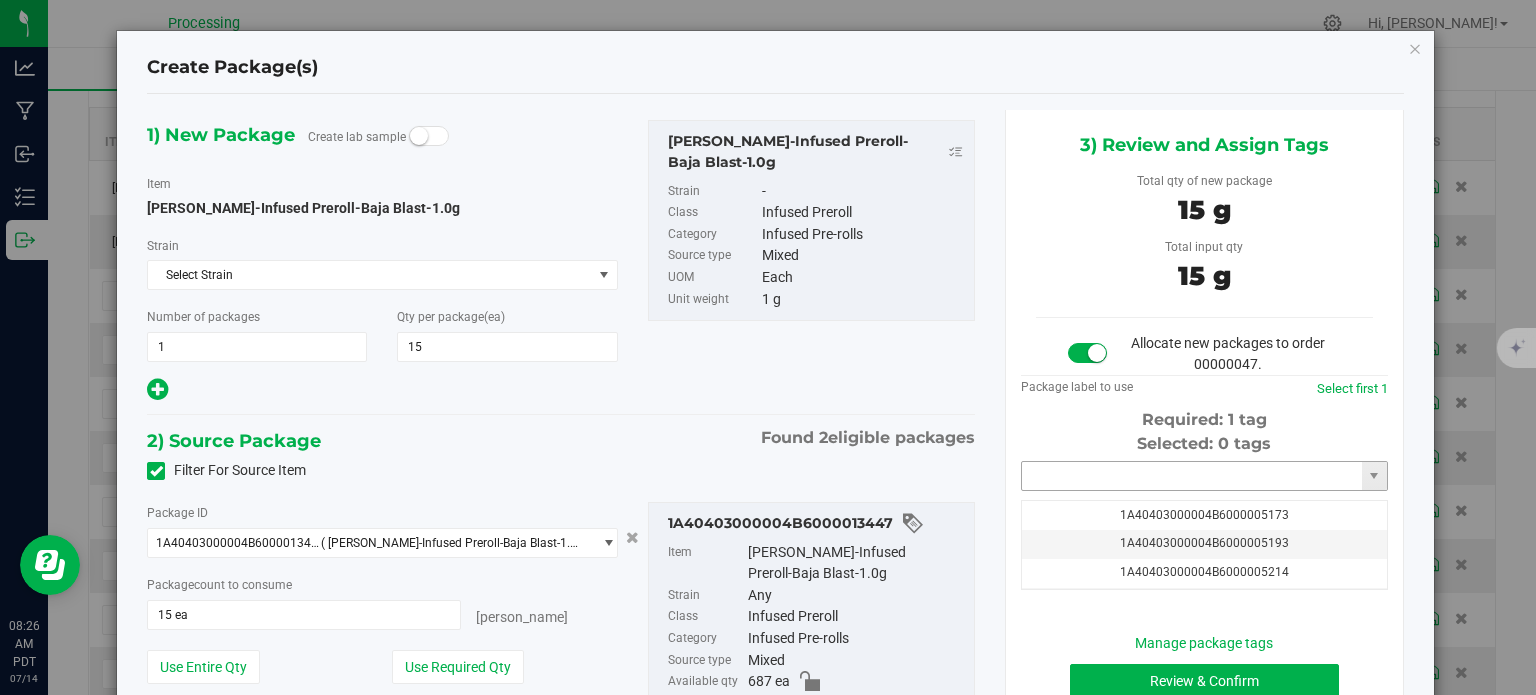 click at bounding box center (1192, 476) 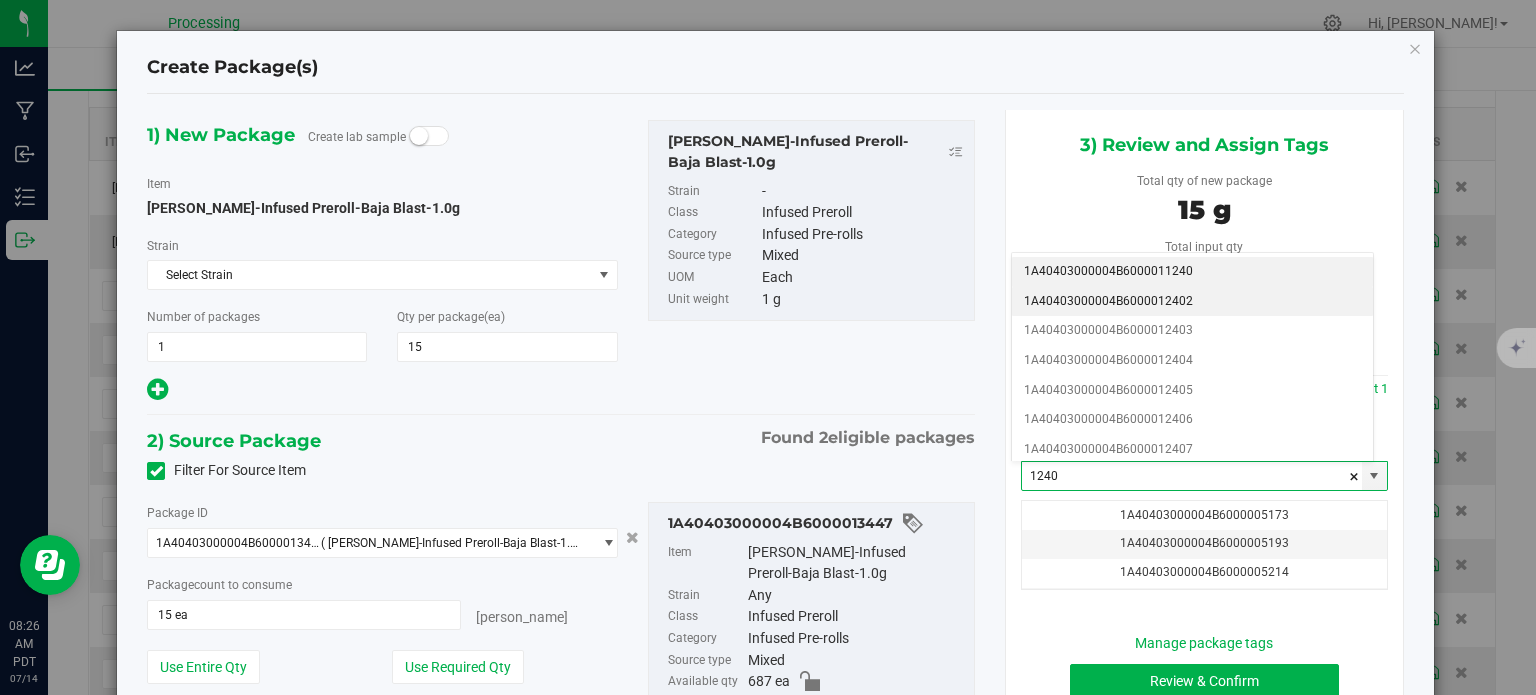 click on "1A40403000004B6000012402" at bounding box center [1192, 302] 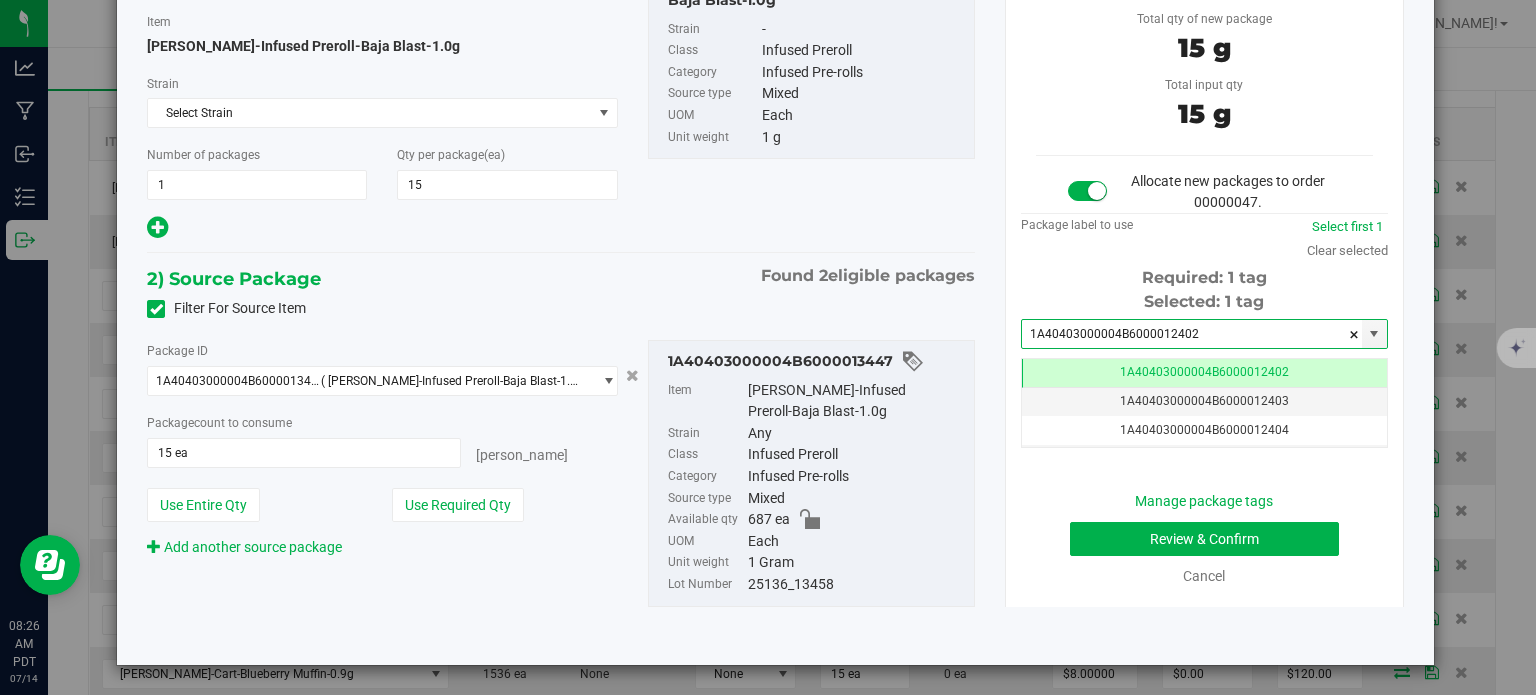 type on "1A40403000004B6000012402" 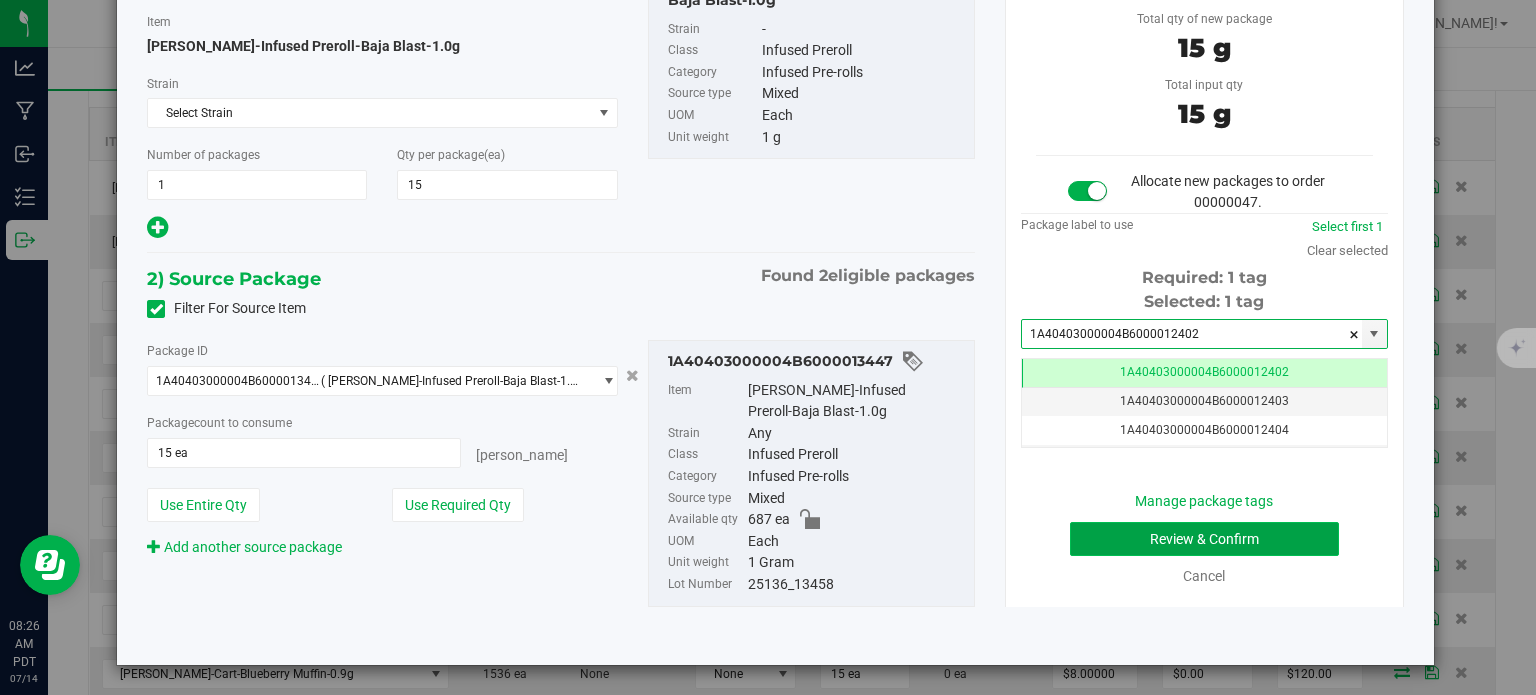 click on "Review & Confirm" at bounding box center [1204, 539] 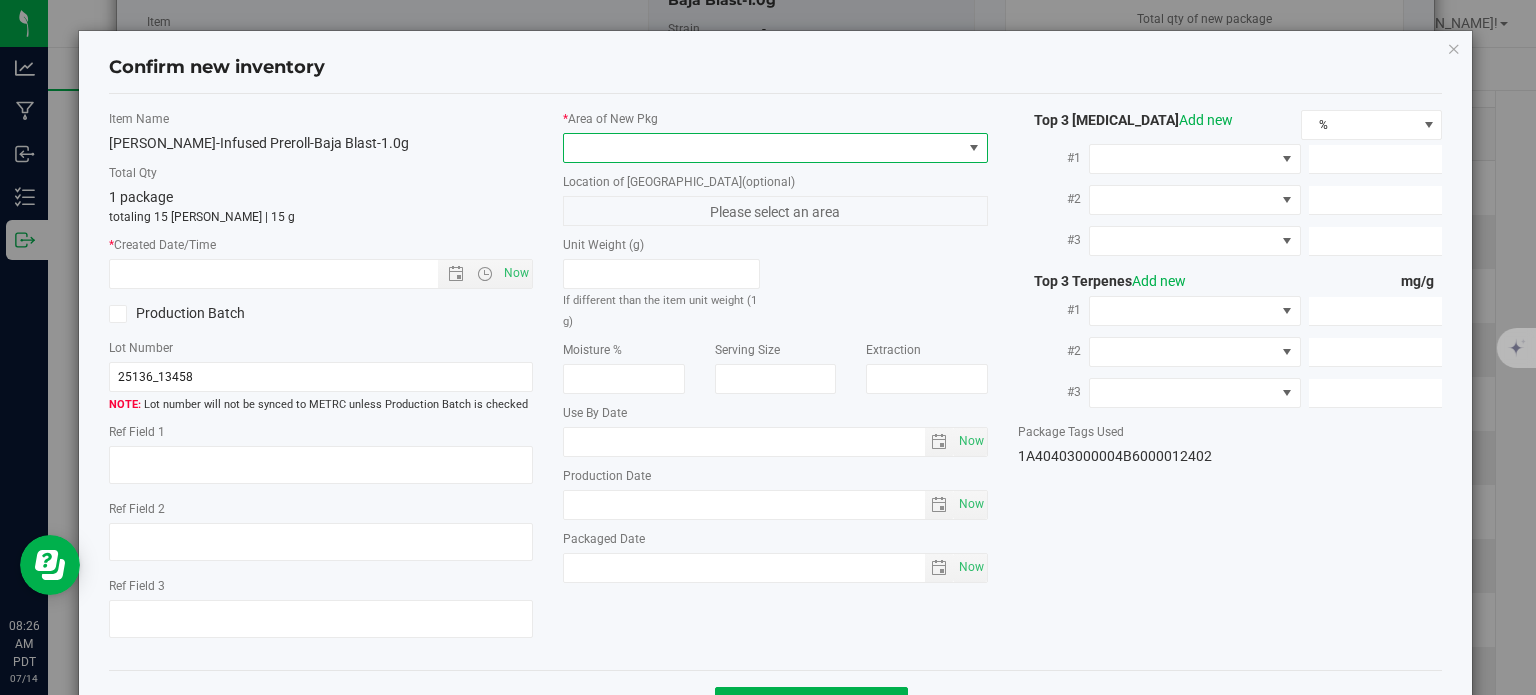 click at bounding box center [775, 148] 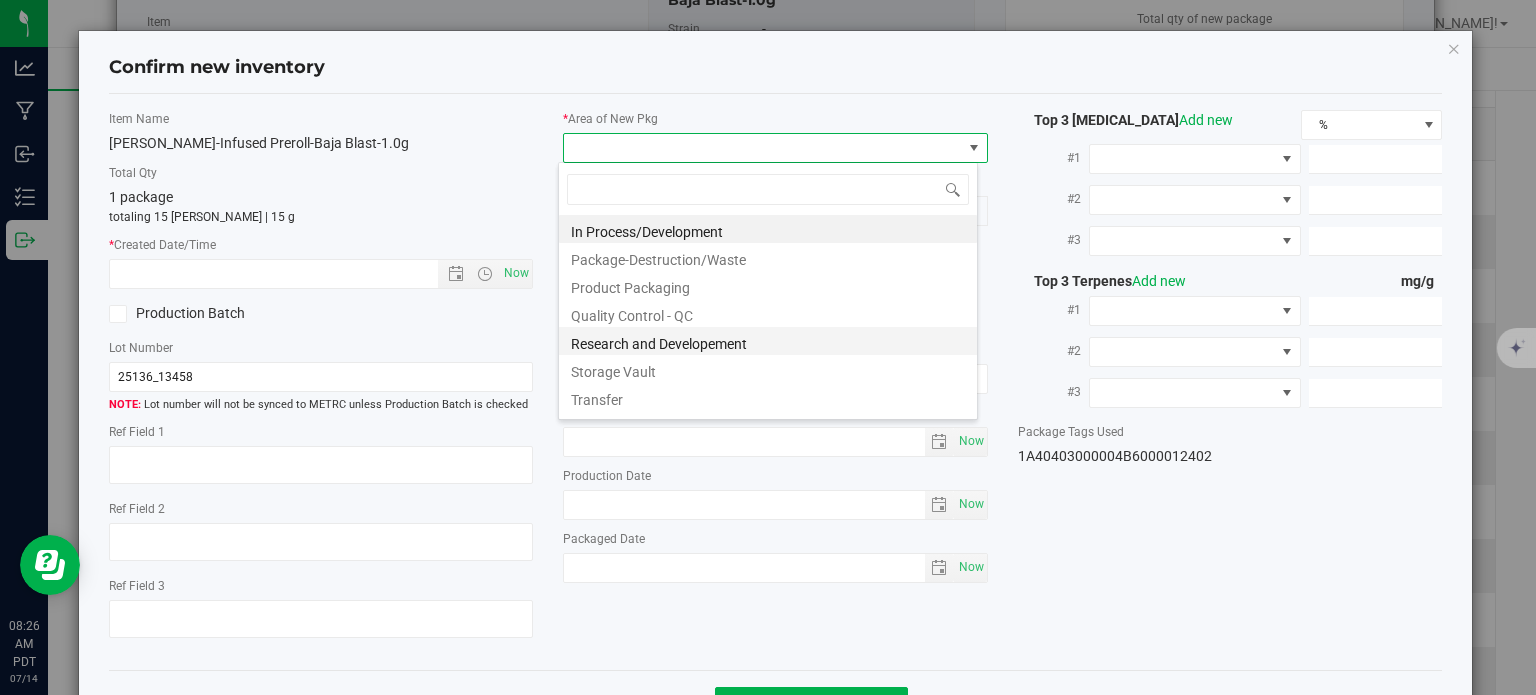 click on "Research and Developement" at bounding box center (768, 341) 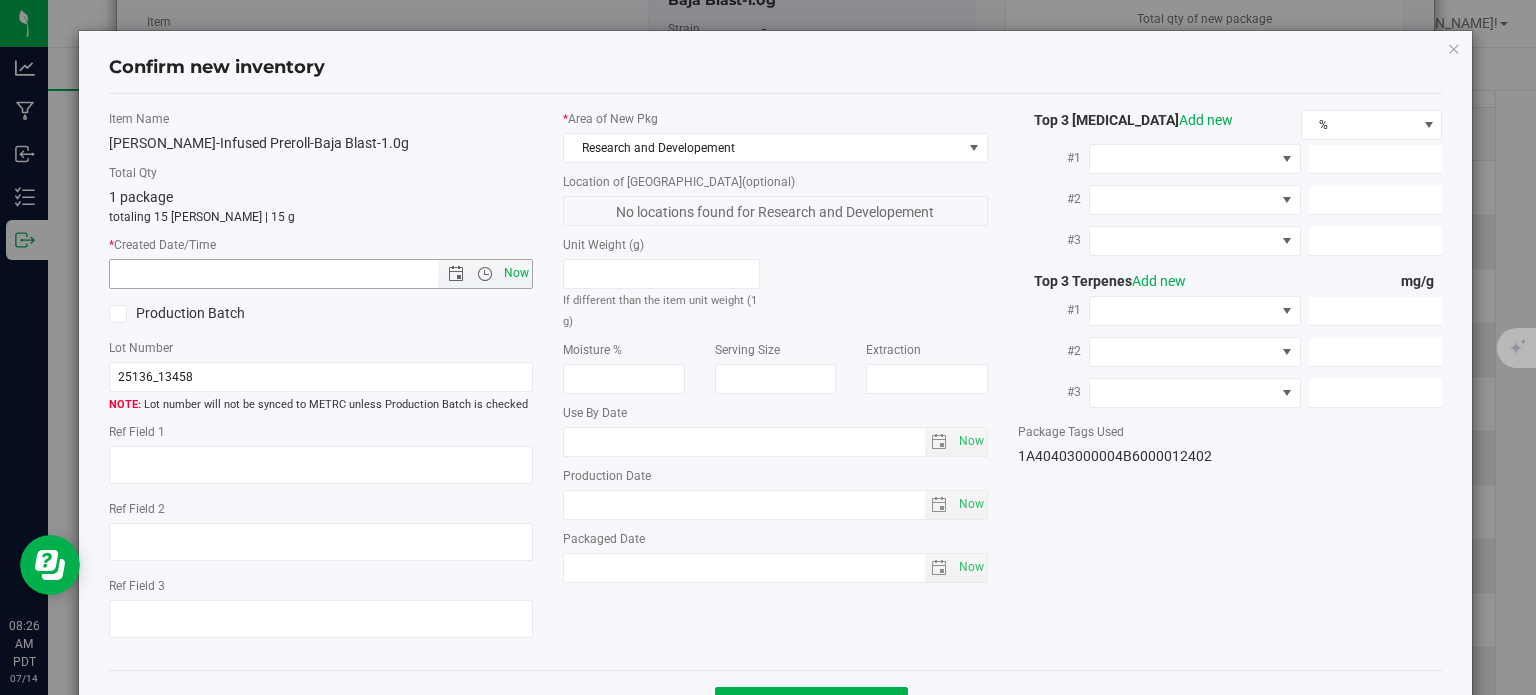 click on "Now" at bounding box center [517, 273] 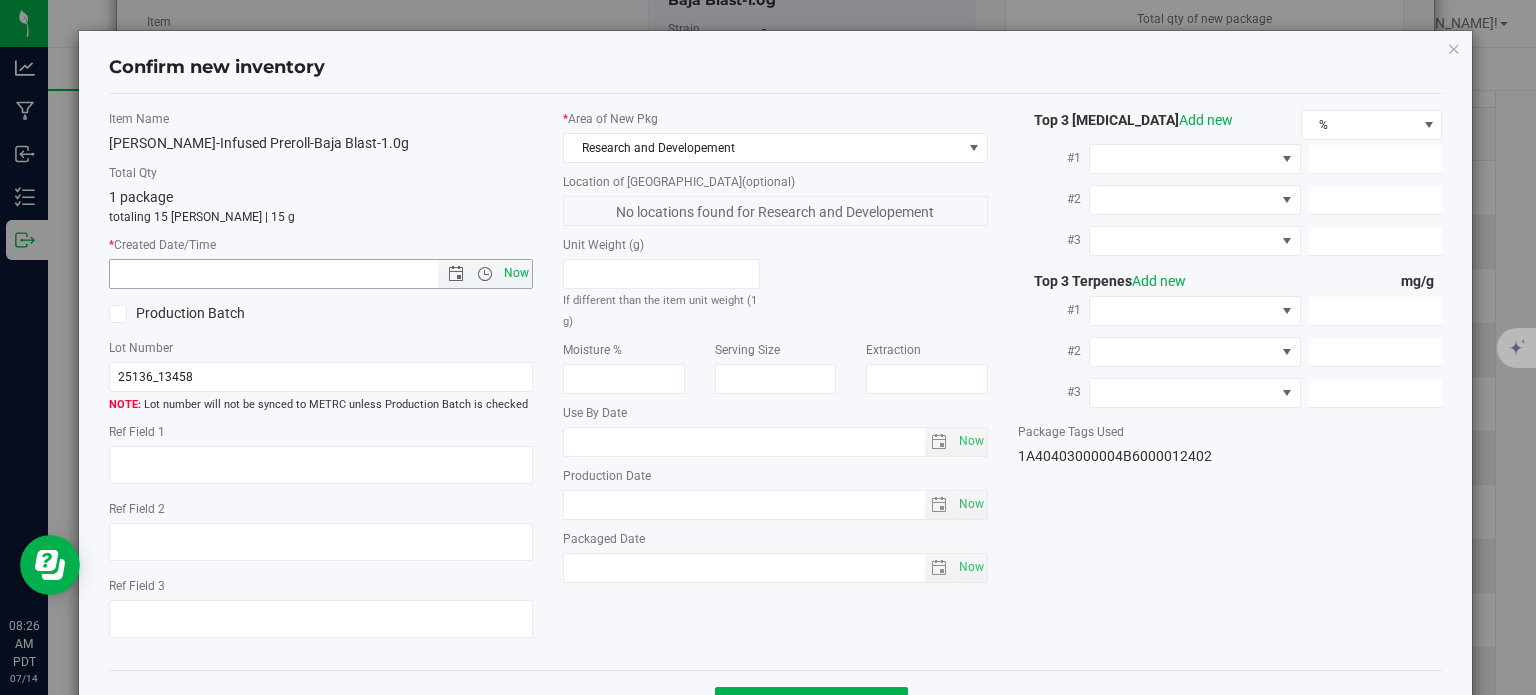 type on "7/14/2025 8:26 AM" 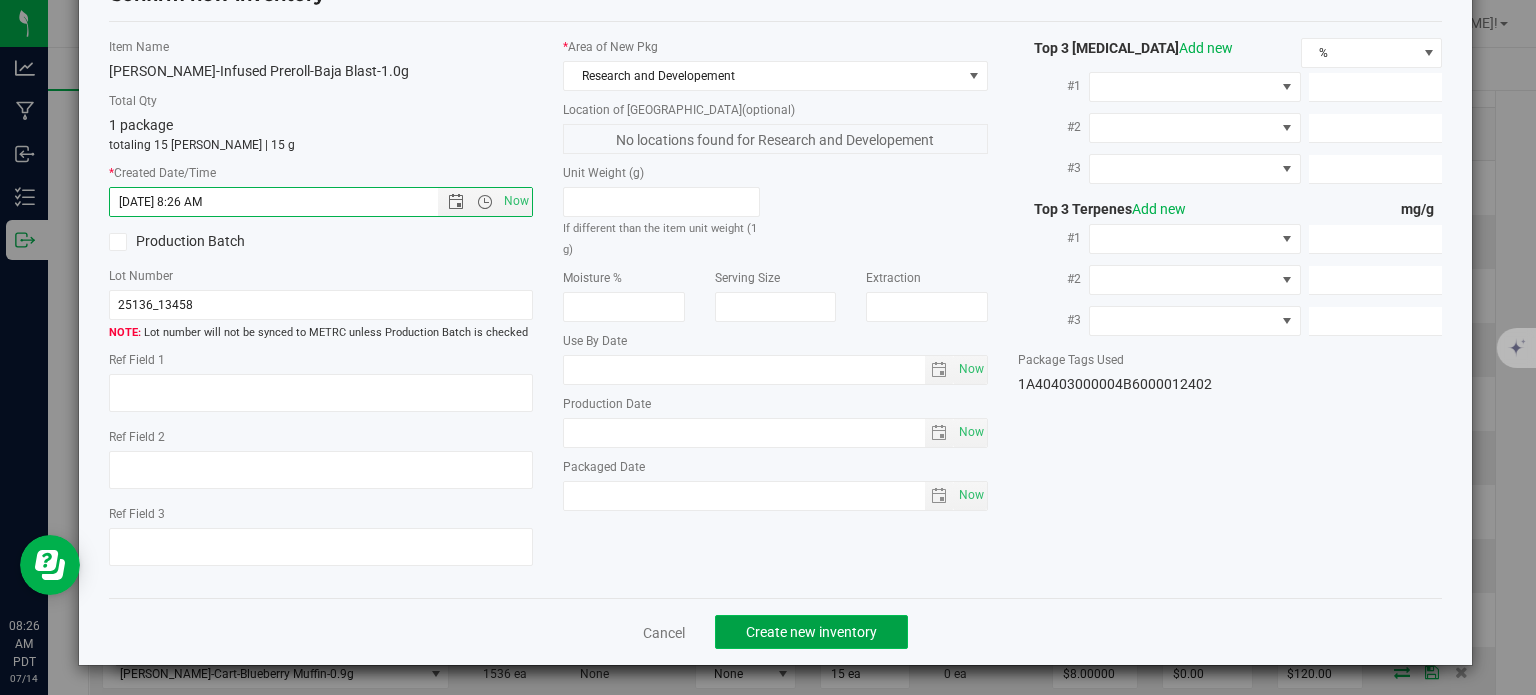 click on "Create new inventory" 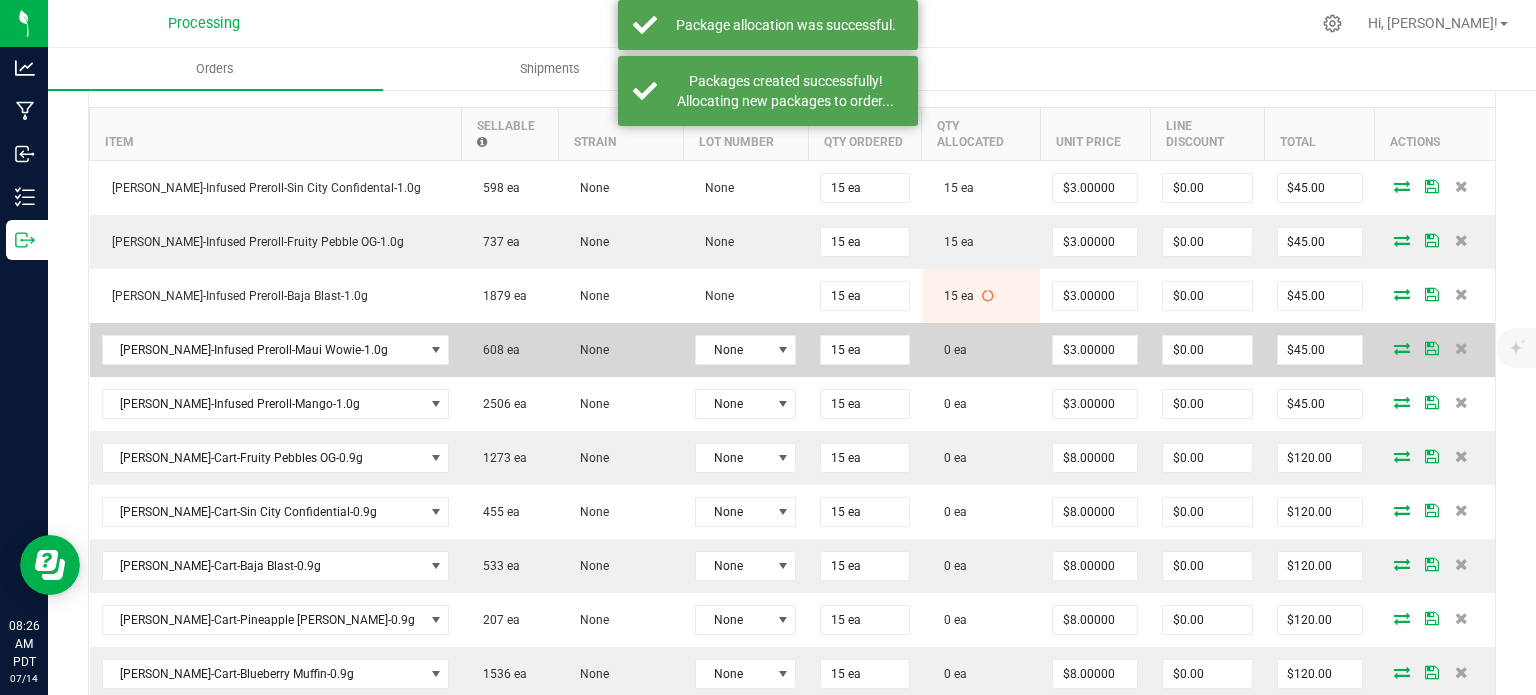 click at bounding box center [1402, 348] 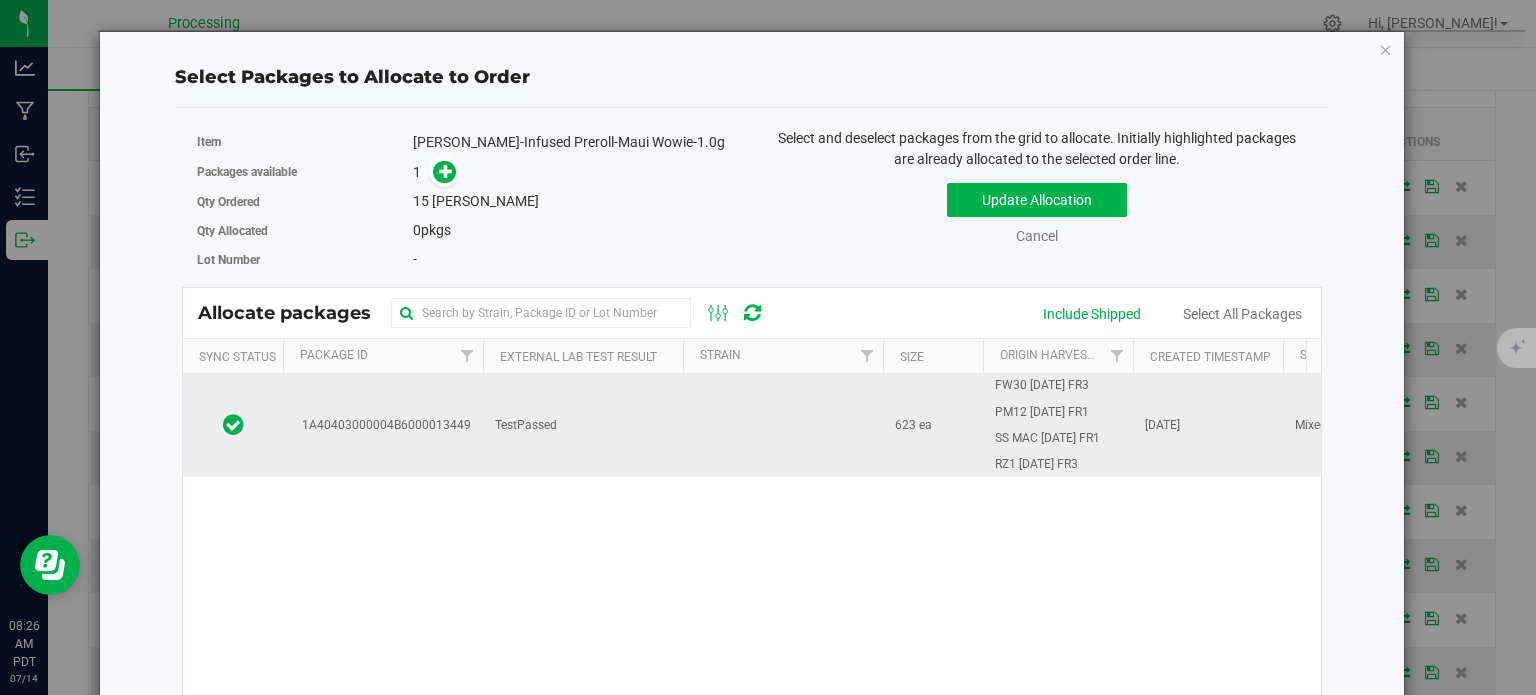 click on "1A40403000004B6000013449" at bounding box center (383, 425) 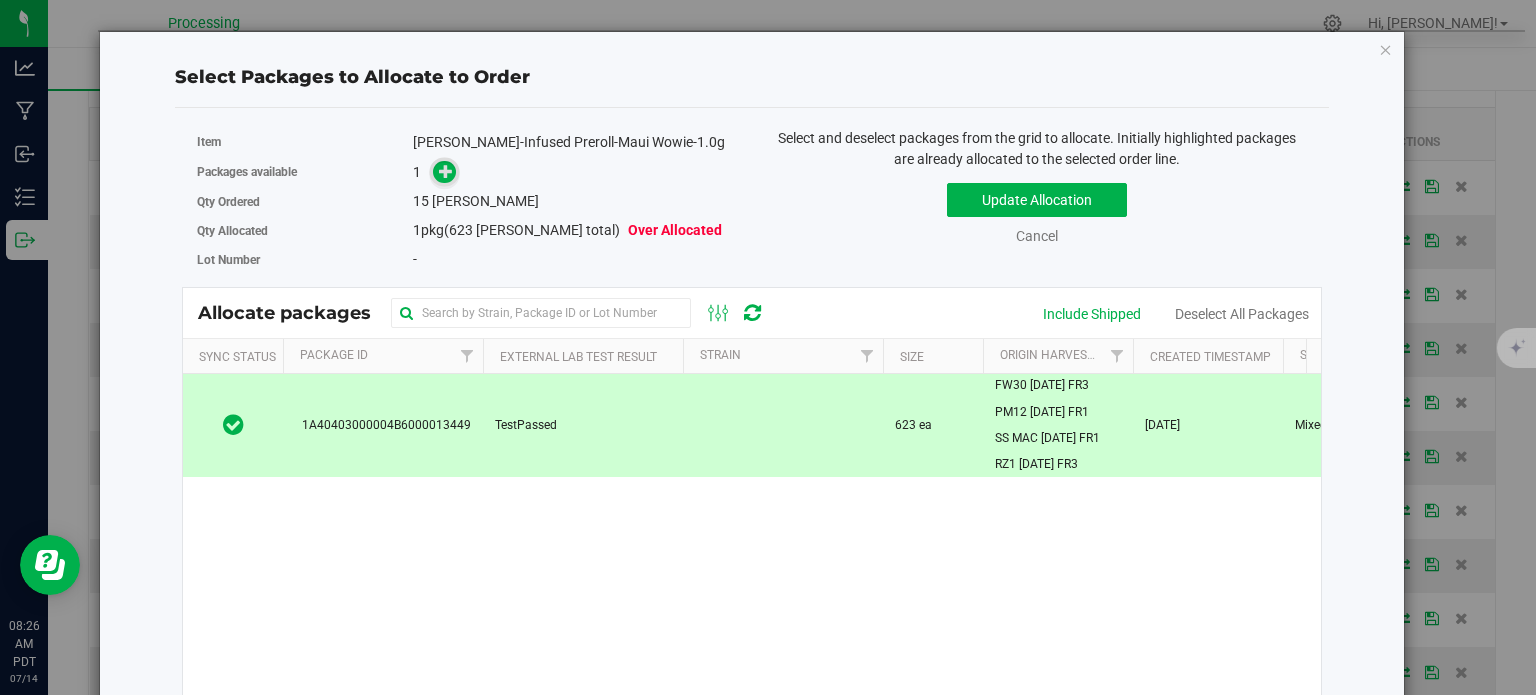 click at bounding box center (444, 172) 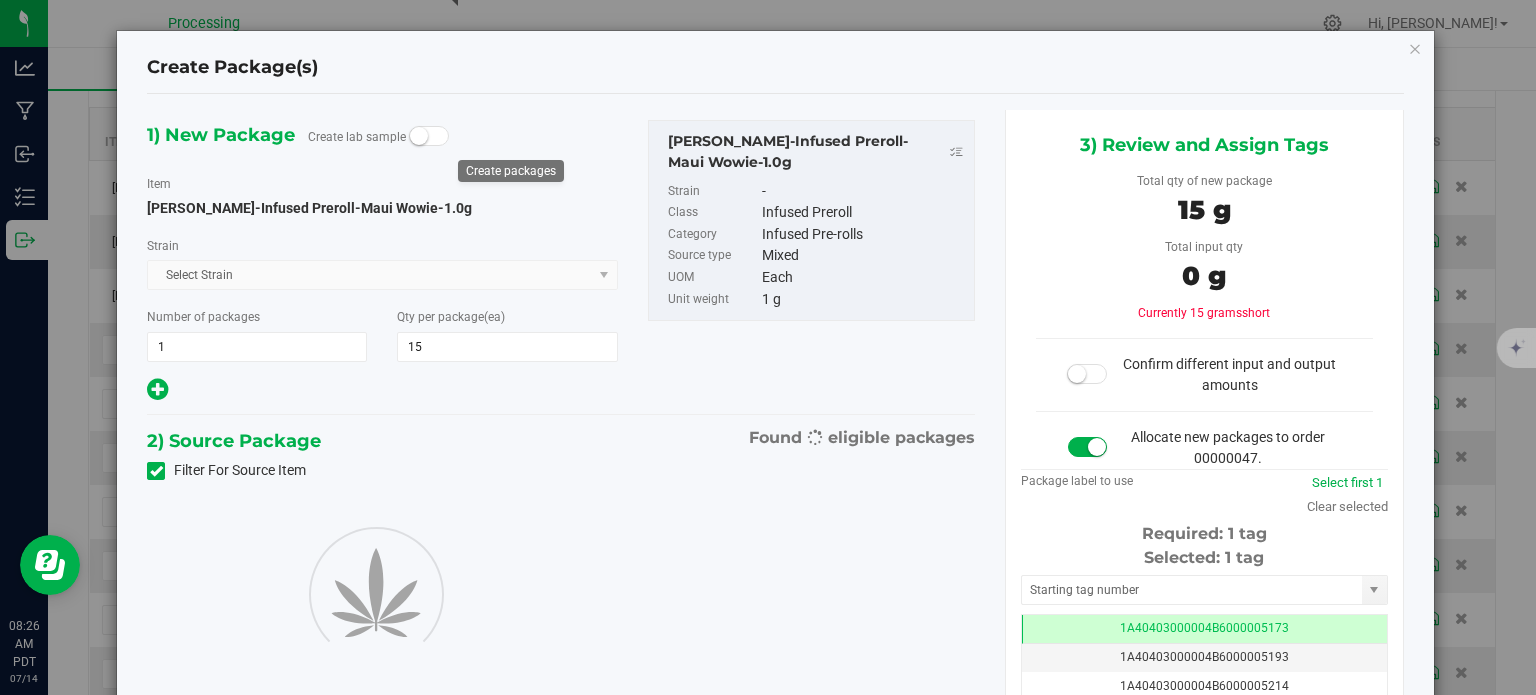 type on "15" 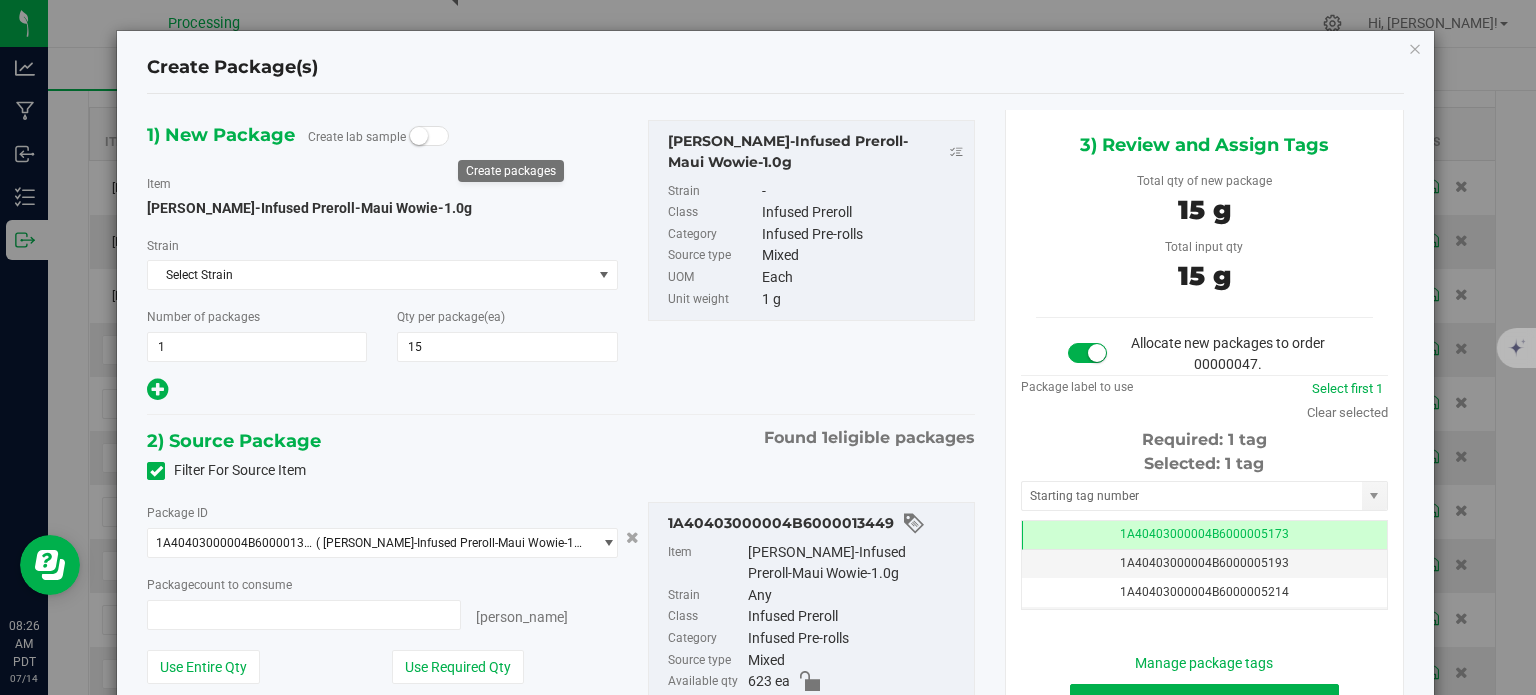 type on "15 ea" 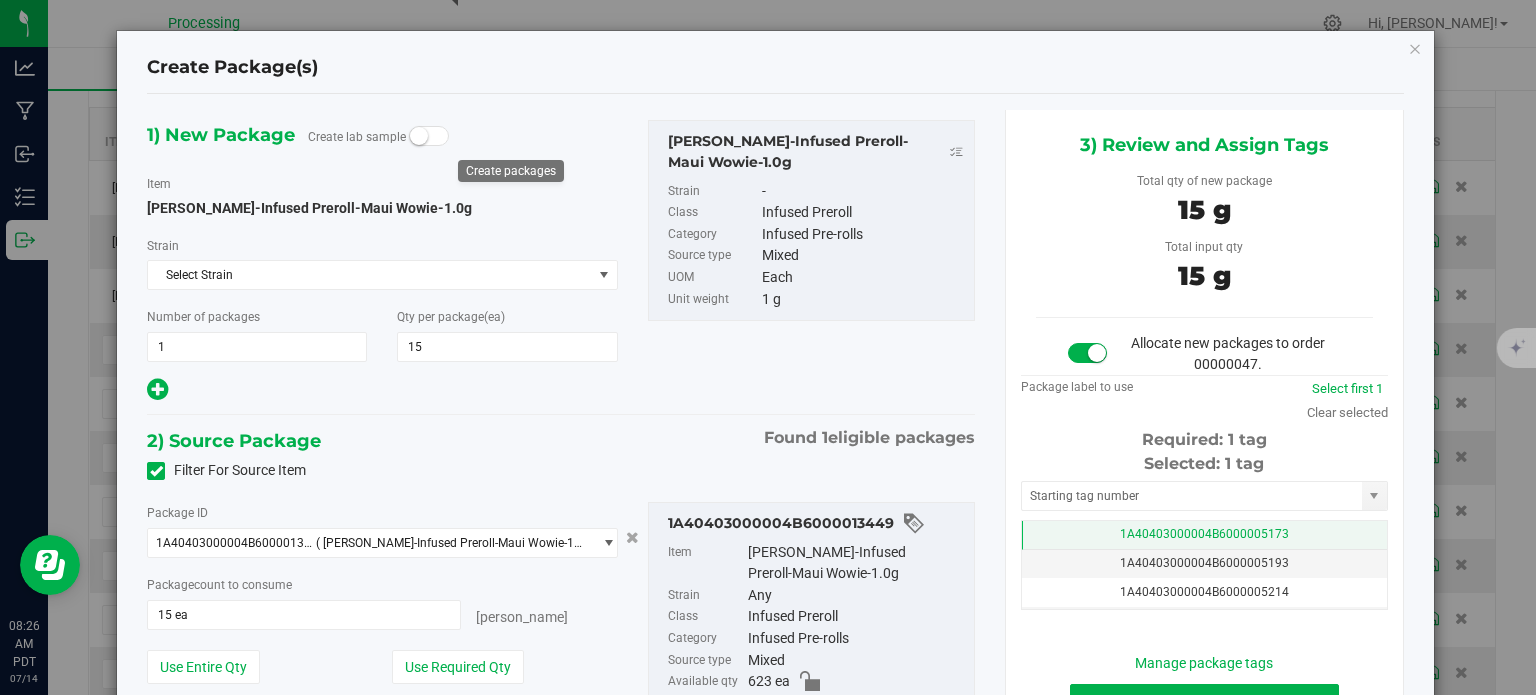 click on "1A40403000004B6000005173" at bounding box center (1204, 535) 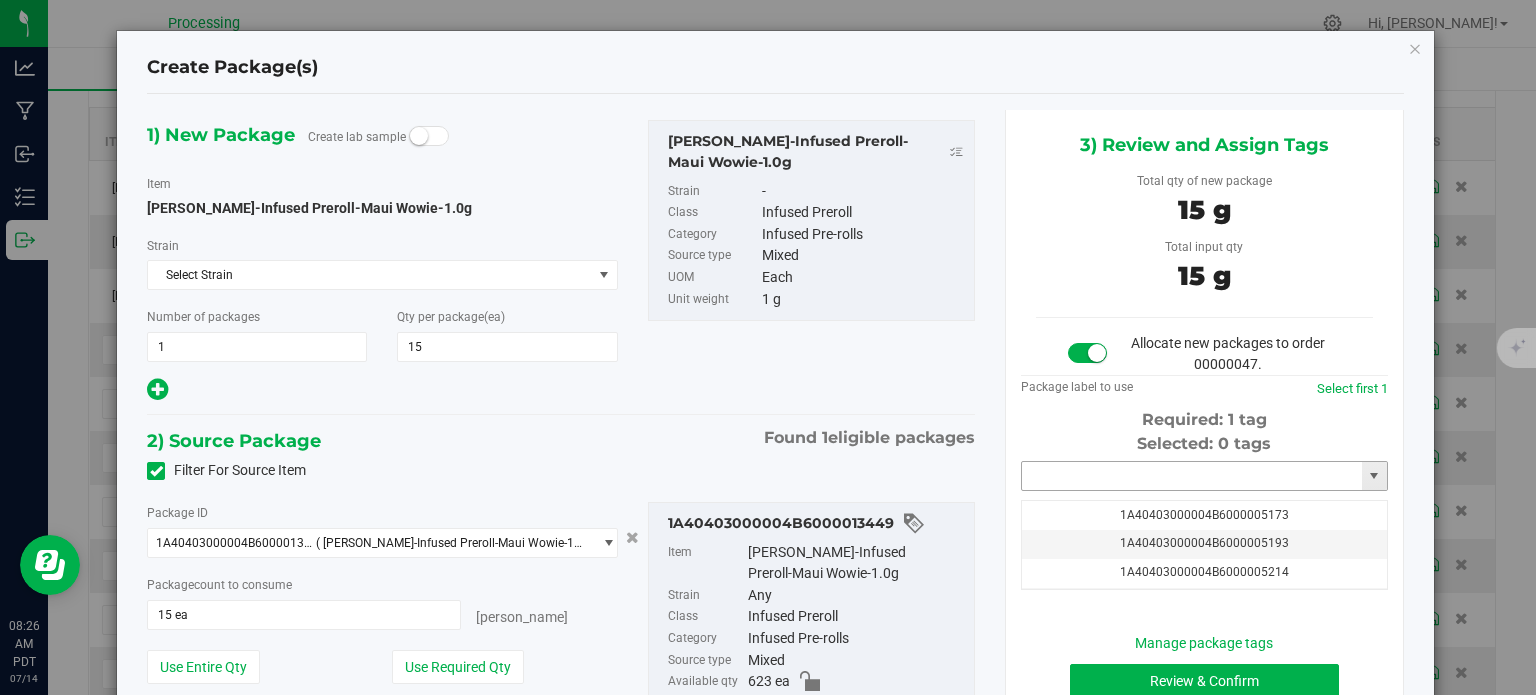 click at bounding box center (1192, 476) 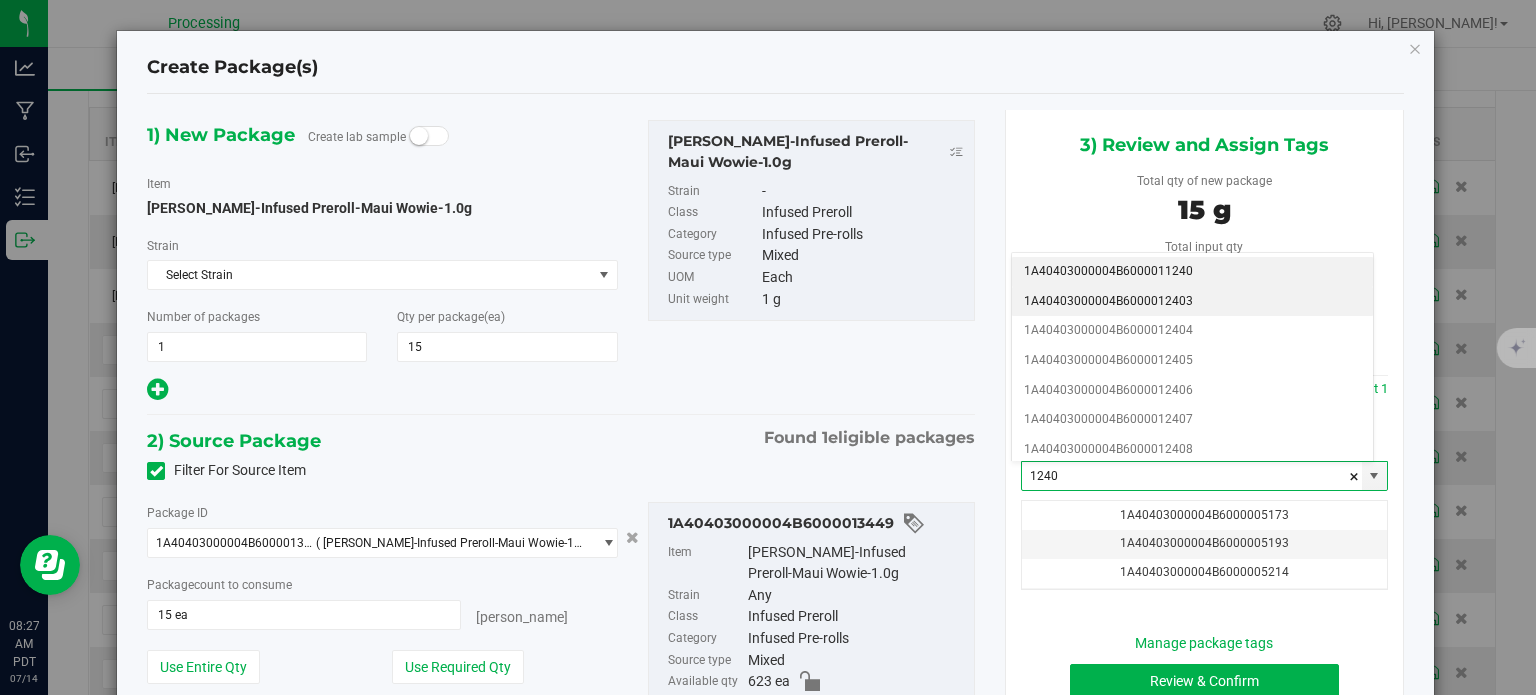 click on "1A40403000004B6000012403" at bounding box center (1192, 302) 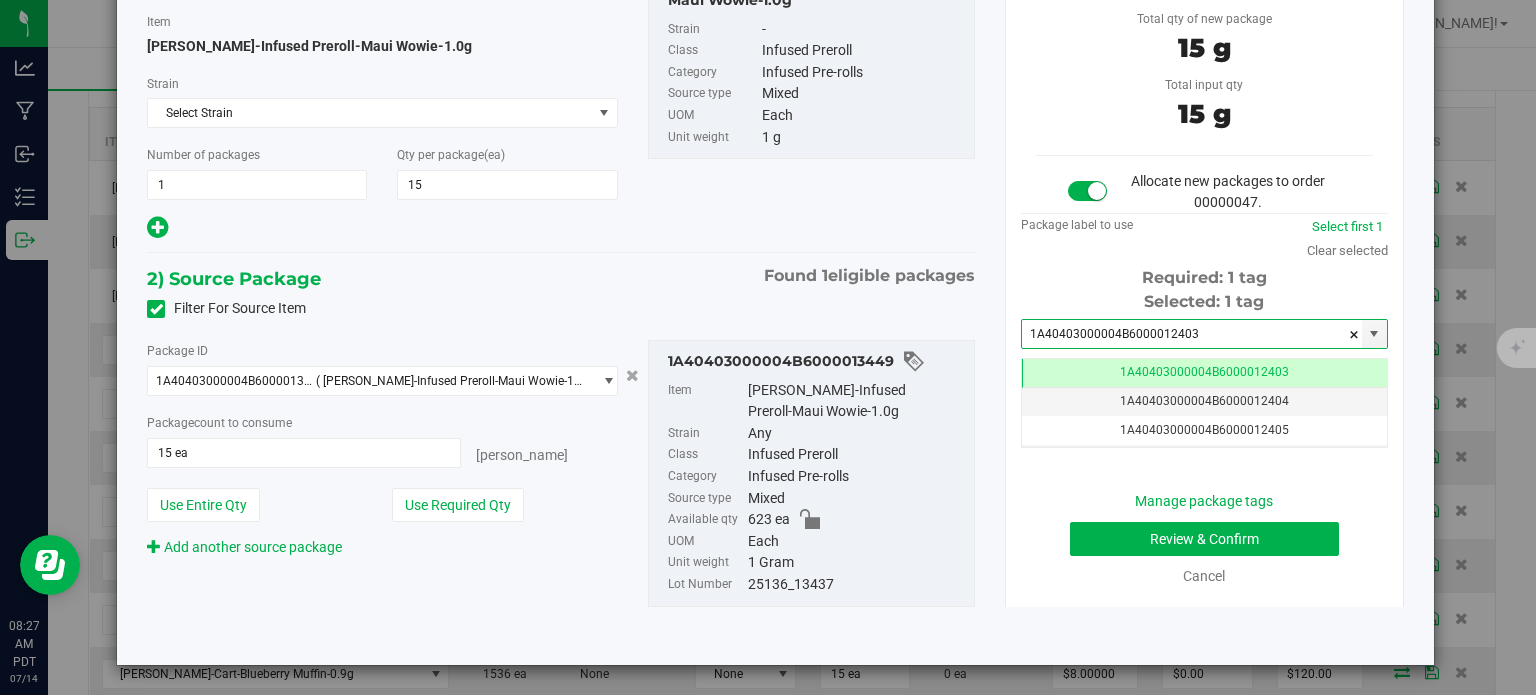type on "1A40403000004B6000012403" 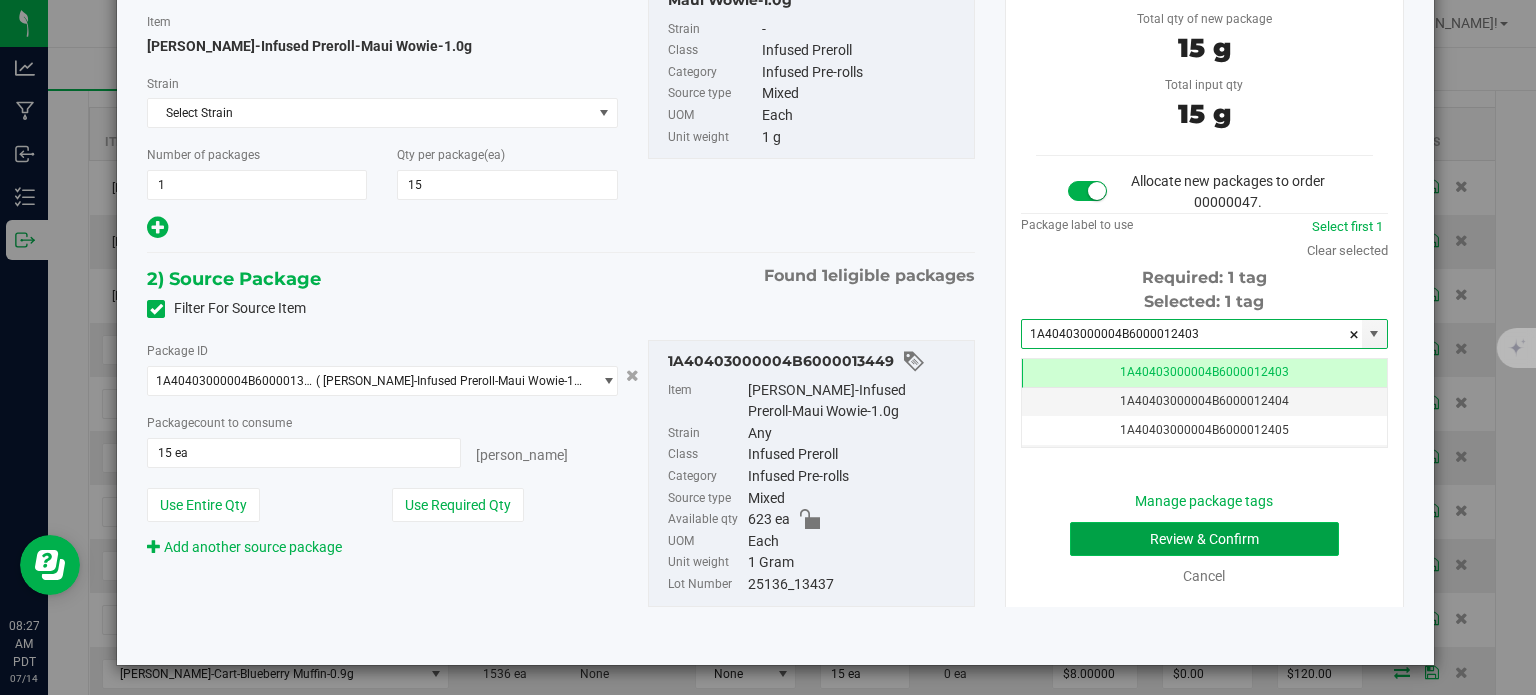 click on "Review & Confirm" at bounding box center (1204, 539) 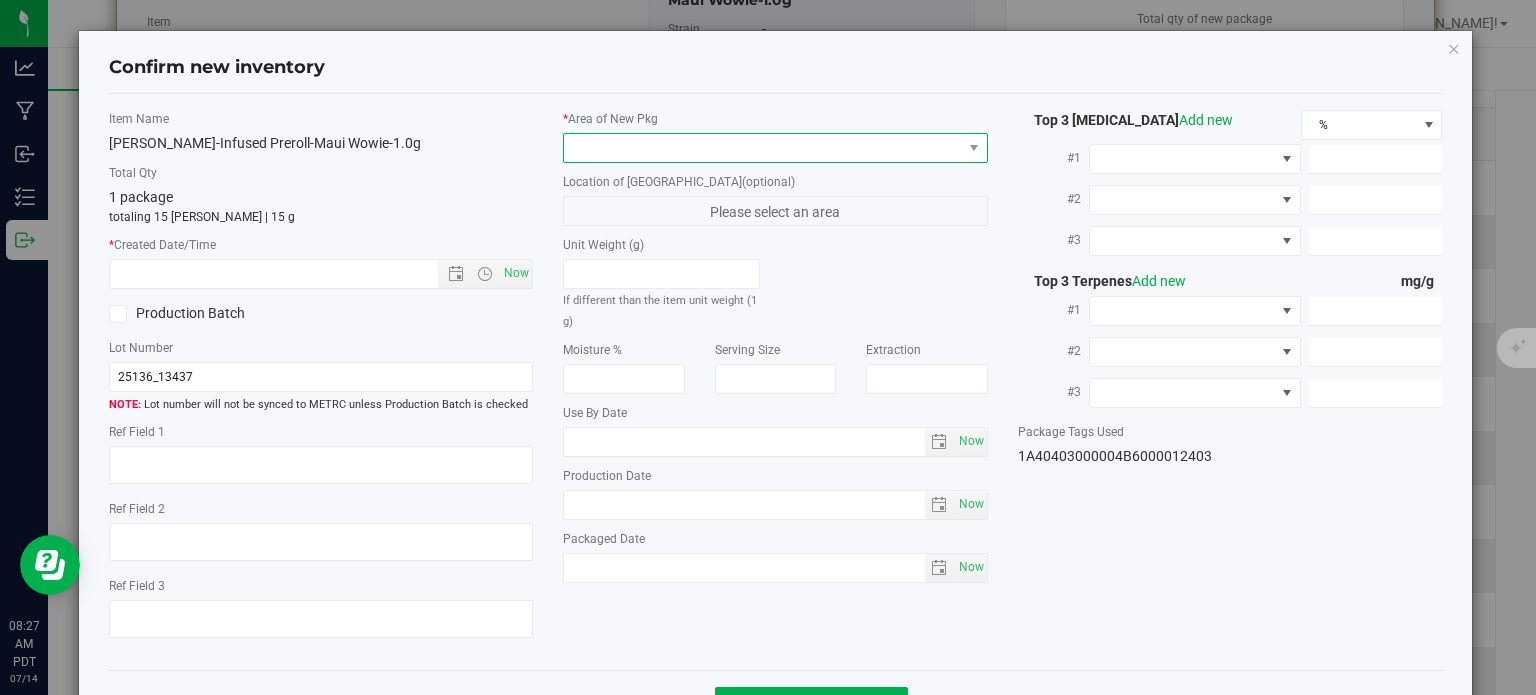 click at bounding box center [763, 148] 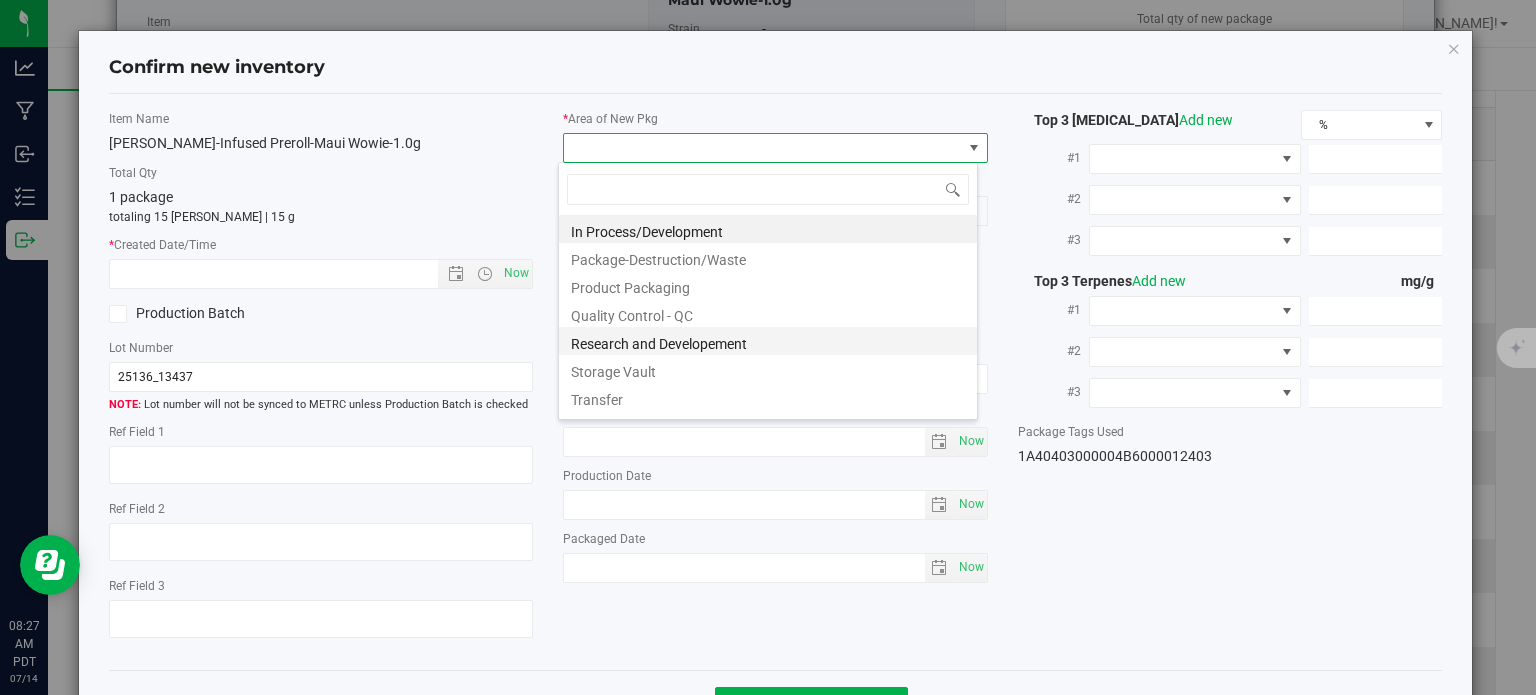 click on "Research and Developement" at bounding box center [768, 341] 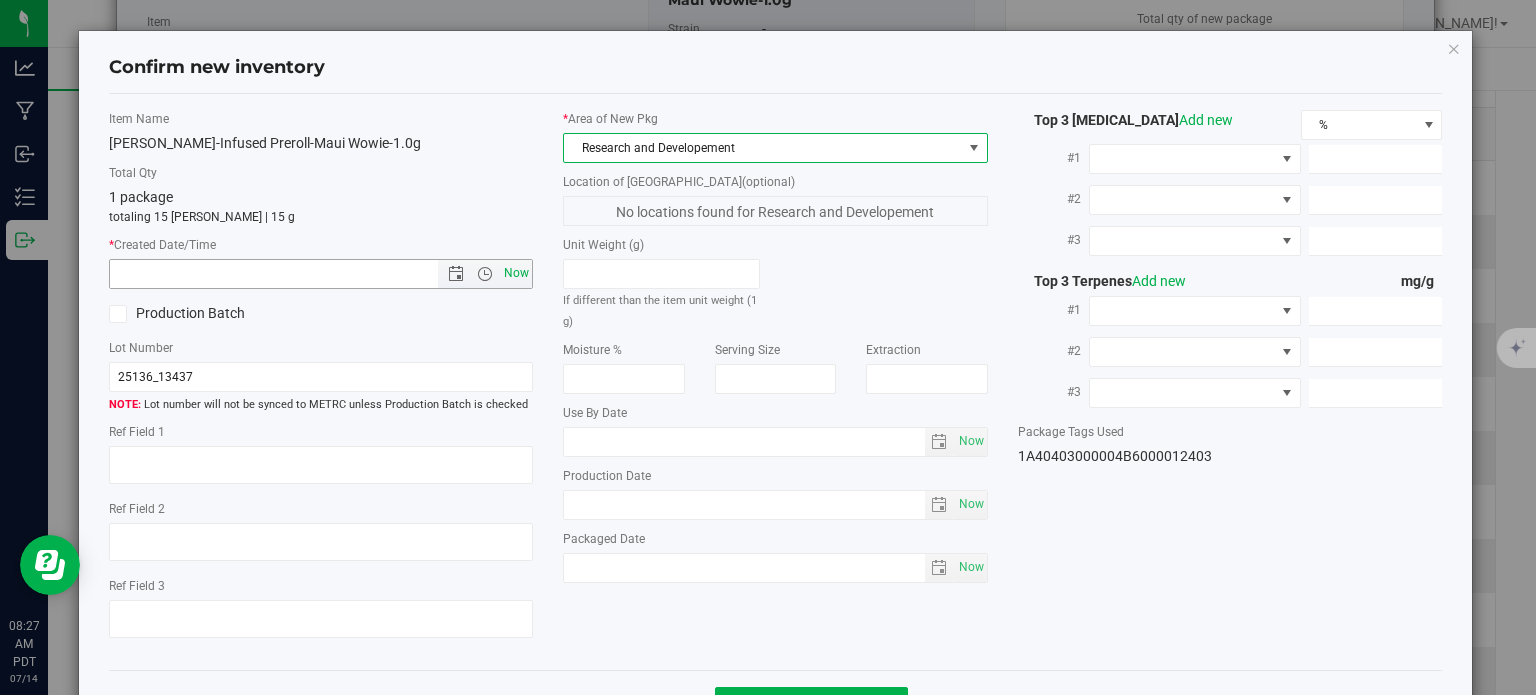 click on "Now" at bounding box center (517, 273) 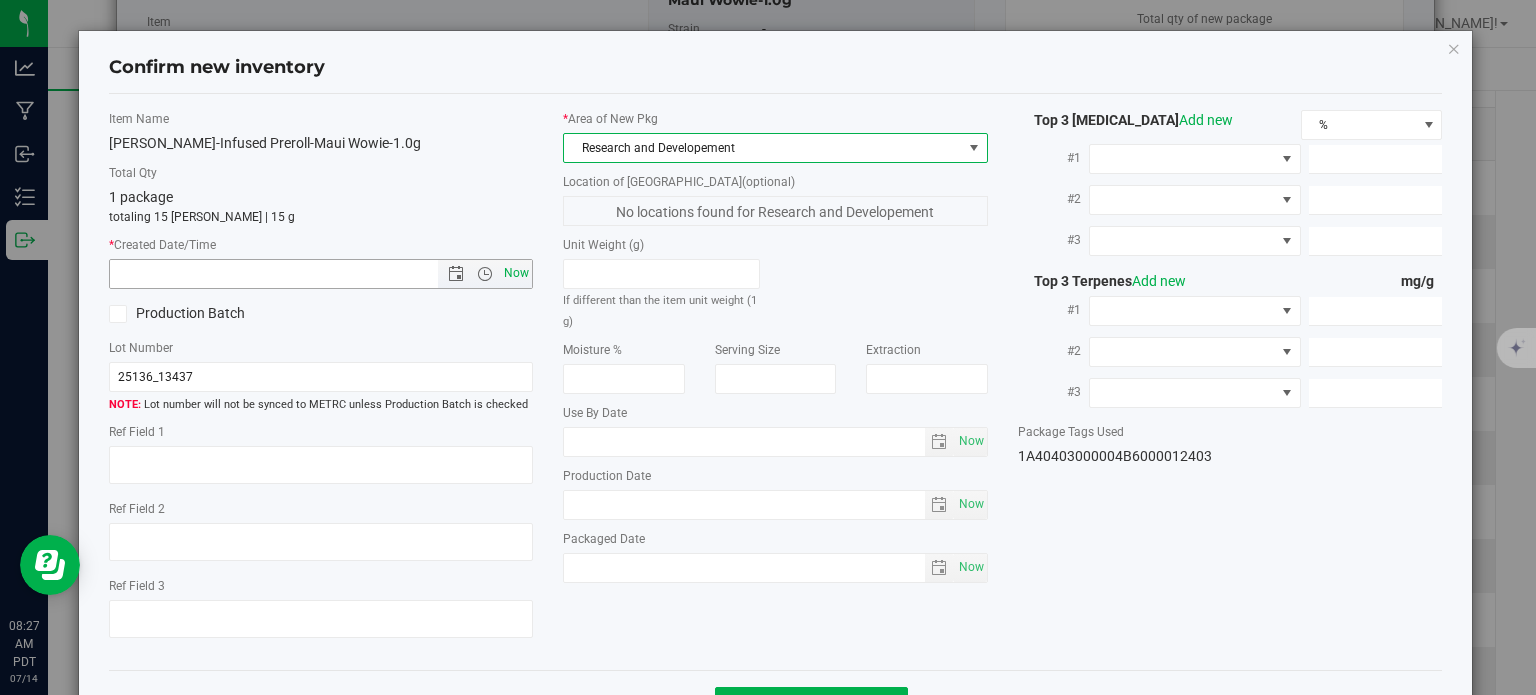 type on "7/14/2025 8:27 AM" 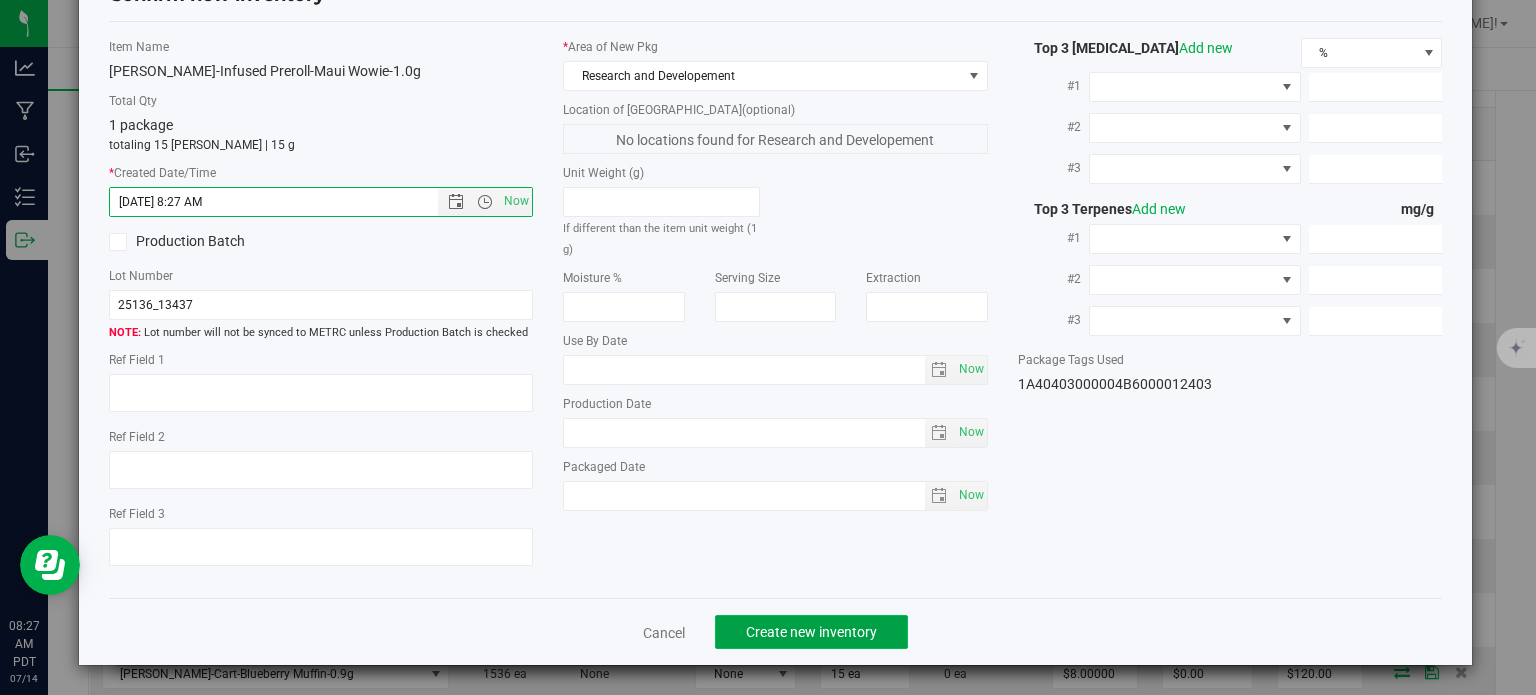 click on "Create new inventory" 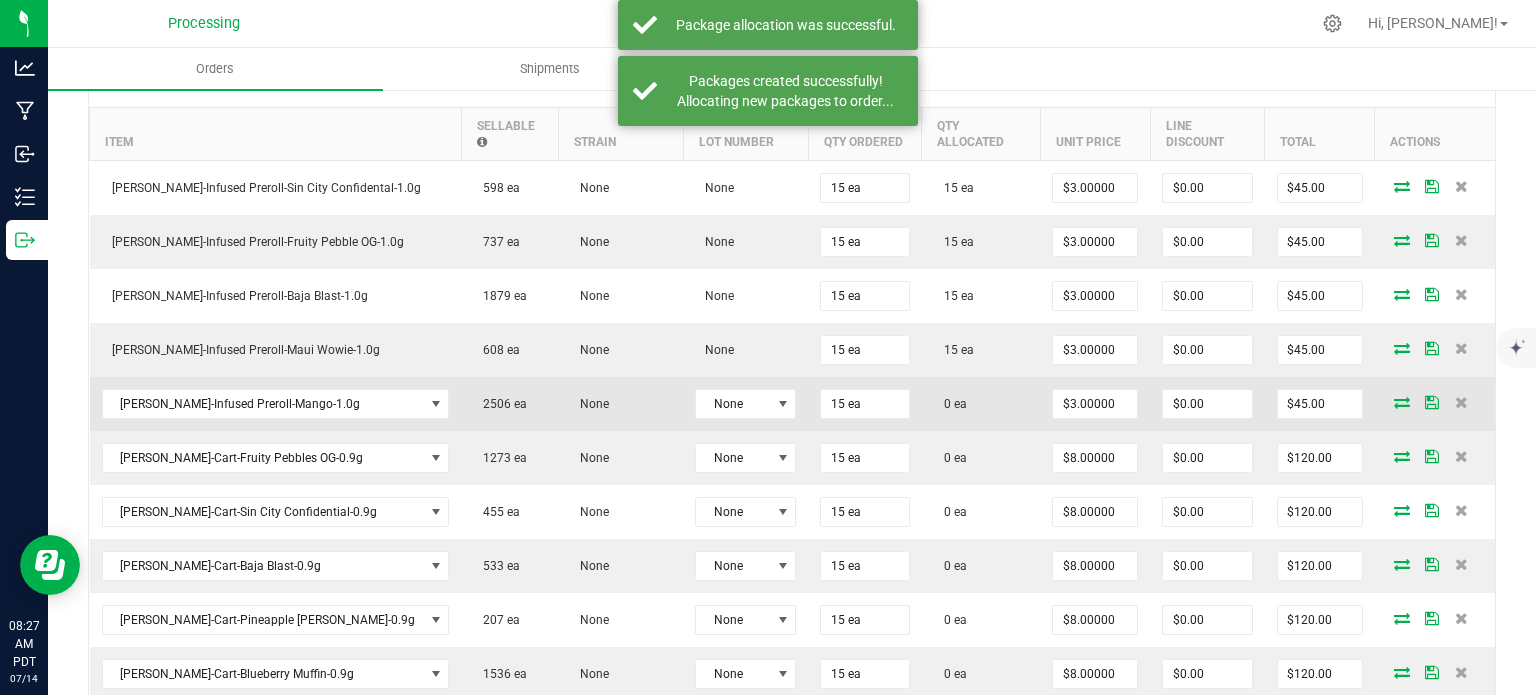 click at bounding box center (1402, 402) 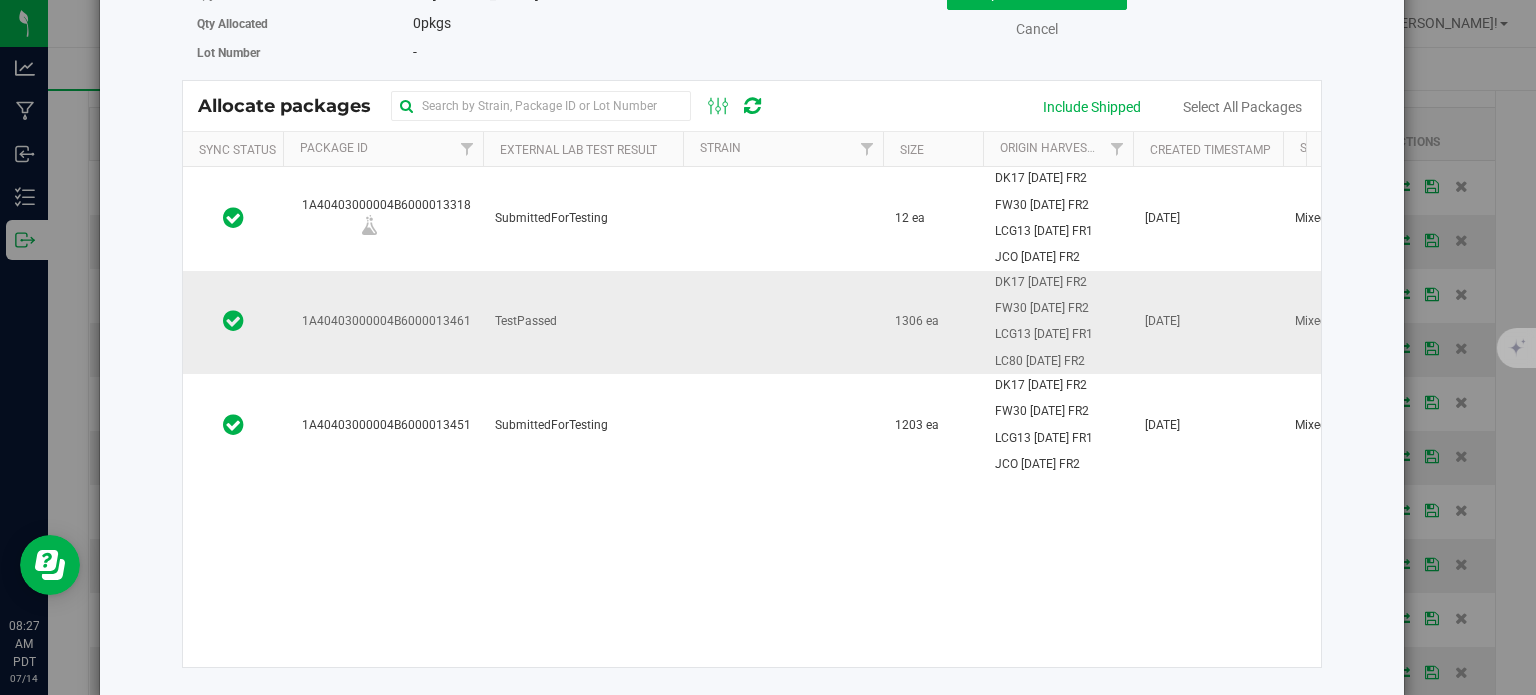 click on "1A40403000004B6000013461" at bounding box center [383, 321] 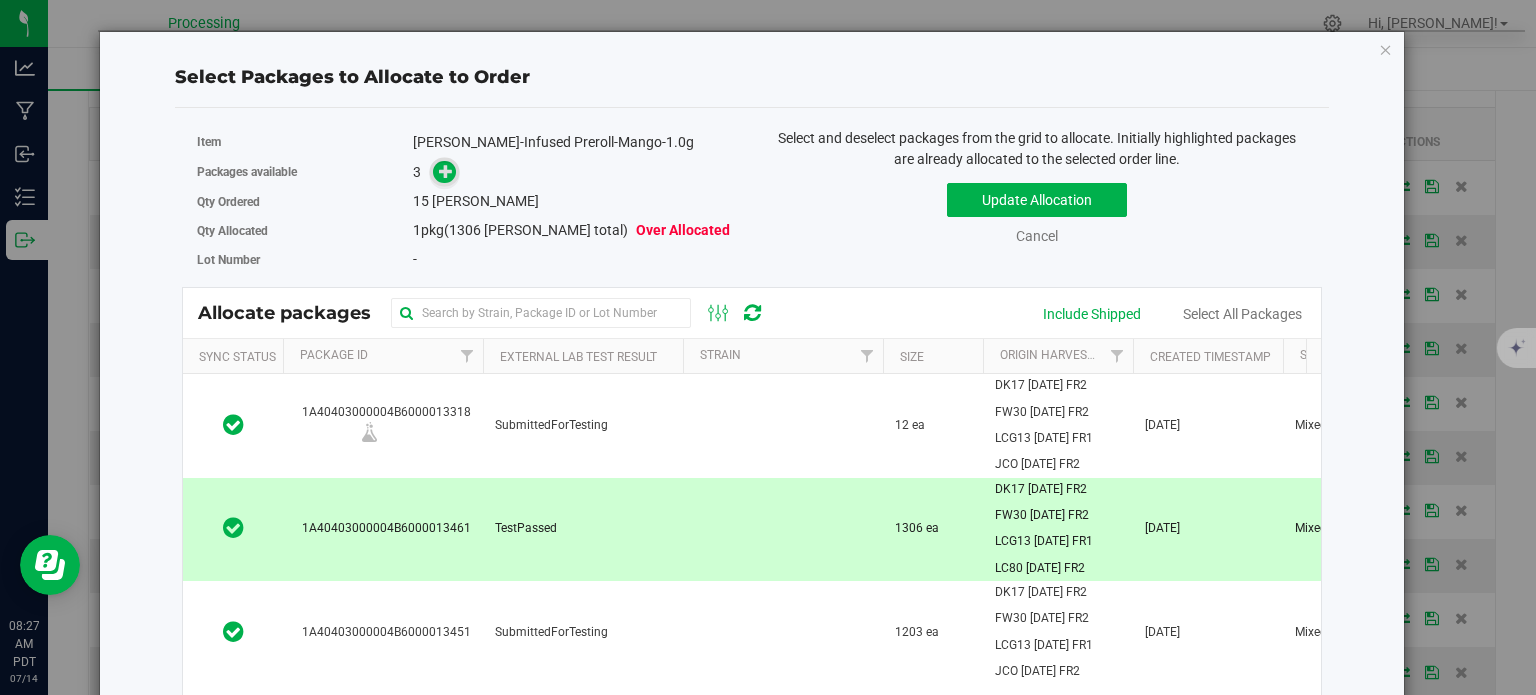 click at bounding box center [446, 171] 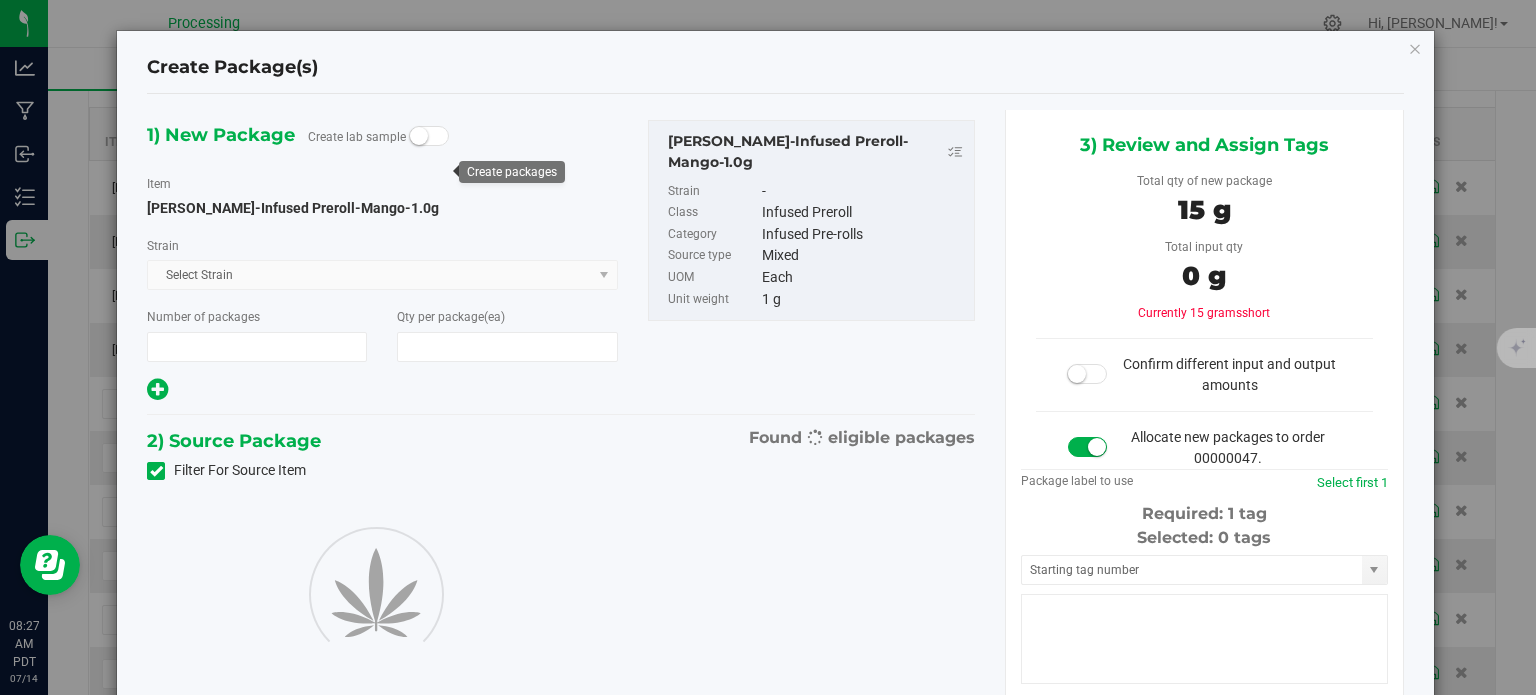 type on "1" 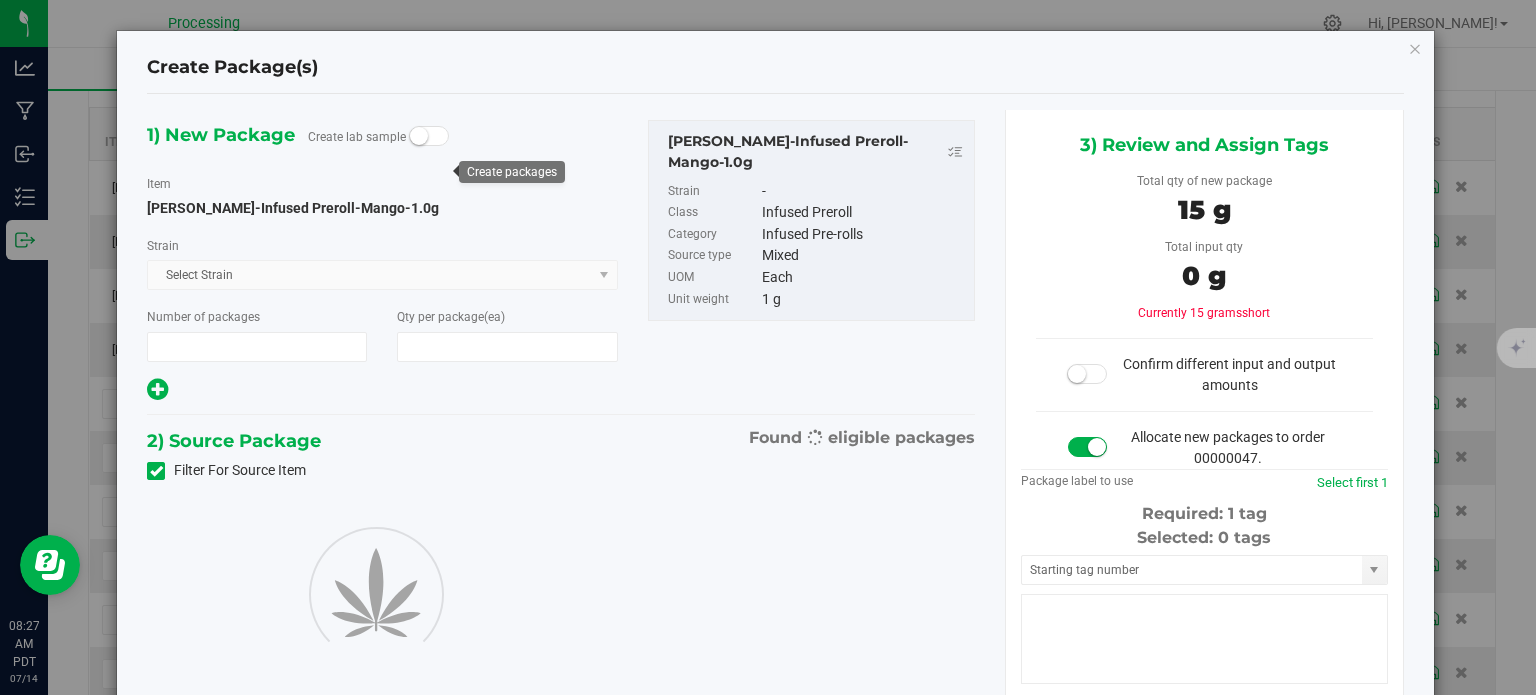 type on "15" 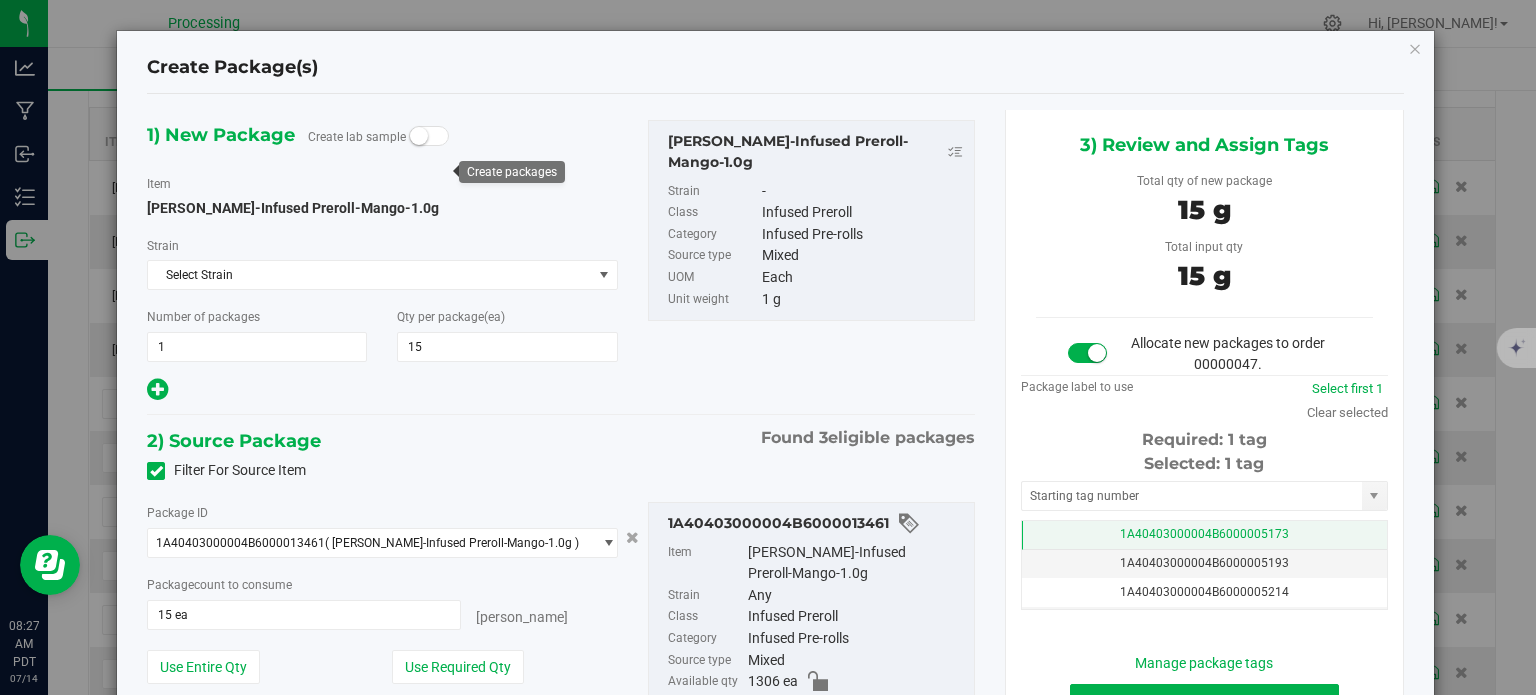 click on "1A40403000004B6000005173" at bounding box center [1204, 534] 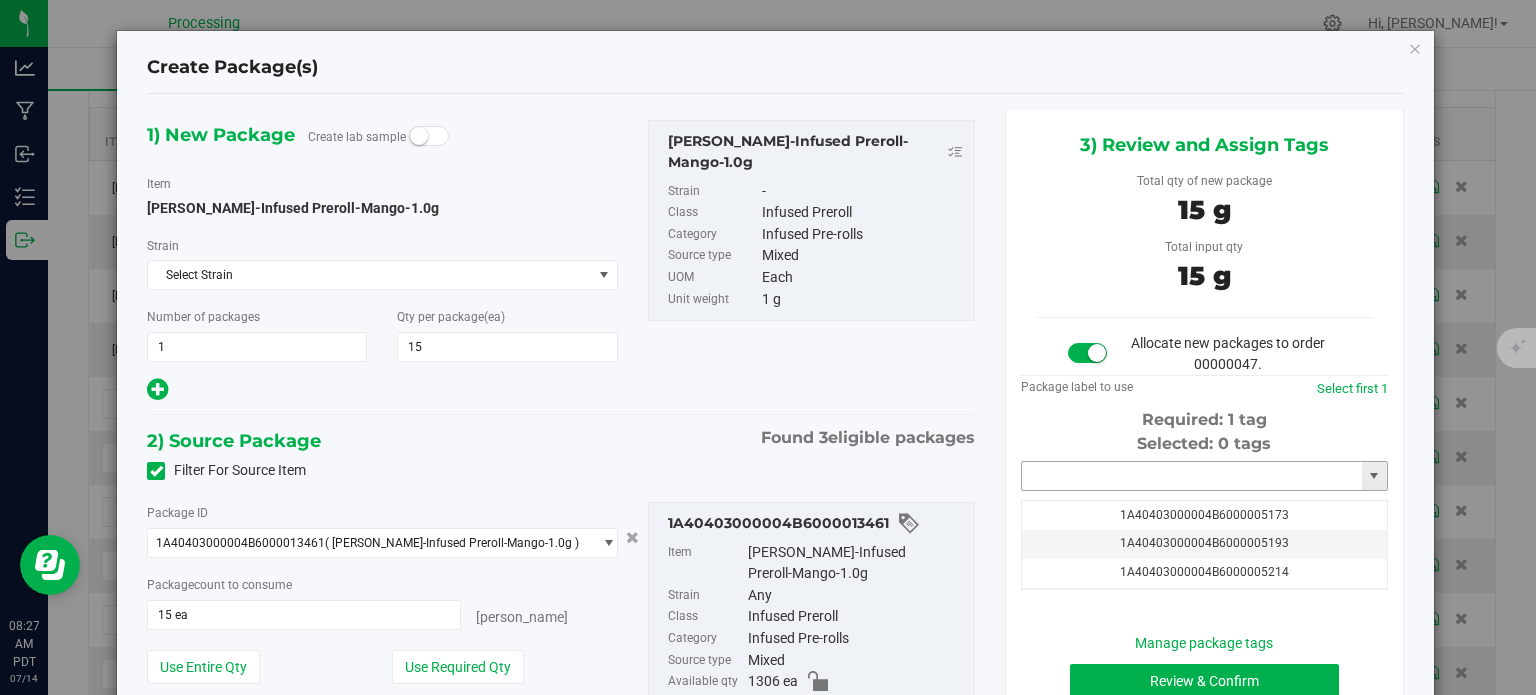 click at bounding box center (1192, 476) 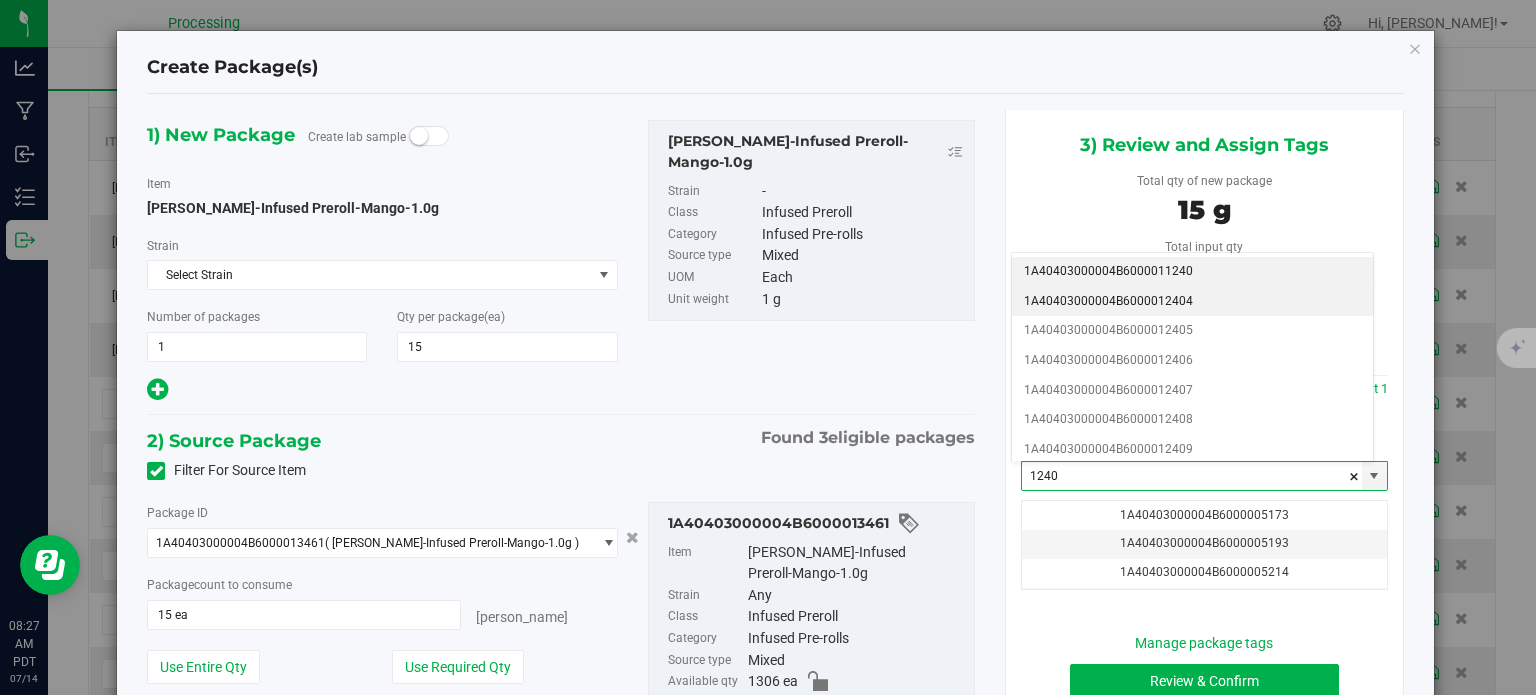 click on "1A40403000004B6000012404" at bounding box center (1192, 302) 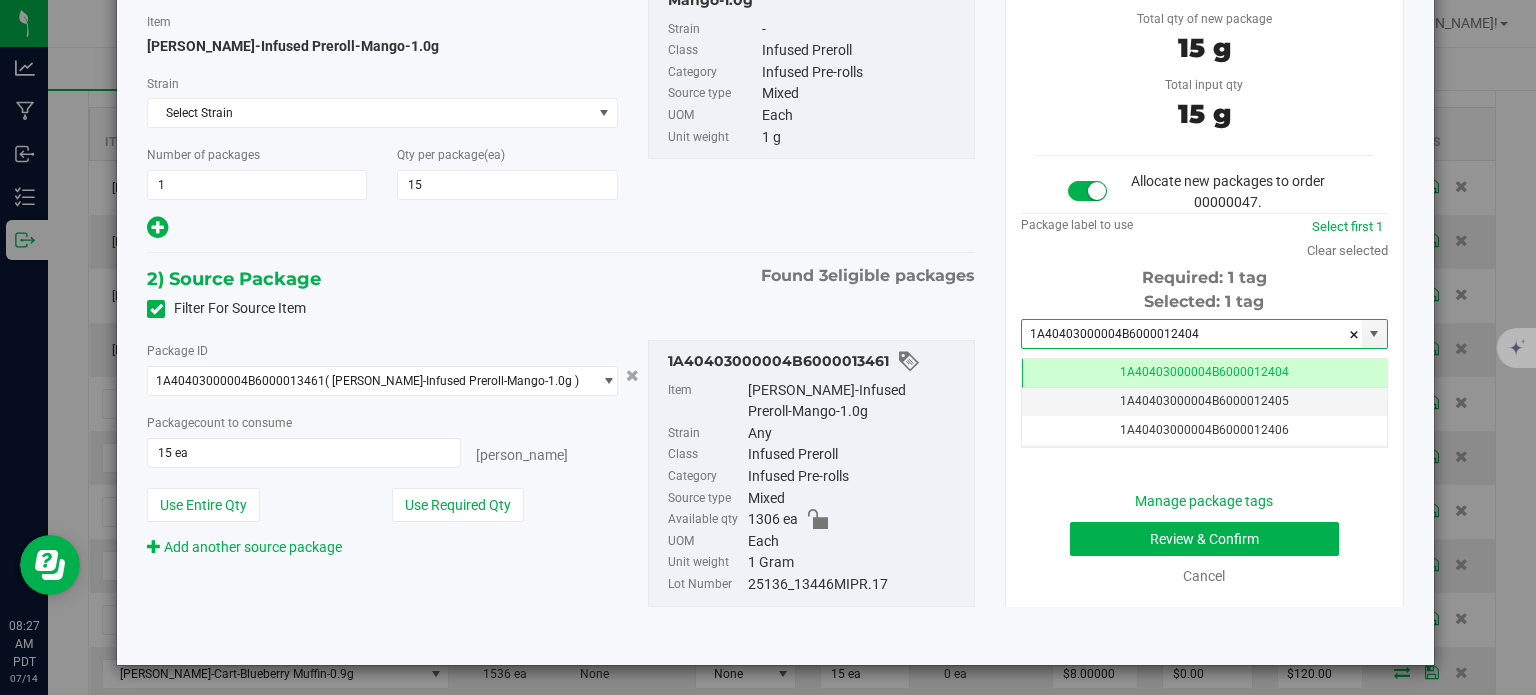 type on "1A40403000004B6000012404" 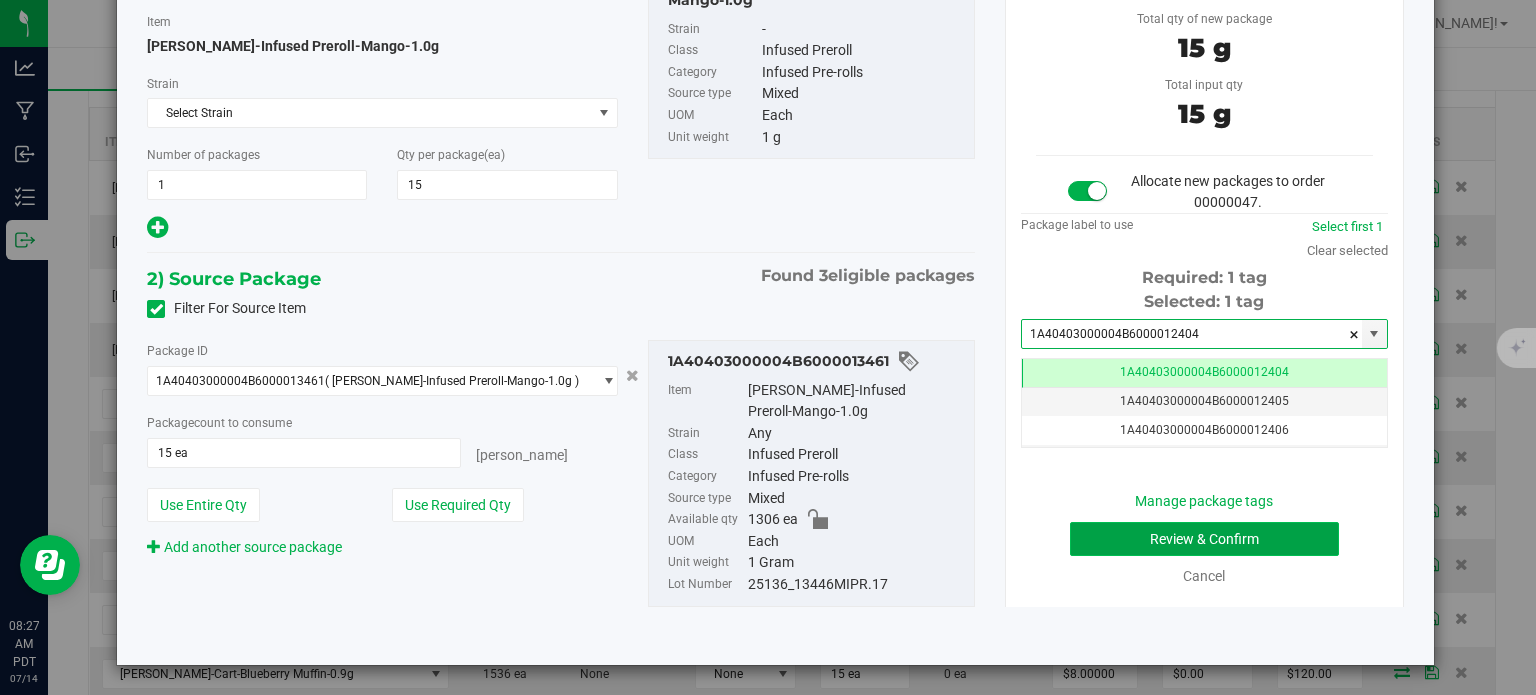 click on "Review & Confirm" at bounding box center (1204, 539) 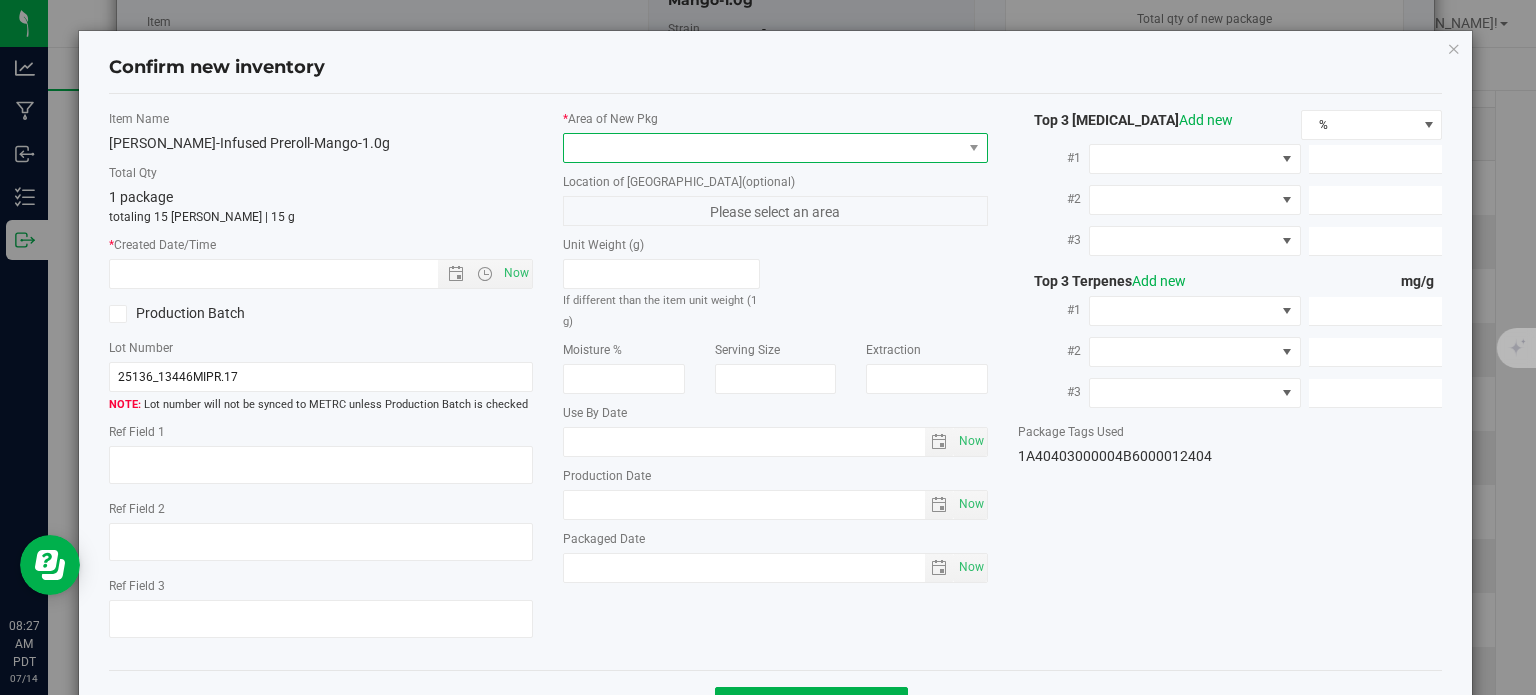 click at bounding box center (763, 148) 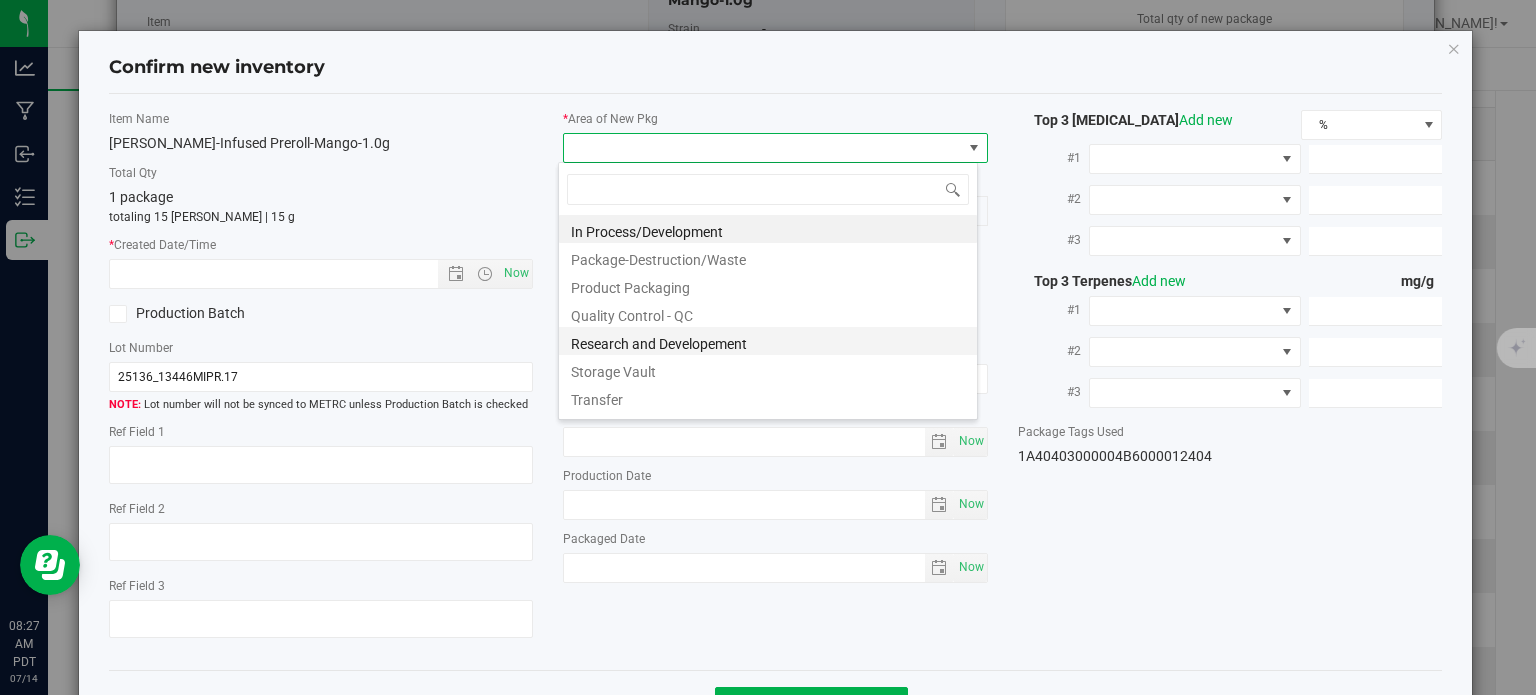 click on "Research and Developement" at bounding box center (768, 341) 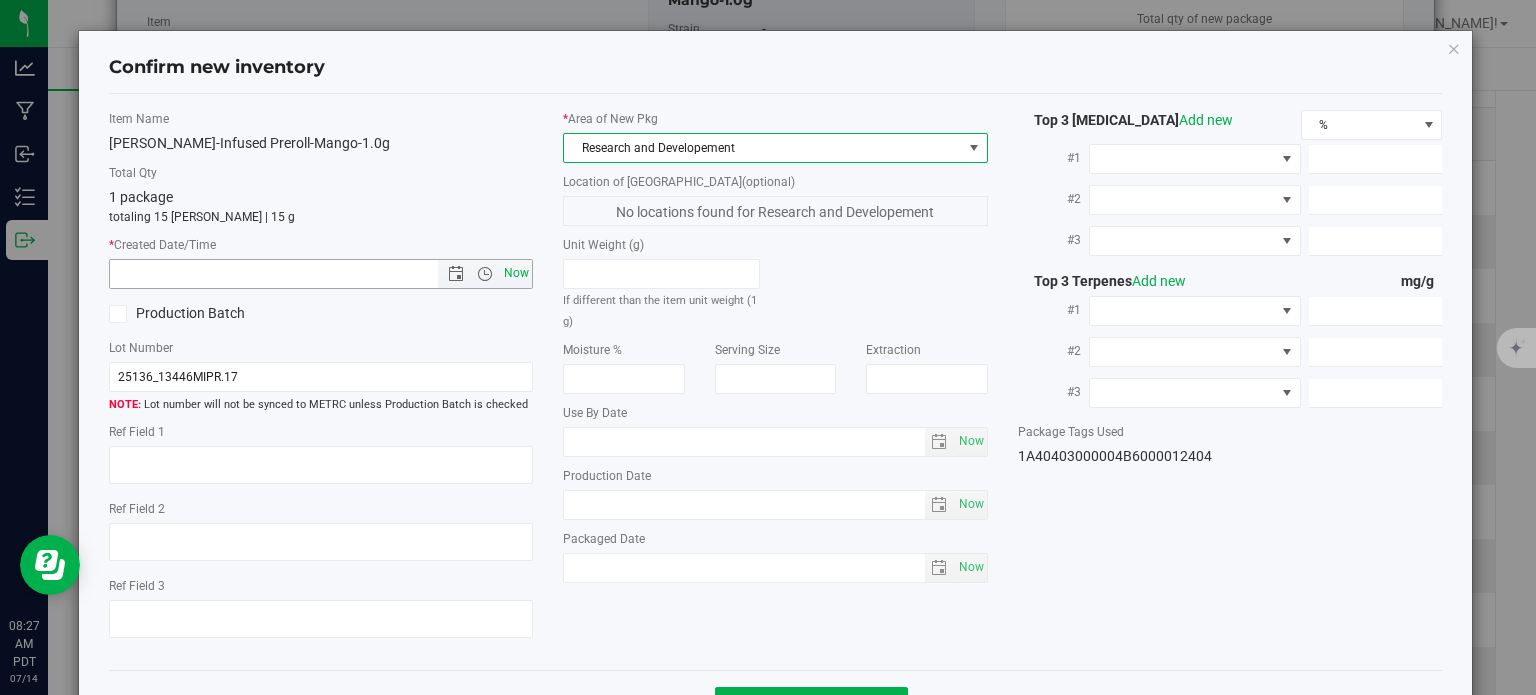 click on "Now" at bounding box center [517, 273] 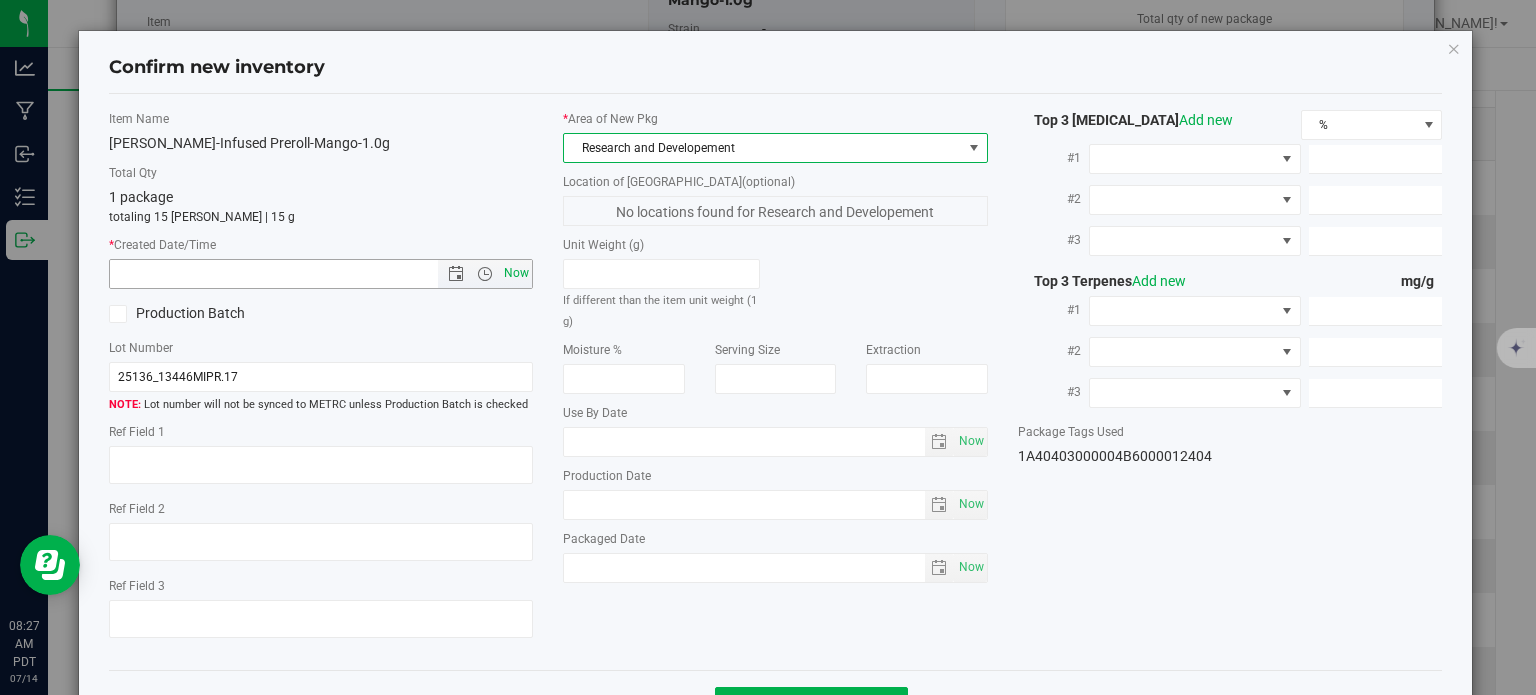 type on "7/14/2025 8:27 AM" 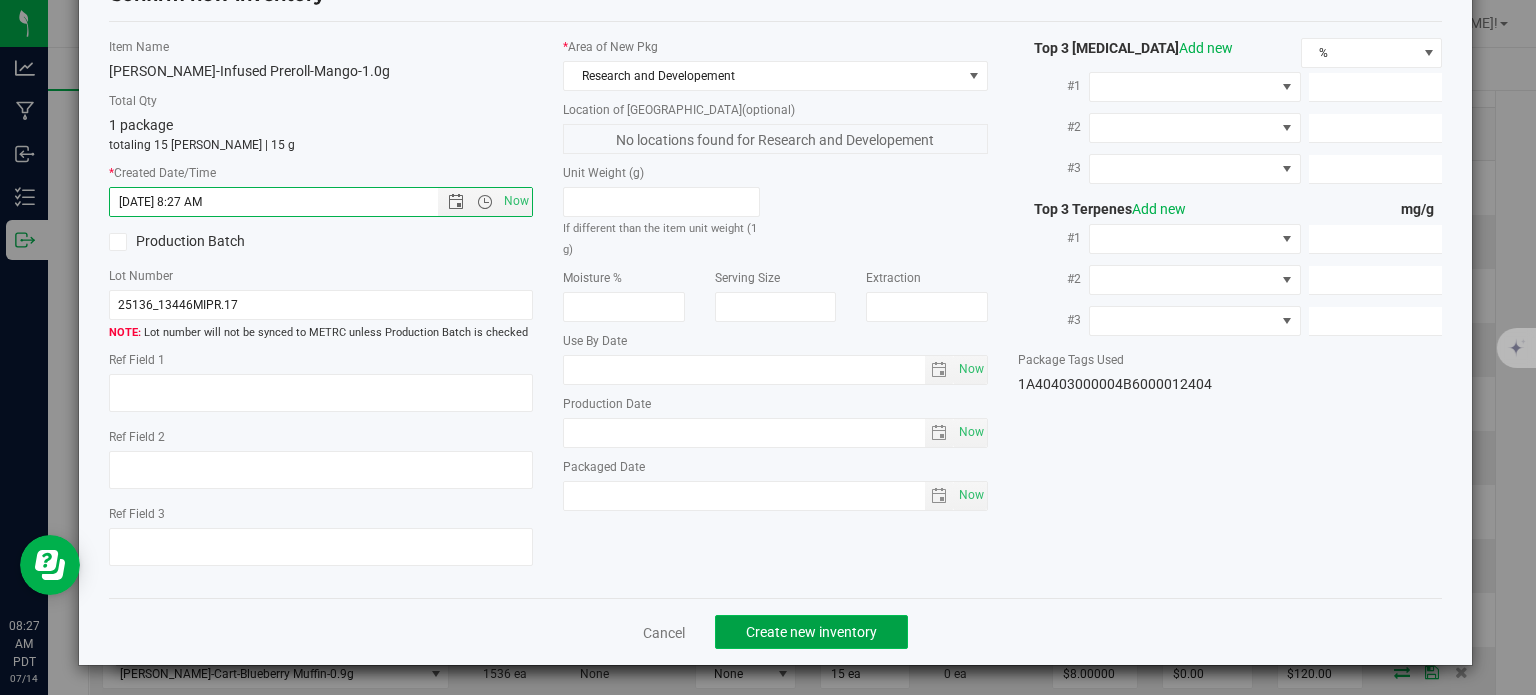 click on "Create new inventory" 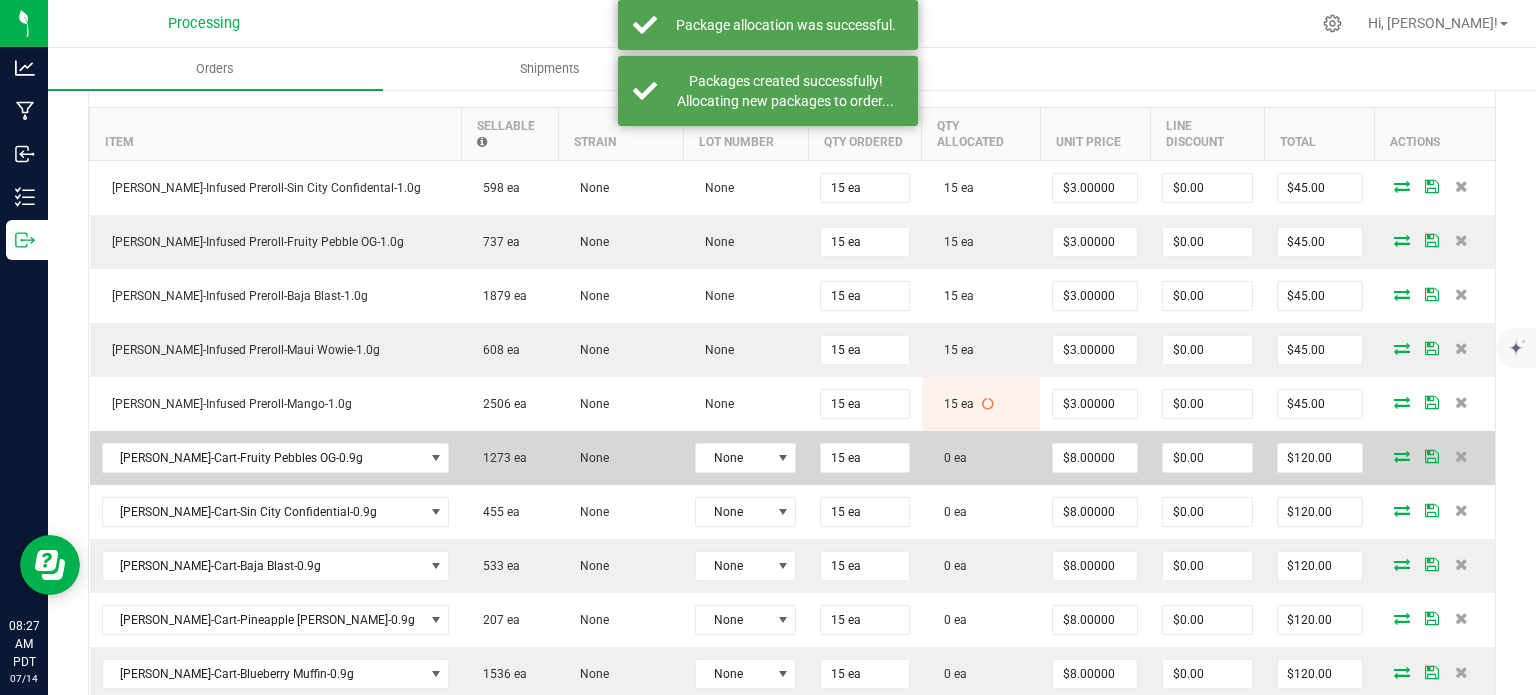 click at bounding box center [1402, 456] 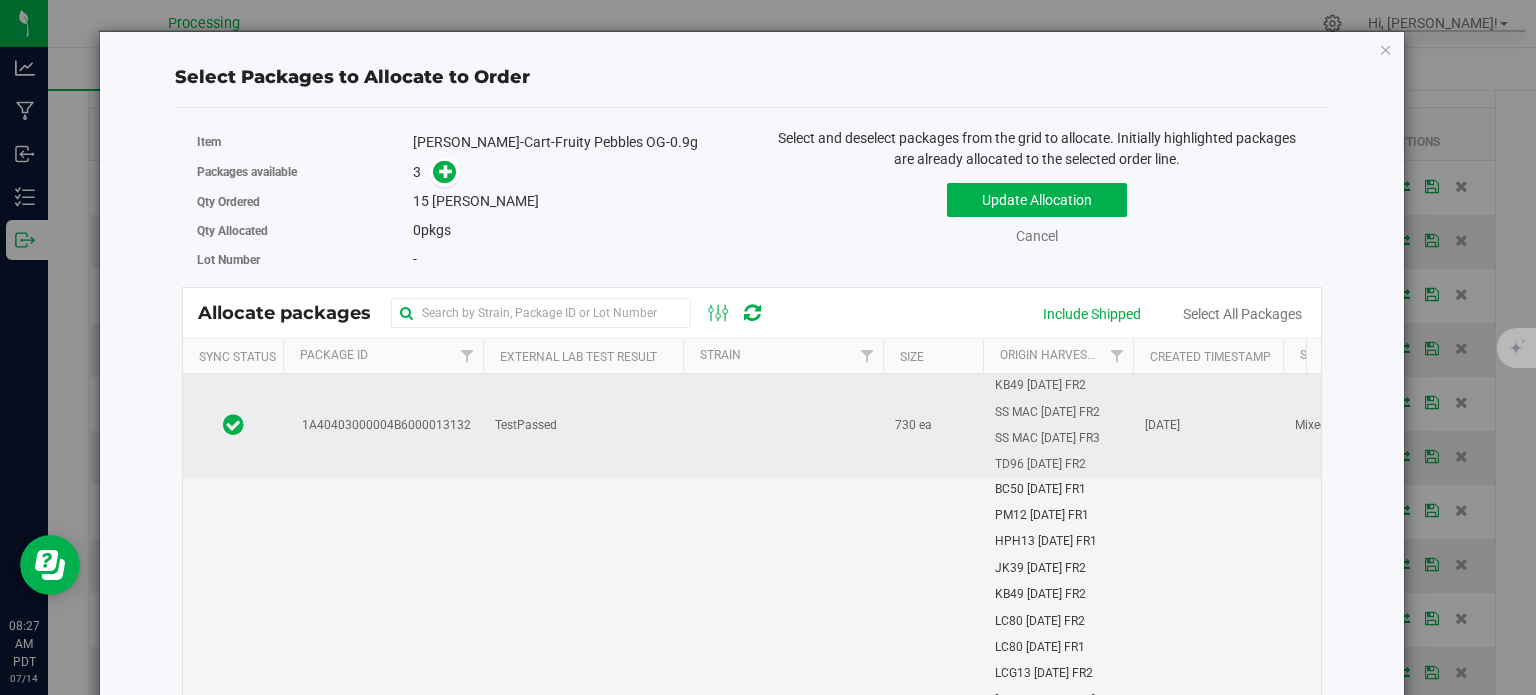 click on "TestPassed" at bounding box center [583, 425] 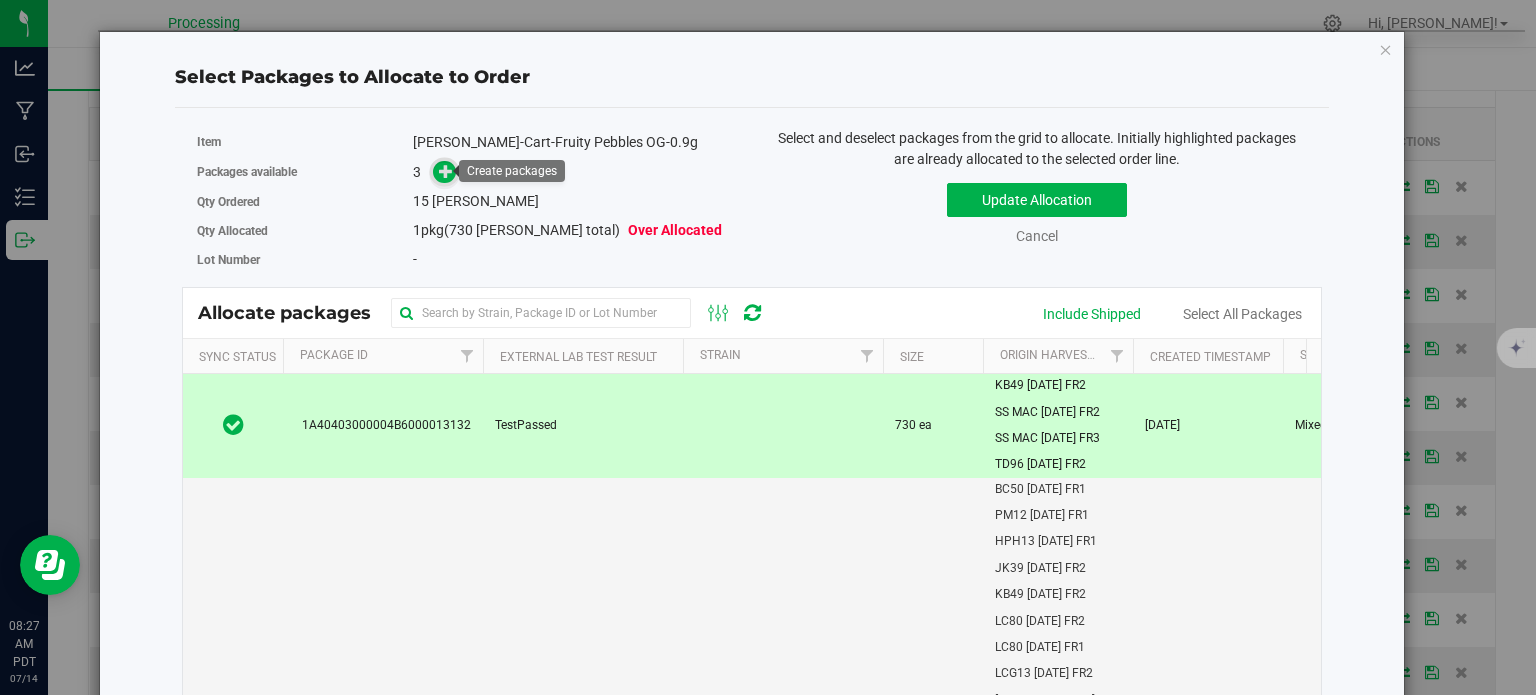 click at bounding box center (446, 171) 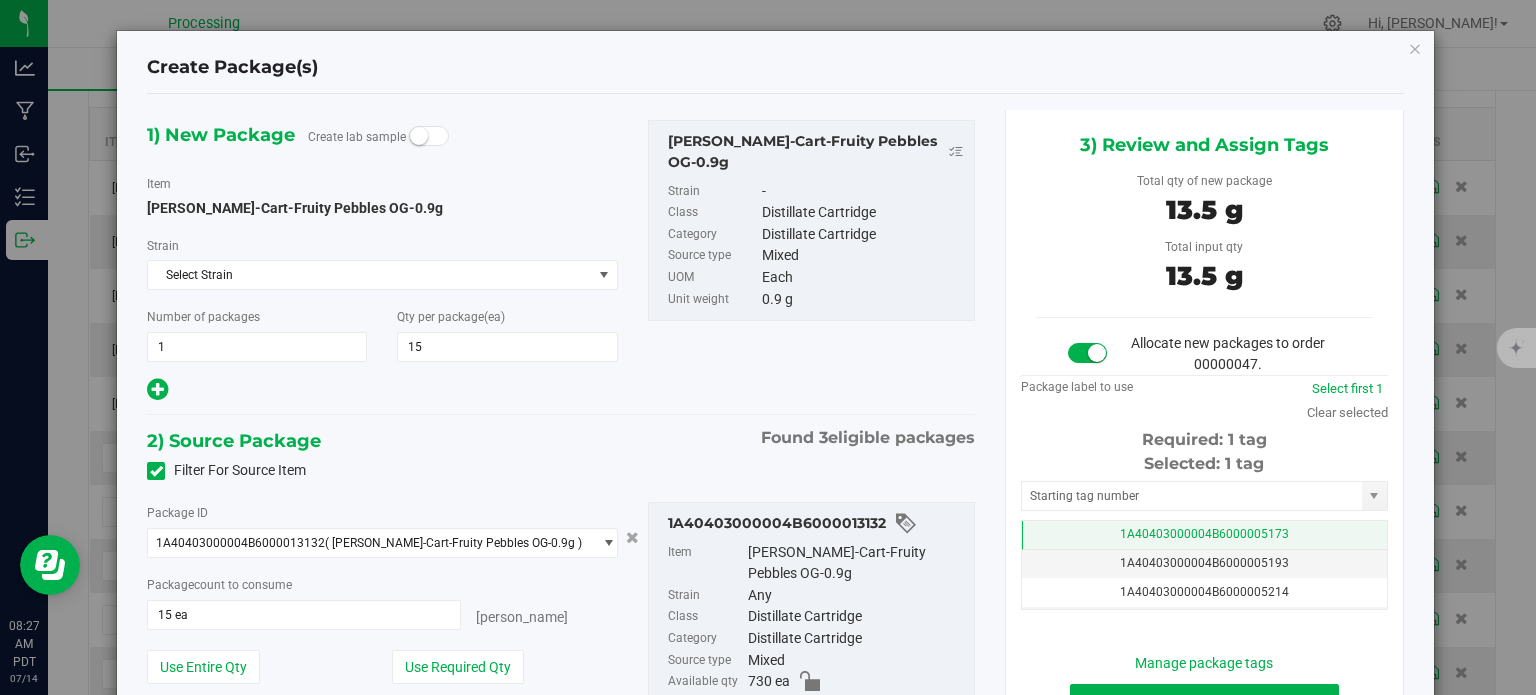click on "1A40403000004B6000005173" at bounding box center (1204, 535) 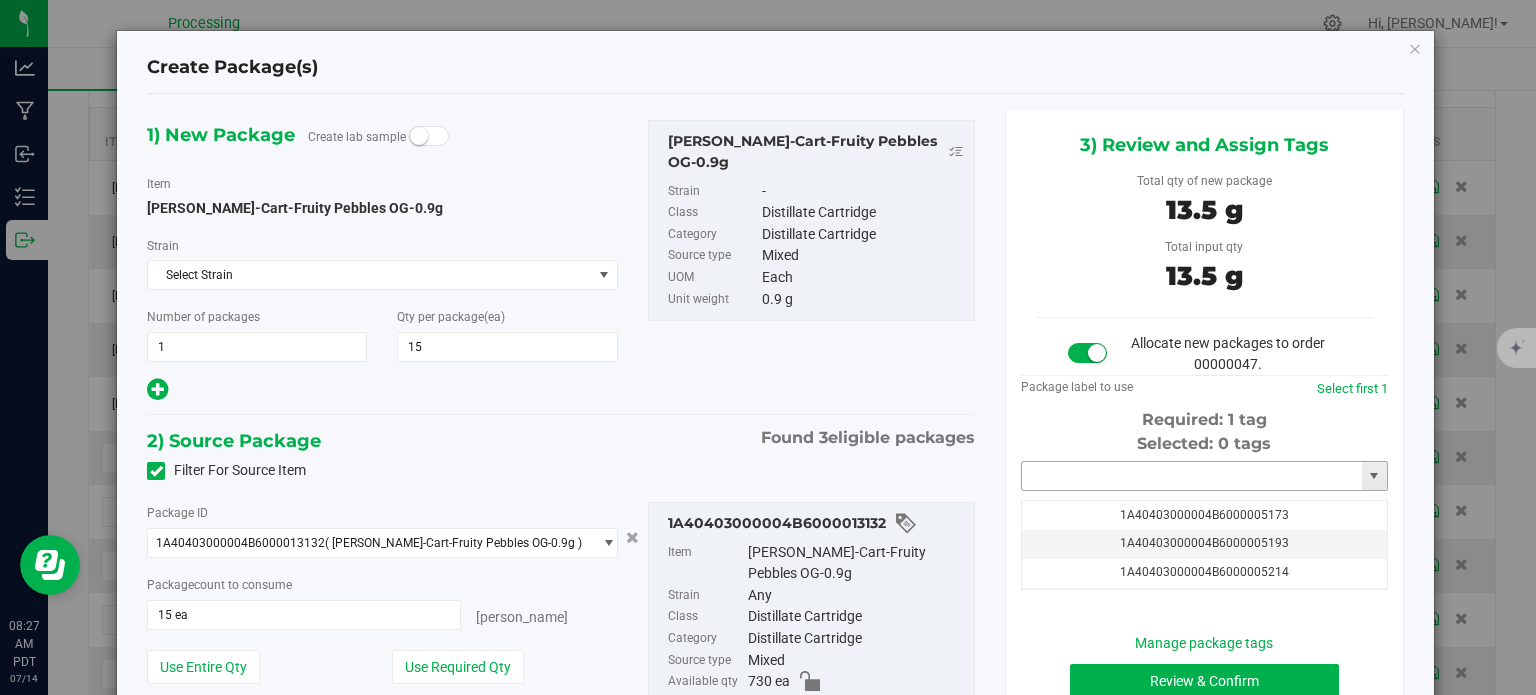 click at bounding box center [1192, 476] 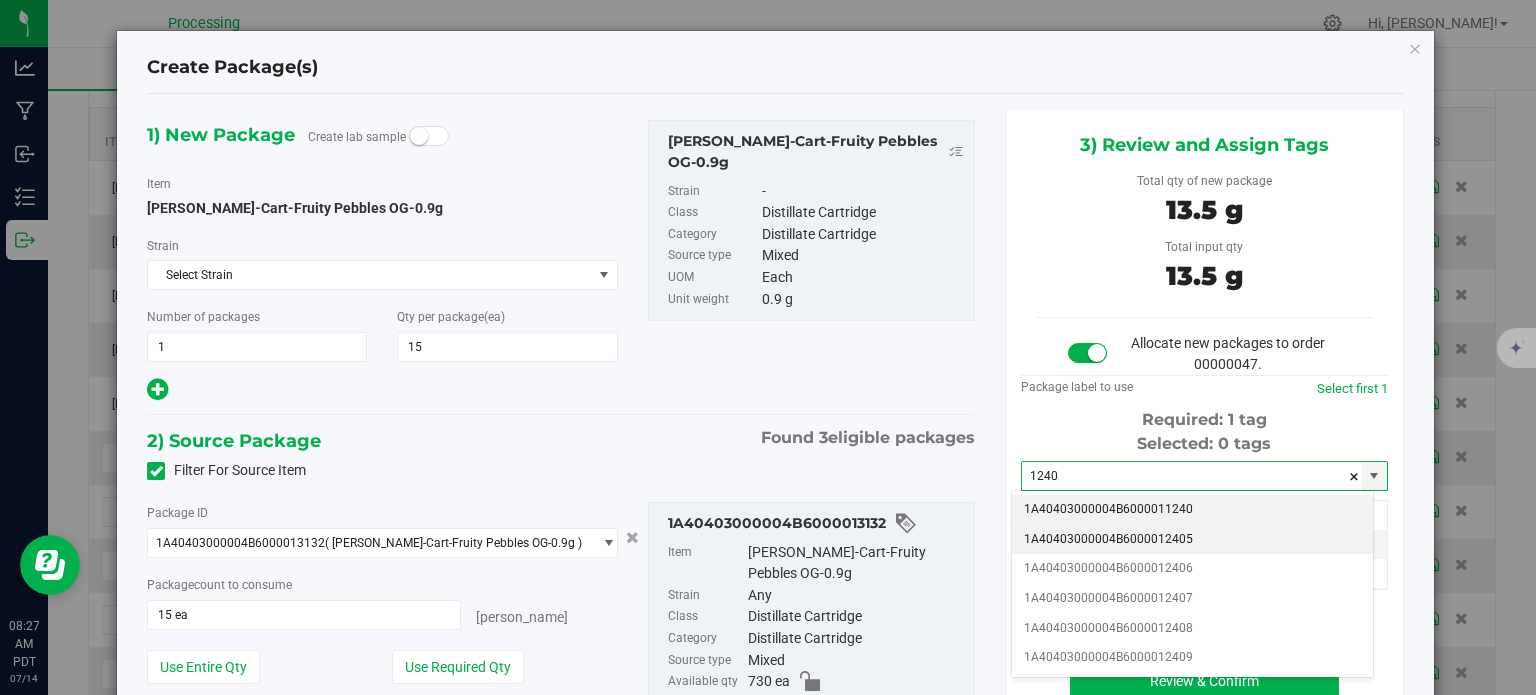 click on "1A40403000004B6000012405" at bounding box center [1192, 540] 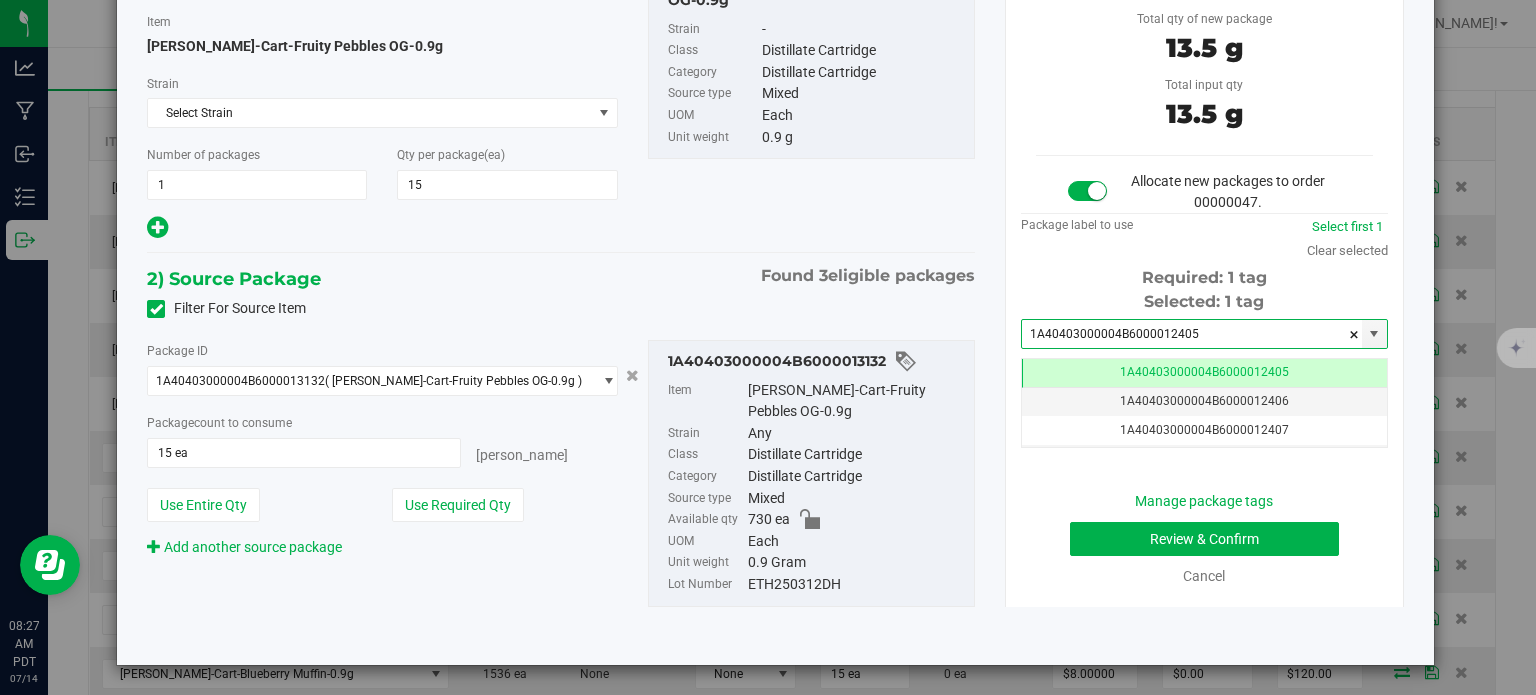 type on "1A40403000004B6000012405" 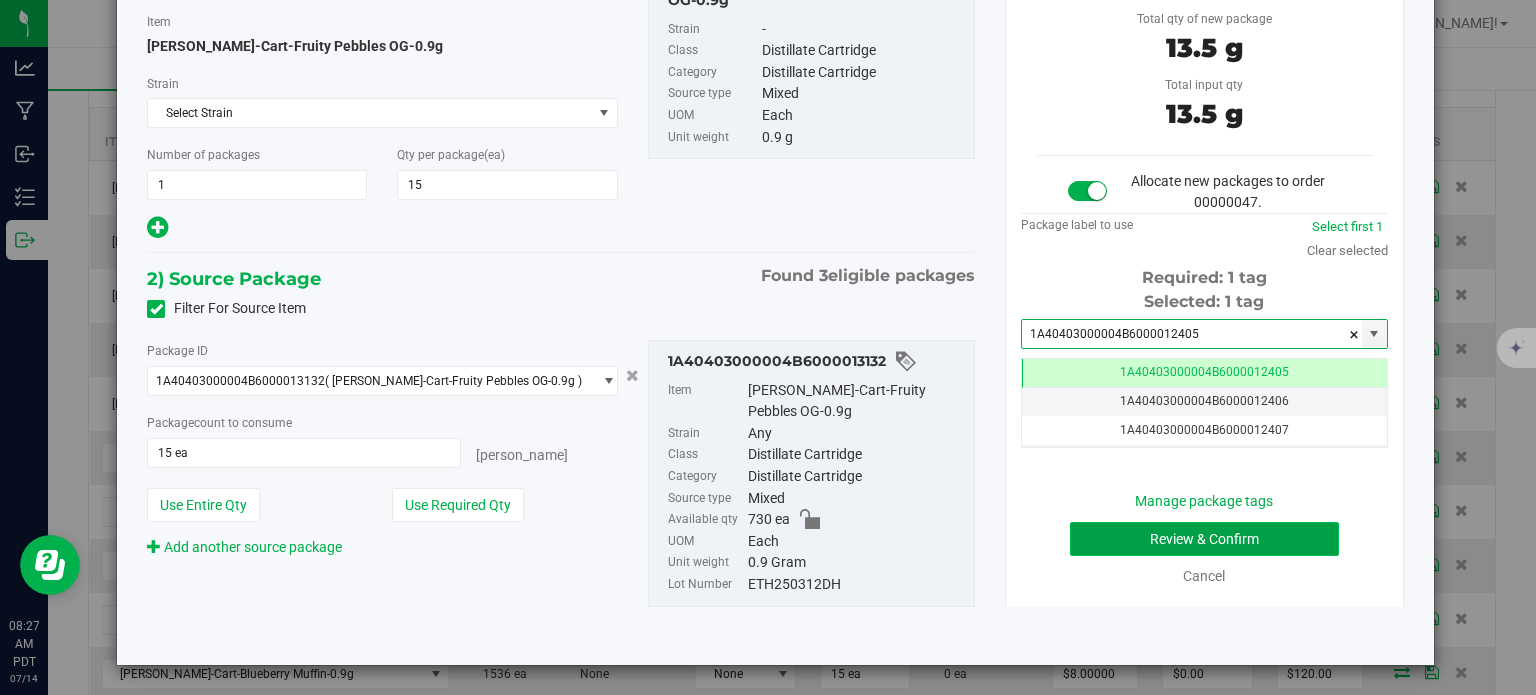 click on "Review & Confirm" at bounding box center [1204, 539] 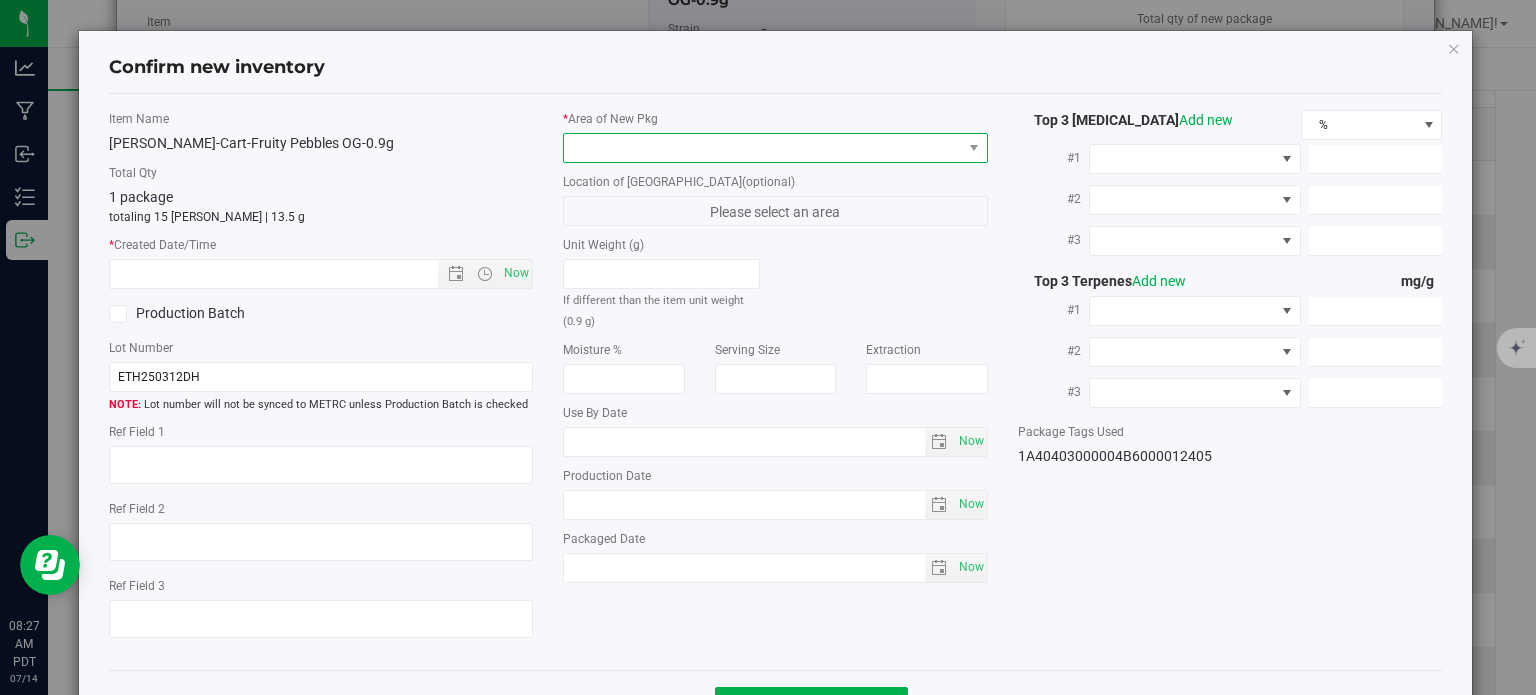 click at bounding box center (763, 148) 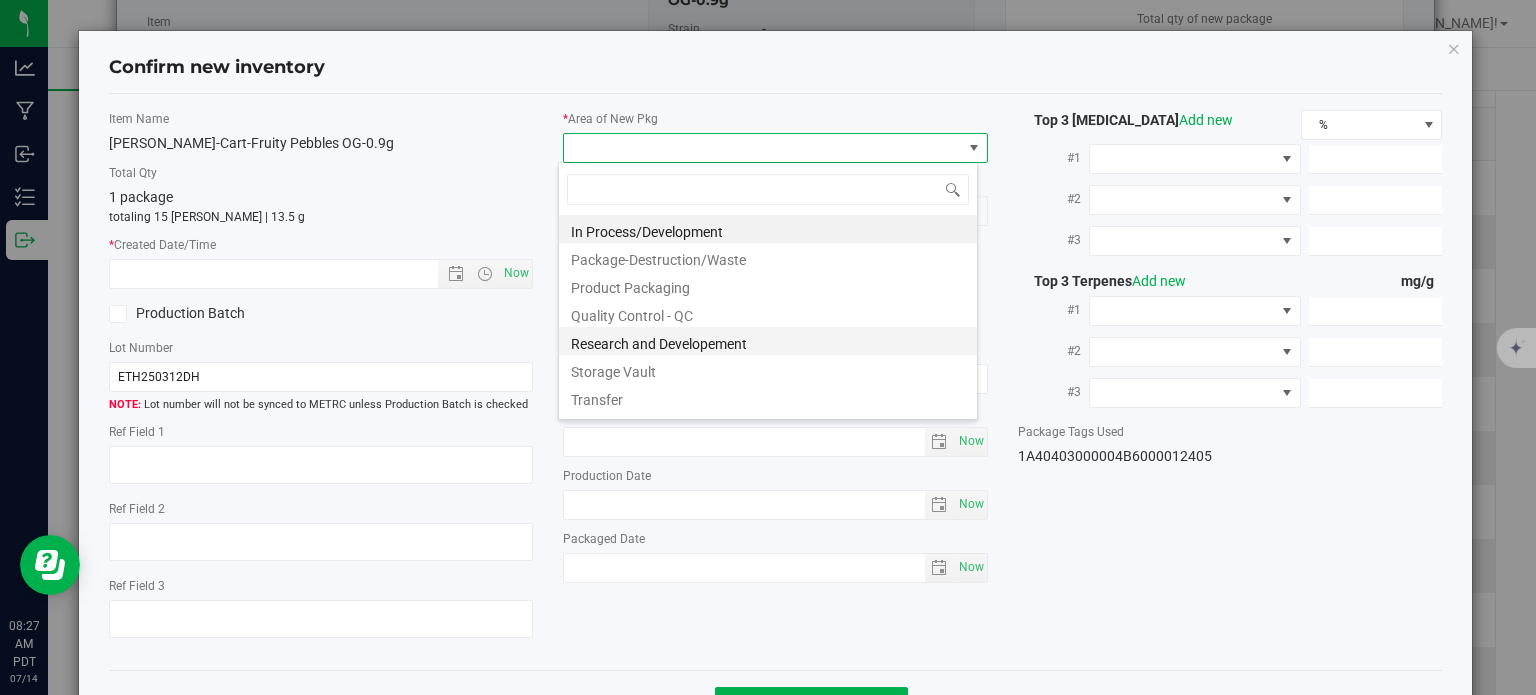 click on "Research and Developement" at bounding box center (768, 341) 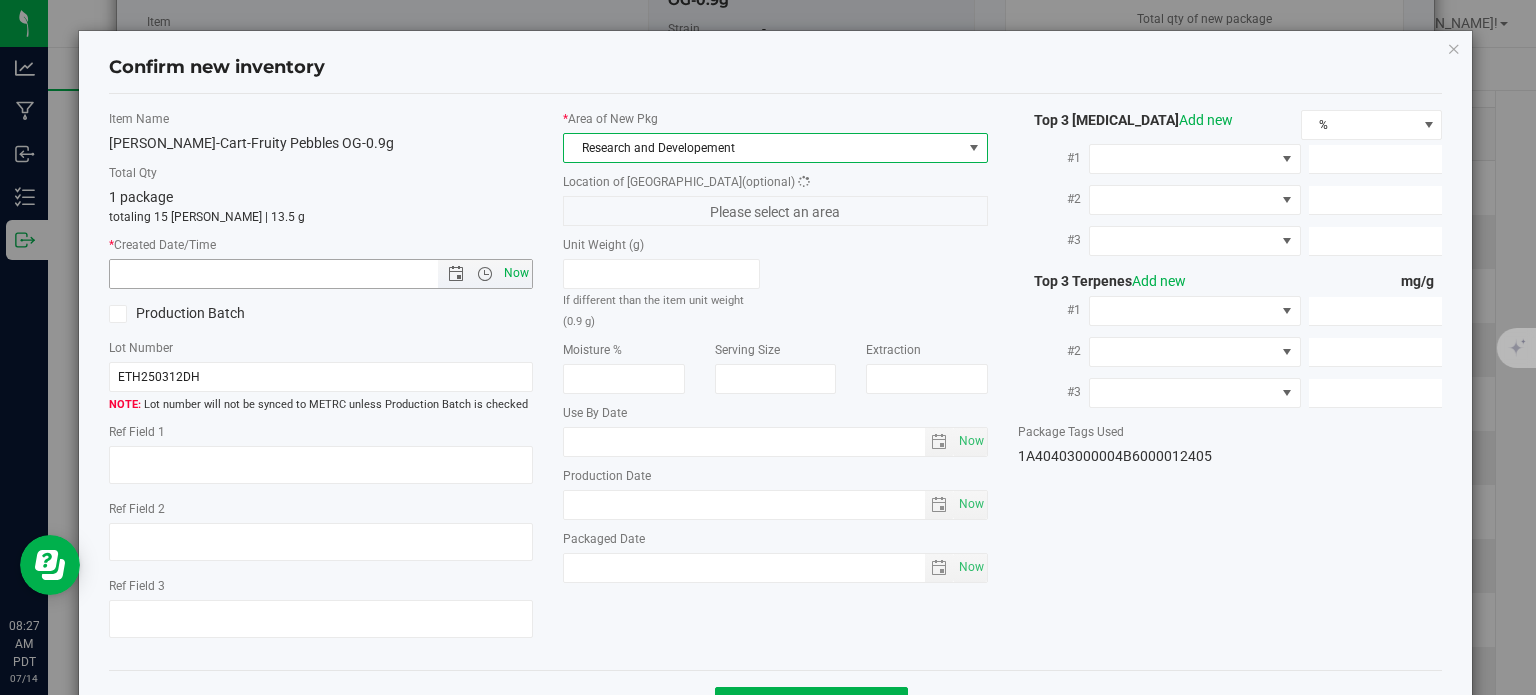 click on "Now" at bounding box center [517, 273] 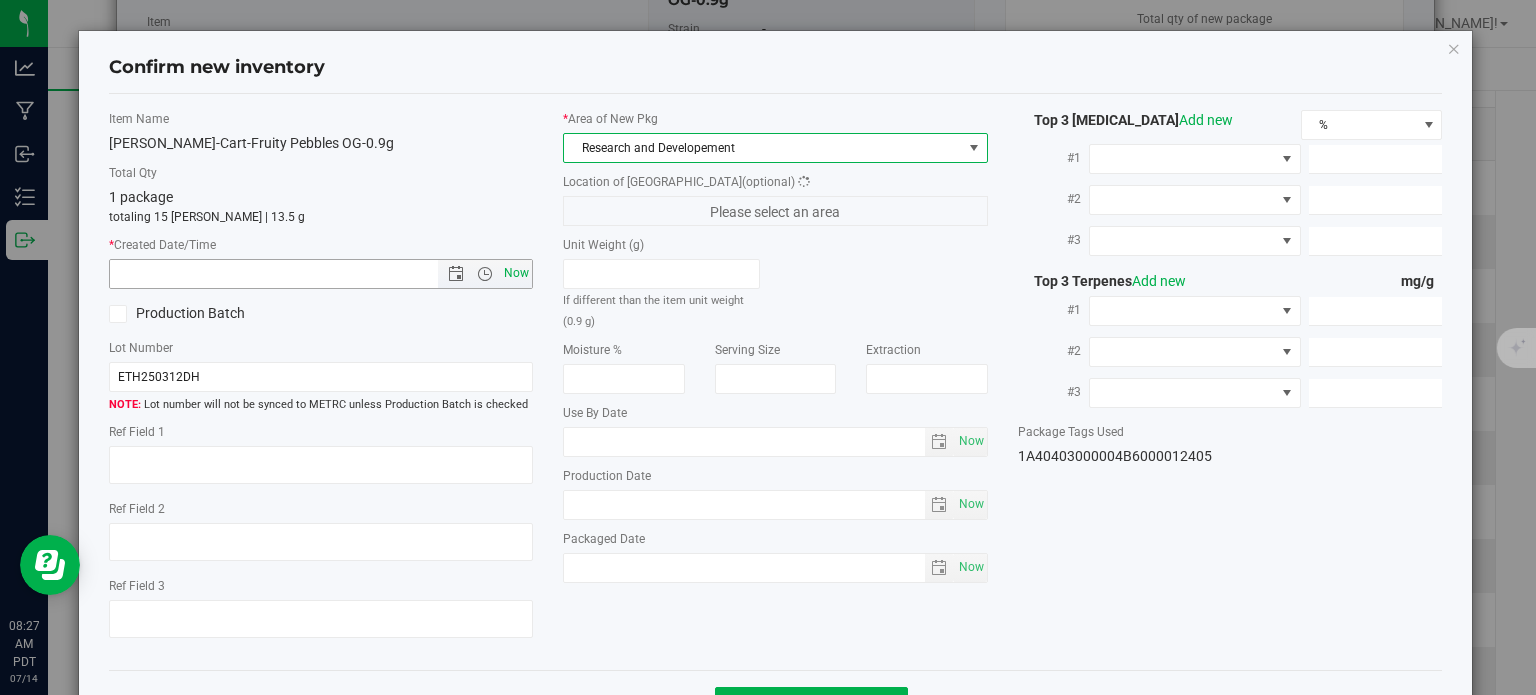 type on "7/14/2025 8:27 AM" 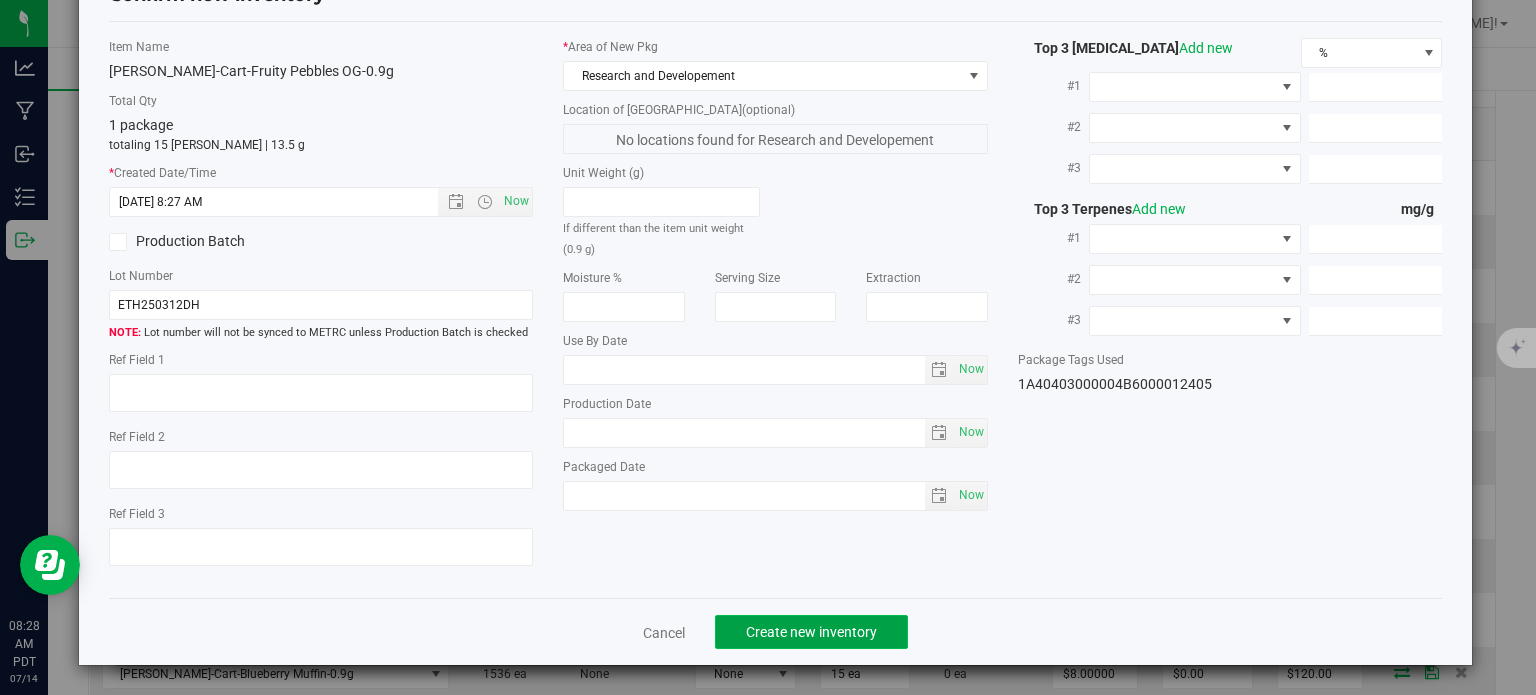 click on "Create new inventory" 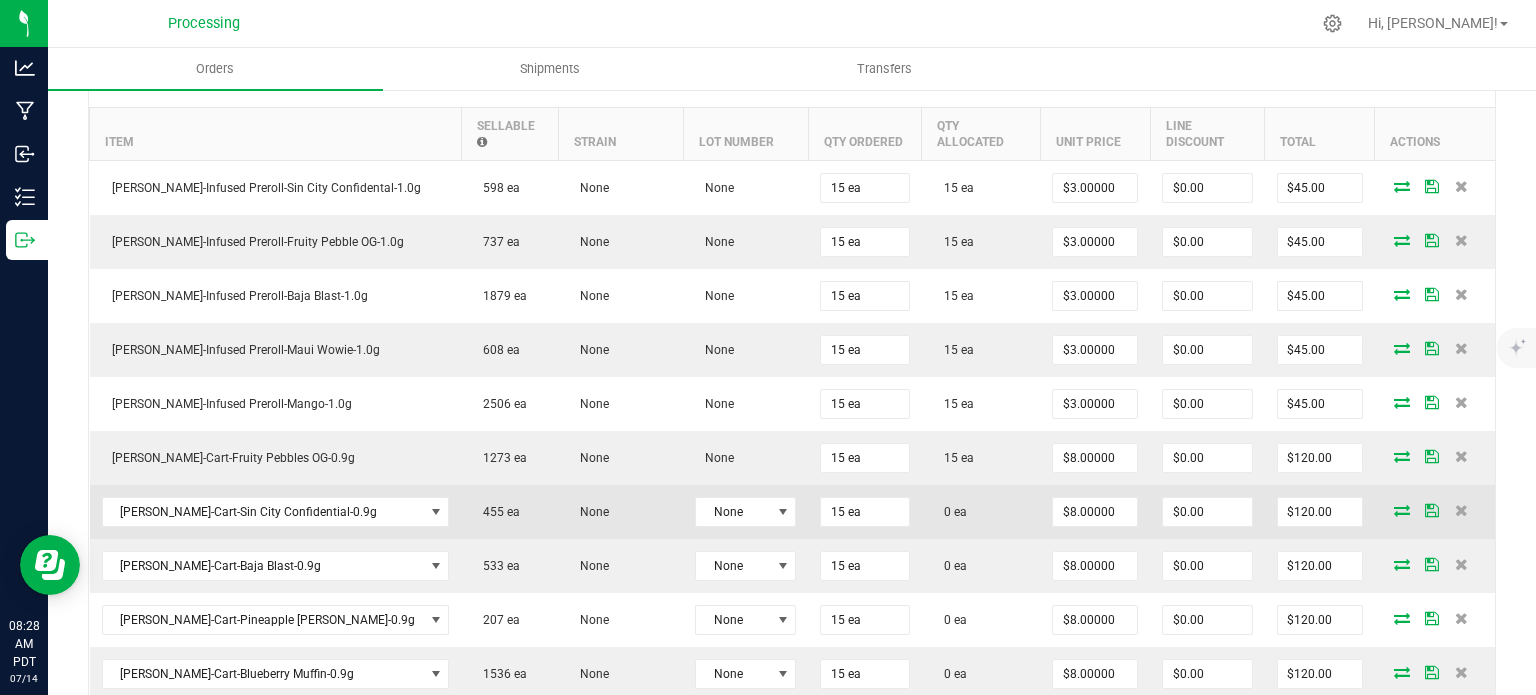 click at bounding box center (1402, 510) 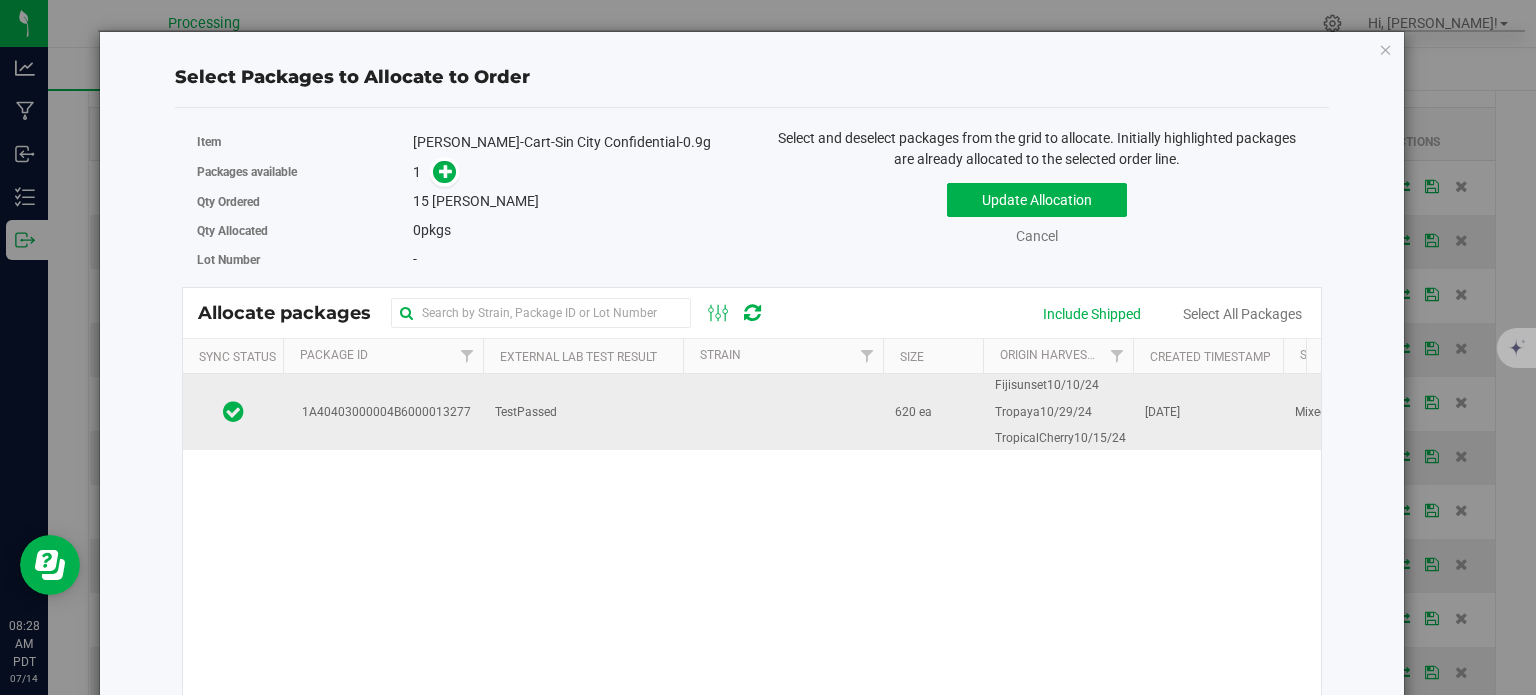 click on "1A40403000004B6000013277" at bounding box center [383, 412] 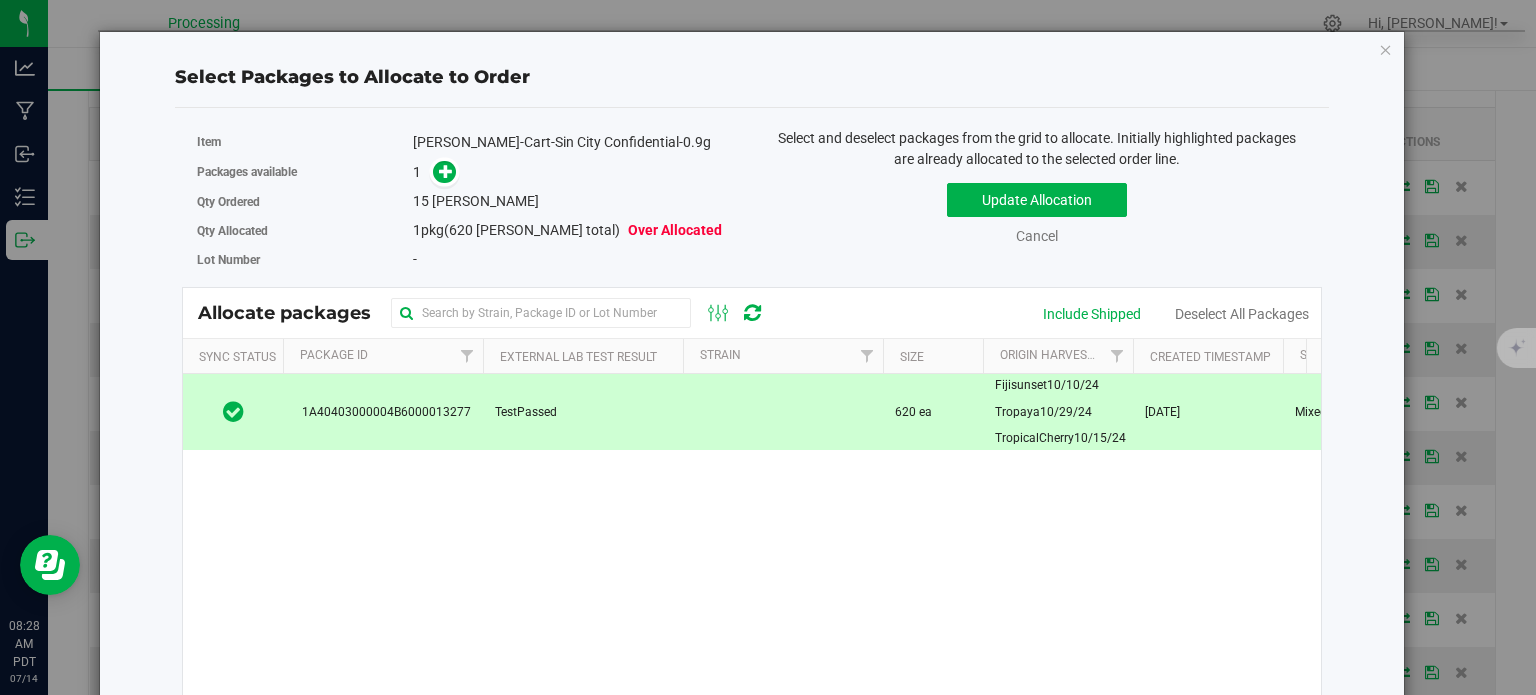 click on "Packages available
1" at bounding box center (467, 172) 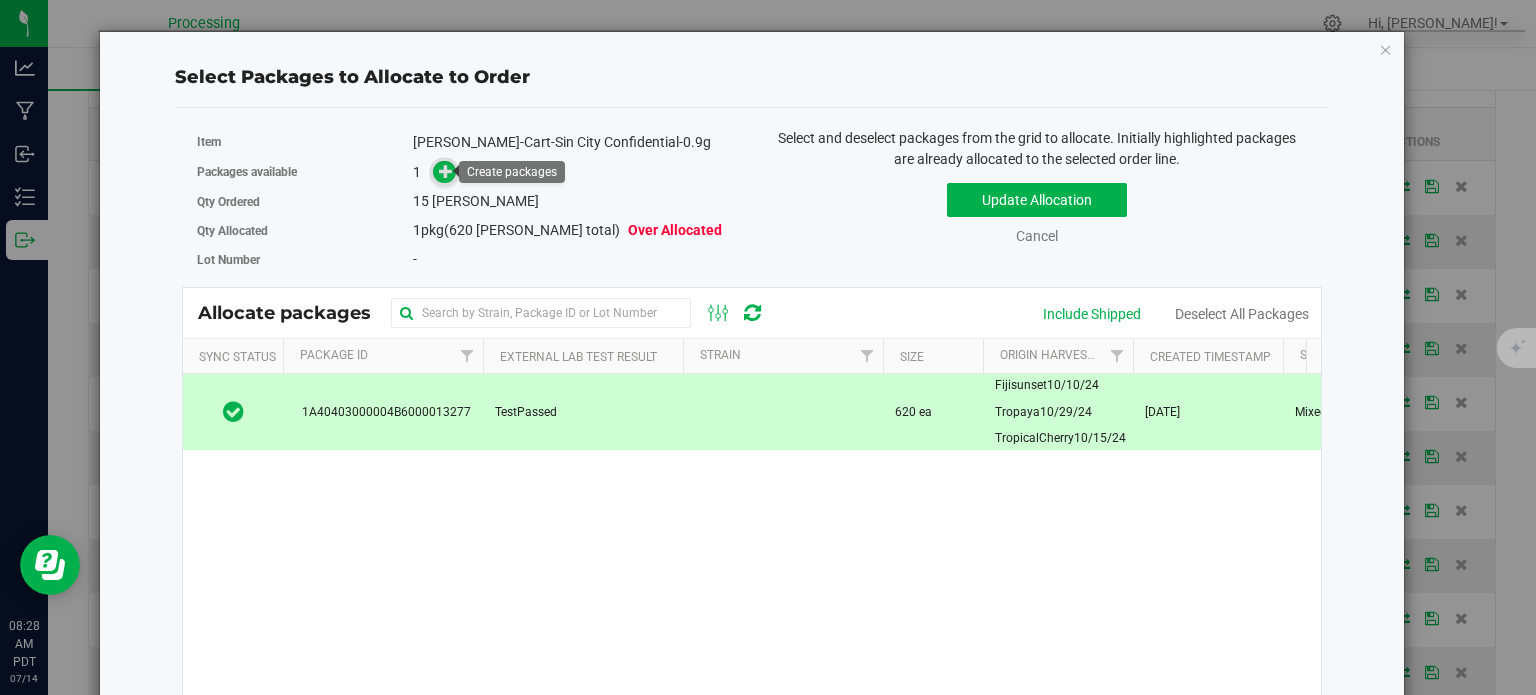 click at bounding box center (446, 171) 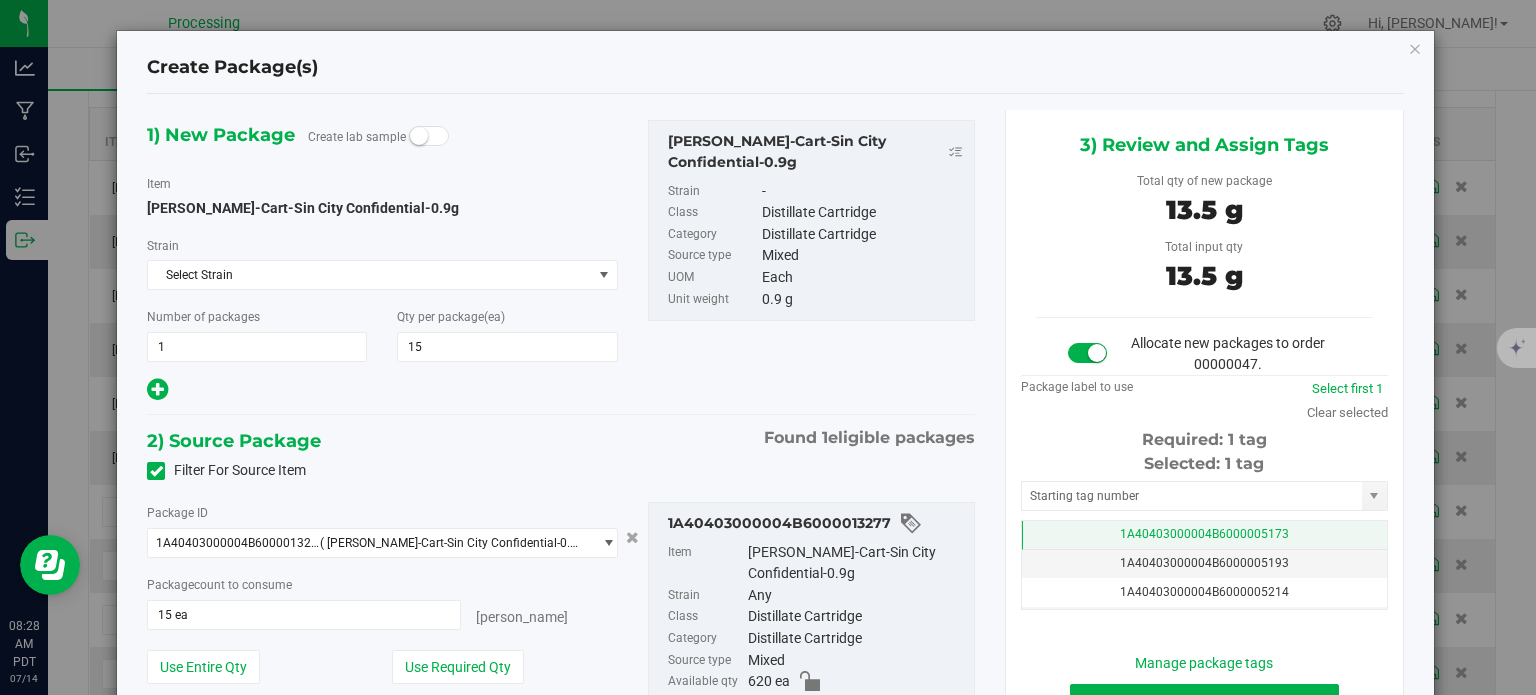 click on "1A40403000004B6000005173" at bounding box center (1204, 535) 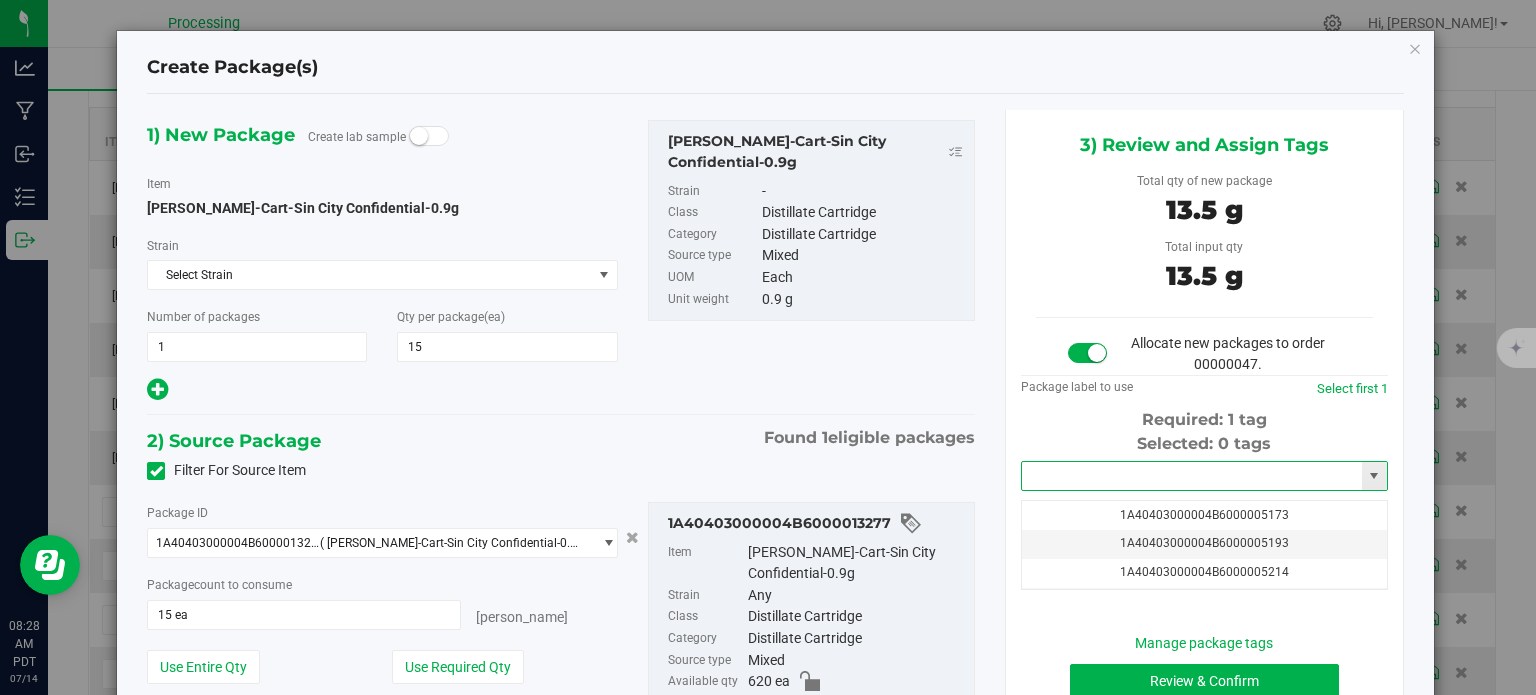 click at bounding box center [1192, 476] 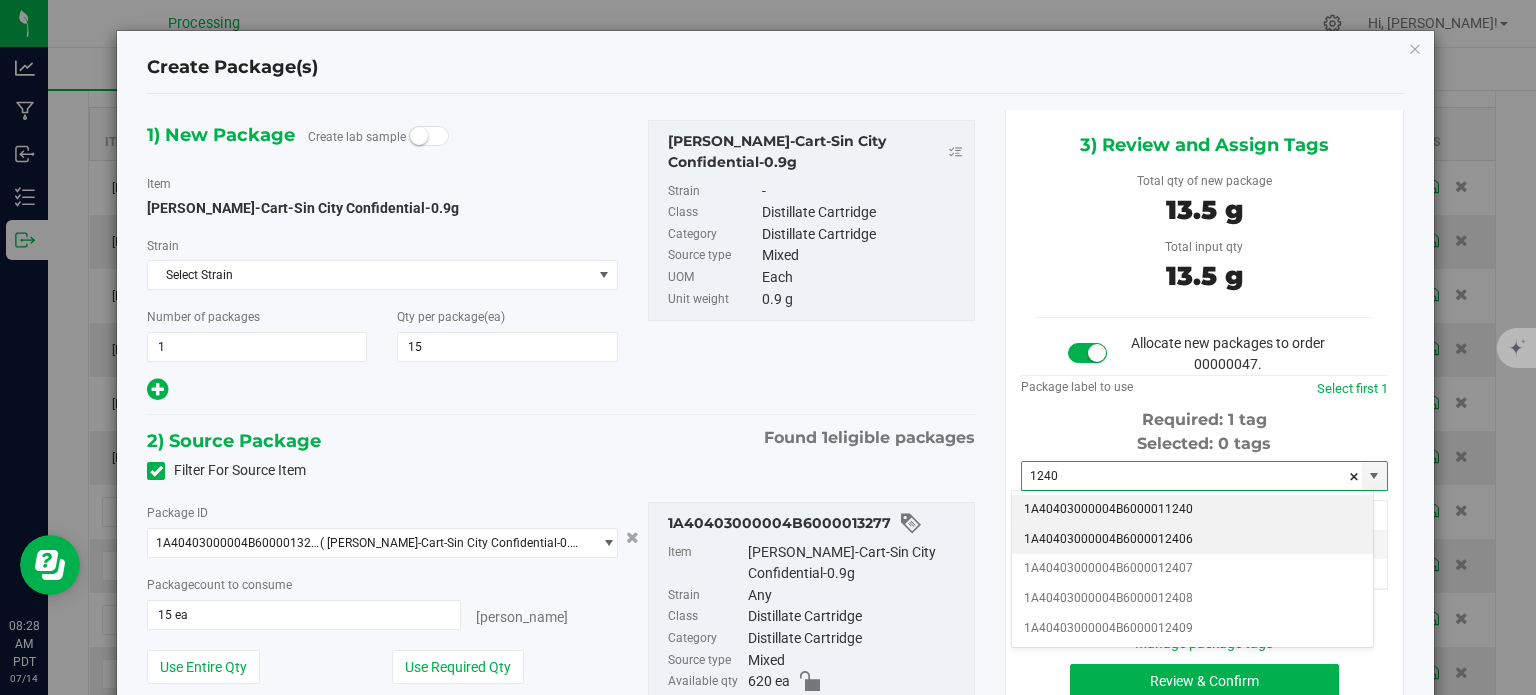 click on "1A40403000004B6000012406" at bounding box center (1192, 540) 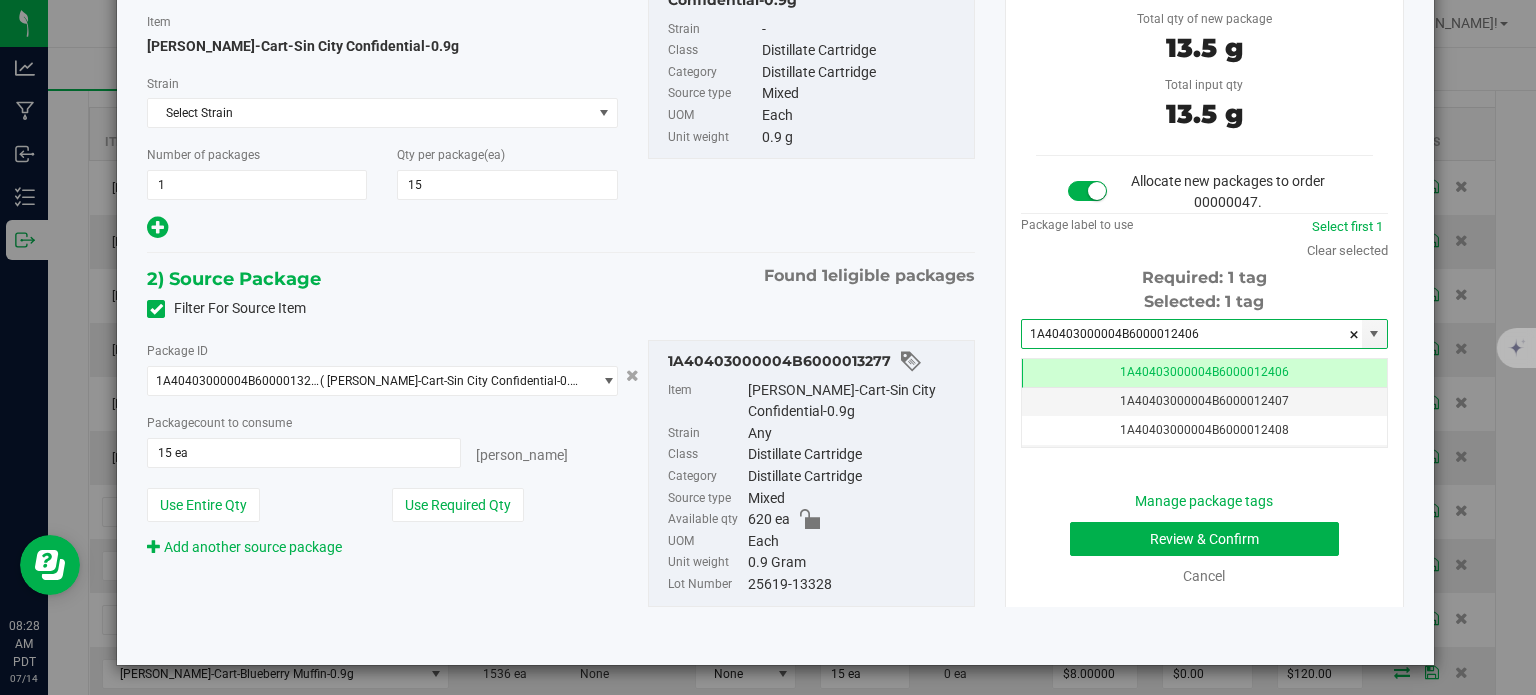 type on "1A40403000004B6000012406" 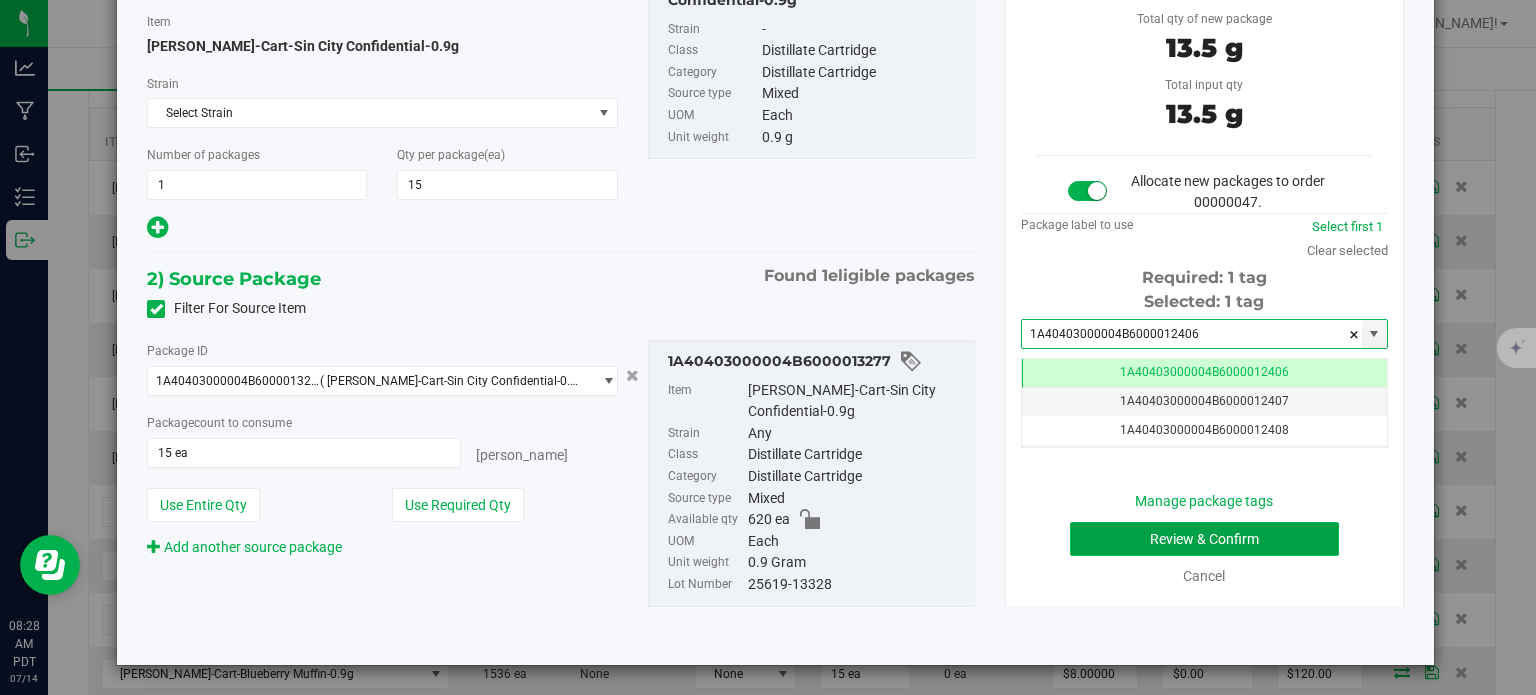 click on "Review & Confirm" at bounding box center (1204, 539) 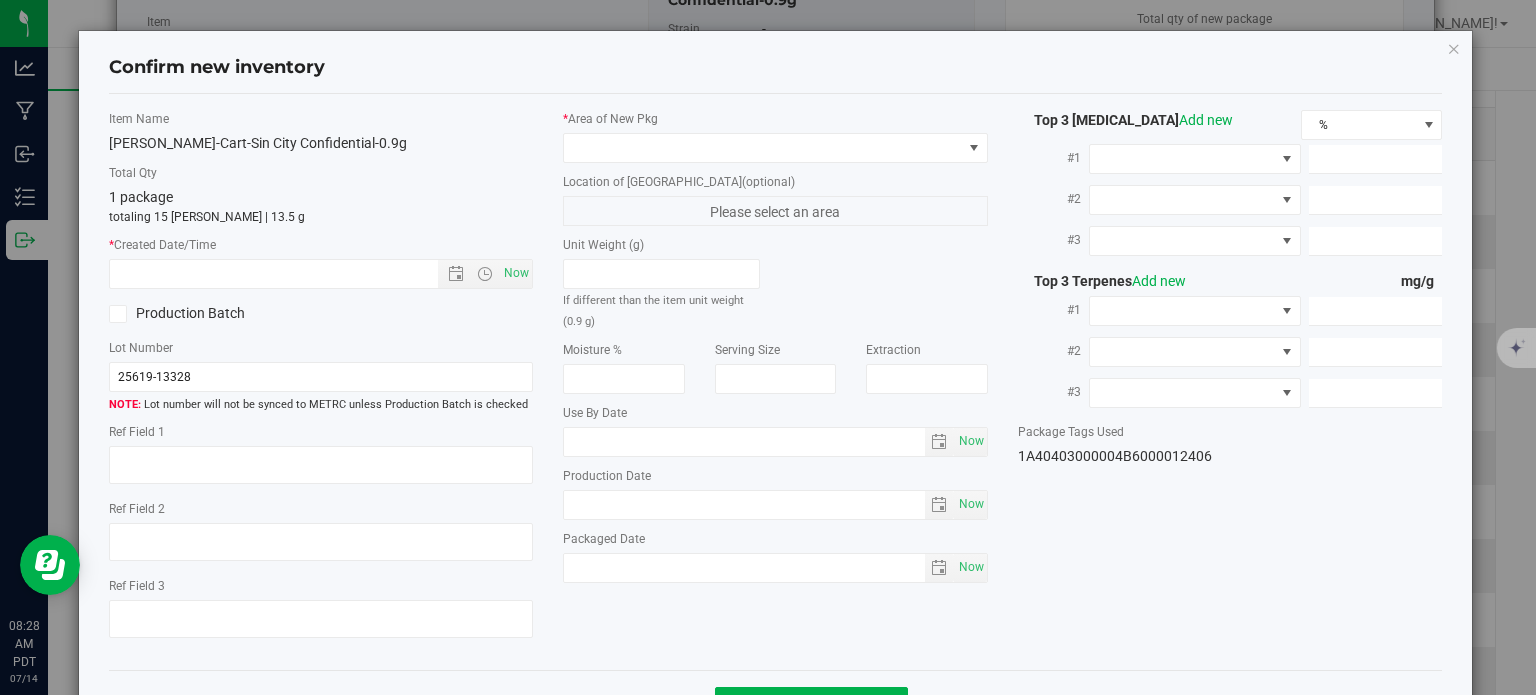 click on "*
Area of [GEOGRAPHIC_DATA]
Location of [GEOGRAPHIC_DATA]
(optional)
Please select an area
Unit Weight (g)
If different than the item unit weight (0.9 g)
Moisture %
Serving Size" at bounding box center [775, 351] 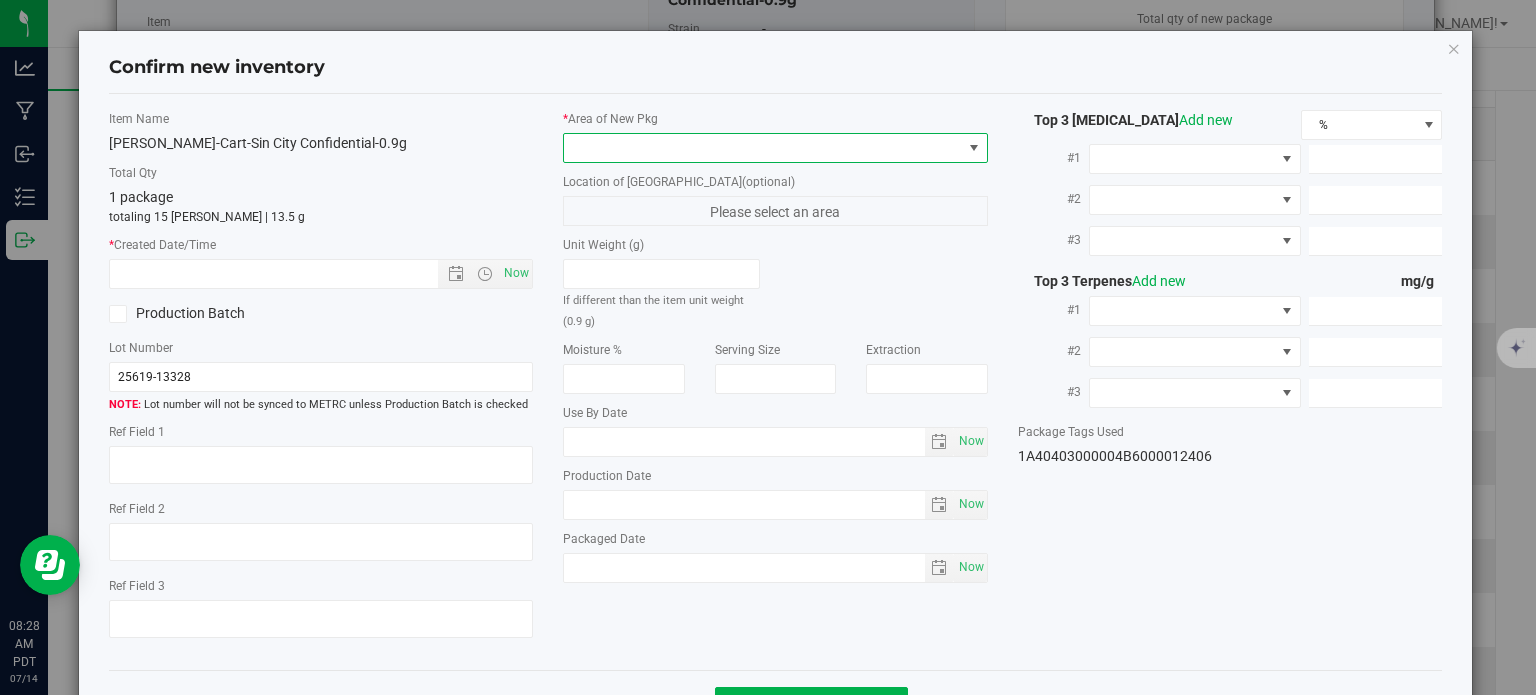 click at bounding box center [763, 148] 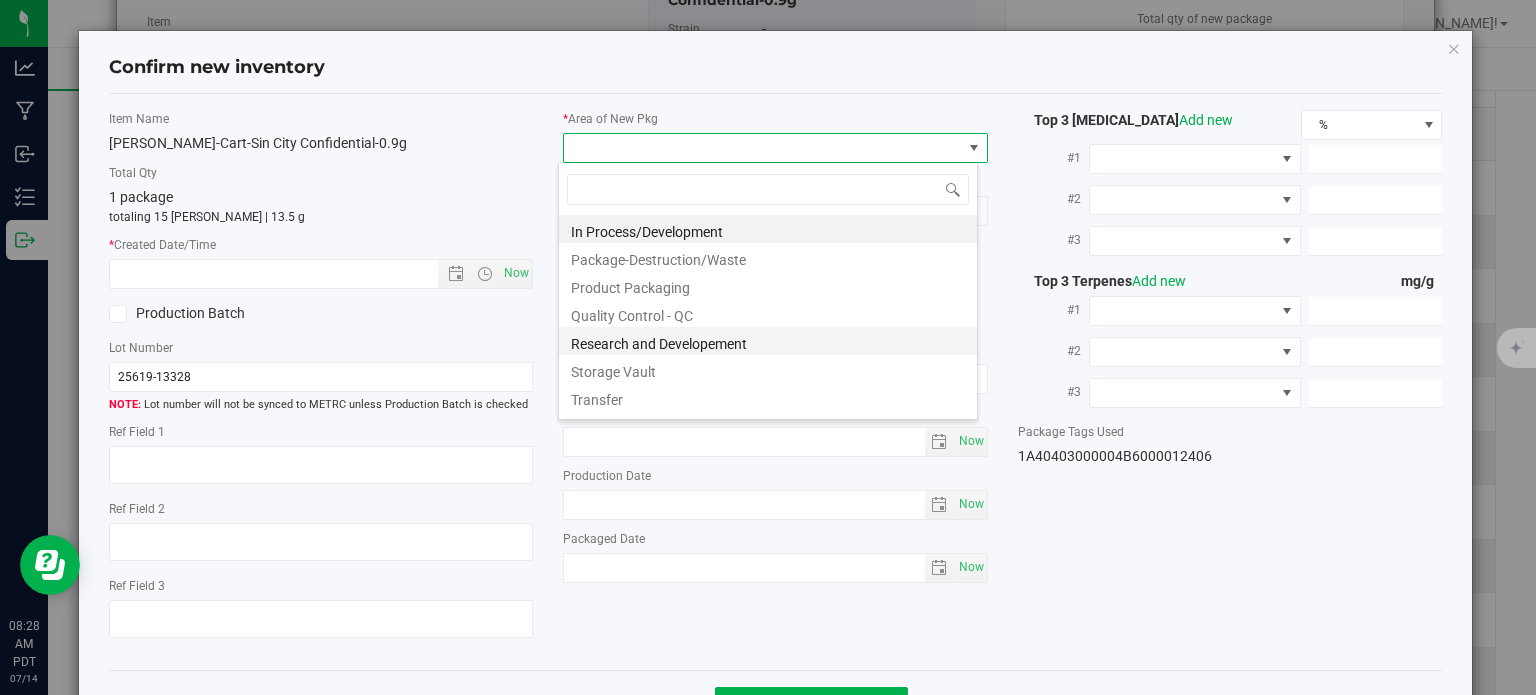 click on "Research and Developement" at bounding box center [768, 341] 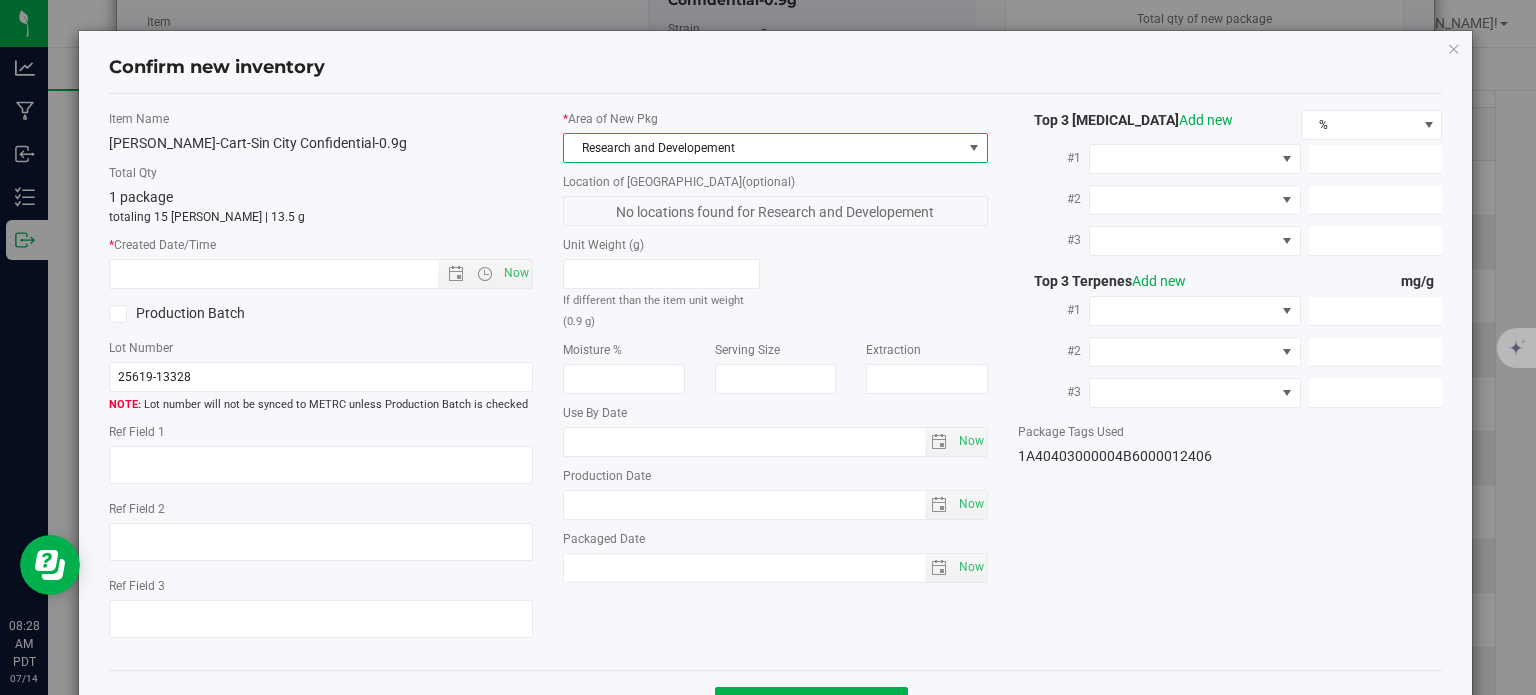 click on "*
Created Date/Time
Now" at bounding box center (321, 262) 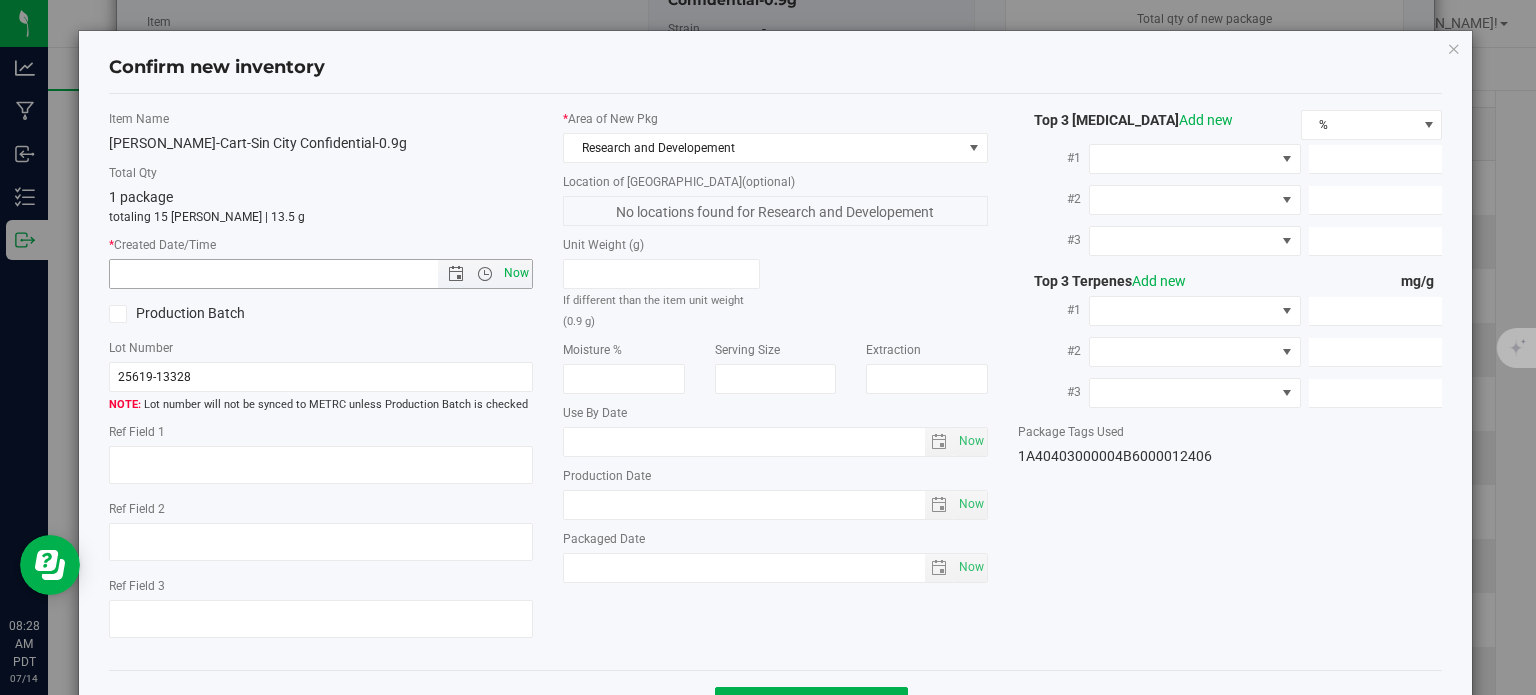 click on "Now" at bounding box center (517, 273) 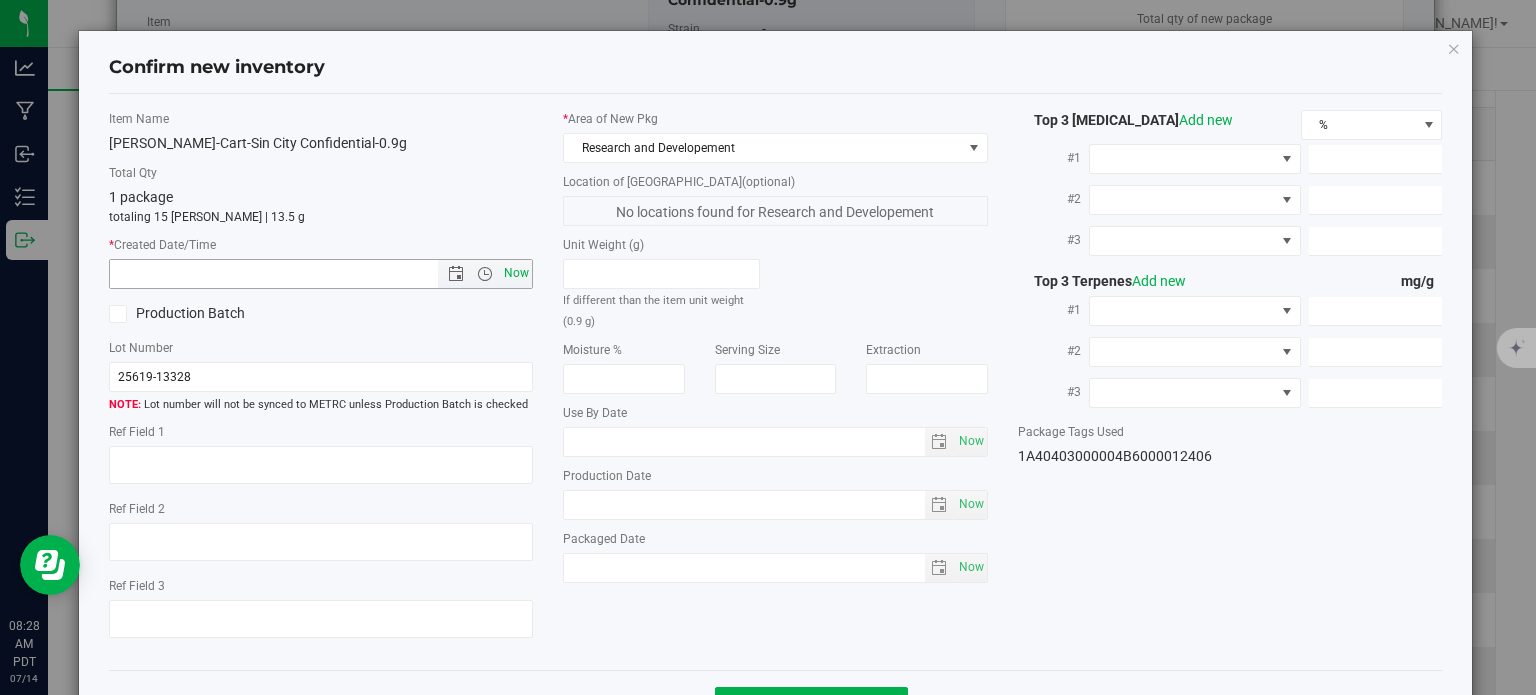 type on "7/14/2025 8:28 AM" 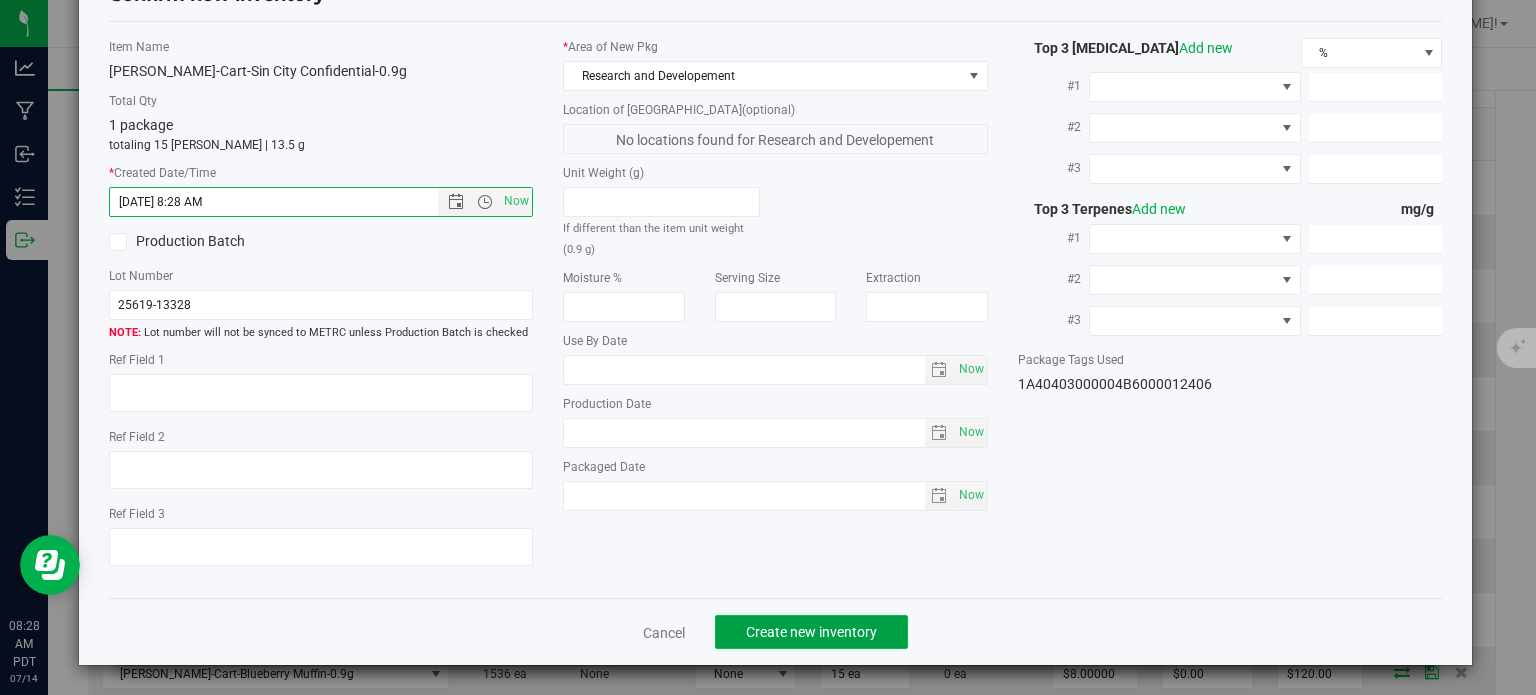 click on "Create new inventory" 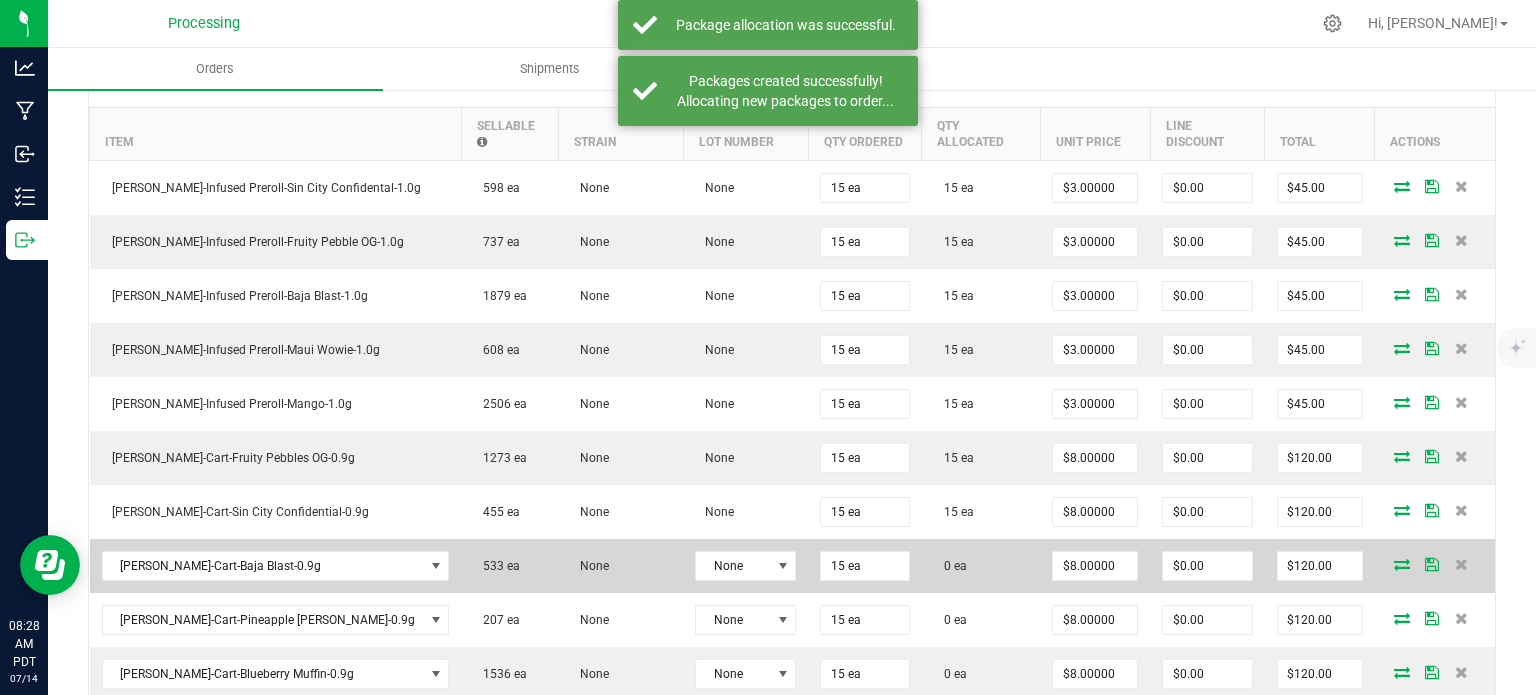 click at bounding box center (1402, 564) 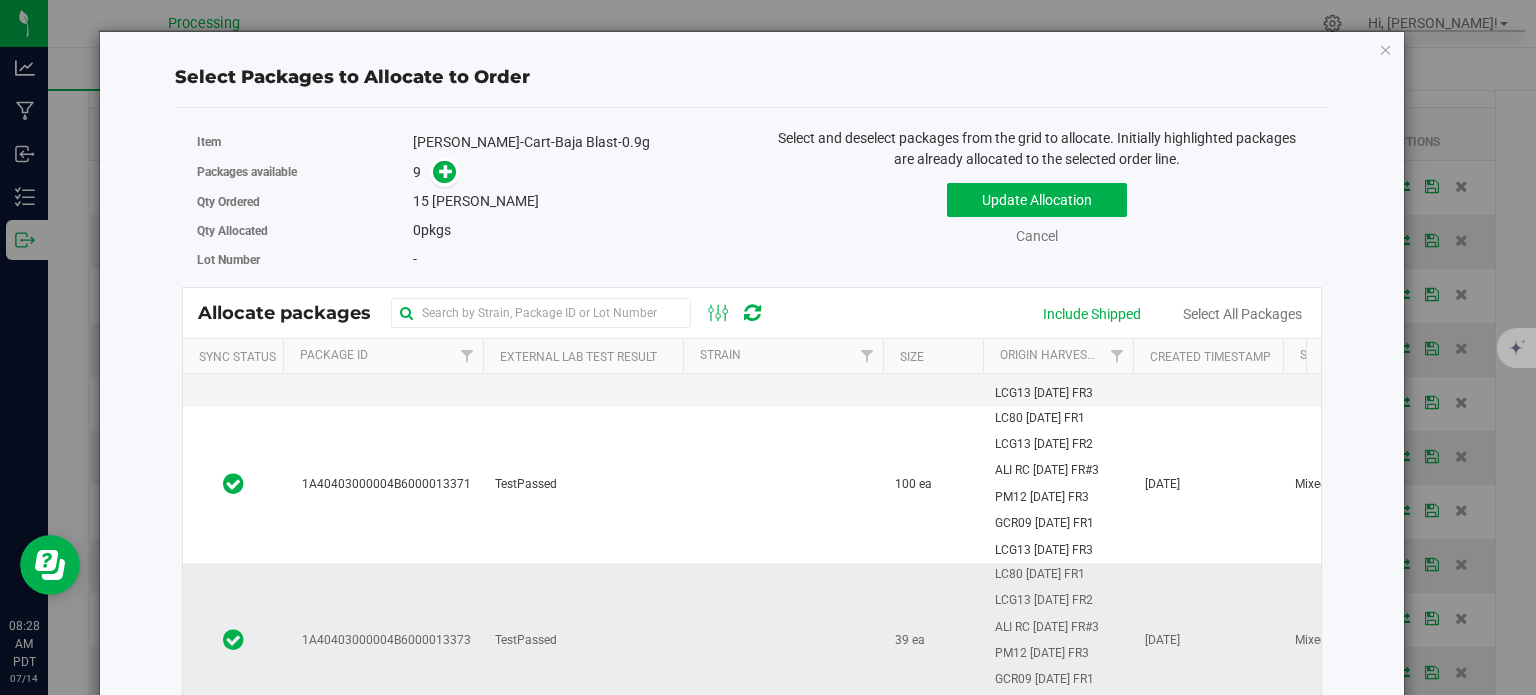 click on "1A40403000004B6000013373" at bounding box center (383, 640) 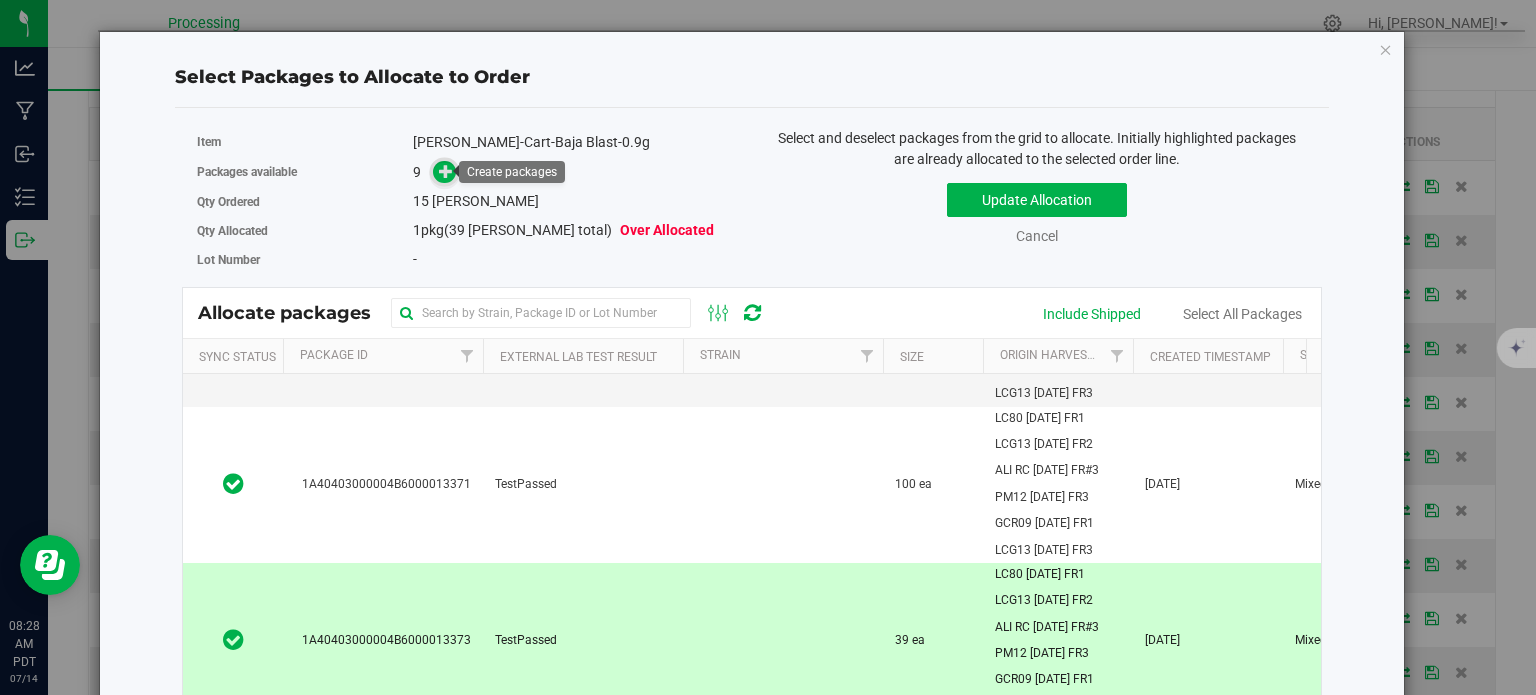 click at bounding box center (446, 171) 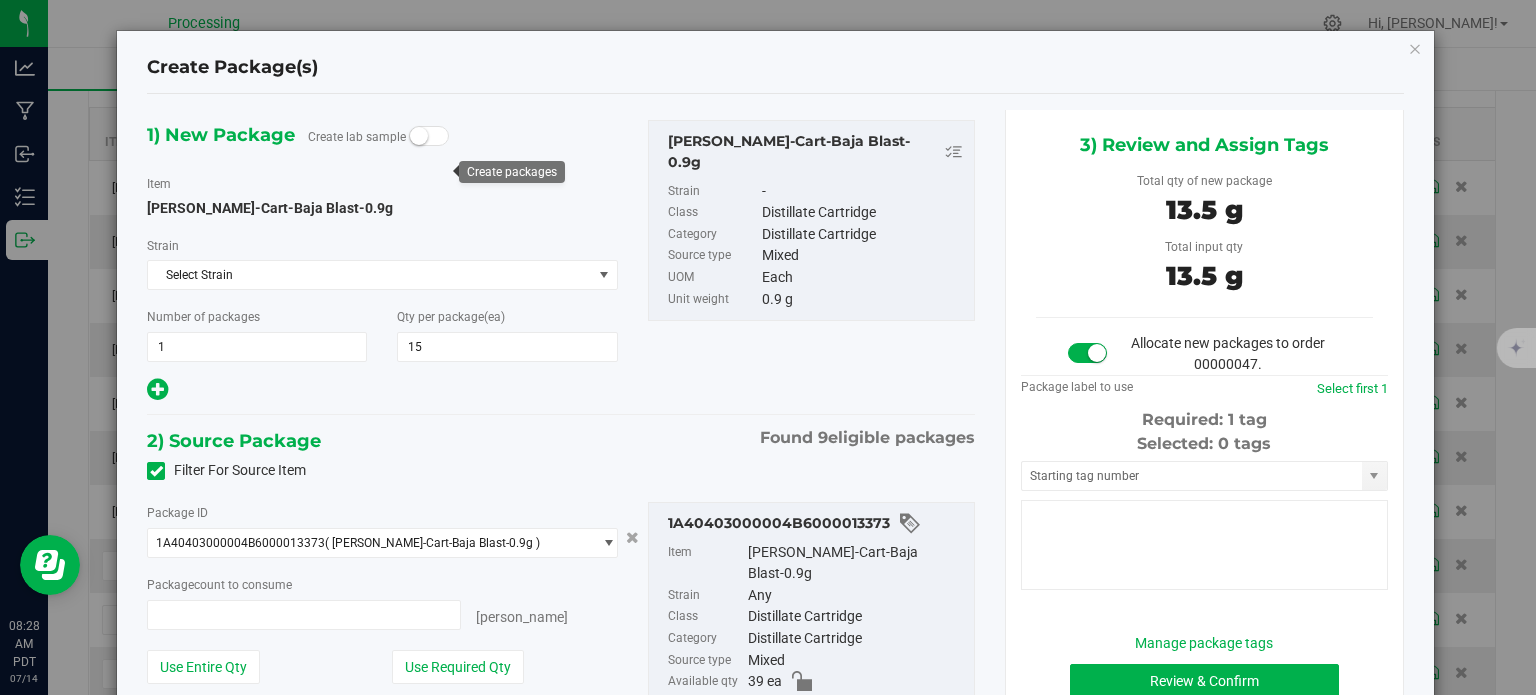 type on "15 ea" 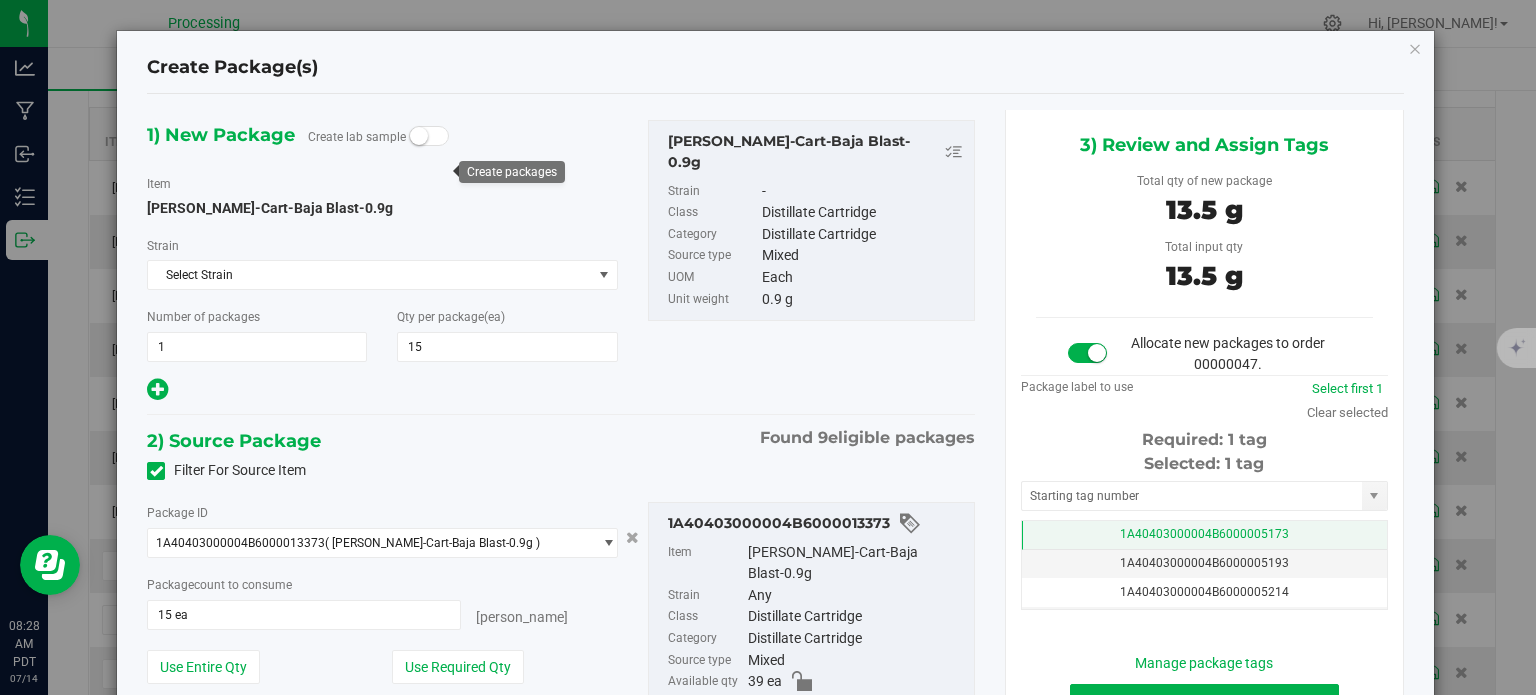 click on "1A40403000004B6000005173" at bounding box center [1204, 535] 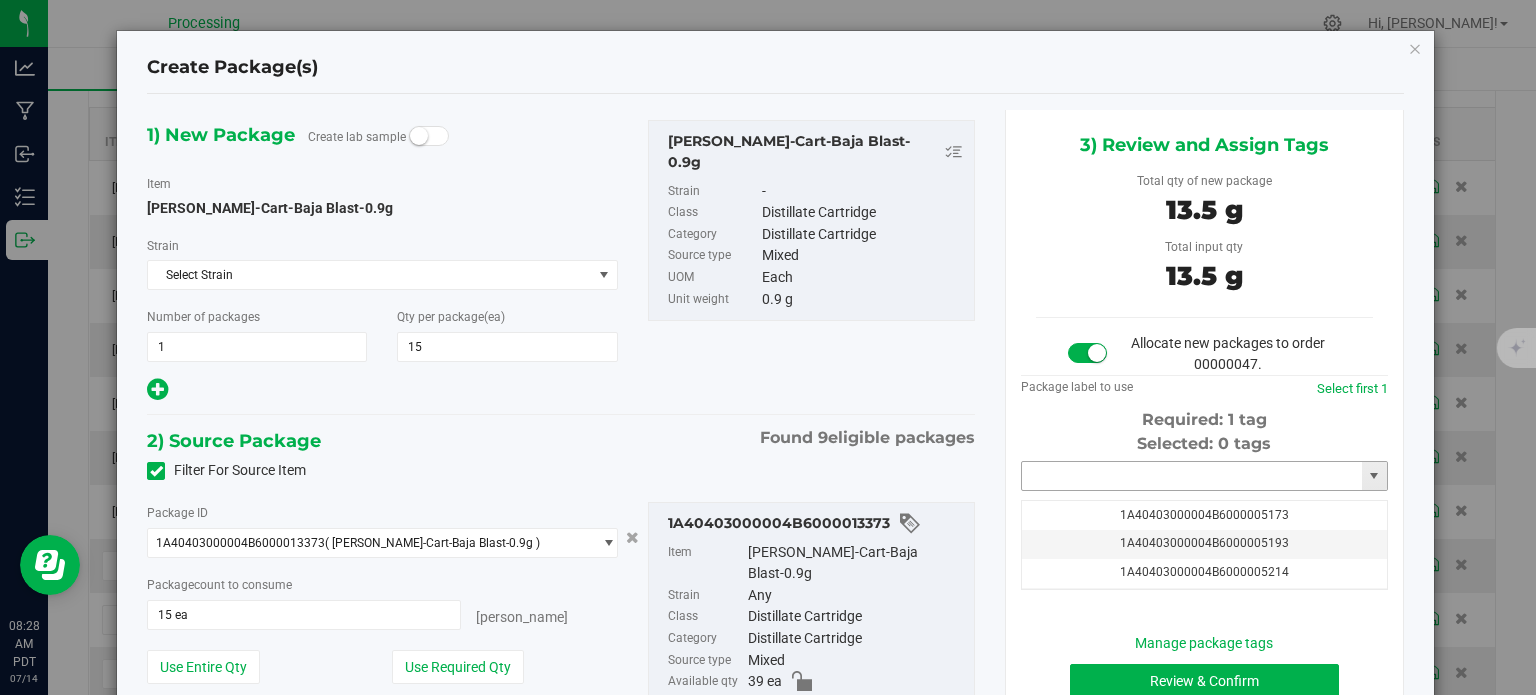 click at bounding box center (1192, 476) 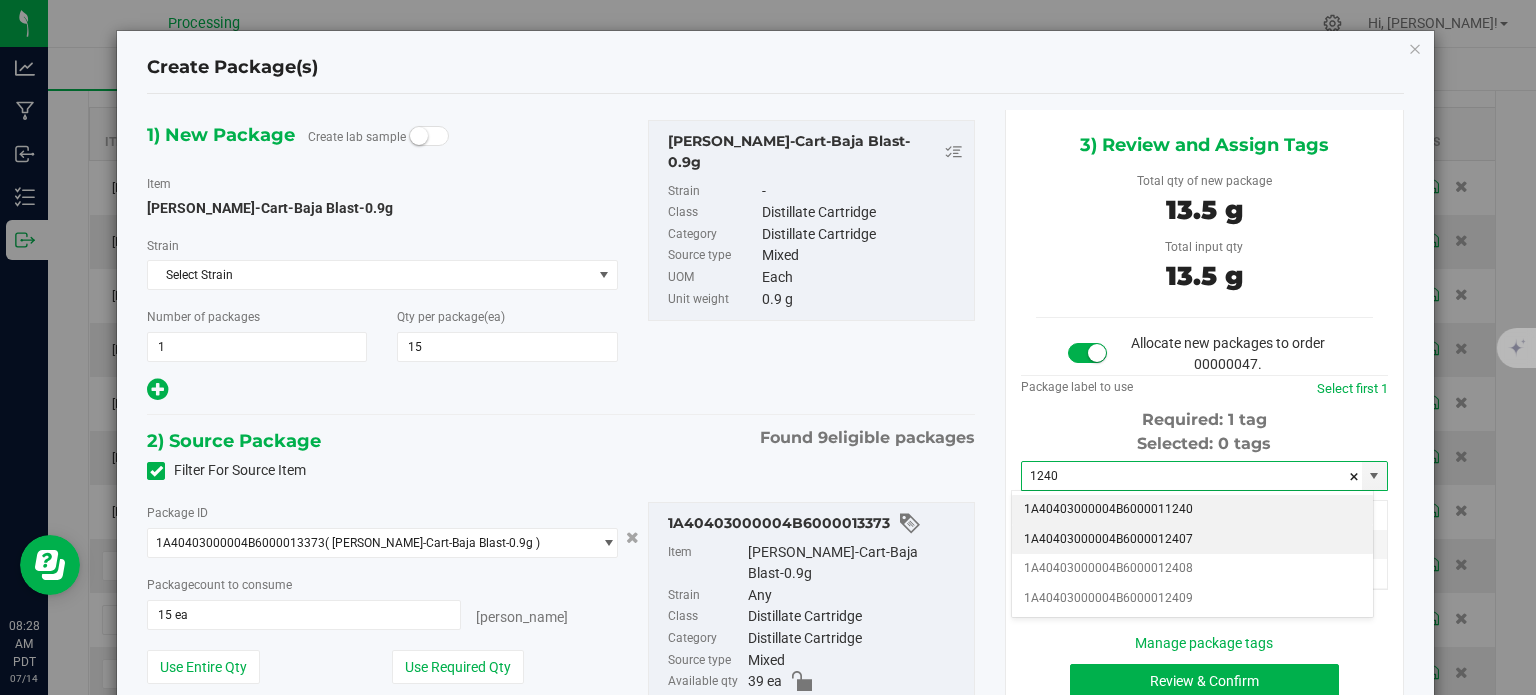click on "1A40403000004B6000012407" at bounding box center [1192, 540] 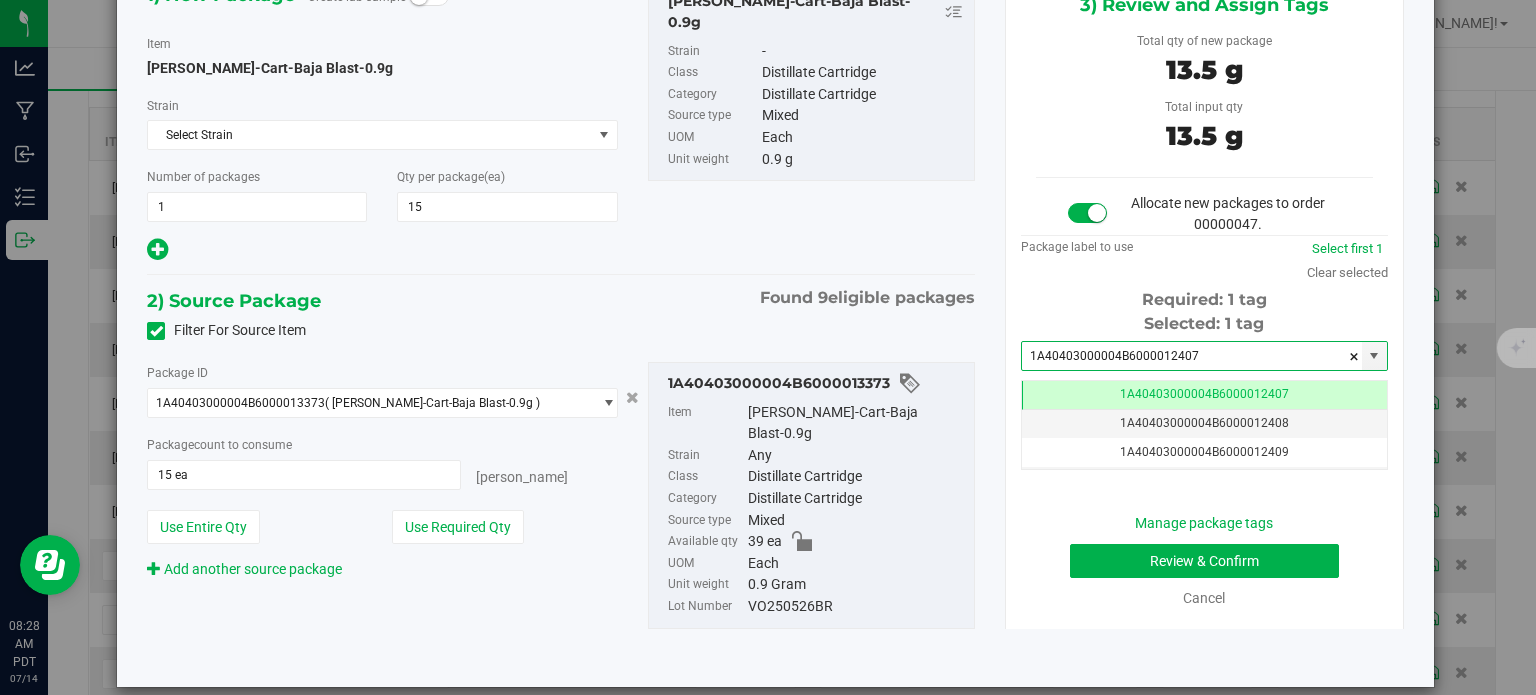 type on "1A40403000004B6000012407" 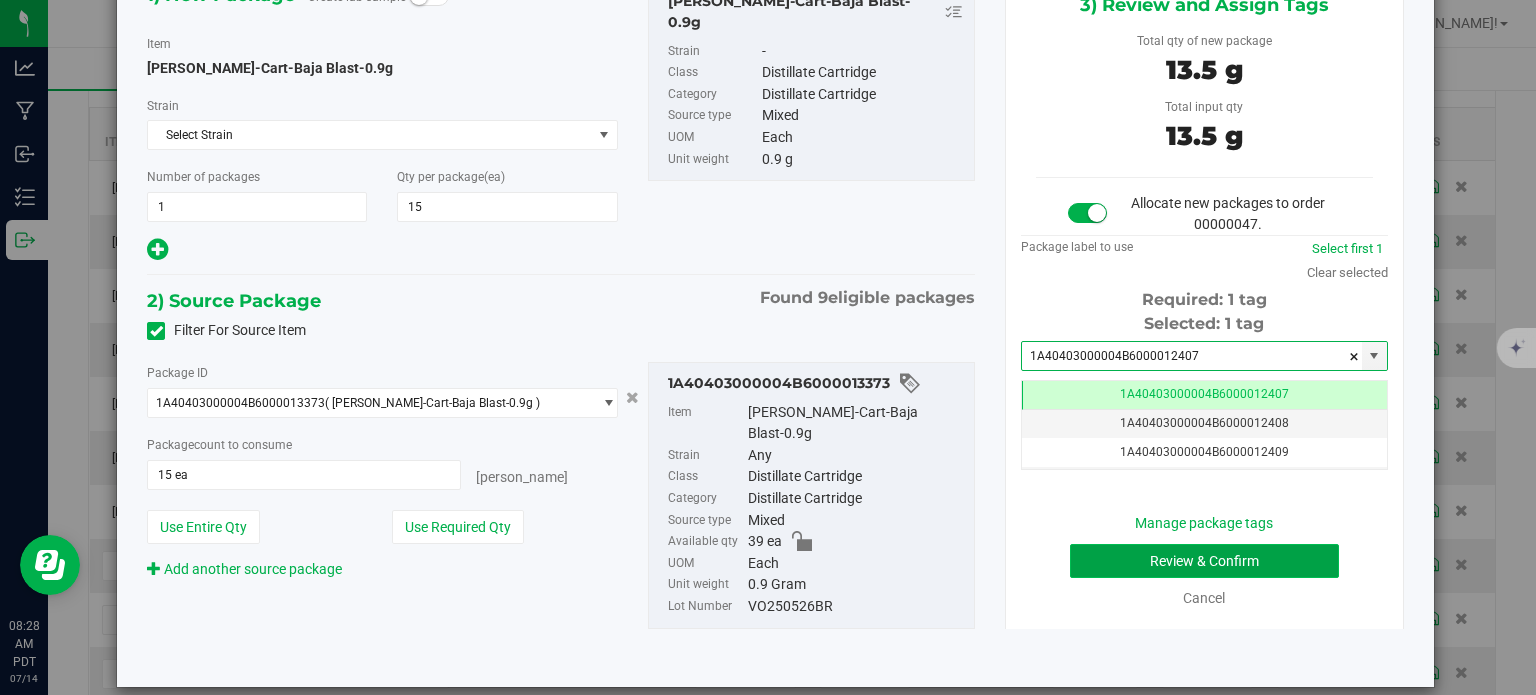 click on "Review & Confirm" at bounding box center [1204, 561] 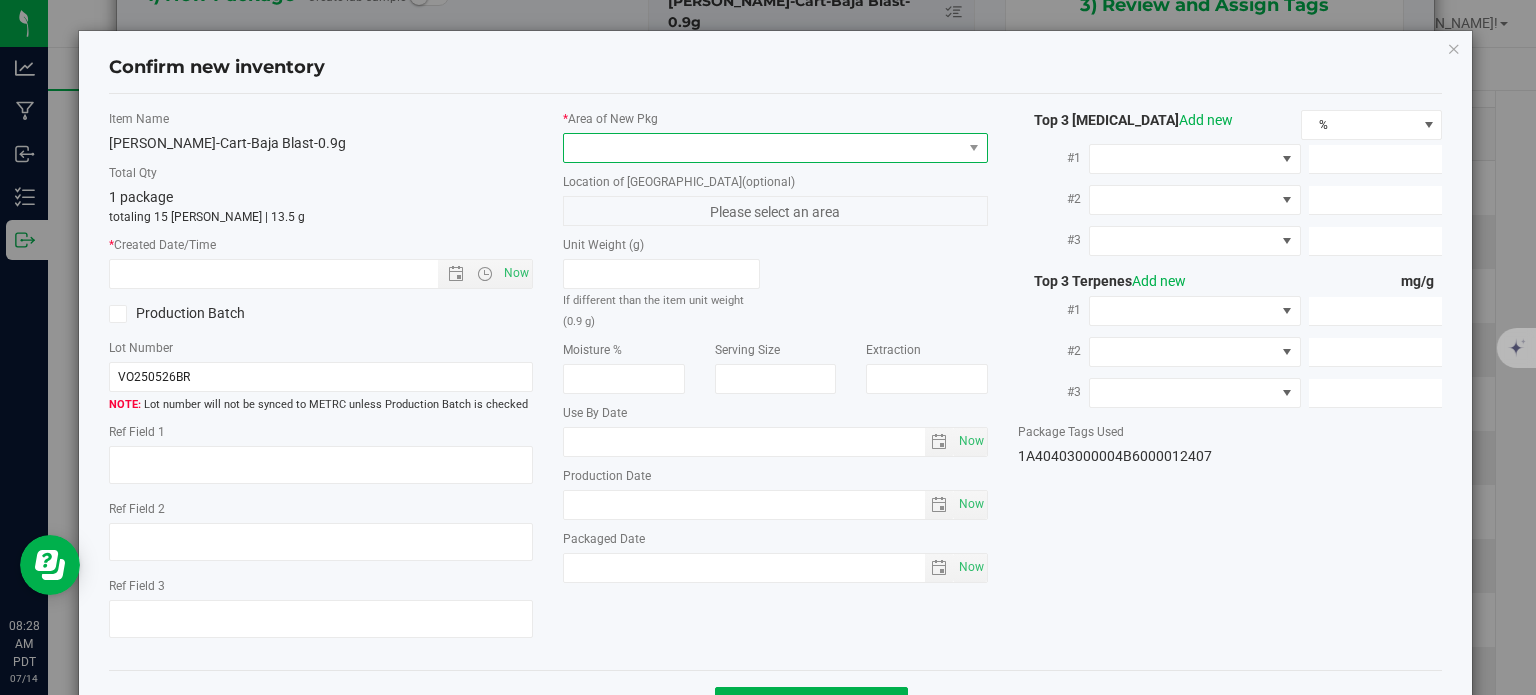 click at bounding box center (763, 148) 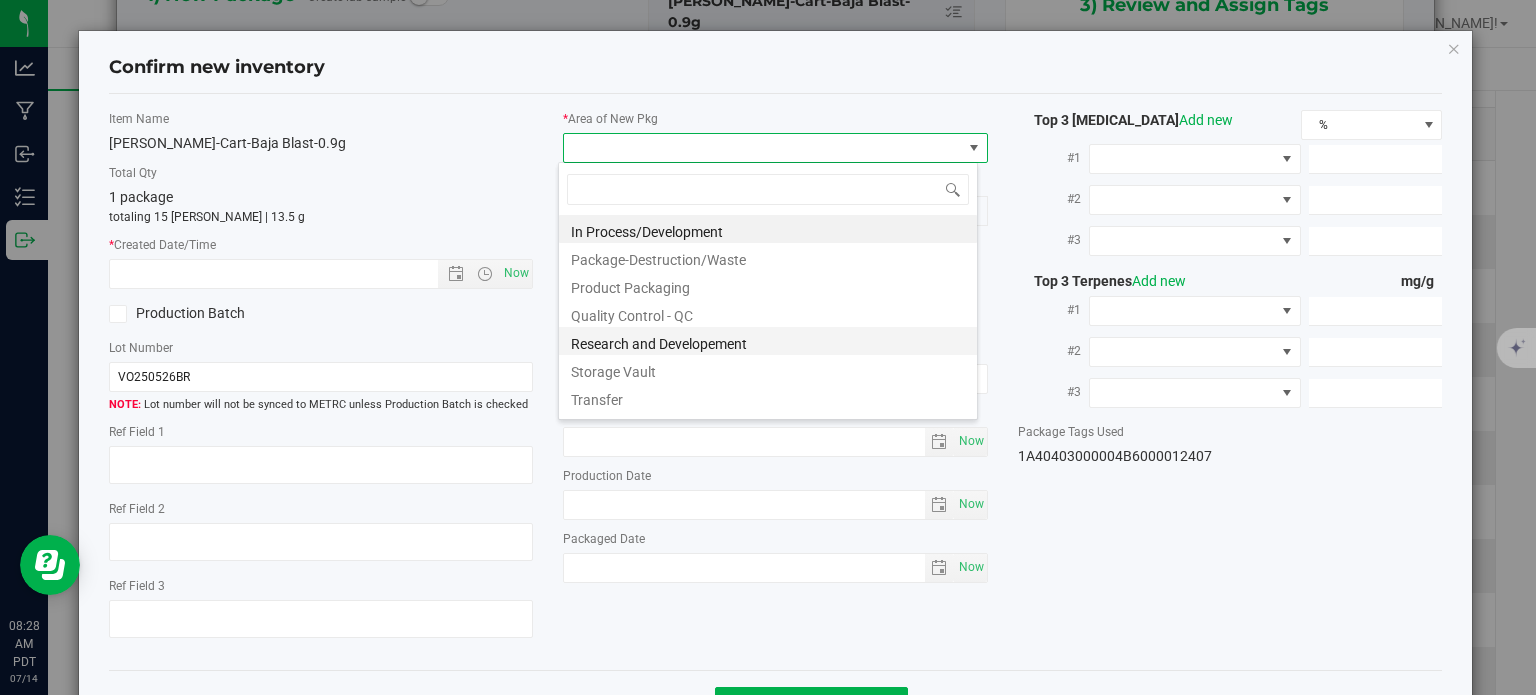 click on "Research and Developement" at bounding box center [768, 341] 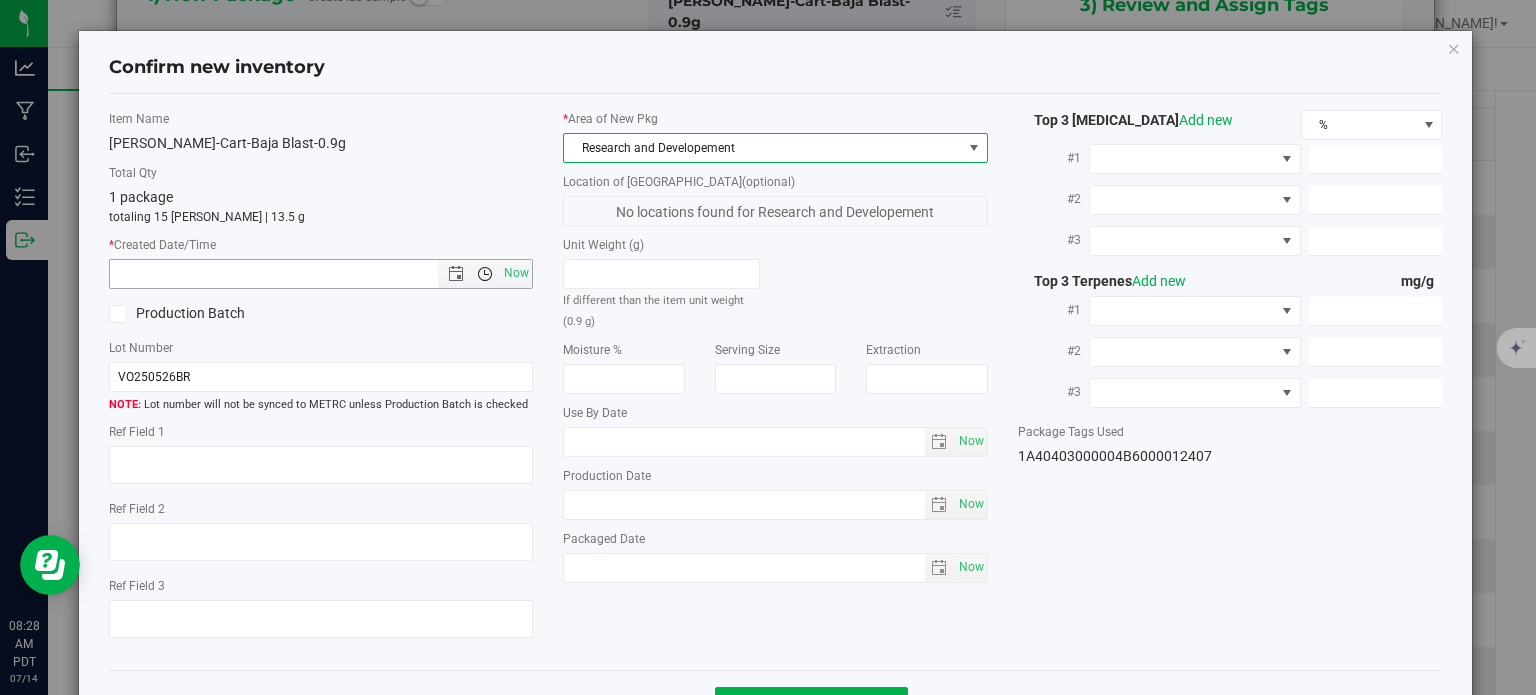 click at bounding box center (485, 274) 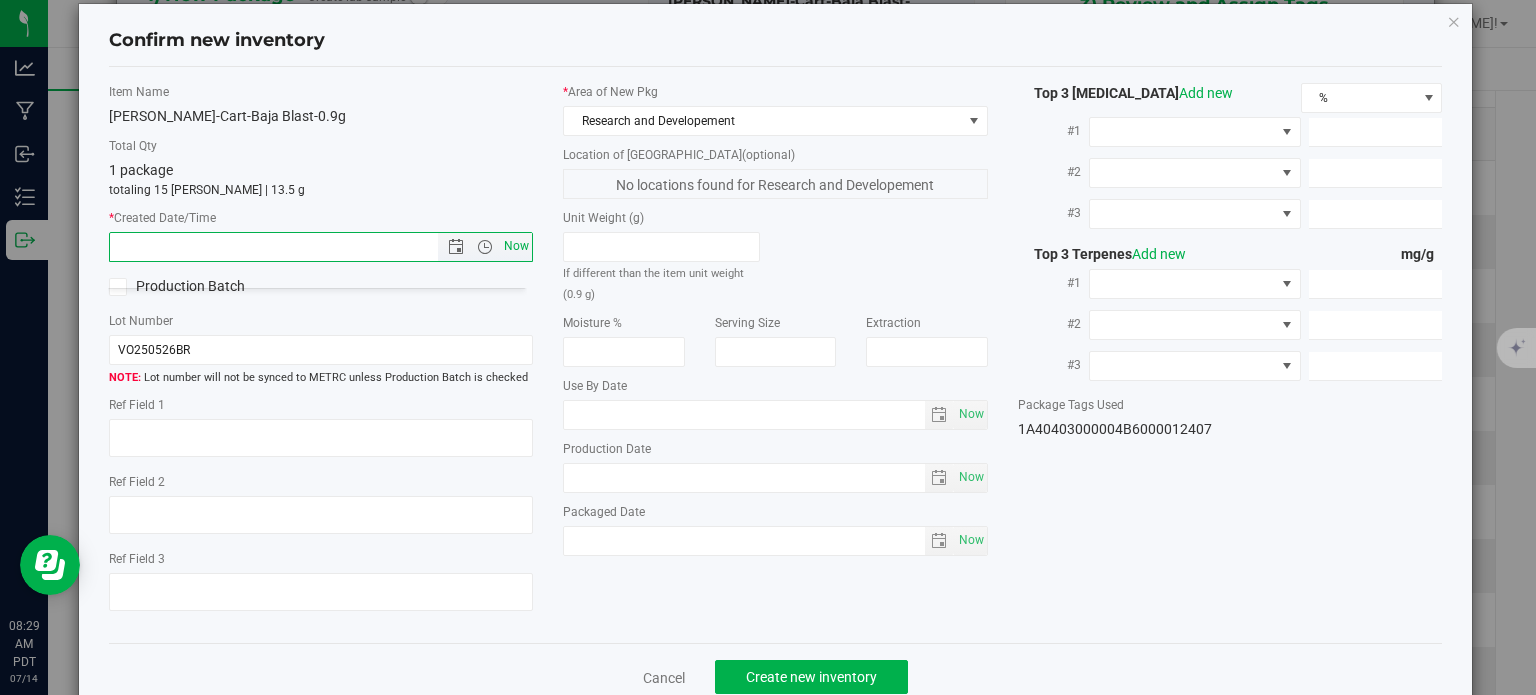 click on "Now" at bounding box center (517, 246) 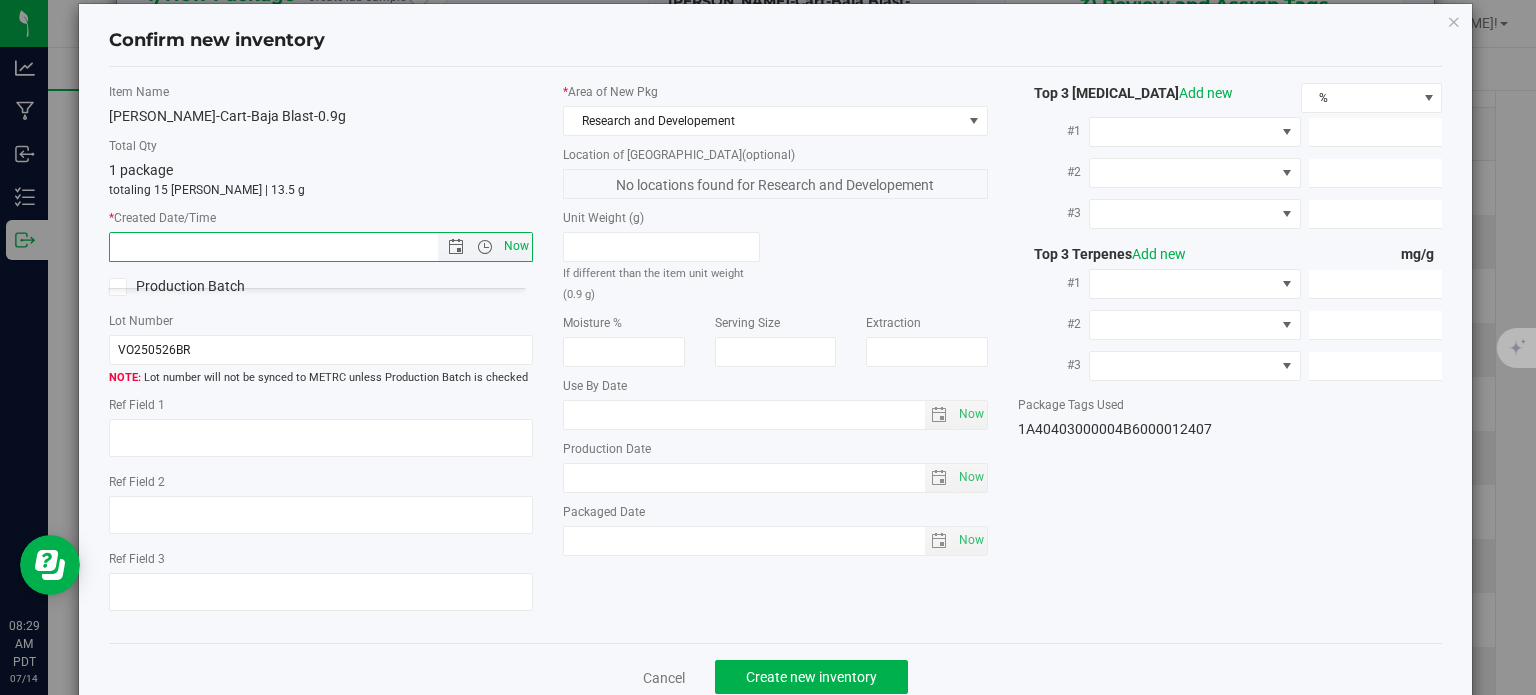 type on "7/14/2025 8:29 AM" 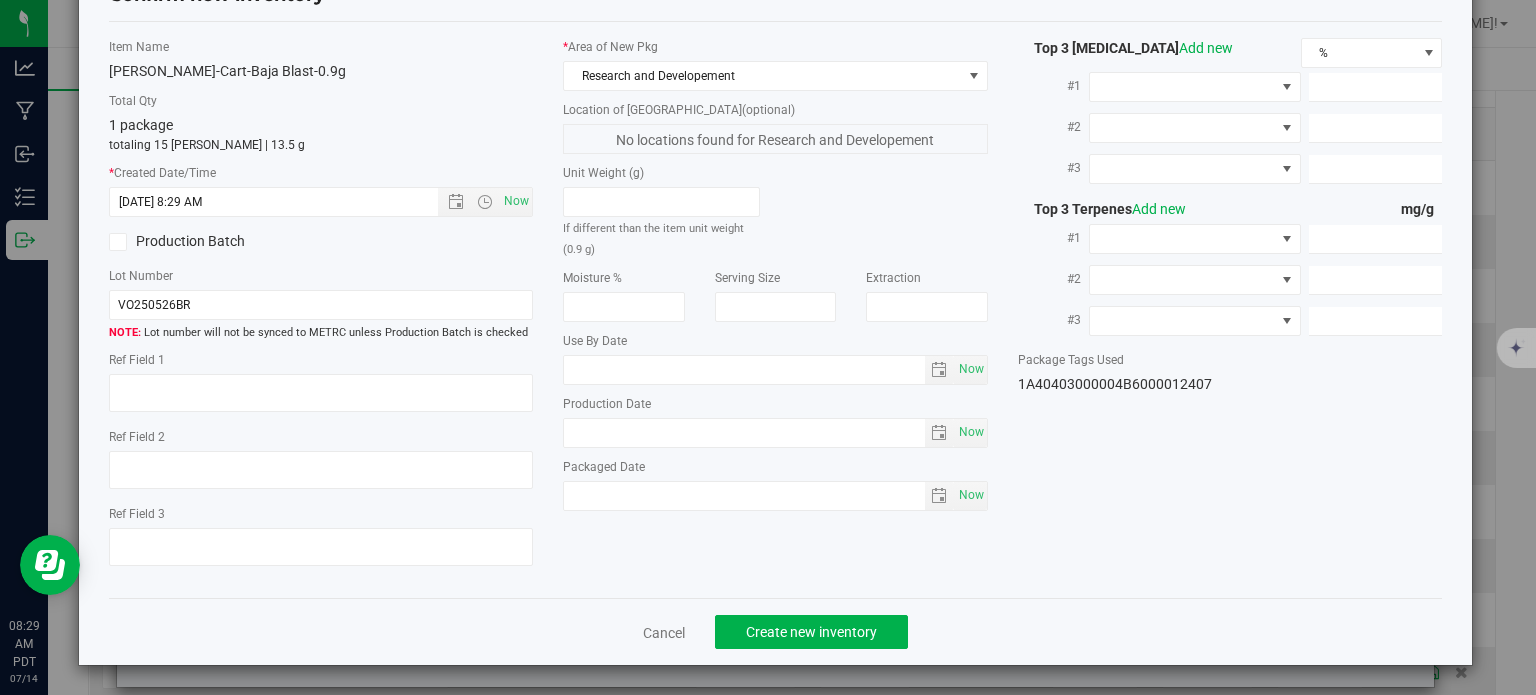 click on "Cancel
Create new inventory" at bounding box center [776, 631] 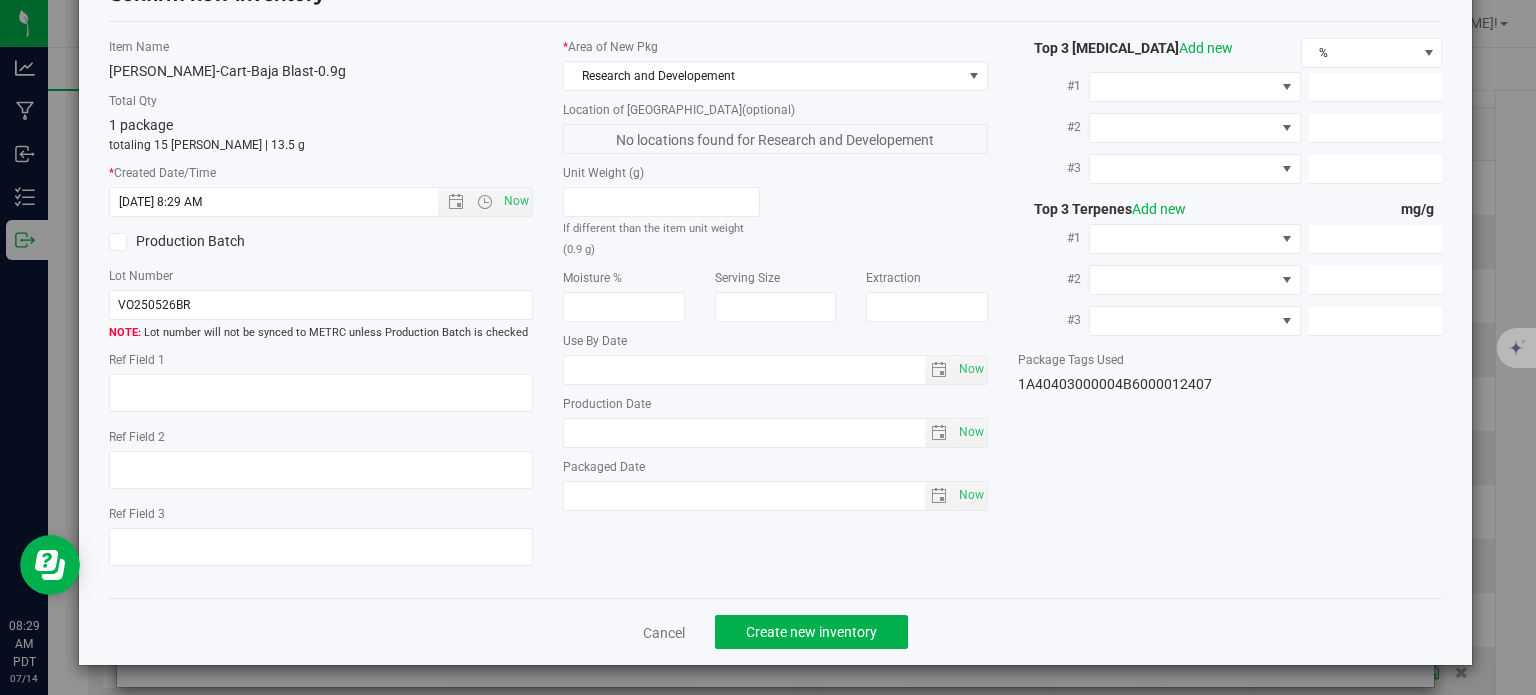 click on "Cancel
Create new inventory" at bounding box center (776, 631) 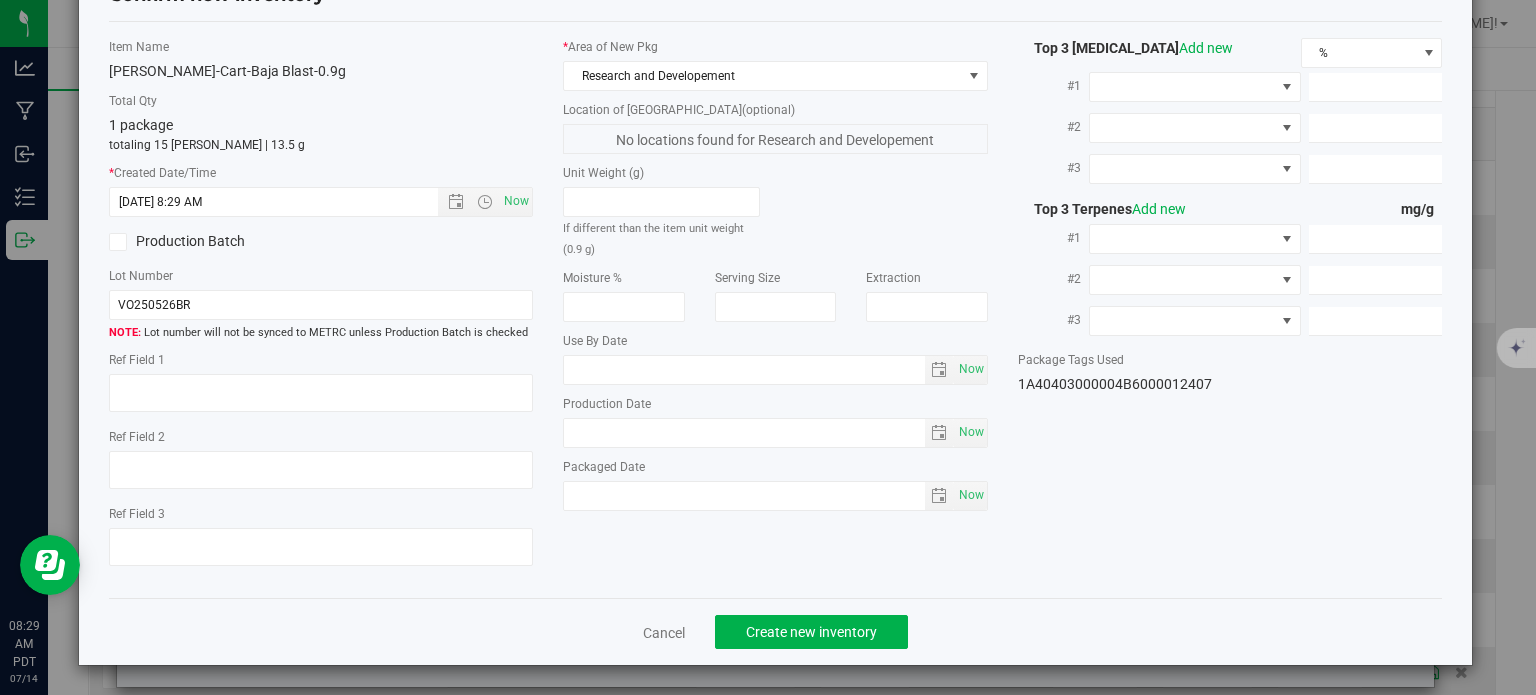 click on "Cancel
Create new inventory" at bounding box center [776, 631] 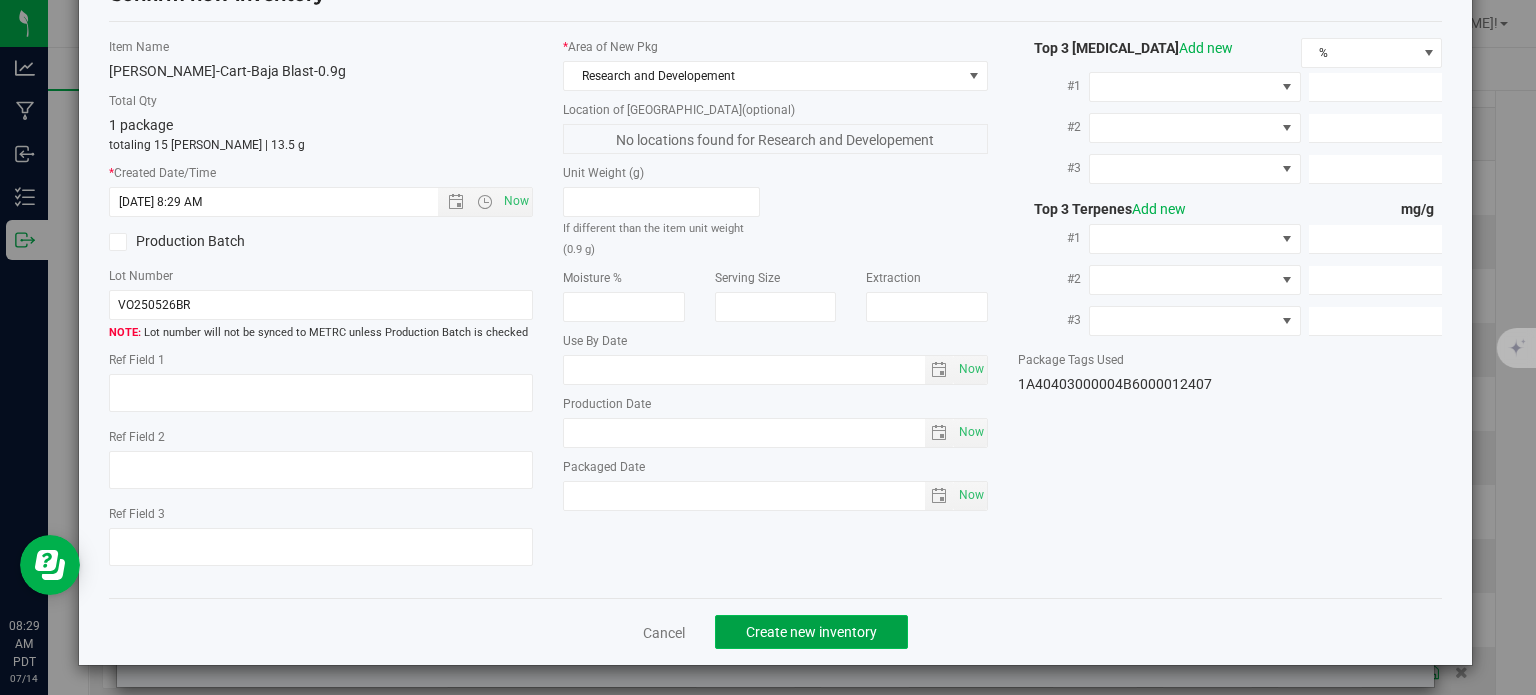 click on "Create new inventory" 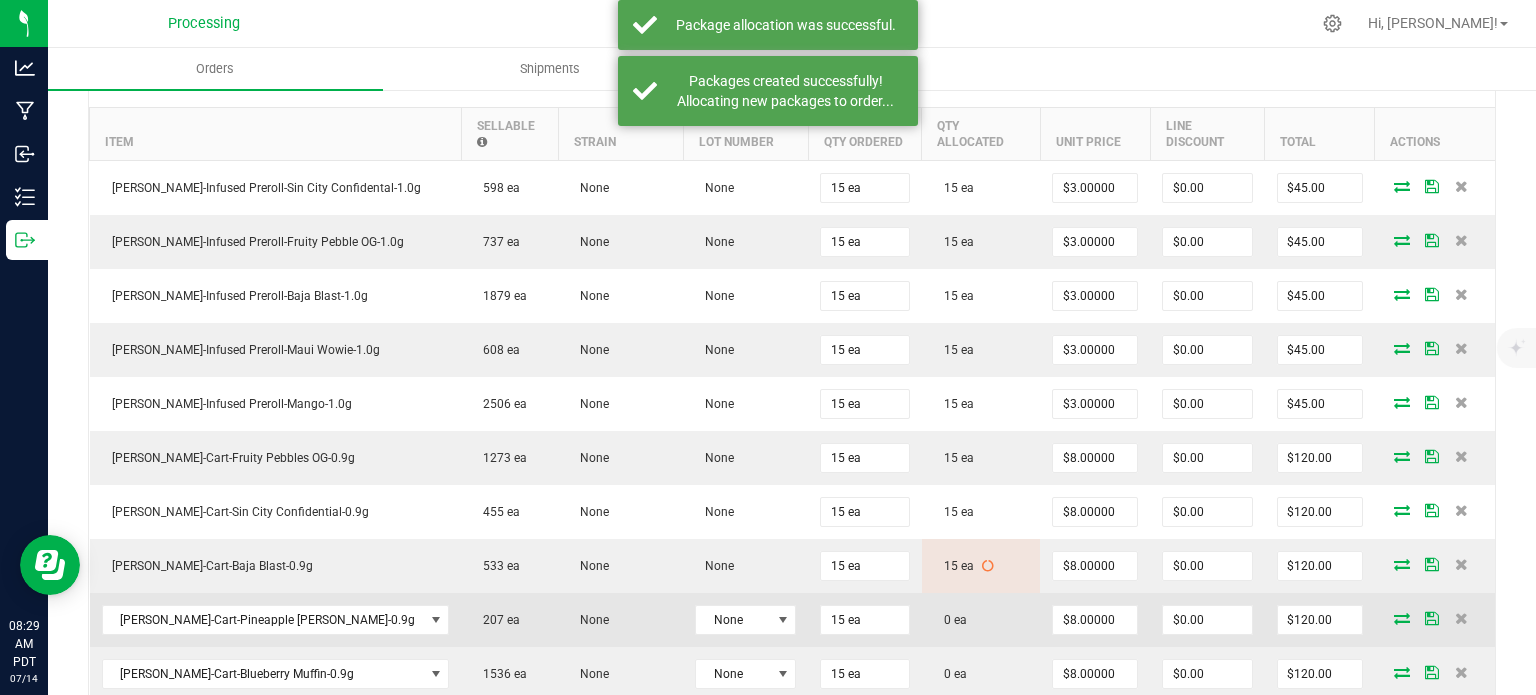 click at bounding box center (1402, 618) 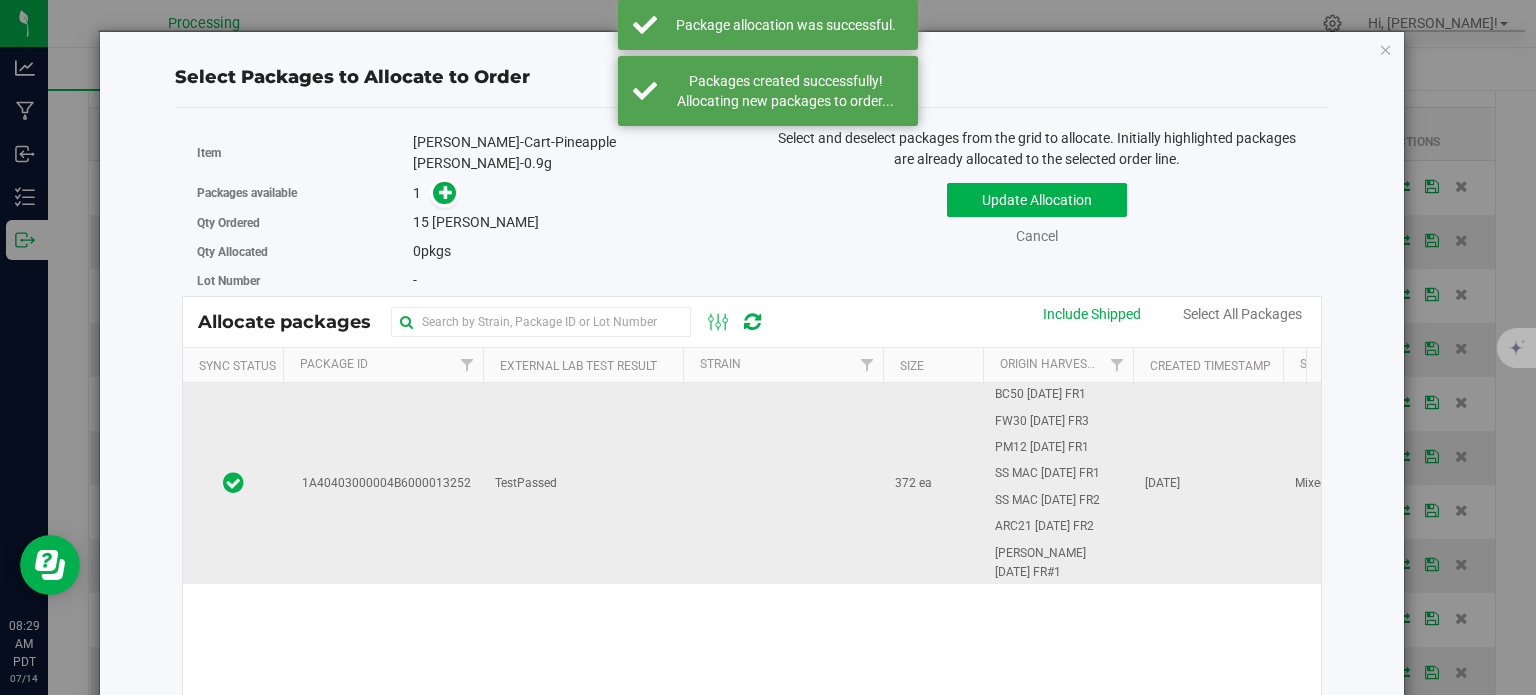 click on "1A40403000004B6000013252" at bounding box center (383, 483) 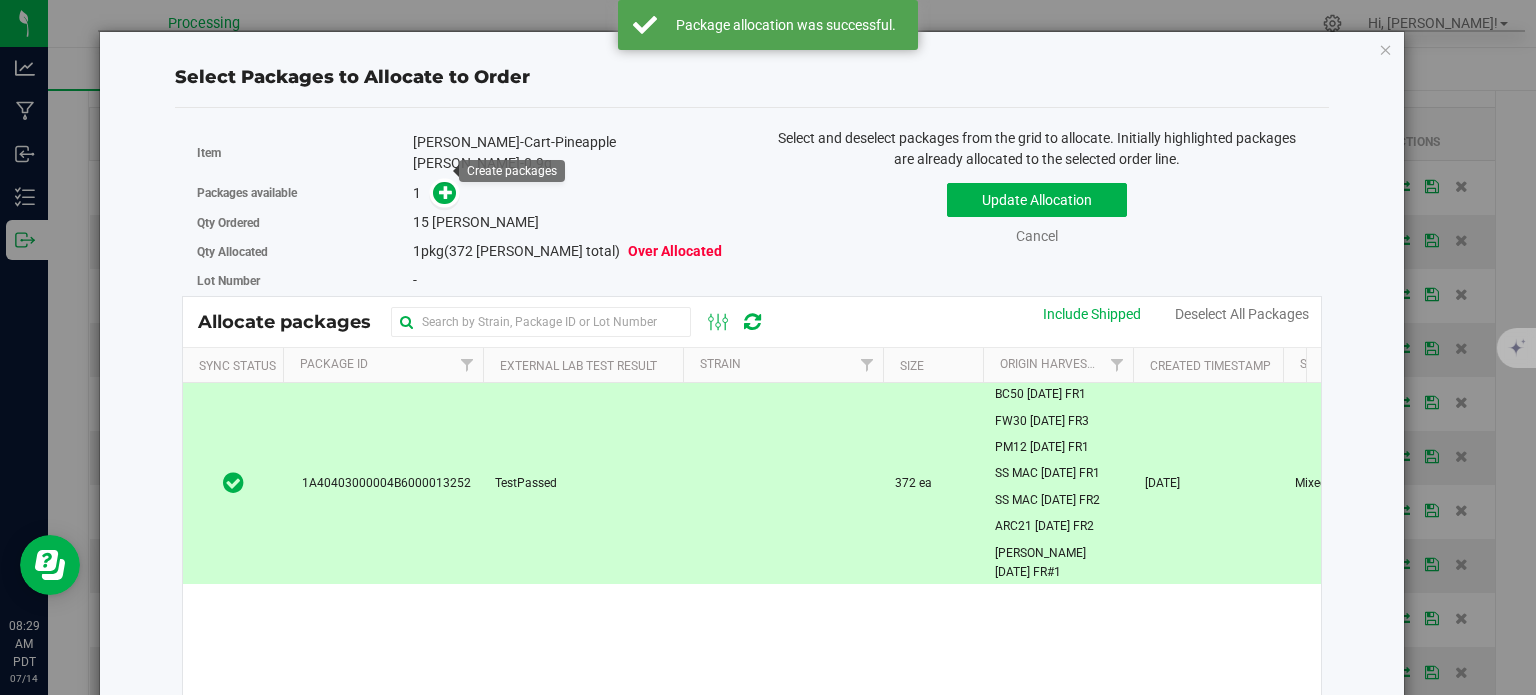 click on "Packages available
1" at bounding box center (467, 193) 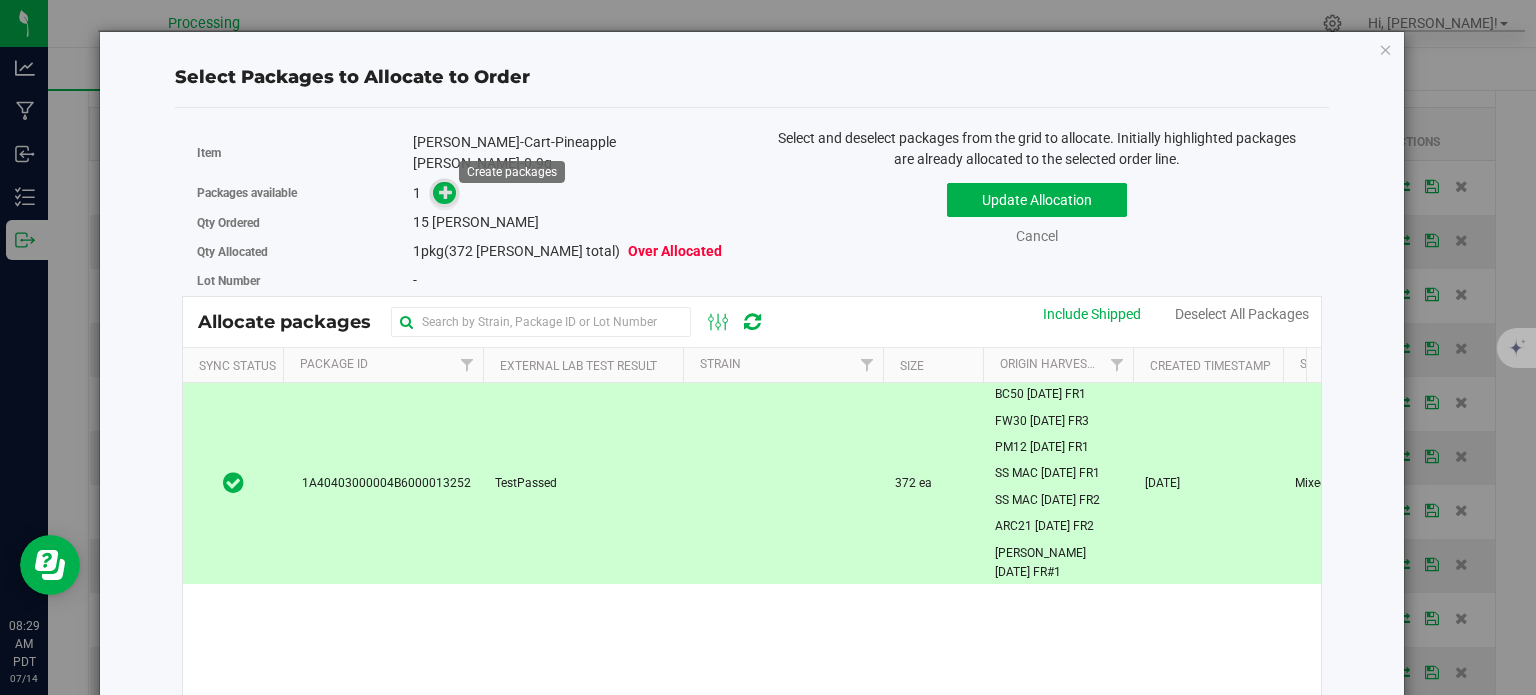 click at bounding box center (446, 191) 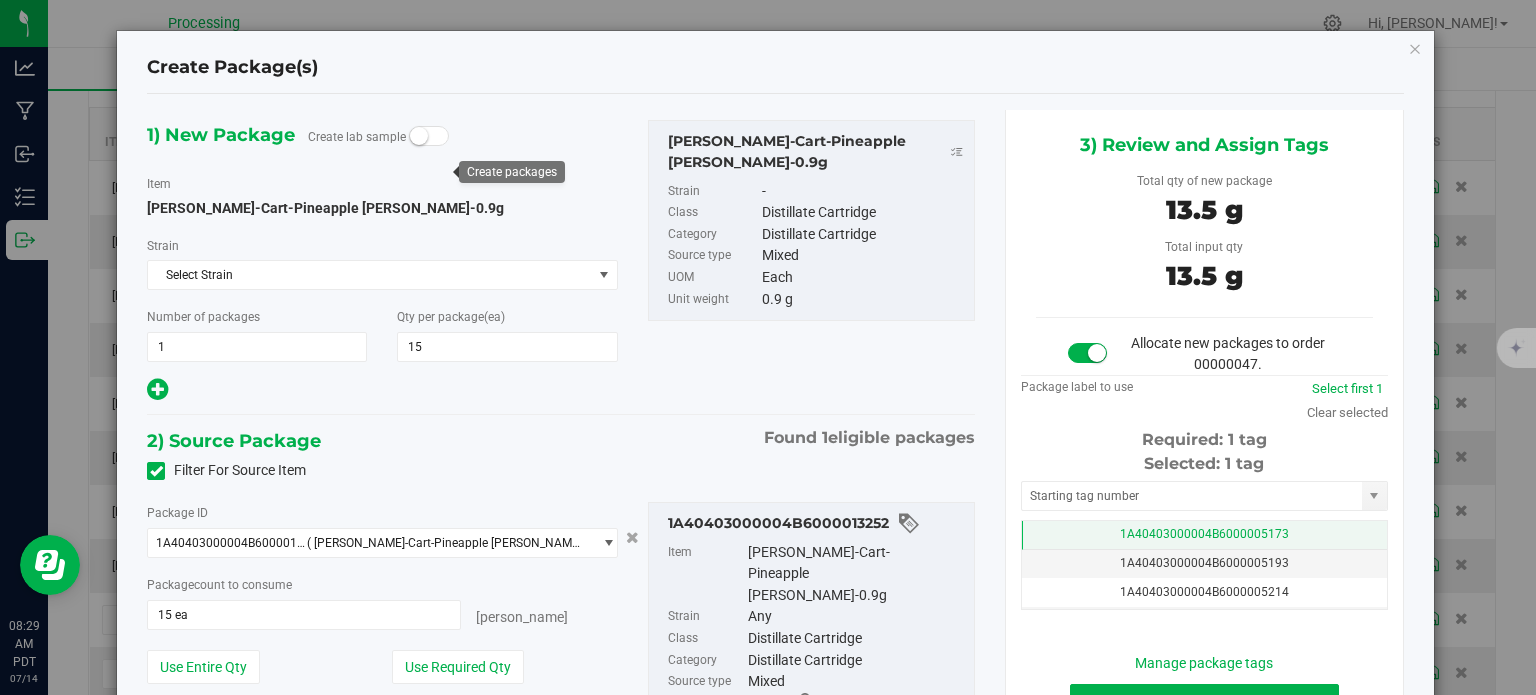 click on "1A40403000004B6000005173" at bounding box center (1204, 535) 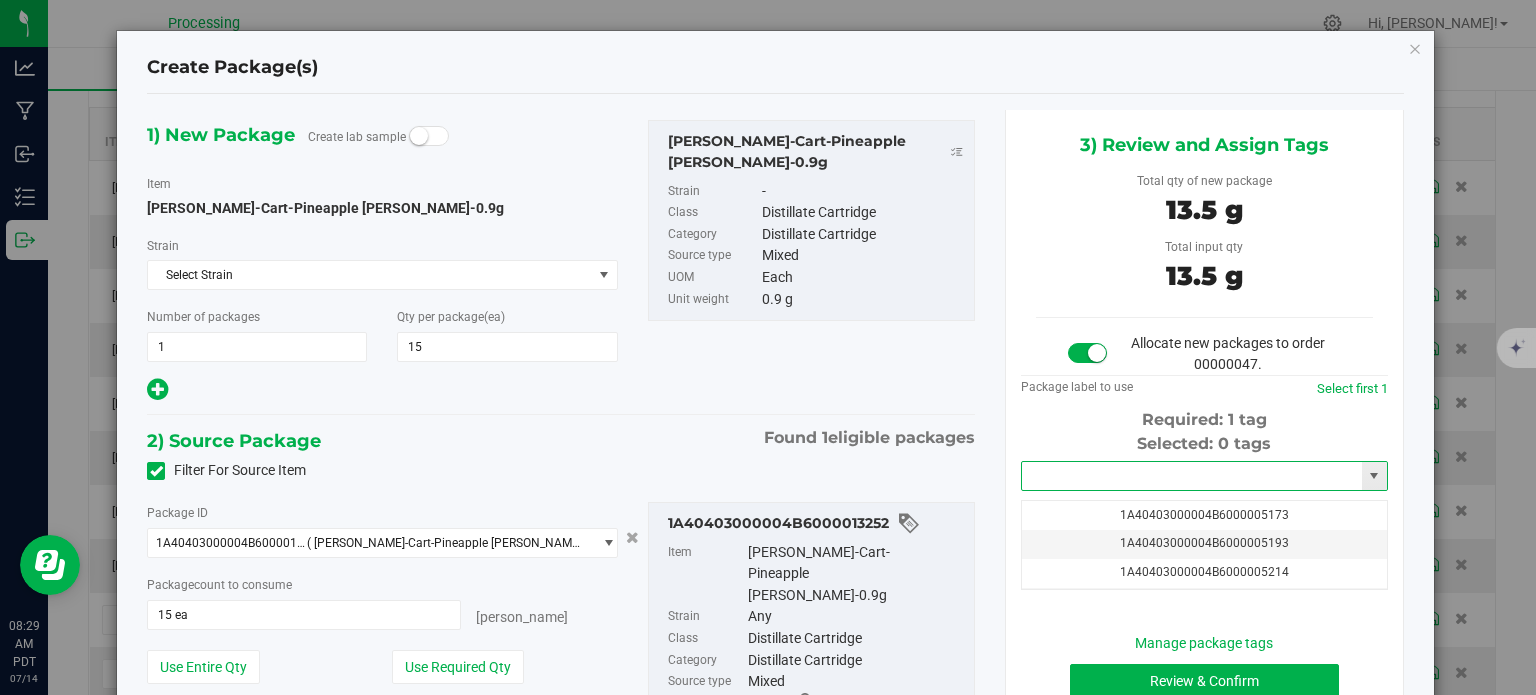 click at bounding box center (1192, 476) 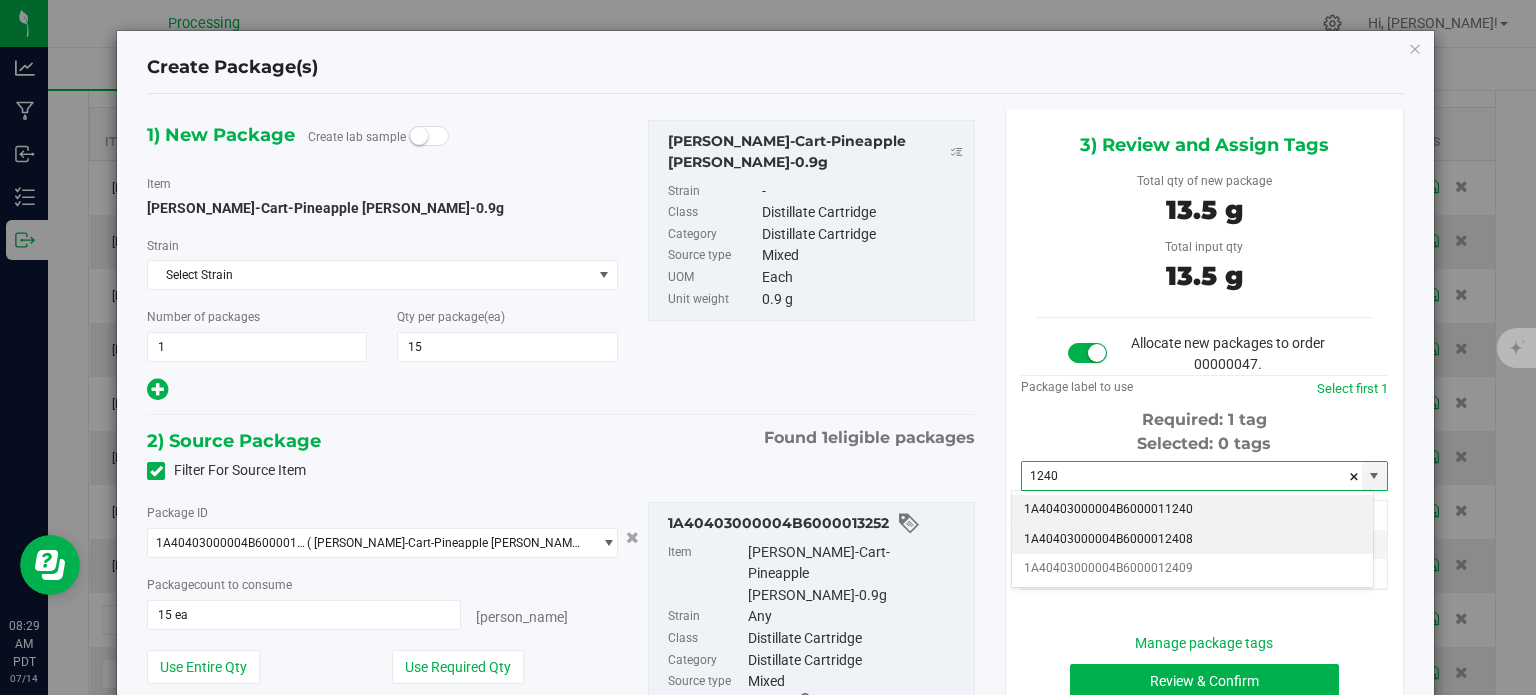 click on "1A40403000004B6000012408" at bounding box center [1192, 540] 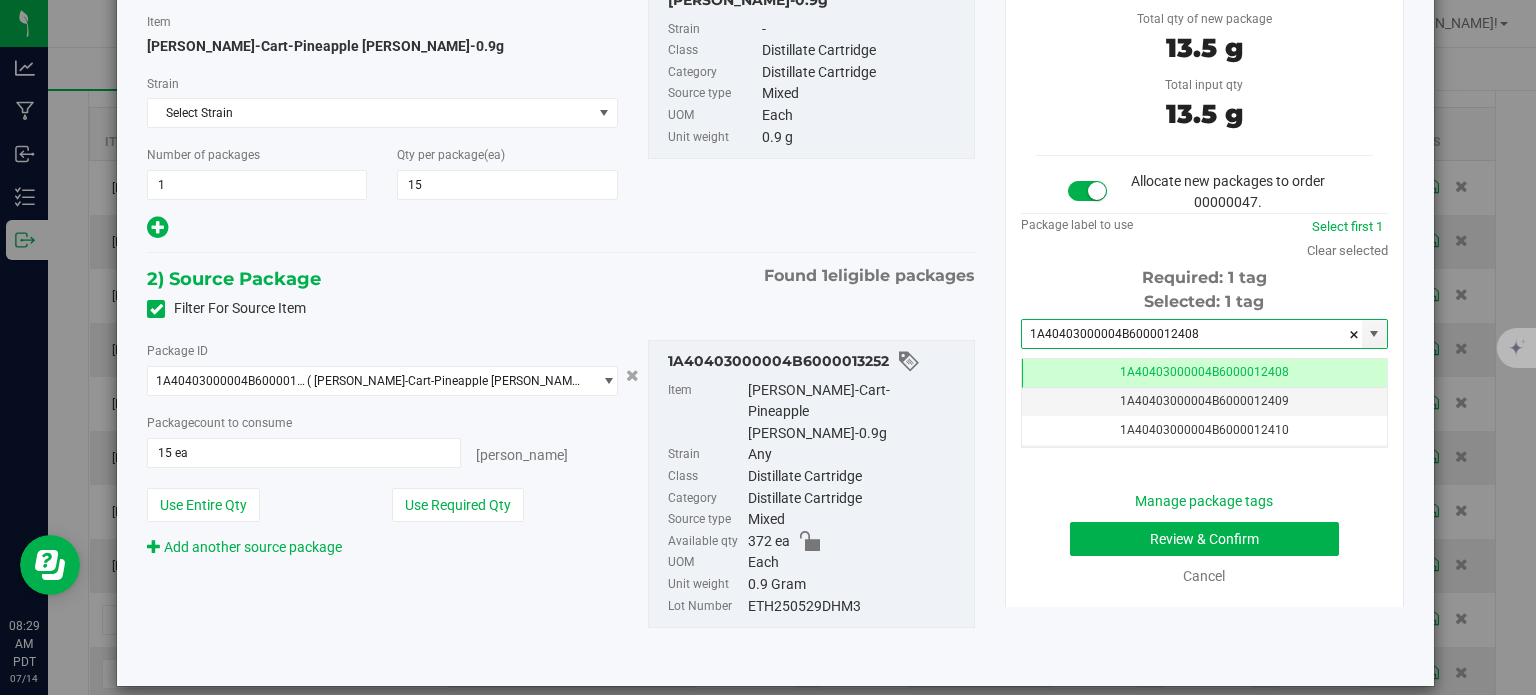 type on "1A40403000004B6000012408" 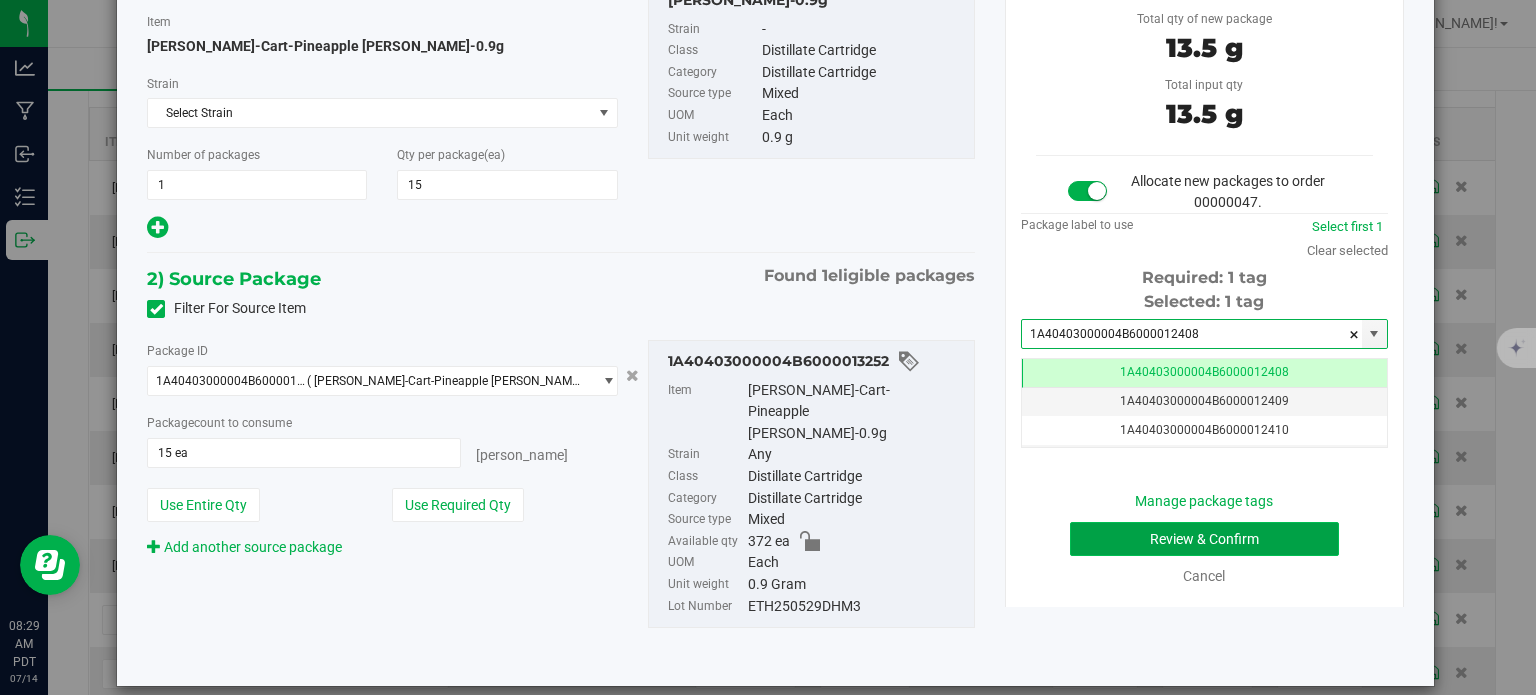 click on "Review & Confirm" at bounding box center [1204, 539] 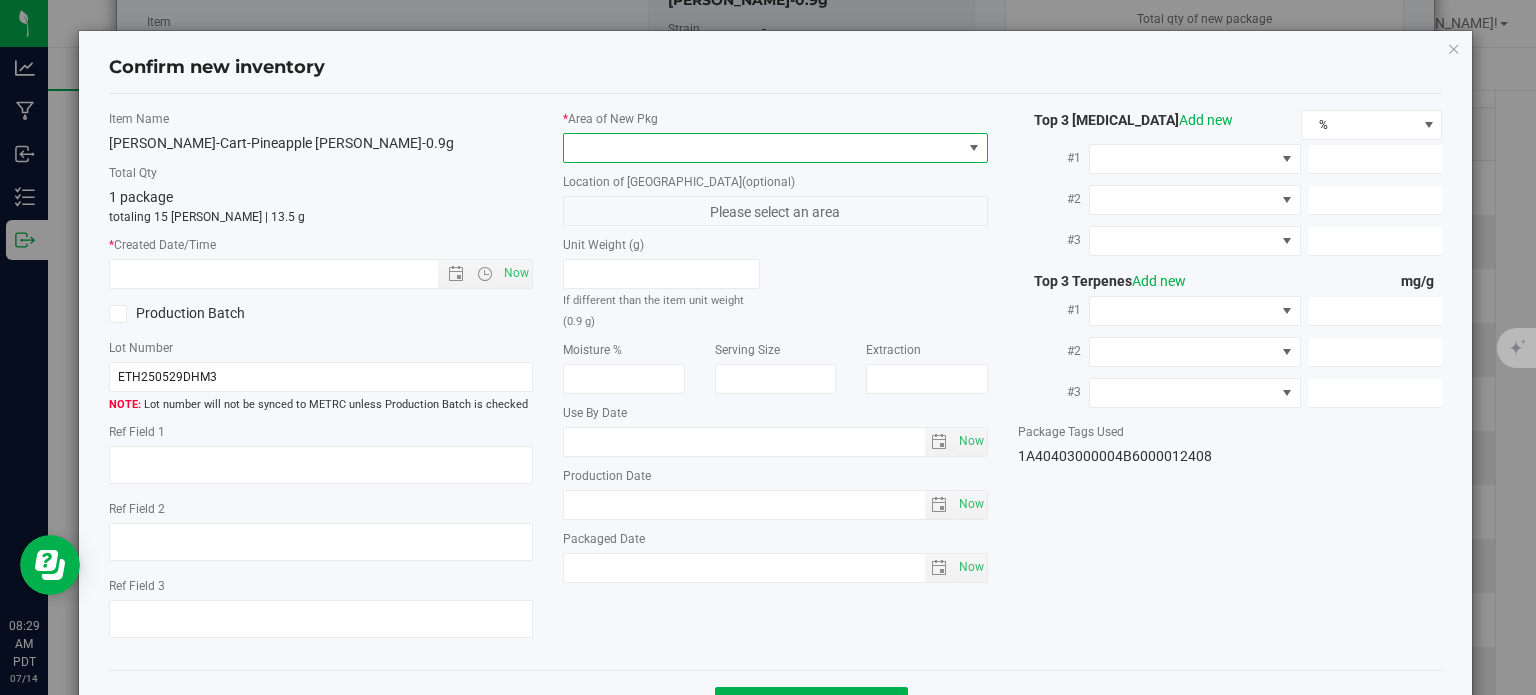 click at bounding box center (763, 148) 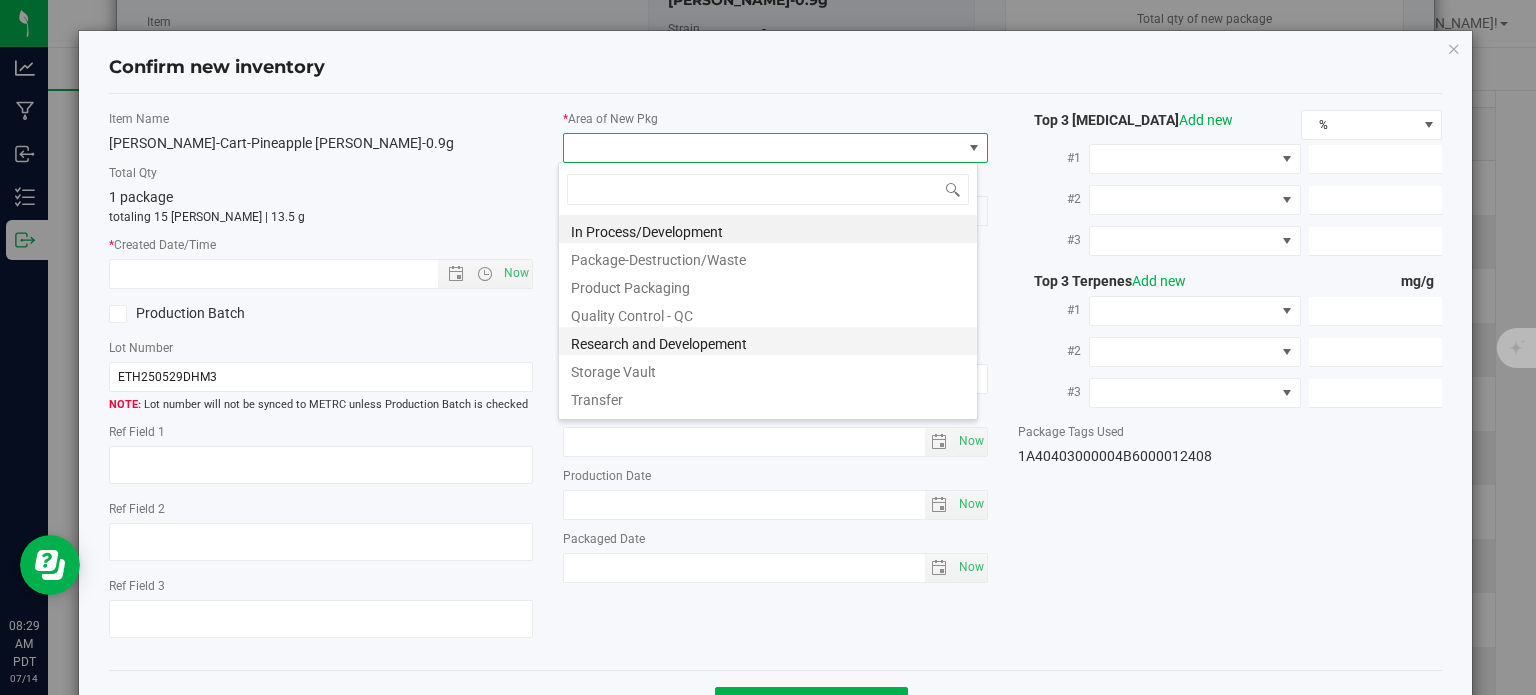 click on "Research and Developement" at bounding box center [768, 341] 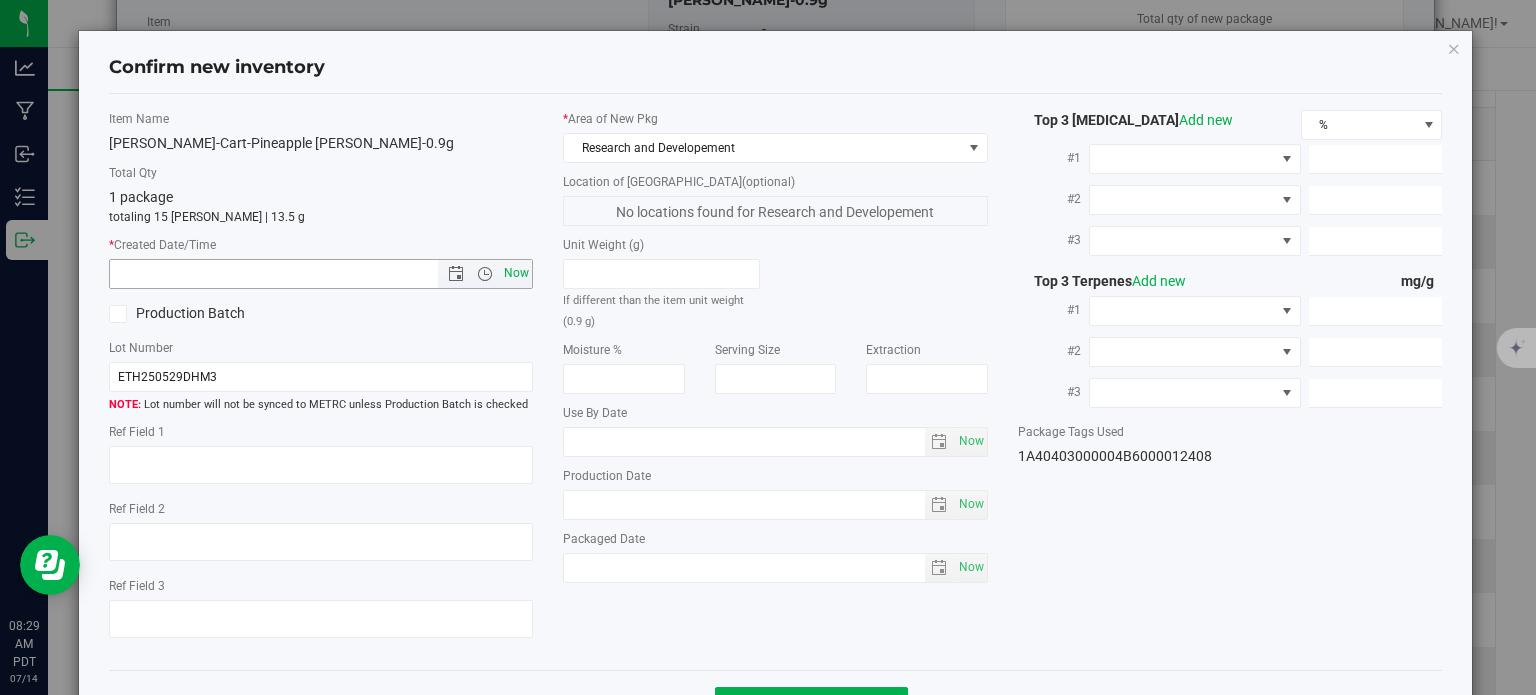 click on "Now" at bounding box center (517, 273) 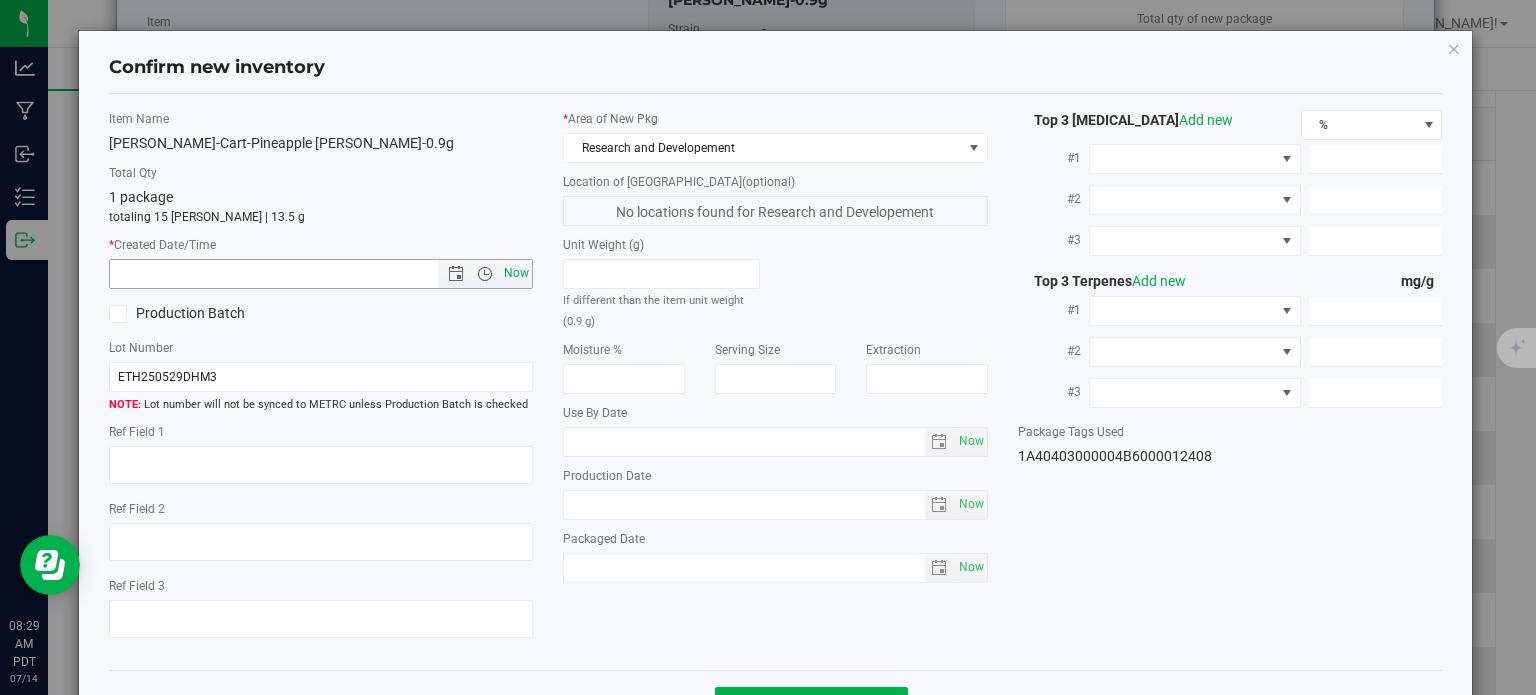 type on "7/14/2025 8:29 AM" 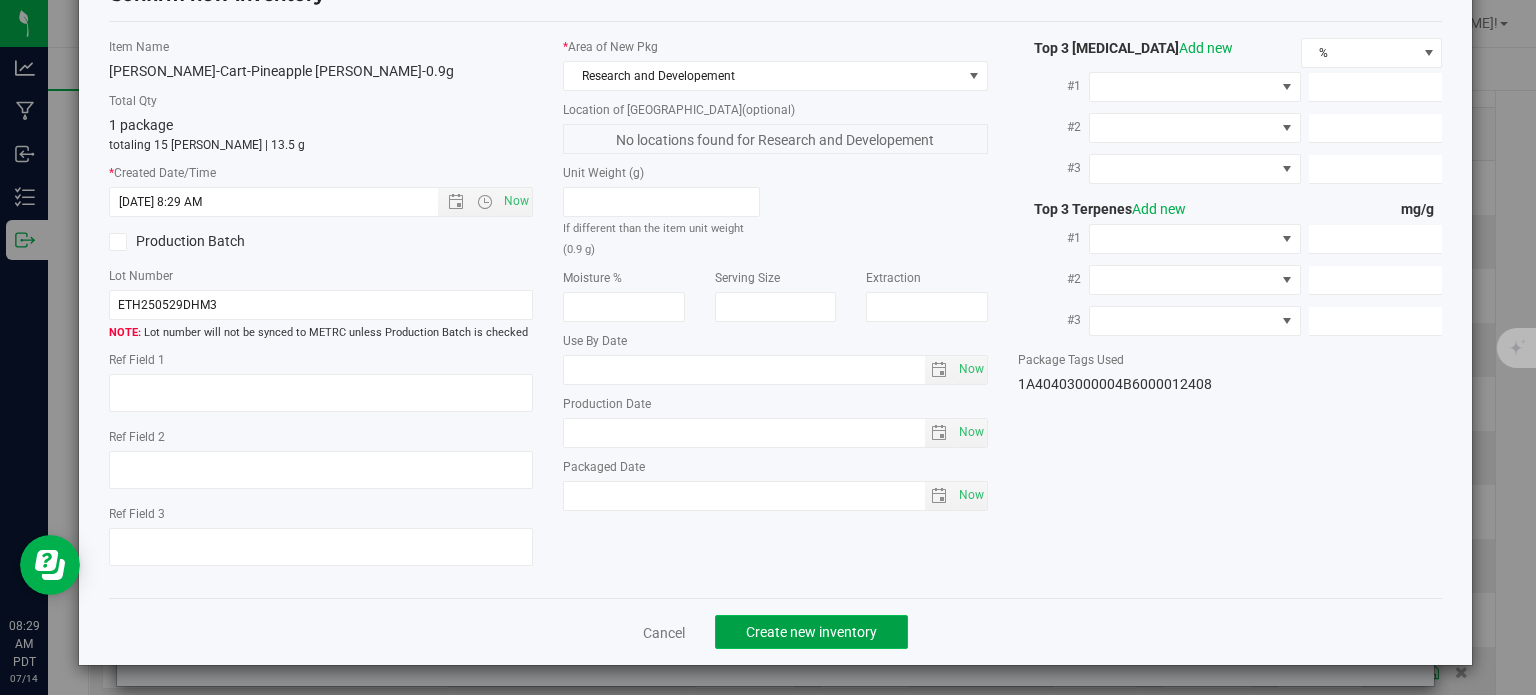 click on "Create new inventory" 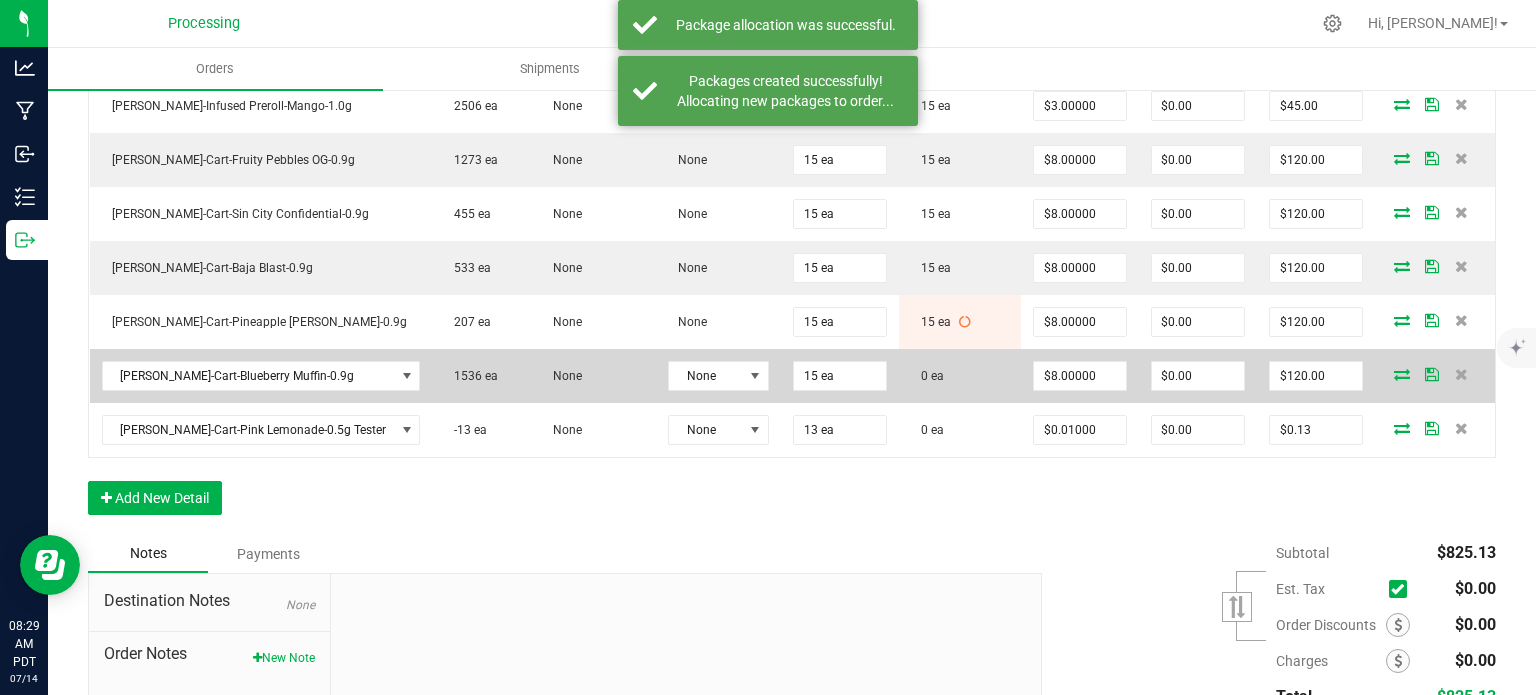 click at bounding box center (1402, 374) 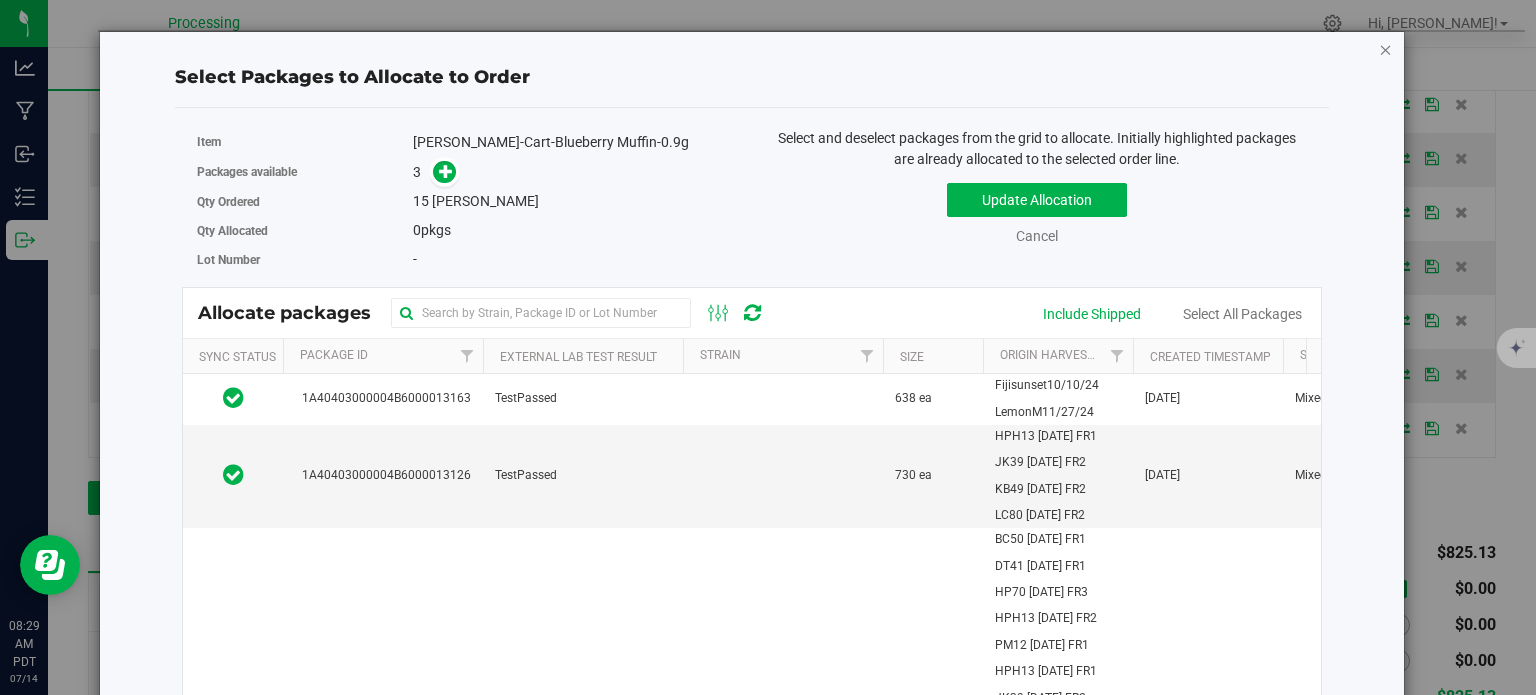 click at bounding box center (1386, 49) 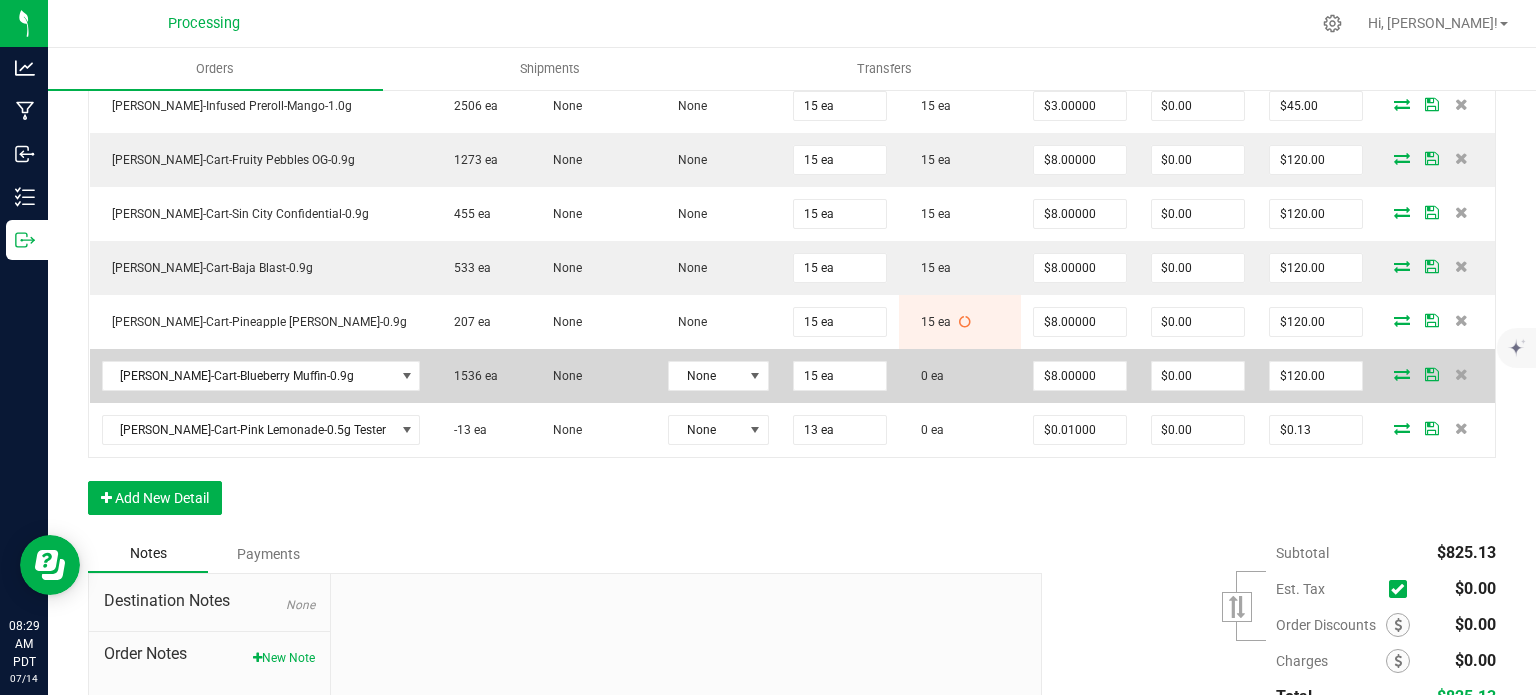 click at bounding box center [1402, 374] 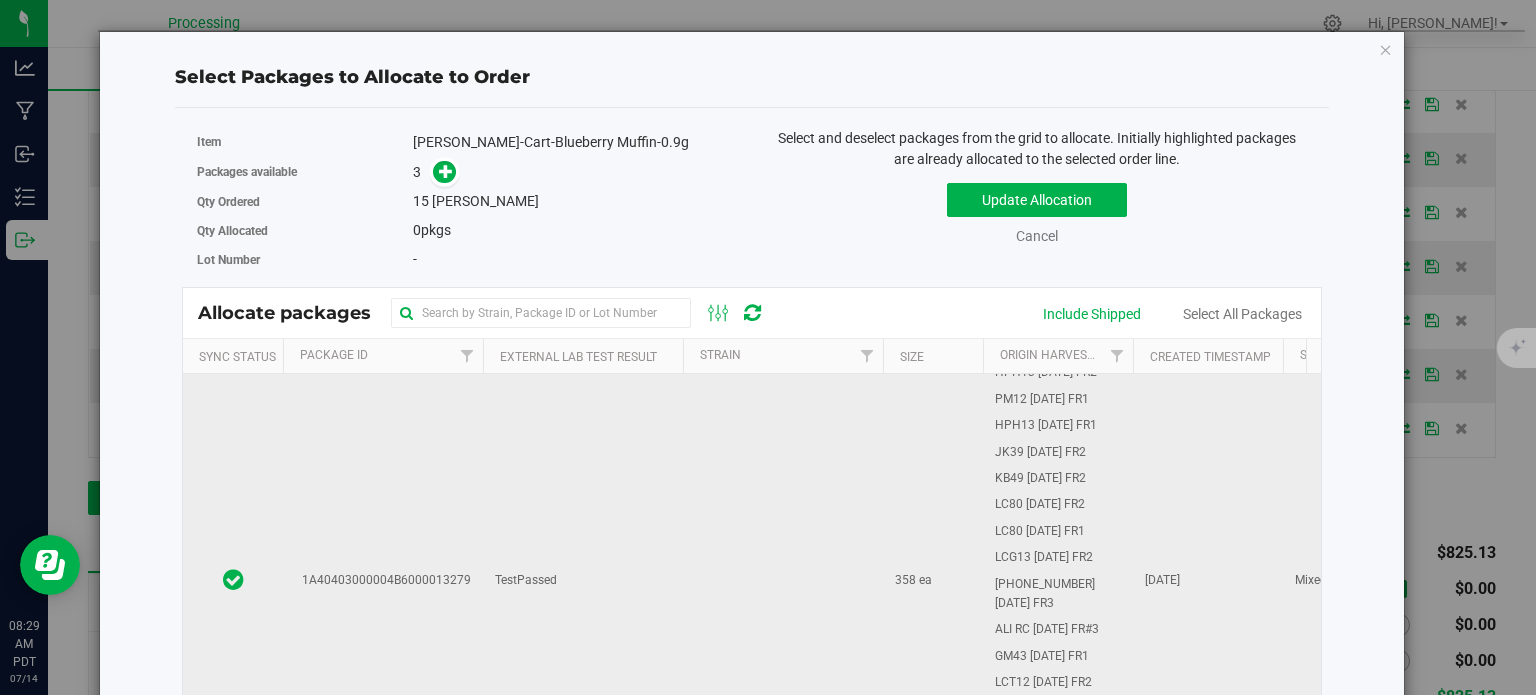 click at bounding box center (783, 580) 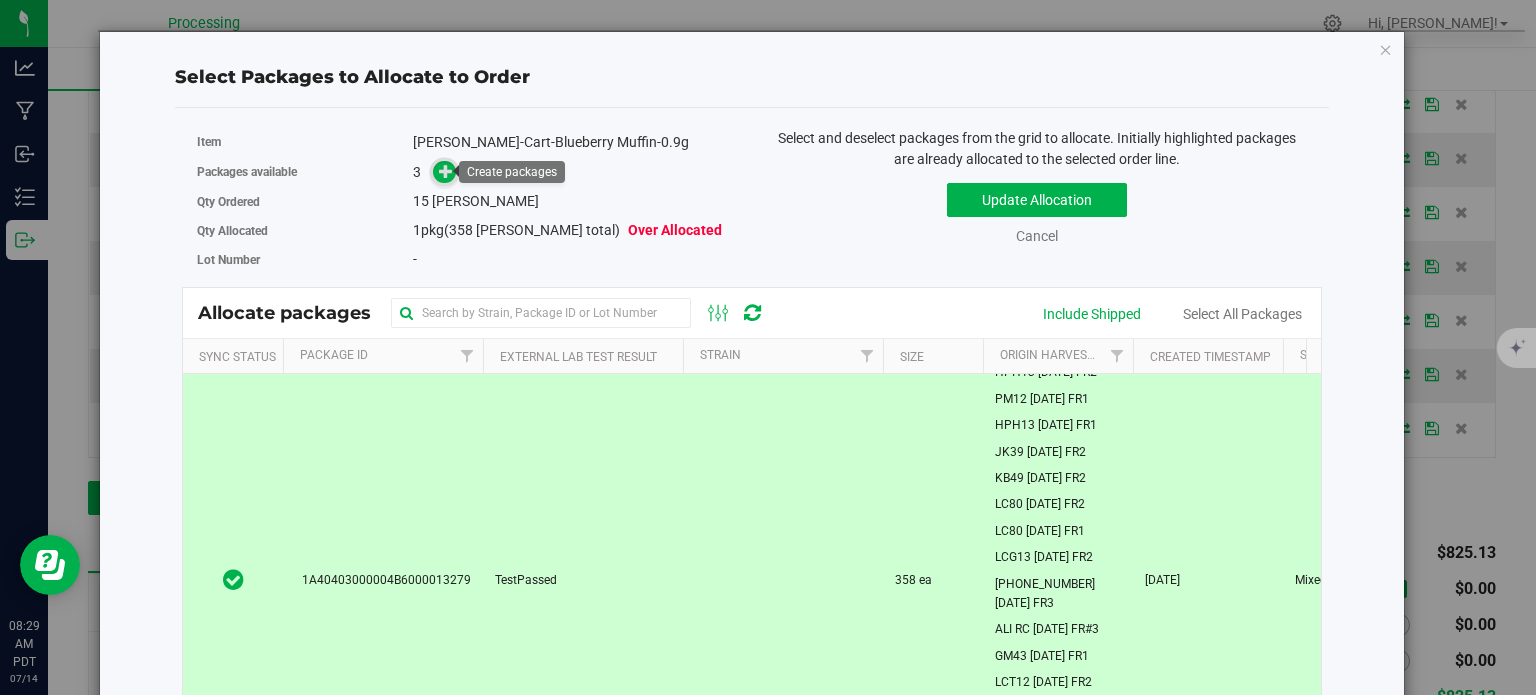 click at bounding box center (446, 171) 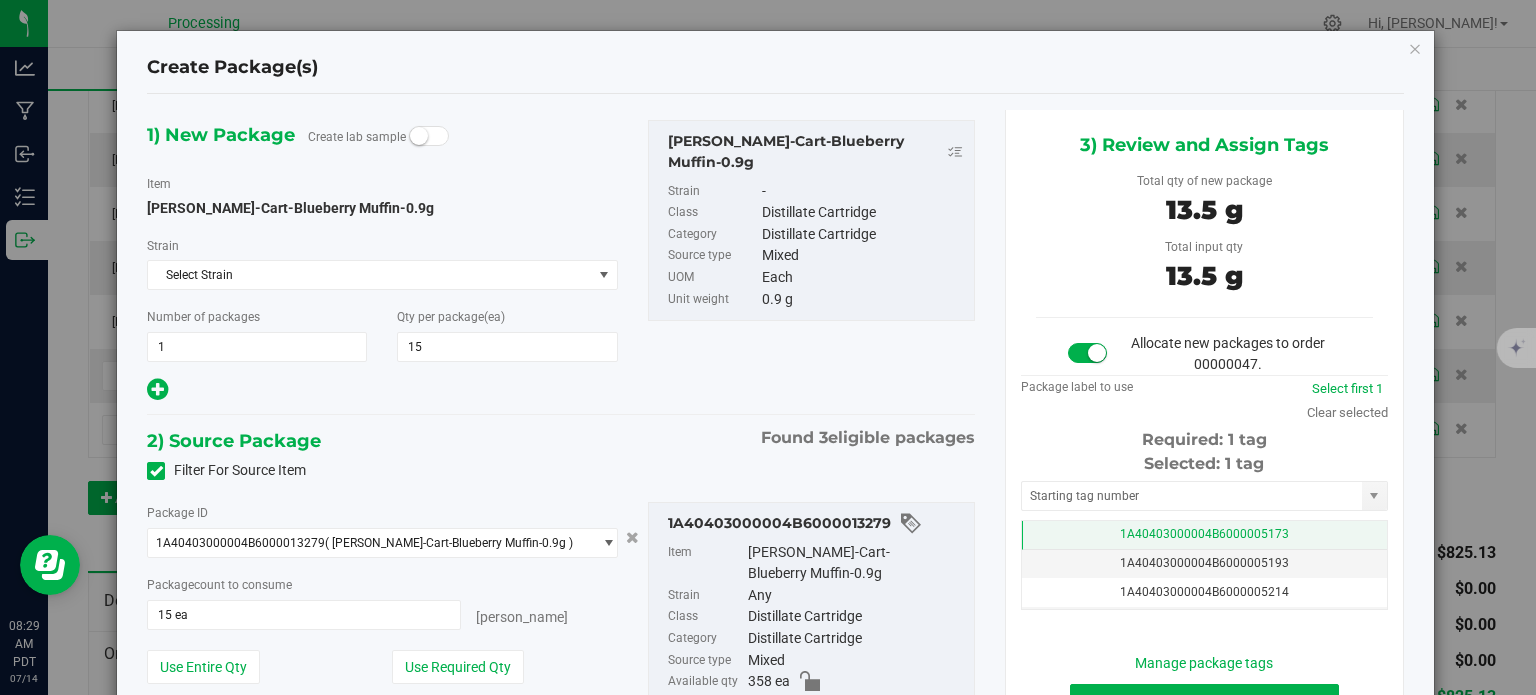 click on "1A40403000004B6000005173" at bounding box center [1204, 534] 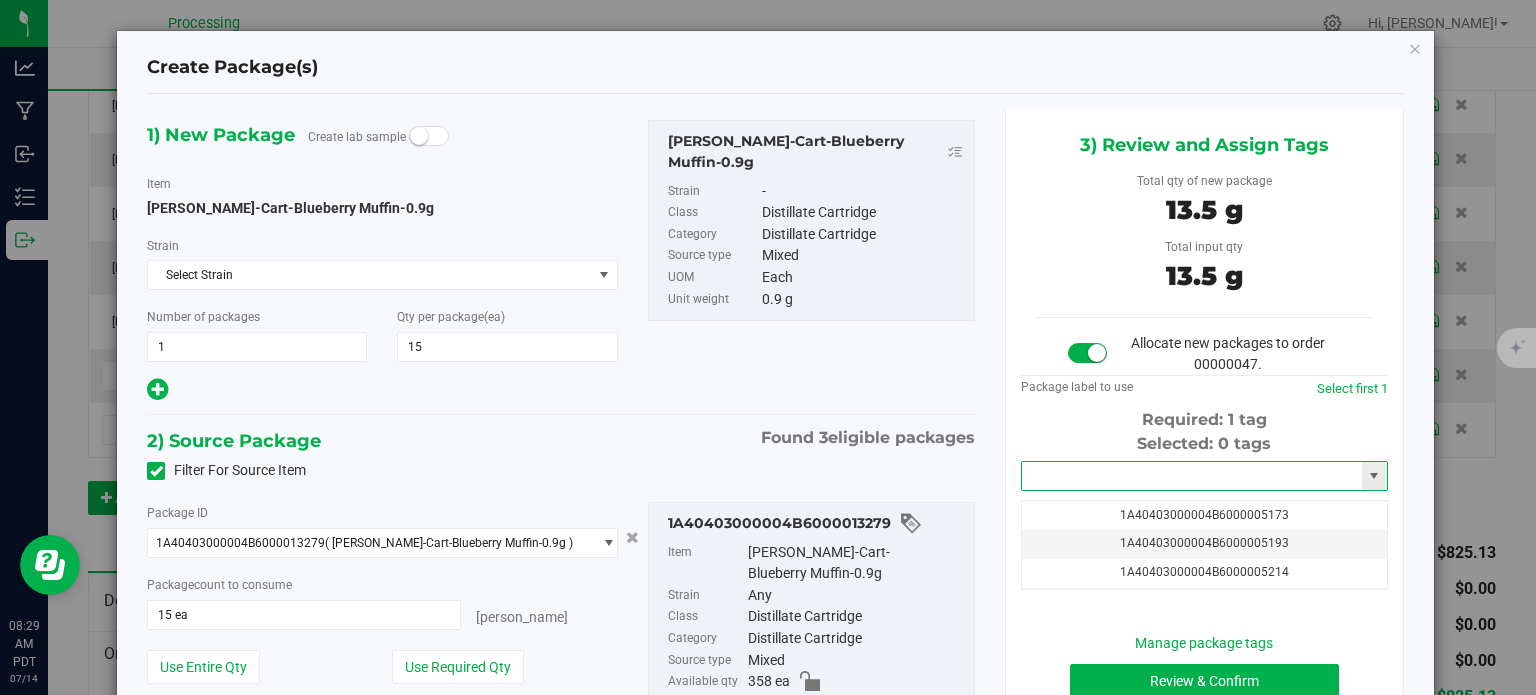 click at bounding box center (1192, 476) 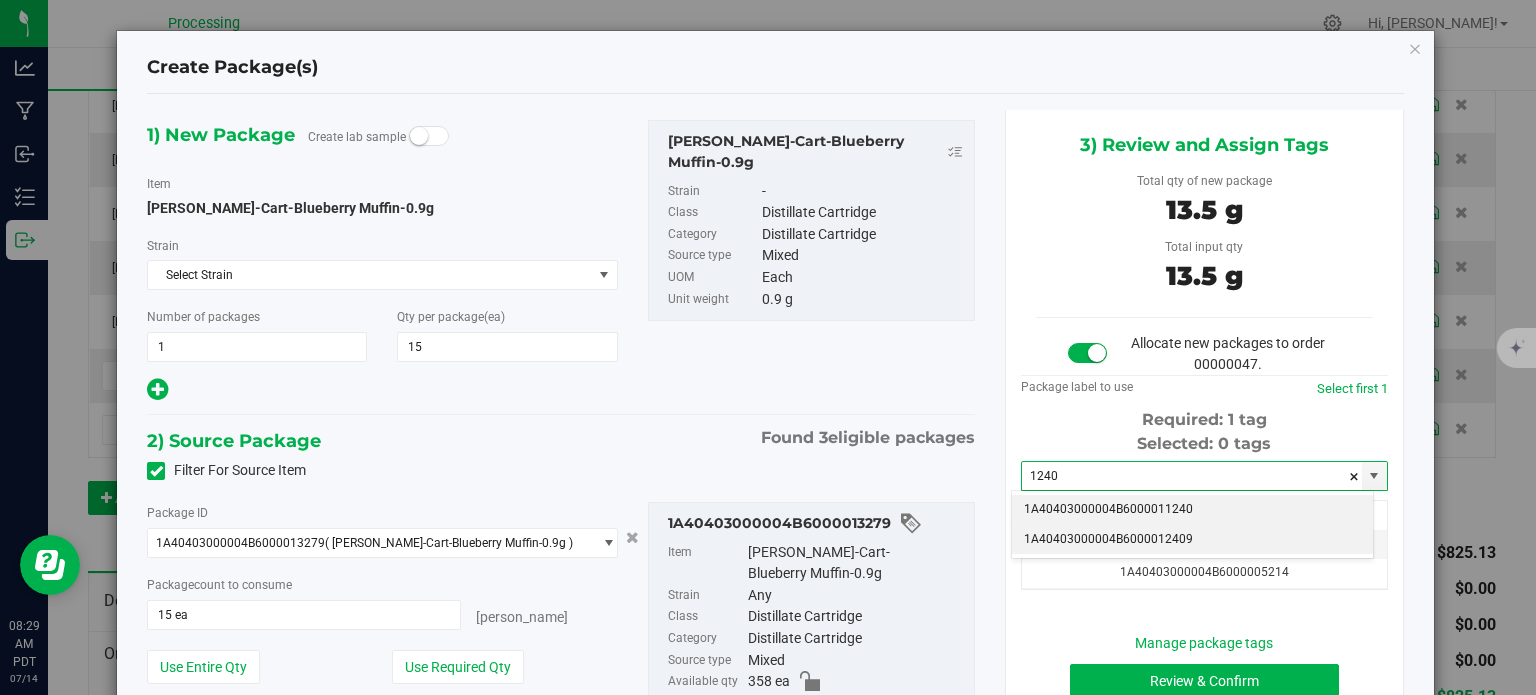 click on "1A40403000004B6000012409" at bounding box center [1192, 540] 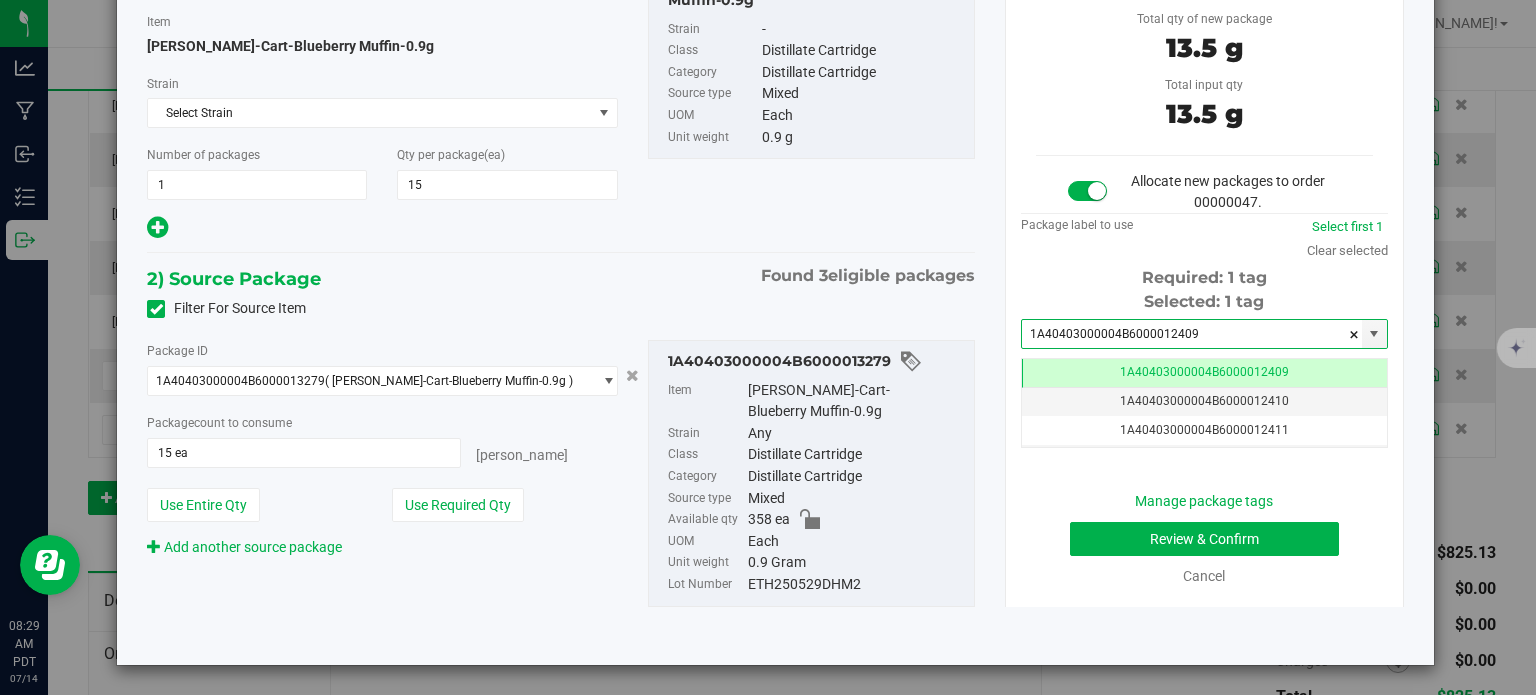 type on "1A40403000004B6000012409" 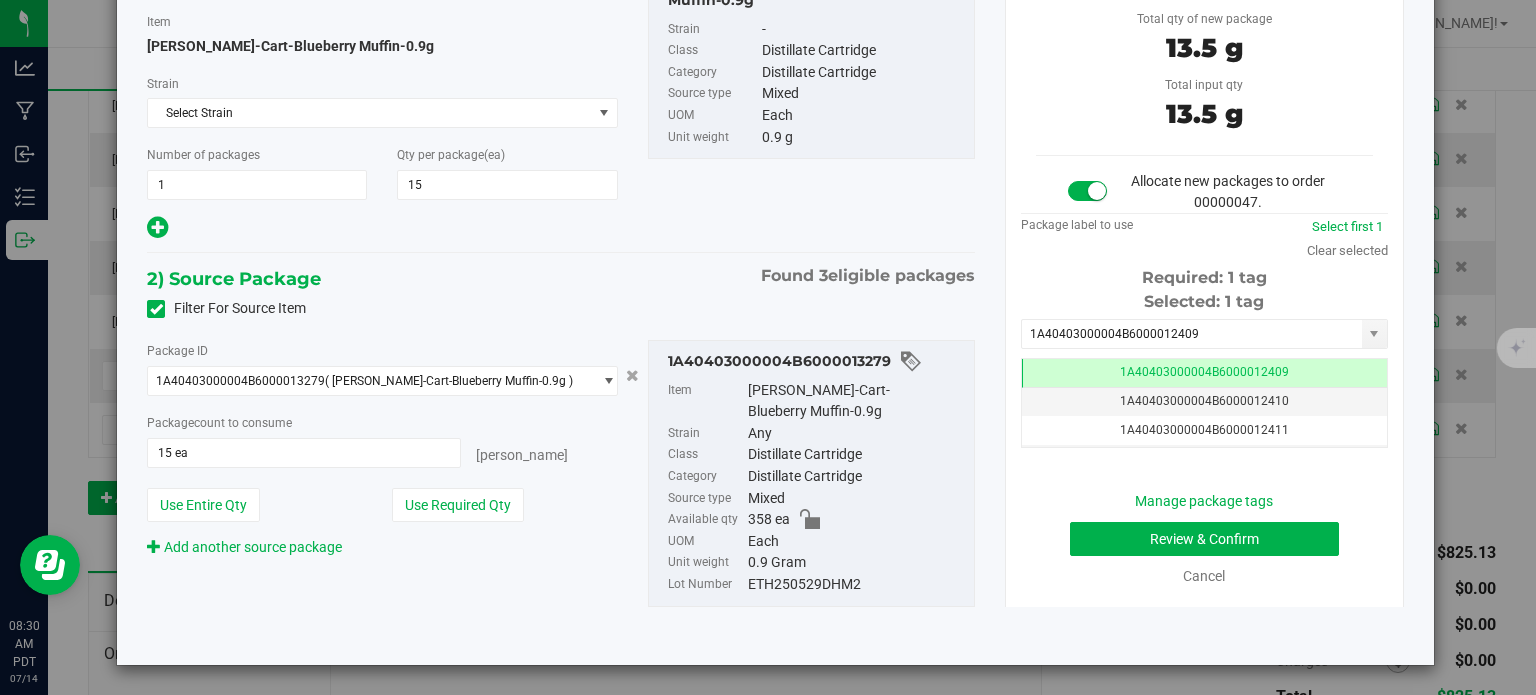 click on "Manage package tags
Review & Confirm
Cancel" at bounding box center [1204, 539] 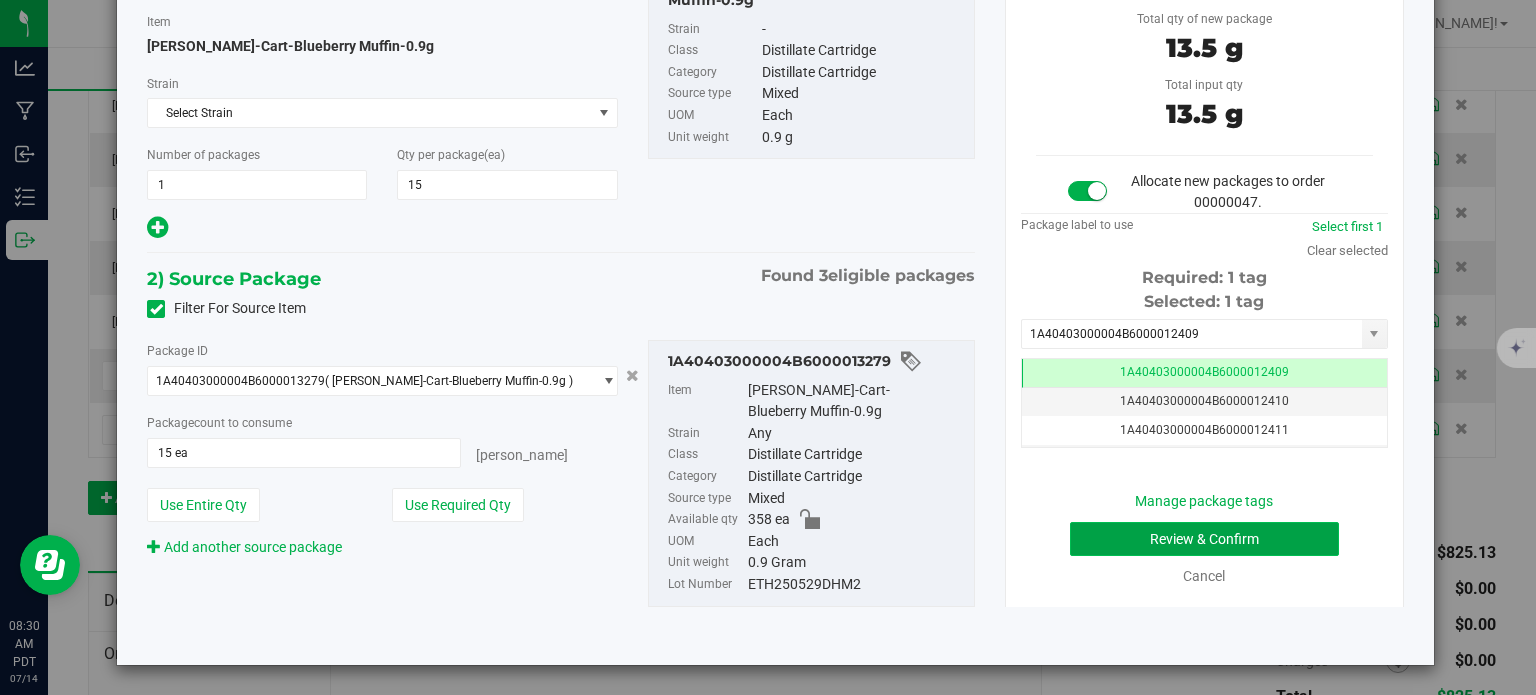 click on "Review & Confirm" at bounding box center (1204, 539) 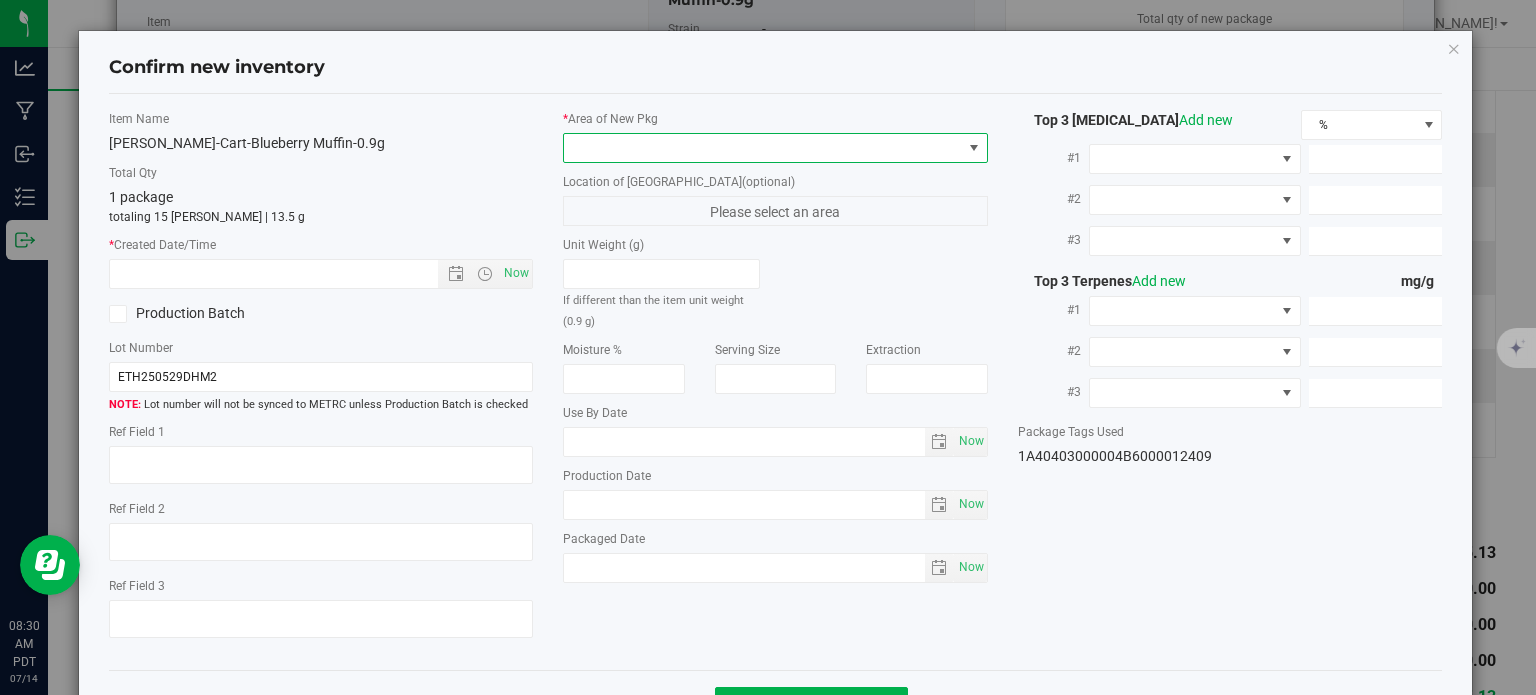 click at bounding box center (763, 148) 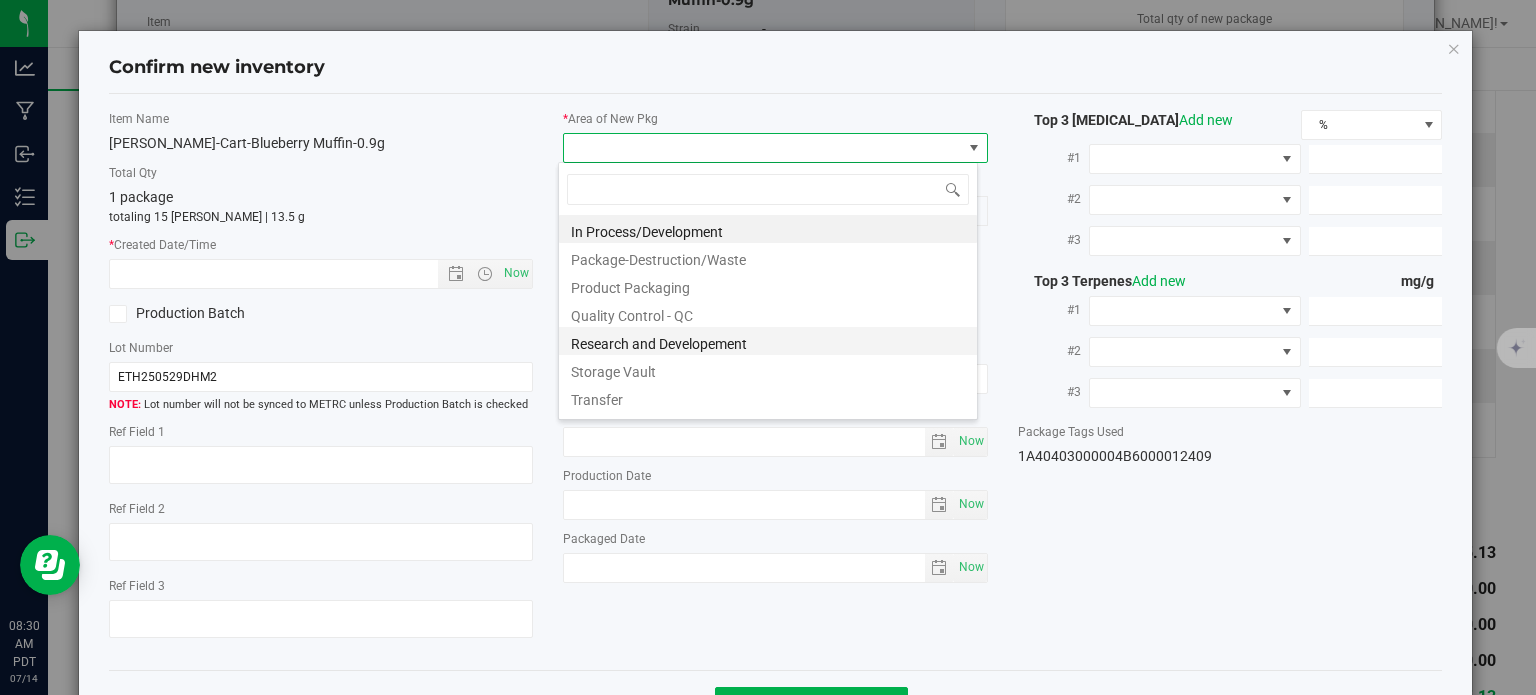 click on "Research and Developement" at bounding box center (768, 341) 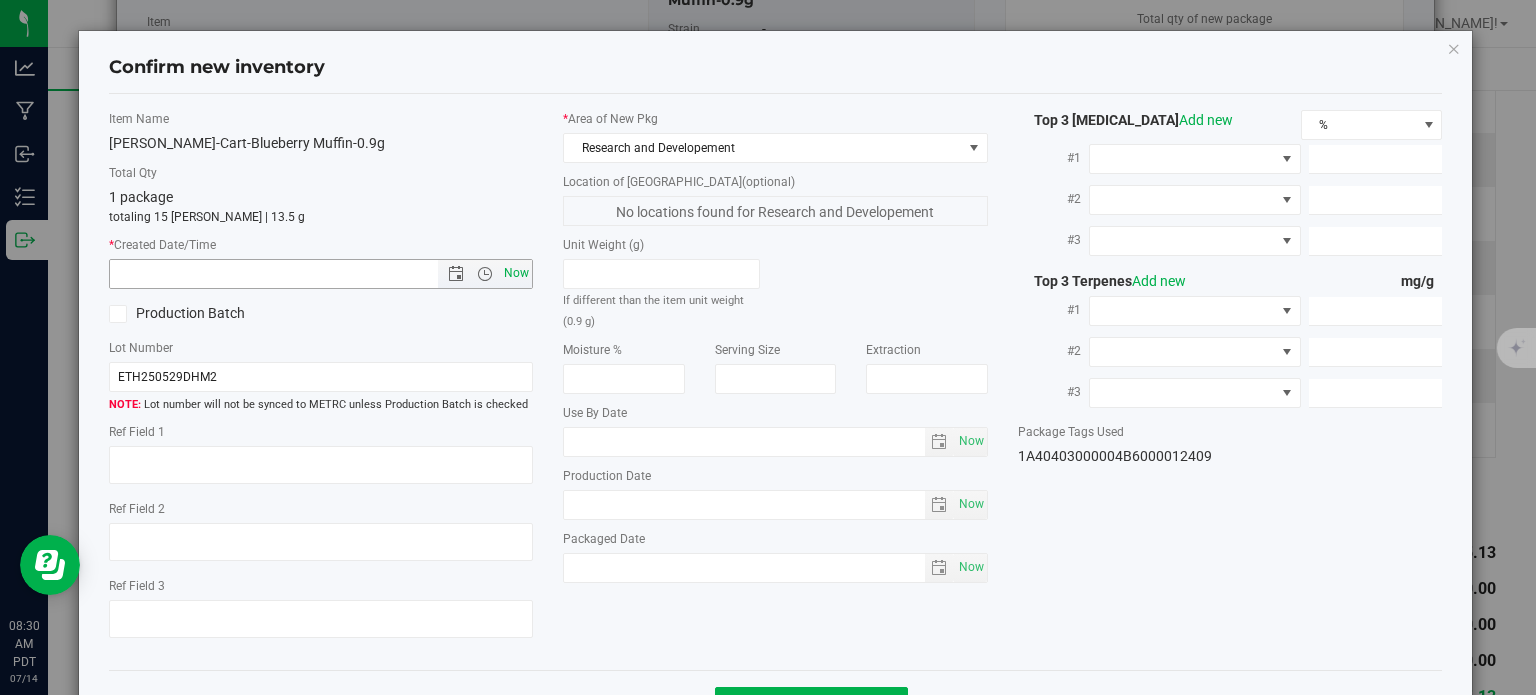 click on "Now" at bounding box center [517, 273] 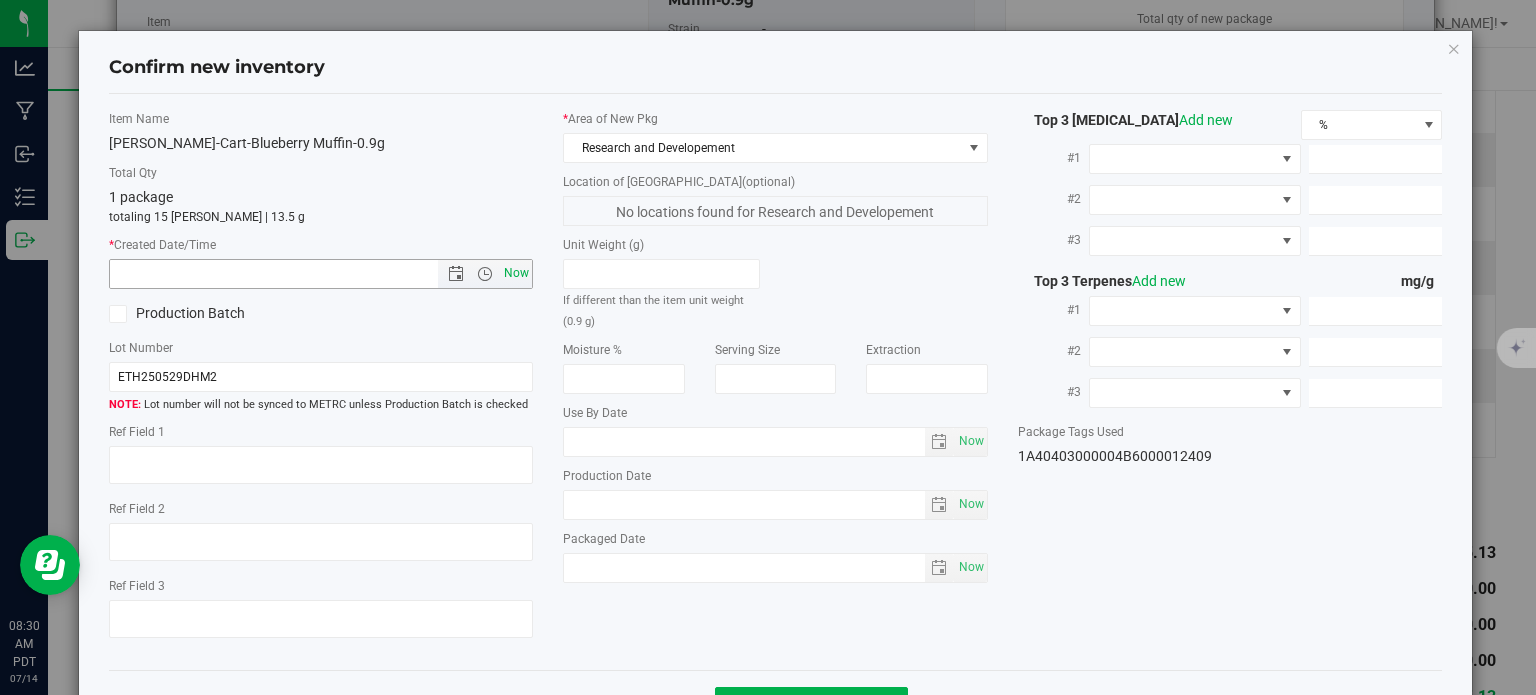 type on "7/14/2025 8:30 AM" 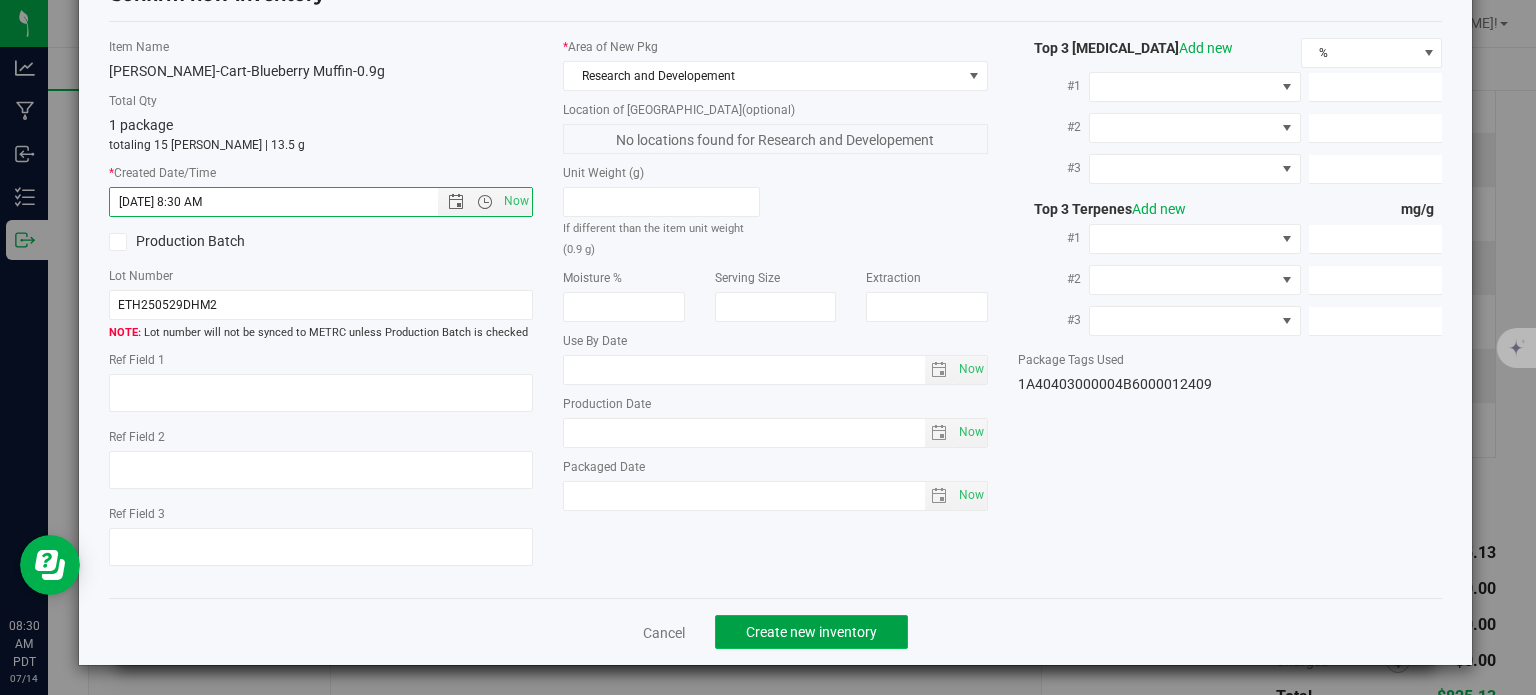 click on "Create new inventory" 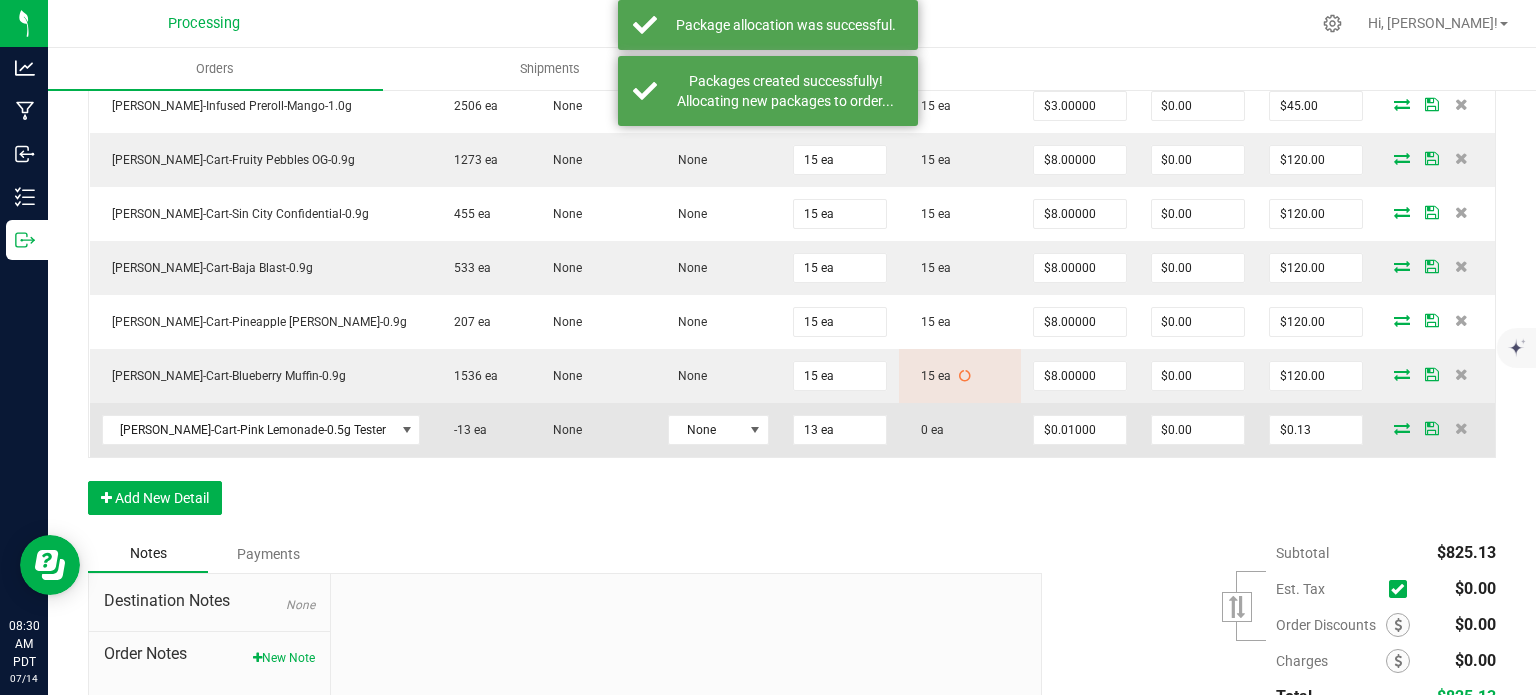 click at bounding box center (1402, 428) 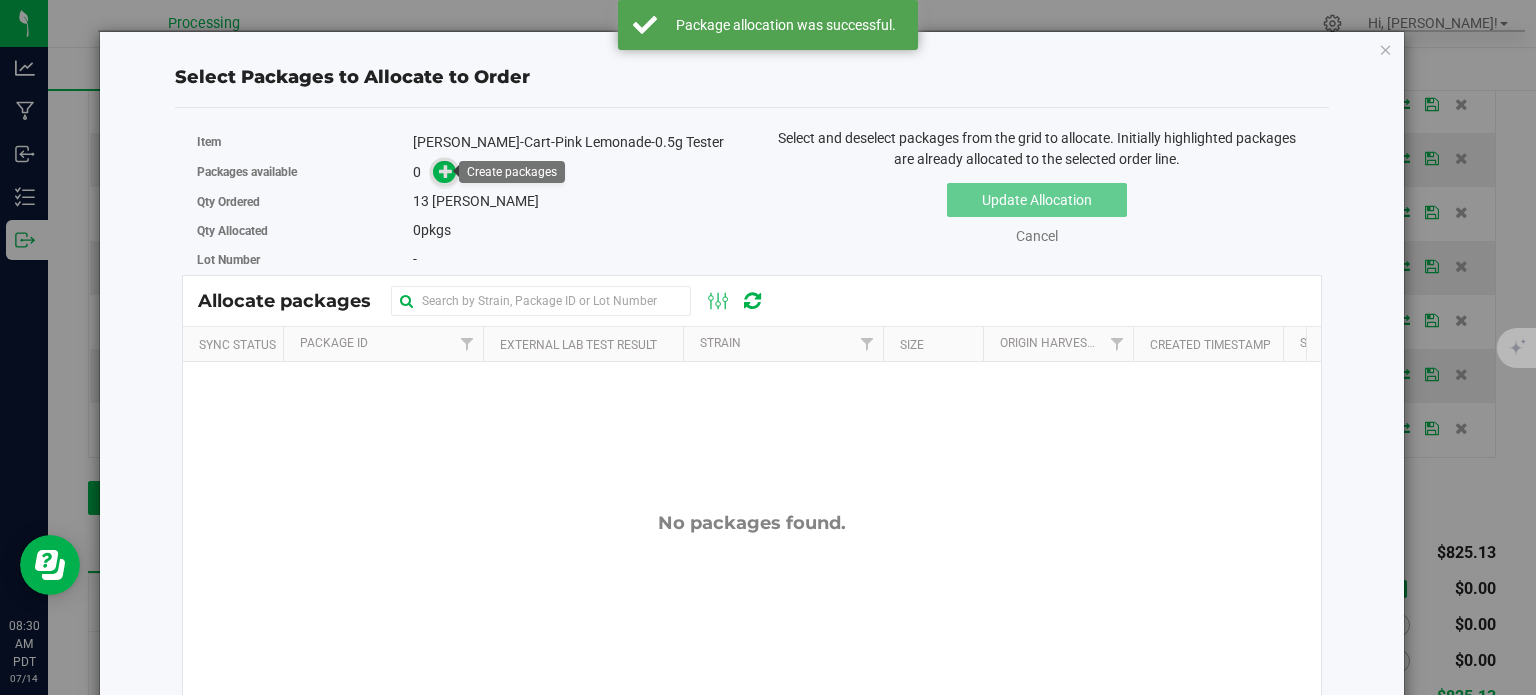 click at bounding box center (446, 171) 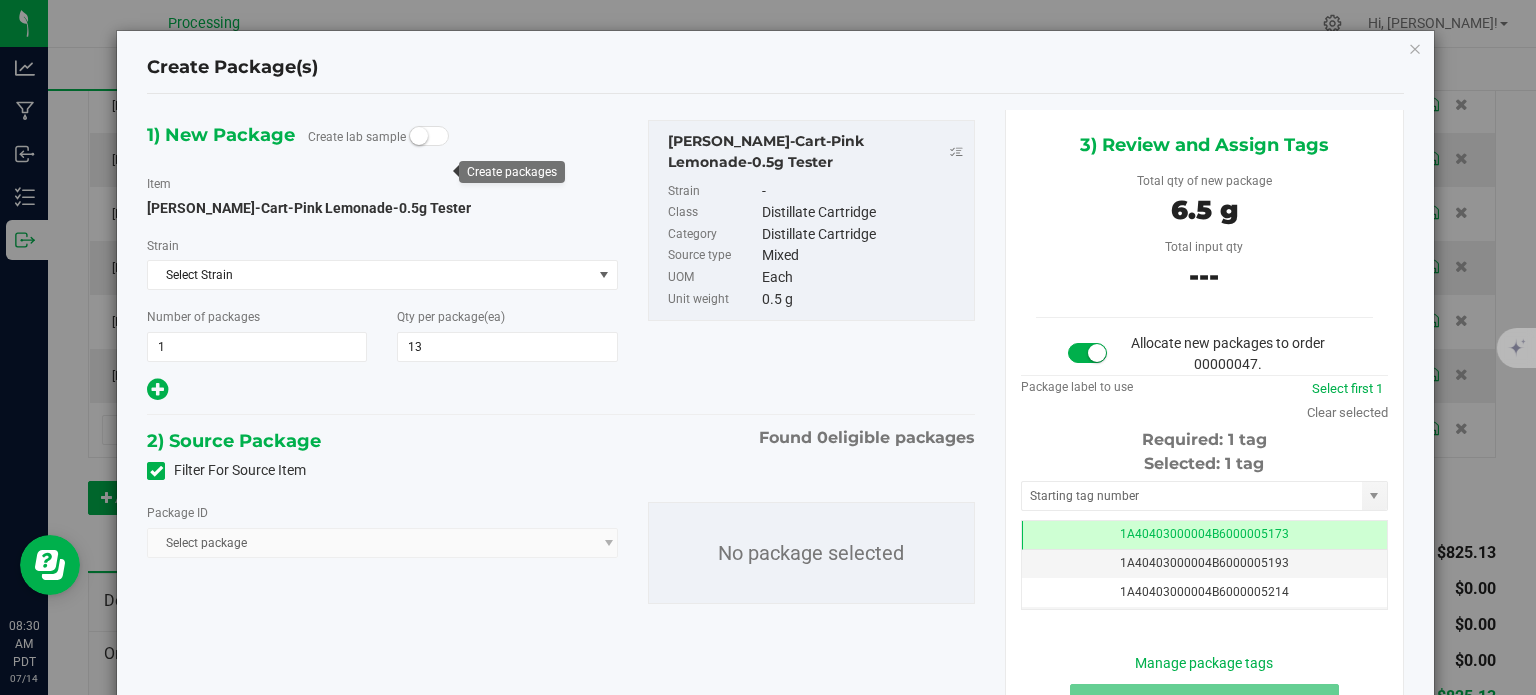 click at bounding box center [156, 471] 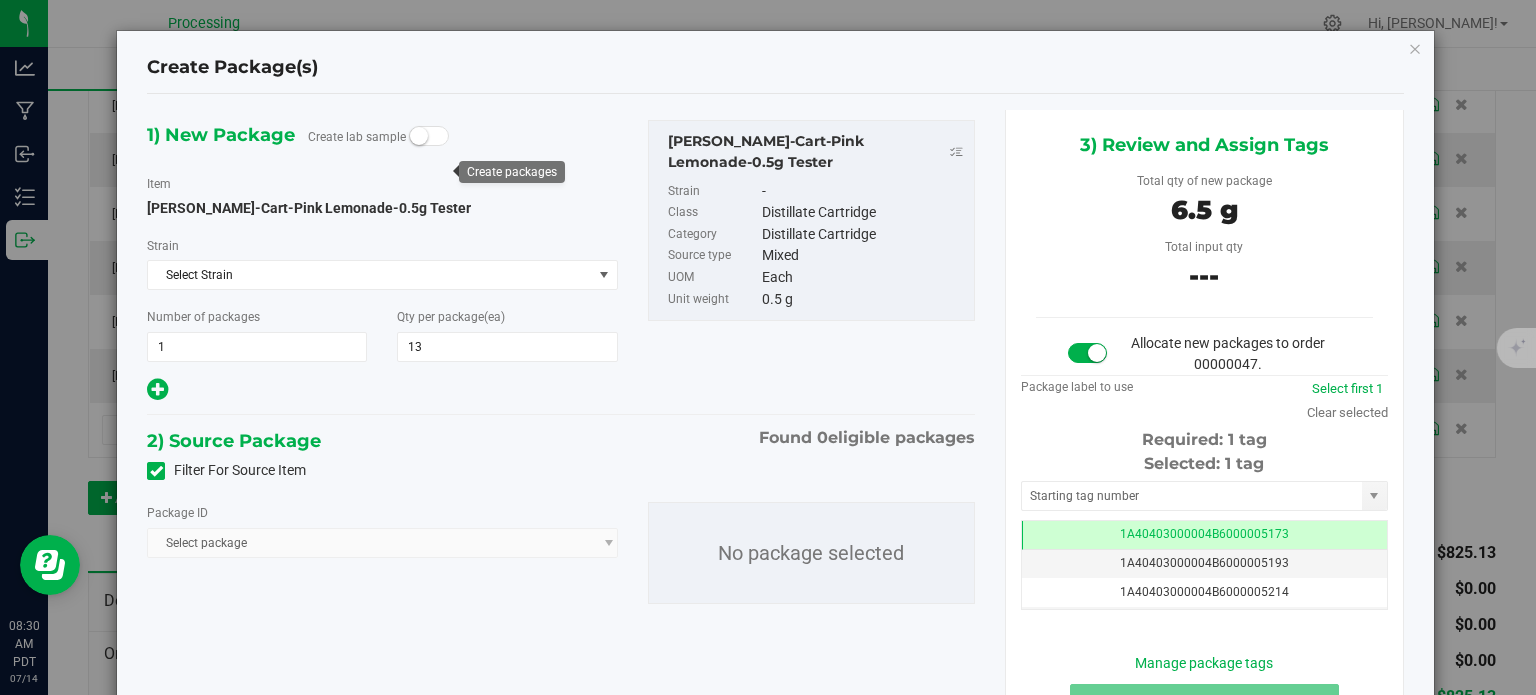 click on "Filter For Source Item" at bounding box center (0, 0) 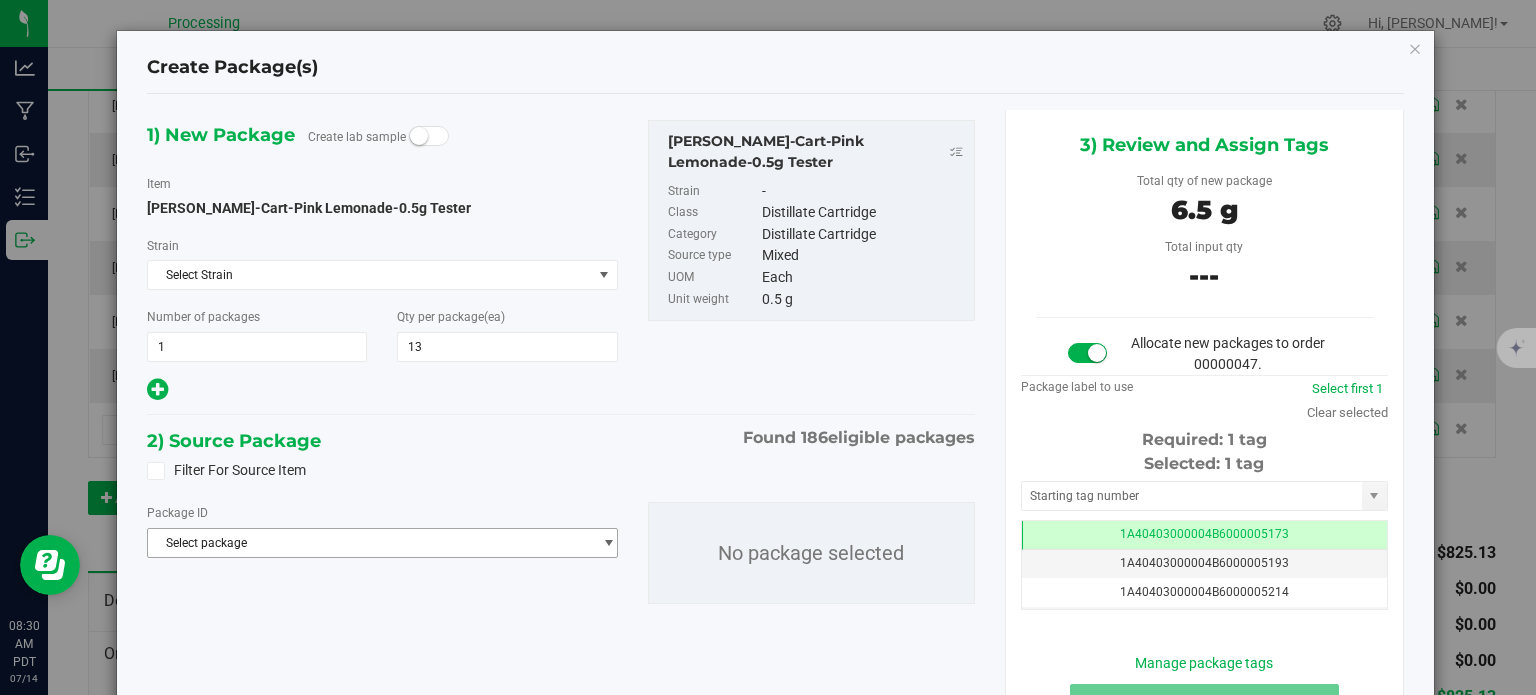 click on "Select package" at bounding box center (369, 543) 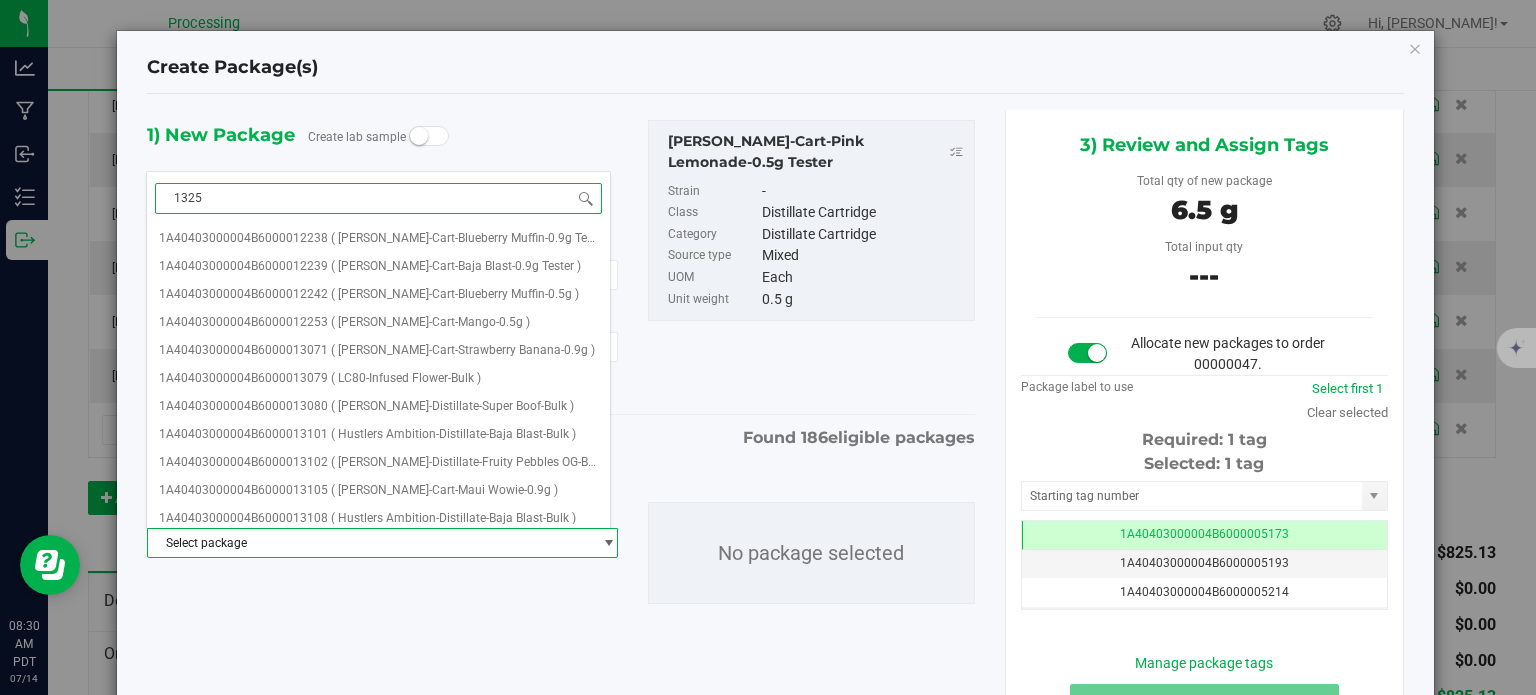type on "13255" 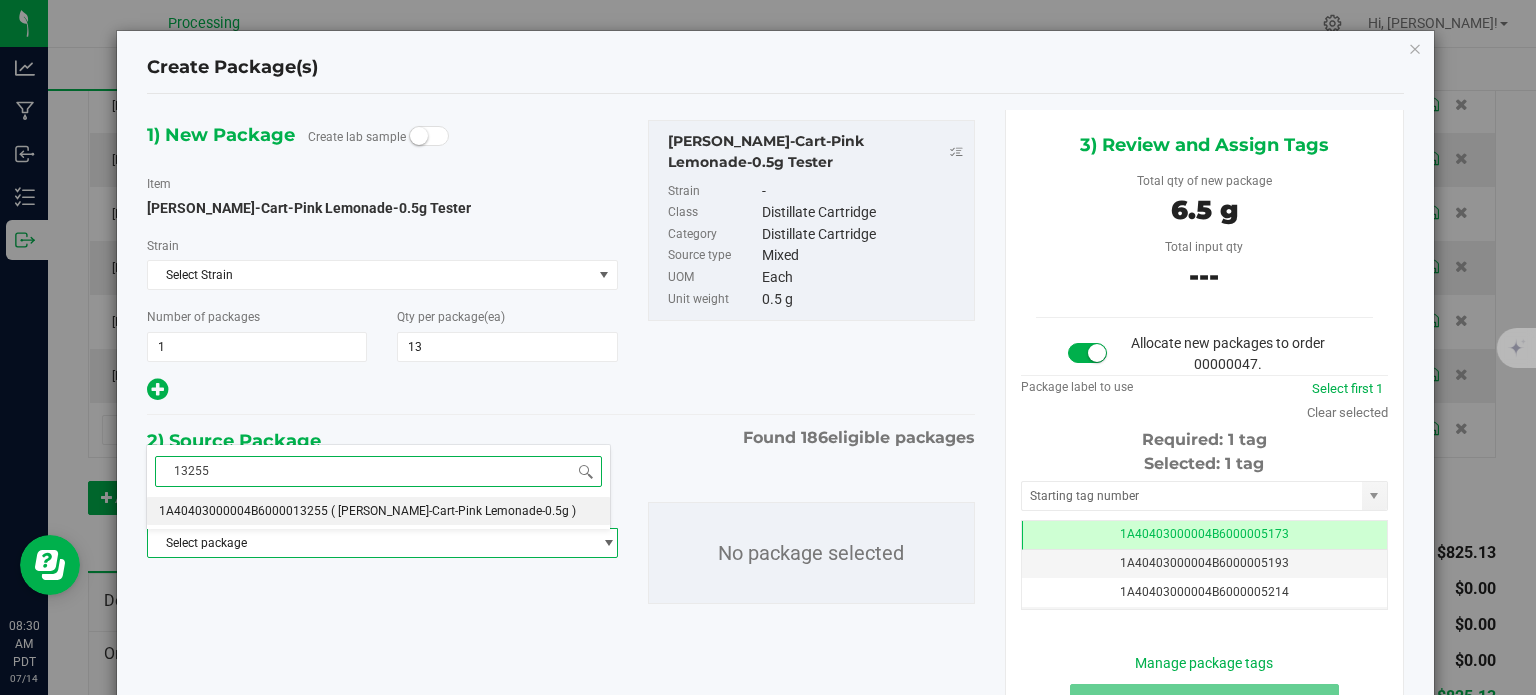 click on "1A40403000004B6000013255" at bounding box center (243, 511) 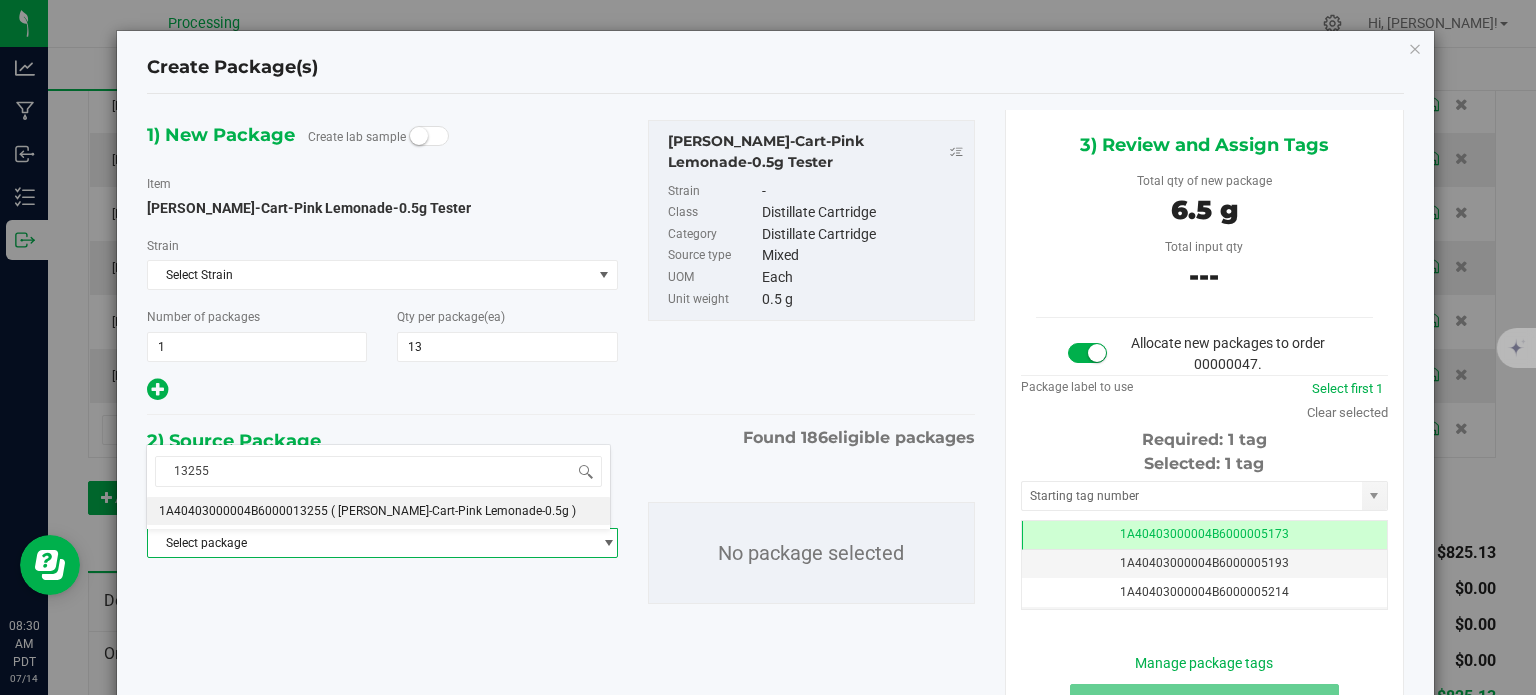 type 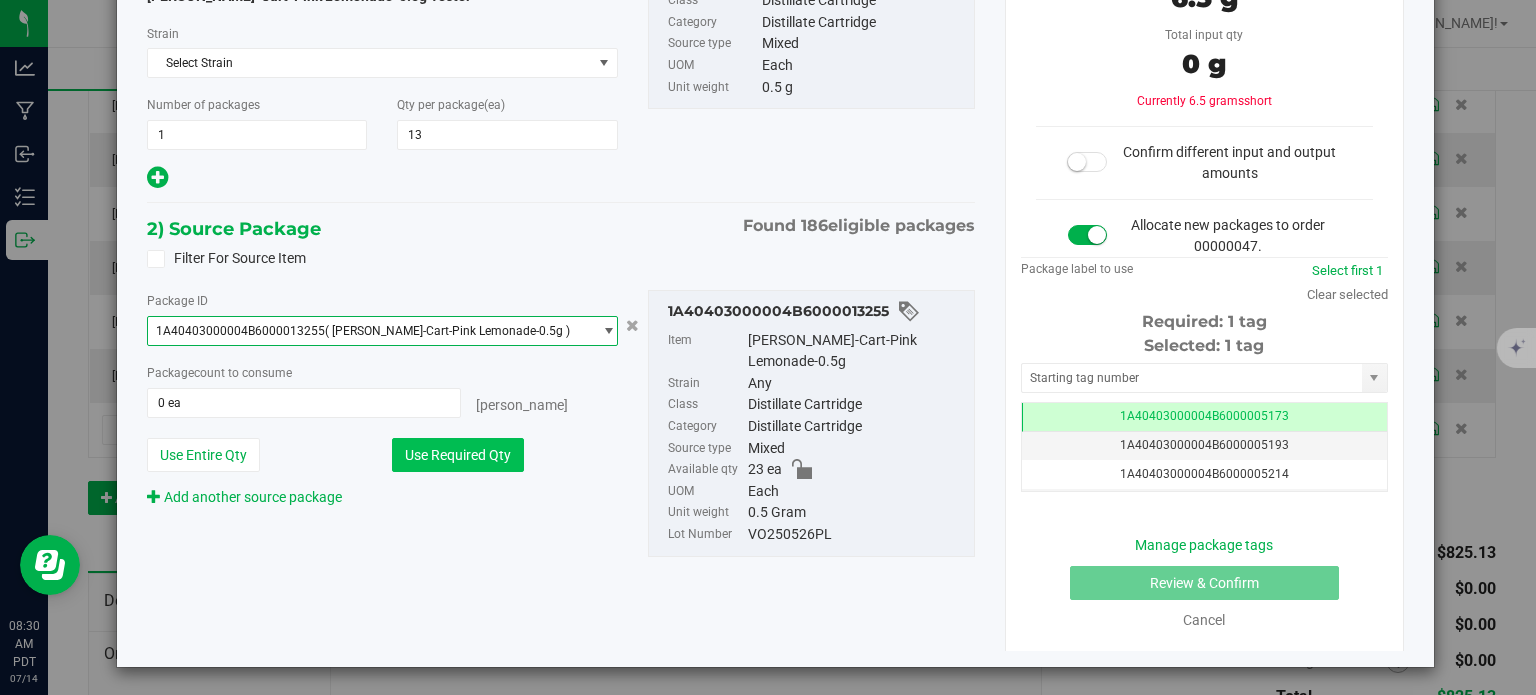 click on "Use Required Qty" at bounding box center (458, 455) 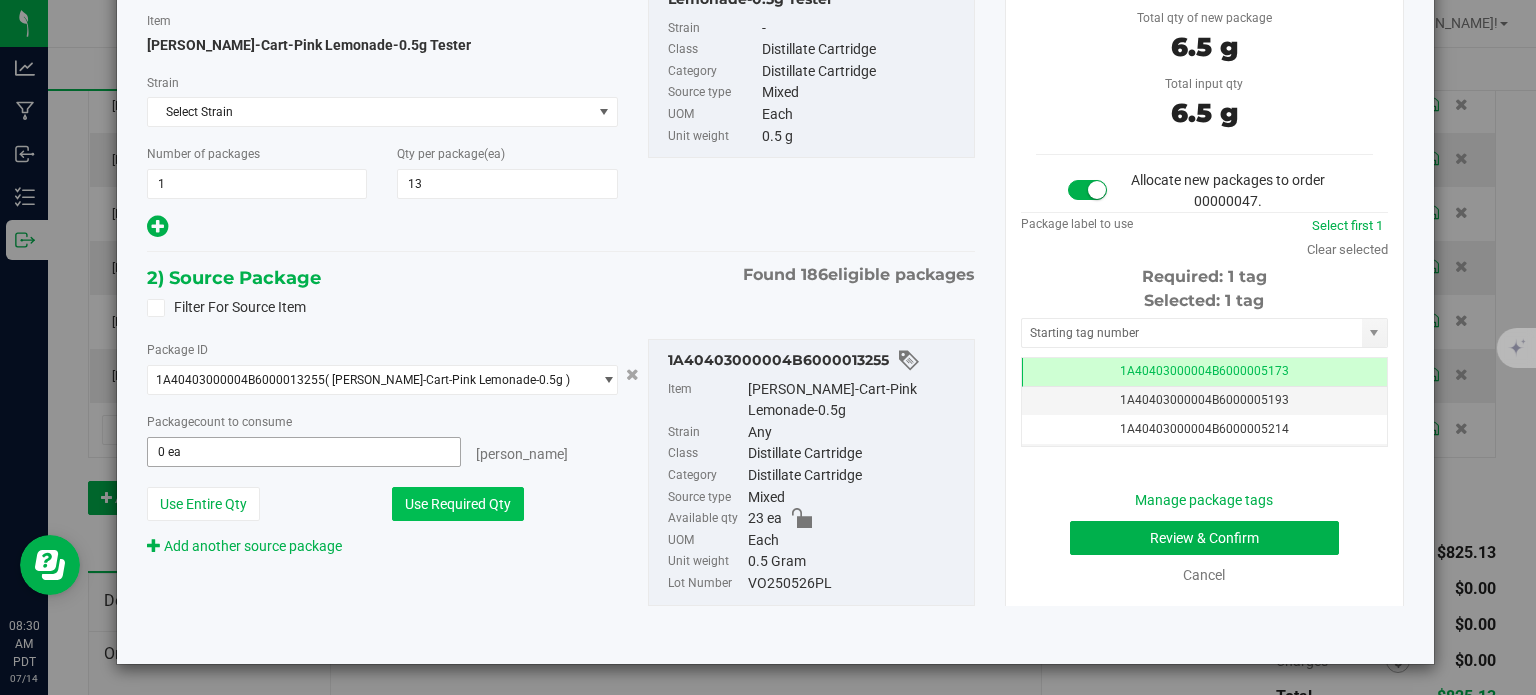 type on "13 ea" 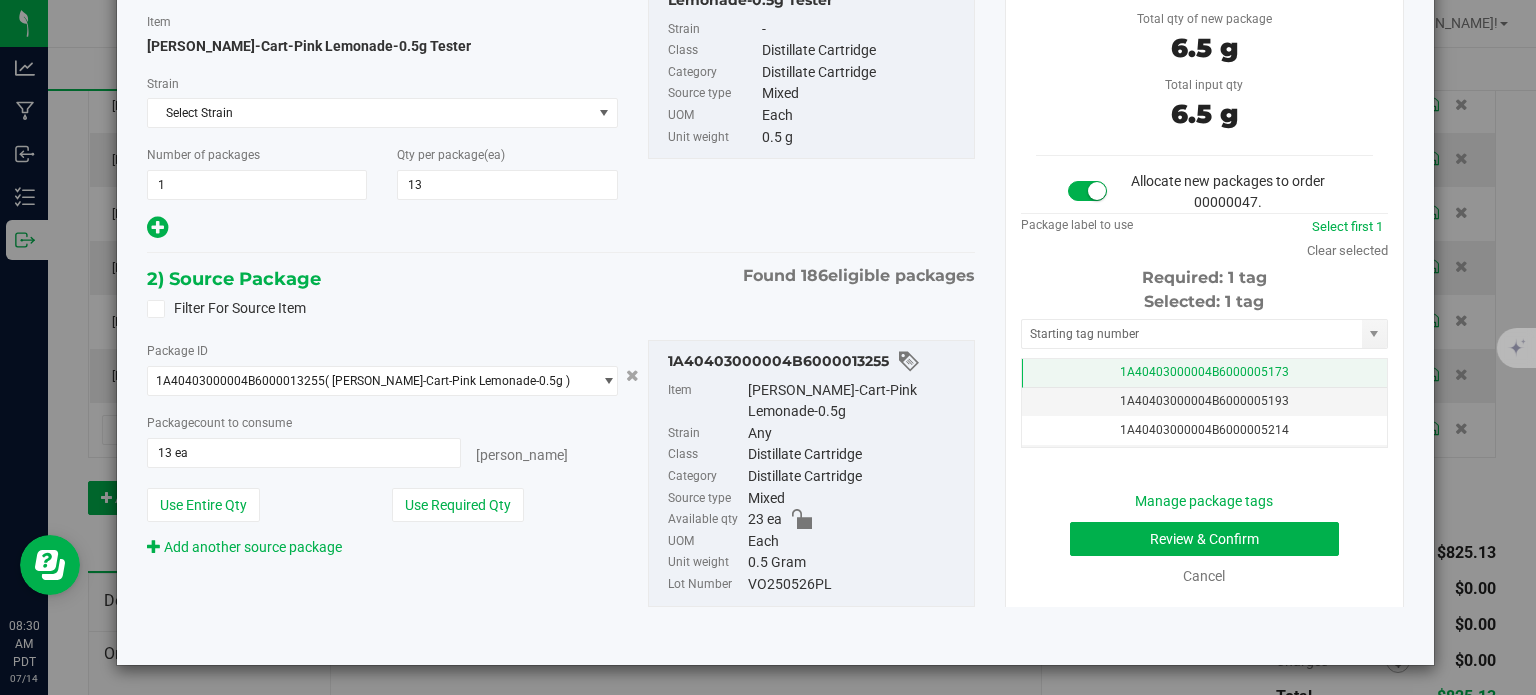click on "1A40403000004B6000005173" at bounding box center [1204, 372] 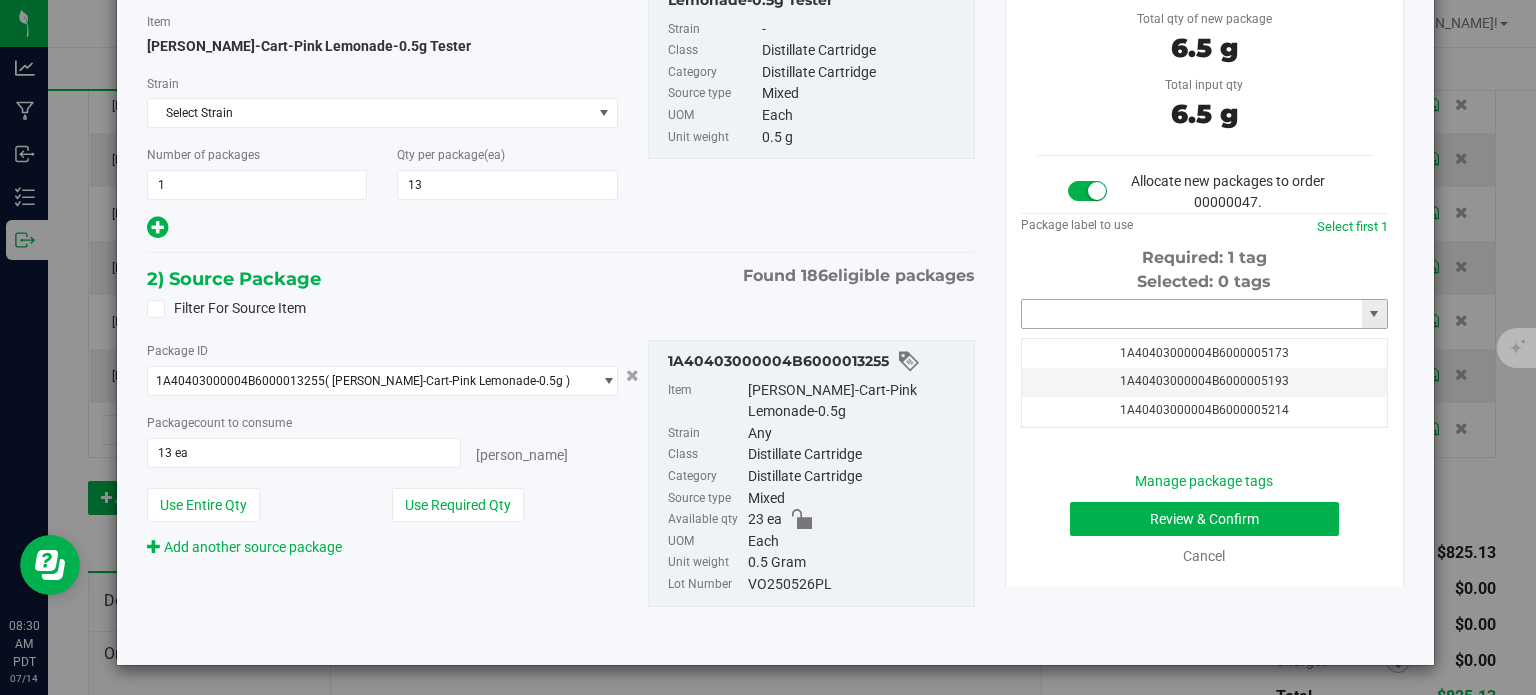 click at bounding box center (1192, 314) 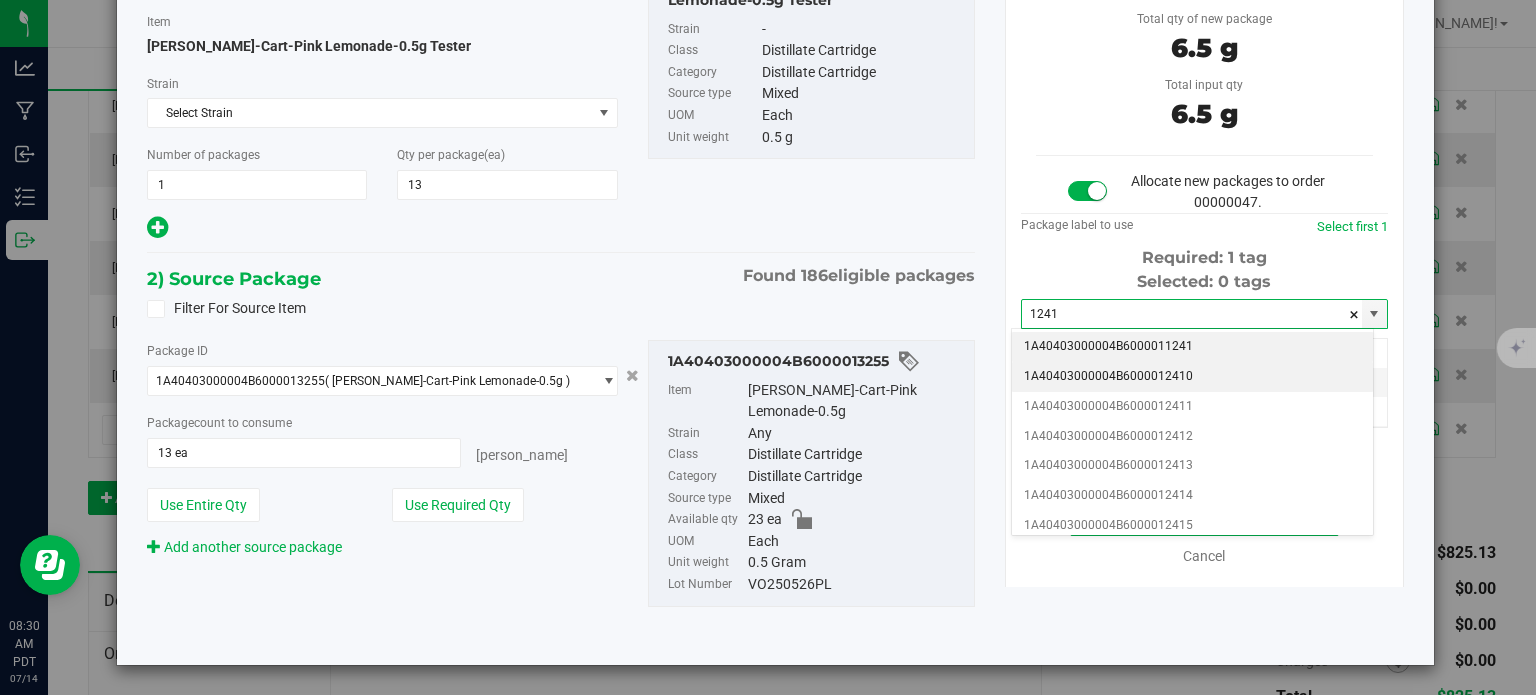 click on "1A40403000004B6000012410" at bounding box center [1192, 377] 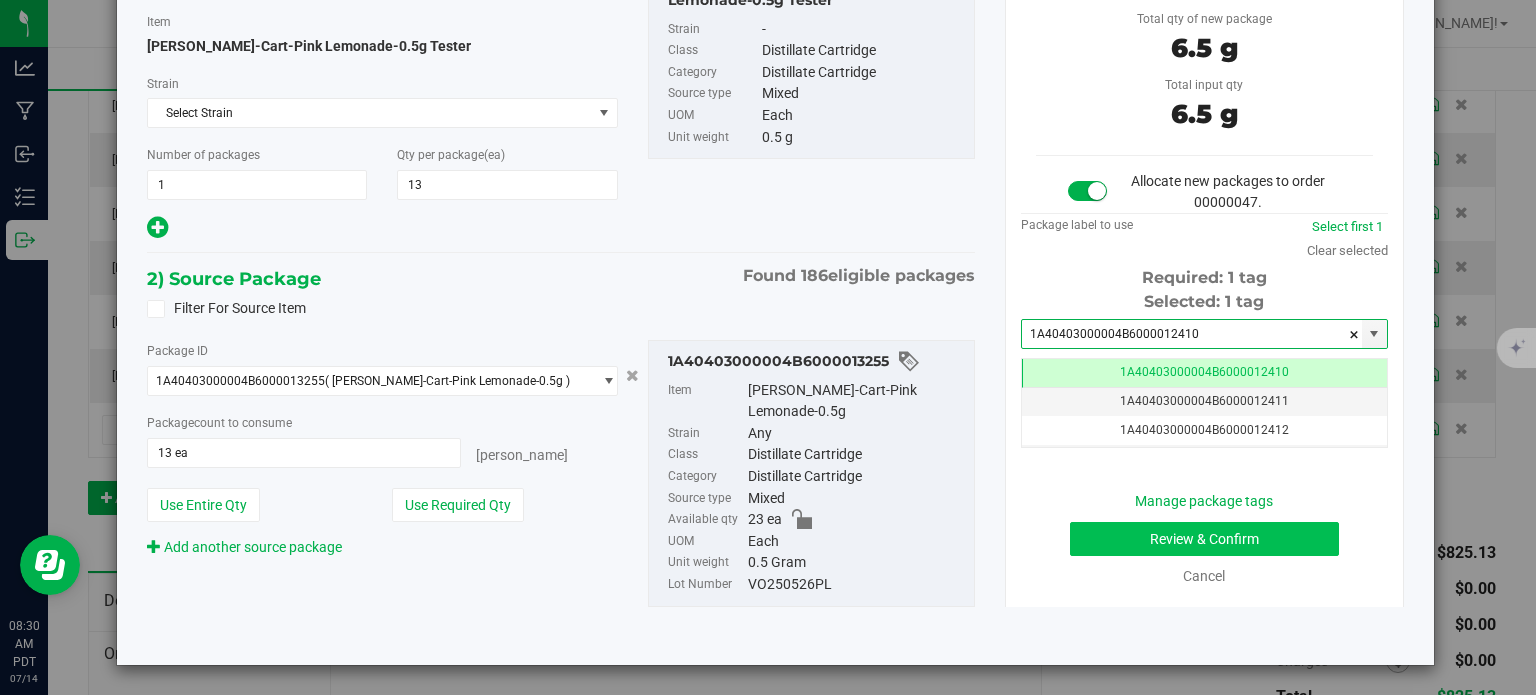 type on "1A40403000004B6000012410" 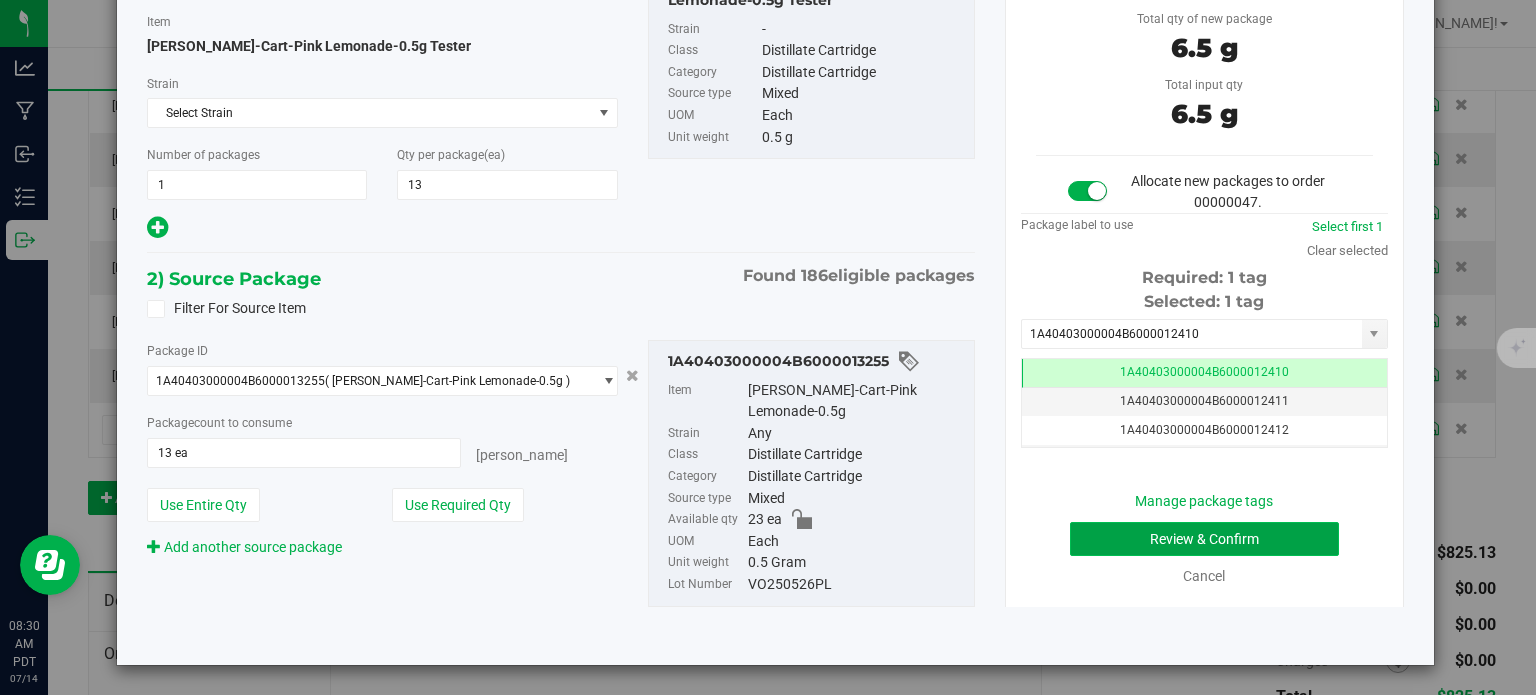 click on "Review & Confirm" at bounding box center [1204, 539] 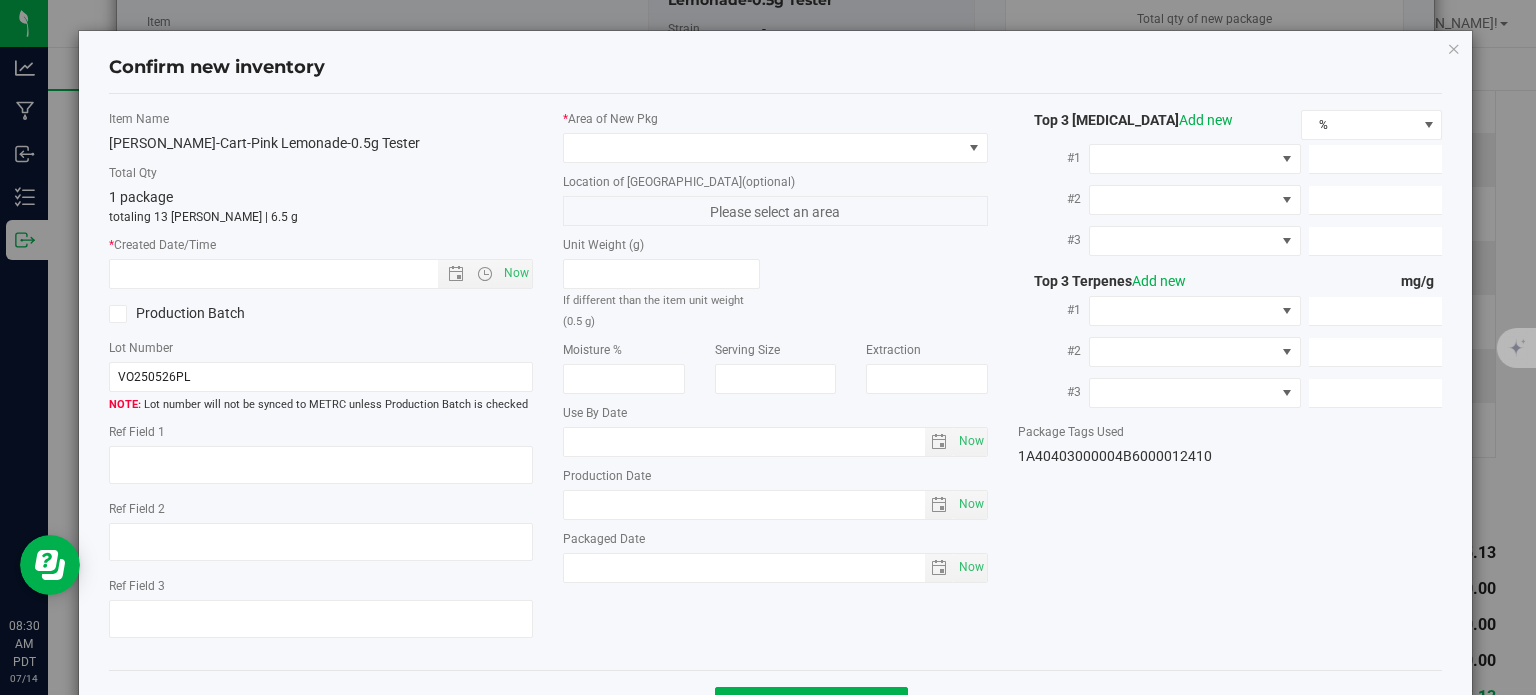 click on "*
Area of [GEOGRAPHIC_DATA]" at bounding box center (775, 136) 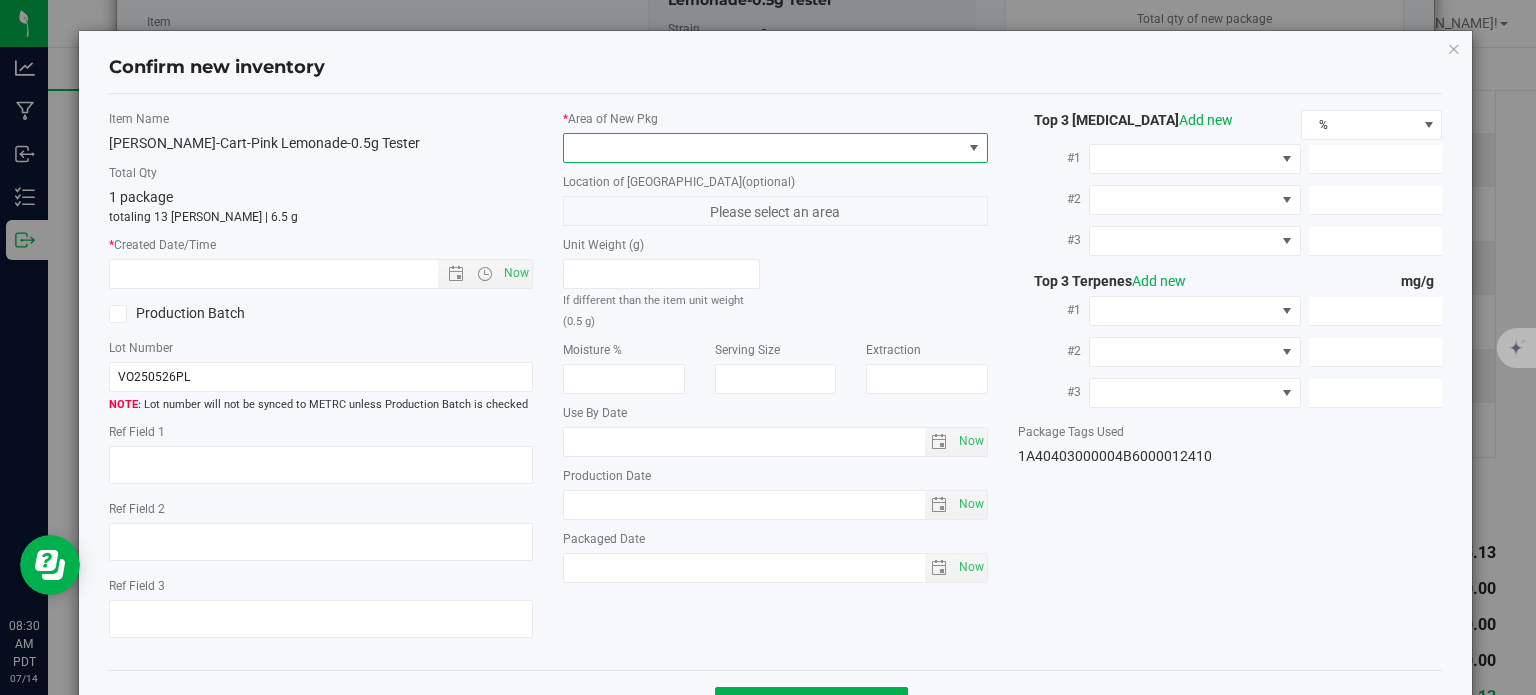 click at bounding box center [763, 148] 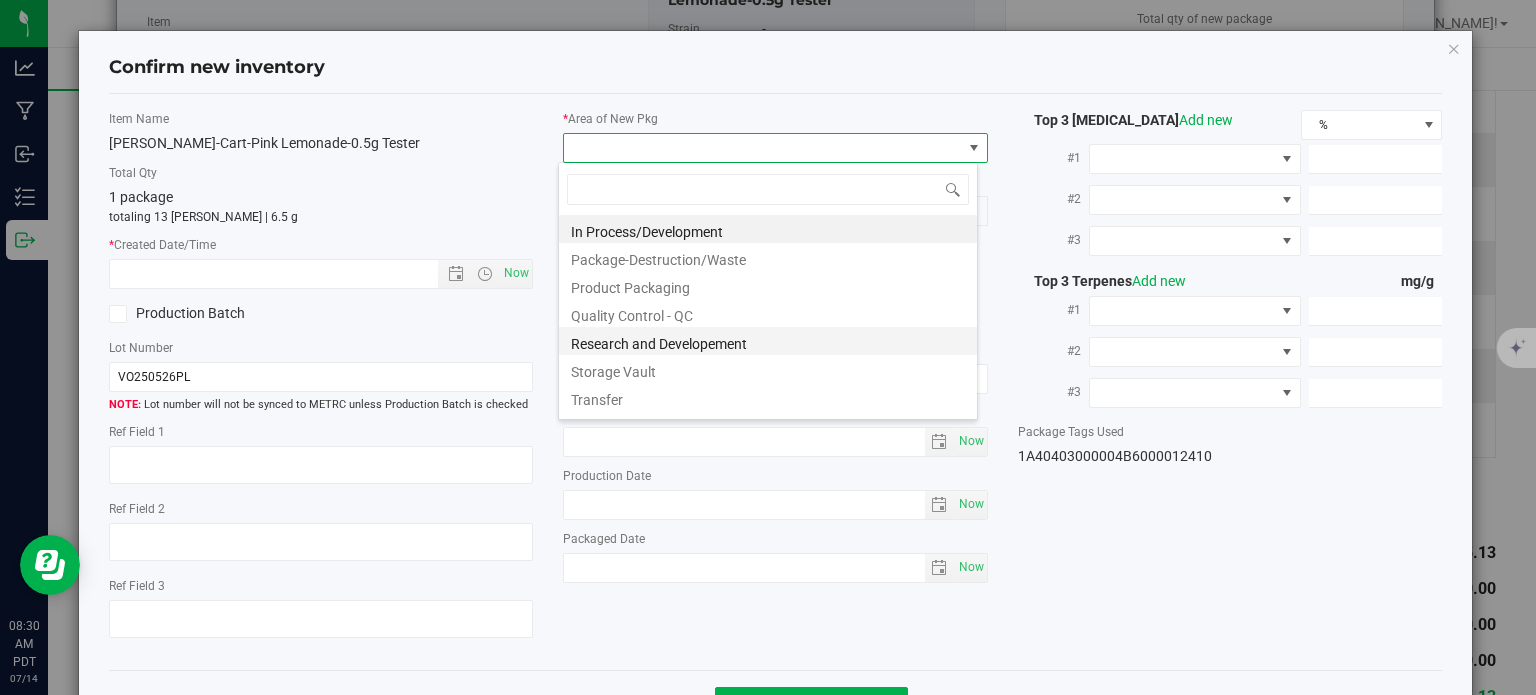 click on "Research and Developement" at bounding box center [768, 341] 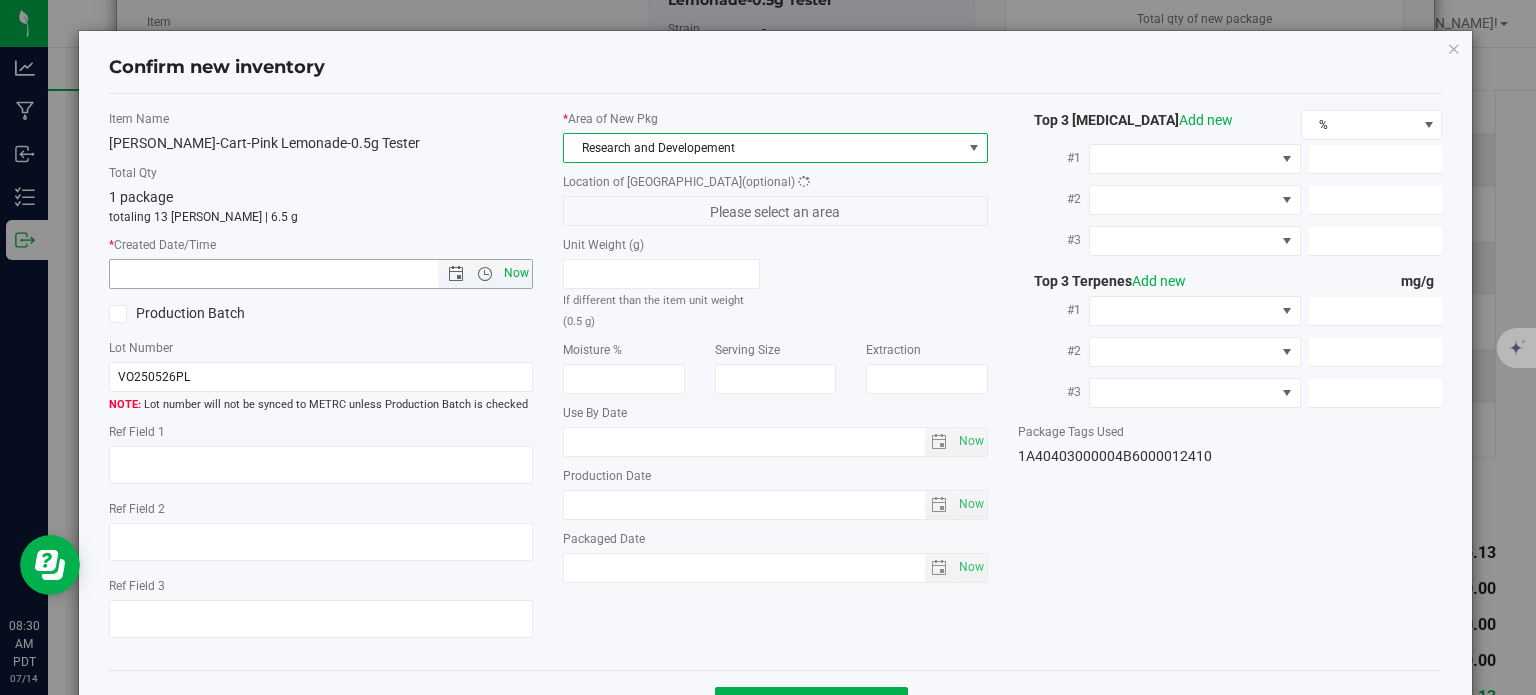 click on "Now" at bounding box center [517, 273] 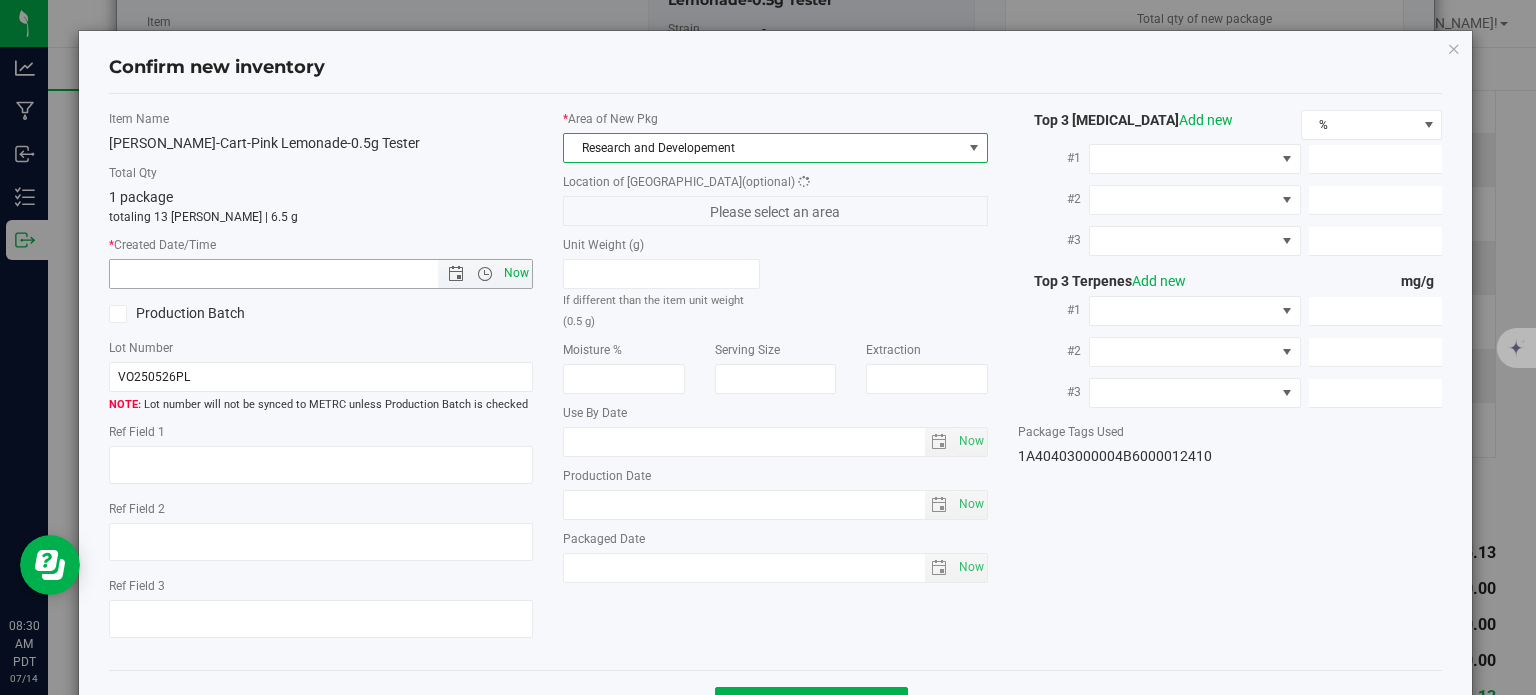 type on "7/14/2025 8:30 AM" 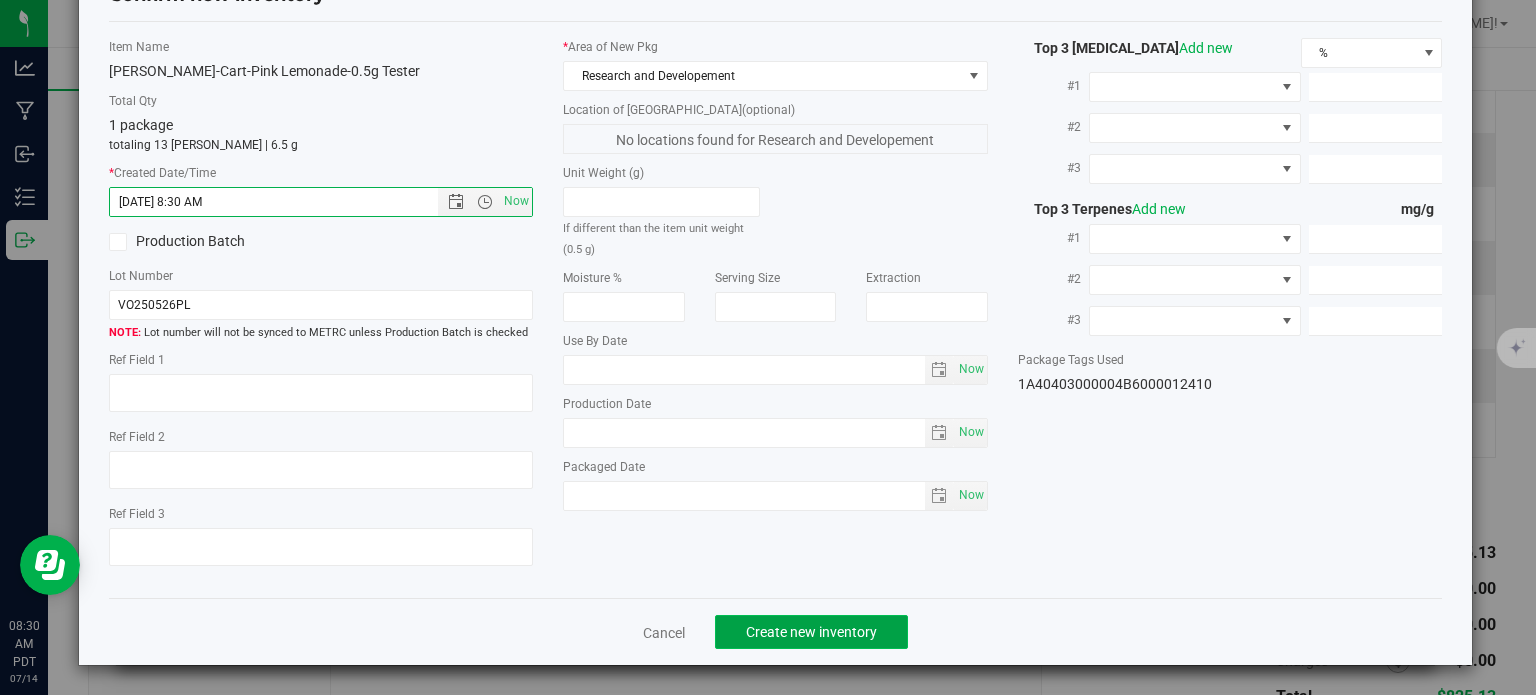 click on "Create new inventory" 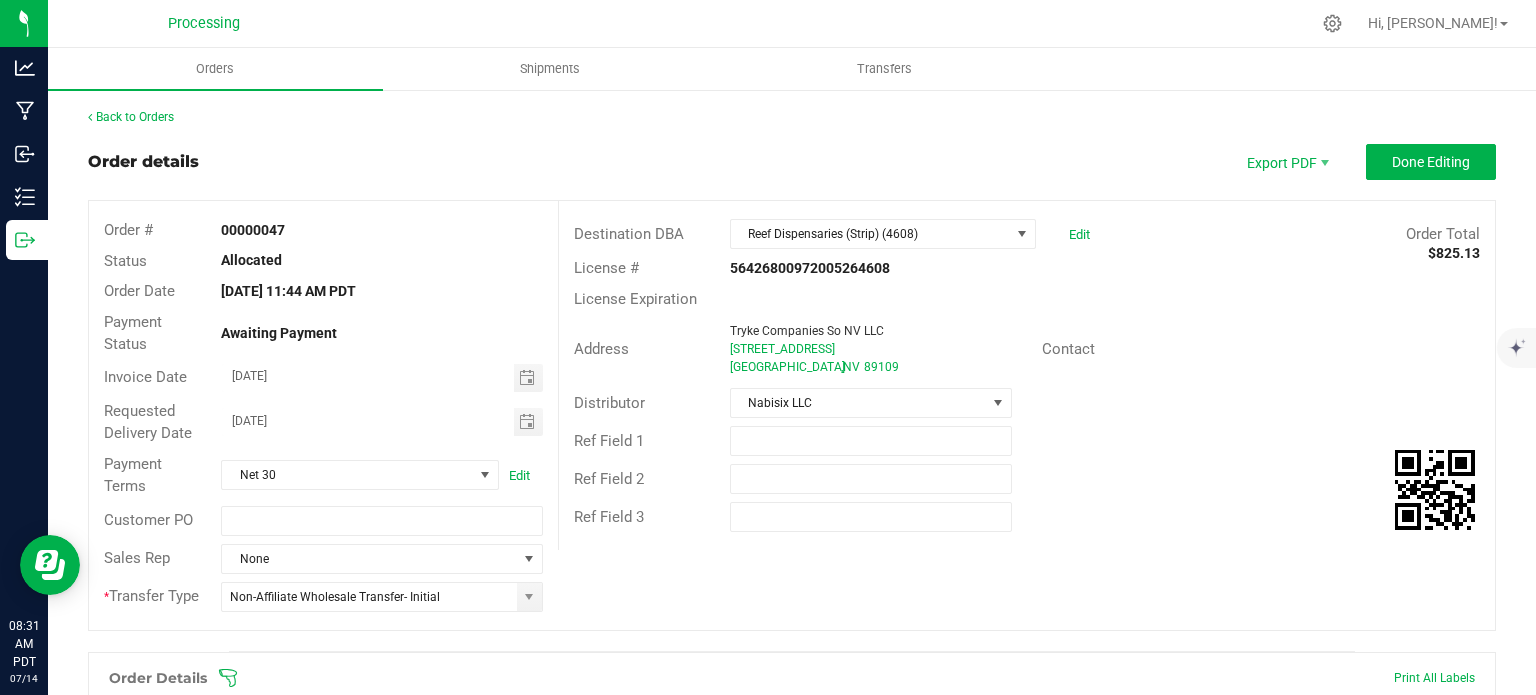 click on "00000047" at bounding box center [253, 230] 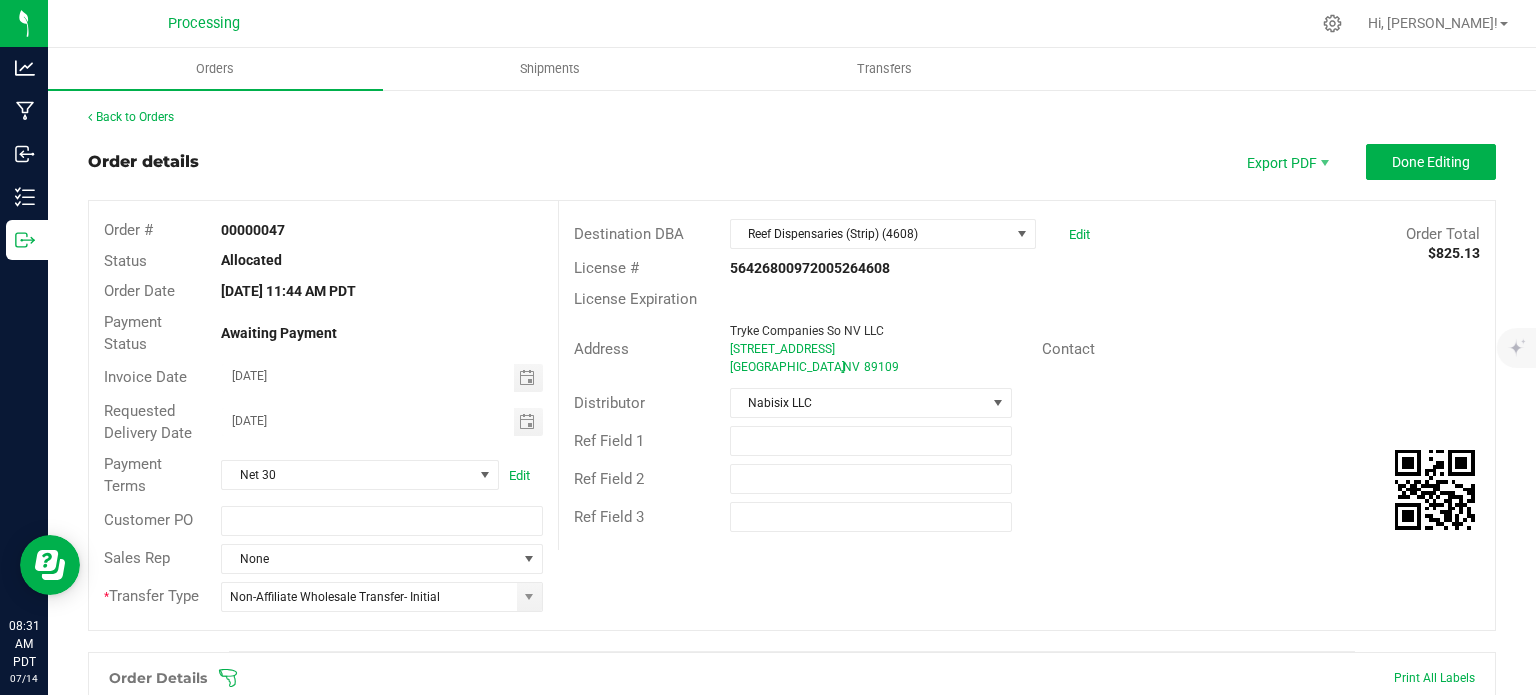 click on "00000047" at bounding box center (253, 230) 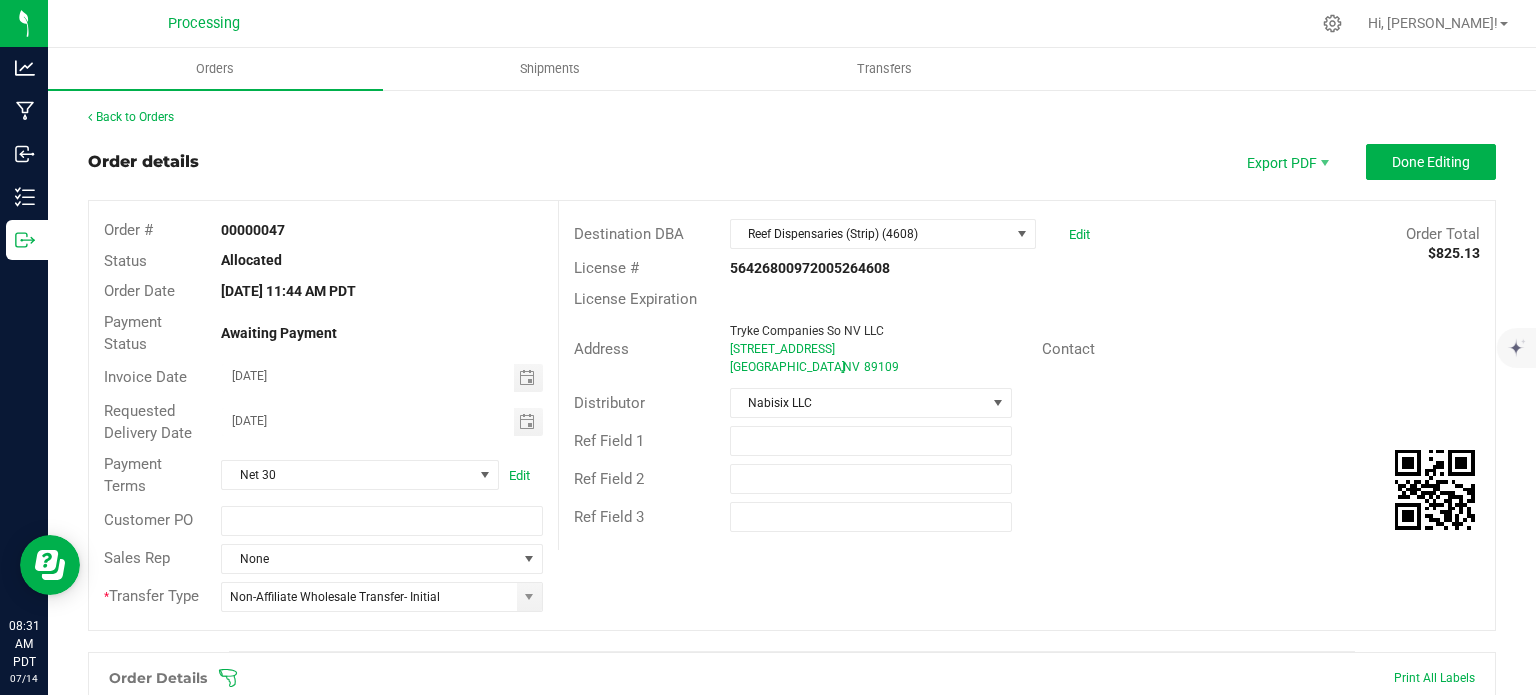 click on "Ref Field 1" at bounding box center (1027, 441) 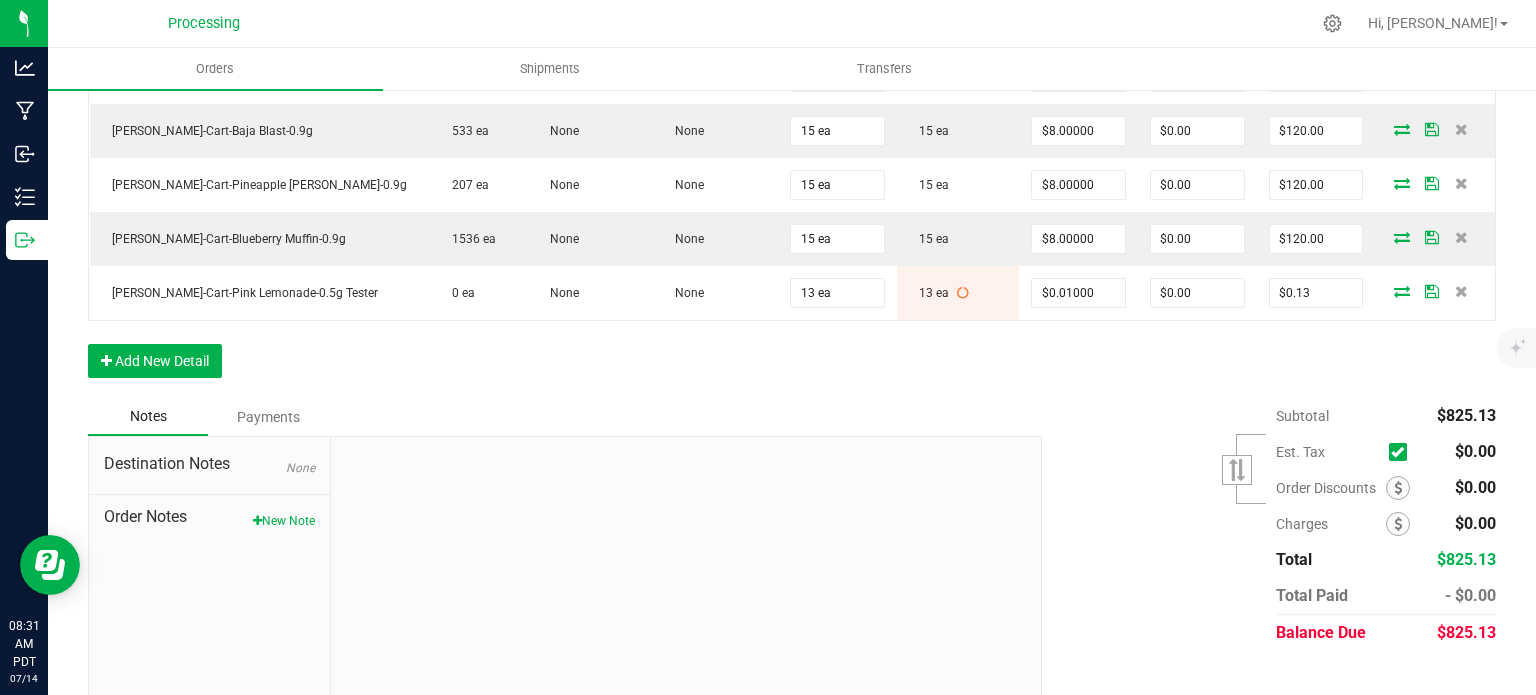 click on "$825.13" at bounding box center (1466, 632) 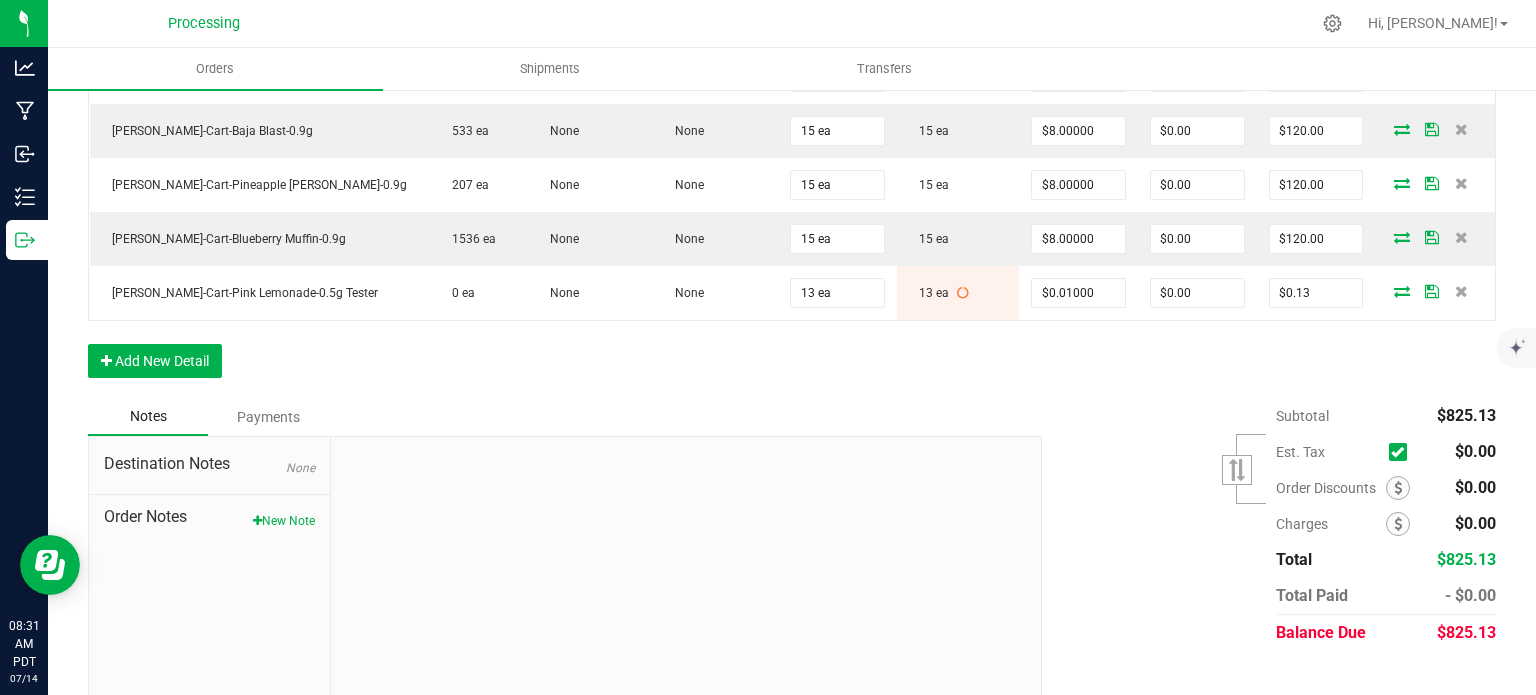 click on "$825.13" at bounding box center [1466, 632] 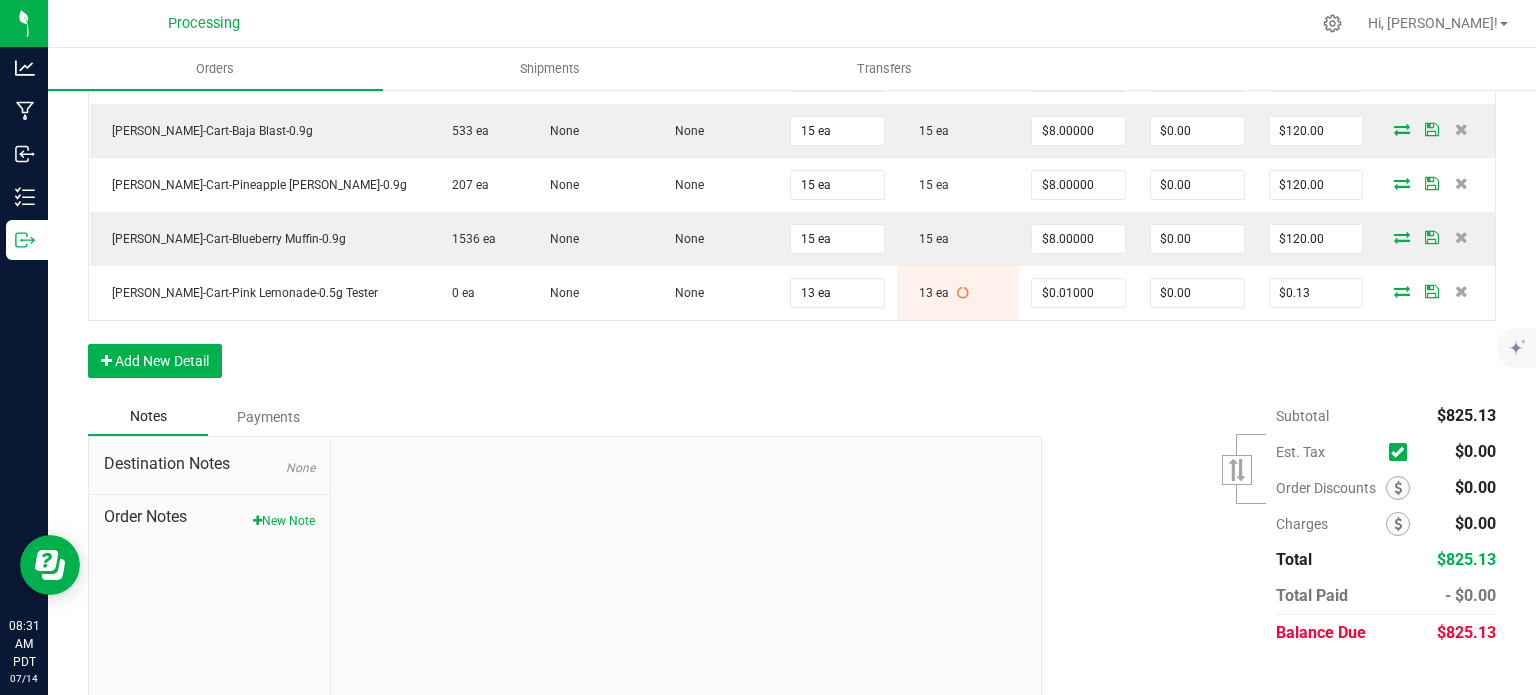 copy on "825.13" 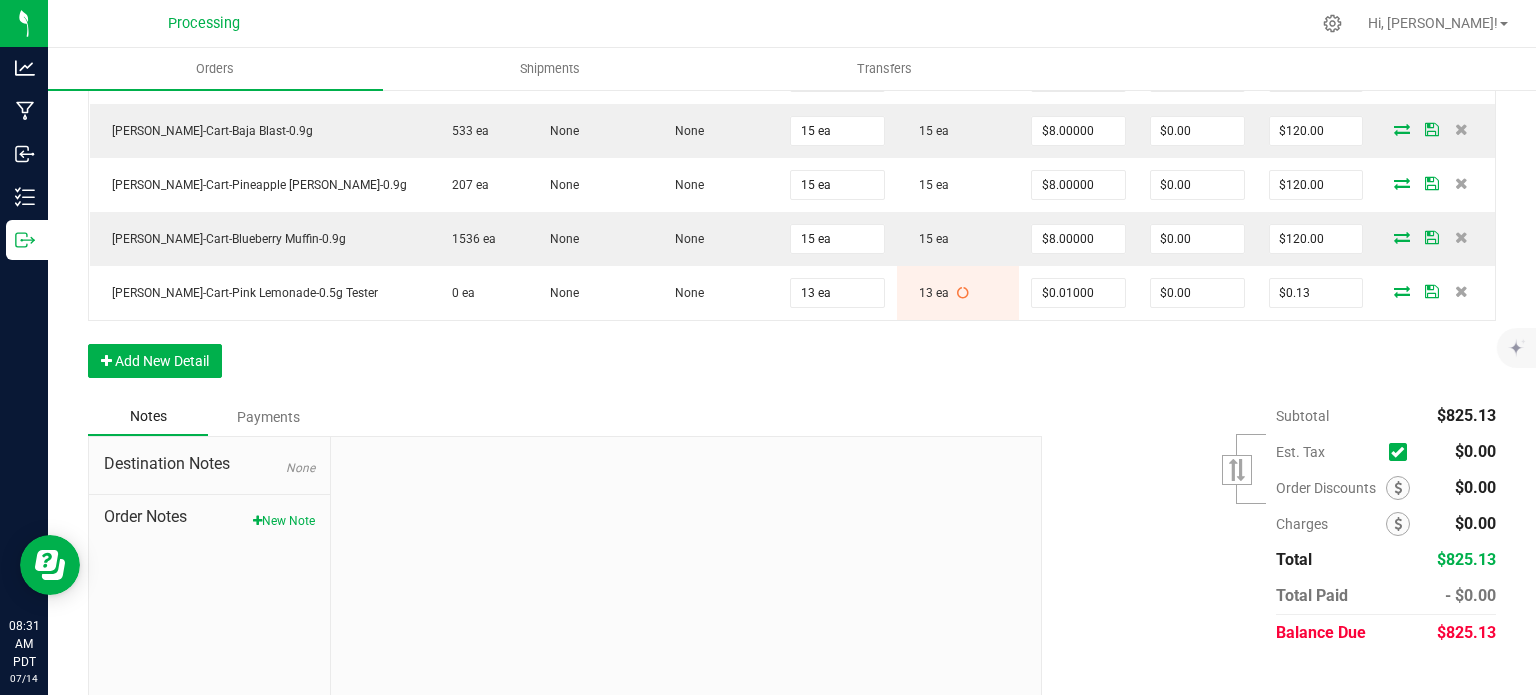 click on "Subtotal
$825.13
Est.  Tax" at bounding box center [1261, 524] 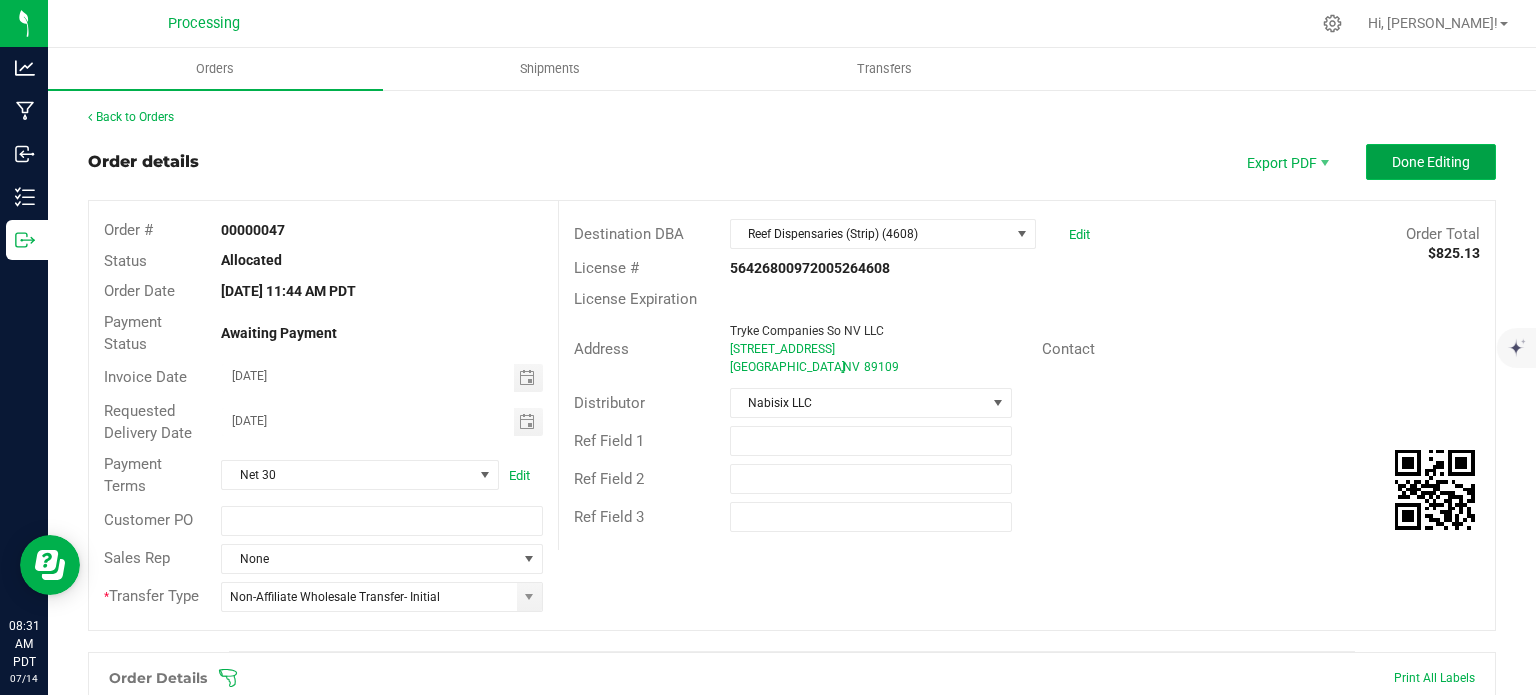 click on "Done Editing" at bounding box center (1431, 162) 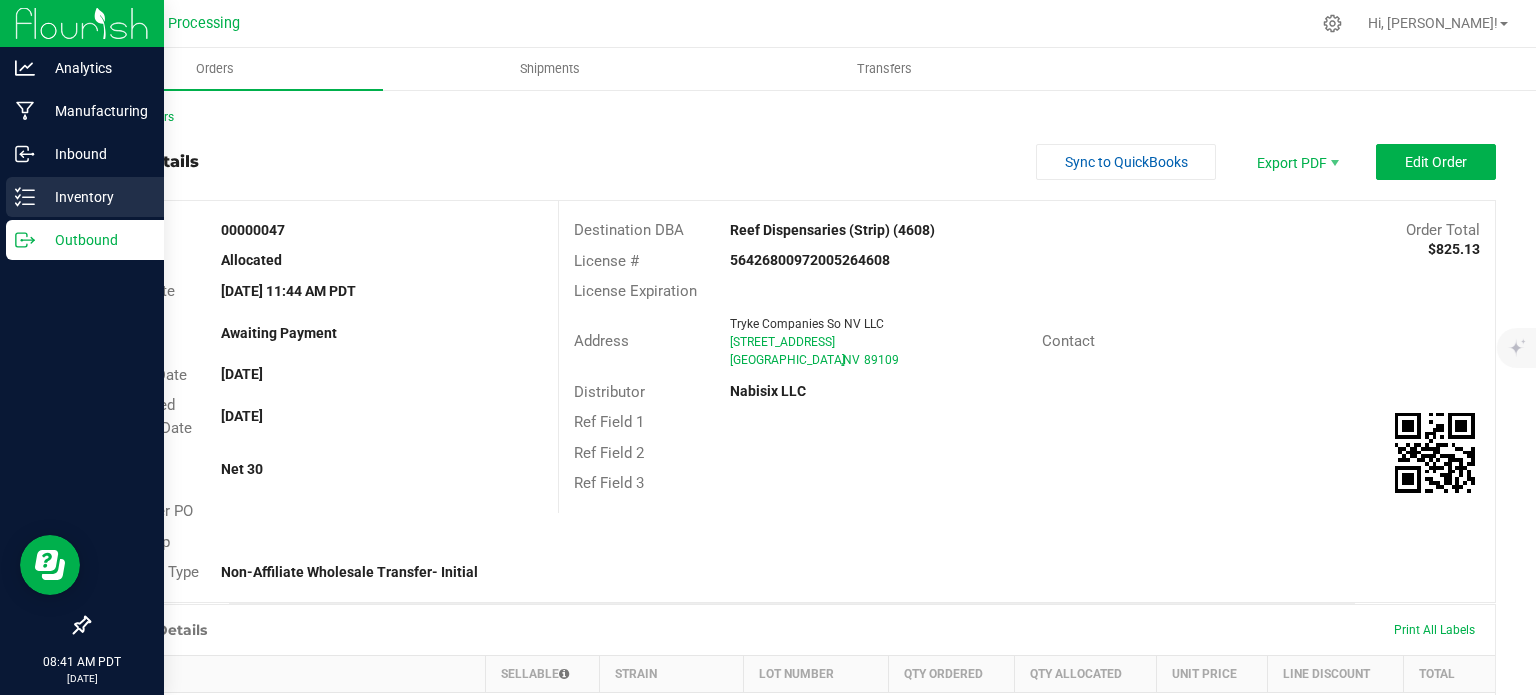 click on "Inventory" at bounding box center [95, 197] 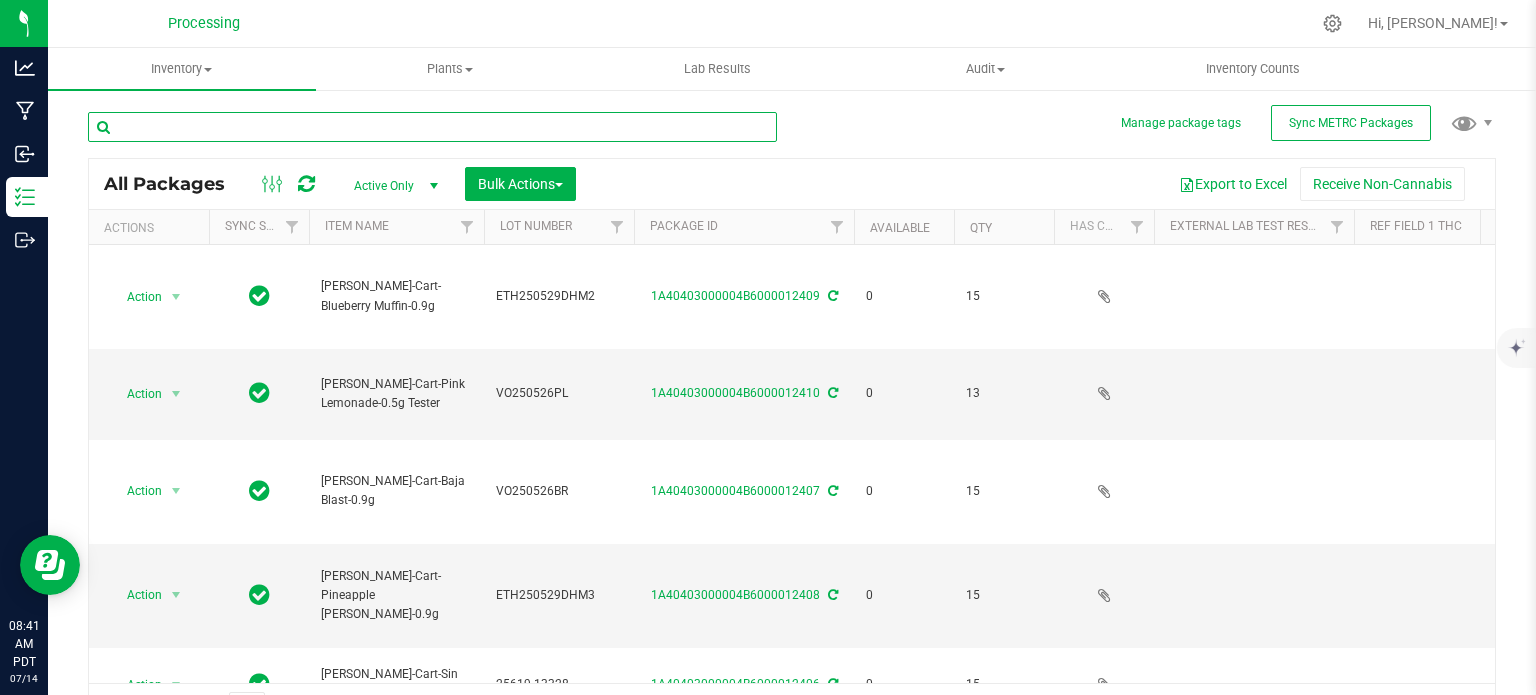 click at bounding box center [432, 127] 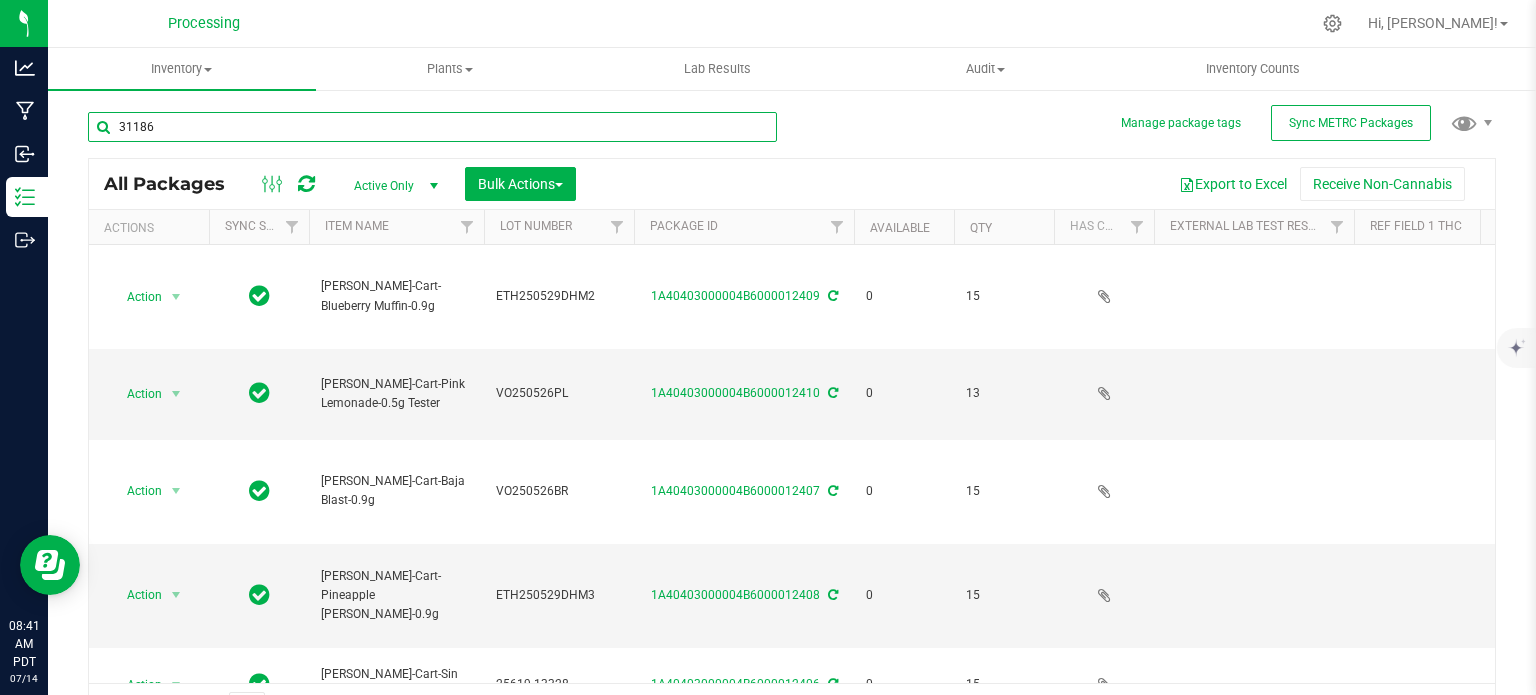 type on "31186" 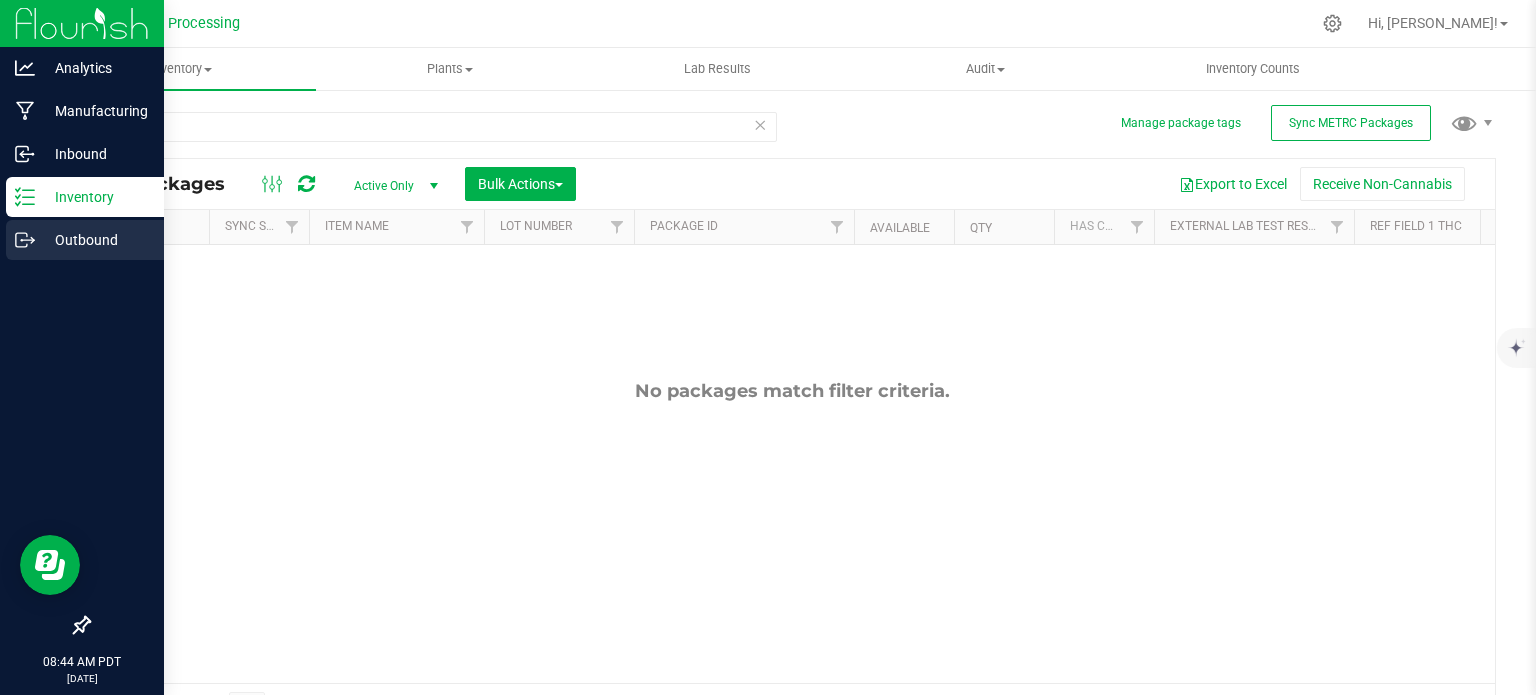click 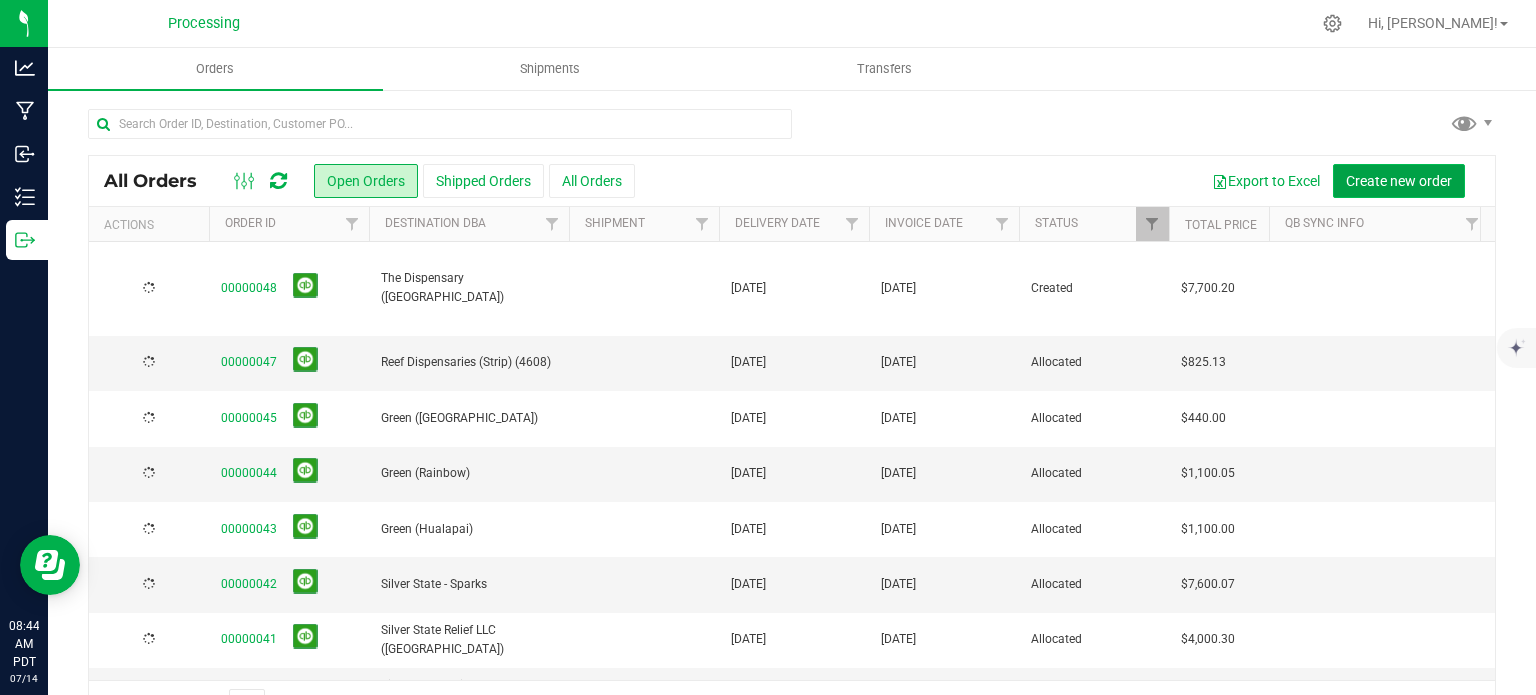 click on "Create new order" at bounding box center [1399, 181] 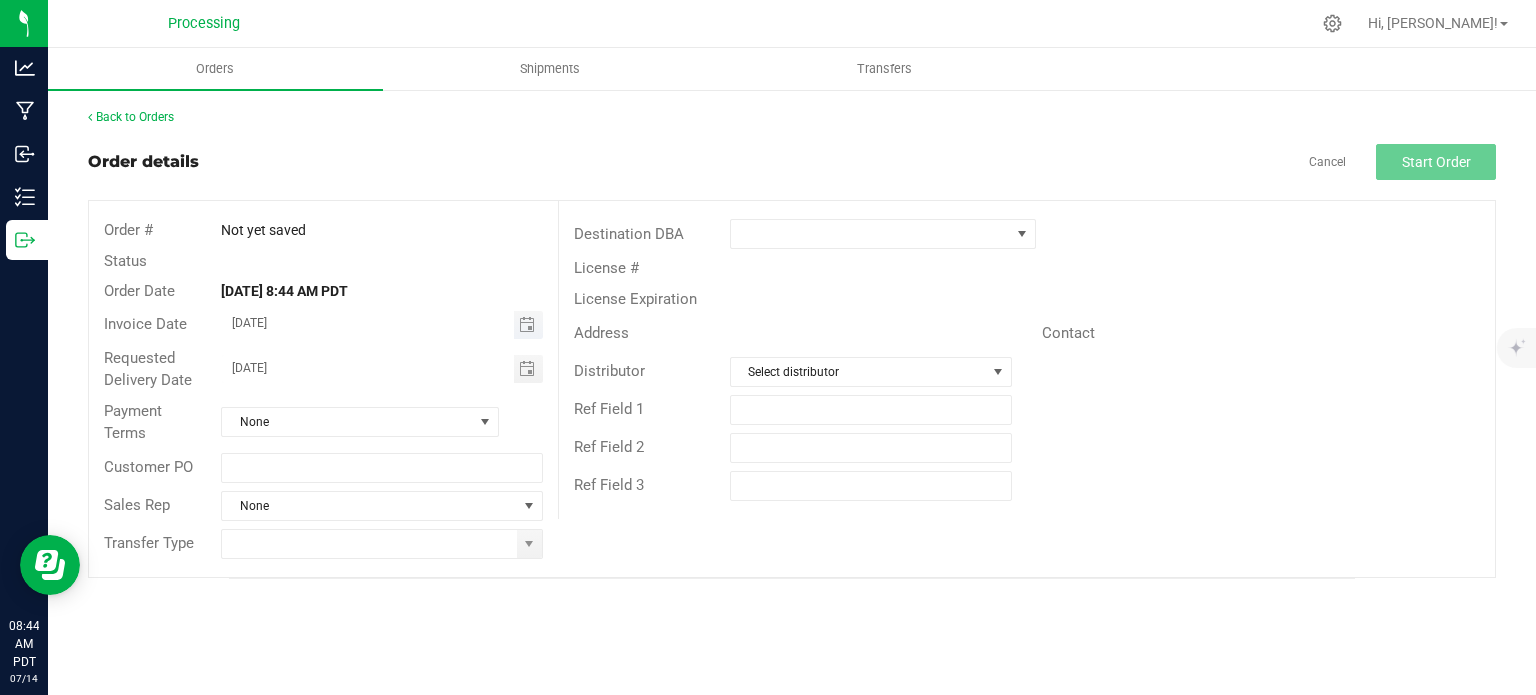 click at bounding box center (528, 325) 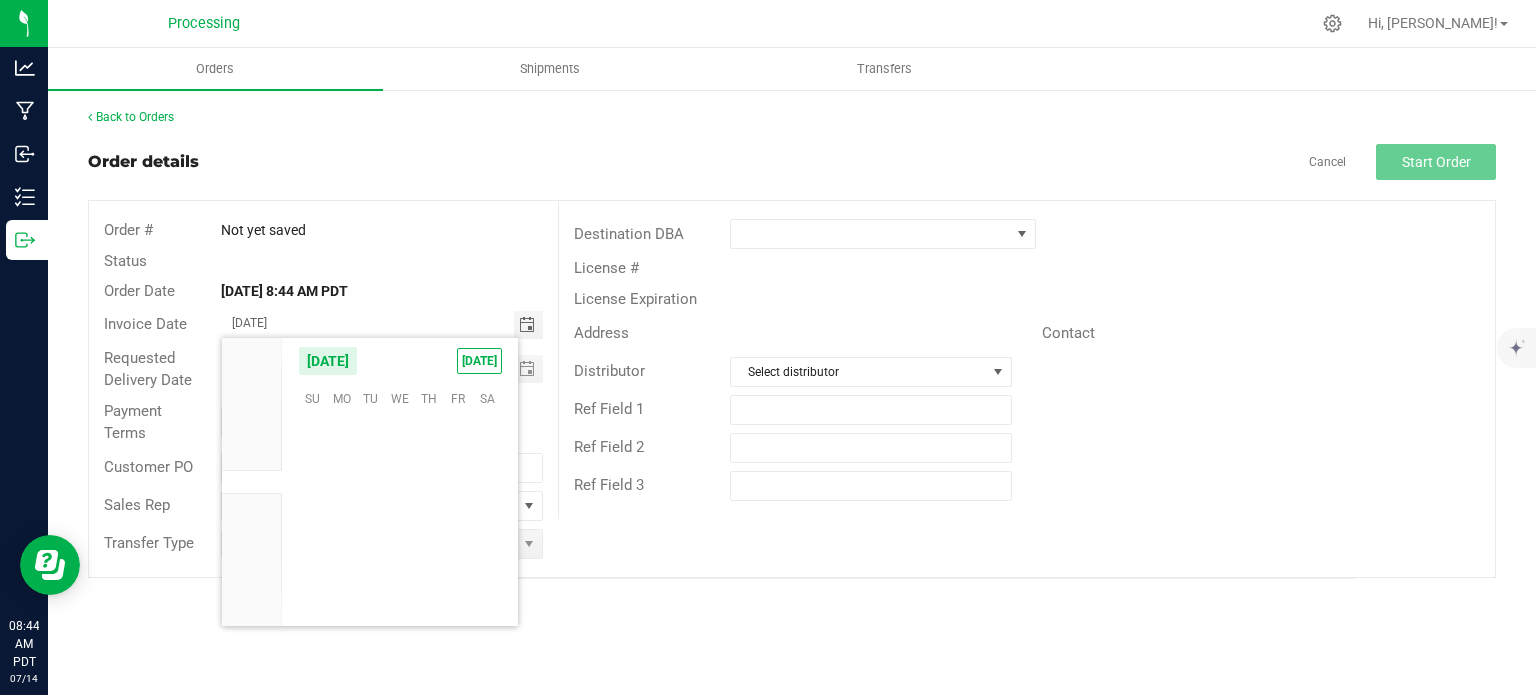 scroll, scrollTop: 36144, scrollLeft: 0, axis: vertical 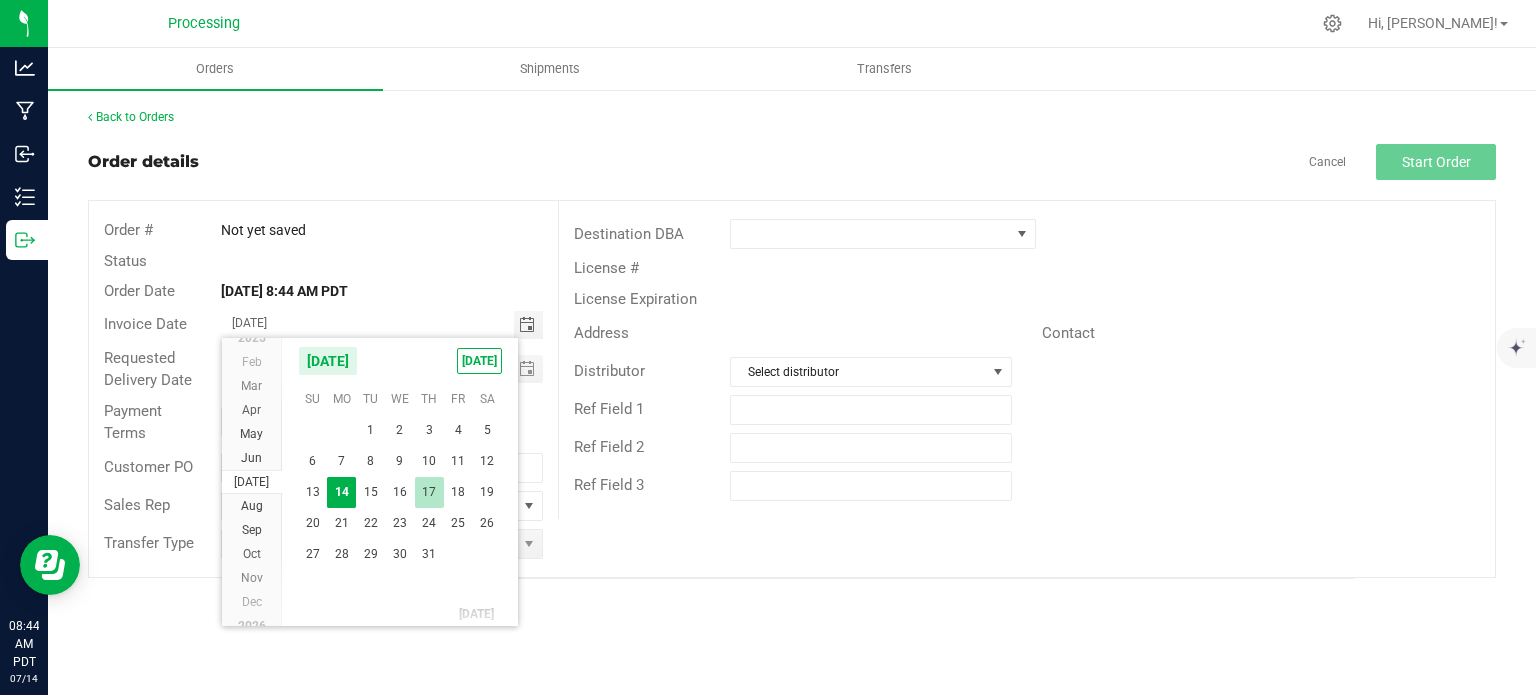 click on "17" at bounding box center [429, 492] 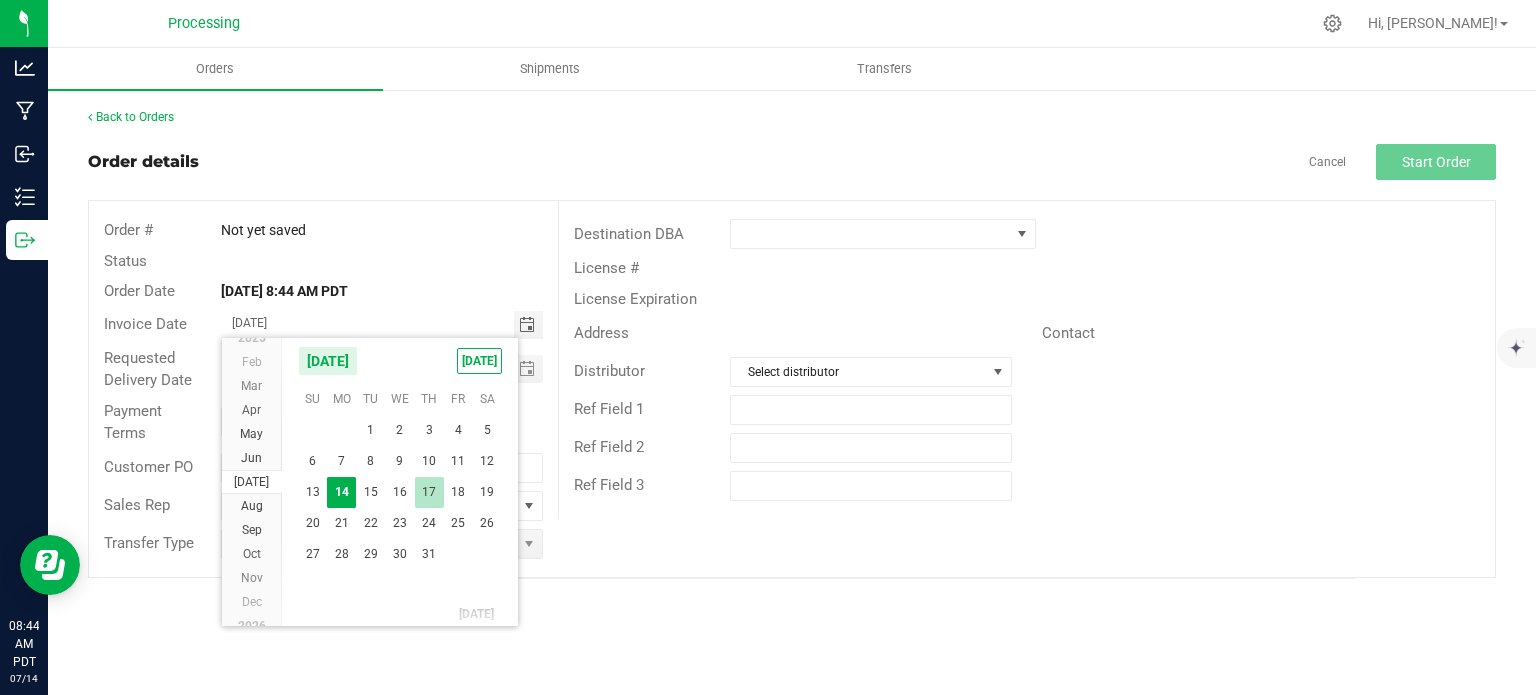 type on "[DATE]" 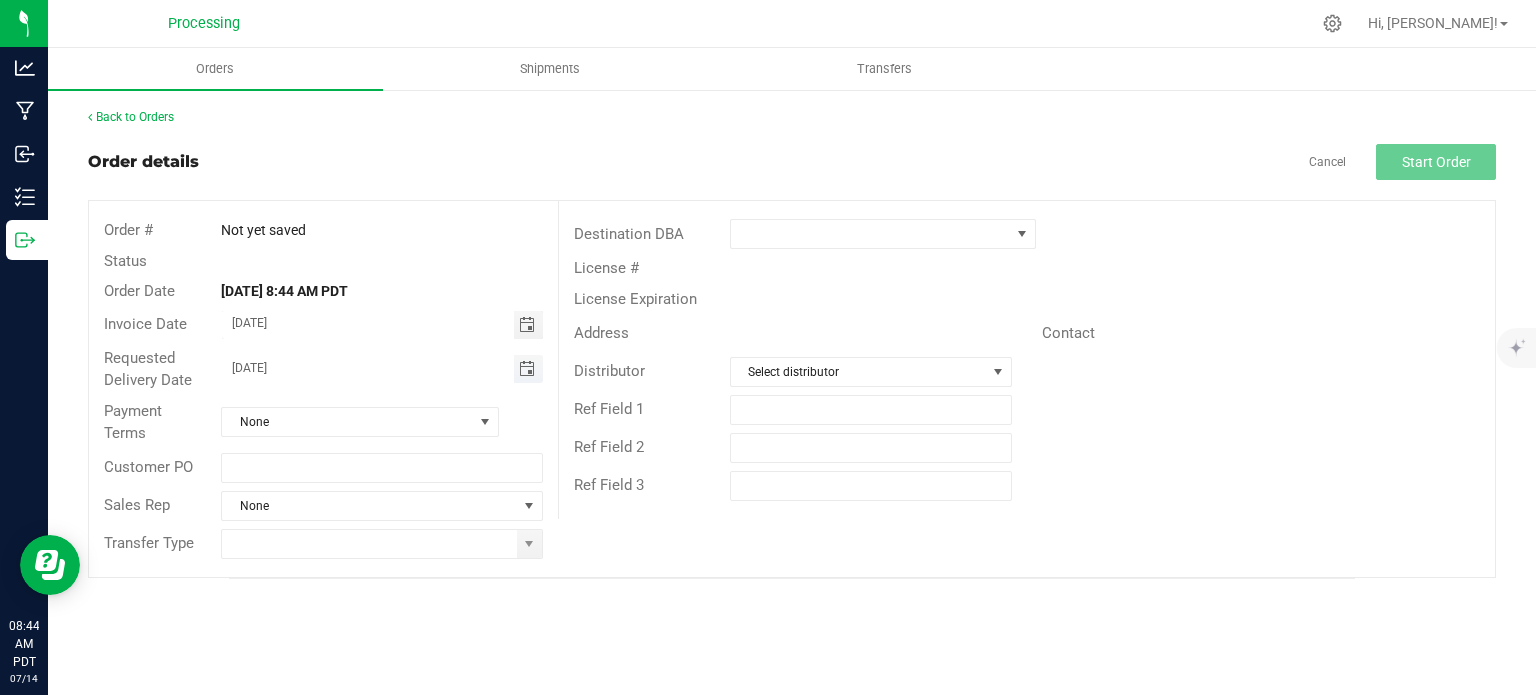 click at bounding box center (527, 369) 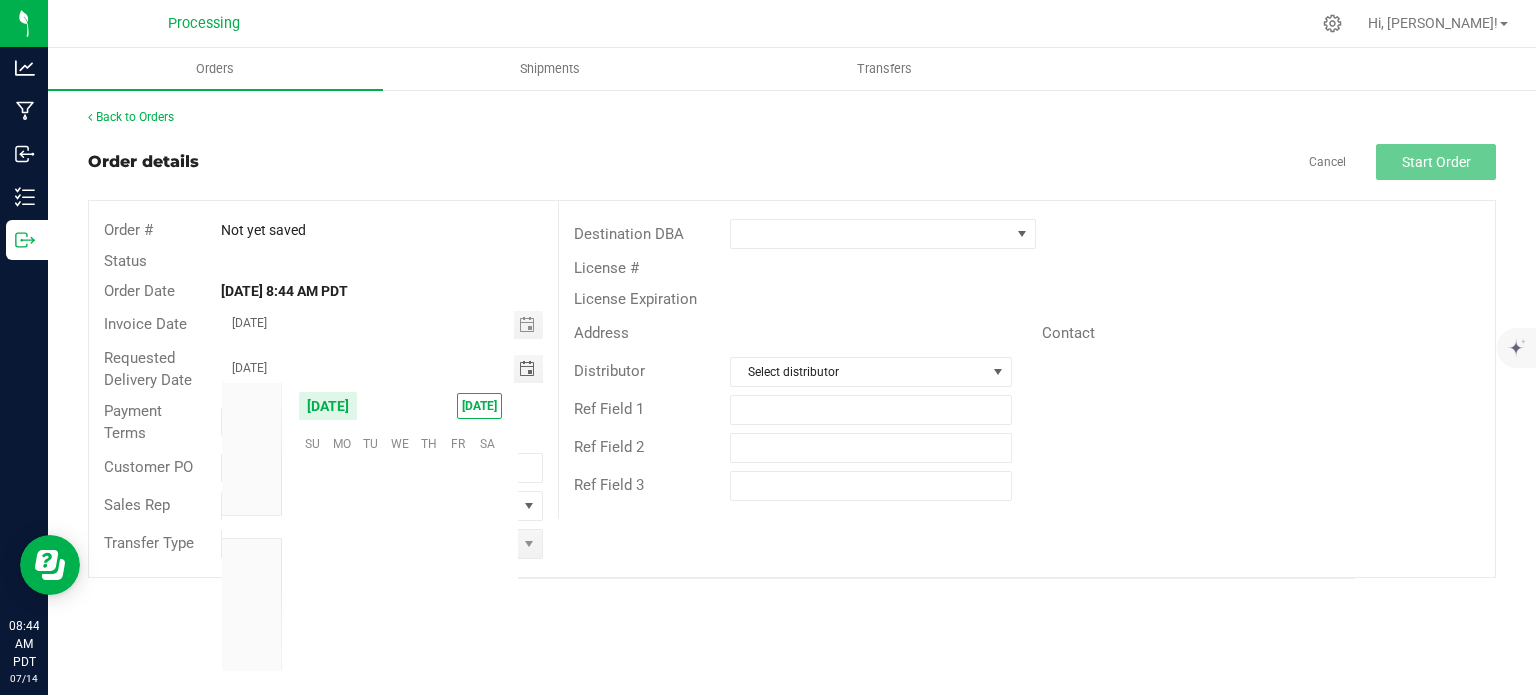 scroll, scrollTop: 36144, scrollLeft: 0, axis: vertical 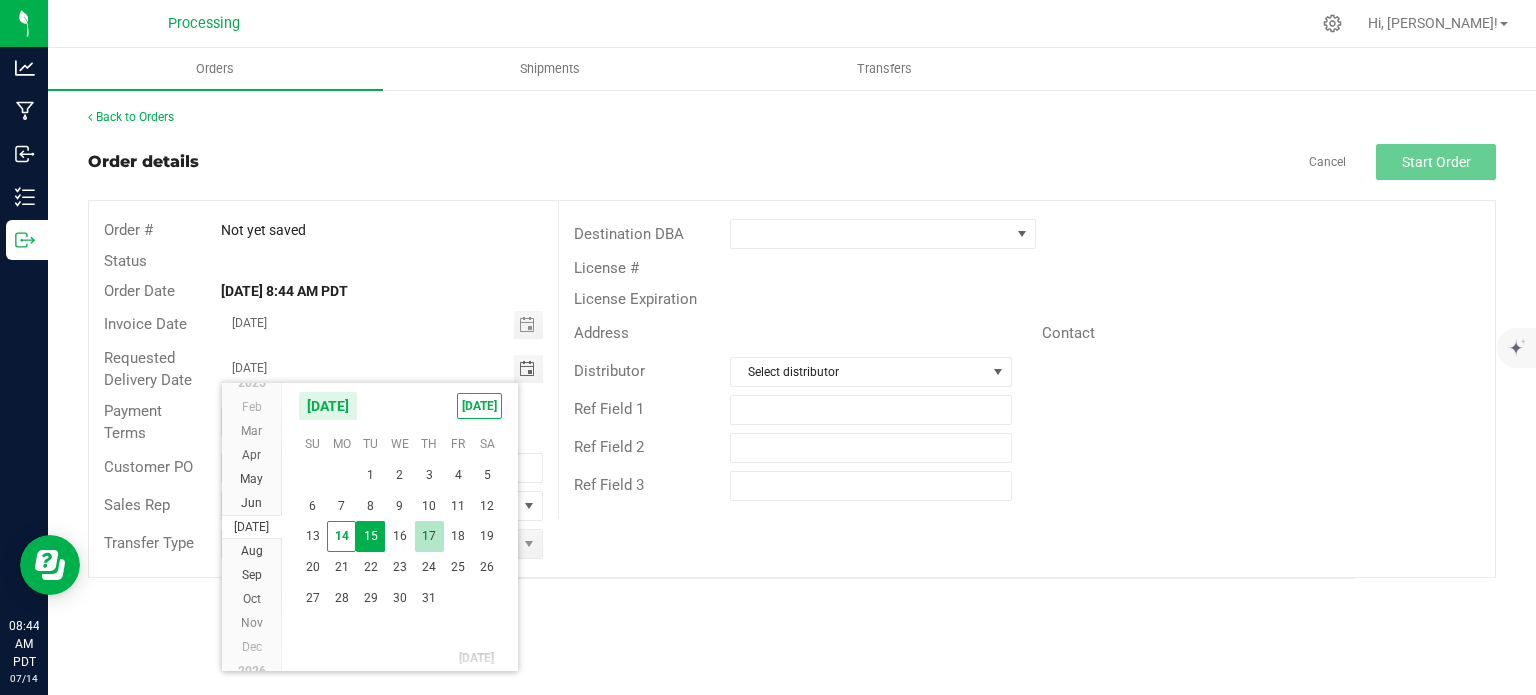 click on "17" at bounding box center [429, 536] 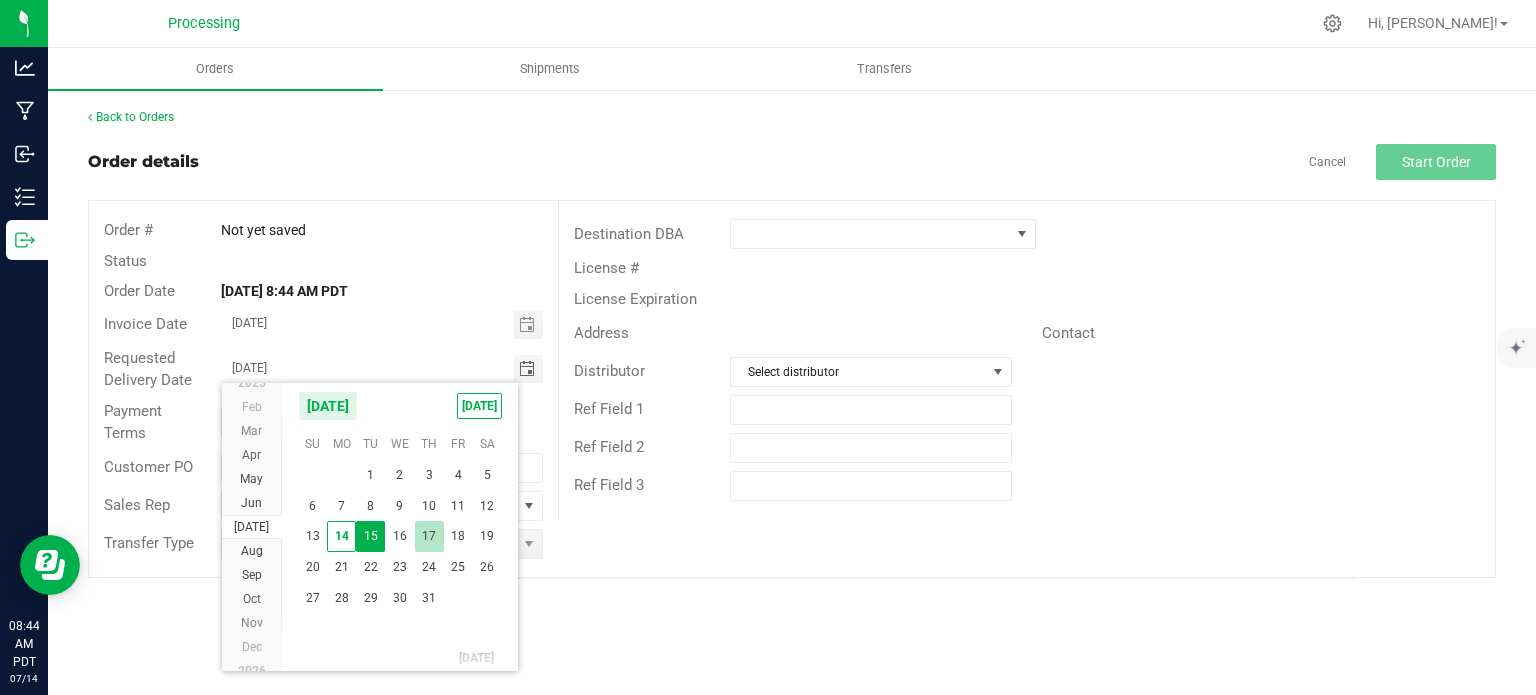 type on "[DATE]" 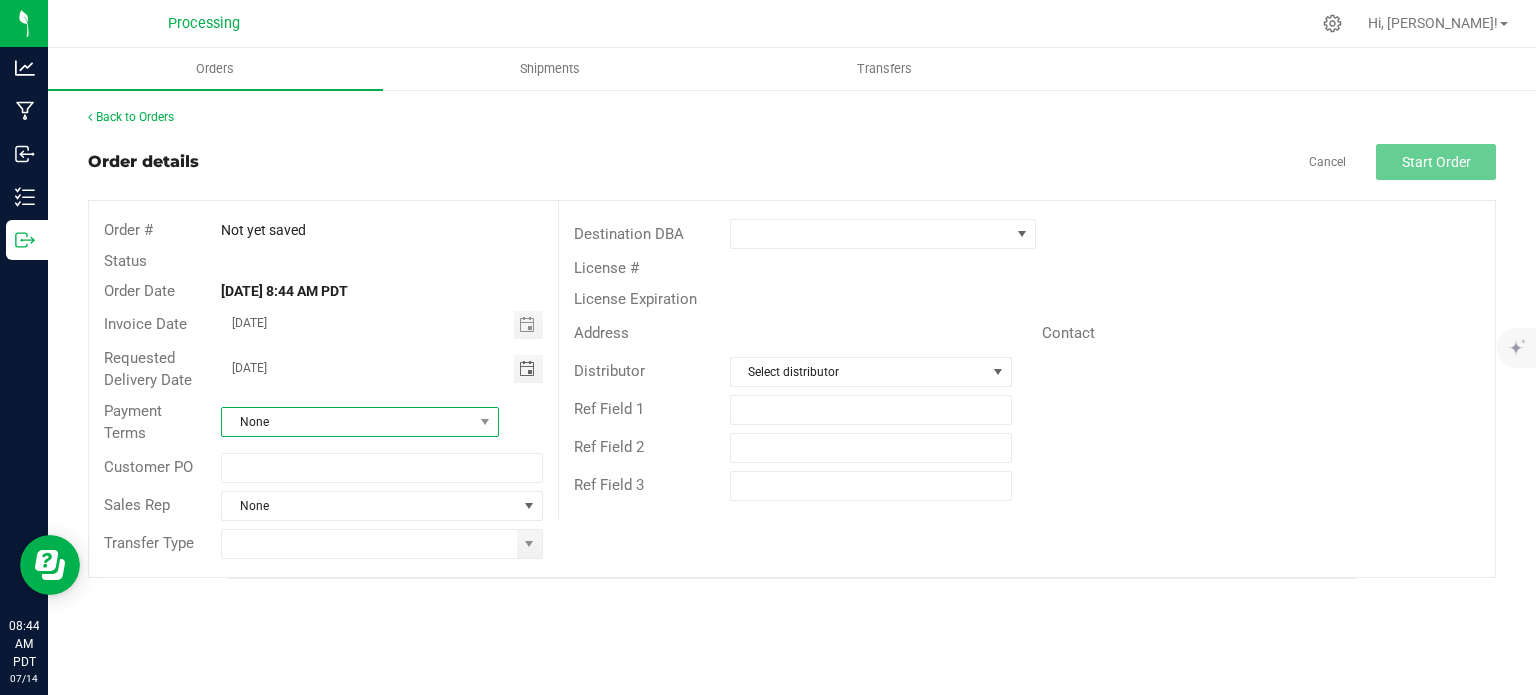 click at bounding box center (485, 422) 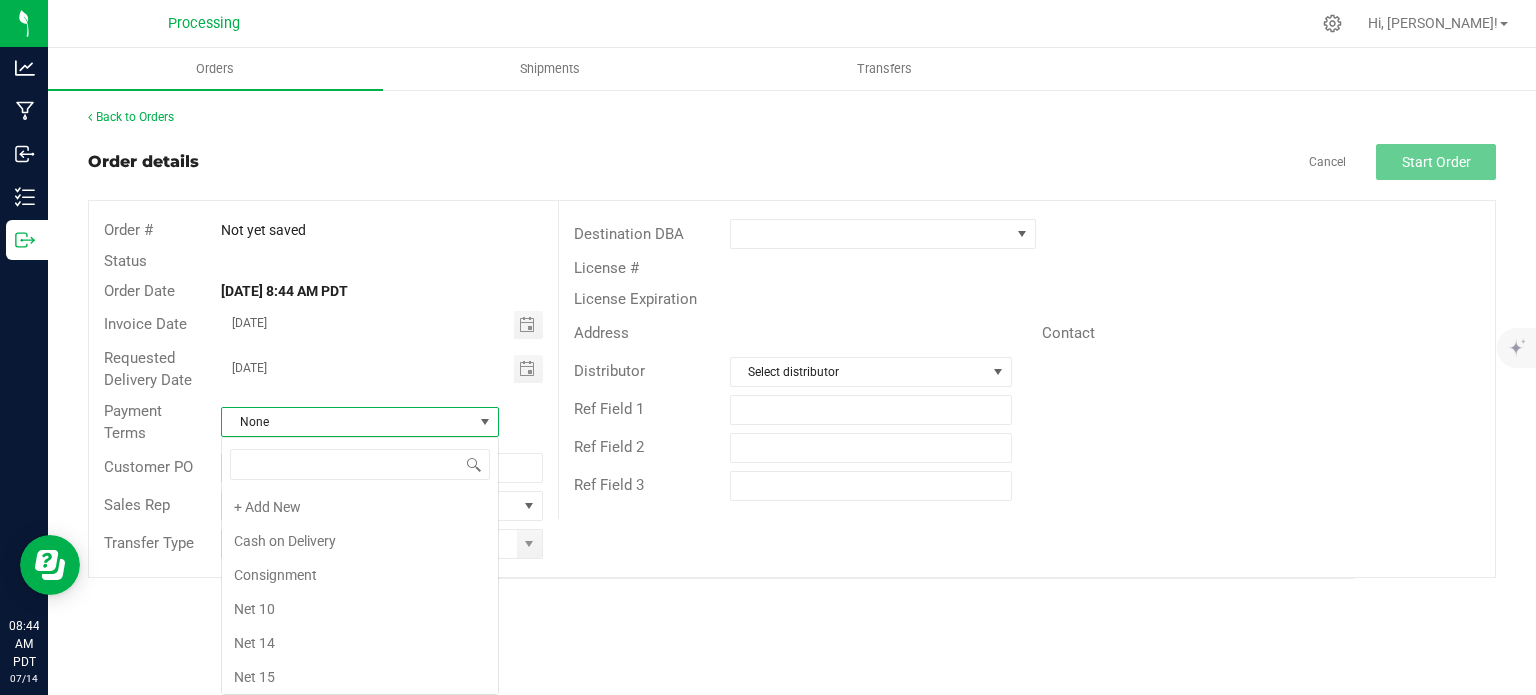 scroll, scrollTop: 99970, scrollLeft: 99722, axis: both 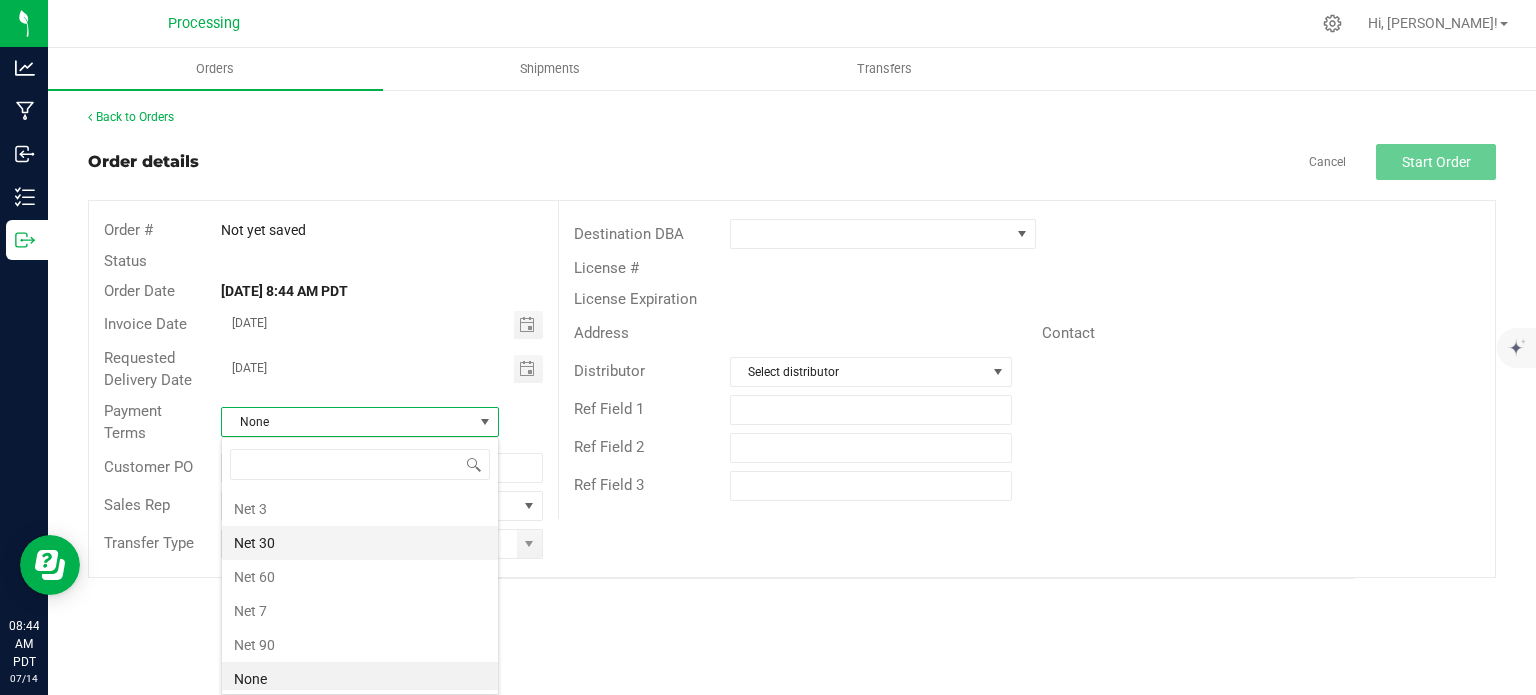 click on "Net 30" at bounding box center [360, 543] 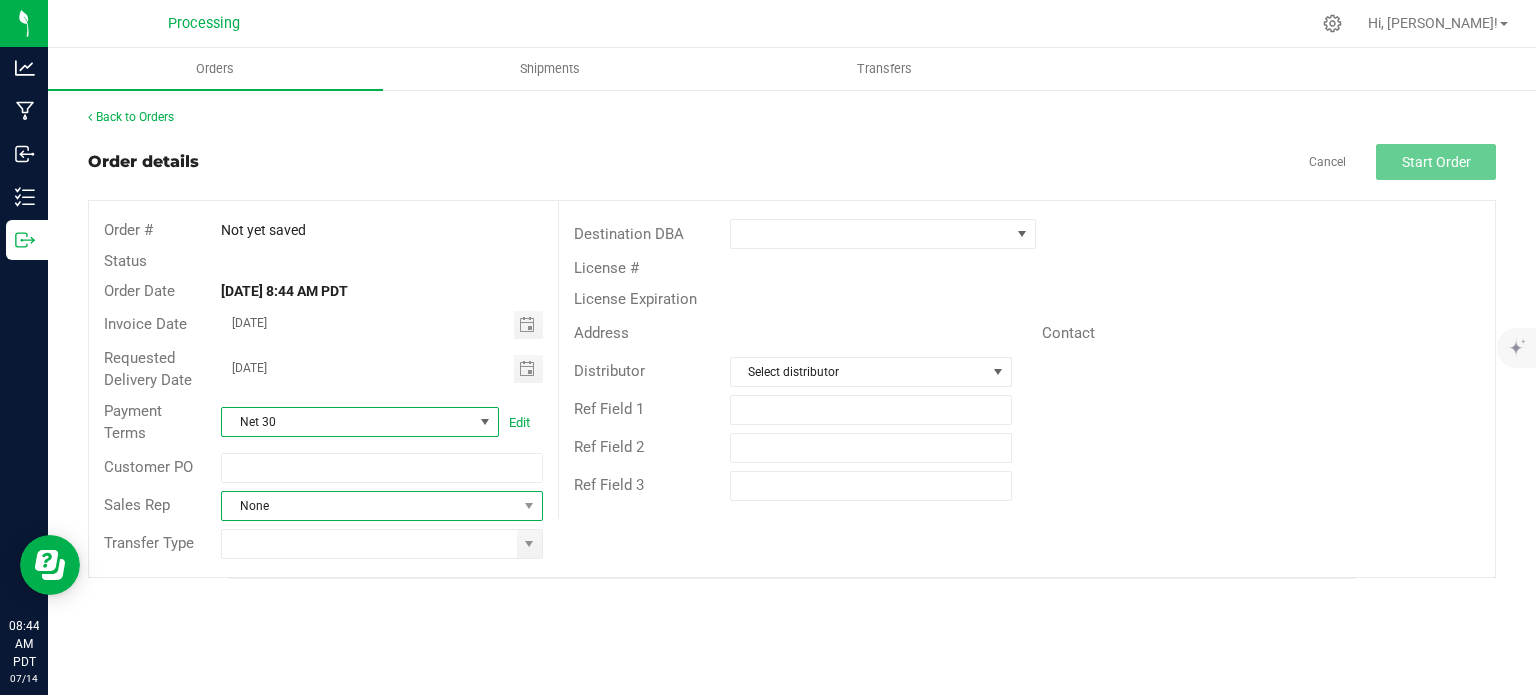 click on "None" at bounding box center [369, 506] 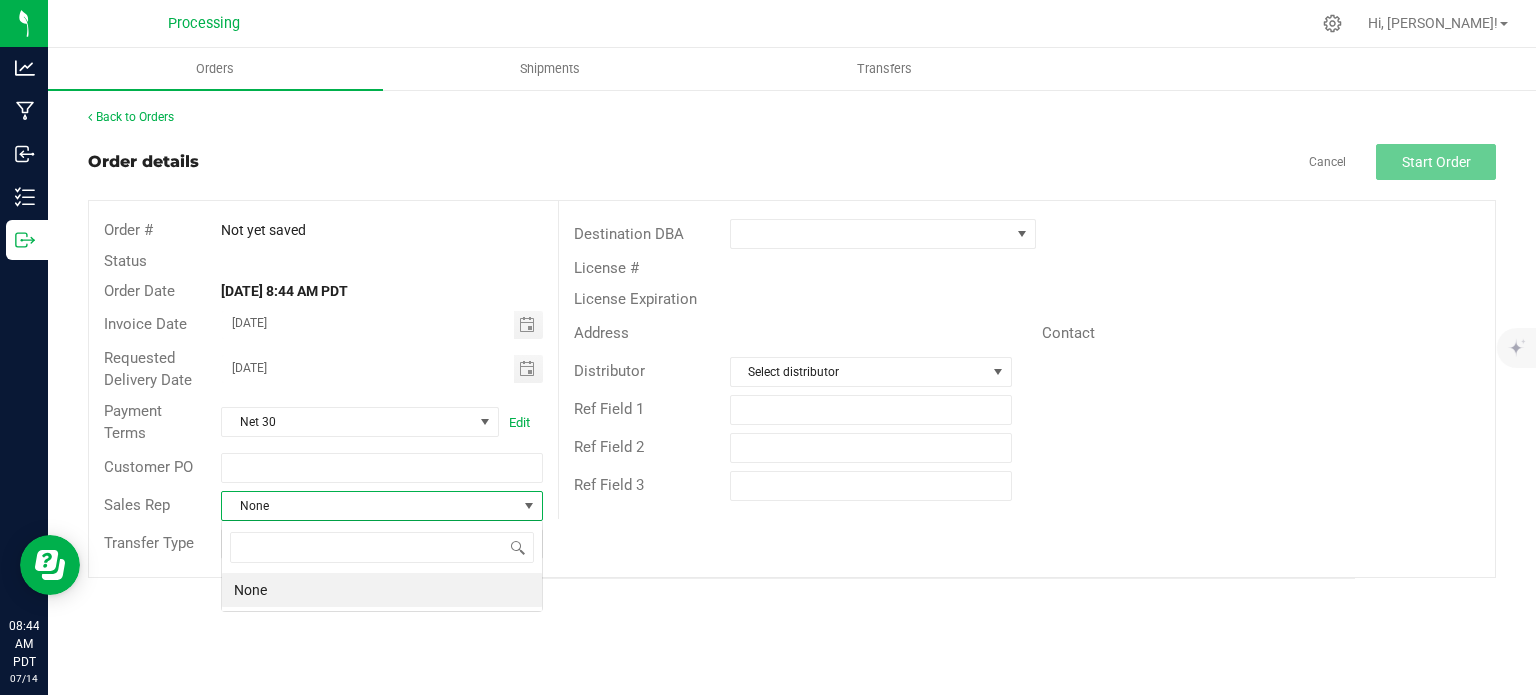 scroll, scrollTop: 99970, scrollLeft: 99678, axis: both 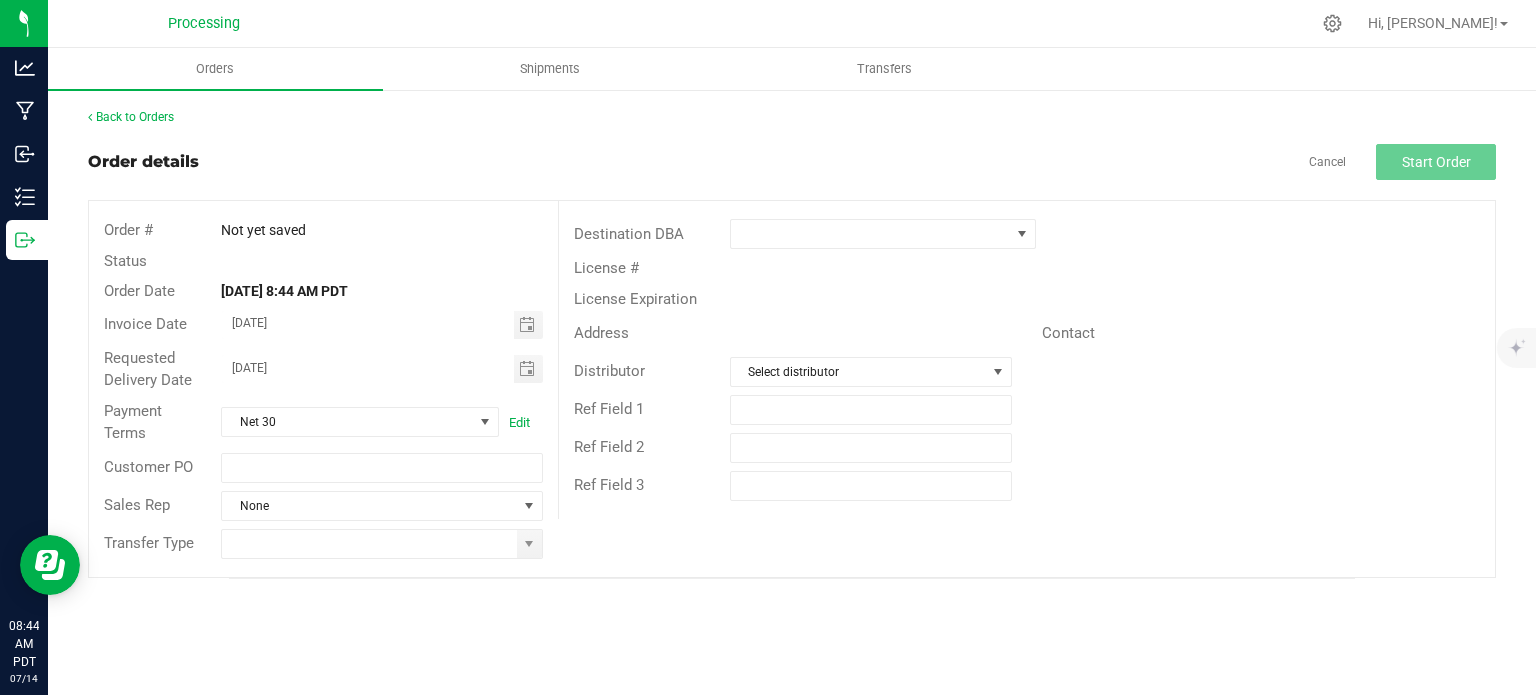 click on "Back to Orders
Order details   Cancel   Start Order   Order #   Not yet saved   Status      Order Date   Jul 14, 2025 8:44 AM PDT   Invoice Date  07/17/2025  Requested Delivery Date  07/17/2025  Payment Terms  Net 30  Edit   Customer PO   Sales Rep  None  Transfer Type   Destination DBA   License #   License Expiration   Address   Contact   Distributor  Select distributor  Ref Field 1   Ref Field 2   Ref Field 3" at bounding box center (792, 343) 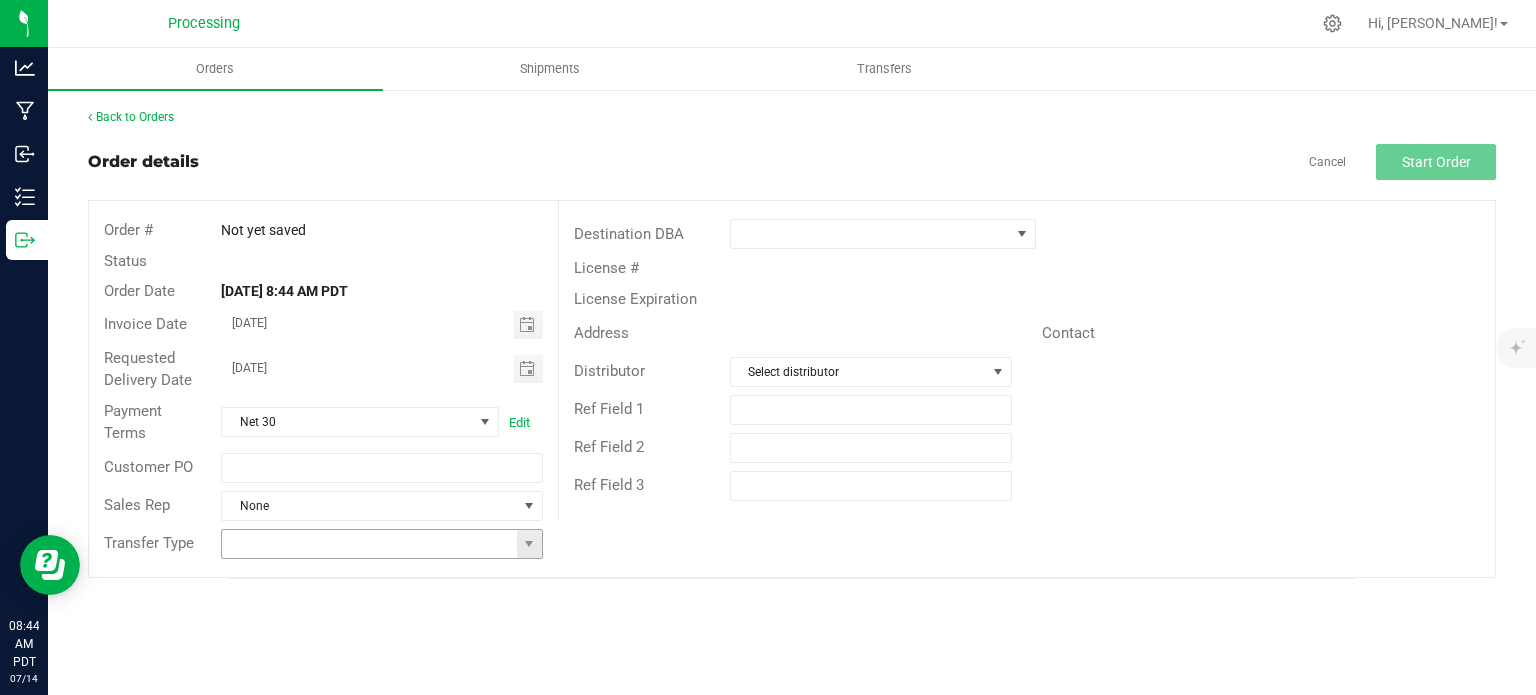 click at bounding box center (529, 544) 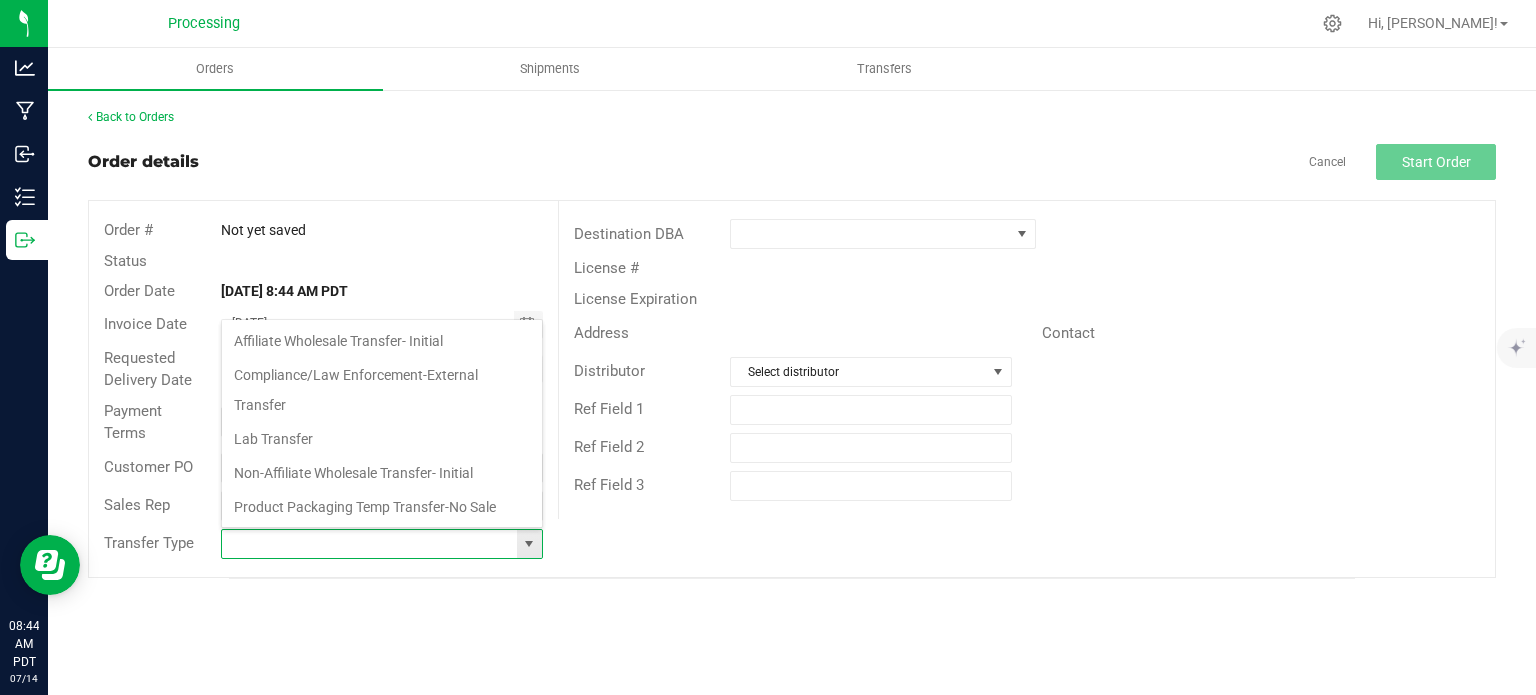 scroll, scrollTop: 99970, scrollLeft: 99678, axis: both 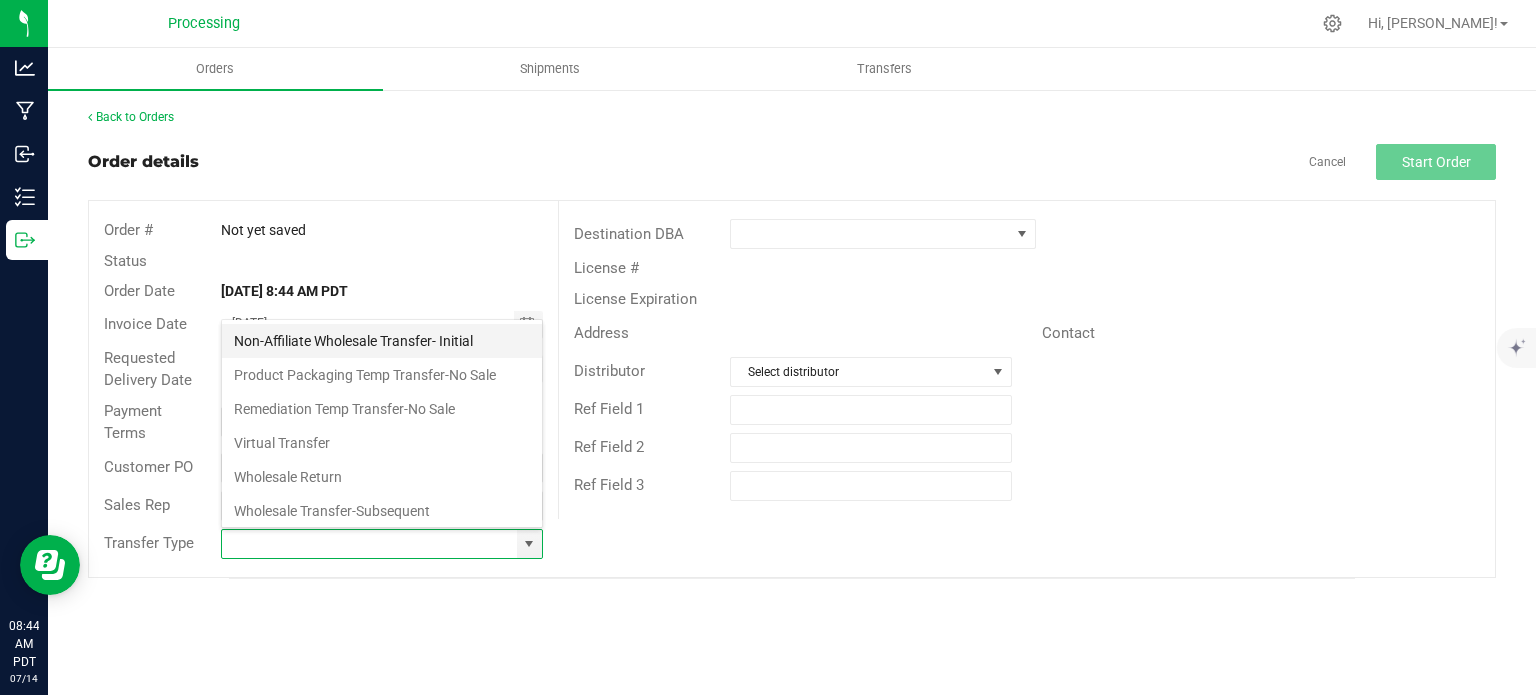click on "Non-Affiliate Wholesale Transfer- Initial" at bounding box center [382, 341] 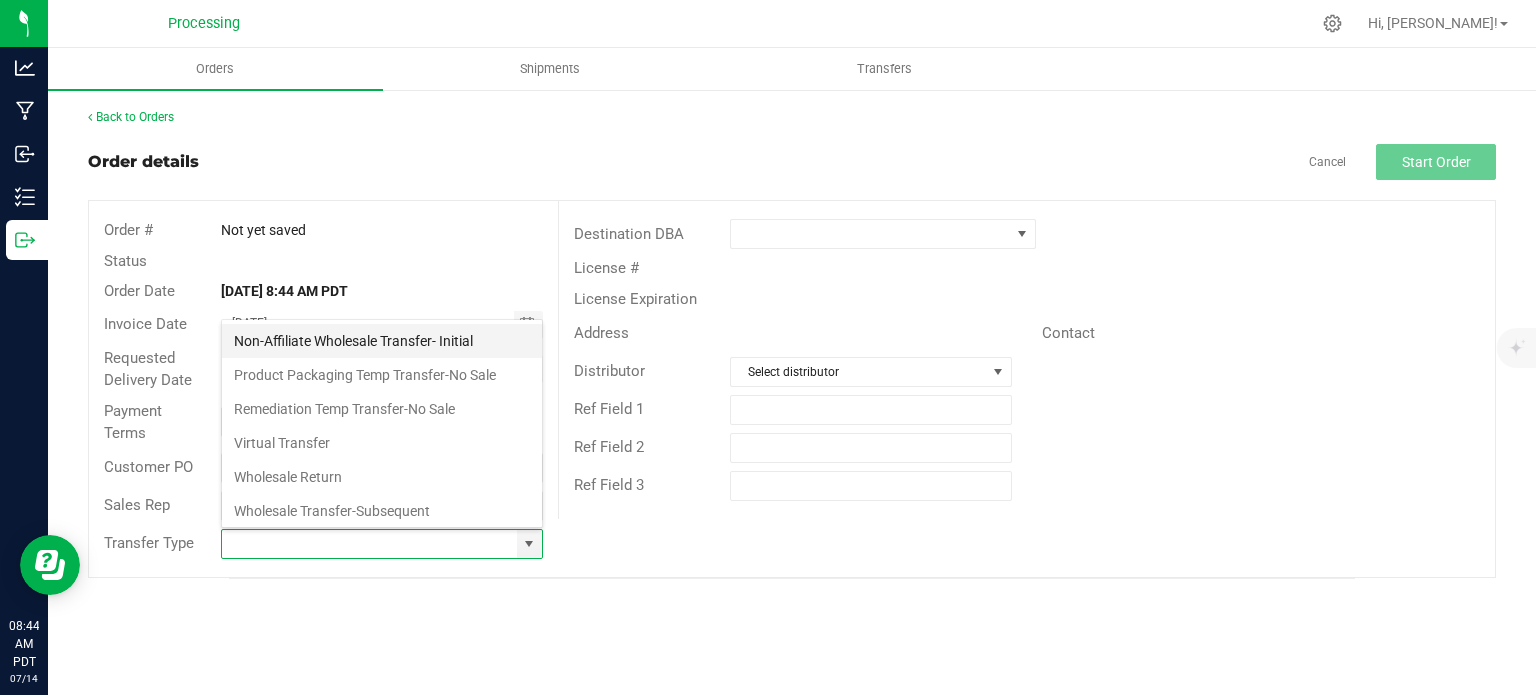 type on "Non-Affiliate Wholesale Transfer- Initial" 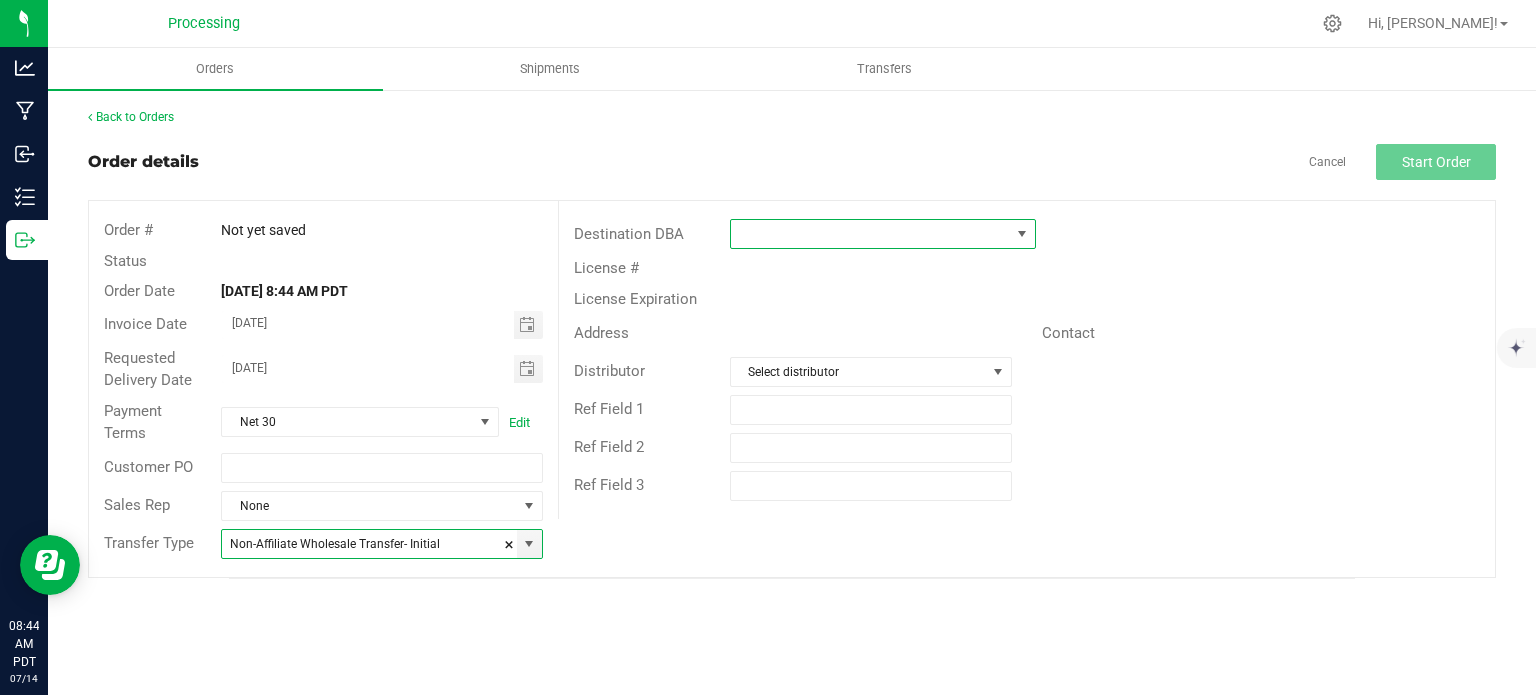 click at bounding box center (1022, 234) 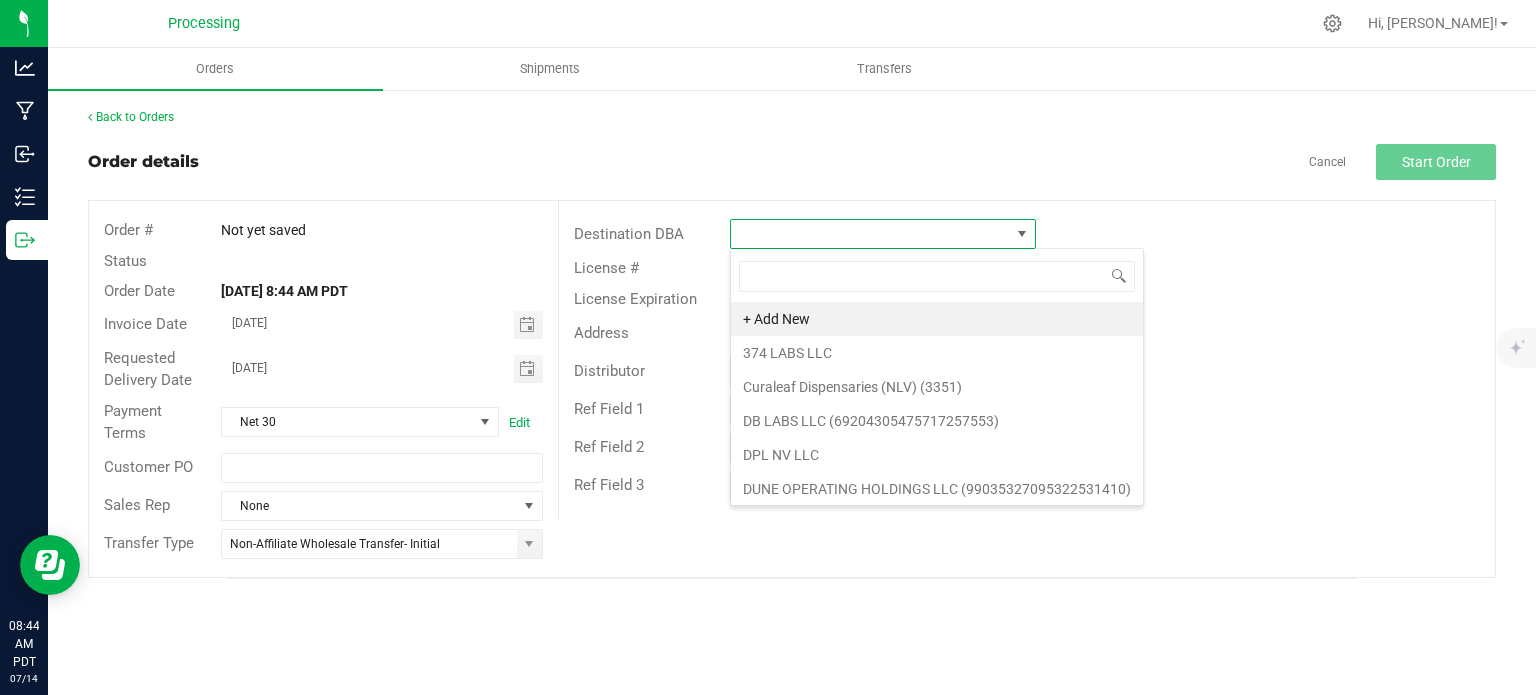 scroll, scrollTop: 99970, scrollLeft: 99693, axis: both 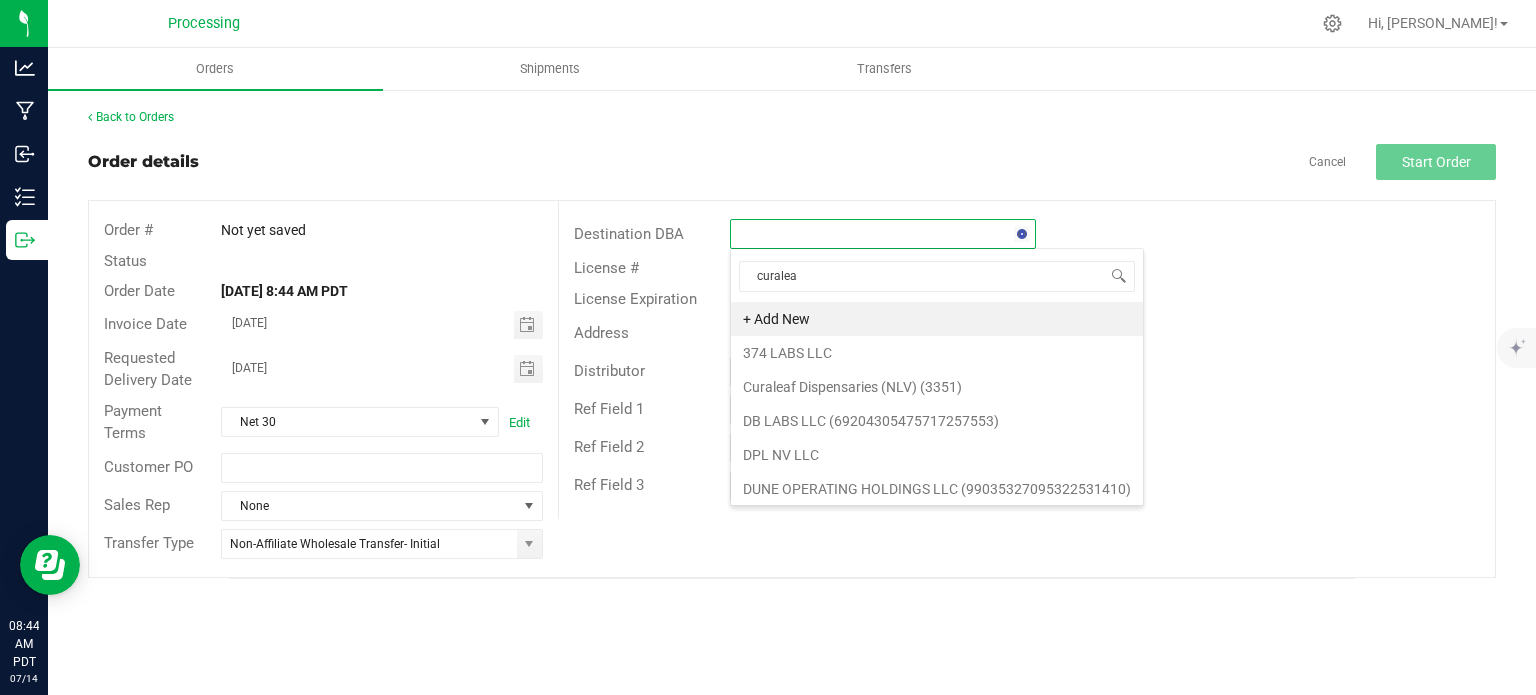 type on "curaleaf" 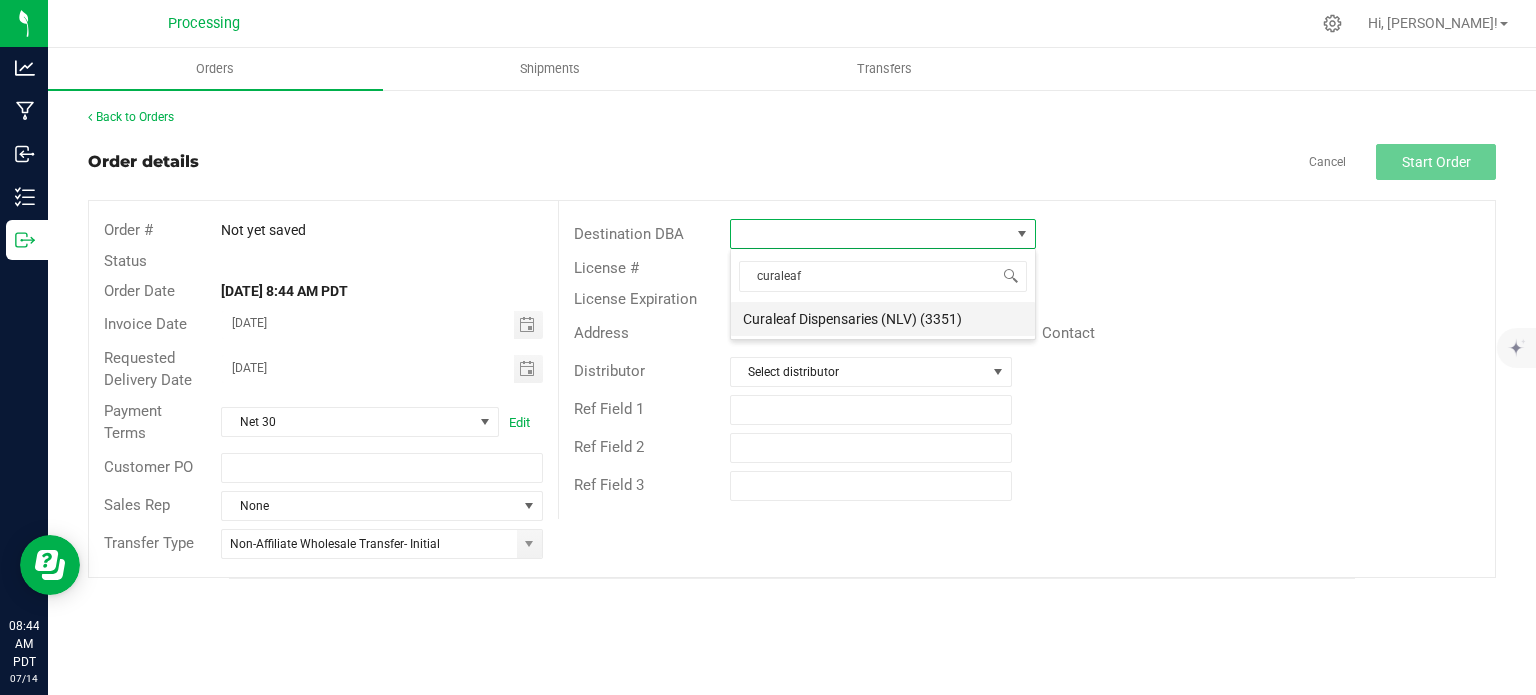 click on "Curaleaf Dispensaries (NLV) (3351)" at bounding box center [883, 319] 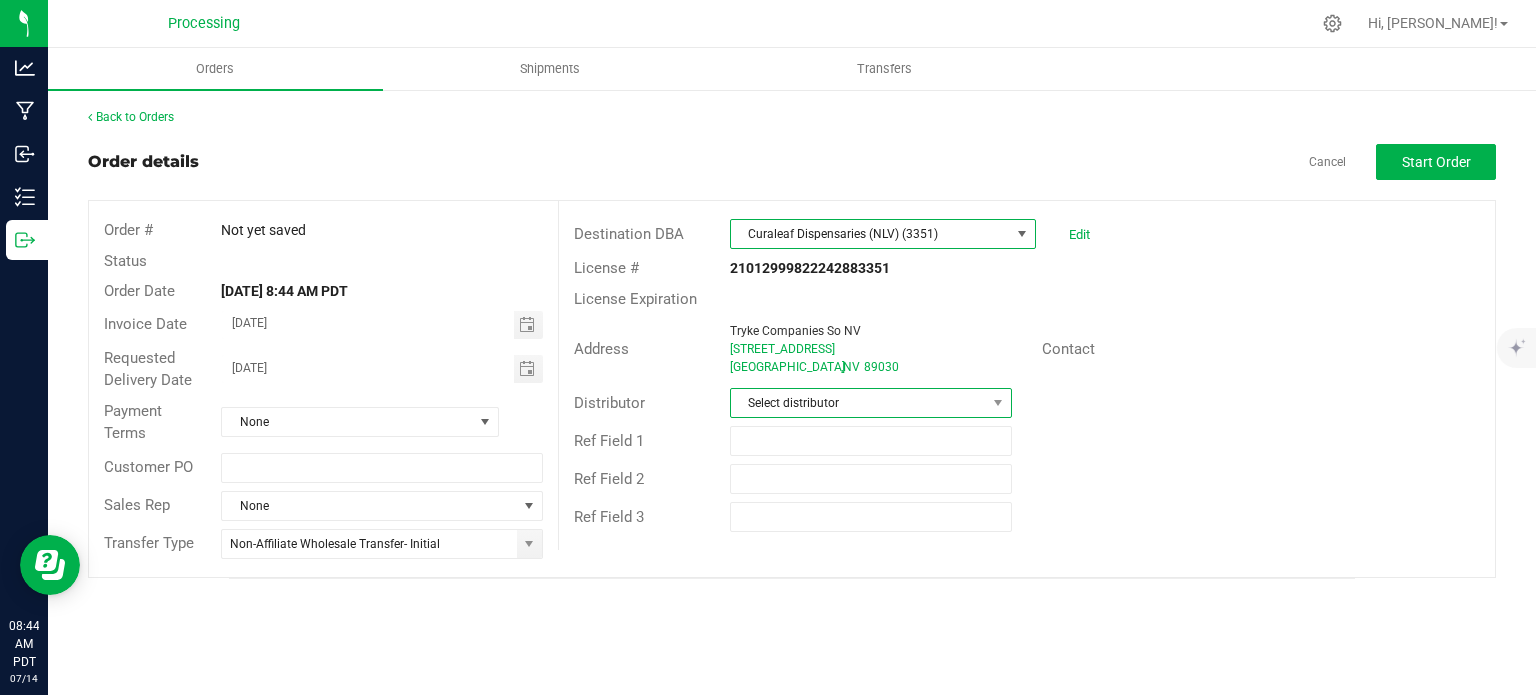 click at bounding box center [998, 403] 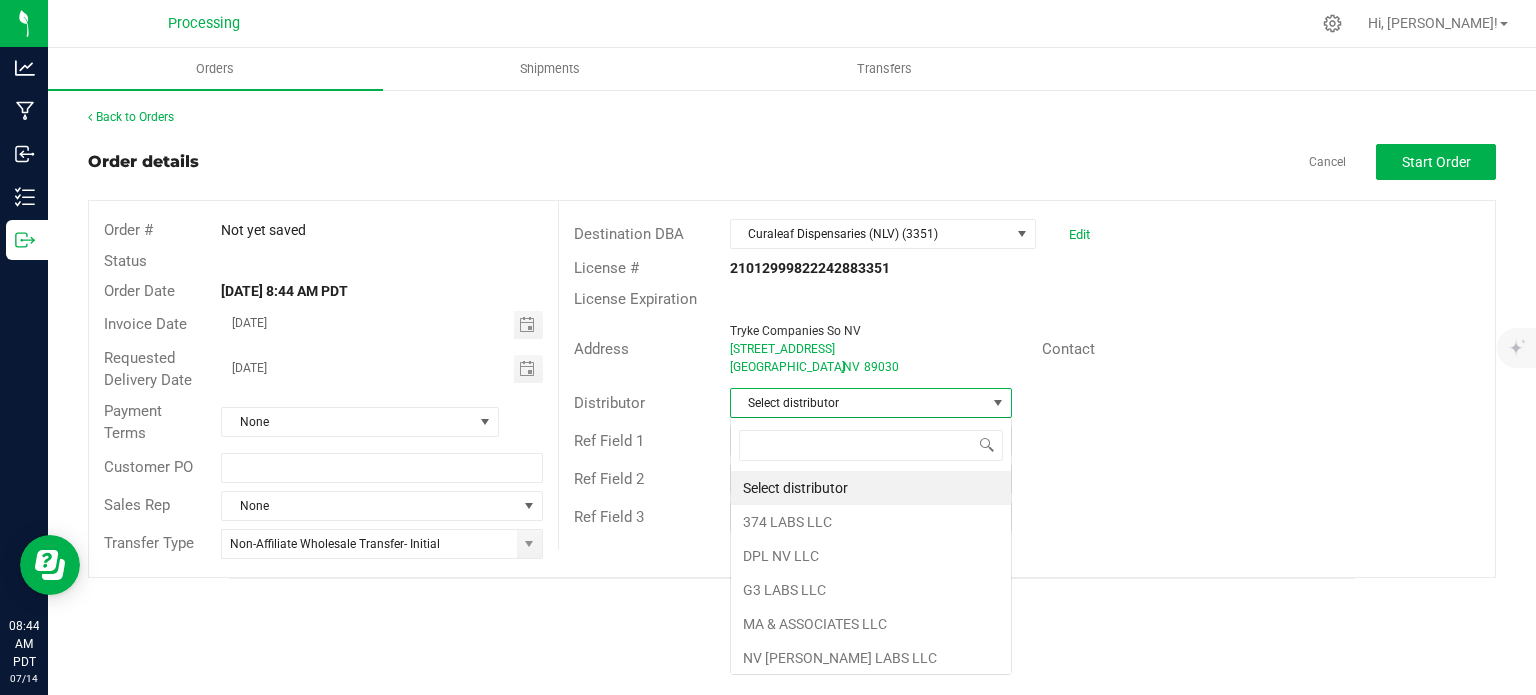 scroll, scrollTop: 99970, scrollLeft: 99717, axis: both 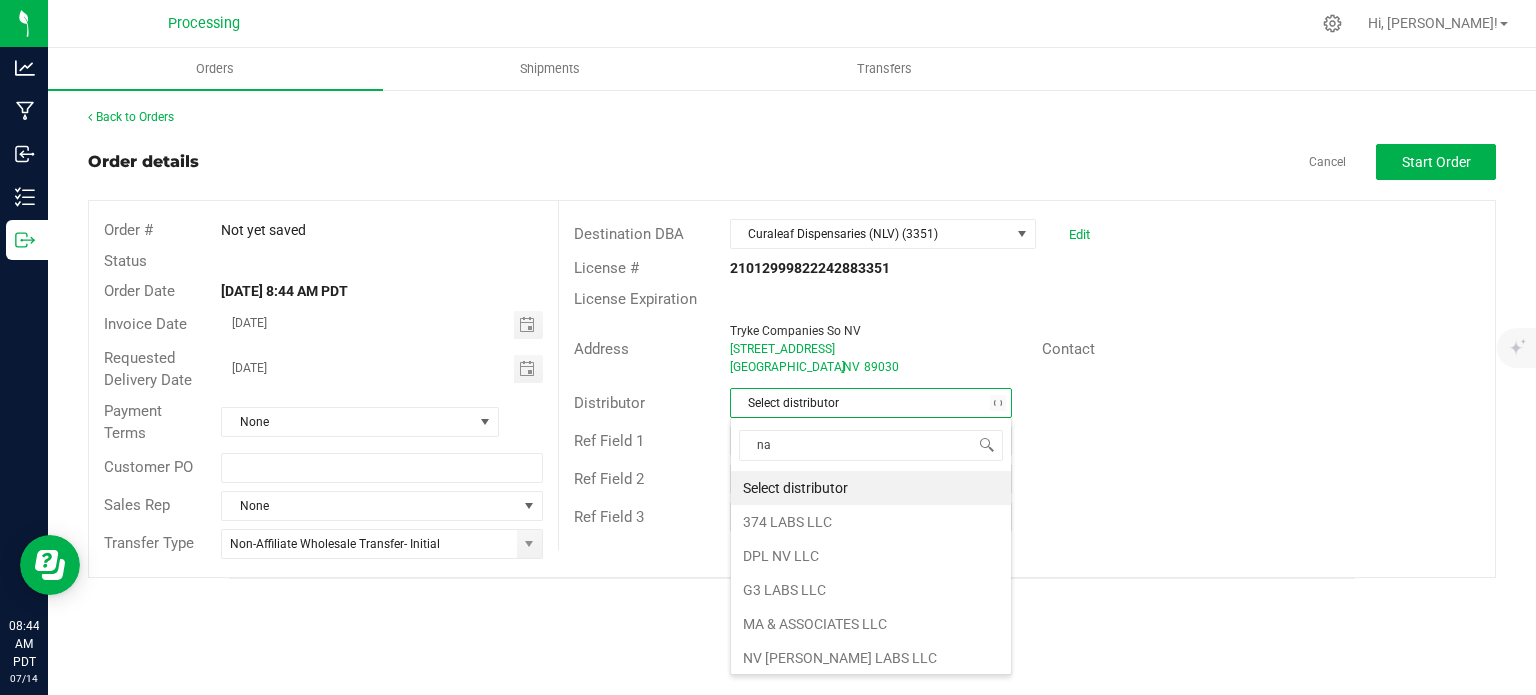 type on "nab" 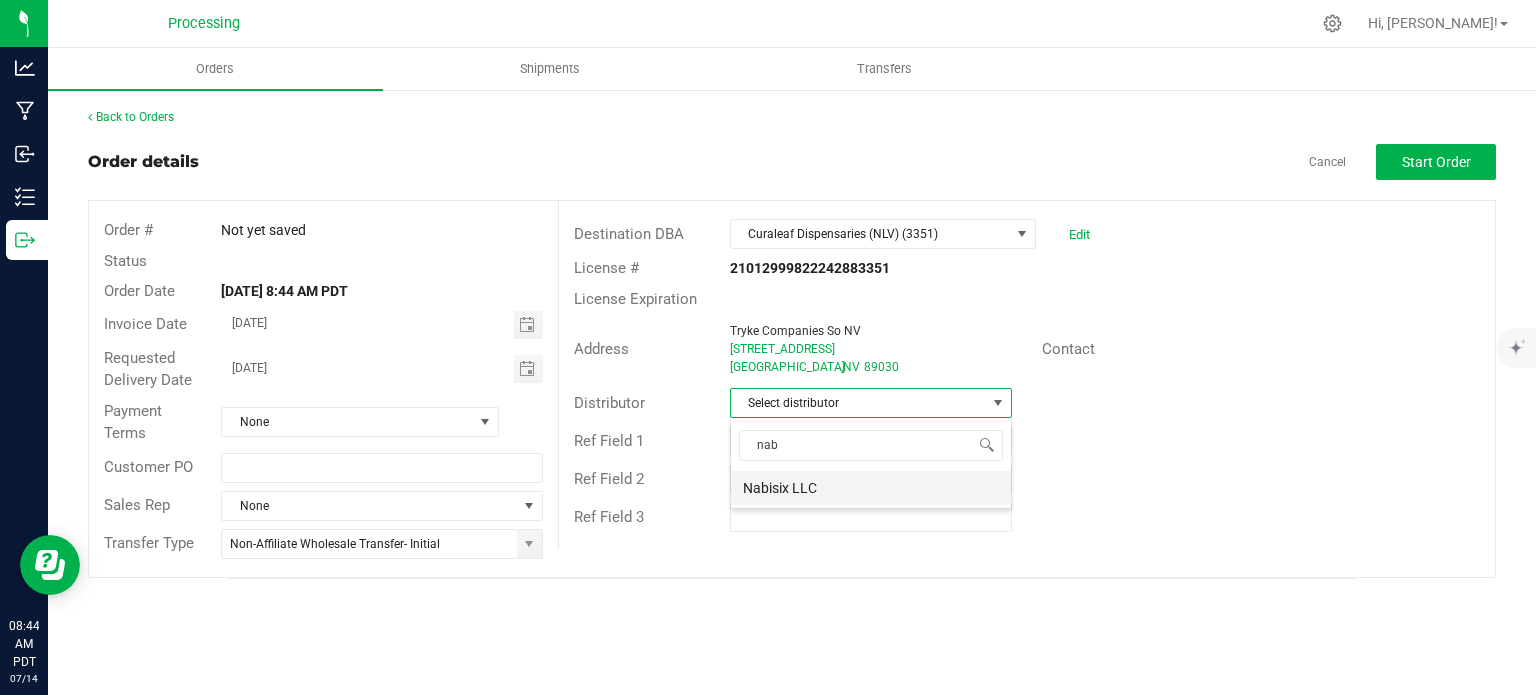 click on "Nabisix LLC" at bounding box center [871, 488] 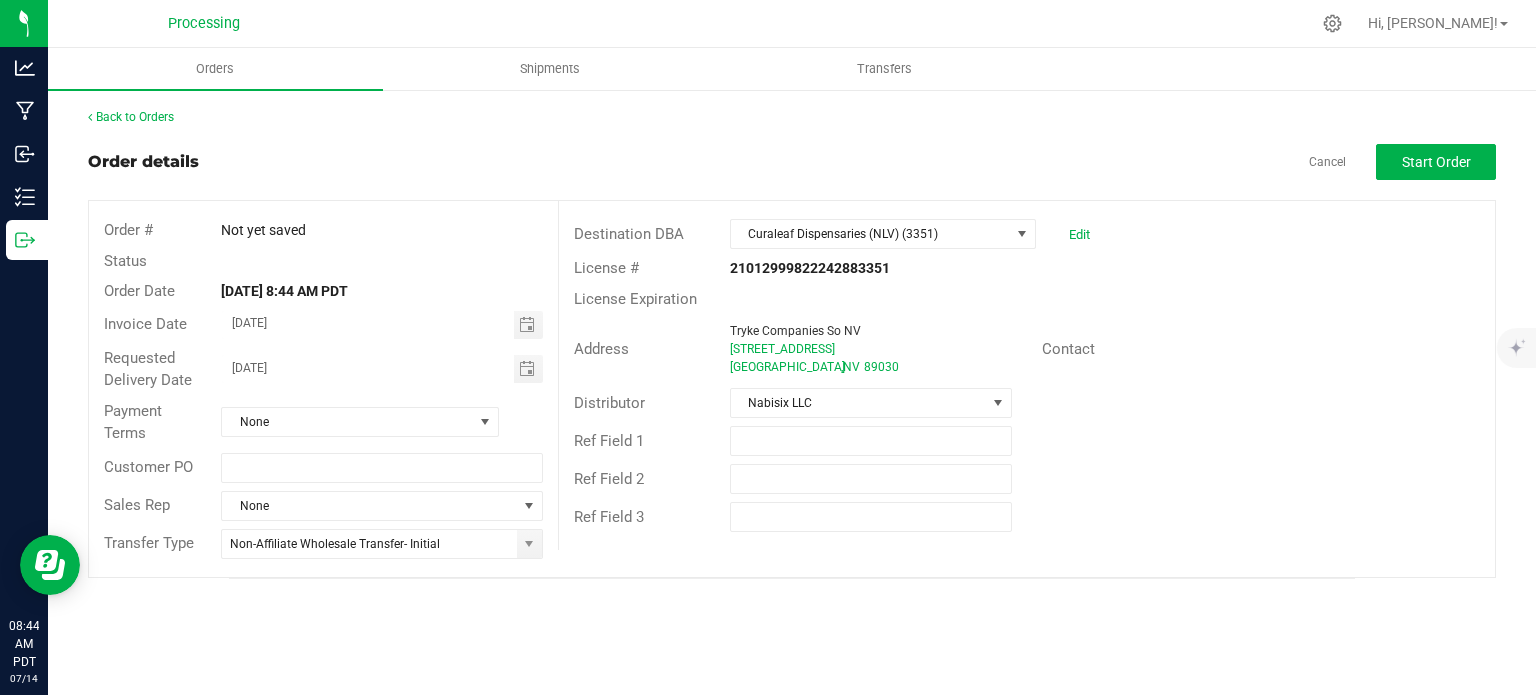 click on "Back to Orders
Order details   Cancel   Start Order   Order #   Not yet saved   Status      Order Date   Jul 14, 2025 8:44 AM PDT   Invoice Date  07/17/2025  Requested Delivery Date  07/17/2025  Payment Terms  None  Customer PO   Sales Rep  None  Transfer Type  Non-Affiliate Wholesale Transfer- Initial  Destination DBA  Curaleaf Dispensaries (NLV) (3351)  Edit   License #   21012999822242883351   License Expiration   Address  Tryke Companies So NV 1370 W. Cheyenne Ave#1 North las Vegas  ,  NV 89030  Contact   Distributor  Nabisix LLC  Ref Field 1   Ref Field 2   Ref Field 3" at bounding box center [792, 343] 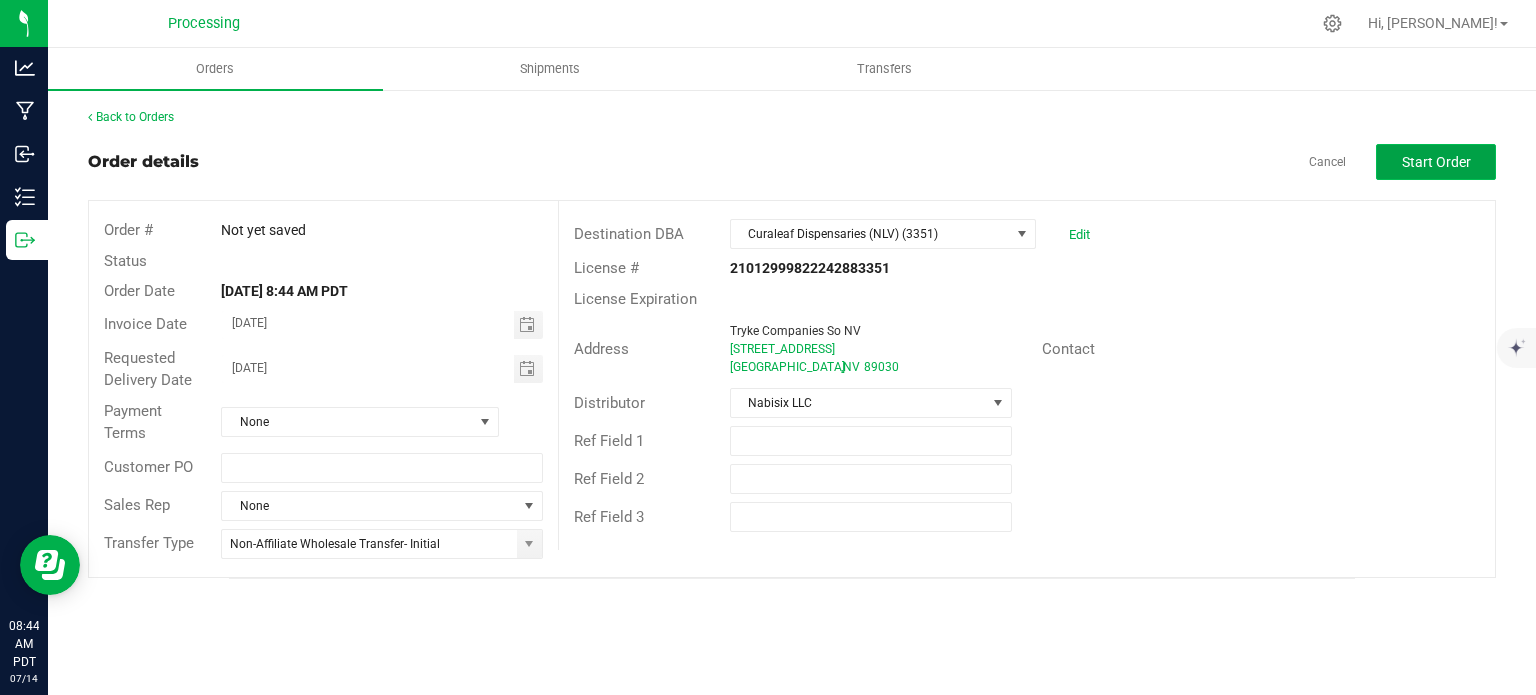 click on "Start Order" at bounding box center (1436, 162) 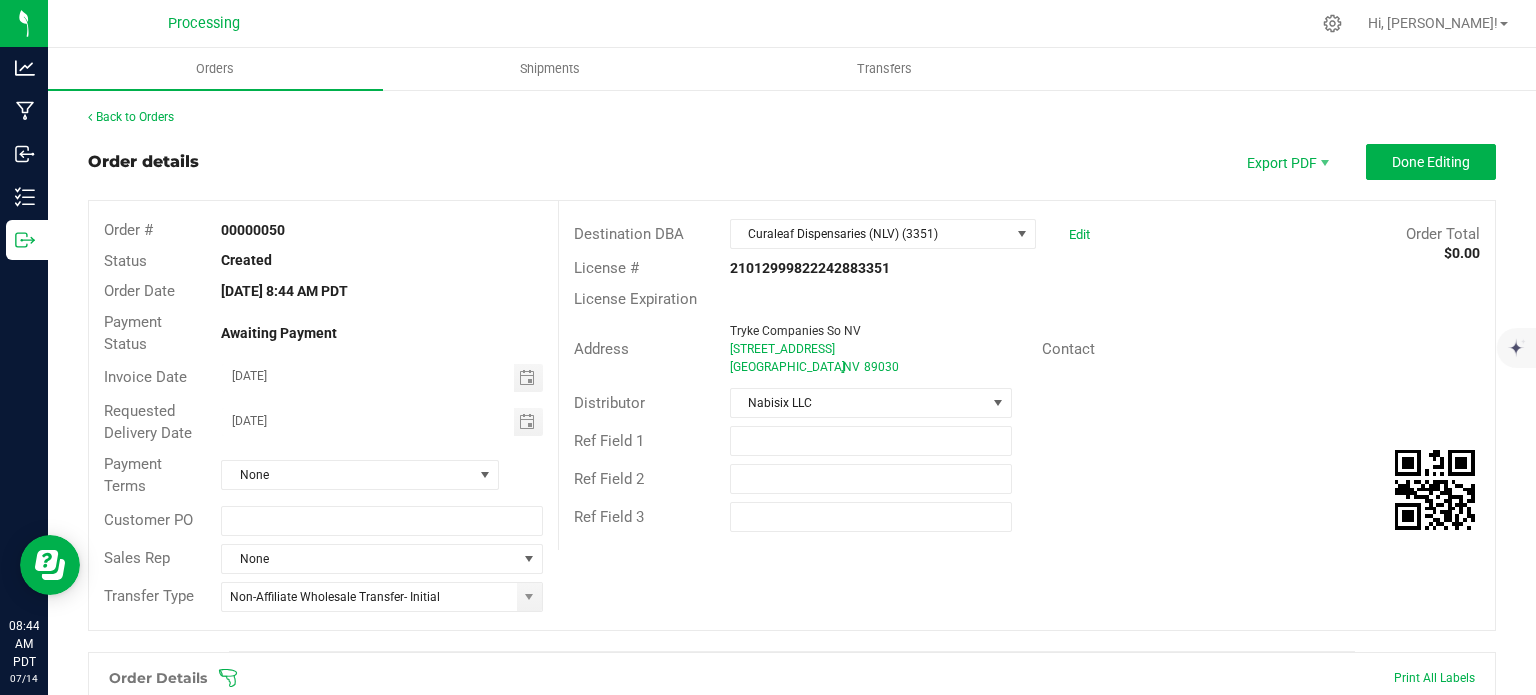 click on "Customer PO" at bounding box center (323, 521) 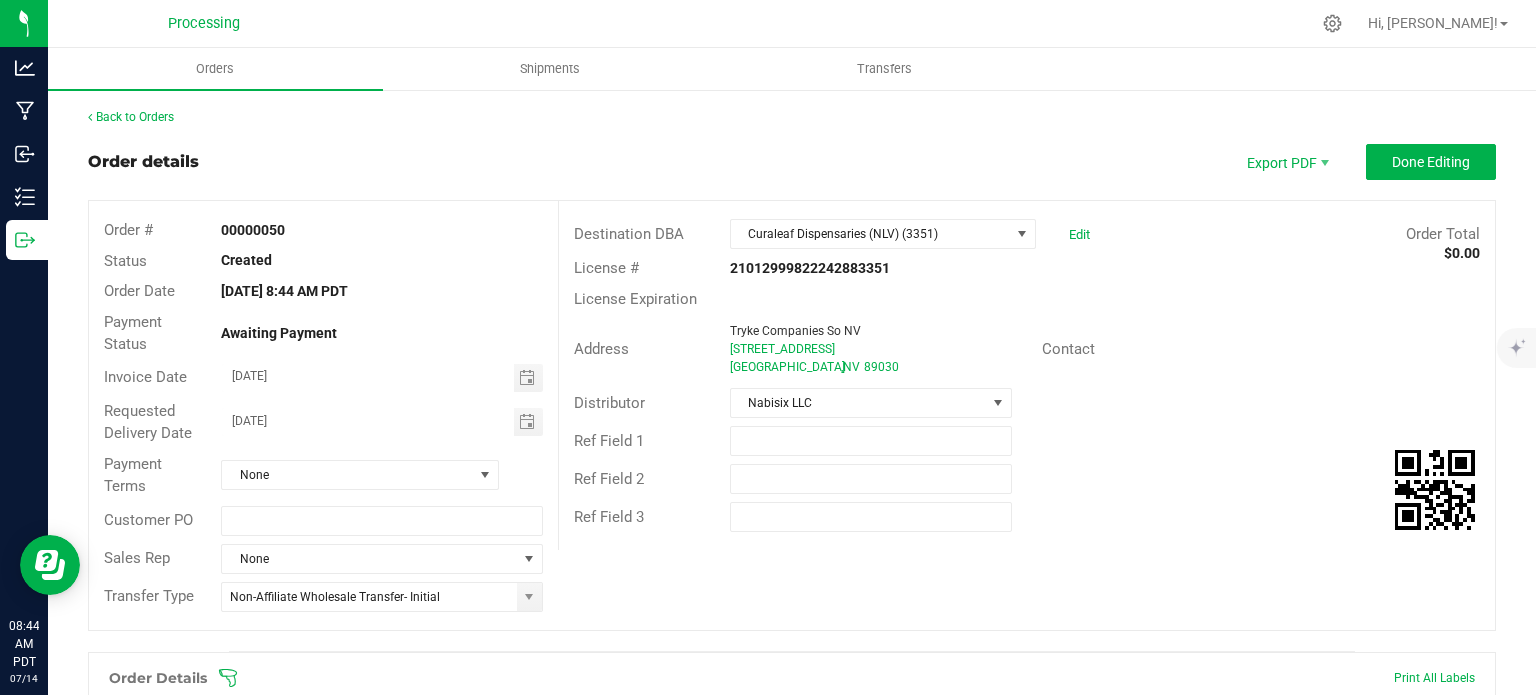 click on "Payment Terms  None" at bounding box center (323, 475) 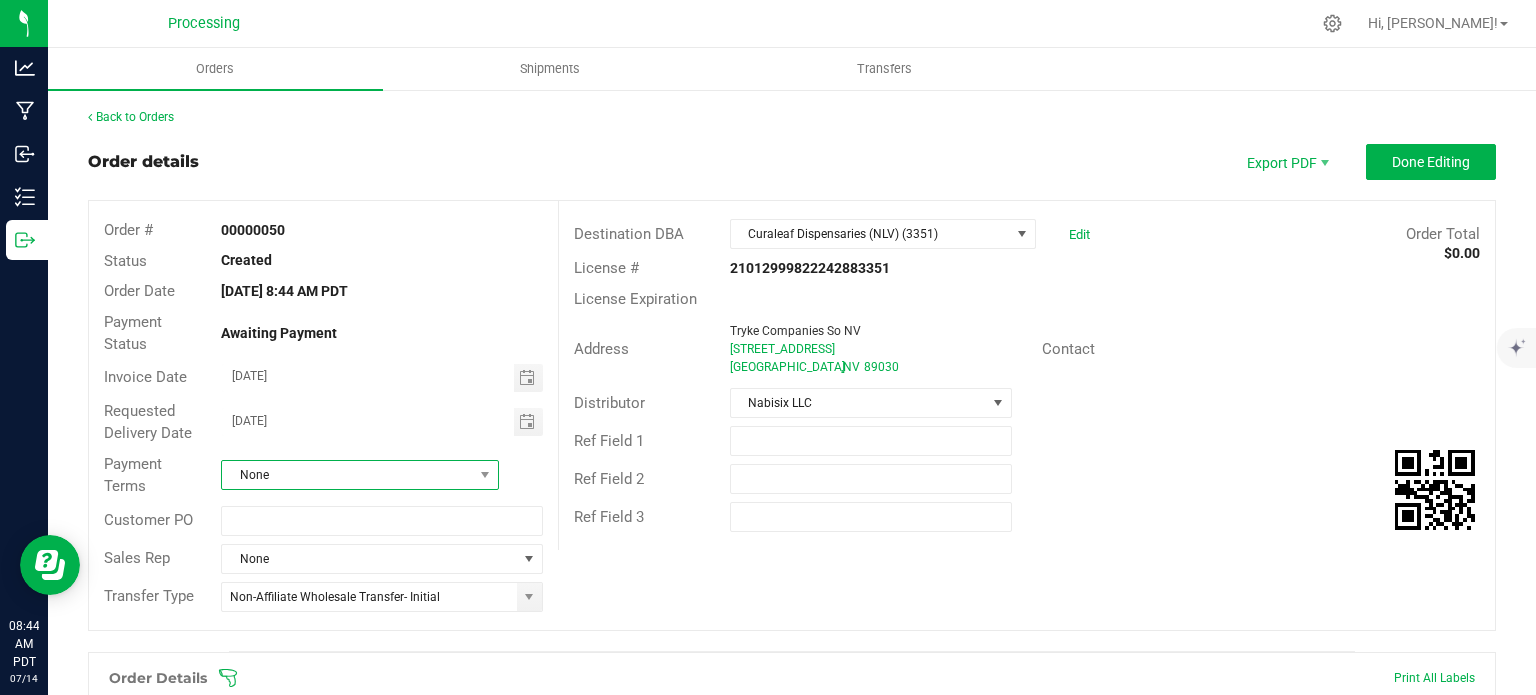 click on "None" at bounding box center (347, 475) 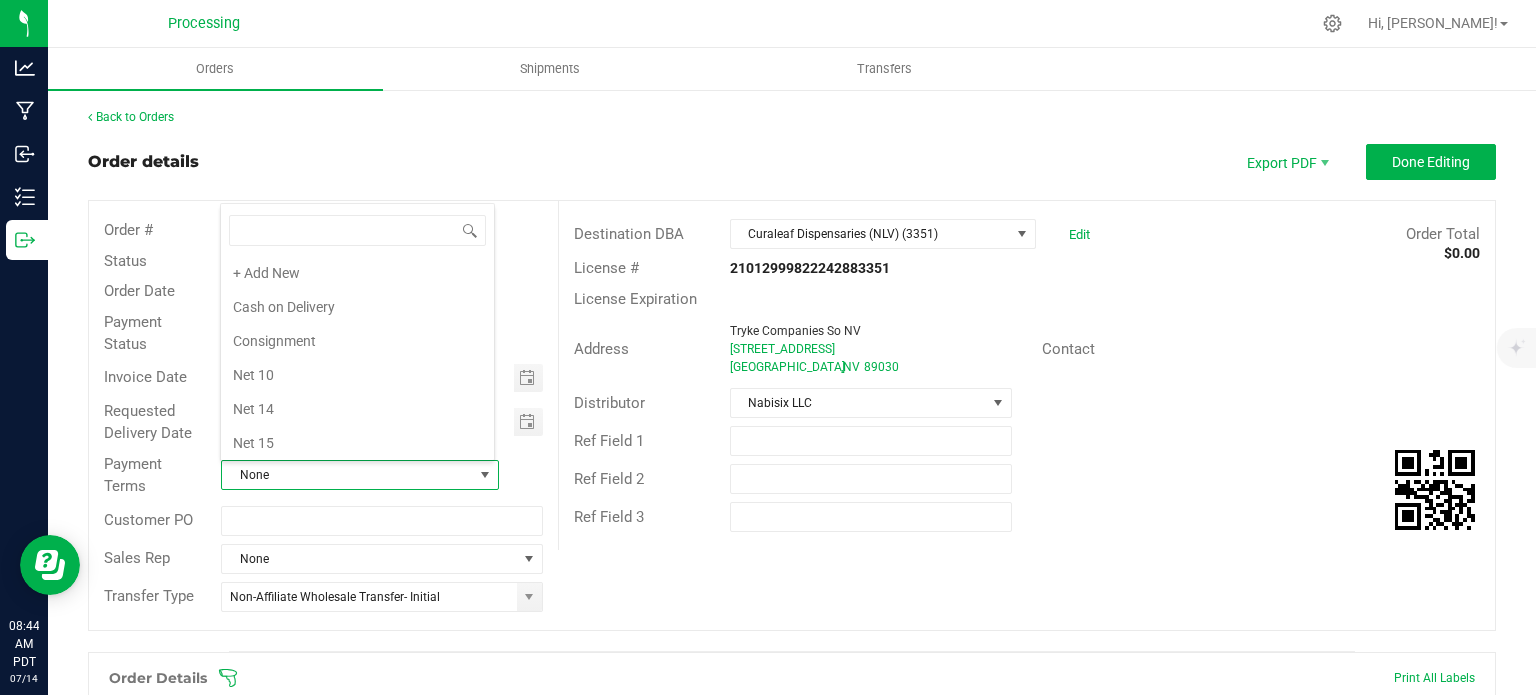 scroll, scrollTop: 236, scrollLeft: 0, axis: vertical 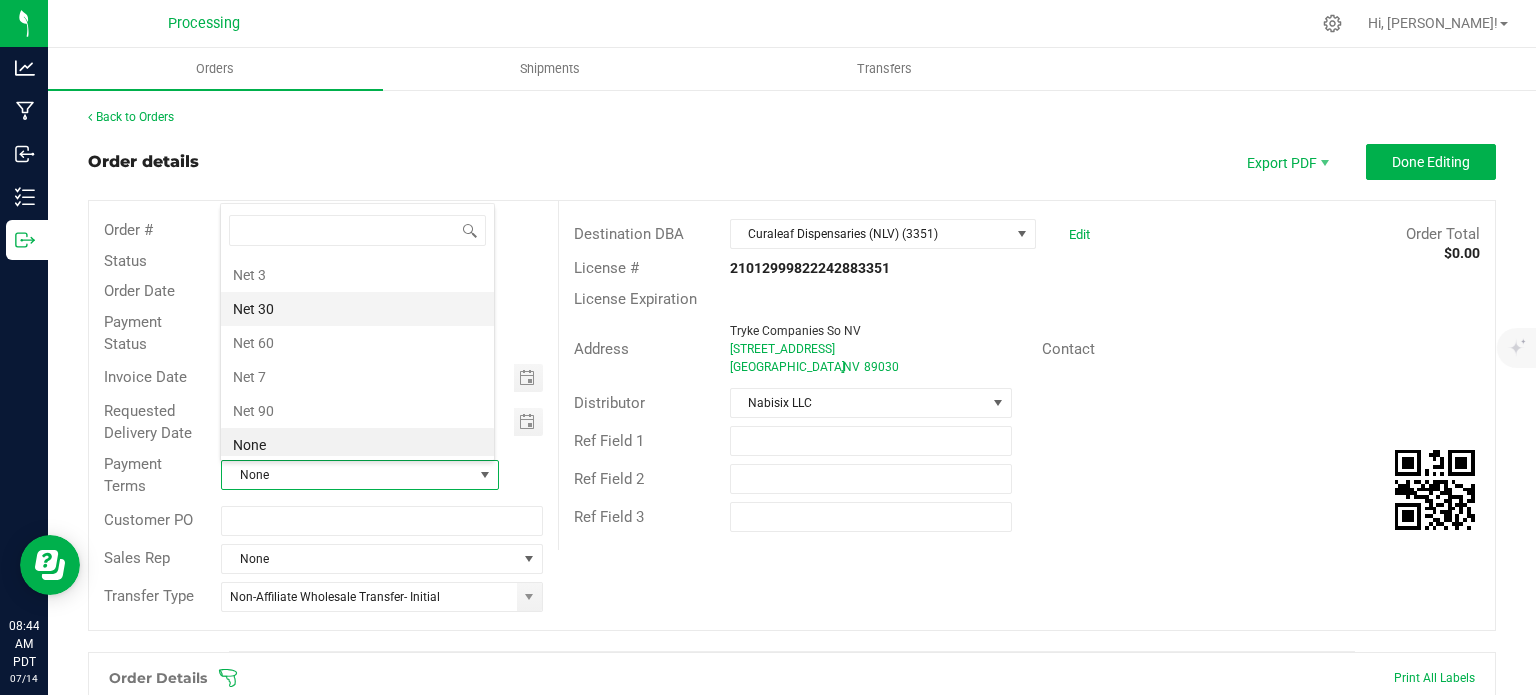click on "Net 30" at bounding box center (357, 309) 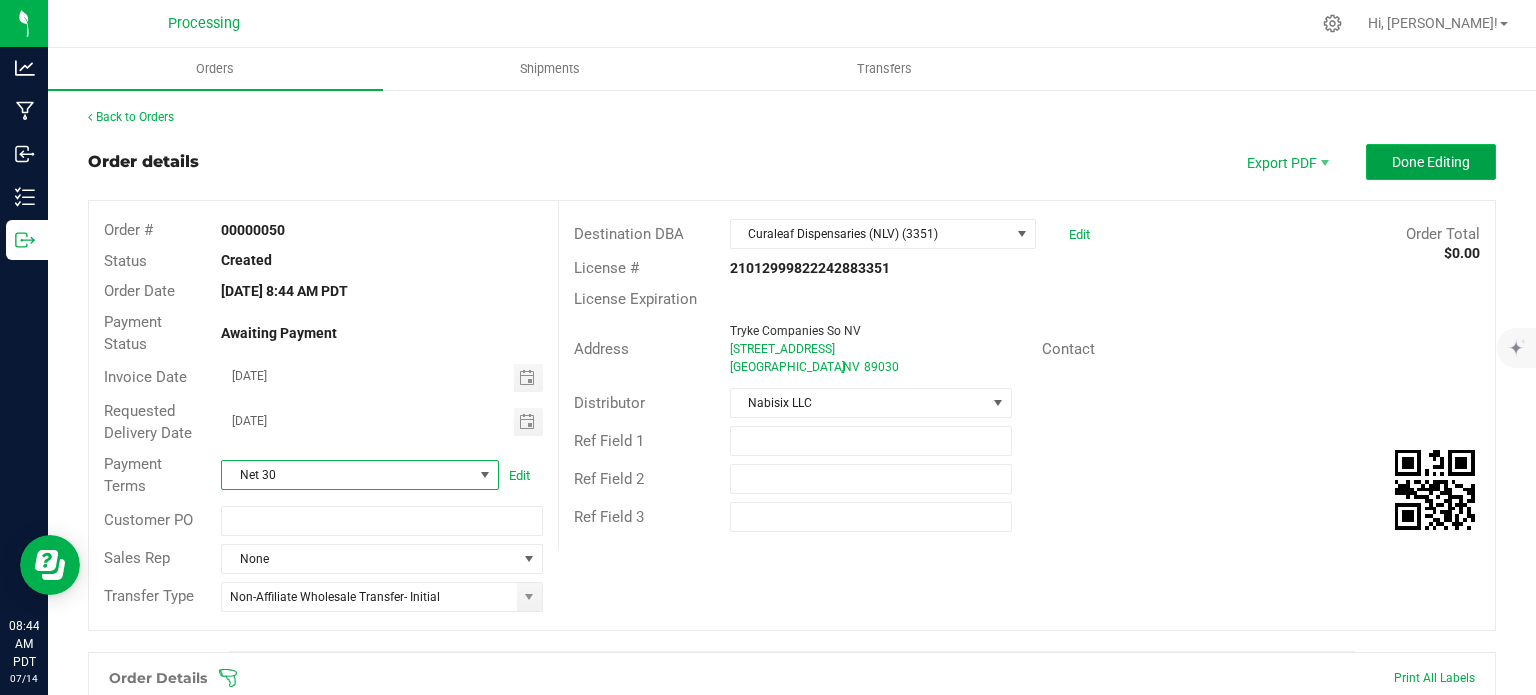 click on "Done Editing" at bounding box center (1431, 162) 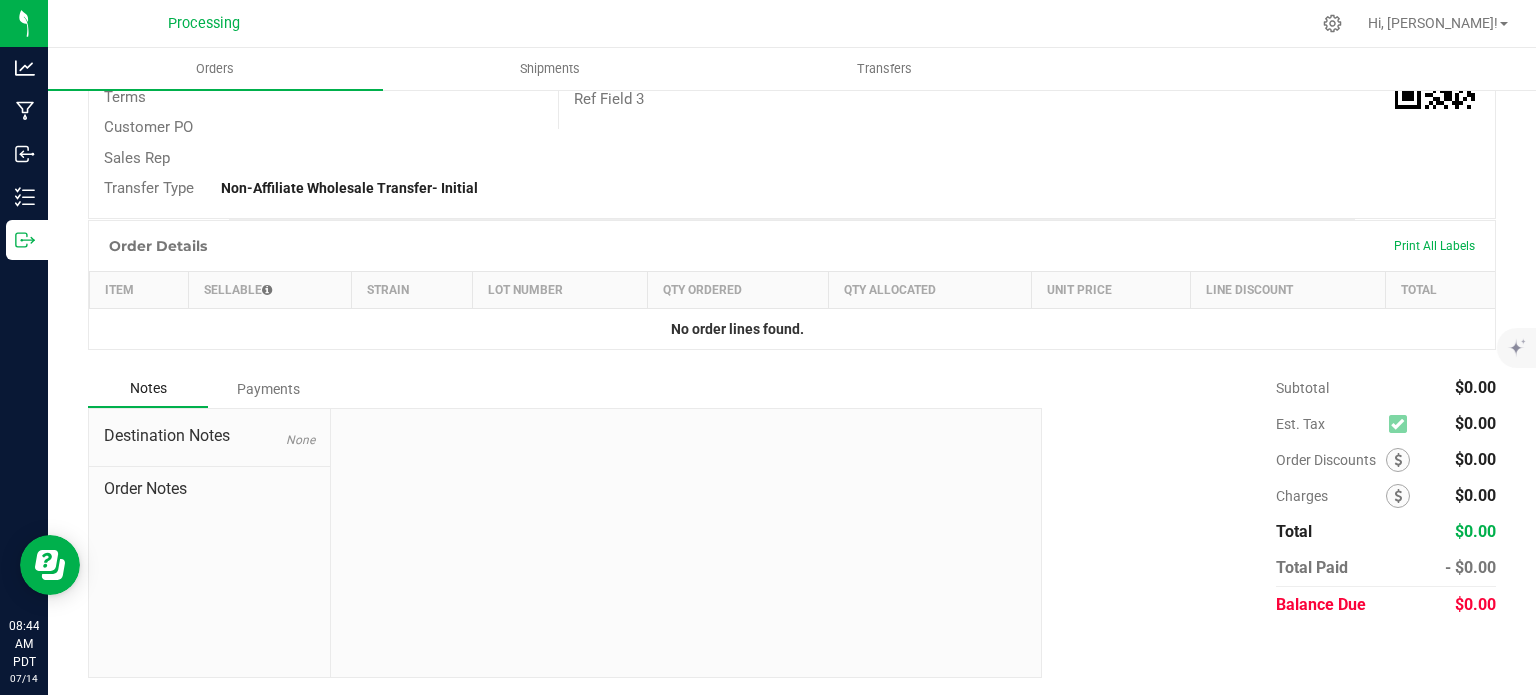 scroll, scrollTop: 0, scrollLeft: 0, axis: both 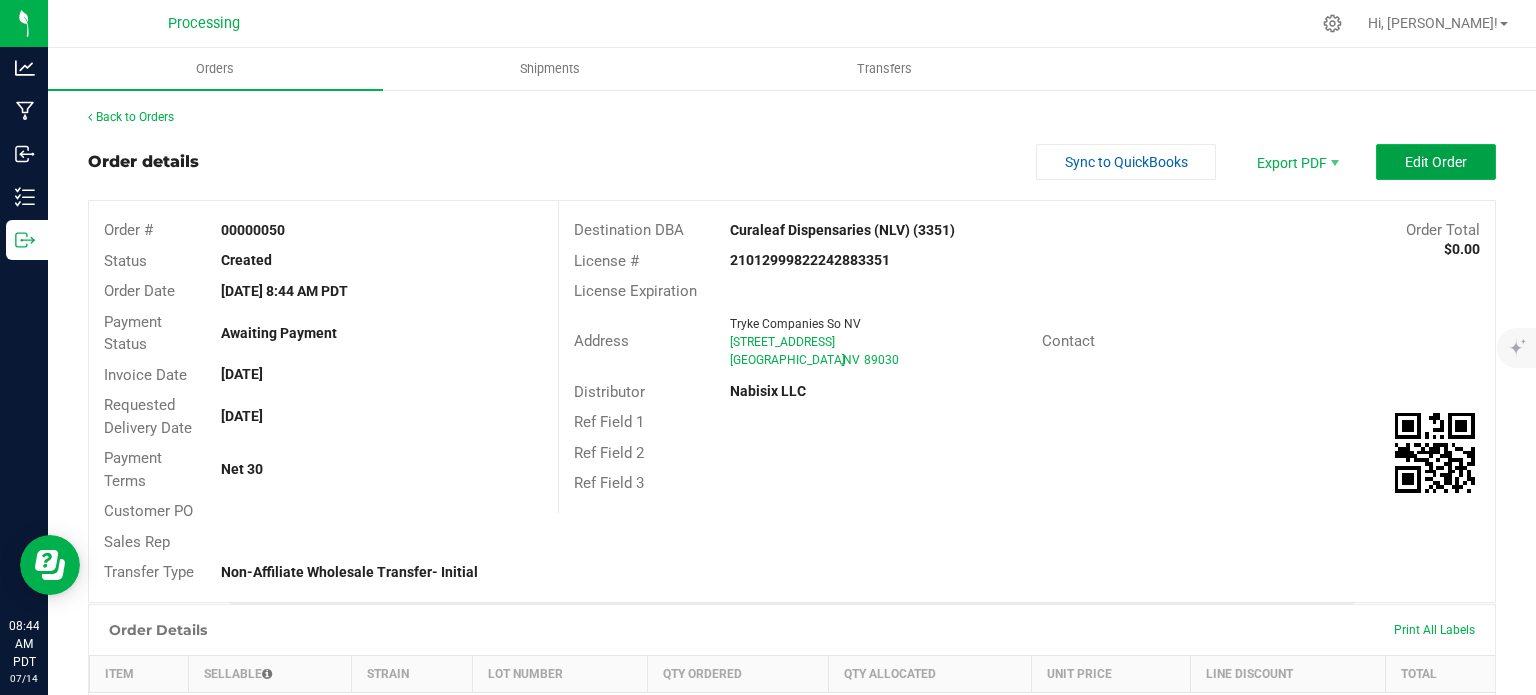 click on "Edit Order" at bounding box center [1436, 162] 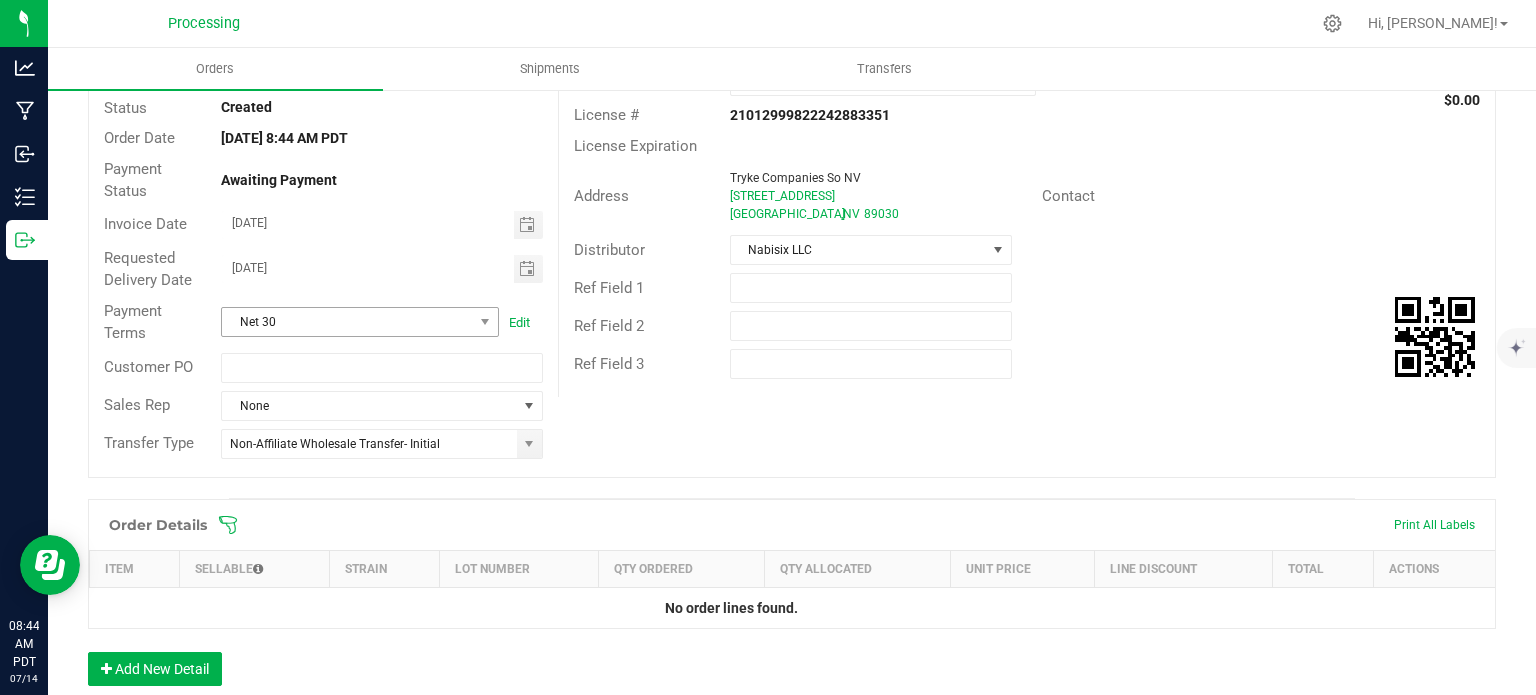 scroll, scrollTop: 488, scrollLeft: 0, axis: vertical 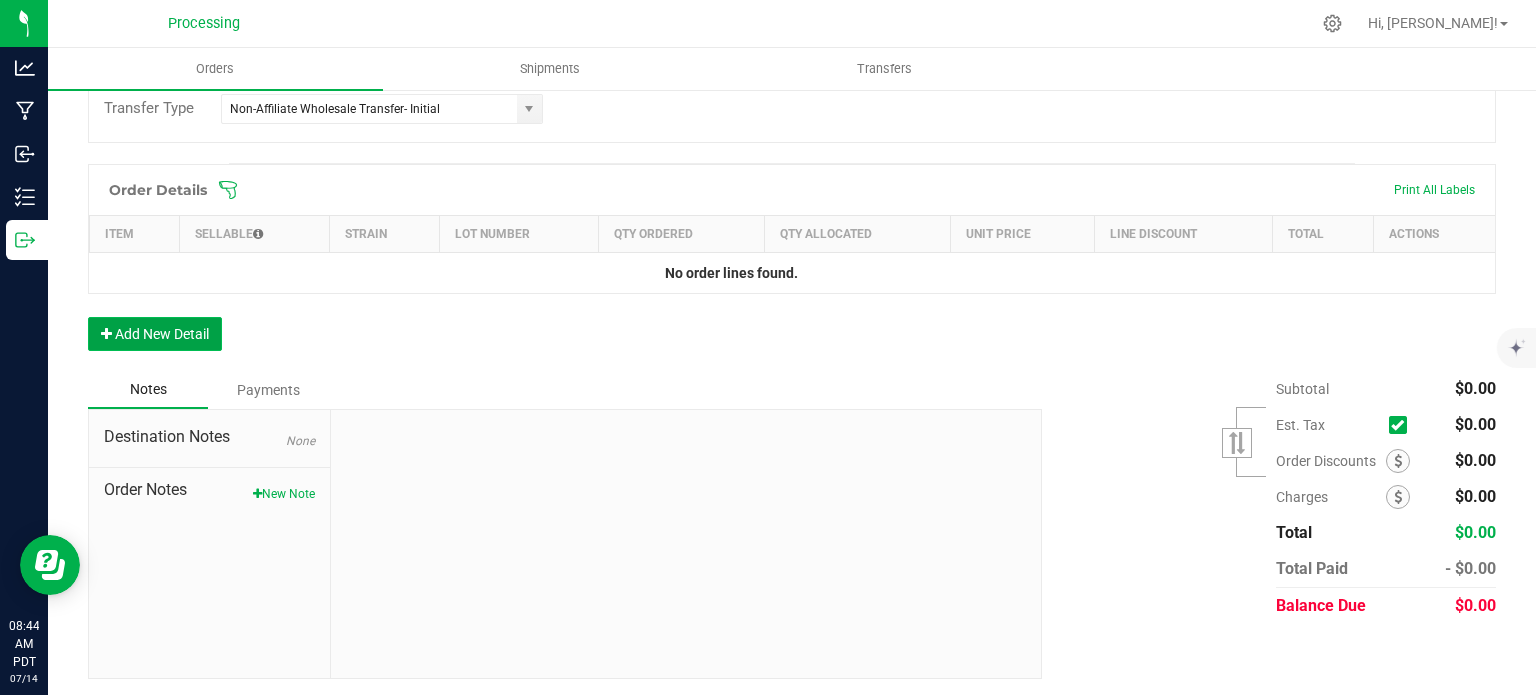 click on "Add New Detail" at bounding box center (155, 334) 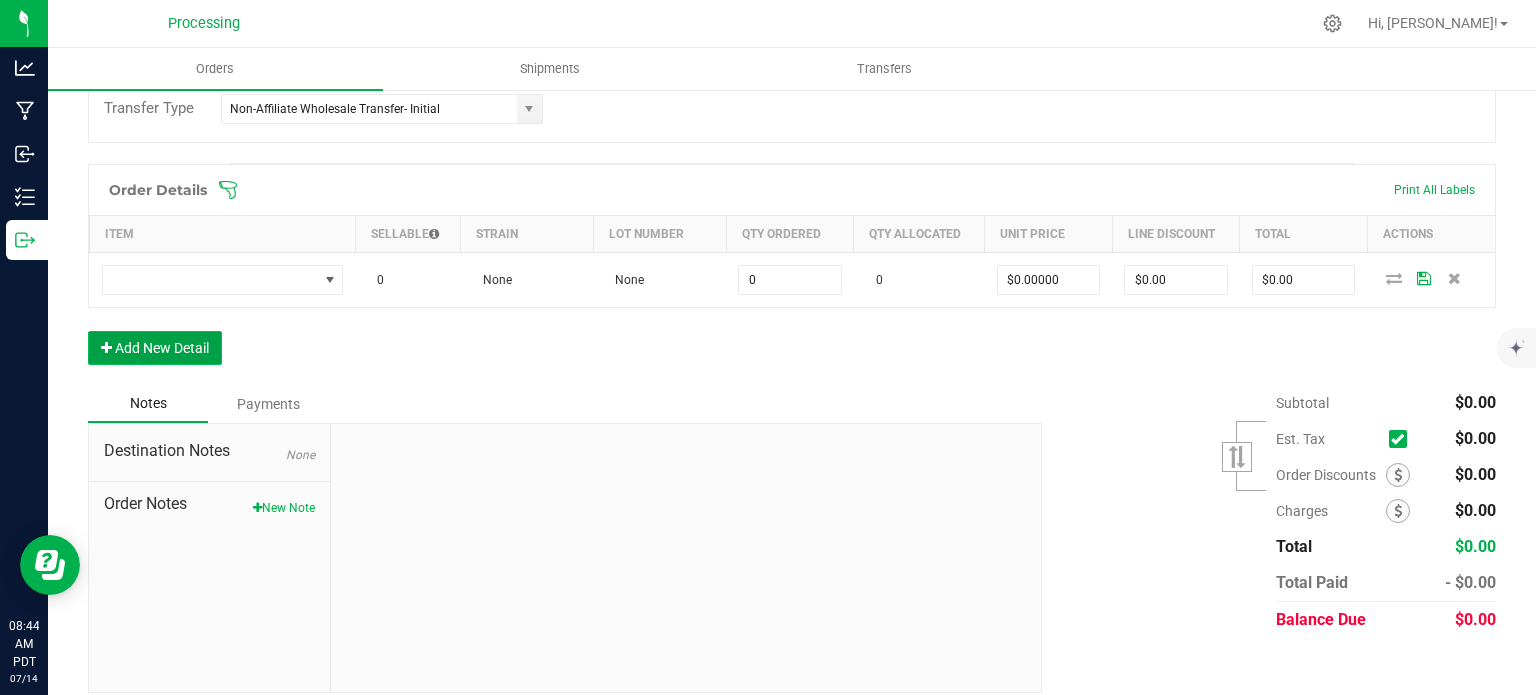 click on "Add New Detail" at bounding box center [155, 348] 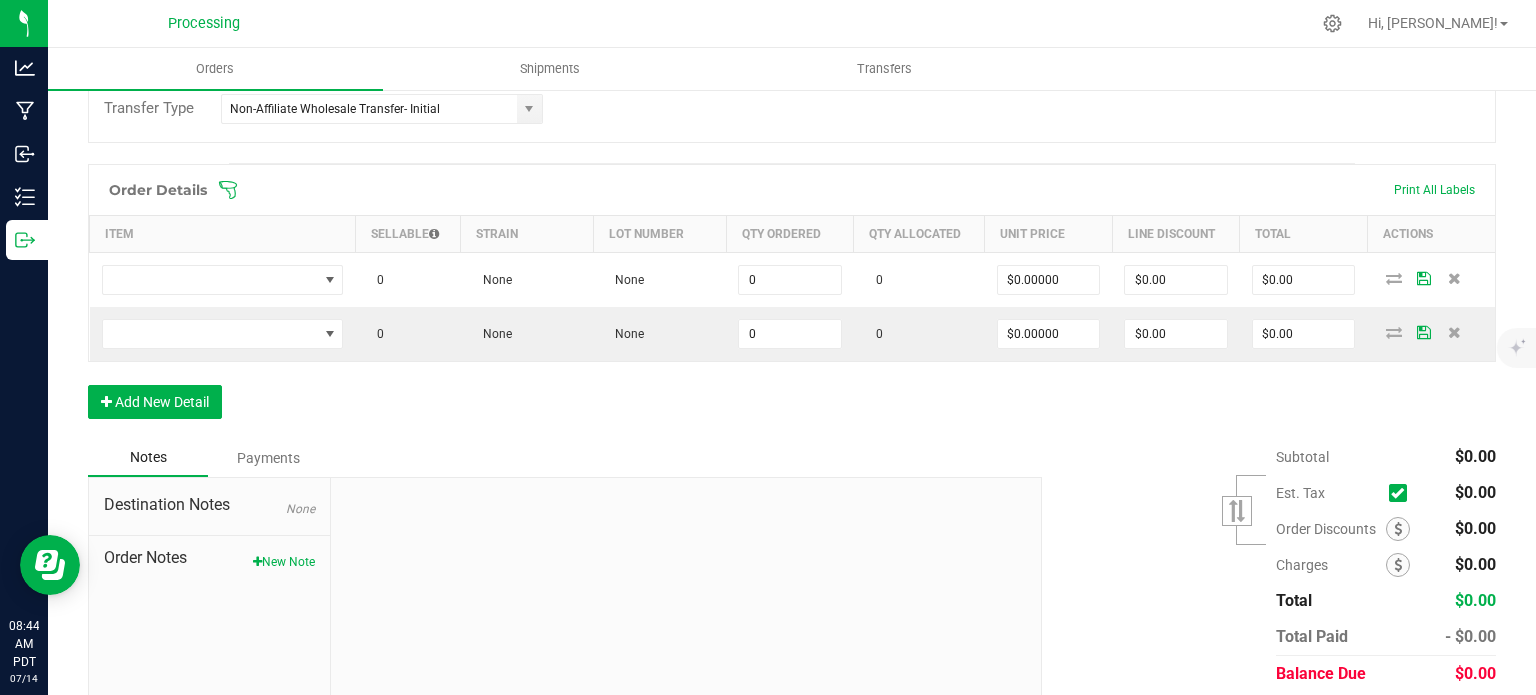 click on "Order Details Print All Labels Item  Sellable  Strain  Lot Number  Qty Ordered Qty Allocated Unit Price Line Discount Total Actions  0    None   None  0  0   $0.00000 $0.00 $0.00  0    None   None  0  0   $0.00000 $0.00 $0.00
Add New Detail" at bounding box center (792, 301) 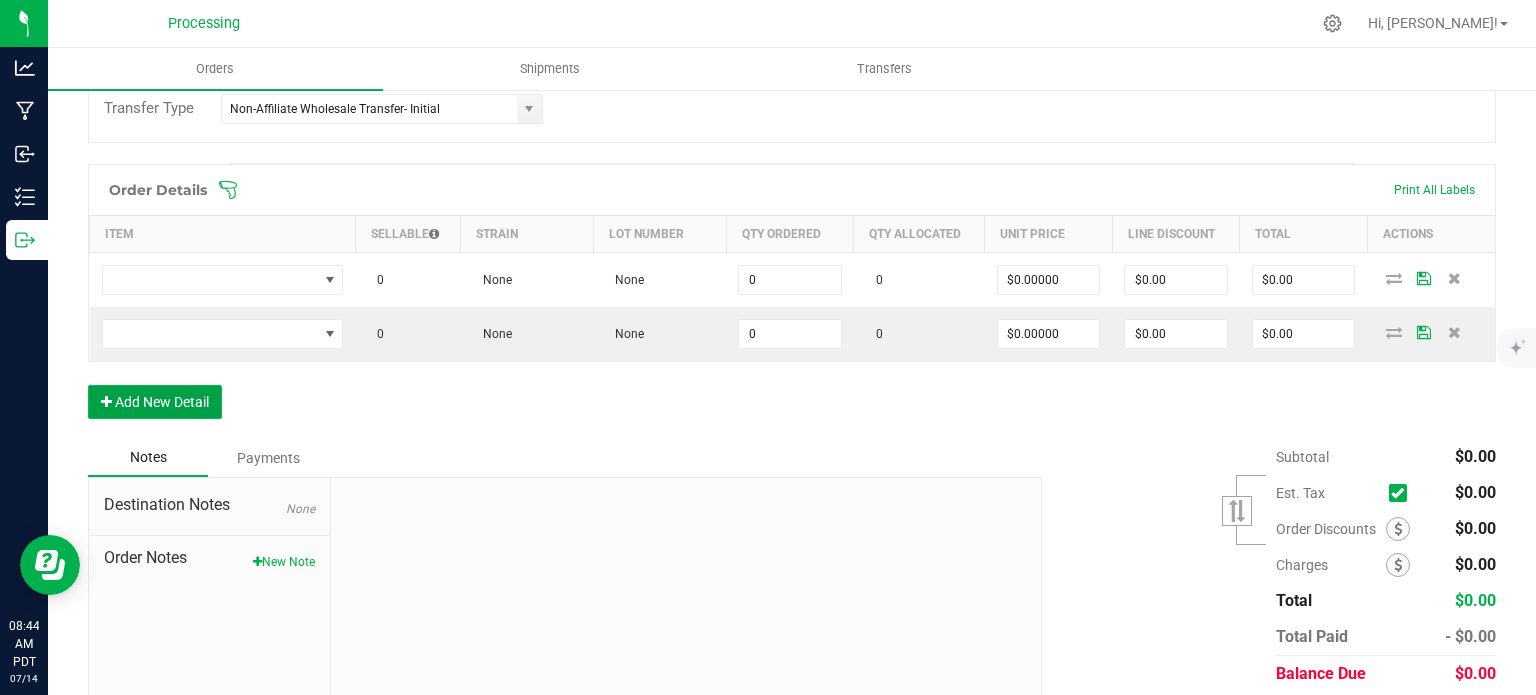 click on "Add New Detail" at bounding box center (155, 402) 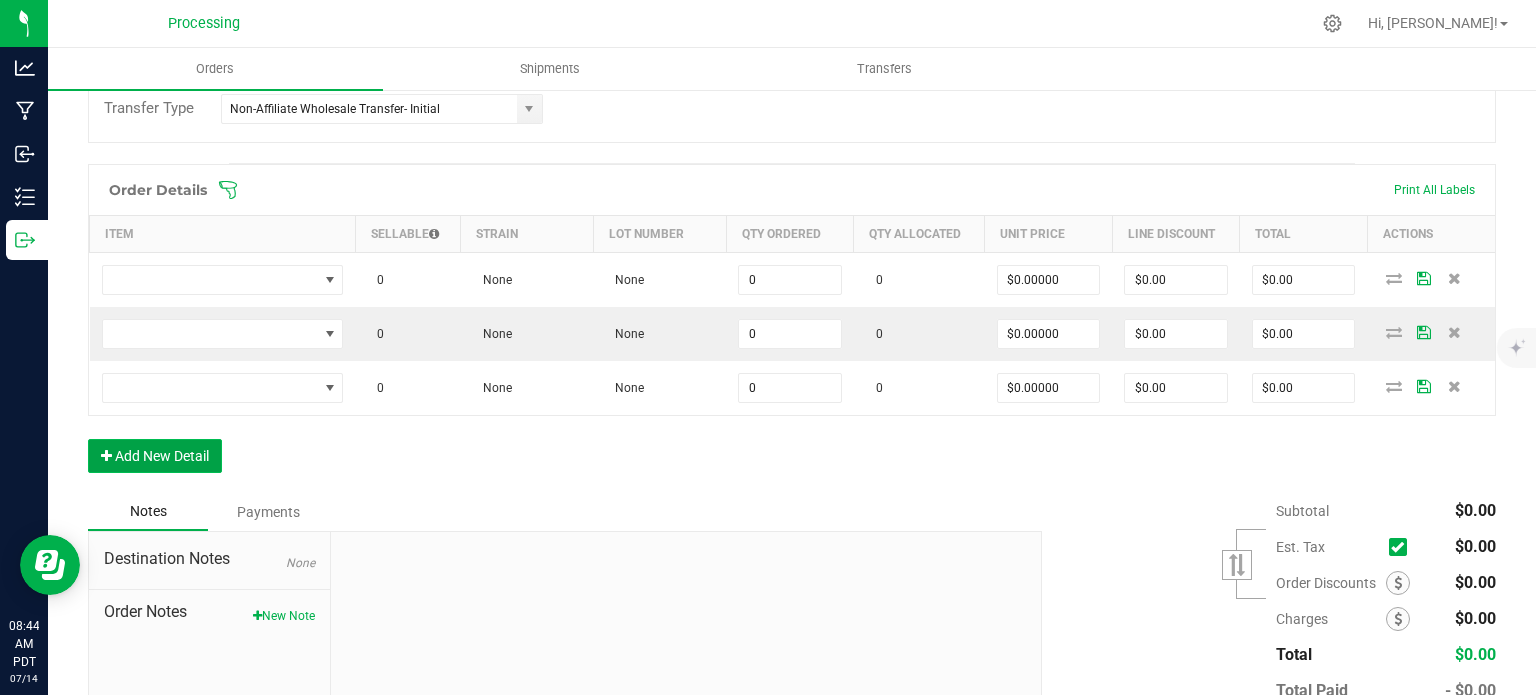 click on "Add New Detail" at bounding box center [155, 456] 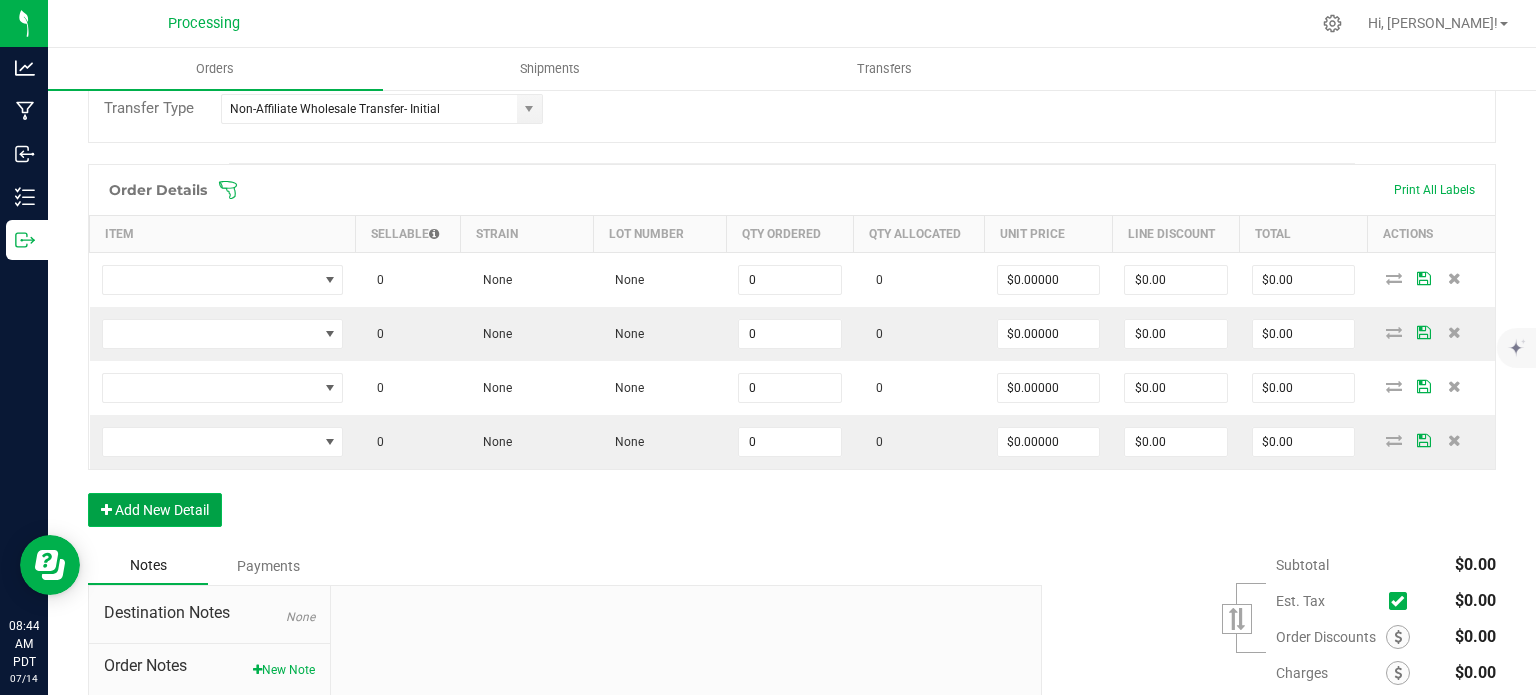 click on "Add New Detail" at bounding box center [155, 510] 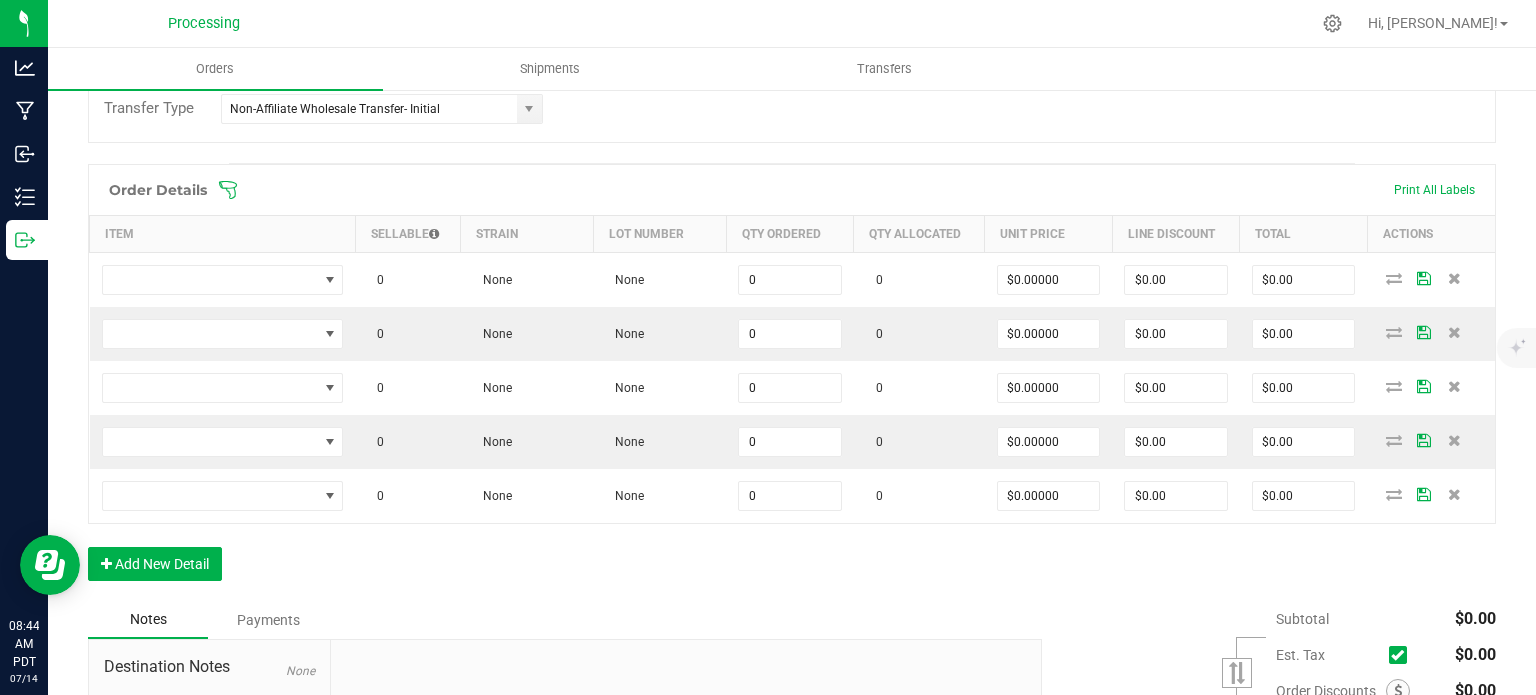 click on "Notes
Payments" at bounding box center (557, 620) 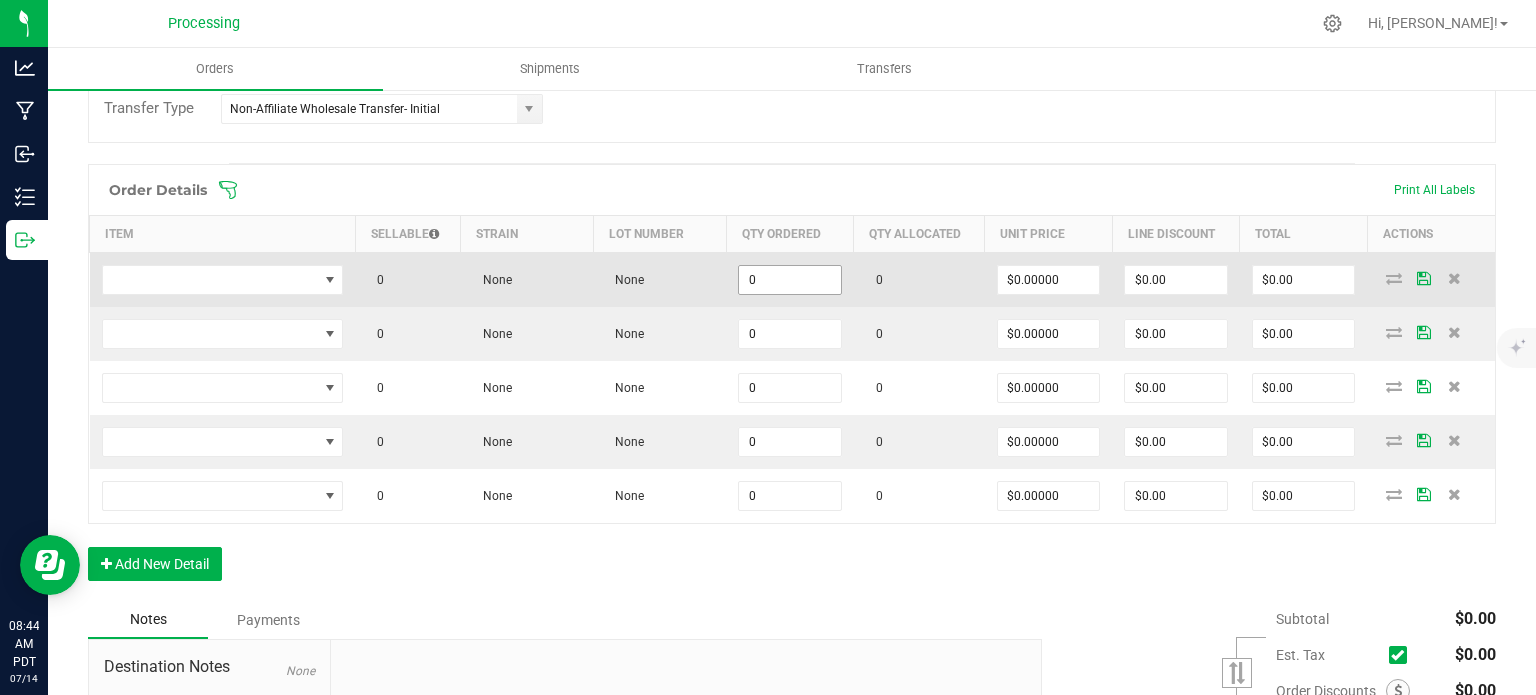 click on "0" at bounding box center (790, 280) 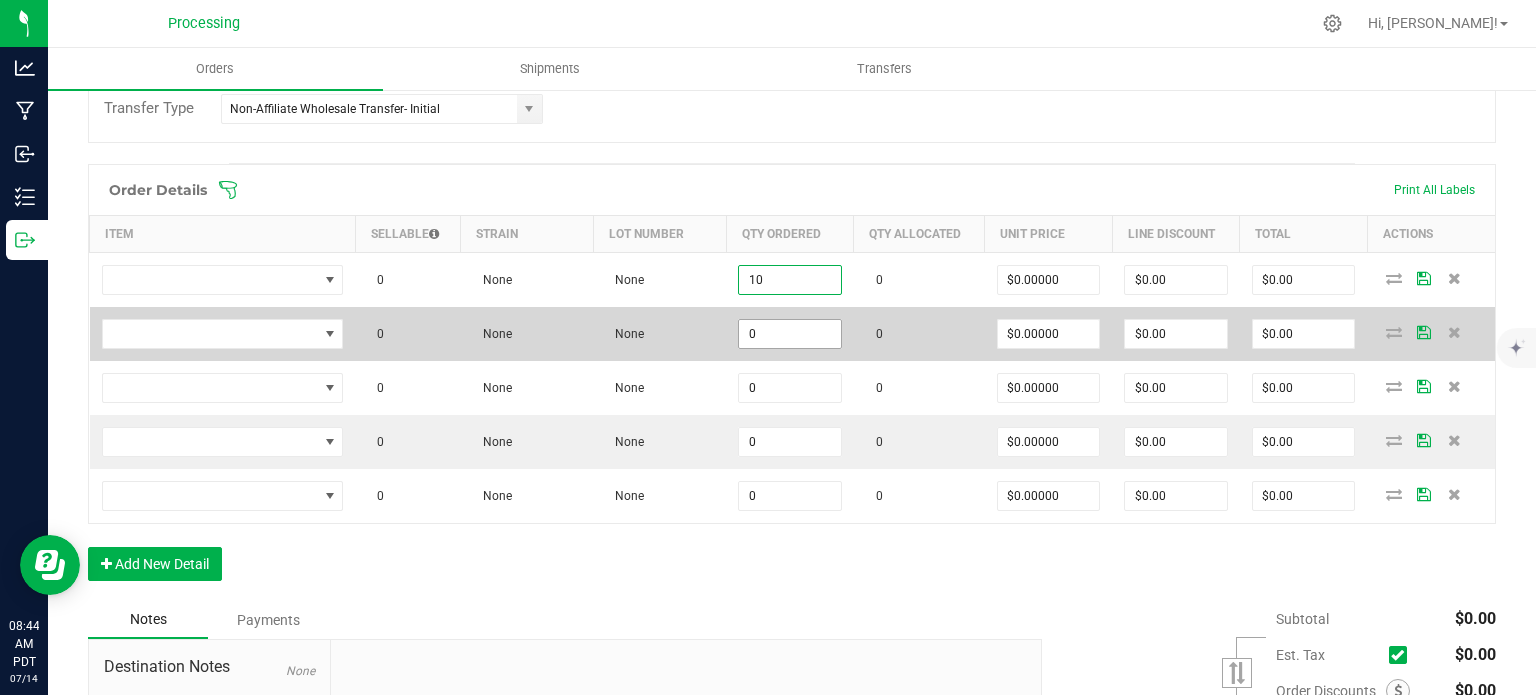 type on "10" 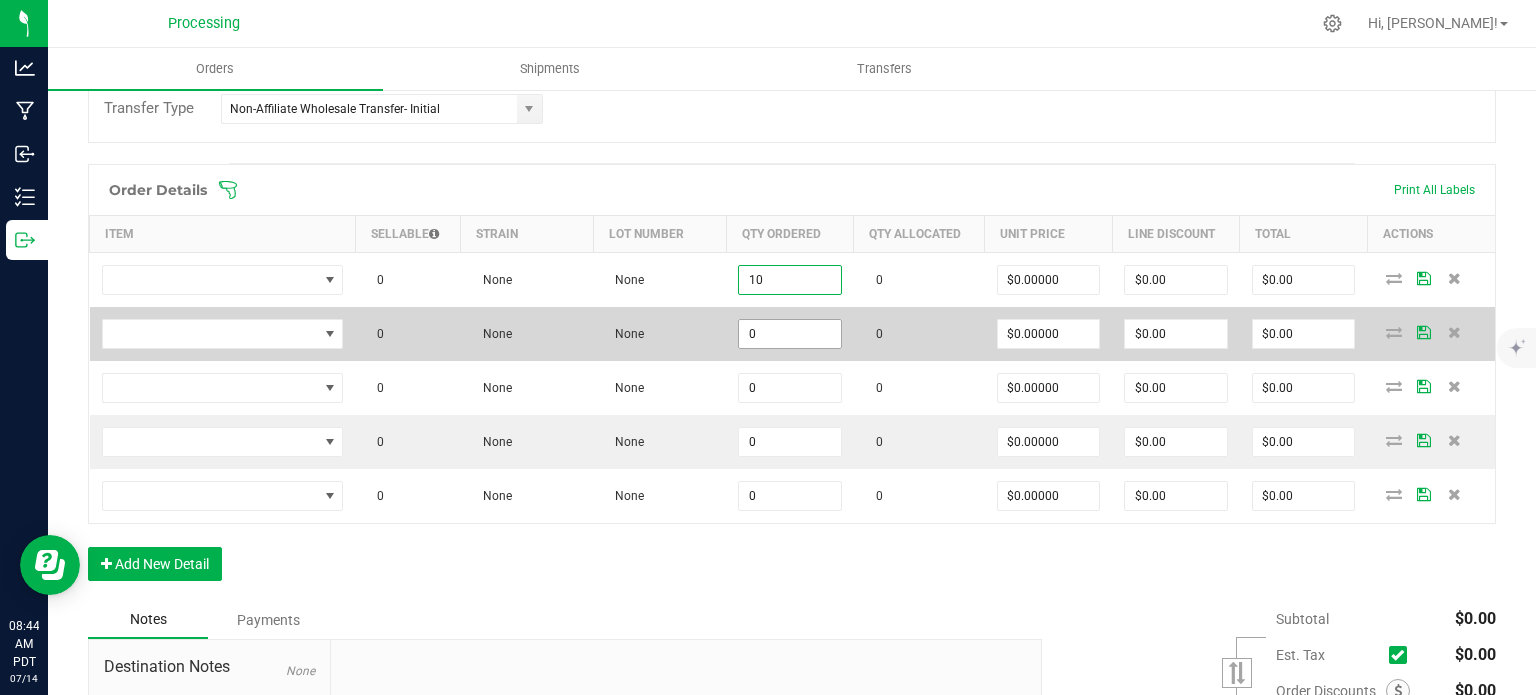 click on "0" at bounding box center (790, 334) 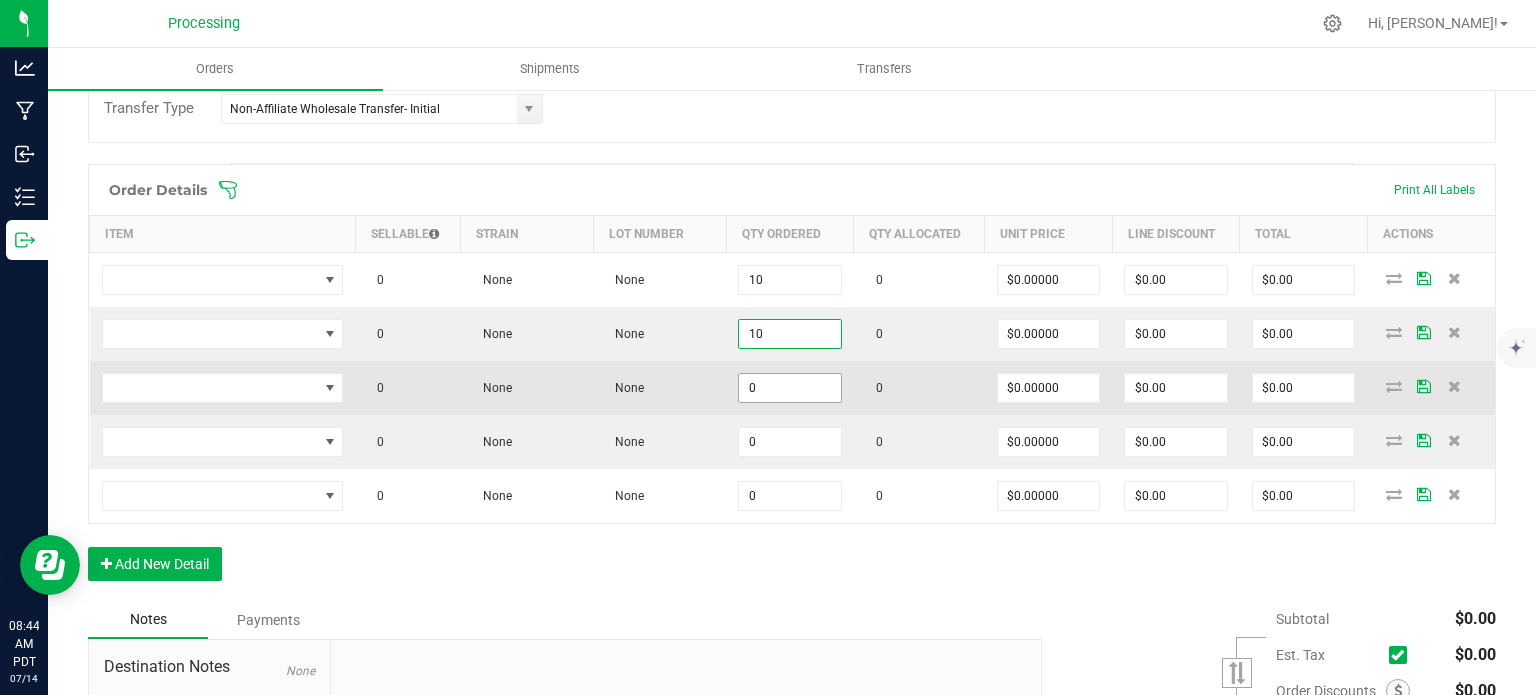 type on "10" 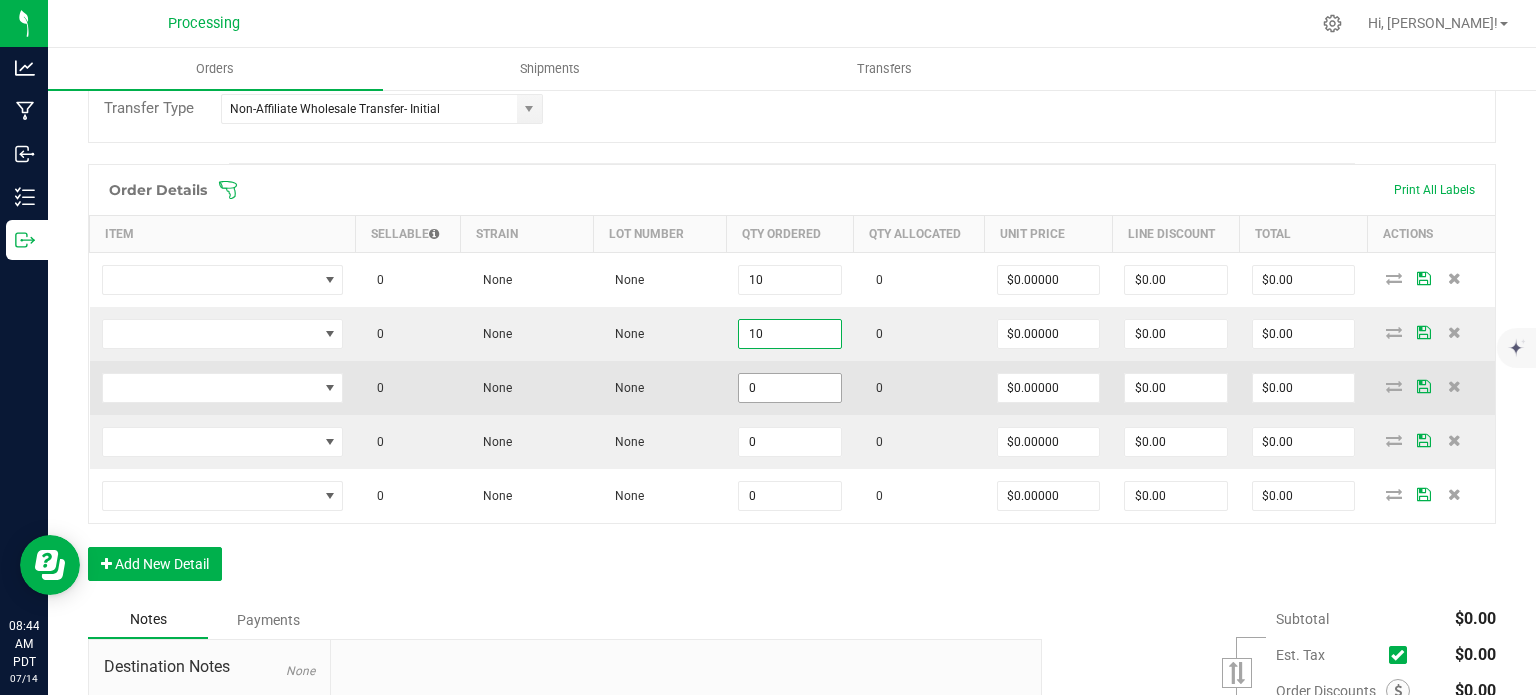 click on "0" at bounding box center (790, 388) 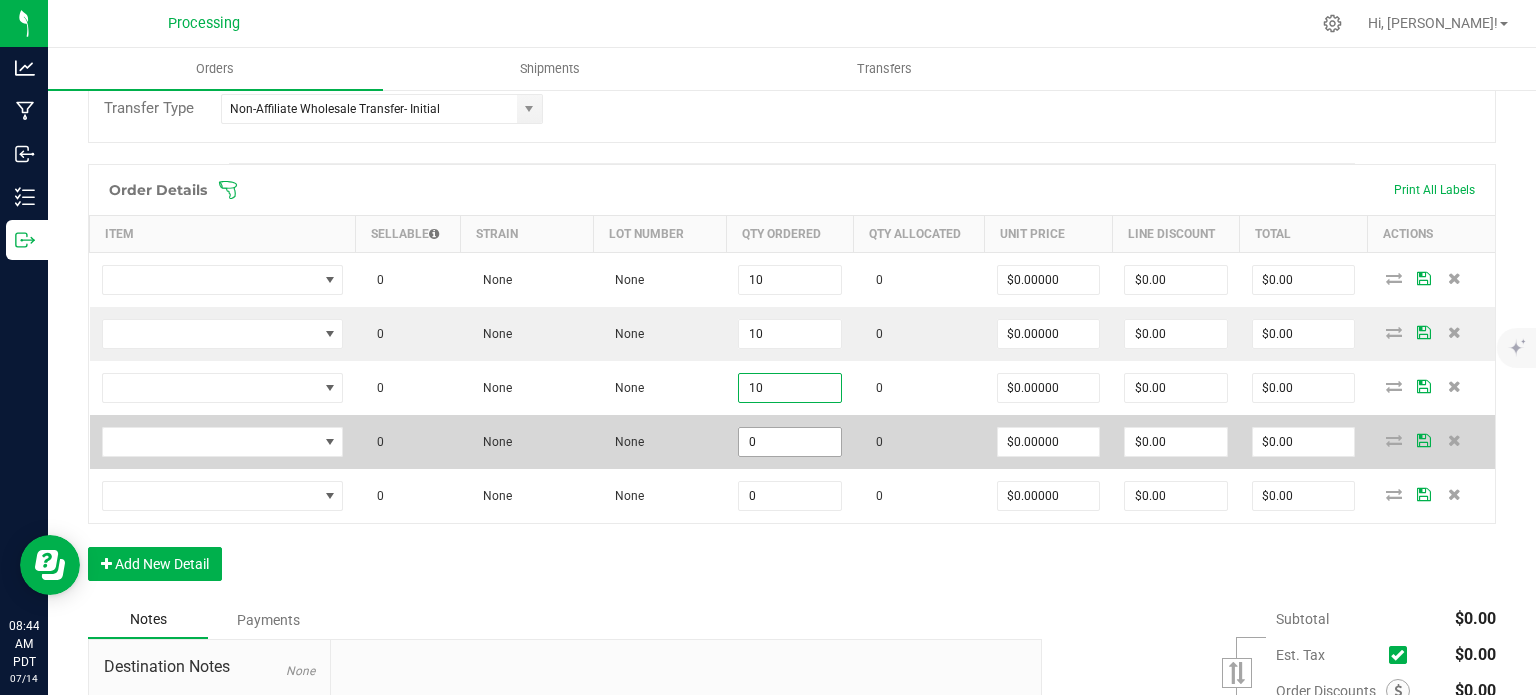 type on "10" 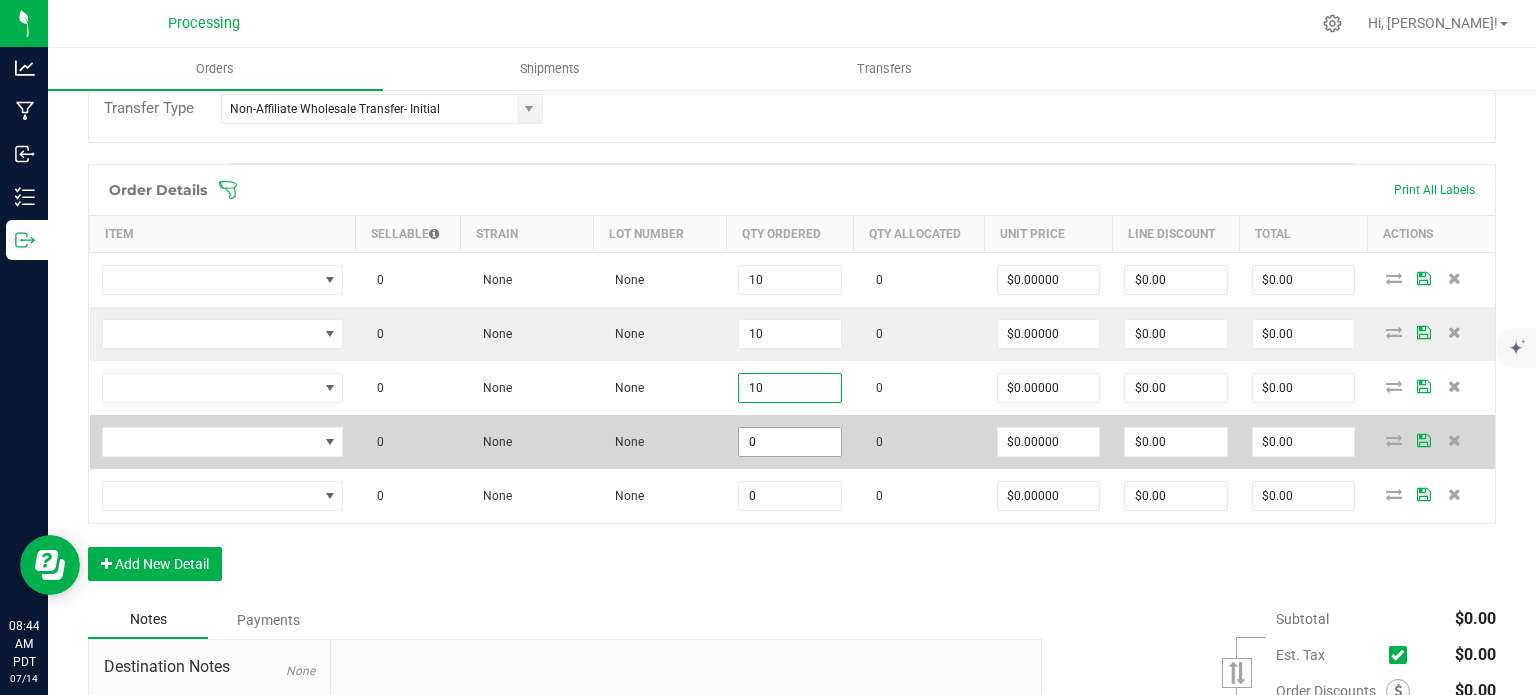 click on "0" at bounding box center [790, 442] 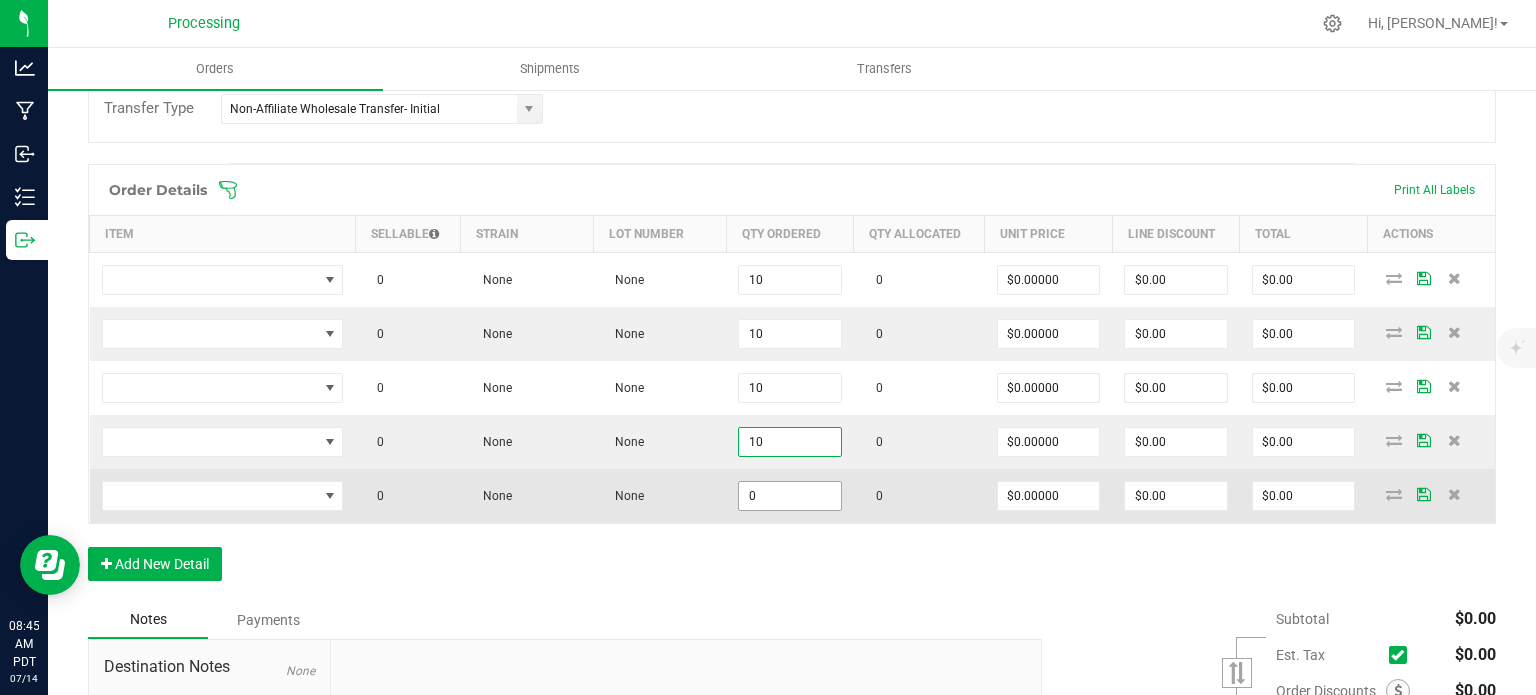 type on "10" 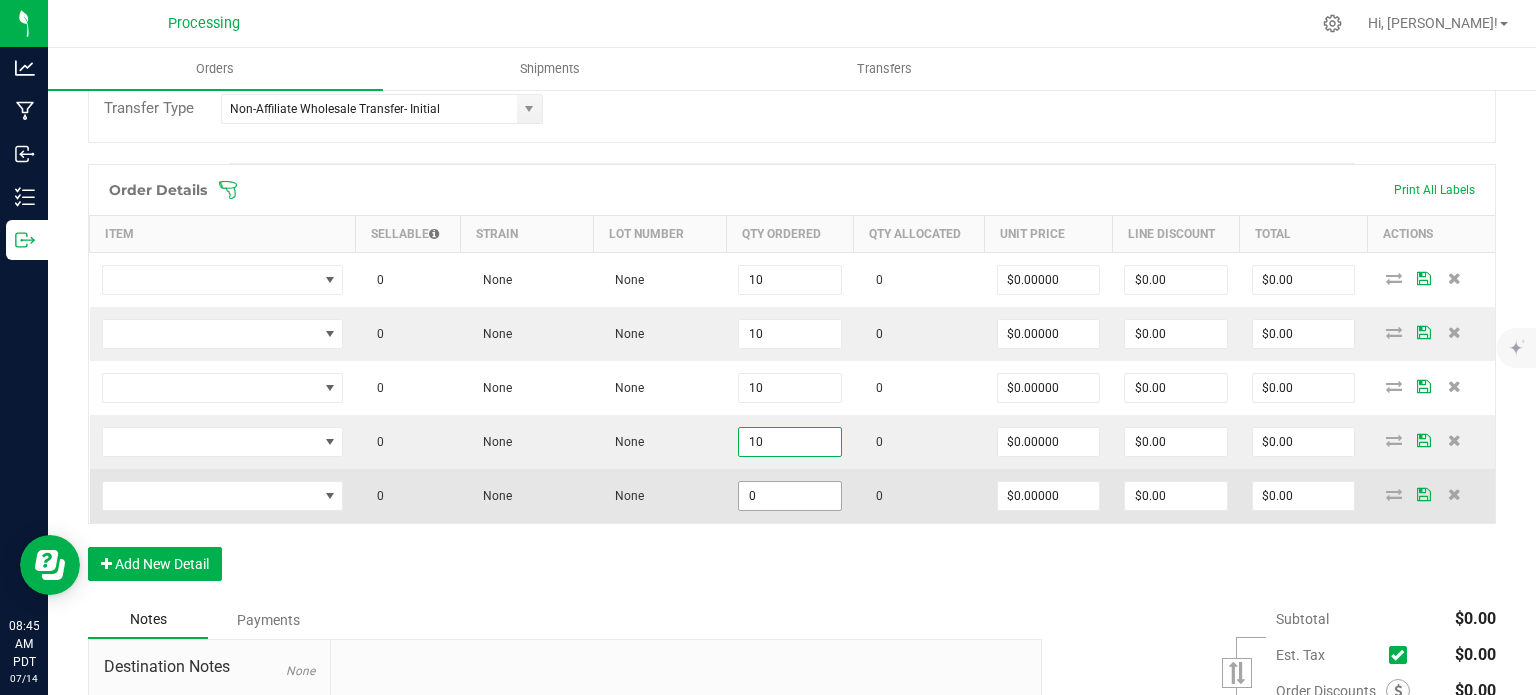 click on "0" at bounding box center (790, 496) 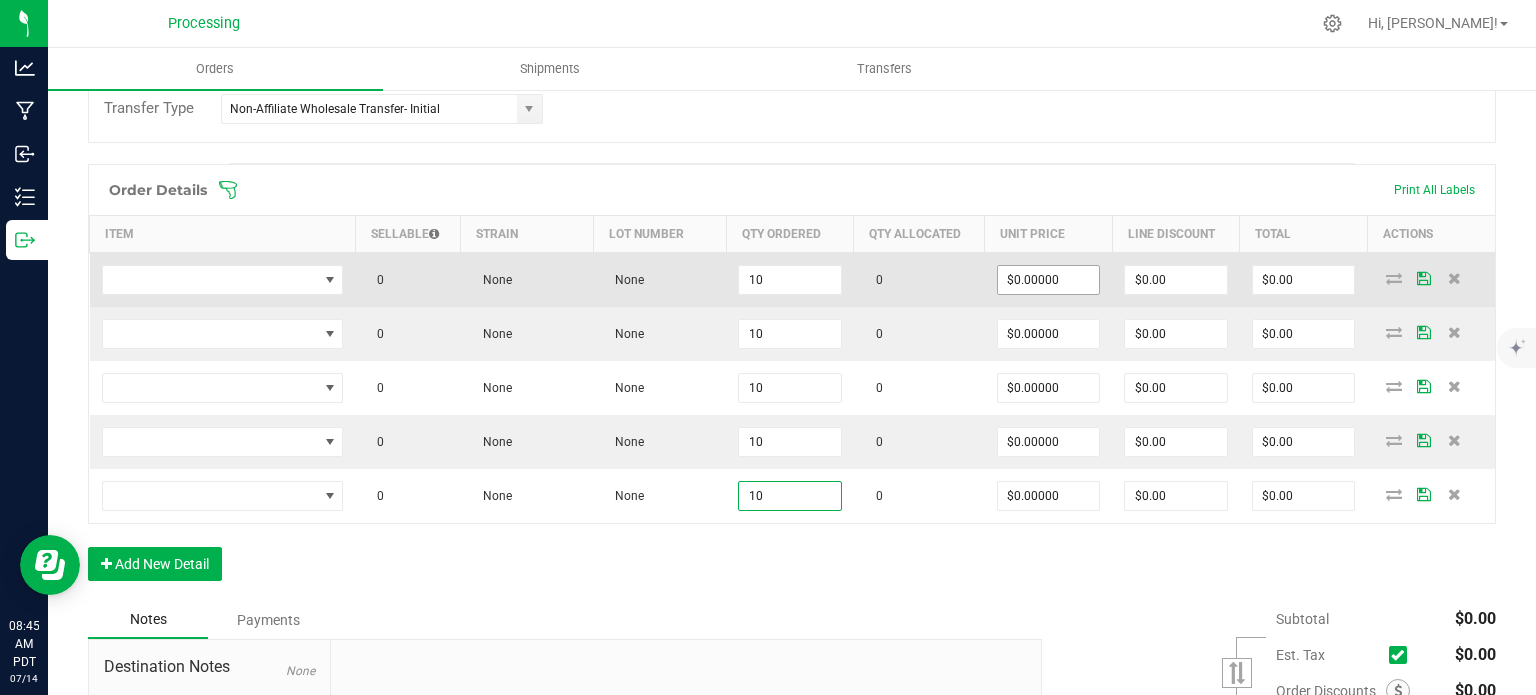 type on "10" 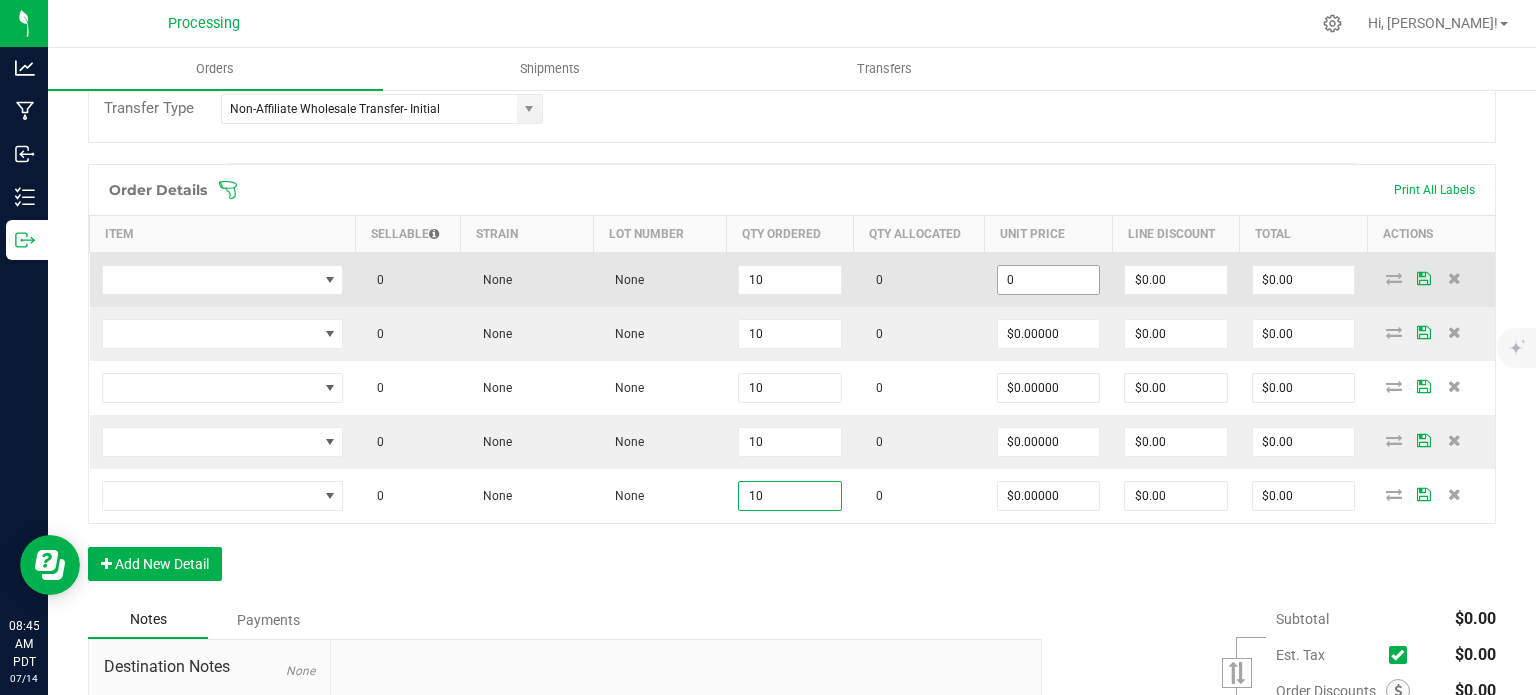 click on "0" at bounding box center (1049, 280) 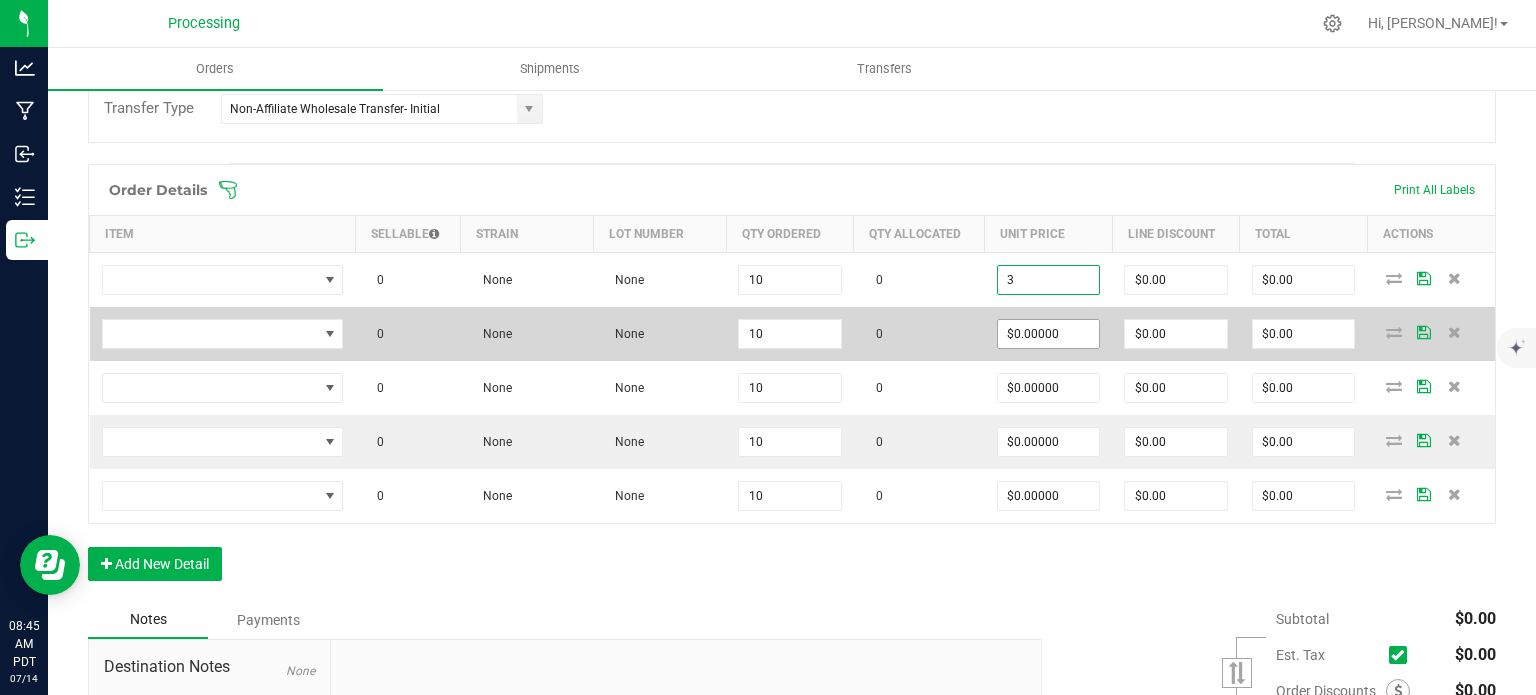 type on "$3.00000" 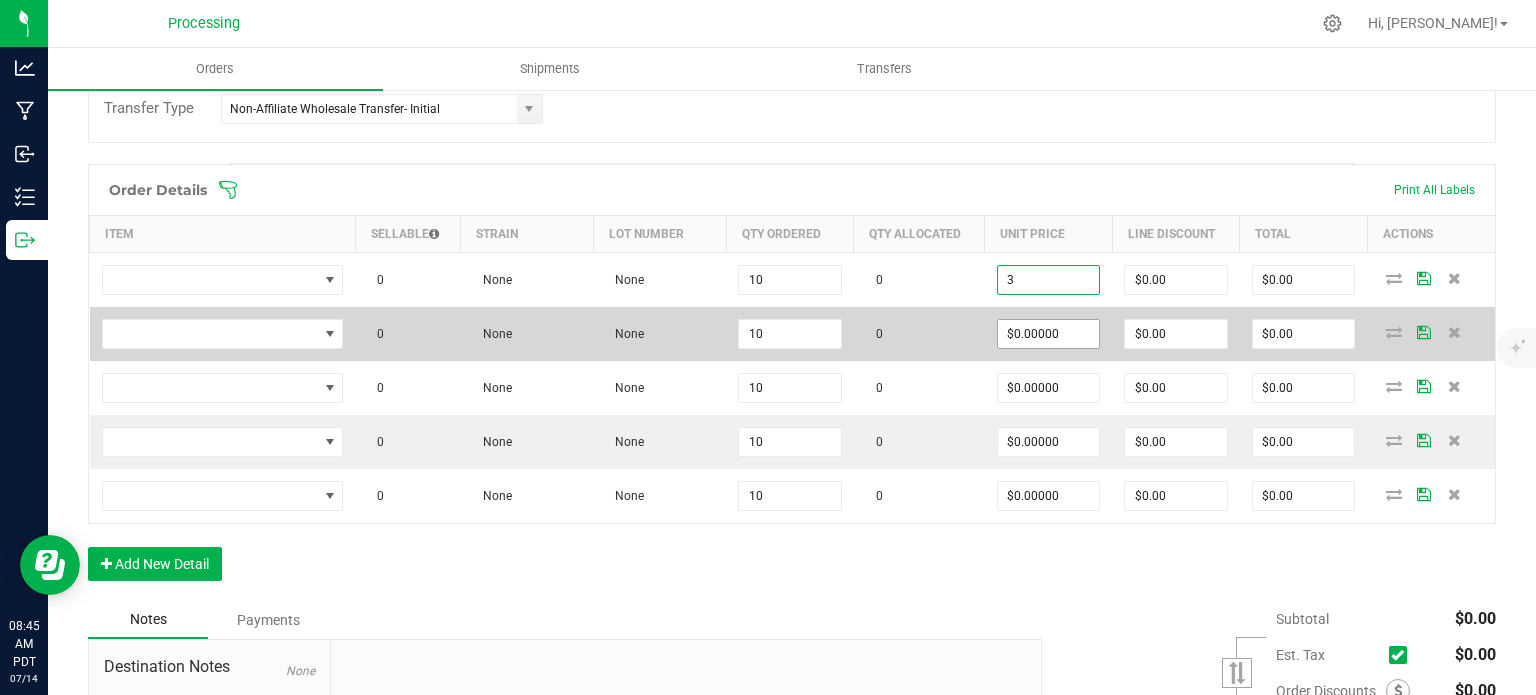 type on "$30.00" 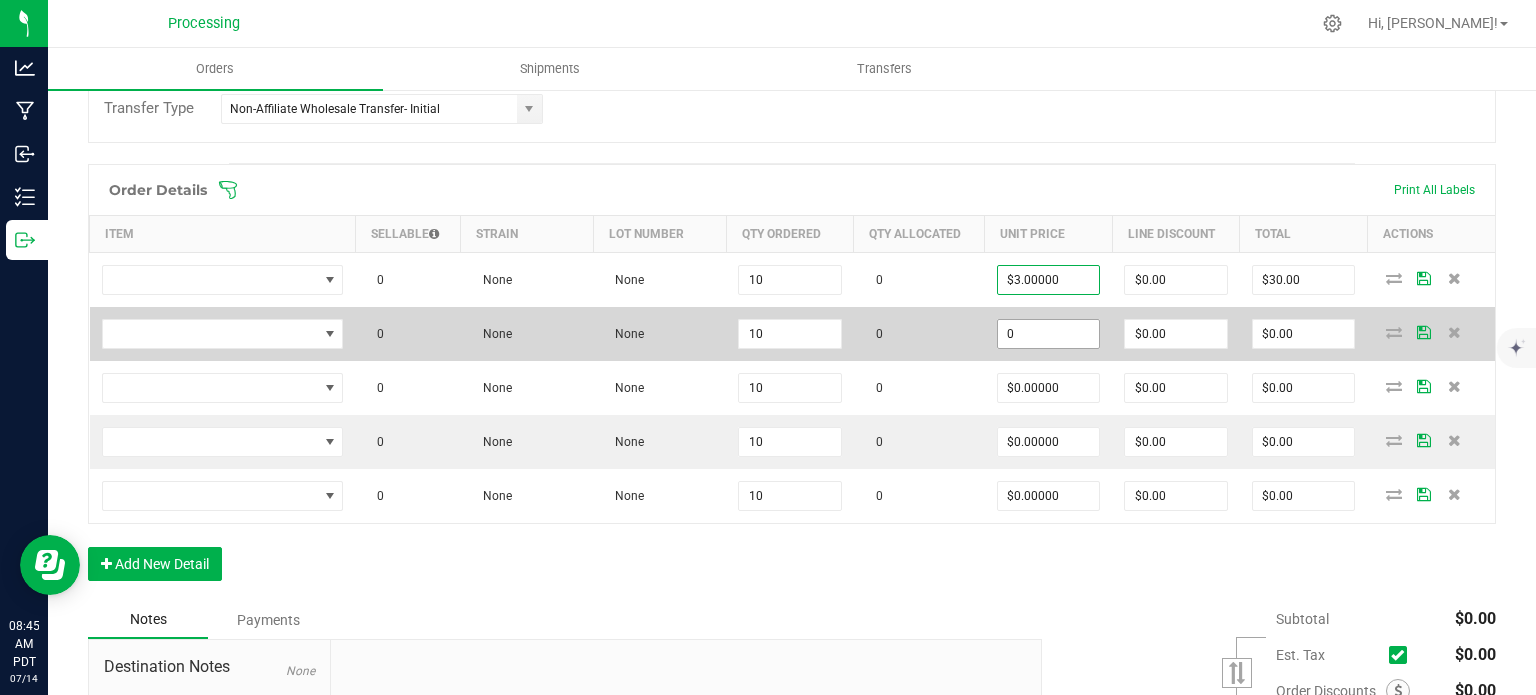 click on "0" at bounding box center (1049, 334) 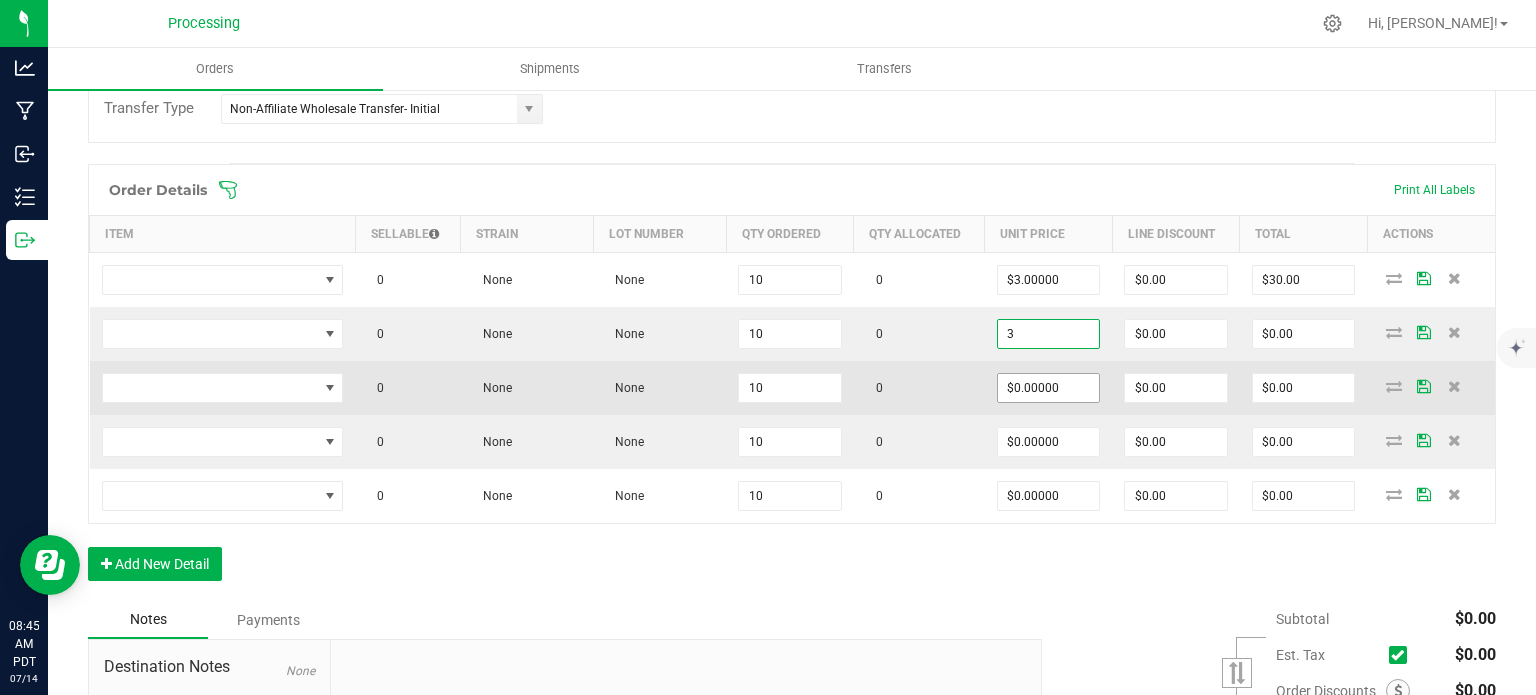 type on "$3.00000" 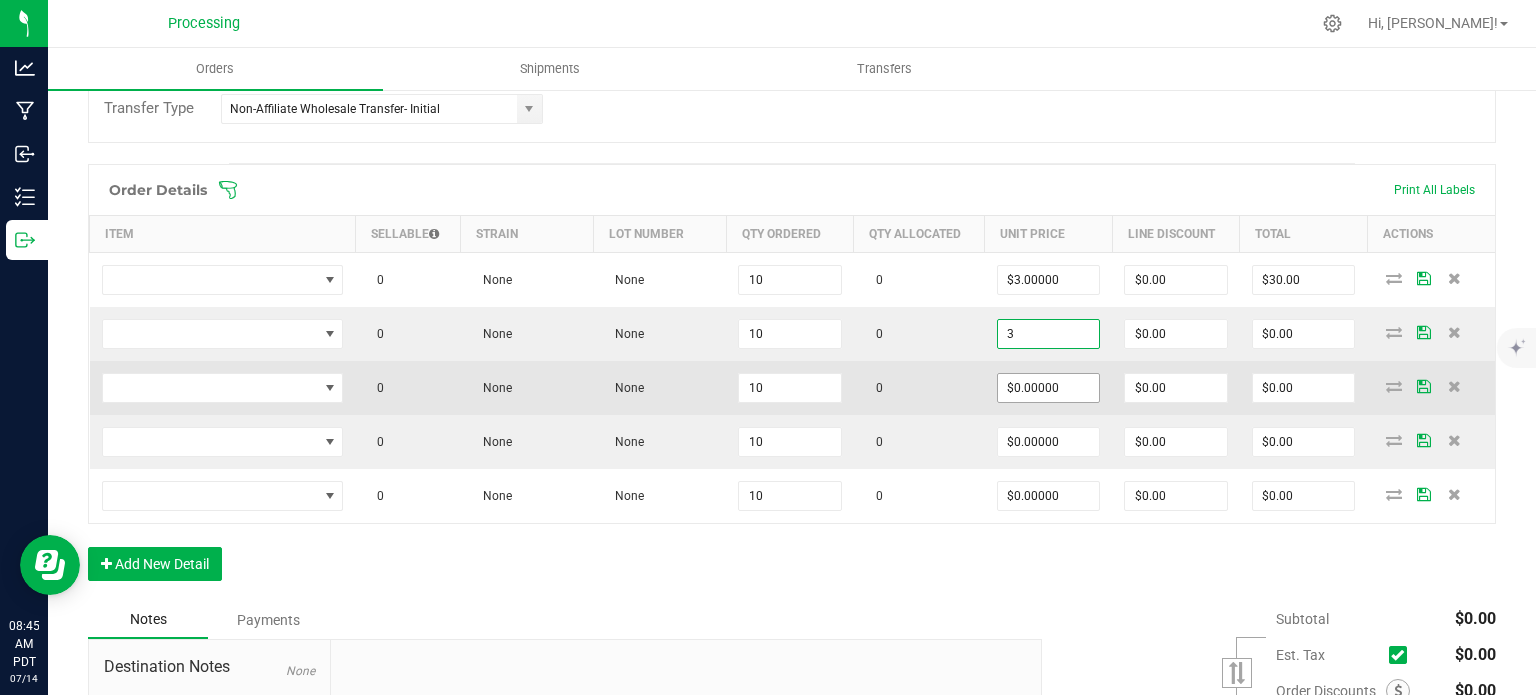type on "$30.00" 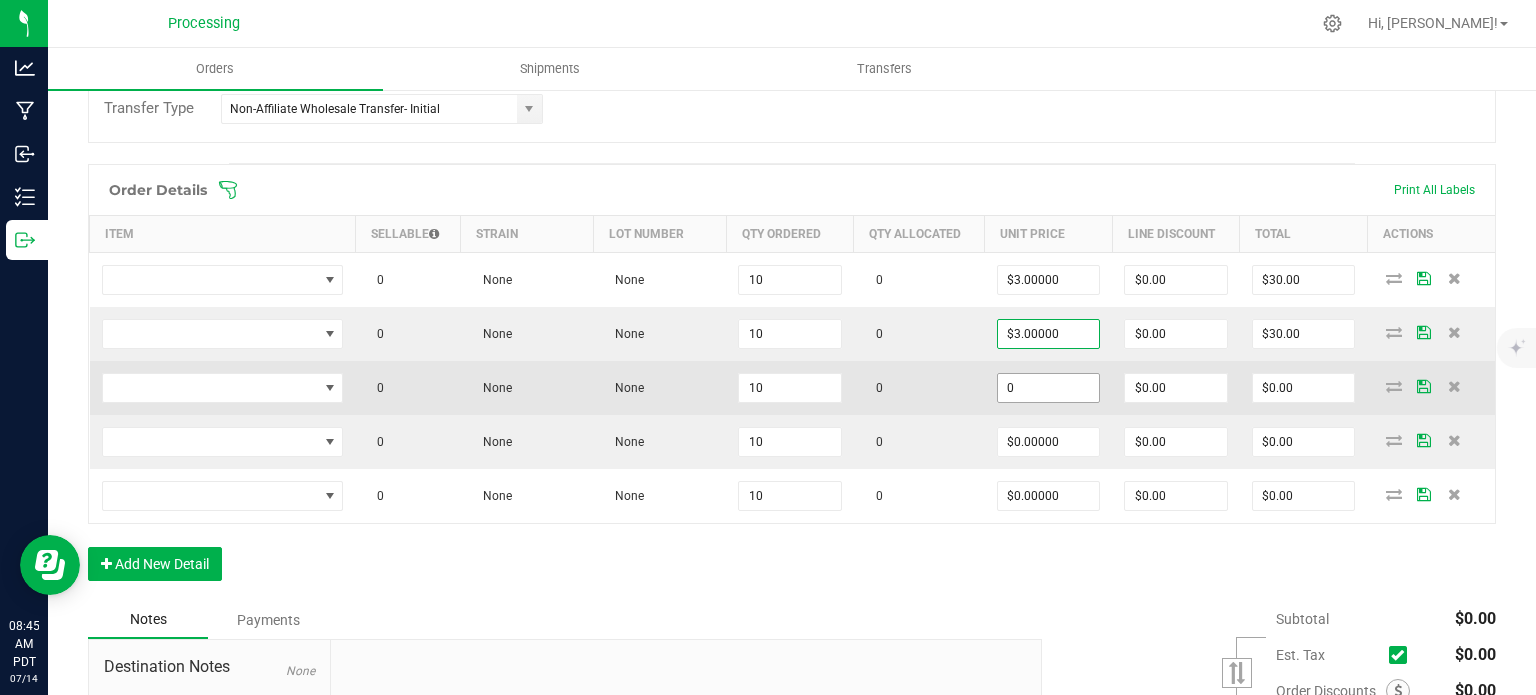 click on "0" at bounding box center (1049, 388) 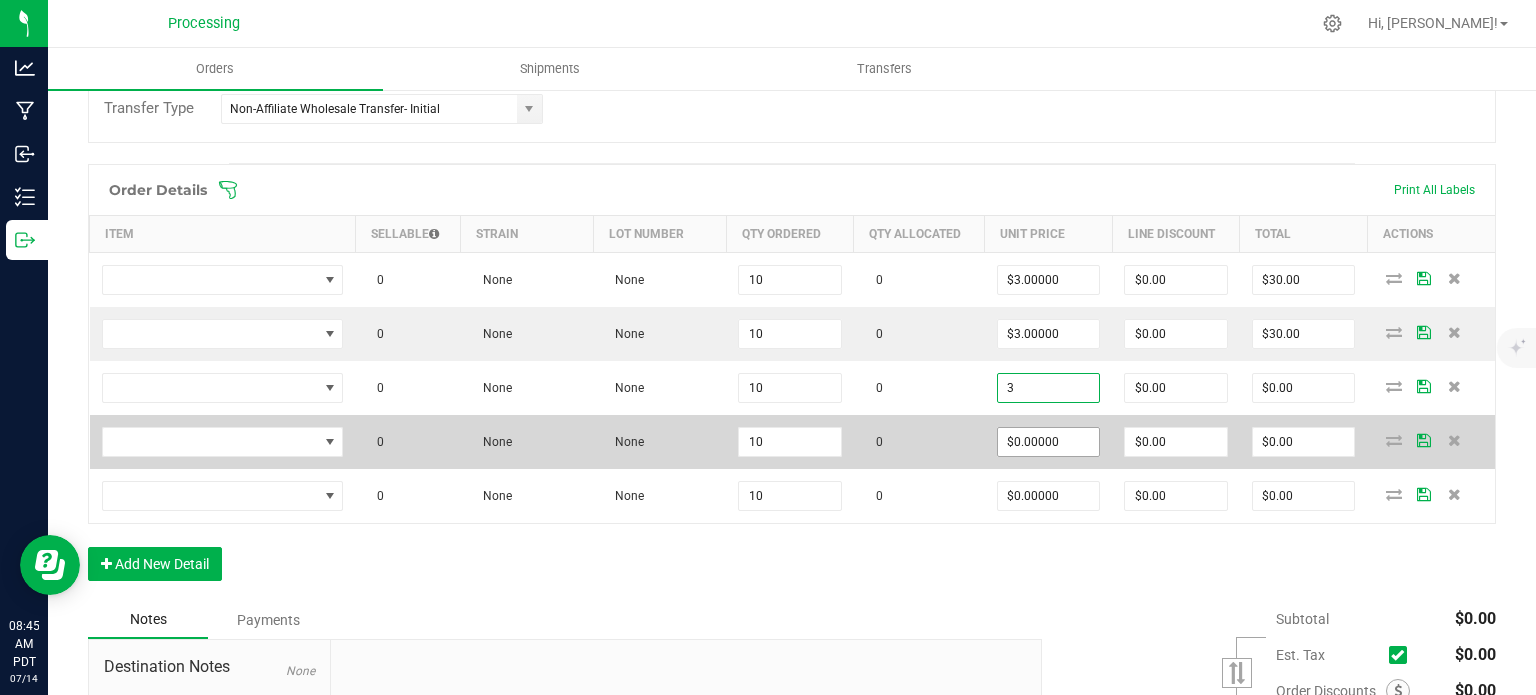 type on "$3.00000" 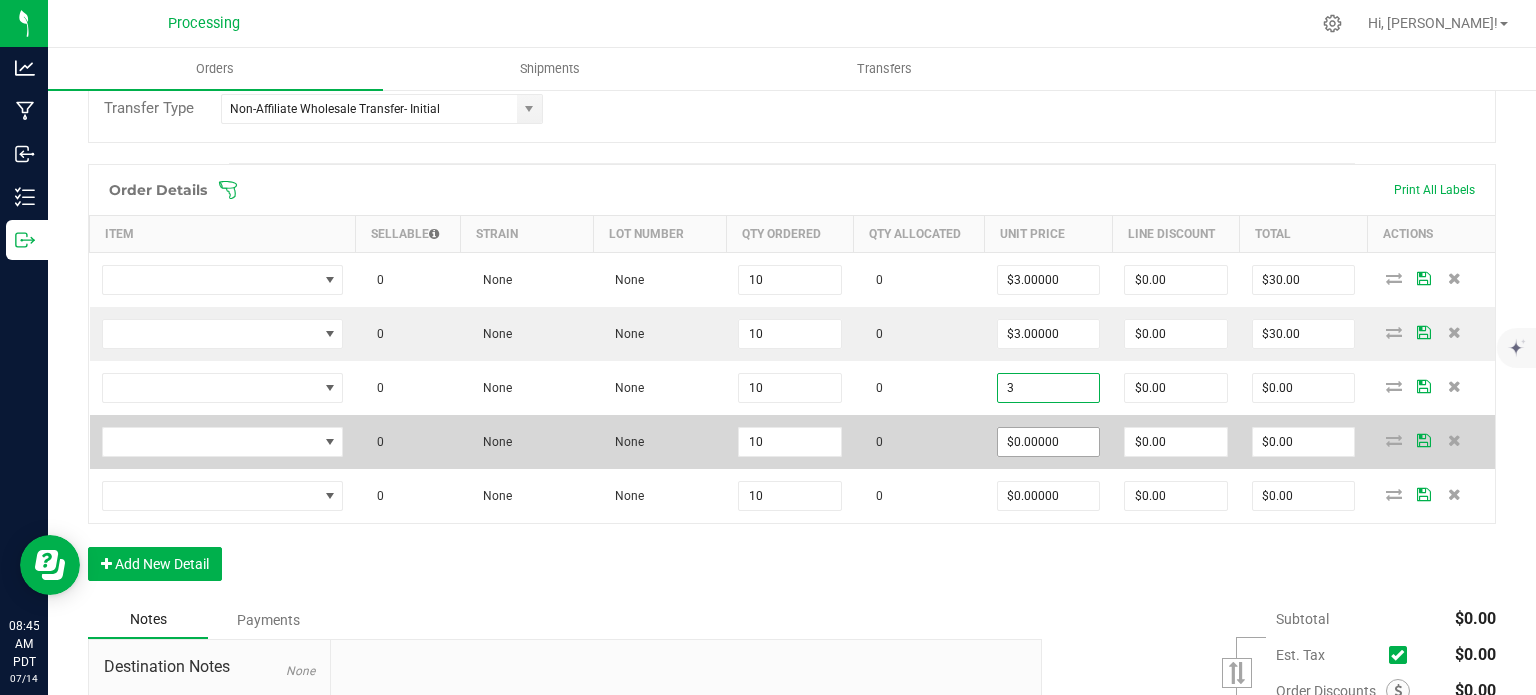 type on "$30.00" 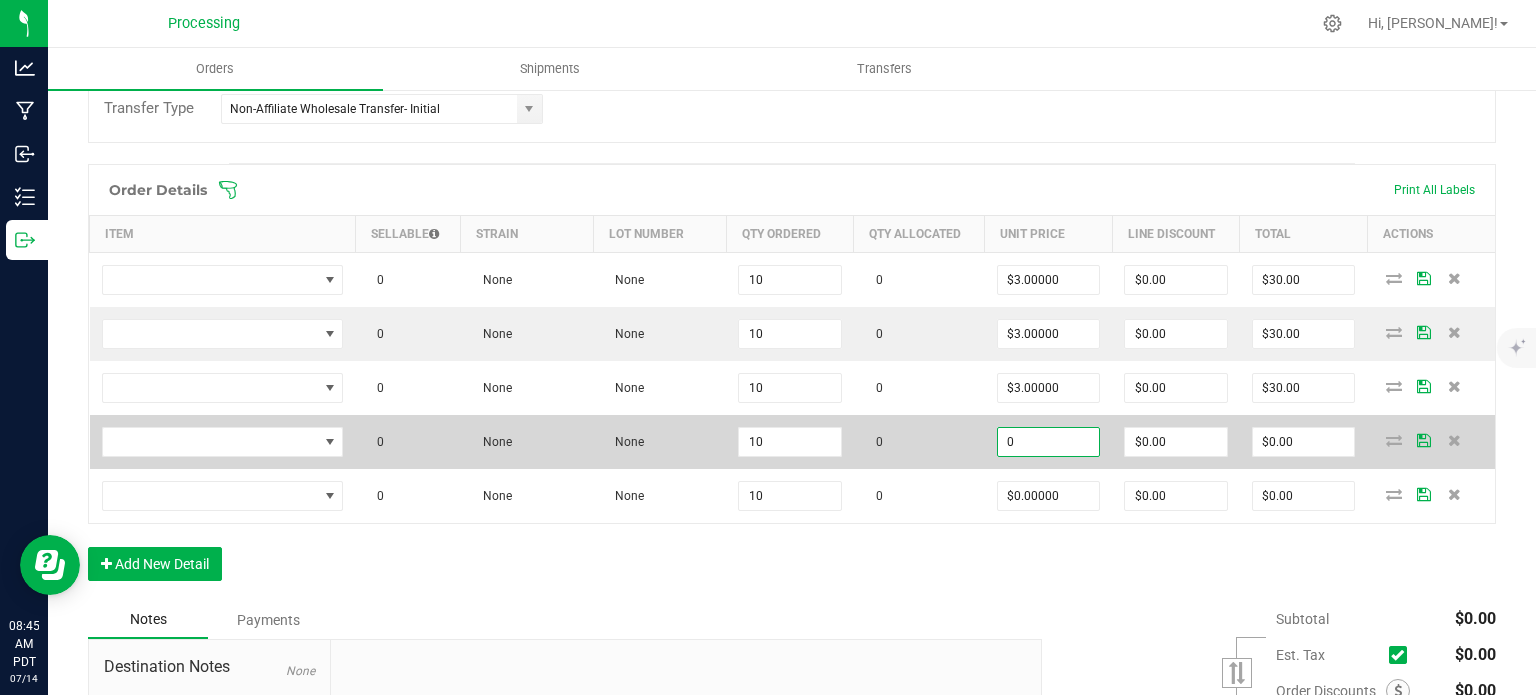 click on "0" at bounding box center [1049, 442] 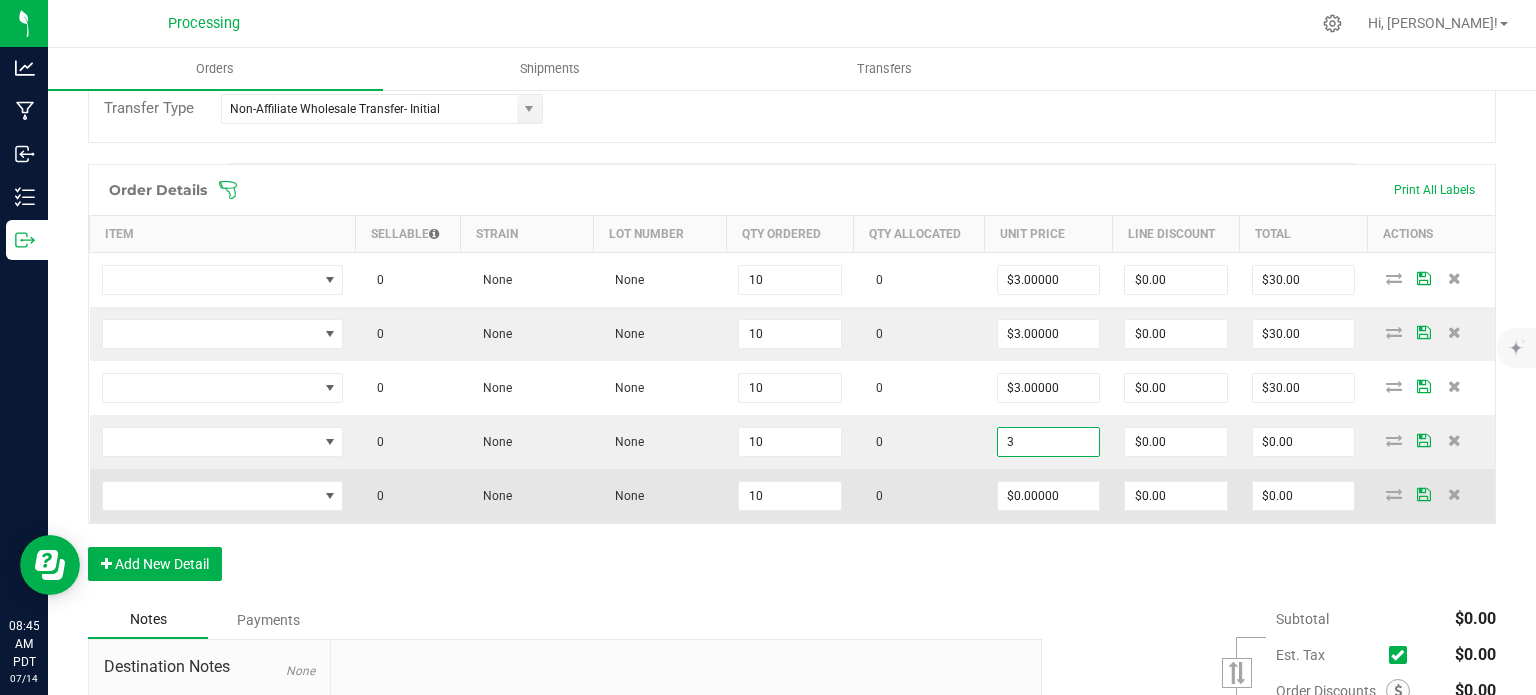 type on "$3.00000" 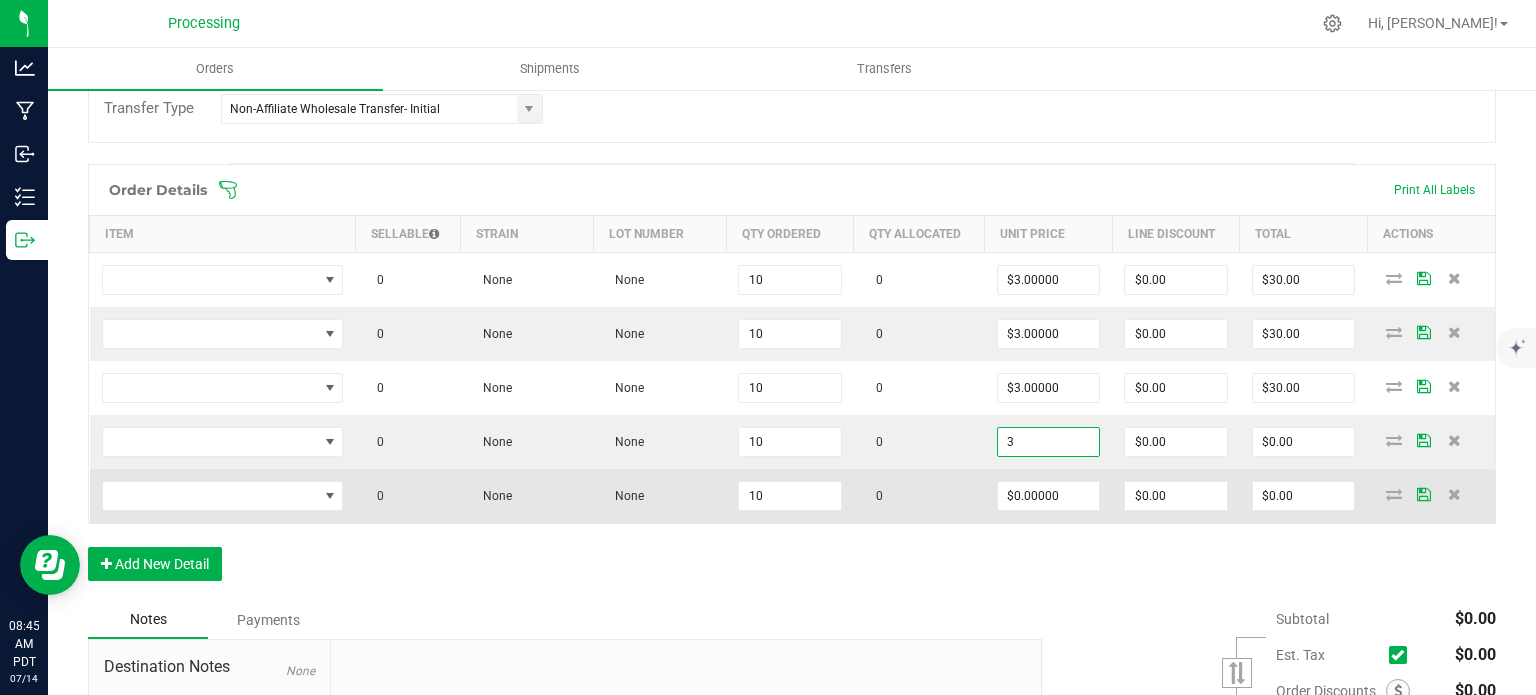 type on "$30.00" 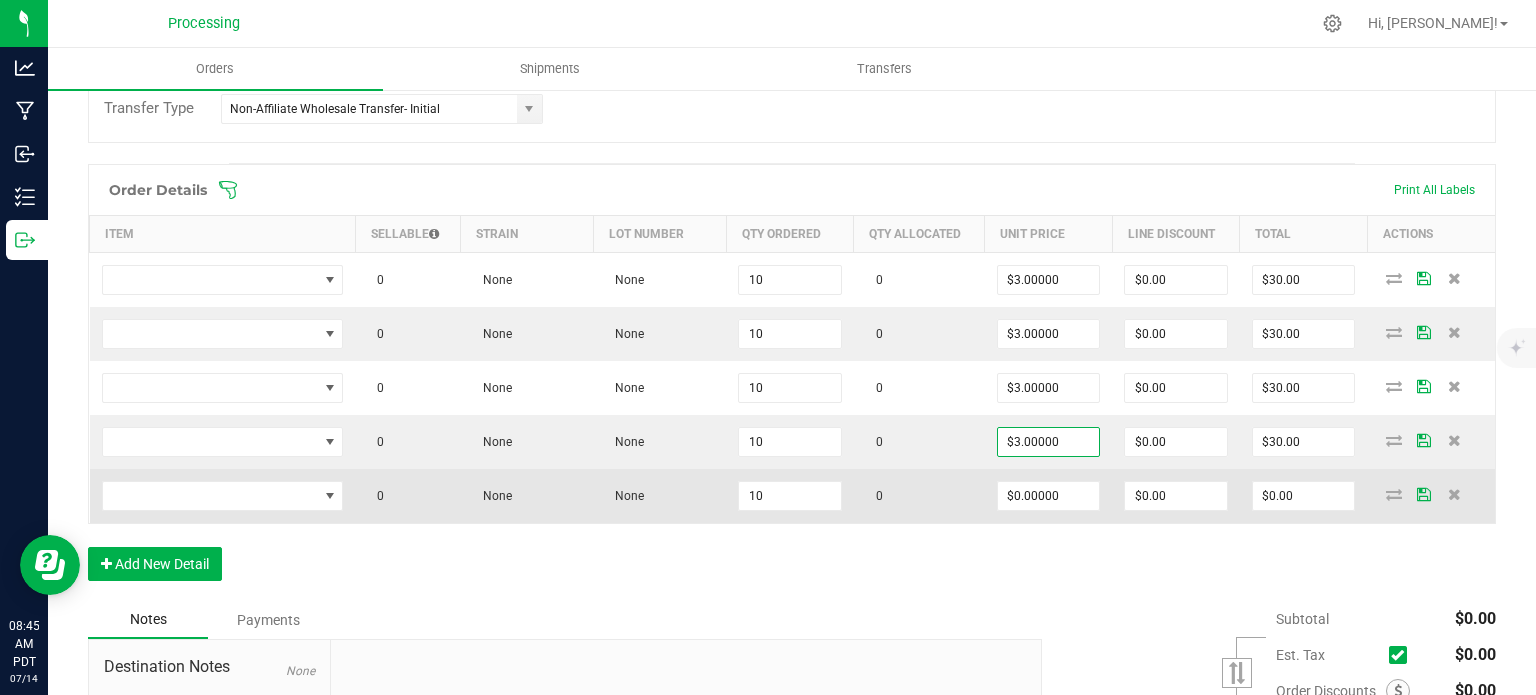 click on "$0.00000" at bounding box center [1049, 496] 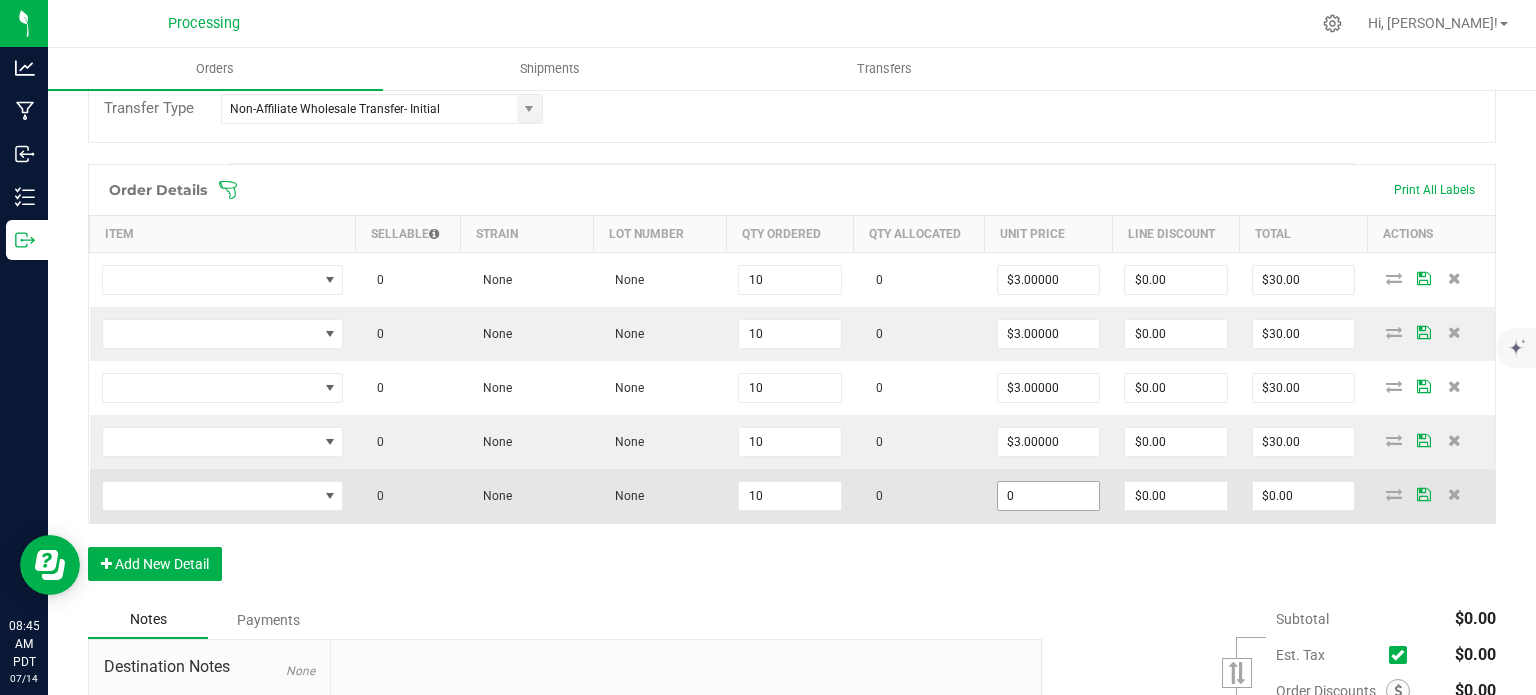 click on "0" at bounding box center (1049, 496) 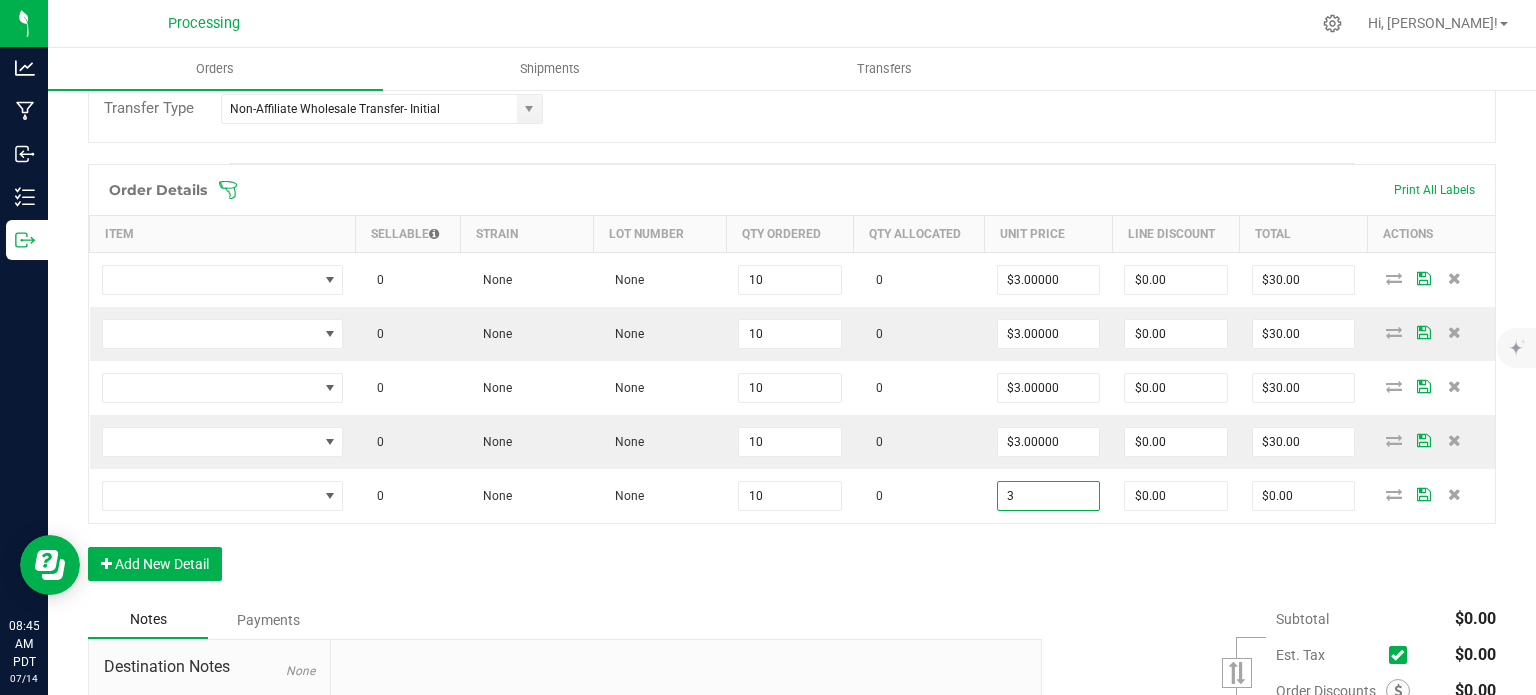 click on "Order Details Print All Labels Item  Sellable  Strain  Lot Number  Qty Ordered Qty Allocated Unit Price Line Discount Total Actions  0    None   None  10  0   $3.00000 $0.00 $30.00  0    None   None  10  0   $3.00000 $0.00 $30.00  0    None   None  10  0   $3.00000 $0.00 $30.00  0    None   None  10  0   $3.00000 $0.00 $30.00  0    None   None  10  0   3 $0.00 $0.00
Add New Detail" at bounding box center (792, 382) 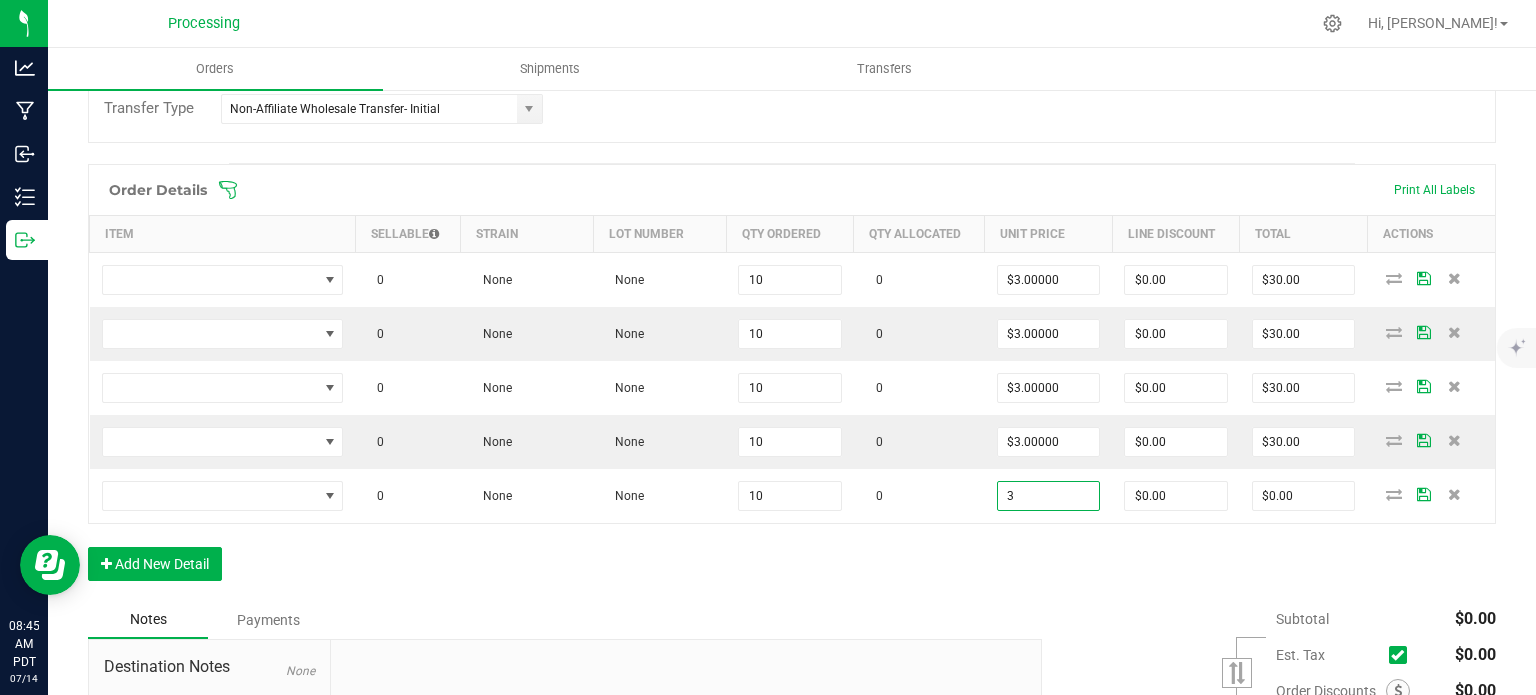 type on "$3.00000" 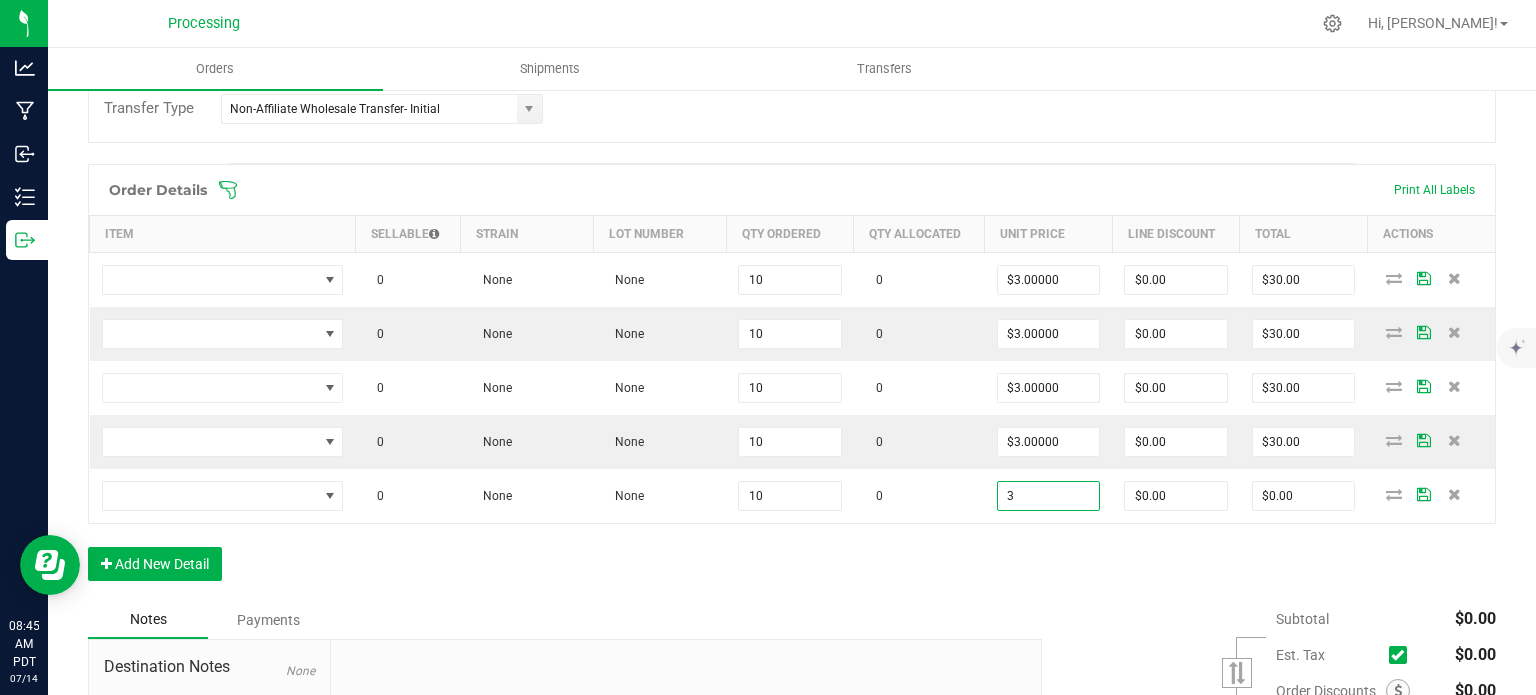 type on "$30.00" 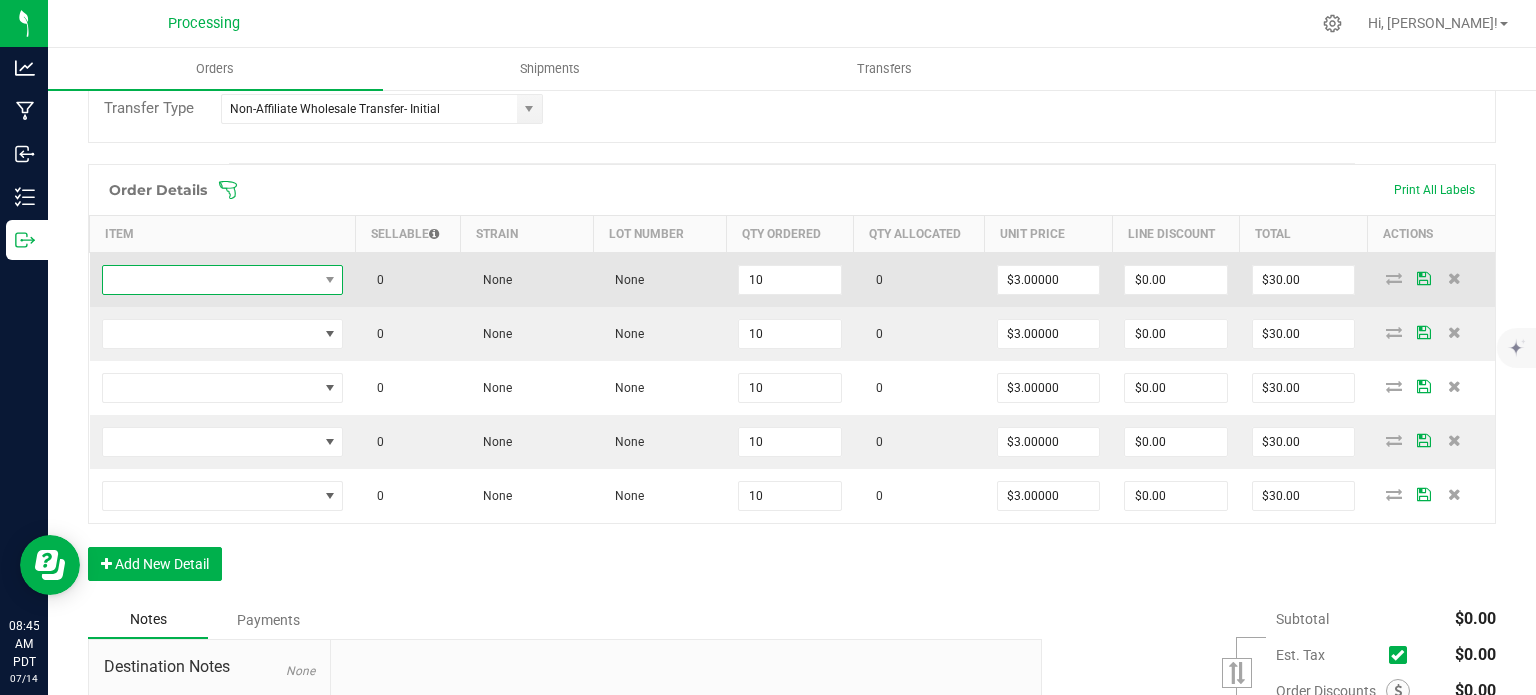 click at bounding box center (210, 280) 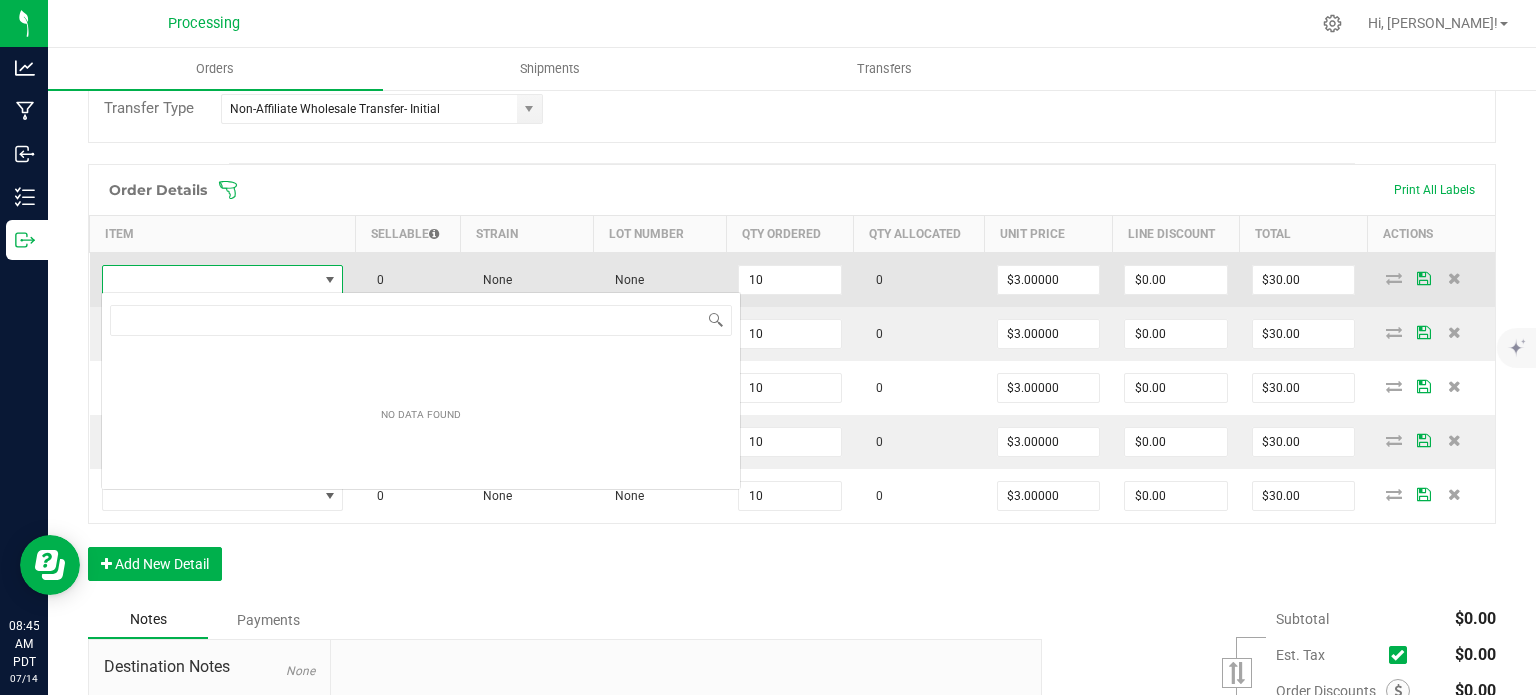 scroll, scrollTop: 99970, scrollLeft: 99761, axis: both 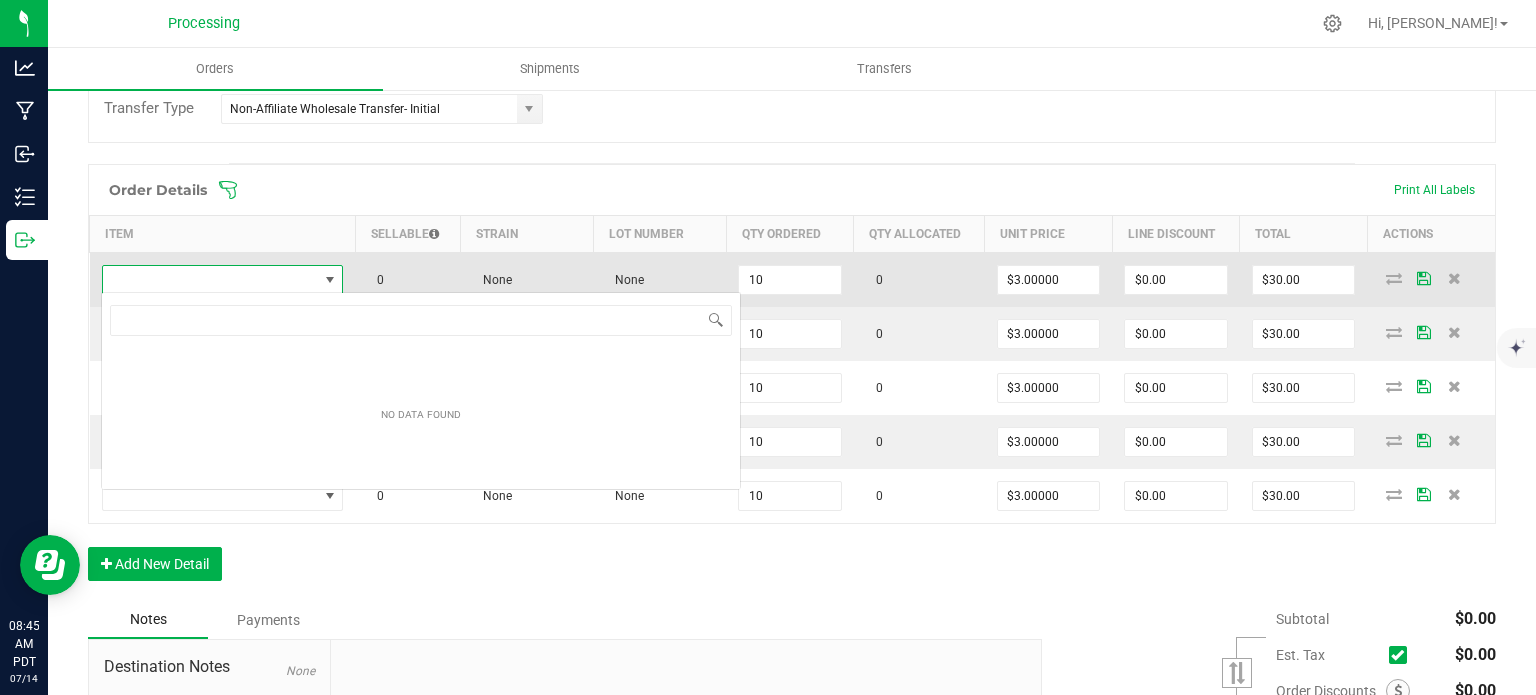 type on "[PERSON_NAME]-Infused Preroll-Sin City Confidental-1.0g" 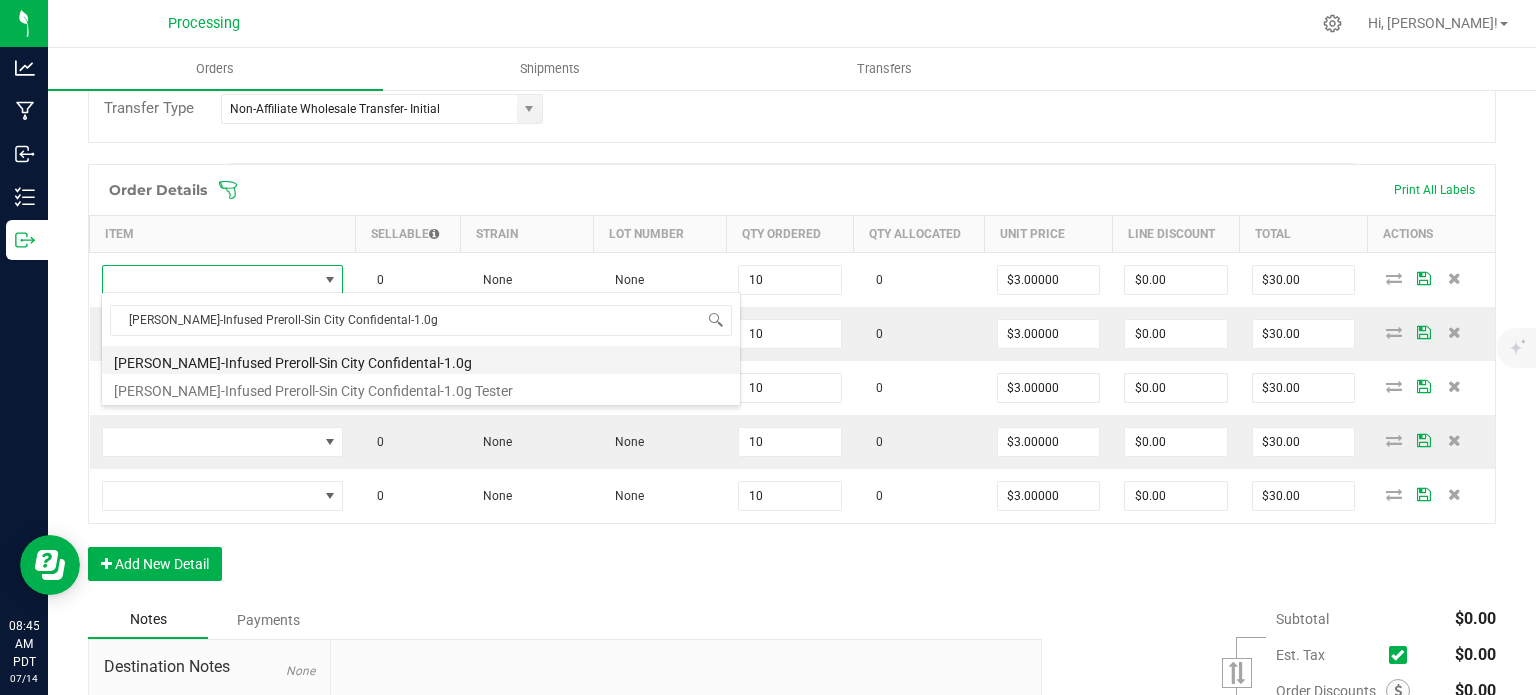 click on "[PERSON_NAME]-Infused Preroll-Sin City Confidental-1.0g" at bounding box center [421, 360] 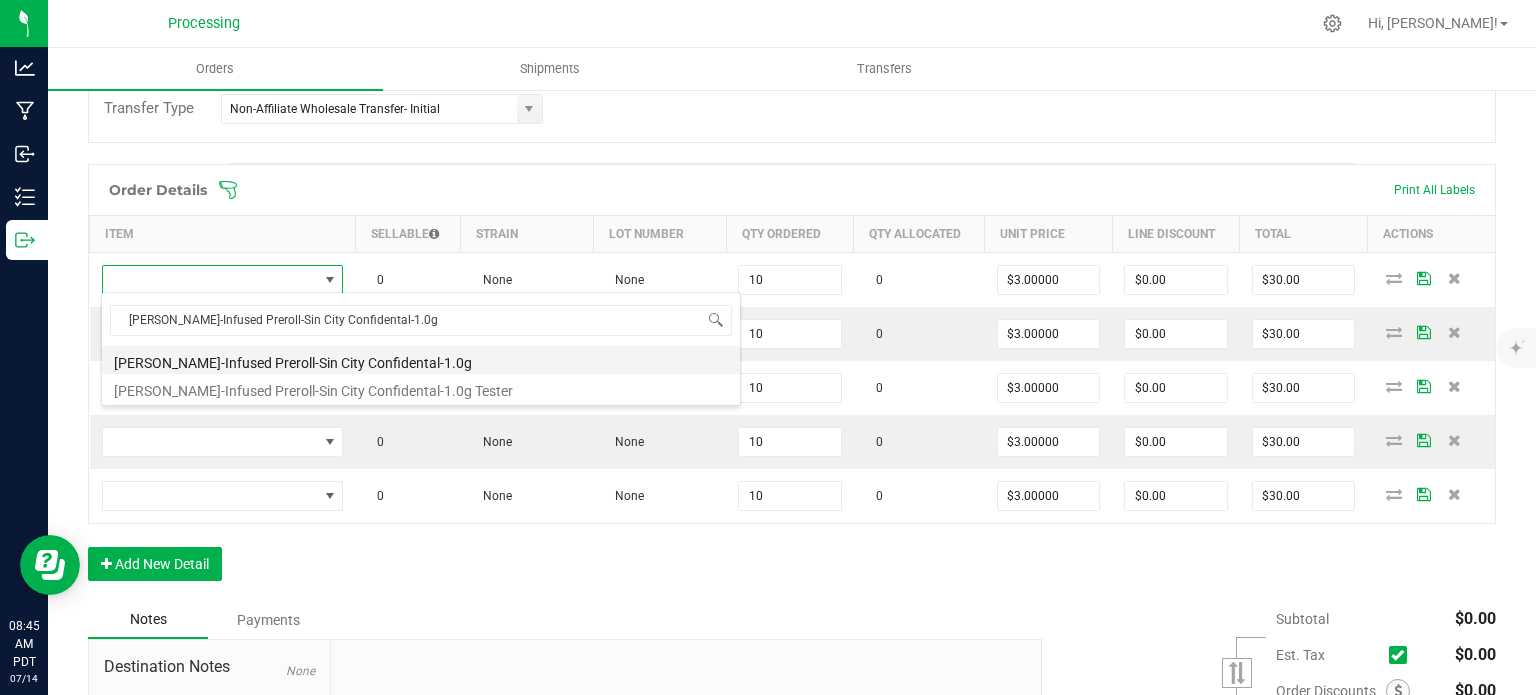 type on "10 ea" 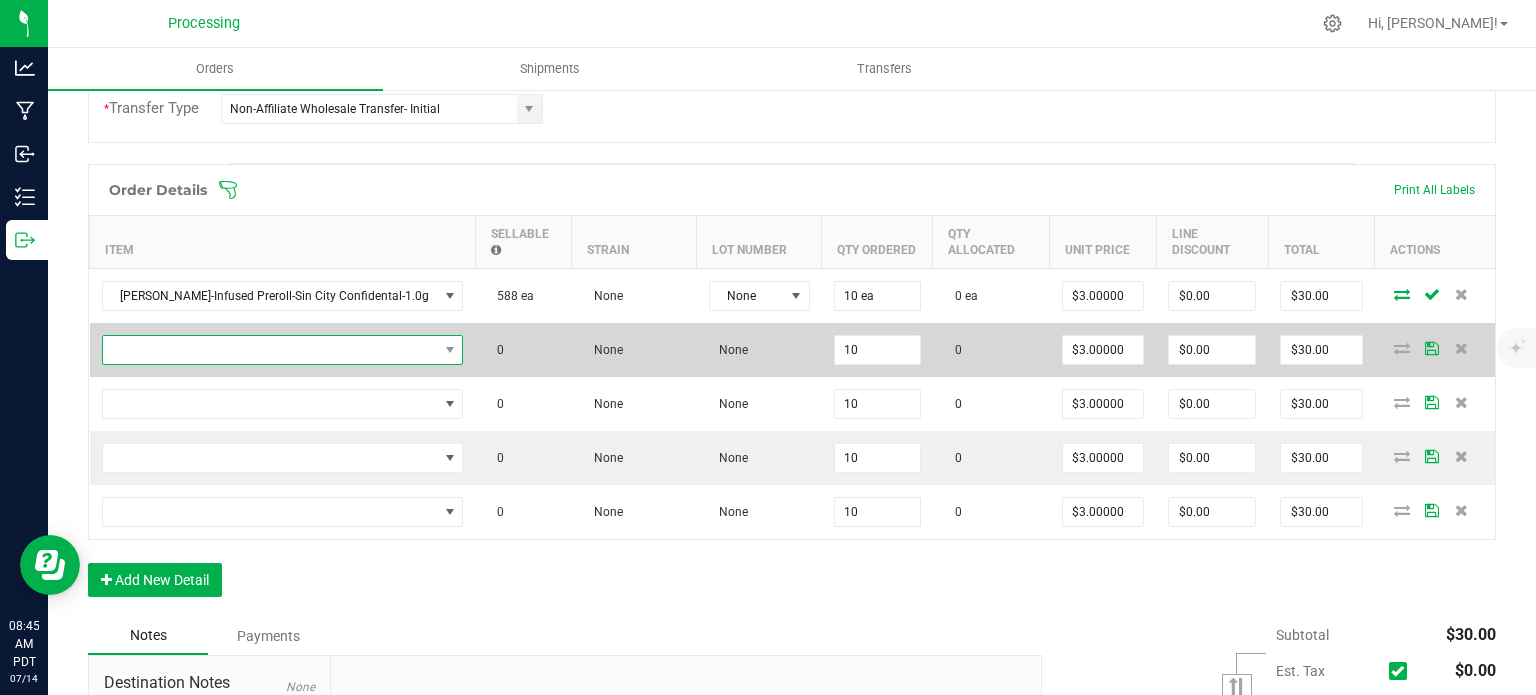 click at bounding box center (270, 350) 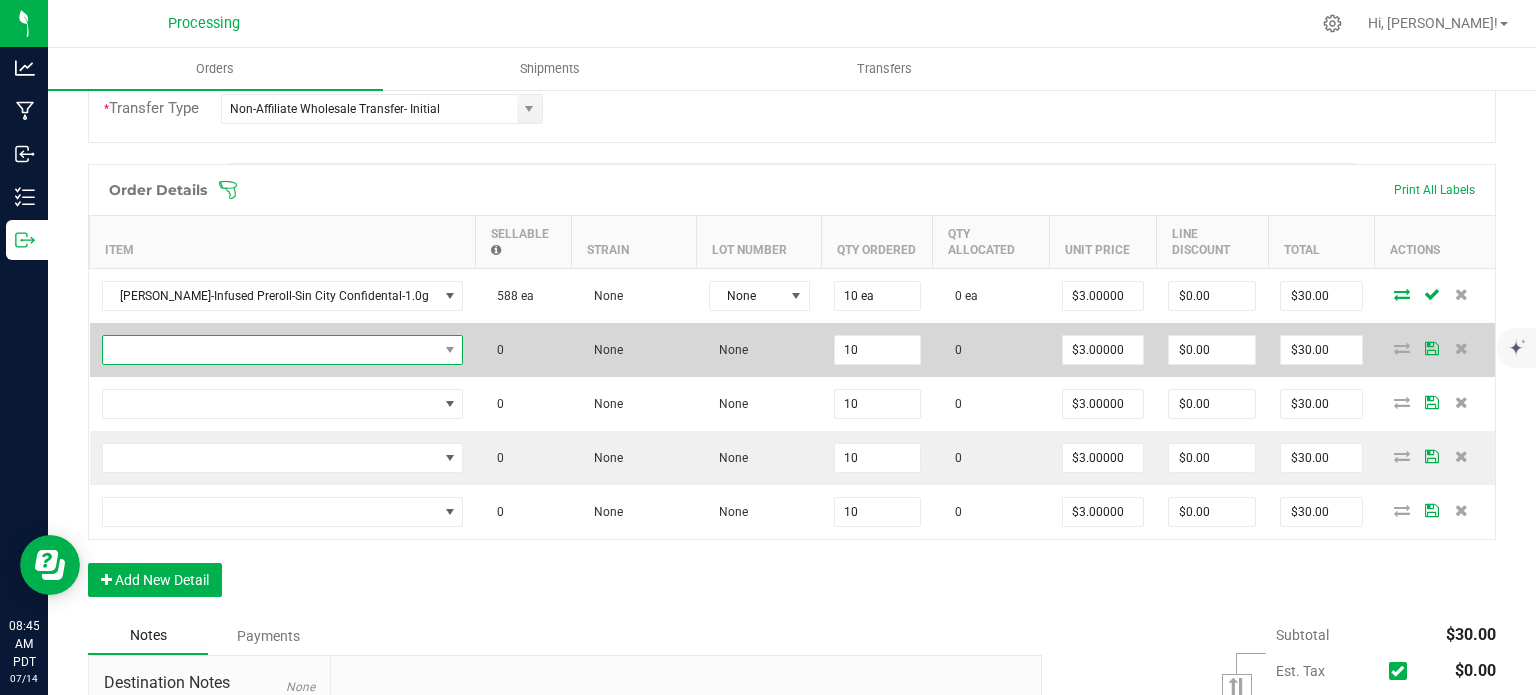 click at bounding box center (270, 350) 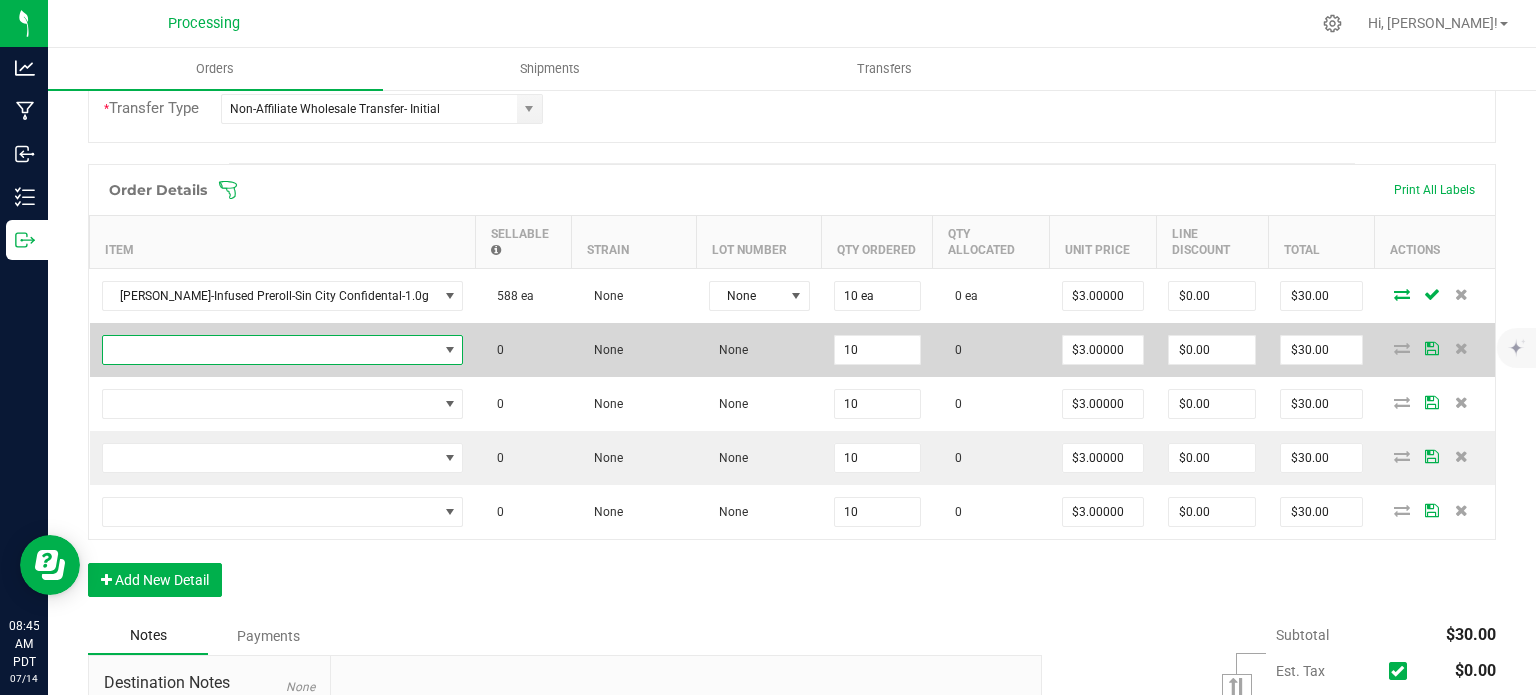 click at bounding box center [270, 350] 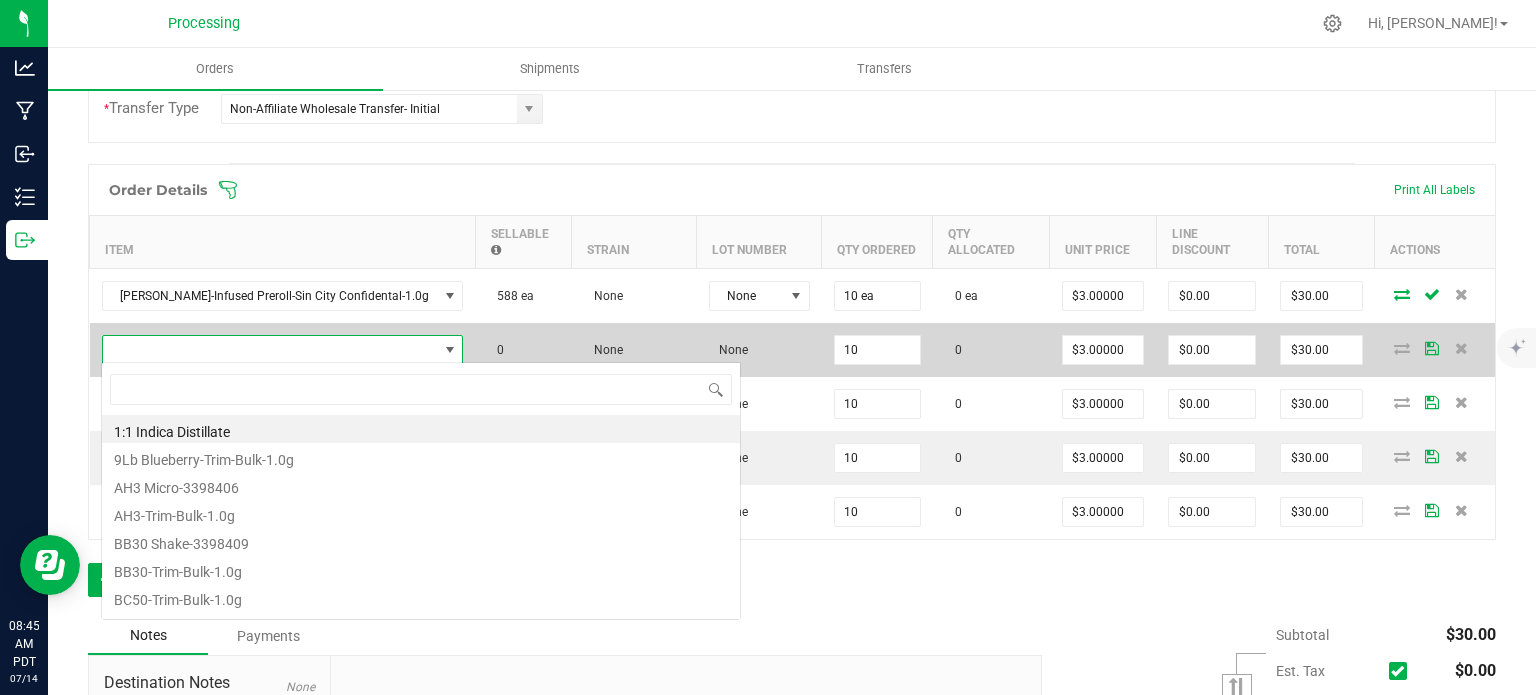 scroll, scrollTop: 99970, scrollLeft: 99704, axis: both 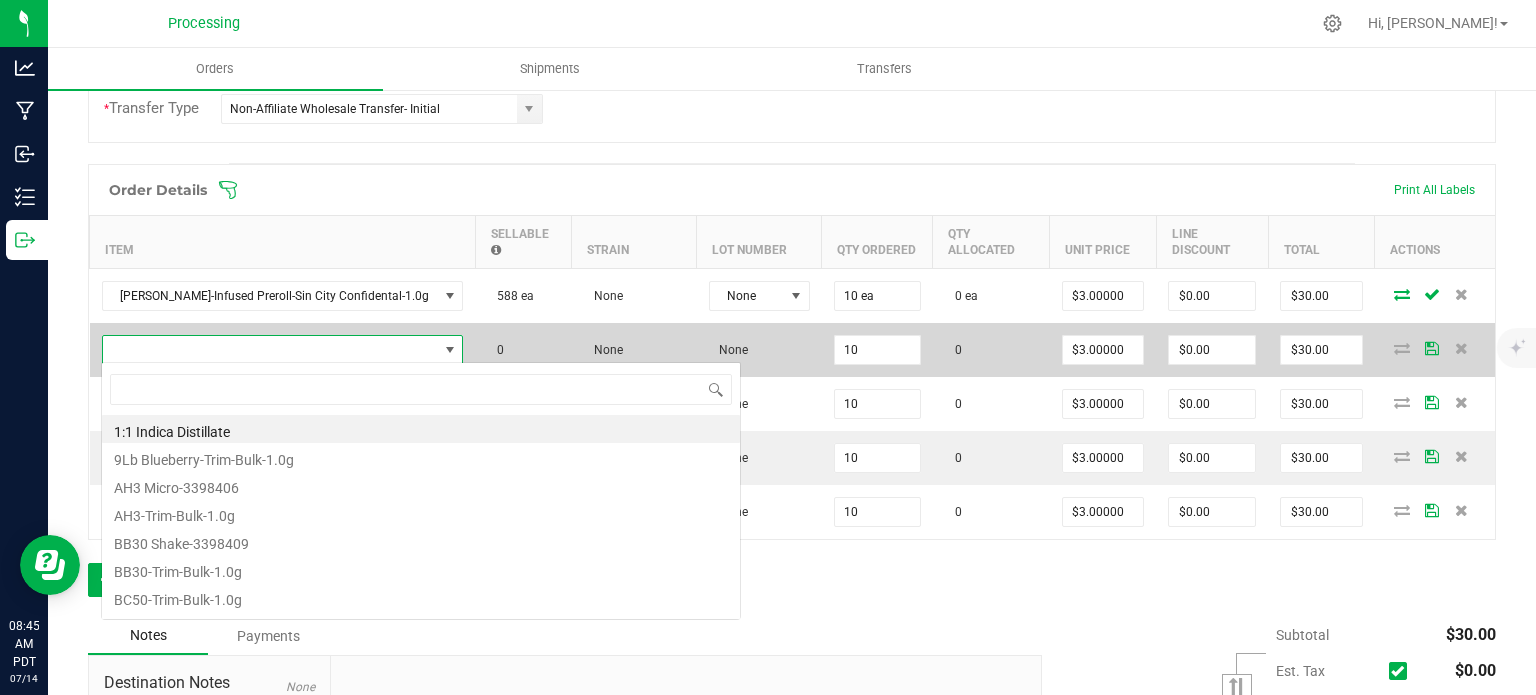 type on "[PERSON_NAME]-Infused Preroll-Fruity Pebble OG-1.0g" 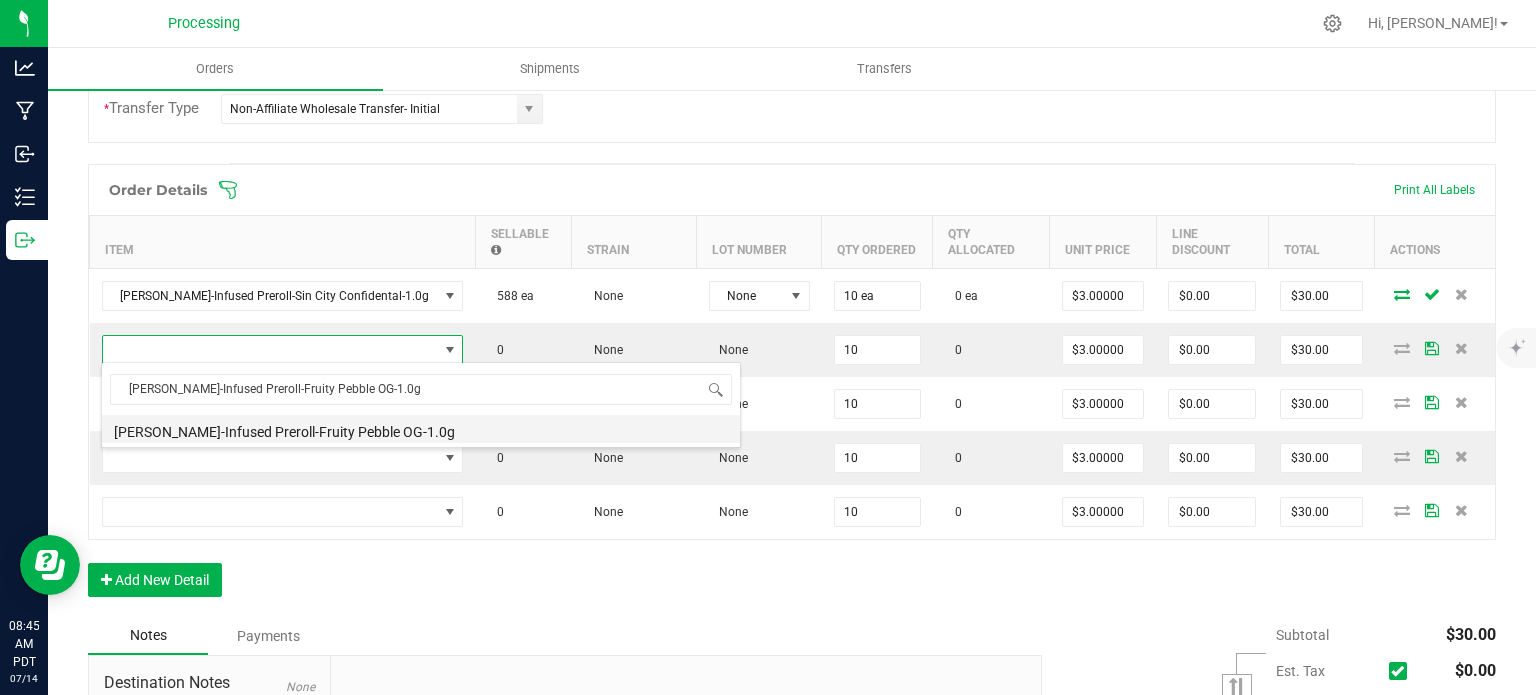 click on "[PERSON_NAME]-Infused Preroll-Fruity Pebble OG-1.0g" at bounding box center [421, 429] 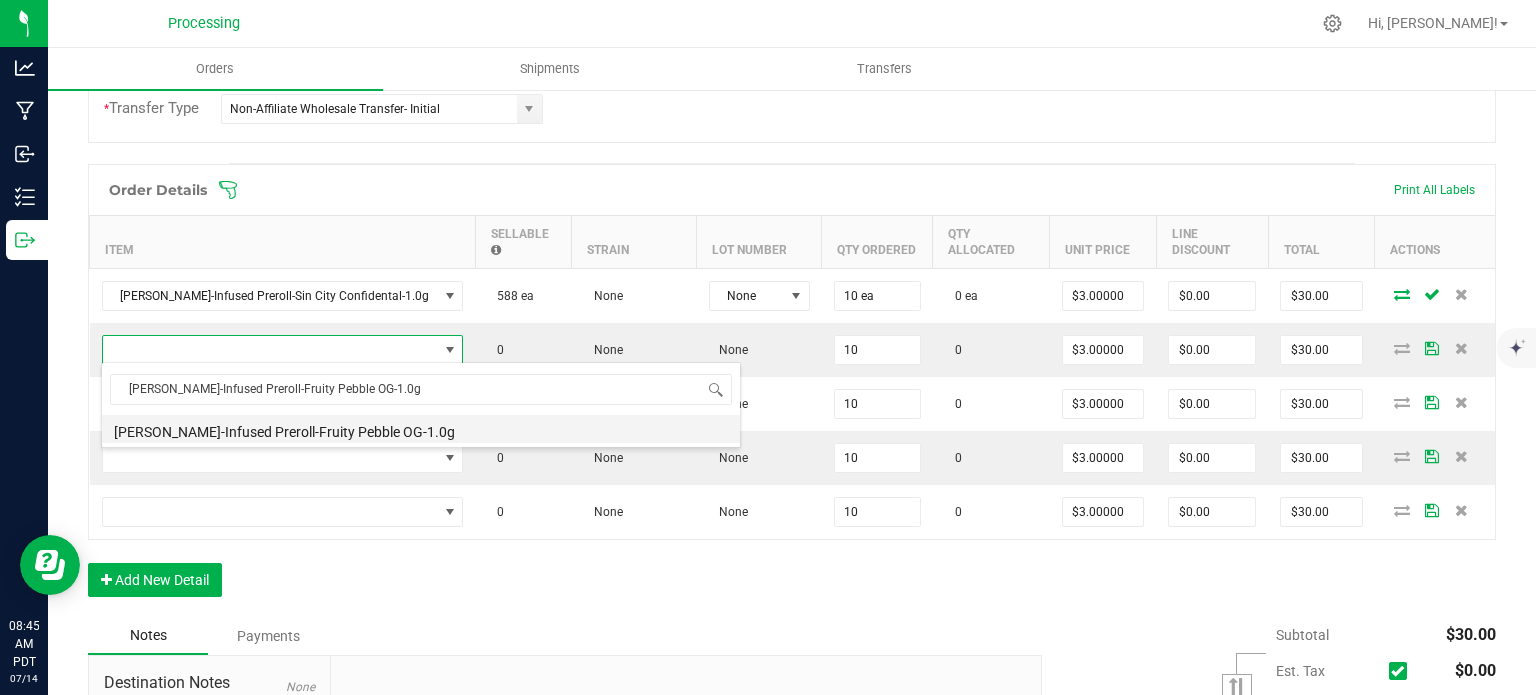 type on "10 ea" 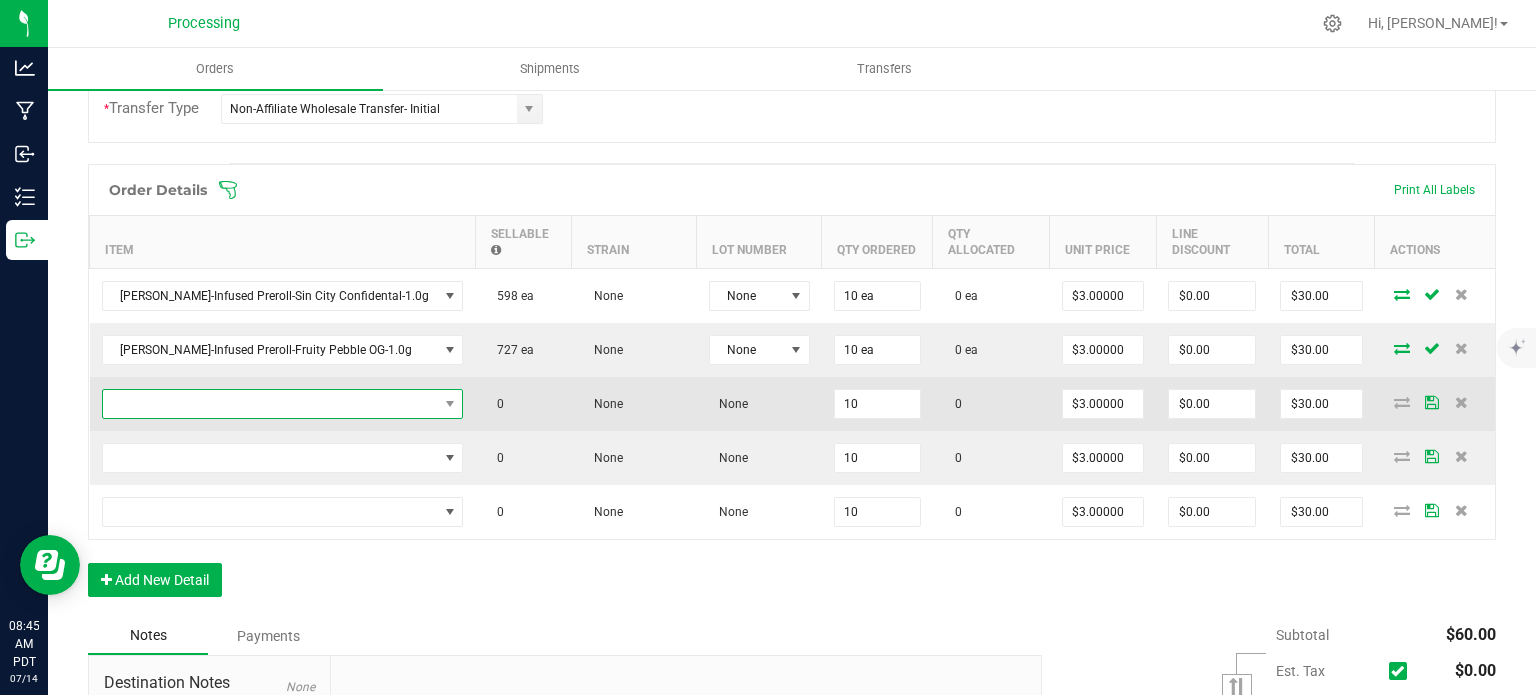 click at bounding box center (449, 404) 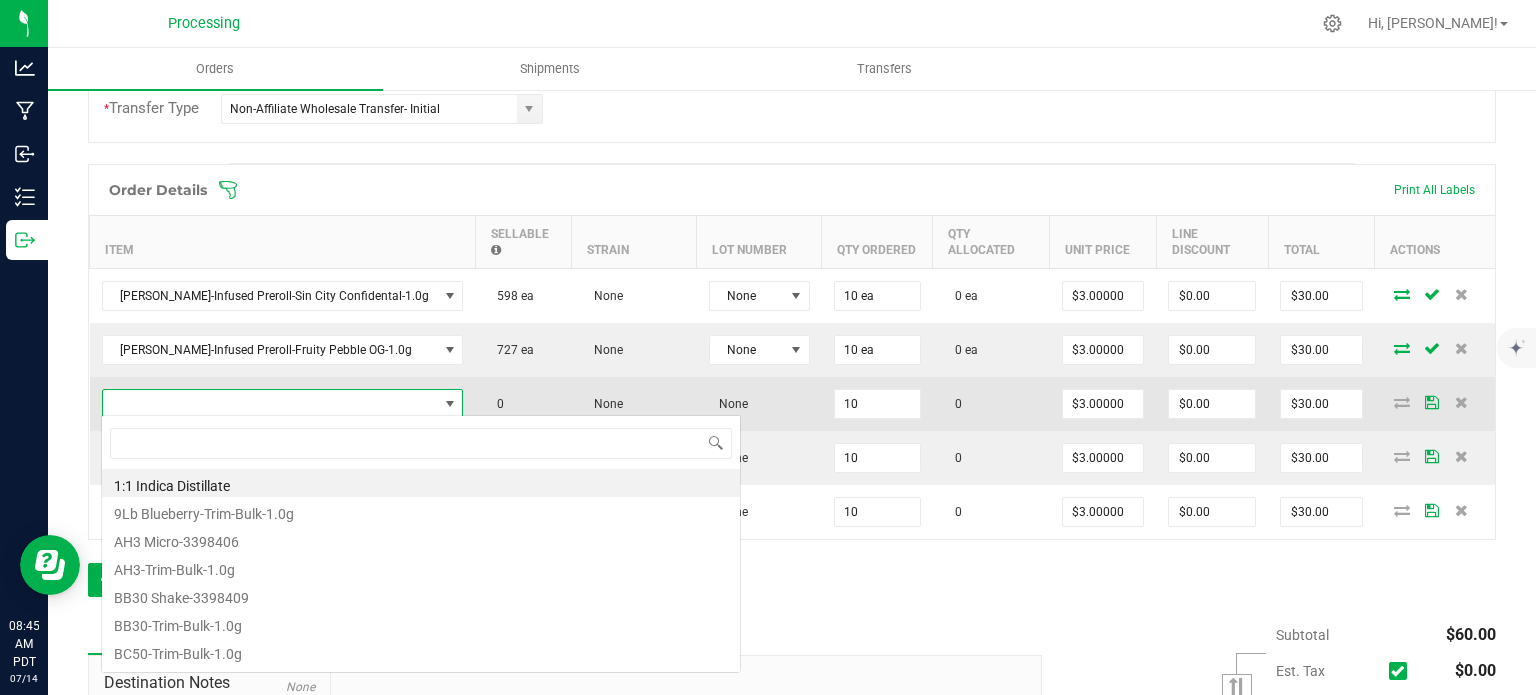 scroll, scrollTop: 99970, scrollLeft: 99704, axis: both 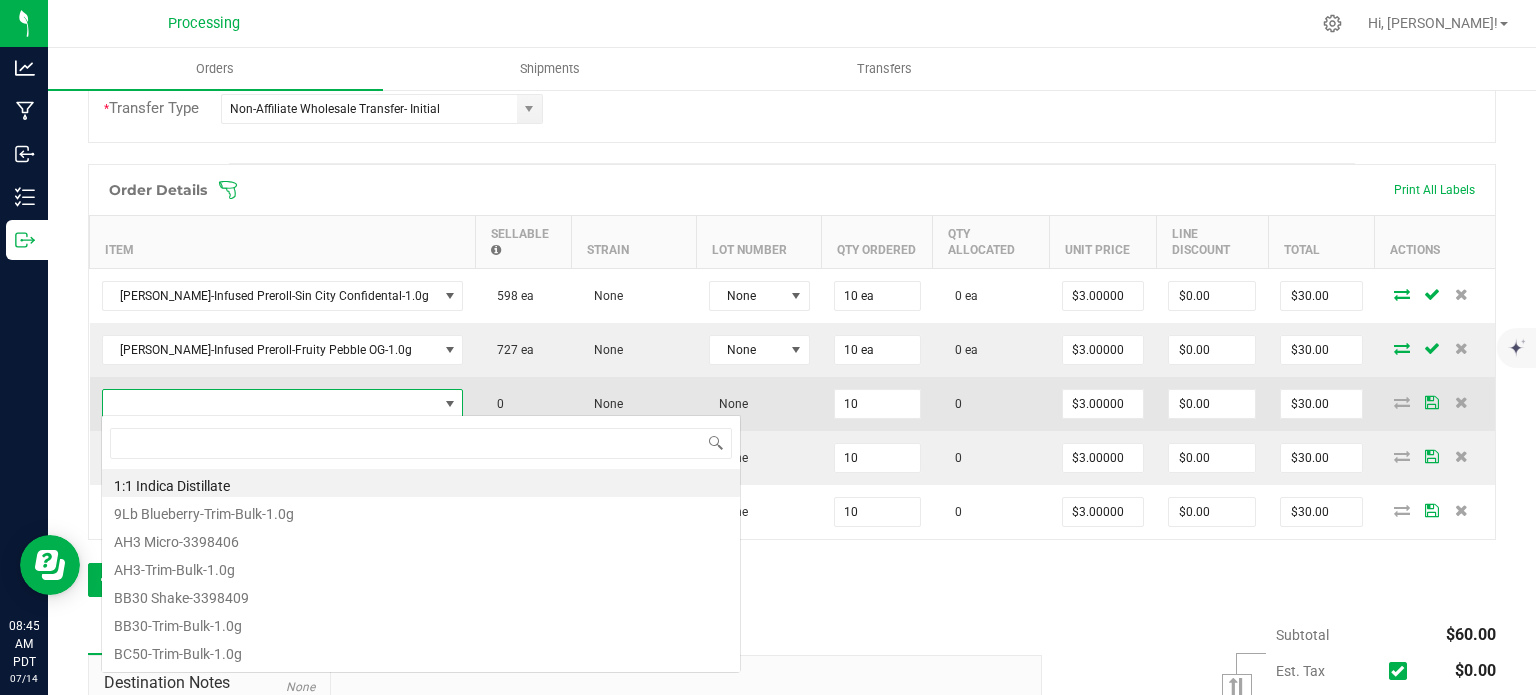 type on "[PERSON_NAME]-Infused Preroll-Baja Blast-1.0g" 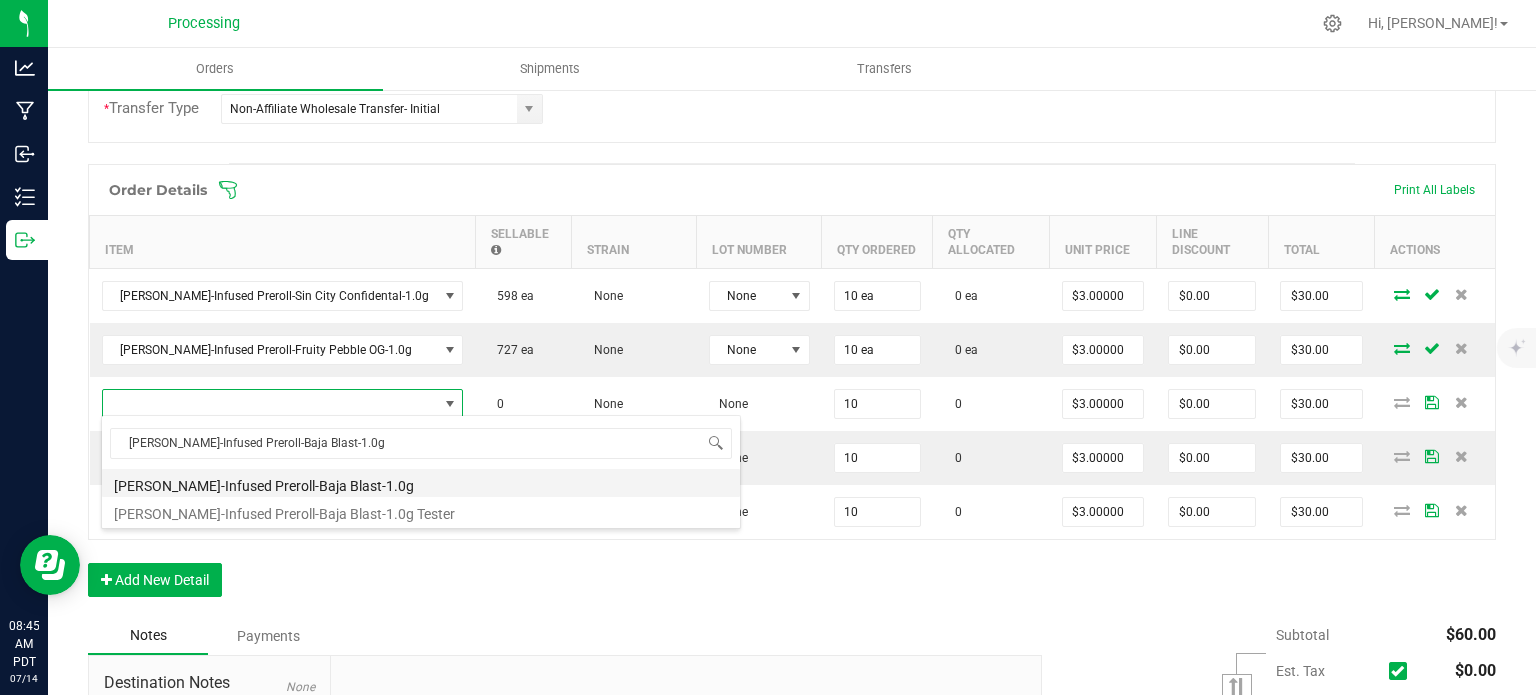 click on "[PERSON_NAME]-Infused Preroll-Baja Blast-1.0g" at bounding box center (421, 483) 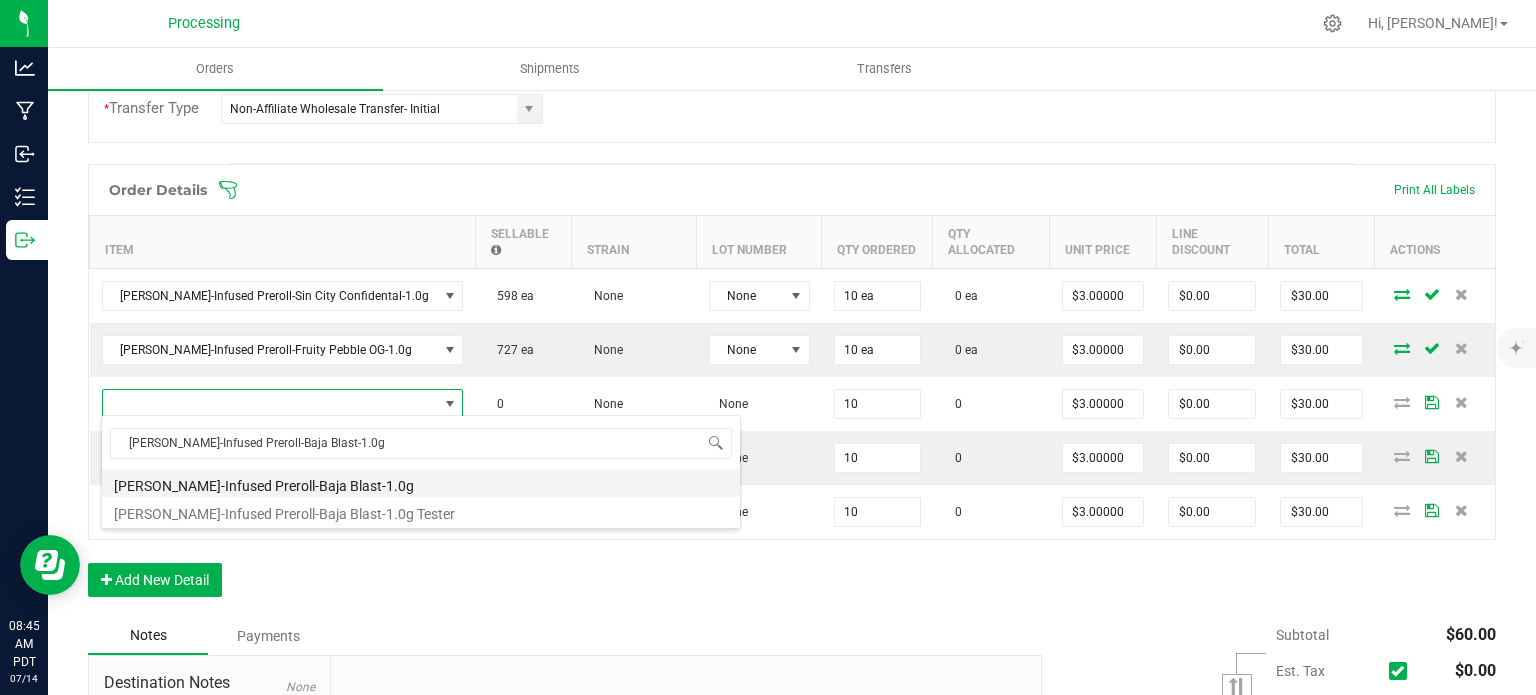 type on "10 ea" 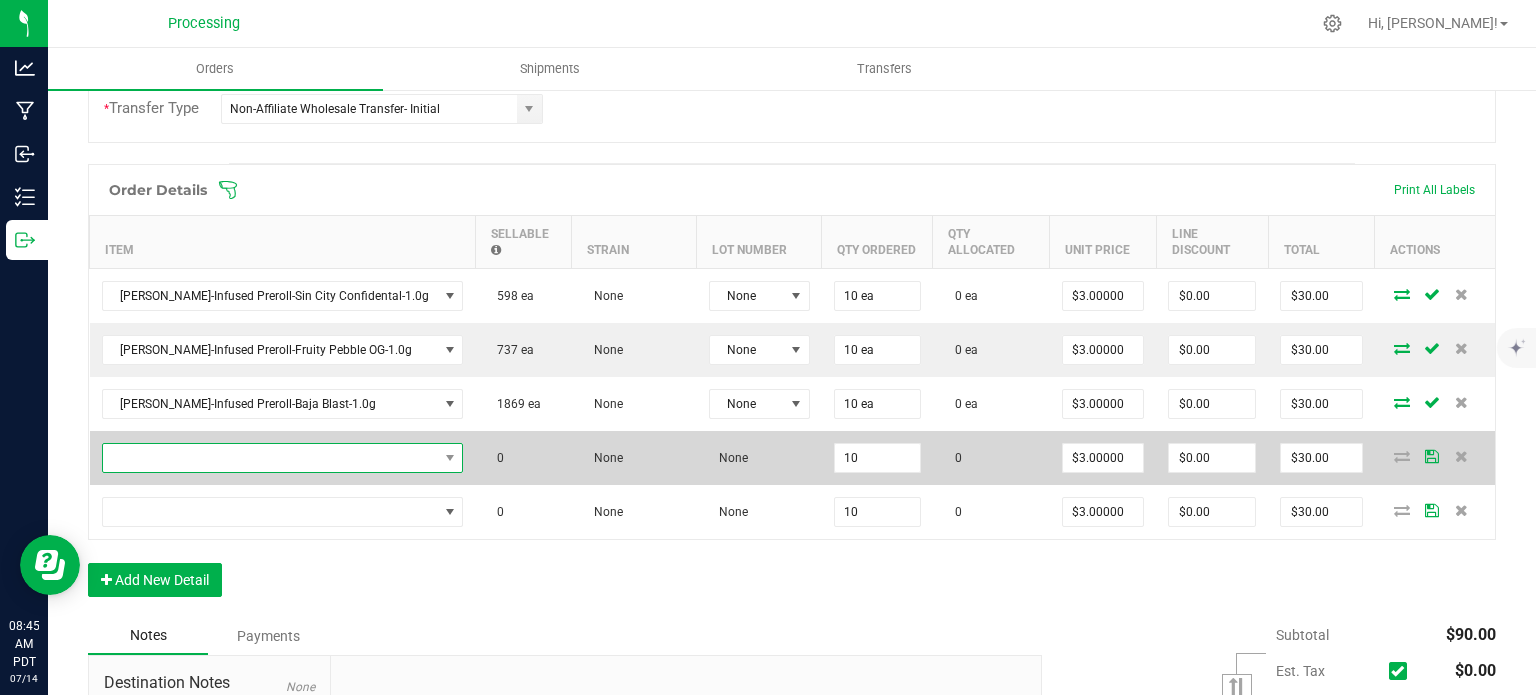 click at bounding box center (449, 458) 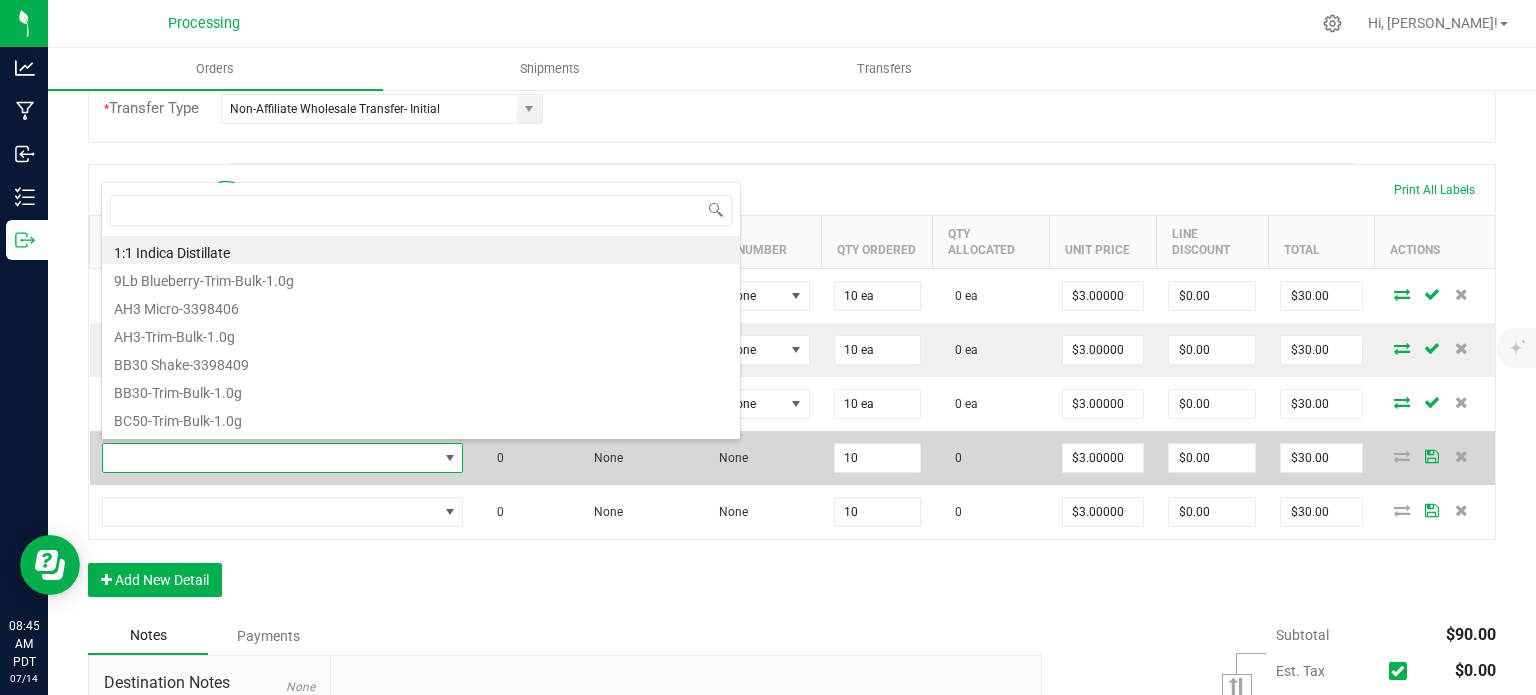 scroll, scrollTop: 99970, scrollLeft: 99704, axis: both 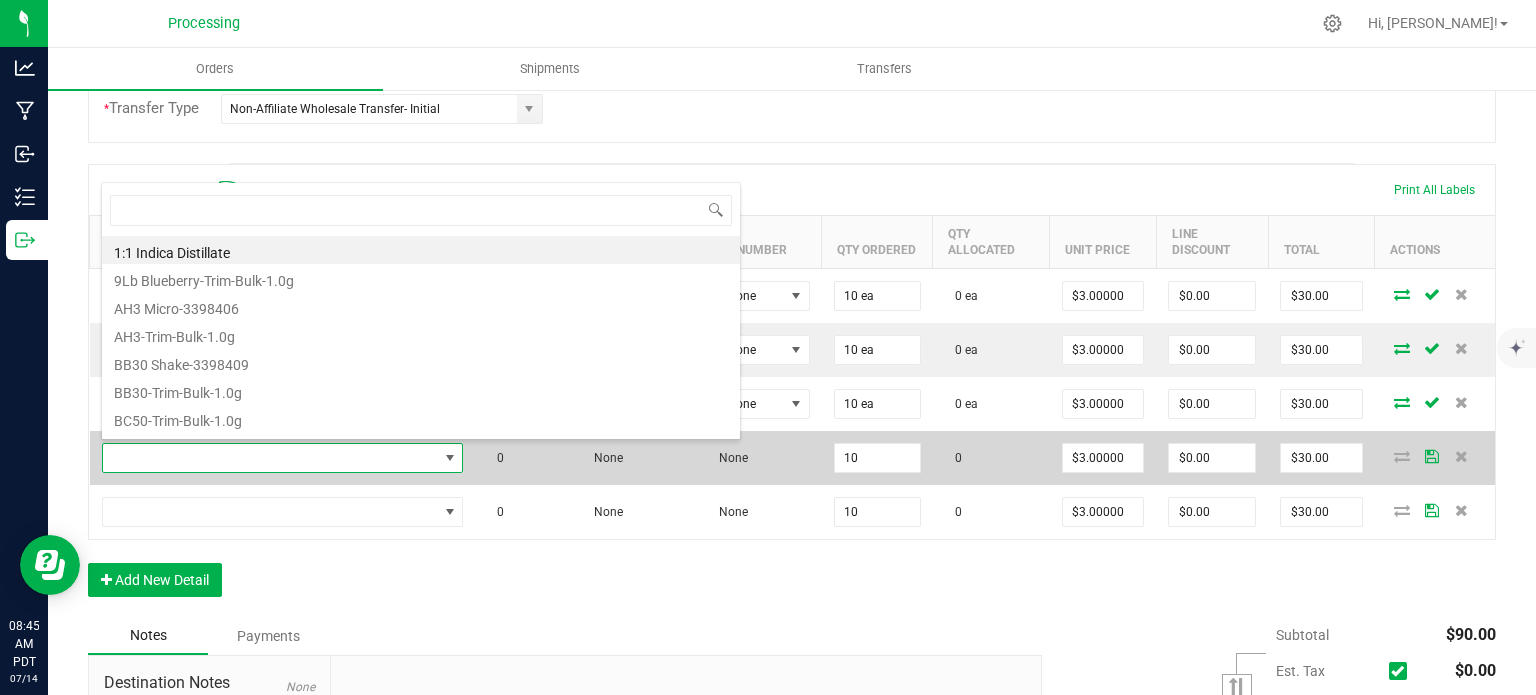 type on "[PERSON_NAME]-Infused Preroll-Maui Wowie-1.0g" 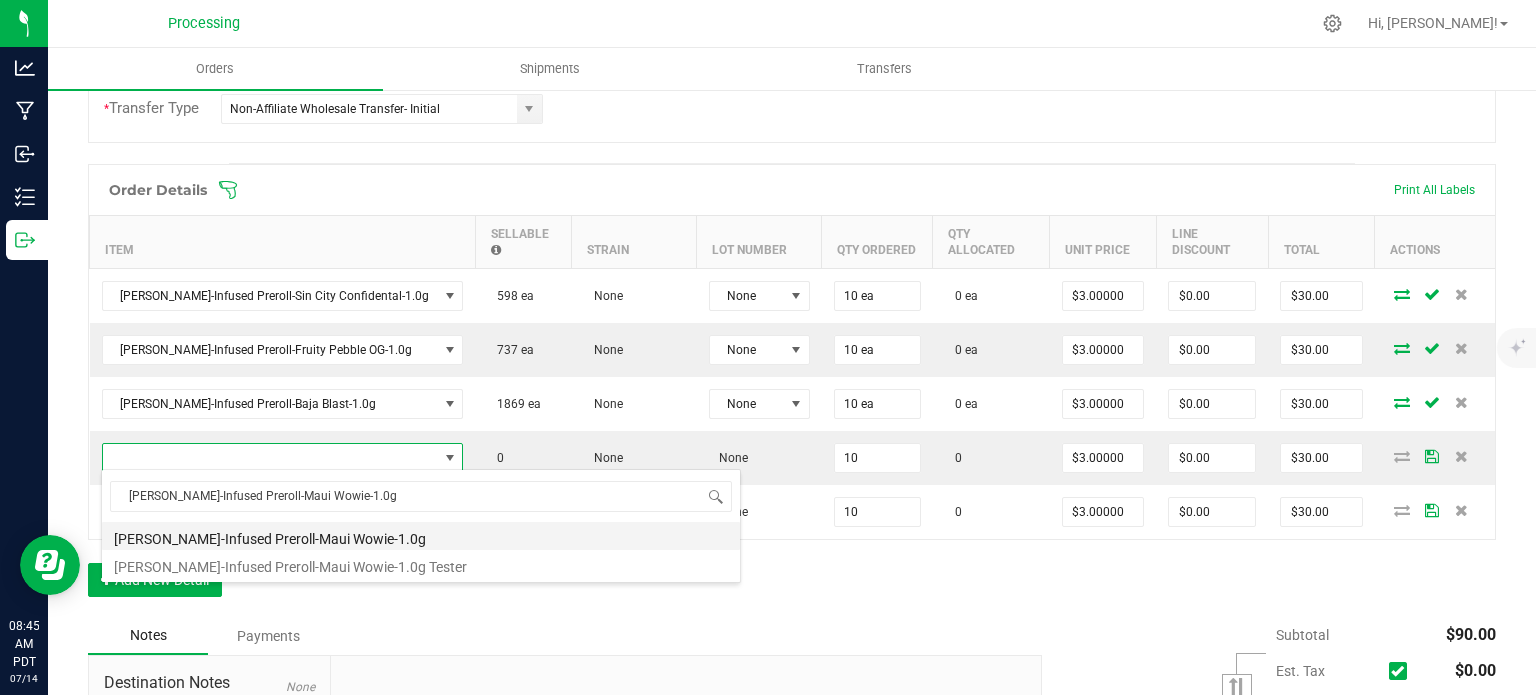 click on "[PERSON_NAME]-Infused Preroll-Maui Wowie-1.0g" at bounding box center (421, 536) 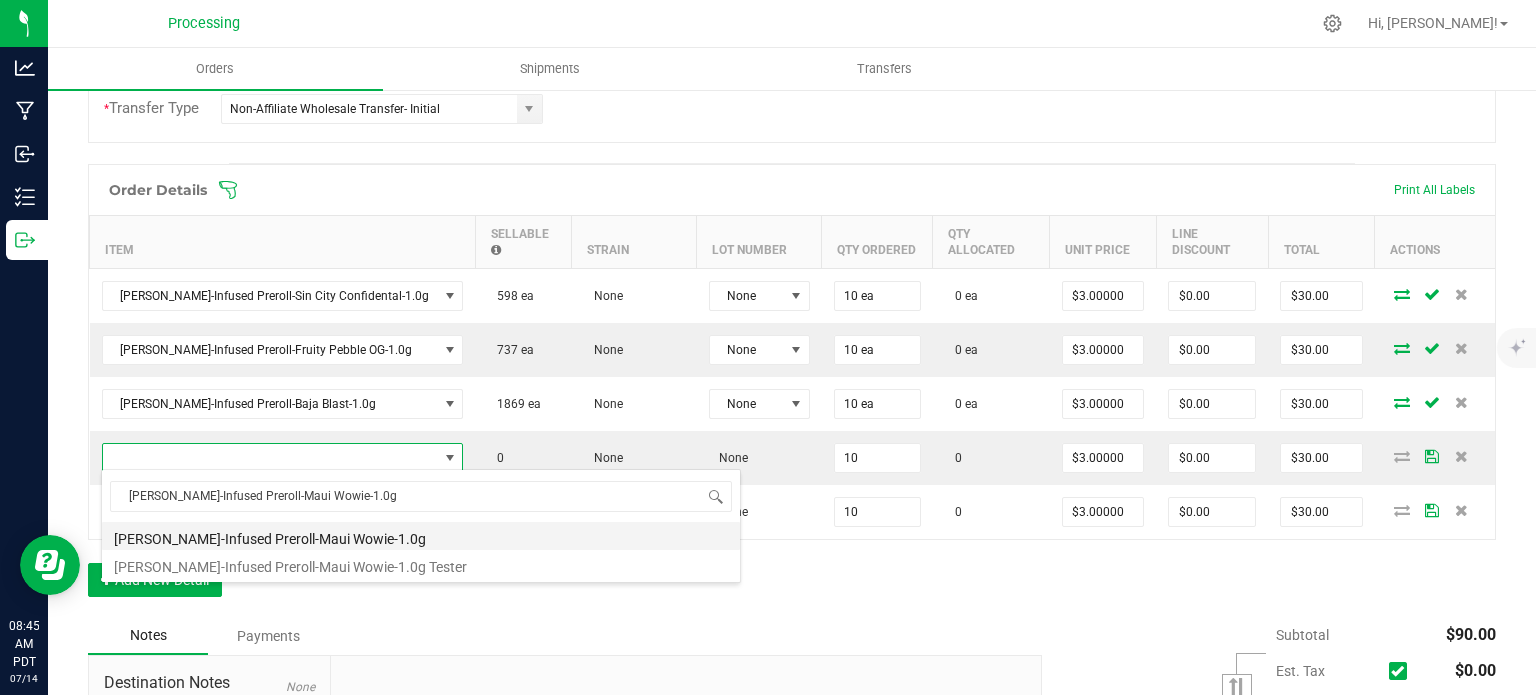 type on "10 ea" 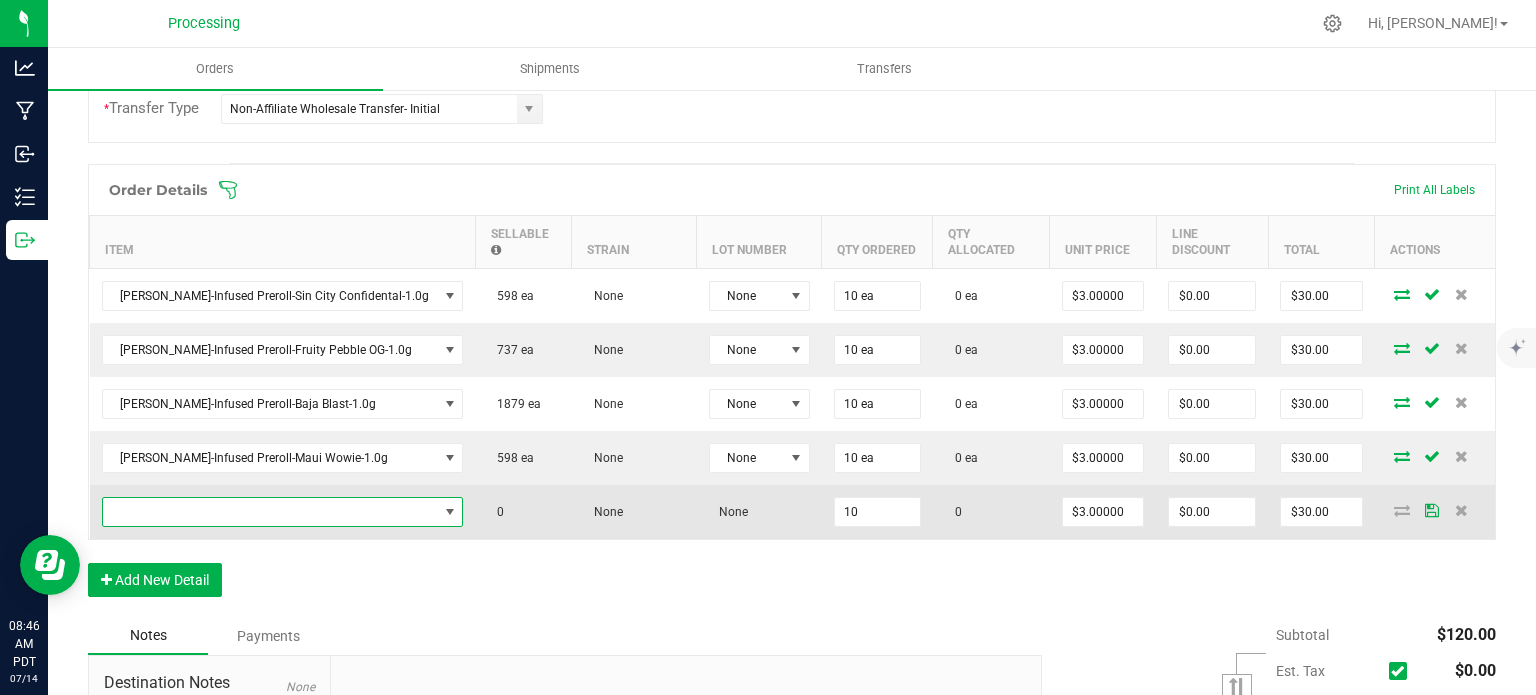 click at bounding box center (450, 512) 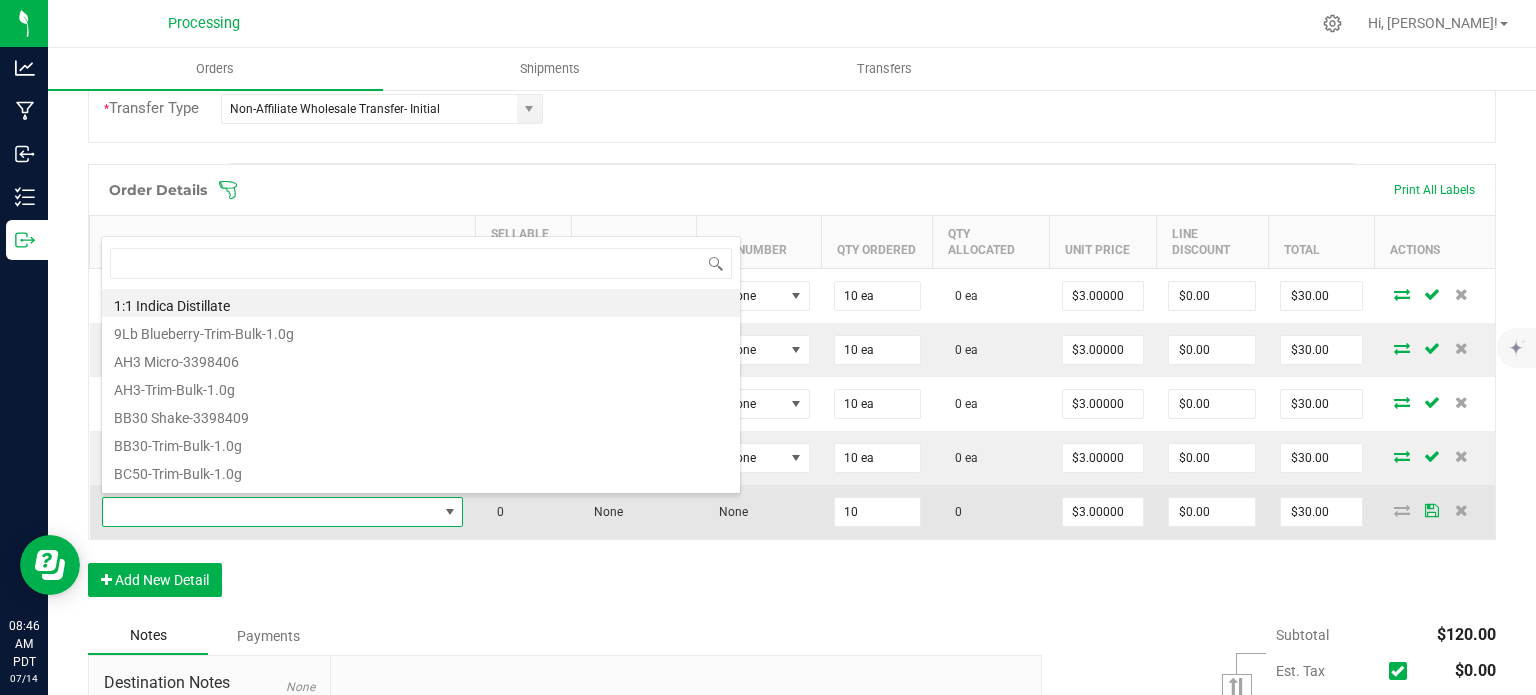 type on "[PERSON_NAME]-Infused Preroll-Mango-1.0g" 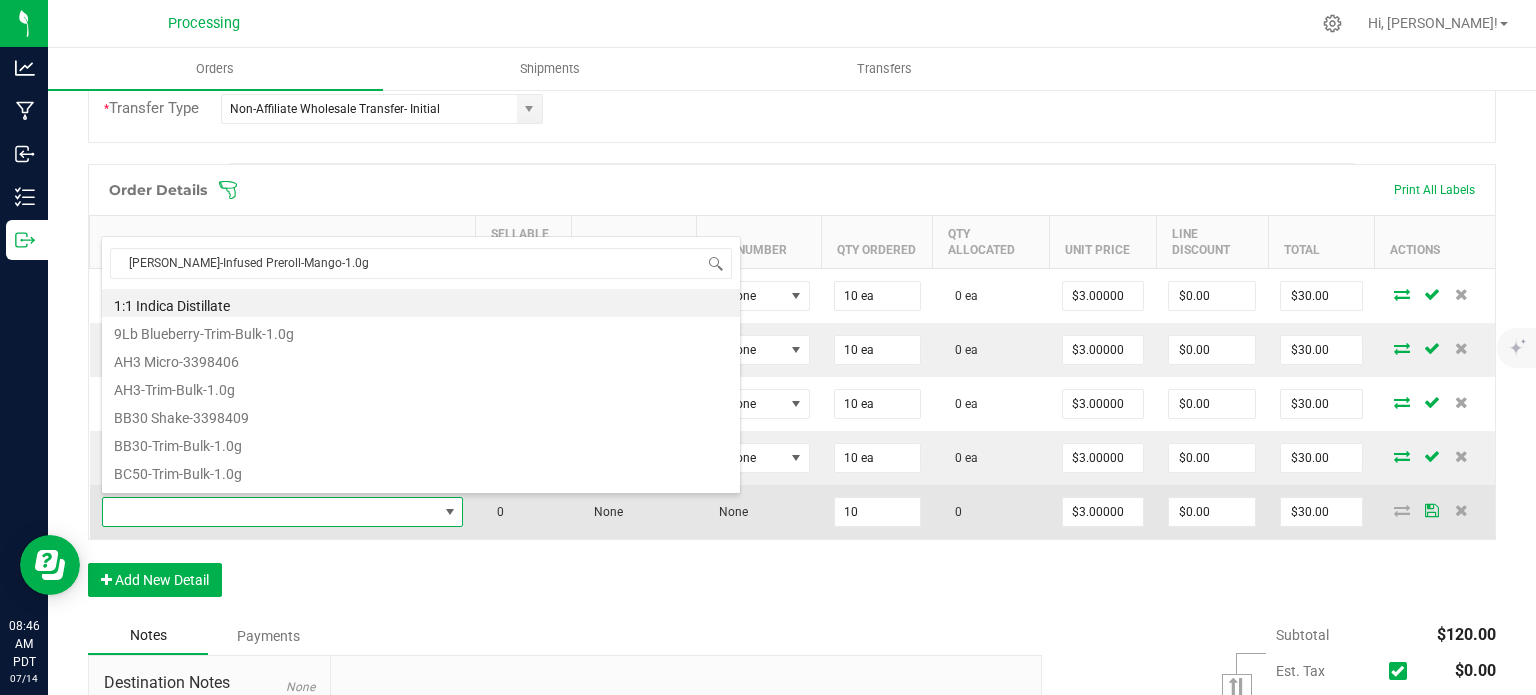 scroll, scrollTop: 99970, scrollLeft: 99704, axis: both 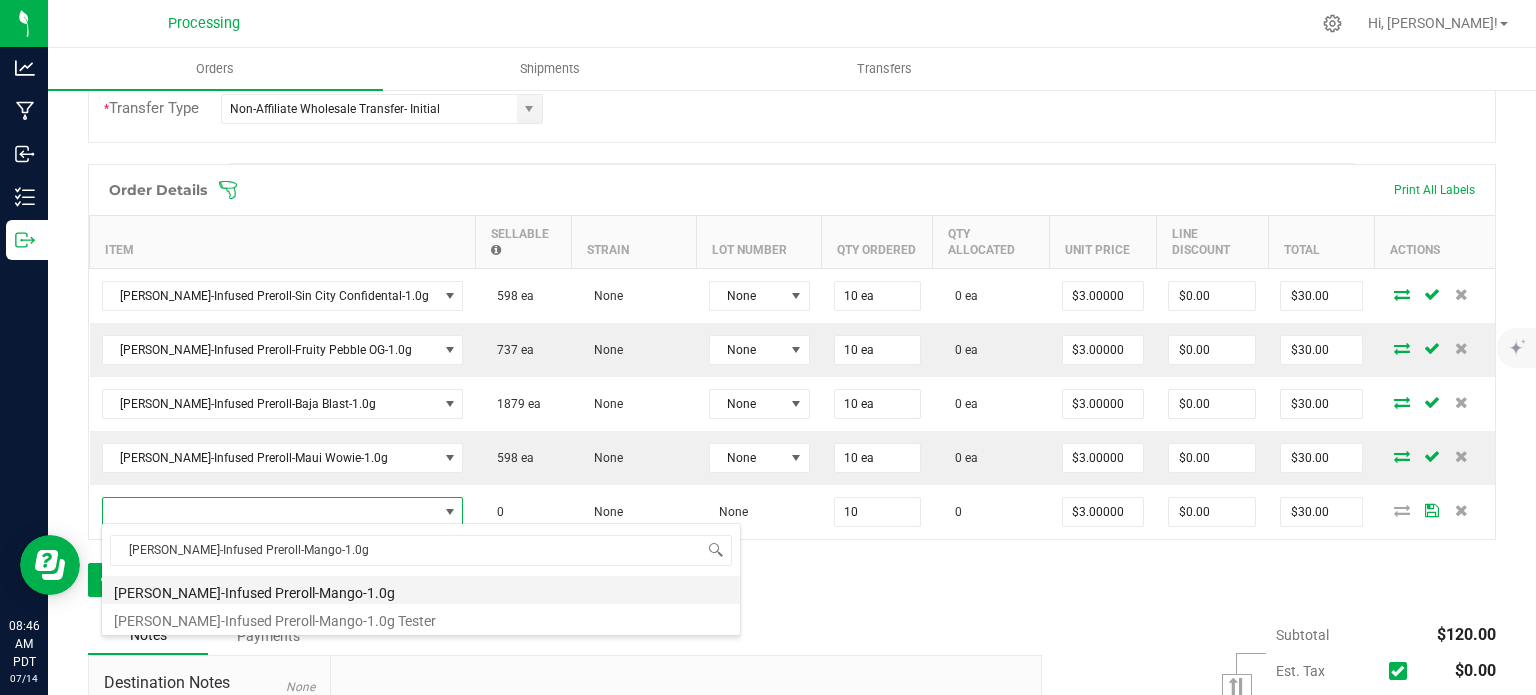 click on "[PERSON_NAME]-Infused Preroll-Mango-1.0g" at bounding box center [421, 590] 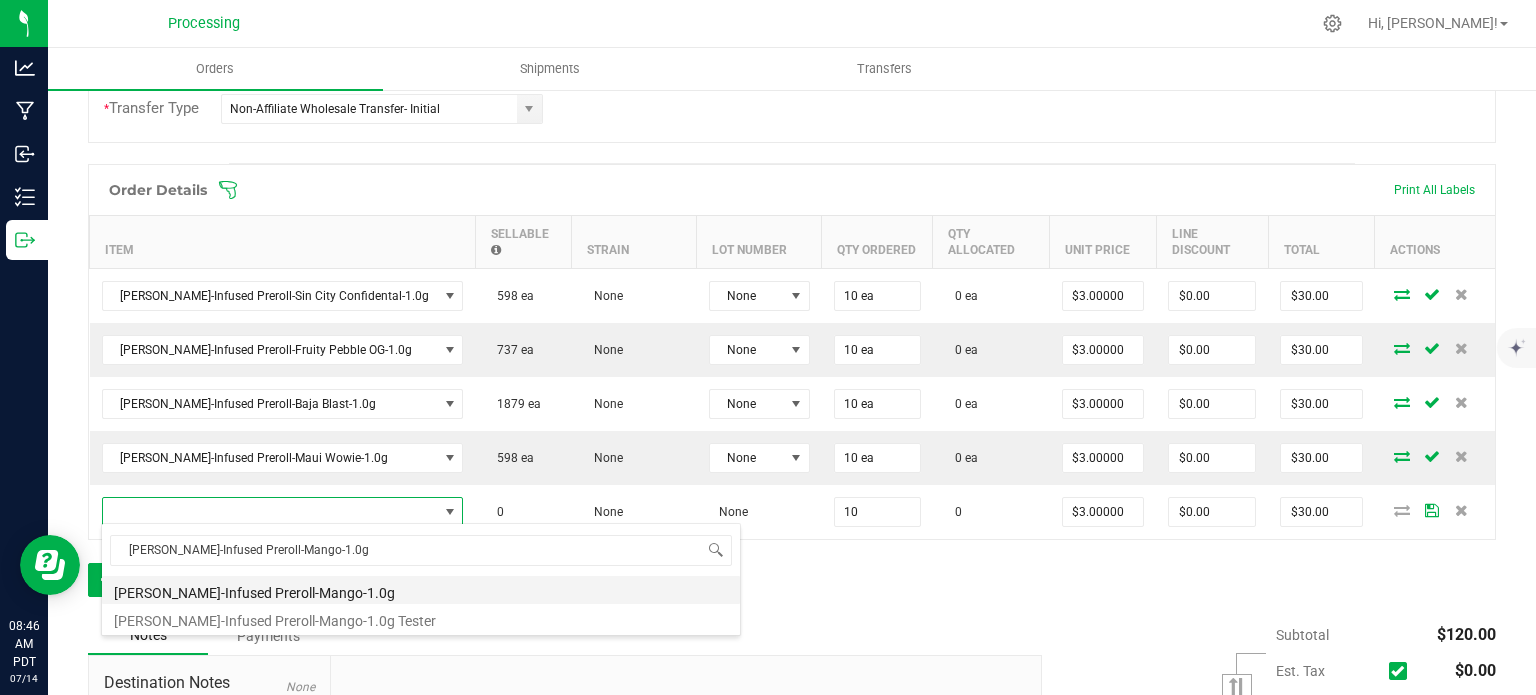 type on "10 ea" 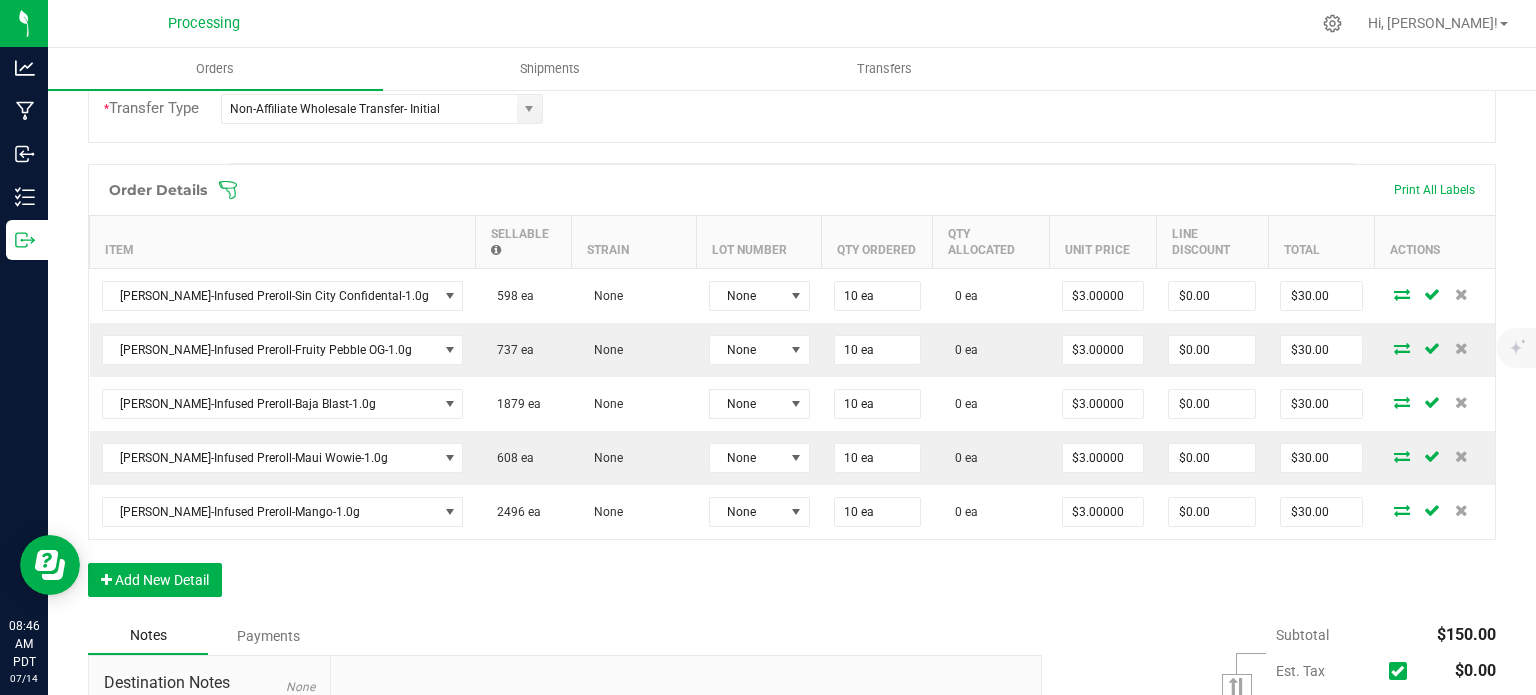 scroll, scrollTop: 732, scrollLeft: 0, axis: vertical 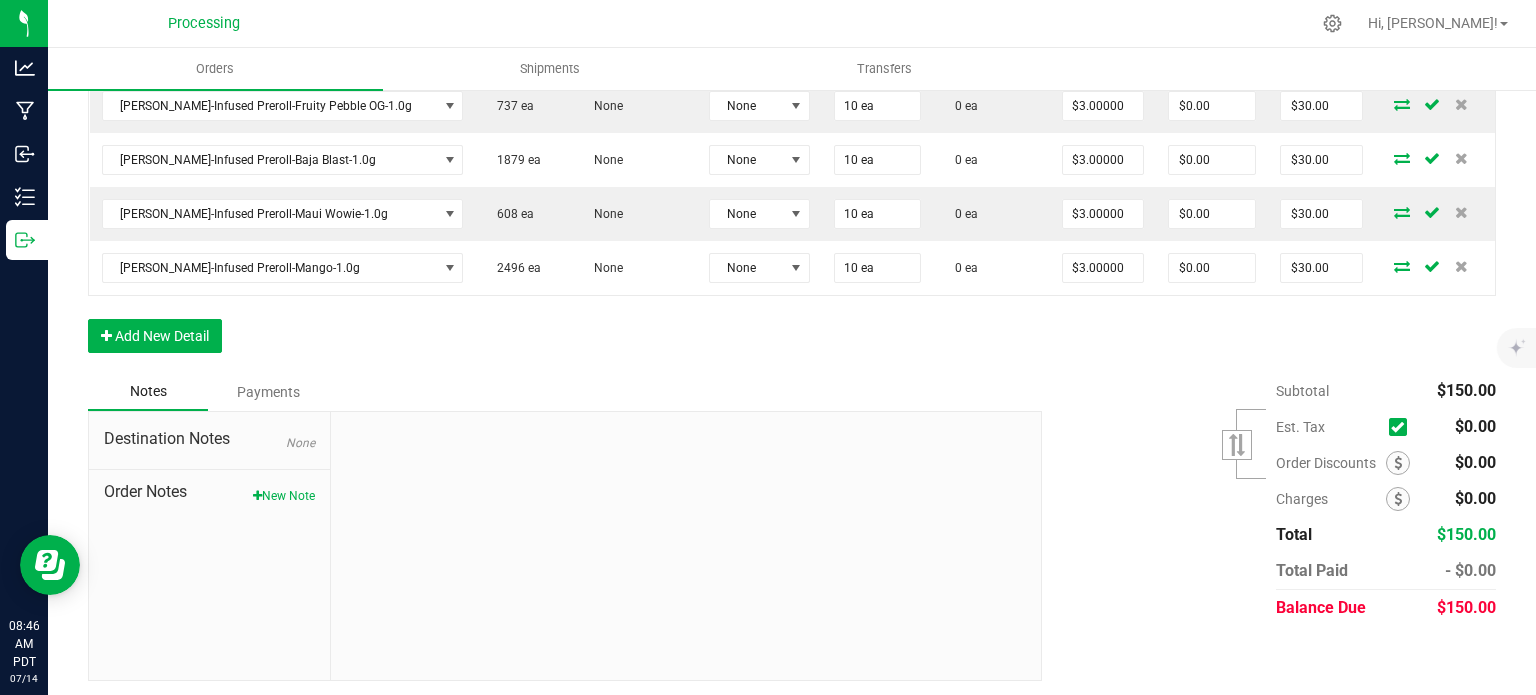 click on "Order Details Print All Labels Item  Sellable  Strain  Lot Number  Qty Ordered Qty Allocated Unit Price Line Discount Total Actions HUST-Infused Preroll-Sin City Confidental-1.0g  598 ea   None  None 10 ea  0 ea  $3.00000 $0.00 $30.00 HUST-Infused Preroll-Fruity Pebble OG-1.0g  737 ea   None  None 10 ea  0 ea  $3.00000 $0.00 $30.00 HUST-Infused Preroll-Baja Blast-1.0g  1879 ea   None  None 10 ea  0 ea  $3.00000 $0.00 $30.00 HUST-Infused Preroll-Maui Wowie-1.0g  608 ea   None  None 10 ea  0 ea  $3.00000 $0.00 $30.00 HUST-Infused Preroll-Mango-1.0g  2496 ea   None  None 10 ea  0 ea  $3.00000 $0.00 $30.00
Add New Detail" at bounding box center (792, 146) 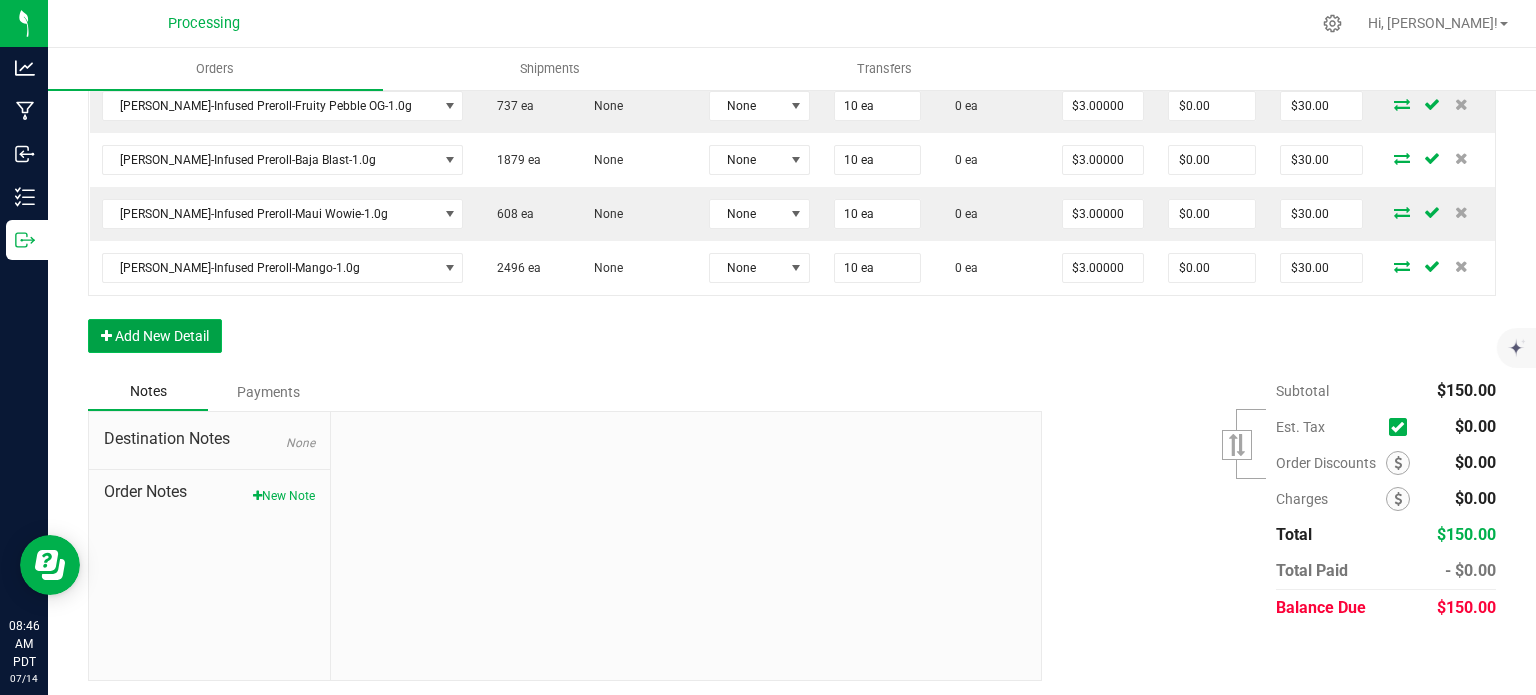 click on "Add New Detail" at bounding box center (155, 336) 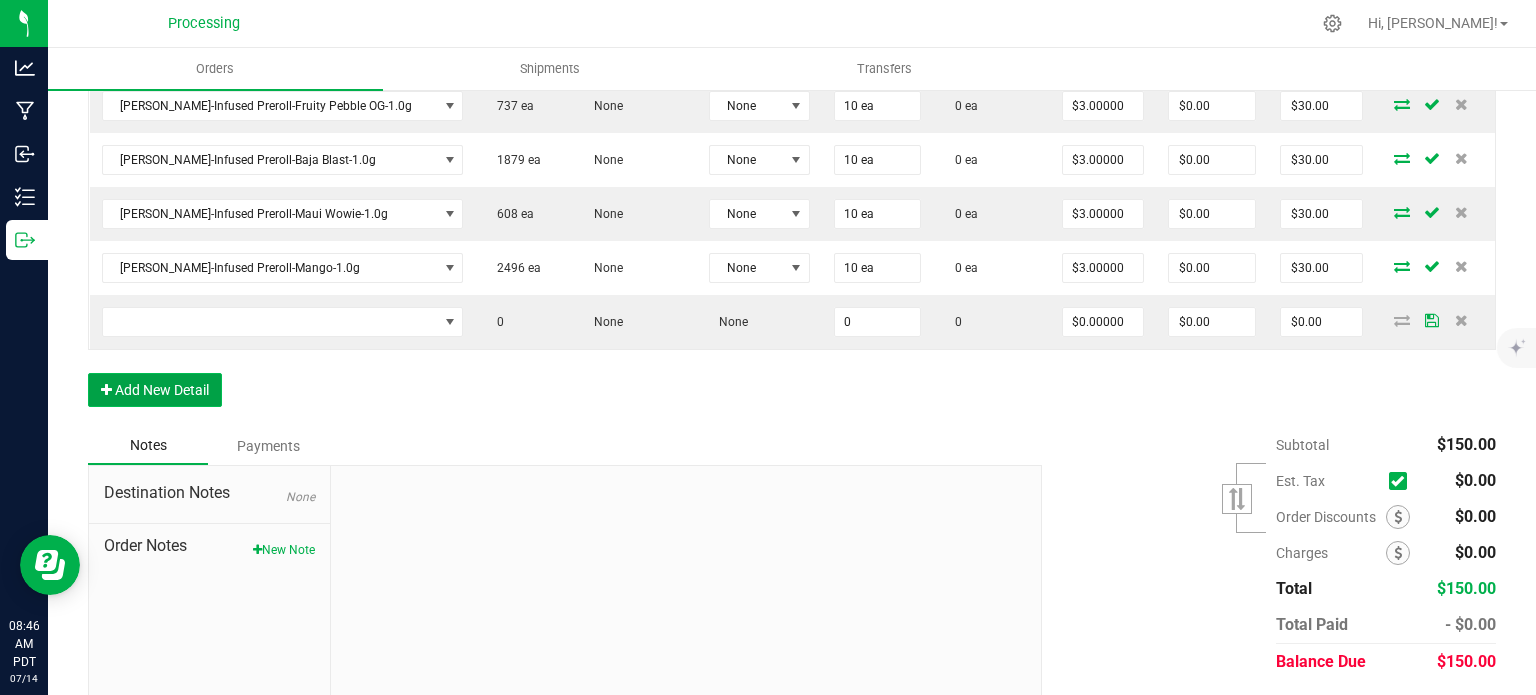 click on "Add New Detail" at bounding box center [155, 390] 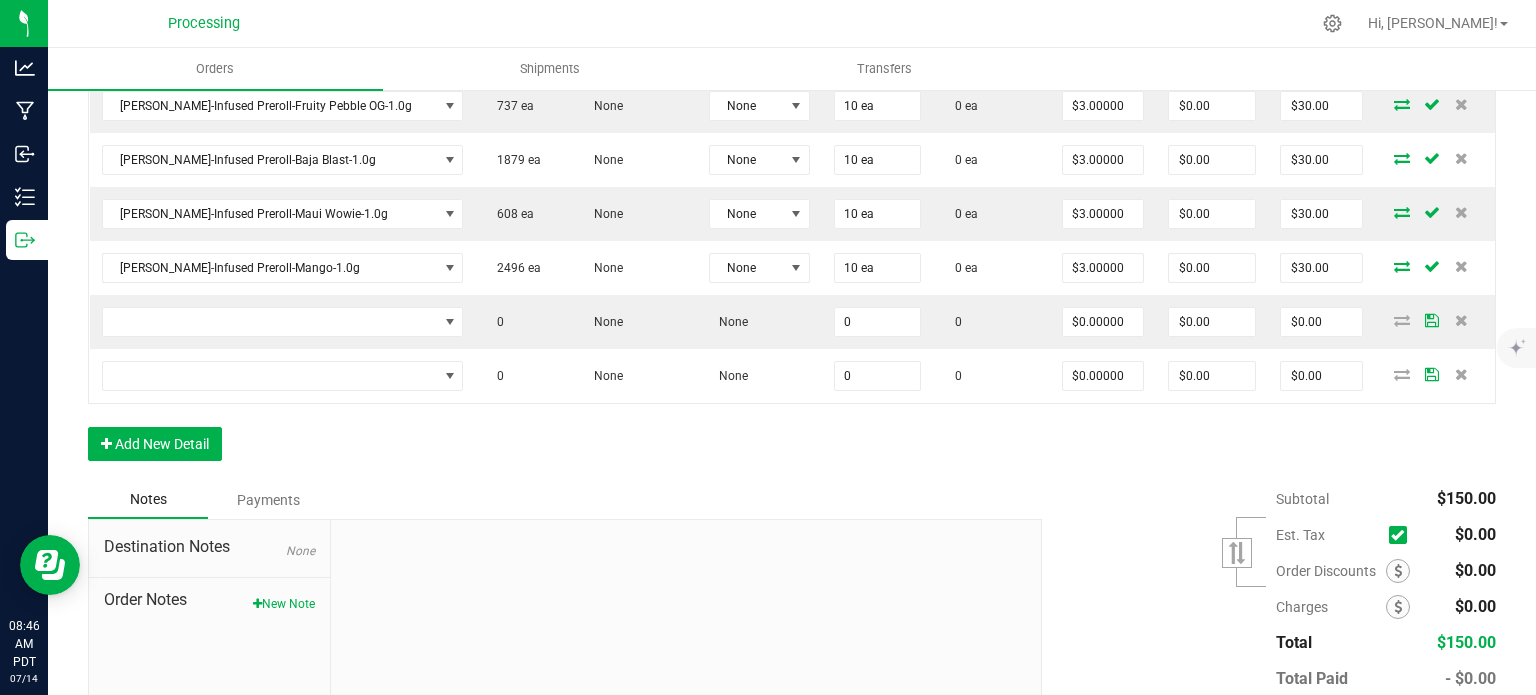 click on "Order Details Print All Labels Item  Sellable  Strain  Lot Number  Qty Ordered Qty Allocated Unit Price Line Discount Total Actions HUST-Infused Preroll-Sin City Confidental-1.0g  598 ea   None  None 10 ea  0 ea  $3.00000 $0.00 $30.00 HUST-Infused Preroll-Fruity Pebble OG-1.0g  737 ea   None  None 10 ea  0 ea  $3.00000 $0.00 $30.00 HUST-Infused Preroll-Baja Blast-1.0g  1879 ea   None  None 10 ea  0 ea  $3.00000 $0.00 $30.00 HUST-Infused Preroll-Maui Wowie-1.0g  608 ea   None  None 10 ea  0 ea  $3.00000 $0.00 $30.00 HUST-Infused Preroll-Mango-1.0g  2496 ea   None  None 10 ea  0 ea  $3.00000 $0.00 $30.00  0    None   None  0  0   $0.00000 $0.00 $0.00  0    None   None  0  0   $0.00000 $0.00 $0.00
Add New Detail" at bounding box center (792, 200) 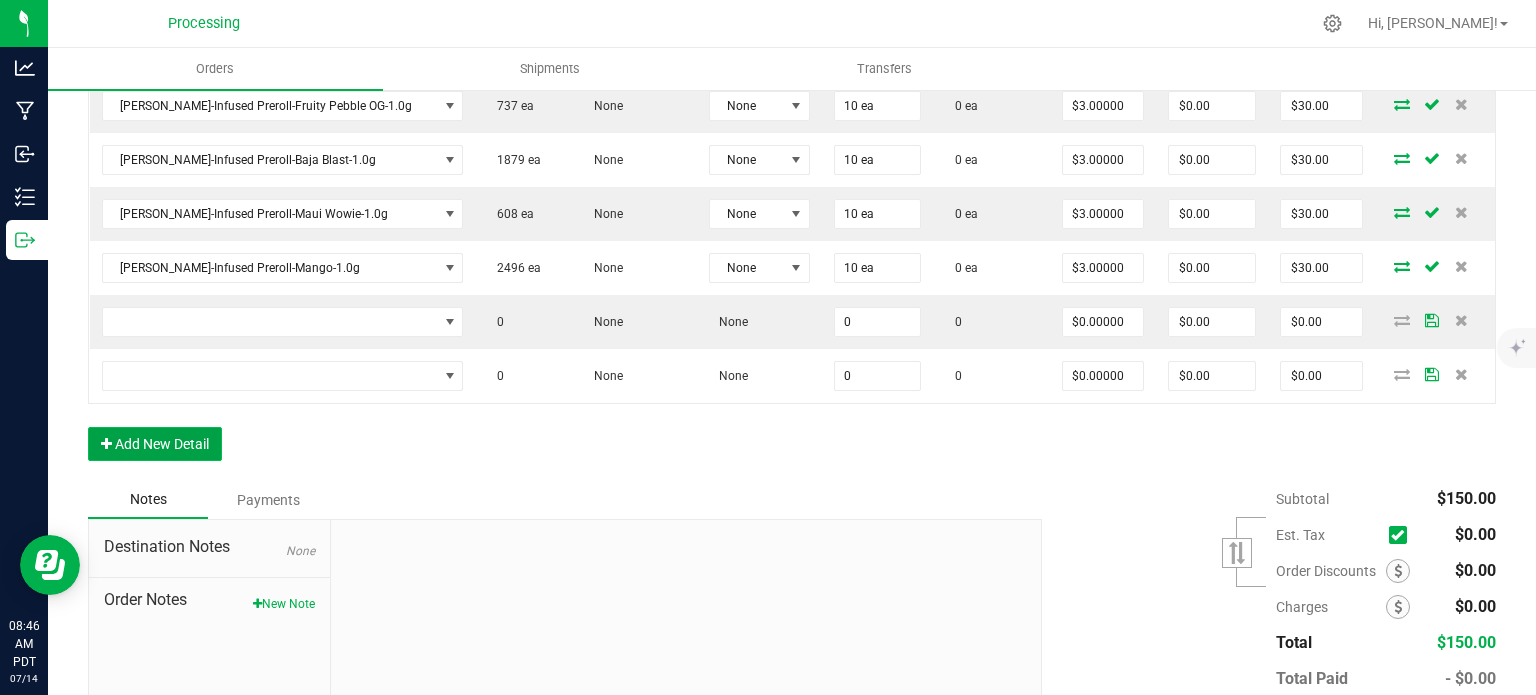 click on "Add New Detail" at bounding box center [155, 444] 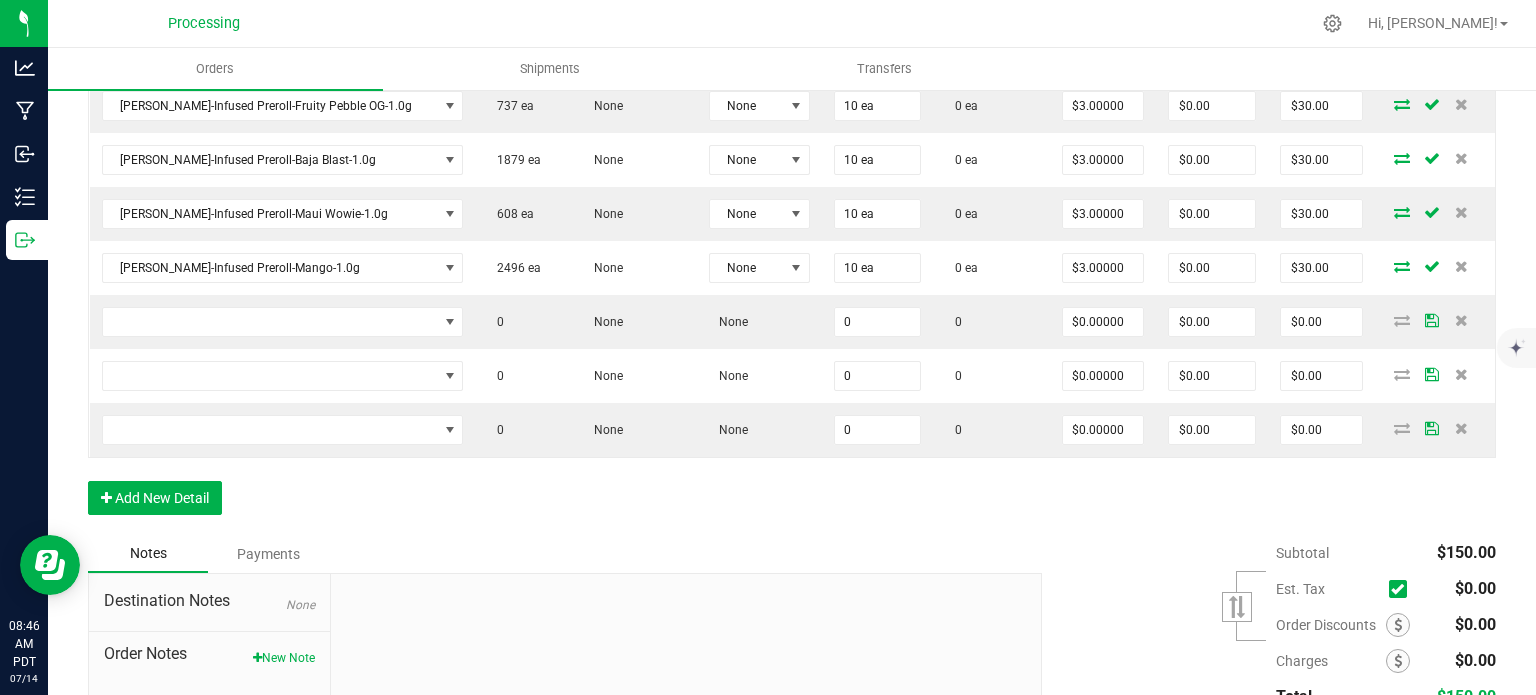 click on "Order Details Print All Labels Item  Sellable  Strain  Lot Number  Qty Ordered Qty Allocated Unit Price Line Discount Total Actions HUST-Infused Preroll-Sin City Confidental-1.0g  598 ea   None  None 10 ea  0 ea  $3.00000 $0.00 $30.00 HUST-Infused Preroll-Fruity Pebble OG-1.0g  737 ea   None  None 10 ea  0 ea  $3.00000 $0.00 $30.00 HUST-Infused Preroll-Baja Blast-1.0g  1879 ea   None  None 10 ea  0 ea  $3.00000 $0.00 $30.00 HUST-Infused Preroll-Maui Wowie-1.0g  608 ea   None  None 10 ea  0 ea  $3.00000 $0.00 $30.00 HUST-Infused Preroll-Mango-1.0g  2496 ea   None  None 10 ea  0 ea  $3.00000 $0.00 $30.00  0    None   None  0  0   $0.00000 $0.00 $0.00  0    None   None  0  0   $0.00000 $0.00 $0.00  0    None   None  0  0   $0.00000 $0.00 $0.00
Add New Detail" at bounding box center [792, 227] 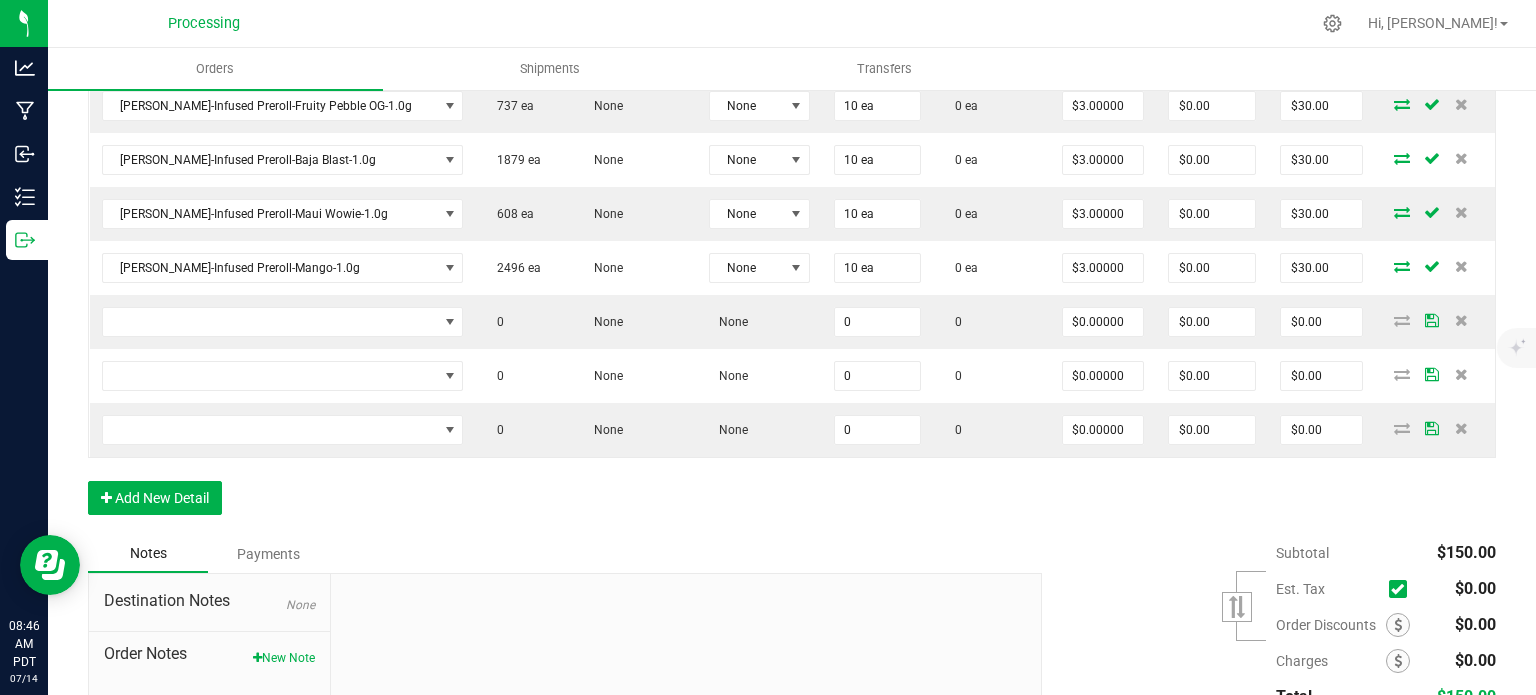 click on "Order Details Print All Labels Item  Sellable  Strain  Lot Number  Qty Ordered Qty Allocated Unit Price Line Discount Total Actions HUST-Infused Preroll-Sin City Confidental-1.0g  598 ea   None  None 10 ea  0 ea  $3.00000 $0.00 $30.00 HUST-Infused Preroll-Fruity Pebble OG-1.0g  737 ea   None  None 10 ea  0 ea  $3.00000 $0.00 $30.00 HUST-Infused Preroll-Baja Blast-1.0g  1879 ea   None  None 10 ea  0 ea  $3.00000 $0.00 $30.00 HUST-Infused Preroll-Maui Wowie-1.0g  608 ea   None  None 10 ea  0 ea  $3.00000 $0.00 $30.00 HUST-Infused Preroll-Mango-1.0g  2496 ea   None  None 10 ea  0 ea  $3.00000 $0.00 $30.00  0    None   None  0  0   $0.00000 $0.00 $0.00  0    None   None  0  0   $0.00000 $0.00 $0.00  0    None   None  0  0   $0.00000 $0.00 $0.00
Add New Detail" at bounding box center (792, 227) 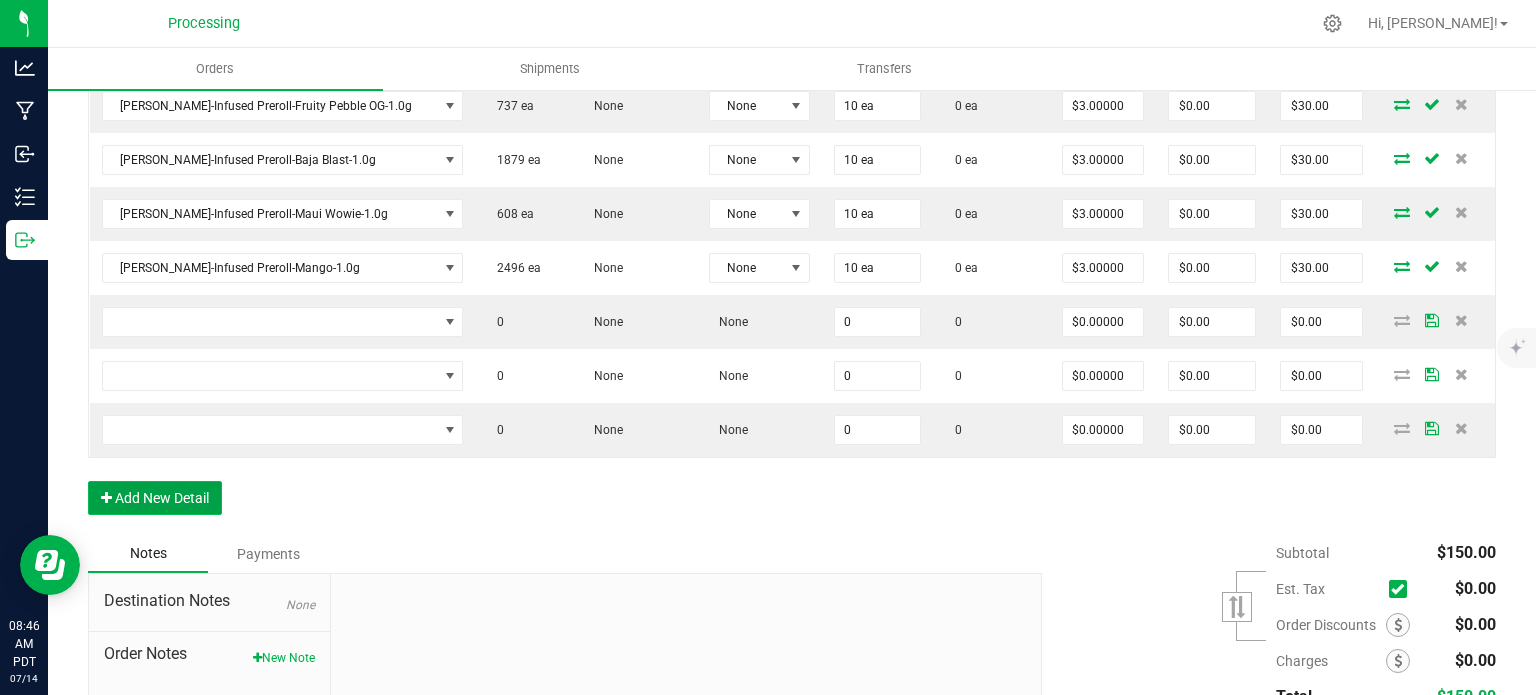 click on "Add New Detail" at bounding box center (155, 498) 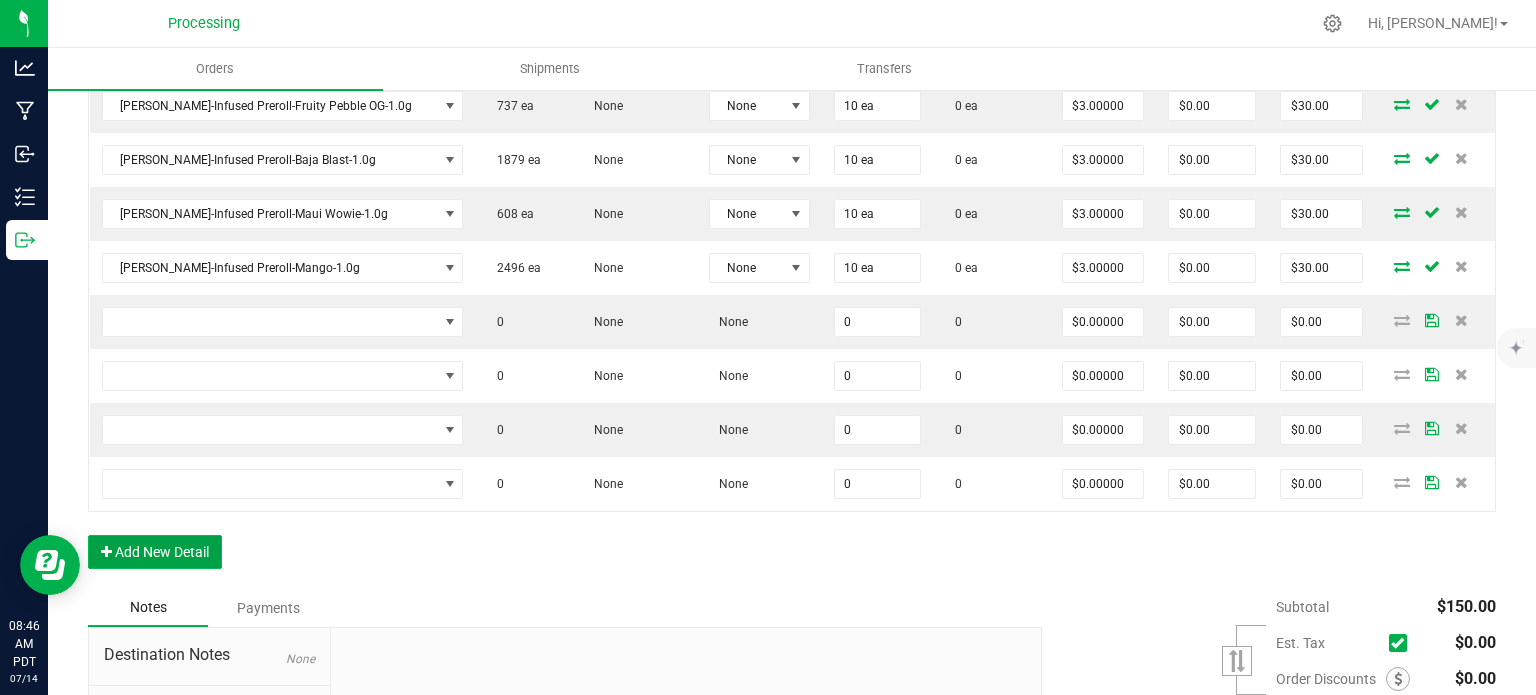 click on "Add New Detail" at bounding box center (155, 552) 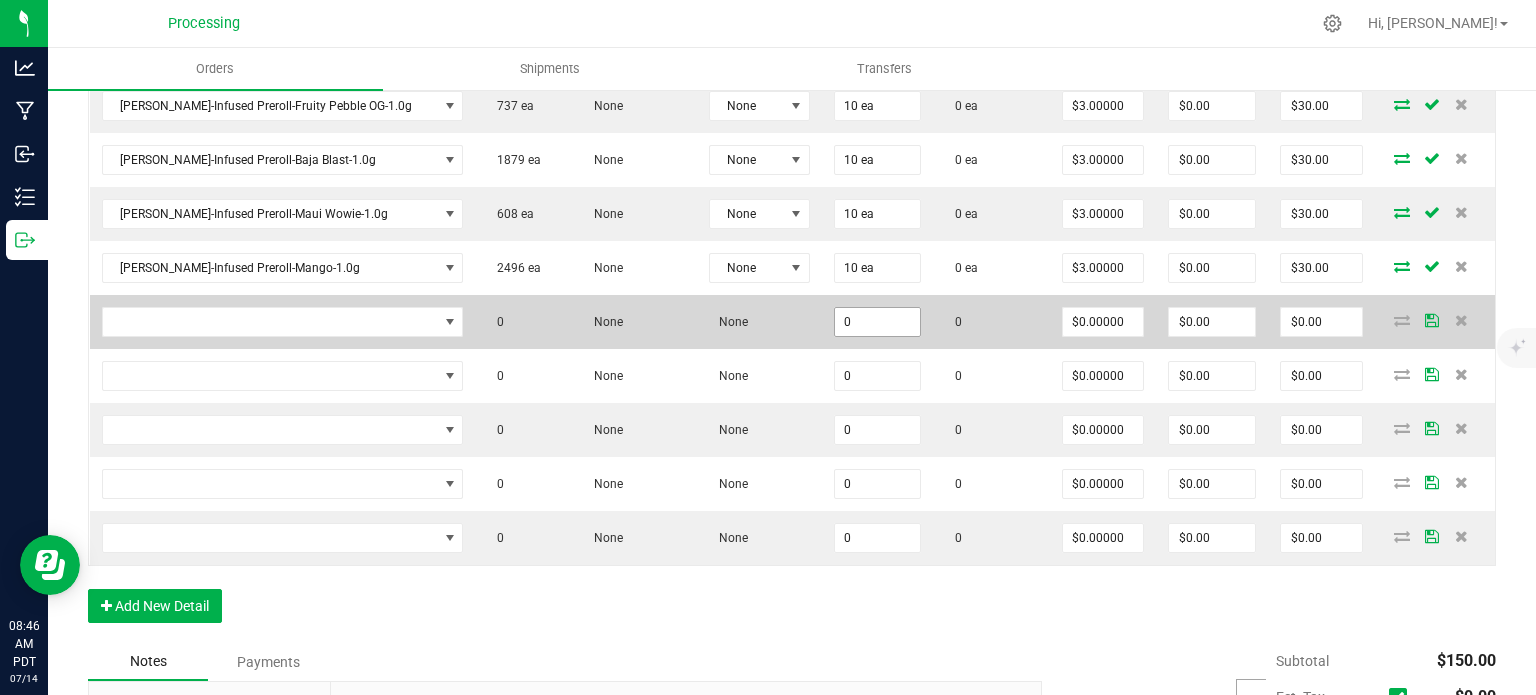 click on "0" at bounding box center (877, 322) 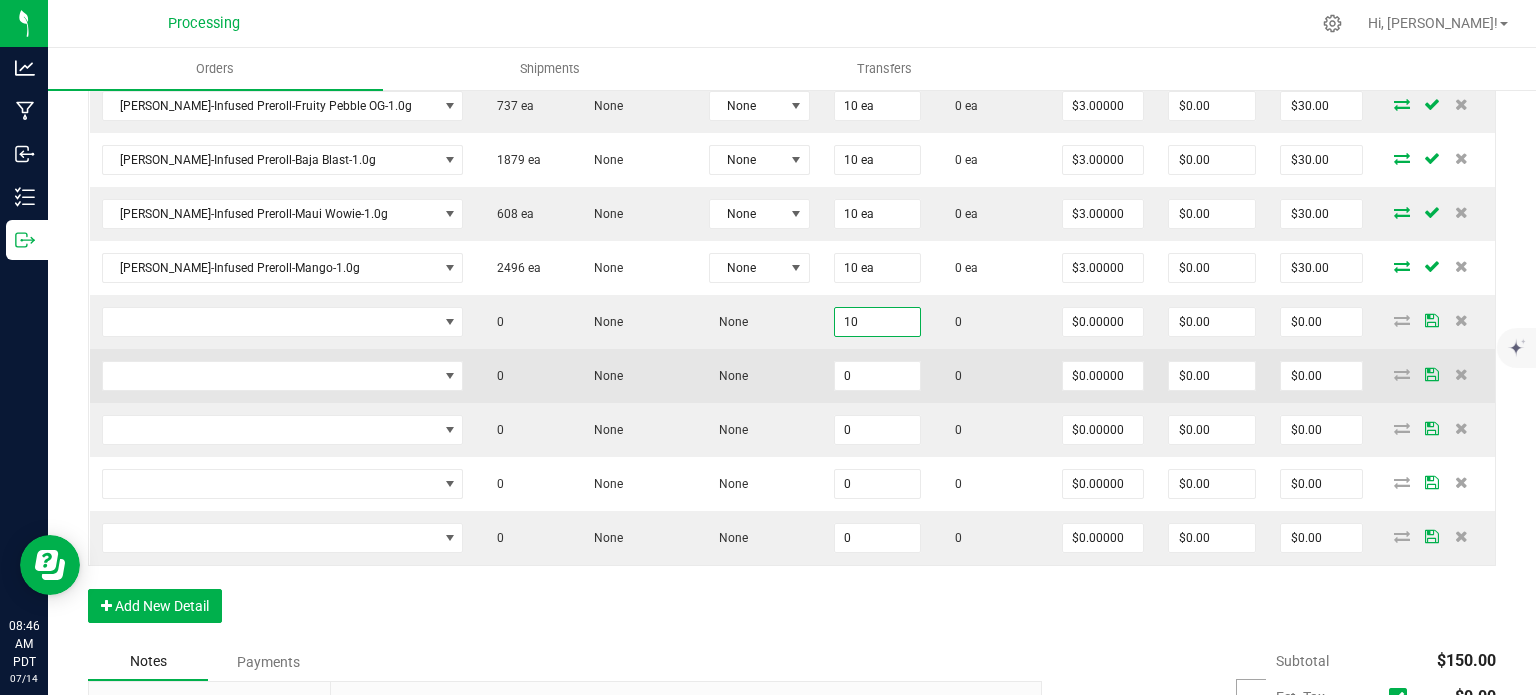 type on "10" 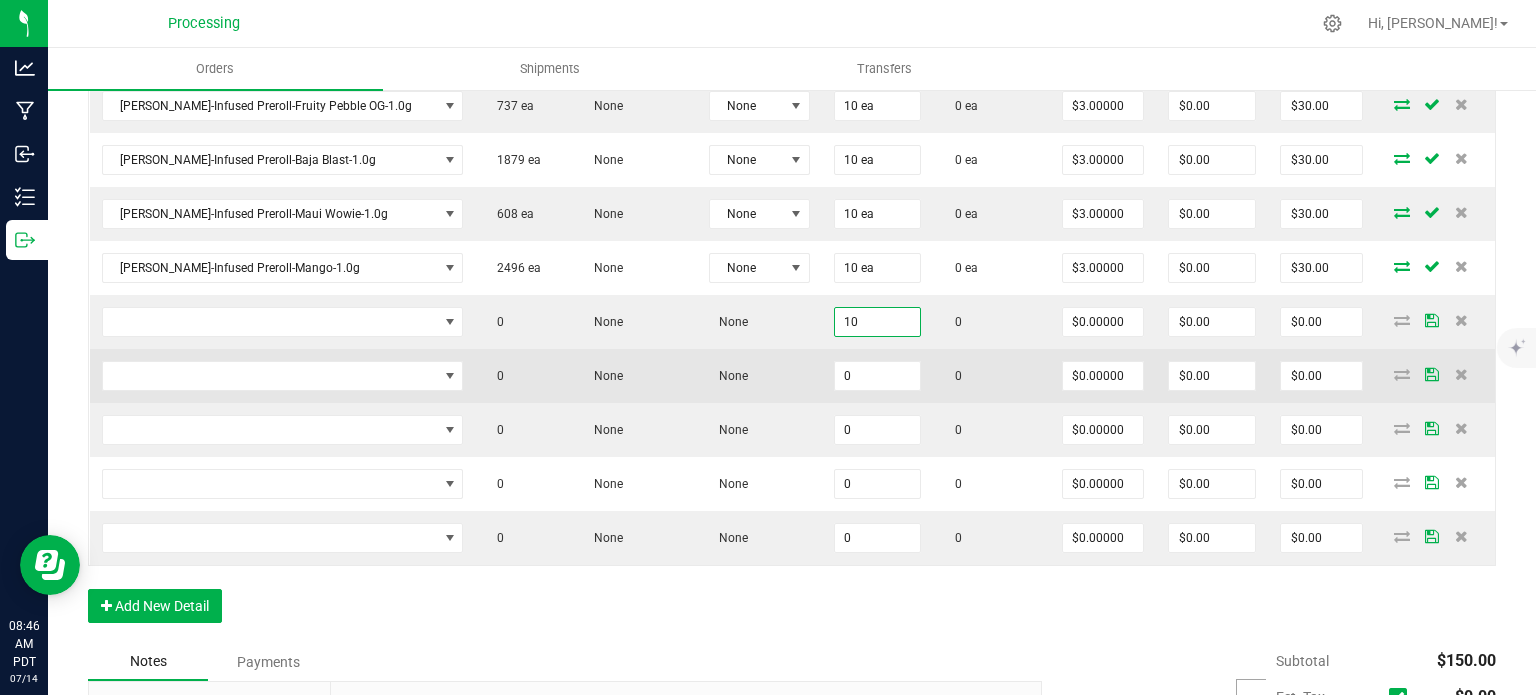 click on "0" at bounding box center [877, 376] 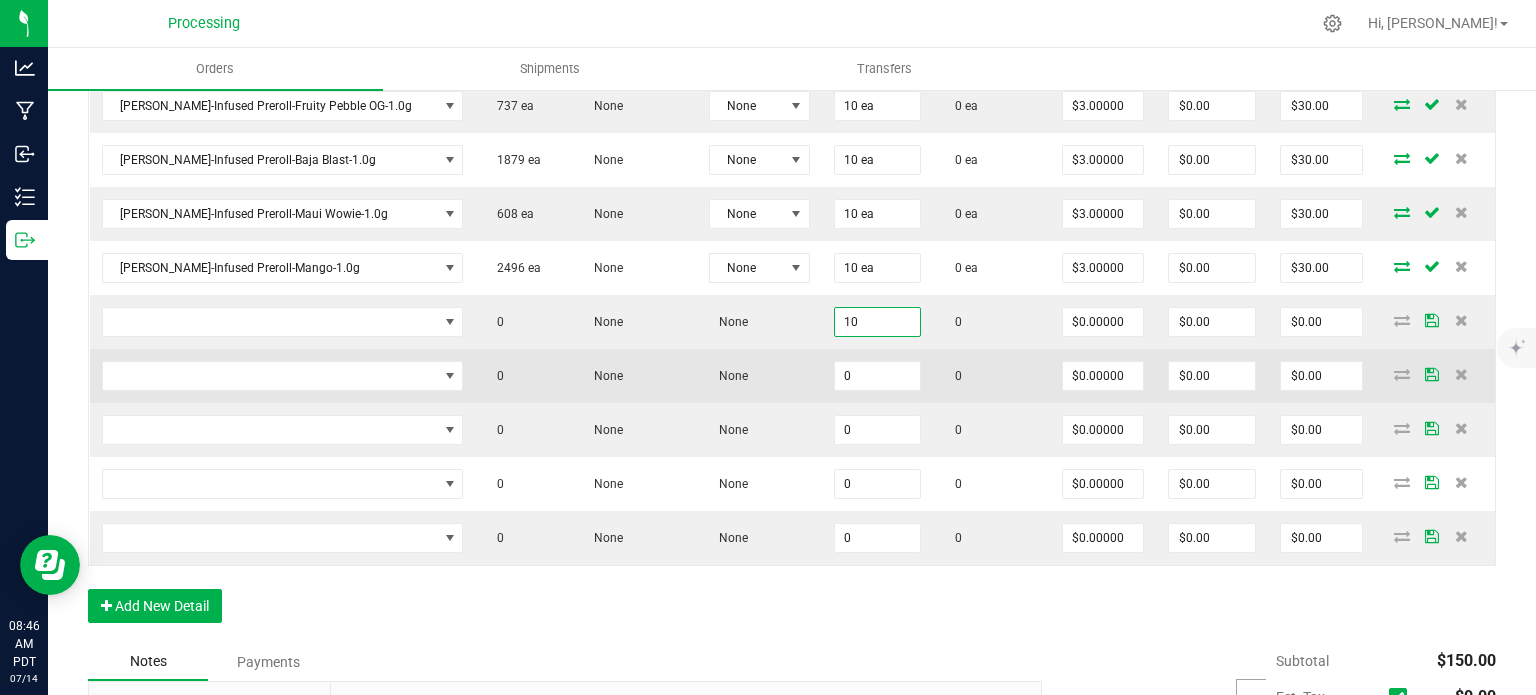 click on "0" at bounding box center [877, 376] 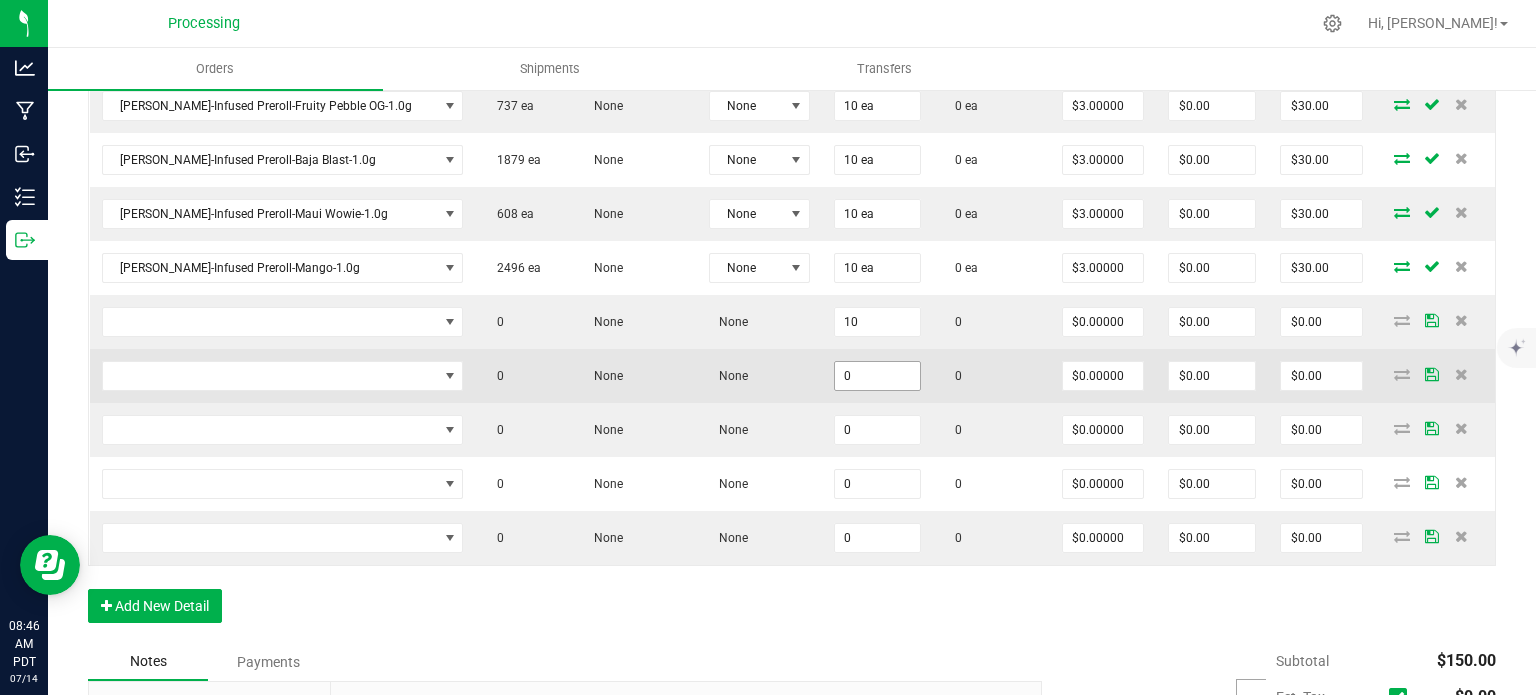 click on "0" at bounding box center (877, 376) 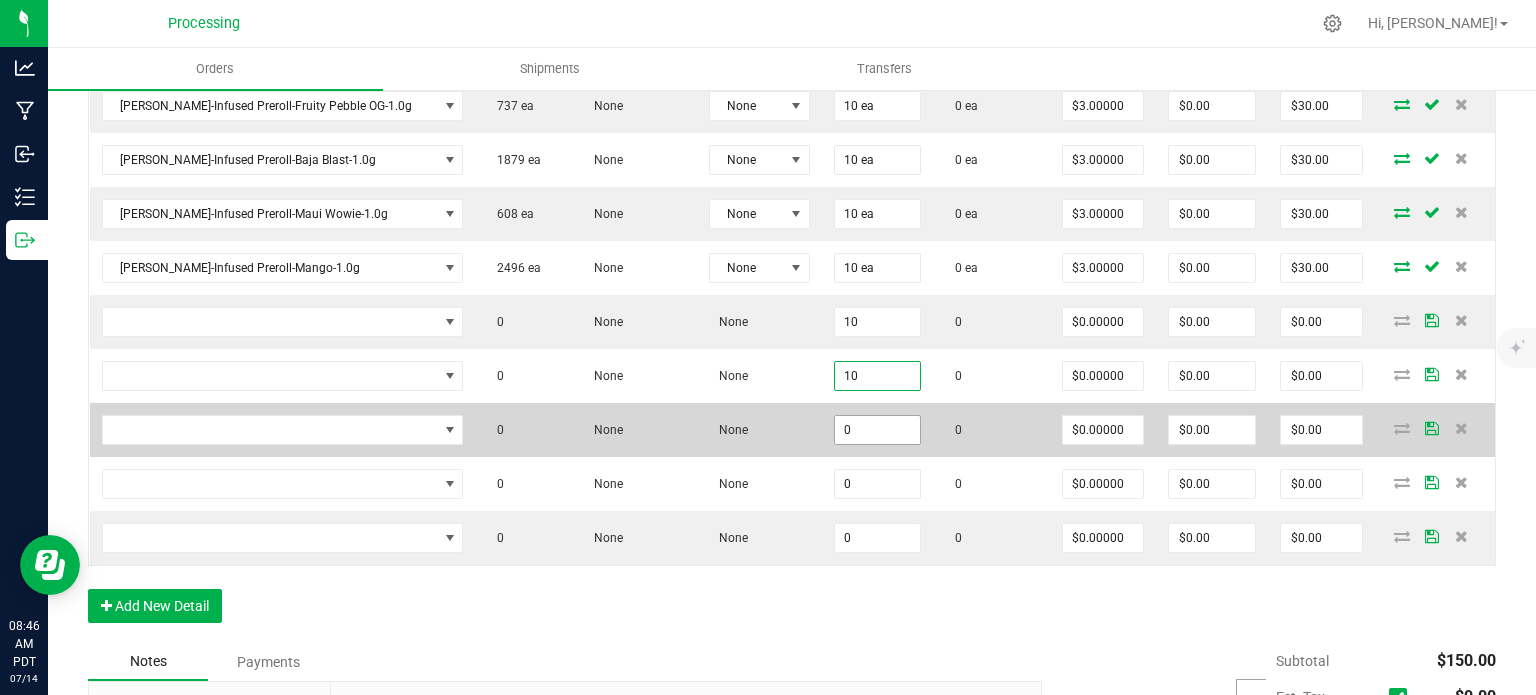 type on "10" 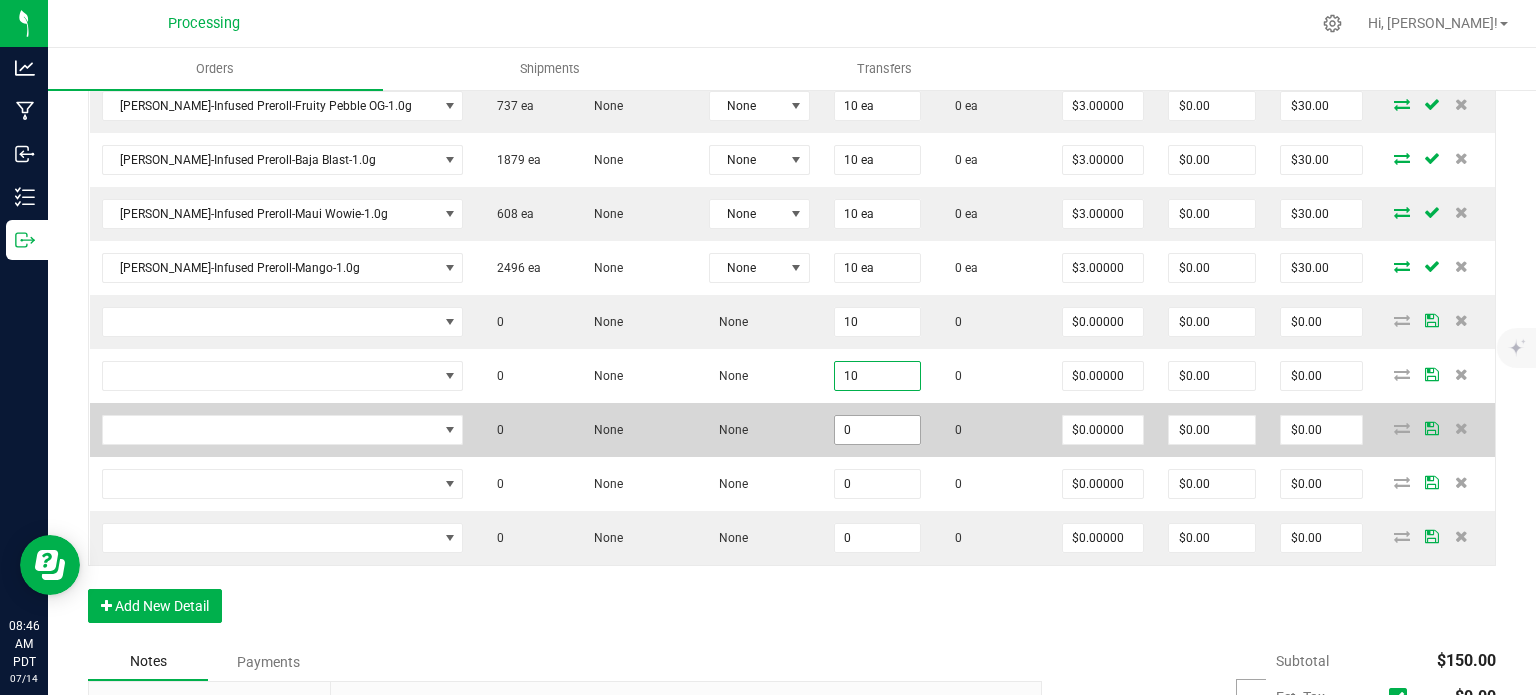 click on "0" at bounding box center [877, 430] 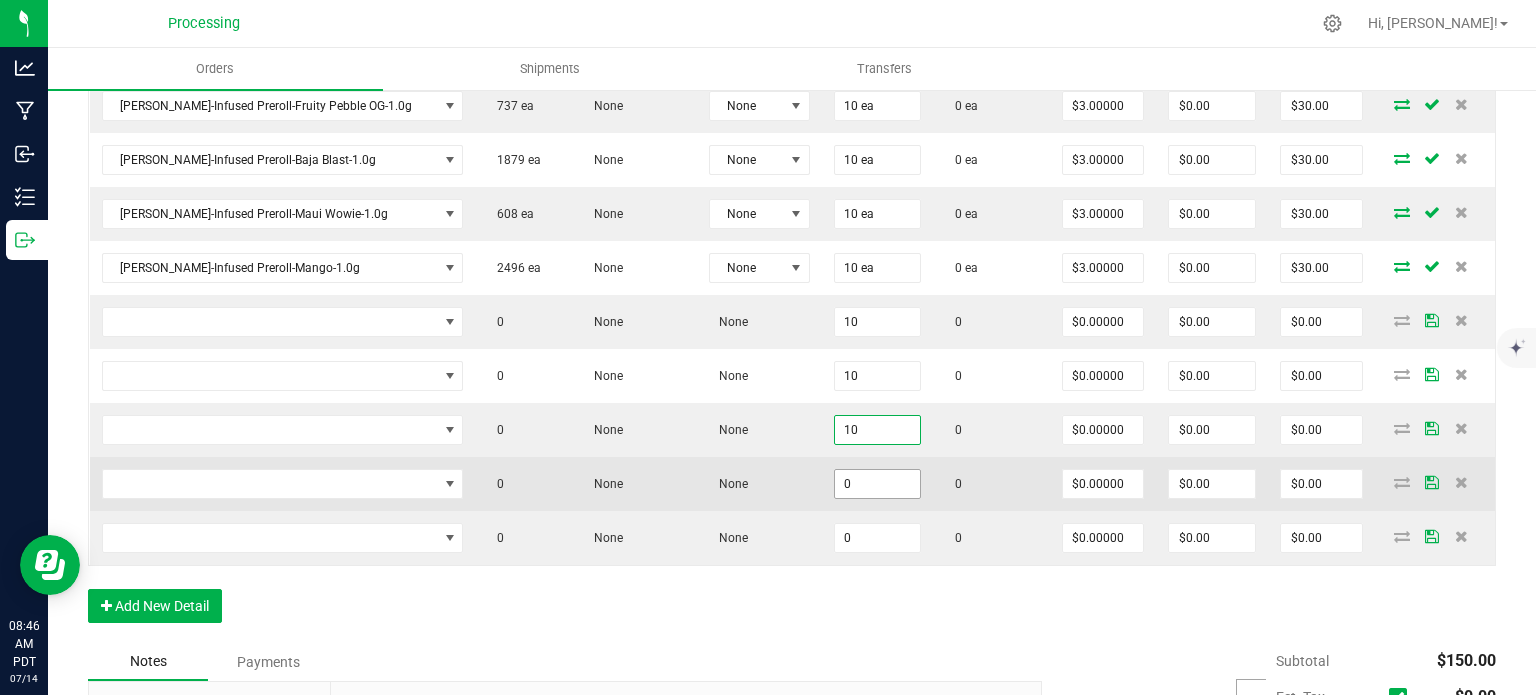 type on "10" 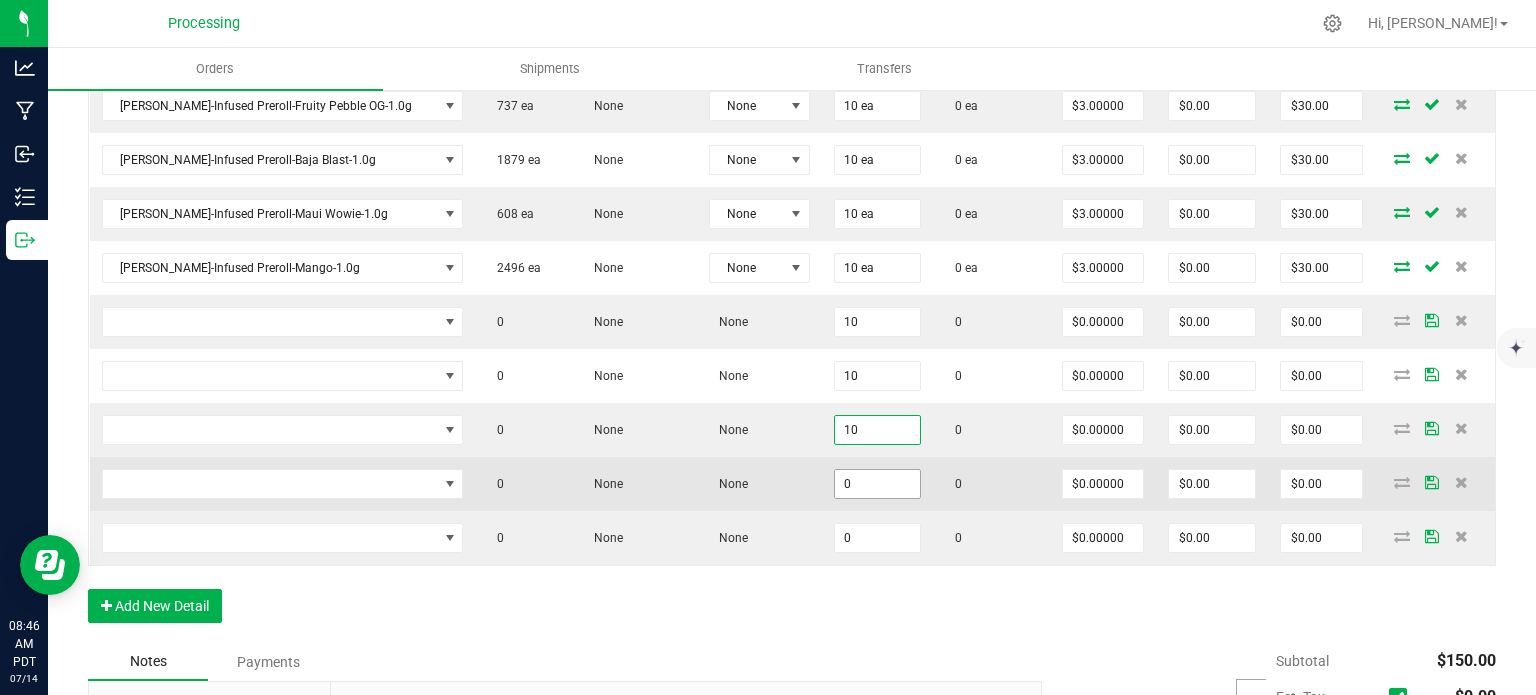 click on "0" at bounding box center [877, 484] 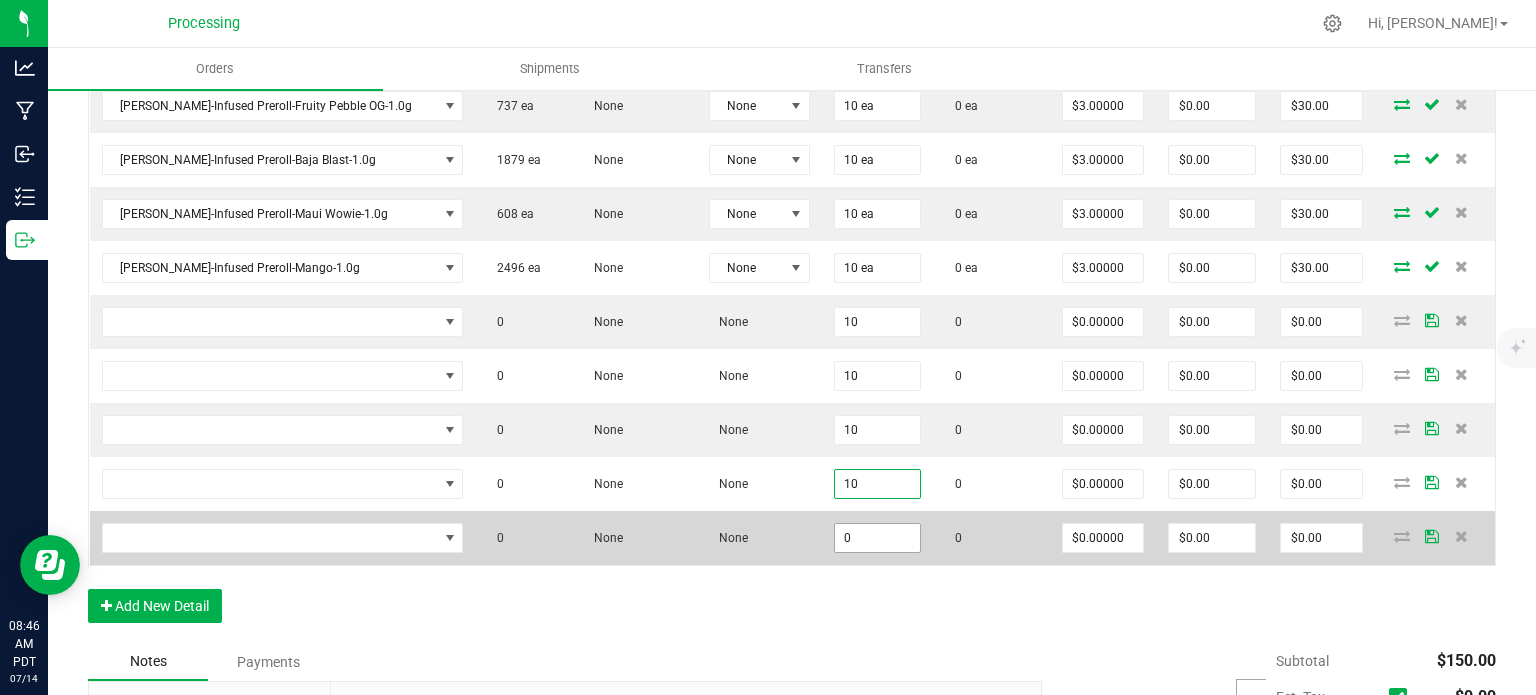 type on "10" 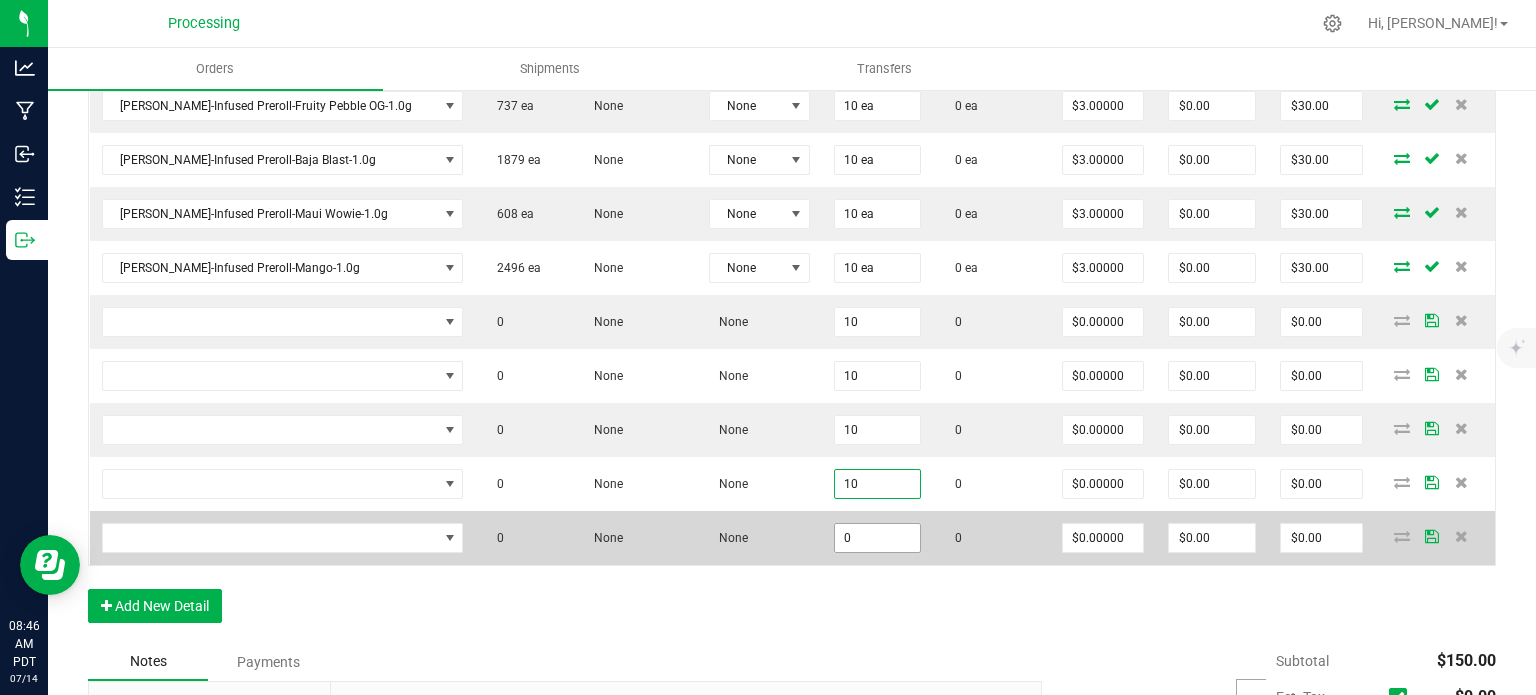click on "0" at bounding box center (877, 538) 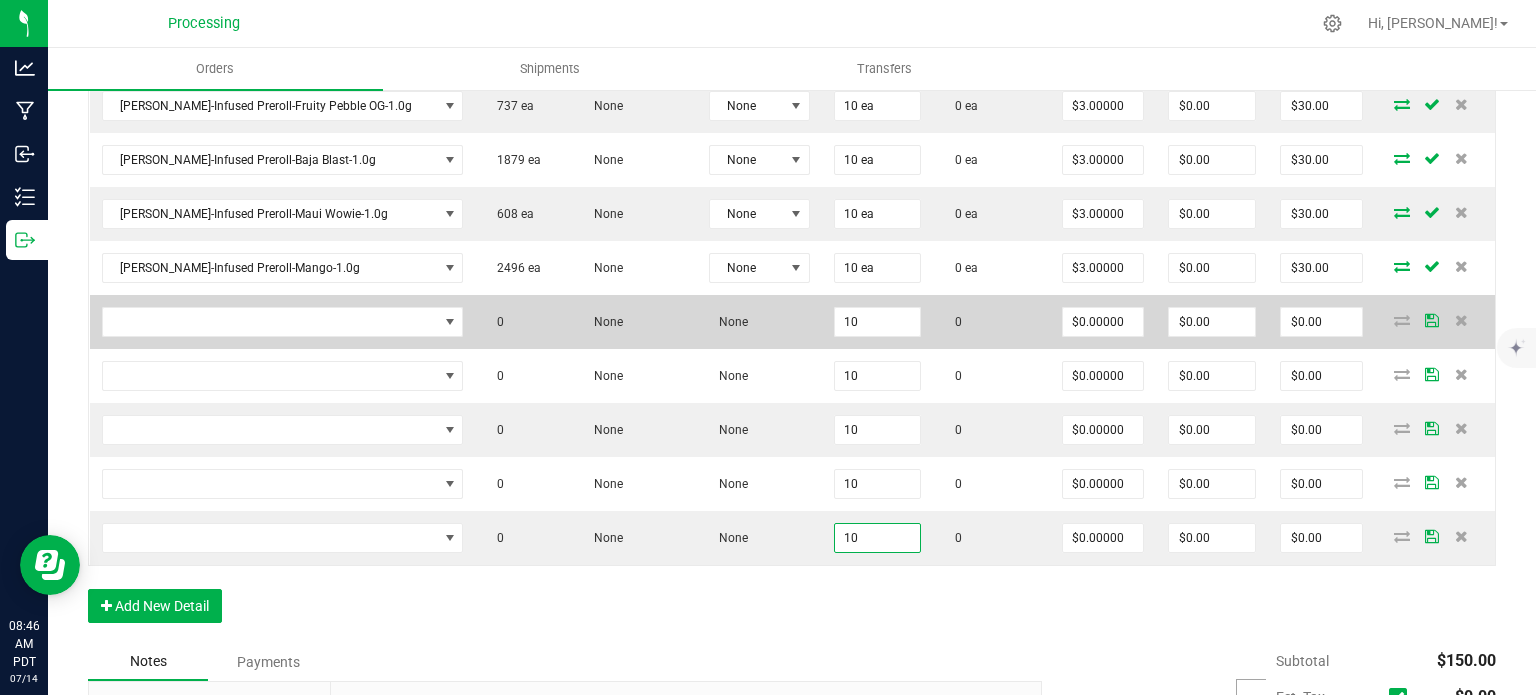 type on "10" 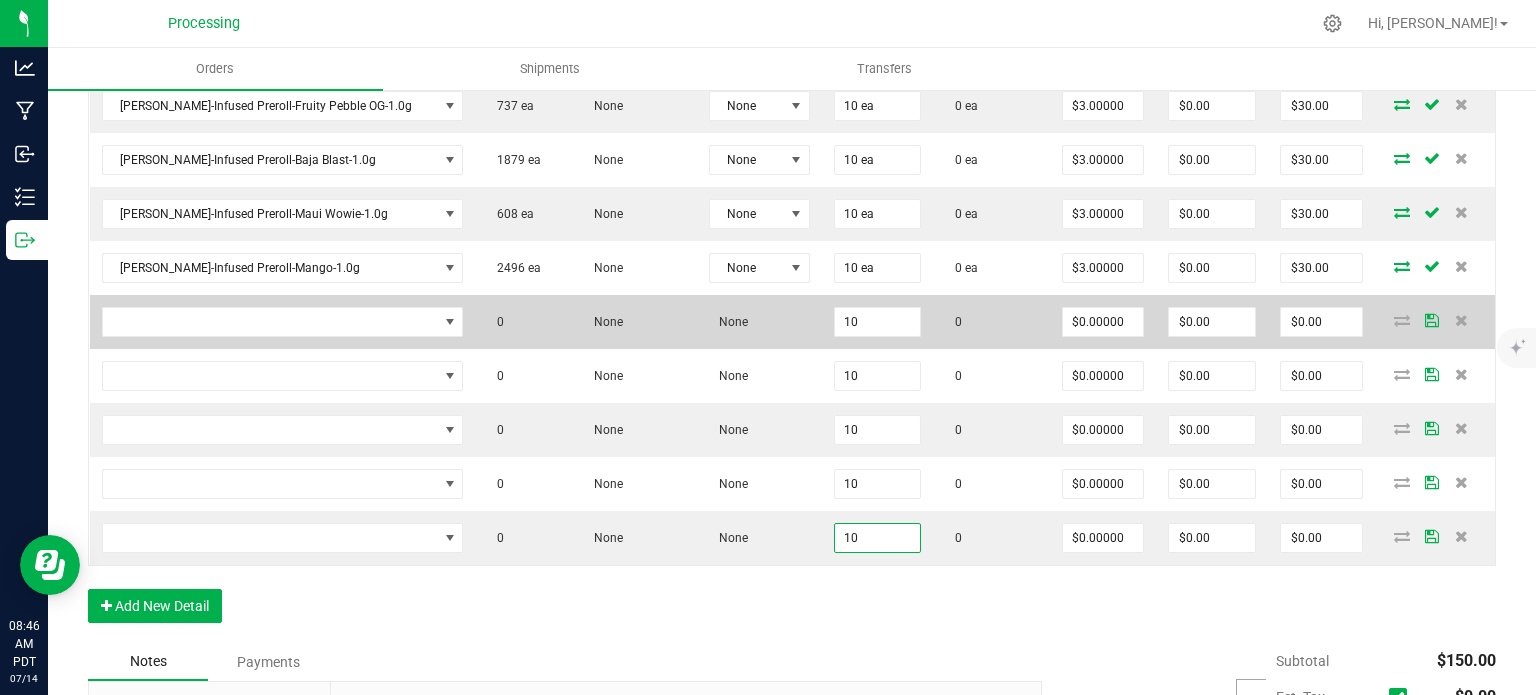 click on "$0.00000" at bounding box center [1103, 322] 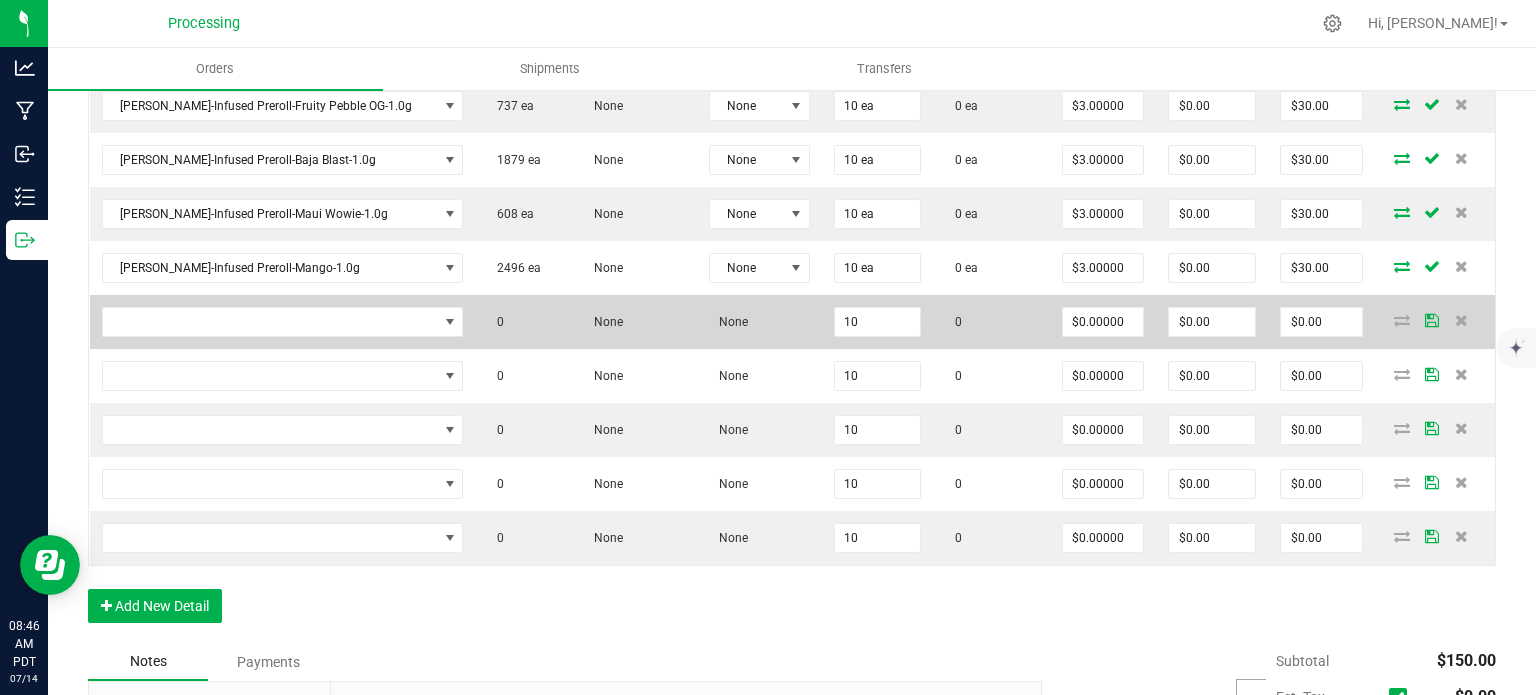 click on "$0.00000" at bounding box center (1103, 322) 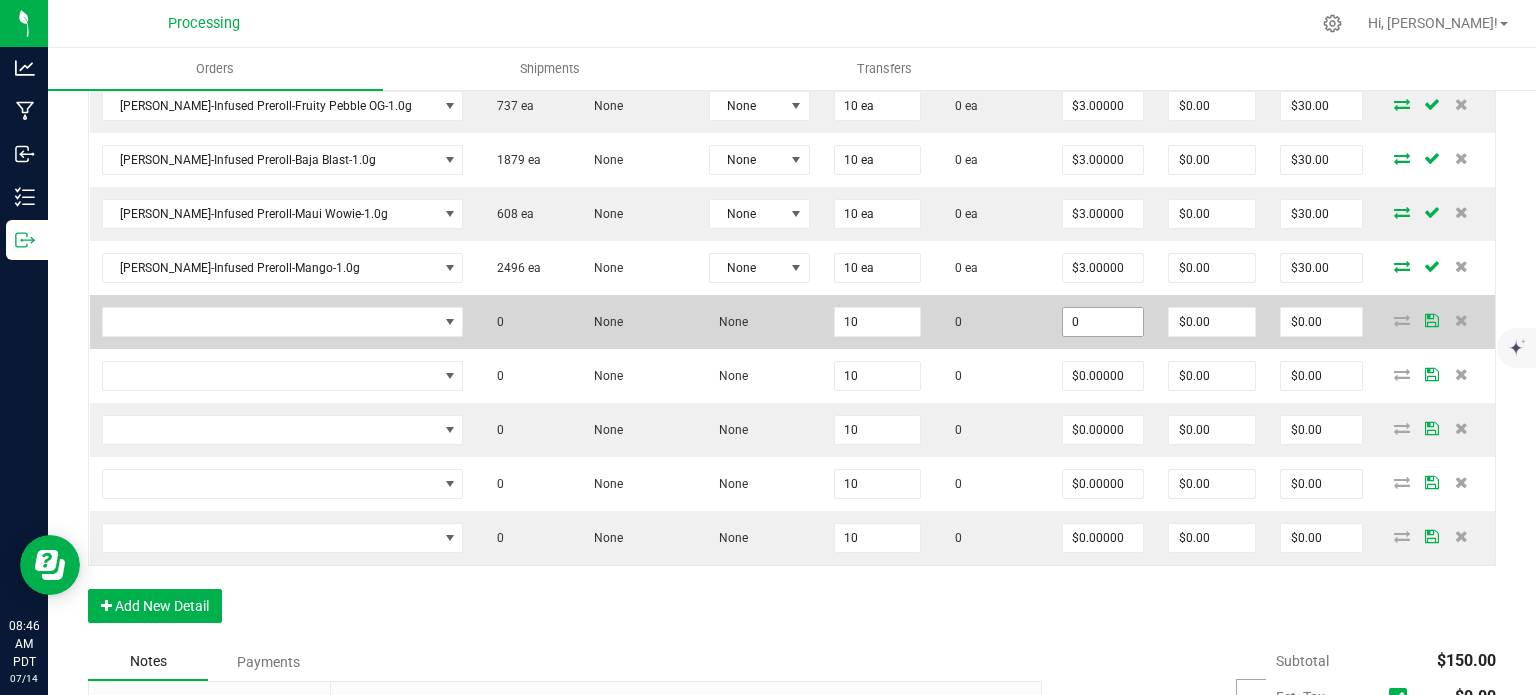 click on "0" at bounding box center (1103, 322) 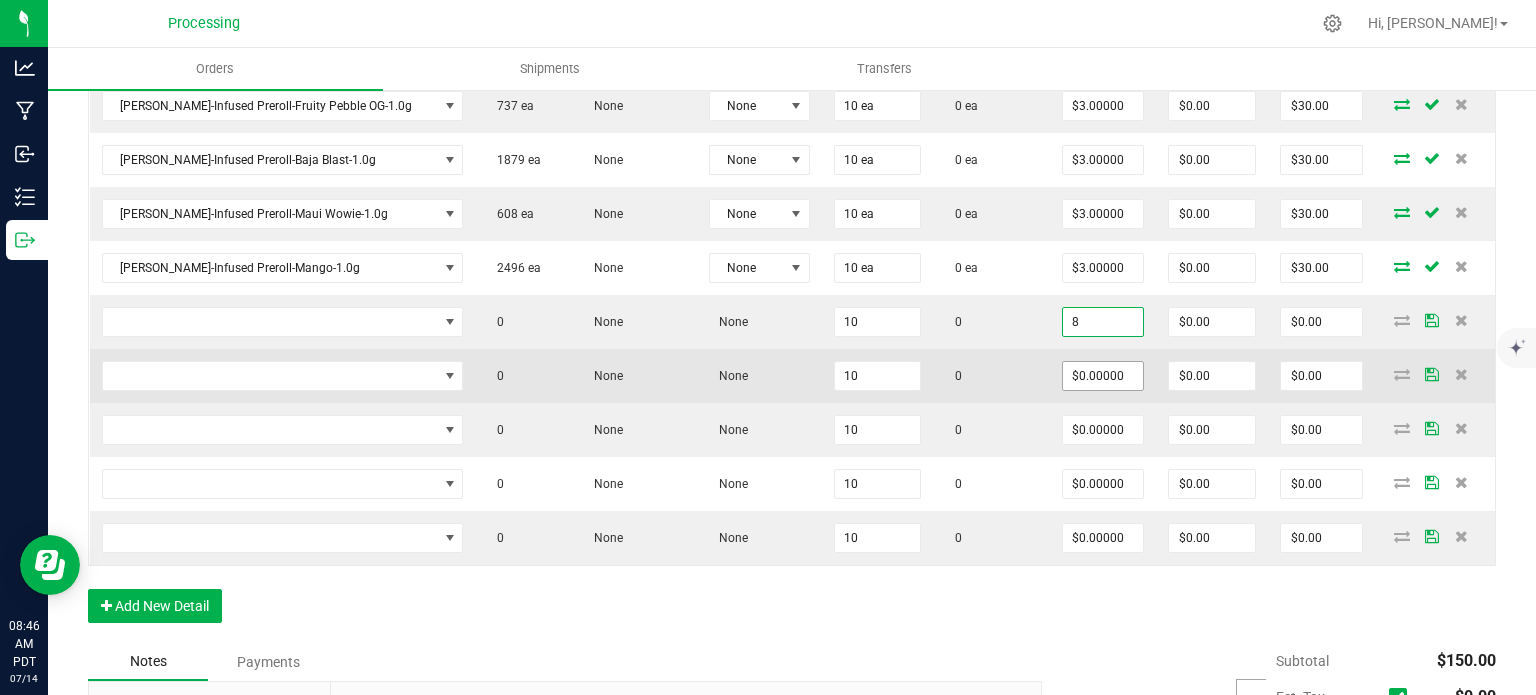 type on "$8.00000" 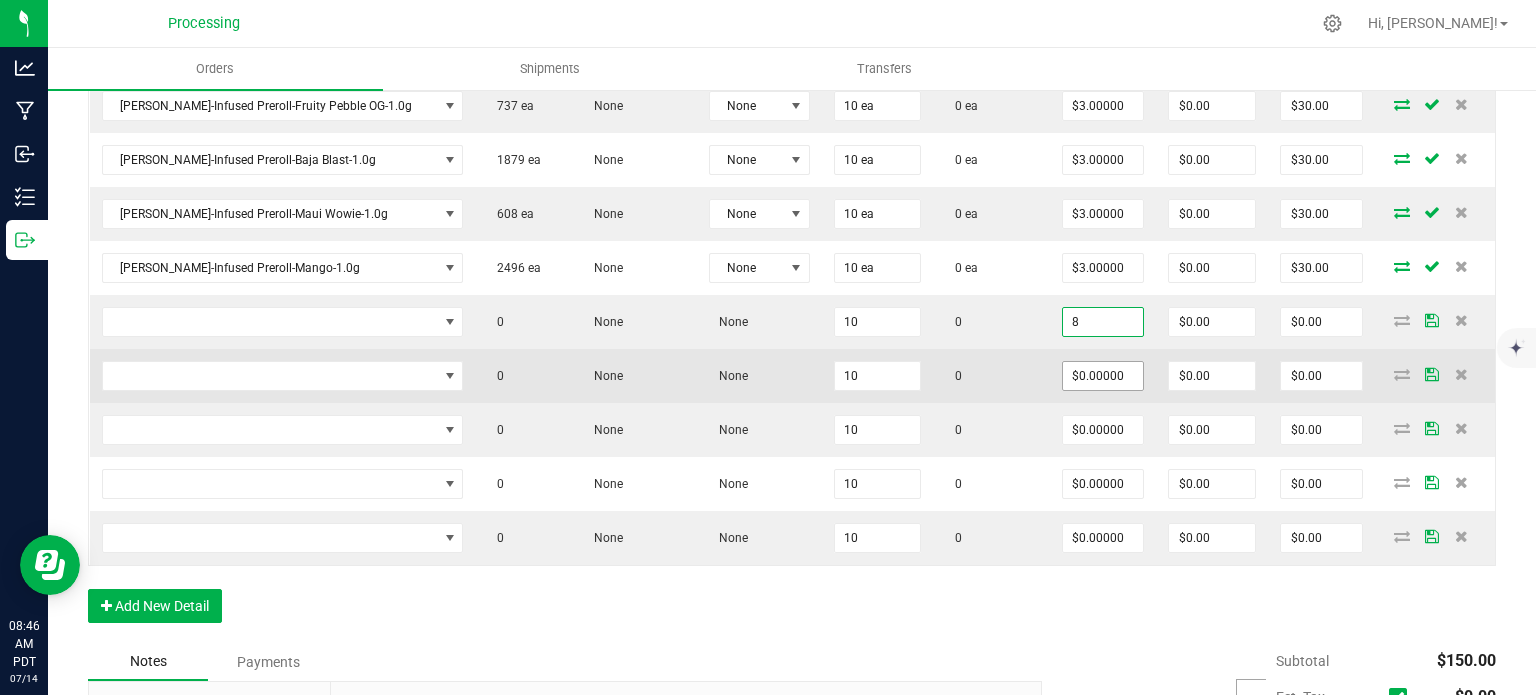 type on "$80.00" 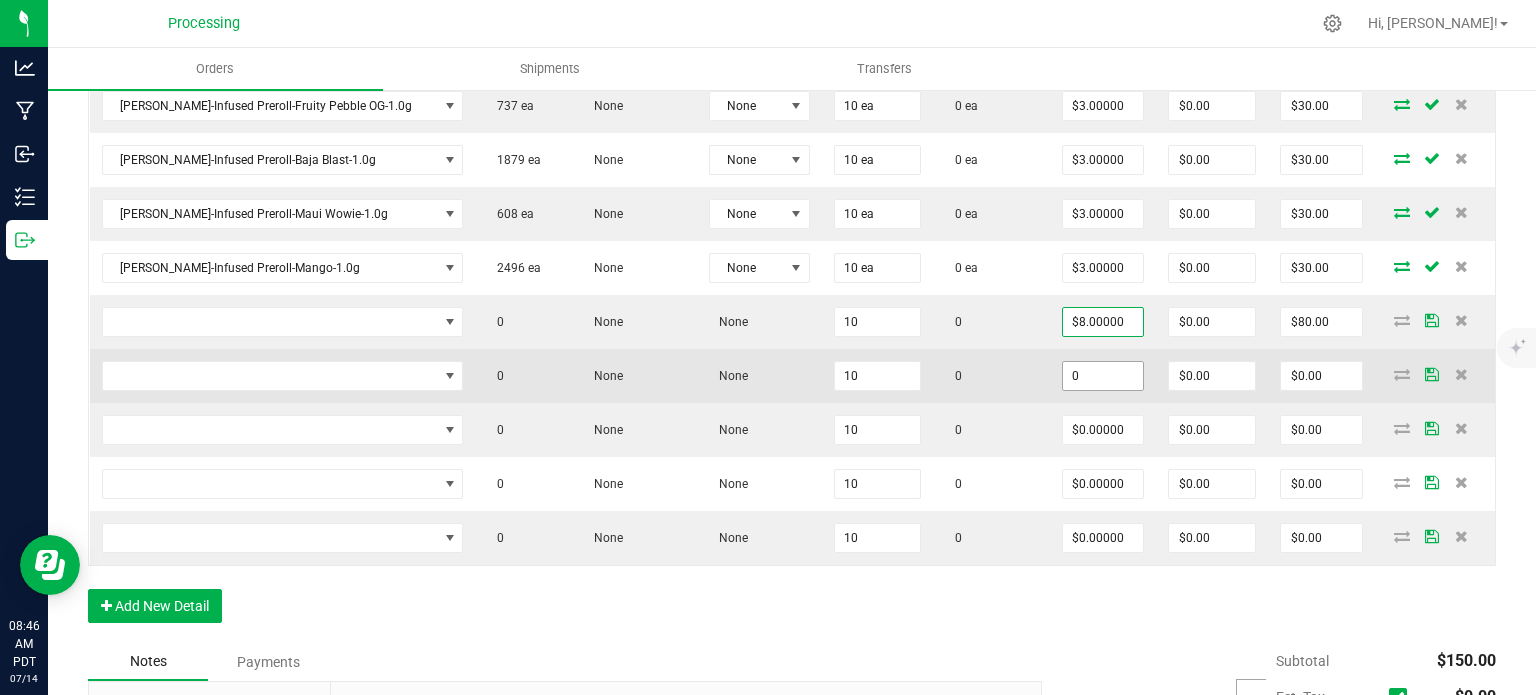 click on "0" at bounding box center [1103, 376] 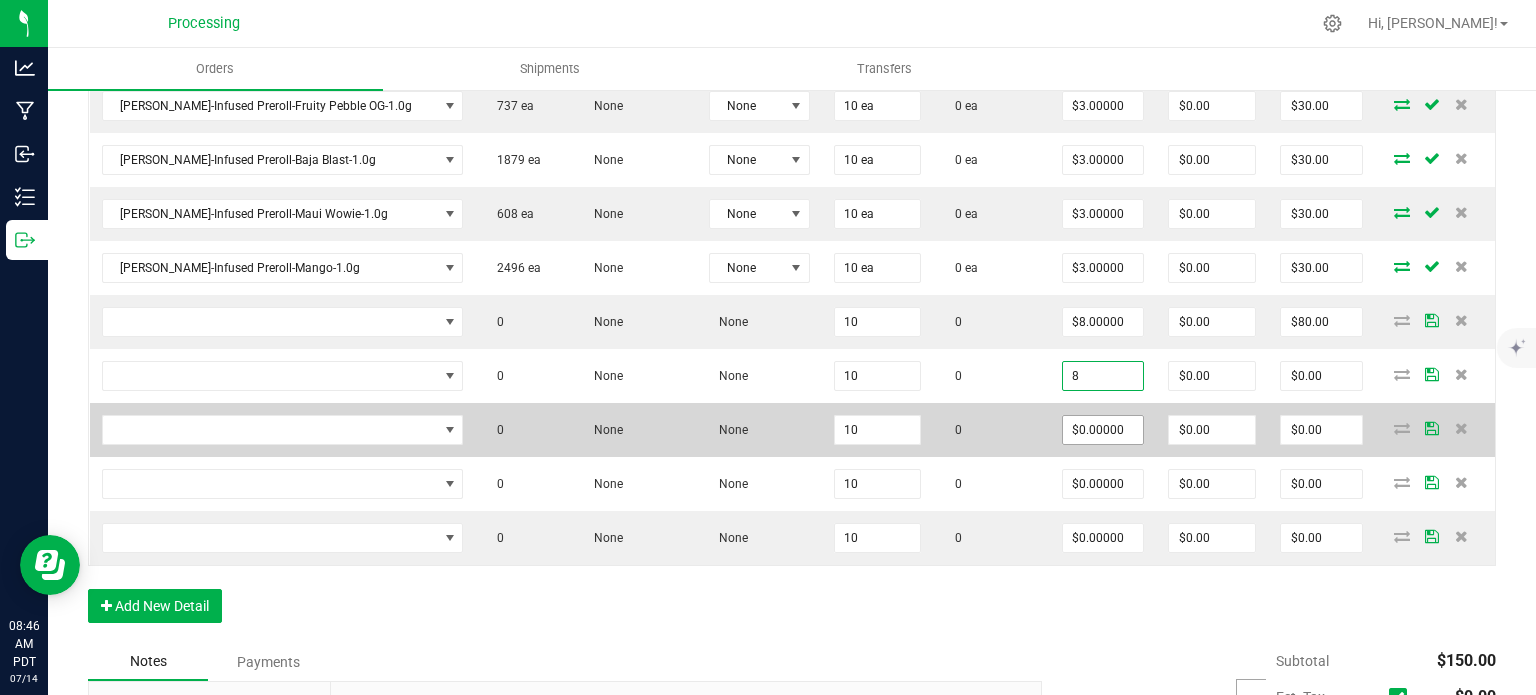 type on "$8.00000" 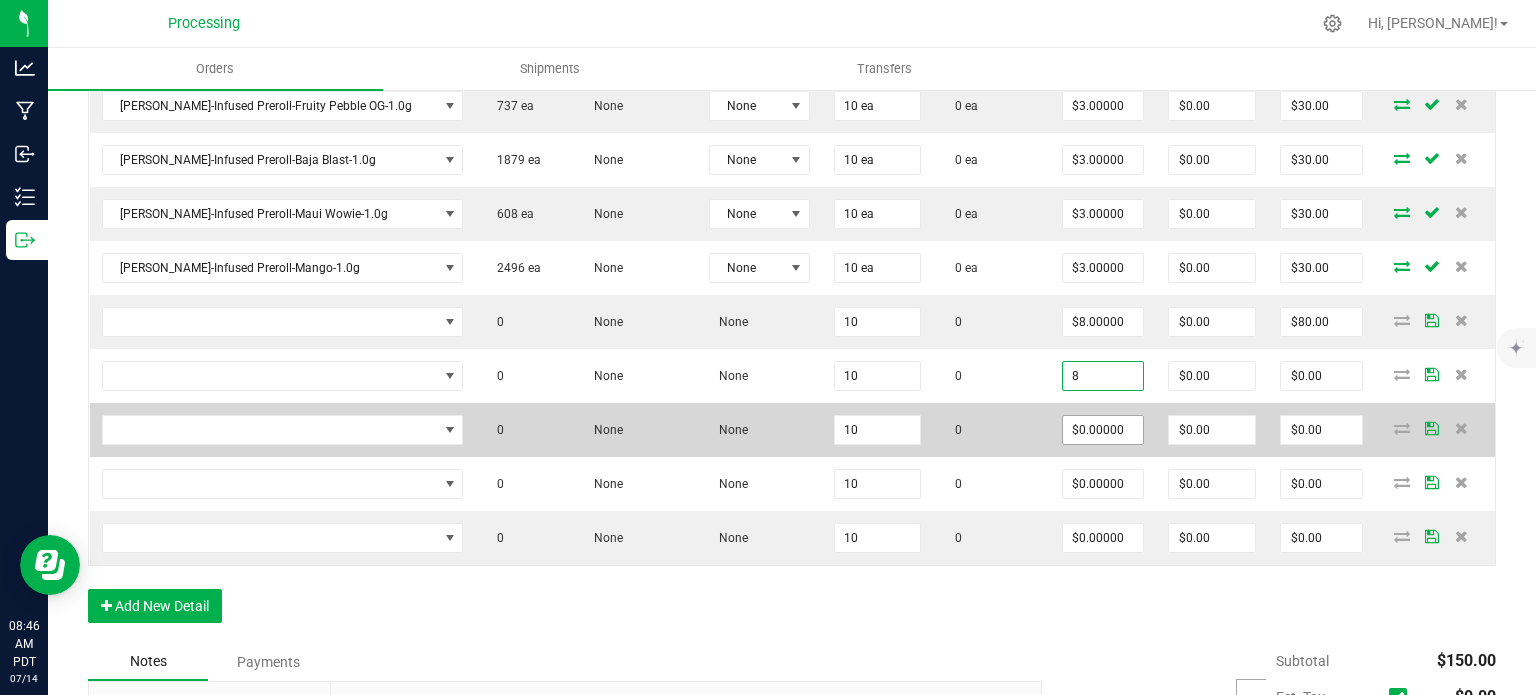 type on "$80.00" 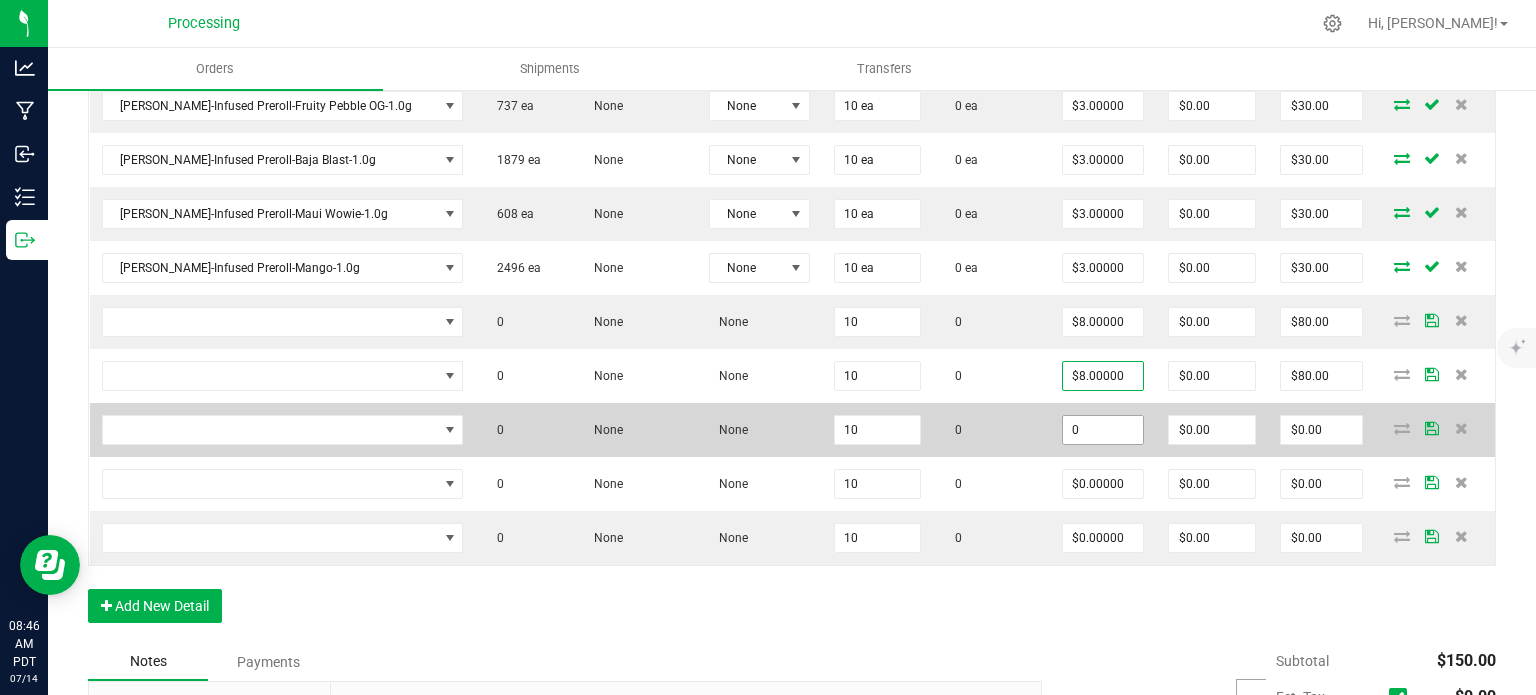 click on "0" at bounding box center [1103, 430] 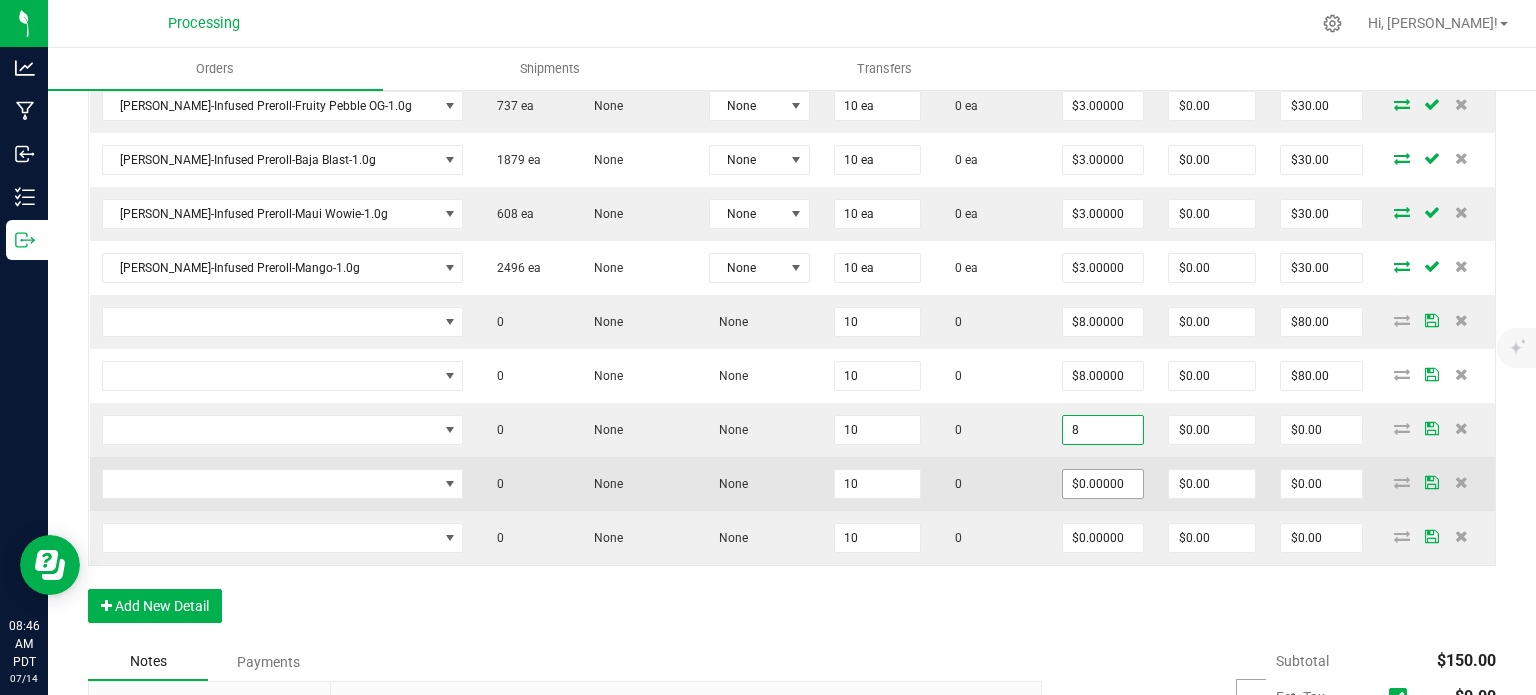 type on "$8.00000" 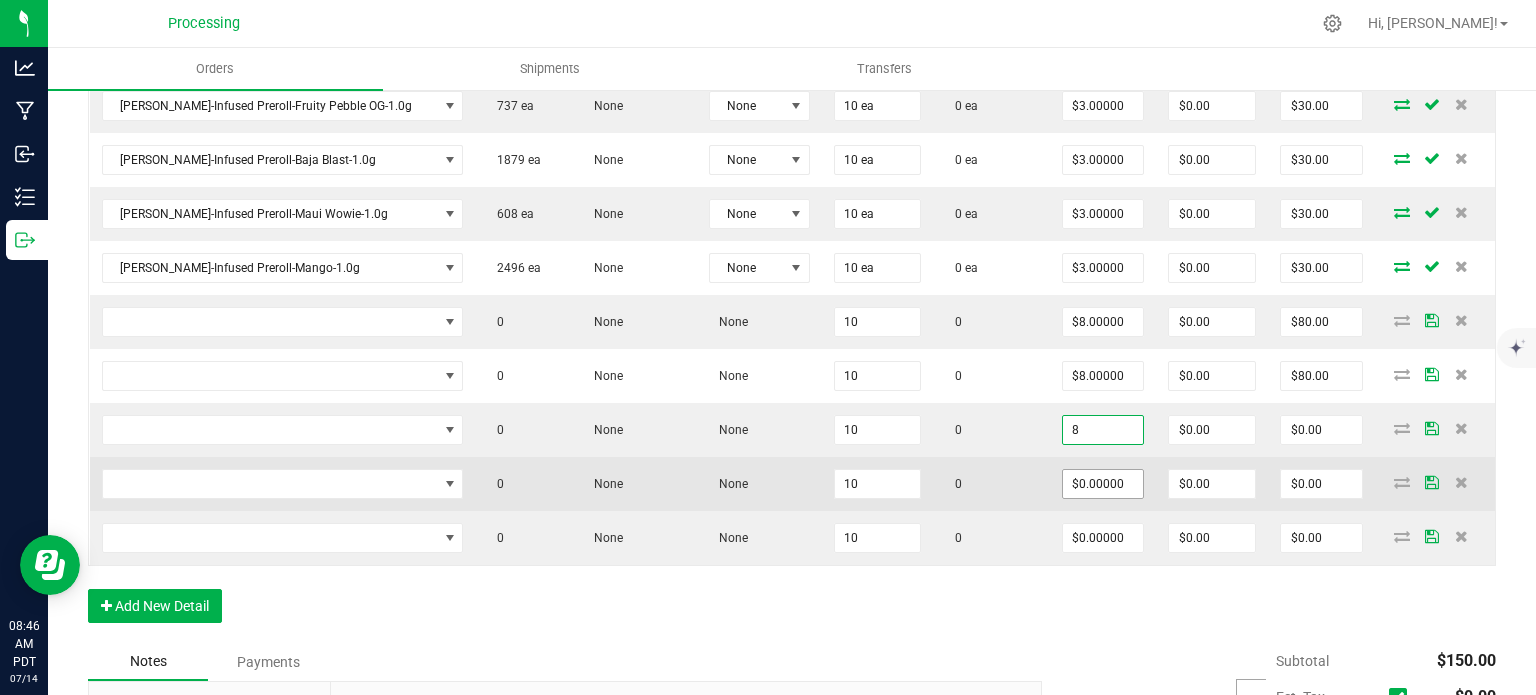type on "$80.00" 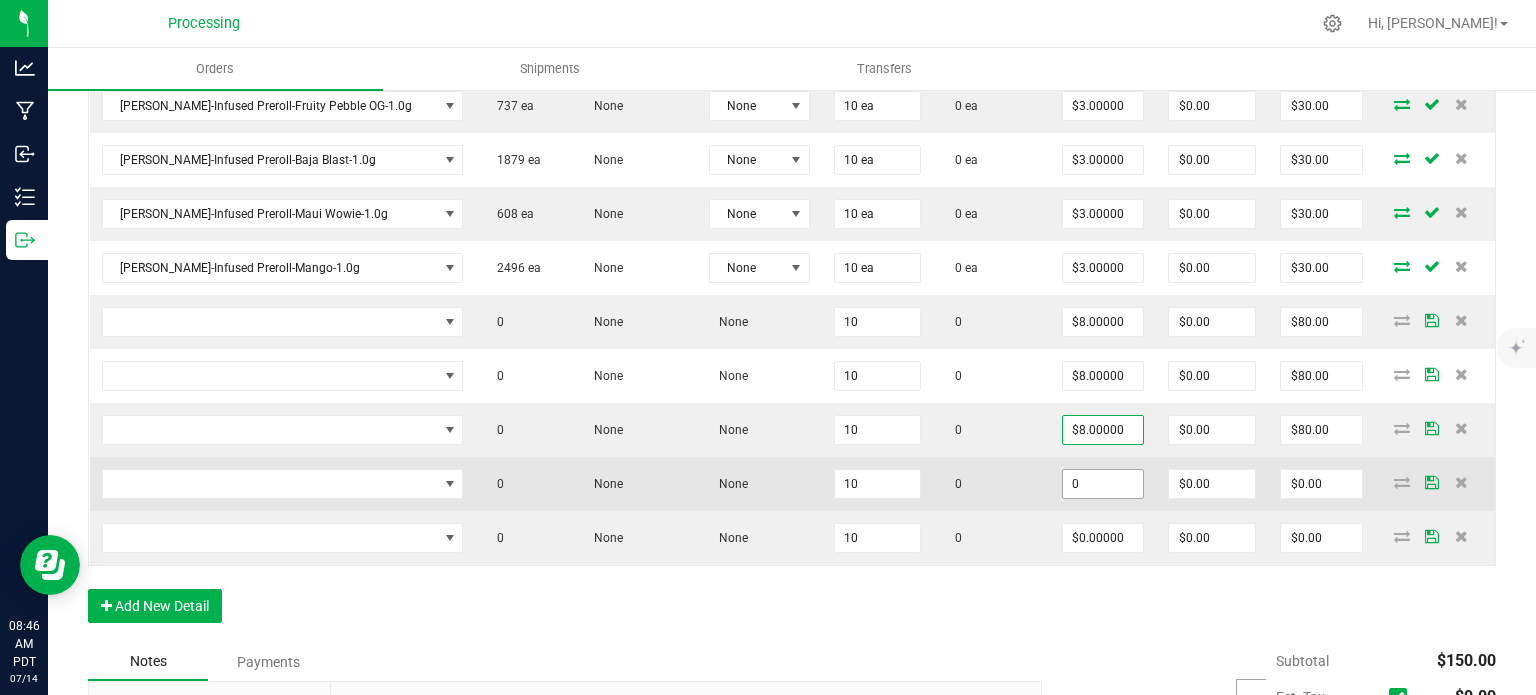 click on "0" at bounding box center (1103, 484) 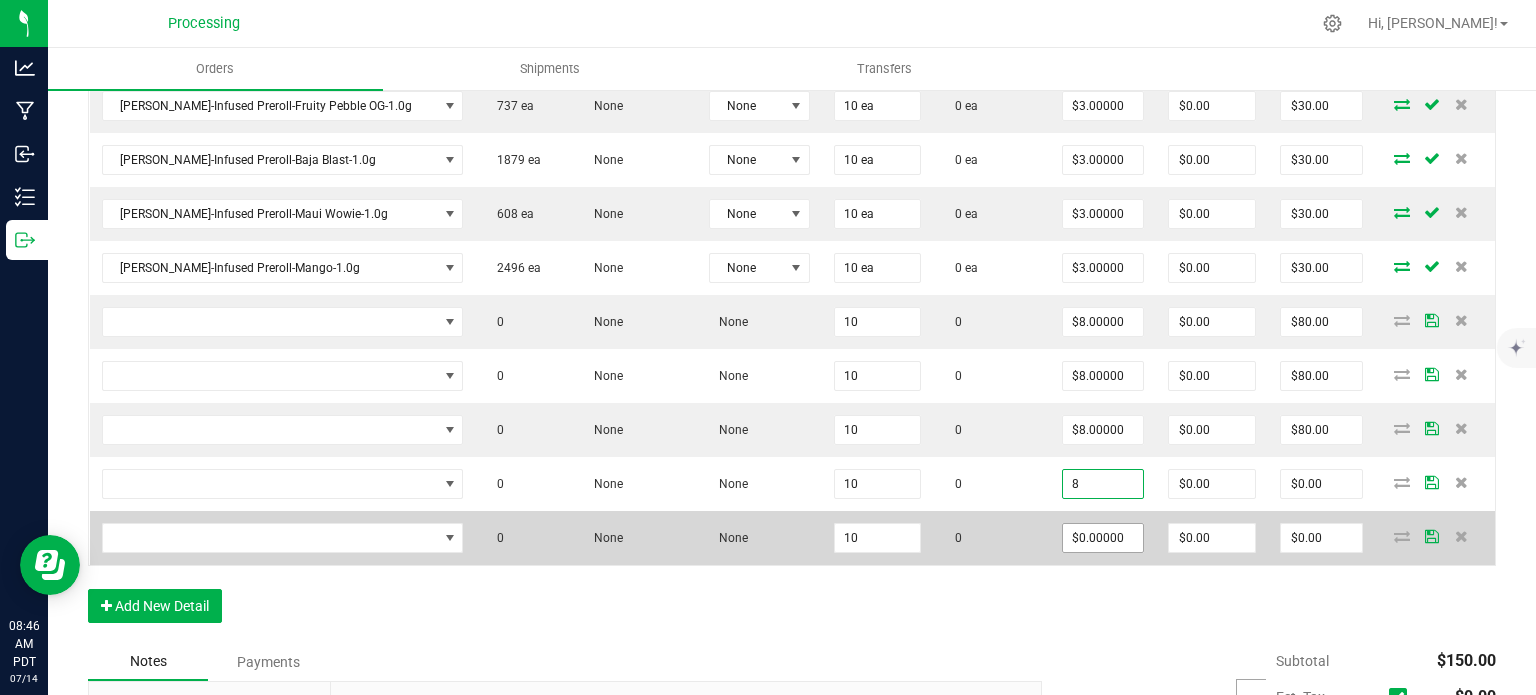 type on "$8.00000" 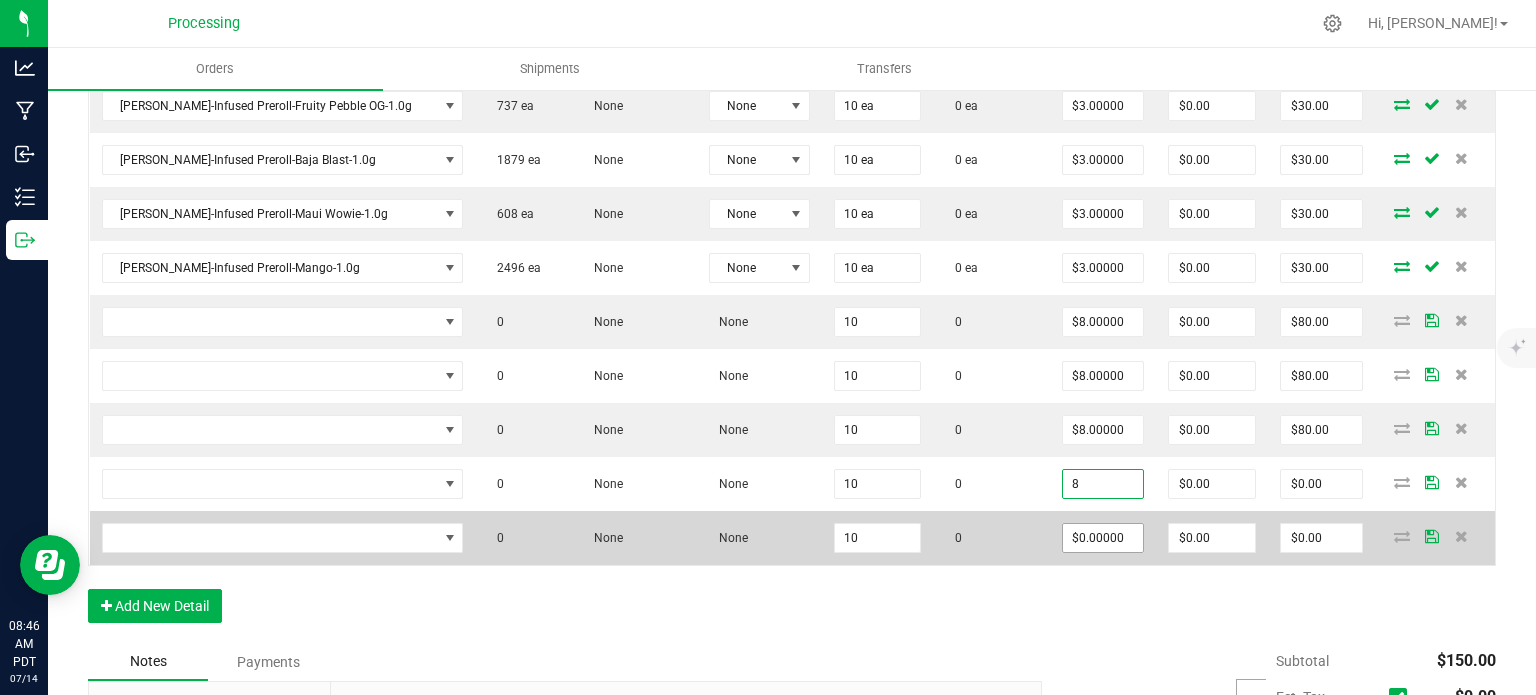 type on "$80.00" 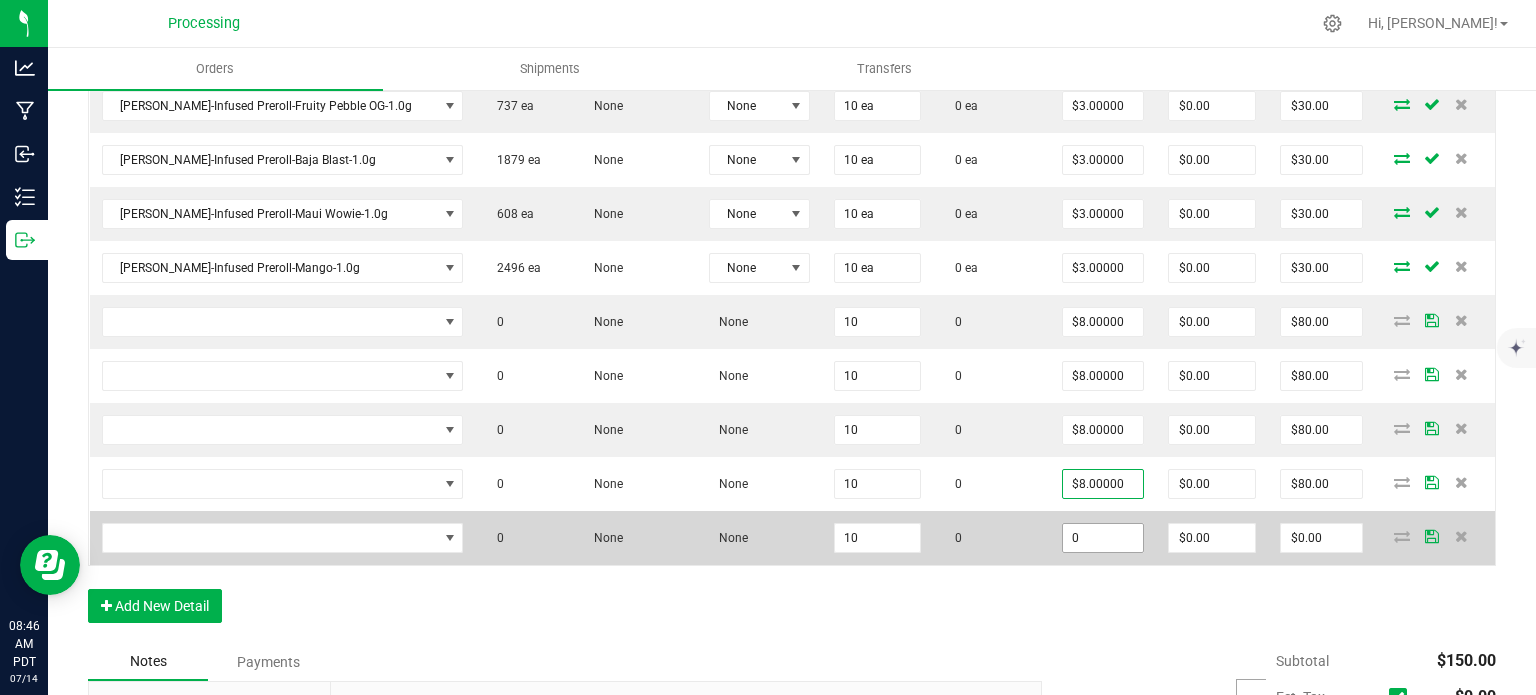 click on "0" at bounding box center (1103, 538) 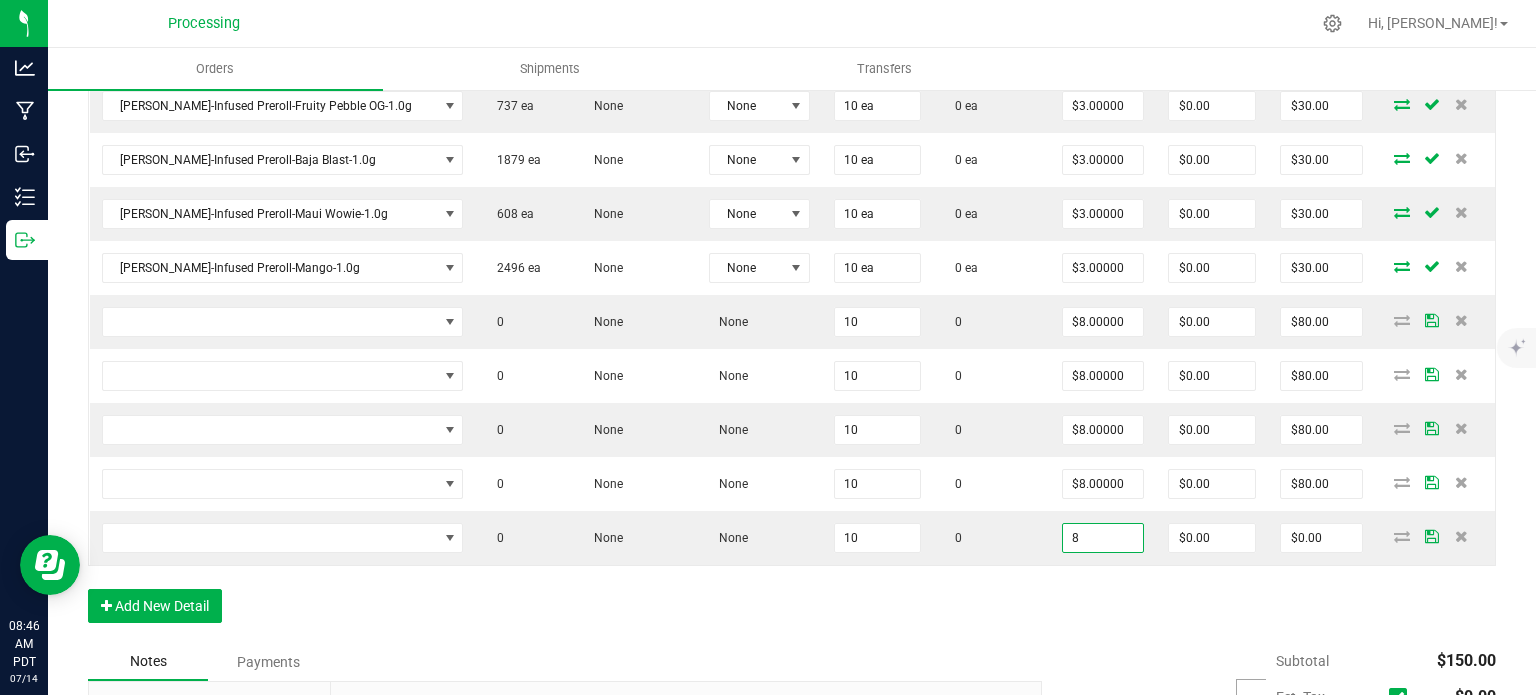 click on "Order Details Print All Labels Item  Sellable  Strain  Lot Number  Qty Ordered Qty Allocated Unit Price Line Discount Total Actions HUST-Infused Preroll-Sin City Confidental-1.0g  598 ea   None  None 10 ea  0 ea  $3.00000 $0.00 $30.00 HUST-Infused Preroll-Fruity Pebble OG-1.0g  737 ea   None  None 10 ea  0 ea  $3.00000 $0.00 $30.00 HUST-Infused Preroll-Baja Blast-1.0g  1879 ea   None  None 10 ea  0 ea  $3.00000 $0.00 $30.00 HUST-Infused Preroll-Maui Wowie-1.0g  608 ea   None  None 10 ea  0 ea  $3.00000 $0.00 $30.00 HUST-Infused Preroll-Mango-1.0g  2496 ea   None  None 10 ea  0 ea  $3.00000 $0.00 $30.00  0    None   None  10  0   $8.00000 $0.00 $80.00  0    None   None  10  0   $8.00000 $0.00 $80.00  0    None   None  10  0   $8.00000 $0.00 $80.00  0    None   None  10  0   $8.00000 $0.00 $80.00  0    None   None  10  0   8 $0.00 $0.00
Add New Detail" at bounding box center (792, 281) 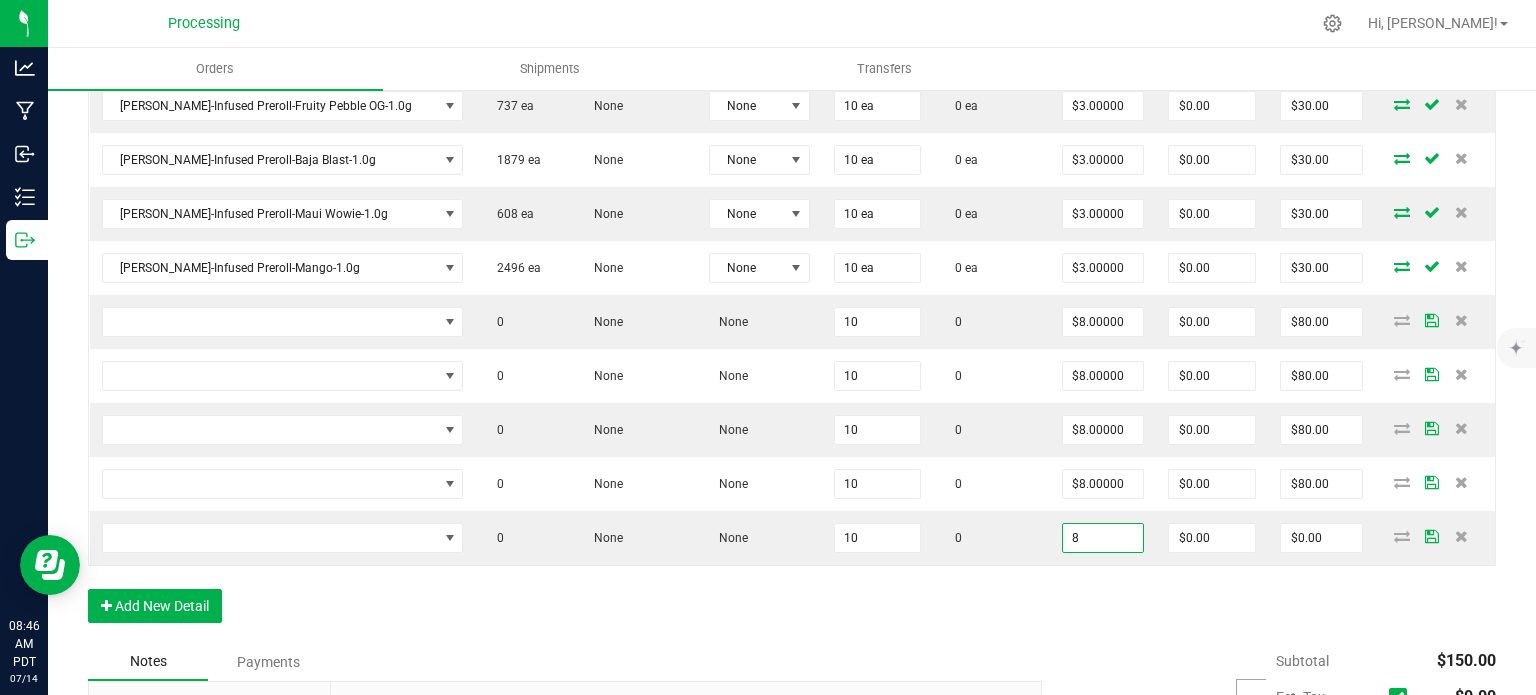 type on "$8.00000" 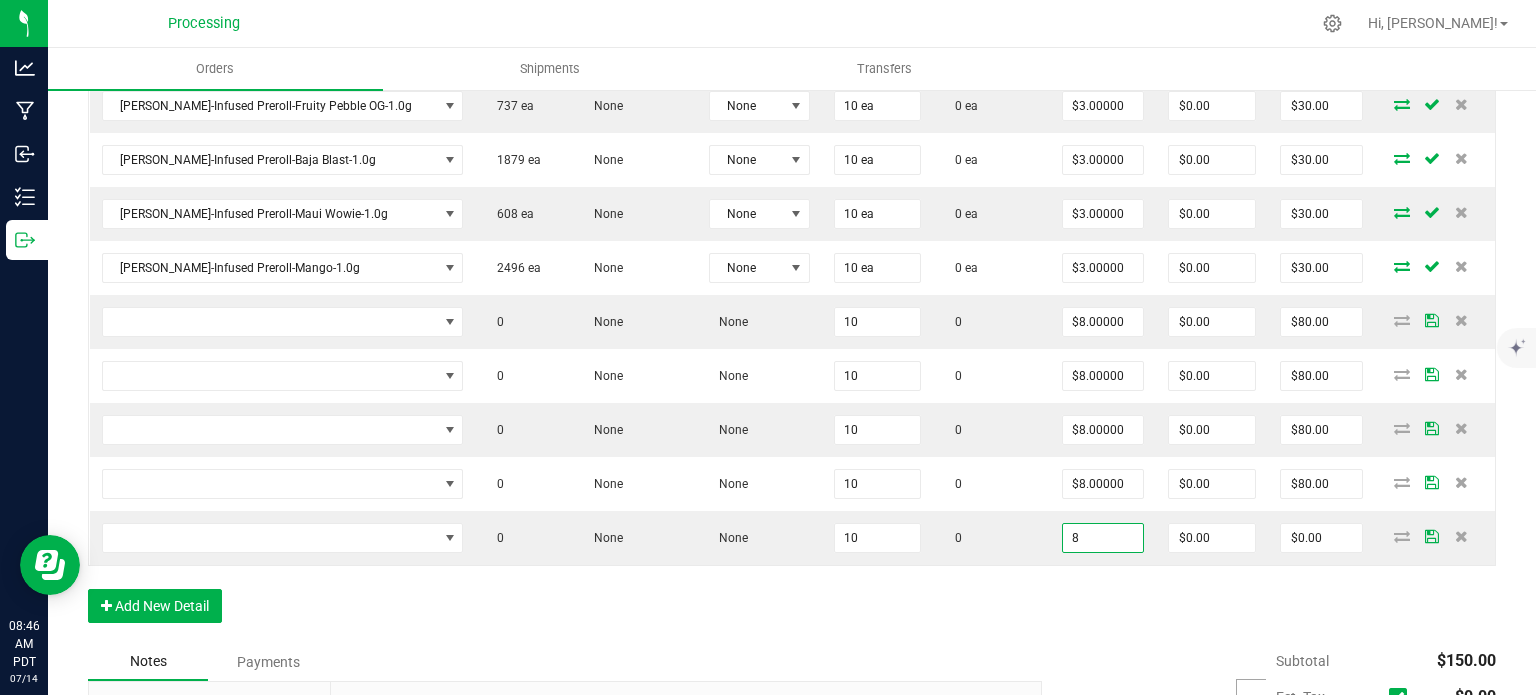 type on "$80.00" 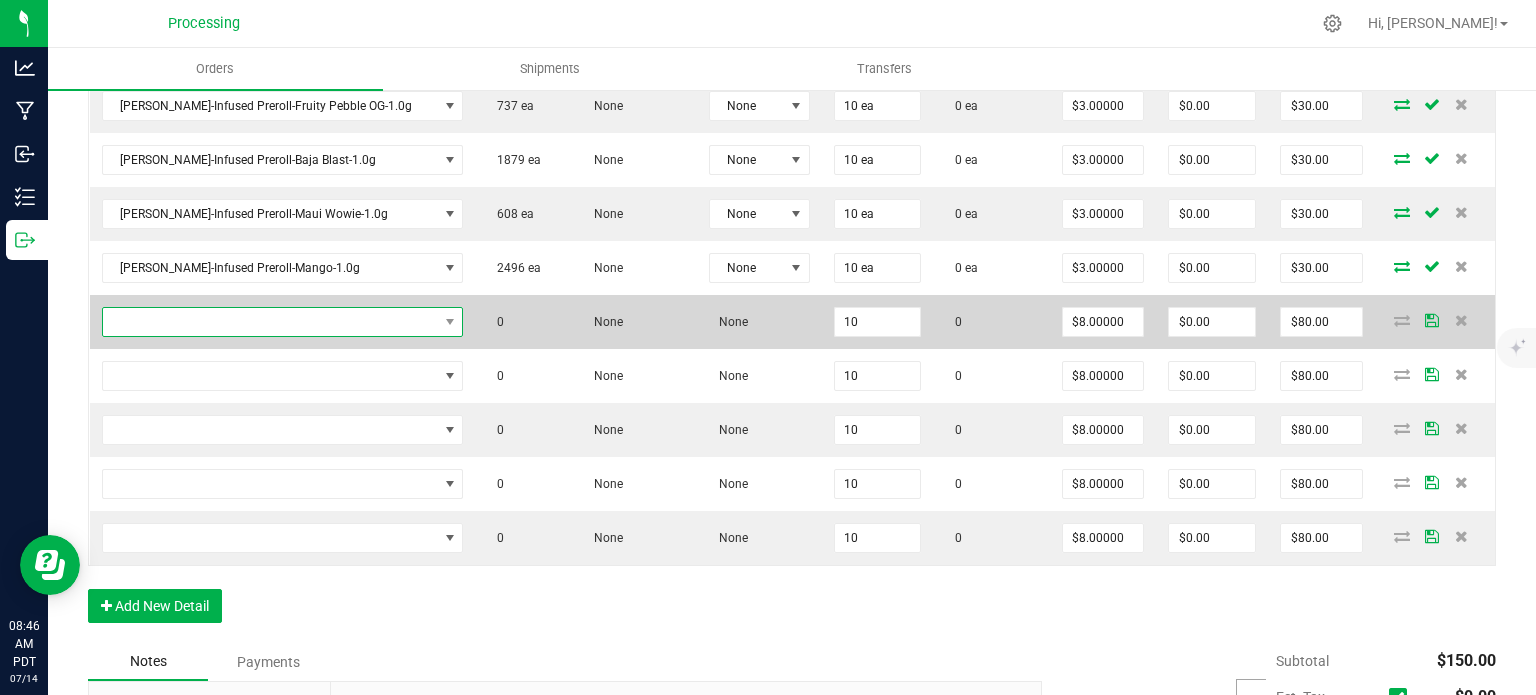 click at bounding box center [270, 322] 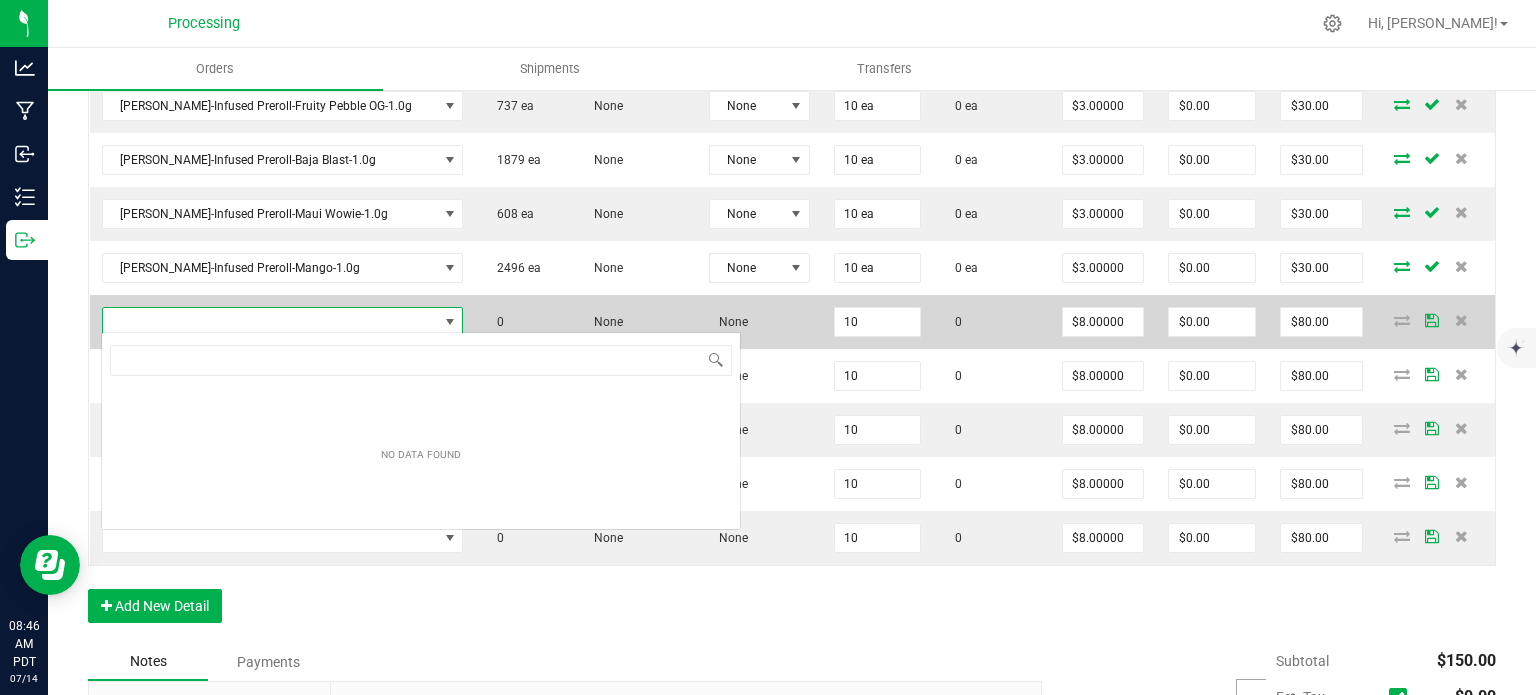 scroll, scrollTop: 99970, scrollLeft: 99704, axis: both 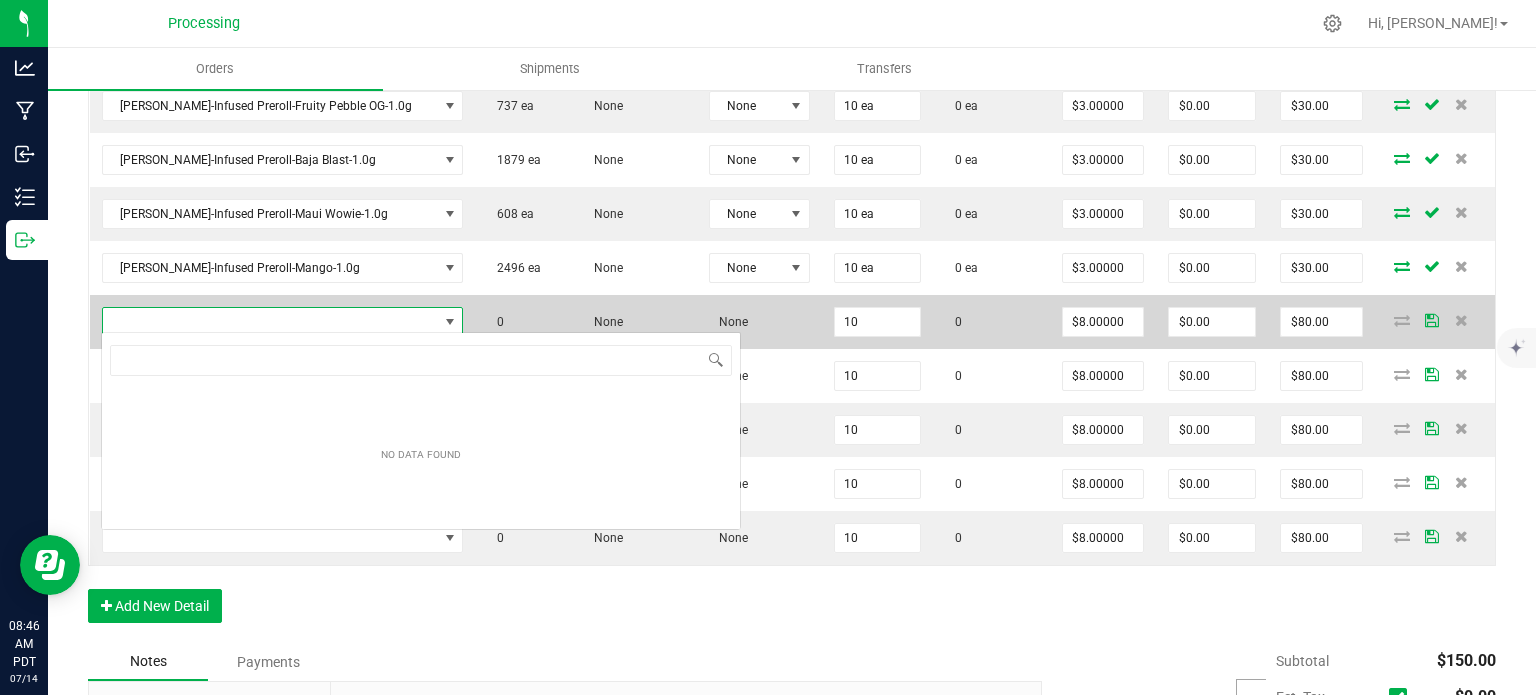 type on "[PERSON_NAME]-Cart-Fruity Pebbles OG-0.9g" 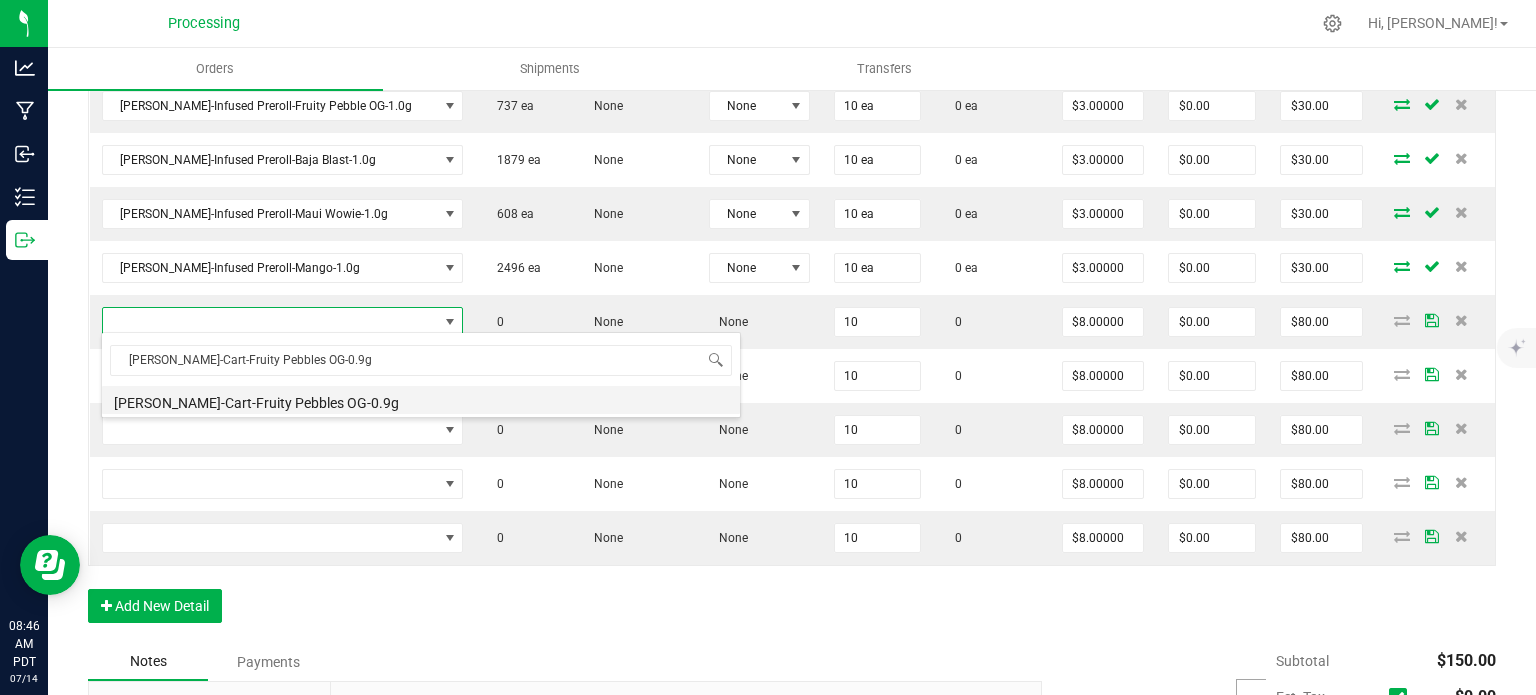 click on "[PERSON_NAME]-Cart-Fruity Pebbles OG-0.9g" at bounding box center [421, 400] 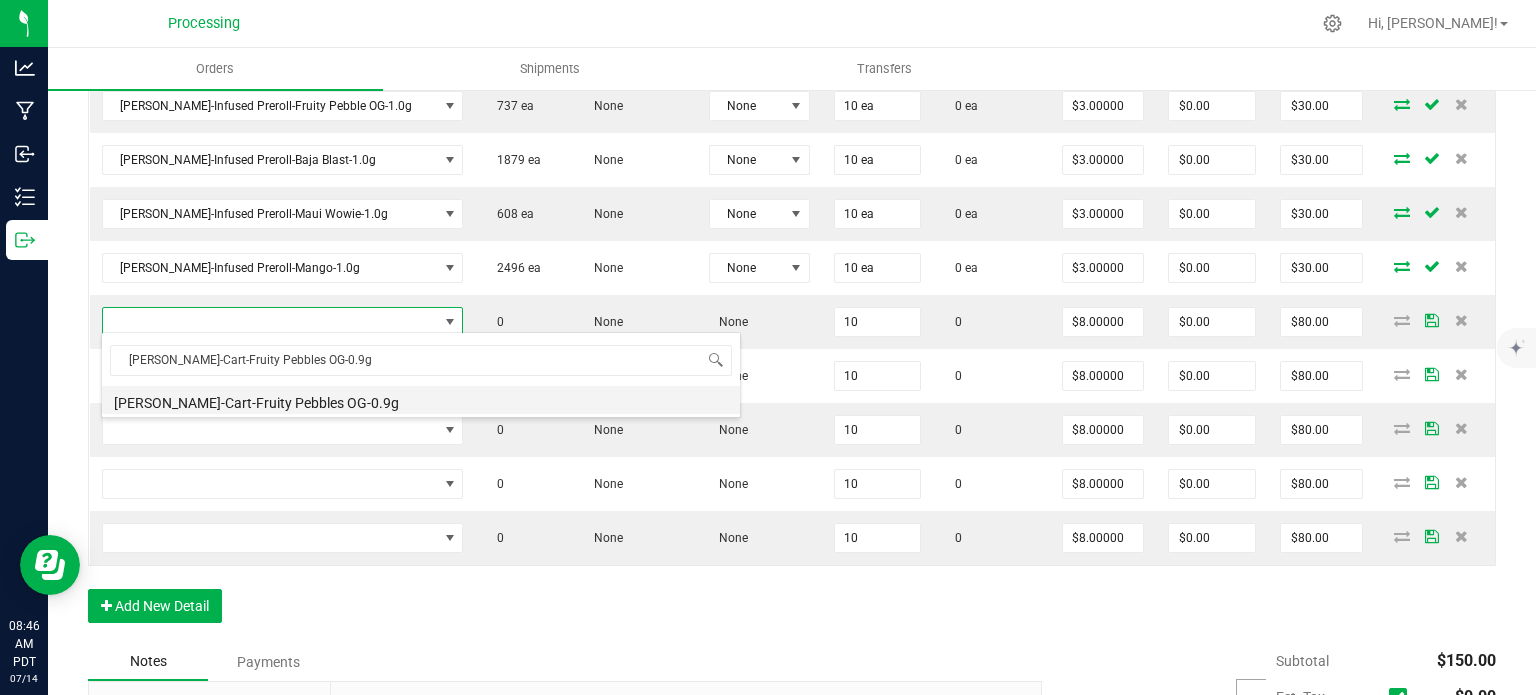 type on "10 ea" 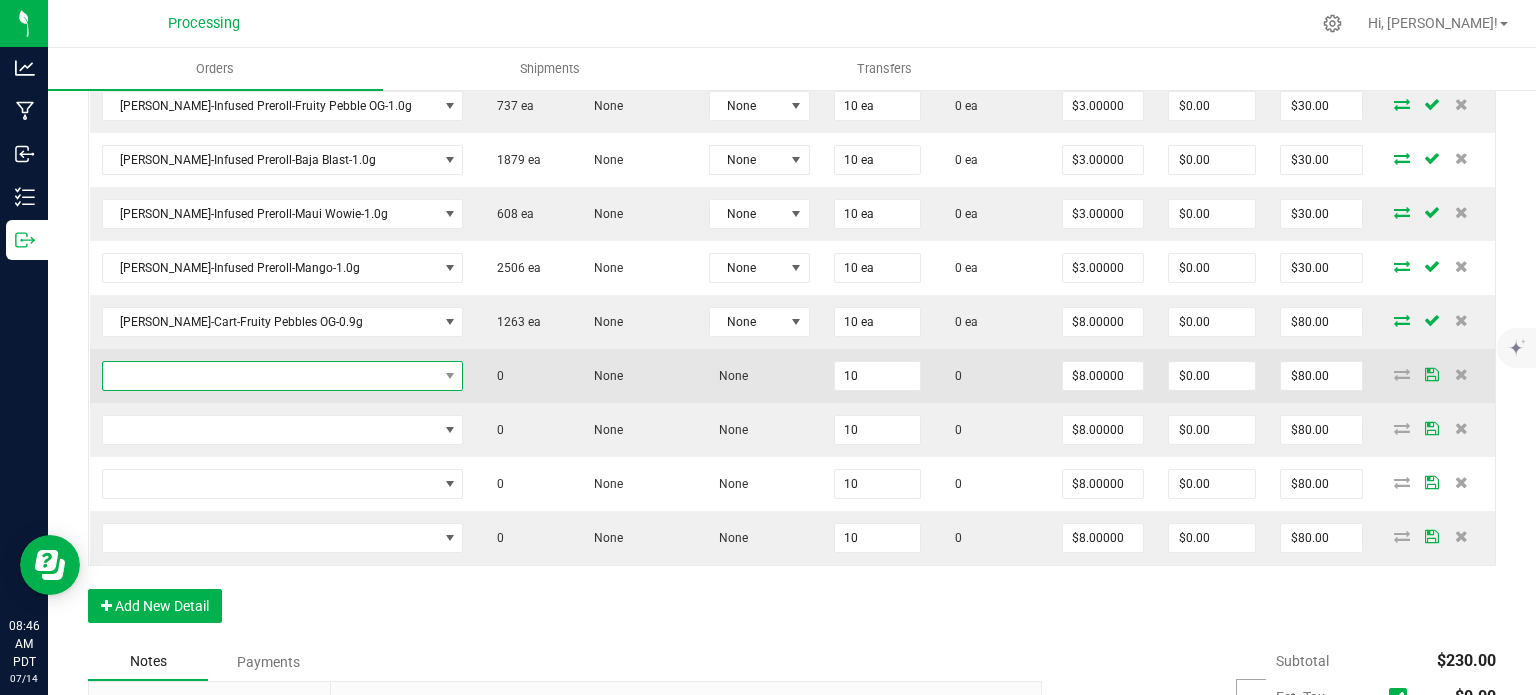 click at bounding box center (449, 376) 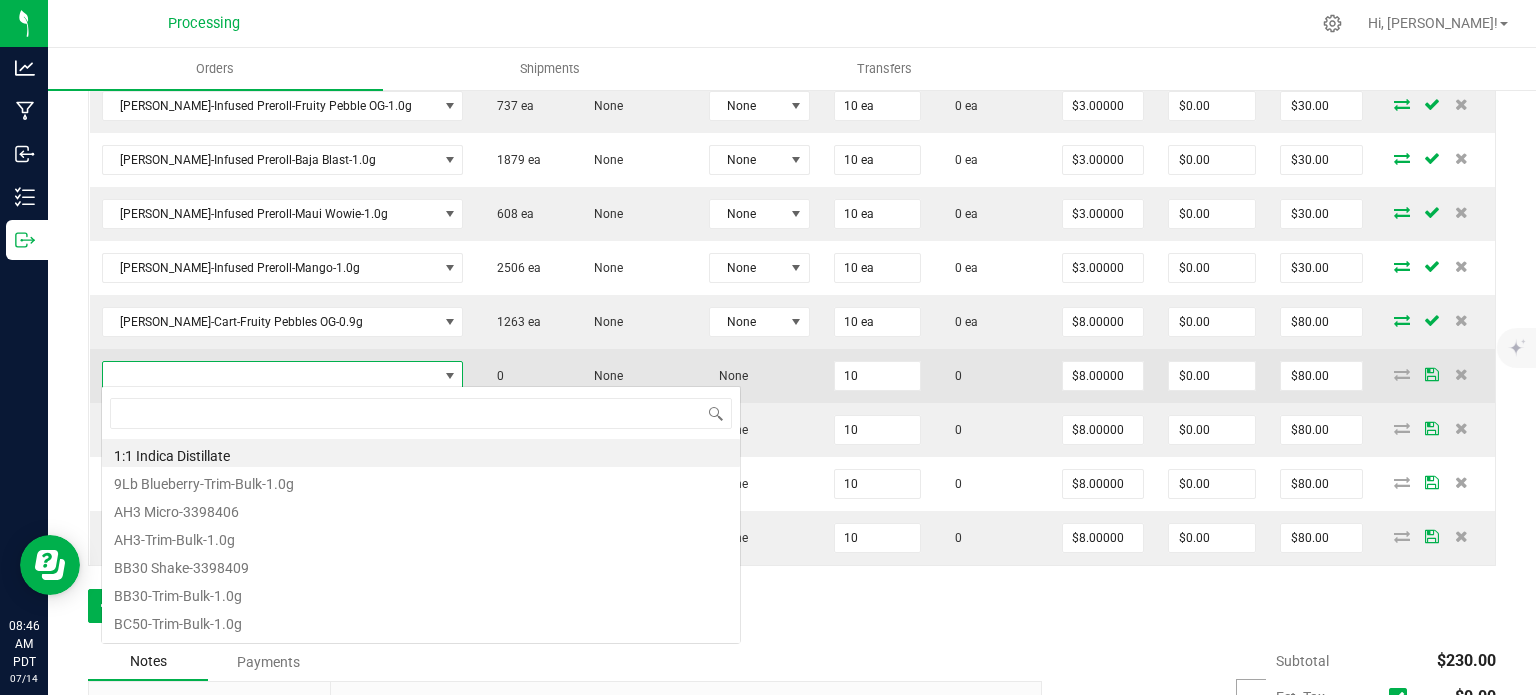 scroll, scrollTop: 99970, scrollLeft: 99704, axis: both 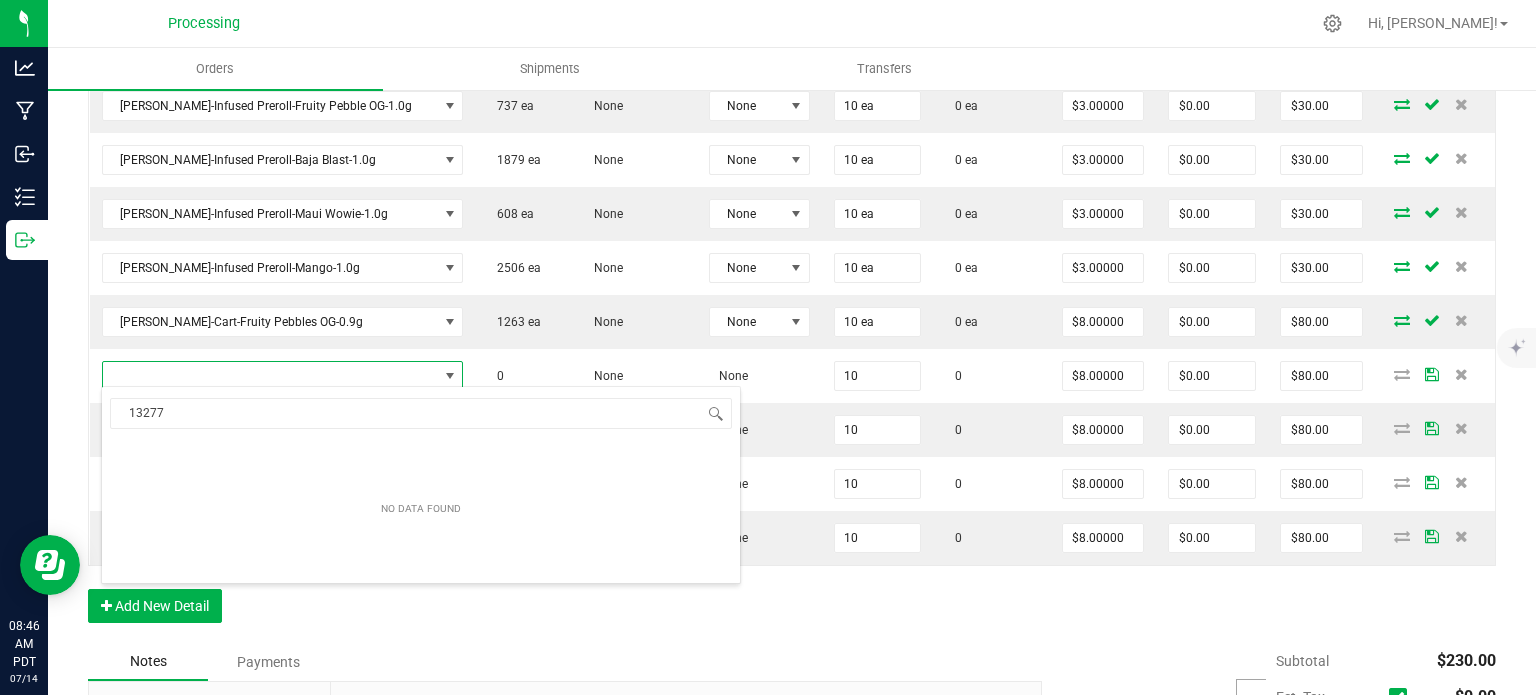 type on "13277" 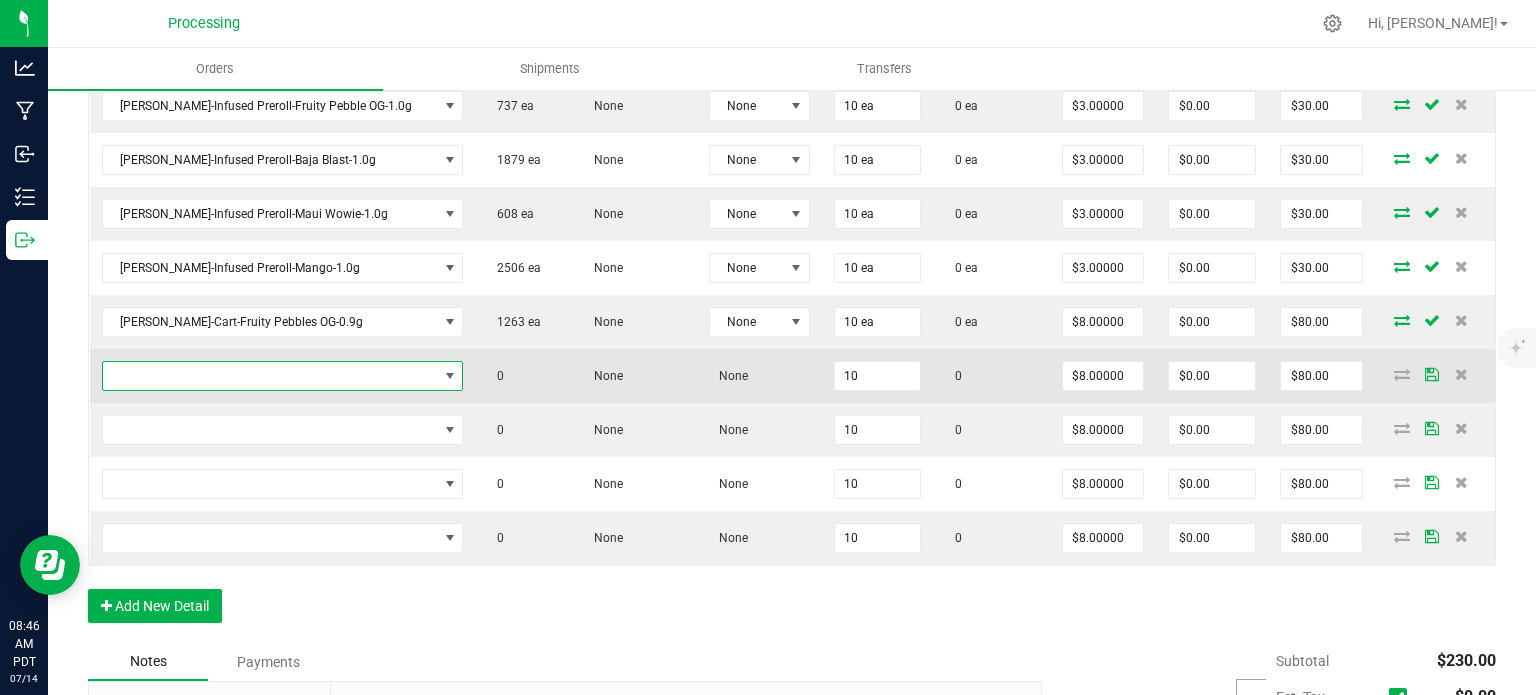 click at bounding box center [450, 376] 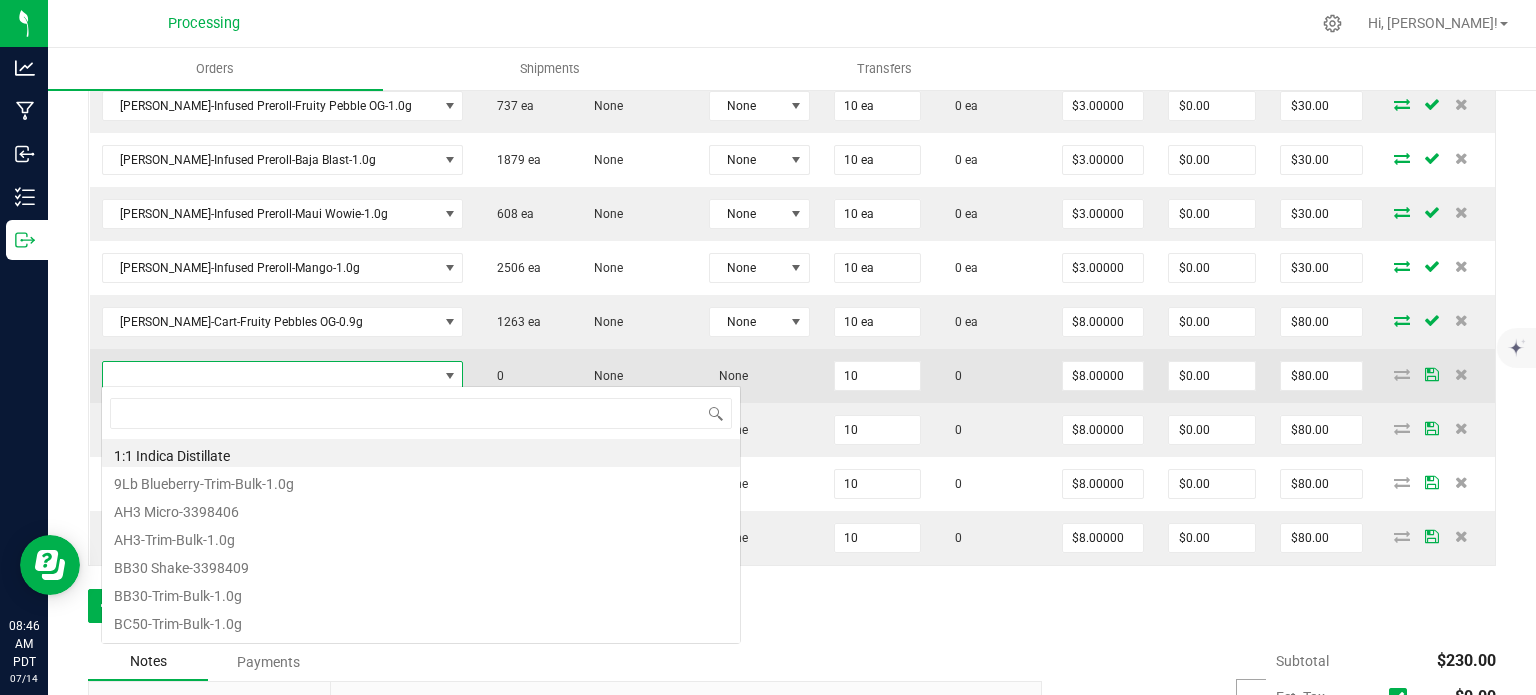 scroll, scrollTop: 99970, scrollLeft: 99704, axis: both 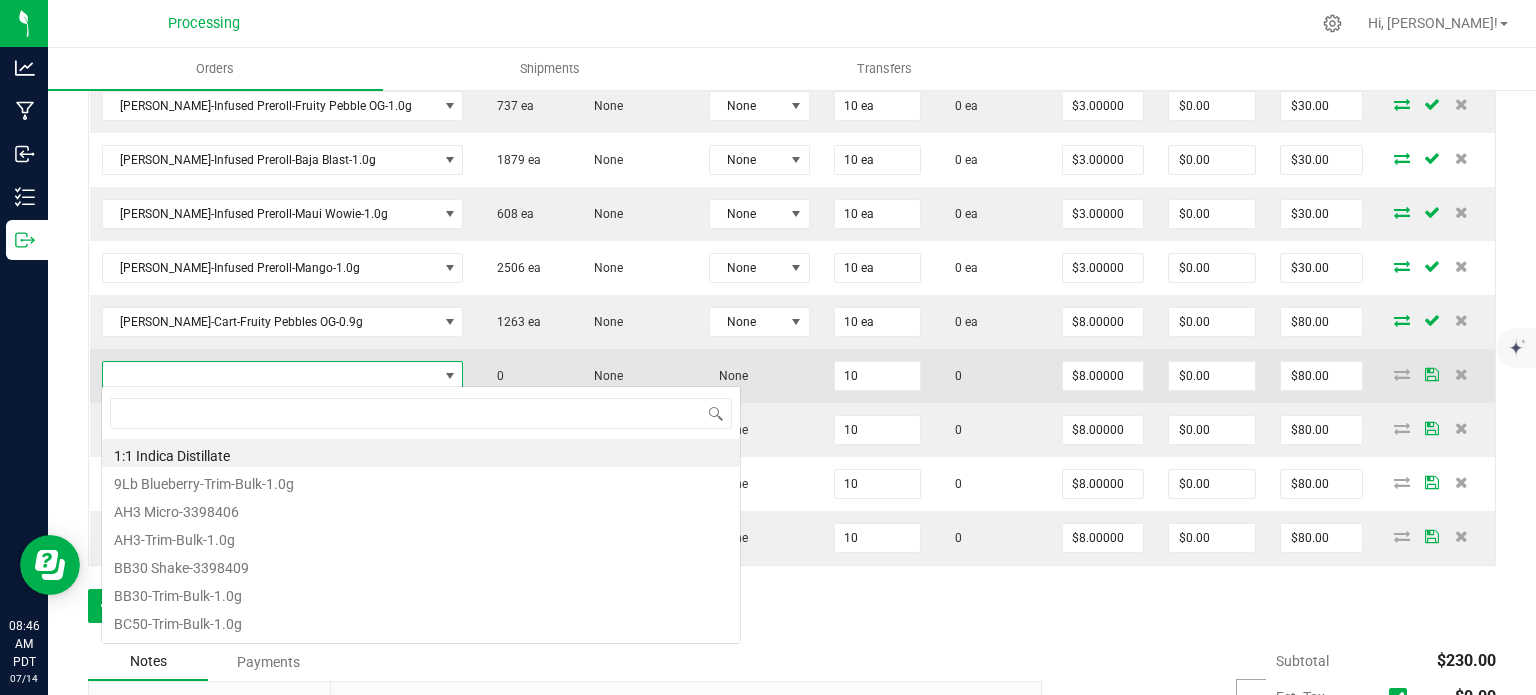 type on "[PERSON_NAME]-Cart-Sin City Confidential-0.9g" 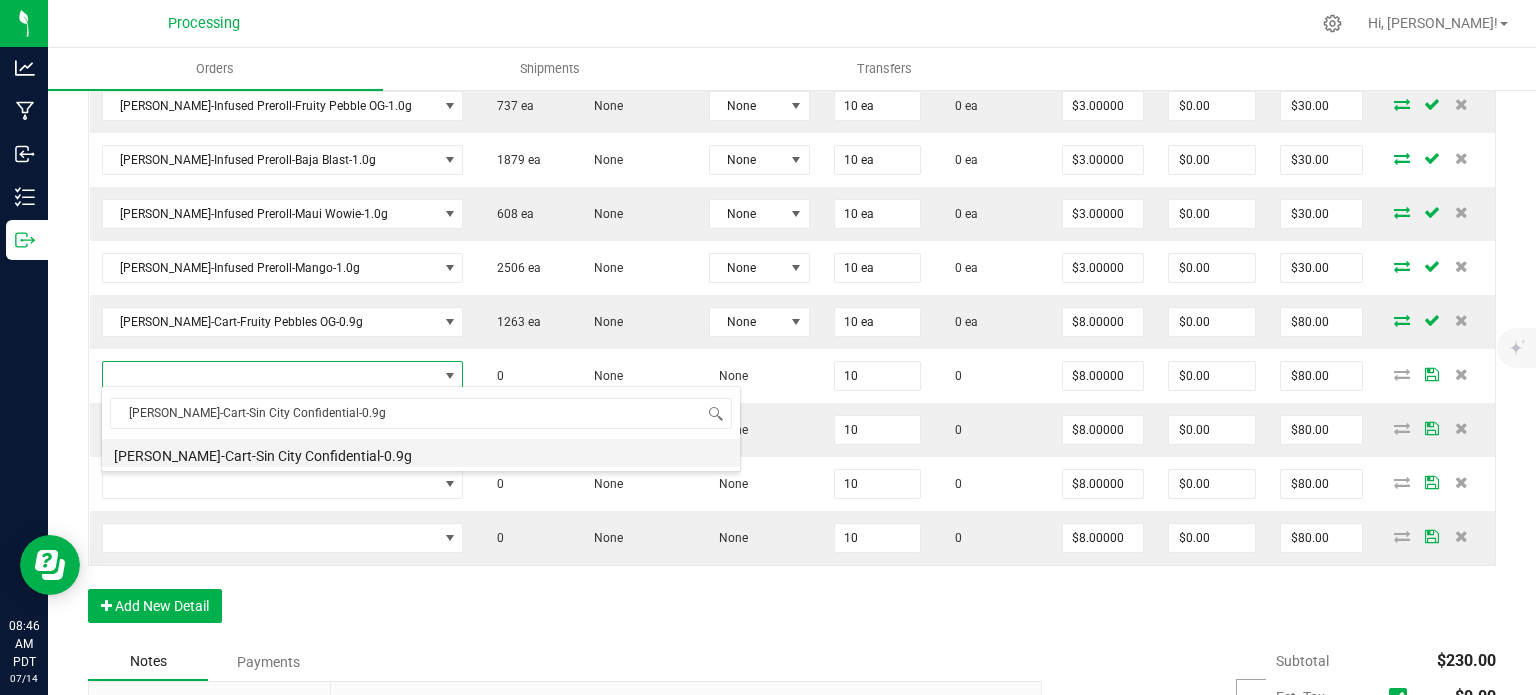 click on "[PERSON_NAME]-Cart-Sin City Confidential-0.9g" at bounding box center (421, 453) 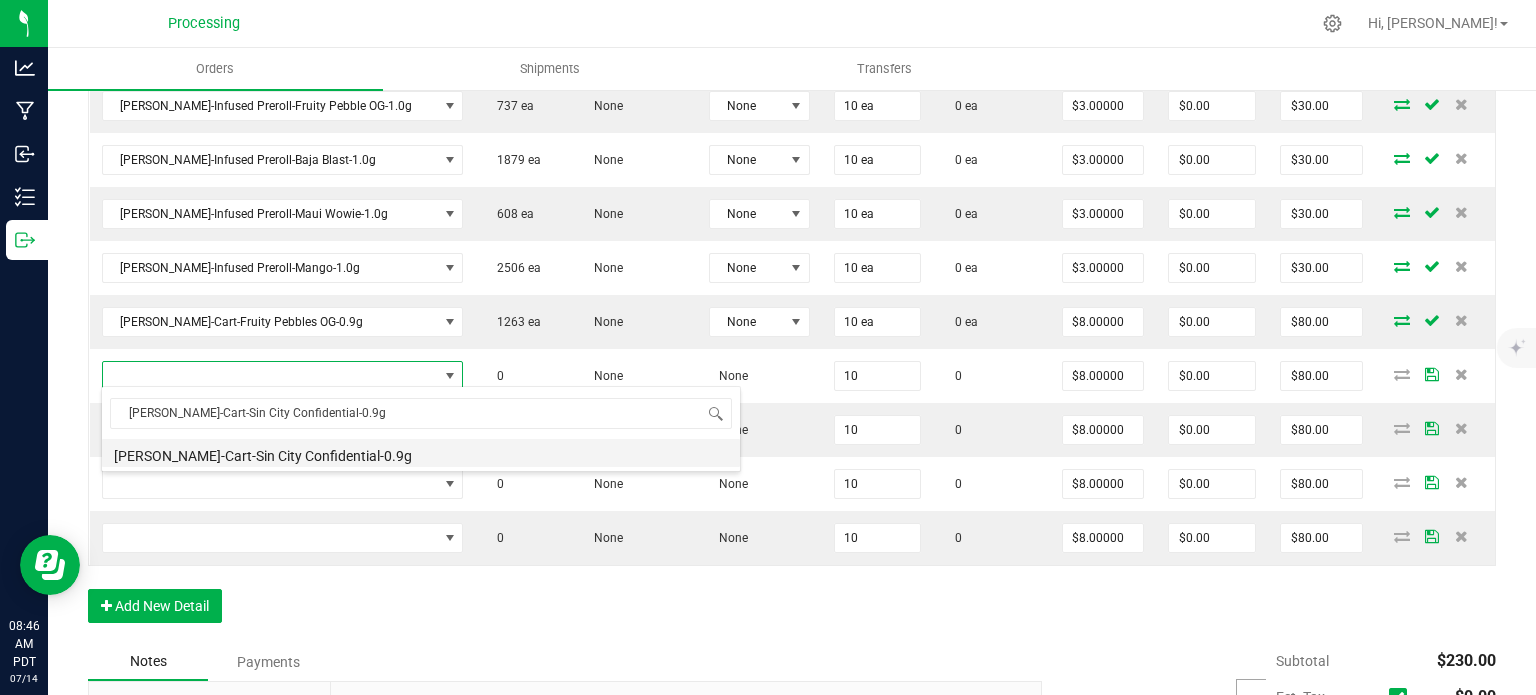 type on "10 ea" 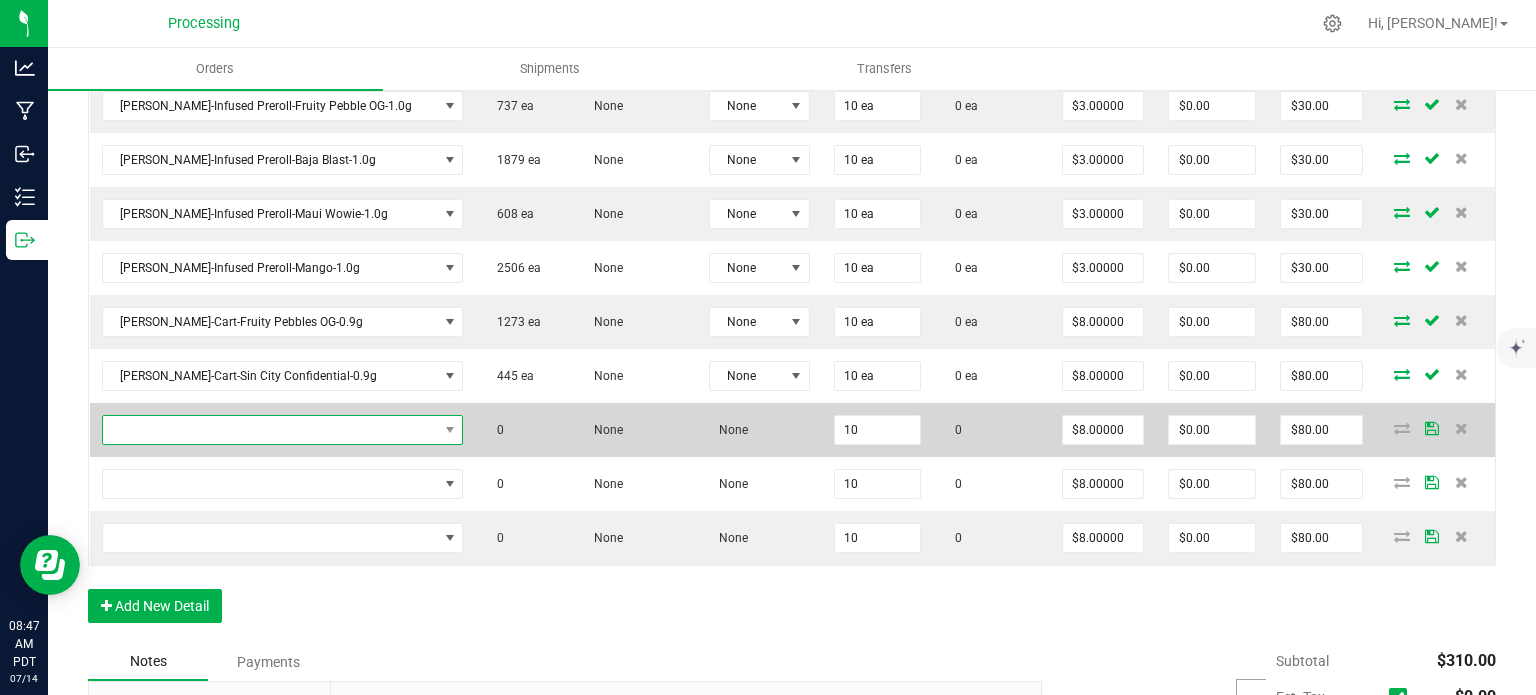 click at bounding box center (449, 430) 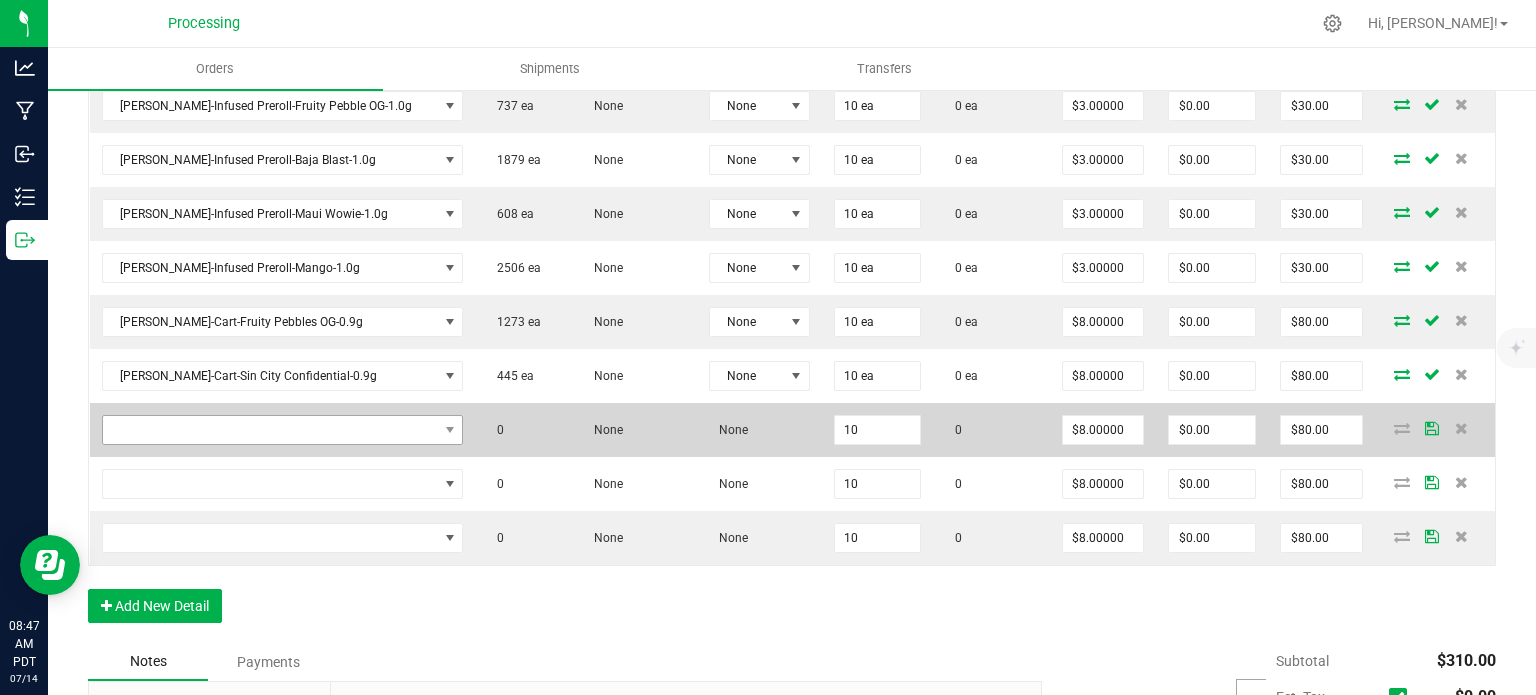 click at bounding box center (449, 430) 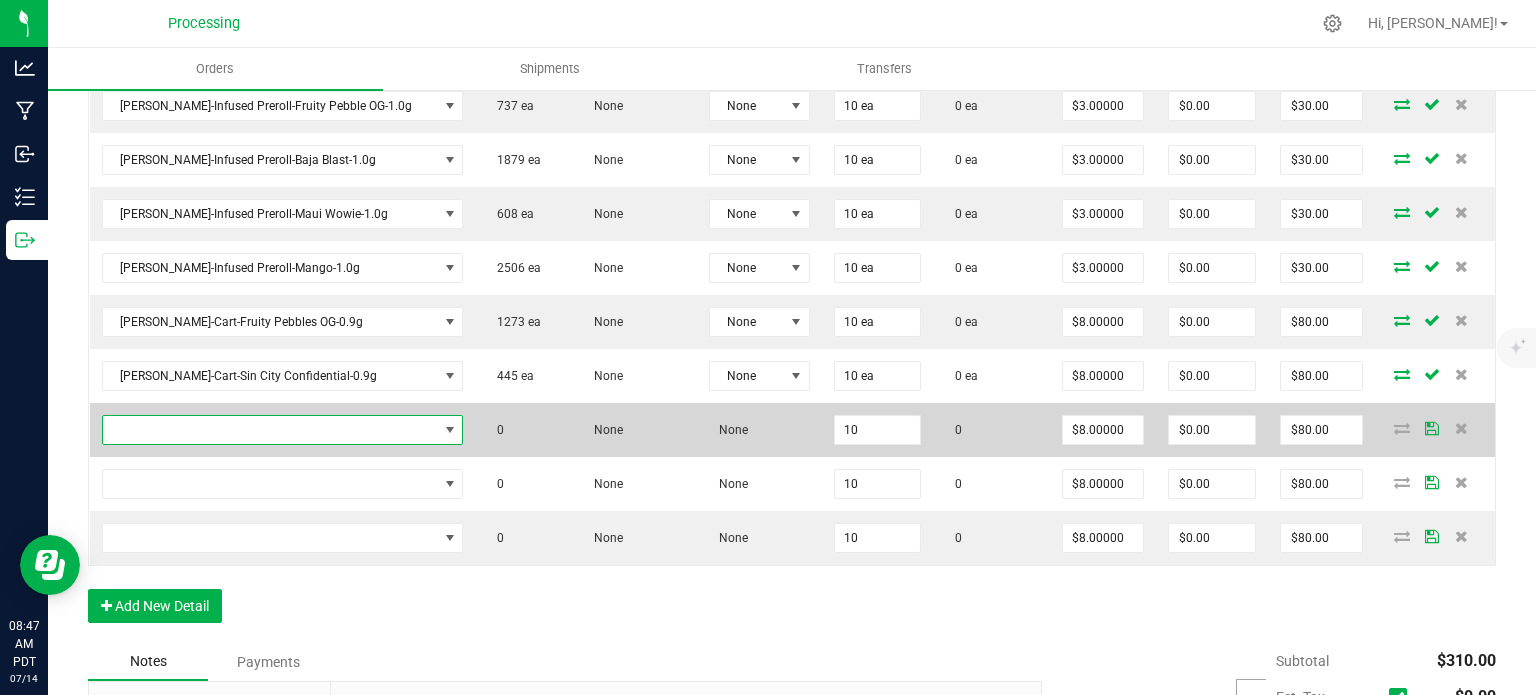 click at bounding box center [449, 430] 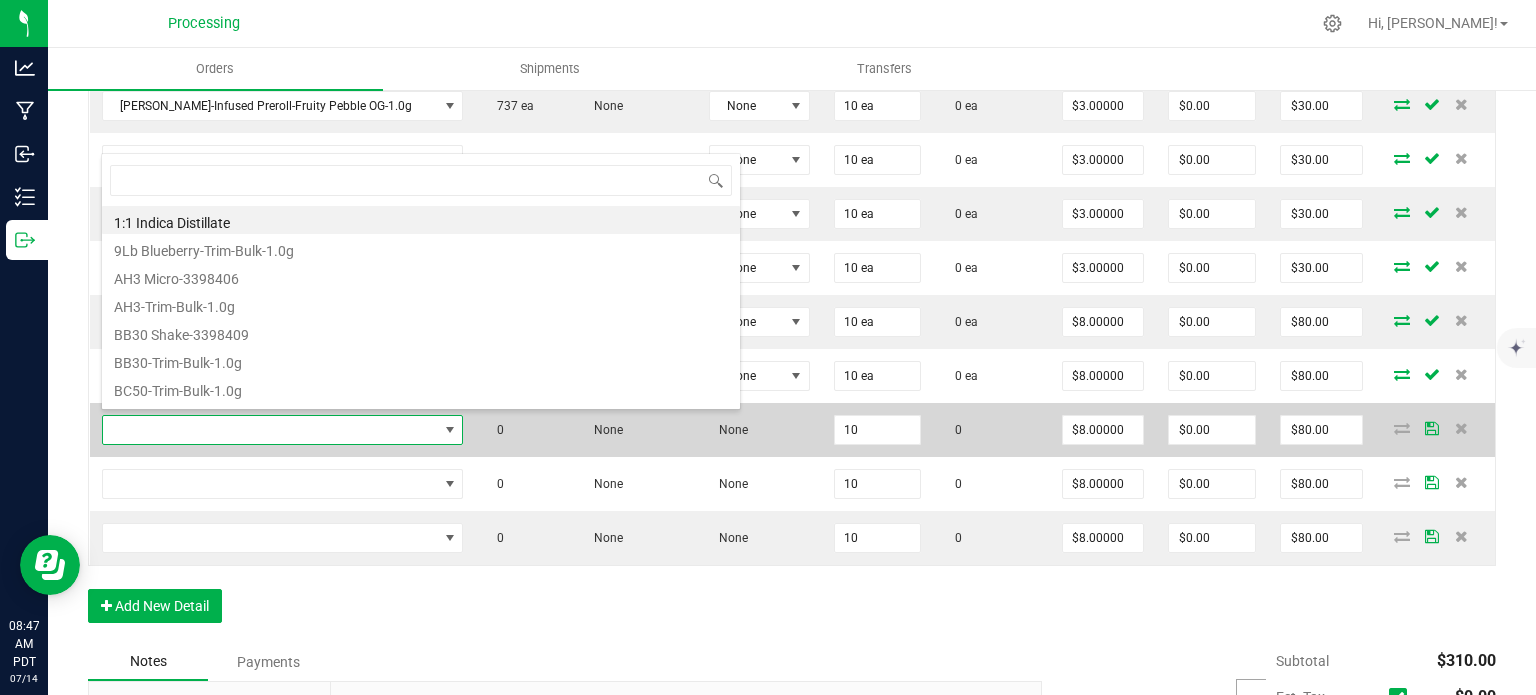 type on "HUST-Disp-Mango Sherbert-0.9g" 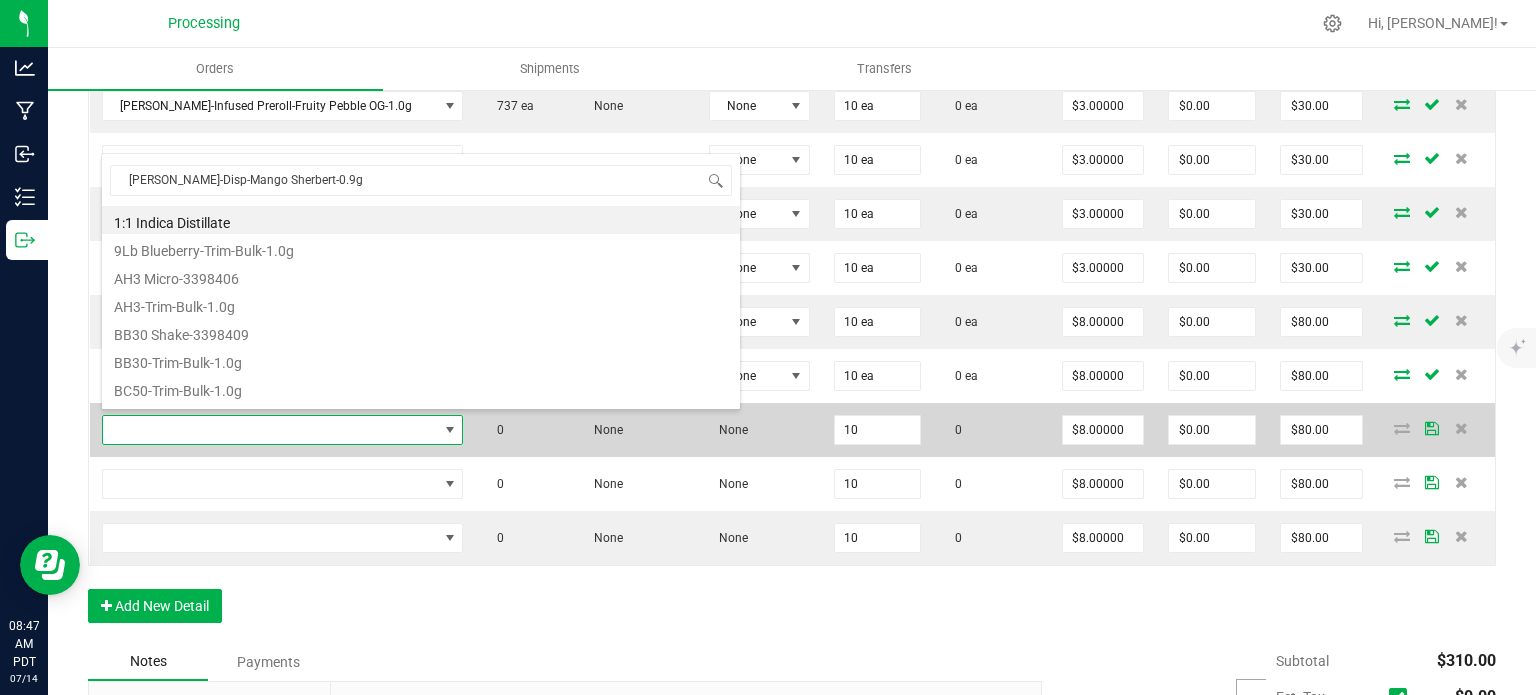 scroll, scrollTop: 99970, scrollLeft: 99704, axis: both 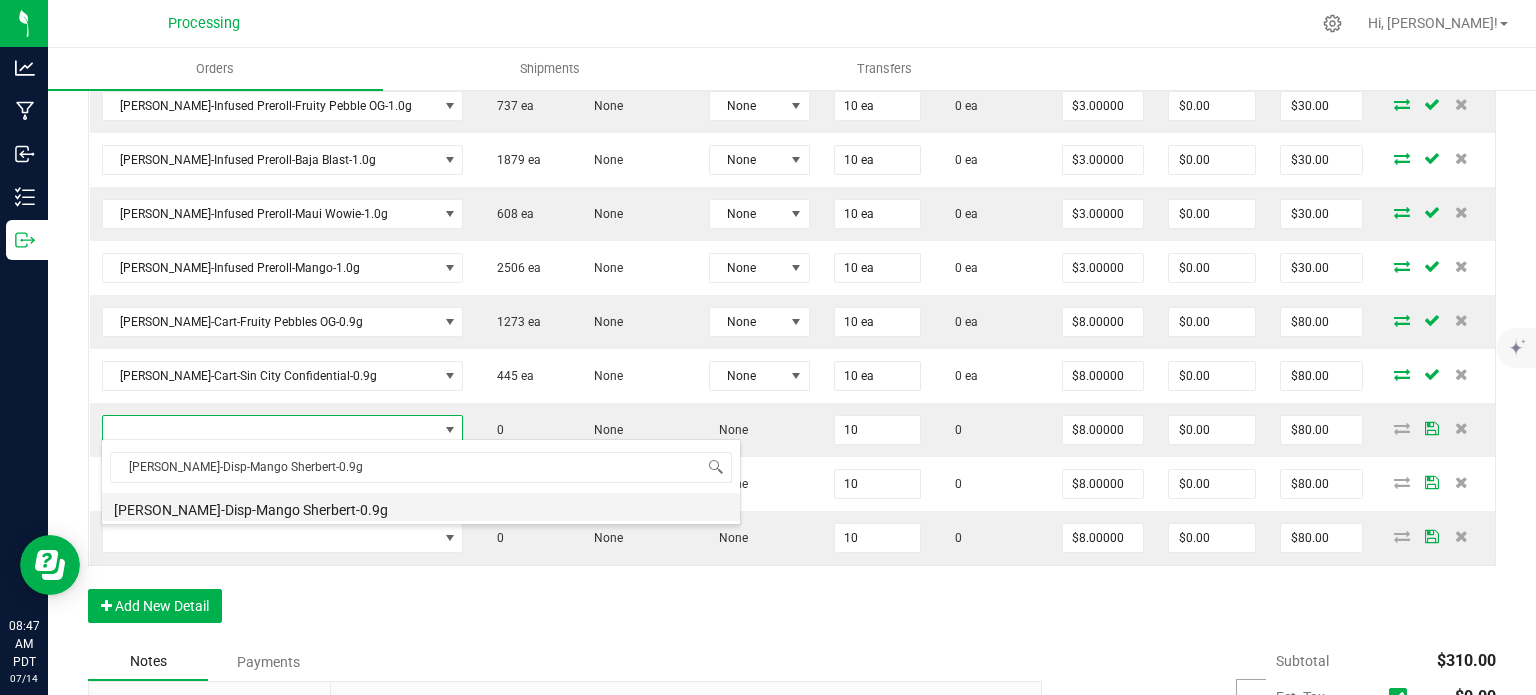 click on "HUST-Disp-Mango Sherbert-0.9g" at bounding box center (421, 507) 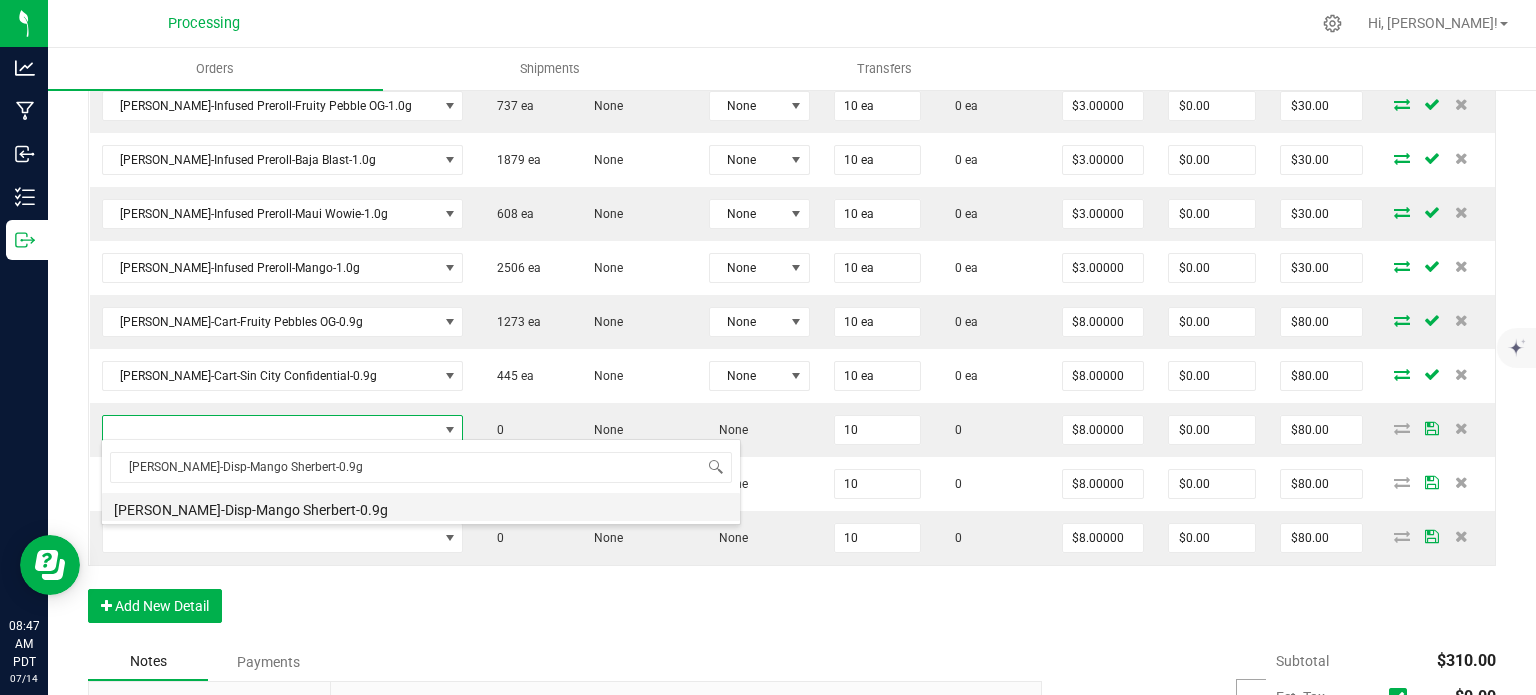 type on "10 ea" 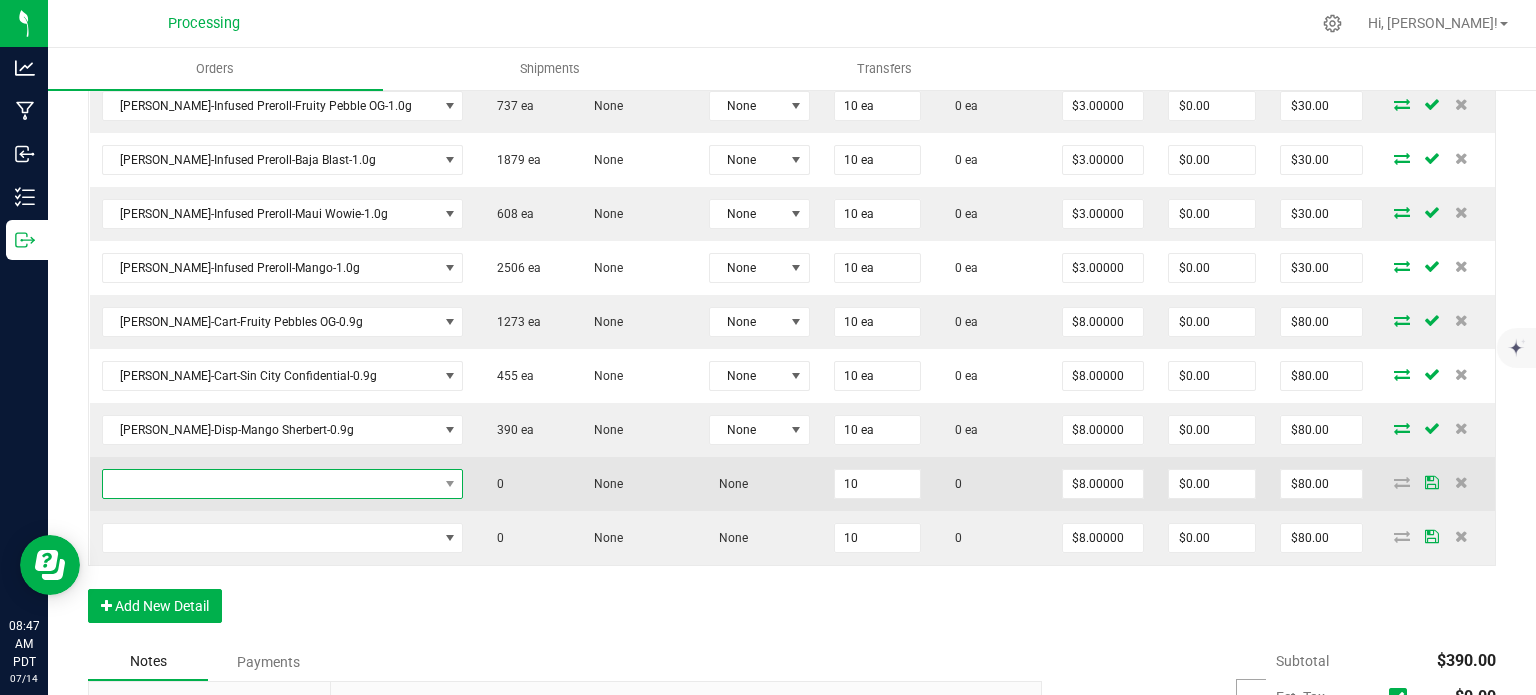 click at bounding box center [270, 484] 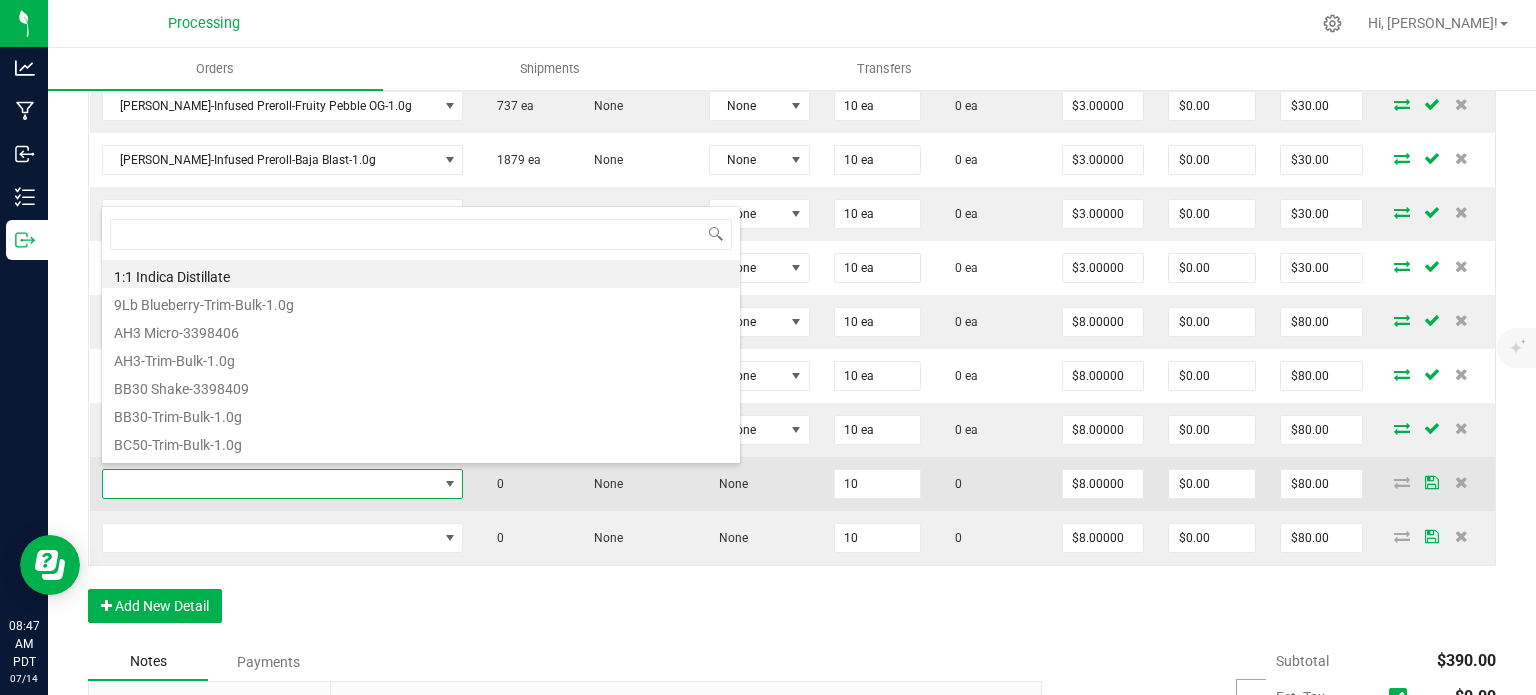 scroll, scrollTop: 99970, scrollLeft: 99704, axis: both 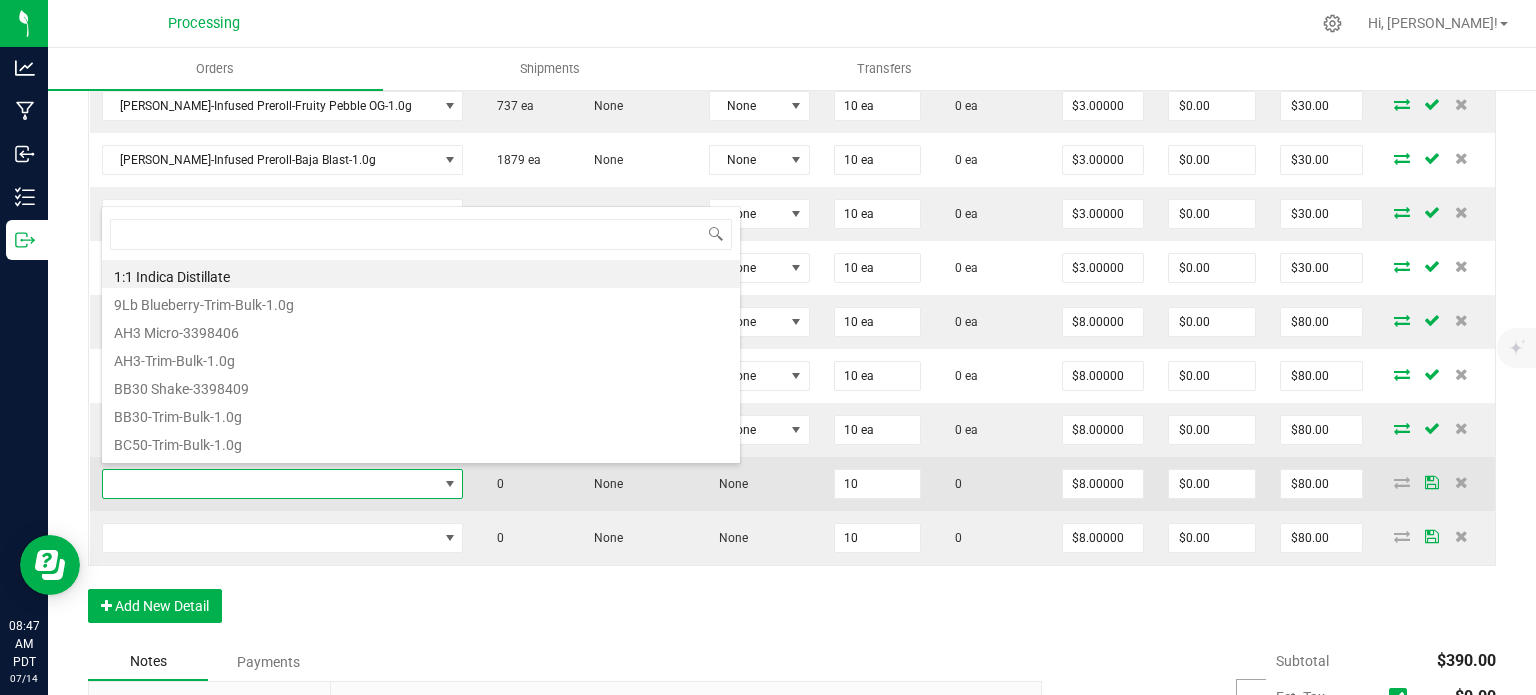 type on "[PERSON_NAME]-Cart-Pineapple [PERSON_NAME]-0.9g" 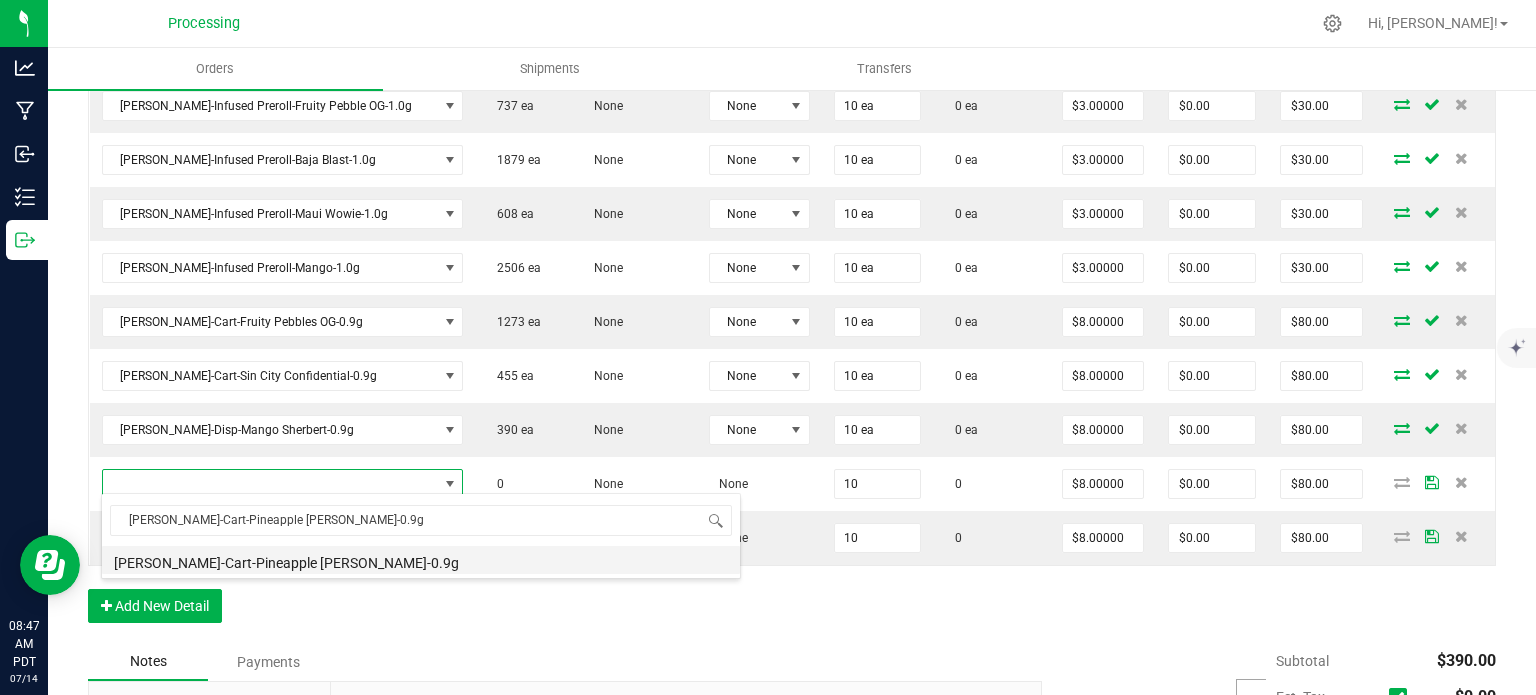 click on "[PERSON_NAME]-Cart-Pineapple [PERSON_NAME]-0.9g" at bounding box center (421, 560) 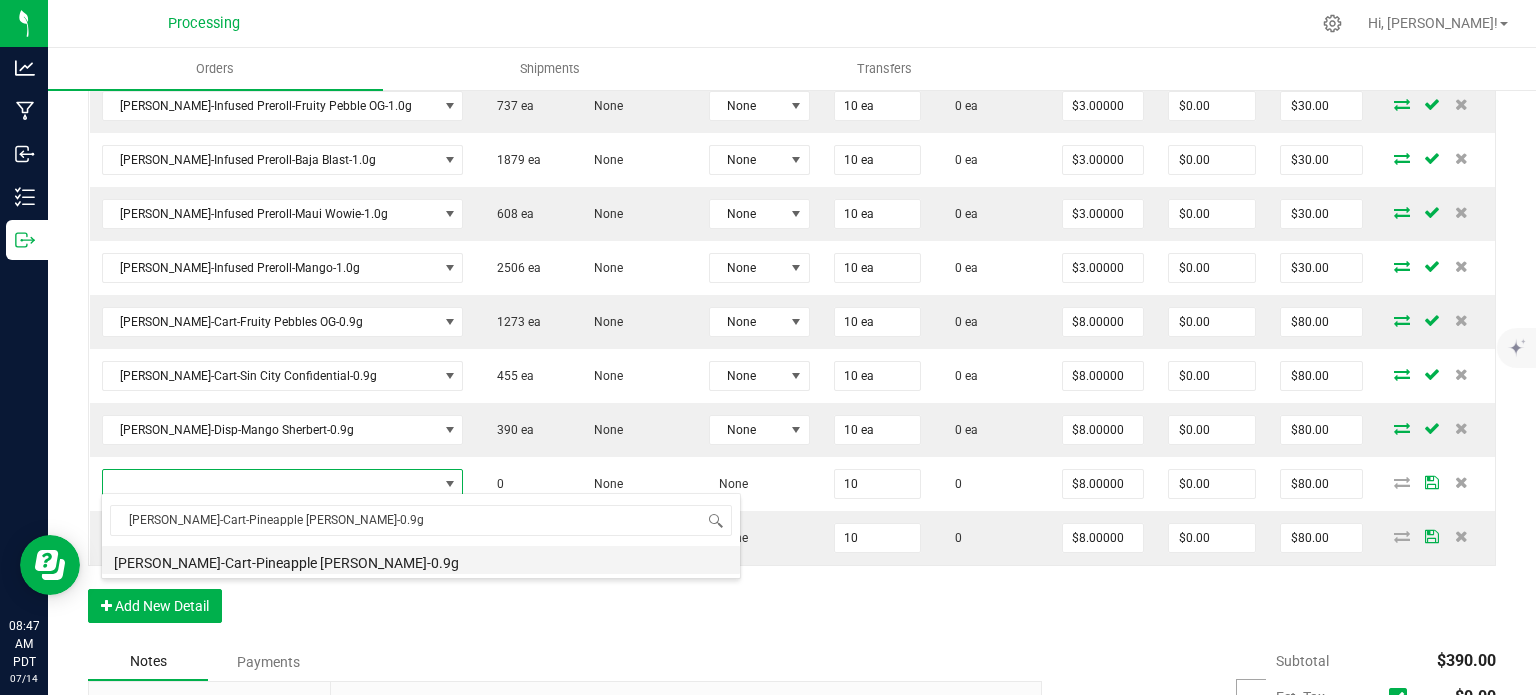 type on "10 ea" 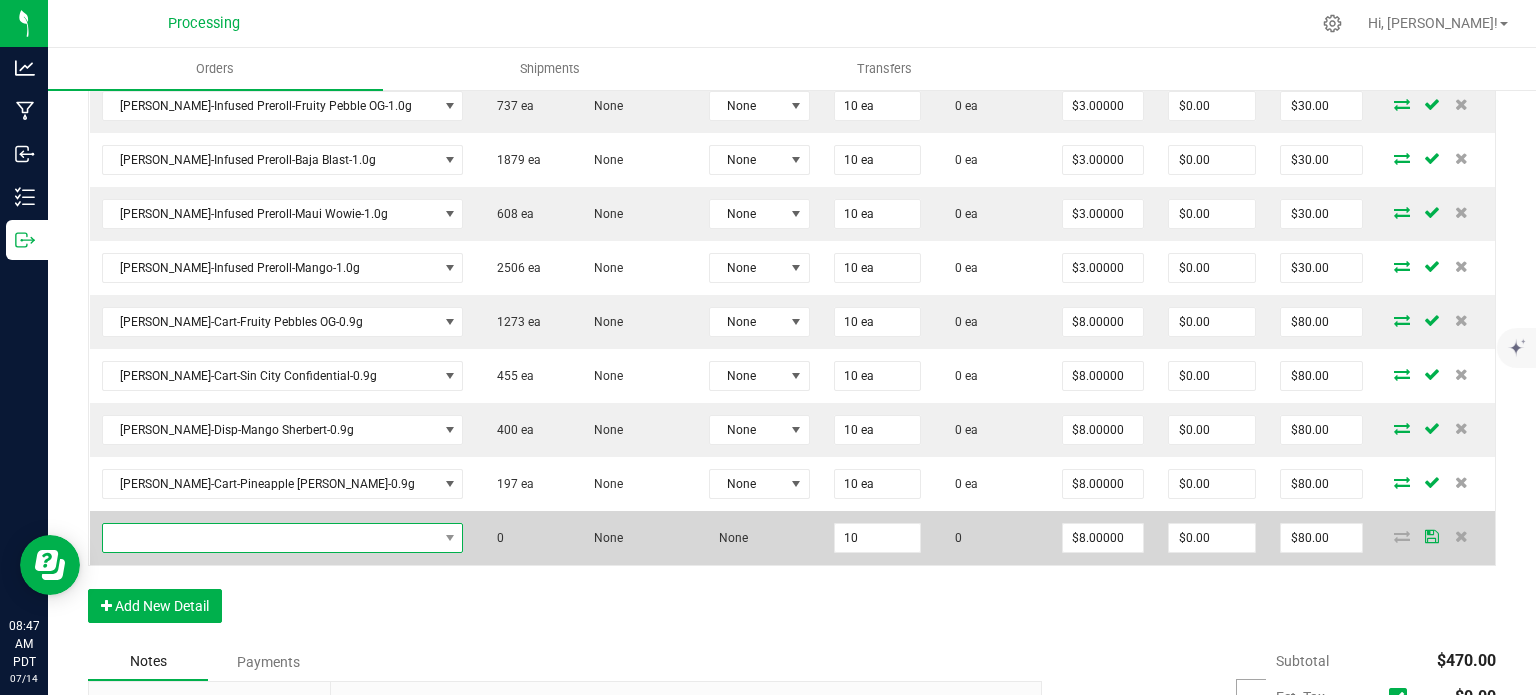 click at bounding box center [270, 538] 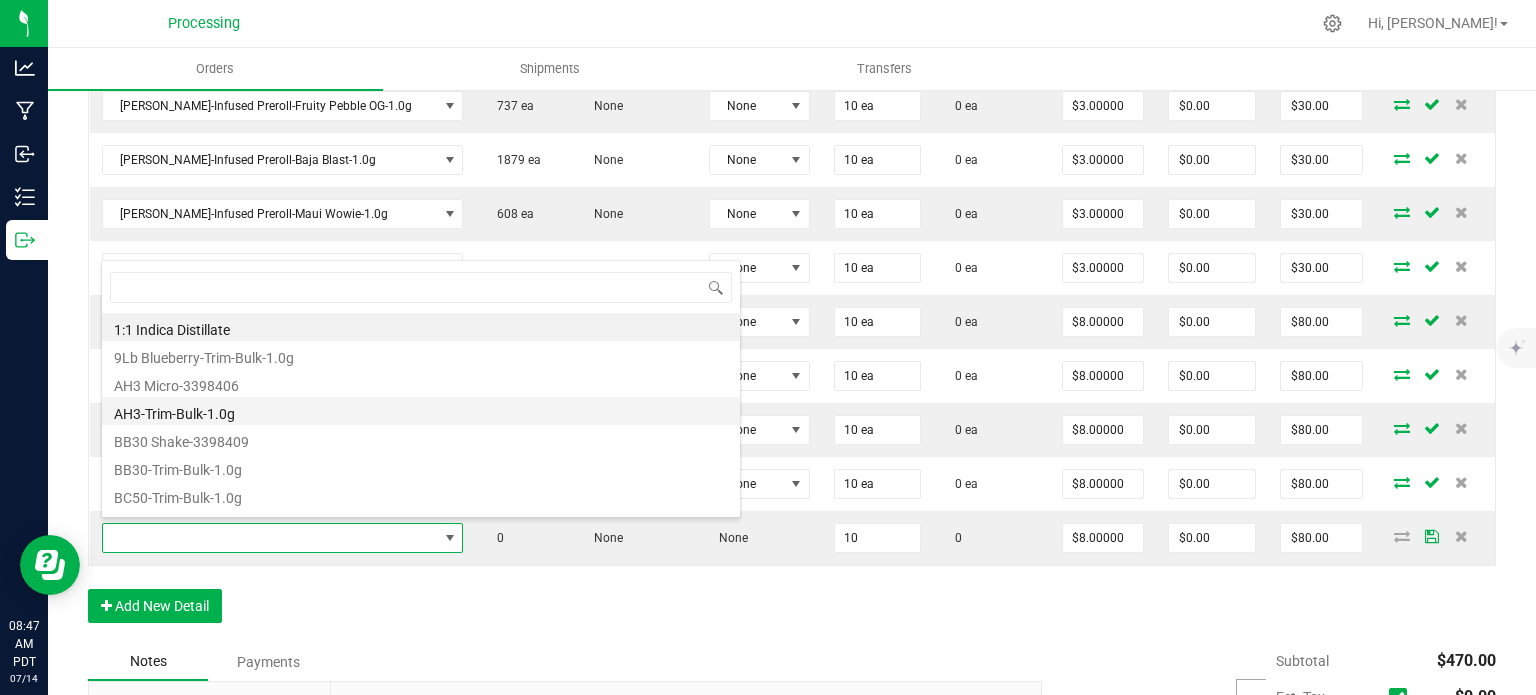 scroll, scrollTop: 99970, scrollLeft: 99704, axis: both 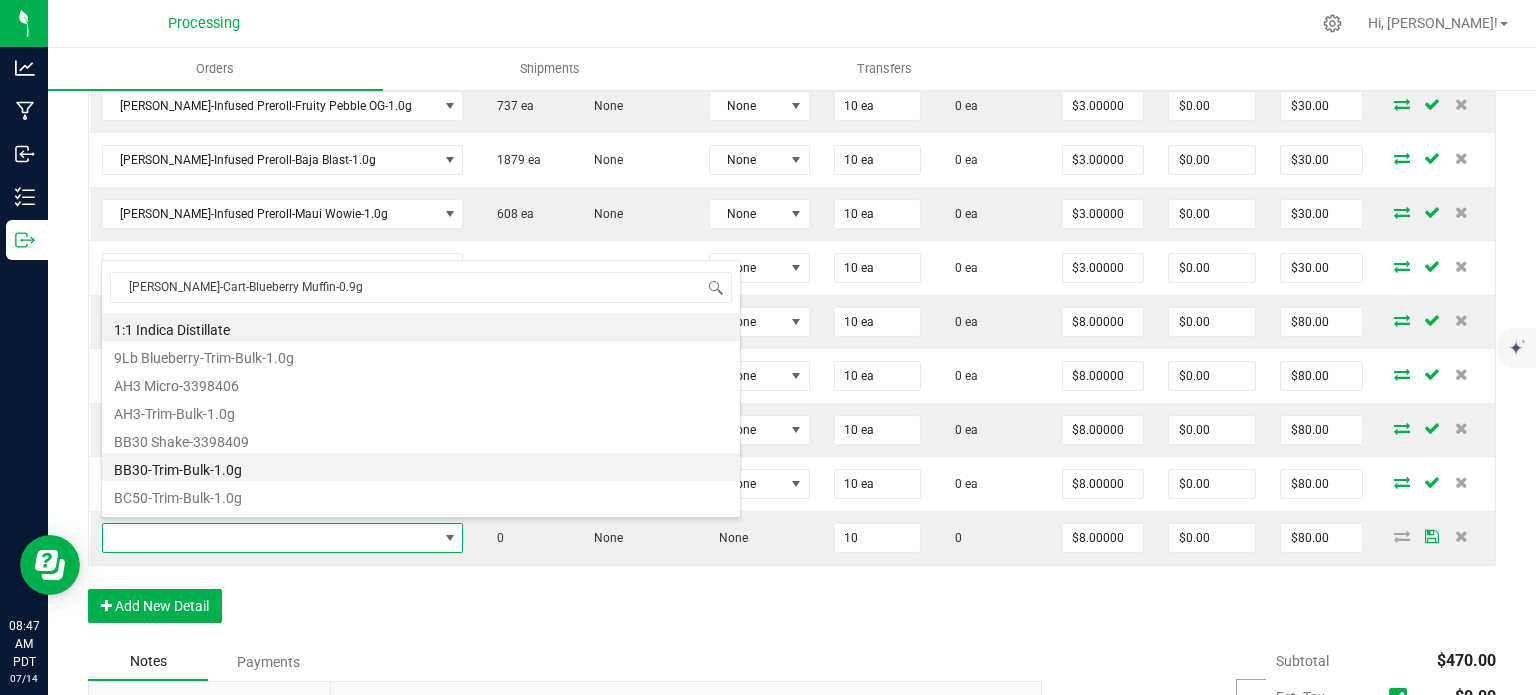 click on "BB30-Trim-Bulk-1.0g" at bounding box center [421, 467] 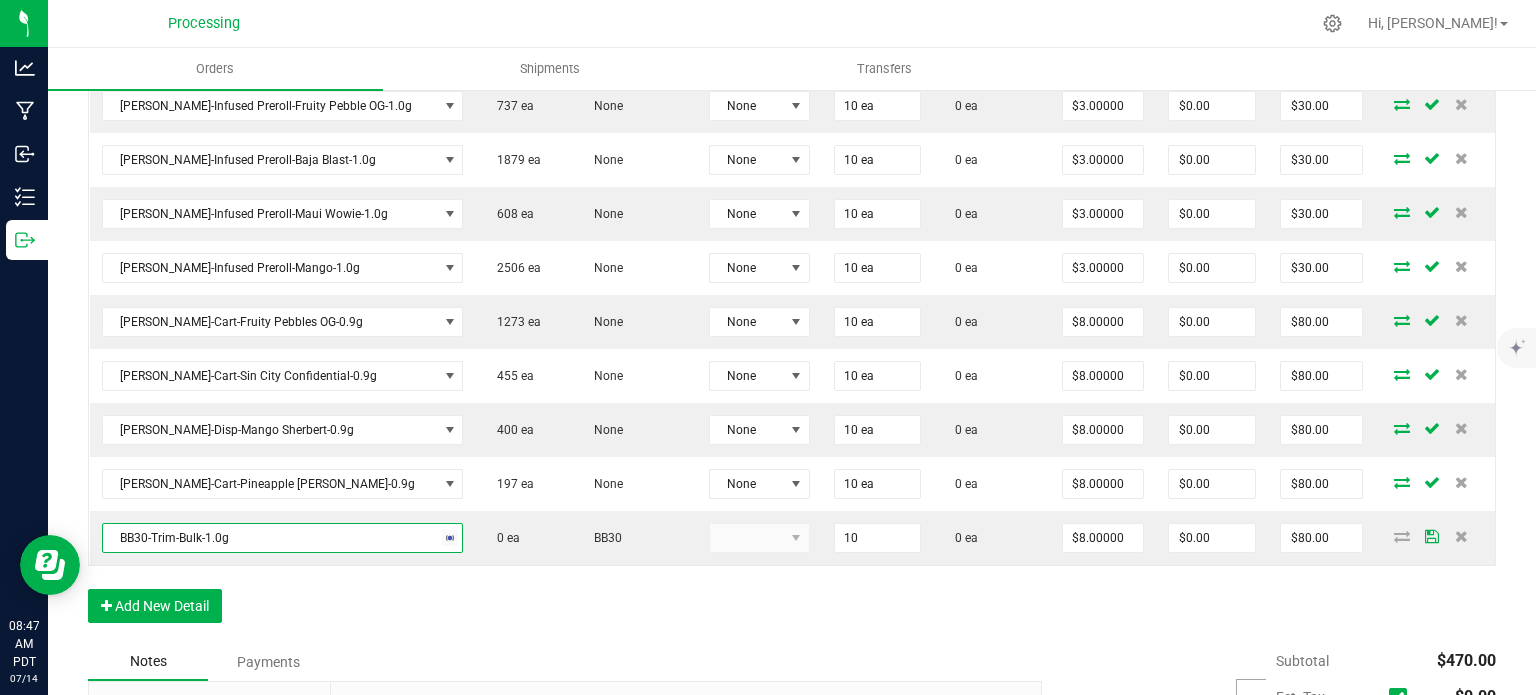 type on "10 ea" 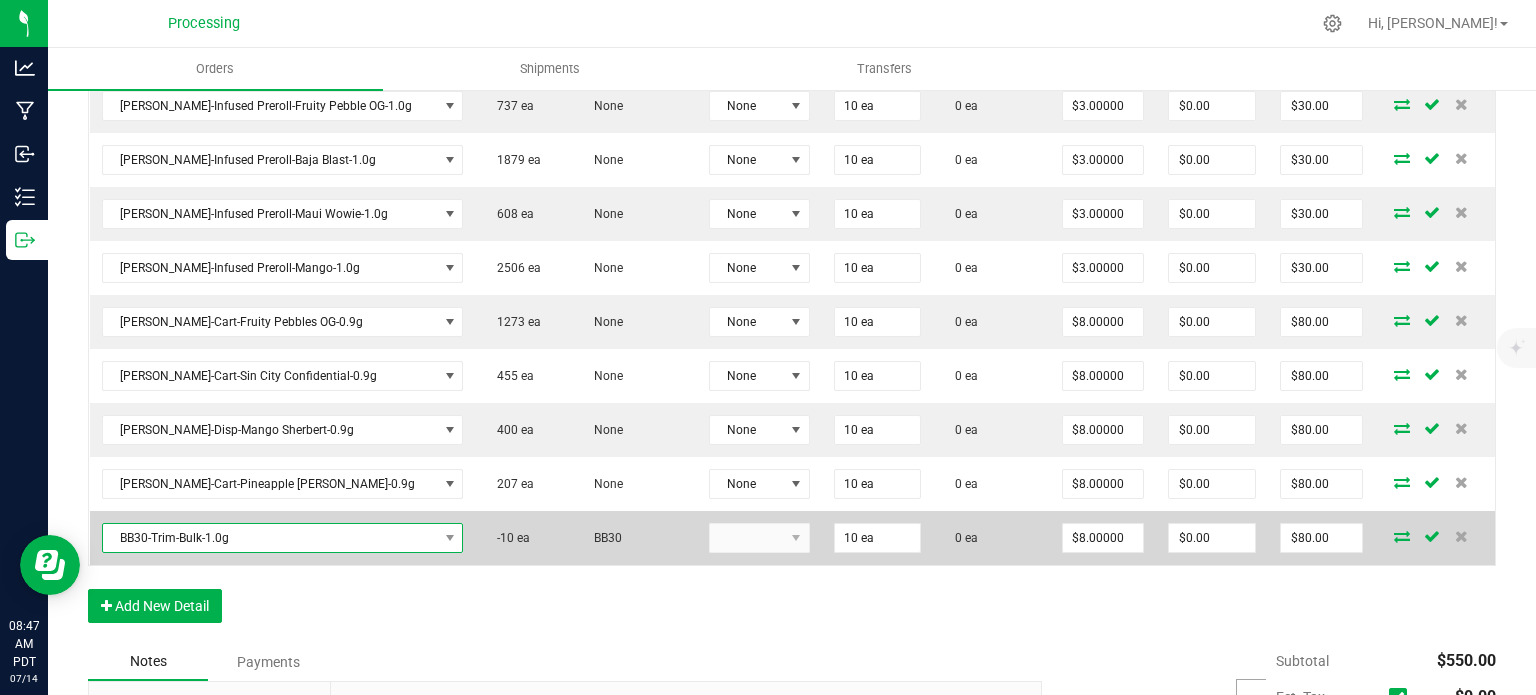 click on "BB30-Trim-Bulk-1.0g" at bounding box center (270, 538) 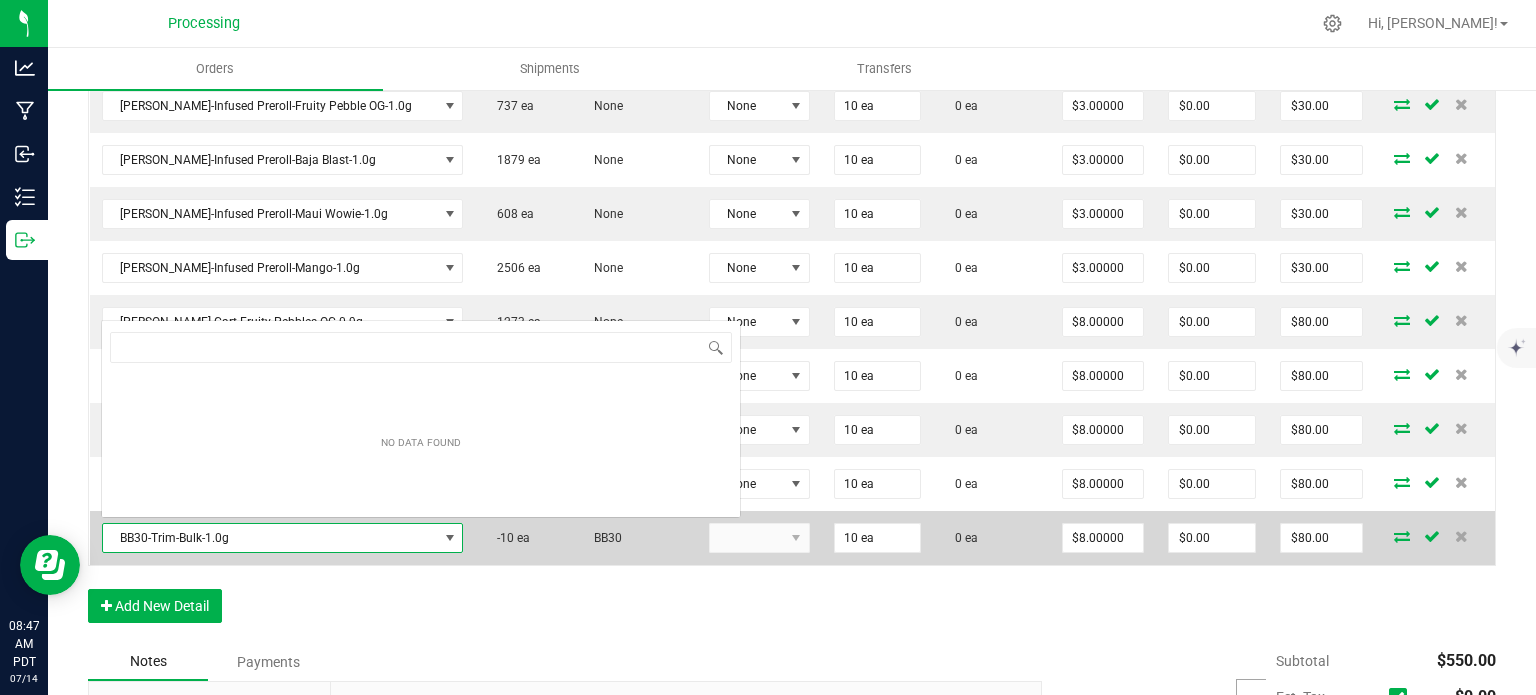 scroll, scrollTop: 0, scrollLeft: 0, axis: both 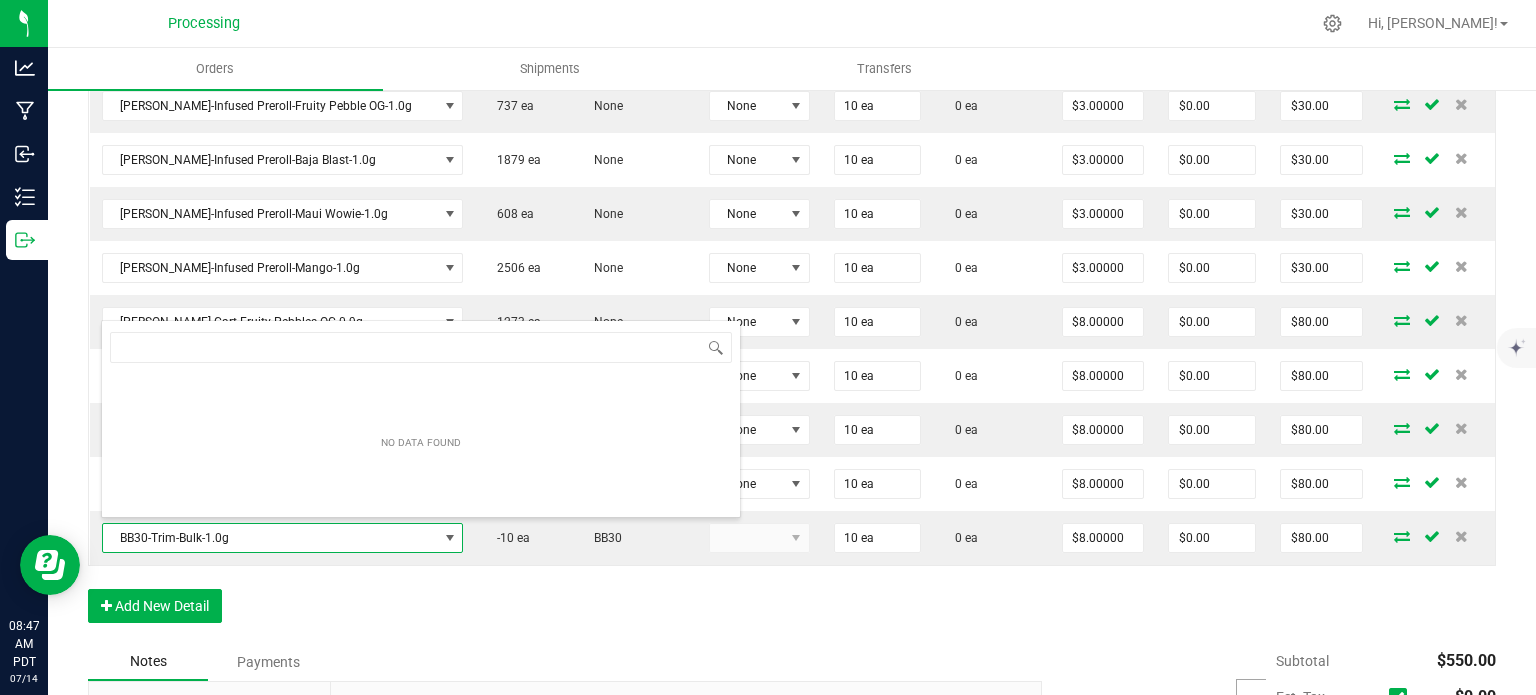type on "[PERSON_NAME]-Cart-Blueberry Muffin-0.9g" 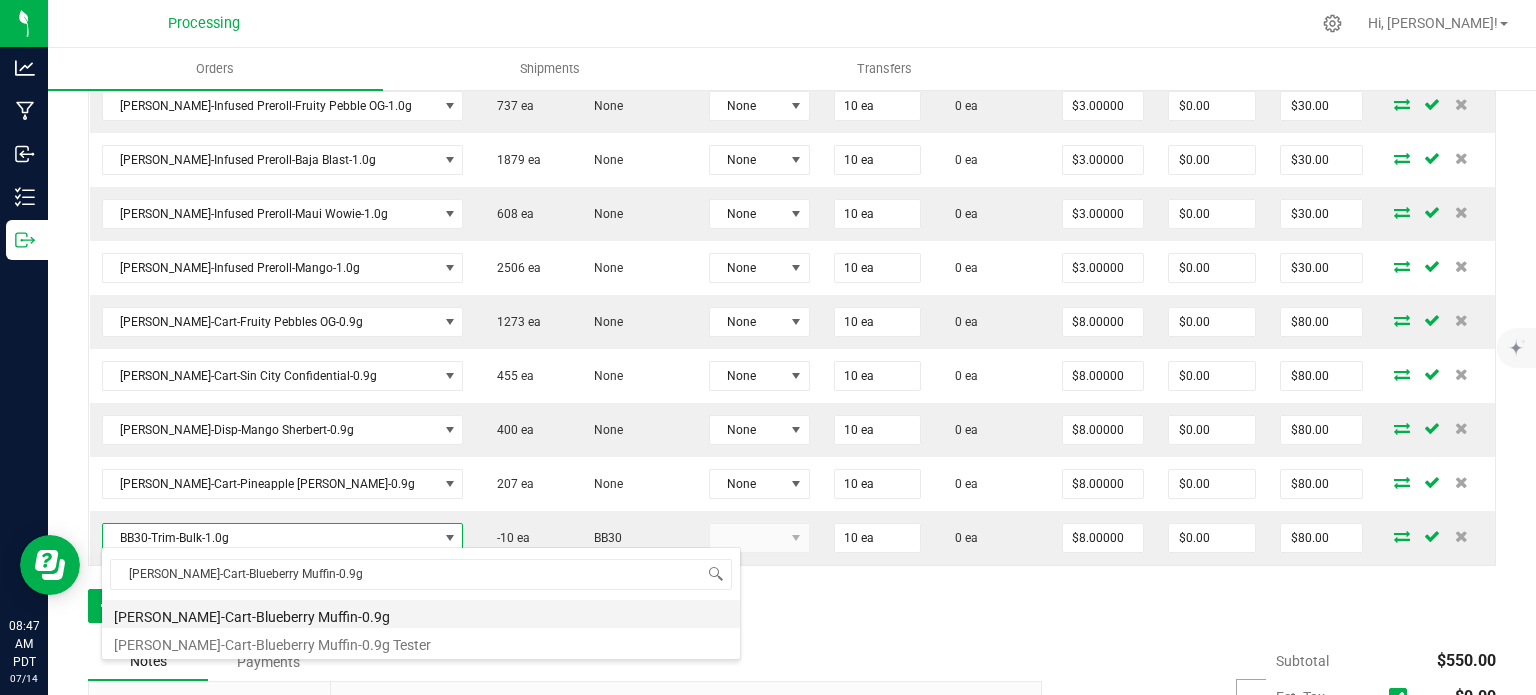 click on "[PERSON_NAME]-Cart-Blueberry Muffin-0.9g" at bounding box center [421, 614] 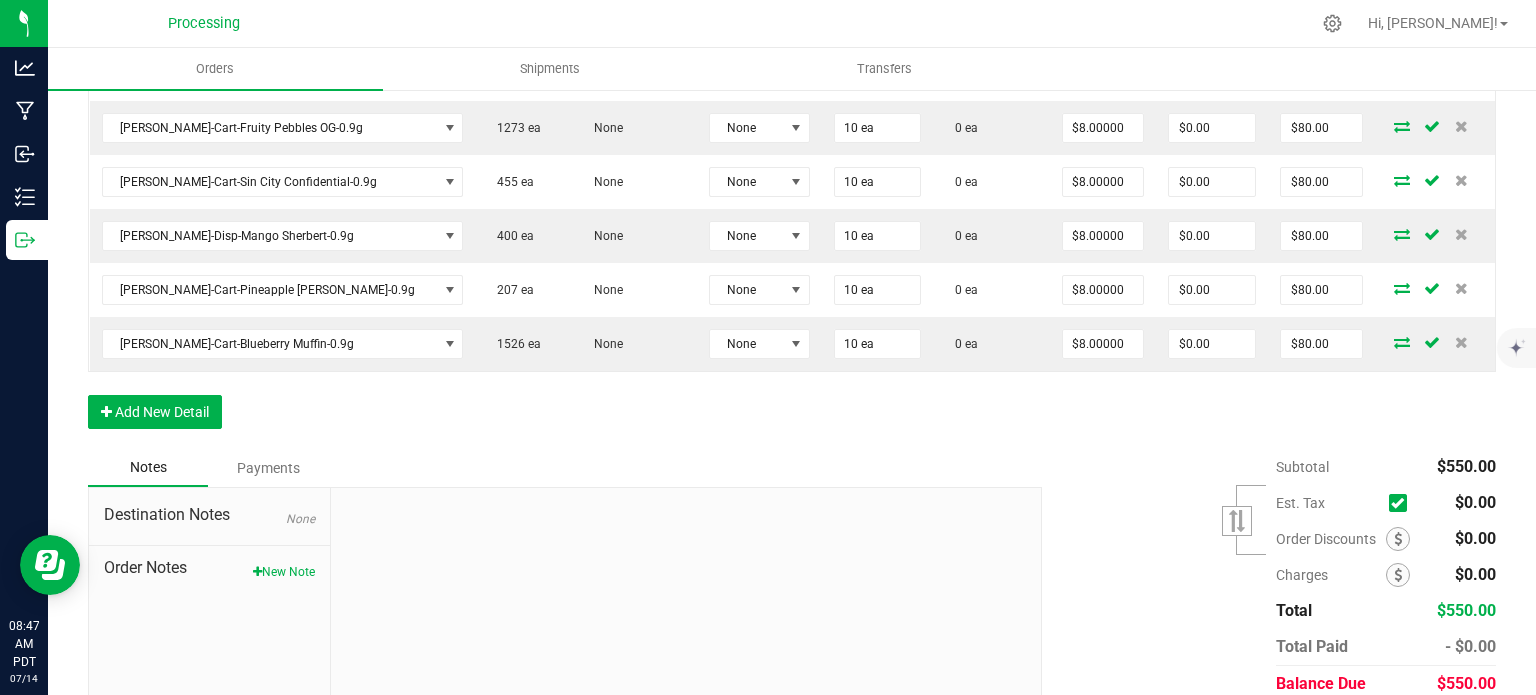 scroll, scrollTop: 1000, scrollLeft: 0, axis: vertical 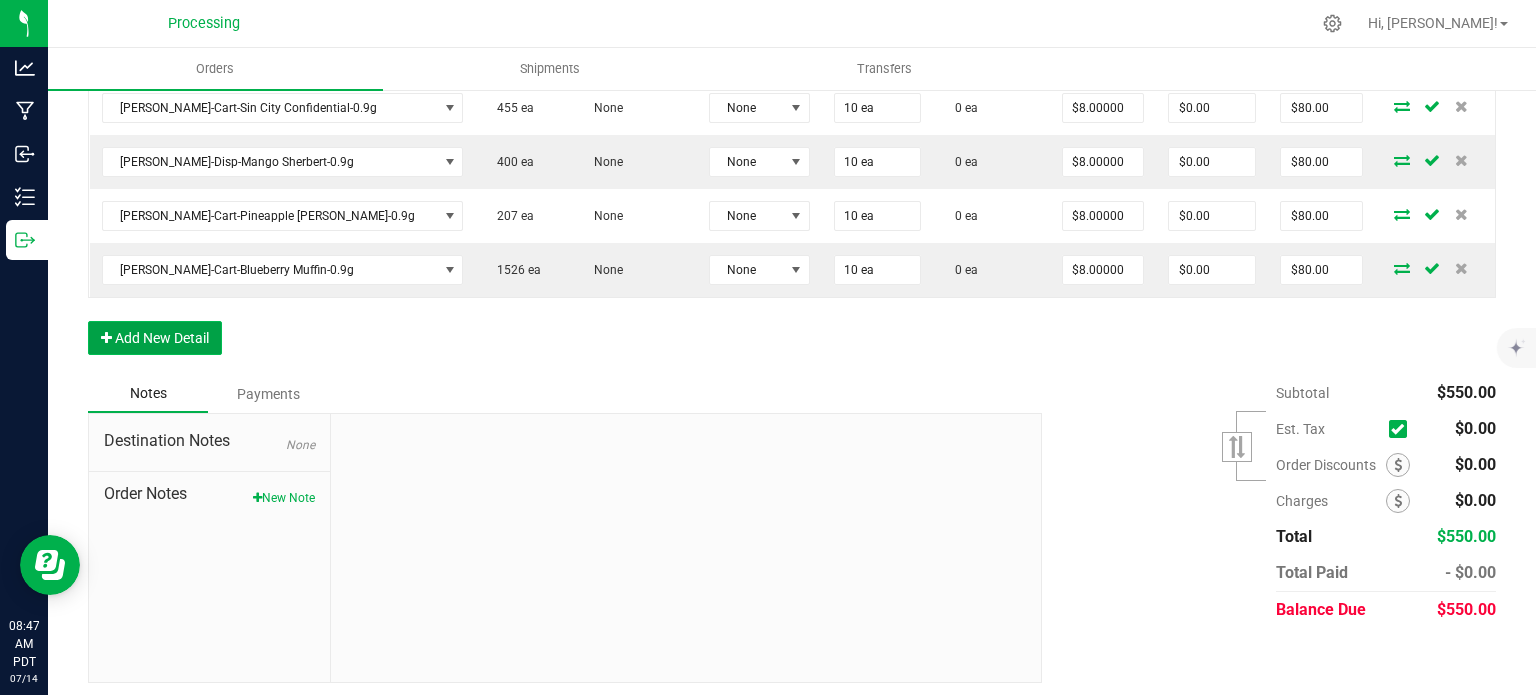 click on "Add New Detail" at bounding box center (155, 338) 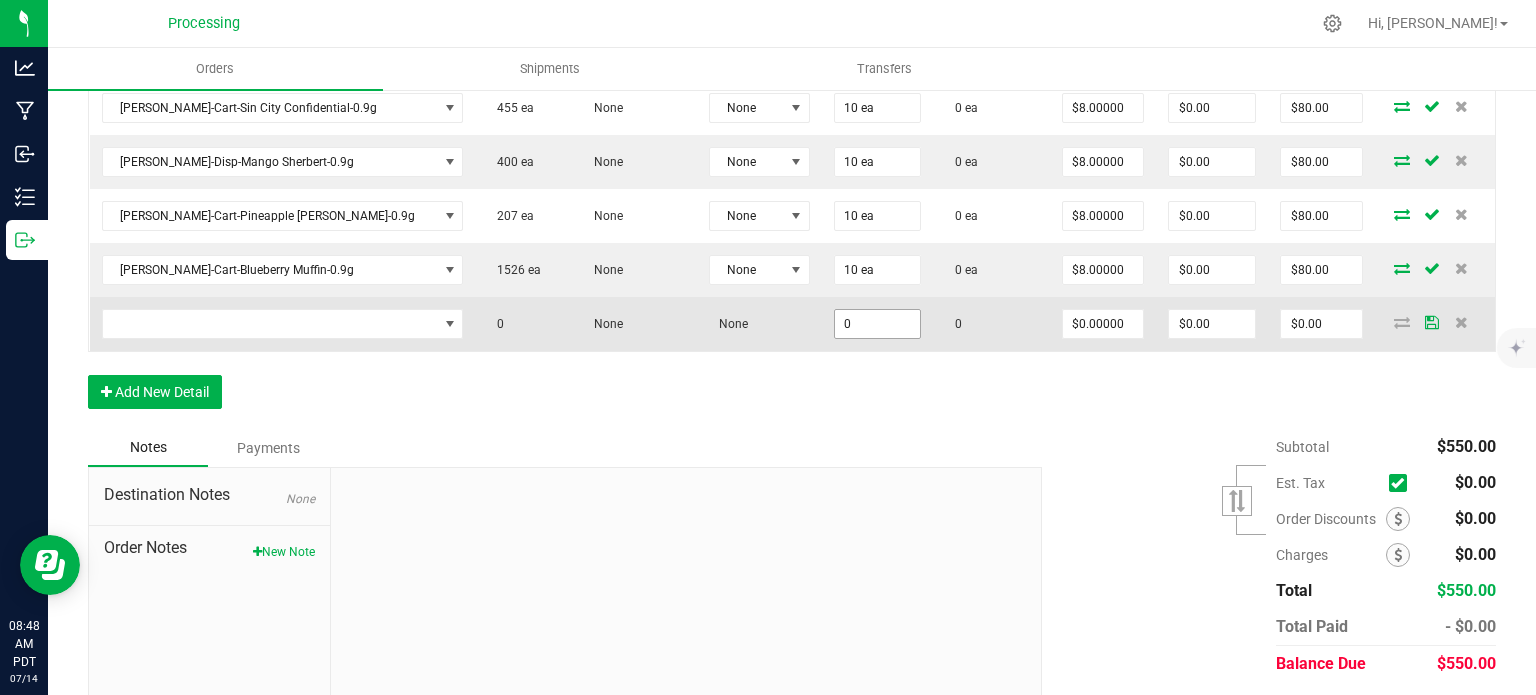 click on "0" at bounding box center [877, 324] 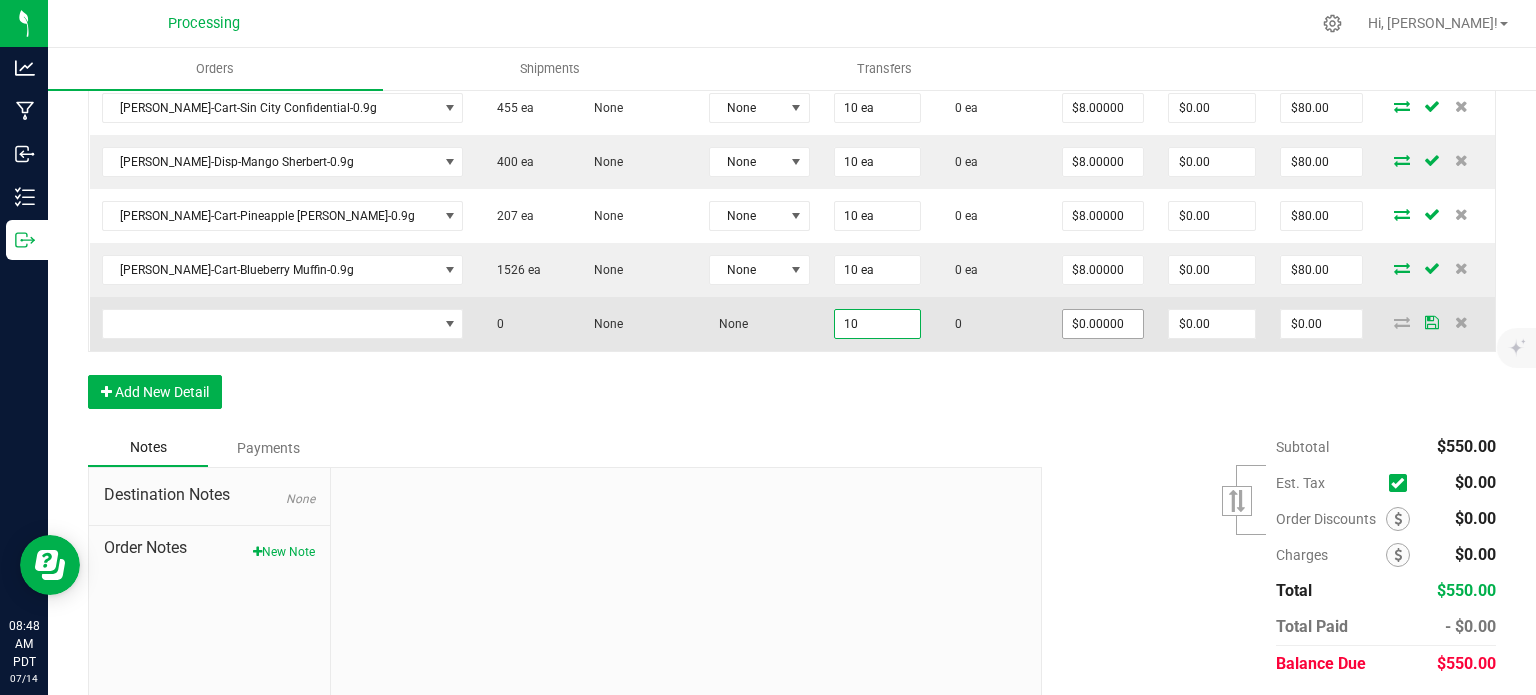type on "10" 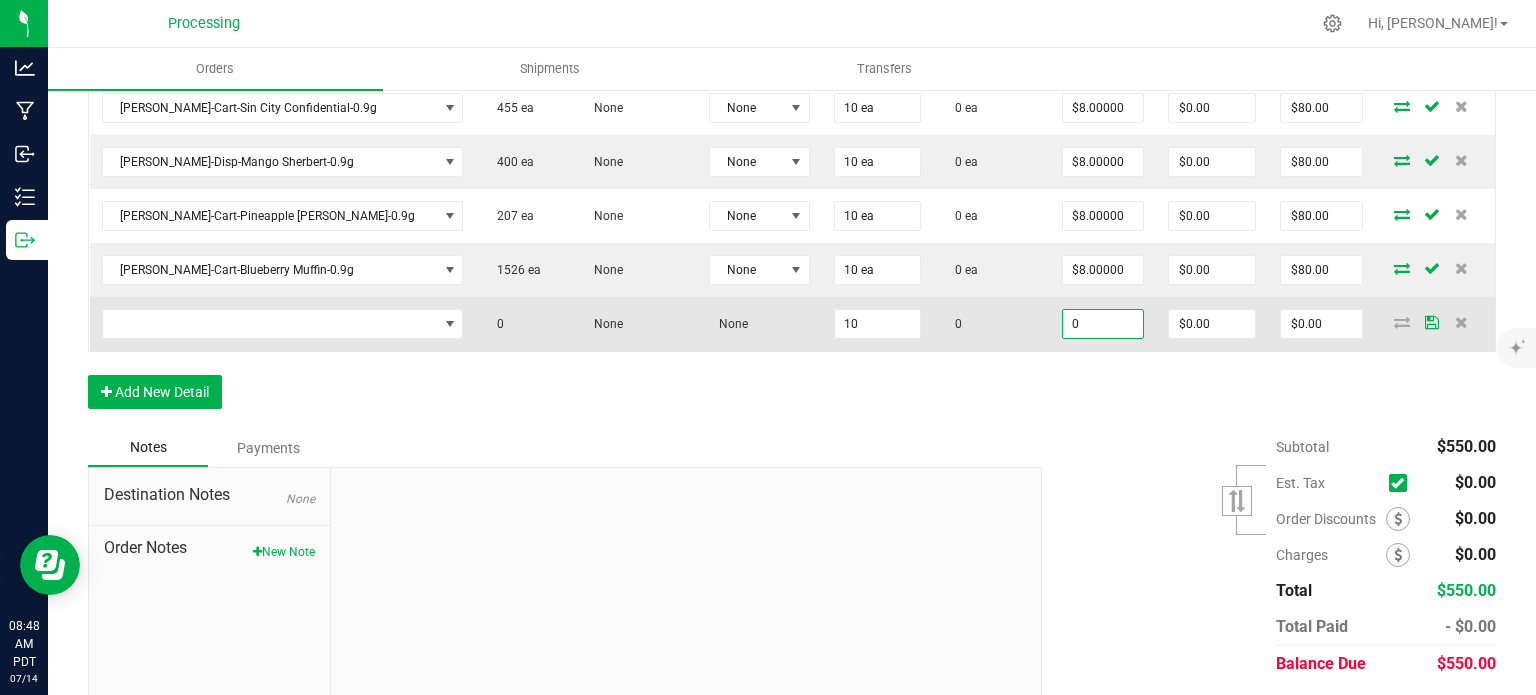 click on "0" at bounding box center [1103, 324] 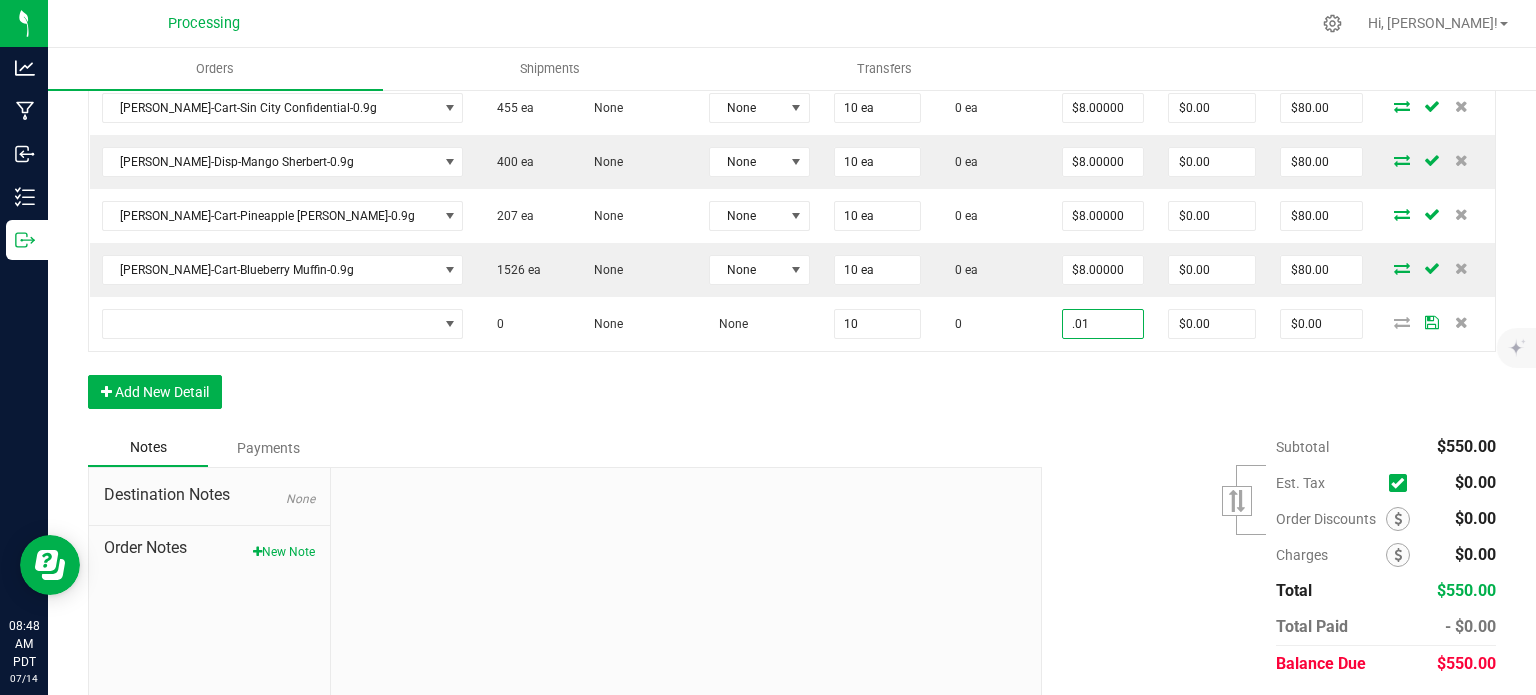 type on "$0.01000" 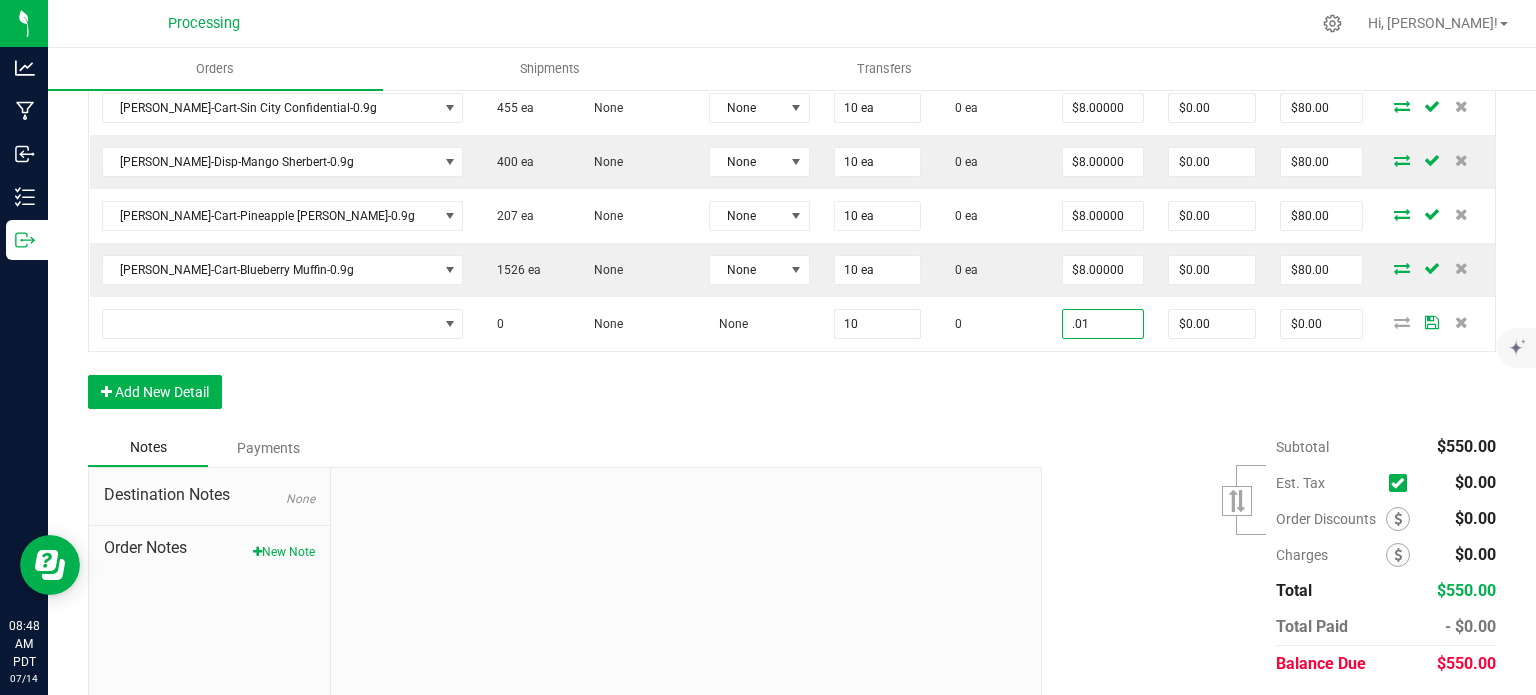 type on "$0.10" 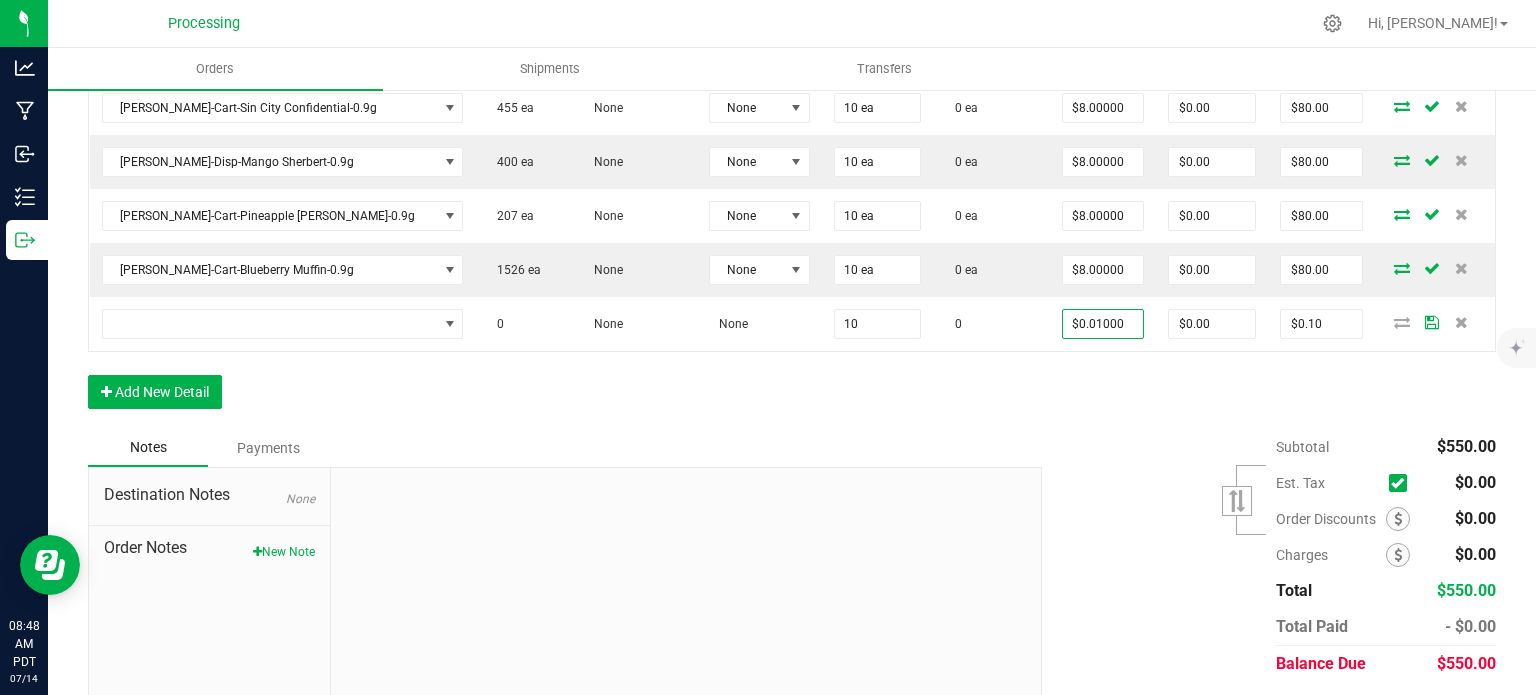 click on "Order Details Print All Labels Item  Sellable  Strain  Lot Number  Qty Ordered Qty Allocated Unit Price Line Discount Total Actions HUST-Infused Preroll-Sin City Confidental-1.0g  598 ea   None  None 10 ea  0 ea  $3.00000 $0.00 $30.00 HUST-Infused Preroll-Fruity Pebble OG-1.0g  737 ea   None  None 10 ea  0 ea  $3.00000 $0.00 $30.00 HUST-Infused Preroll-Baja Blast-1.0g  1879 ea   None  None 10 ea  0 ea  $3.00000 $0.00 $30.00 HUST-Infused Preroll-Maui Wowie-1.0g  608 ea   None  None 10 ea  0 ea  $3.00000 $0.00 $30.00 HUST-Infused Preroll-Mango-1.0g  2506 ea   None  None 10 ea  0 ea  $3.00000 $0.00 $30.00 HUST-Cart-Fruity Pebbles OG-0.9g  1273 ea   None  None 10 ea  0 ea  $8.00000 $0.00 $80.00 HUST-Cart-Sin City Confidential-0.9g  455 ea   None  None 10 ea  0 ea  $8.00000 $0.00 $80.00 HUST-Disp-Mango Sherbert-0.9g  400 ea   None  None 10 ea  0 ea  $8.00000 $0.00 $80.00 HUST-Cart-Pineapple Runtz-0.9g  207 ea   None  None 10 ea  0 ea  $8.00000 $0.00 $80.00  1526 ea   None  None 10" at bounding box center (792, 40) 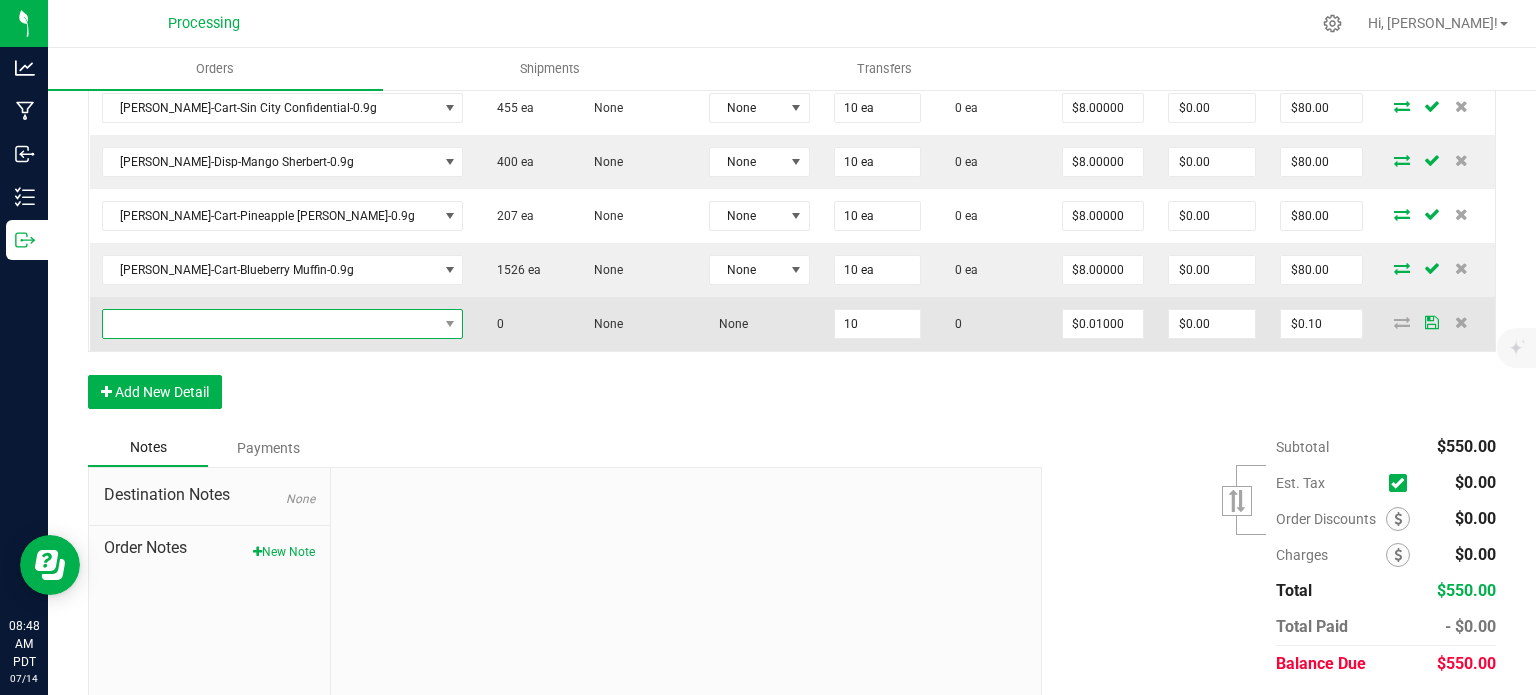 click at bounding box center (270, 324) 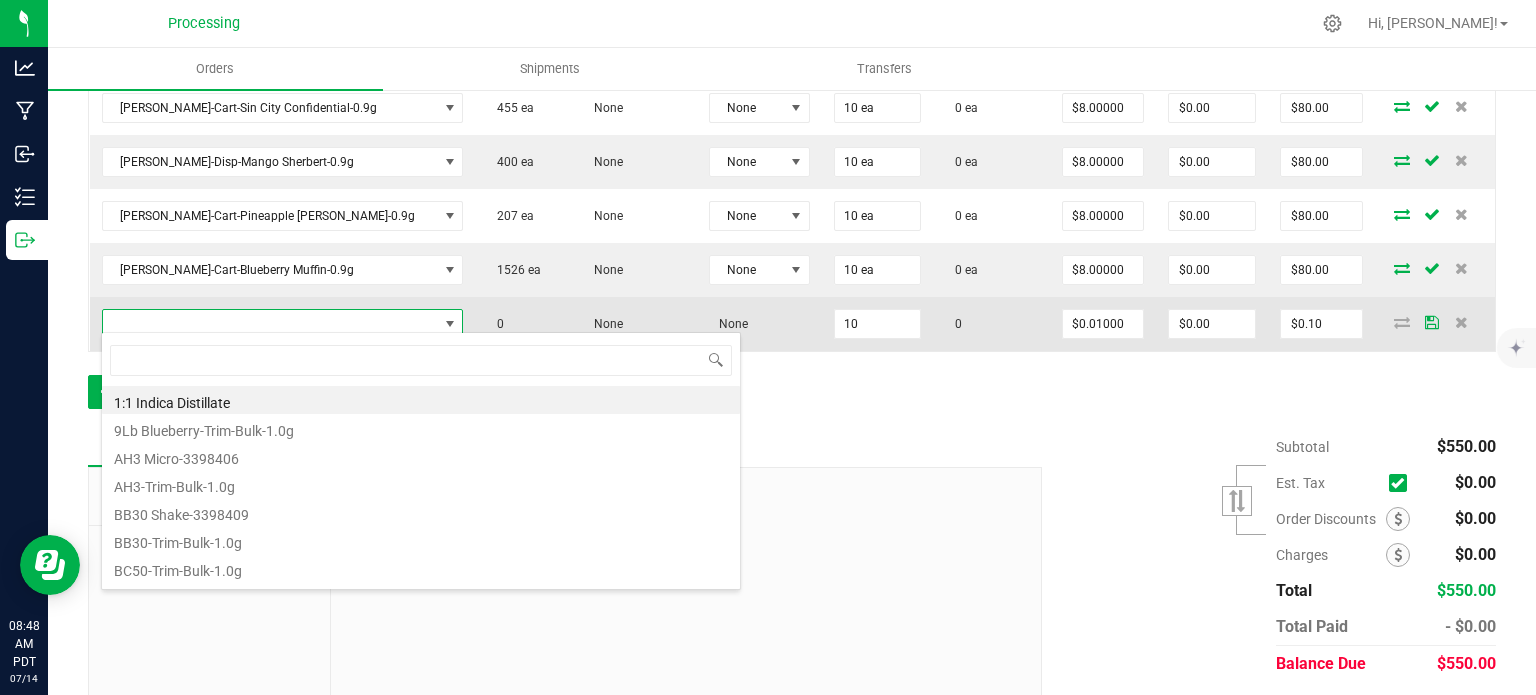 type on "HUST-Cart-Pink Lemonade-0.5g" 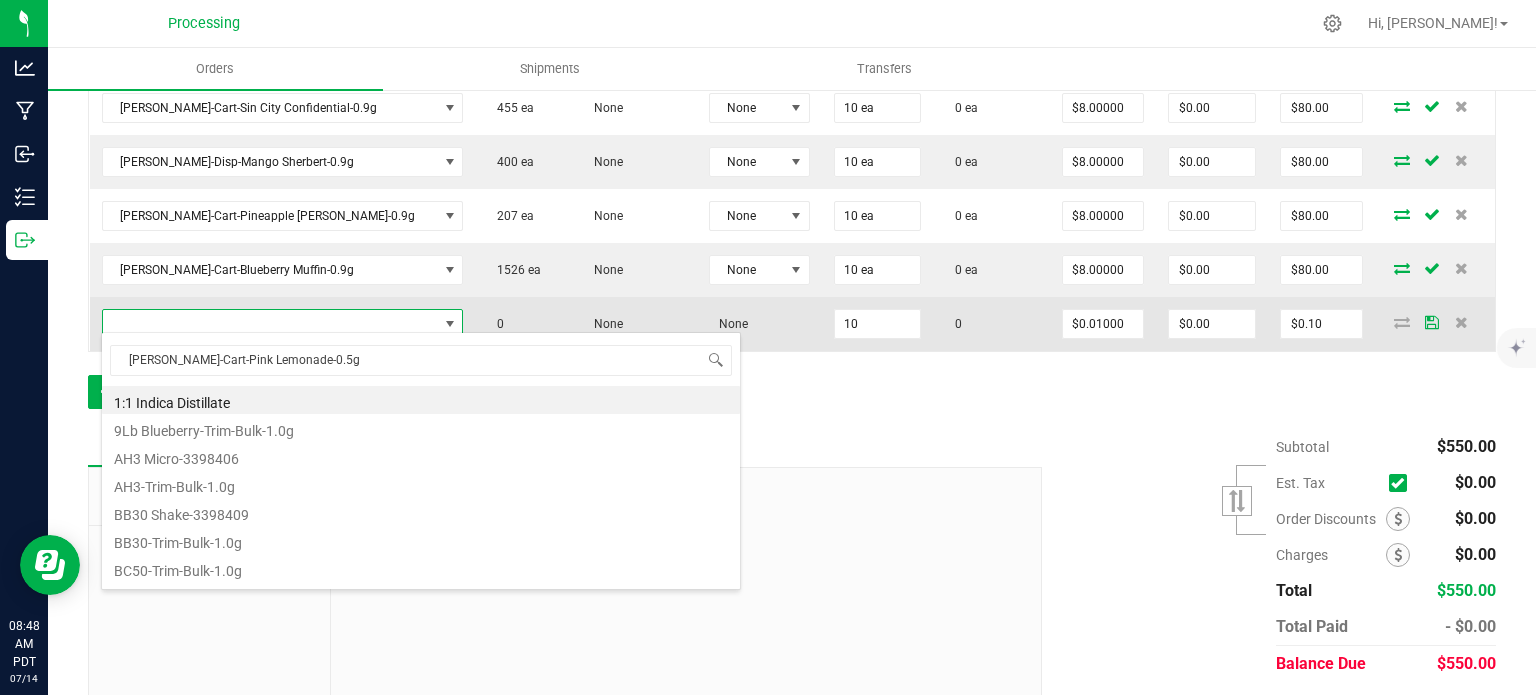 scroll, scrollTop: 99970, scrollLeft: 99704, axis: both 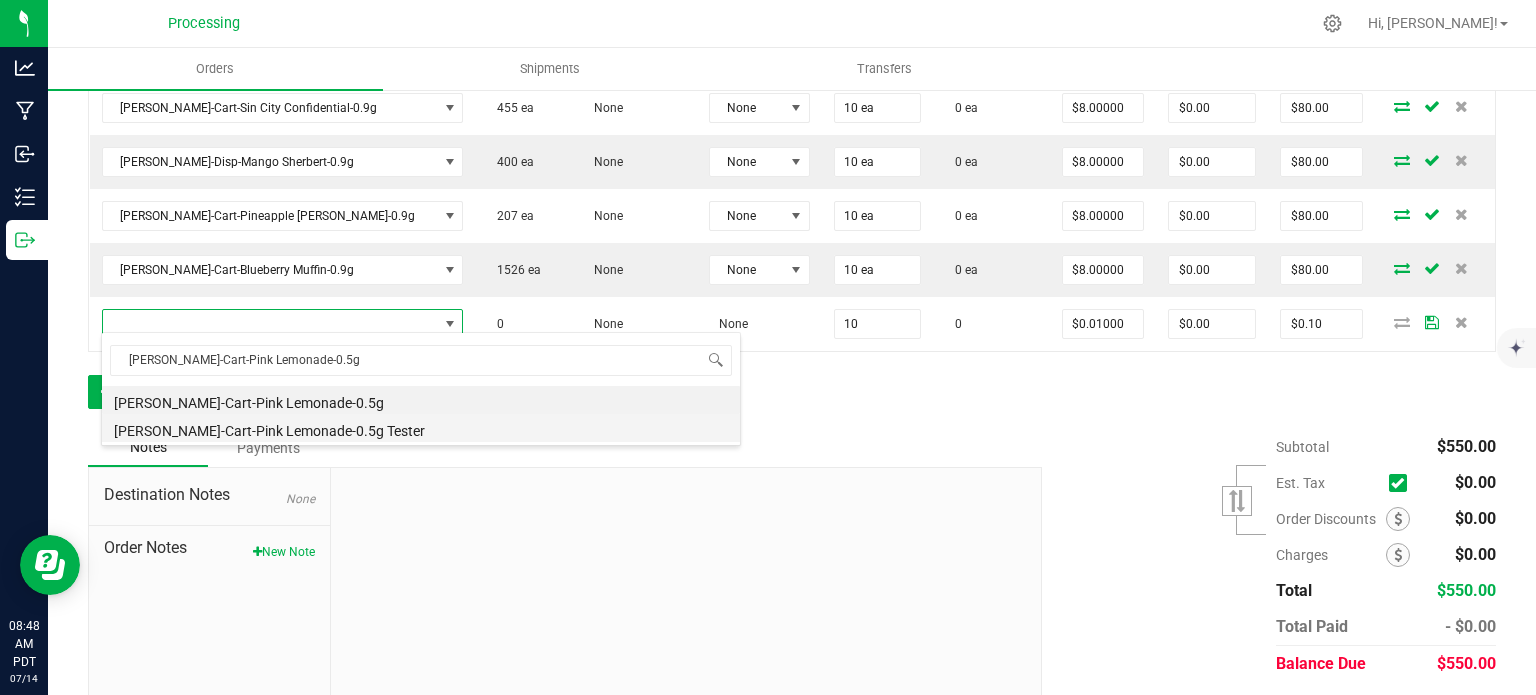 click on "HUST-Cart-Pink Lemonade-0.5g Tester" at bounding box center [421, 428] 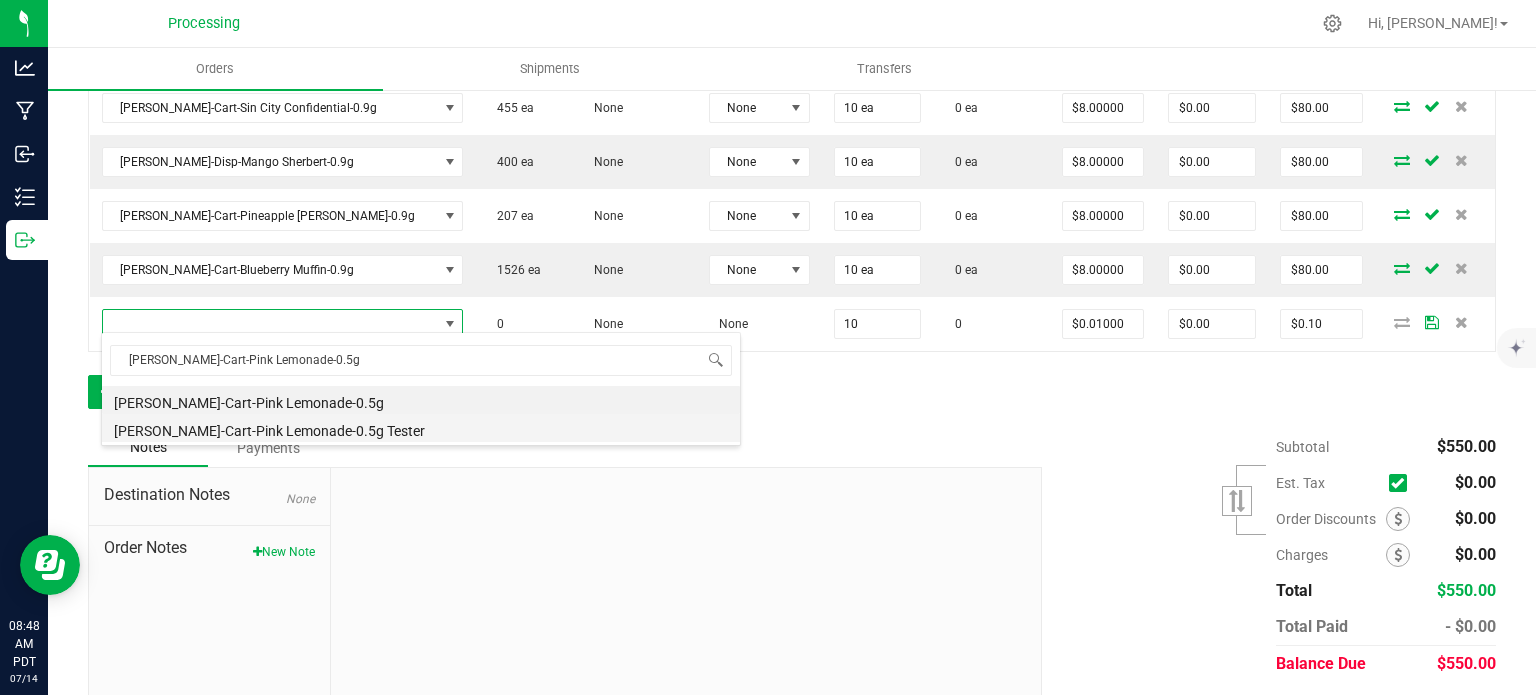 type on "10 ea" 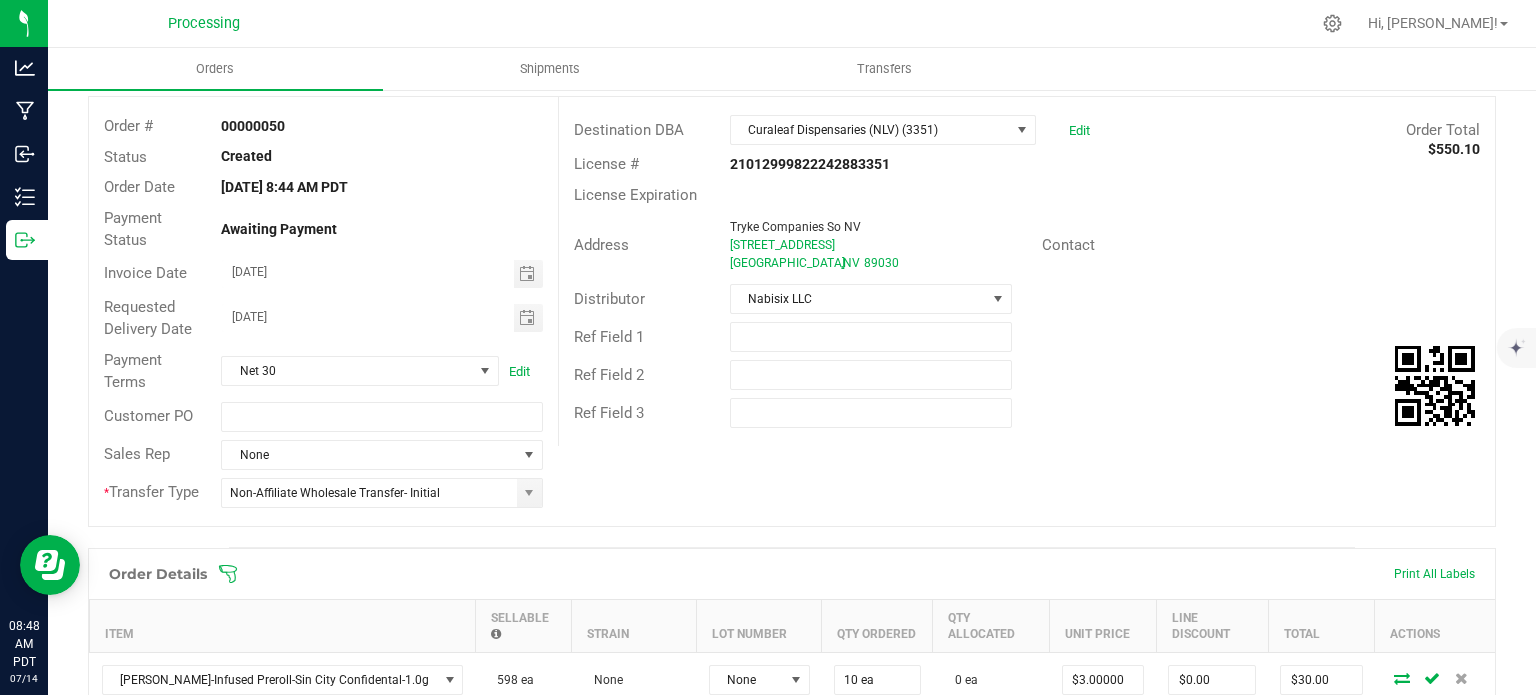 scroll, scrollTop: 0, scrollLeft: 0, axis: both 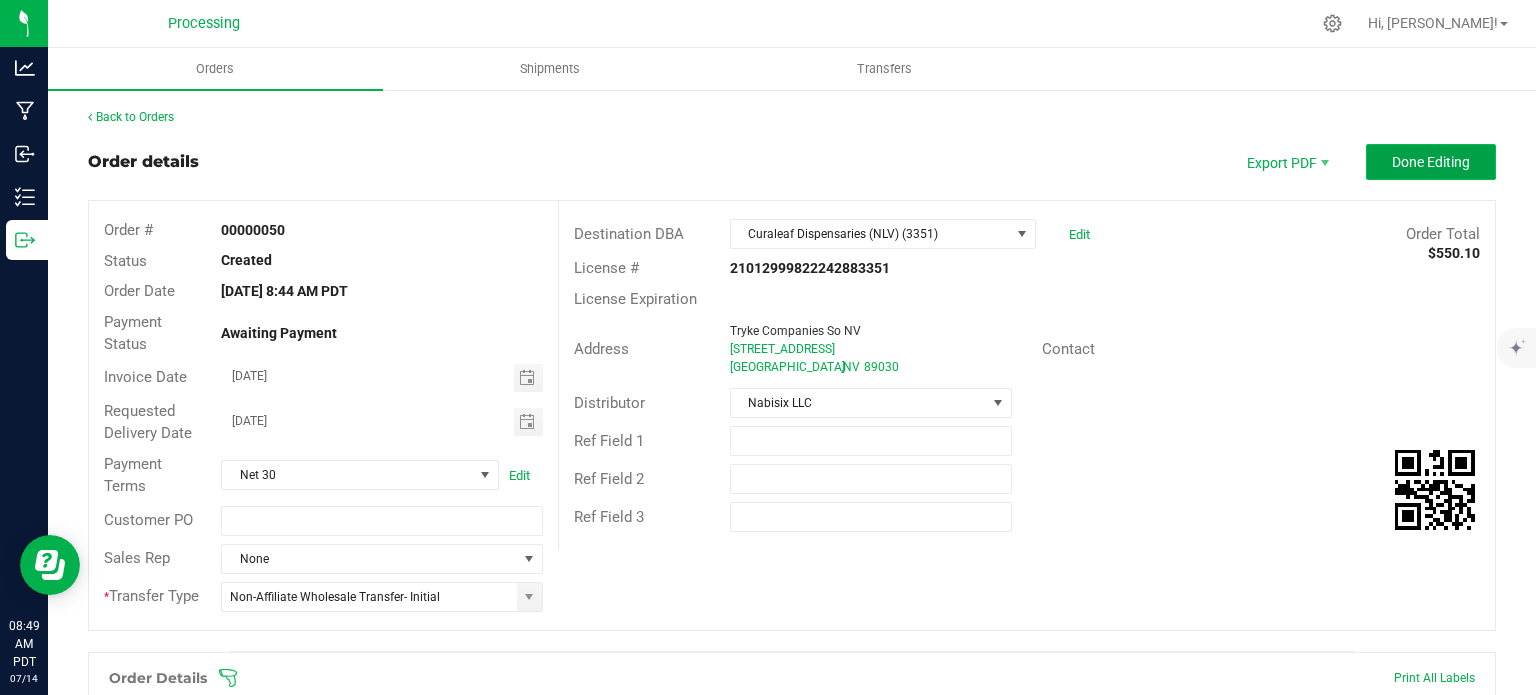 click on "Done Editing" at bounding box center [1431, 162] 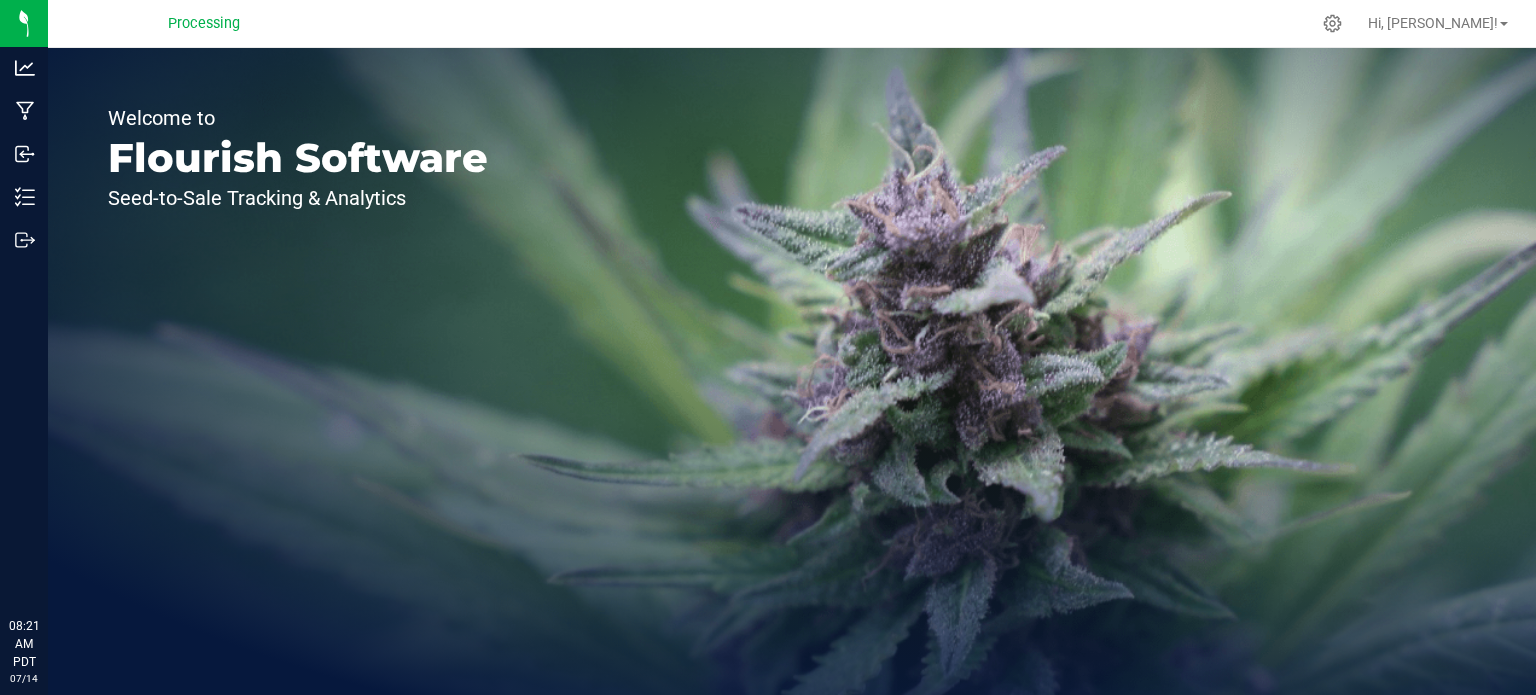 scroll, scrollTop: 0, scrollLeft: 0, axis: both 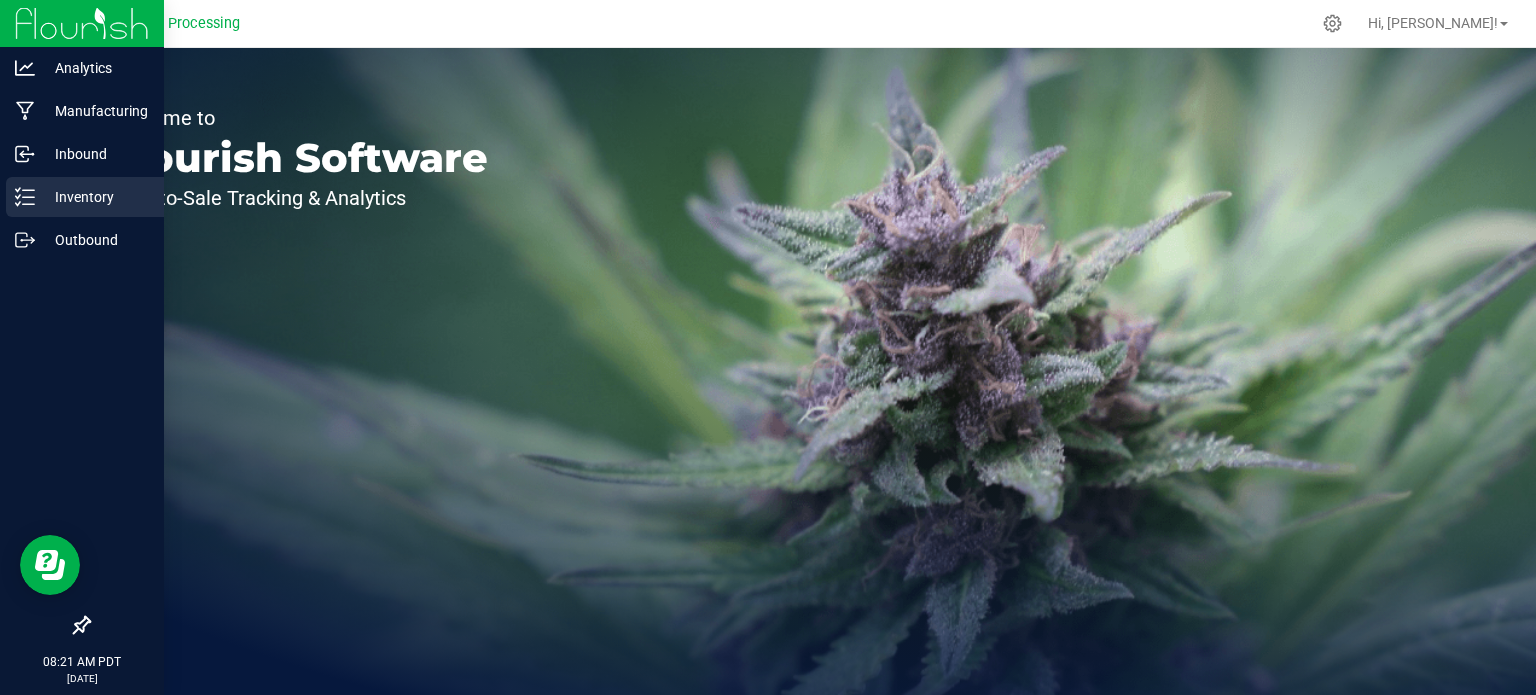 click on "Inventory" at bounding box center (95, 197) 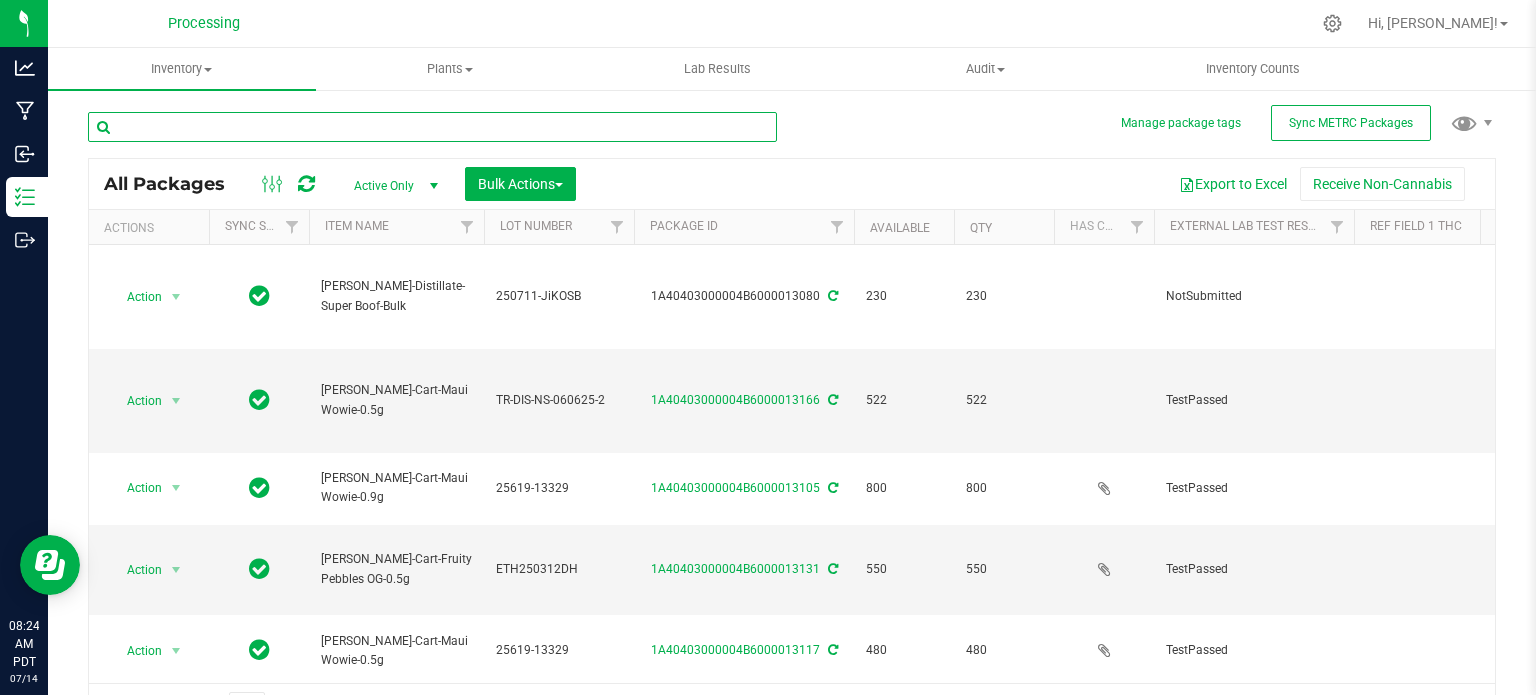 click at bounding box center [432, 127] 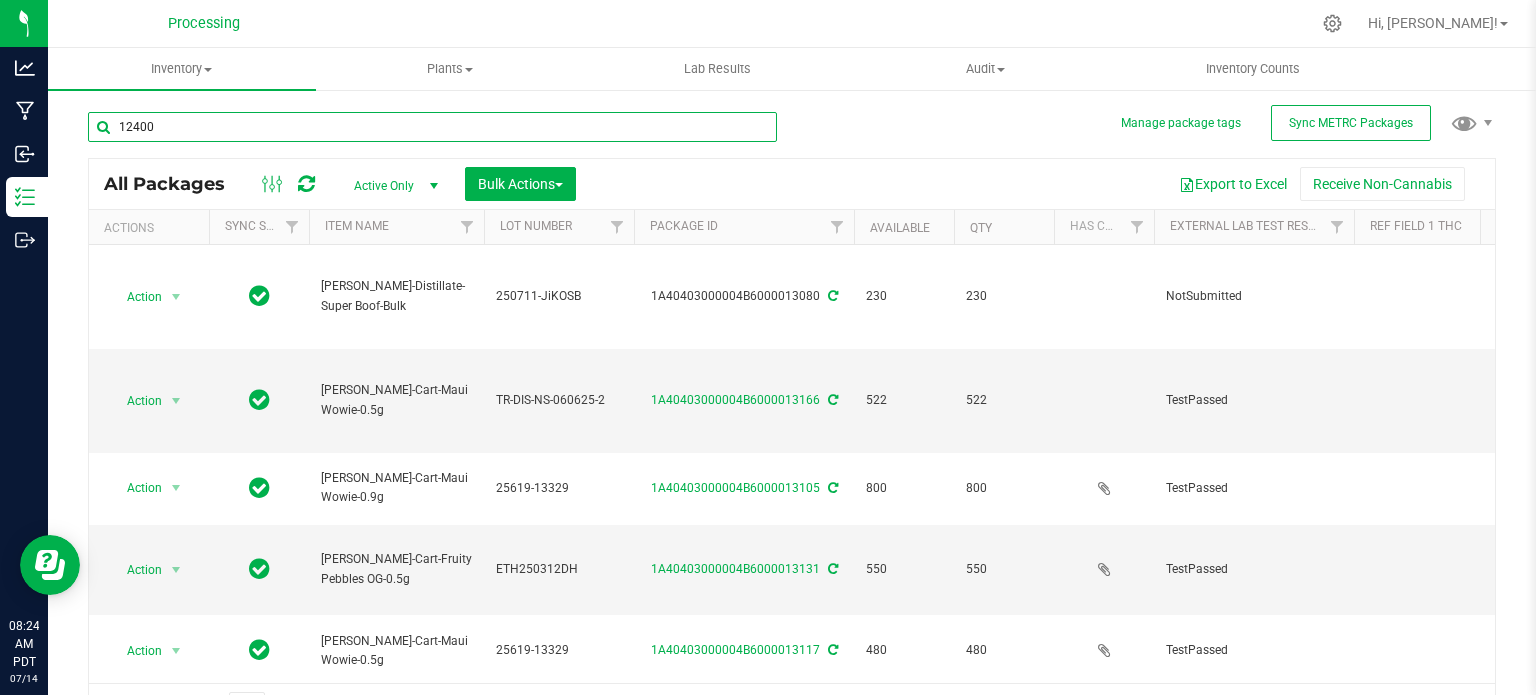 type on "12400" 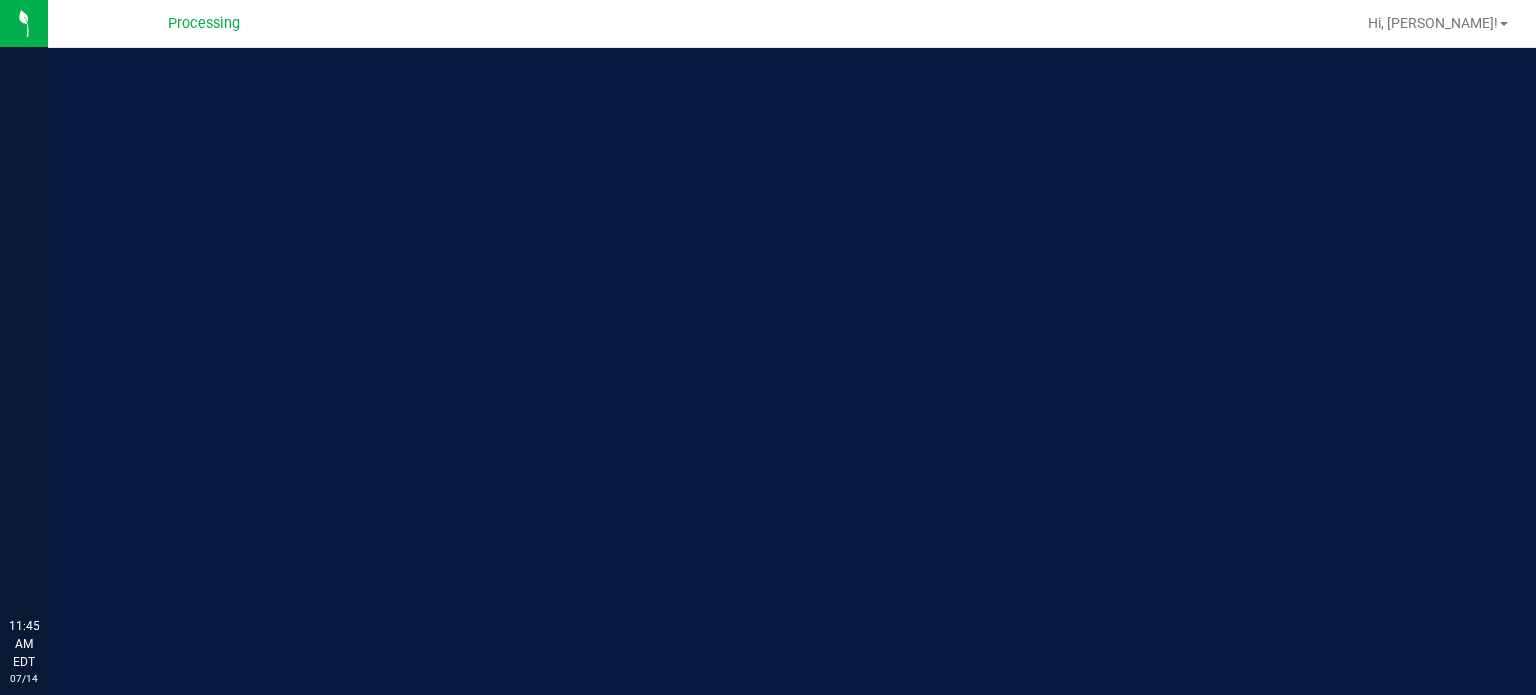 scroll, scrollTop: 0, scrollLeft: 0, axis: both 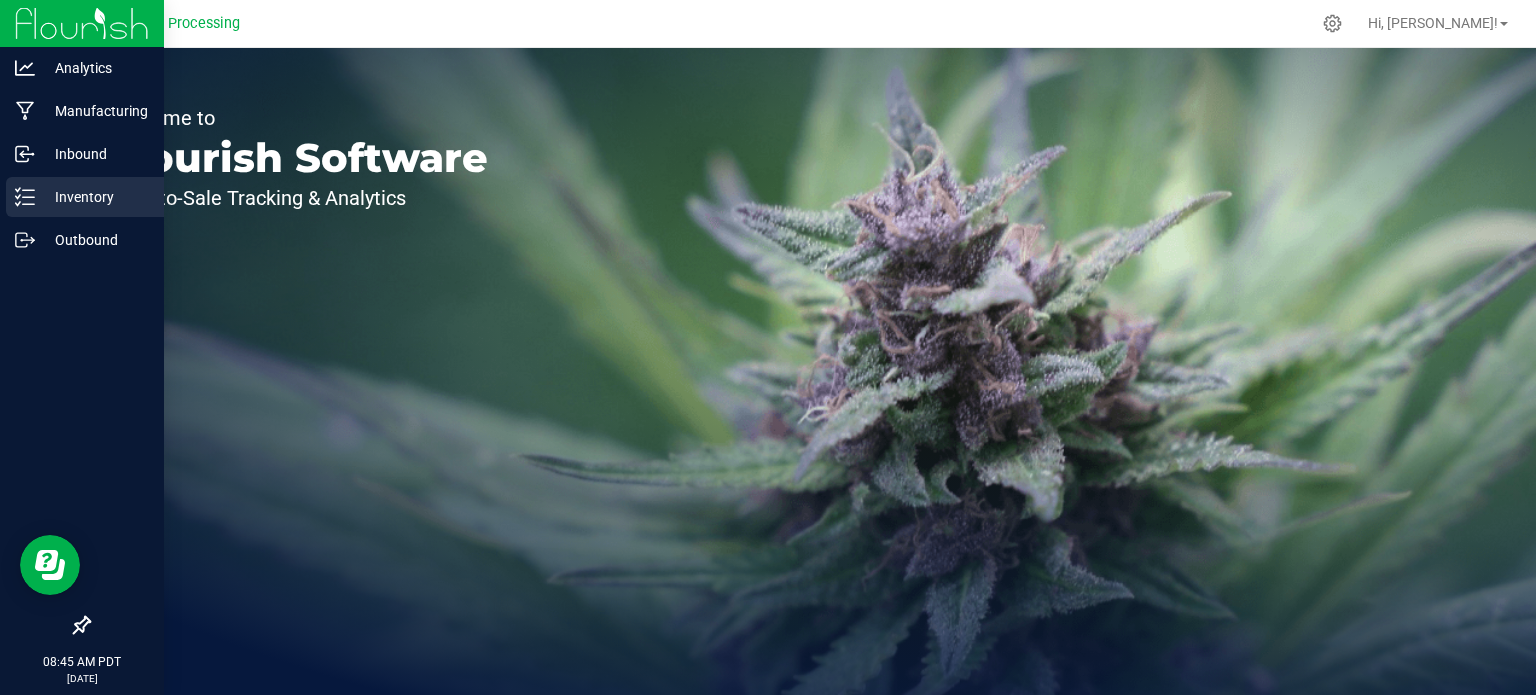 click on "Inventory" at bounding box center (95, 197) 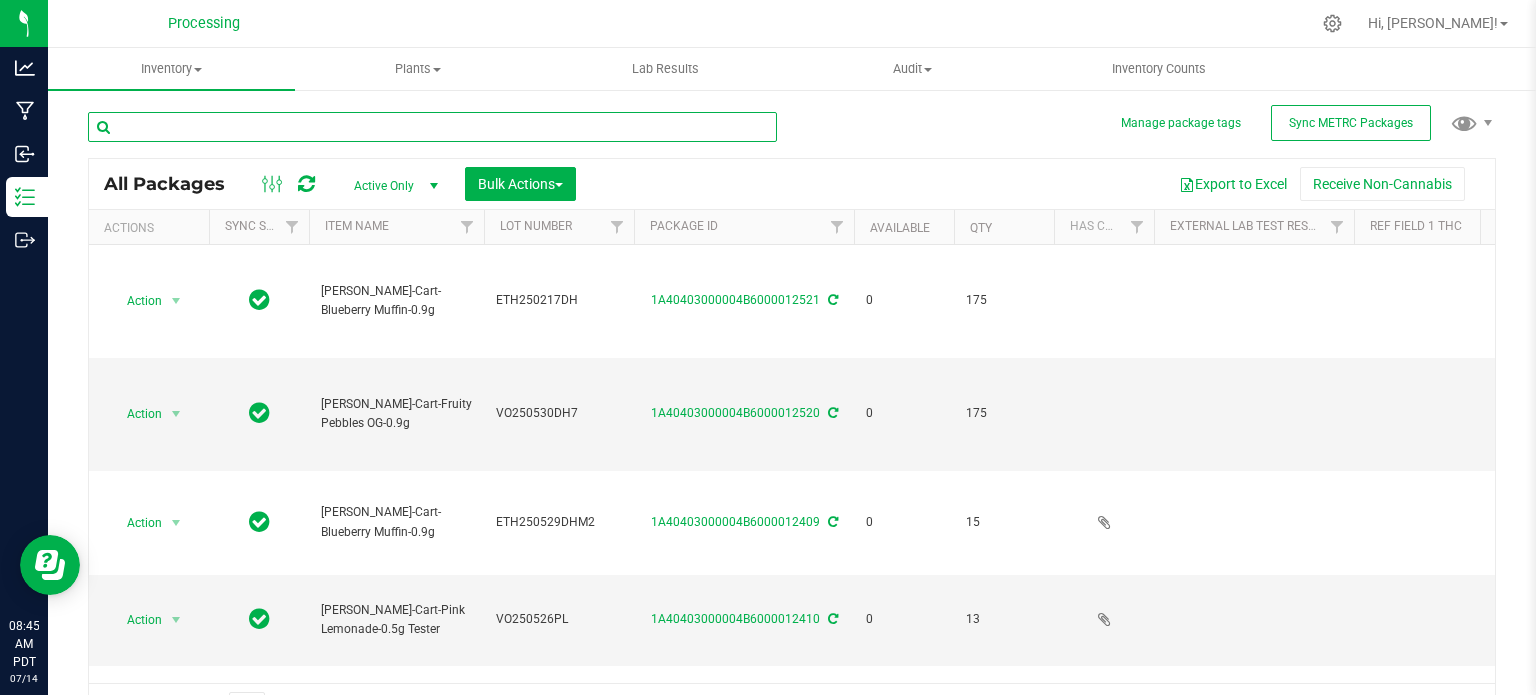 click at bounding box center [432, 127] 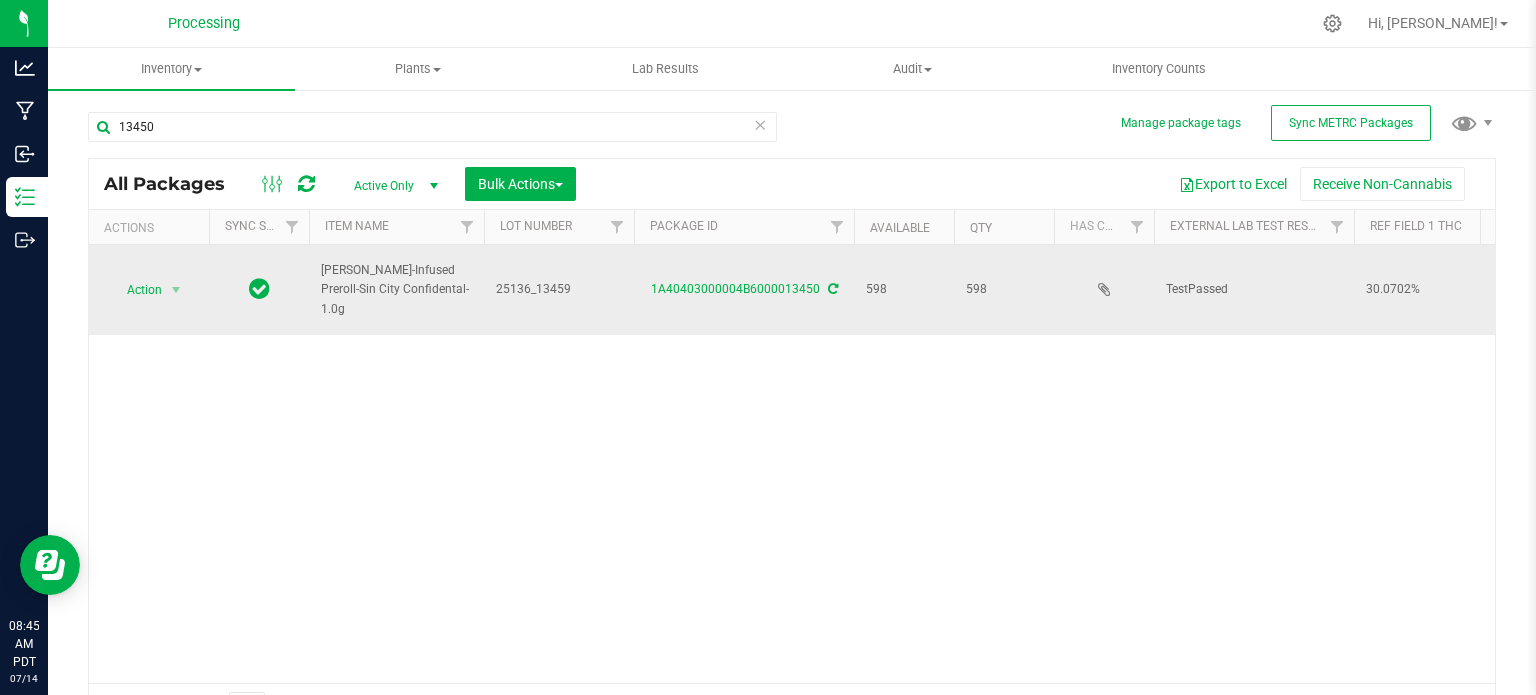 click on "[PERSON_NAME]-Infused Preroll-Sin City Confidental-1.0g" at bounding box center (396, 290) 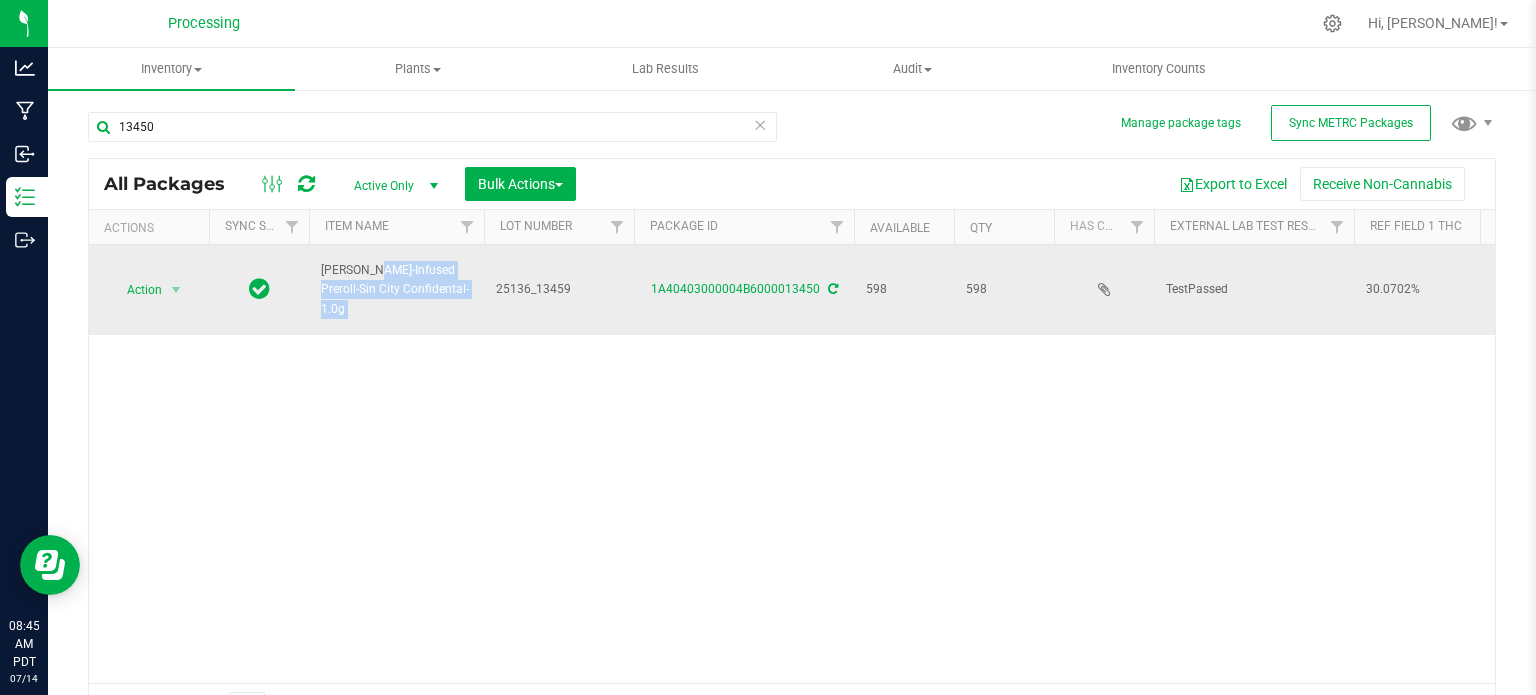 click on "[PERSON_NAME]-Infused Preroll-Sin City Confidental-1.0g" at bounding box center [396, 290] 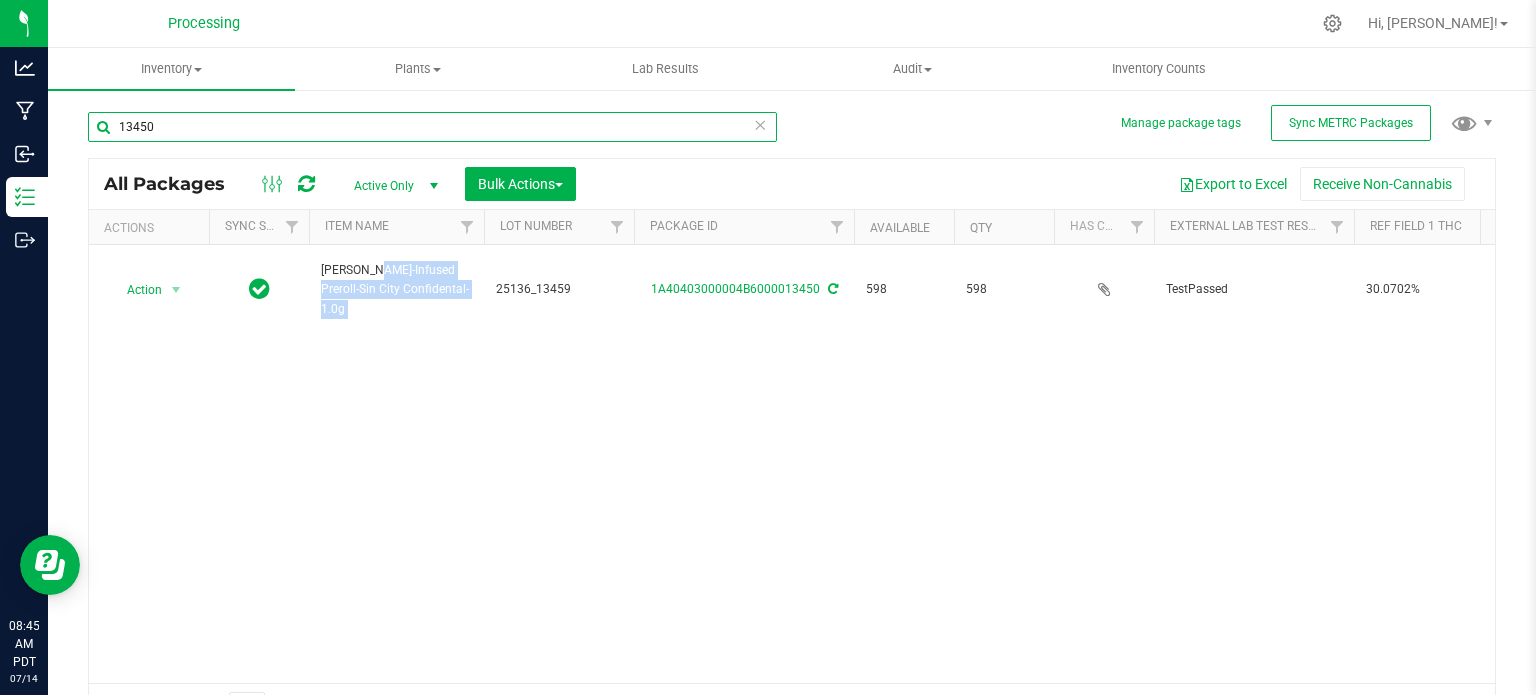 click on "13450" at bounding box center [432, 127] 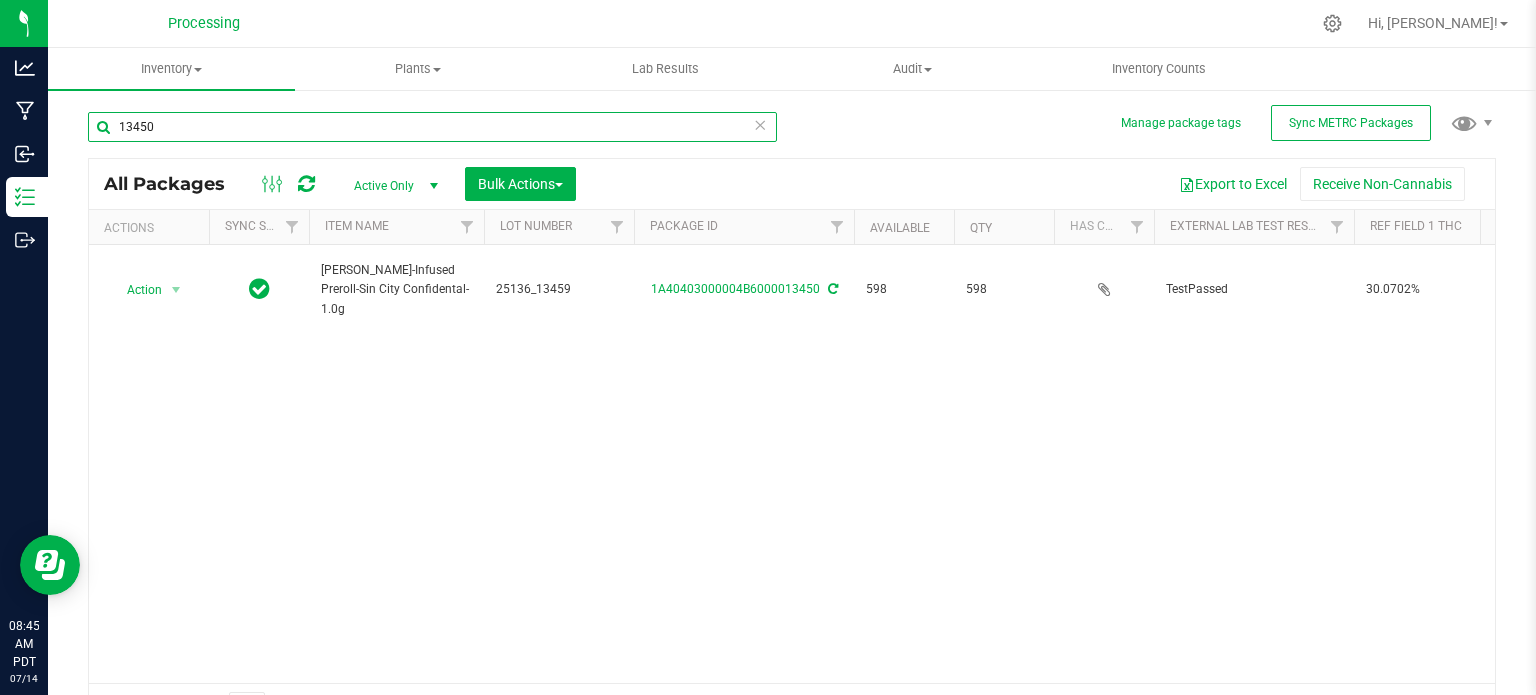 click on "13450" at bounding box center [432, 127] 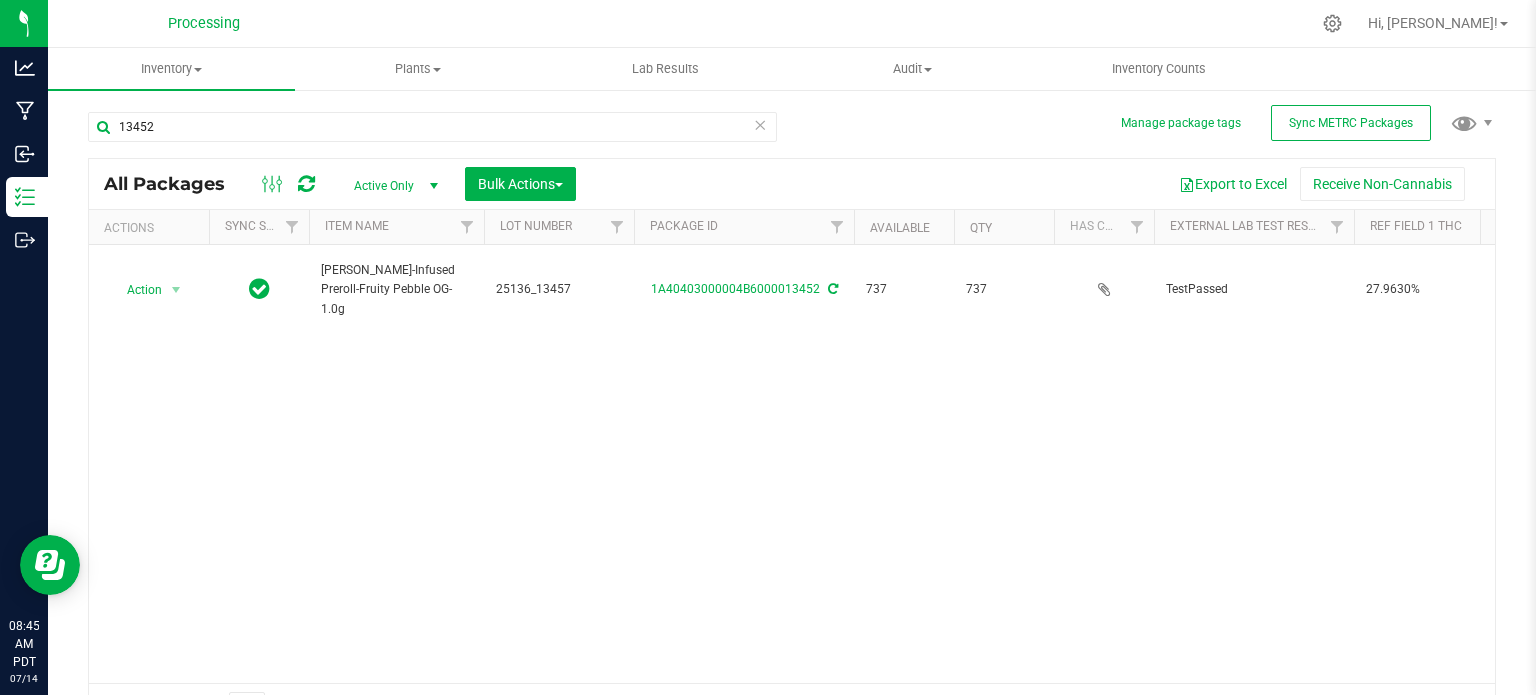 click on "[PERSON_NAME]-Infused Preroll-Fruity Pebble OG-1.0g" at bounding box center (396, 290) 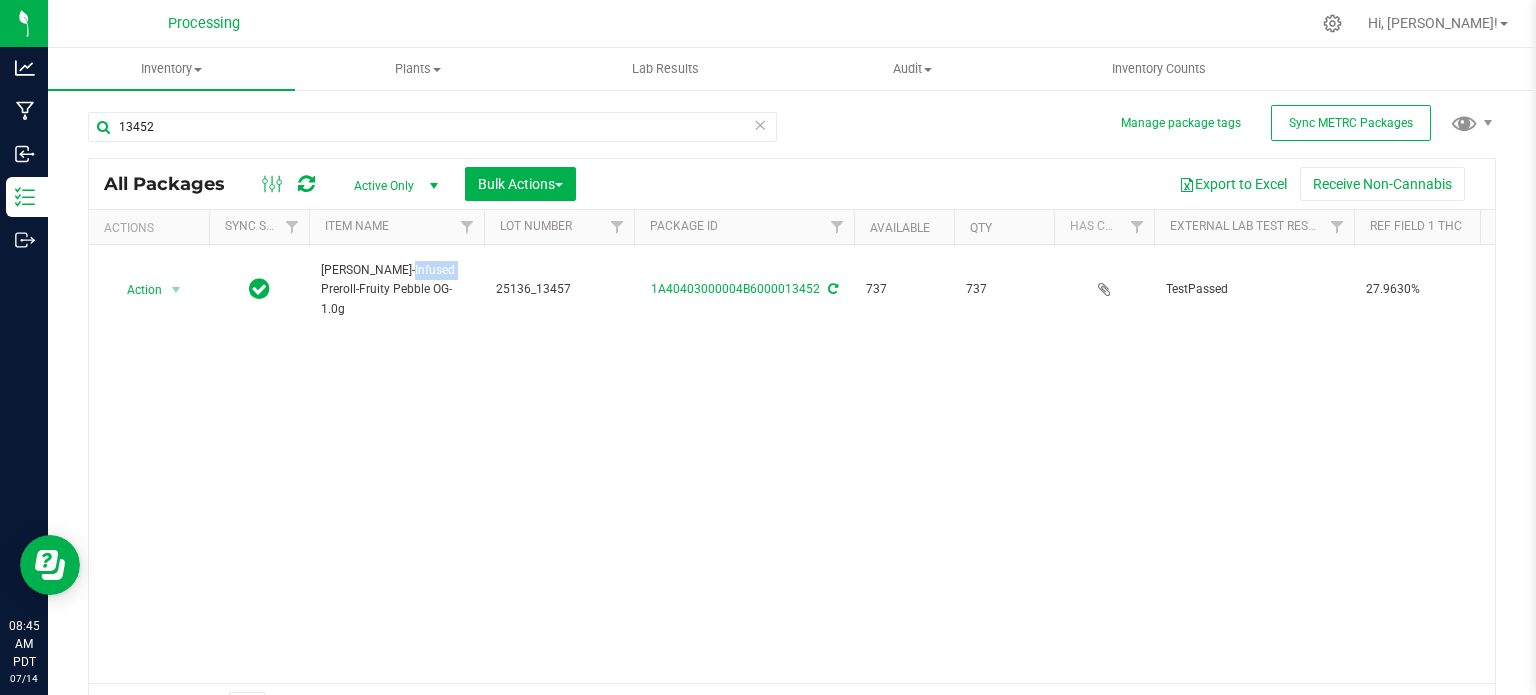 click on "[PERSON_NAME]-Infused Preroll-Fruity Pebble OG-1.0g" at bounding box center [396, 290] 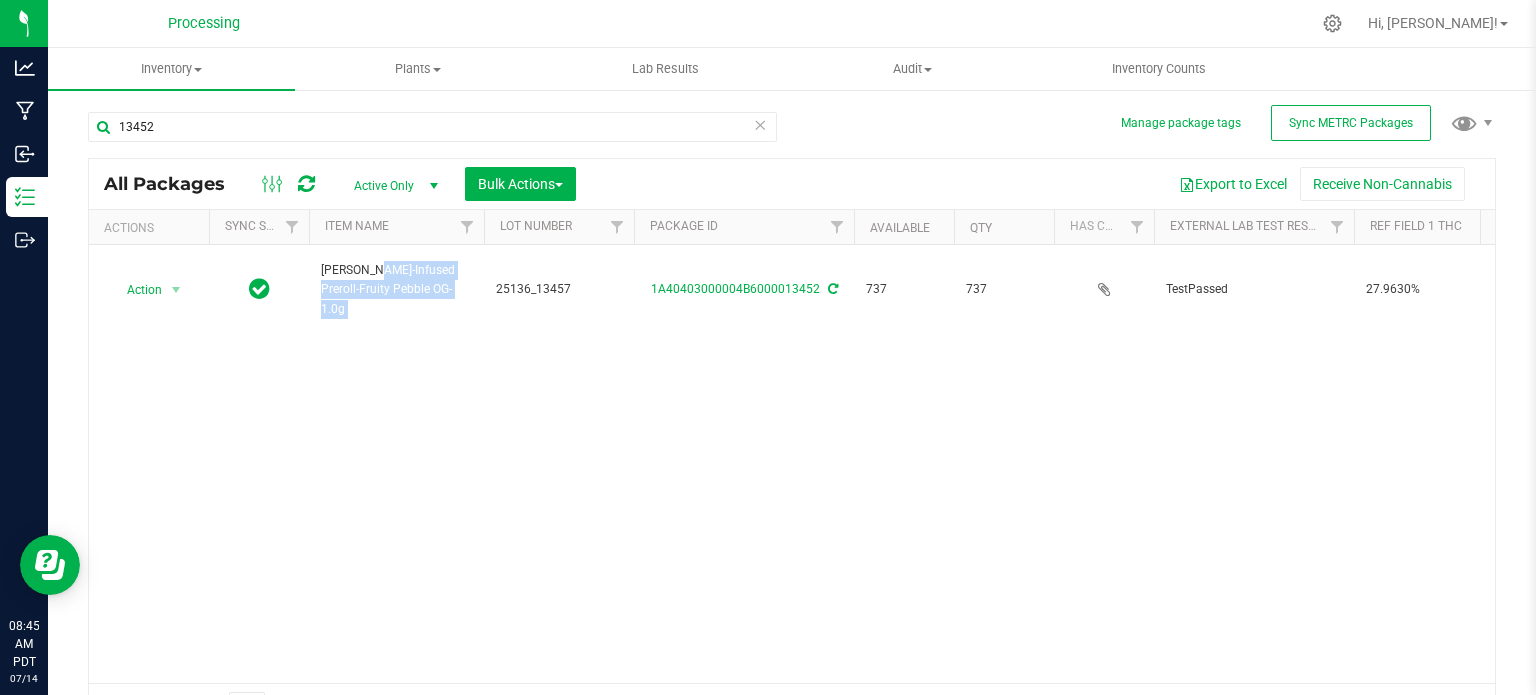 click on "[PERSON_NAME]-Infused Preroll-Fruity Pebble OG-1.0g" at bounding box center [396, 290] 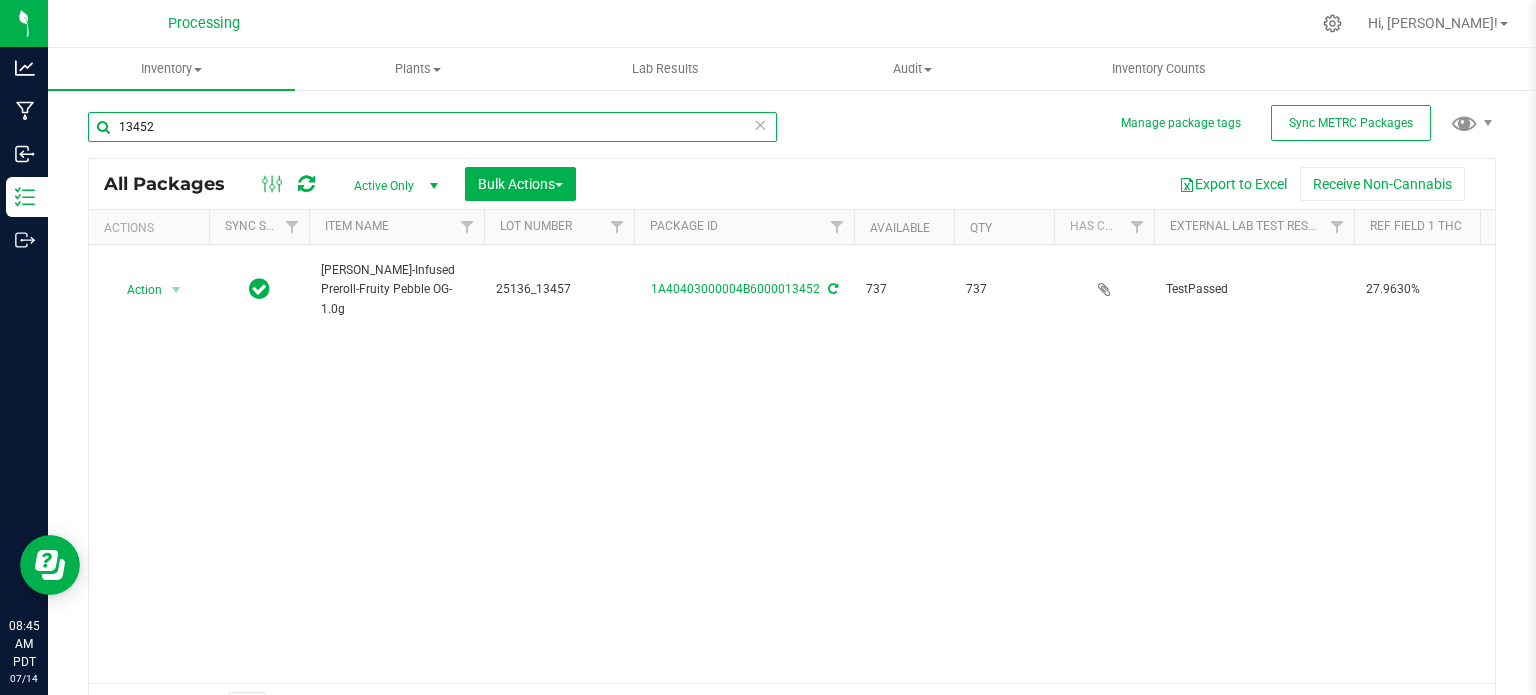 click on "13452" at bounding box center [432, 127] 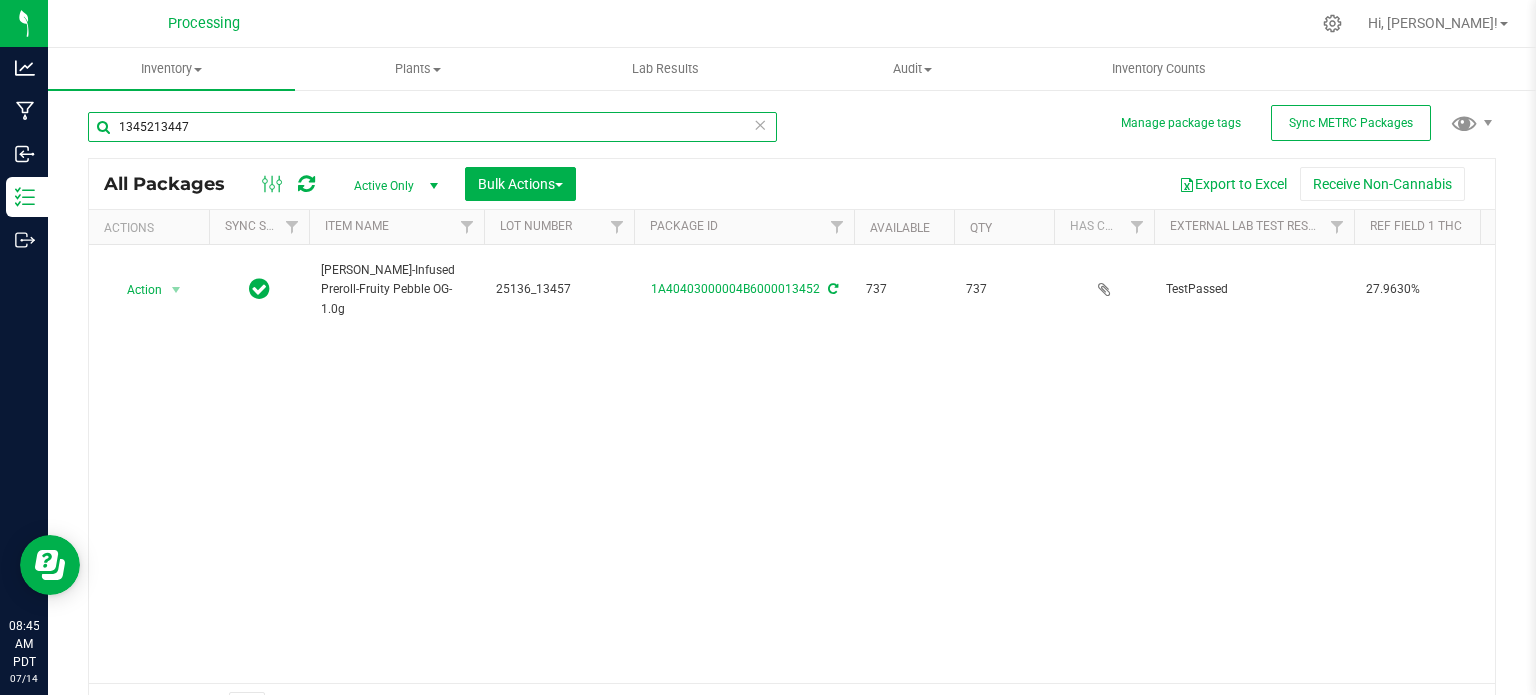 click on "1345213447" at bounding box center (432, 127) 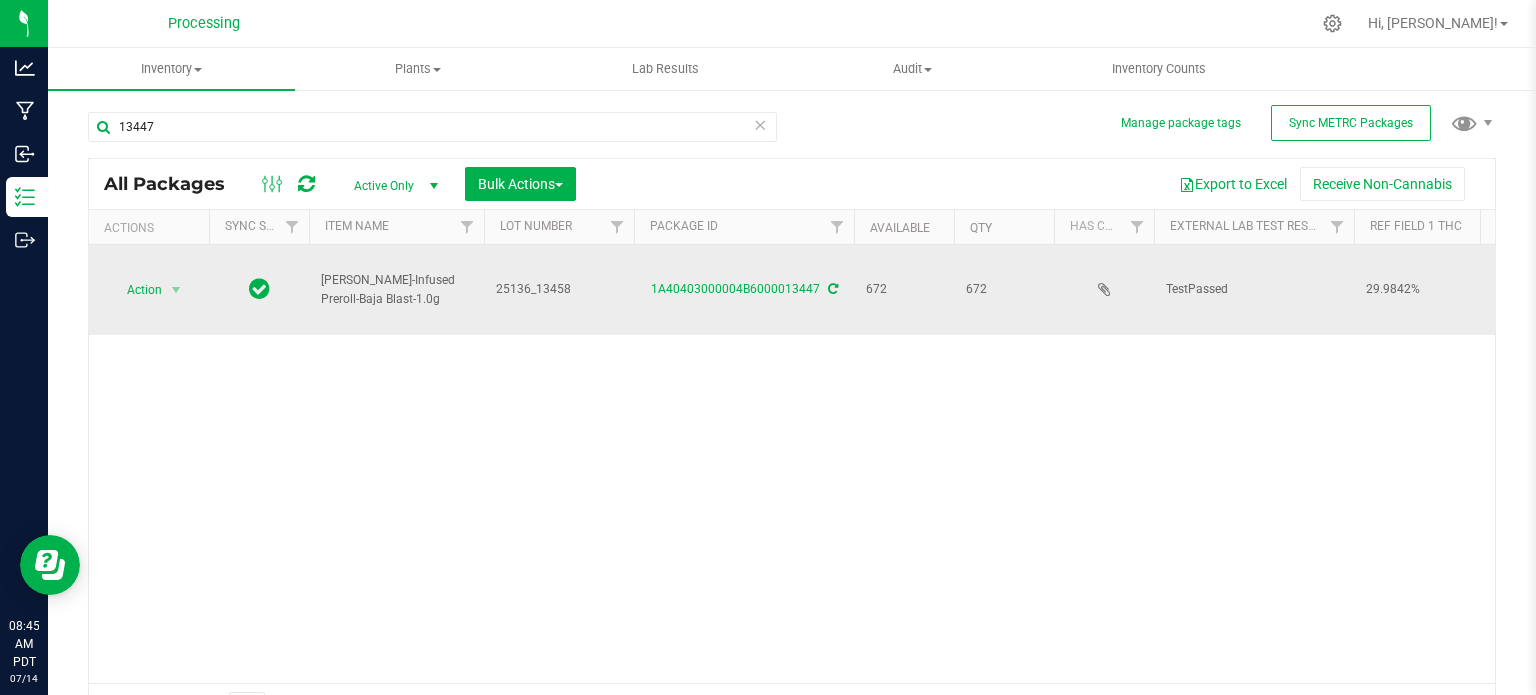 click on "[PERSON_NAME]-Infused Preroll-Baja Blast-1.0g" at bounding box center (396, 290) 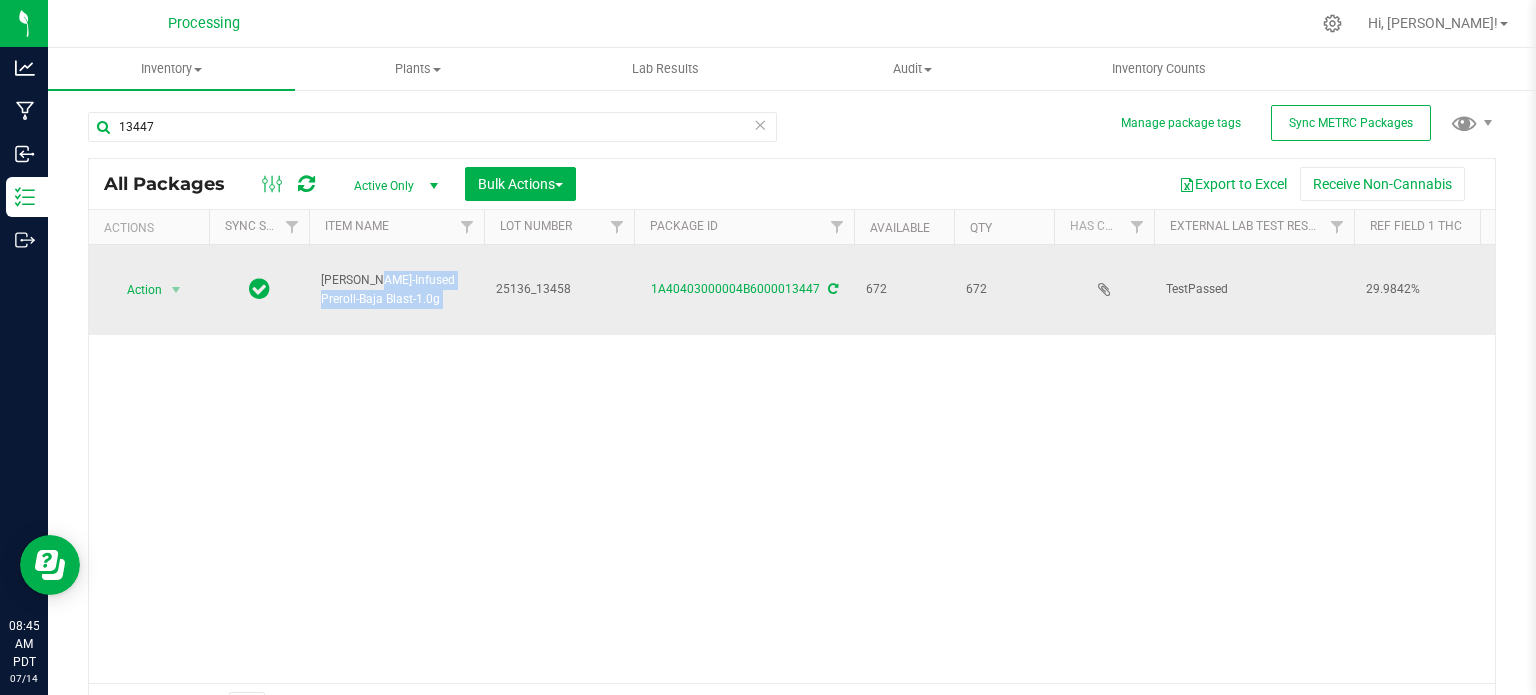 click on "[PERSON_NAME]-Infused Preroll-Baja Blast-1.0g" at bounding box center (396, 290) 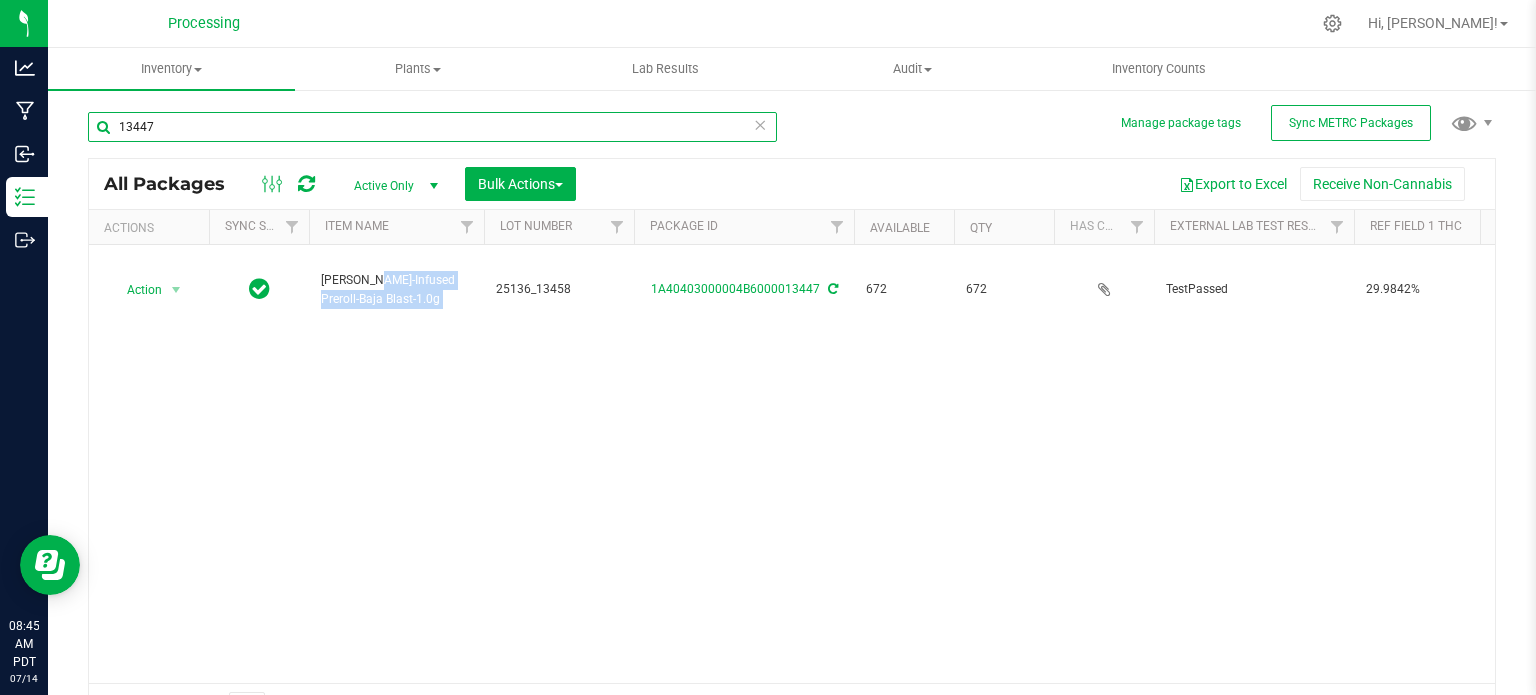 click on "13447" at bounding box center (432, 127) 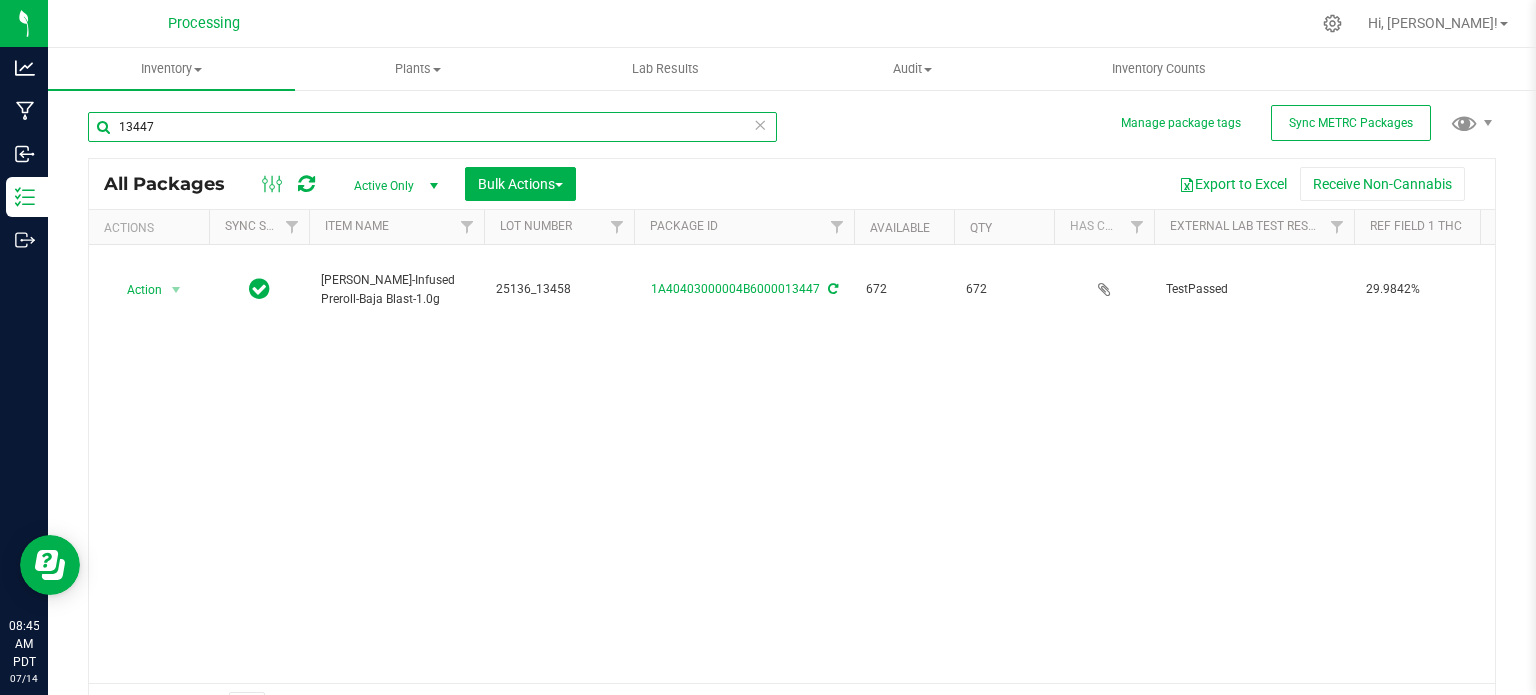 click on "13447" at bounding box center [432, 127] 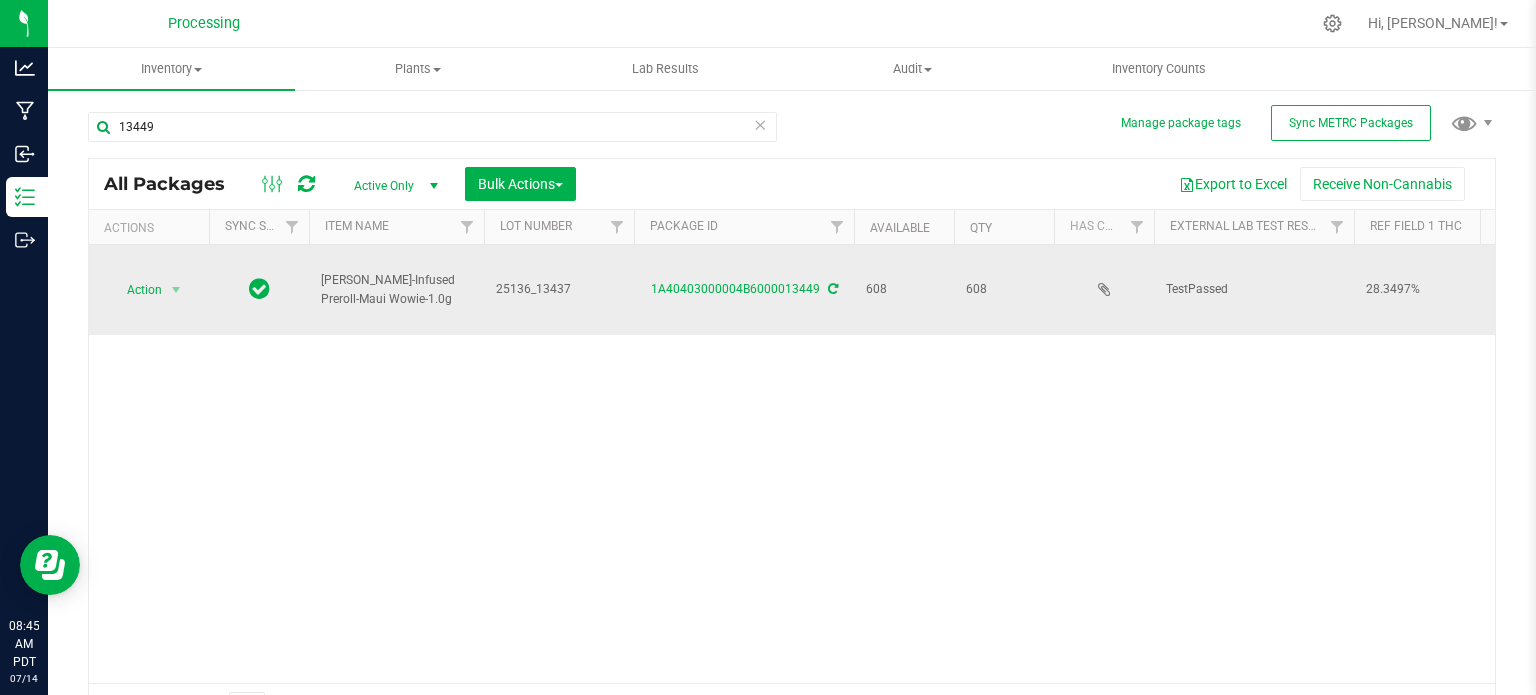 click on "[PERSON_NAME]-Infused Preroll-Maui Wowie-1.0g" at bounding box center (396, 290) 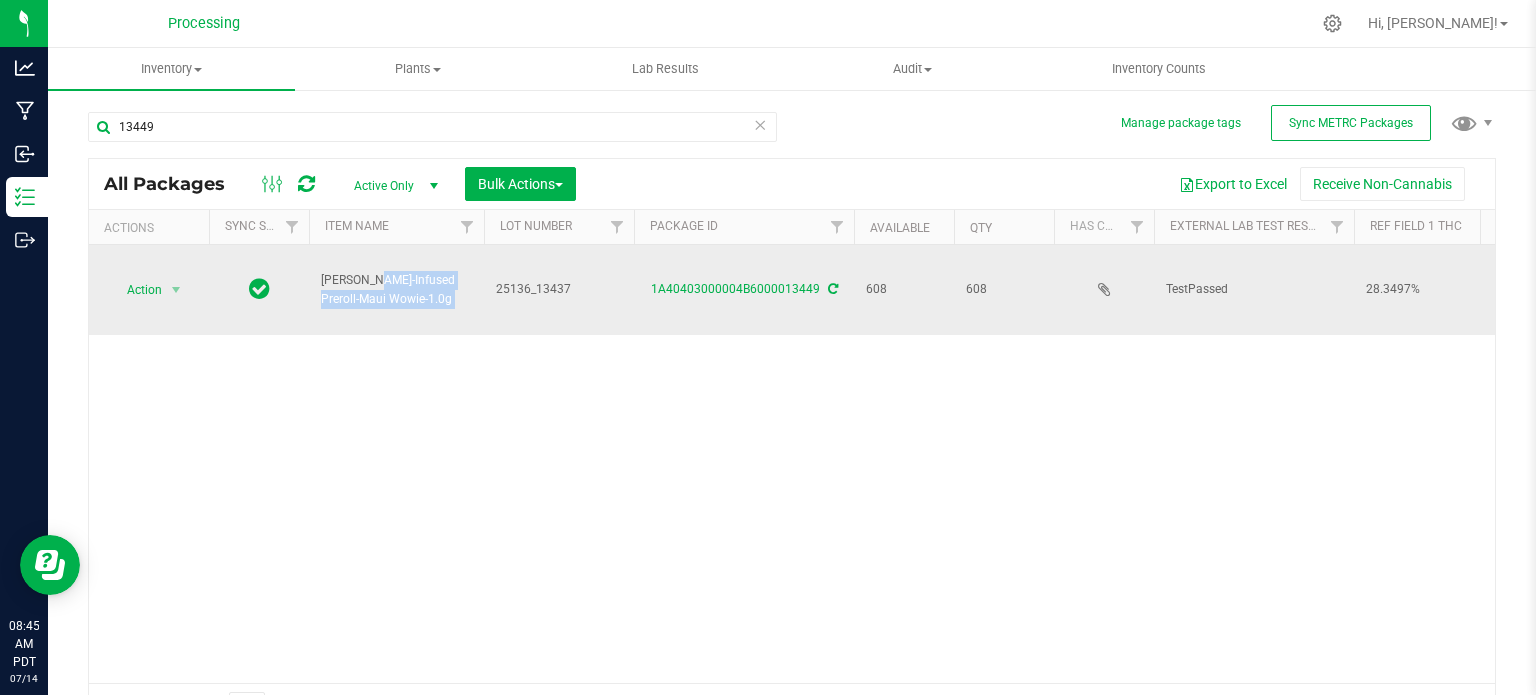 click on "[PERSON_NAME]-Infused Preroll-Maui Wowie-1.0g" at bounding box center (396, 290) 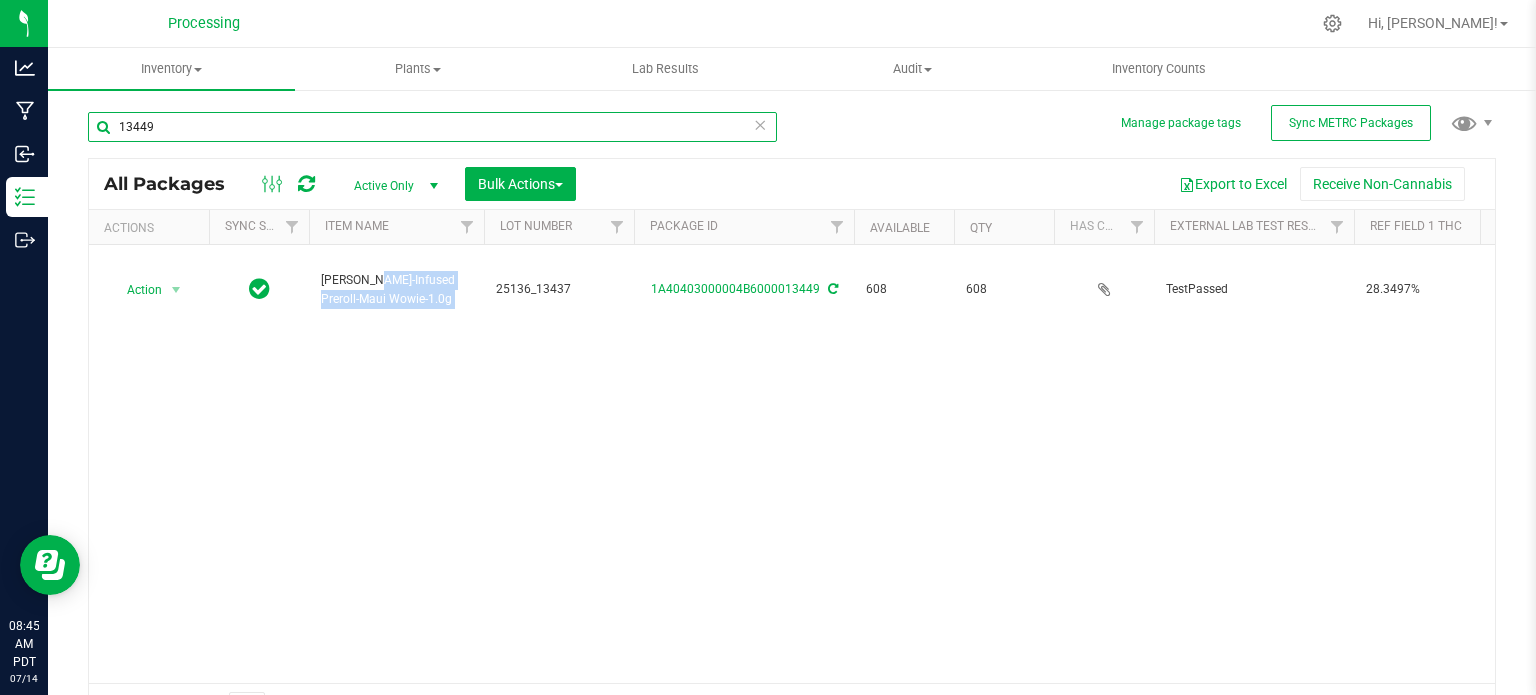 click on "13449" at bounding box center [432, 127] 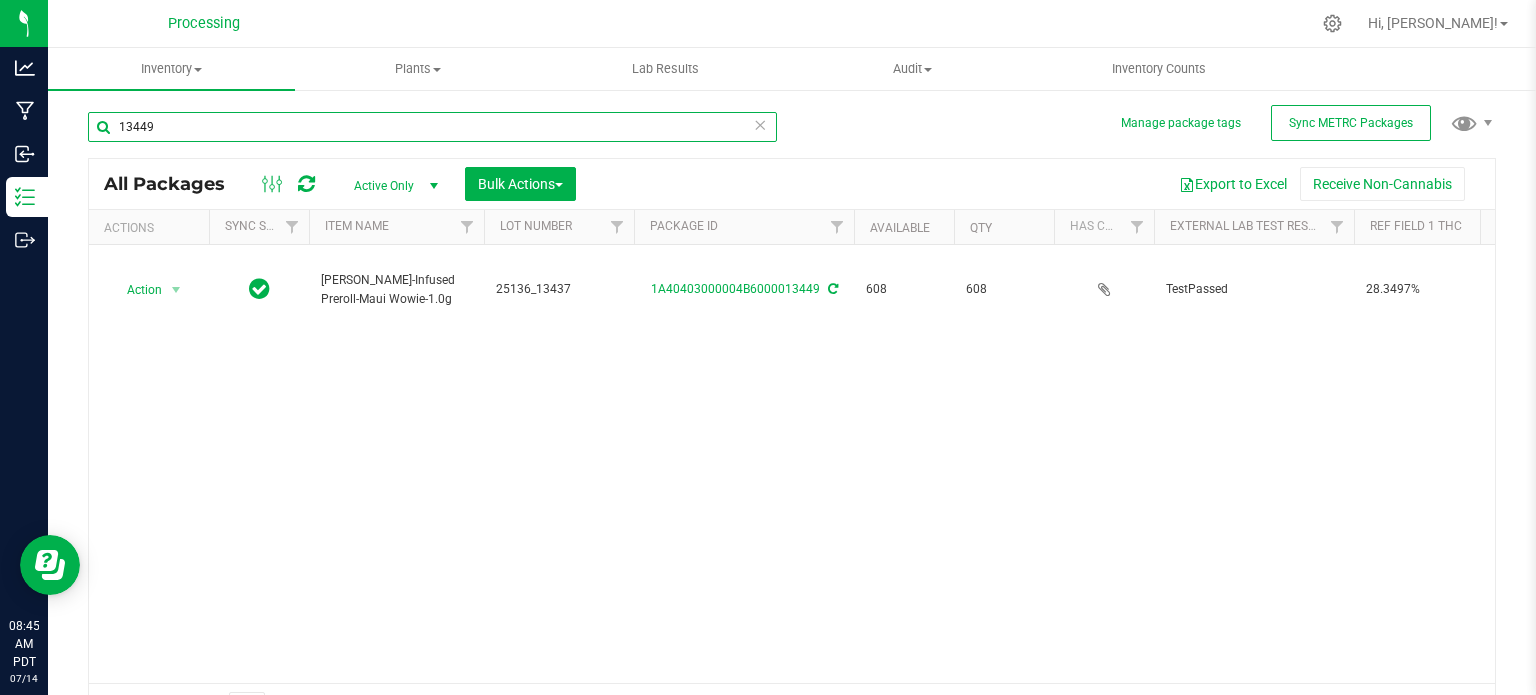 click on "13449" at bounding box center (432, 127) 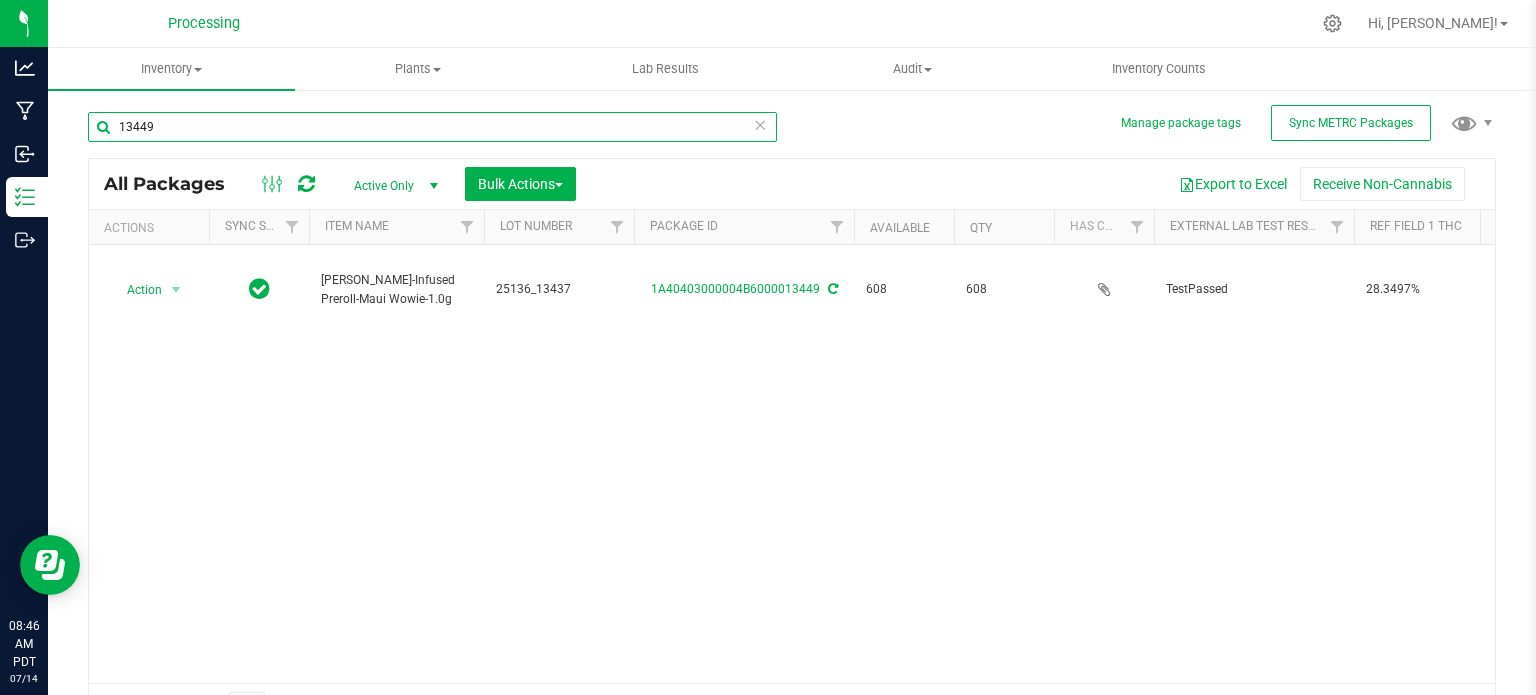 paste on "61" 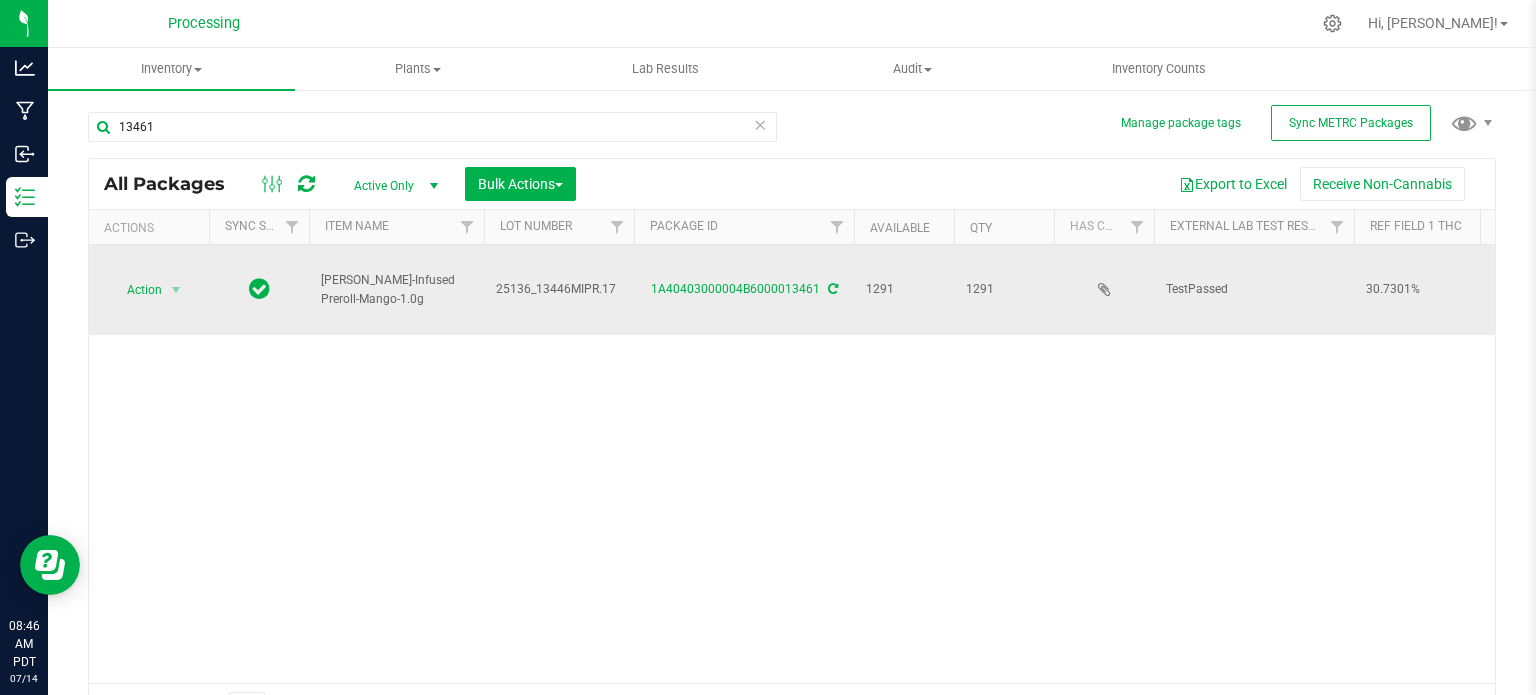 click on "[PERSON_NAME]-Infused Preroll-Mango-1.0g" at bounding box center [396, 290] 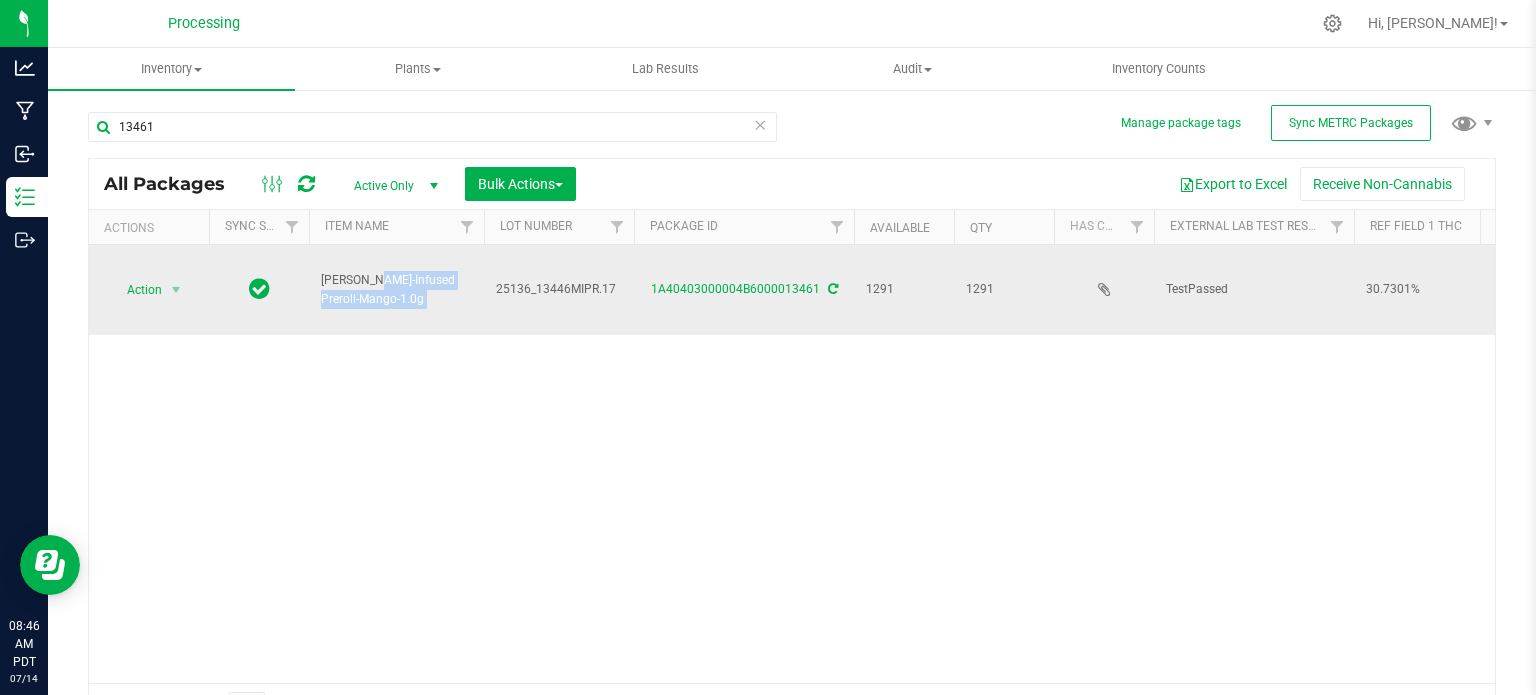 click on "[PERSON_NAME]-Infused Preroll-Mango-1.0g" at bounding box center (396, 290) 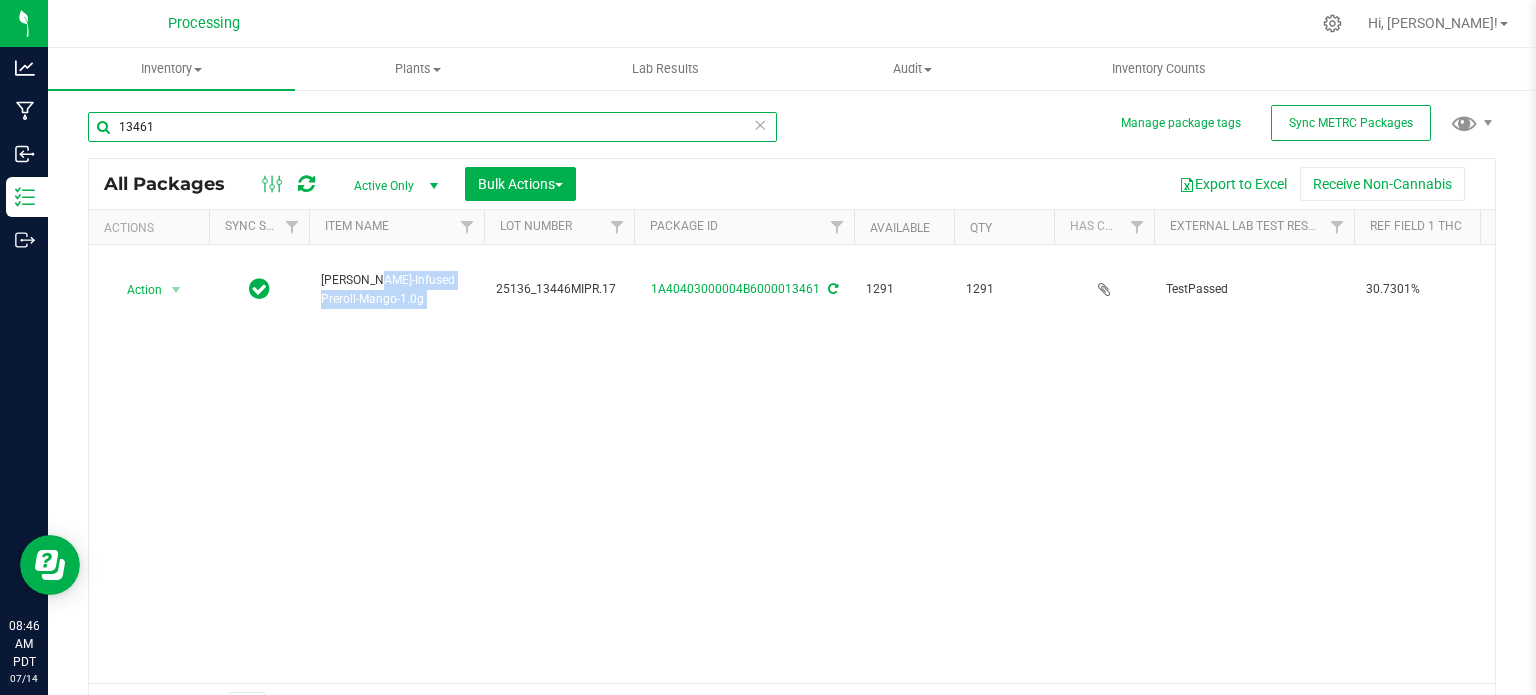 click on "13461" at bounding box center [432, 127] 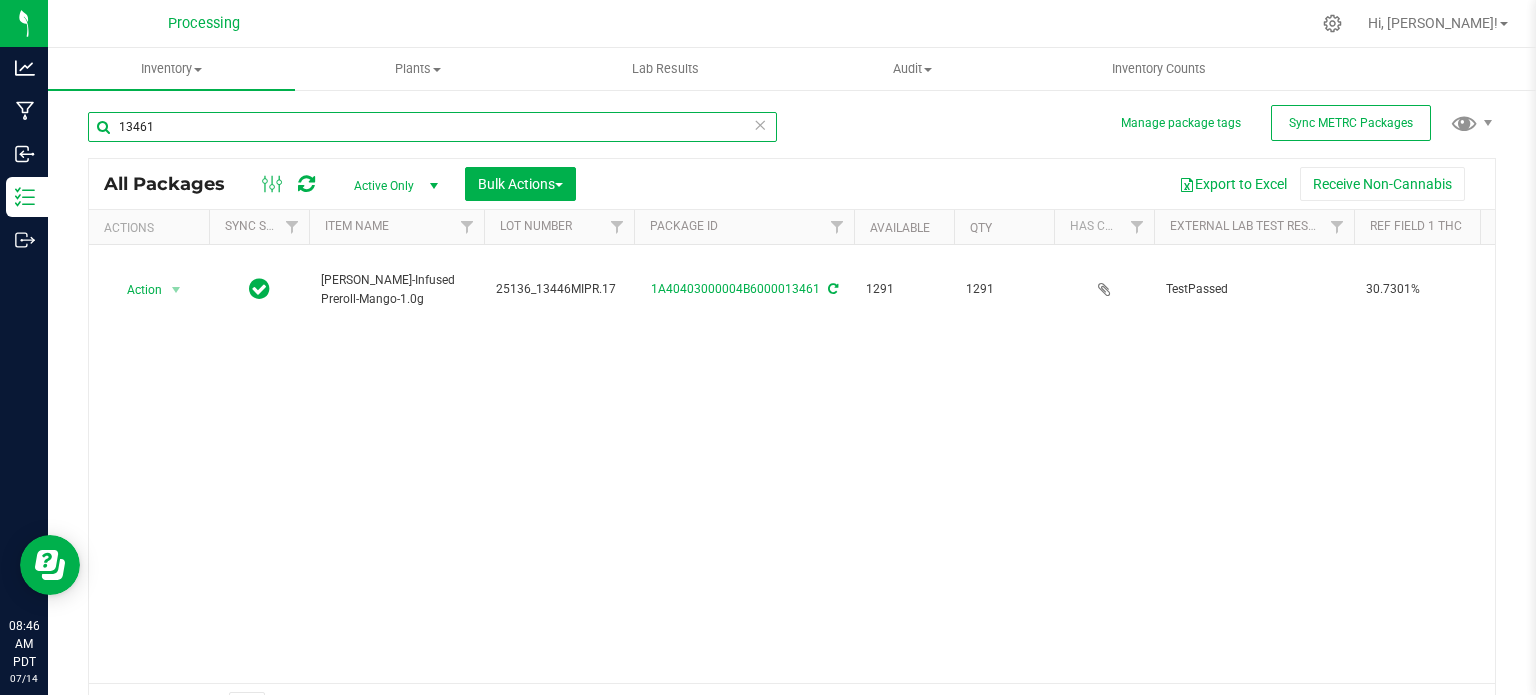 click on "13461" at bounding box center [432, 127] 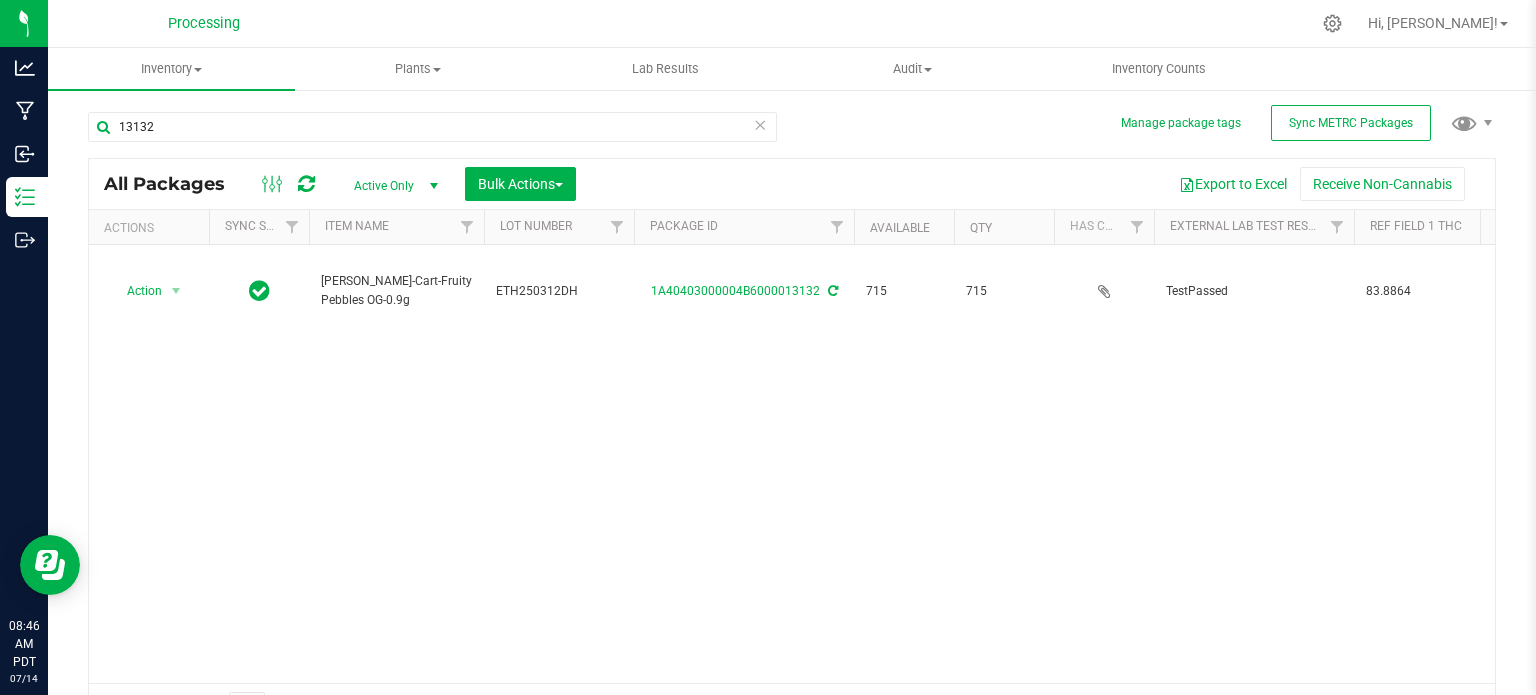click on "[PERSON_NAME]-Cart-Fruity Pebbles OG-0.9g" at bounding box center [396, 291] 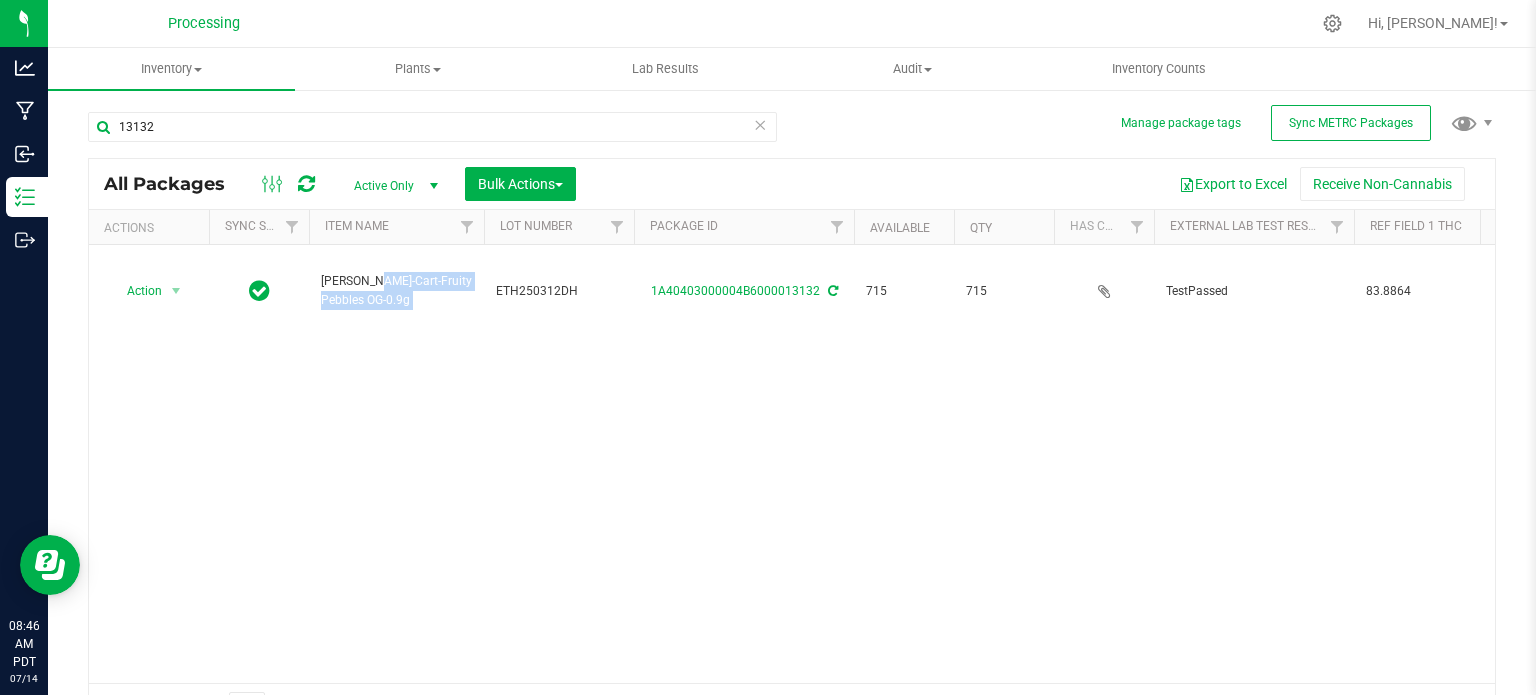 click on "[PERSON_NAME]-Cart-Fruity Pebbles OG-0.9g" at bounding box center (396, 291) 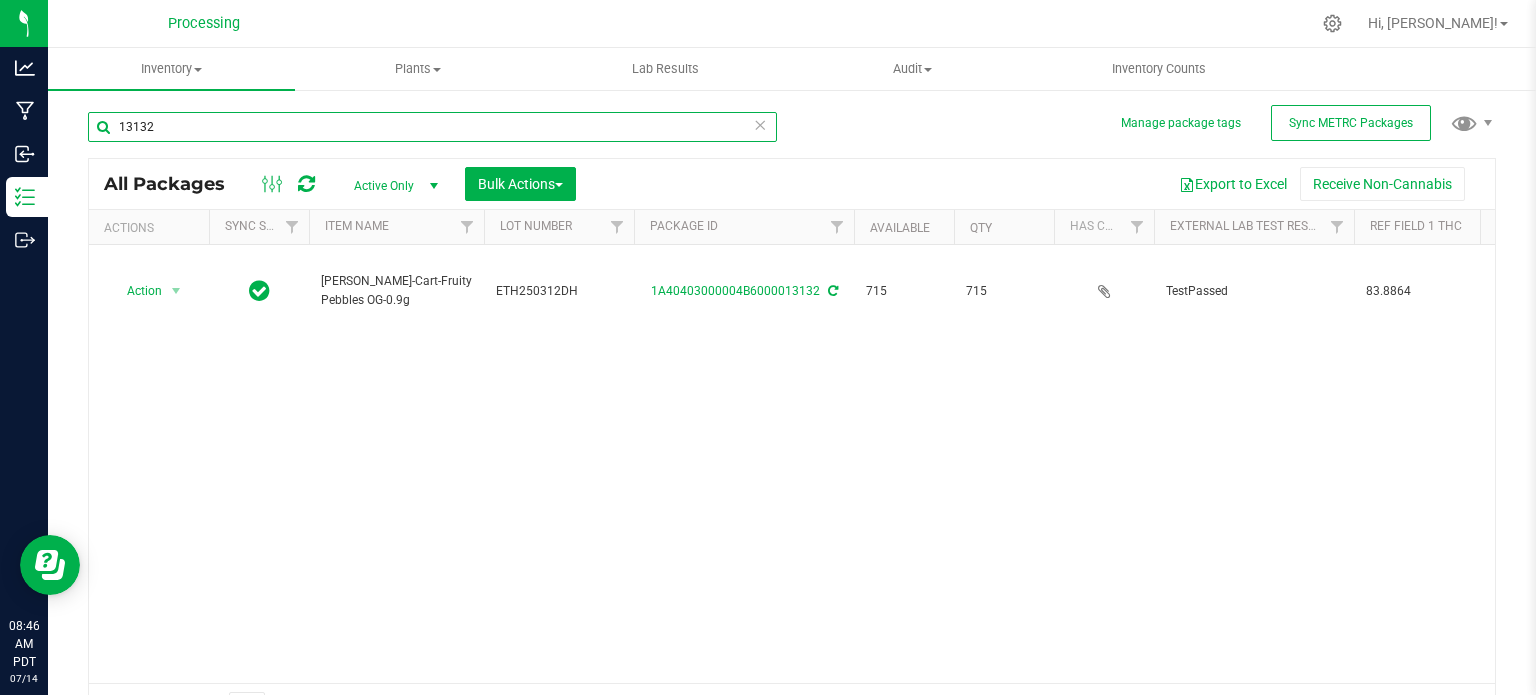 click on "13132" at bounding box center (432, 127) 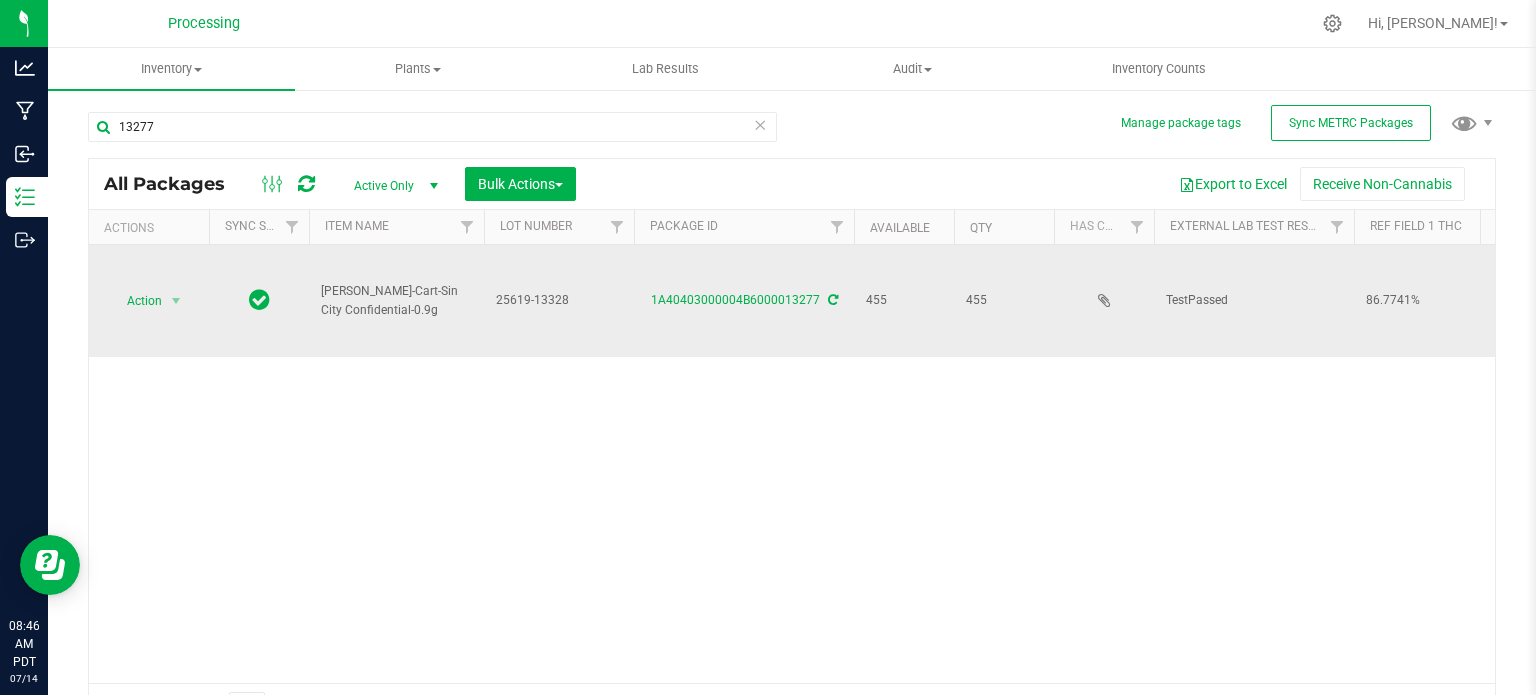 click on "[PERSON_NAME]-Cart-Sin City Confidential-0.9g" at bounding box center [396, 301] 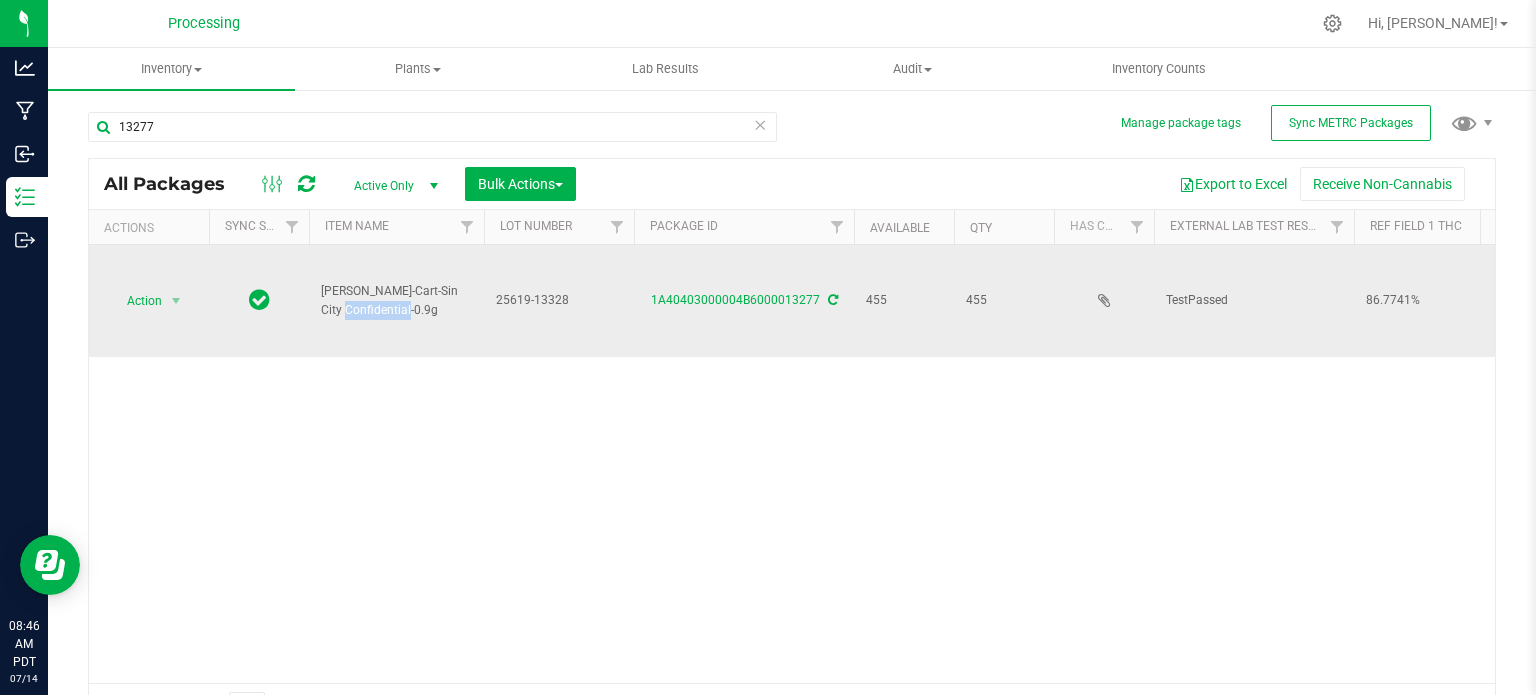 click on "[PERSON_NAME]-Cart-Sin City Confidential-0.9g" at bounding box center [396, 301] 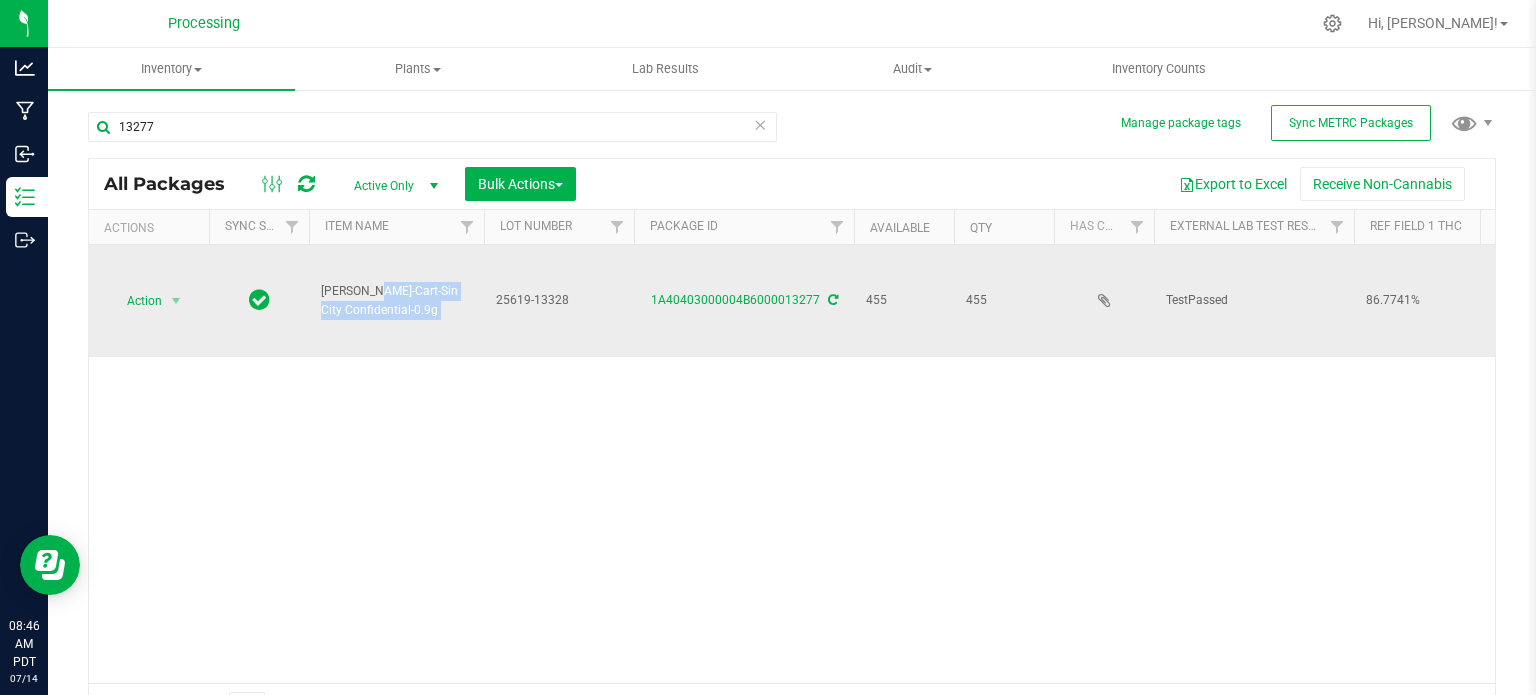 copy on "[PERSON_NAME]-Cart-Sin City Confidential-0.9g" 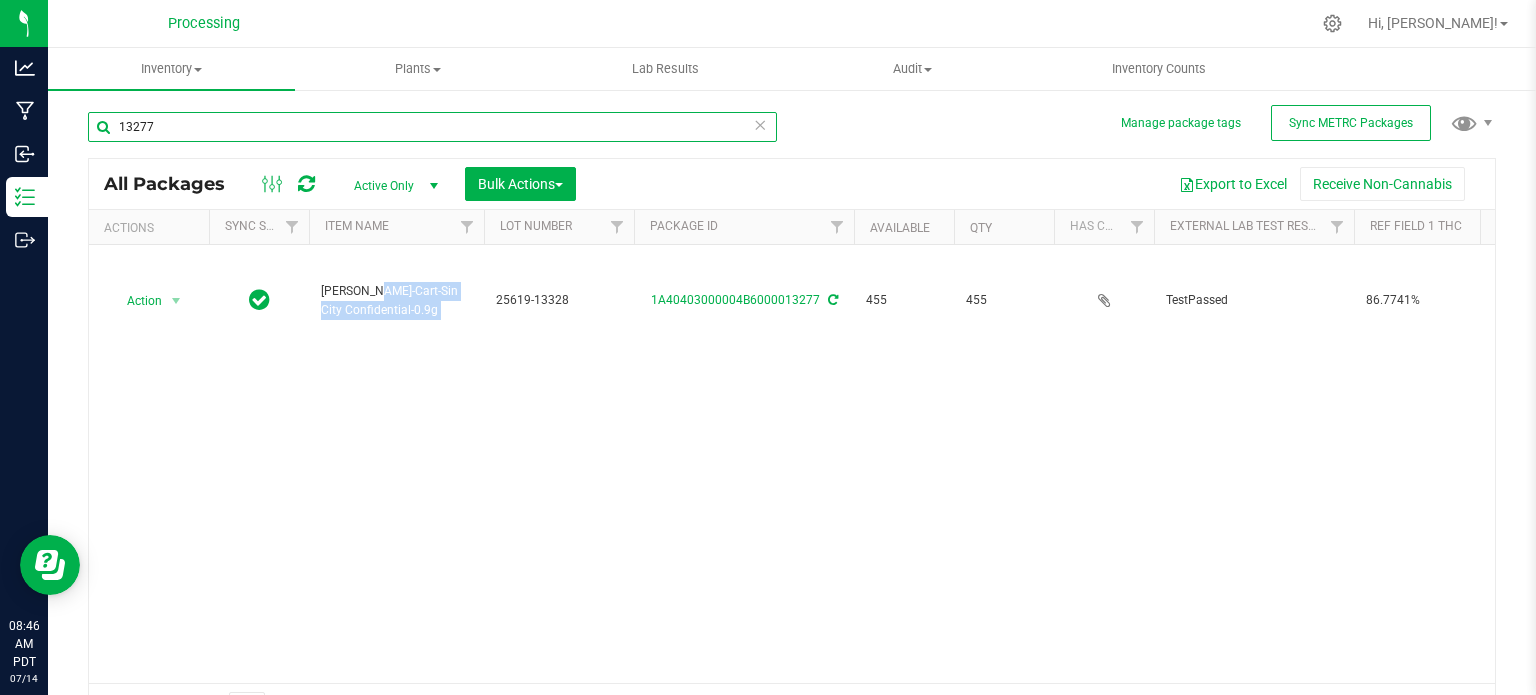 click on "13277" at bounding box center [432, 127] 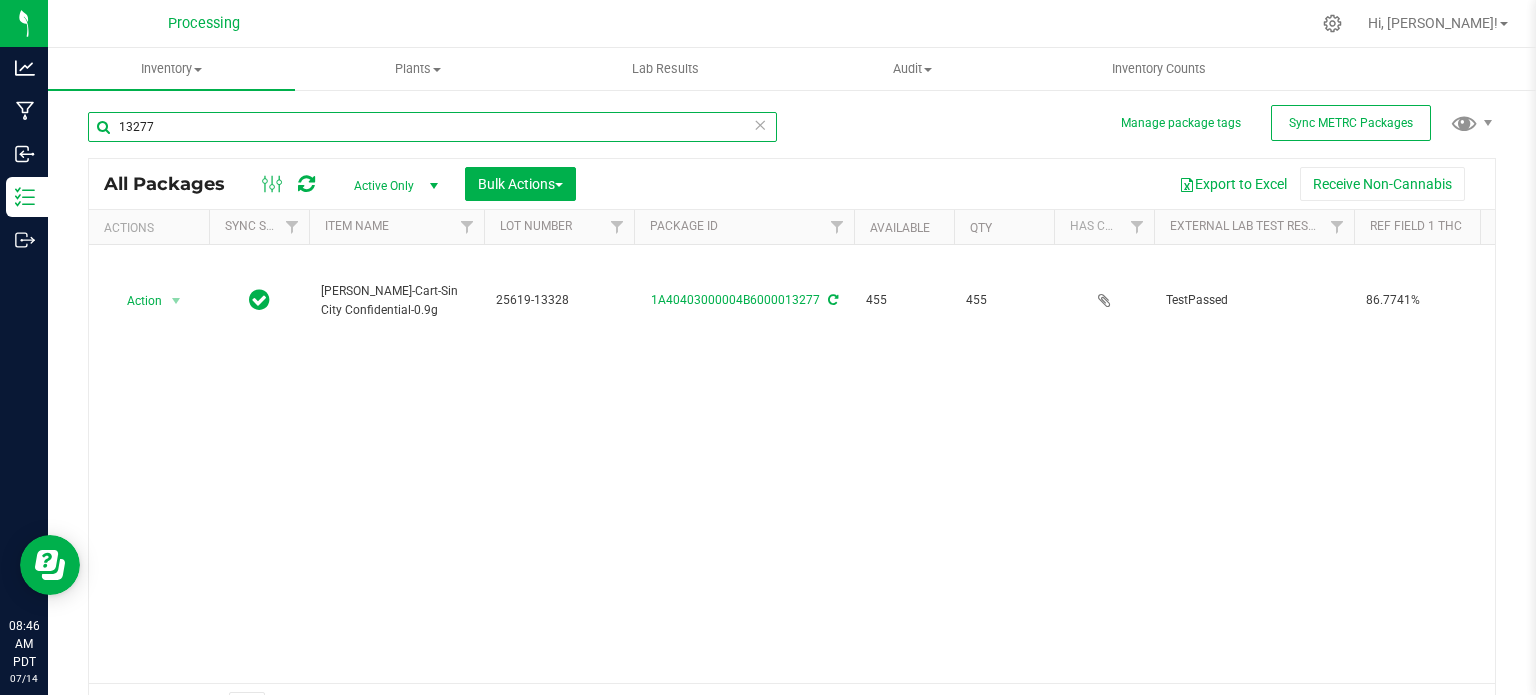 click on "13277" at bounding box center [432, 127] 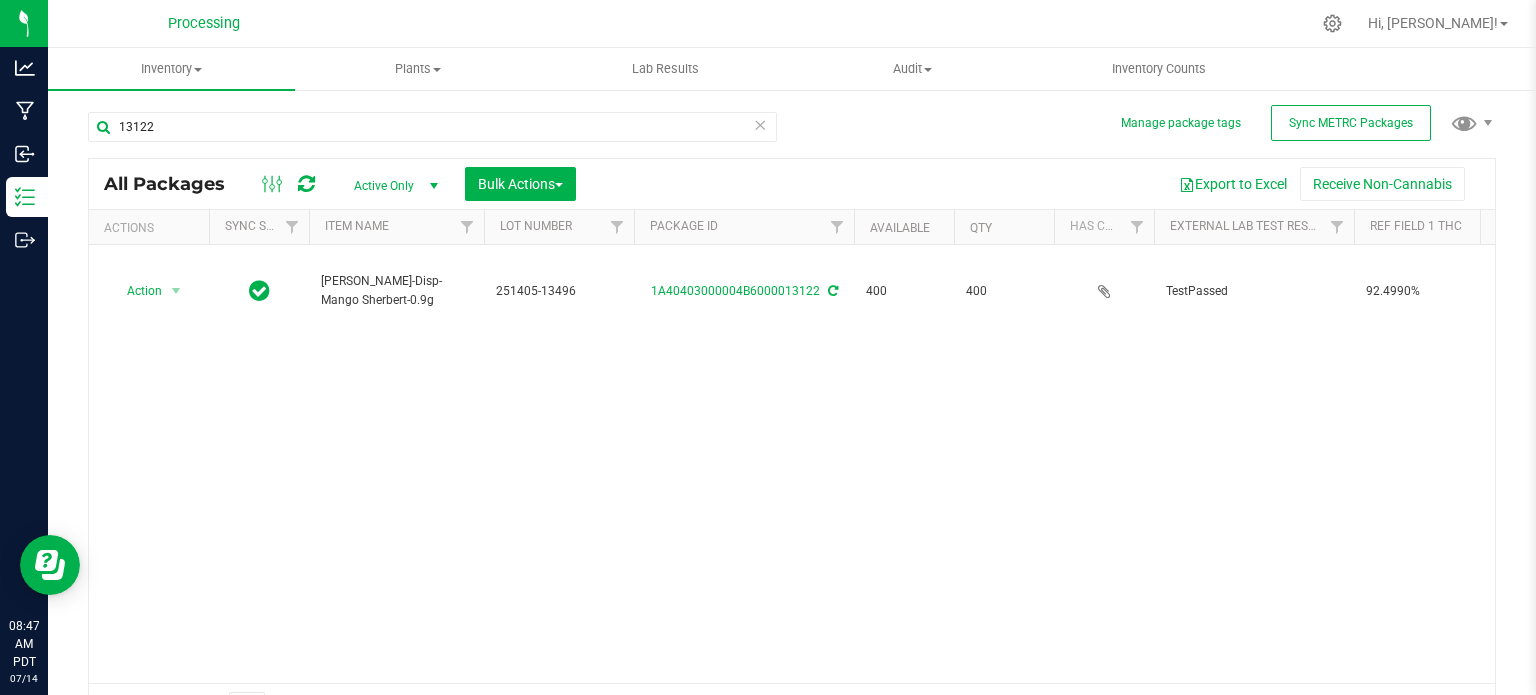 click on "HUST-Disp-Mango Sherbert-0.9g" at bounding box center [396, 291] 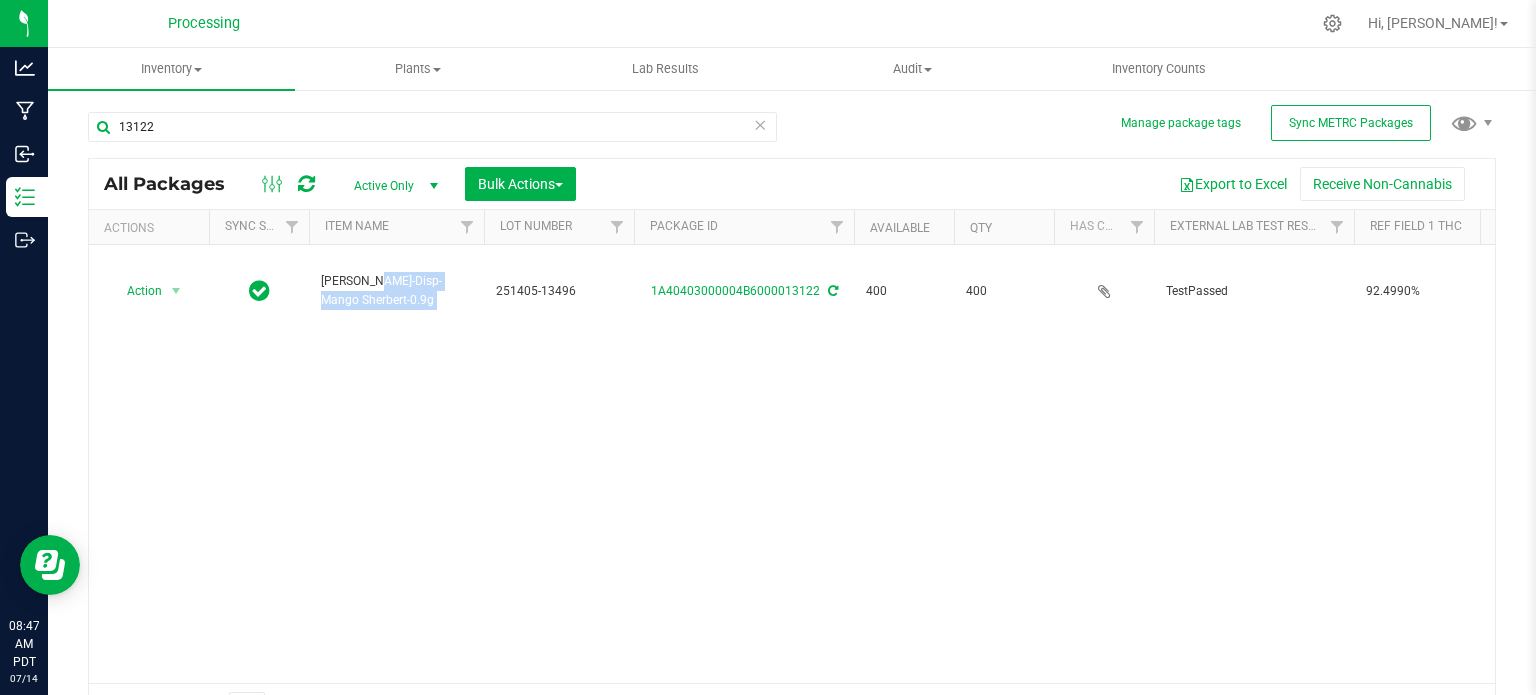 click on "HUST-Disp-Mango Sherbert-0.9g" at bounding box center [396, 291] 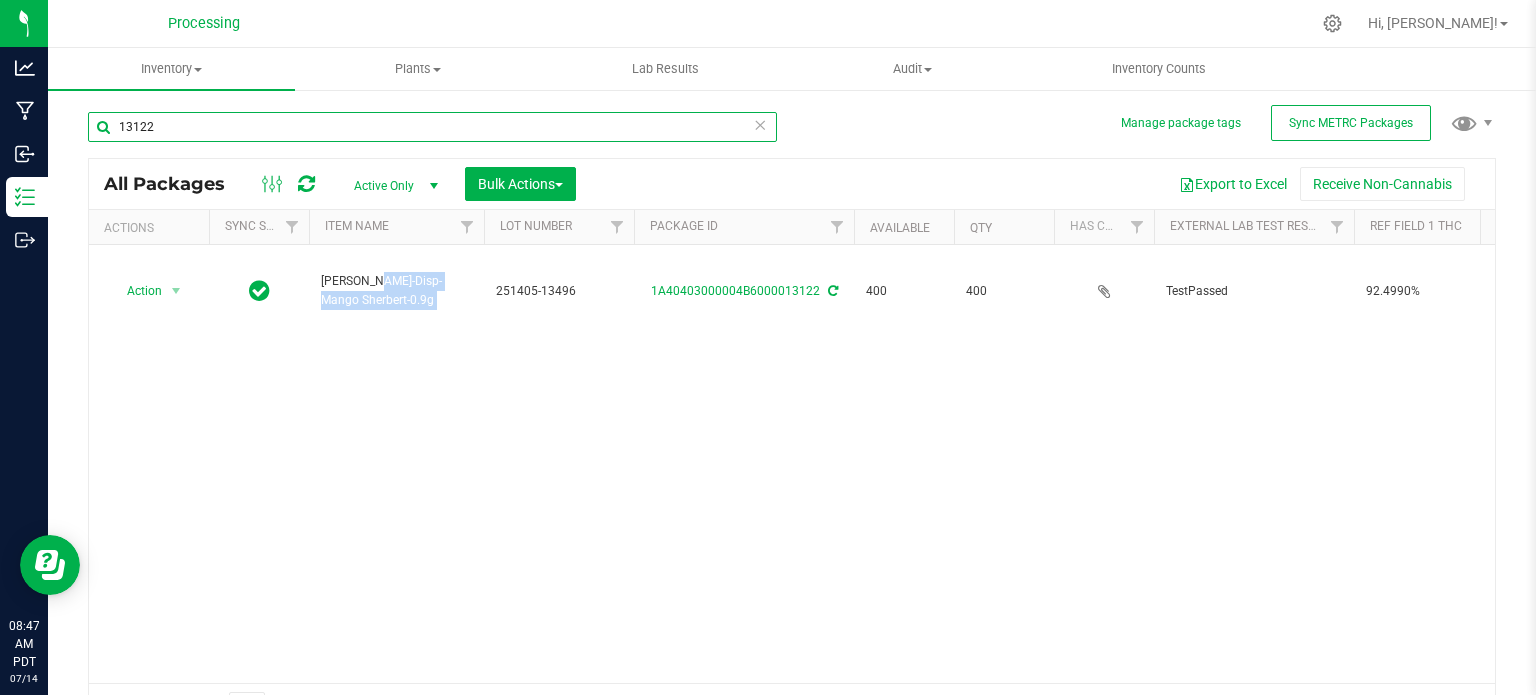 click on "13122" at bounding box center [432, 127] 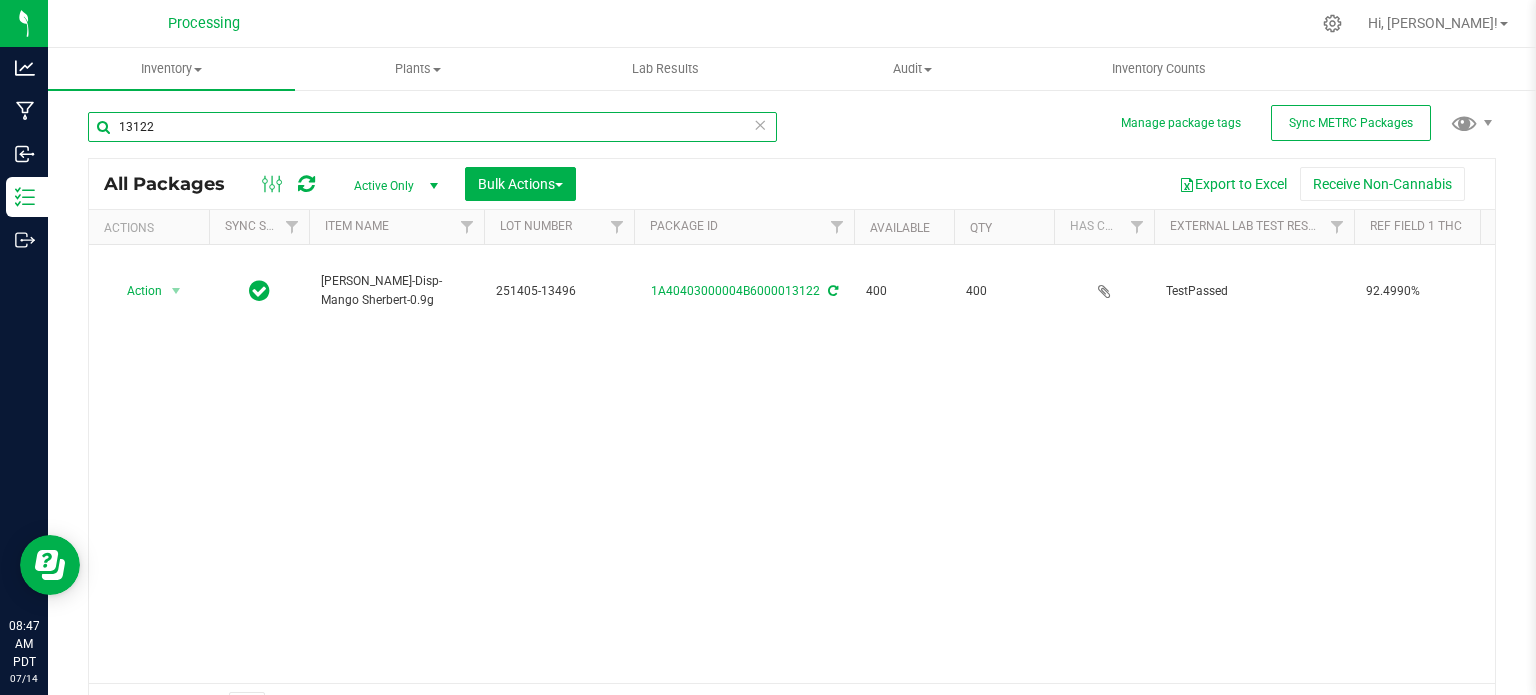 click on "13122" at bounding box center [432, 127] 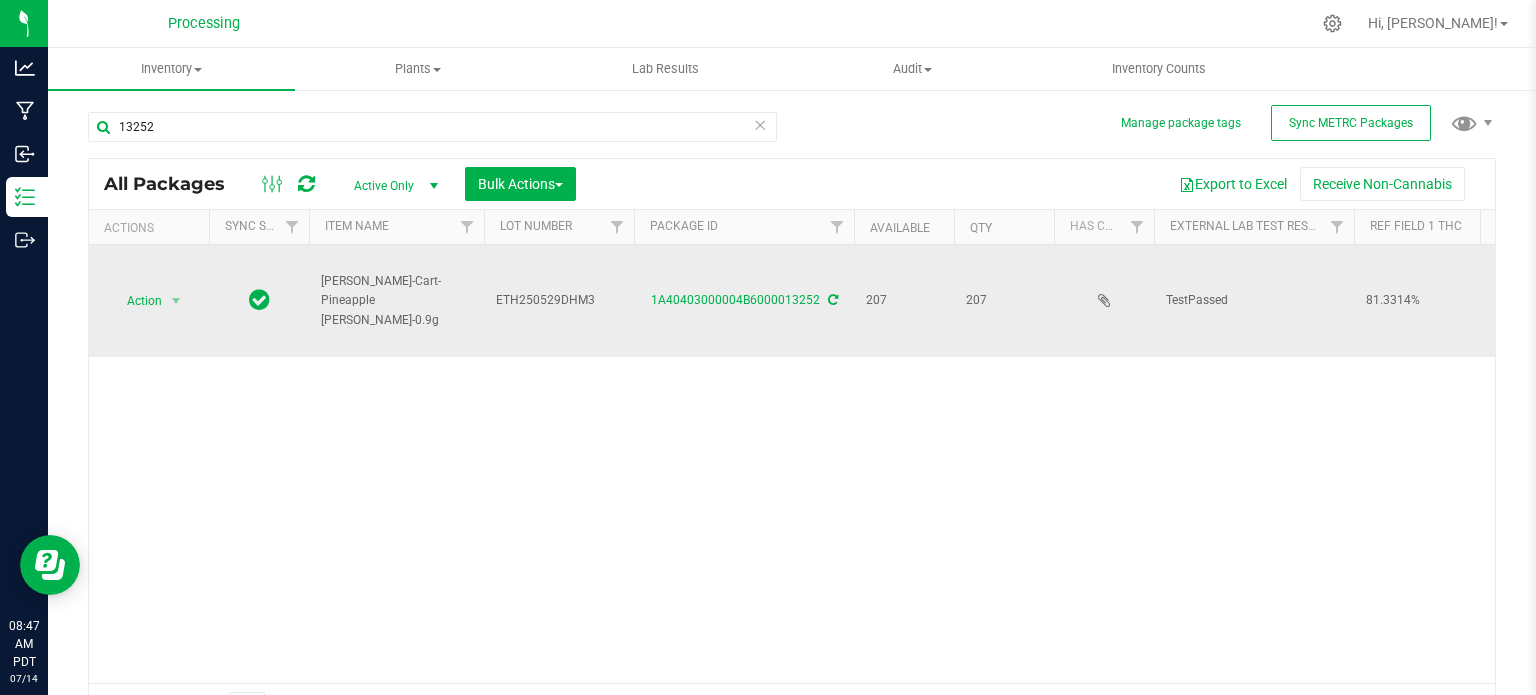 click on "[PERSON_NAME]-Cart-Pineapple [PERSON_NAME]-0.9g" at bounding box center (396, 301) 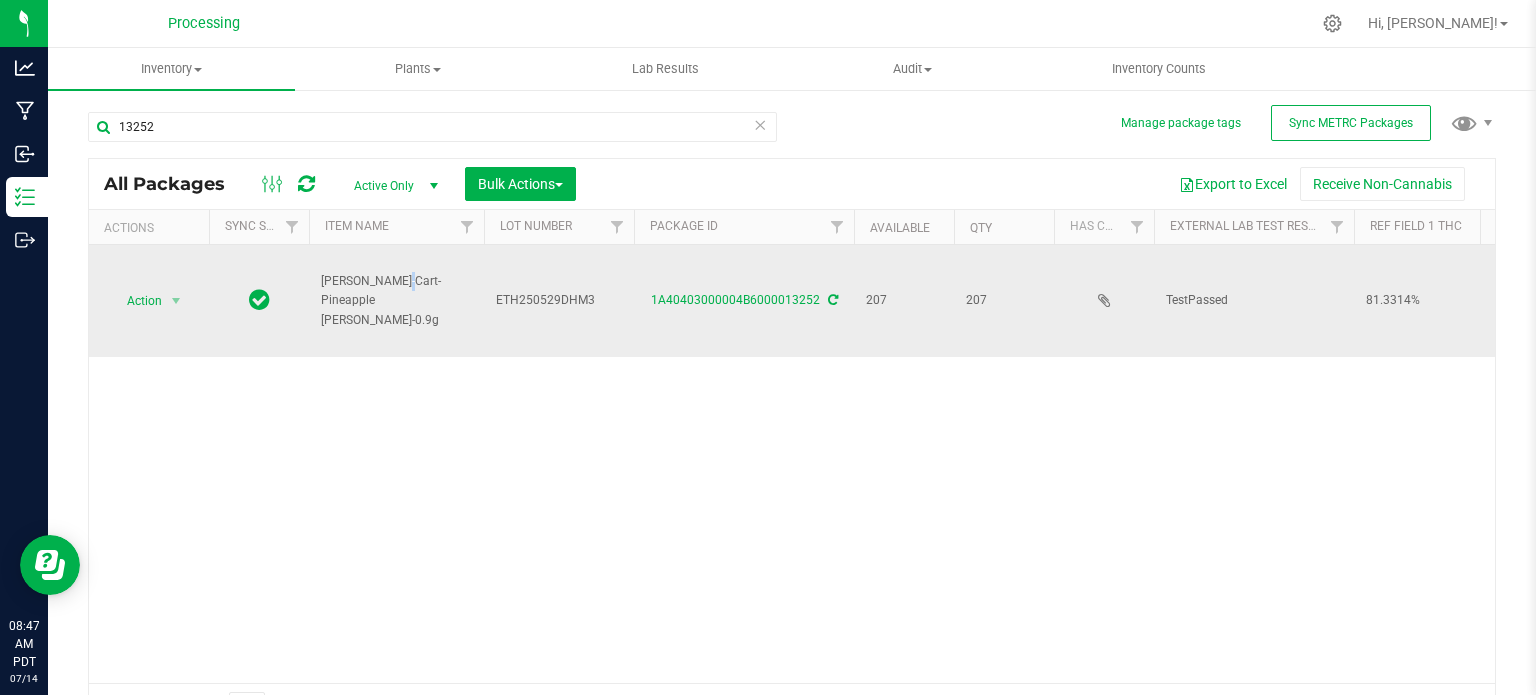 click on "[PERSON_NAME]-Cart-Pineapple [PERSON_NAME]-0.9g" at bounding box center (396, 301) 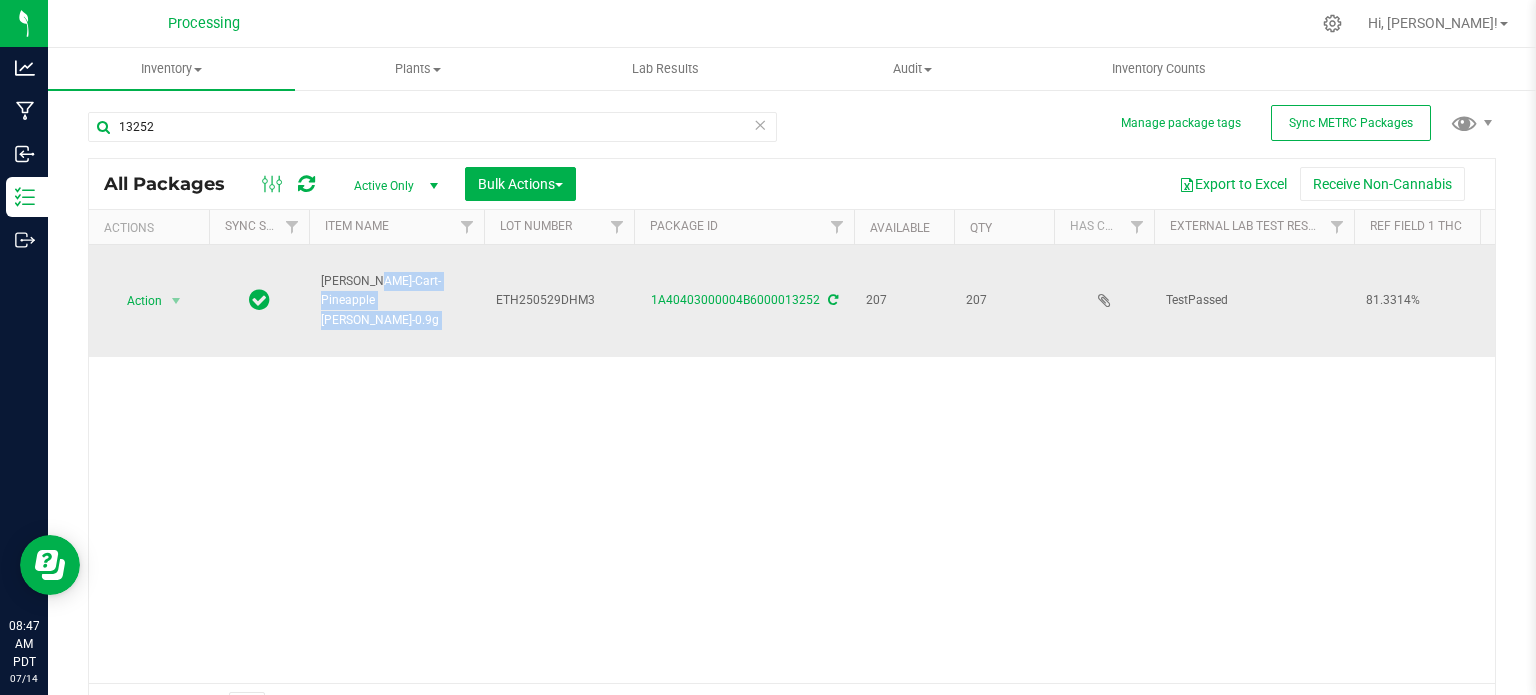 click on "[PERSON_NAME]-Cart-Pineapple [PERSON_NAME]-0.9g" at bounding box center (396, 301) 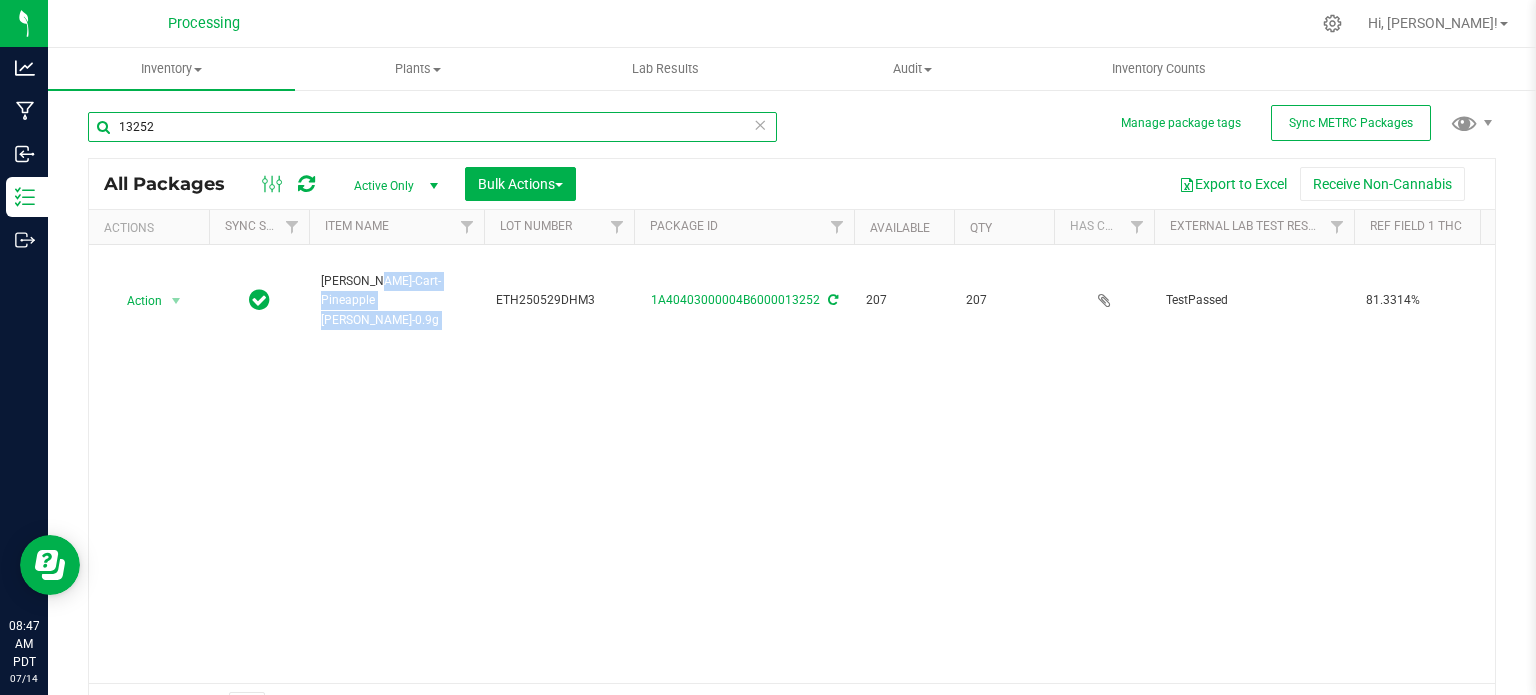 click on "13252" at bounding box center [432, 127] 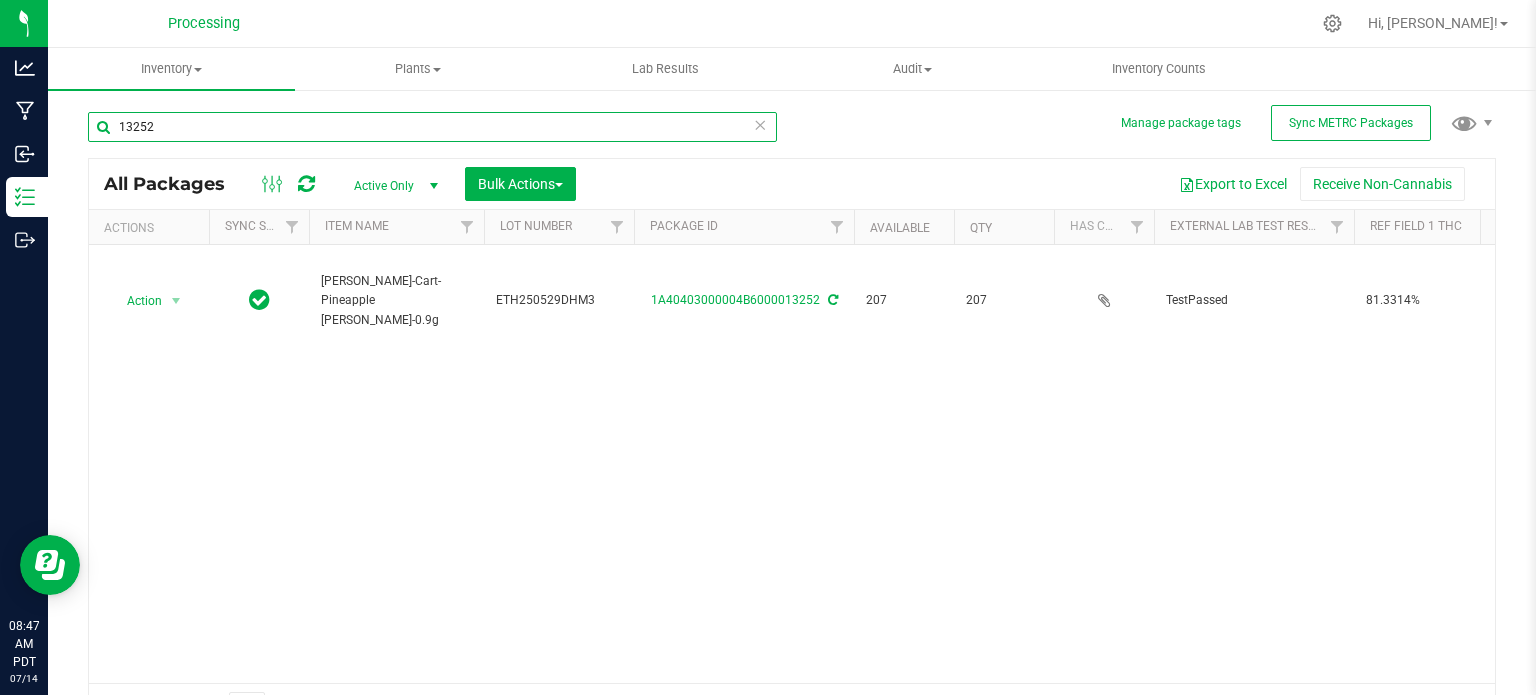 click on "13252" at bounding box center (432, 127) 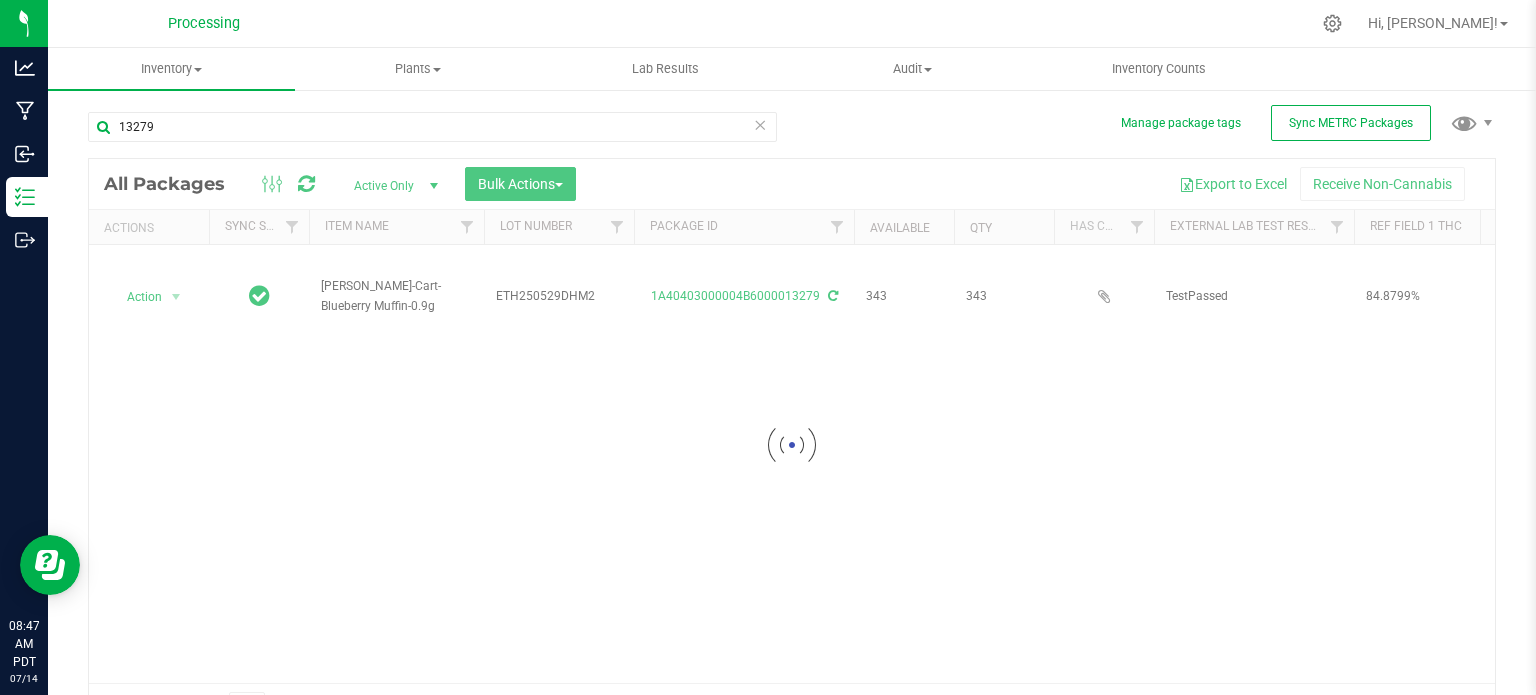 click at bounding box center [792, 445] 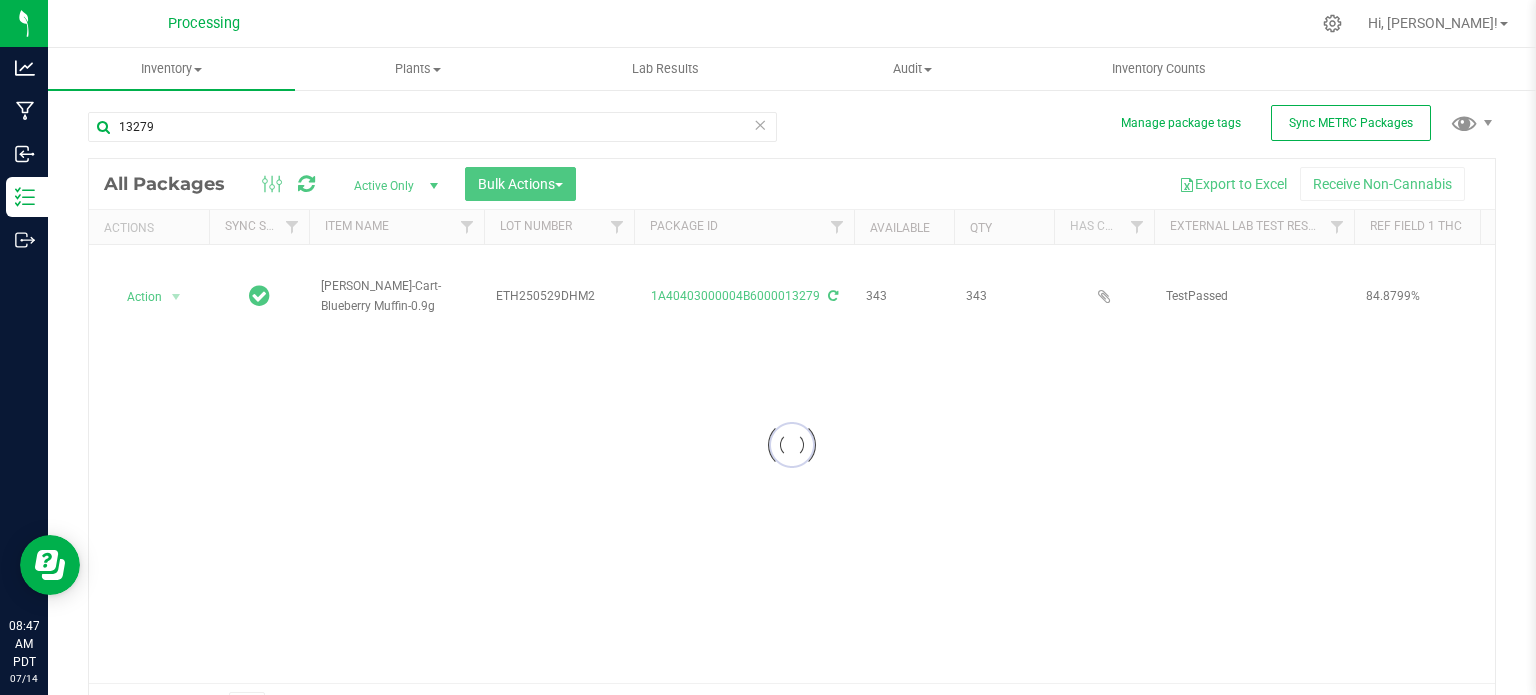 click at bounding box center [792, 445] 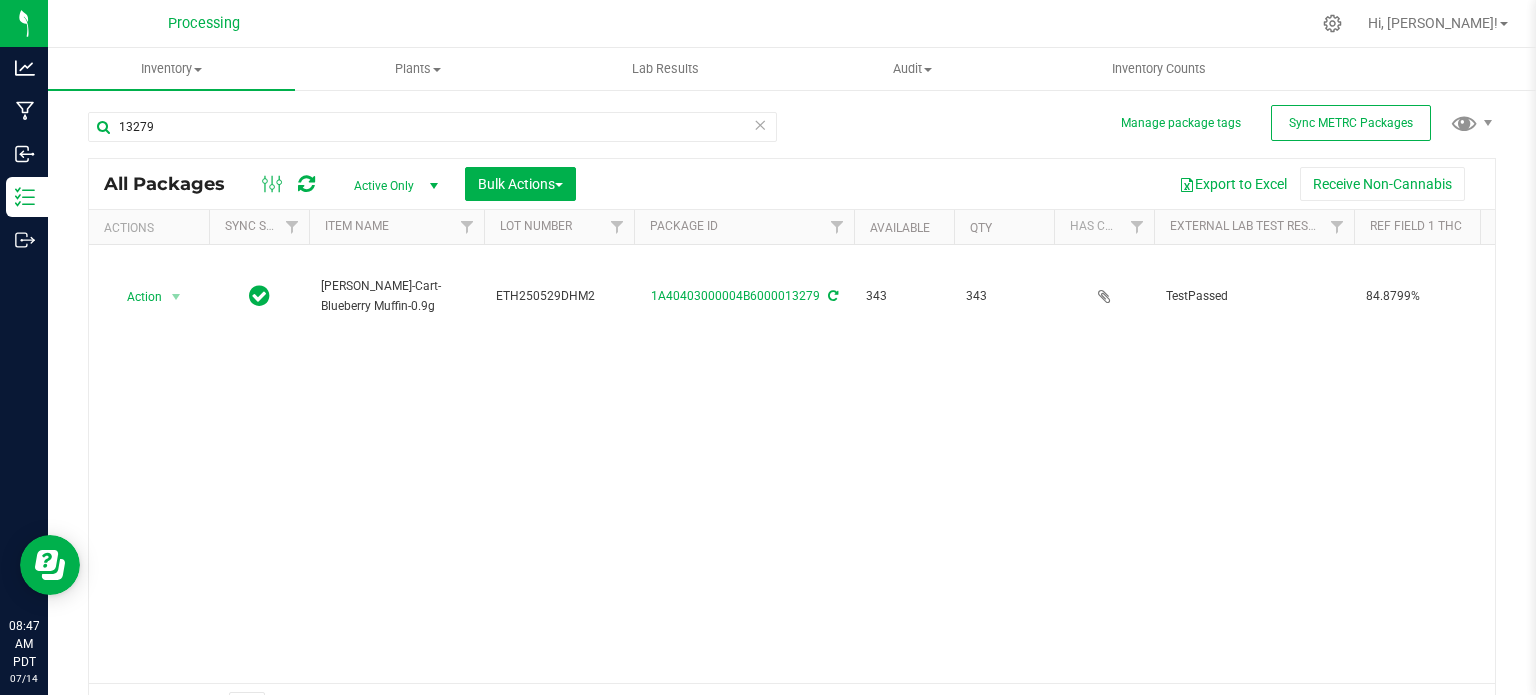 click on "[PERSON_NAME]-Cart-Blueberry Muffin-0.9g" at bounding box center (396, 296) 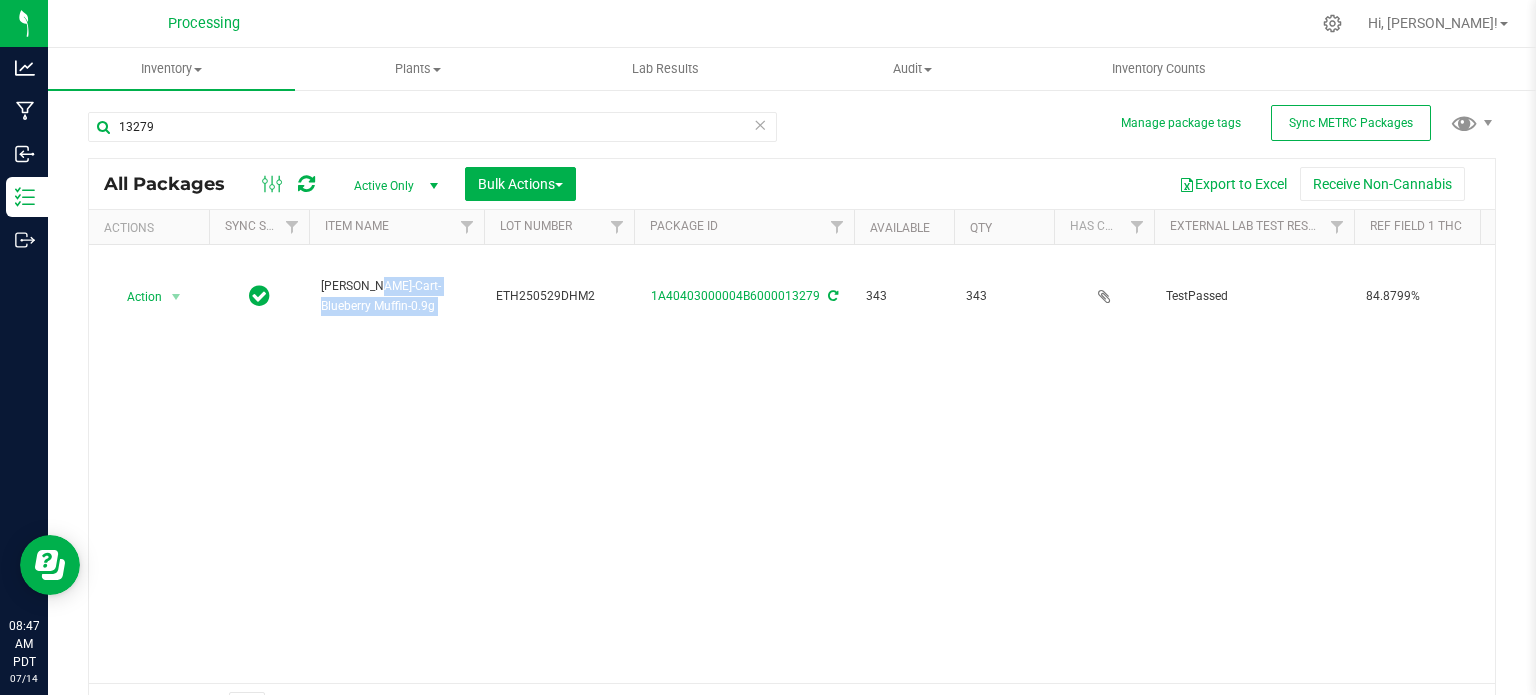 click on "[PERSON_NAME]-Cart-Blueberry Muffin-0.9g" at bounding box center [396, 296] 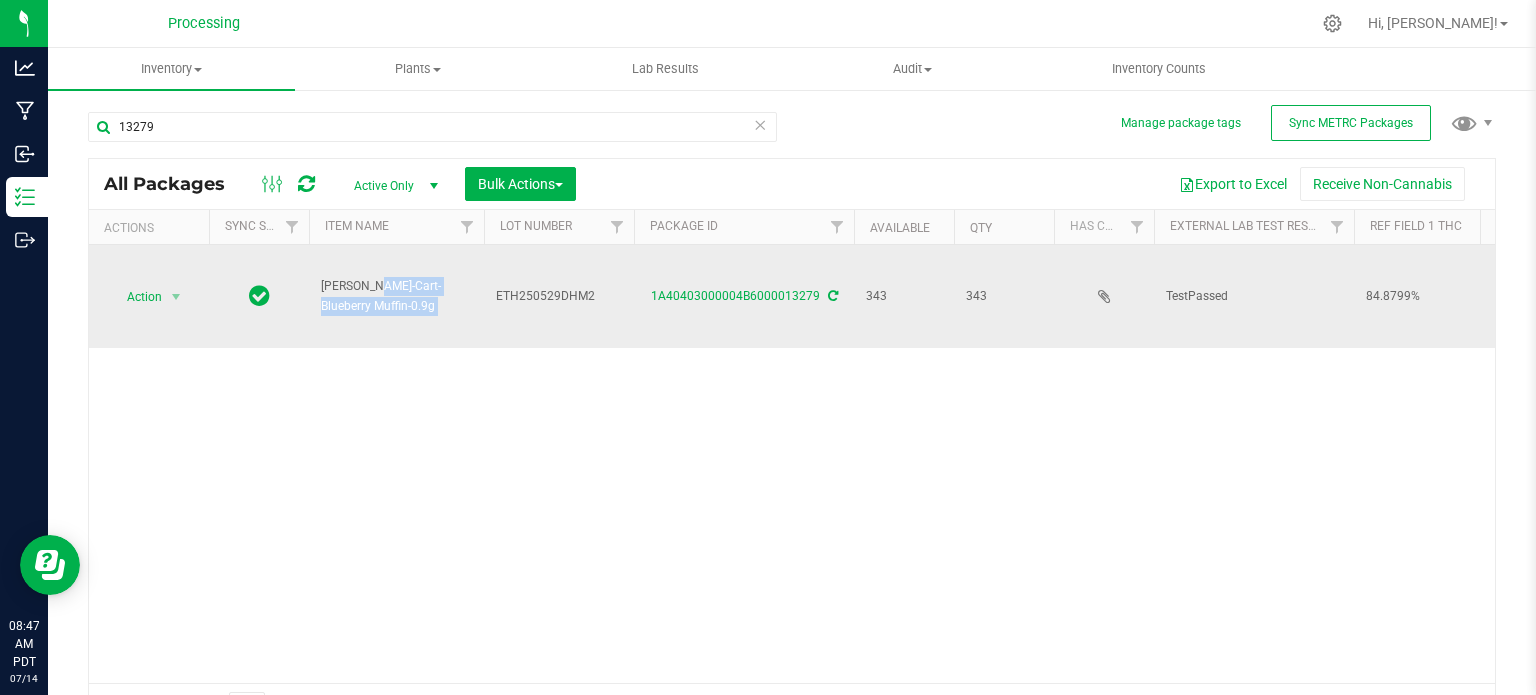 copy on "[PERSON_NAME]-Cart-Blueberry Muffin-0.9g" 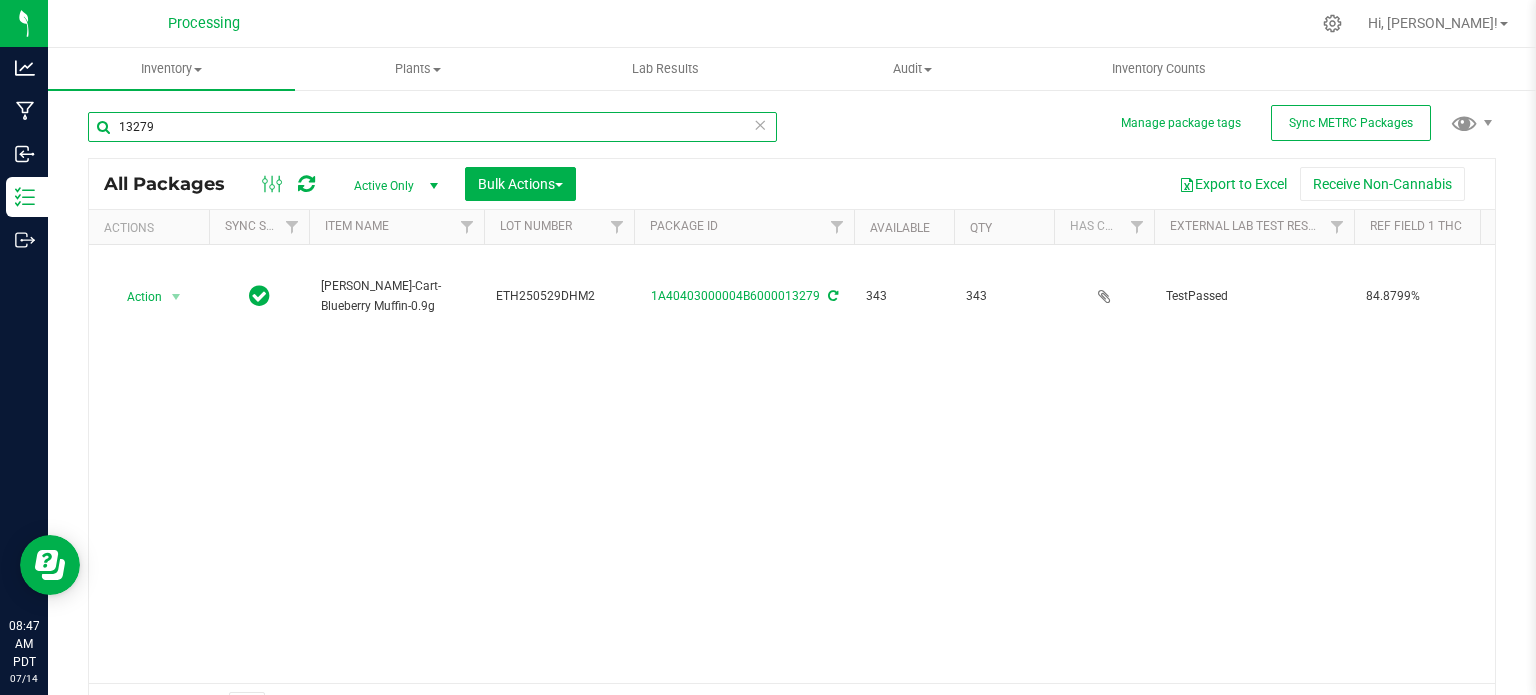 click on "13279" at bounding box center (432, 127) 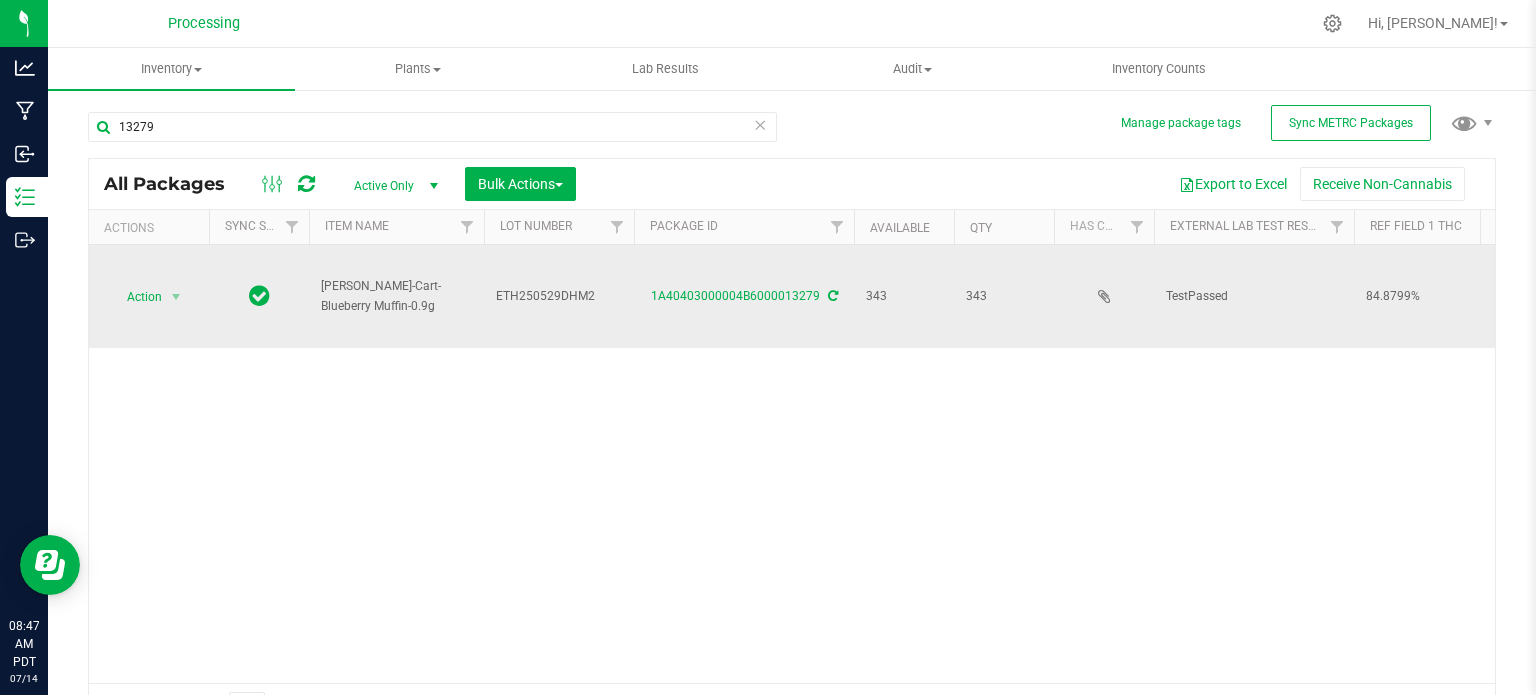 click on "[PERSON_NAME]-Cart-Blueberry Muffin-0.9g" at bounding box center (396, 296) 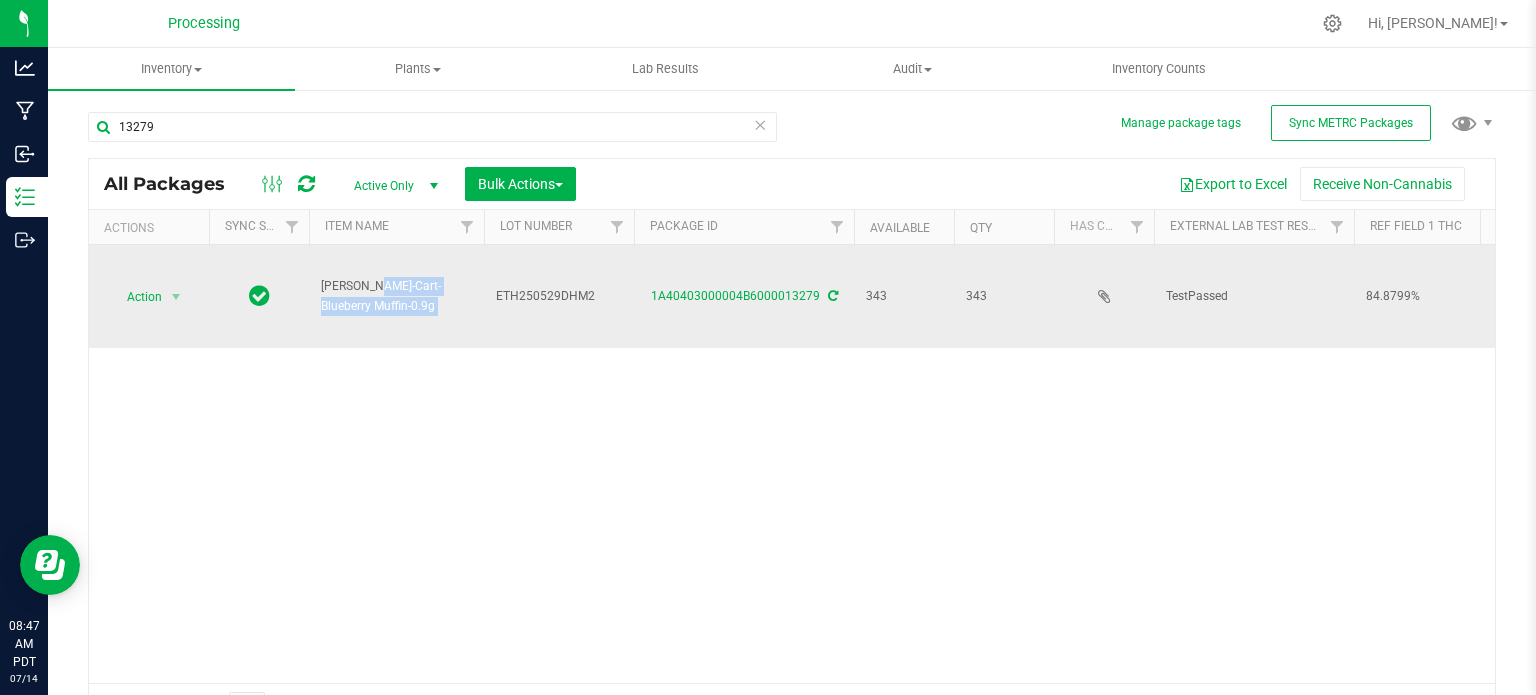 click on "[PERSON_NAME]-Cart-Blueberry Muffin-0.9g" at bounding box center (396, 296) 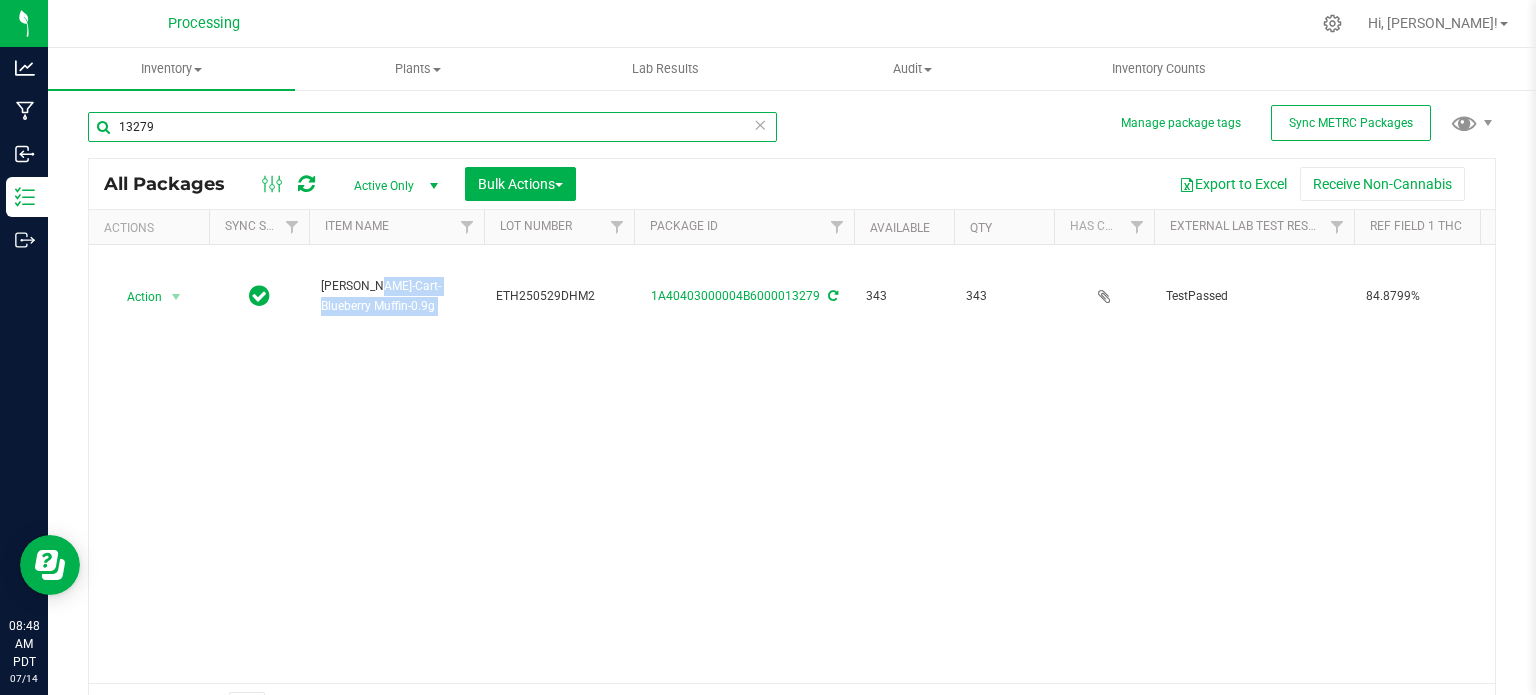 click on "13279" at bounding box center [432, 127] 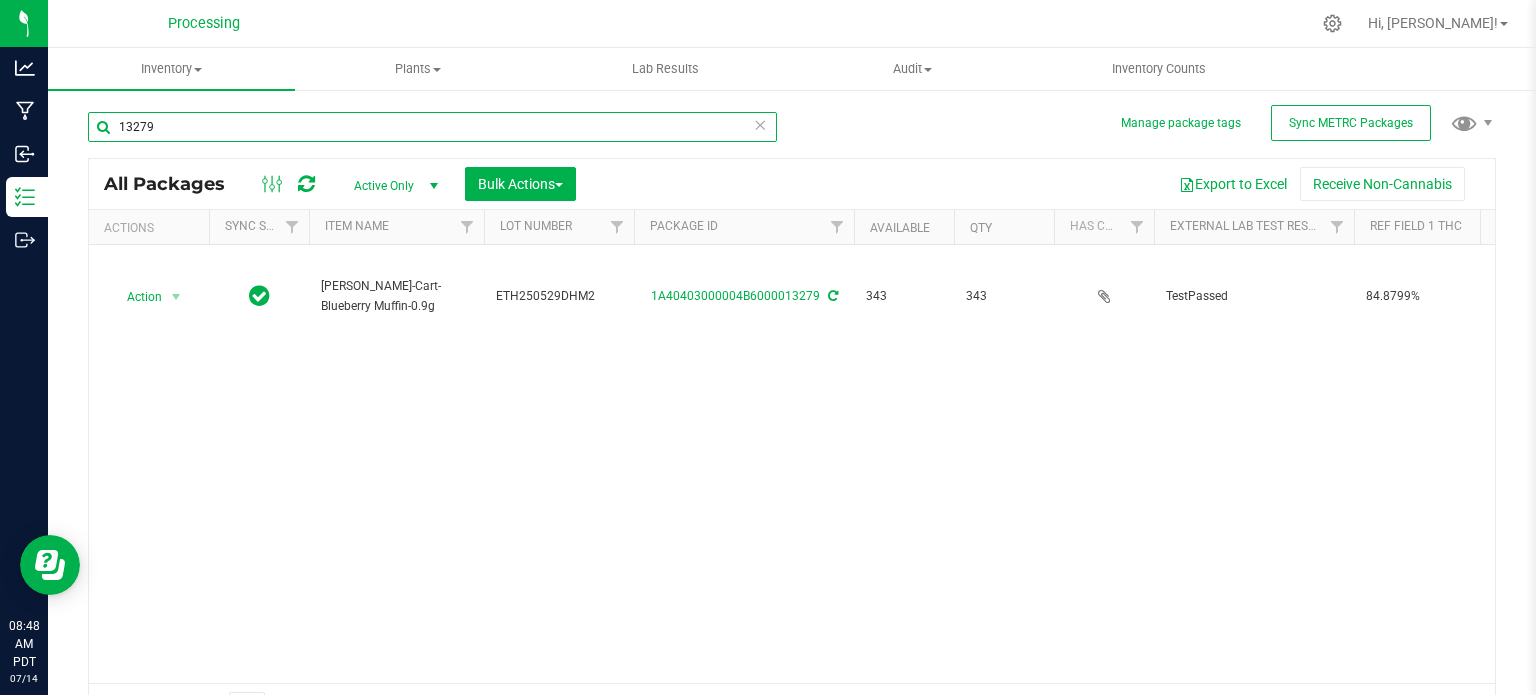 click on "13279" at bounding box center [432, 127] 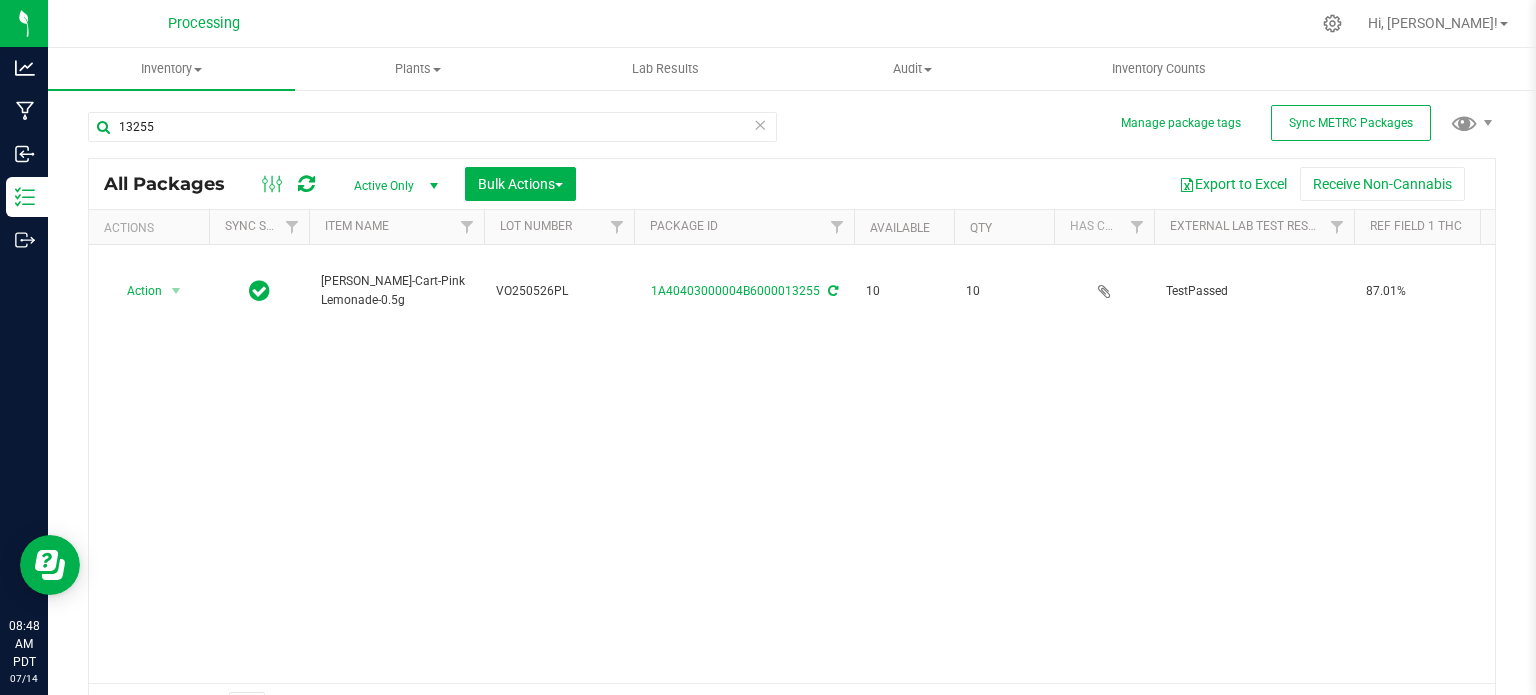 click on "HUST-Cart-Pink Lemonade-0.5g" at bounding box center [396, 291] 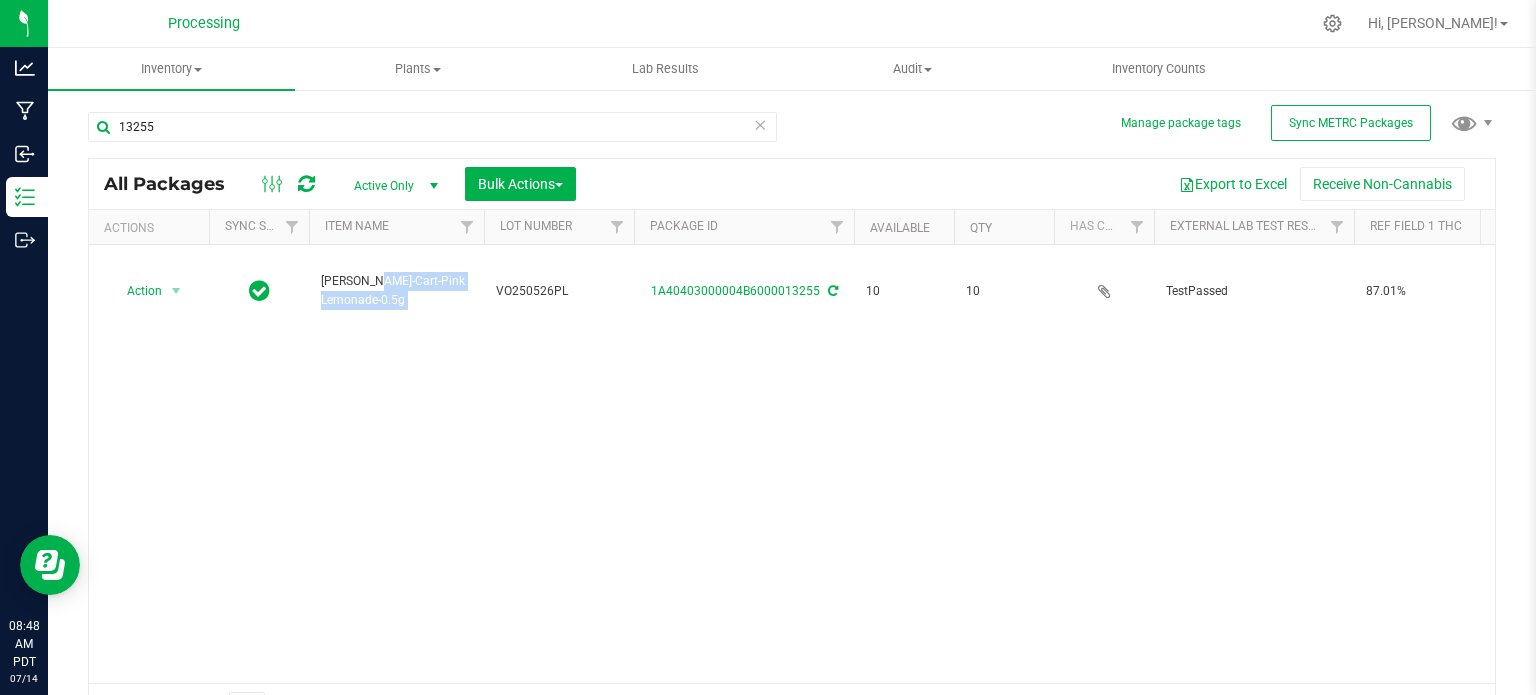 click on "HUST-Cart-Pink Lemonade-0.5g" at bounding box center (396, 291) 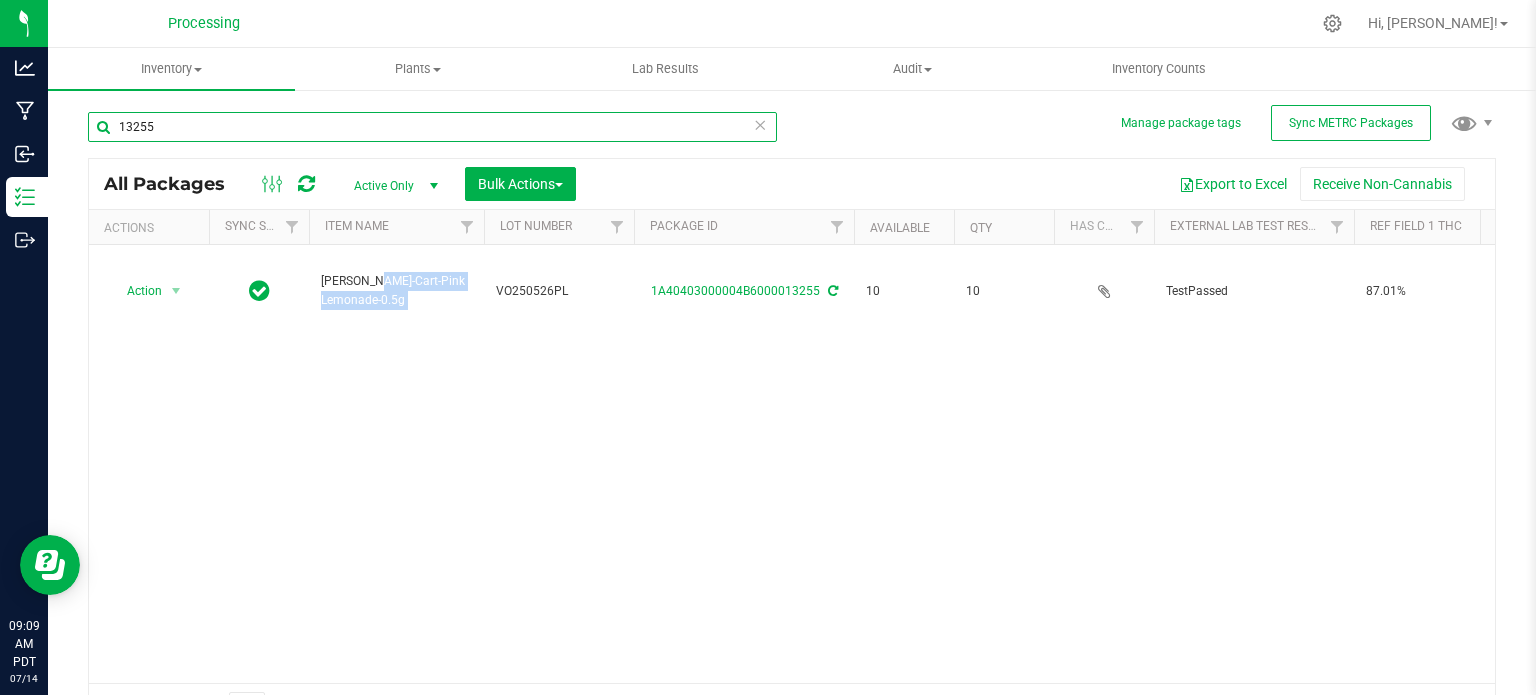 click on "13255" at bounding box center (432, 127) 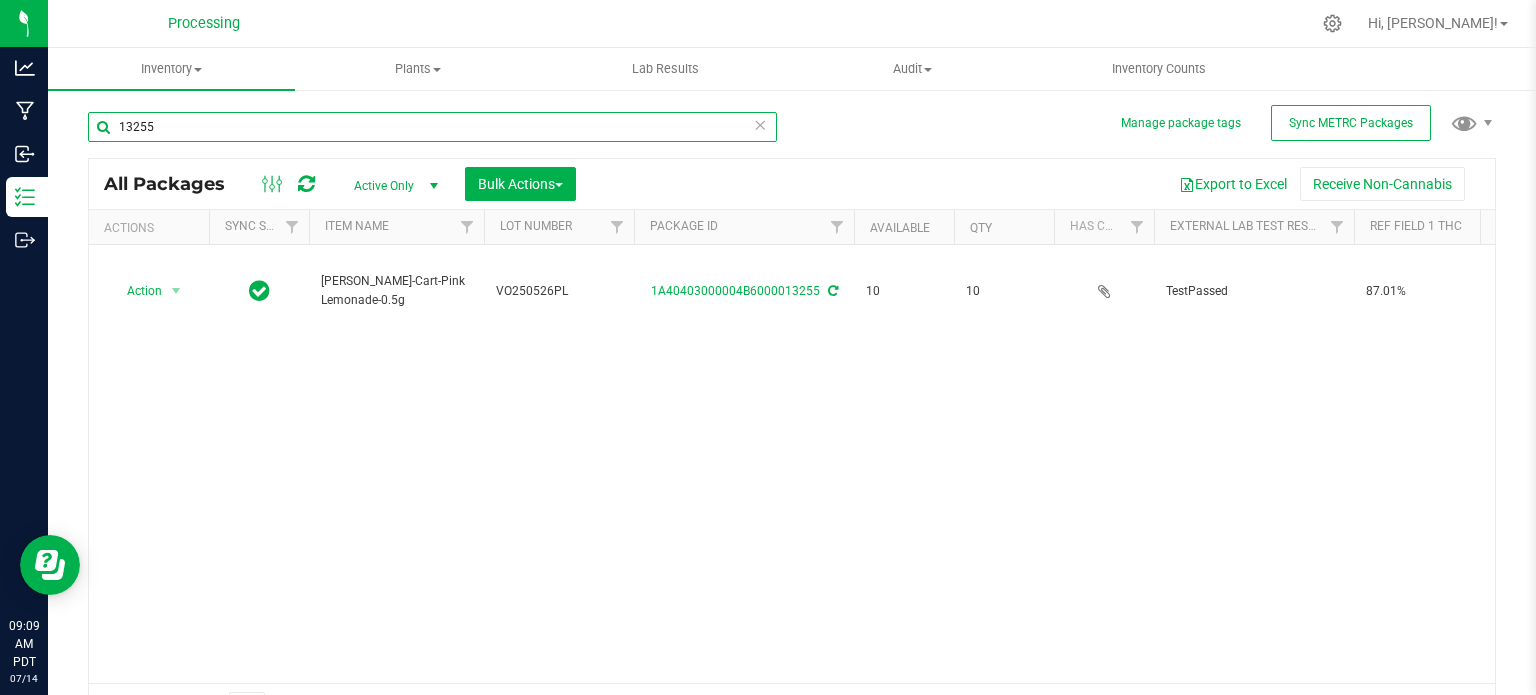 click on "13255" at bounding box center (432, 127) 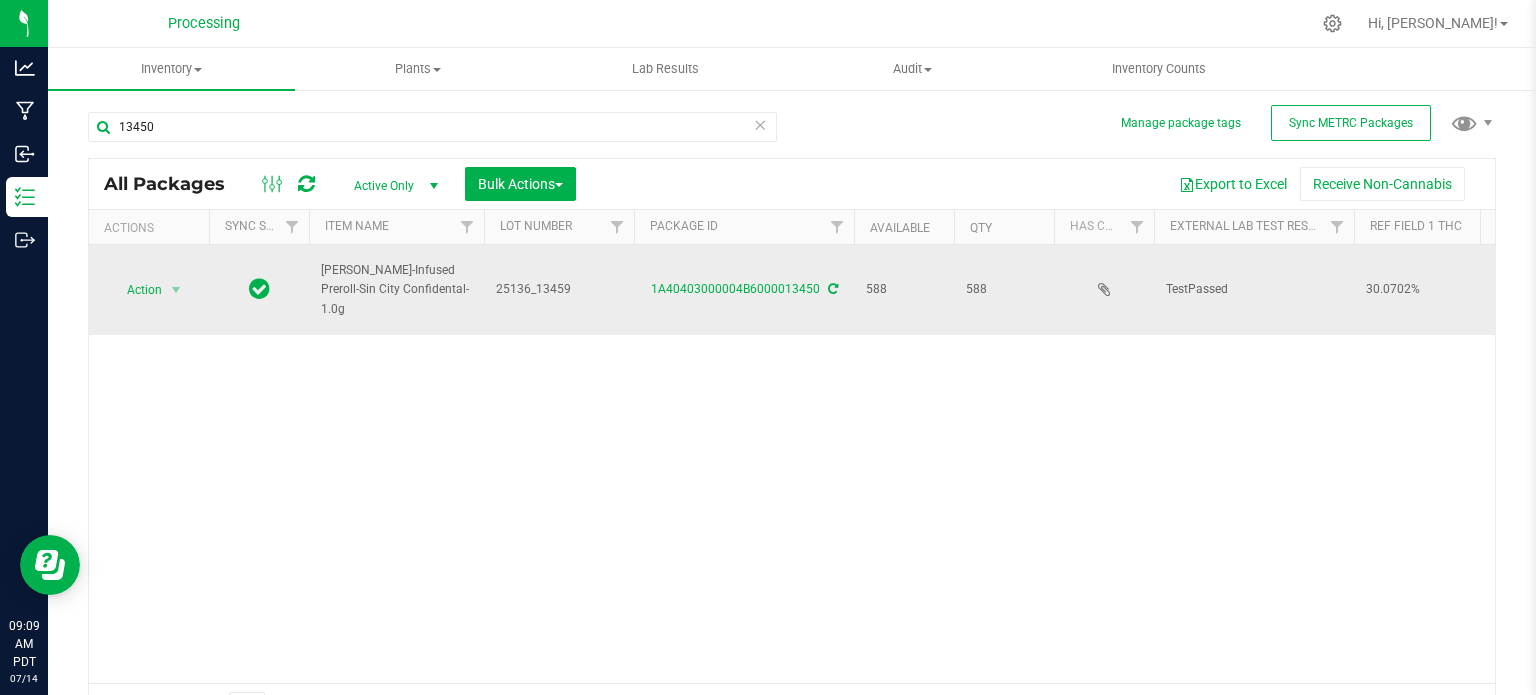 click on "[PERSON_NAME]-Infused Preroll-Sin City Confidental-1.0g" at bounding box center [396, 290] 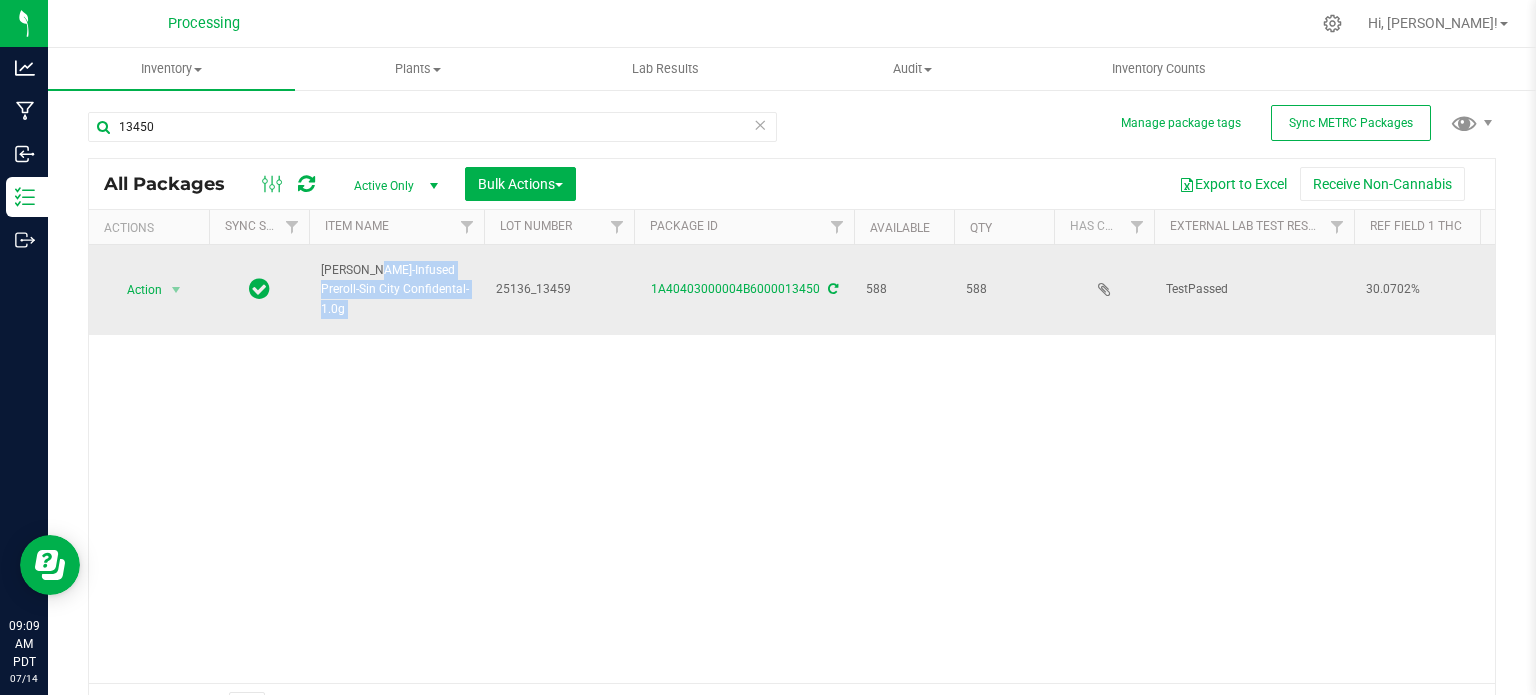 click on "[PERSON_NAME]-Infused Preroll-Sin City Confidental-1.0g" at bounding box center (396, 290) 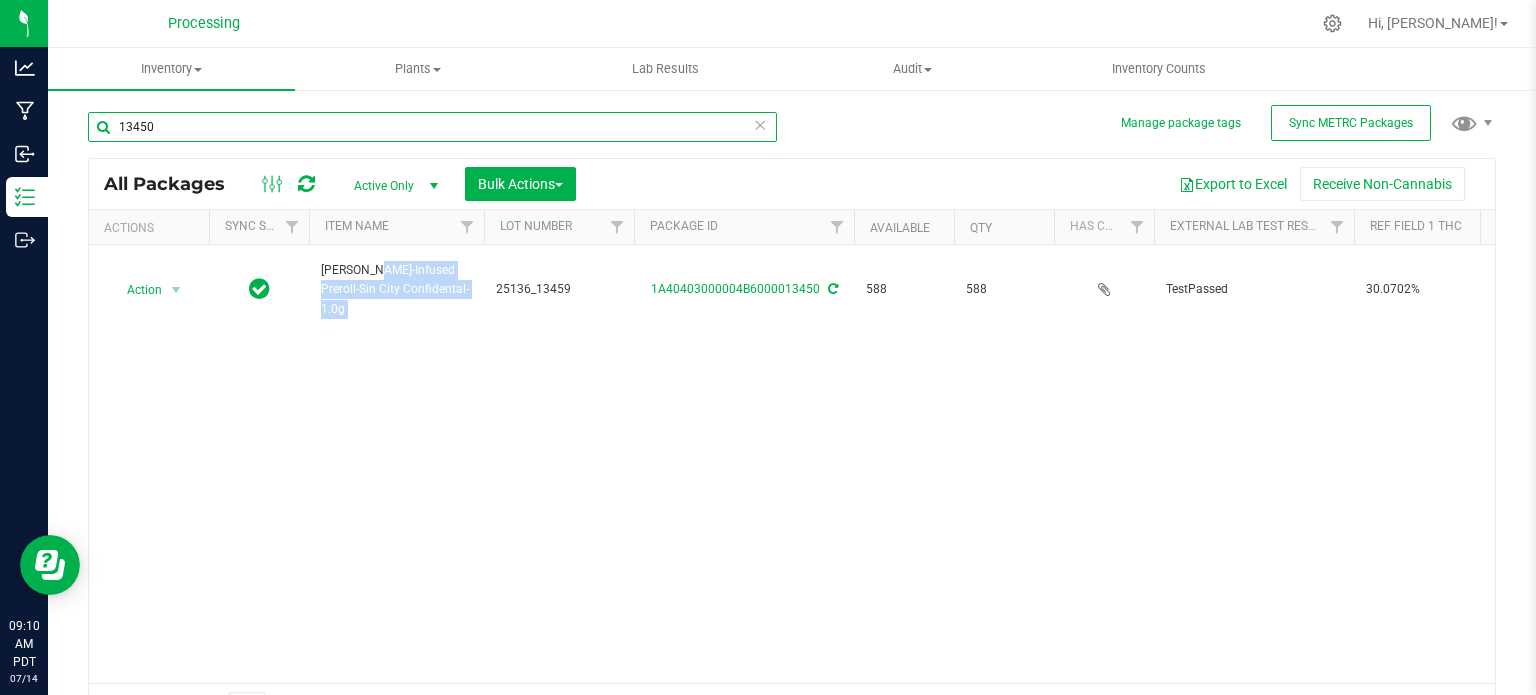 click on "13450" at bounding box center (432, 127) 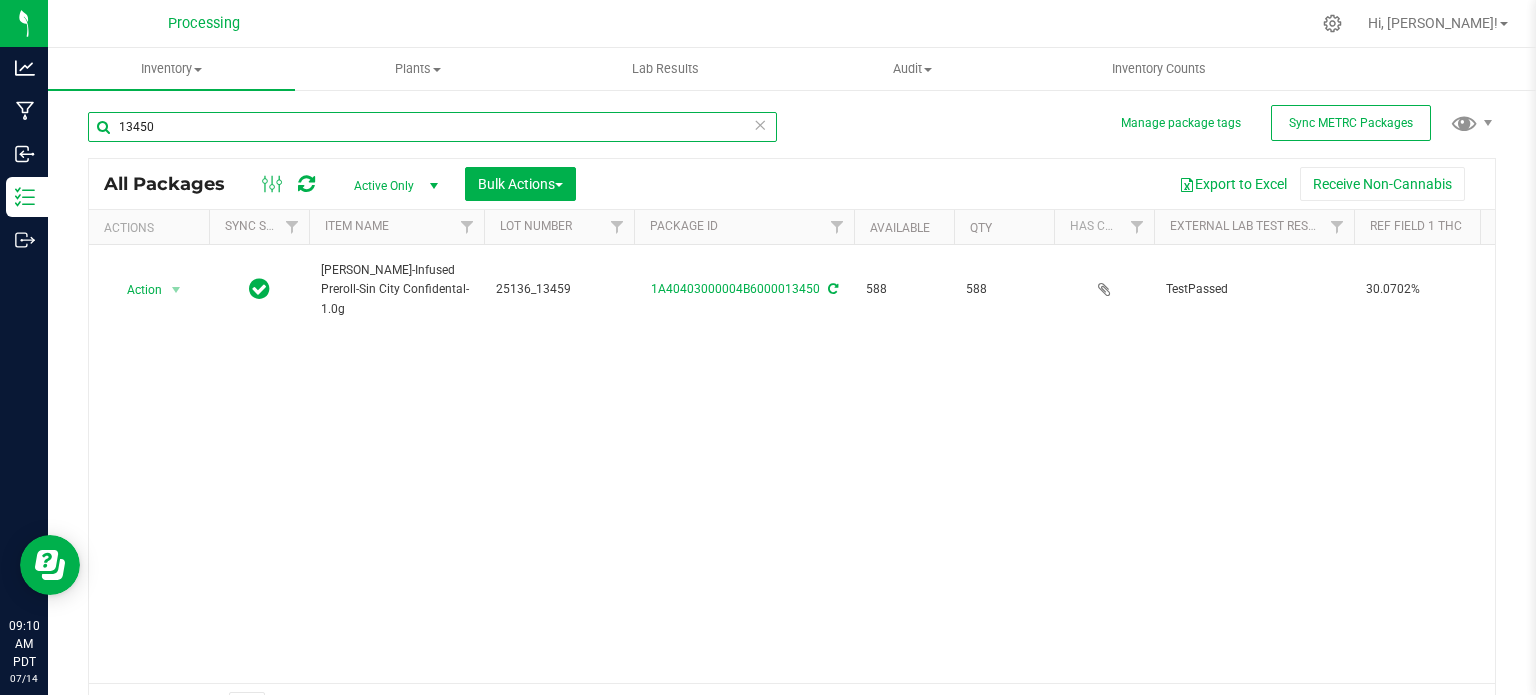 click on "13450" at bounding box center (432, 127) 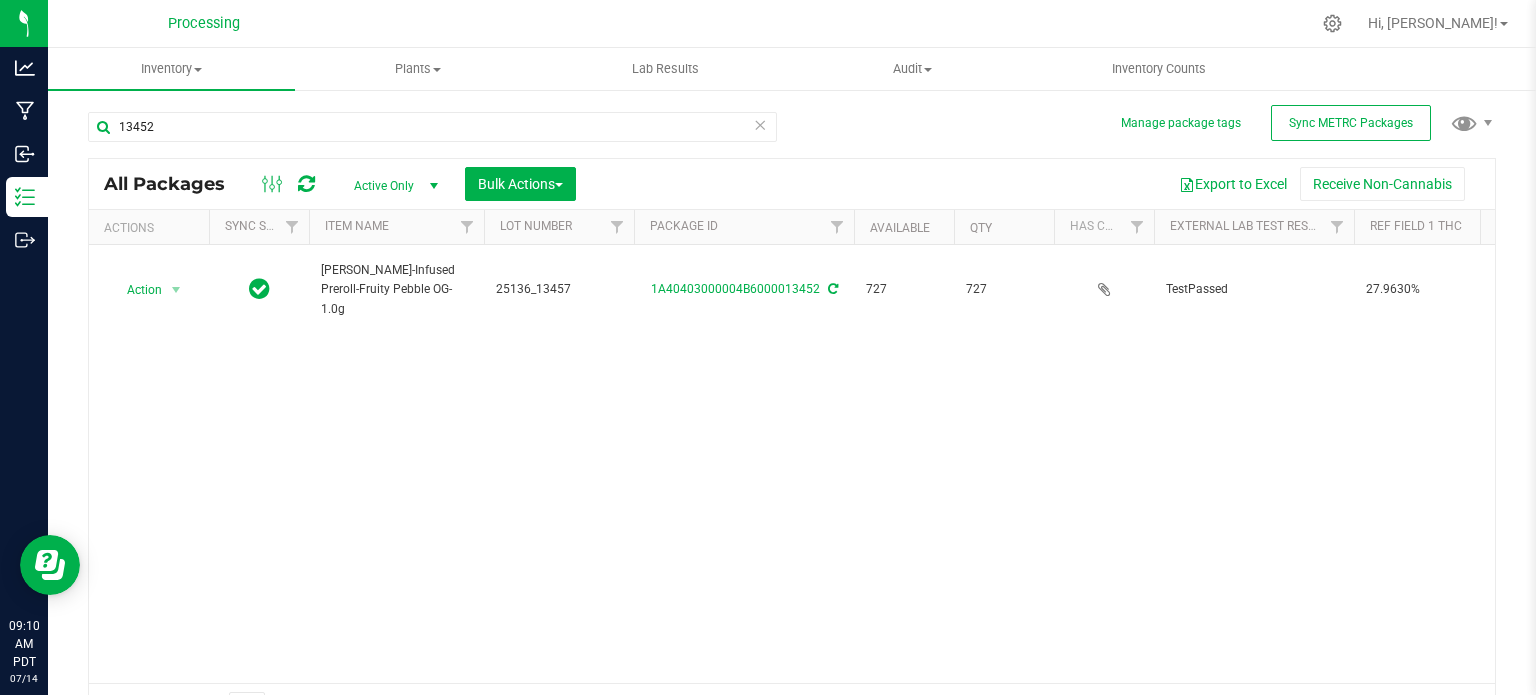 click on "[PERSON_NAME]-Infused Preroll-Fruity Pebble OG-1.0g" at bounding box center (396, 290) 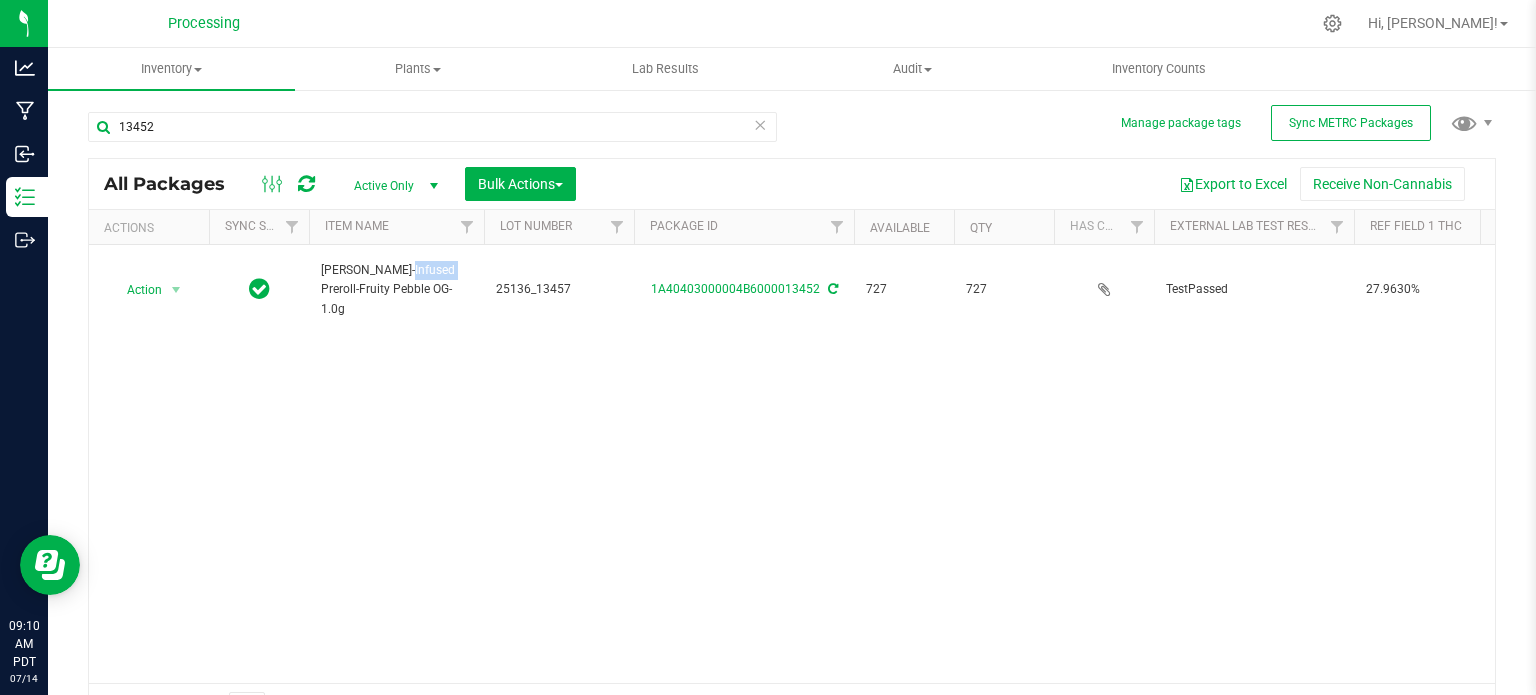 click on "[PERSON_NAME]-Infused Preroll-Fruity Pebble OG-1.0g" at bounding box center [396, 290] 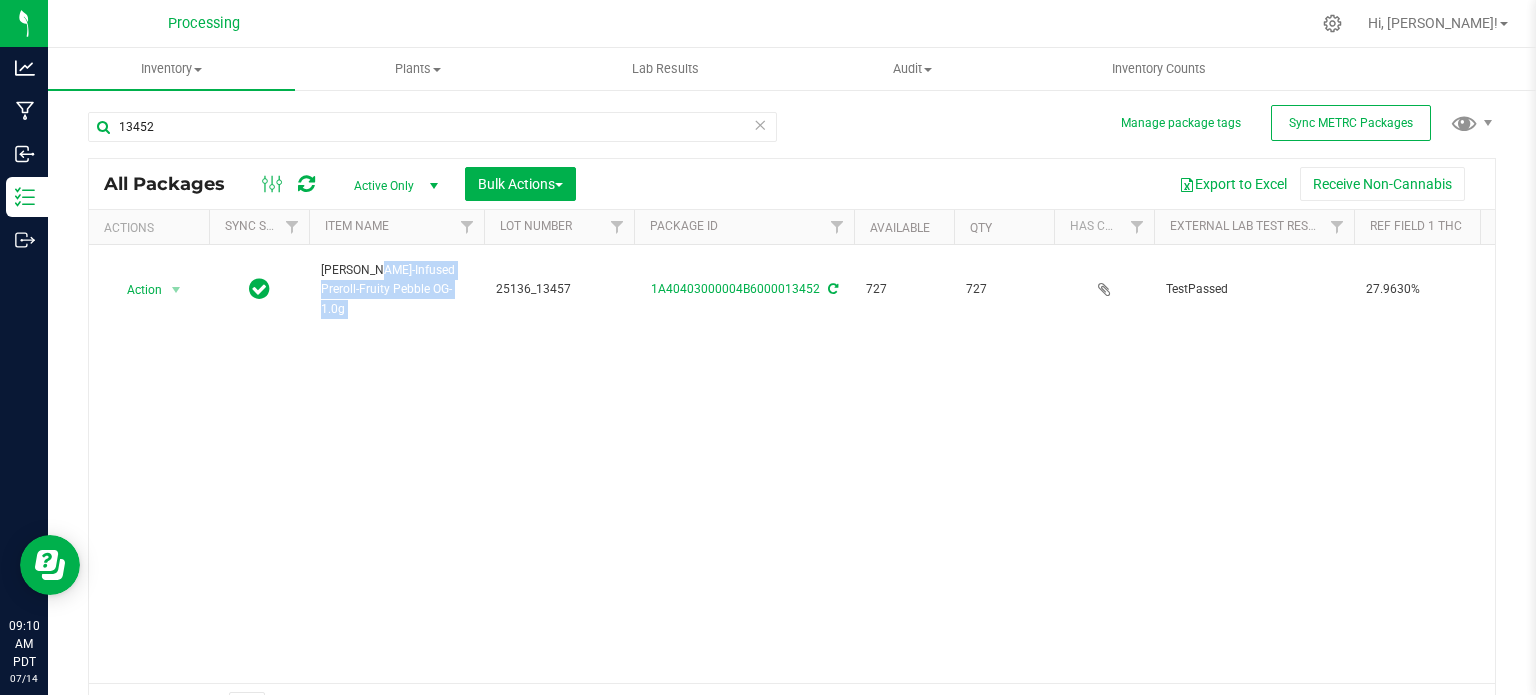 click on "[PERSON_NAME]-Infused Preroll-Fruity Pebble OG-1.0g" at bounding box center (396, 290) 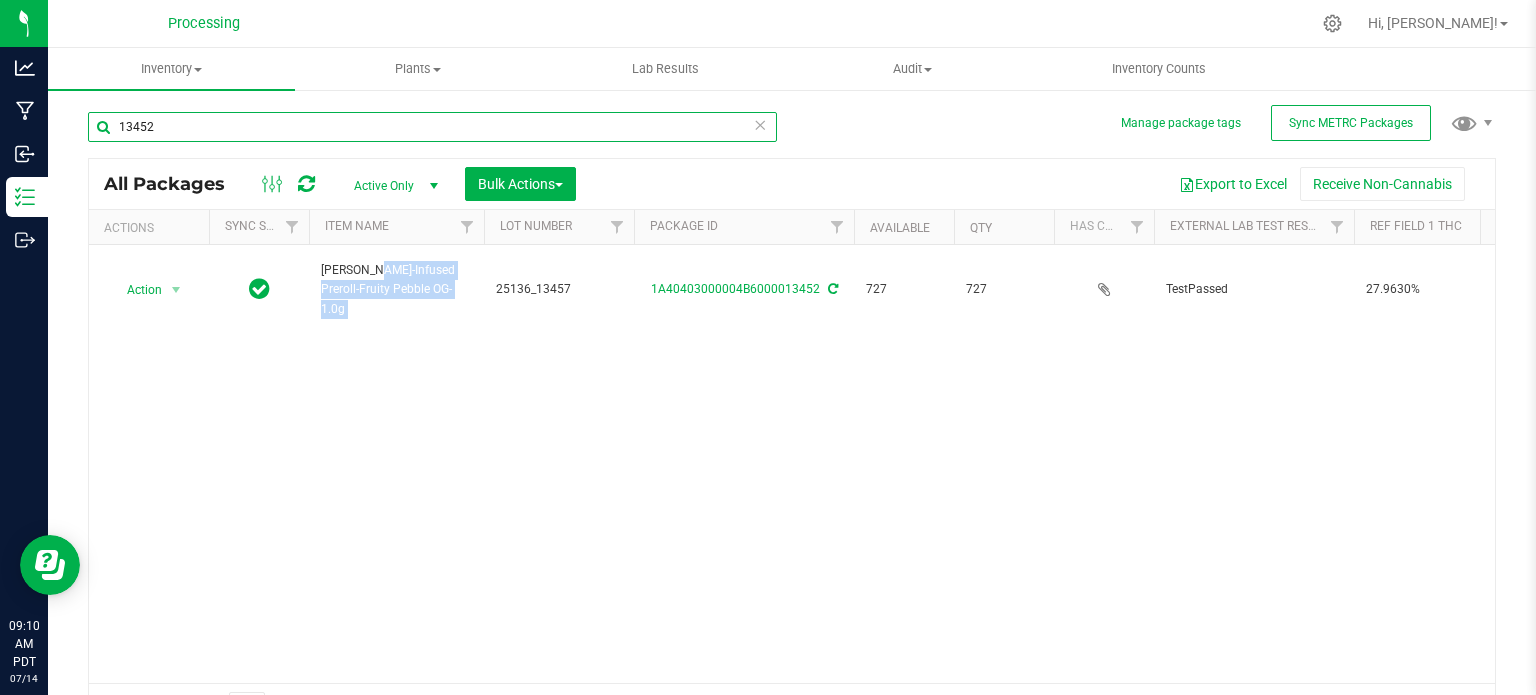 click on "13452" at bounding box center (432, 127) 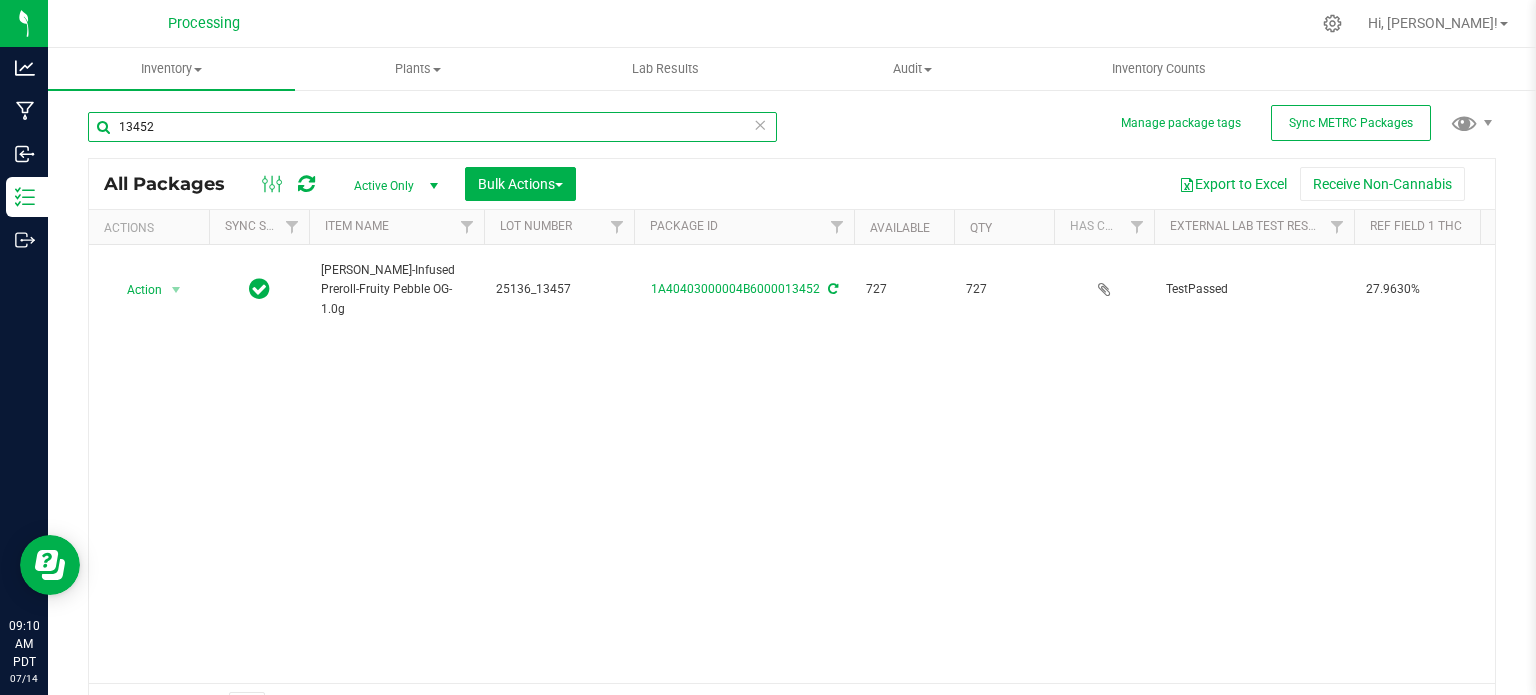 click on "13452" at bounding box center [432, 127] 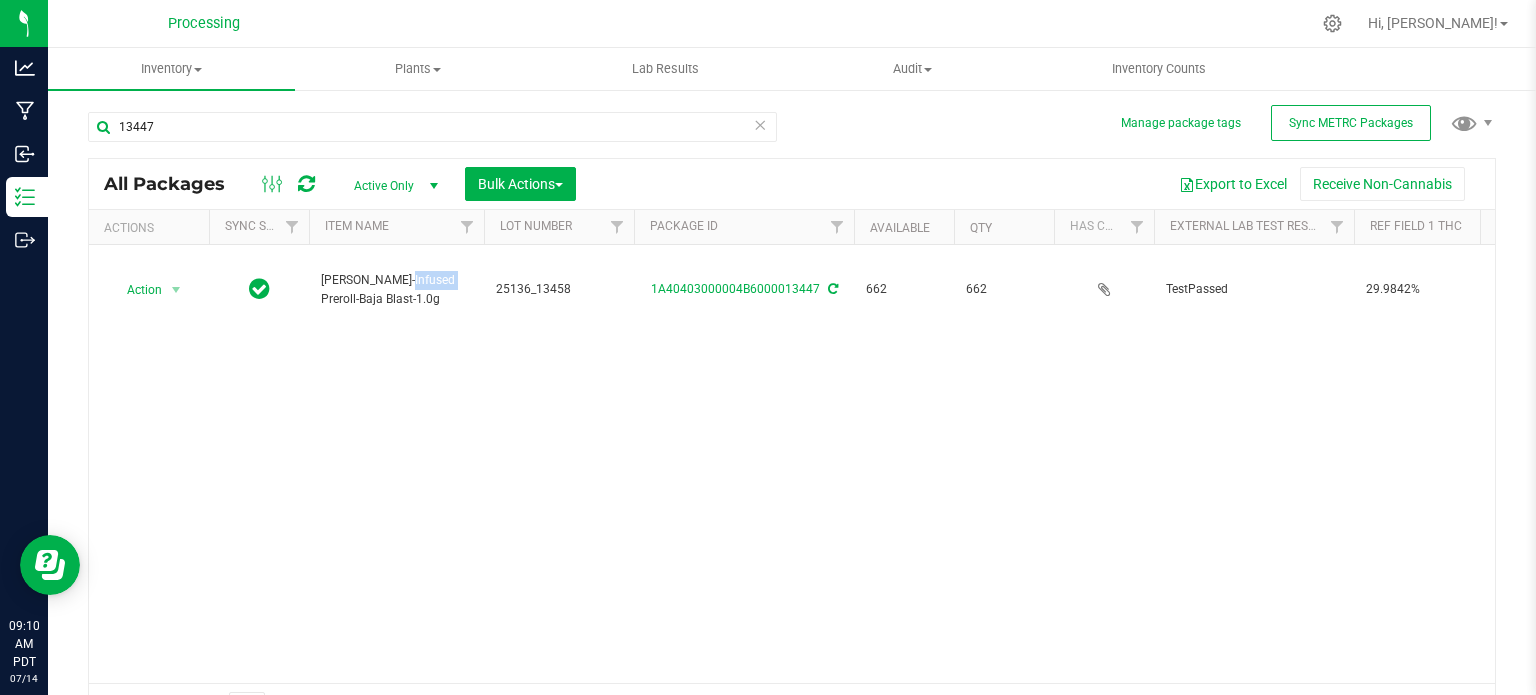 click on "[PERSON_NAME]-Infused Preroll-Baja Blast-1.0g" at bounding box center (396, 290) 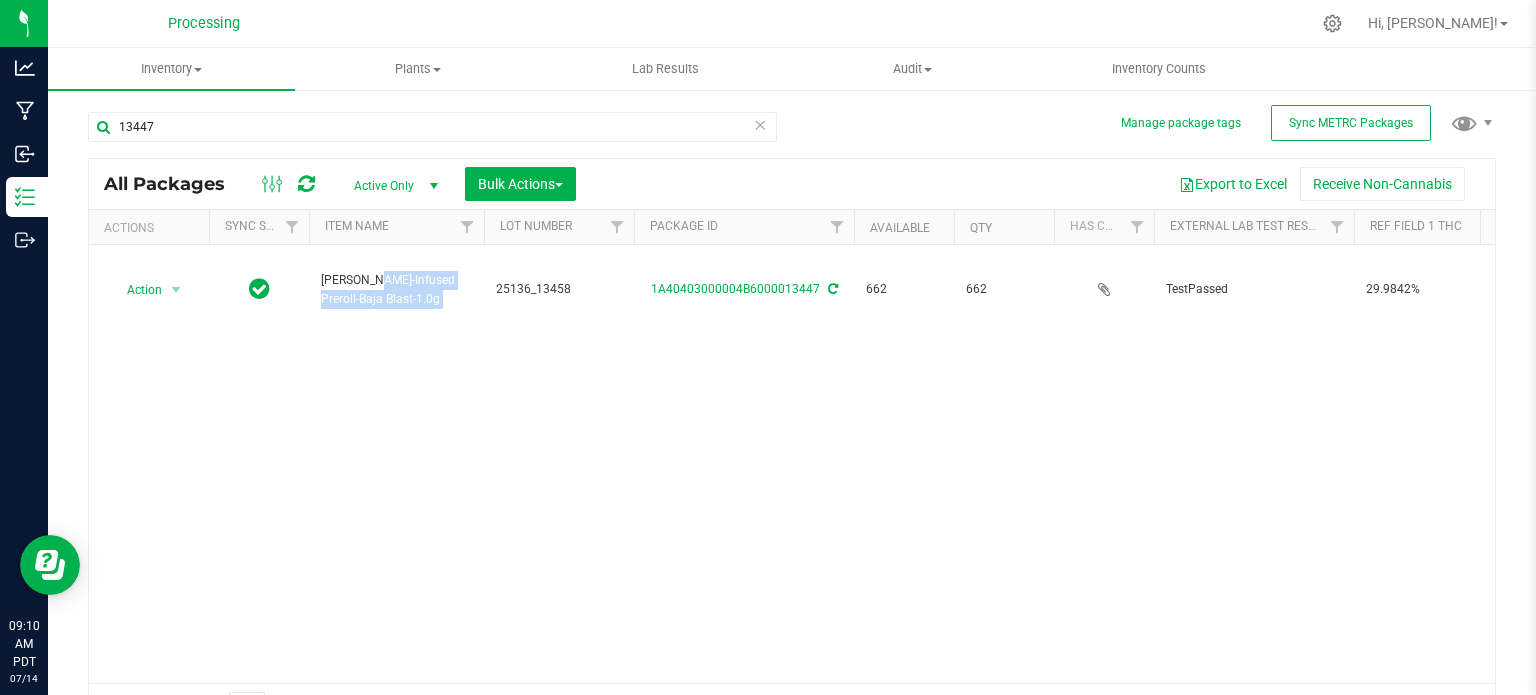 click on "[PERSON_NAME]-Infused Preroll-Baja Blast-1.0g" at bounding box center (396, 290) 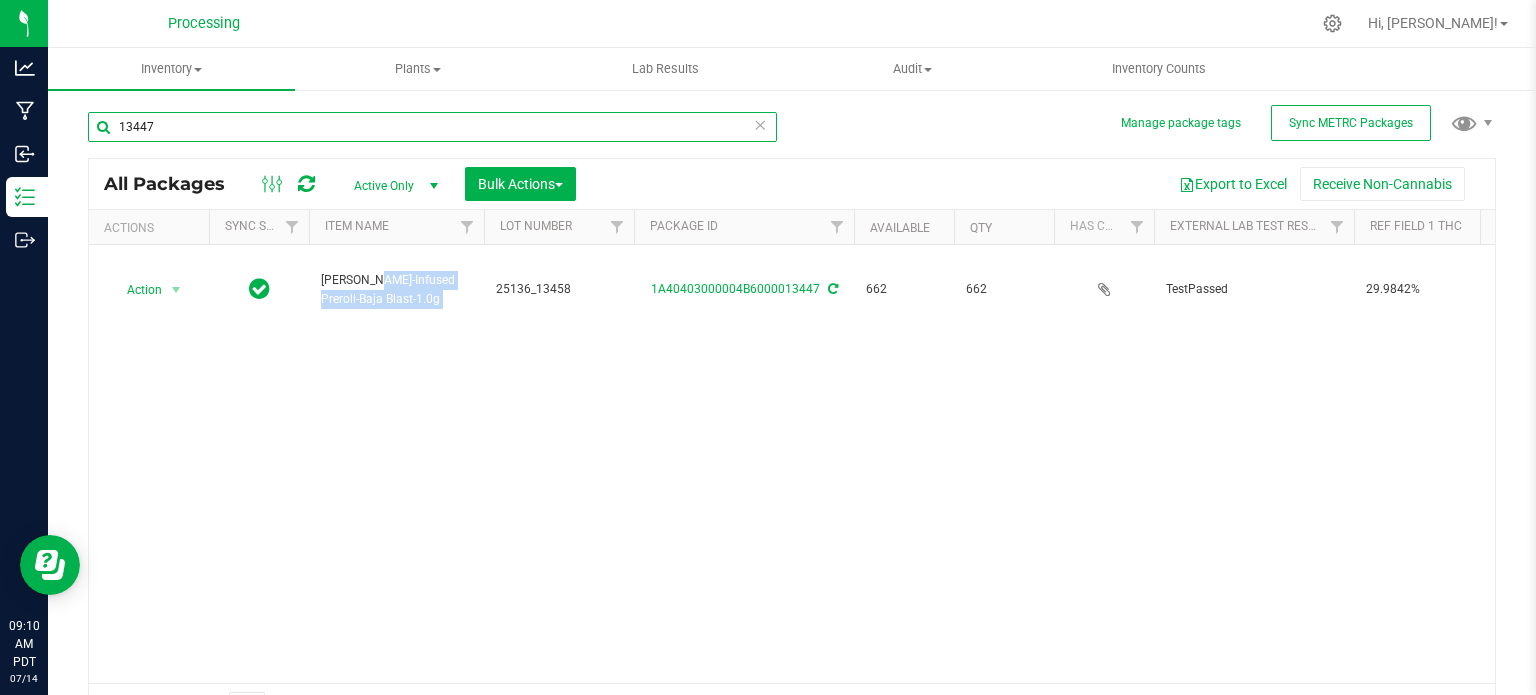 click on "13447" at bounding box center [432, 127] 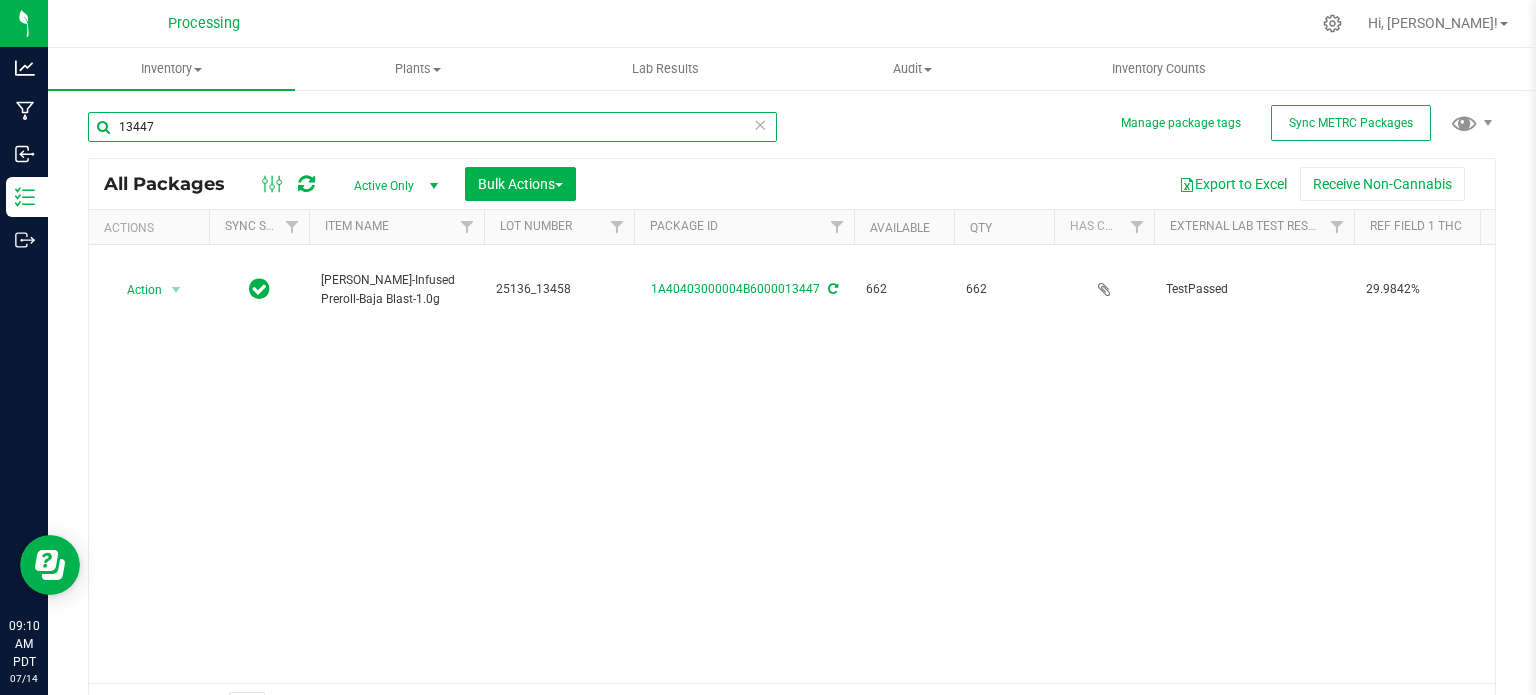 click on "13447" at bounding box center (432, 127) 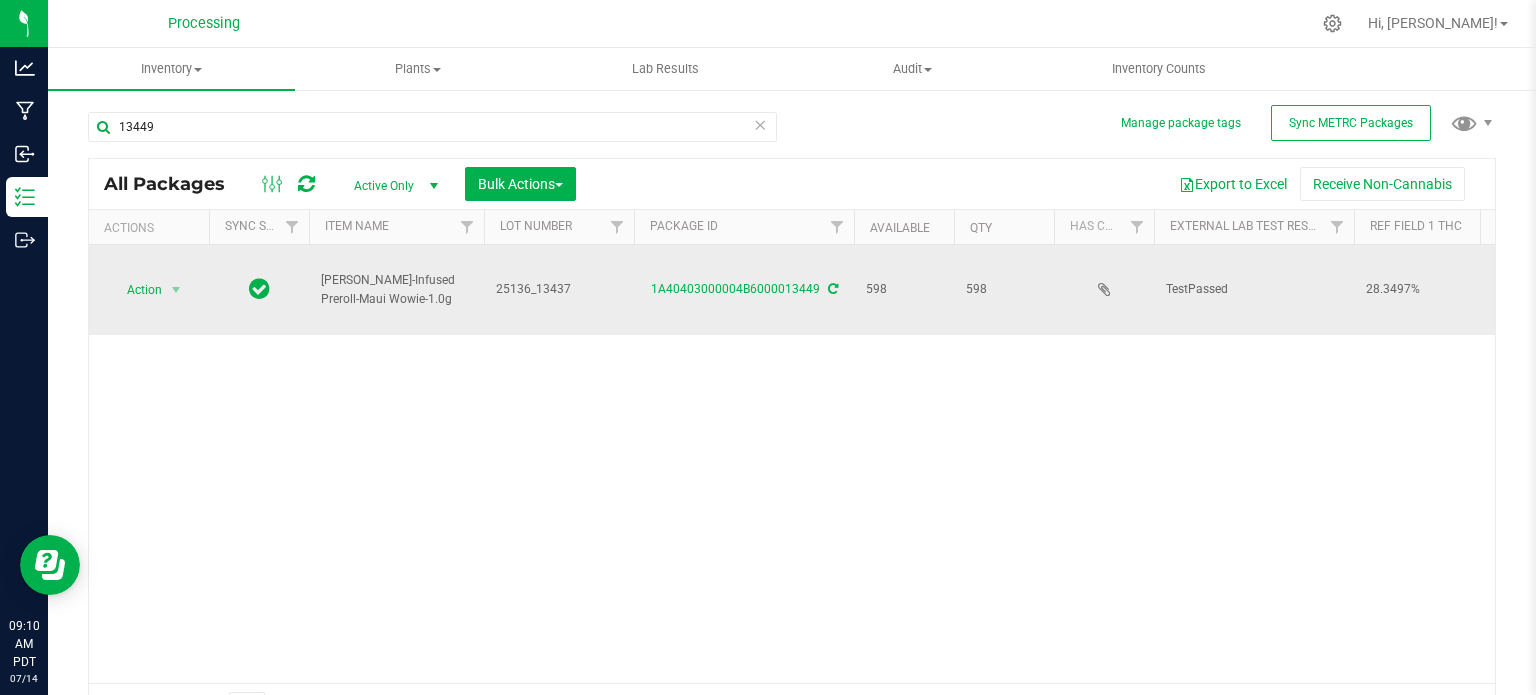 click on "[PERSON_NAME]-Infused Preroll-Maui Wowie-1.0g" at bounding box center [396, 290] 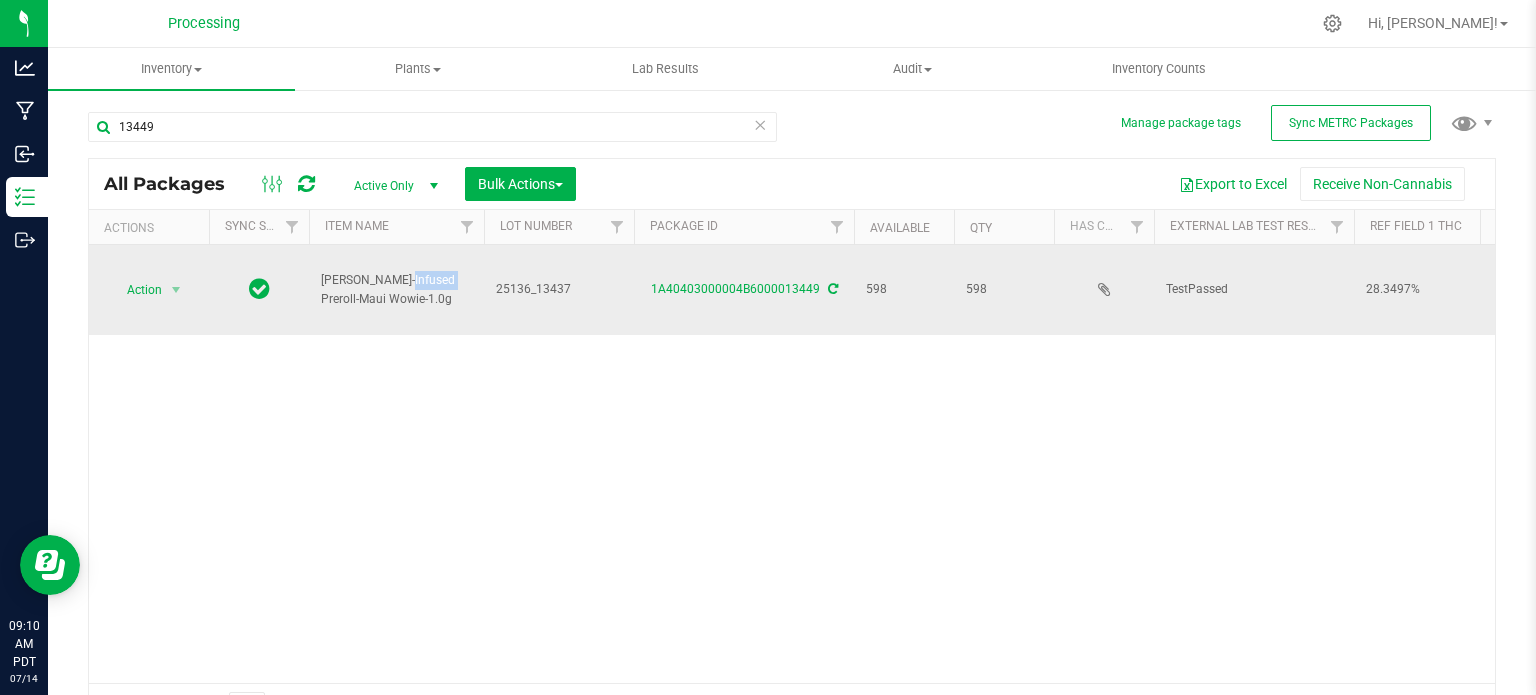 click on "[PERSON_NAME]-Infused Preroll-Maui Wowie-1.0g" at bounding box center [396, 290] 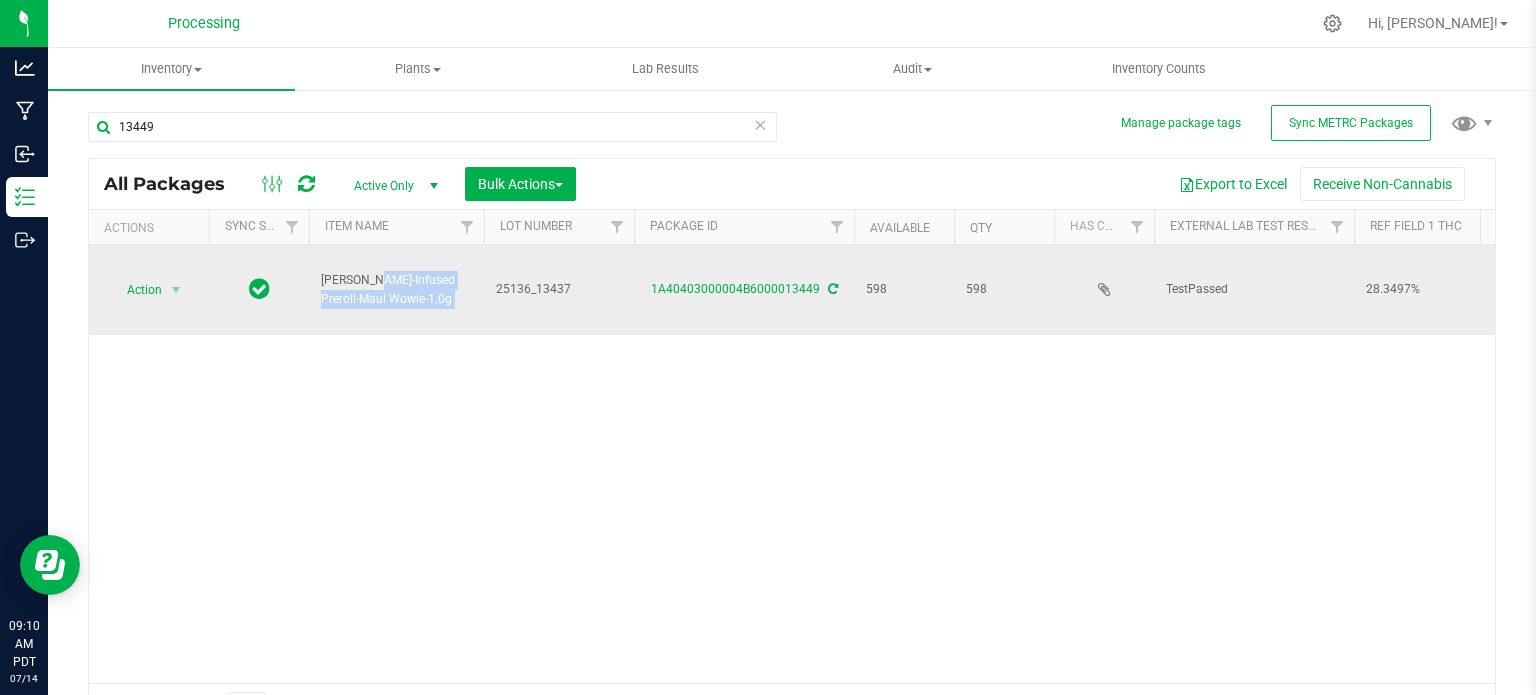 click on "[PERSON_NAME]-Infused Preroll-Maui Wowie-1.0g" at bounding box center [396, 290] 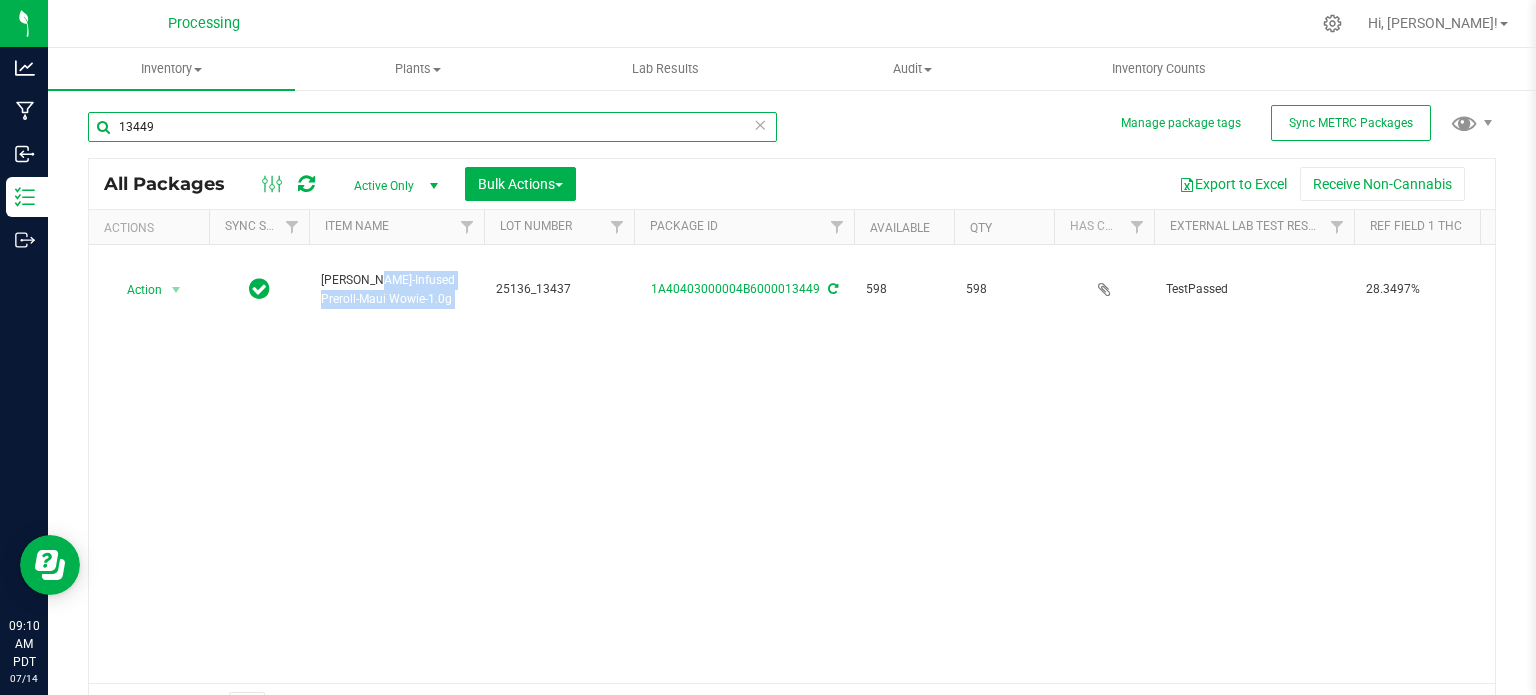 click on "13449" at bounding box center (432, 127) 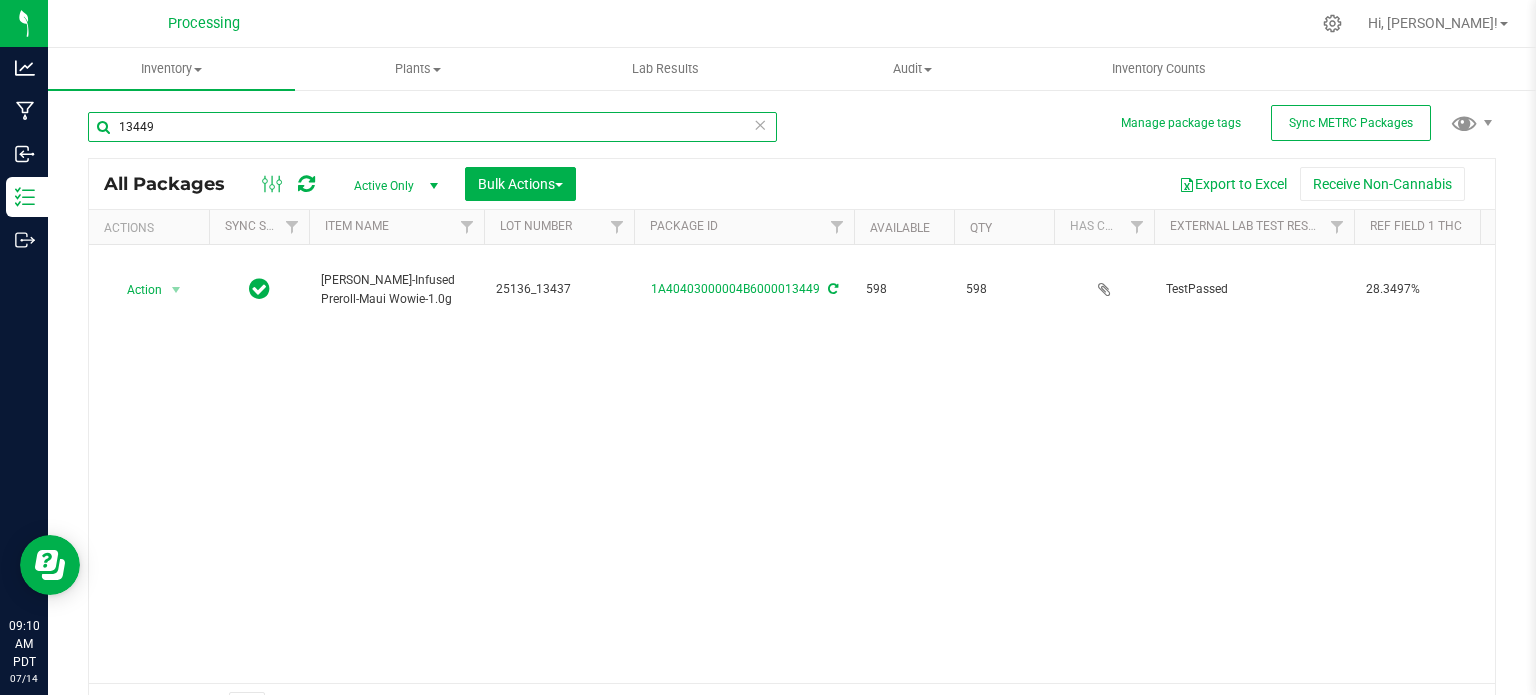click on "13449" at bounding box center [432, 127] 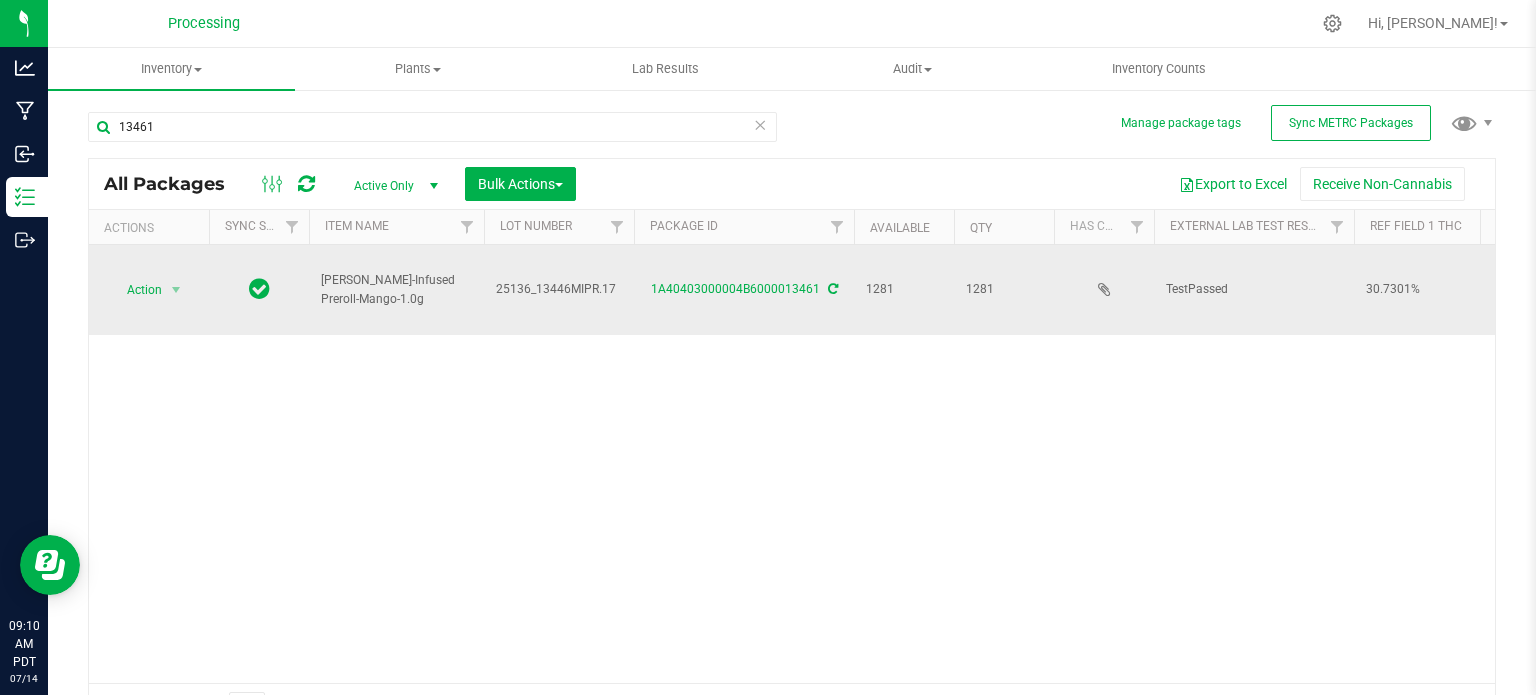 click on "[PERSON_NAME]-Infused Preroll-Mango-1.0g" at bounding box center (396, 290) 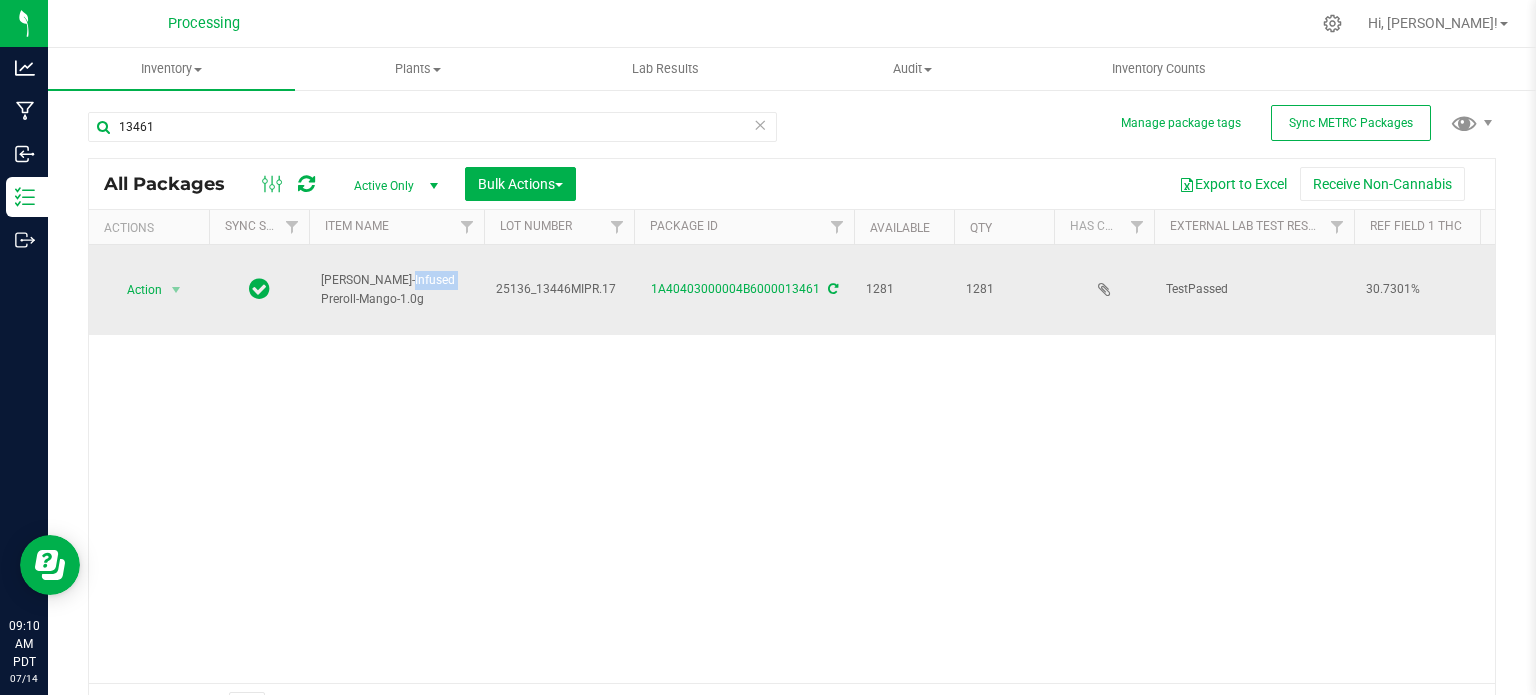 click on "[PERSON_NAME]-Infused Preroll-Mango-1.0g" at bounding box center [396, 290] 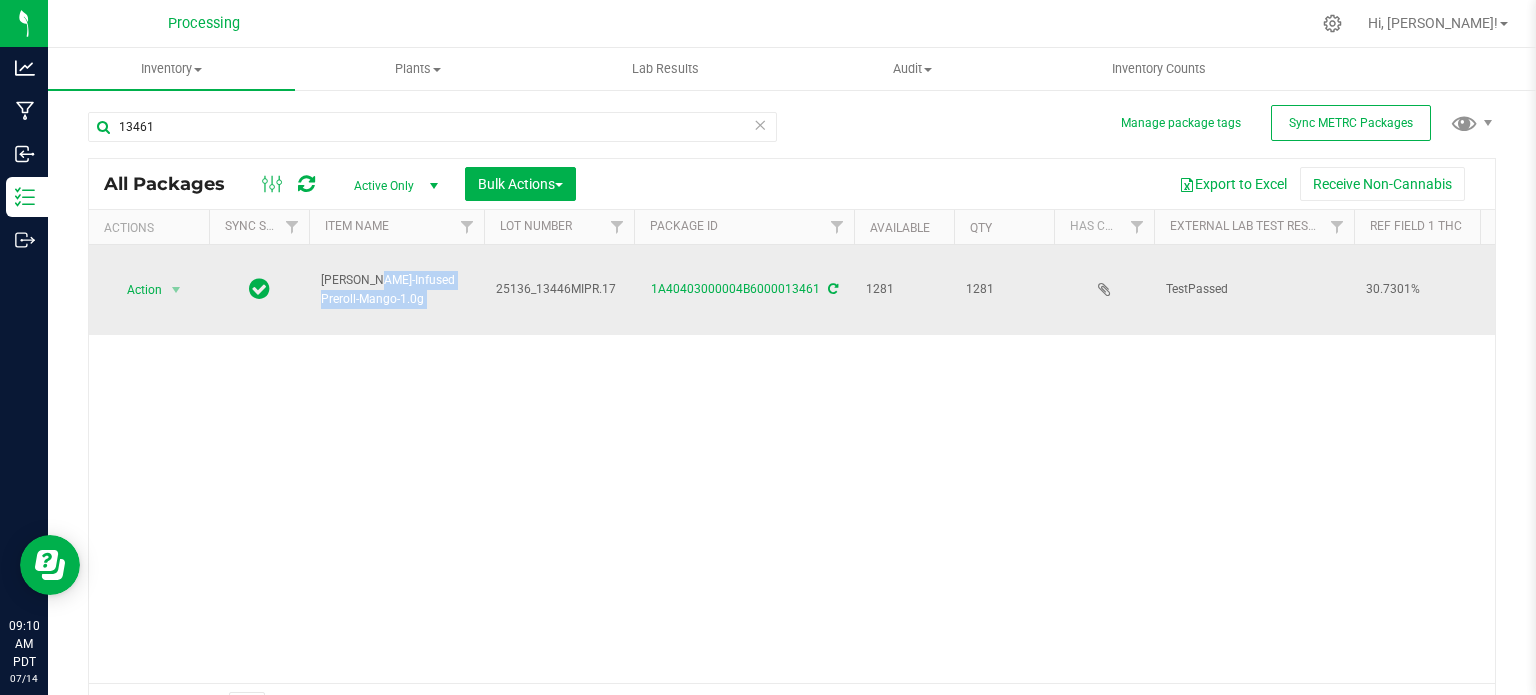 click on "[PERSON_NAME]-Infused Preroll-Mango-1.0g" at bounding box center (396, 290) 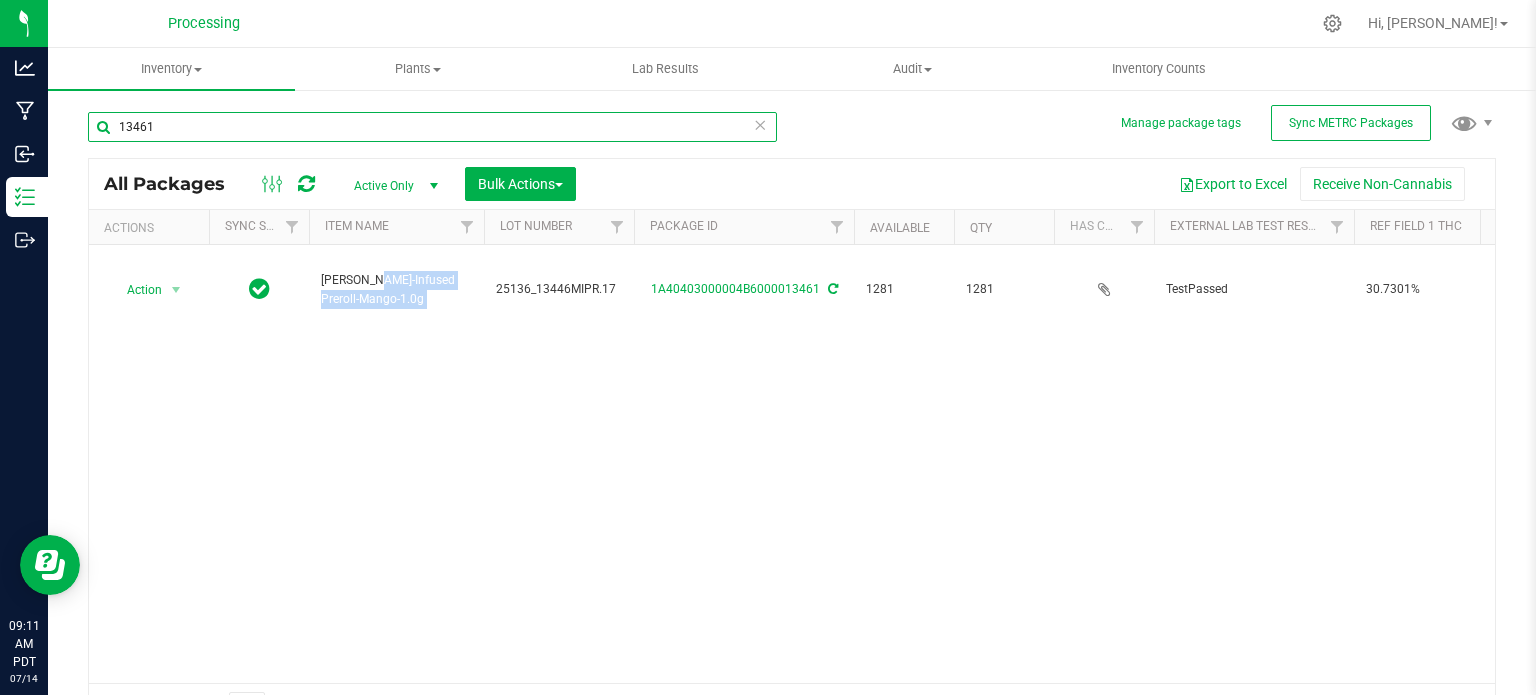 click on "13461" at bounding box center (432, 127) 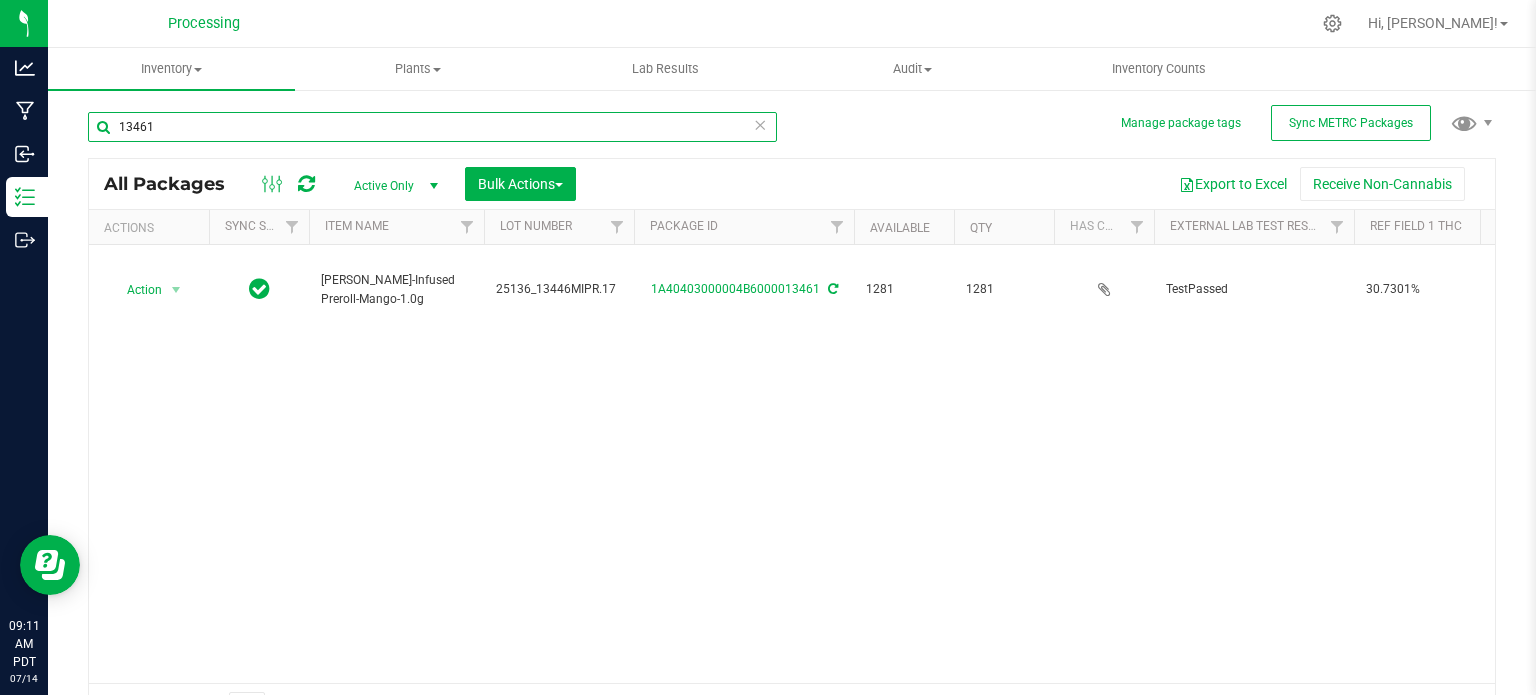 click on "13461" at bounding box center [432, 127] 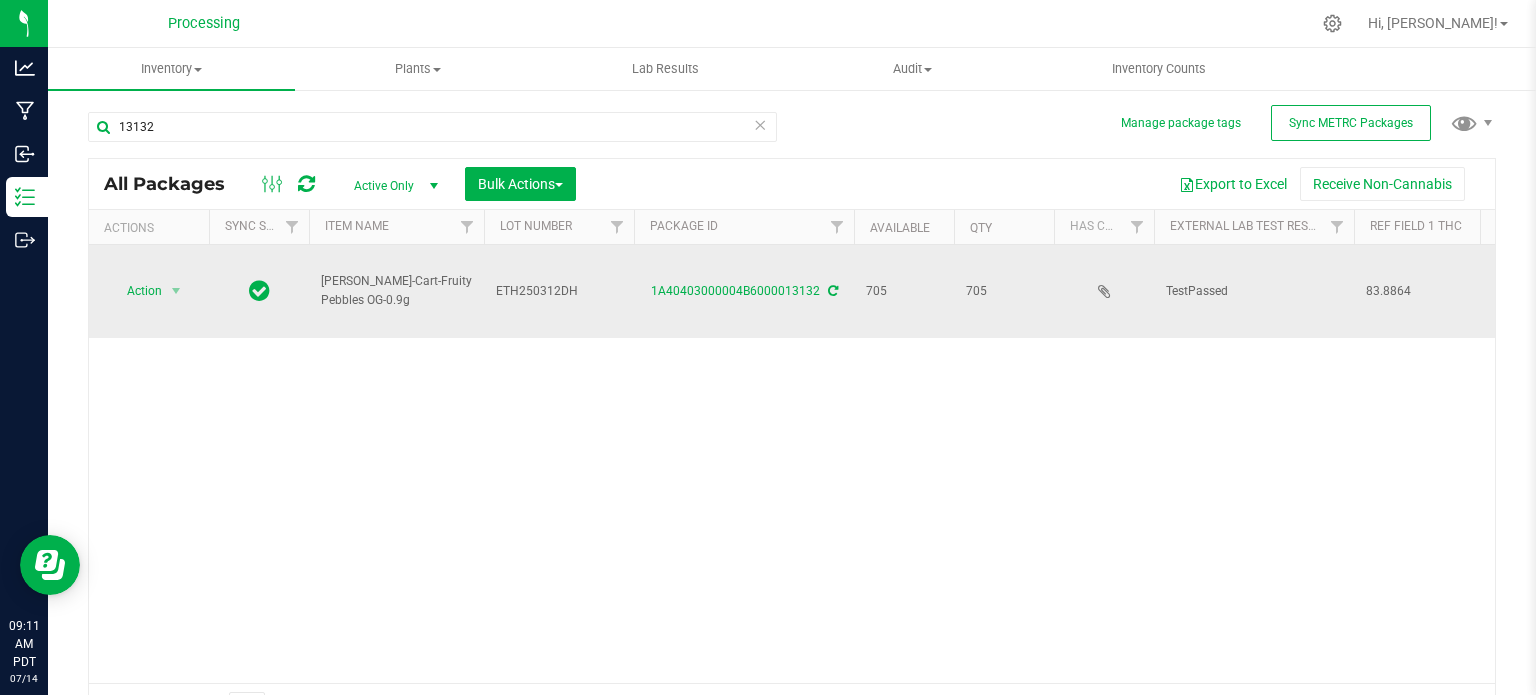 click on "[PERSON_NAME]-Cart-Fruity Pebbles OG-0.9g" at bounding box center (396, 291) 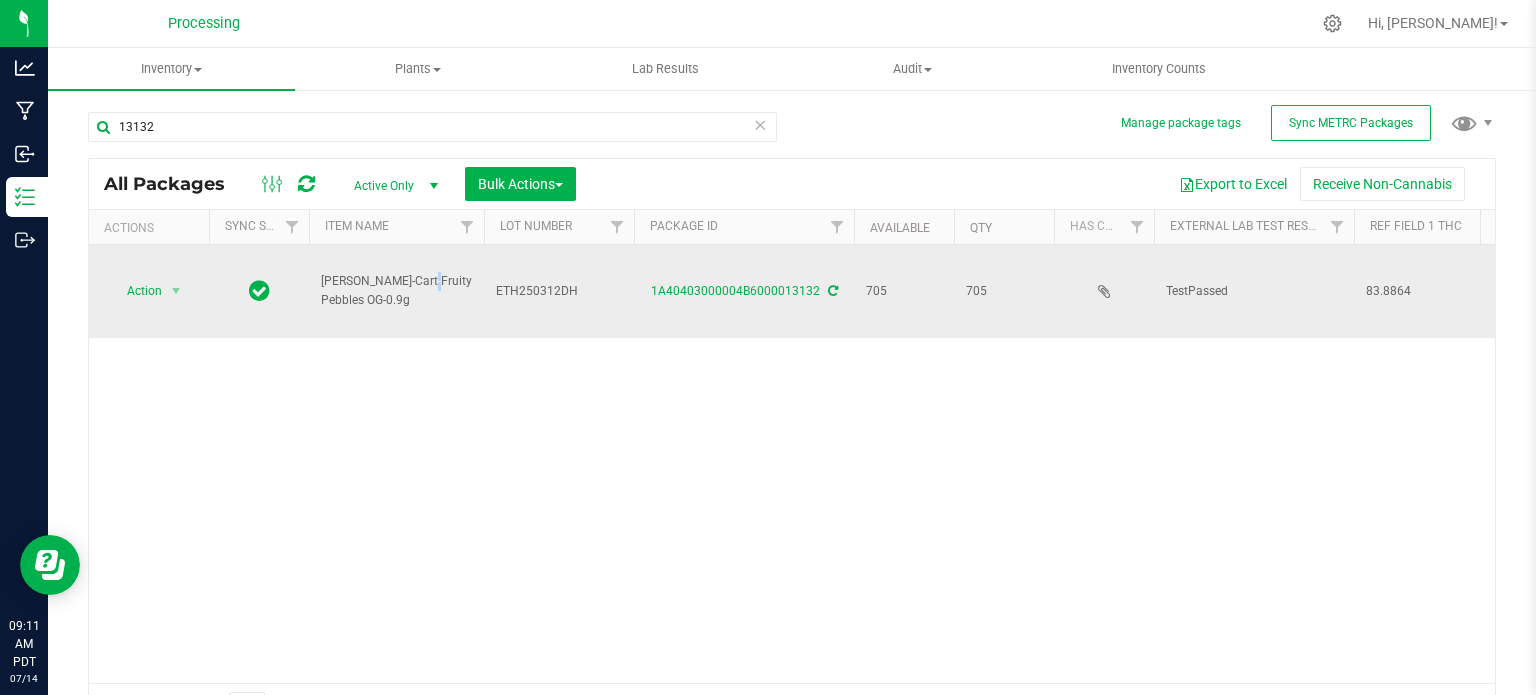 click on "[PERSON_NAME]-Cart-Fruity Pebbles OG-0.9g" at bounding box center (396, 291) 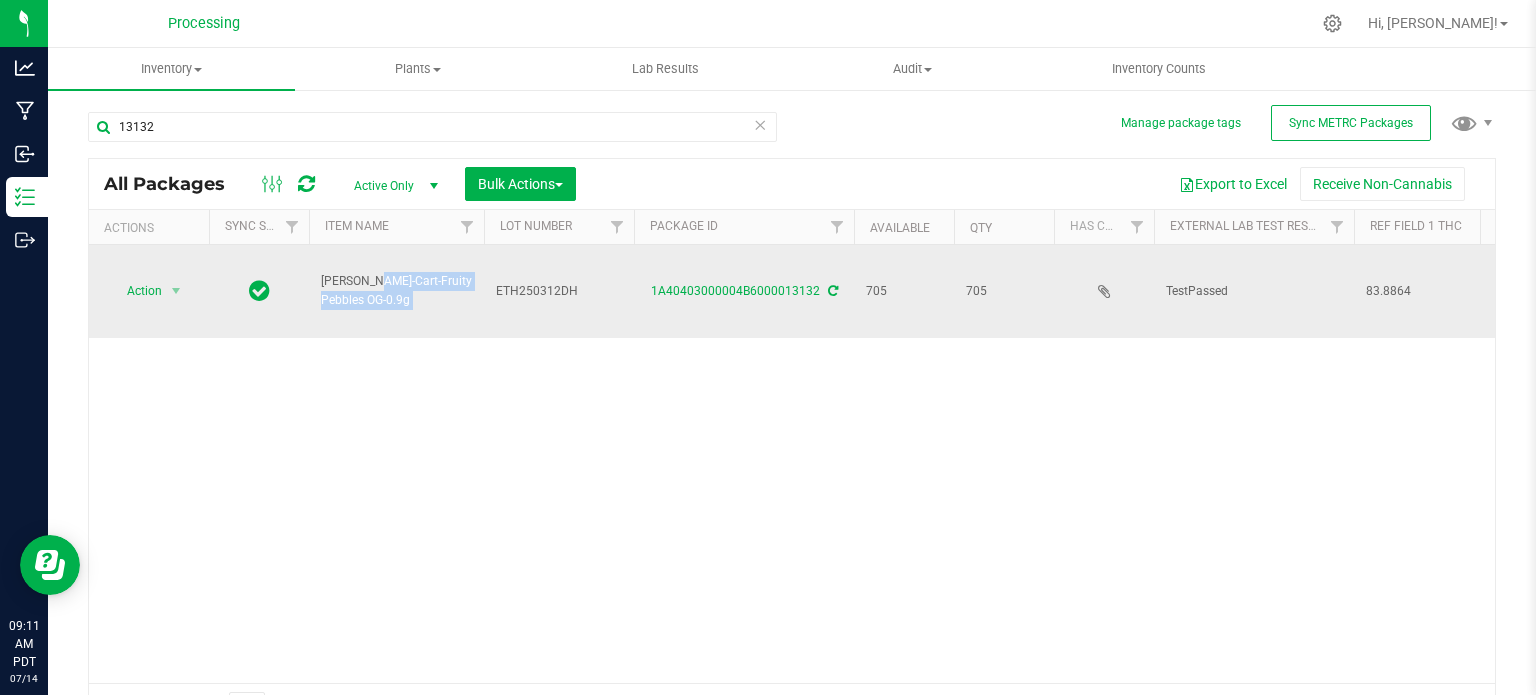 click on "[PERSON_NAME]-Cart-Fruity Pebbles OG-0.9g" at bounding box center [396, 291] 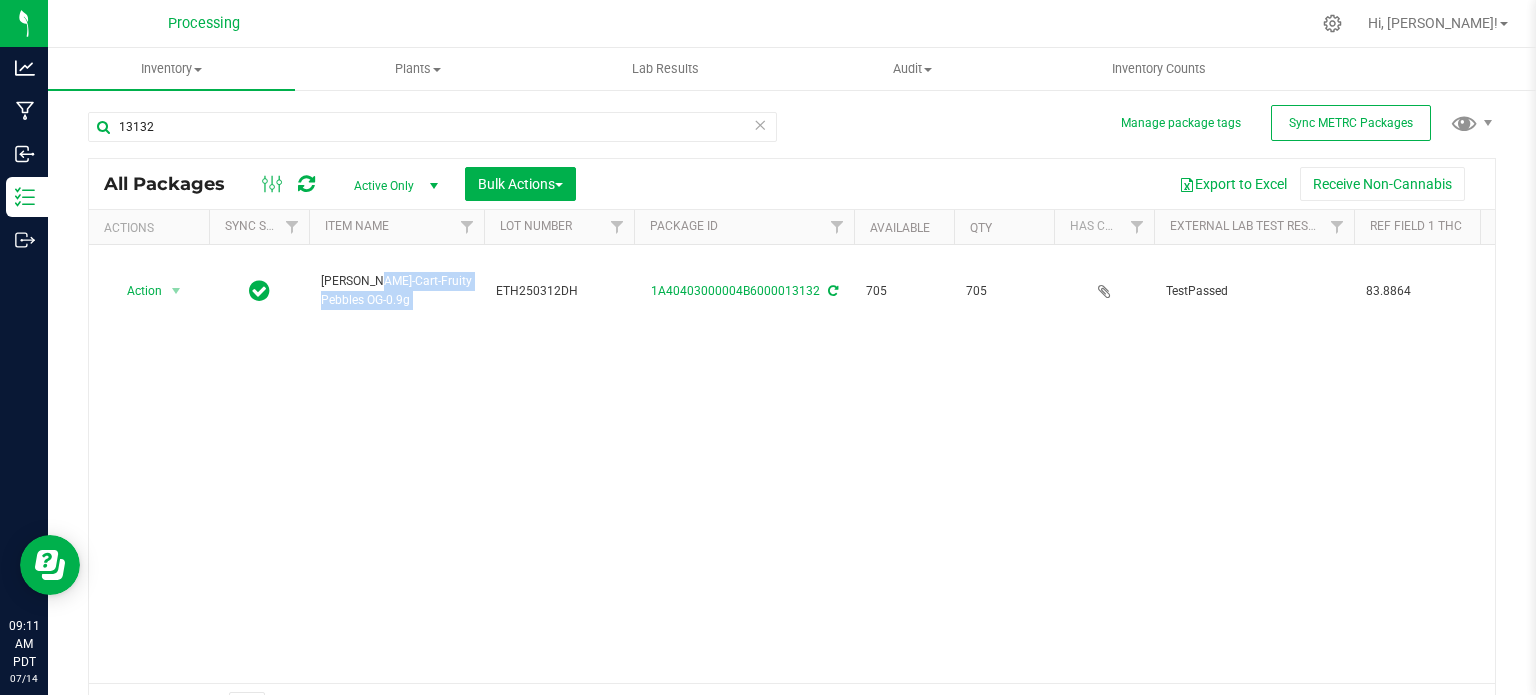click on "13132" at bounding box center [432, 135] 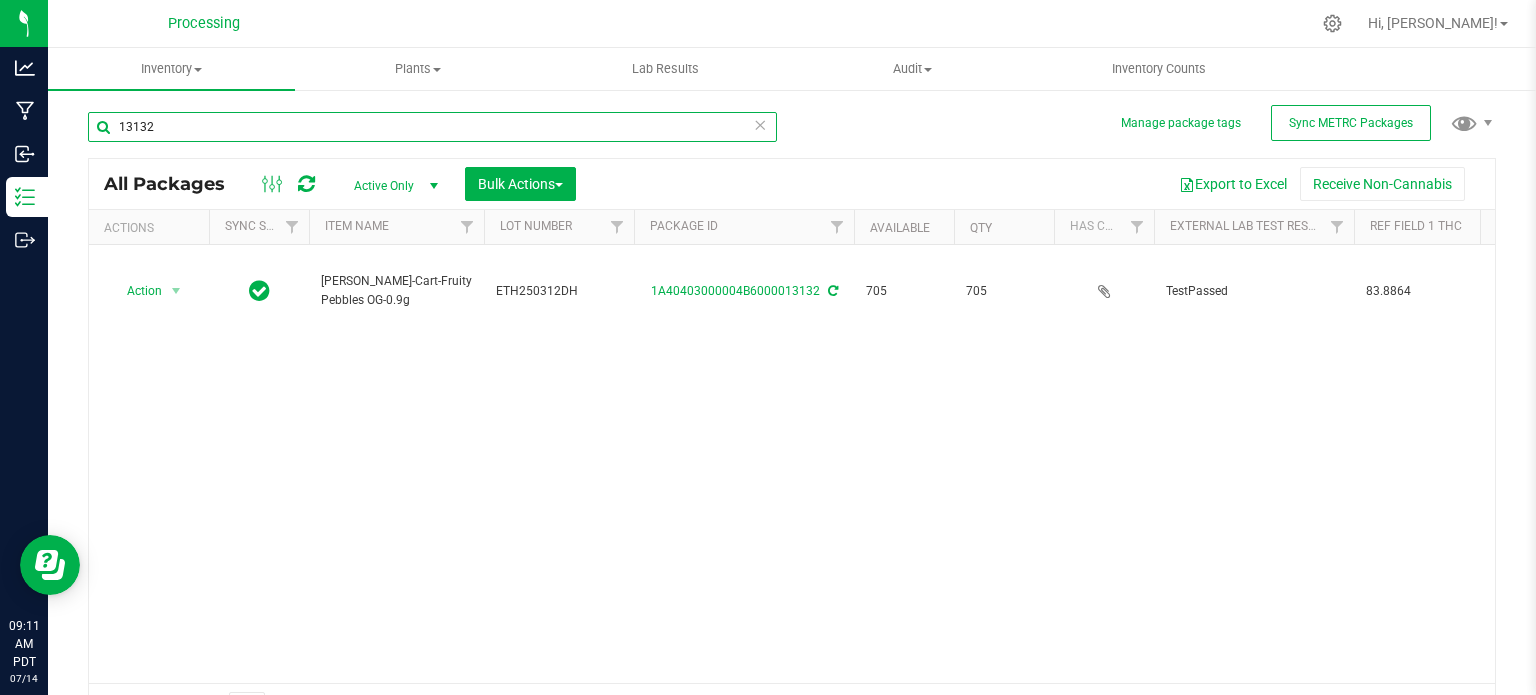 click on "13132" at bounding box center (432, 127) 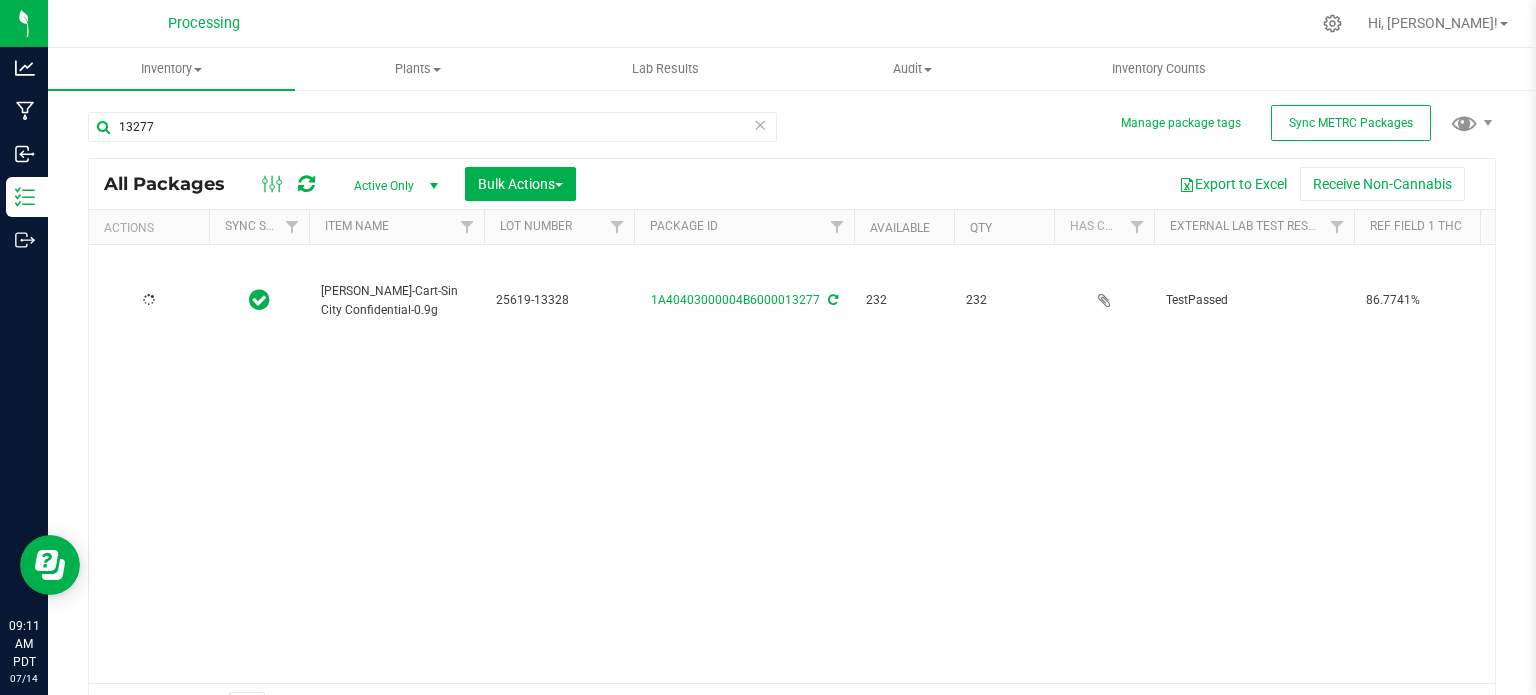 click on "[PERSON_NAME]-Cart-Sin City Confidential-0.9g" at bounding box center [396, 301] 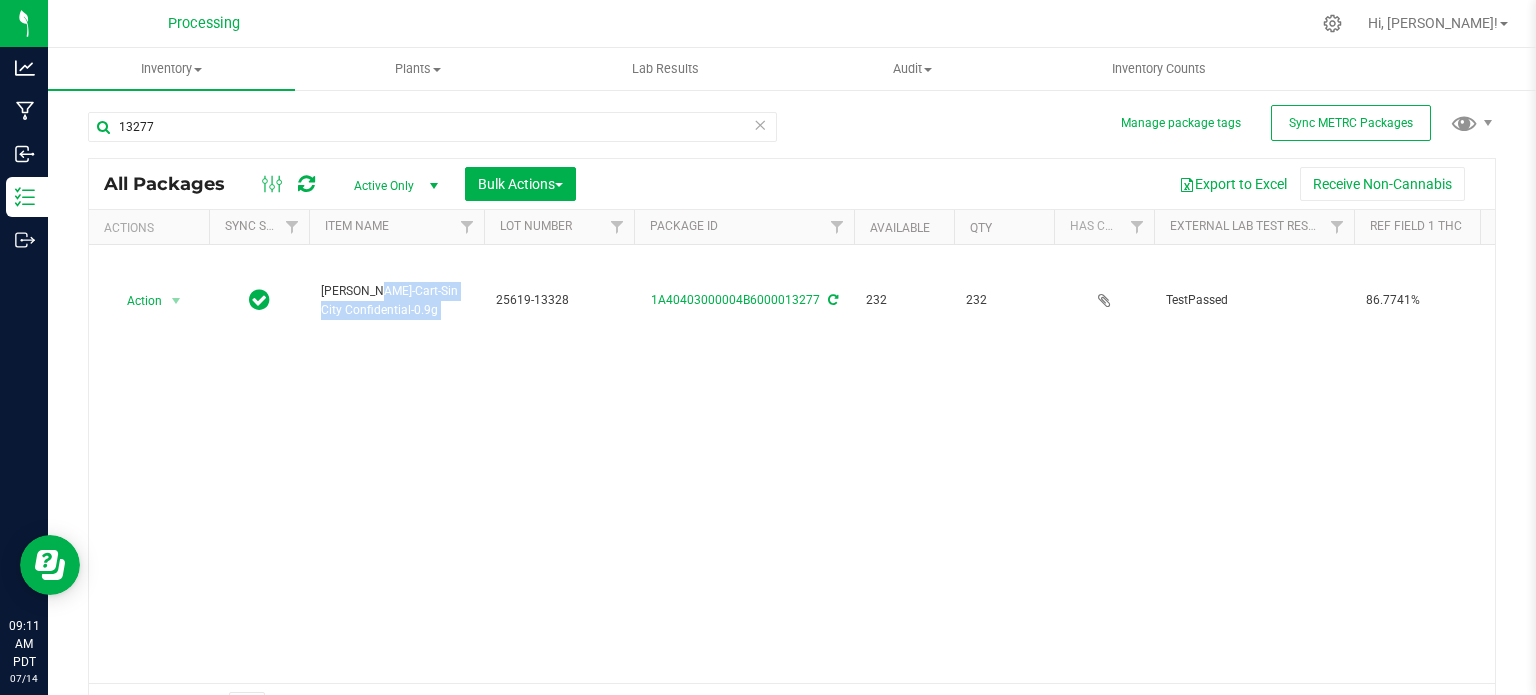 click on "[PERSON_NAME]-Cart-Sin City Confidential-0.9g" at bounding box center (396, 301) 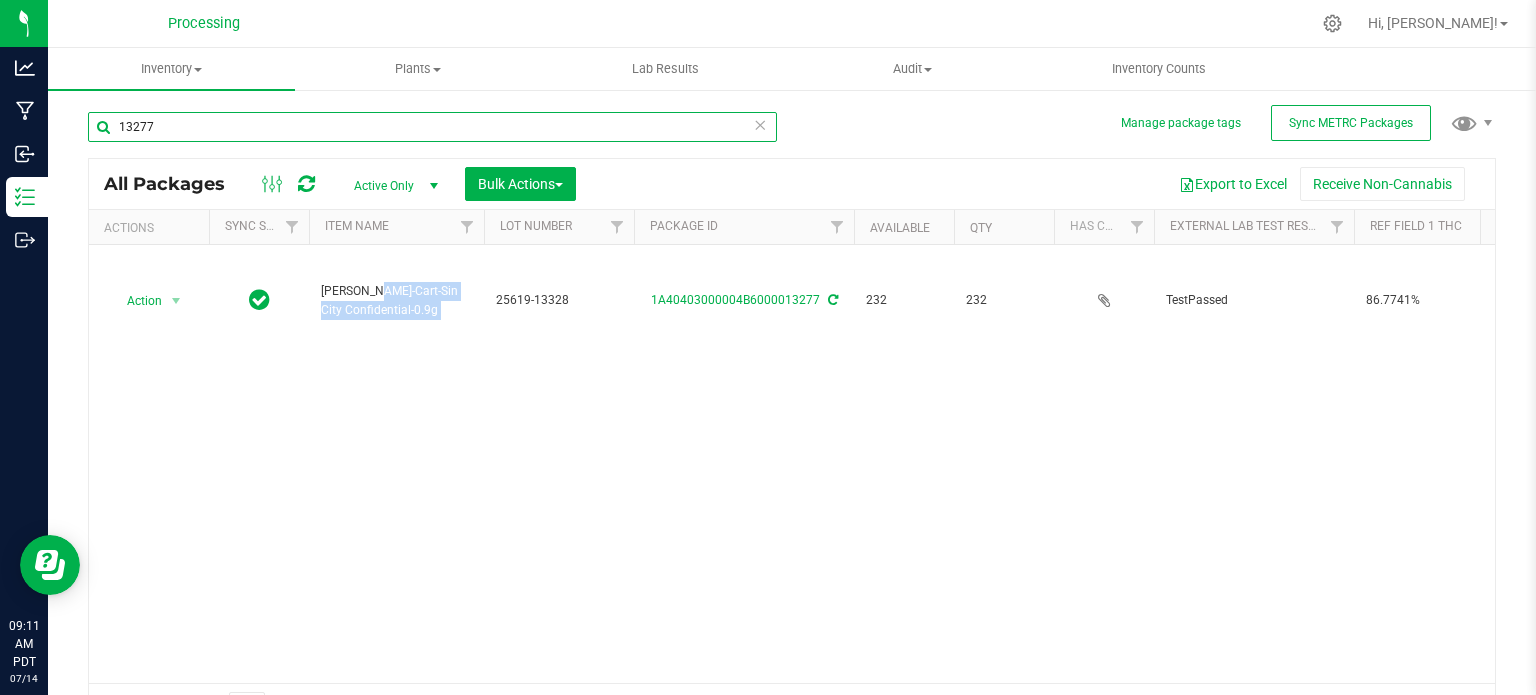 click on "13277" at bounding box center (432, 127) 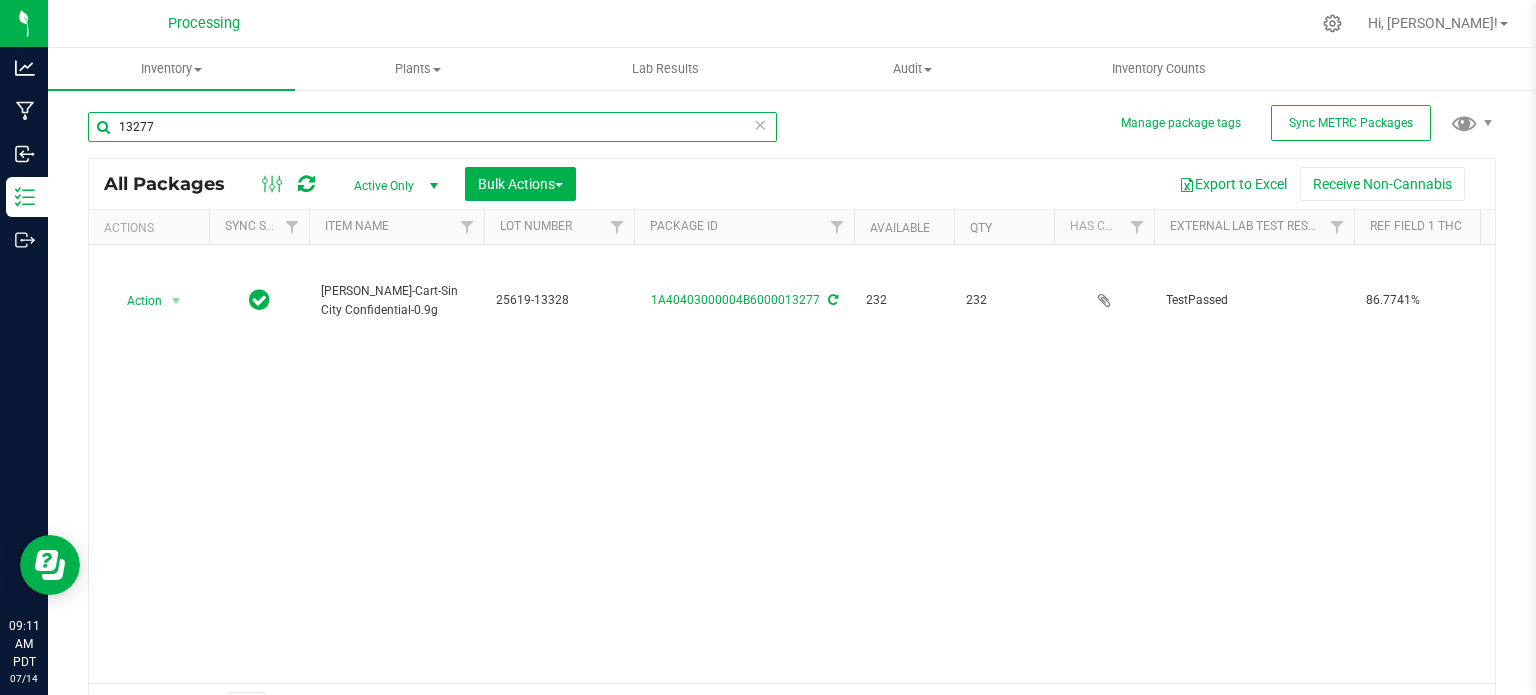 click on "13277" at bounding box center [432, 127] 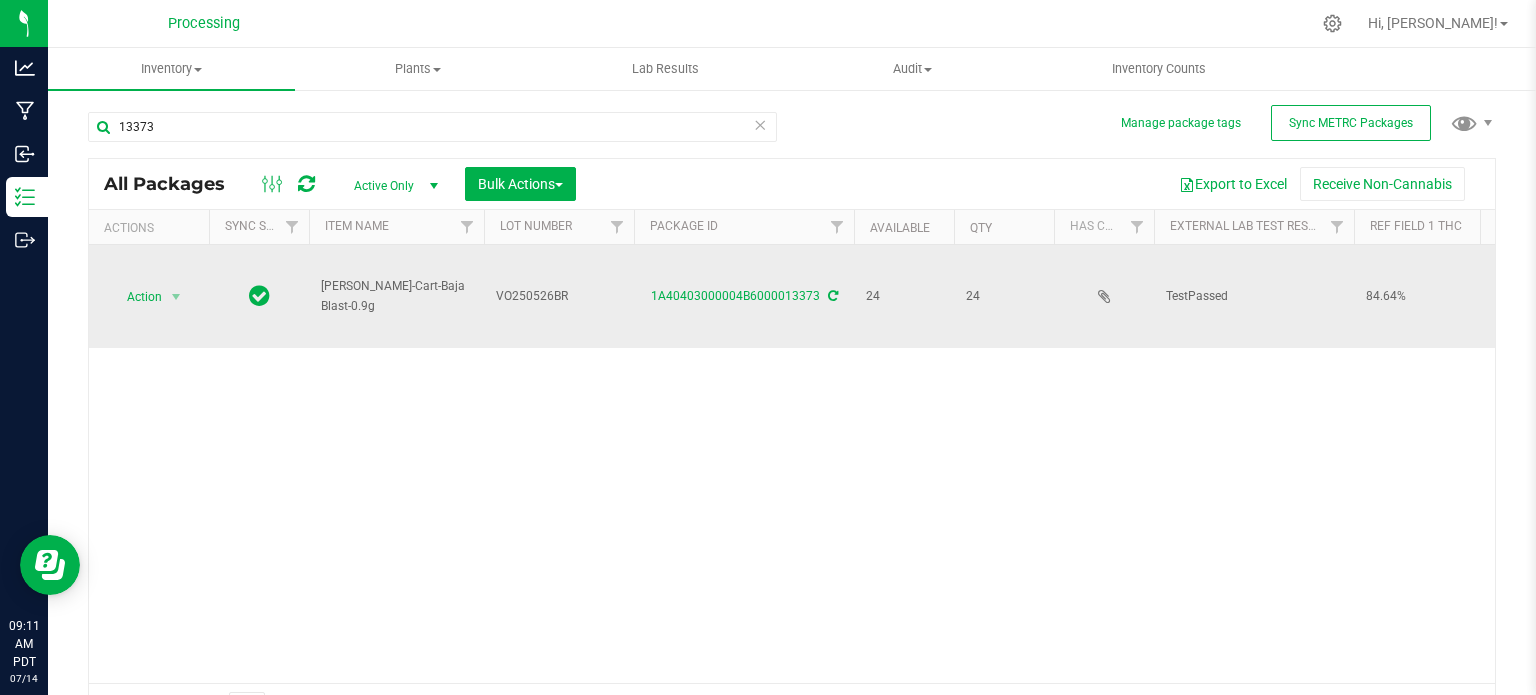 click on "[PERSON_NAME]-Cart-Baja Blast-0.9g" at bounding box center (396, 296) 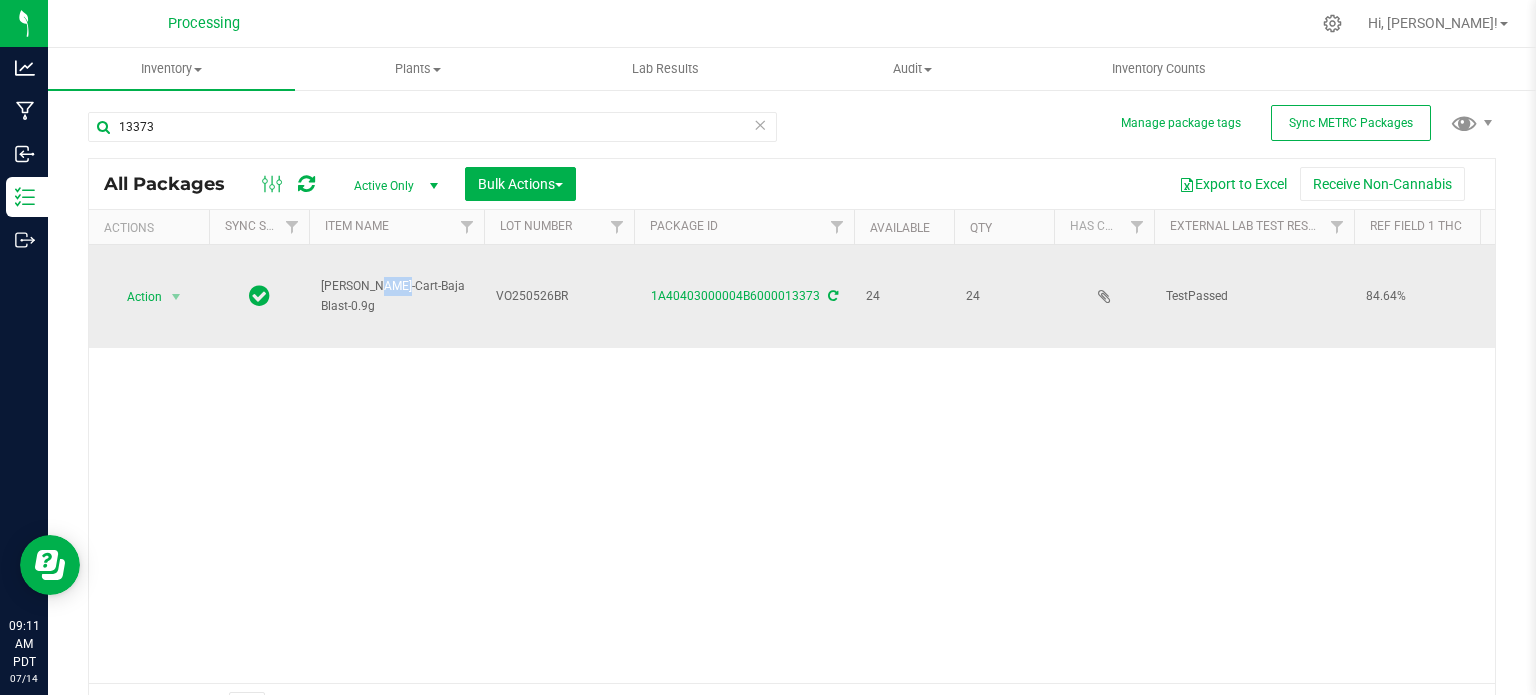 click on "[PERSON_NAME]-Cart-Baja Blast-0.9g" at bounding box center (396, 296) 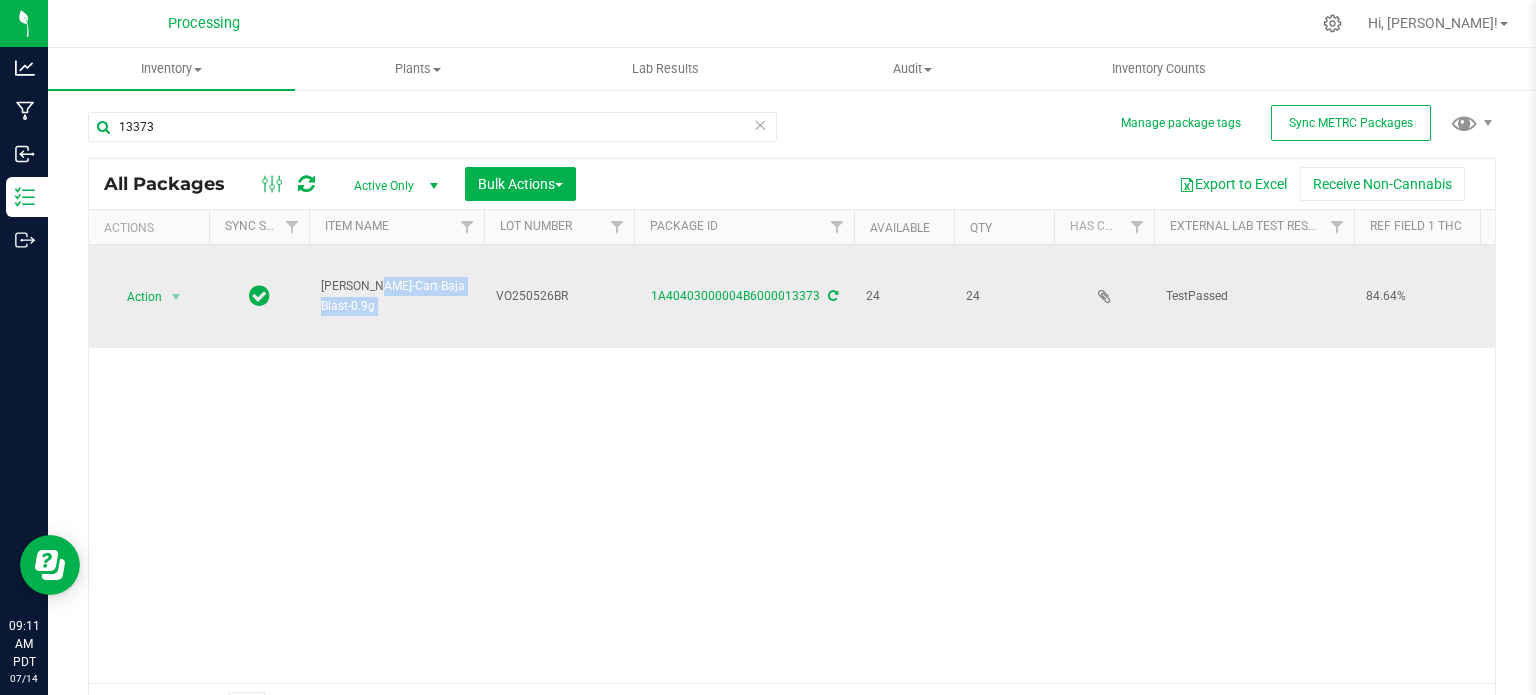 click on "[PERSON_NAME]-Cart-Baja Blast-0.9g" at bounding box center (396, 296) 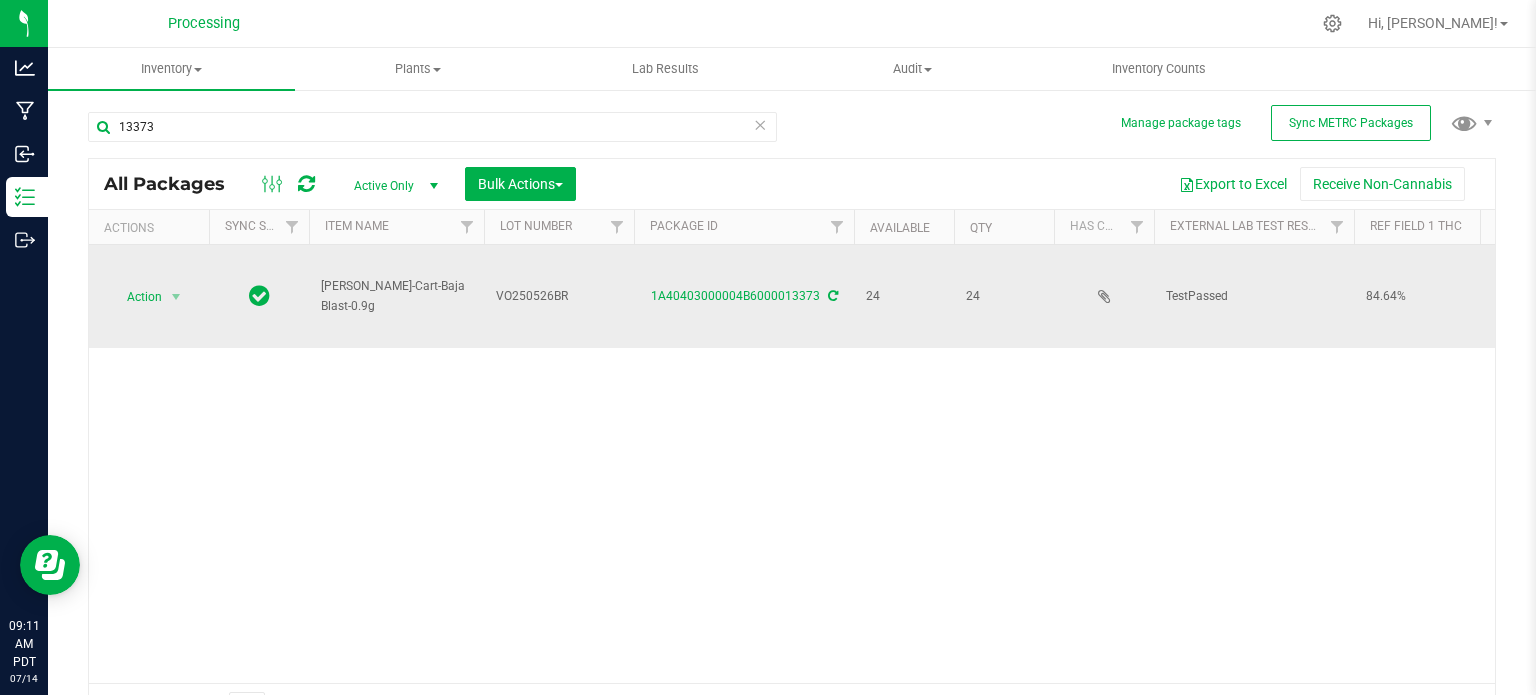 click on "[PERSON_NAME]-Cart-Baja Blast-0.9g" at bounding box center (396, 296) 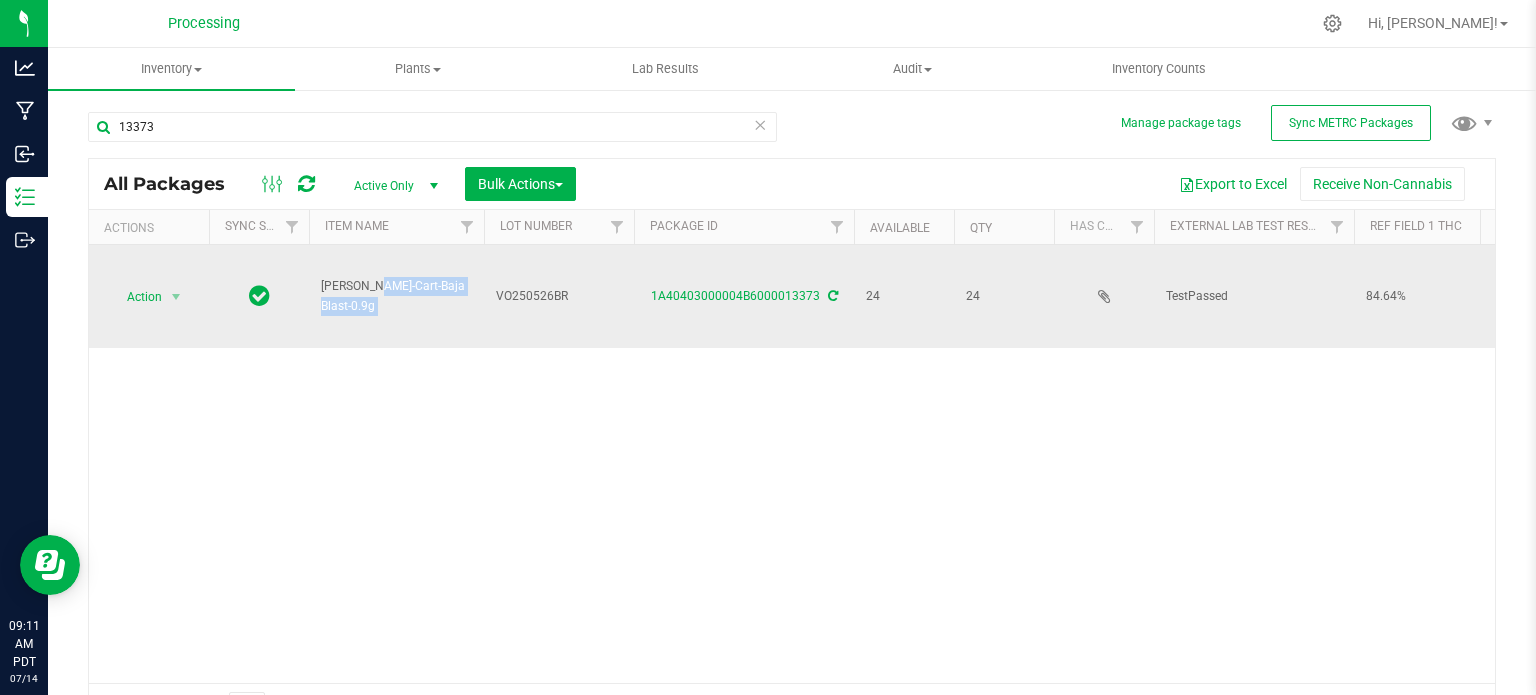 click on "[PERSON_NAME]-Cart-Baja Blast-0.9g" at bounding box center (396, 296) 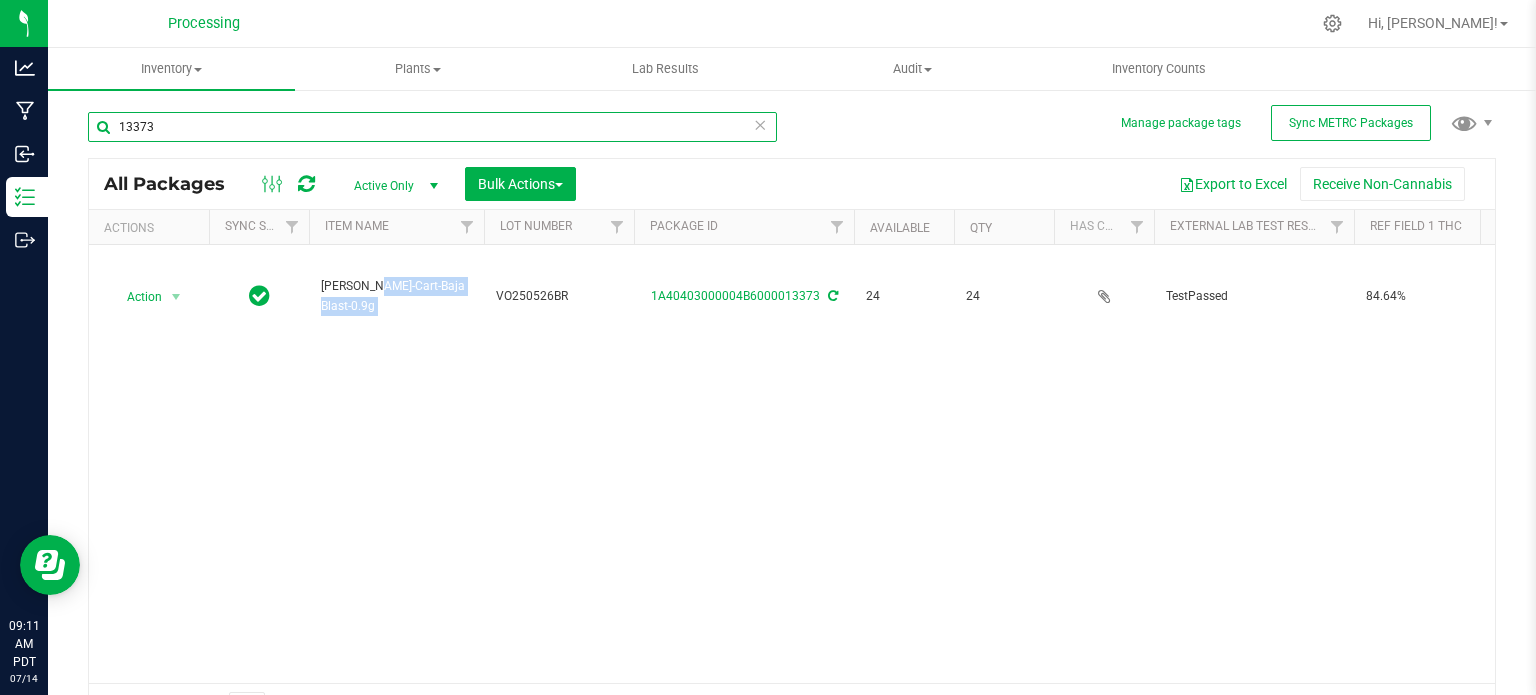 click on "13373" at bounding box center (432, 127) 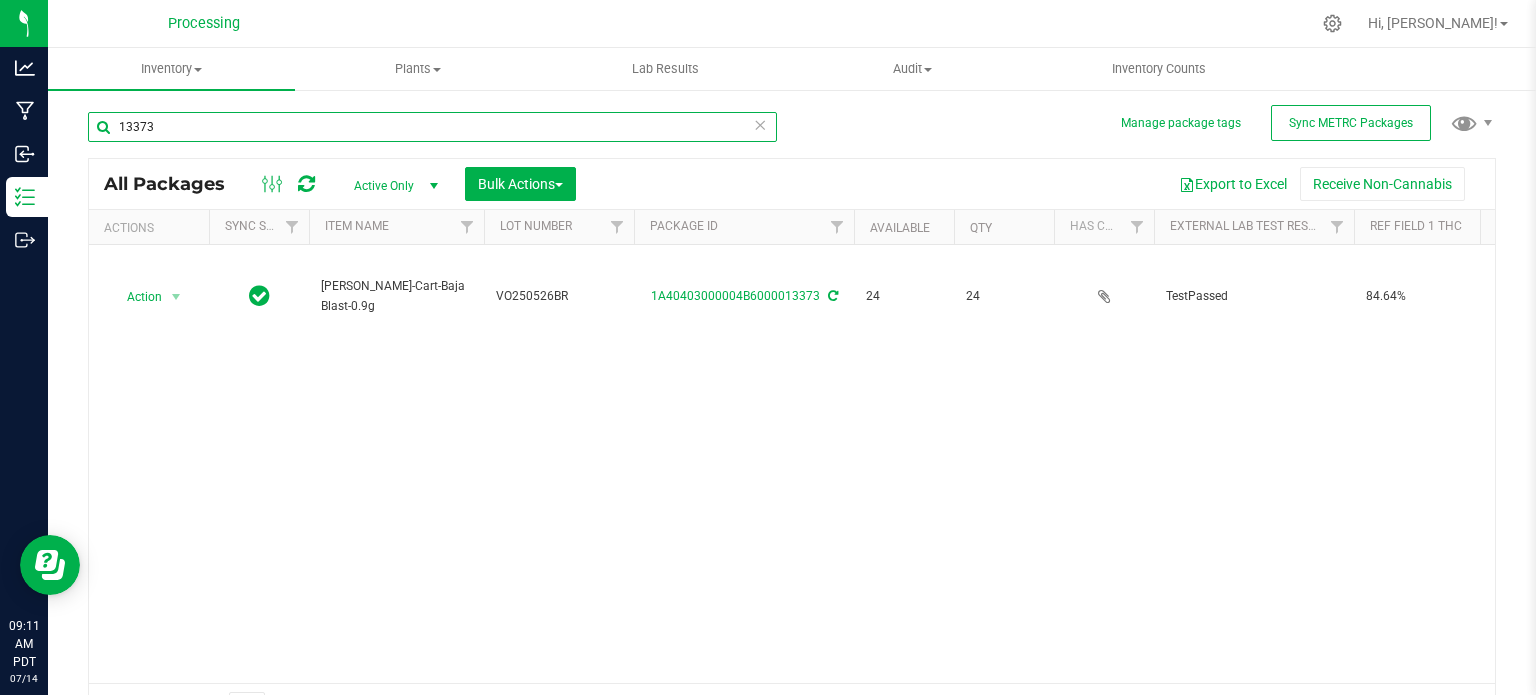 click on "13373" at bounding box center (432, 127) 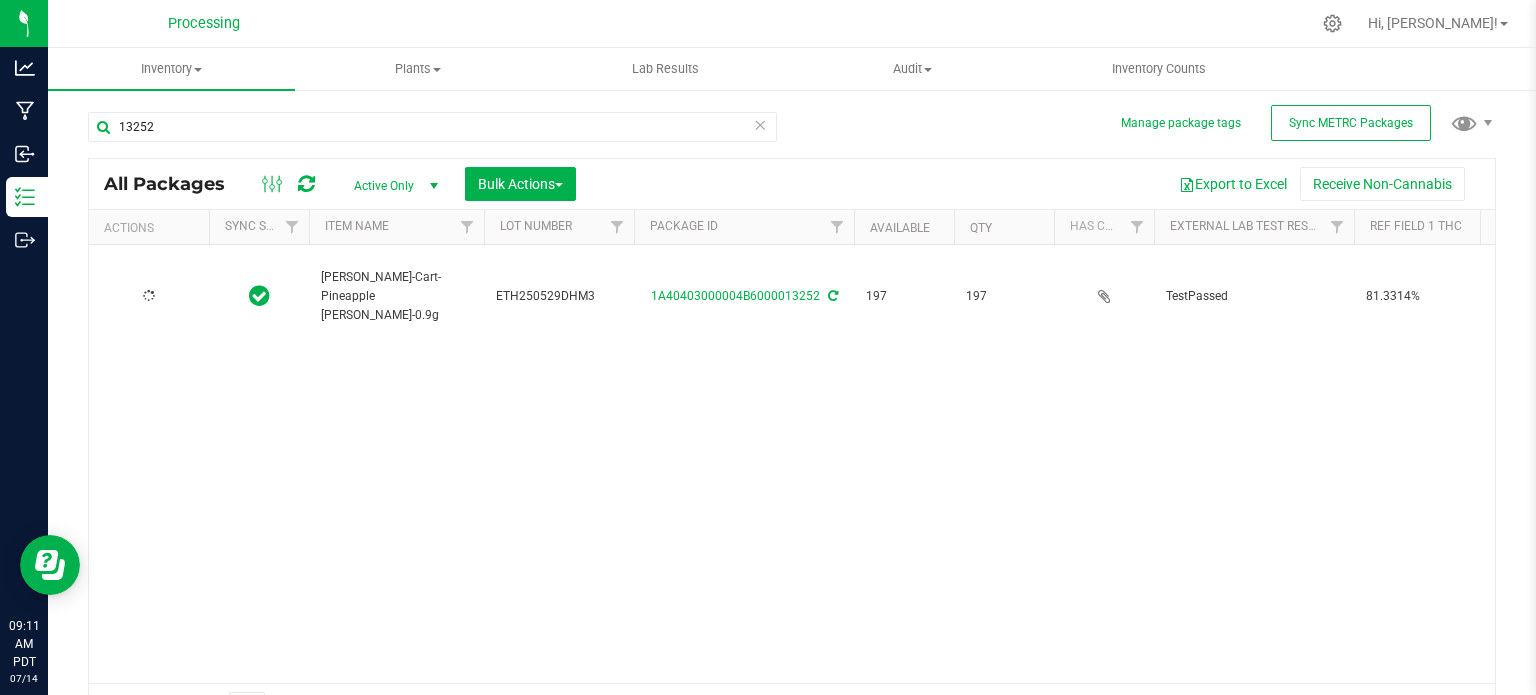 click on "[PERSON_NAME]-Cart-Pineapple [PERSON_NAME]-0.9g" at bounding box center (396, 297) 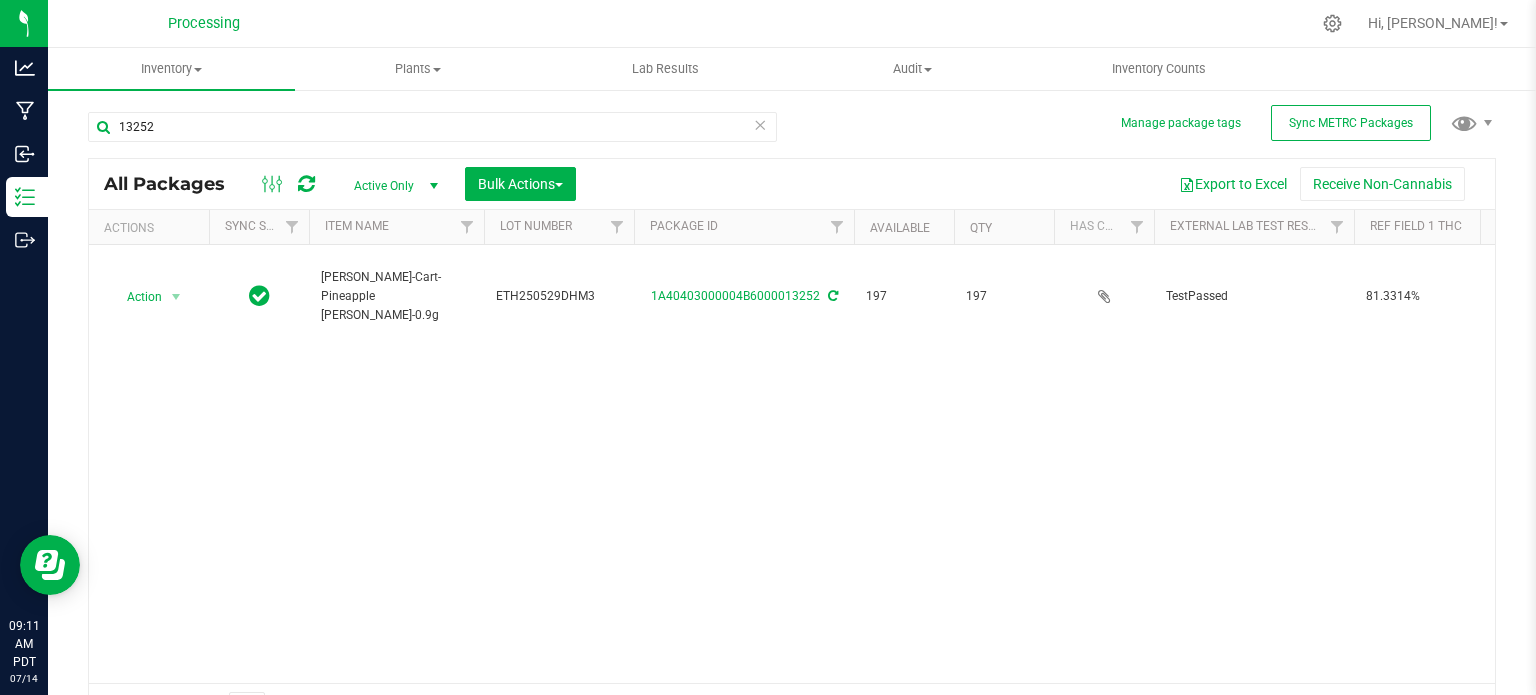 click on "[PERSON_NAME]-Cart-Pineapple [PERSON_NAME]-0.9g" at bounding box center [396, 297] 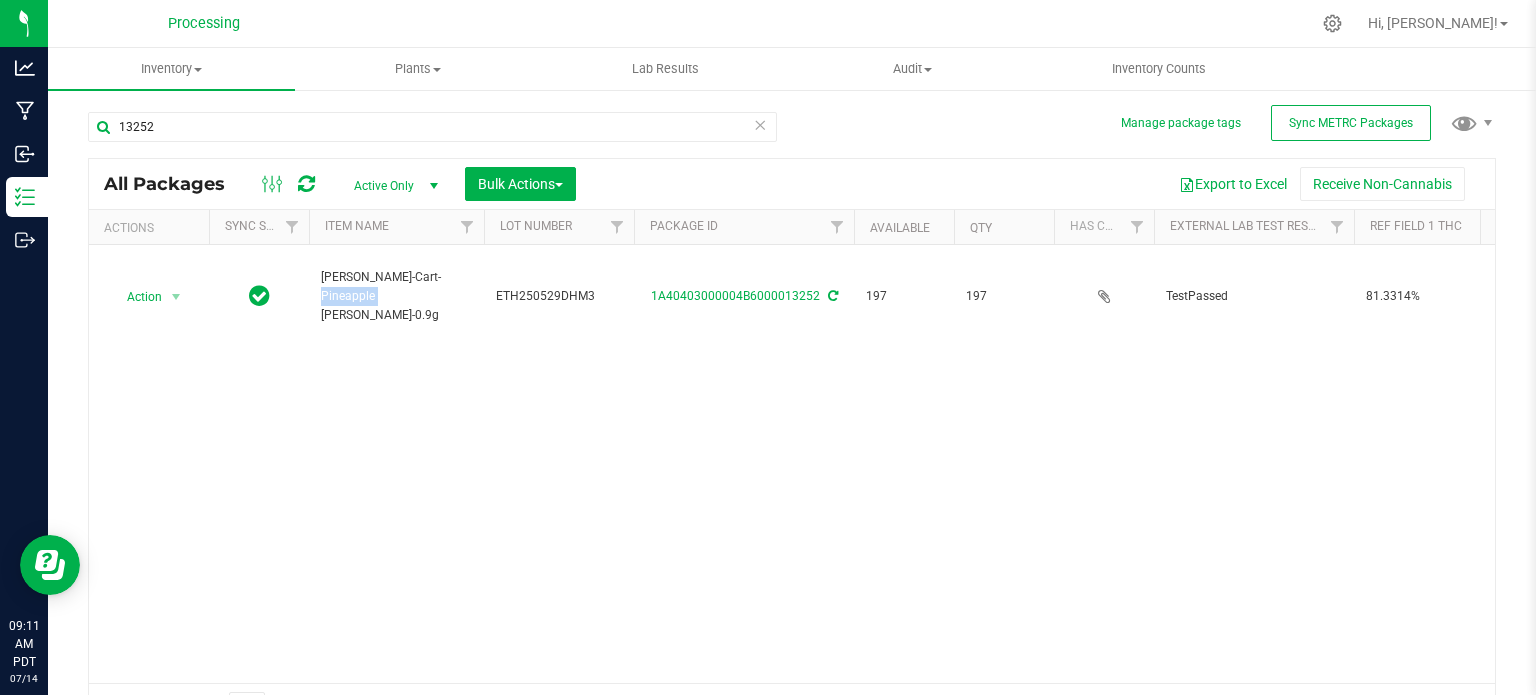 click on "[PERSON_NAME]-Cart-Pineapple [PERSON_NAME]-0.9g" at bounding box center [396, 297] 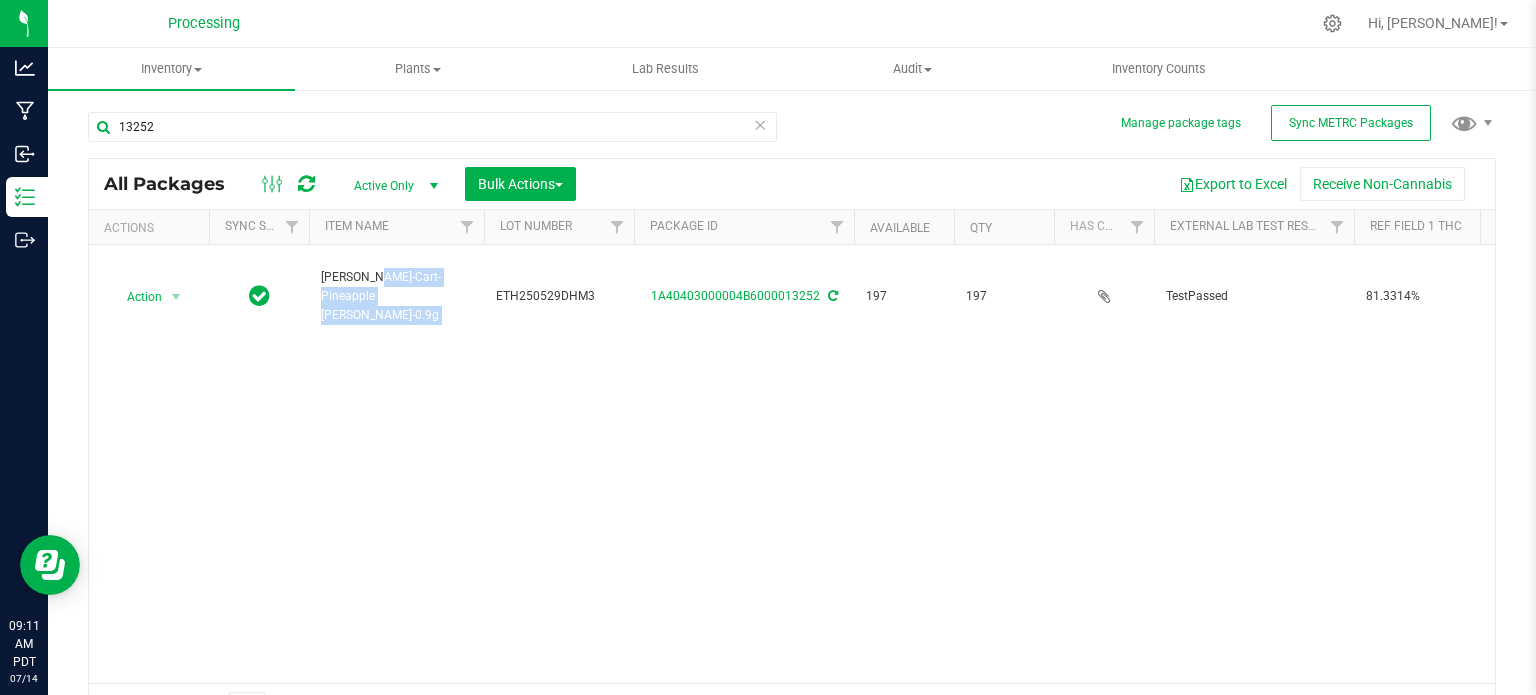 click on "[PERSON_NAME]-Cart-Pineapple [PERSON_NAME]-0.9g" at bounding box center [396, 297] 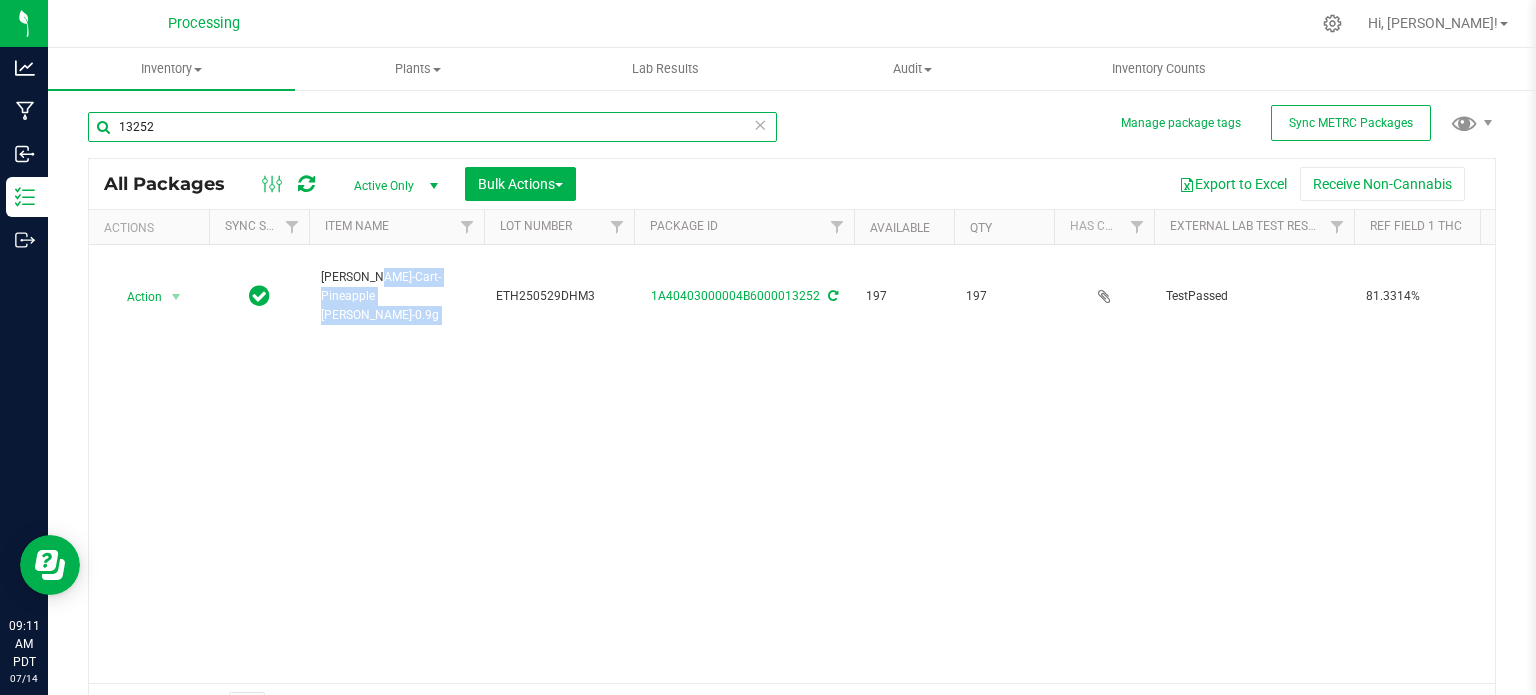 click on "13252" at bounding box center (432, 127) 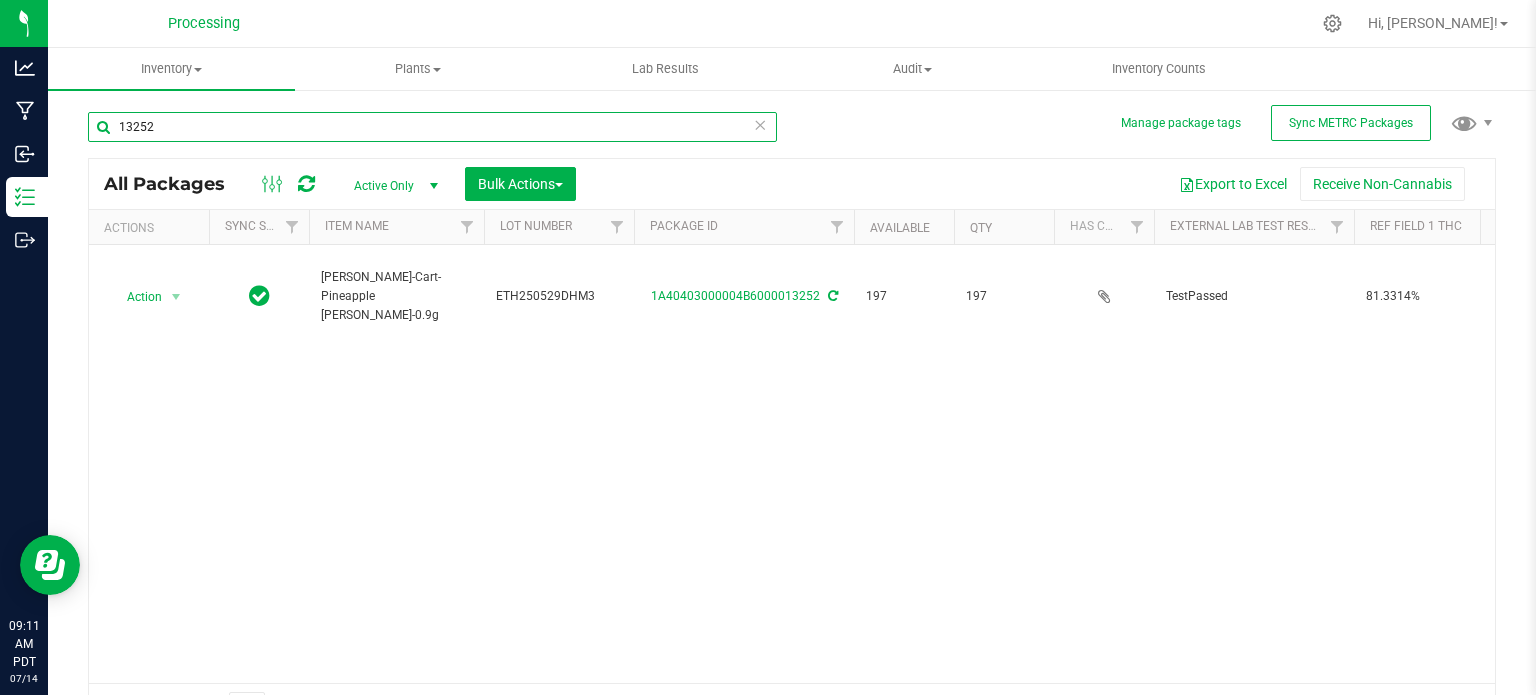 click on "13252" at bounding box center (432, 127) 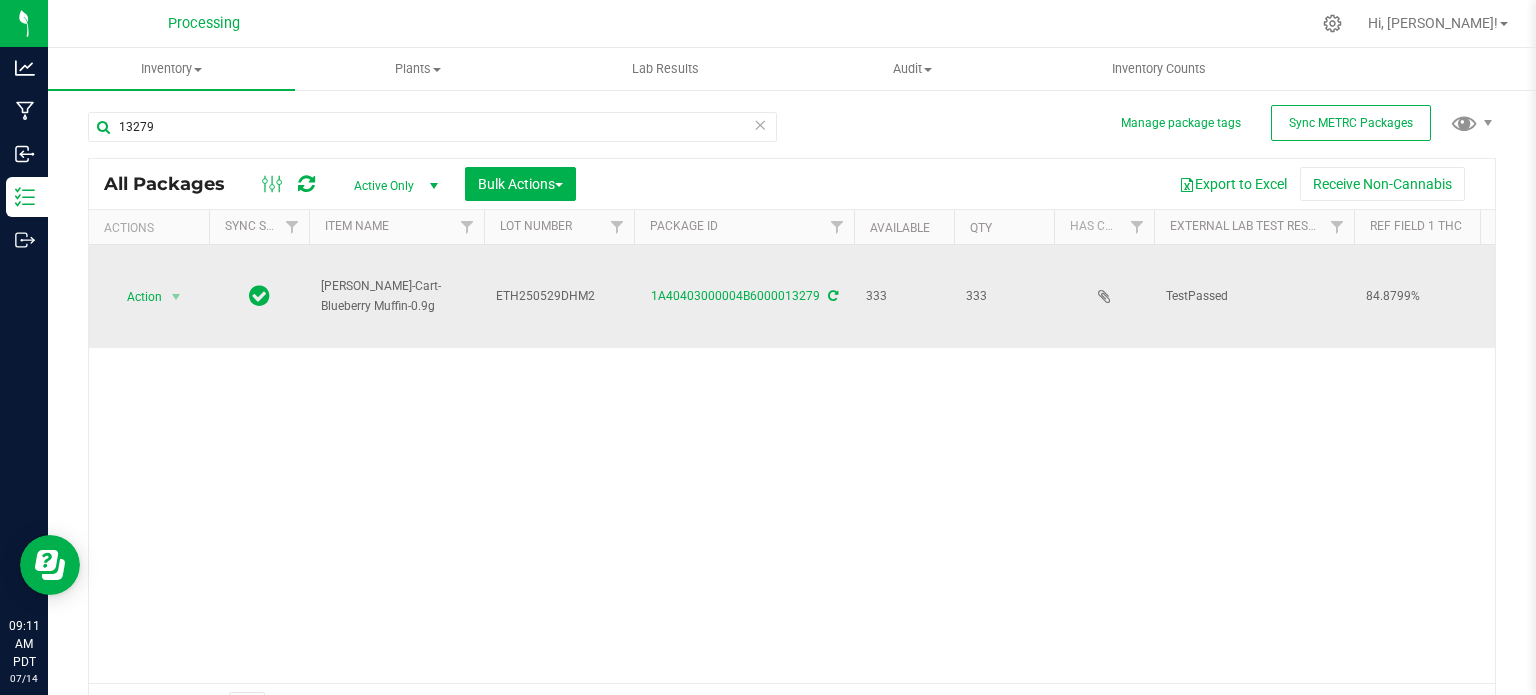 click on "[PERSON_NAME]-Cart-Blueberry Muffin-0.9g" at bounding box center [396, 296] 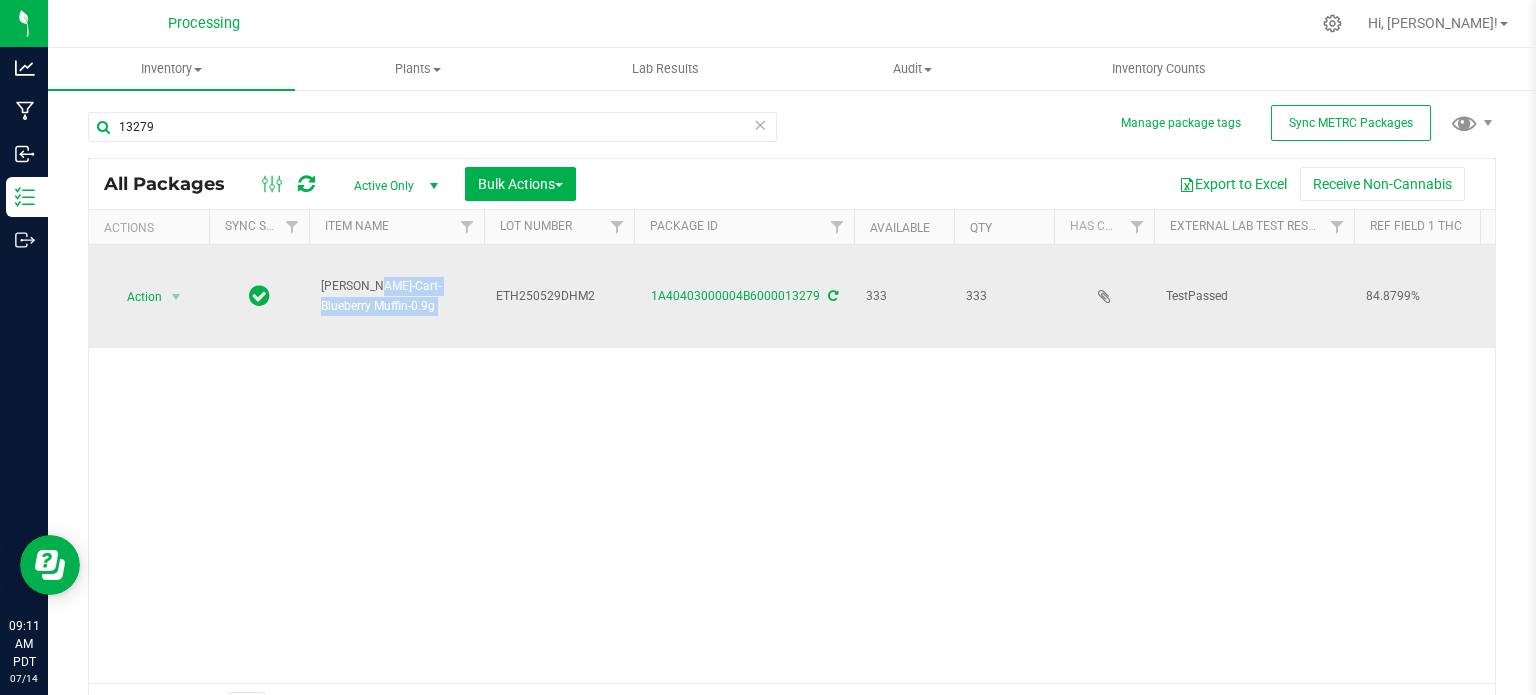 click on "[PERSON_NAME]-Cart-Blueberry Muffin-0.9g" at bounding box center (396, 296) 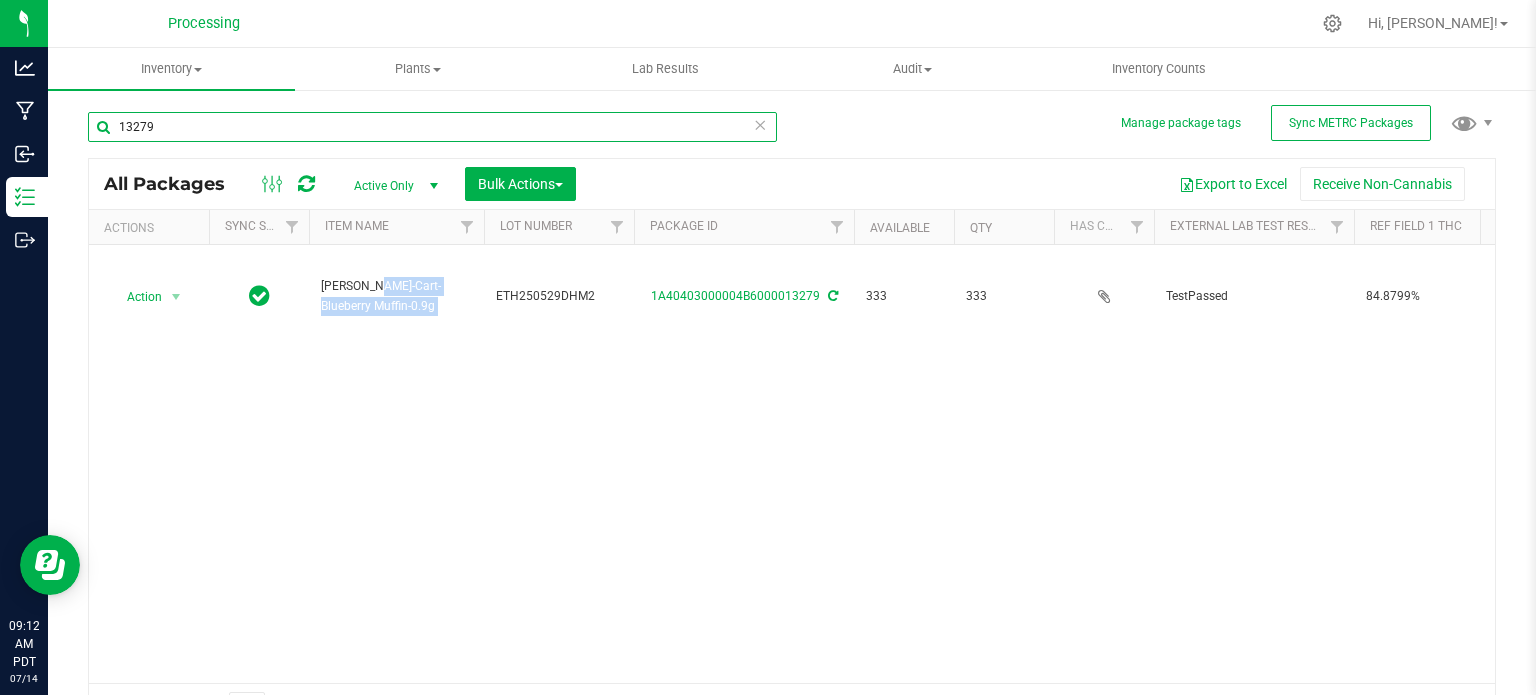 click on "13279" at bounding box center (432, 127) 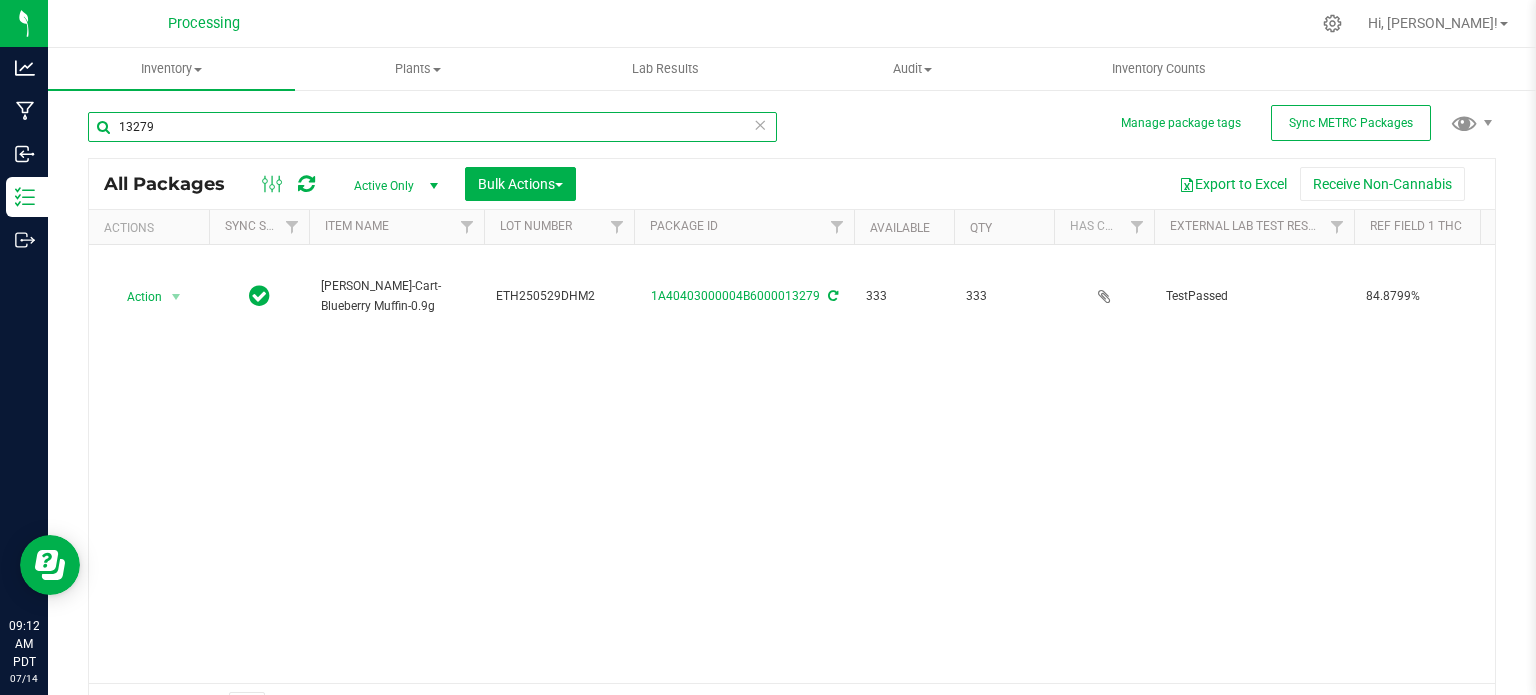 click on "13279" at bounding box center (432, 127) 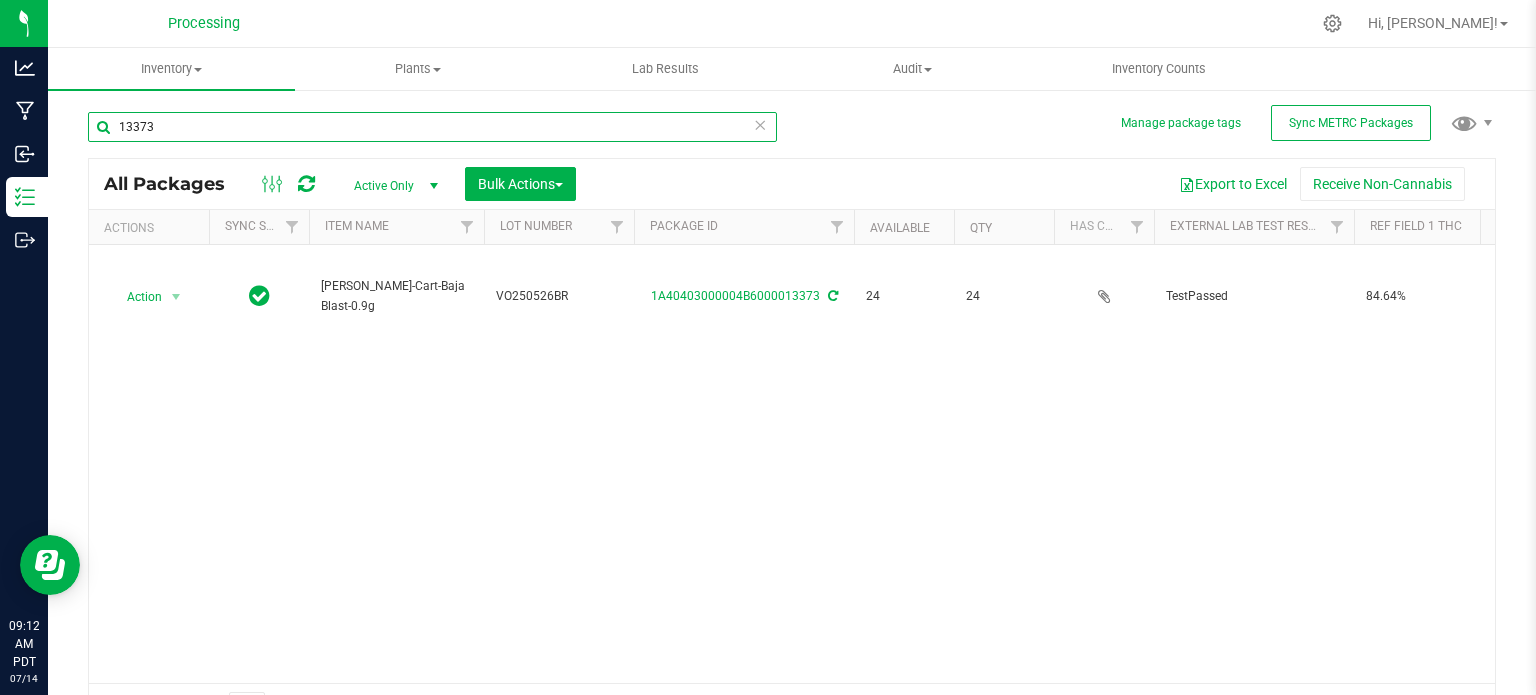 type on "13373" 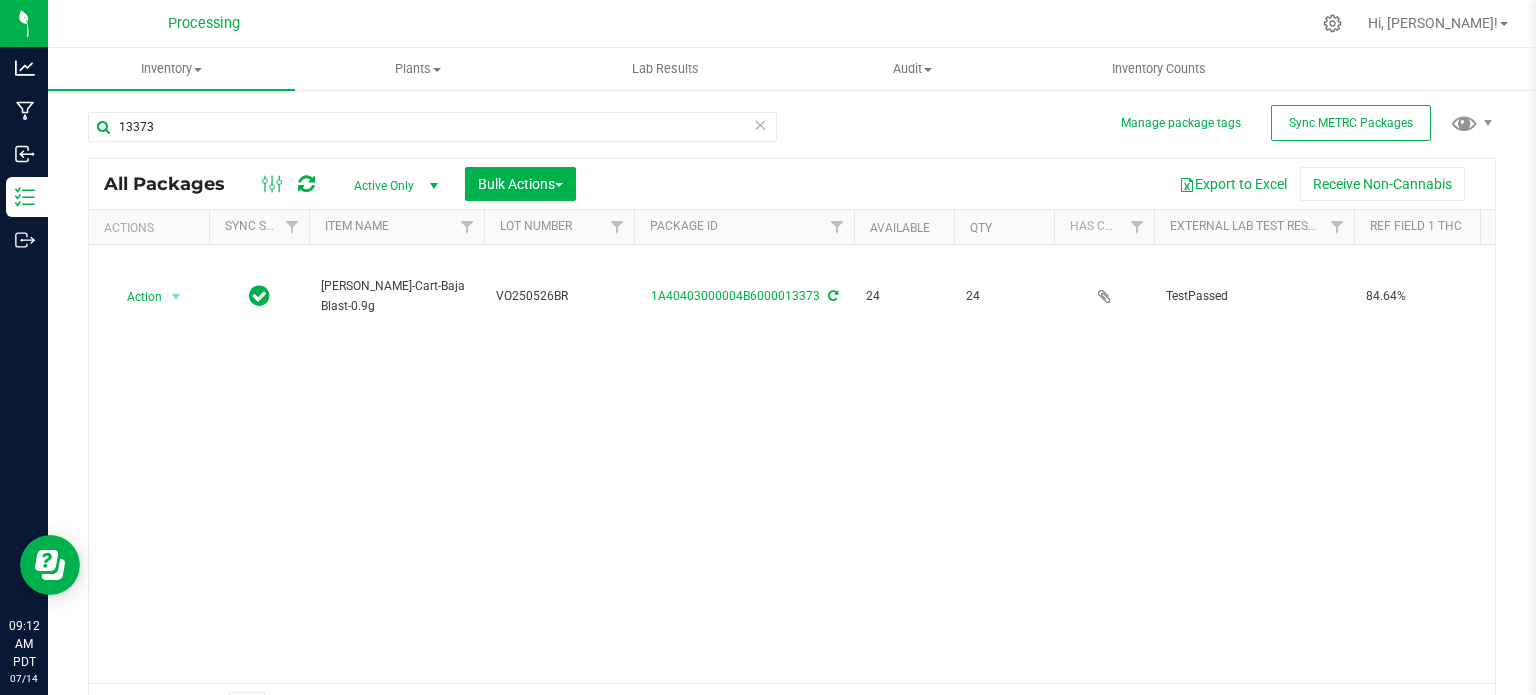 click on "[PERSON_NAME]-Cart-Baja Blast-0.9g" at bounding box center [396, 296] 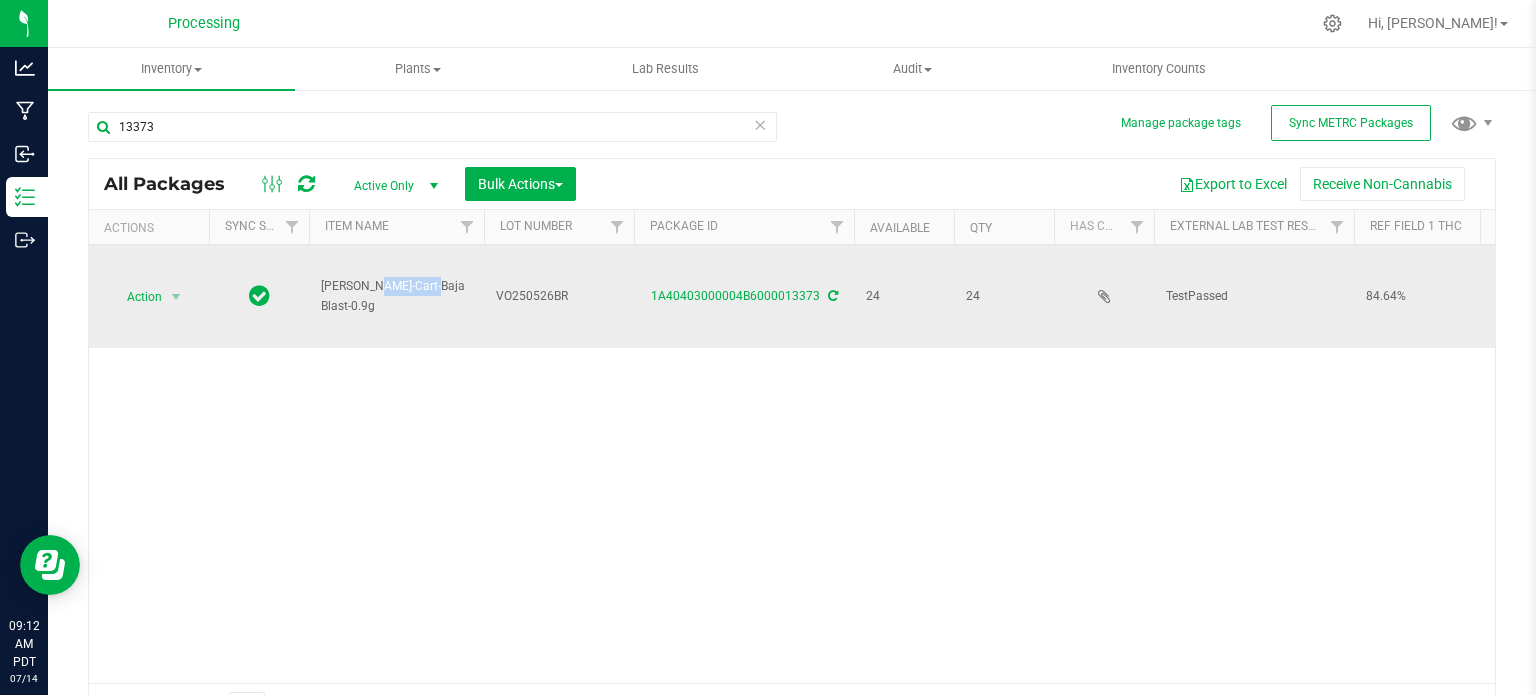 click on "[PERSON_NAME]-Cart-Baja Blast-0.9g" at bounding box center (396, 296) 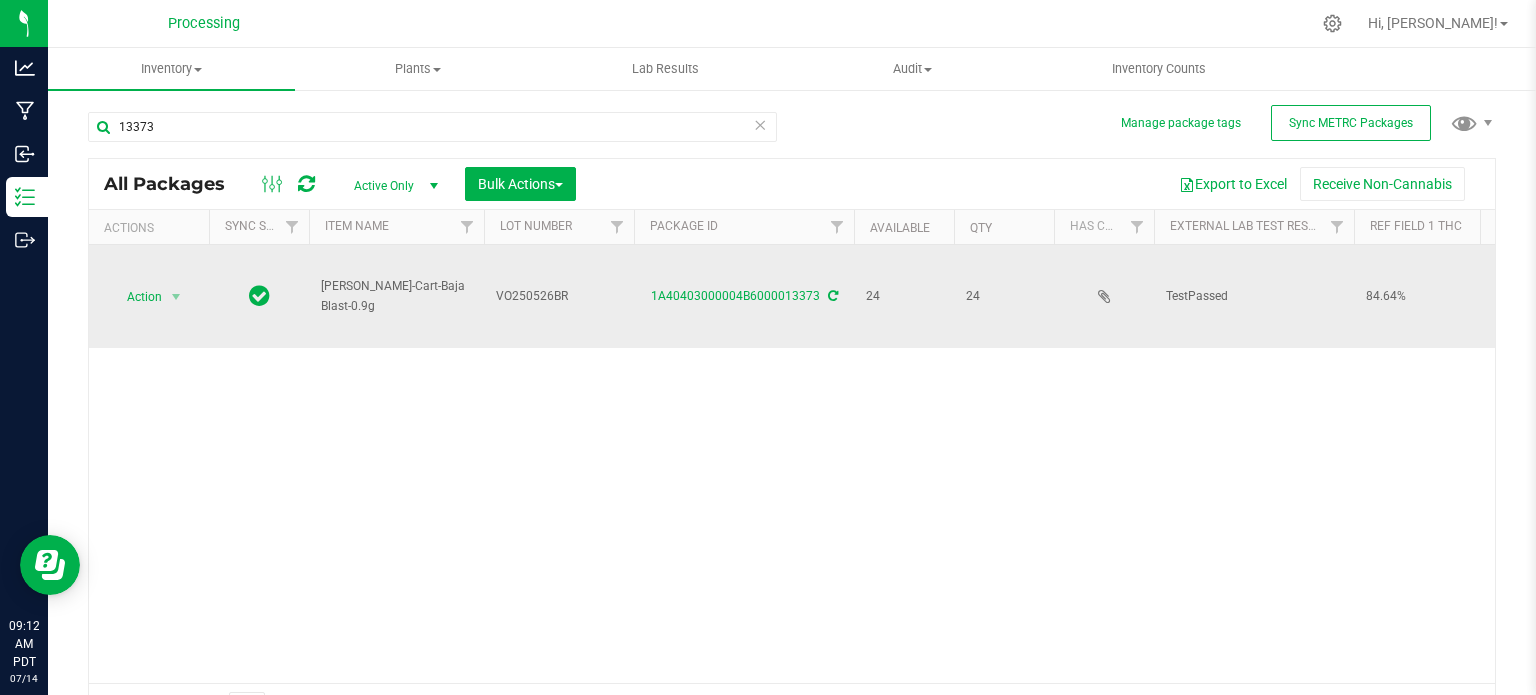 click on "[PERSON_NAME]-Cart-Baja Blast-0.9g" at bounding box center [396, 296] 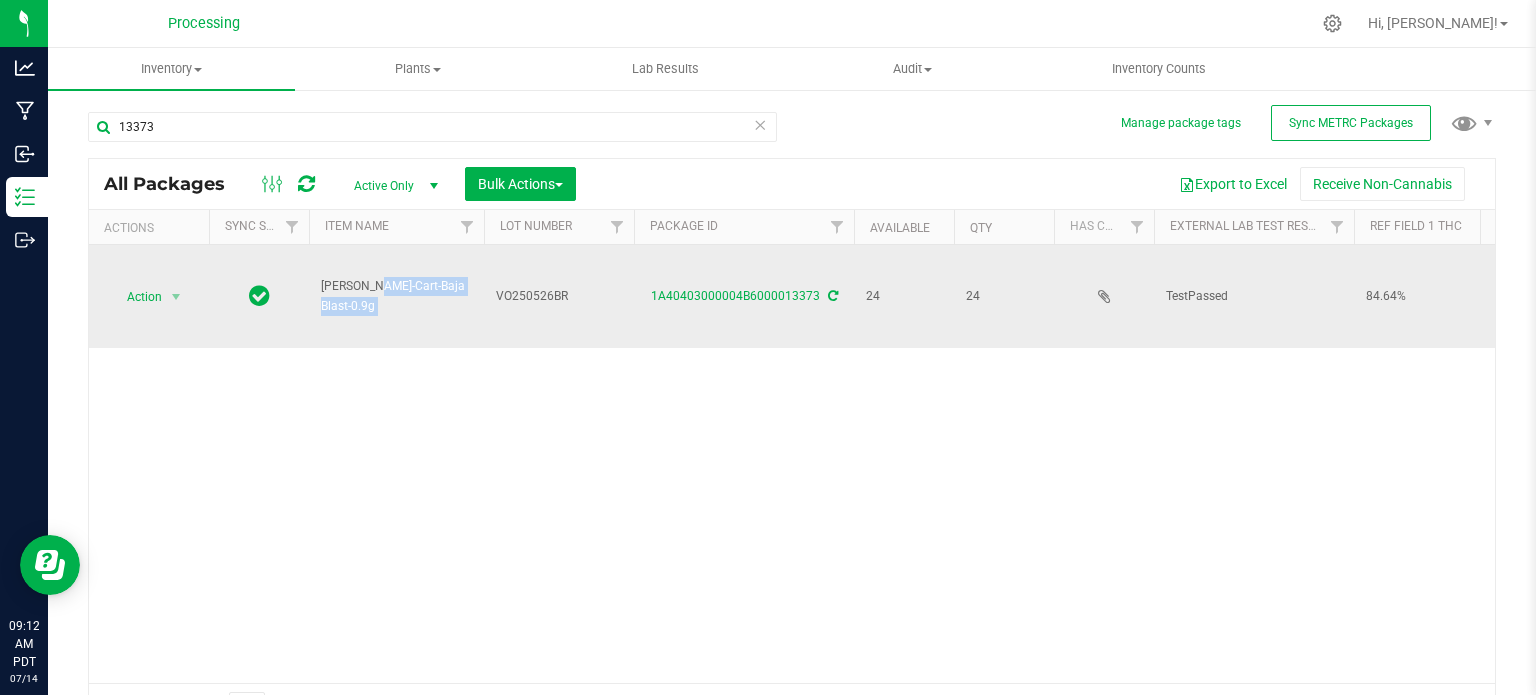 click on "[PERSON_NAME]-Cart-Baja Blast-0.9g" at bounding box center (396, 296) 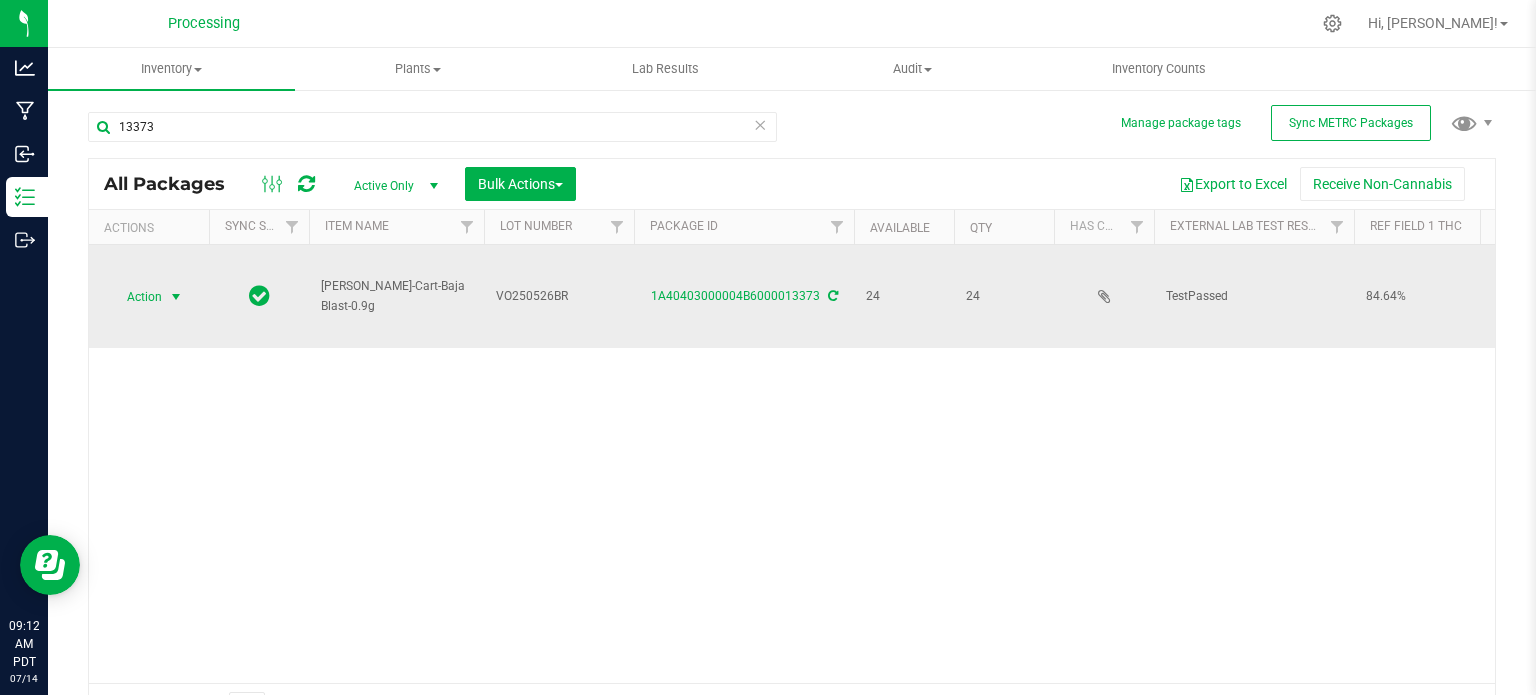 click on "Action" at bounding box center [136, 297] 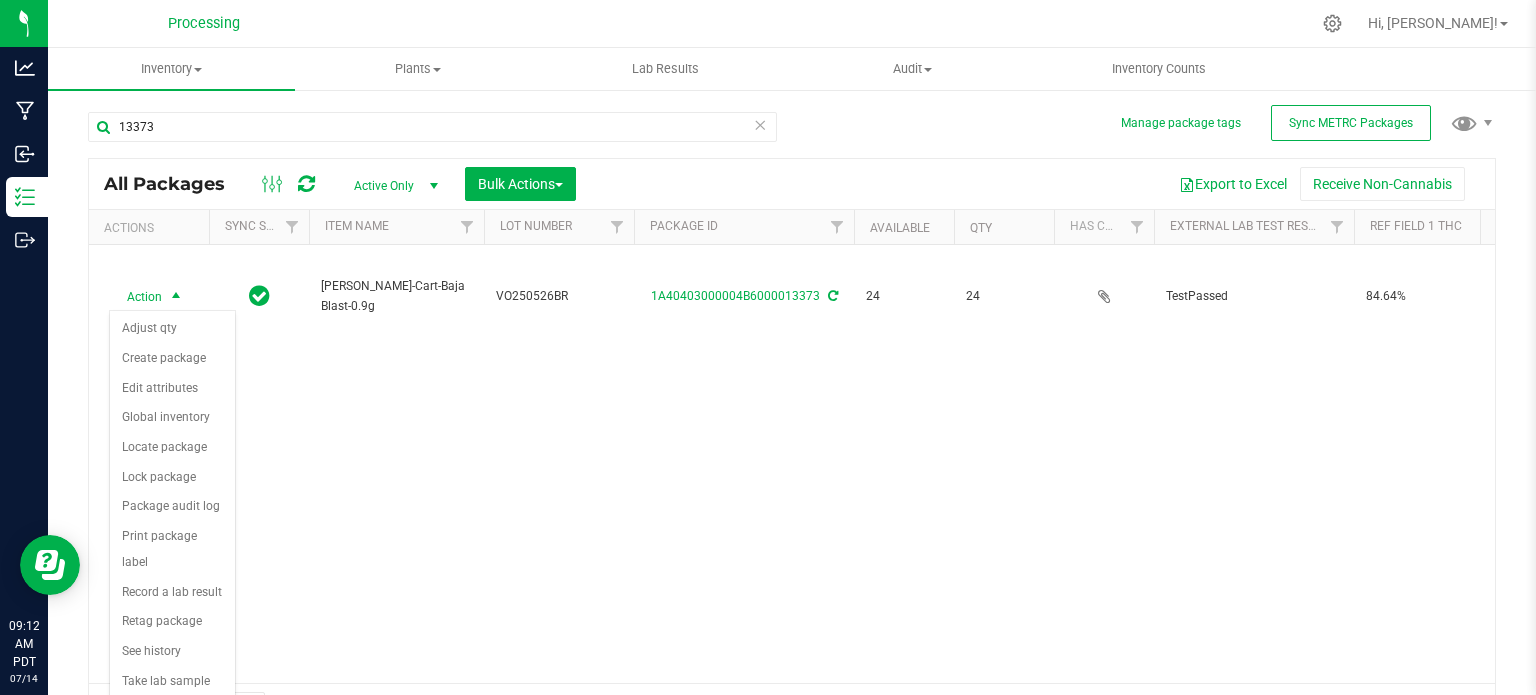 click on "Action Action Adjust qty Create package Edit attributes Global inventory Locate package Lock package Package audit log Print package label Record a lab result Retag package See history Take lab sample
HUST-Cart-Baja Blast-0.9g
VO250526BR
1A40403000004B6000013373
24
24
TestPassed
84.64%
Baja Blast
LOQ
Created
Each
(0.9 g ea.)
84.6400
Storage Vault" at bounding box center (792, 464) 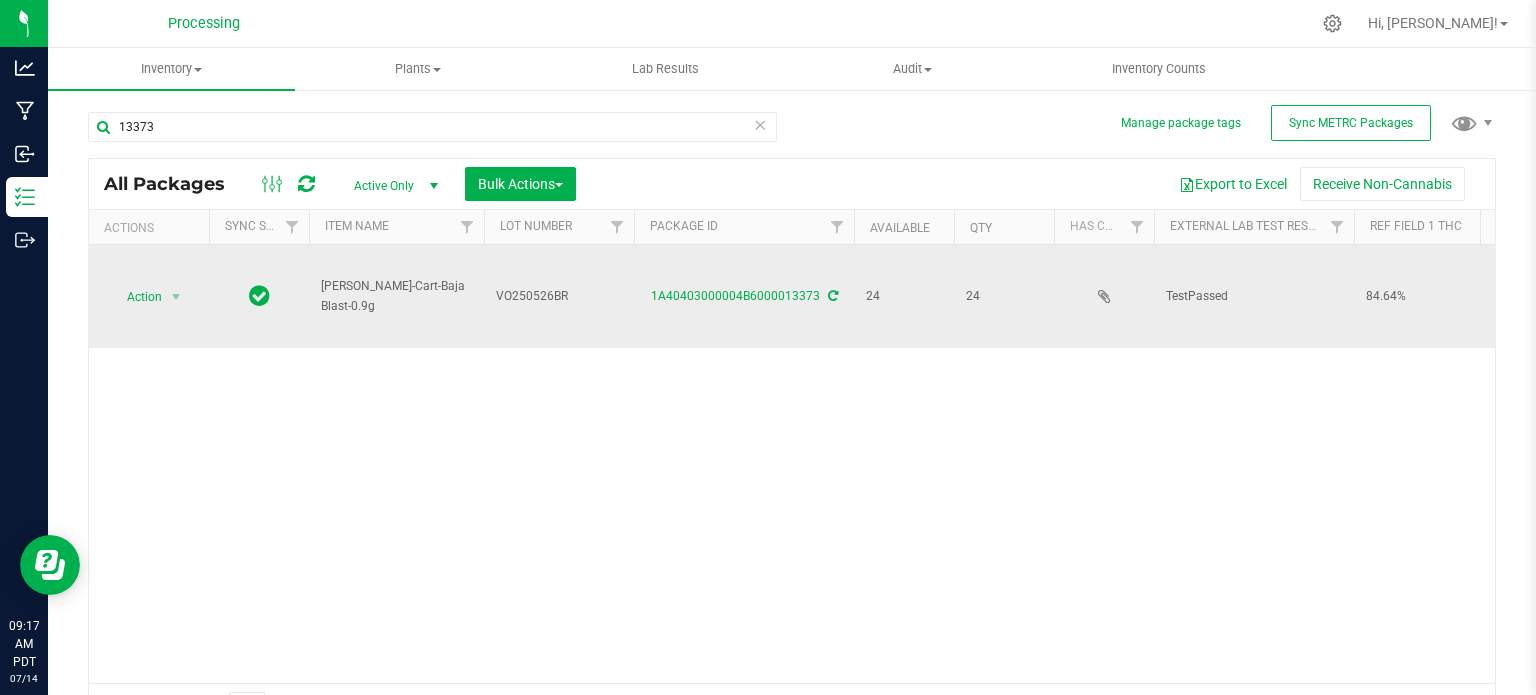 click on "[PERSON_NAME]-Cart-Baja Blast-0.9g" at bounding box center (396, 296) 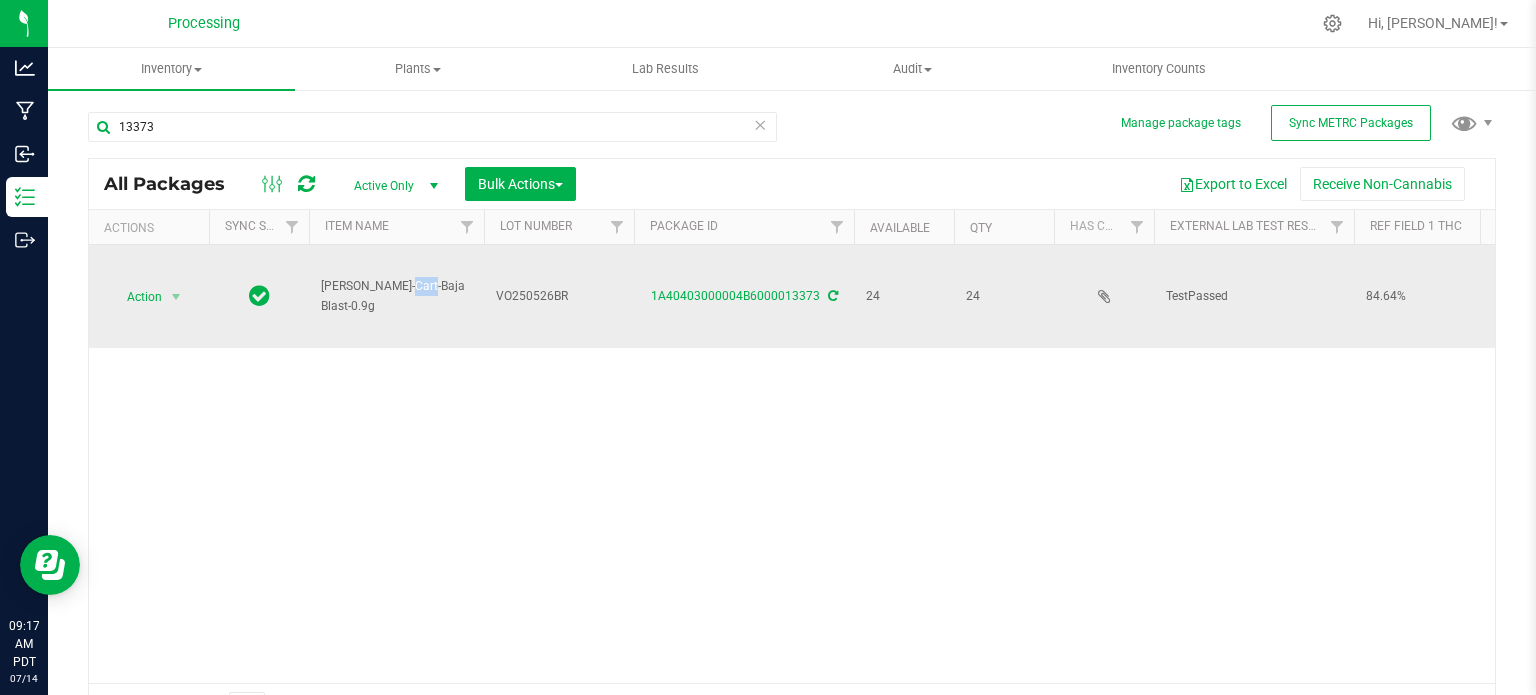 click on "[PERSON_NAME]-Cart-Baja Blast-0.9g" at bounding box center [396, 296] 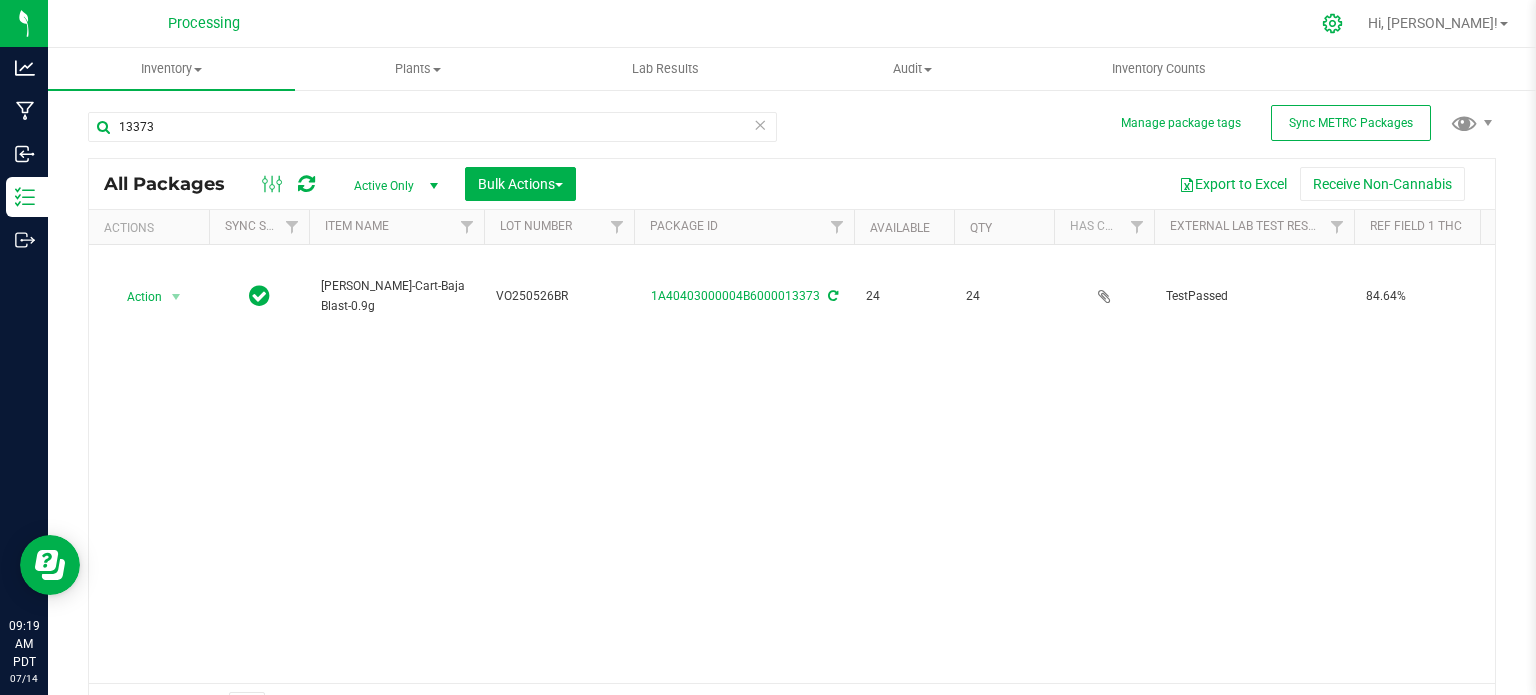 click 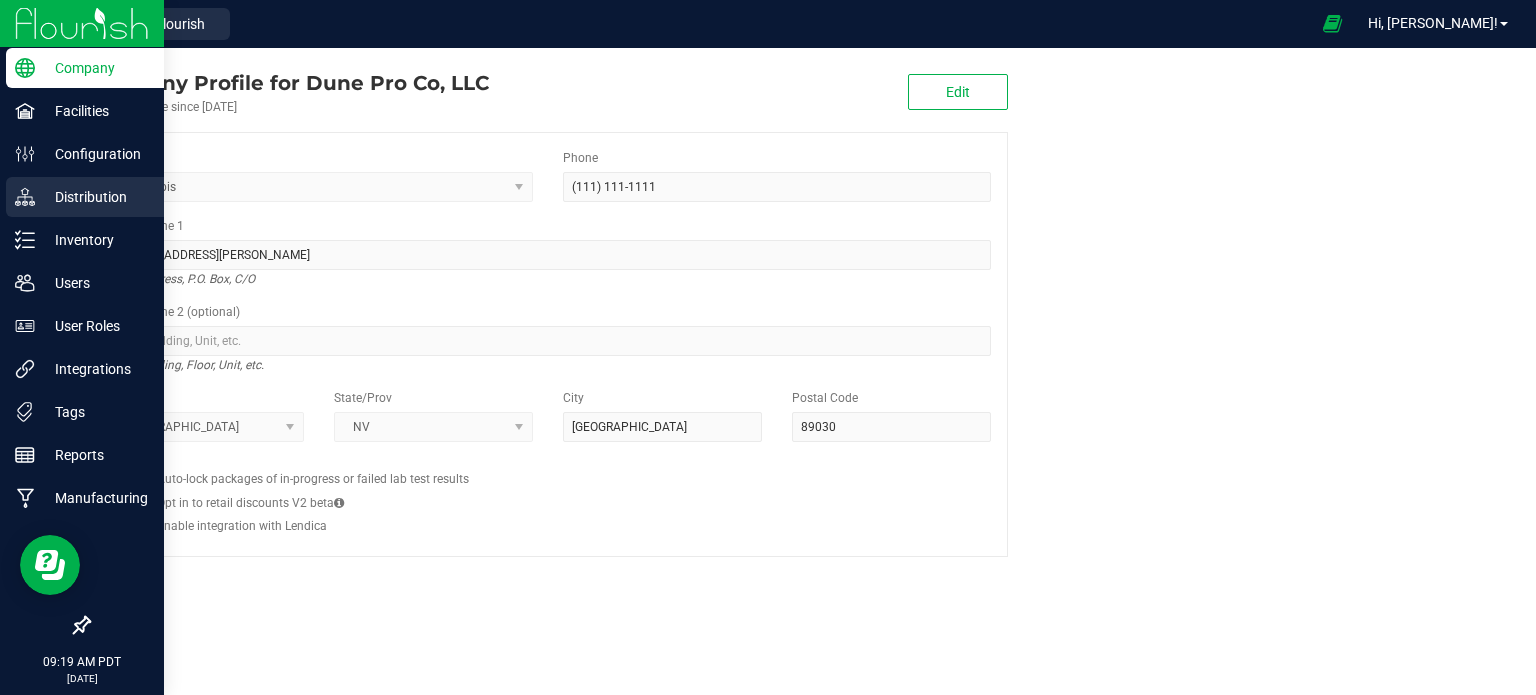 click on "Distribution" at bounding box center [95, 197] 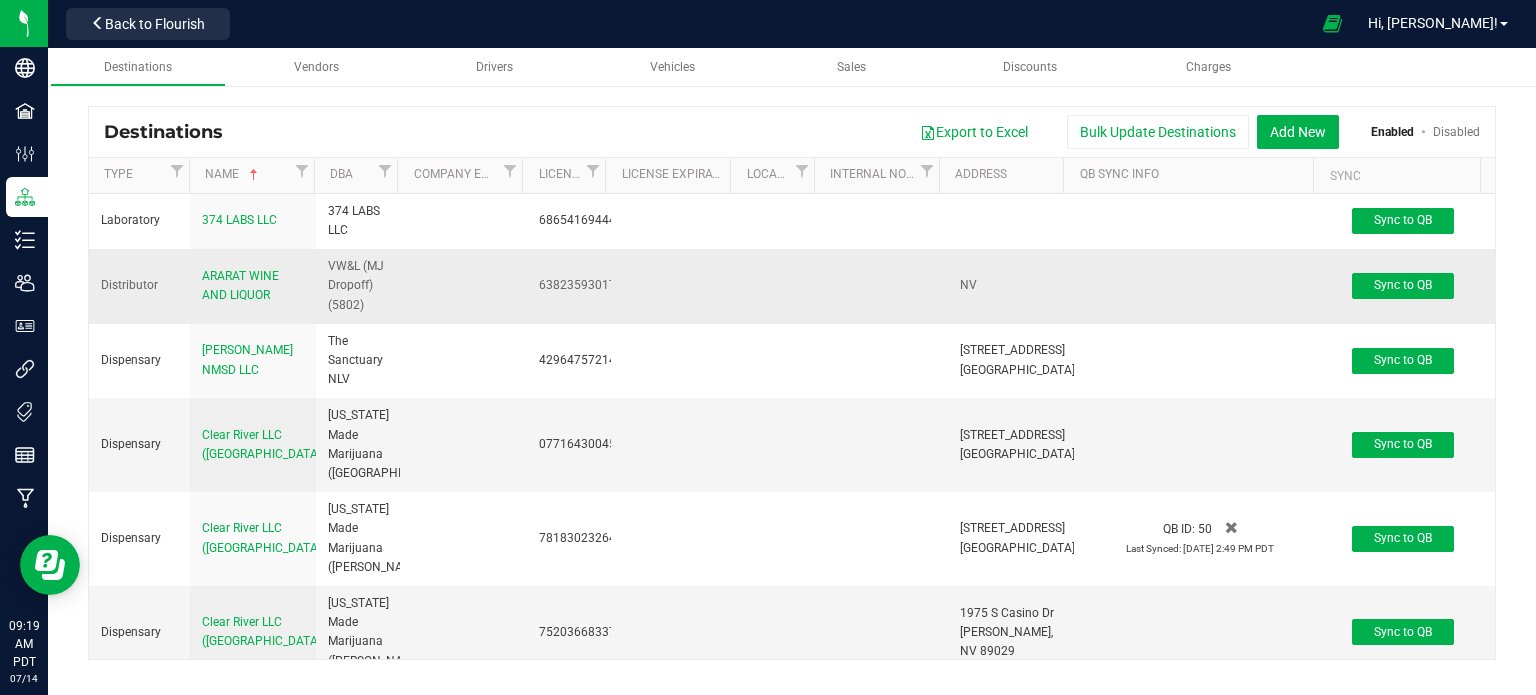 scroll, scrollTop: 2810, scrollLeft: 0, axis: vertical 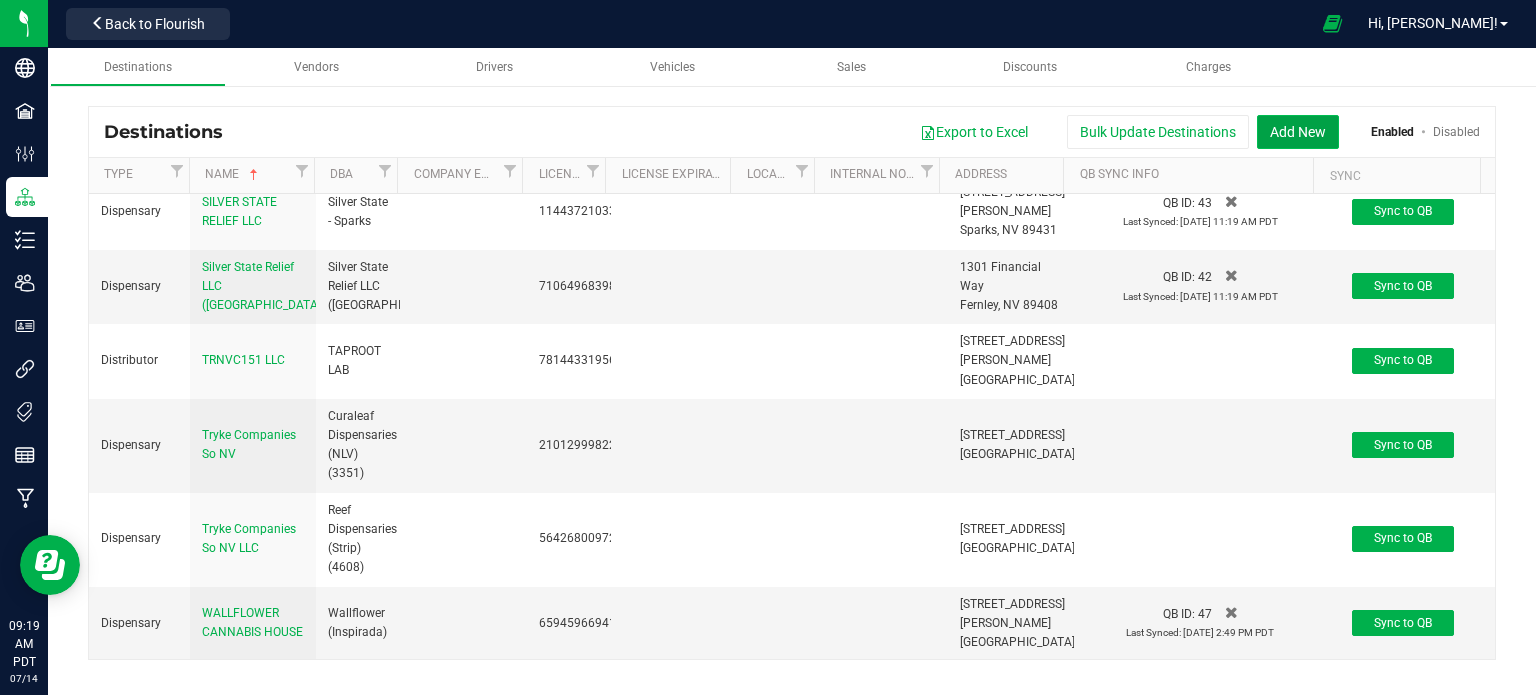 click on "Add New" at bounding box center (1298, 132) 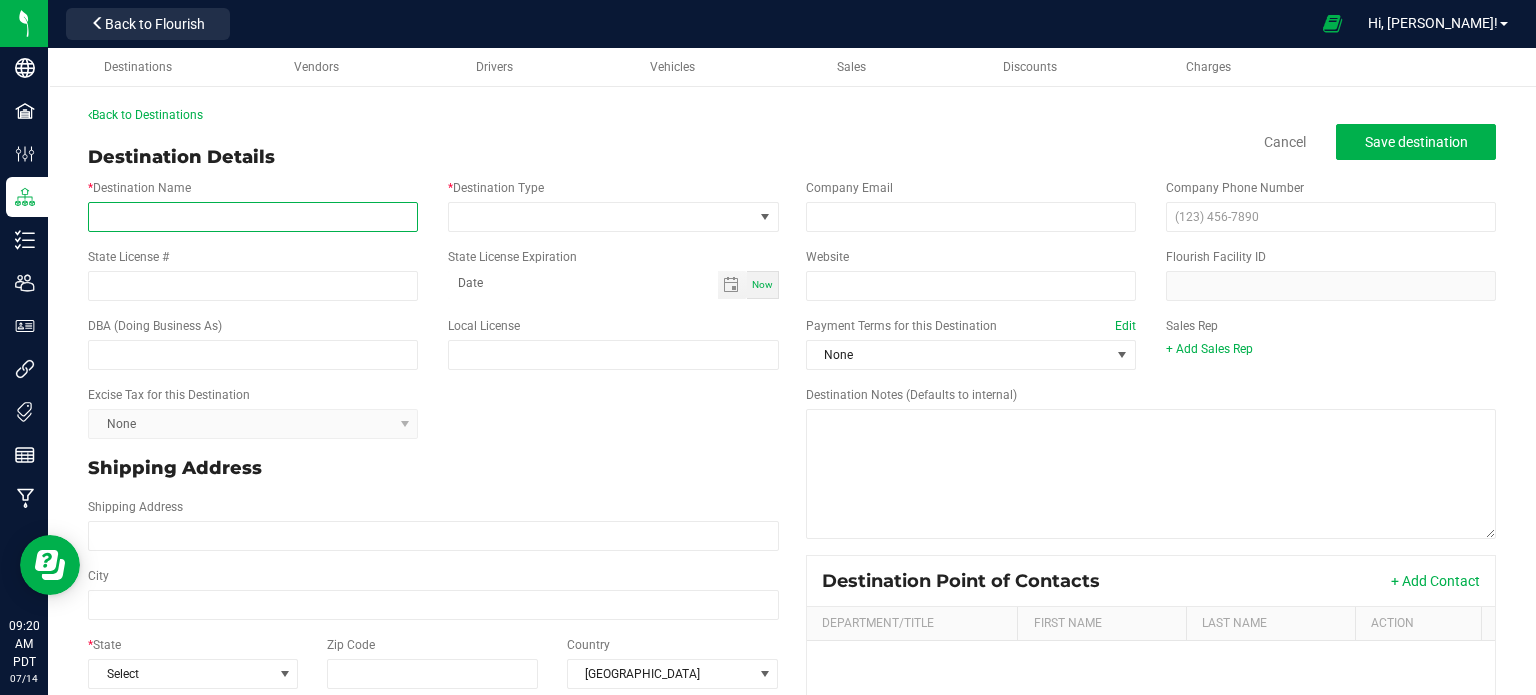 click on "*  Destination Name" at bounding box center [253, 217] 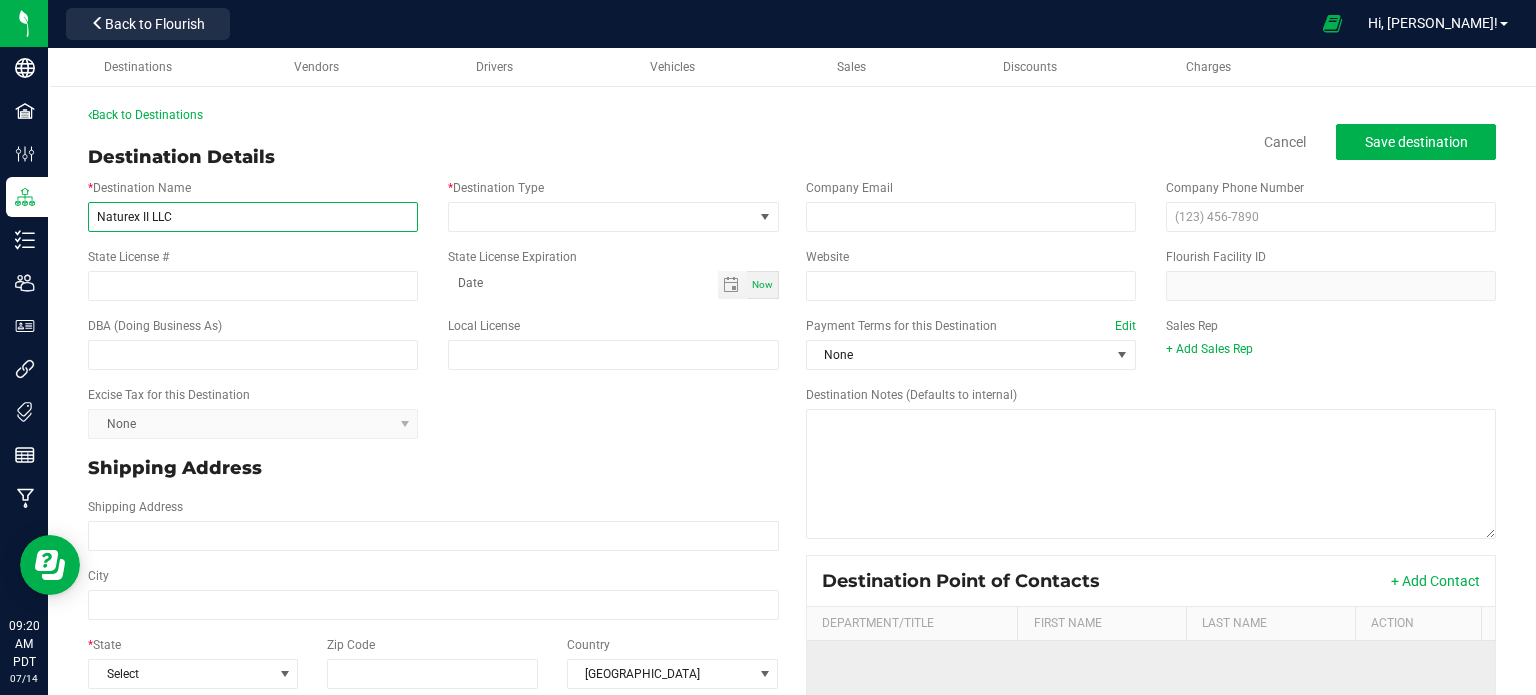 type on "Naturex II LLC" 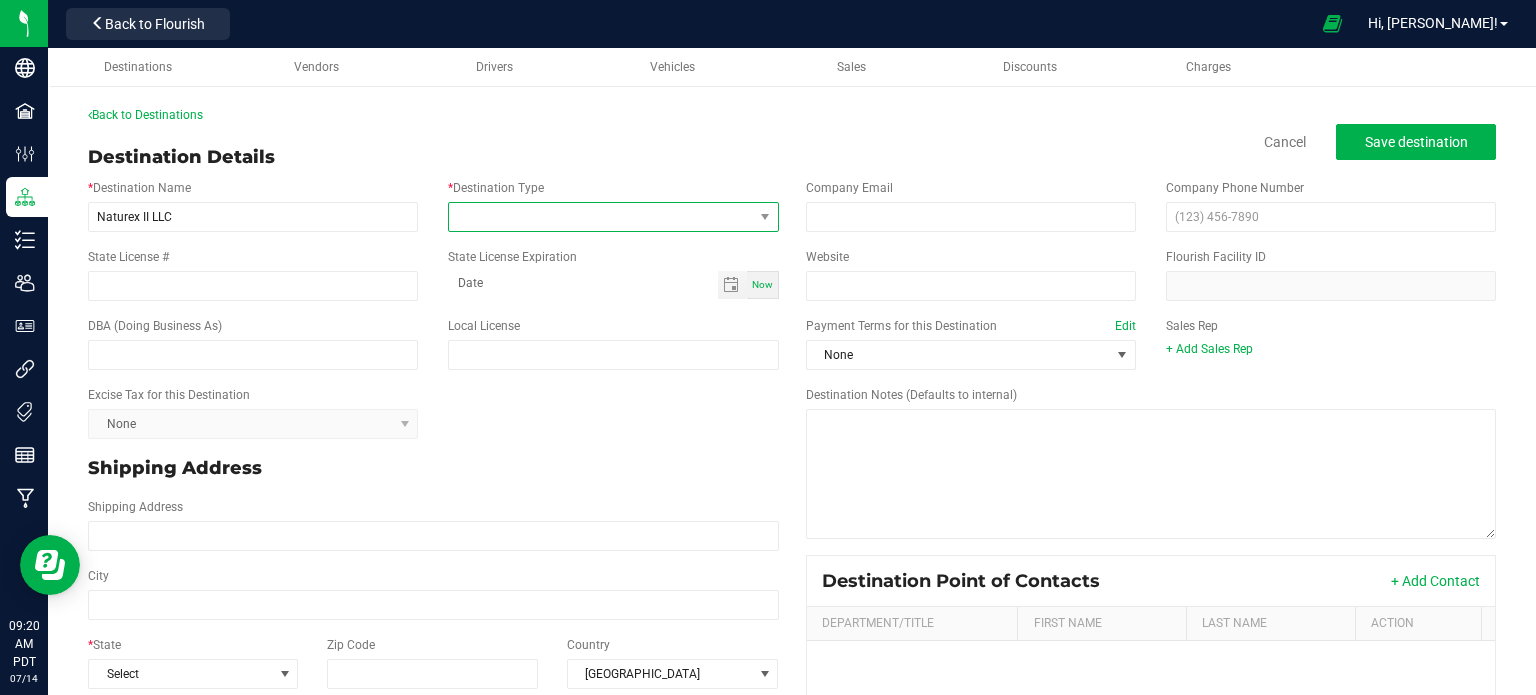 click at bounding box center [600, 217] 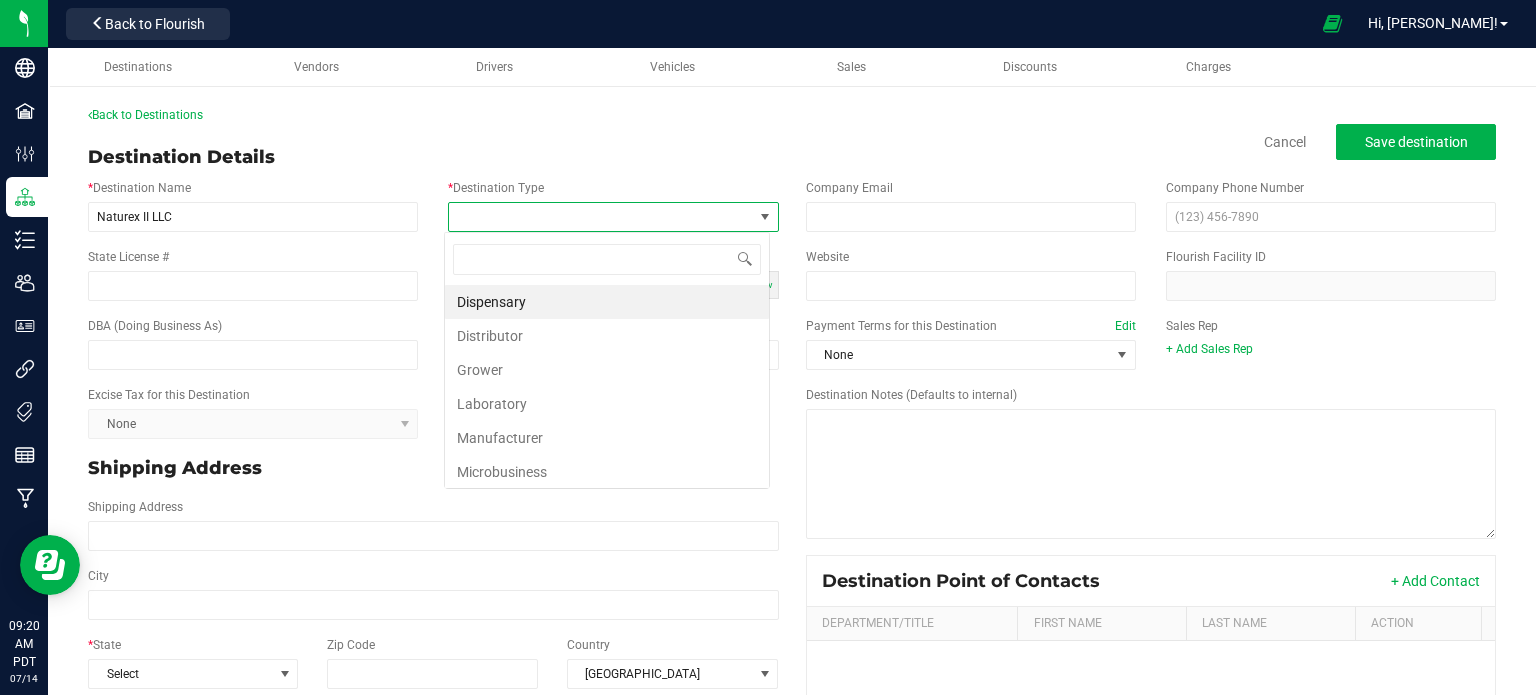 scroll, scrollTop: 99970, scrollLeft: 99673, axis: both 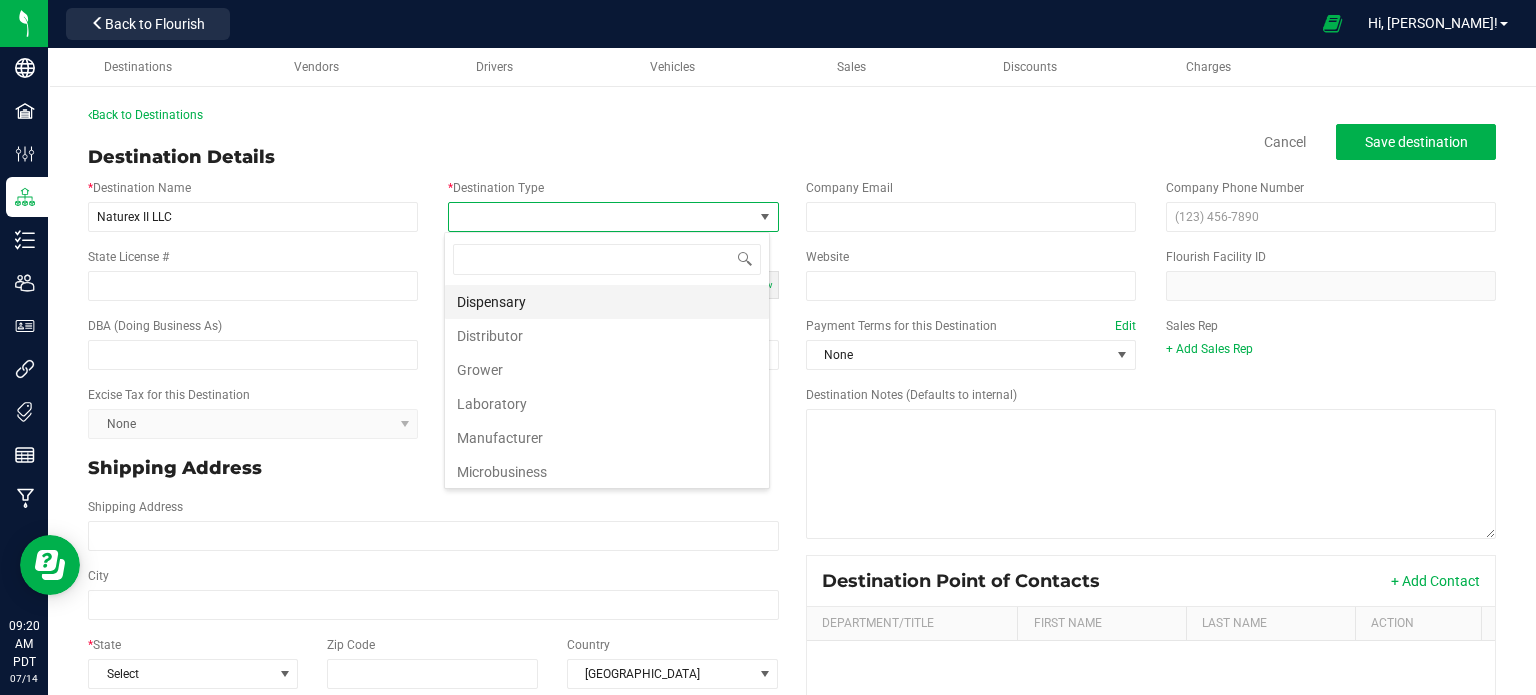 click on "Dispensary" at bounding box center (607, 302) 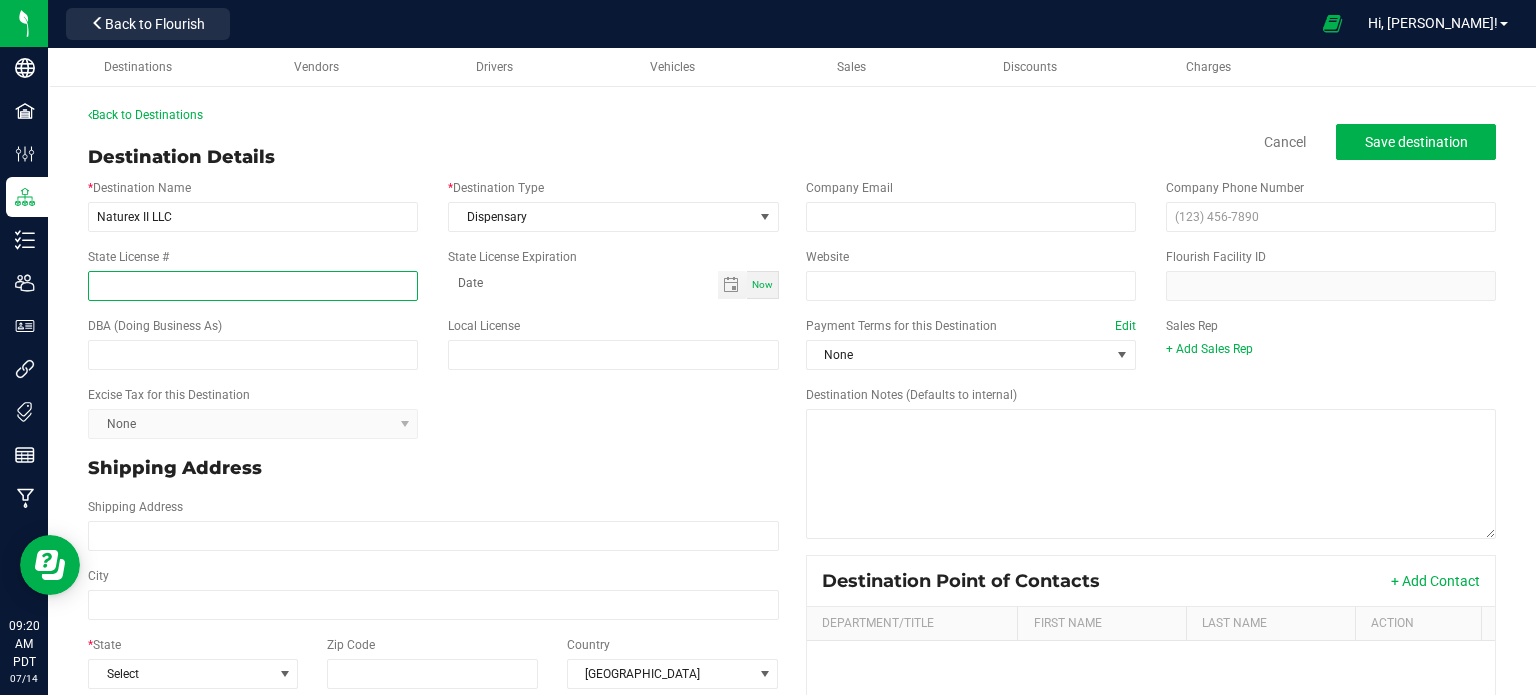 click on "State License #" at bounding box center (253, 286) 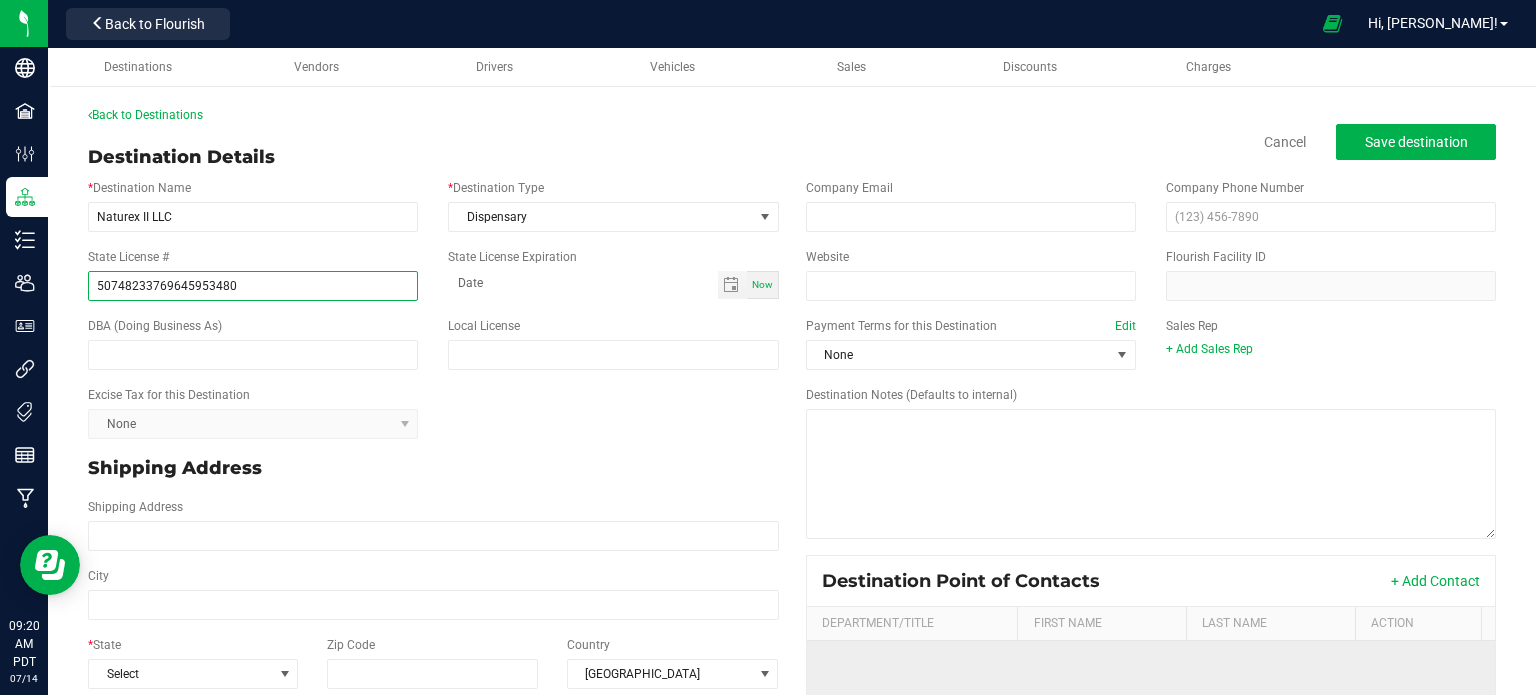 type on "50748233769645953480" 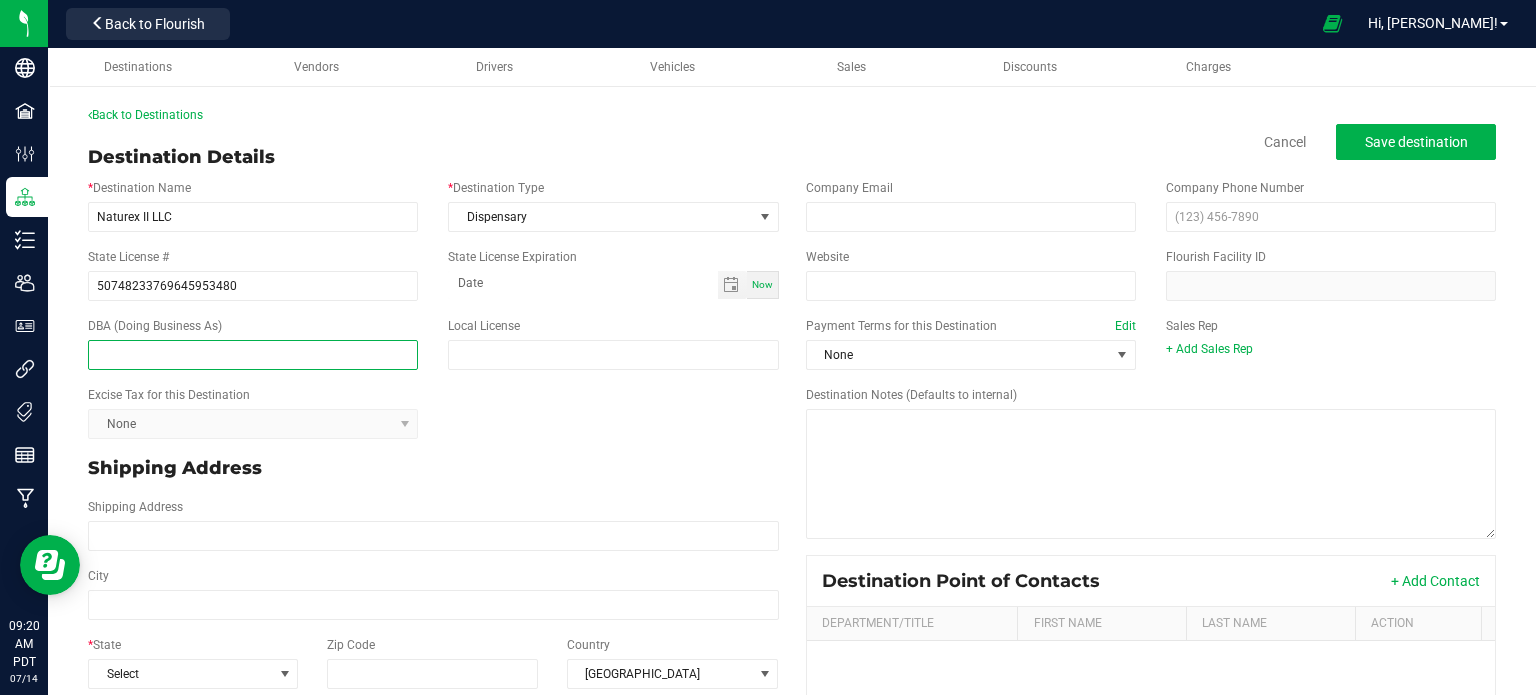 click at bounding box center [253, 355] 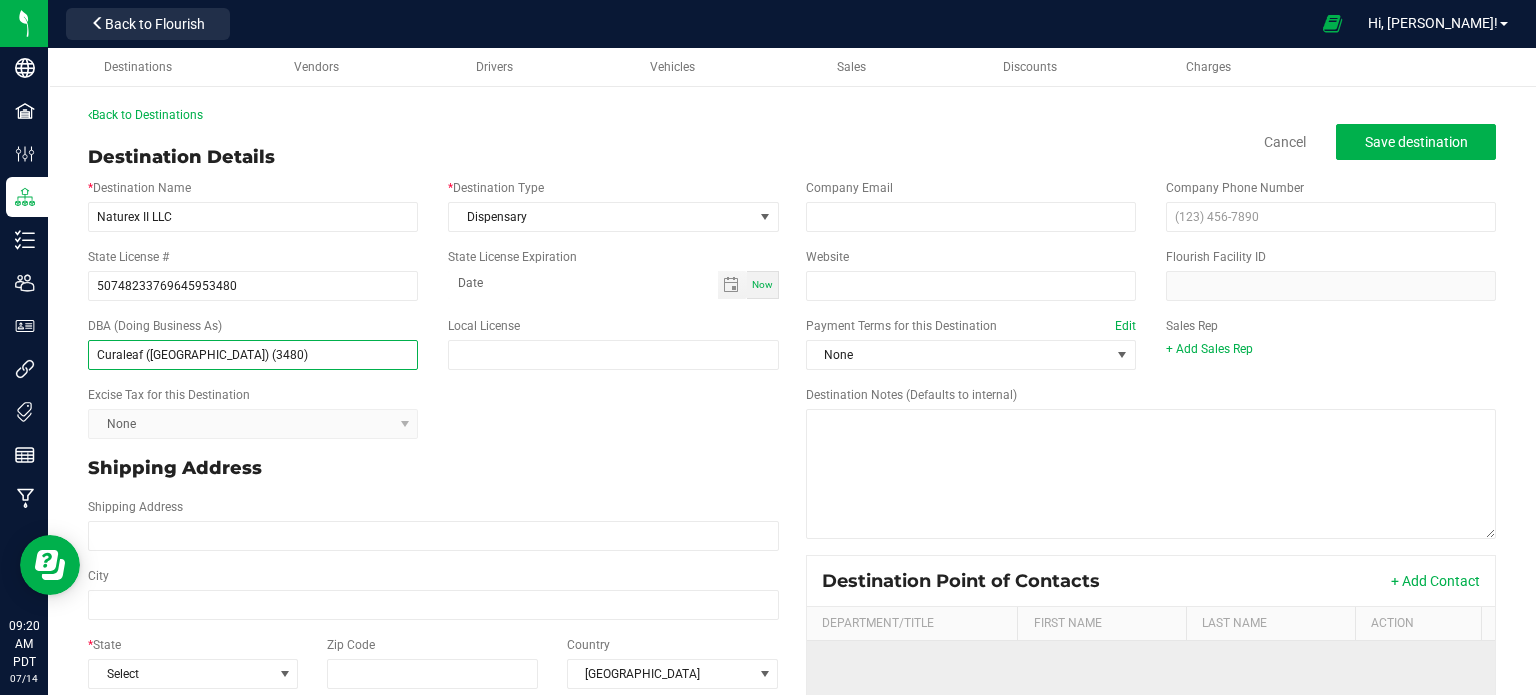 type on "Curaleaf ([GEOGRAPHIC_DATA]) (3480)" 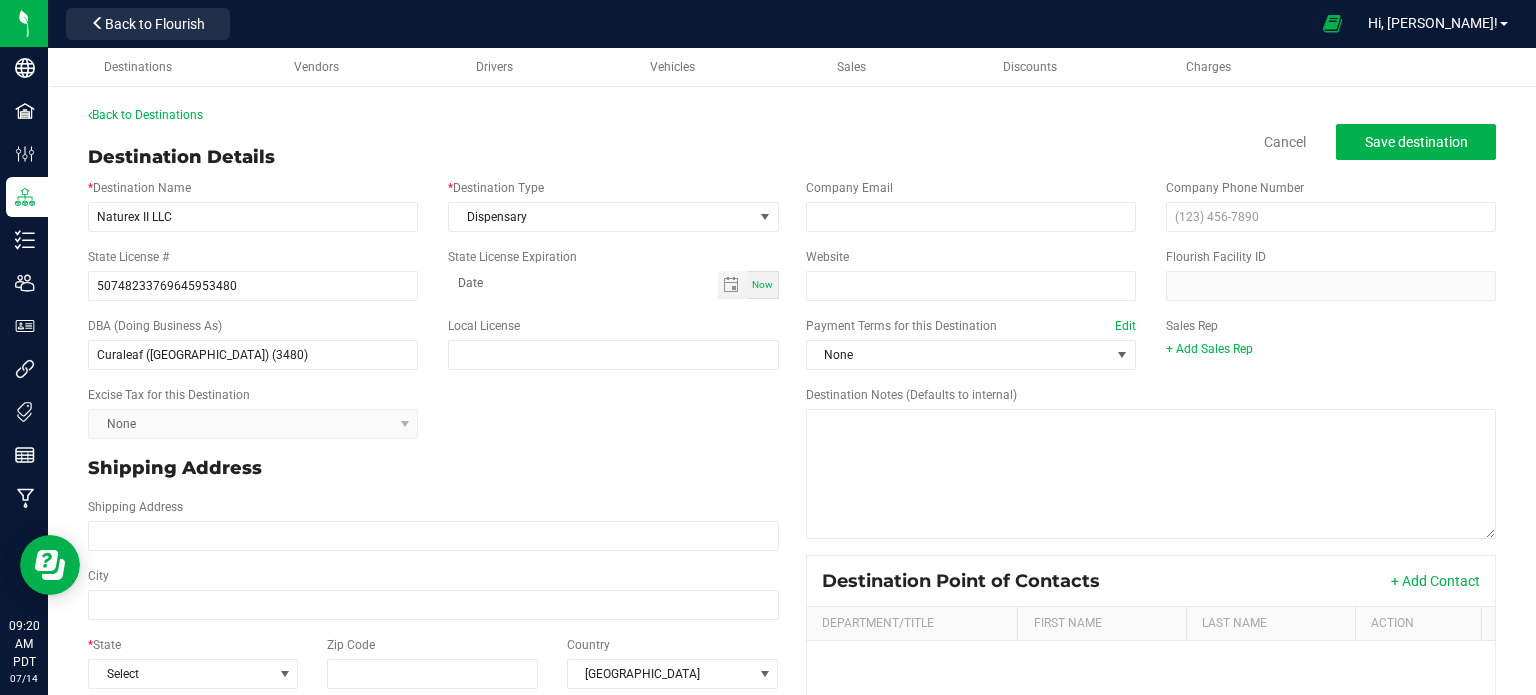 click on "Shipping Address" at bounding box center [433, 468] 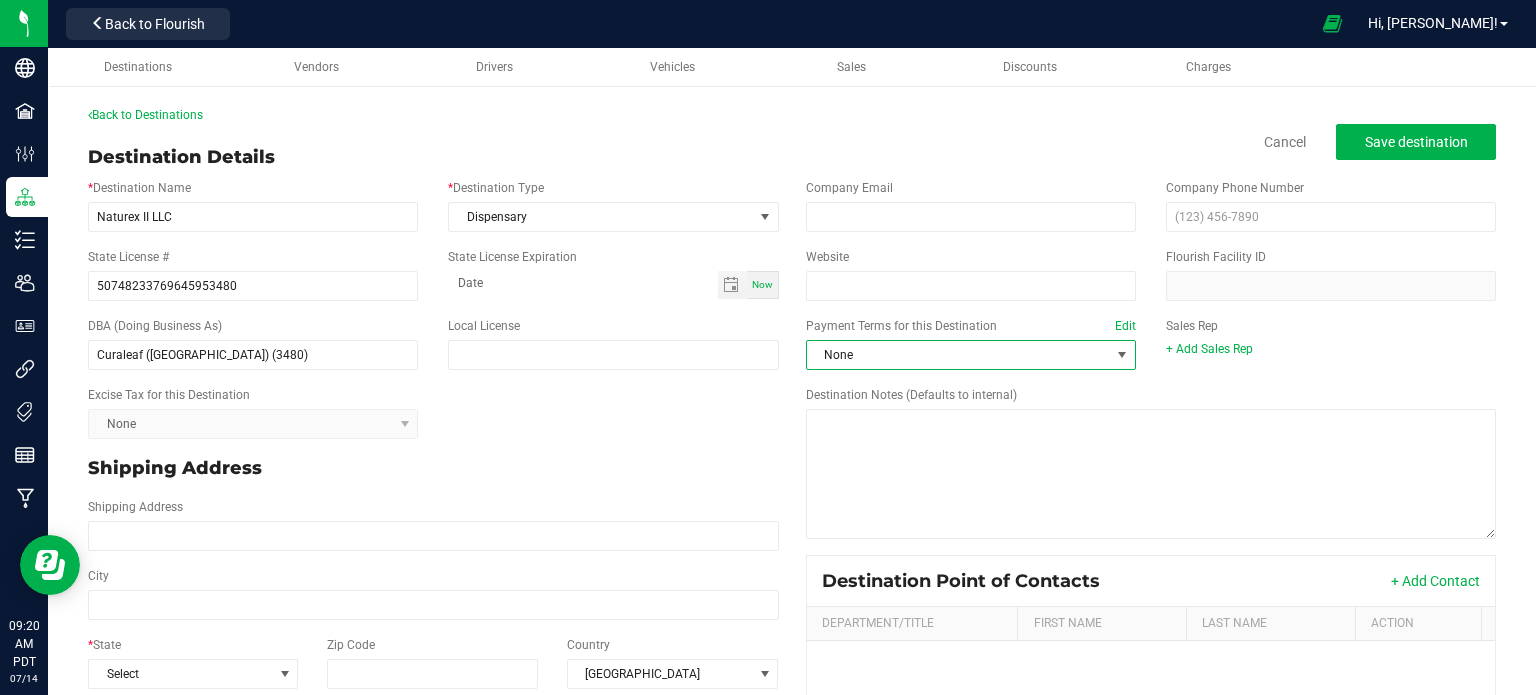 click on "None" at bounding box center [958, 355] 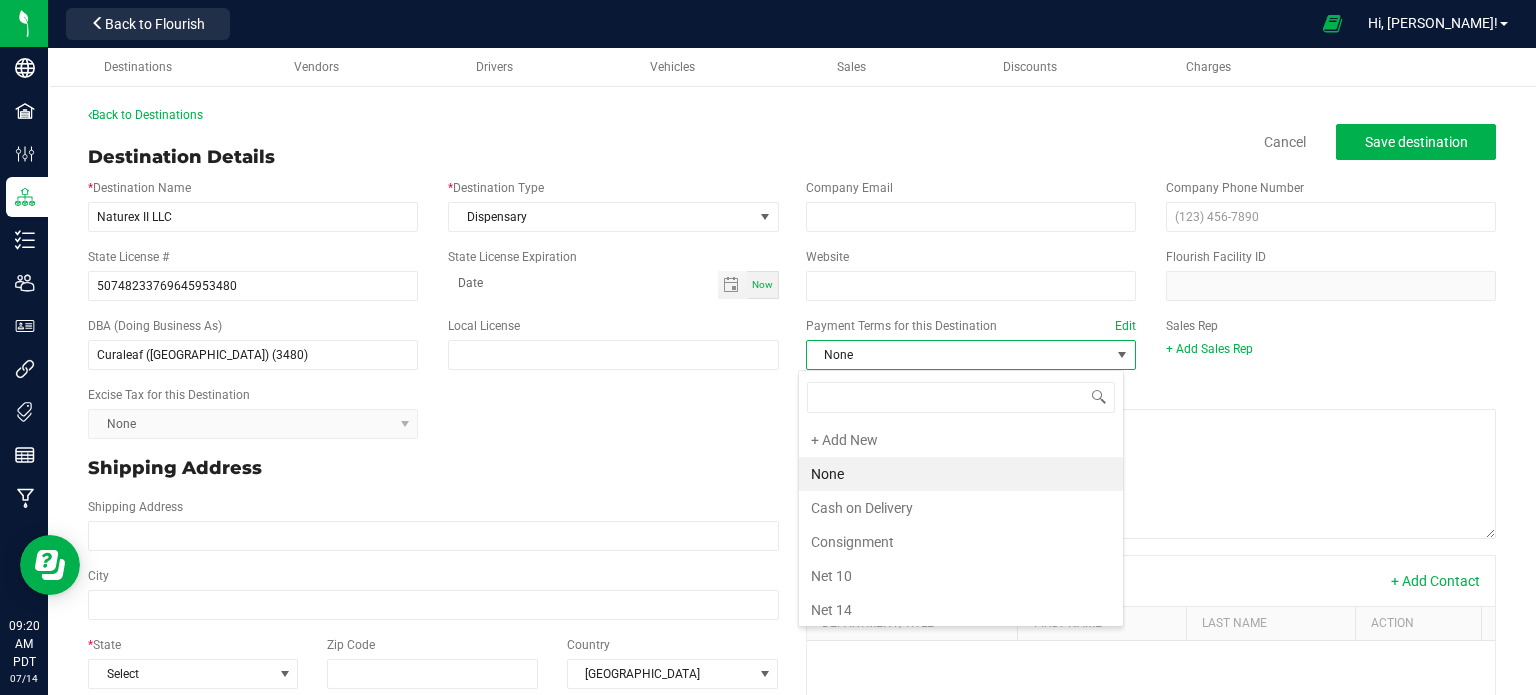 scroll, scrollTop: 99970, scrollLeft: 99673, axis: both 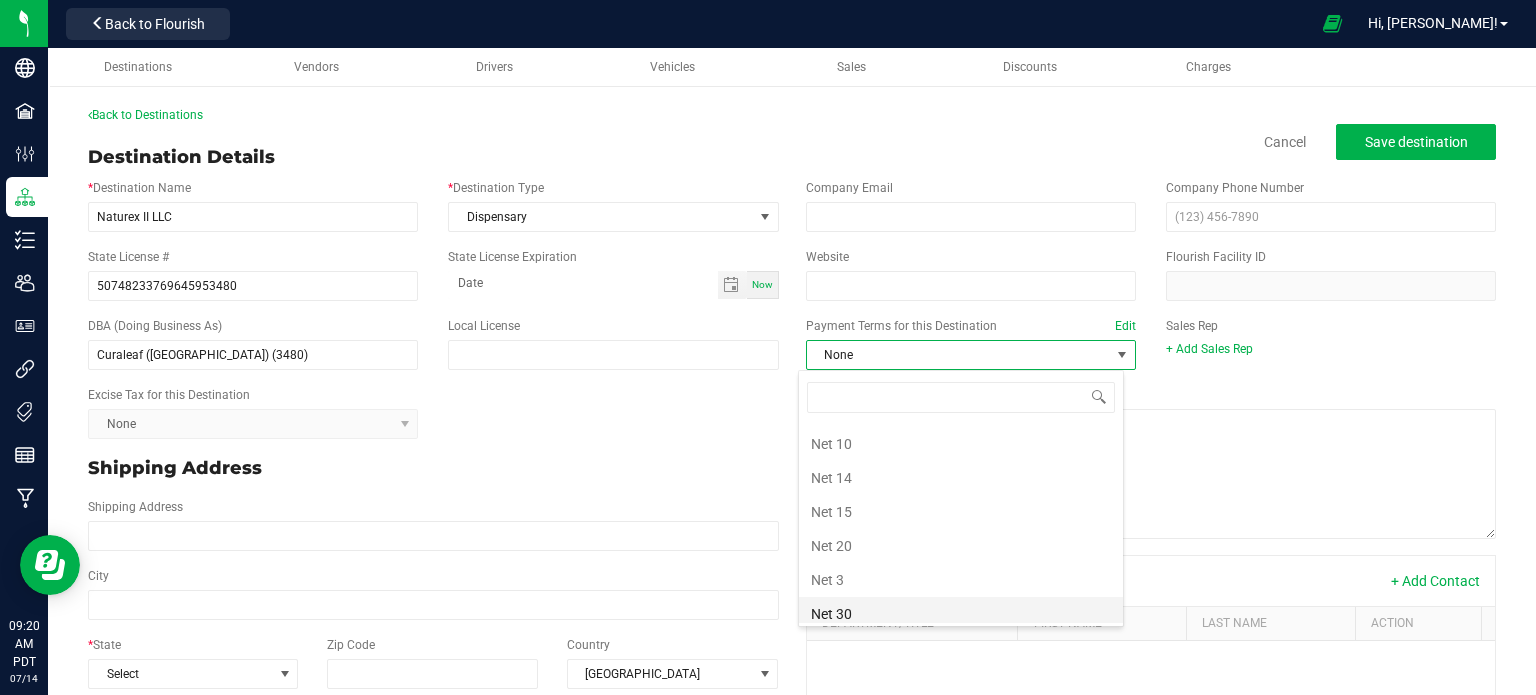 click on "Net 30" at bounding box center [961, 614] 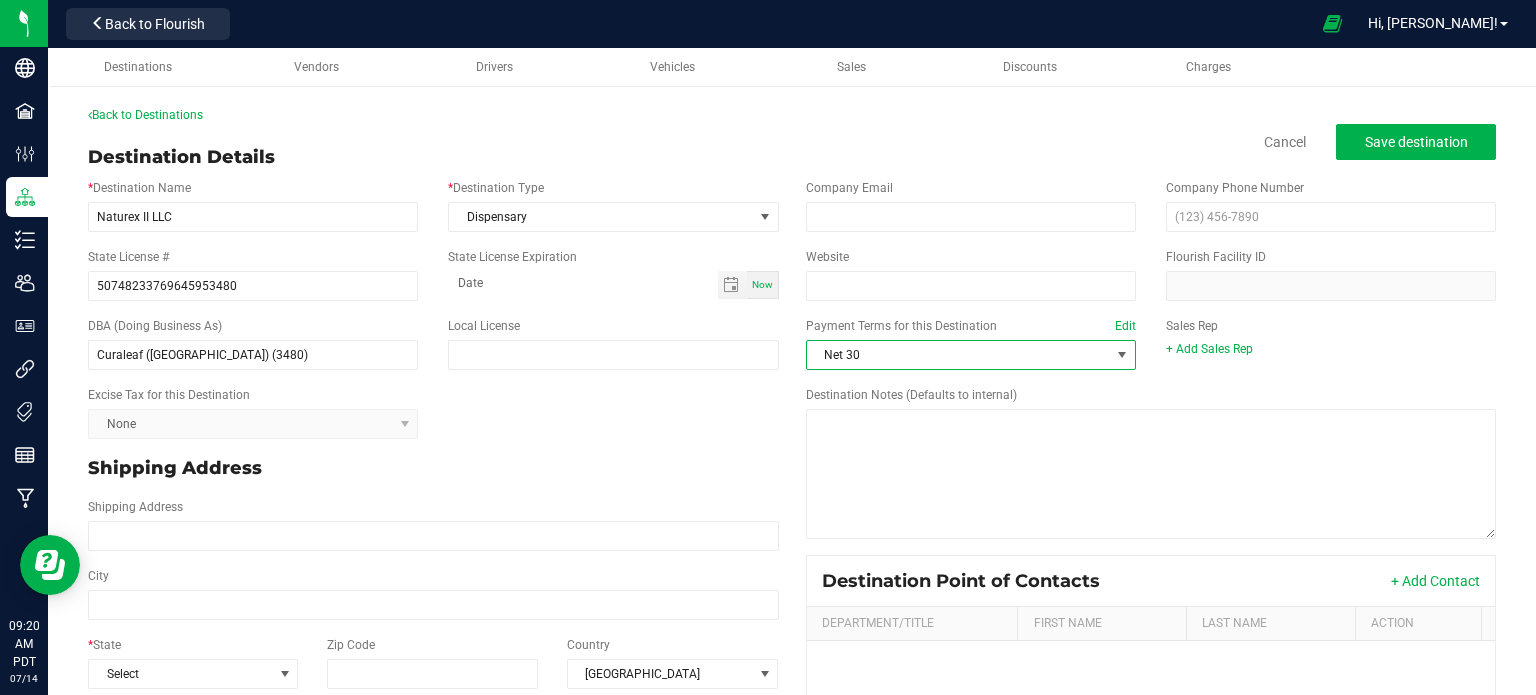 click on "Excise Tax for this Destination    None" at bounding box center [433, 412] 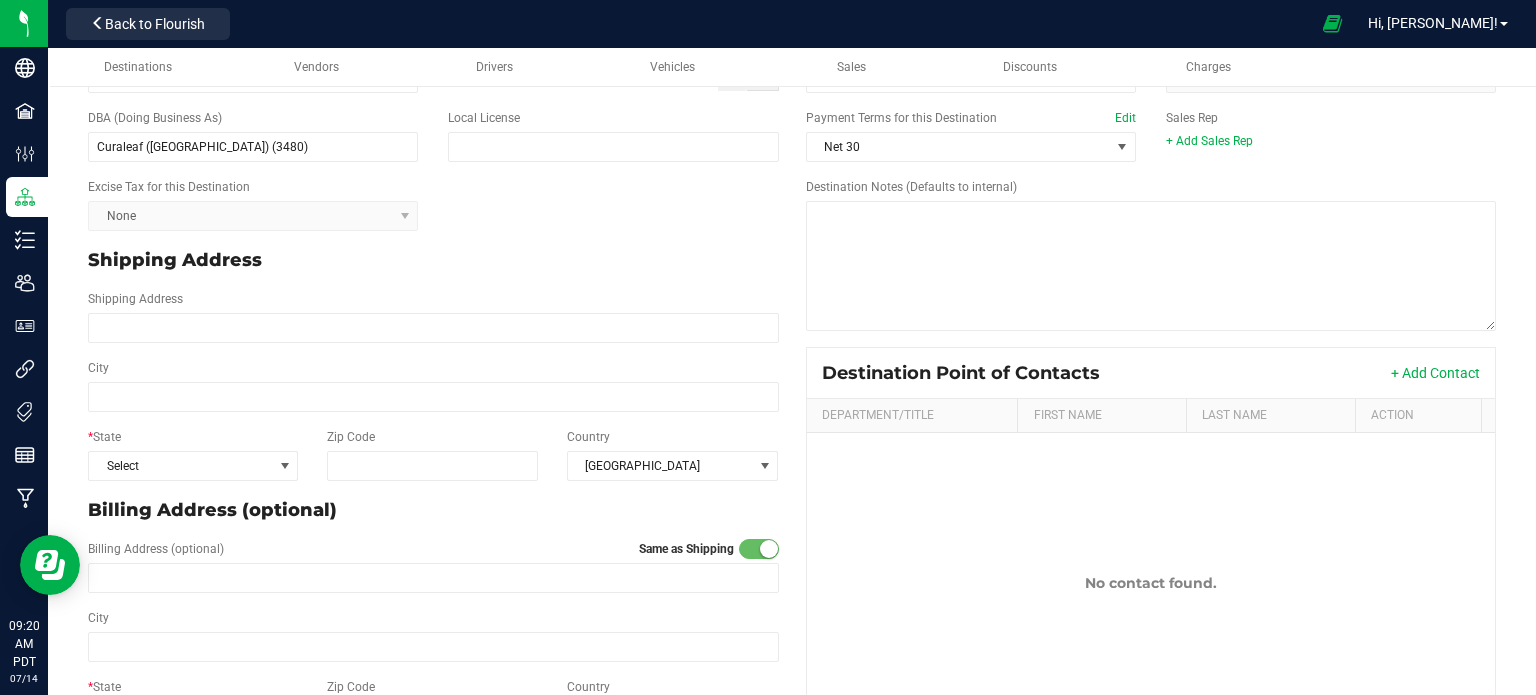 scroll, scrollTop: 211, scrollLeft: 0, axis: vertical 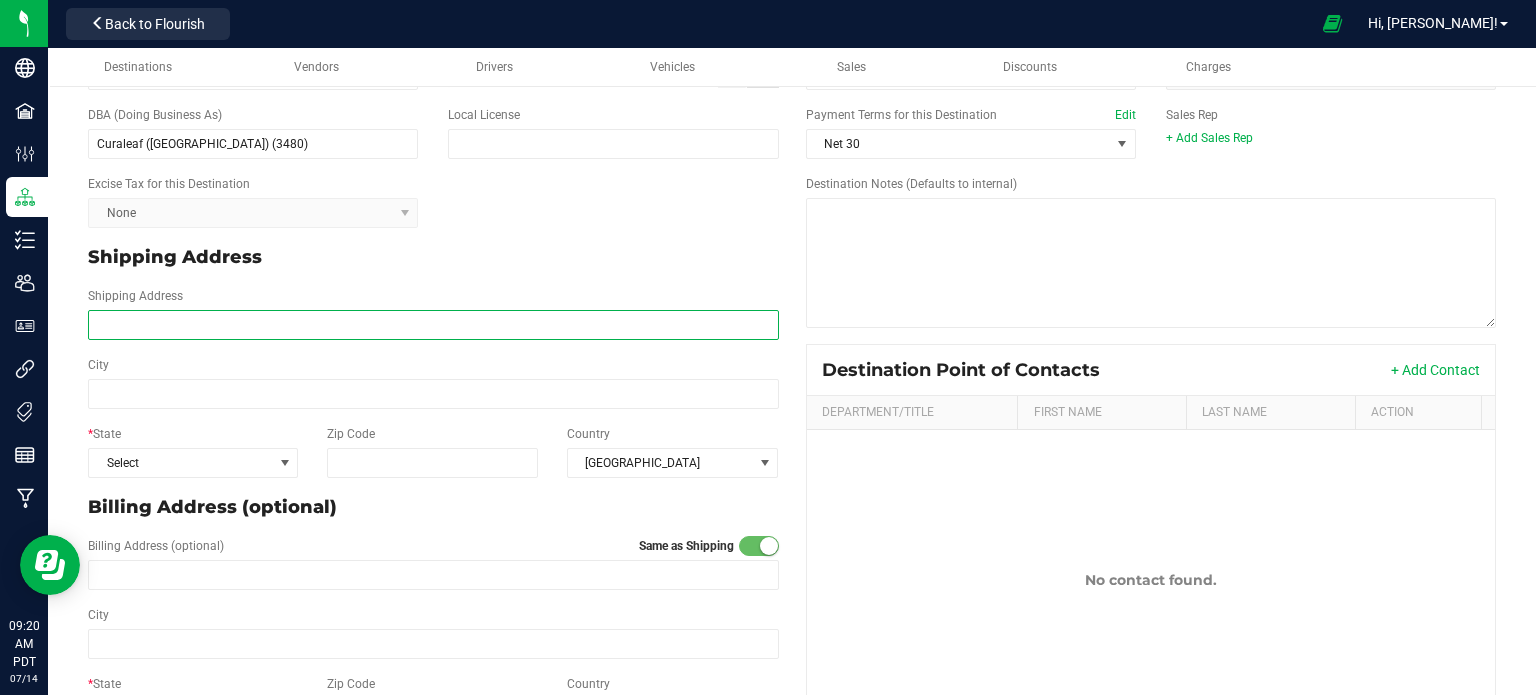 click on "Shipping Address" at bounding box center (433, 325) 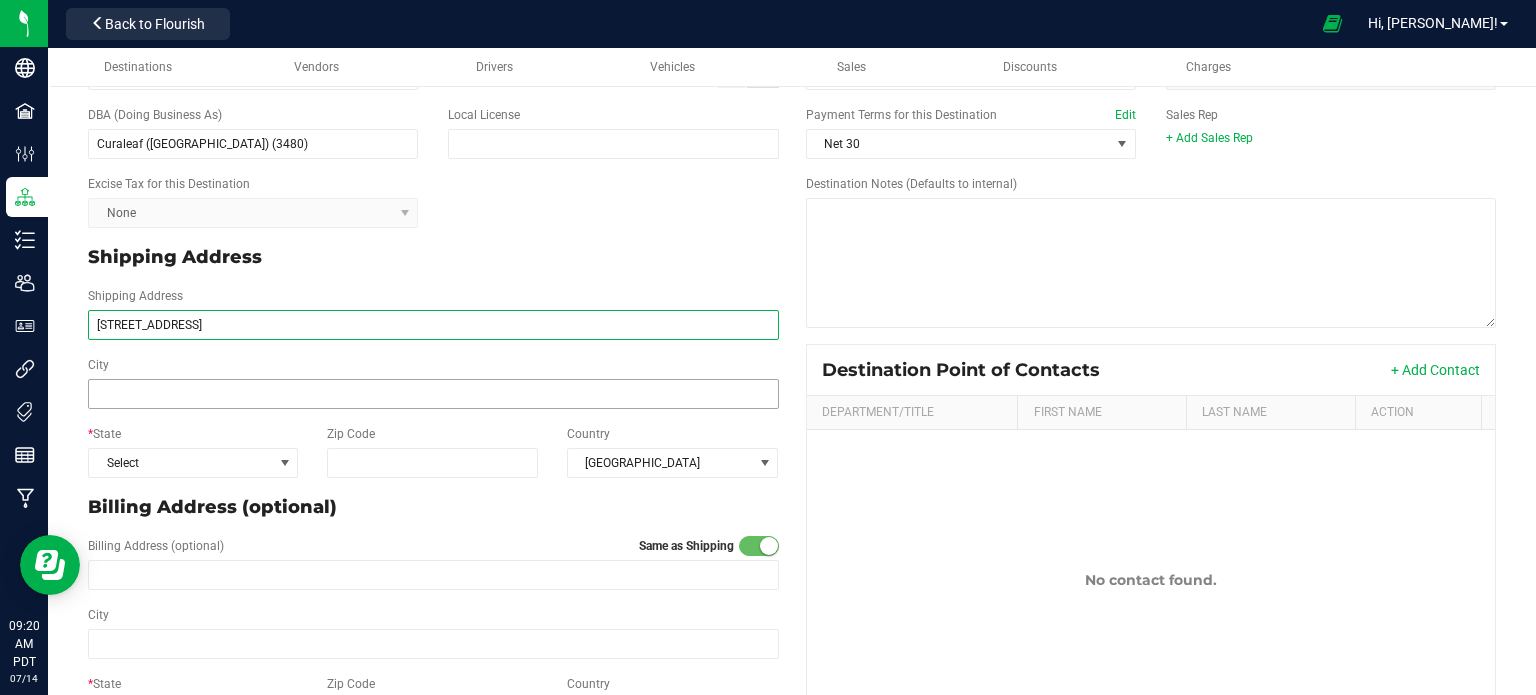 type on "[STREET_ADDRESS]" 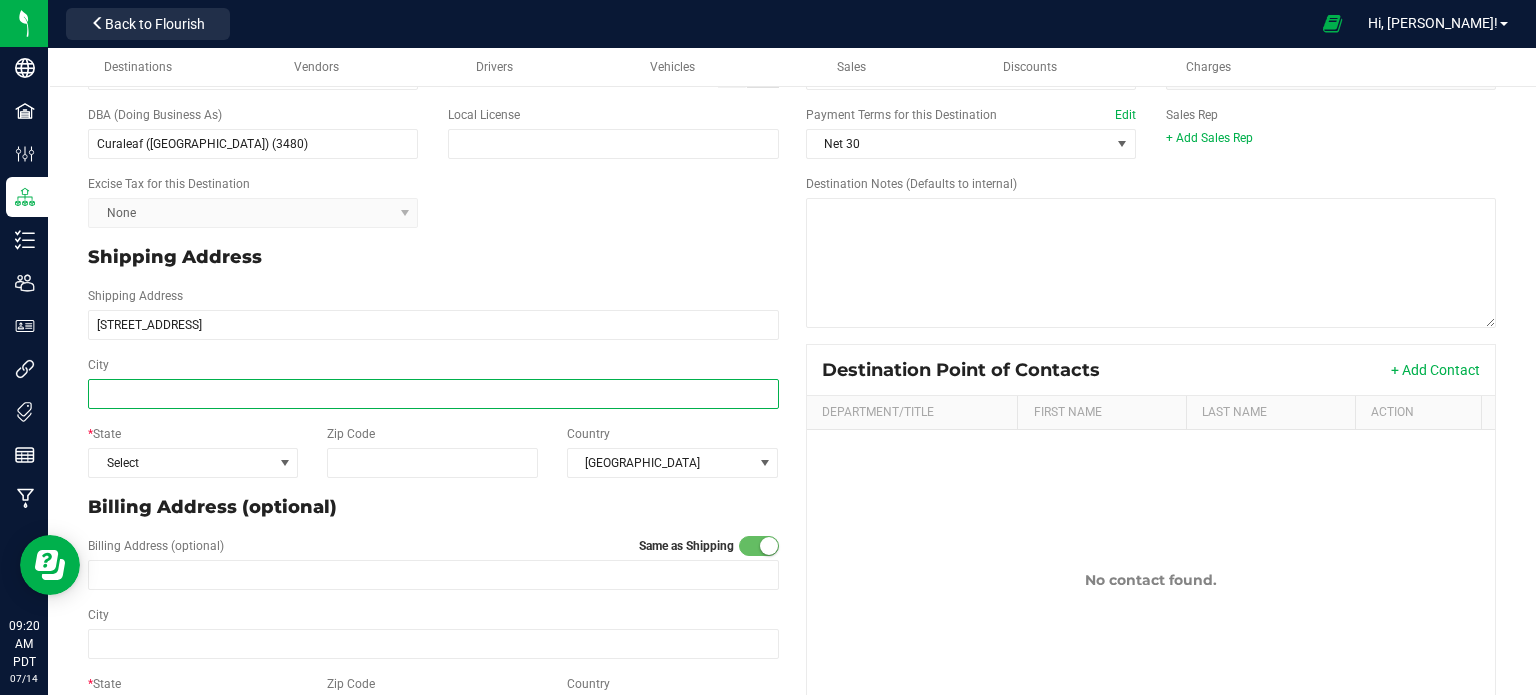 type on "[STREET_ADDRESS]" 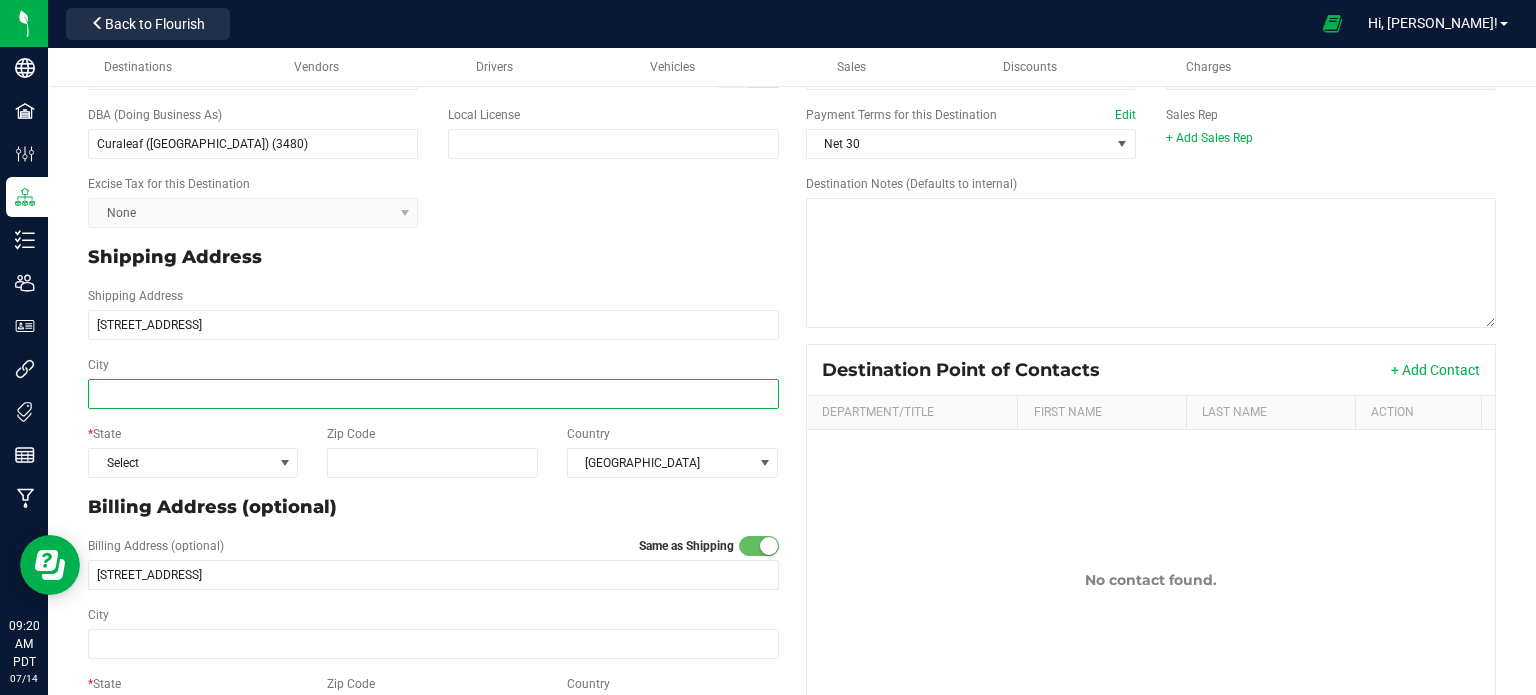 click on "City" at bounding box center (433, 394) 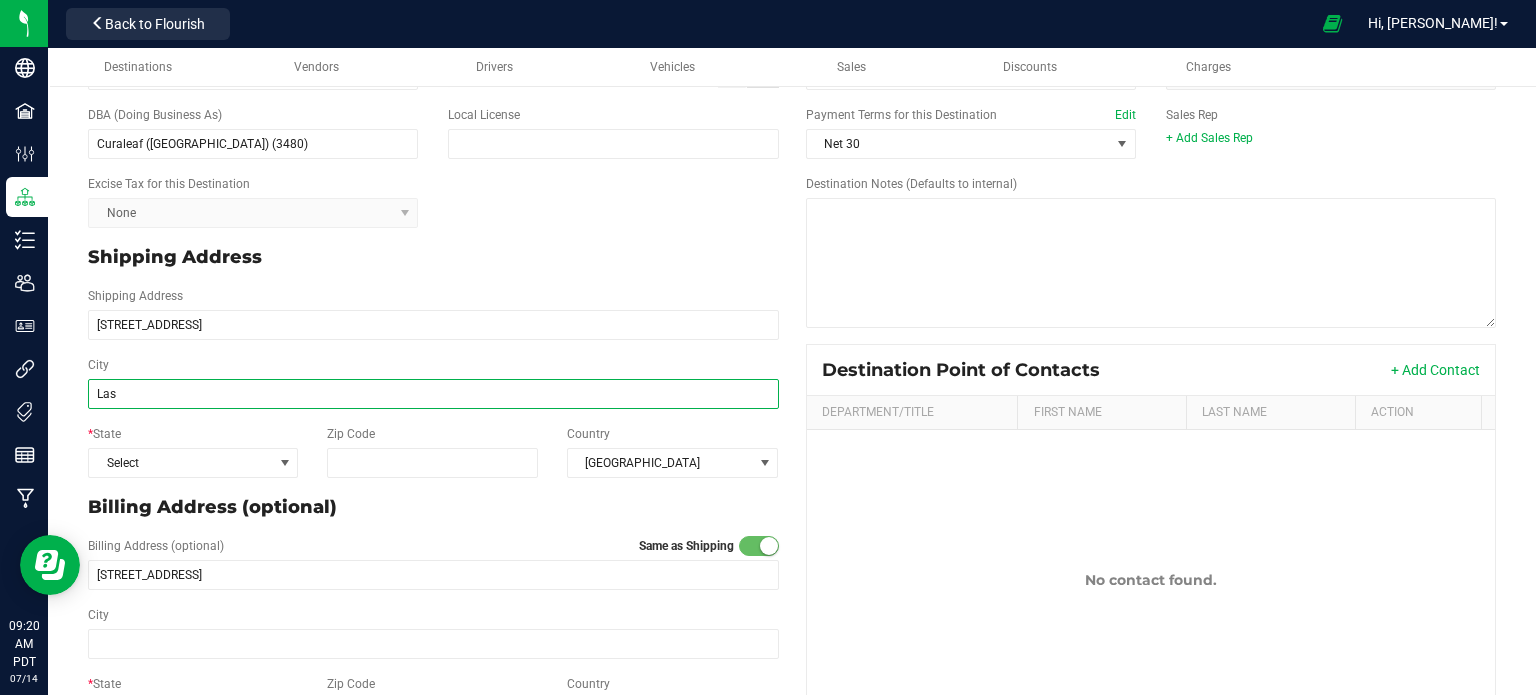 type on "[GEOGRAPHIC_DATA]" 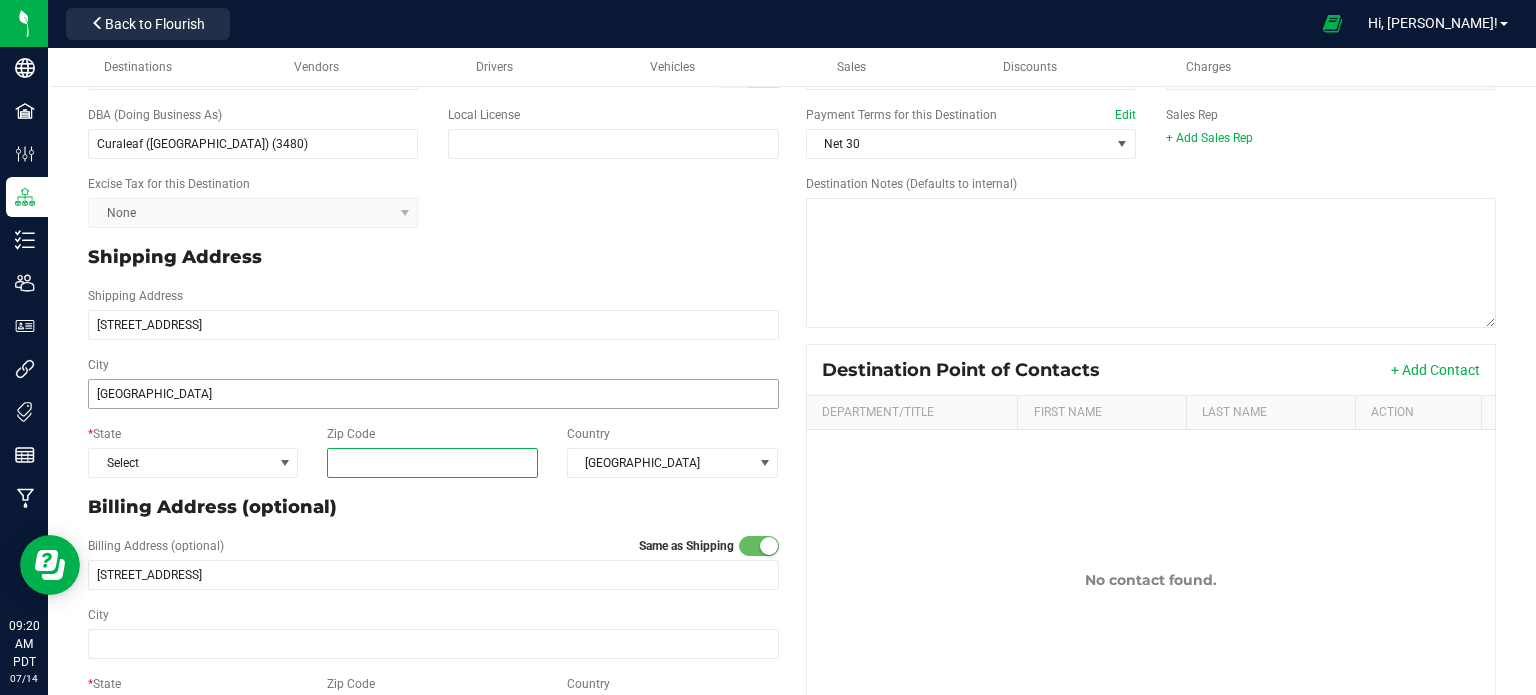 type on "89169" 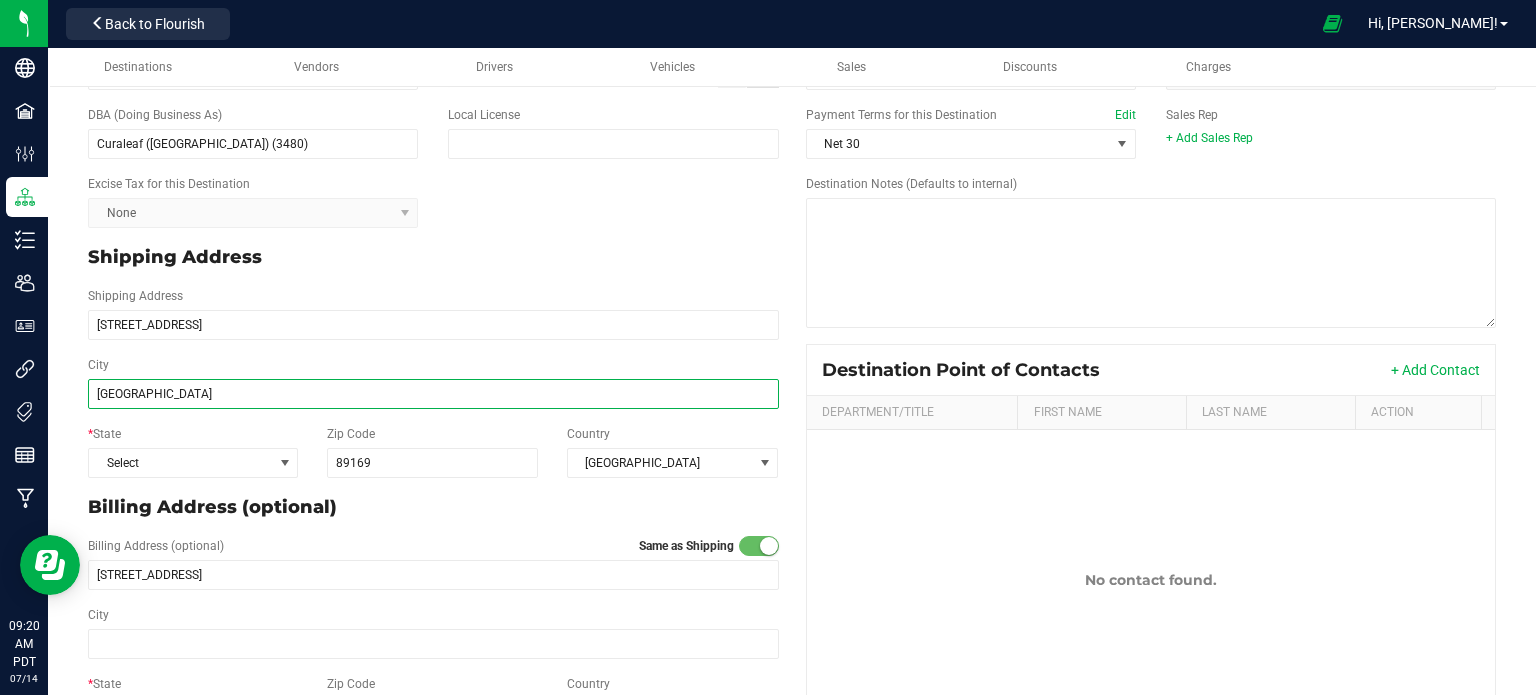 type on "[GEOGRAPHIC_DATA]" 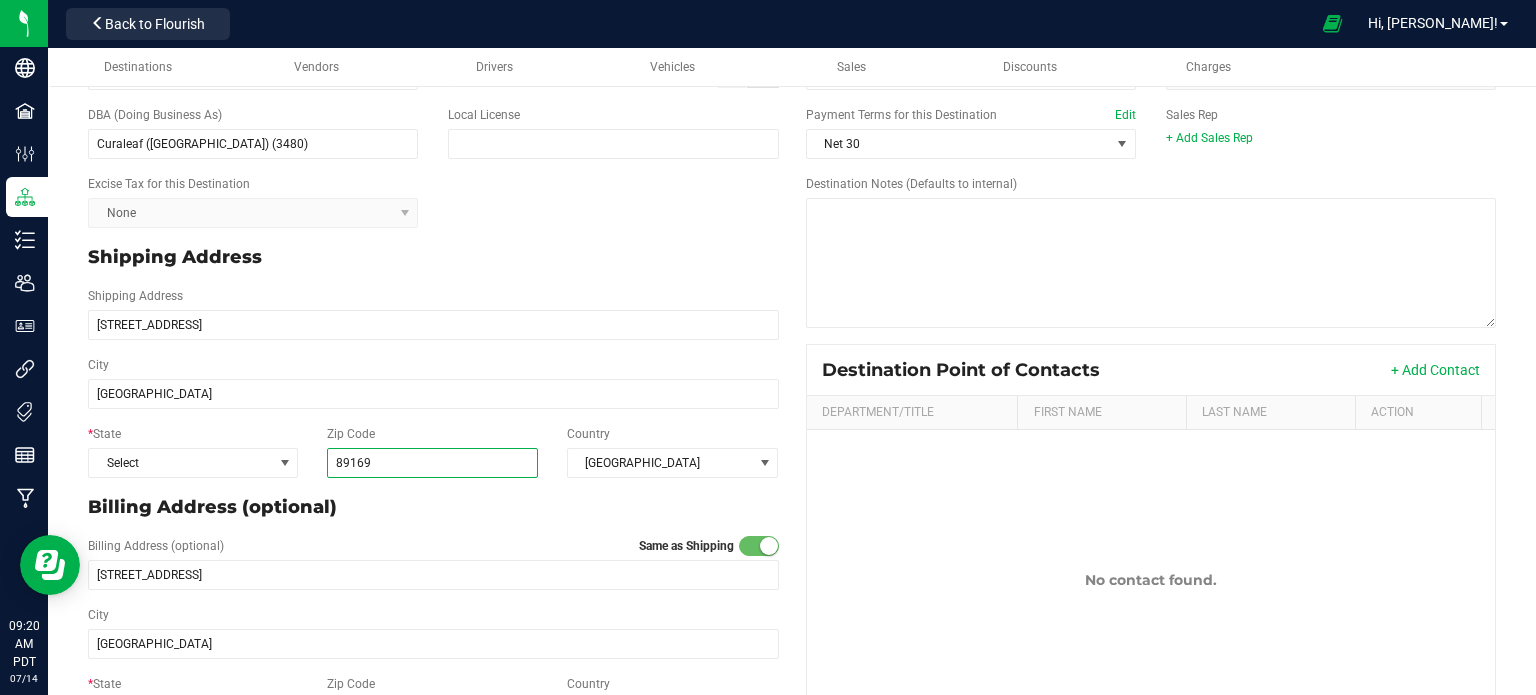 click on "89169" at bounding box center (433, 463) 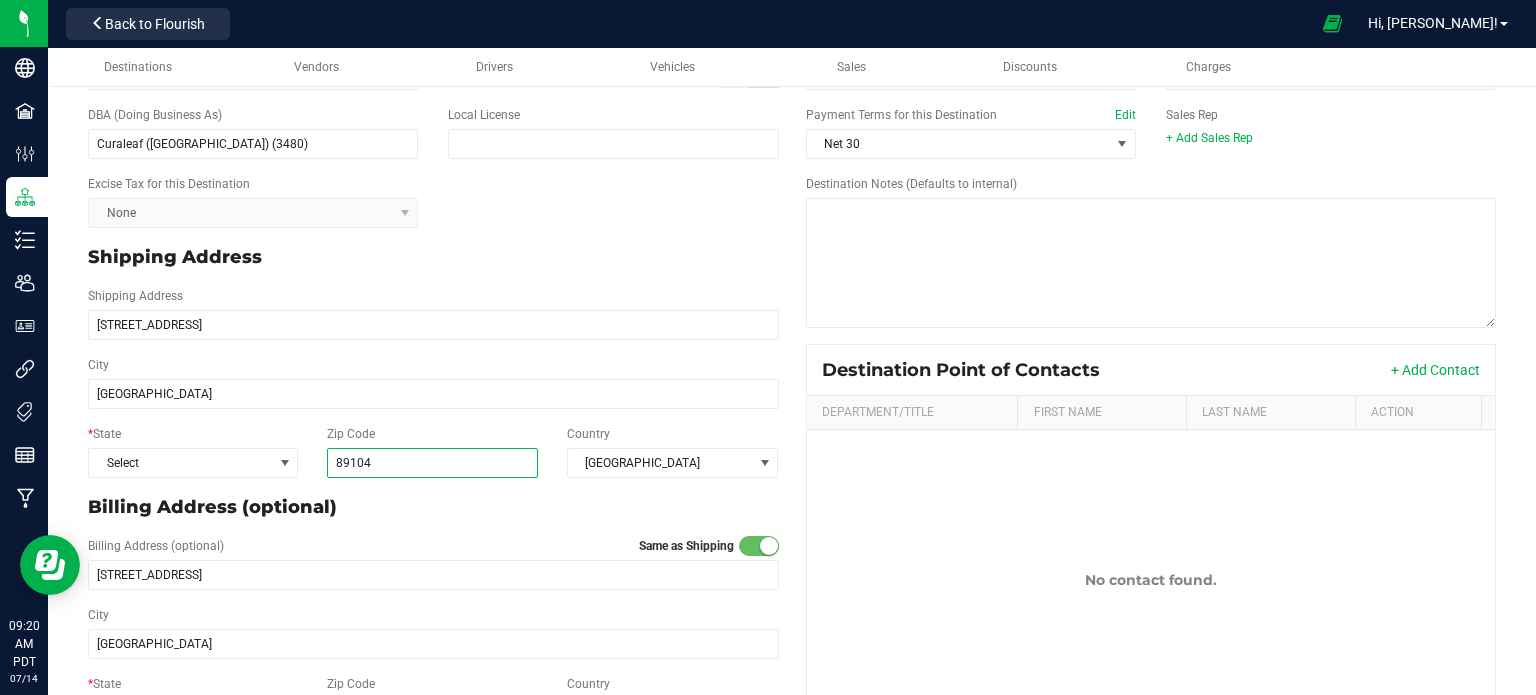 type on "89104" 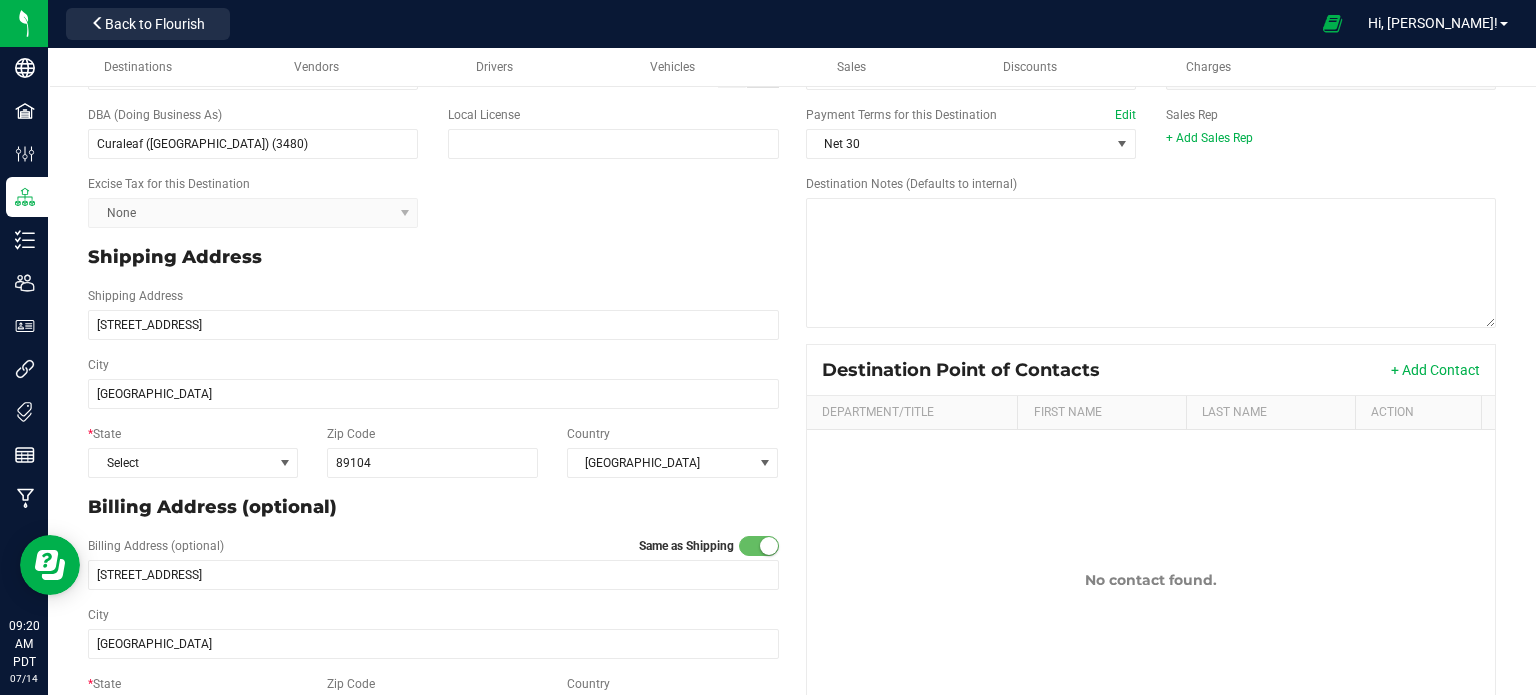 type on "89104" 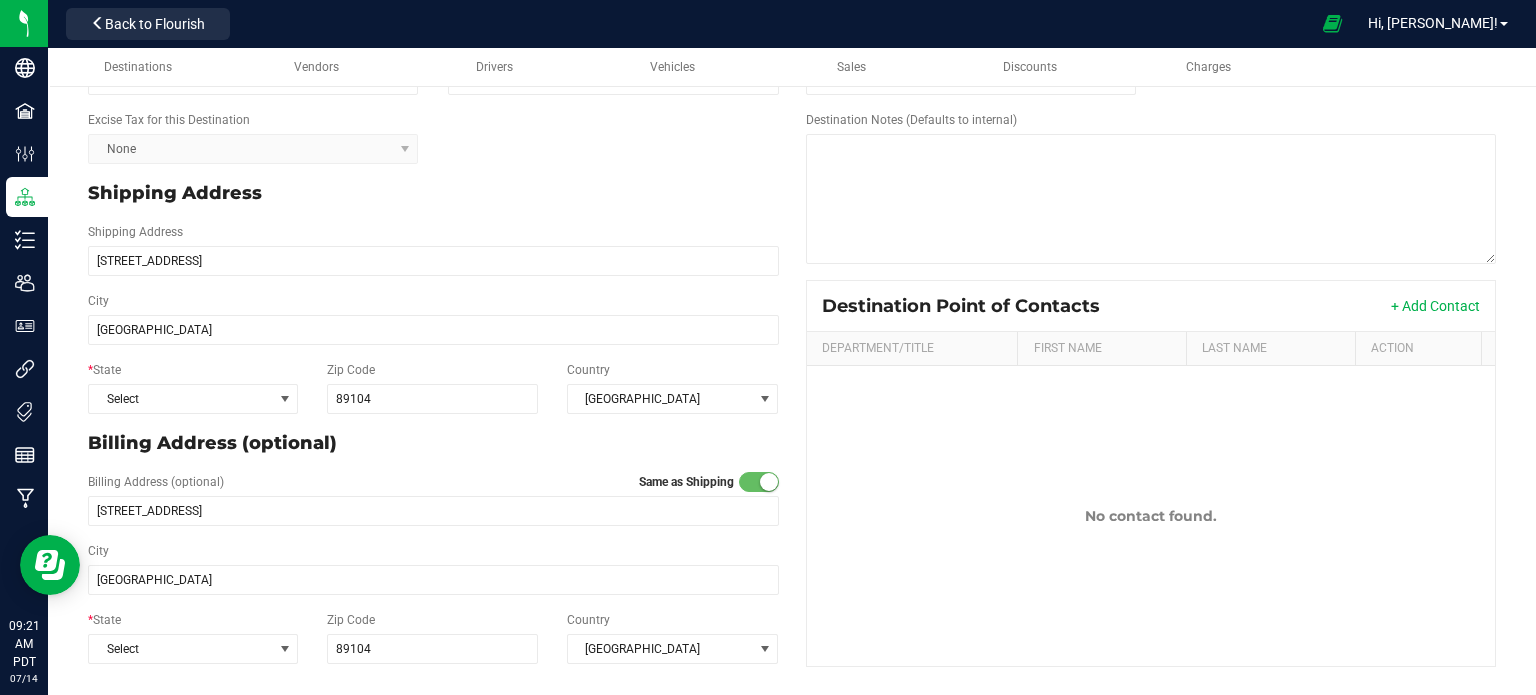 click on "Billing Address (optional)" at bounding box center (433, 443) 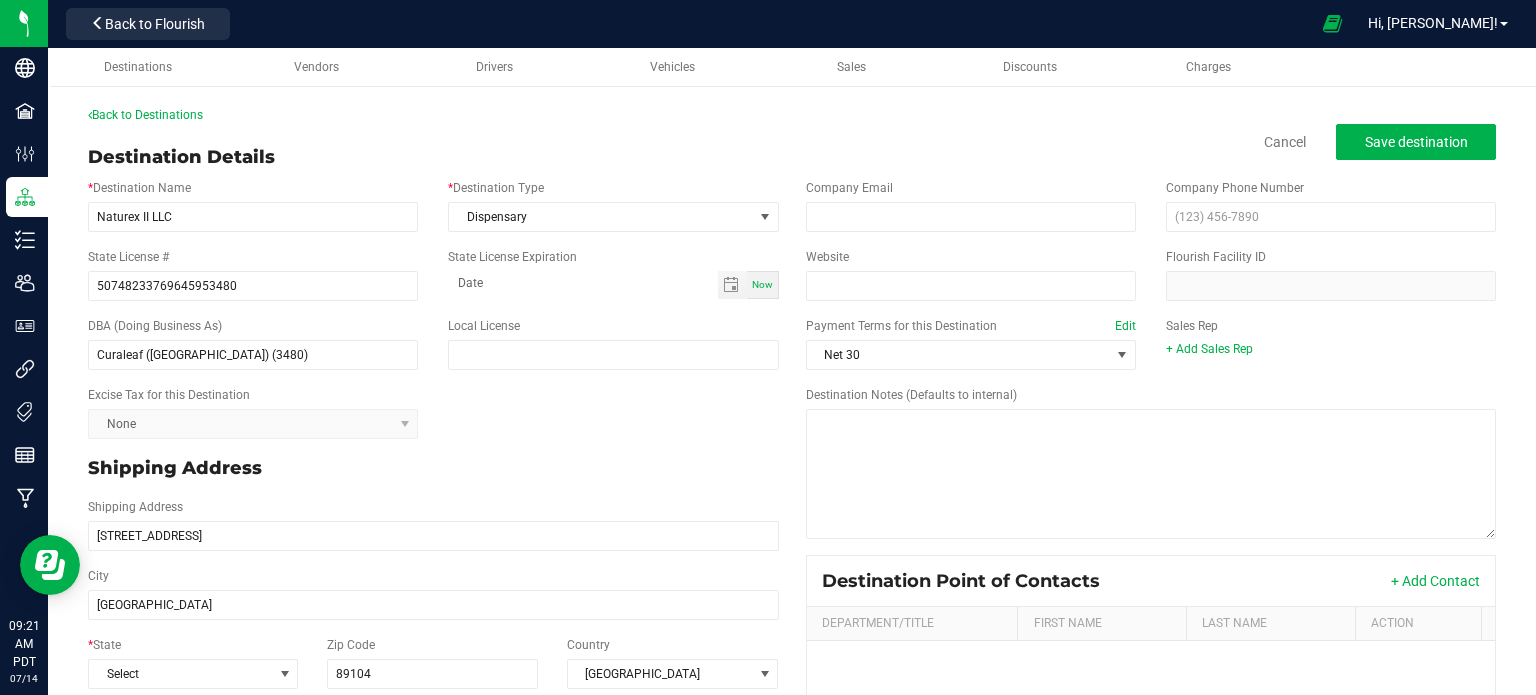 click on "Destination Details   Cancel   Save destination" at bounding box center (792, 157) 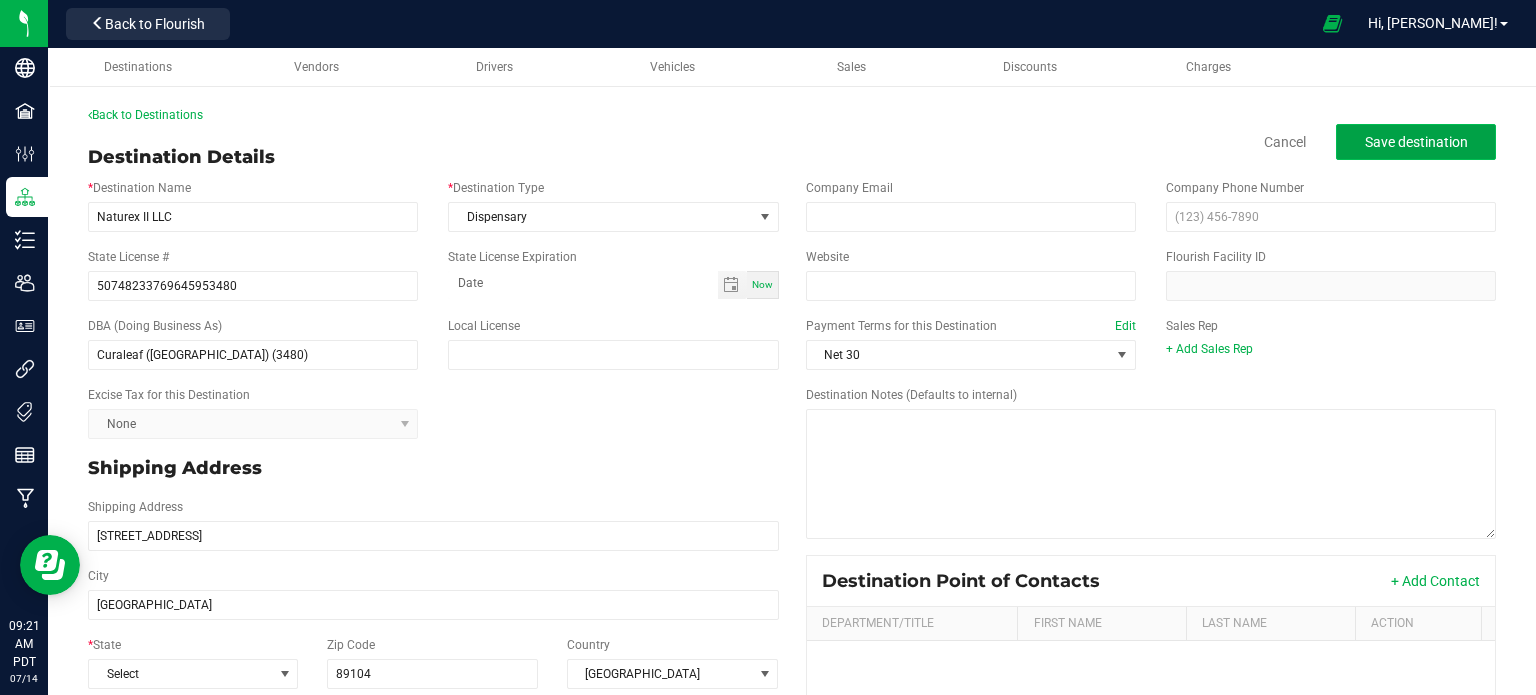 click on "Save destination" 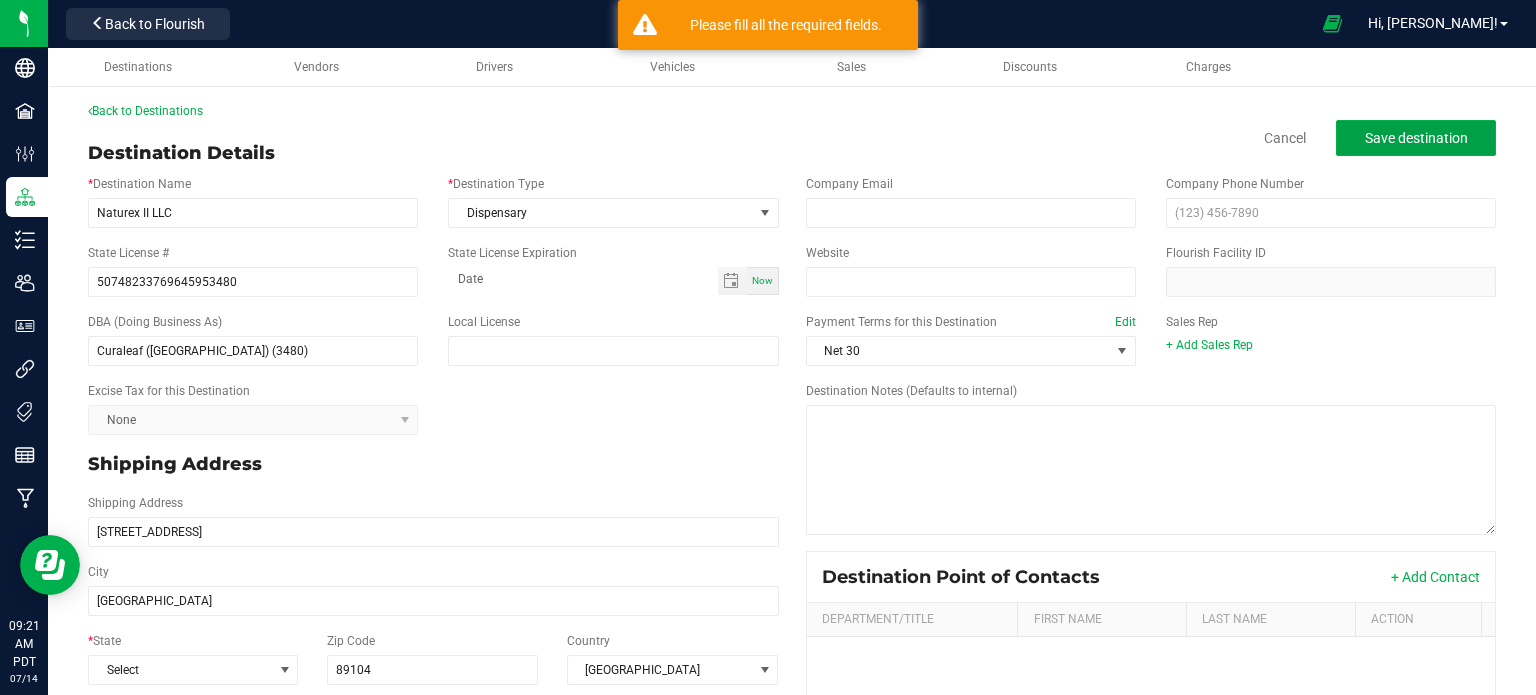 scroll, scrollTop: 2, scrollLeft: 0, axis: vertical 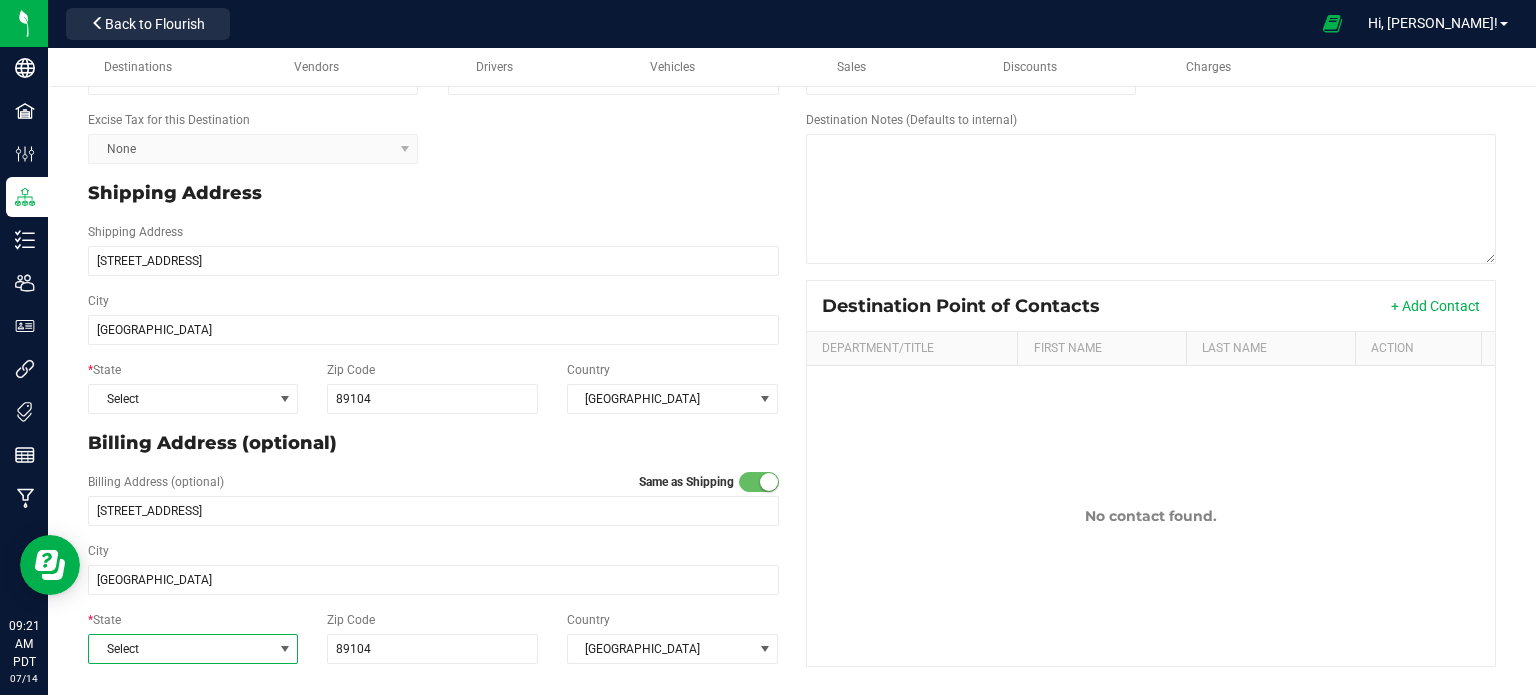 click at bounding box center (285, 649) 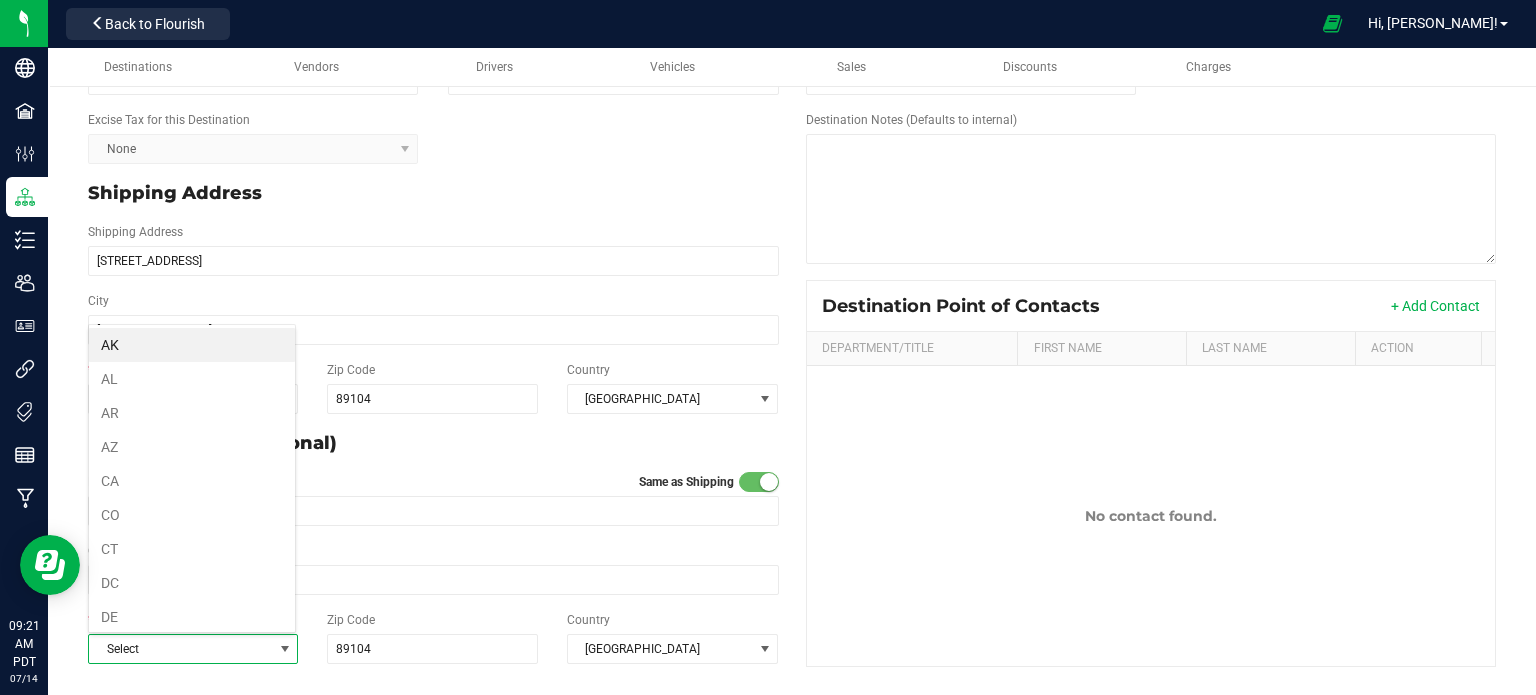 scroll, scrollTop: 99970, scrollLeft: 99792, axis: both 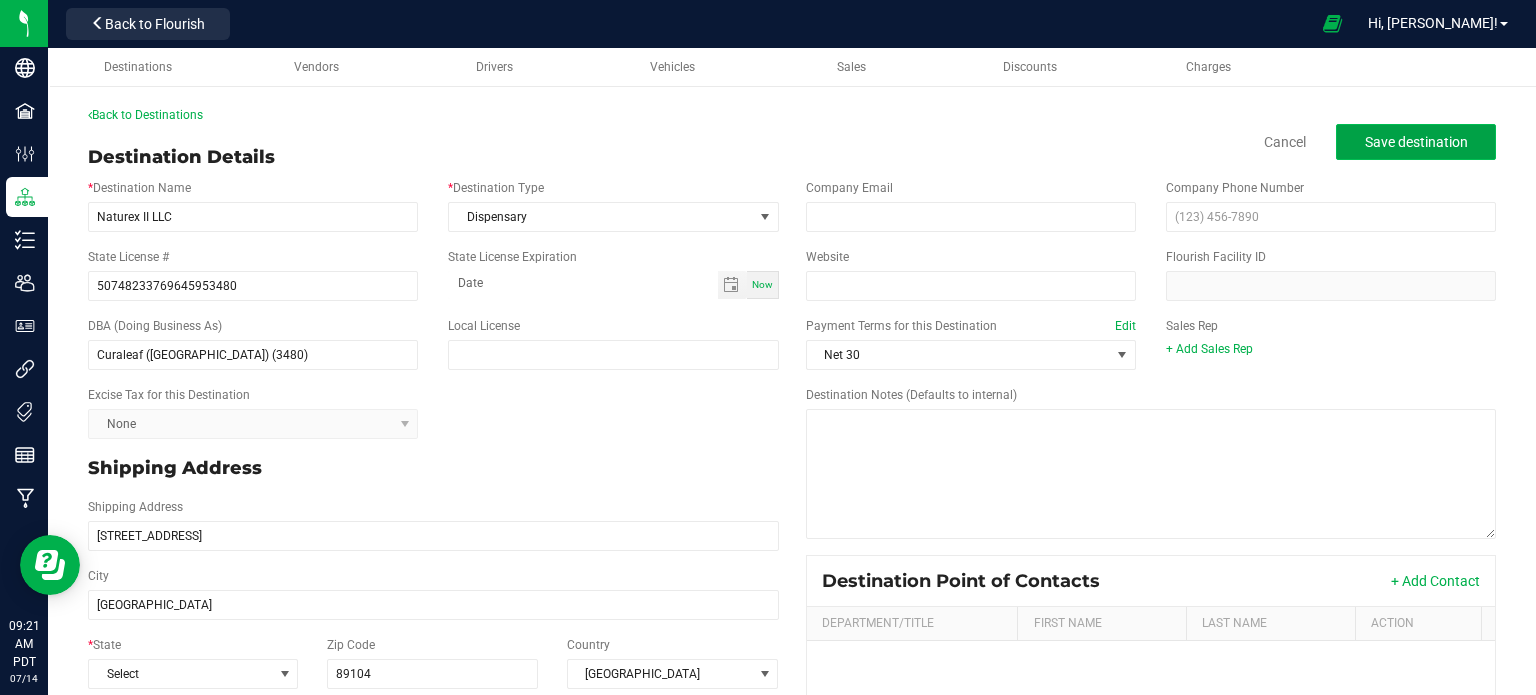 click on "Save destination" 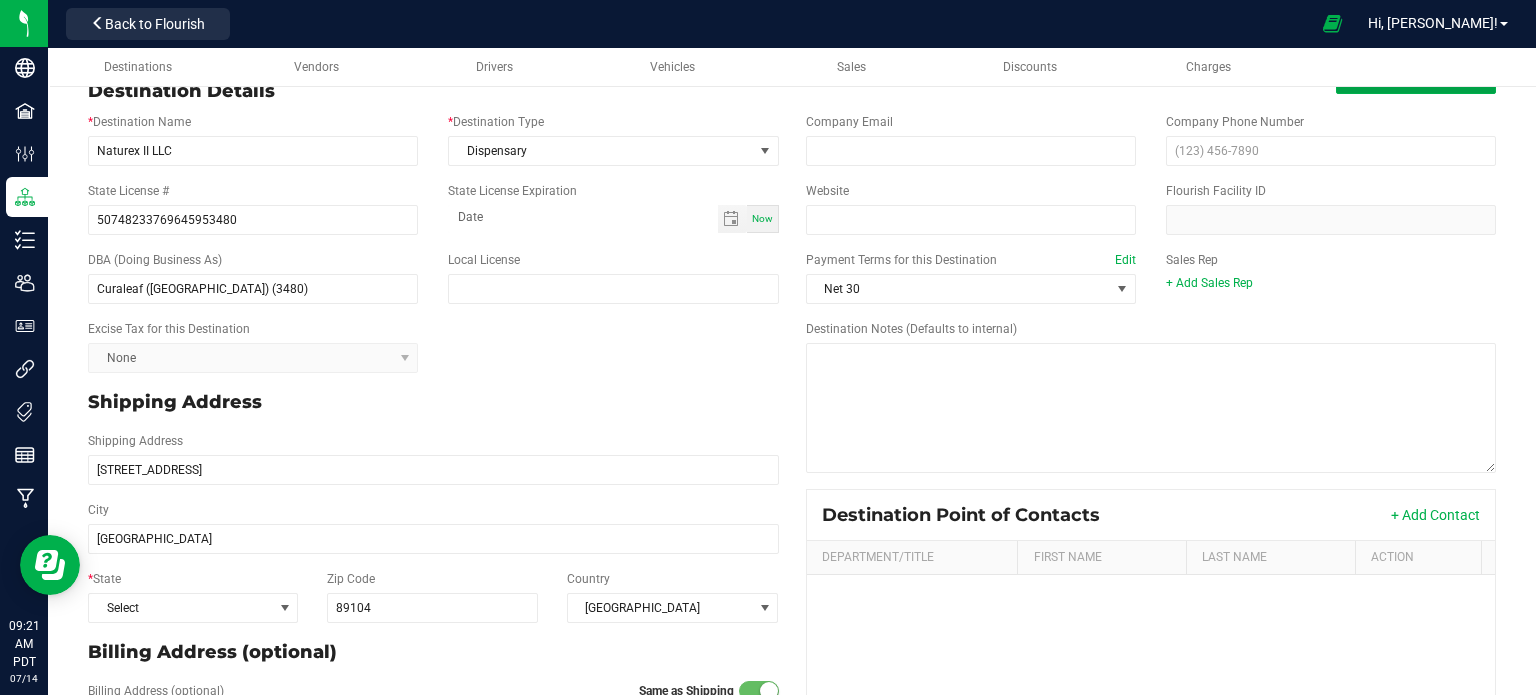 scroll, scrollTop: 67, scrollLeft: 0, axis: vertical 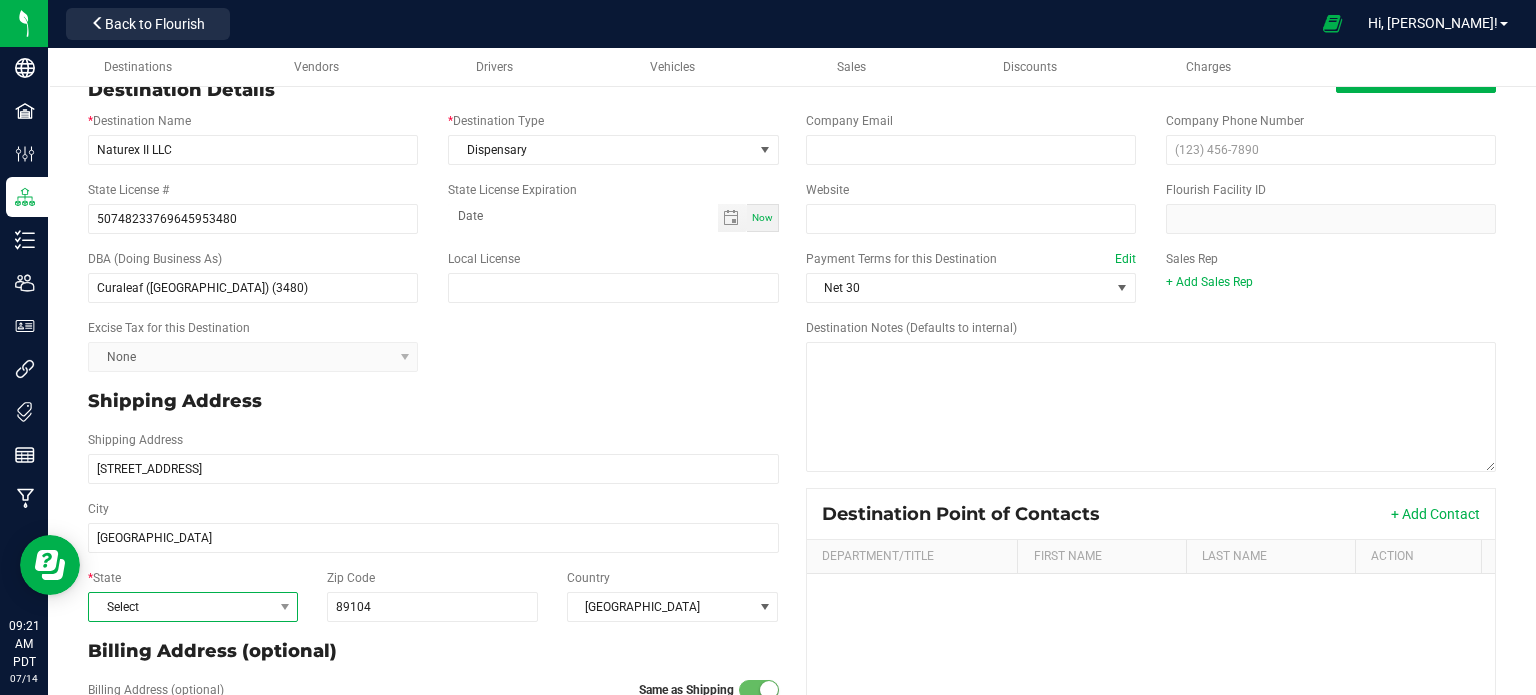 click on "Select" at bounding box center (180, 607) 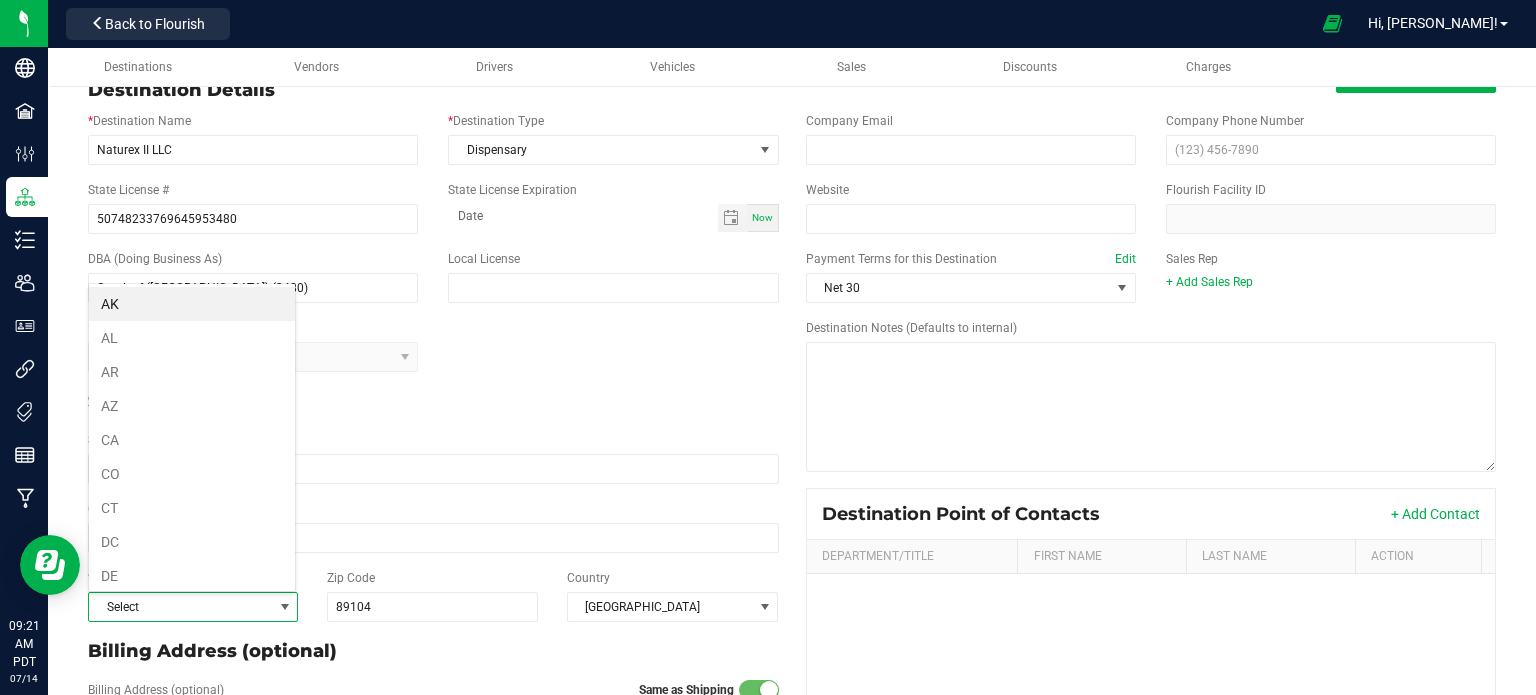 scroll, scrollTop: 99970, scrollLeft: 99792, axis: both 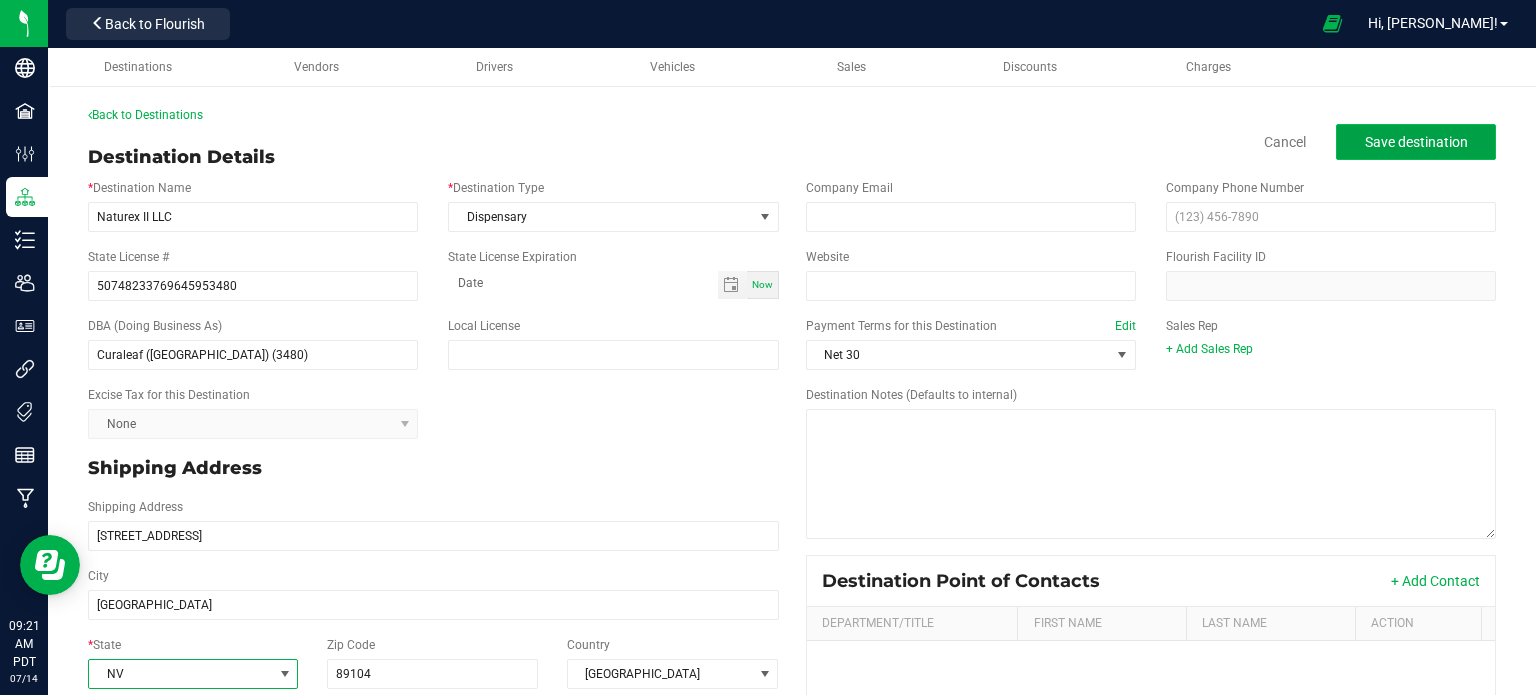 click on "Save destination" 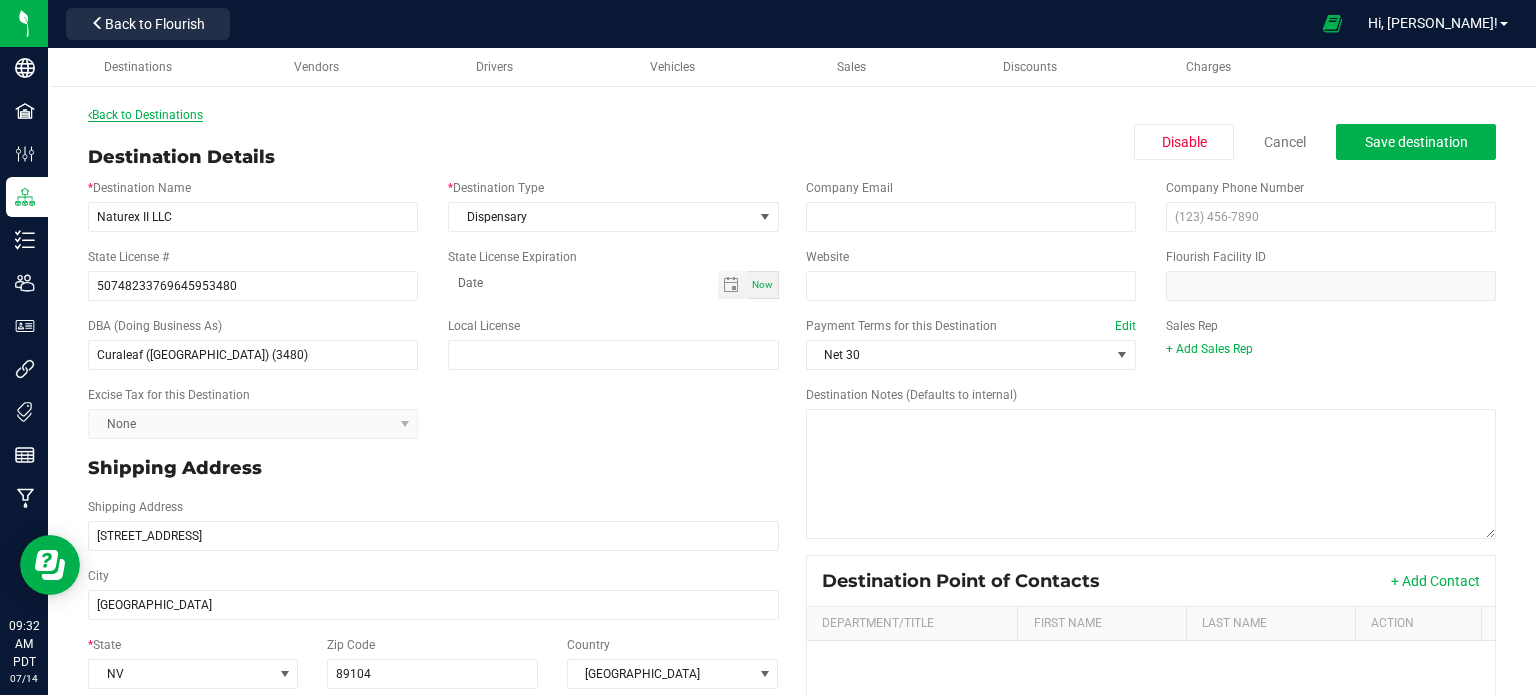 click on "Back to Destinations" at bounding box center (145, 115) 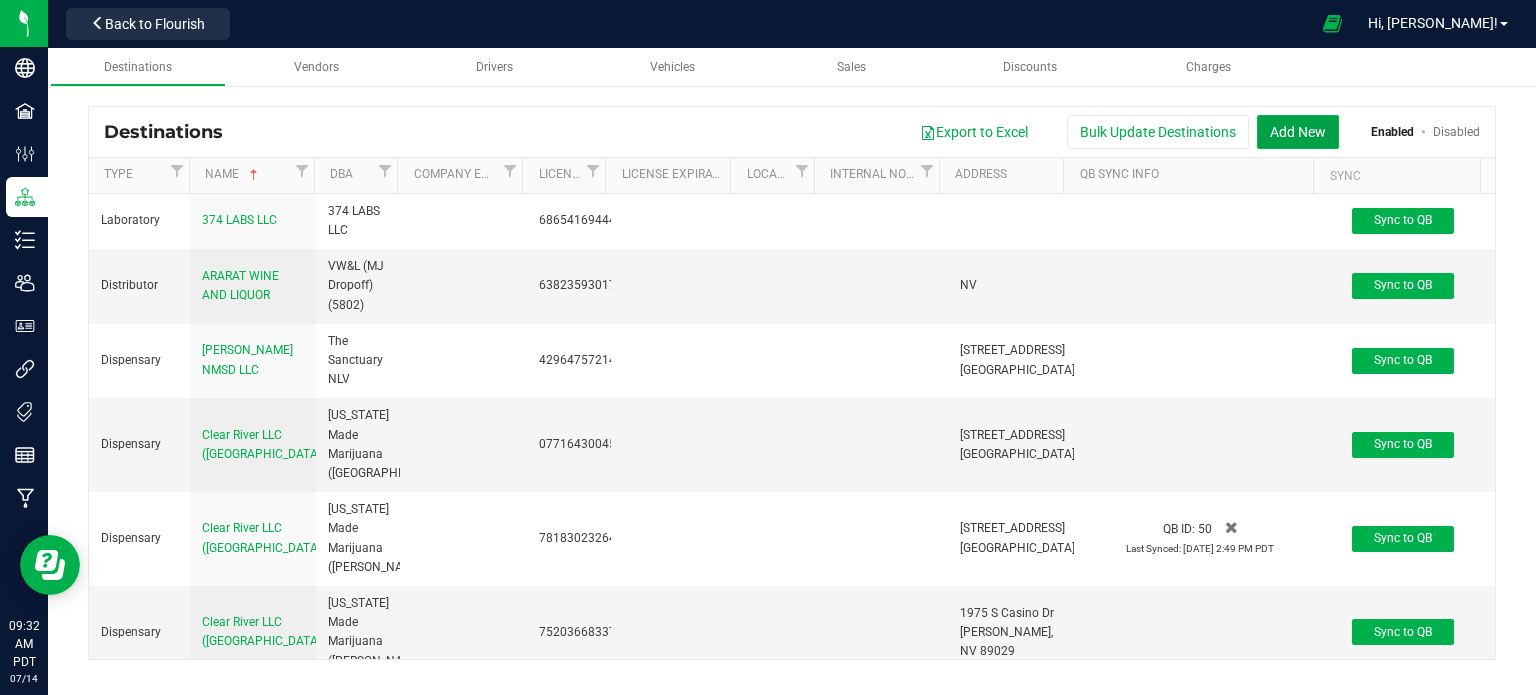 click on "Add New" at bounding box center (1298, 132) 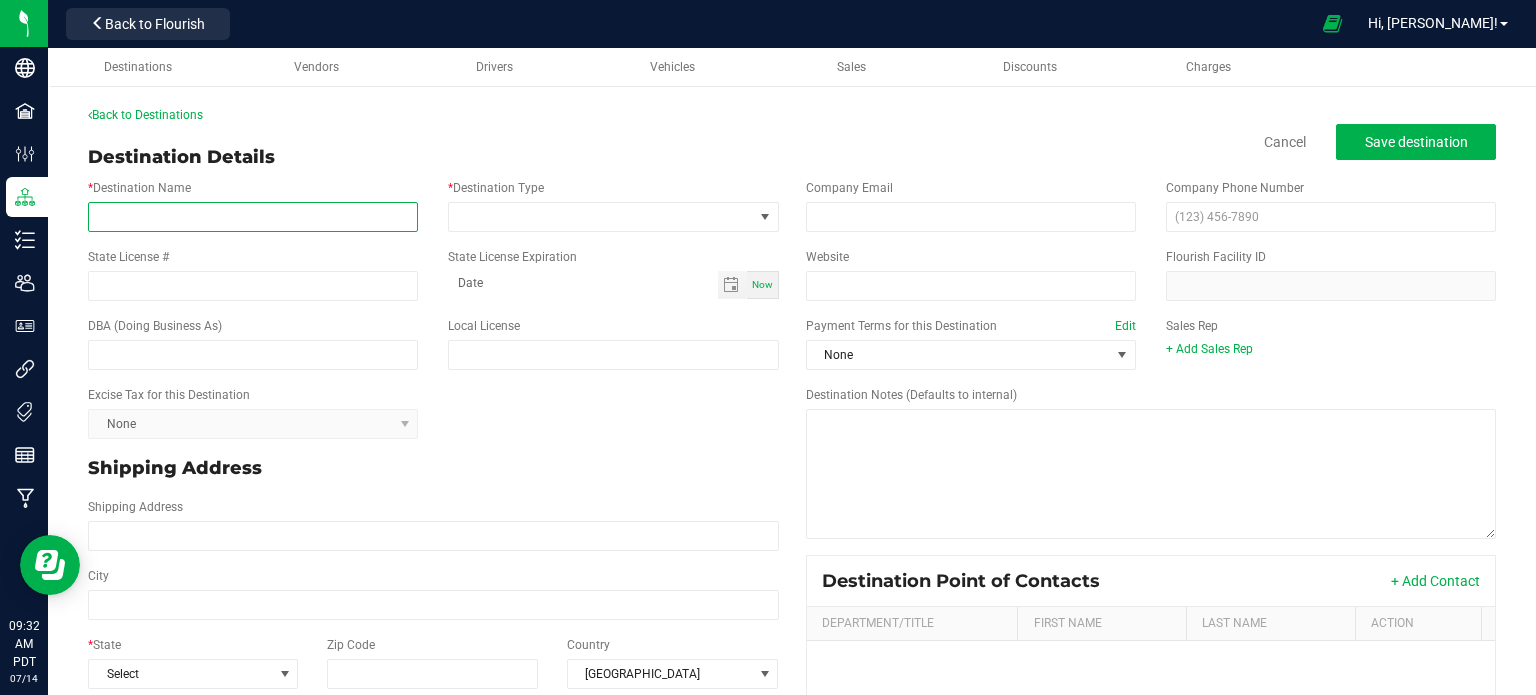click on "*  Destination Name" at bounding box center (253, 217) 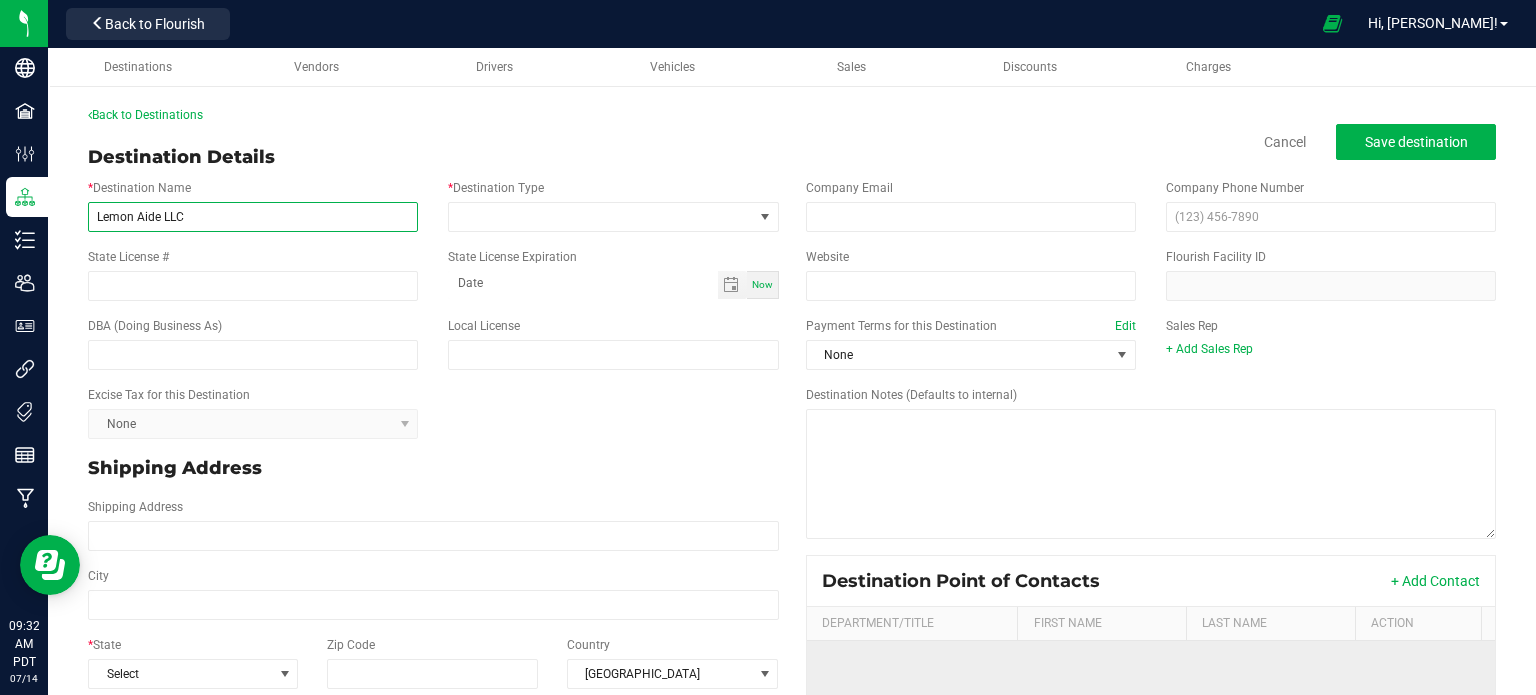 type on "Lemon Aide LLC" 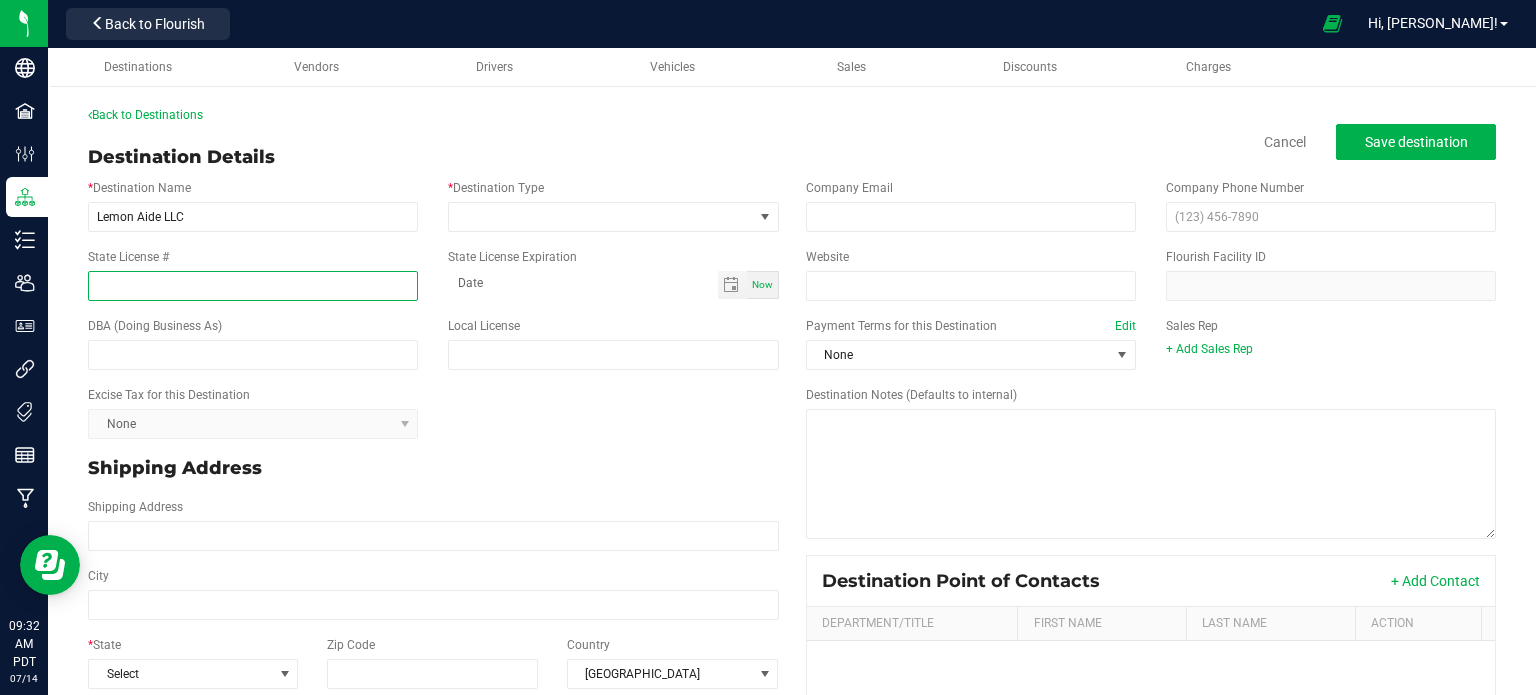 click on "State License #" at bounding box center (253, 286) 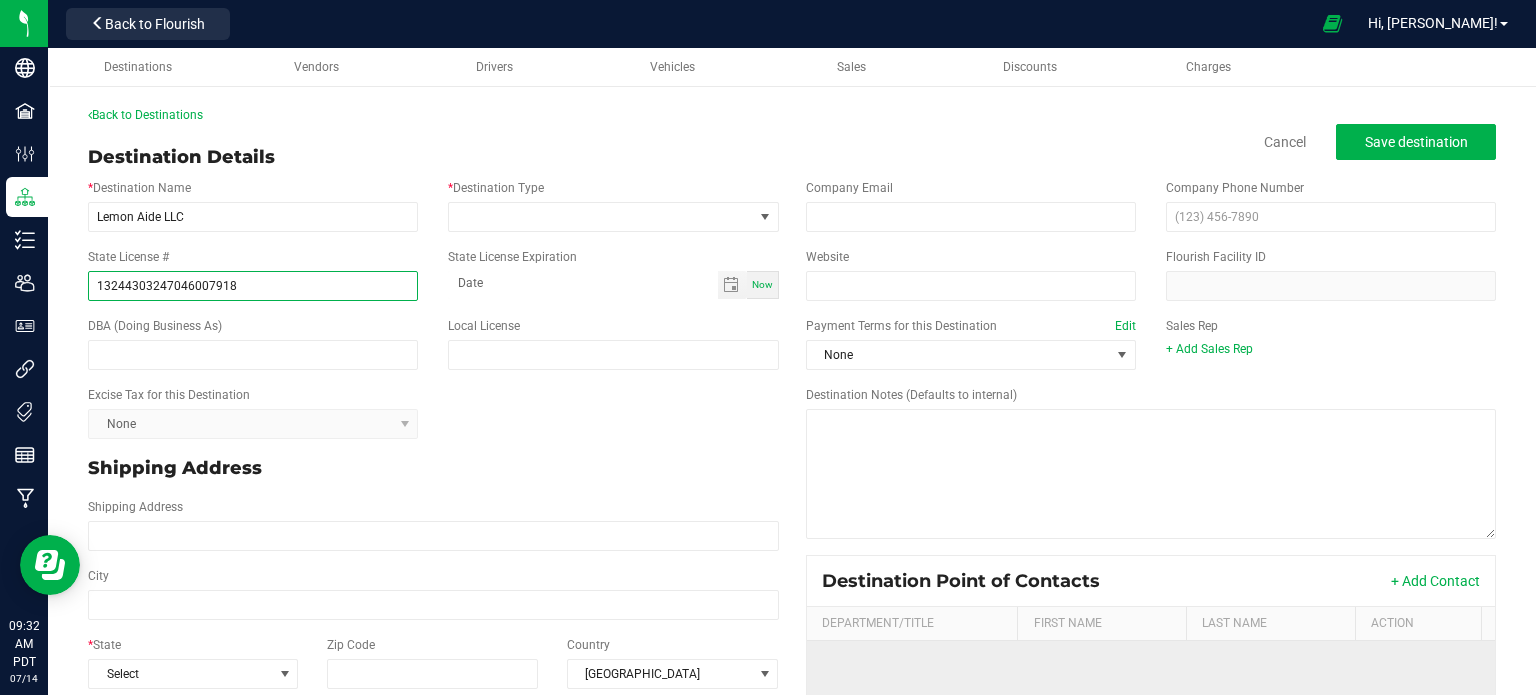 type on "13244303247046007918" 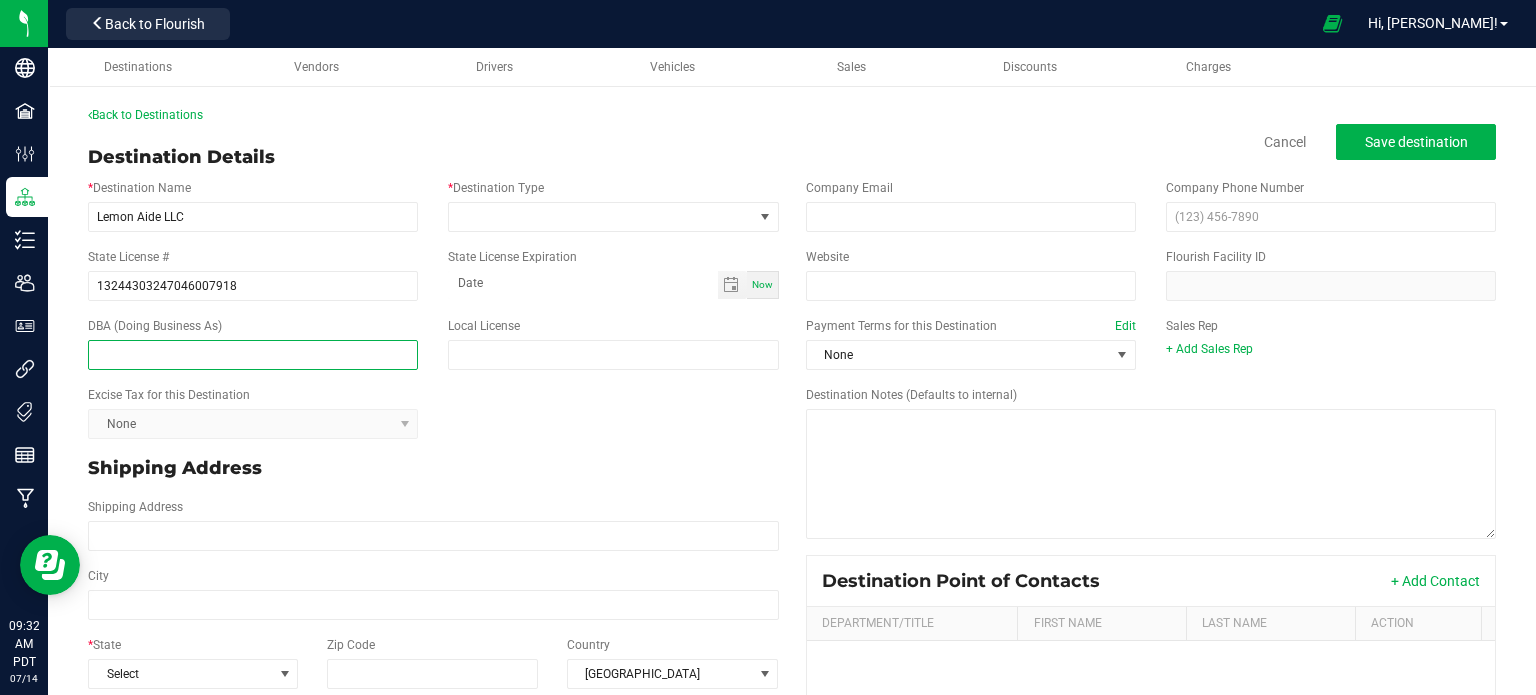 click at bounding box center (253, 355) 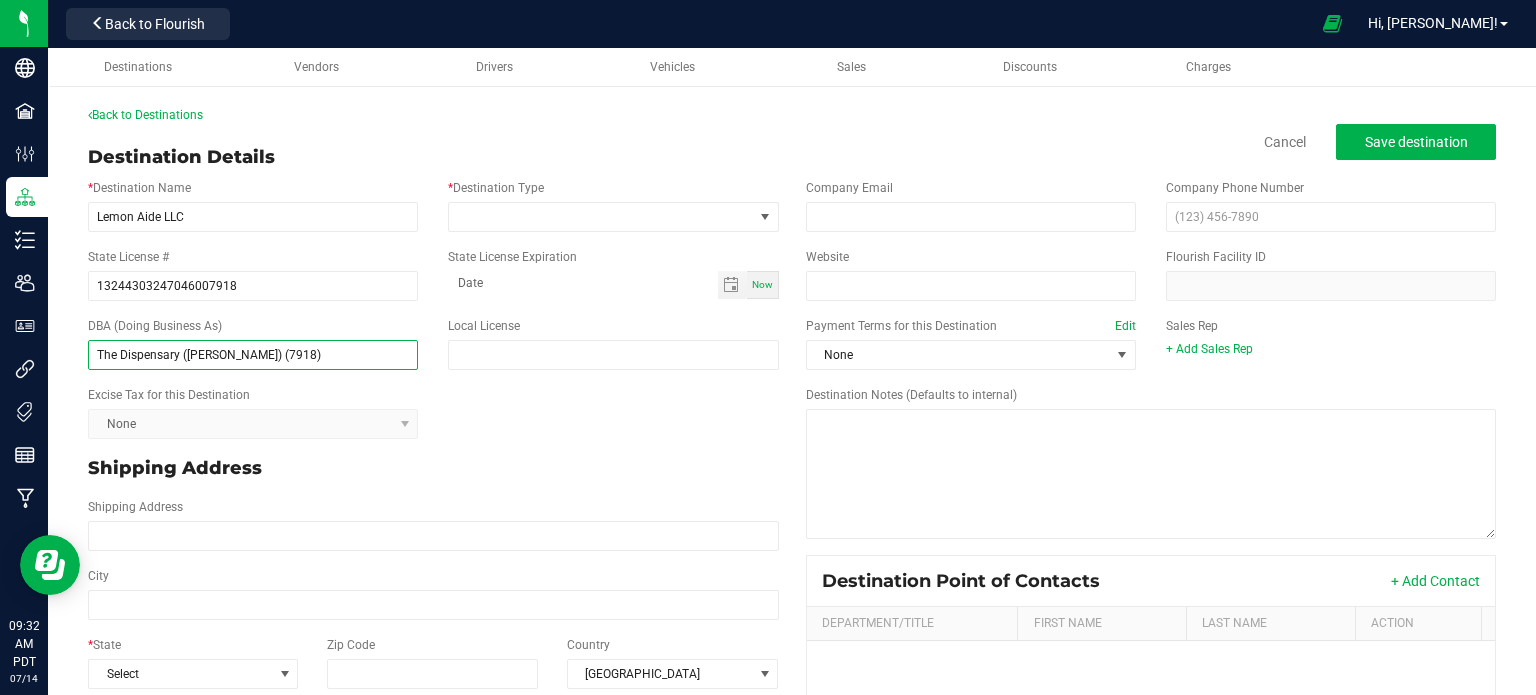 type on "The Dispensary (Lemmon) (7918)" 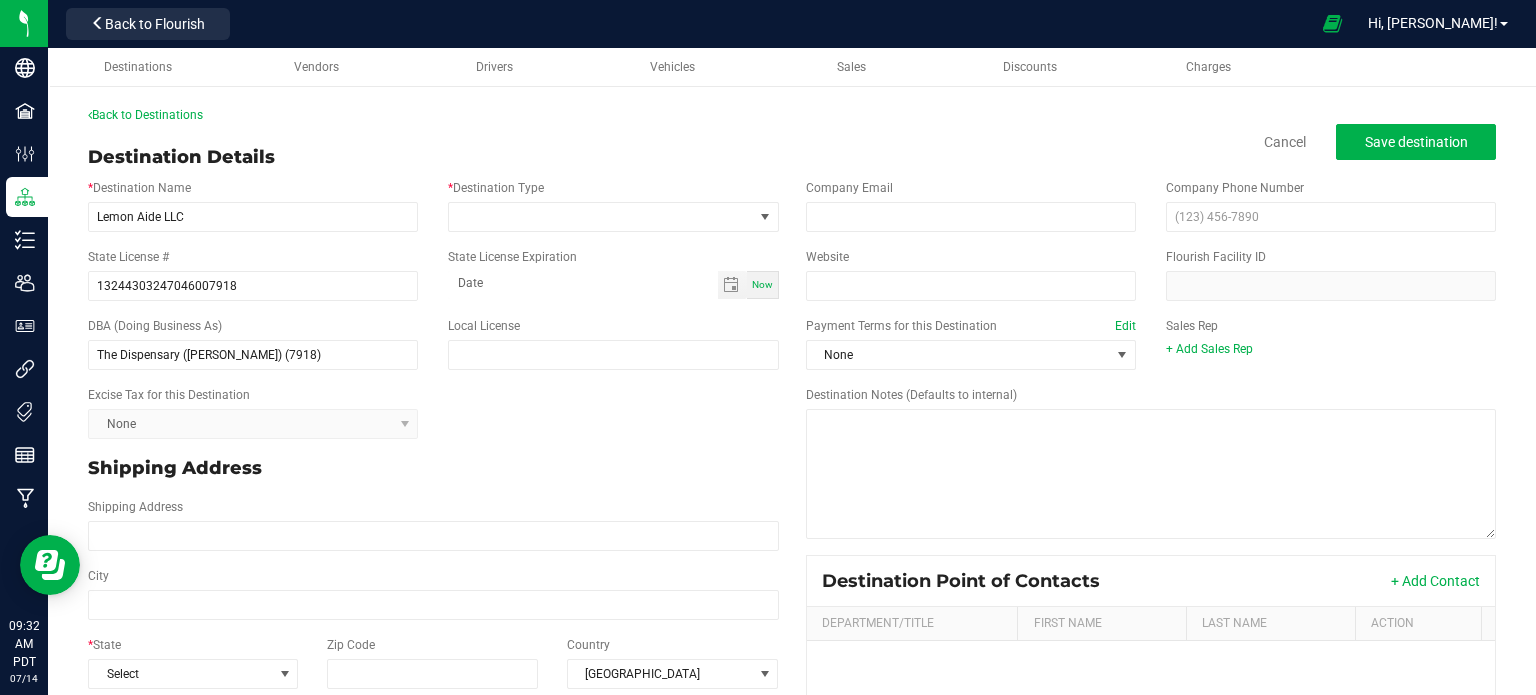 click on "*  Destination Type" at bounding box center (613, 205) 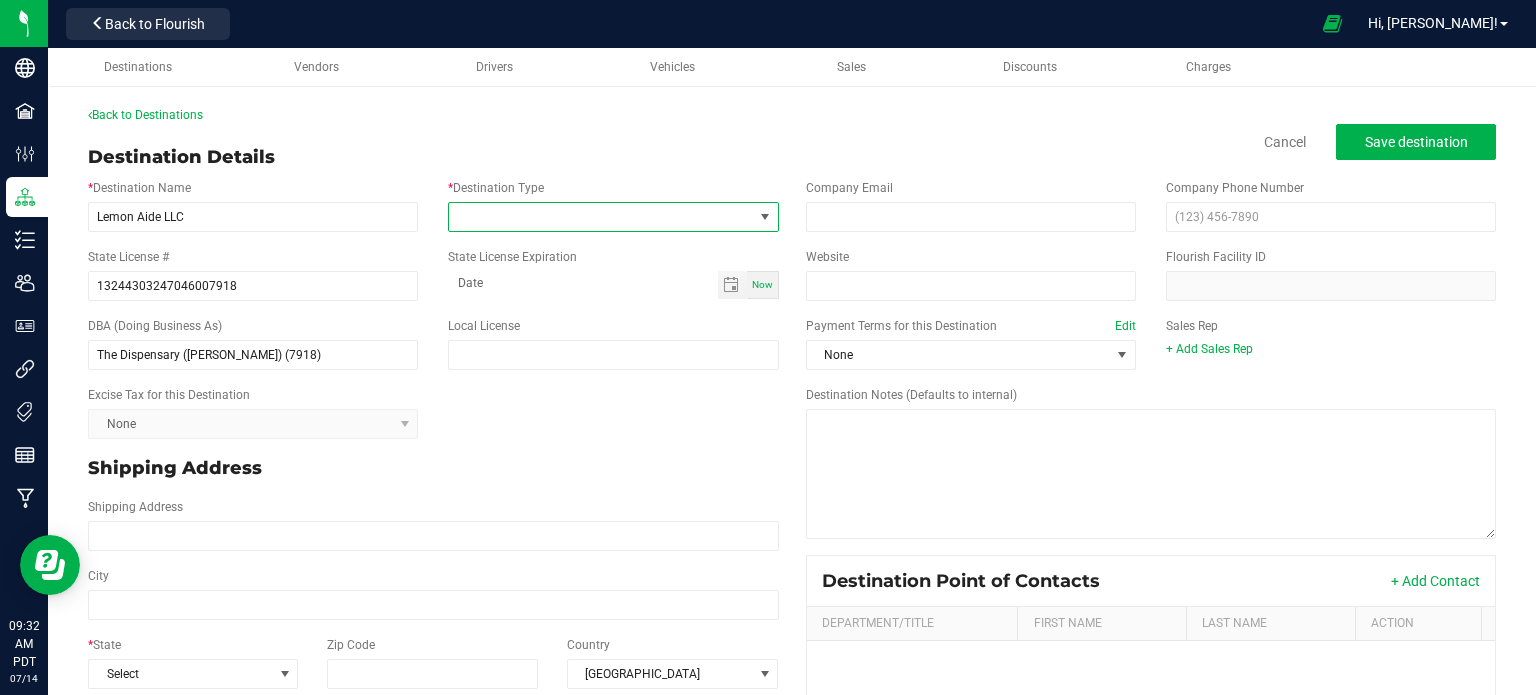 click at bounding box center (600, 217) 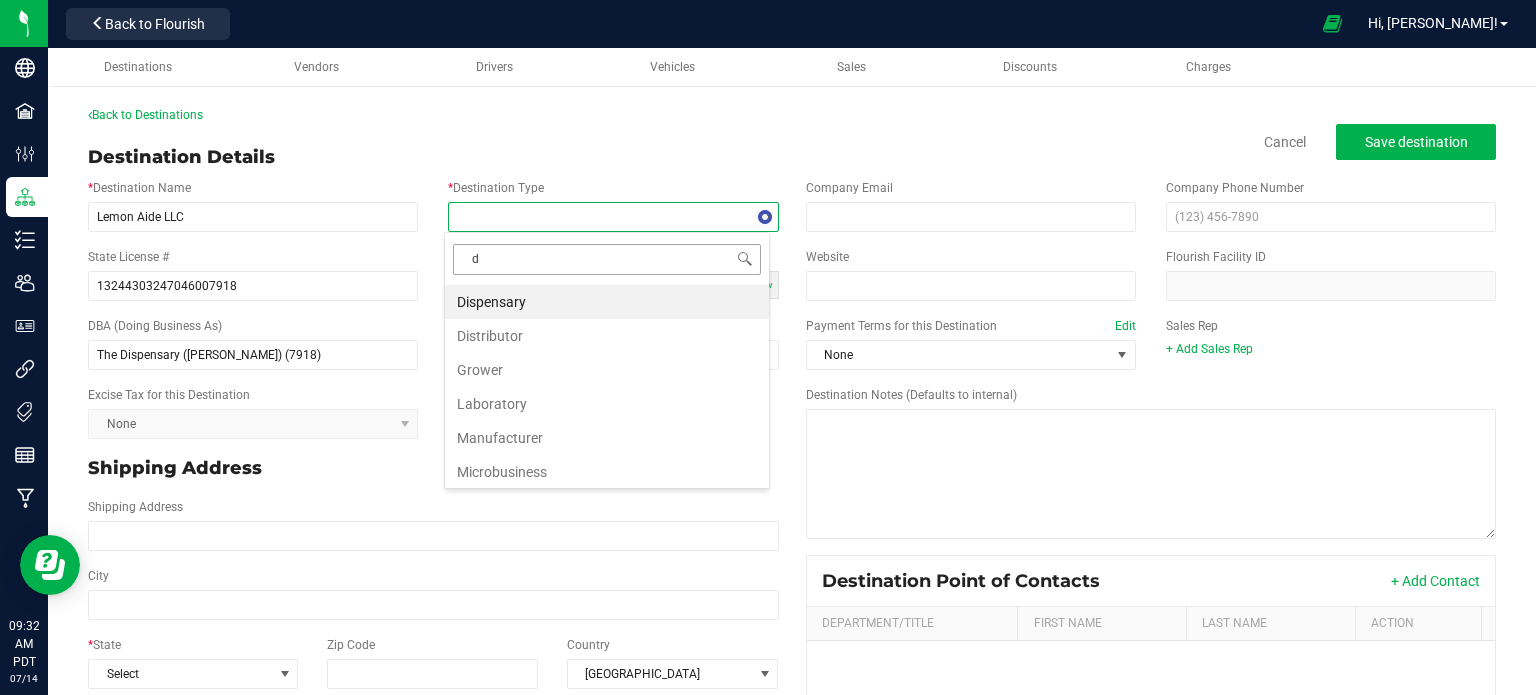 scroll, scrollTop: 99970, scrollLeft: 99673, axis: both 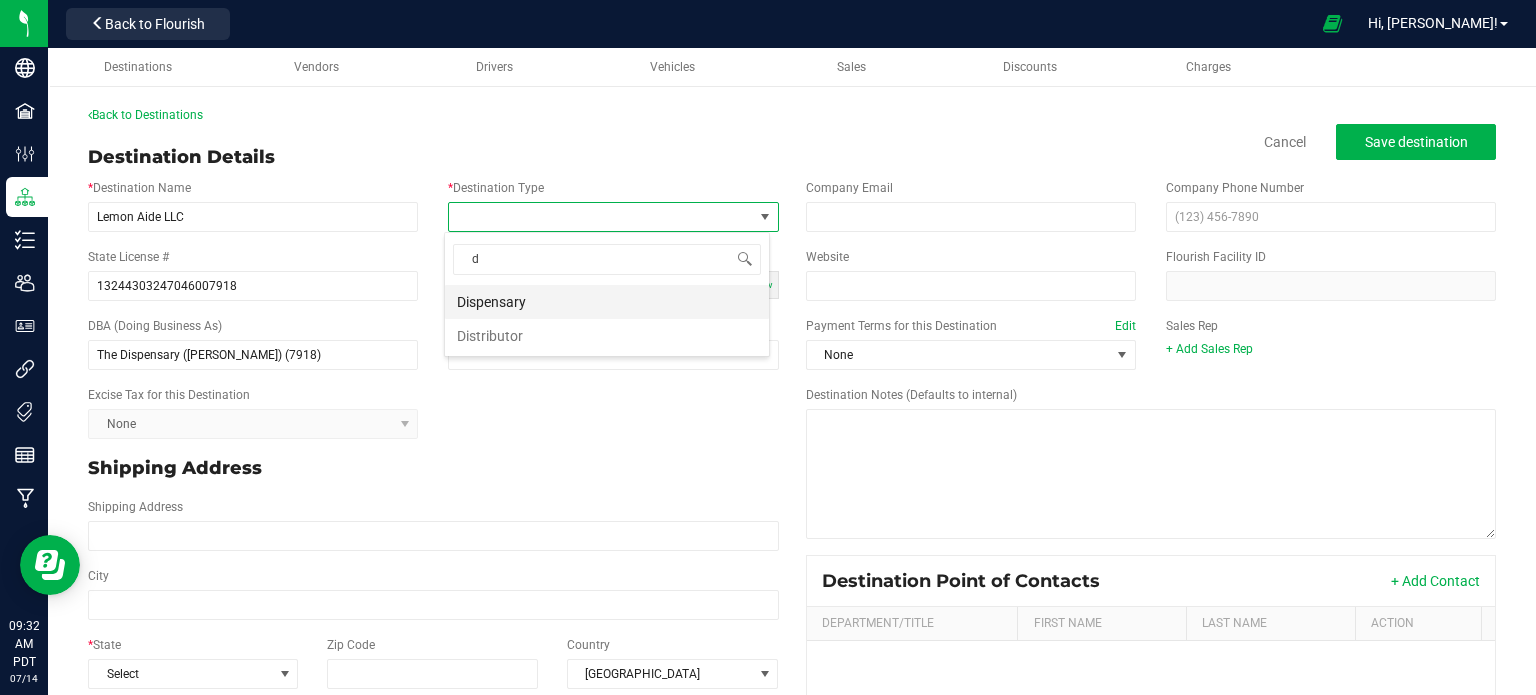 click on "Dispensary" at bounding box center (607, 302) 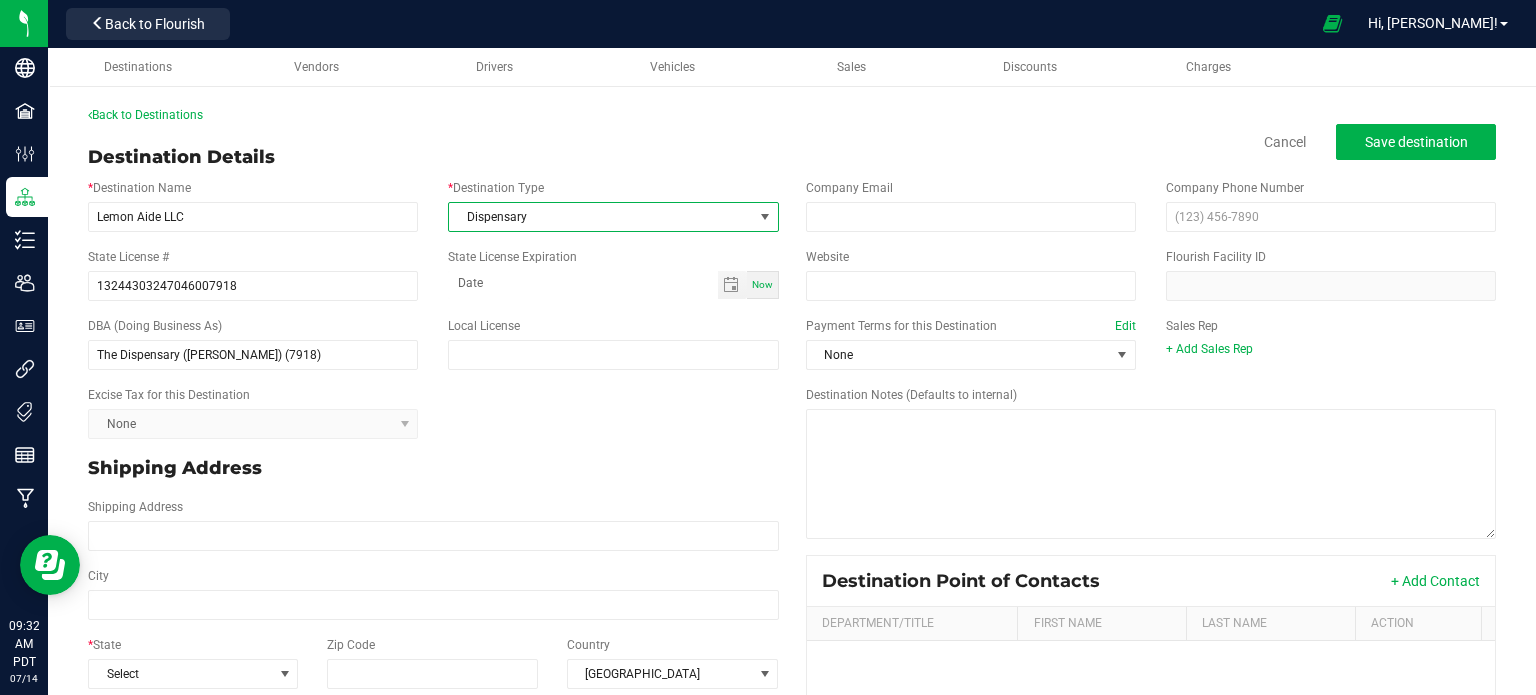 click on "Excise Tax for this Destination    None" at bounding box center [433, 412] 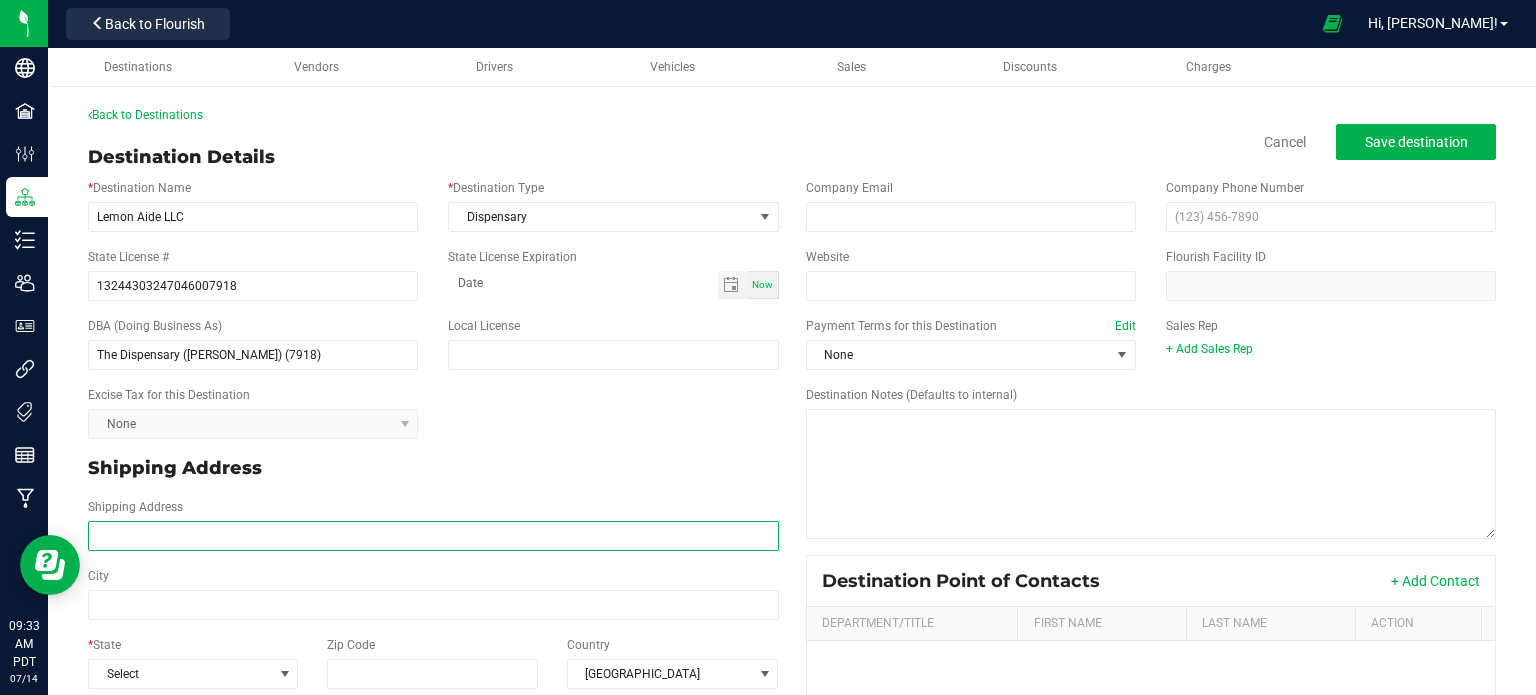 click on "Shipping Address" at bounding box center (433, 536) 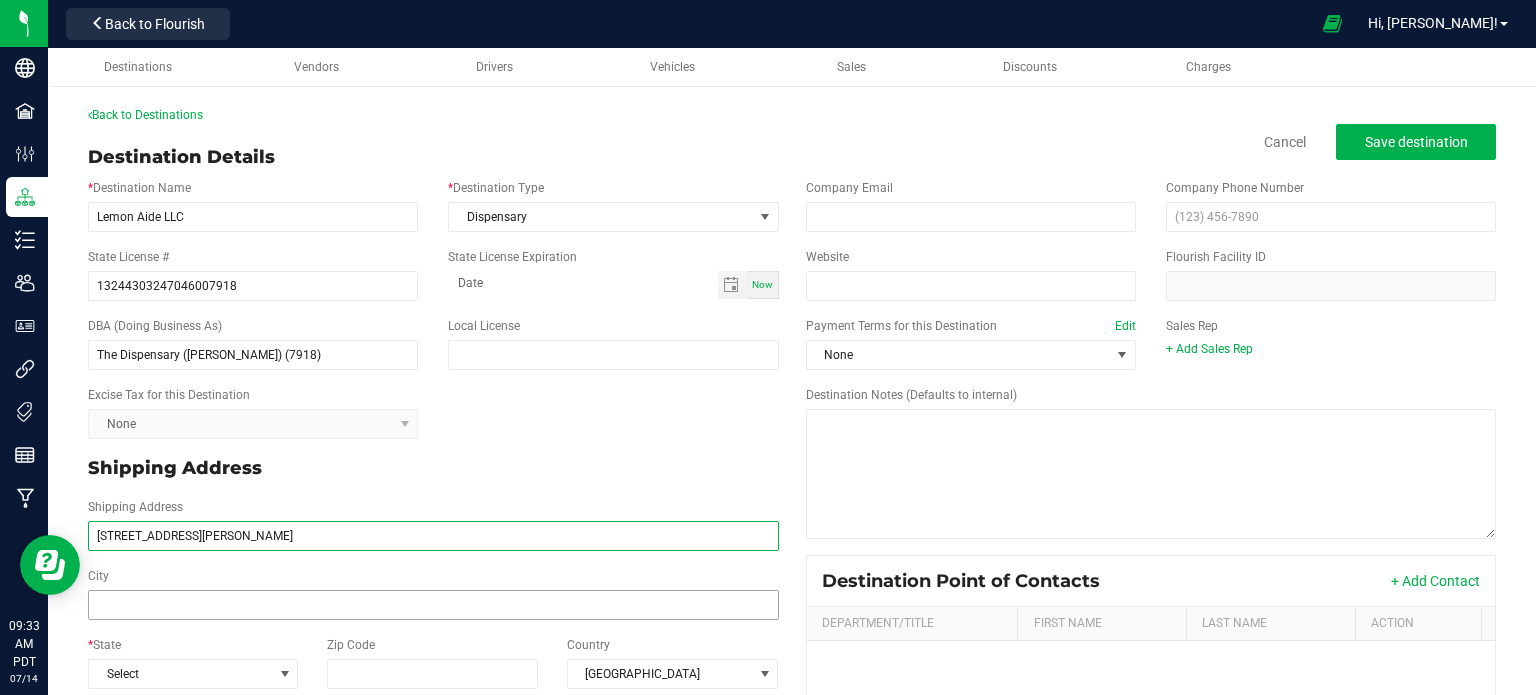 type on "340 Lemmon Dr Suite A" 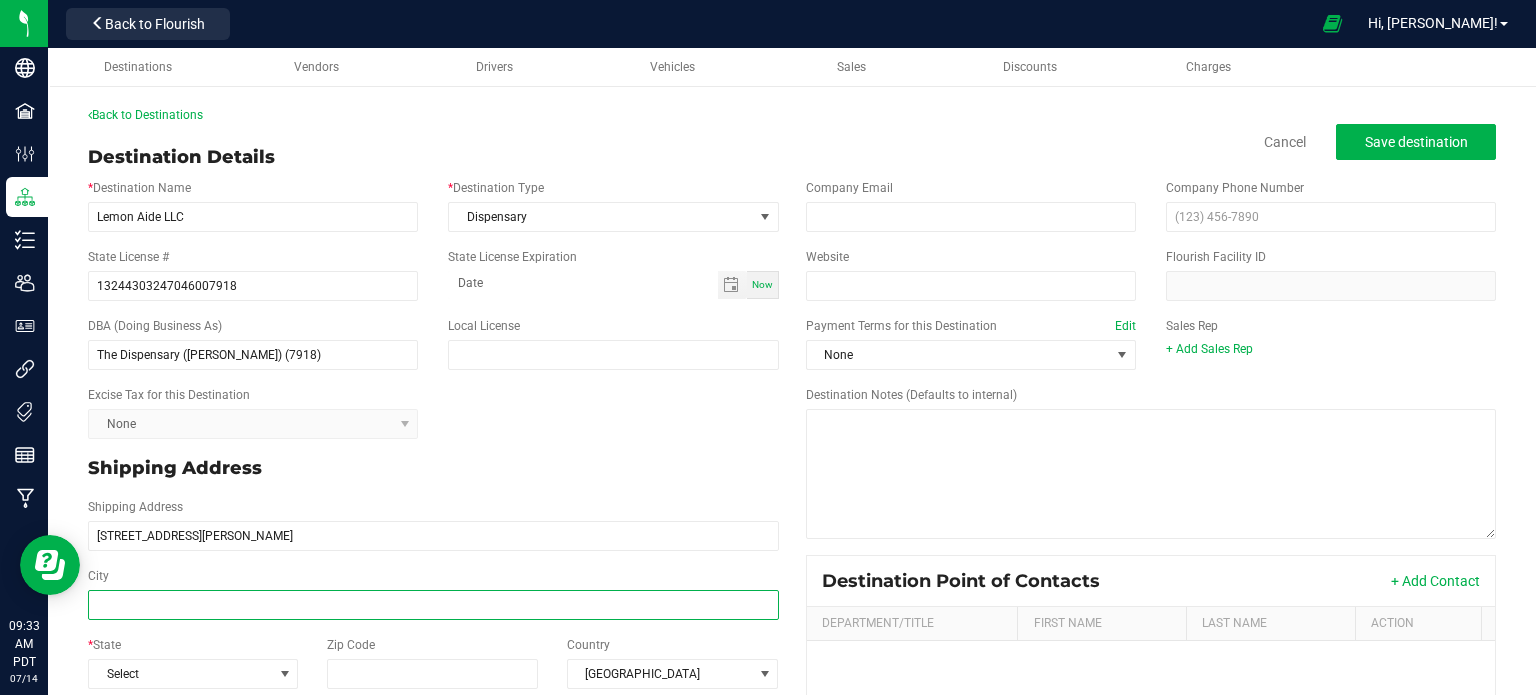 type on "340 Lemmon Dr Suite A" 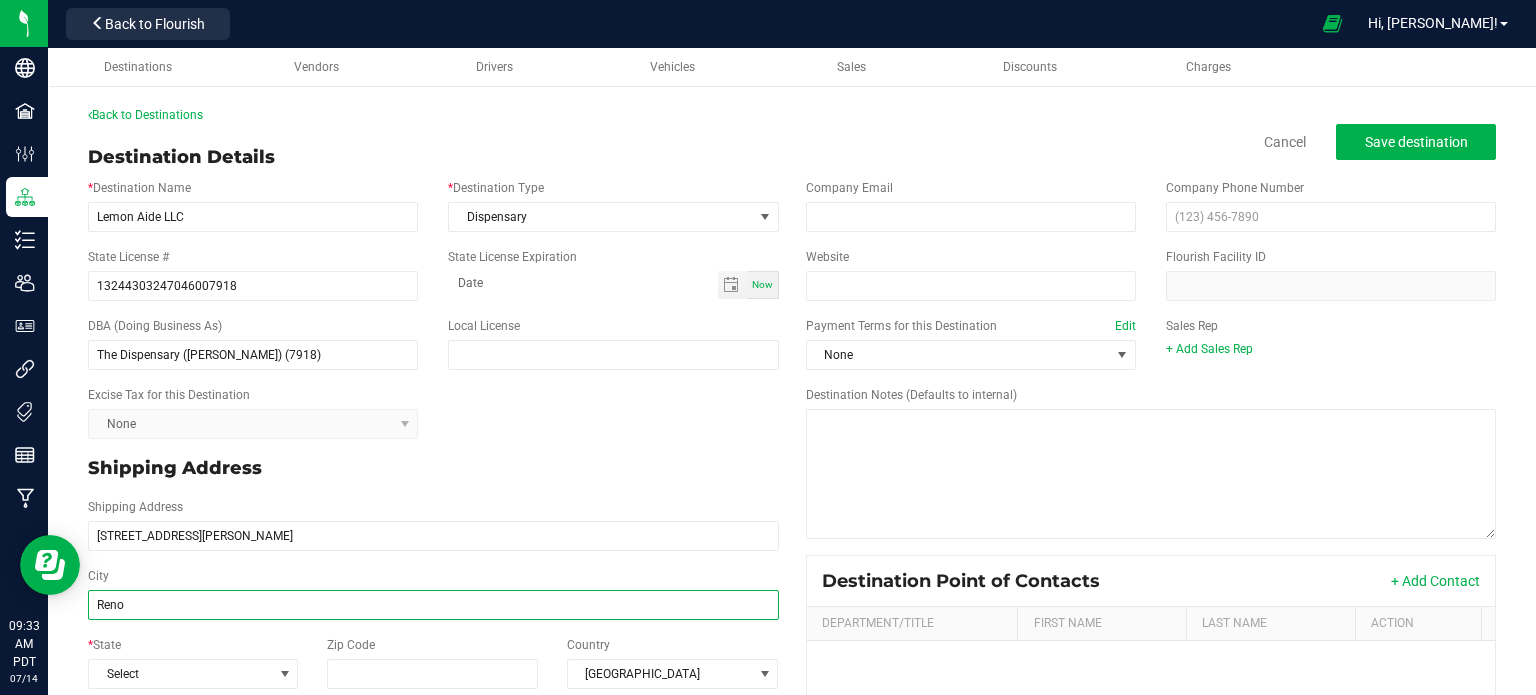 type on "Reno" 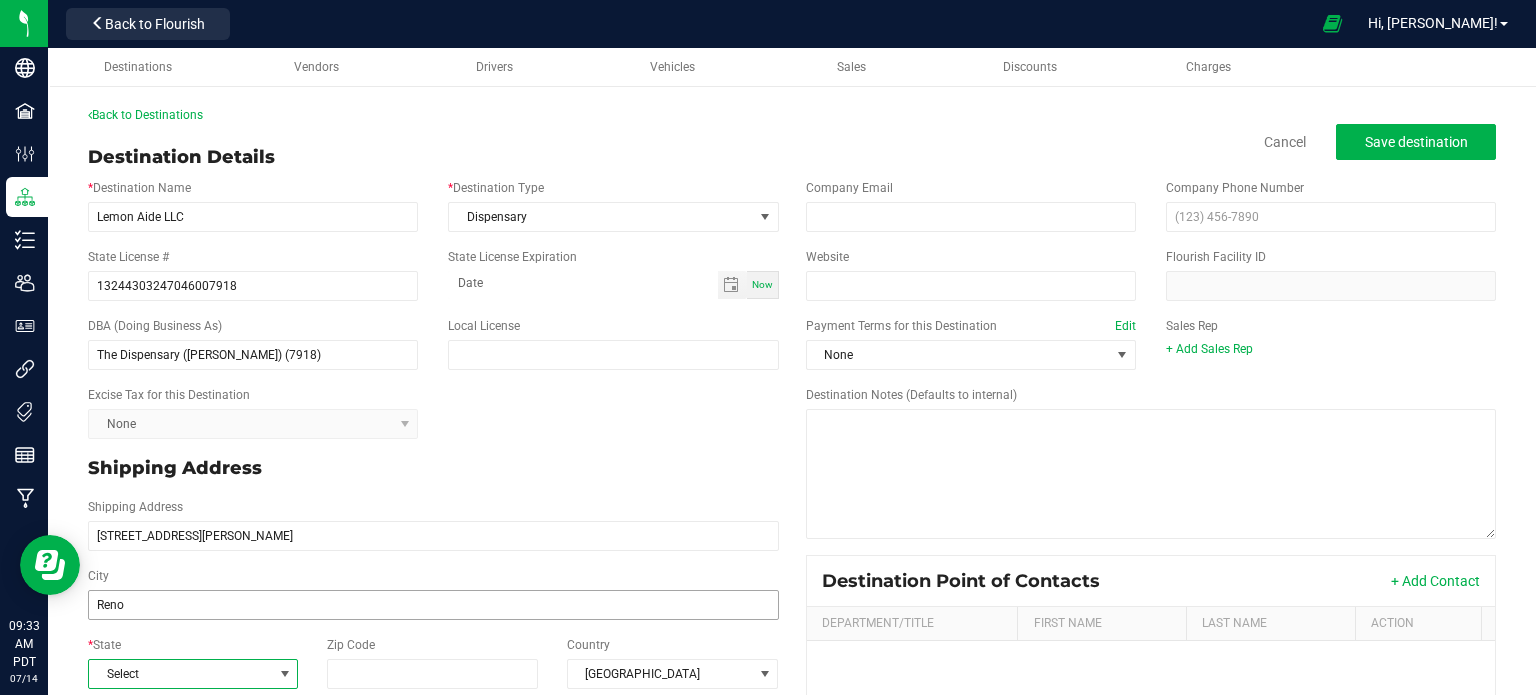 type on "Reno" 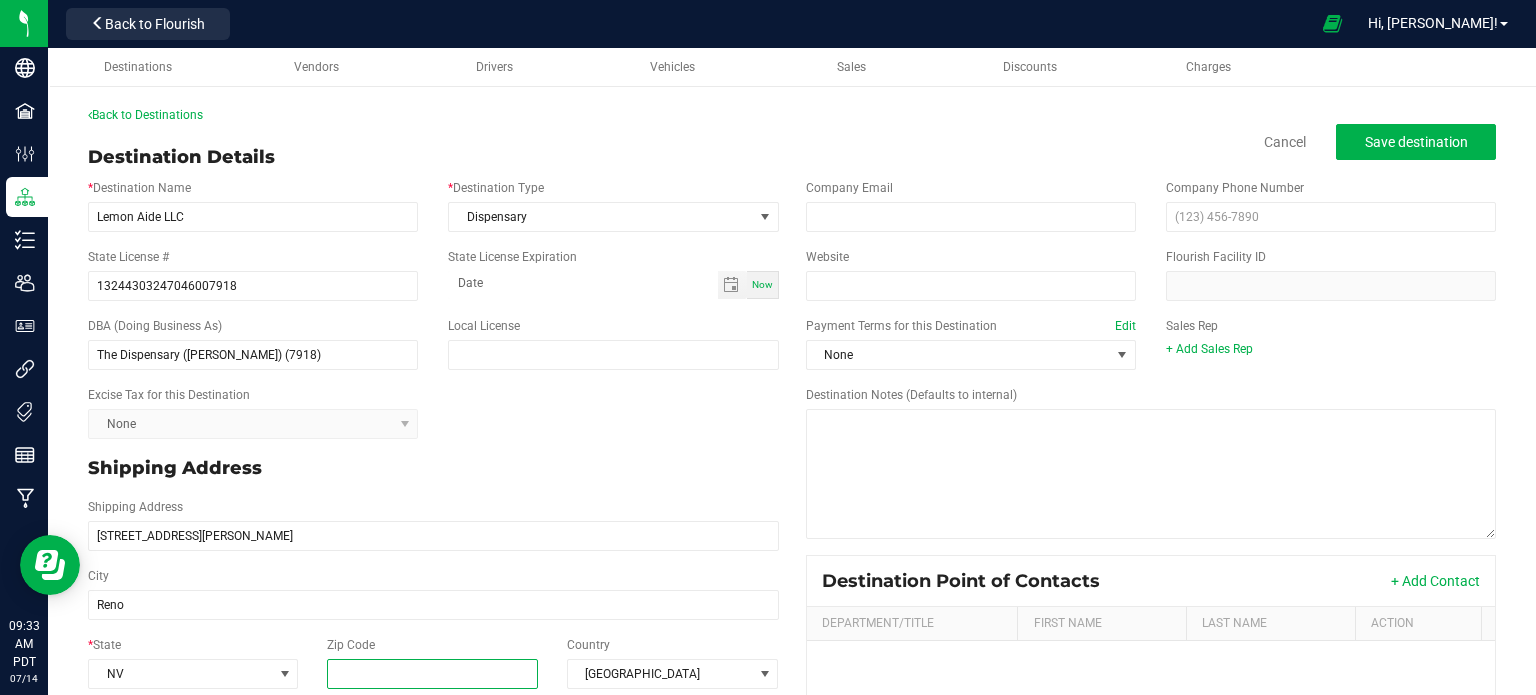 click on "Zip Code" at bounding box center (433, 674) 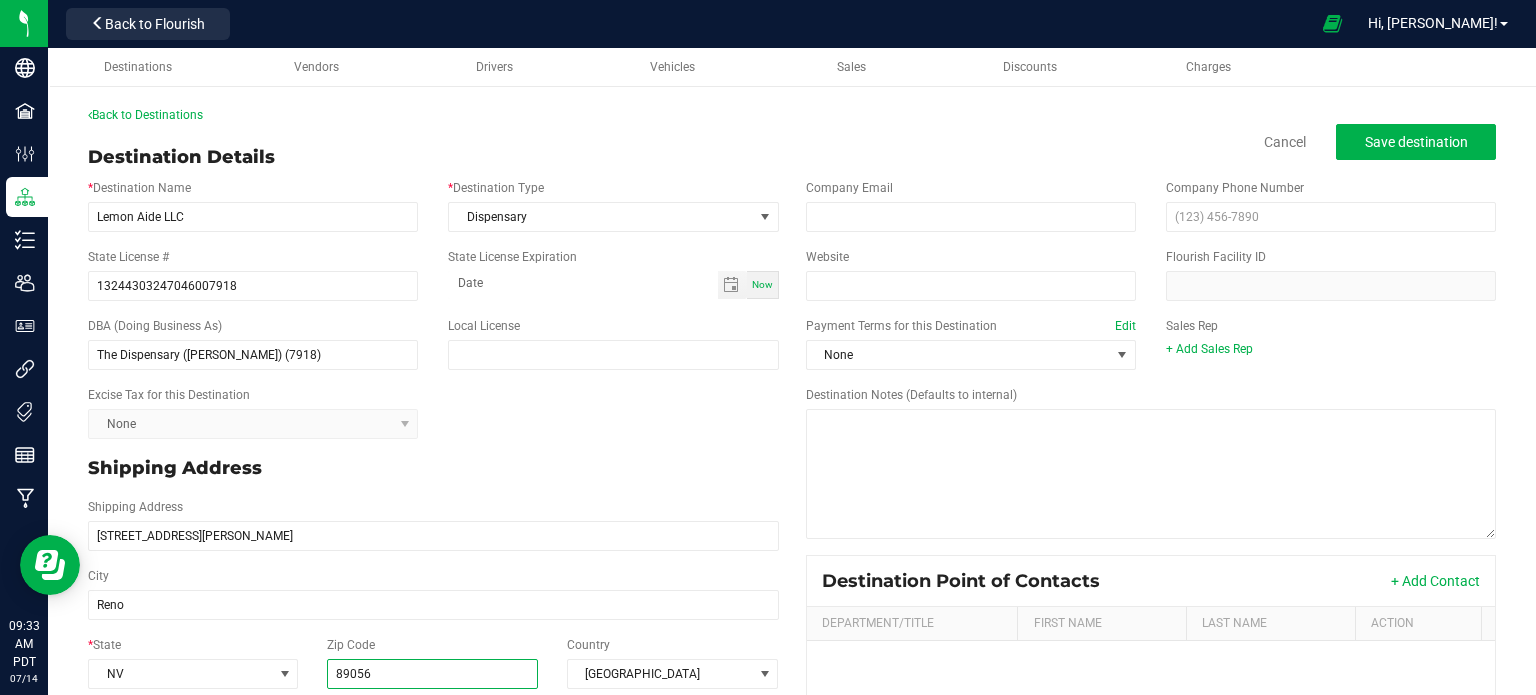 type on "89056" 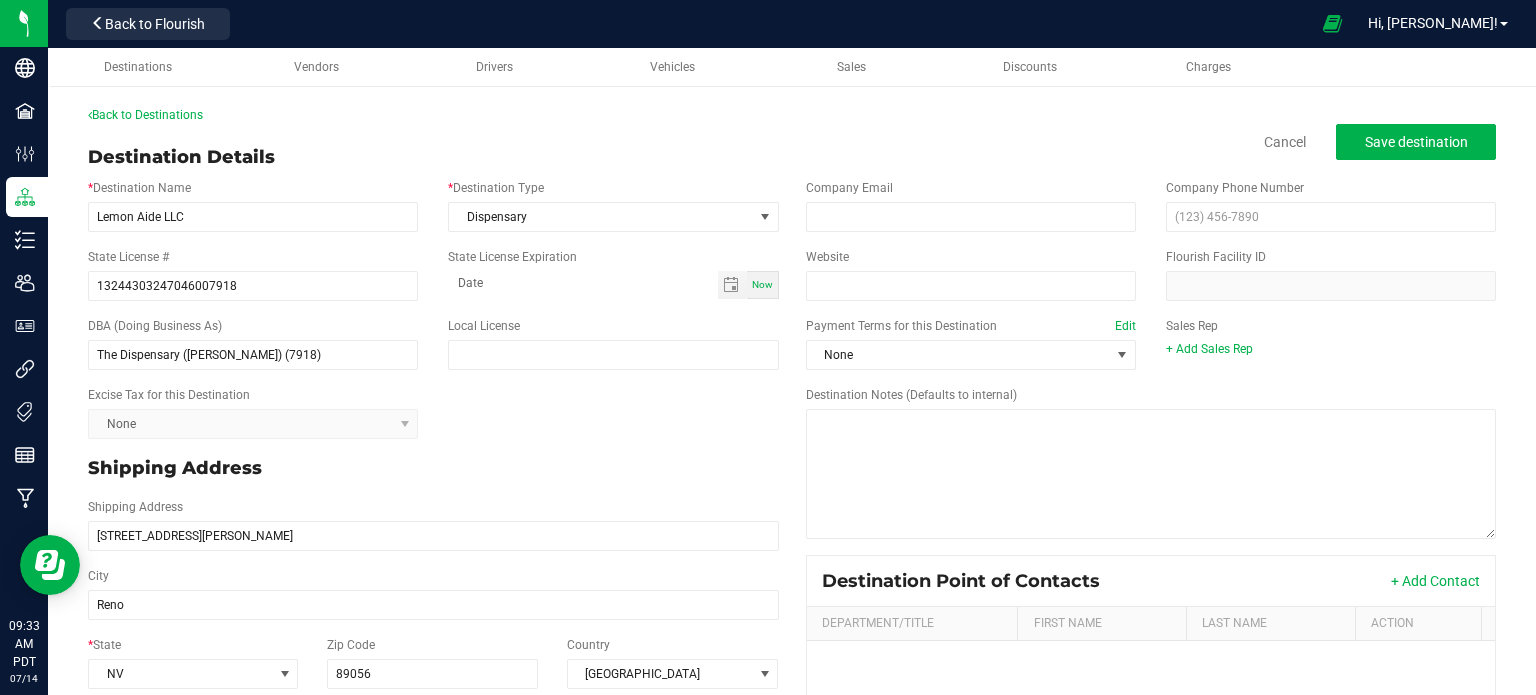 type on "89056" 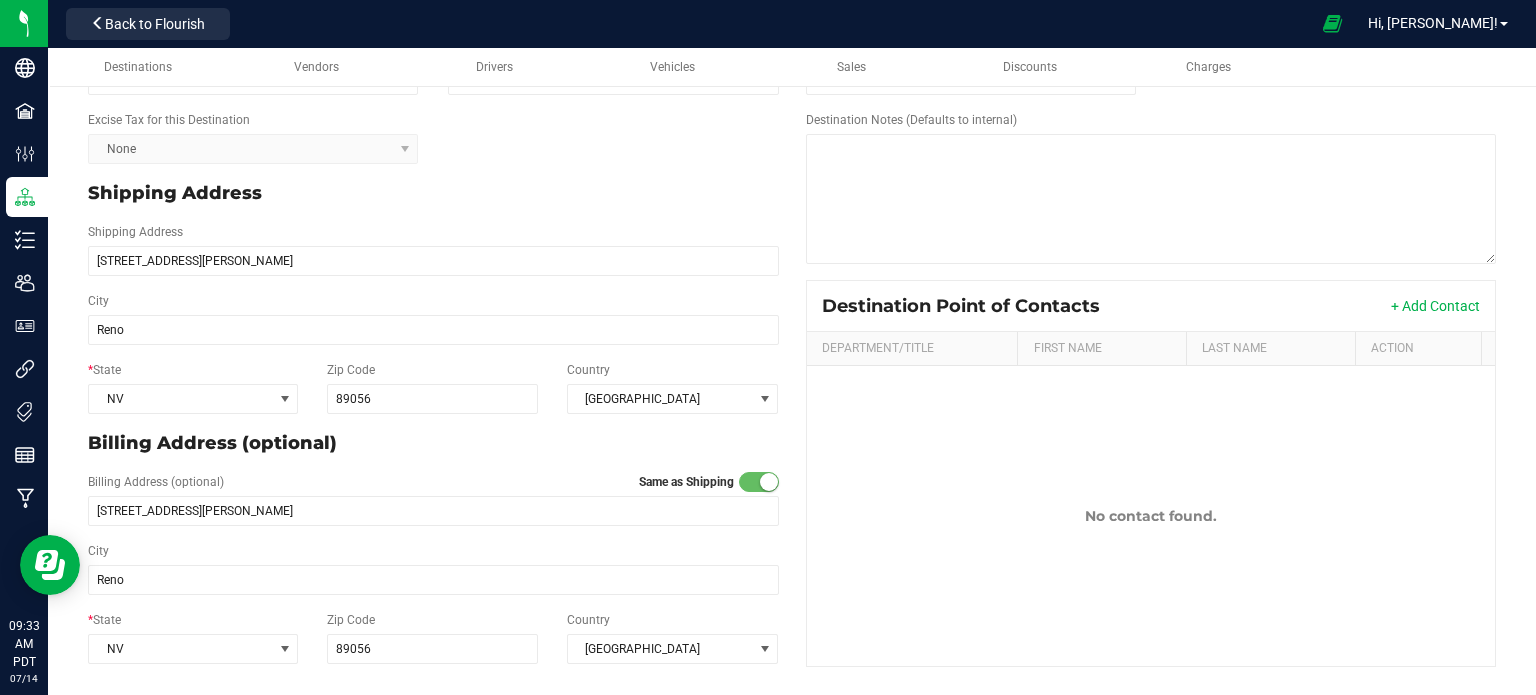 scroll, scrollTop: 0, scrollLeft: 0, axis: both 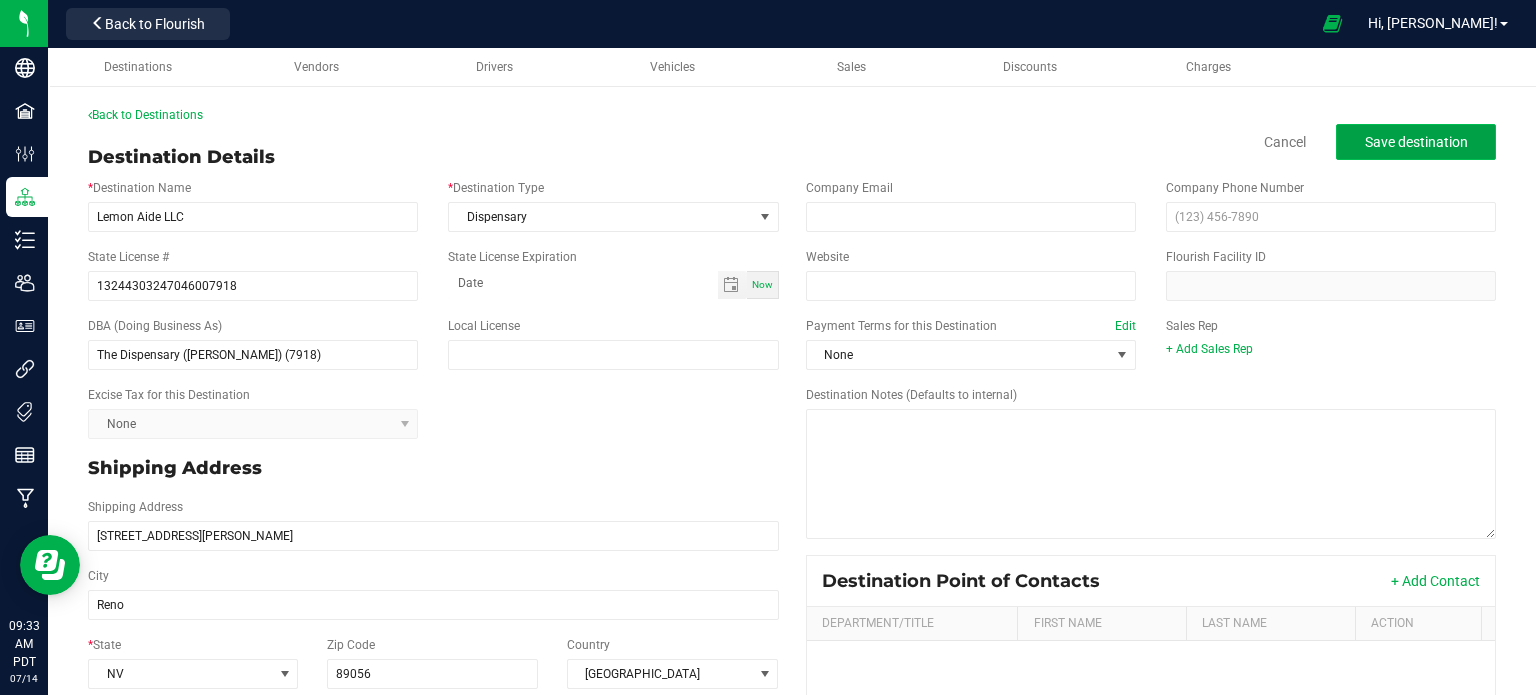click on "Save destination" 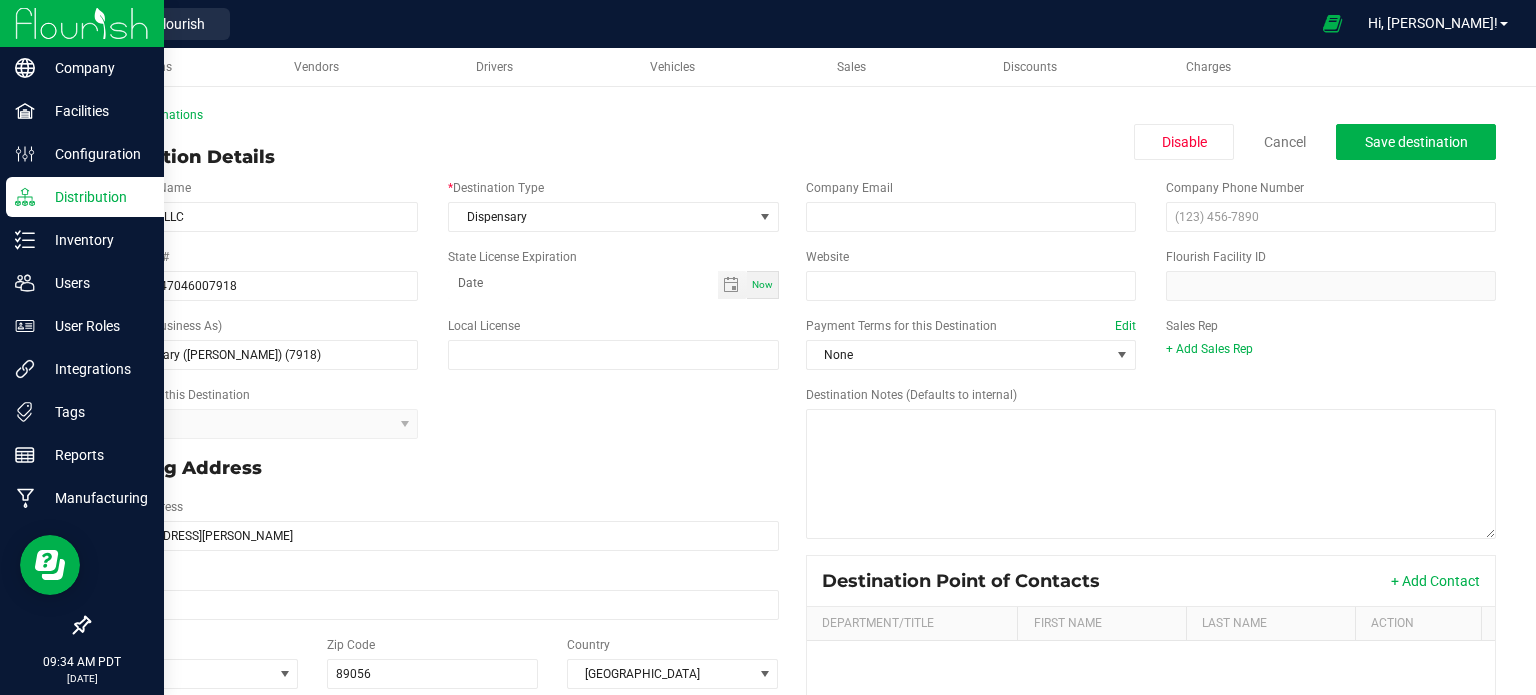 click at bounding box center (82, 23) 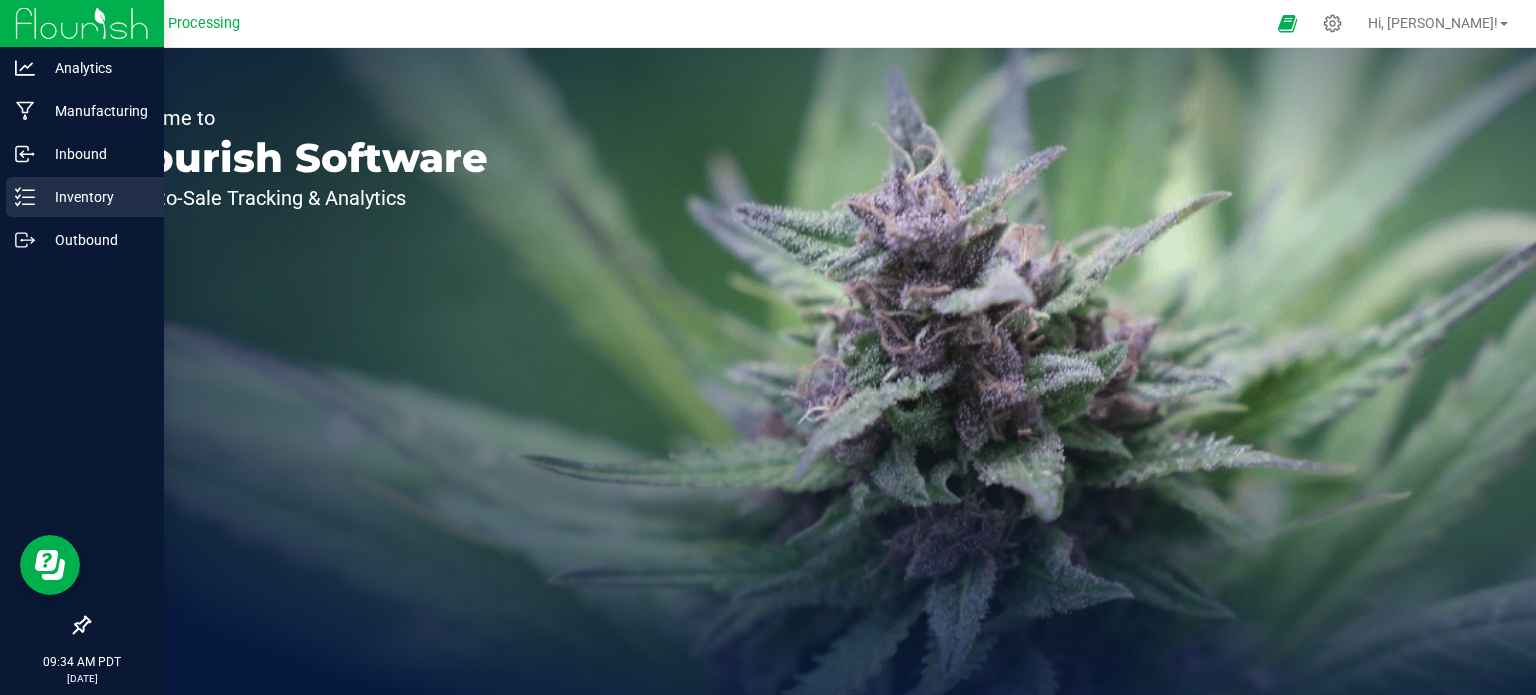 click on "Inventory" at bounding box center (95, 197) 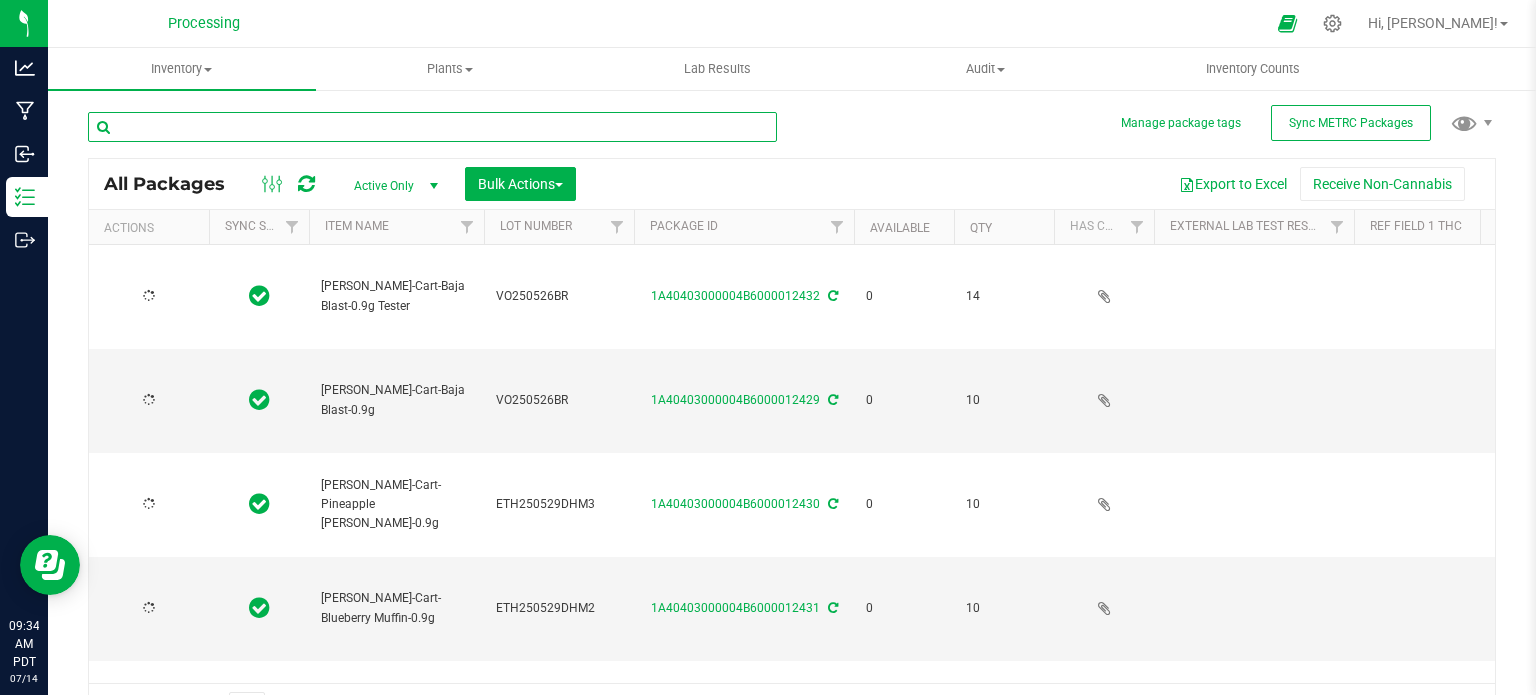 click at bounding box center [432, 127] 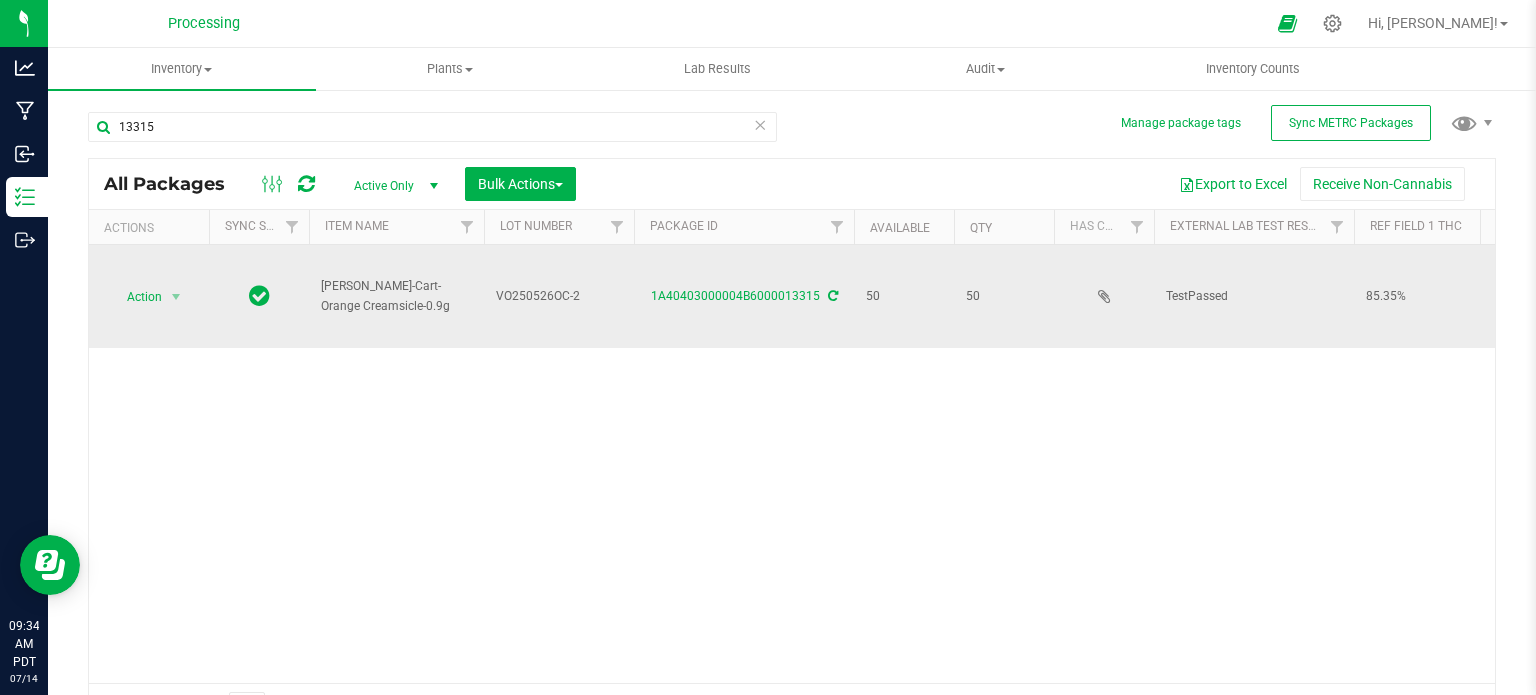 click on "HUST-Cart-Orange Creamsicle-0.9g" at bounding box center [396, 296] 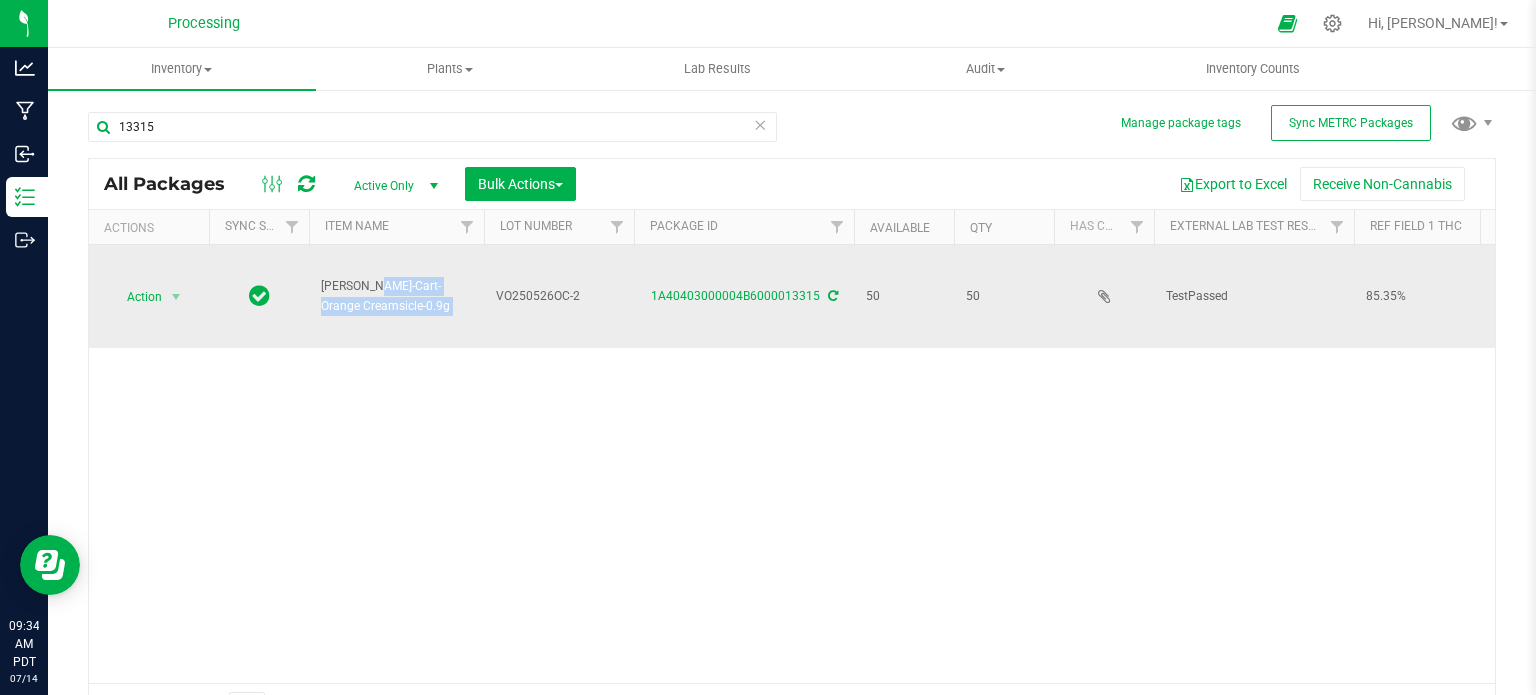 click on "HUST-Cart-Orange Creamsicle-0.9g" at bounding box center [396, 296] 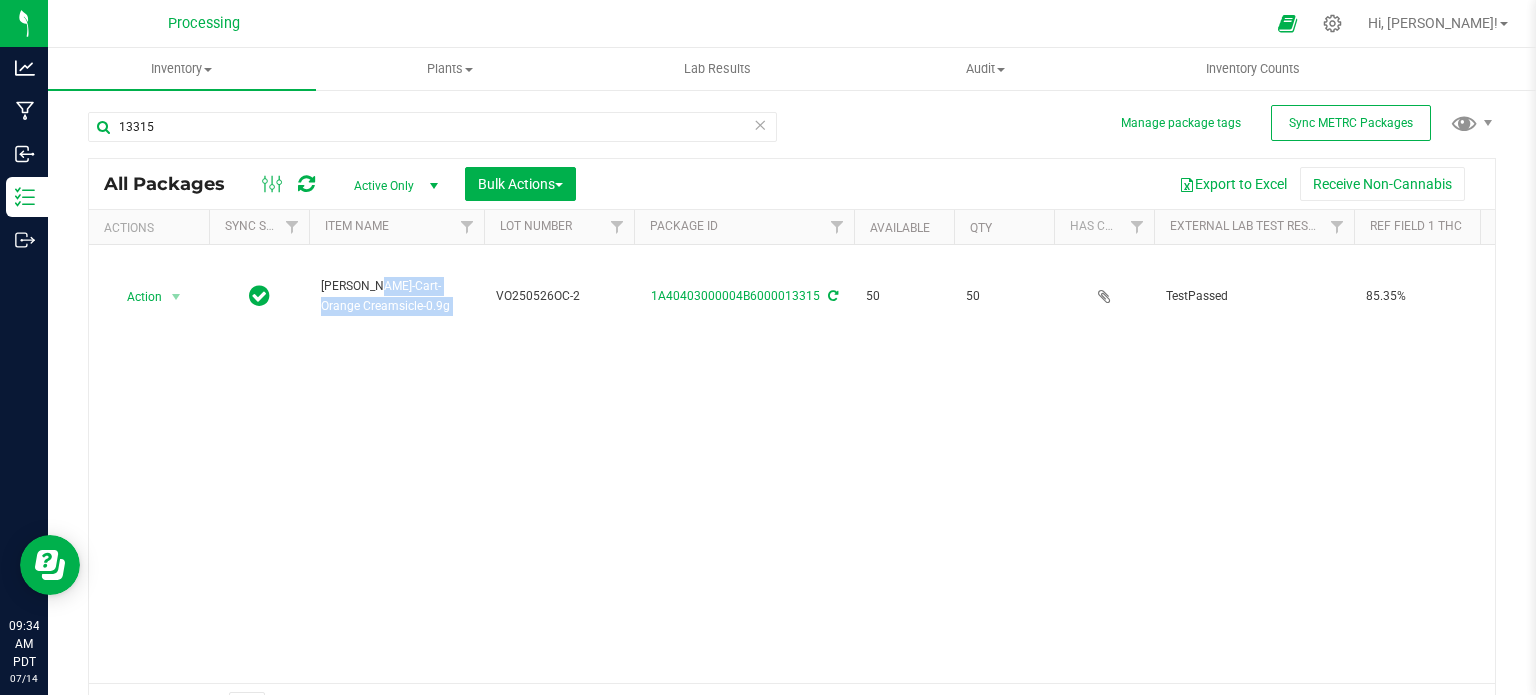 click on "13315" at bounding box center (440, 126) 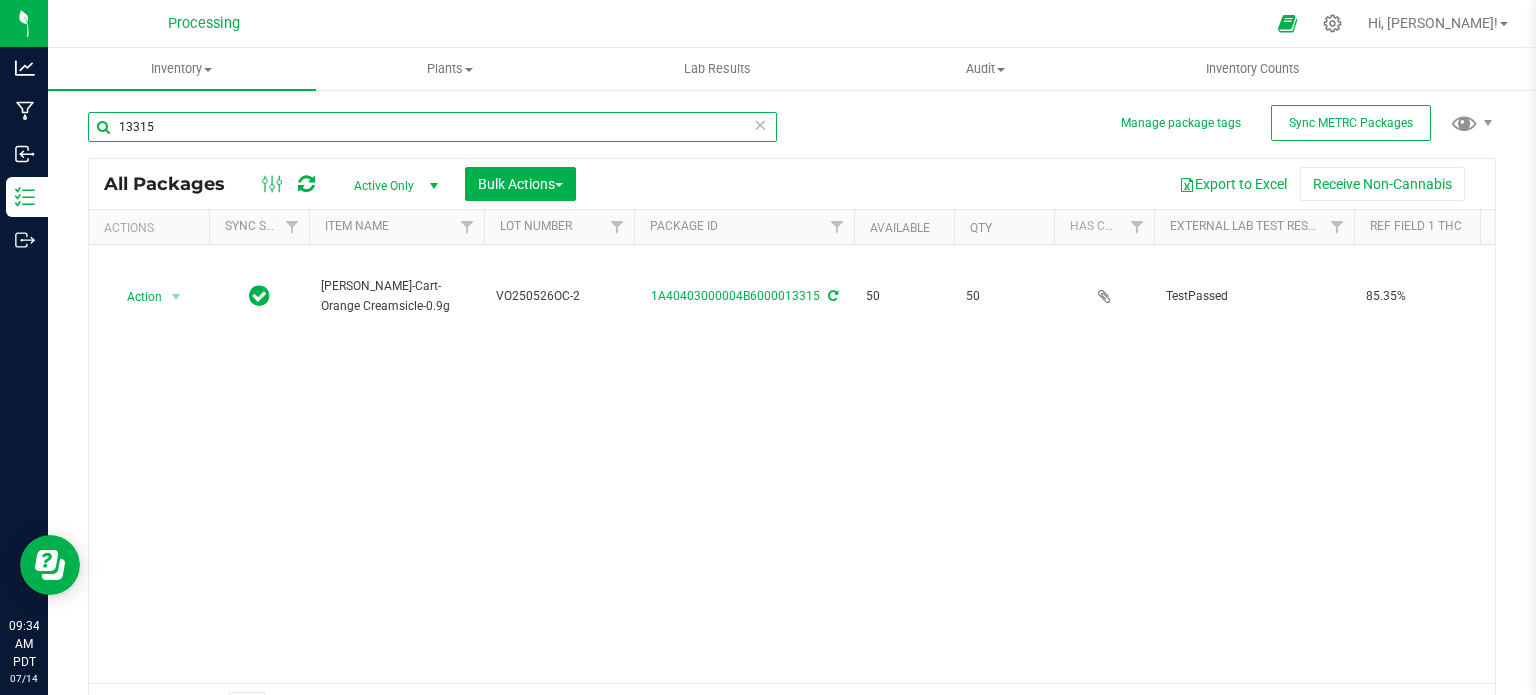 click on "13315" at bounding box center (432, 127) 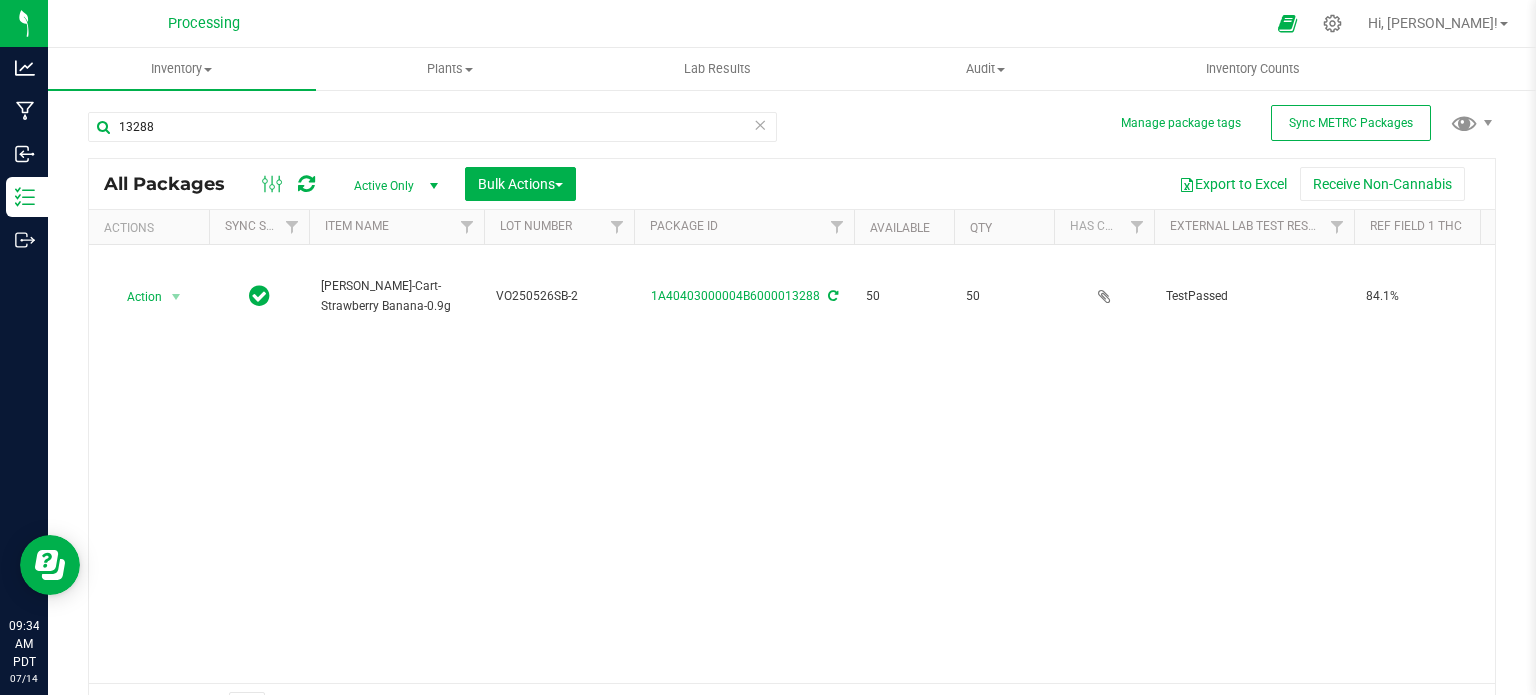 click on "HUST-Cart-Strawberry Banana-0.9g" at bounding box center (396, 296) 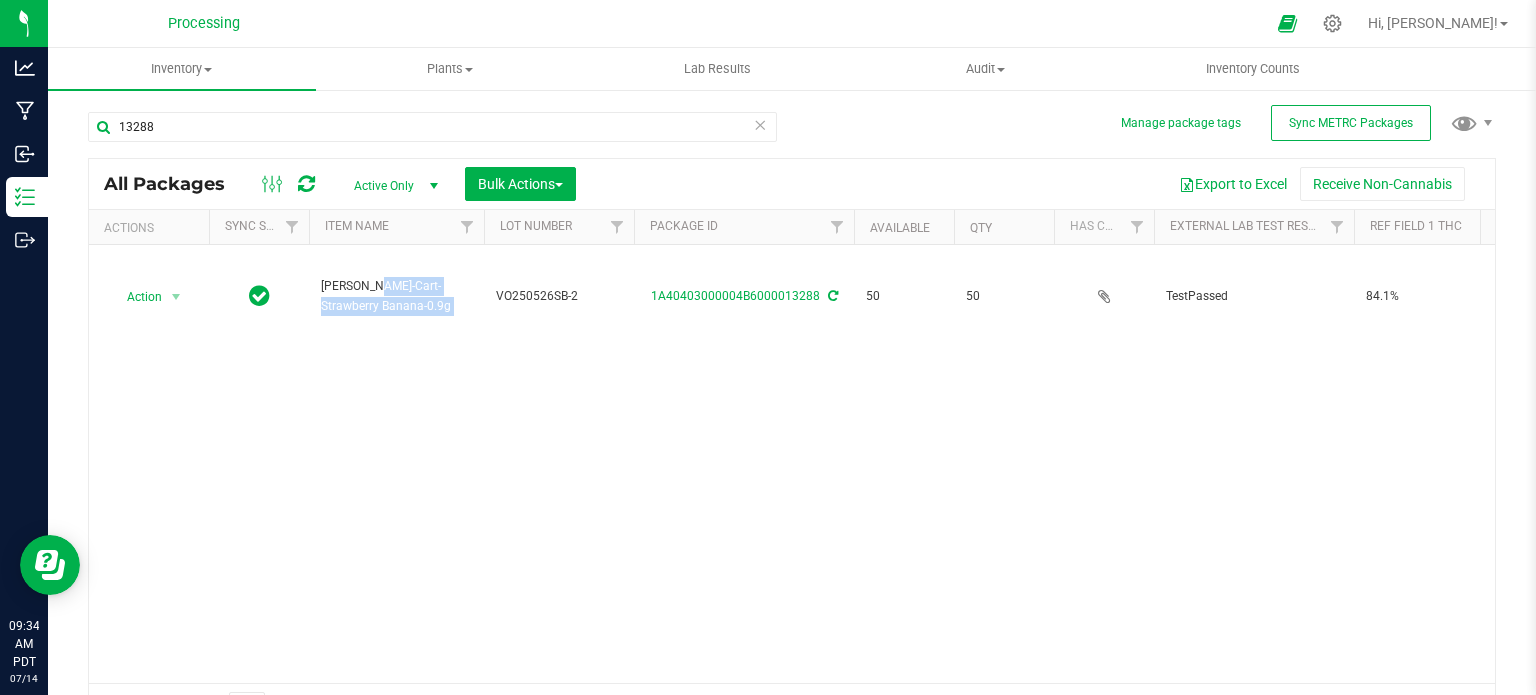 click on "HUST-Cart-Strawberry Banana-0.9g" at bounding box center [396, 296] 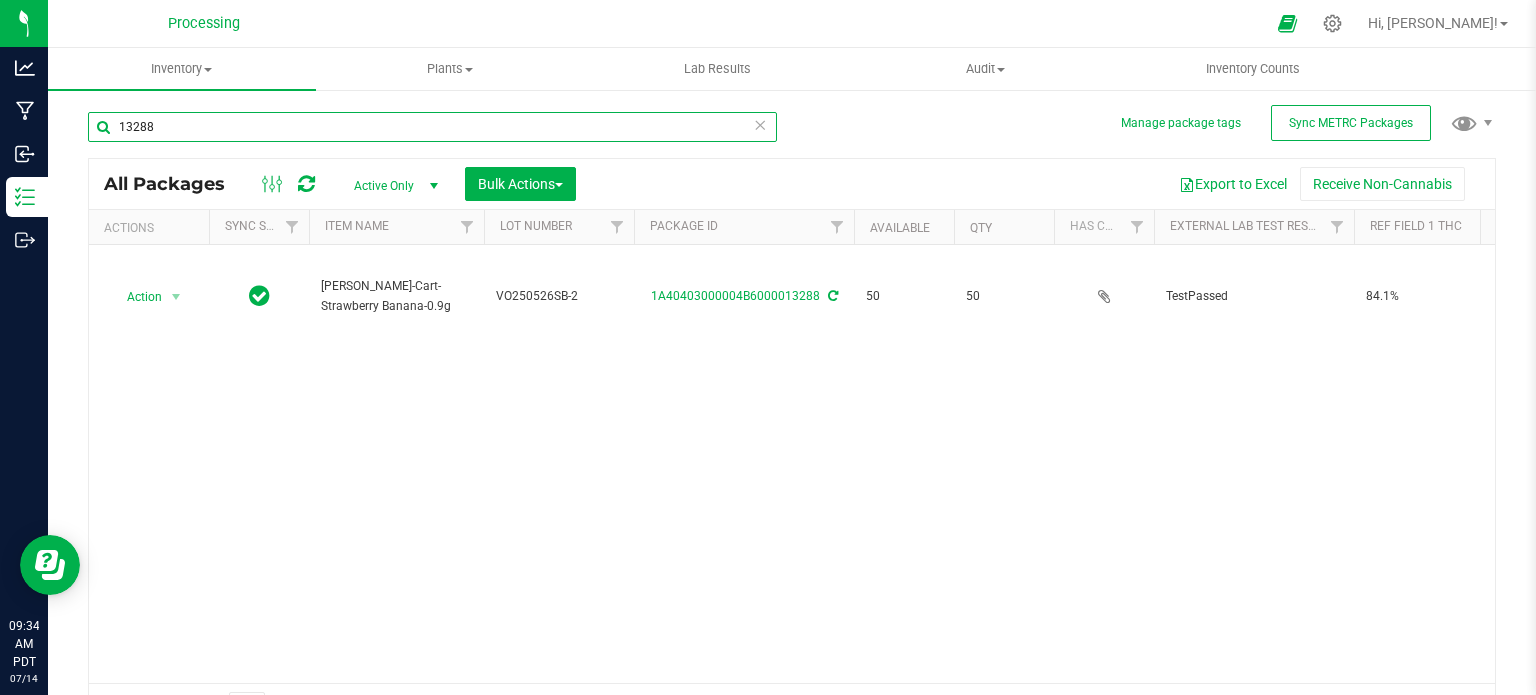 click on "13288" at bounding box center [432, 127] 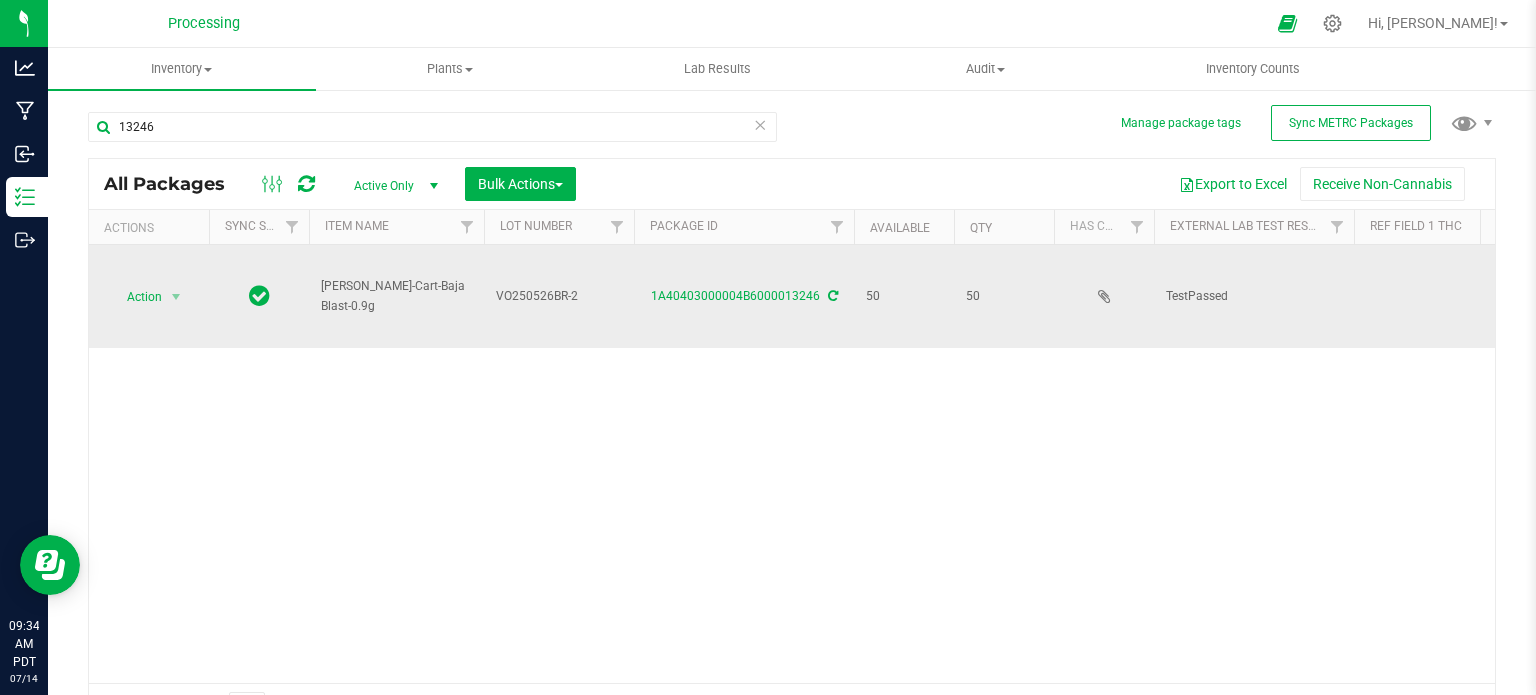 click on "[PERSON_NAME]-Cart-Baja Blast-0.9g" at bounding box center [396, 296] 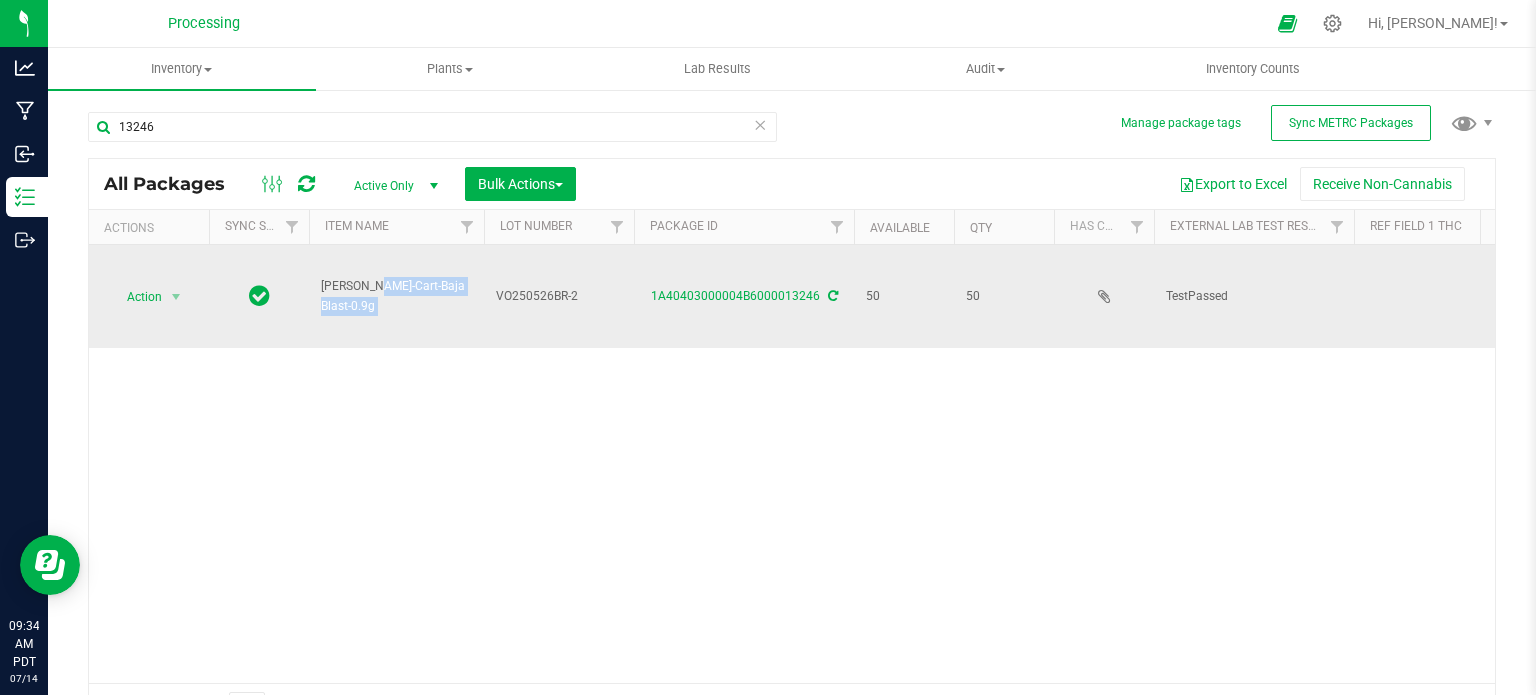 click on "[PERSON_NAME]-Cart-Baja Blast-0.9g" at bounding box center [396, 296] 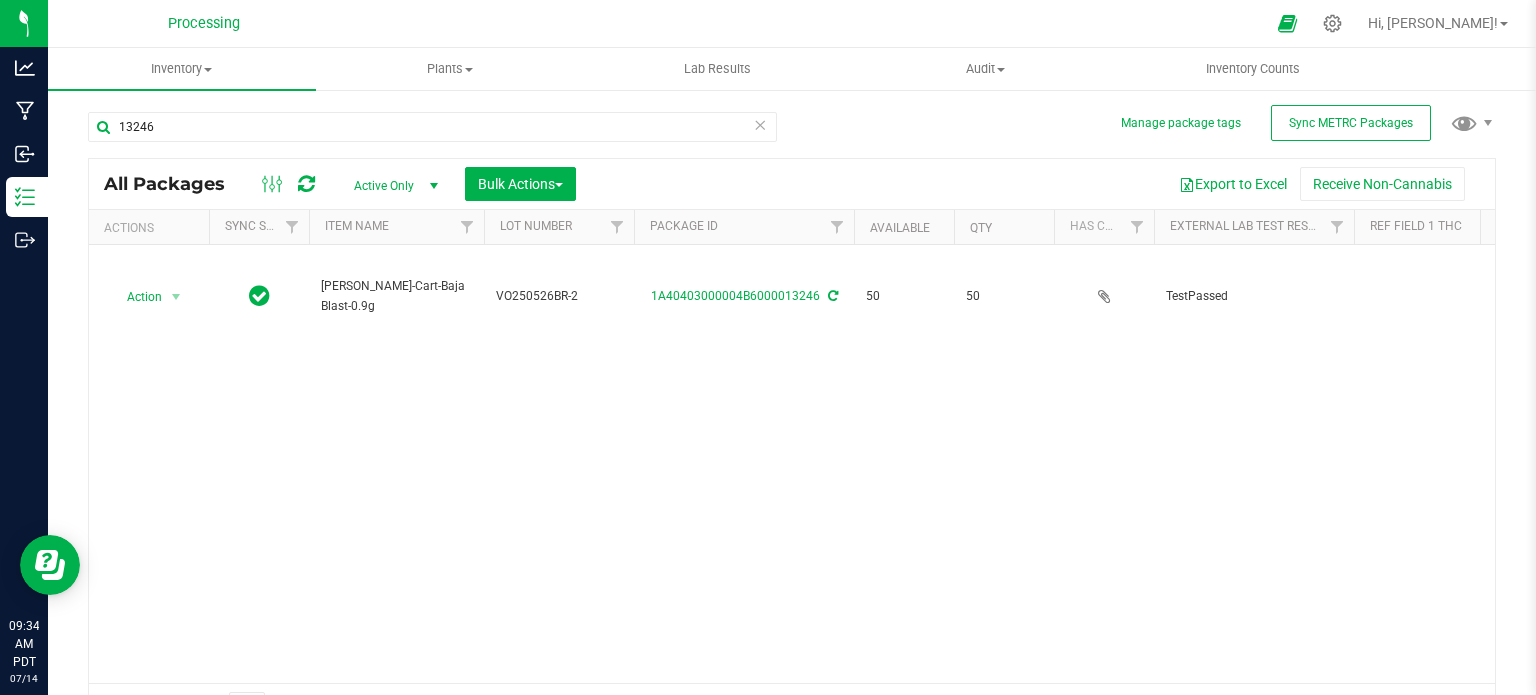 click on "13246" at bounding box center (432, 135) 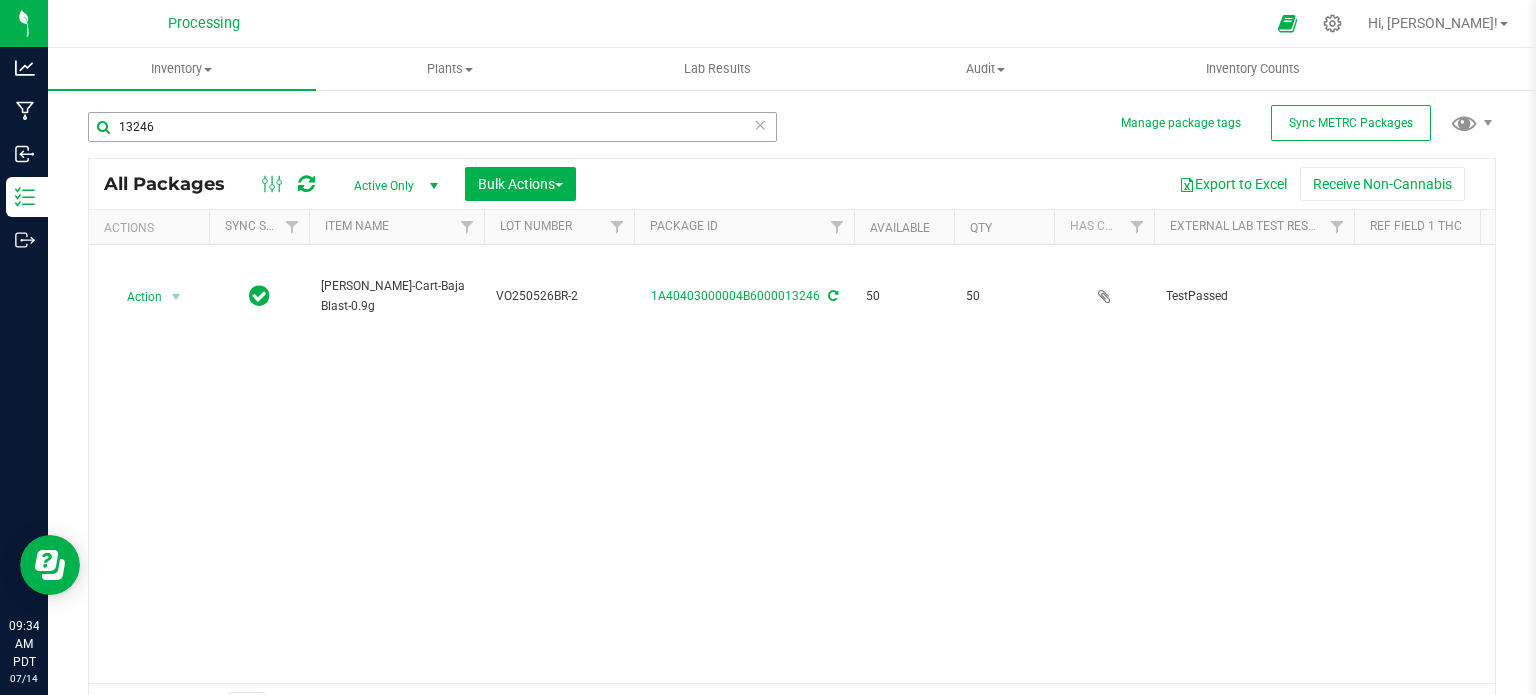 drag, startPoint x: 215, startPoint y: 151, endPoint x: 225, endPoint y: 135, distance: 18.867962 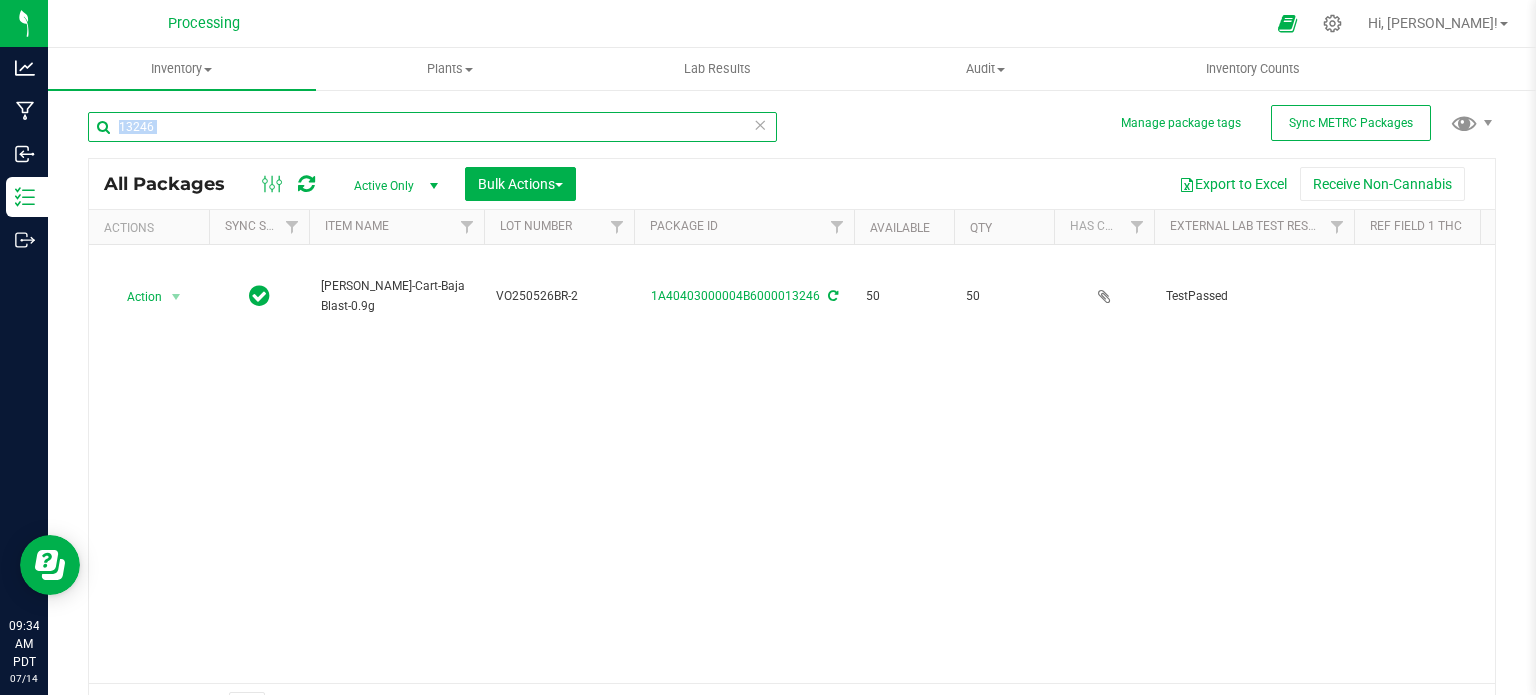 click on "13246" at bounding box center (432, 127) 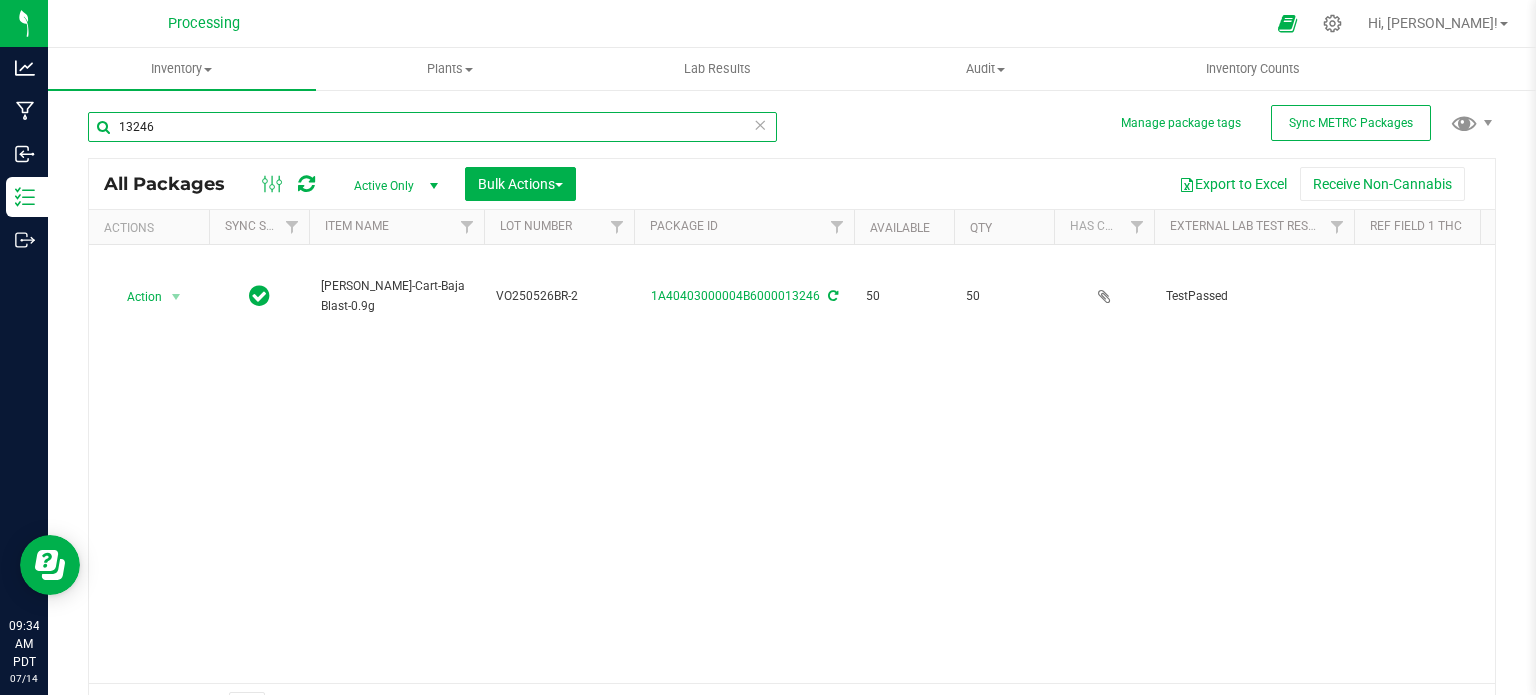 click on "13246" at bounding box center (432, 127) 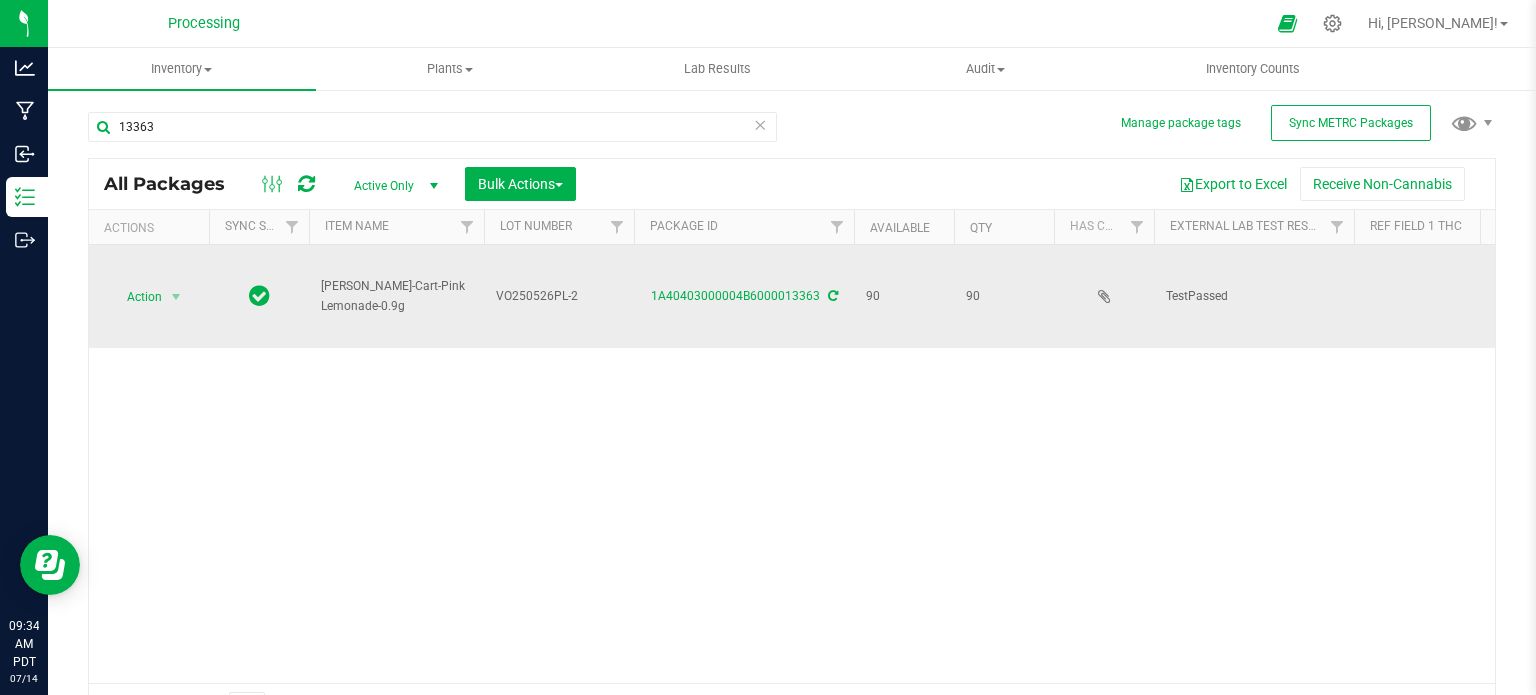 click on "HUST-Cart-Pink Lemonade-0.9g" at bounding box center (396, 296) 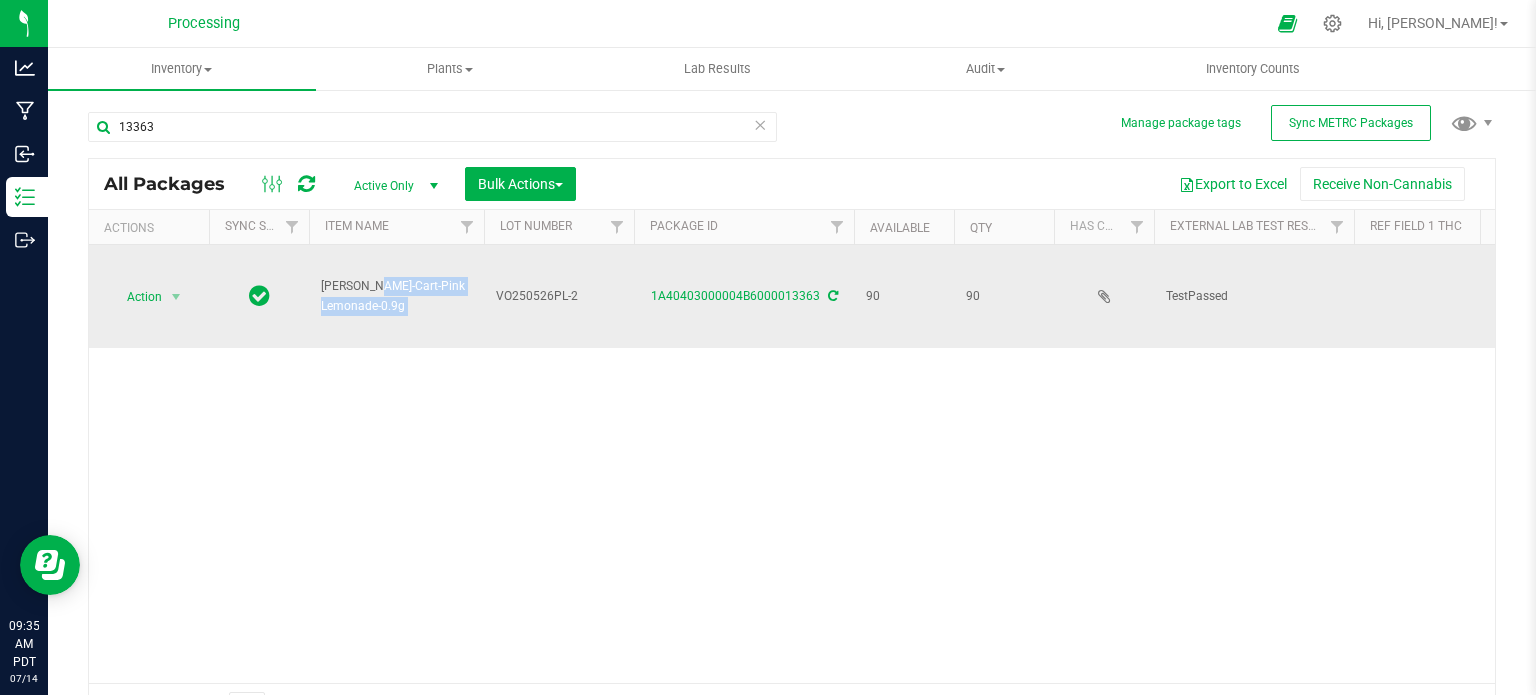 click on "HUST-Cart-Pink Lemonade-0.9g" at bounding box center [396, 296] 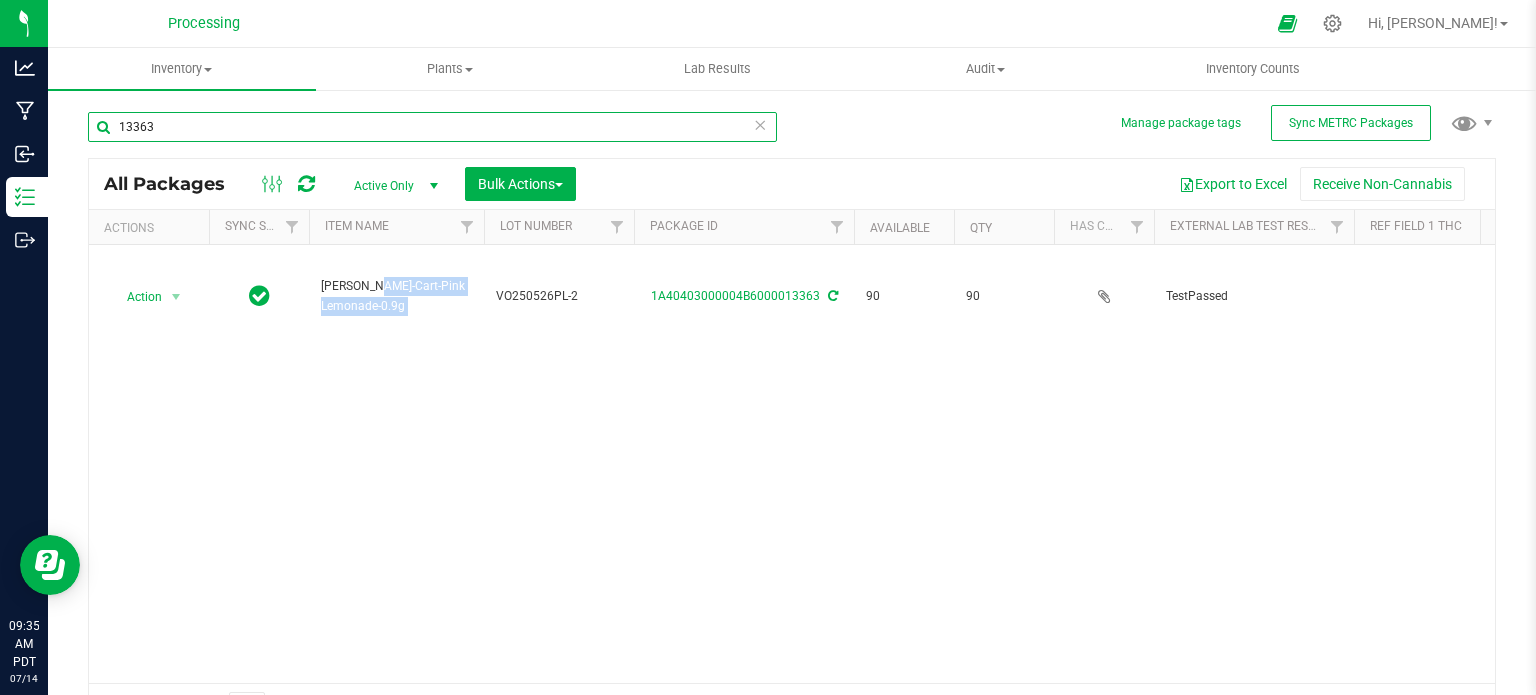 click on "13363" at bounding box center (432, 127) 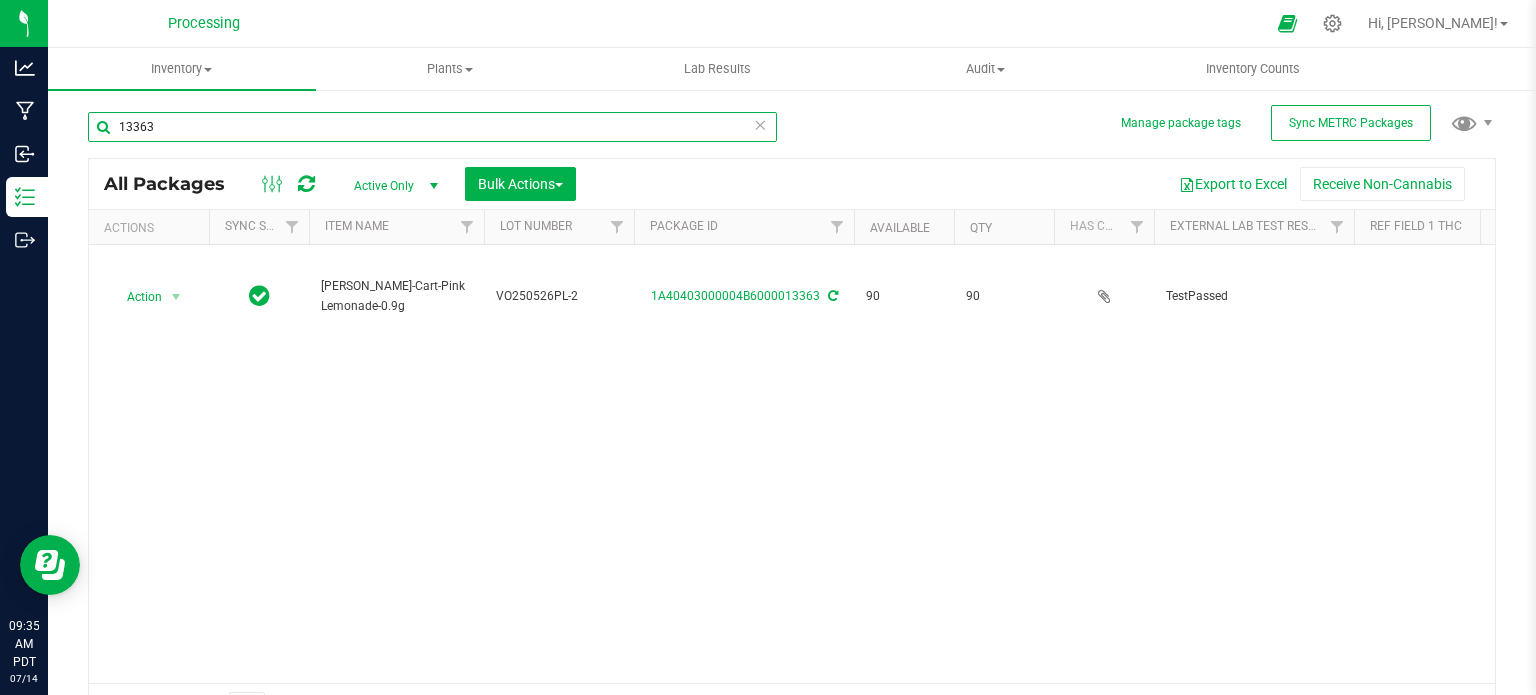 click on "13363" at bounding box center [432, 127] 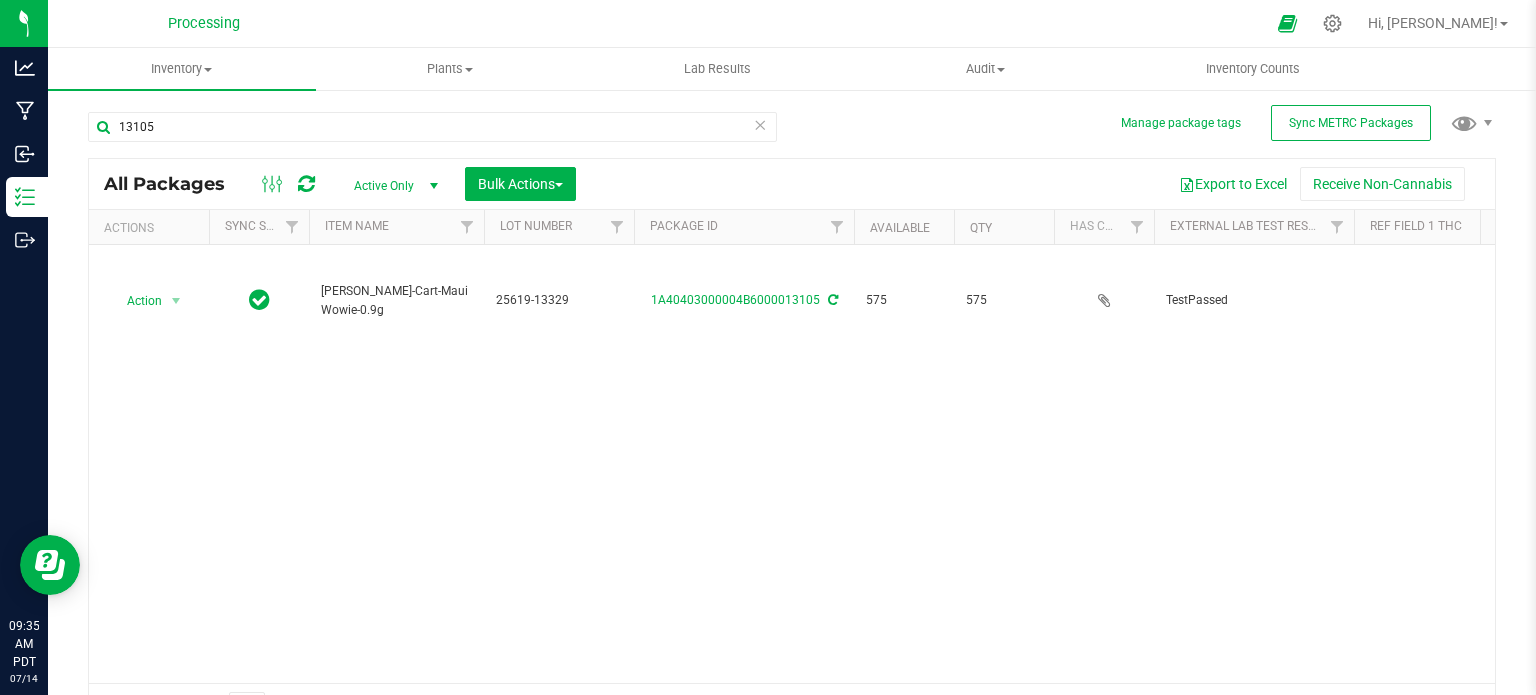 click on "HUST-Cart-Maui Wowie-0.9g" at bounding box center (396, 301) 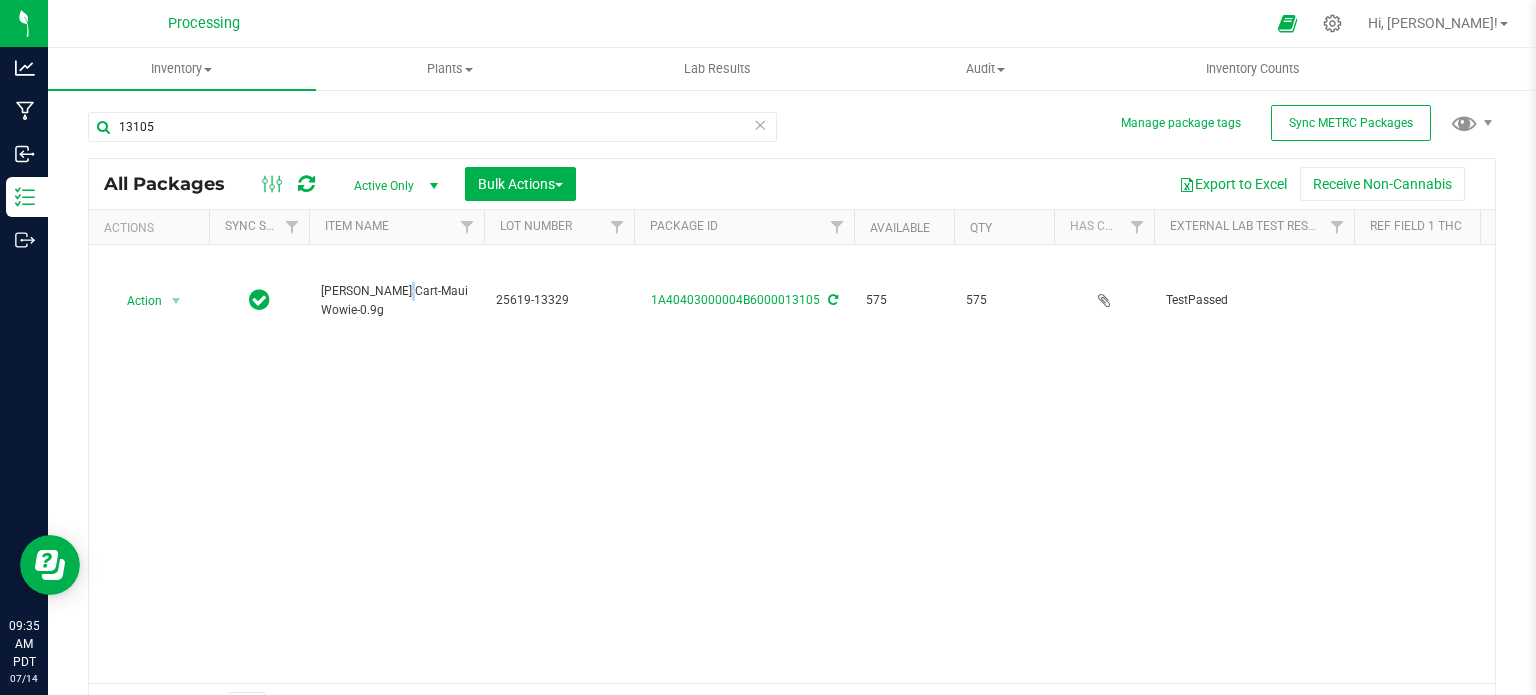 click on "HUST-Cart-Maui Wowie-0.9g" at bounding box center [396, 301] 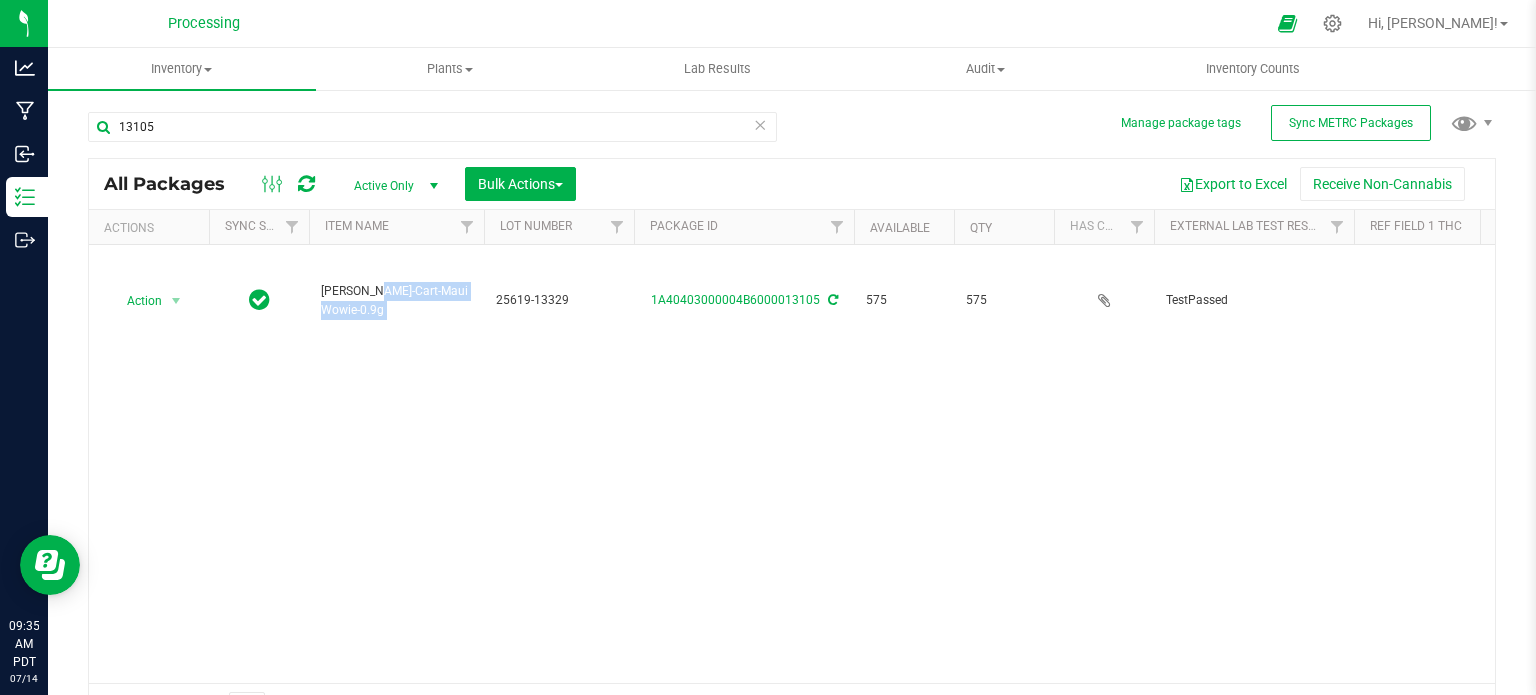 click on "HUST-Cart-Maui Wowie-0.9g" at bounding box center [396, 301] 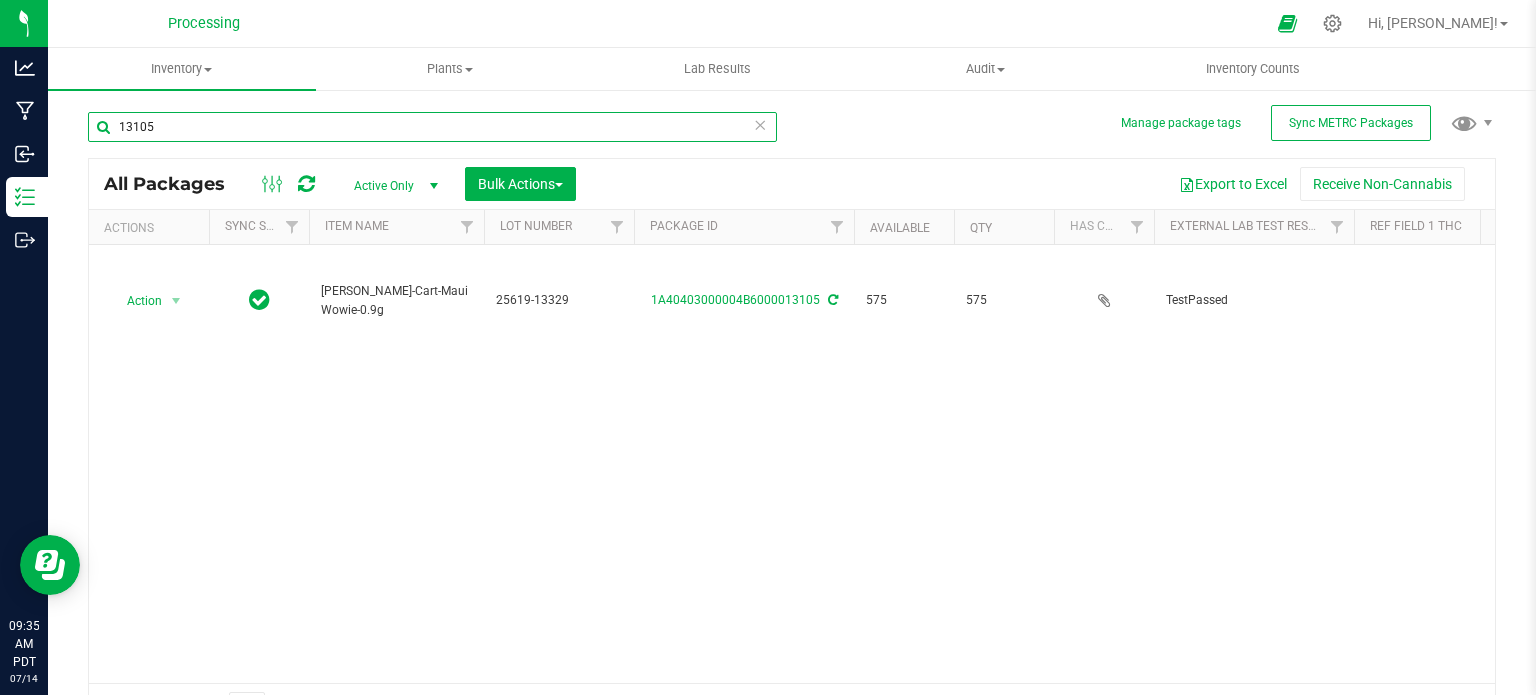 click on "13105" at bounding box center (432, 127) 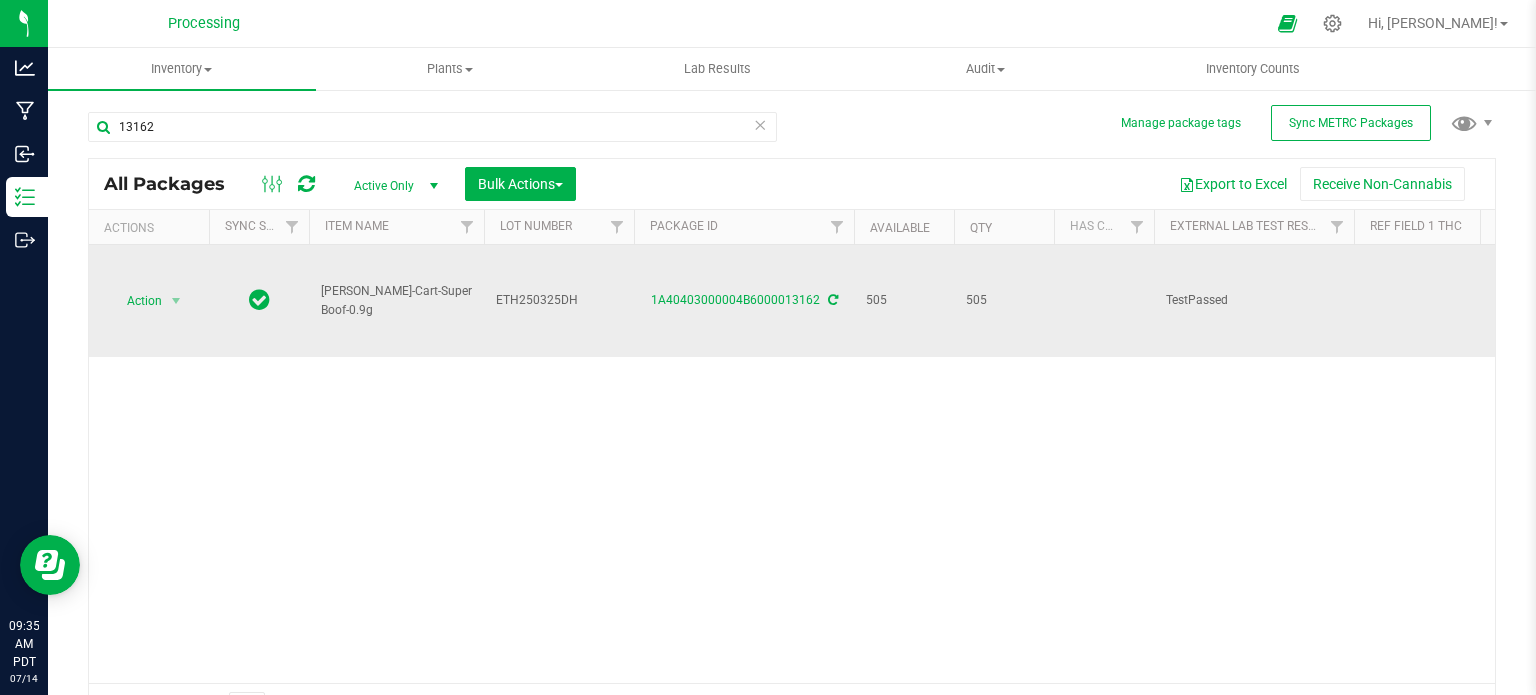 click on "HUST-Cart-Super Boof-0.9g" at bounding box center [396, 301] 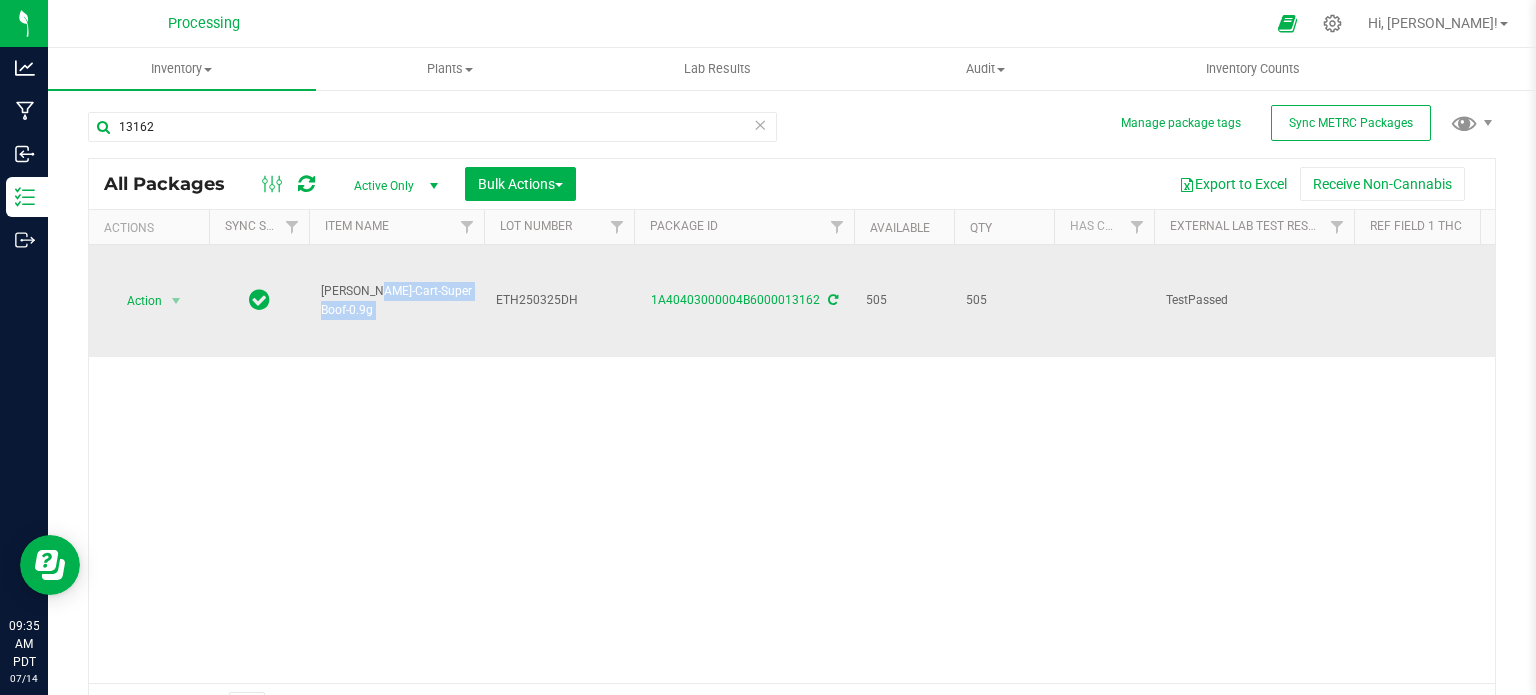 click on "HUST-Cart-Super Boof-0.9g" at bounding box center (396, 301) 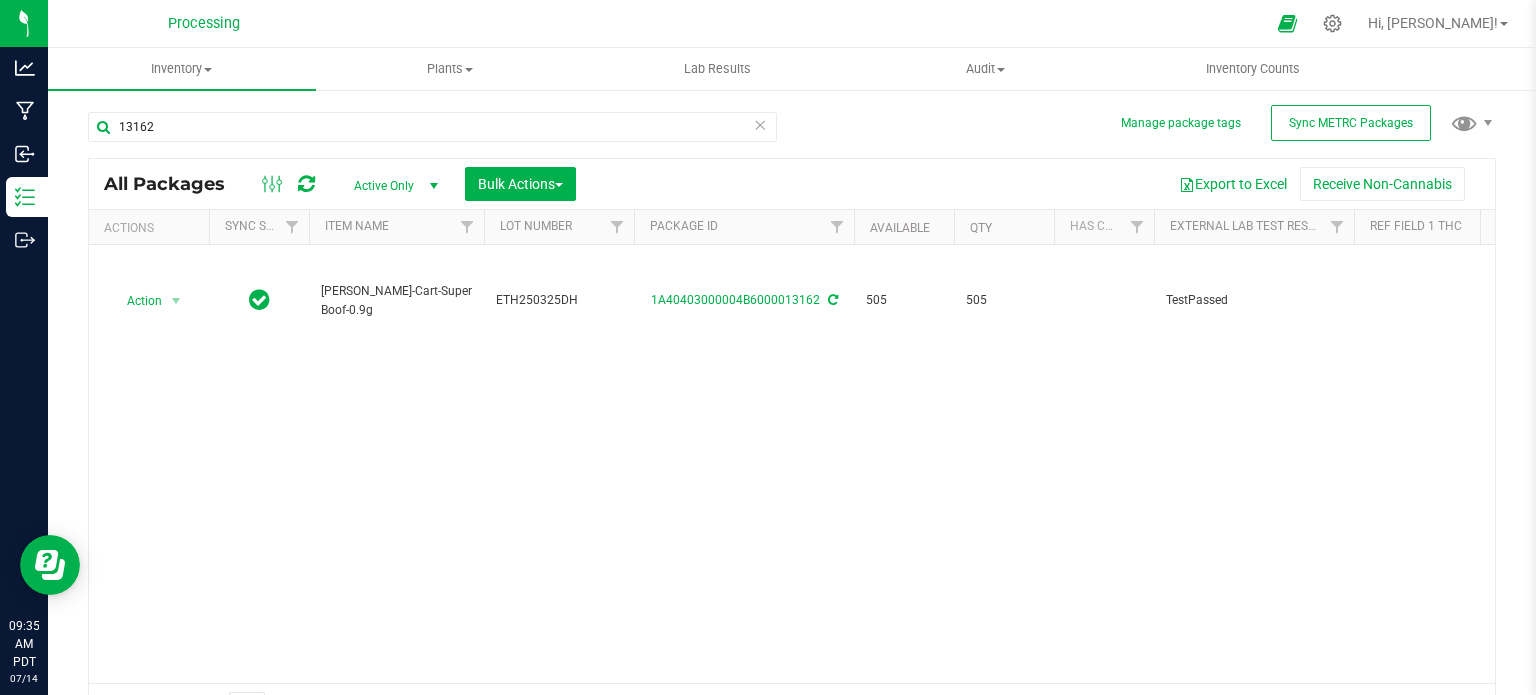 click on "13162" at bounding box center (432, 135) 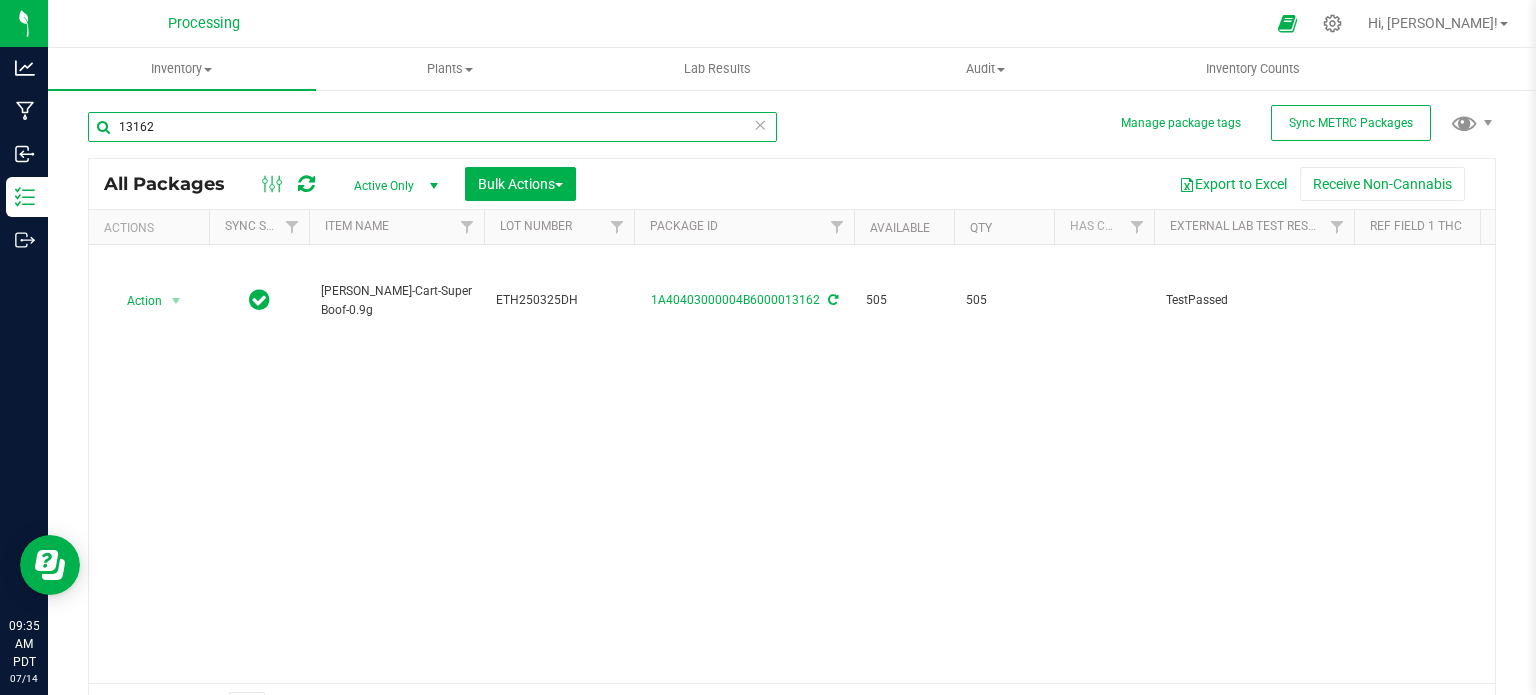 click on "13162" at bounding box center [432, 127] 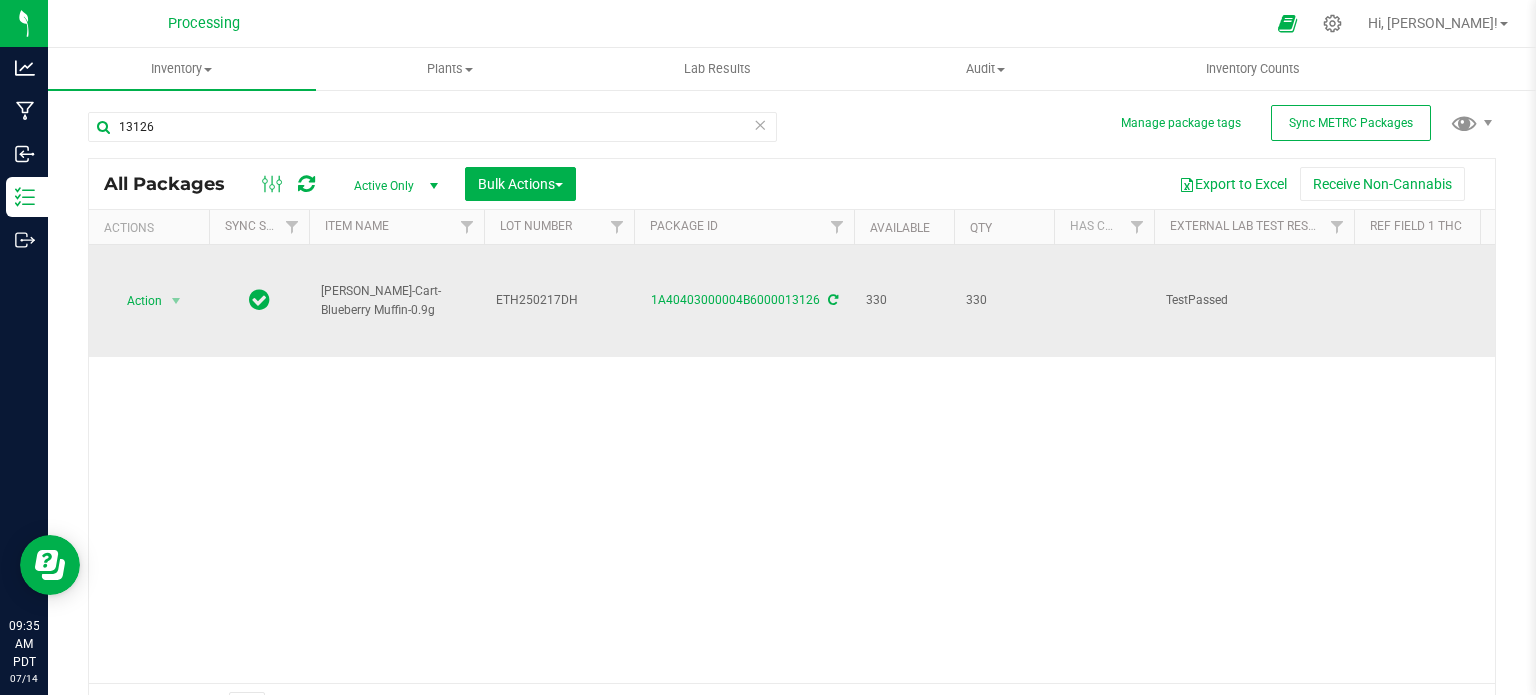 click on "[PERSON_NAME]-Cart-Blueberry Muffin-0.9g" at bounding box center (396, 301) 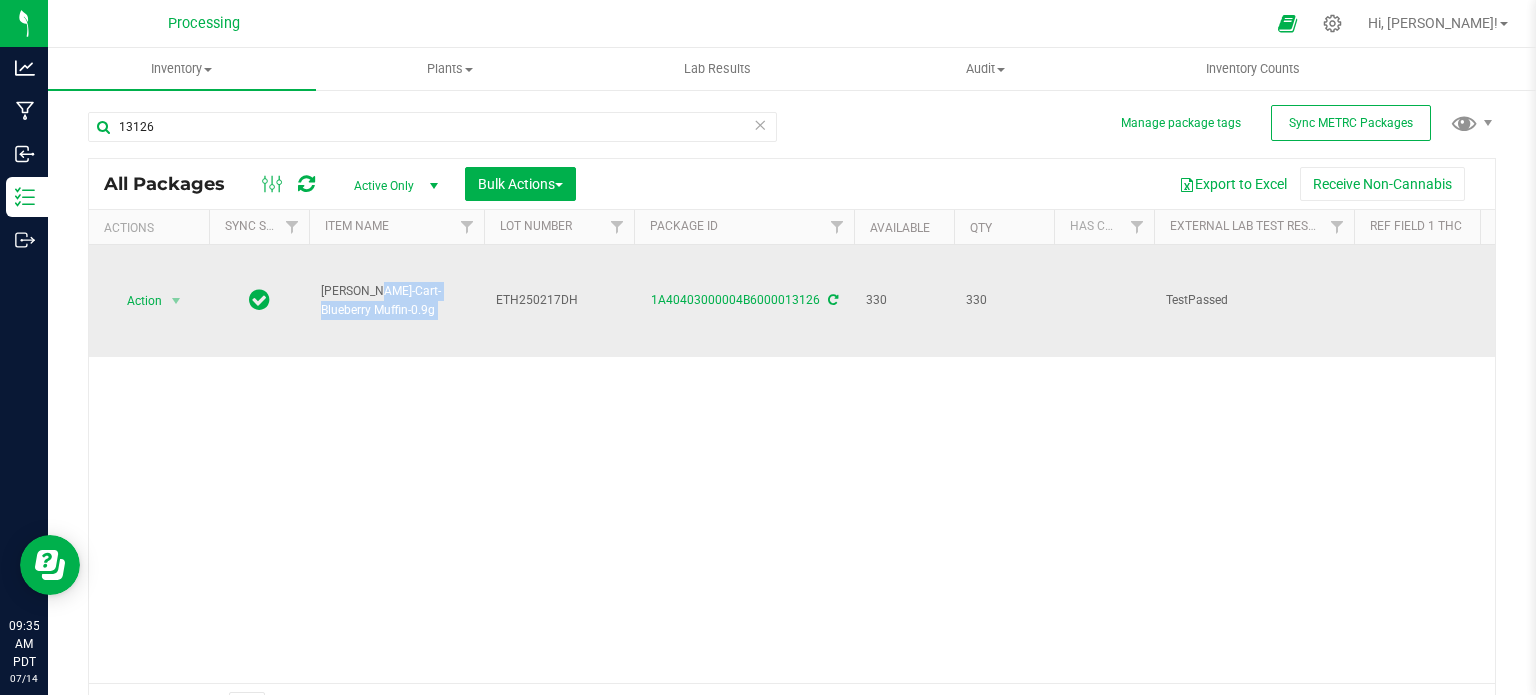 click on "[PERSON_NAME]-Cart-Blueberry Muffin-0.9g" at bounding box center (396, 301) 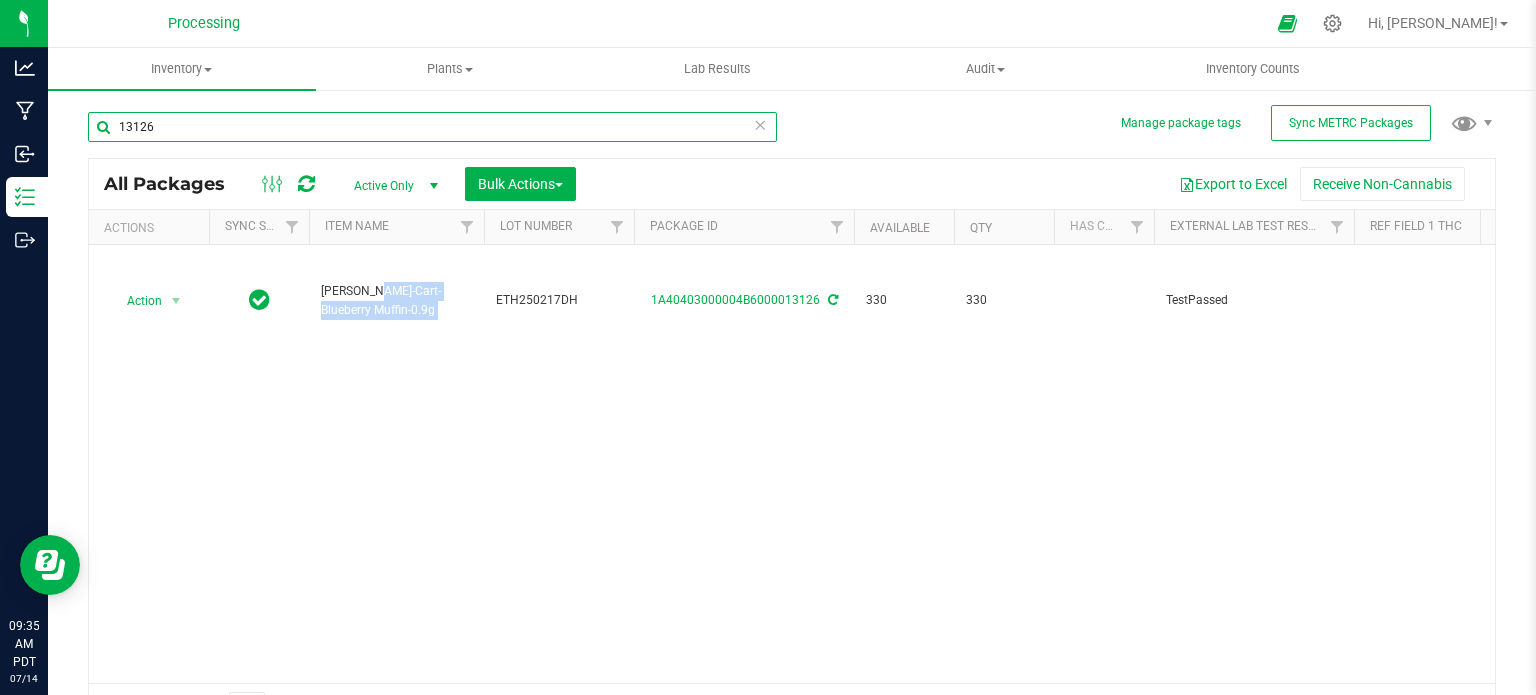 click on "13126" at bounding box center (432, 127) 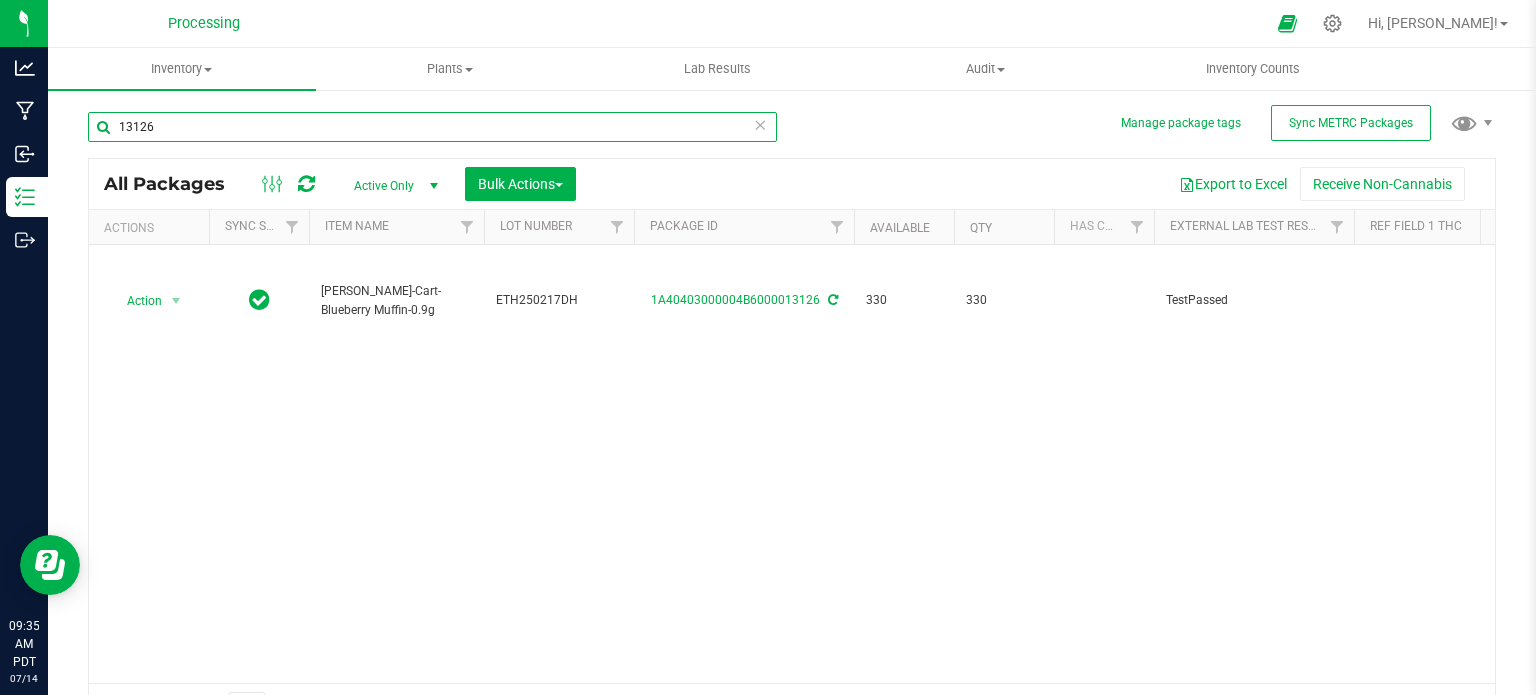 click on "13126" at bounding box center [432, 127] 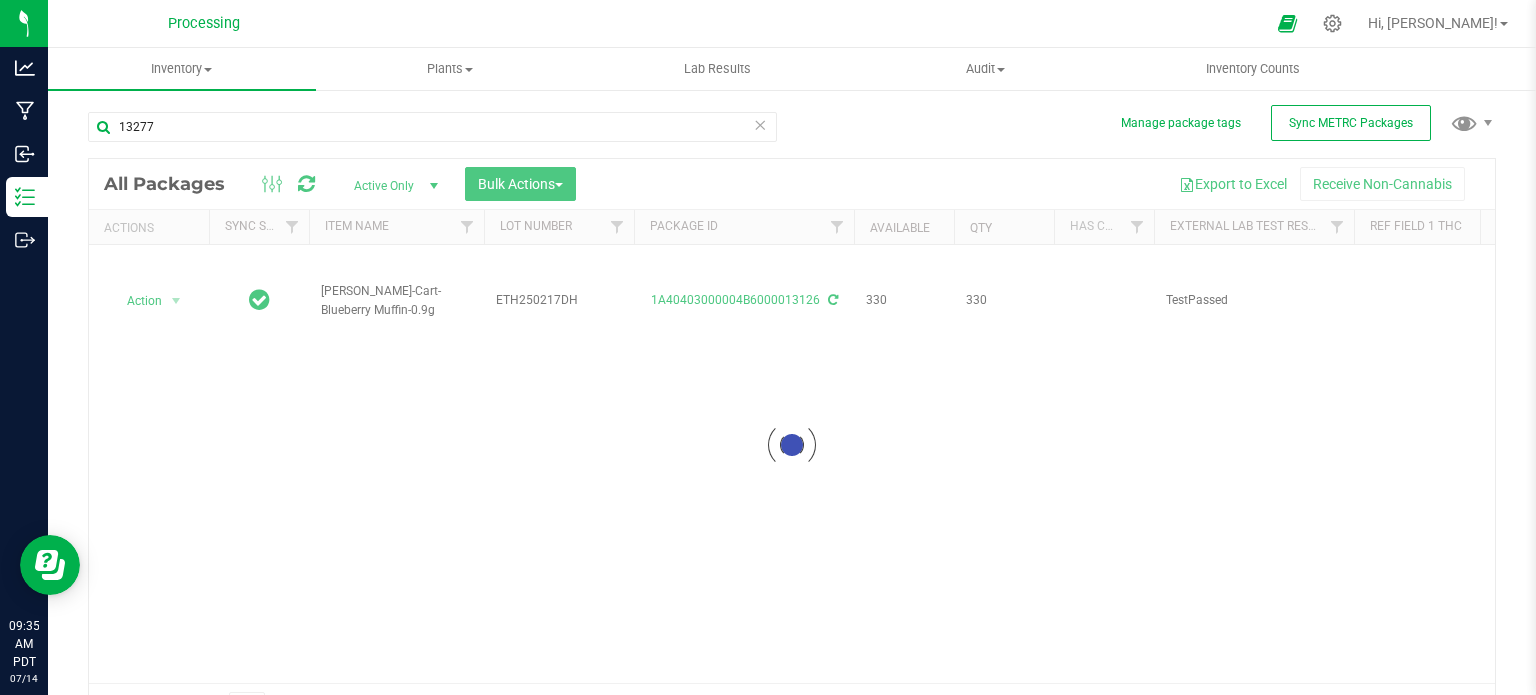 click at bounding box center [792, 445] 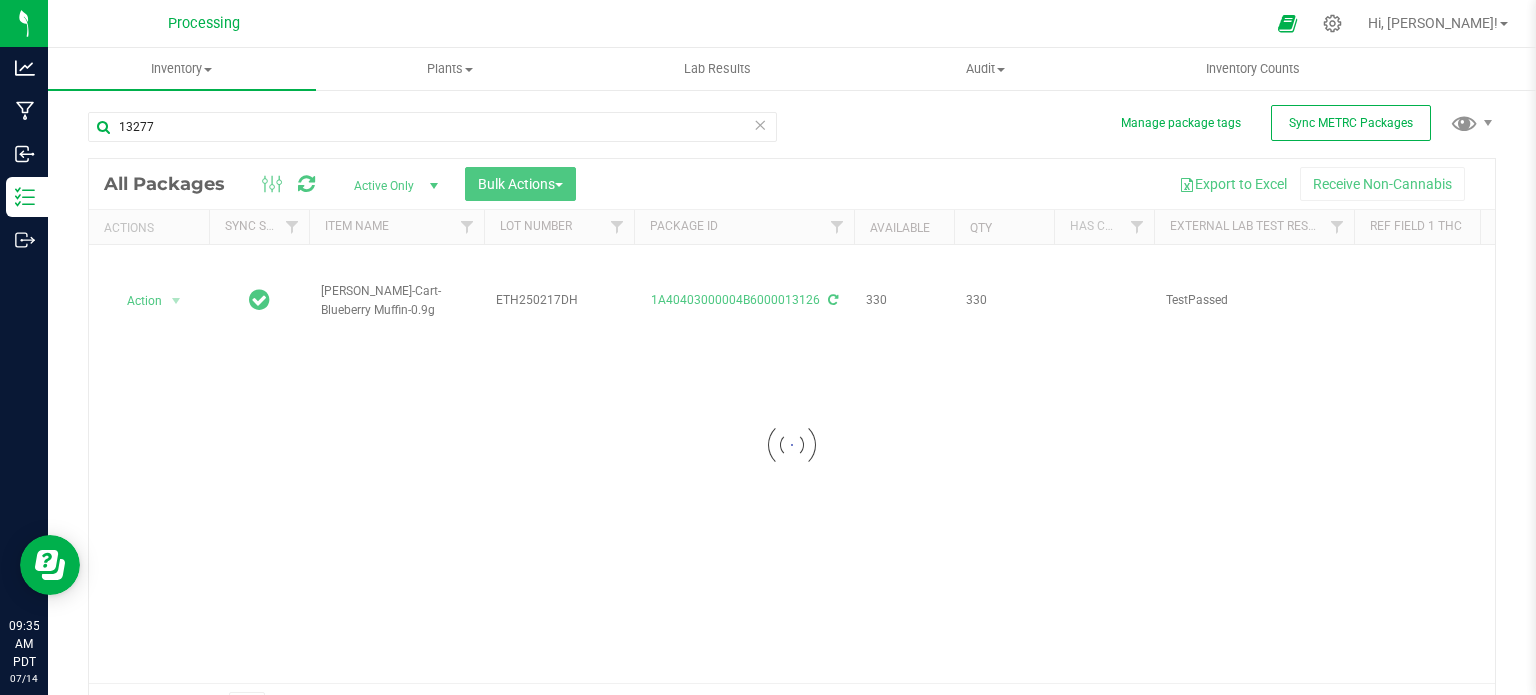 click at bounding box center (792, 445) 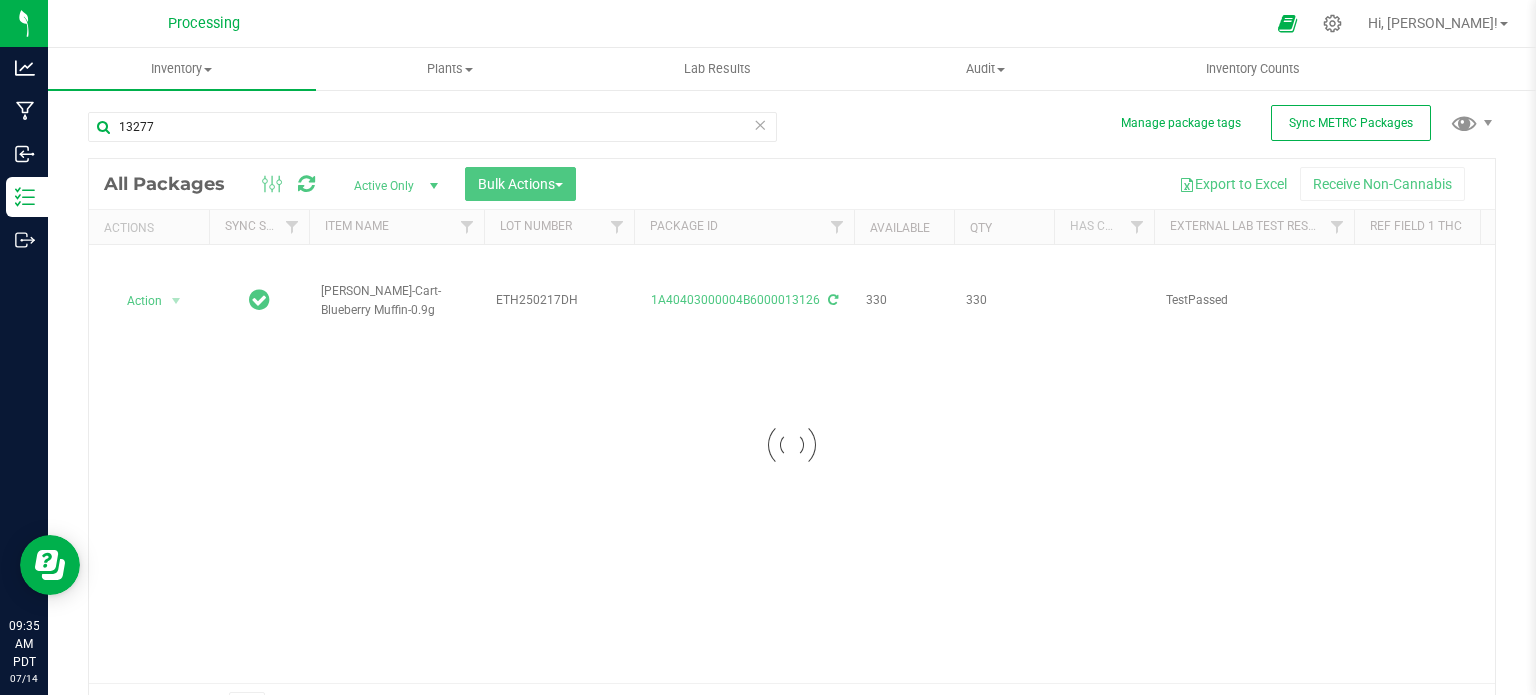 click at bounding box center [792, 445] 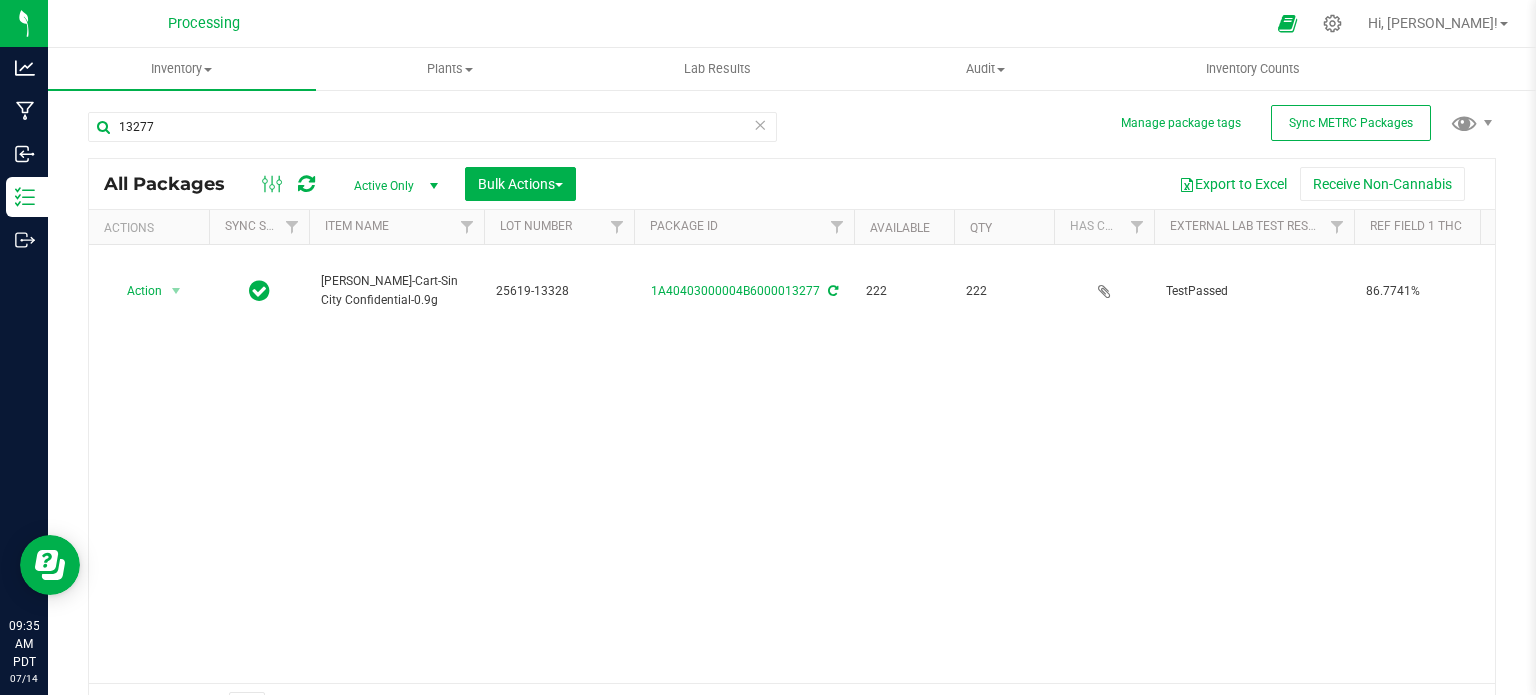 click on "[PERSON_NAME]-Cart-Sin City Confidential-0.9g" at bounding box center (396, 291) 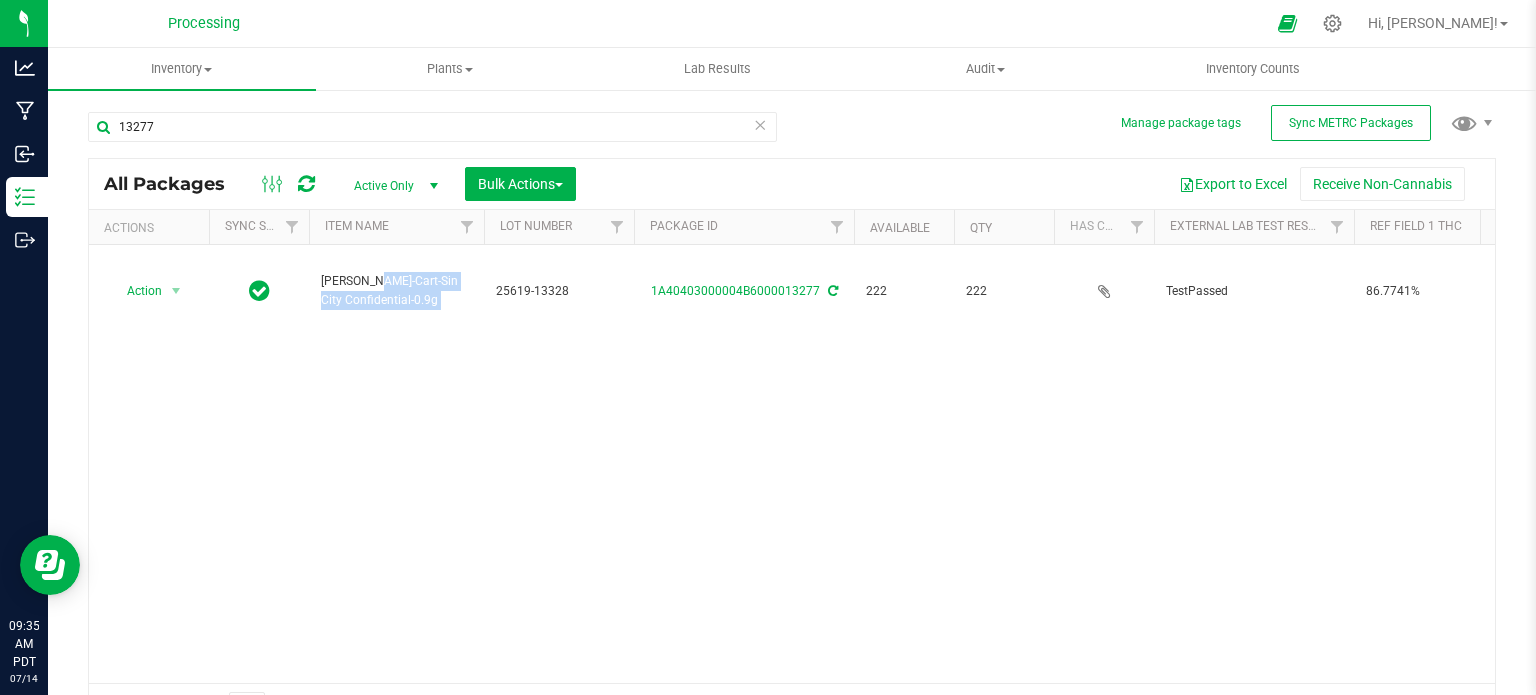 click on "[PERSON_NAME]-Cart-Sin City Confidential-0.9g" at bounding box center [396, 291] 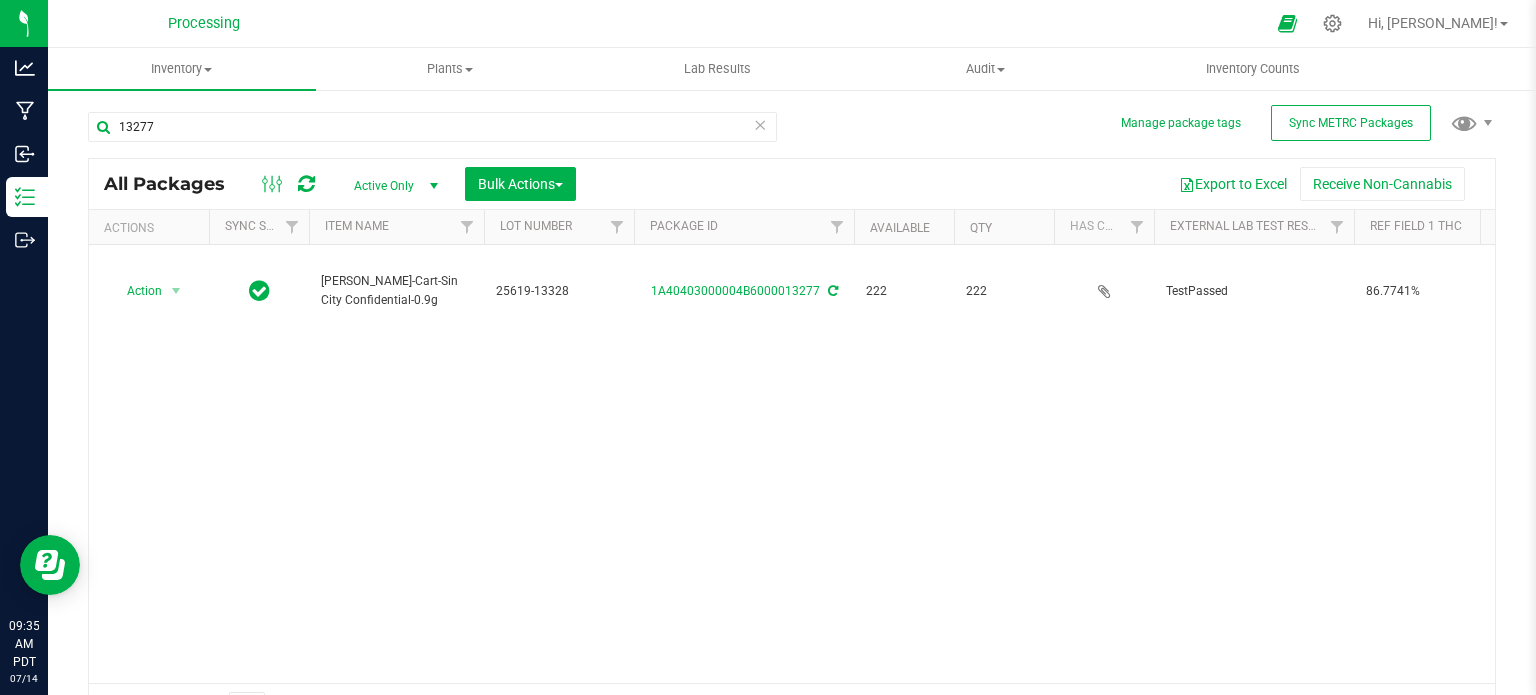 click on "13277" at bounding box center [440, 126] 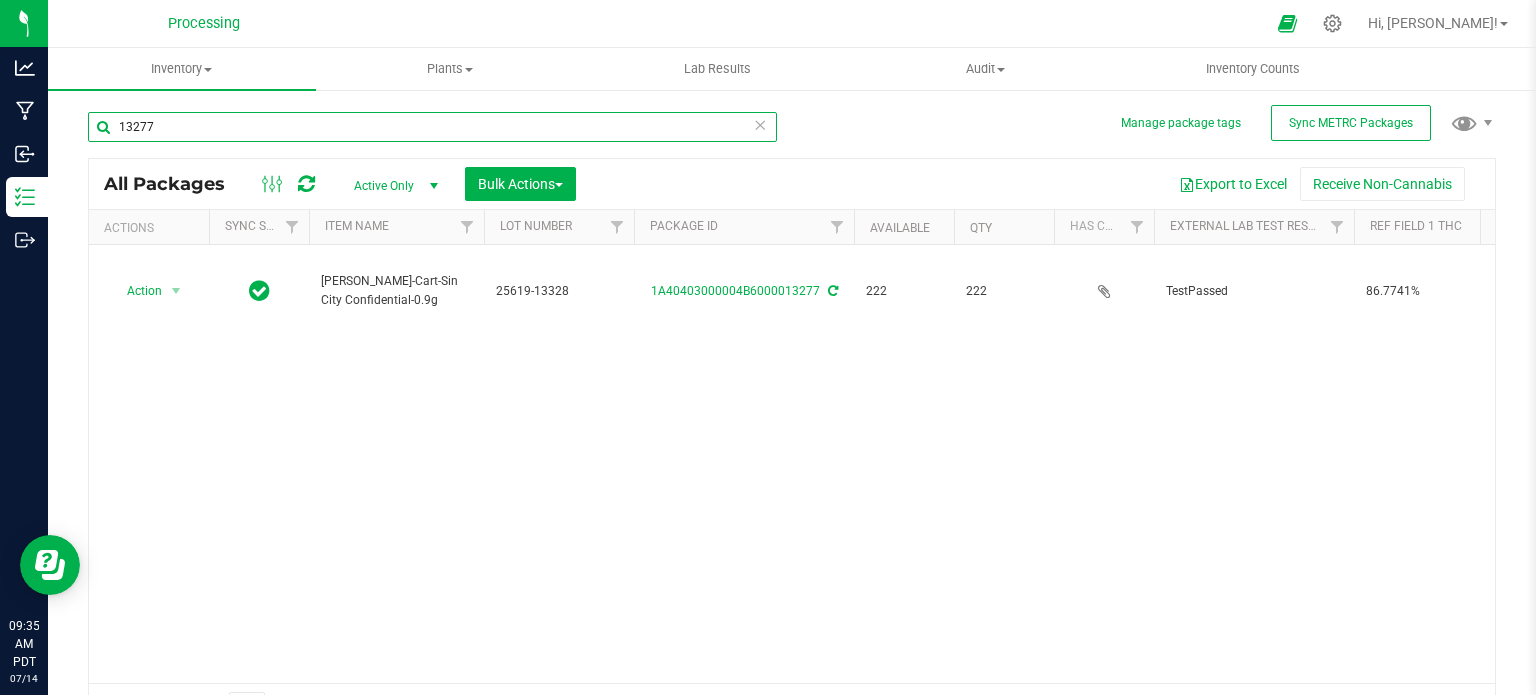 click on "13277" at bounding box center [432, 127] 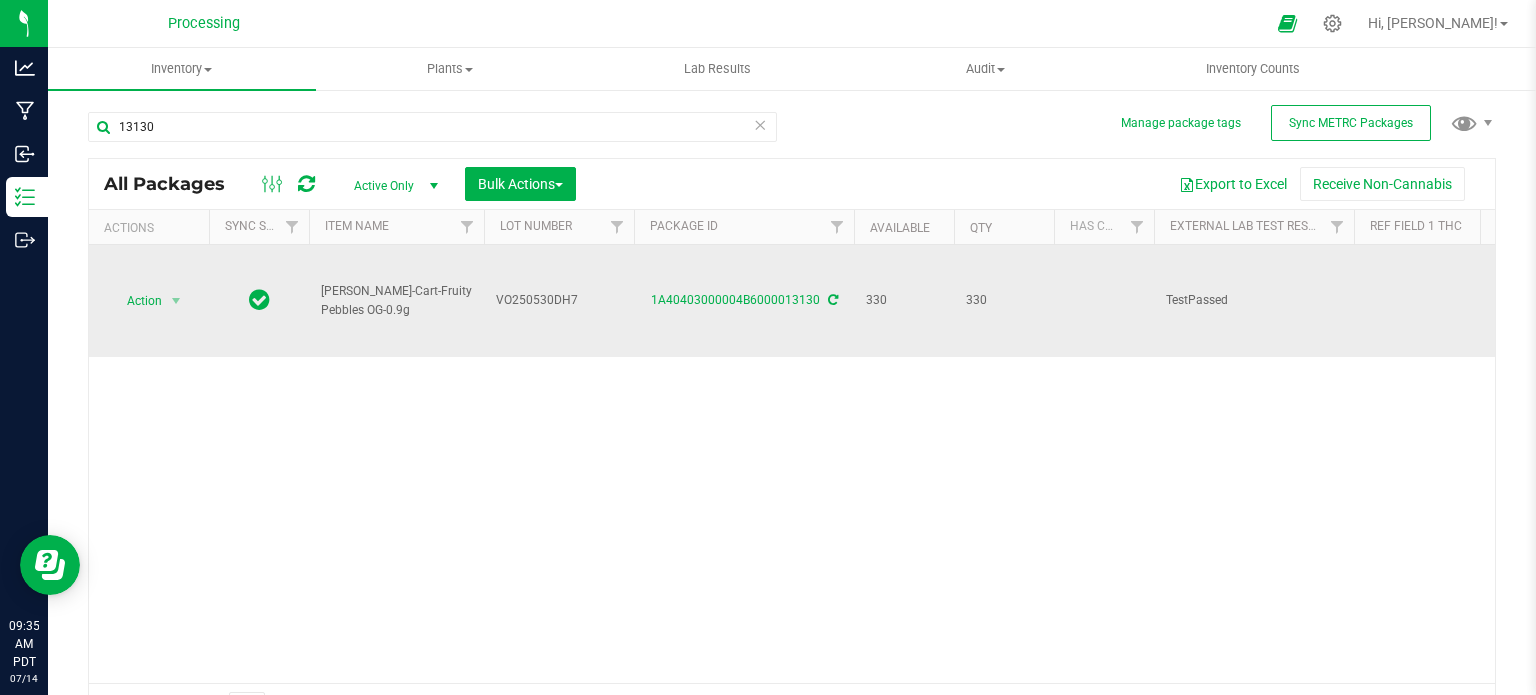 click on "[PERSON_NAME]-Cart-Fruity Pebbles OG-0.9g" at bounding box center [396, 301] 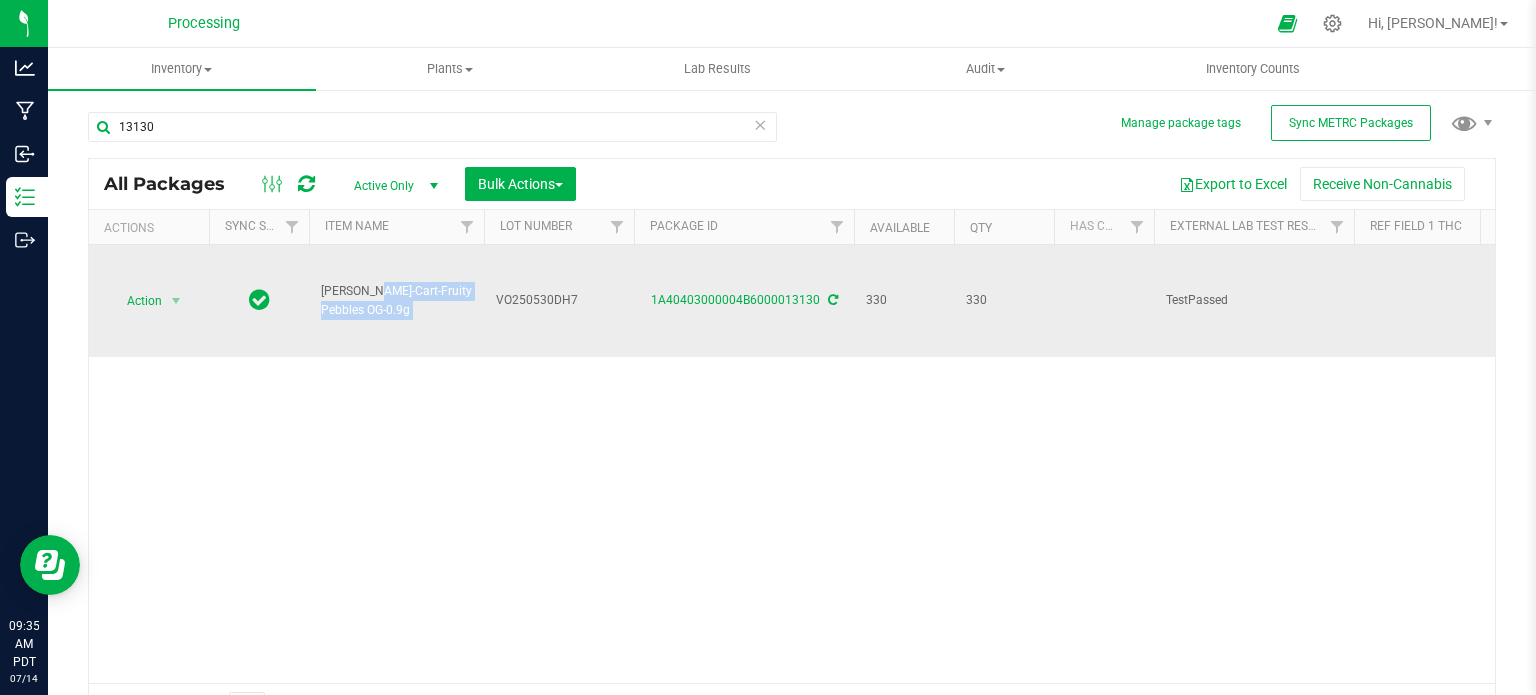 click on "[PERSON_NAME]-Cart-Fruity Pebbles OG-0.9g" at bounding box center [396, 301] 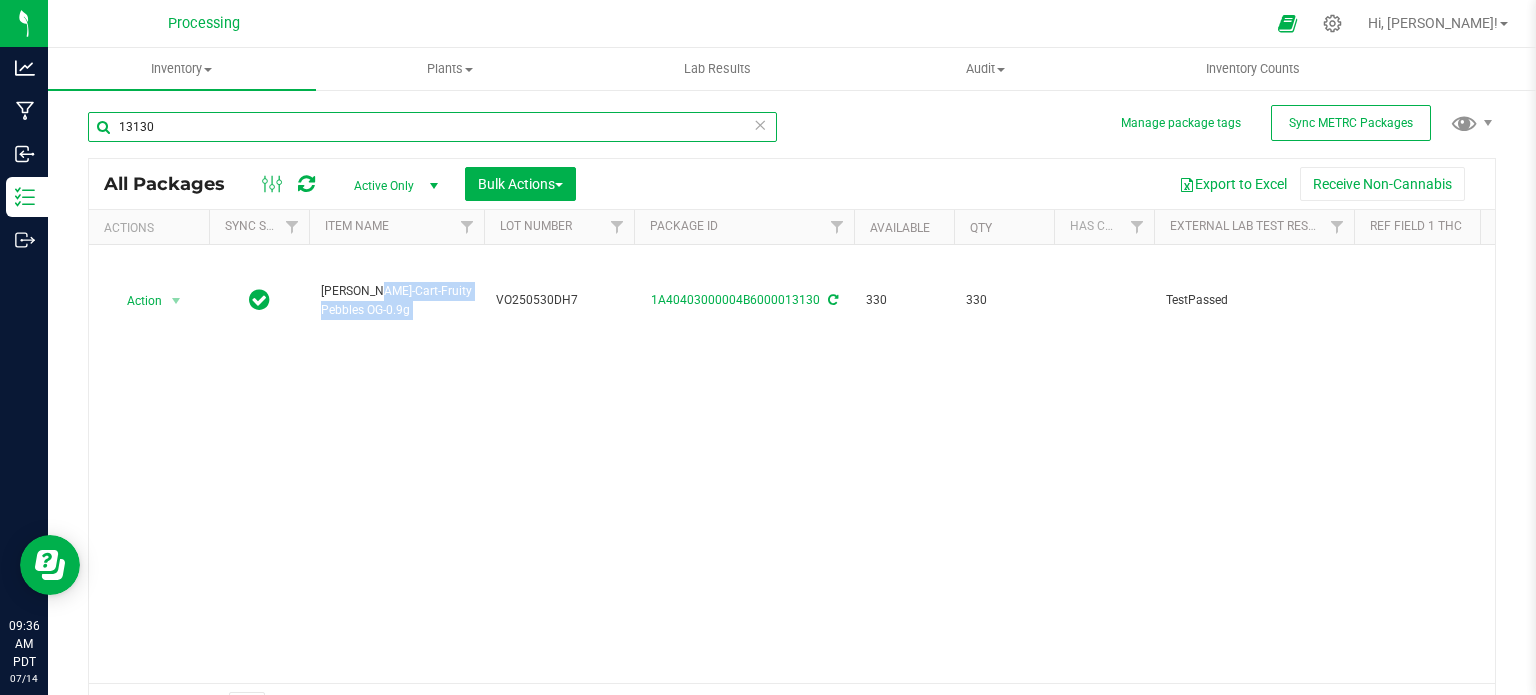 click on "13130" at bounding box center (432, 127) 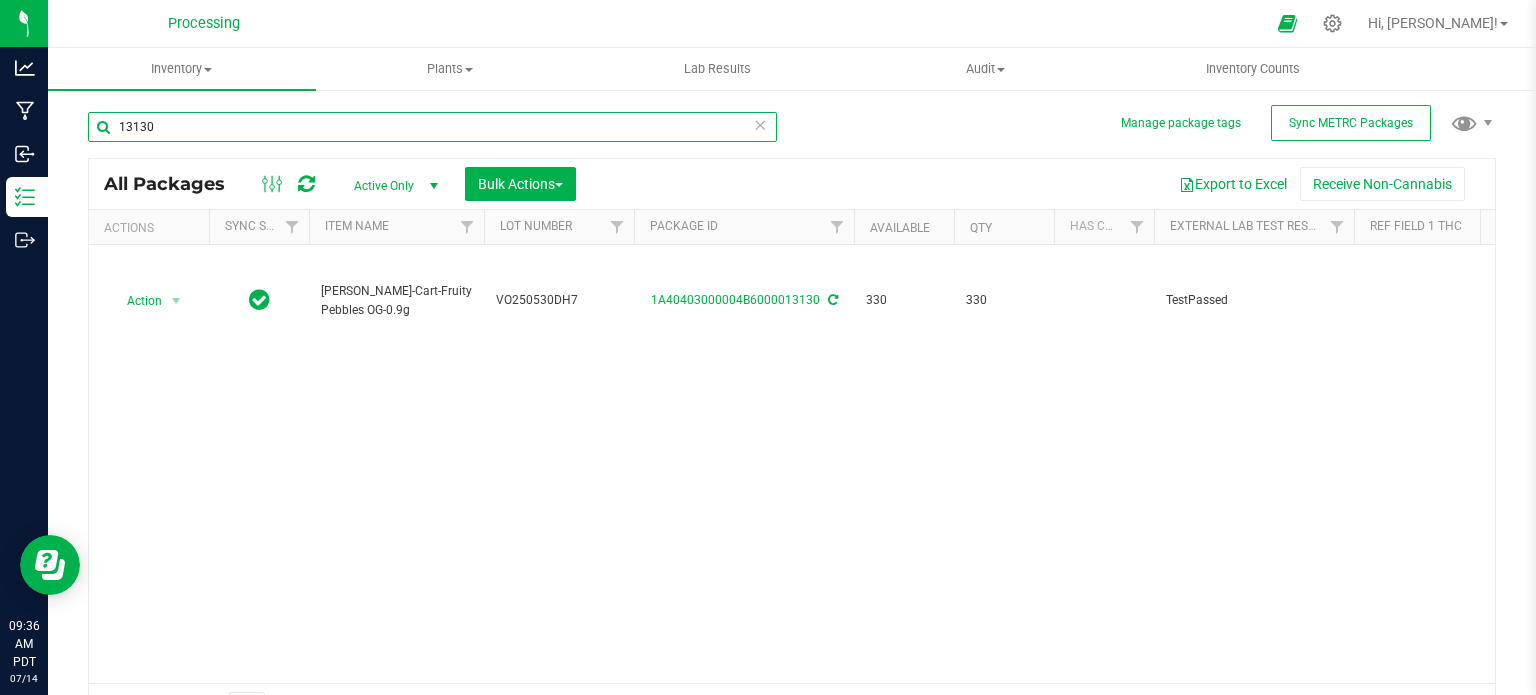 click on "13130" at bounding box center (432, 127) 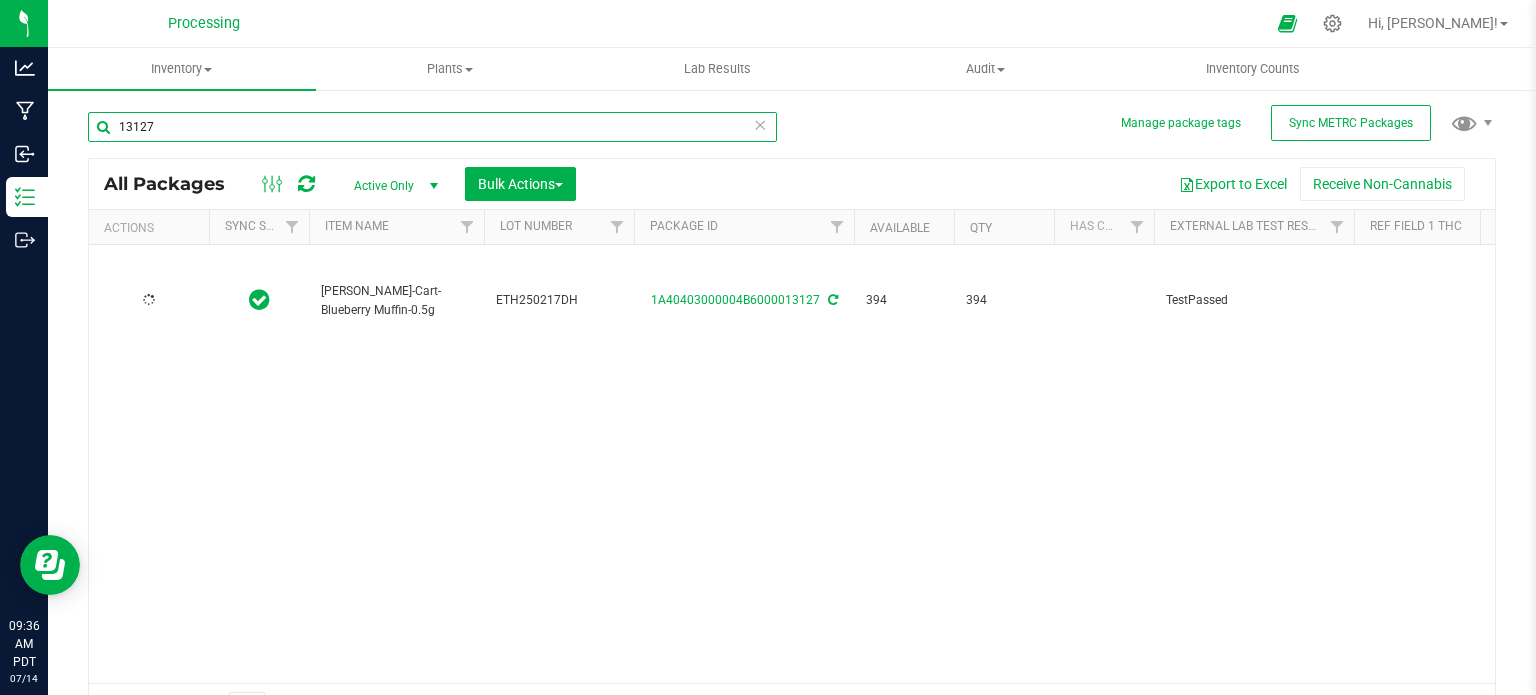 type on "13127" 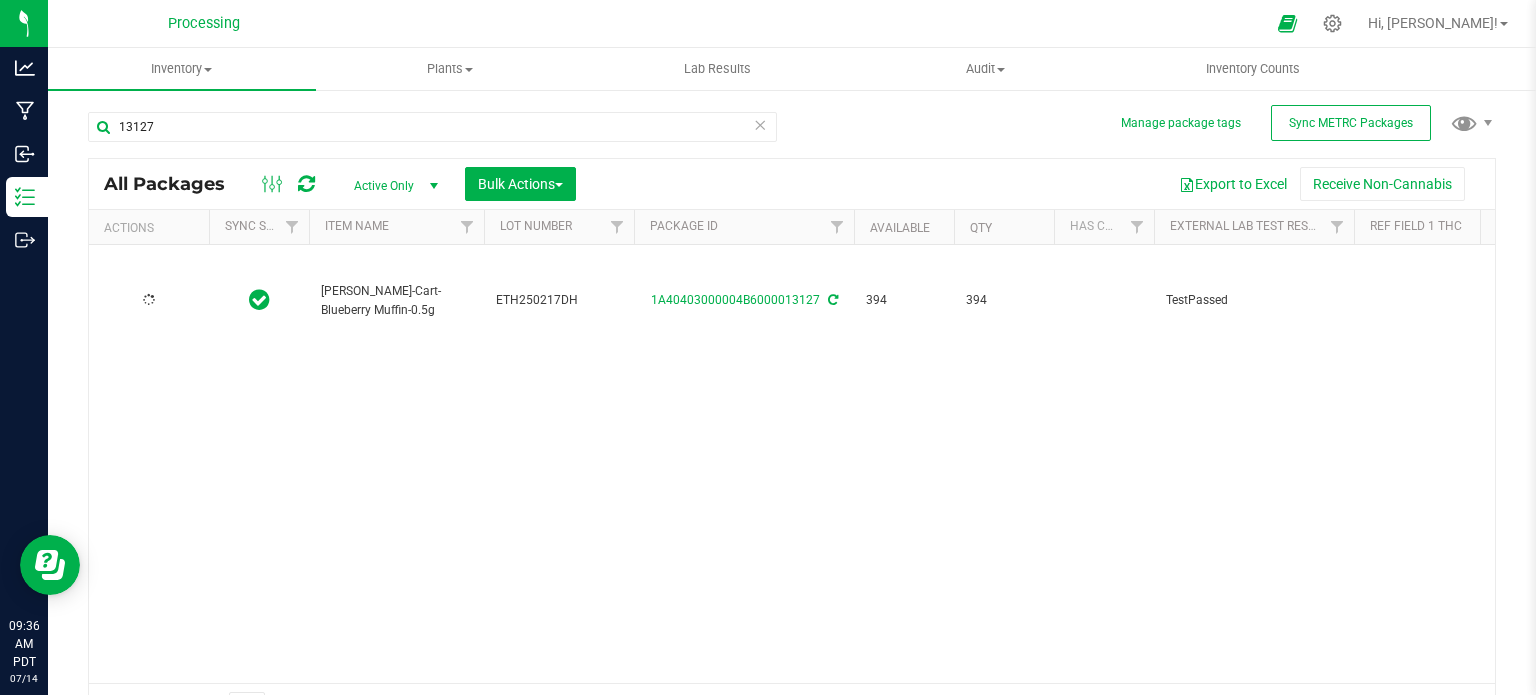 click on "HUST-Cart-Blueberry Muffin-0.5g" at bounding box center [396, 301] 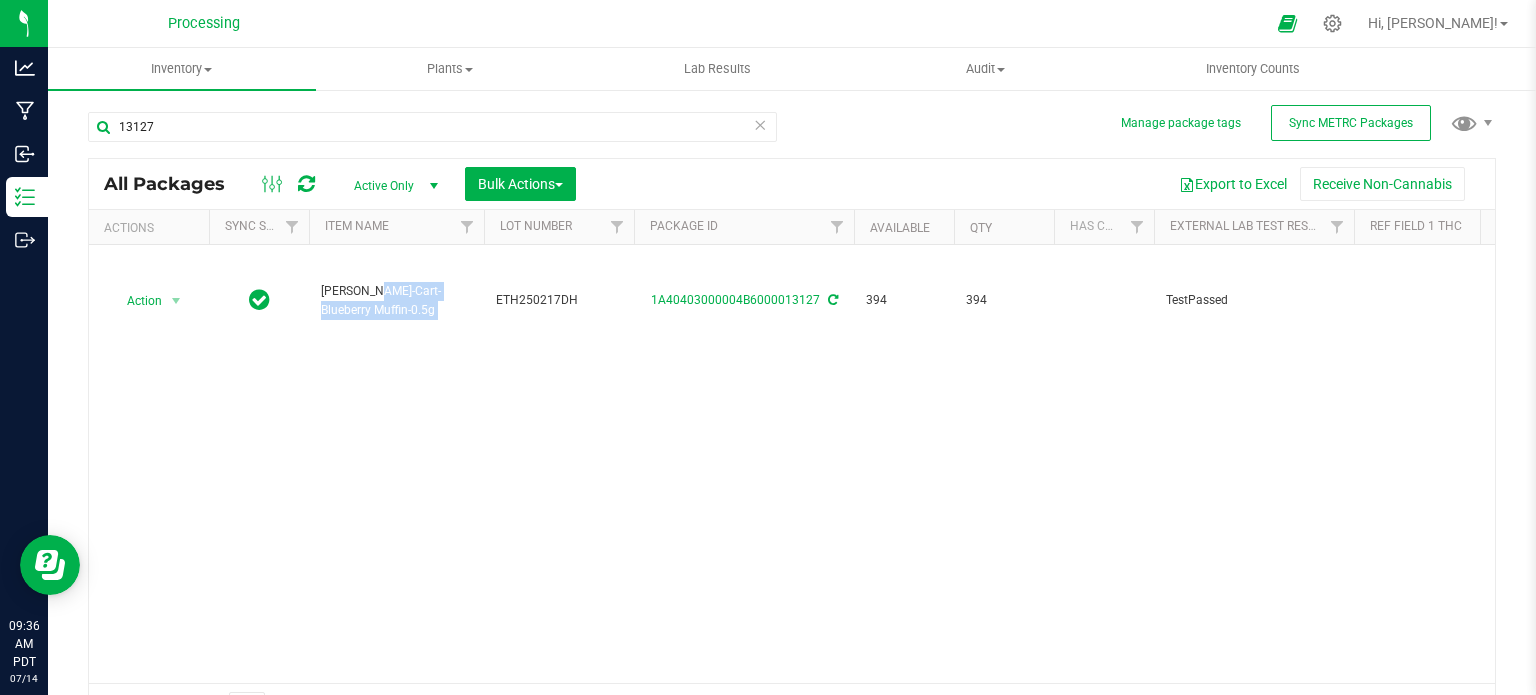 click on "HUST-Cart-Blueberry Muffin-0.5g" at bounding box center (396, 301) 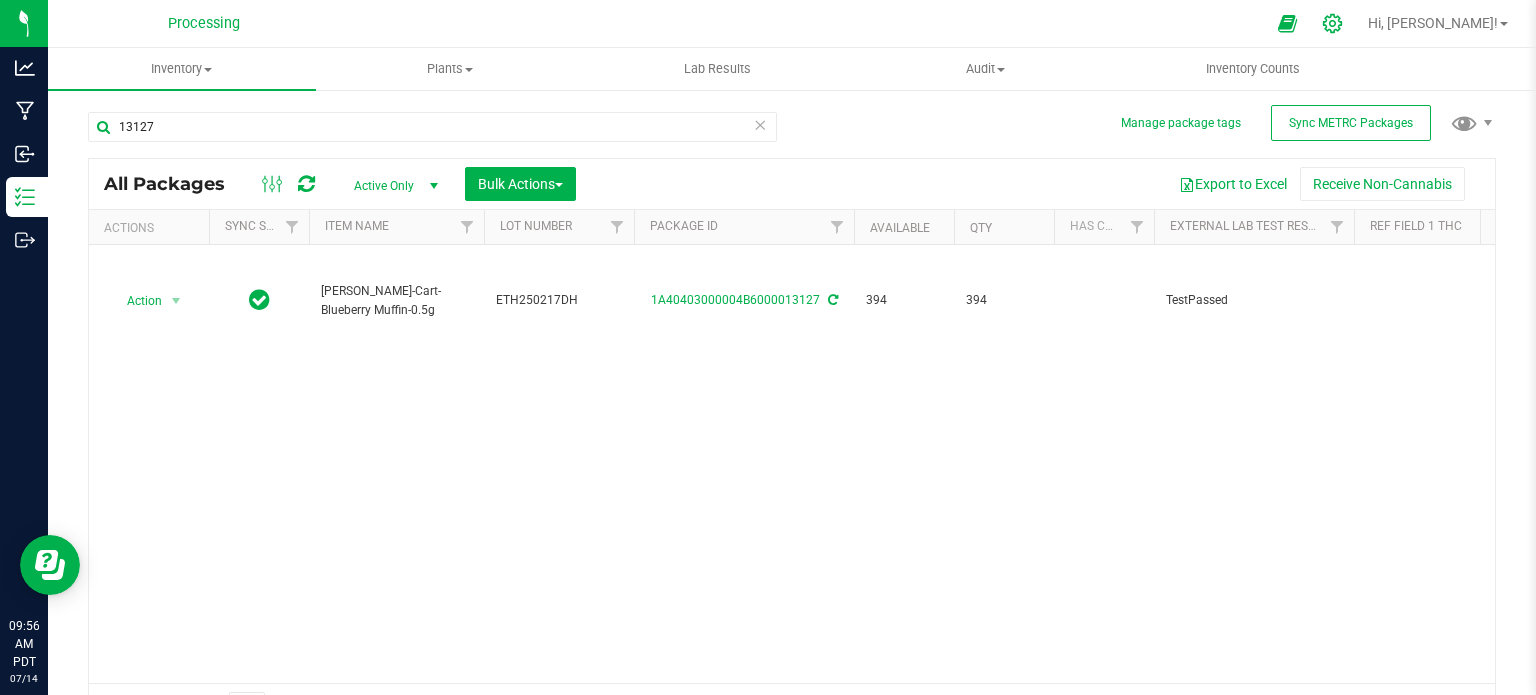 click 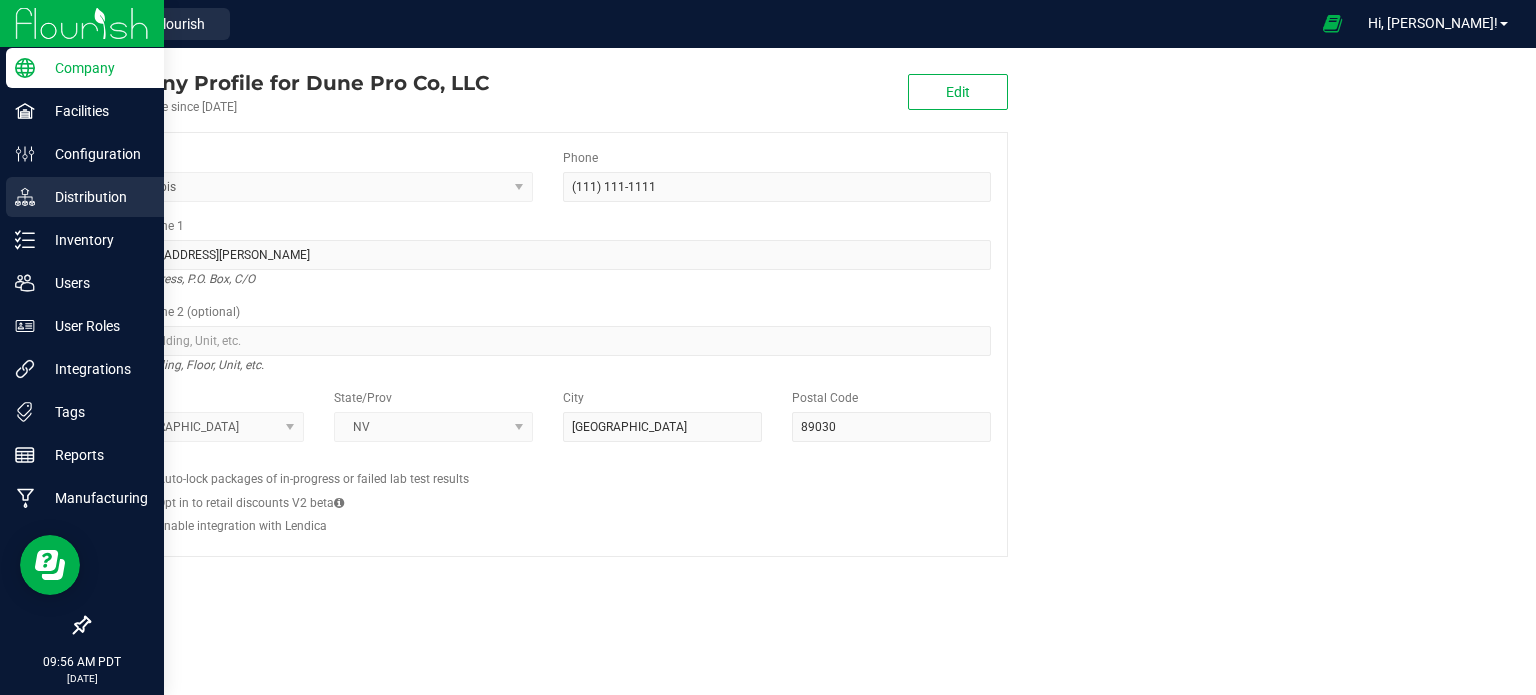 click 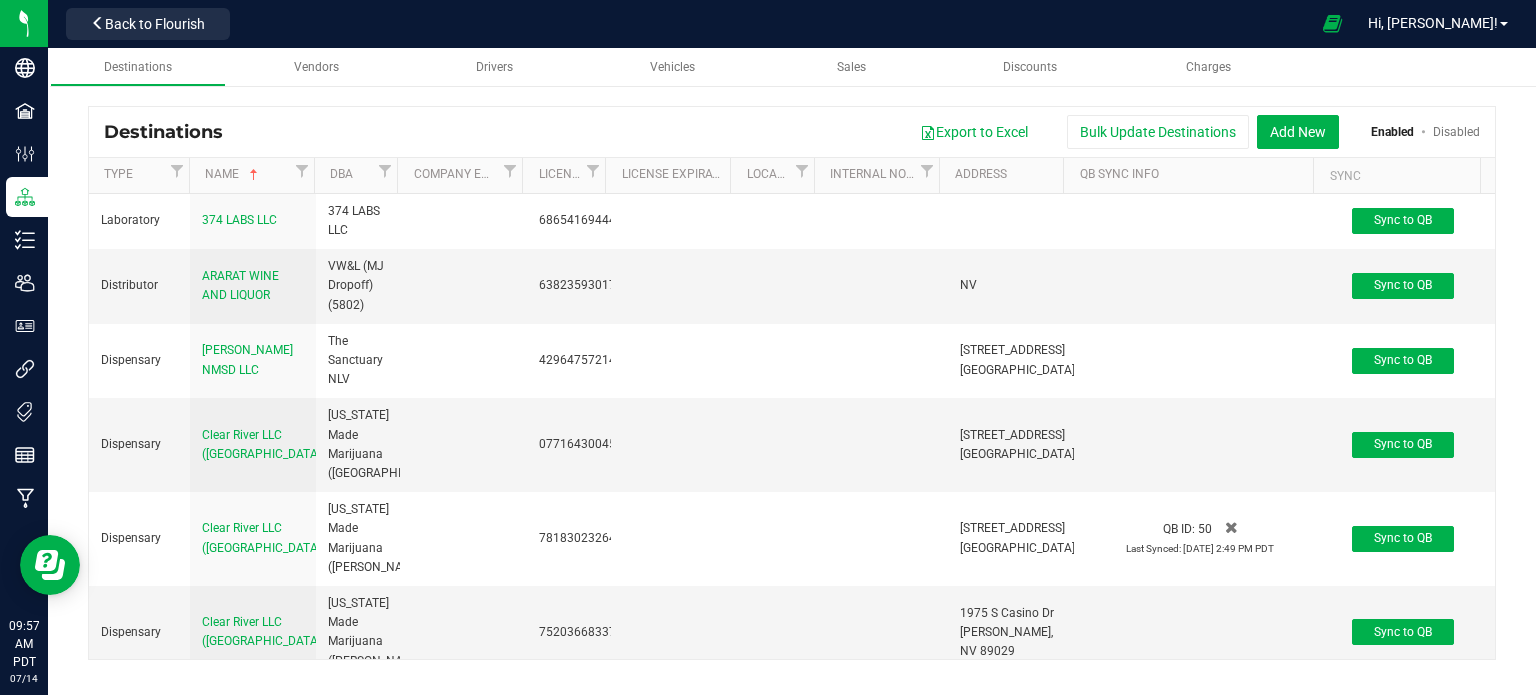 drag, startPoint x: 860, startPoint y: 10, endPoint x: 873, endPoint y: 19, distance: 15.811388 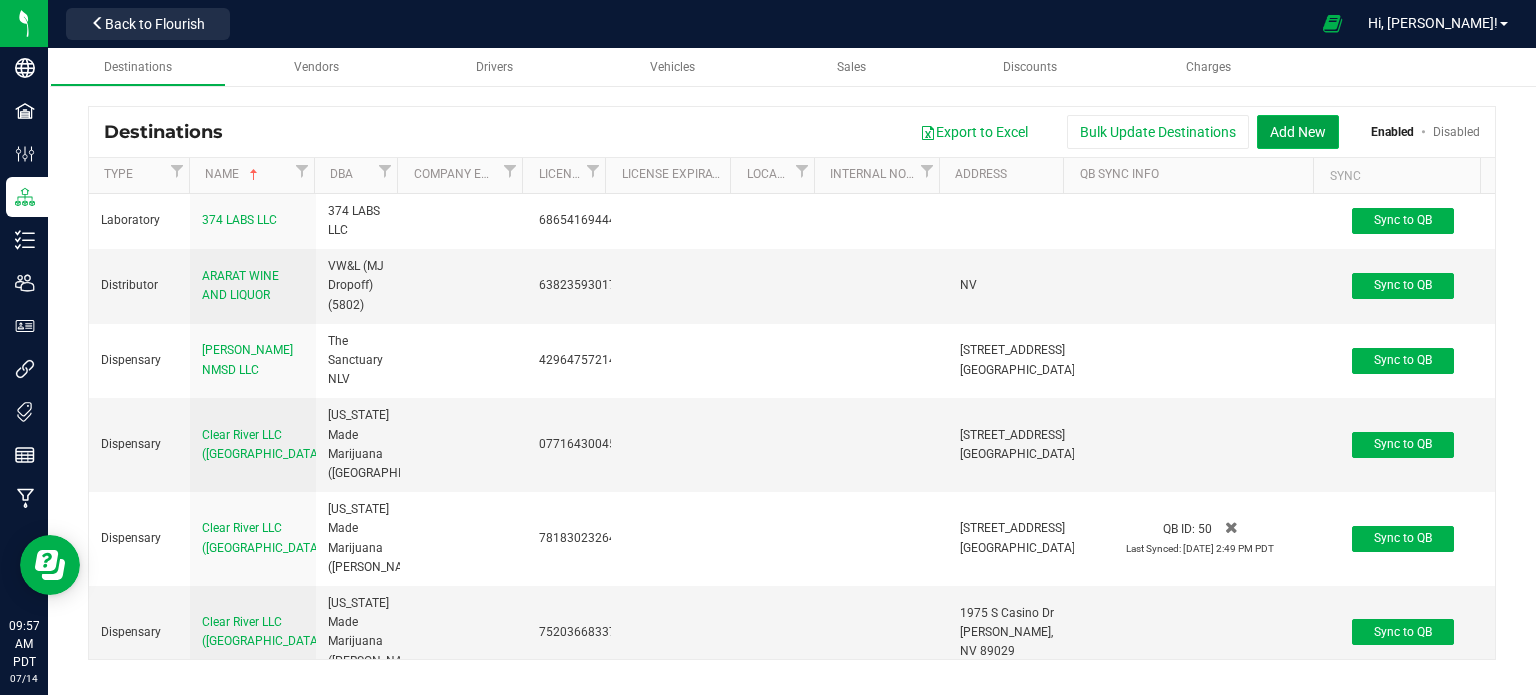 click on "Add New" at bounding box center [1298, 132] 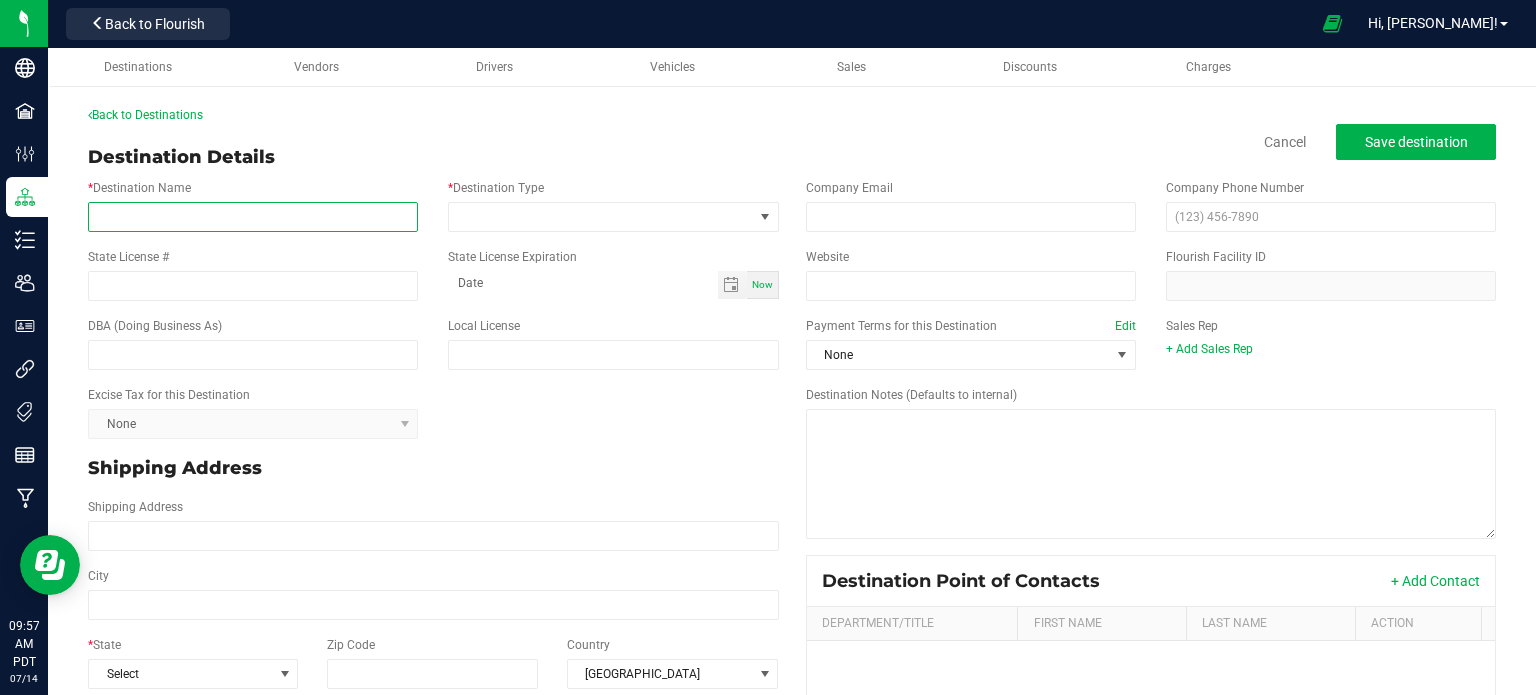 click on "*  Destination Name" at bounding box center [253, 217] 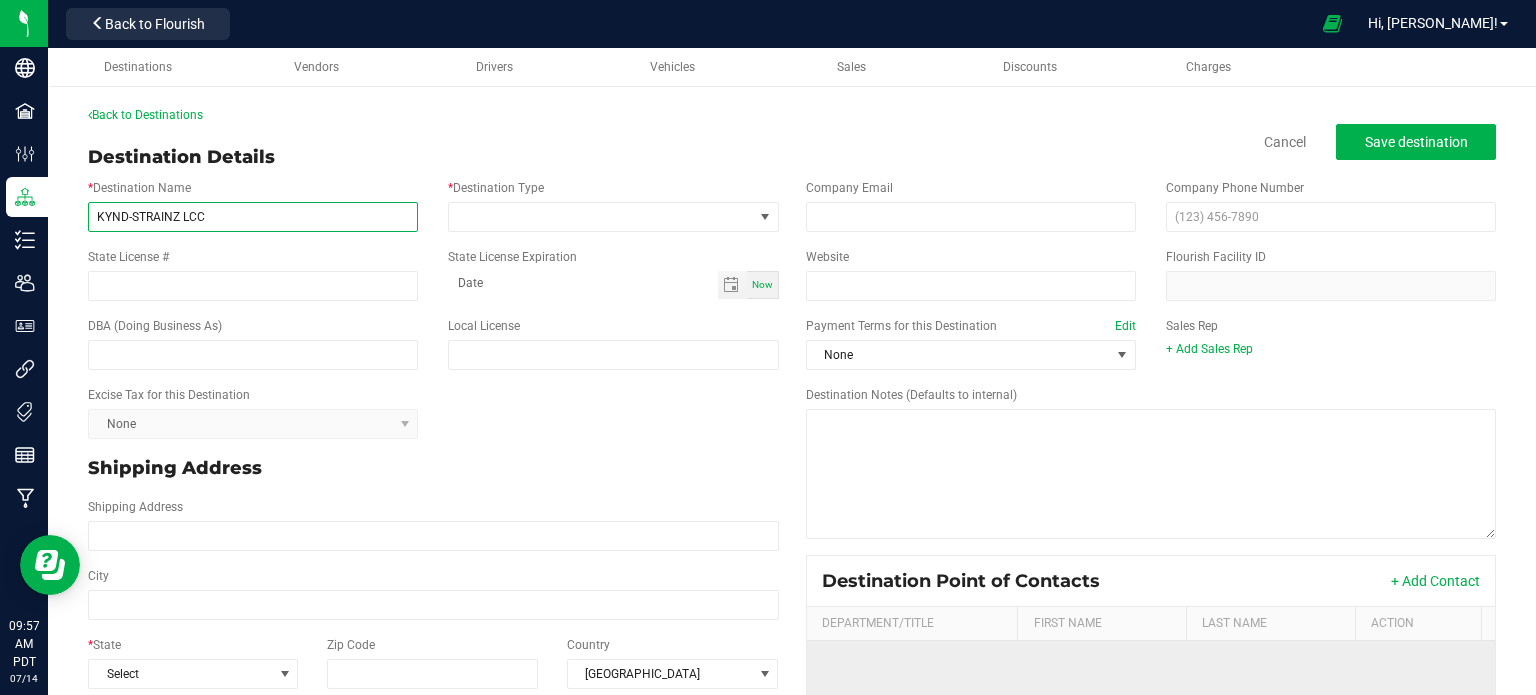 type on "KYND-STRAINZ LCC" 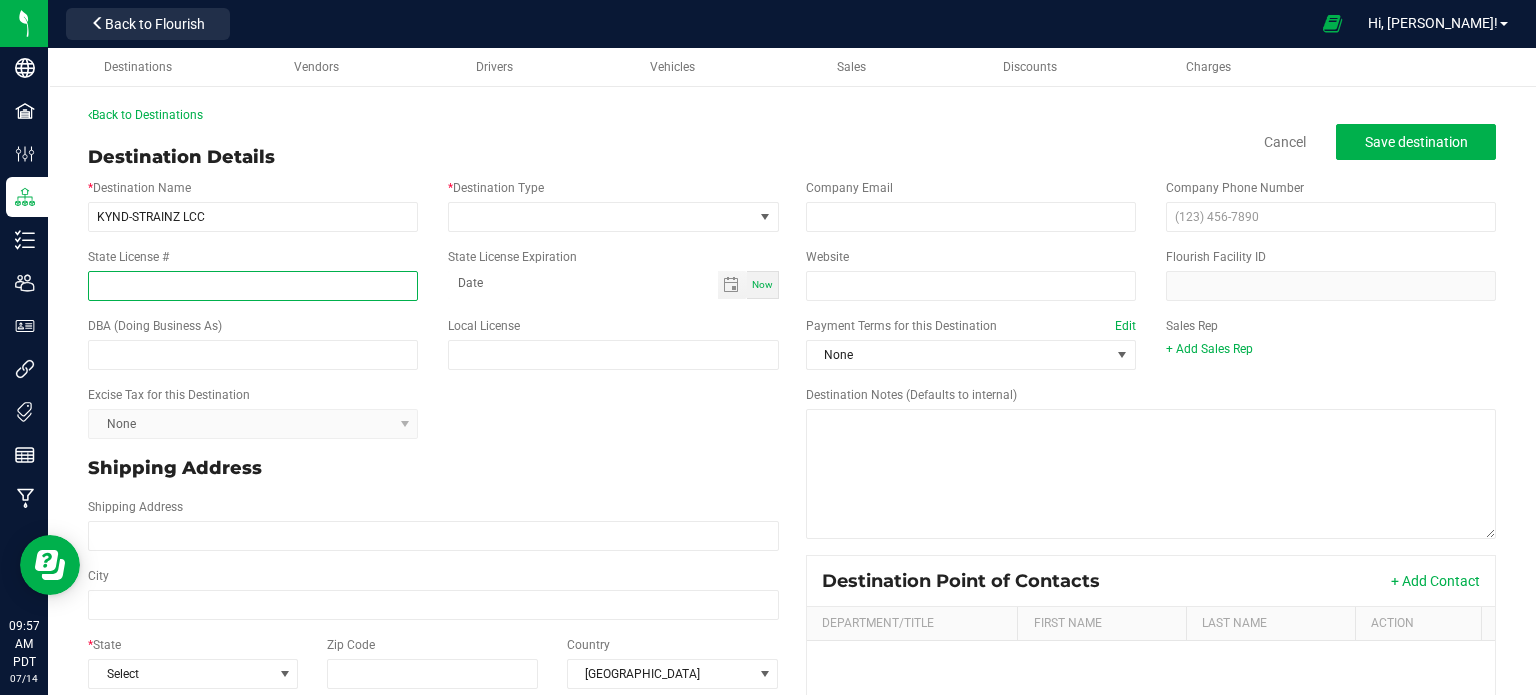 click on "State License #" at bounding box center (253, 286) 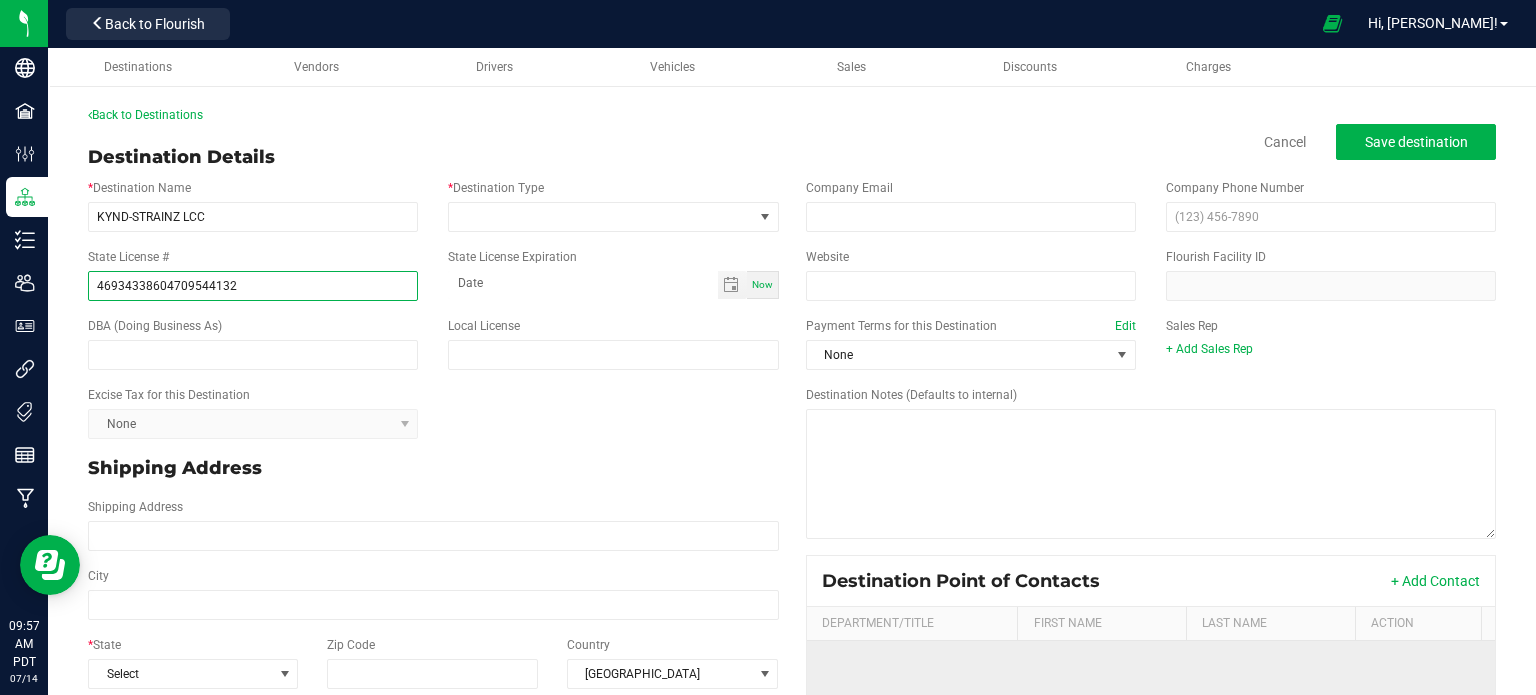 type on "46934338604709544132" 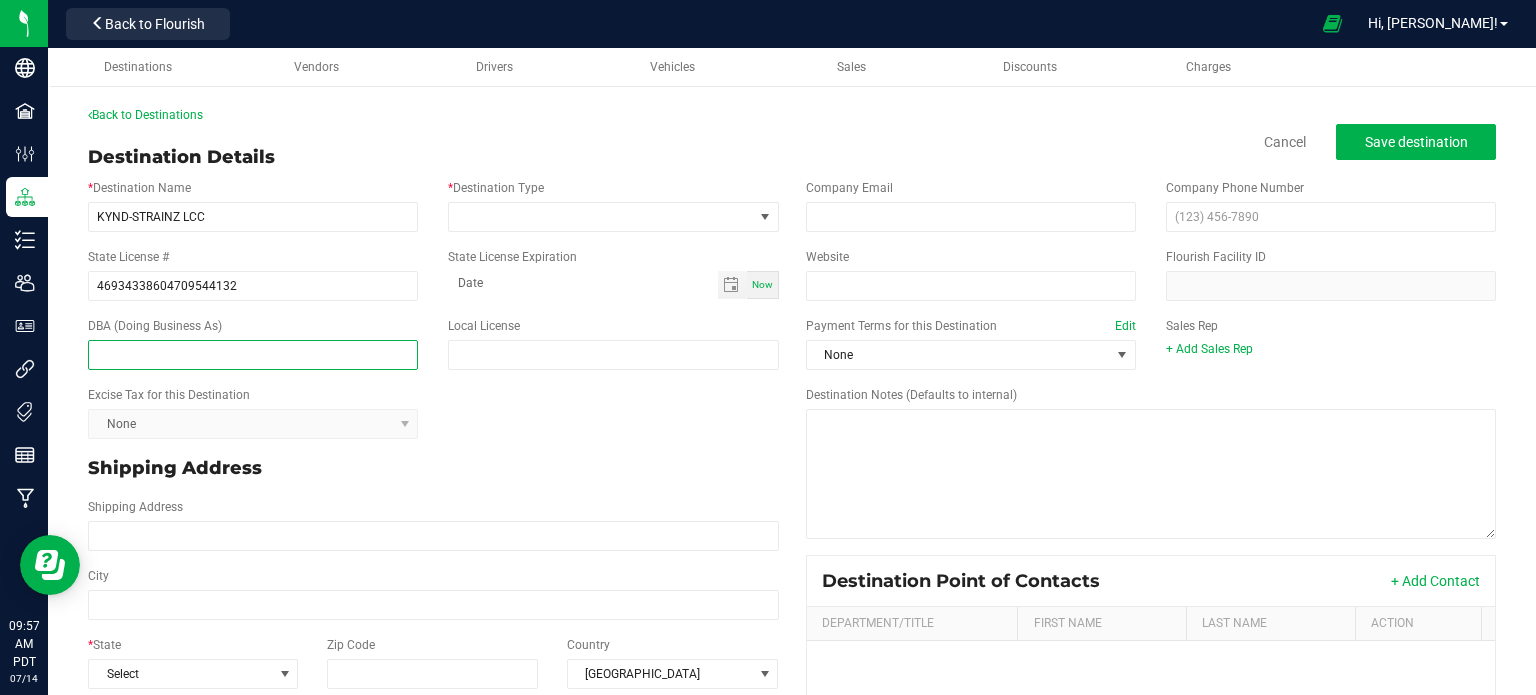 click at bounding box center [253, 355] 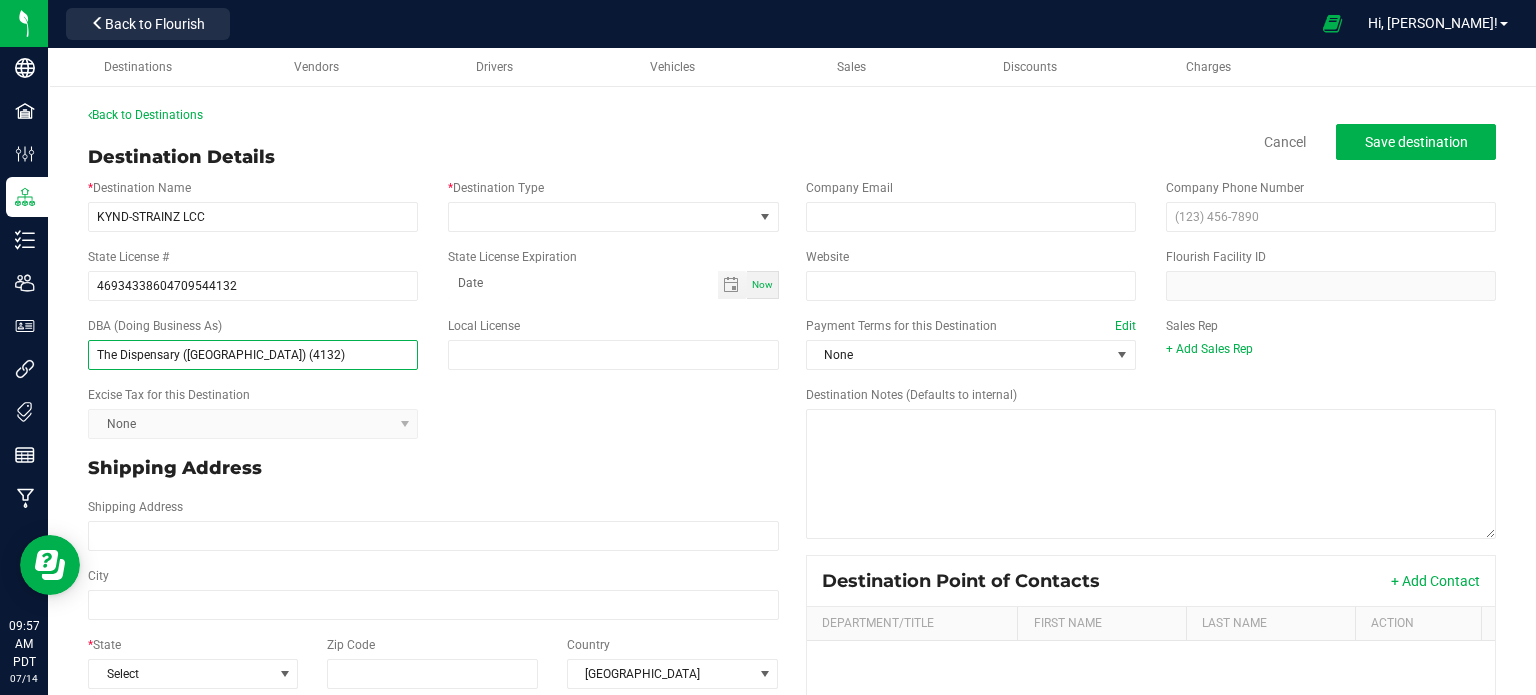 type on "The Dispensary (2nd Street) (4132)" 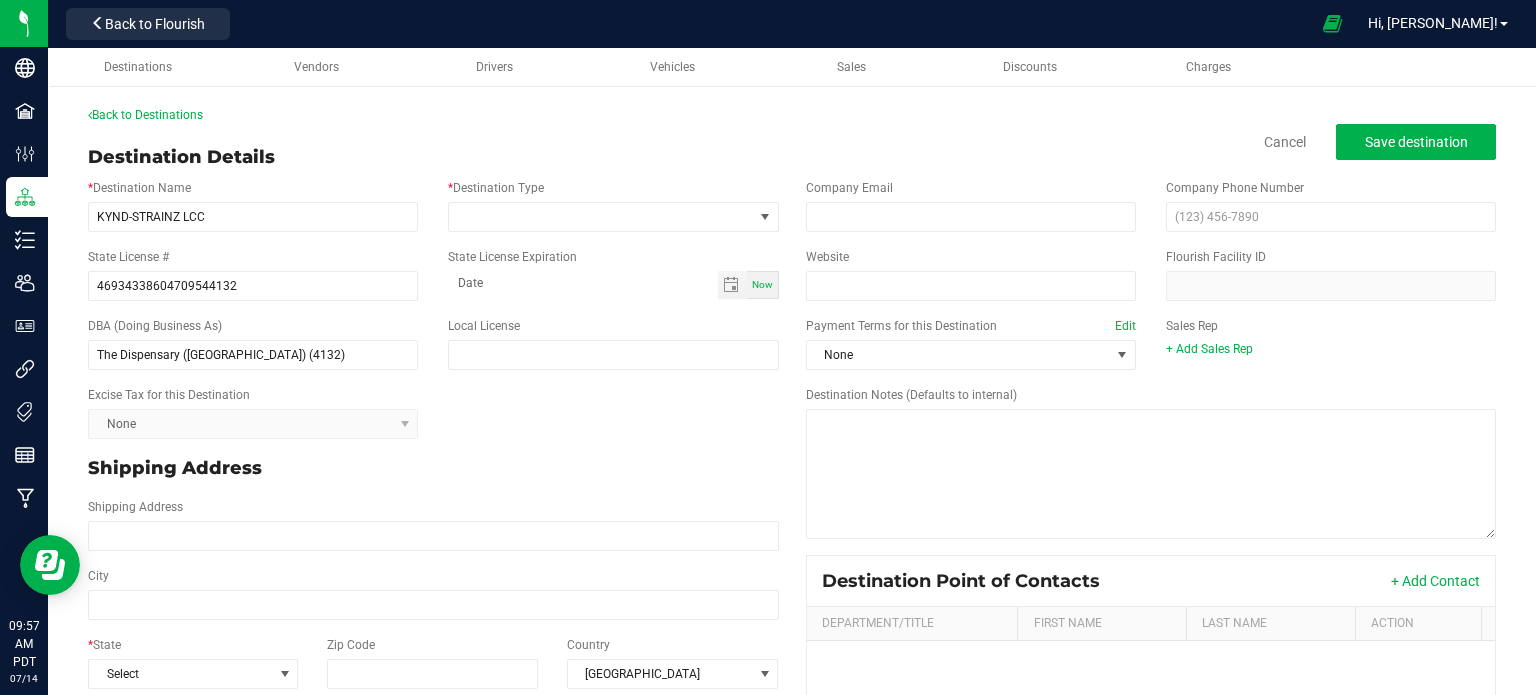 click on "Excise Tax for this Destination    None" at bounding box center (433, 412) 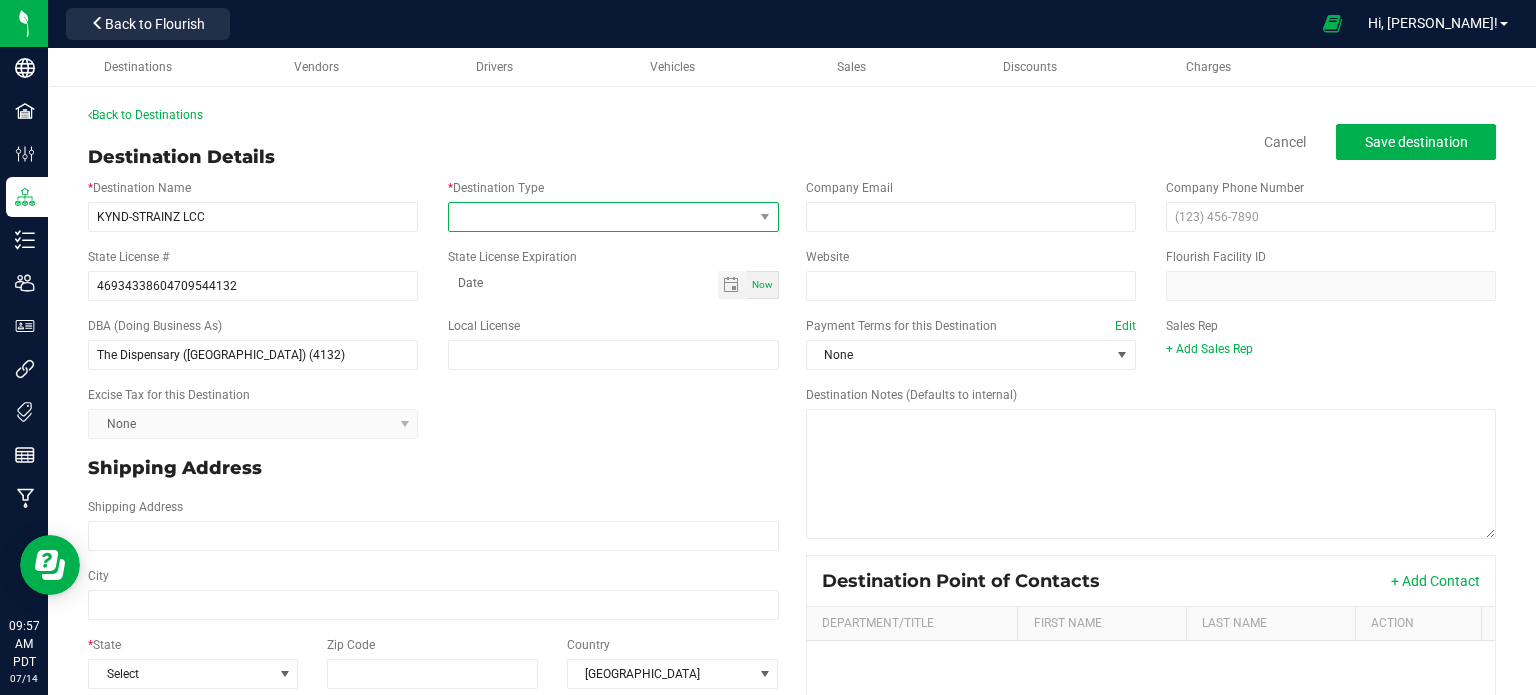 click at bounding box center (600, 217) 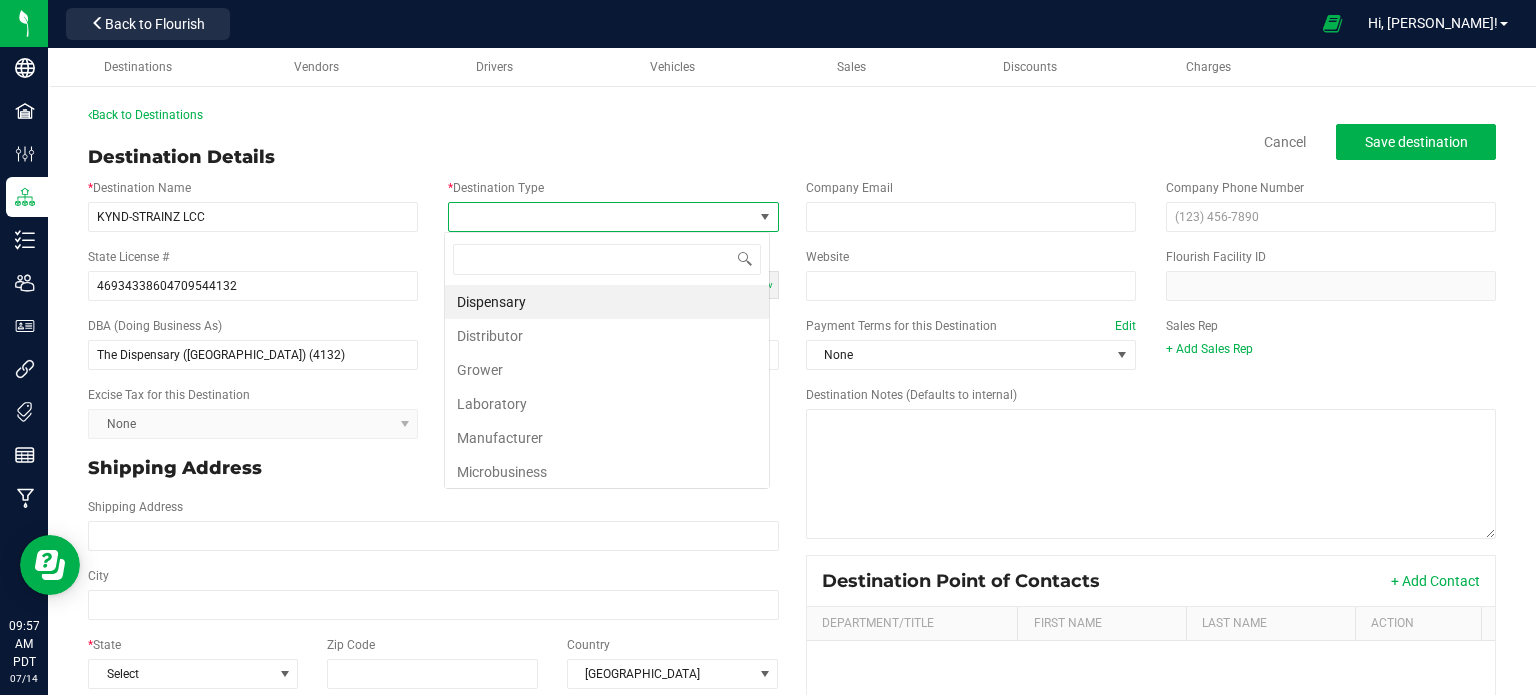 scroll, scrollTop: 99970, scrollLeft: 99673, axis: both 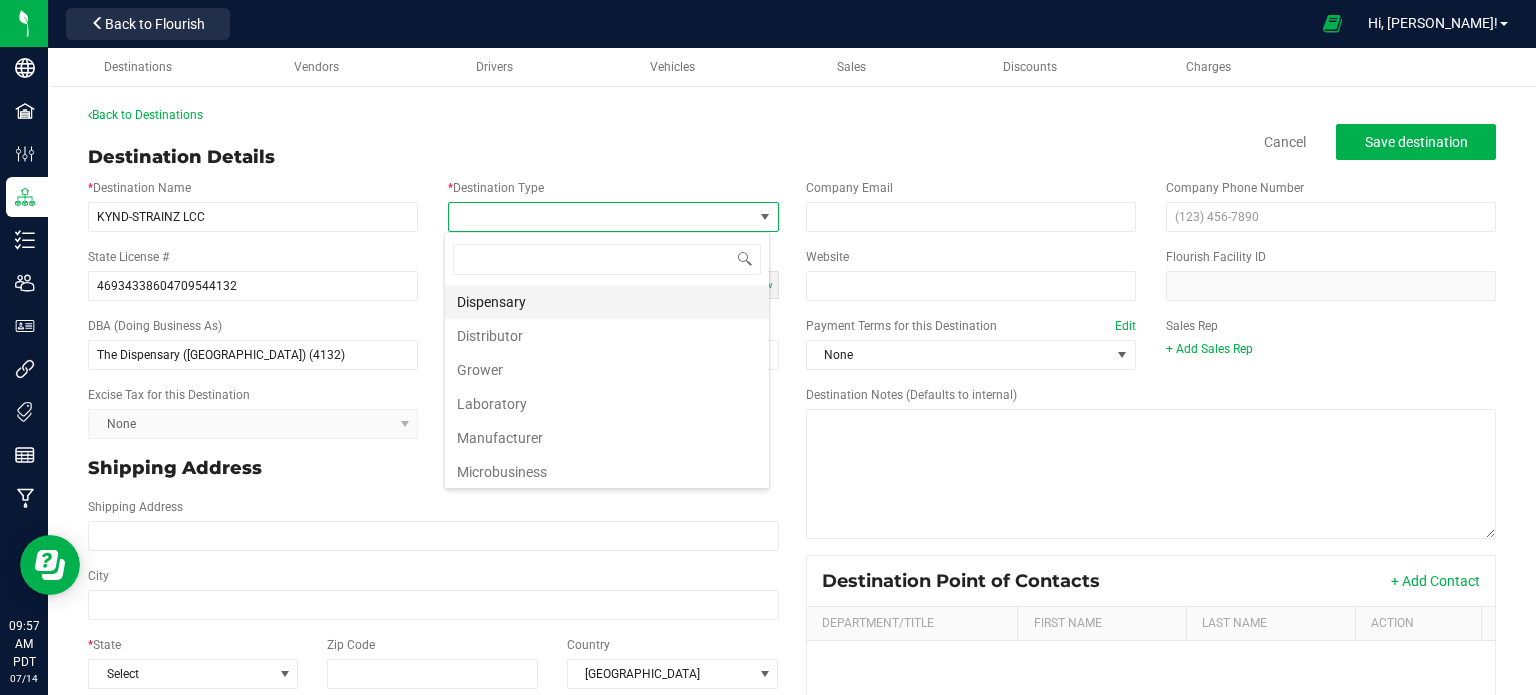 click on "Dispensary" at bounding box center [607, 302] 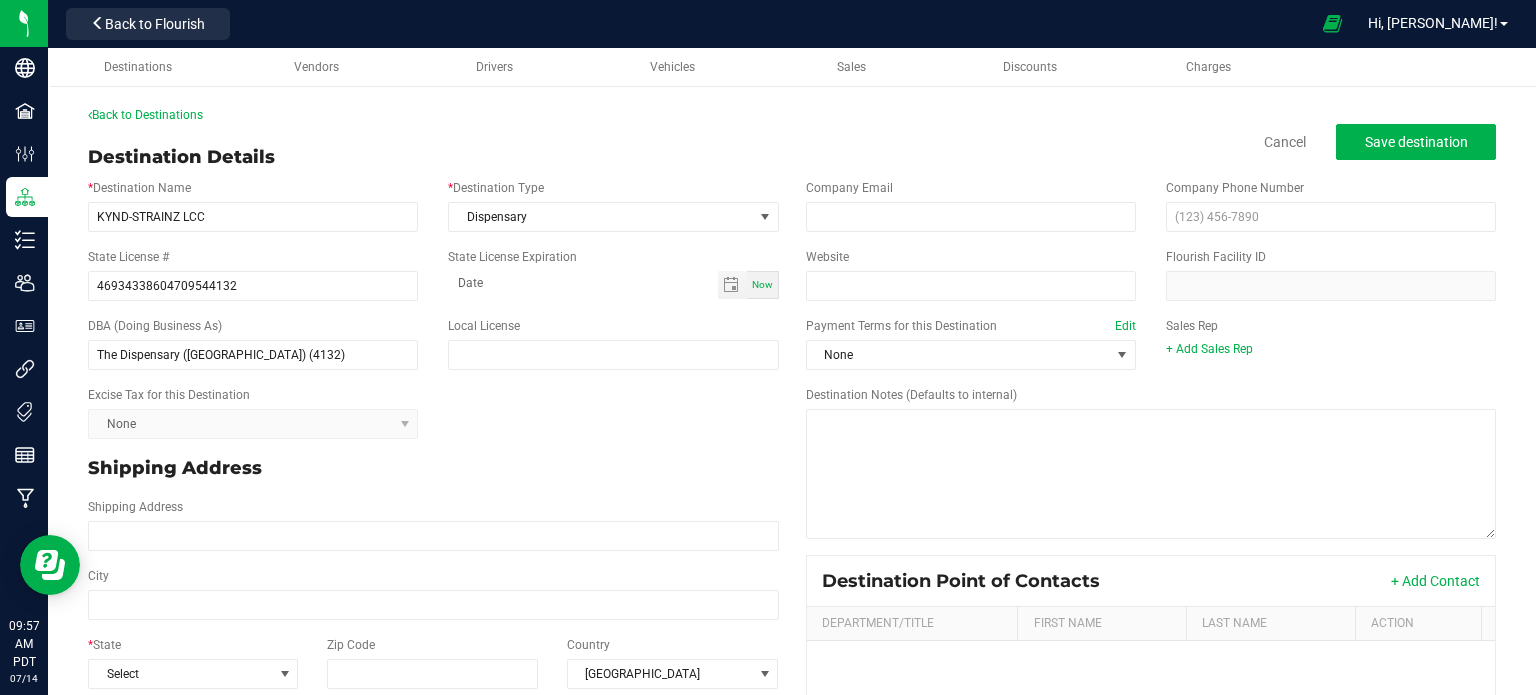 click on "Excise Tax for this Destination    None" at bounding box center (433, 412) 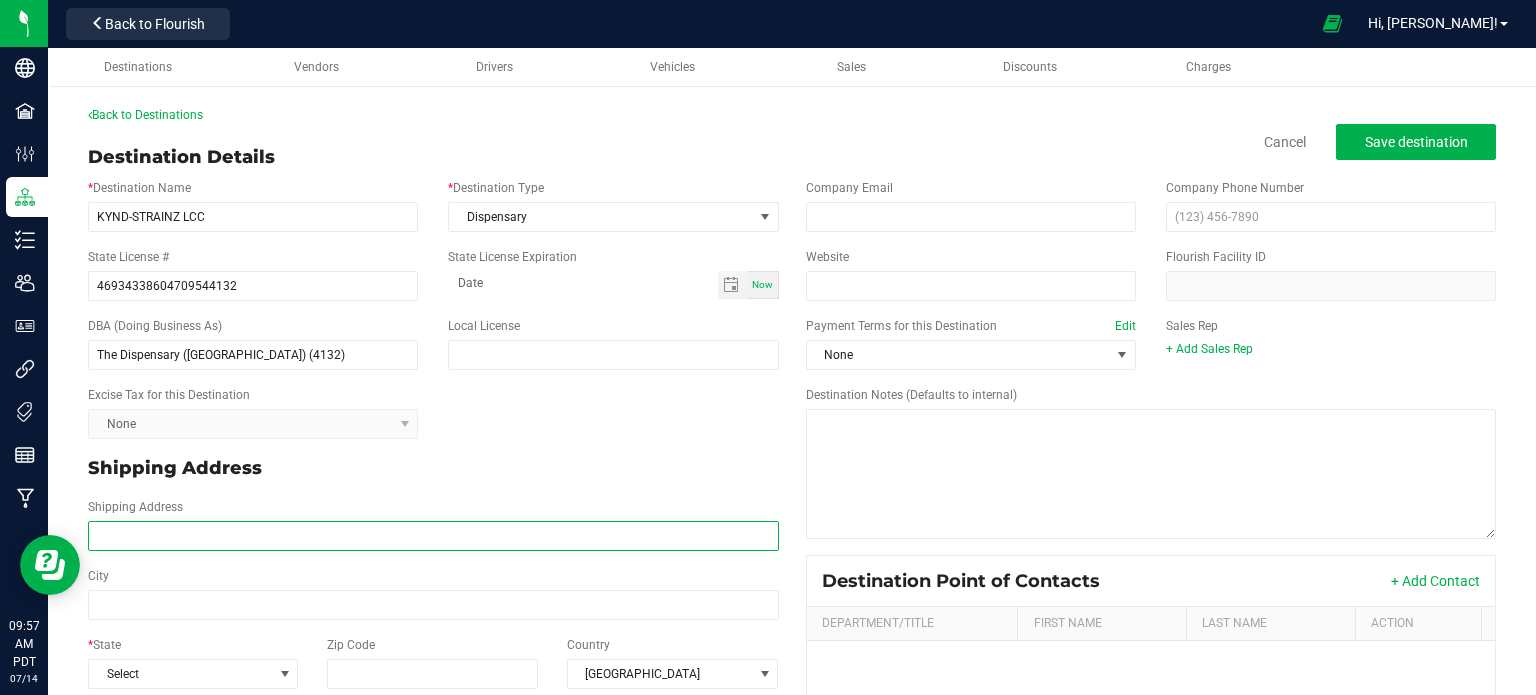 click on "Shipping Address" at bounding box center (433, 536) 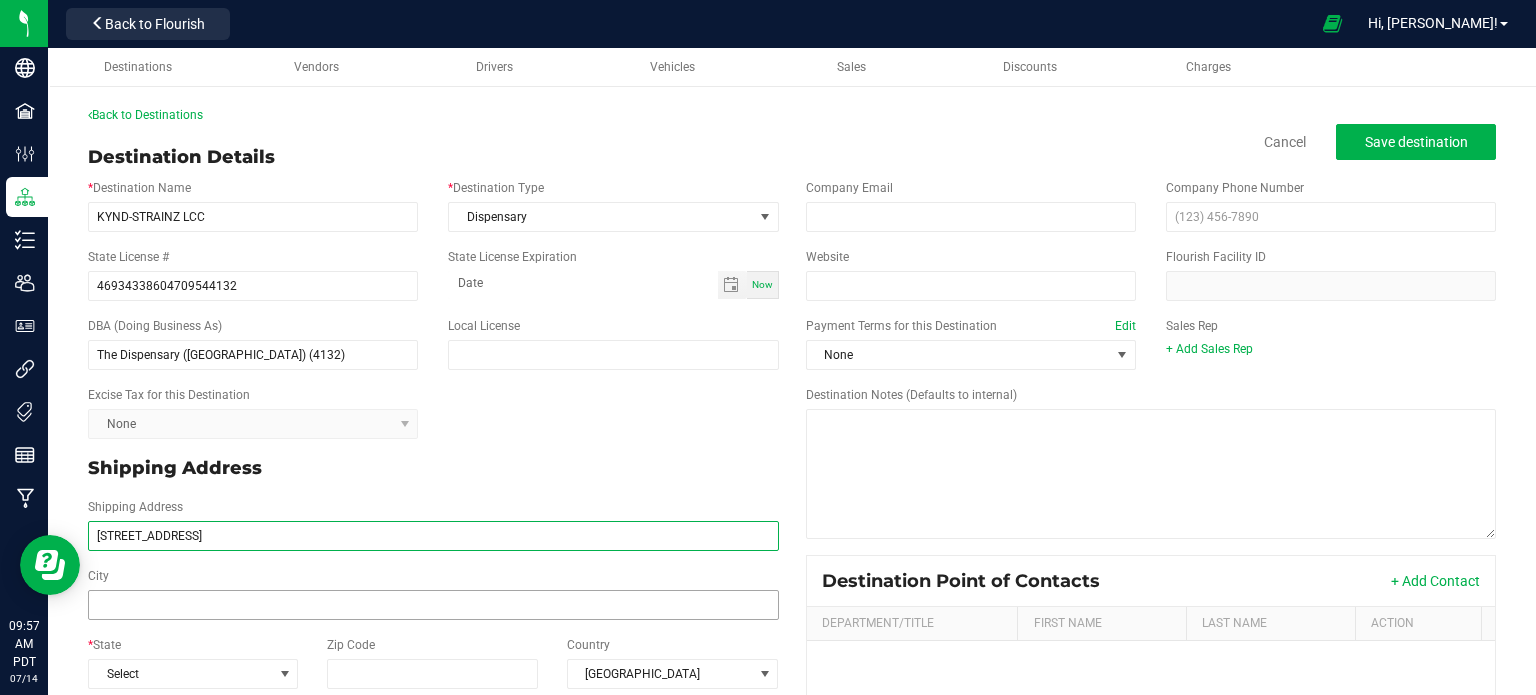type on "132 E 2nd St" 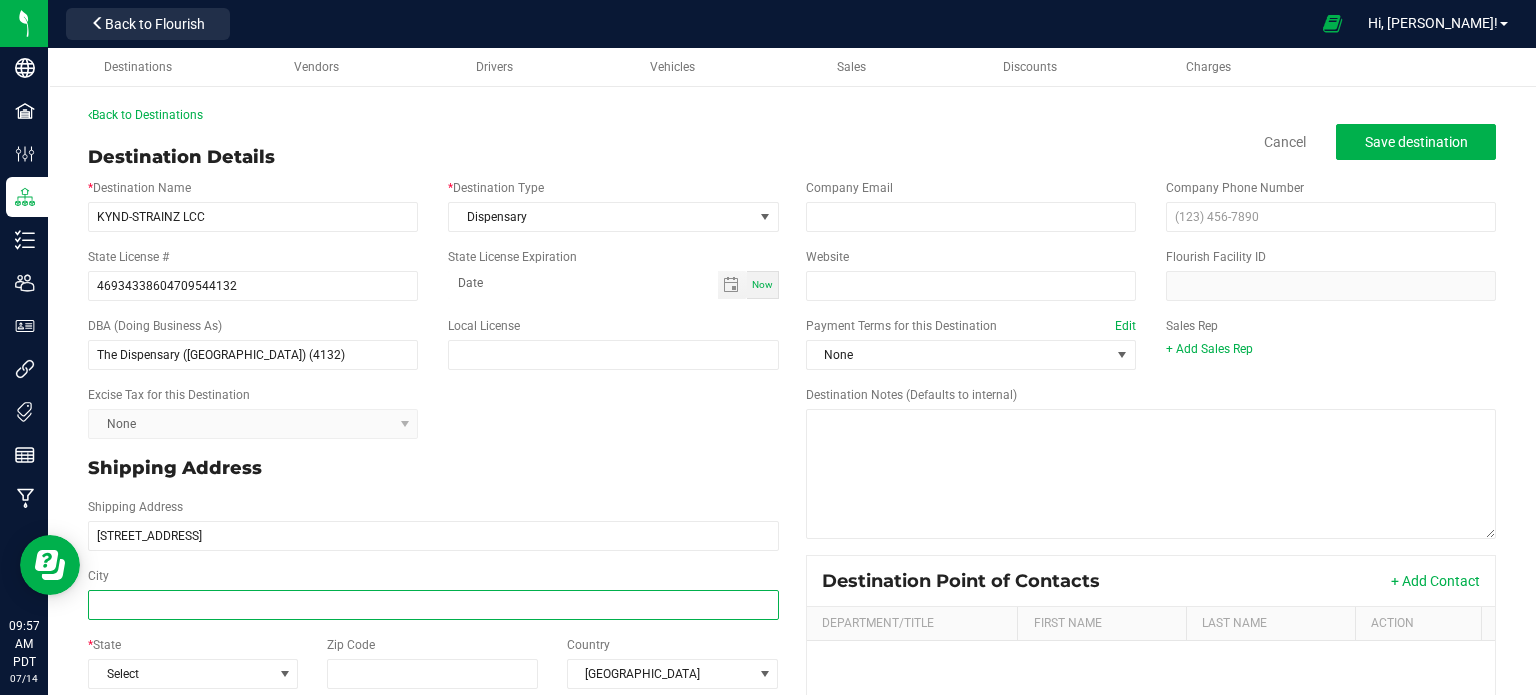 type on "132 E 2nd St" 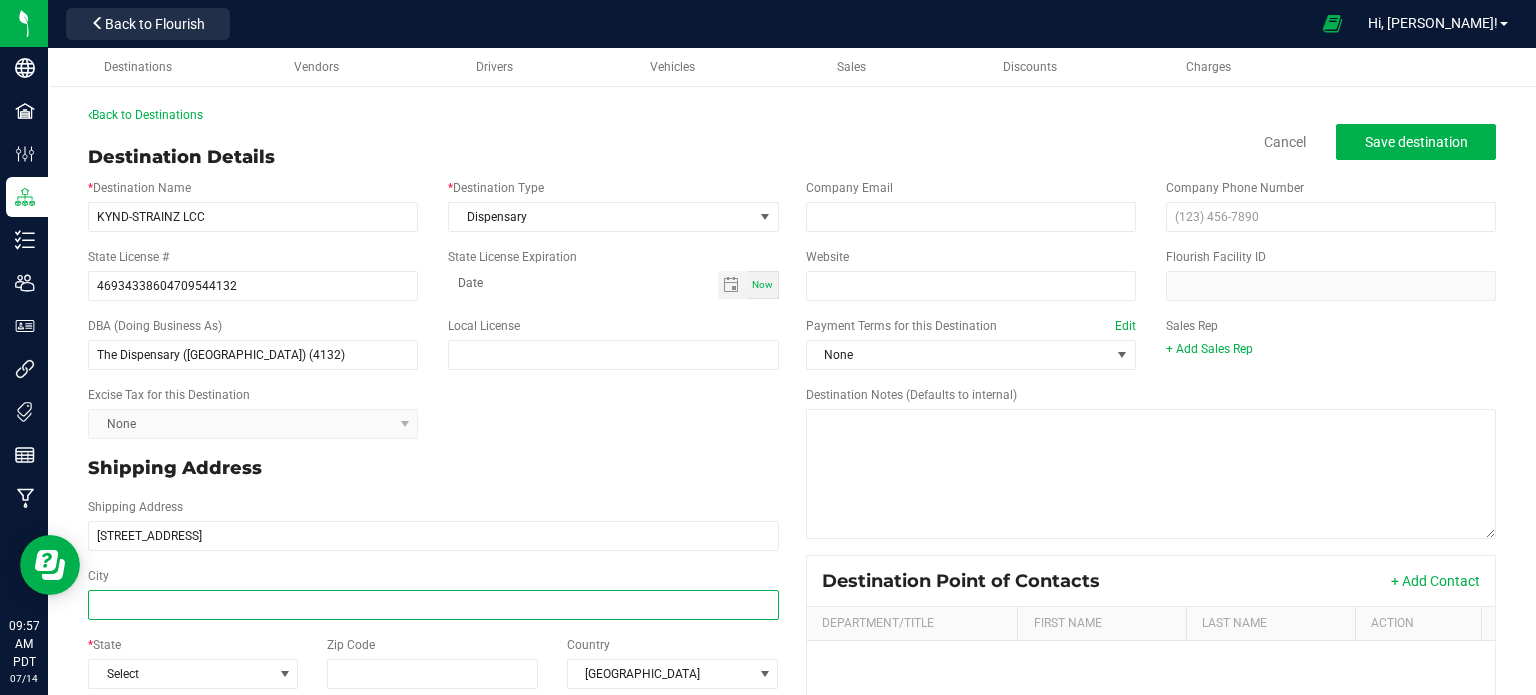 click on "City" at bounding box center [433, 605] 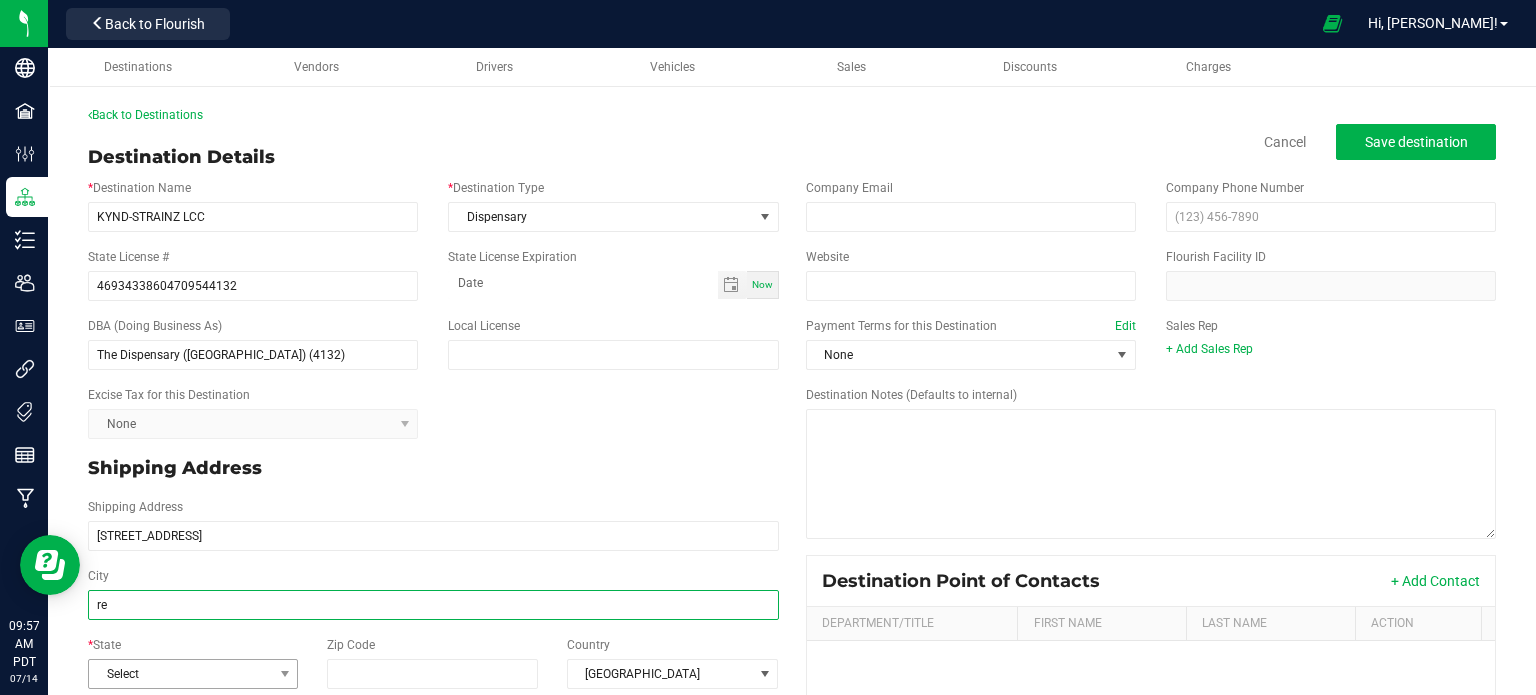 type on "Reno" 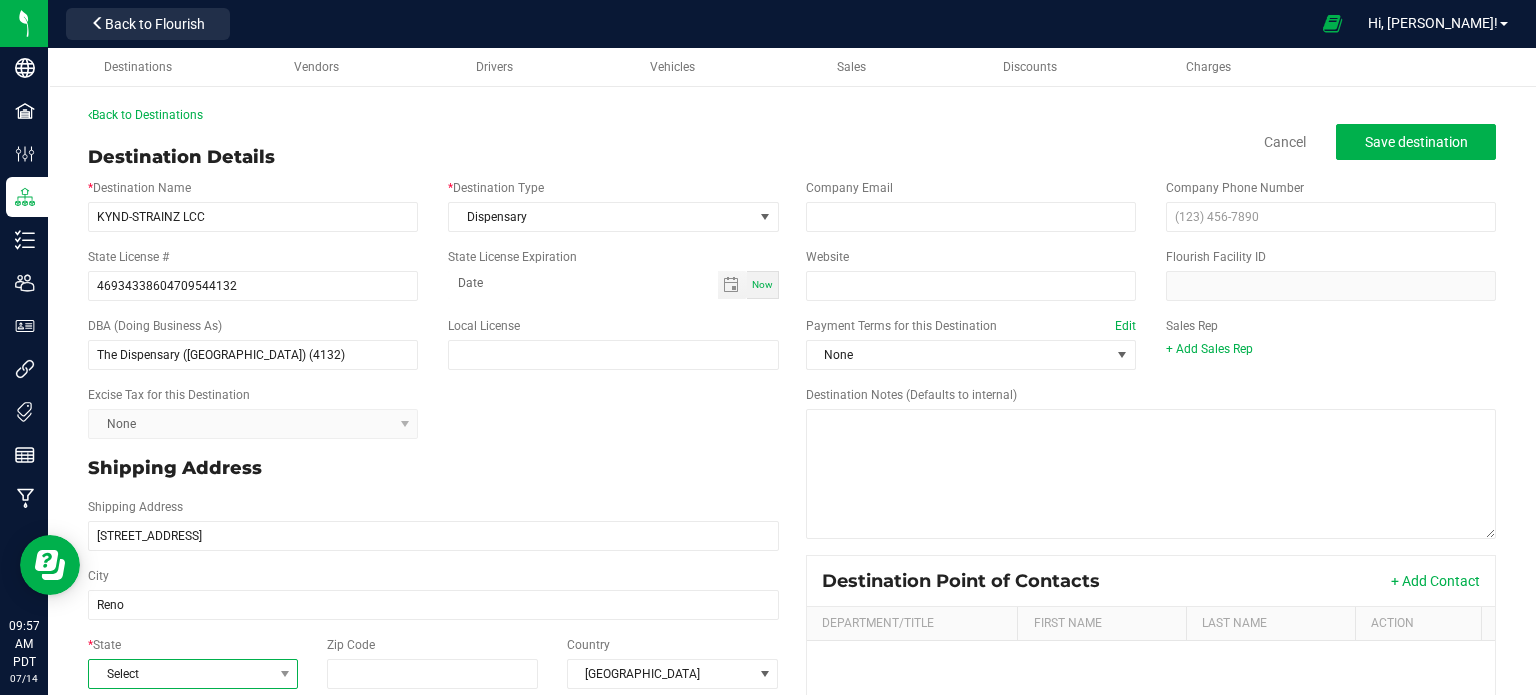 type on "Reno" 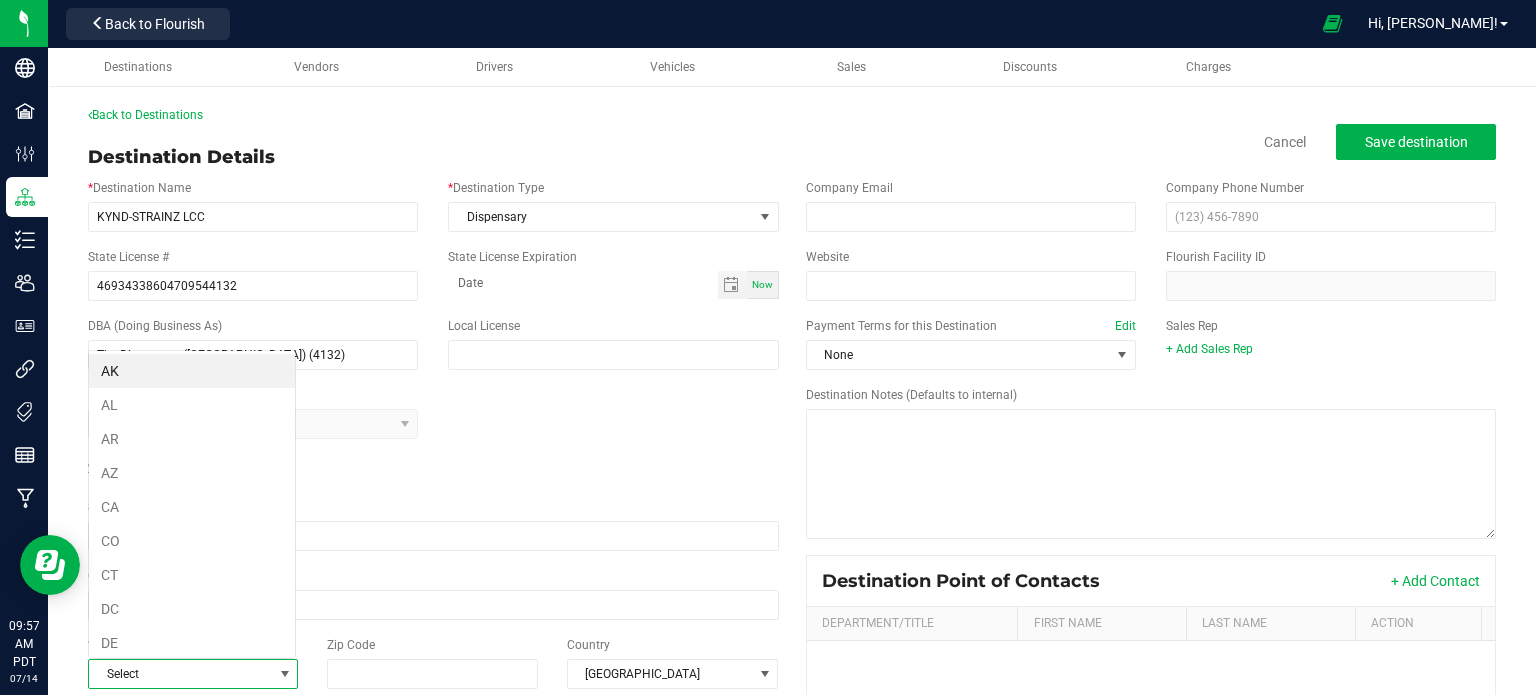 scroll, scrollTop: 99970, scrollLeft: 99792, axis: both 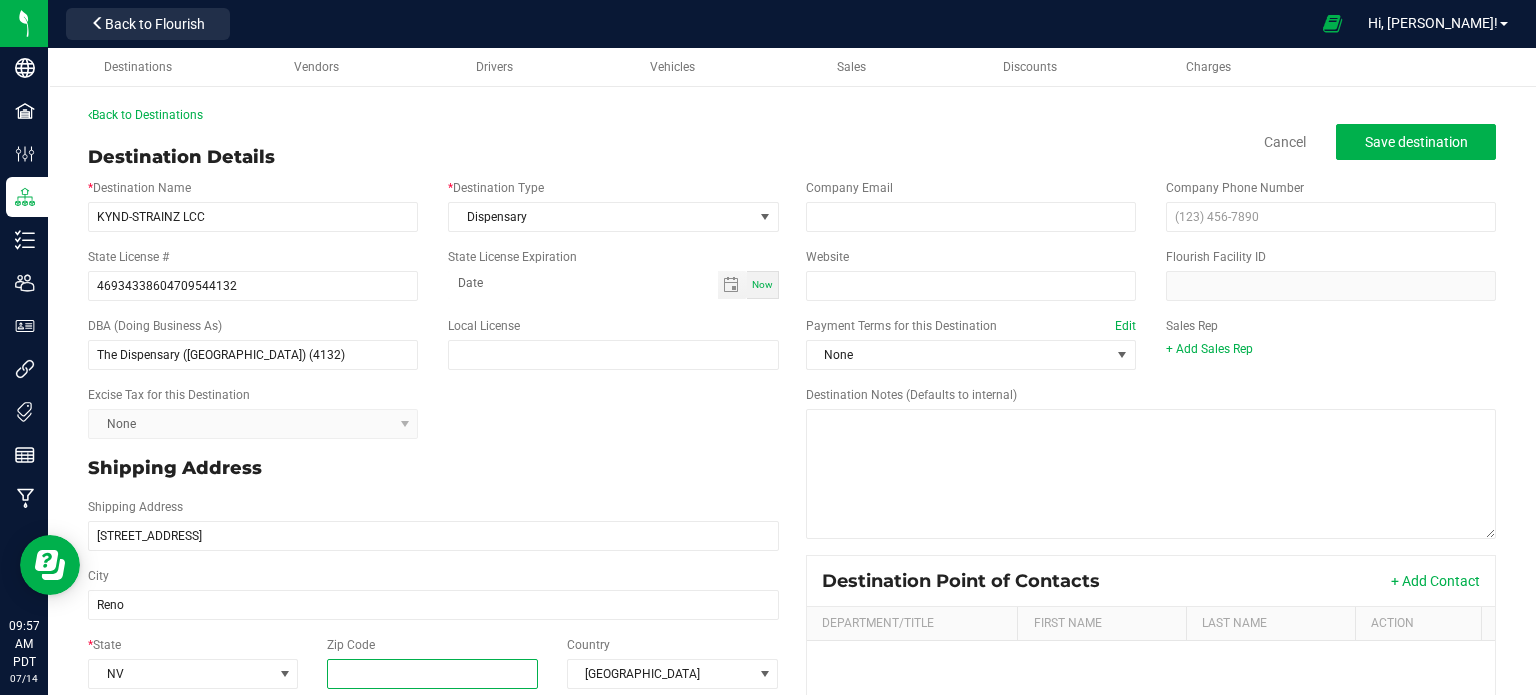 click on "Zip Code" at bounding box center [433, 674] 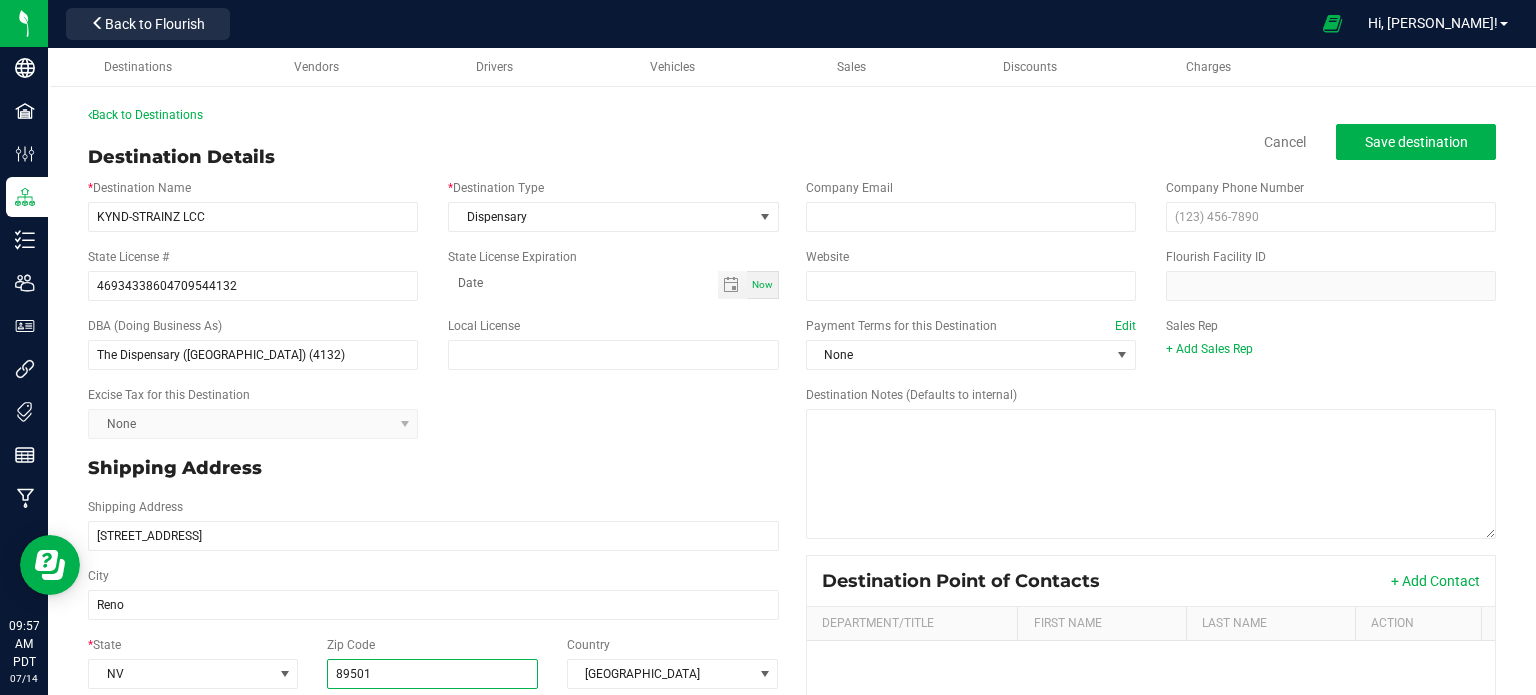scroll, scrollTop: 276, scrollLeft: 0, axis: vertical 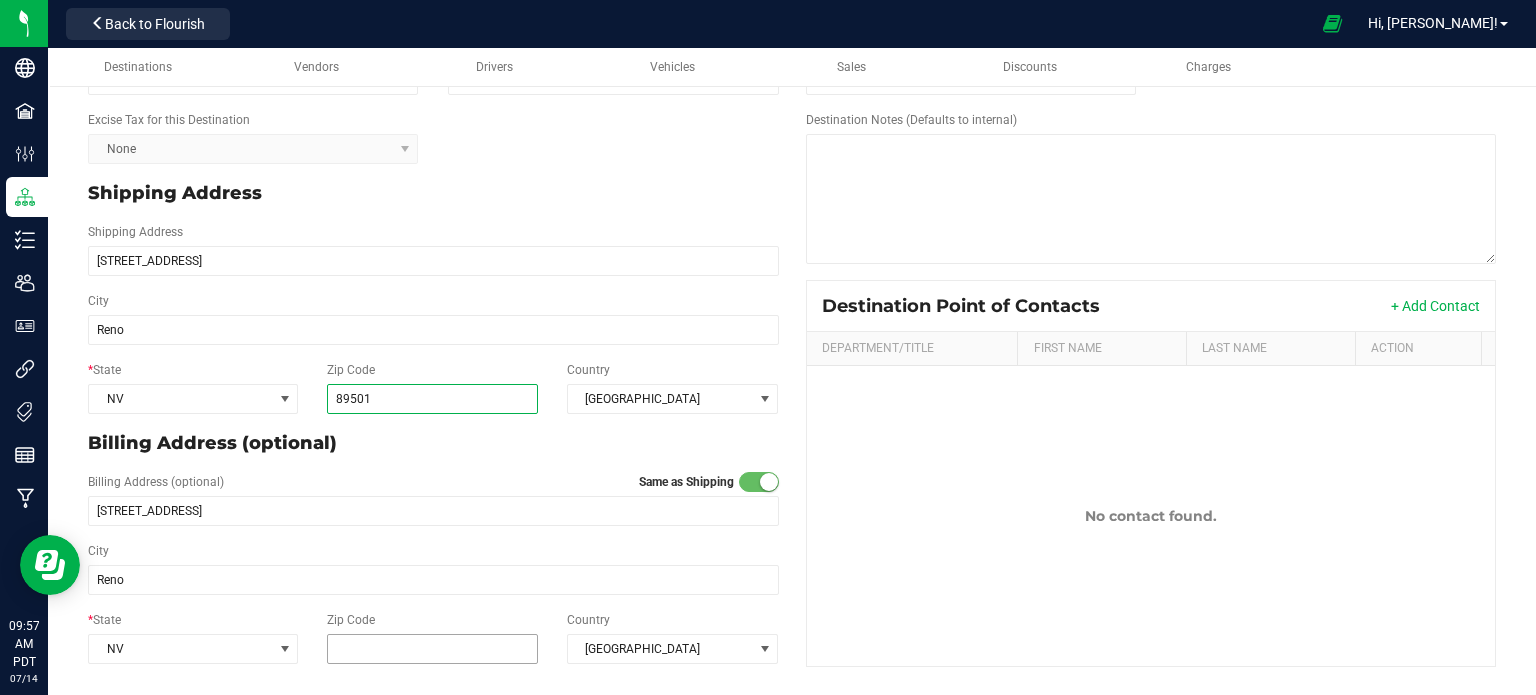 type on "89501" 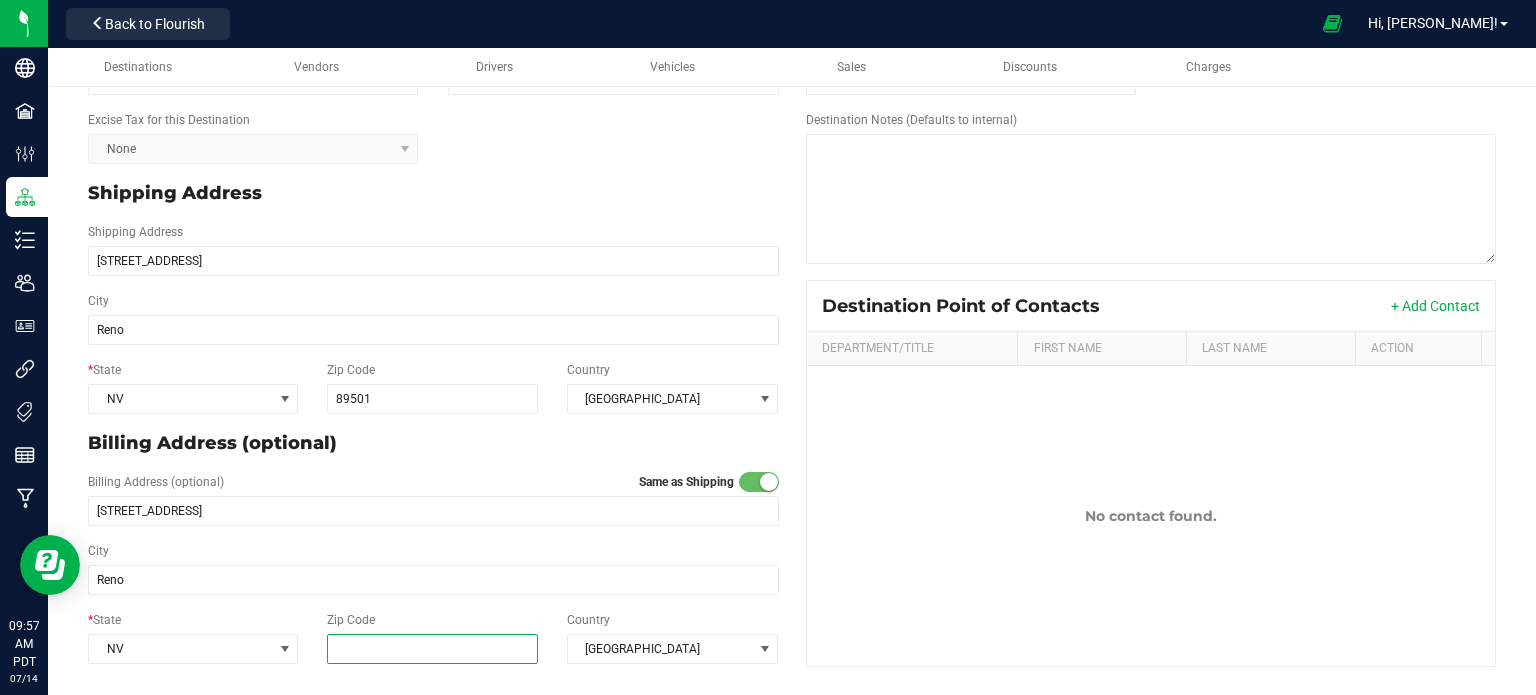 type on "89501" 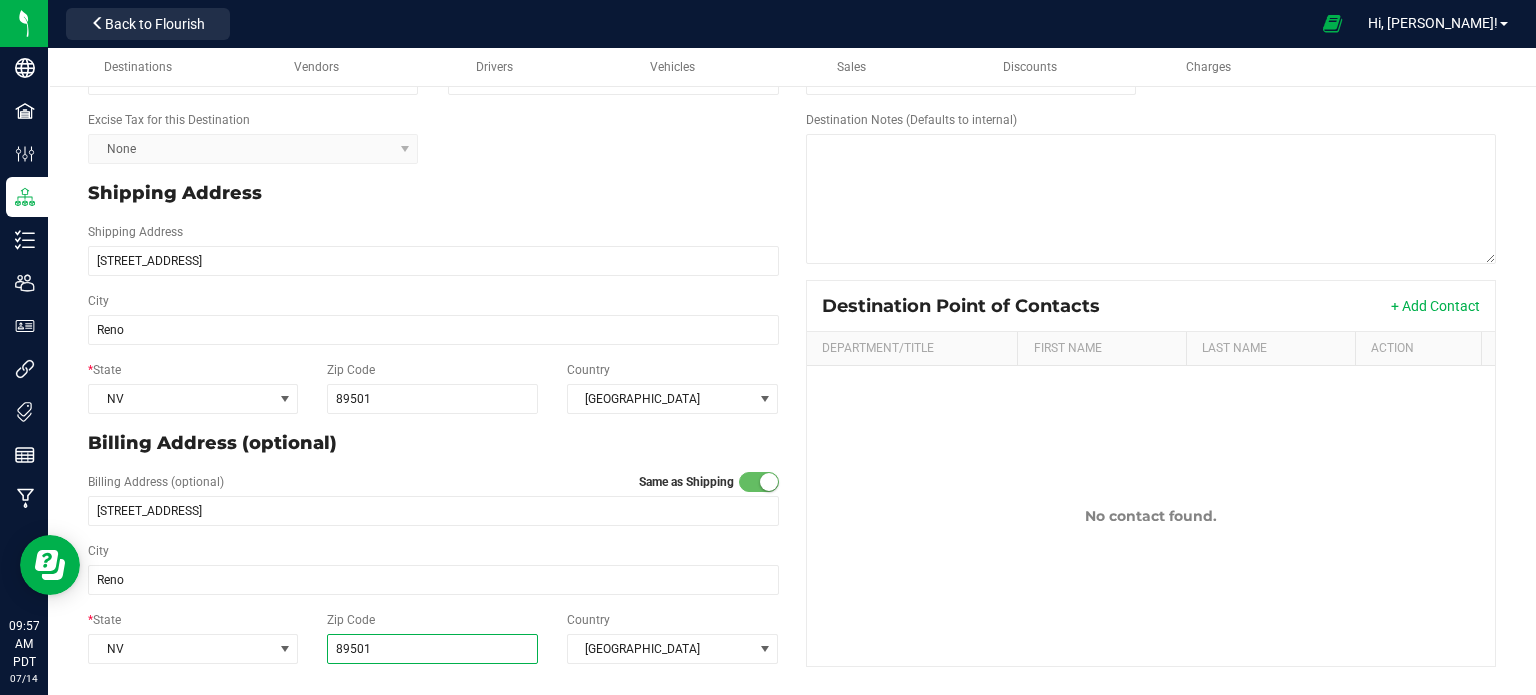 click on "89501" at bounding box center (433, 649) 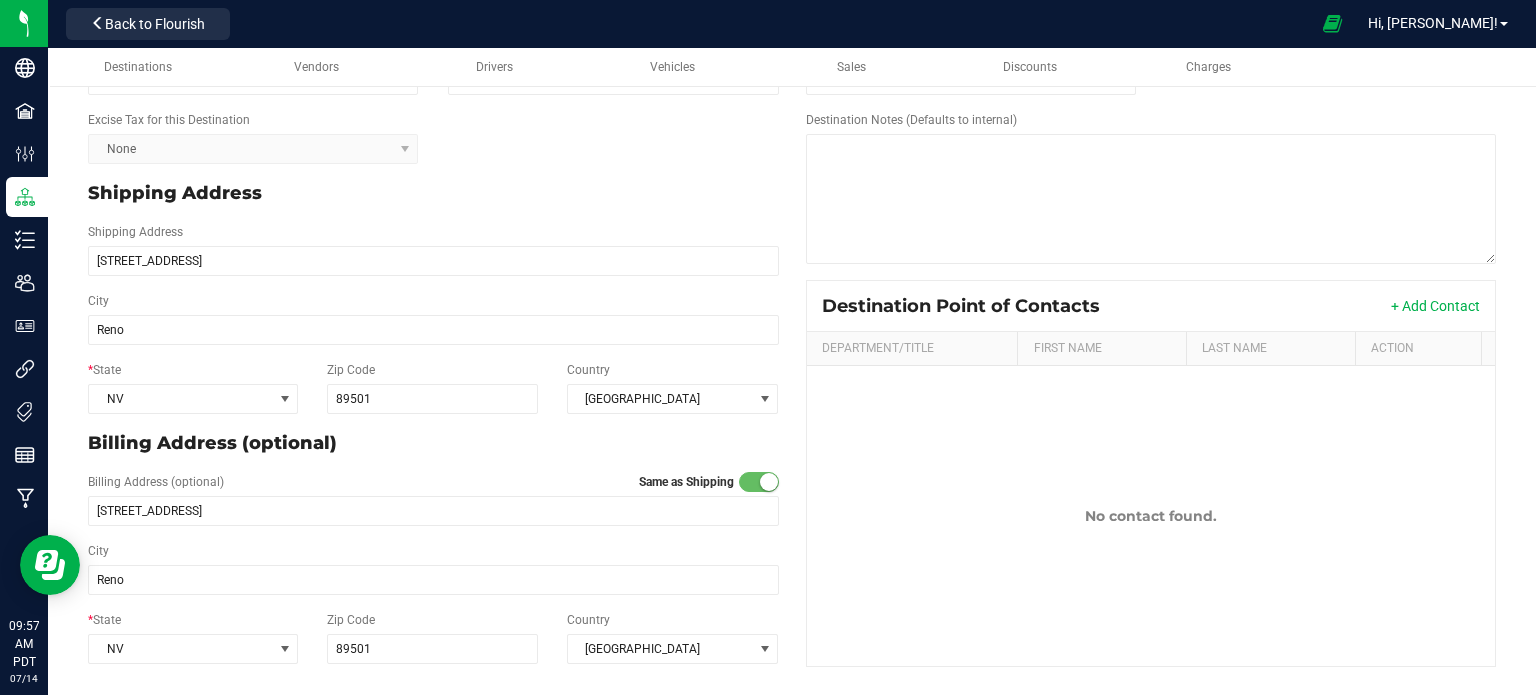 click on "Zip Code  89501" at bounding box center (433, 637) 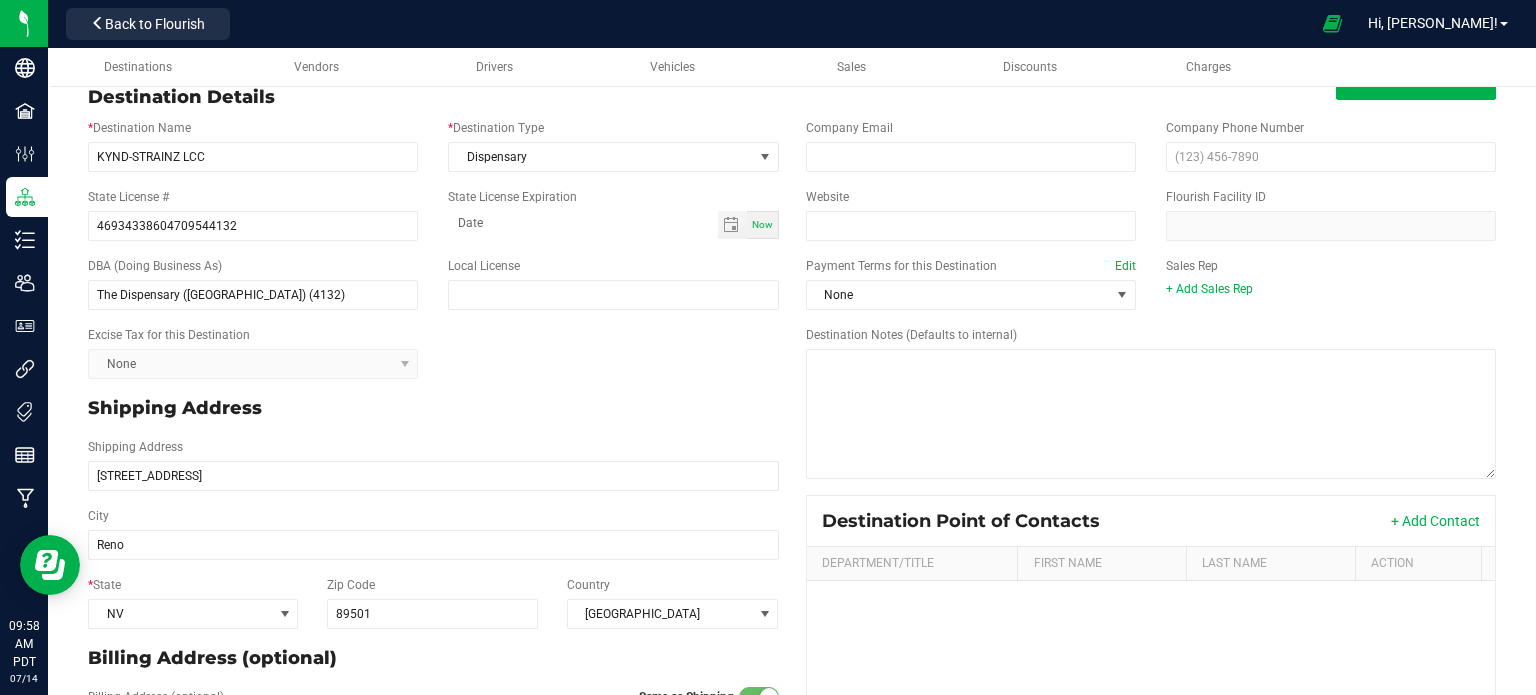 scroll, scrollTop: 0, scrollLeft: 0, axis: both 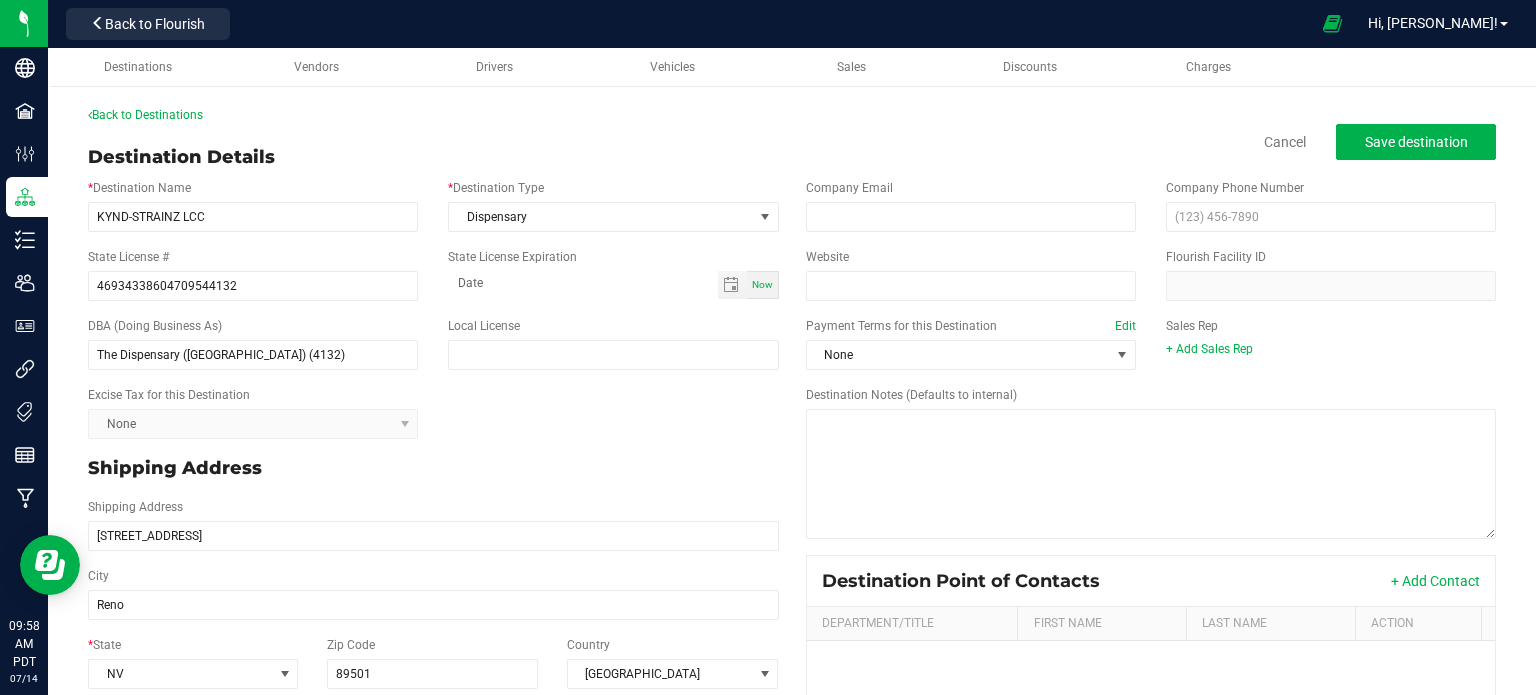 click on "Shipping Address" at bounding box center [433, 468] 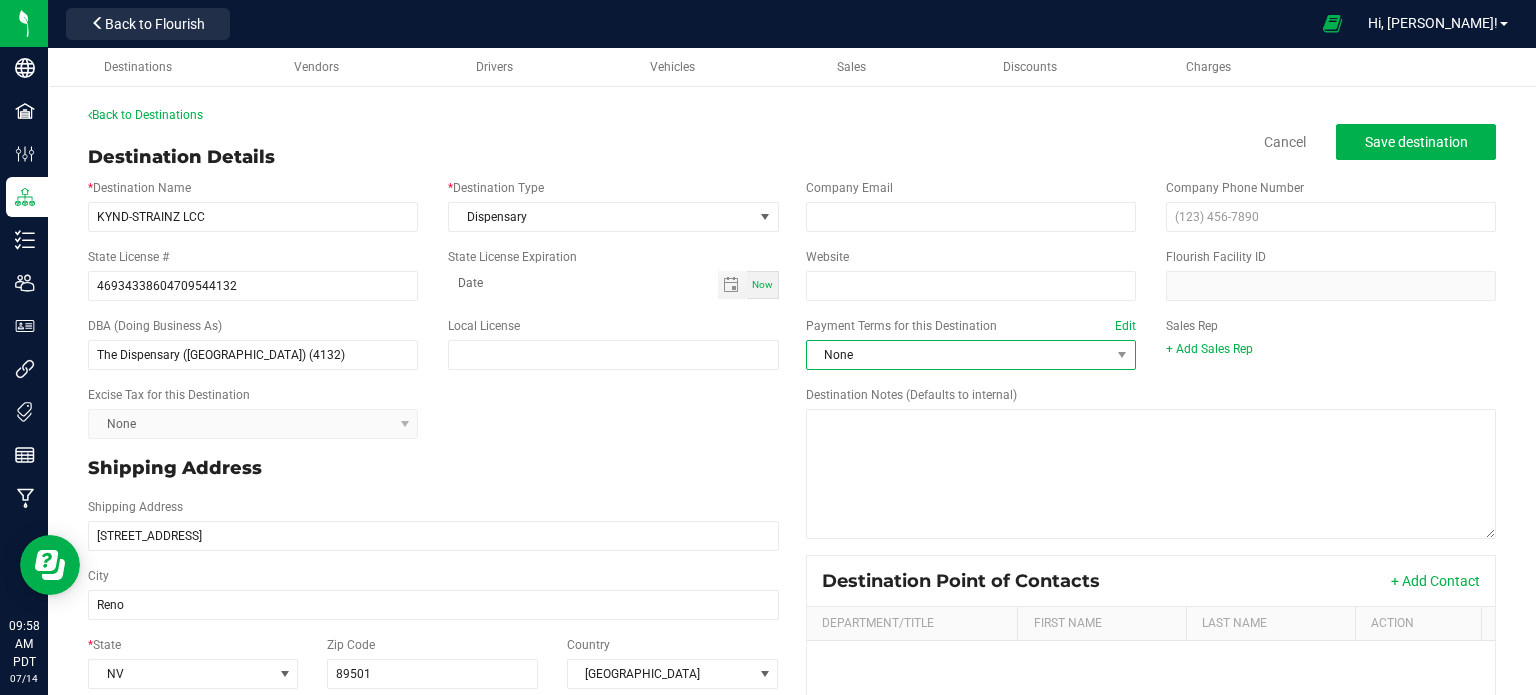 click on "None" at bounding box center [958, 355] 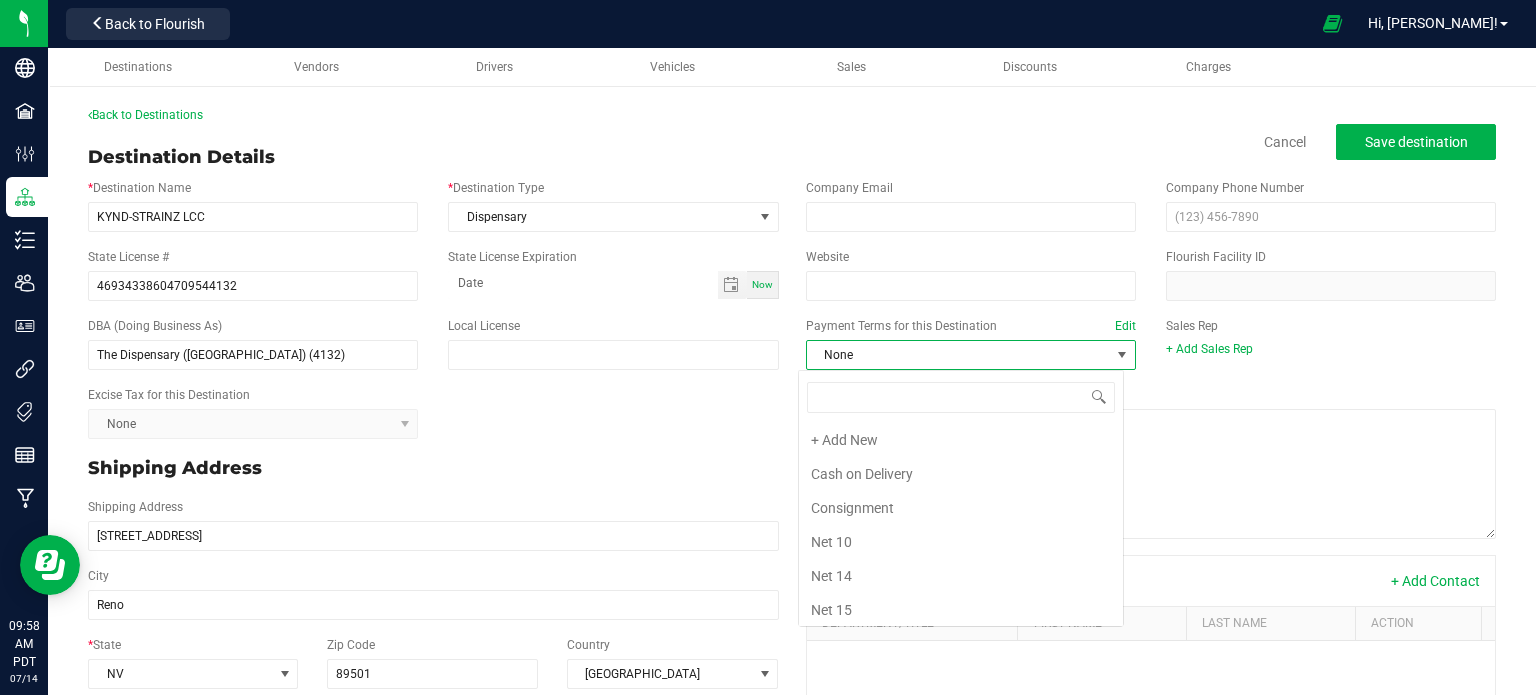 scroll, scrollTop: 99970, scrollLeft: 99673, axis: both 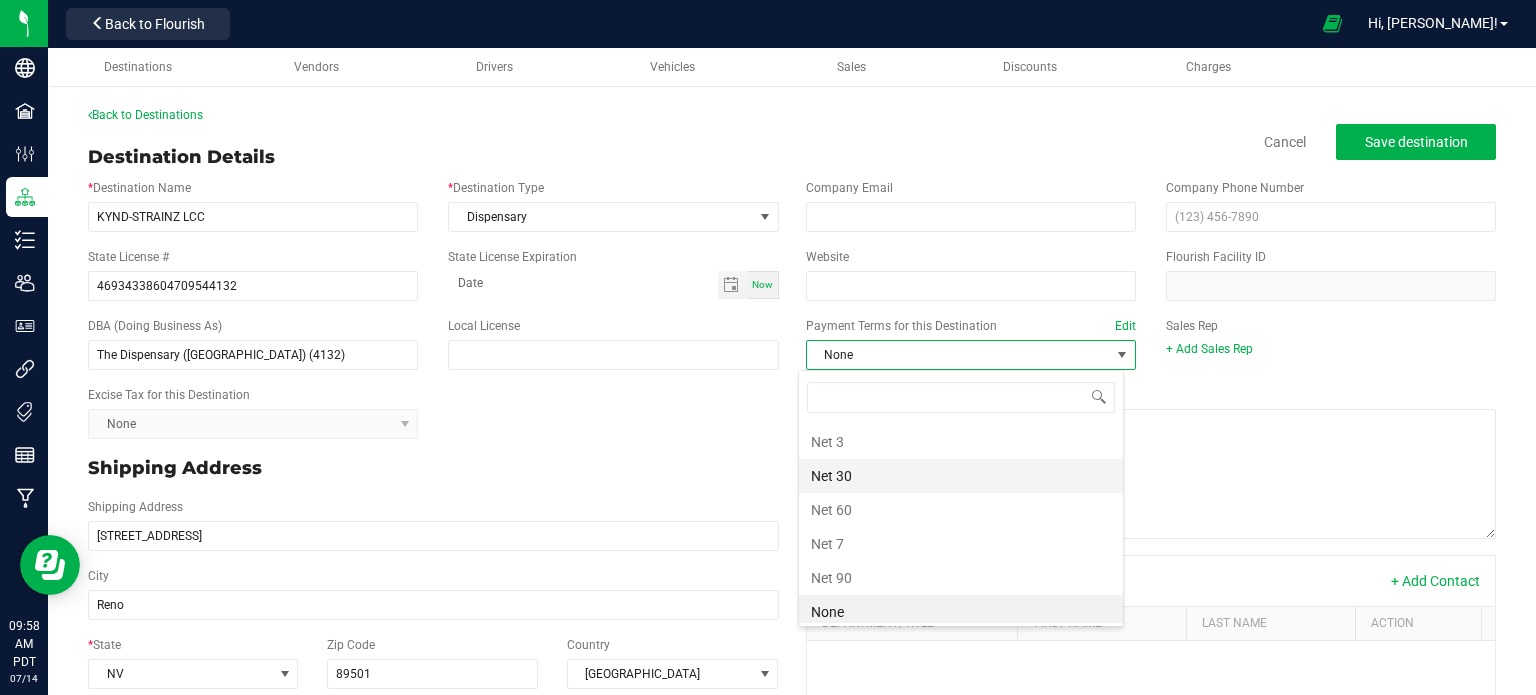 click on "Net 30" at bounding box center (961, 476) 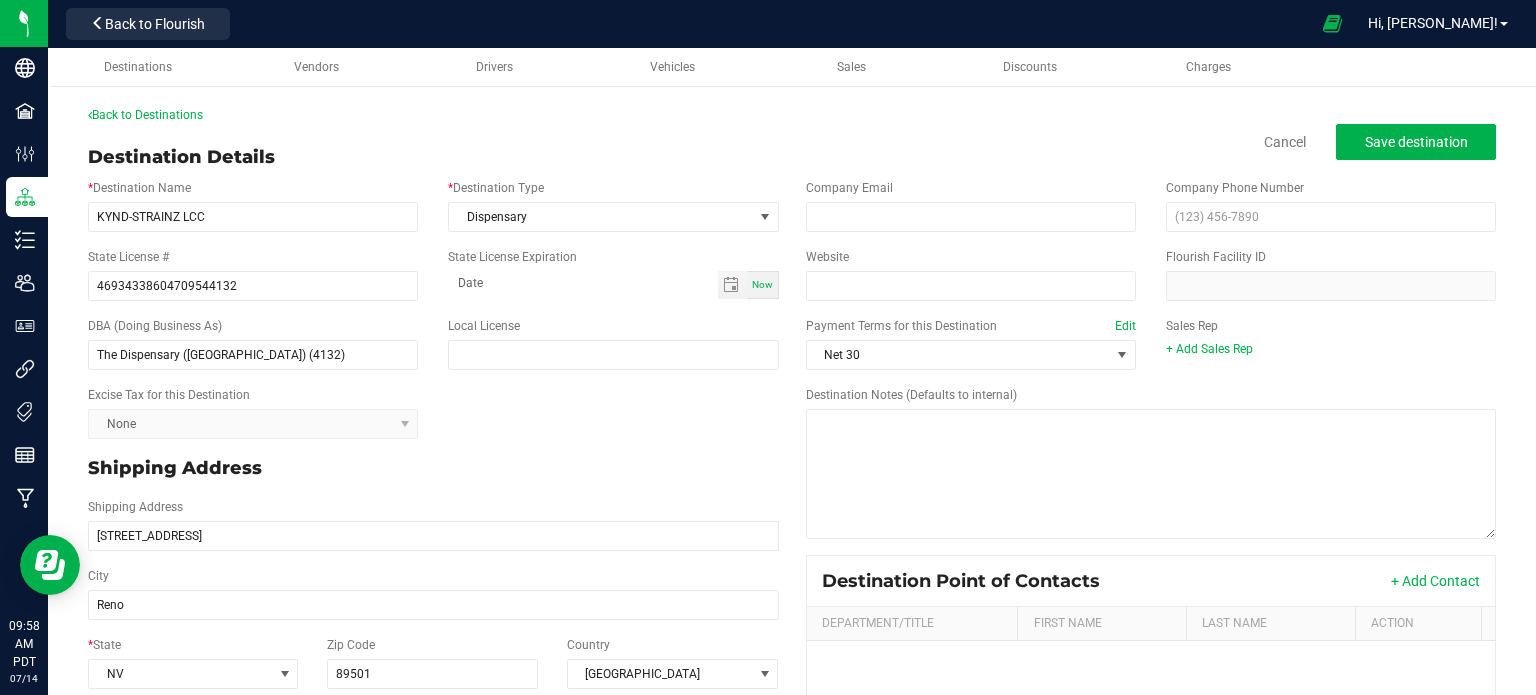click on "Excise Tax for this Destination    None" at bounding box center [433, 412] 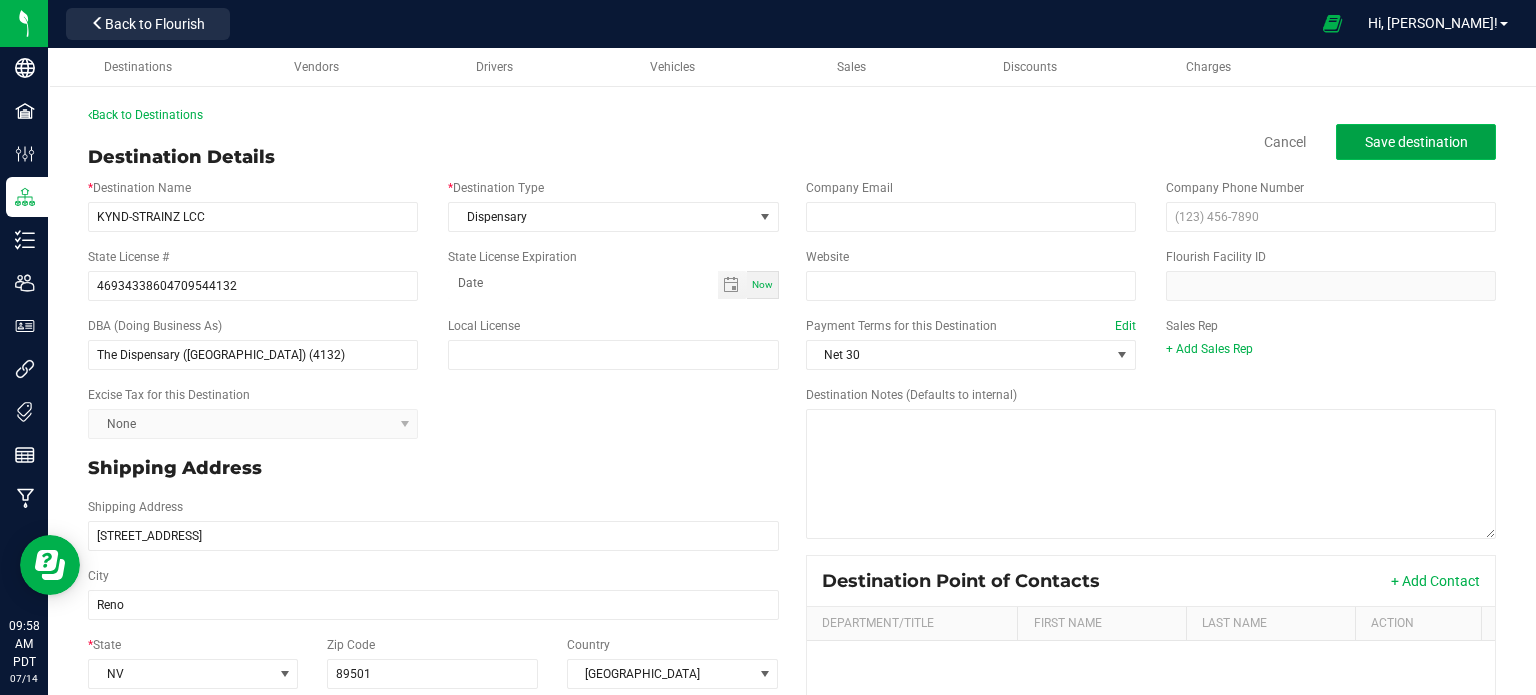 click on "Save destination" 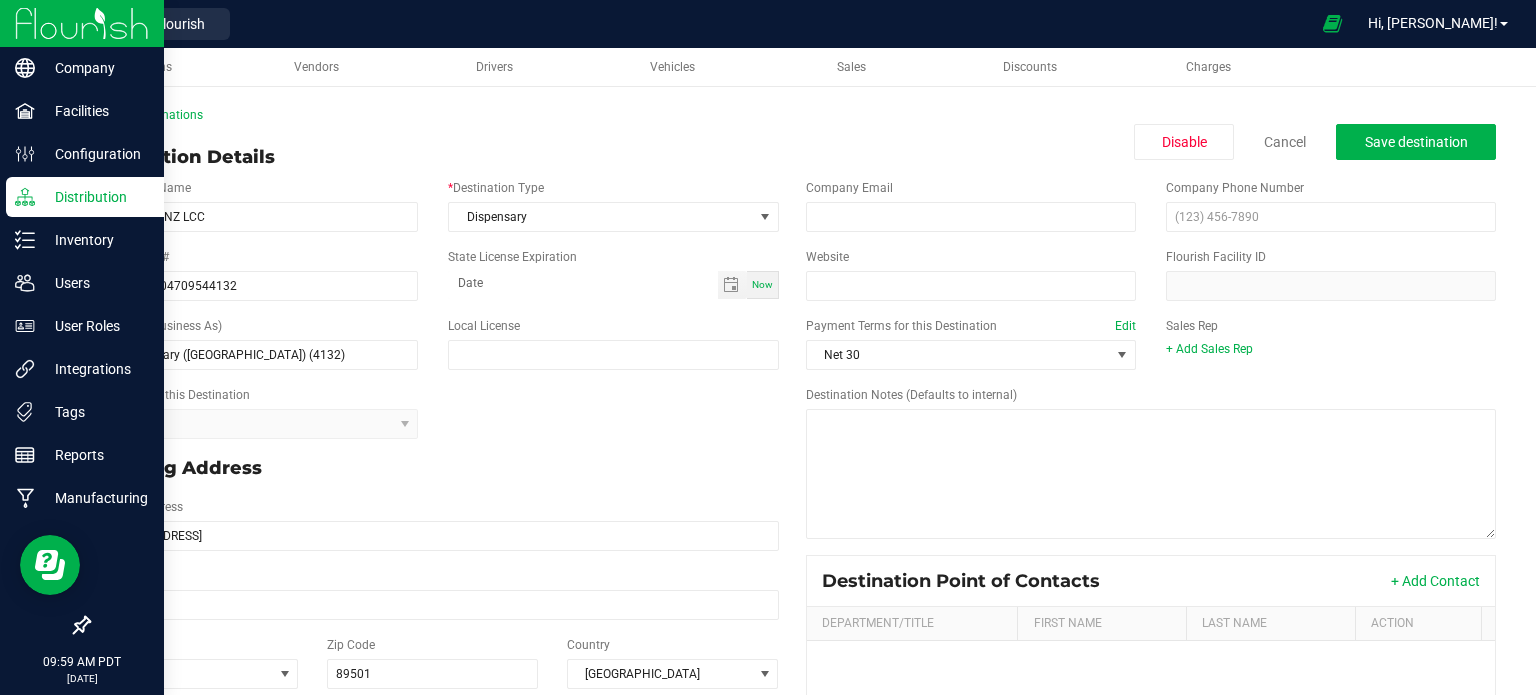 click at bounding box center [82, 23] 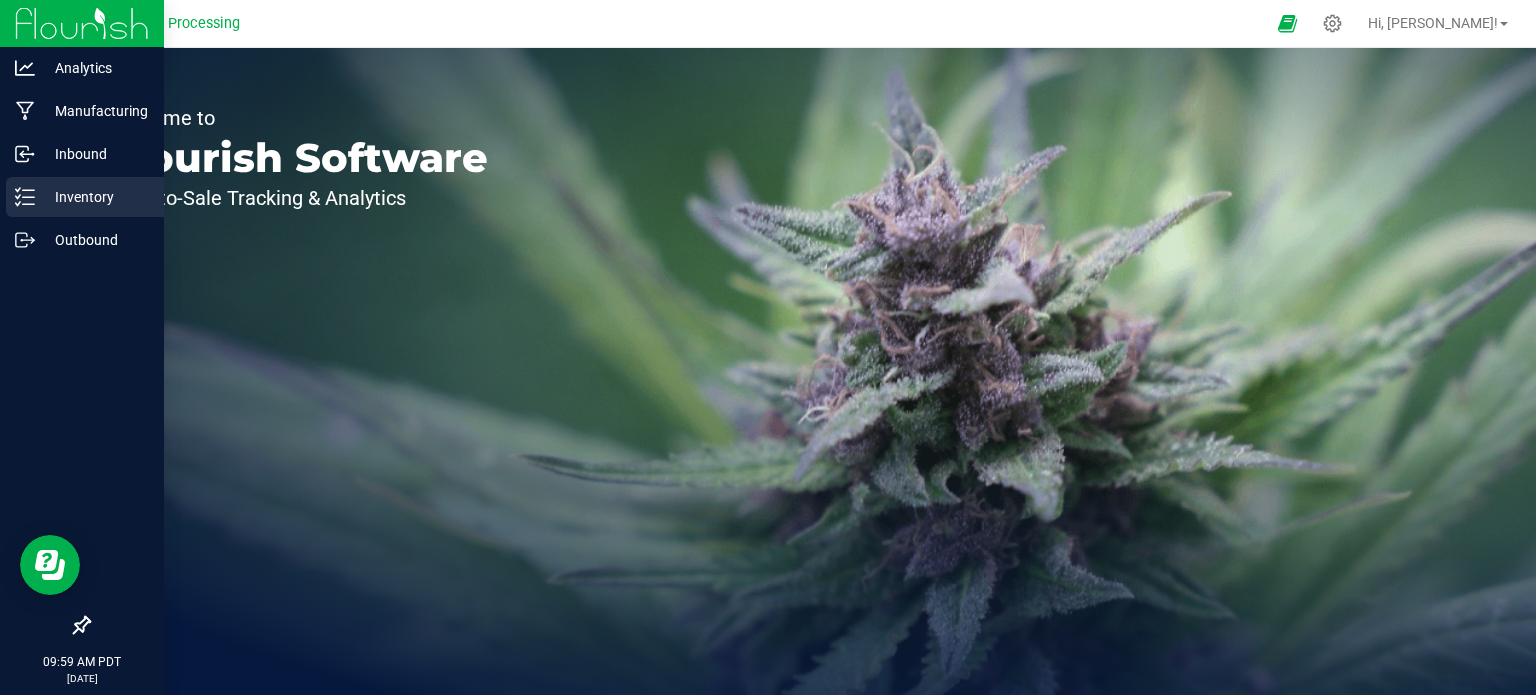 click on "Inventory" at bounding box center (95, 197) 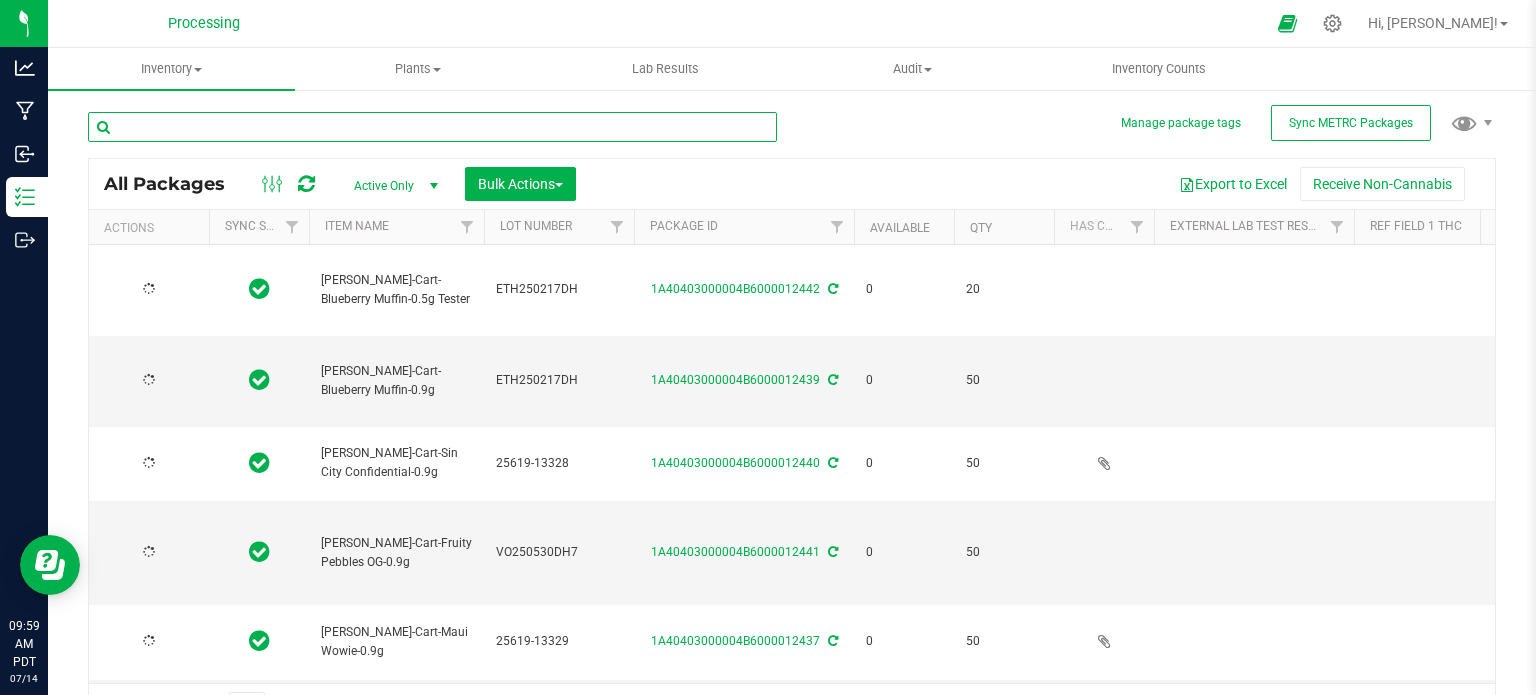 click at bounding box center (432, 127) 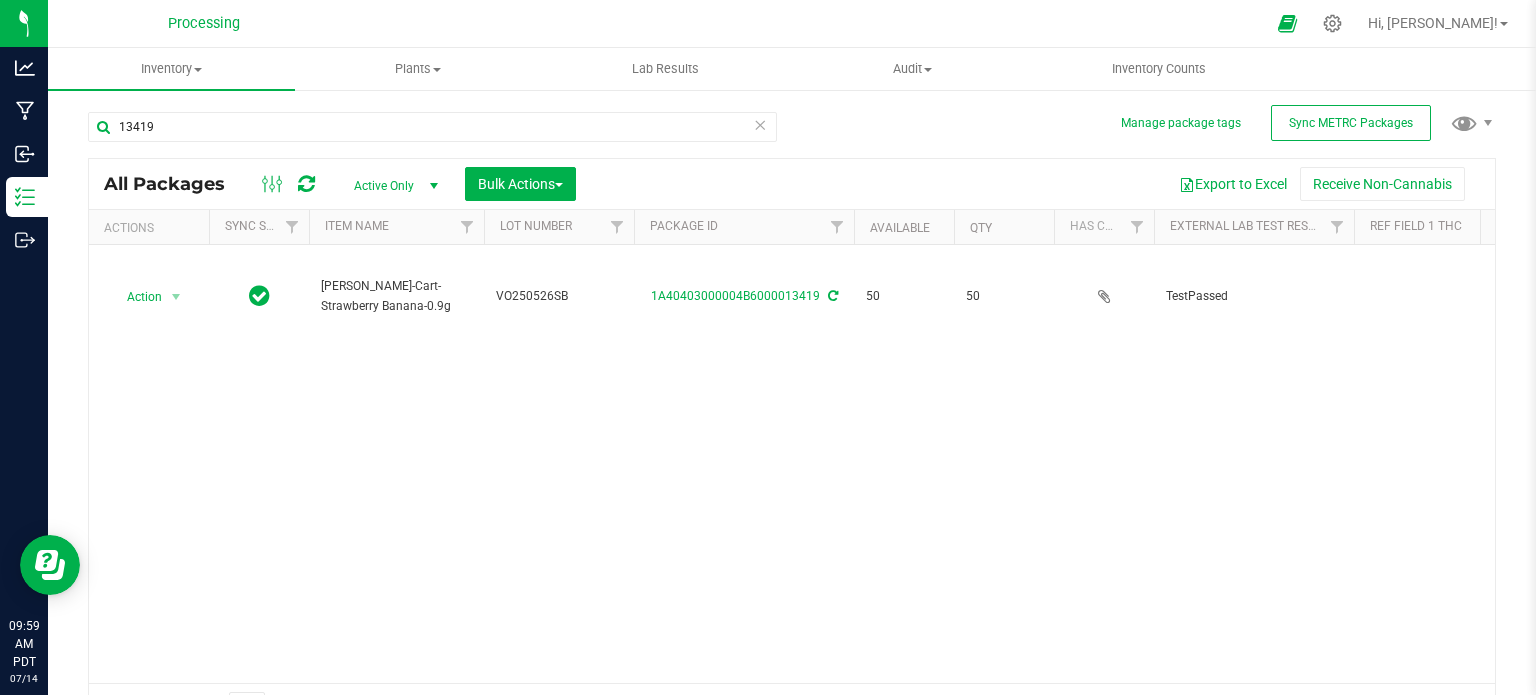 click on "HUST-Cart-Strawberry Banana-0.9g" at bounding box center (396, 296) 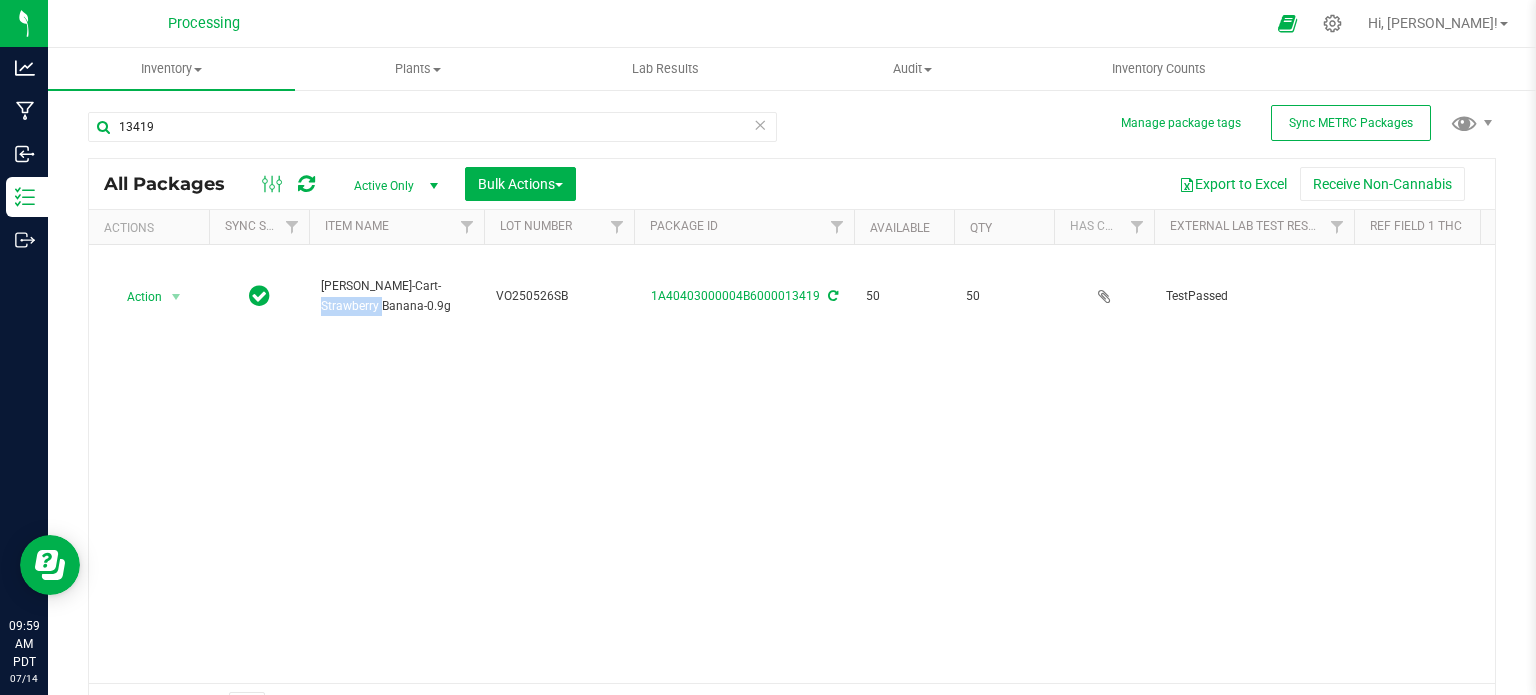click on "HUST-Cart-Strawberry Banana-0.9g" at bounding box center (396, 296) 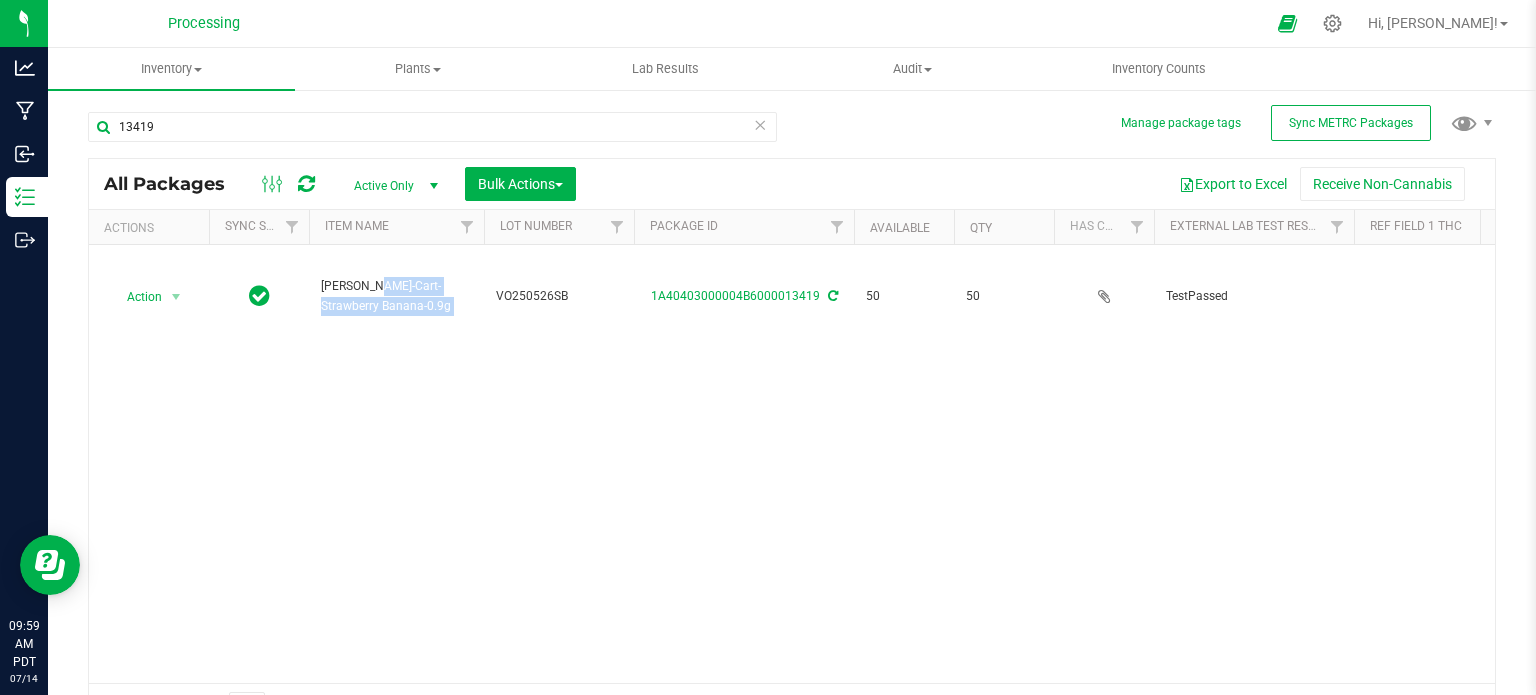click on "HUST-Cart-Strawberry Banana-0.9g" at bounding box center (396, 296) 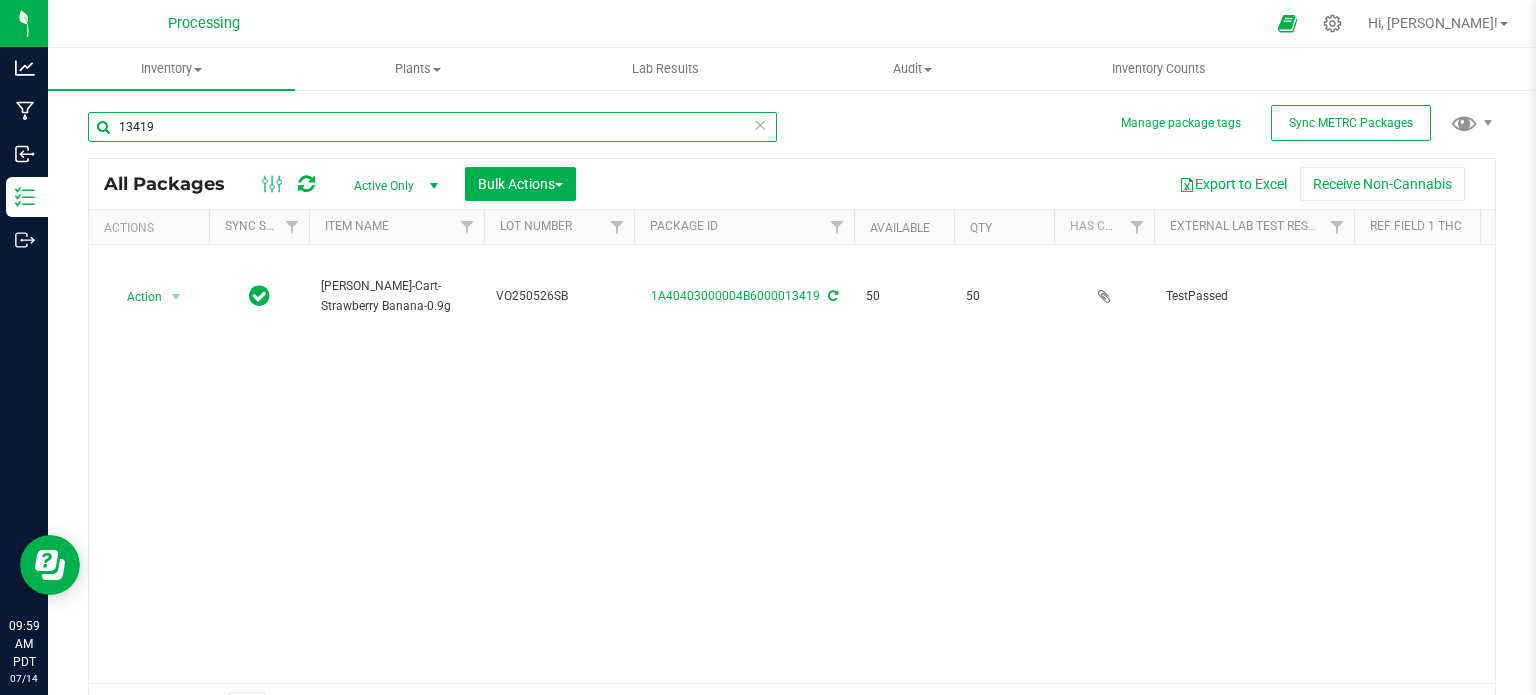 click on "13419" at bounding box center [432, 127] 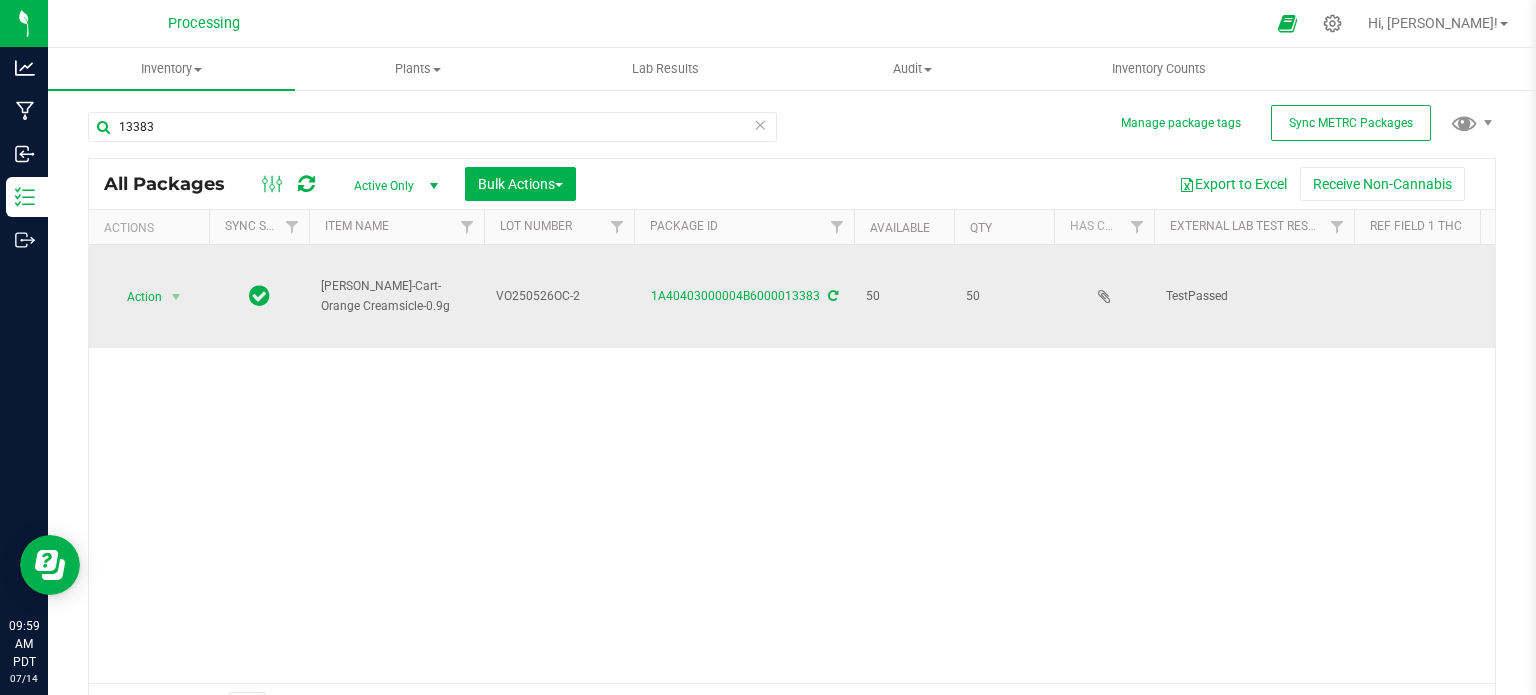 click on "HUST-Cart-Orange Creamsicle-0.9g" at bounding box center [396, 296] 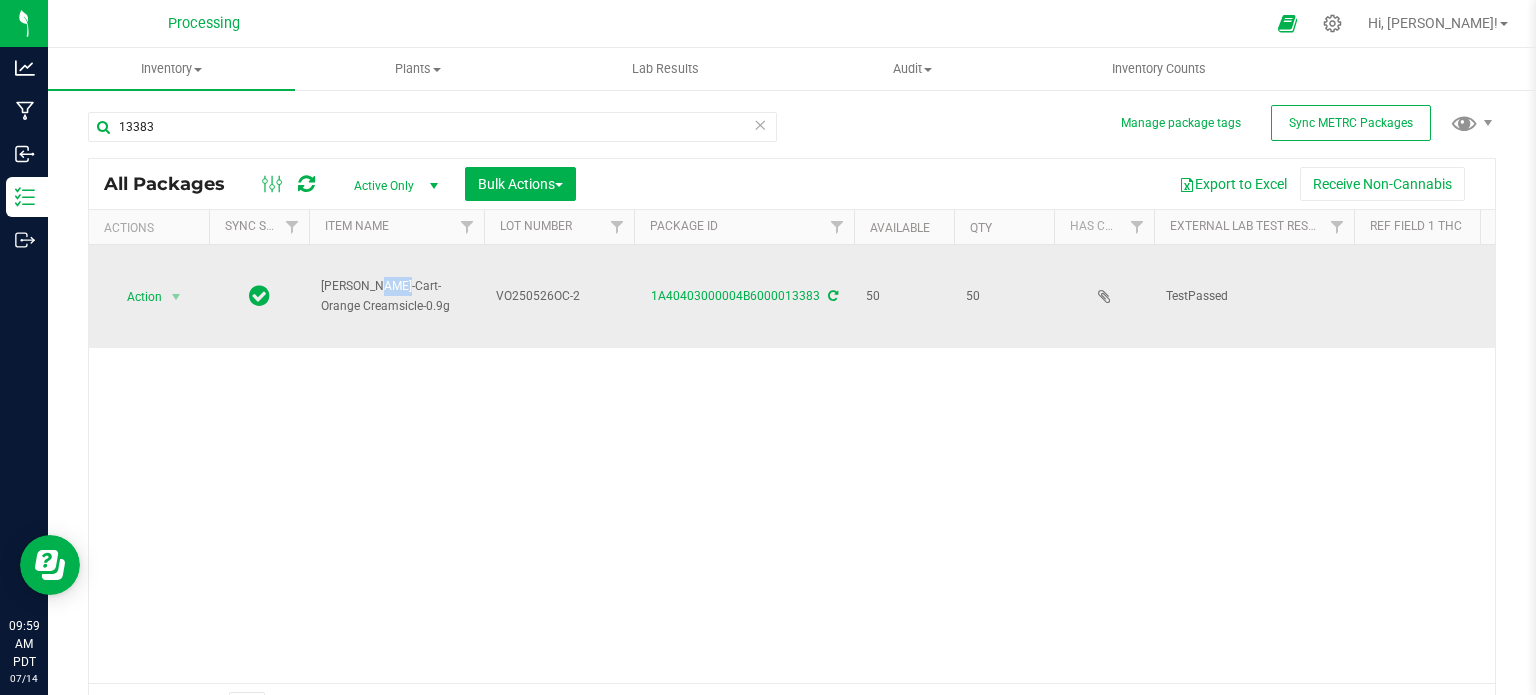 click on "HUST-Cart-Orange Creamsicle-0.9g" at bounding box center (396, 296) 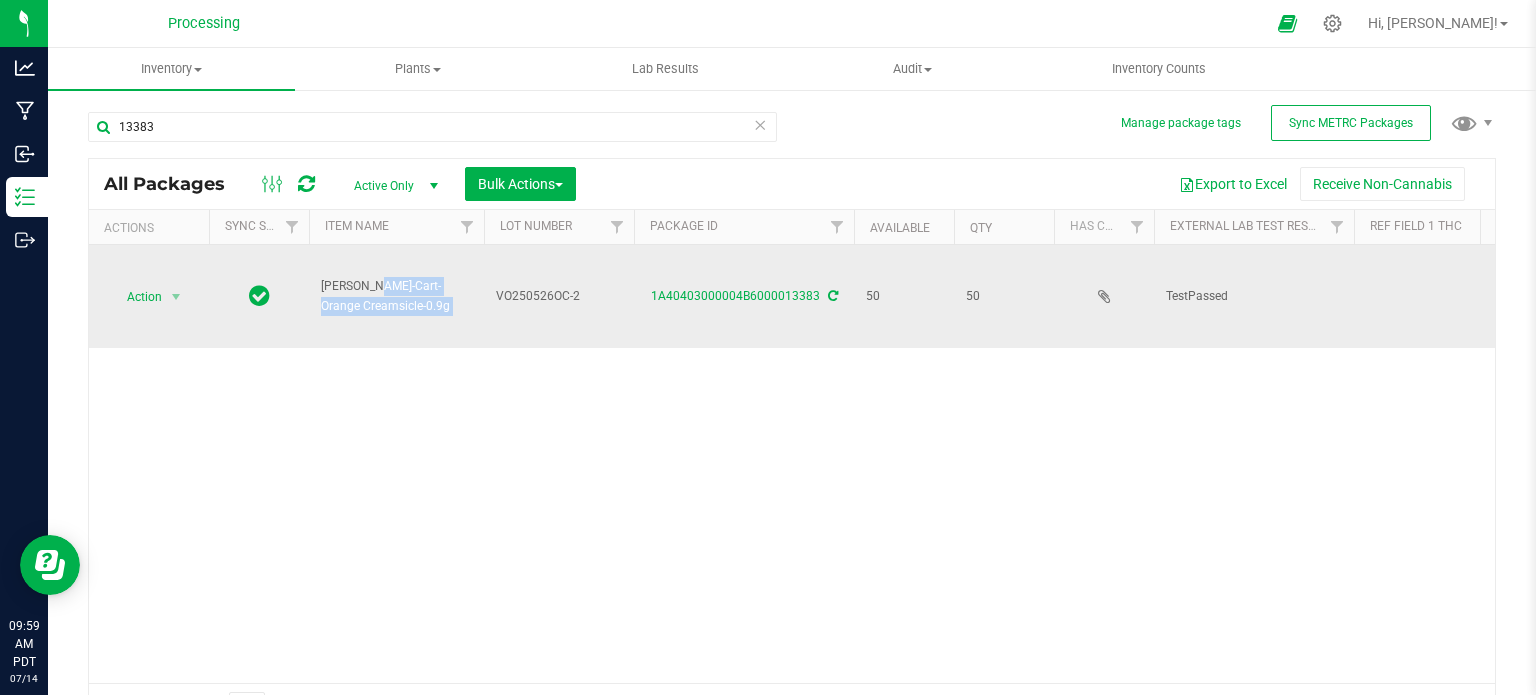 click on "HUST-Cart-Orange Creamsicle-0.9g" at bounding box center [396, 296] 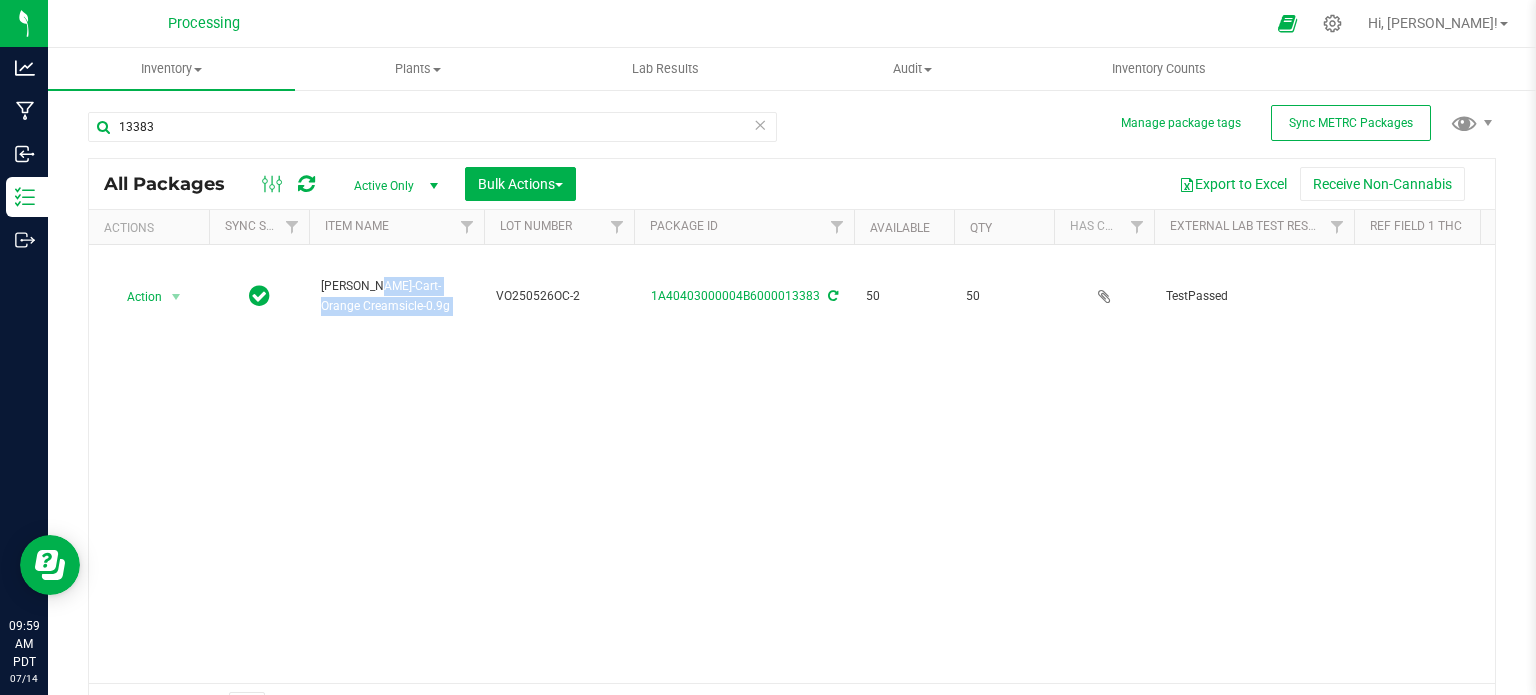 click on "13383" at bounding box center [432, 135] 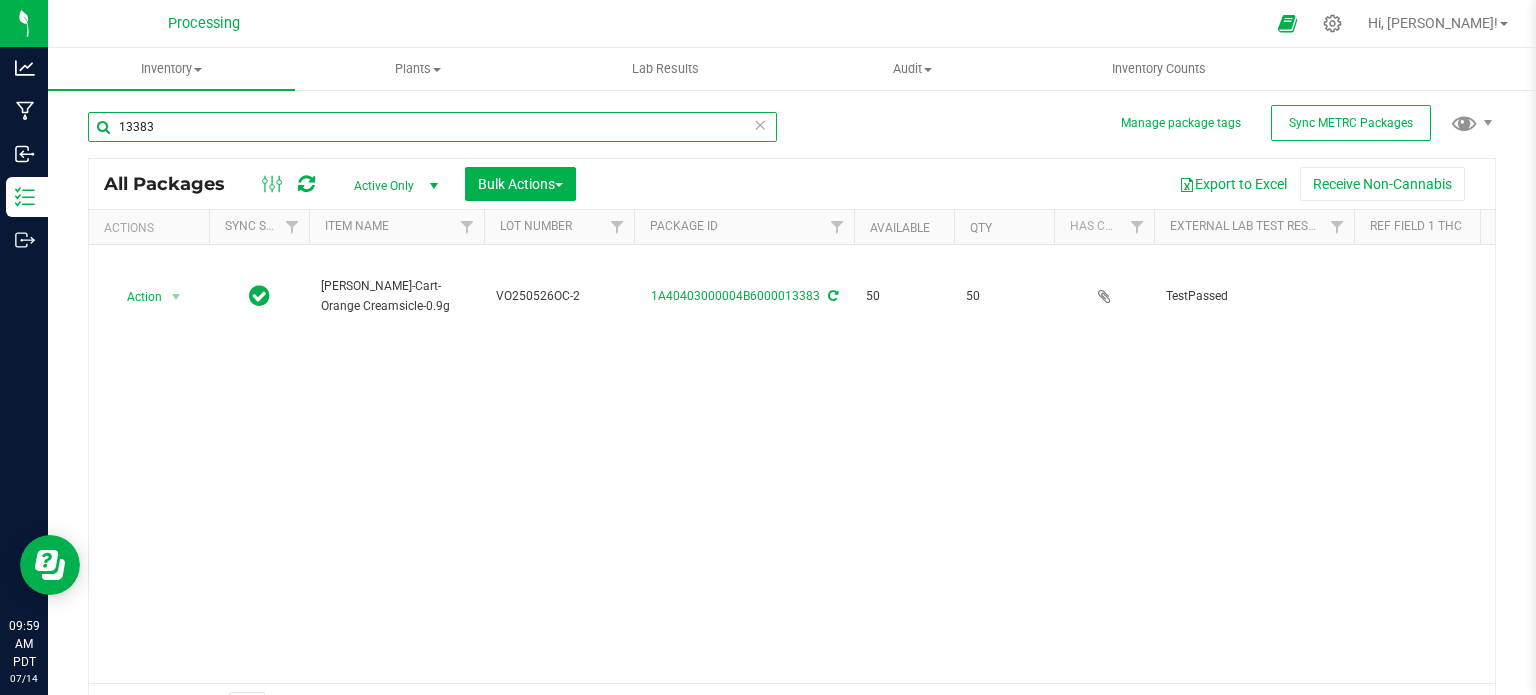 click on "13383" at bounding box center (432, 127) 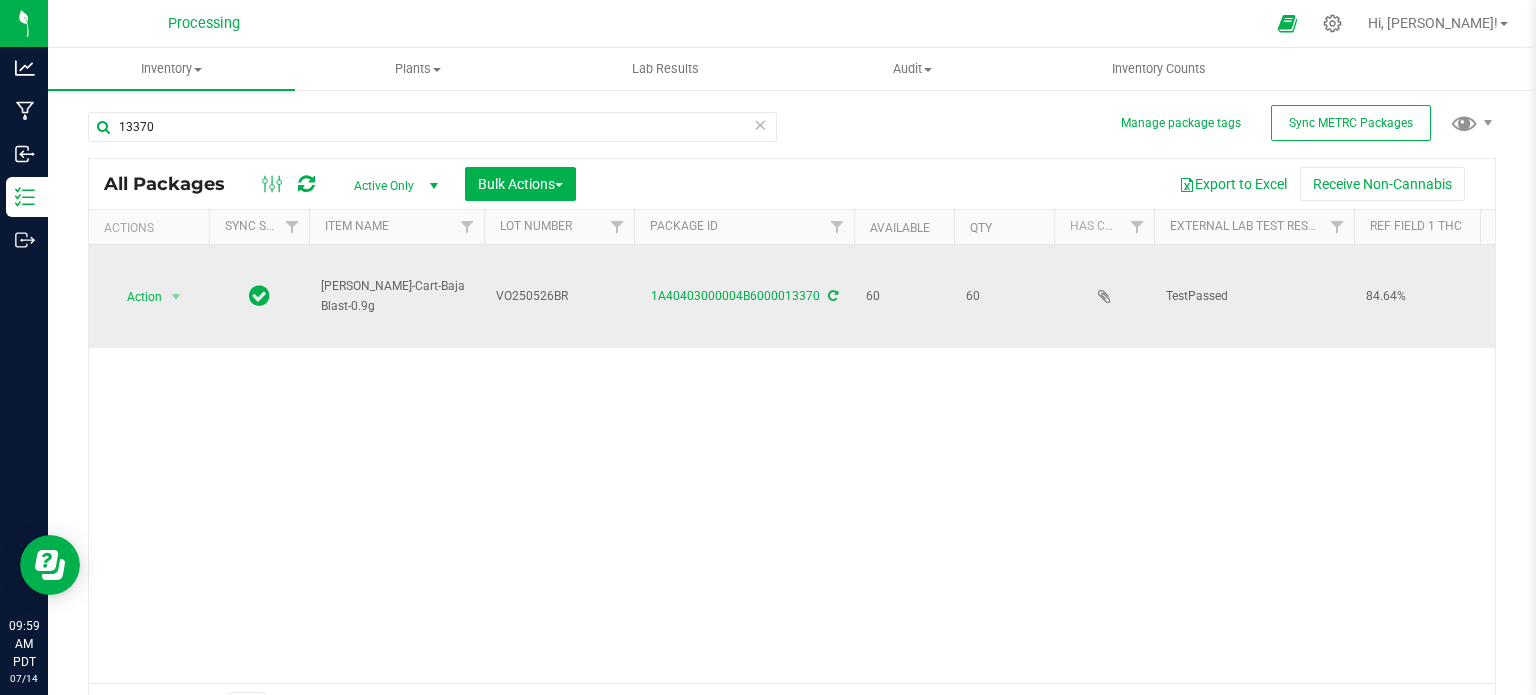 click on "[PERSON_NAME]-Cart-Baja Blast-0.9g" at bounding box center (396, 296) 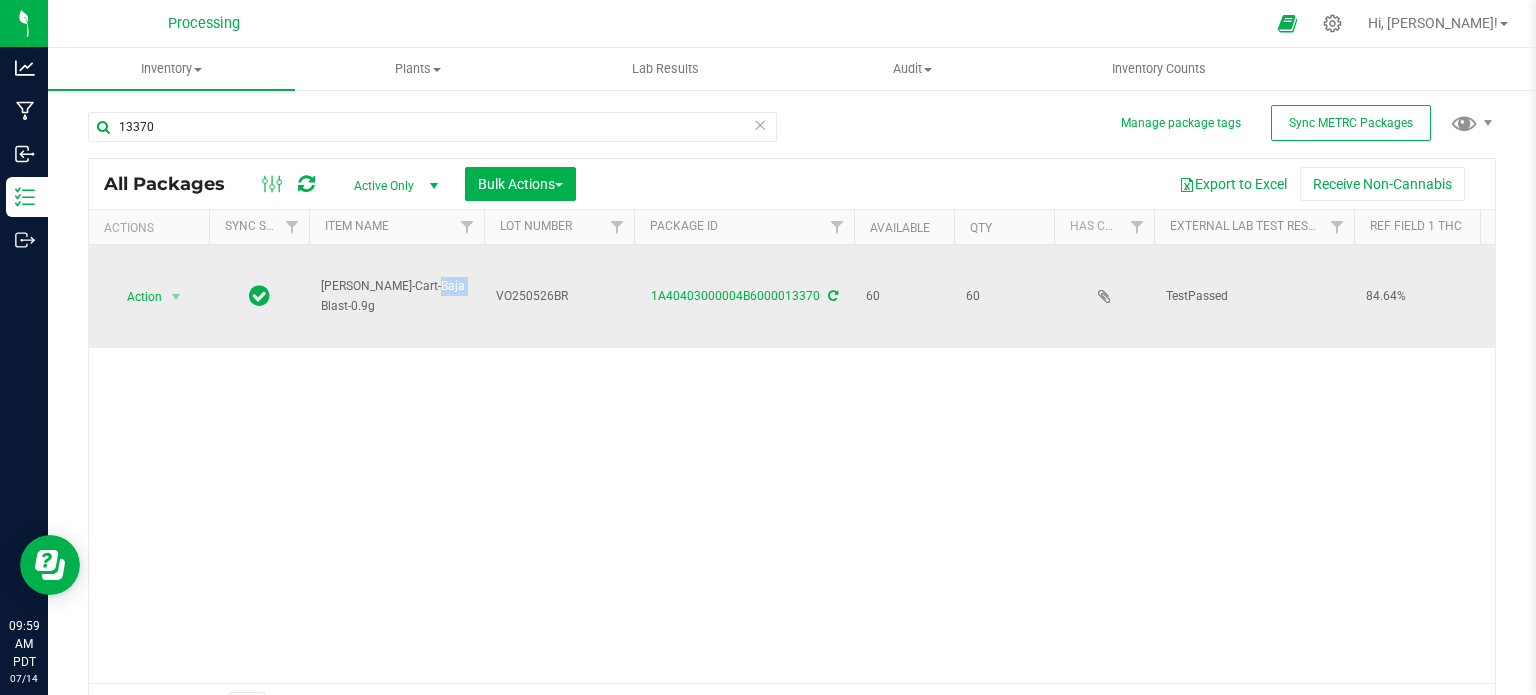 click on "[PERSON_NAME]-Cart-Baja Blast-0.9g" at bounding box center [396, 296] 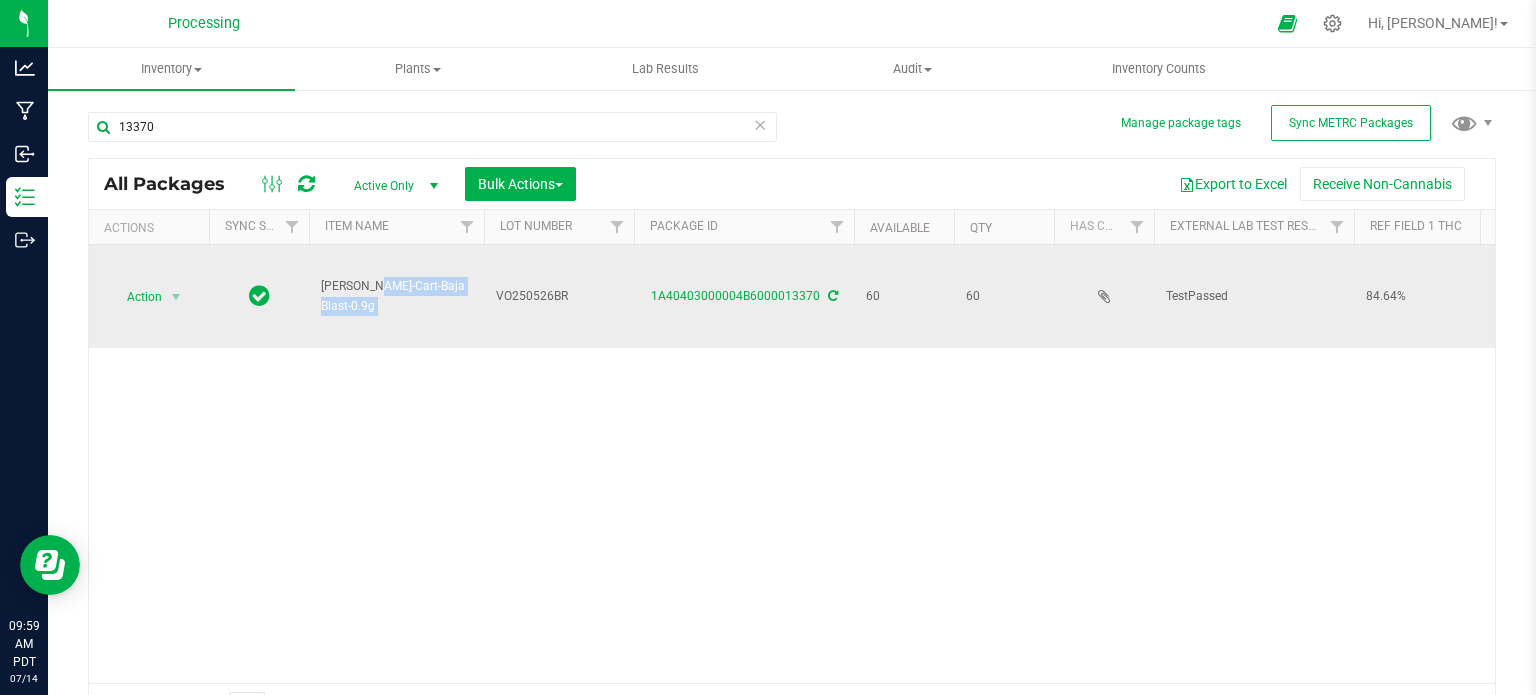 click on "[PERSON_NAME]-Cart-Baja Blast-0.9g" at bounding box center [396, 296] 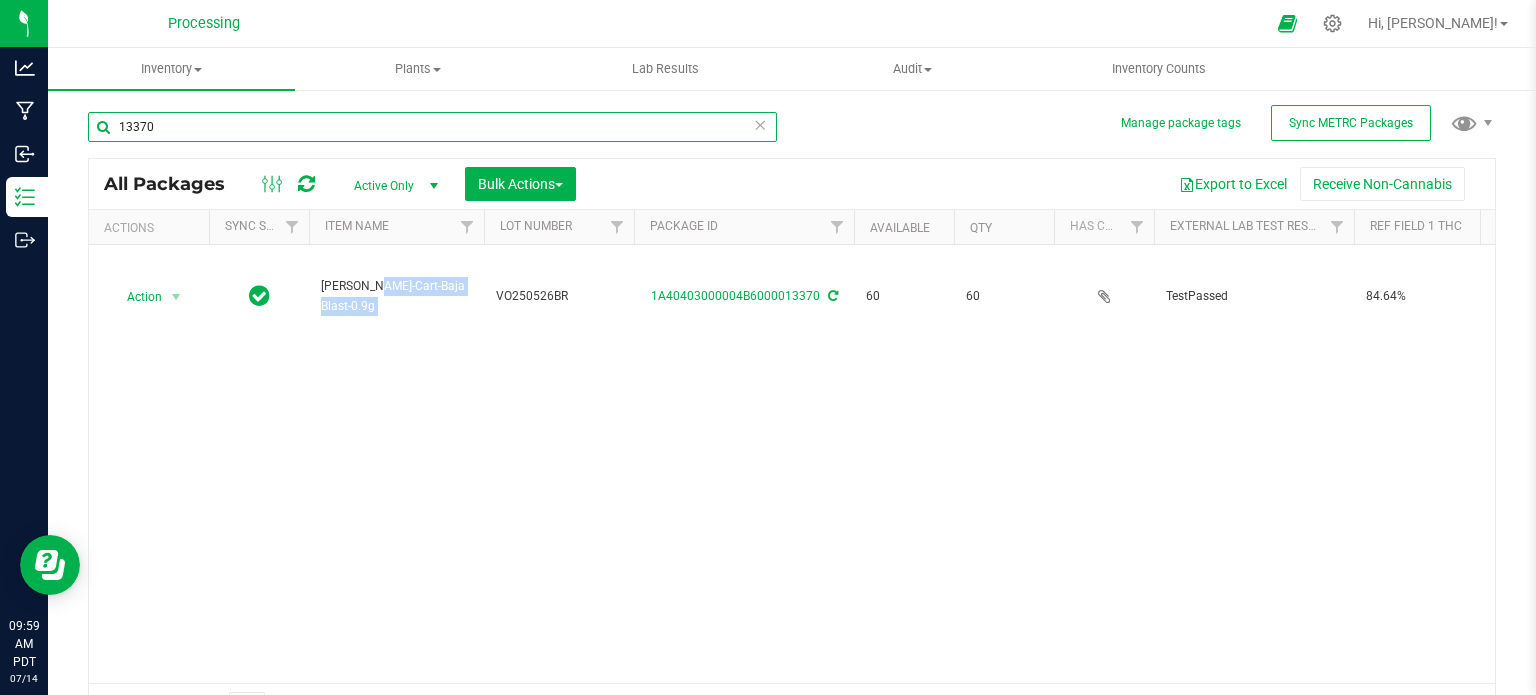 click on "13370" at bounding box center (432, 127) 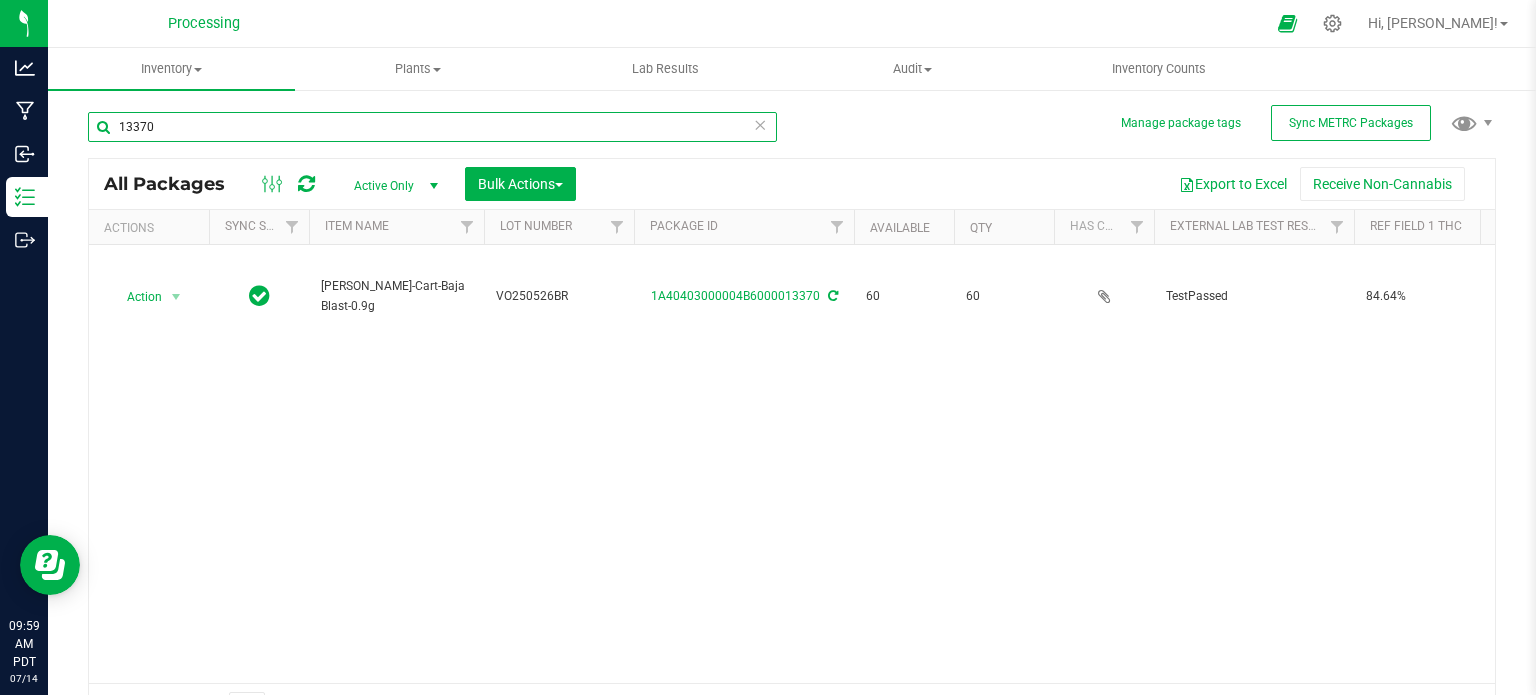 click on "13370" at bounding box center [432, 127] 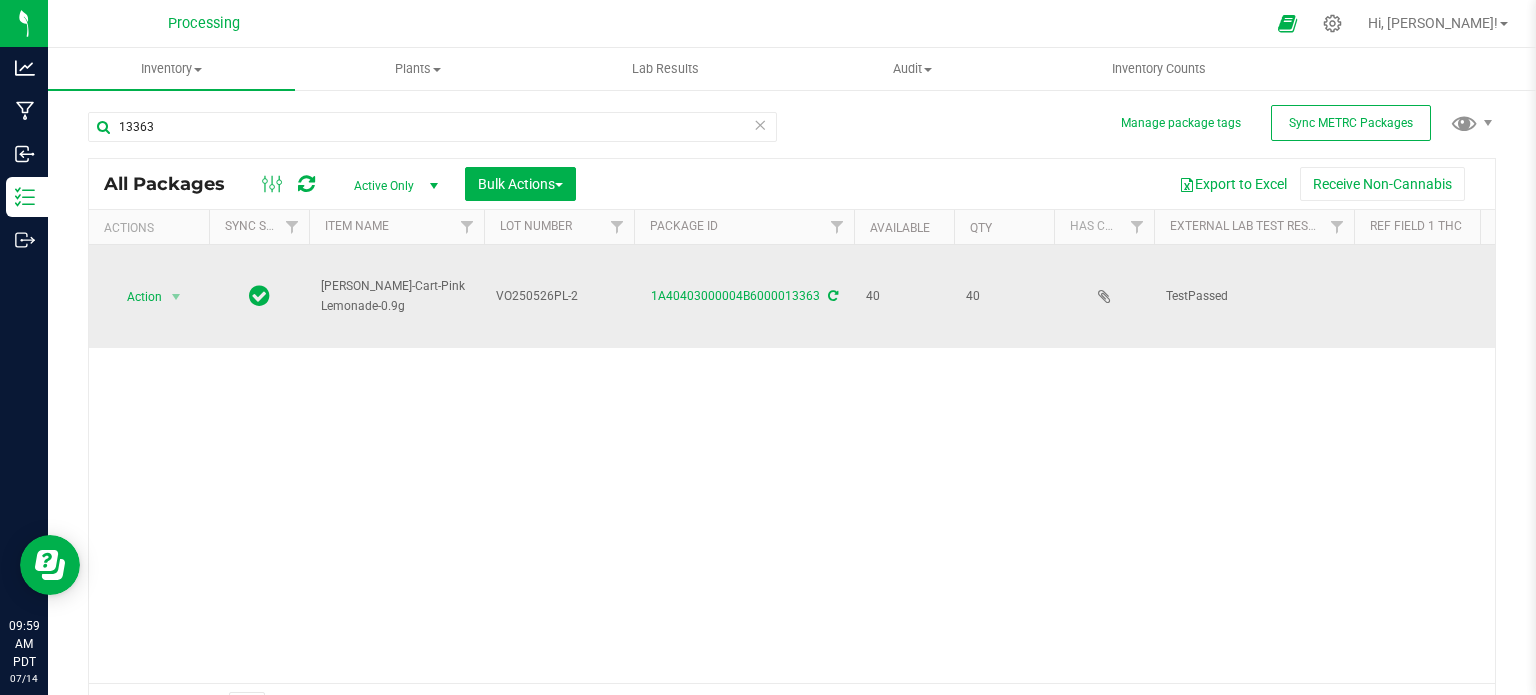 click on "HUST-Cart-Pink Lemonade-0.9g" at bounding box center (396, 296) 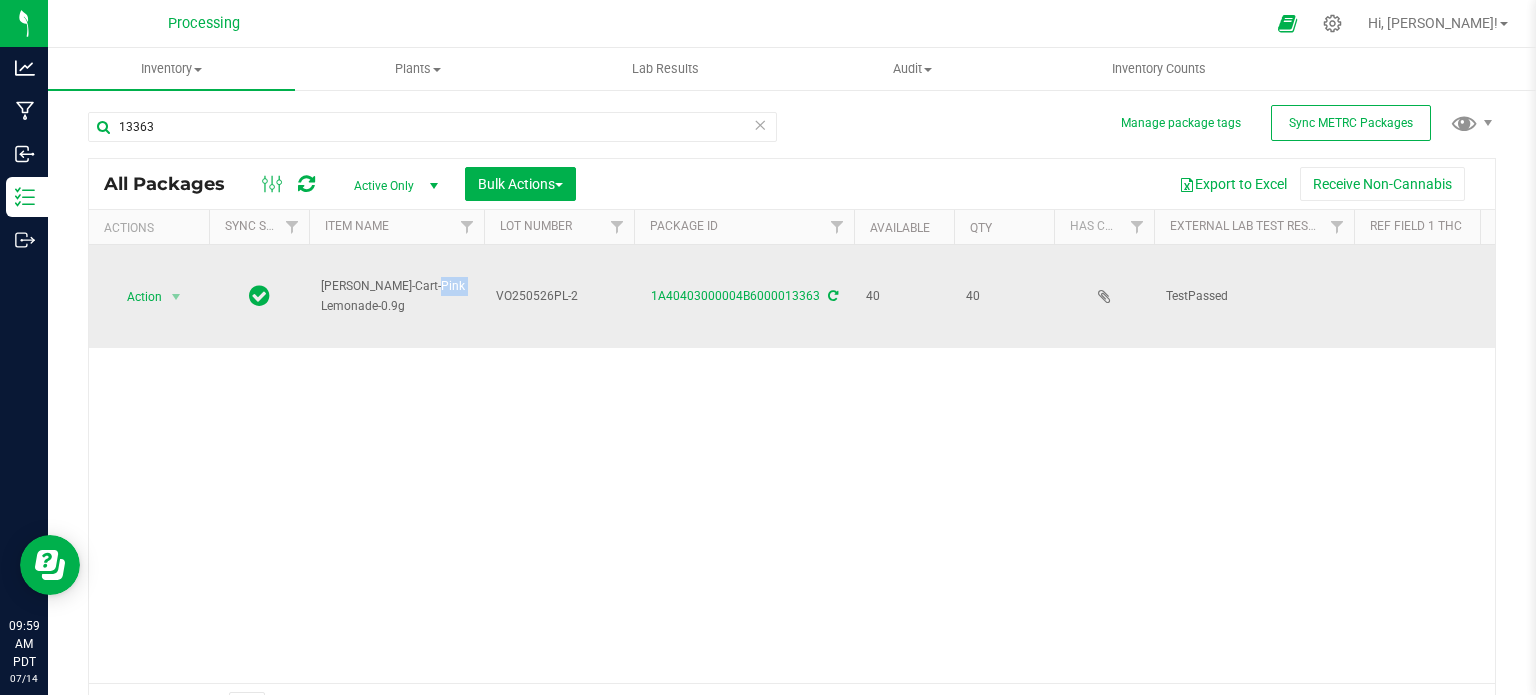 click on "HUST-Cart-Pink Lemonade-0.9g" at bounding box center [396, 296] 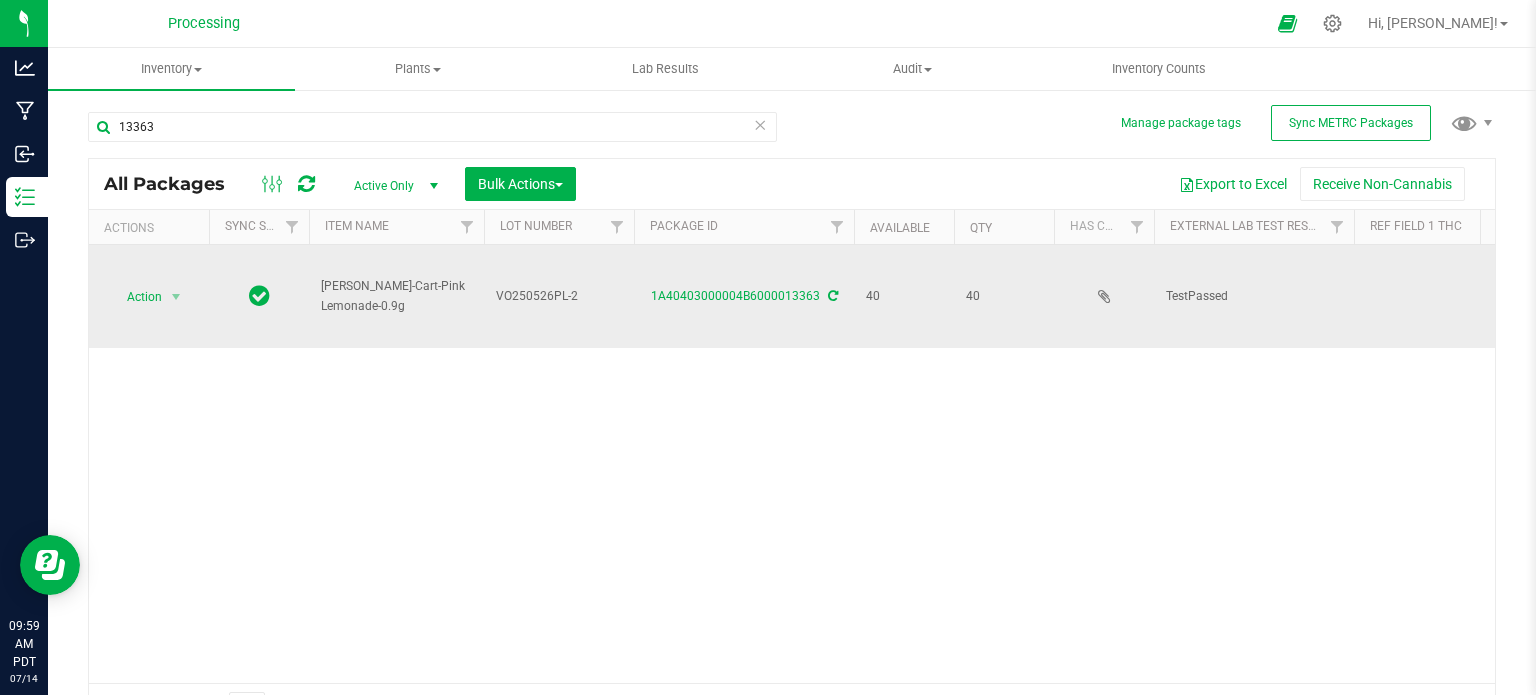 click on "HUST-Cart-Pink Lemonade-0.9g" at bounding box center (396, 296) 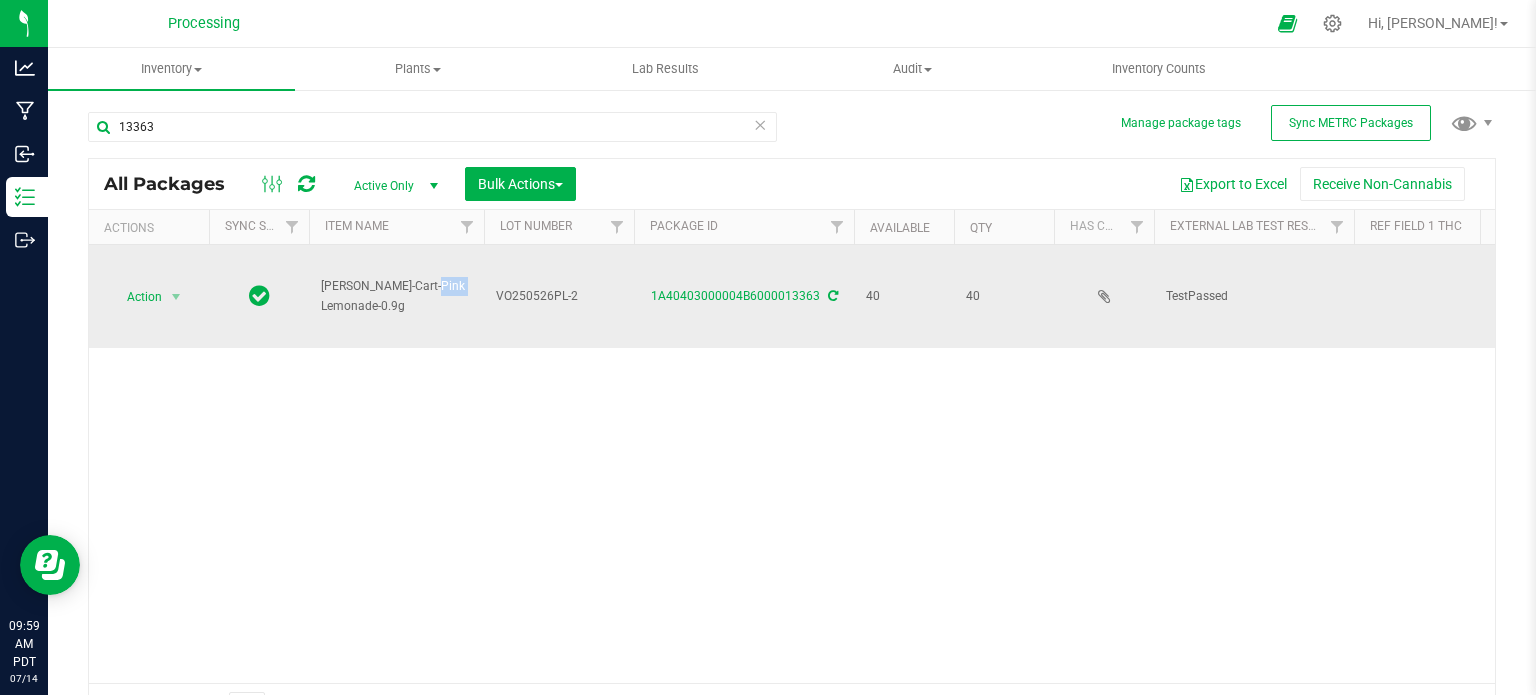 click on "HUST-Cart-Pink Lemonade-0.9g" at bounding box center [396, 296] 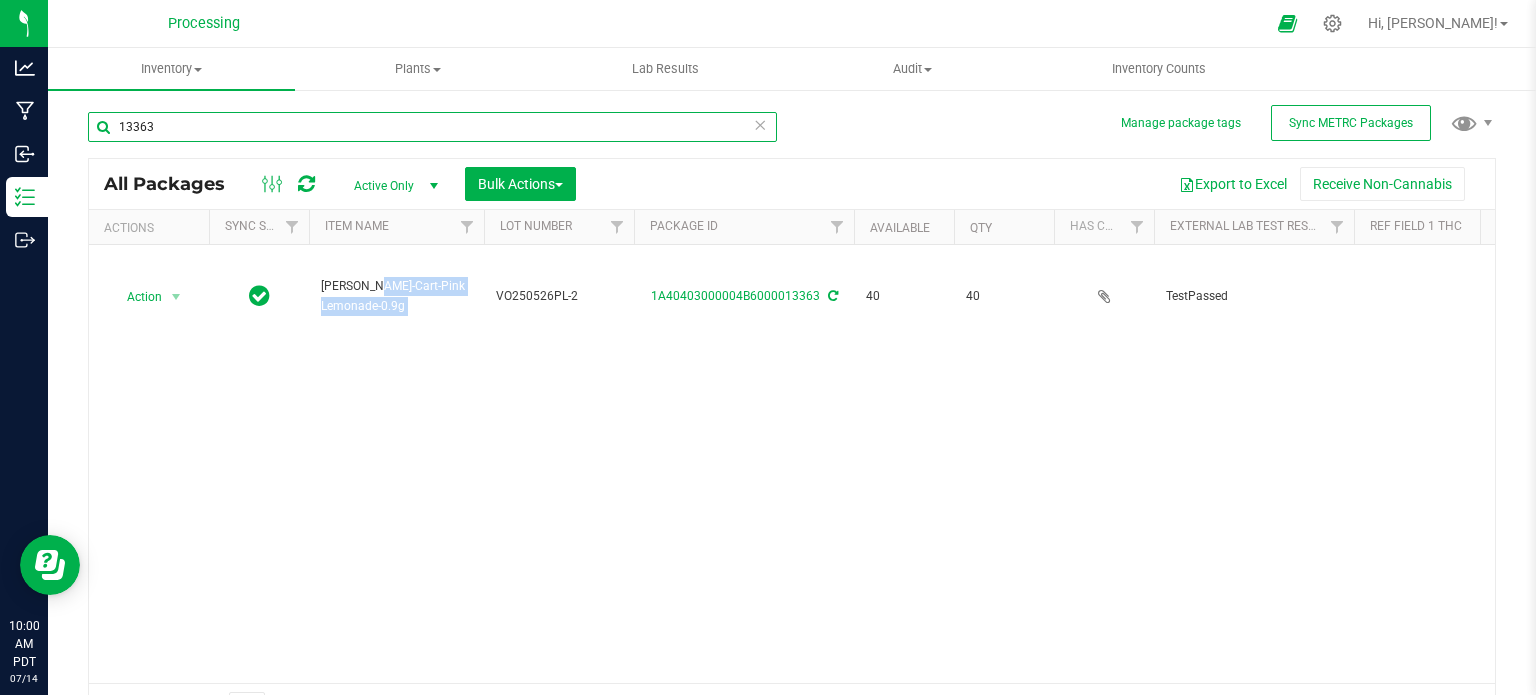 click on "13363" at bounding box center (432, 127) 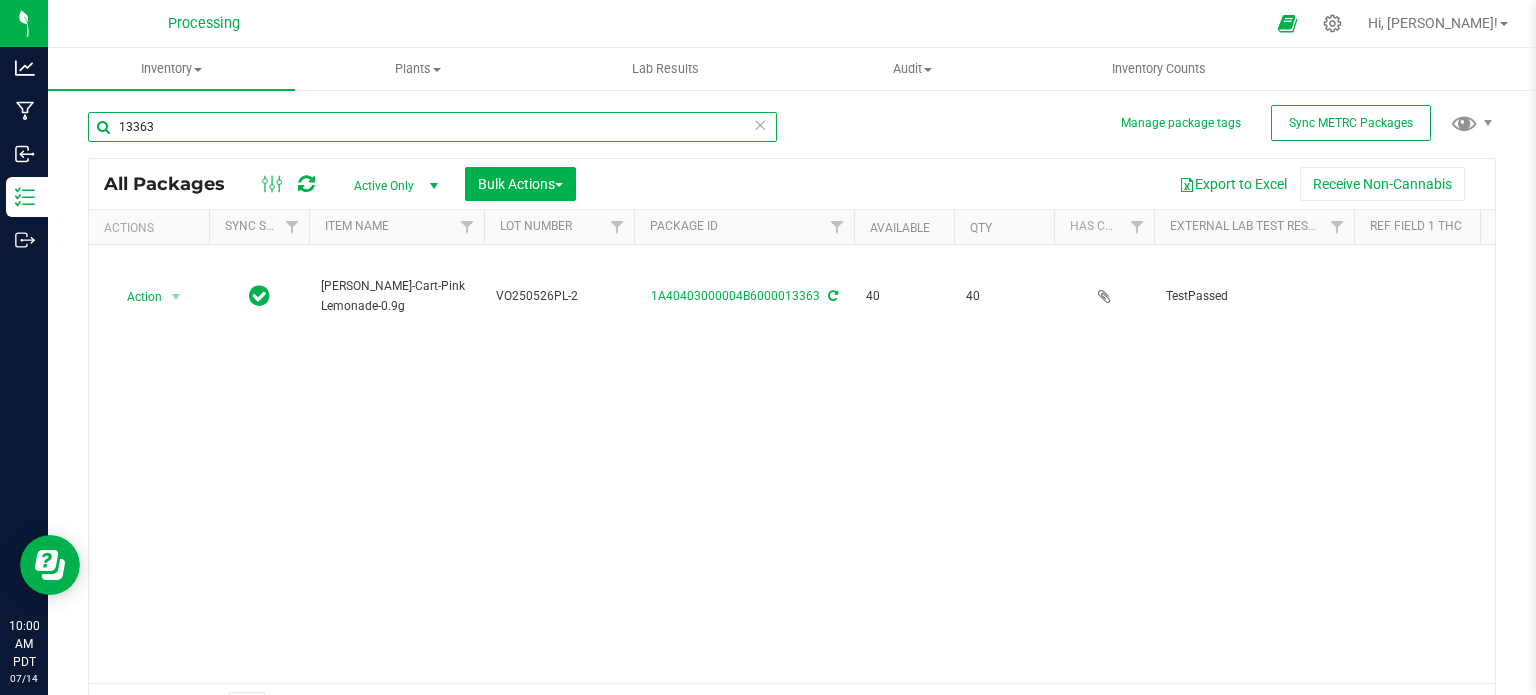 click on "13363" at bounding box center [432, 127] 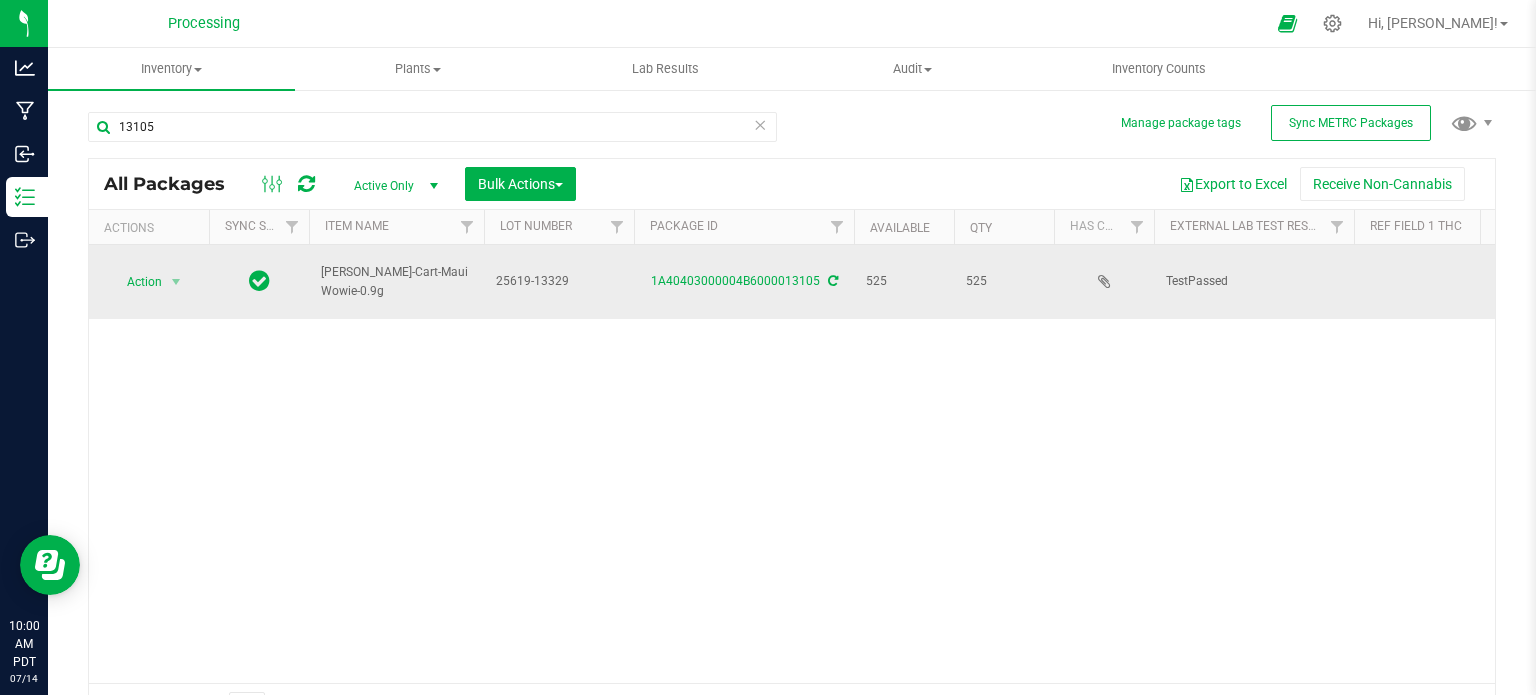 click on "HUST-Cart-Maui Wowie-0.9g" at bounding box center [396, 282] 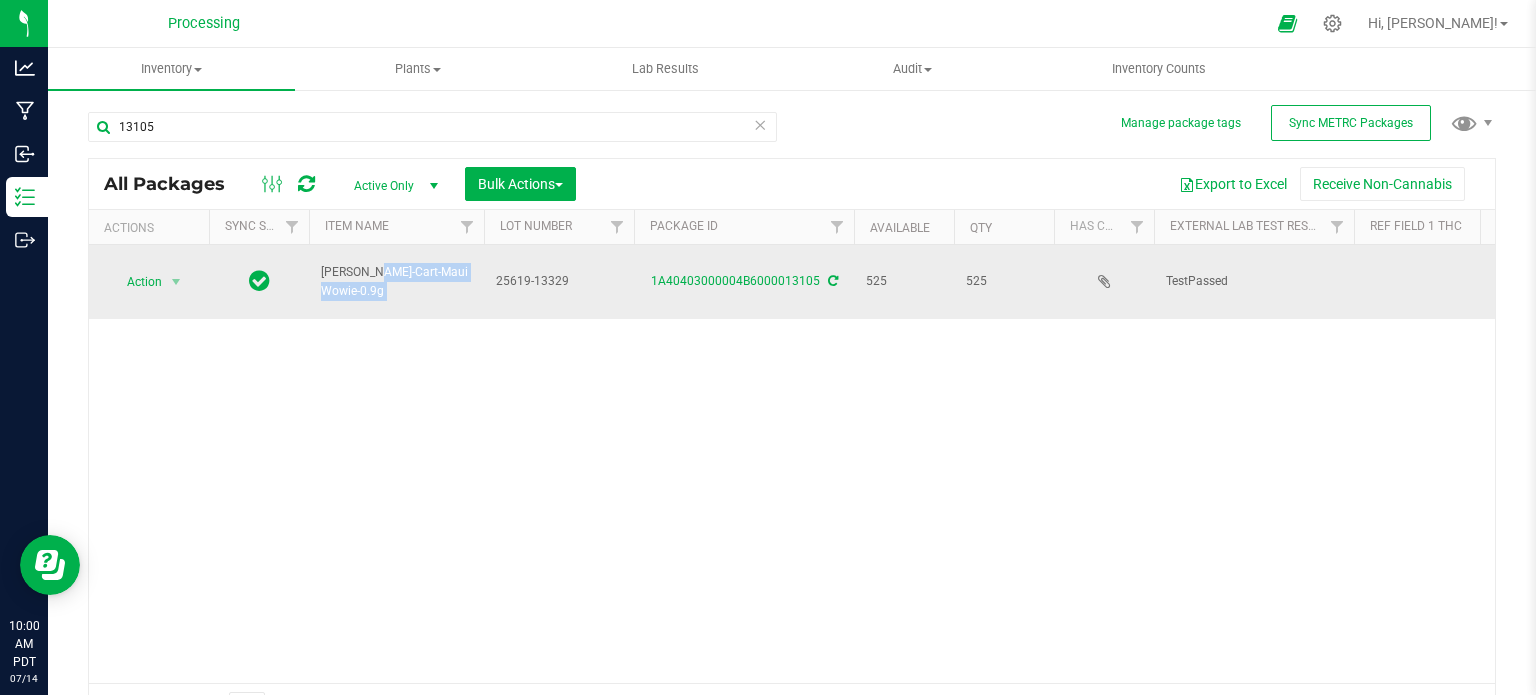 click on "HUST-Cart-Maui Wowie-0.9g" at bounding box center (396, 282) 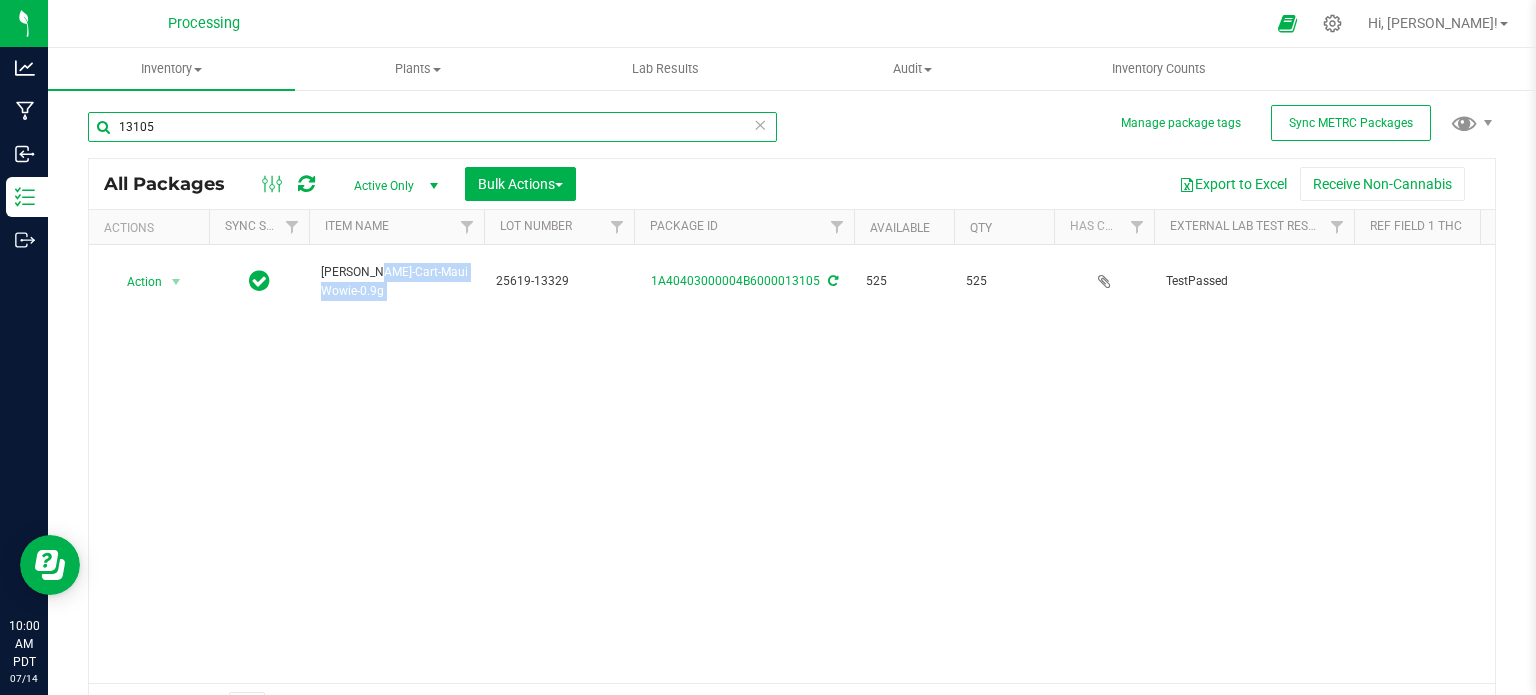 click on "13105" at bounding box center [432, 127] 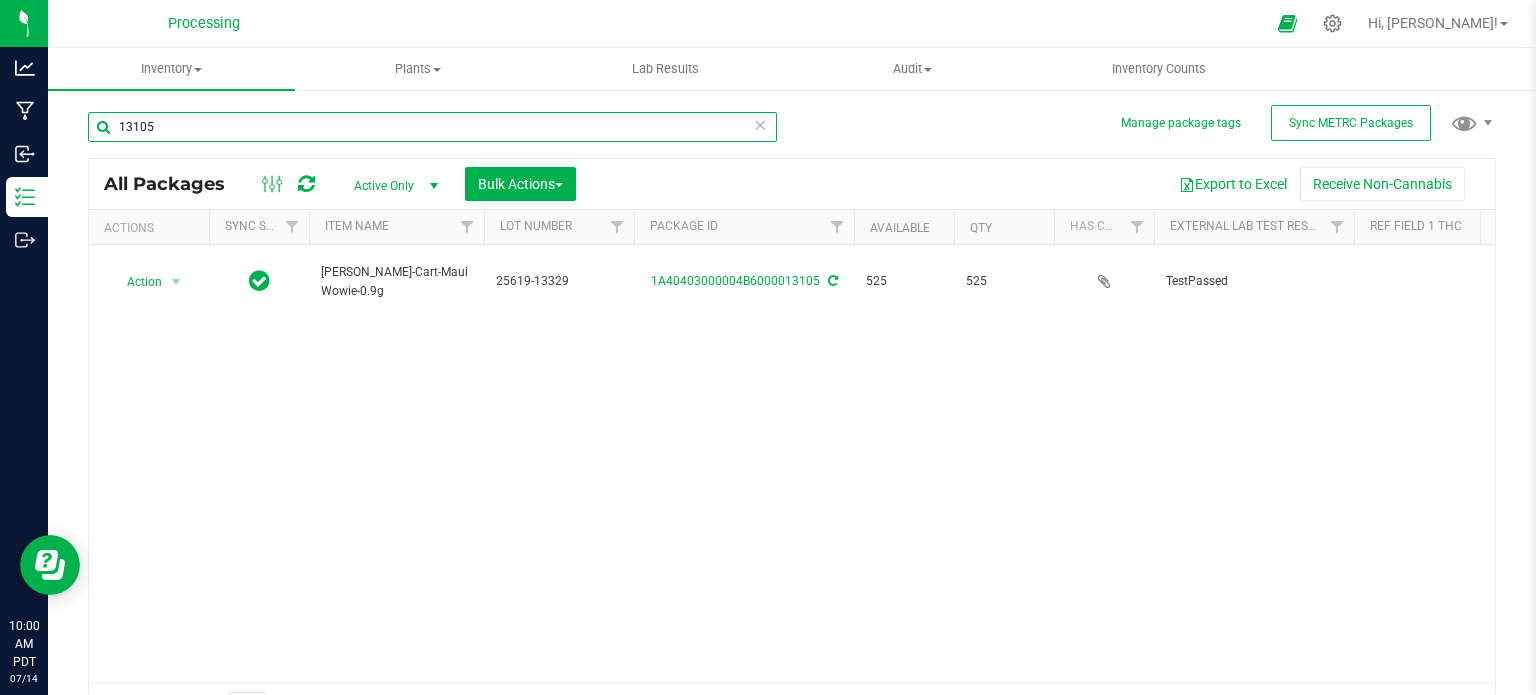 click on "13105" at bounding box center (432, 127) 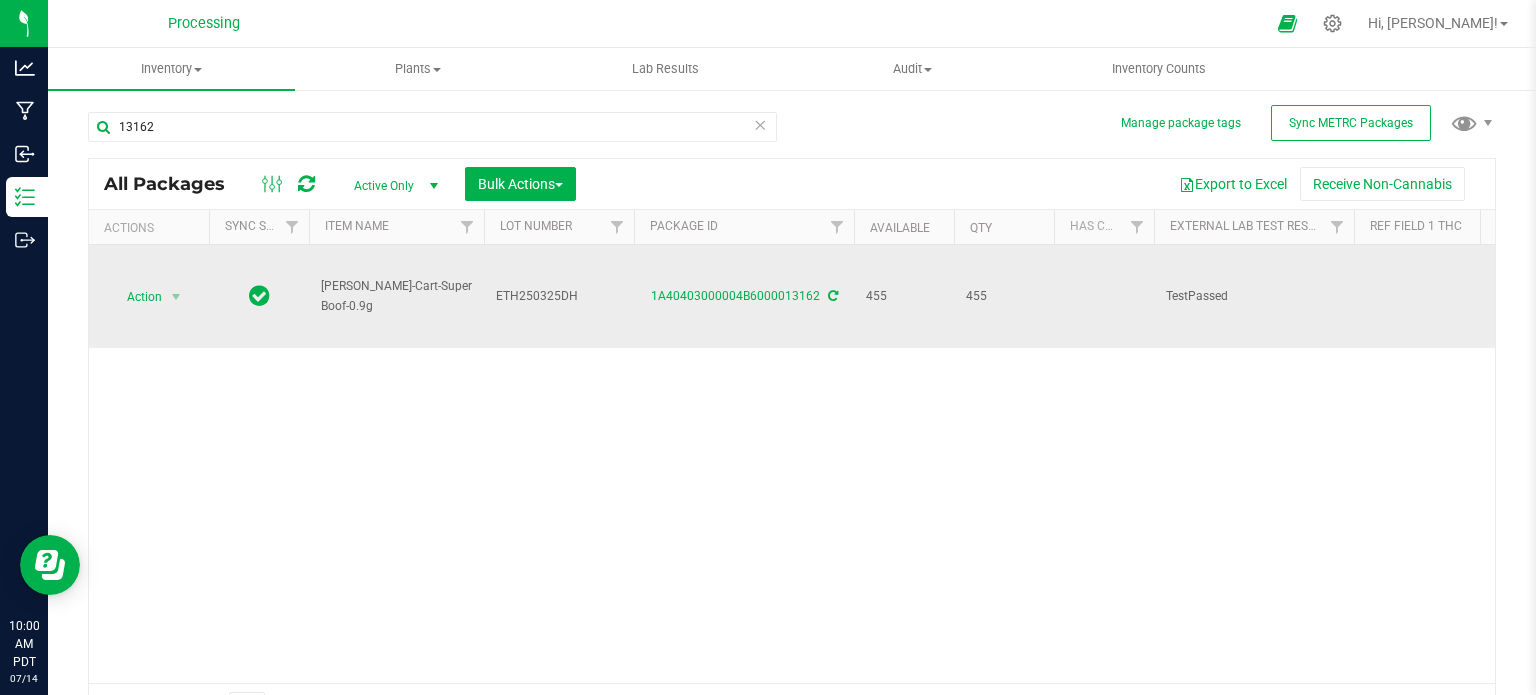 click on "HUST-Cart-Super Boof-0.9g" at bounding box center [396, 296] 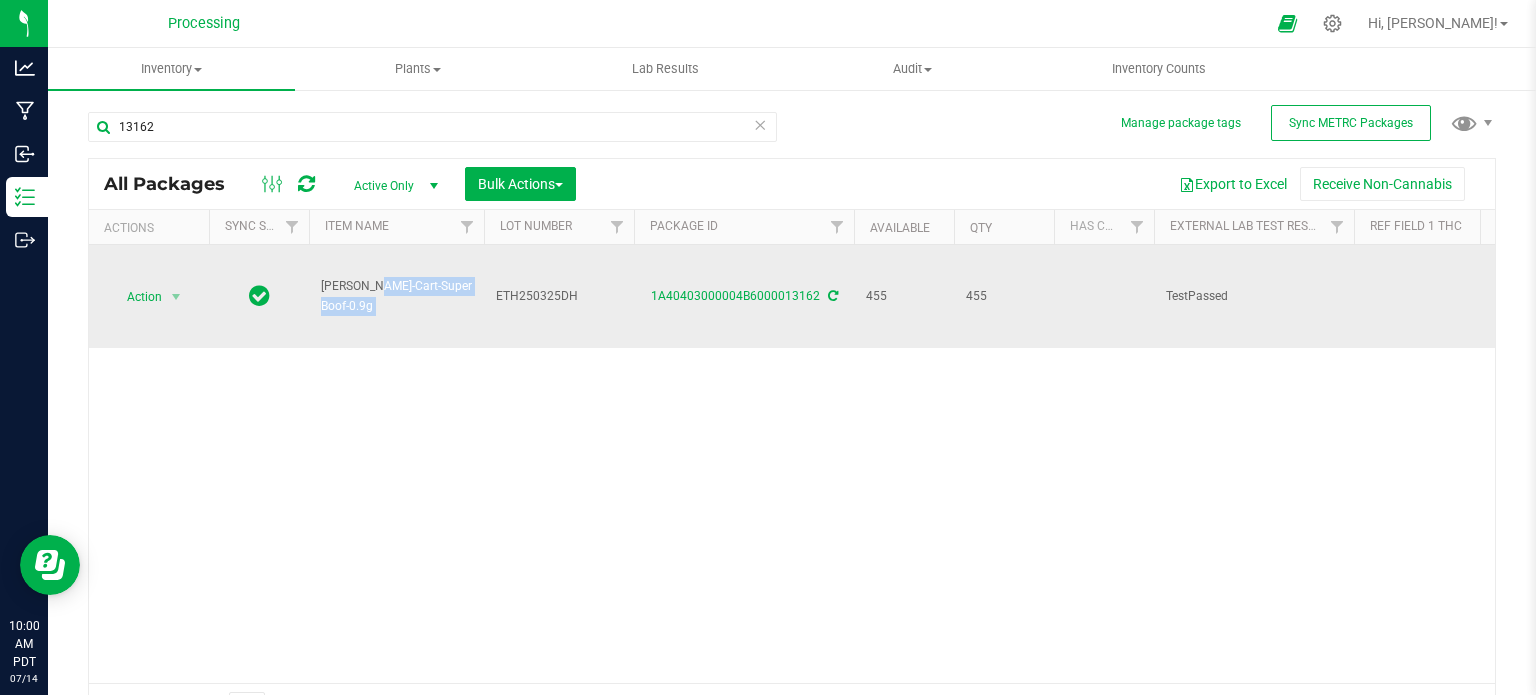 click on "HUST-Cart-Super Boof-0.9g" at bounding box center (396, 296) 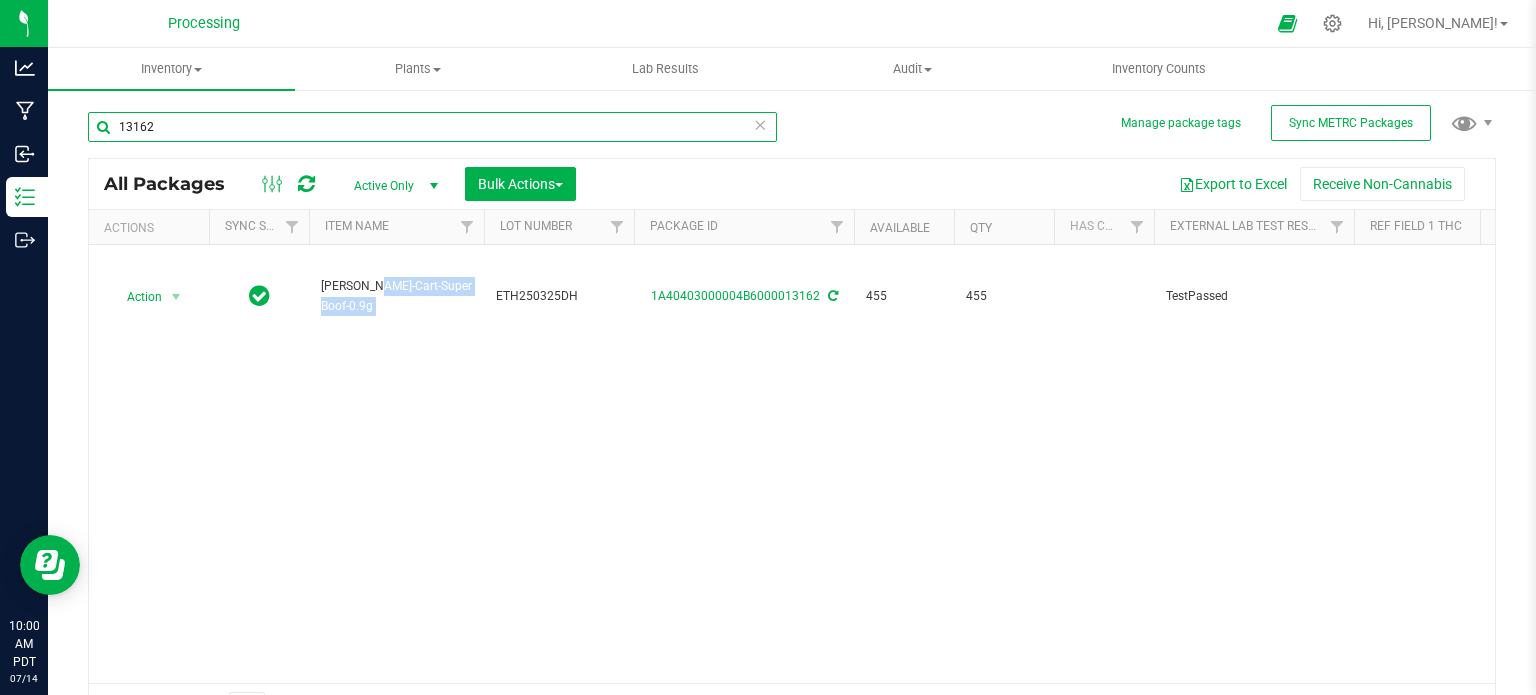click on "13162" at bounding box center (432, 127) 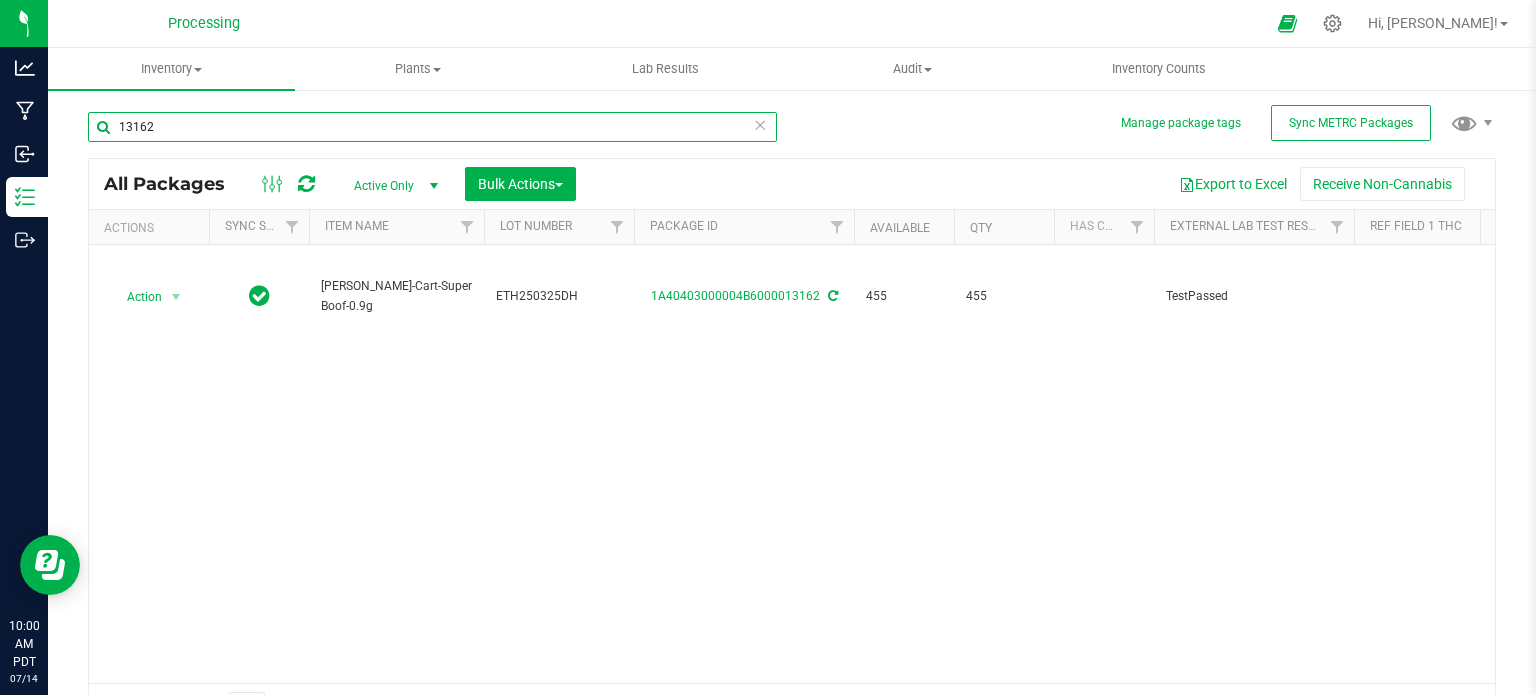 click on "13162" at bounding box center (432, 127) 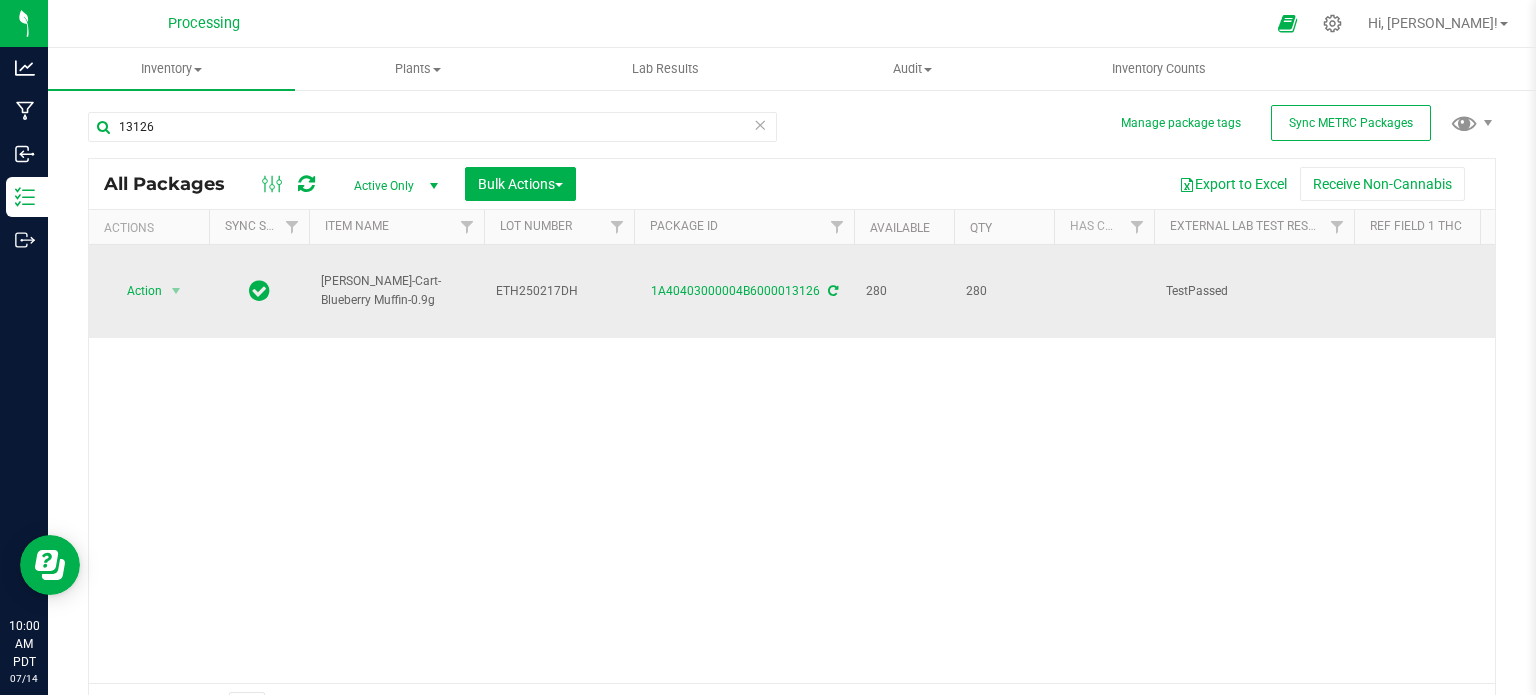 click on "[PERSON_NAME]-Cart-Blueberry Muffin-0.9g" at bounding box center (396, 291) 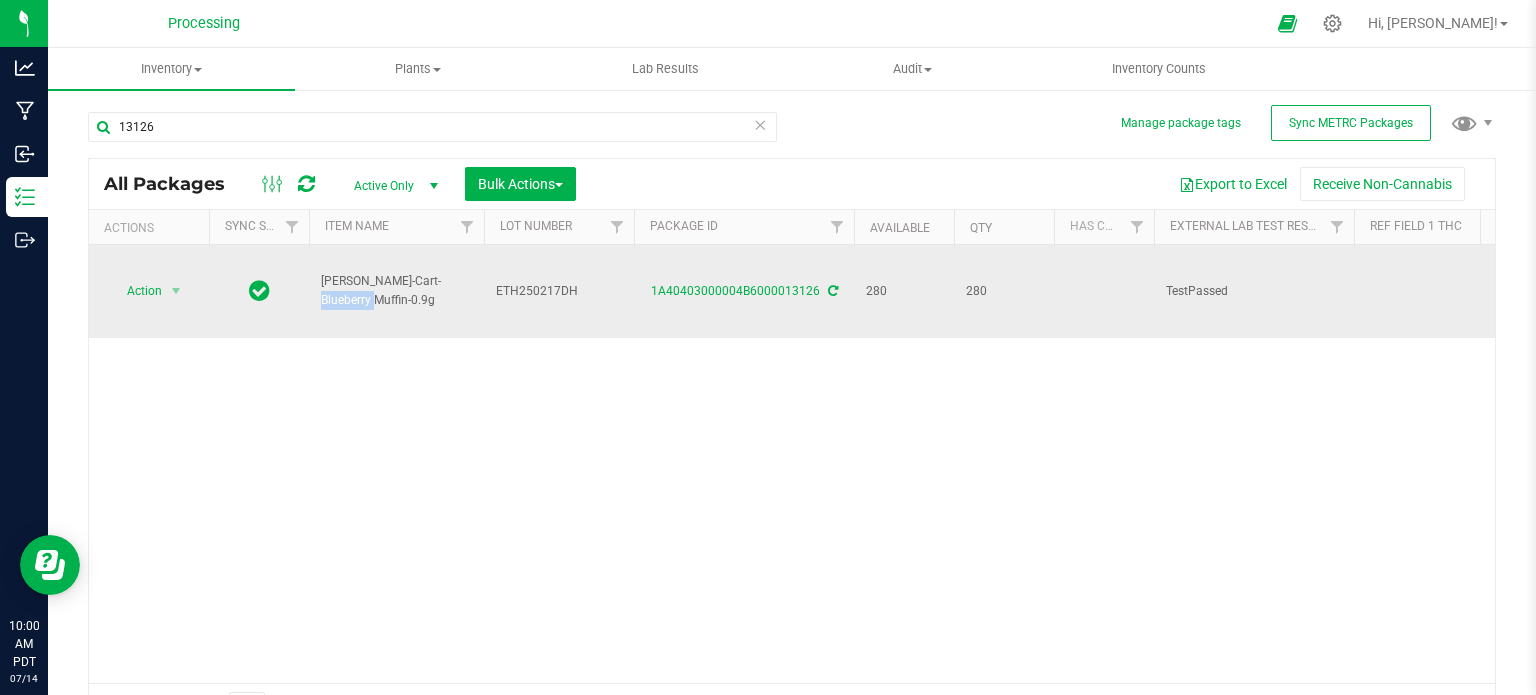 click on "[PERSON_NAME]-Cart-Blueberry Muffin-0.9g" at bounding box center (396, 291) 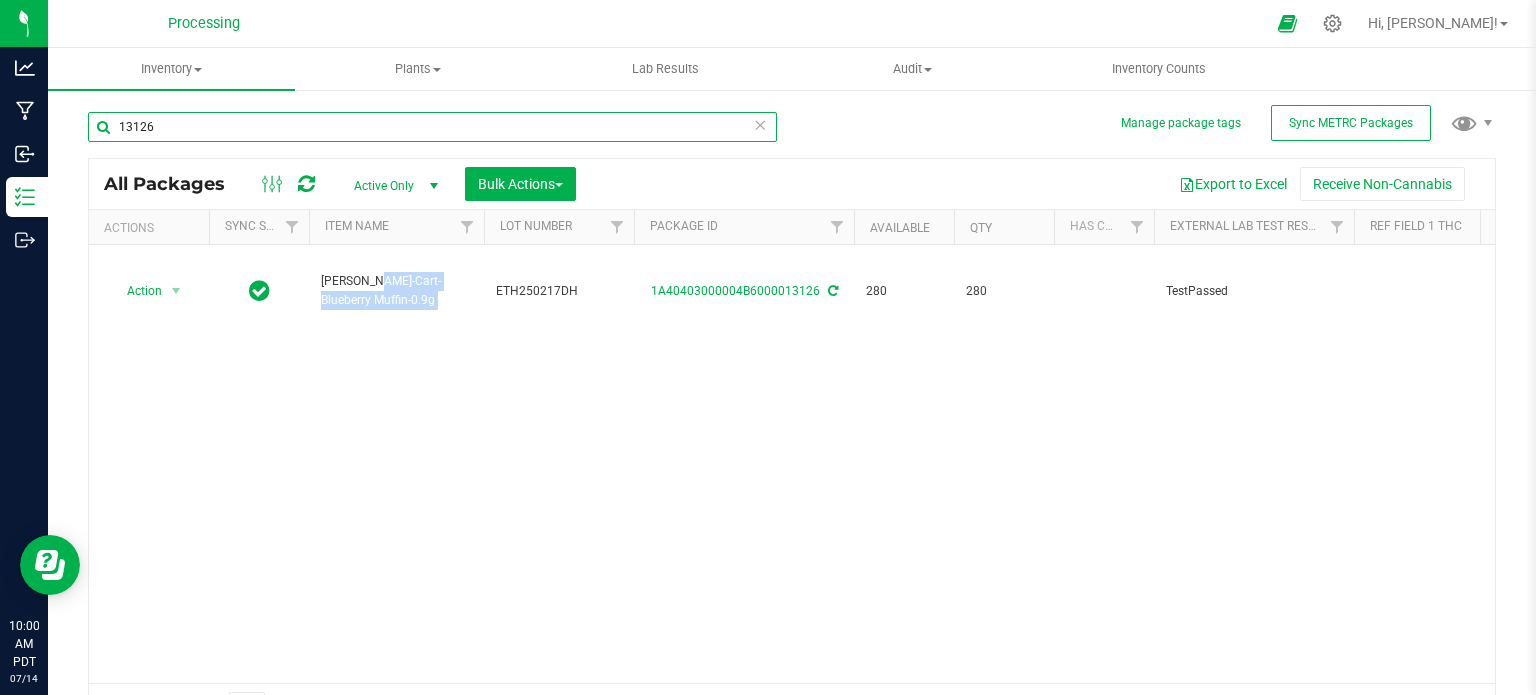 click on "13126" at bounding box center (432, 127) 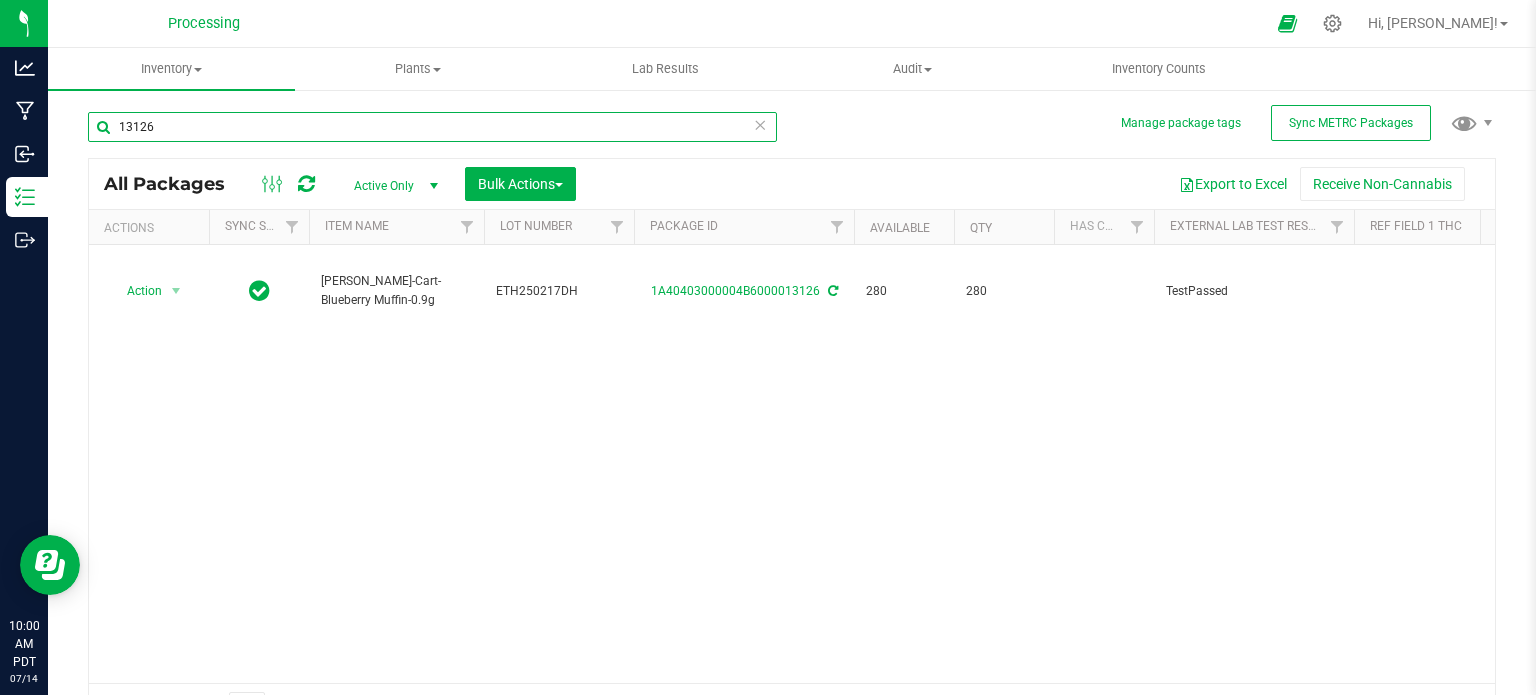 click on "13126" at bounding box center [432, 127] 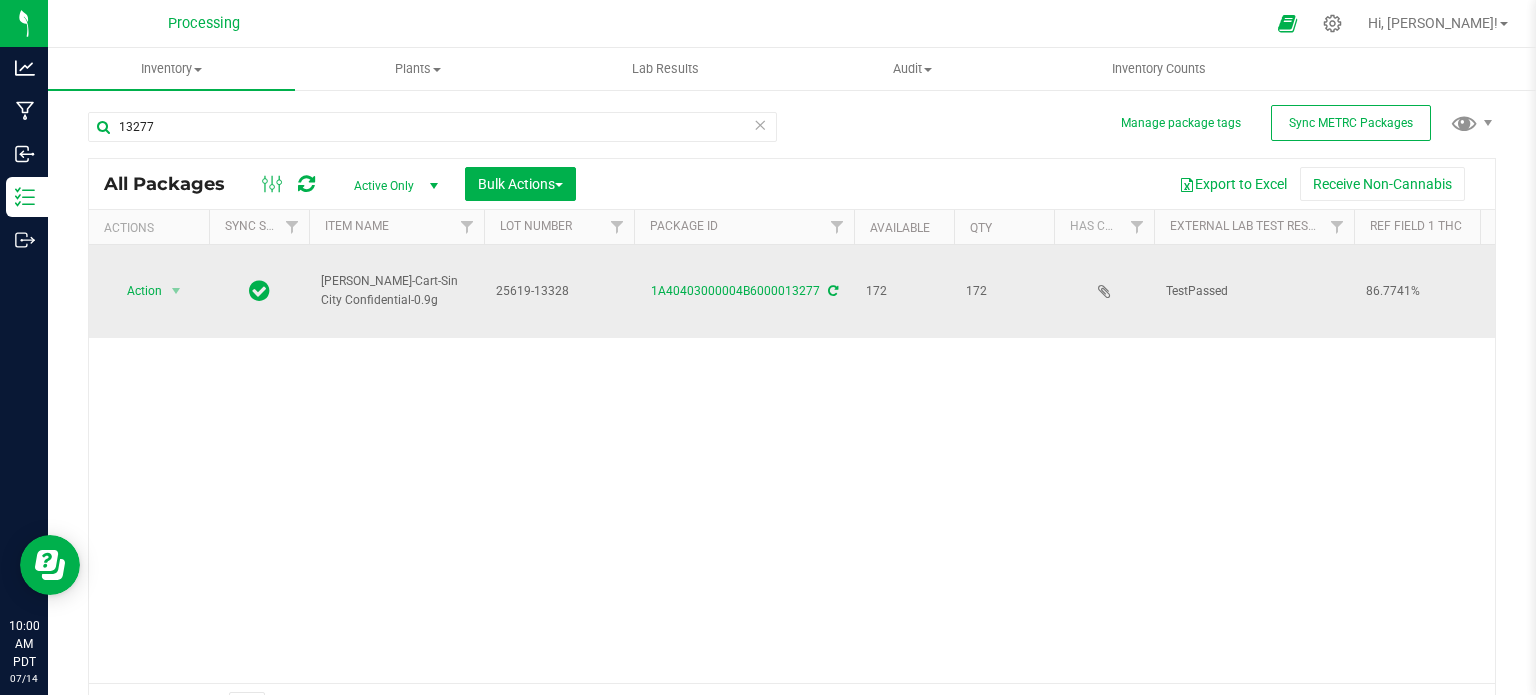 drag, startPoint x: 364, startPoint y: 295, endPoint x: 372, endPoint y: 275, distance: 21.540659 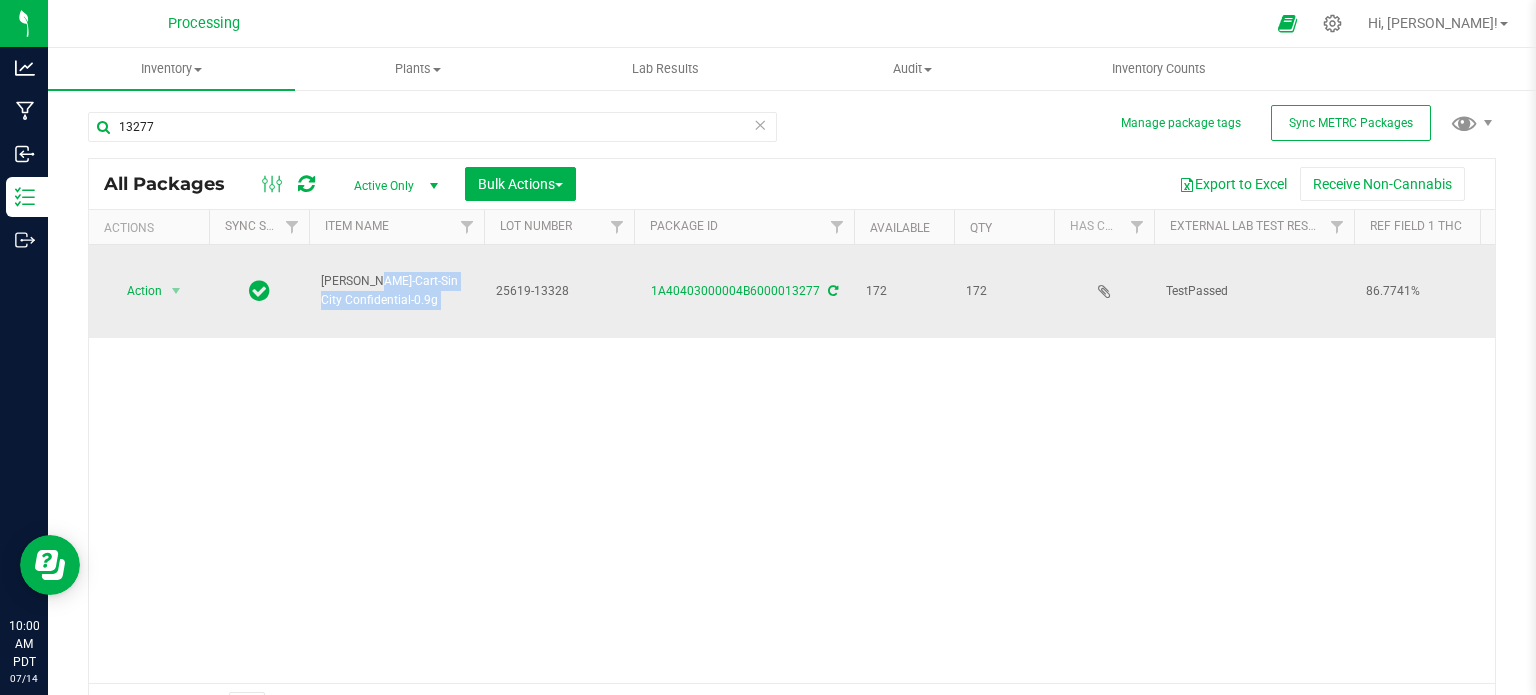 click on "[PERSON_NAME]-Cart-Sin City Confidential-0.9g" at bounding box center [396, 291] 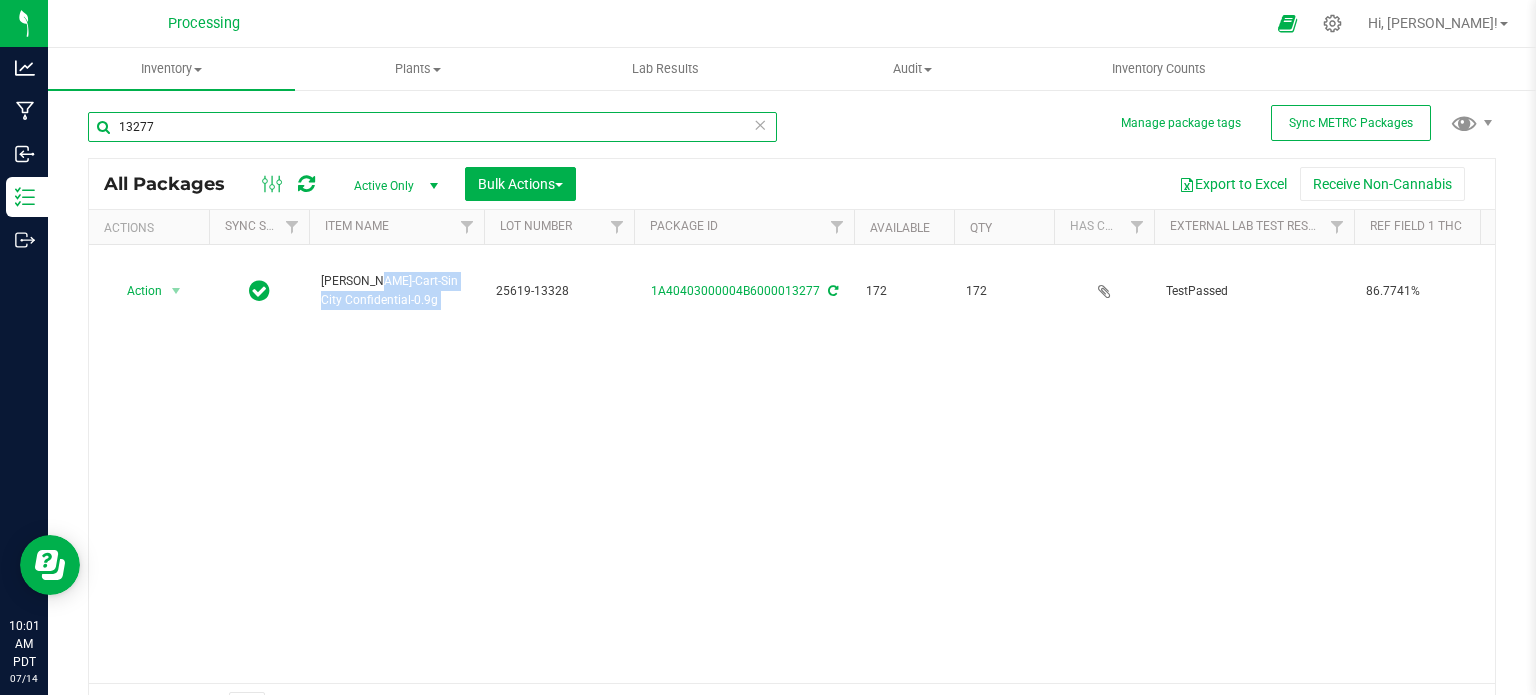 click on "13277" at bounding box center [432, 127] 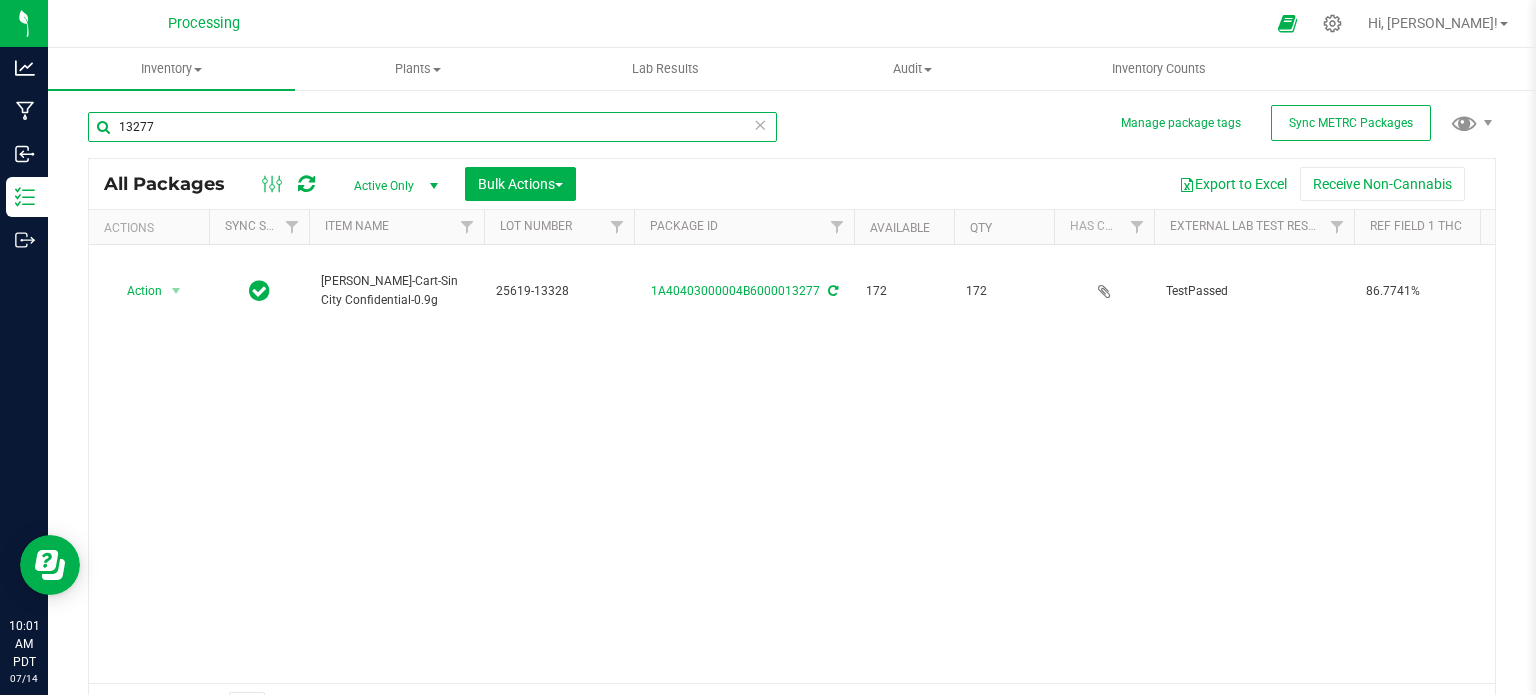 click on "13277" at bounding box center [432, 127] 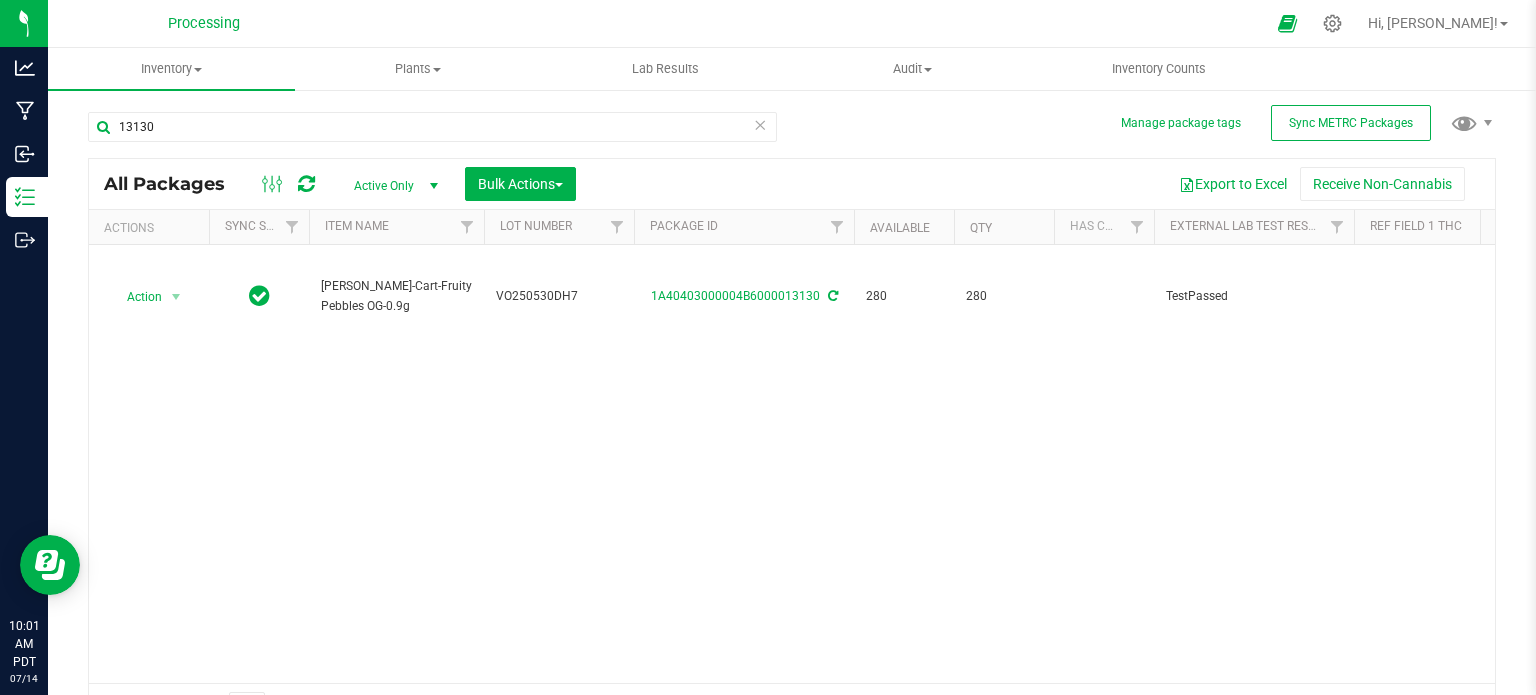 click on "[PERSON_NAME]-Cart-Fruity Pebbles OG-0.9g" at bounding box center (396, 296) 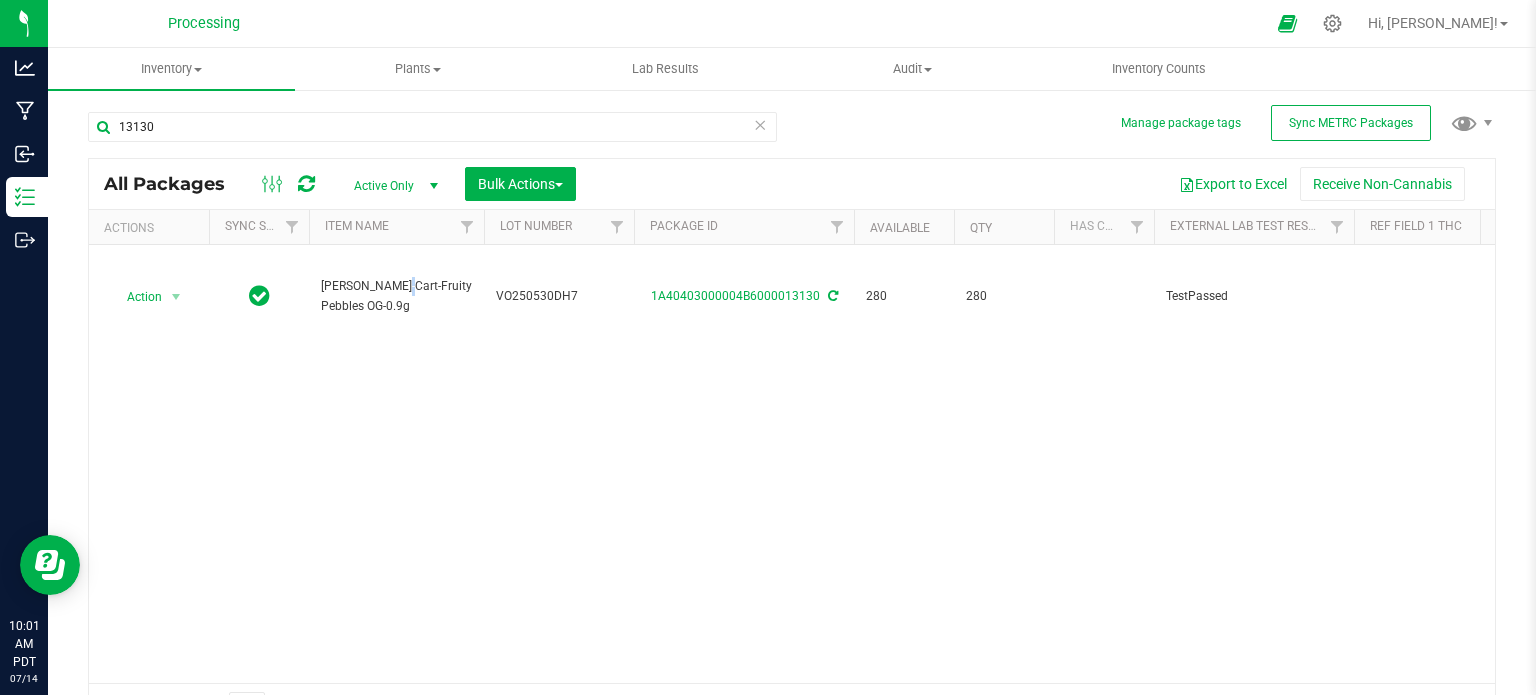 click on "[PERSON_NAME]-Cart-Fruity Pebbles OG-0.9g" at bounding box center [396, 296] 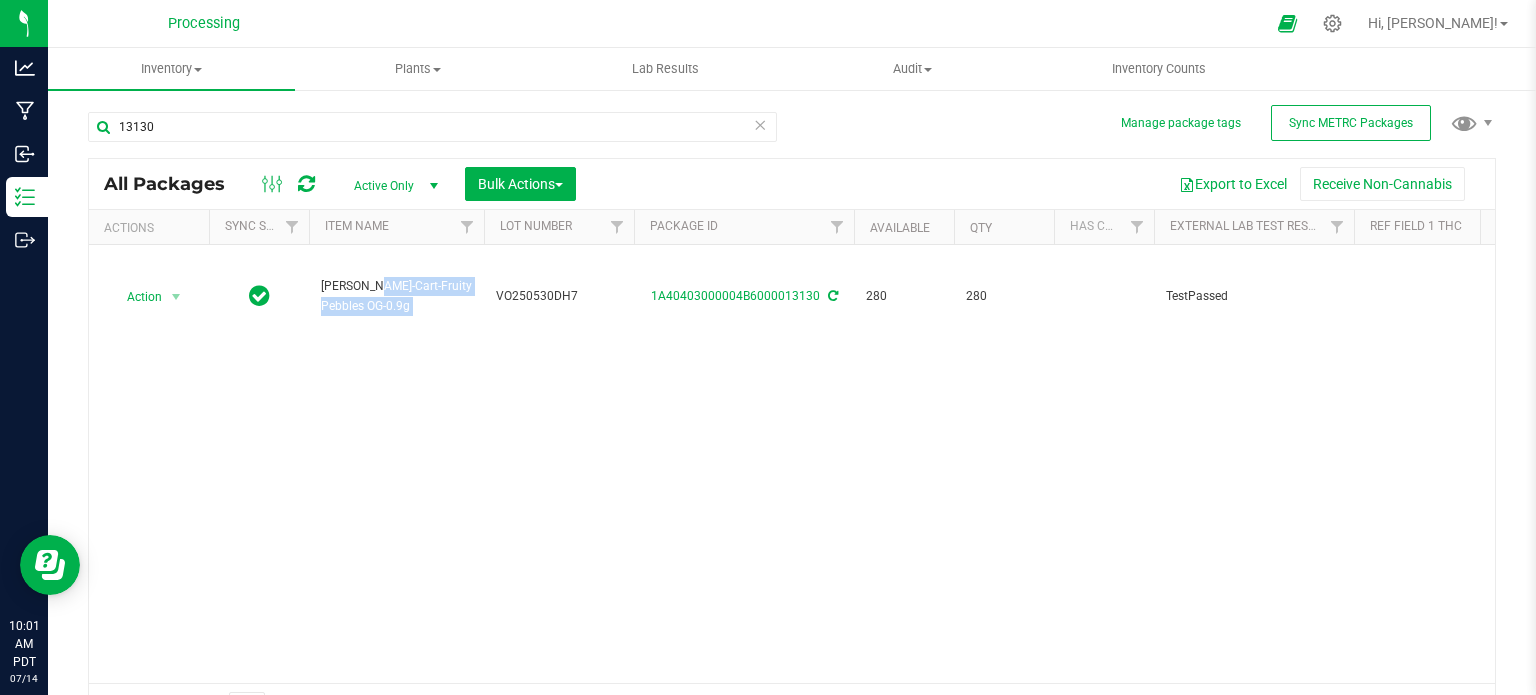 click on "[PERSON_NAME]-Cart-Fruity Pebbles OG-0.9g" at bounding box center [396, 296] 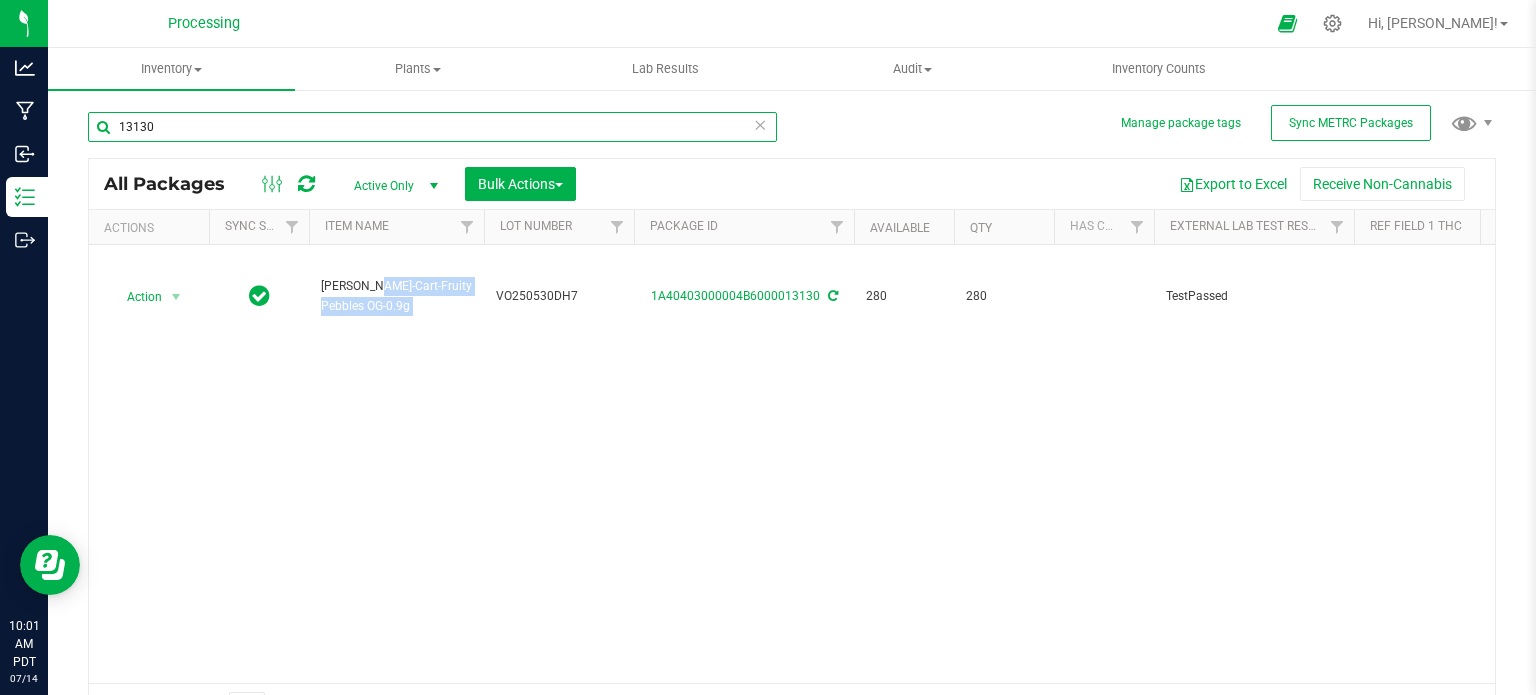 click on "13130" at bounding box center (432, 127) 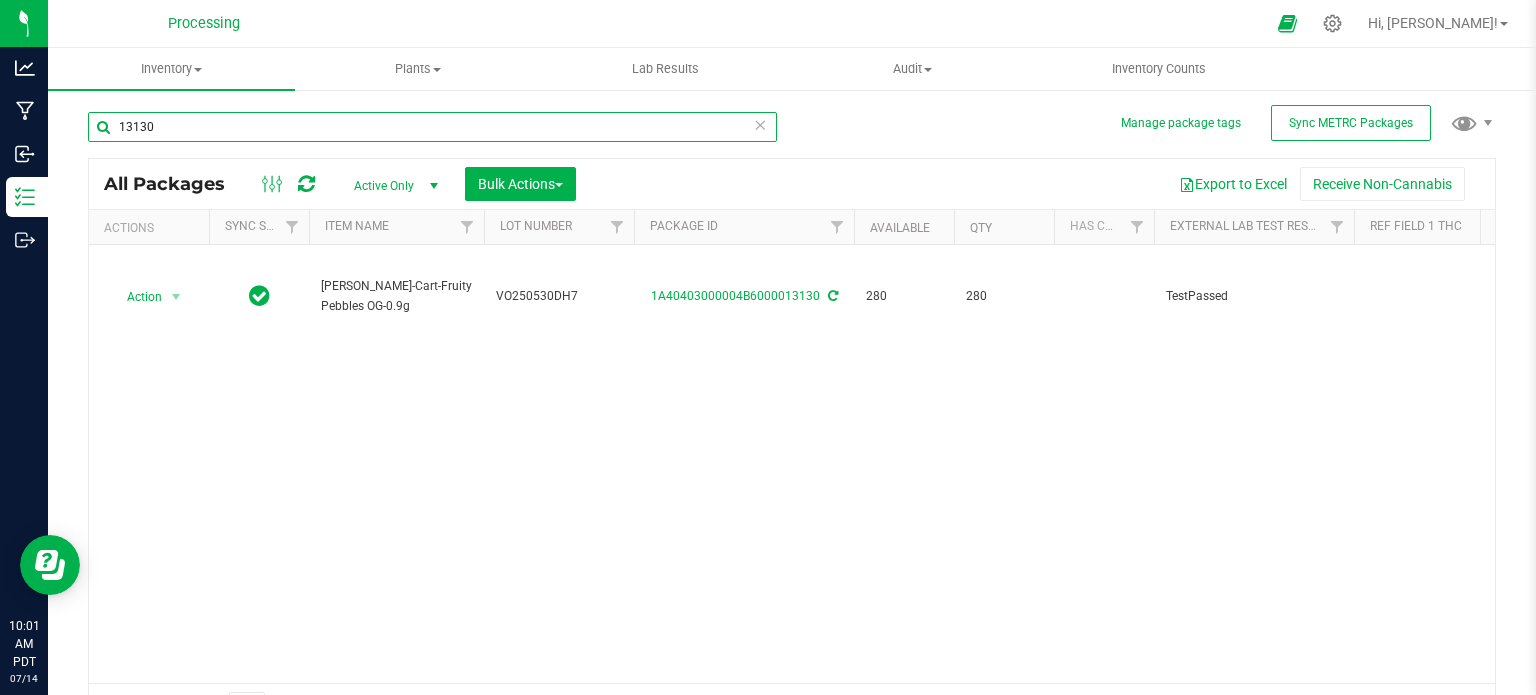 click on "13130" at bounding box center [432, 127] 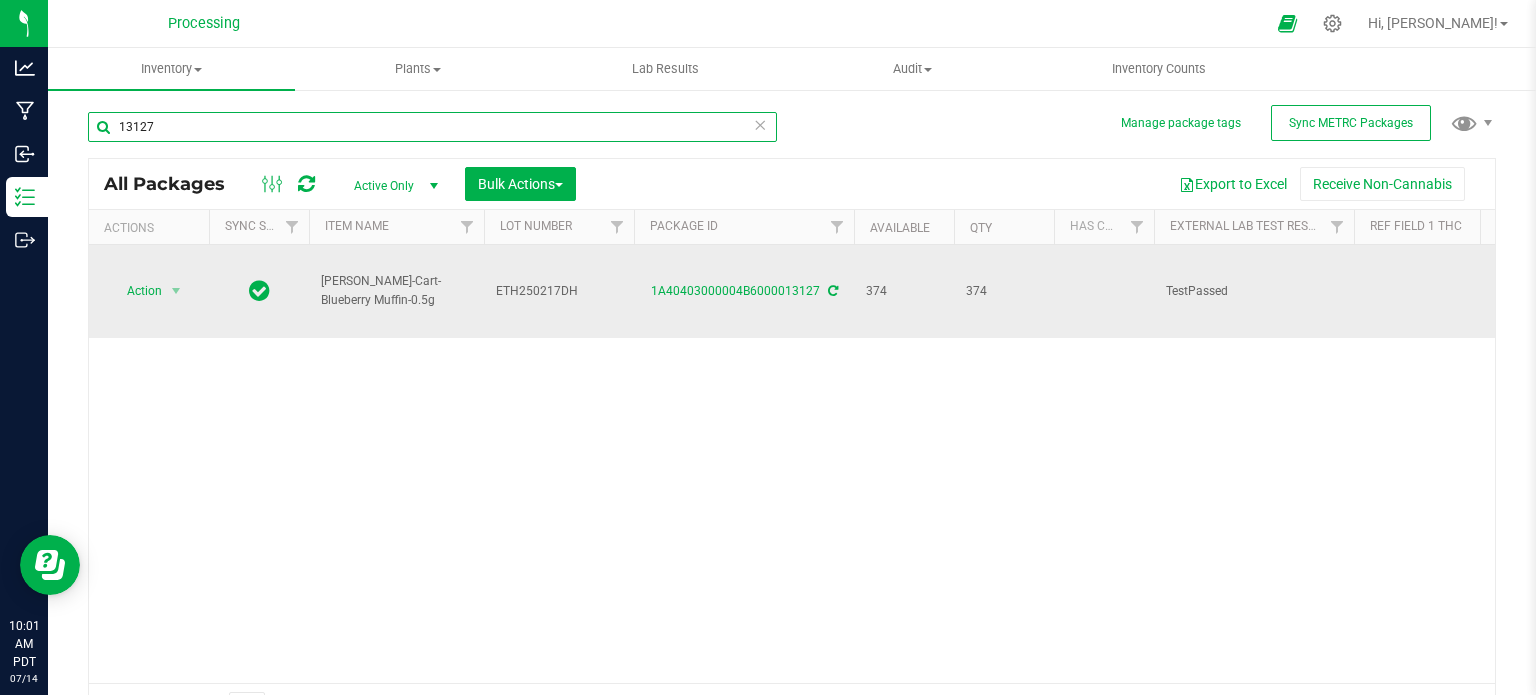 type on "13127" 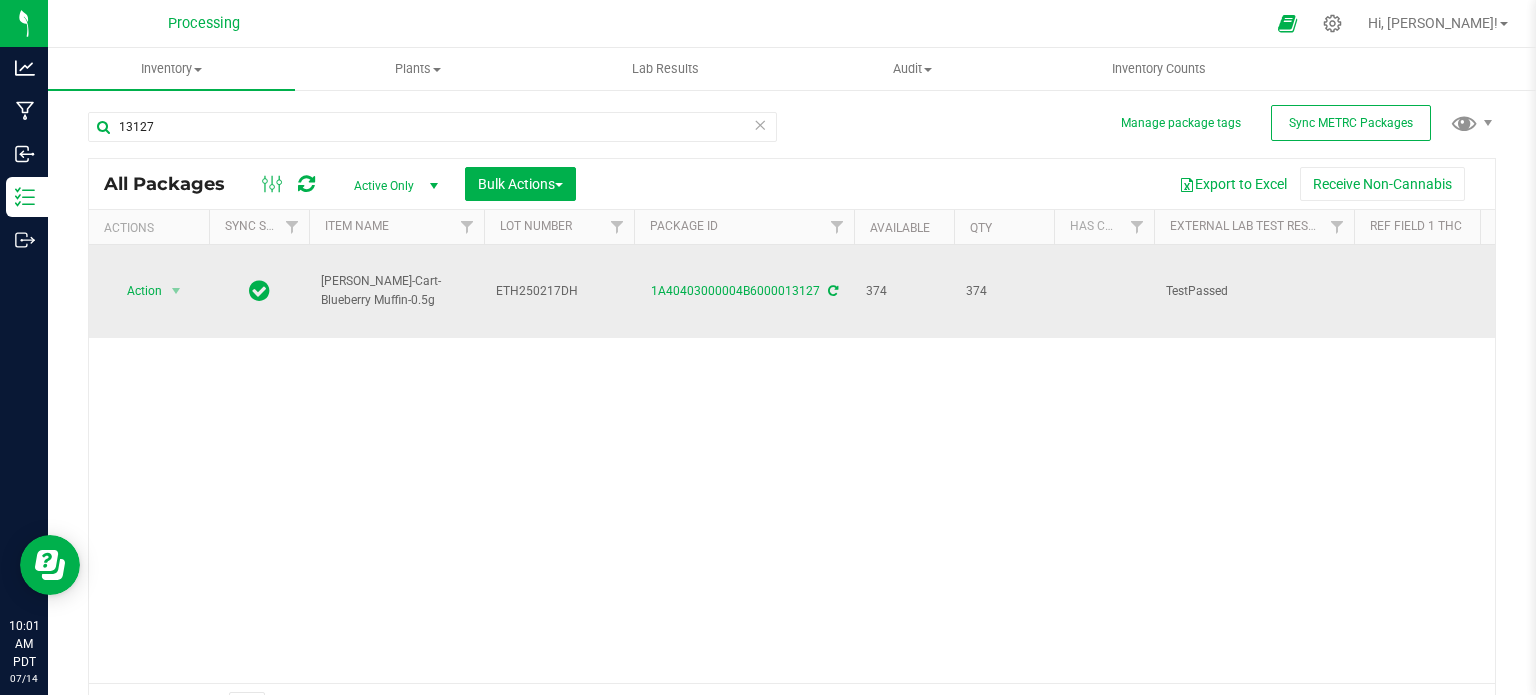 click on "HUST-Cart-Blueberry Muffin-0.5g" at bounding box center (396, 291) 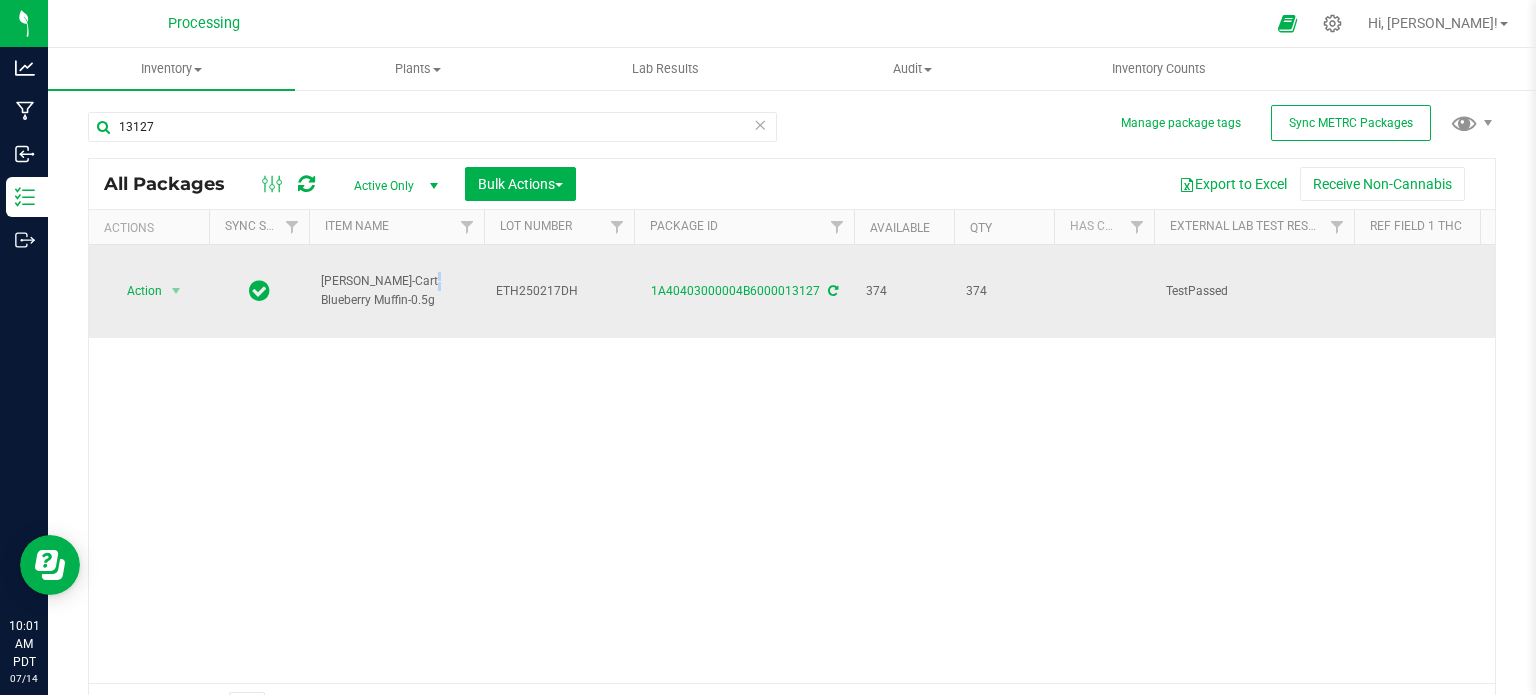 click on "HUST-Cart-Blueberry Muffin-0.5g" at bounding box center [396, 291] 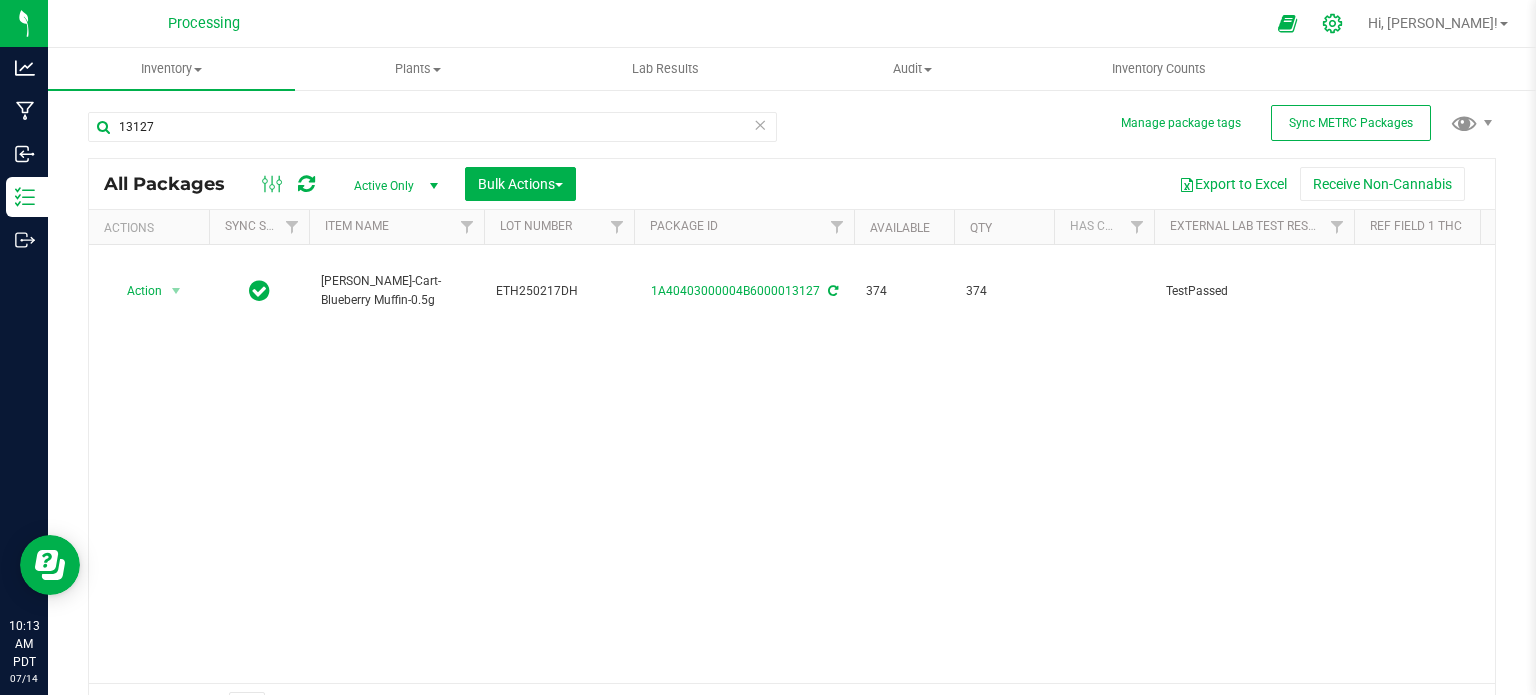 click 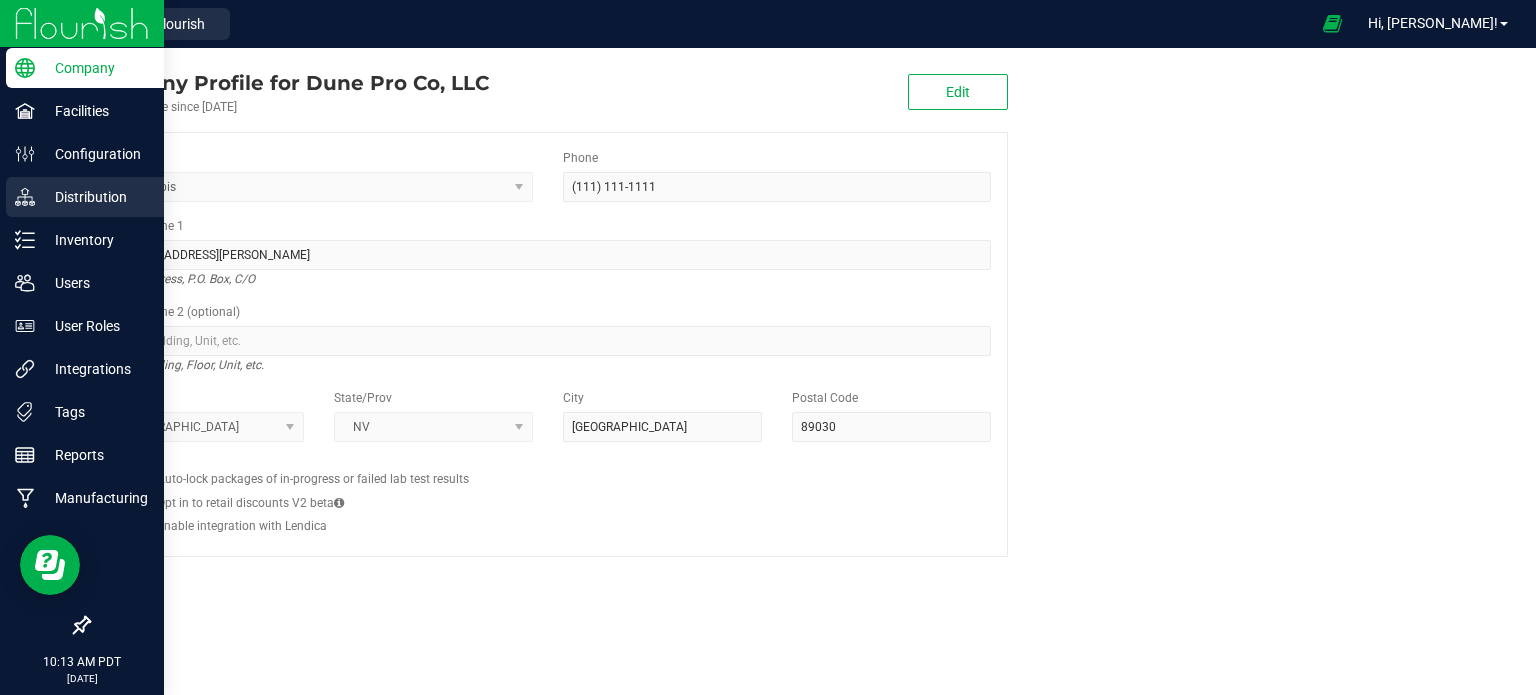click on "Distribution" at bounding box center (85, 197) 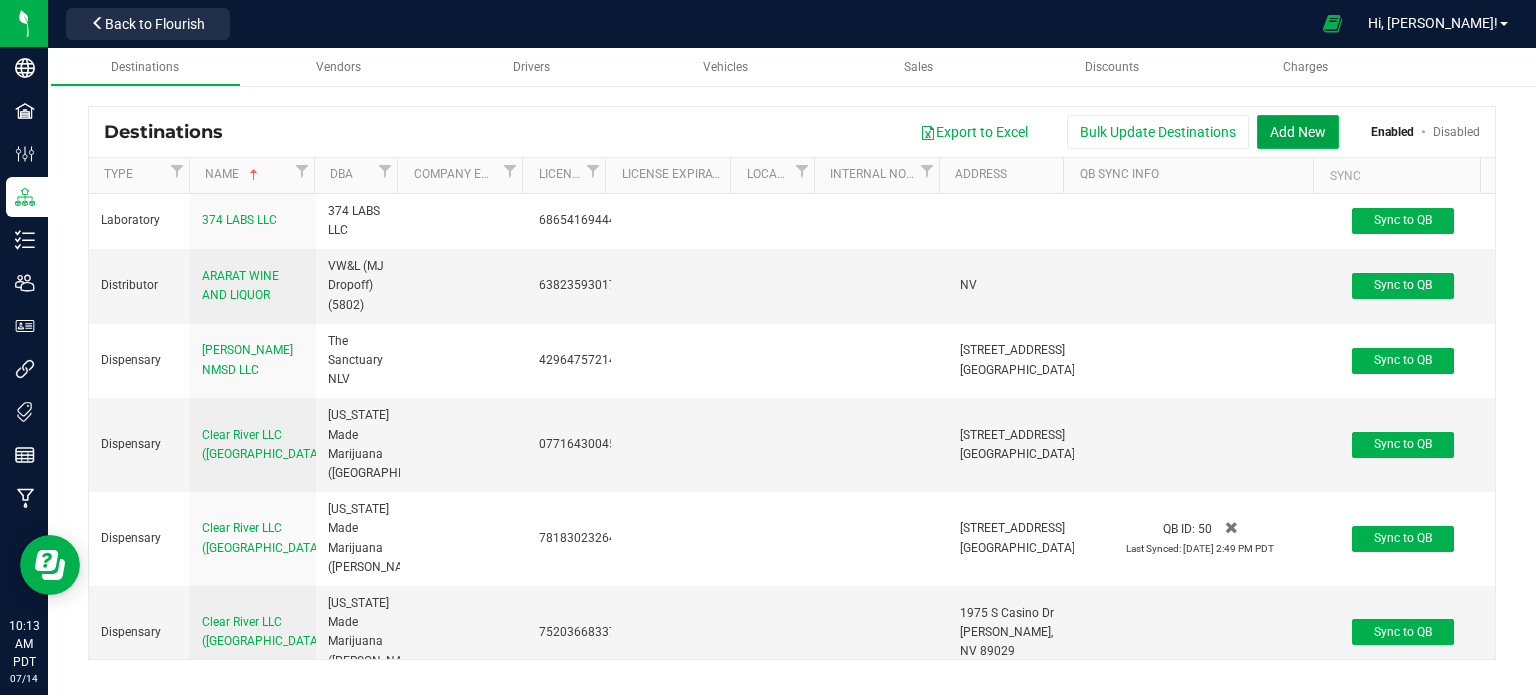 click on "Add New" at bounding box center [1298, 132] 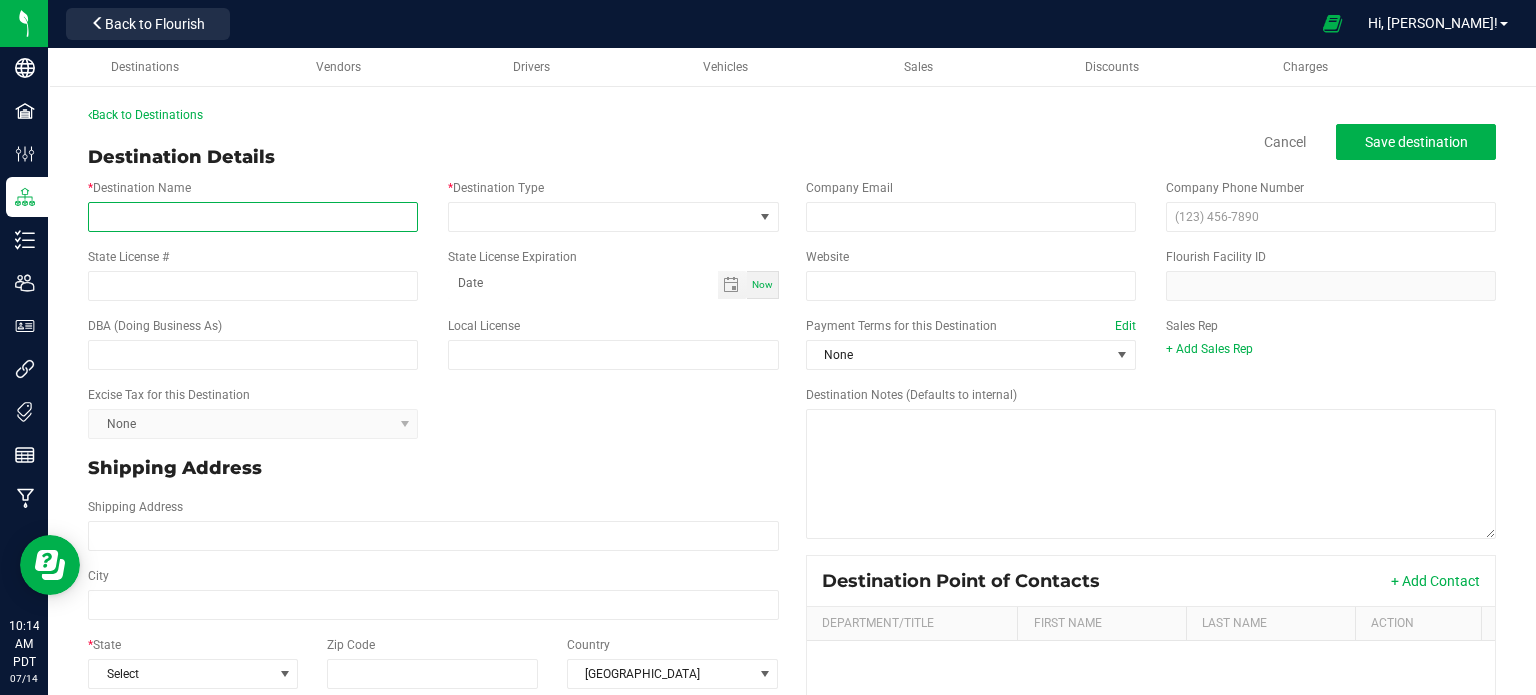 click on "*  Destination Name" at bounding box center [253, 217] 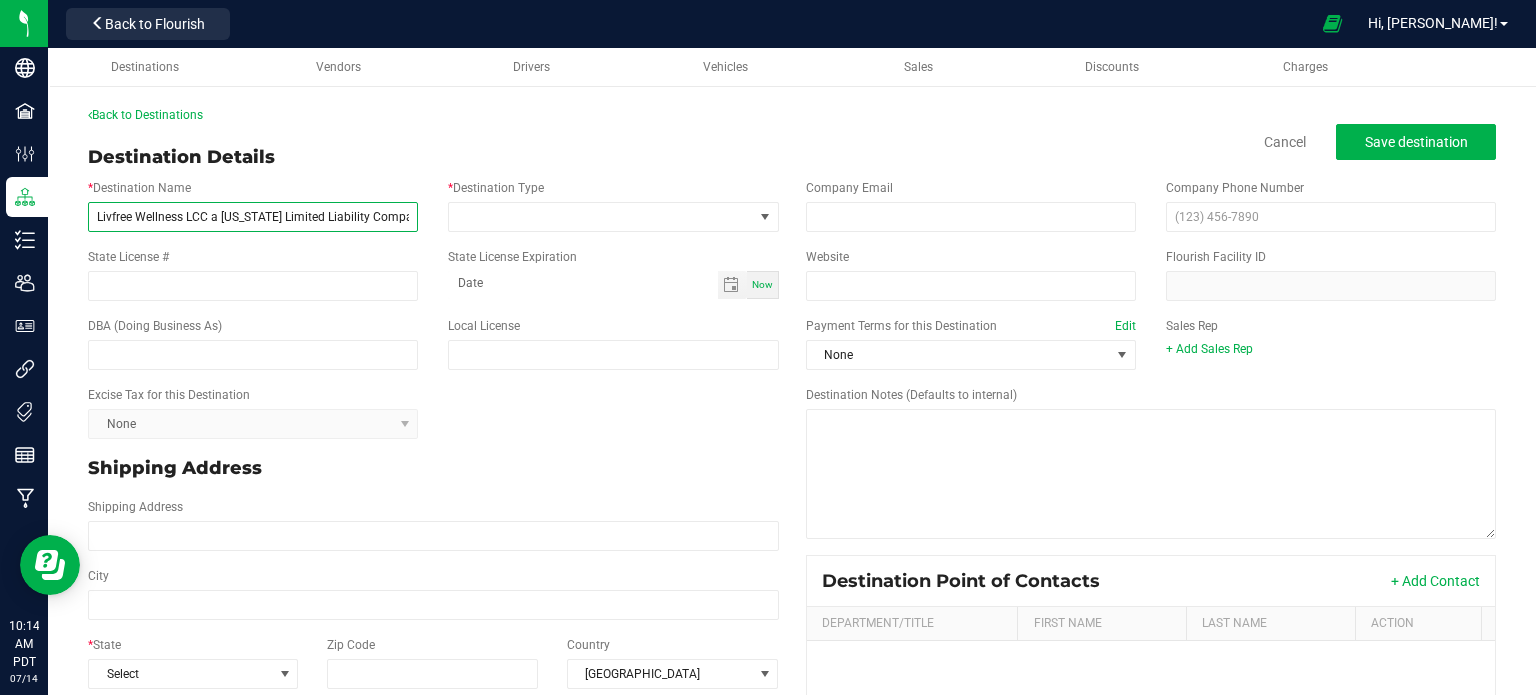 scroll, scrollTop: 0, scrollLeft: 48, axis: horizontal 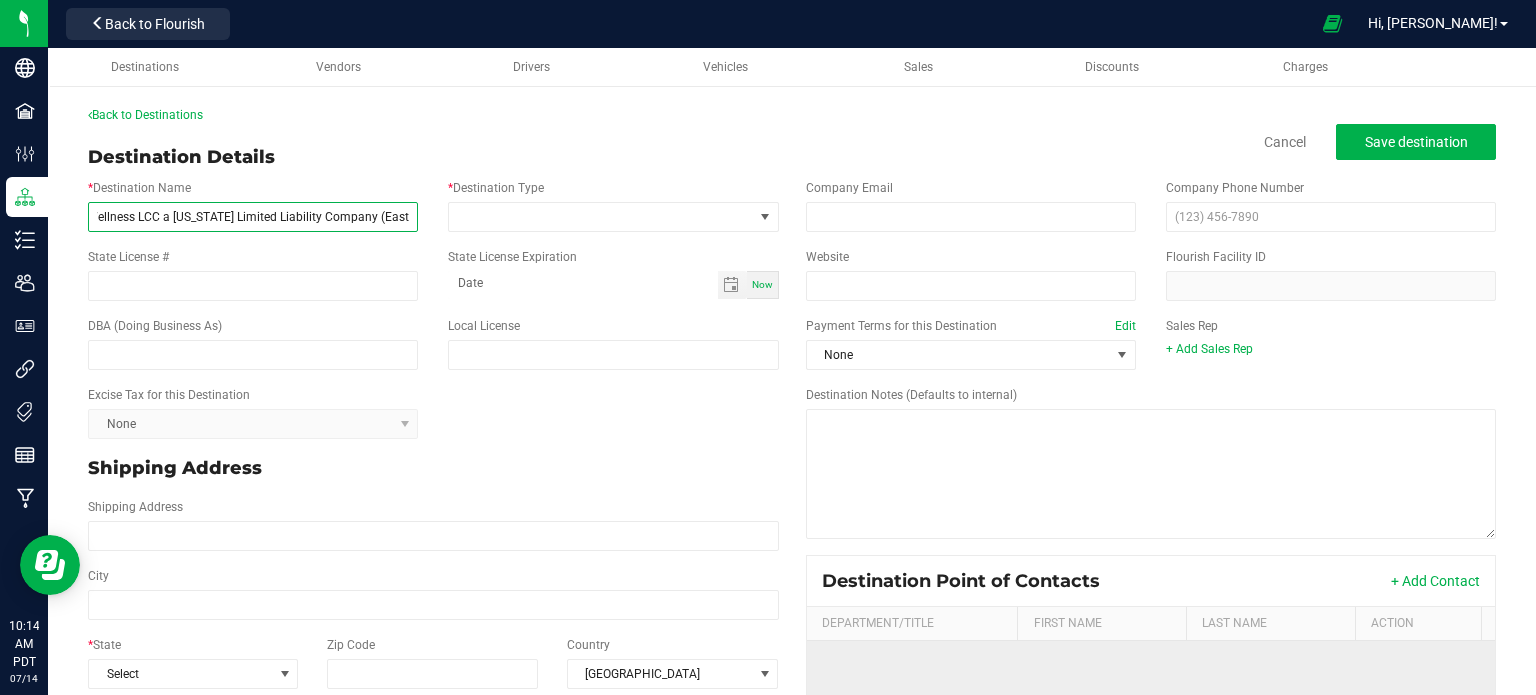 type on "Livfree Wellness LCC a Nevada Limited Liability Company (Eastern)" 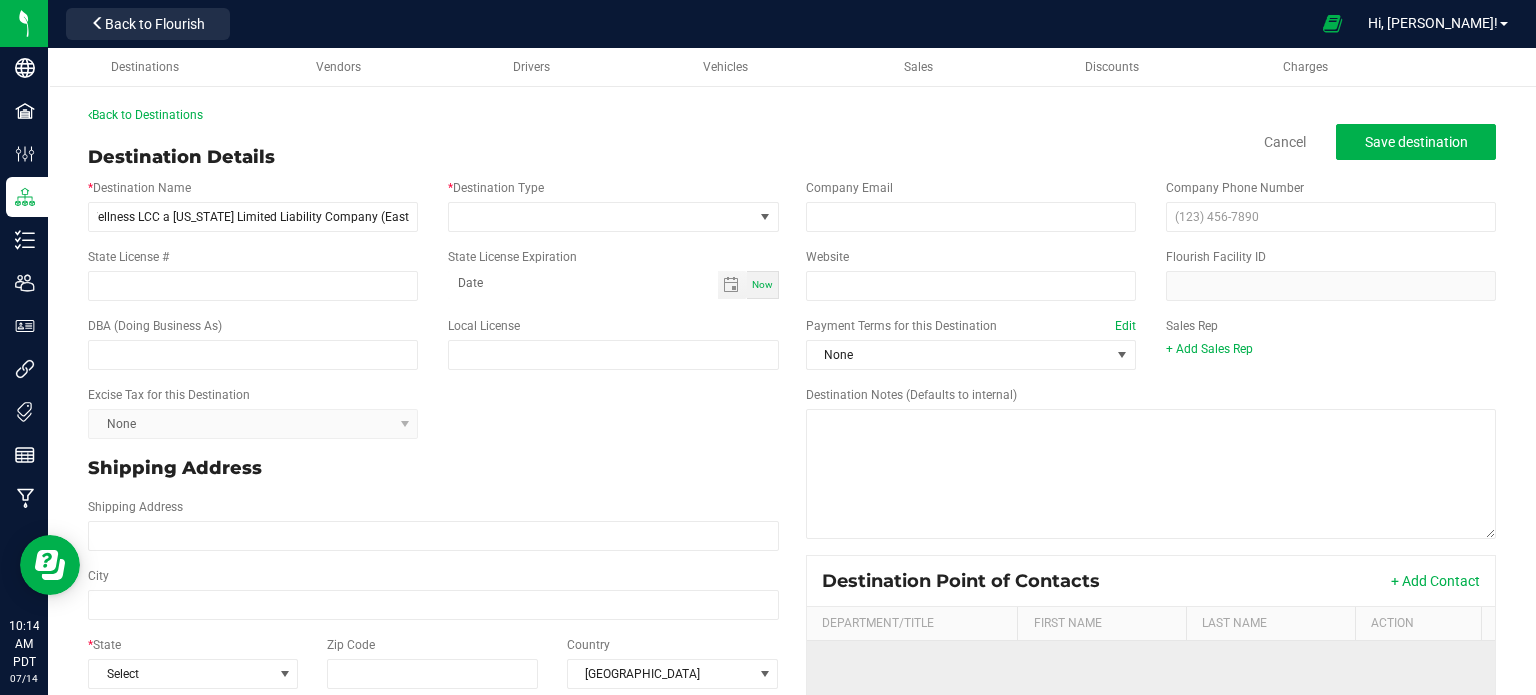 scroll, scrollTop: 0, scrollLeft: 0, axis: both 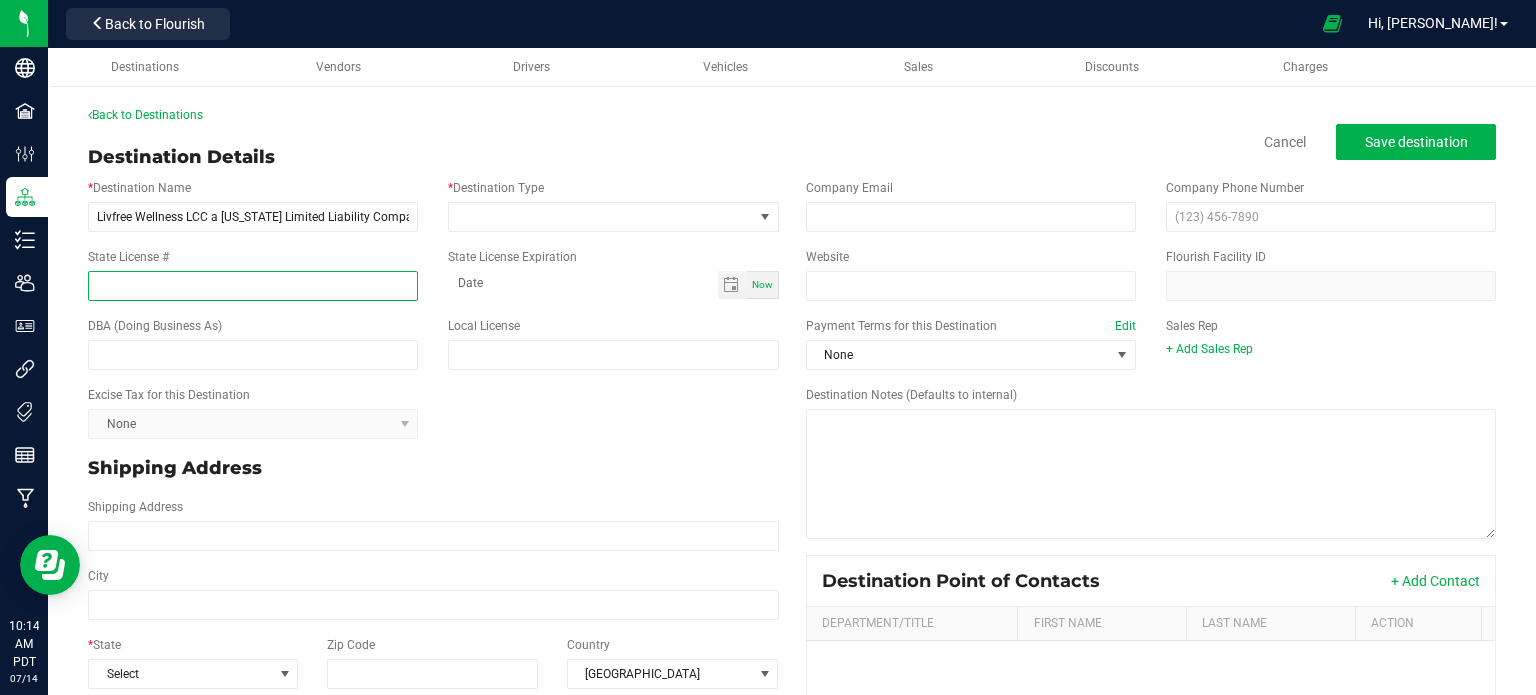 click on "State License #" at bounding box center (253, 286) 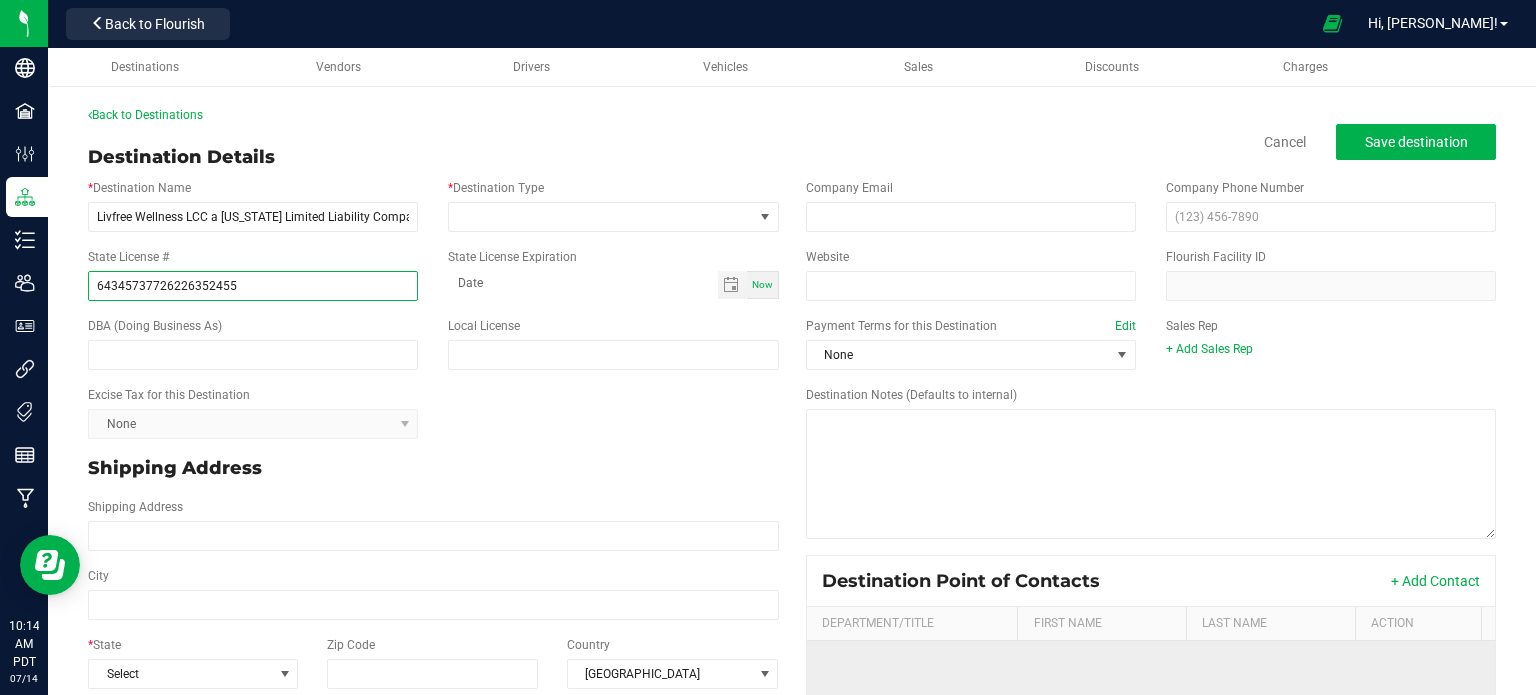 type on "64345737726226352455" 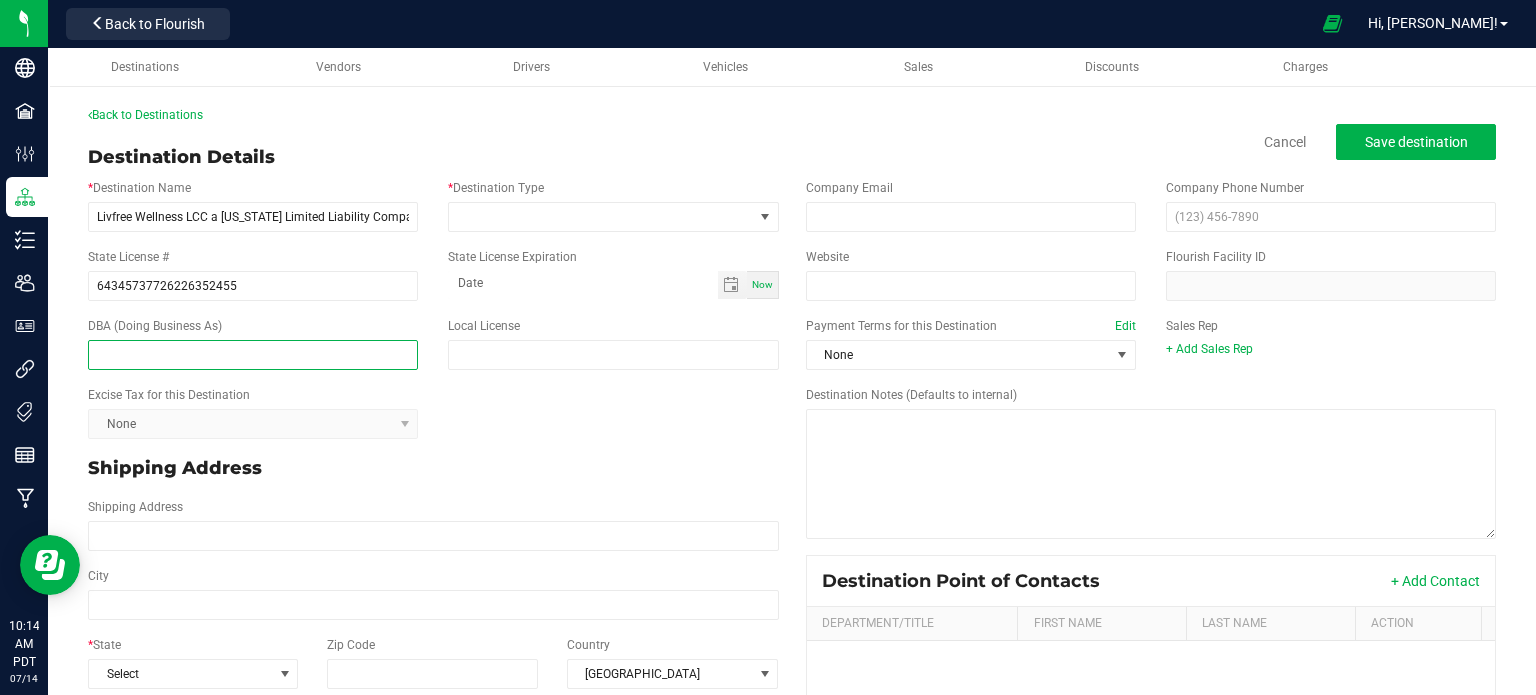click at bounding box center [253, 355] 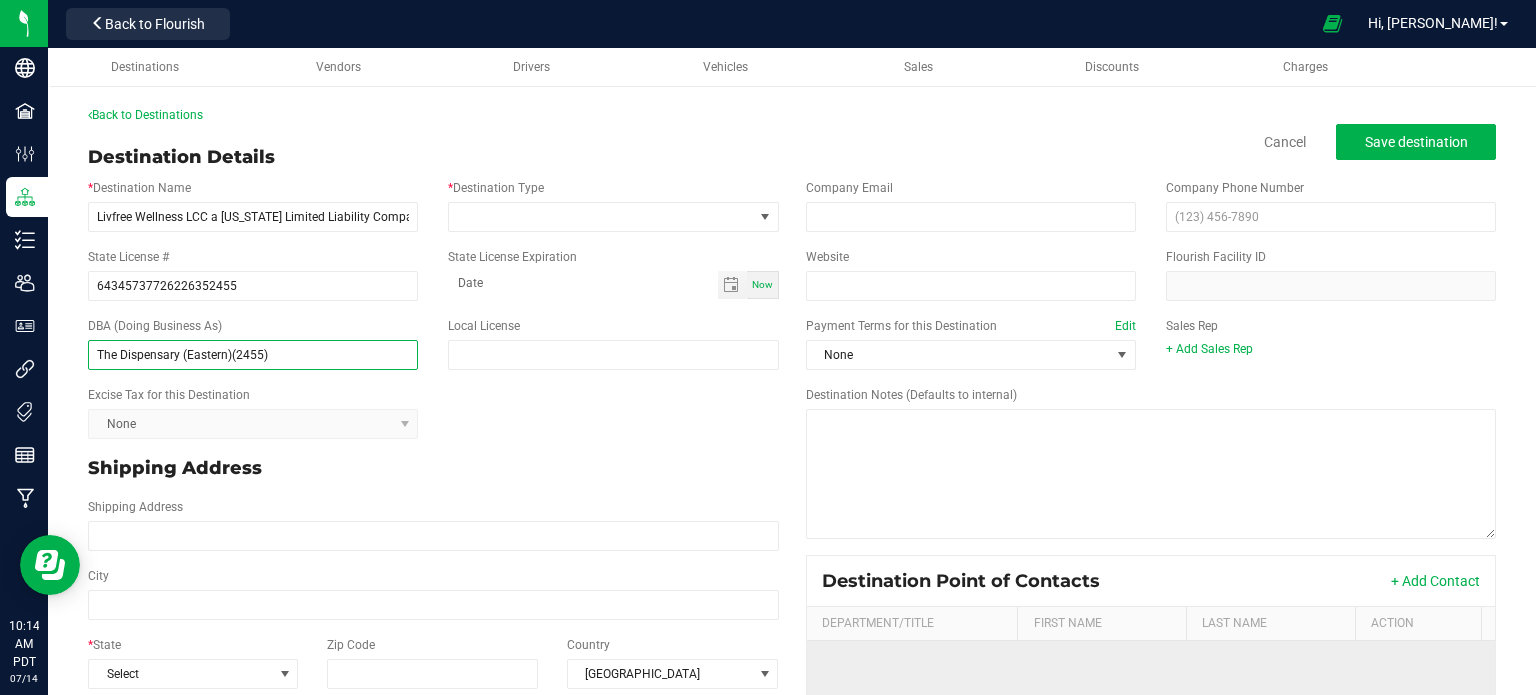 type on "The Dispensary (Eastern)(2455)" 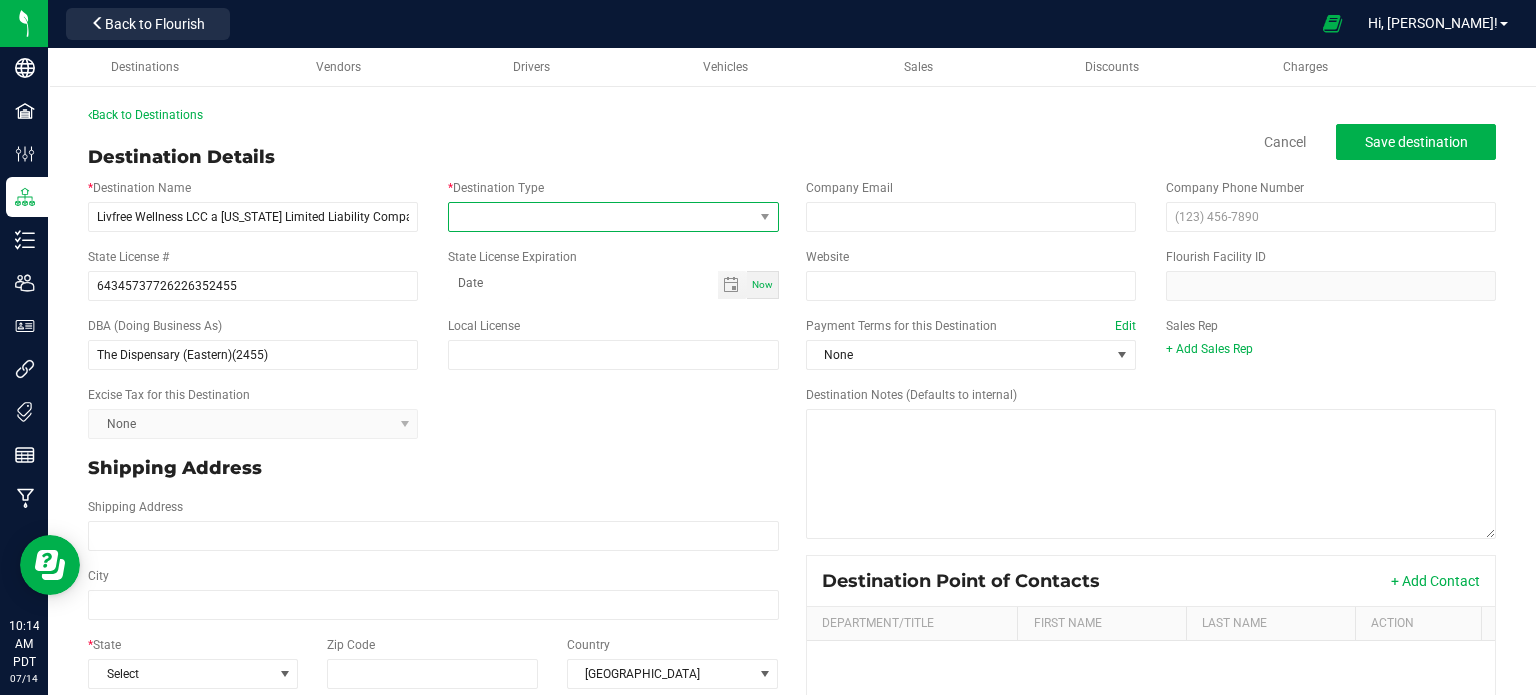 click at bounding box center [600, 217] 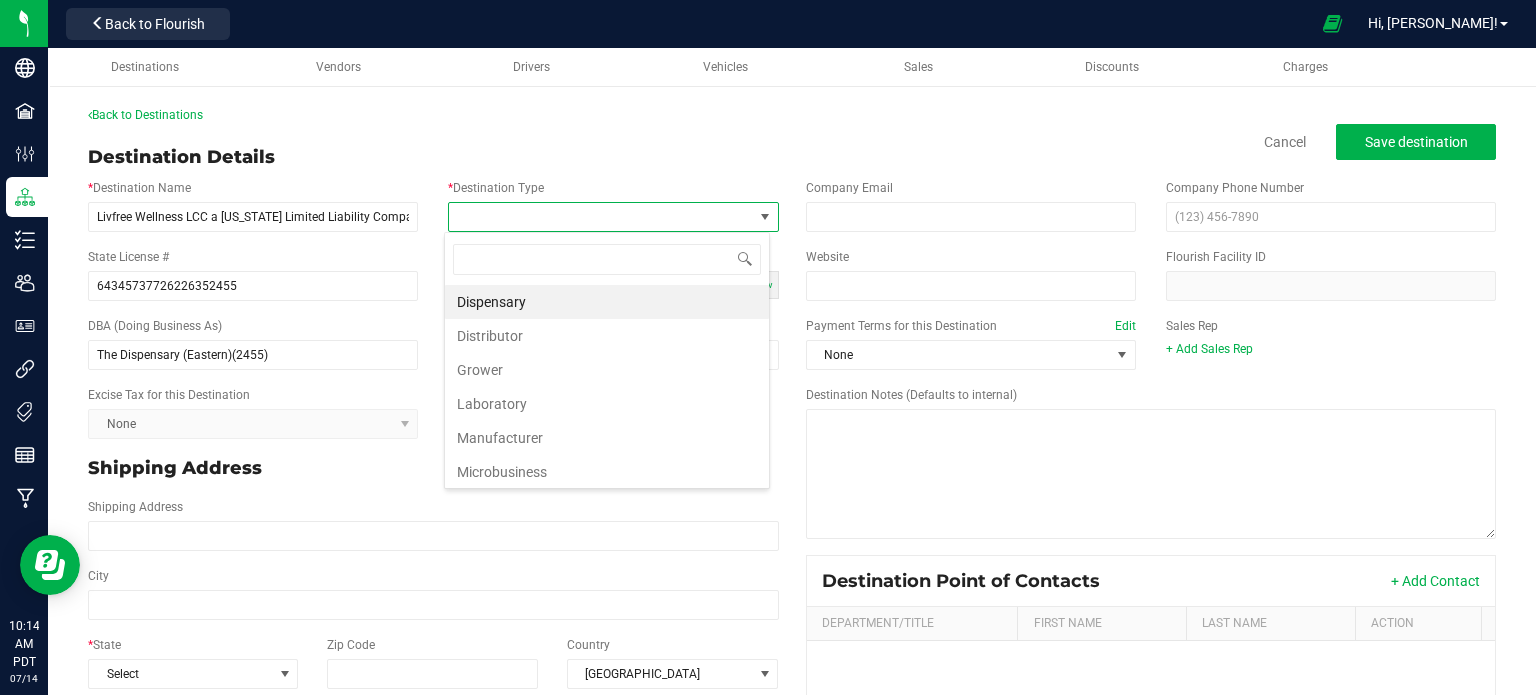 scroll, scrollTop: 99970, scrollLeft: 99673, axis: both 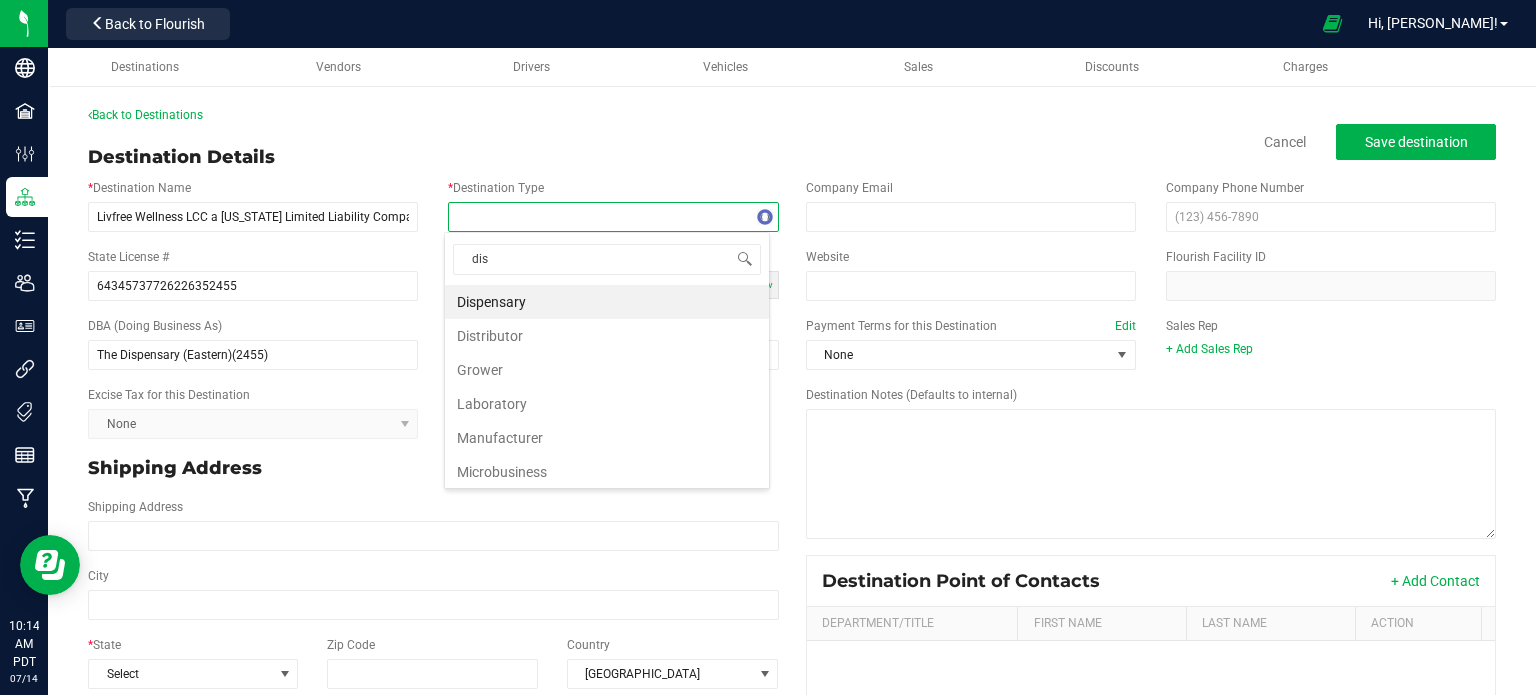 type on "disp" 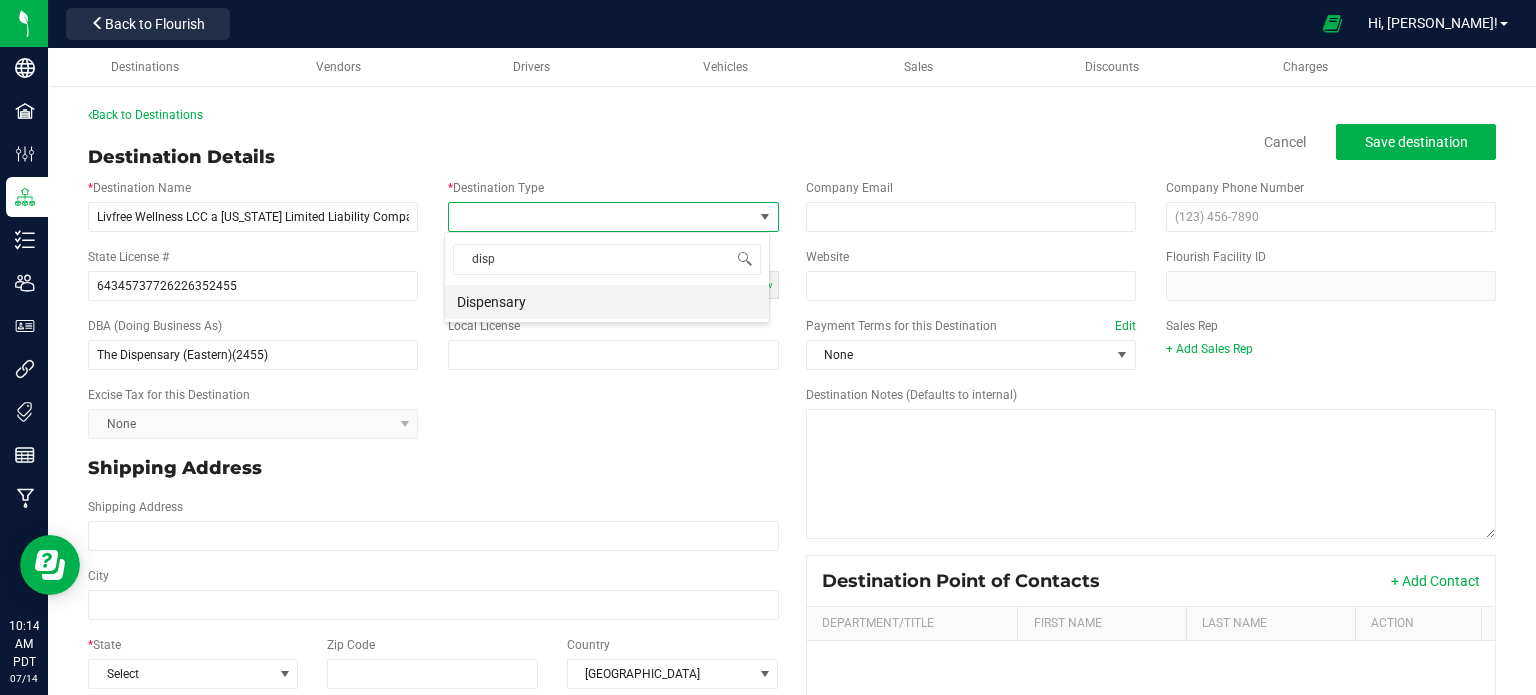 click on "Dispensary" at bounding box center (607, 302) 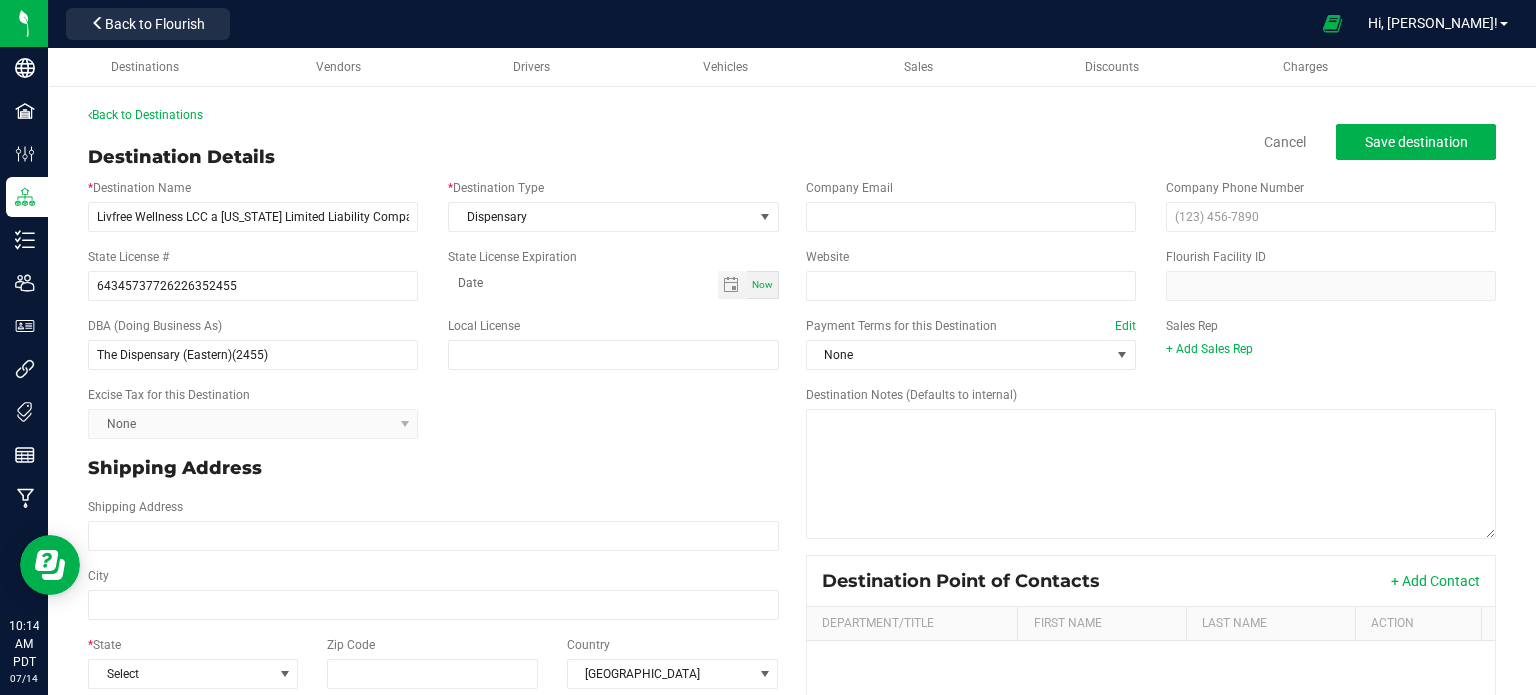 click on "Excise Tax for this Destination    None" at bounding box center (433, 412) 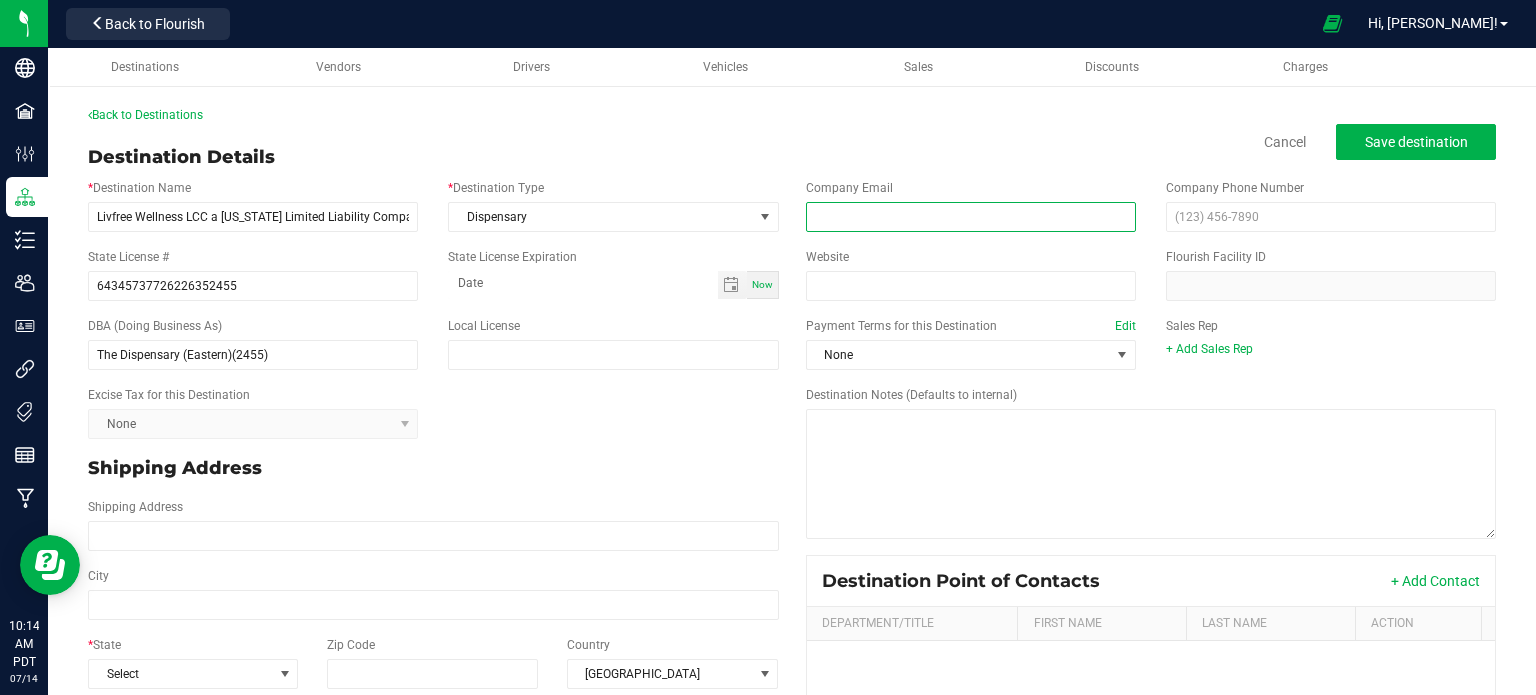 click at bounding box center [971, 217] 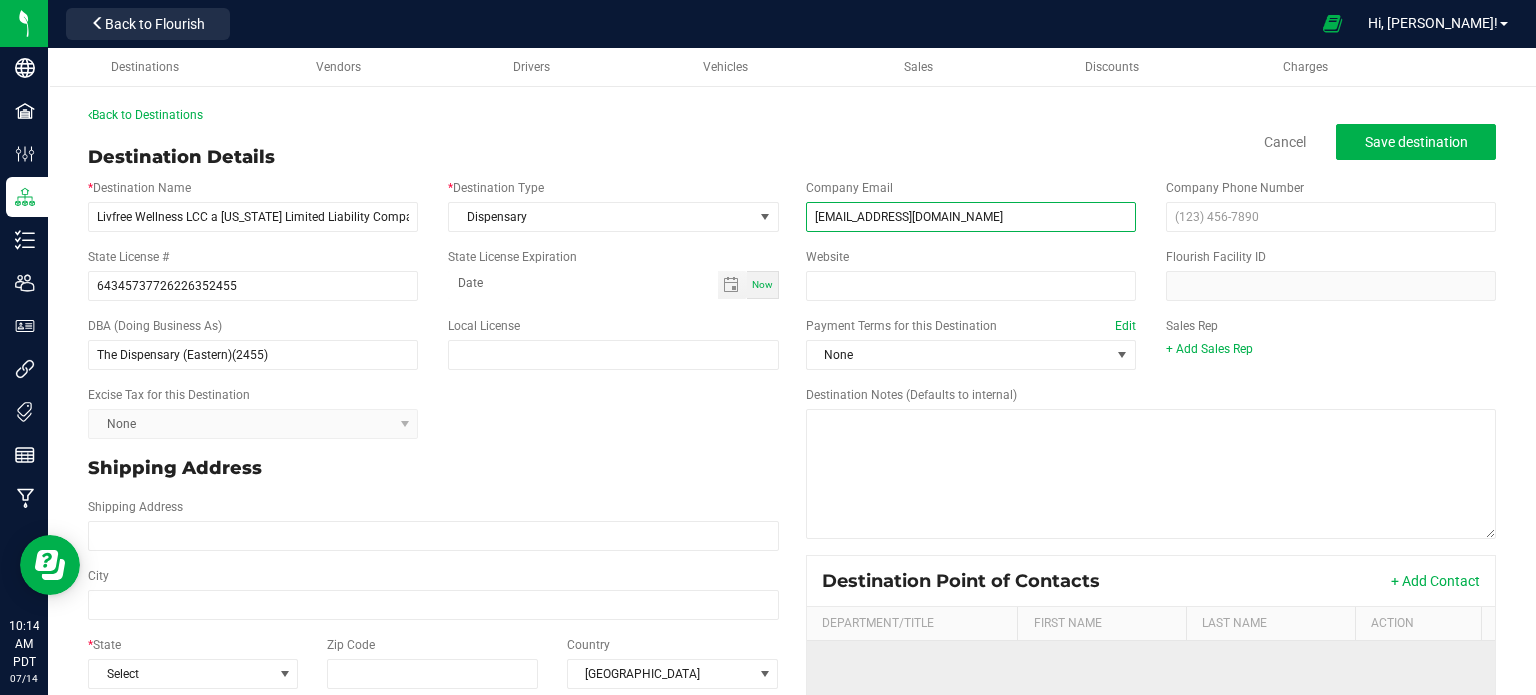 type on "alelie.fider@ayrwellness.com" 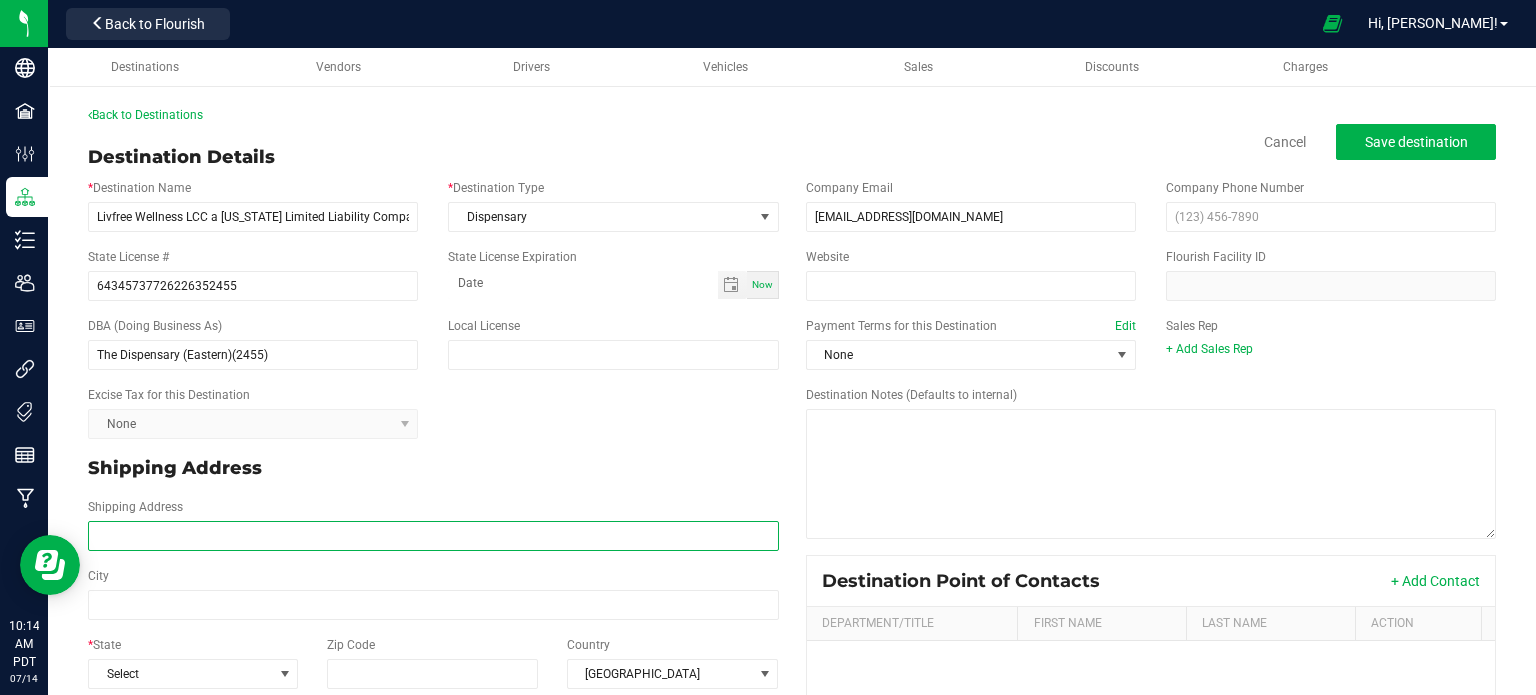 click on "Shipping Address" at bounding box center [433, 536] 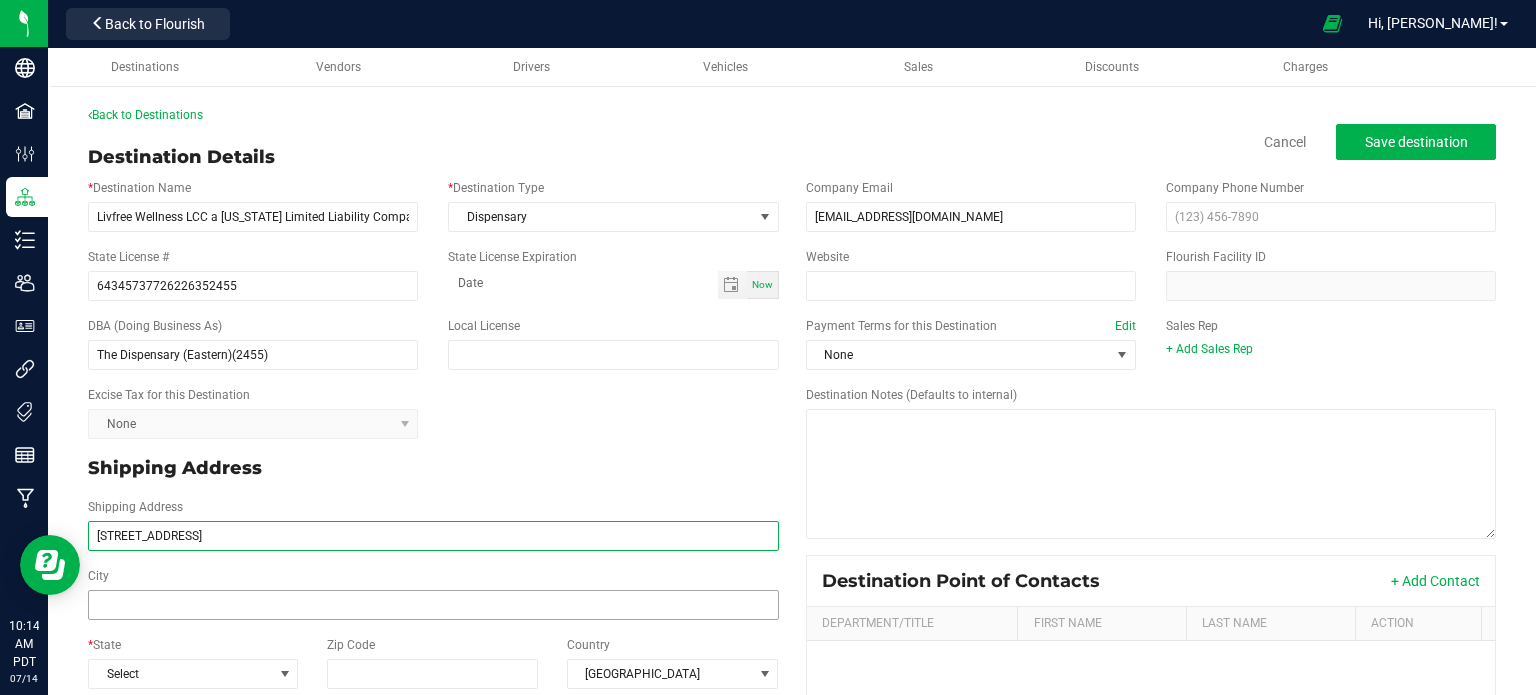 type on "8605 S Eastern Ave" 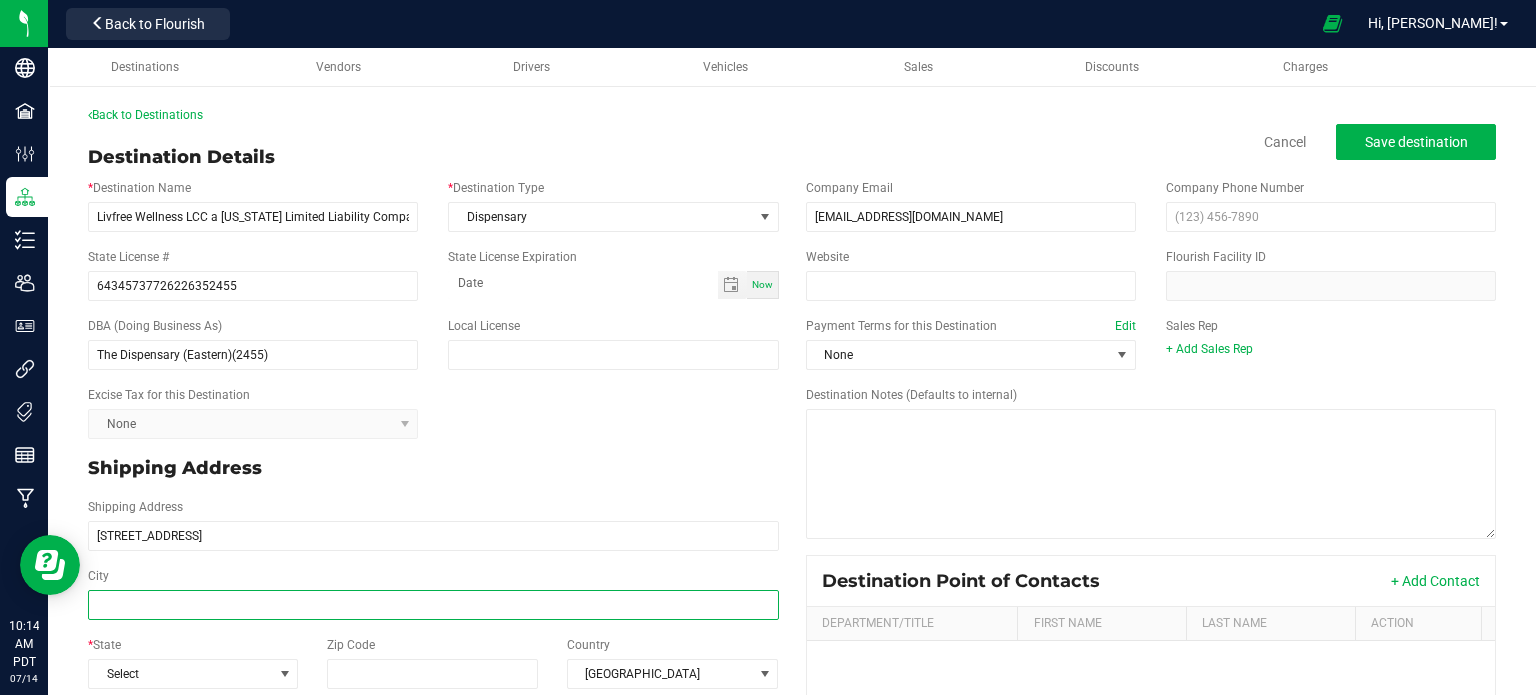 type on "8605 S Eastern Ave" 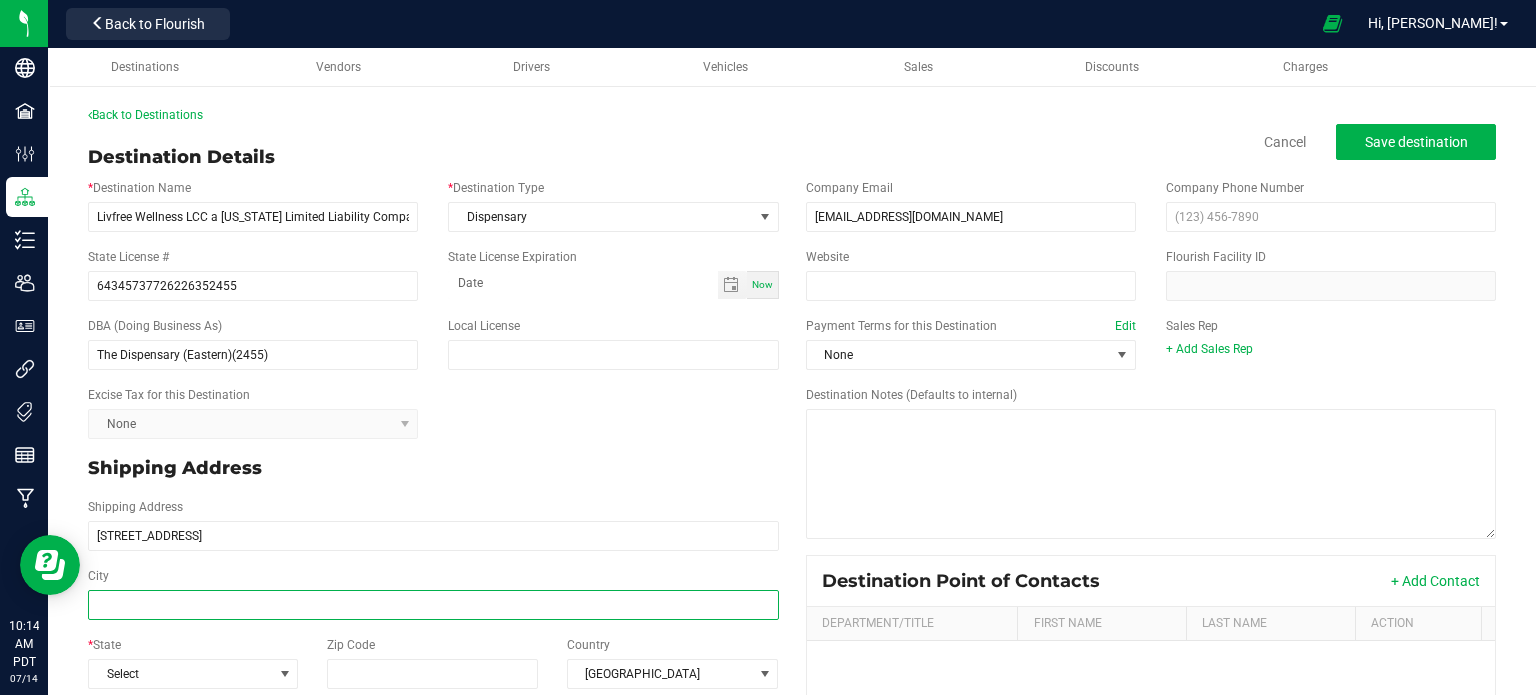click on "City" at bounding box center [433, 605] 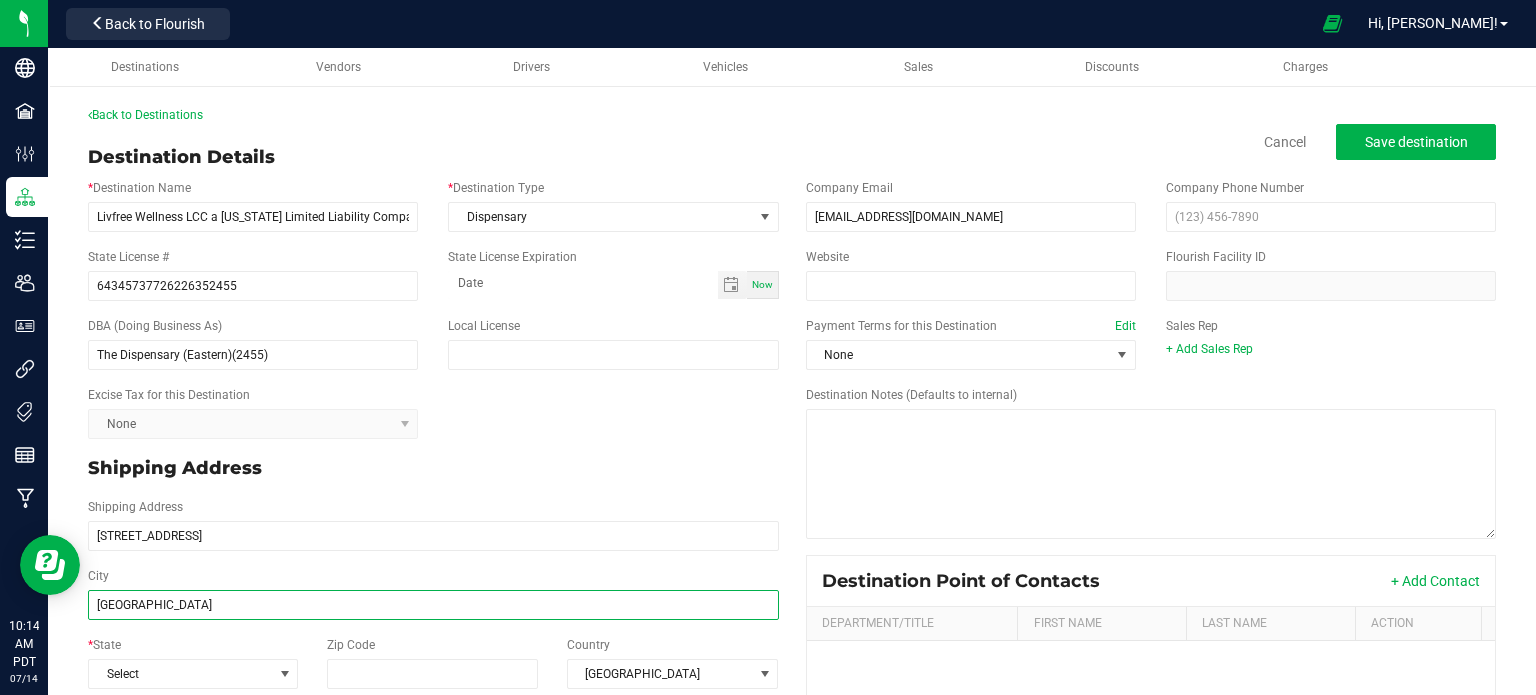 type on "[GEOGRAPHIC_DATA]" 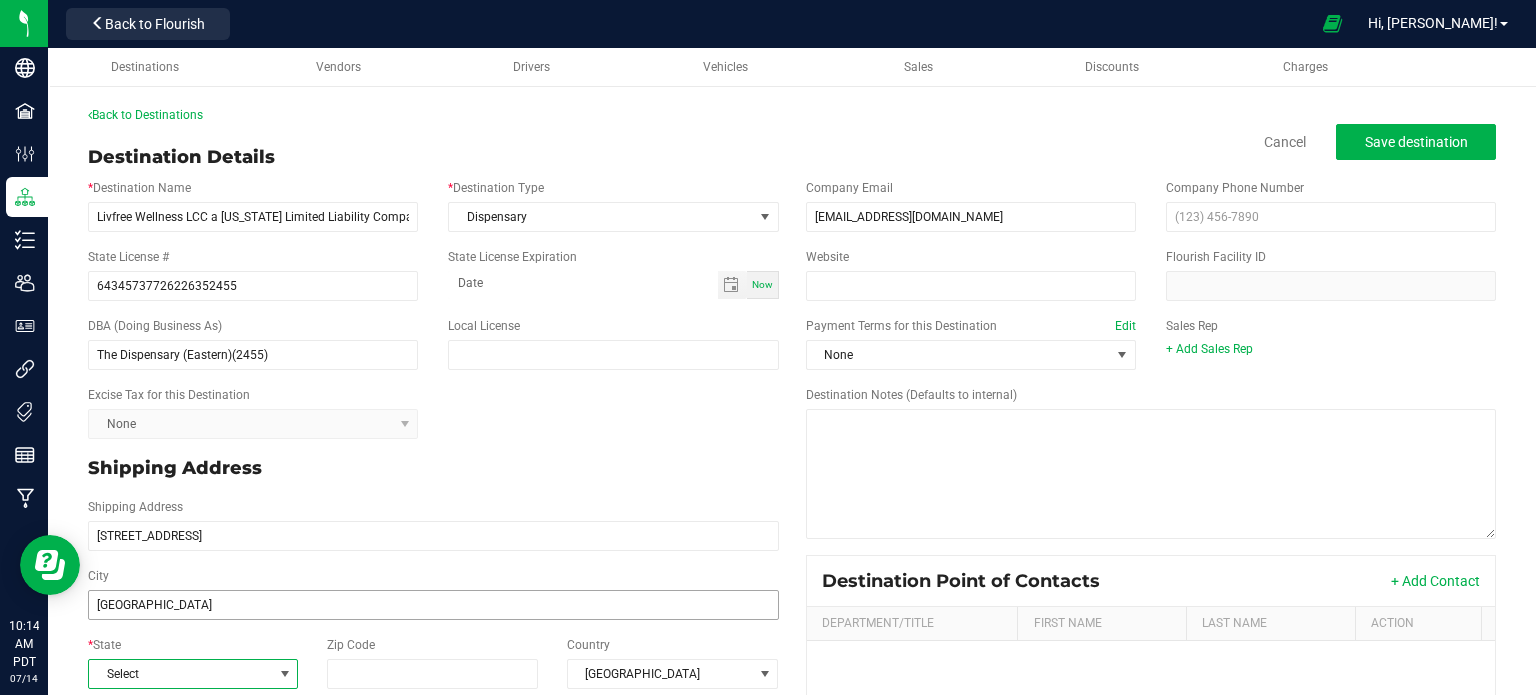 type on "[GEOGRAPHIC_DATA]" 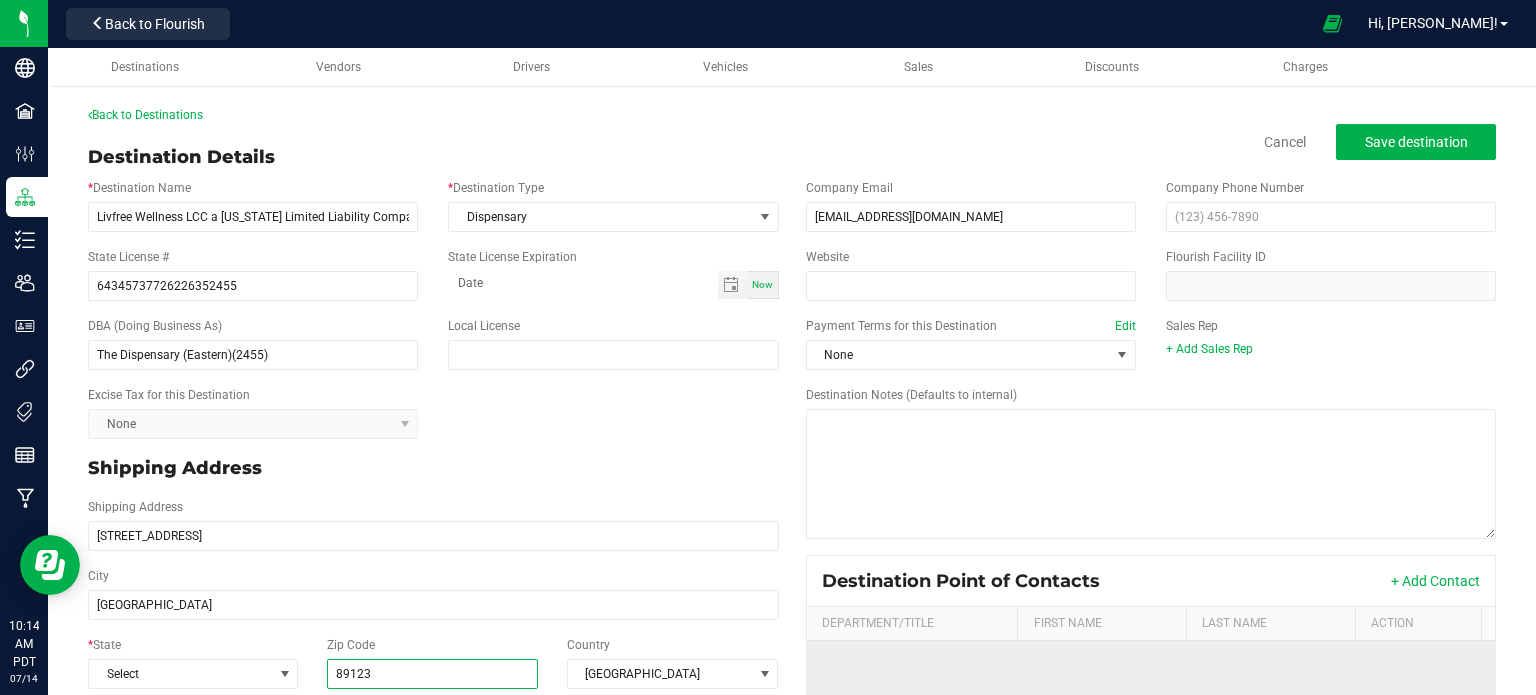 type on "89123" 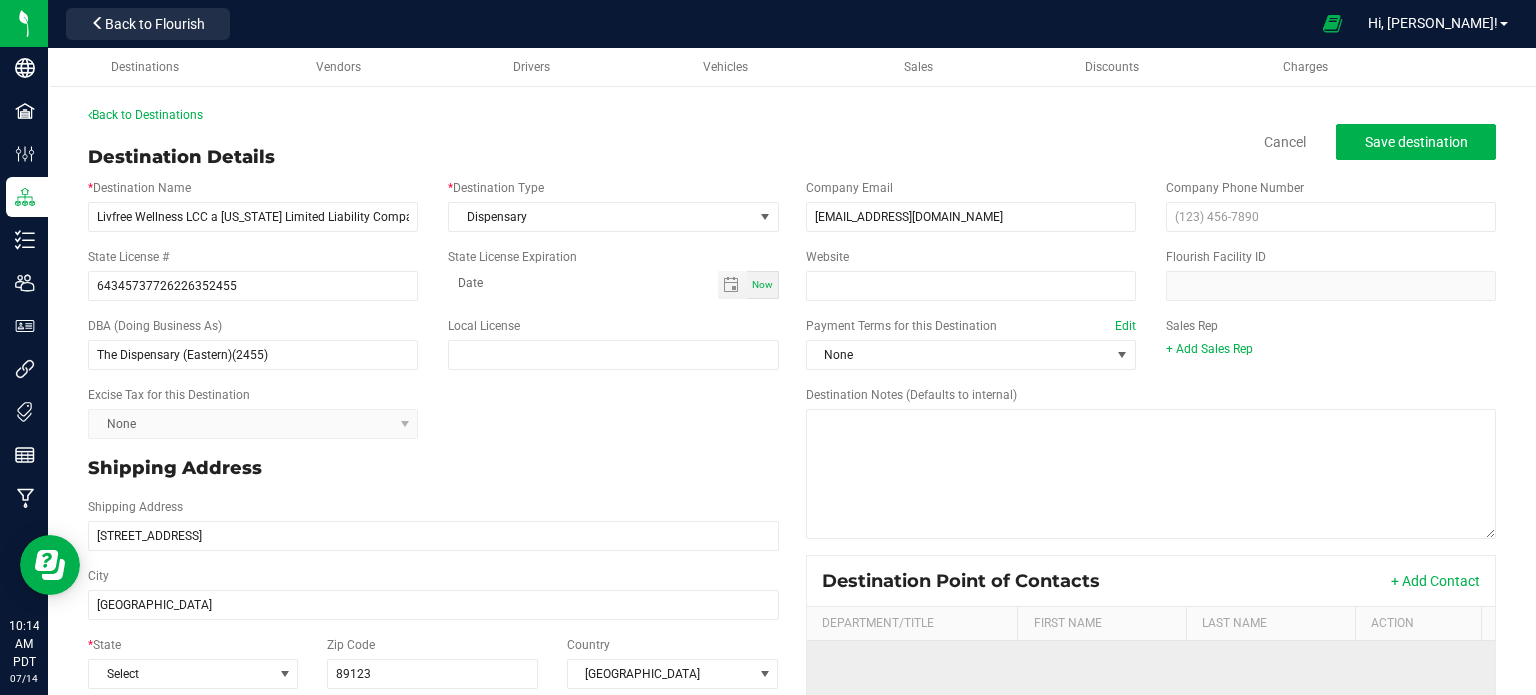 type on "89123" 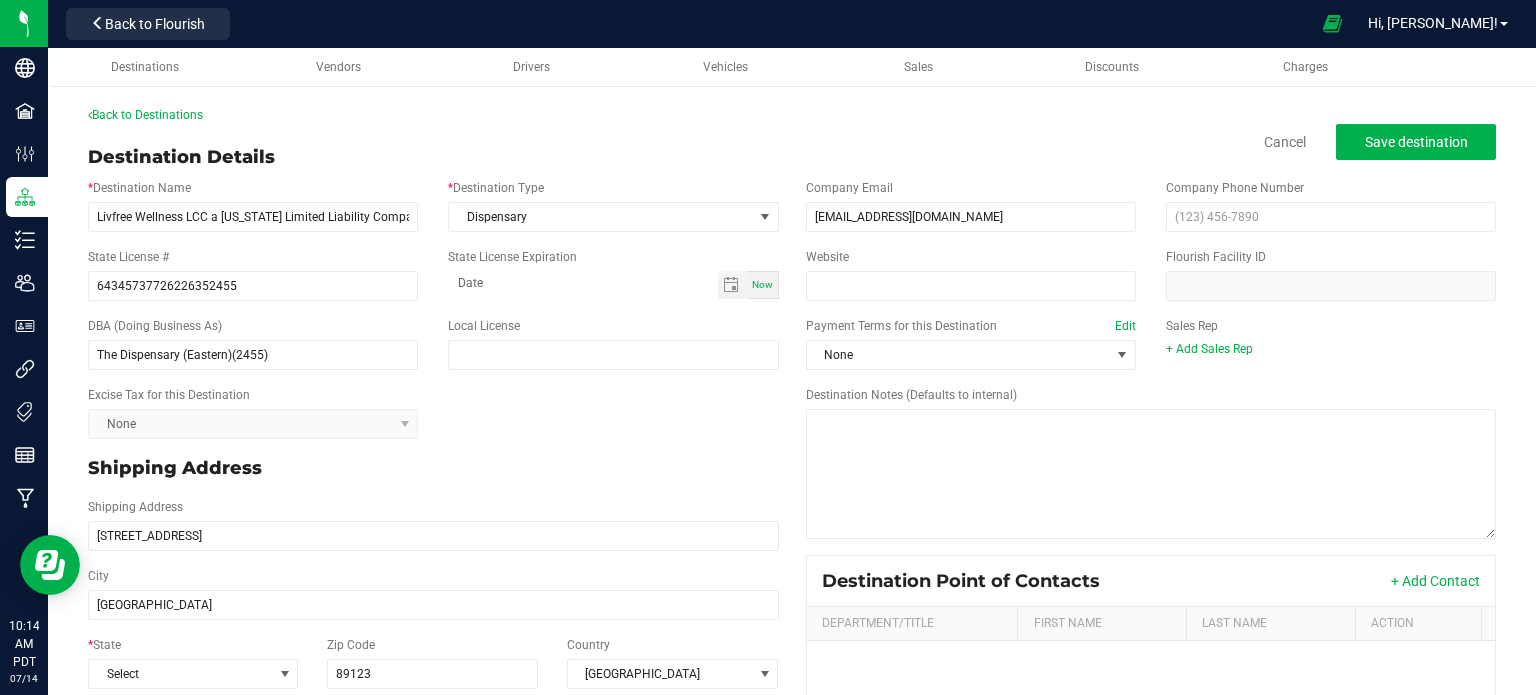 click on "Excise Tax for this Destination    None" at bounding box center (433, 412) 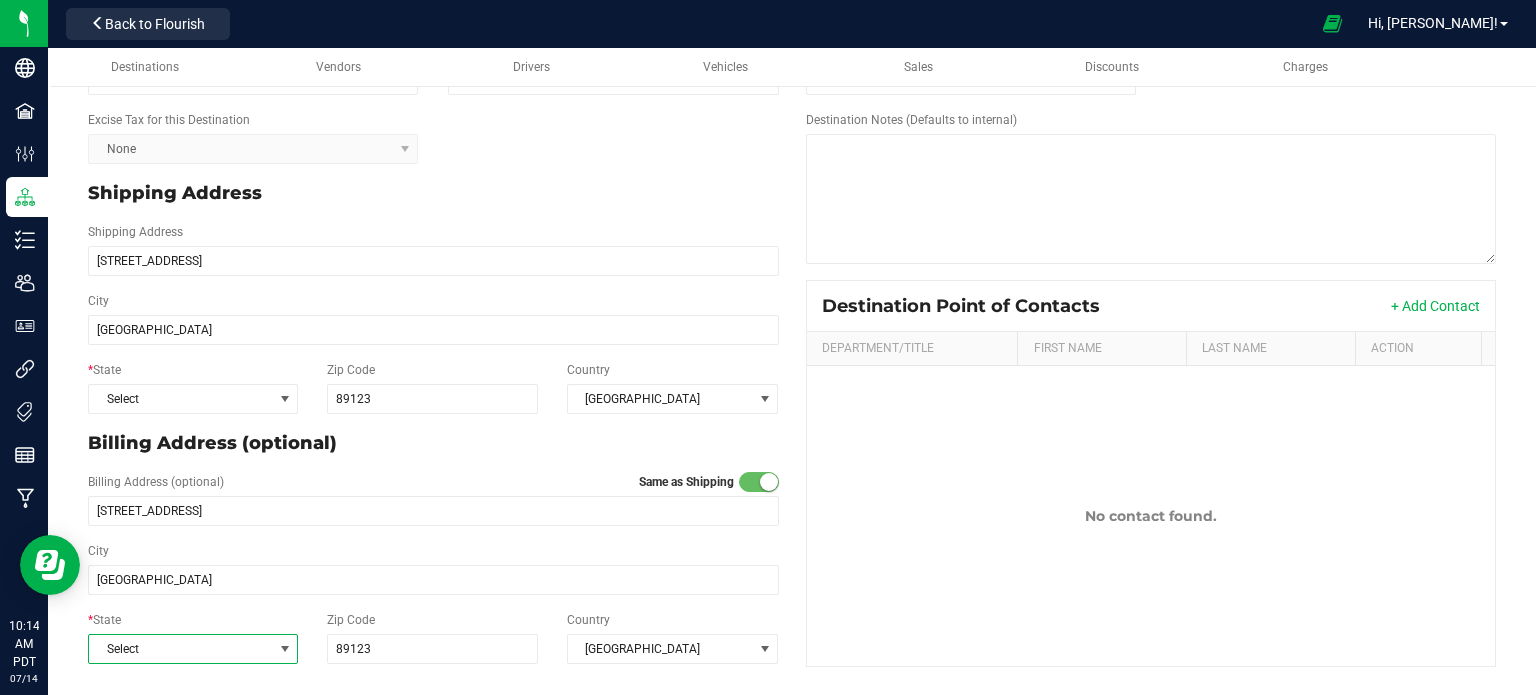 click on "Select" at bounding box center [180, 649] 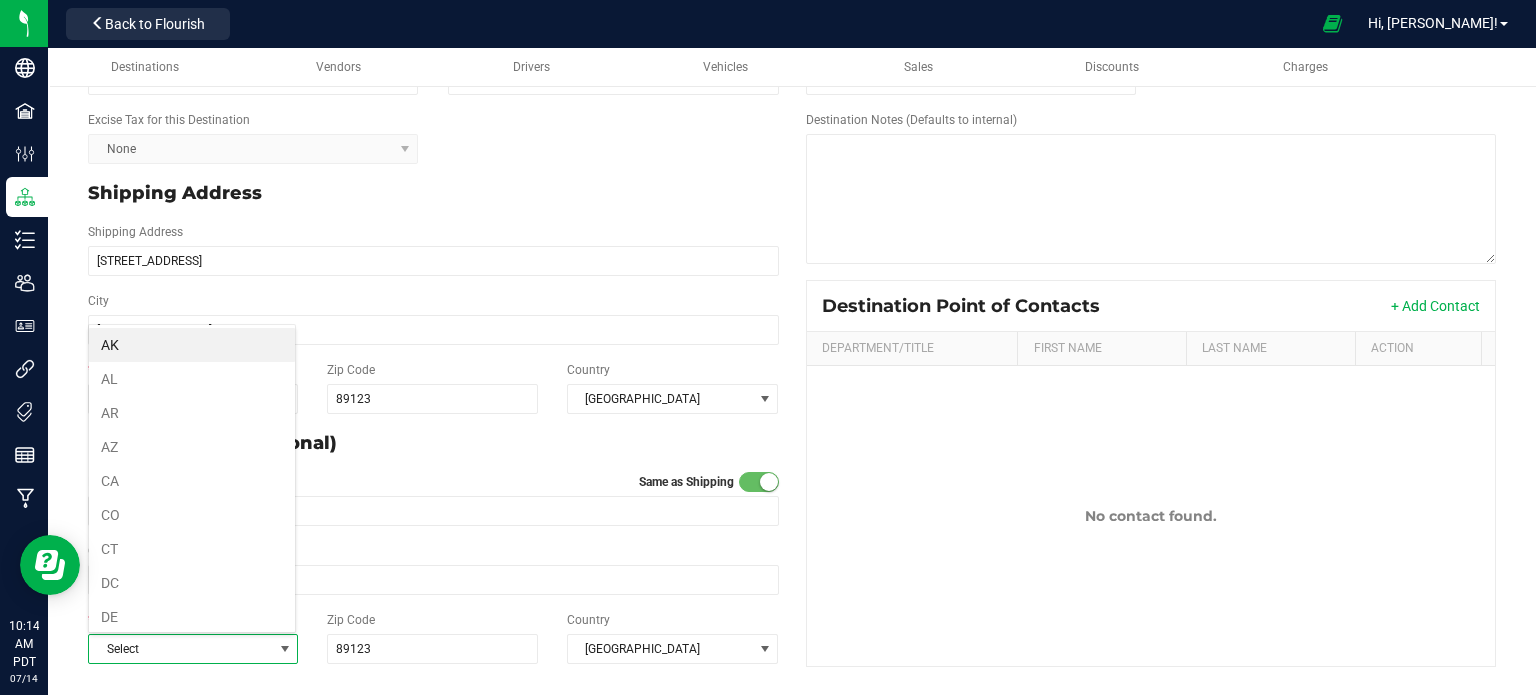 scroll, scrollTop: 99970, scrollLeft: 99792, axis: both 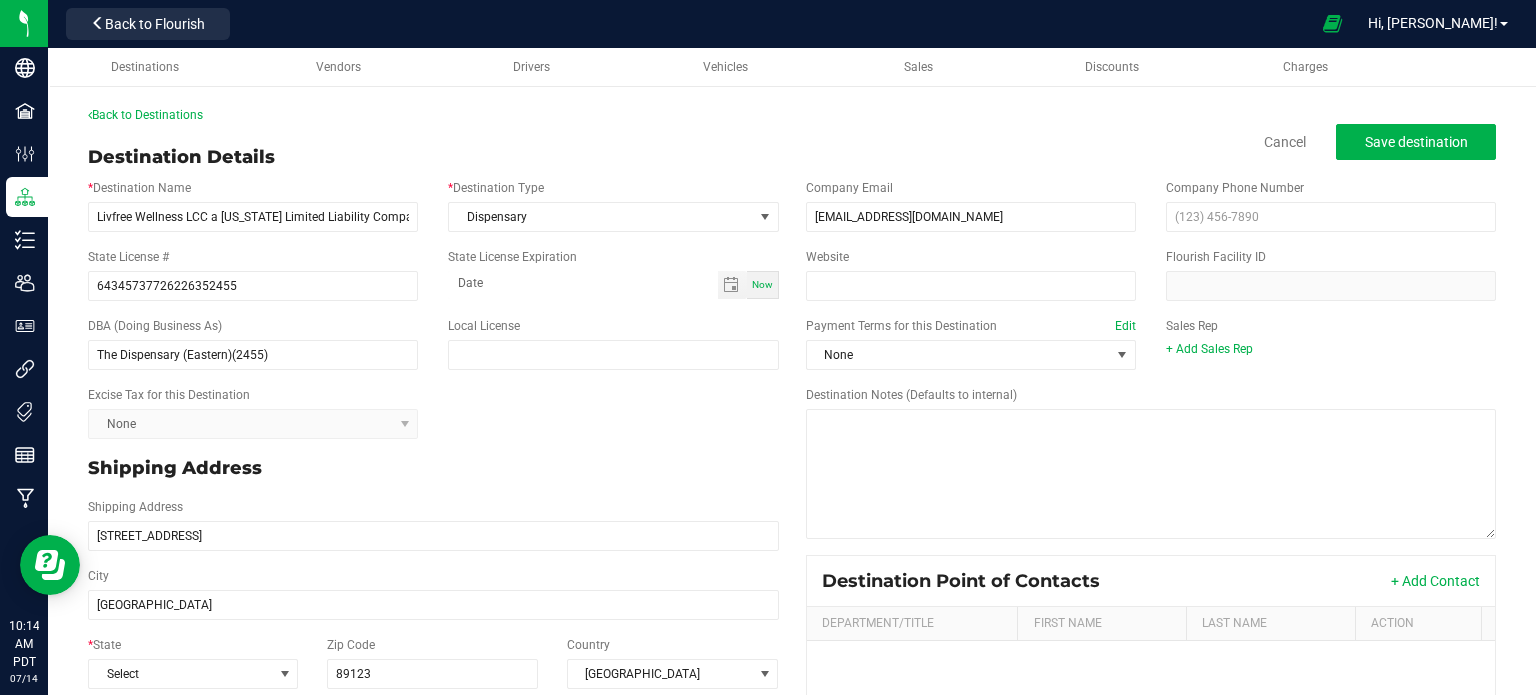 click on "Excise Tax for this Destination    None" at bounding box center (433, 412) 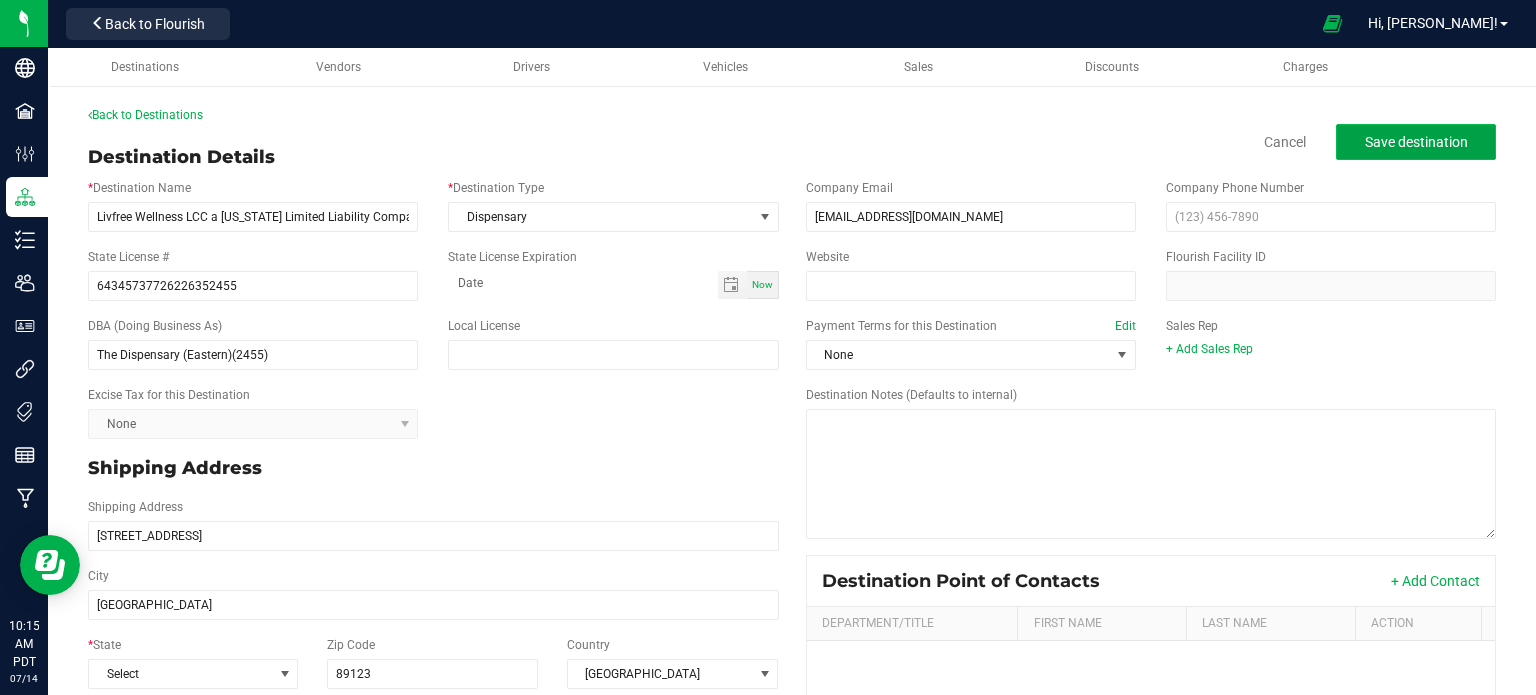 click on "Save destination" 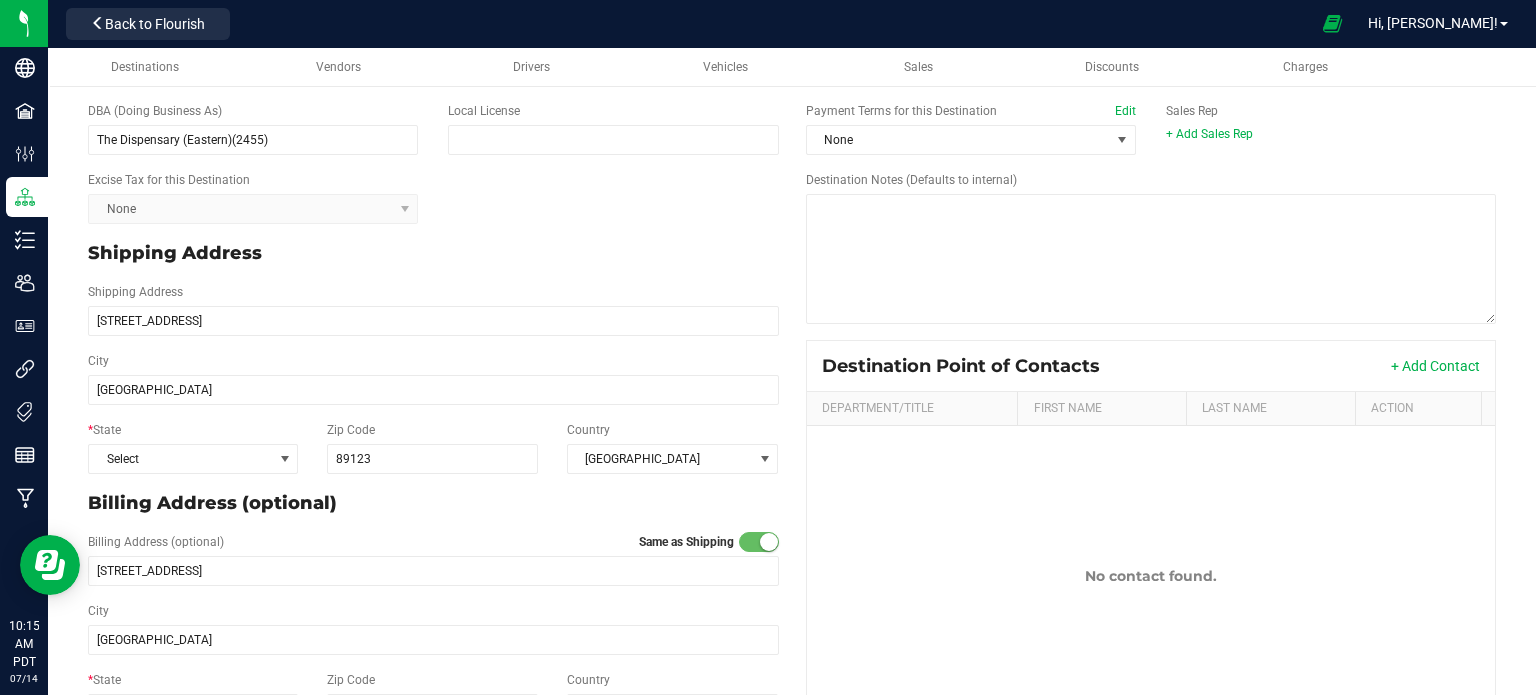 scroll, scrollTop: 276, scrollLeft: 0, axis: vertical 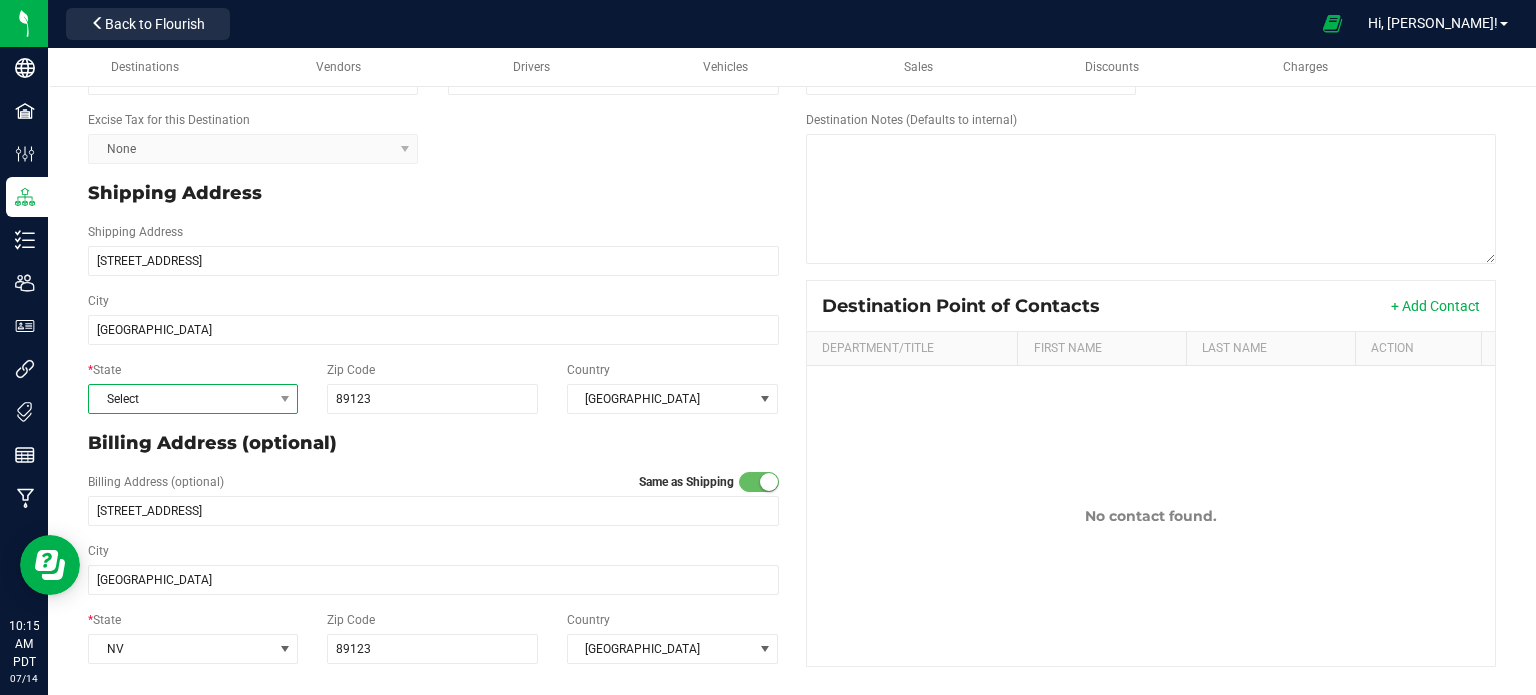 click on "Select" at bounding box center [180, 399] 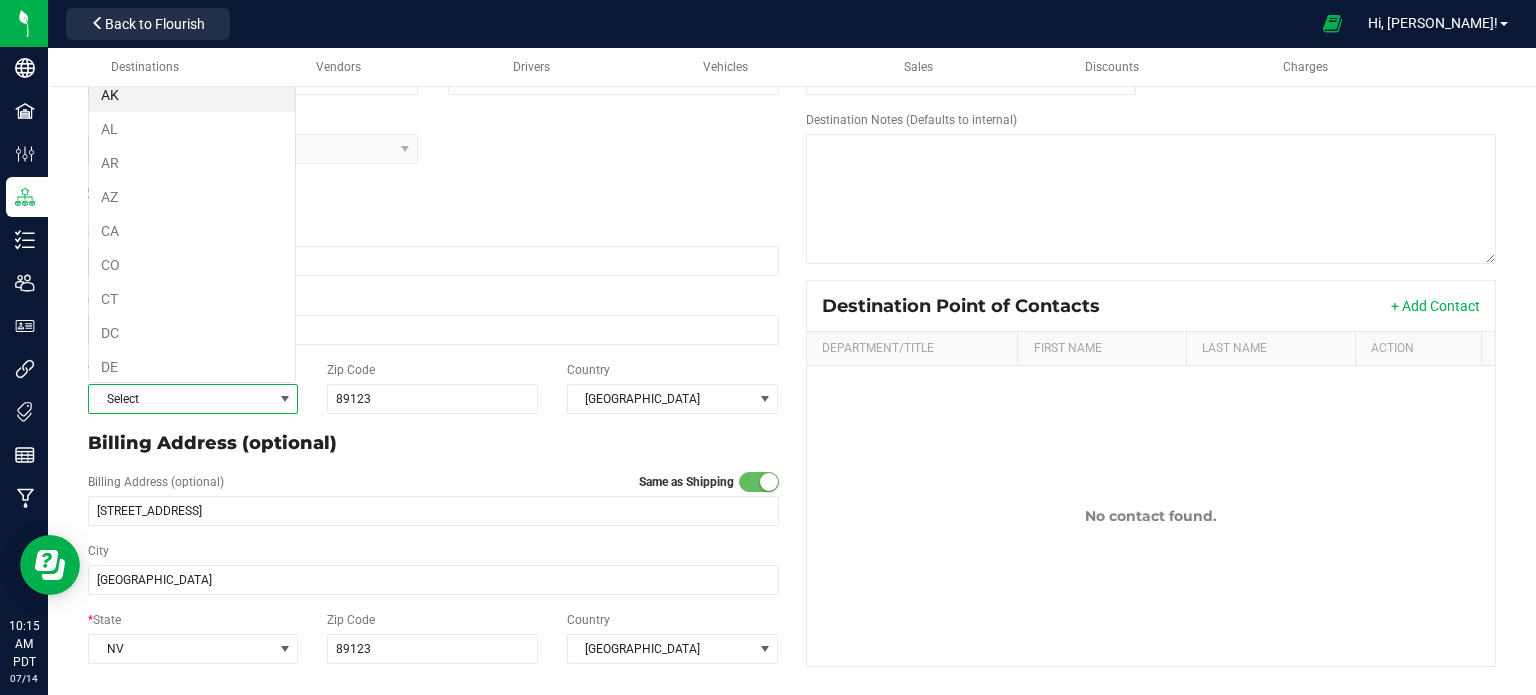 scroll, scrollTop: 99970, scrollLeft: 99792, axis: both 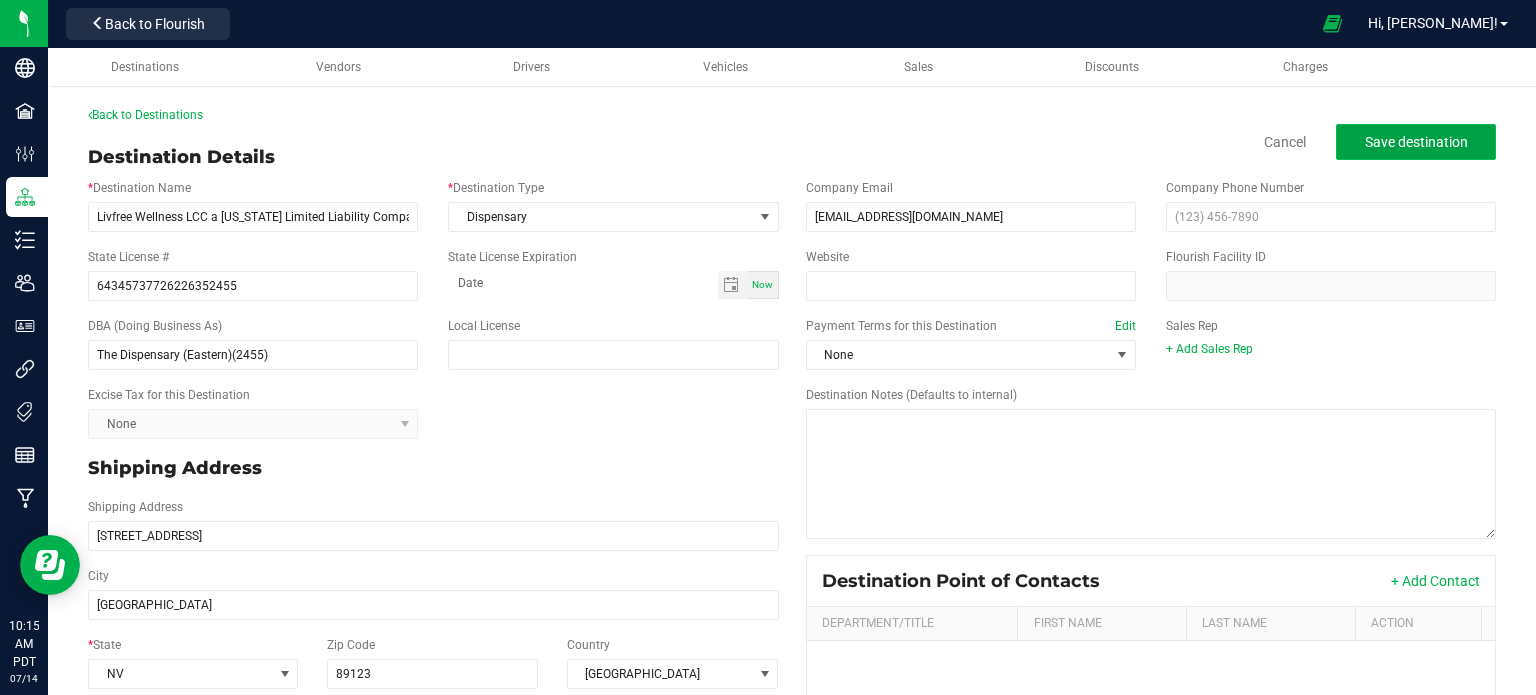 click on "Save destination" 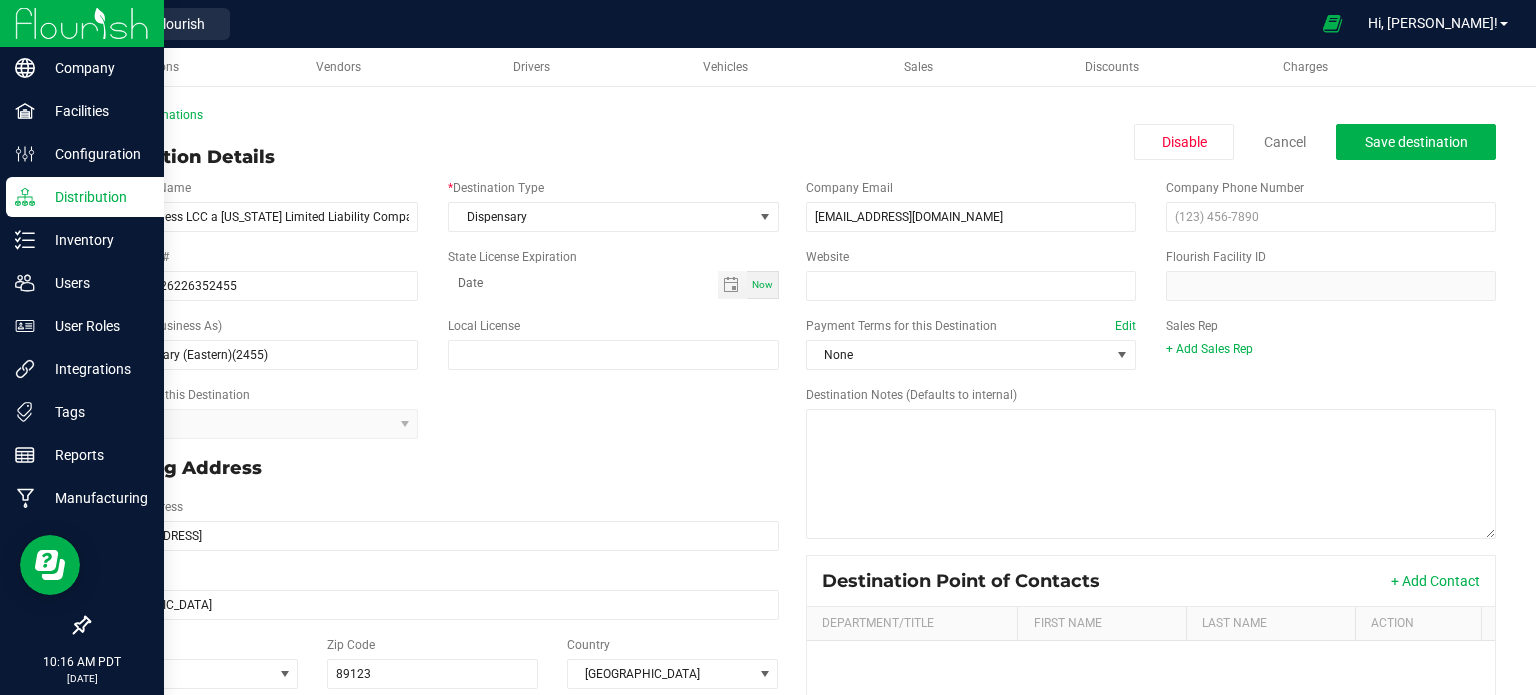 click at bounding box center (82, 23) 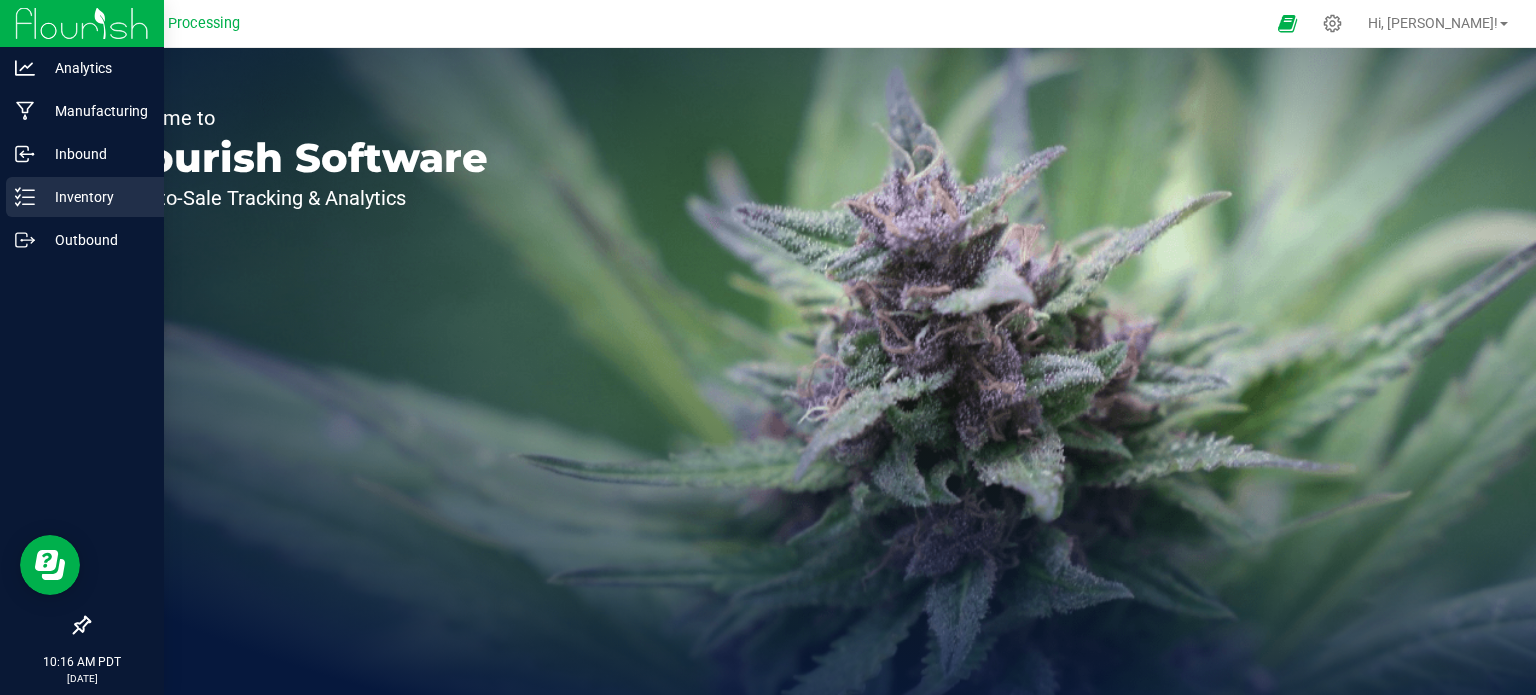 click on "Inventory" at bounding box center (95, 197) 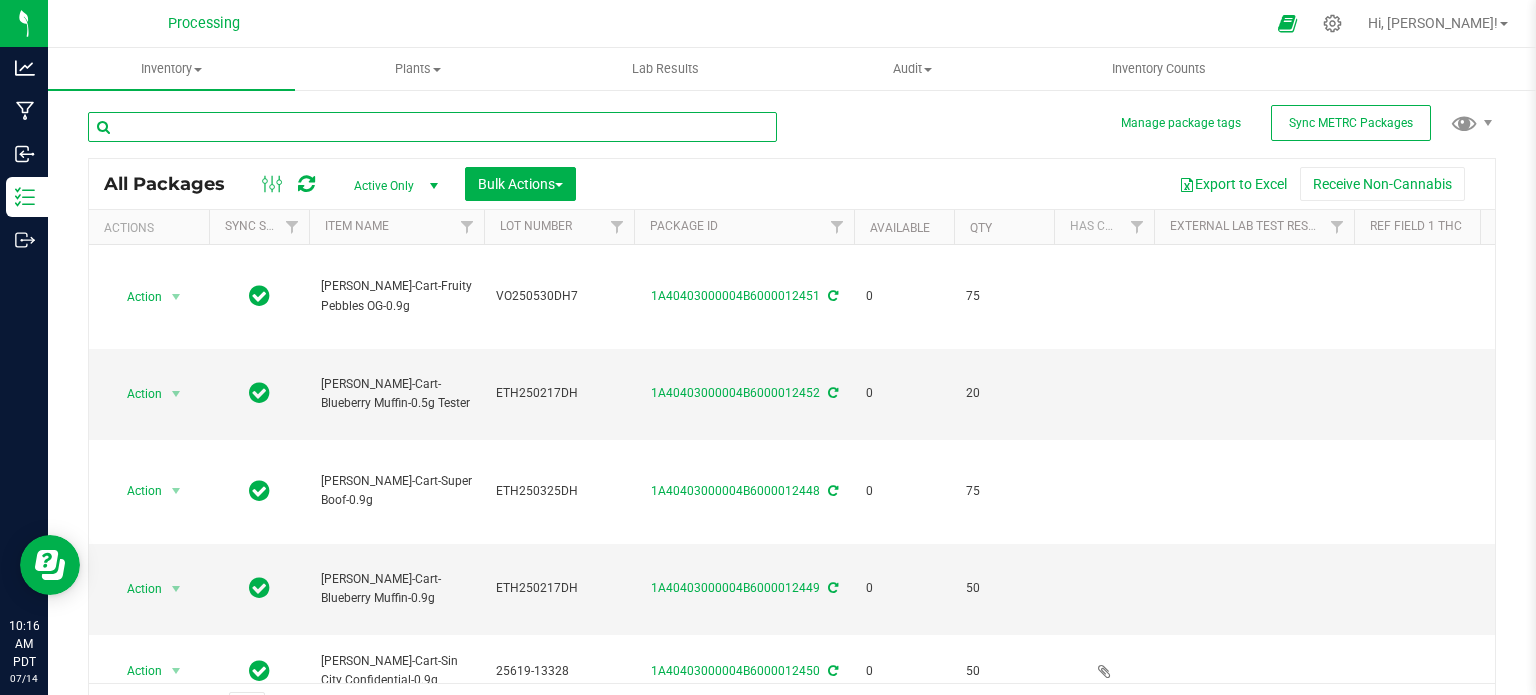 click at bounding box center [432, 127] 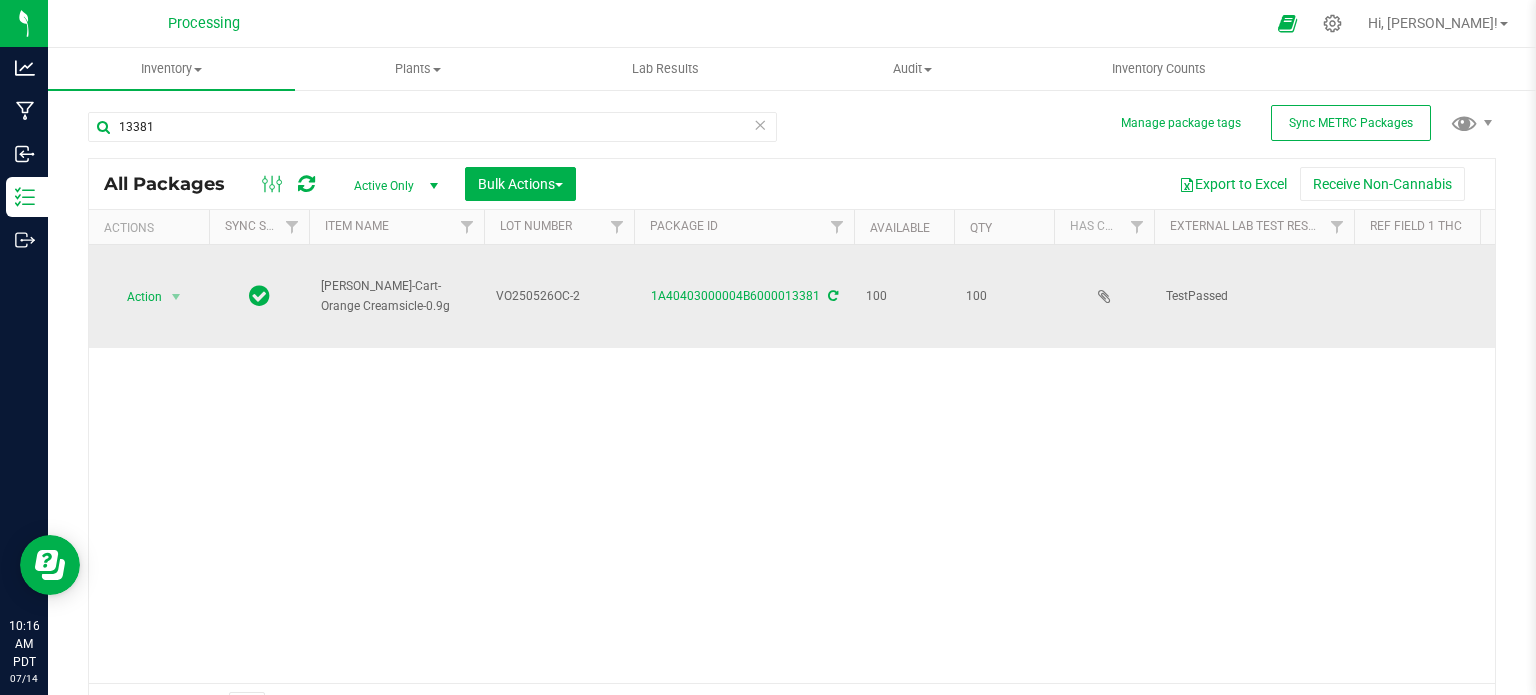 click on "HUST-Cart-Orange Creamsicle-0.9g" at bounding box center [396, 296] 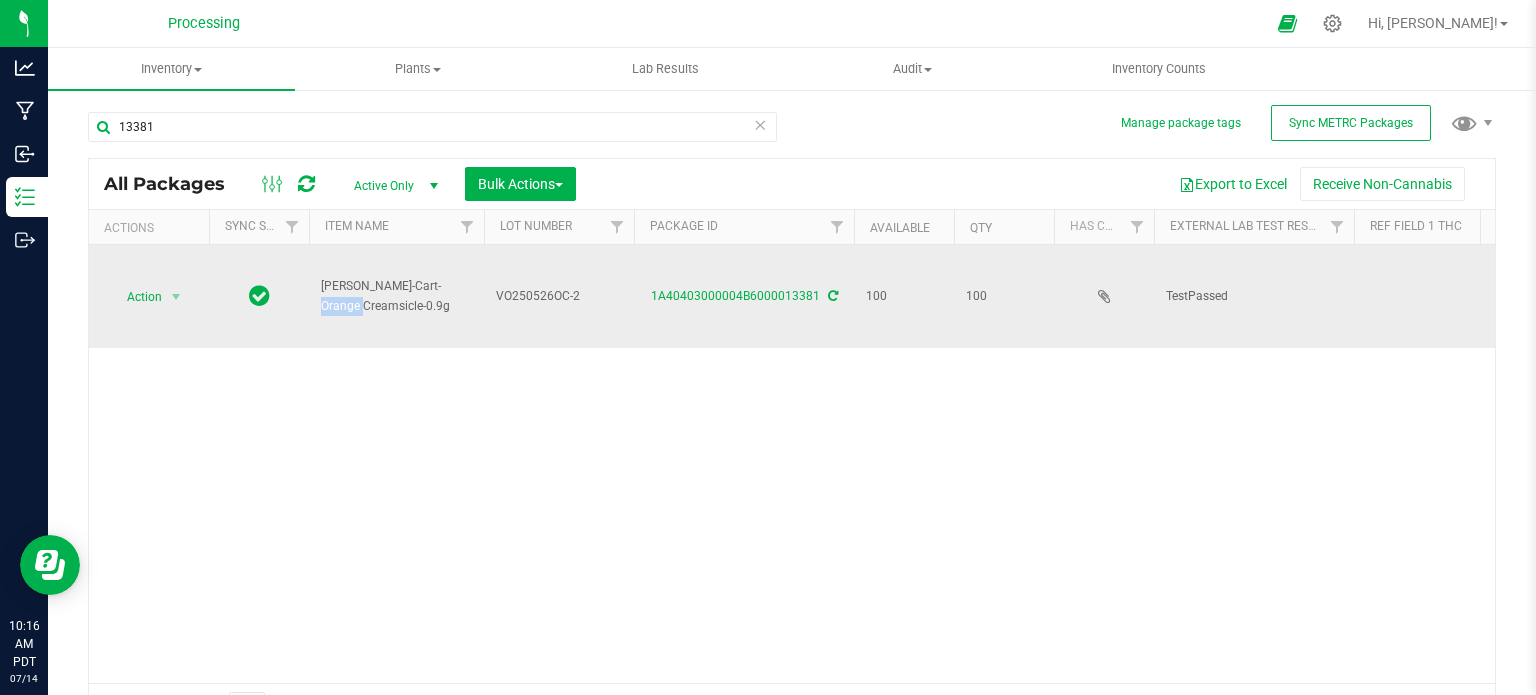 click on "HUST-Cart-Orange Creamsicle-0.9g" at bounding box center [396, 296] 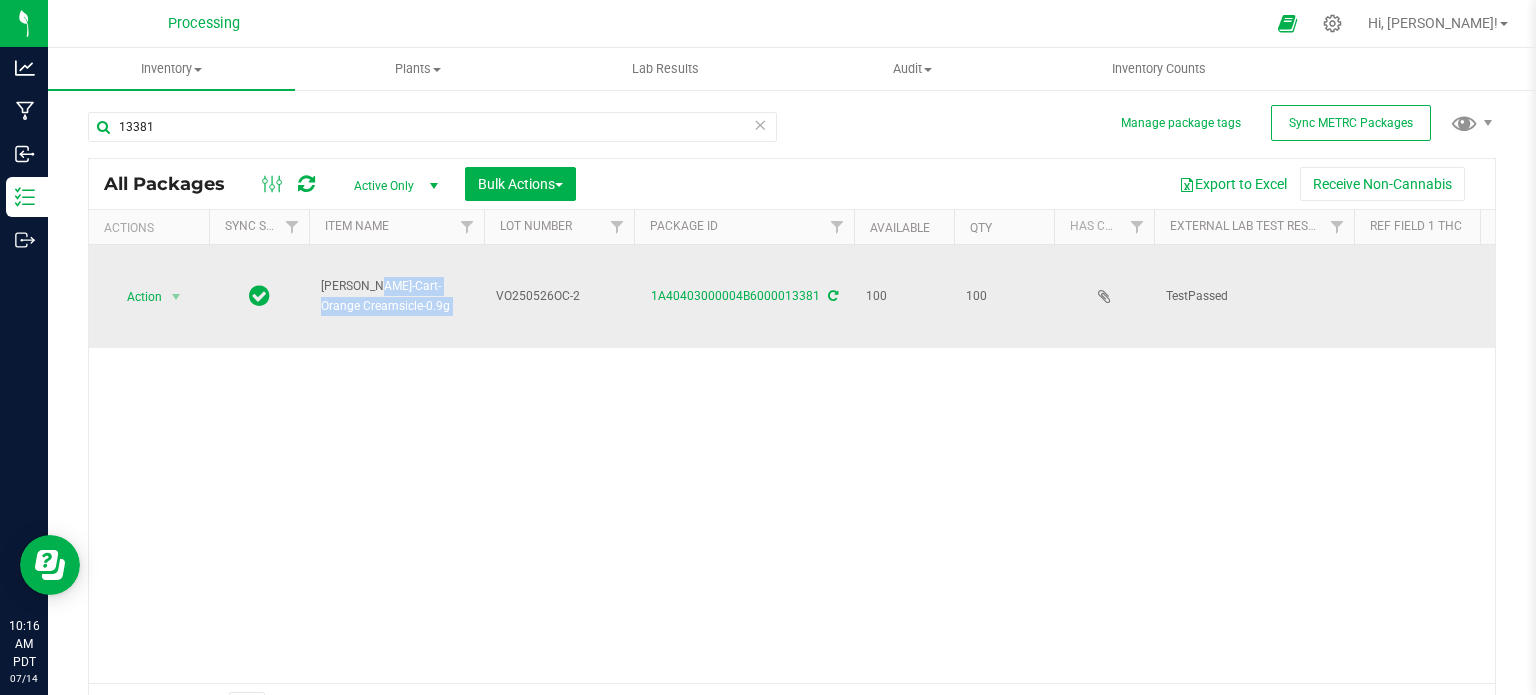 click on "HUST-Cart-Orange Creamsicle-0.9g" at bounding box center (396, 296) 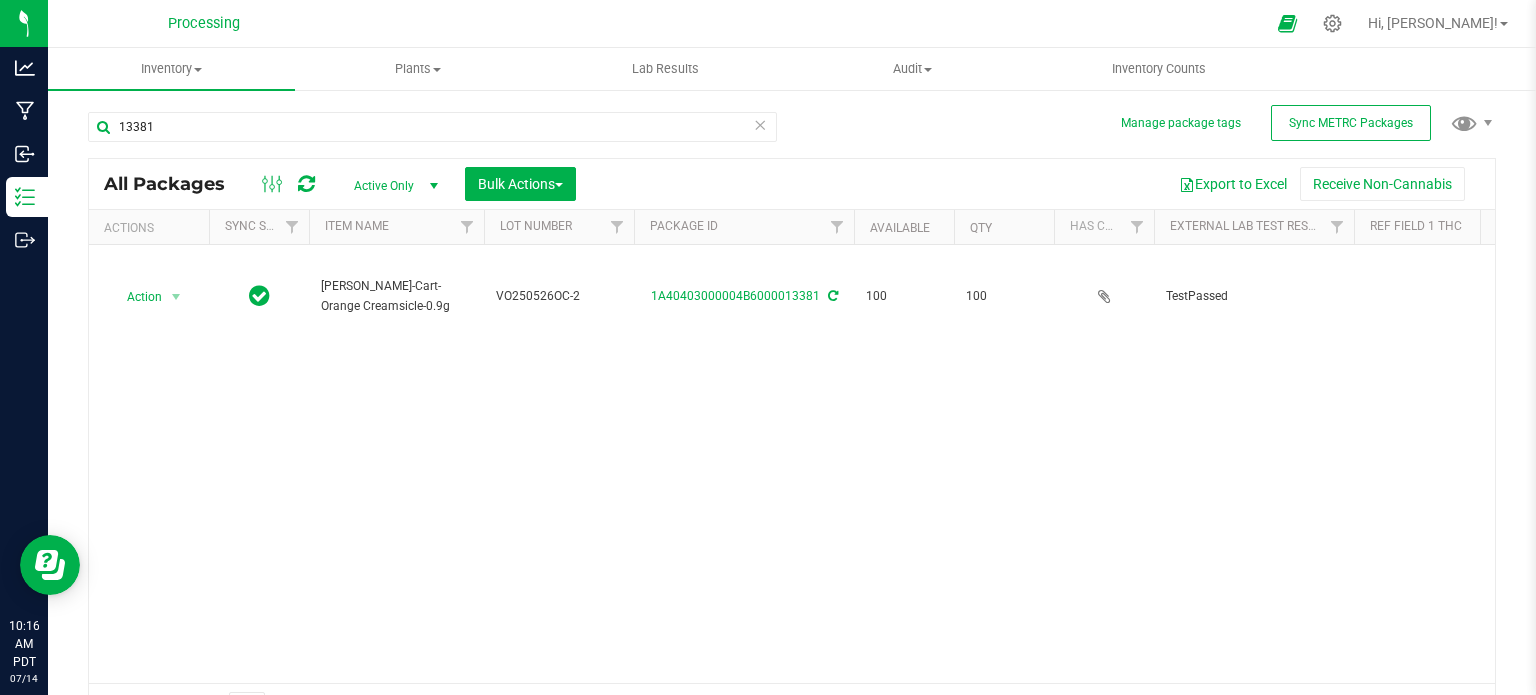 click on "13381" at bounding box center (432, 135) 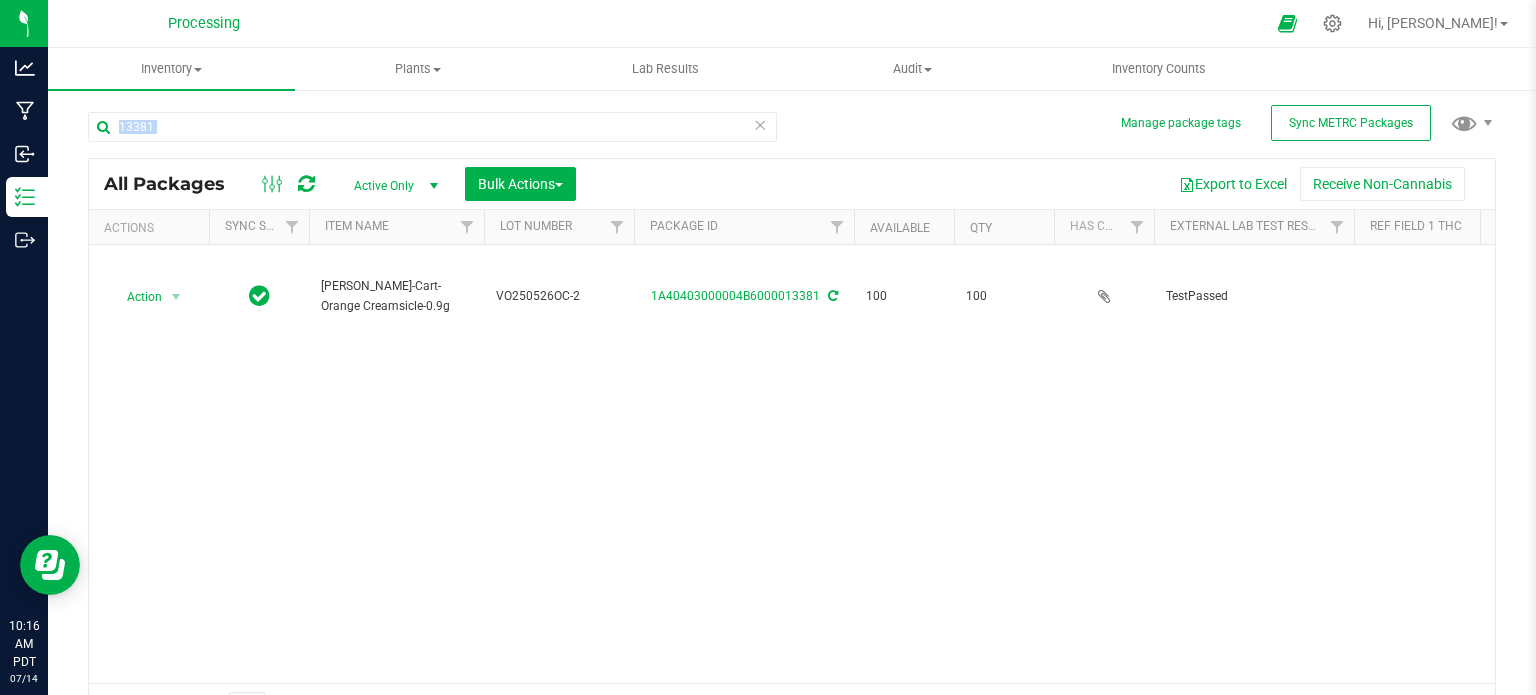 click on "13381" at bounding box center [432, 135] 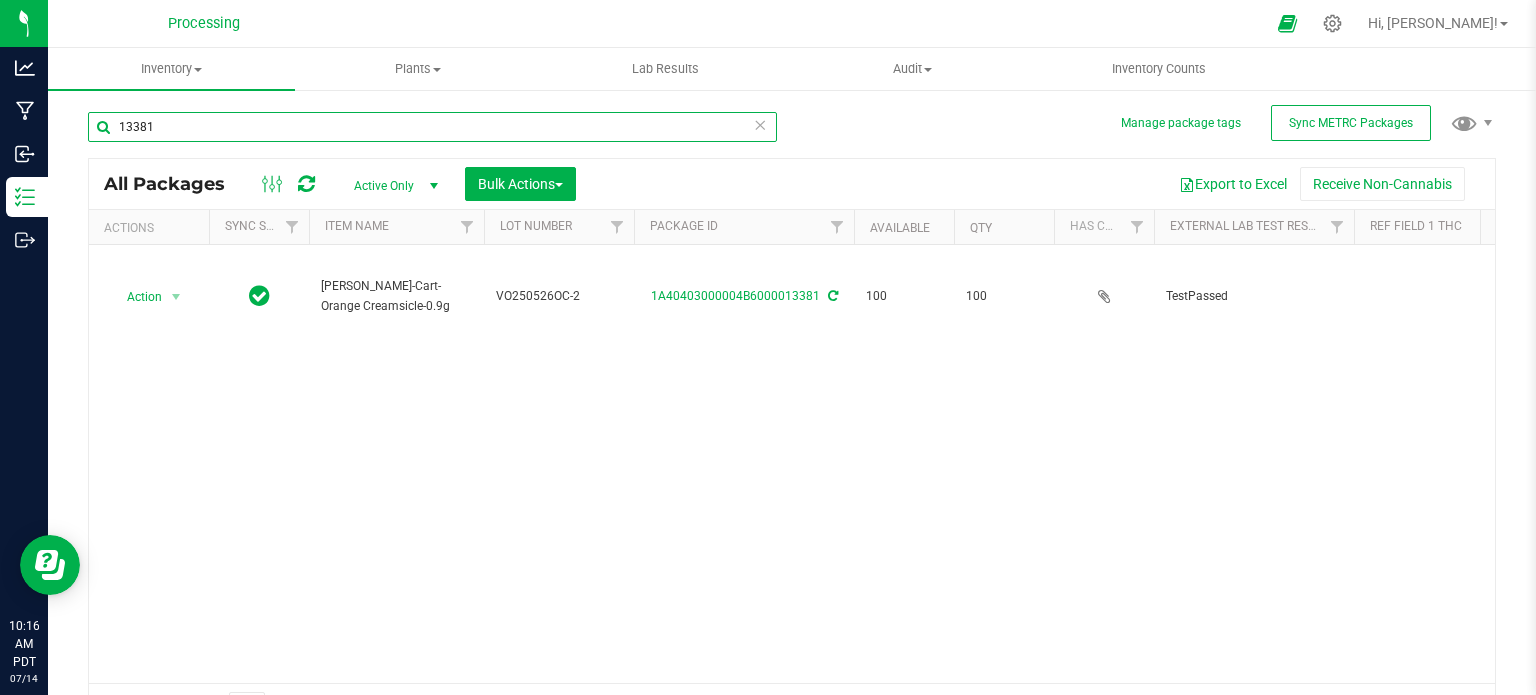 click on "13381" at bounding box center [432, 127] 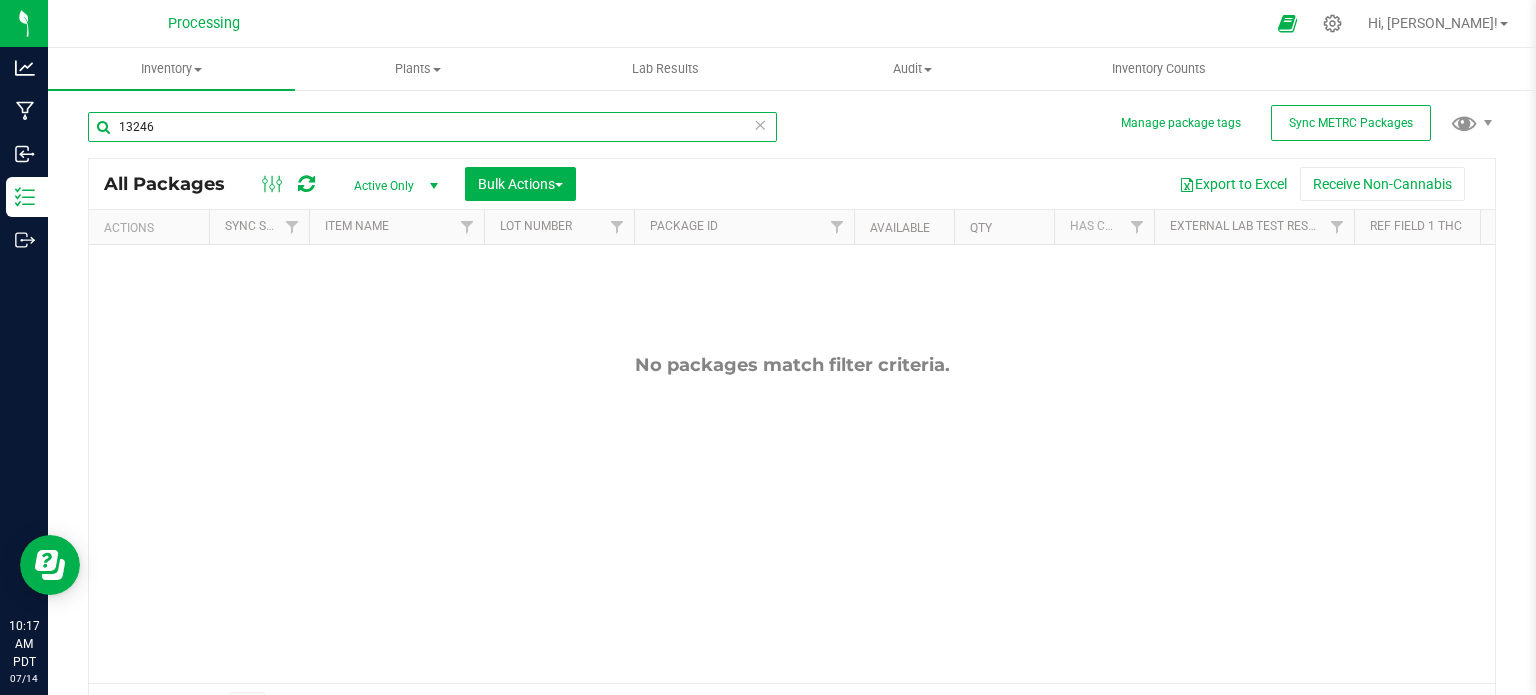 scroll, scrollTop: 22, scrollLeft: 0, axis: vertical 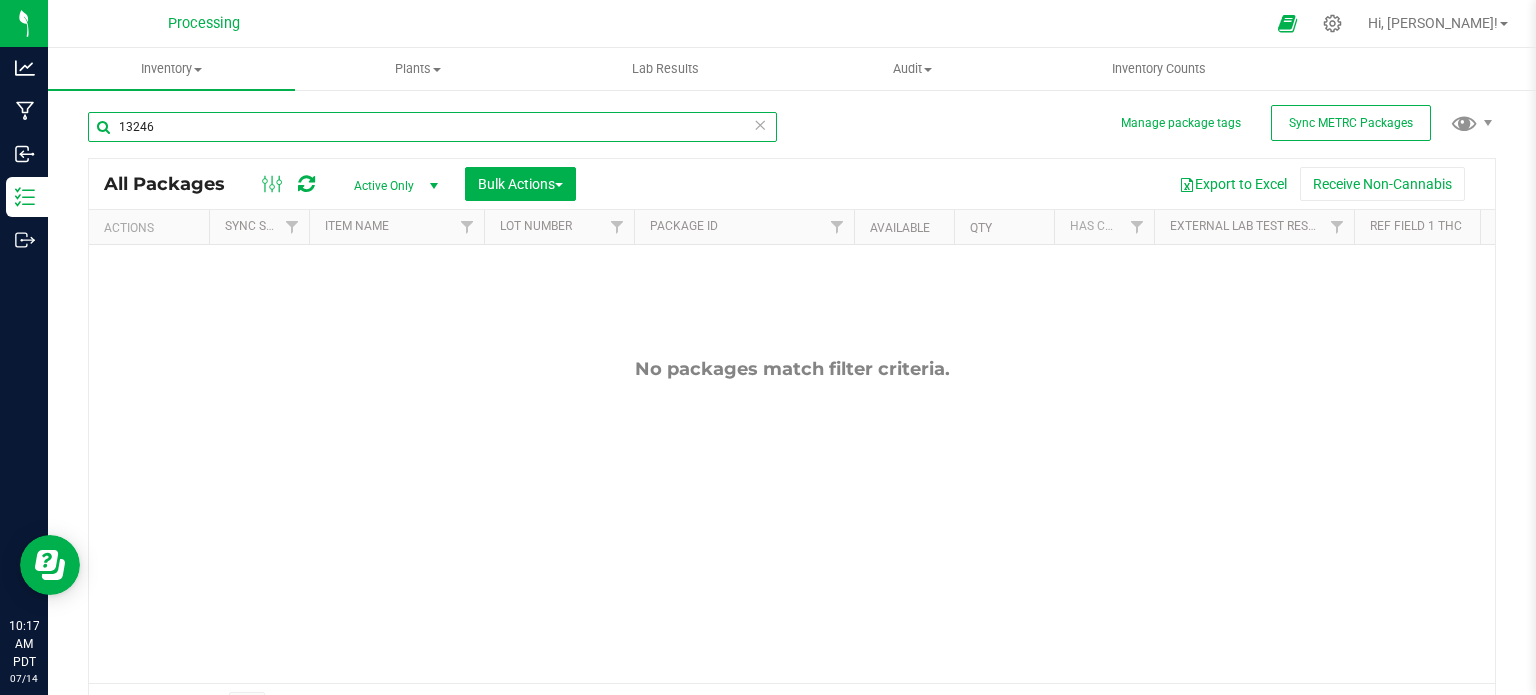 click on "13246" at bounding box center [432, 127] 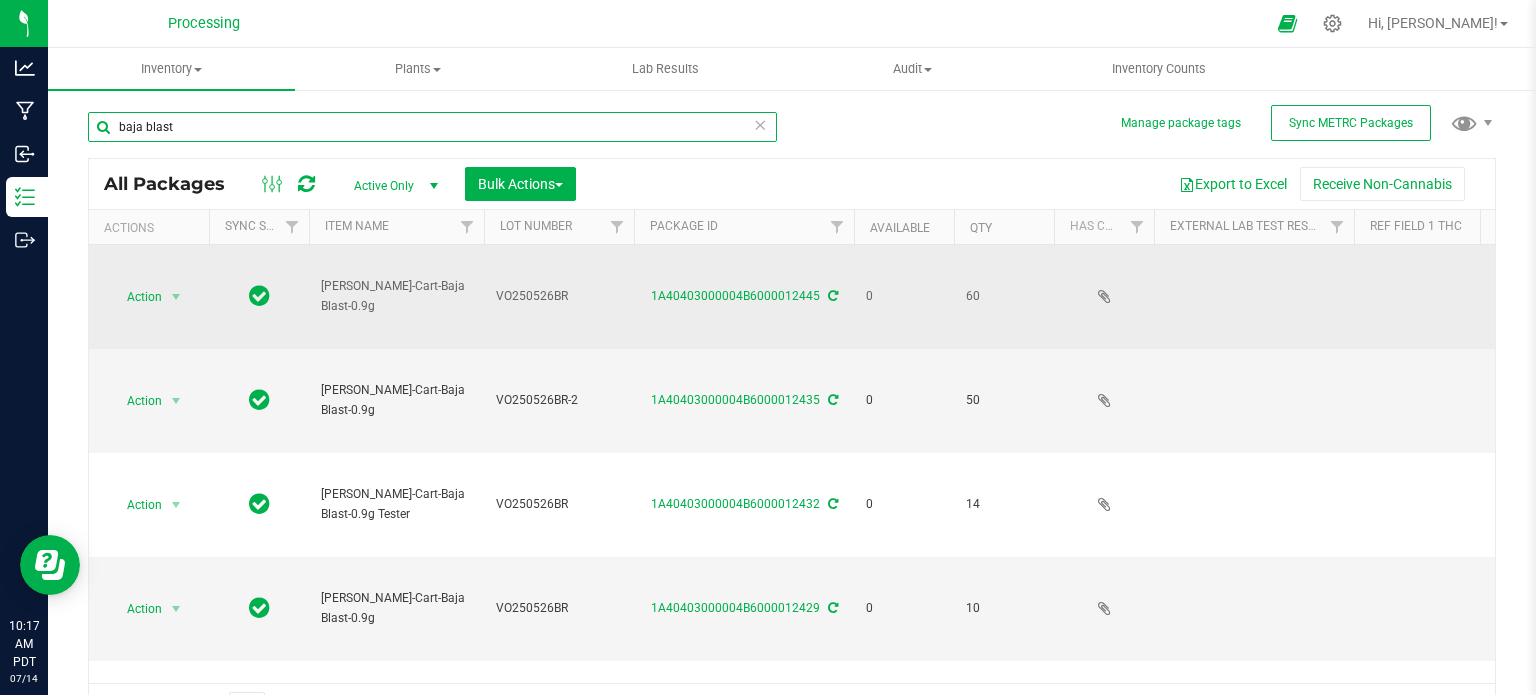 scroll, scrollTop: 0, scrollLeft: 0, axis: both 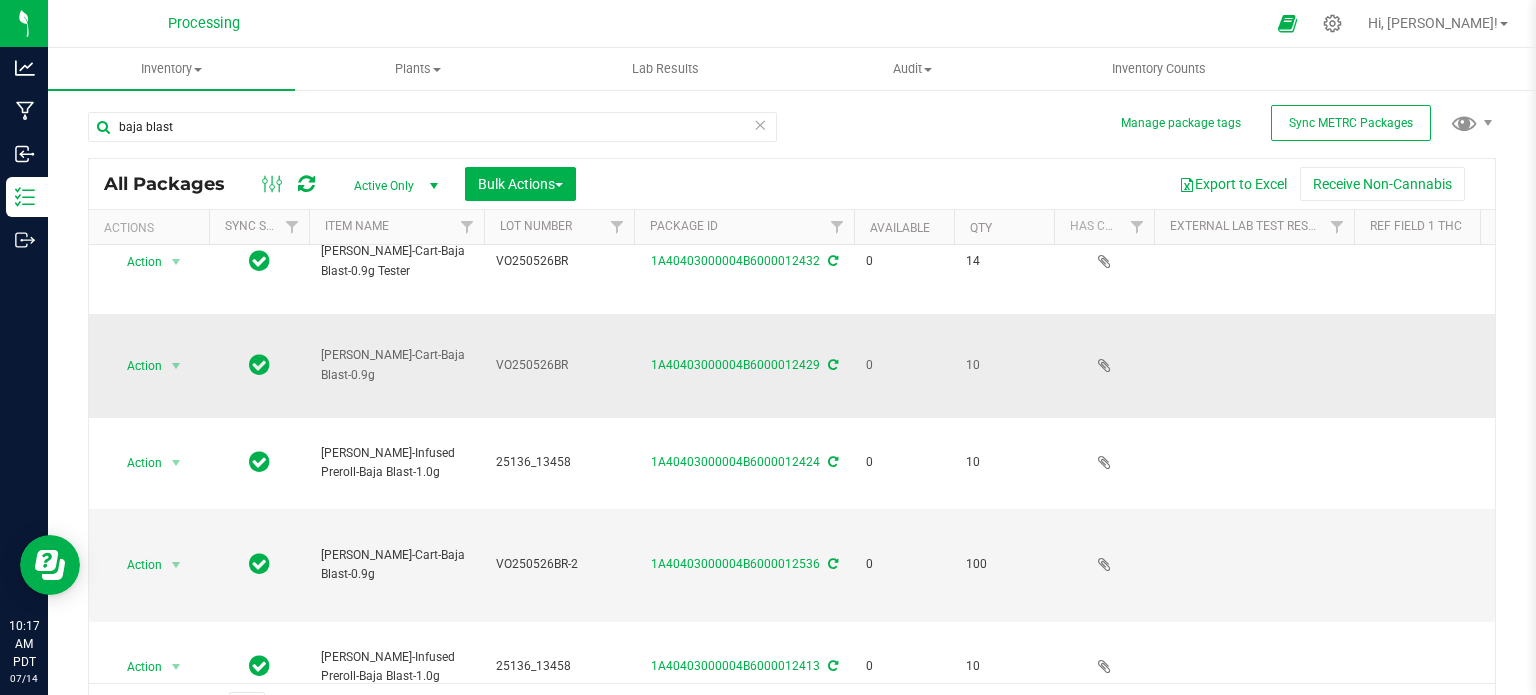 click on "[PERSON_NAME]-Cart-Baja Blast-0.9g" at bounding box center [396, 366] 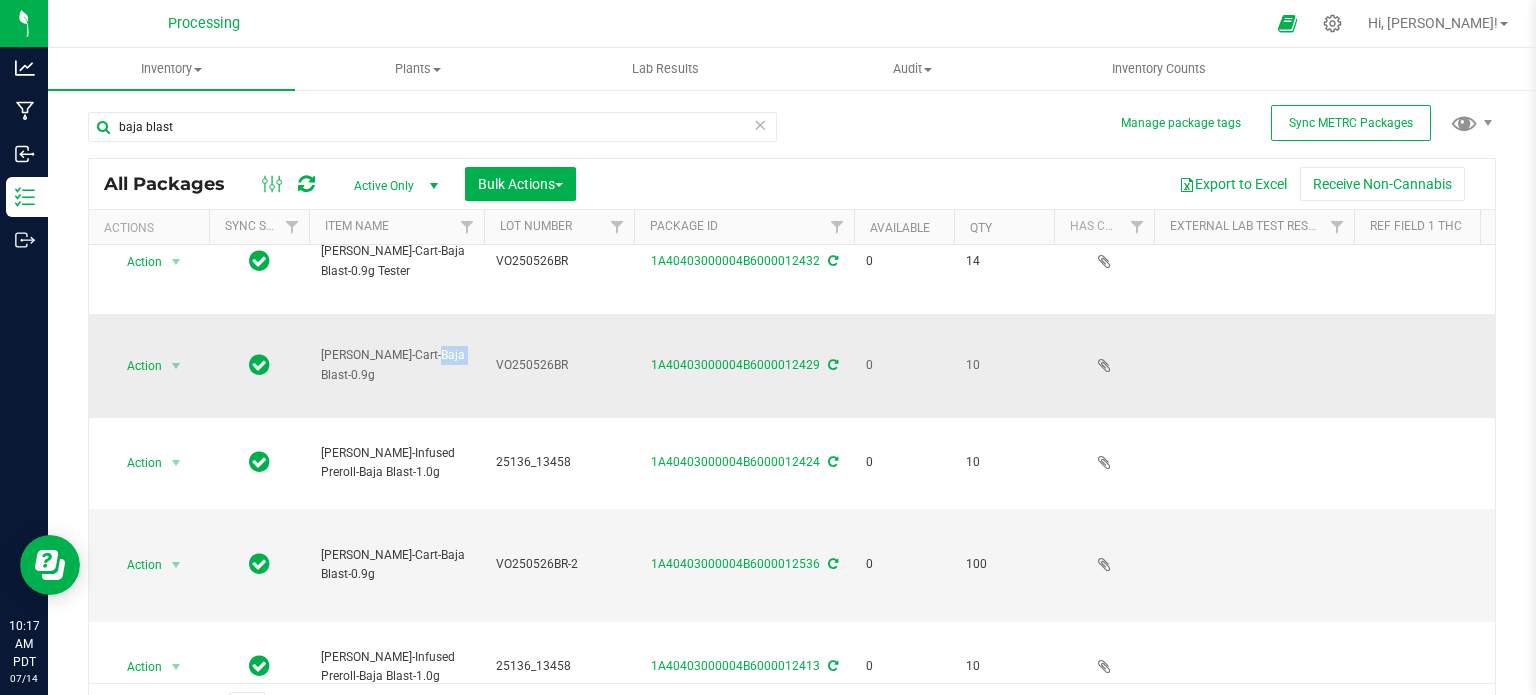 click on "[PERSON_NAME]-Cart-Baja Blast-0.9g" at bounding box center (396, 365) 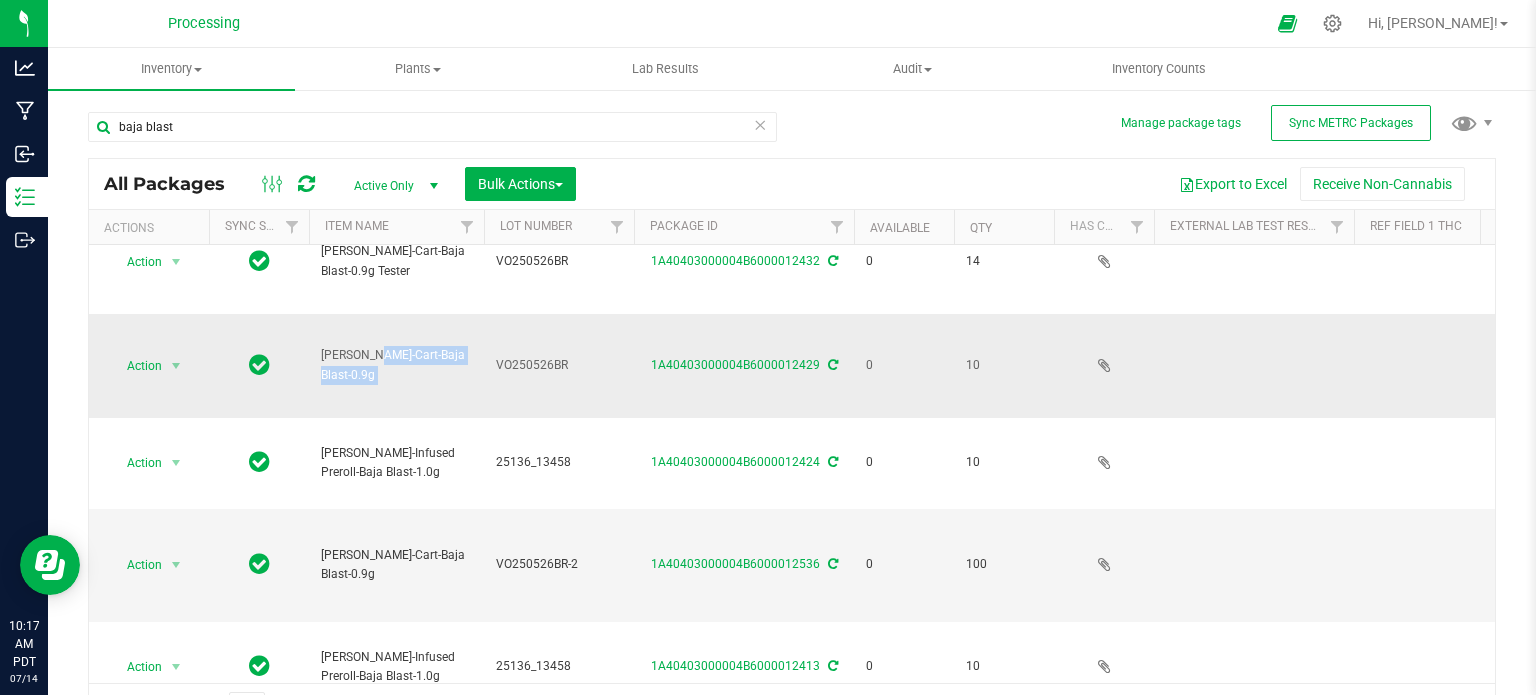 click on "[PERSON_NAME]-Cart-Baja Blast-0.9g" at bounding box center (396, 365) 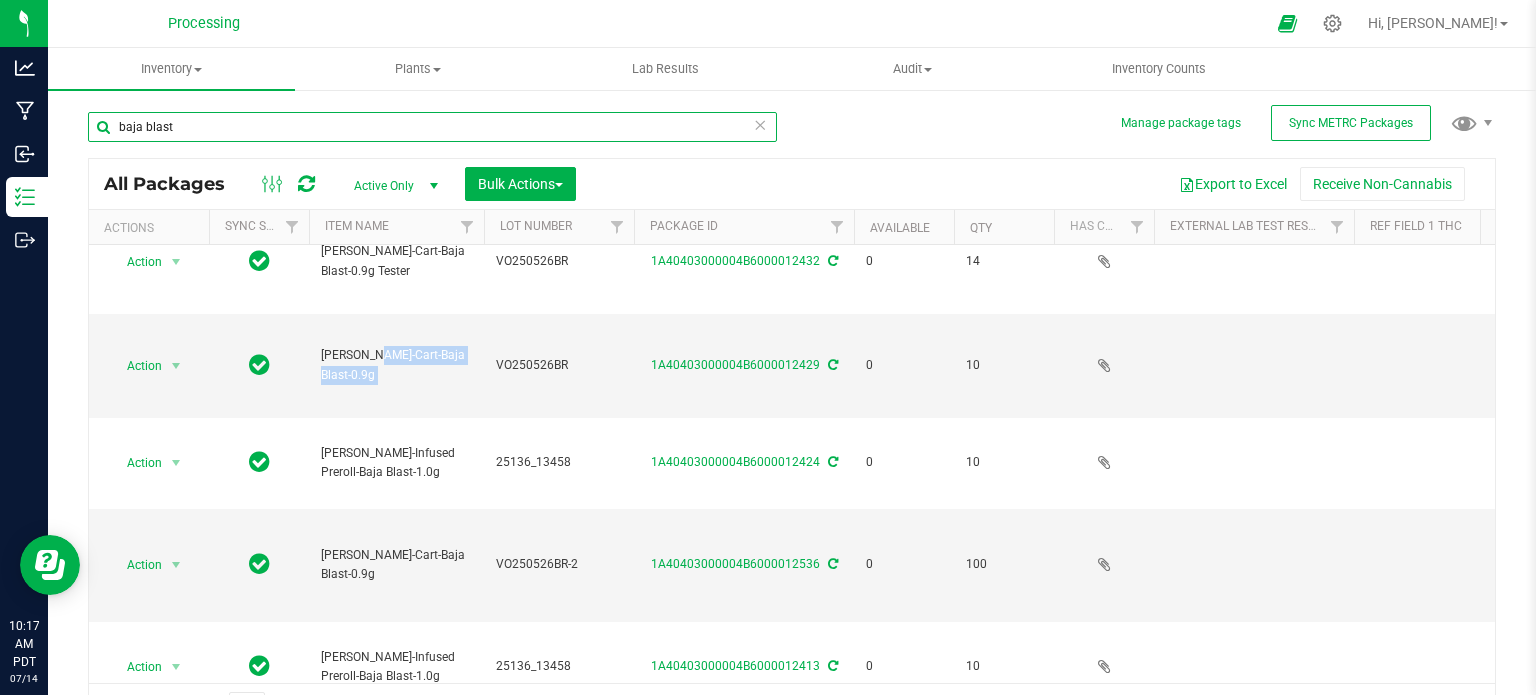click on "baja blast" at bounding box center [432, 127] 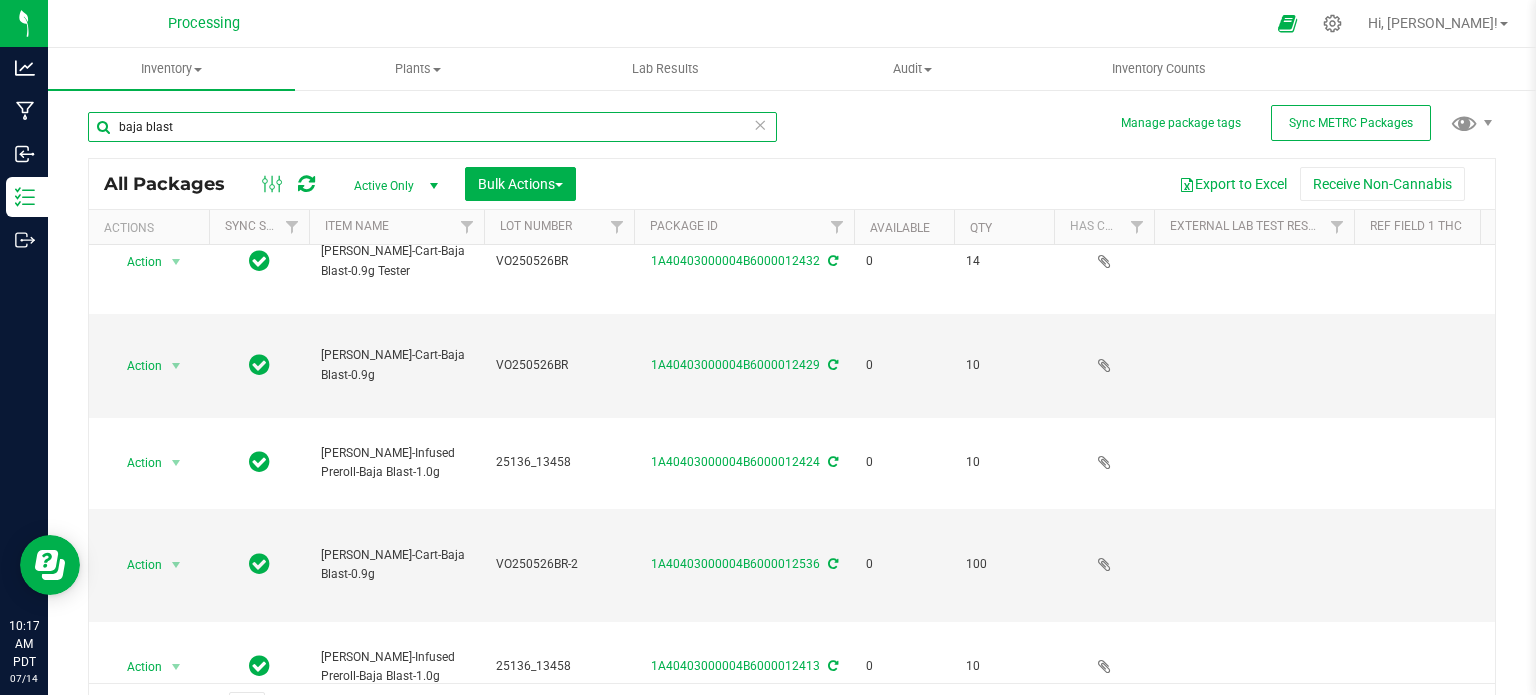 click on "baja blast" at bounding box center (432, 127) 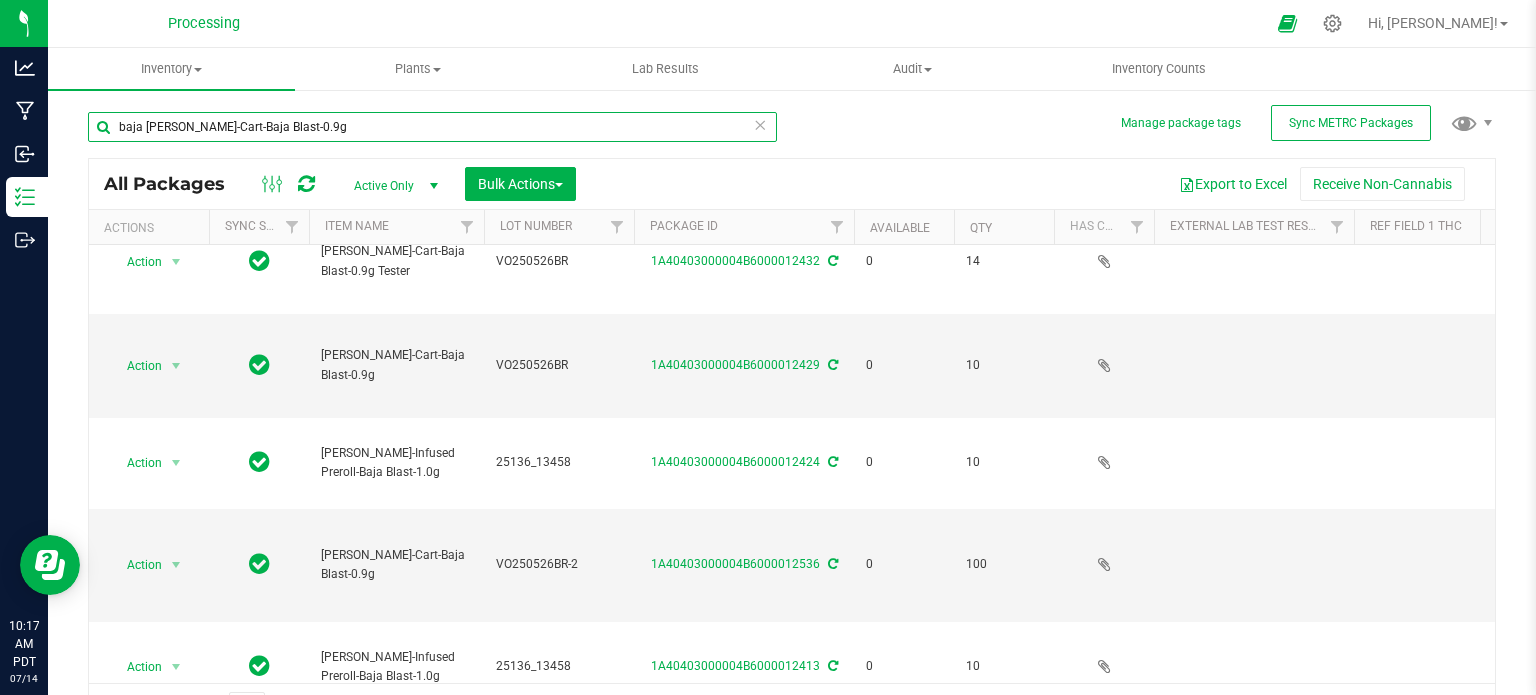 click on "baja HUST-Cart-Baja Blast-0.9g" at bounding box center (432, 127) 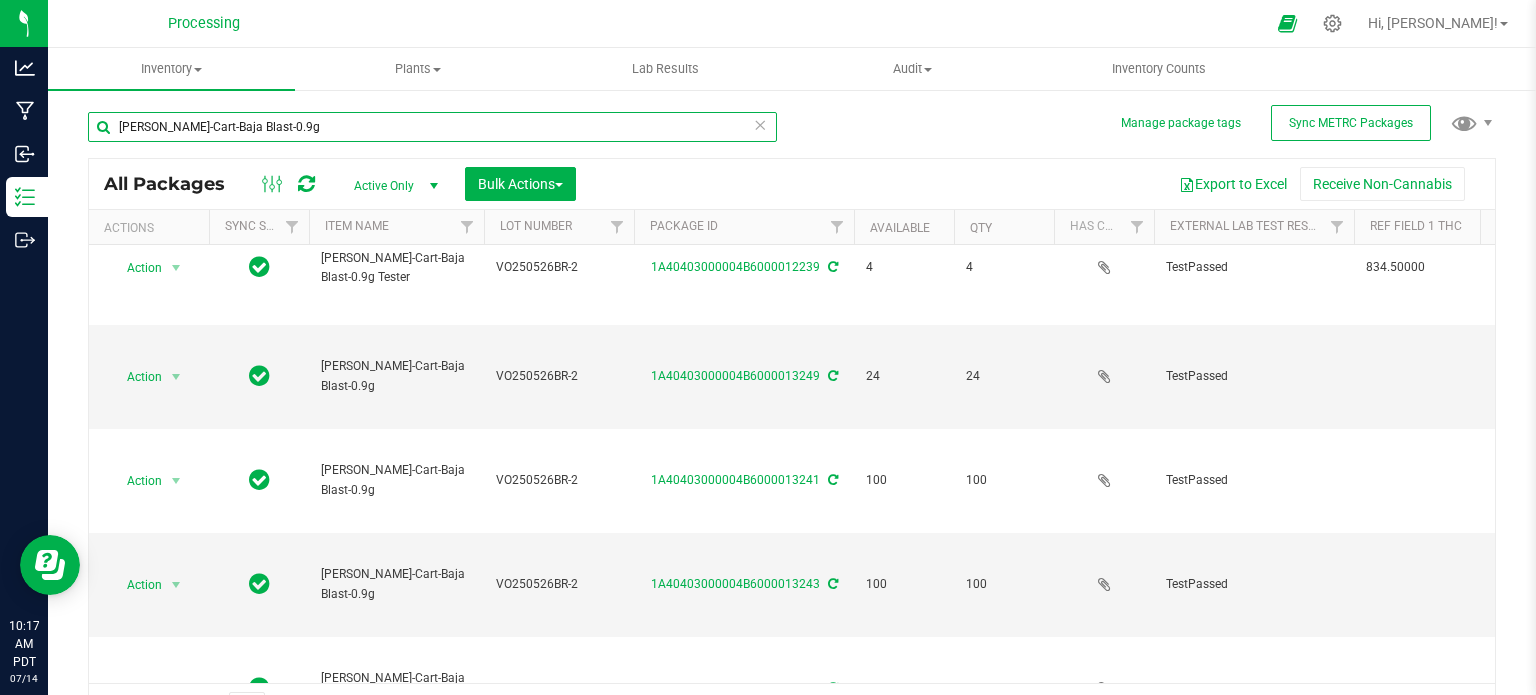 scroll, scrollTop: 925, scrollLeft: 0, axis: vertical 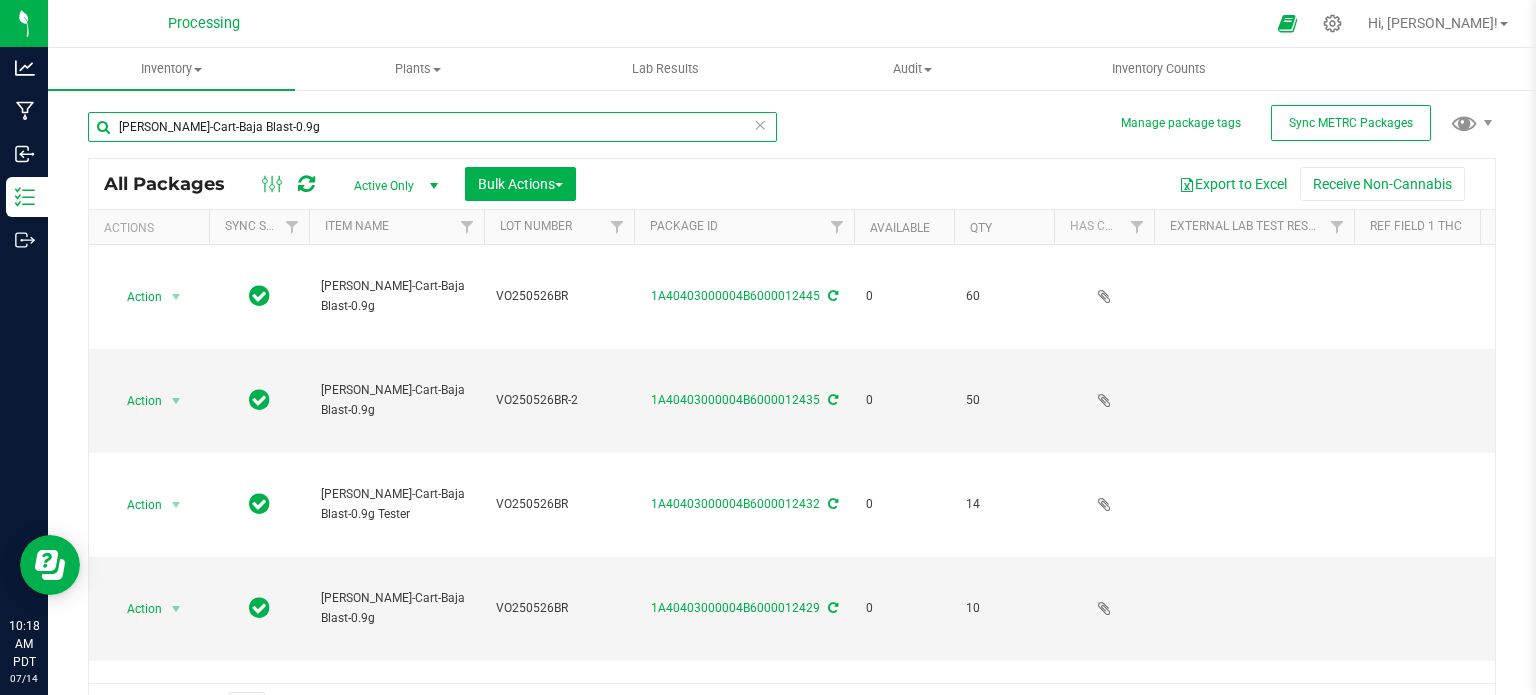 click on "[PERSON_NAME]-Cart-Baja Blast-0.9g" at bounding box center (432, 127) 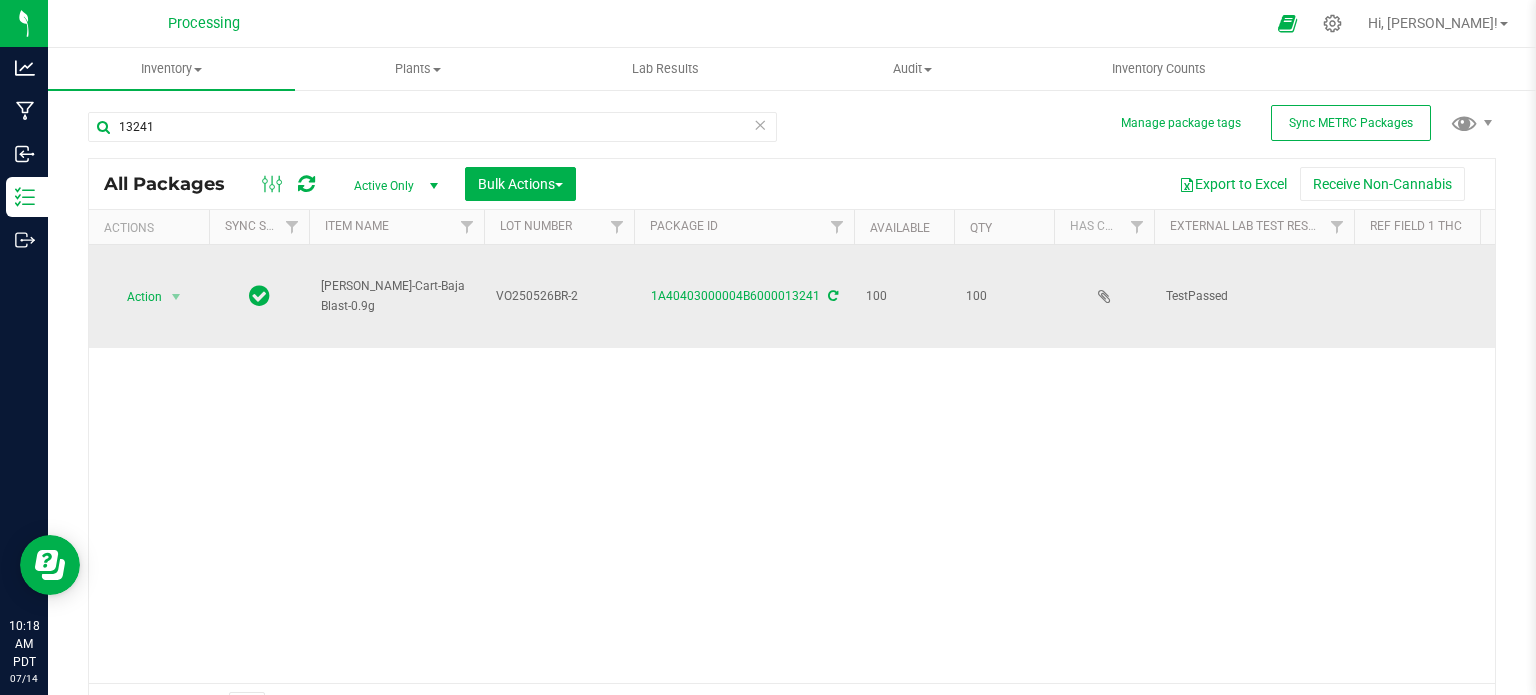 click on "[PERSON_NAME]-Cart-Baja Blast-0.9g" at bounding box center [396, 296] 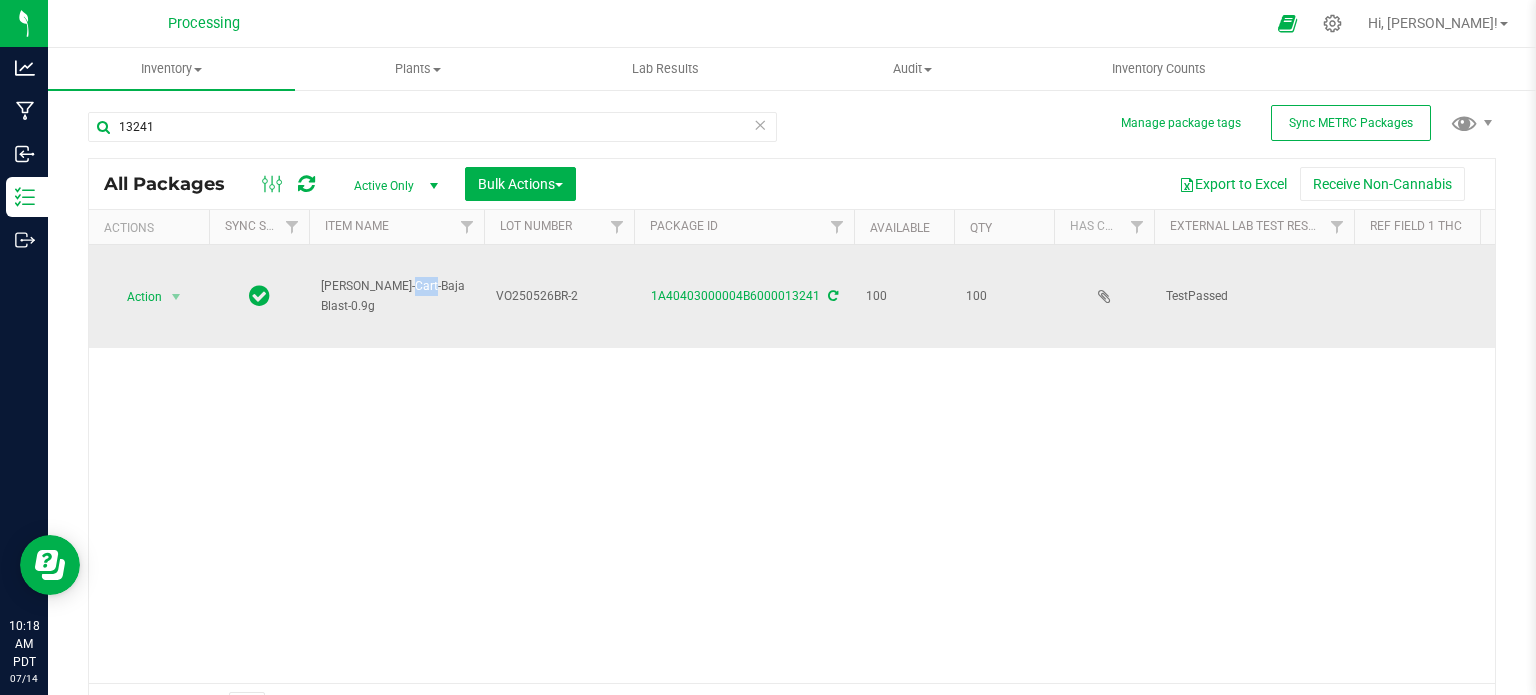 click on "[PERSON_NAME]-Cart-Baja Blast-0.9g" at bounding box center (396, 296) 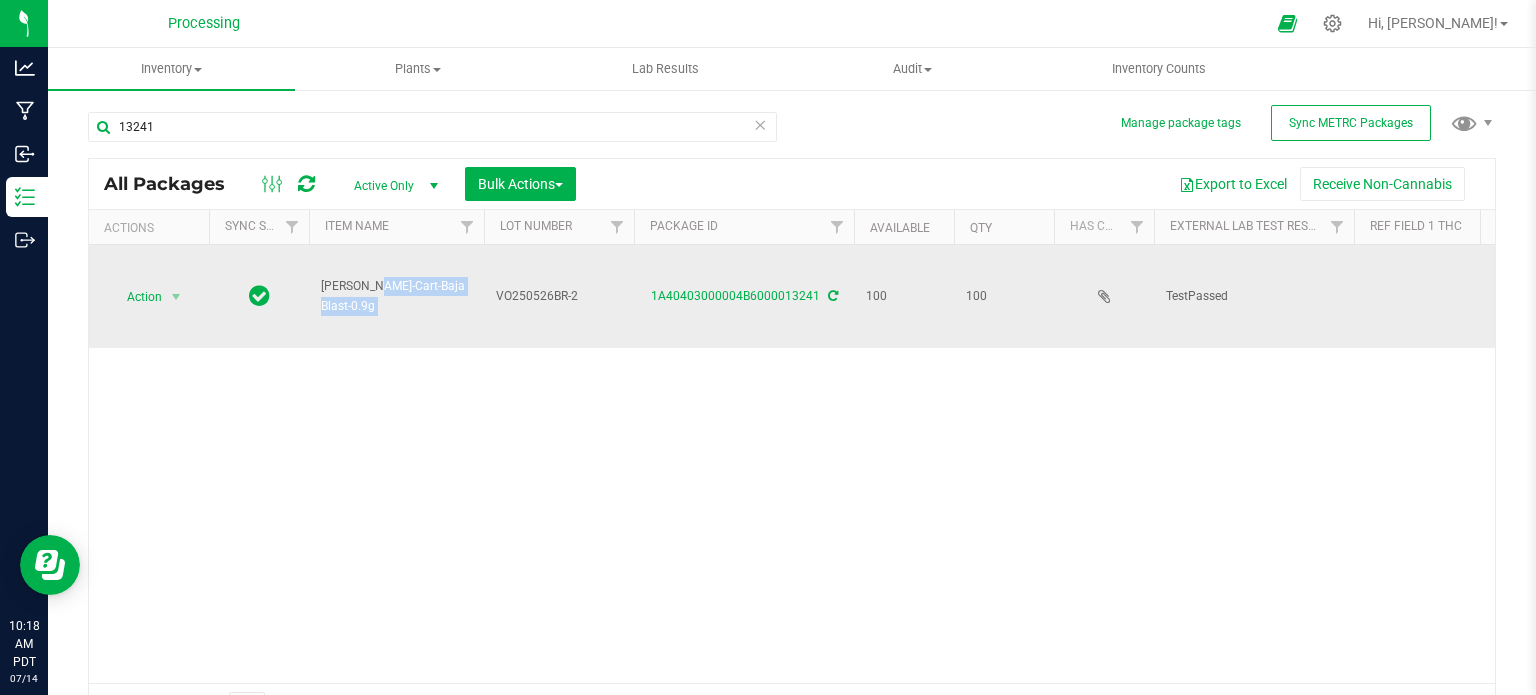click on "[PERSON_NAME]-Cart-Baja Blast-0.9g" at bounding box center (396, 296) 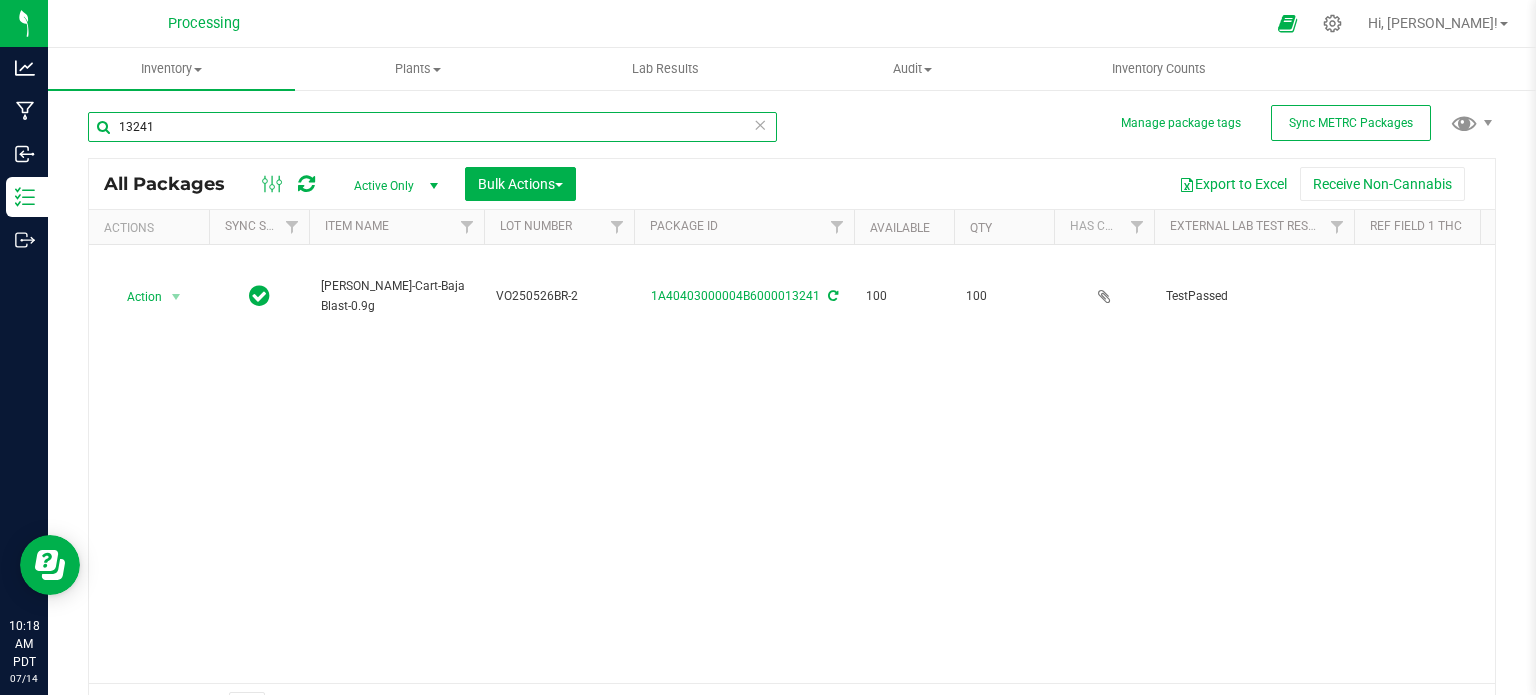 click on "13241" at bounding box center (432, 127) 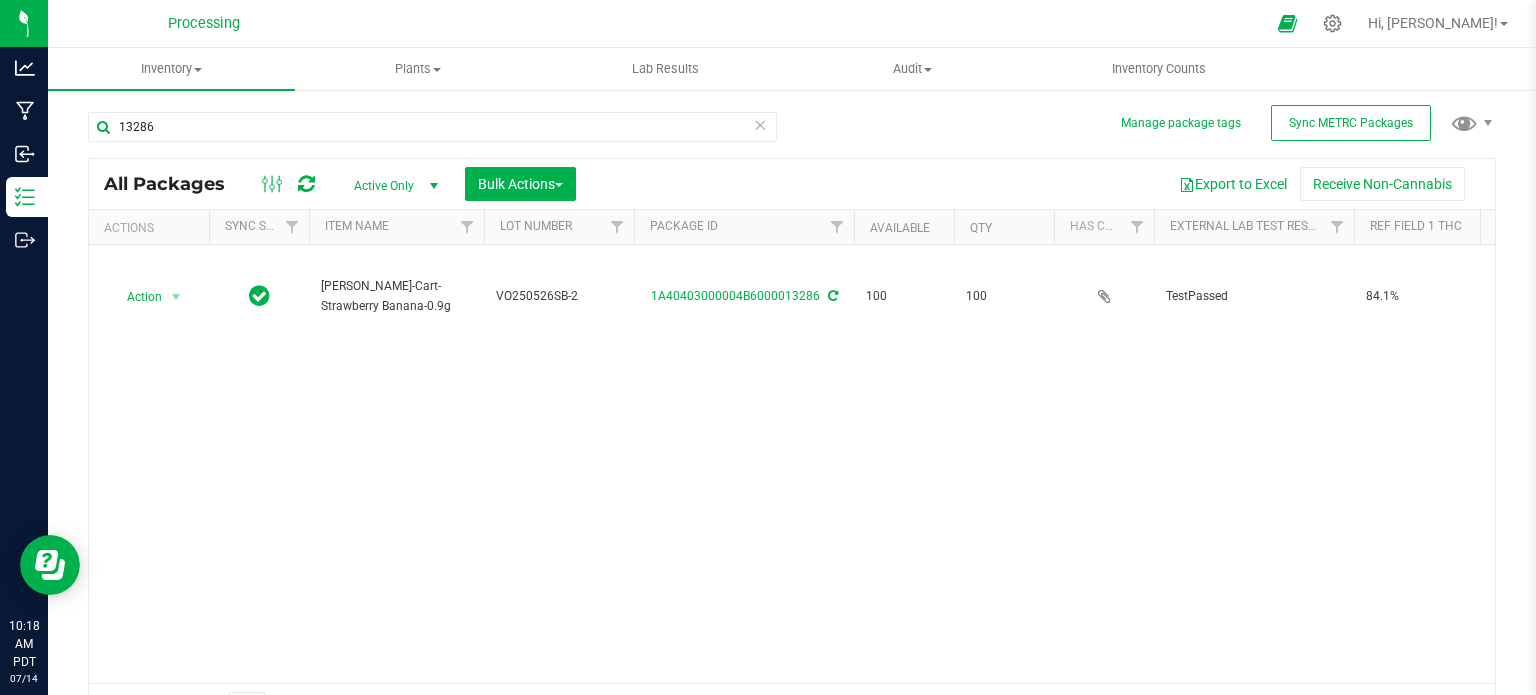 click on "HUST-Cart-Strawberry Banana-0.9g" at bounding box center (396, 296) 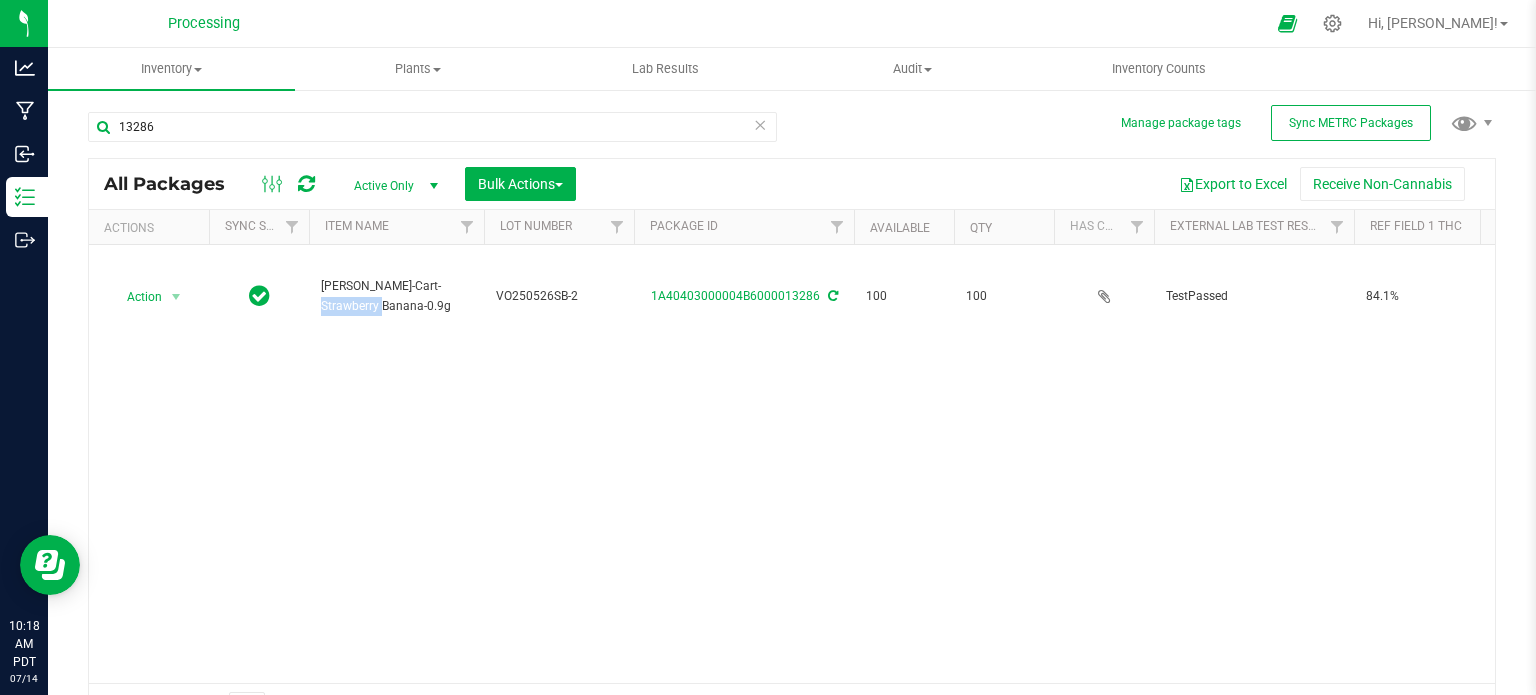 click on "HUST-Cart-Strawberry Banana-0.9g" at bounding box center [396, 296] 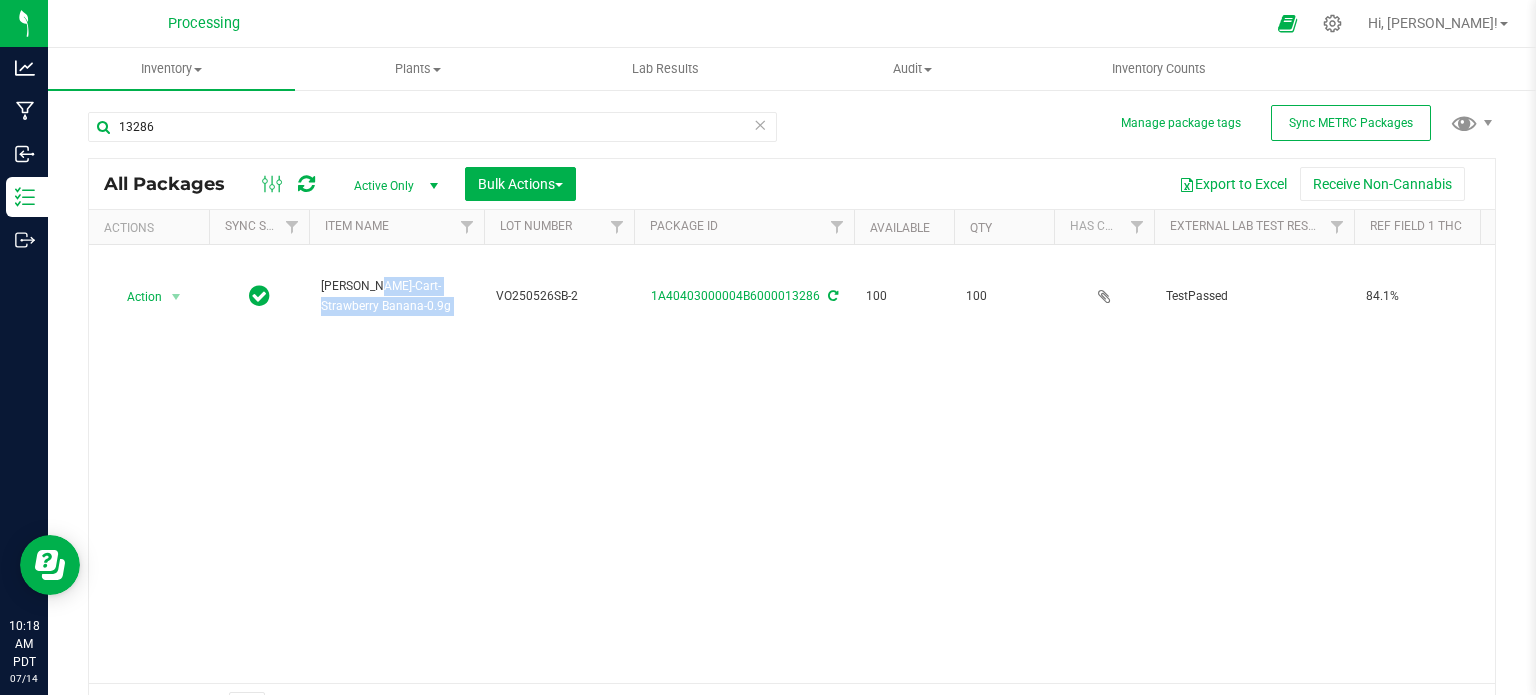click on "HUST-Cart-Strawberry Banana-0.9g" at bounding box center (396, 296) 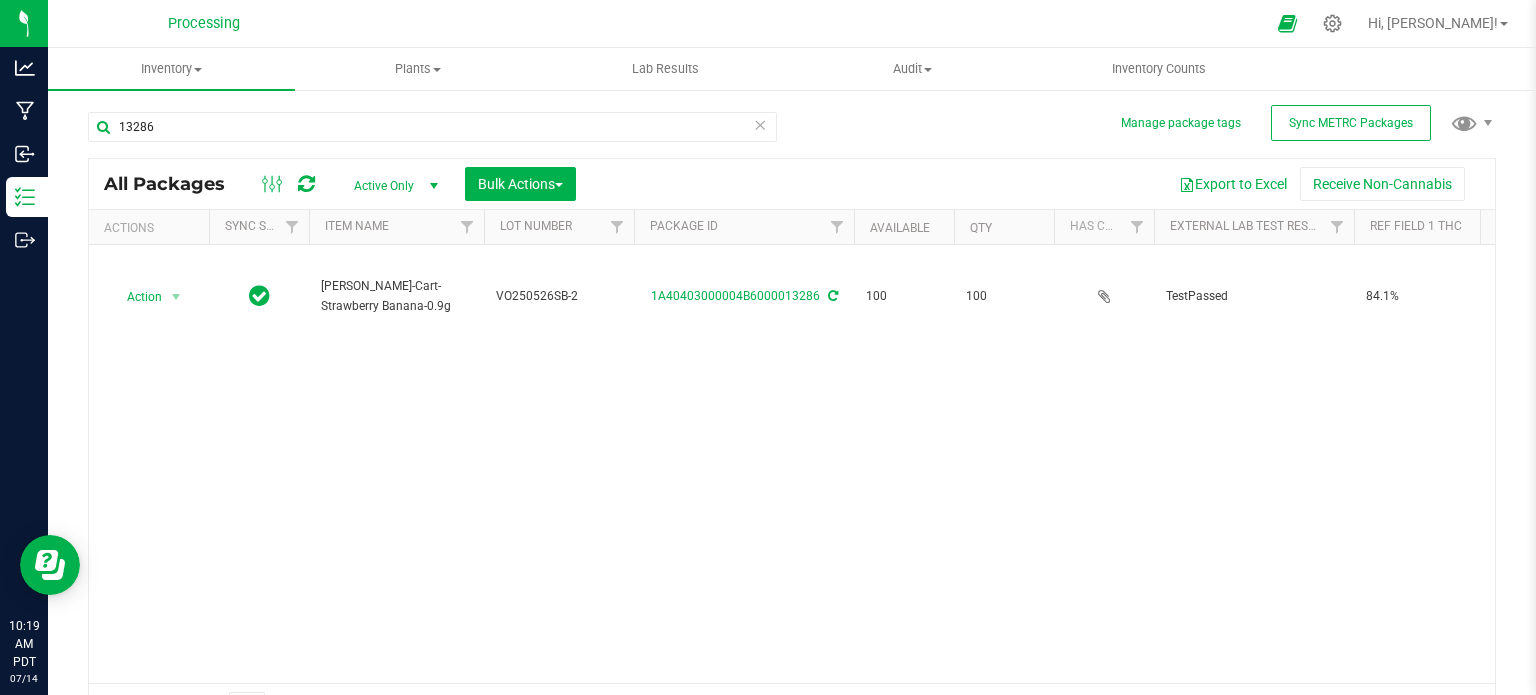click on "13286" at bounding box center (440, 126) 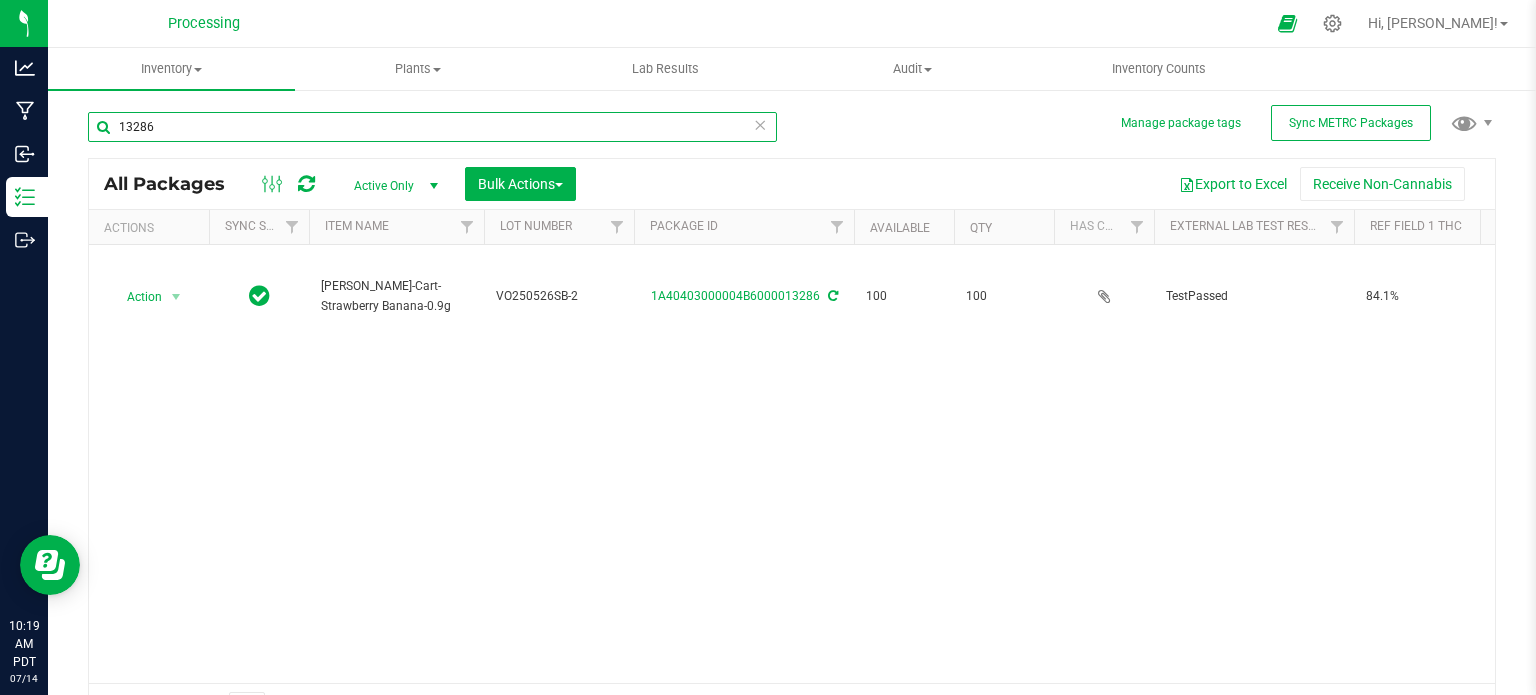 click on "13286" at bounding box center (432, 127) 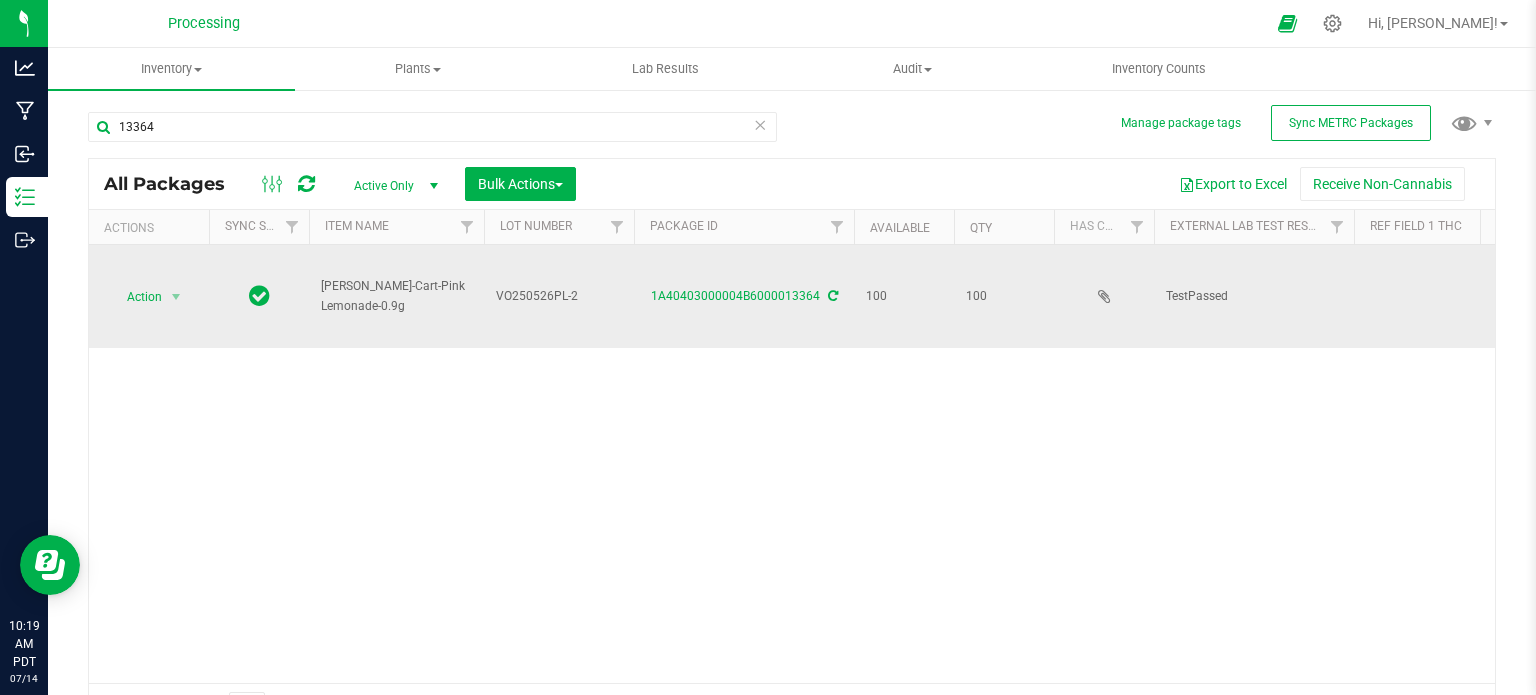 click on "HUST-Cart-Pink Lemonade-0.9g" at bounding box center (396, 296) 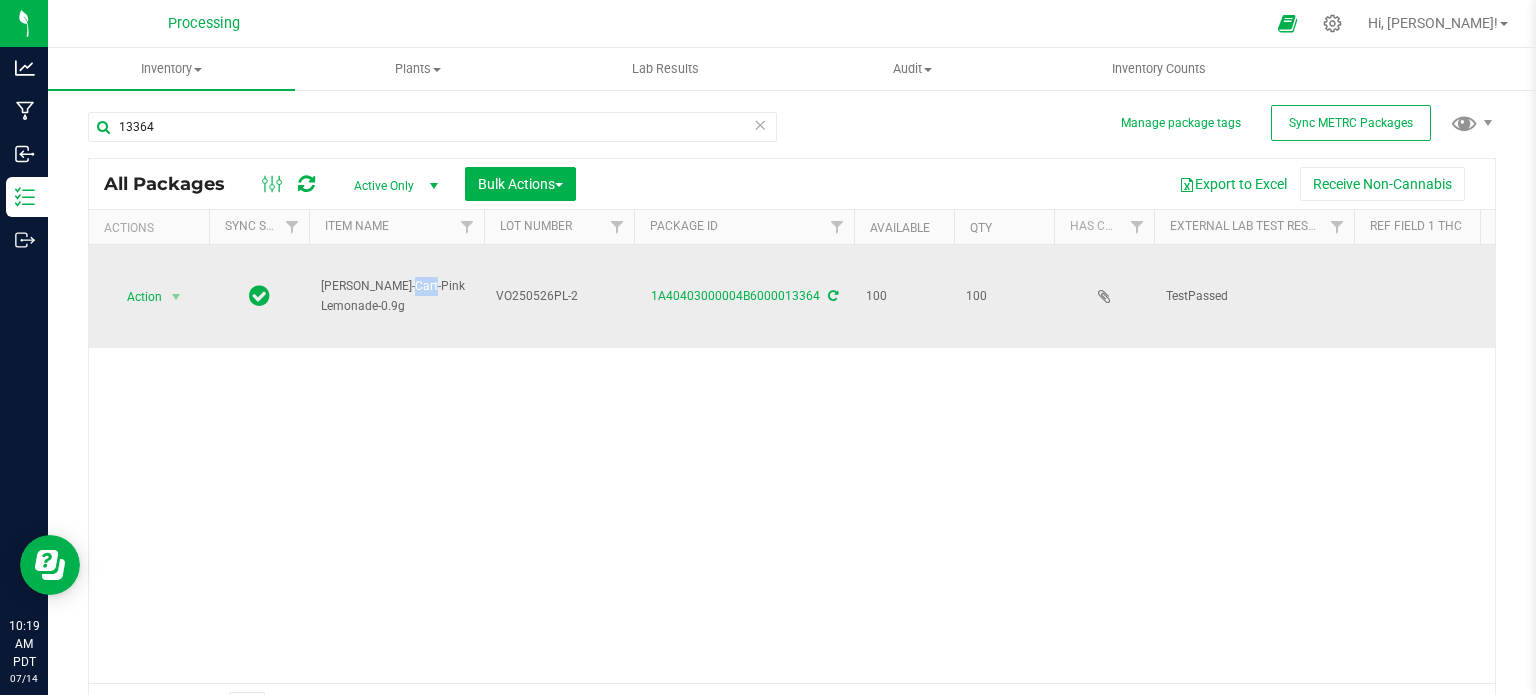 click on "HUST-Cart-Pink Lemonade-0.9g" at bounding box center [396, 296] 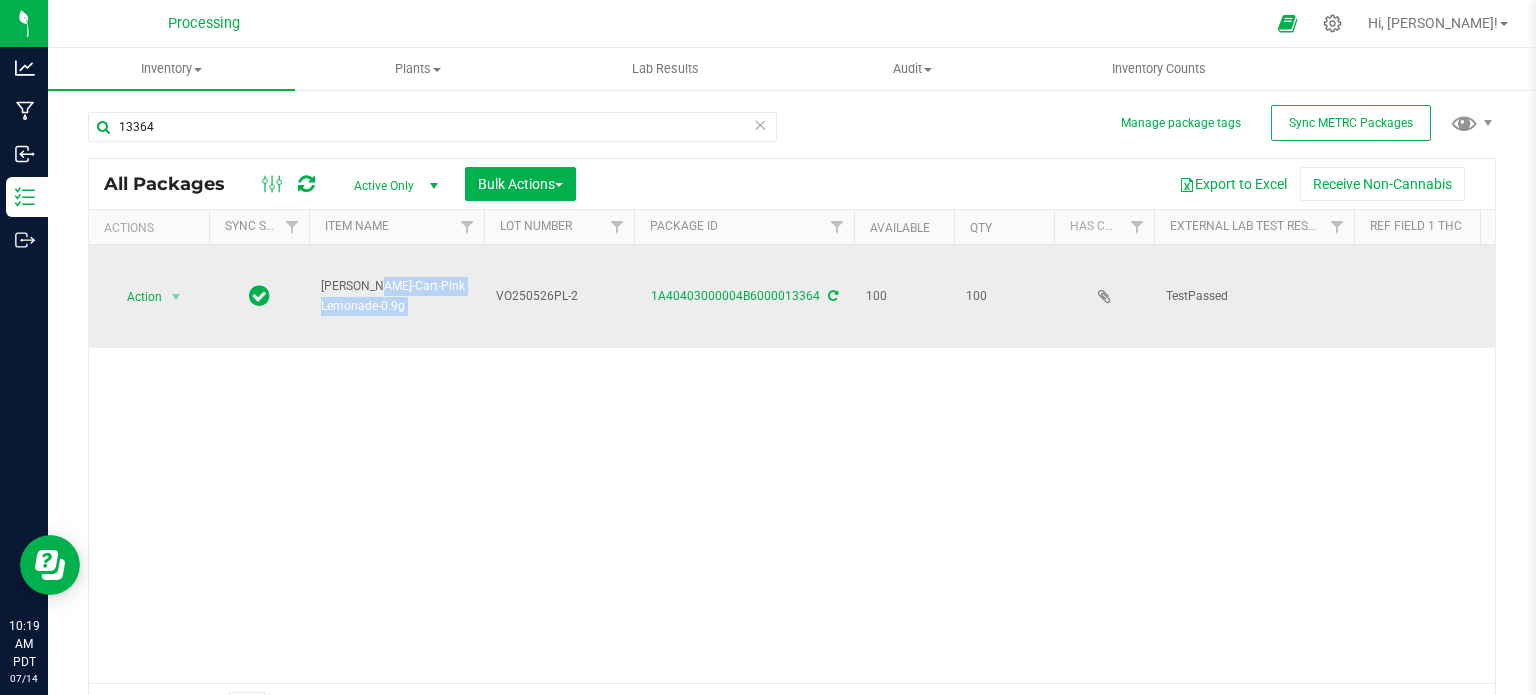 click on "HUST-Cart-Pink Lemonade-0.9g" at bounding box center (396, 296) 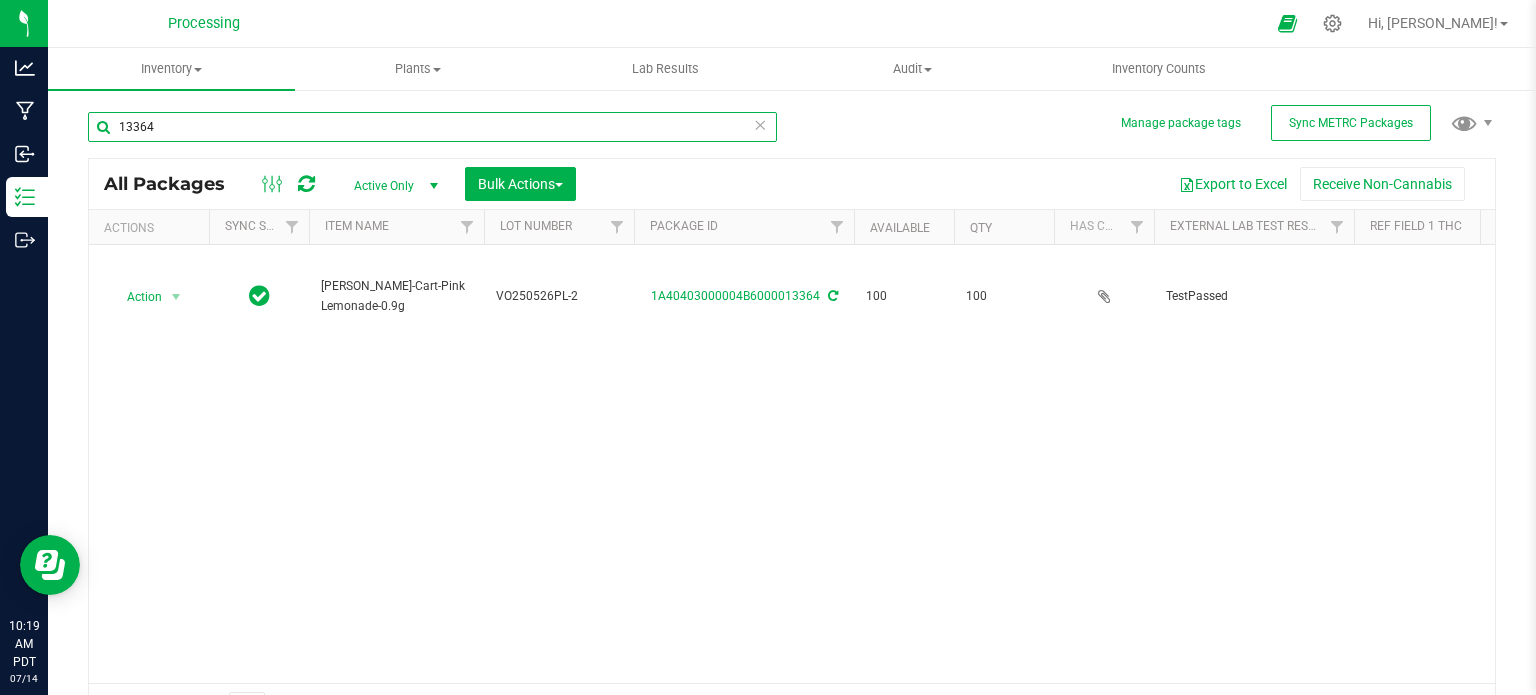 click on "13364" at bounding box center [432, 127] 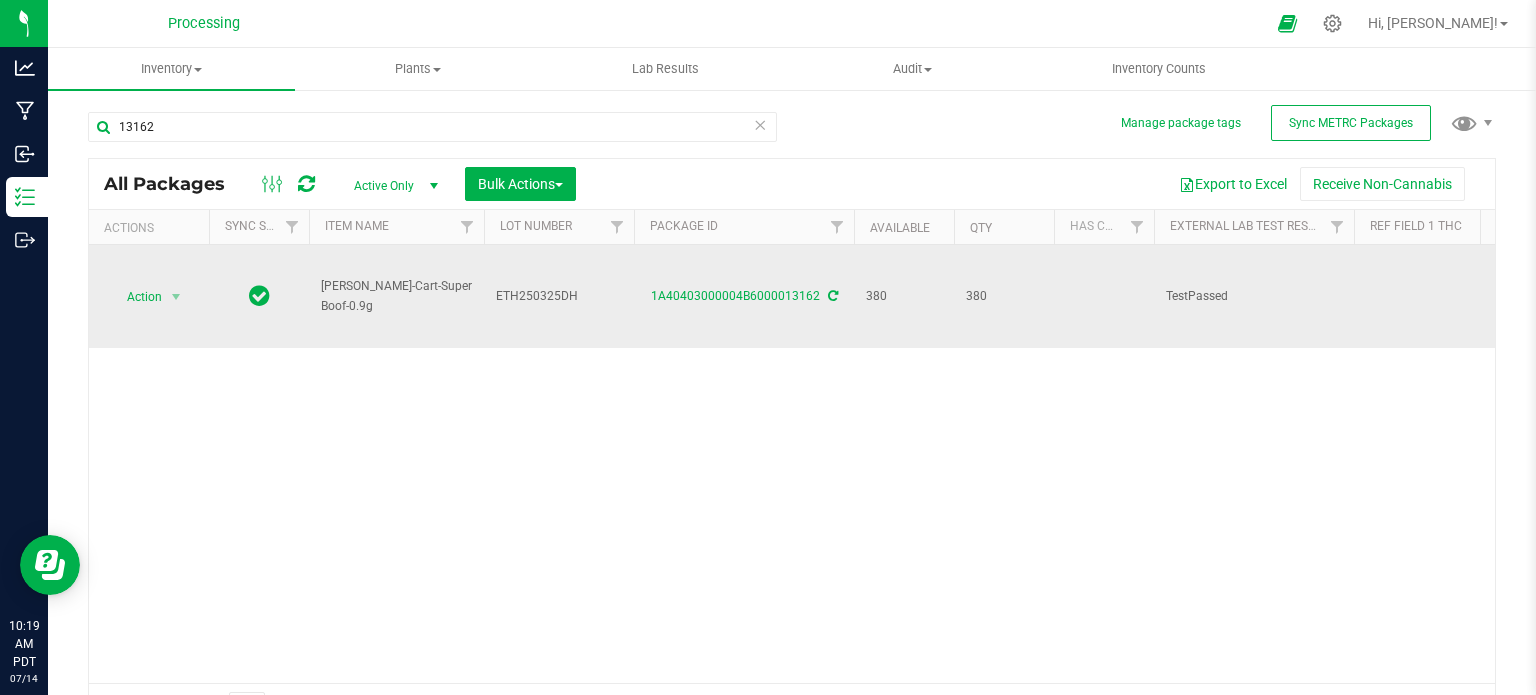 click on "HUST-Cart-Super Boof-0.9g" at bounding box center (396, 296) 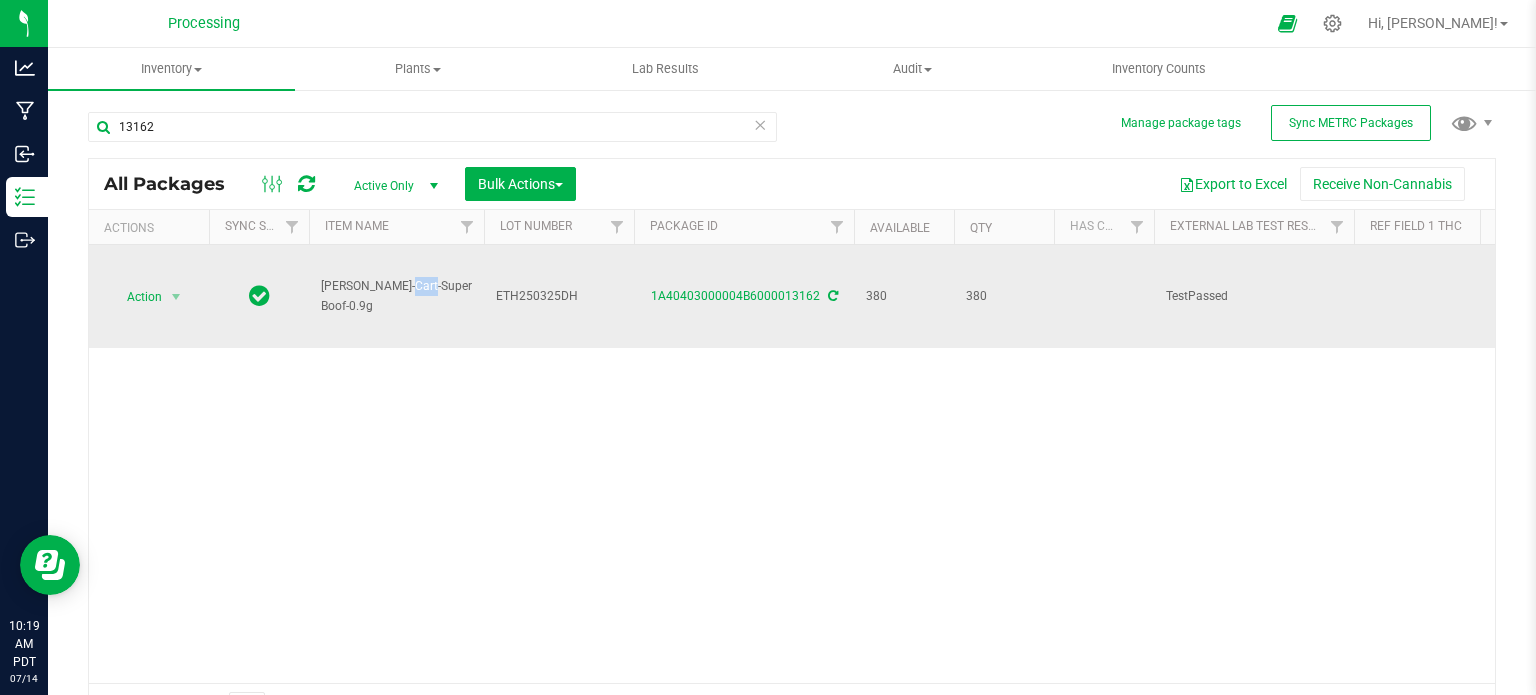 click on "HUST-Cart-Super Boof-0.9g" at bounding box center [396, 296] 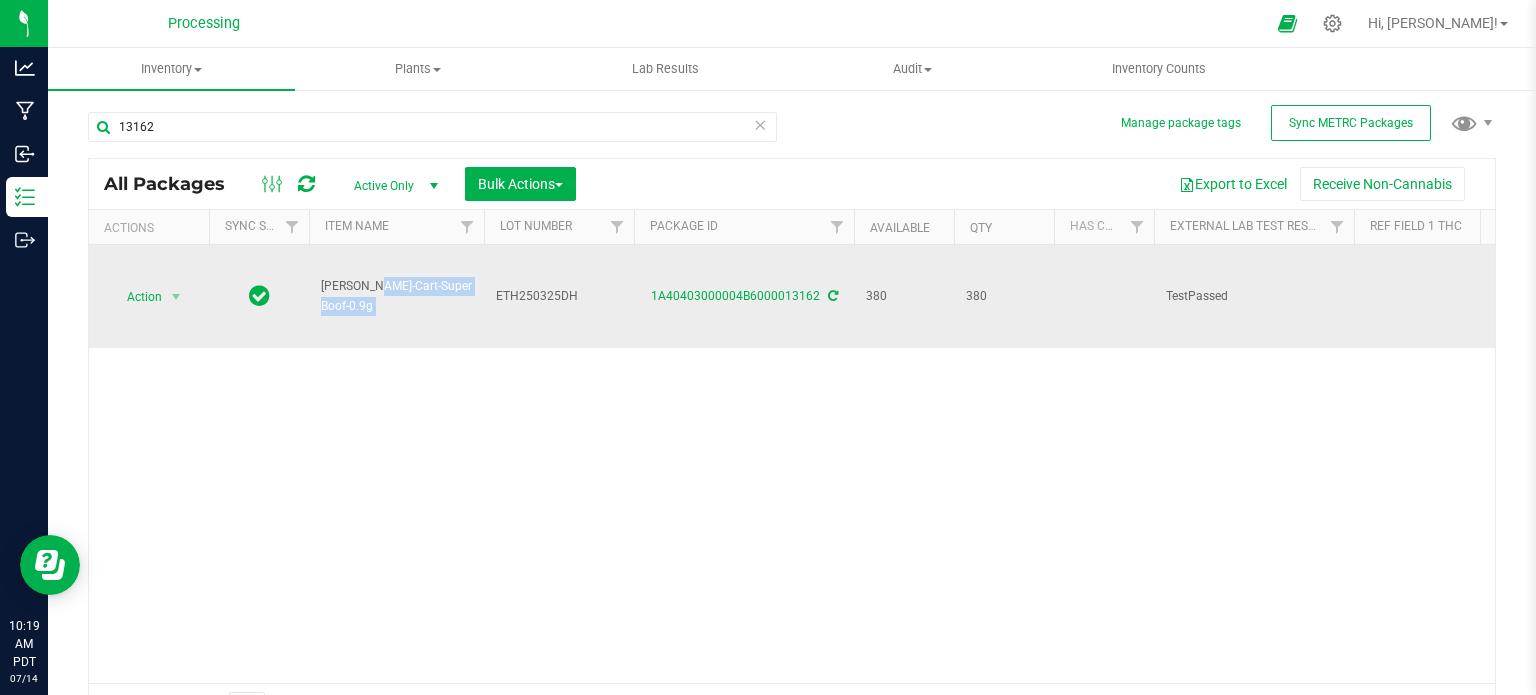 click on "HUST-Cart-Super Boof-0.9g" at bounding box center [396, 296] 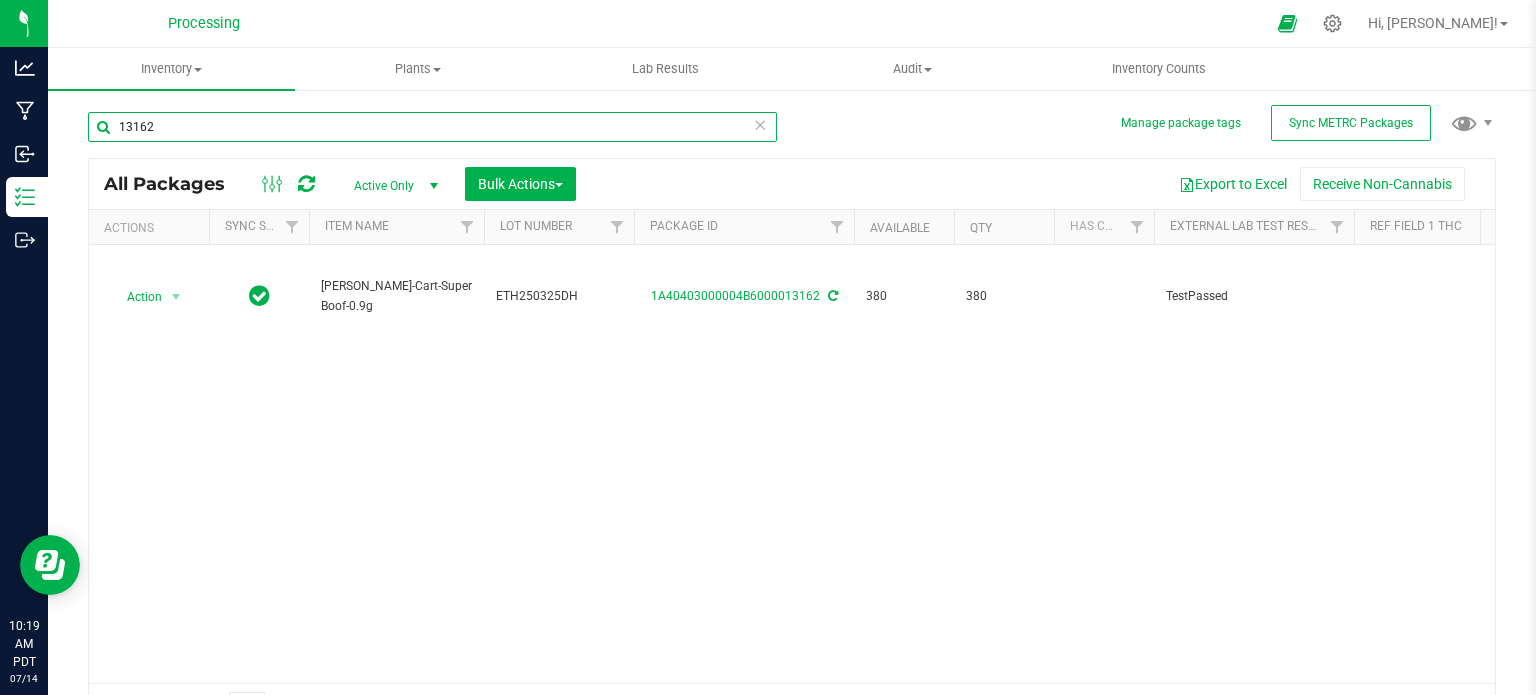 click on "13162" at bounding box center (432, 127) 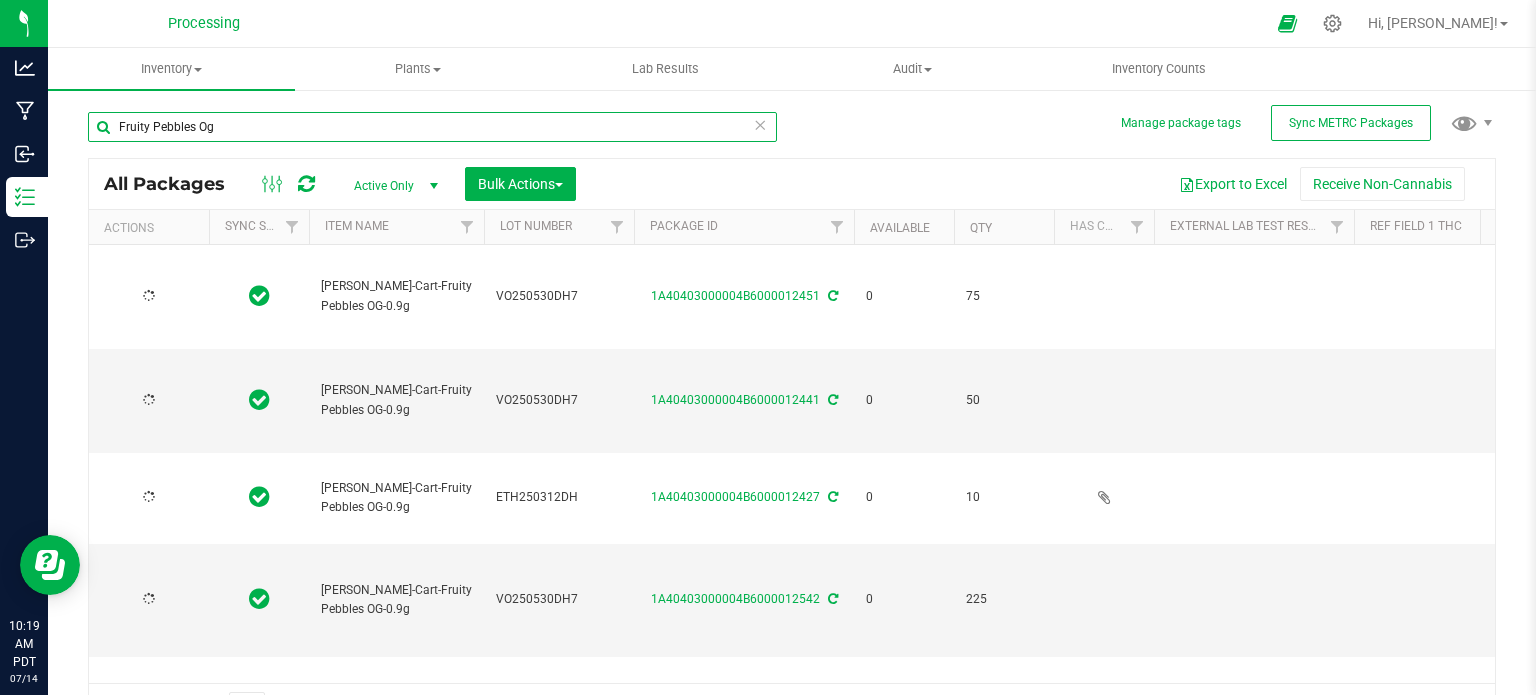 type on "2025-07-08" 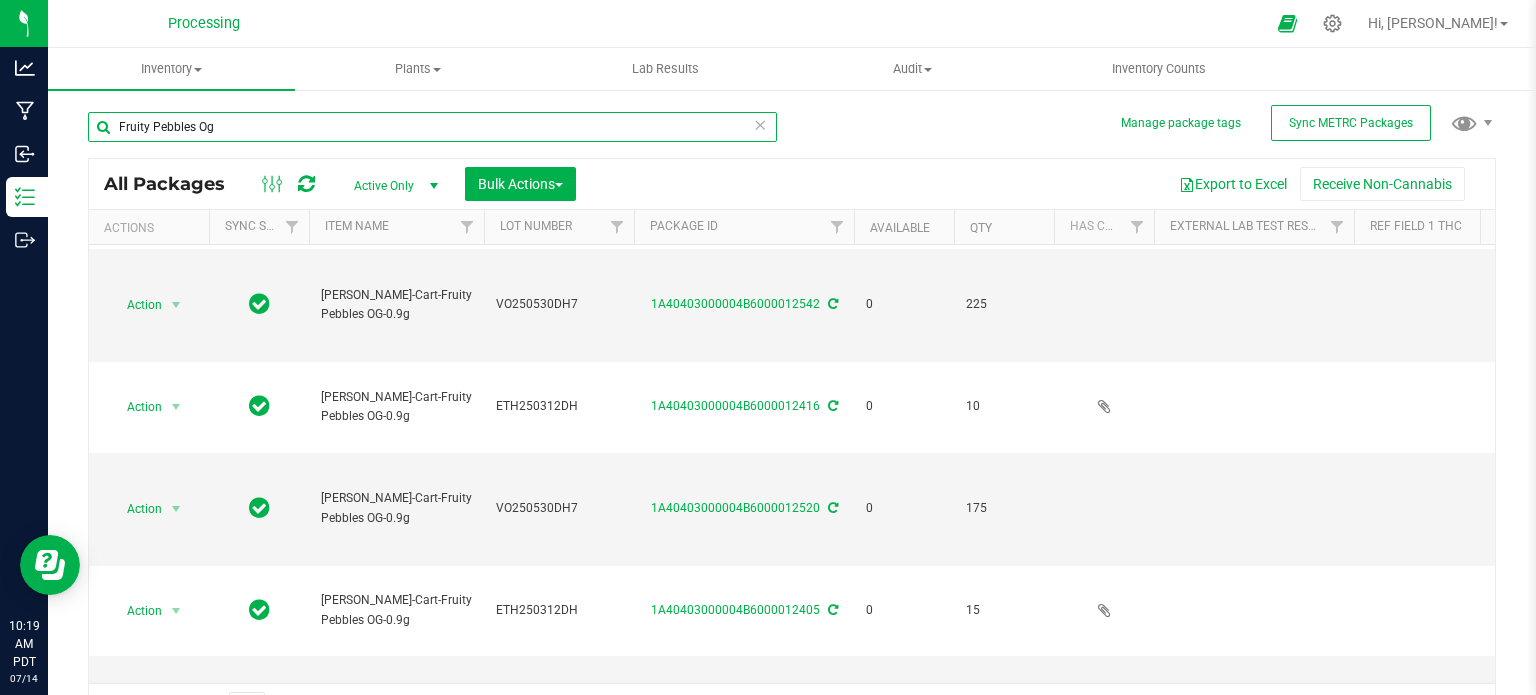 scroll, scrollTop: 356, scrollLeft: 0, axis: vertical 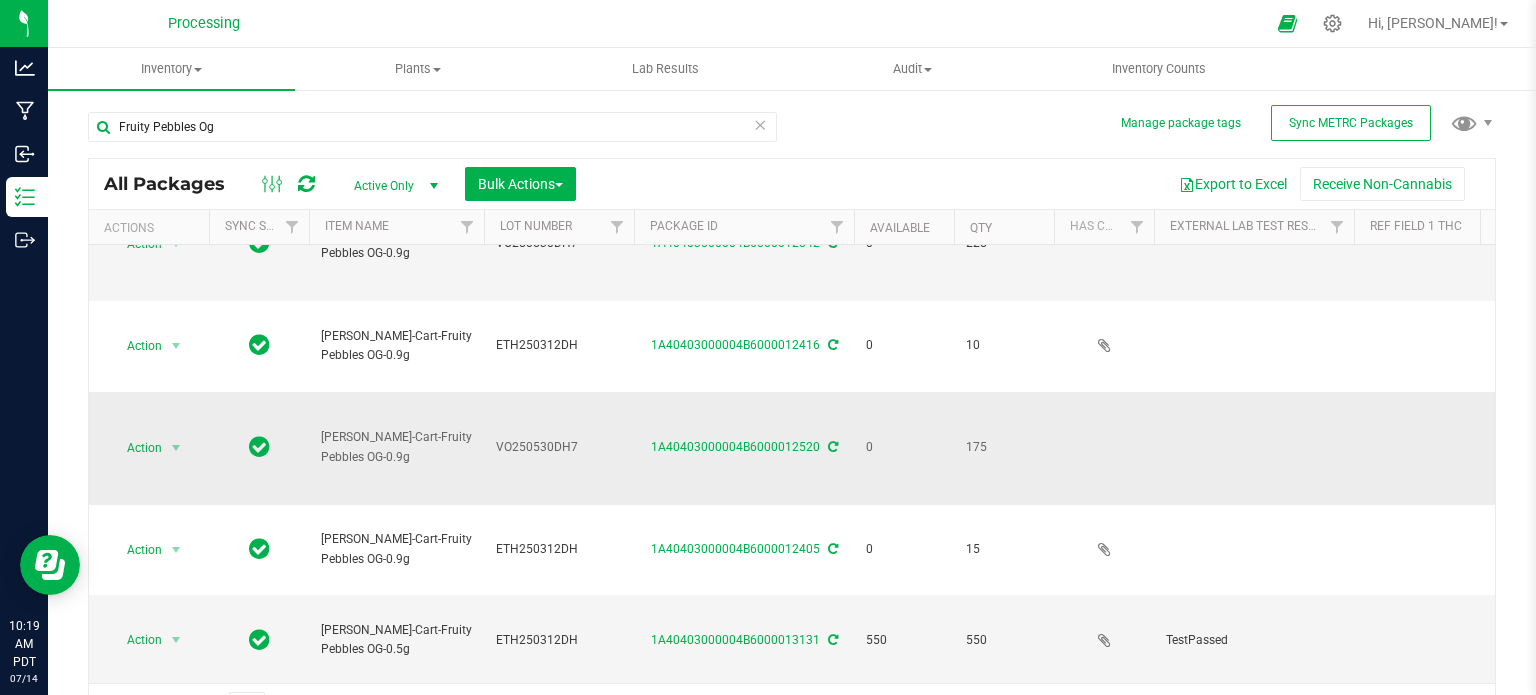 click on "[PERSON_NAME]-Cart-Fruity Pebbles OG-0.9g" at bounding box center (396, 448) 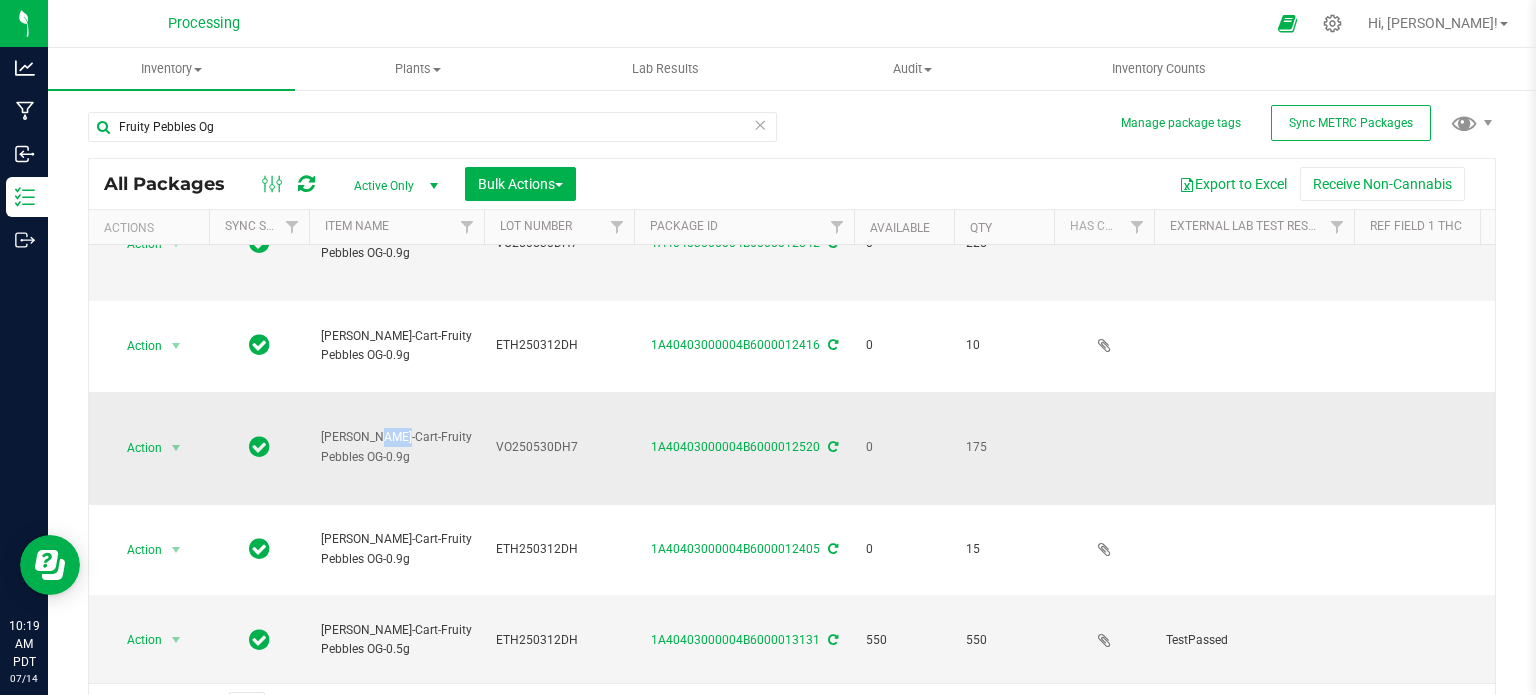 click on "[PERSON_NAME]-Cart-Fruity Pebbles OG-0.9g" at bounding box center [396, 448] 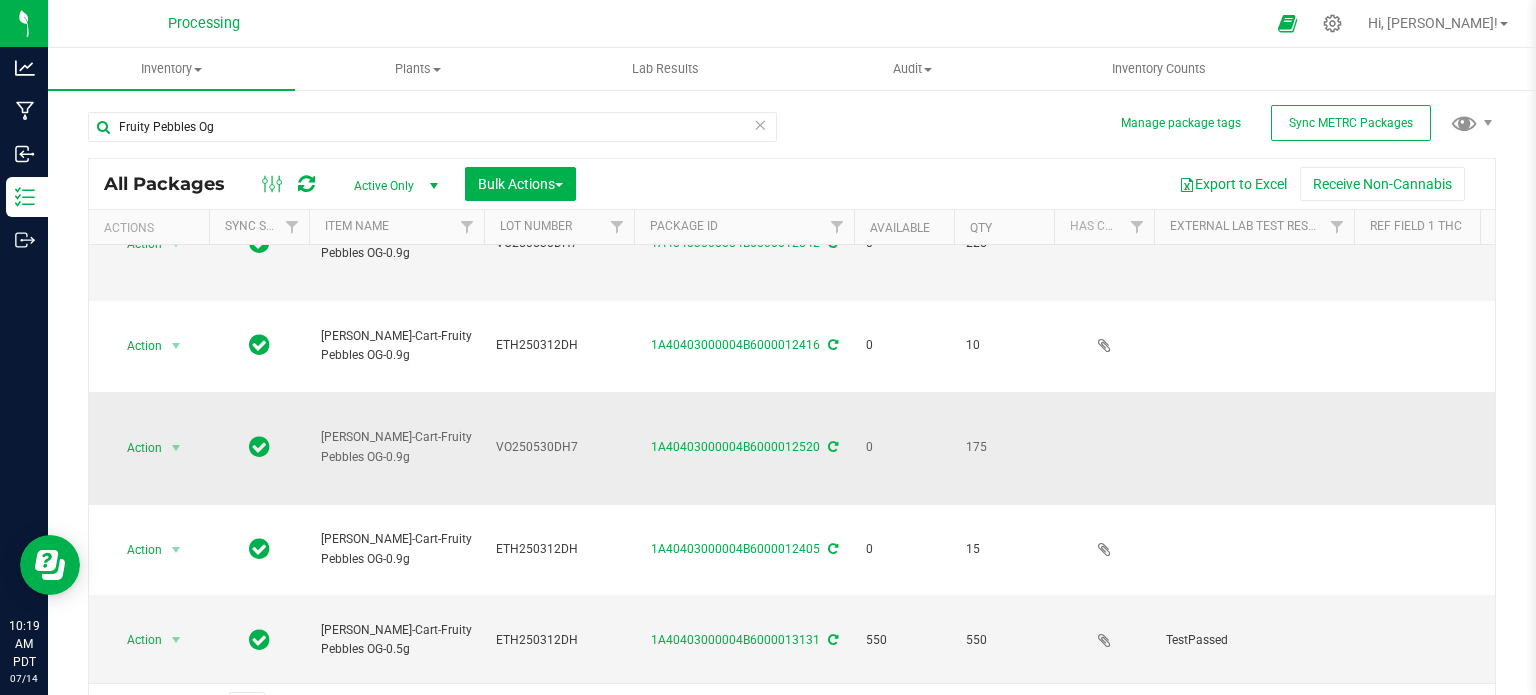 click on "[PERSON_NAME]-Cart-Fruity Pebbles OG-0.9g" at bounding box center (396, 447) 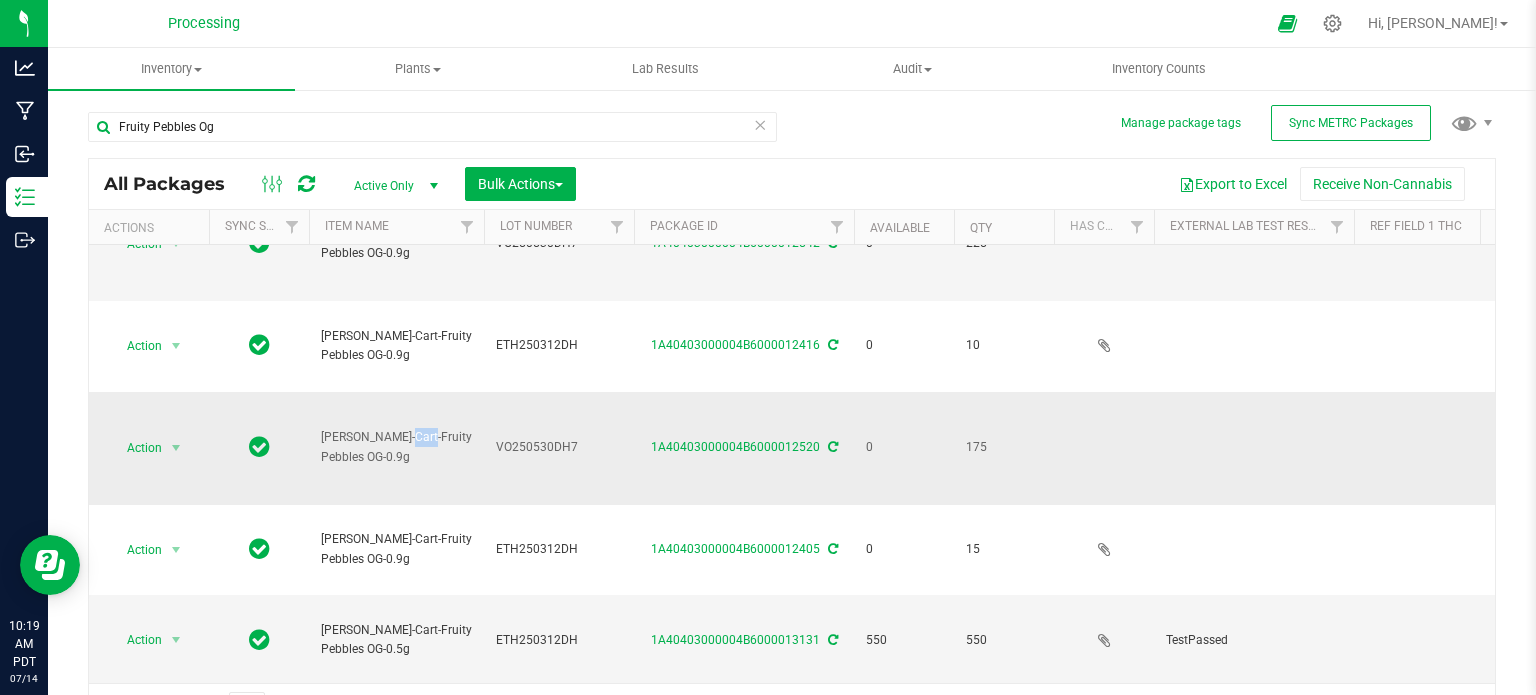 click on "[PERSON_NAME]-Cart-Fruity Pebbles OG-0.9g" at bounding box center (396, 447) 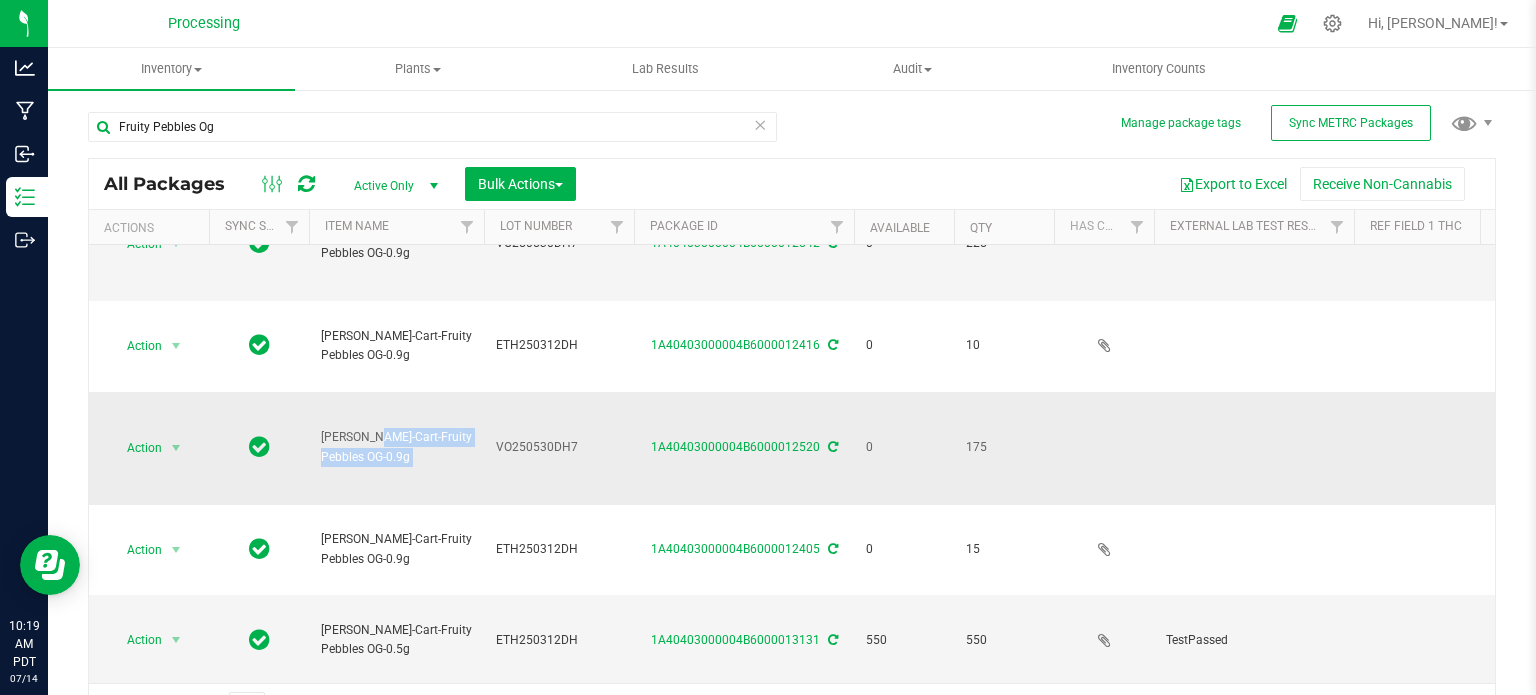 click on "[PERSON_NAME]-Cart-Fruity Pebbles OG-0.9g" at bounding box center [396, 447] 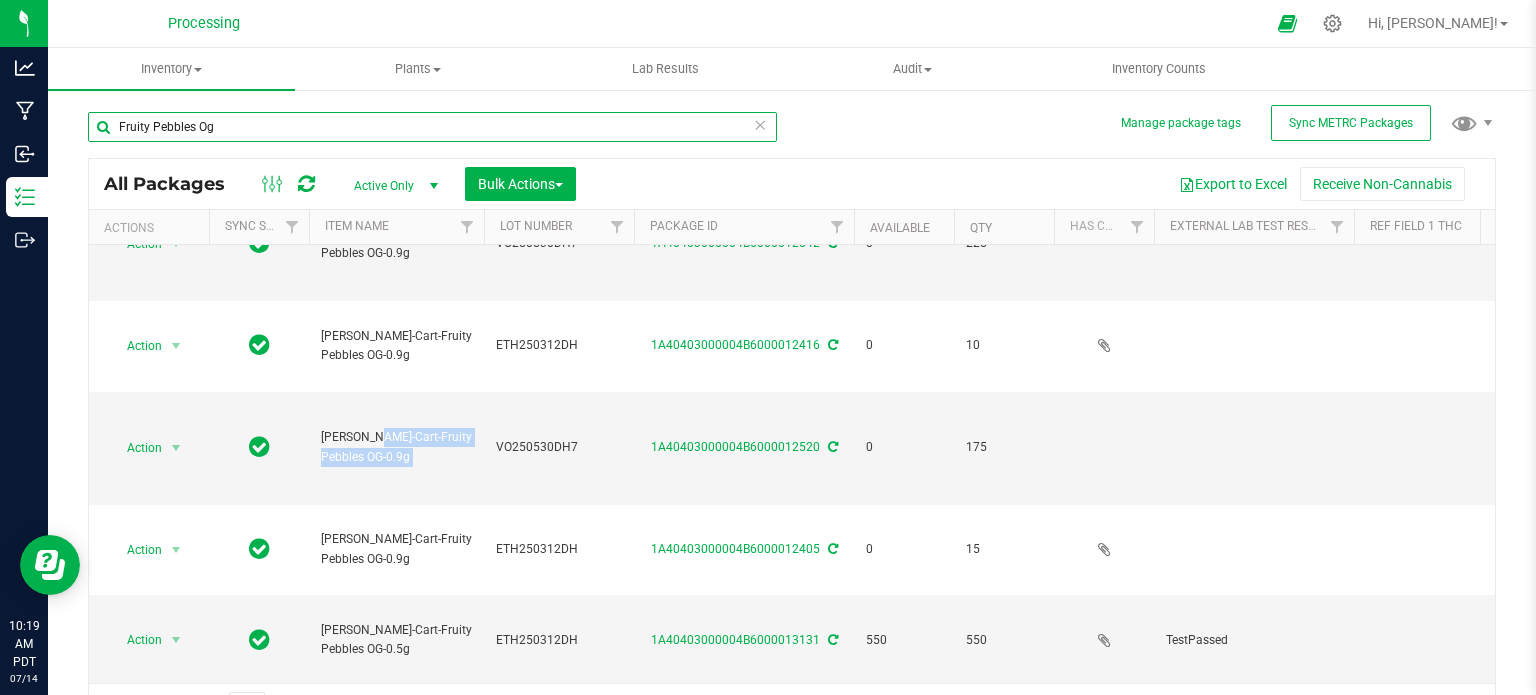 click on "Fruity Pebbles Og" at bounding box center (432, 127) 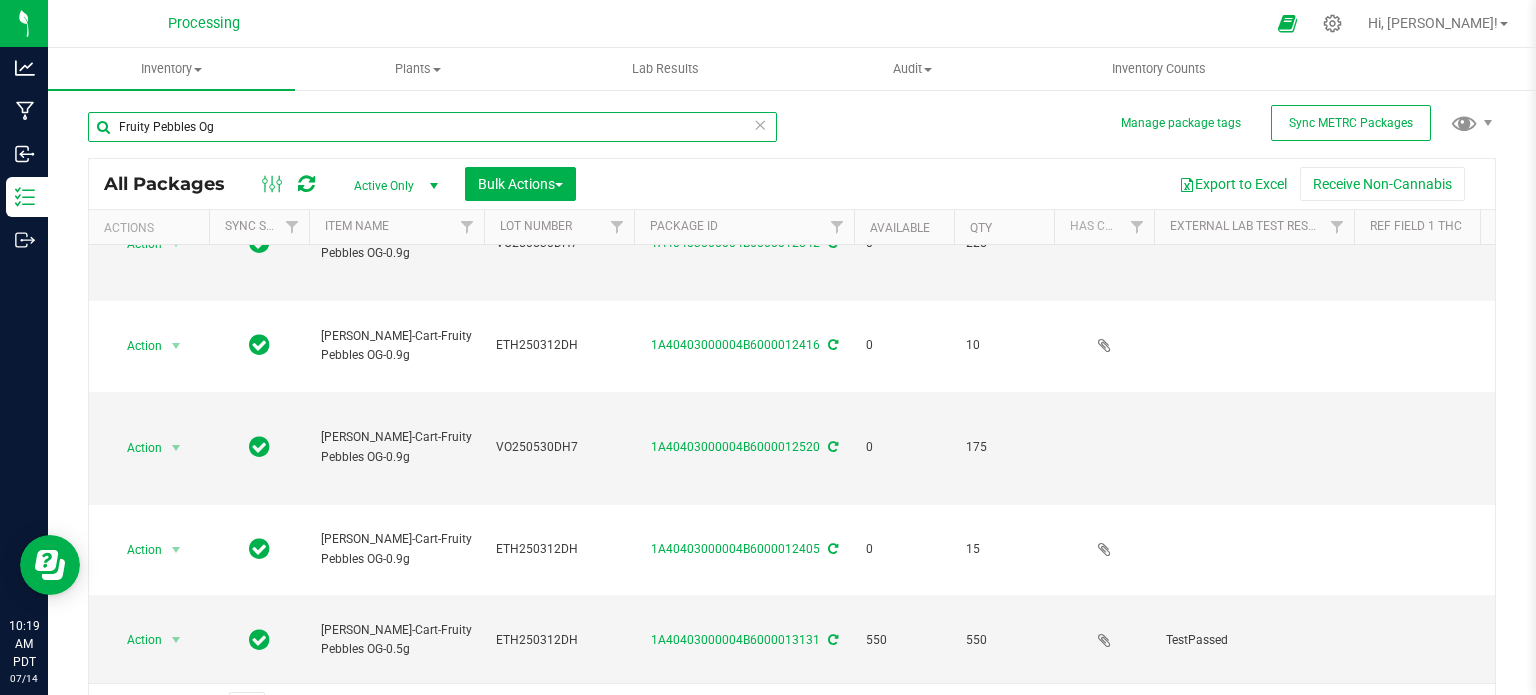 click on "Fruity Pebbles Og" at bounding box center [432, 127] 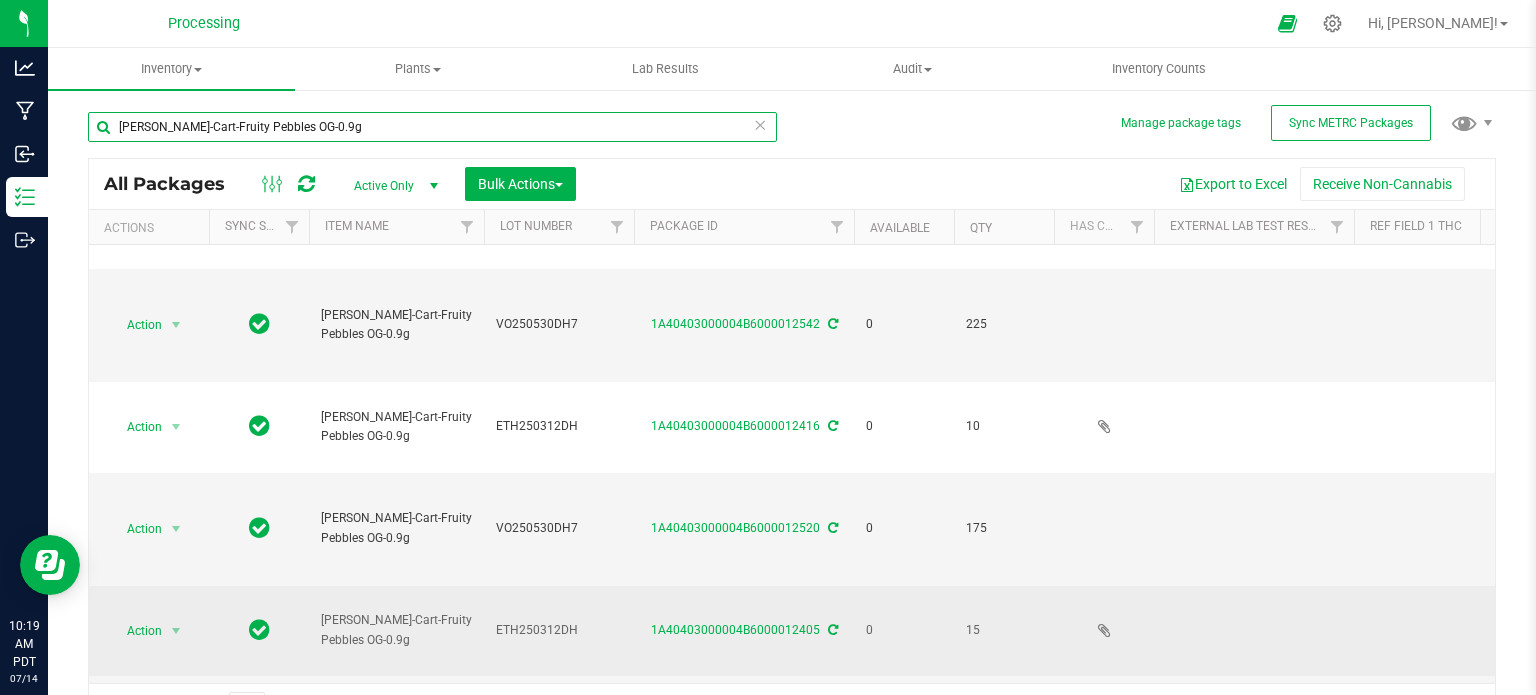 scroll, scrollTop: 548, scrollLeft: 0, axis: vertical 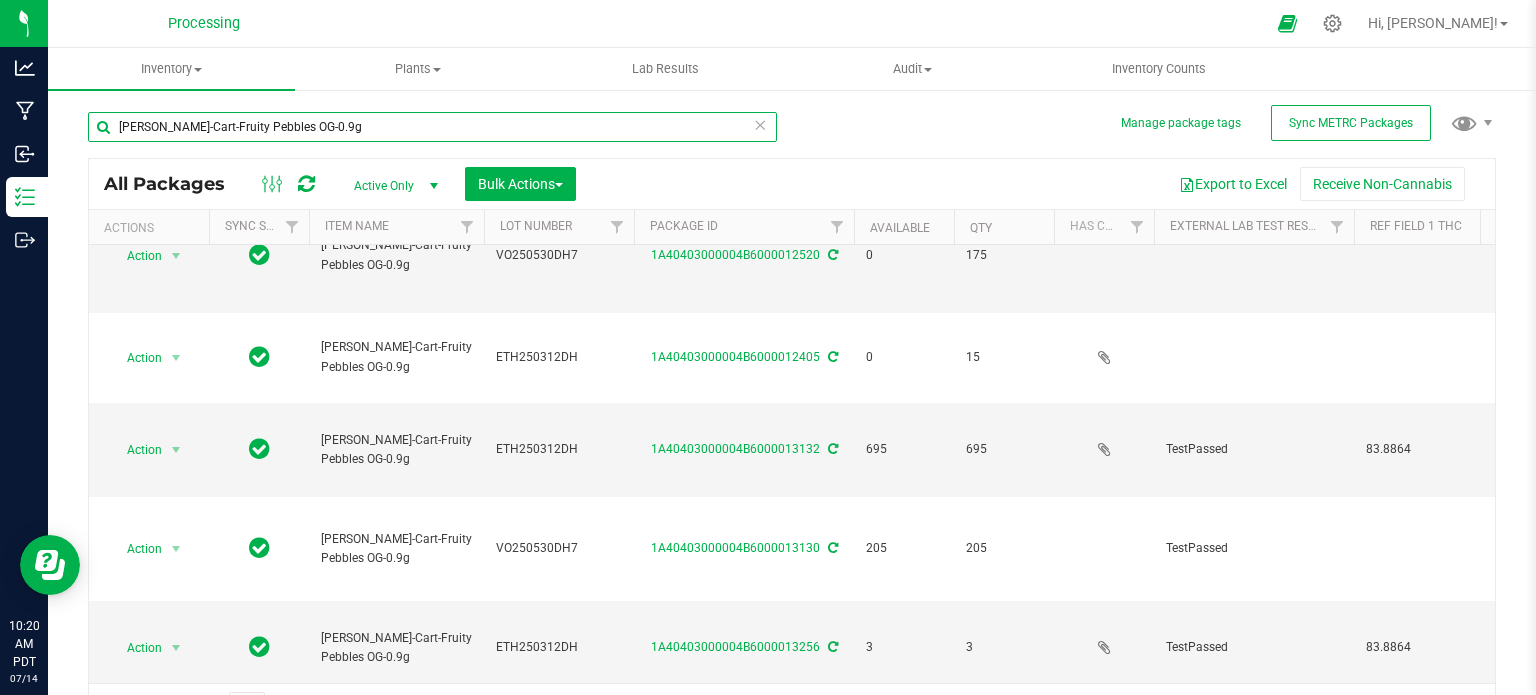click on "[PERSON_NAME]-Cart-Fruity Pebbles OG-0.9g" at bounding box center [432, 127] 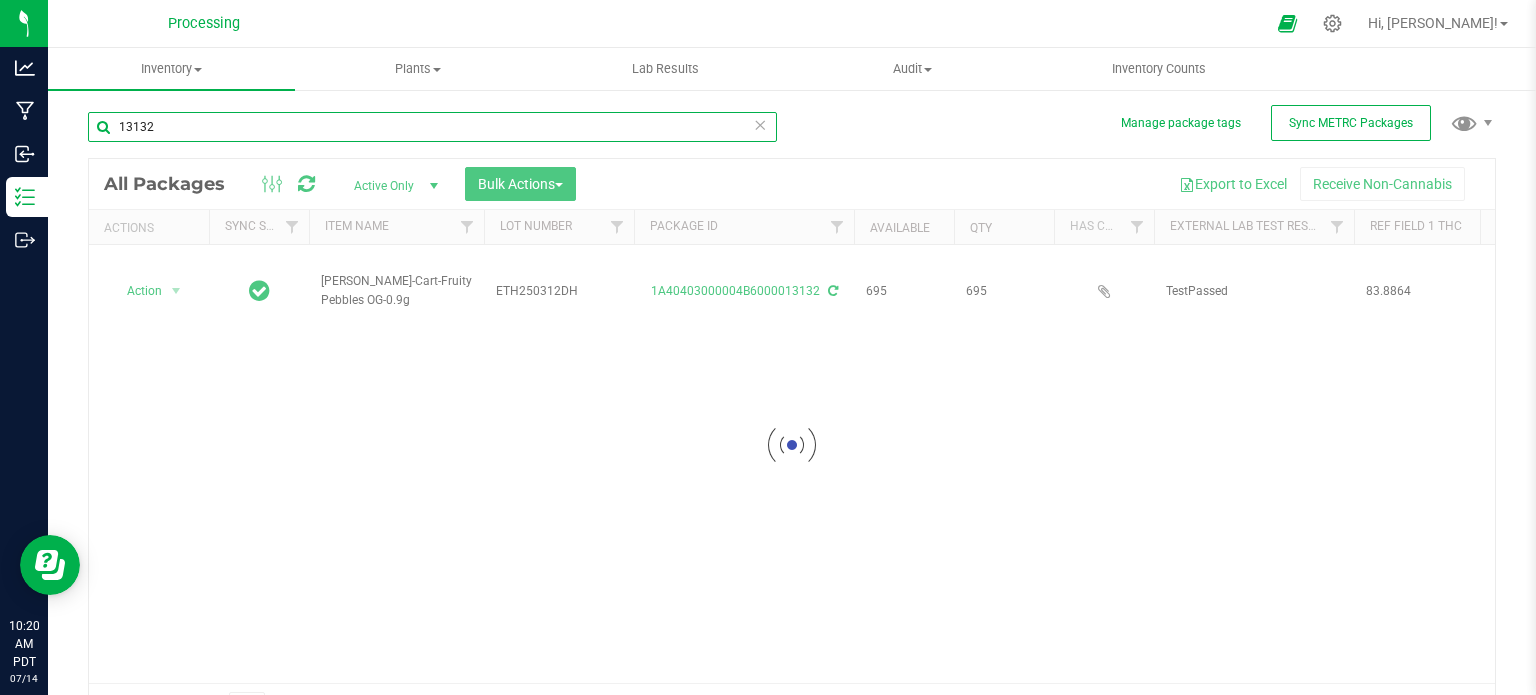 scroll, scrollTop: 0, scrollLeft: 0, axis: both 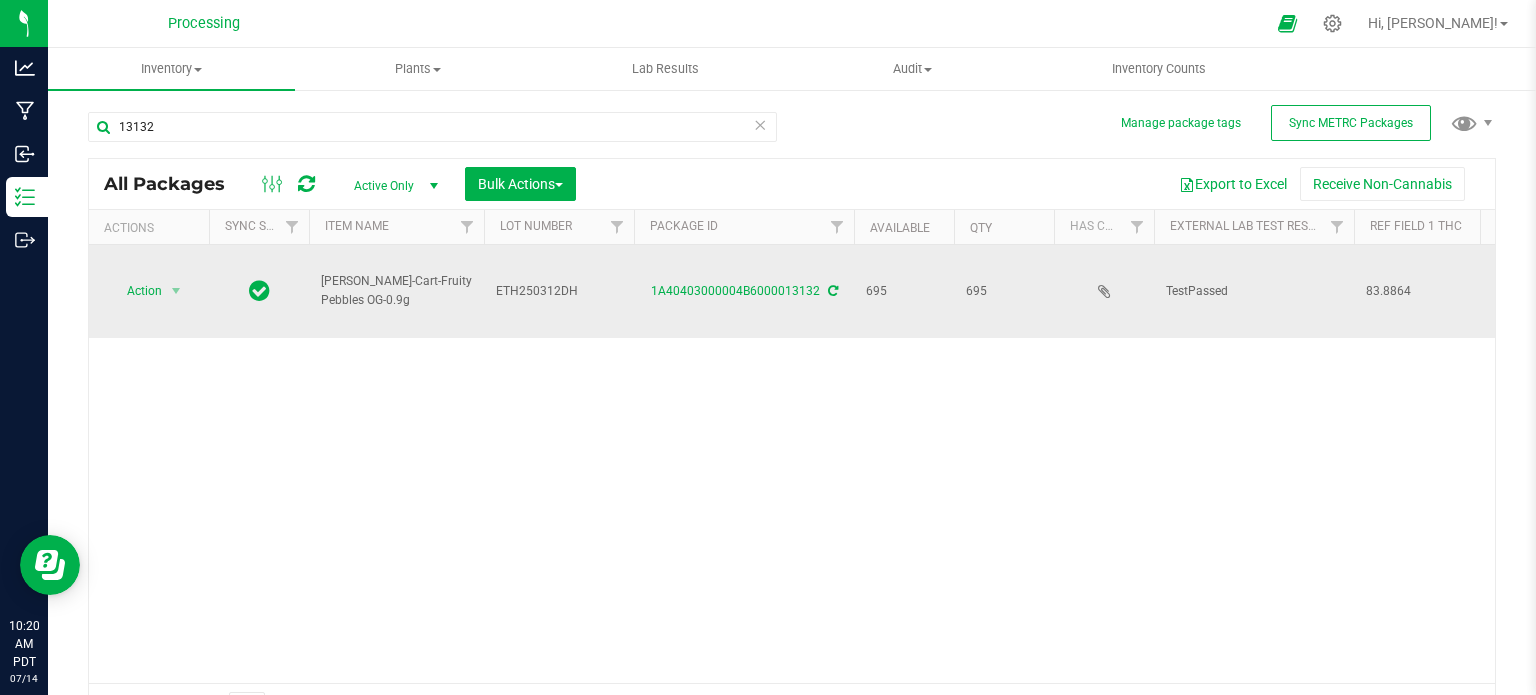 click on "[PERSON_NAME]-Cart-Fruity Pebbles OG-0.9g" at bounding box center [396, 291] 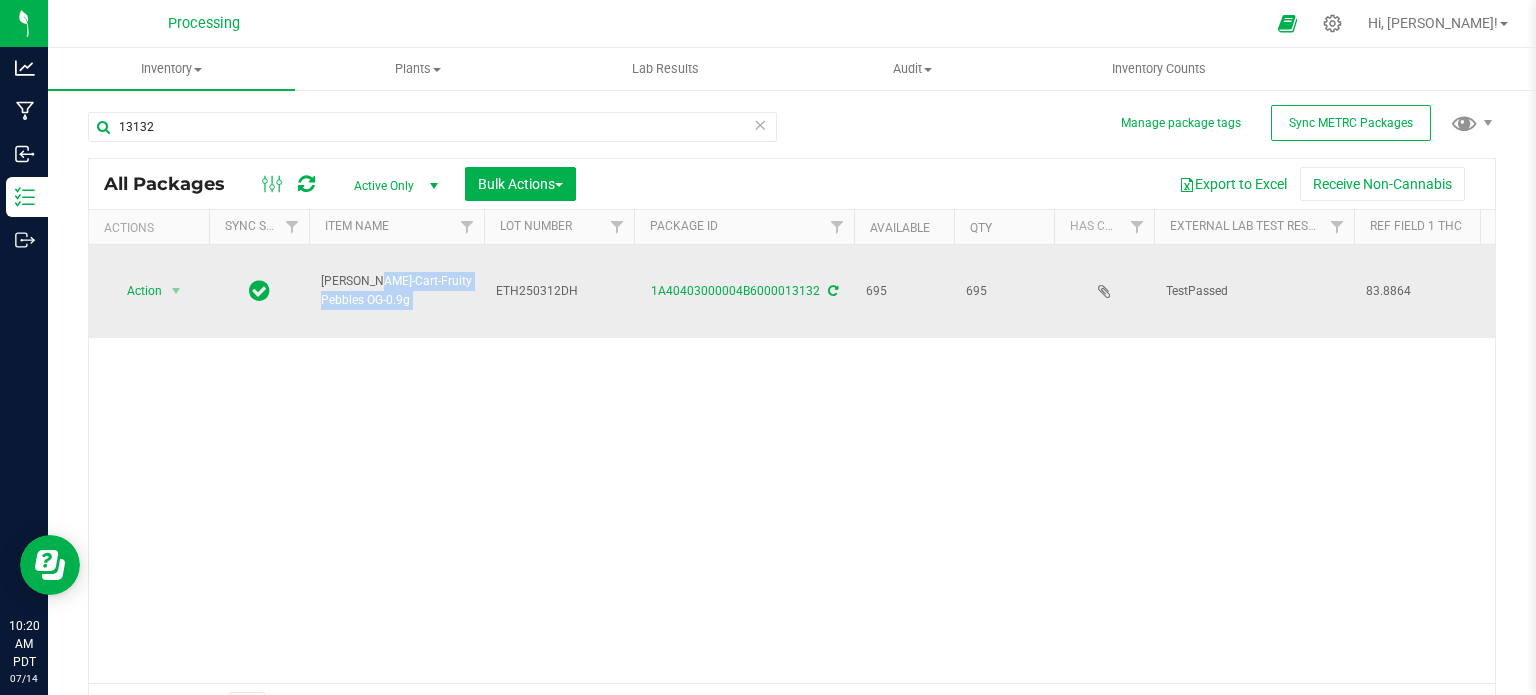 click on "[PERSON_NAME]-Cart-Fruity Pebbles OG-0.9g" at bounding box center [396, 291] 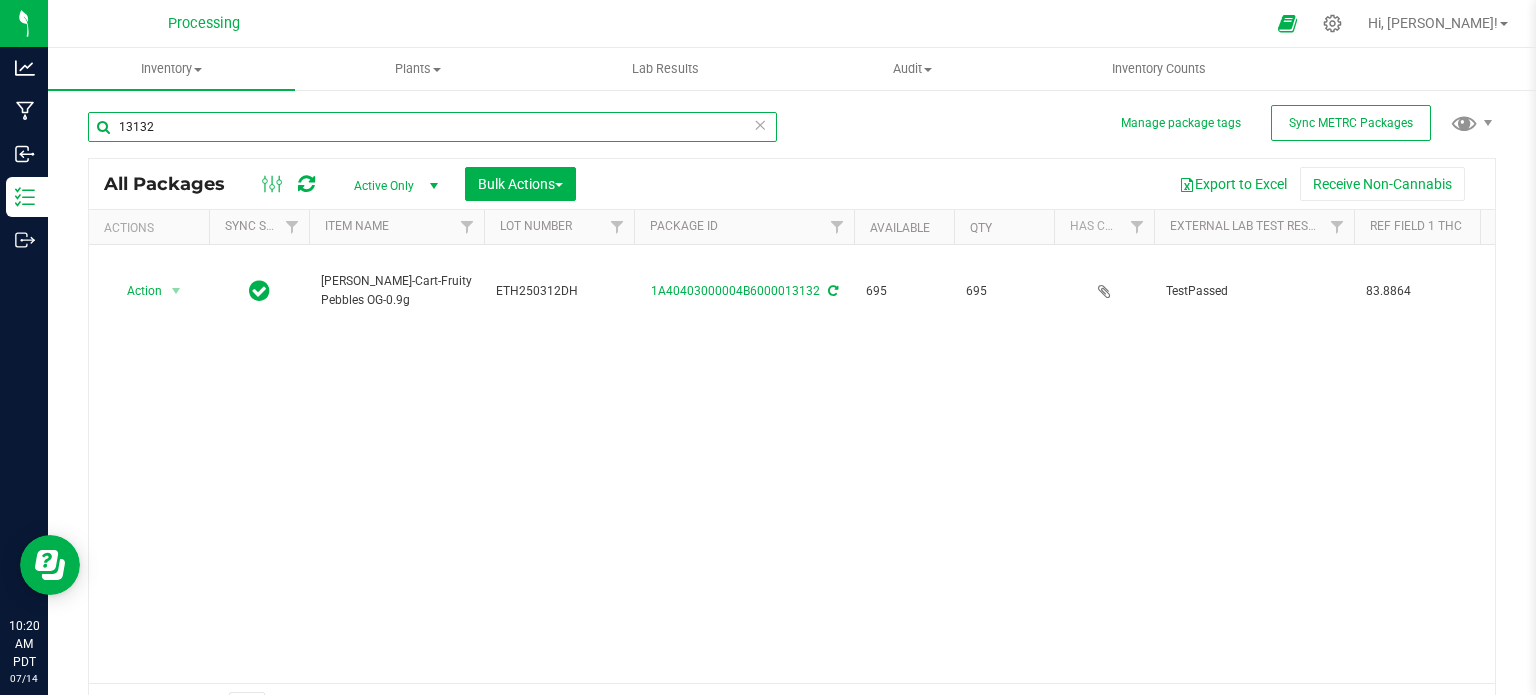 click on "13132" at bounding box center (432, 127) 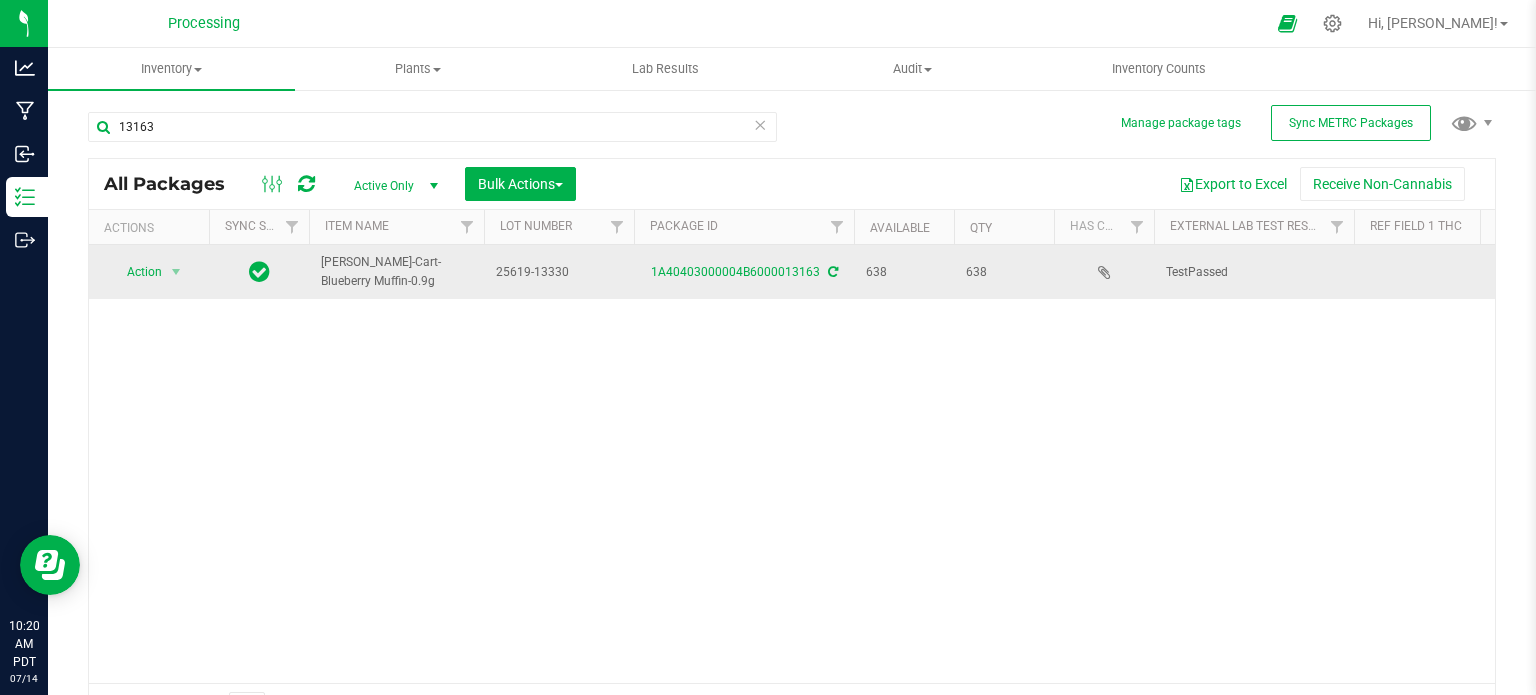 click on "[PERSON_NAME]-Cart-Blueberry Muffin-0.9g" at bounding box center [396, 272] 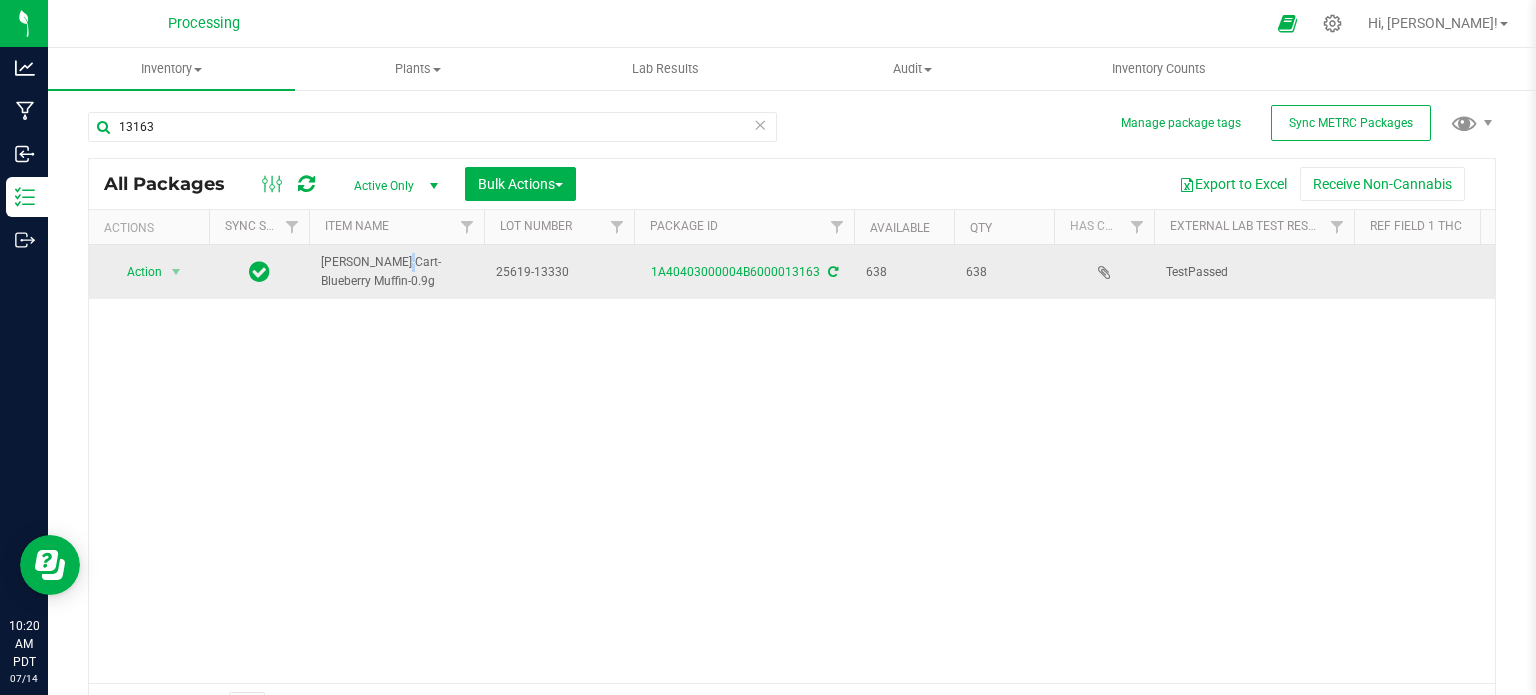 click on "[PERSON_NAME]-Cart-Blueberry Muffin-0.9g" at bounding box center (396, 272) 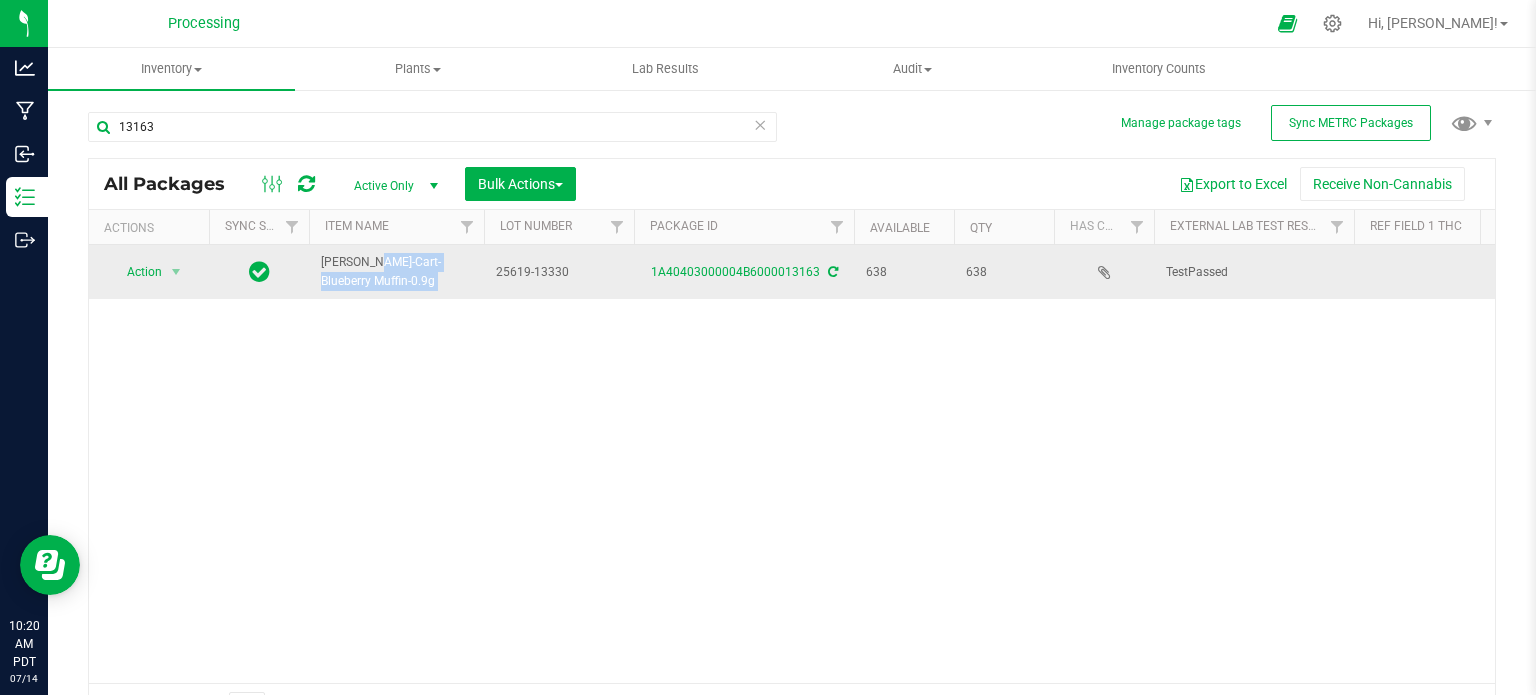 click on "[PERSON_NAME]-Cart-Blueberry Muffin-0.9g" at bounding box center (396, 272) 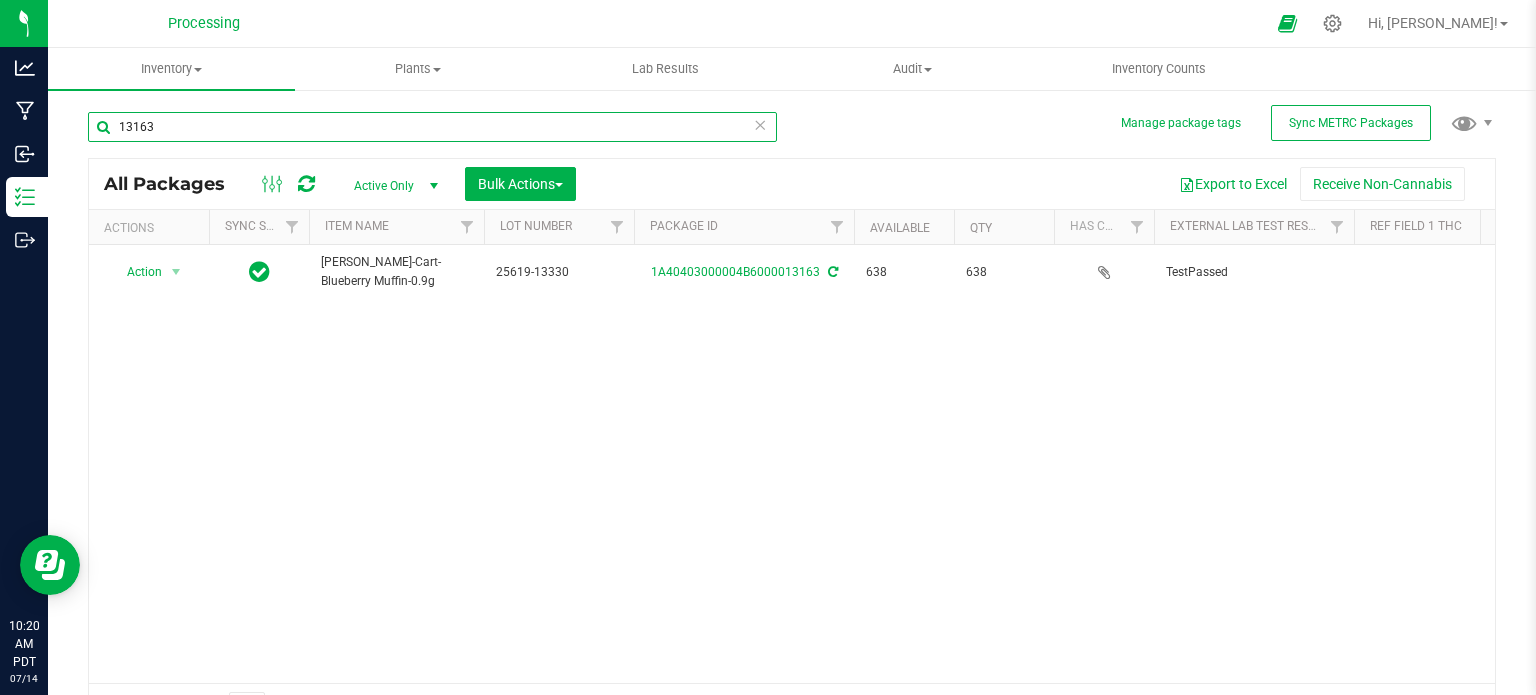 click on "13163" at bounding box center (432, 127) 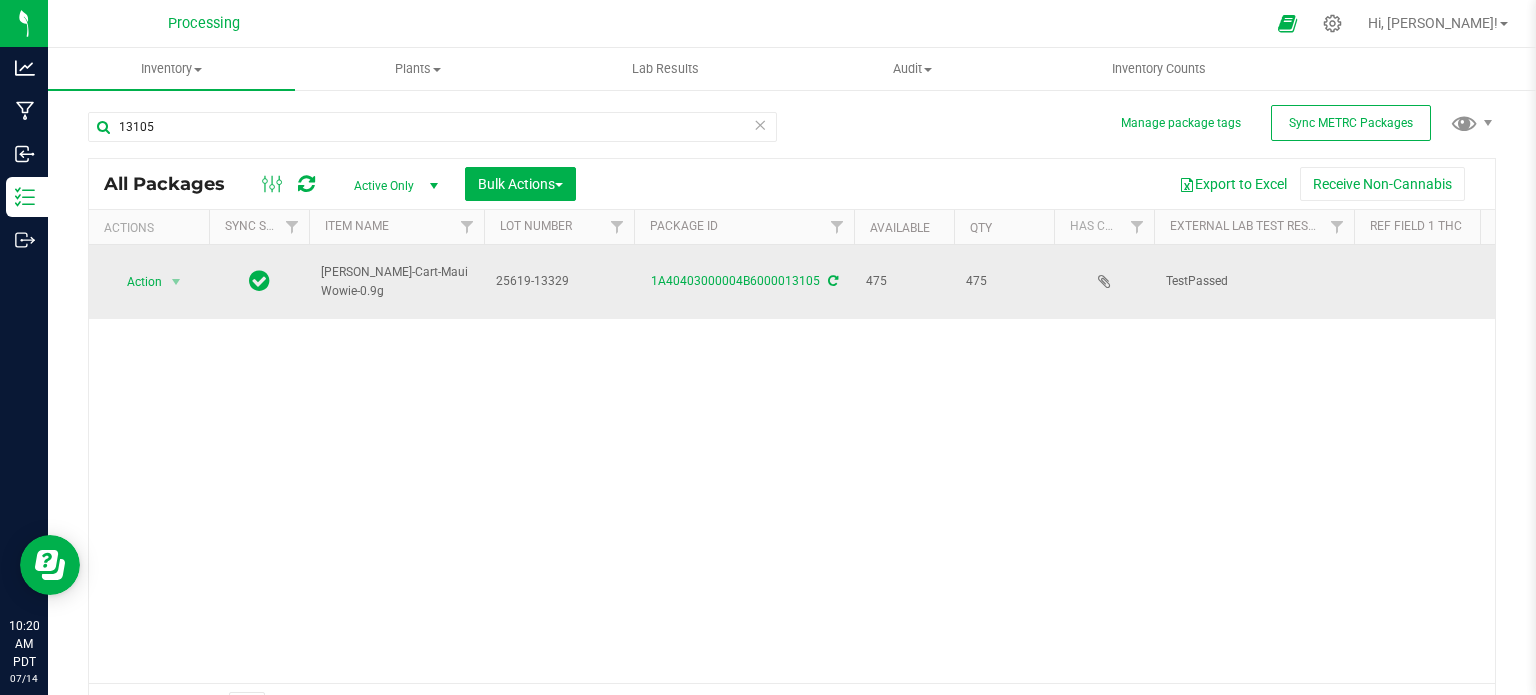 click on "HUST-Cart-Maui Wowie-0.9g" at bounding box center (396, 282) 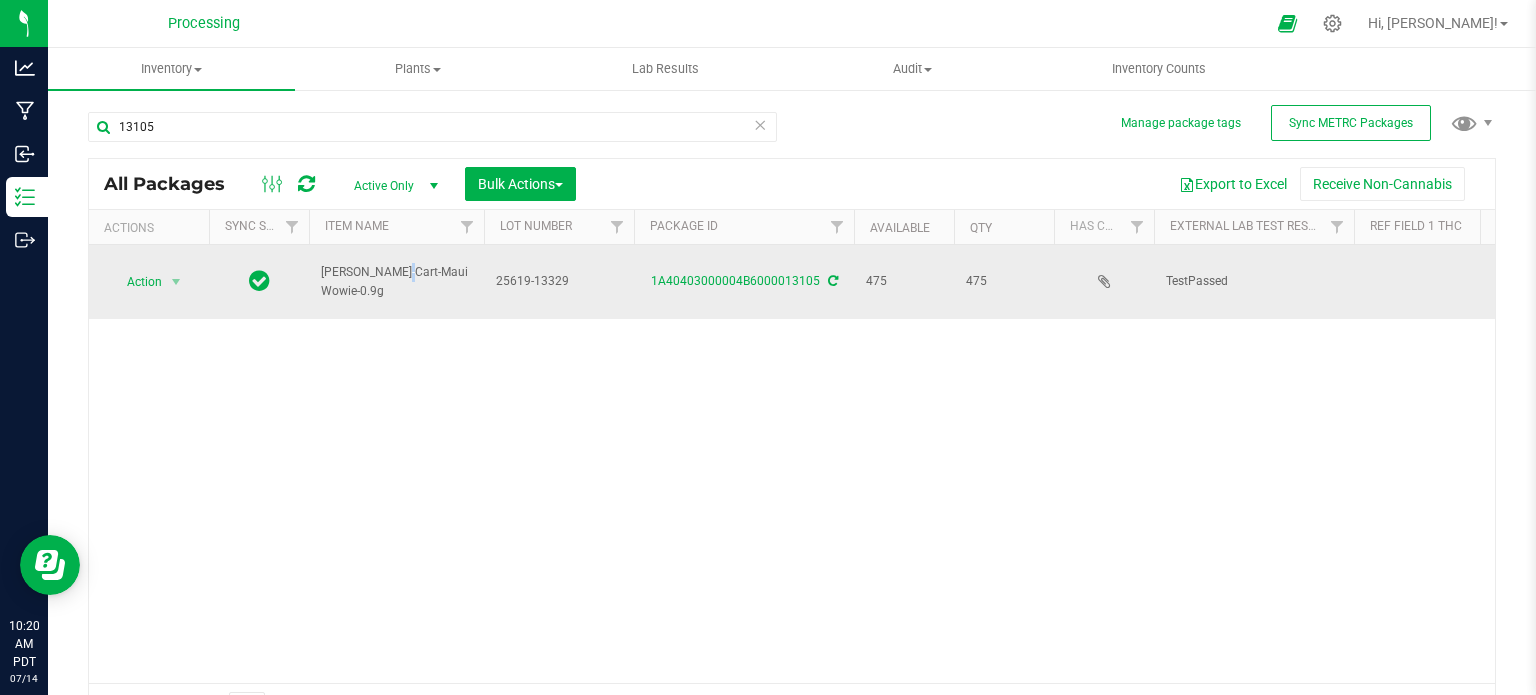 click on "HUST-Cart-Maui Wowie-0.9g" at bounding box center [396, 282] 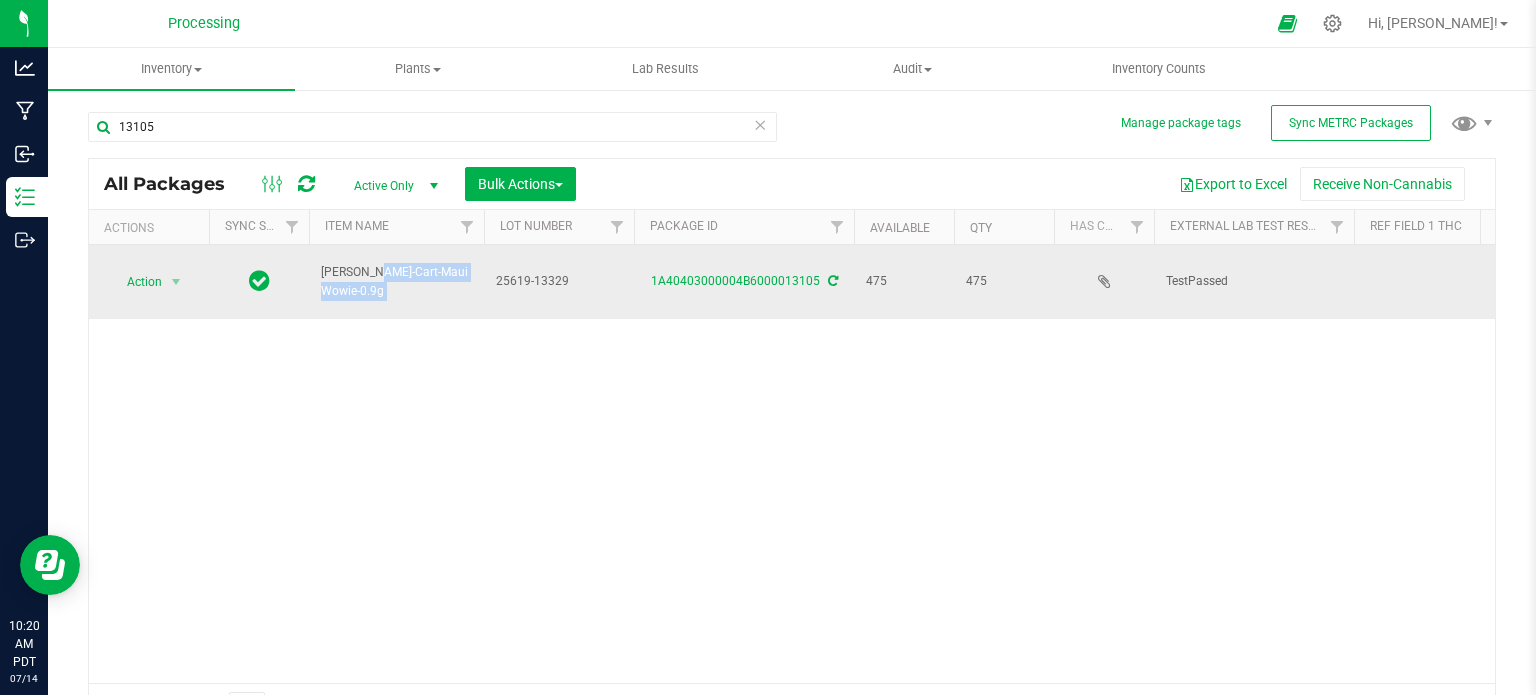 click on "HUST-Cart-Maui Wowie-0.9g" at bounding box center [396, 282] 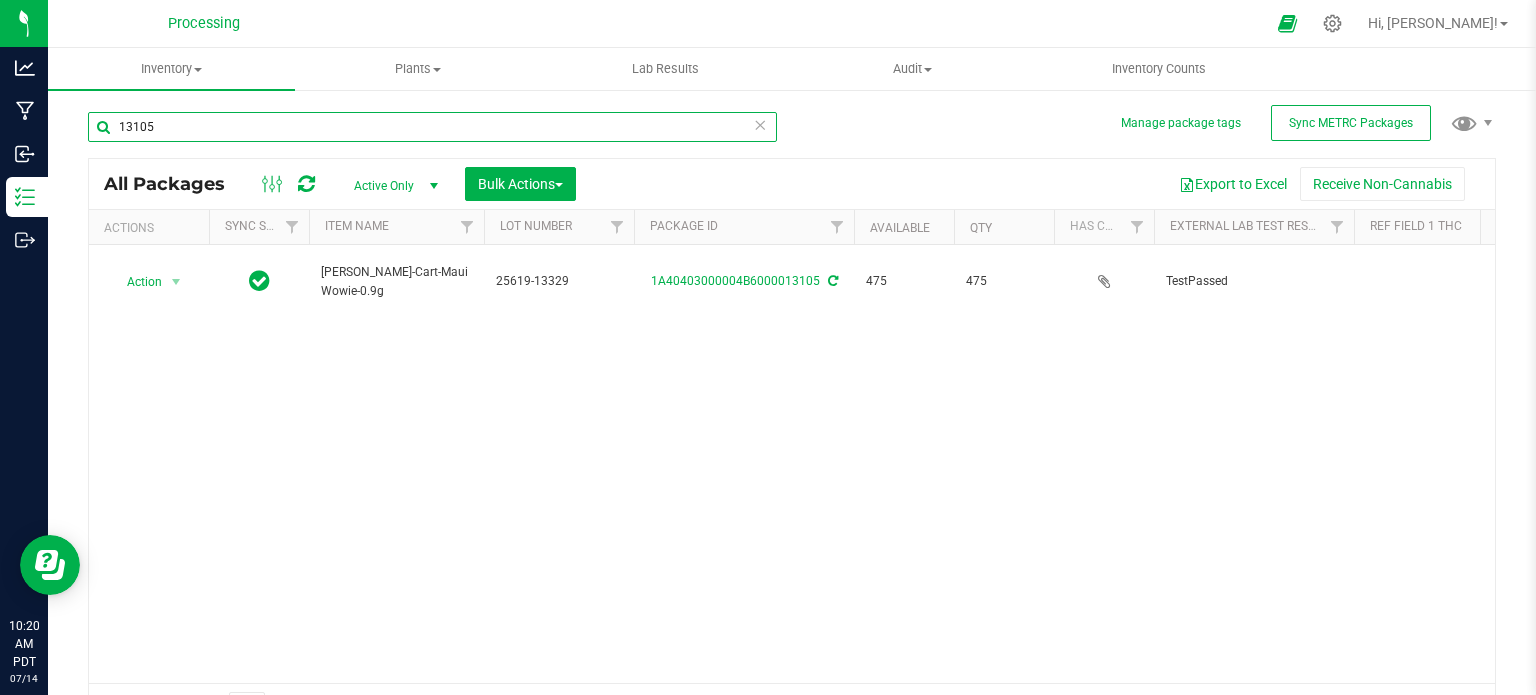 click on "13105" at bounding box center [432, 127] 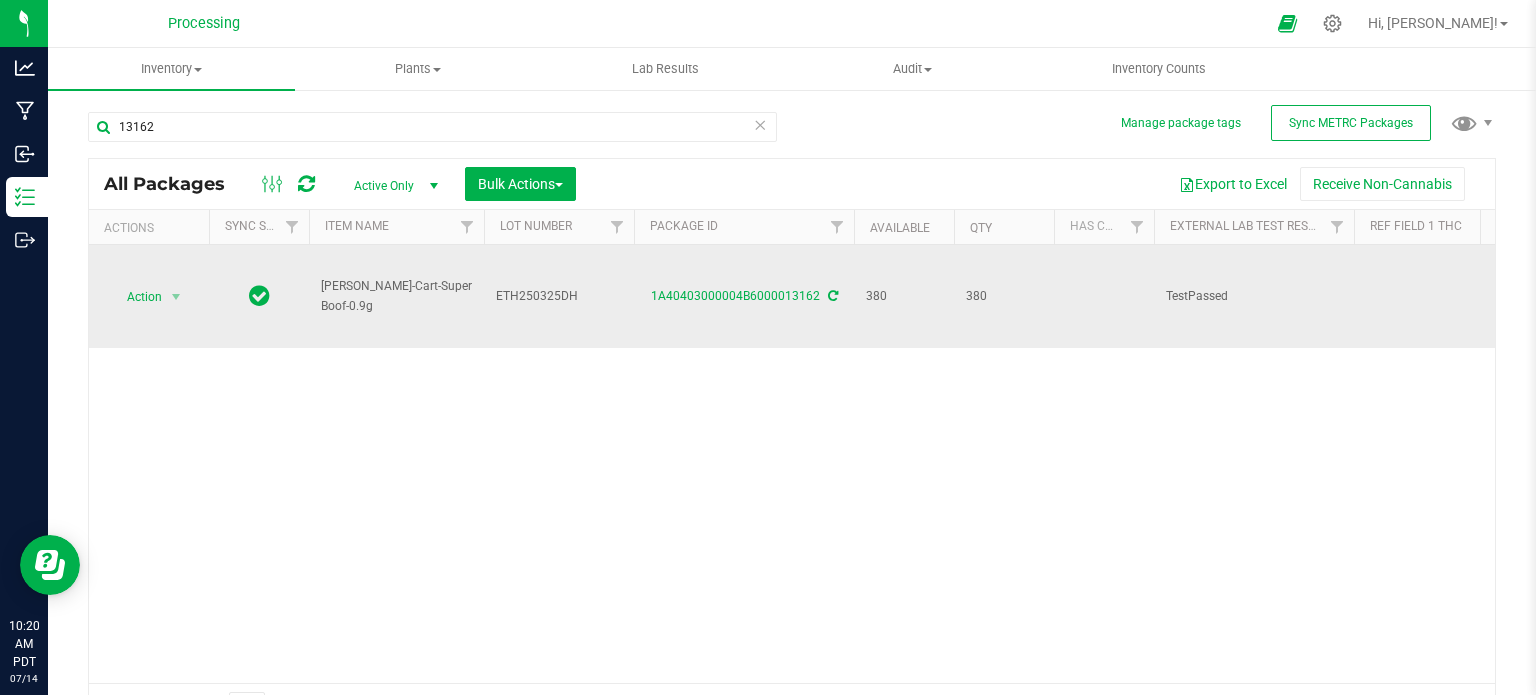 click on "HUST-Cart-Super Boof-0.9g" at bounding box center (396, 296) 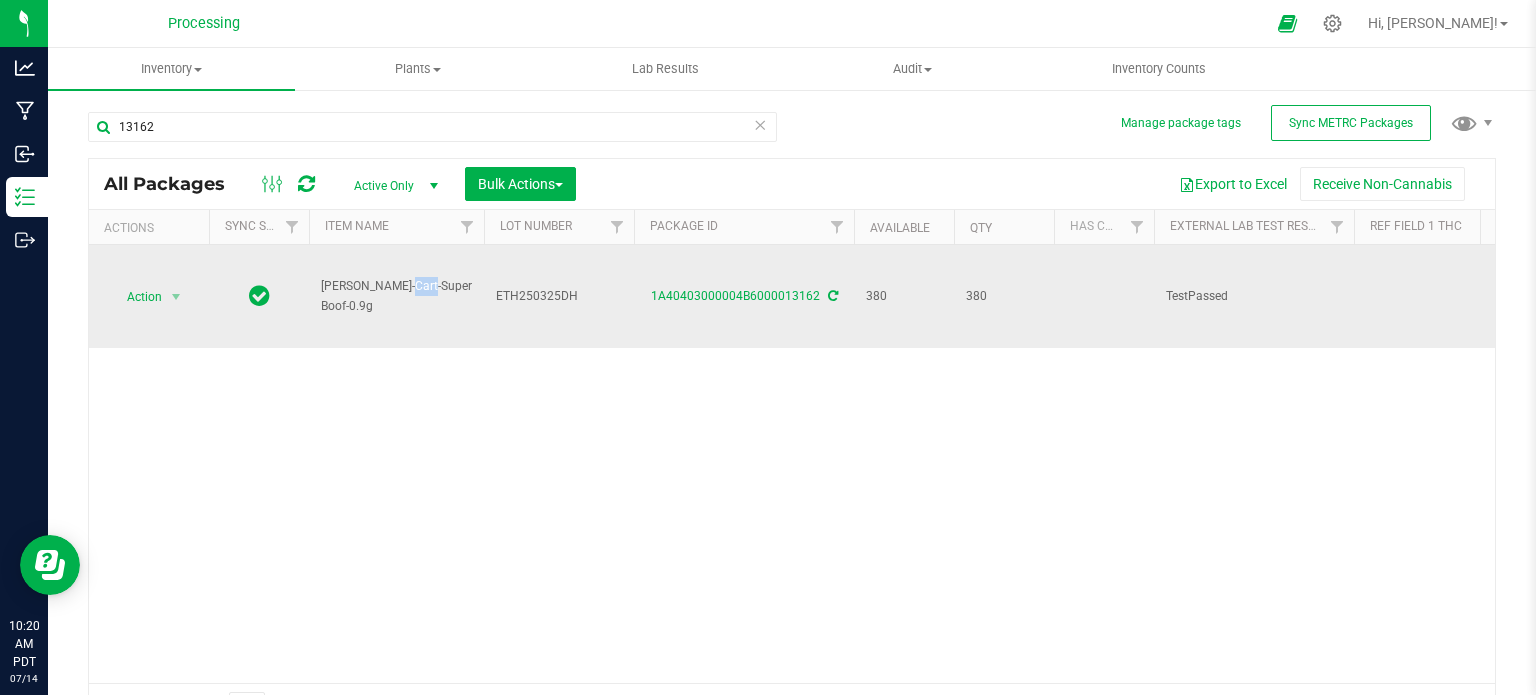 click on "HUST-Cart-Super Boof-0.9g" at bounding box center [396, 296] 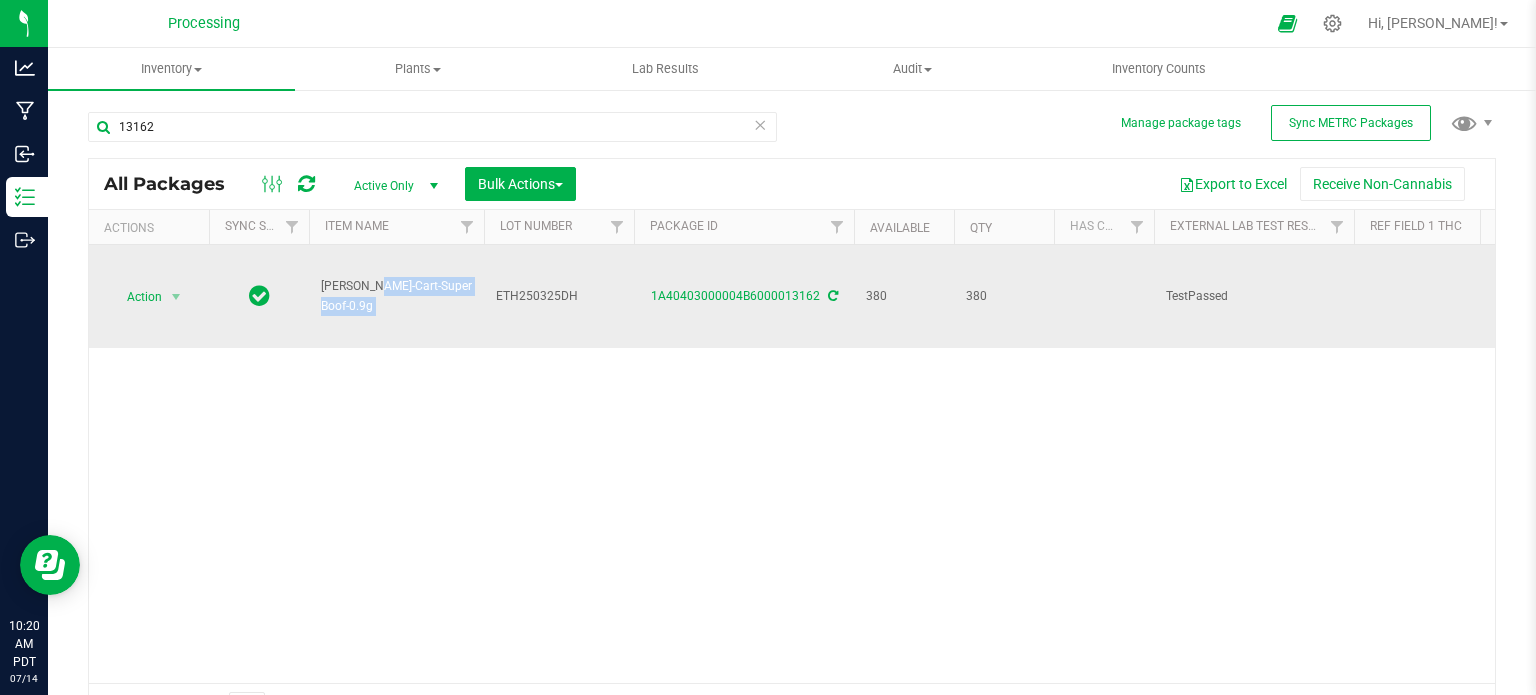 click on "HUST-Cart-Super Boof-0.9g" at bounding box center [396, 296] 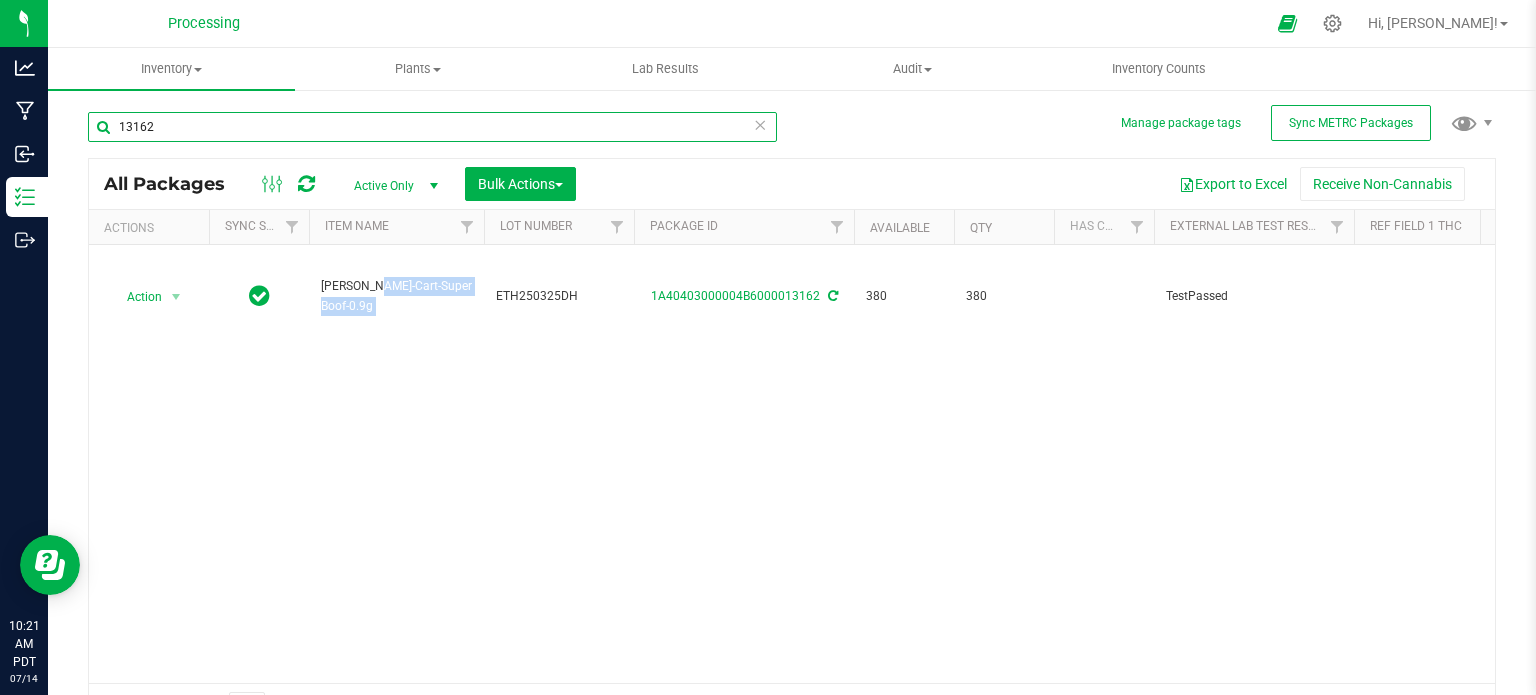 click on "13162" at bounding box center (432, 127) 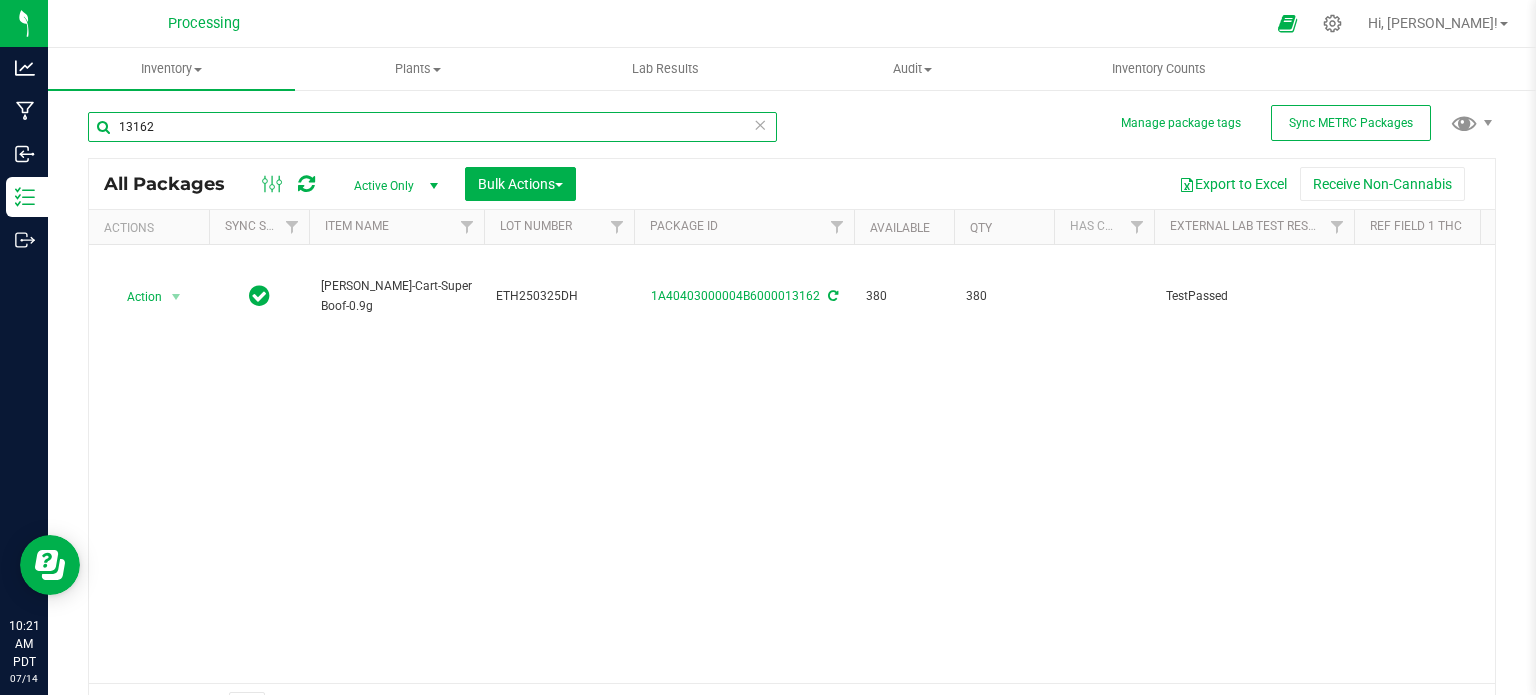 click on "13162" at bounding box center [432, 127] 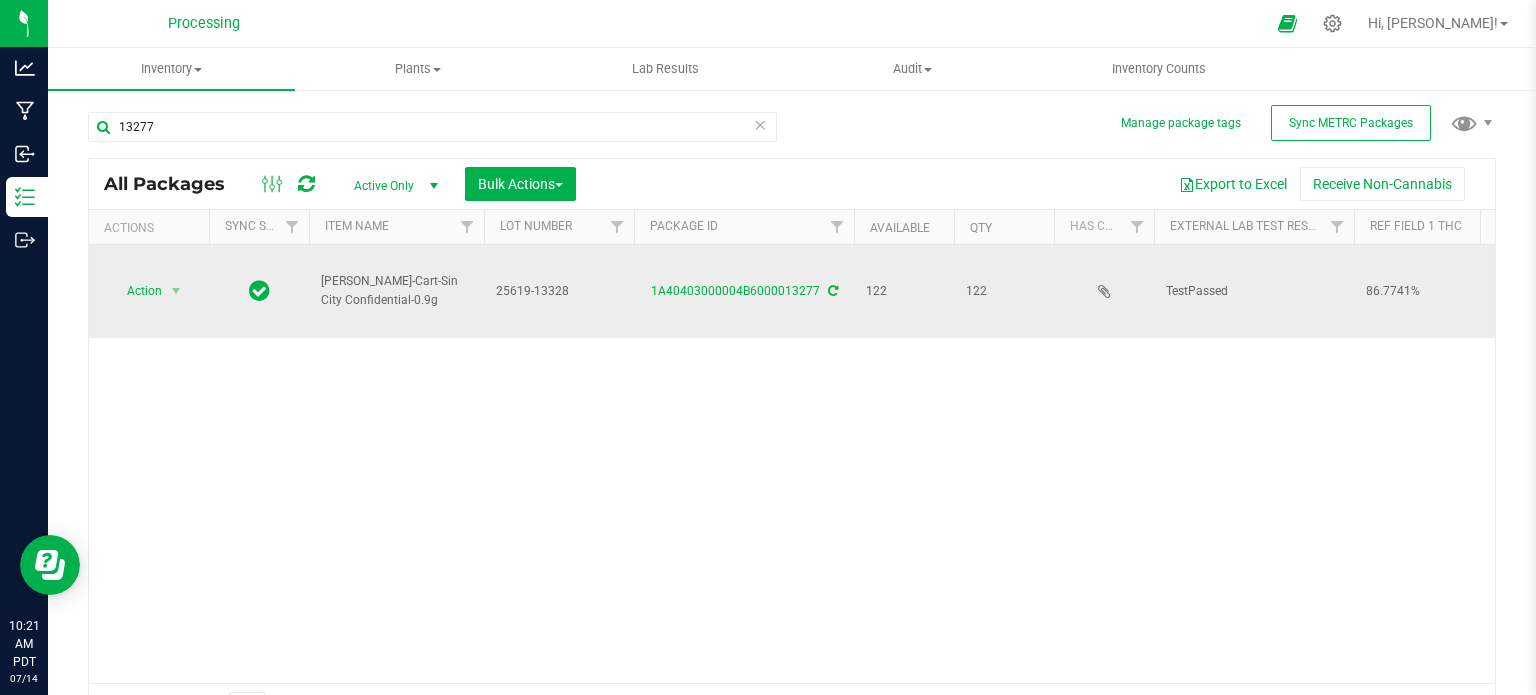 click on "[PERSON_NAME]-Cart-Sin City Confidential-0.9g" at bounding box center [396, 291] 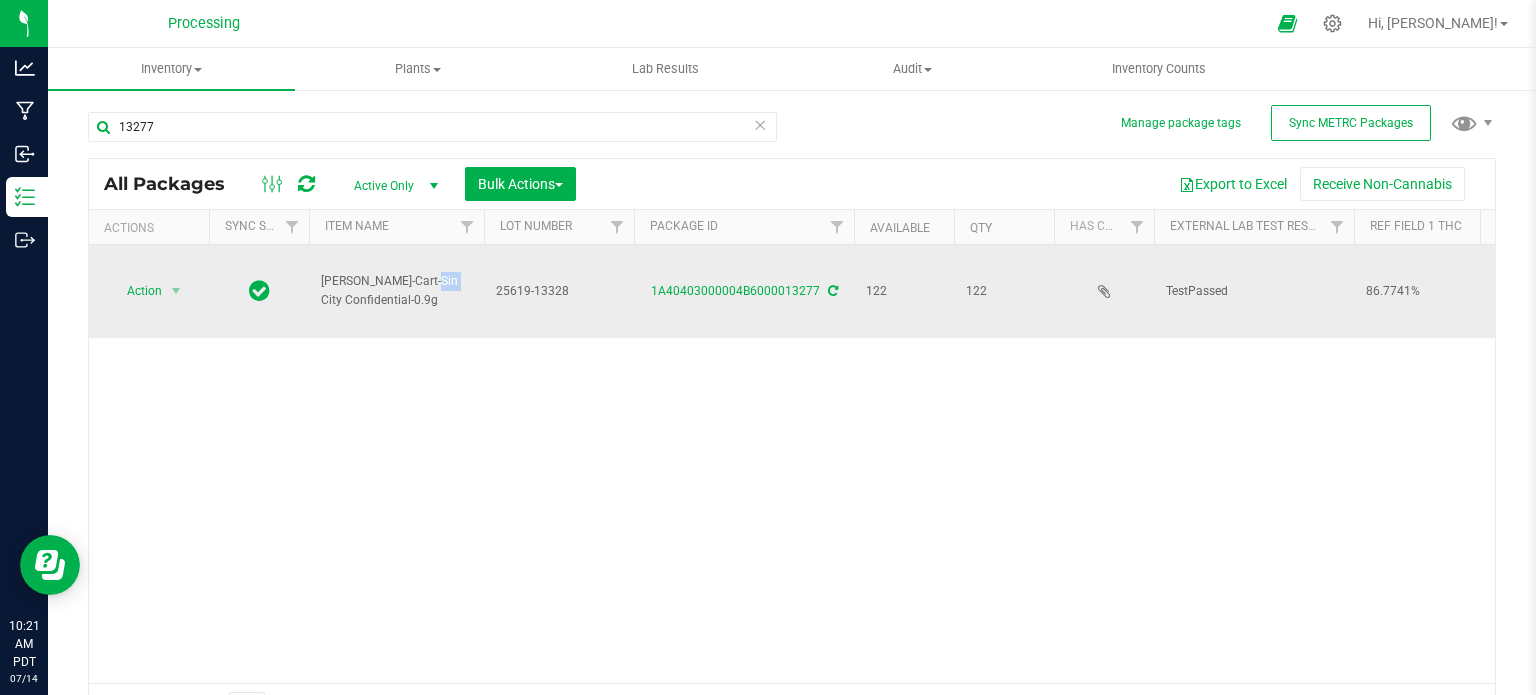 click on "[PERSON_NAME]-Cart-Sin City Confidential-0.9g" at bounding box center [396, 291] 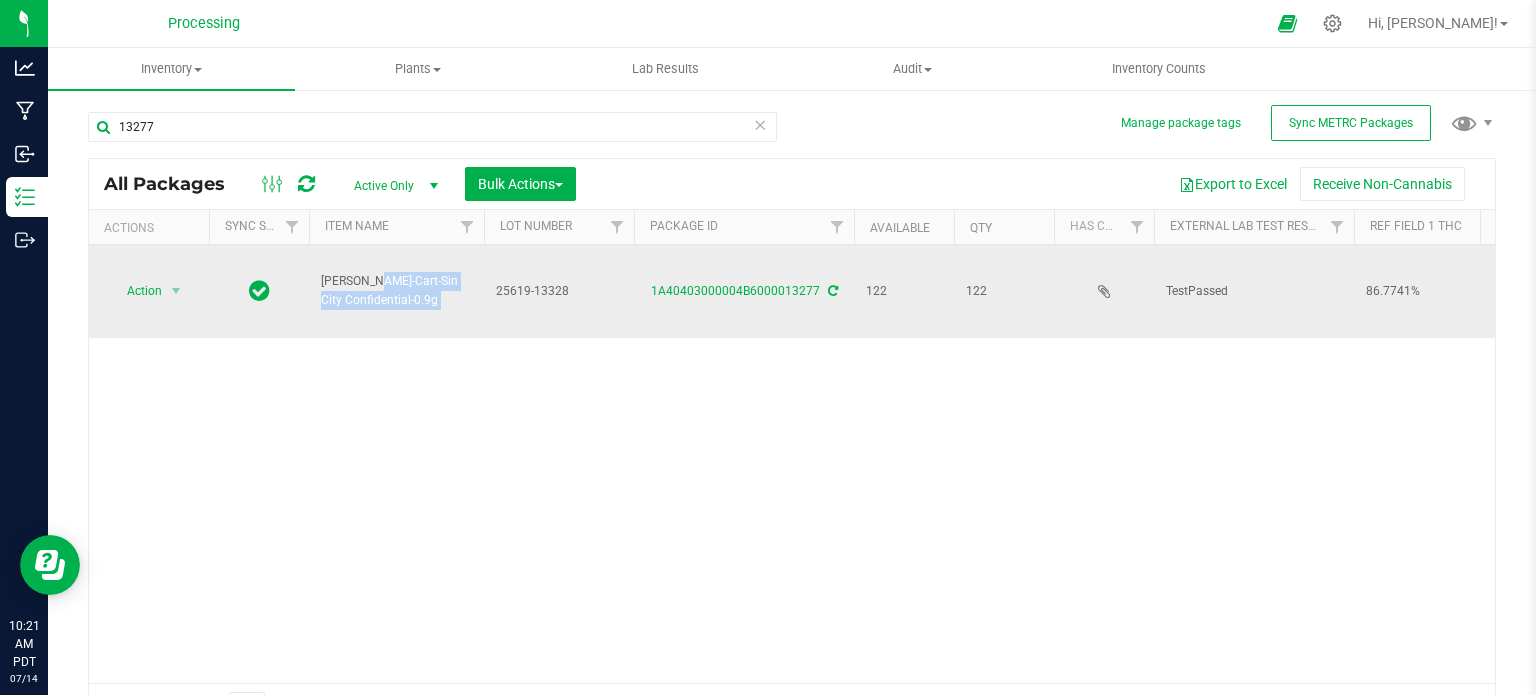 click on "[PERSON_NAME]-Cart-Sin City Confidential-0.9g" at bounding box center [396, 291] 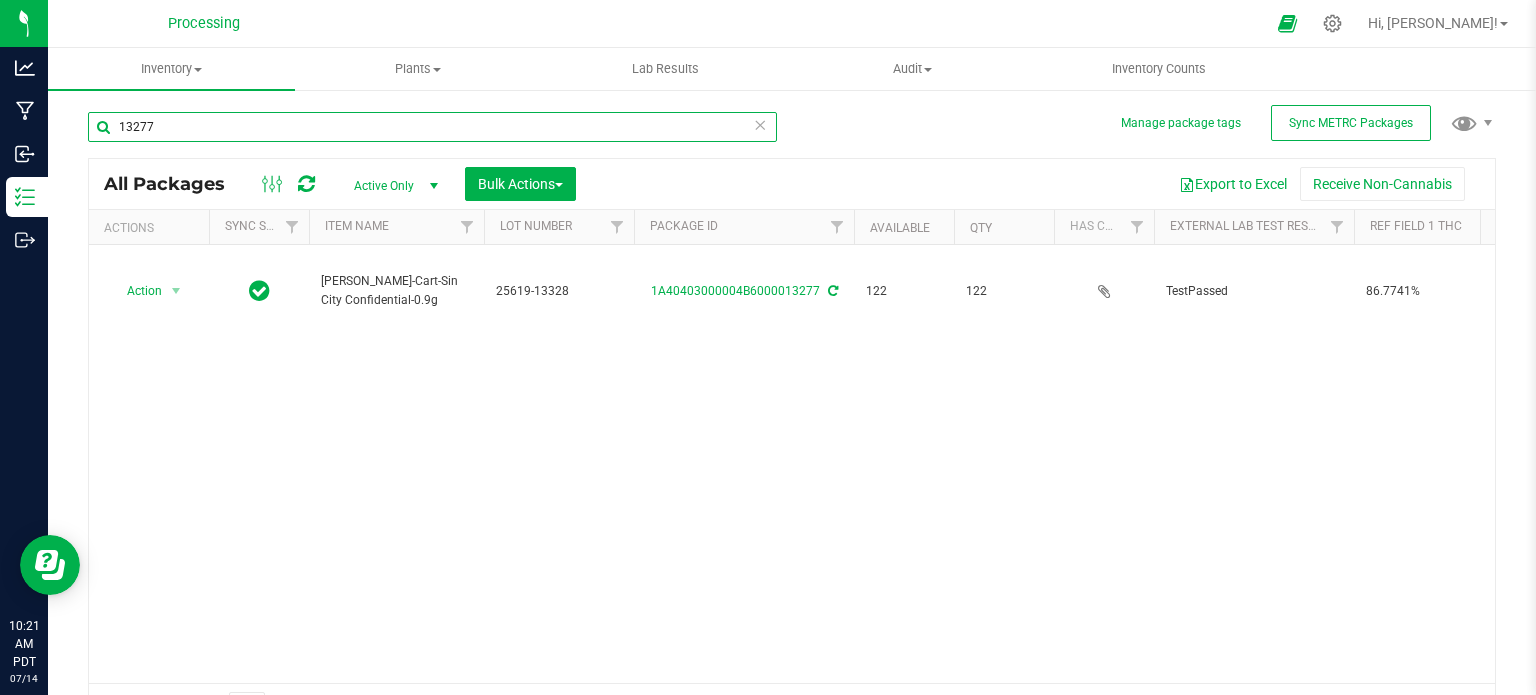 click on "13277" at bounding box center [432, 127] 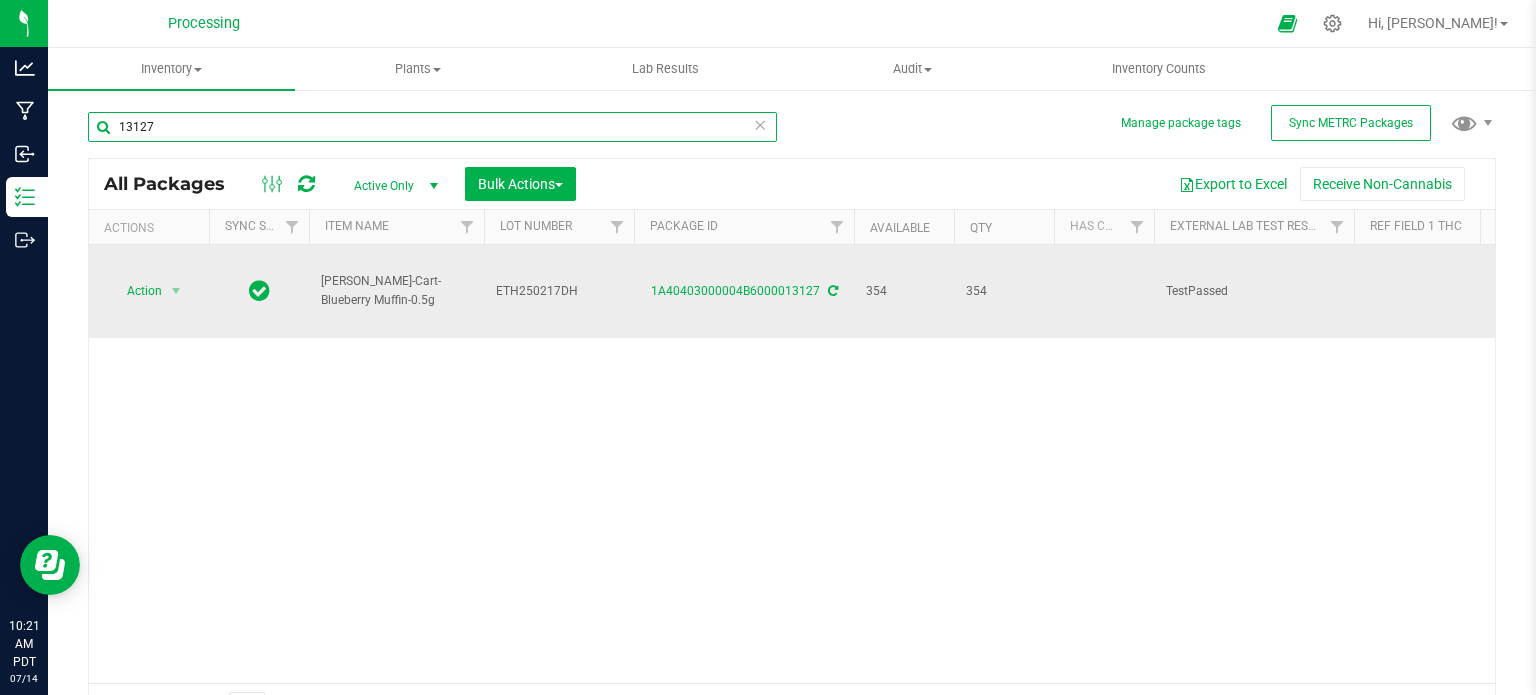 type on "13127" 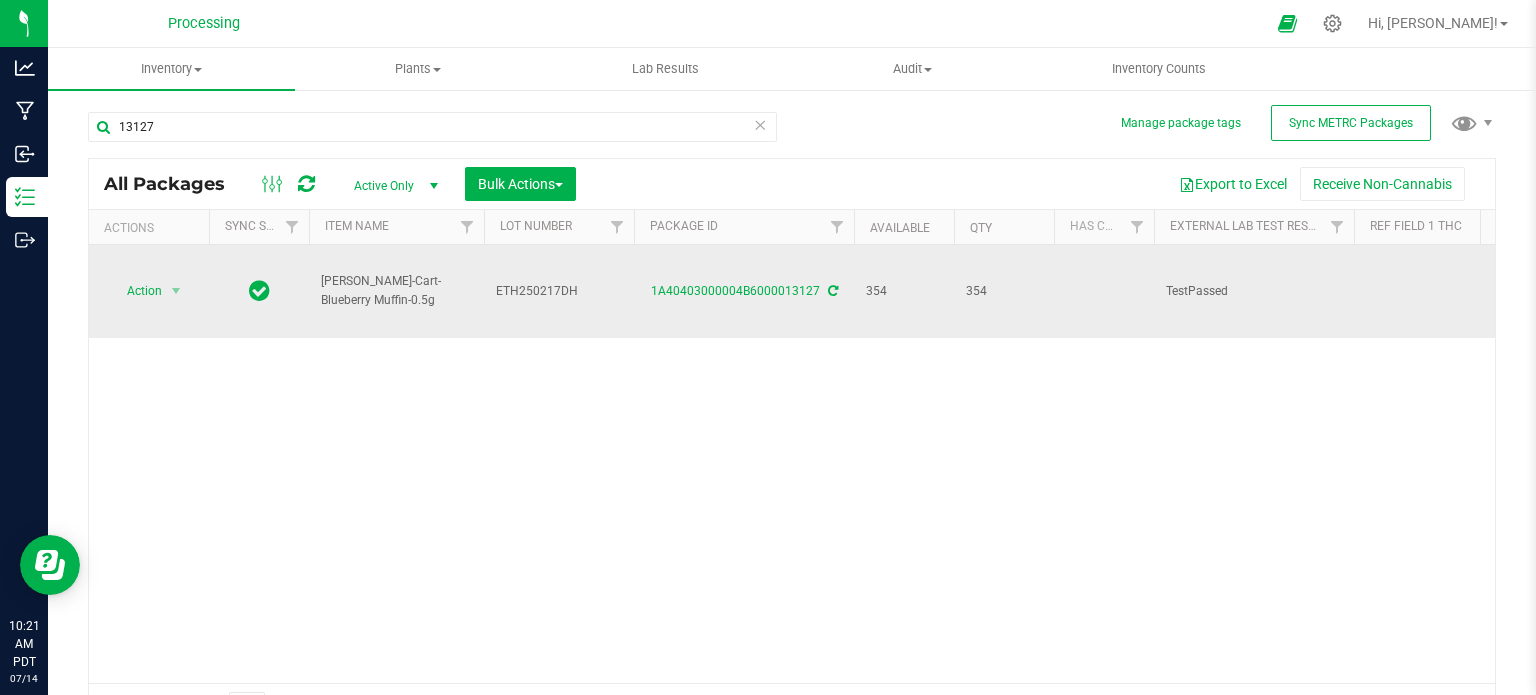 click on "HUST-Cart-Blueberry Muffin-0.5g" at bounding box center (396, 291) 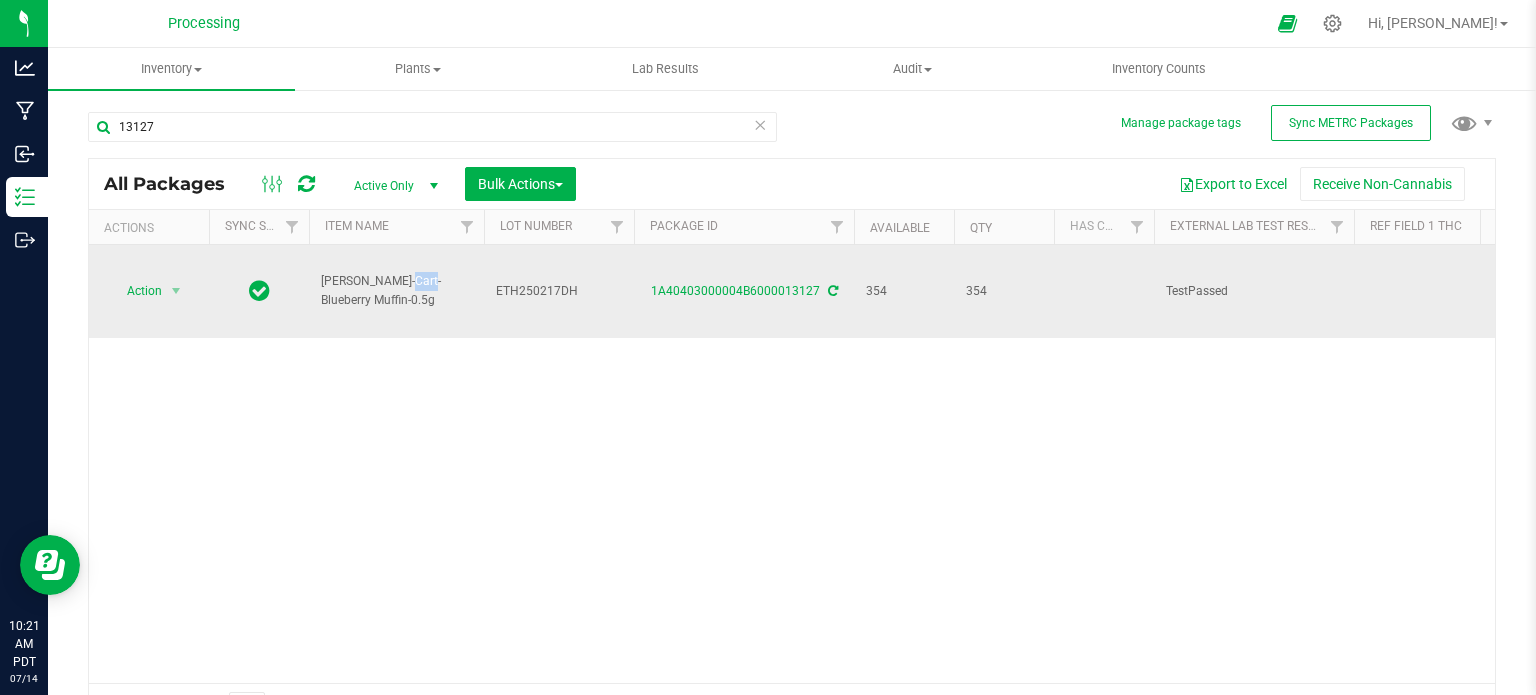 click on "HUST-Cart-Blueberry Muffin-0.5g" at bounding box center [396, 291] 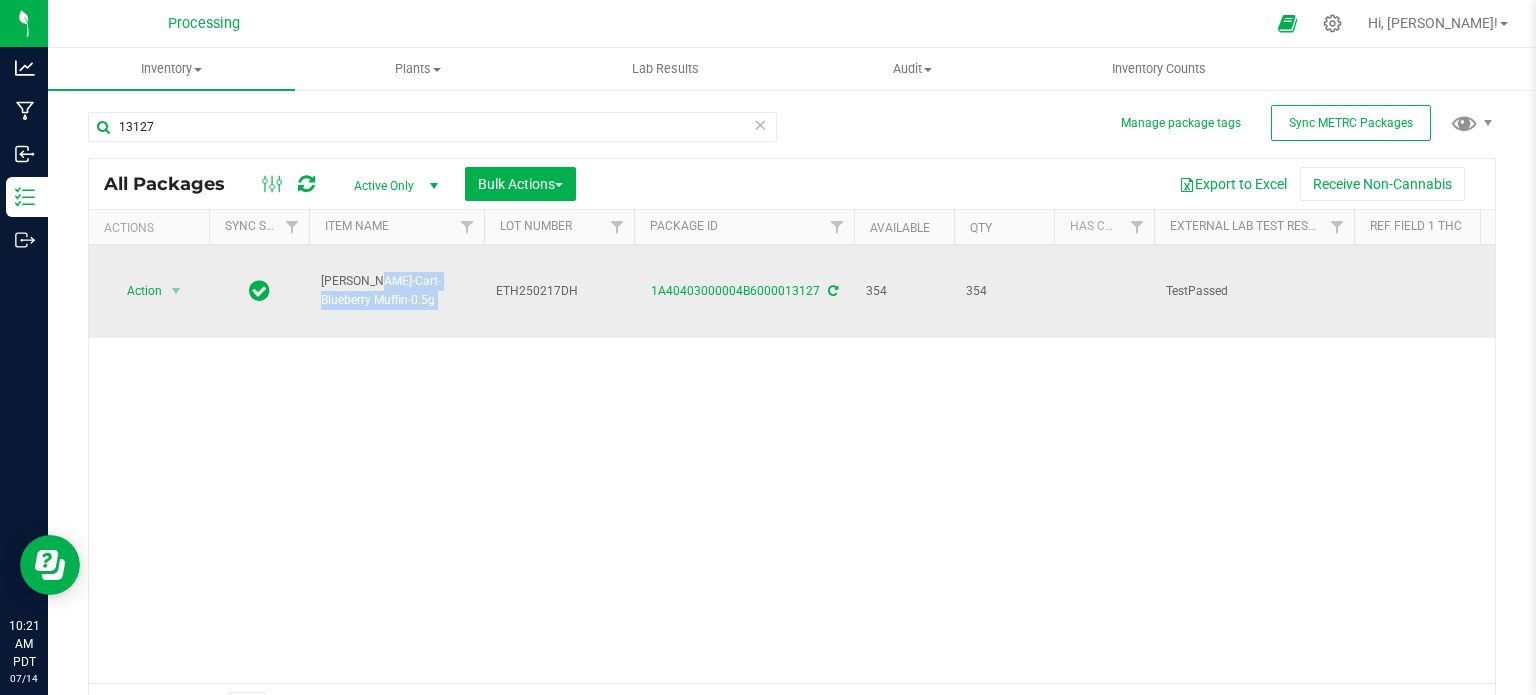 click on "HUST-Cart-Blueberry Muffin-0.5g" at bounding box center (396, 291) 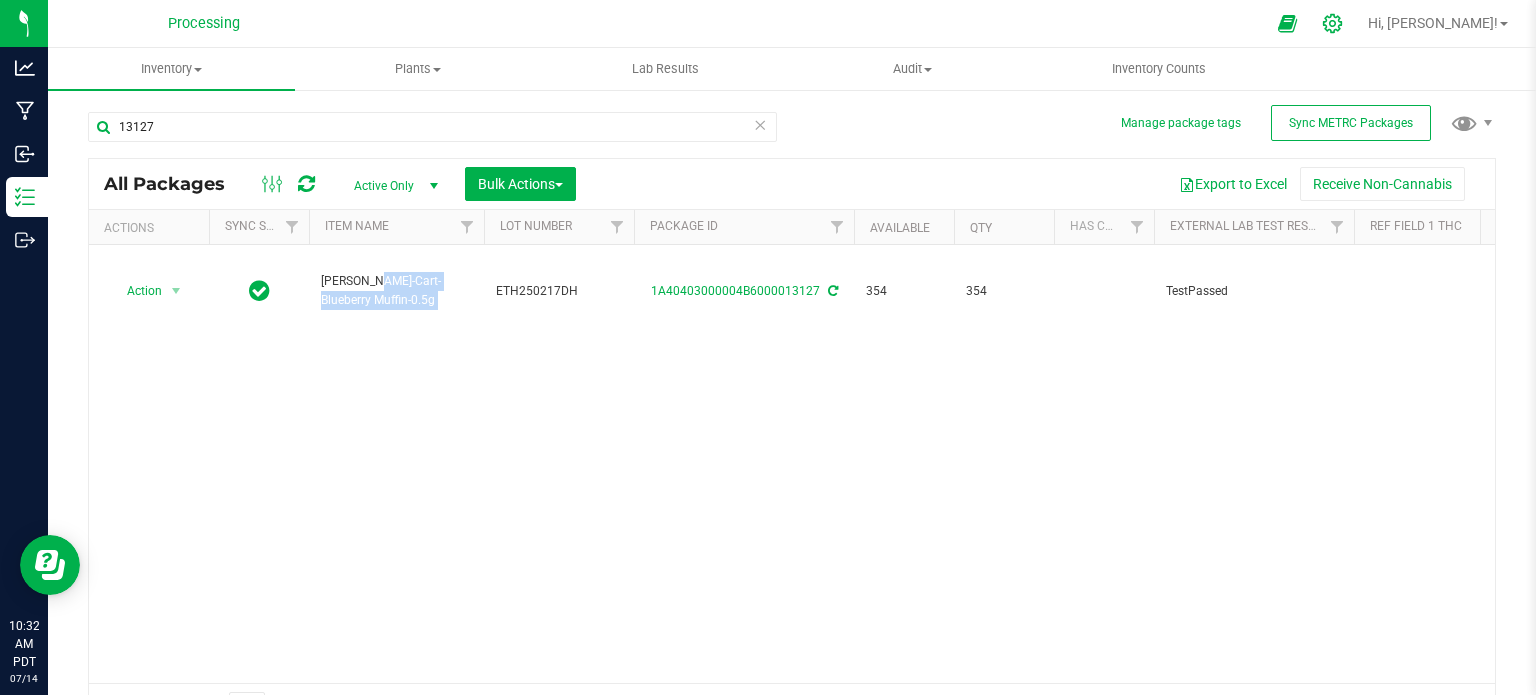 click 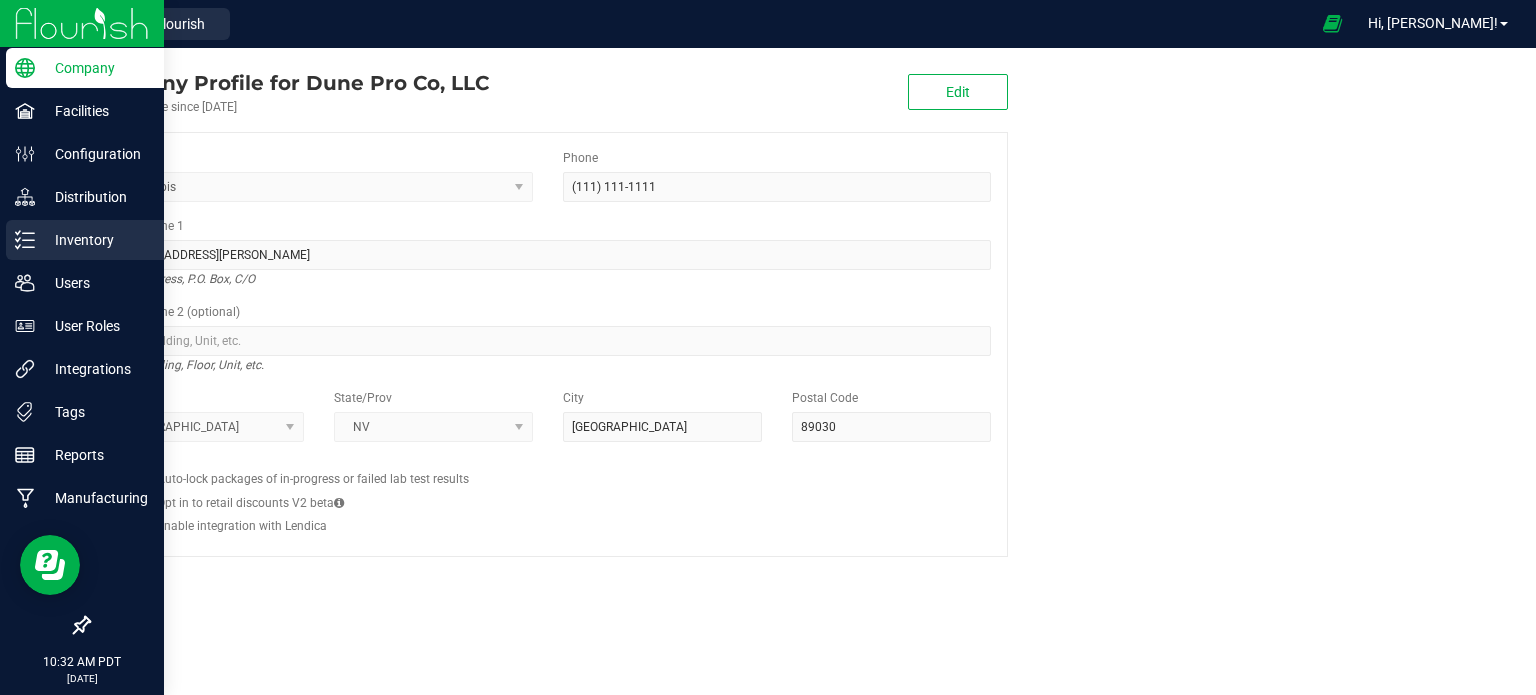 click on "Inventory" at bounding box center (95, 240) 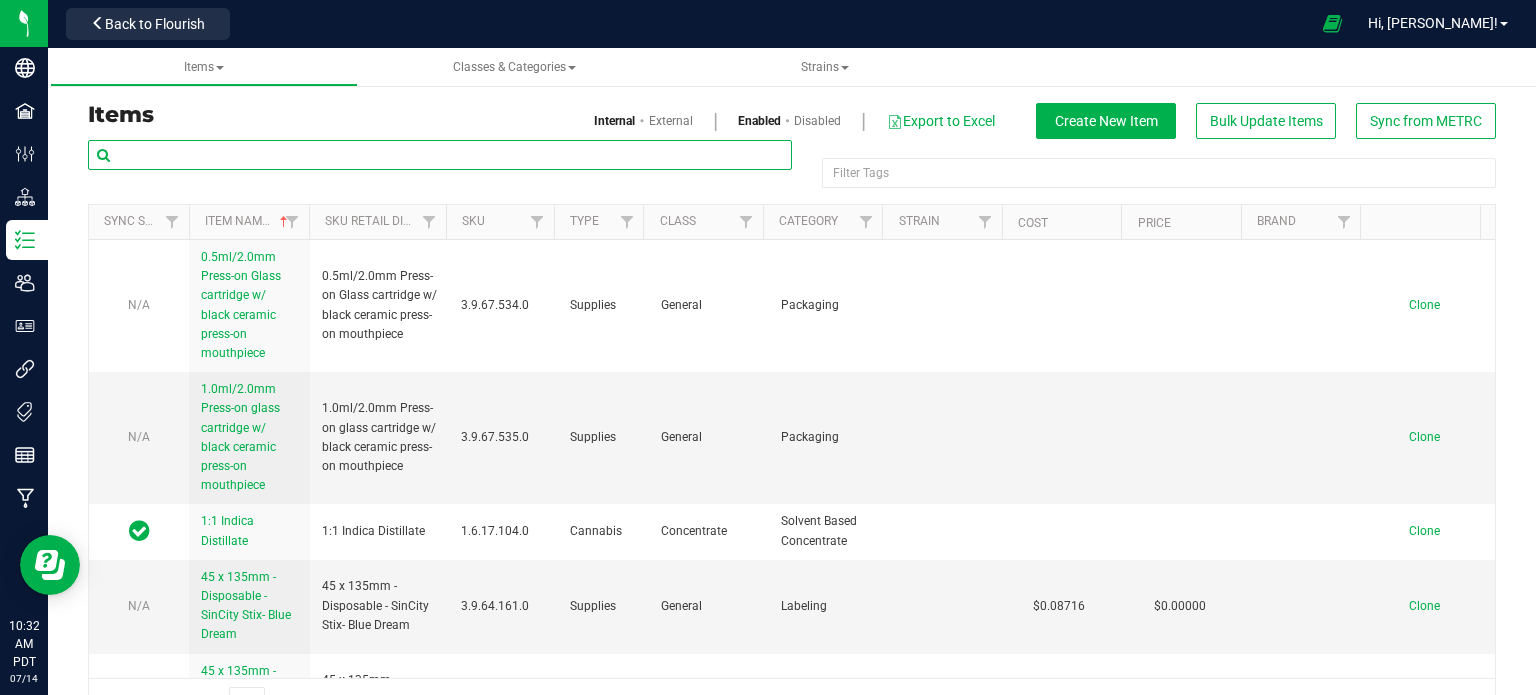click at bounding box center [440, 155] 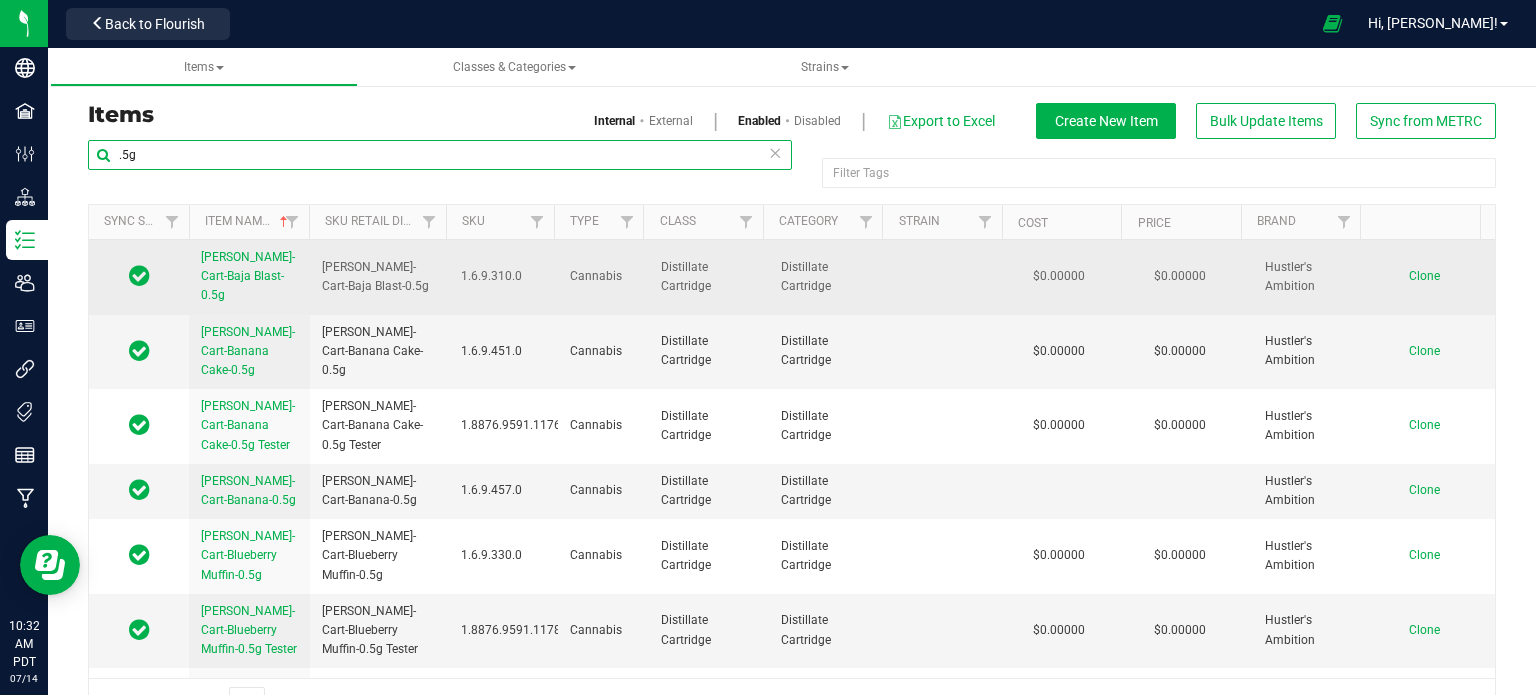type on ".5g" 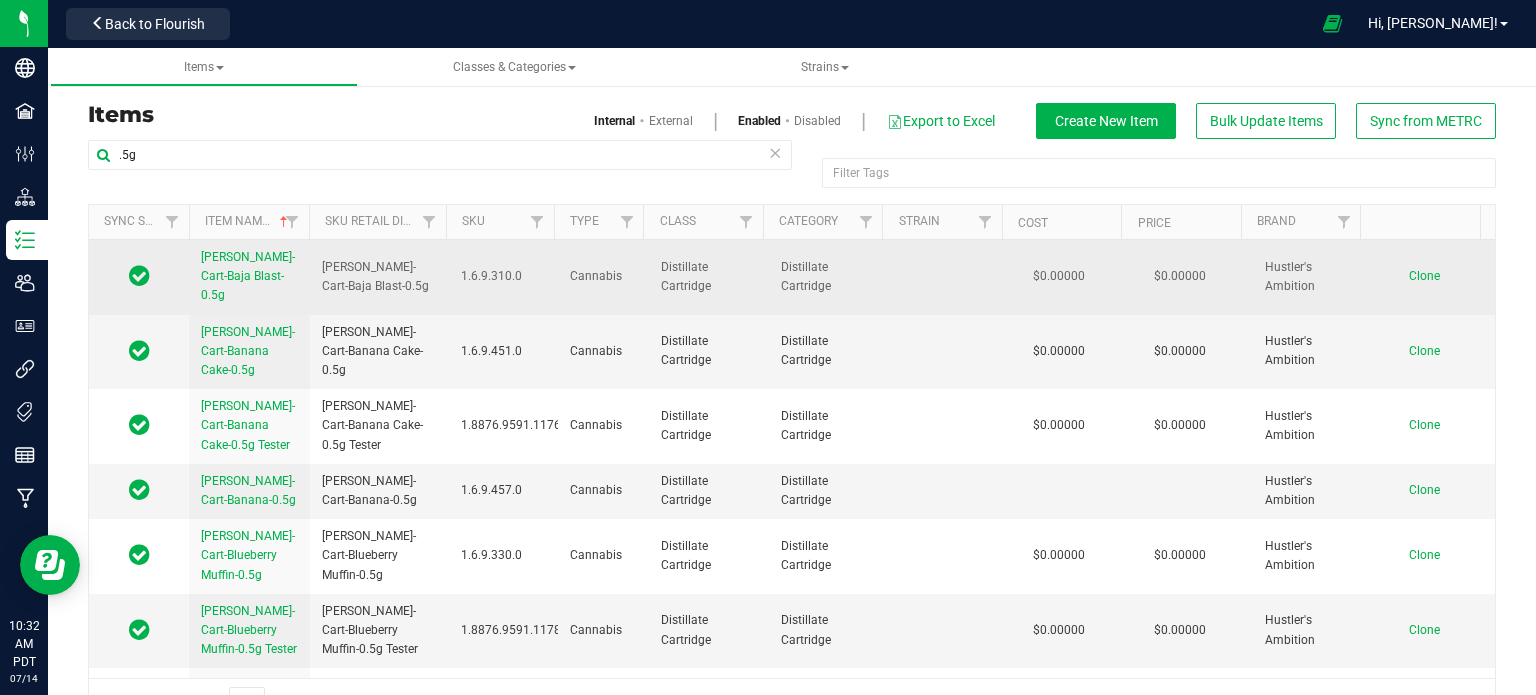 click on "Clone" at bounding box center [1424, 276] 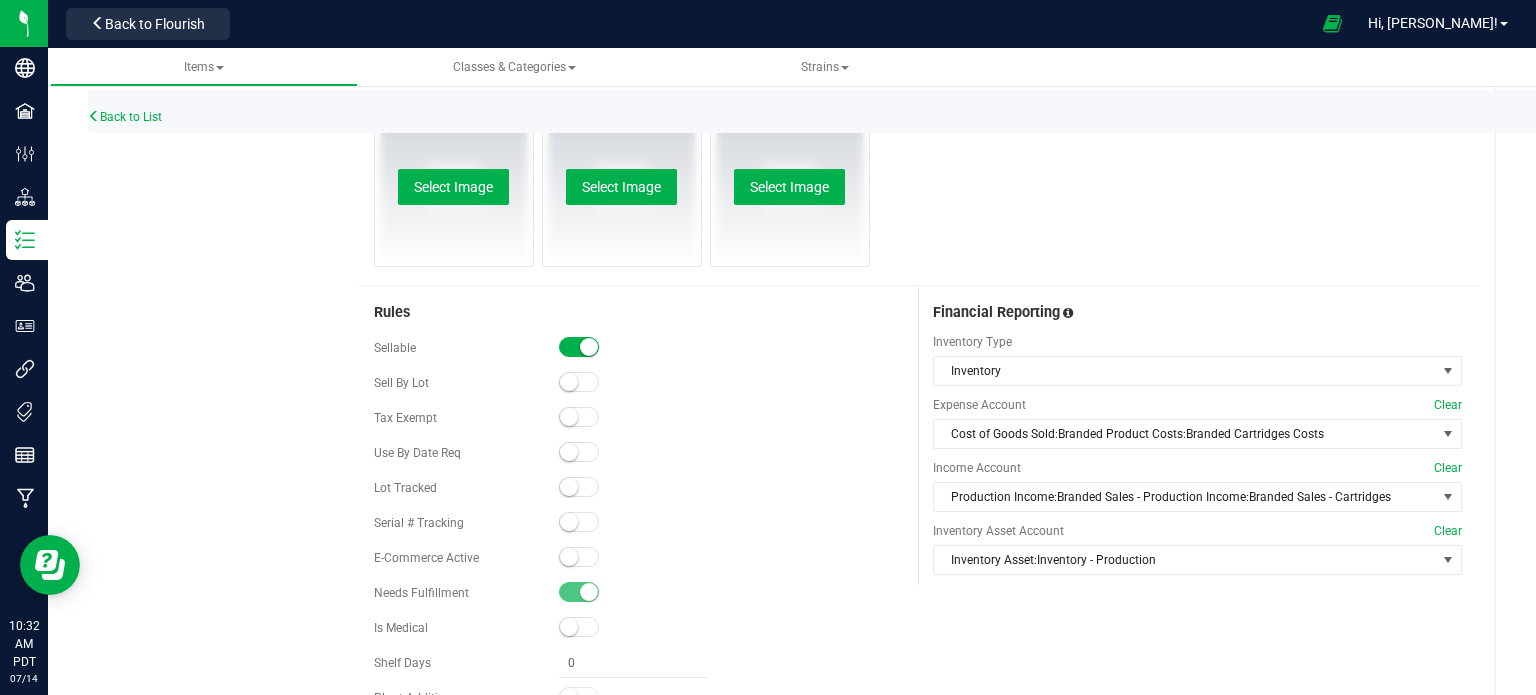 scroll, scrollTop: 1292, scrollLeft: 0, axis: vertical 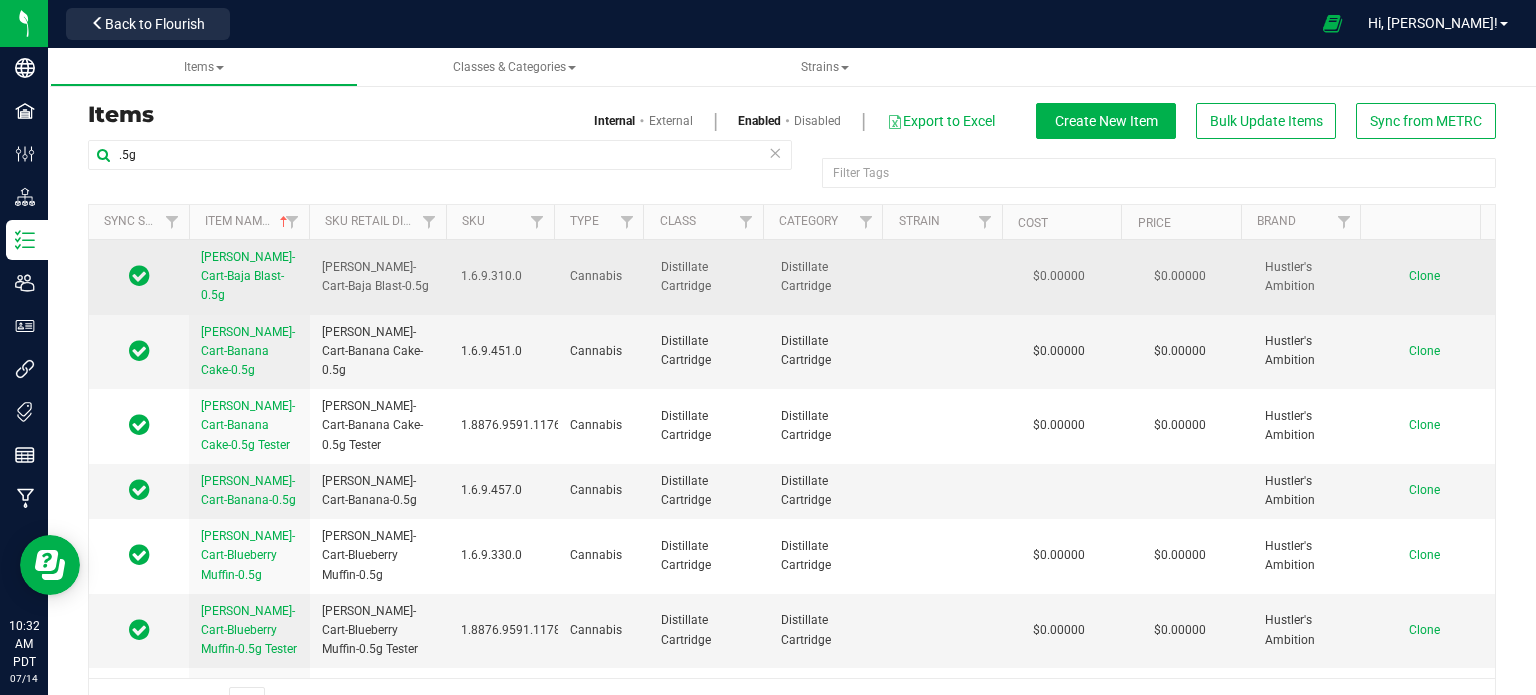 click on "HUST-Cart-Baja Blast-0.5g" at bounding box center [379, 277] 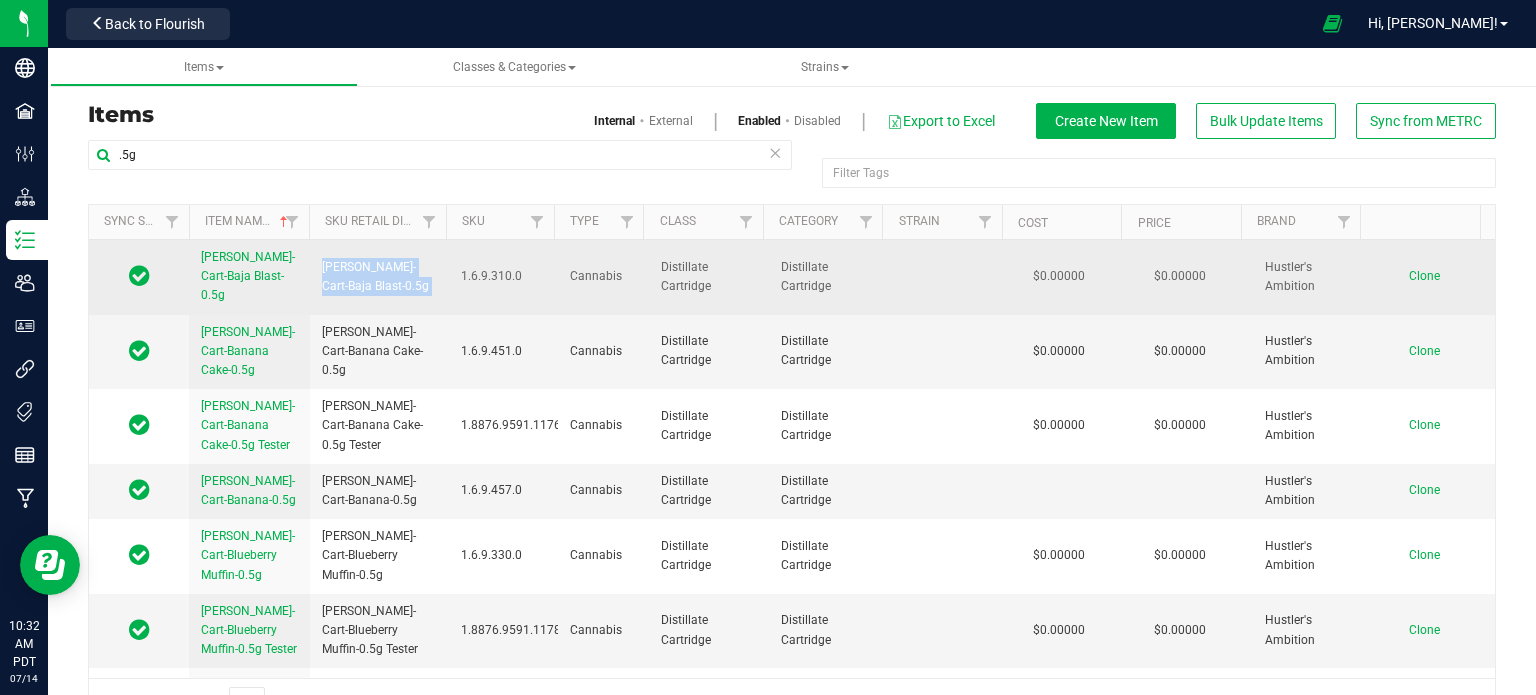 click on "HUST-Cart-Baja Blast-0.5g" at bounding box center [379, 277] 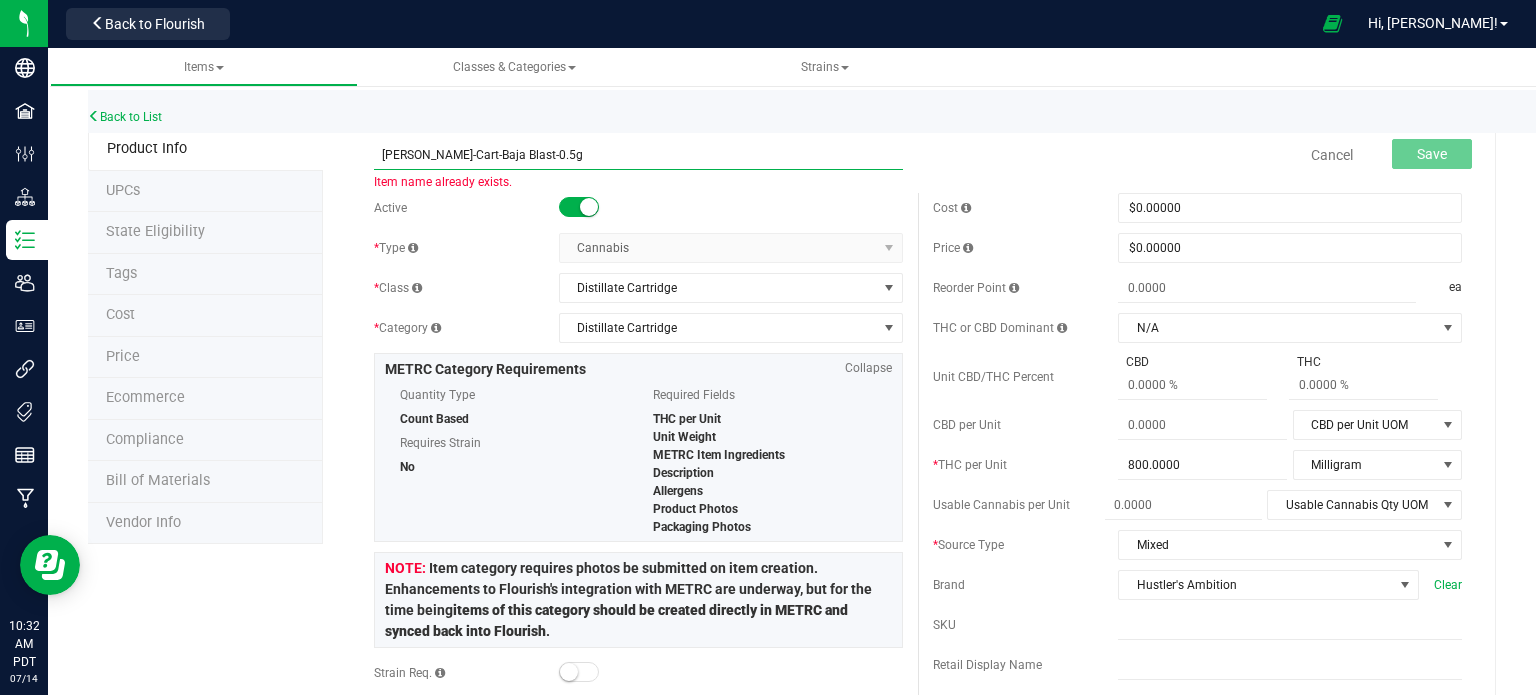 click on "HUST-Cart-Baja Blast-0.5g" at bounding box center [638, 155] 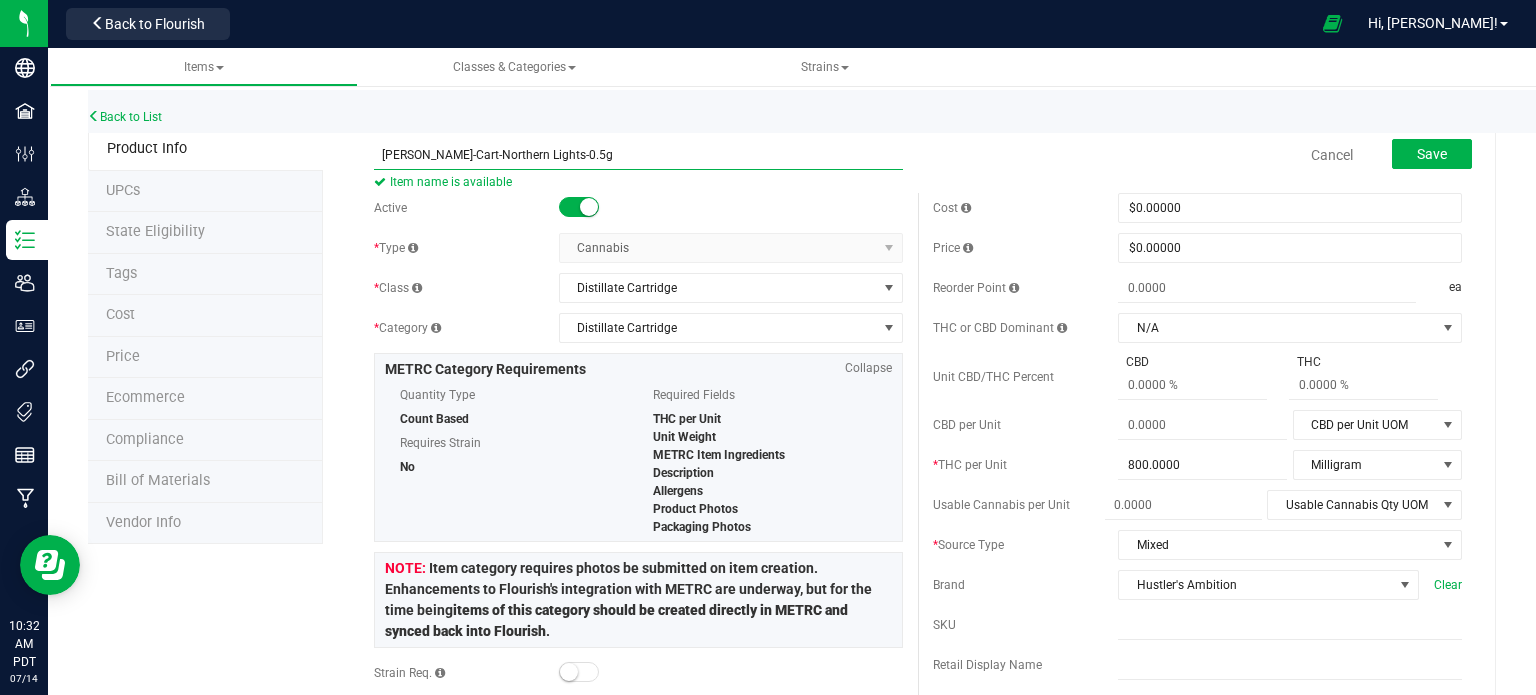 type on "HUST-Cart-Northern Lights-0.5g" 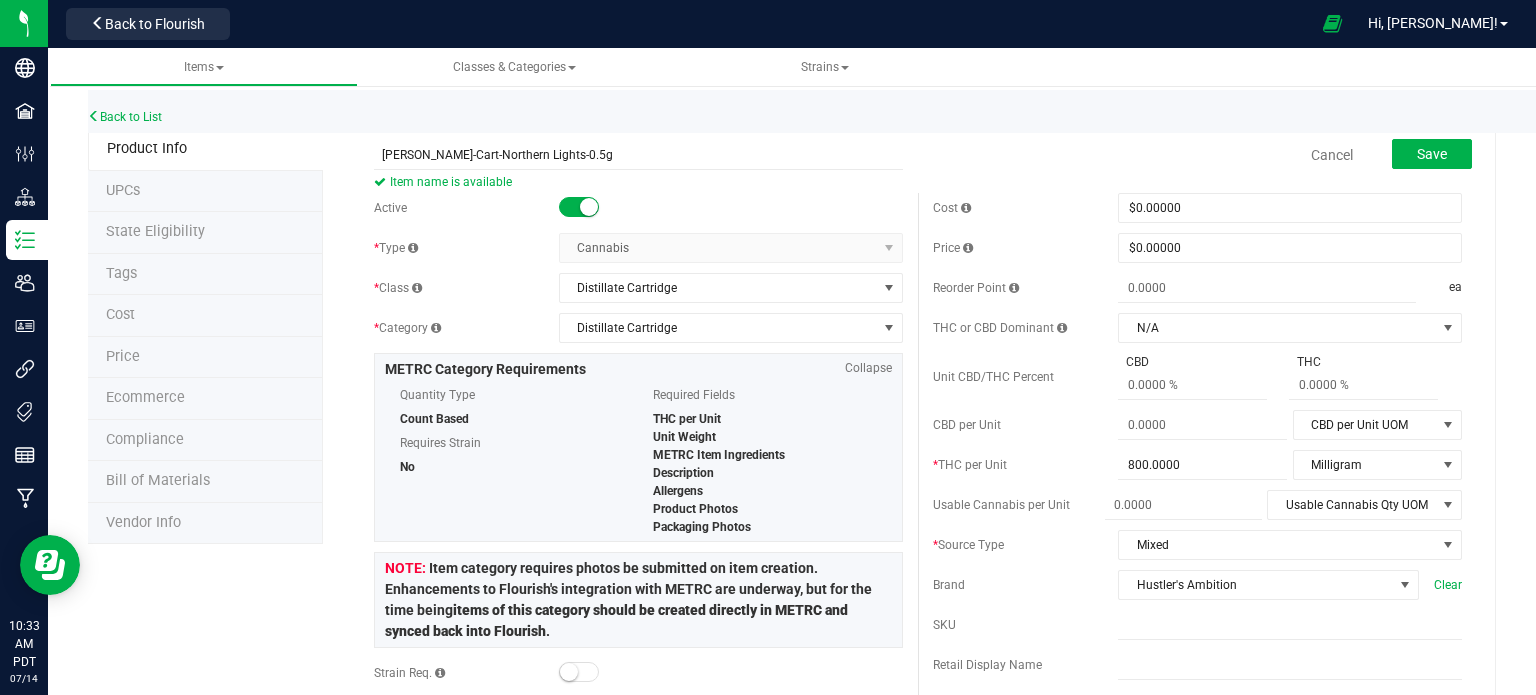 click on "Cost
$0.00000 0
Price
$0.00000 0
Reorder Point
ea
THC or CBD Dominant" at bounding box center (1197, 587) 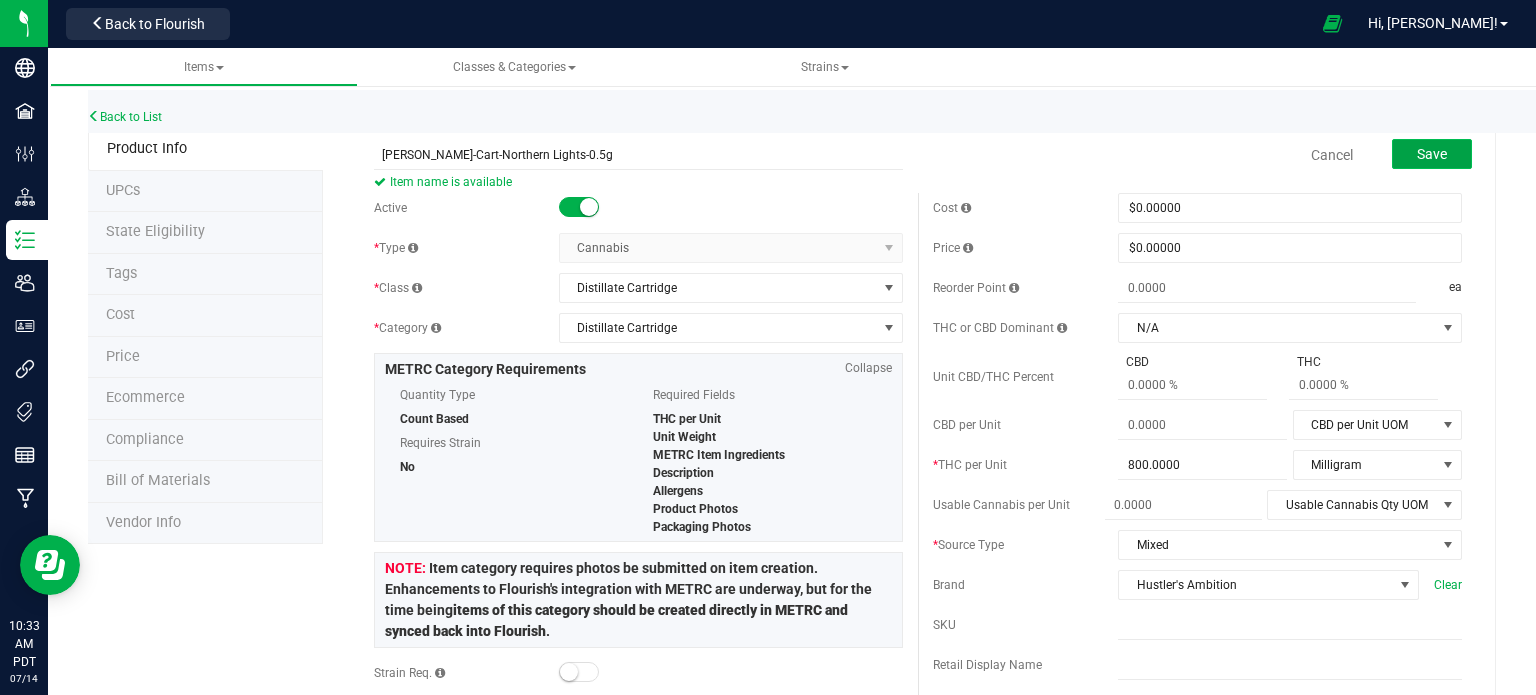 click on "Save" at bounding box center [1432, 154] 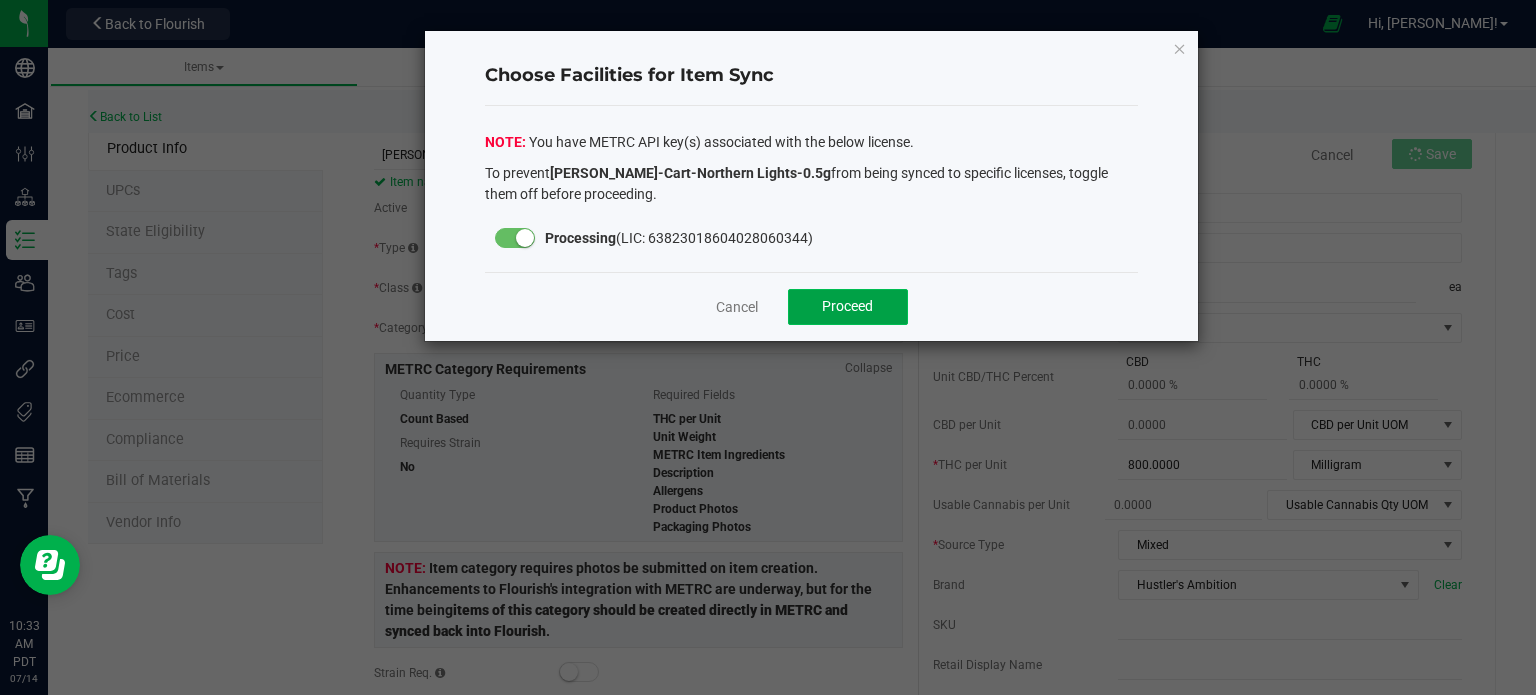 click on "Proceed" 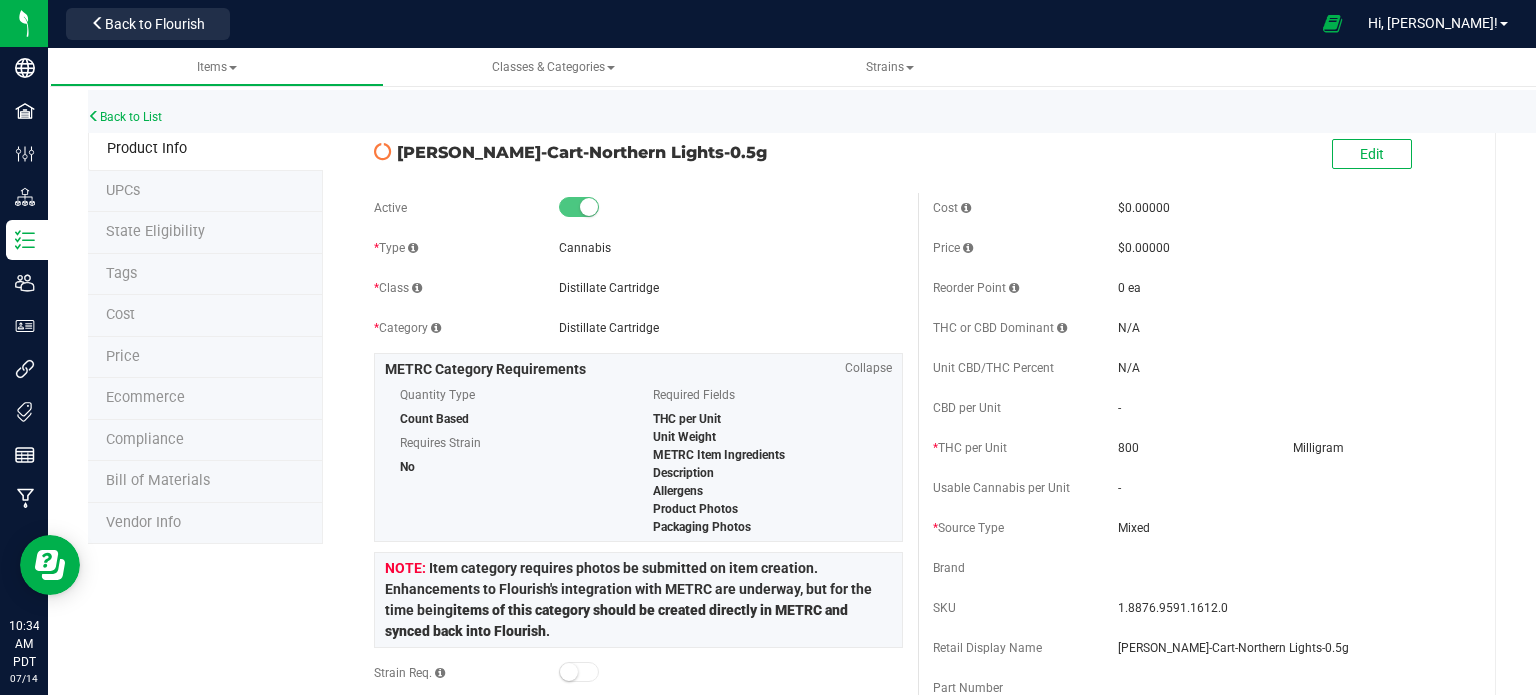 click on "State Eligibility" at bounding box center [205, 233] 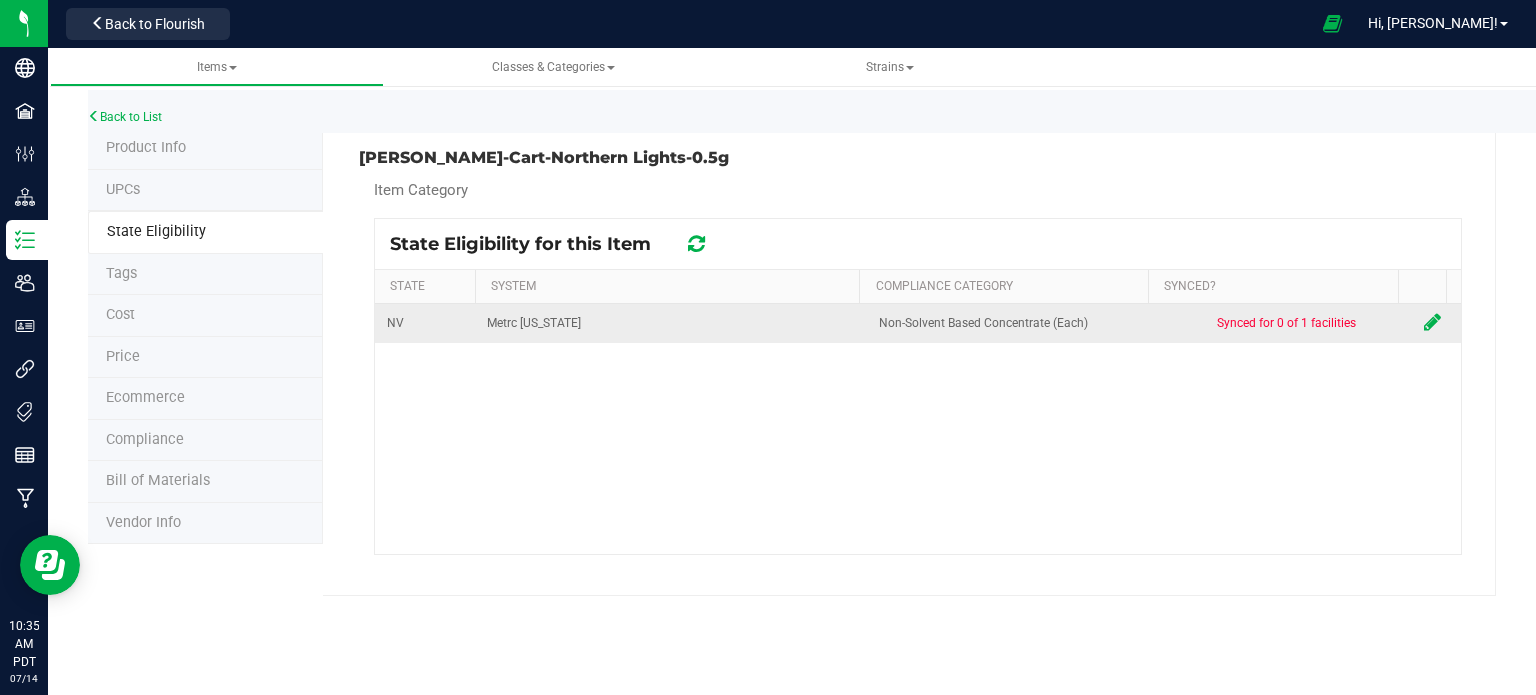 click at bounding box center (1436, 323) 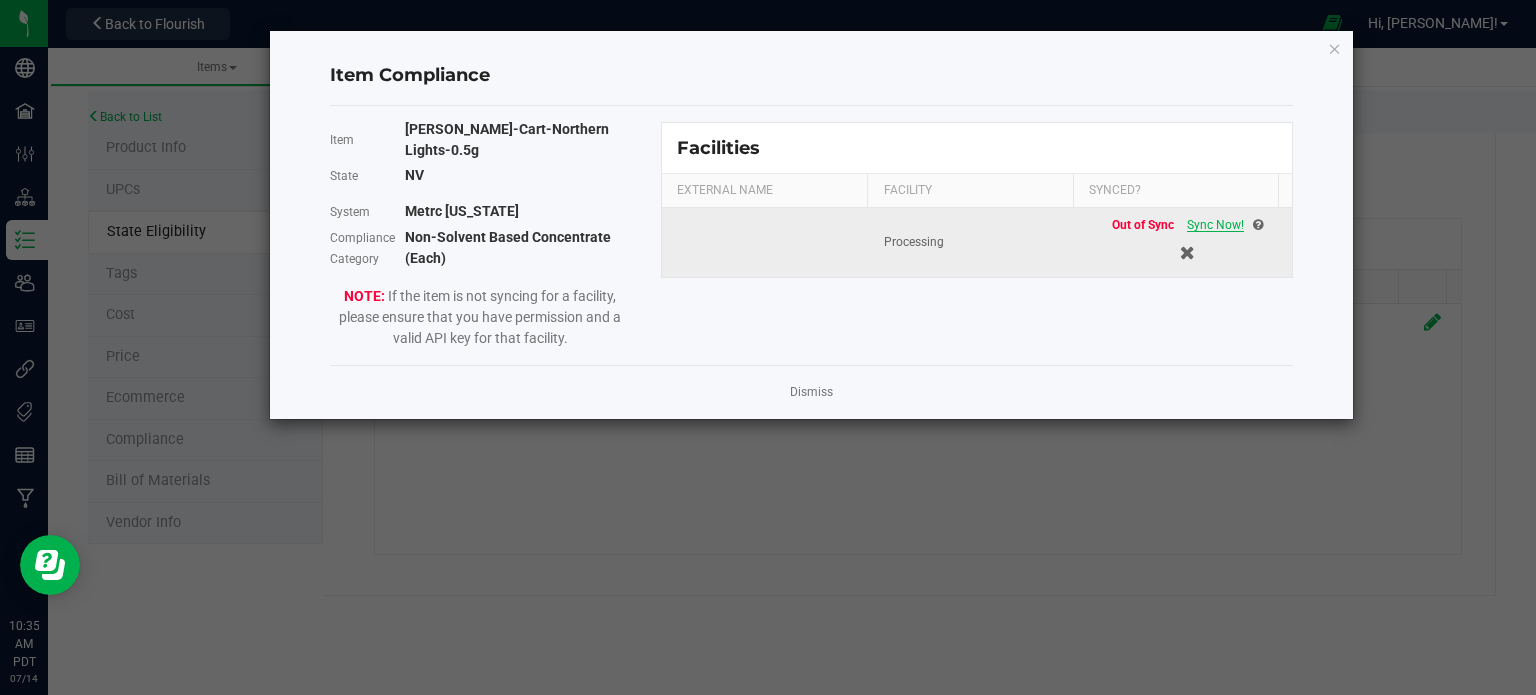 click on "Sync Now!" at bounding box center (1215, 225) 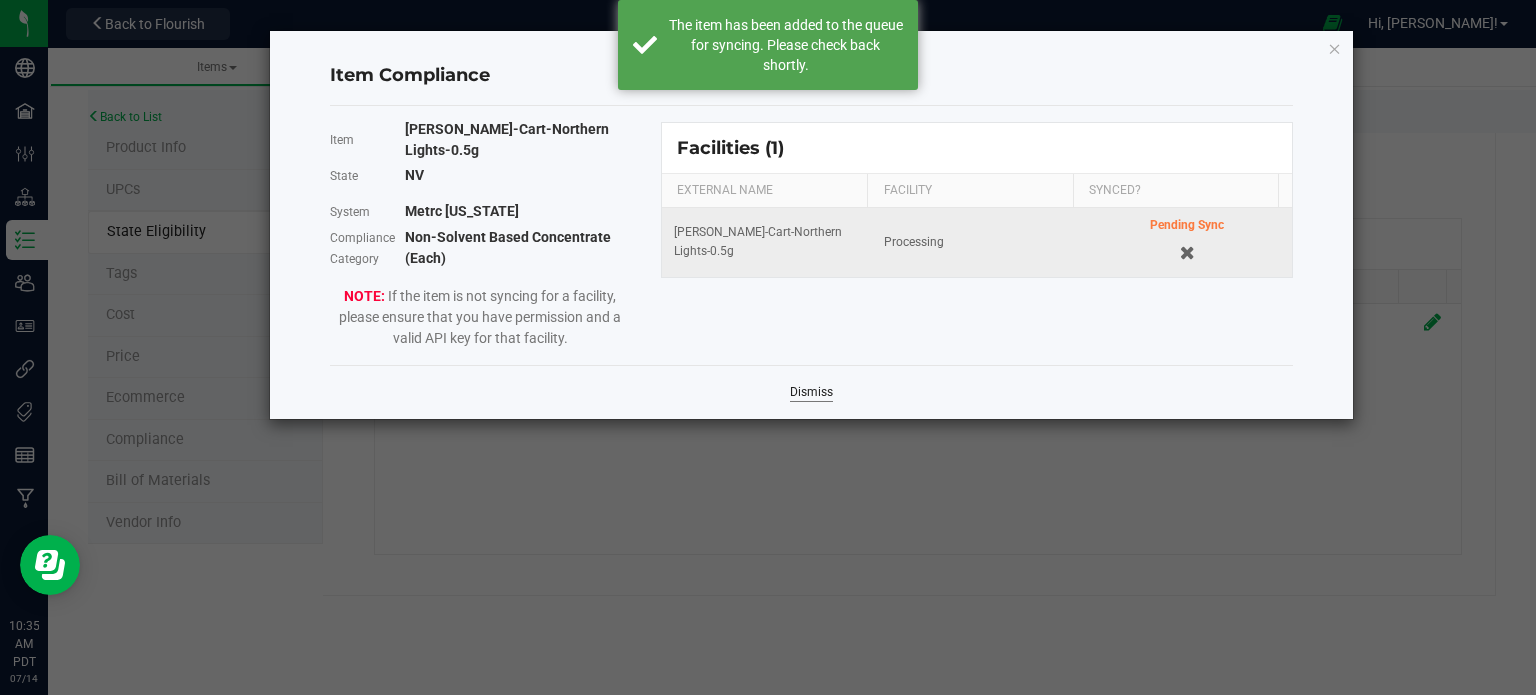 click on "Dismiss" 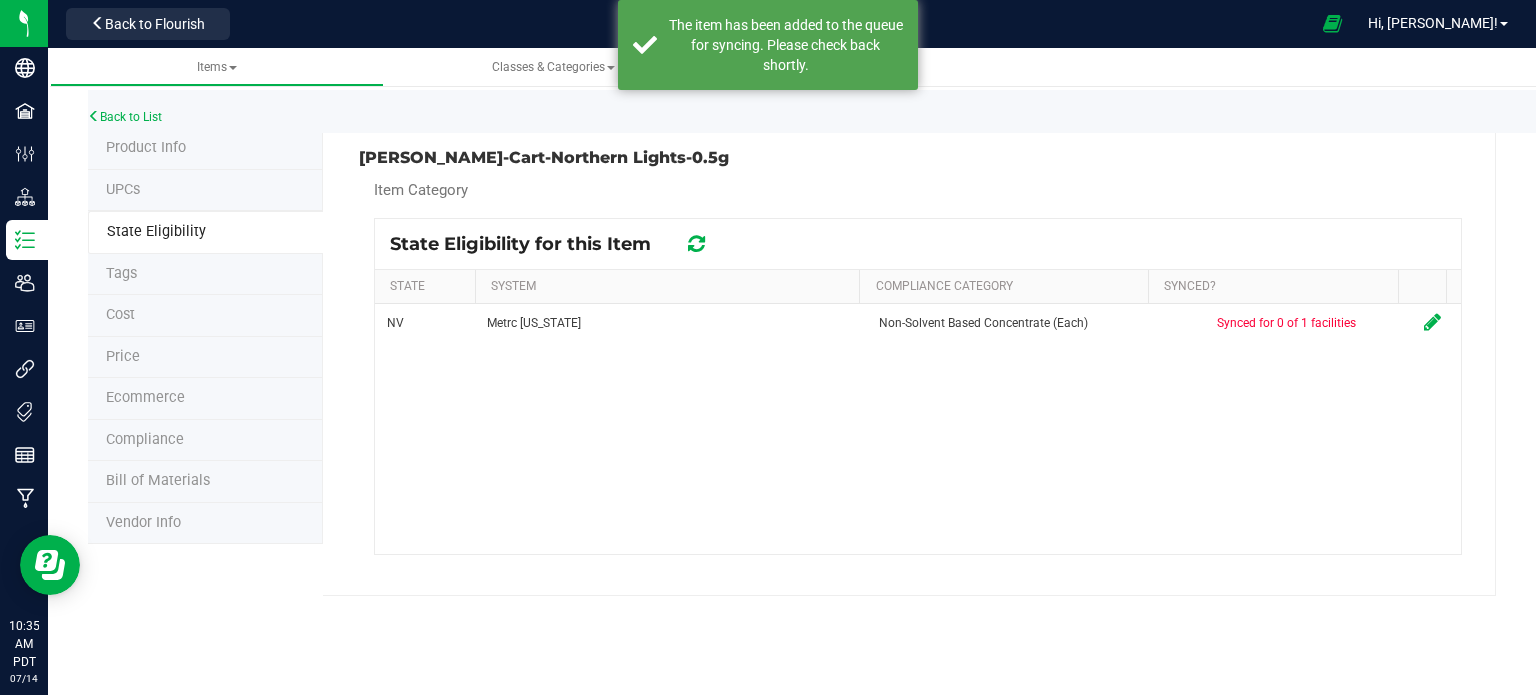 click at bounding box center (696, 244) 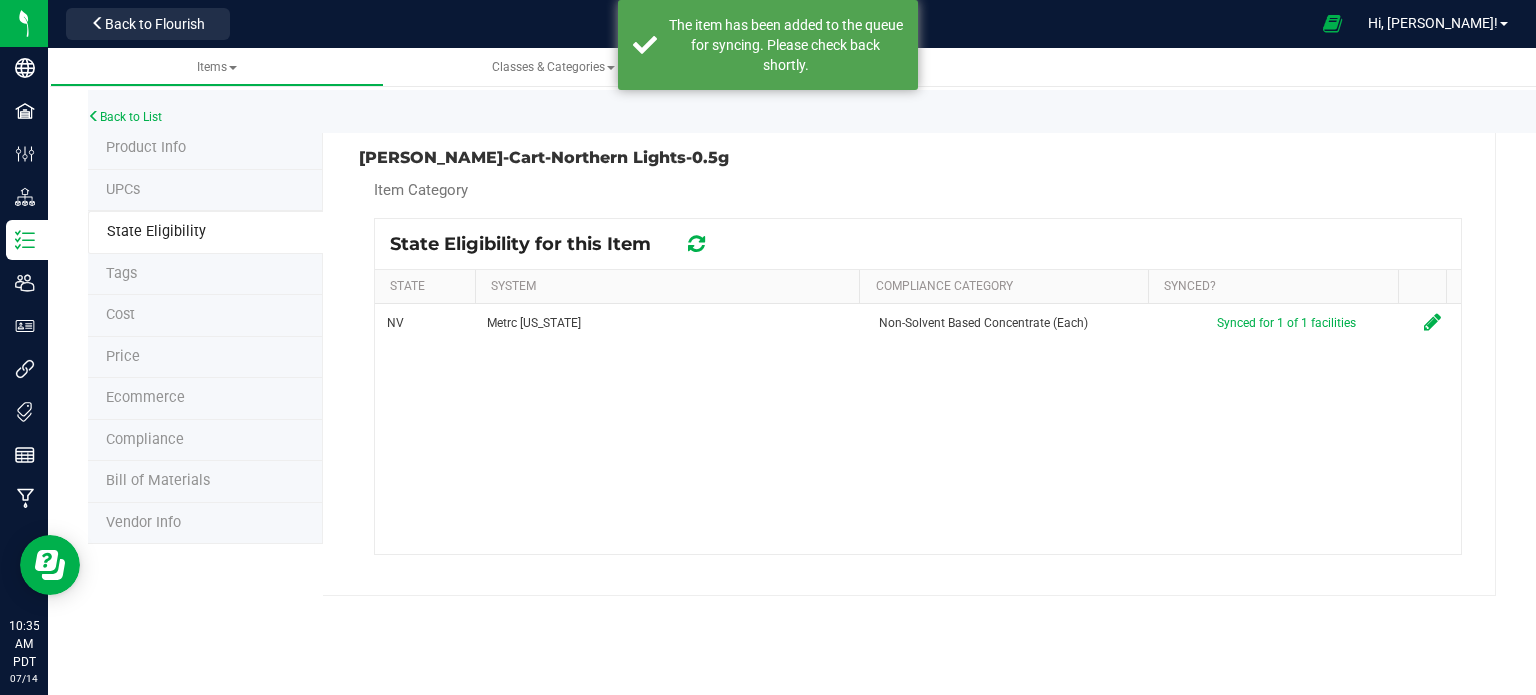 click at bounding box center (696, 244) 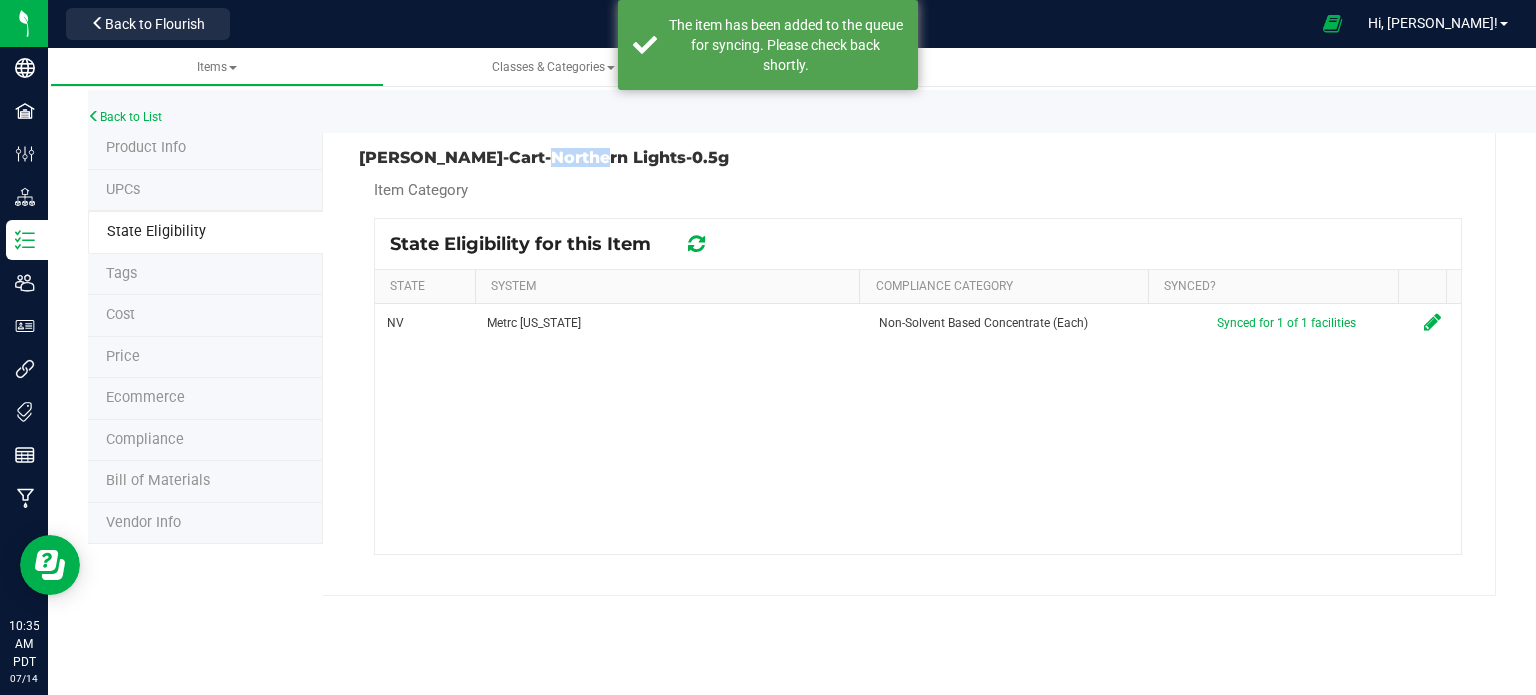 click on "HUST-Cart-Northern Lights-0.5g" at bounding box center [631, 158] 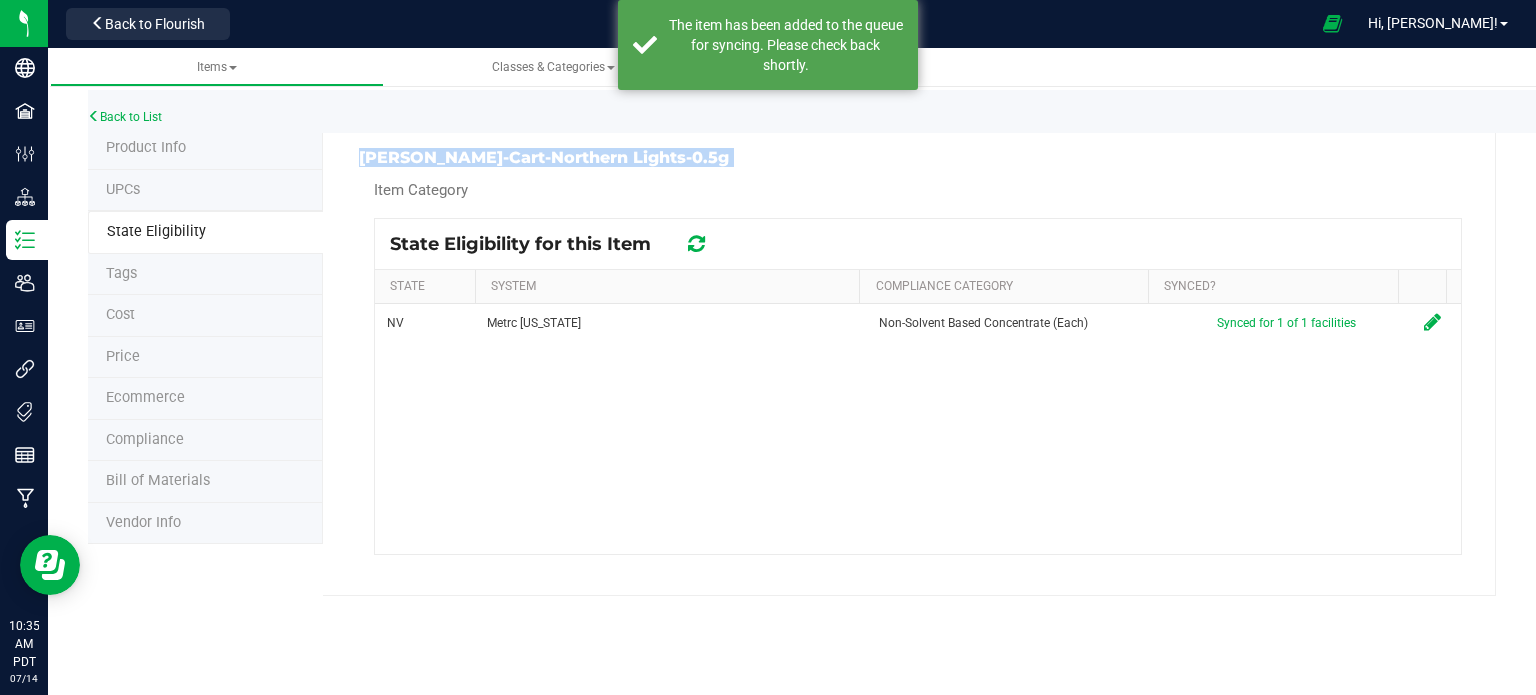 click on "HUST-Cart-Northern Lights-0.5g" at bounding box center [631, 158] 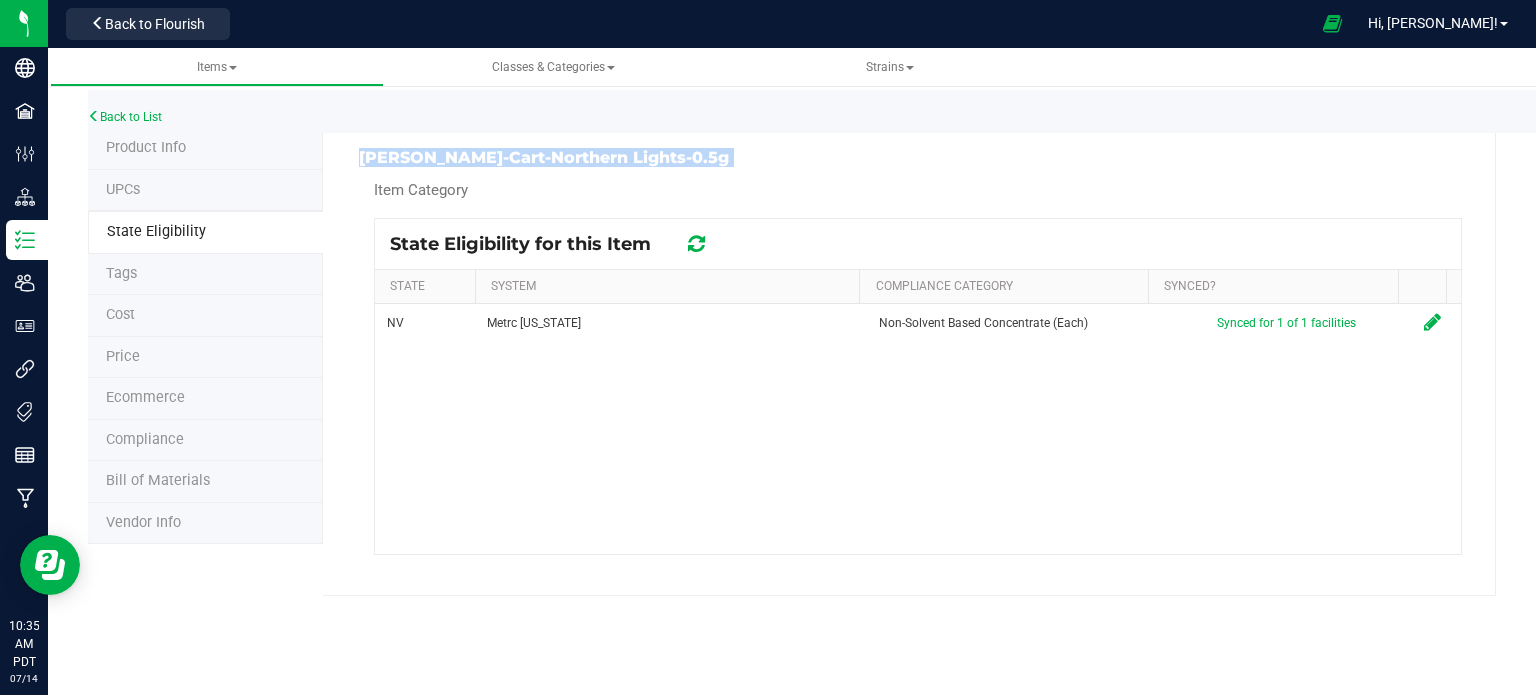 click on "HUST-Cart-Northern Lights-0.5g
Item Category
State Eligibility for this Item
STATE SYSTEM COMPLIANCE CATEGORY SYNCED? NV Metrc Nevada Non-Solvent Based Concentrate (Each)
Synced for 1 of 1 facilities" at bounding box center (909, 362) 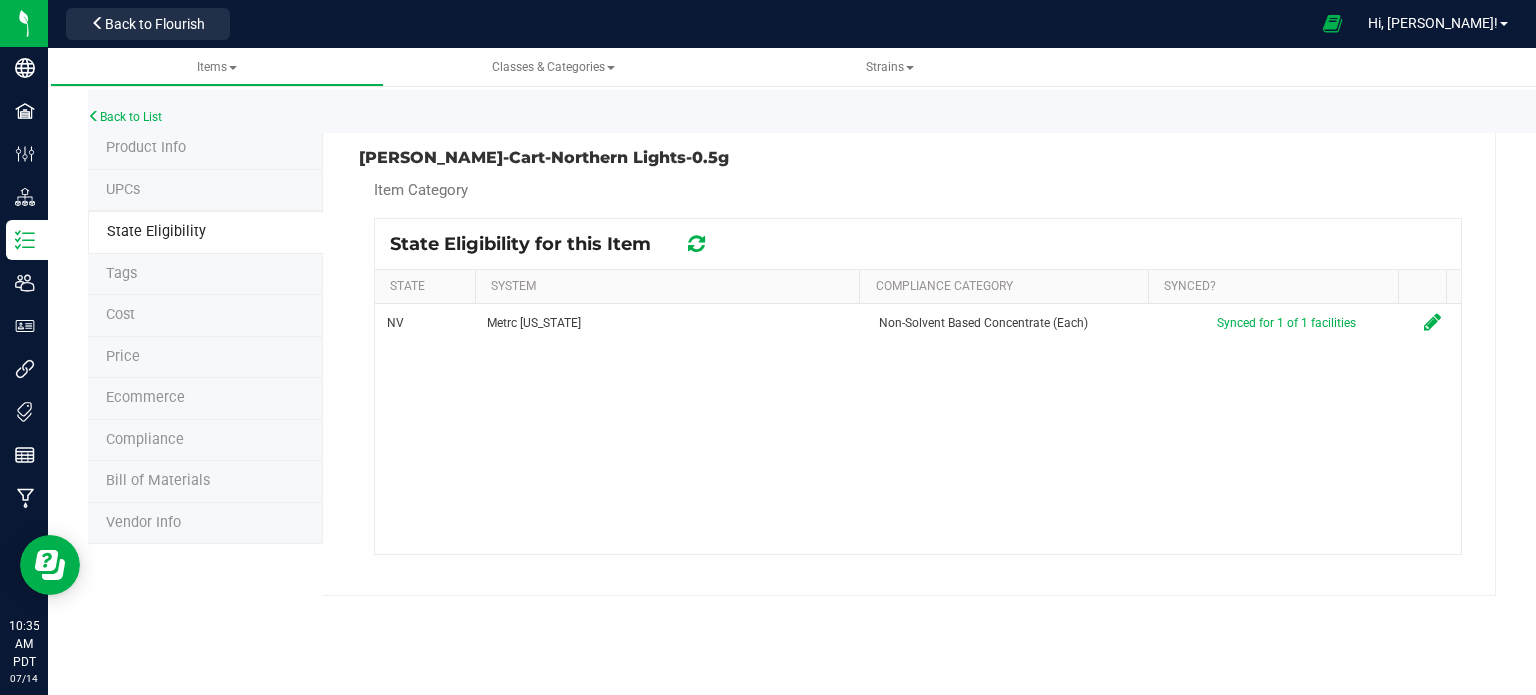 click on "HUST-Cart-Northern Lights-0.5g
Item Category
State Eligibility for this Item
STATE SYSTEM COMPLIANCE CATEGORY SYNCED? NV Metrc Nevada Non-Solvent Based Concentrate (Each)
Synced for 1 of 1 facilities" at bounding box center [909, 362] 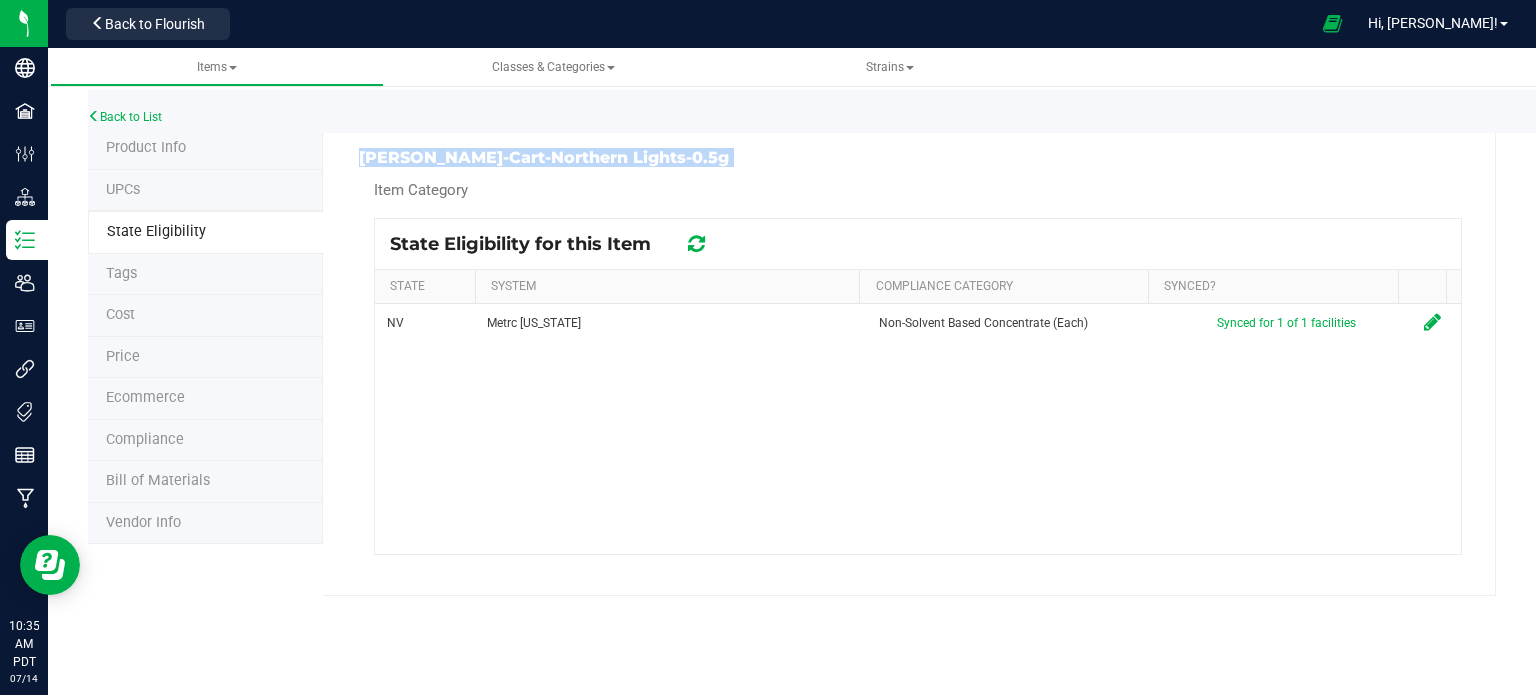 click on "HUST-Cart-Northern Lights-0.5g" at bounding box center [631, 158] 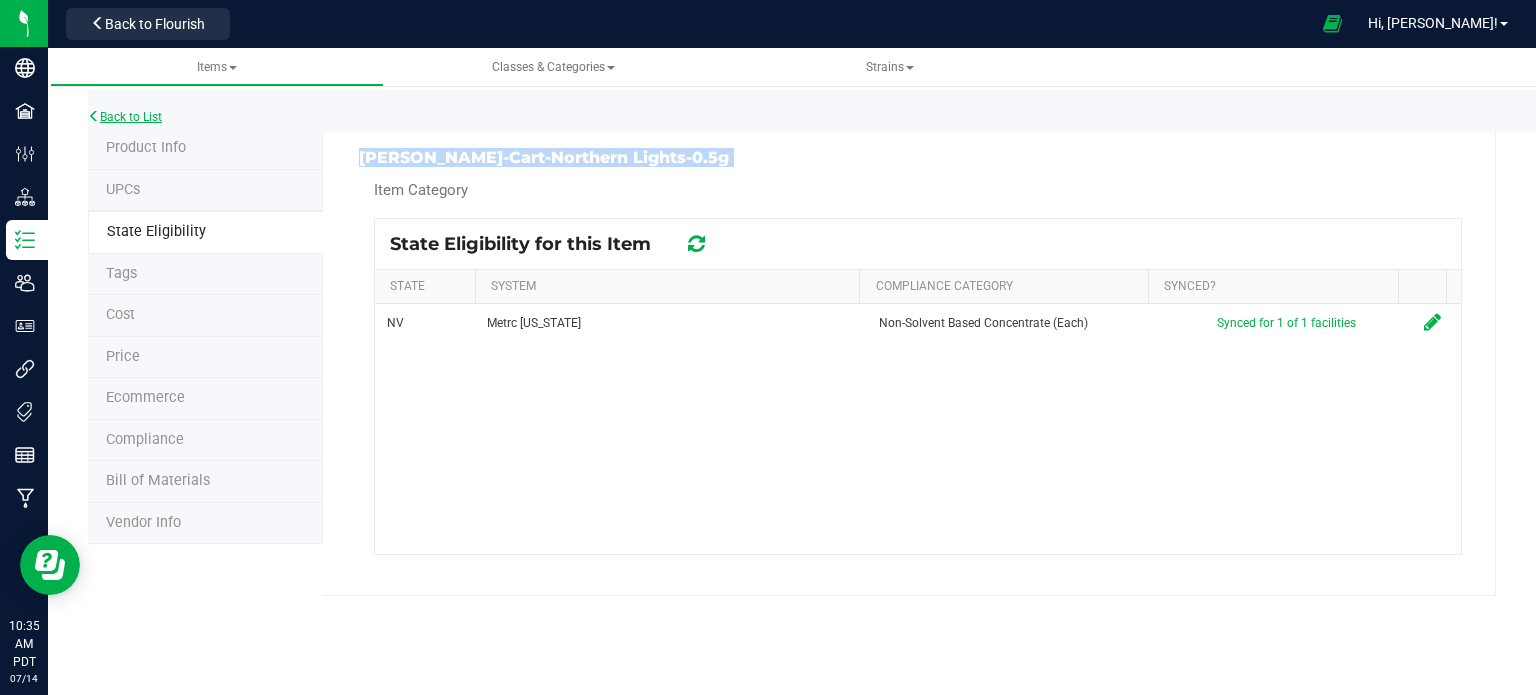 click on "Back to List" at bounding box center [125, 117] 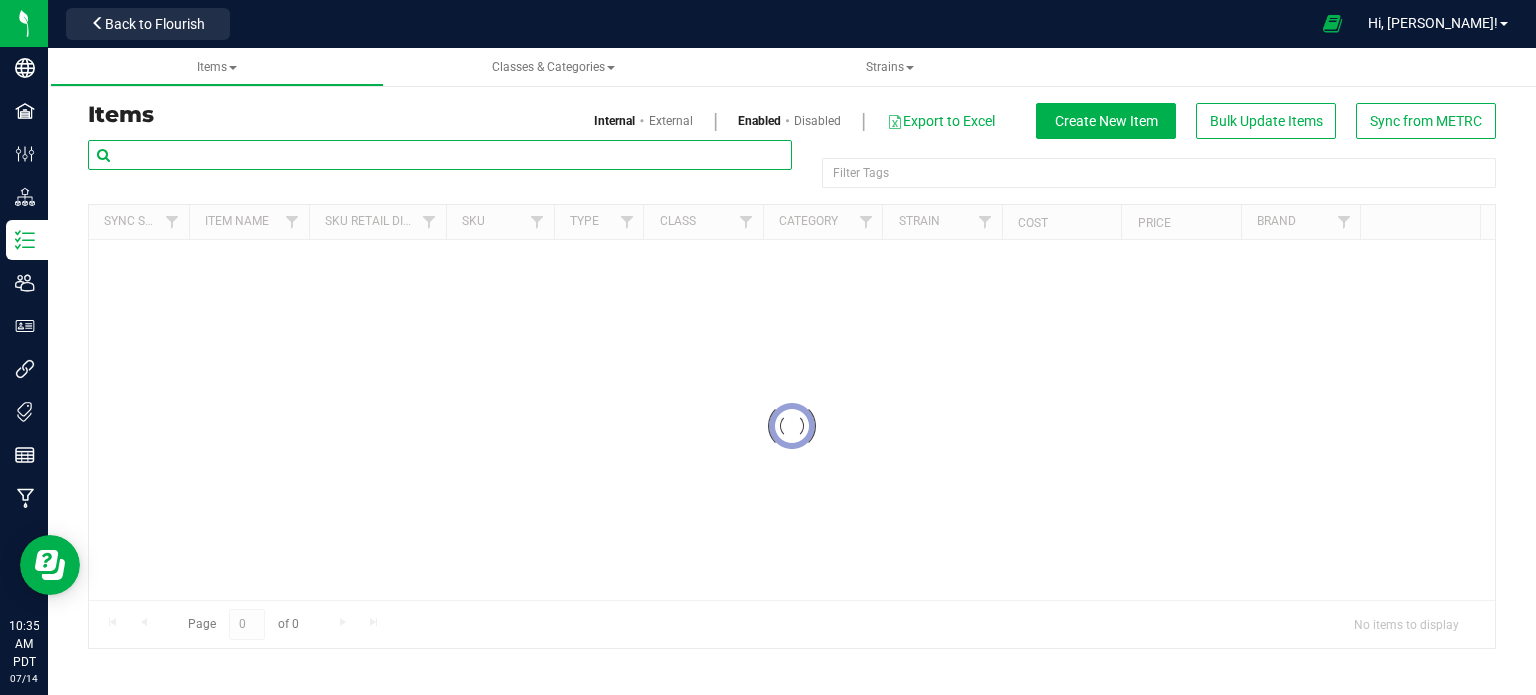 click at bounding box center [440, 155] 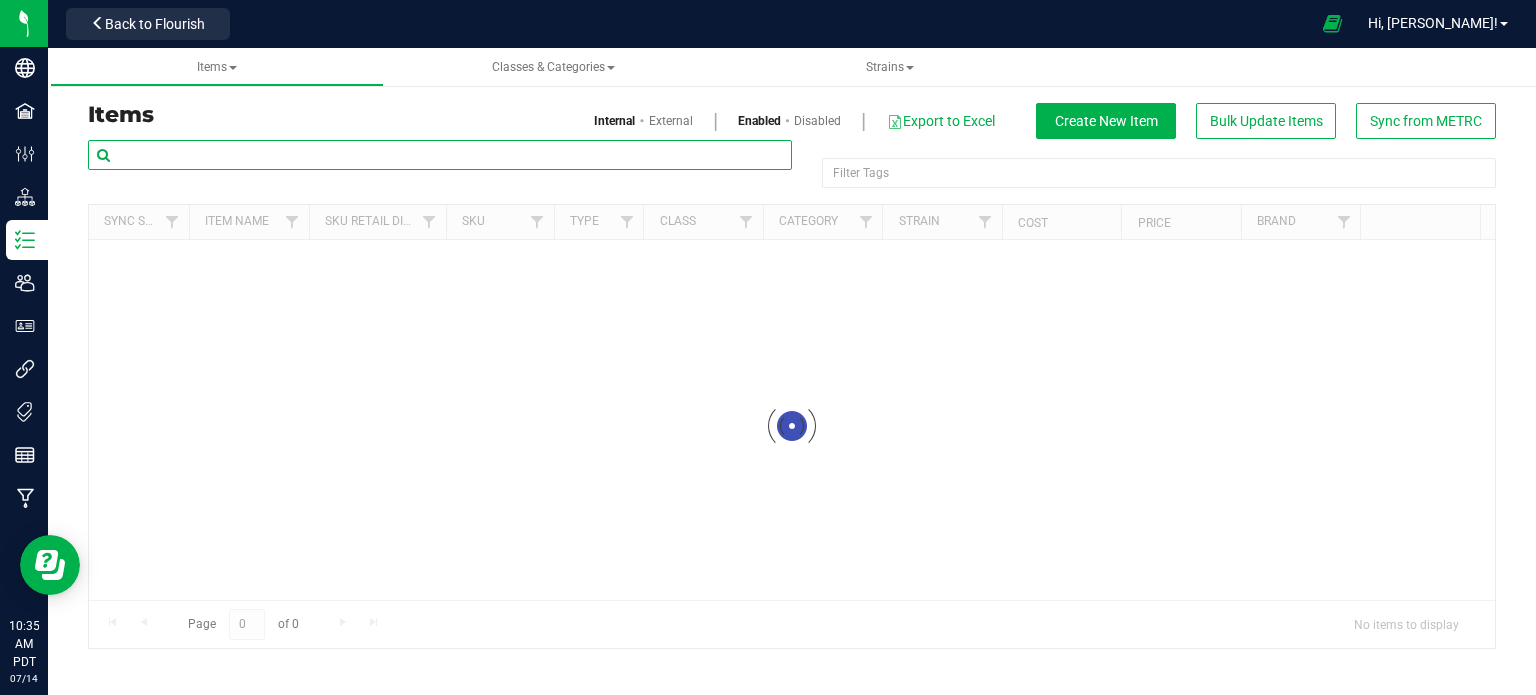 paste on "HUST-Cart-Northern Lights-0.5g" 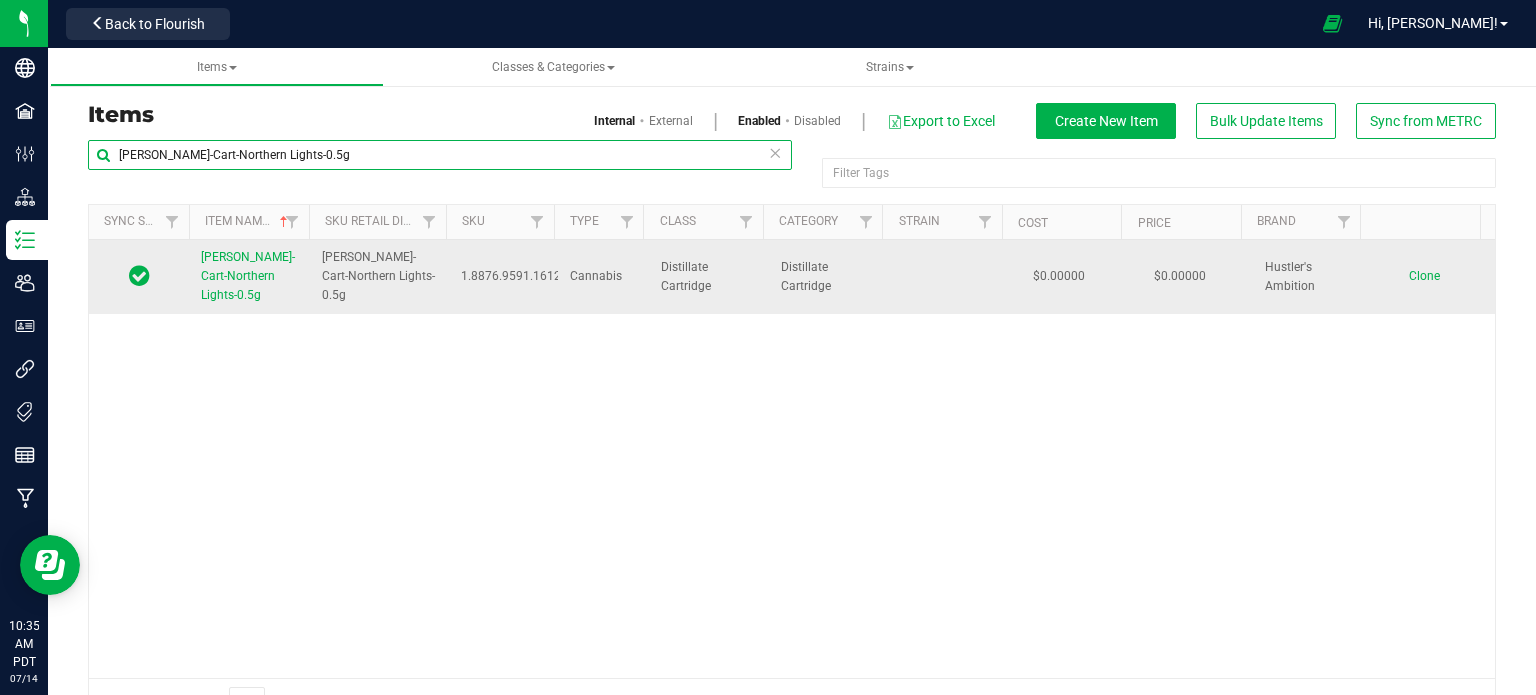 type on "HUST-Cart-Northern Lights-0.5g" 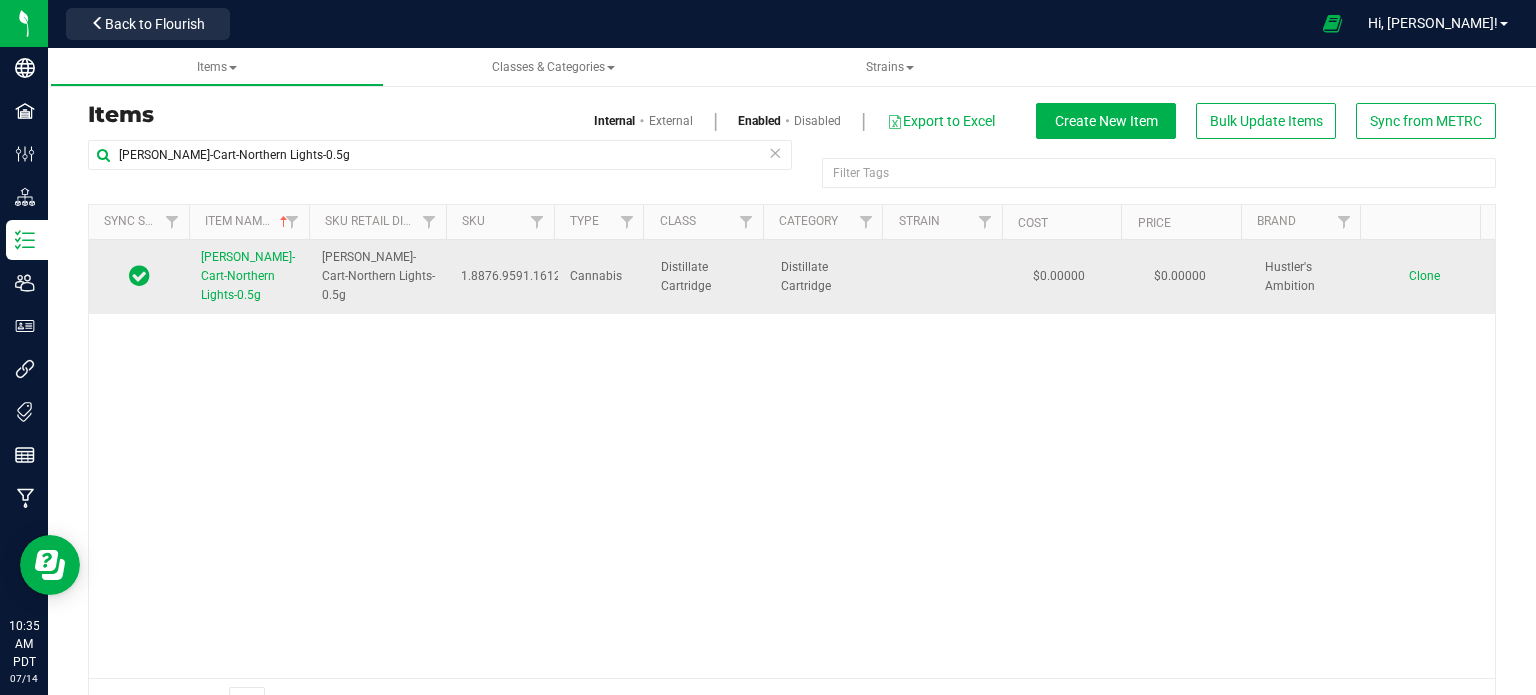 click on "Clone" at bounding box center [1424, 276] 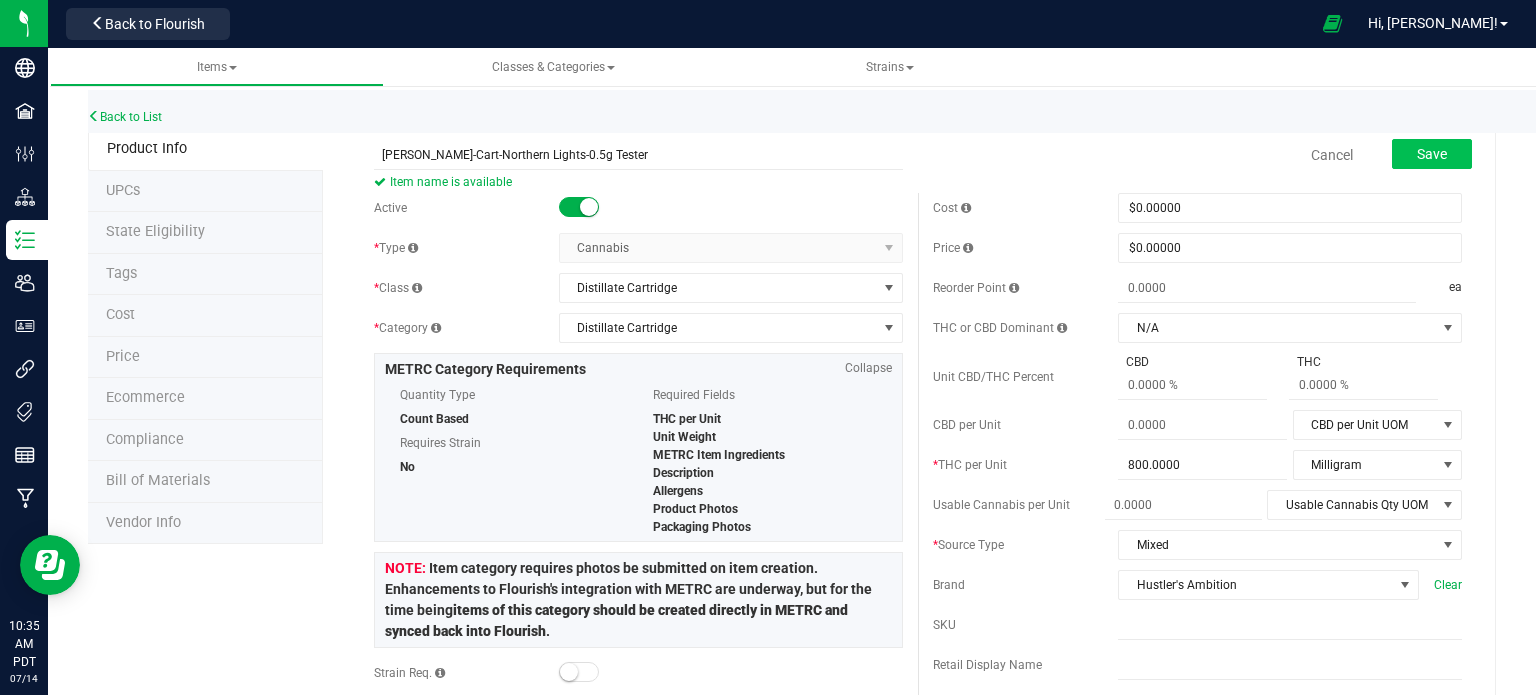 type on "HUST-Cart-Northern Lights-0.5g Tester" 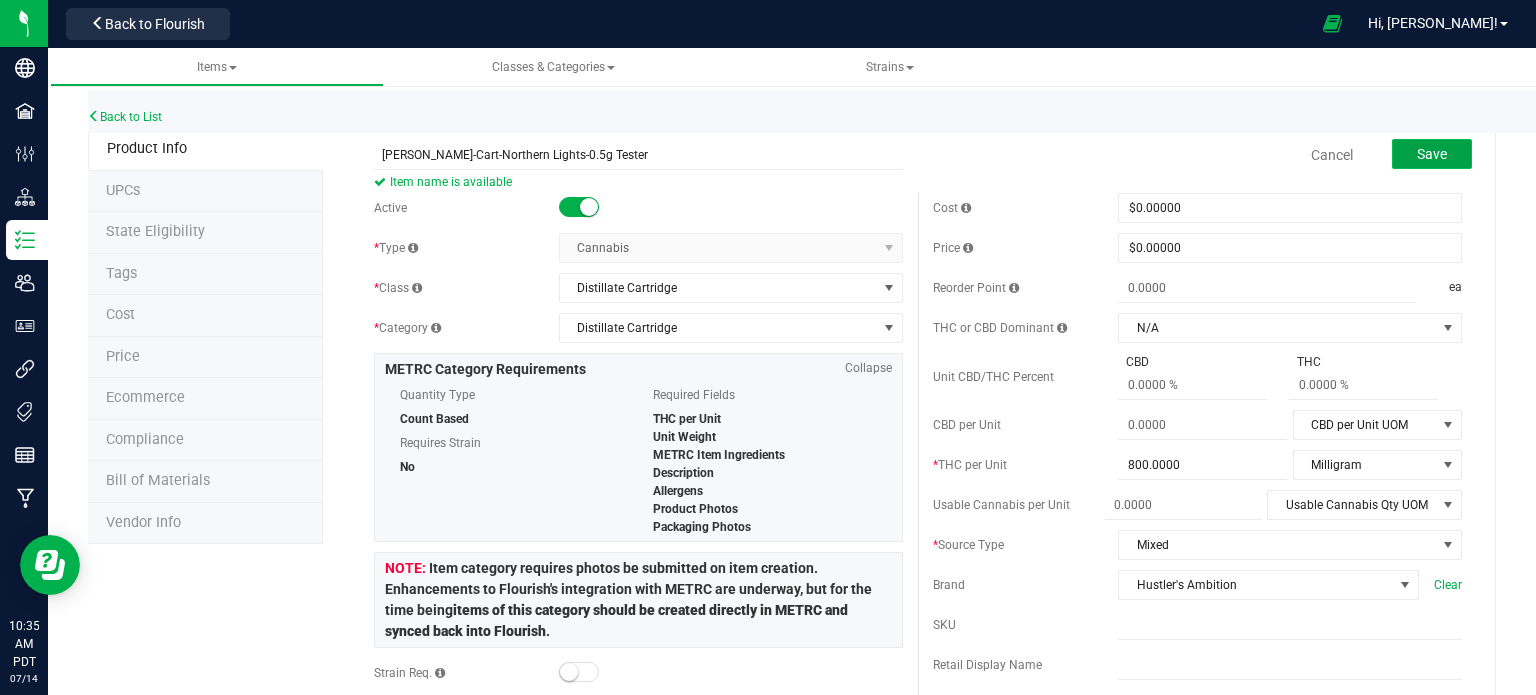 click on "Save" at bounding box center [1432, 154] 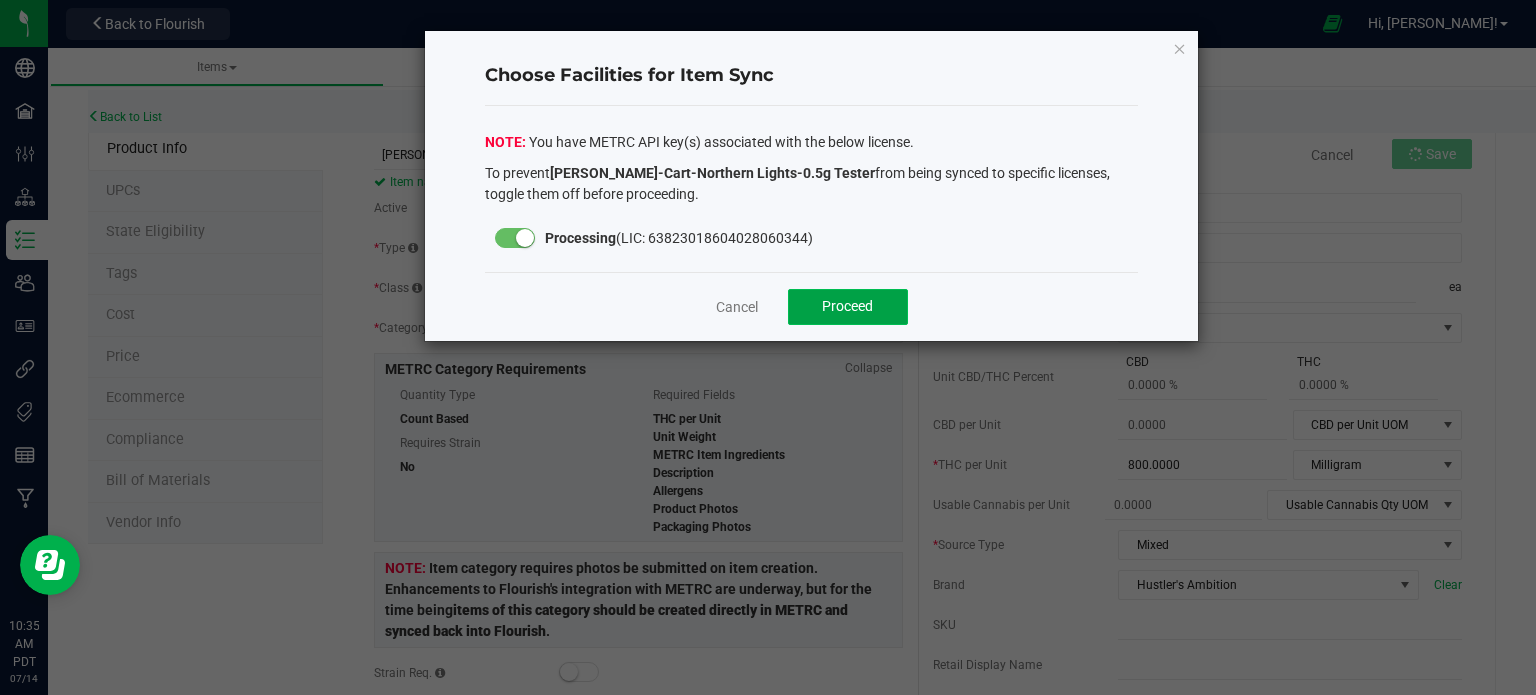 click on "Proceed" 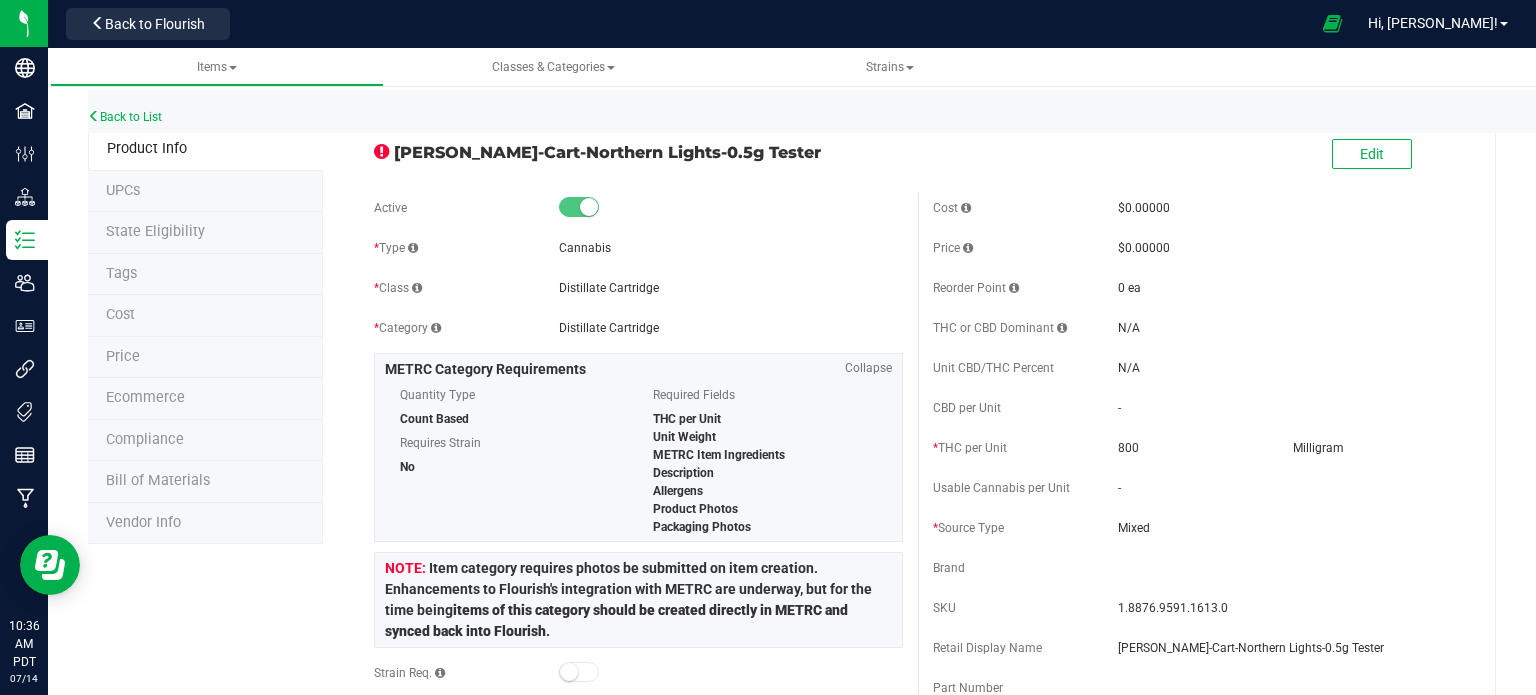 click on "State Eligibility" at bounding box center [155, 231] 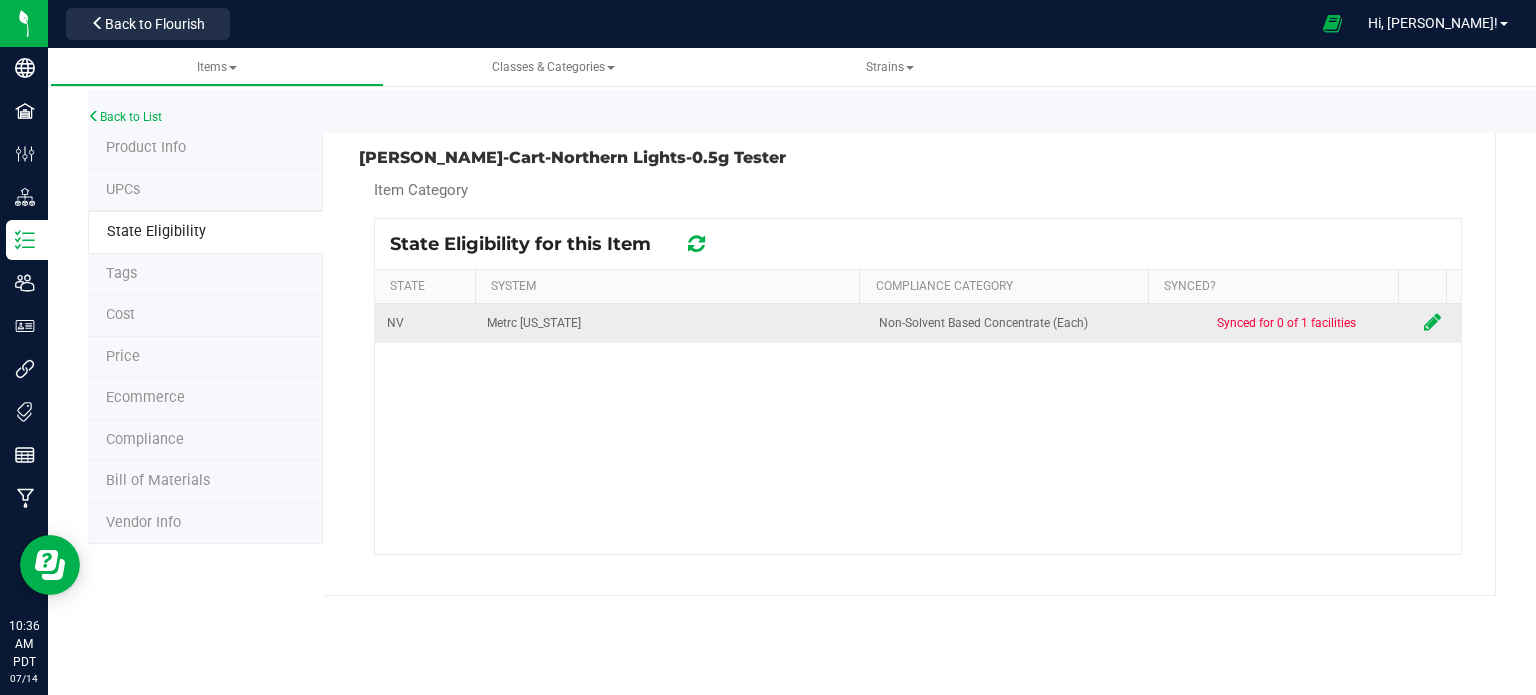 click at bounding box center [1432, 322] 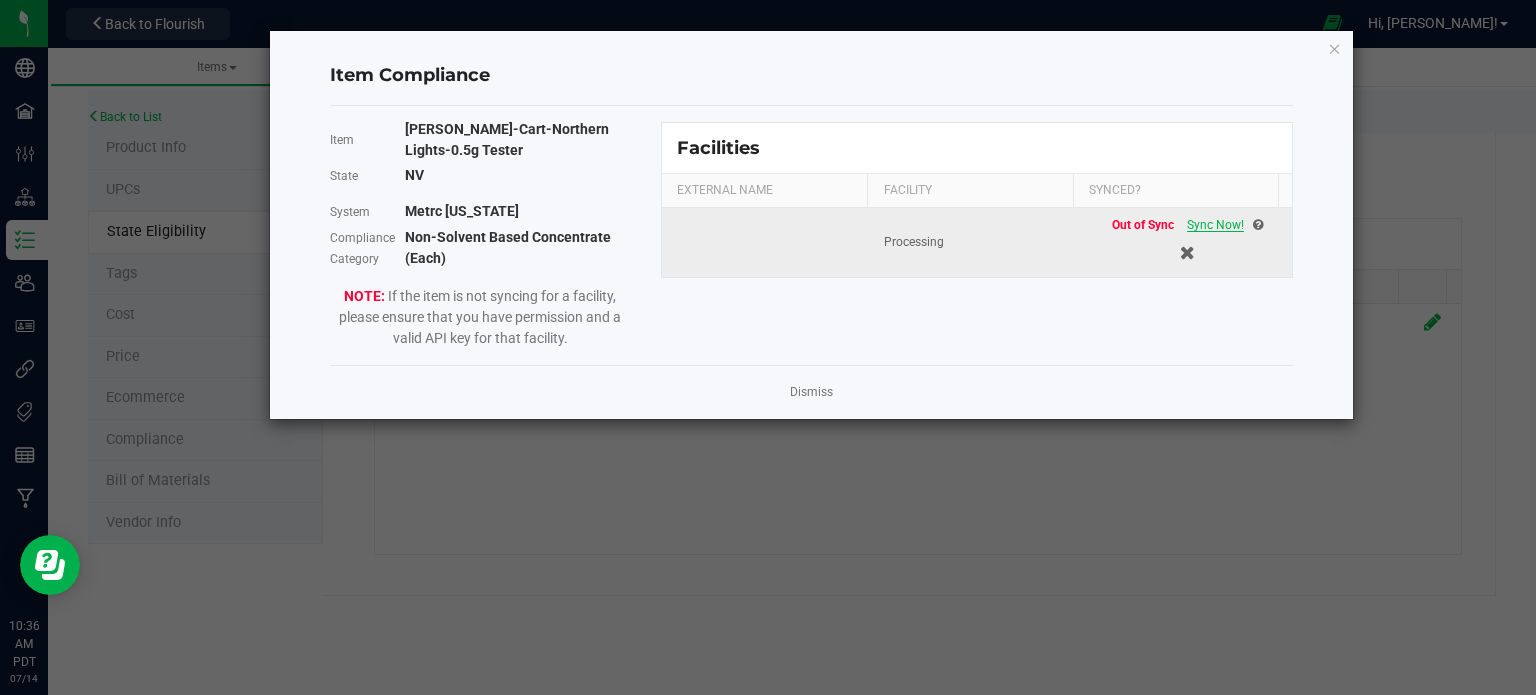 click on "Sync Now!" at bounding box center (1215, 225) 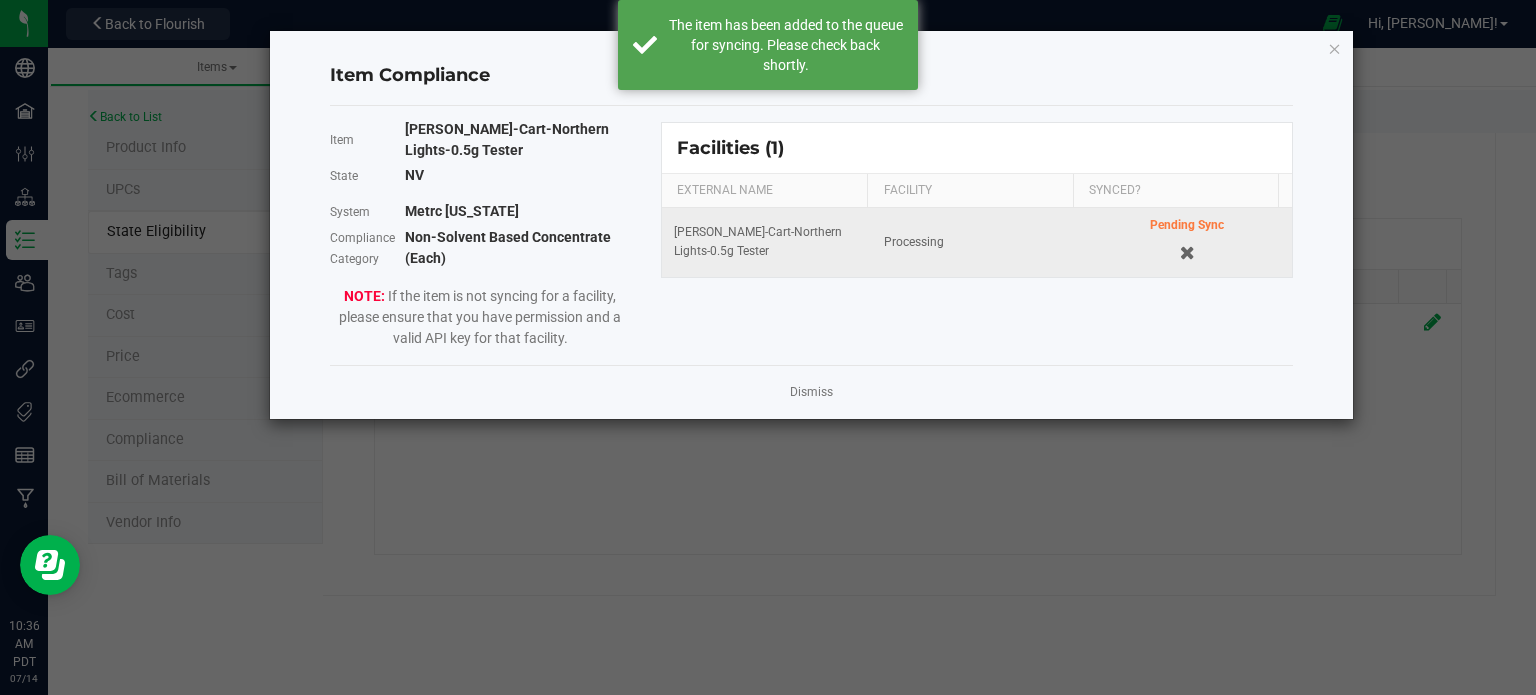 click on "Dismiss" 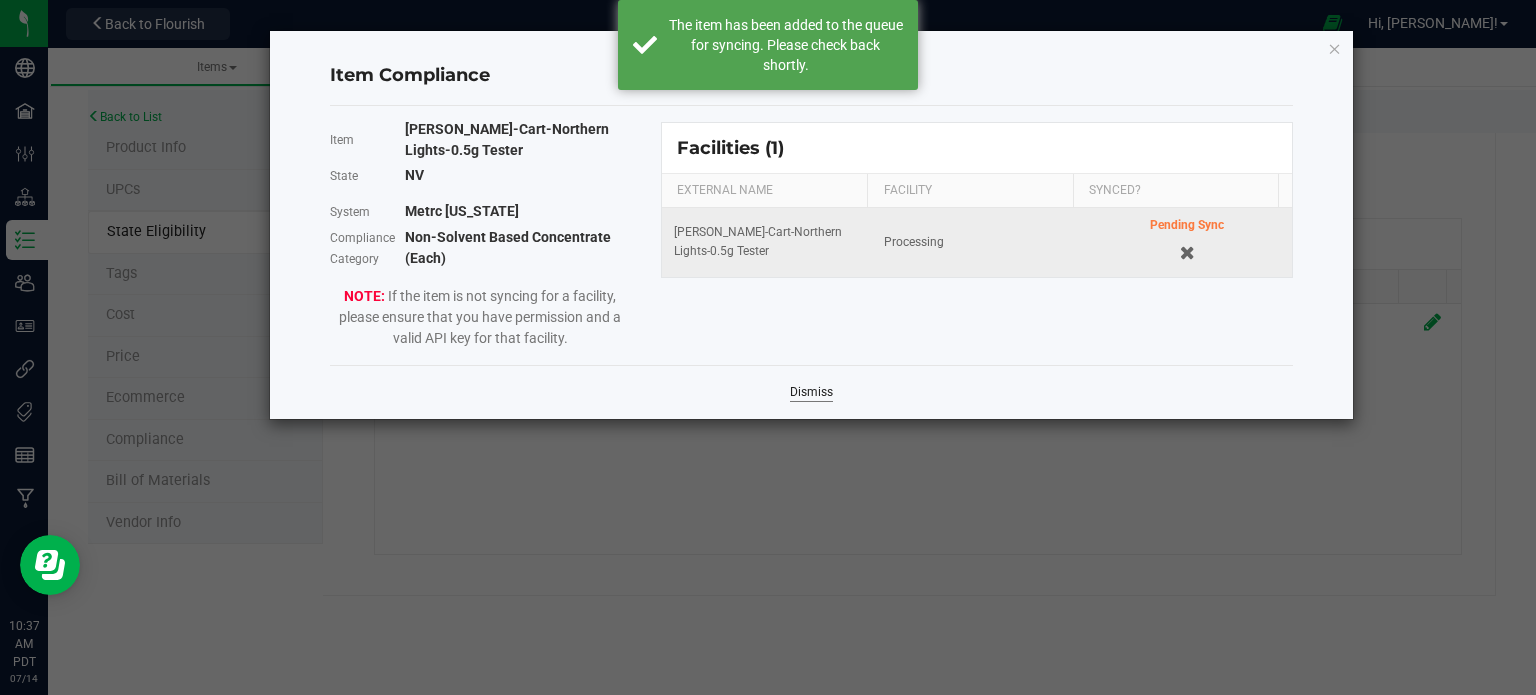 click on "Dismiss" 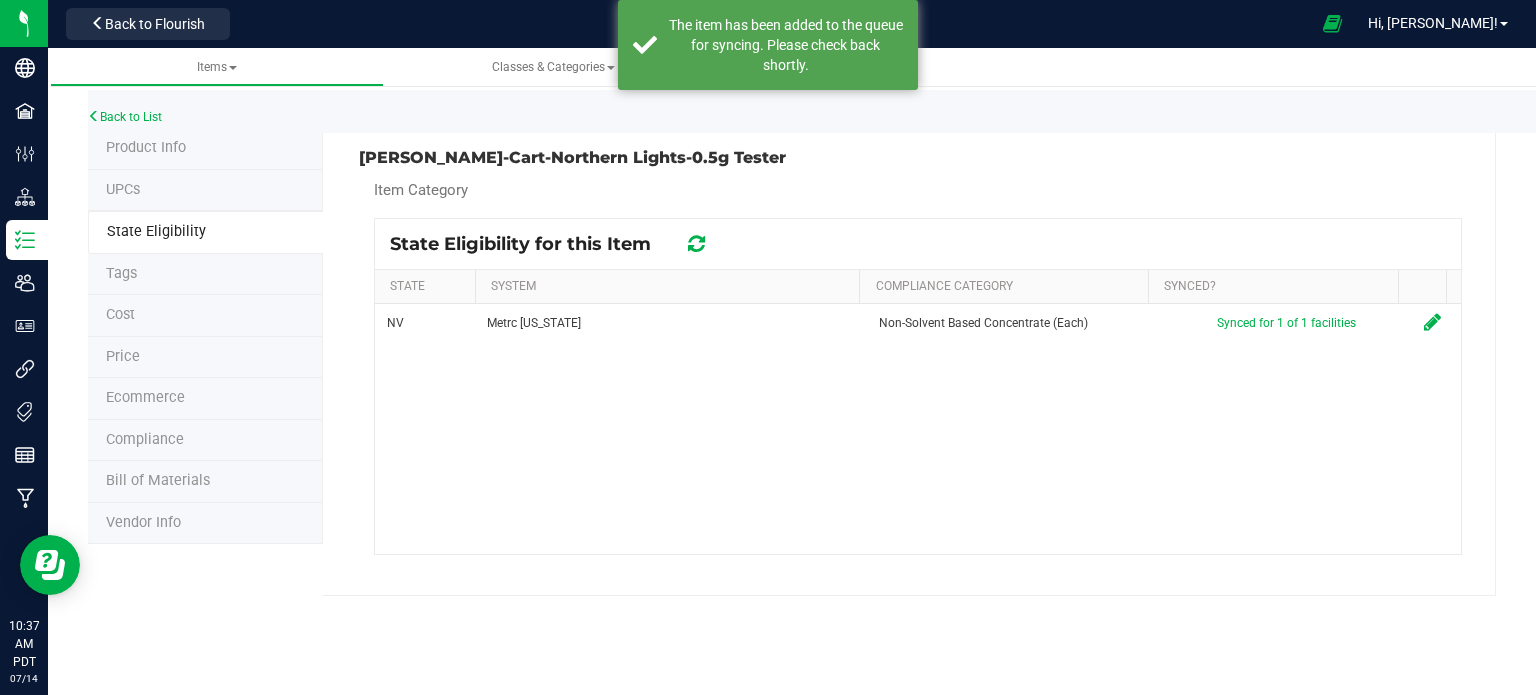 click at bounding box center (696, 244) 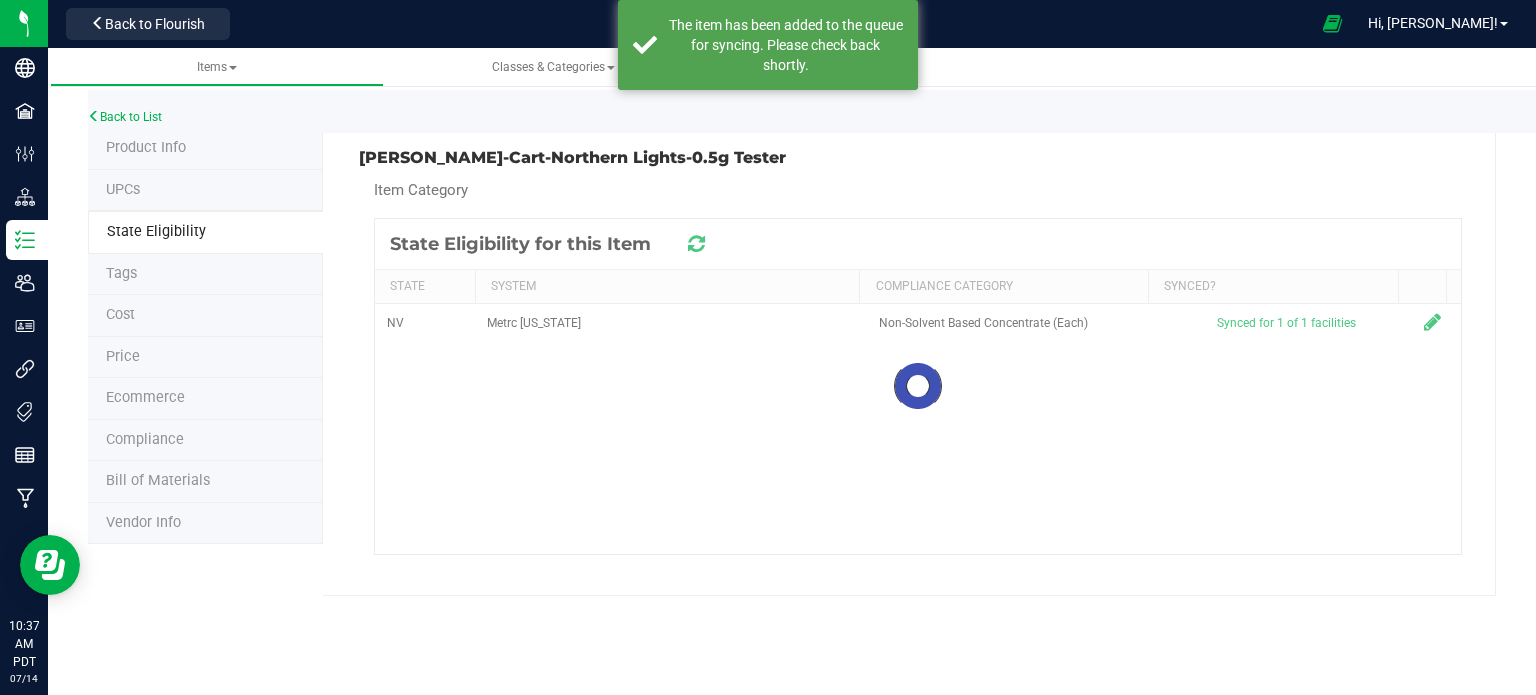 click at bounding box center (696, 244) 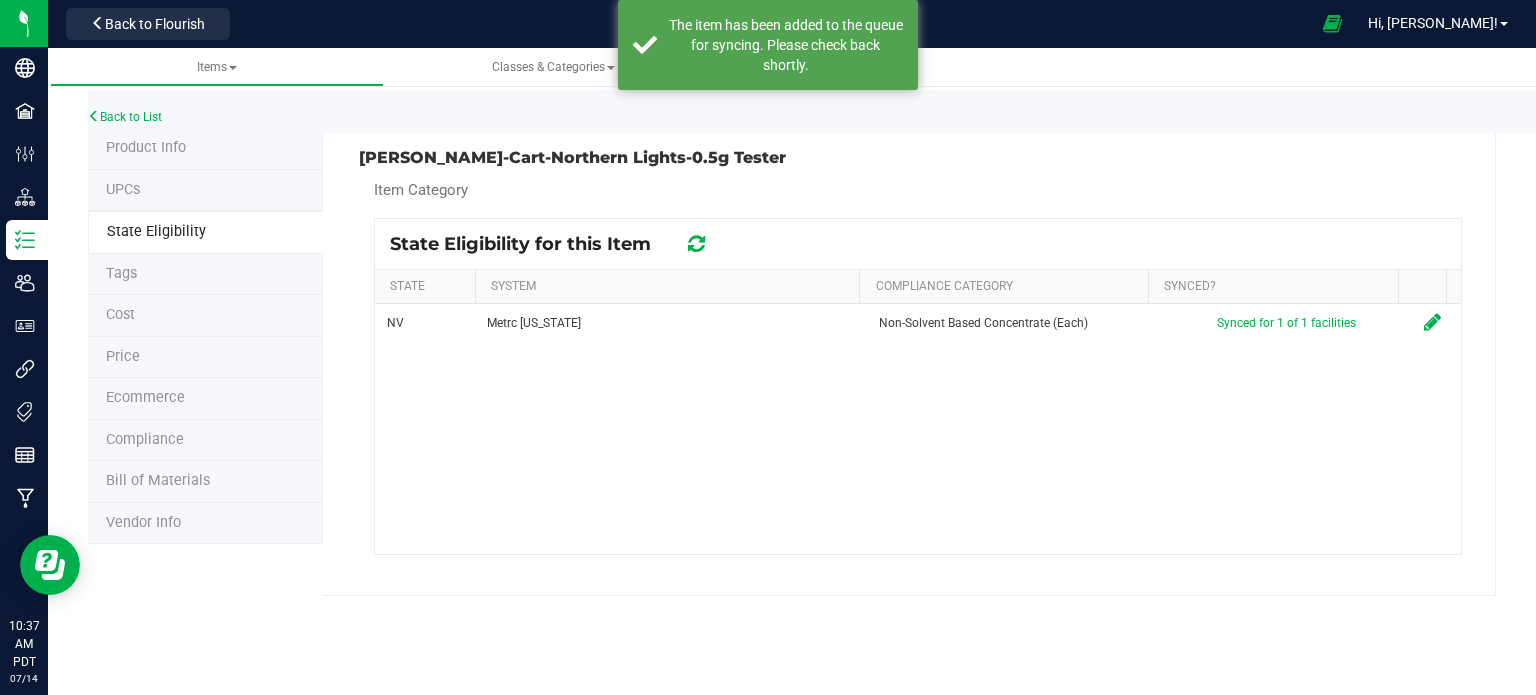 click at bounding box center [696, 244] 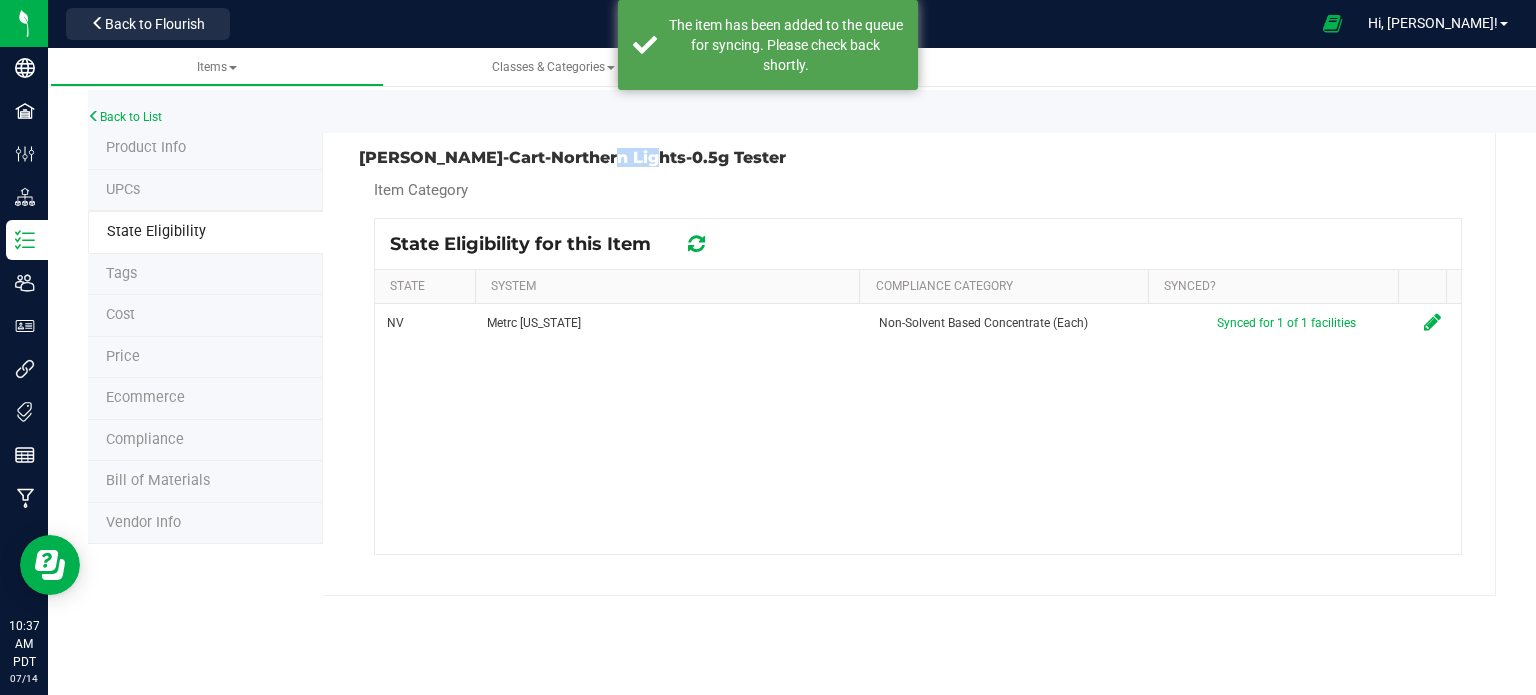 click on "HUST-Cart-Northern Lights-0.5g Tester" at bounding box center [631, 158] 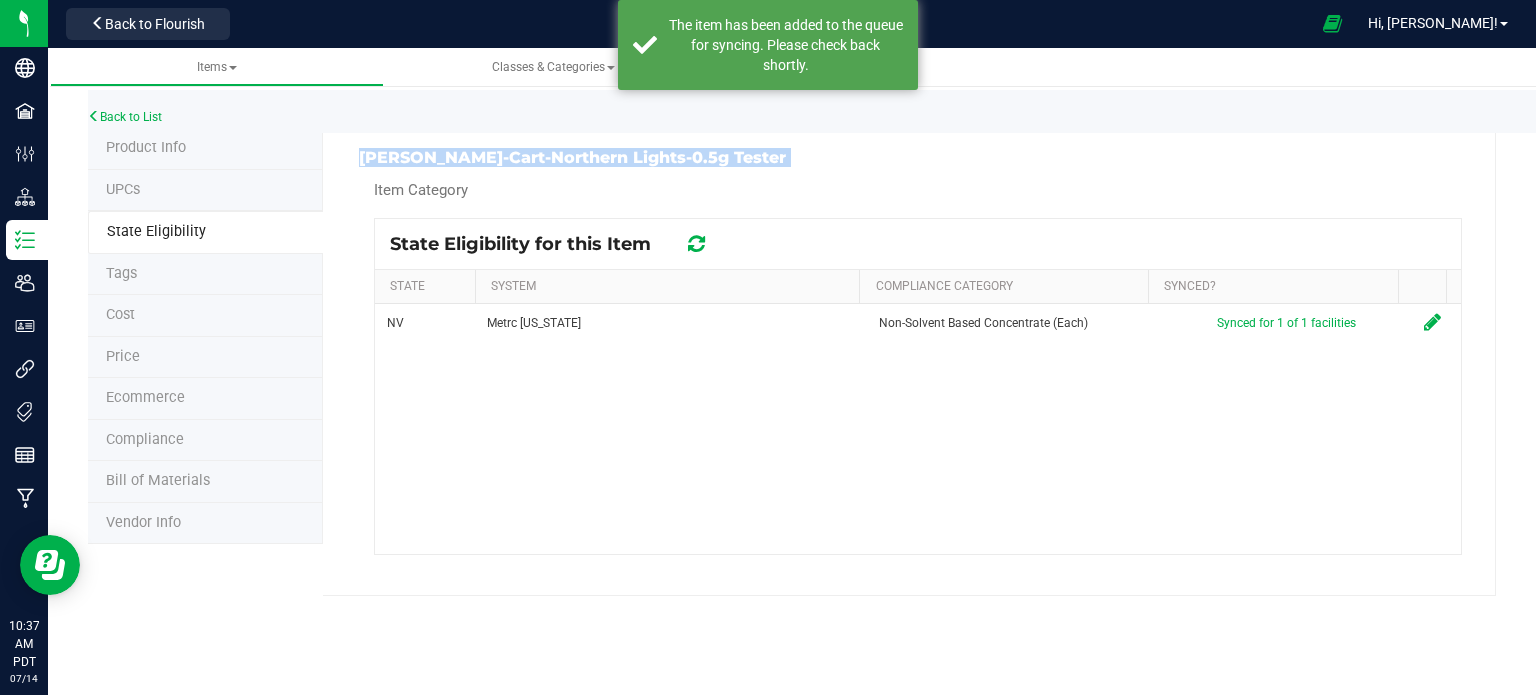 click on "HUST-Cart-Northern Lights-0.5g Tester" at bounding box center (631, 158) 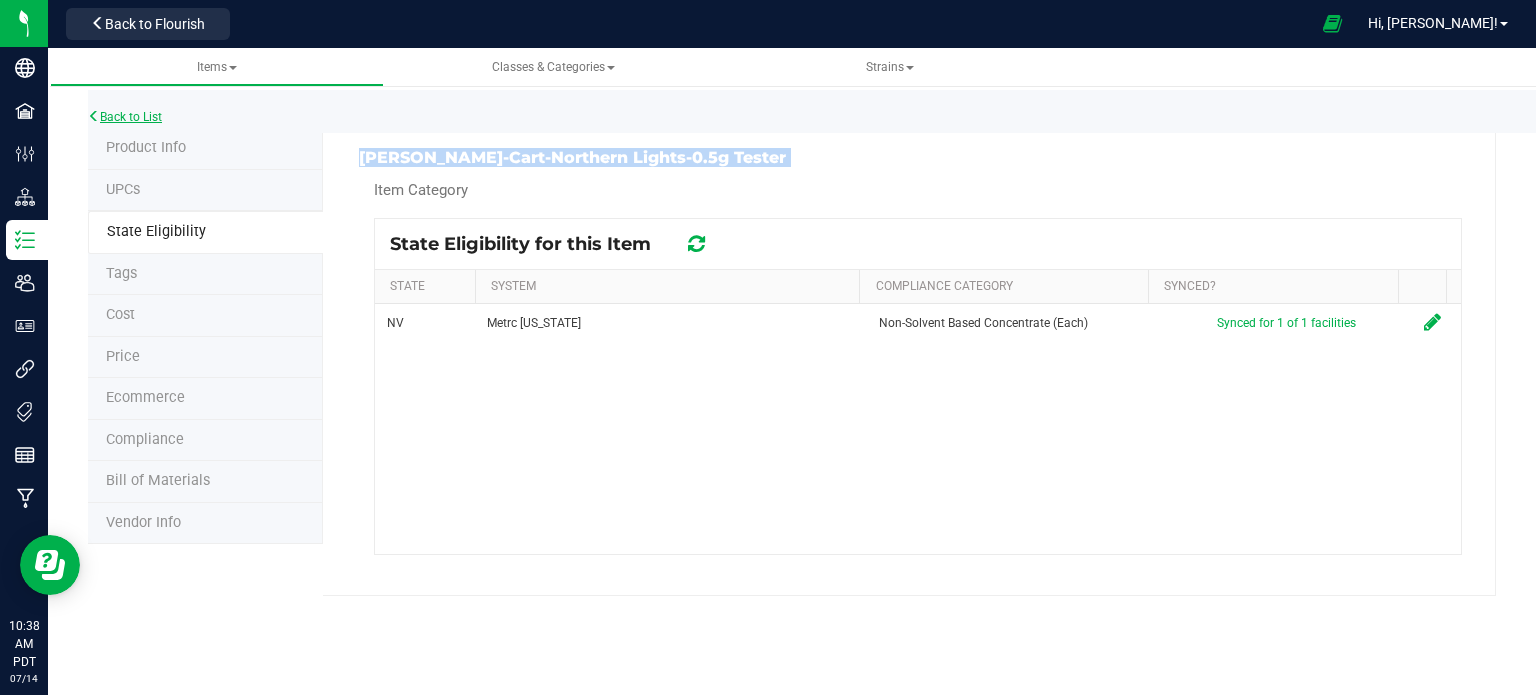 click on "Back to List" at bounding box center (125, 117) 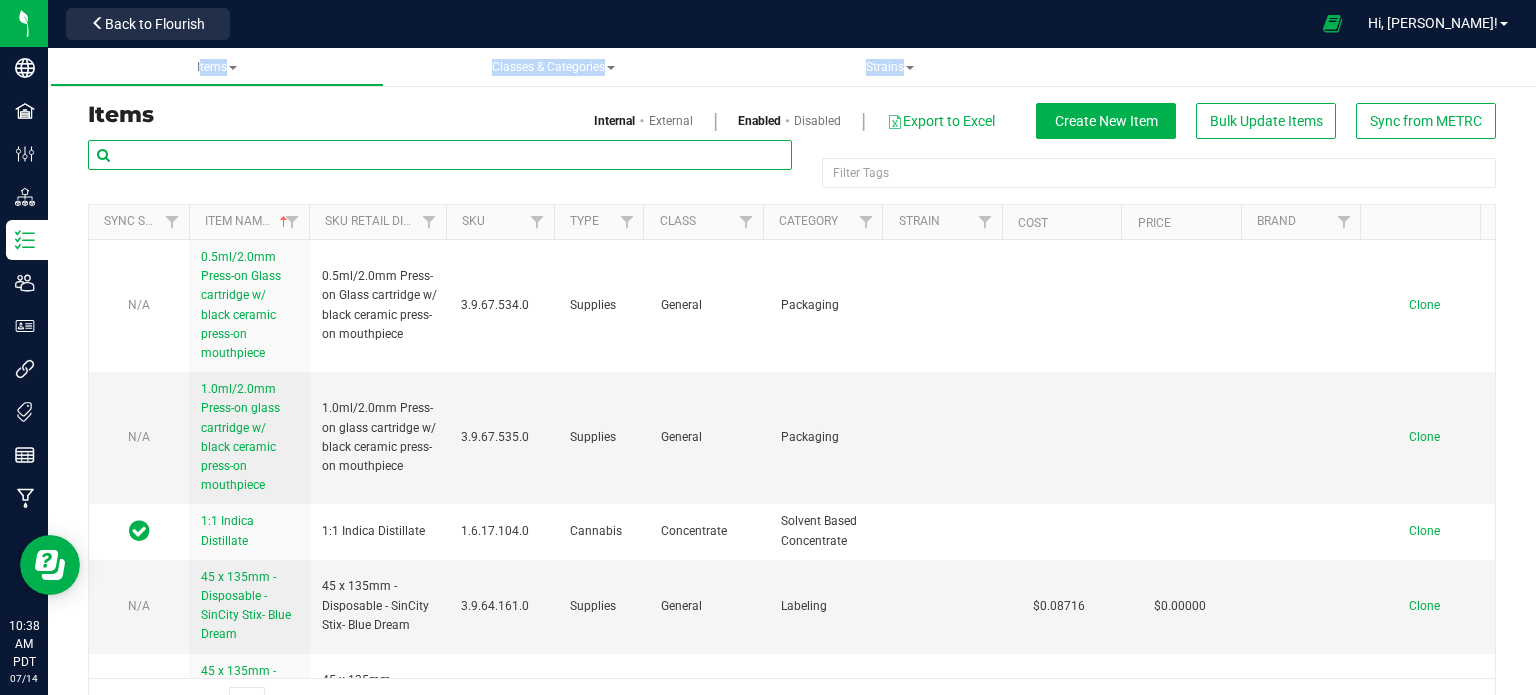 click at bounding box center [440, 155] 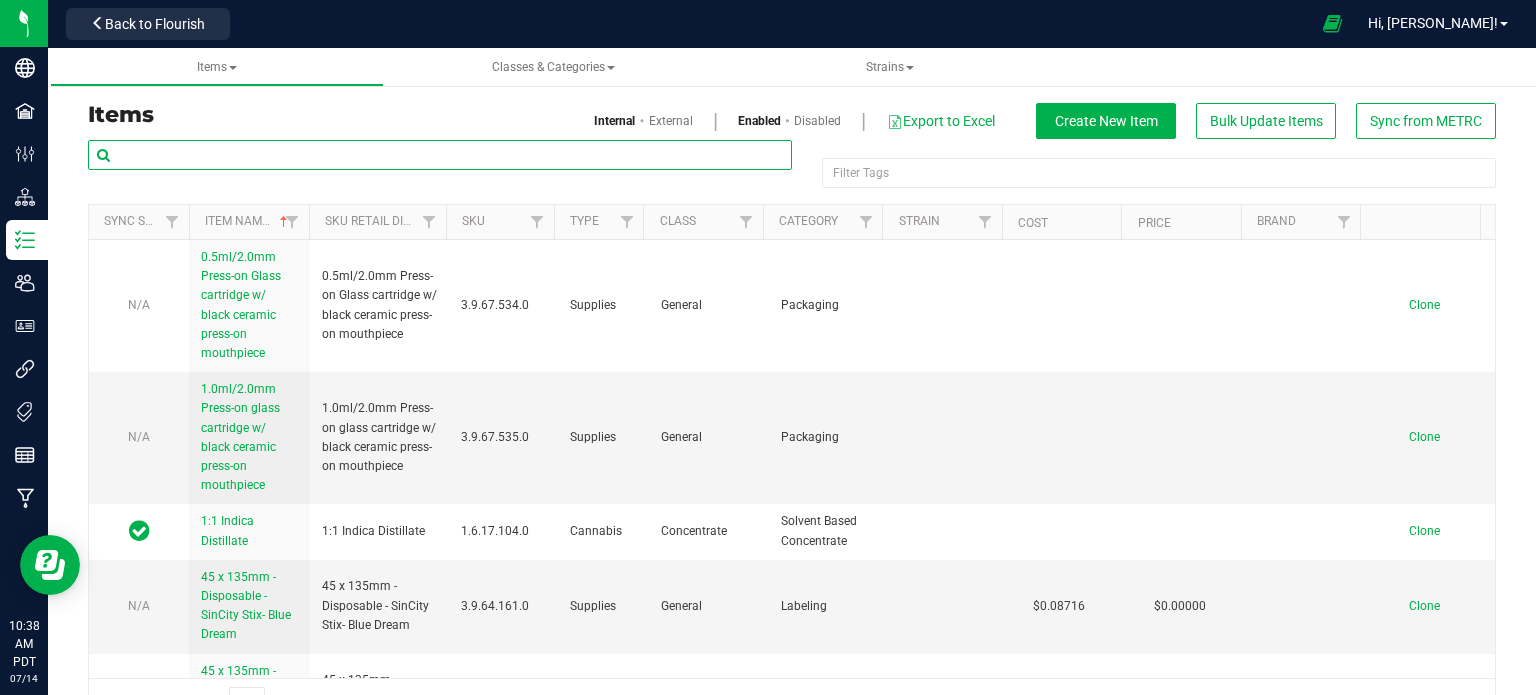 click at bounding box center [440, 155] 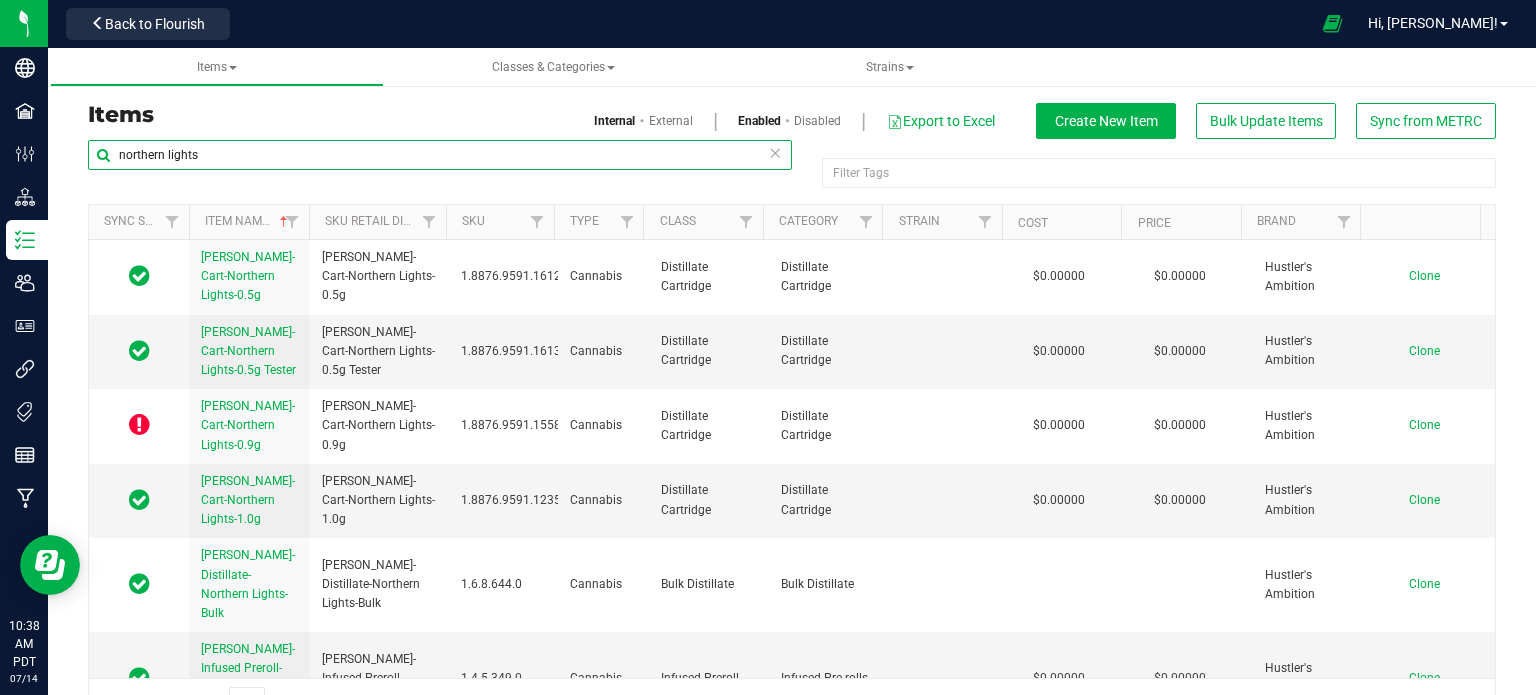 type on "northern lights" 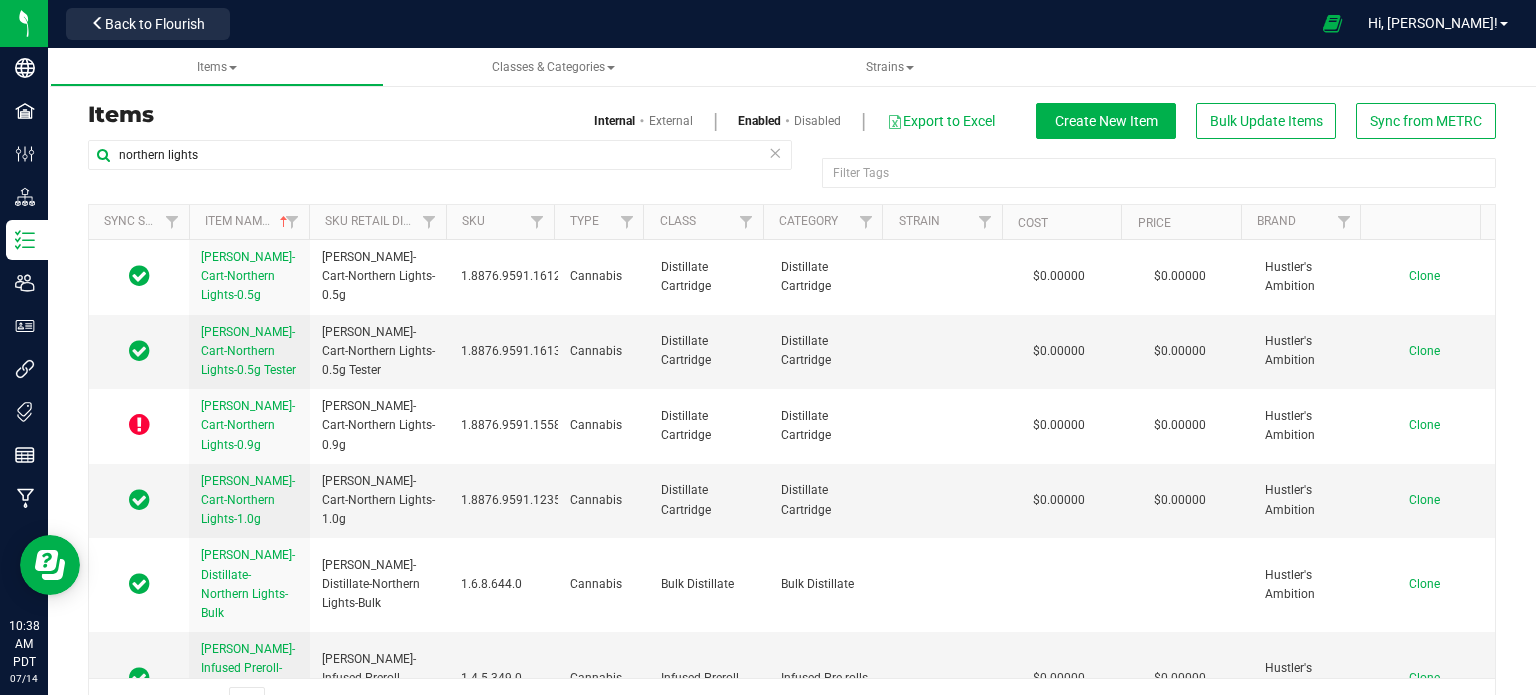click on "northern lights" at bounding box center (440, 163) 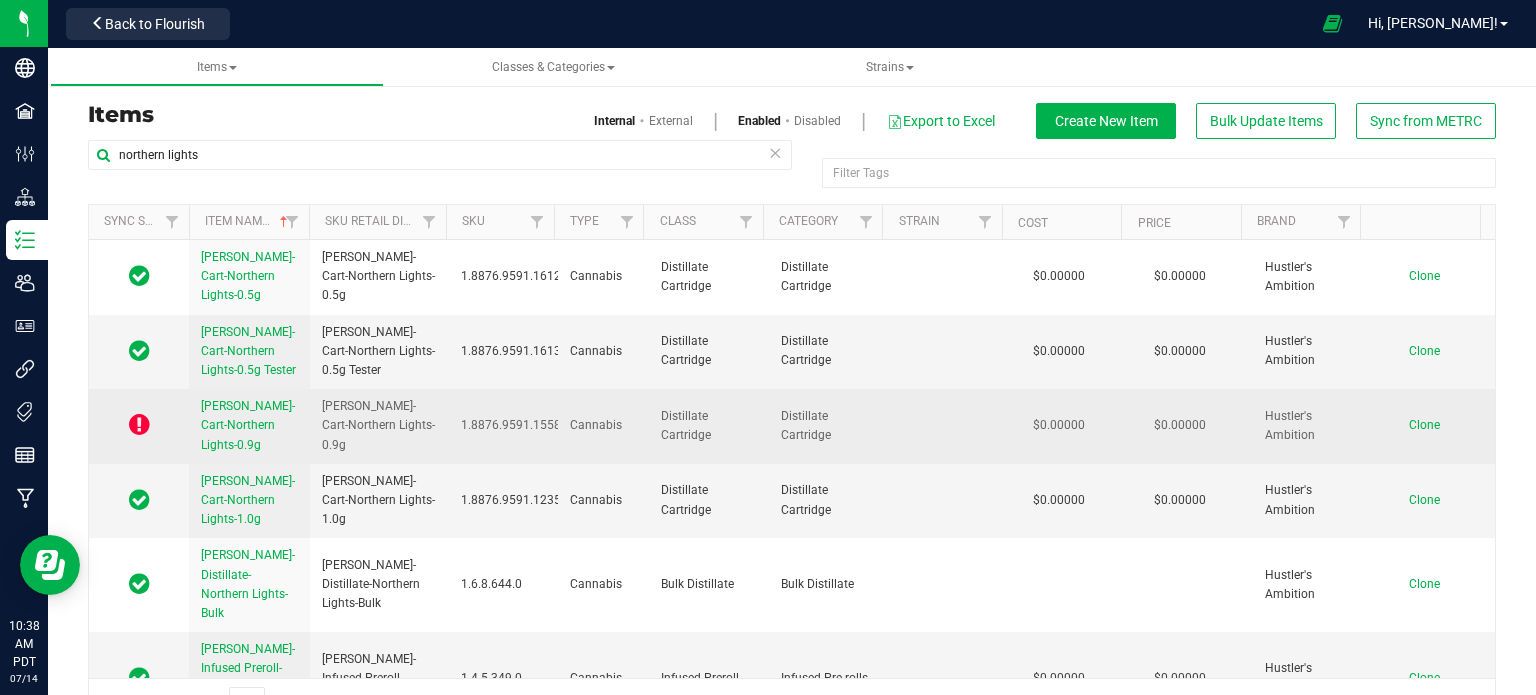 click on "HUST-Cart-Northern Lights-0.9g" at bounding box center (248, 425) 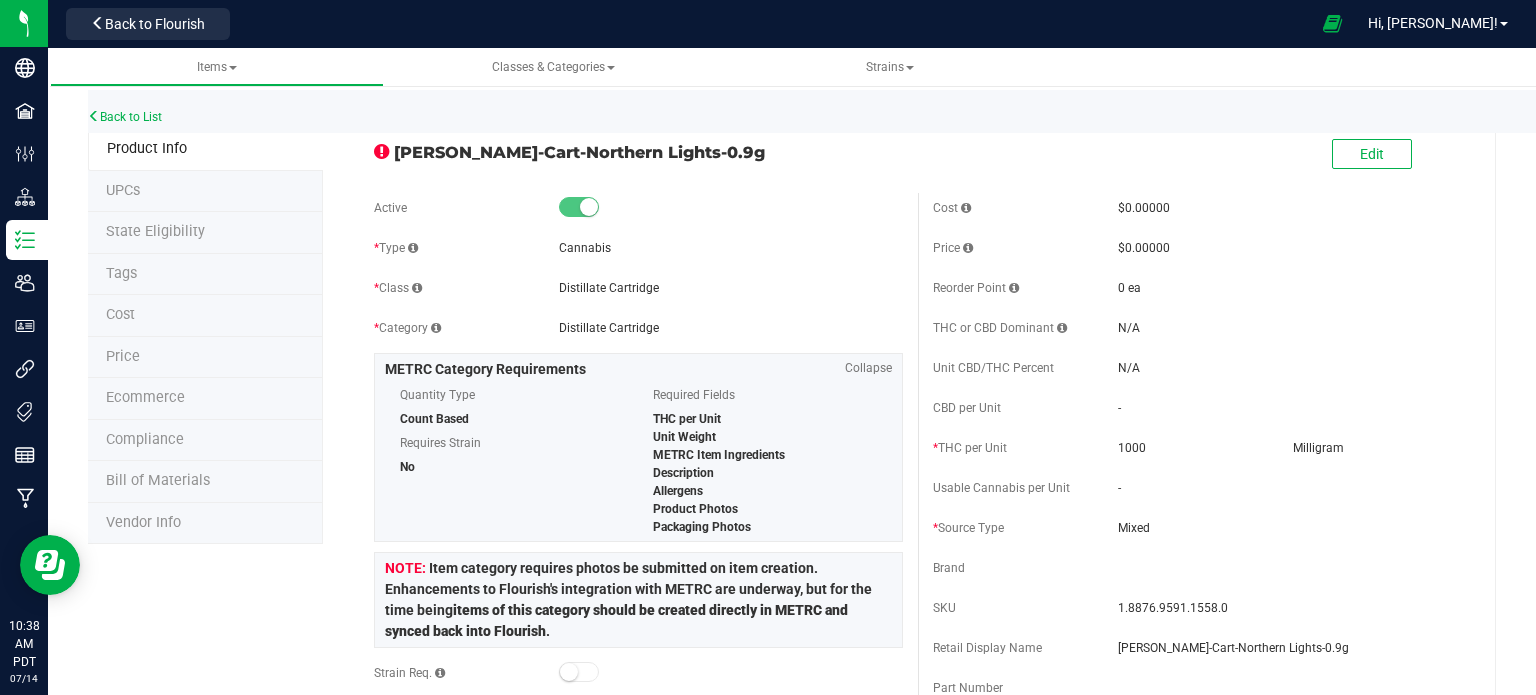click on "State Eligibility" at bounding box center [155, 231] 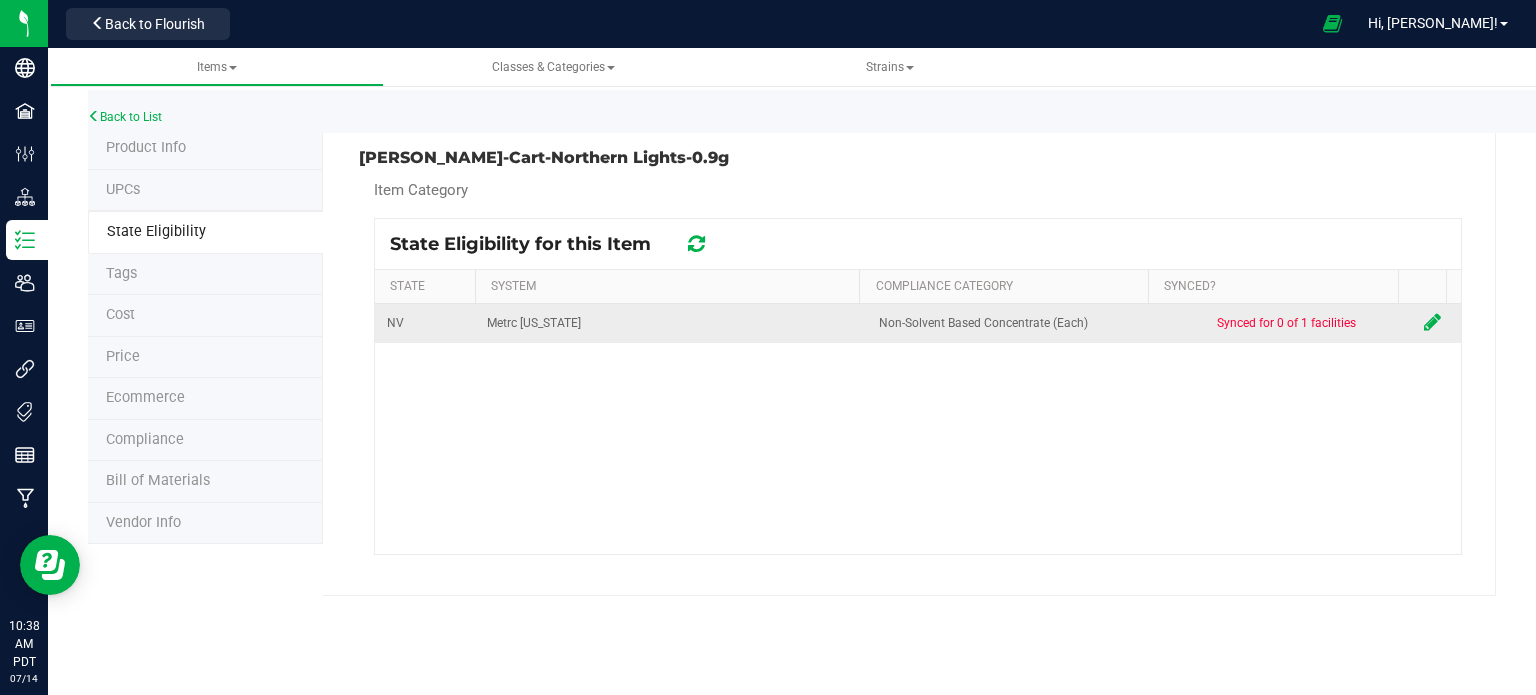 click at bounding box center (1432, 322) 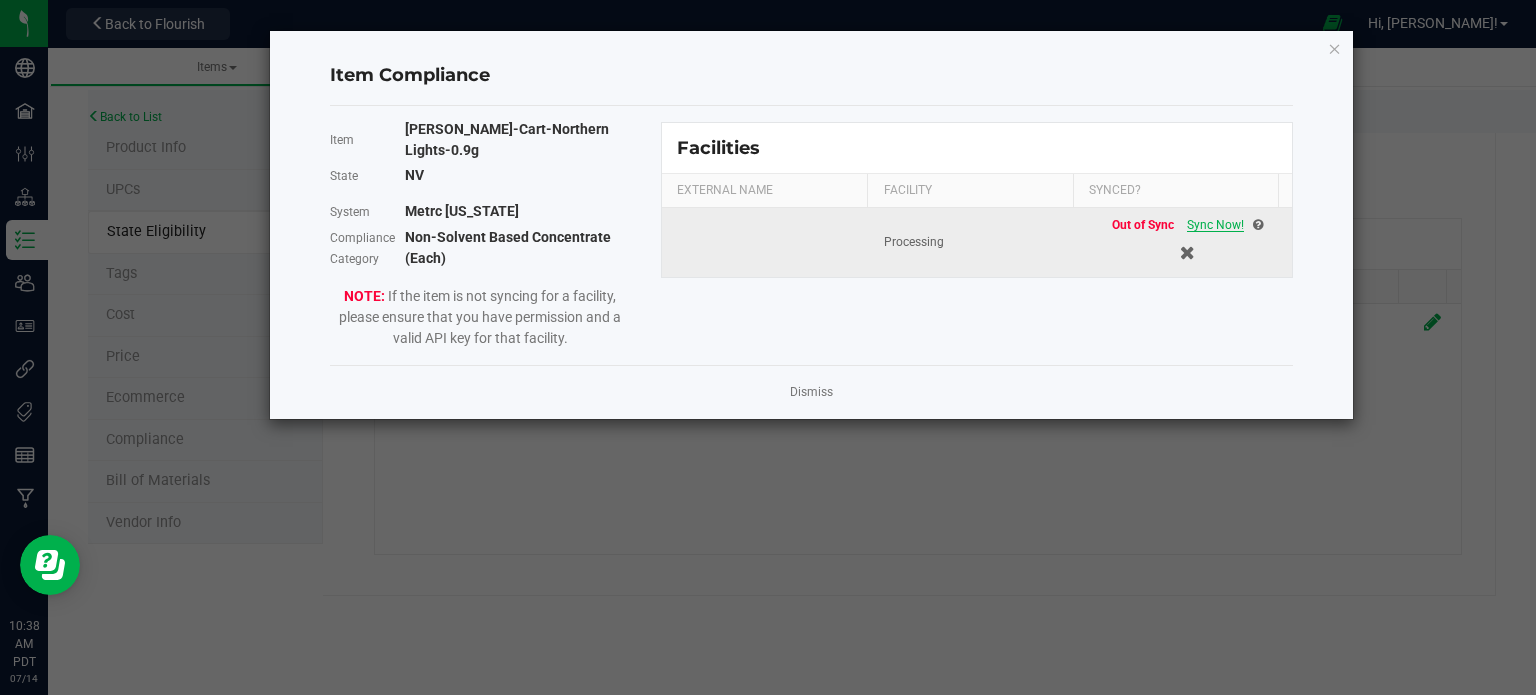 click on "Sync Now!" at bounding box center [1215, 225] 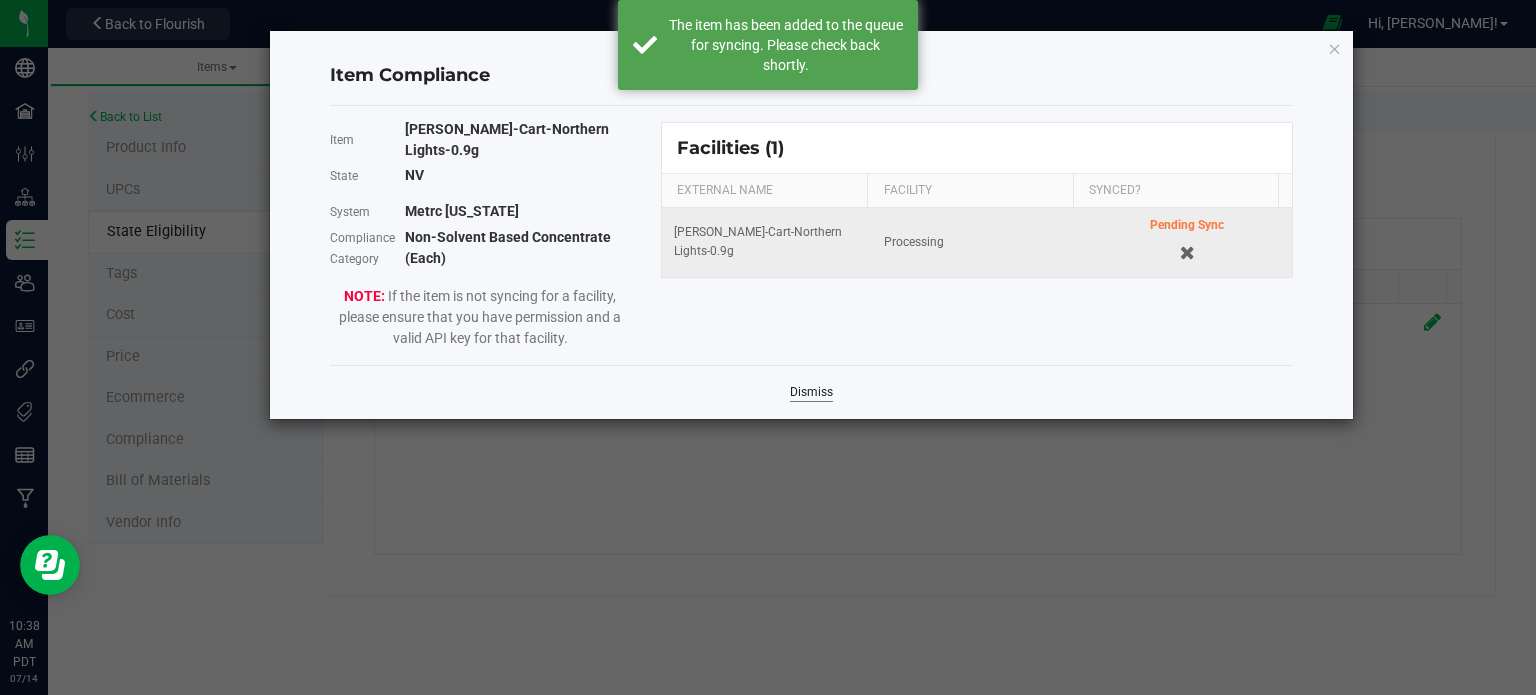 click on "Dismiss" 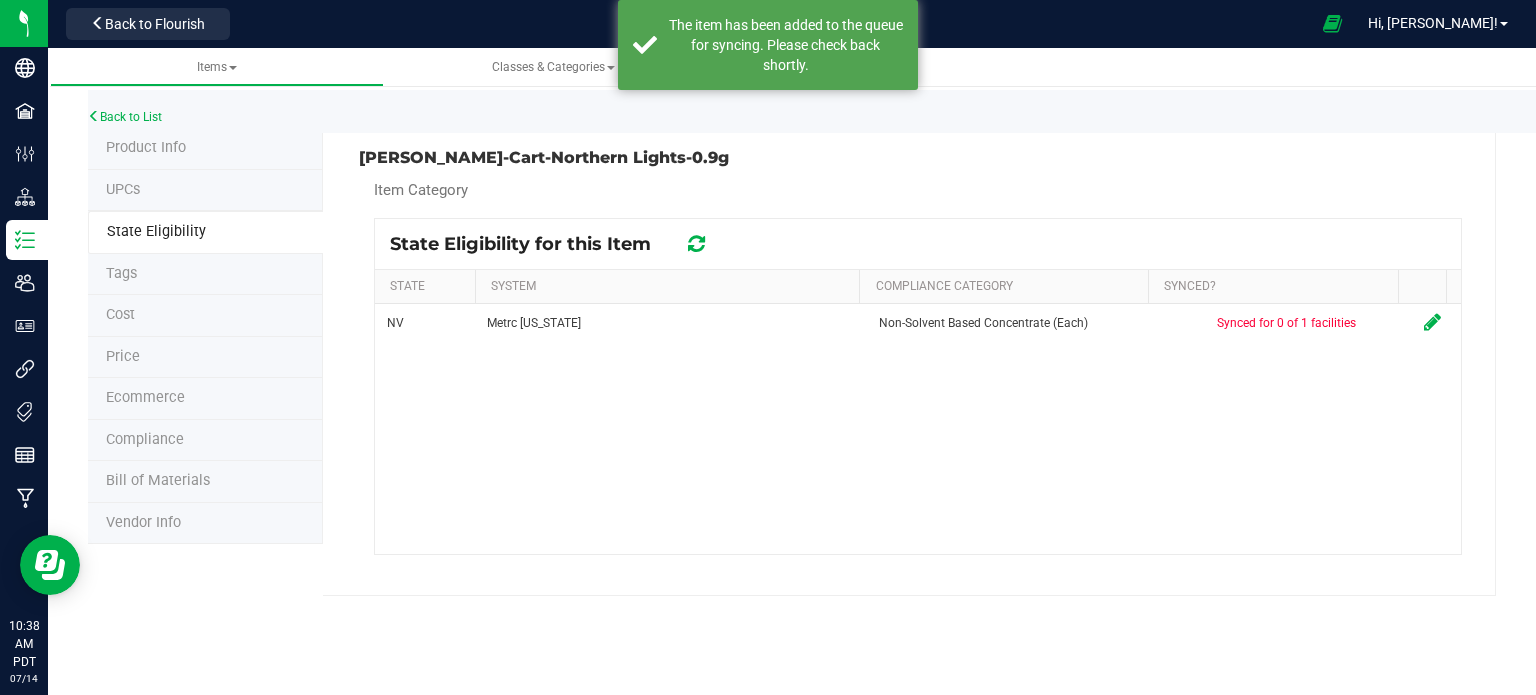 click at bounding box center (696, 244) 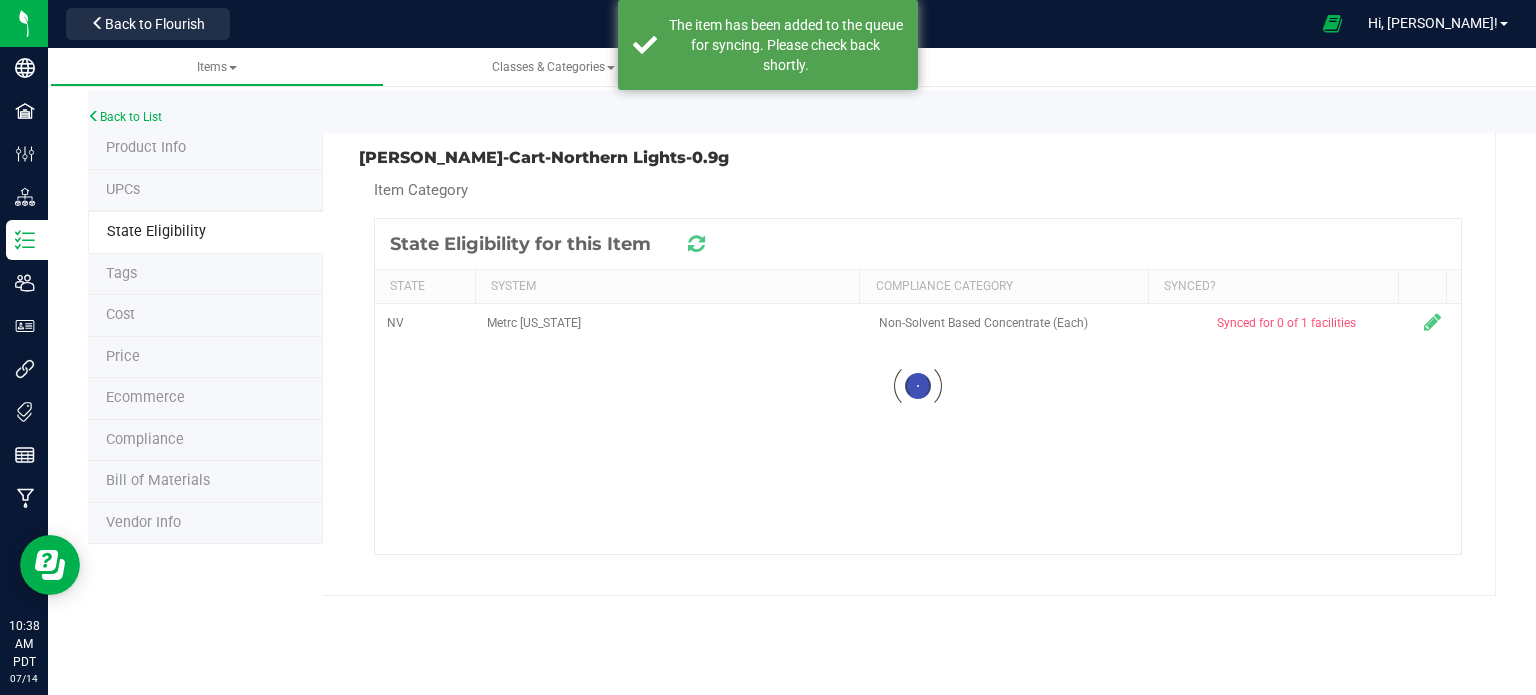 click at bounding box center [918, 386] 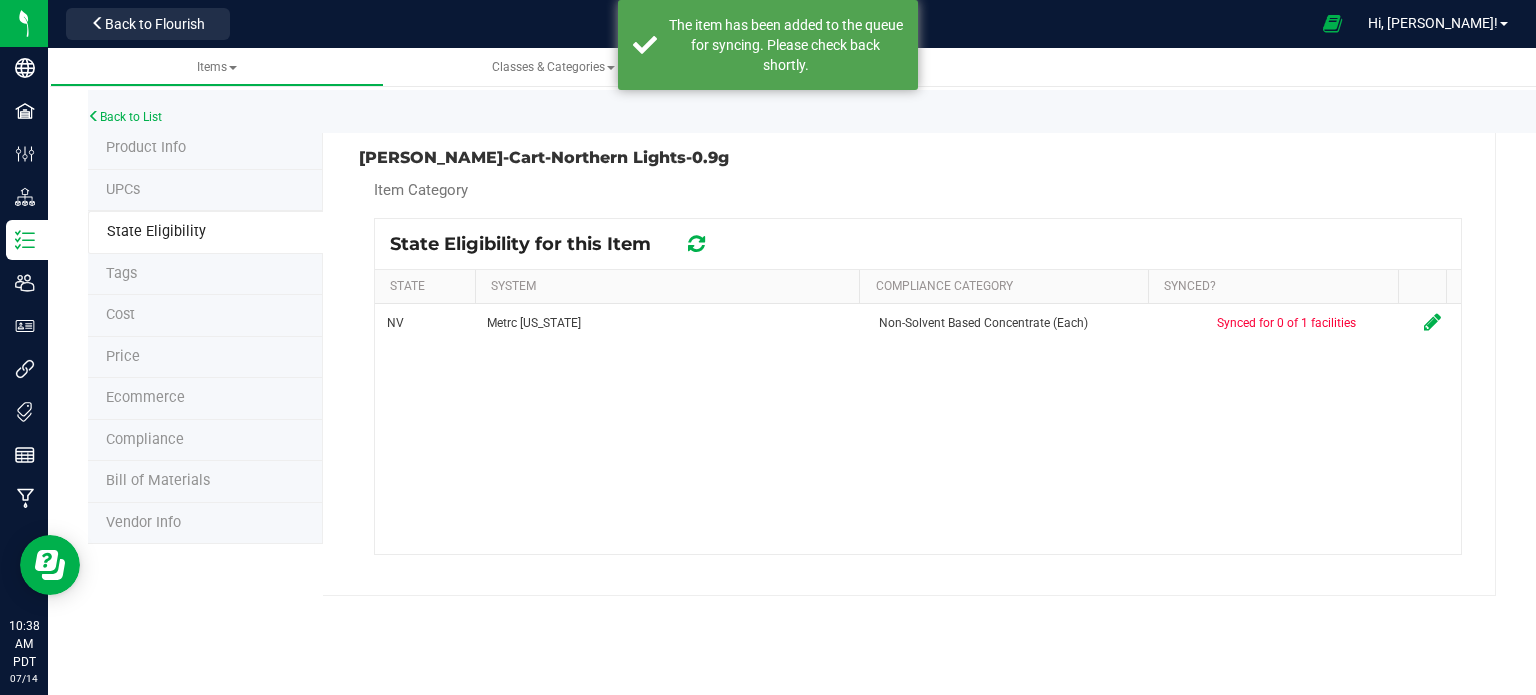 click at bounding box center (696, 244) 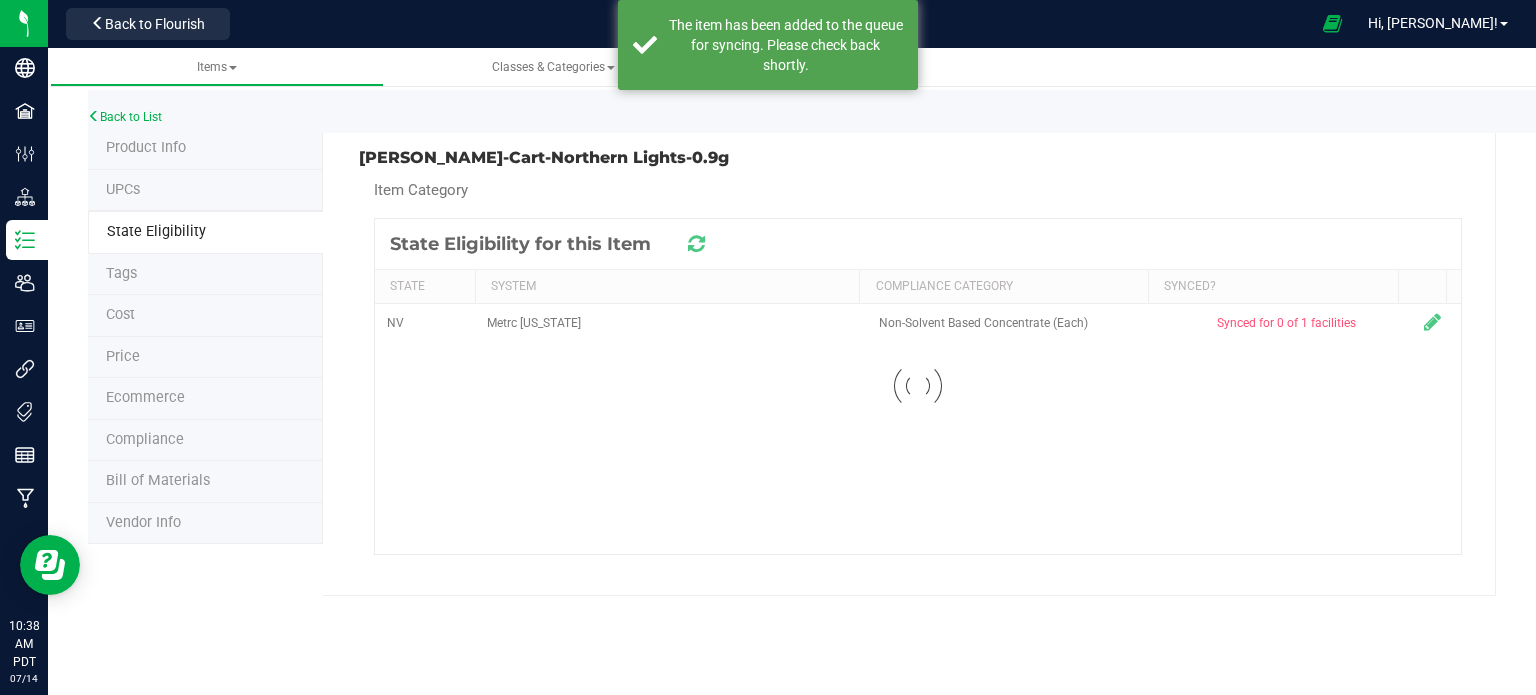 click at bounding box center [918, 386] 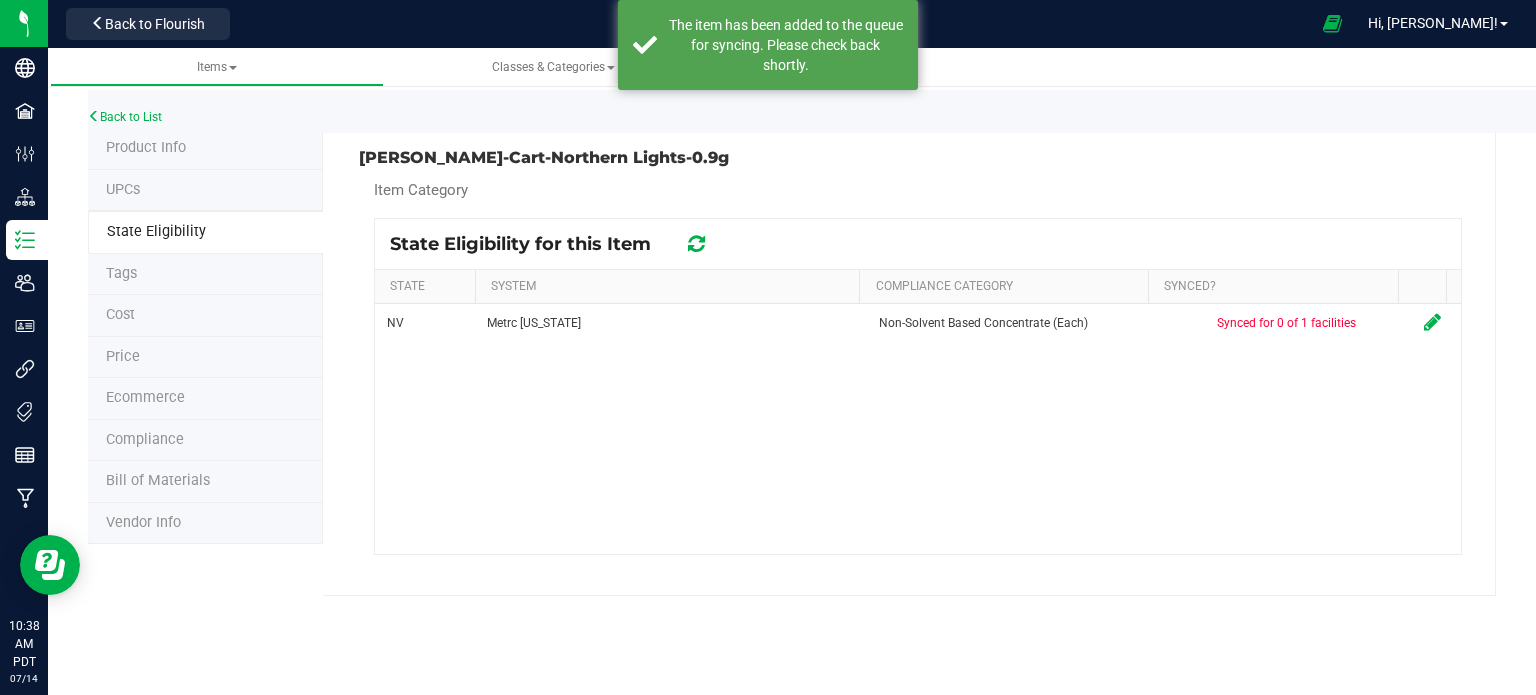 click at bounding box center [696, 244] 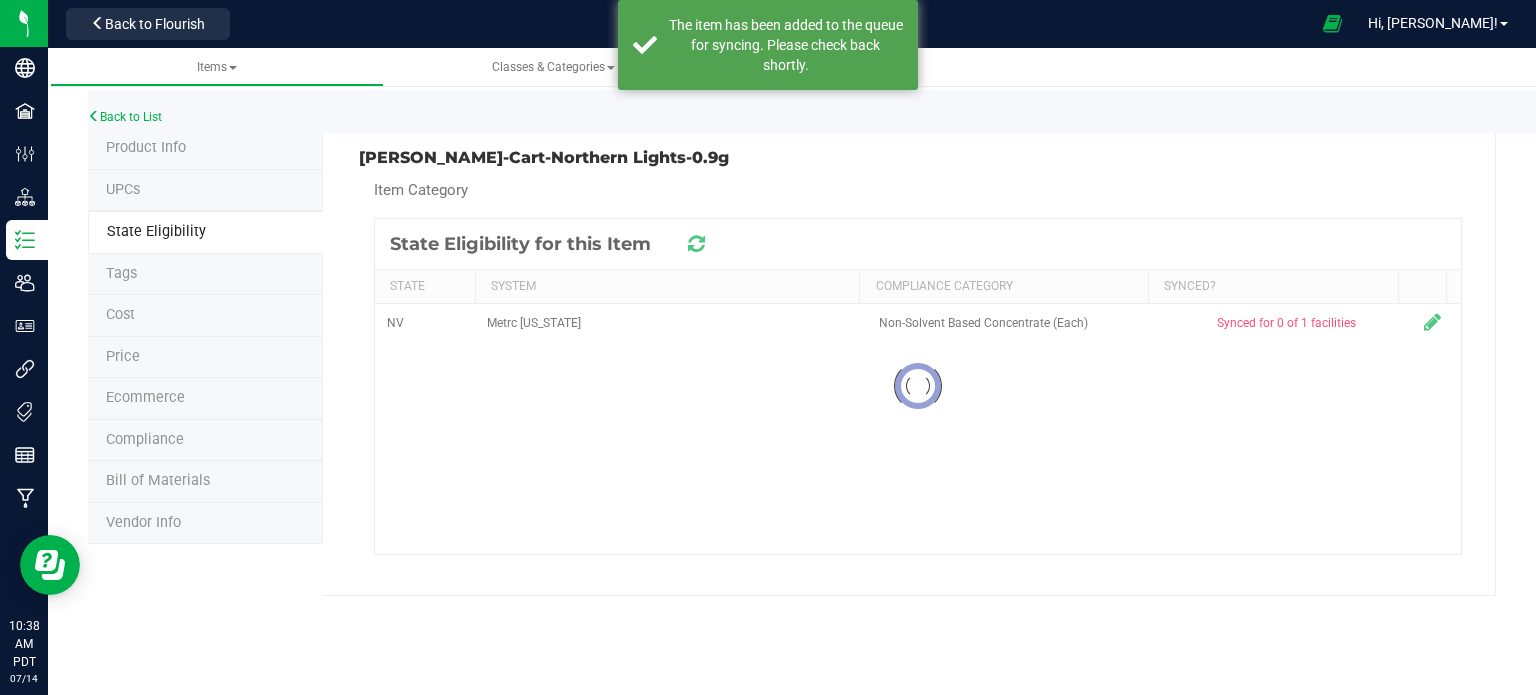 click at bounding box center (918, 386) 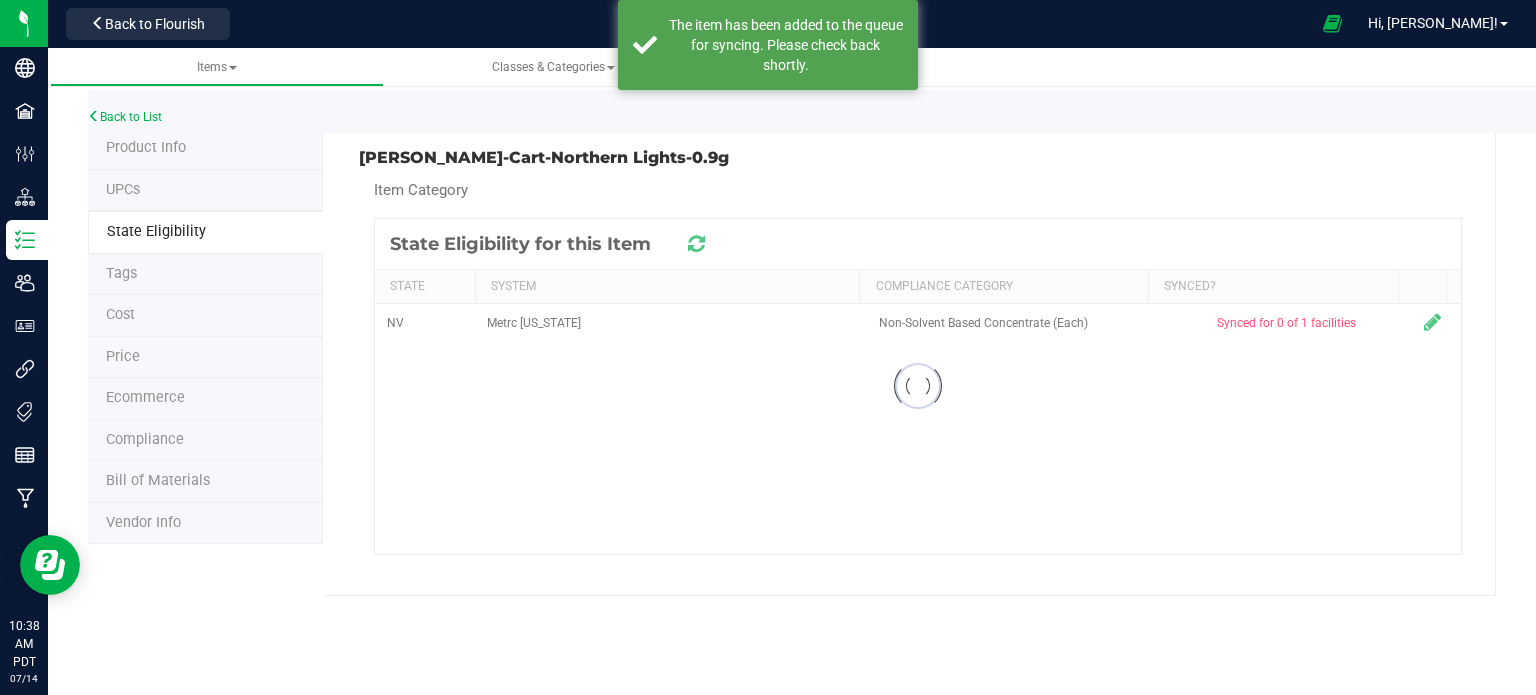 click at bounding box center (918, 386) 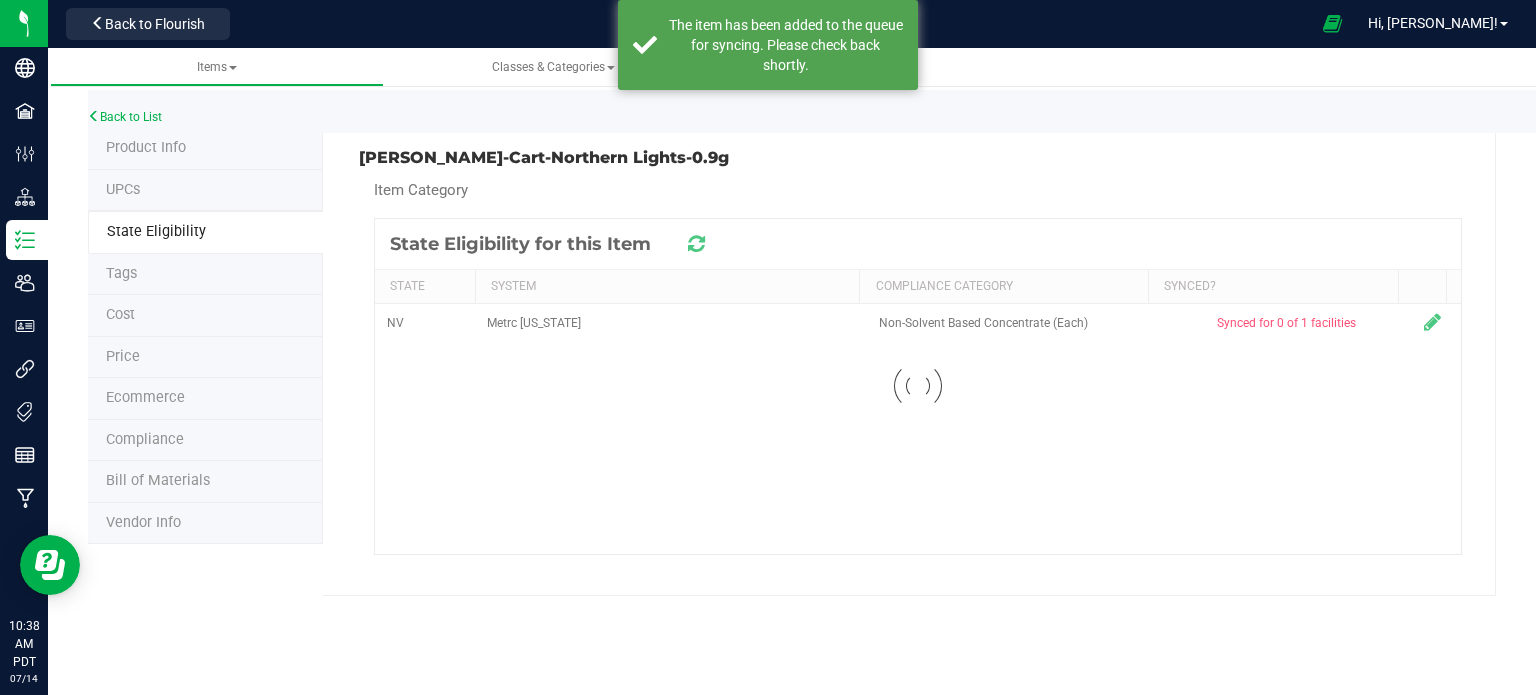 click at bounding box center (696, 244) 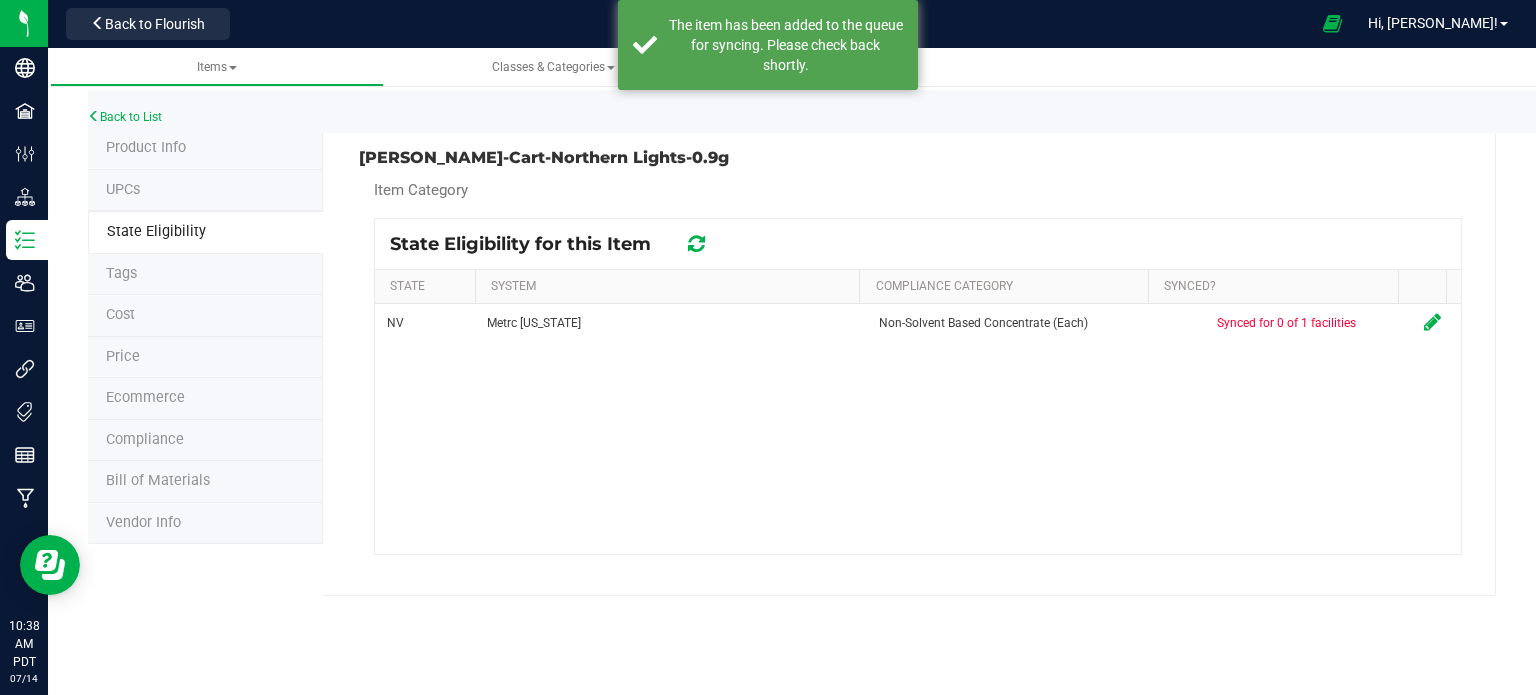 click at bounding box center [696, 244] 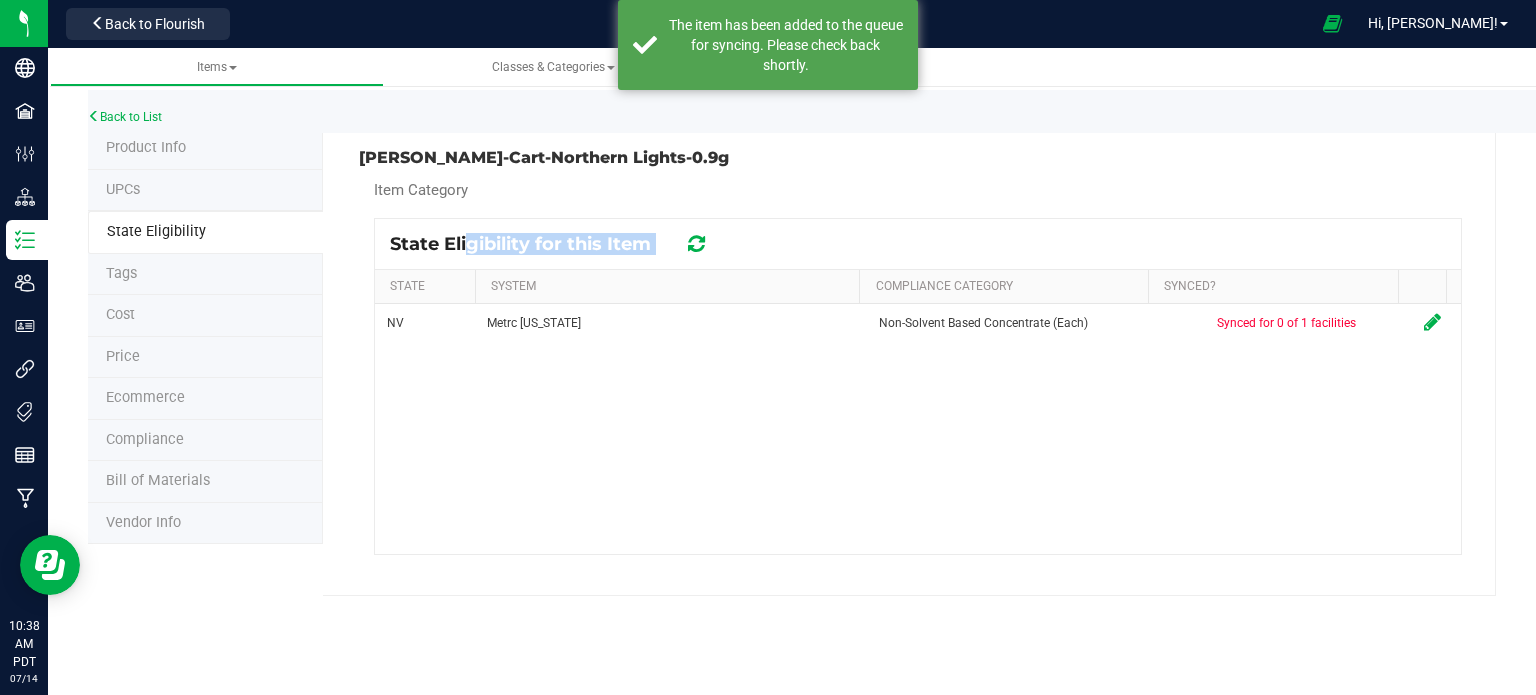 click at bounding box center (696, 244) 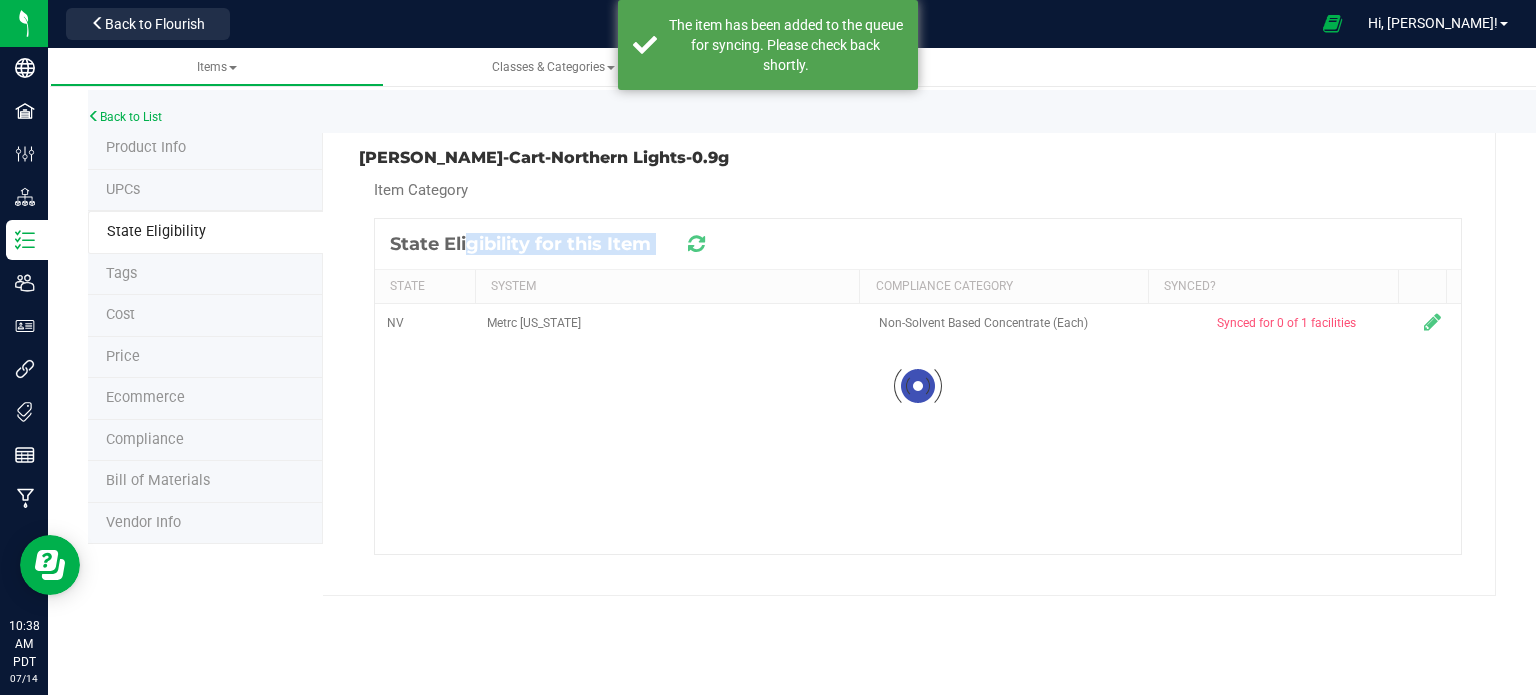 click at bounding box center (696, 244) 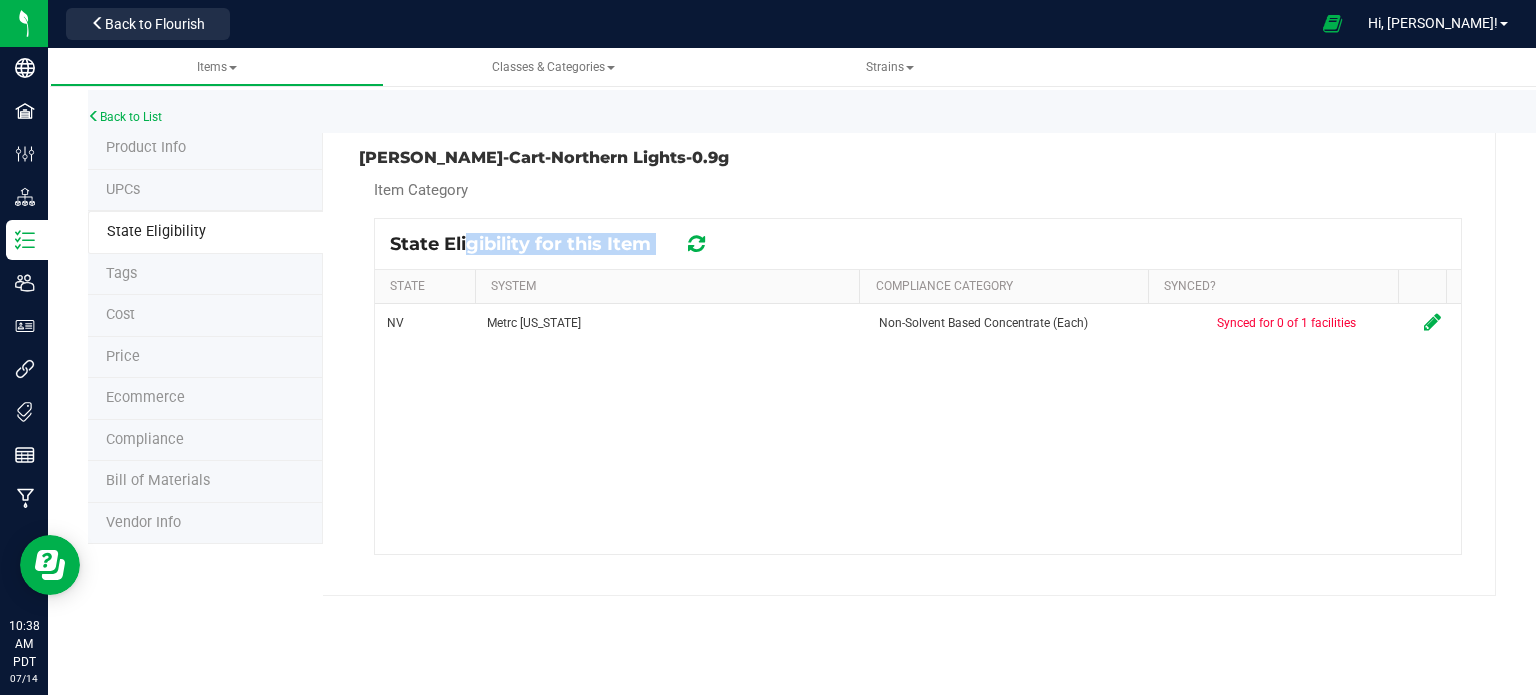 click at bounding box center (696, 244) 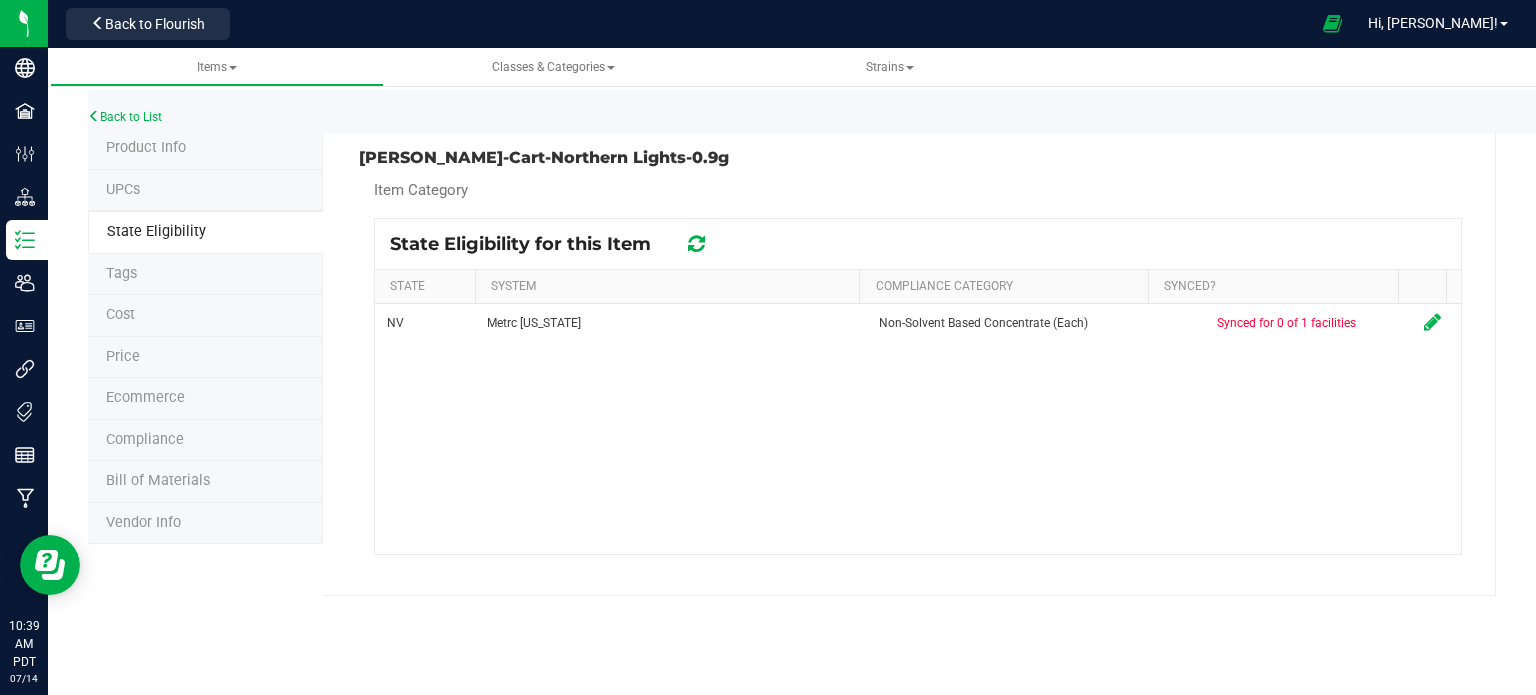 click on "HUST-Cart-Northern Lights-0.9g" at bounding box center (631, 158) 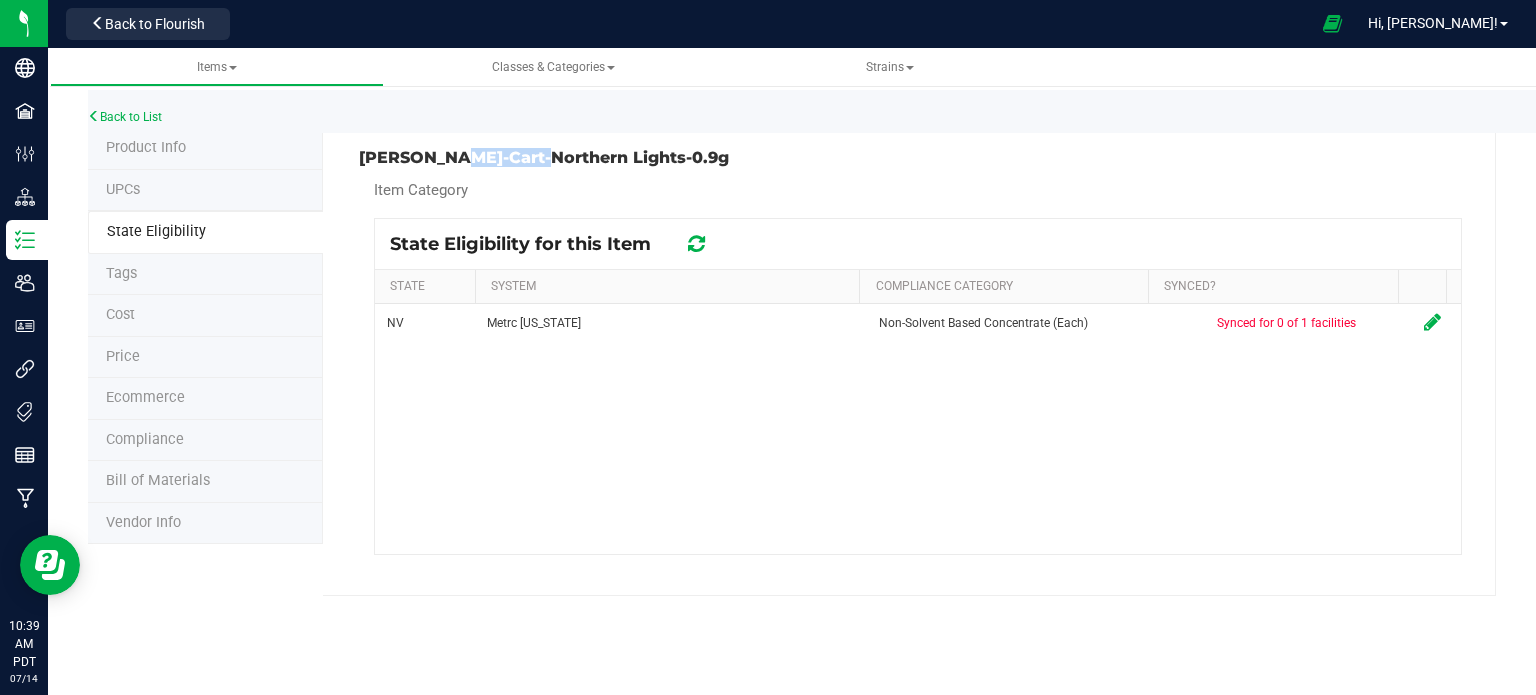 click on "HUST-Cart-Northern Lights-0.9g" at bounding box center [631, 158] 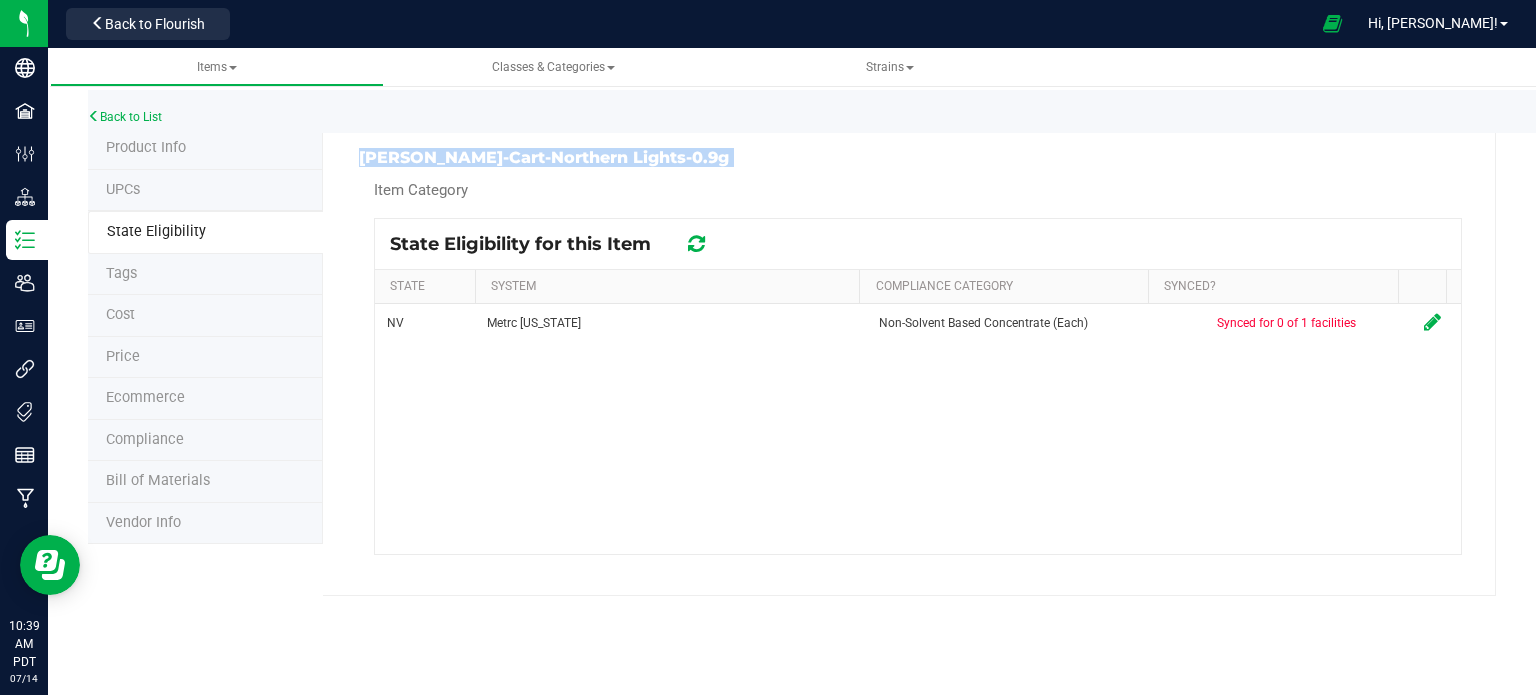 click on "HUST-Cart-Northern Lights-0.9g" at bounding box center (631, 158) 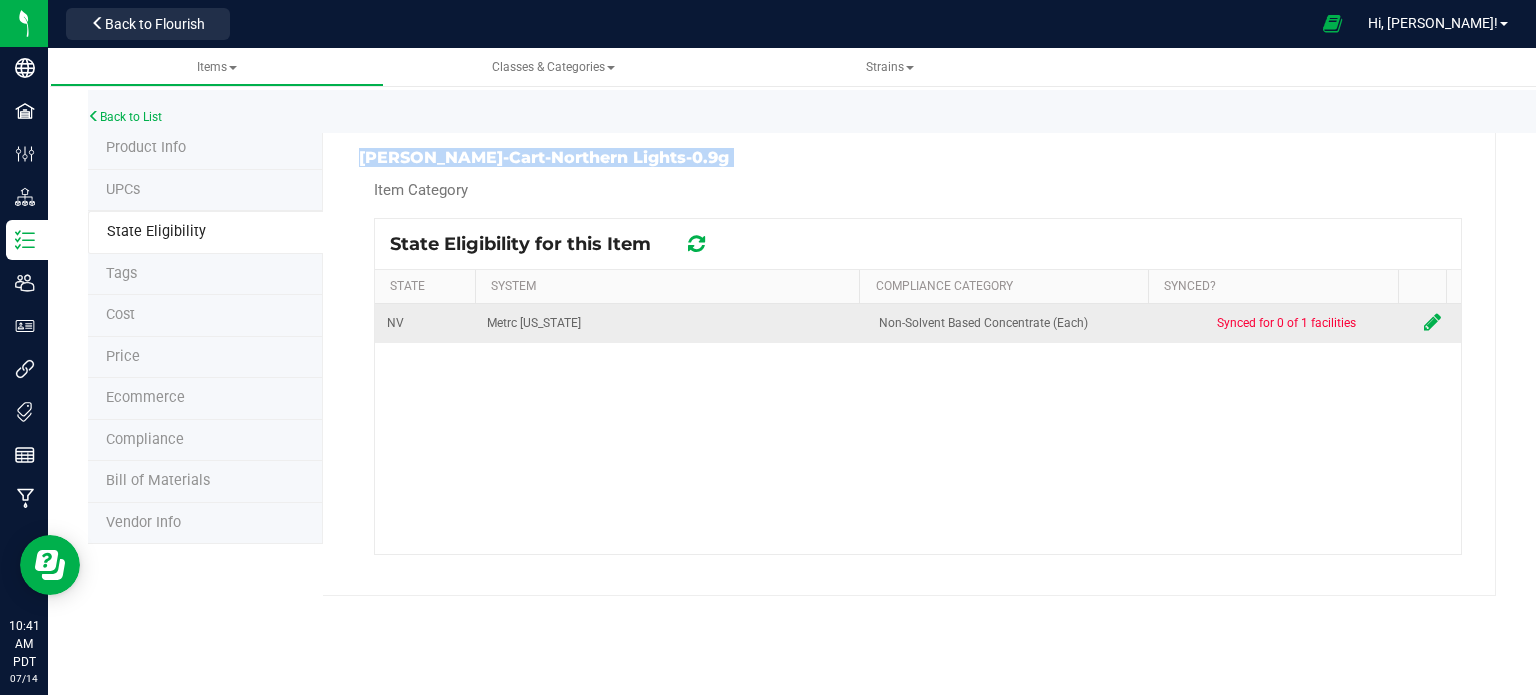 click at bounding box center [1432, 322] 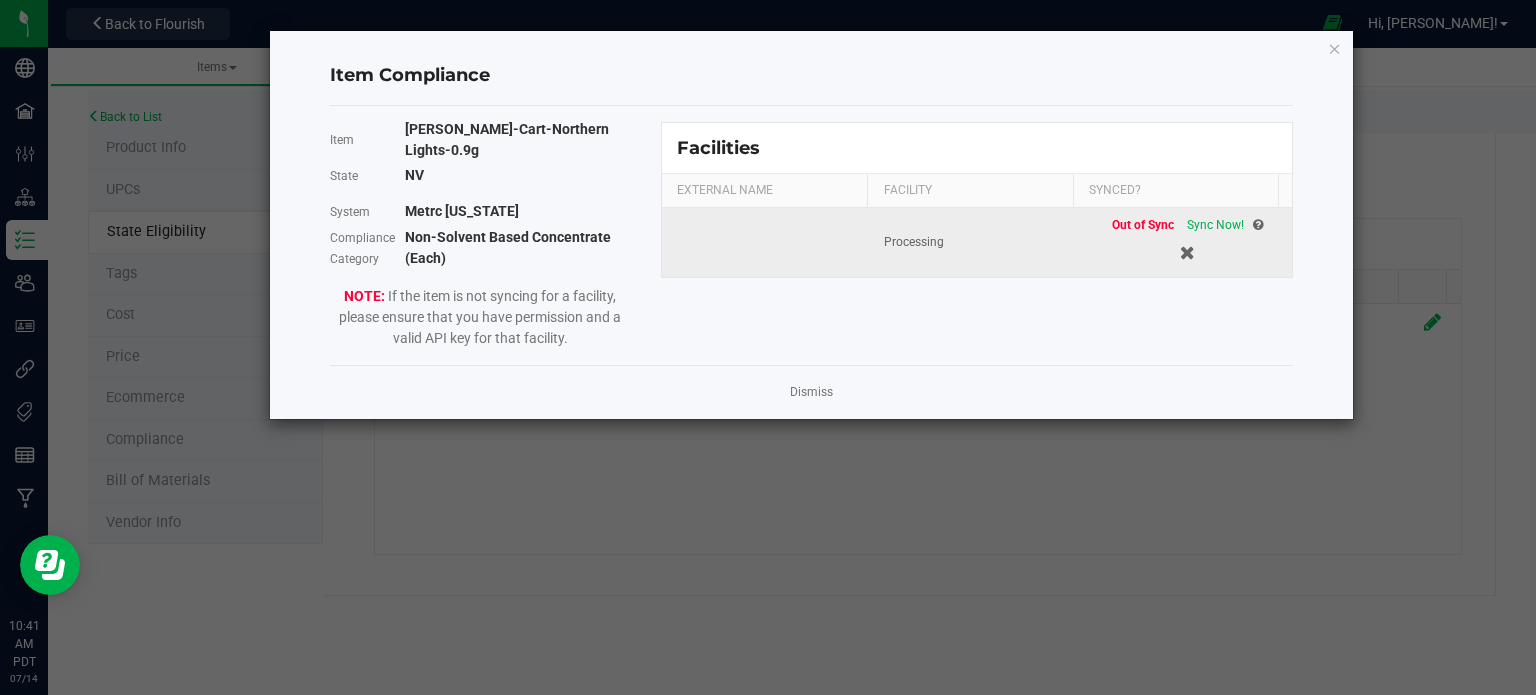 click on "Out of Sync
Sync Now!" at bounding box center [1187, 242] 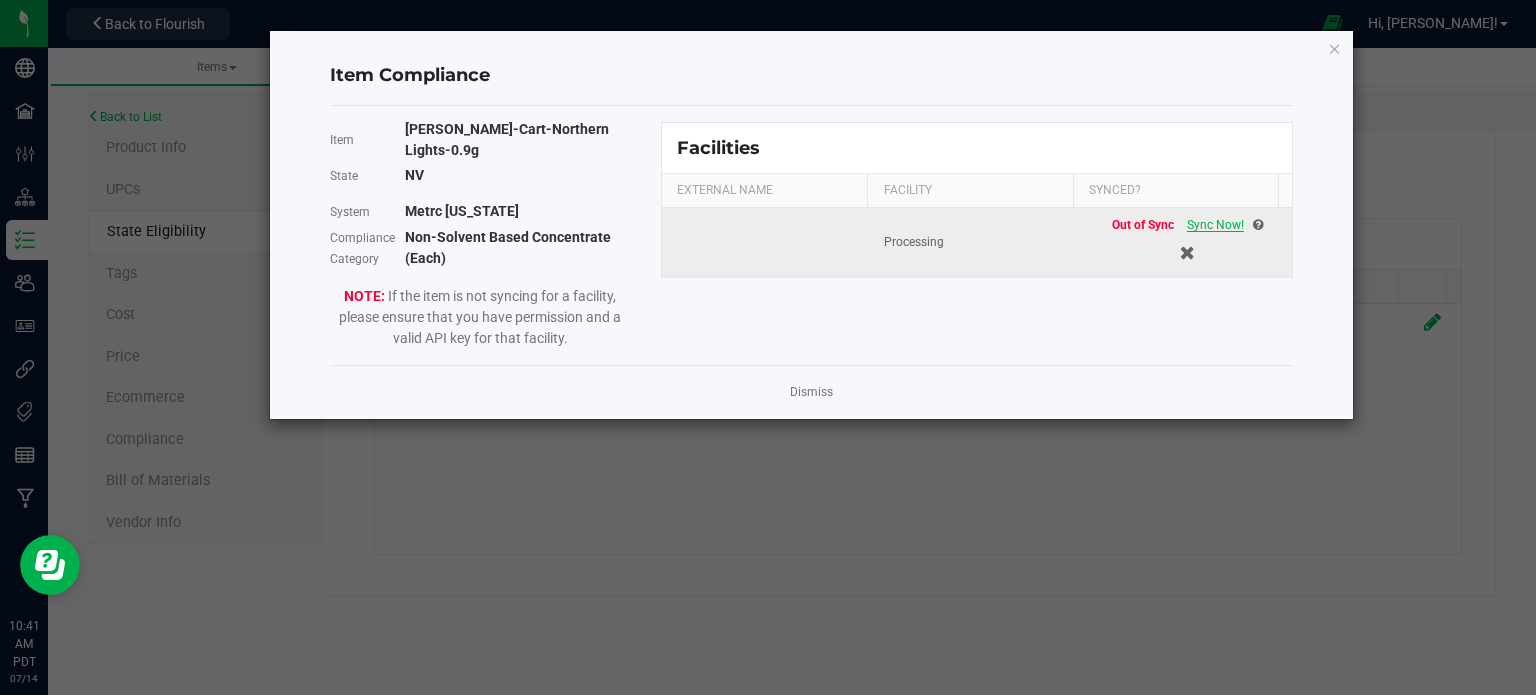 click on "Sync Now!" at bounding box center (1215, 225) 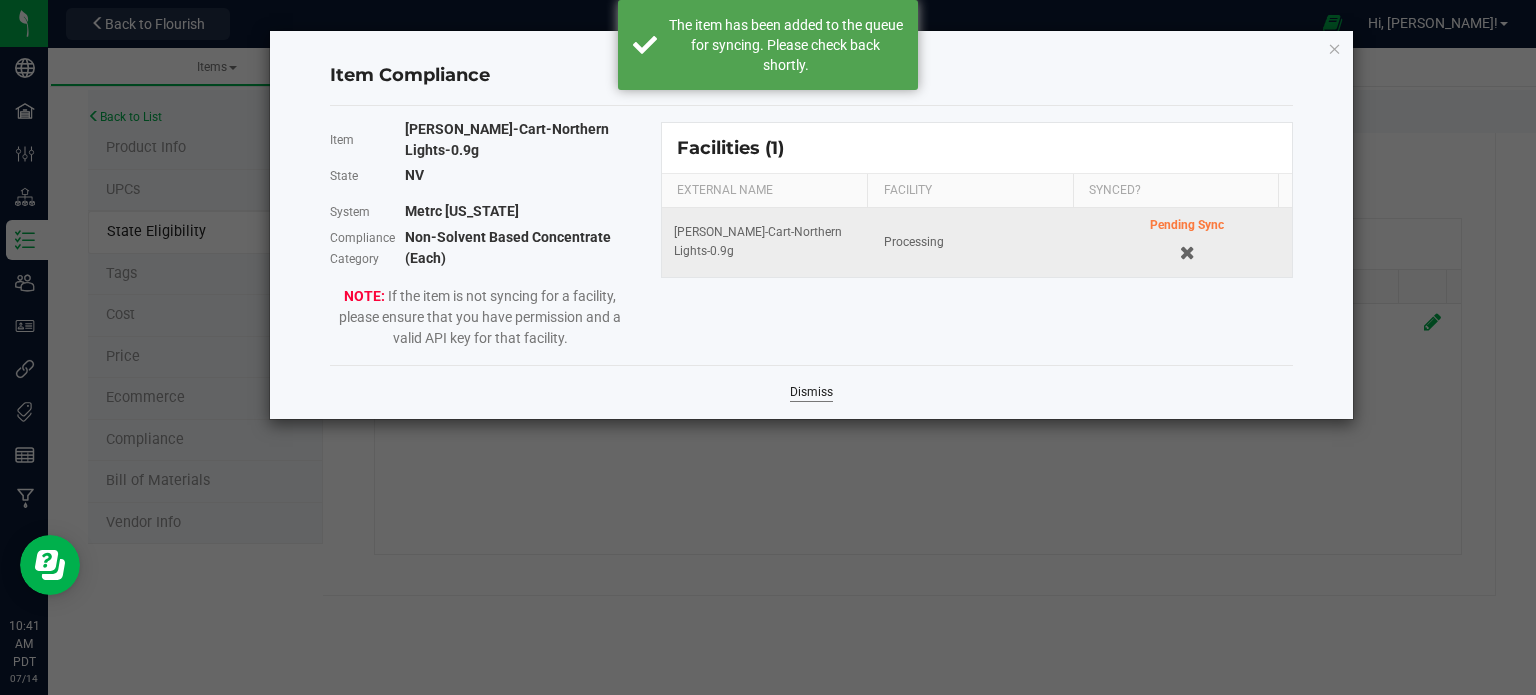 click on "Dismiss" 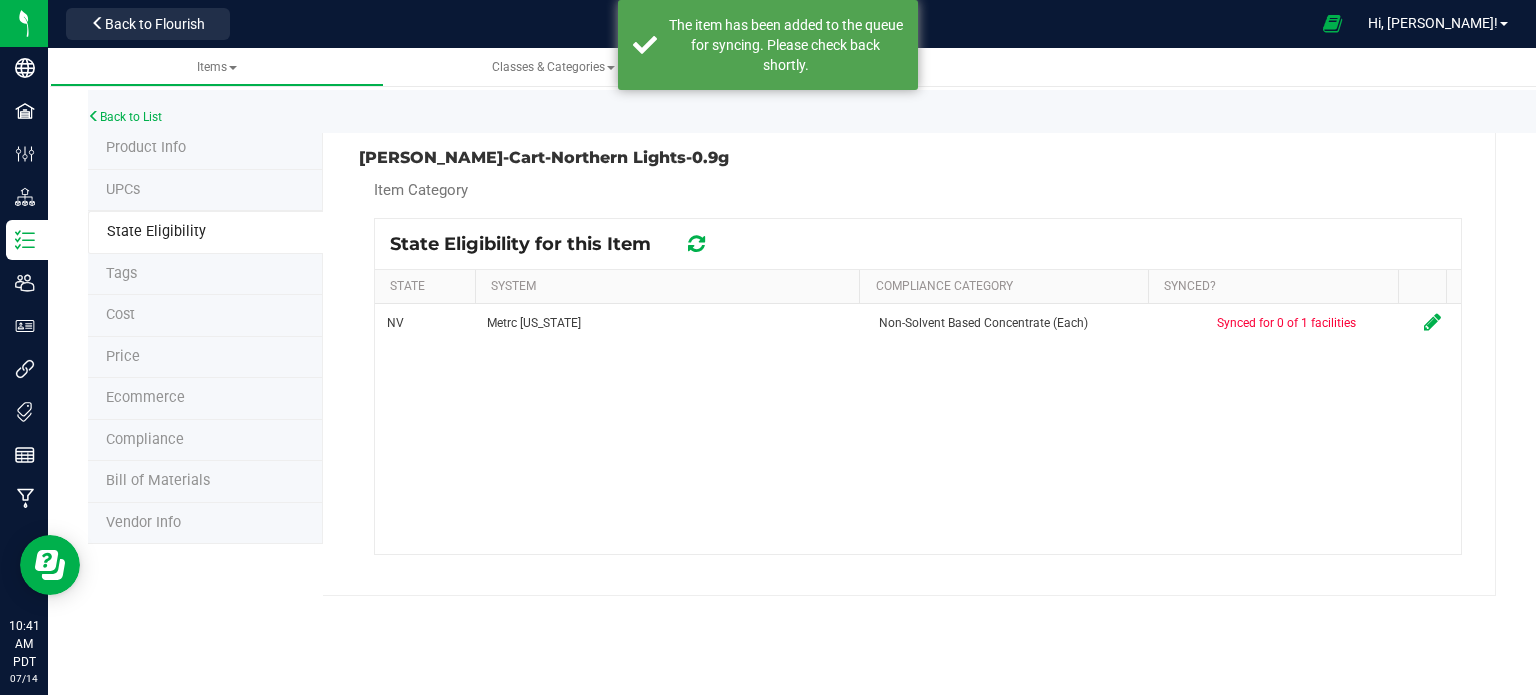 click at bounding box center (696, 244) 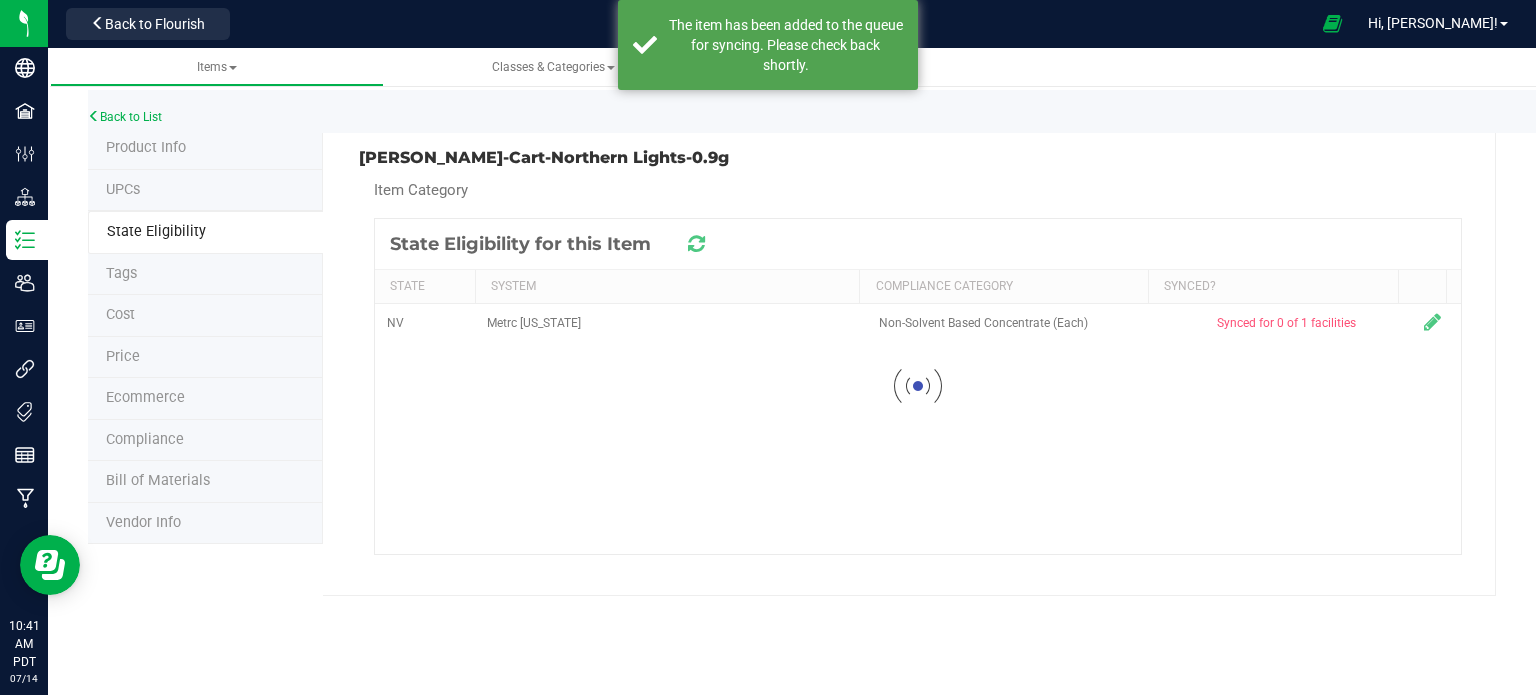 click at bounding box center (696, 244) 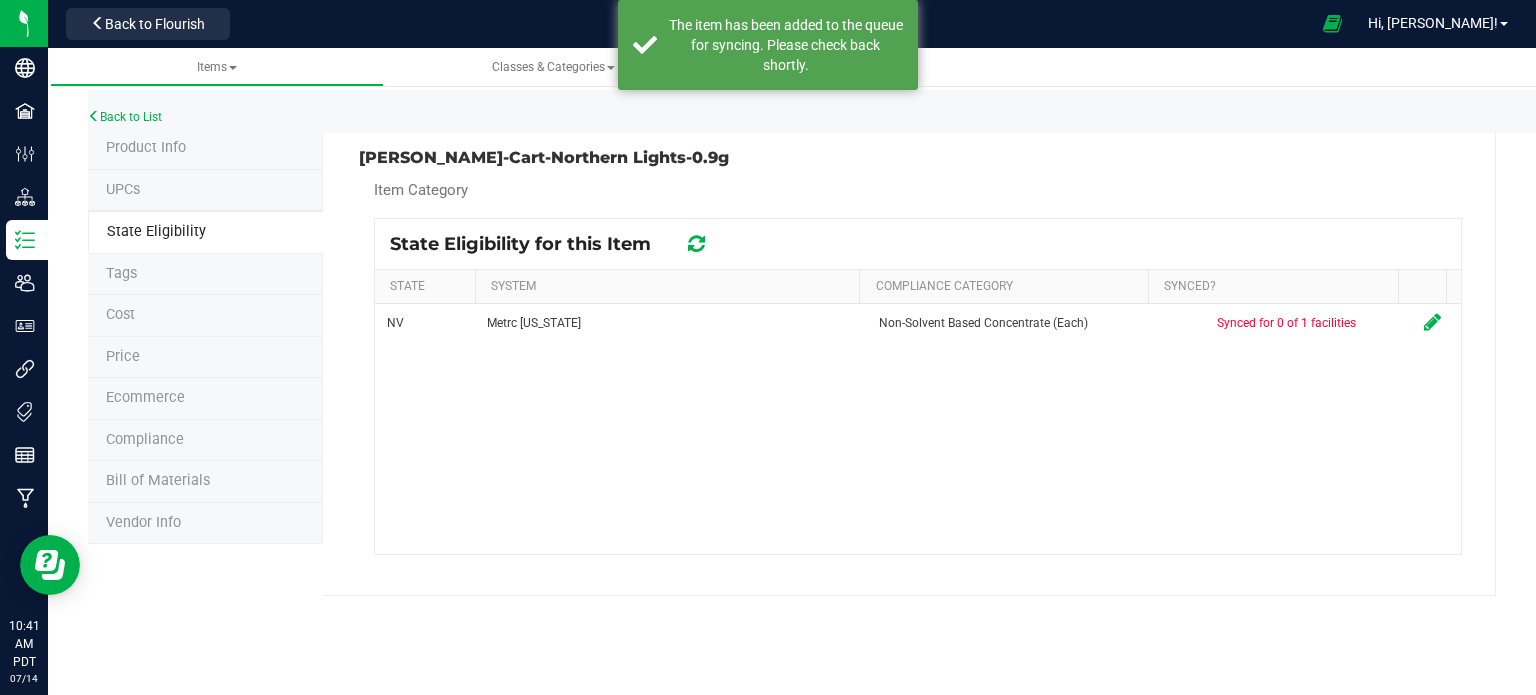 click at bounding box center [696, 243] 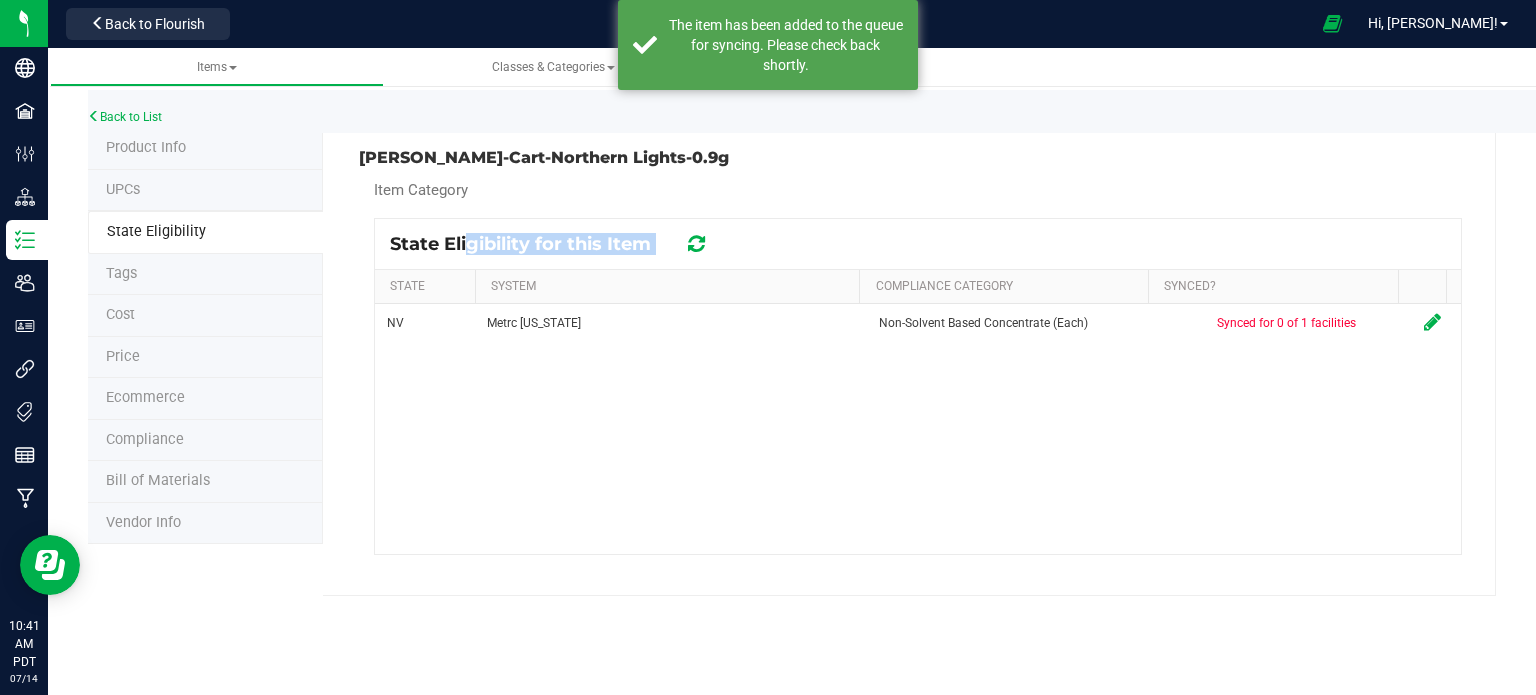 click at bounding box center (696, 244) 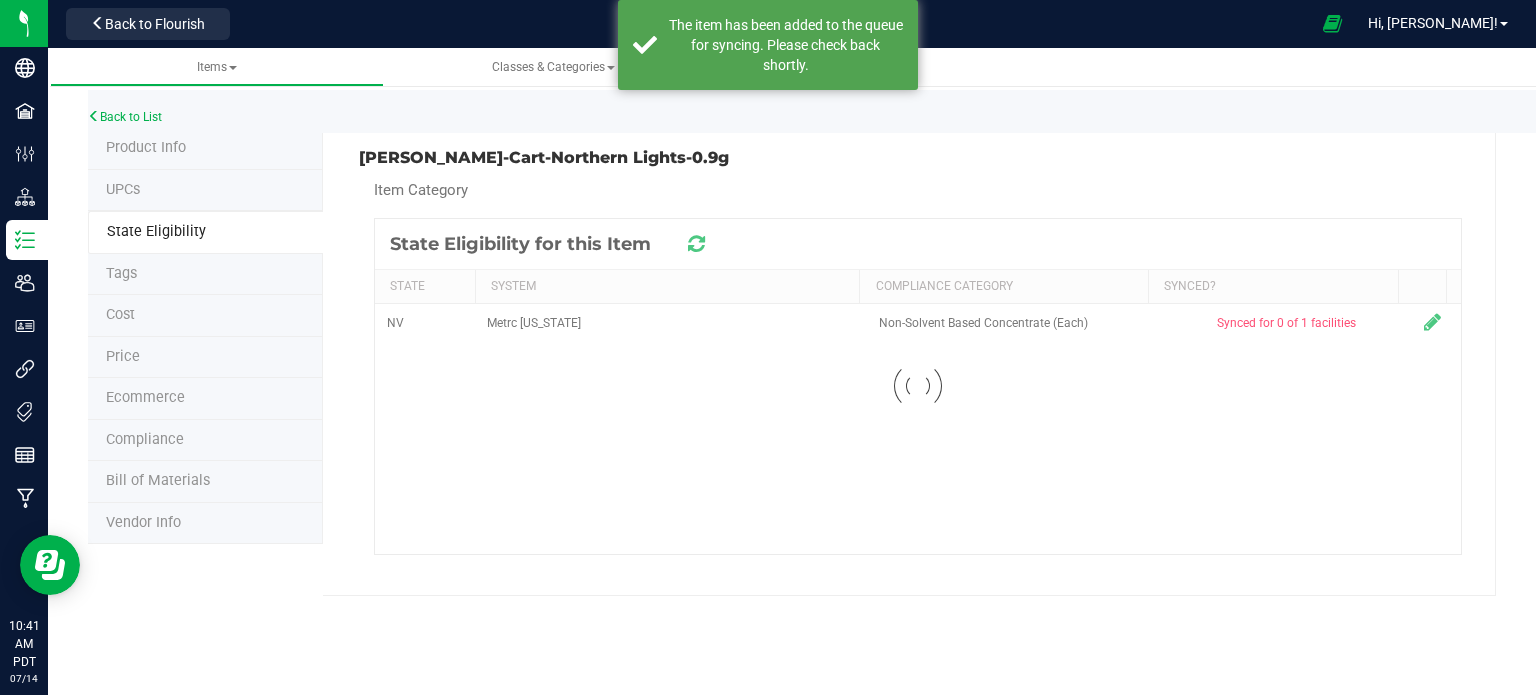 click at bounding box center (918, 386) 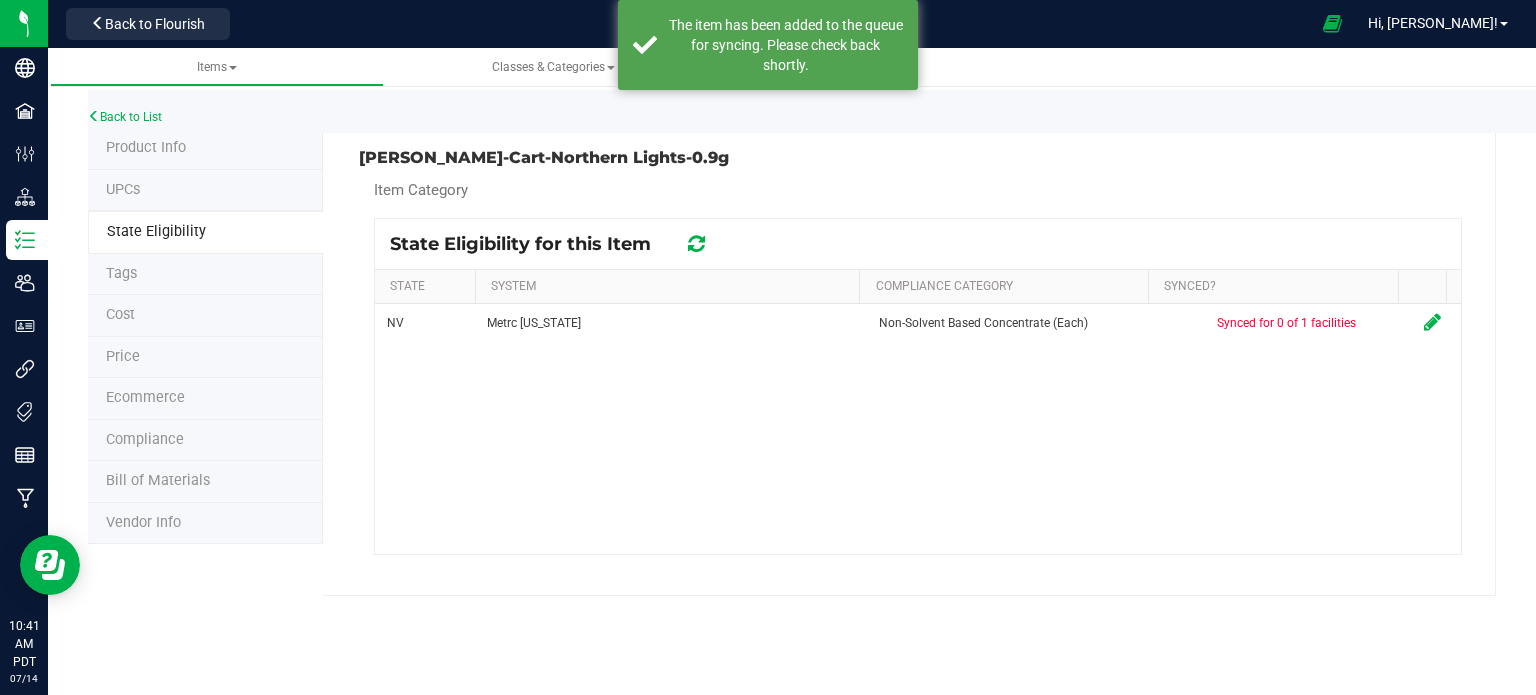 click at bounding box center [696, 244] 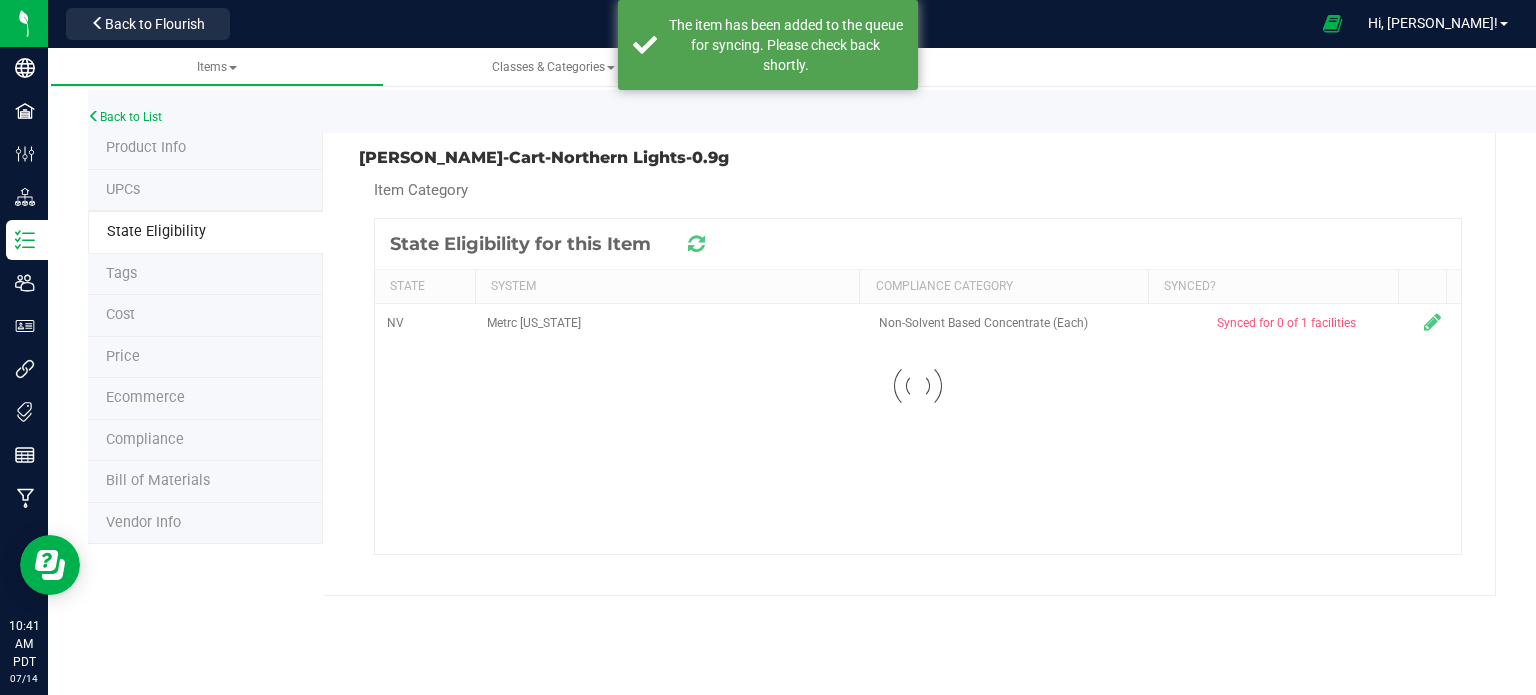 click at bounding box center (696, 244) 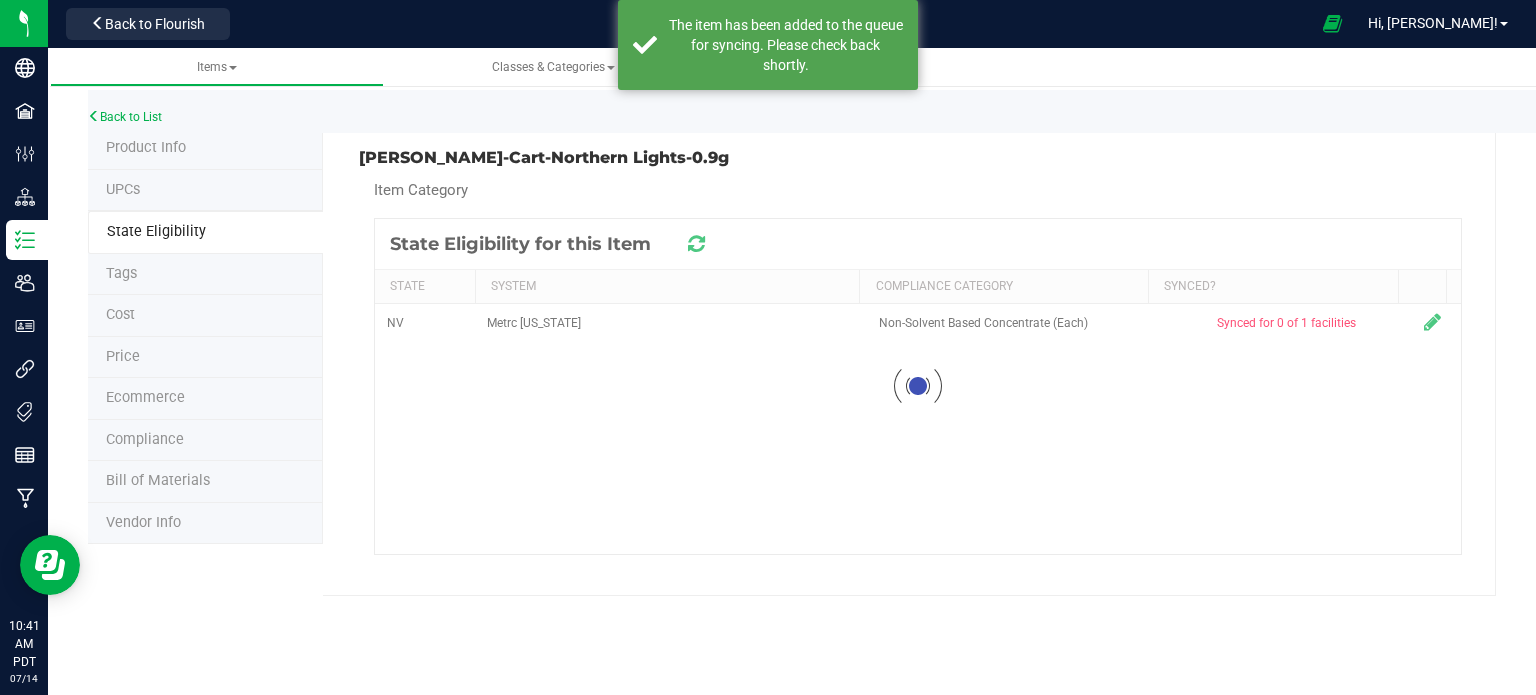 click at bounding box center (696, 244) 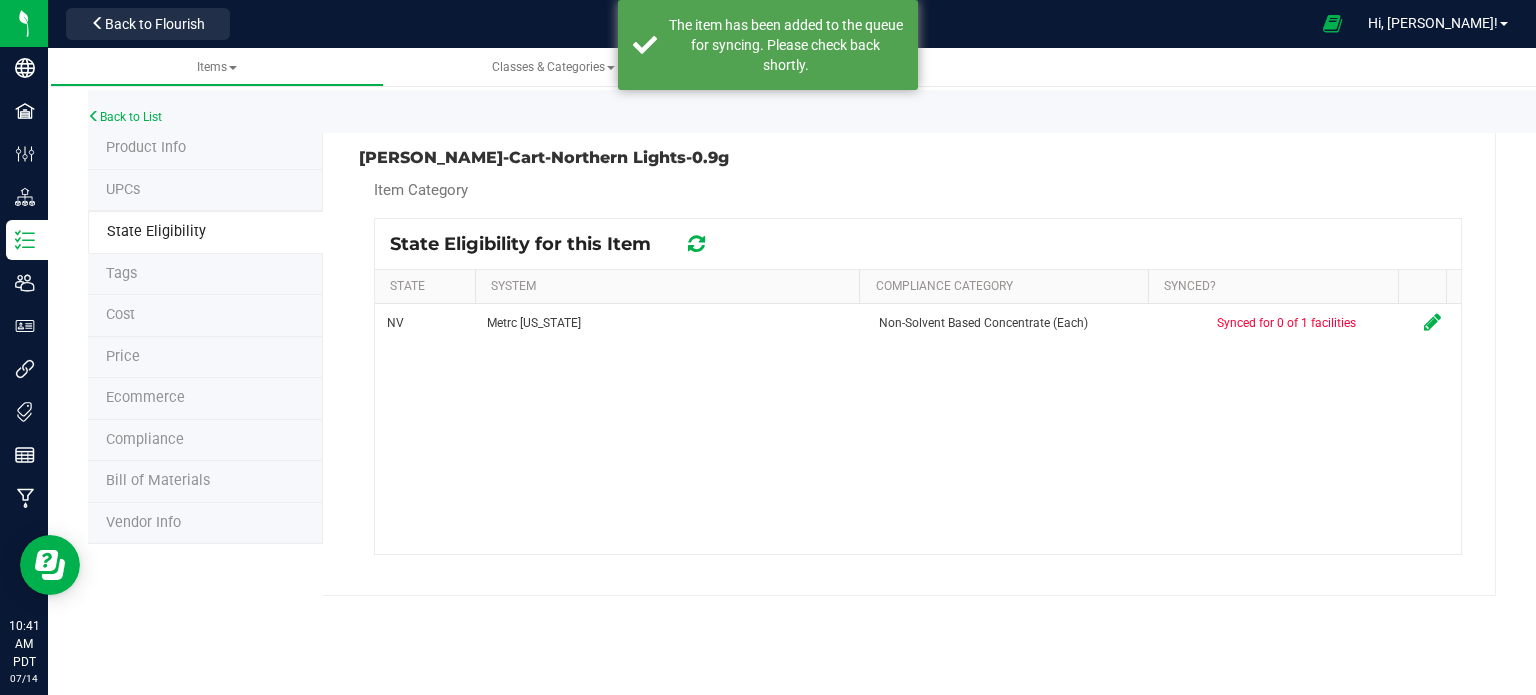 click at bounding box center [696, 244] 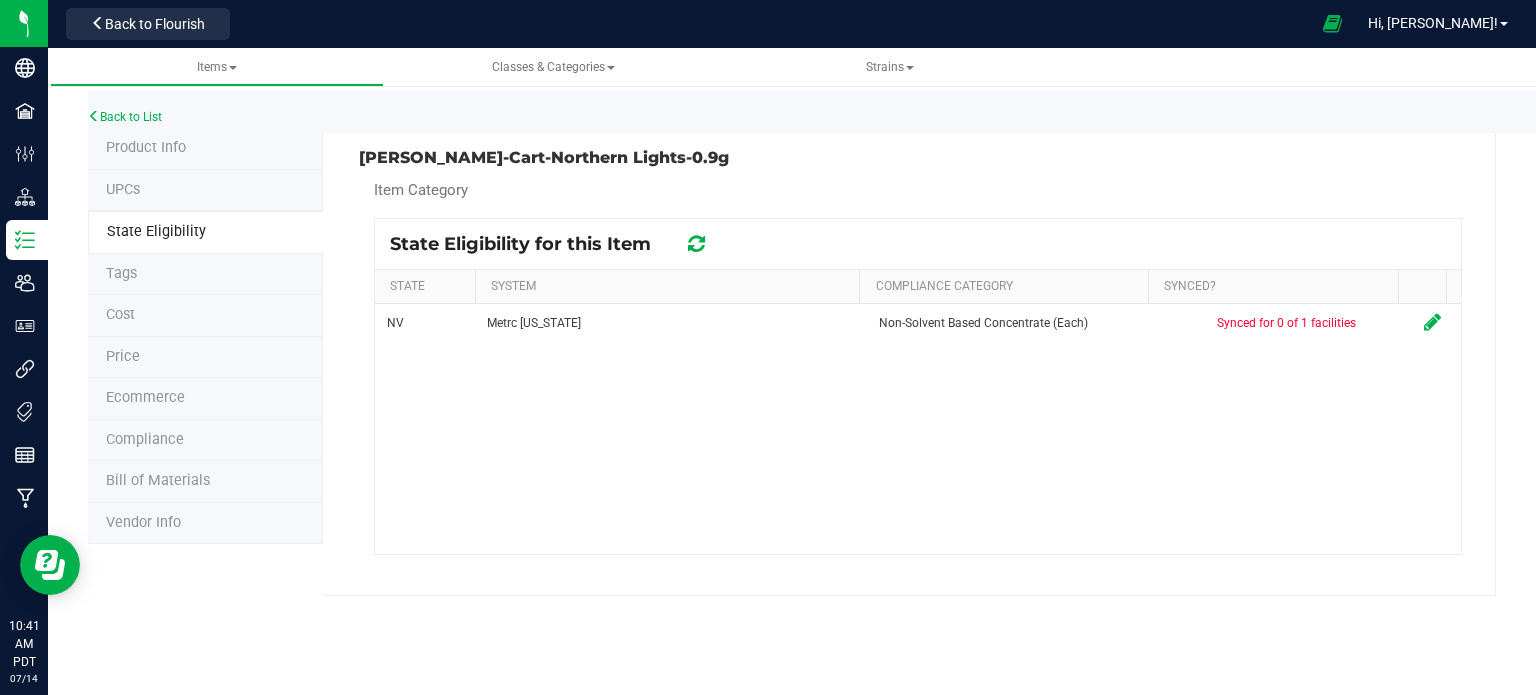 click at bounding box center [696, 244] 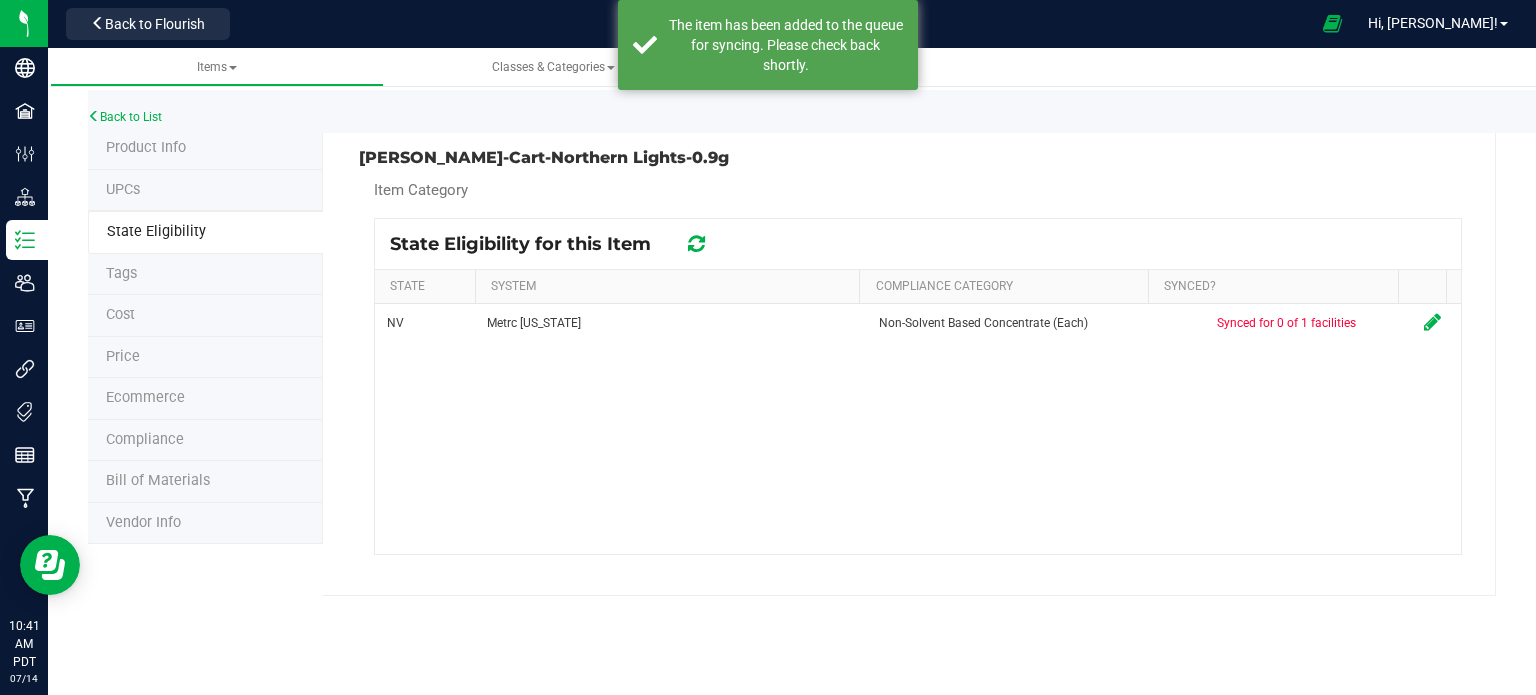 click at bounding box center [696, 244] 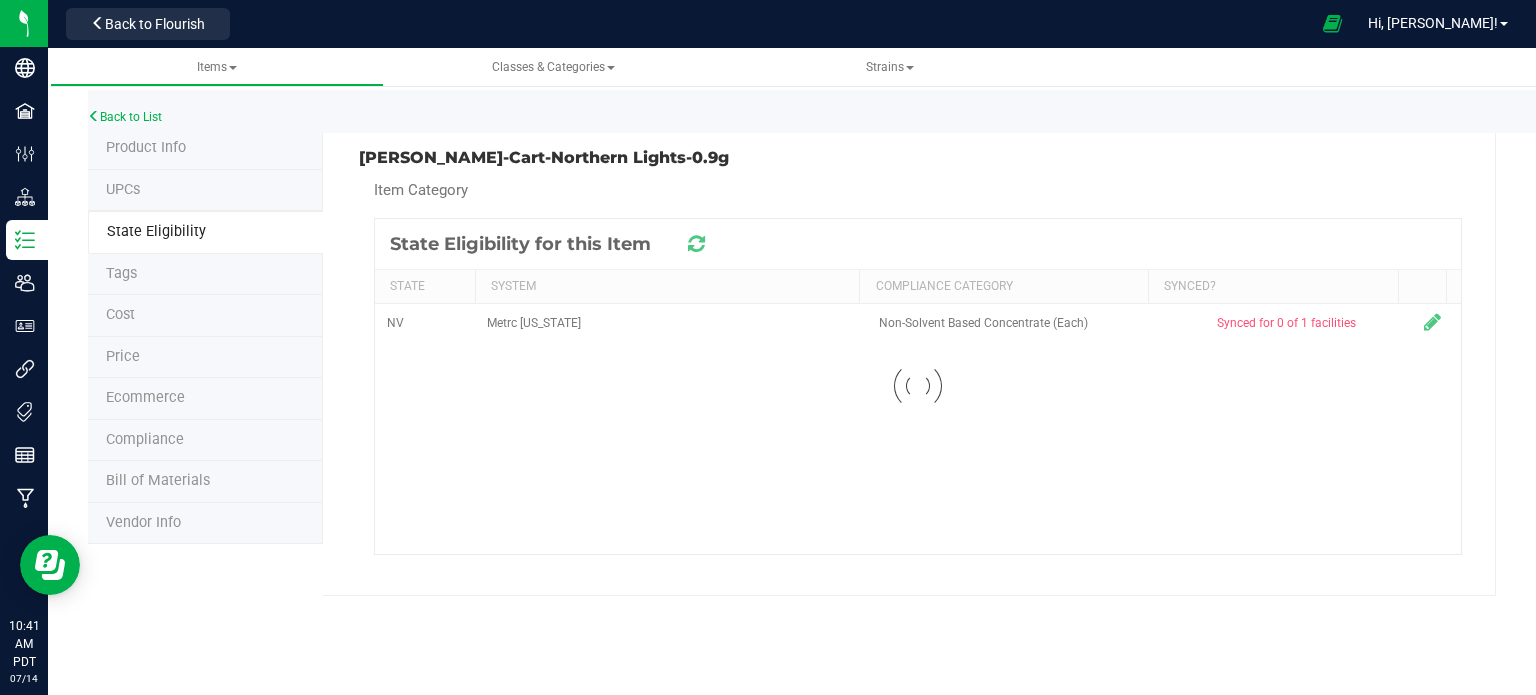 click at bounding box center [696, 244] 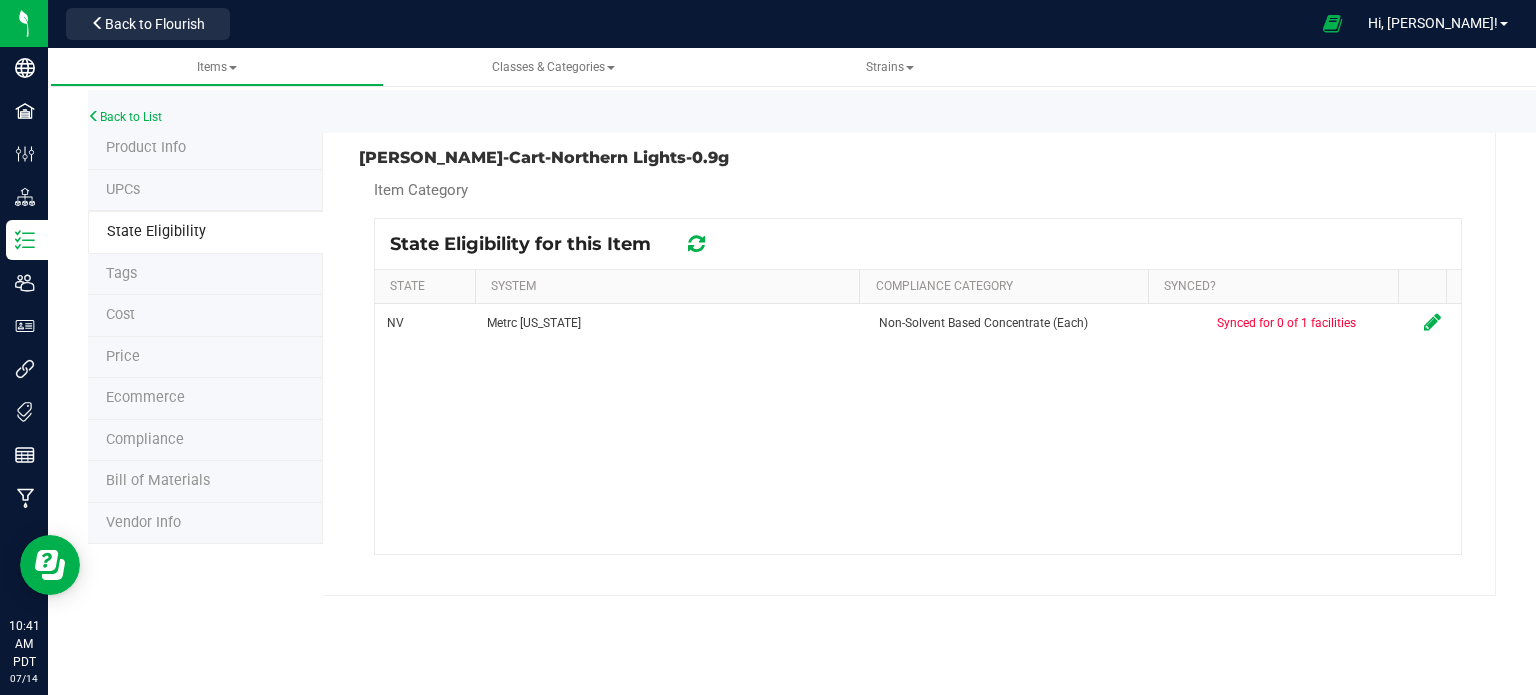 click at bounding box center (696, 244) 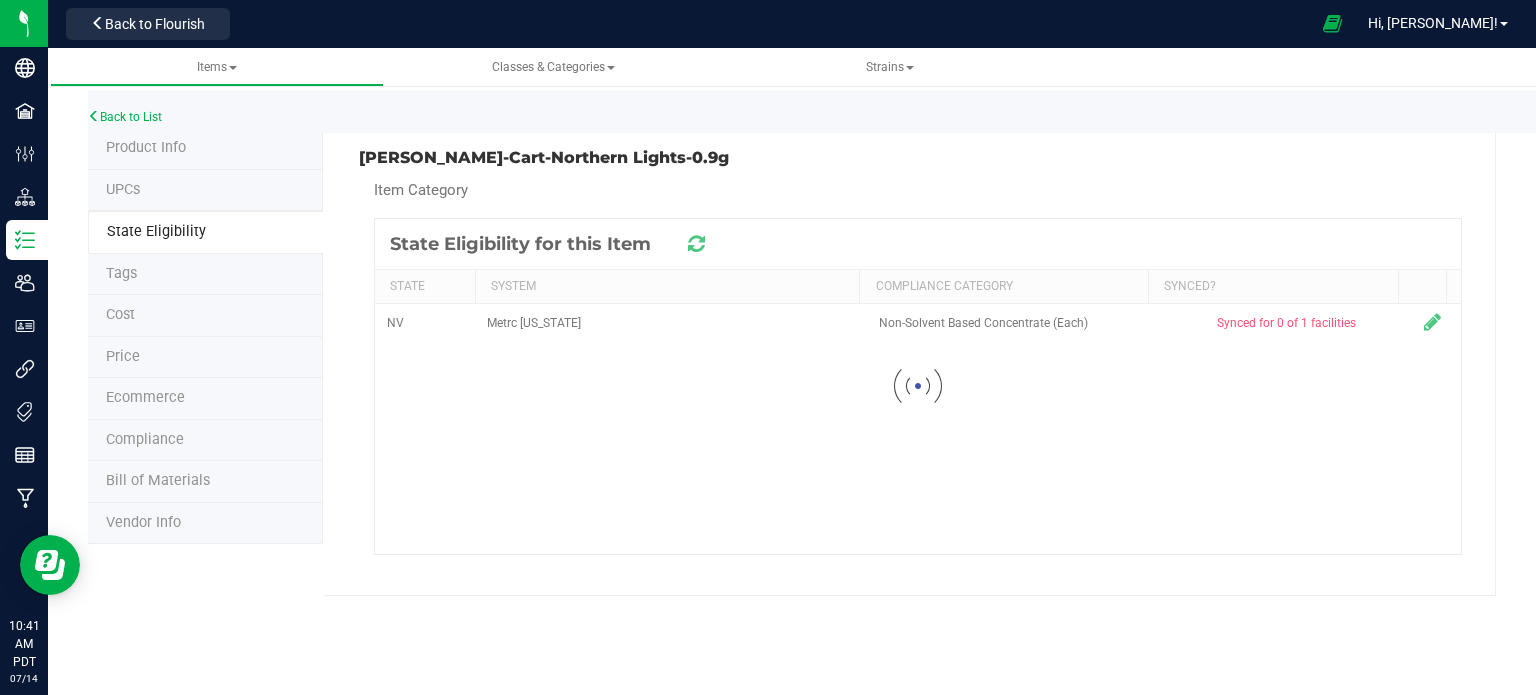 click at bounding box center (696, 244) 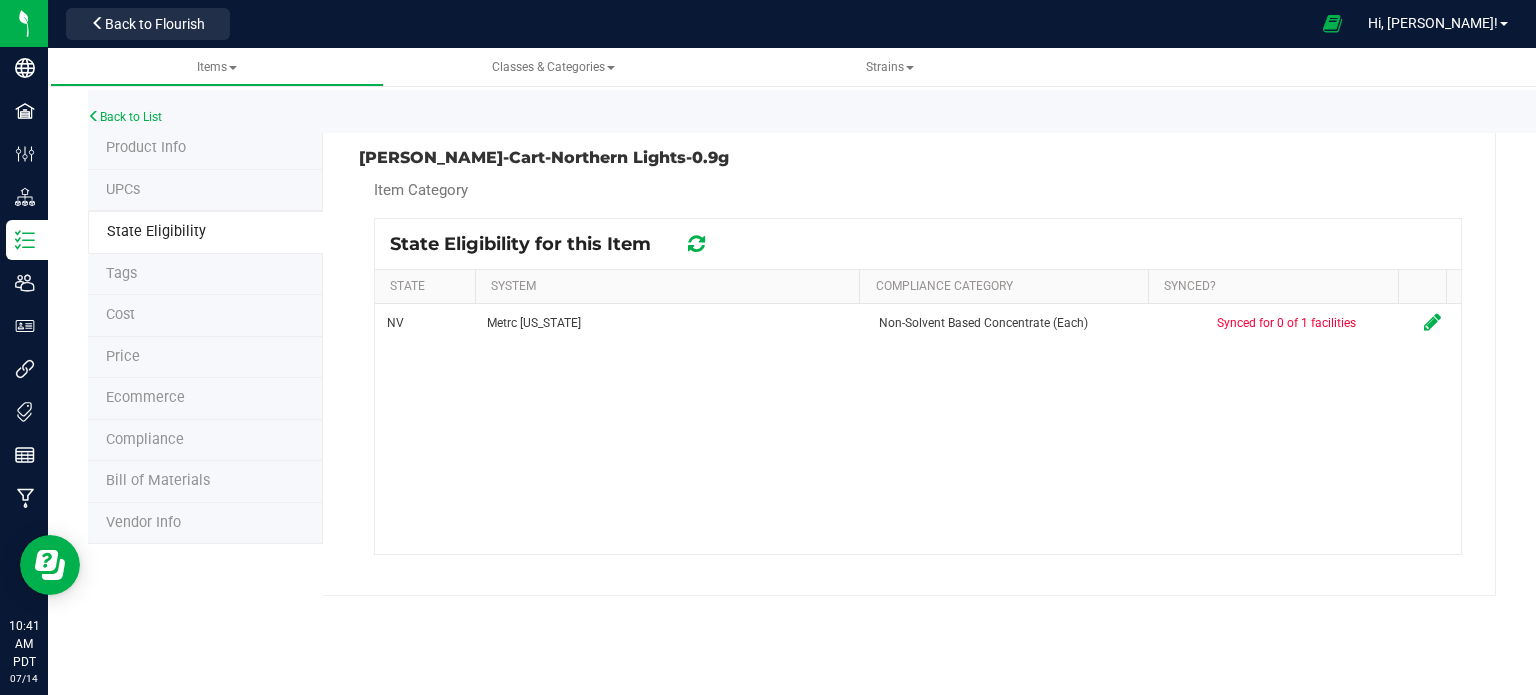 click at bounding box center [696, 244] 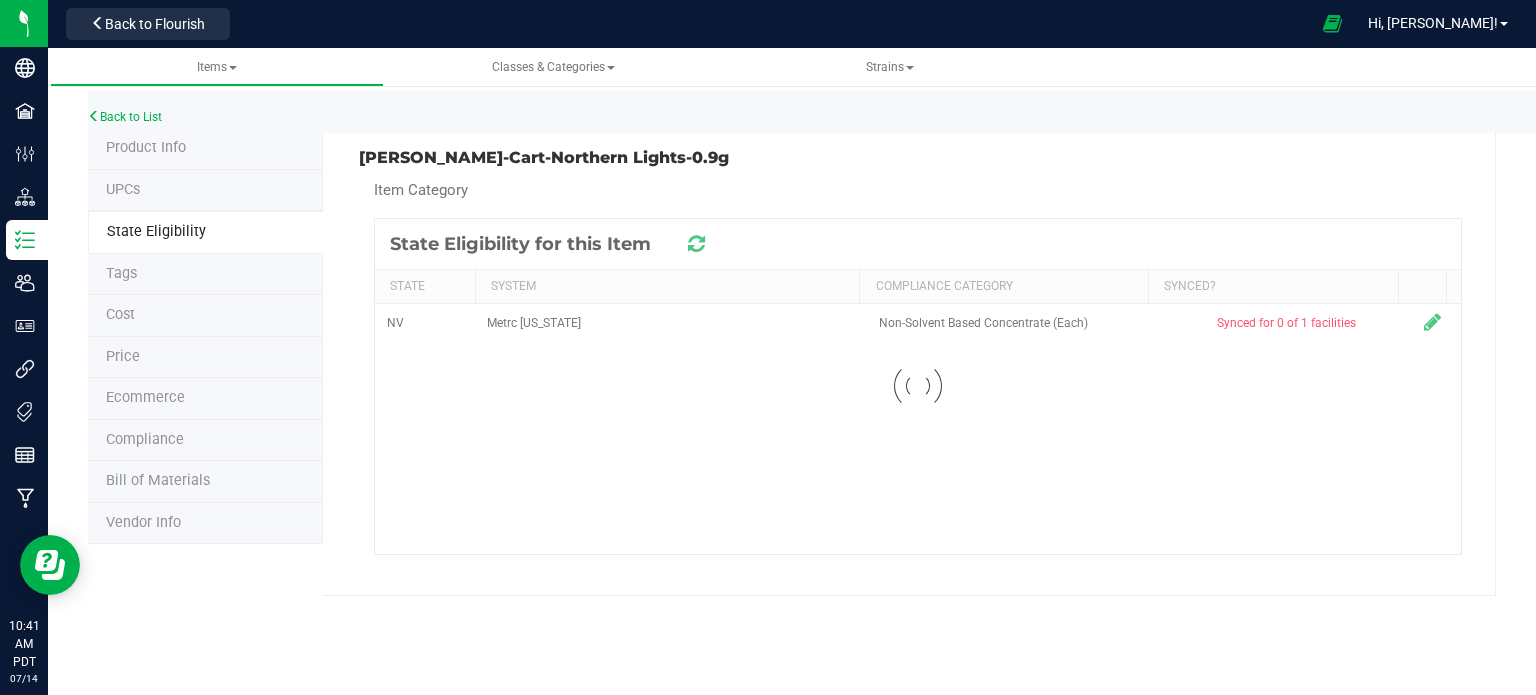 click at bounding box center [696, 244] 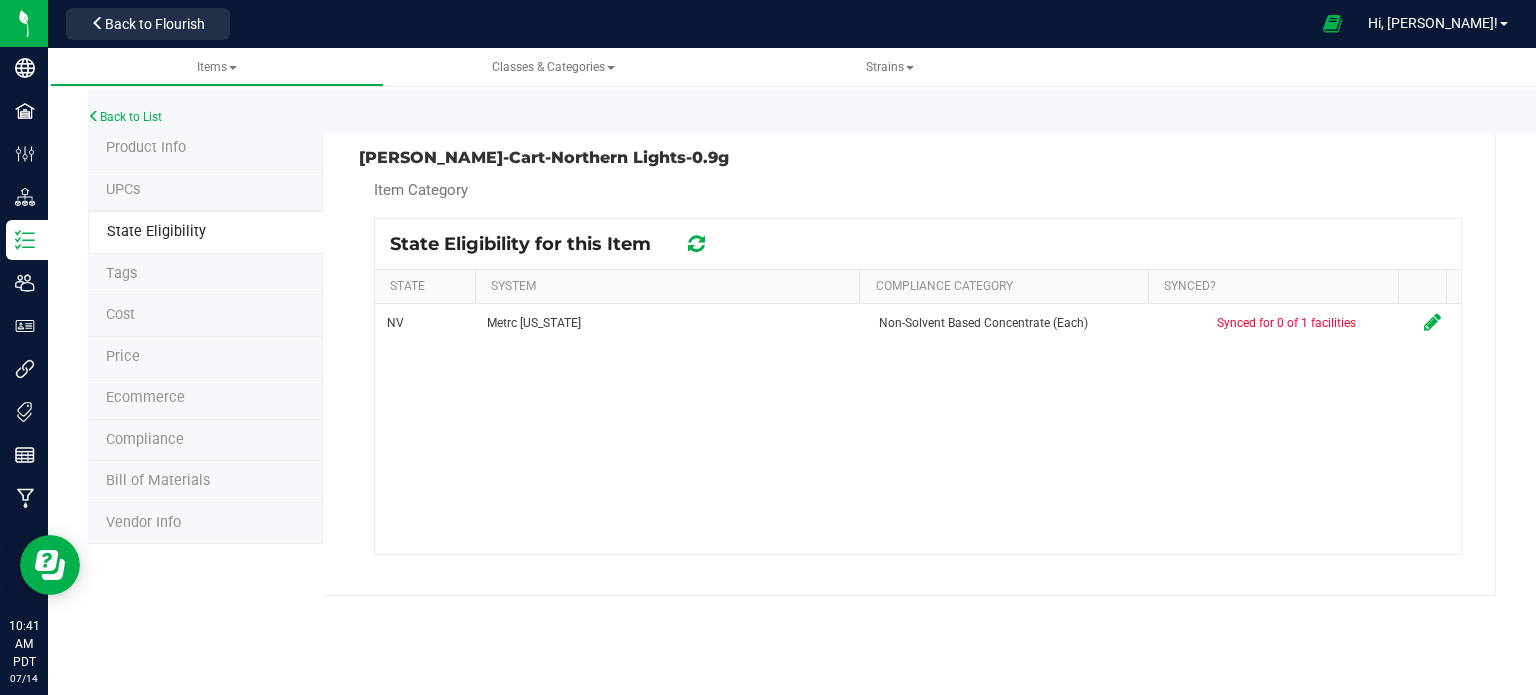 click at bounding box center (696, 243) 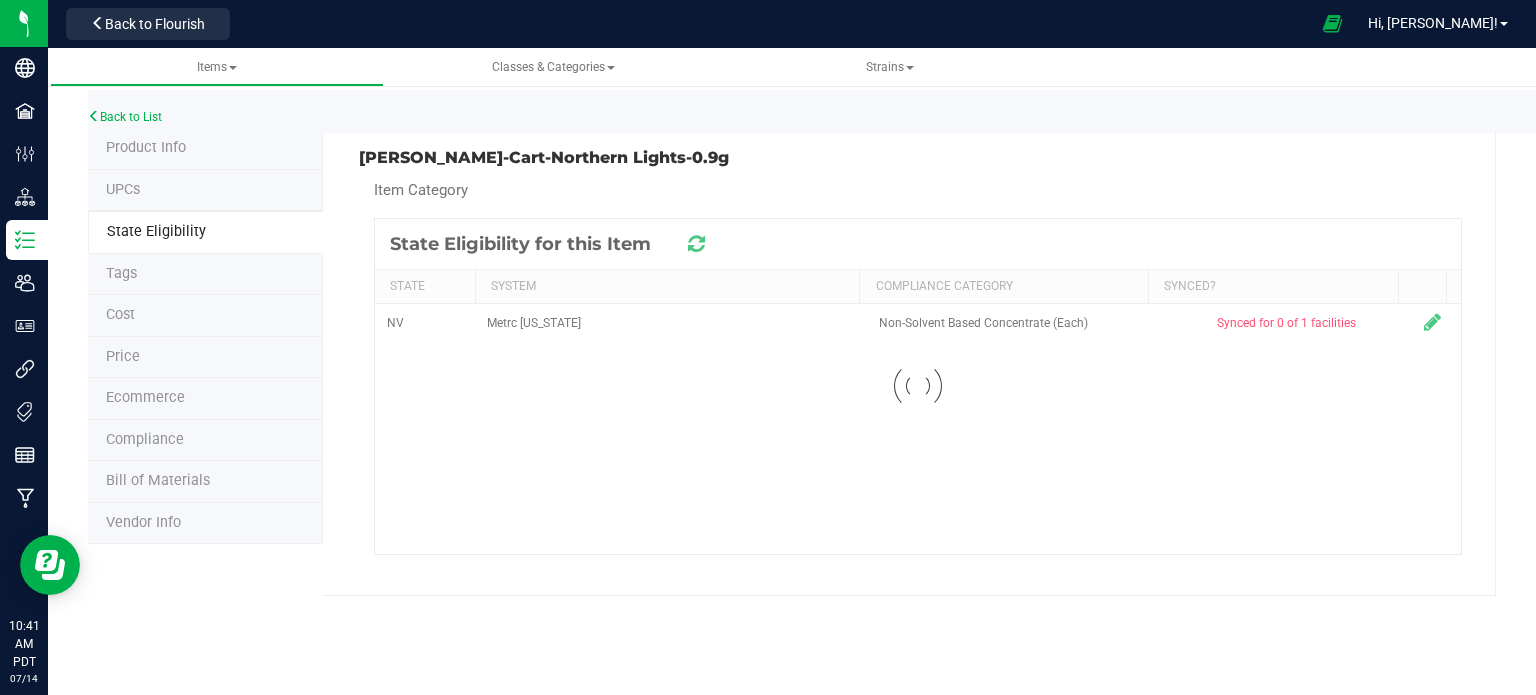 click at bounding box center [696, 243] 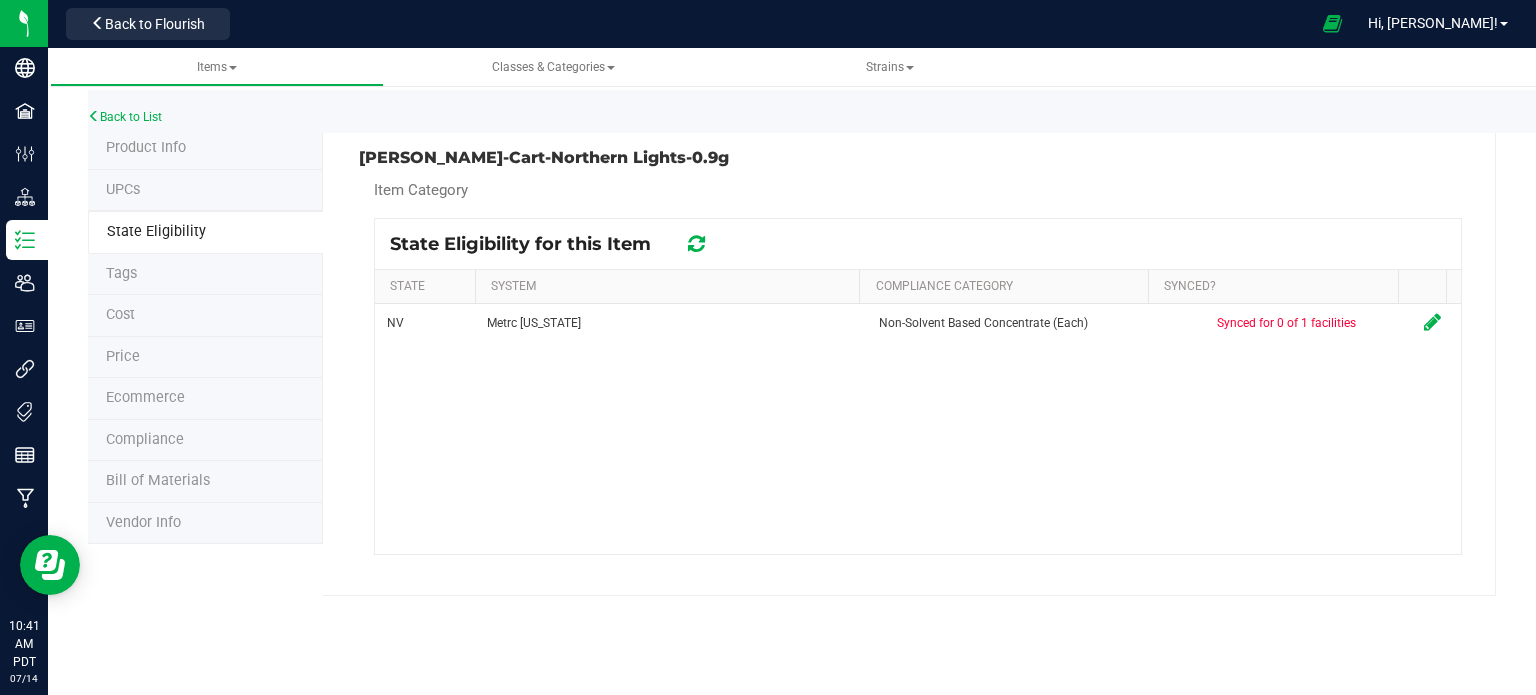 click at bounding box center [696, 243] 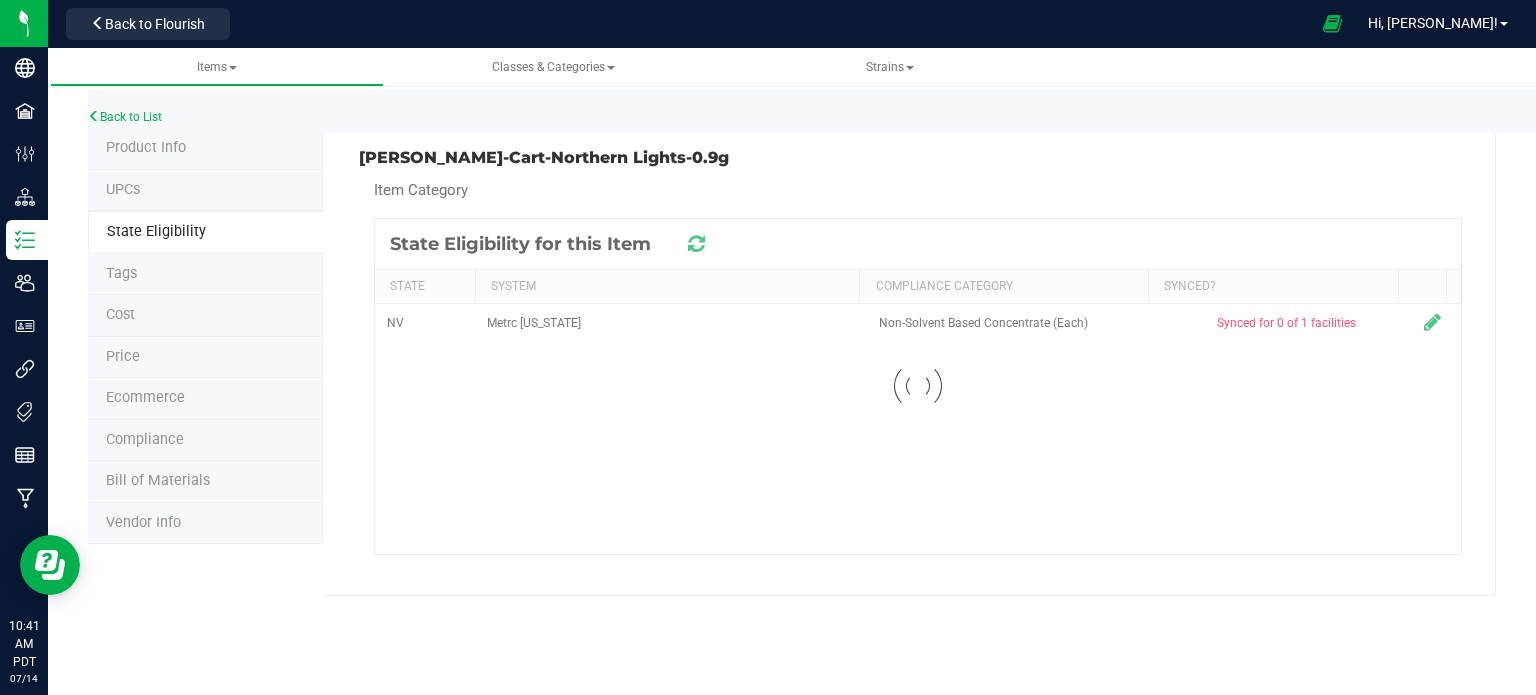 click at bounding box center [696, 244] 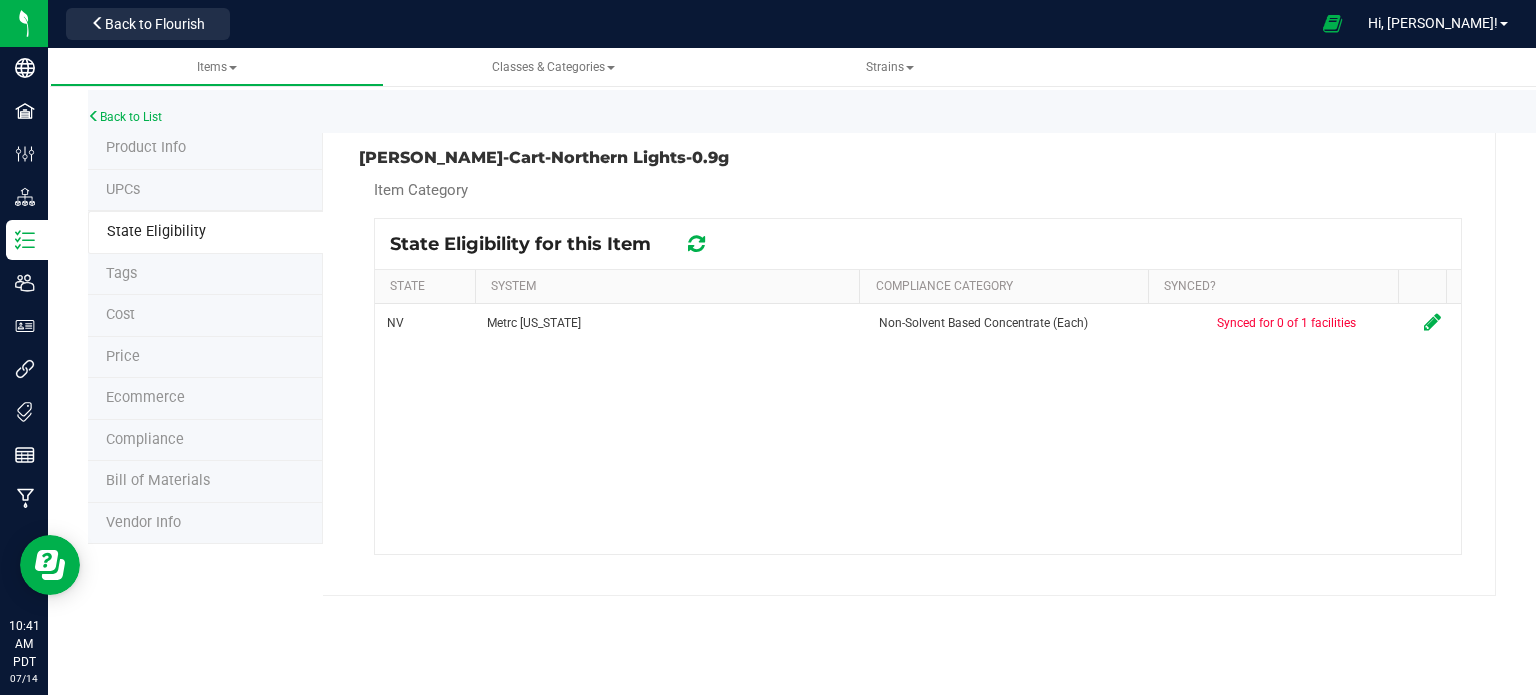 click at bounding box center (696, 244) 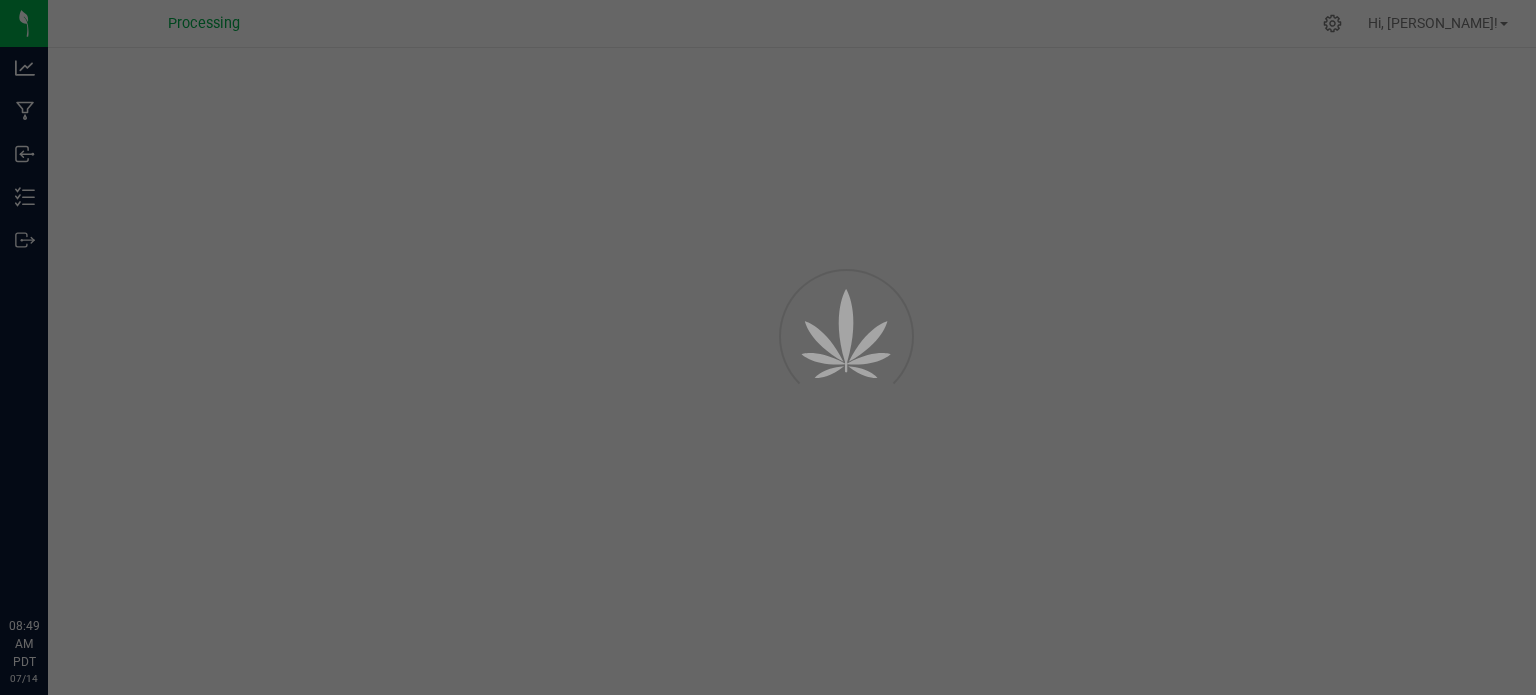 scroll, scrollTop: 0, scrollLeft: 0, axis: both 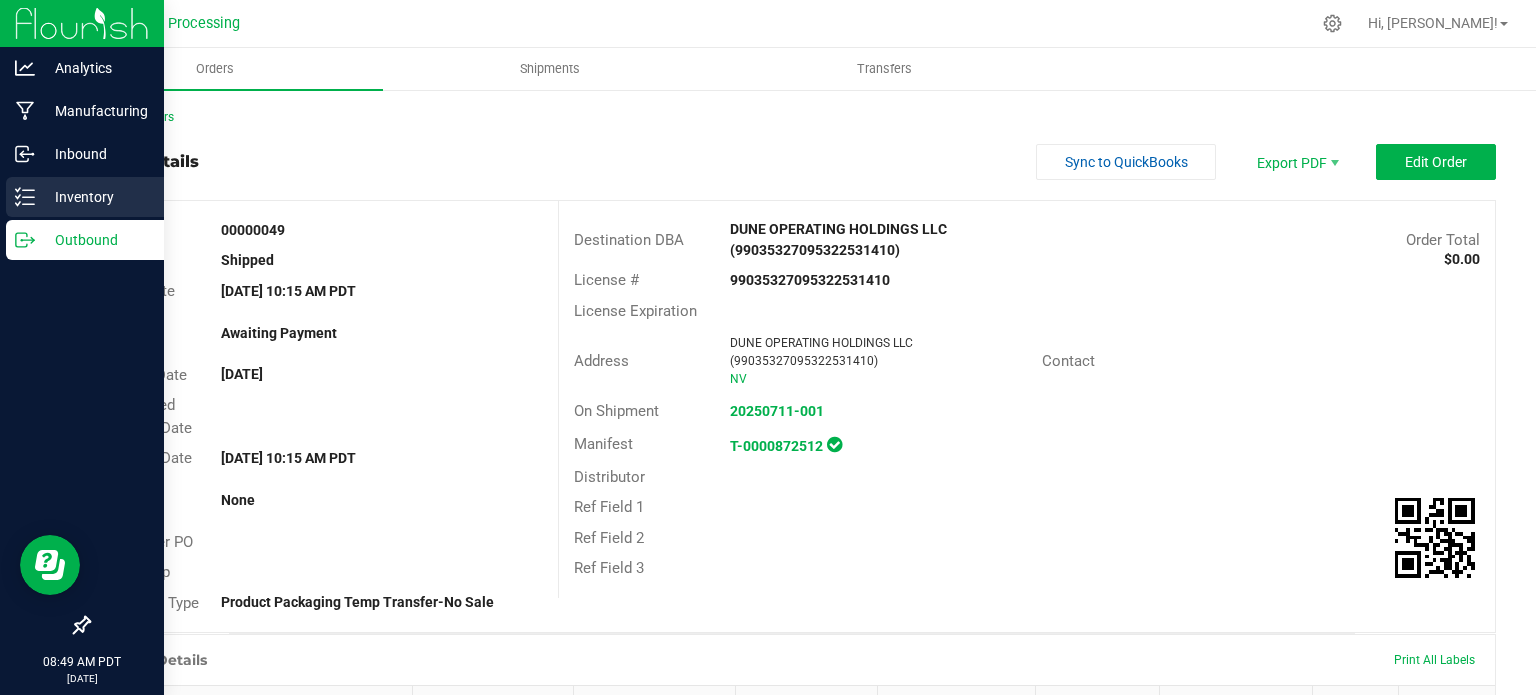 click on "Inventory" at bounding box center (95, 197) 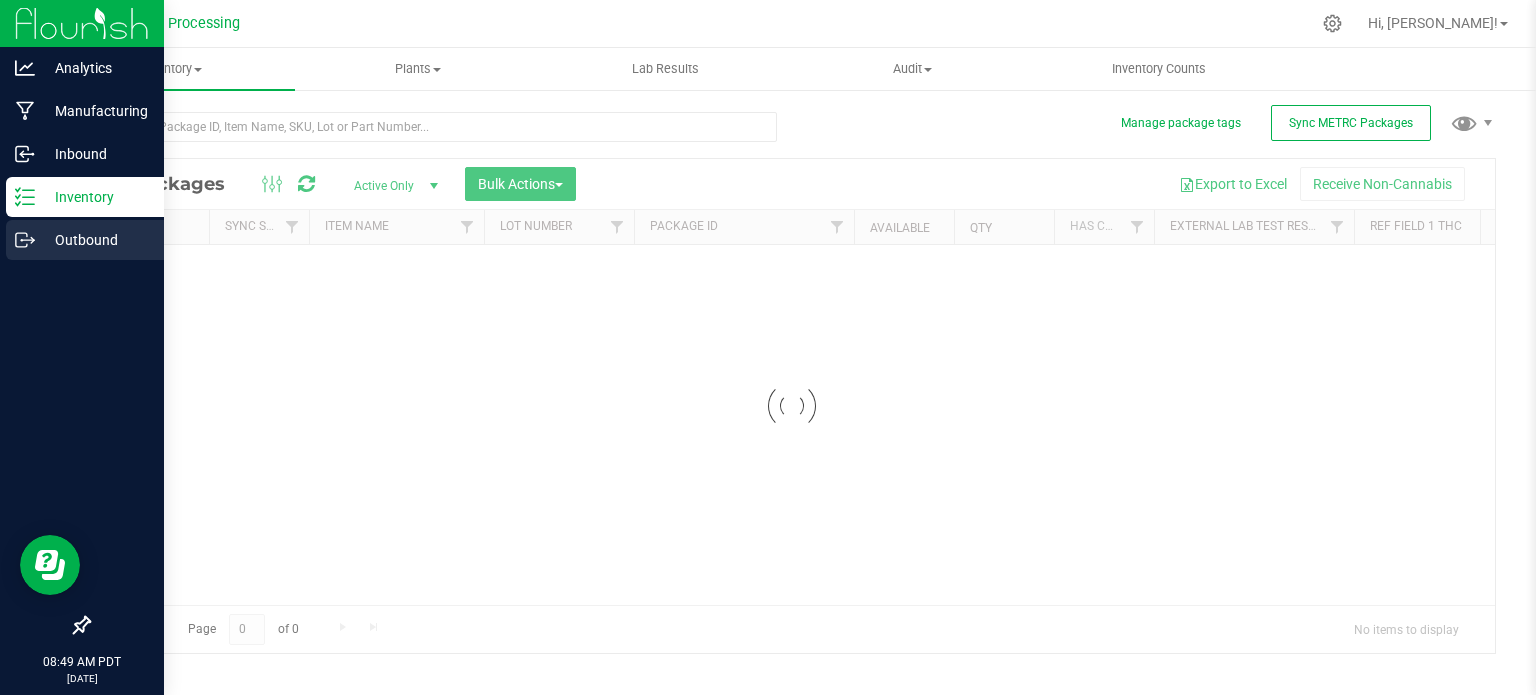 click on "Outbound" at bounding box center [95, 240] 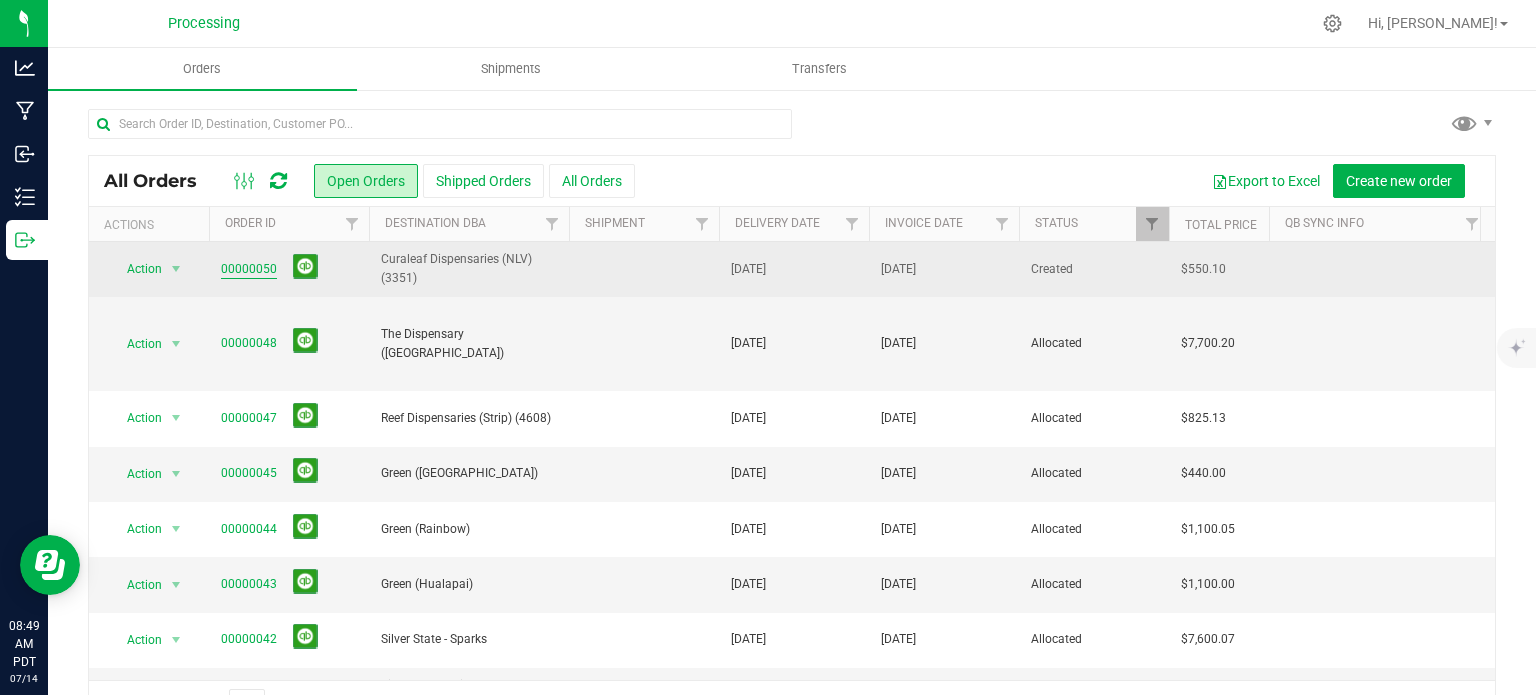 click on "00000050" at bounding box center (249, 269) 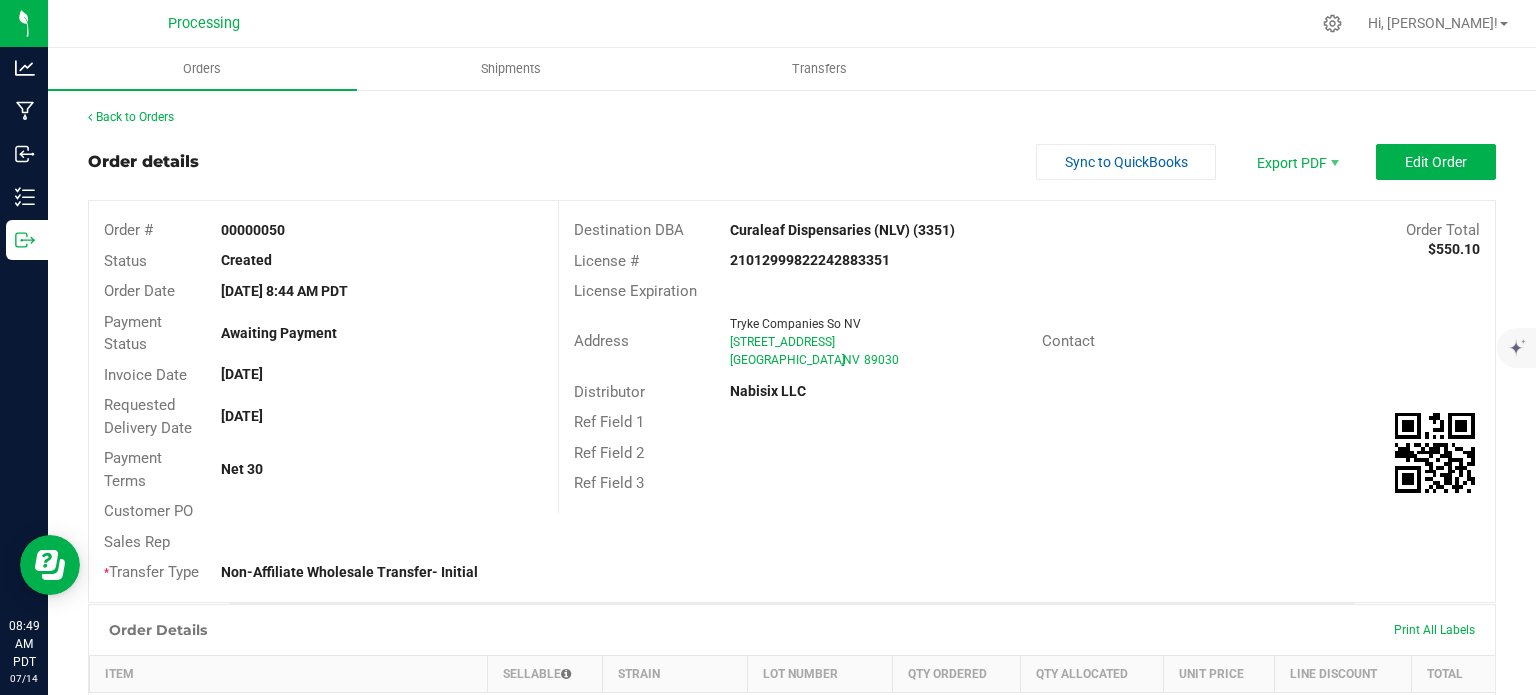 drag, startPoint x: 1409, startPoint y: 151, endPoint x: 890, endPoint y: 338, distance: 551.66113 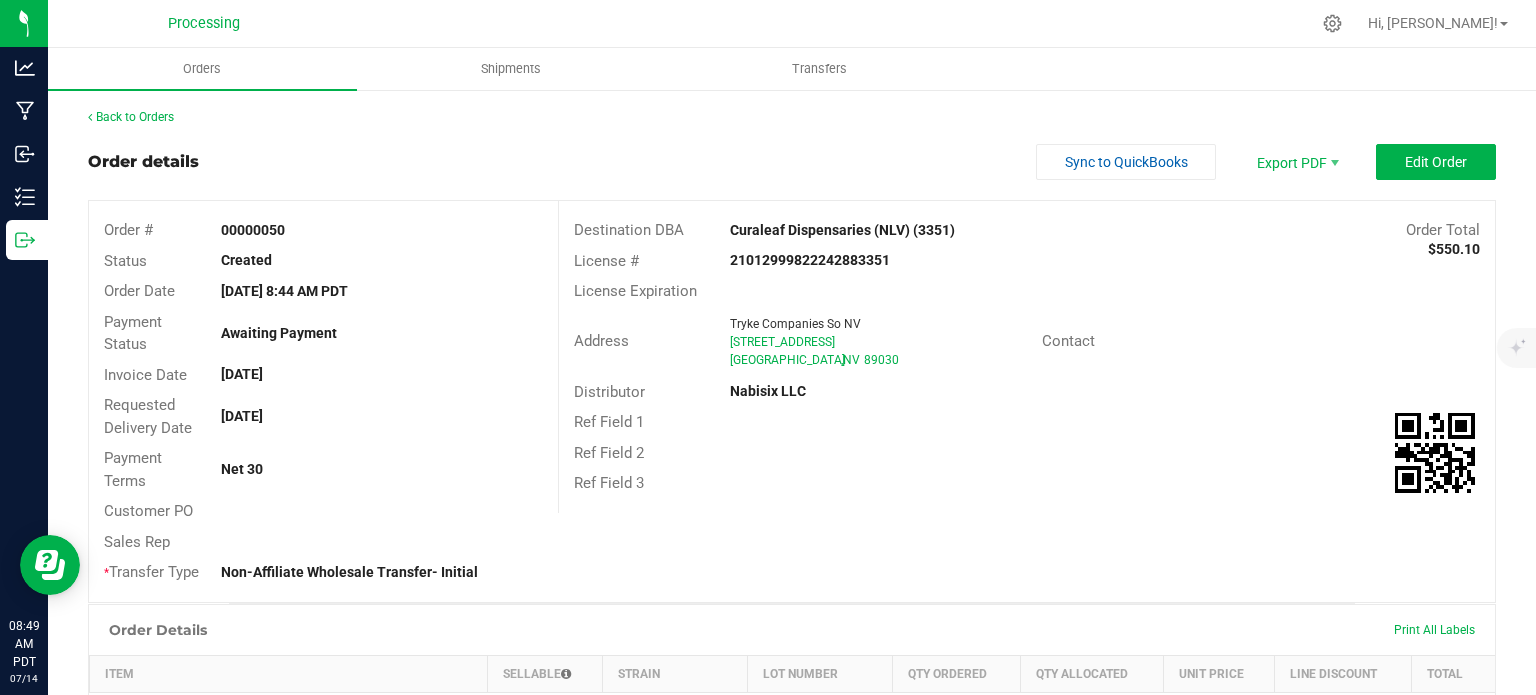 click on "[STREET_ADDRESS]" at bounding box center [878, 342] 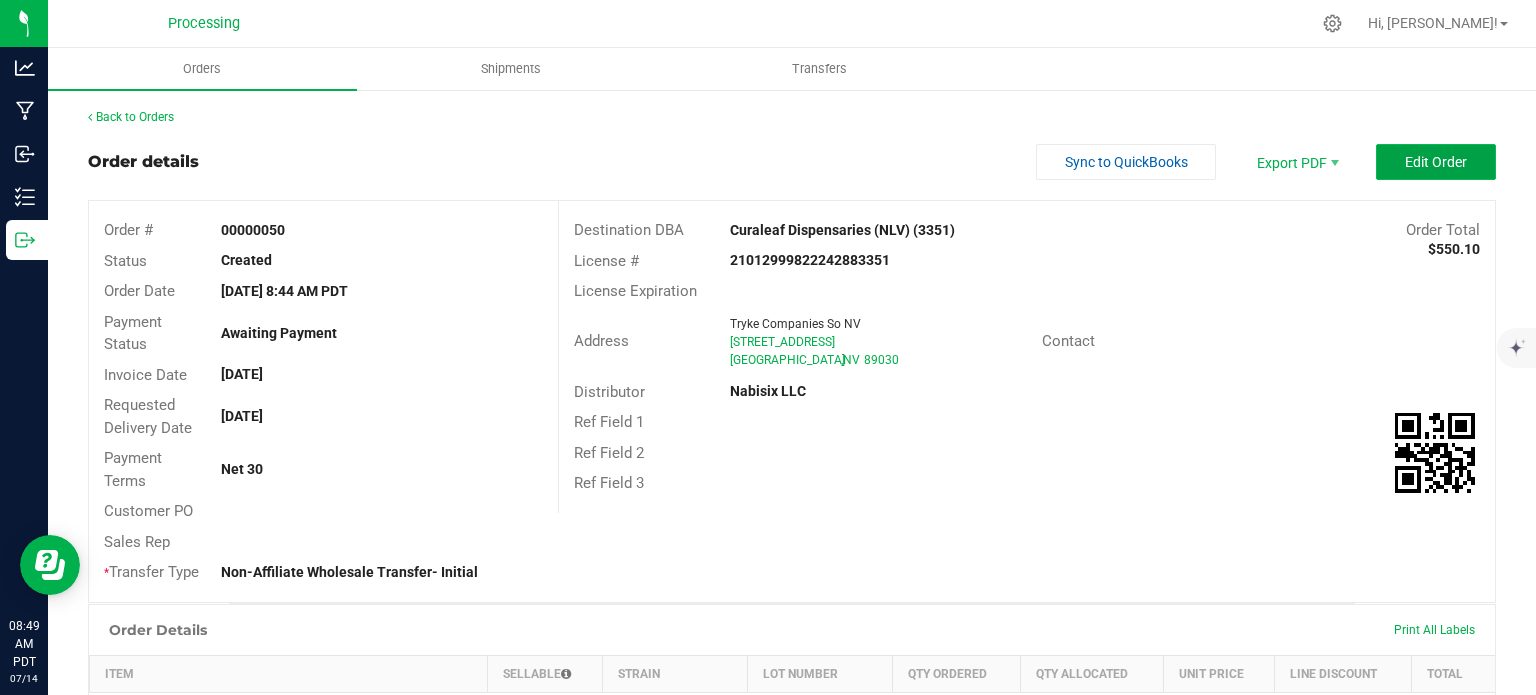 click on "Edit Order" at bounding box center [1436, 162] 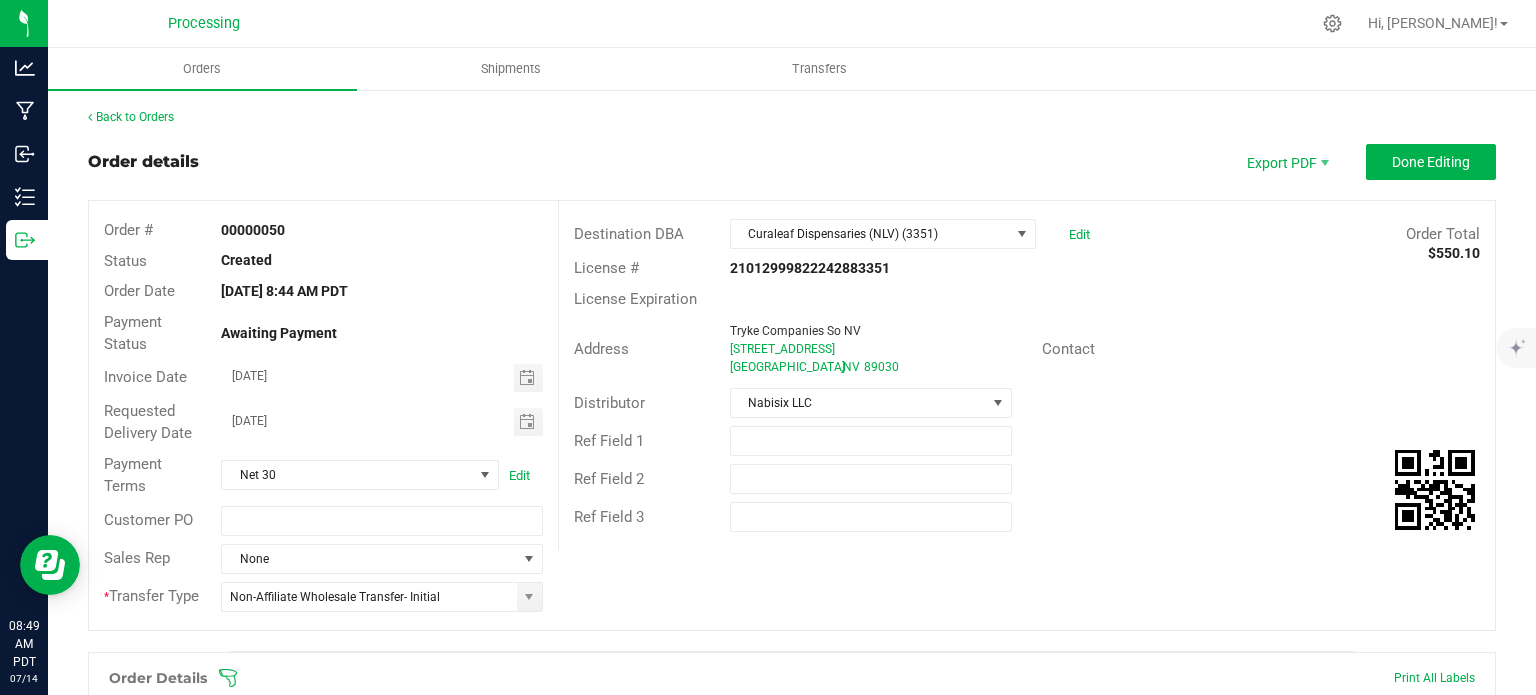 scroll, scrollTop: 418, scrollLeft: 0, axis: vertical 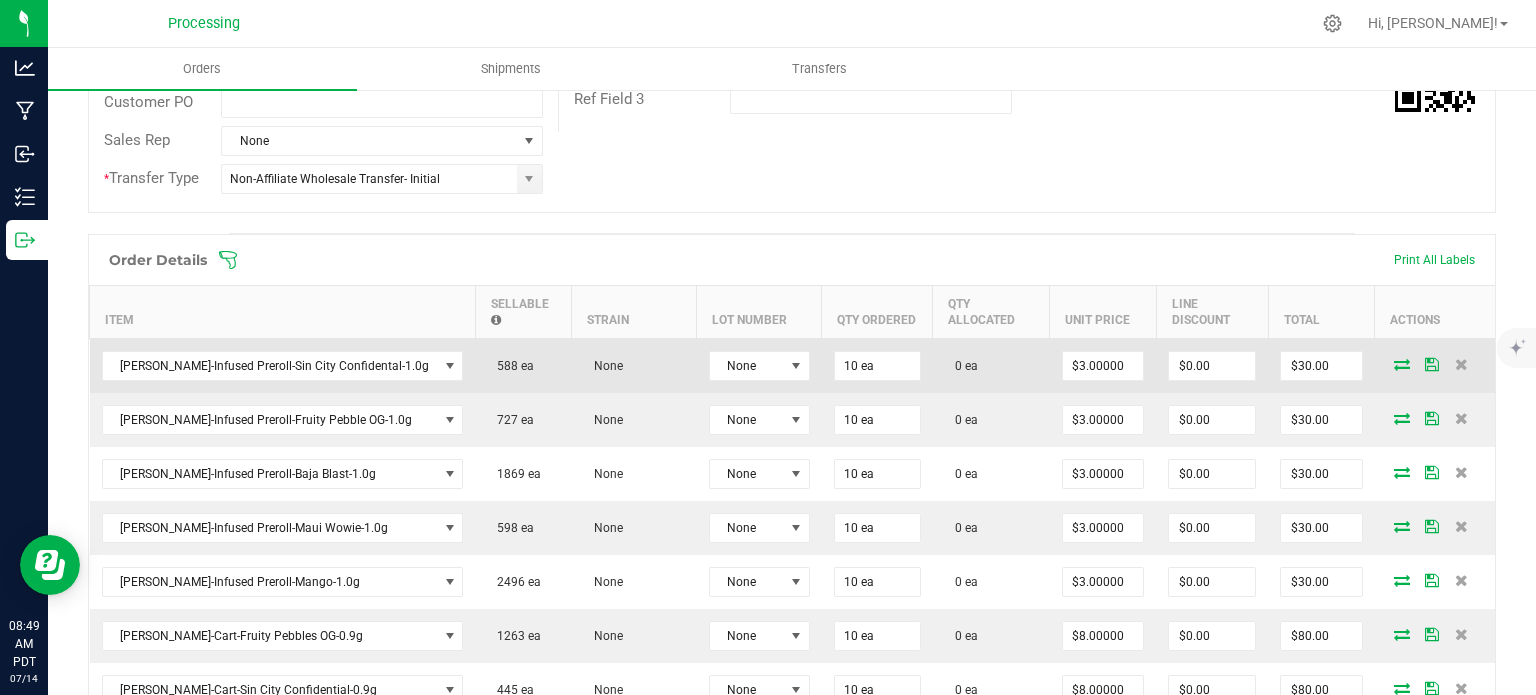 click at bounding box center [1402, 364] 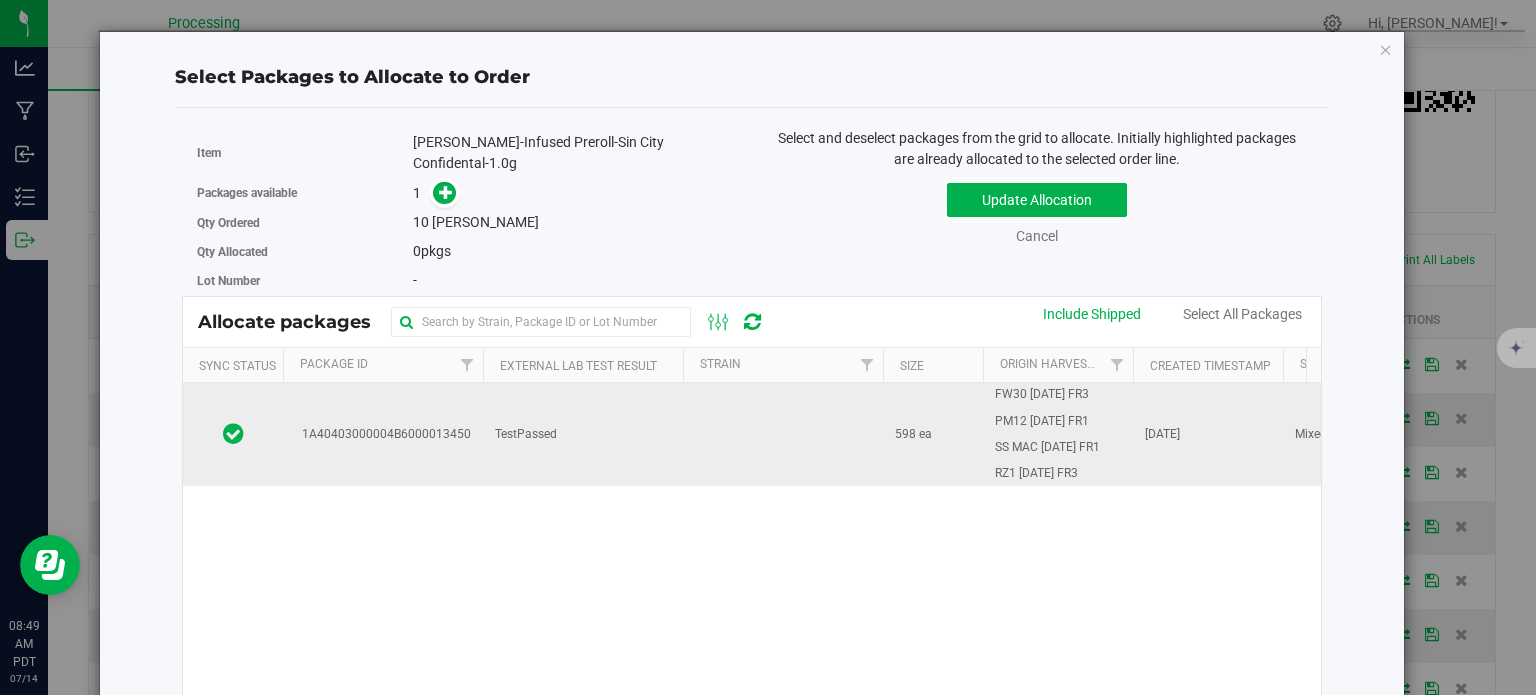 click on "TestPassed" at bounding box center [583, 434] 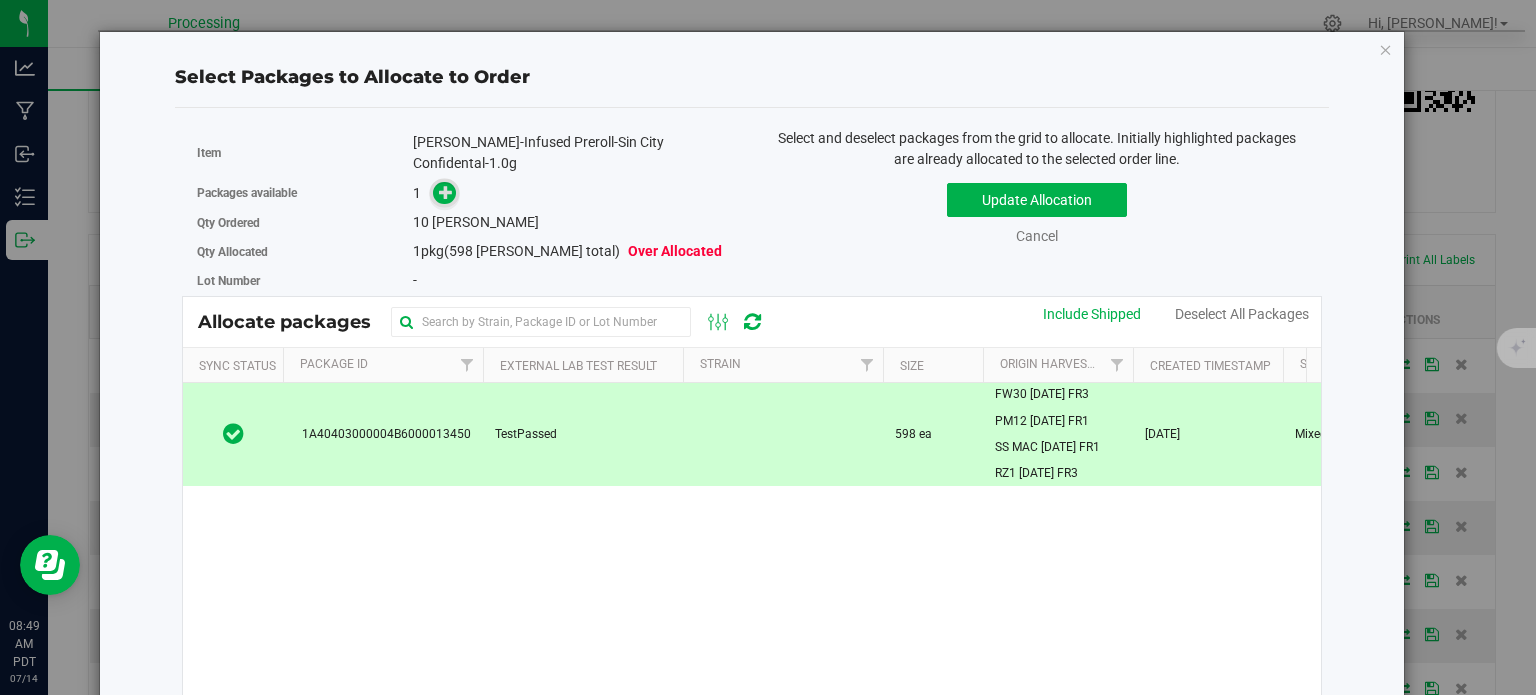click at bounding box center (446, 191) 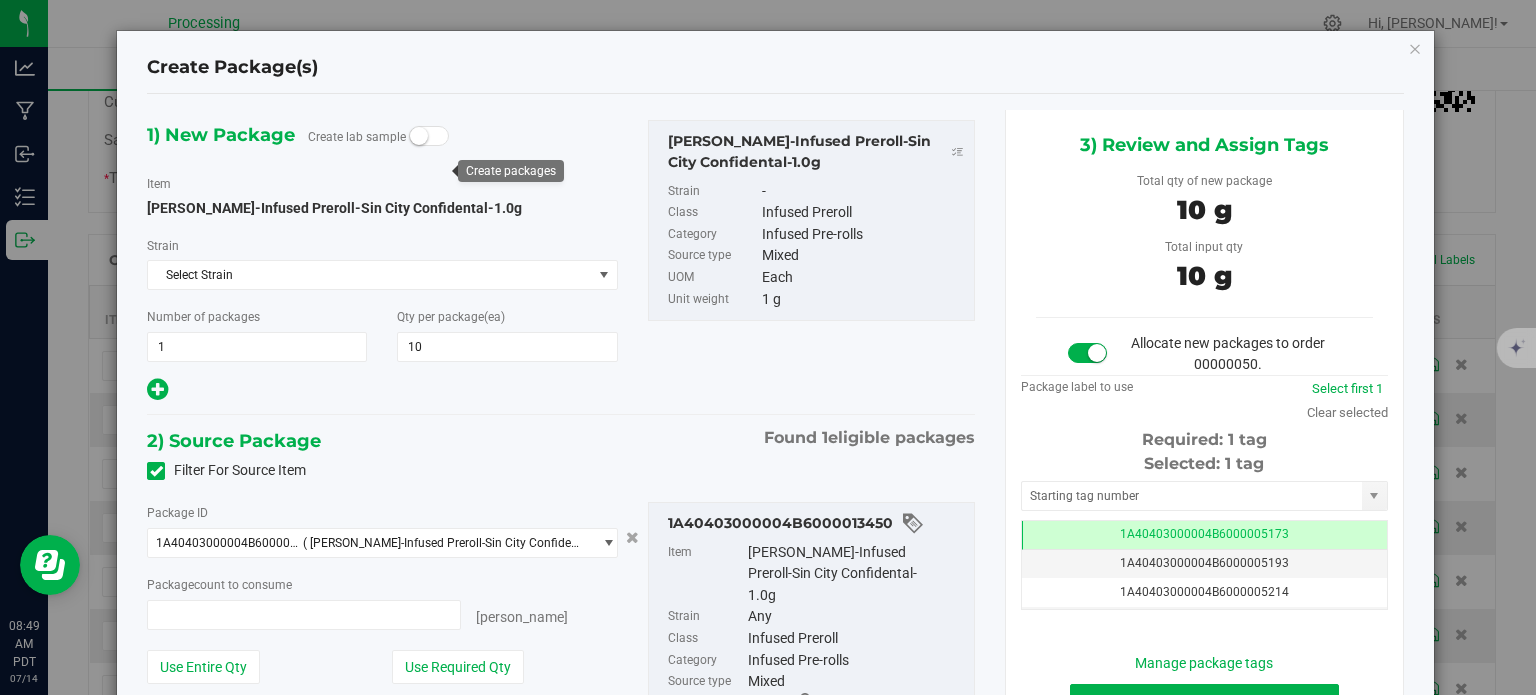 type on "10 ea" 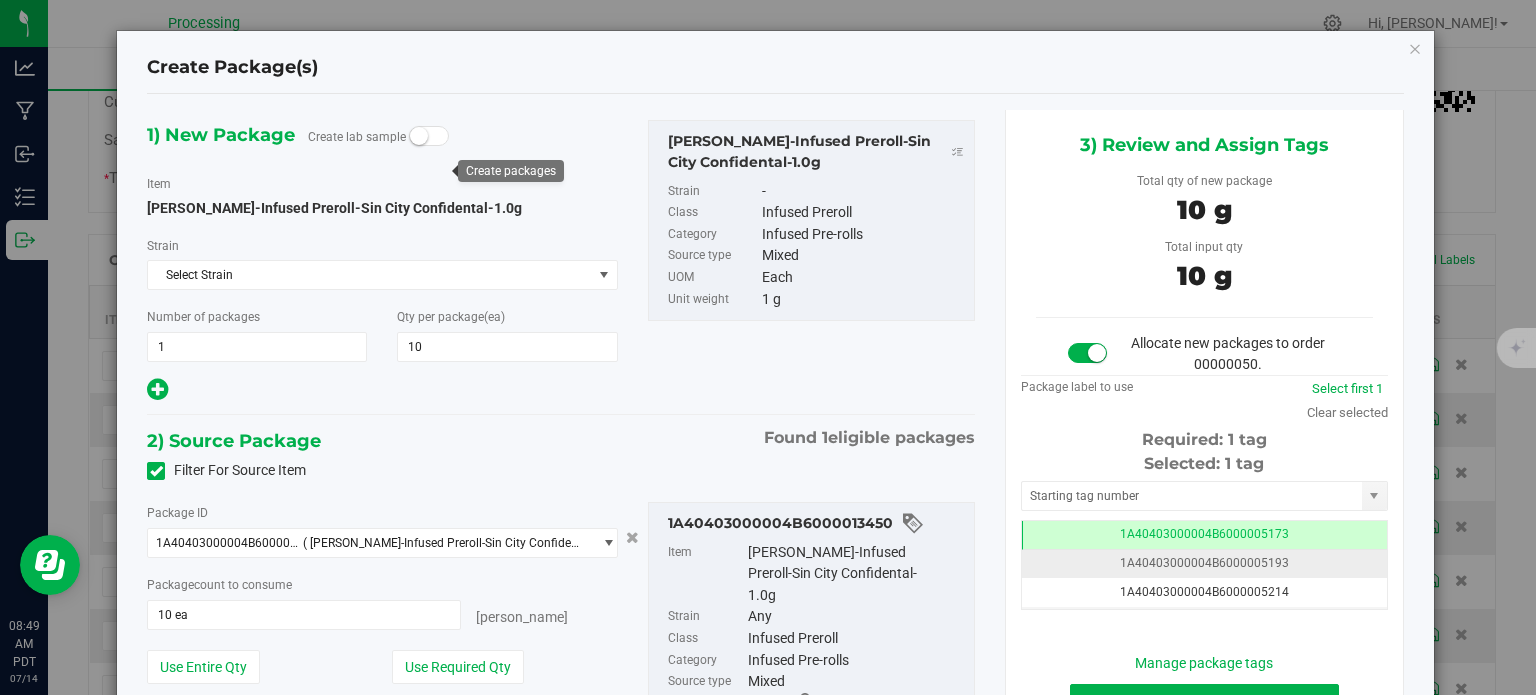 scroll, scrollTop: 0, scrollLeft: 0, axis: both 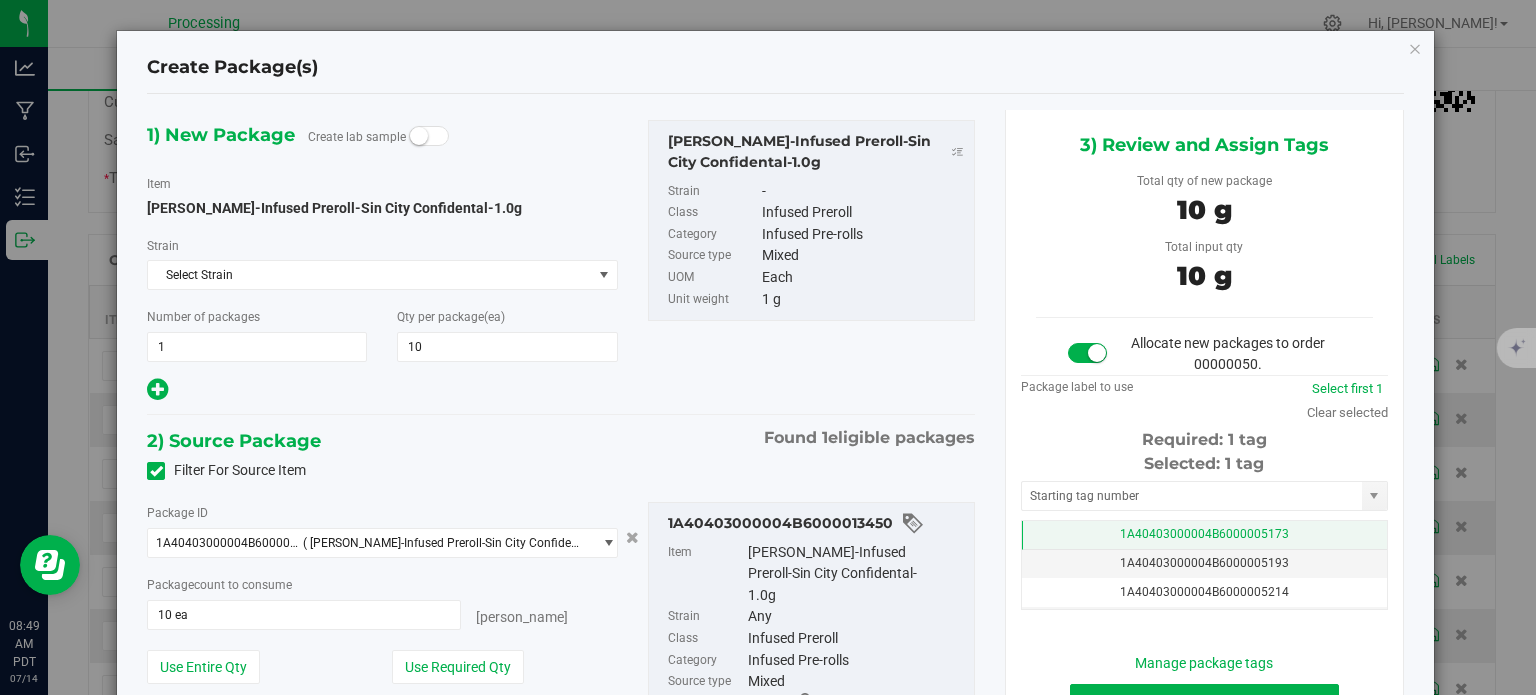click on "1A40403000004B6000005173" at bounding box center (1204, 535) 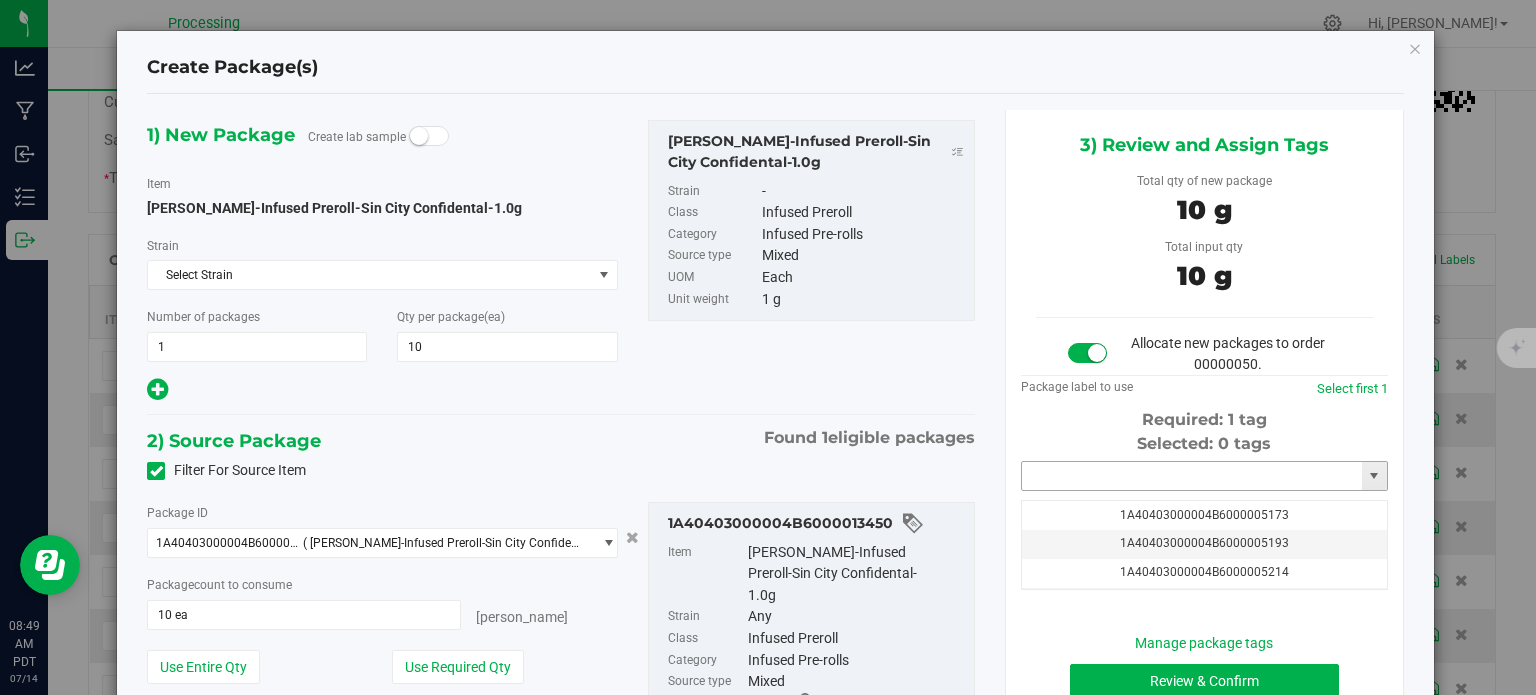 click at bounding box center (1192, 476) 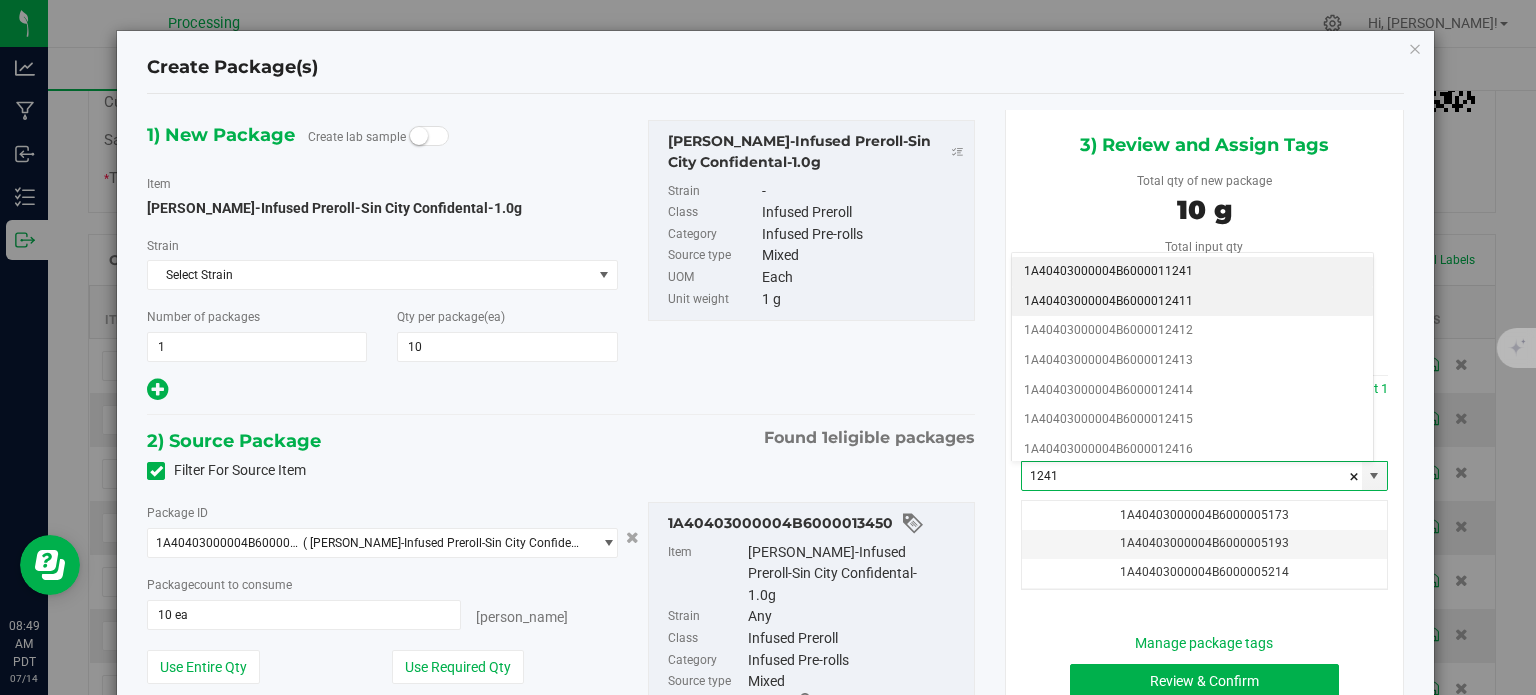 click on "1A40403000004B6000012411" at bounding box center (1192, 302) 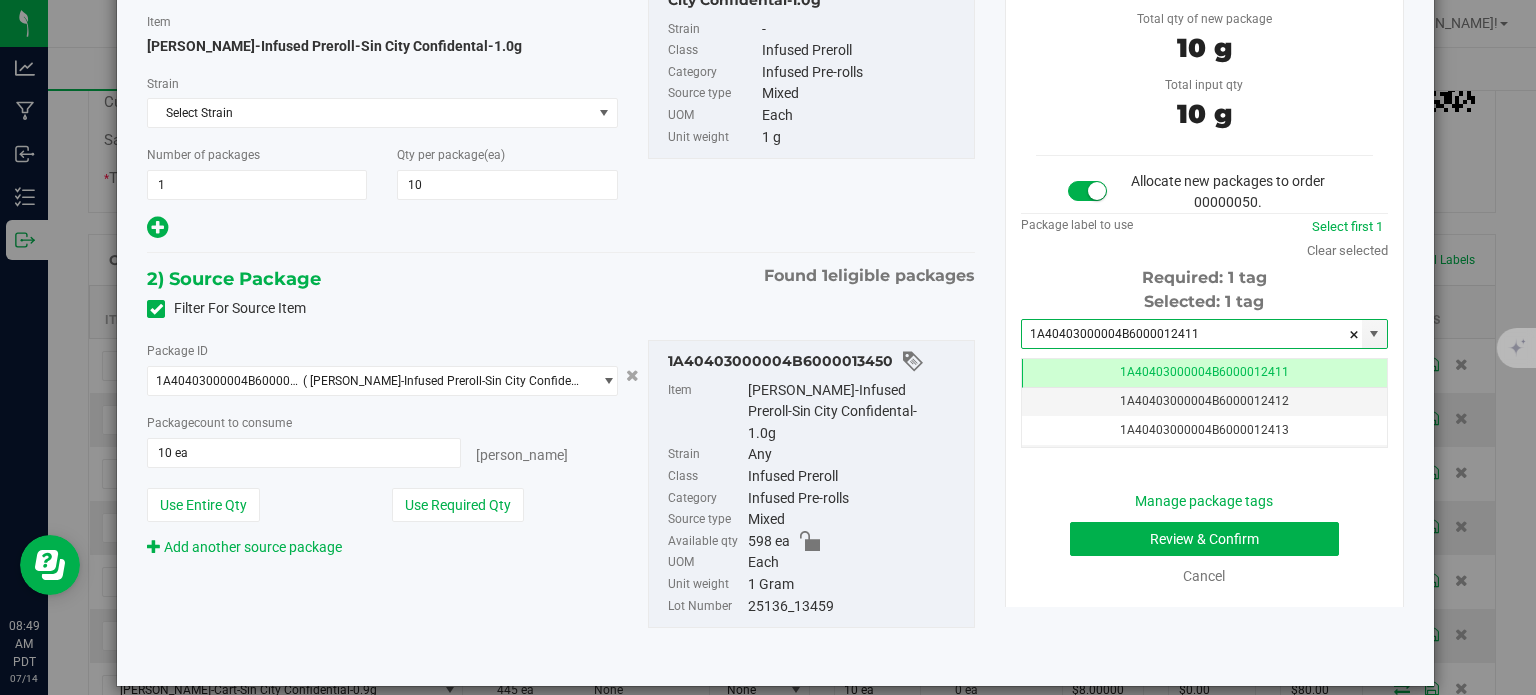 type on "1A40403000004B6000012411" 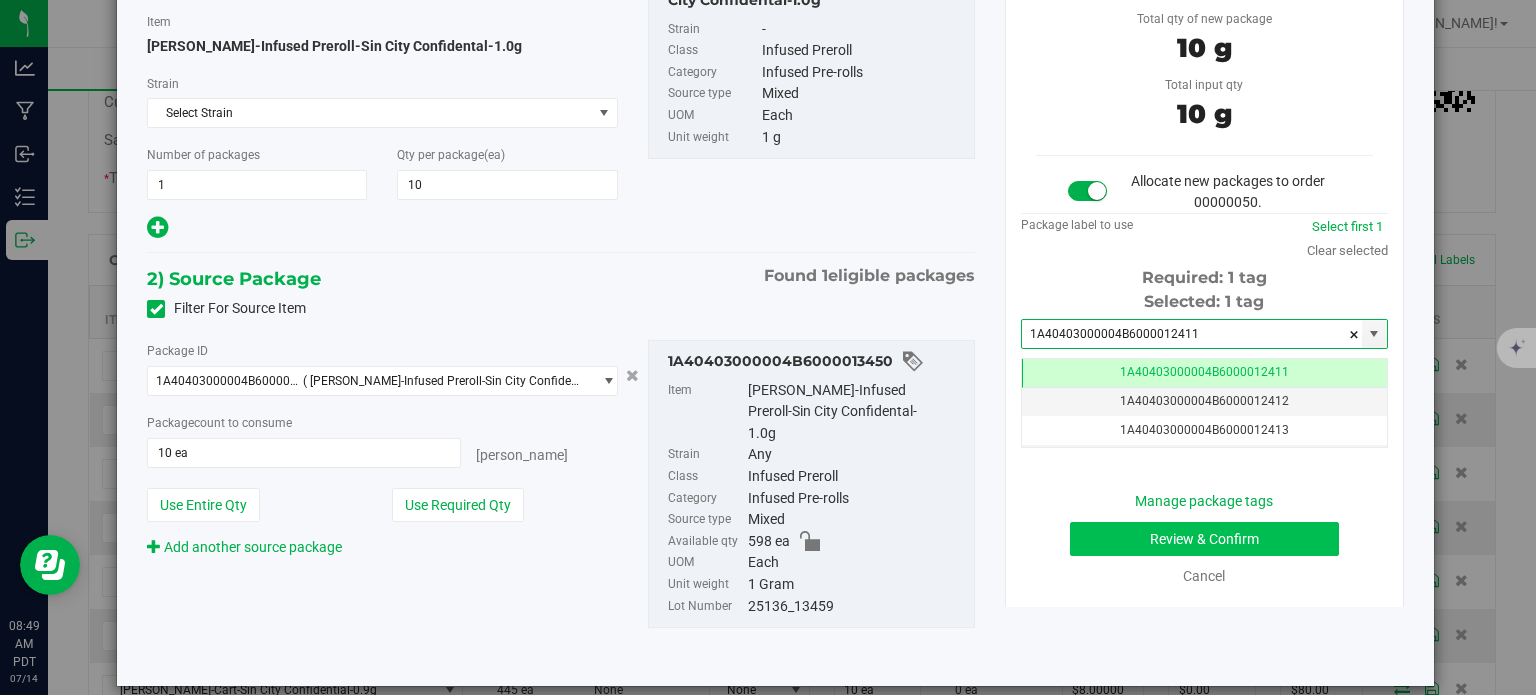 click on "Manage package tags
Review & Confirm
Cancel" at bounding box center (1204, 539) 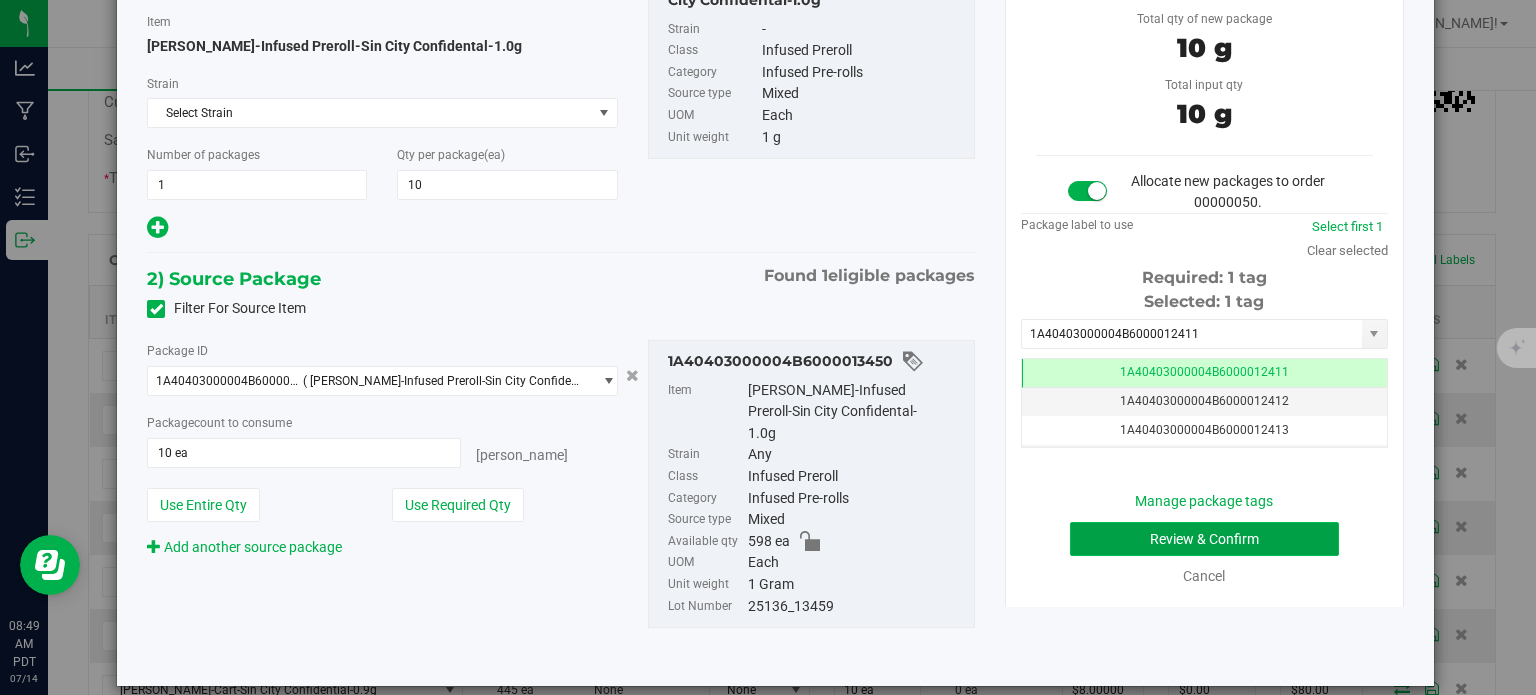 click on "Review & Confirm" at bounding box center [1204, 539] 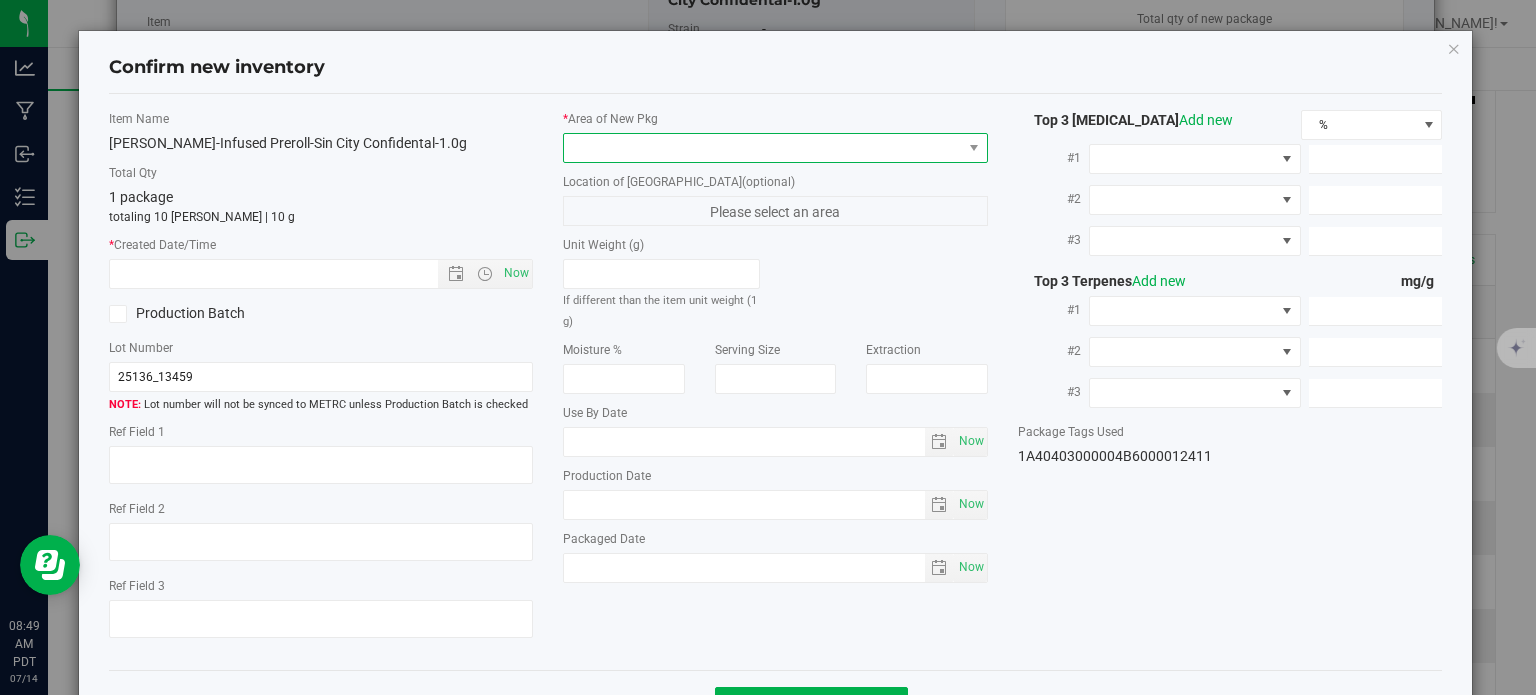 click at bounding box center (763, 148) 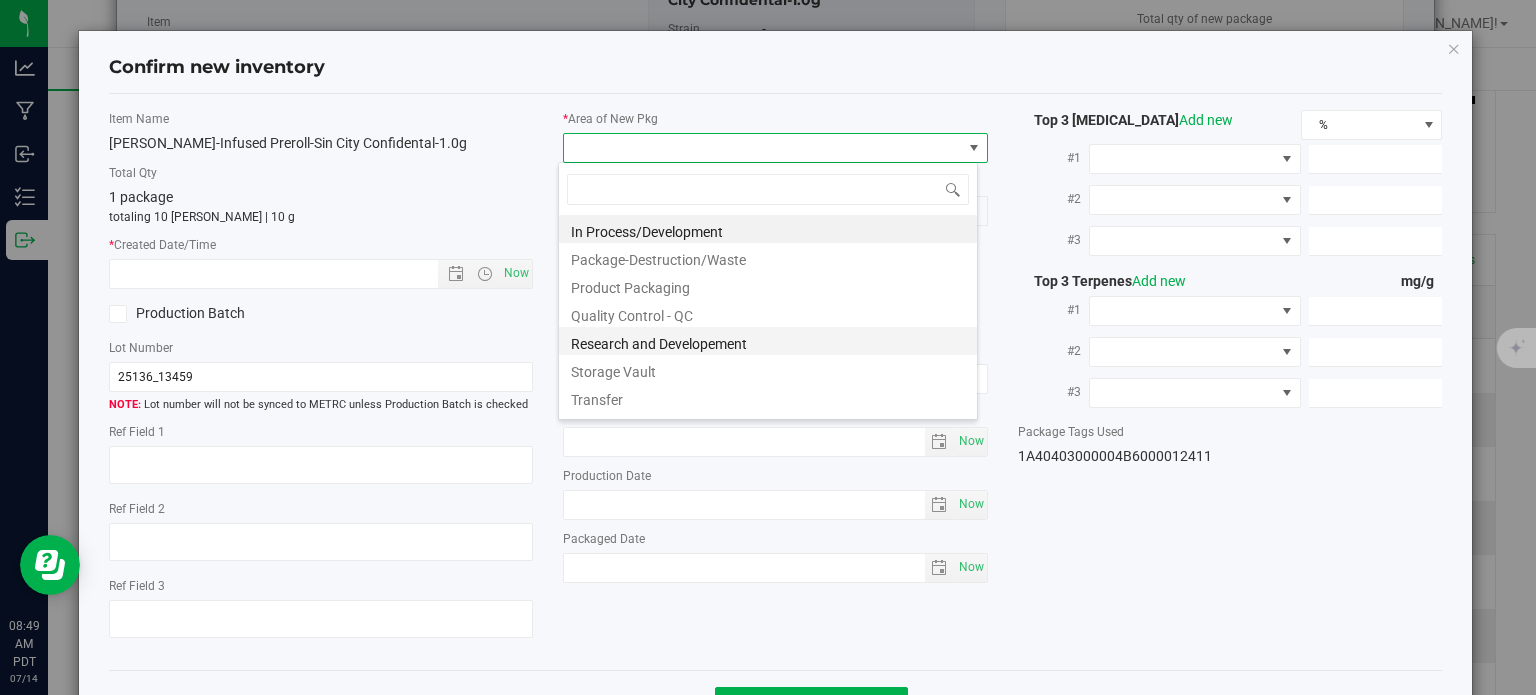 click on "Research and Developement" at bounding box center [768, 341] 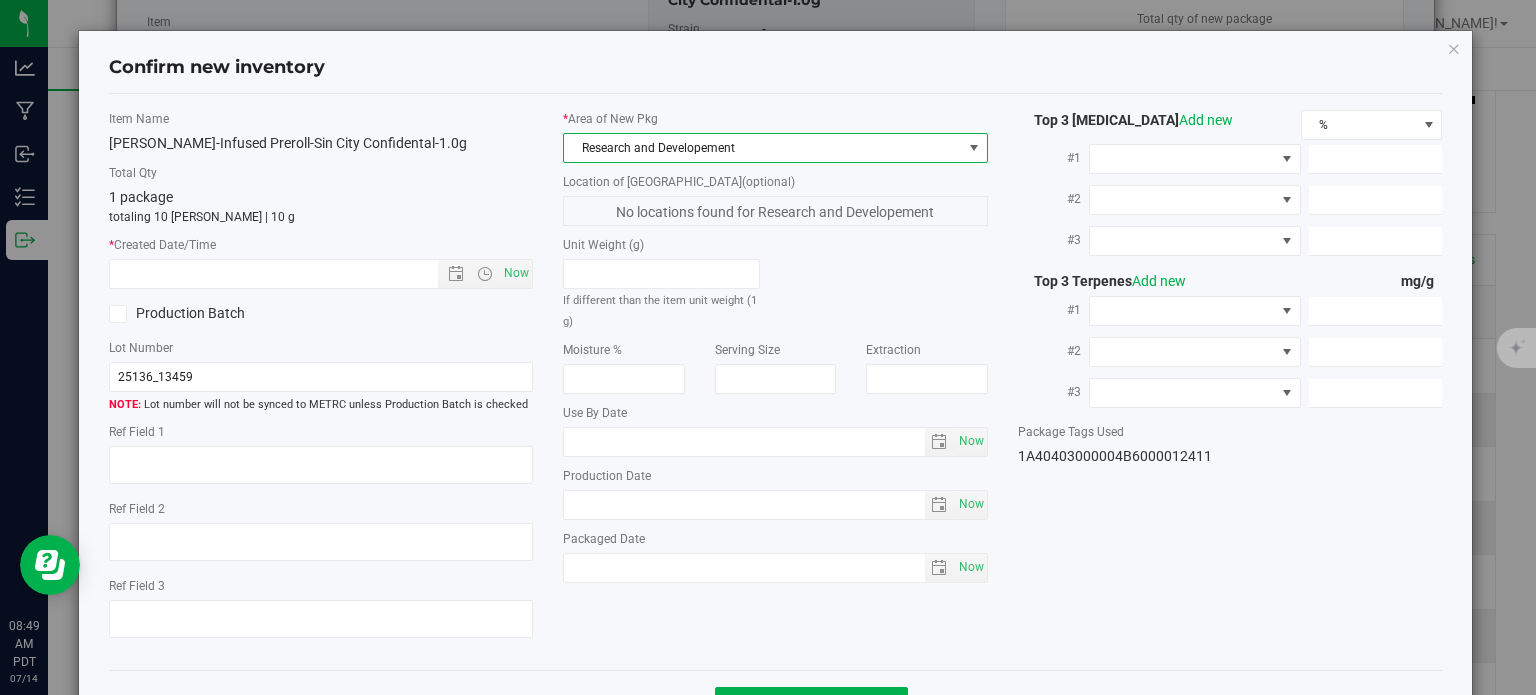 click on "Research and Developement" at bounding box center (763, 148) 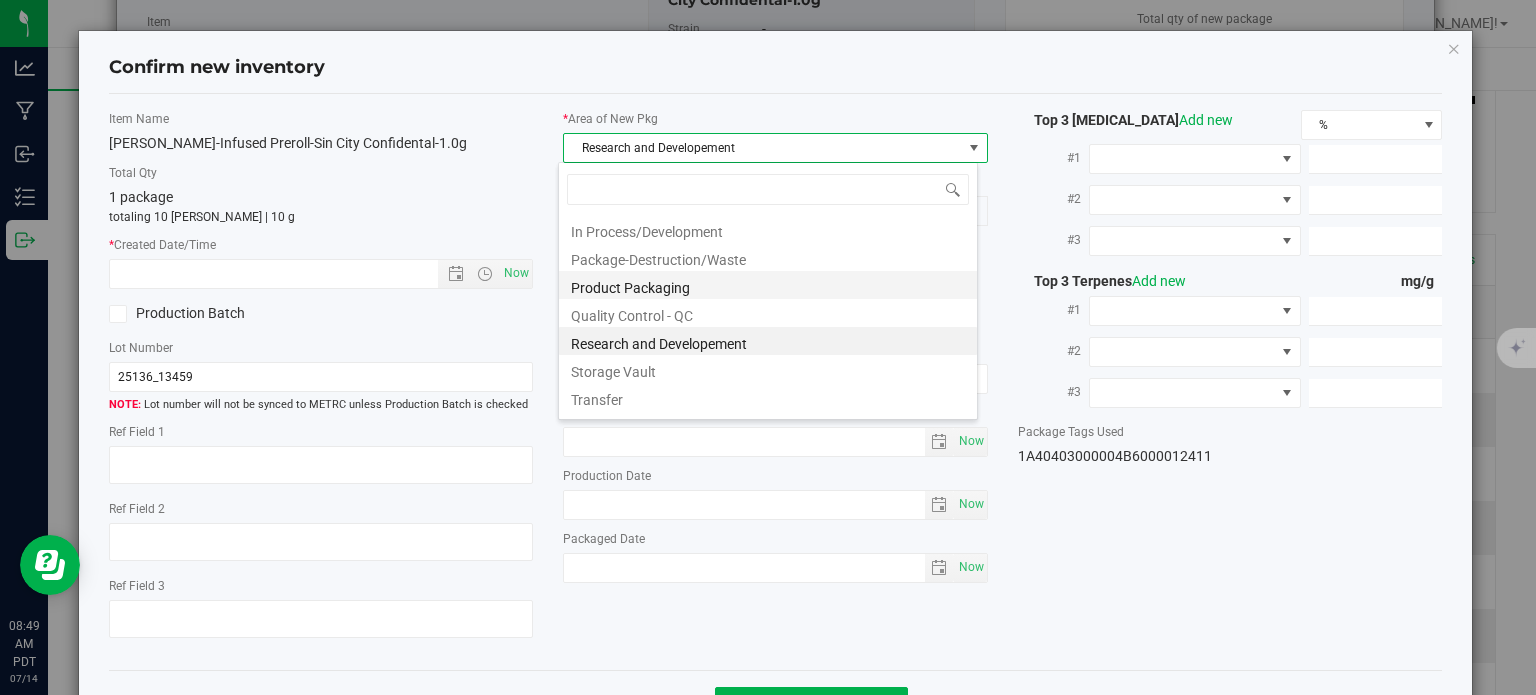 click on "Product Packaging" at bounding box center (768, 285) 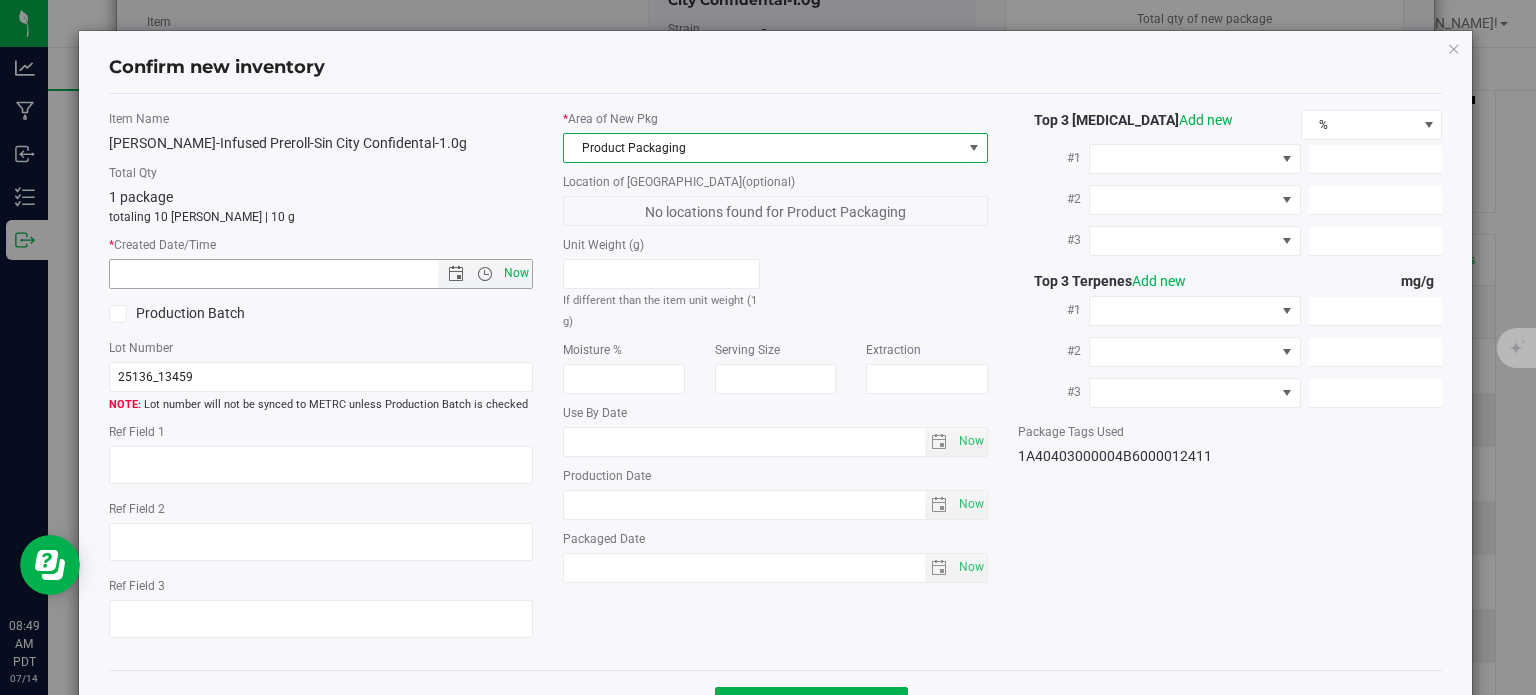 click on "Now" at bounding box center (517, 273) 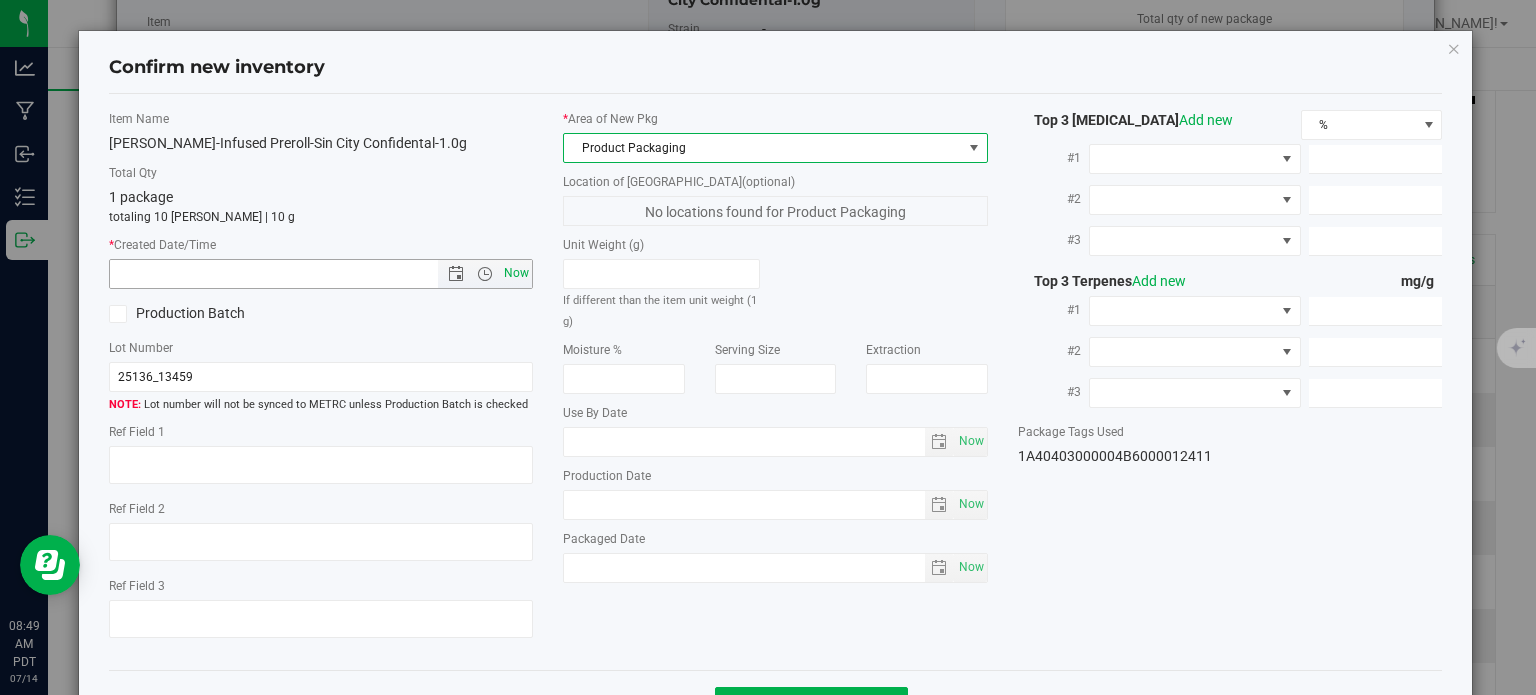type on "7/14/2025 8:49 AM" 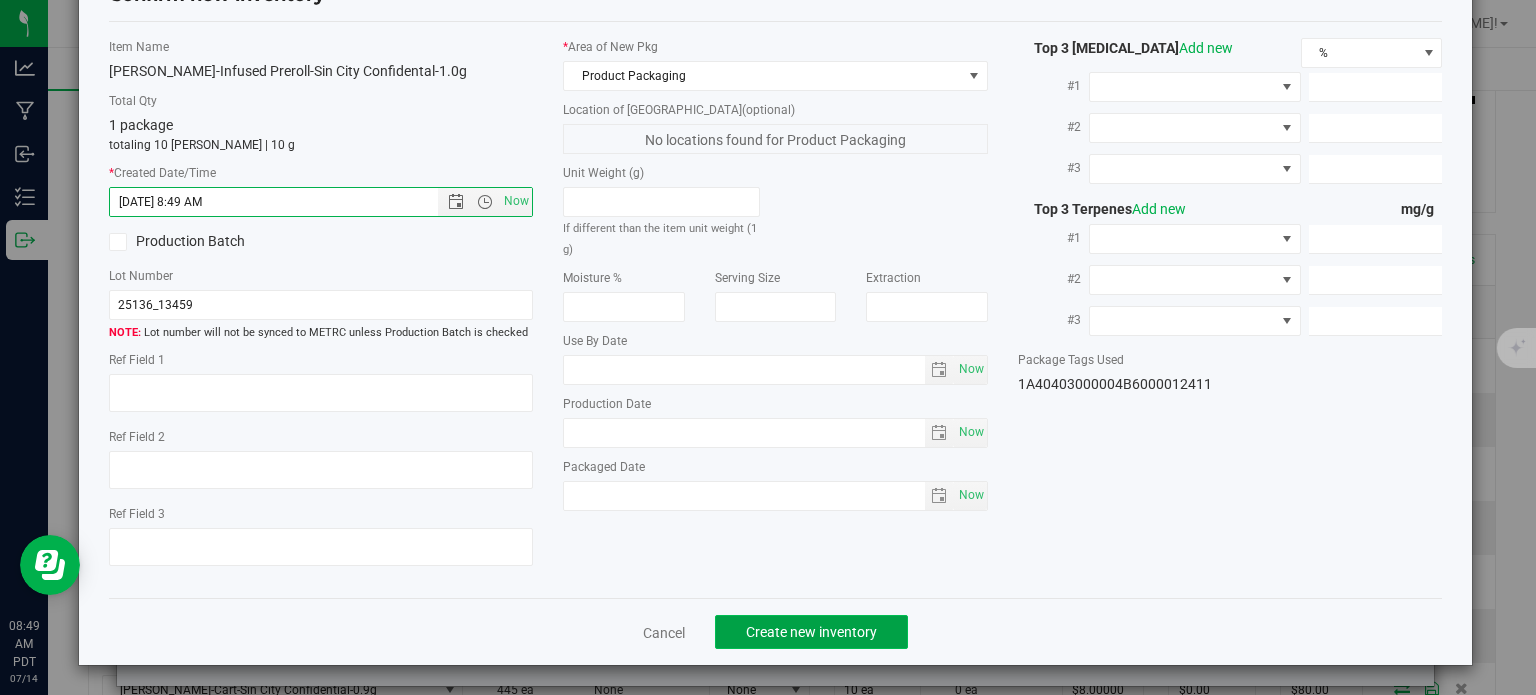 click on "Create new inventory" 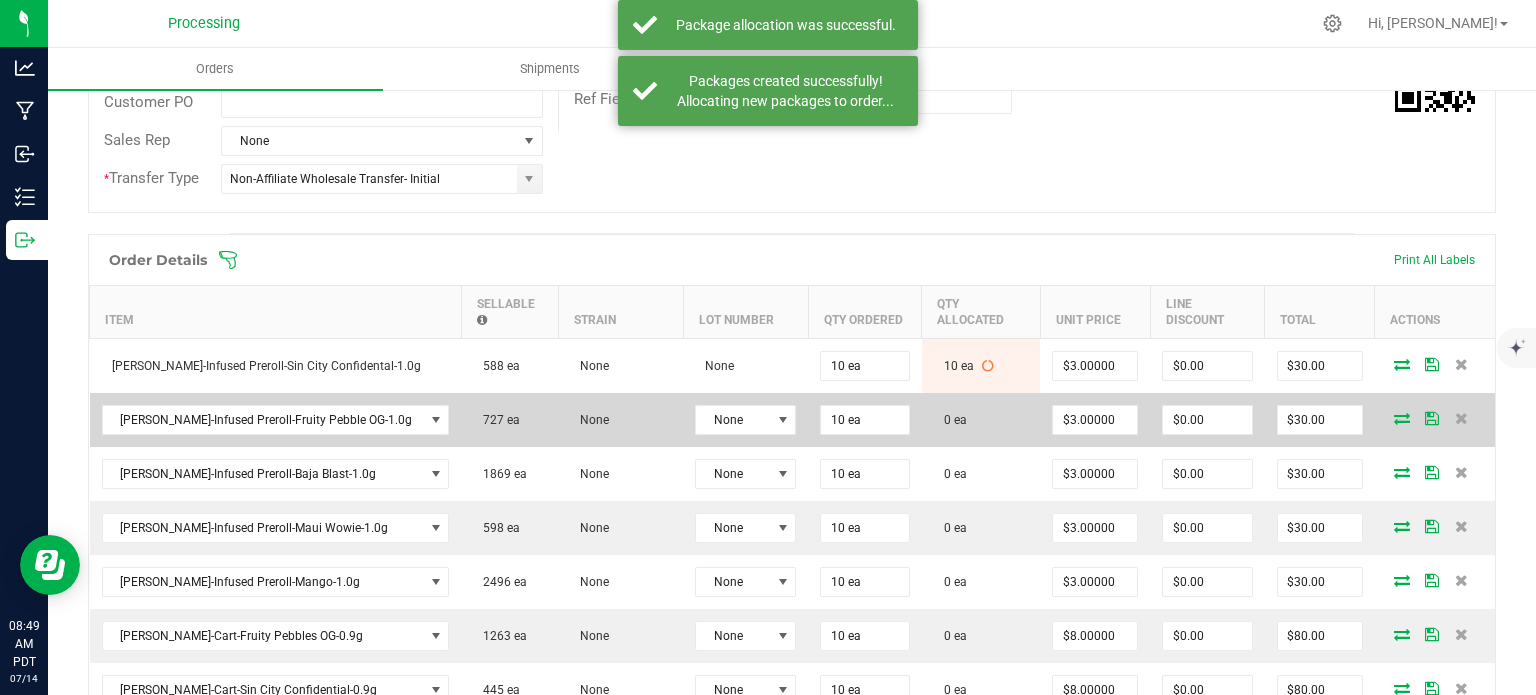 click at bounding box center [1402, 418] 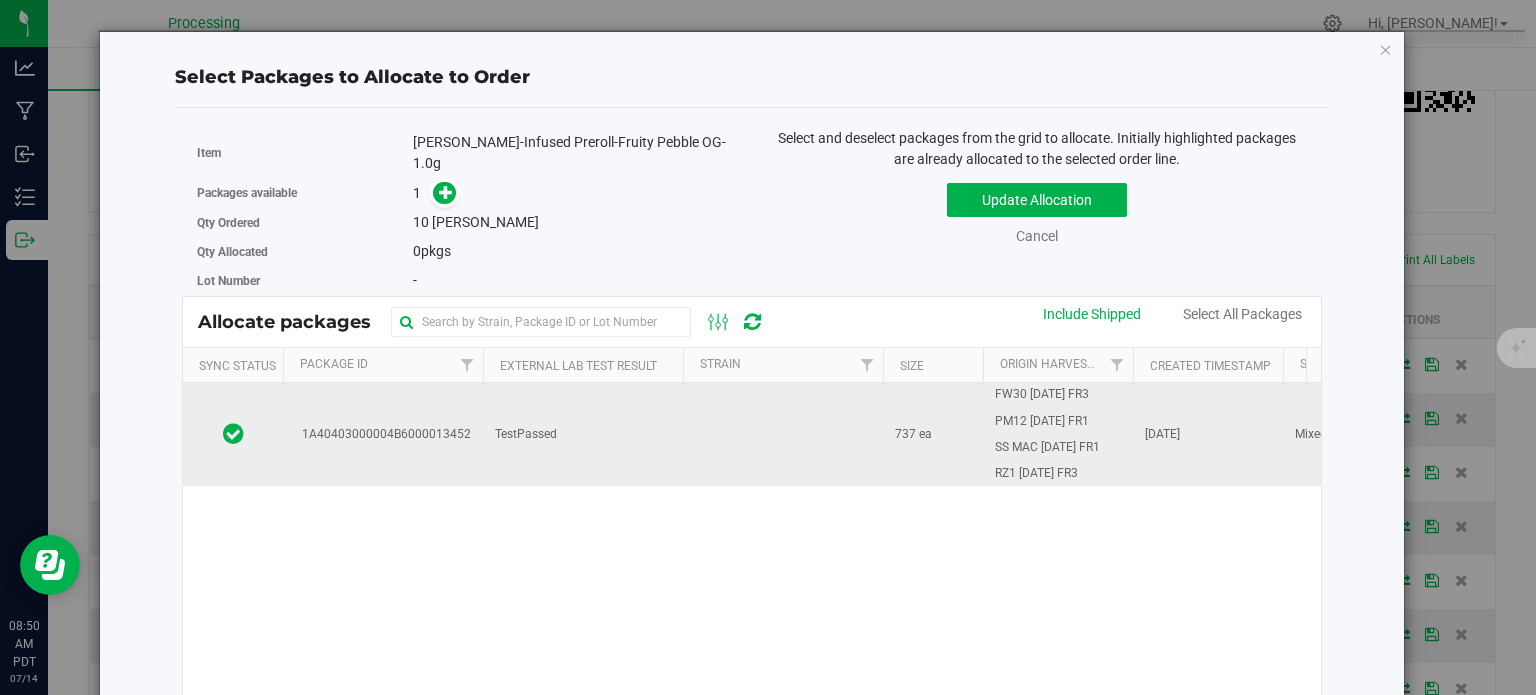 click on "TestPassed" at bounding box center (583, 434) 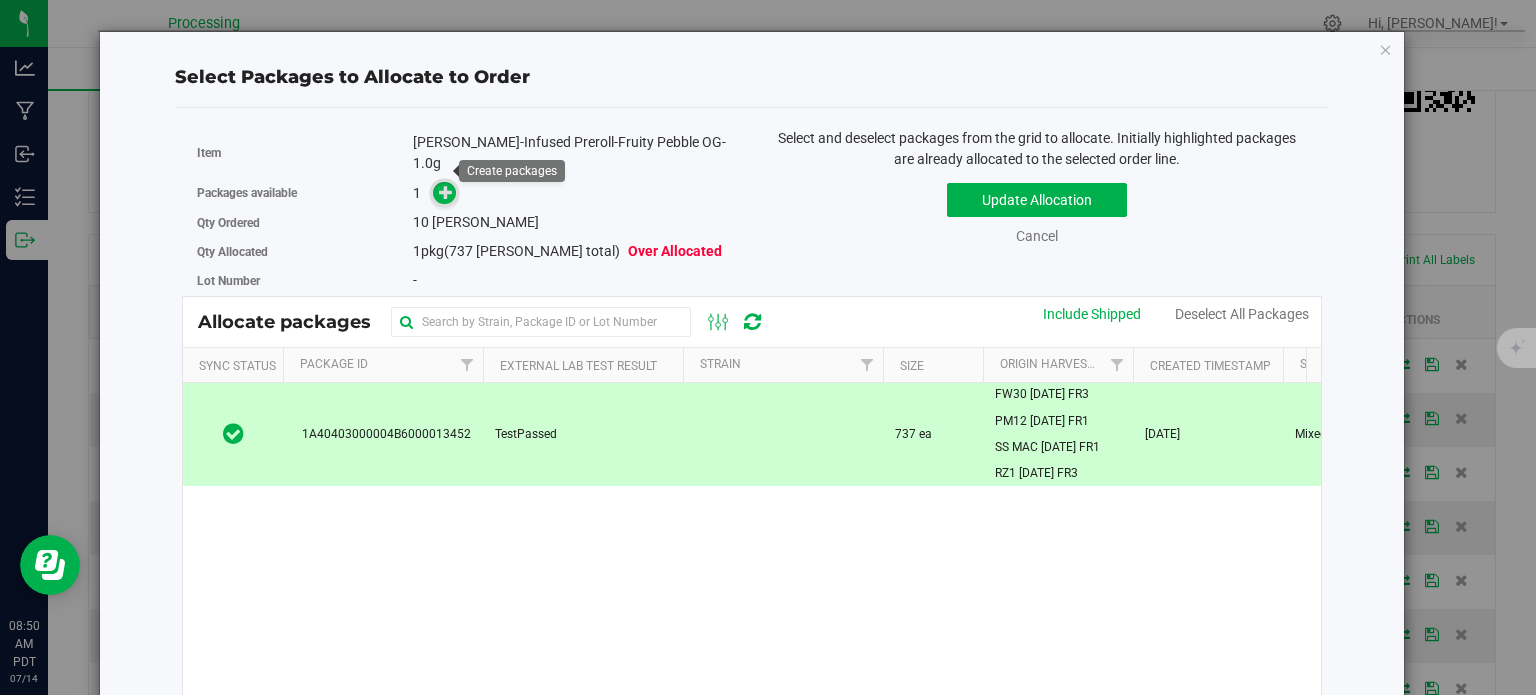 click at bounding box center (446, 192) 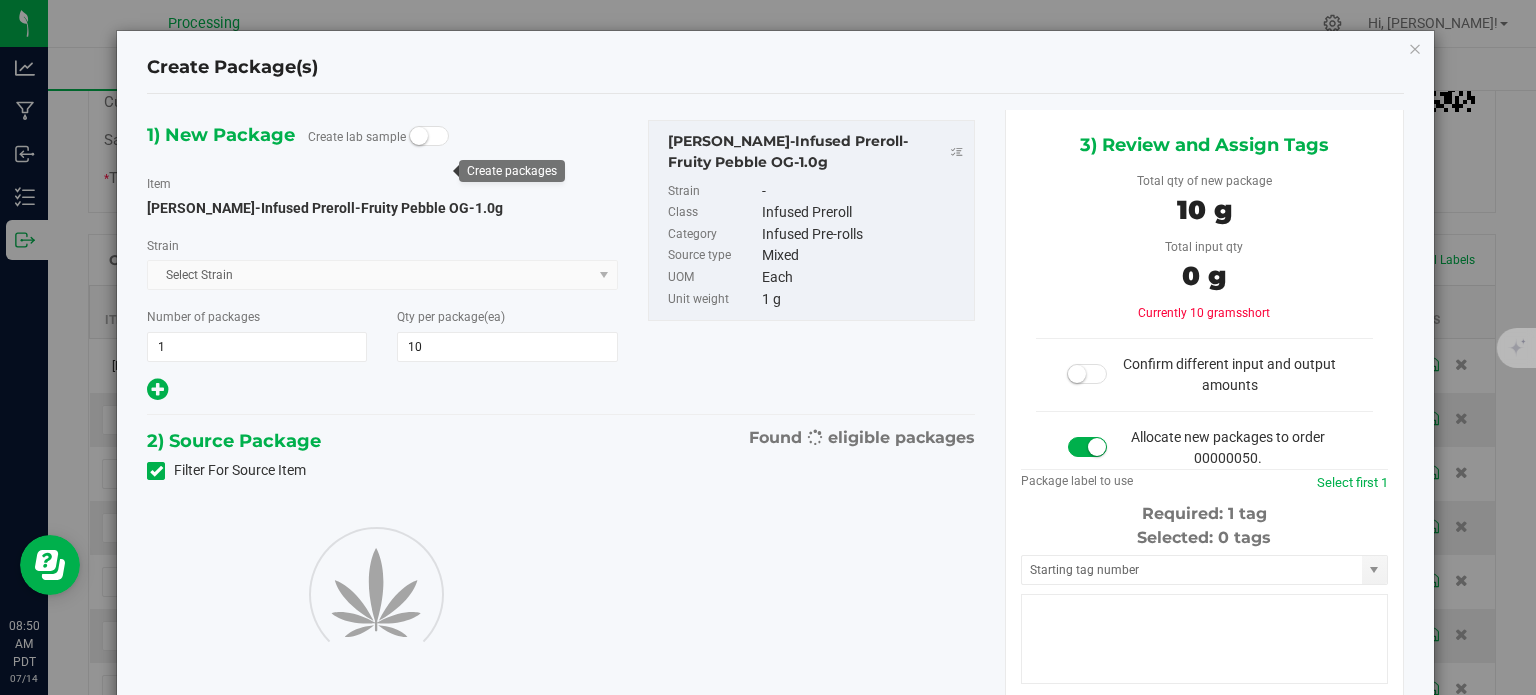 type on "10" 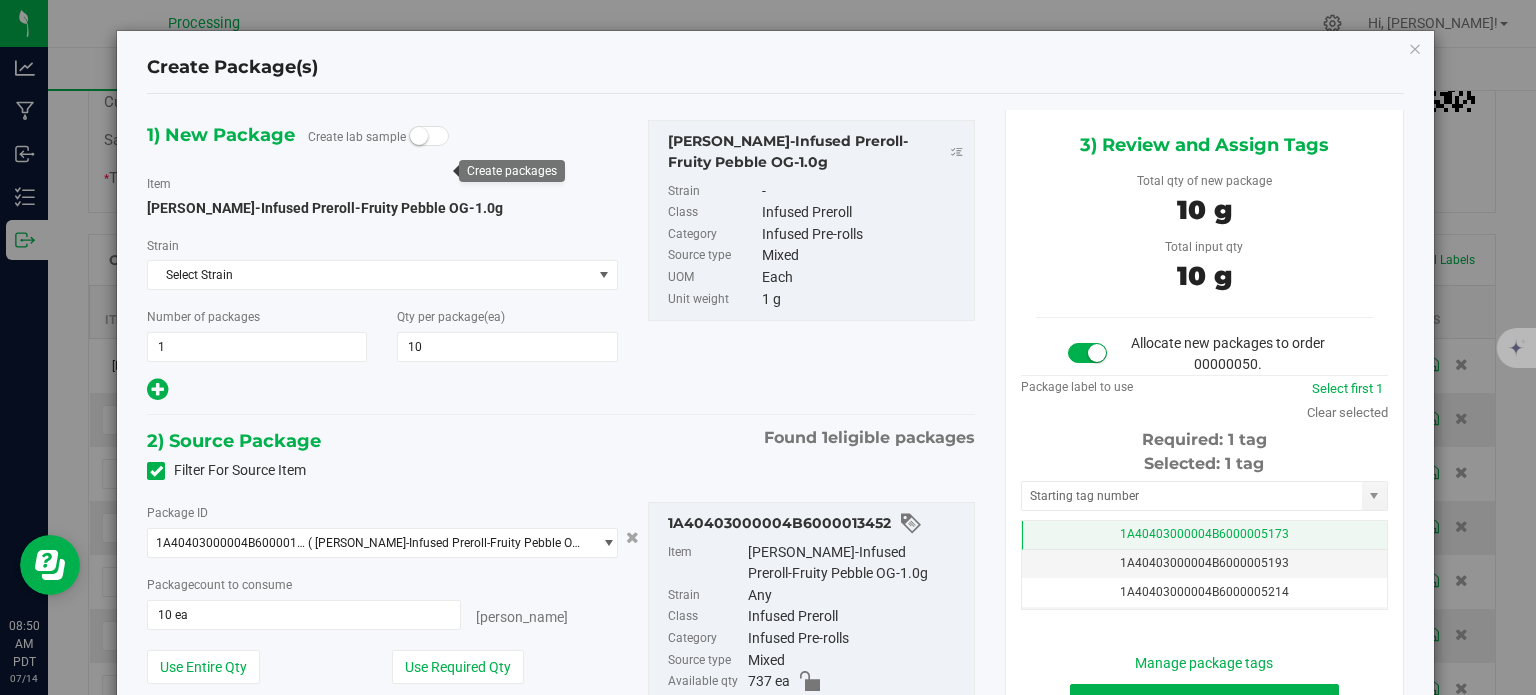 click on "1A40403000004B6000005173" at bounding box center (1204, 535) 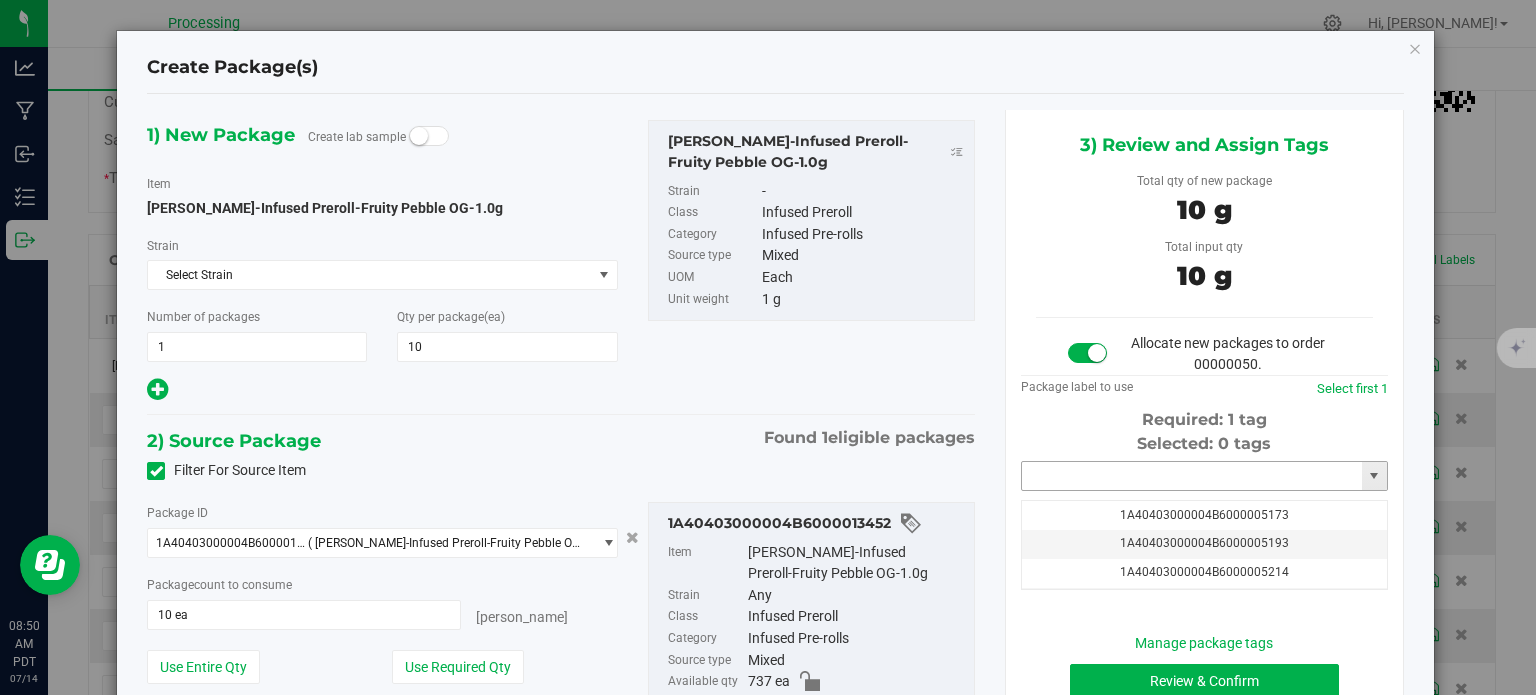 click at bounding box center (1192, 476) 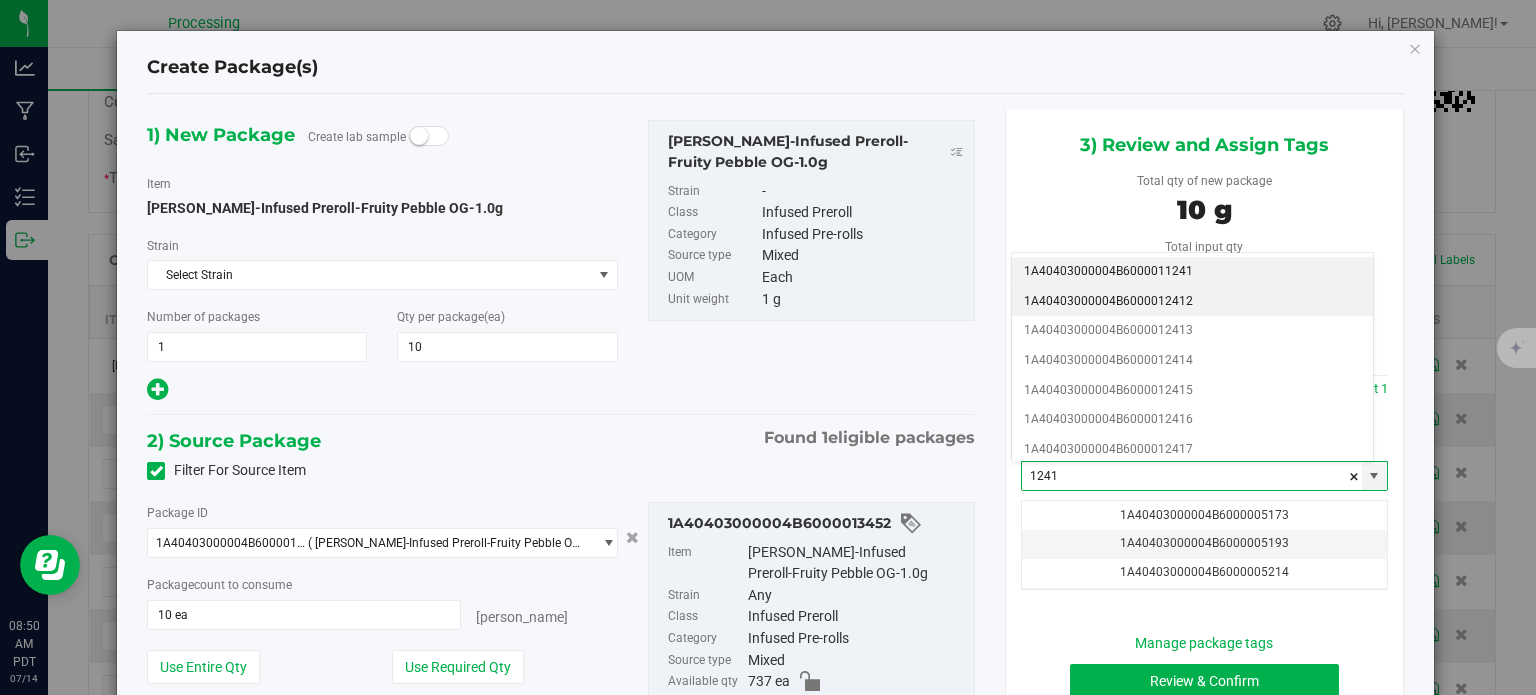 click on "1A40403000004B6000012412" at bounding box center (1192, 302) 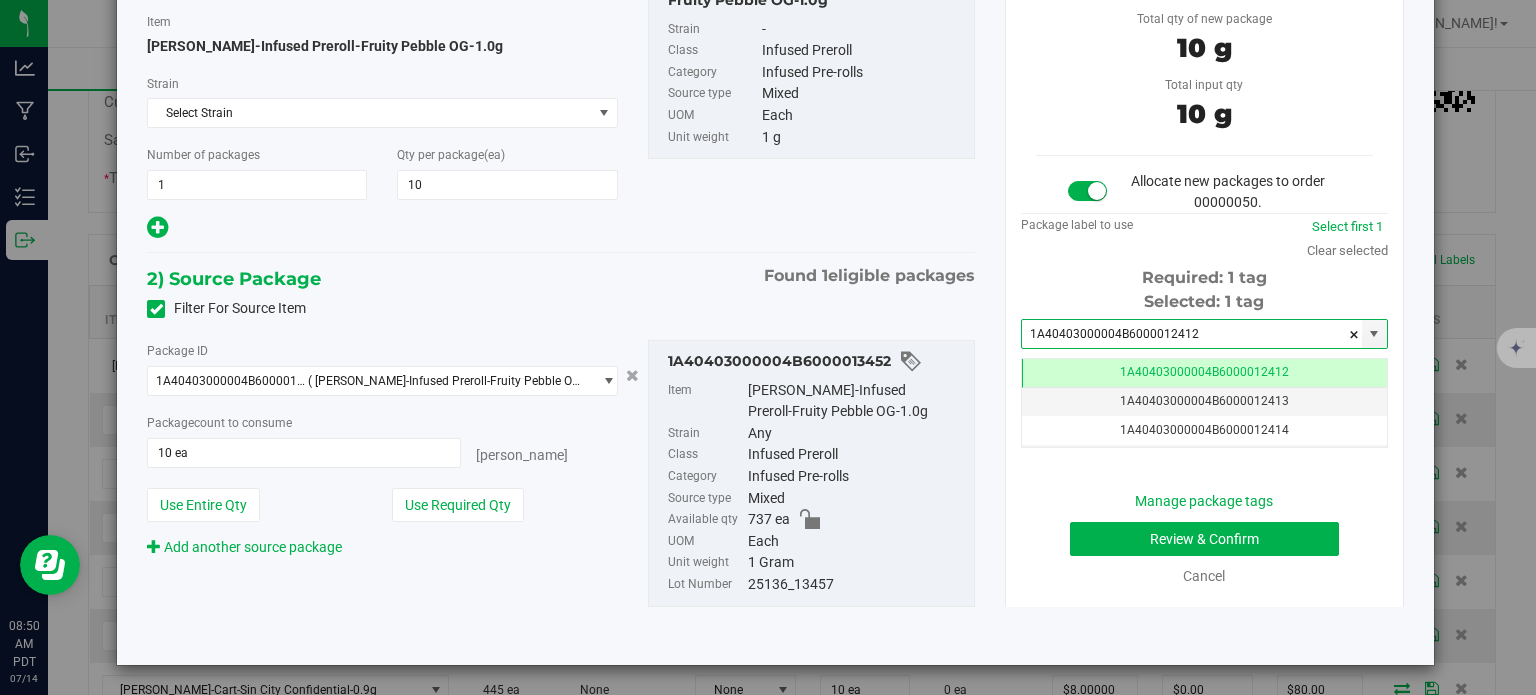 type on "1A40403000004B6000012412" 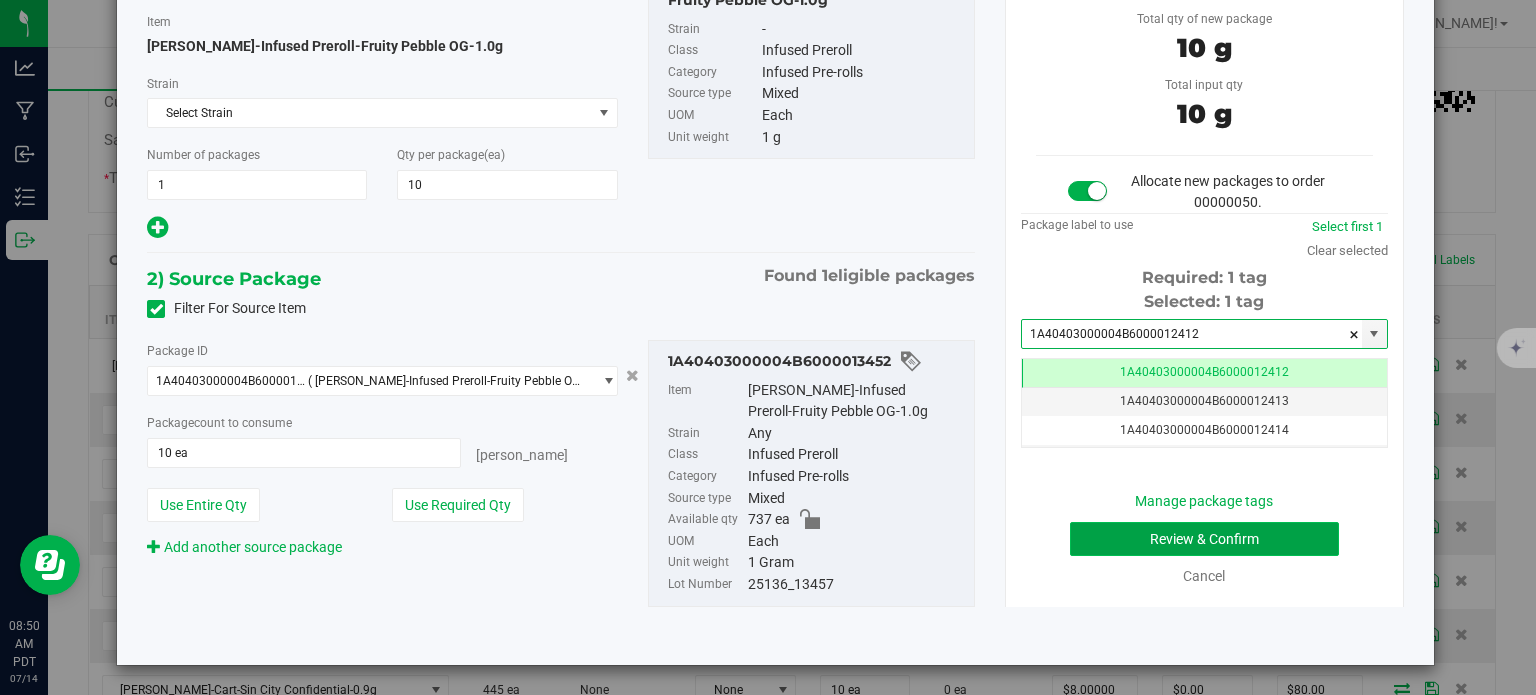 click on "Review & Confirm" at bounding box center [1204, 539] 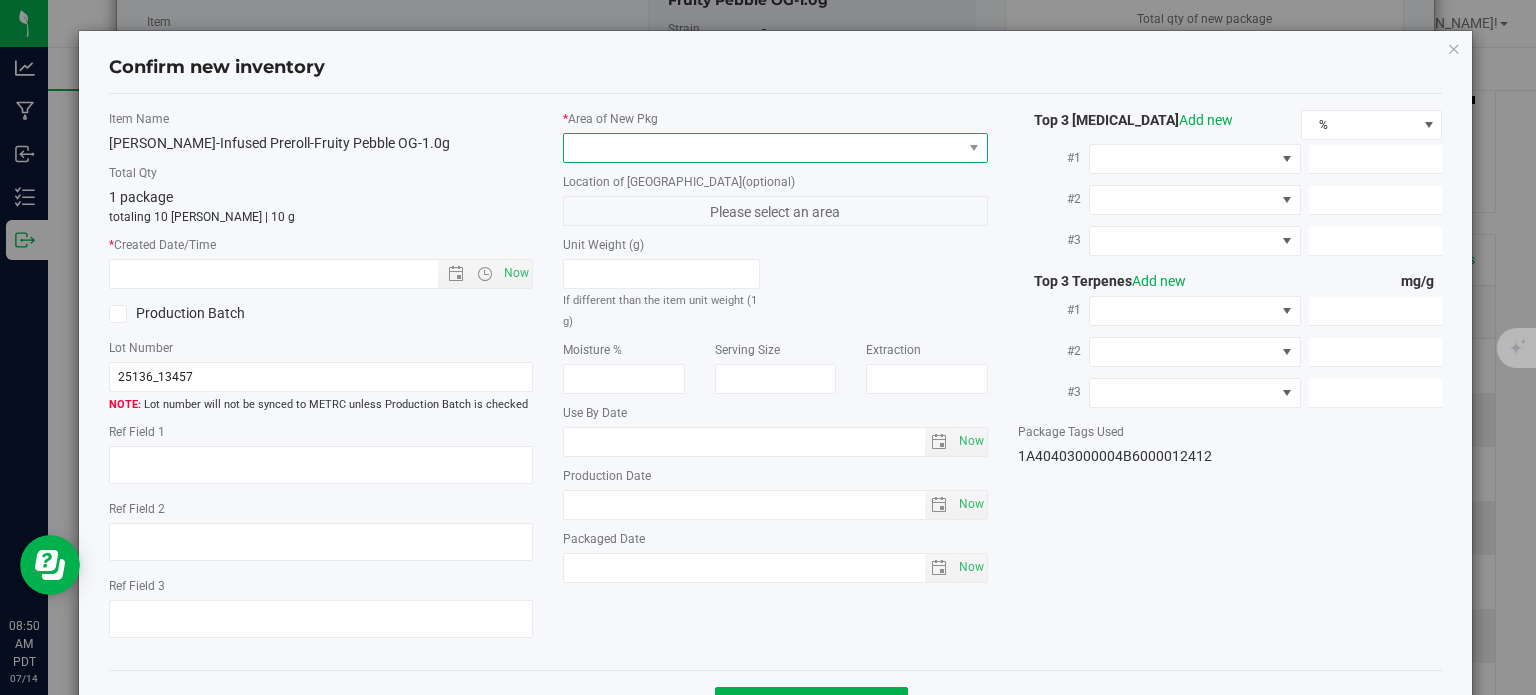 click at bounding box center [763, 148] 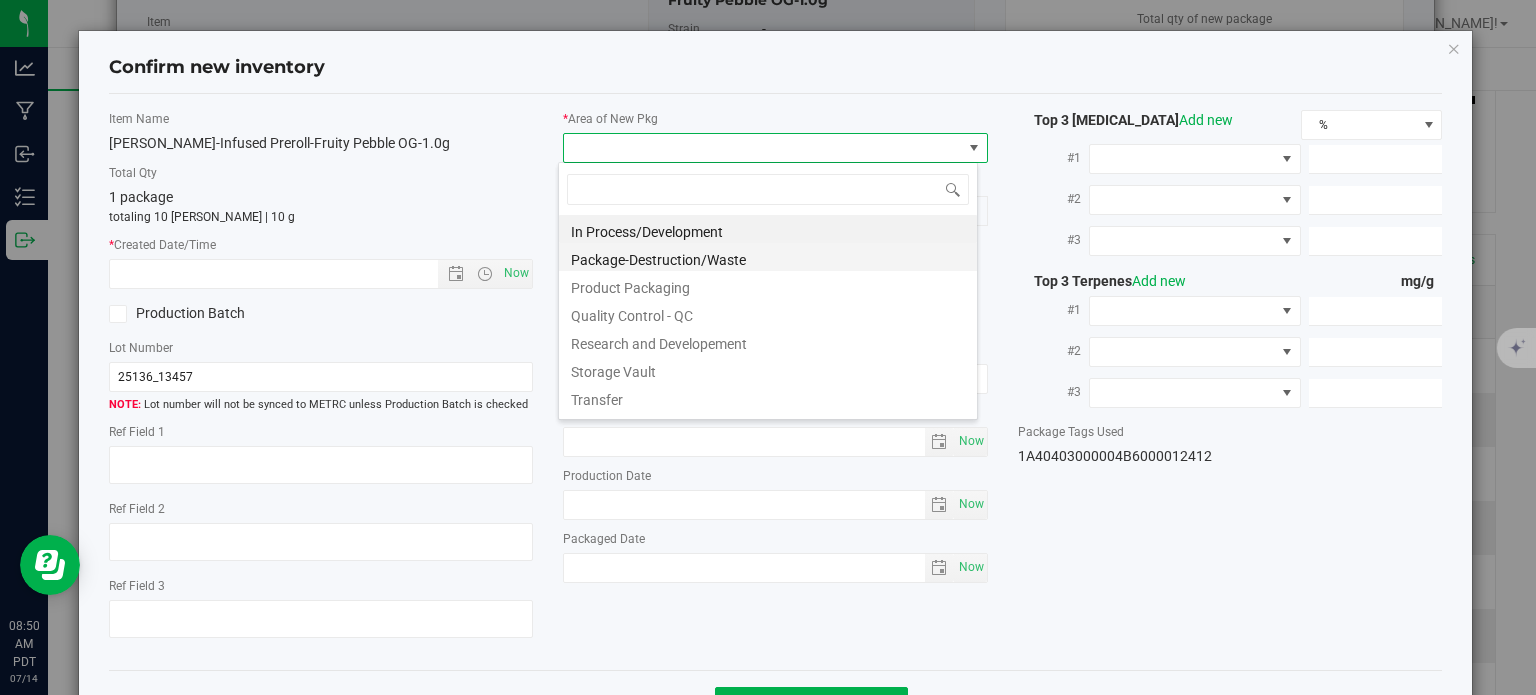 click on "Package-Destruction/Waste" at bounding box center (768, 257) 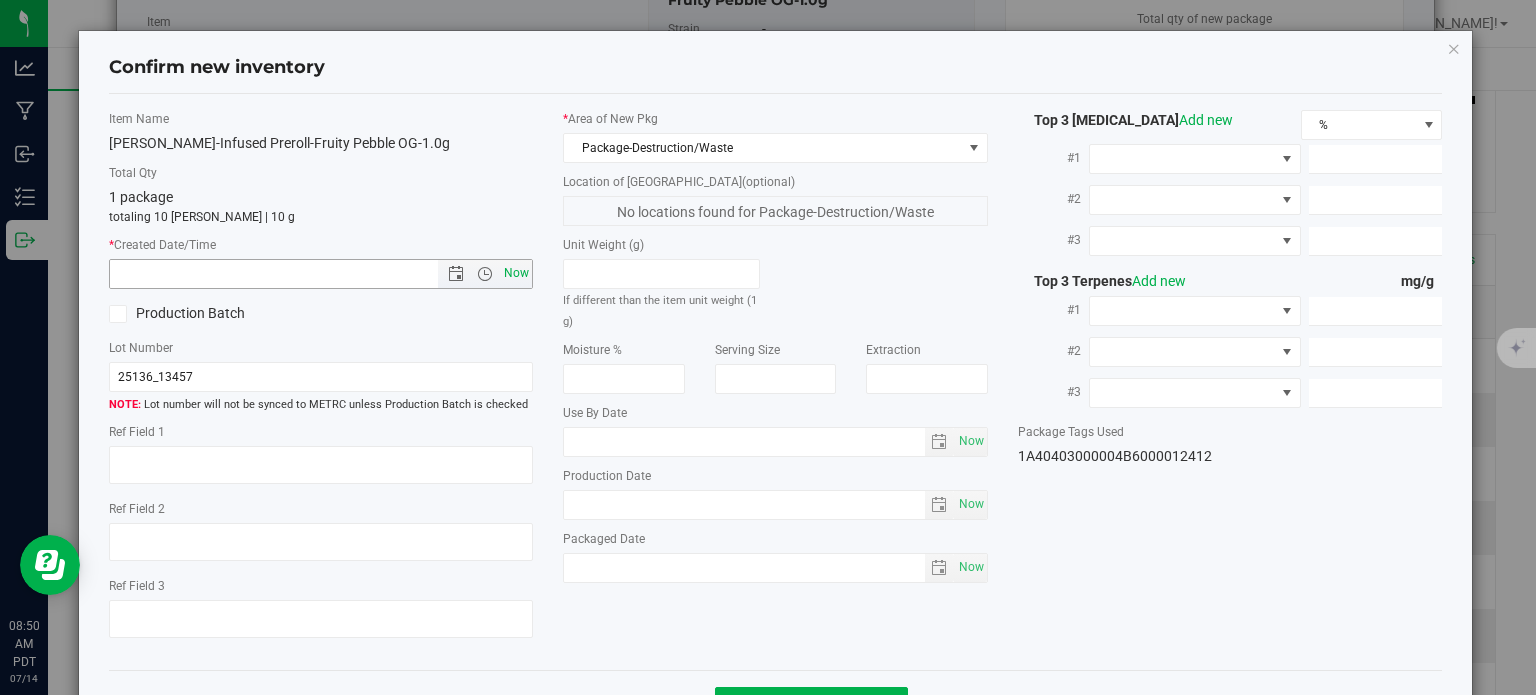 click on "Now" at bounding box center [517, 273] 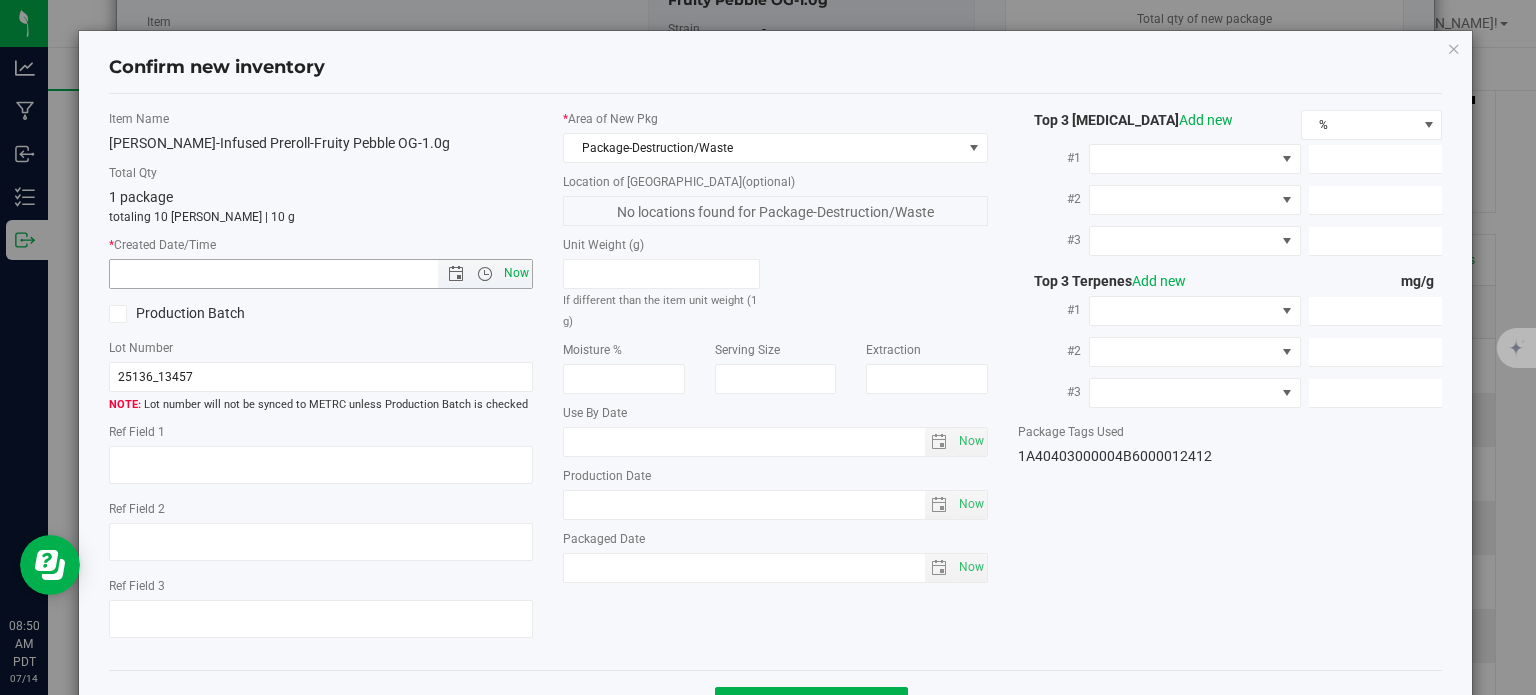 type on "7/14/2025 8:50 AM" 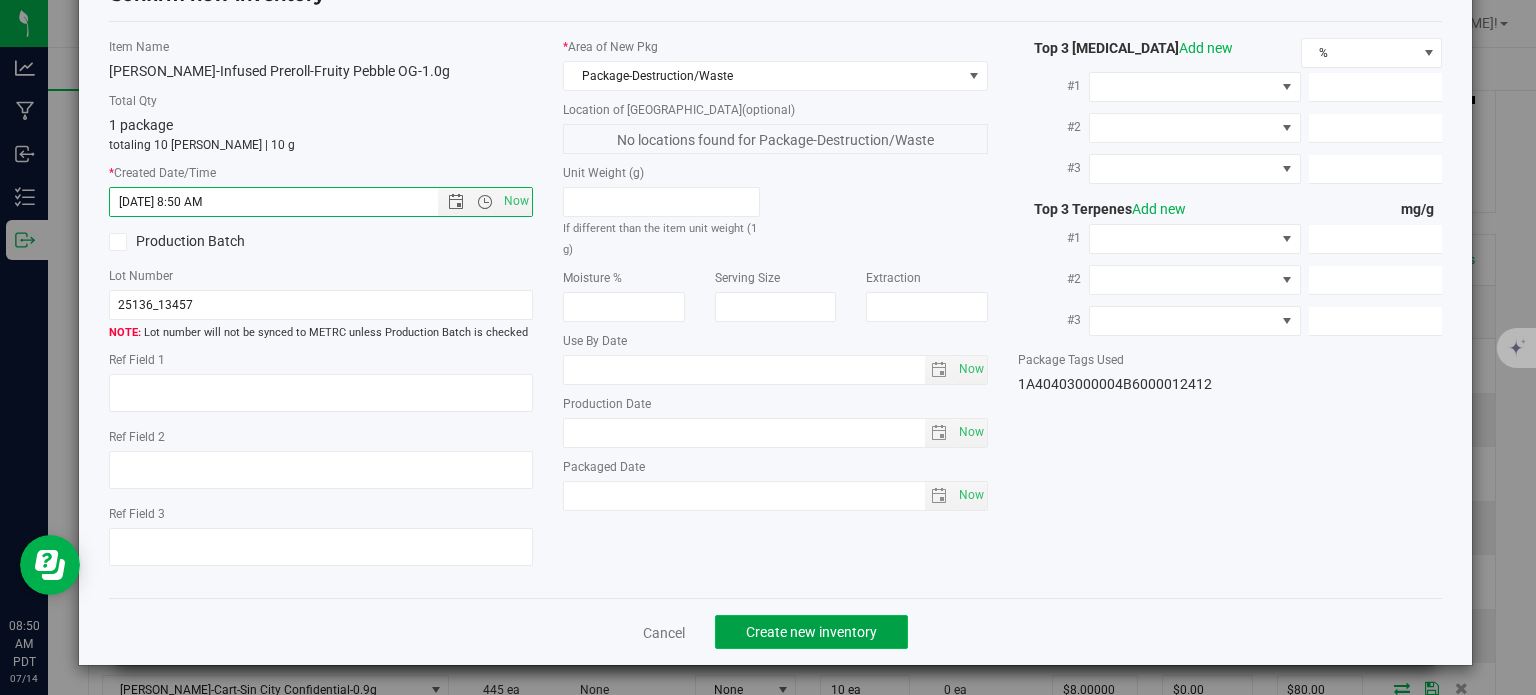click on "Create new inventory" 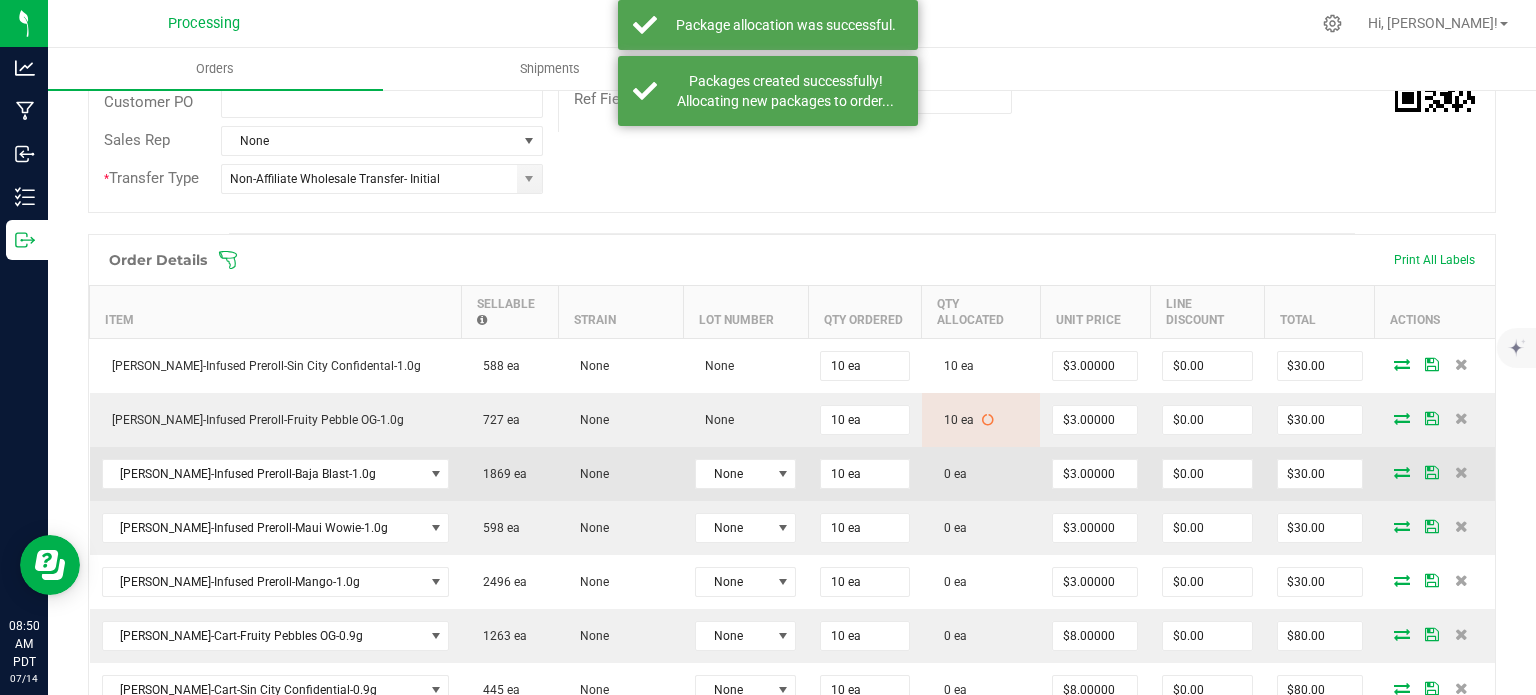 click at bounding box center [1402, 472] 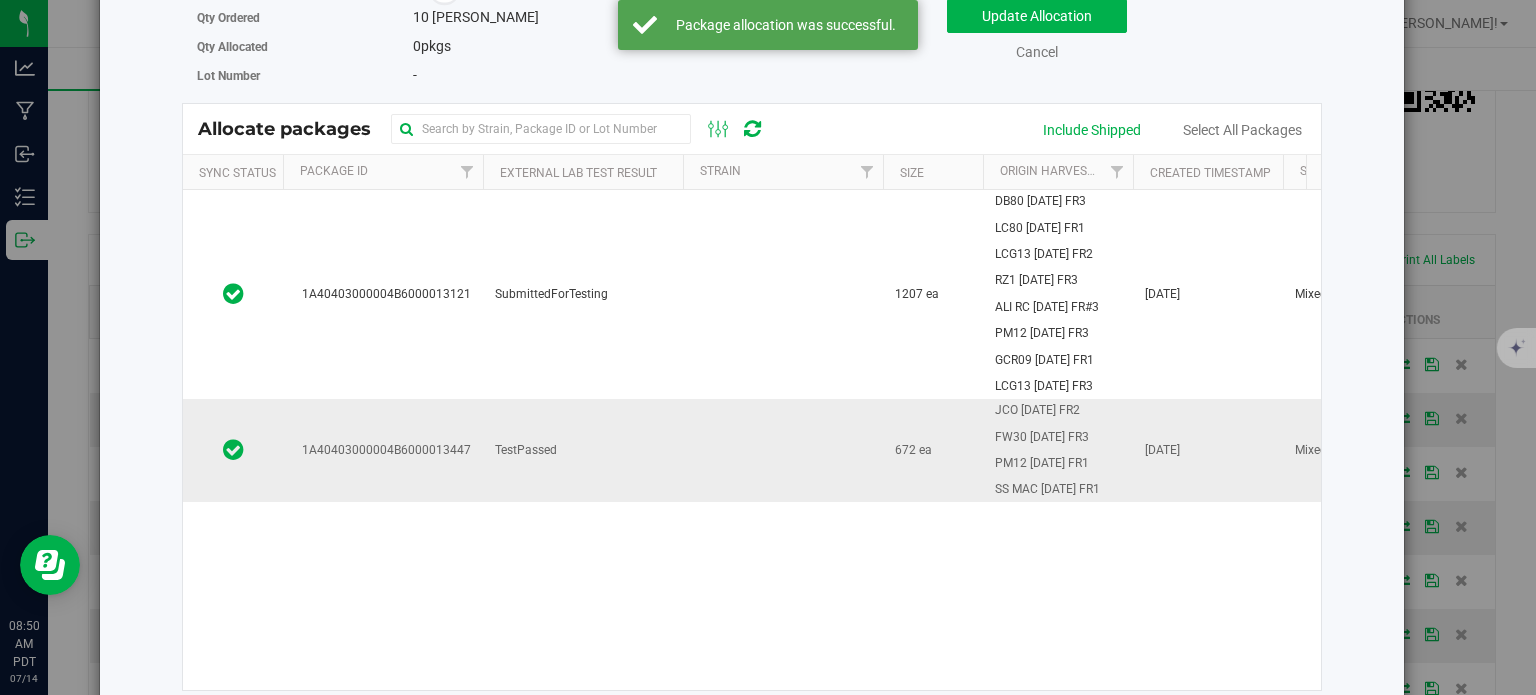 click on "1A40403000004B6000013447" at bounding box center (383, 450) 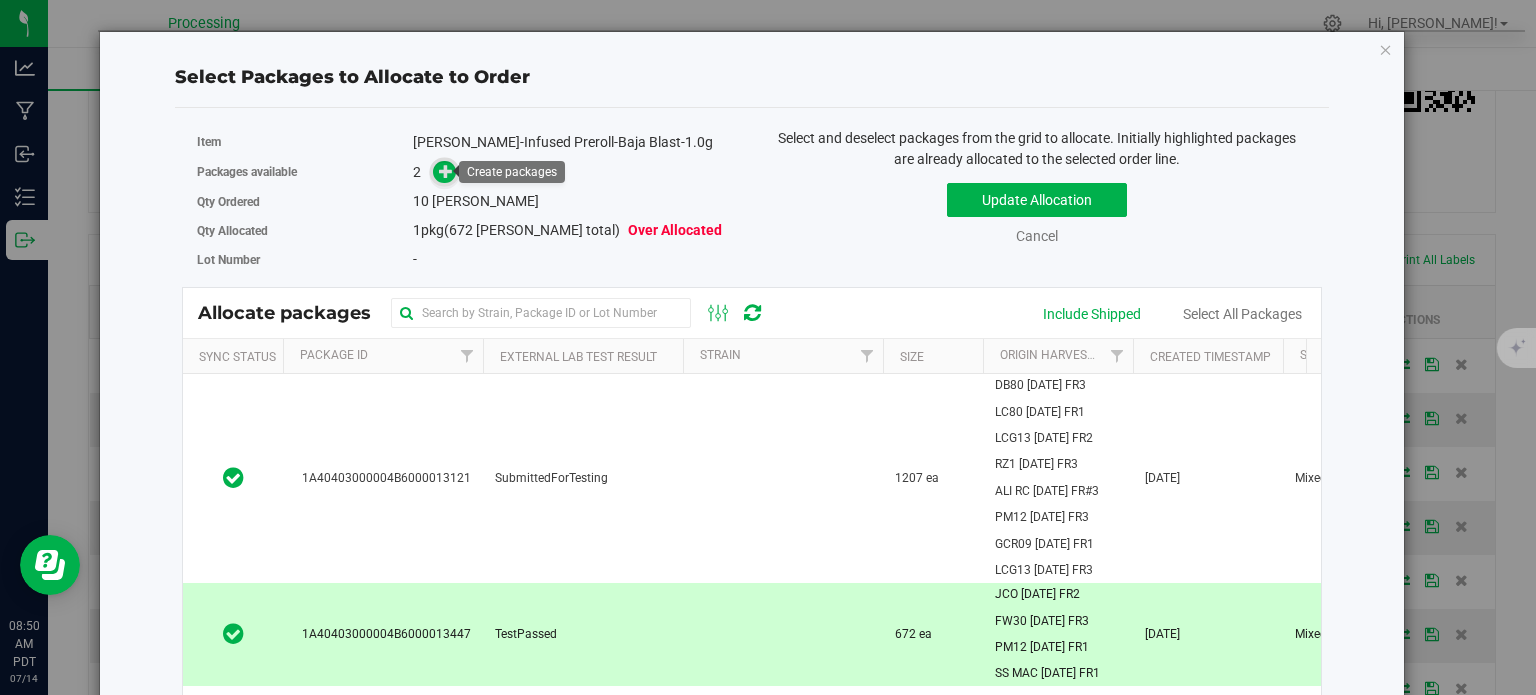 click at bounding box center [446, 171] 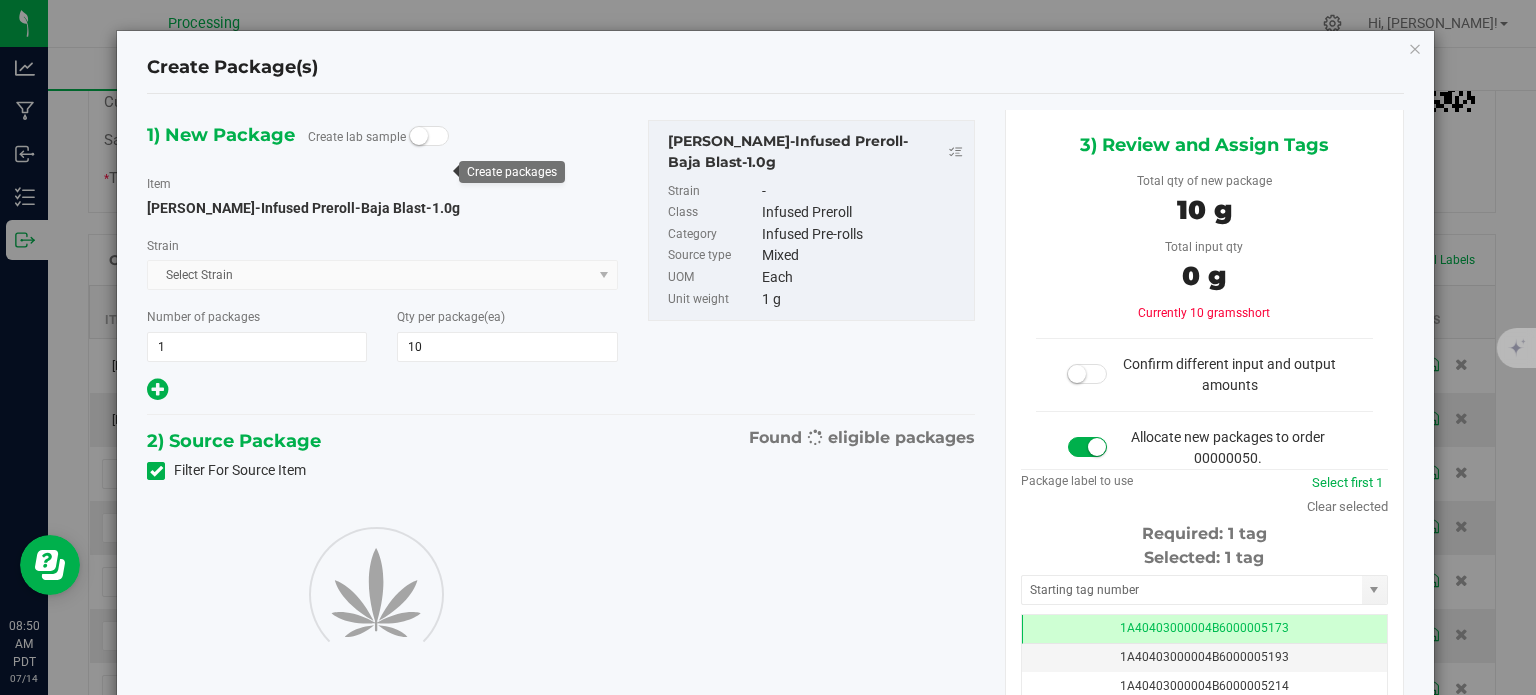 type on "10" 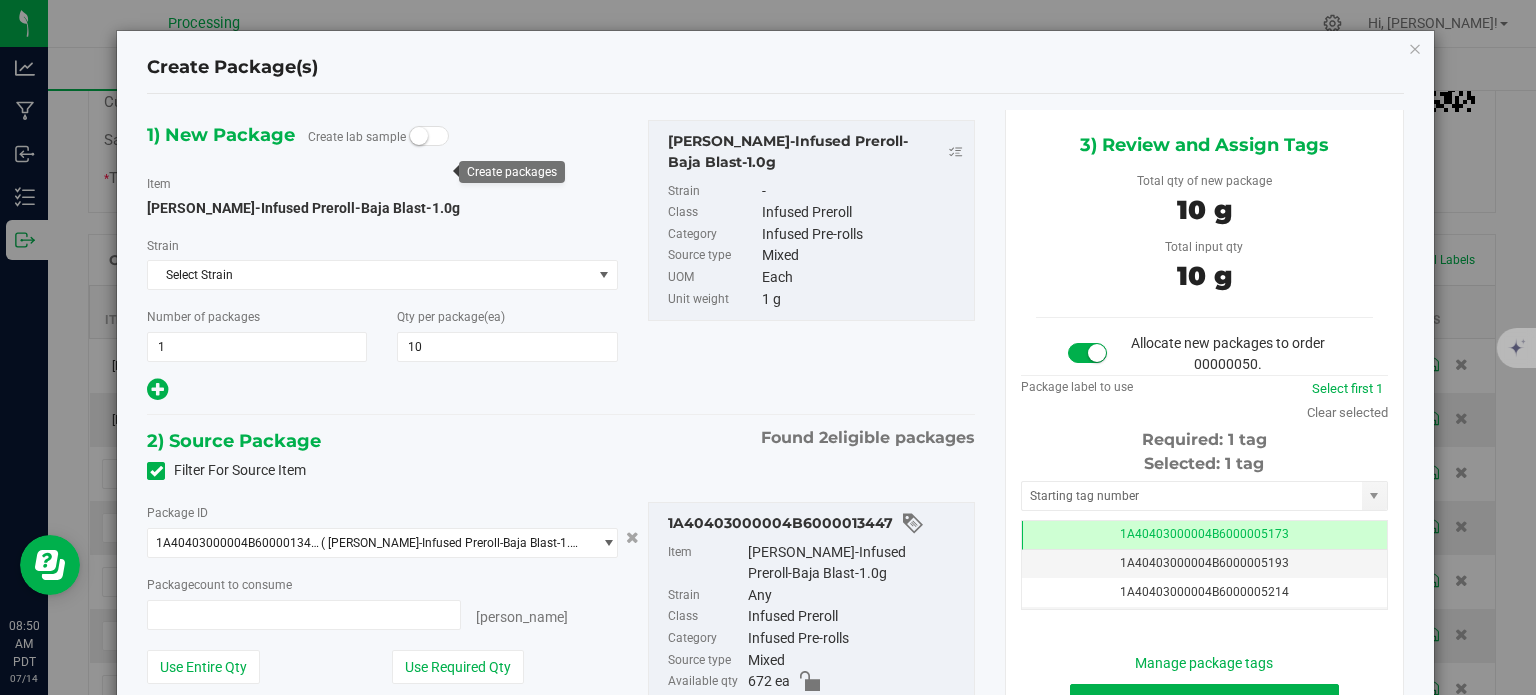 type on "10 ea" 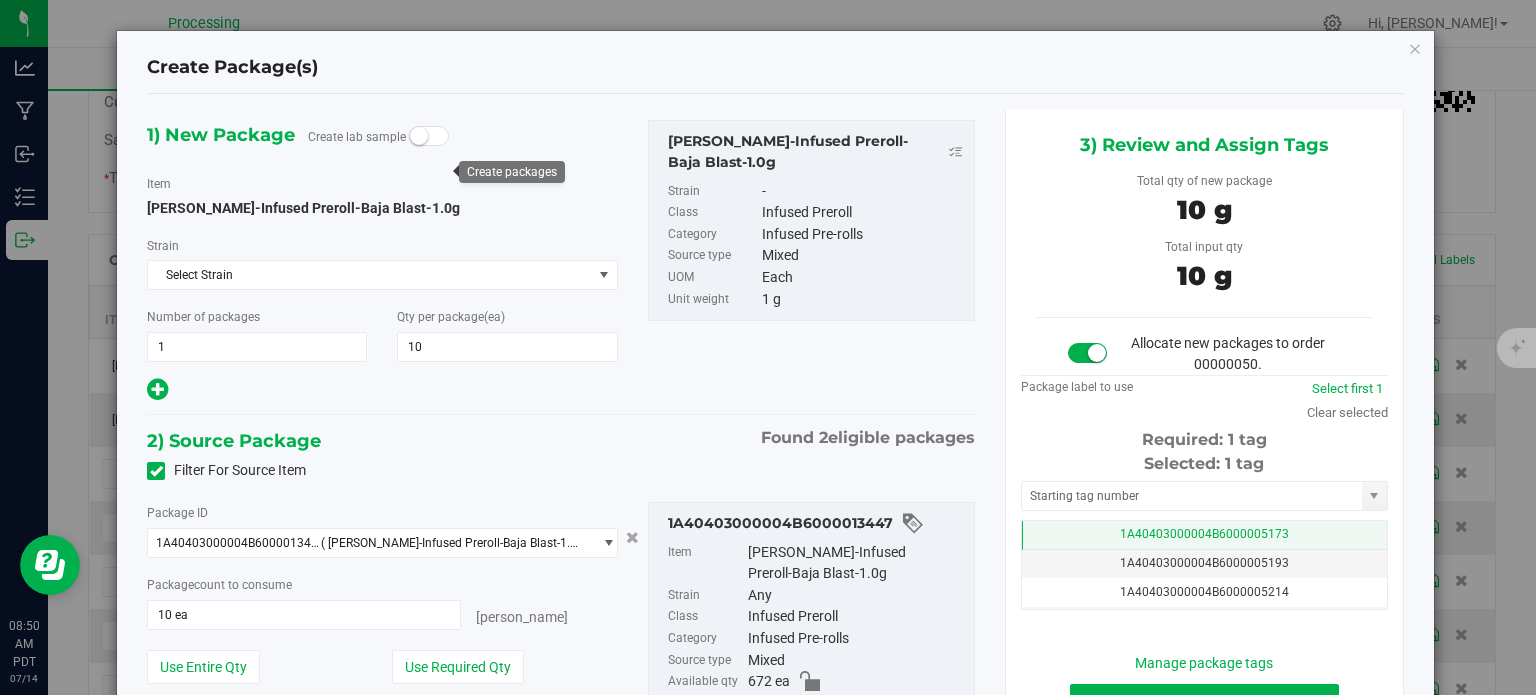 click on "1A40403000004B6000005173" at bounding box center (1204, 535) 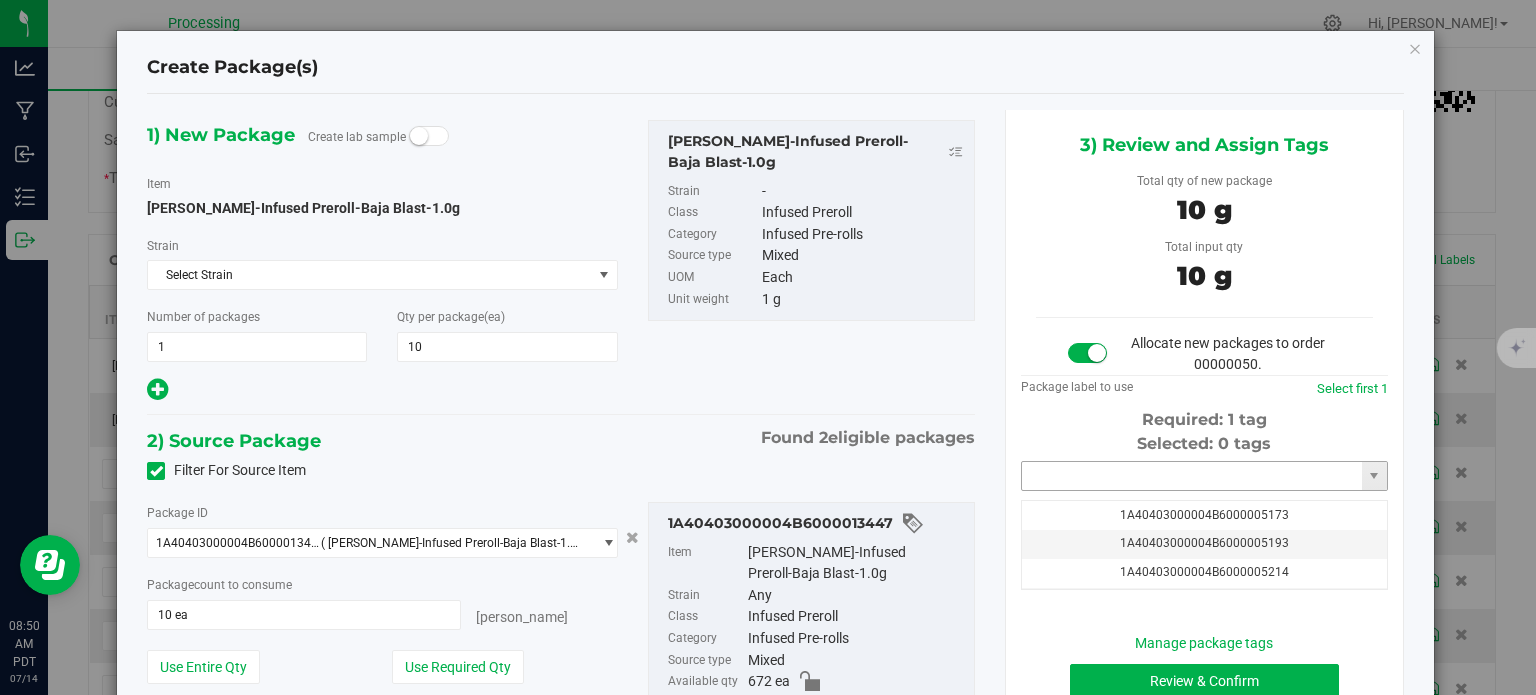 click at bounding box center (1192, 476) 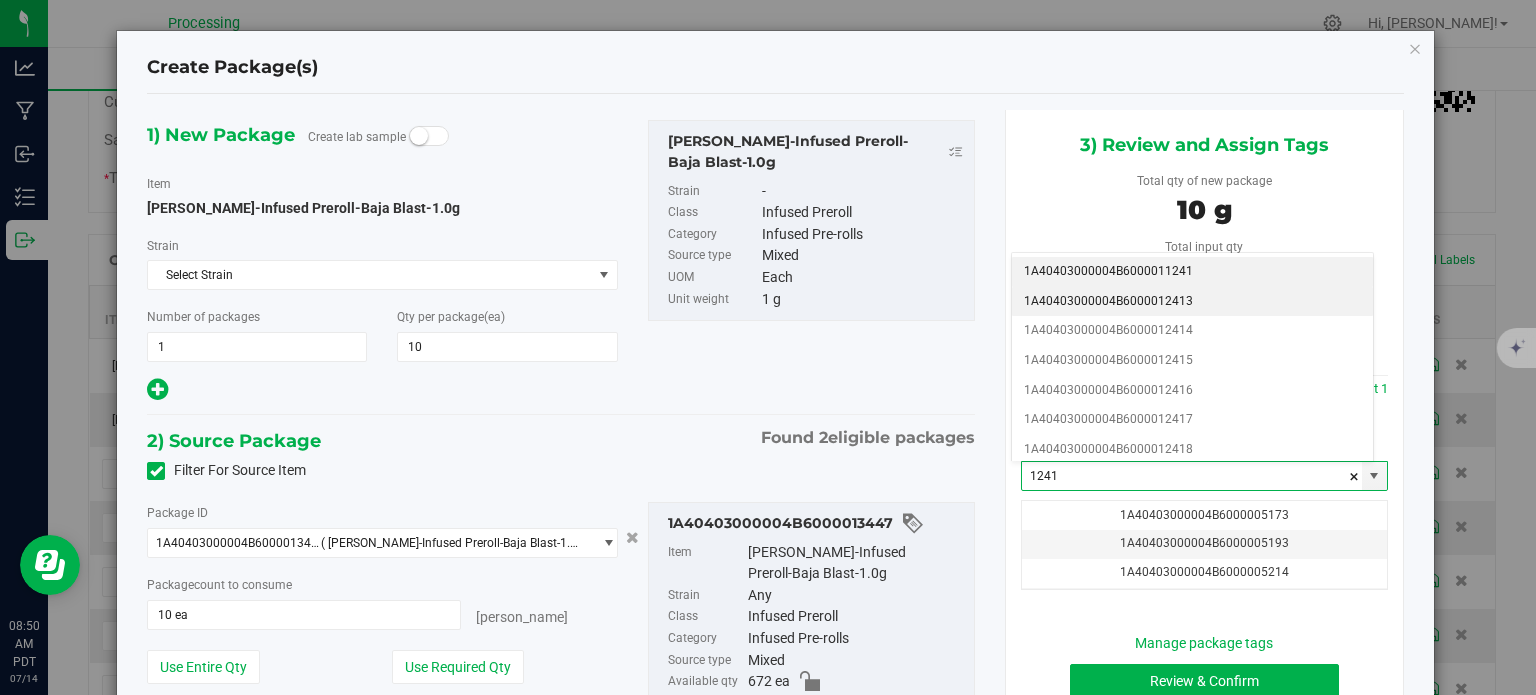 click on "1A40403000004B6000012413" at bounding box center [1192, 302] 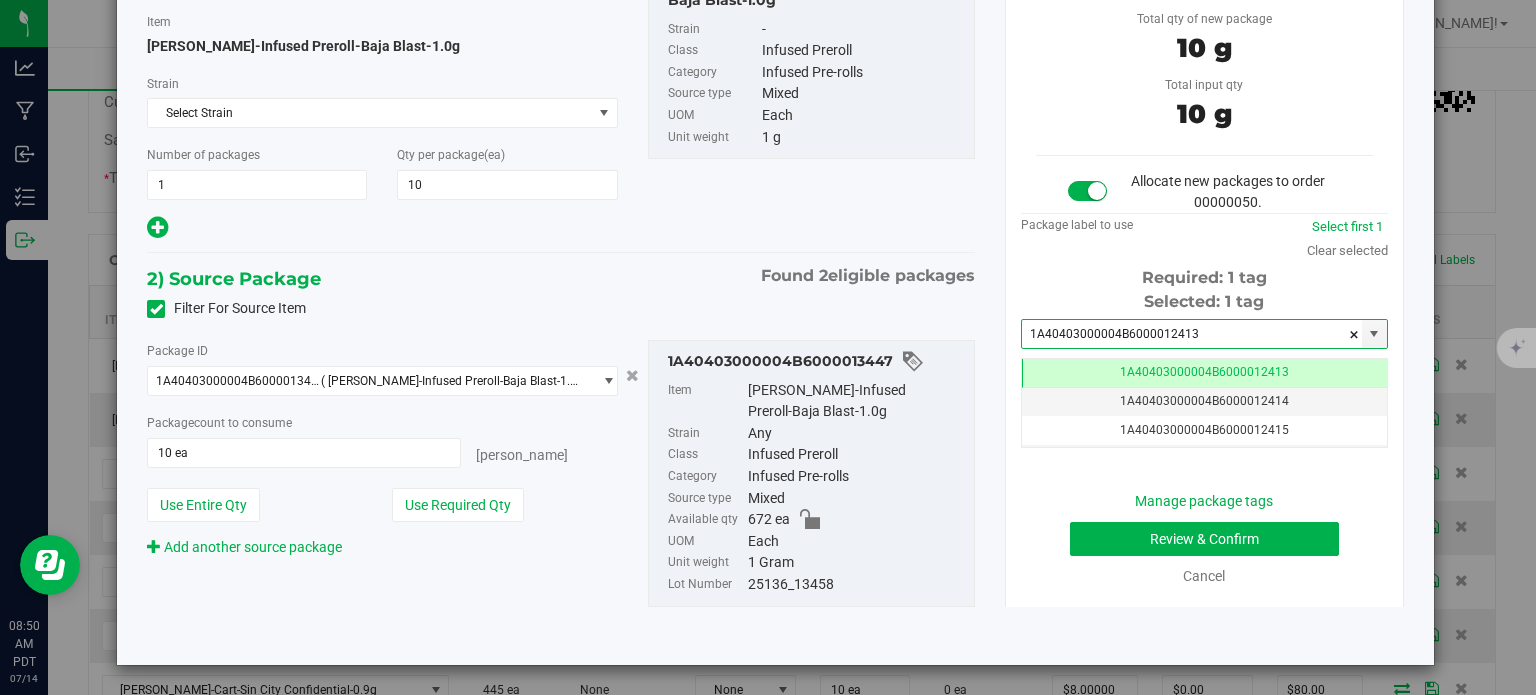 type on "1A40403000004B6000012413" 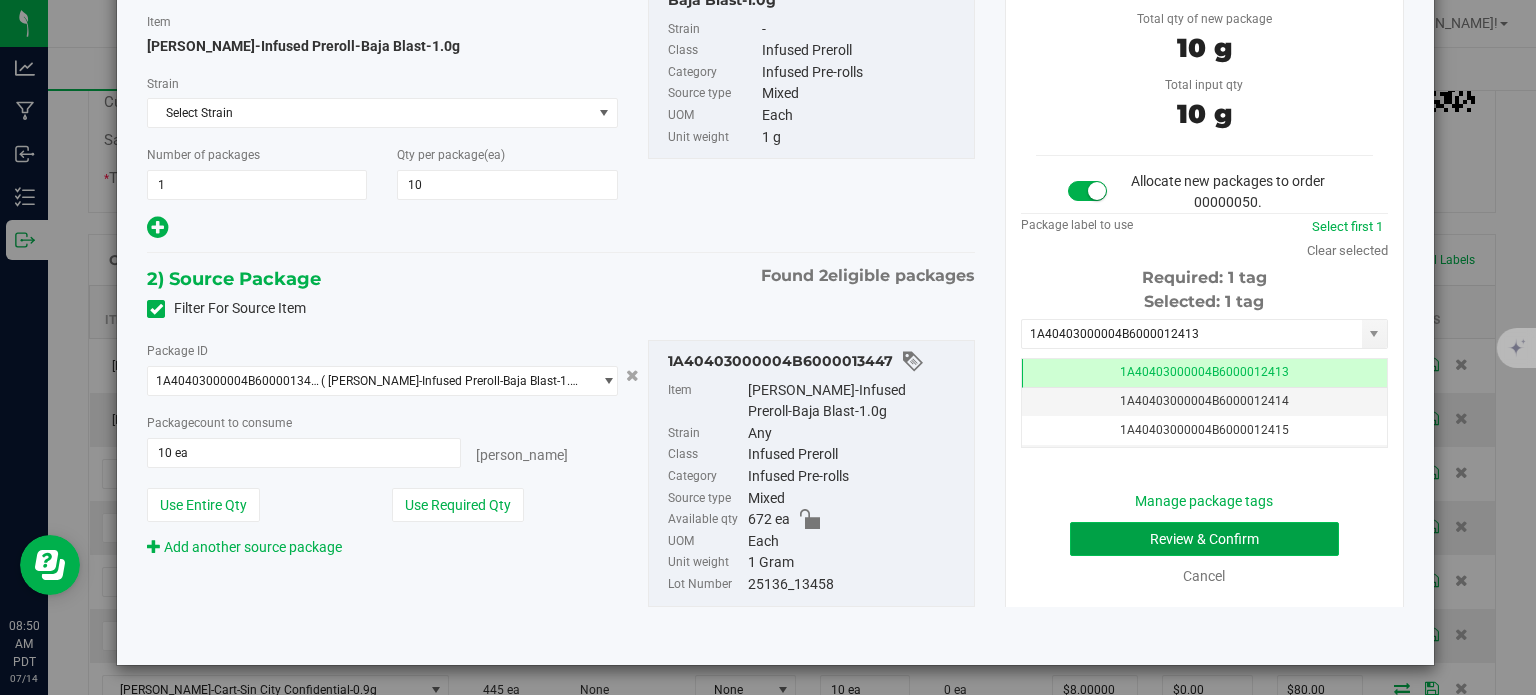 click on "Review & Confirm" at bounding box center [1204, 539] 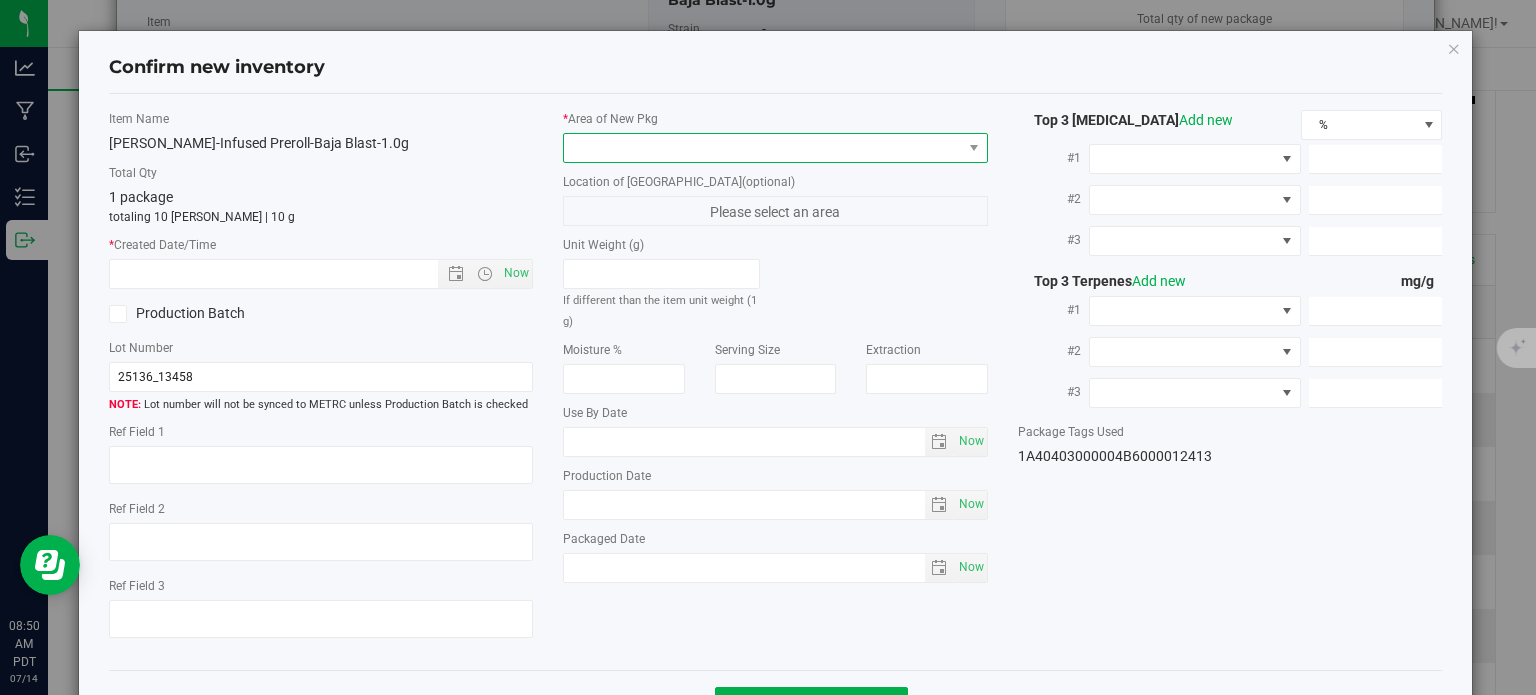 click at bounding box center [763, 148] 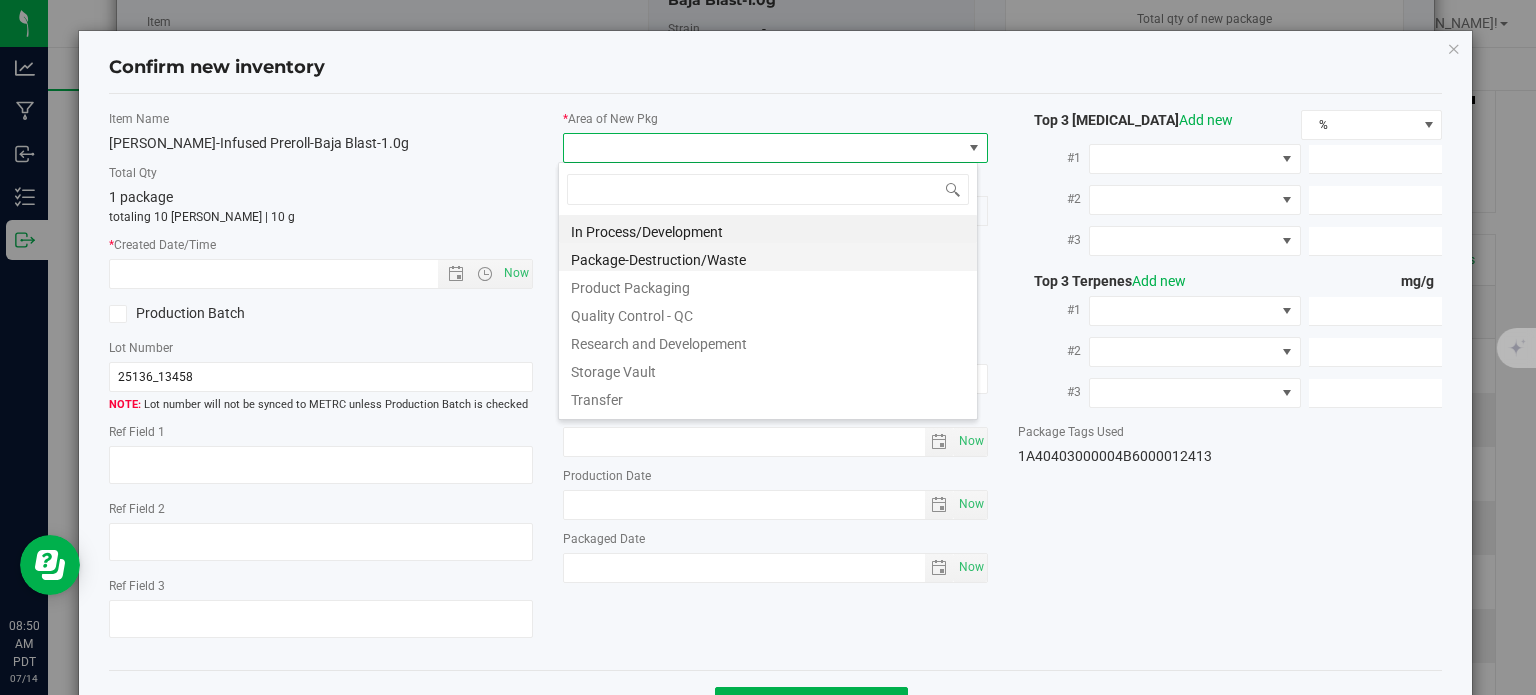 click on "Package-Destruction/Waste" at bounding box center (768, 257) 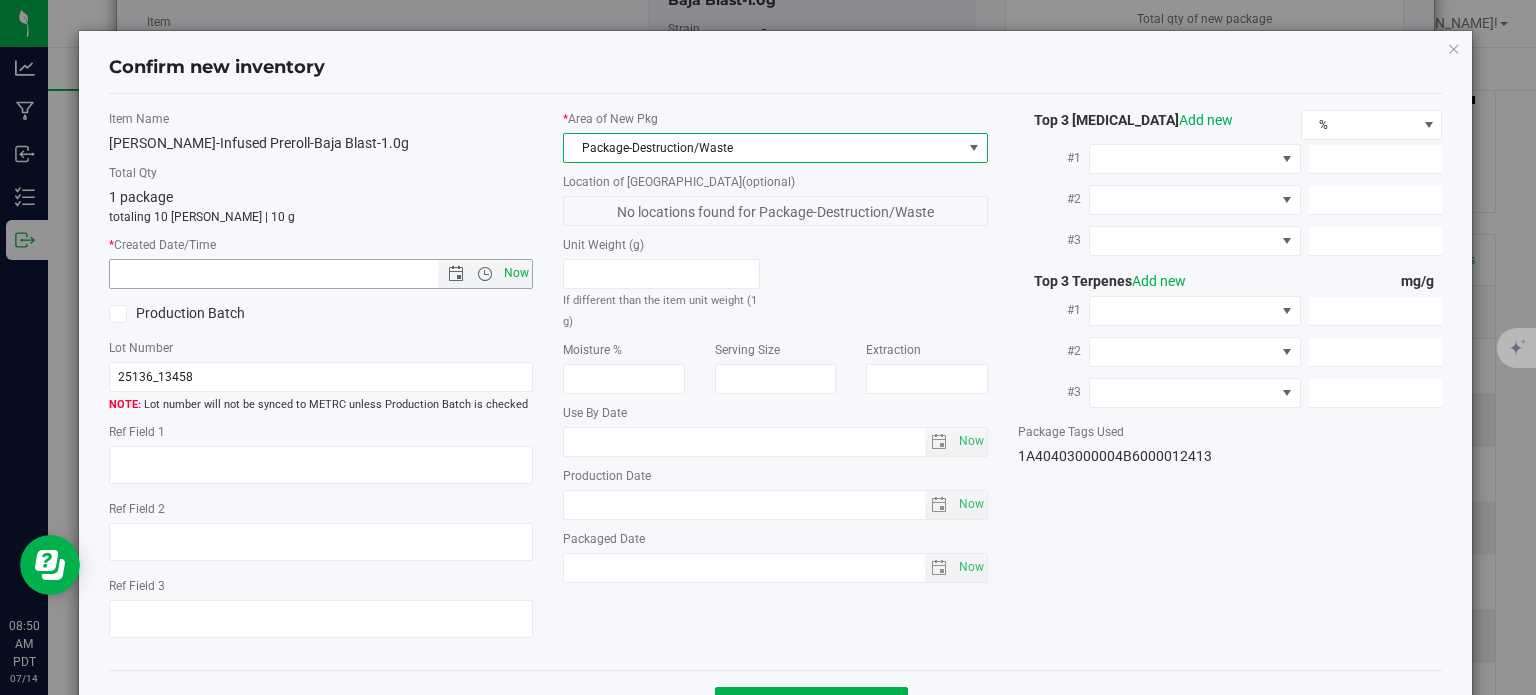click on "Now" at bounding box center [517, 273] 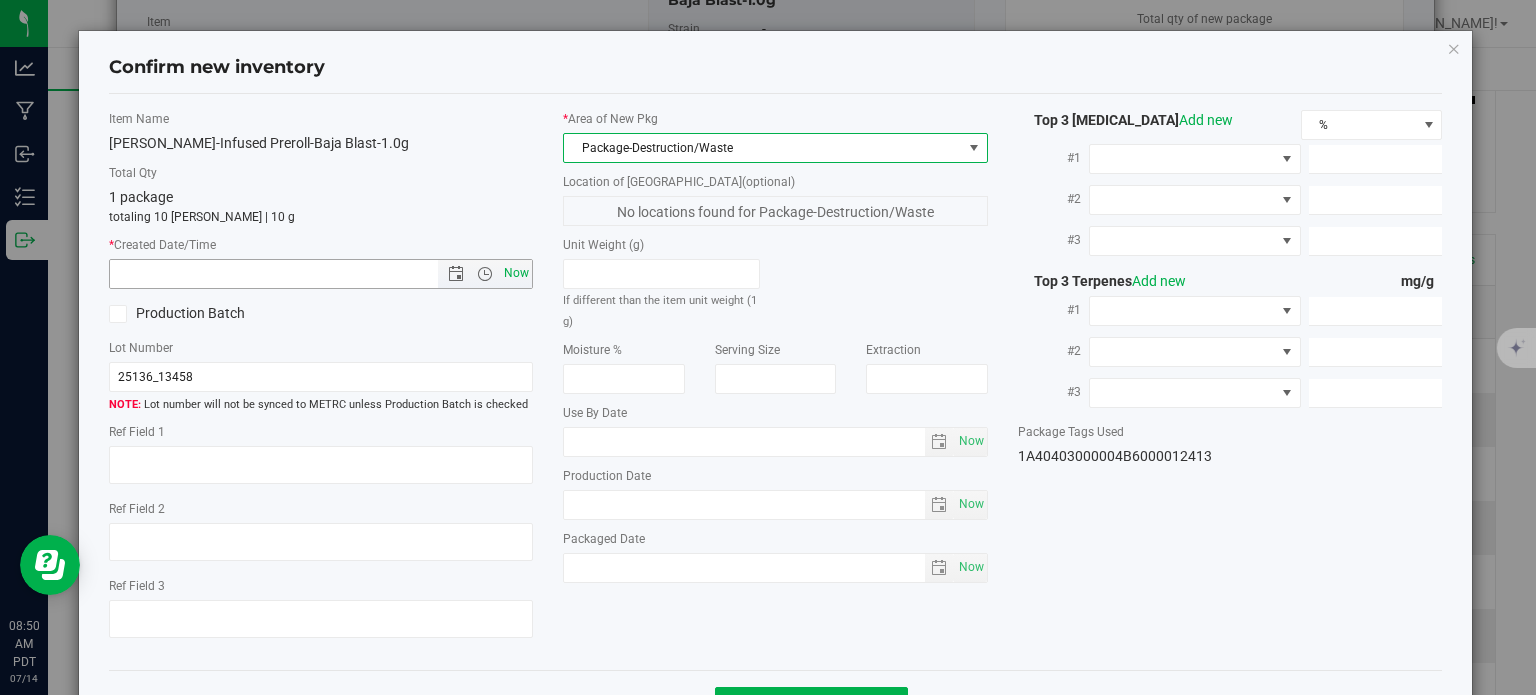 type on "7/14/2025 8:50 AM" 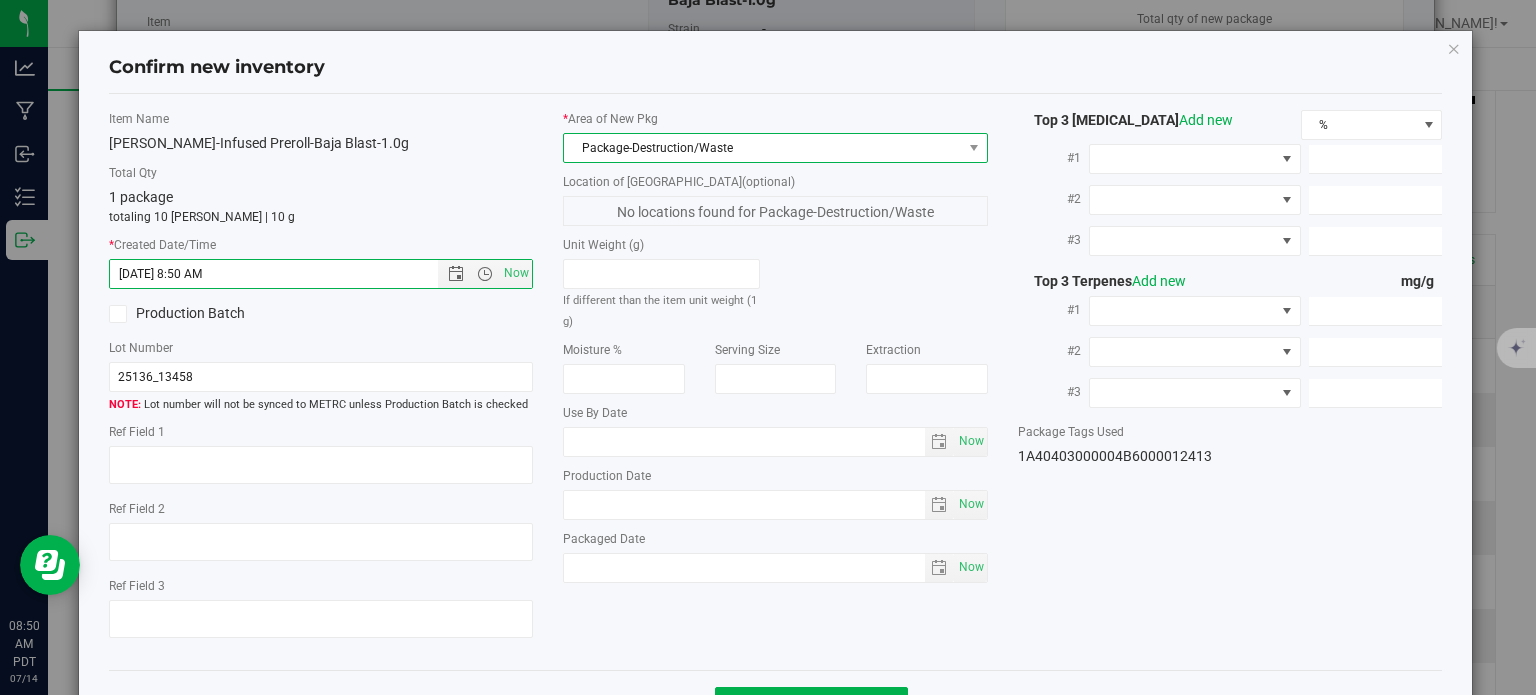 click on "Package-Destruction/Waste" at bounding box center (763, 148) 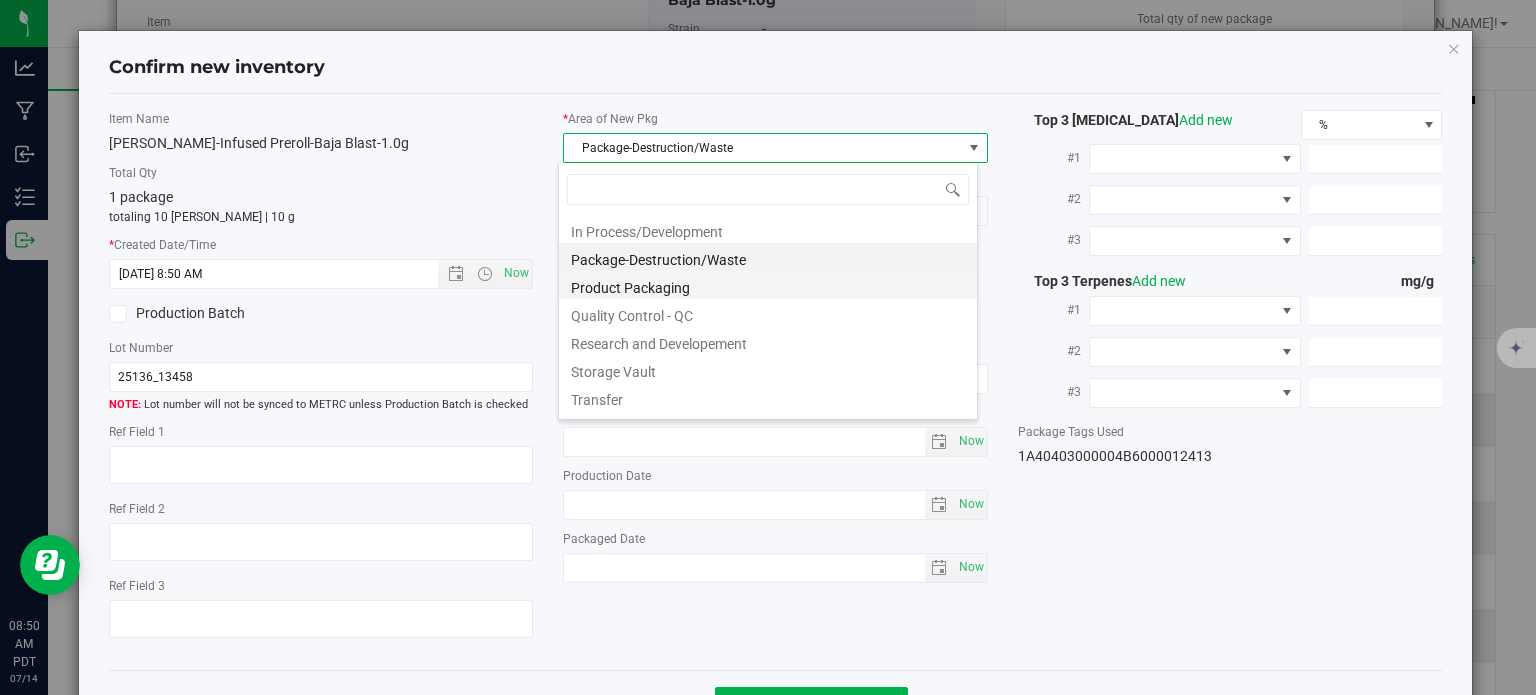 click on "Product Packaging" at bounding box center (768, 285) 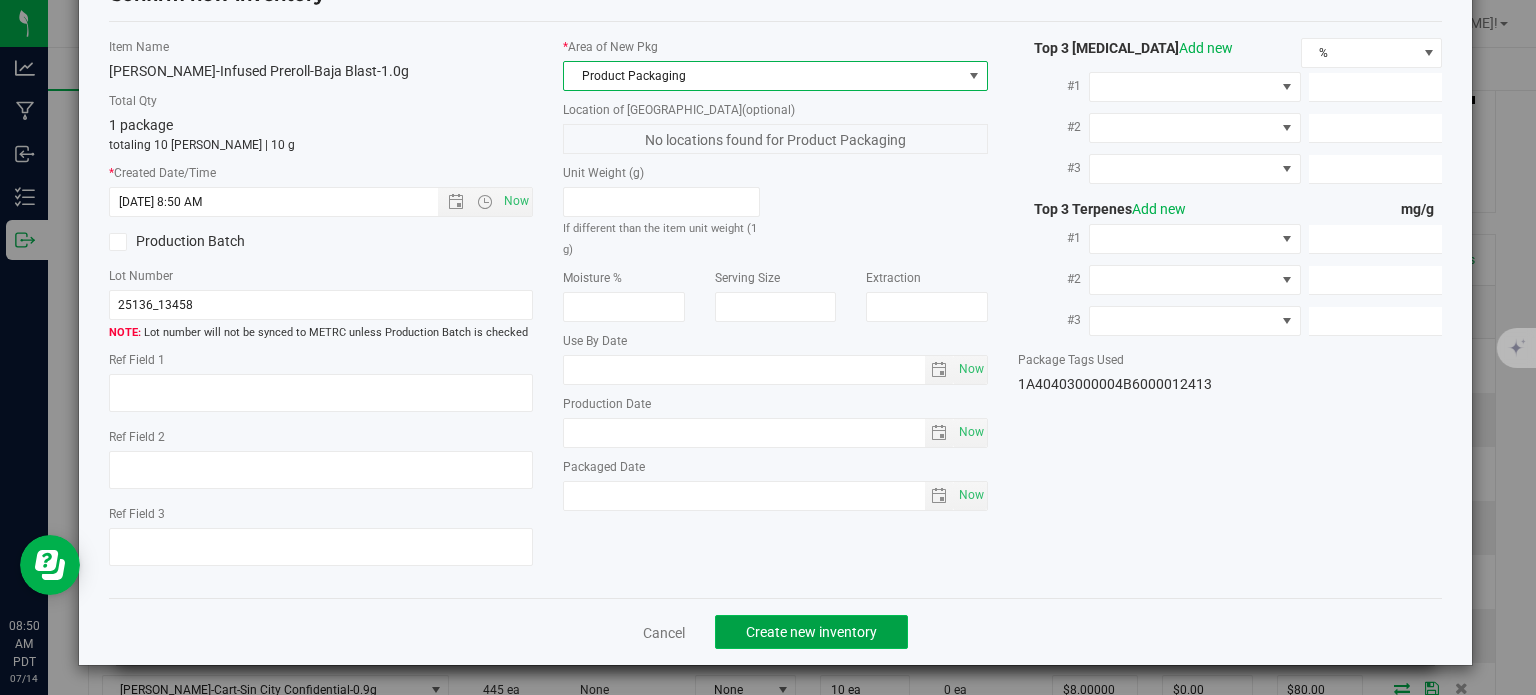 click on "Create new inventory" 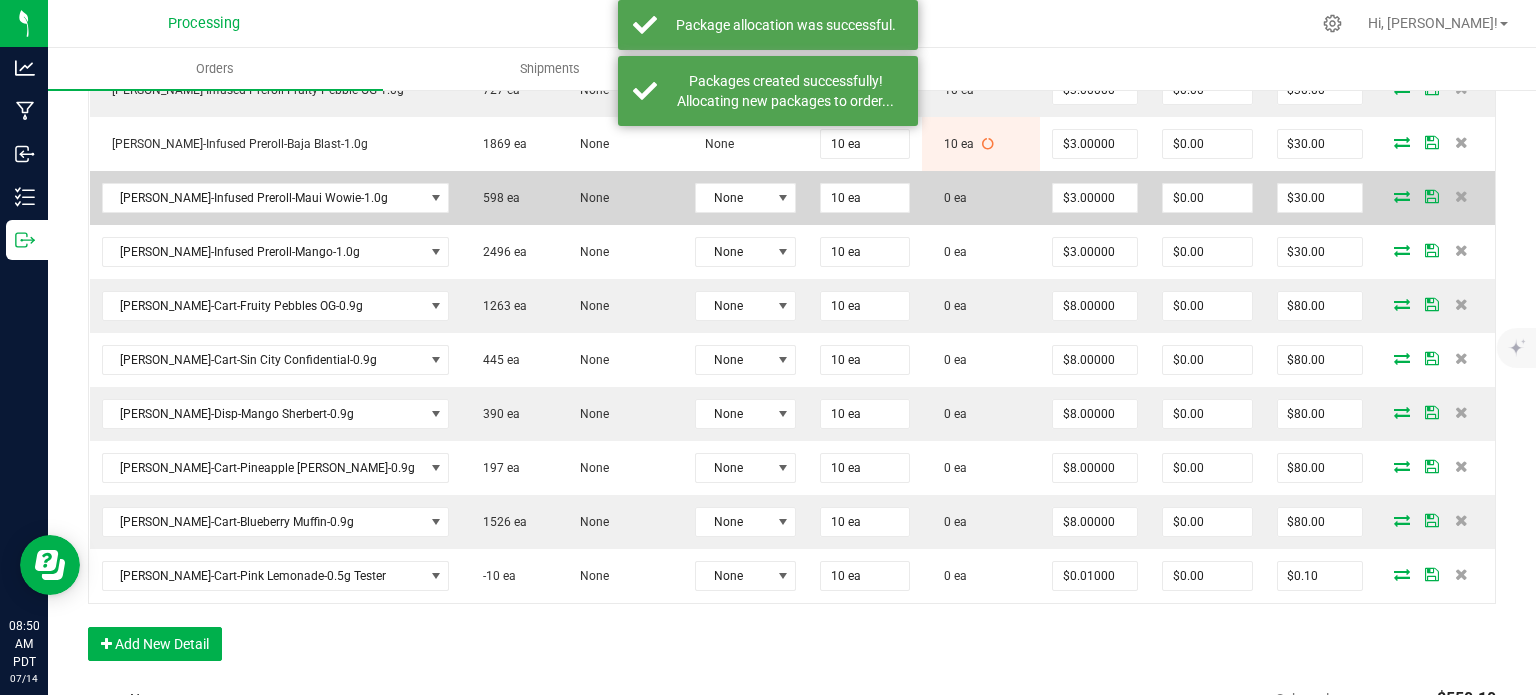 click at bounding box center (1402, 196) 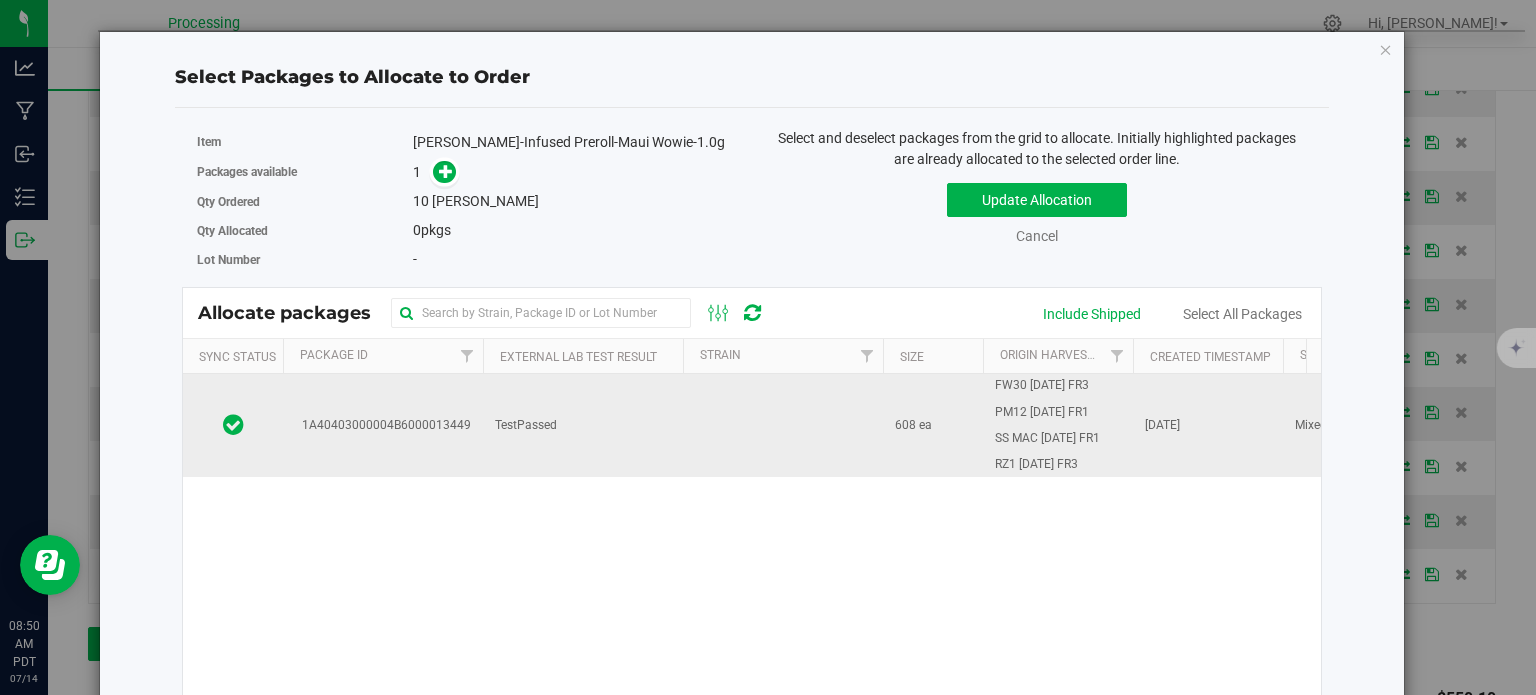 click on "1A40403000004B6000013449" at bounding box center [383, 425] 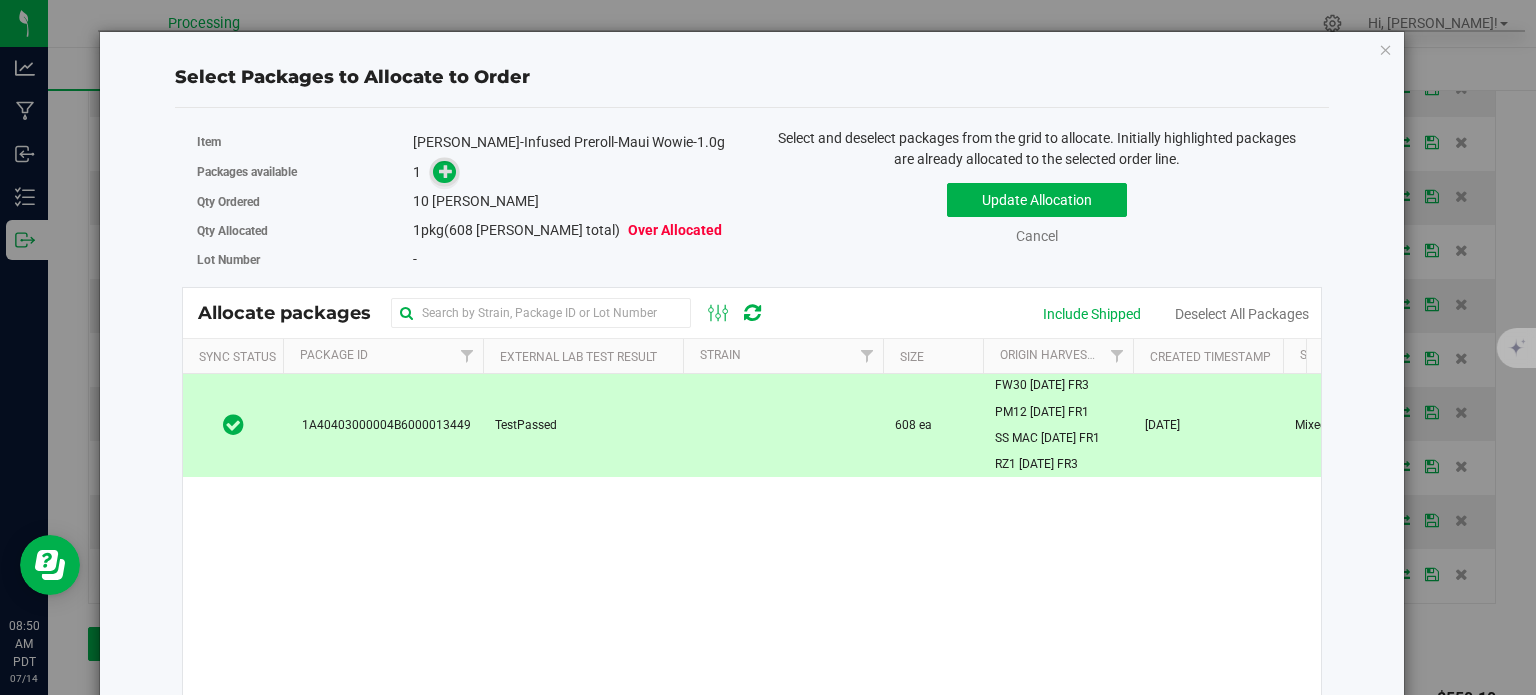 click at bounding box center (446, 171) 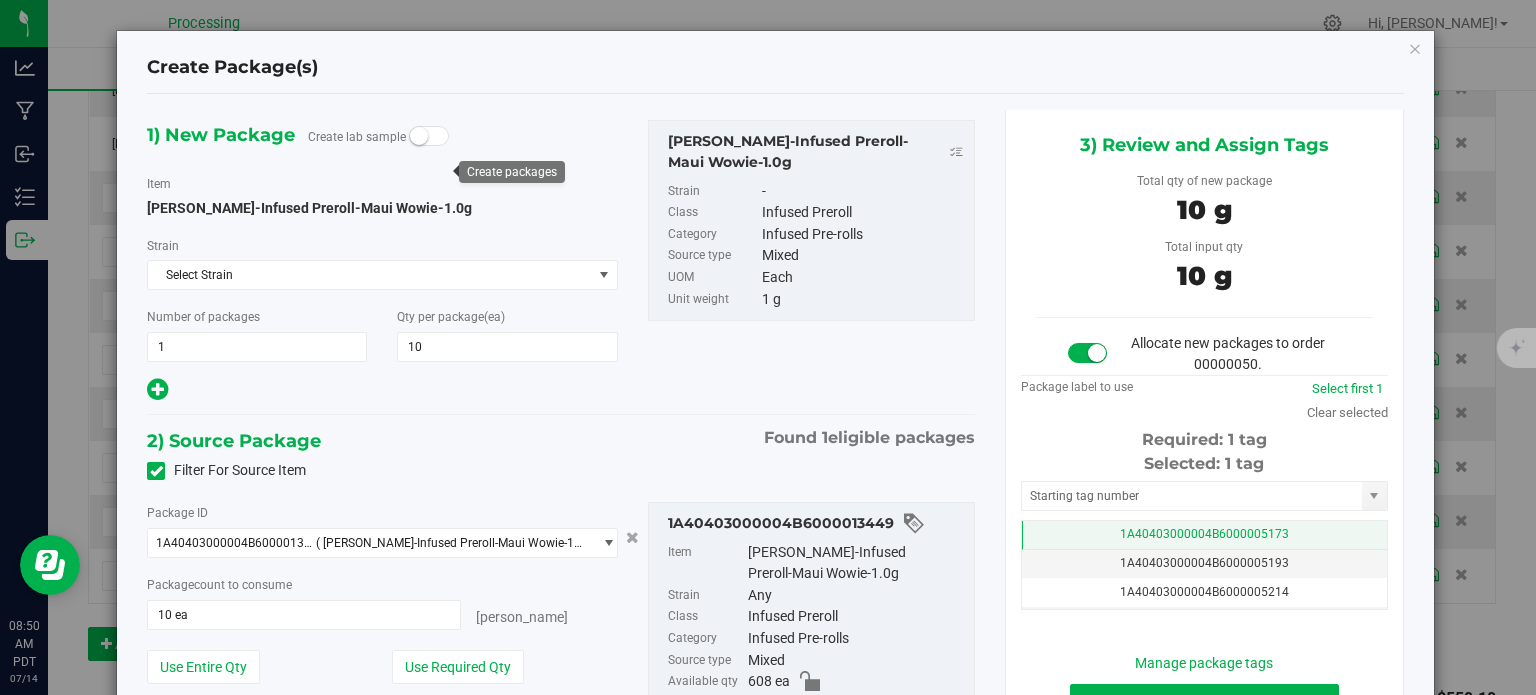 click on "1A40403000004B6000005173" at bounding box center (1204, 535) 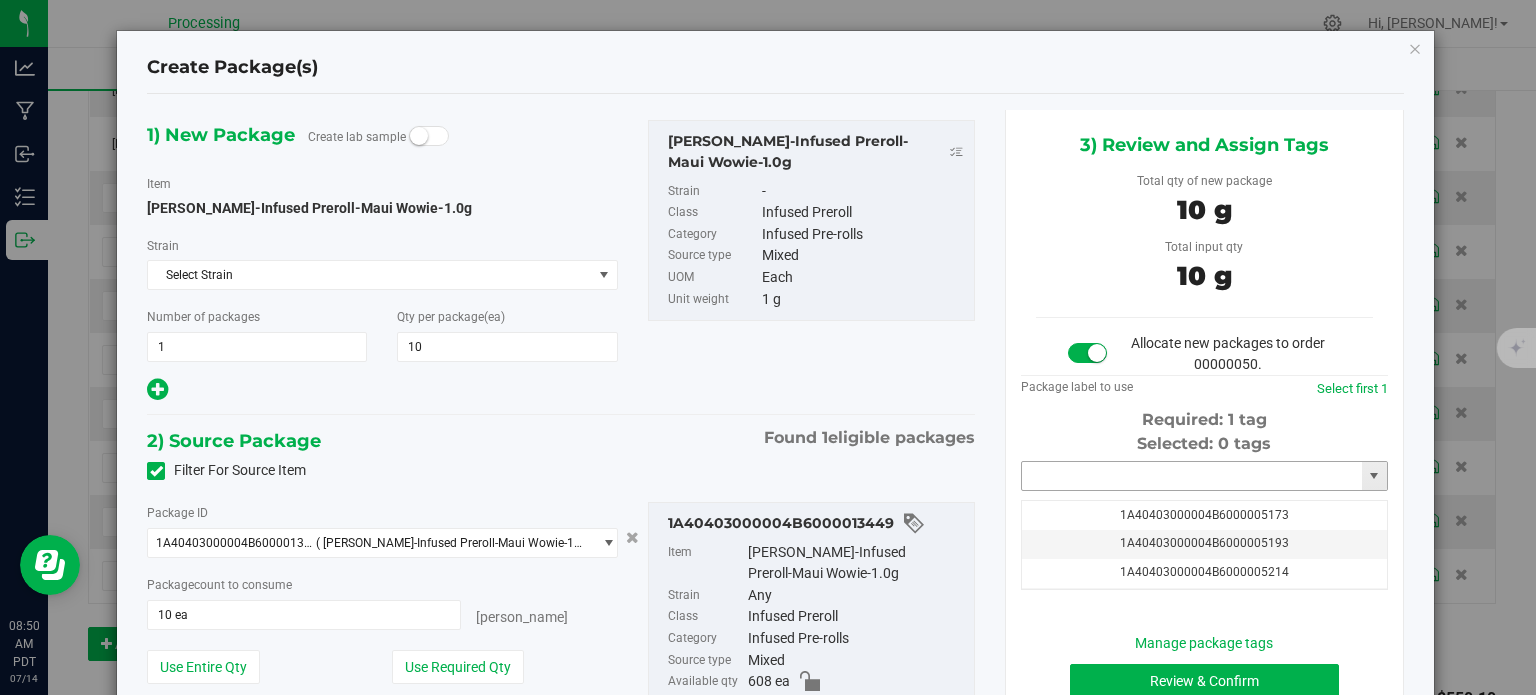 click at bounding box center [1192, 476] 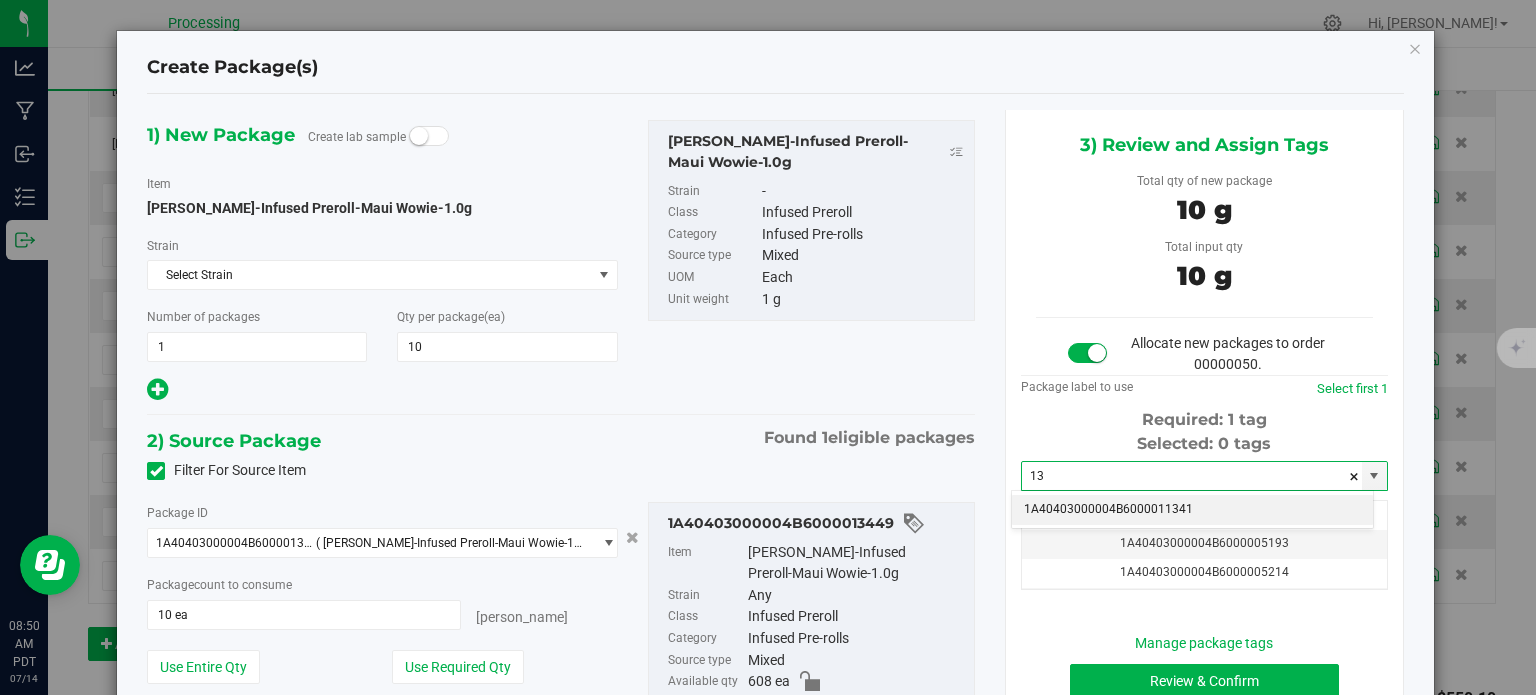 type on "1" 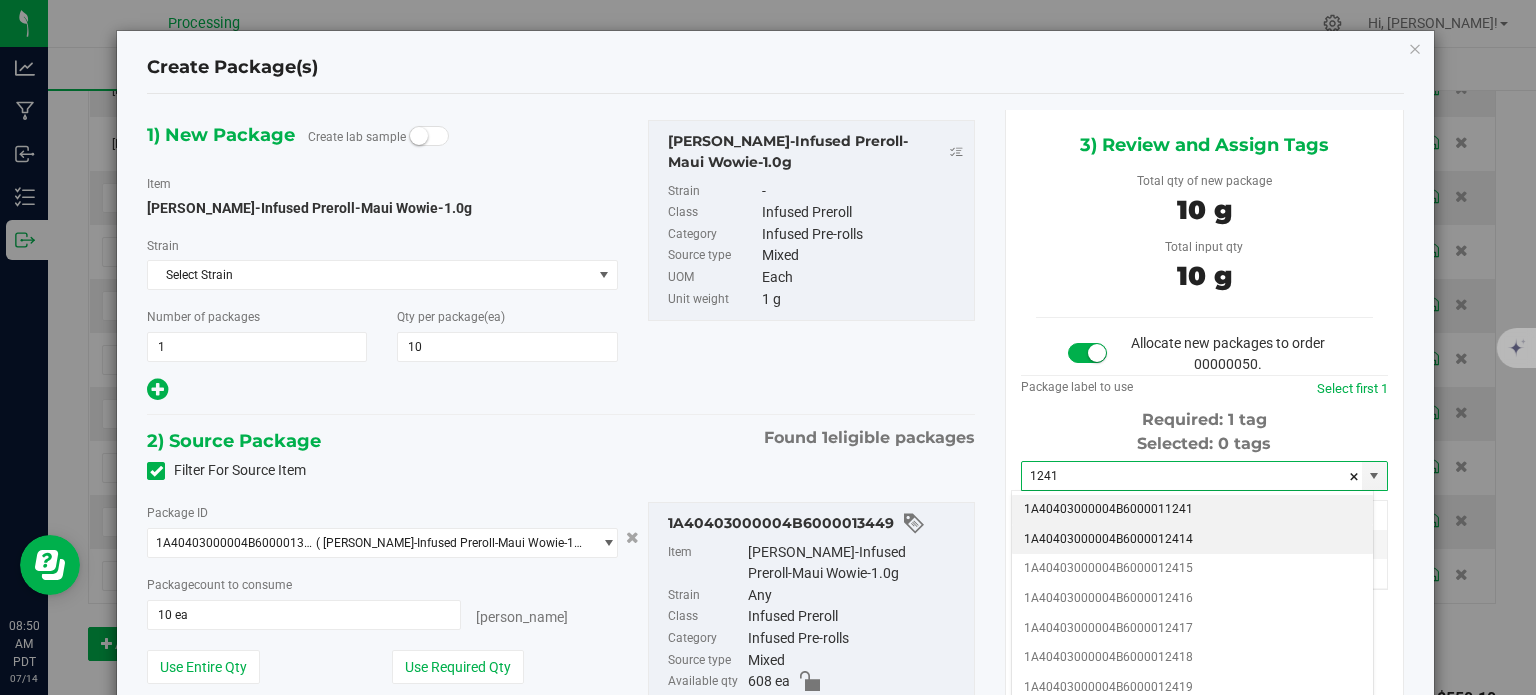 click on "1A40403000004B6000012414" at bounding box center [1192, 540] 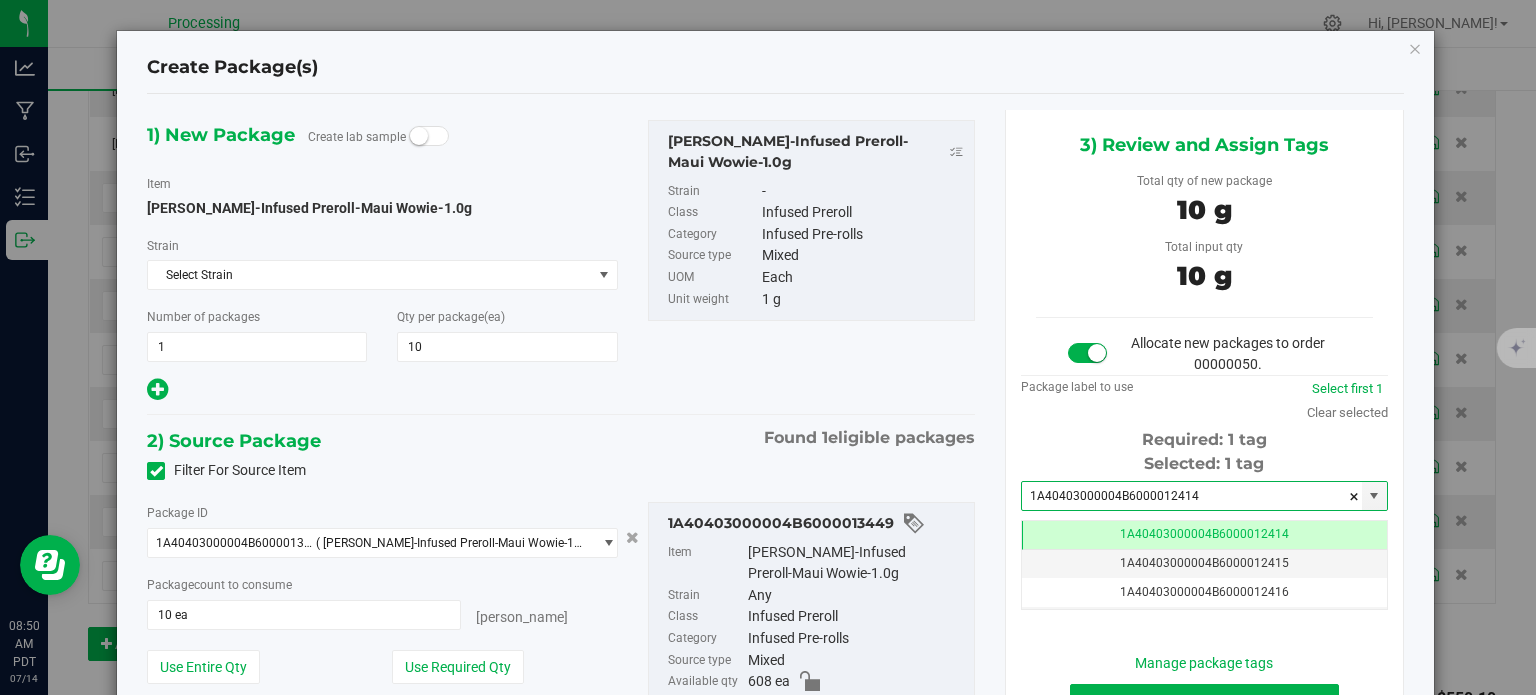 type on "1A40403000004B6000012414" 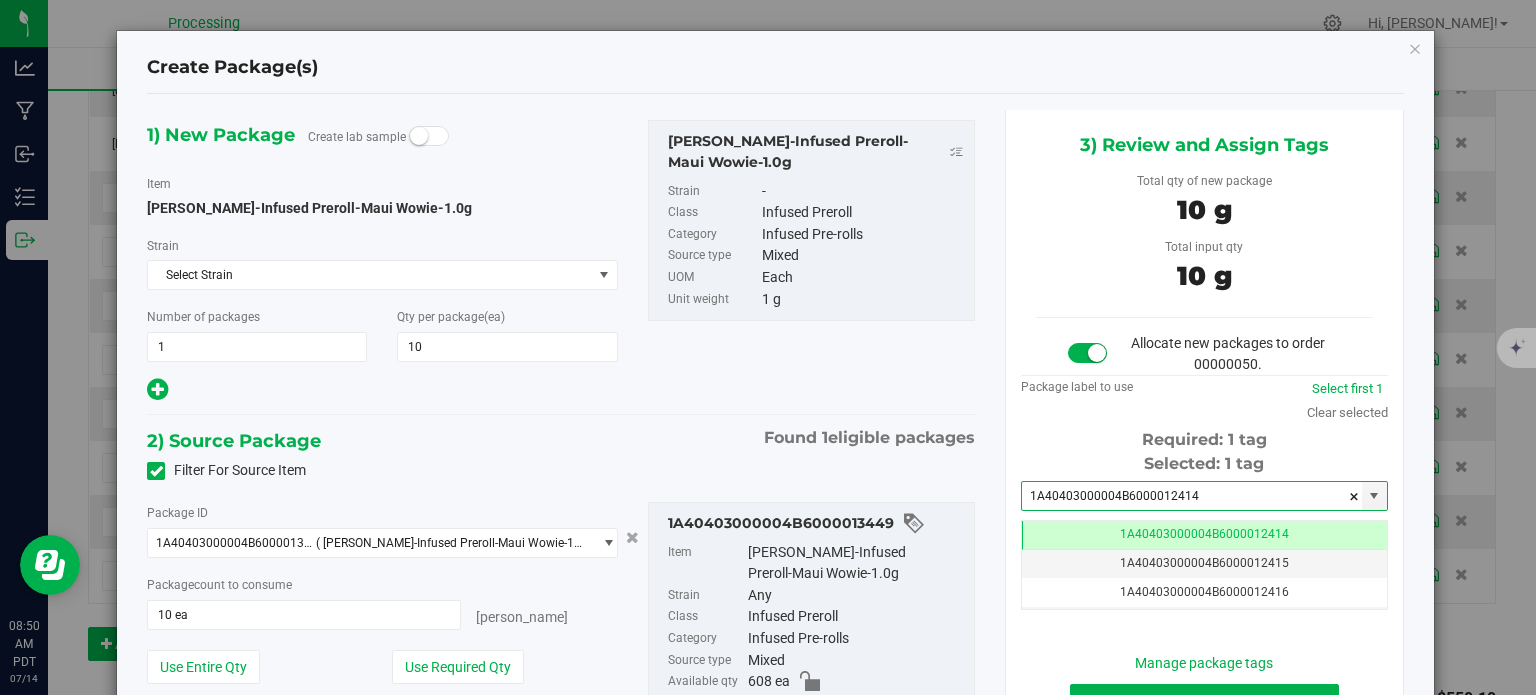 click on "1A40403000004B6000013449" at bounding box center (816, 523) 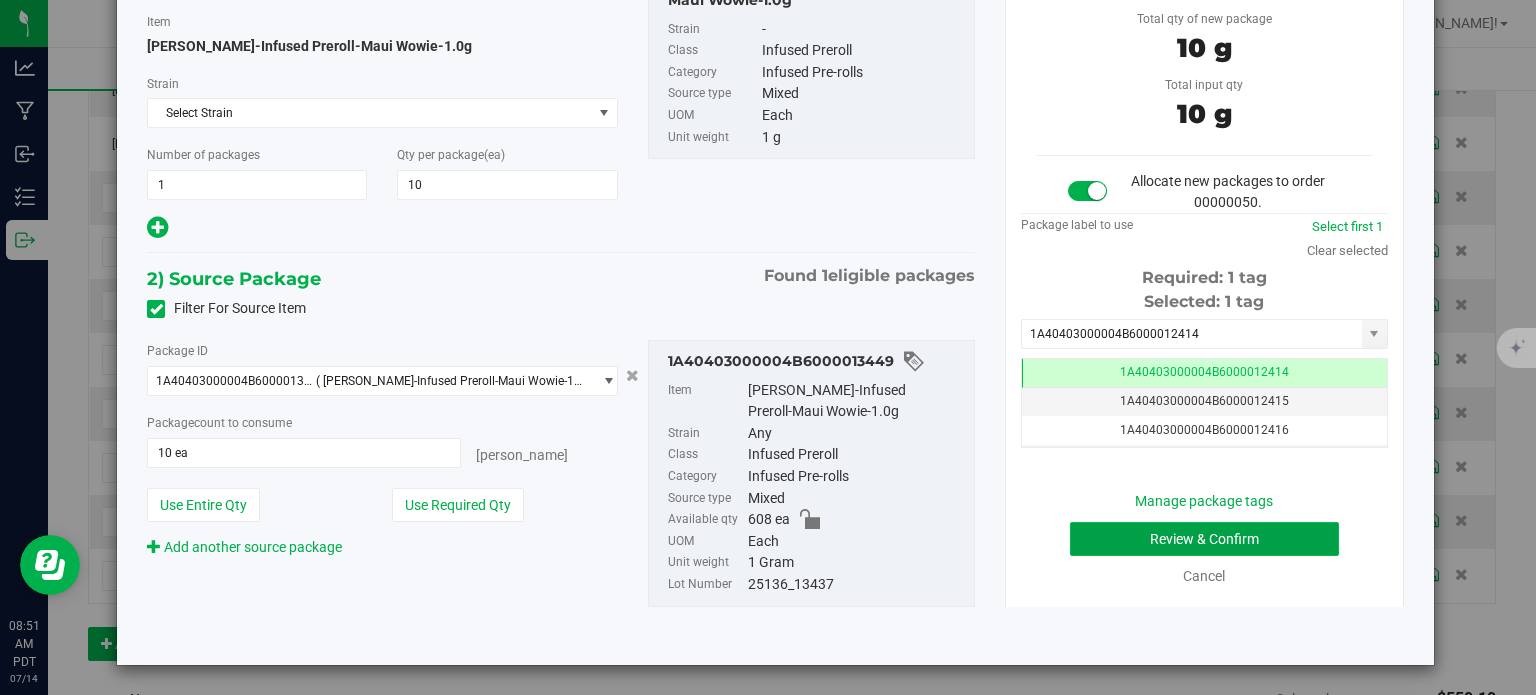 click on "Review & Confirm" at bounding box center (1204, 539) 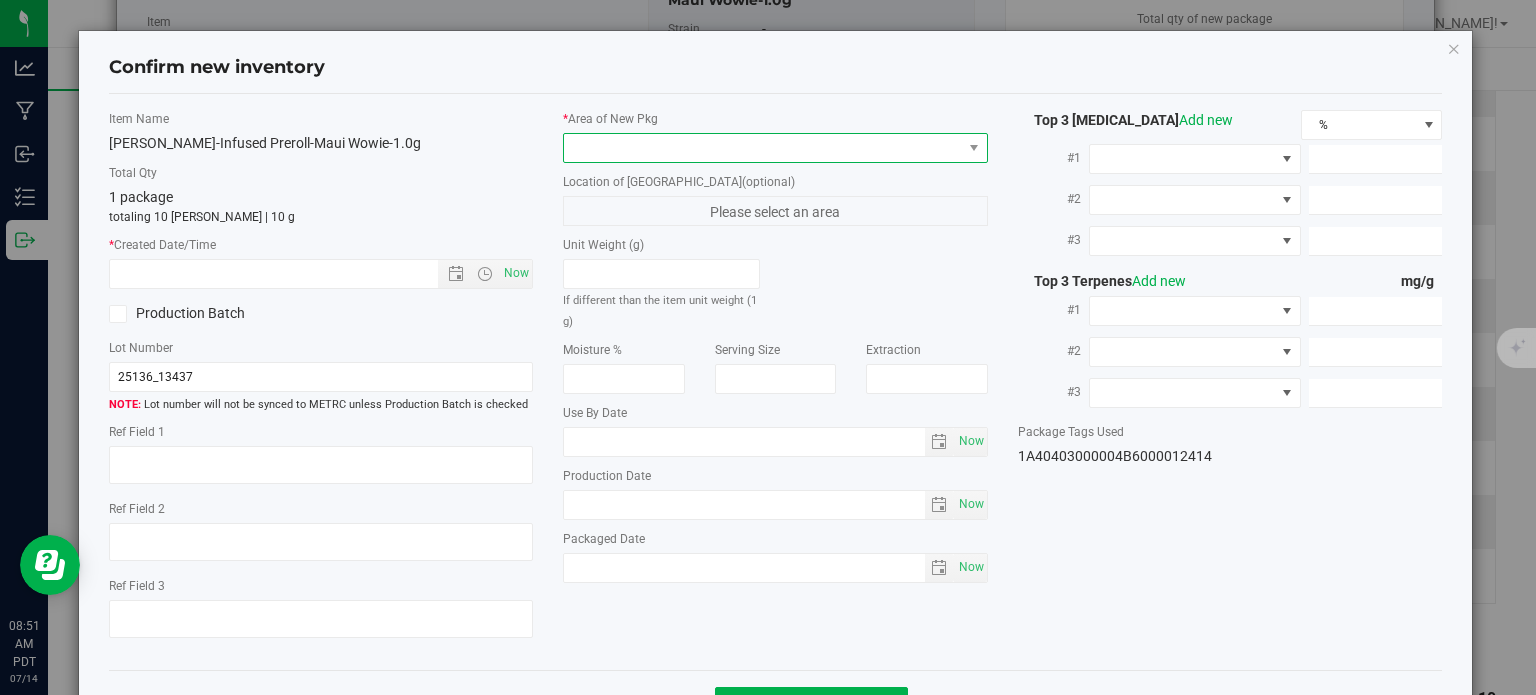 click at bounding box center [763, 148] 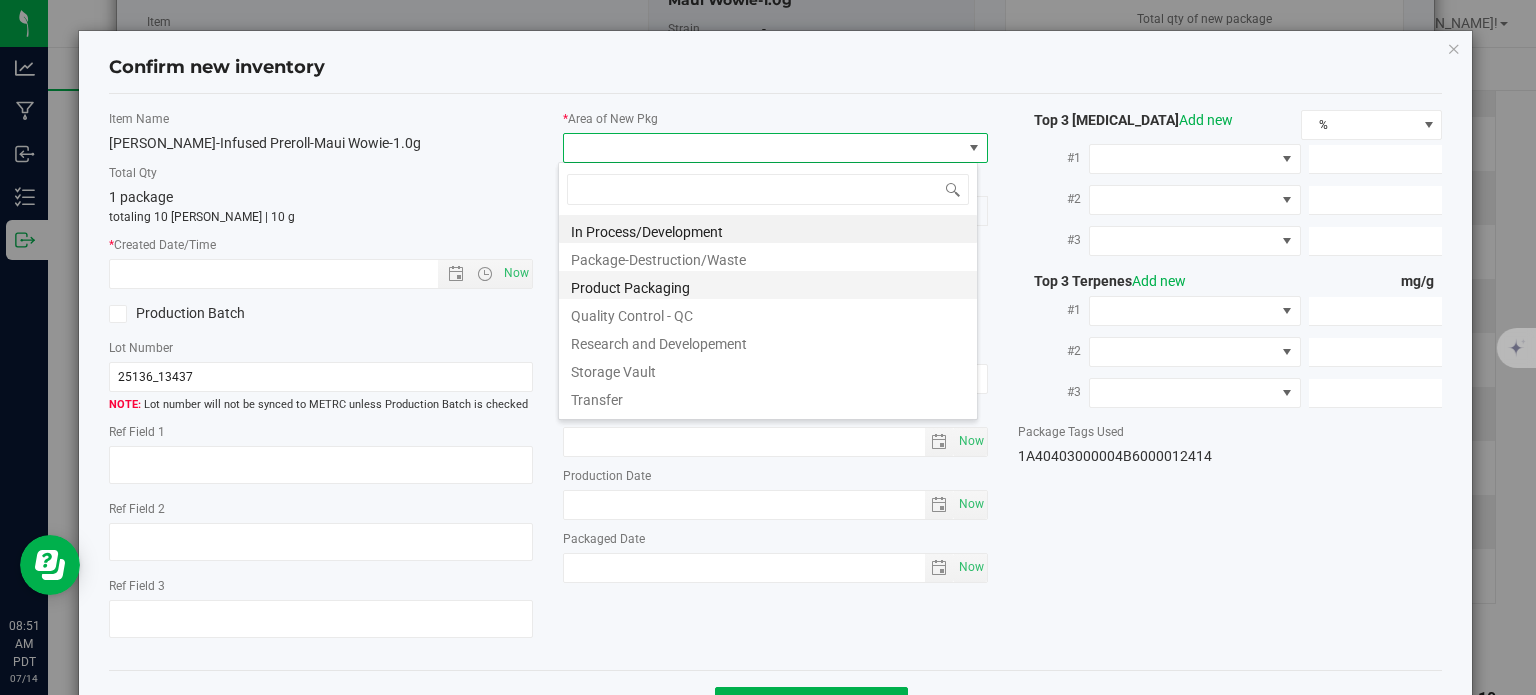 click on "Product Packaging" at bounding box center [768, 285] 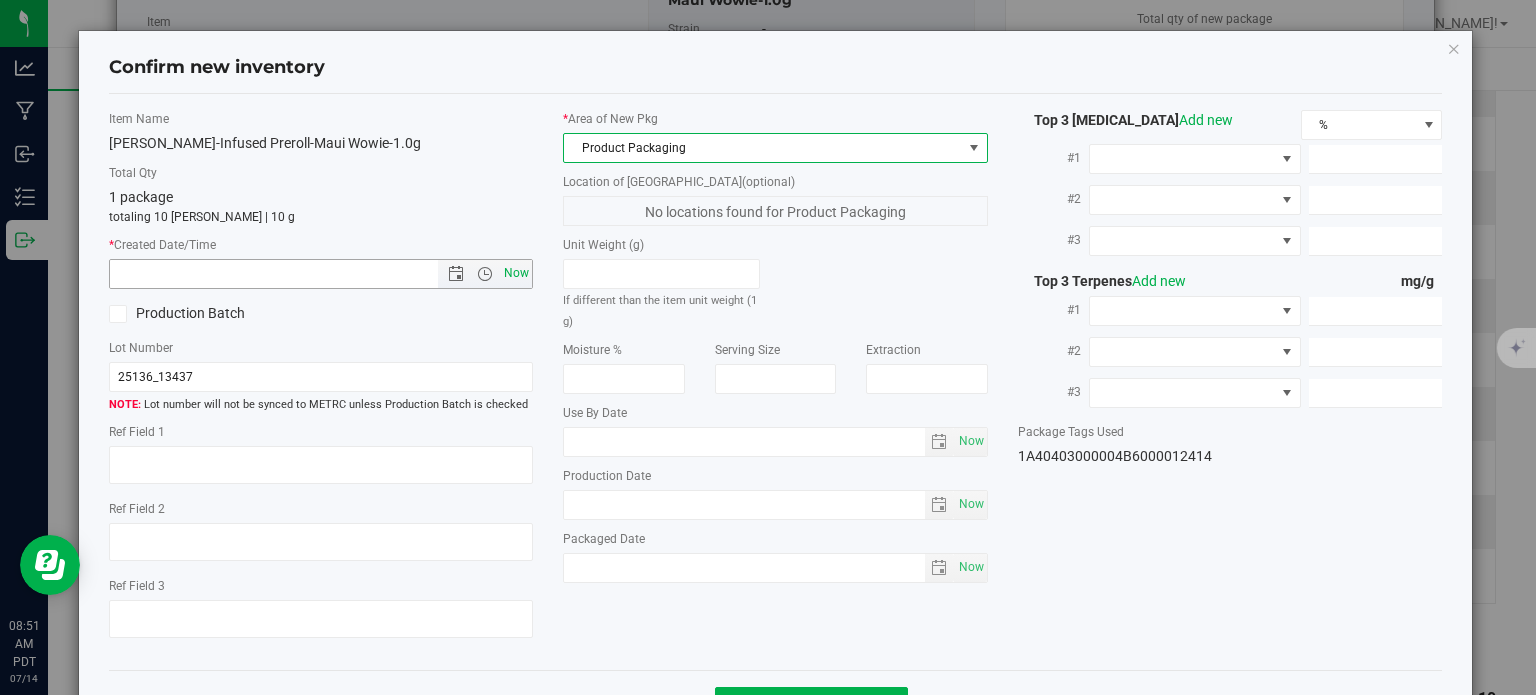 click on "Now" at bounding box center (517, 273) 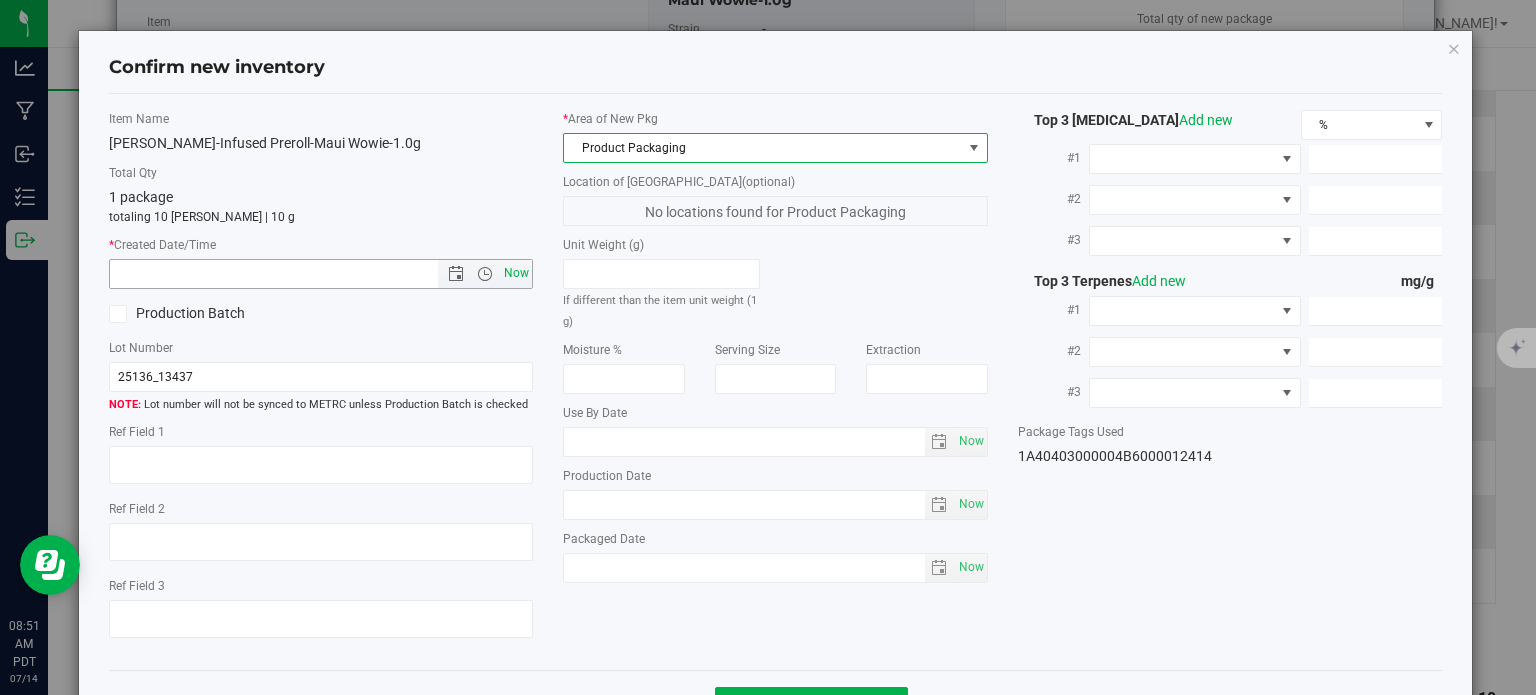 type on "7/14/2025 8:51 AM" 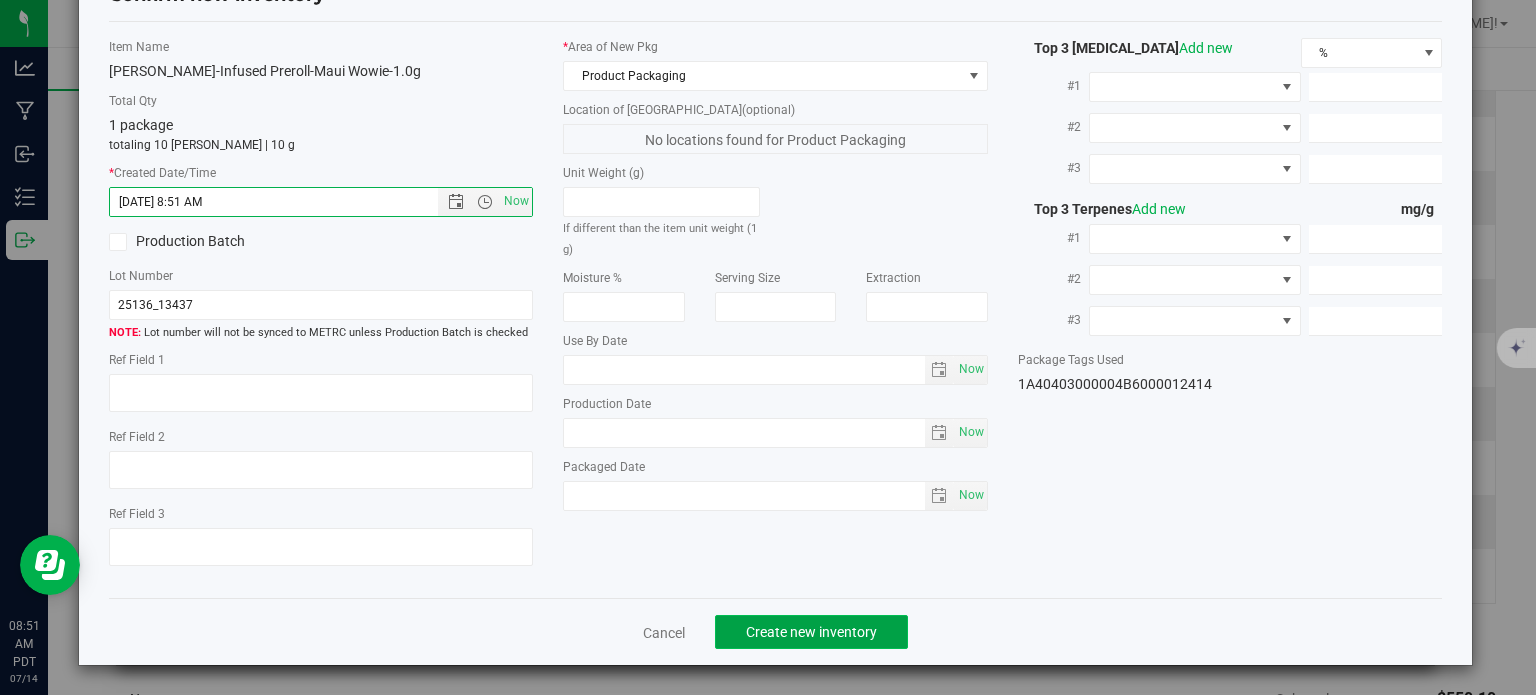 click on "Create new inventory" 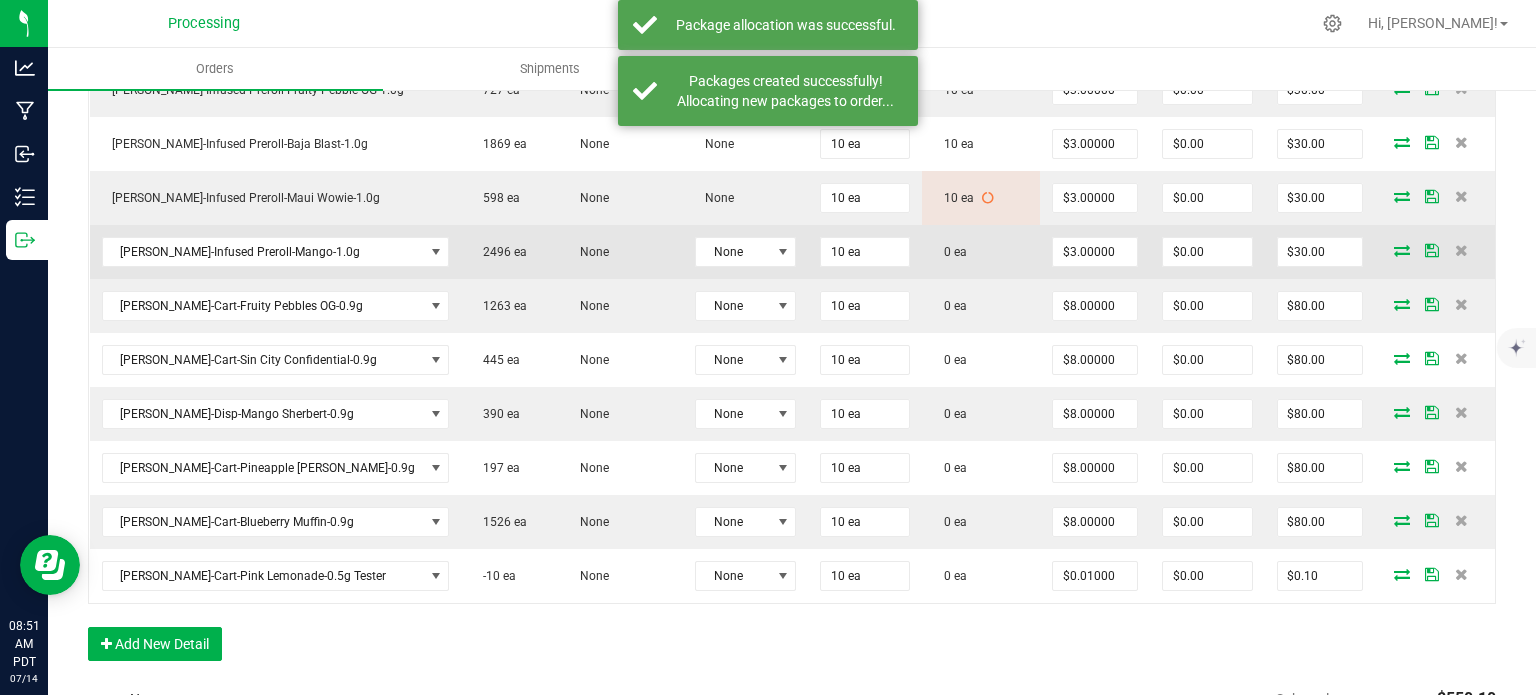 click at bounding box center (1402, 250) 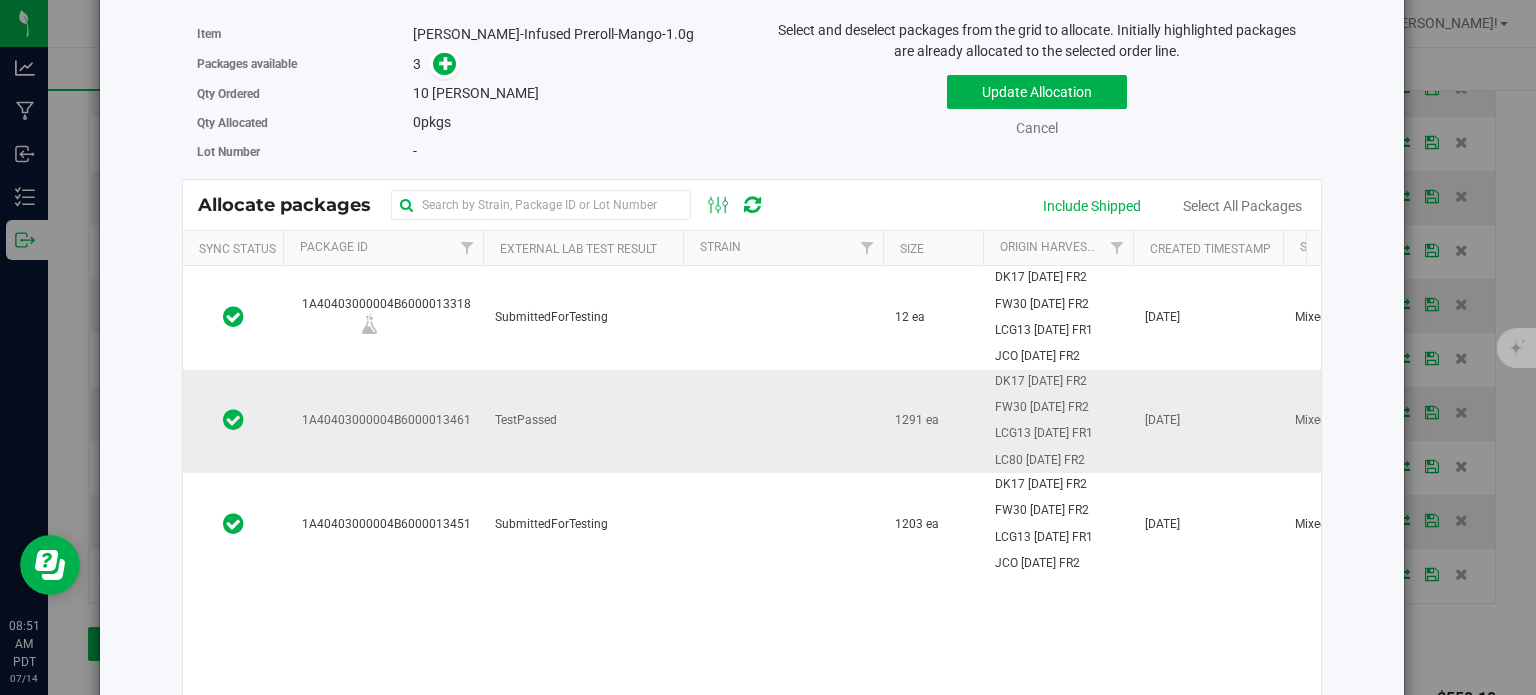 click on "1A40403000004B6000013461" at bounding box center (383, 420) 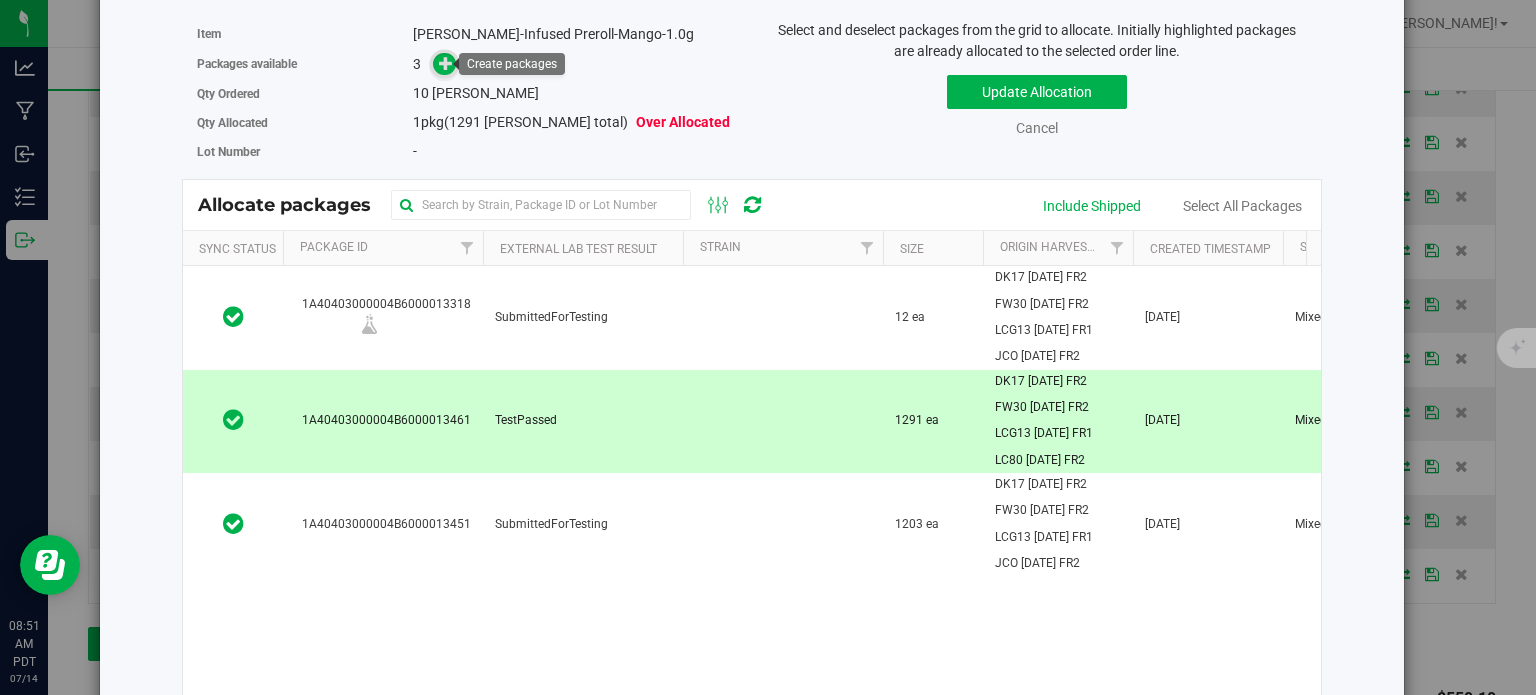 click at bounding box center [446, 63] 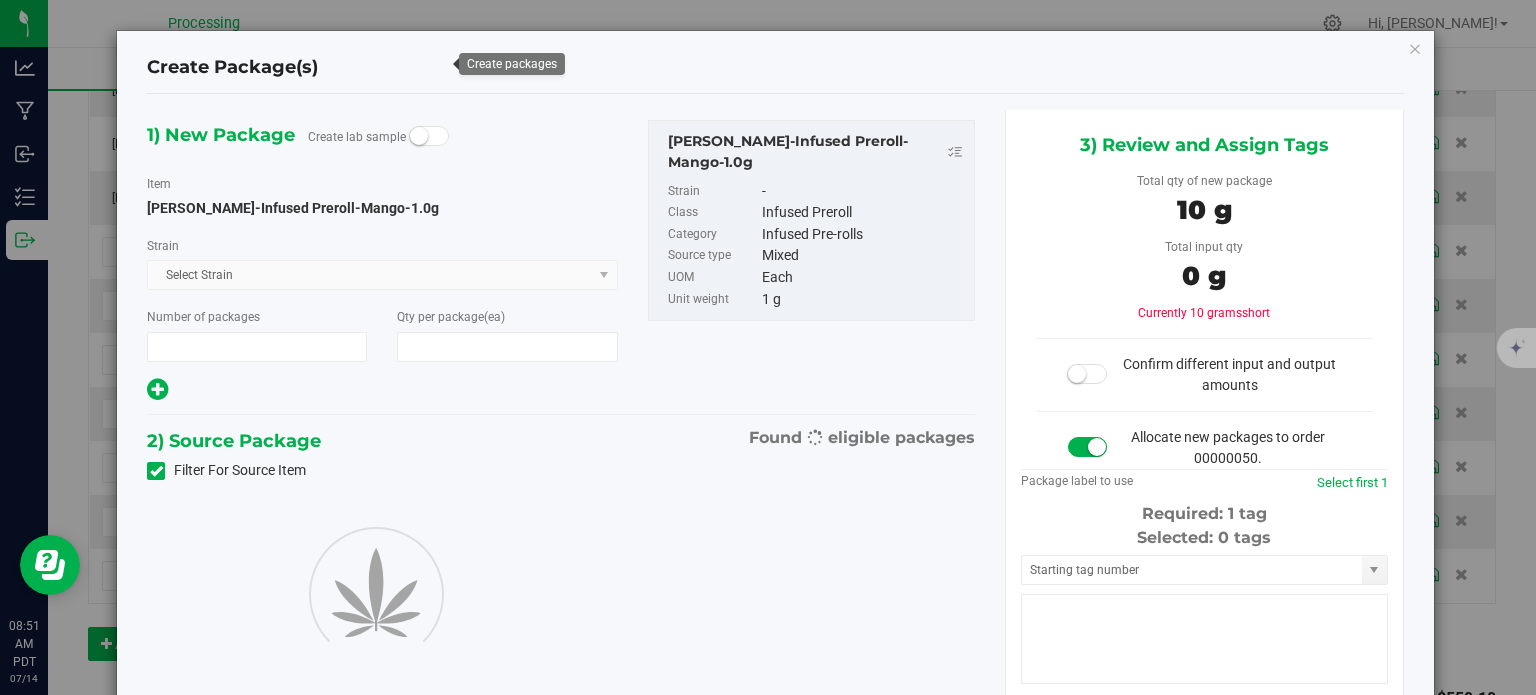 type on "1" 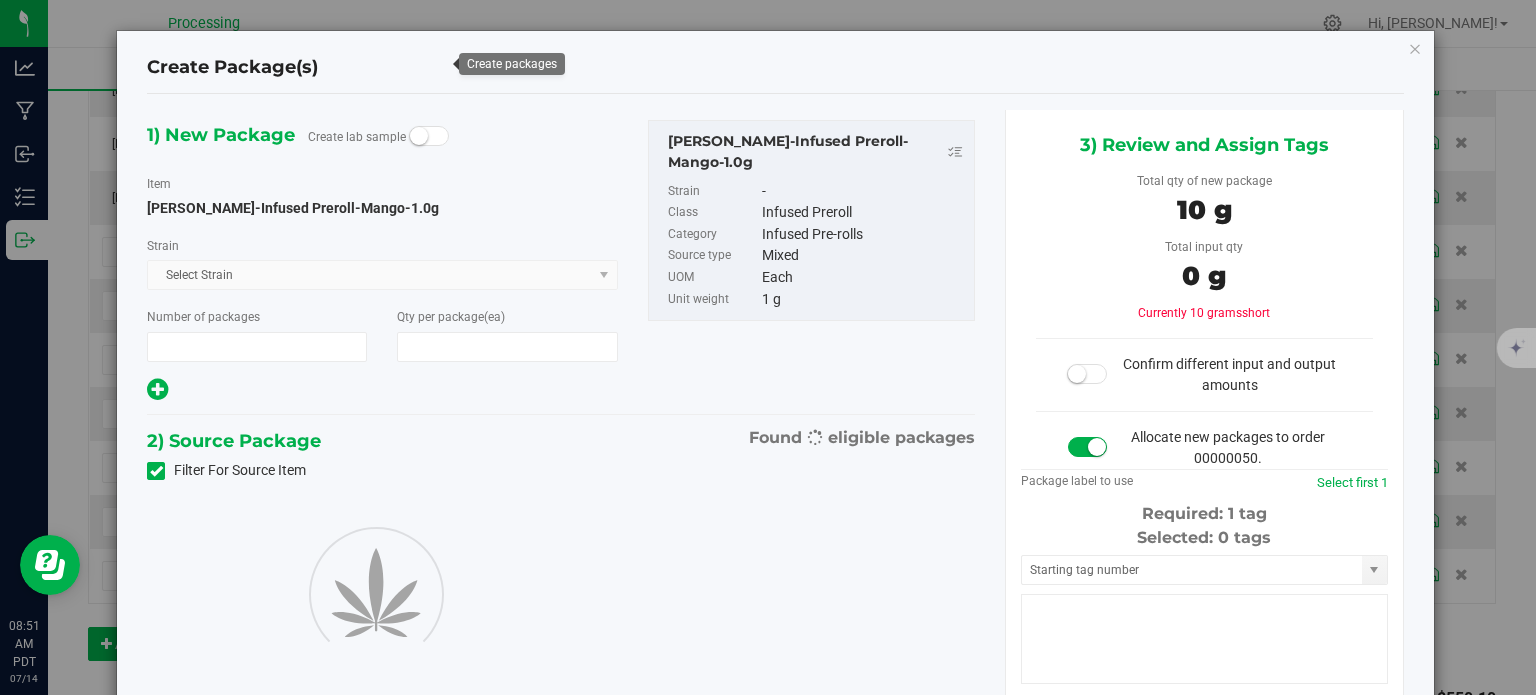 type on "10" 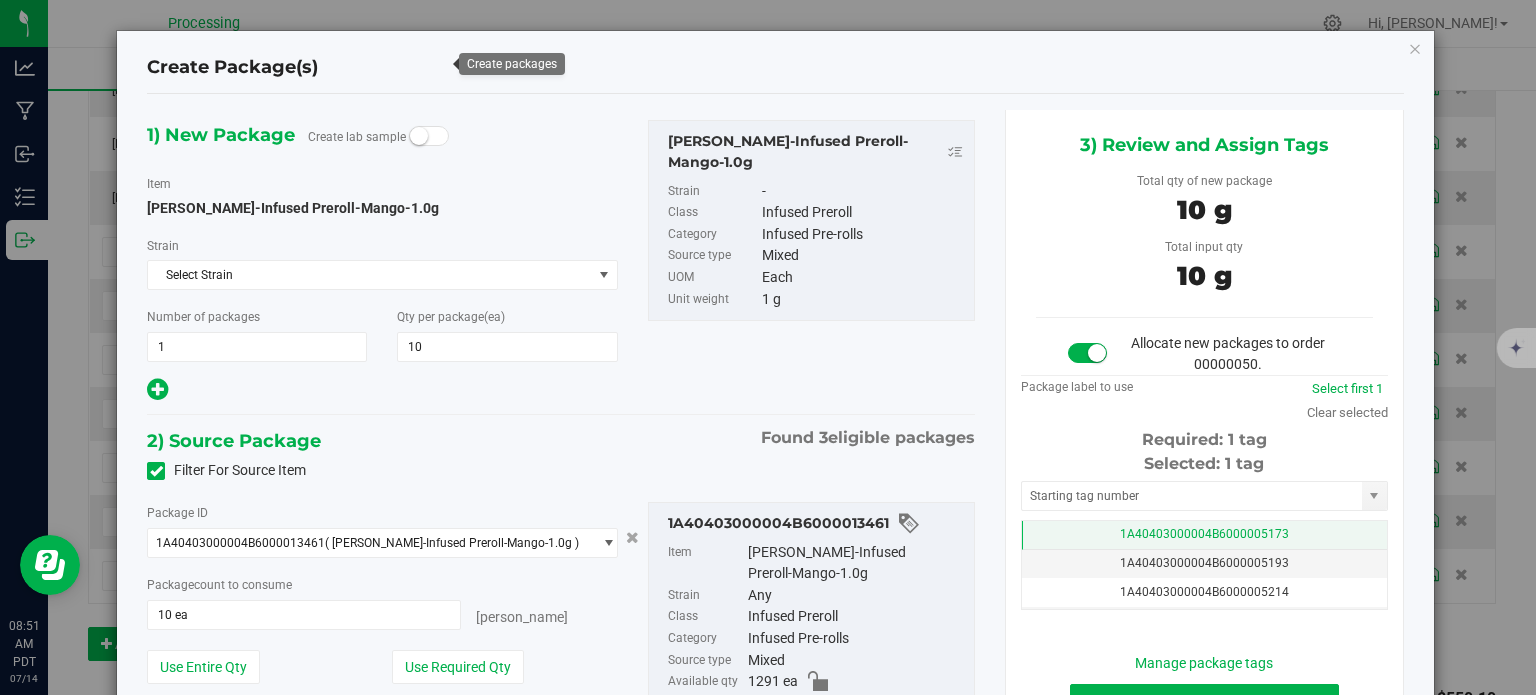 click on "1A40403000004B6000005173" at bounding box center [1204, 535] 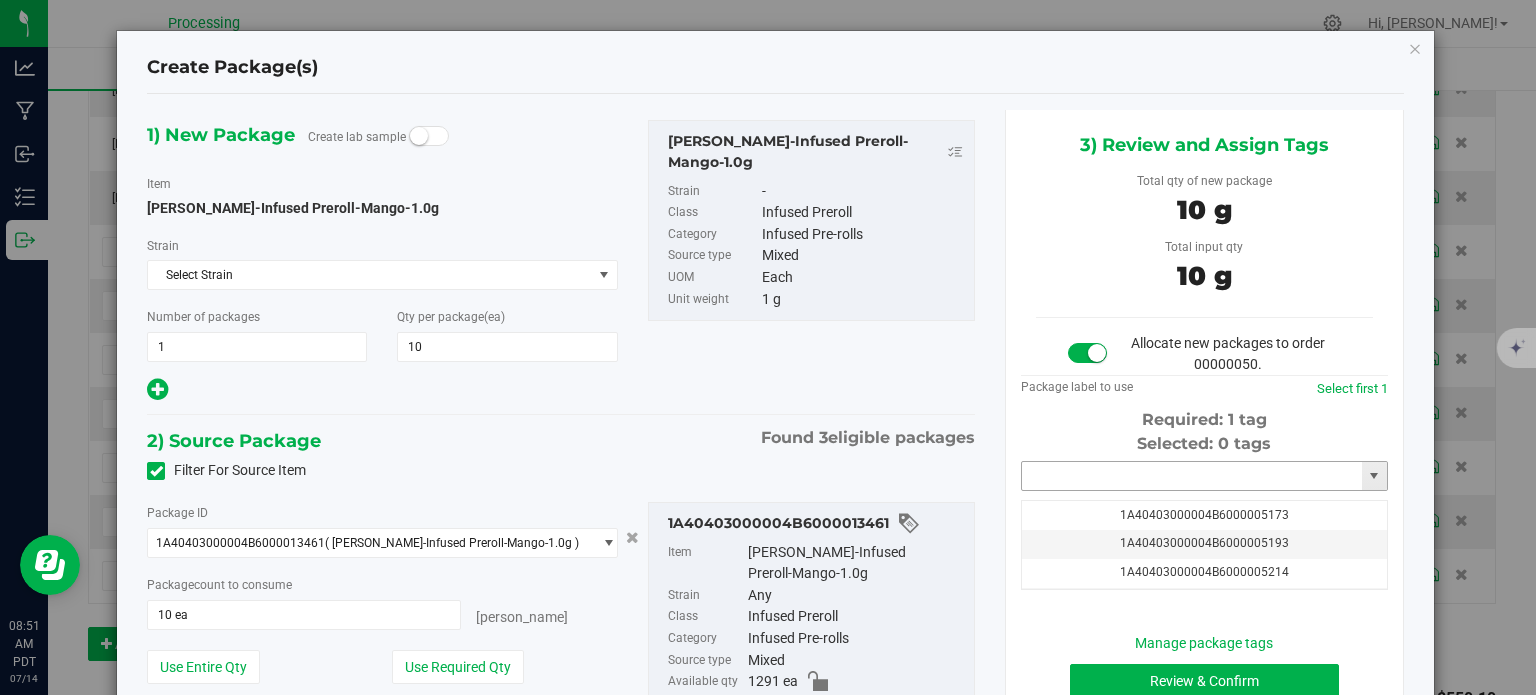 click at bounding box center (1192, 476) 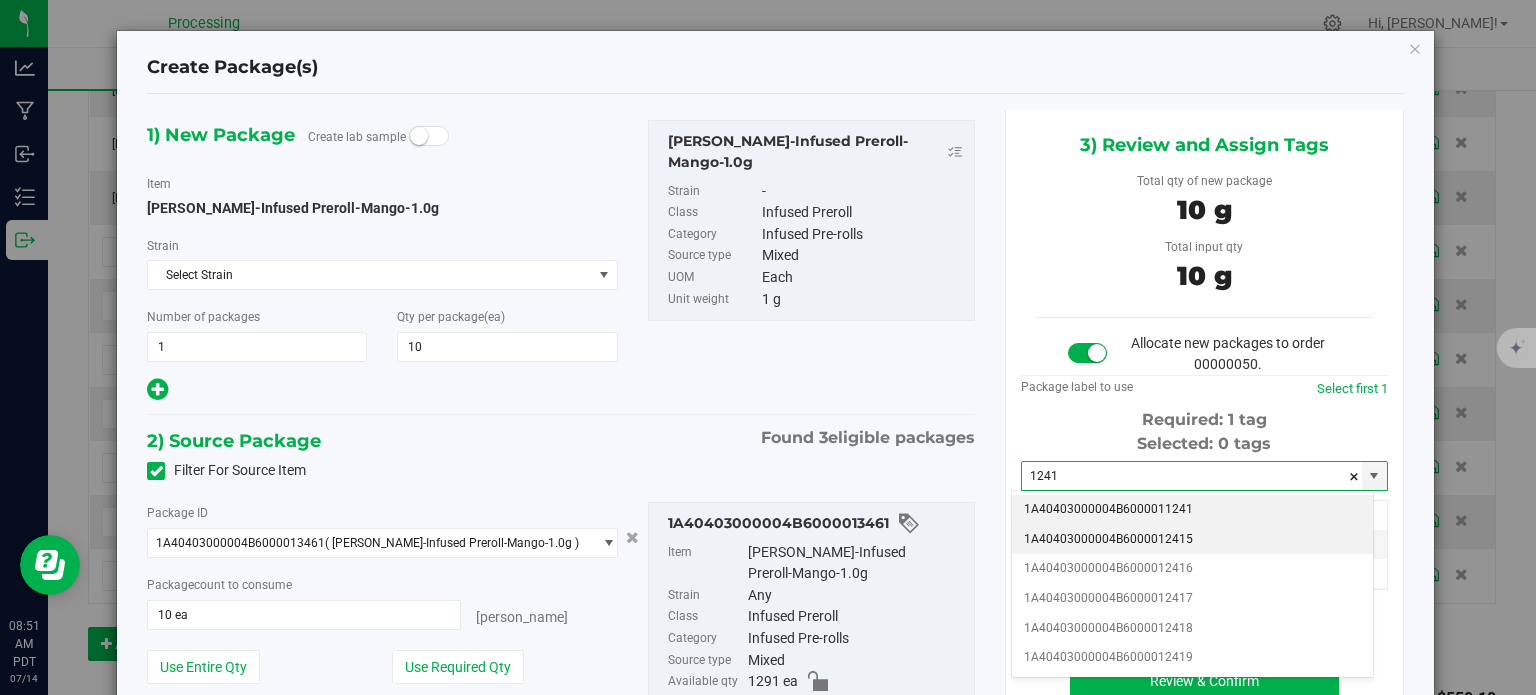 click on "1A40403000004B6000012415" at bounding box center (1192, 540) 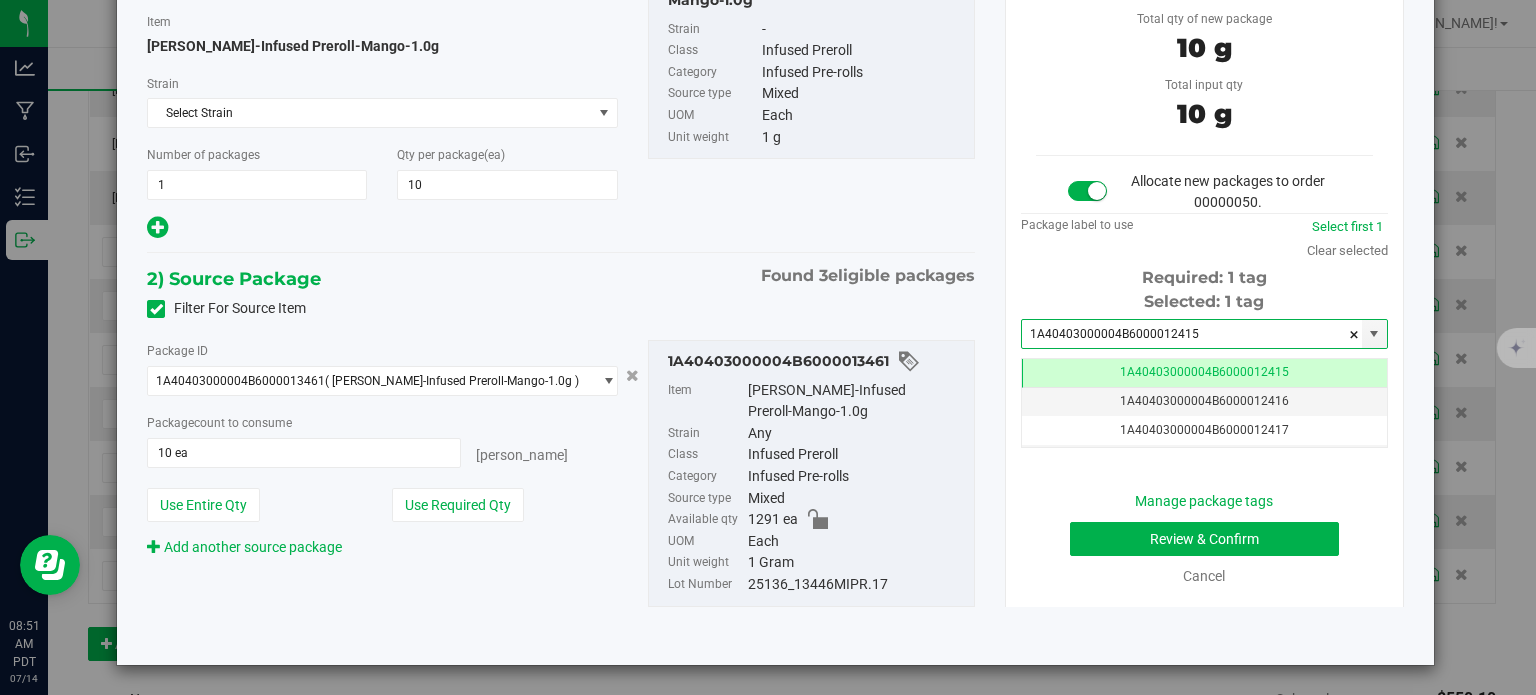 type on "1A40403000004B6000012415" 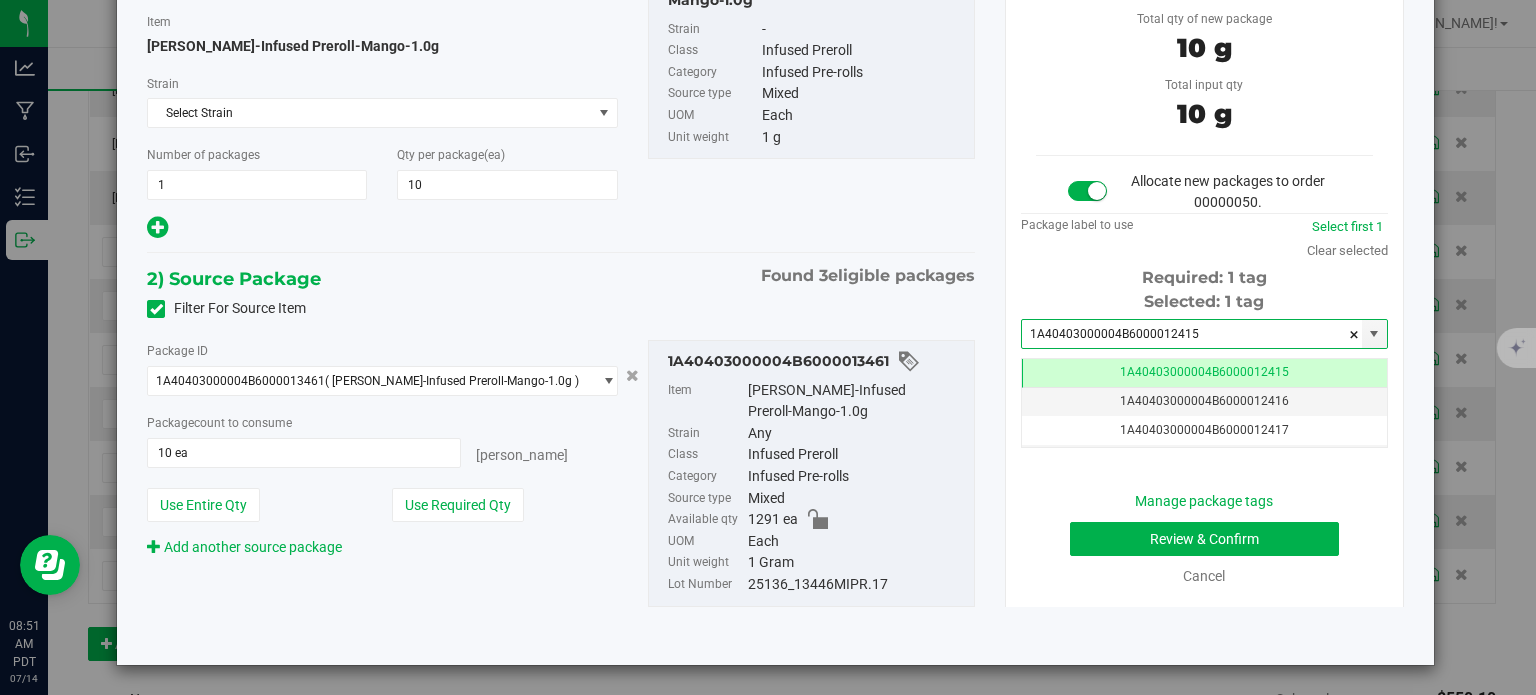 click on "Manage package tags
Review & Confirm
Cancel" at bounding box center (1204, 539) 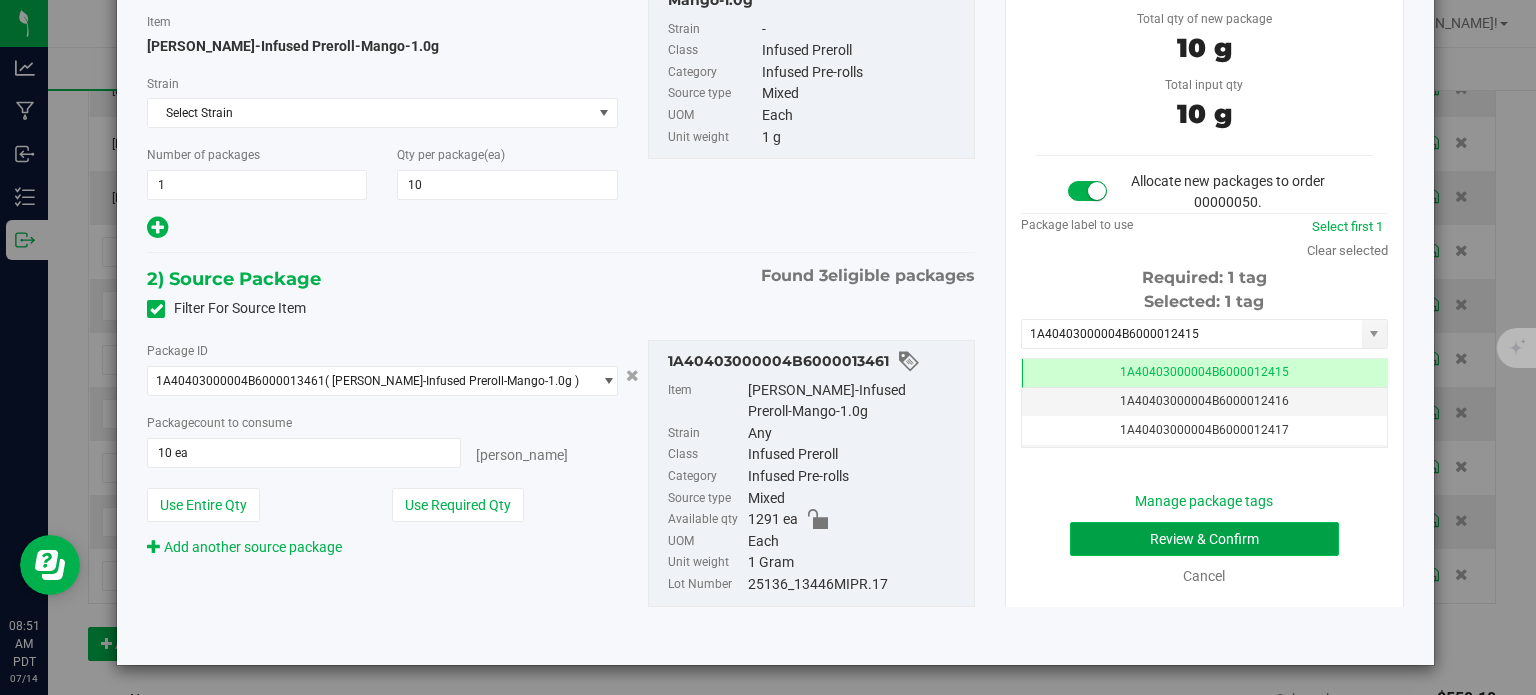 click on "Review & Confirm" at bounding box center (1204, 539) 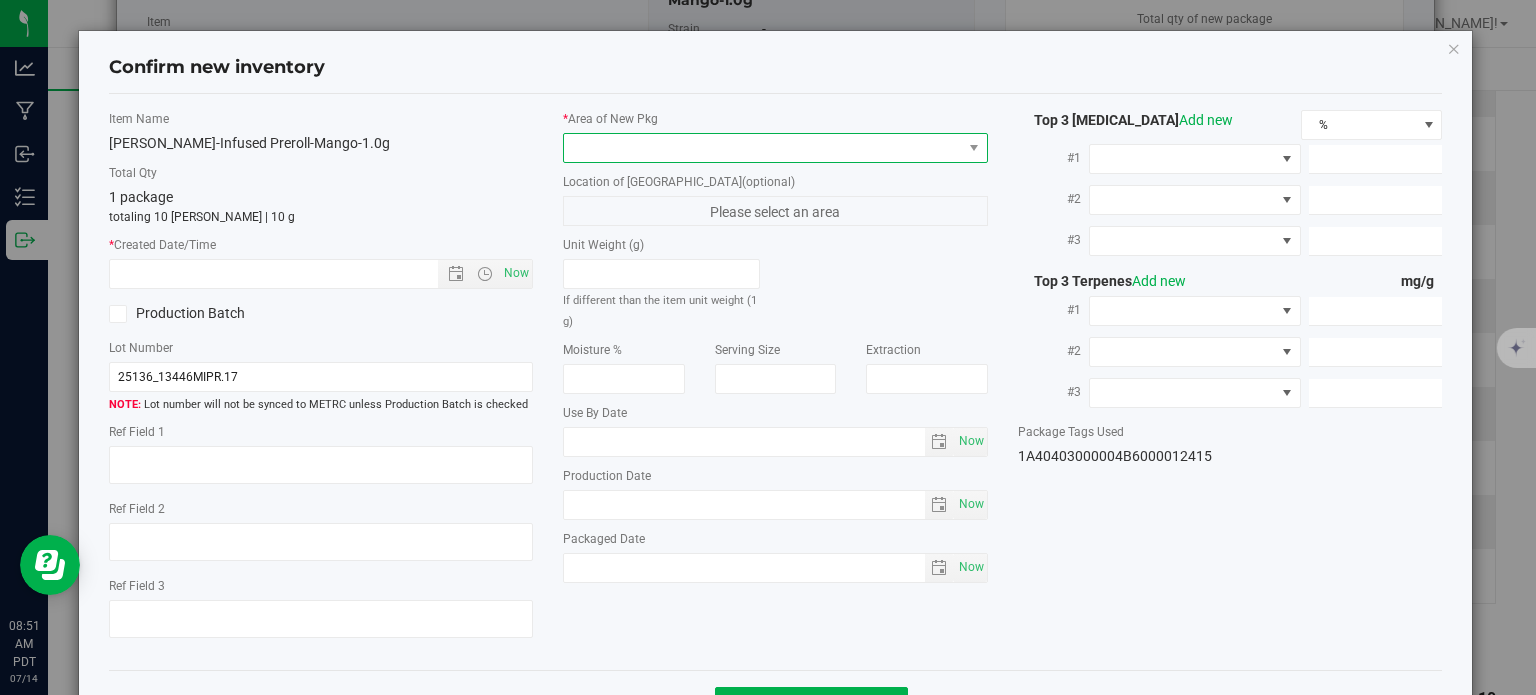 click at bounding box center (763, 148) 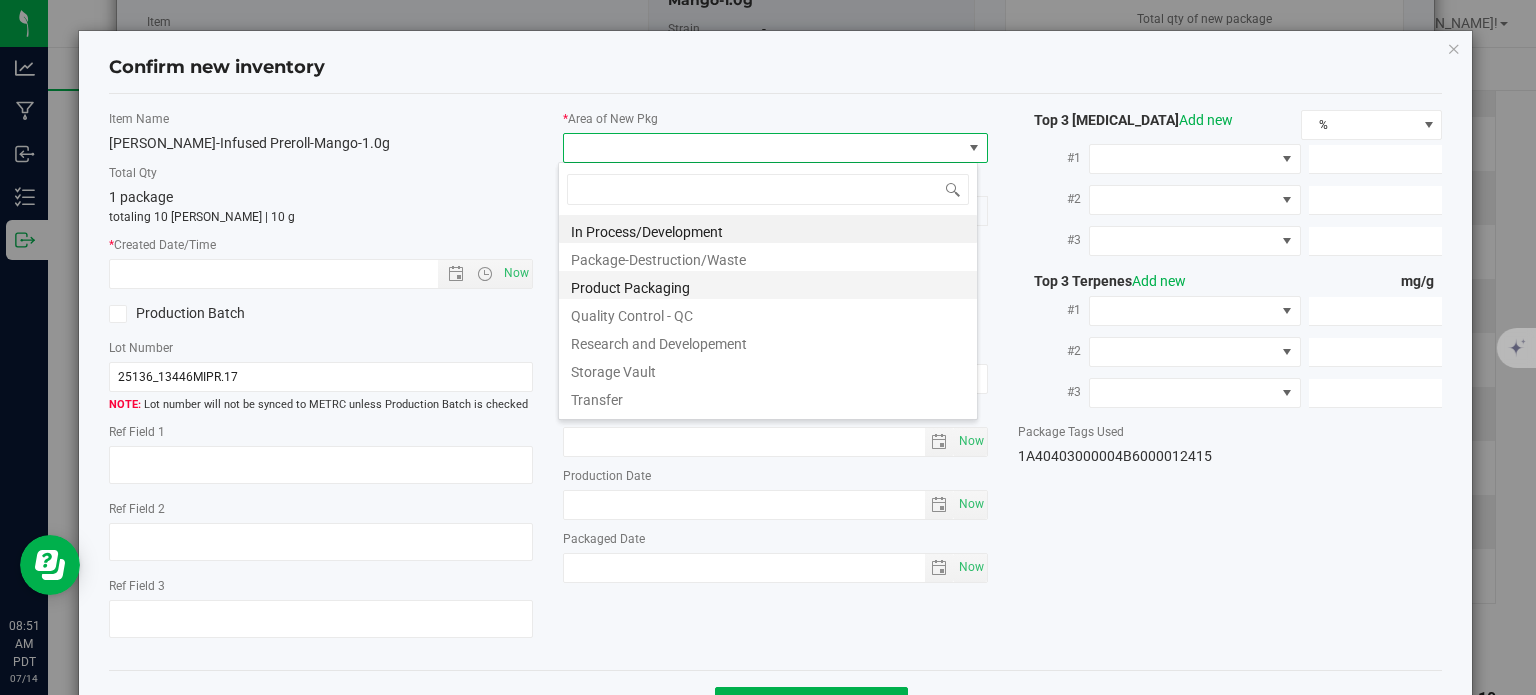 click on "Product Packaging" at bounding box center (768, 285) 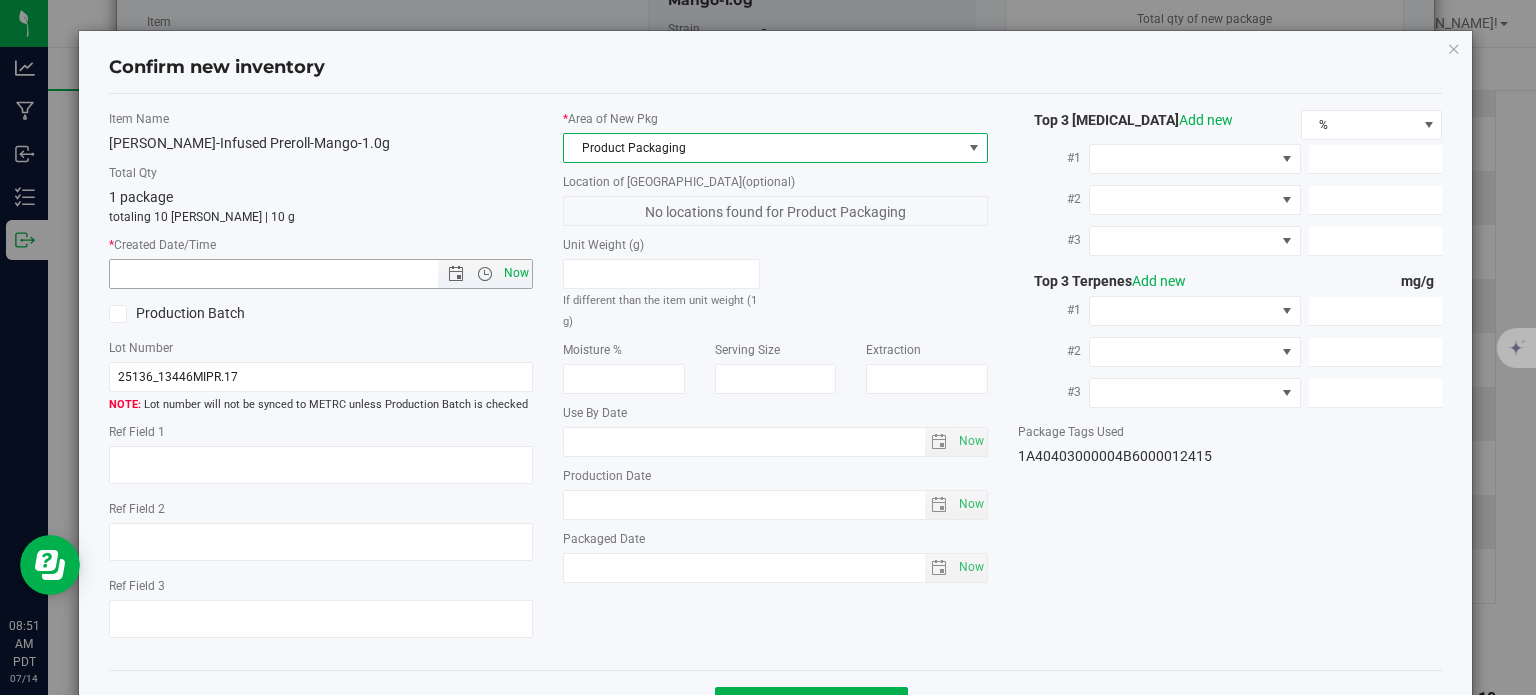 click on "Now" at bounding box center [517, 273] 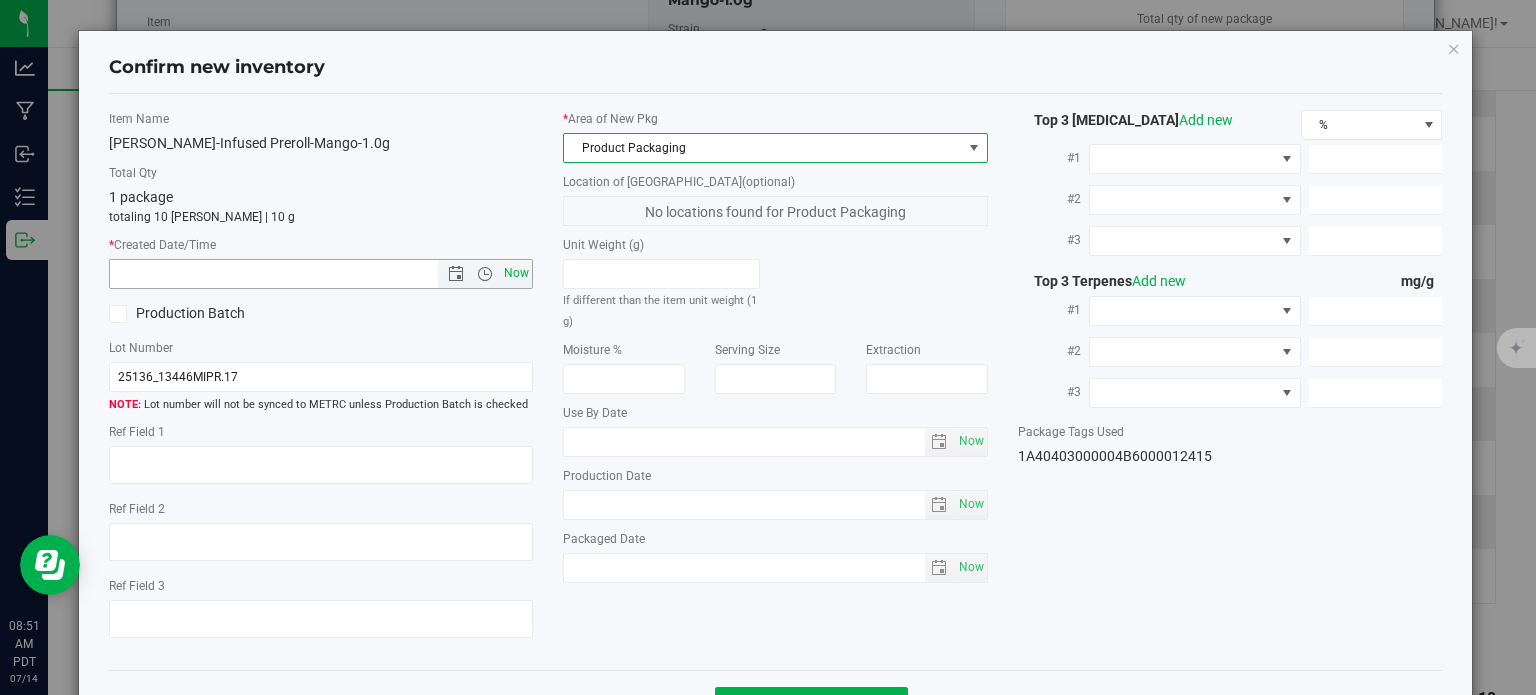 type on "7/14/2025 8:51 AM" 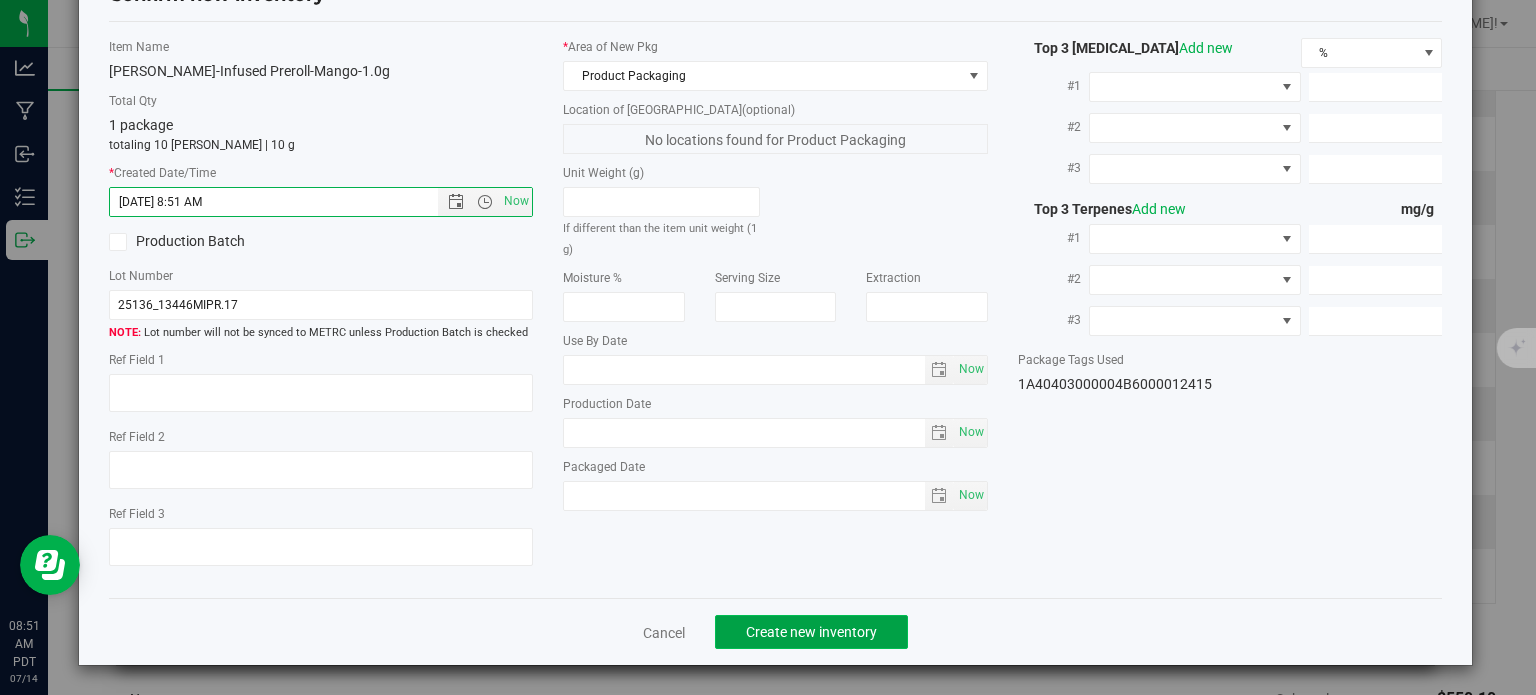click on "Create new inventory" 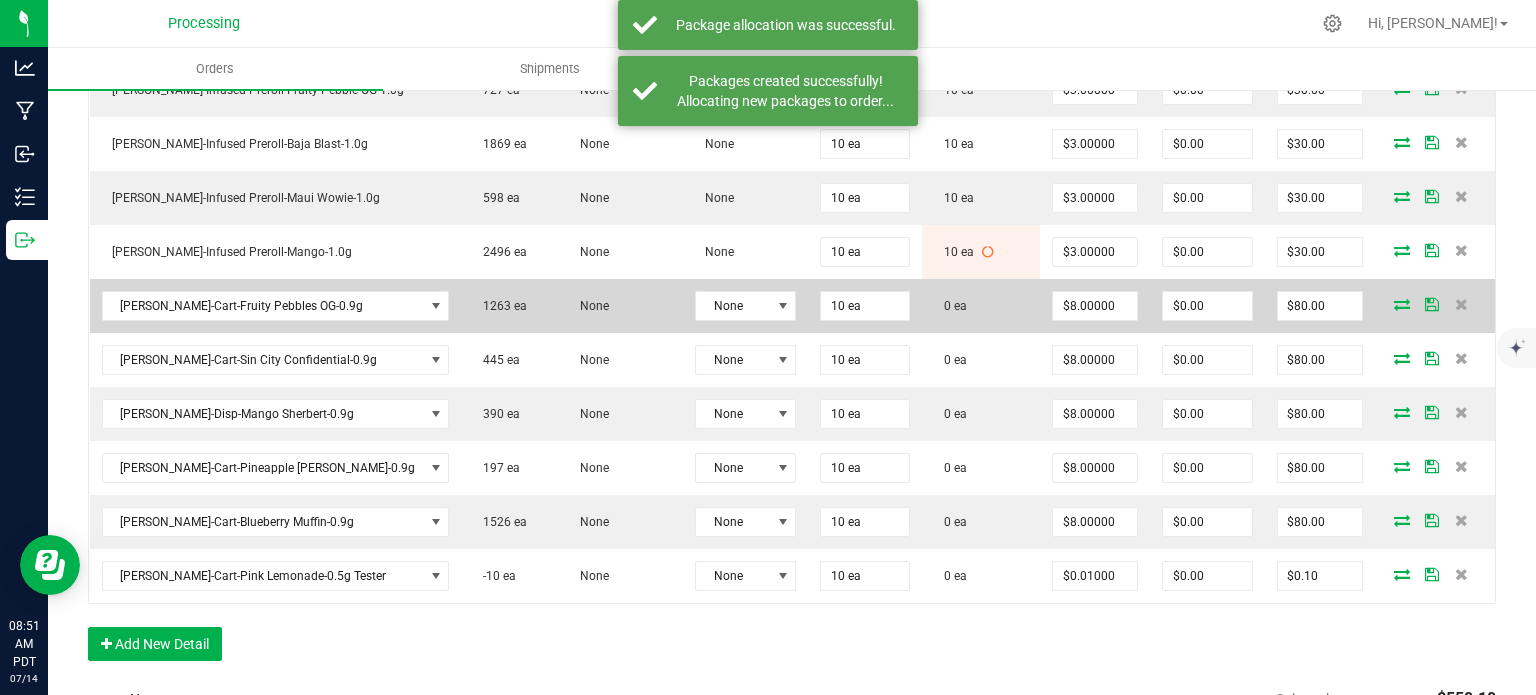 click at bounding box center [1402, 304] 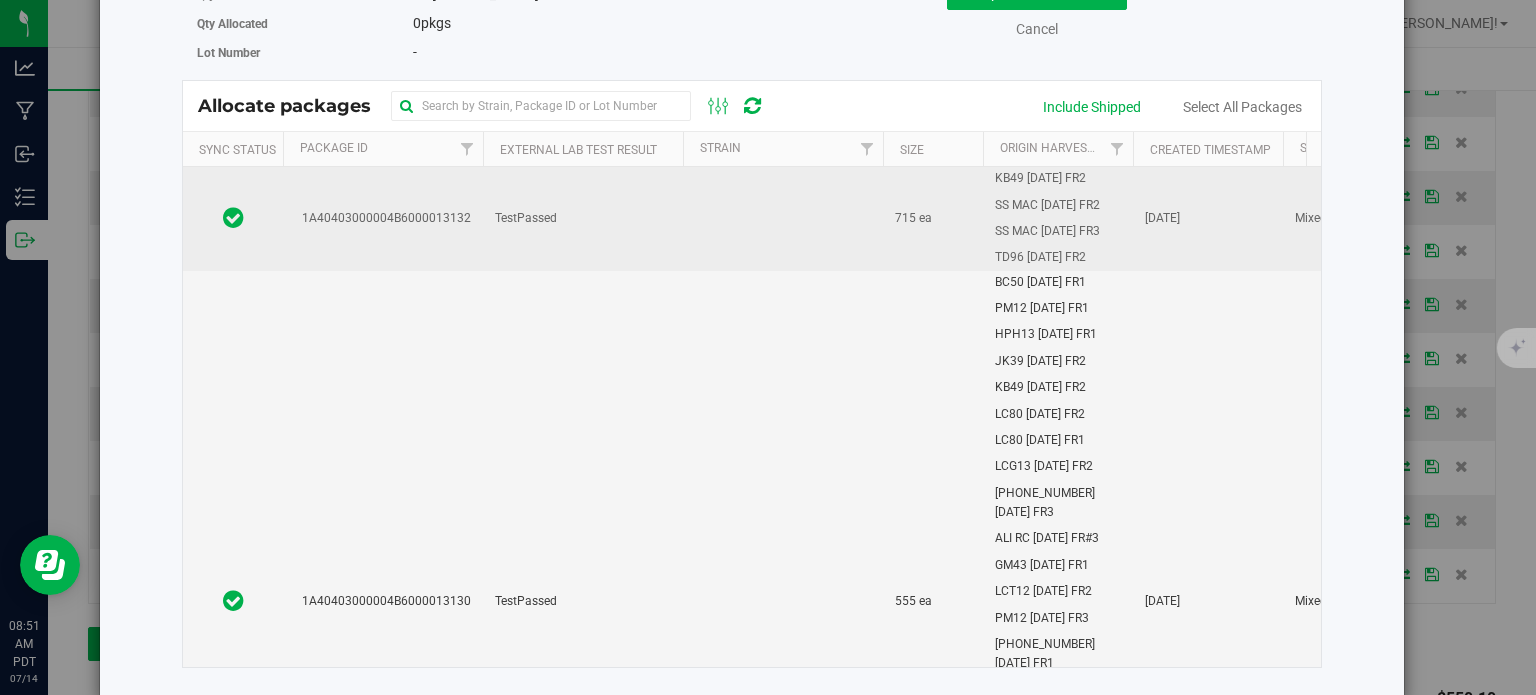 click on "1A40403000004B6000013132" at bounding box center (383, 218) 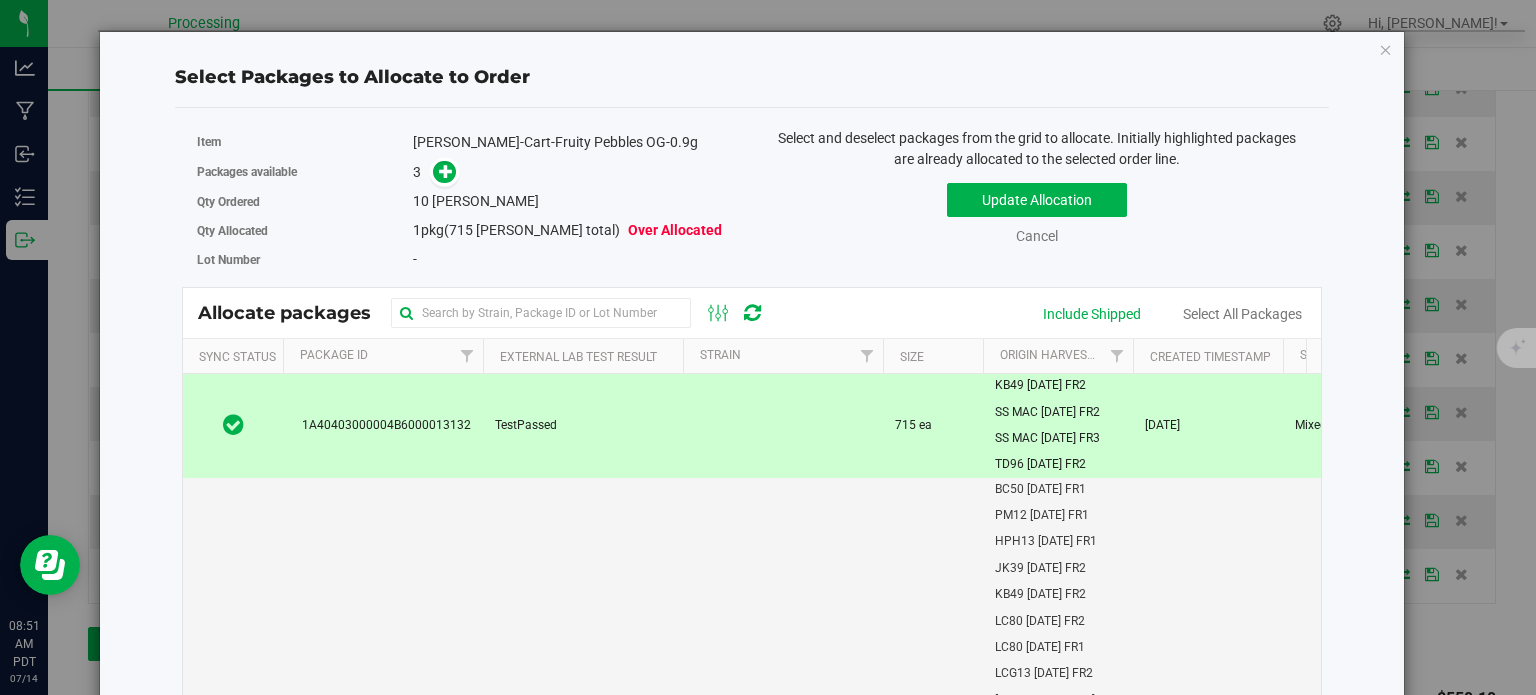 click on "Item
HUST-Cart-Fruity Pebbles OG-0.9g" at bounding box center (467, 142) 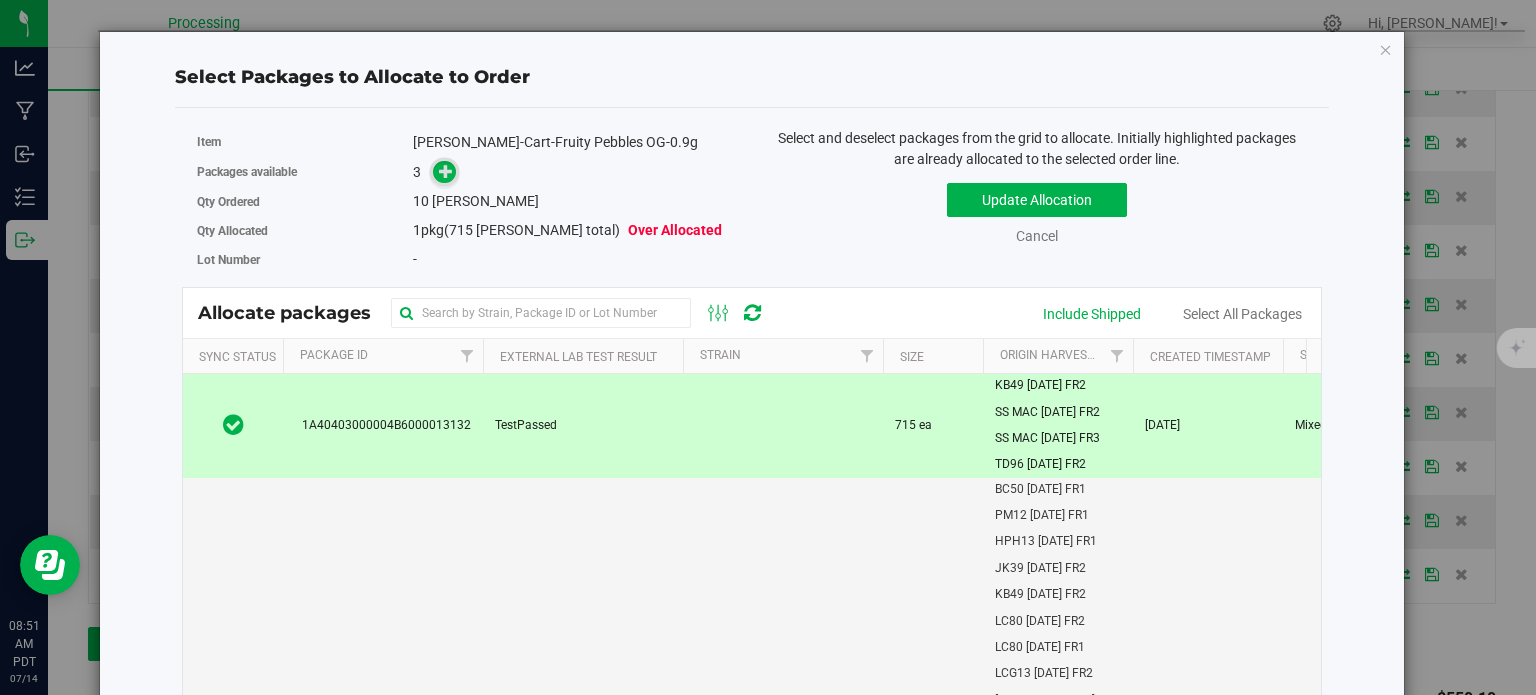 click at bounding box center (446, 171) 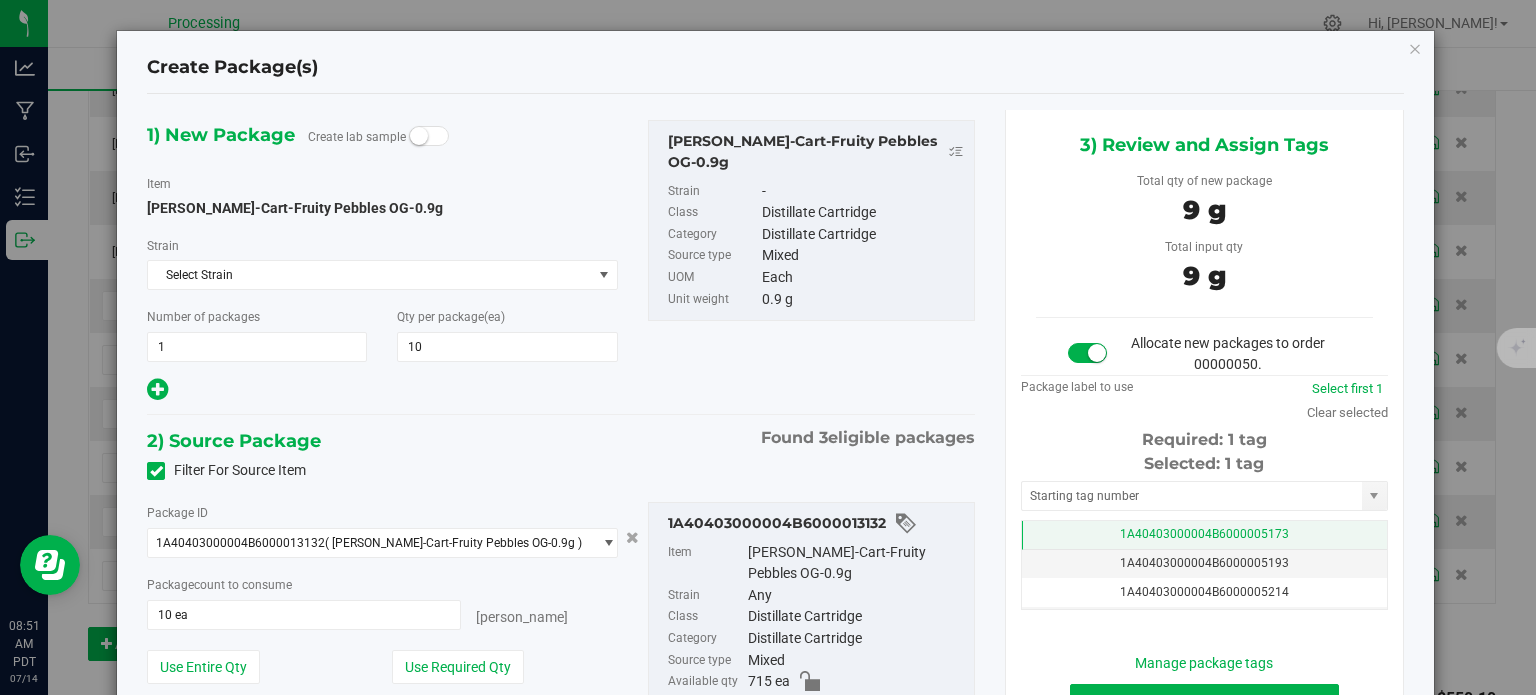 click on "1A40403000004B6000005173" at bounding box center [1204, 534] 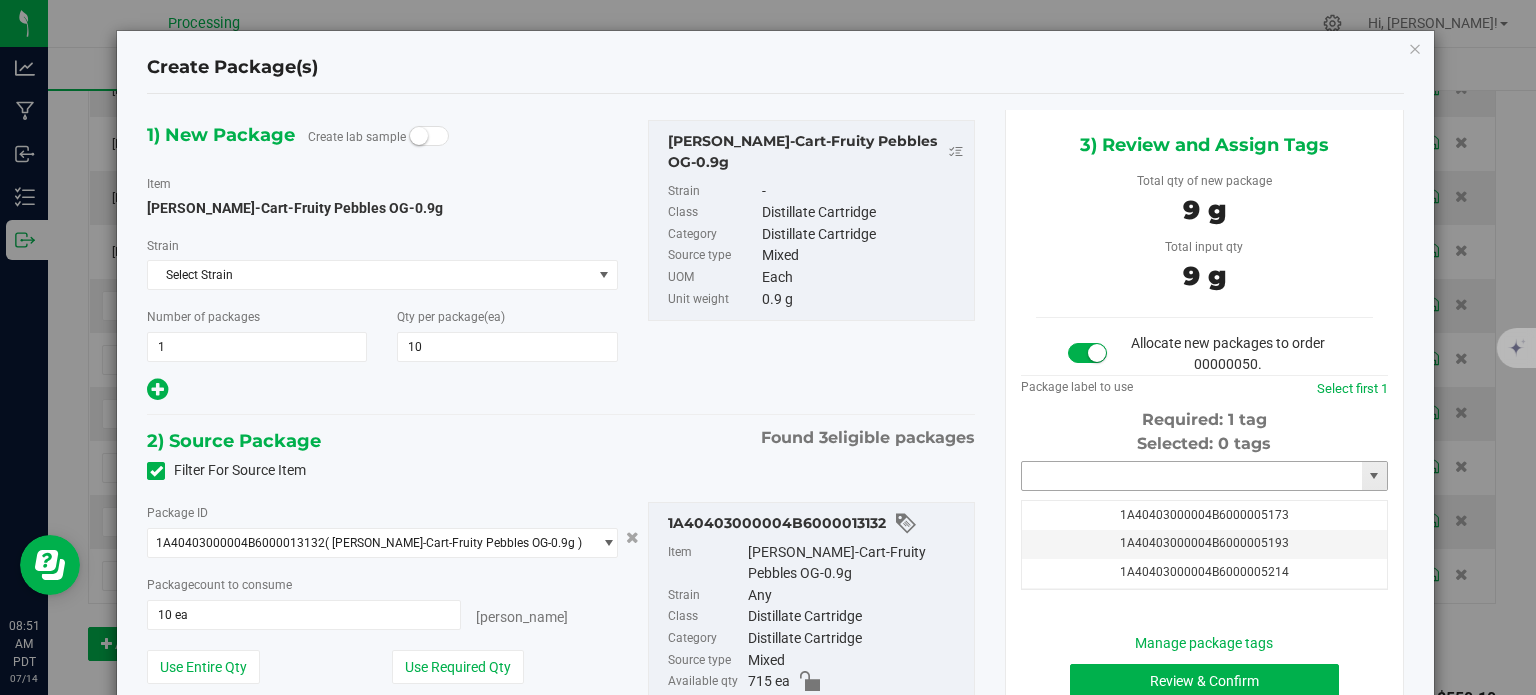 click at bounding box center [1192, 476] 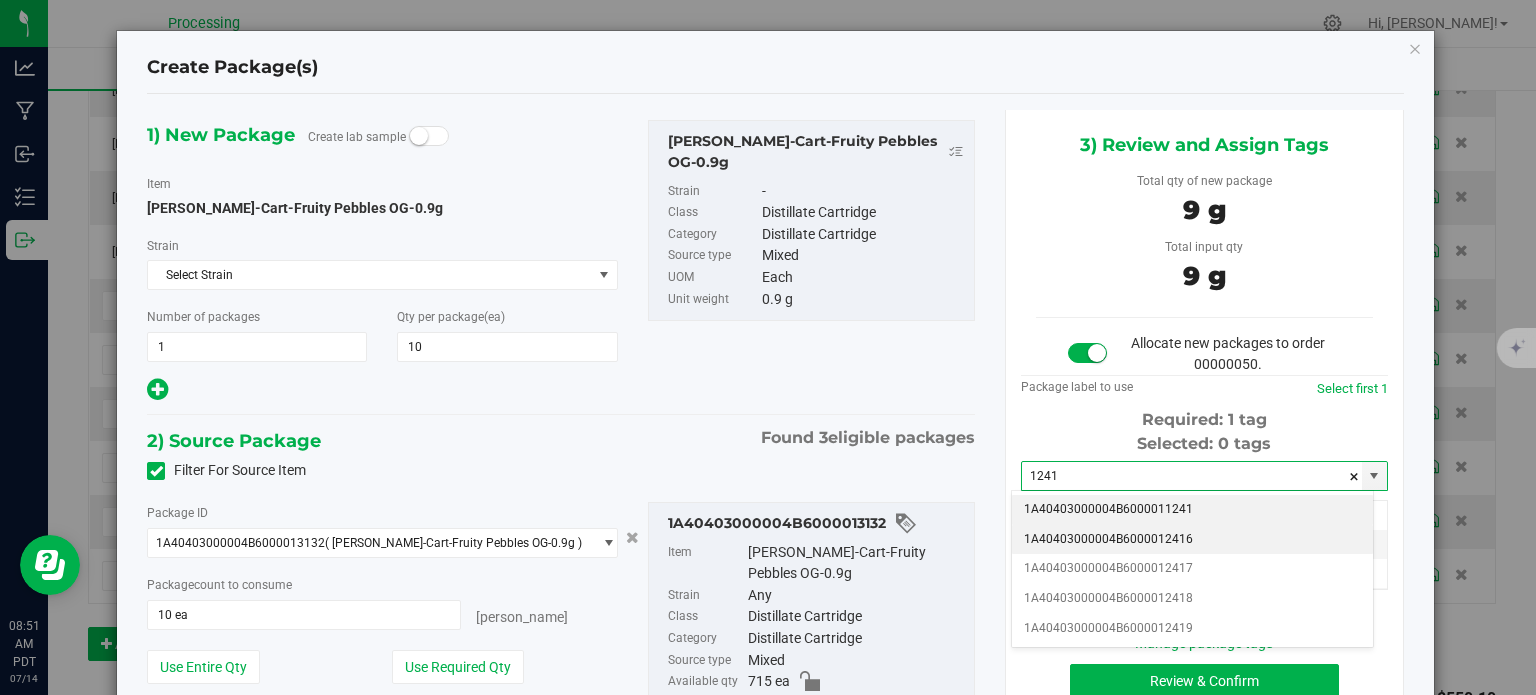 click on "1A40403000004B6000012416" at bounding box center [1192, 540] 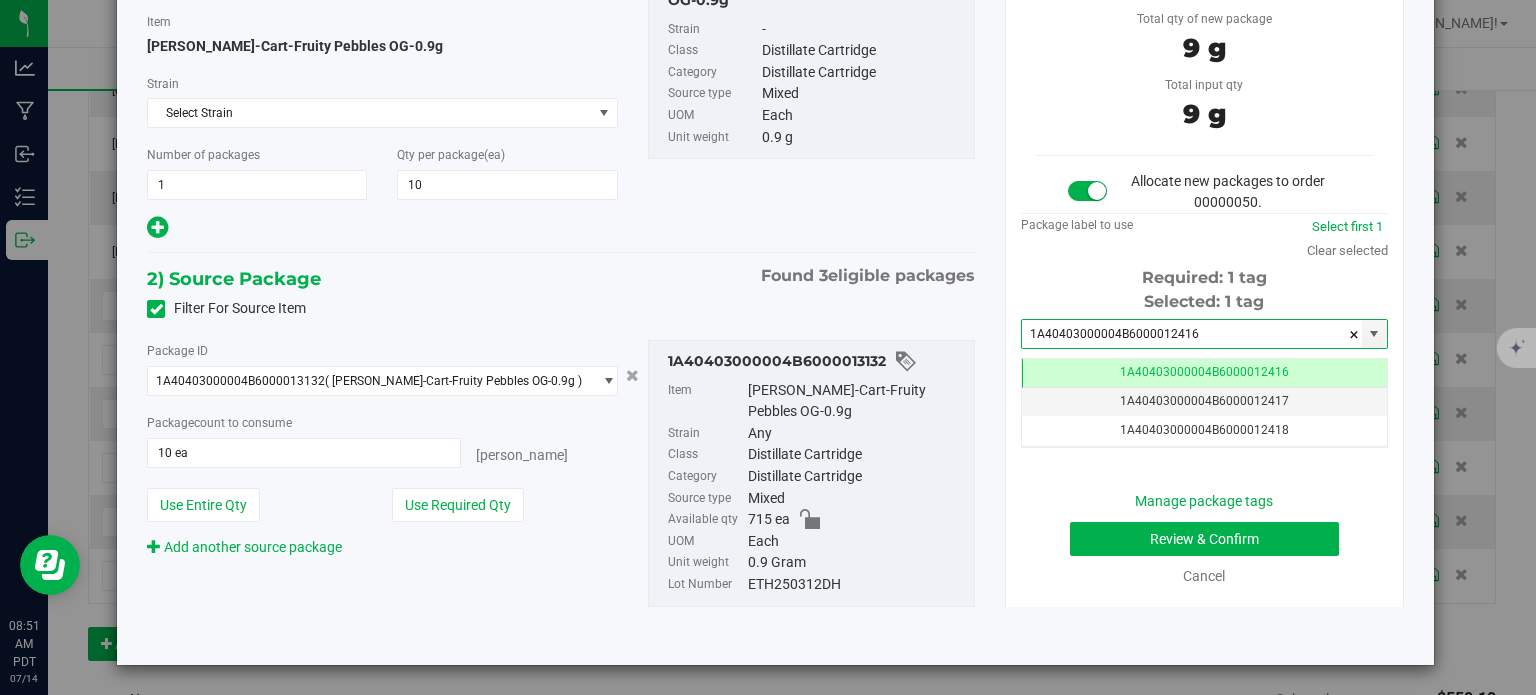 type on "1A40403000004B6000012416" 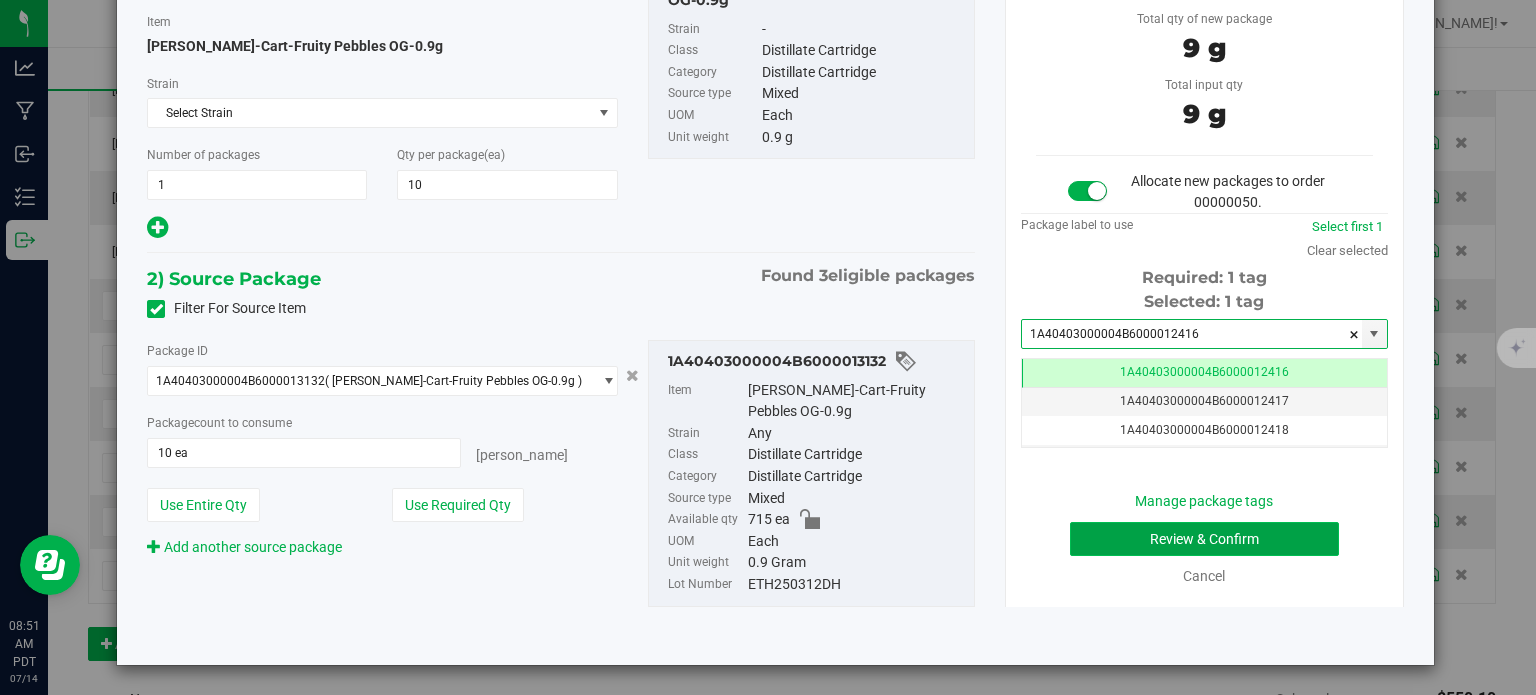 click on "Review & Confirm" at bounding box center (1204, 539) 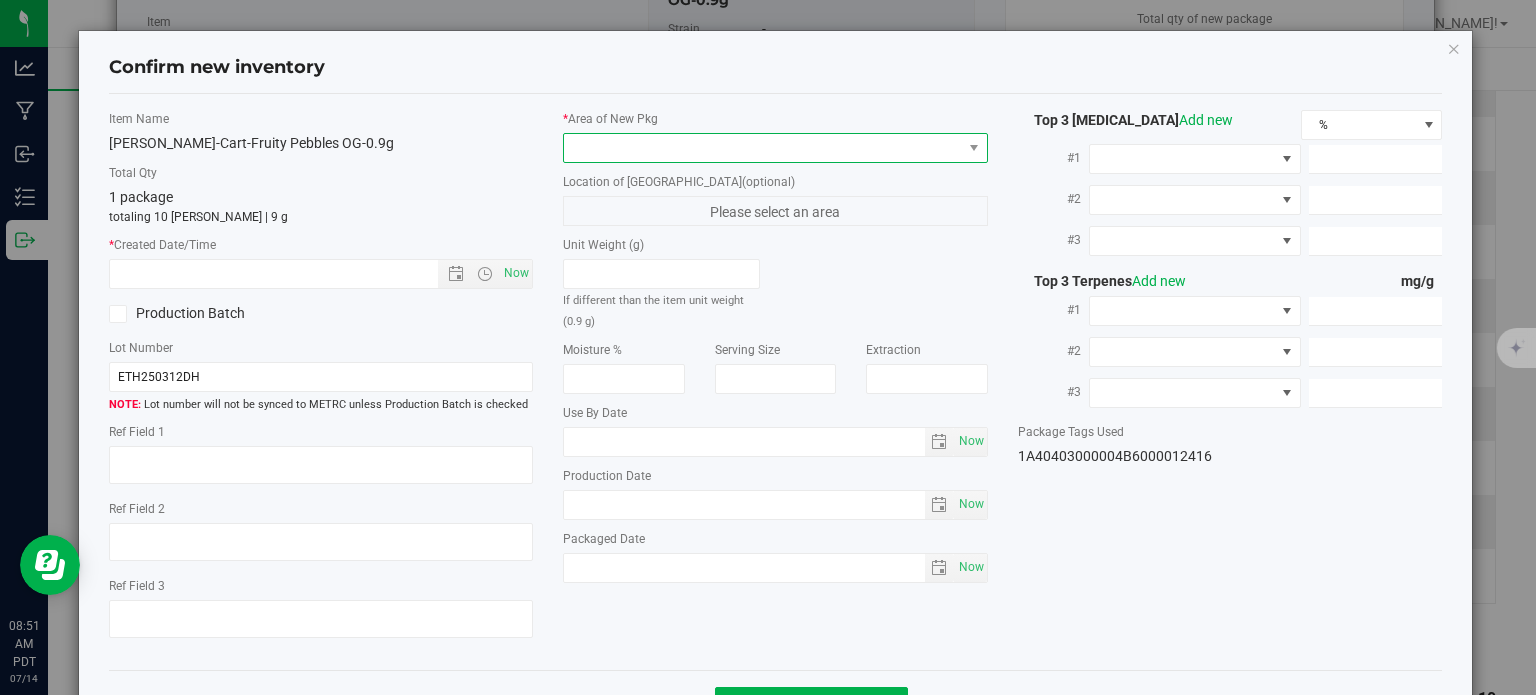 click at bounding box center (763, 148) 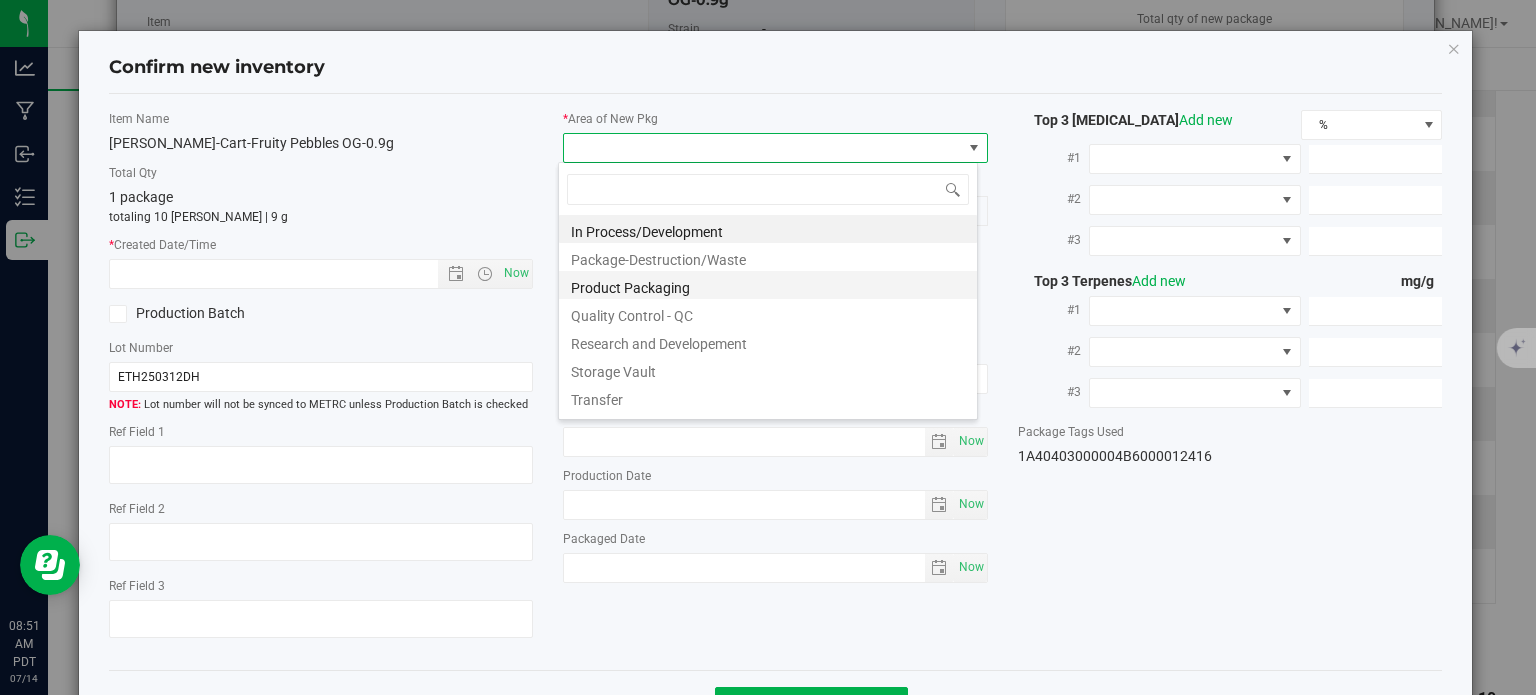click on "Product Packaging" at bounding box center (768, 285) 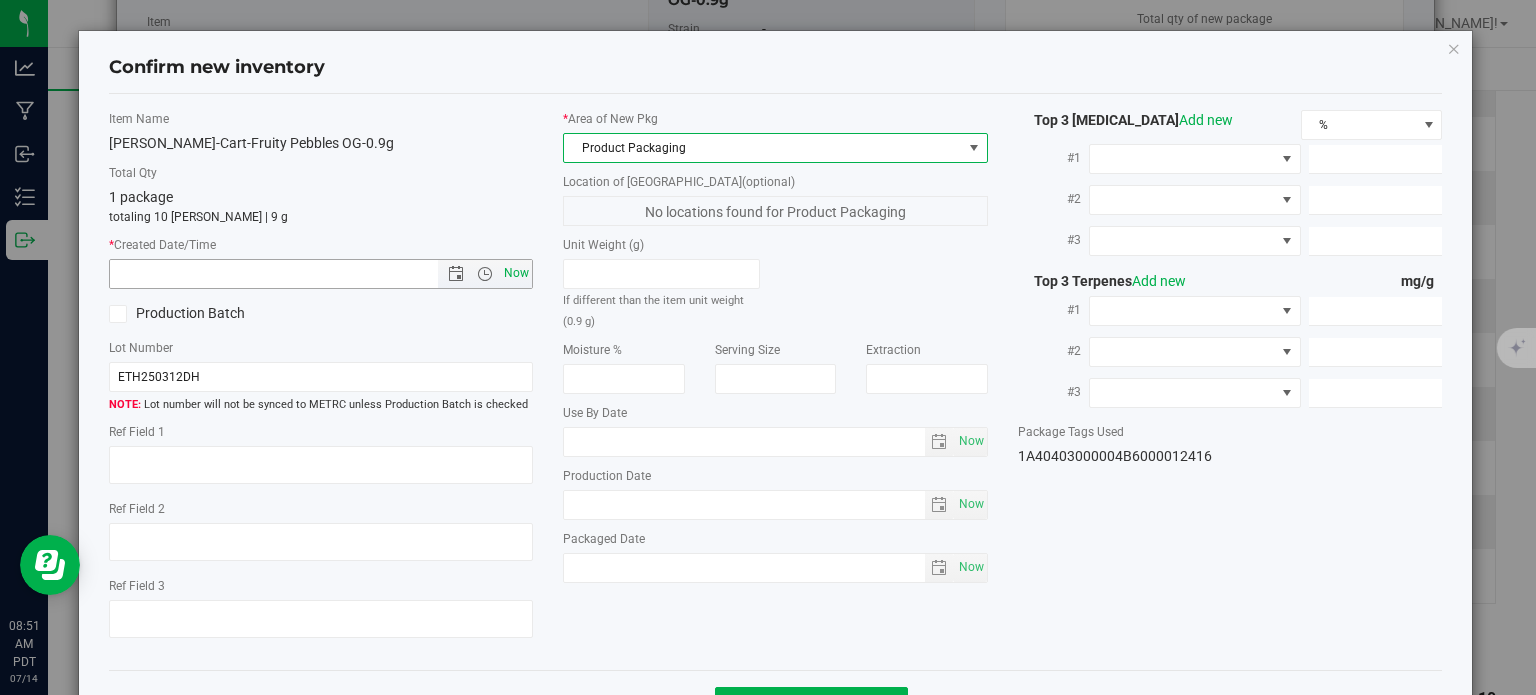 click on "Now" at bounding box center [517, 273] 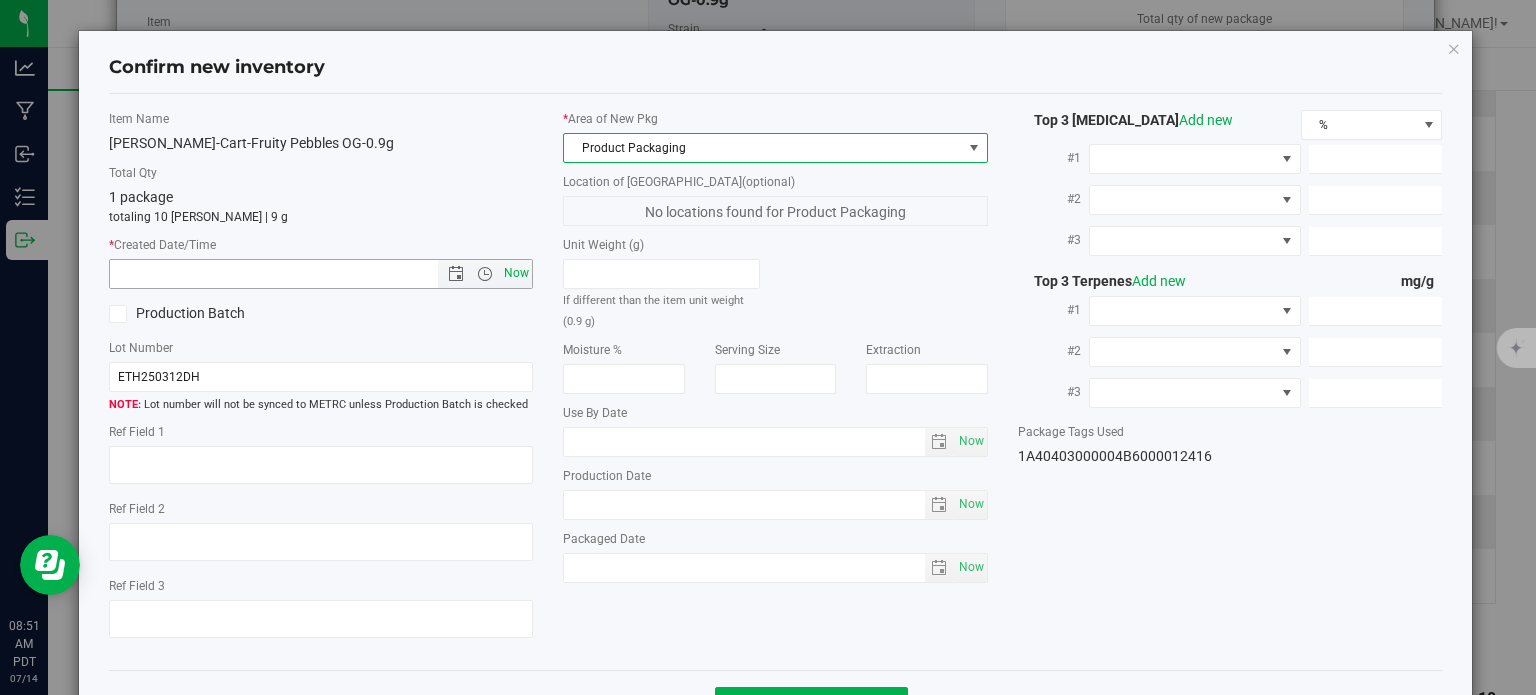 type on "7/14/2025 8:51 AM" 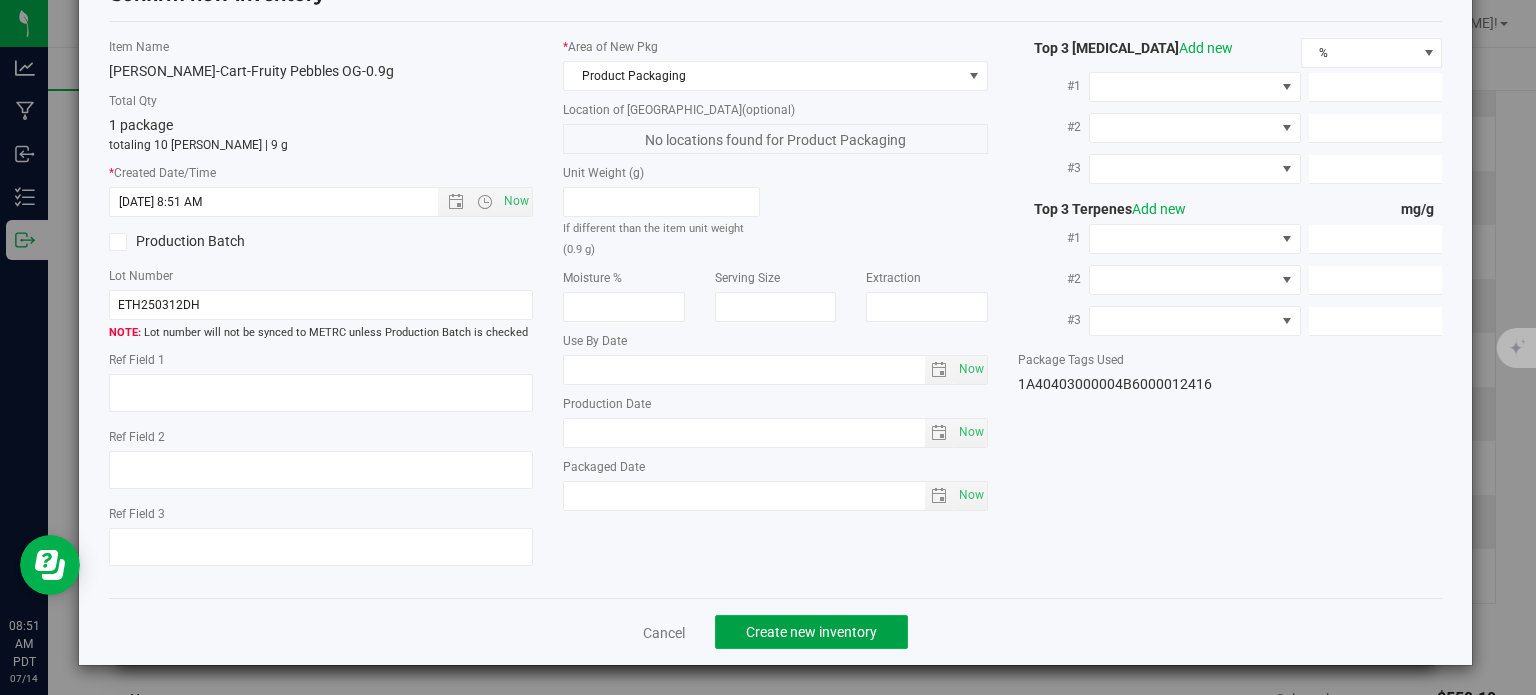 click on "Create new inventory" 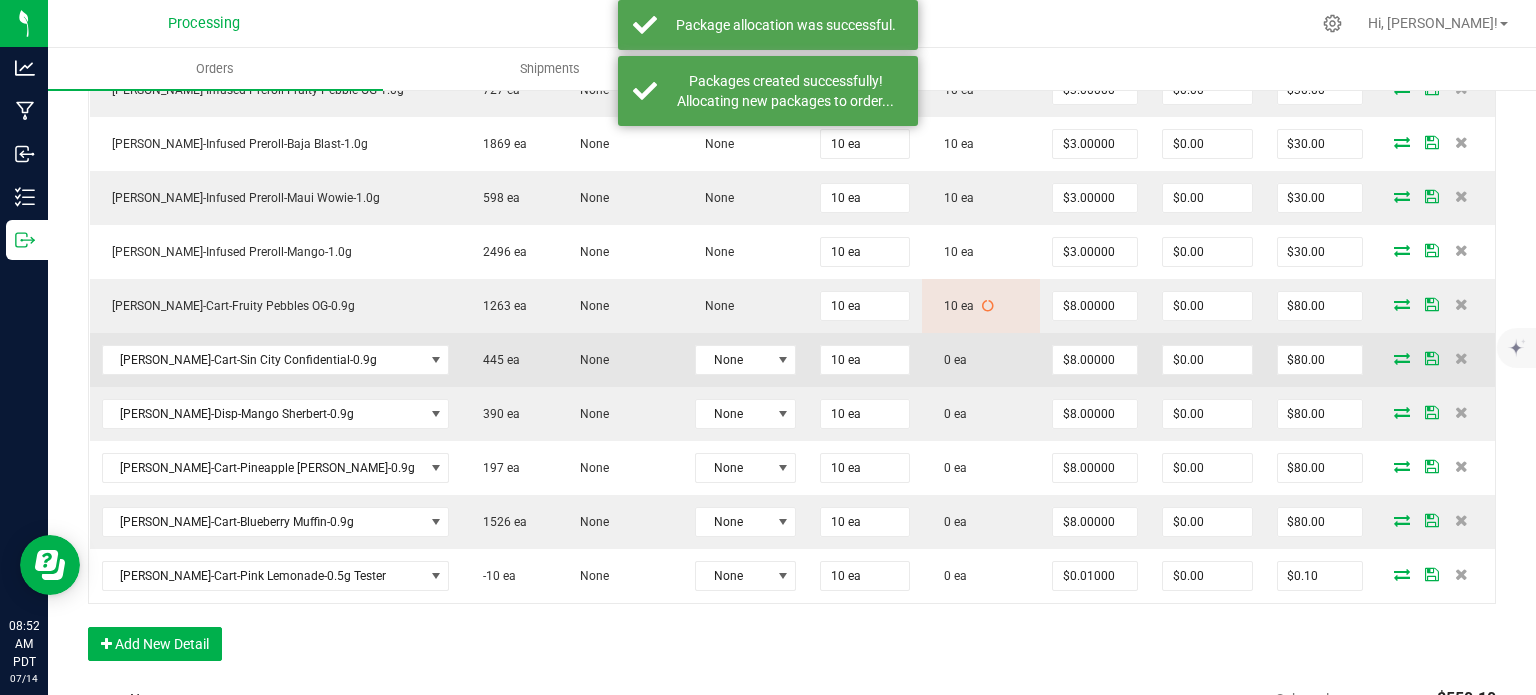 click at bounding box center [1402, 358] 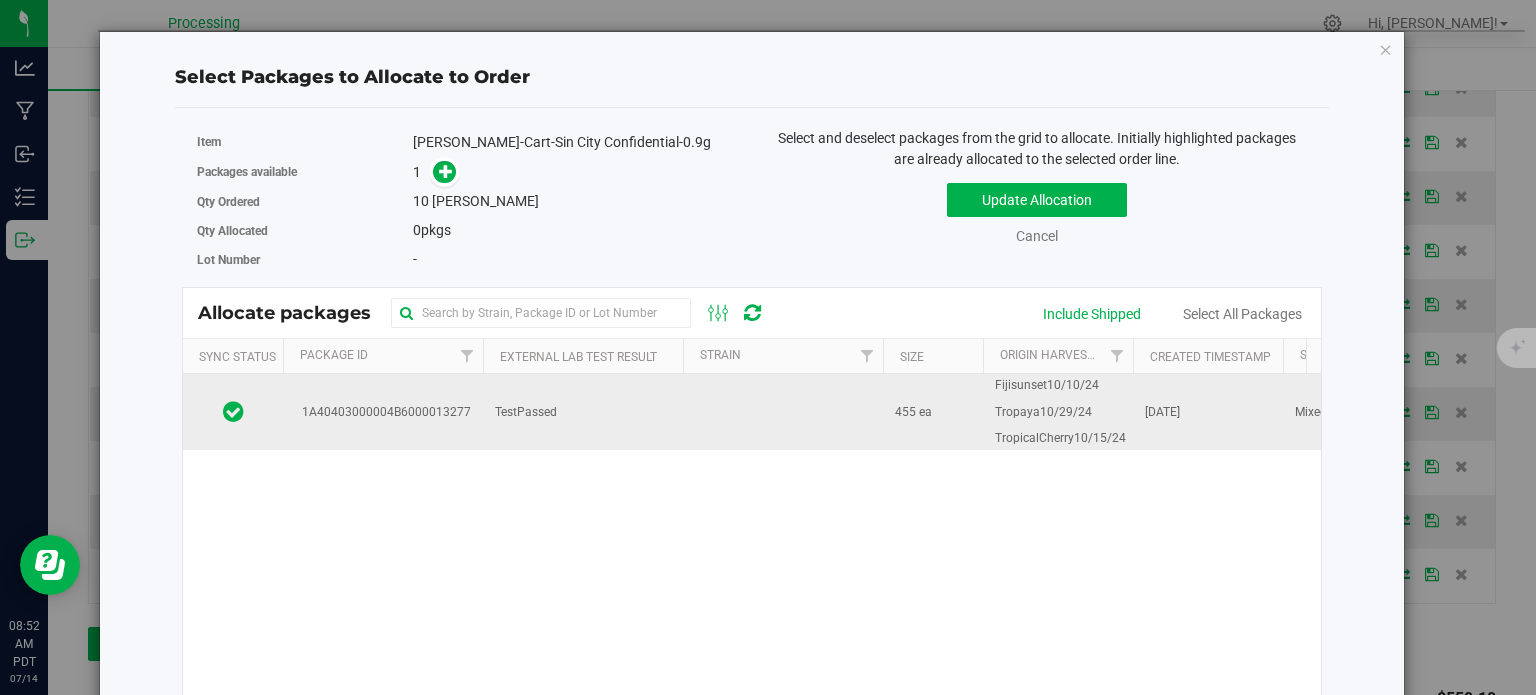 click on "1A40403000004B6000013277" at bounding box center (383, 412) 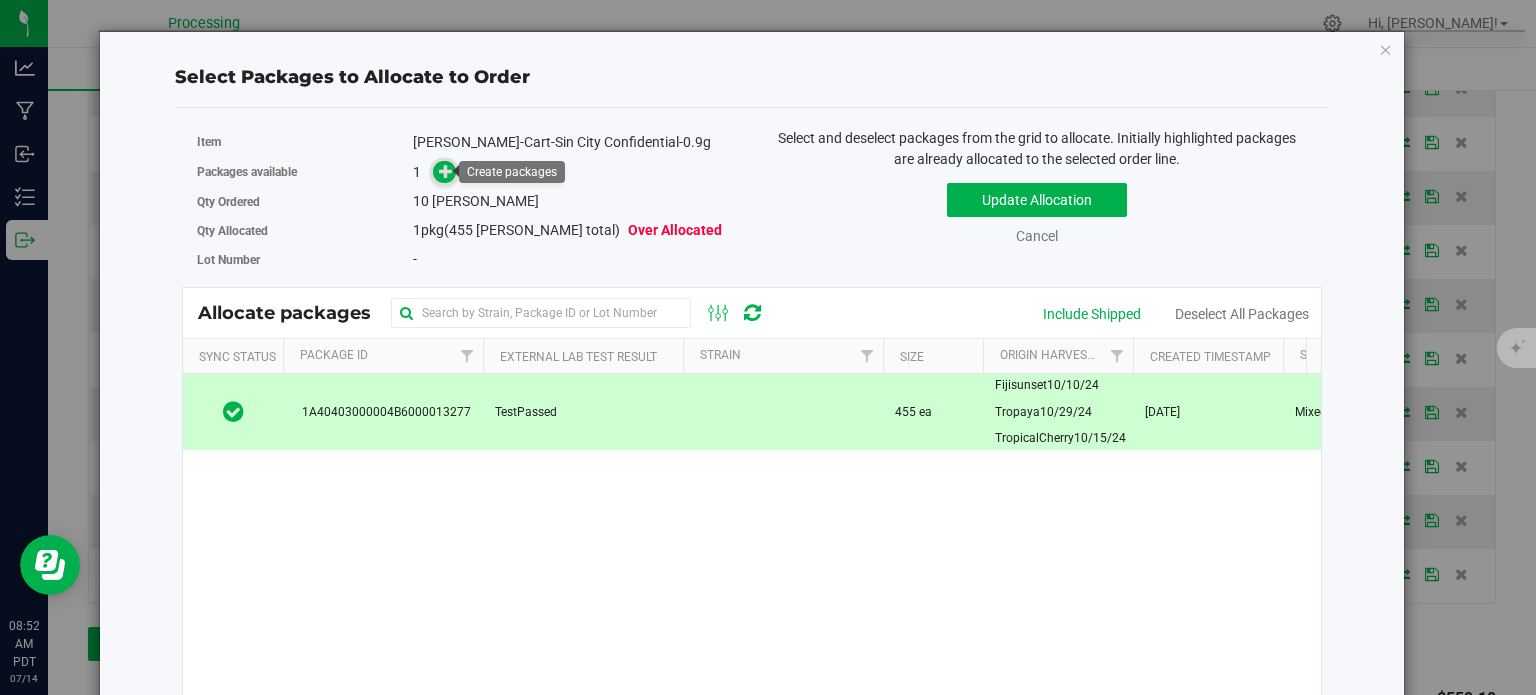 click at bounding box center (446, 171) 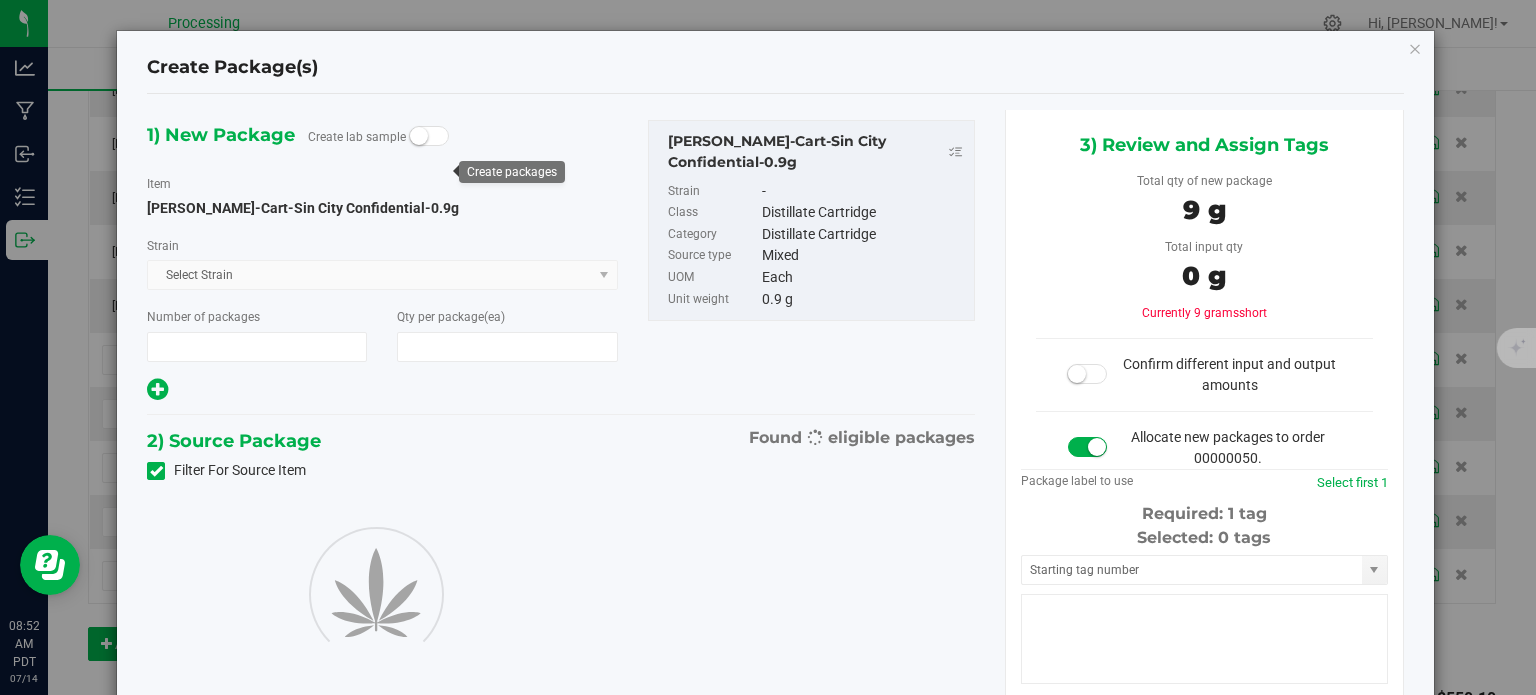 type on "1" 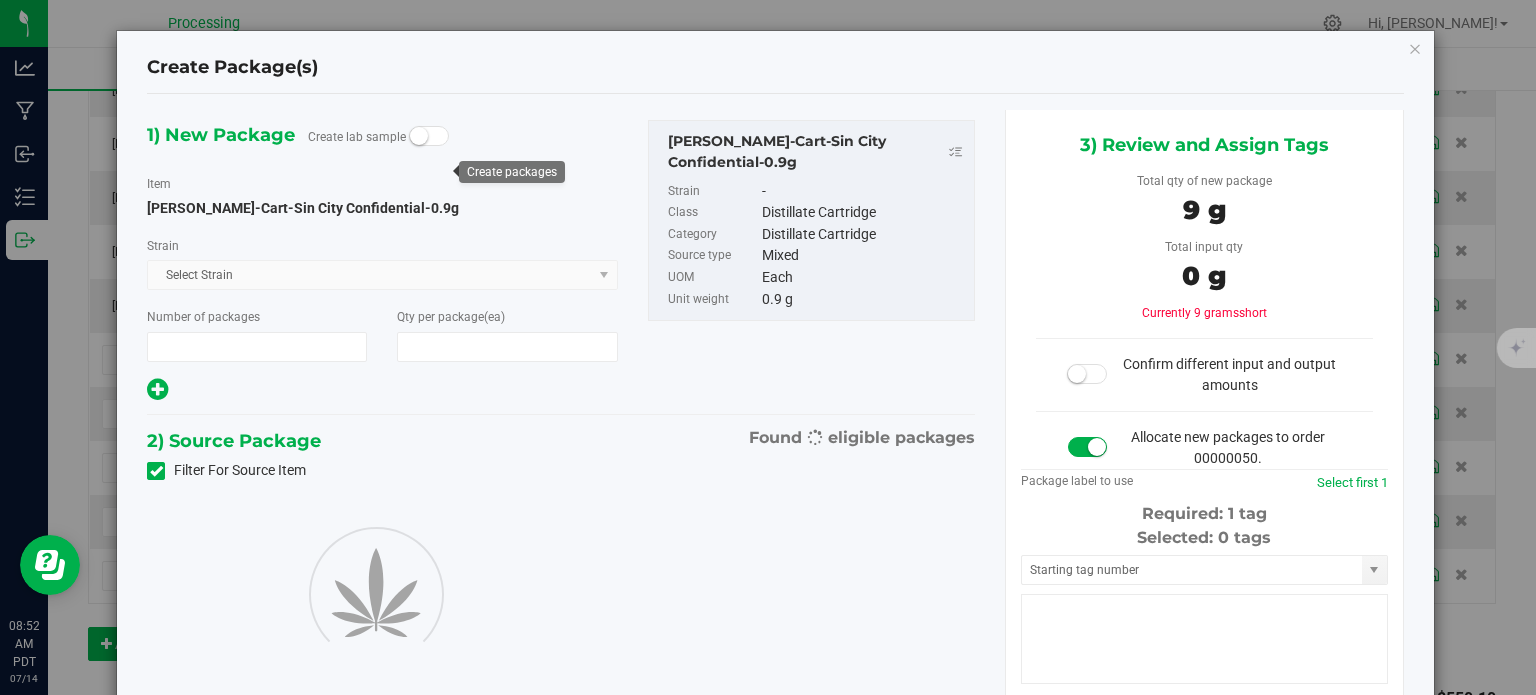 type on "10" 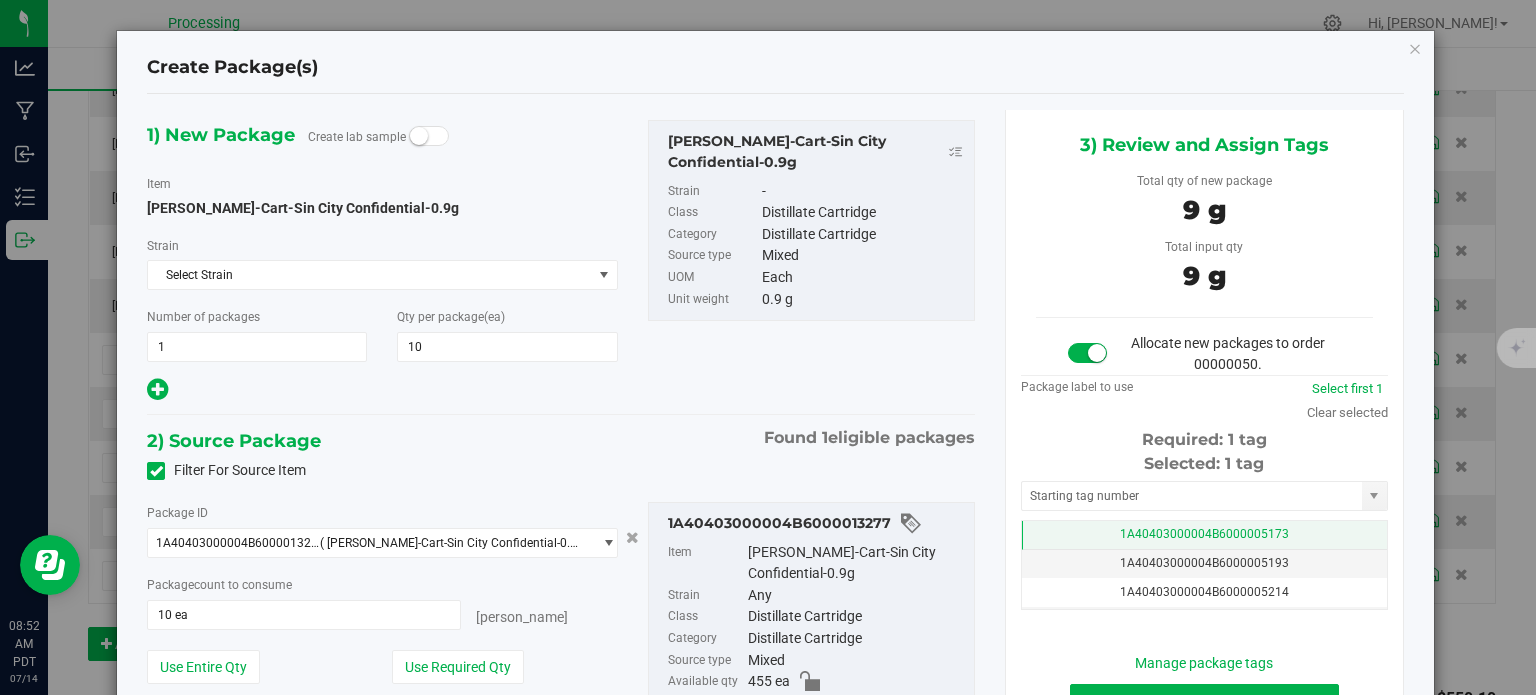 click on "1A40403000004B6000005173" at bounding box center (1204, 535) 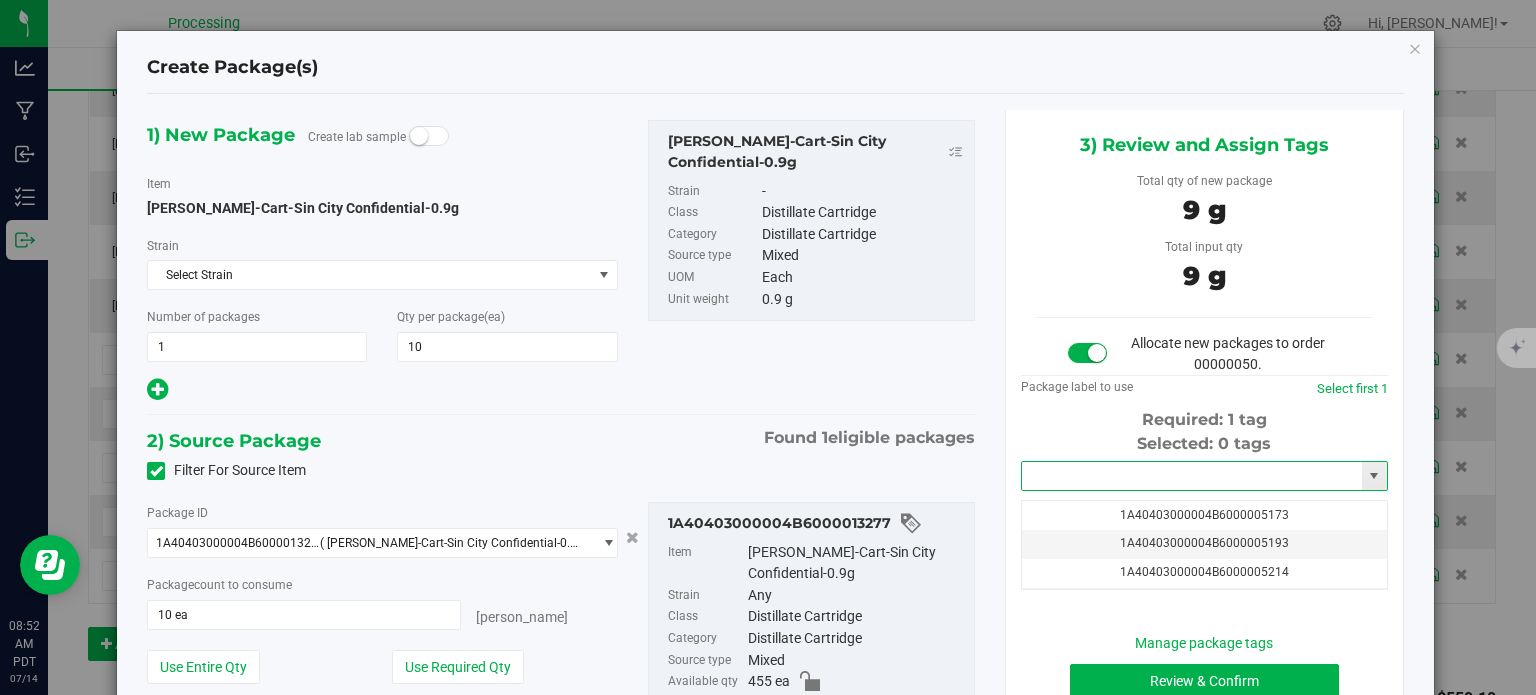 click at bounding box center [1192, 476] 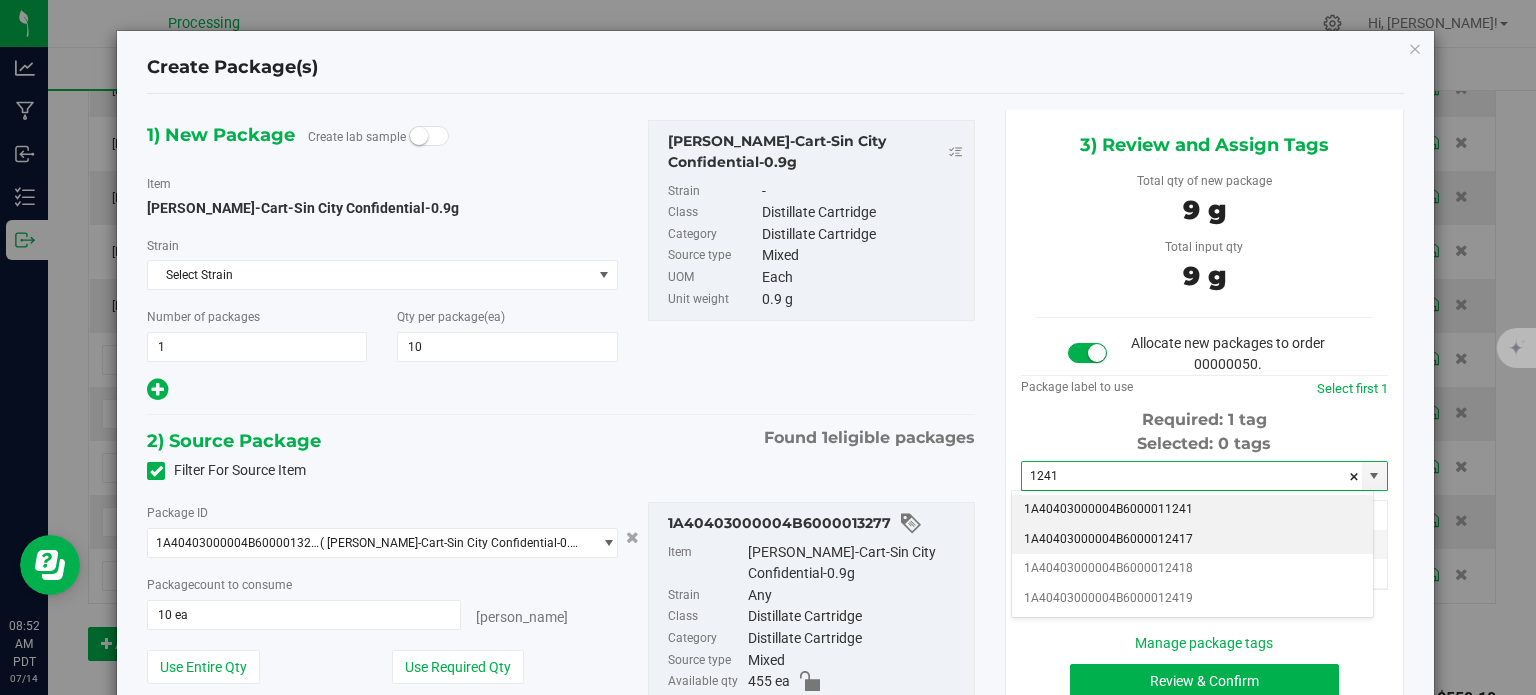 click on "1A40403000004B6000012417" at bounding box center (1192, 540) 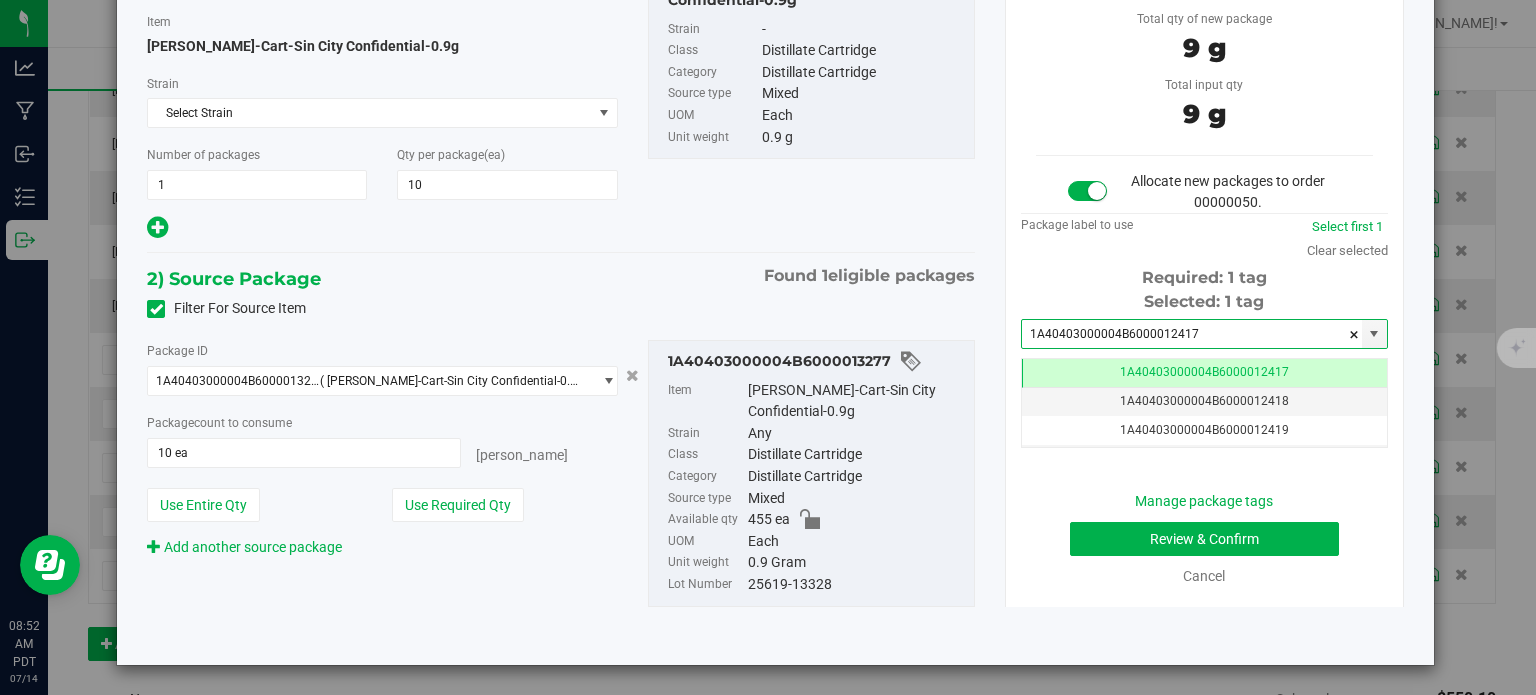 type on "1A40403000004B6000012417" 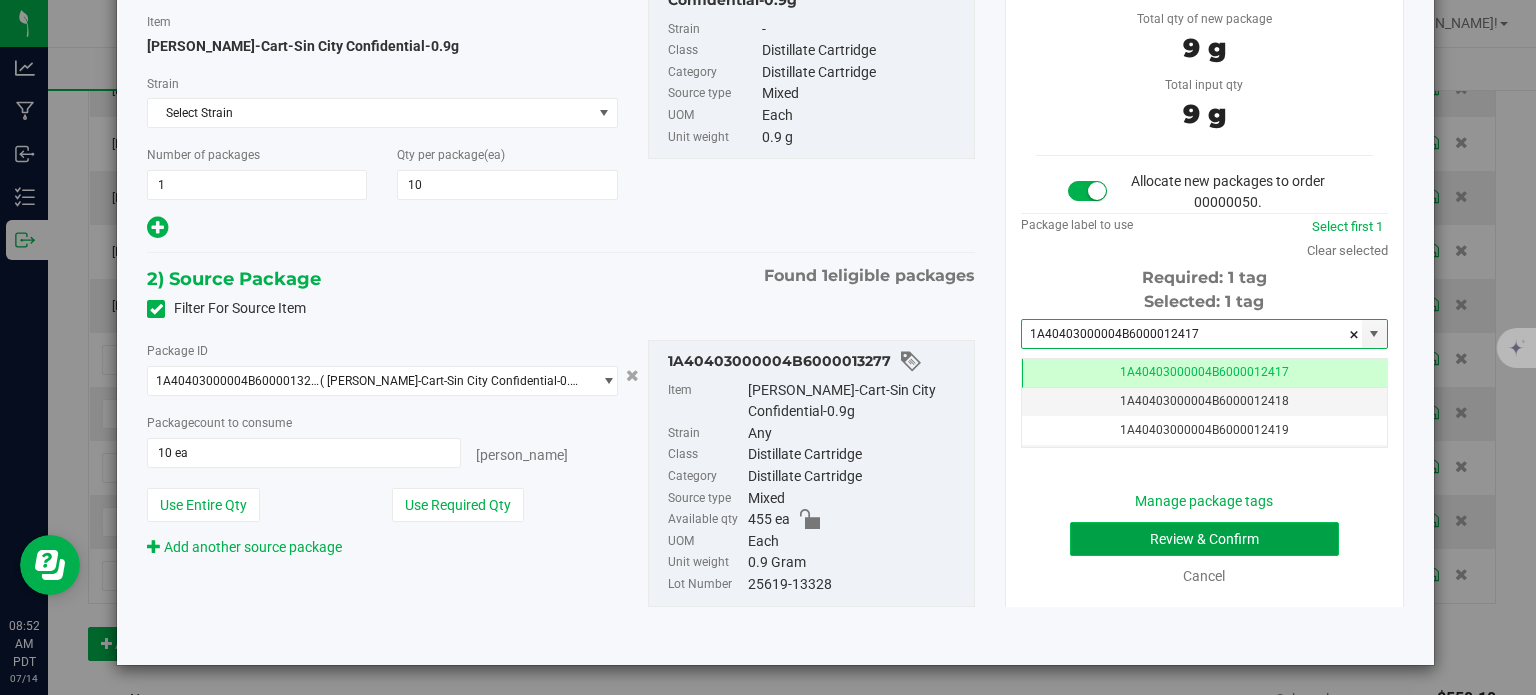 click on "Review & Confirm" at bounding box center (1204, 539) 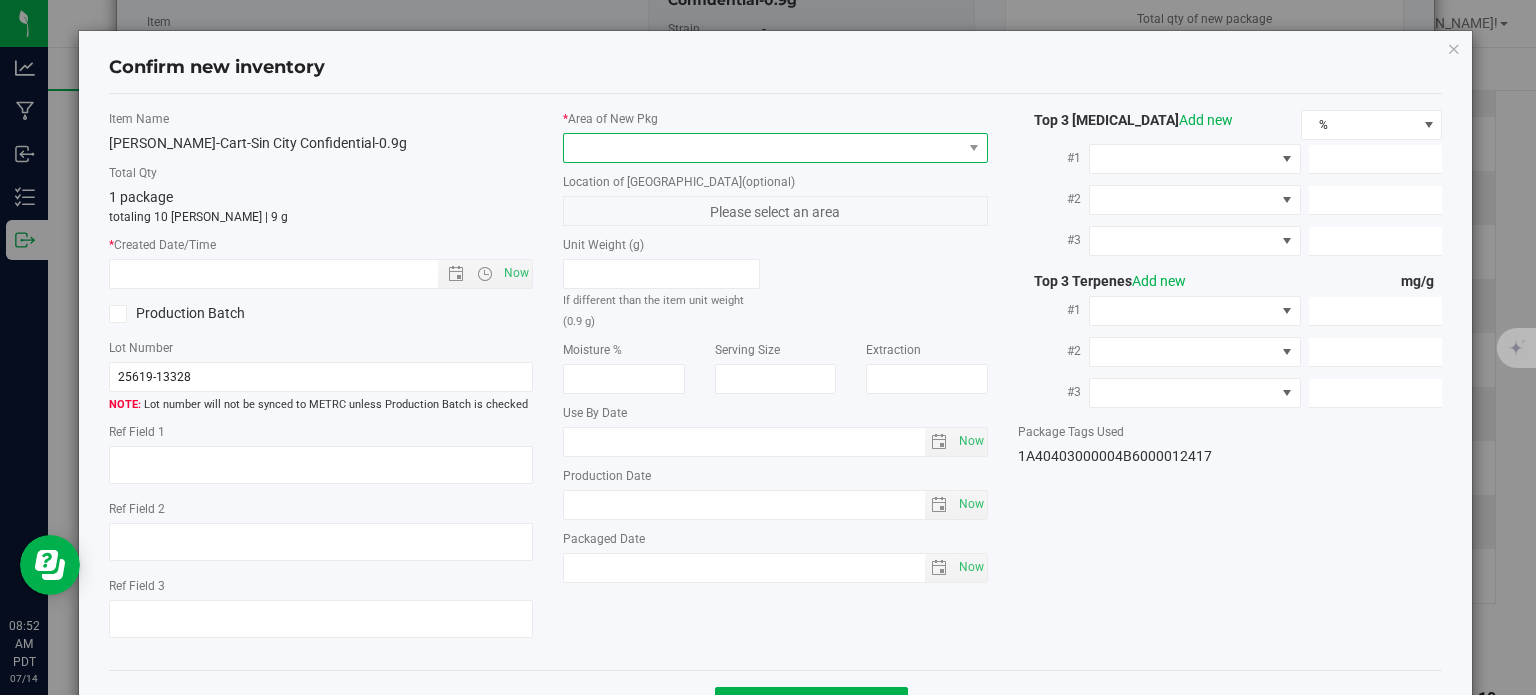 click at bounding box center (763, 148) 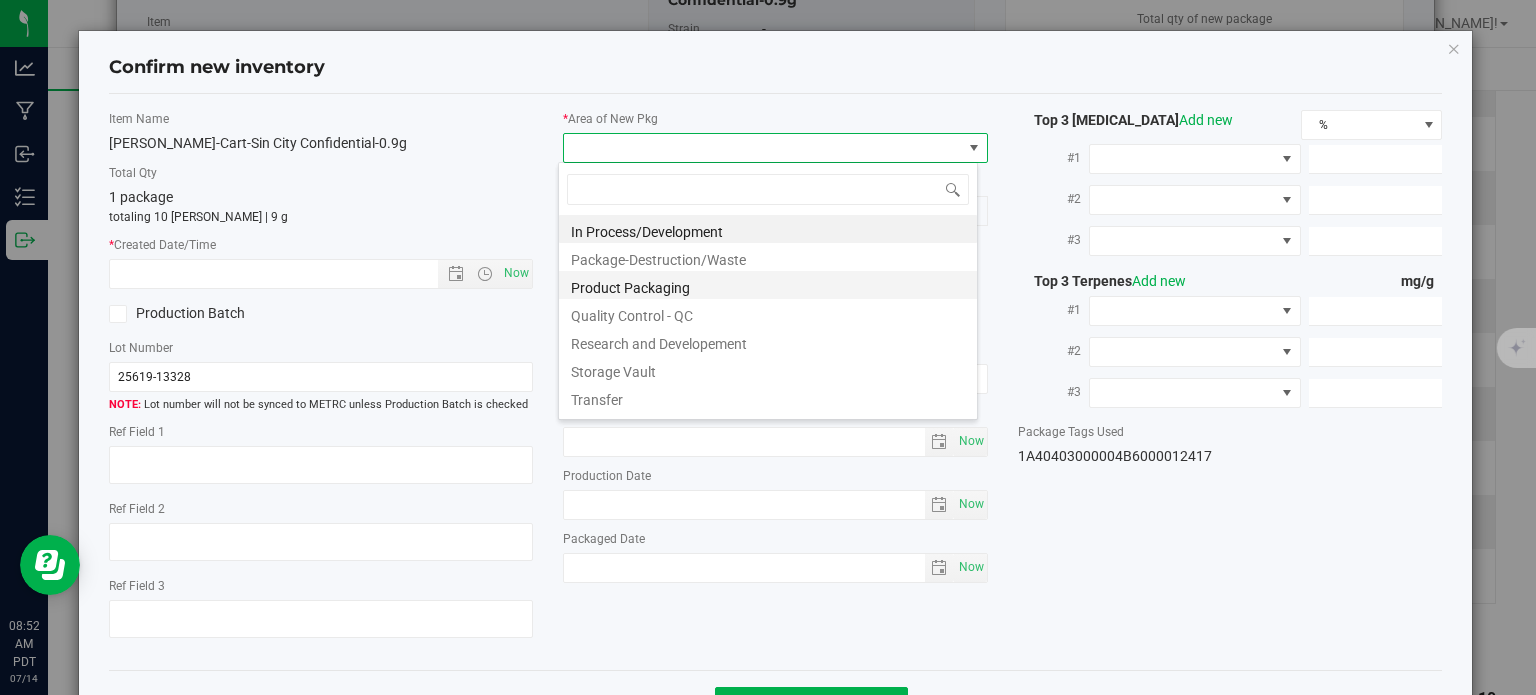 click on "Product Packaging" at bounding box center (768, 285) 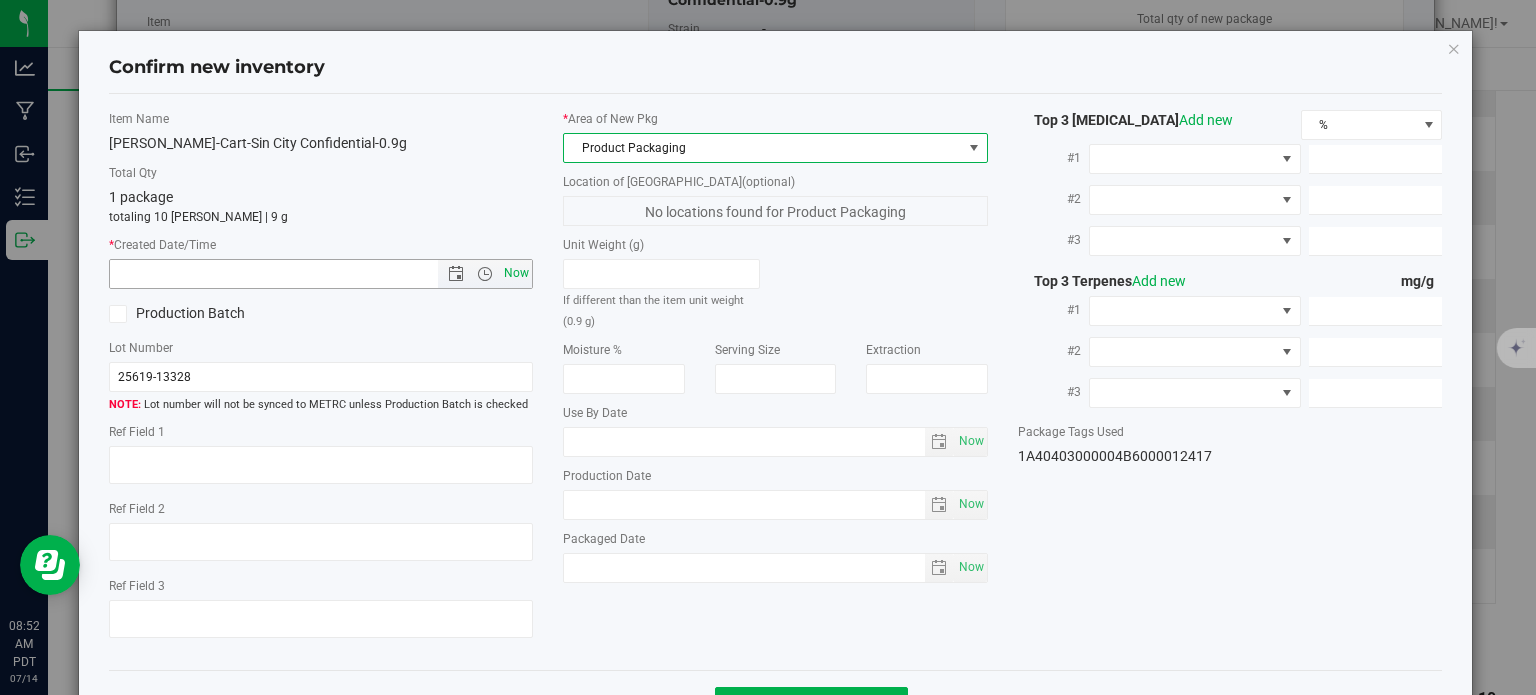 click on "Now" at bounding box center [517, 273] 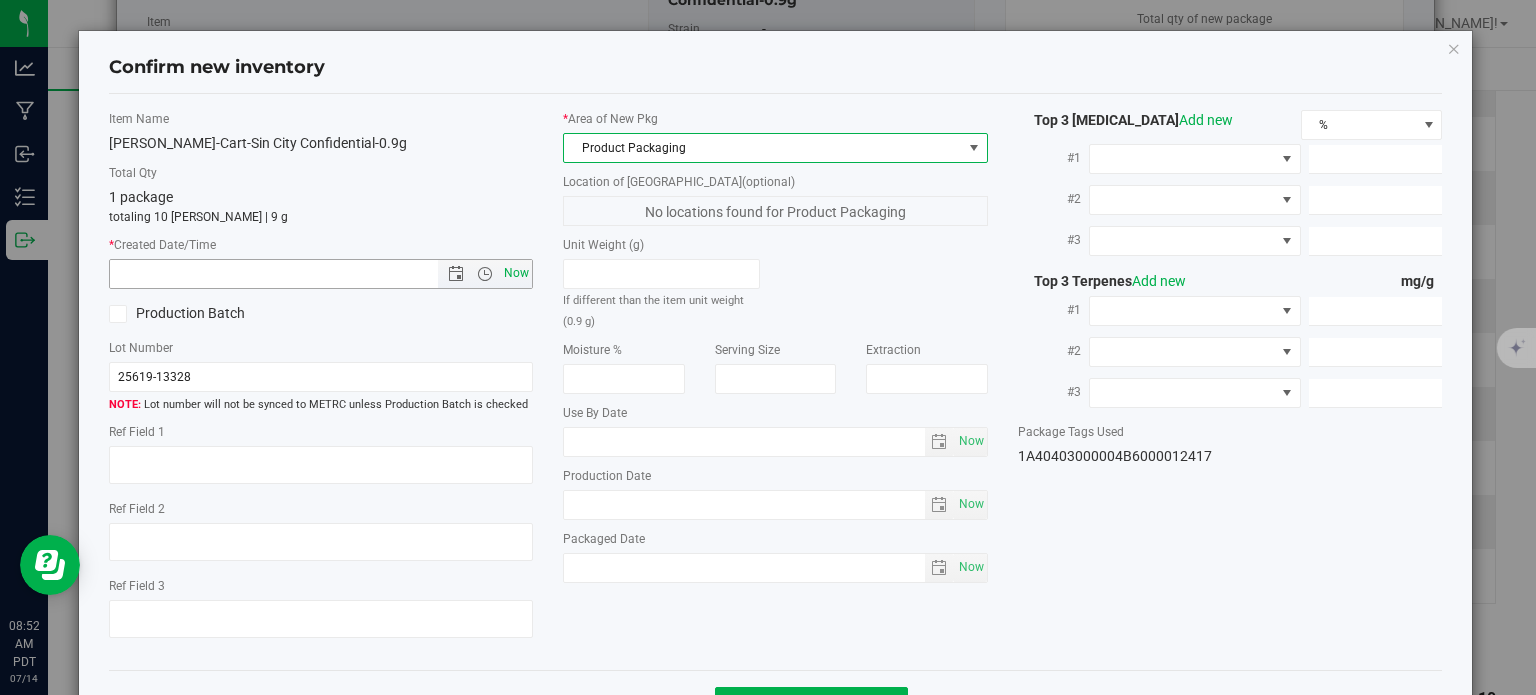 type on "7/14/2025 8:52 AM" 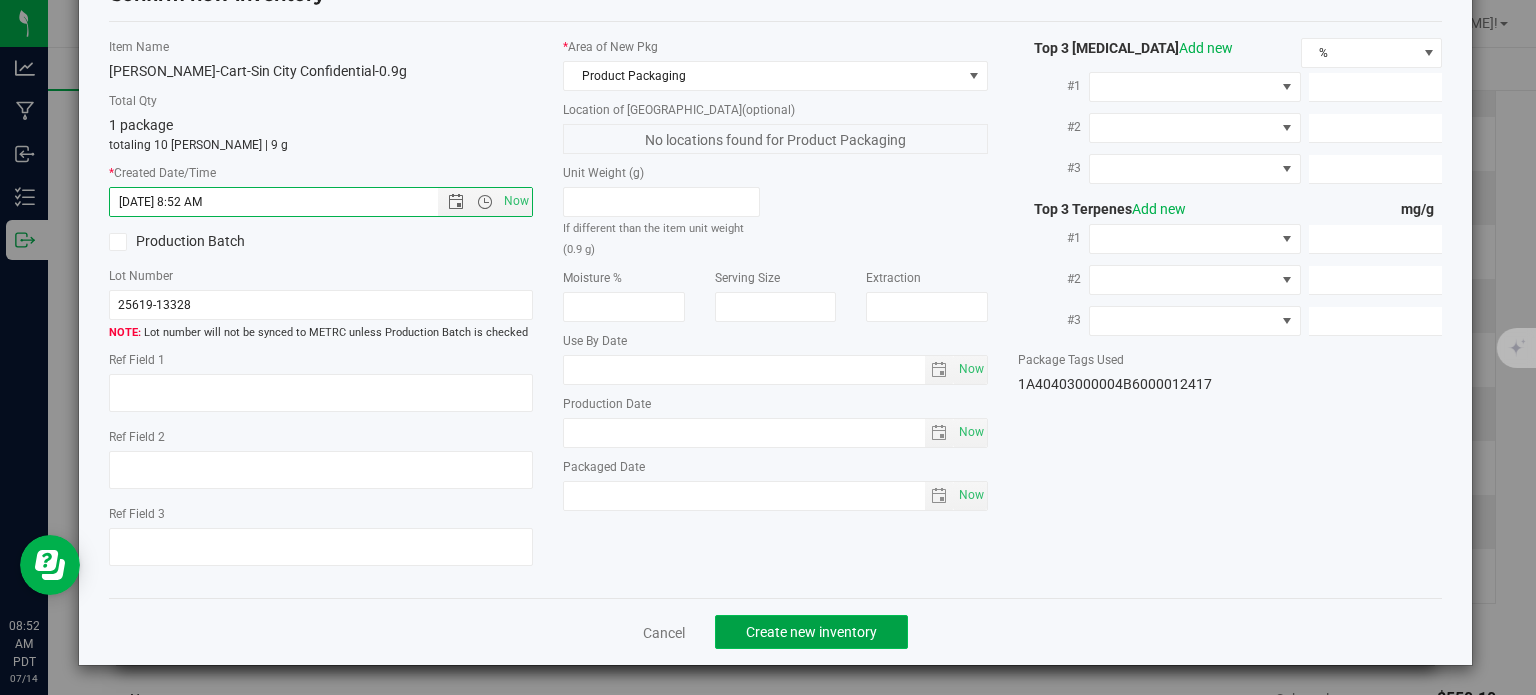 click on "Create new inventory" 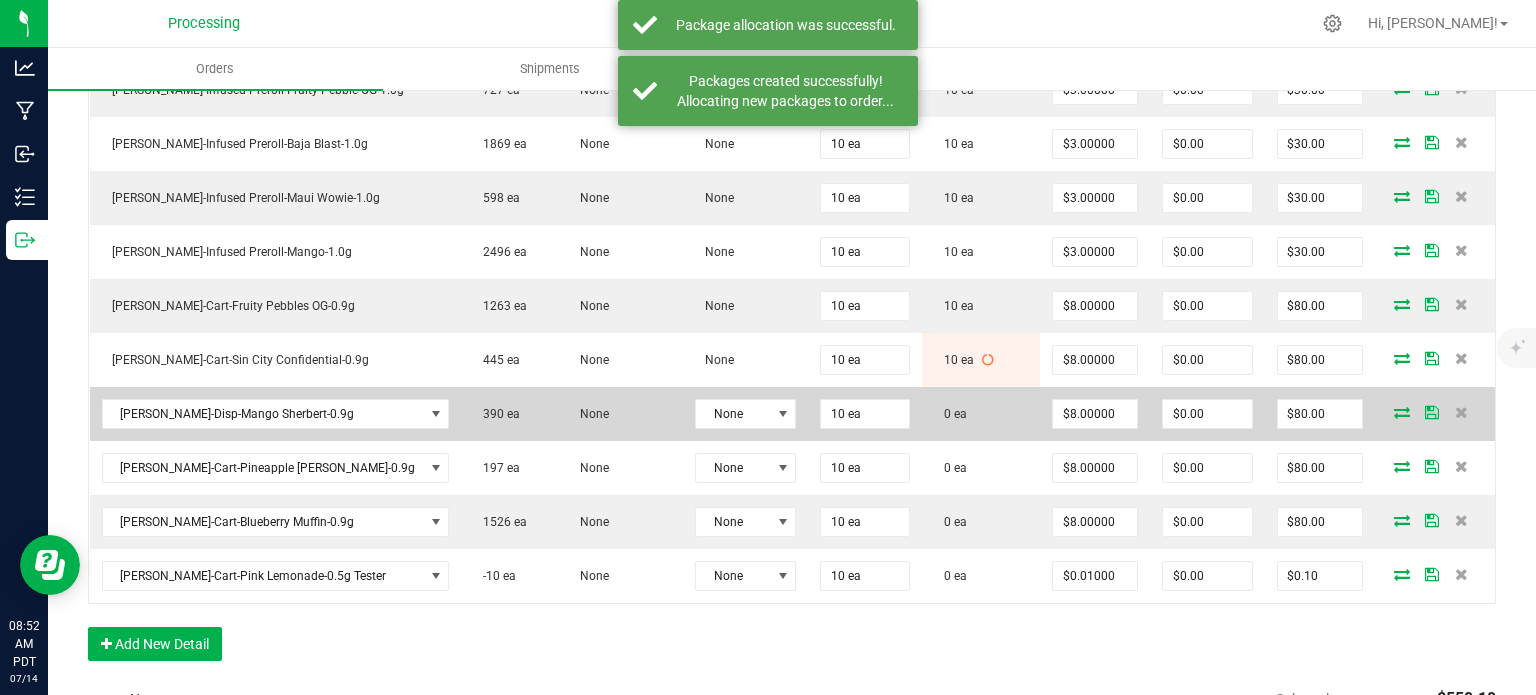 click at bounding box center [1402, 412] 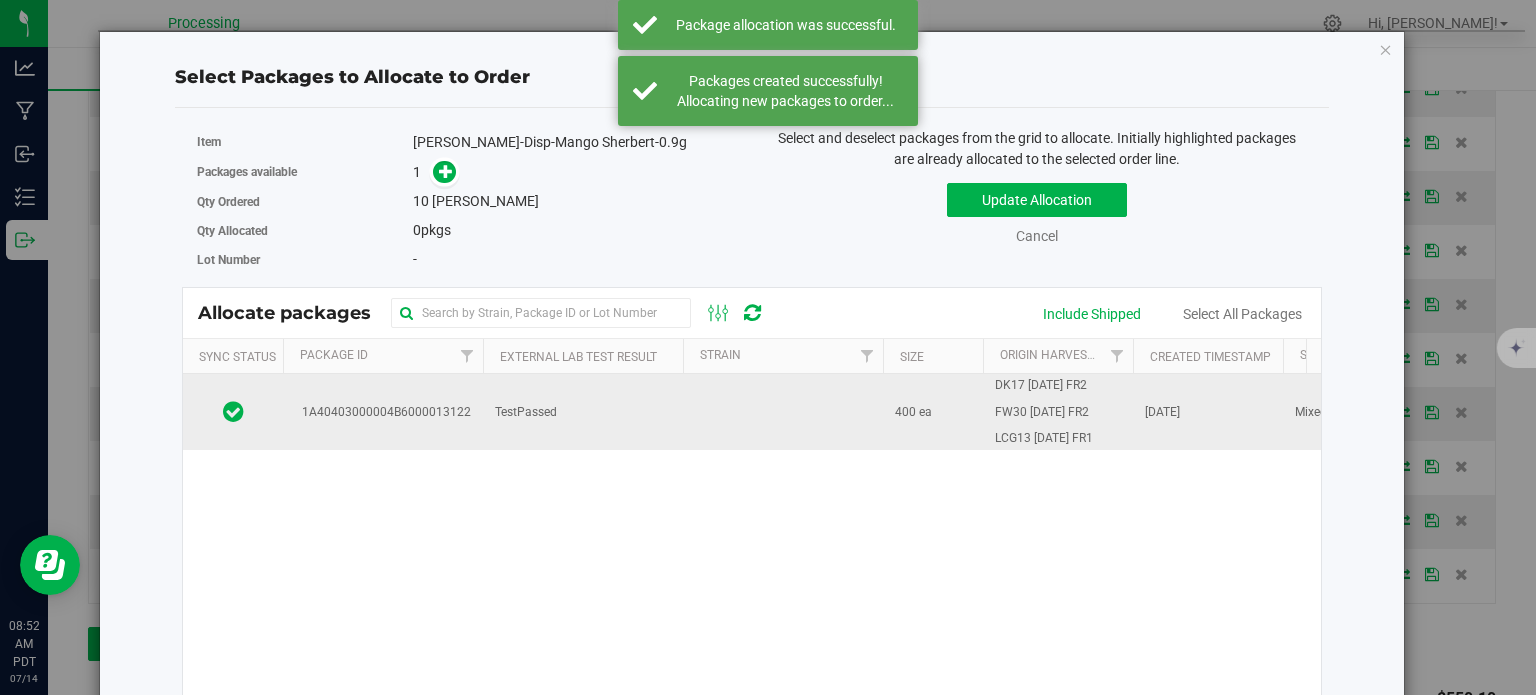 click on "1A40403000004B6000013122" at bounding box center [383, 412] 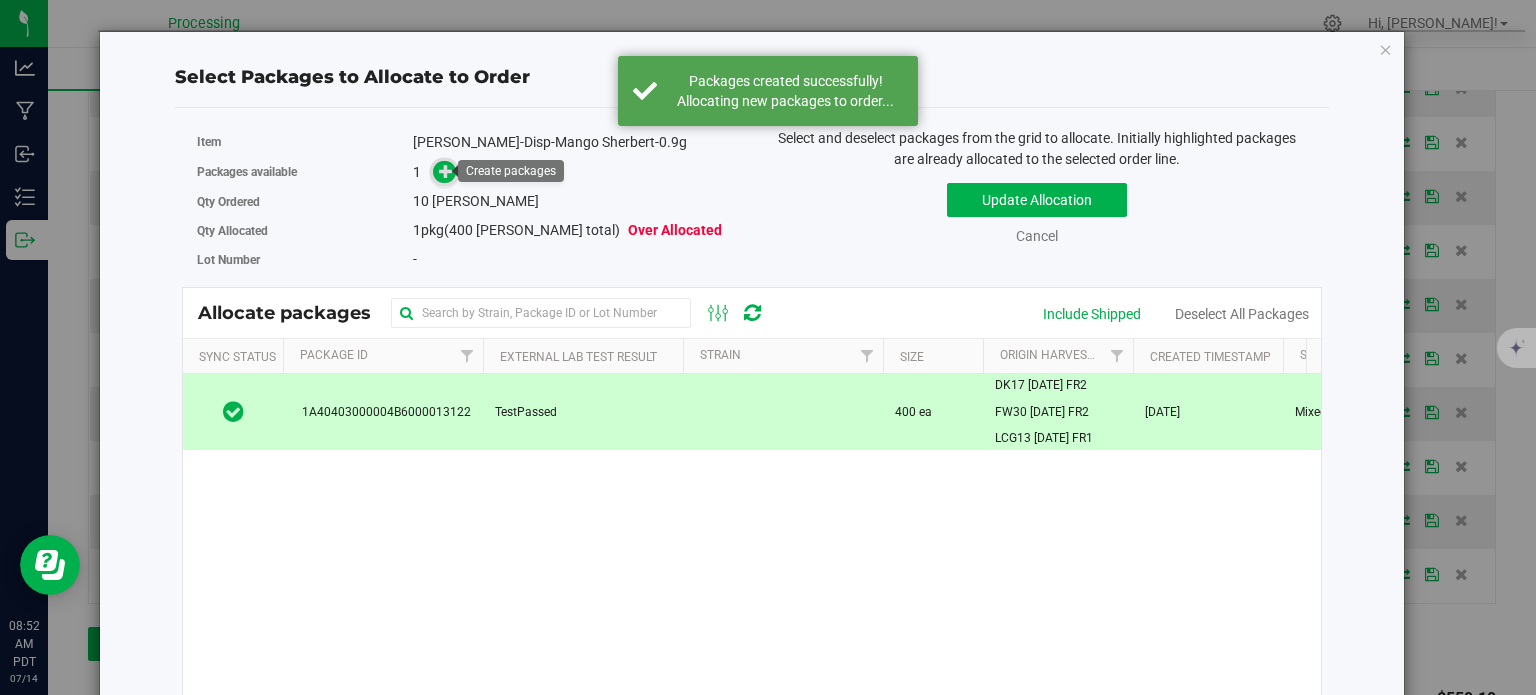 click at bounding box center (446, 170) 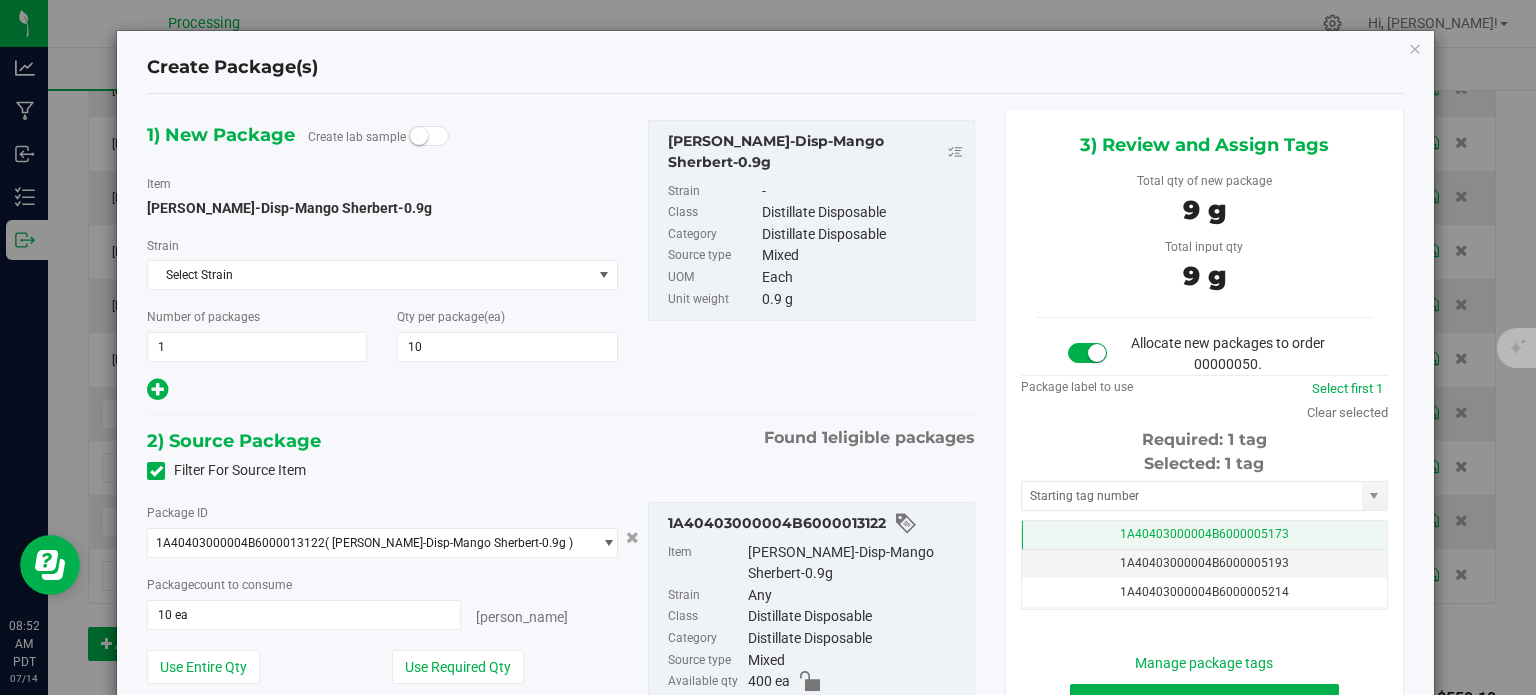click on "1A40403000004B6000005173" at bounding box center (1204, 534) 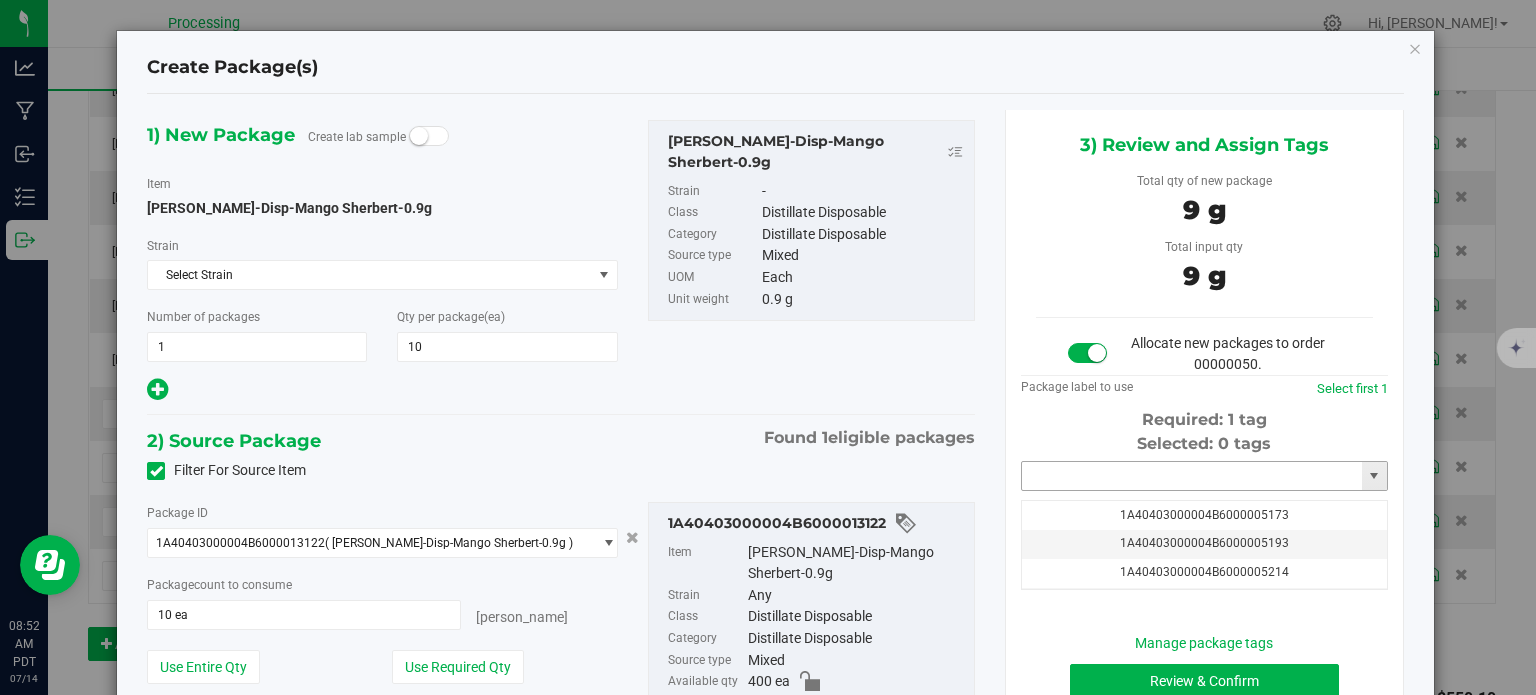 click at bounding box center [1192, 476] 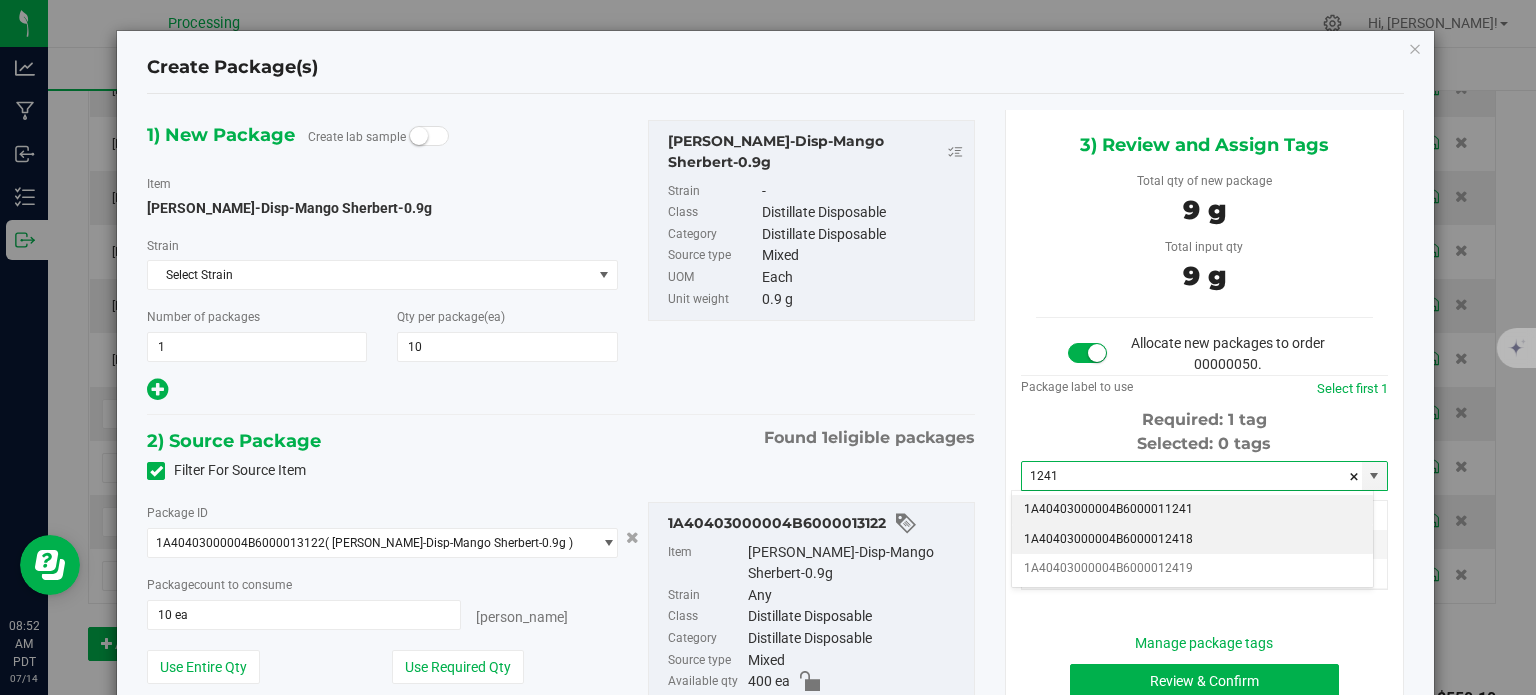 click on "1A40403000004B6000012418" at bounding box center [1192, 540] 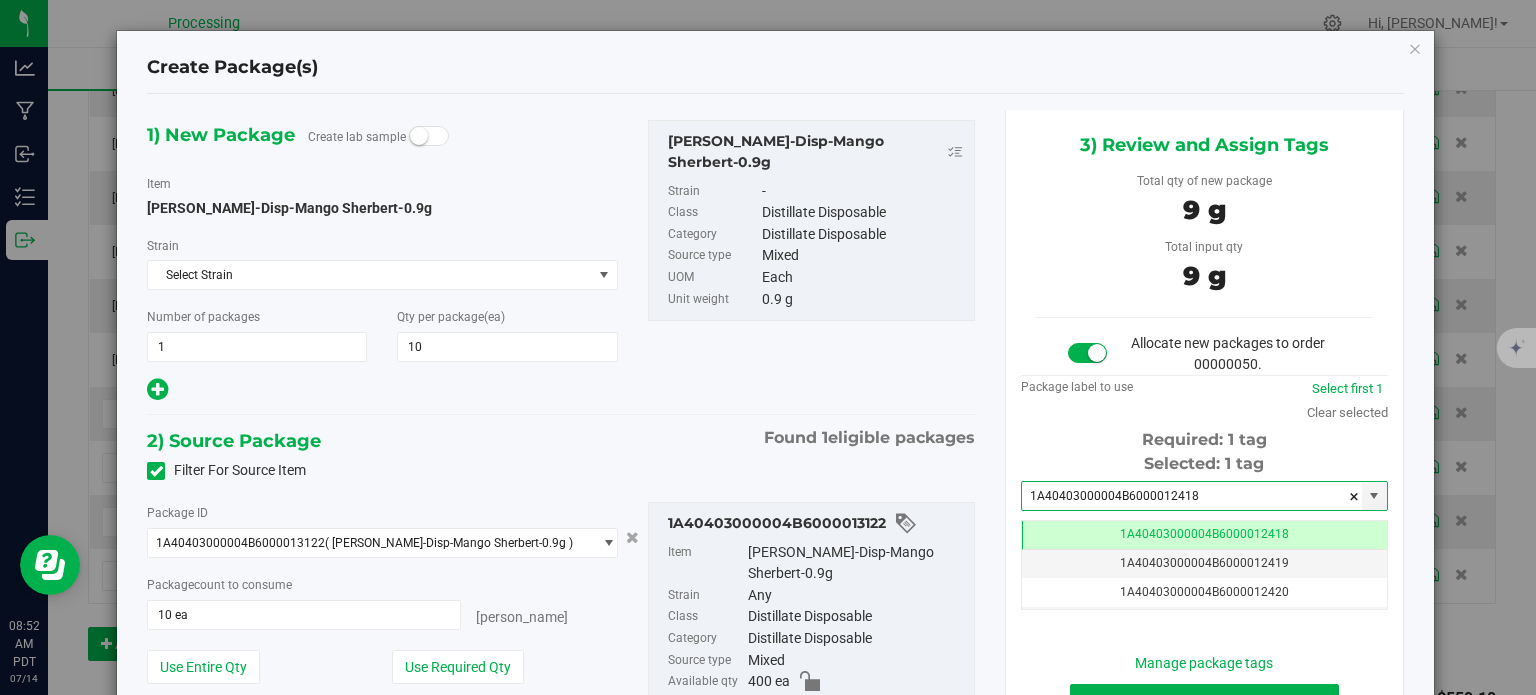 type on "1A40403000004B6000012418" 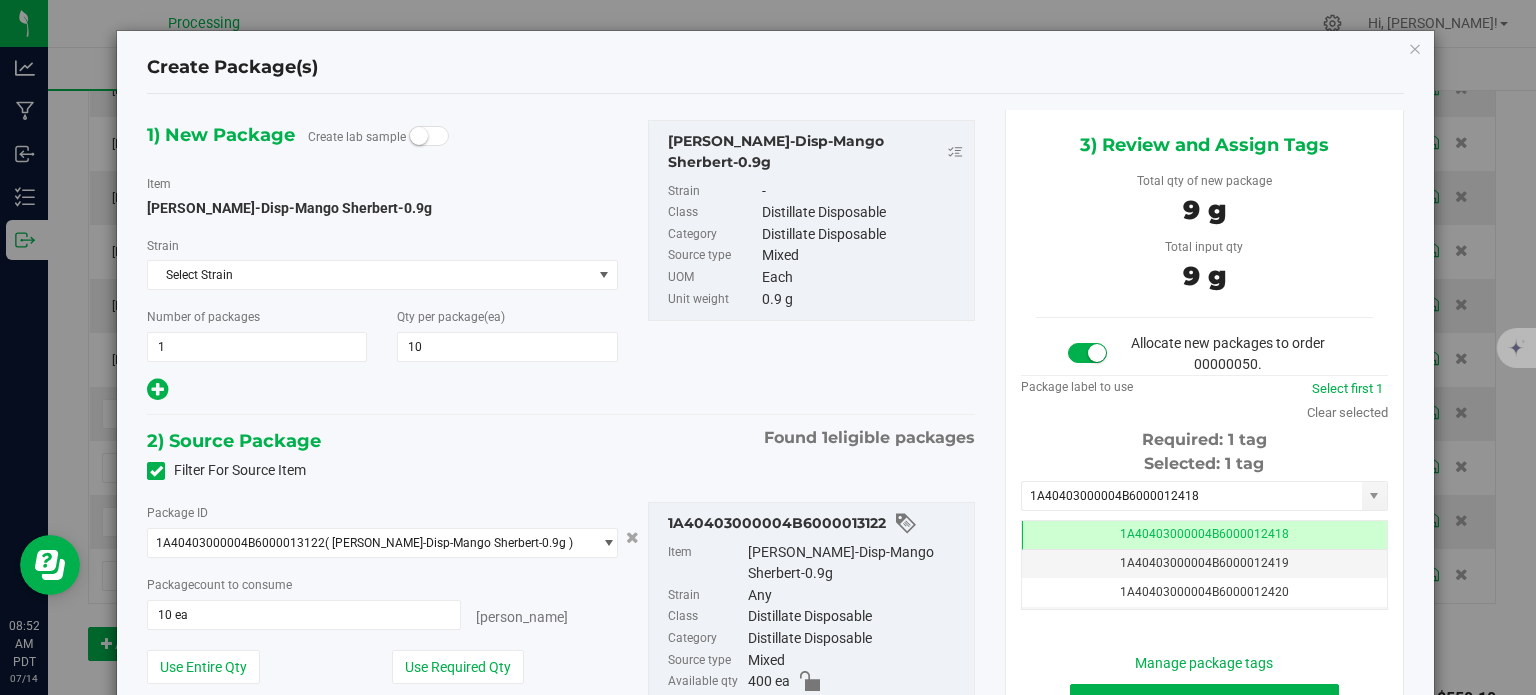 click on "HUST-Disp-Mango Sherbert-0.9g" at bounding box center (382, 208) 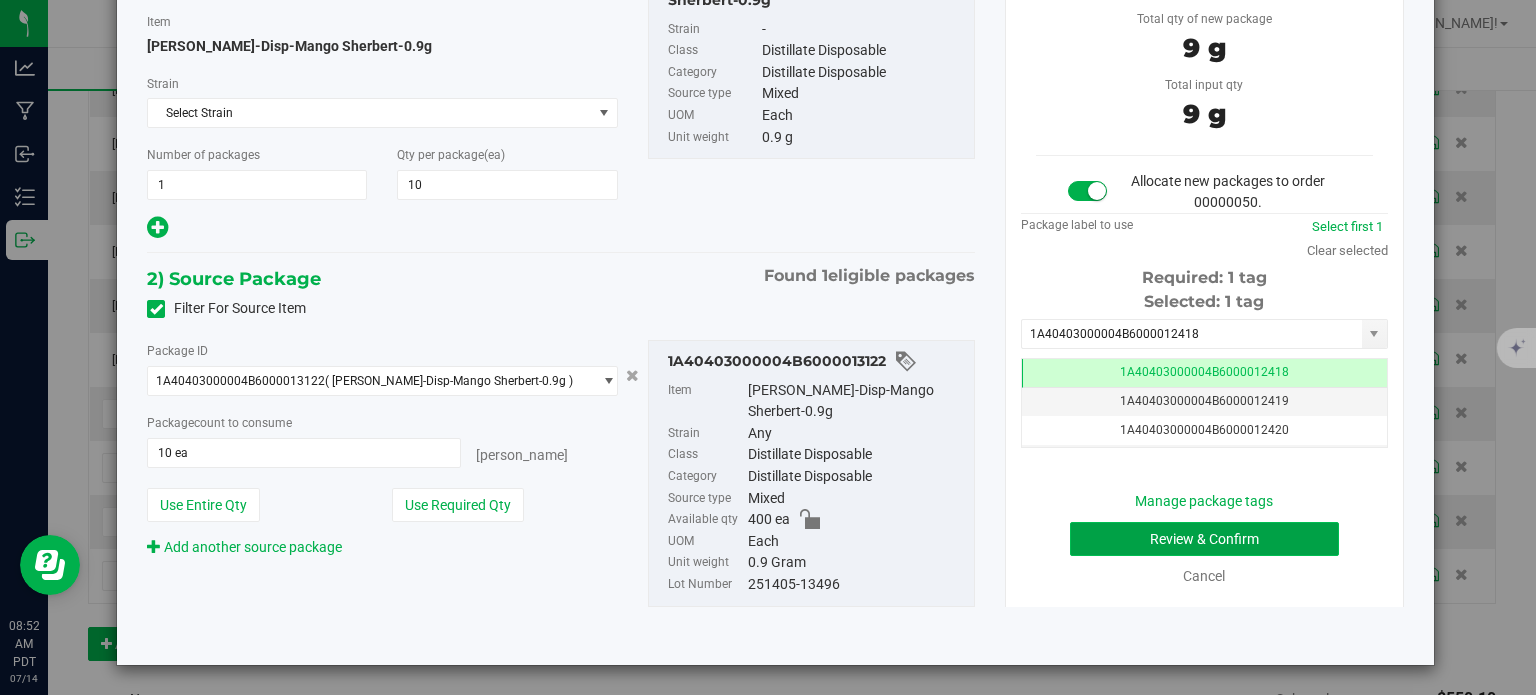 click on "Review & Confirm" at bounding box center (1204, 539) 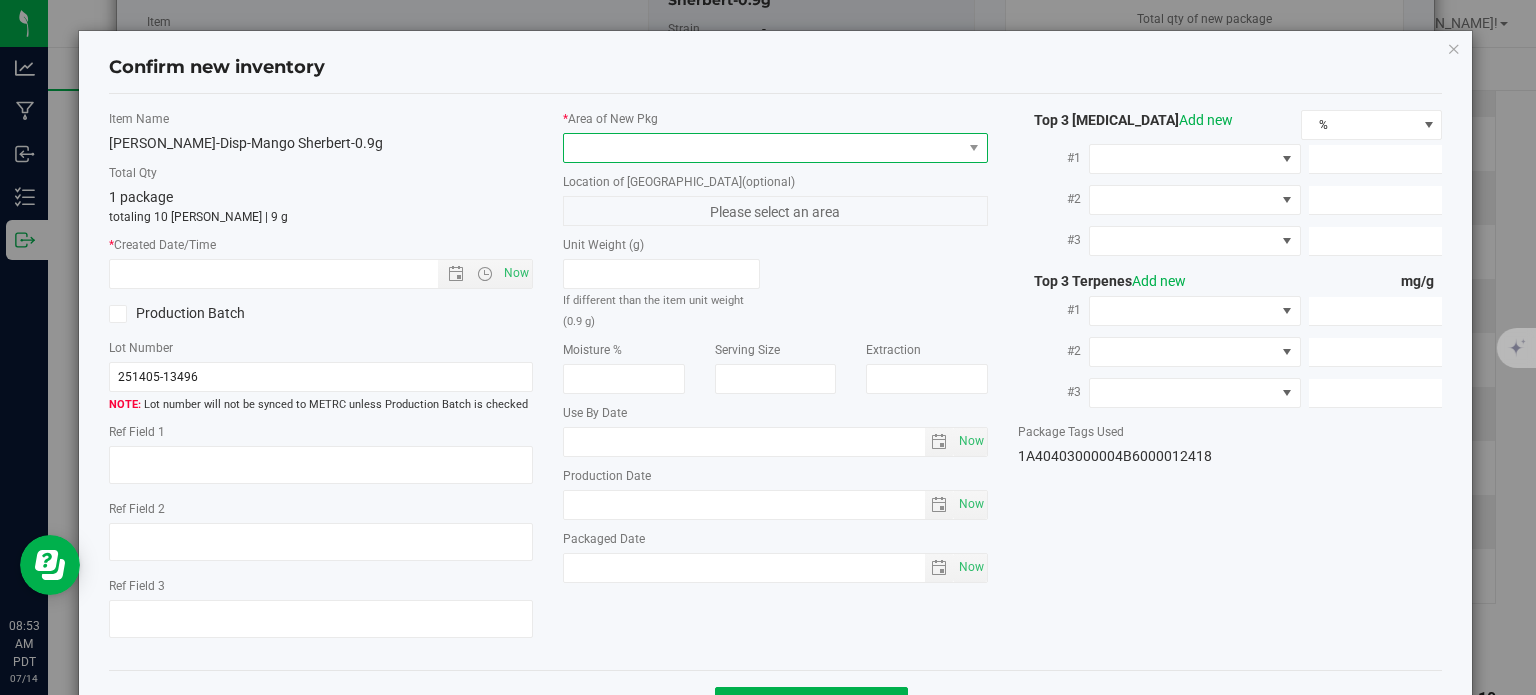 click at bounding box center [763, 148] 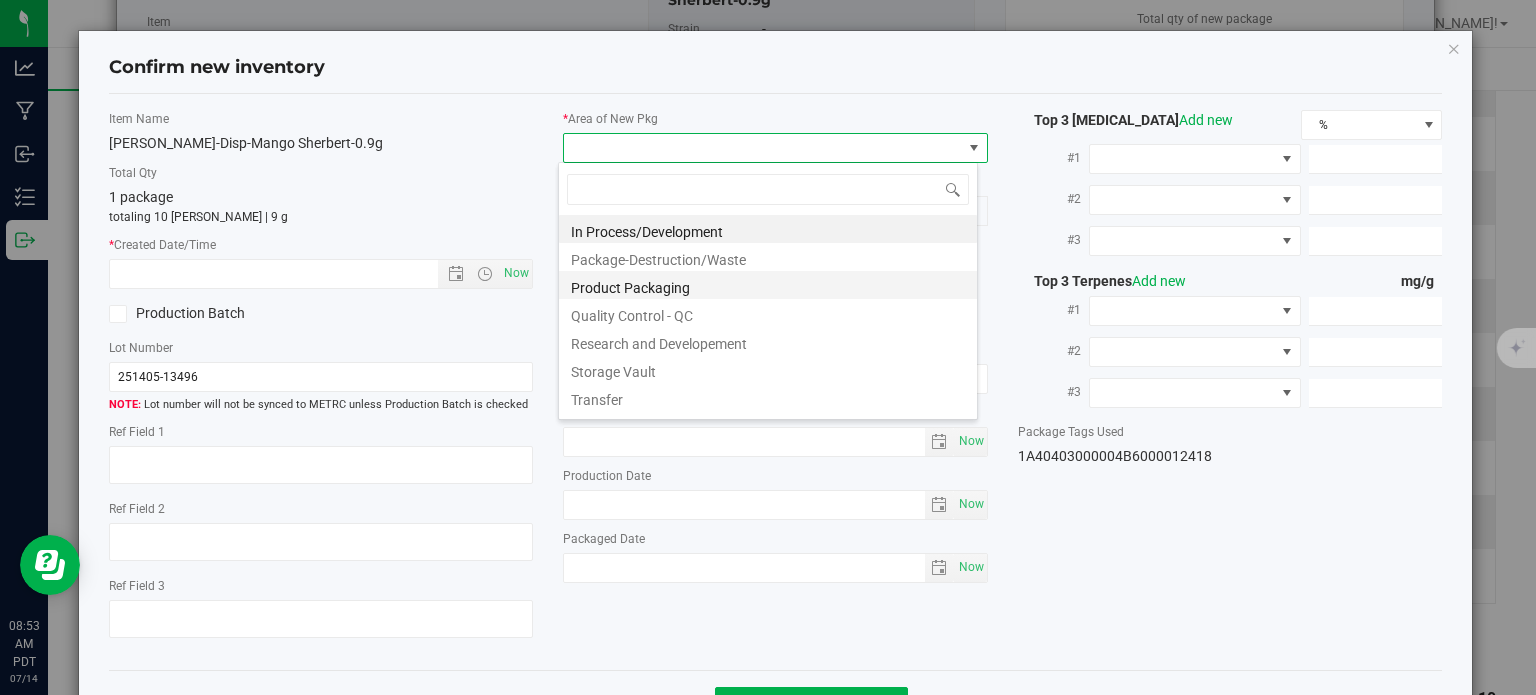click on "Product Packaging" at bounding box center (768, 285) 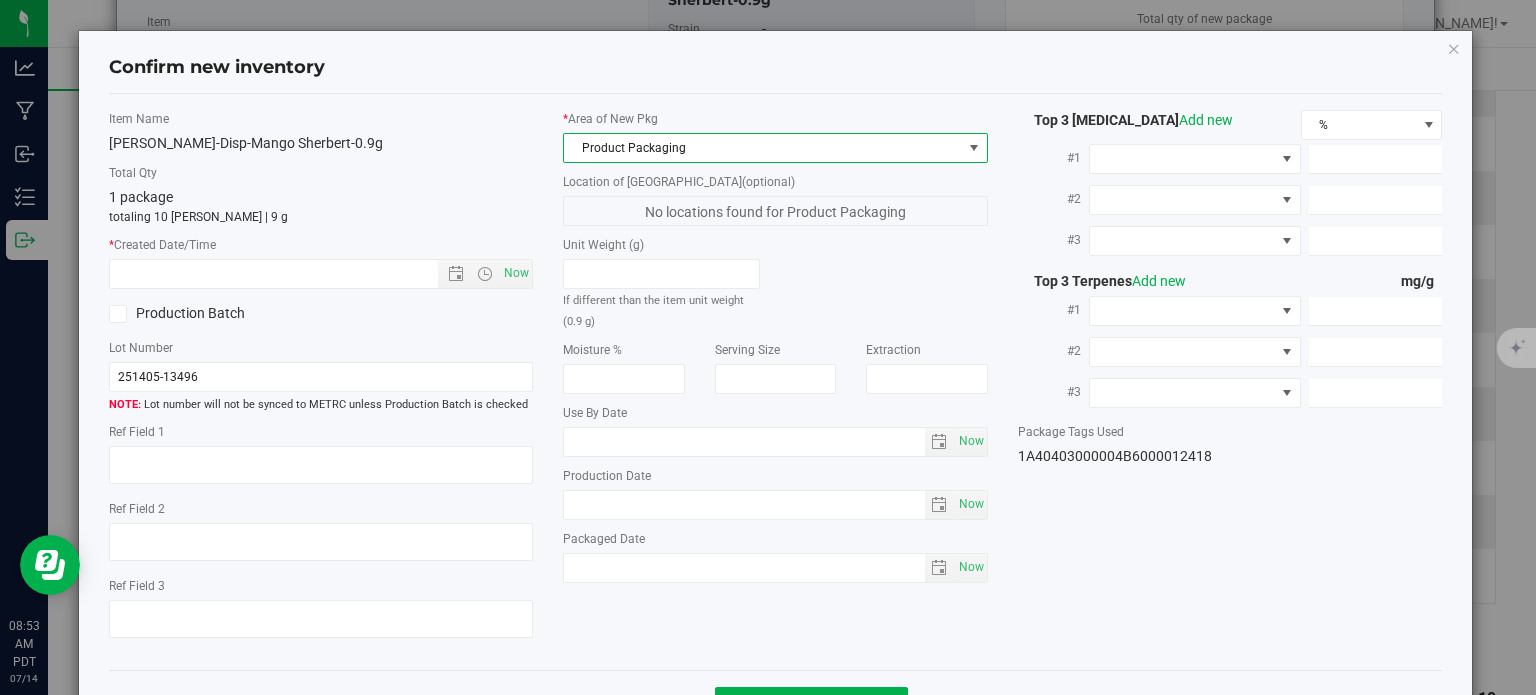 click on "Item Name
HUST-Disp-Mango Sherbert-0.9g
Total Qty
1 package  totaling 10 eaches | 9 g
*
Created Date/Time
Now
Production Batch
Lot Number
251405-13496" at bounding box center [321, 382] 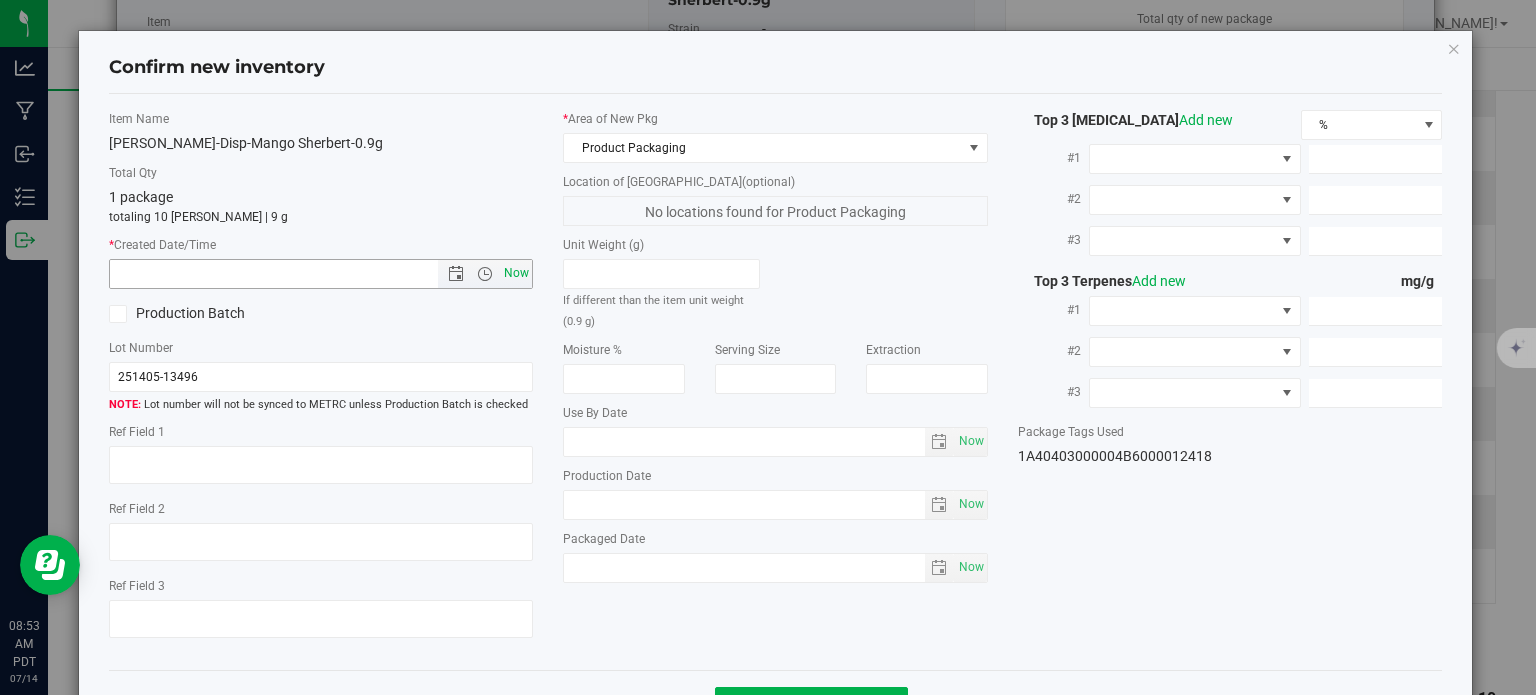 click on "Now" at bounding box center [517, 273] 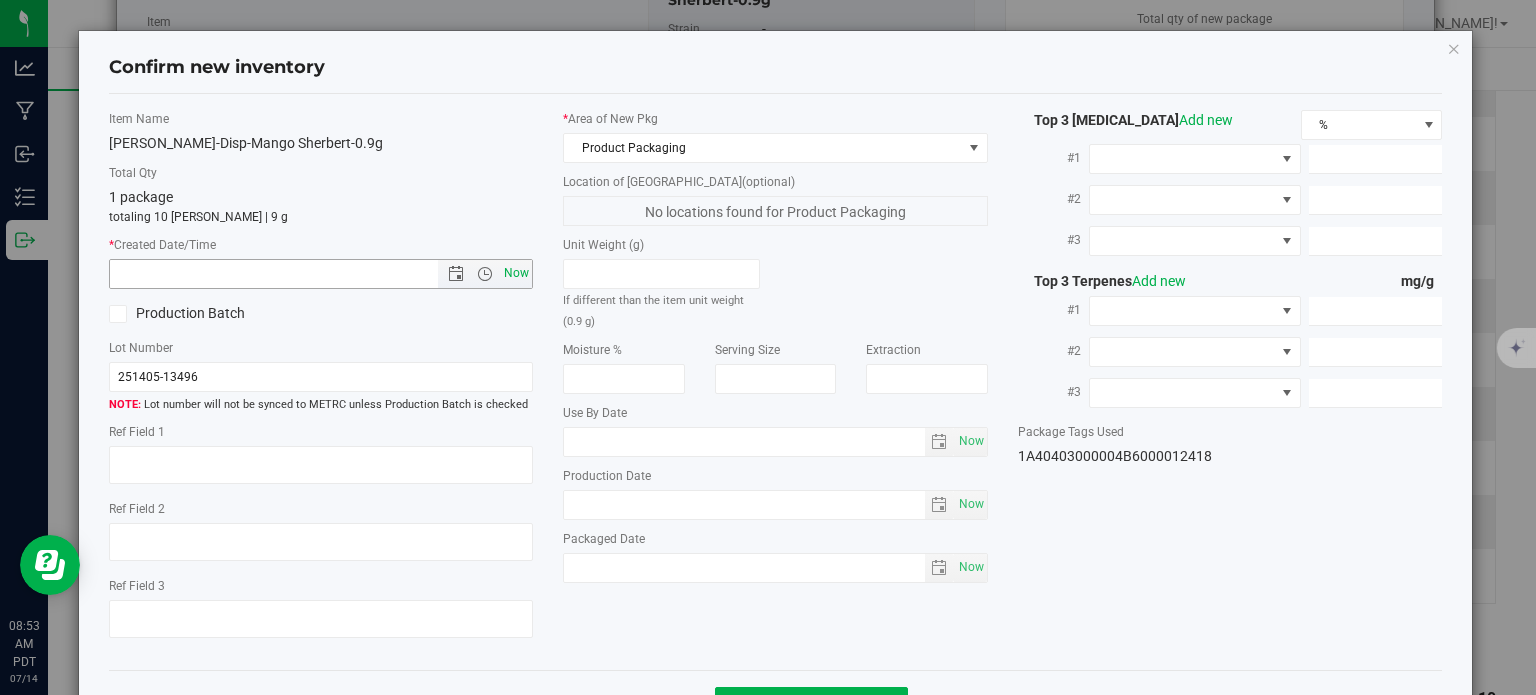 type on "7/14/2025 8:53 AM" 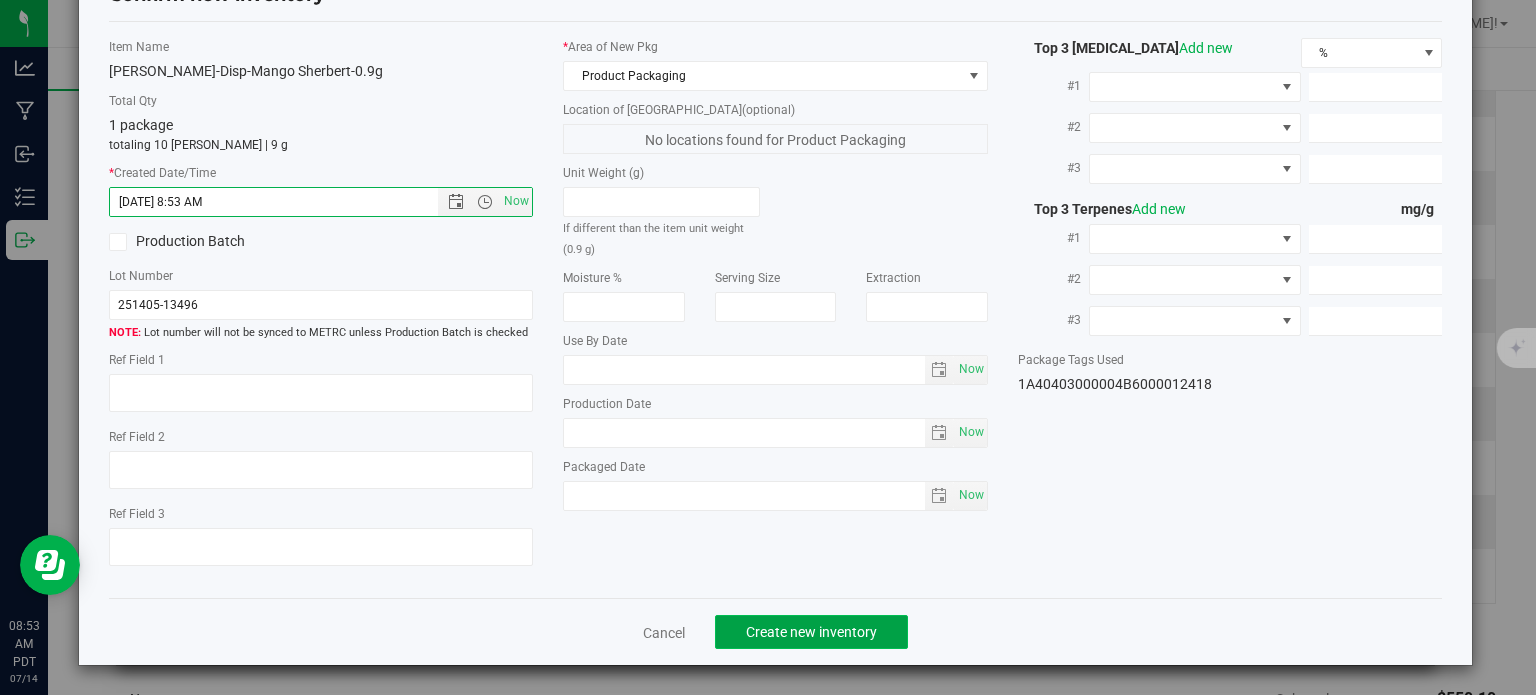 click on "Create new inventory" 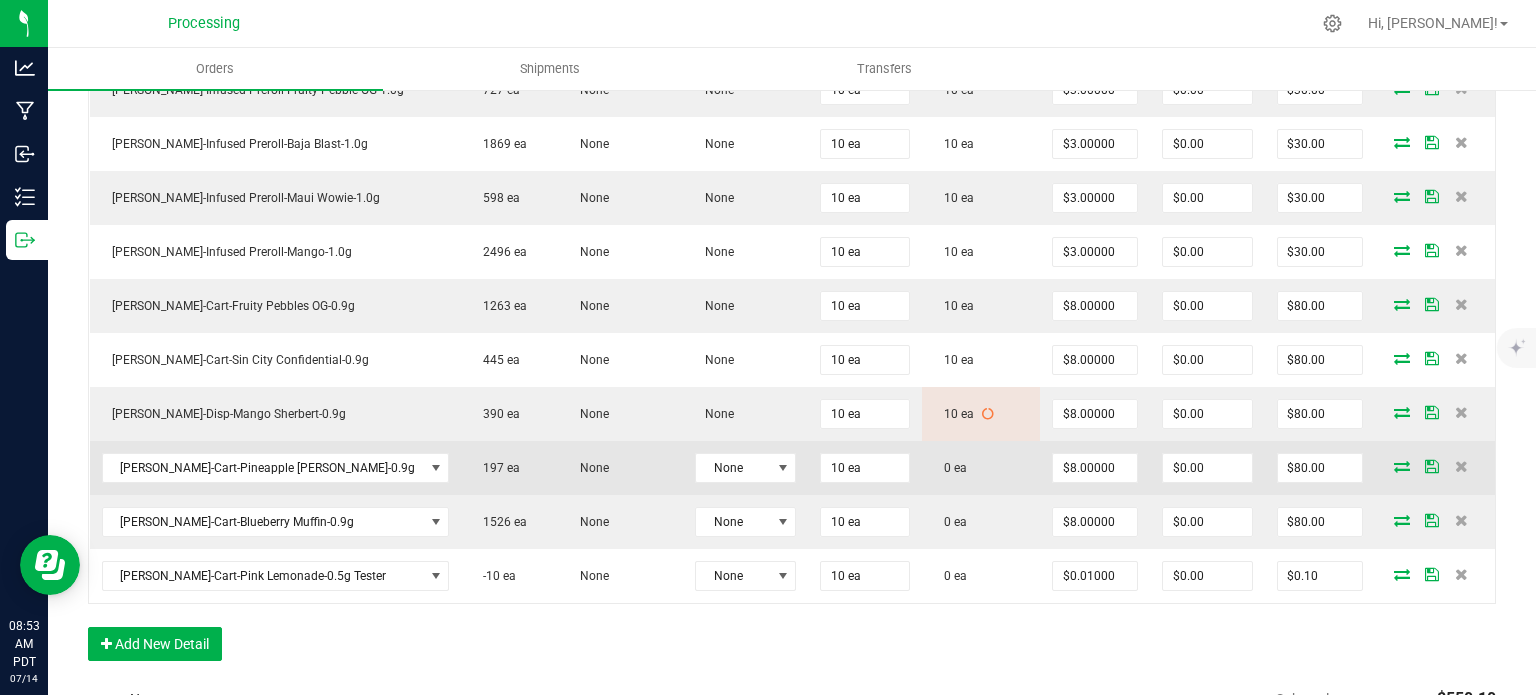 click at bounding box center (1402, 466) 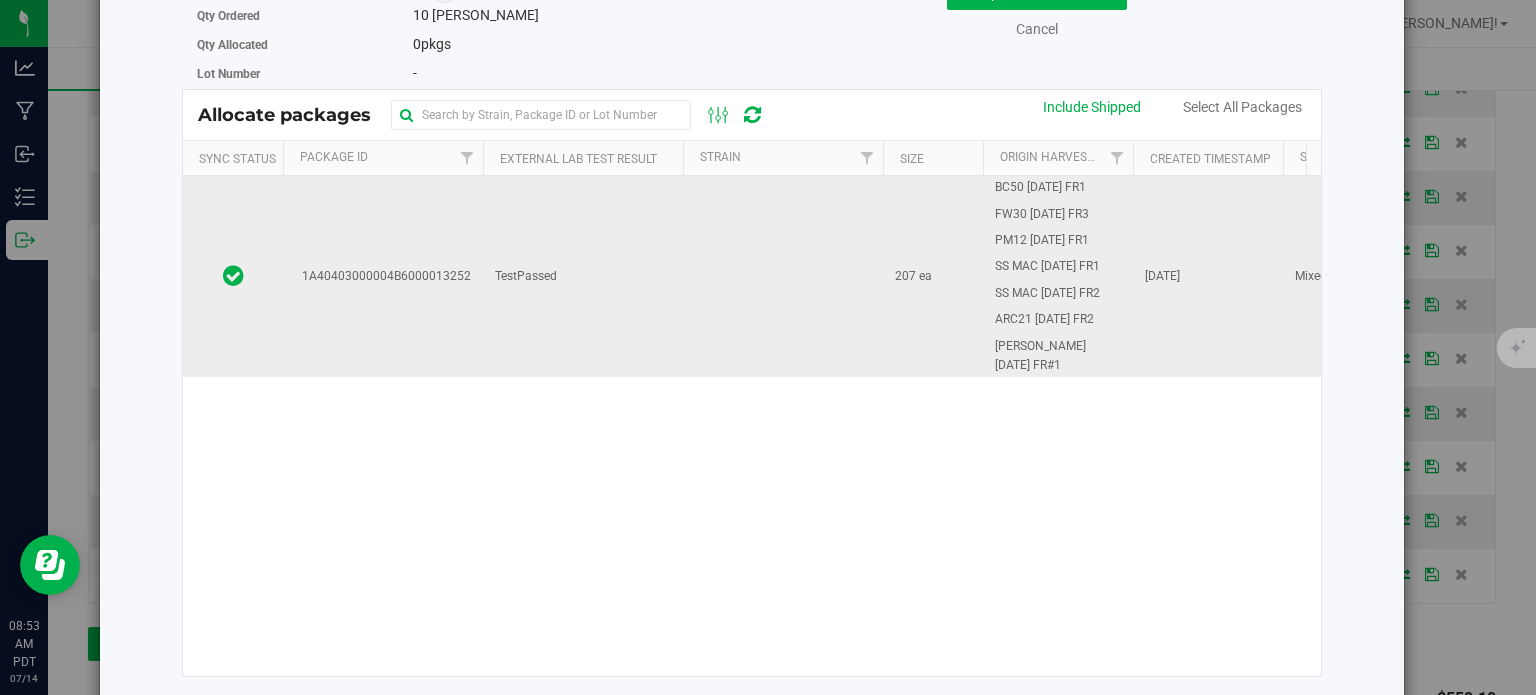 click on "1A40403000004B6000013252" at bounding box center [383, 276] 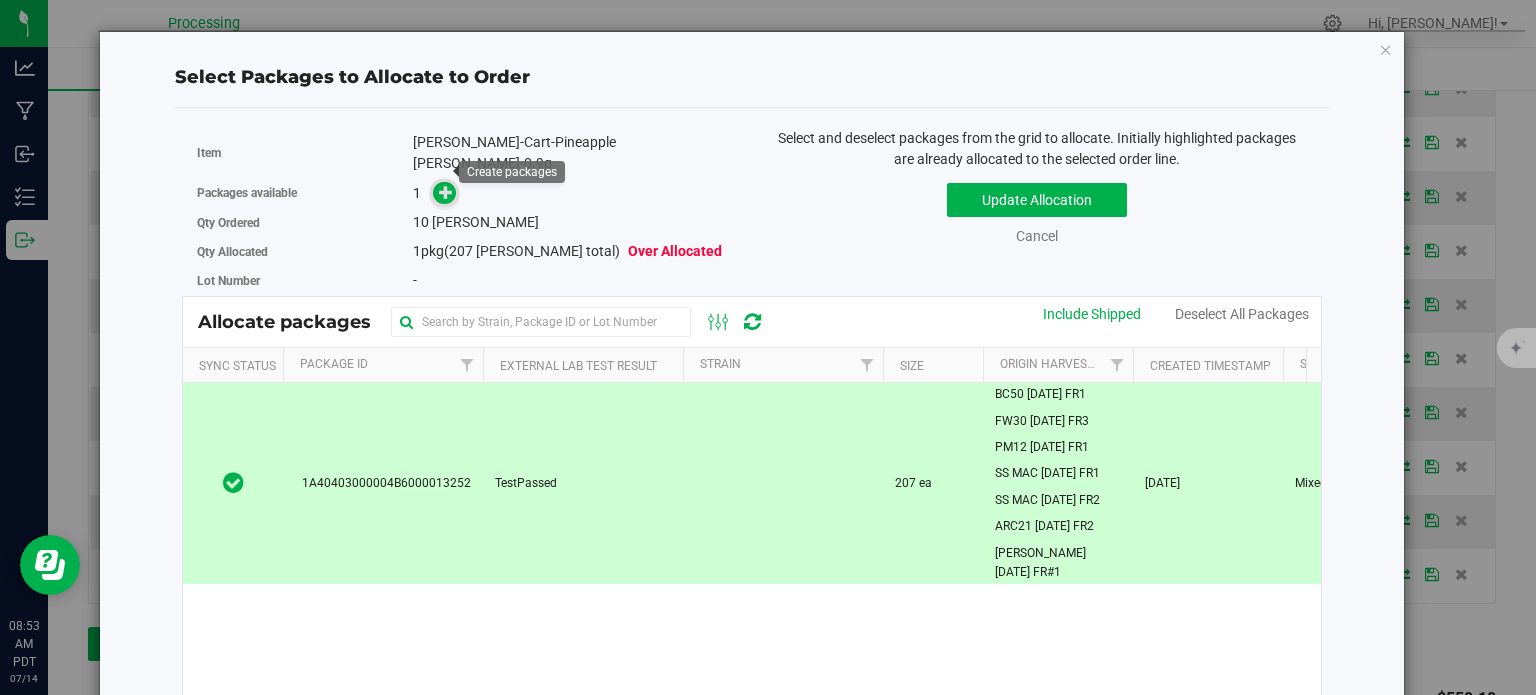 click at bounding box center (446, 192) 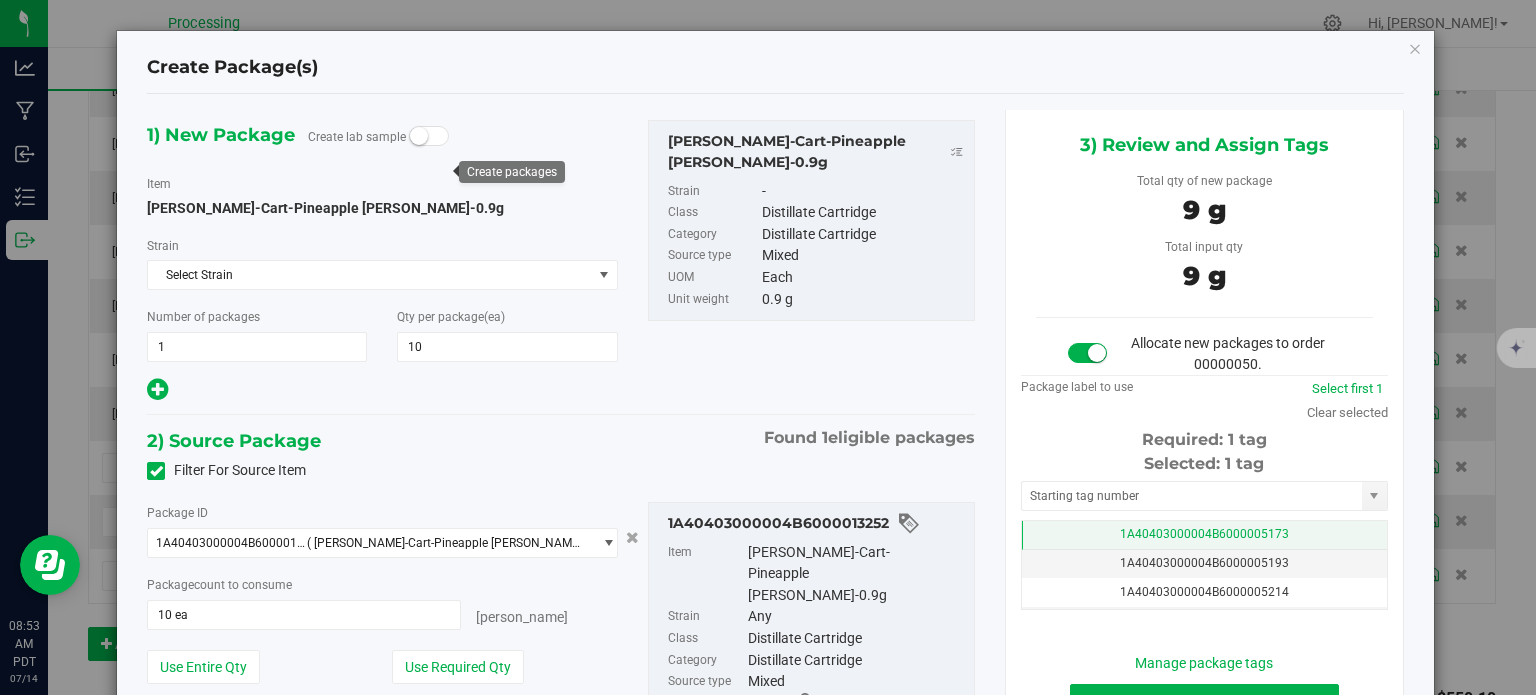 click on "1A40403000004B6000005173" at bounding box center (1204, 534) 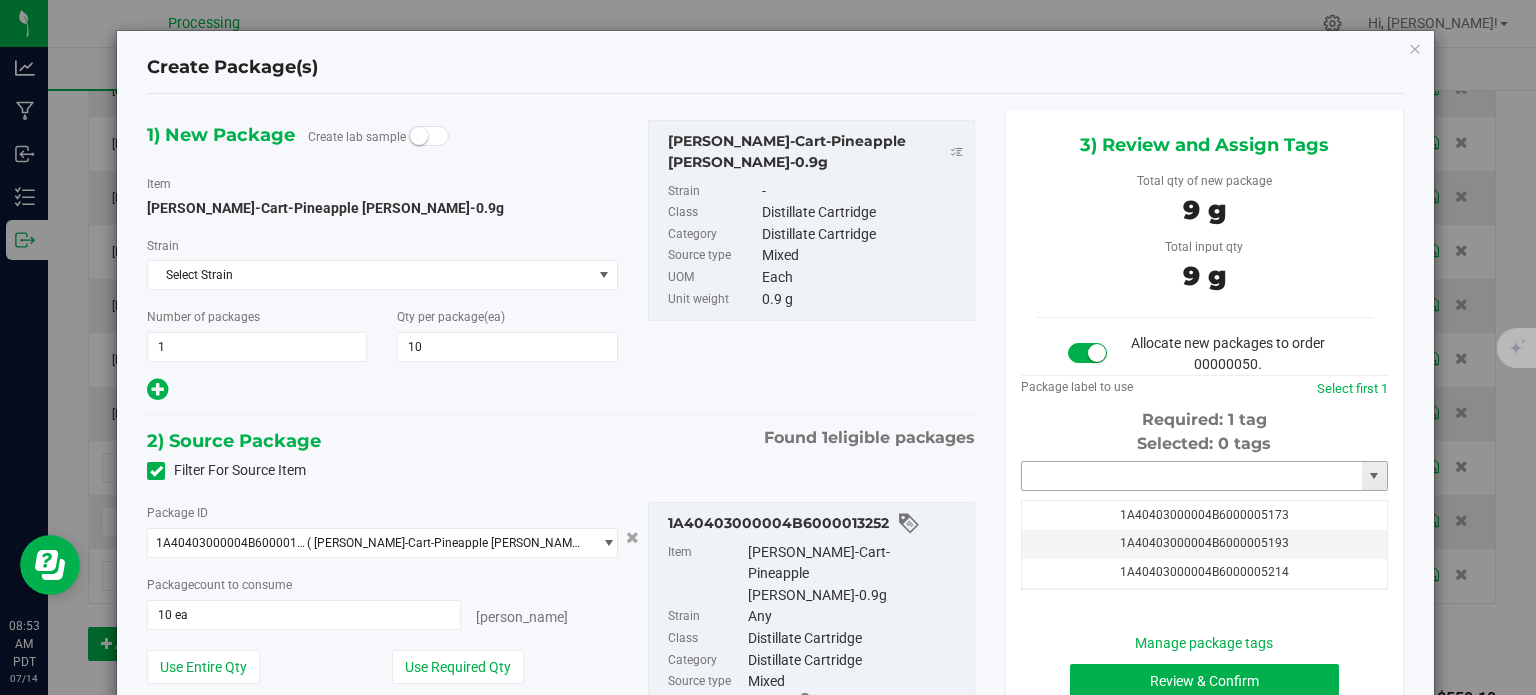 click at bounding box center [1192, 476] 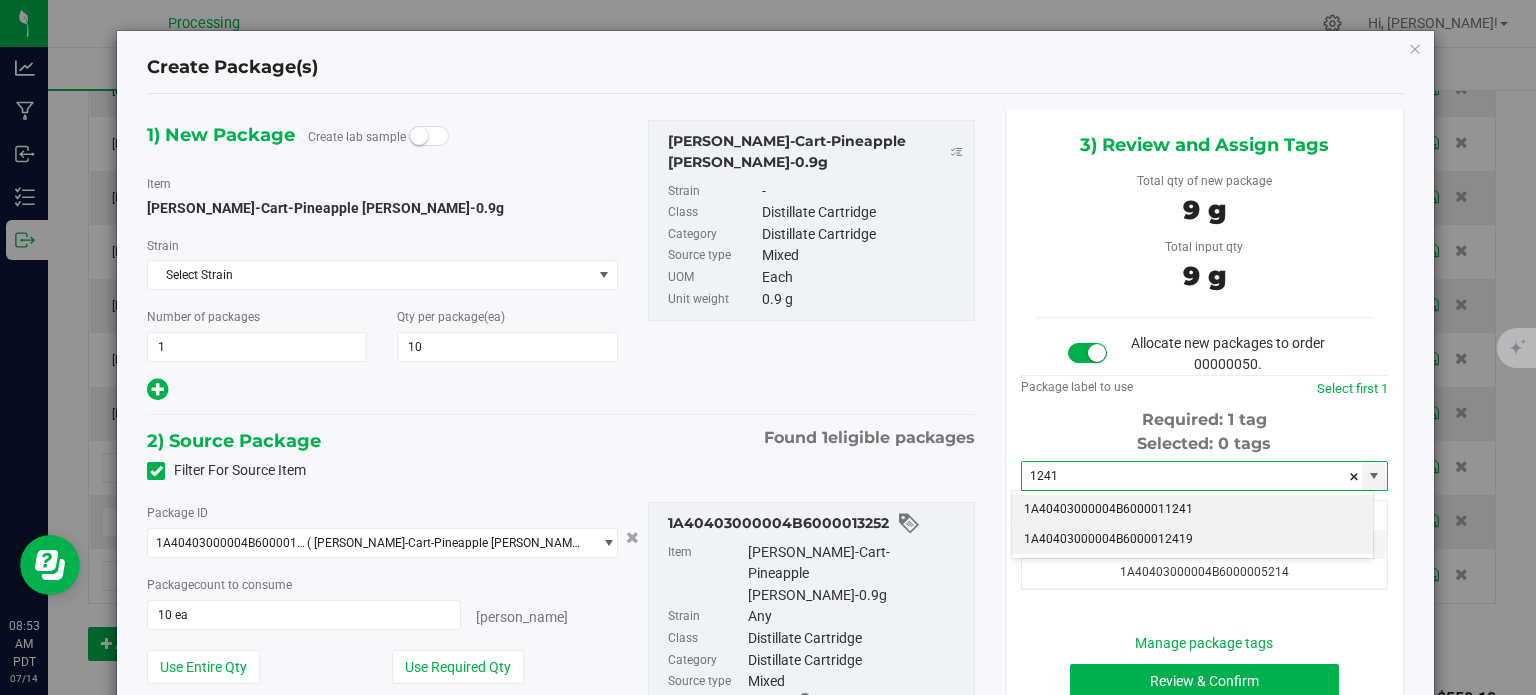 click on "1A40403000004B6000012419" at bounding box center (1192, 540) 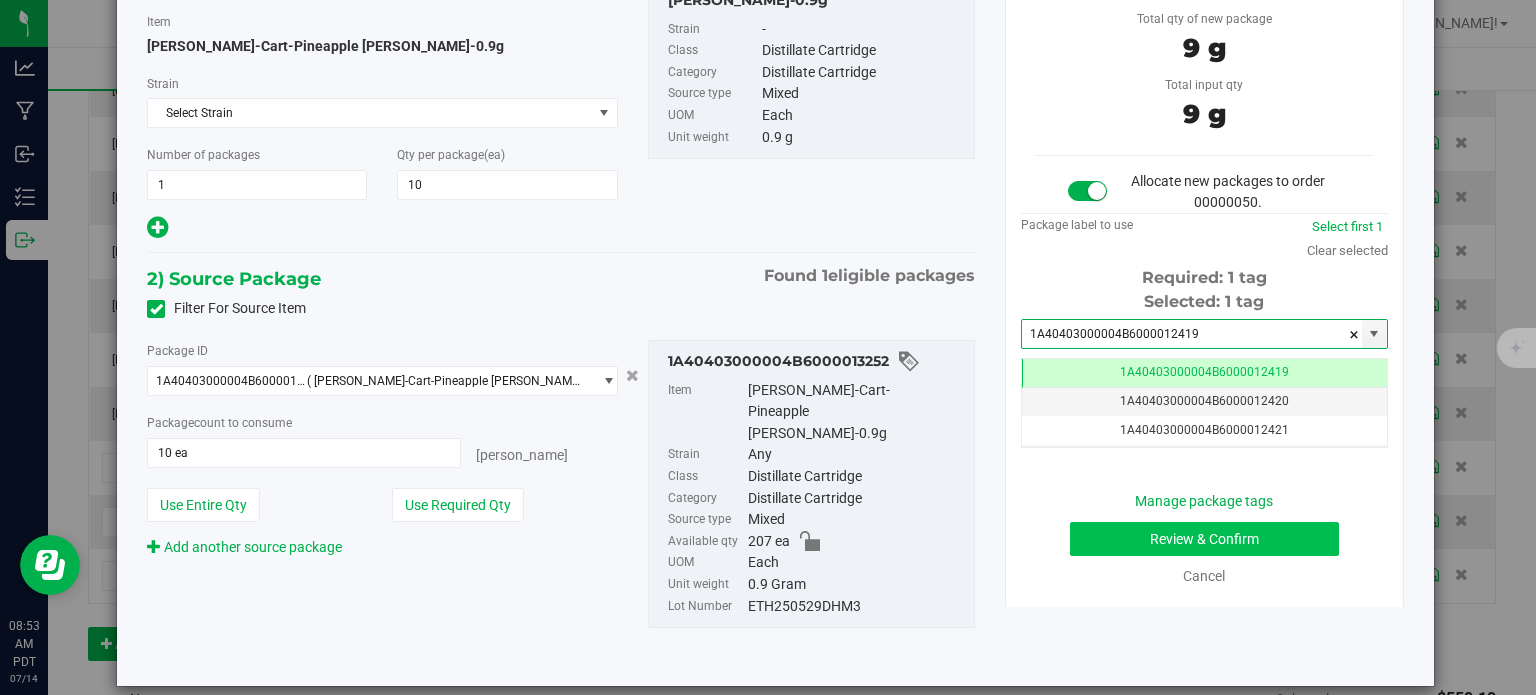type on "1A40403000004B6000012419" 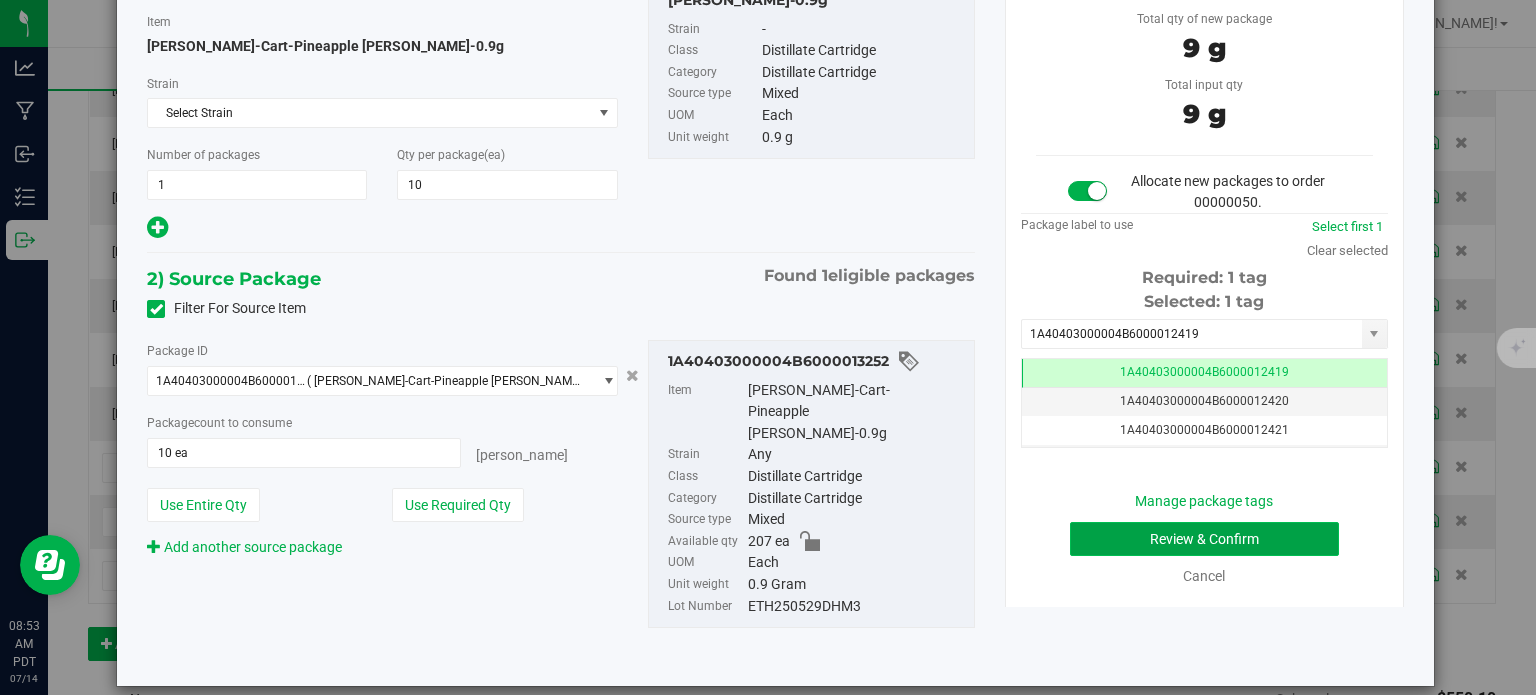 click on "Review & Confirm" at bounding box center (1204, 539) 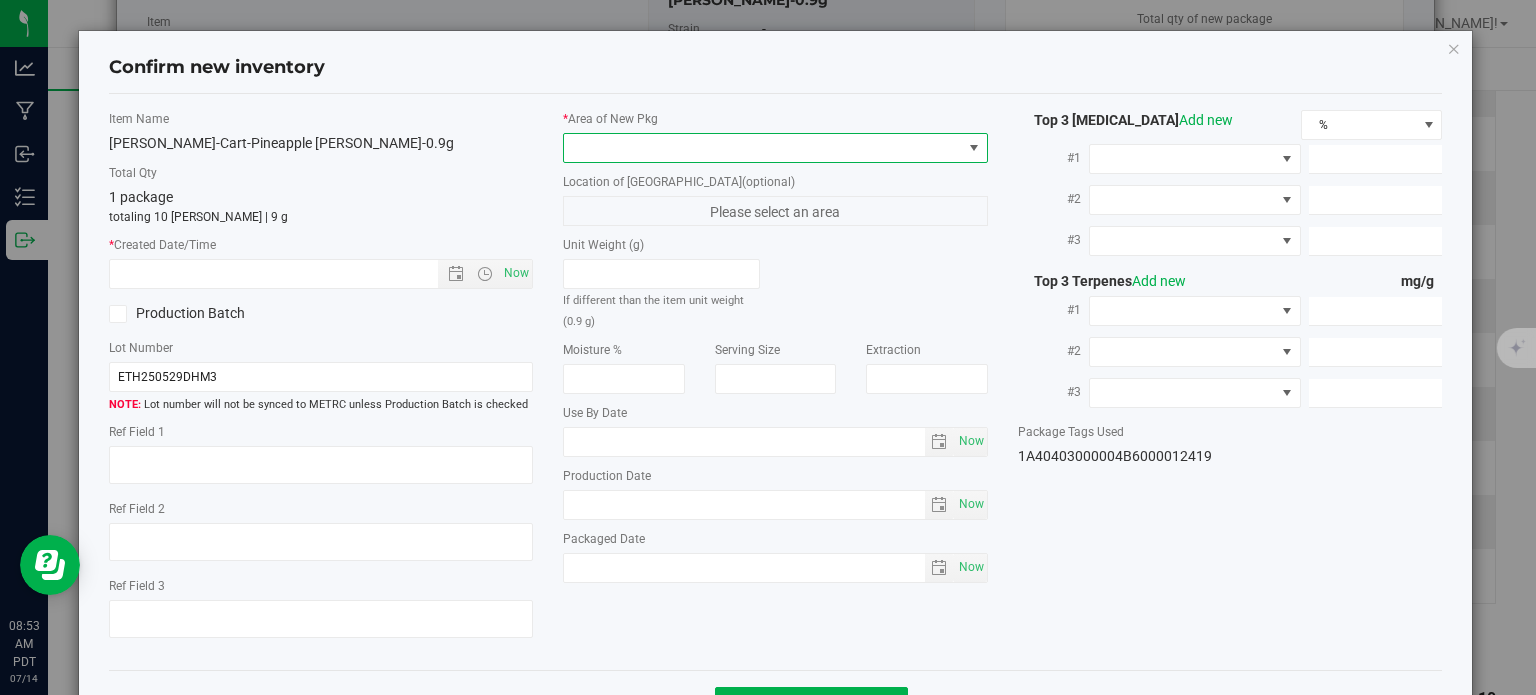 click at bounding box center (763, 148) 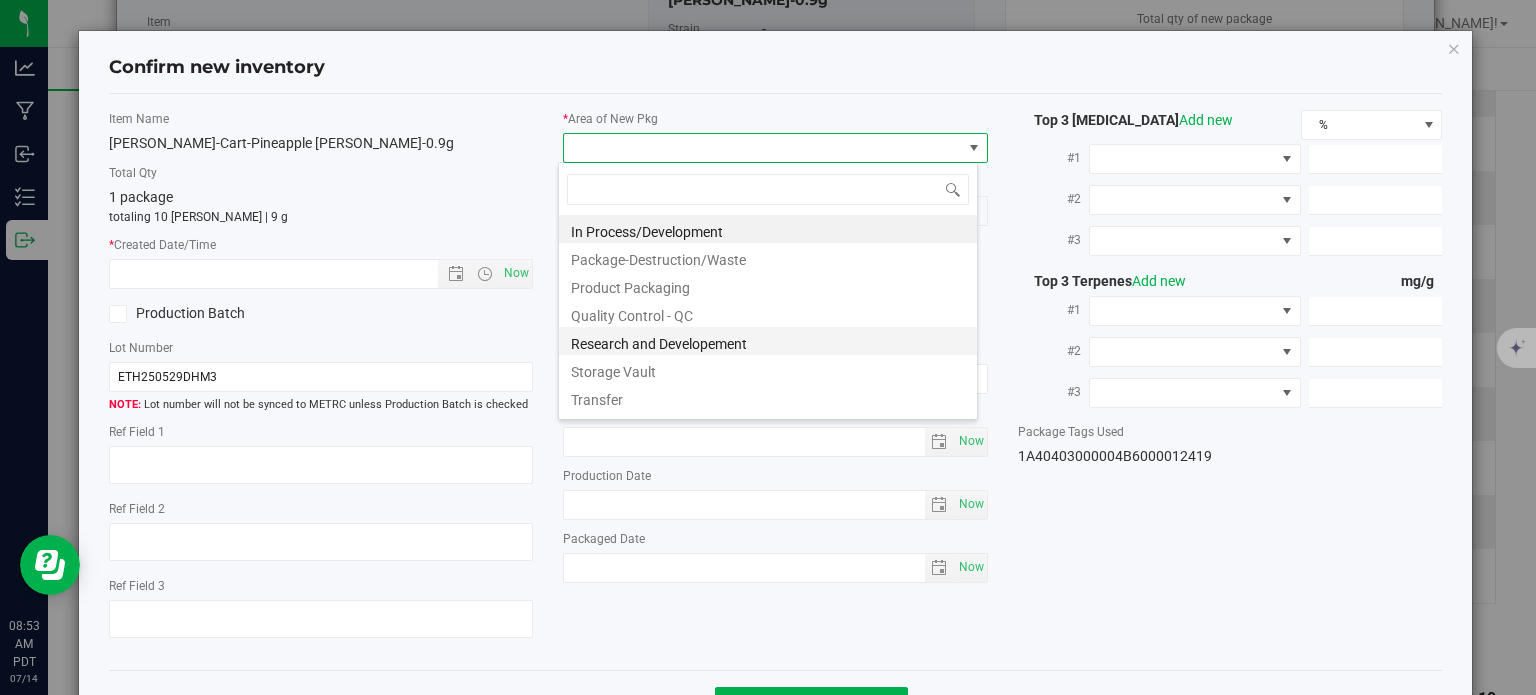 click on "Research and Developement" at bounding box center [768, 341] 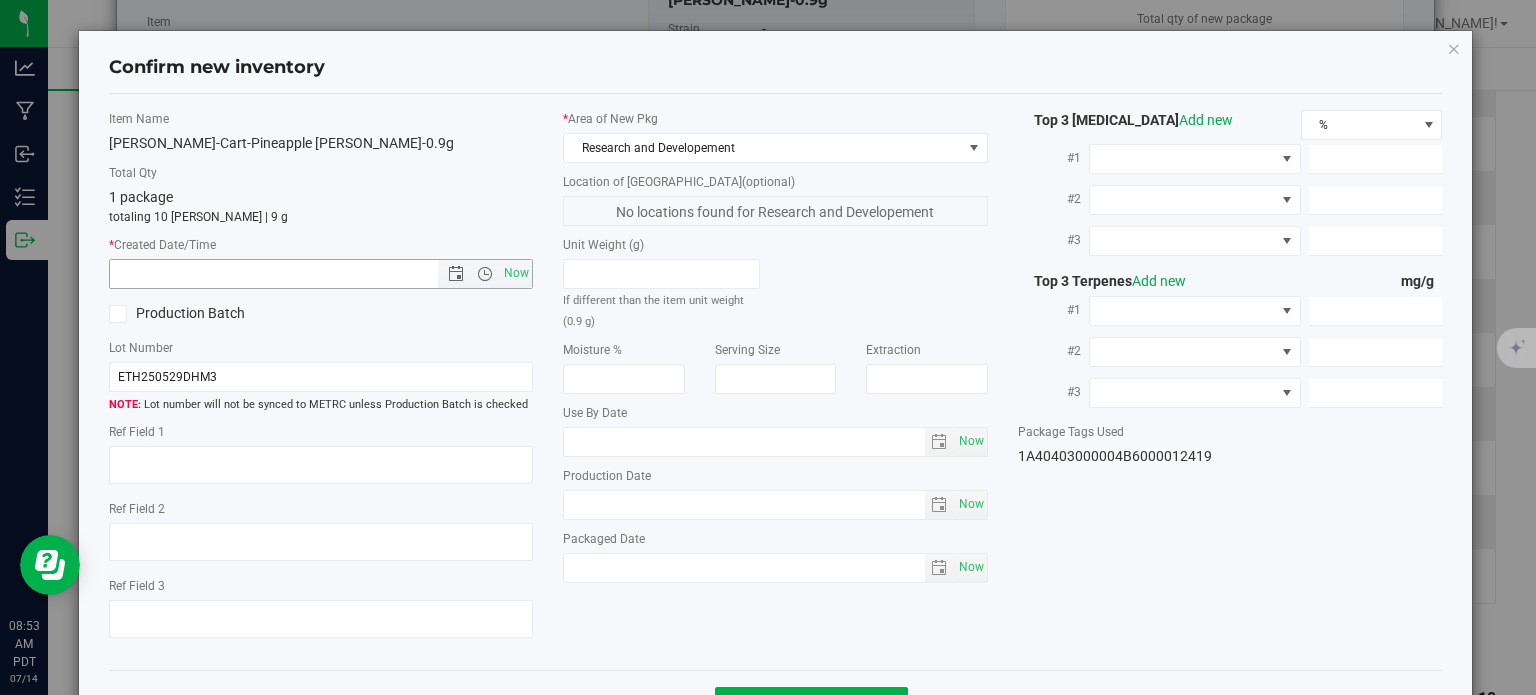 click on "Now" at bounding box center (321, 274) 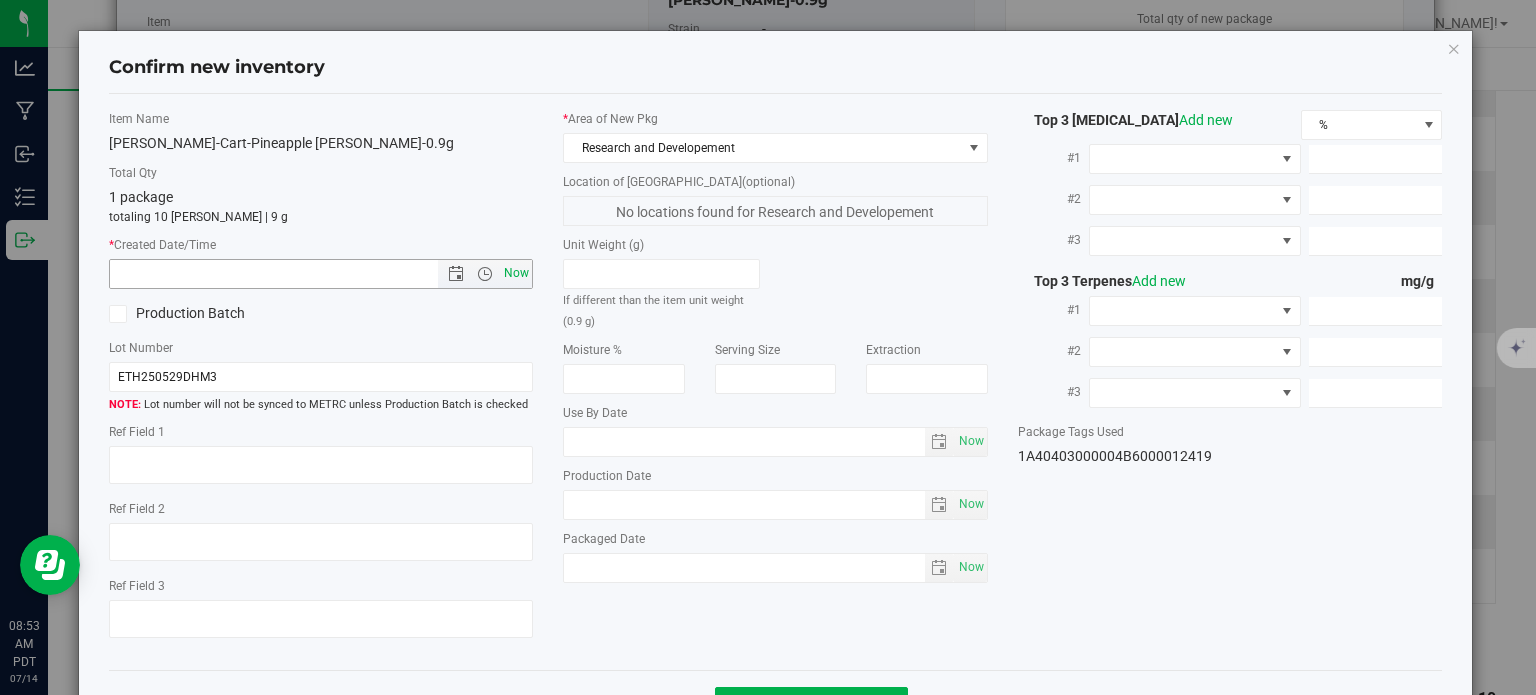 click on "Now" at bounding box center (517, 273) 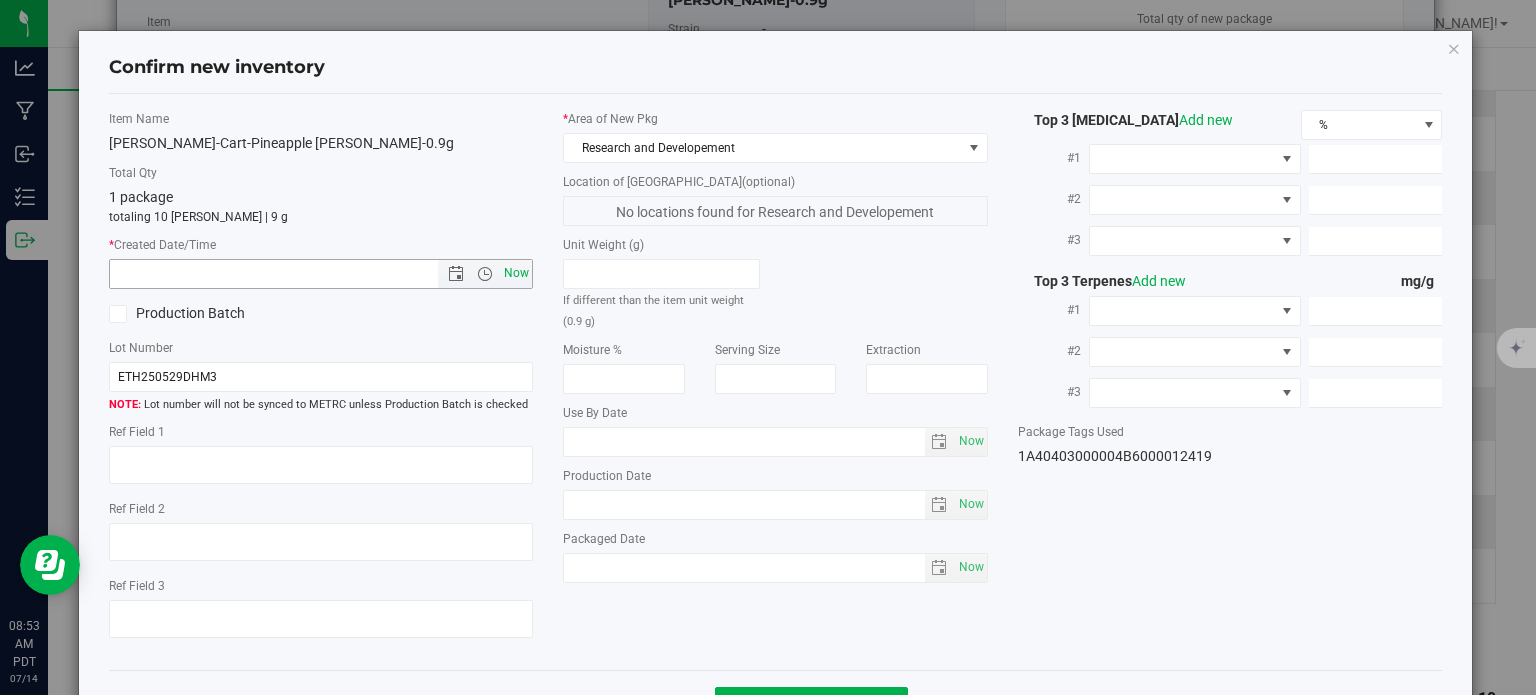 type on "7/14/2025 8:53 AM" 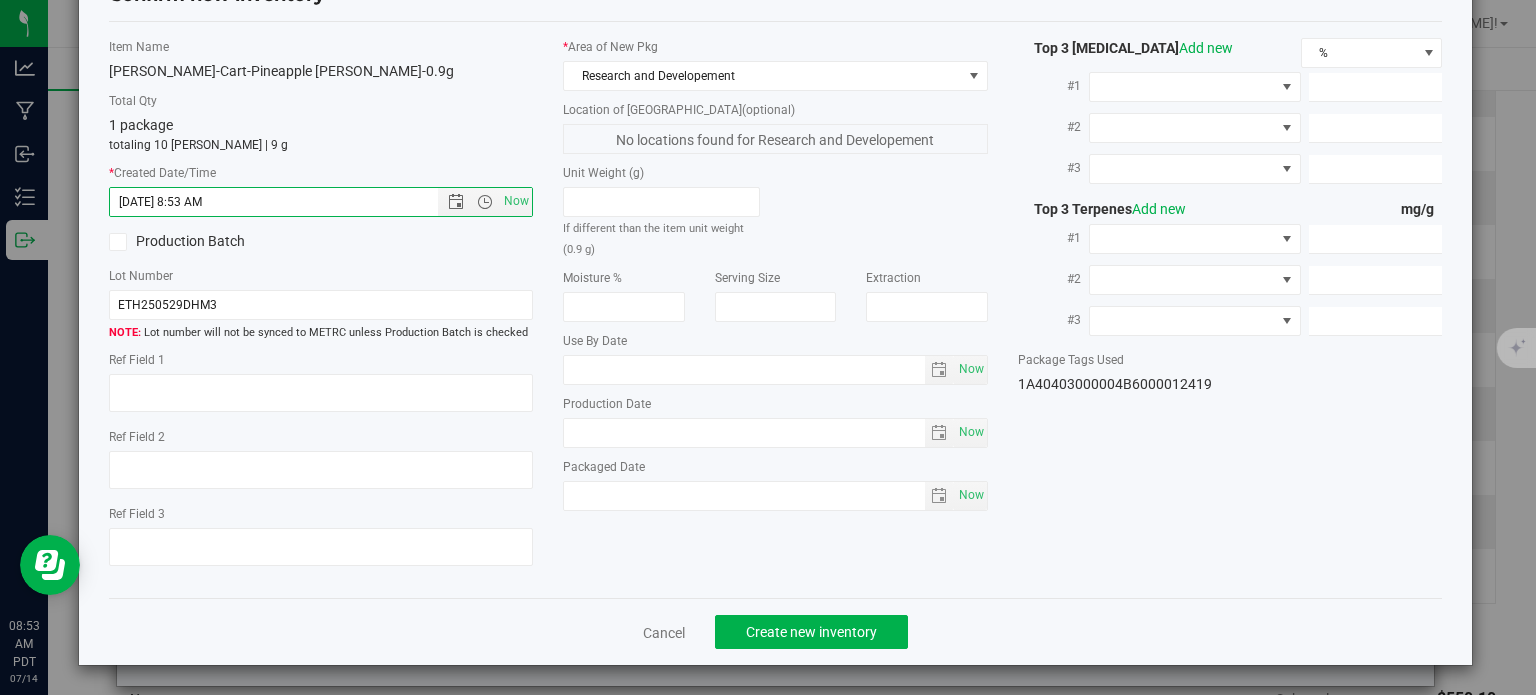 click on "Cancel
Create new inventory" at bounding box center (776, 631) 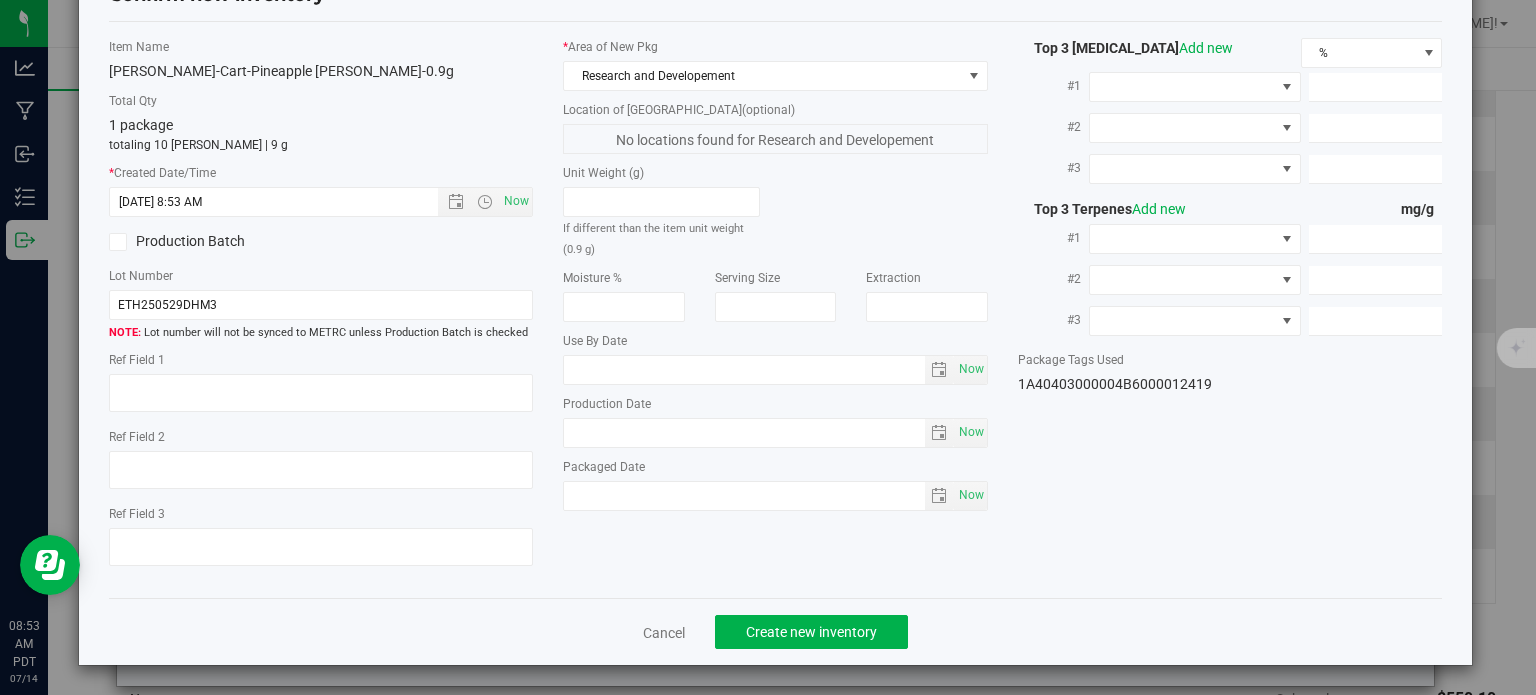 click on "Cancel
Create new inventory" at bounding box center [776, 631] 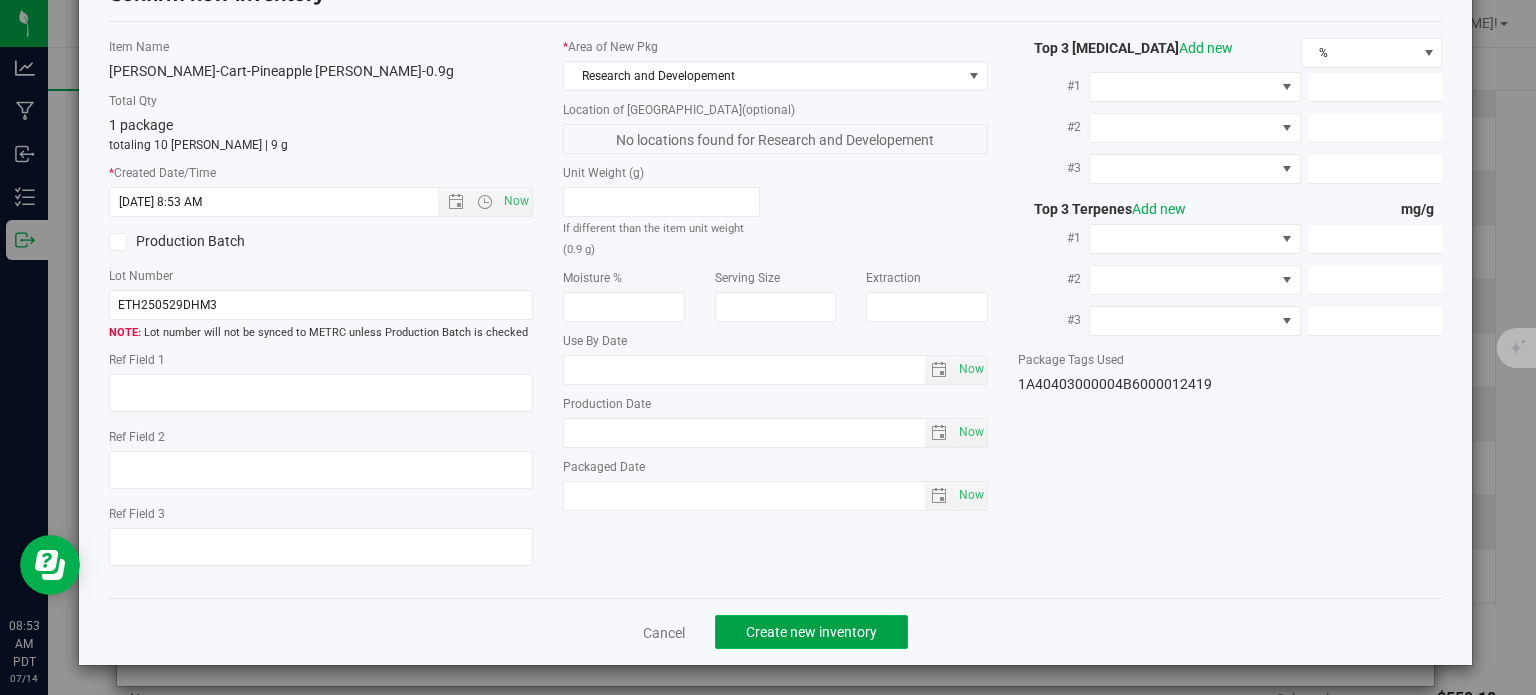 click on "Create new inventory" 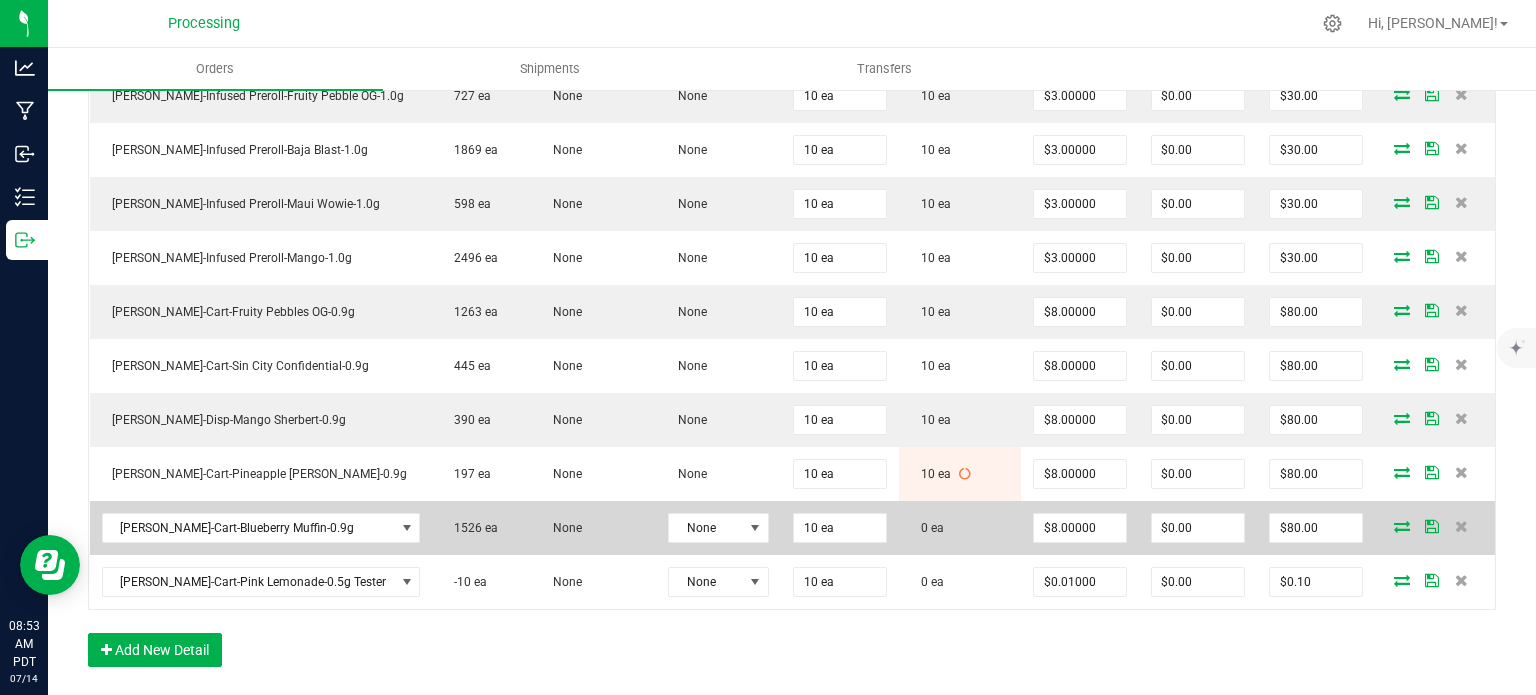 click 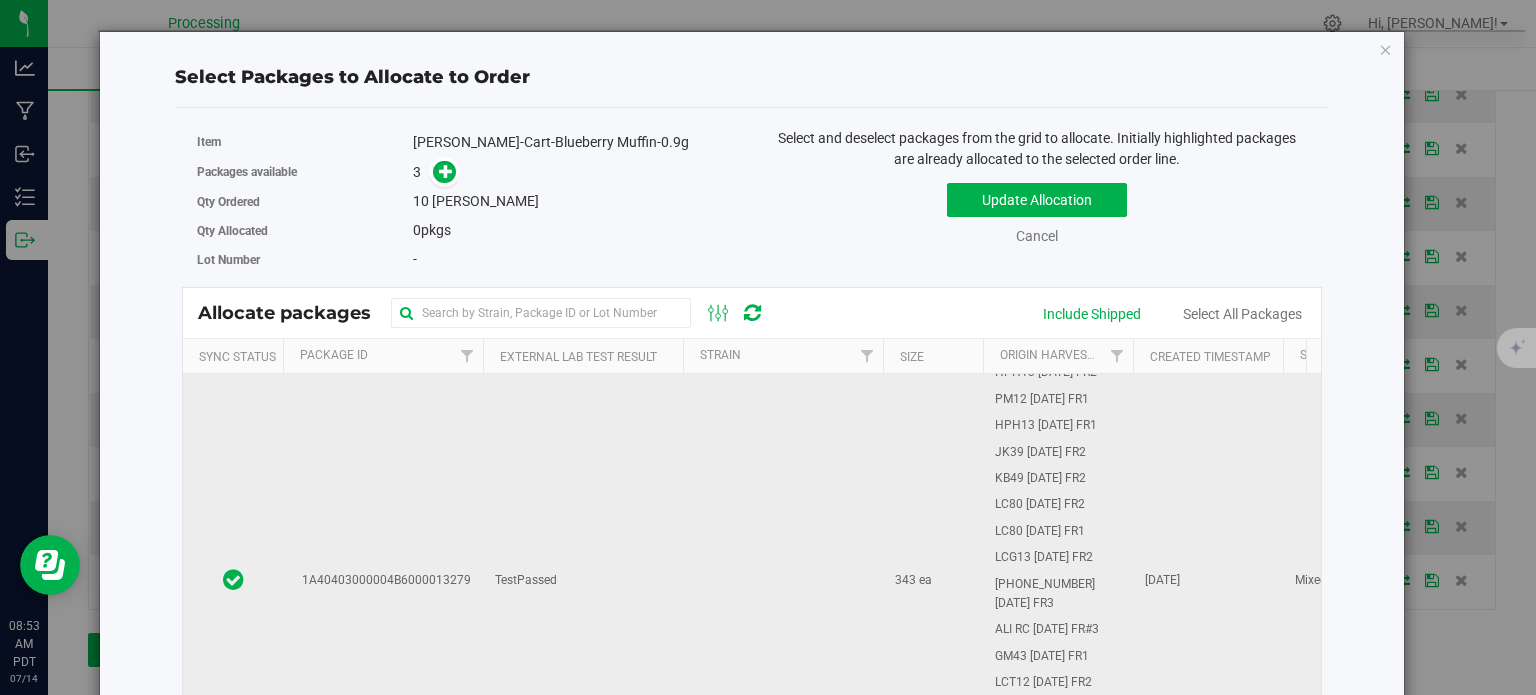 click on "1A40403000004B6000013279" 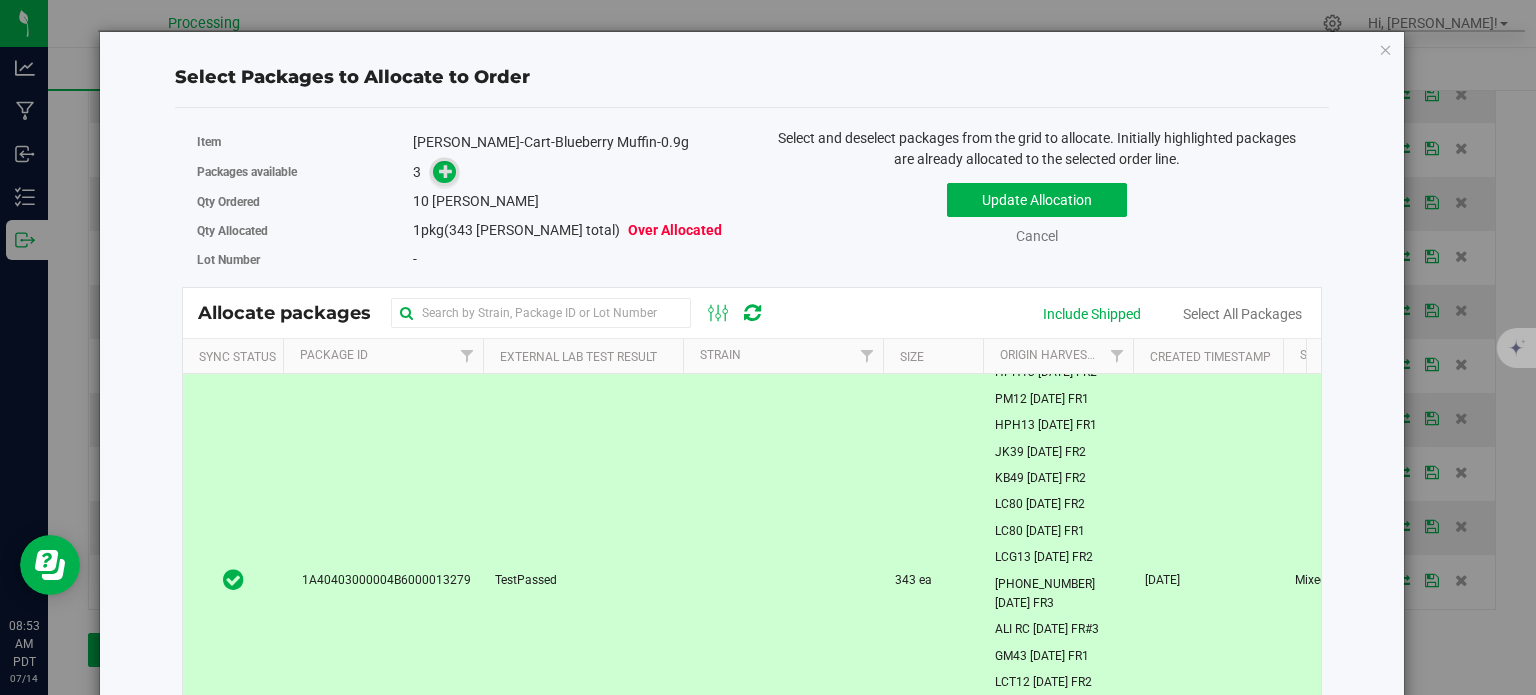 click 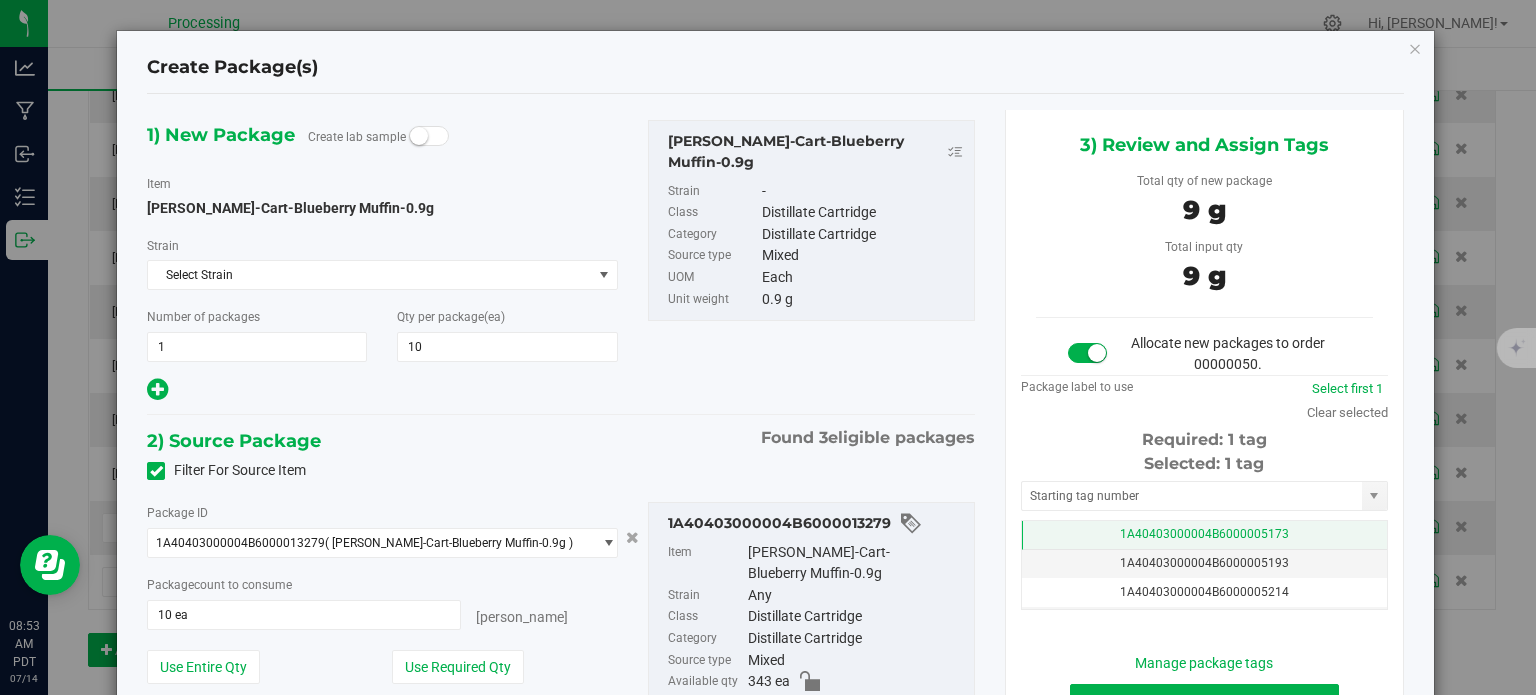 click on "1A40403000004B6000005173" 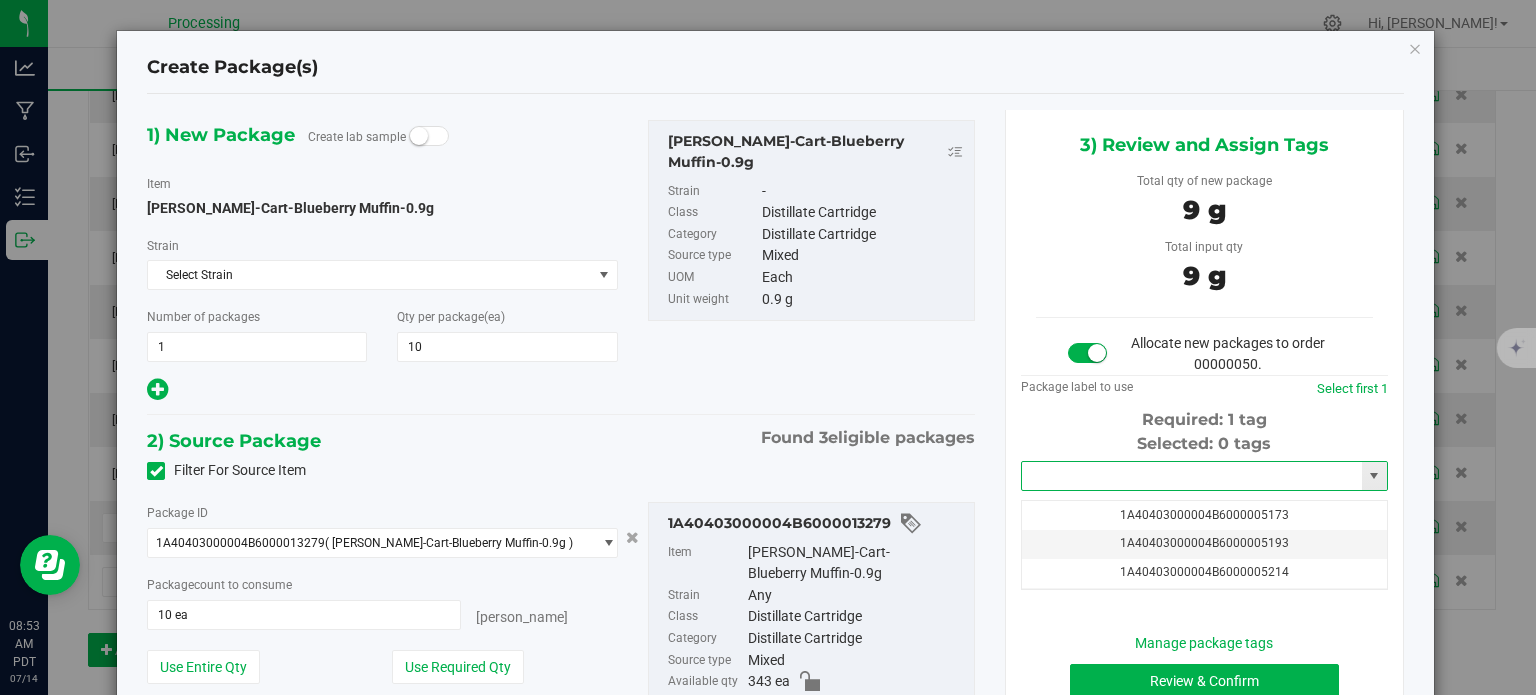click 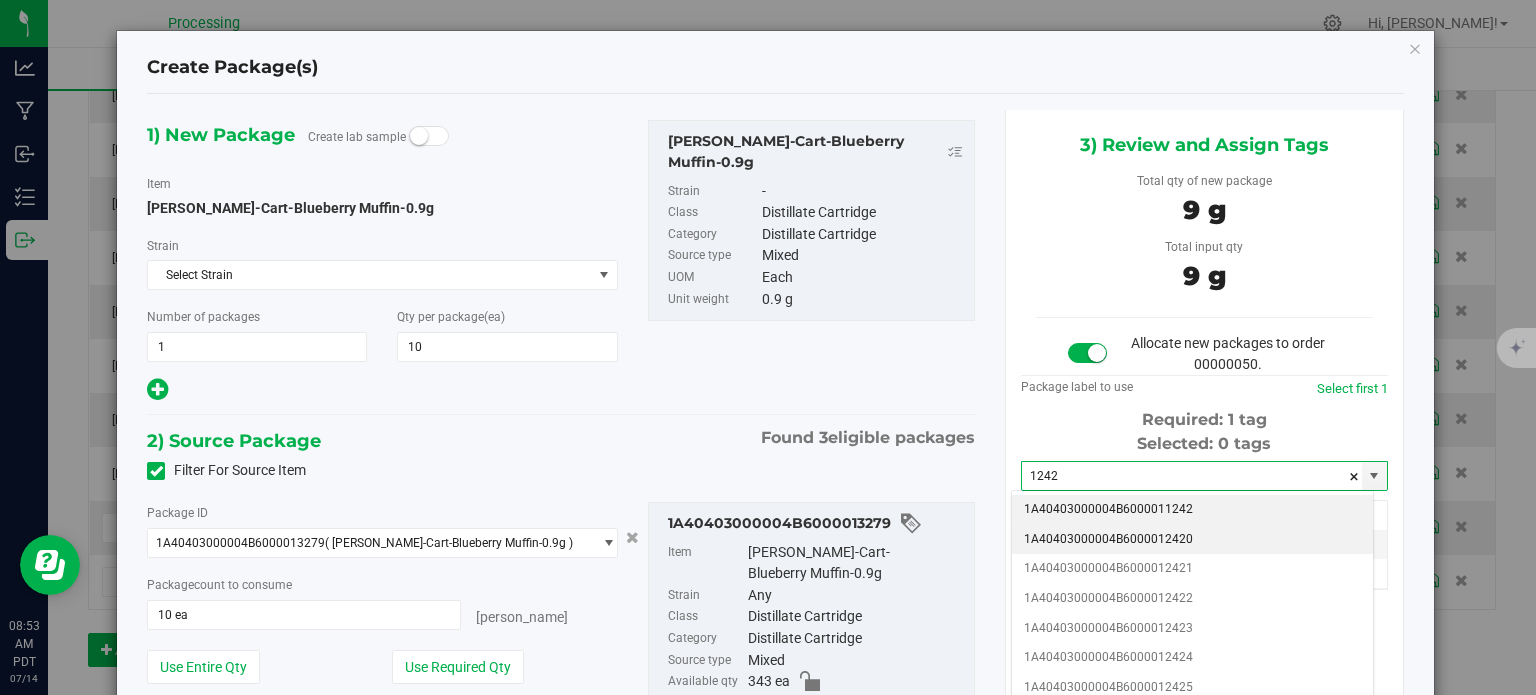 click on "1A40403000004B6000012420" 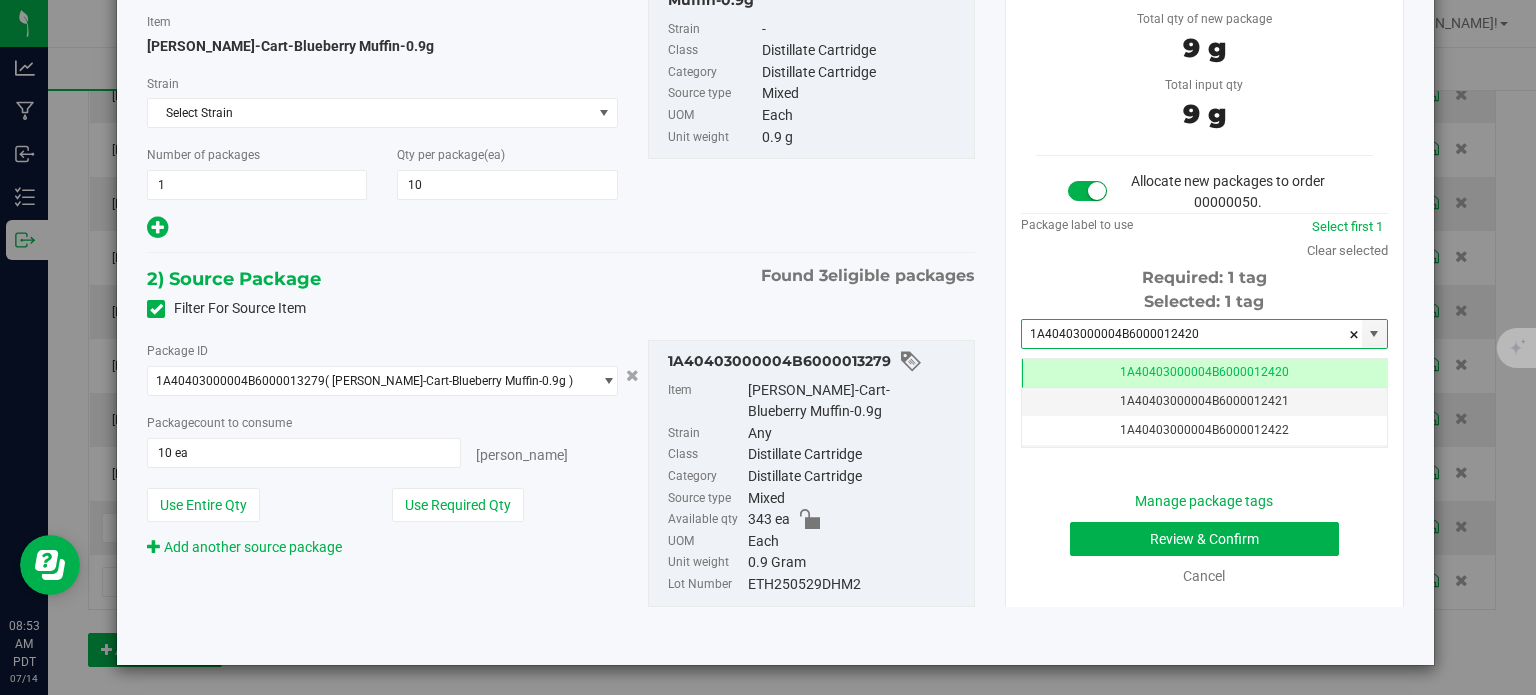 type on "1A40403000004B6000012420" 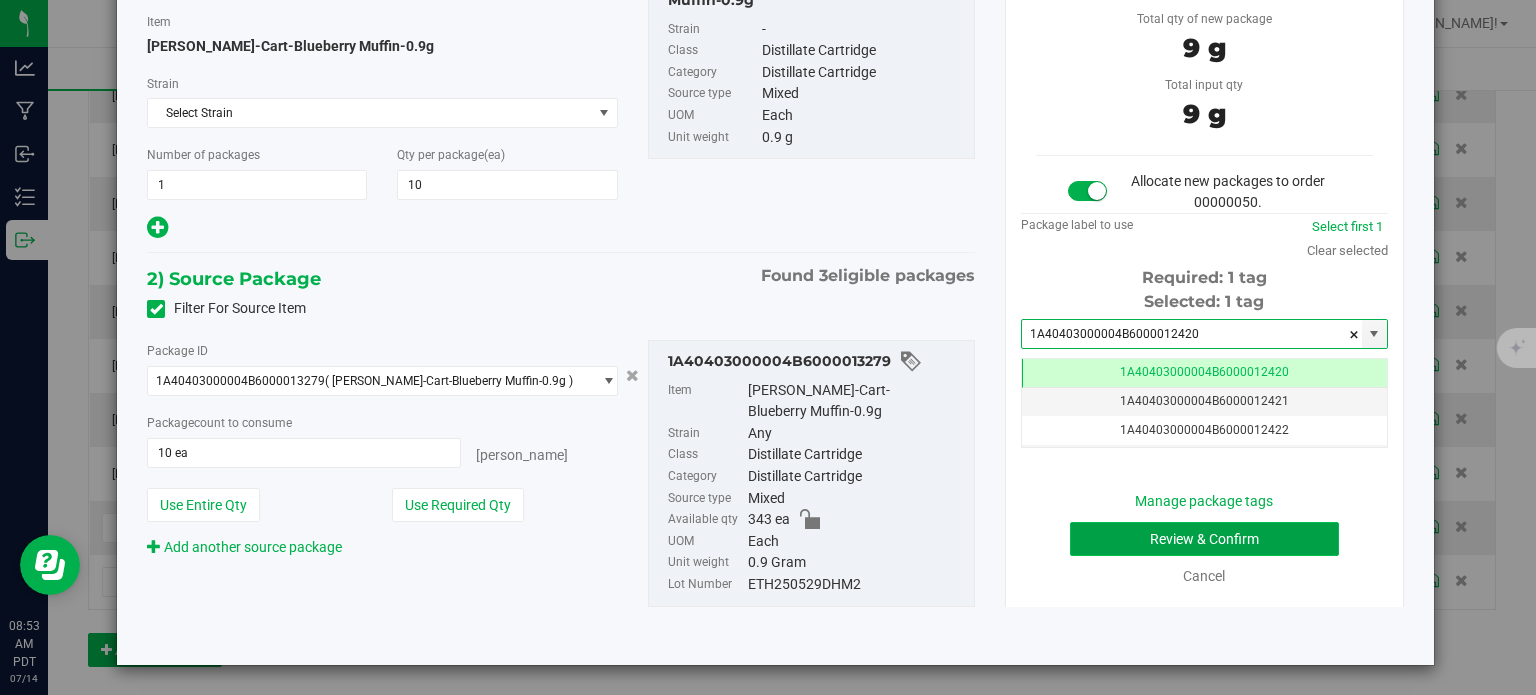 click on "Review & Confirm" 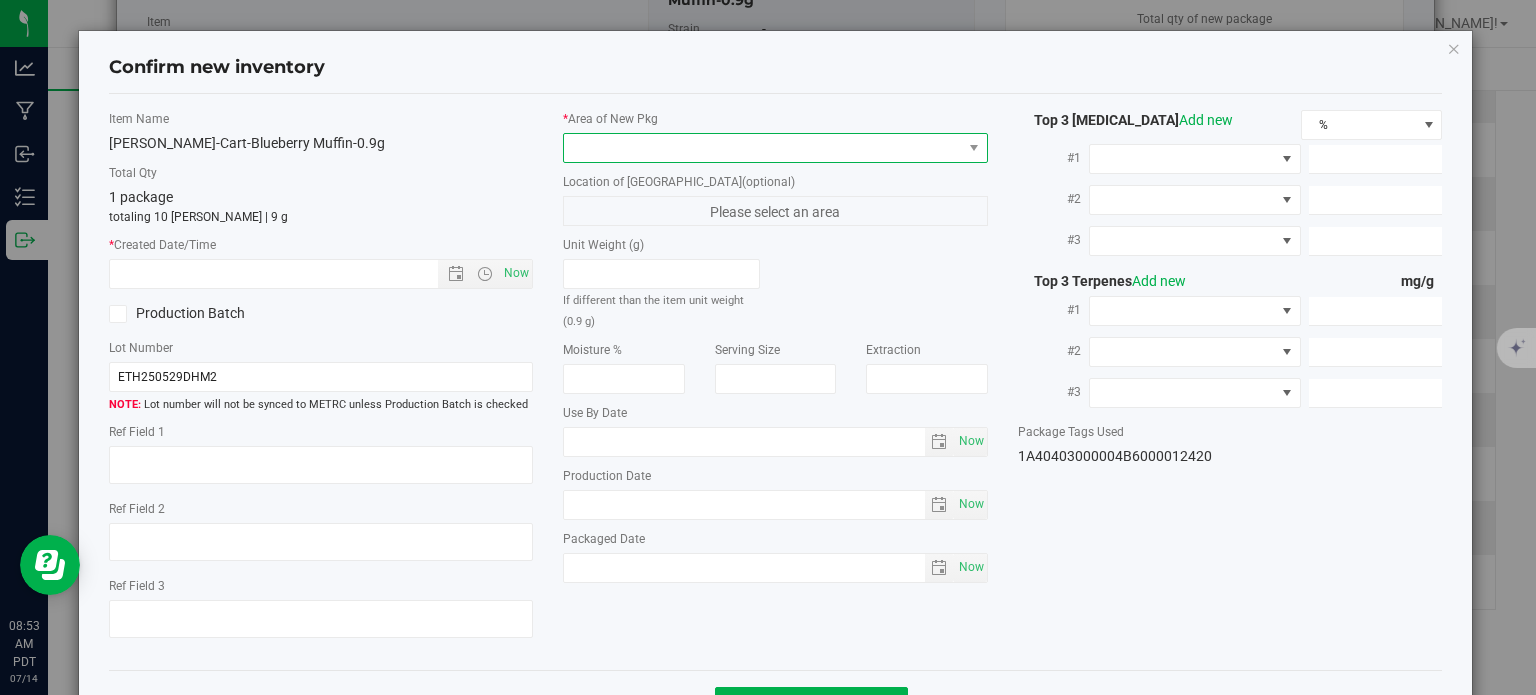 click 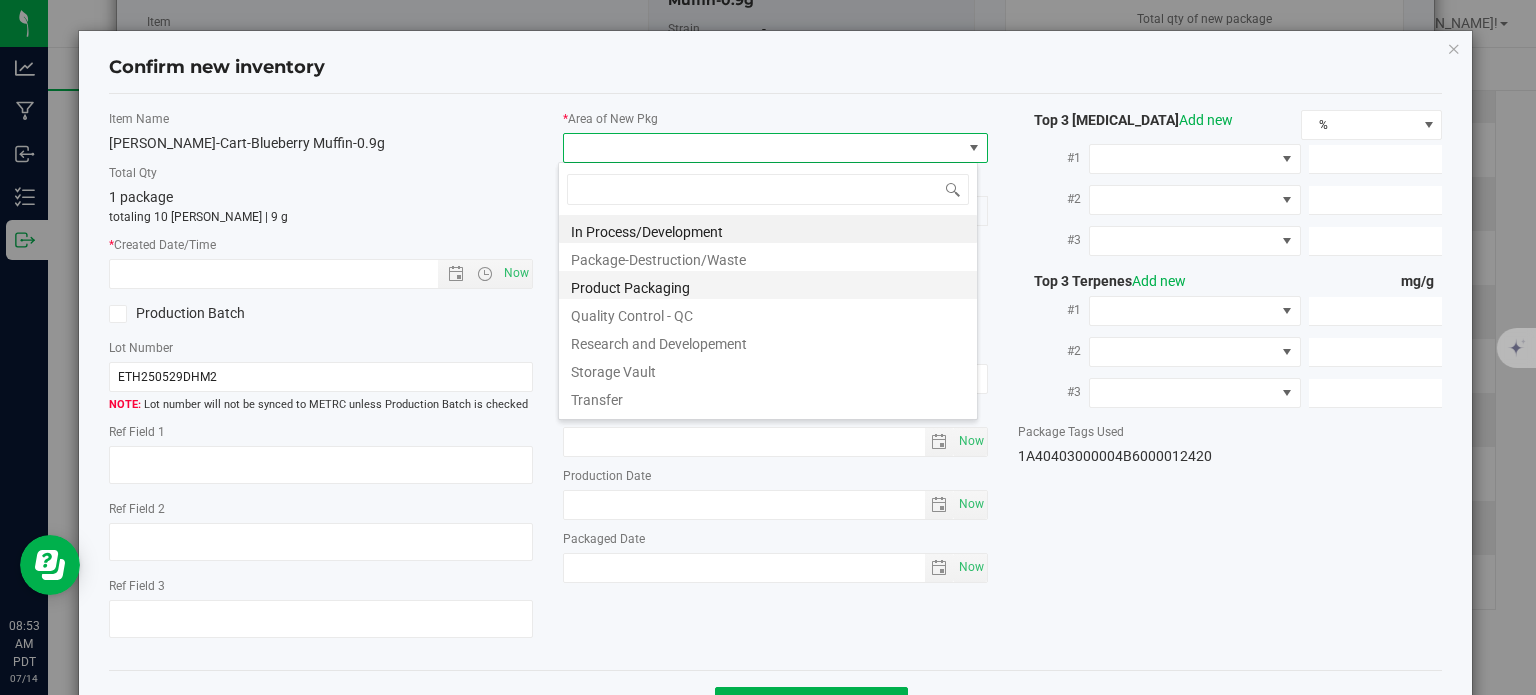 click on "Product Packaging" 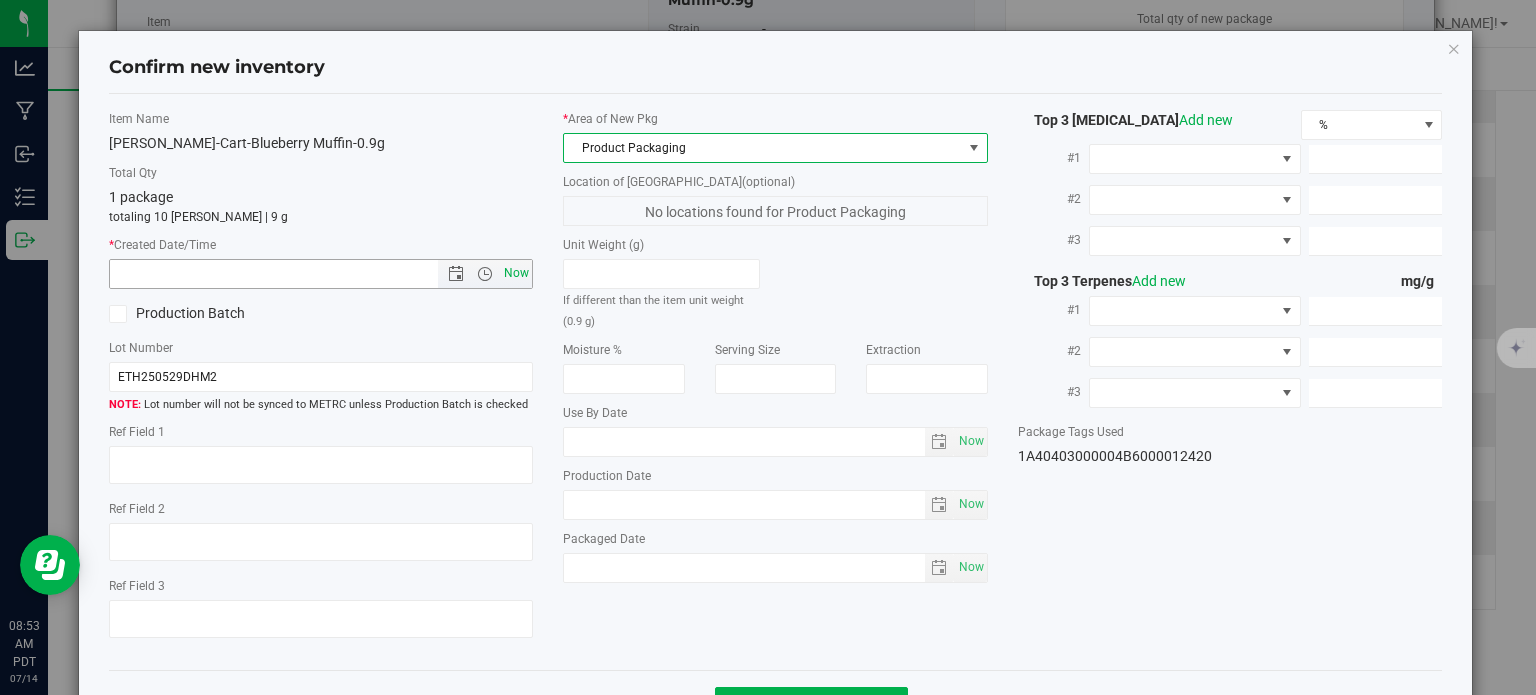 click on "Now" 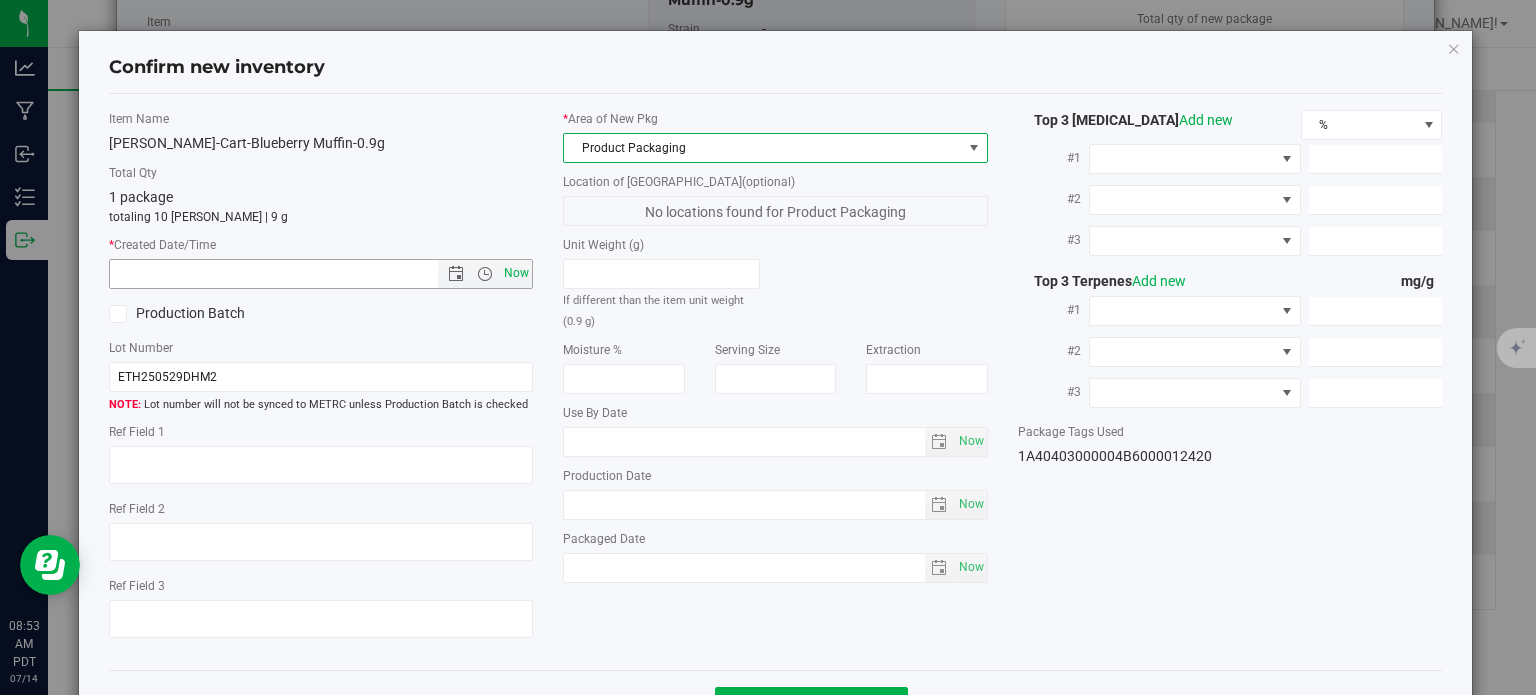 type on "7/14/2025 8:53 AM" 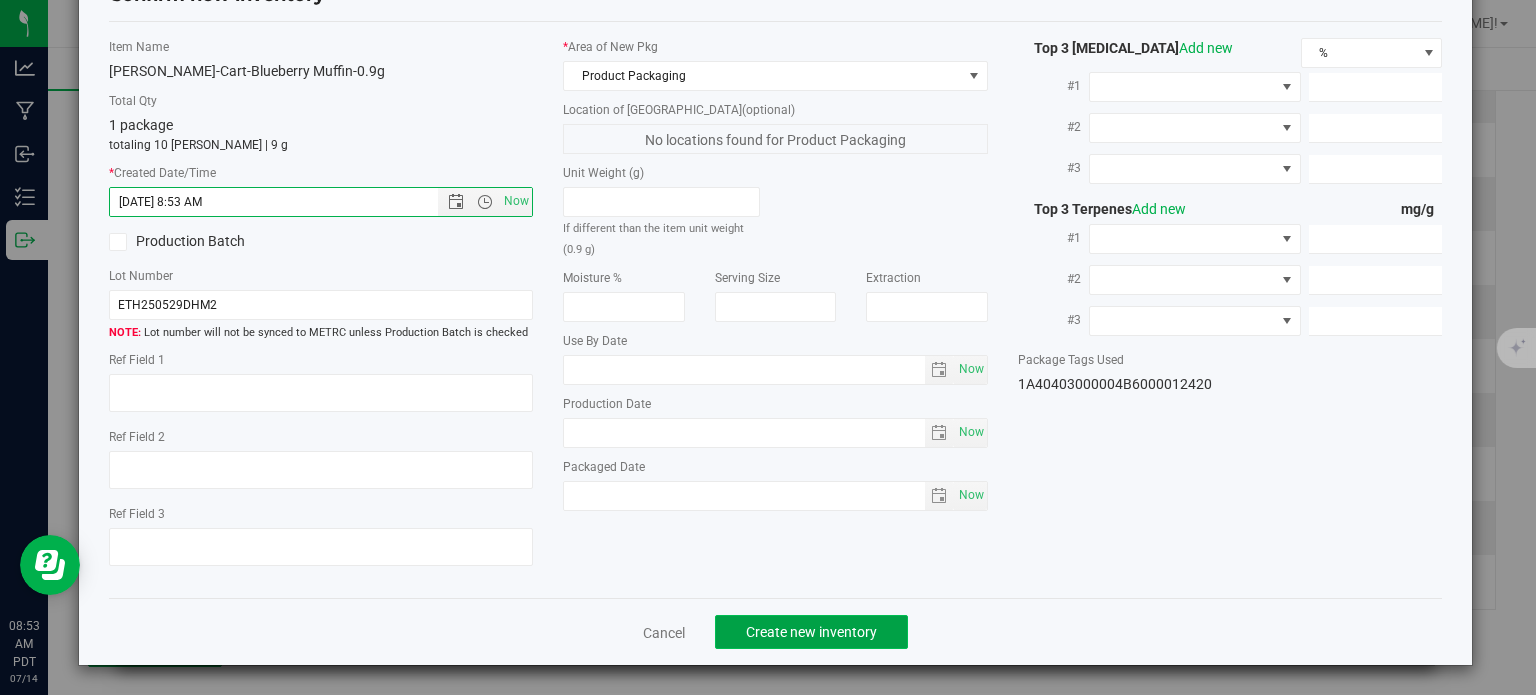 click on "Create new inventory" 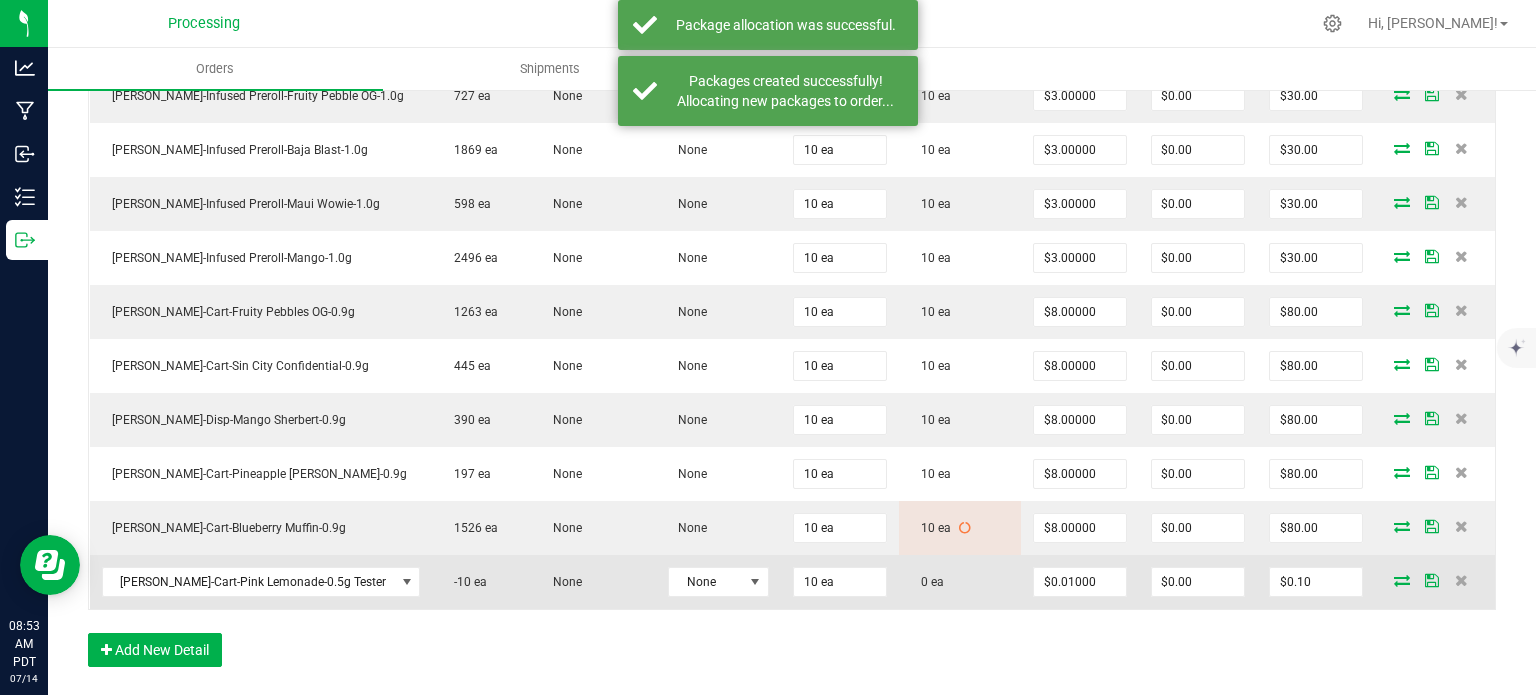 click 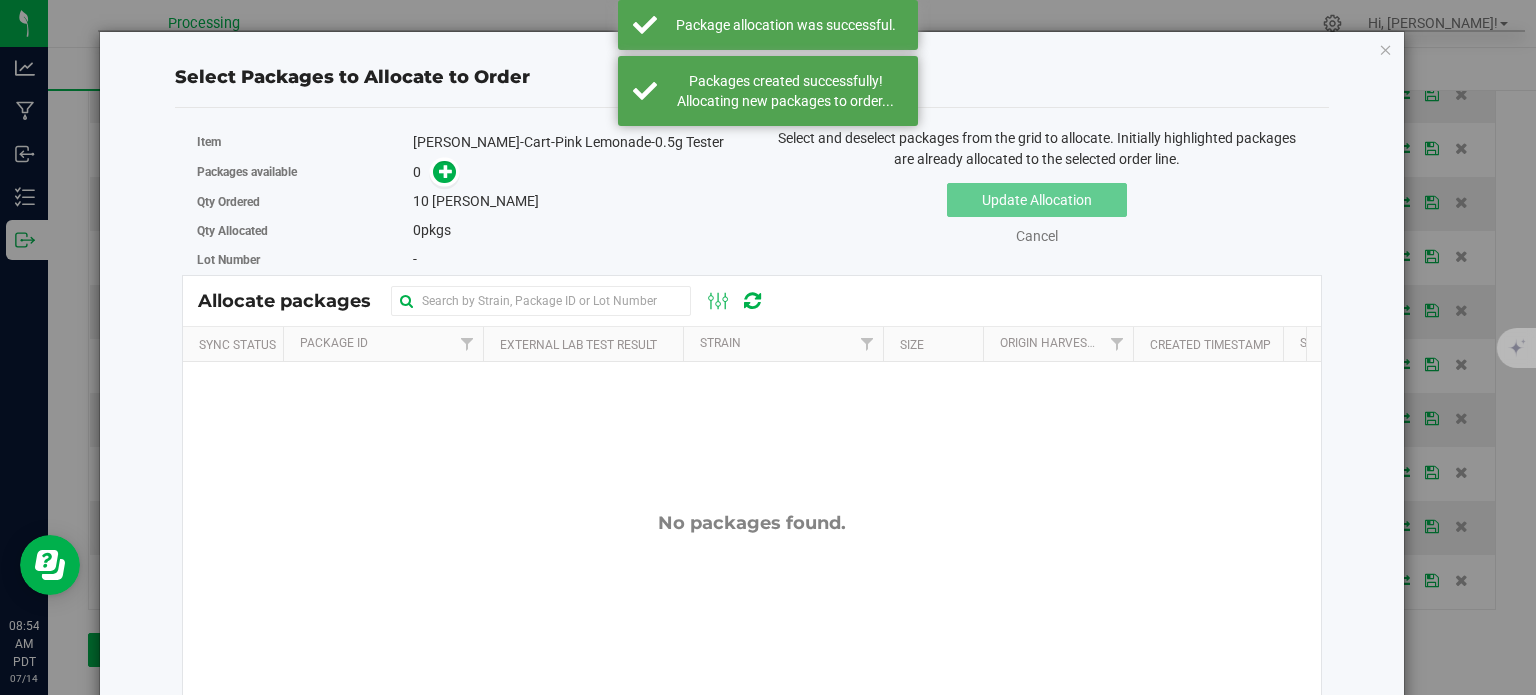 click on "Packages available
0" 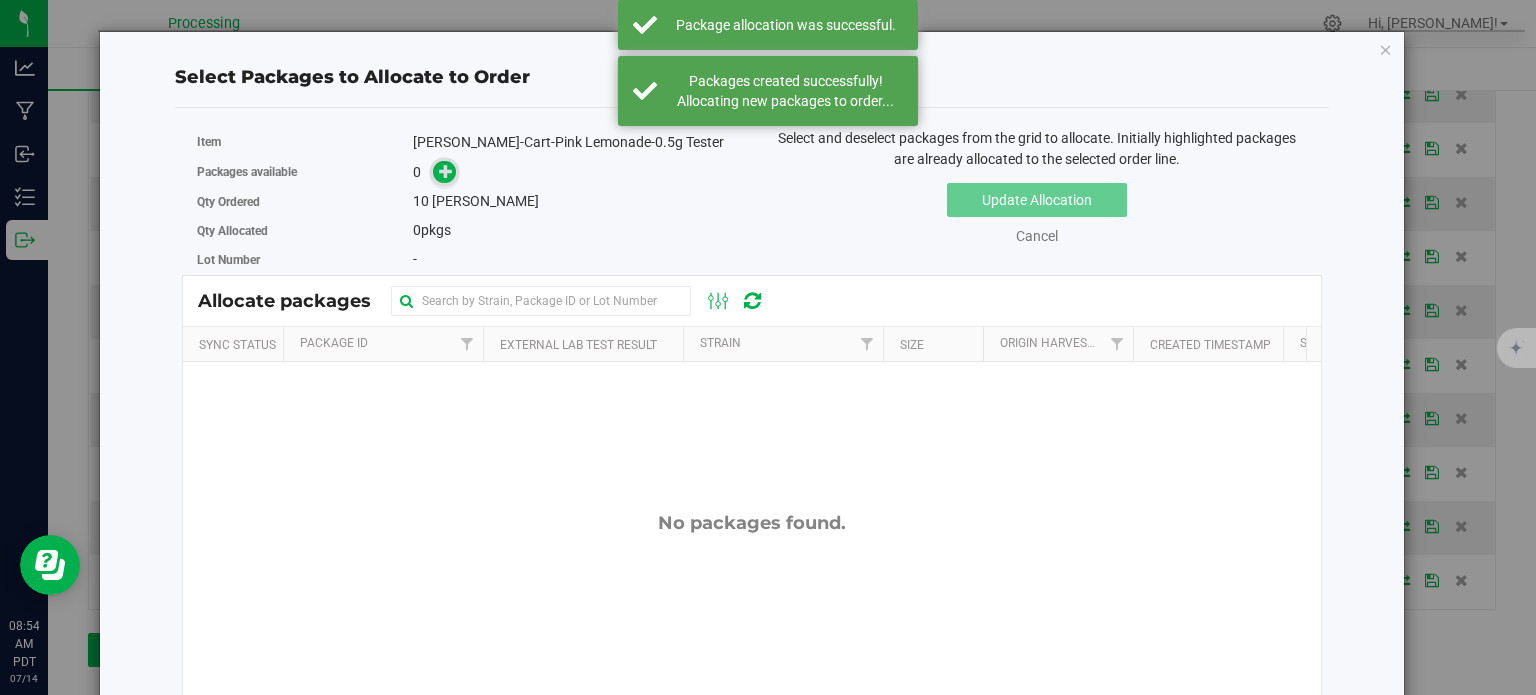 click 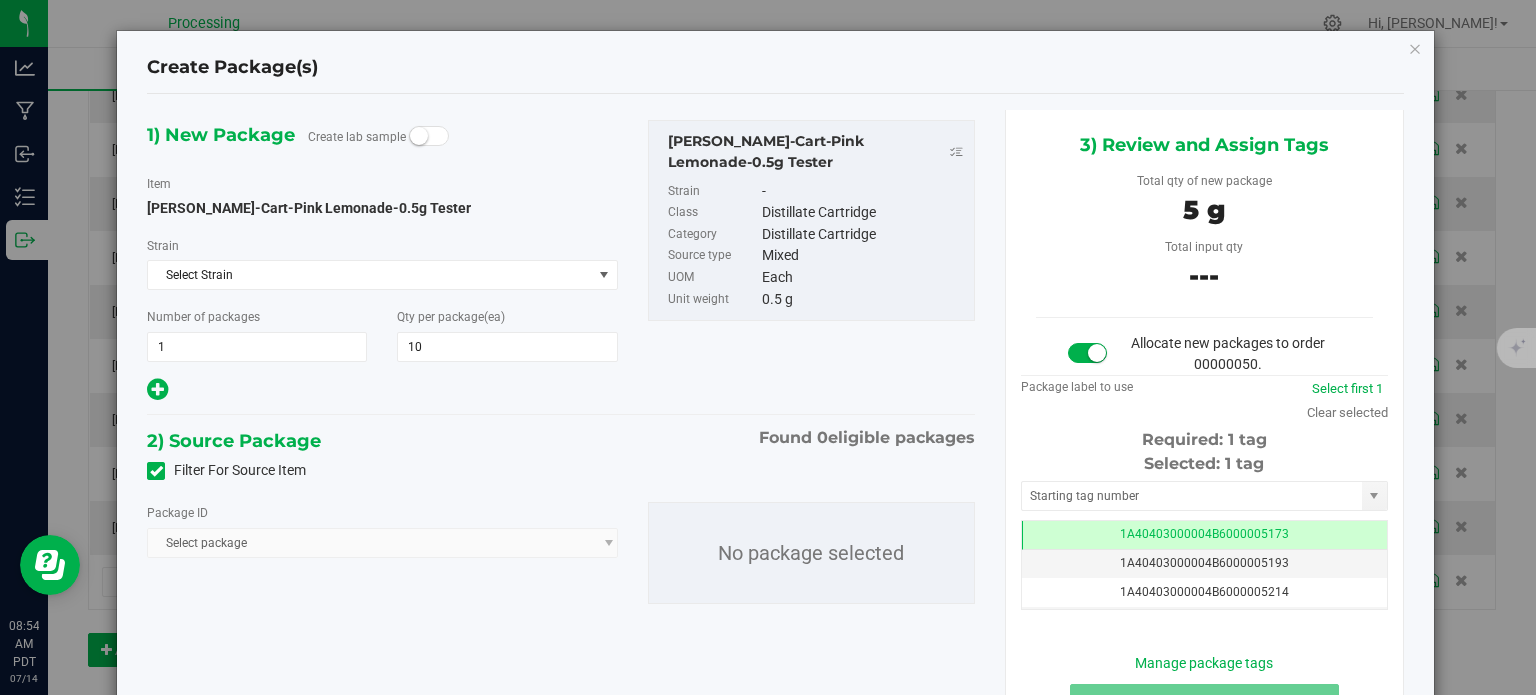 click 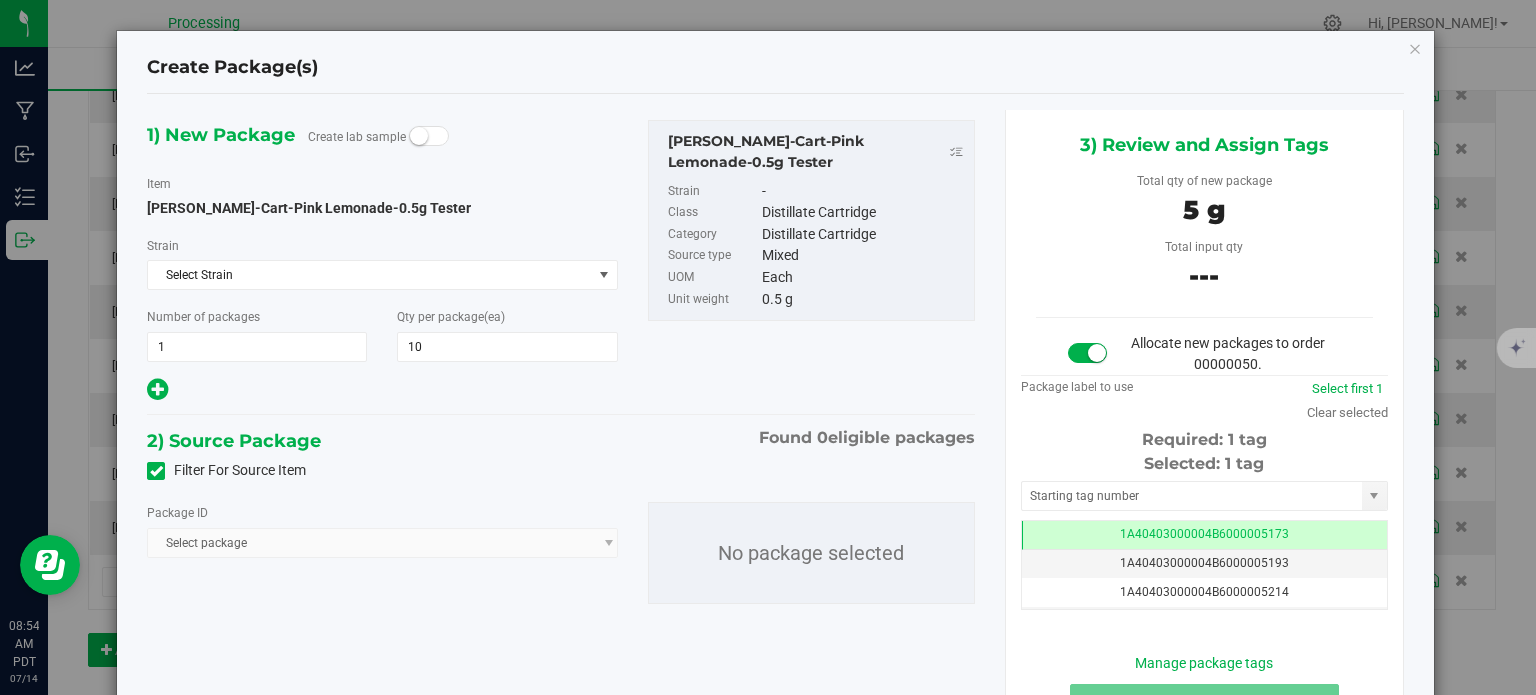 click on "Filter For Source Item" 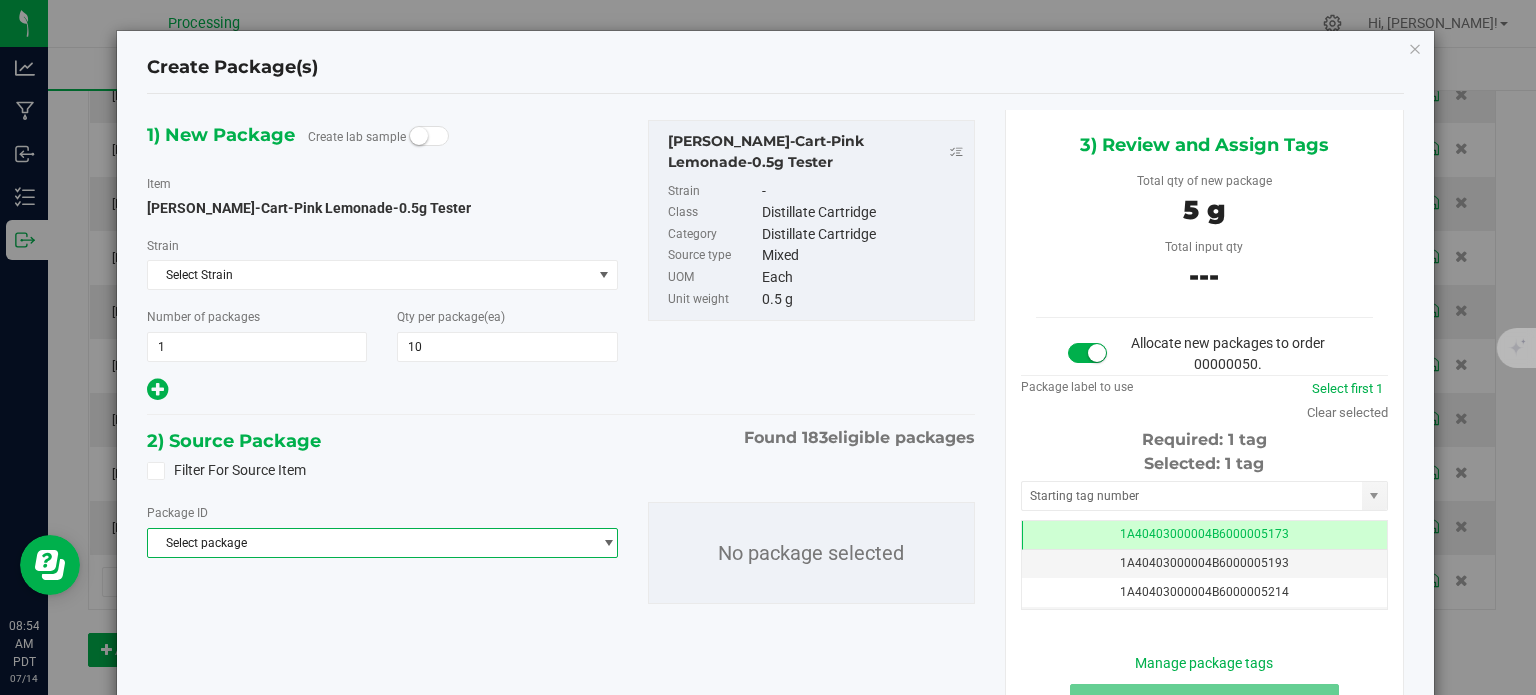 click on "Select package" 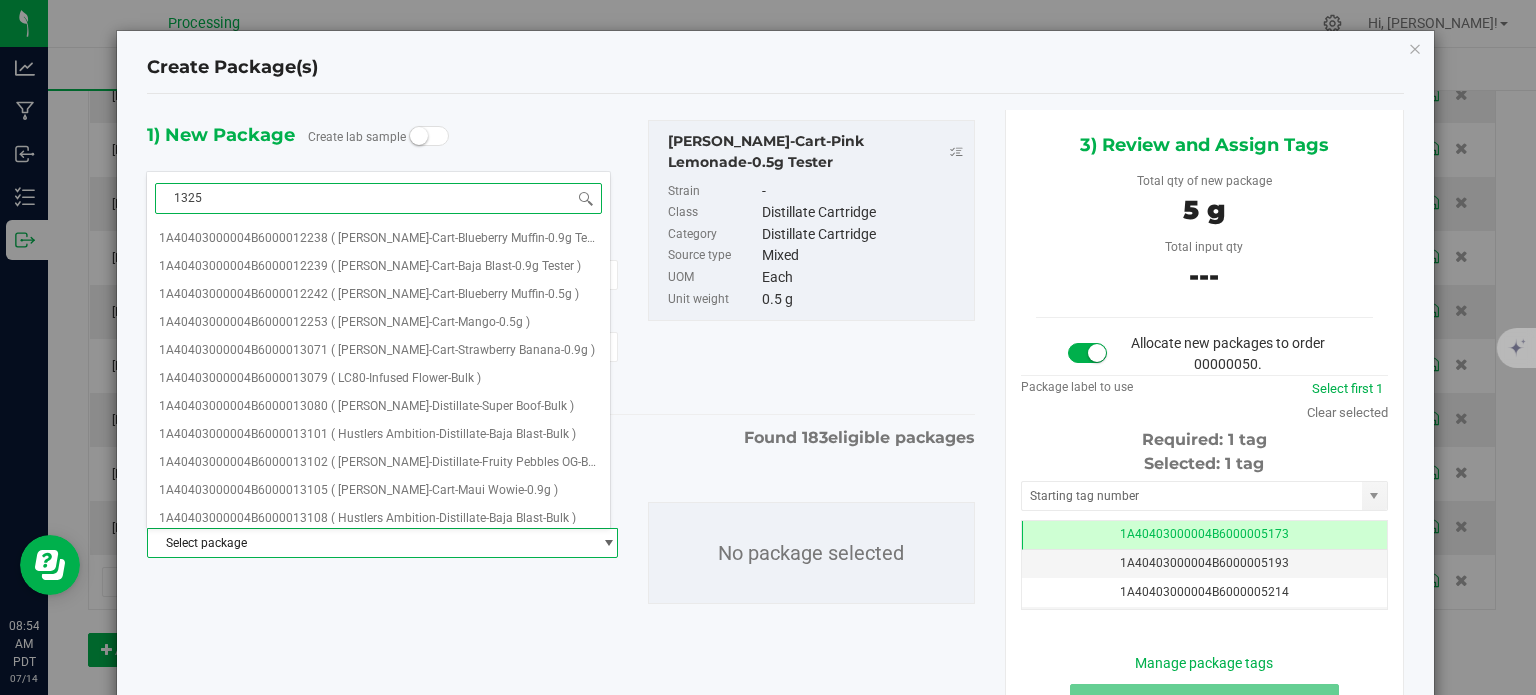 type on "13255" 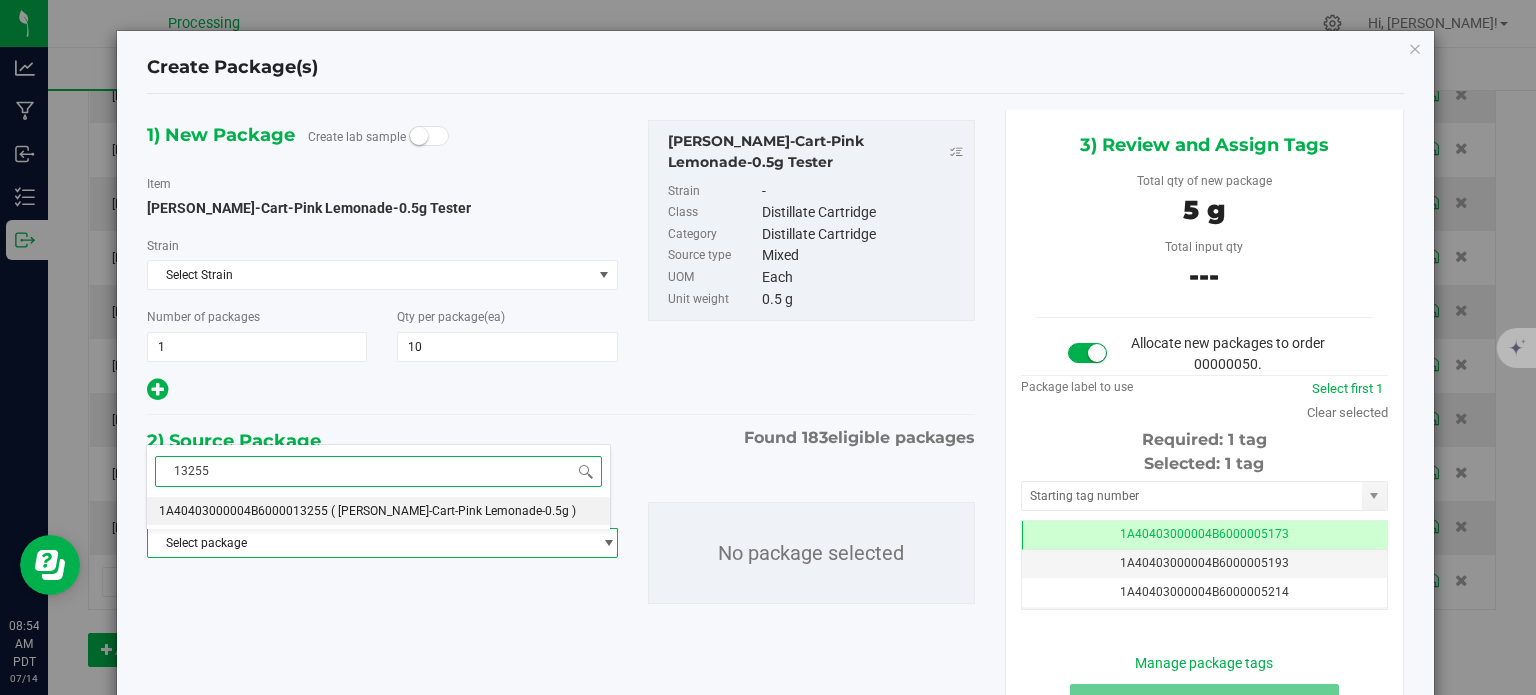 click on "1A40403000004B6000013255" 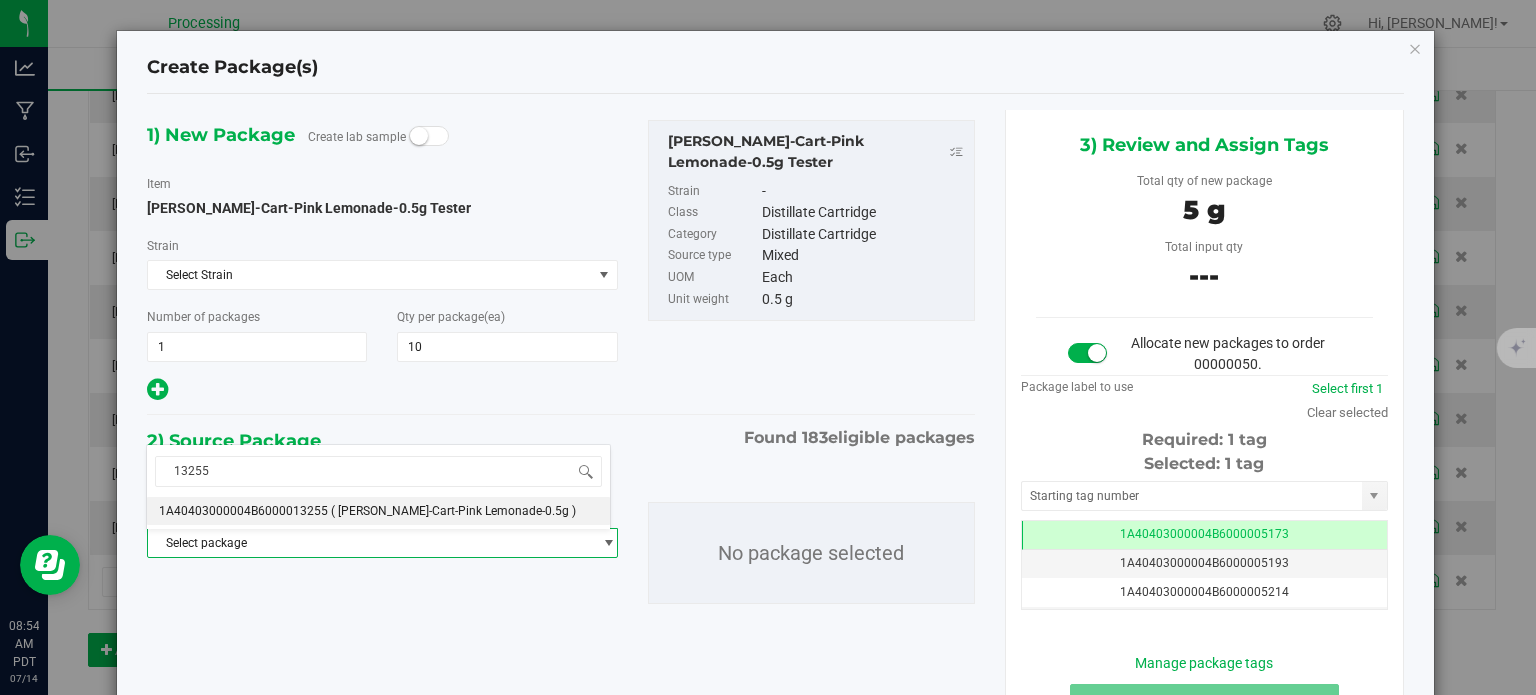 type 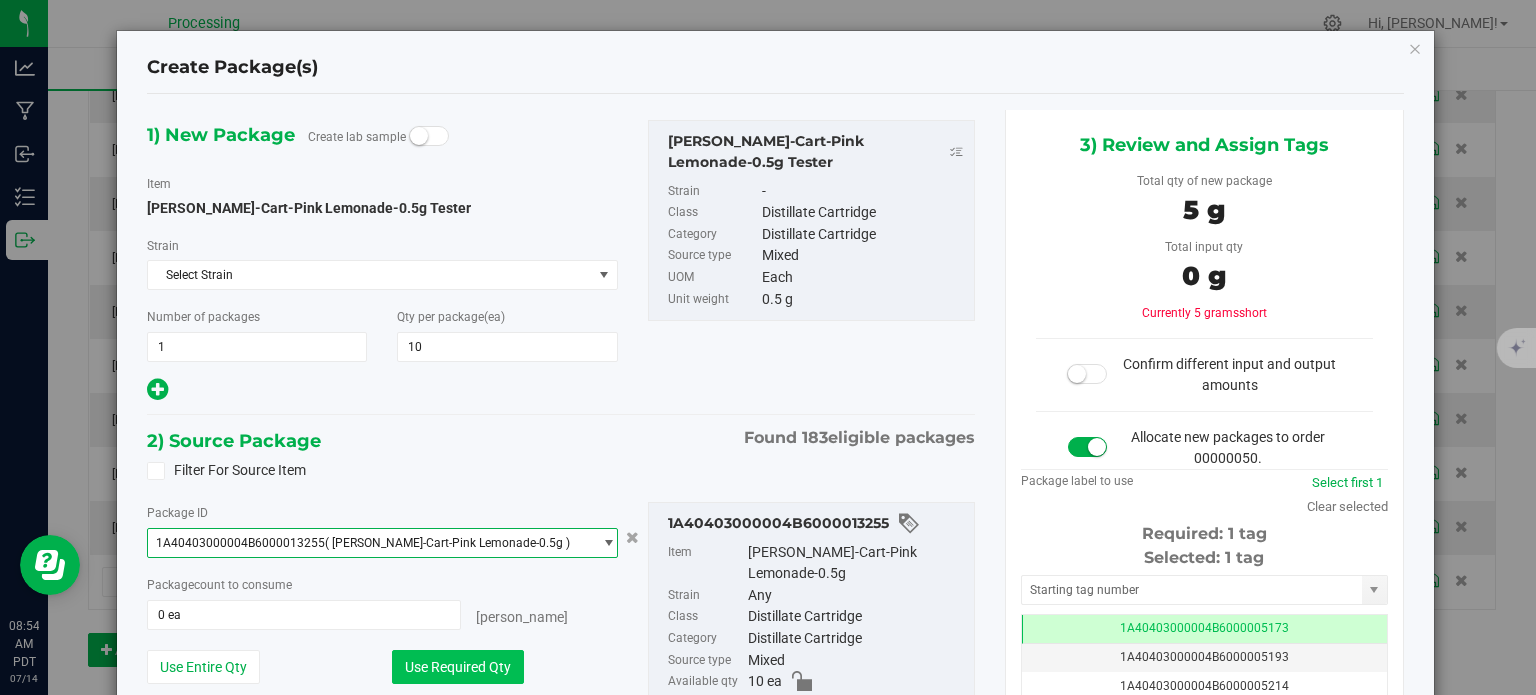 click on "Use Required Qty" 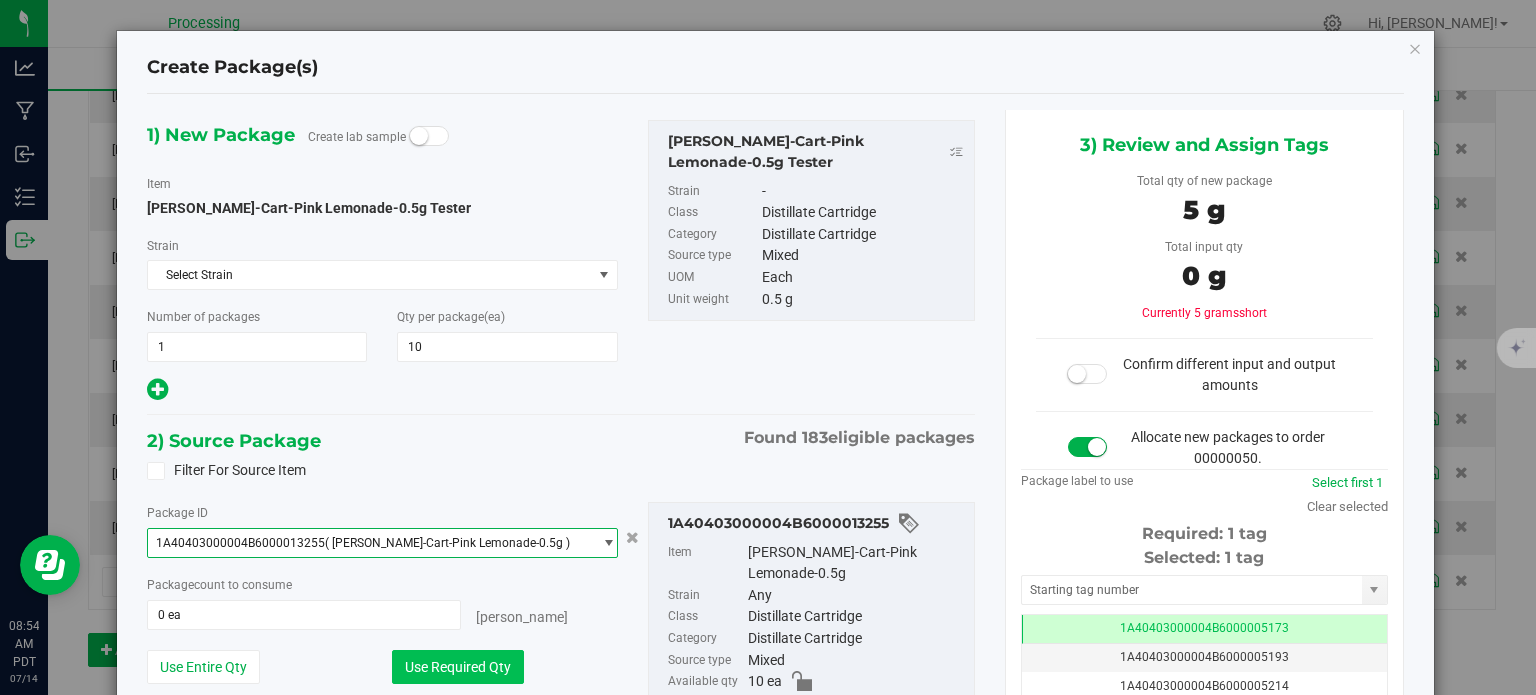 type on "10 ea" 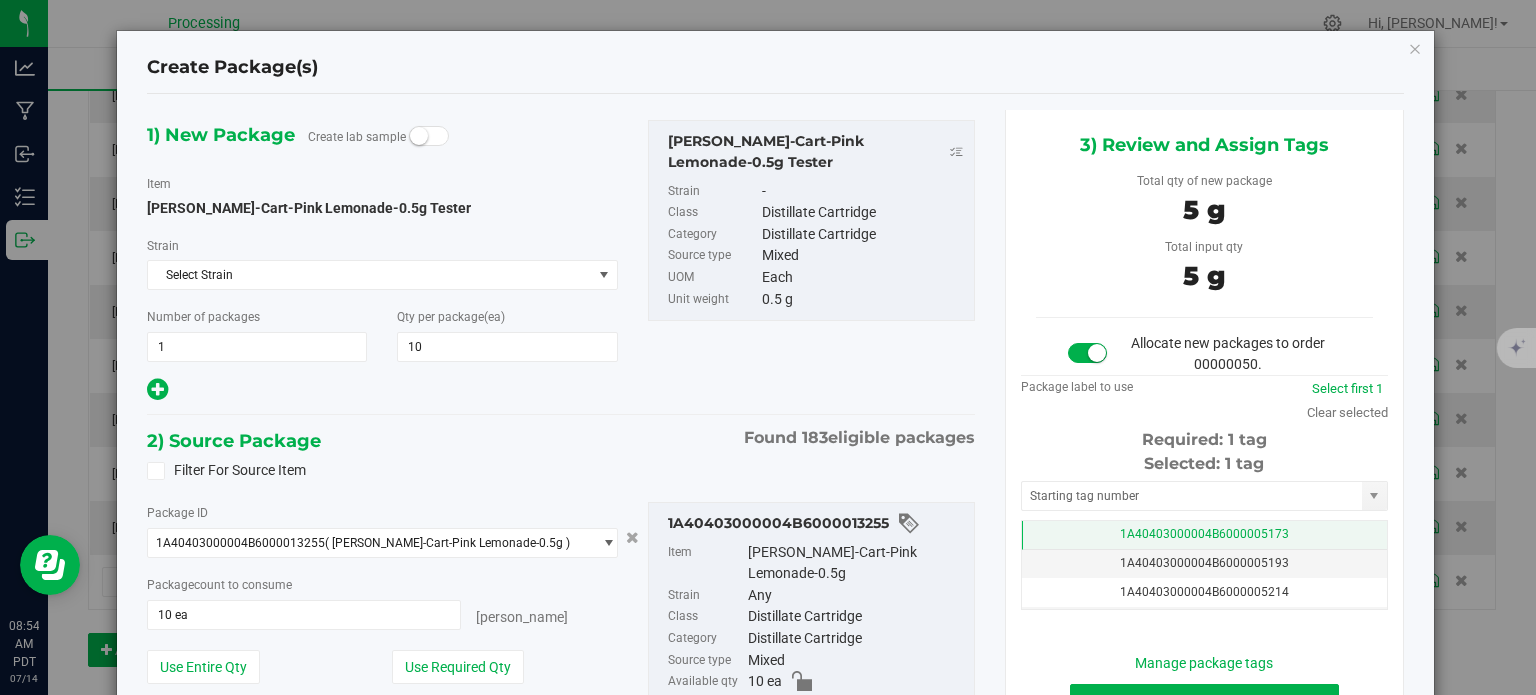 click on "1A40403000004B6000005173" 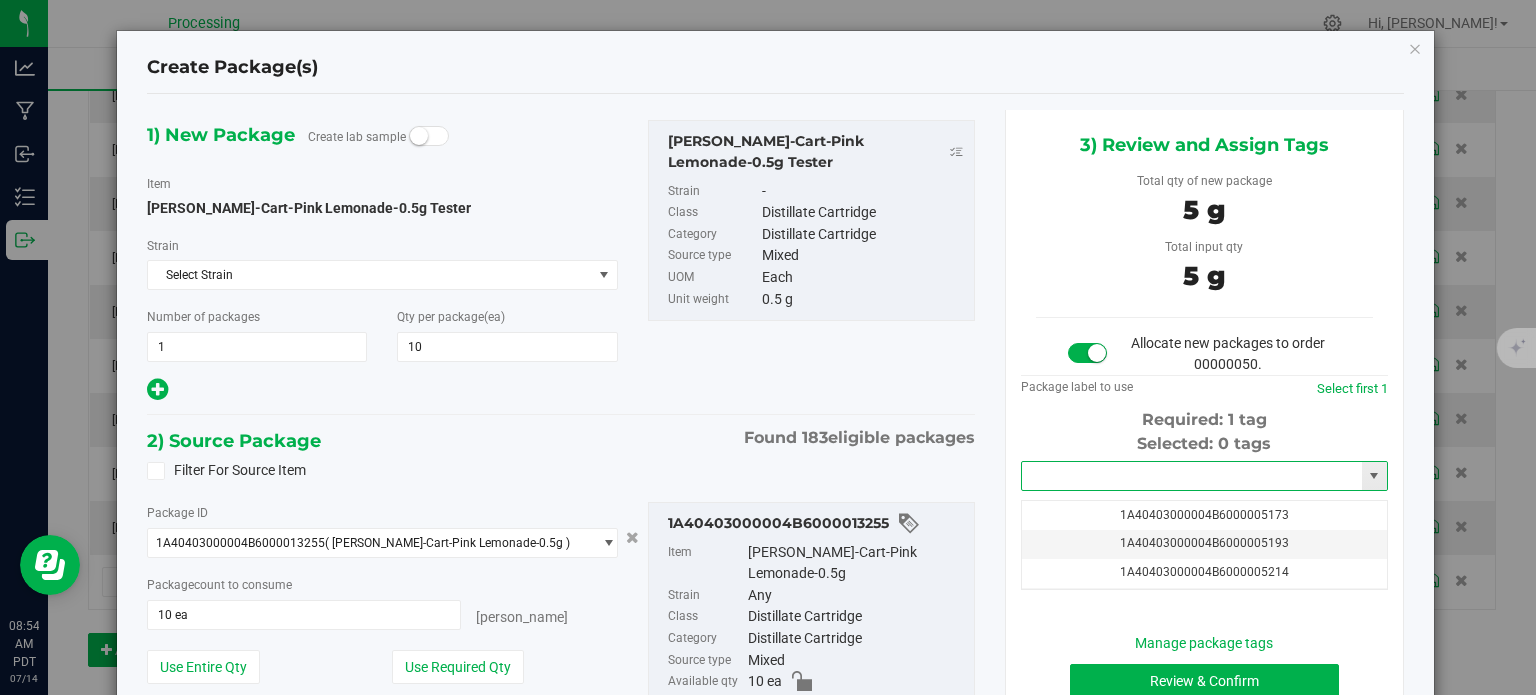 click 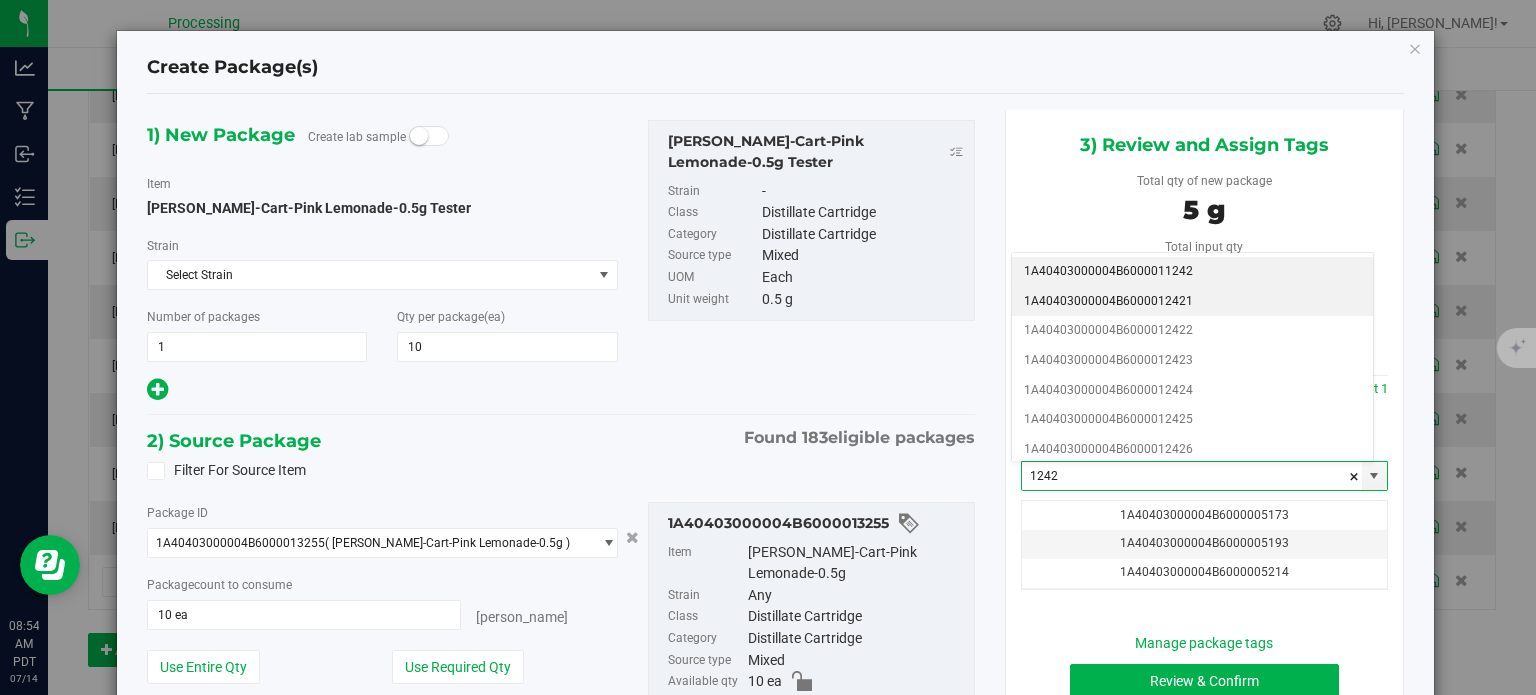 click on "1A40403000004B6000012421" 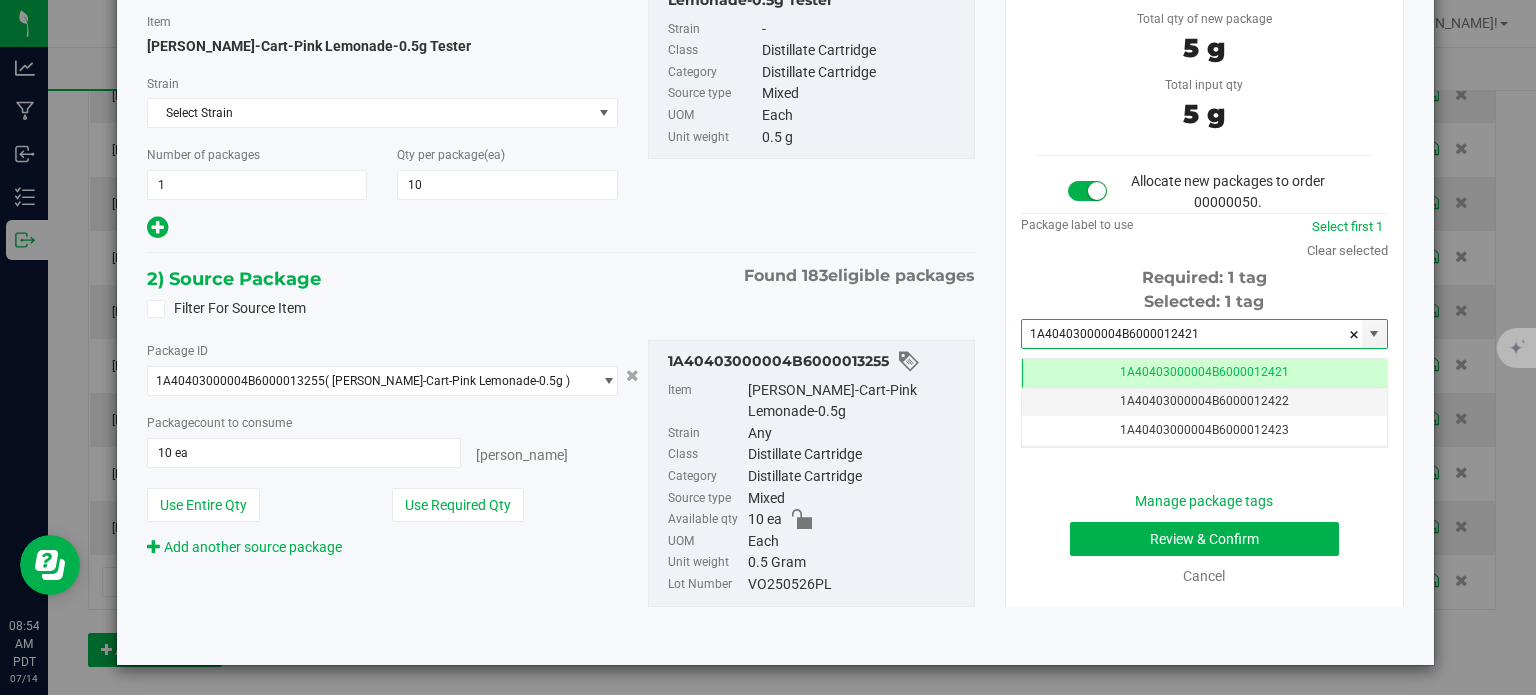 type on "1A40403000004B6000012421" 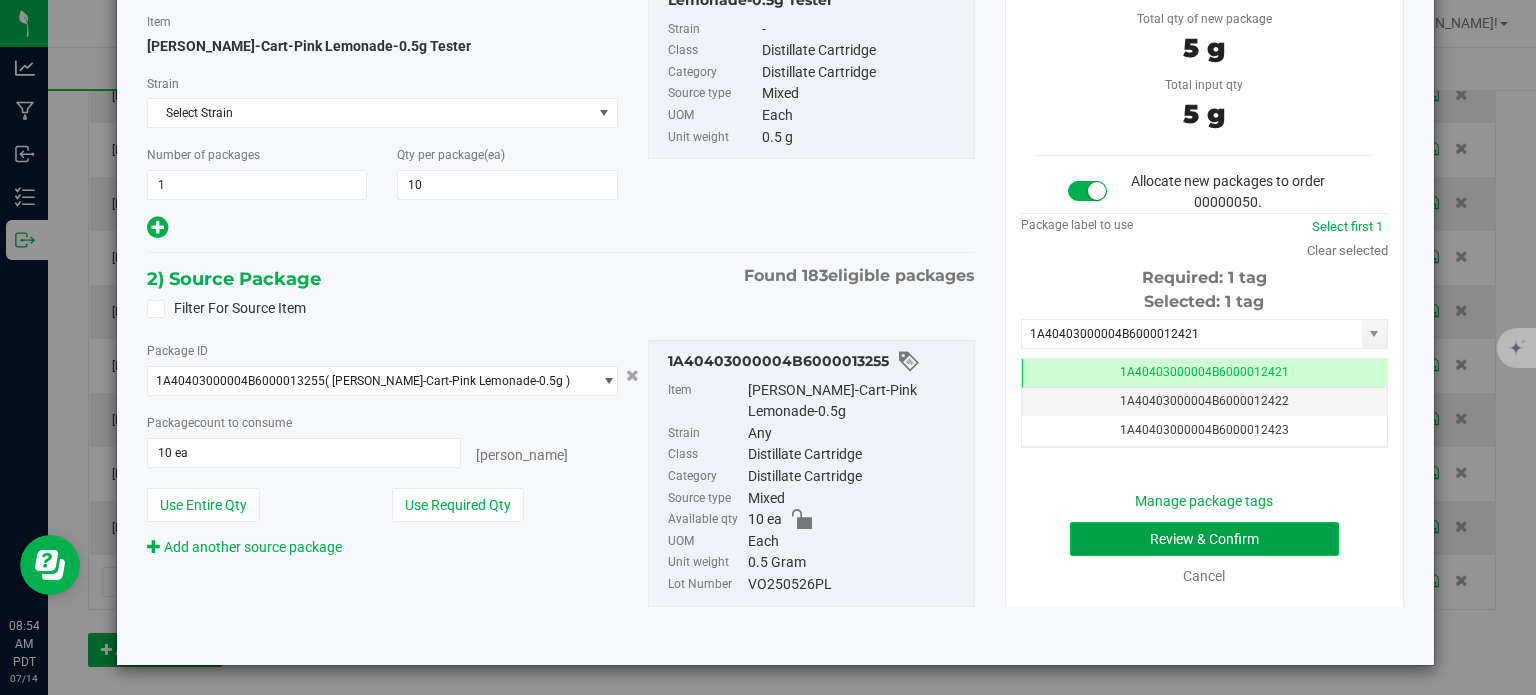click on "Review & Confirm" 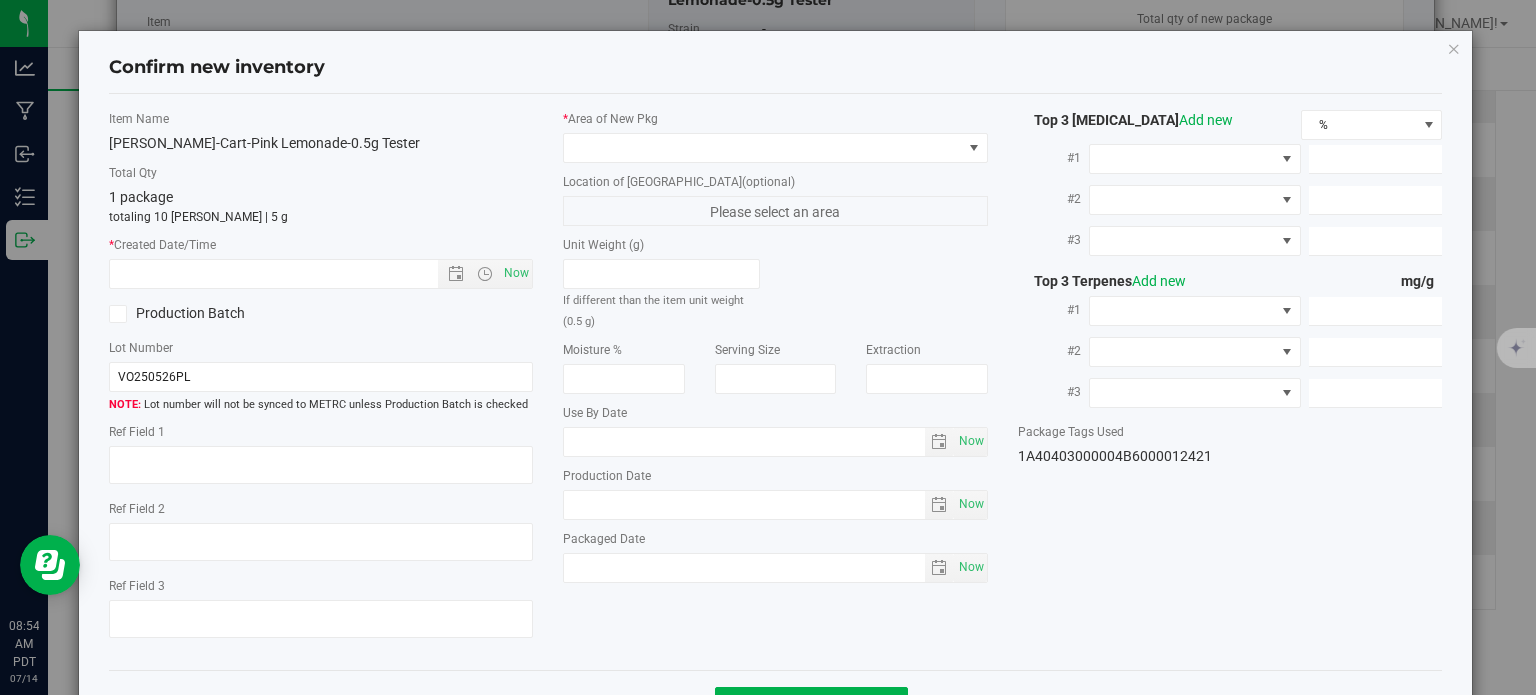 click on "Location of New Pkg
(optional)" 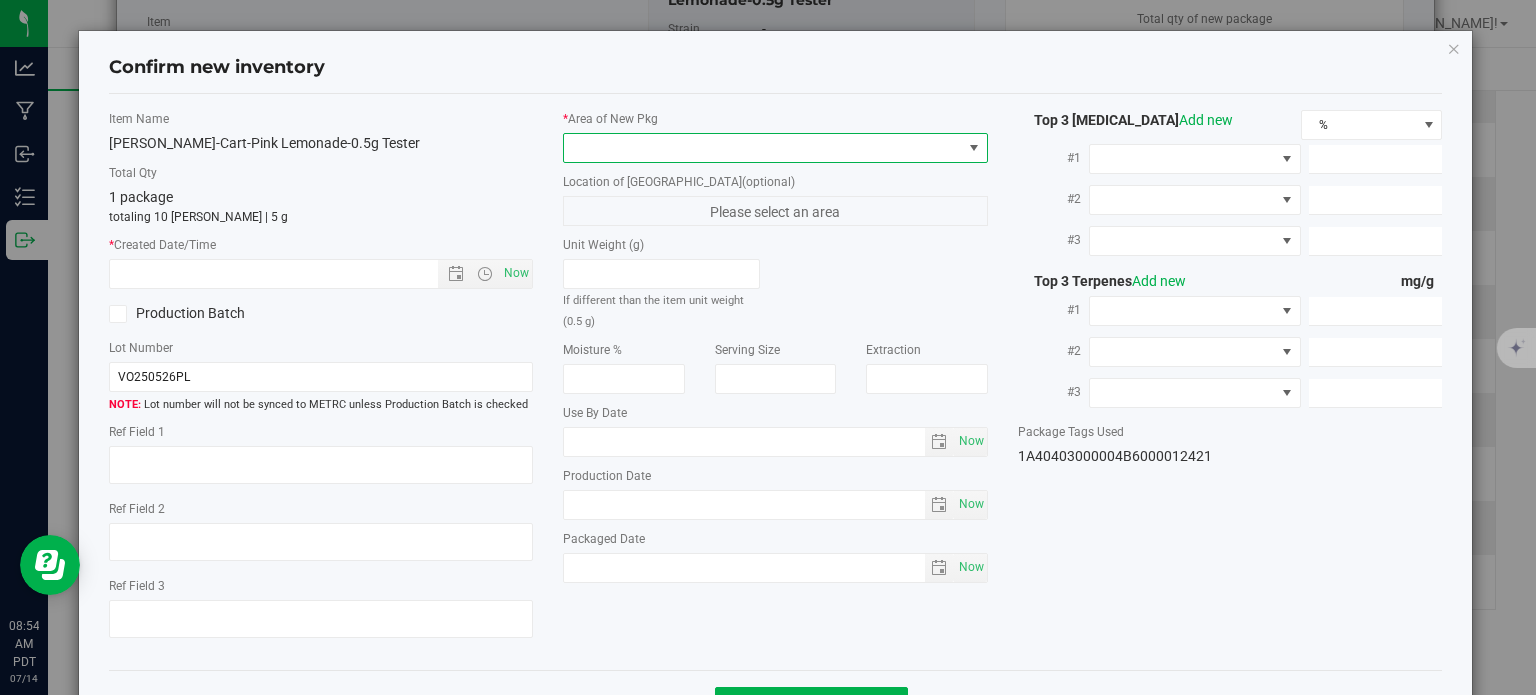 click 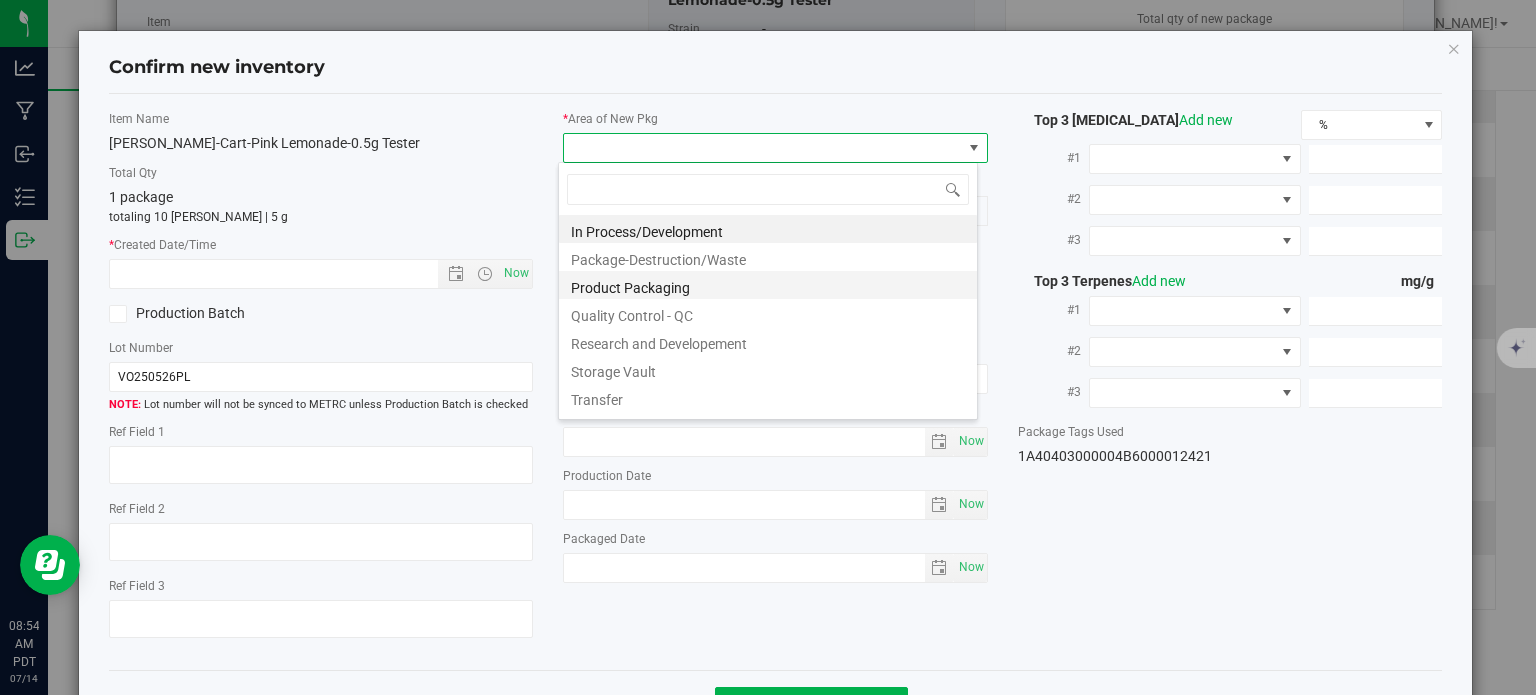 click on "Product Packaging" 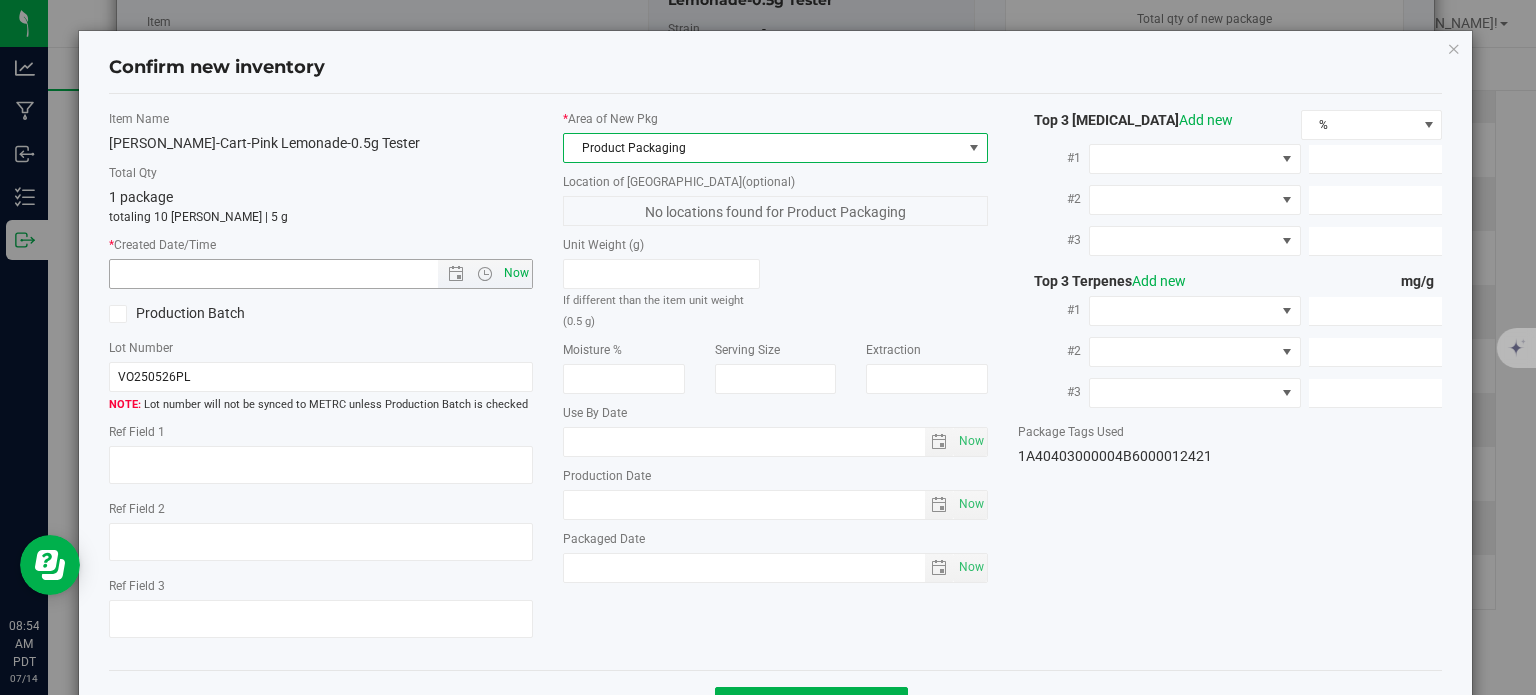 click on "Now" 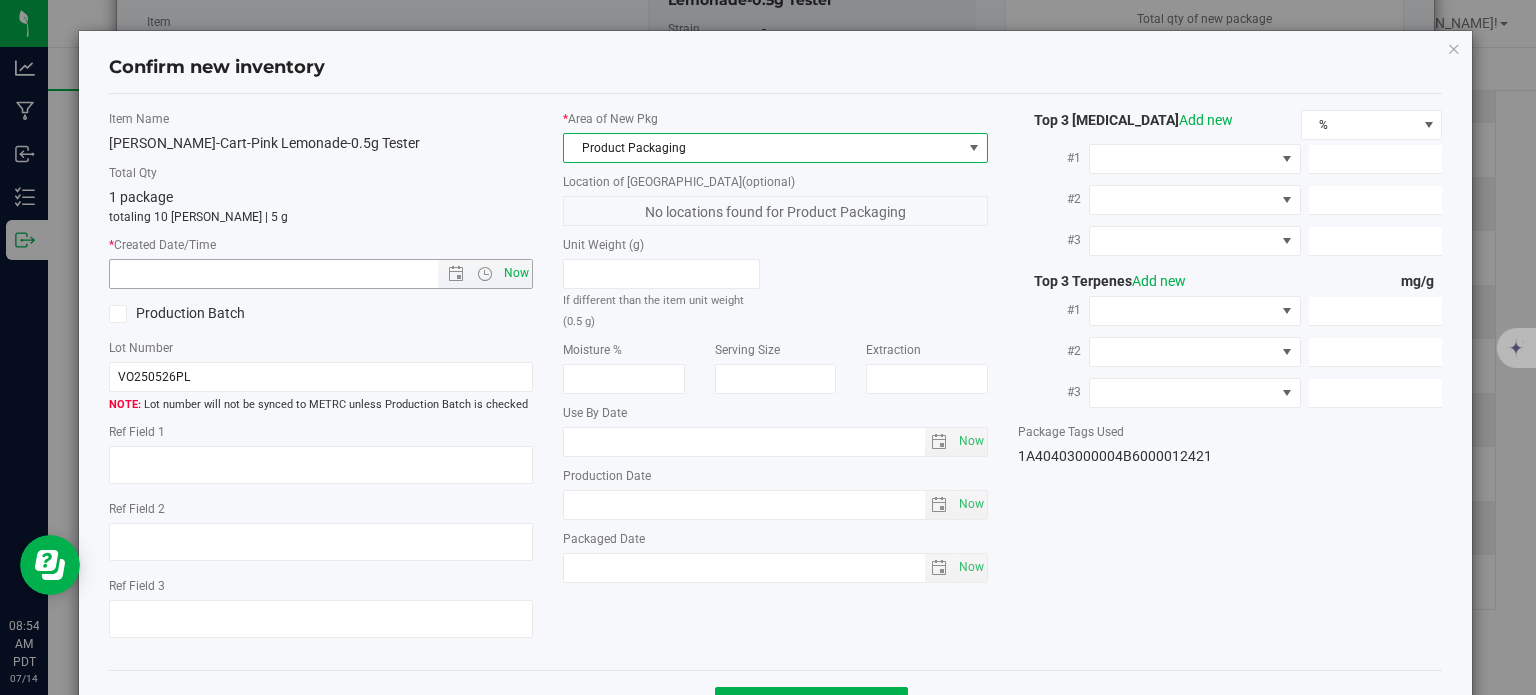 type on "7/14/2025 8:54 AM" 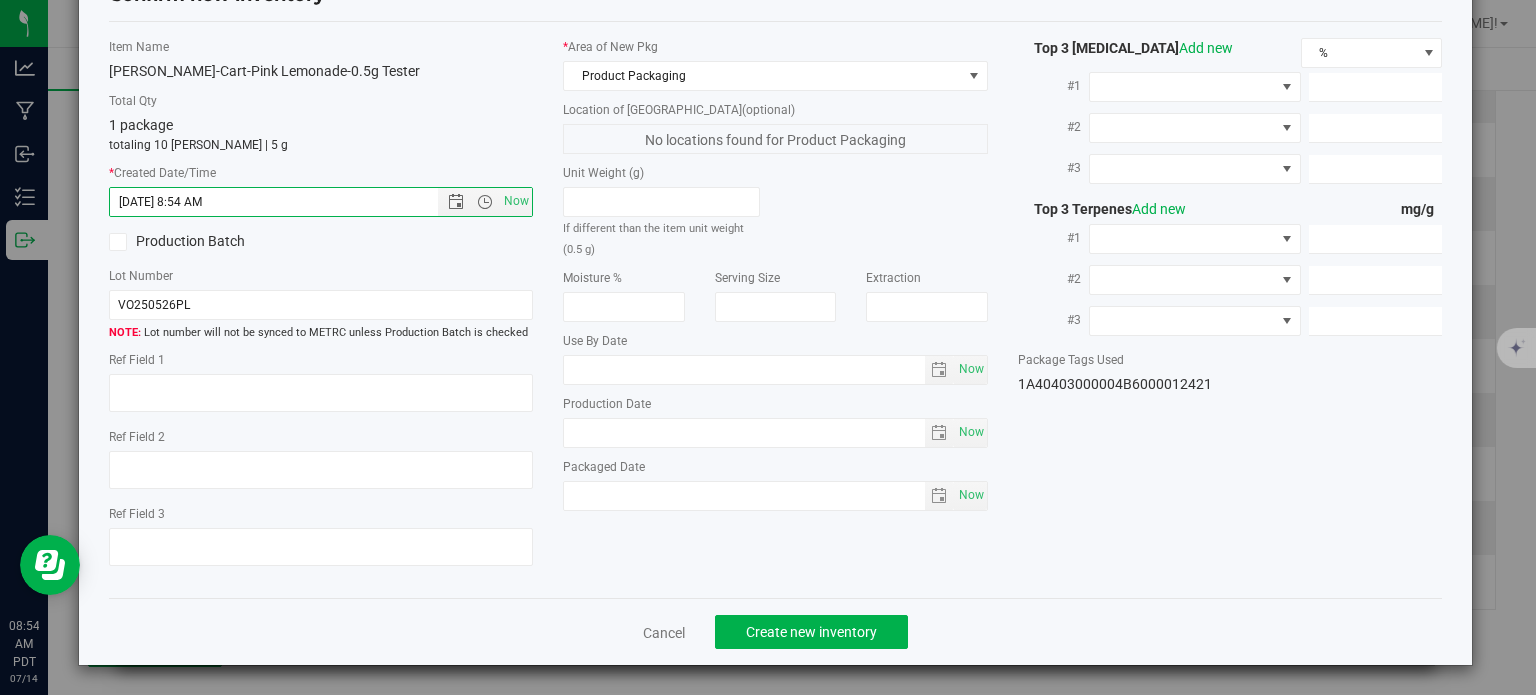 click on "Cancel
Create new inventory" 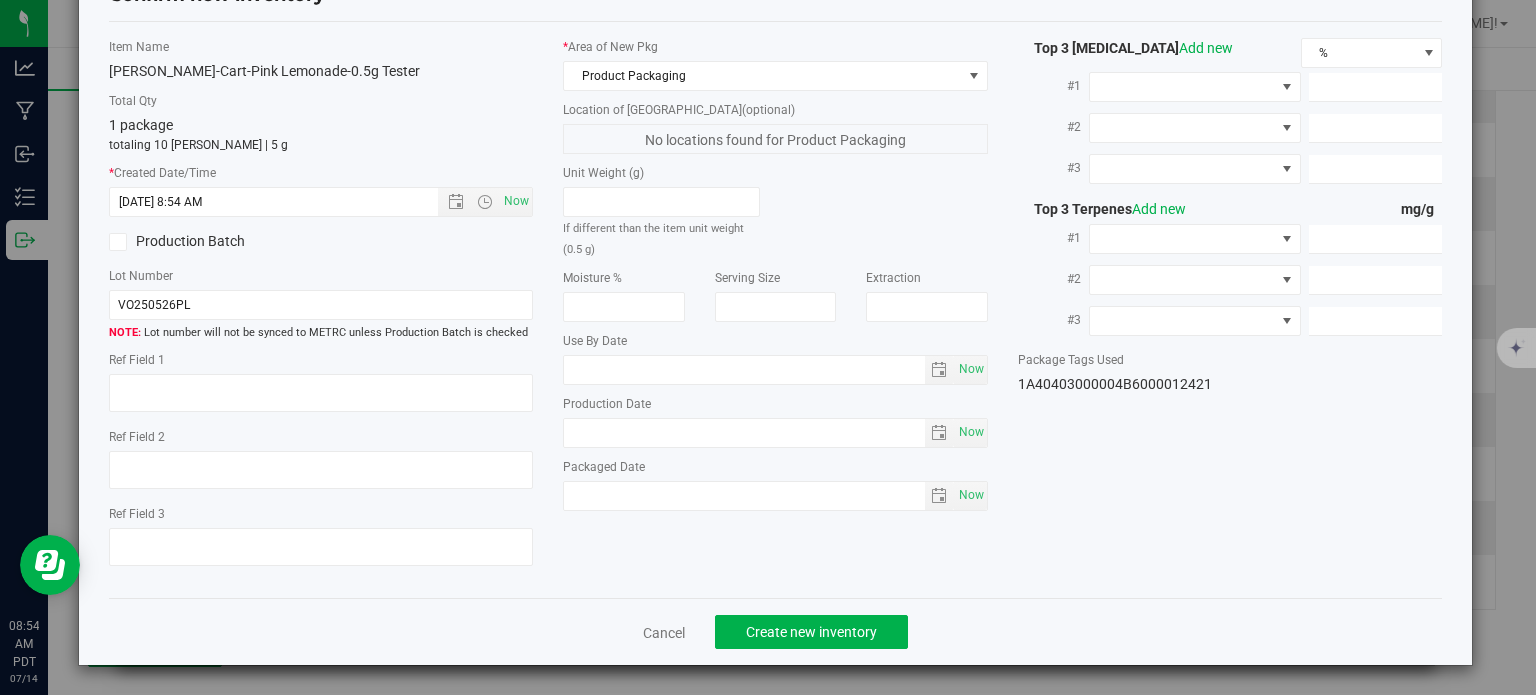 click on "Cancel
Create new inventory" 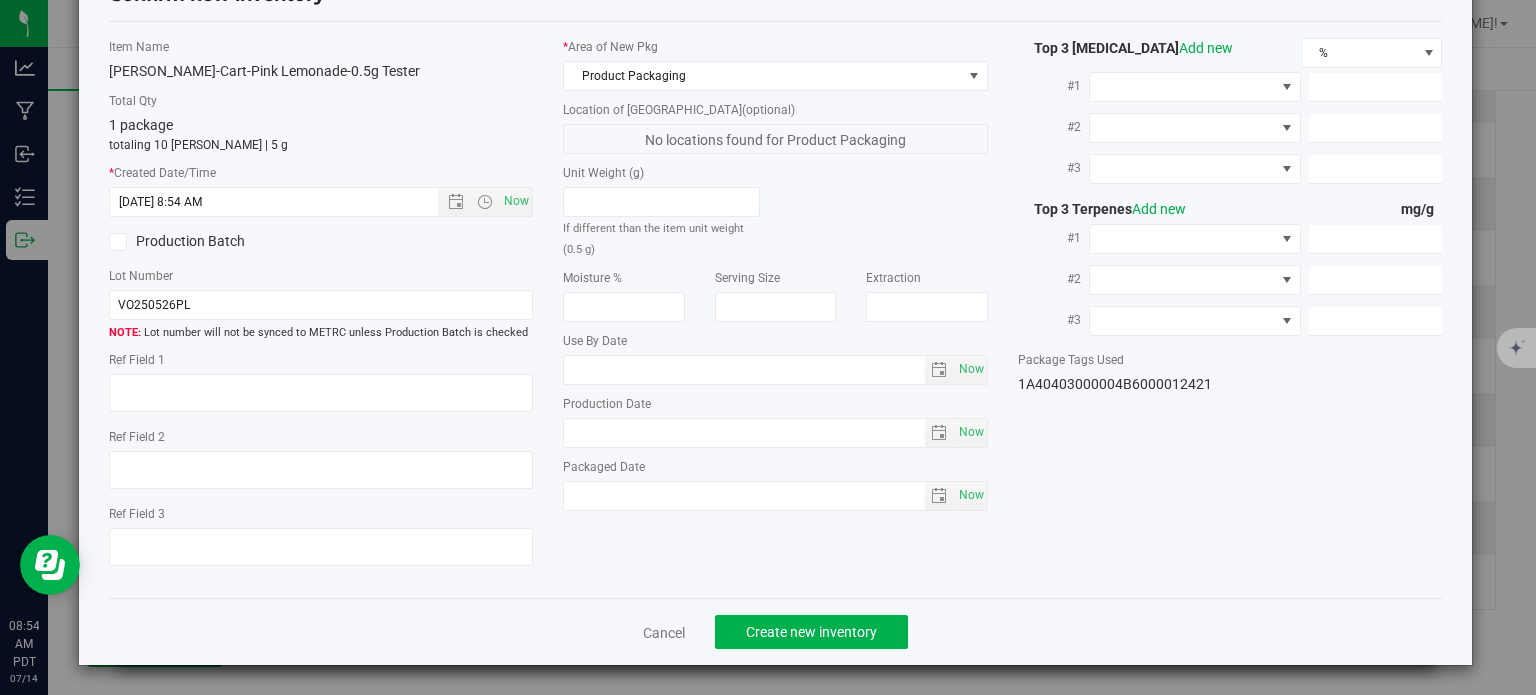 click on "Cancel
Create new inventory" 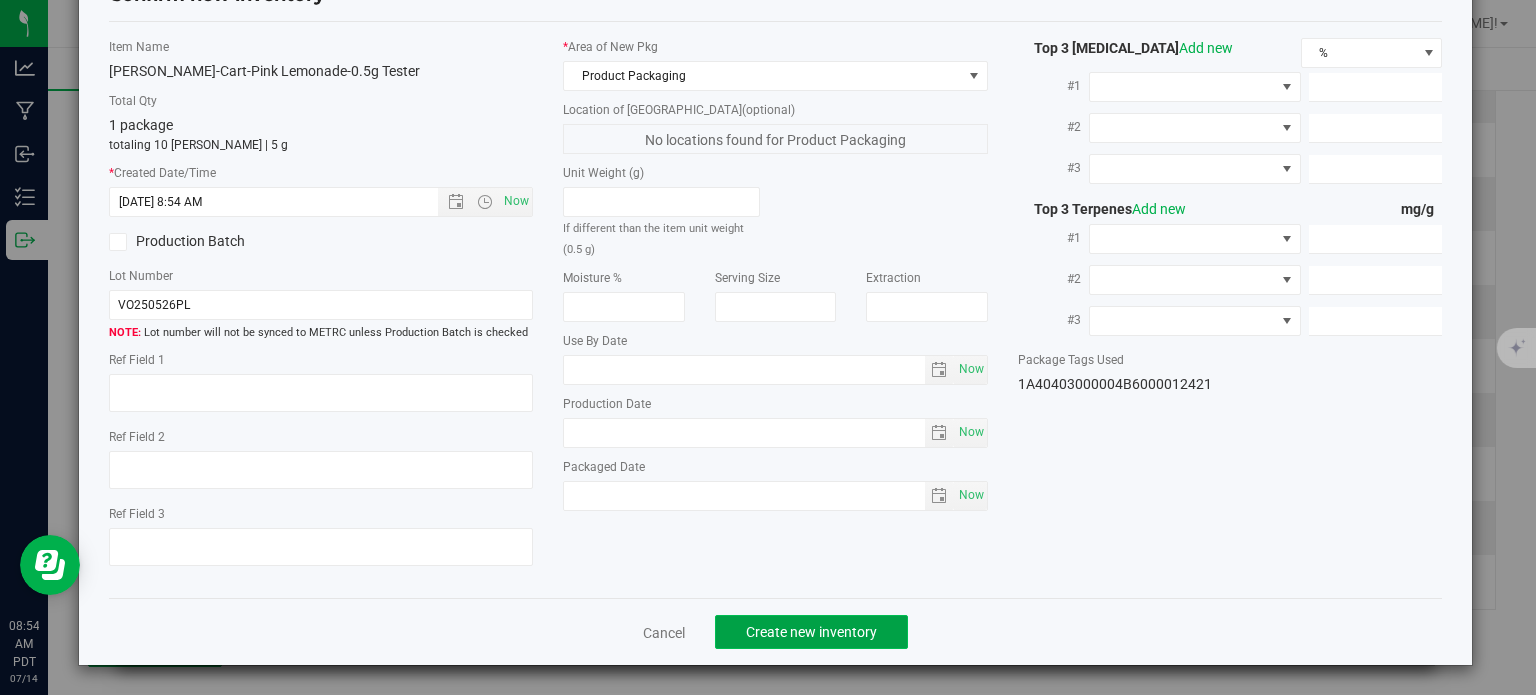 click on "Create new inventory" 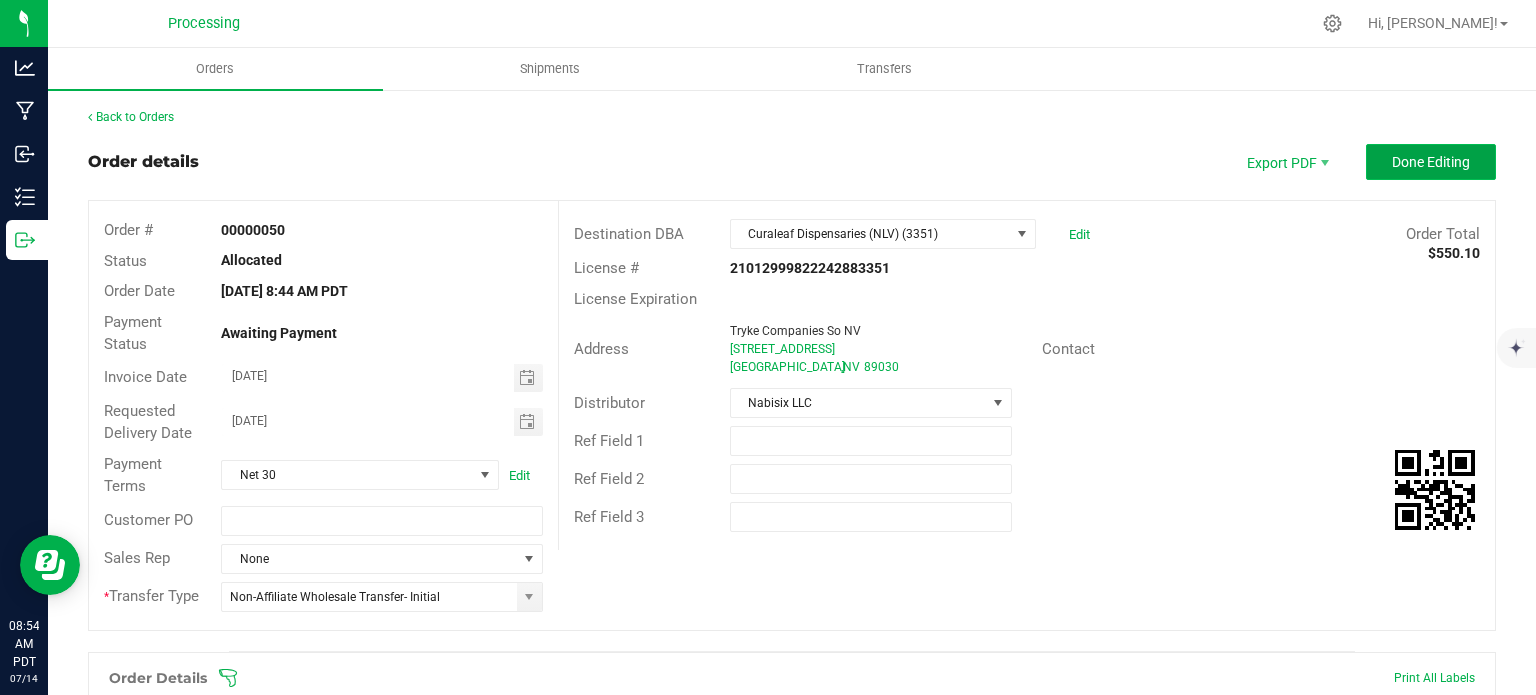 click on "Done Editing" 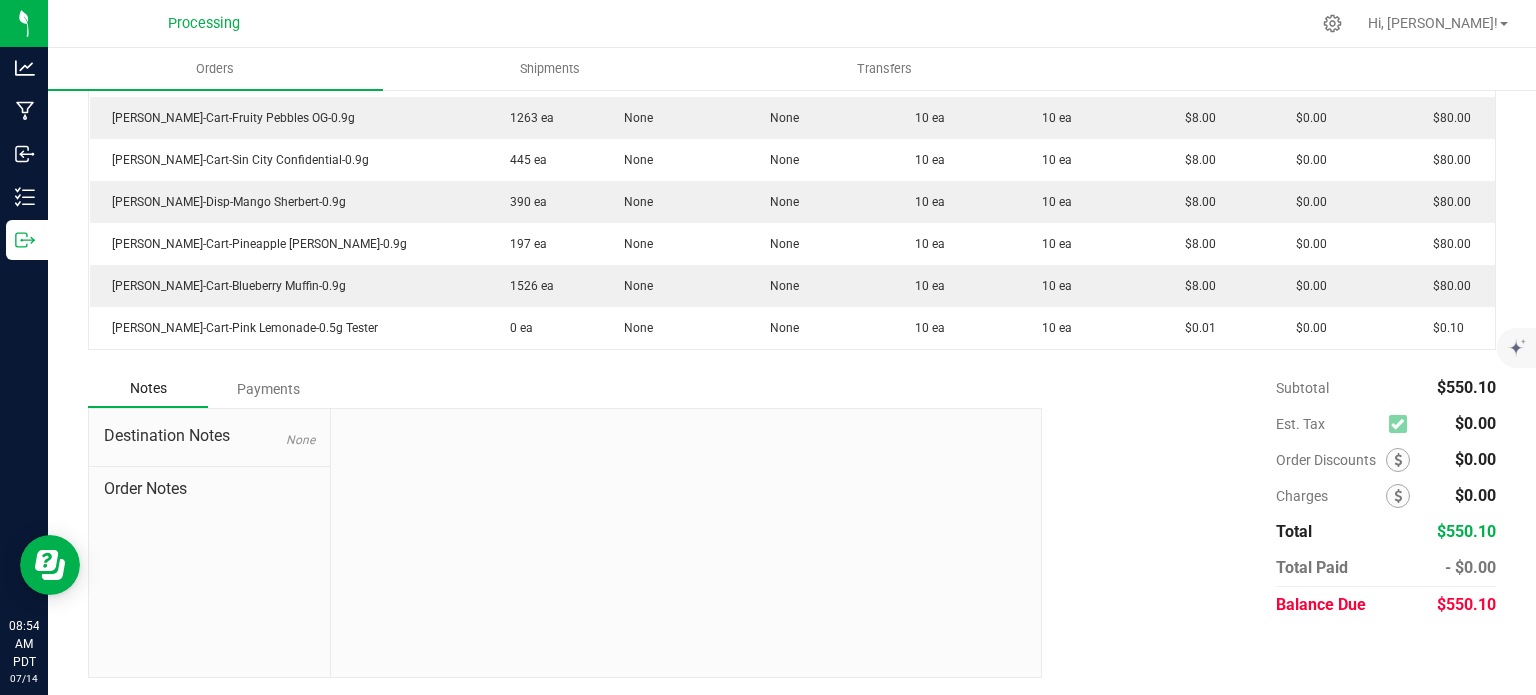 click on "$550.10" 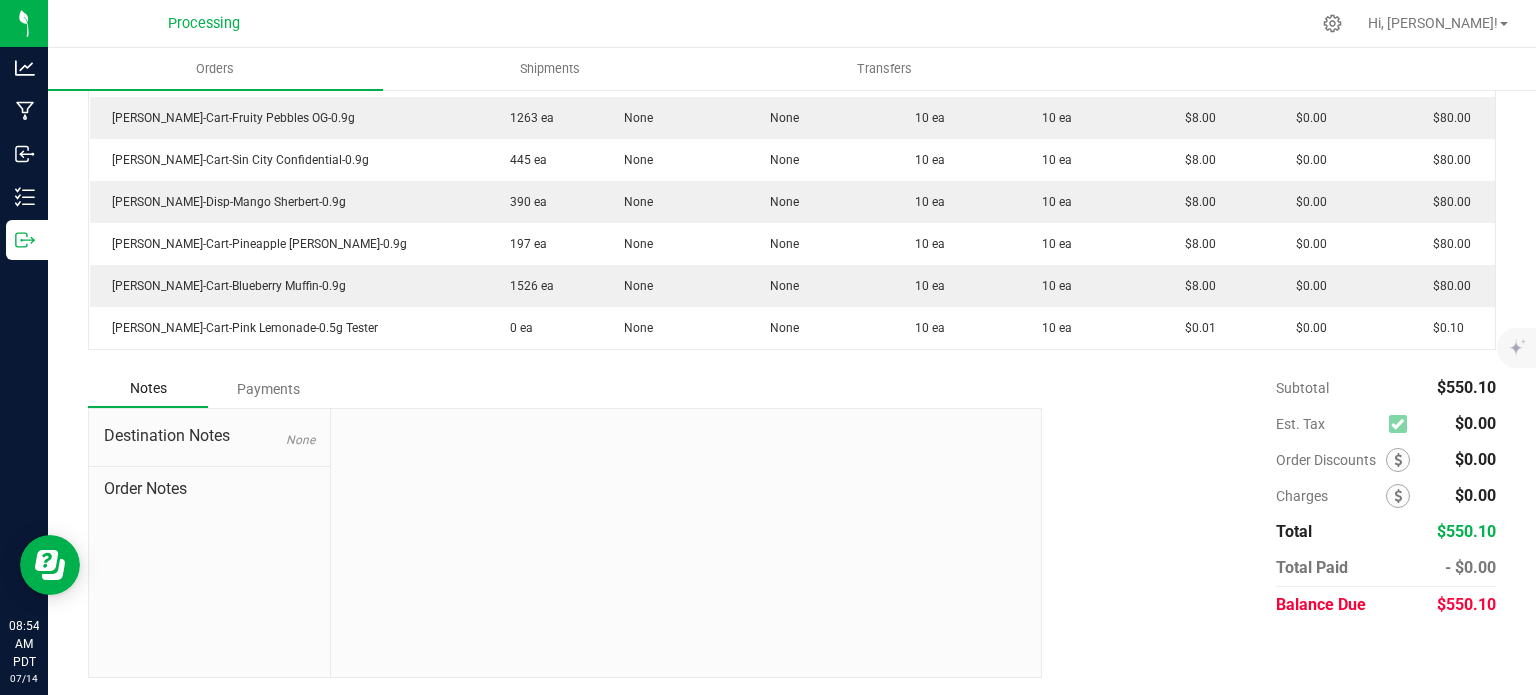 click on "$550.10" 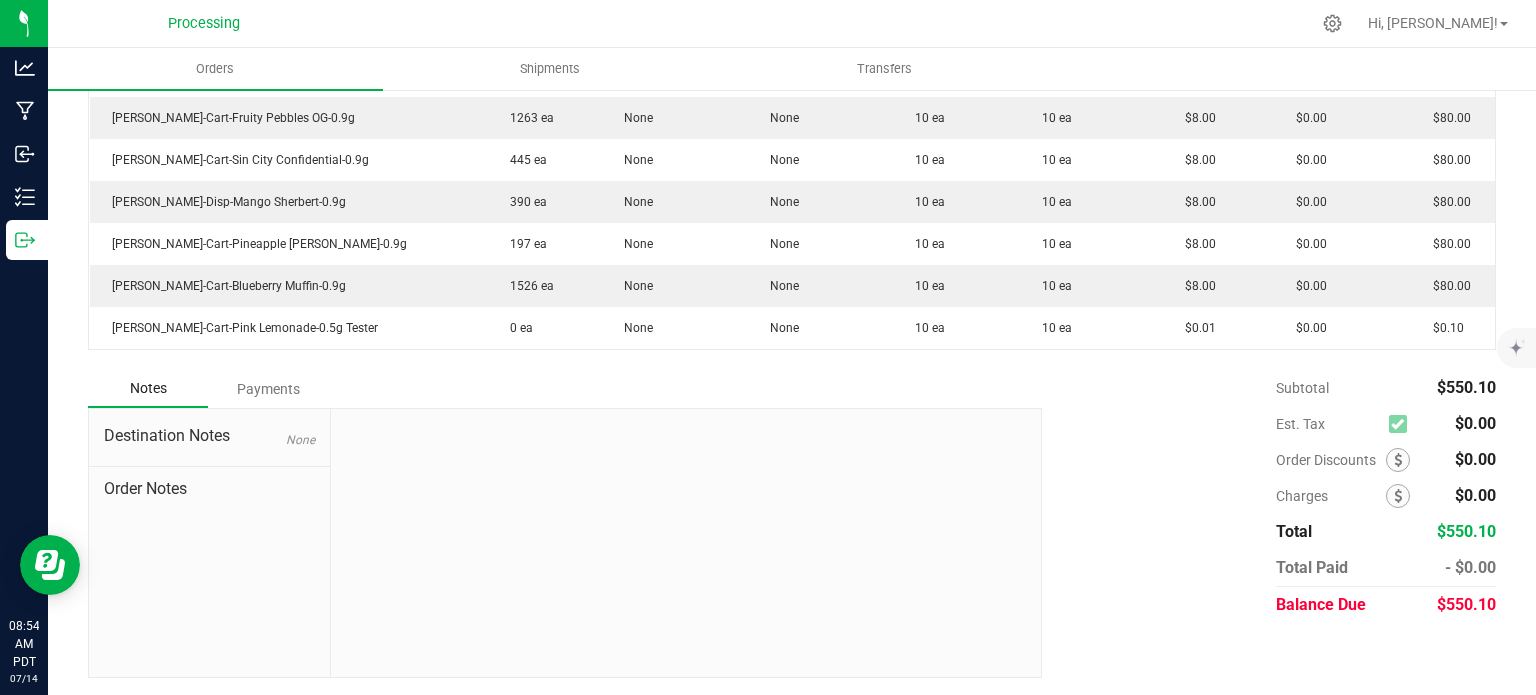 copy on "550.10" 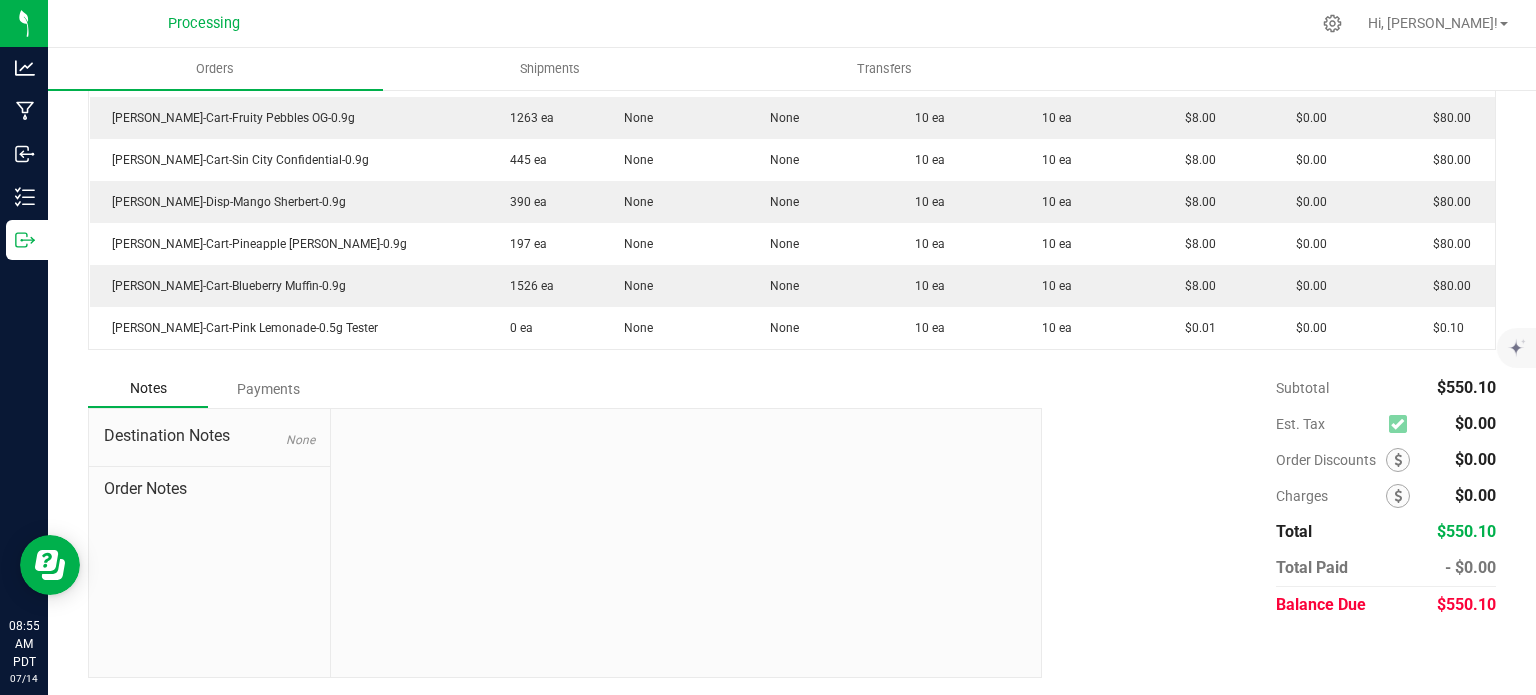 click on "Order Details Print All Labels Item  Sellable  Strain  Lot Number  Qty Ordered Qty Allocated Unit Price Line Discount Total  HUST-Infused Preroll-Sin City Confidental-1.0g   588 ea   None   None   10 ea   10 ea   $3.00   $0.00   $30.00   HUST-Infused Preroll-Fruity Pebble OG-1.0g   727 ea   None   None   10 ea   10 ea   $3.00   $0.00   $30.00   HUST-Infused Preroll-Baja Blast-1.0g   1869 ea   None   None   10 ea   10 ea   $3.00   $0.00   $30.00   HUST-Infused Preroll-Maui Wowie-1.0g   598 ea   None   None   10 ea   10 ea   $3.00   $0.00   $30.00   HUST-Infused Preroll-Mango-1.0g   2496 ea   None   None   10 ea   10 ea   $3.00   $0.00   $30.00   HUST-Cart-Fruity Pebbles OG-0.9g   1263 ea   None   None   10 ea   10 ea   $8.00   $0.00   $80.00   HUST-Cart-Sin City Confidential-0.9g   445 ea   None   None   10 ea   10 ea   $8.00   $0.00   $80.00   HUST-Disp-Mango Sherbert-0.9g   390 ea   None   None   10 ea   10 ea   $8.00   $0.00   $80.00   HUST-Cart-Pineapple Runtz-0.9g   None" 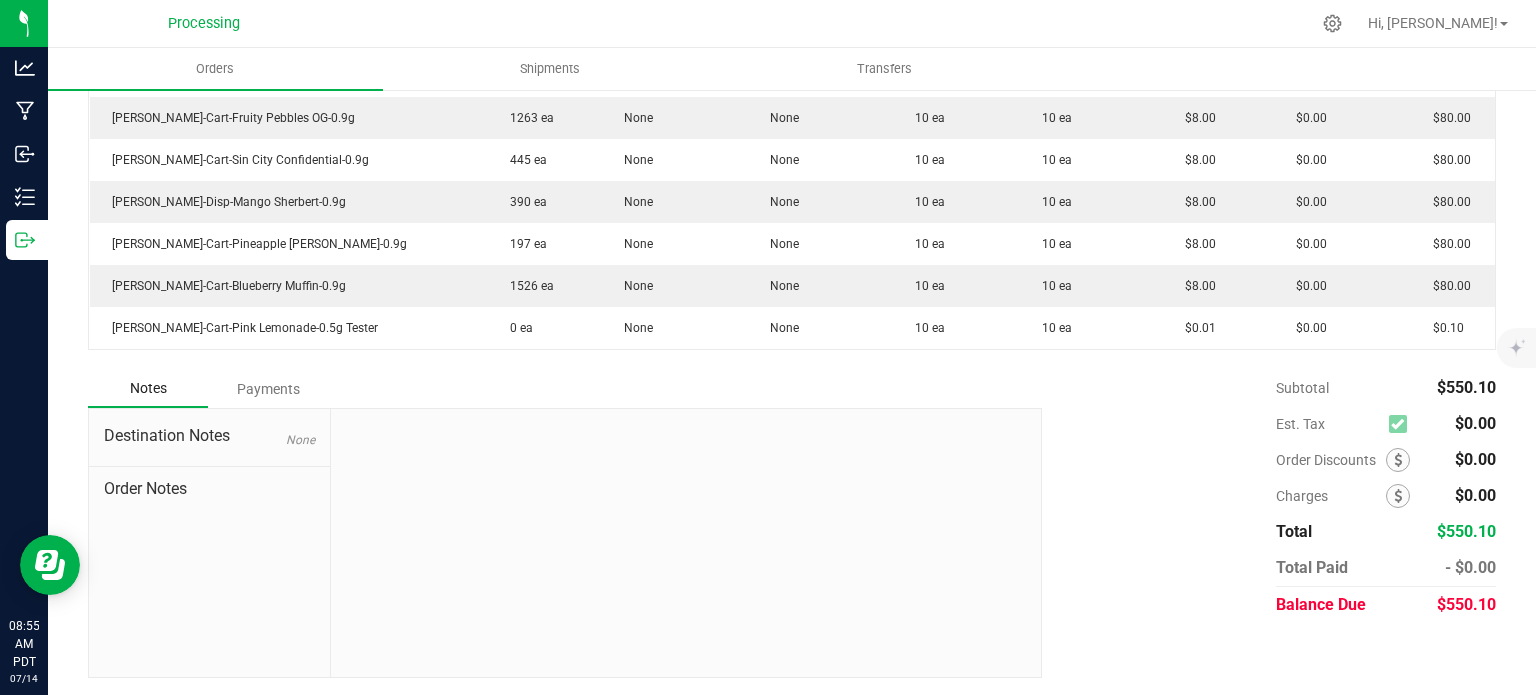 scroll, scrollTop: 0, scrollLeft: 0, axis: both 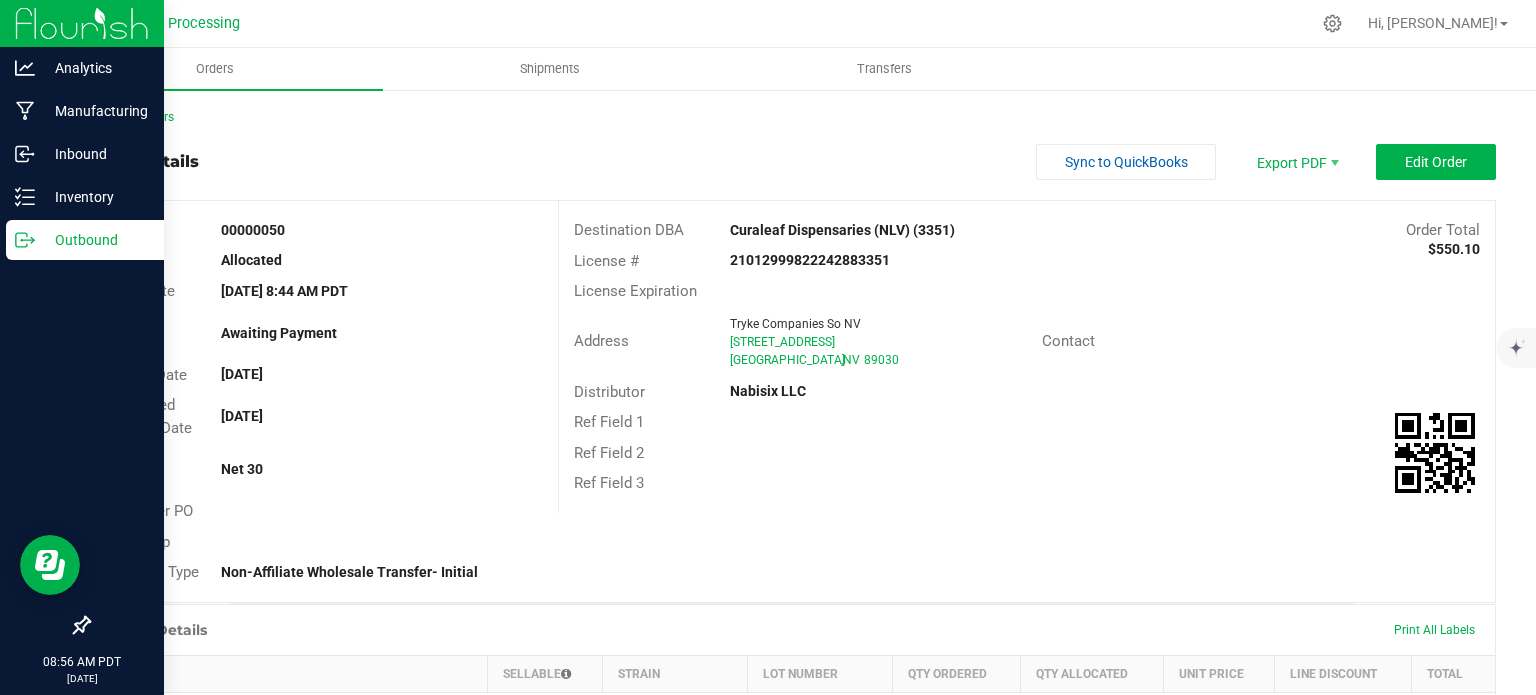 click on "Outbound" 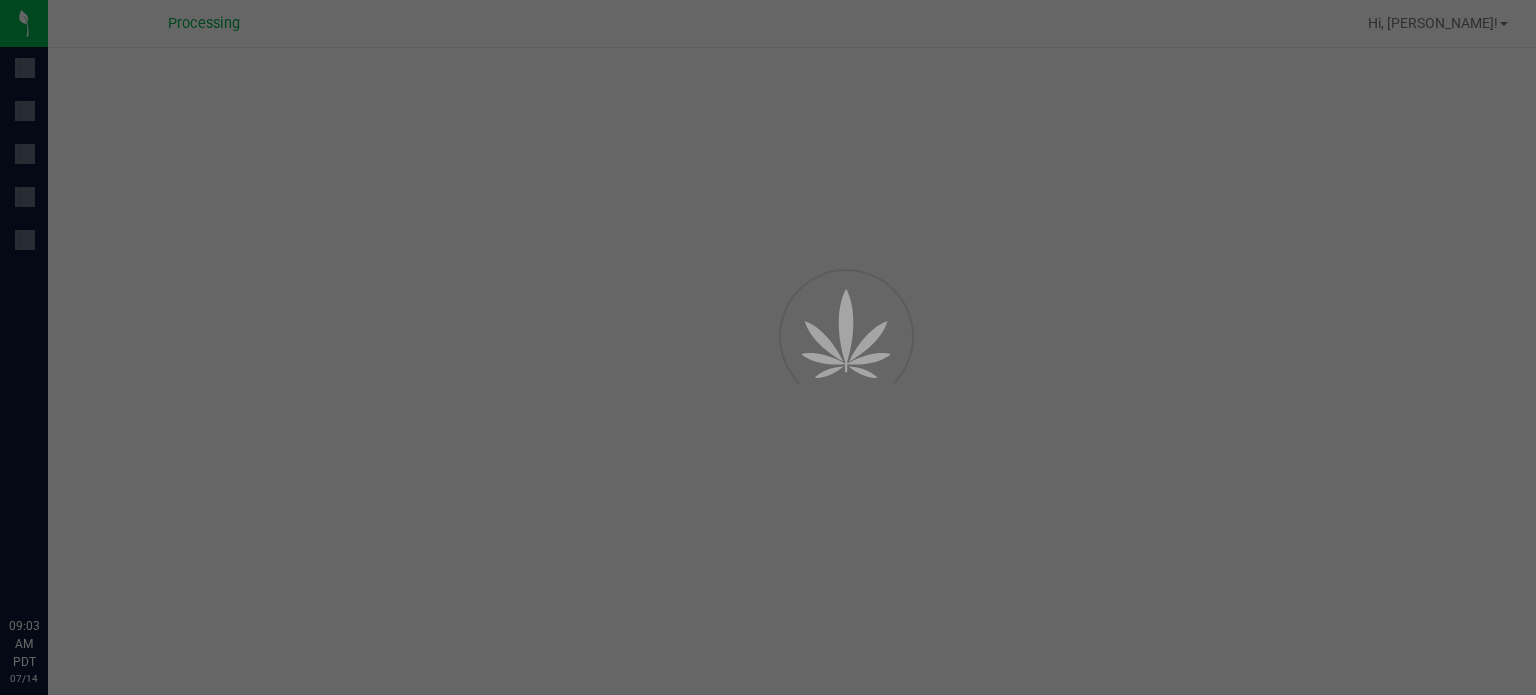 scroll, scrollTop: 0, scrollLeft: 0, axis: both 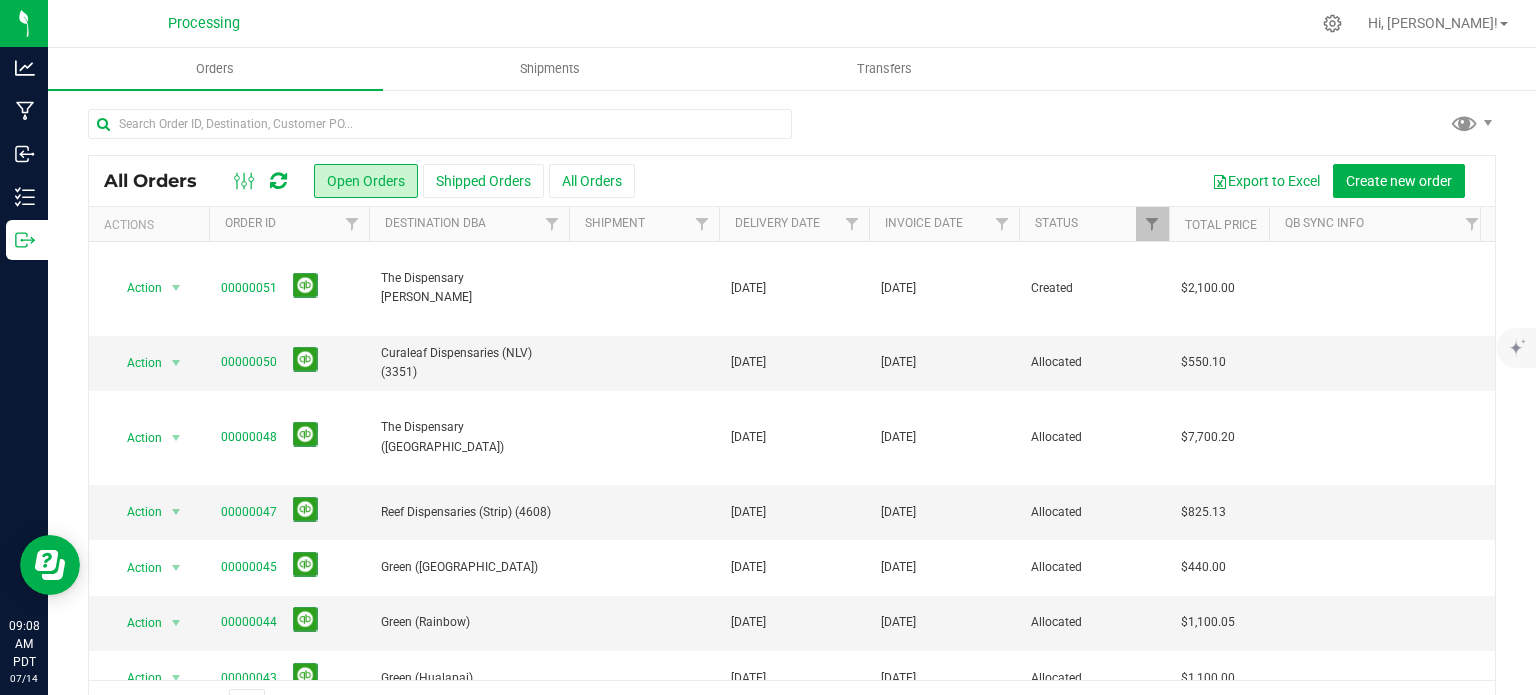 click on "All Orders
Open Orders
Shipped Orders
All Orders
Export to Excel
Create new order" at bounding box center [792, 181] 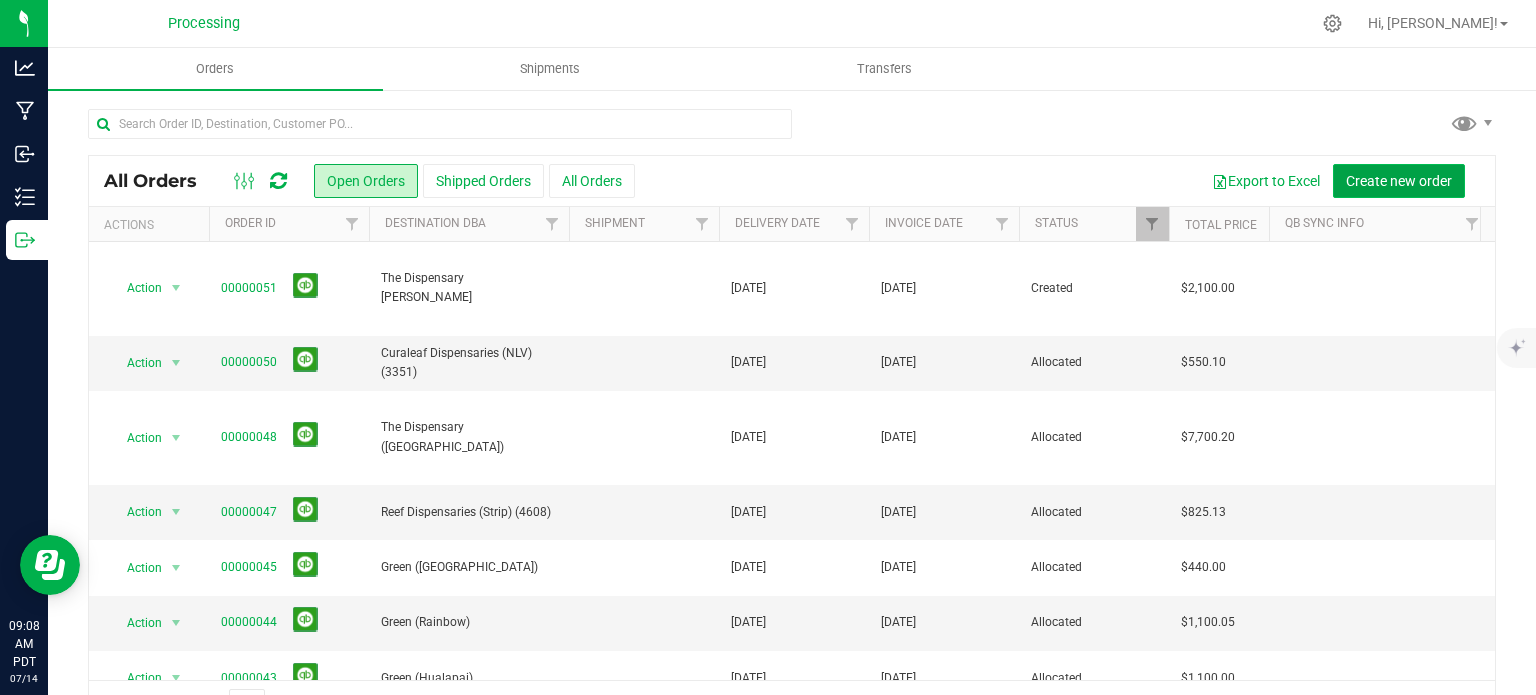 click on "Create new order" at bounding box center [1399, 181] 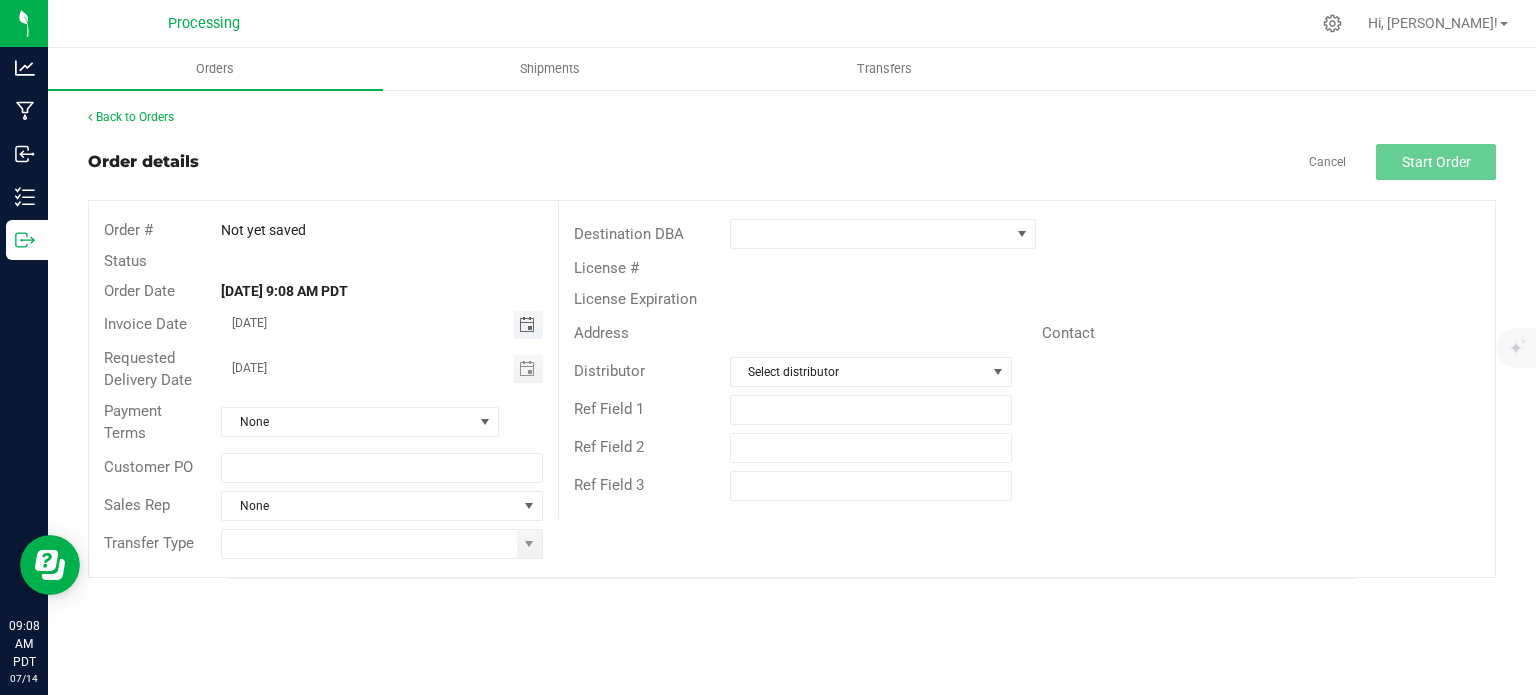 click at bounding box center (527, 325) 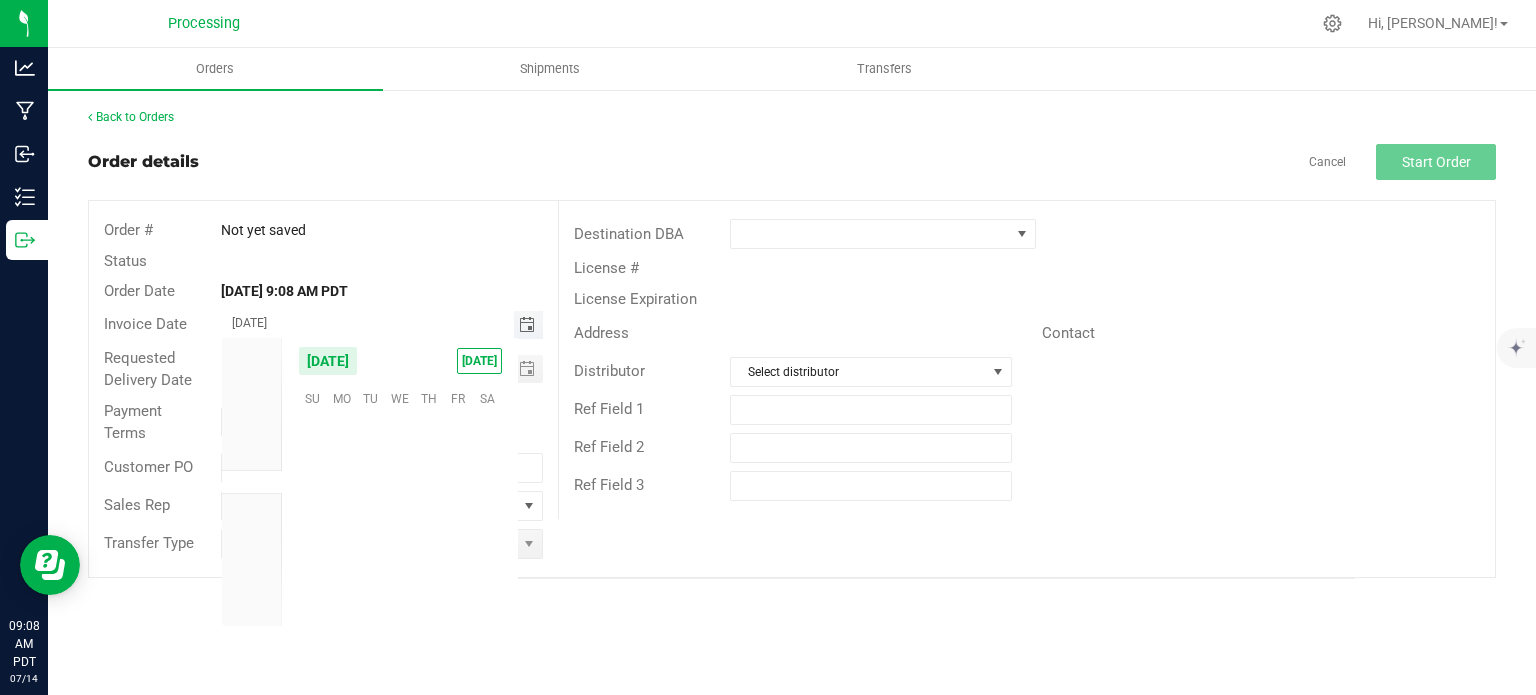 scroll, scrollTop: 36144, scrollLeft: 0, axis: vertical 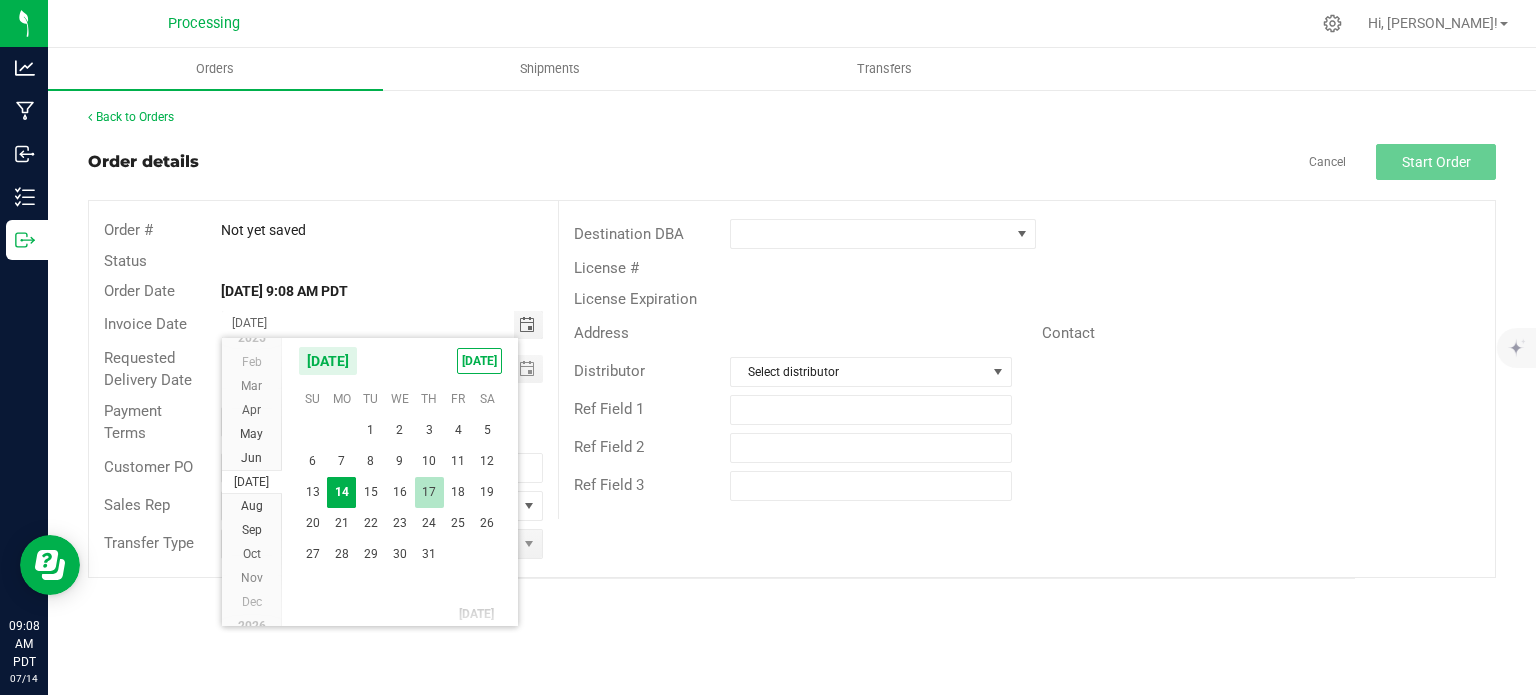 click on "17" at bounding box center (429, 492) 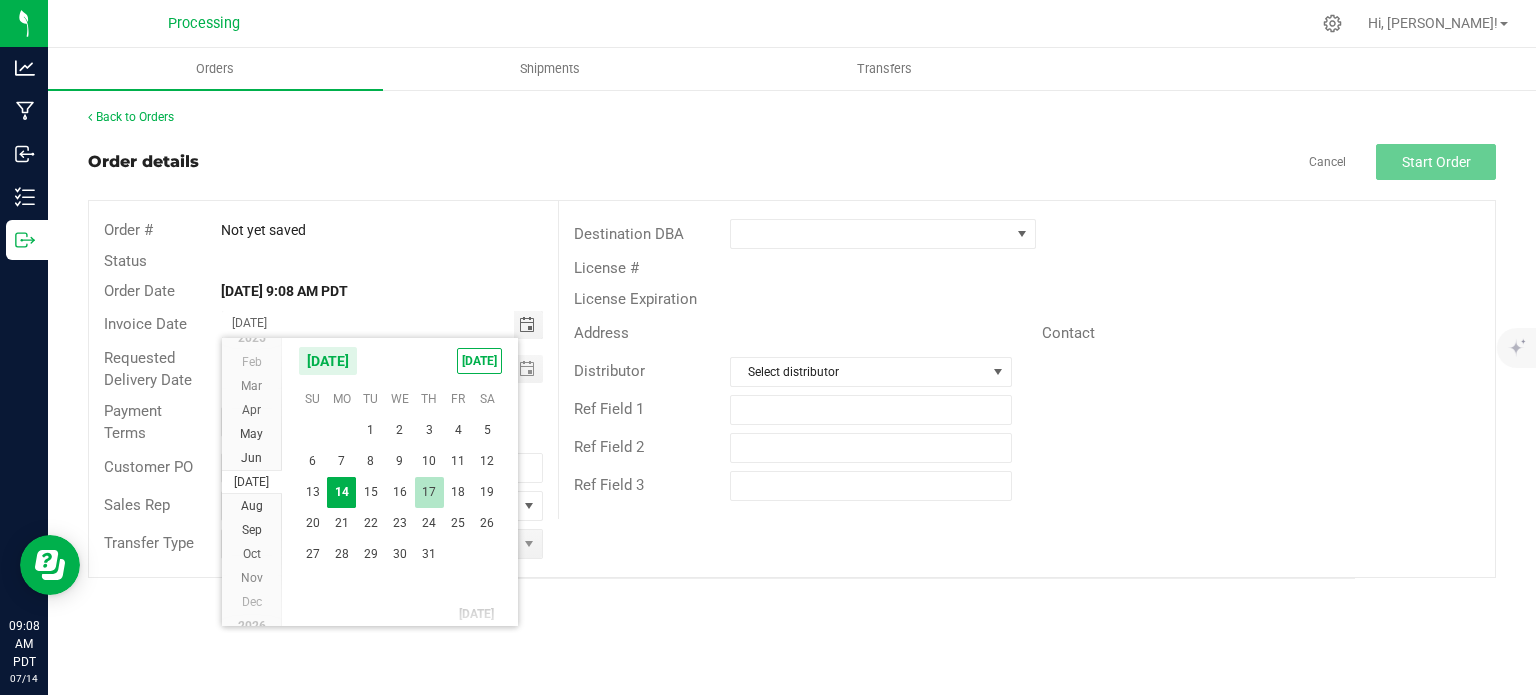 type on "[DATE]" 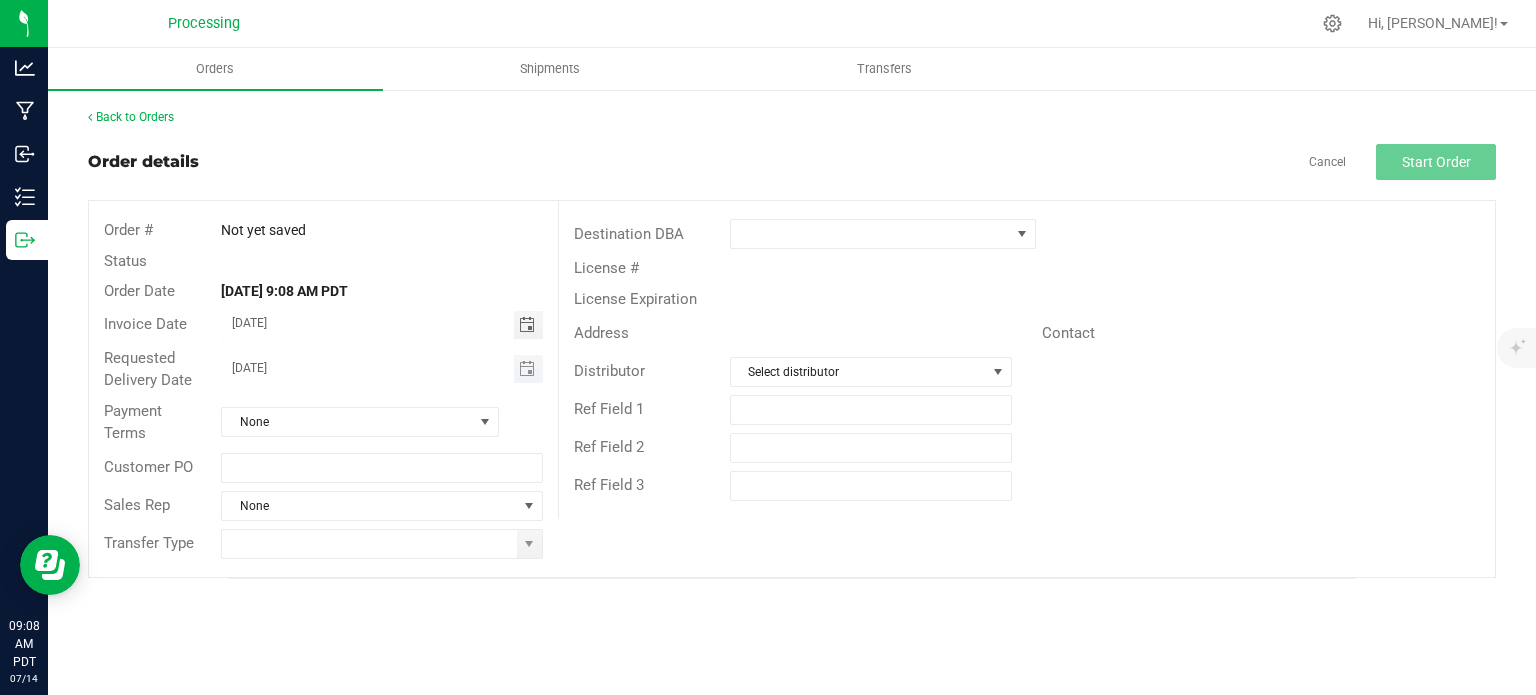 click at bounding box center (528, 369) 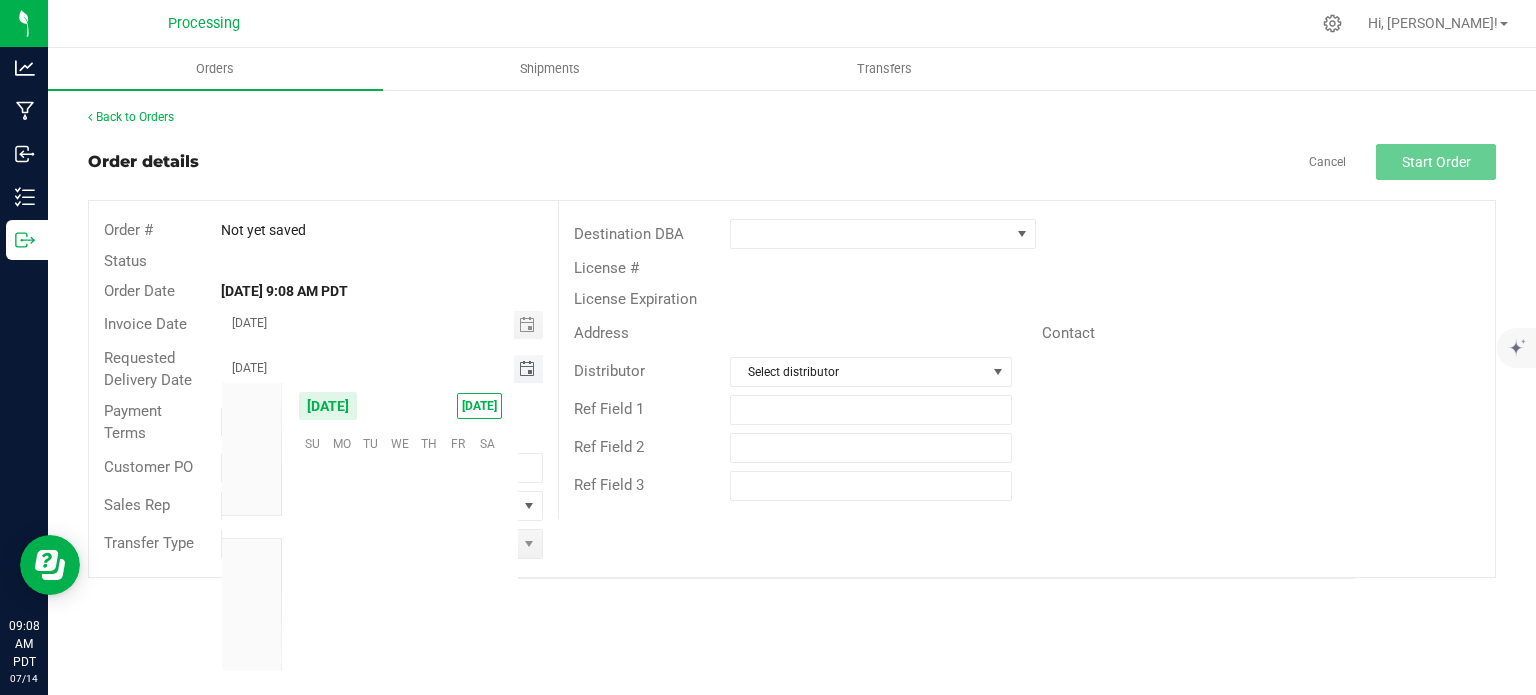 scroll, scrollTop: 36144, scrollLeft: 0, axis: vertical 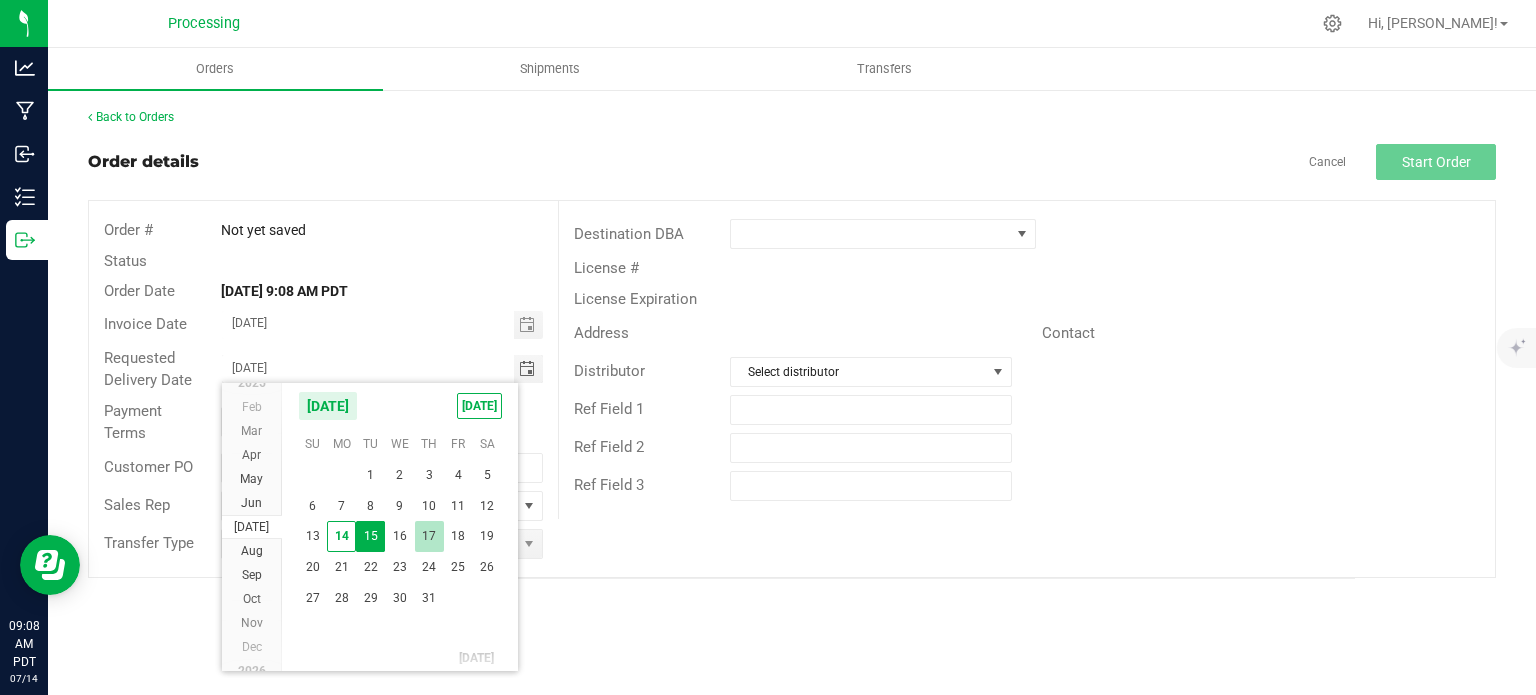 click on "17" at bounding box center (429, 536) 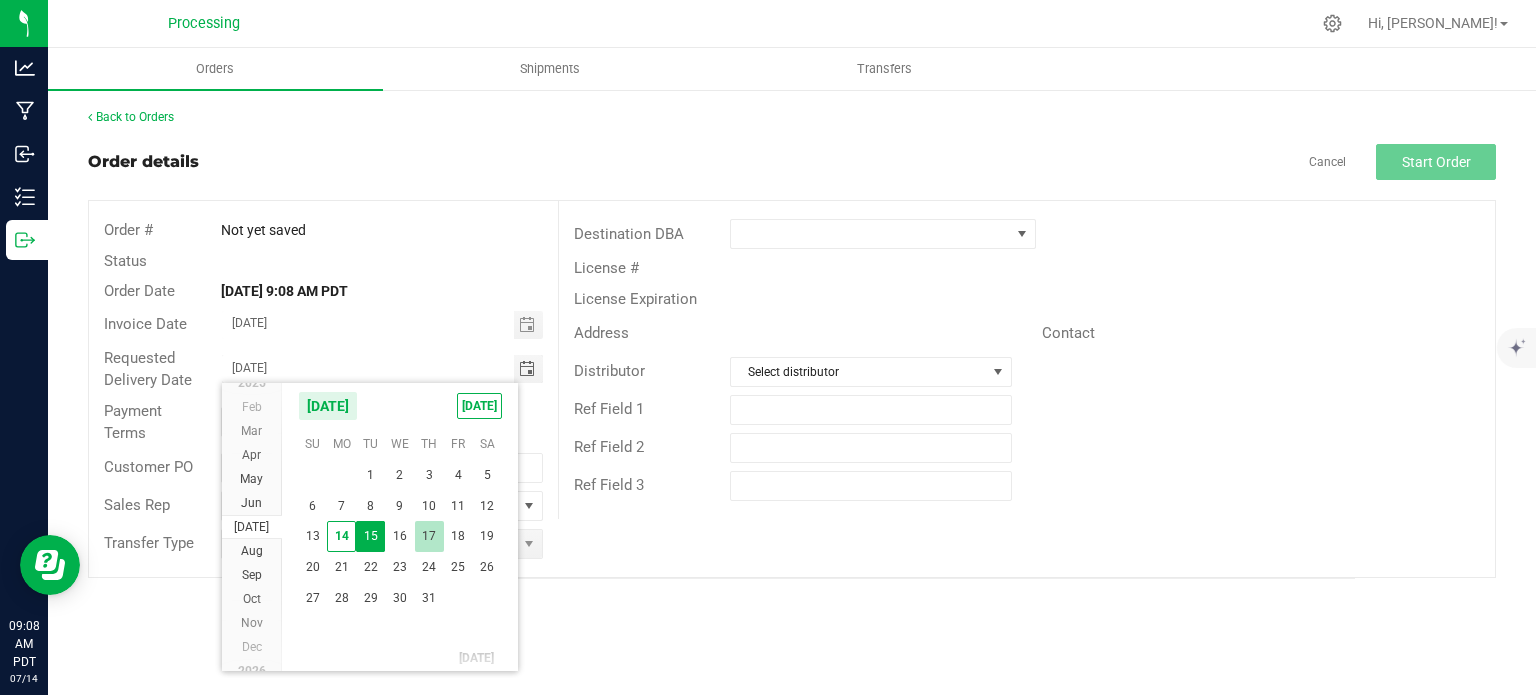 type on "[DATE]" 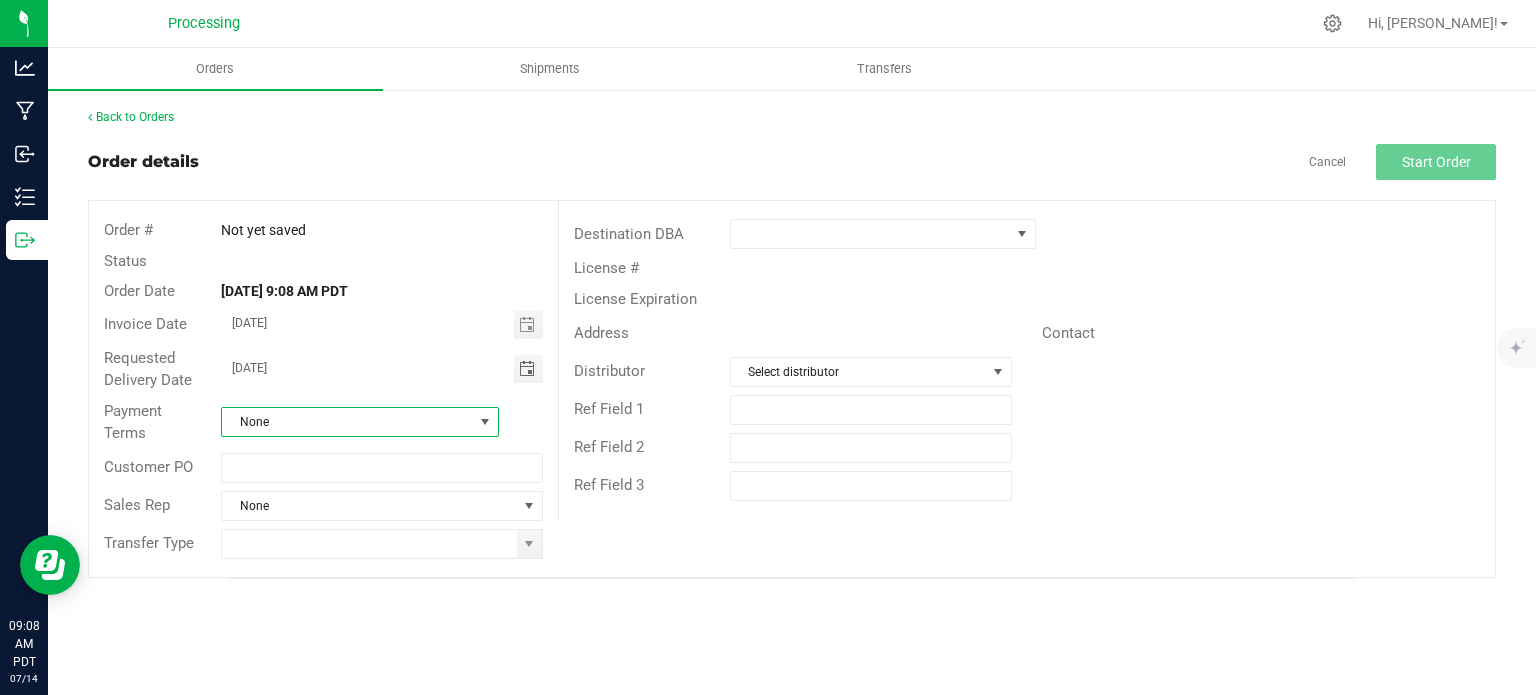 click at bounding box center [485, 422] 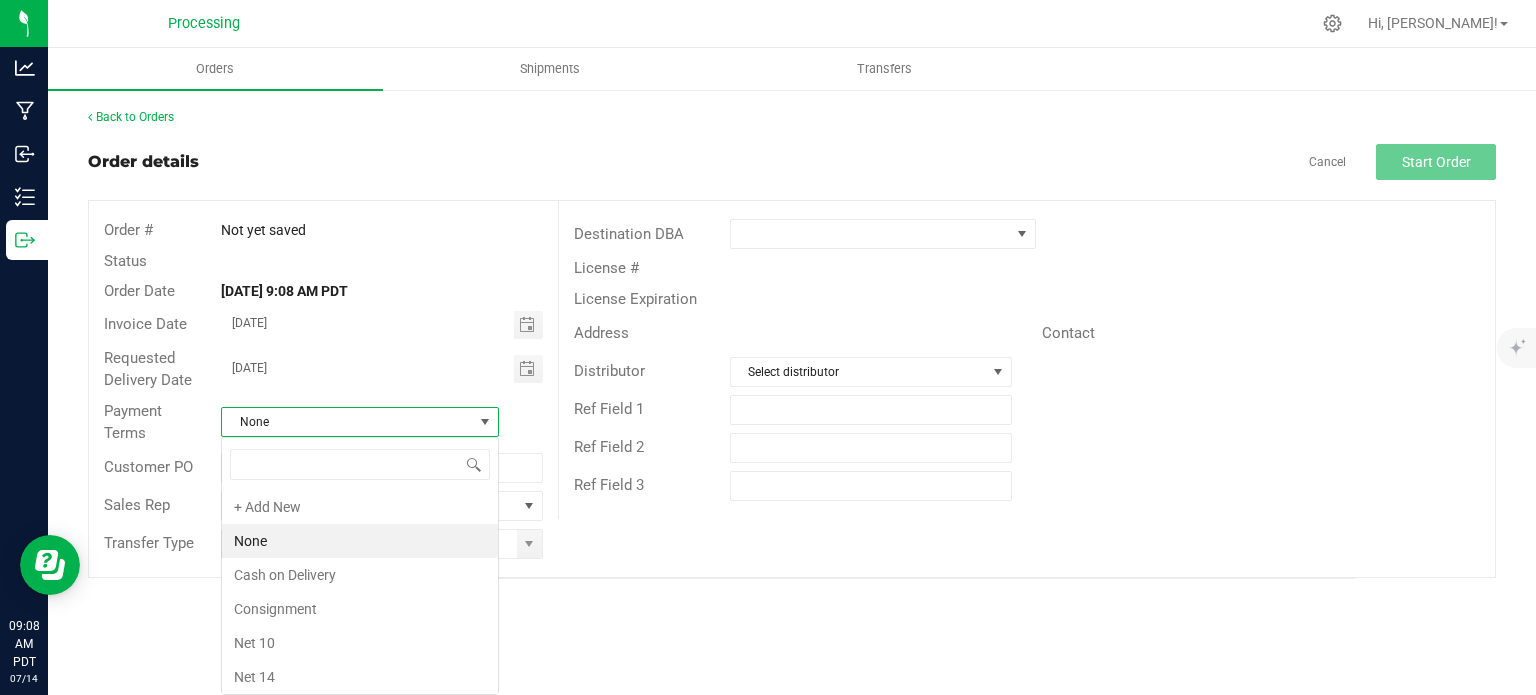 scroll, scrollTop: 99970, scrollLeft: 99722, axis: both 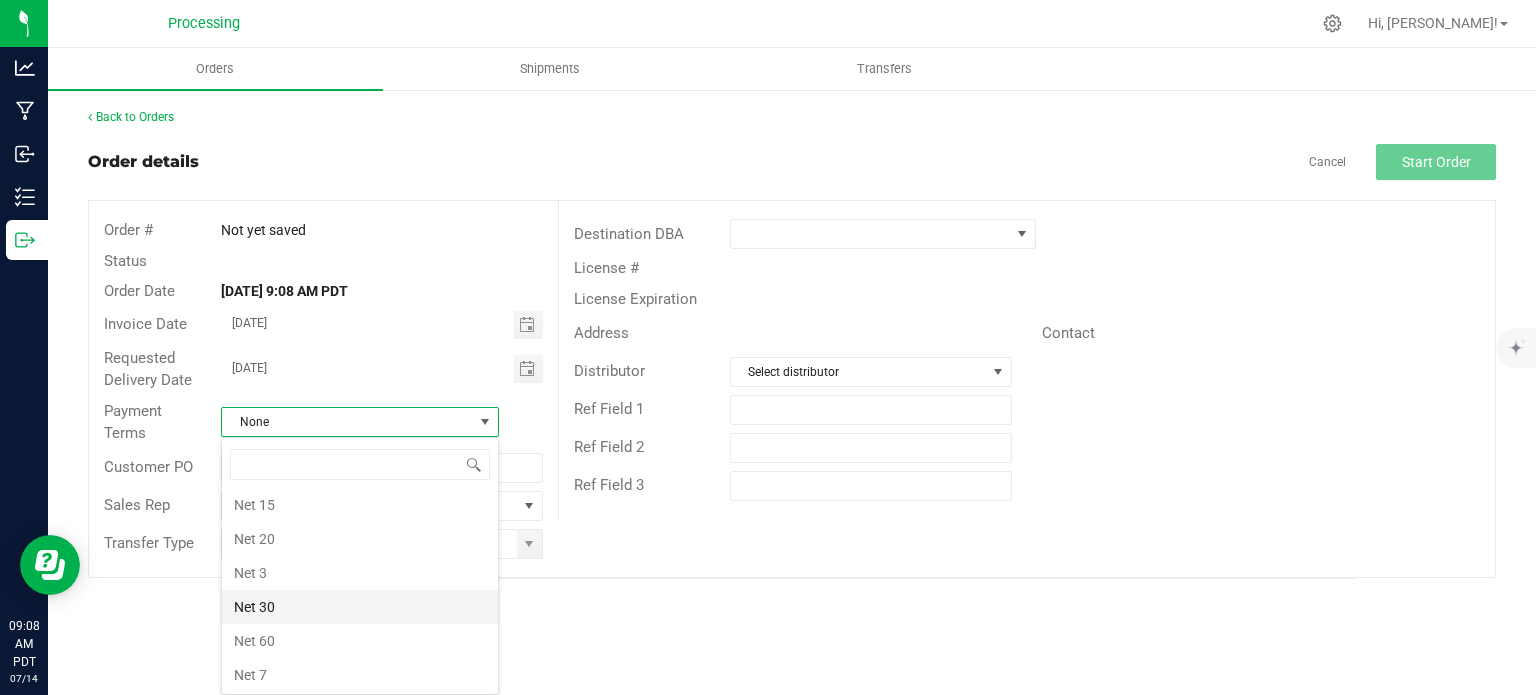 click on "Net 30" at bounding box center (360, 607) 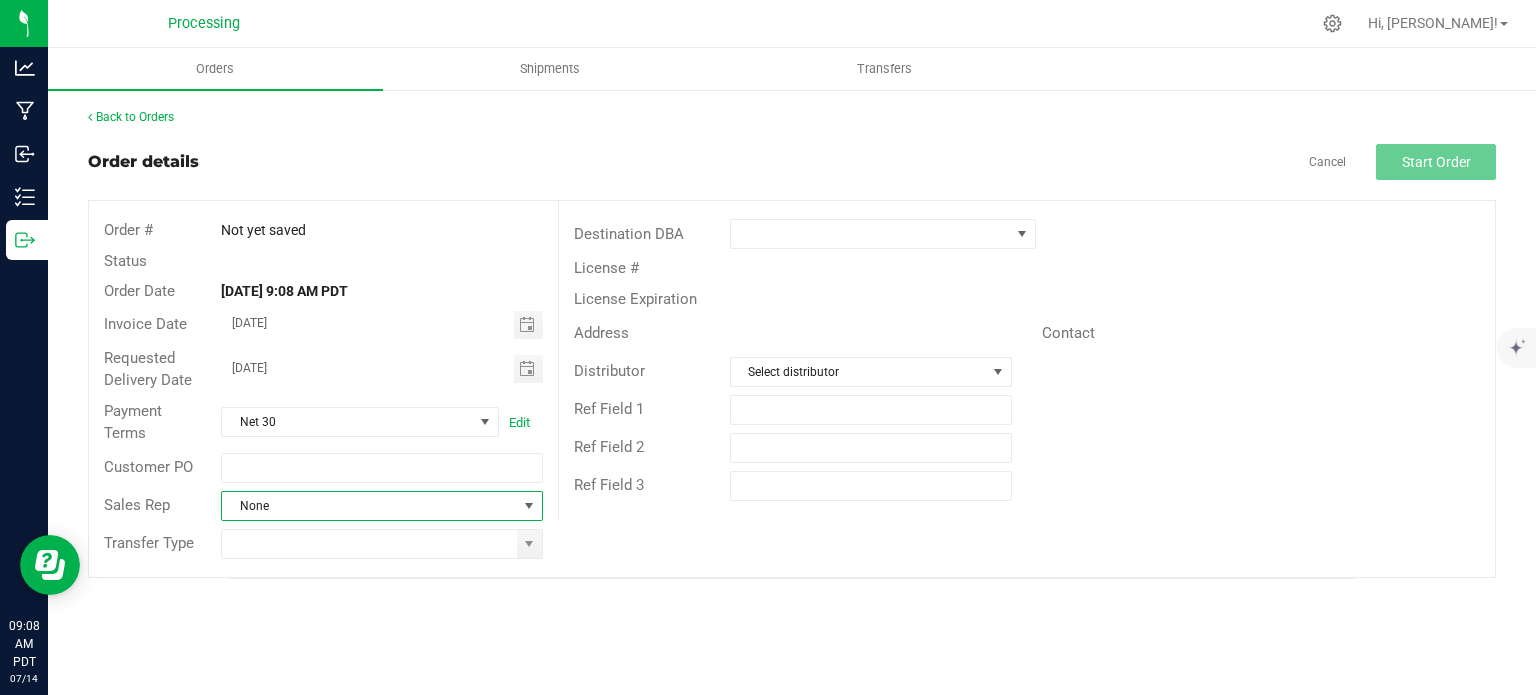click on "None" at bounding box center [369, 506] 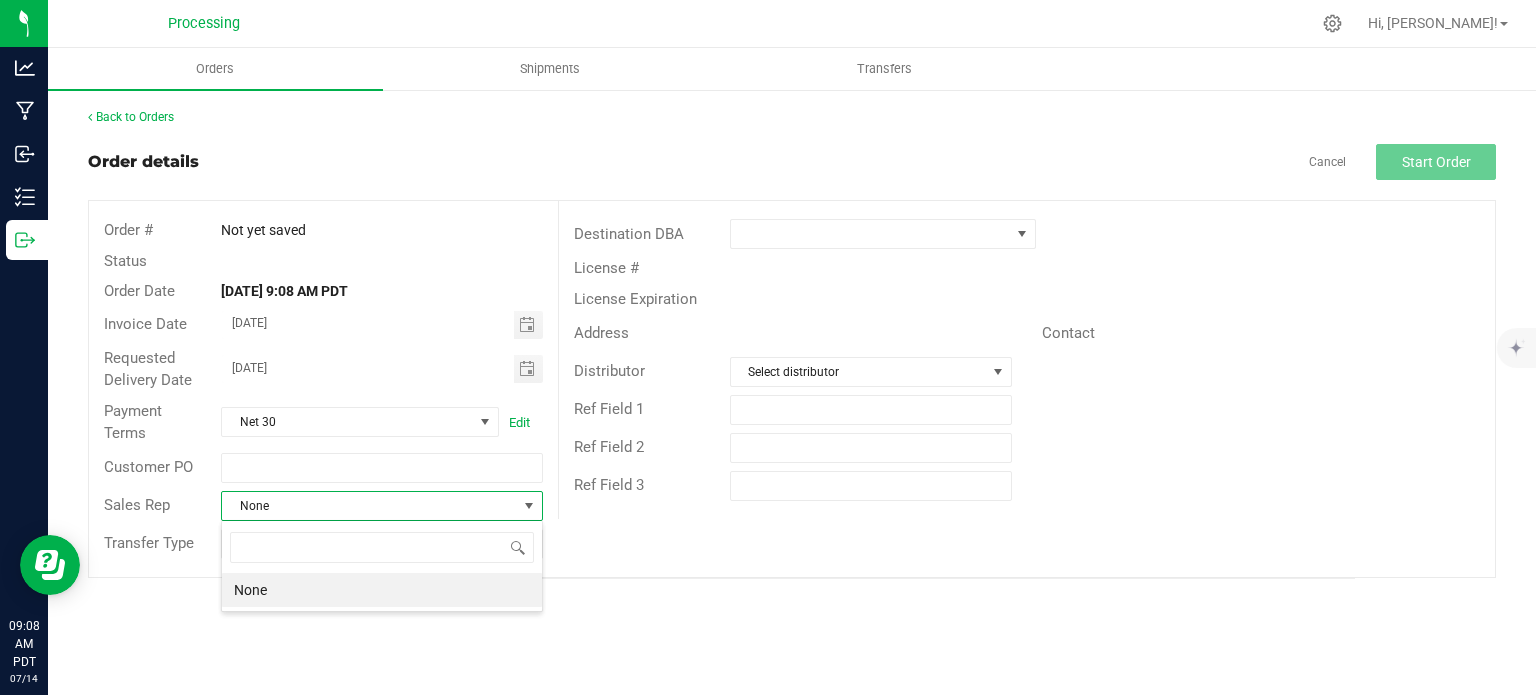 scroll, scrollTop: 99970, scrollLeft: 99678, axis: both 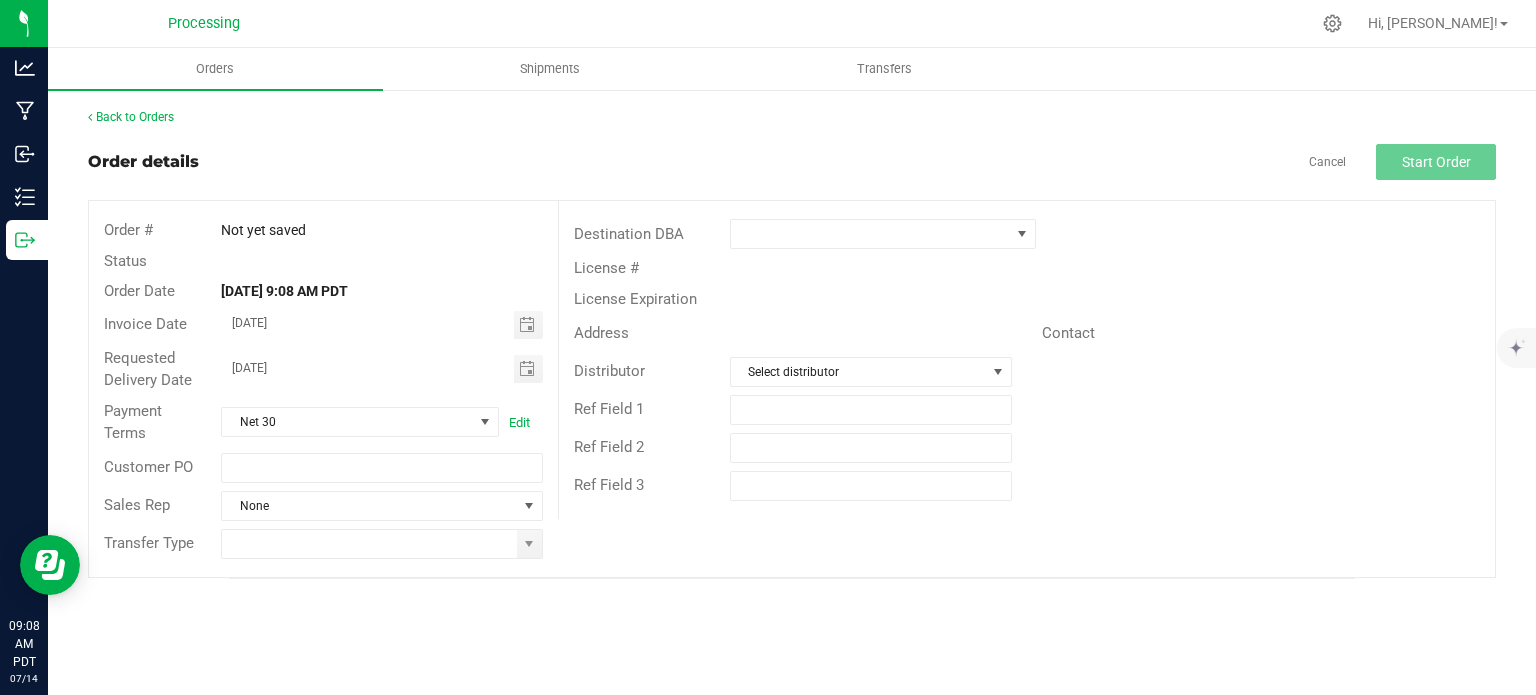 click on "Order #   Not yet saved   Status      Order Date   [DATE] 9:08 AM PDT   Invoice Date  [DATE]  Requested Delivery Date  [DATE]  Payment Terms  Net 30  Edit   Customer PO   Sales Rep  None  Transfer Type   Destination DBA   License #   License Expiration   Address   Contact   Distributor  Select distributor  Ref Field 1   Ref Field 2   Ref Field 3" at bounding box center [792, 389] 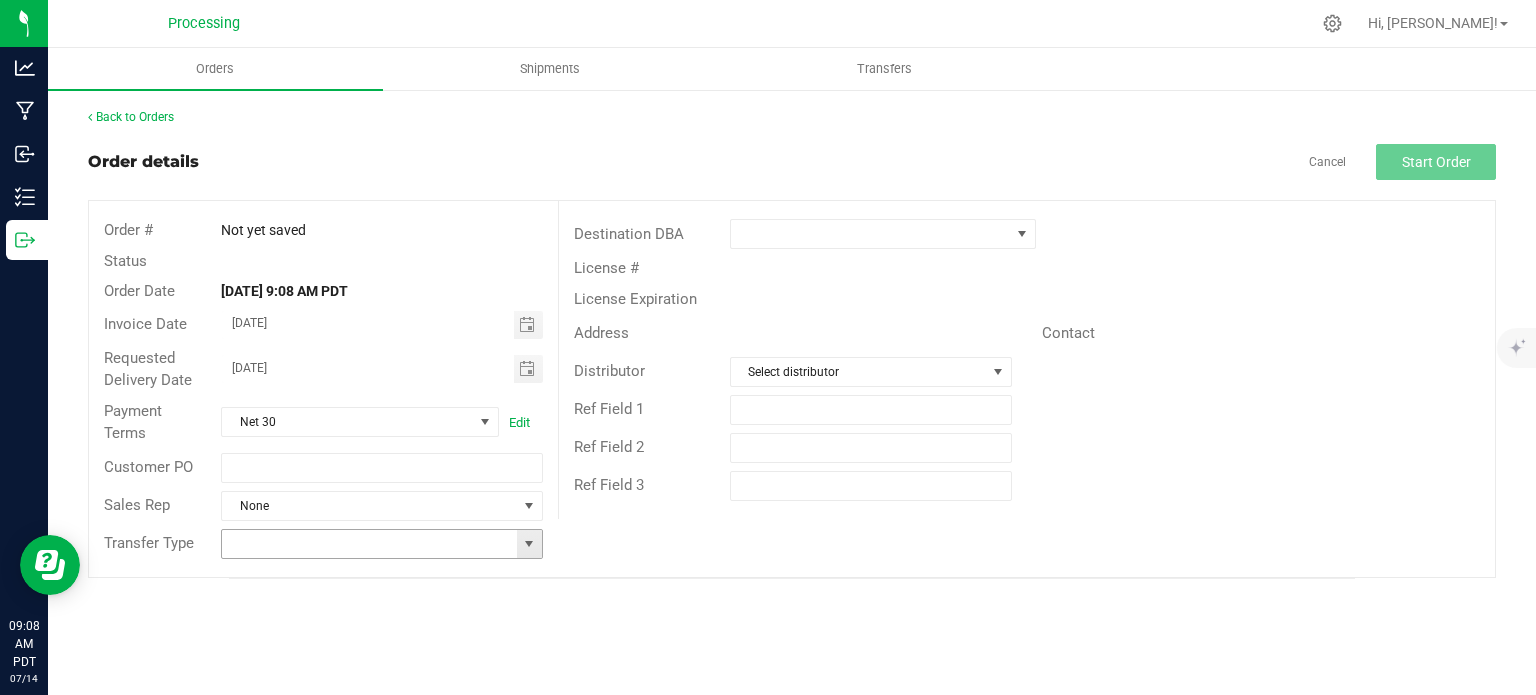click at bounding box center (529, 544) 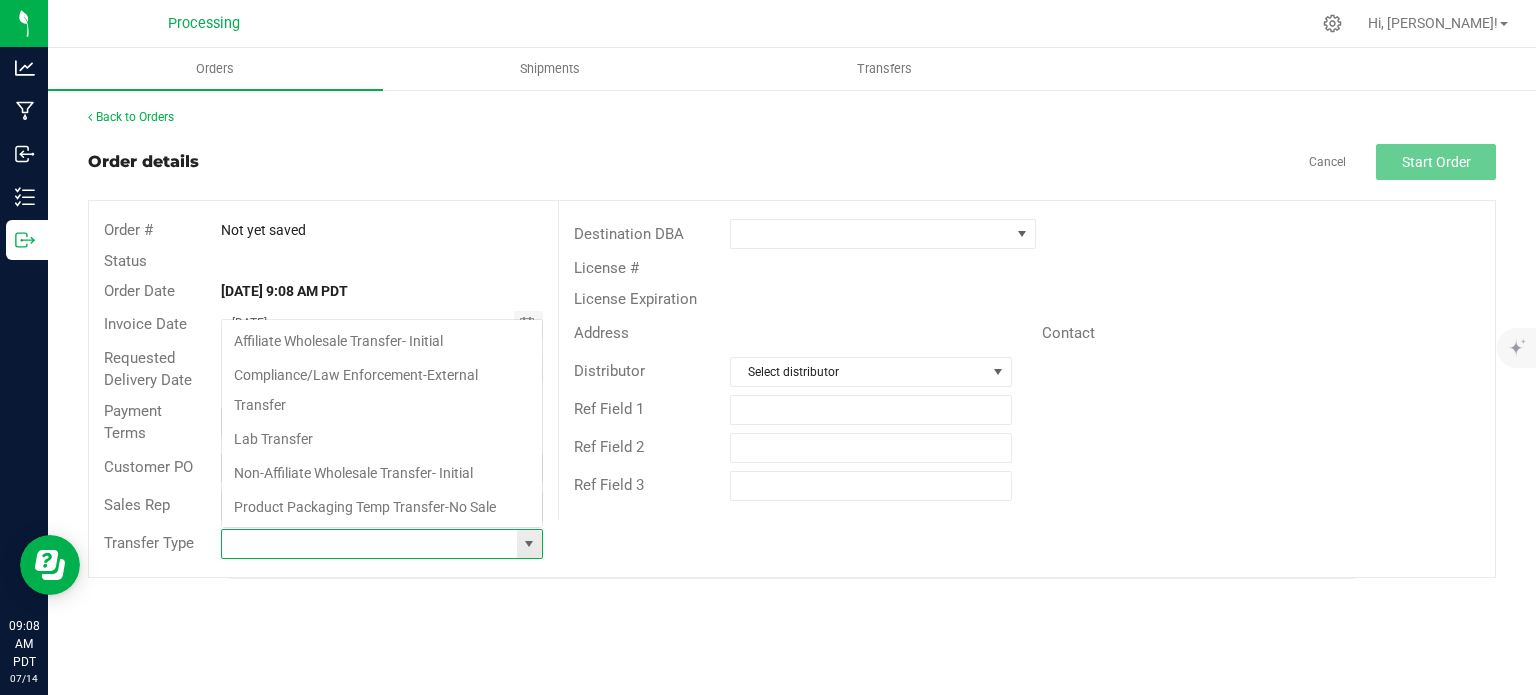 scroll, scrollTop: 99970, scrollLeft: 99678, axis: both 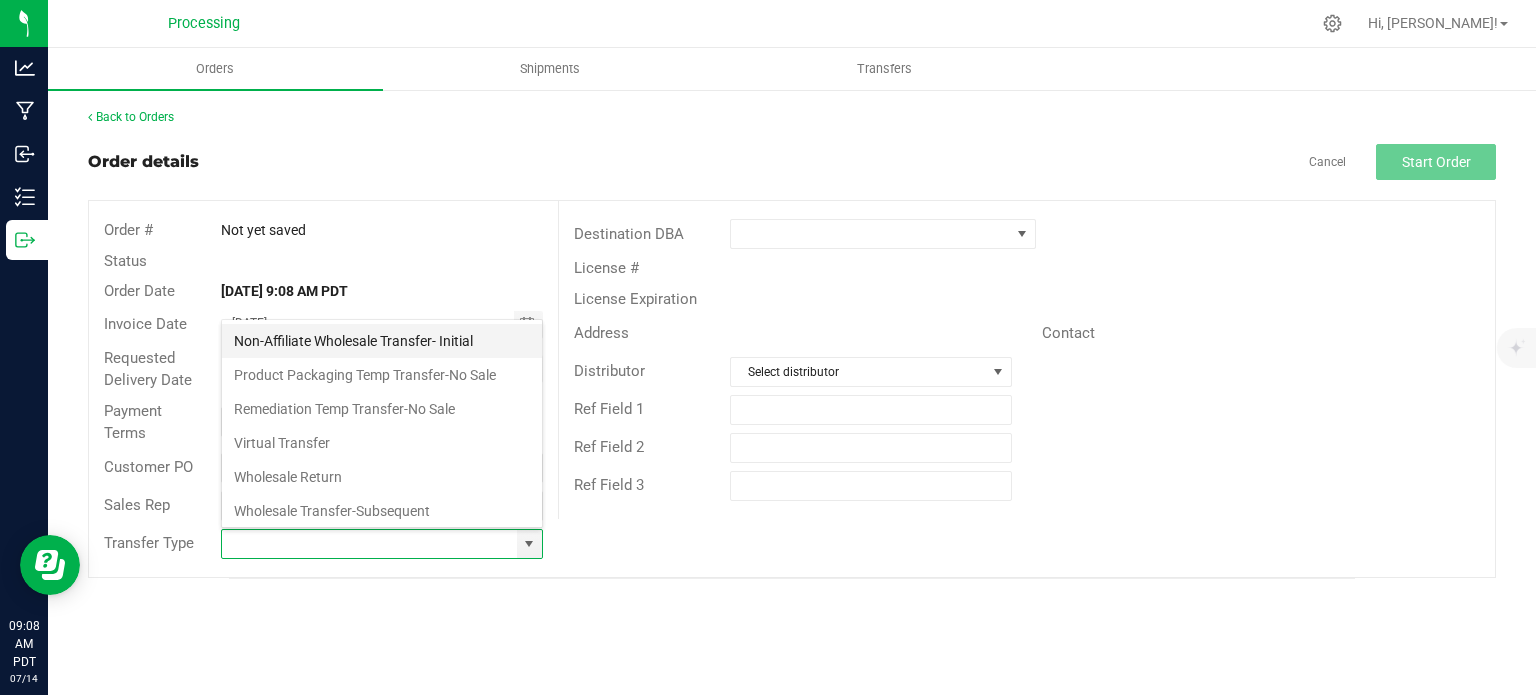 click on "Non-Affiliate Wholesale Transfer- Initial" at bounding box center [382, 341] 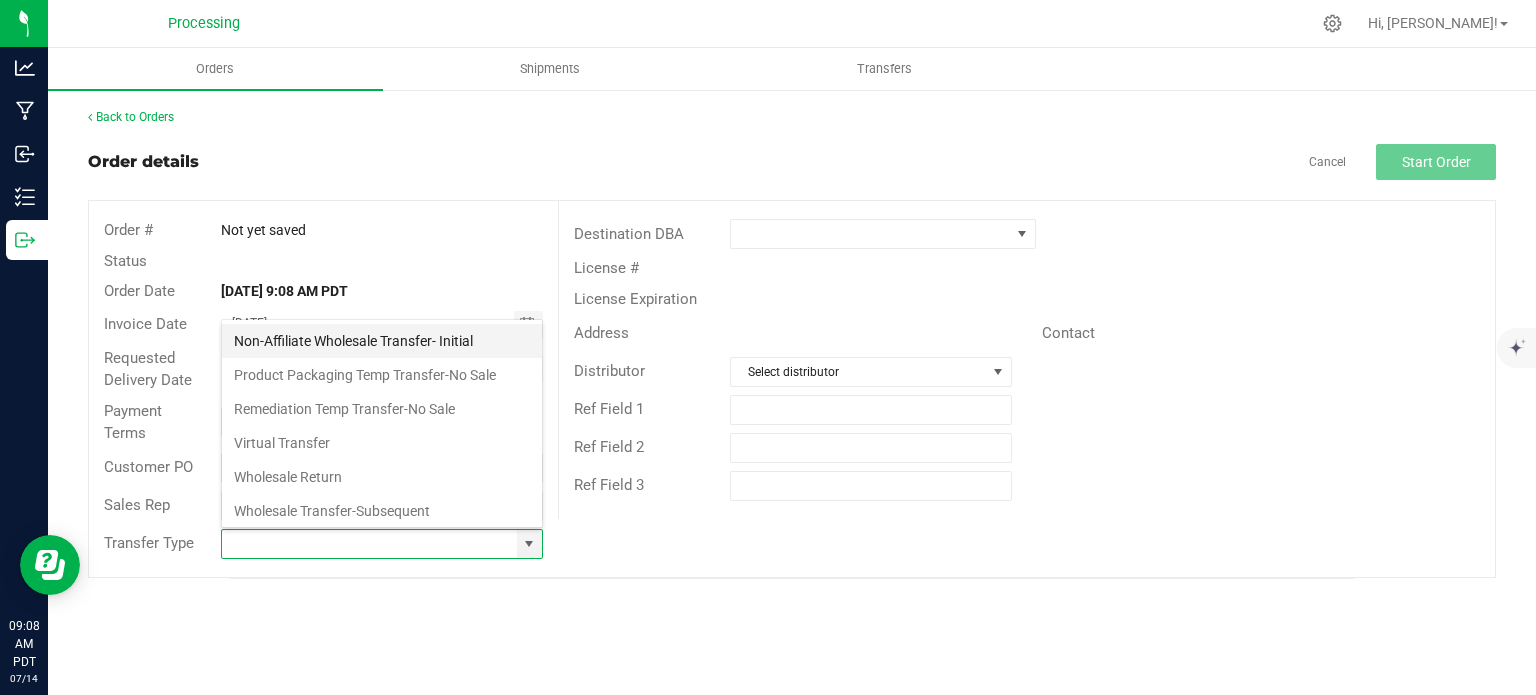 type on "Non-Affiliate Wholesale Transfer- Initial" 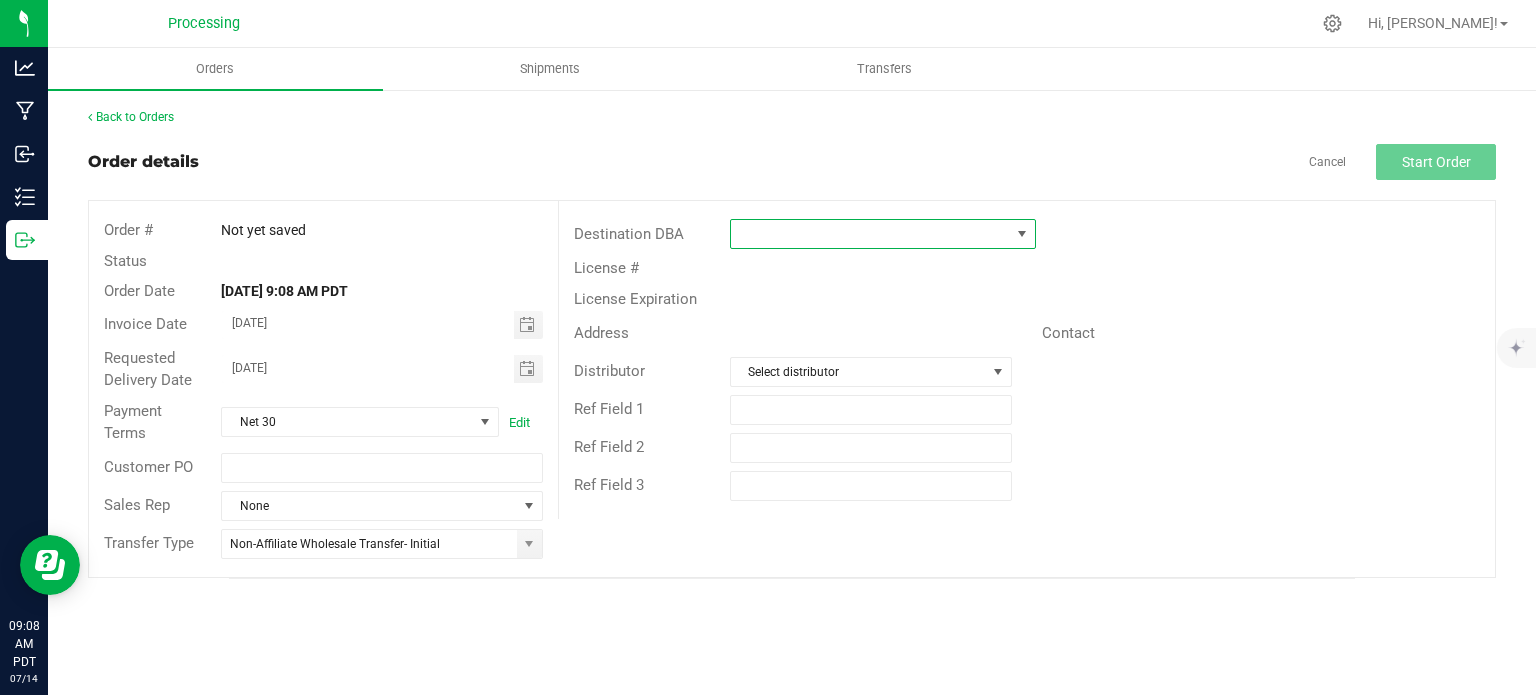 click at bounding box center (1022, 234) 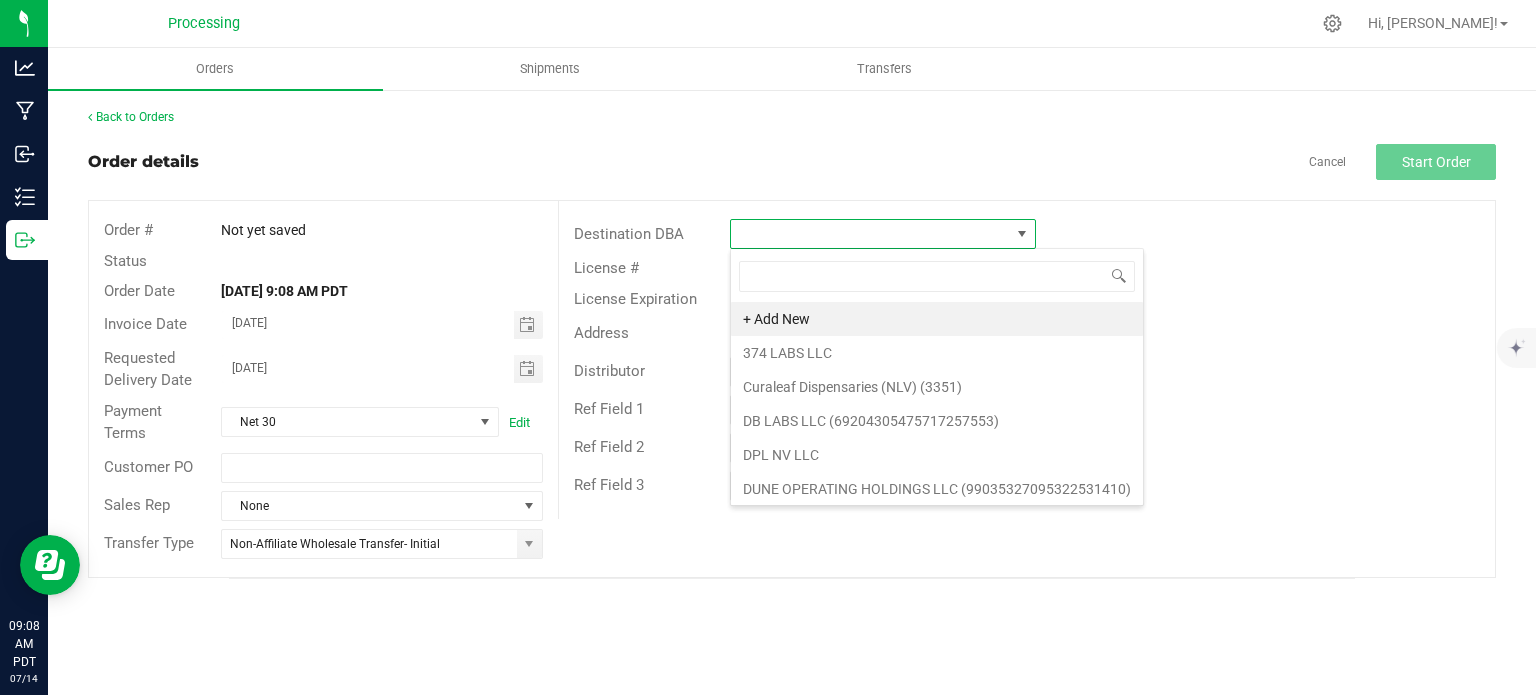 click at bounding box center (1022, 234) 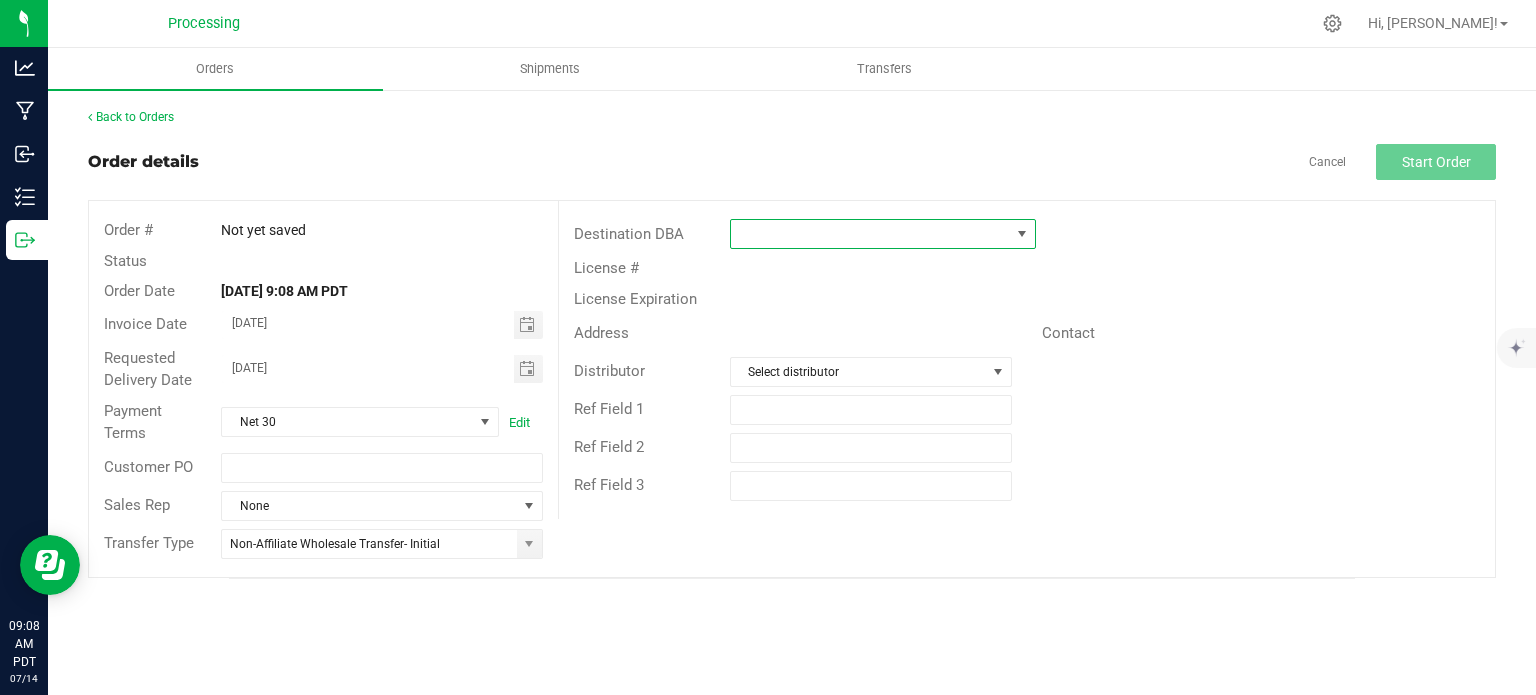 click at bounding box center (1022, 234) 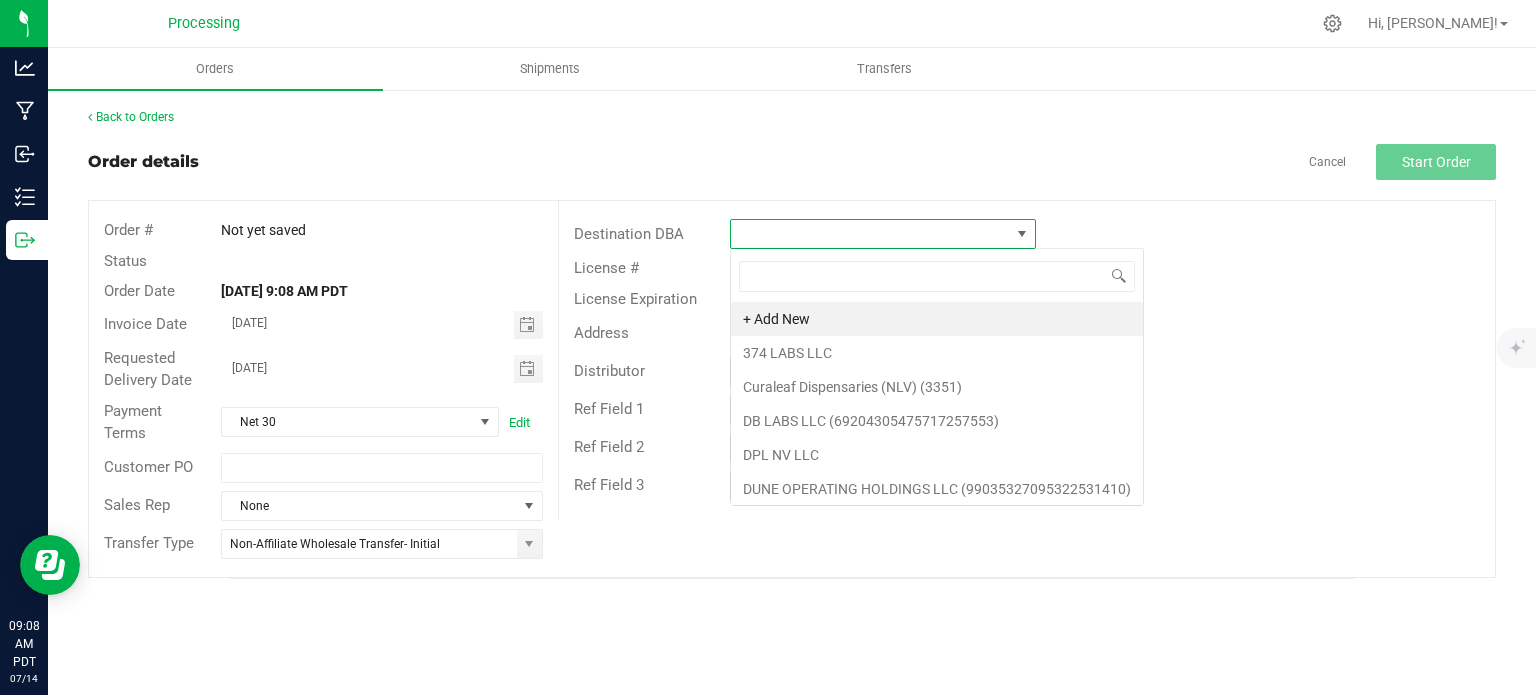 scroll, scrollTop: 99970, scrollLeft: 99693, axis: both 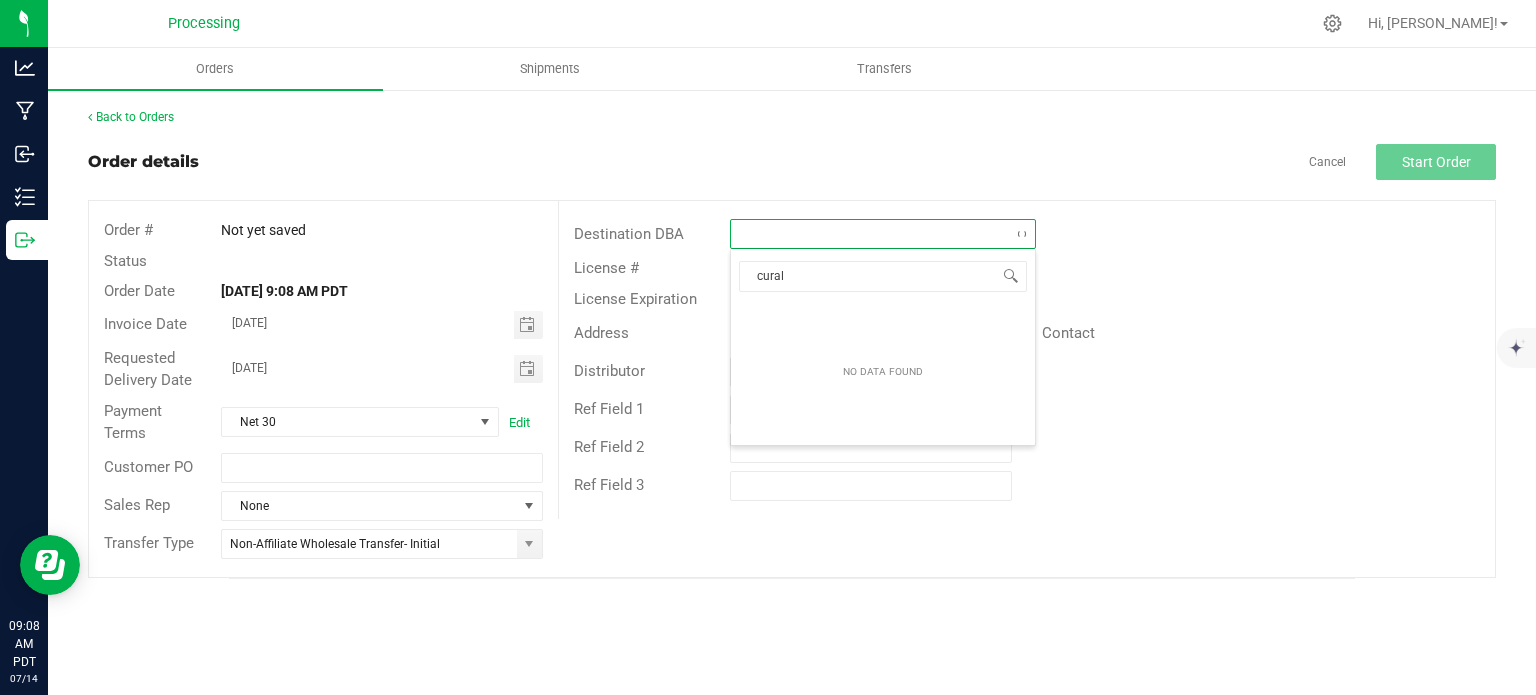 type on "curale" 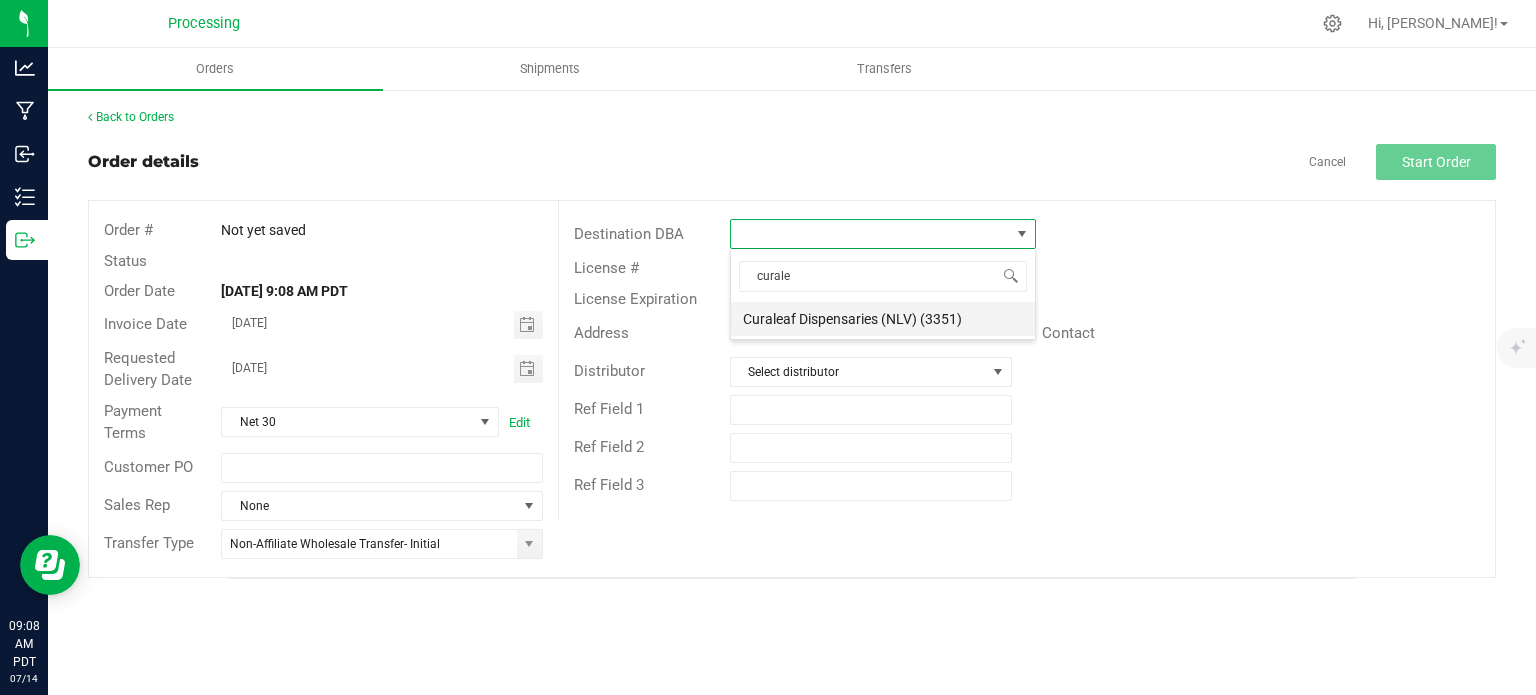 click on "Curaleaf Dispensaries (NLV) (3351)" at bounding box center (883, 319) 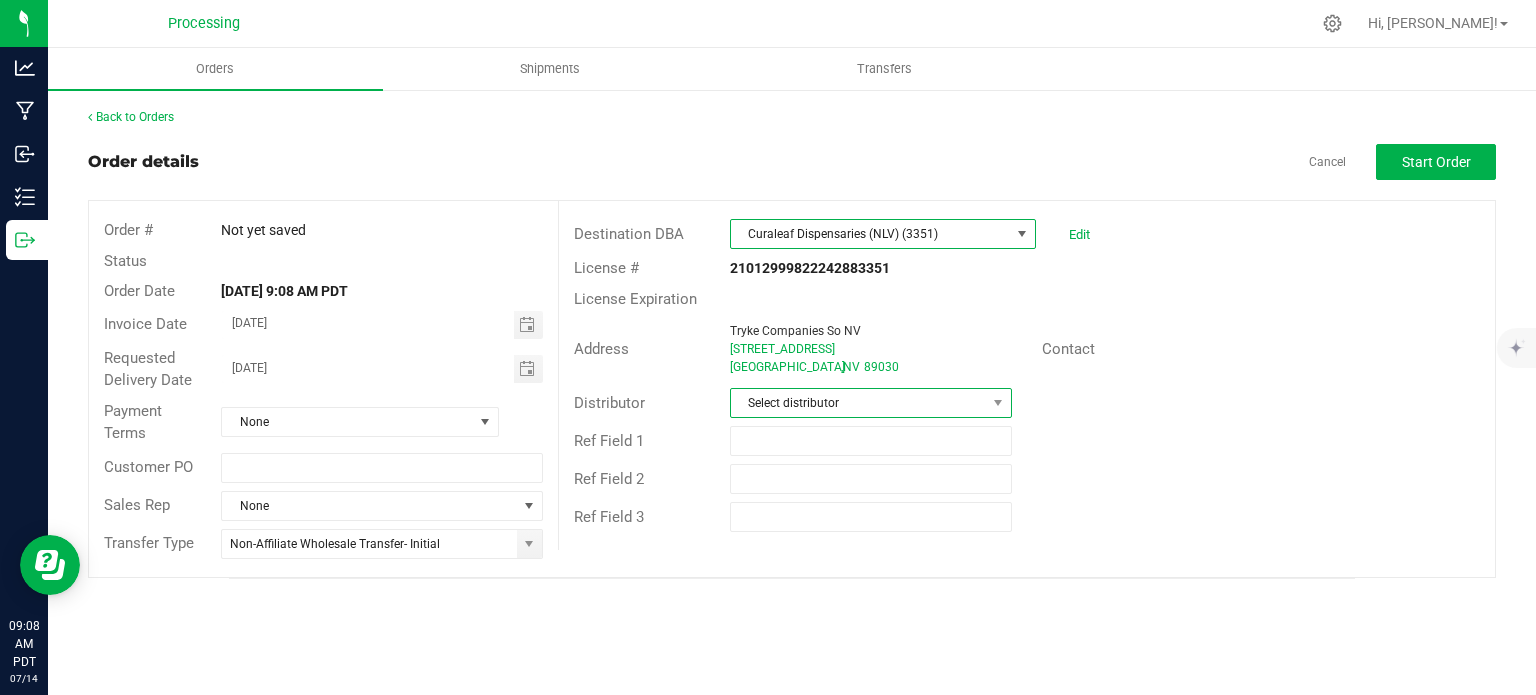 click at bounding box center (998, 403) 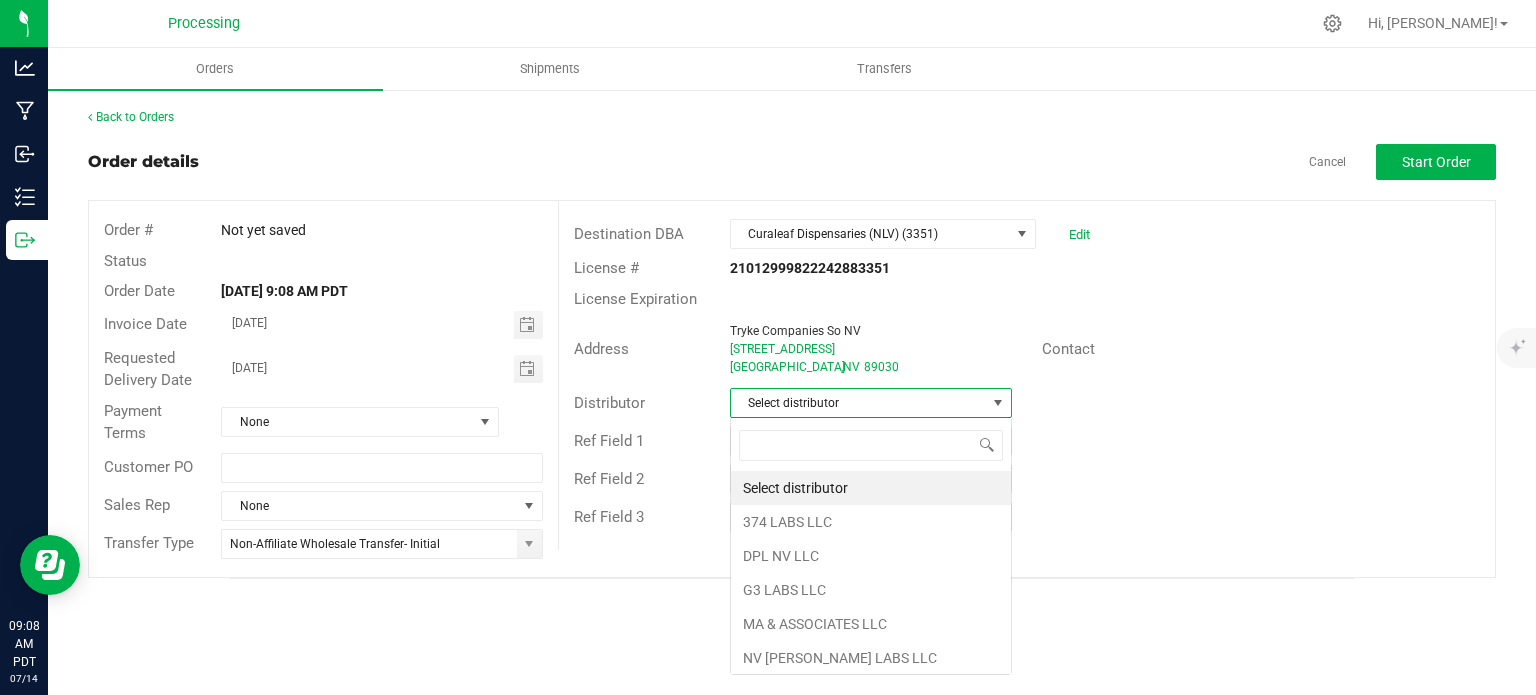 scroll, scrollTop: 99970, scrollLeft: 99717, axis: both 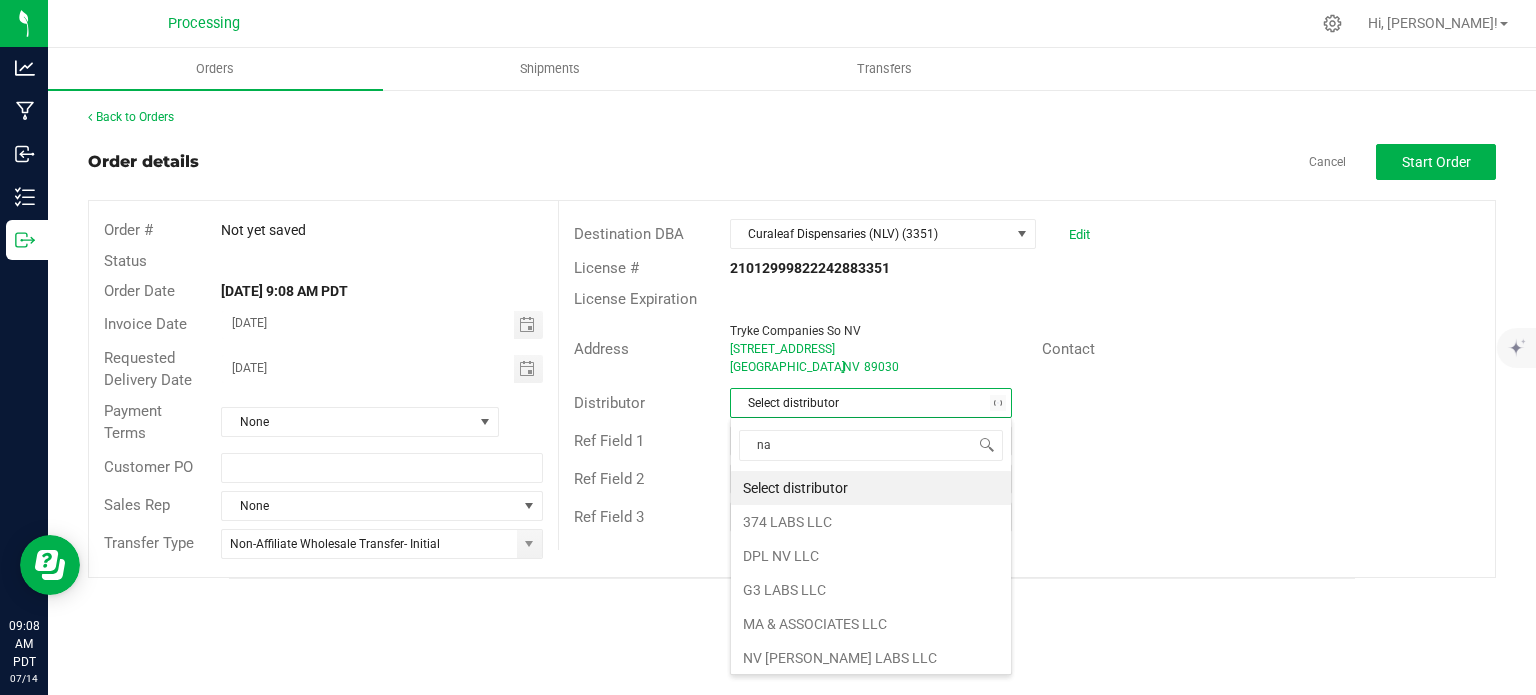 type on "nab" 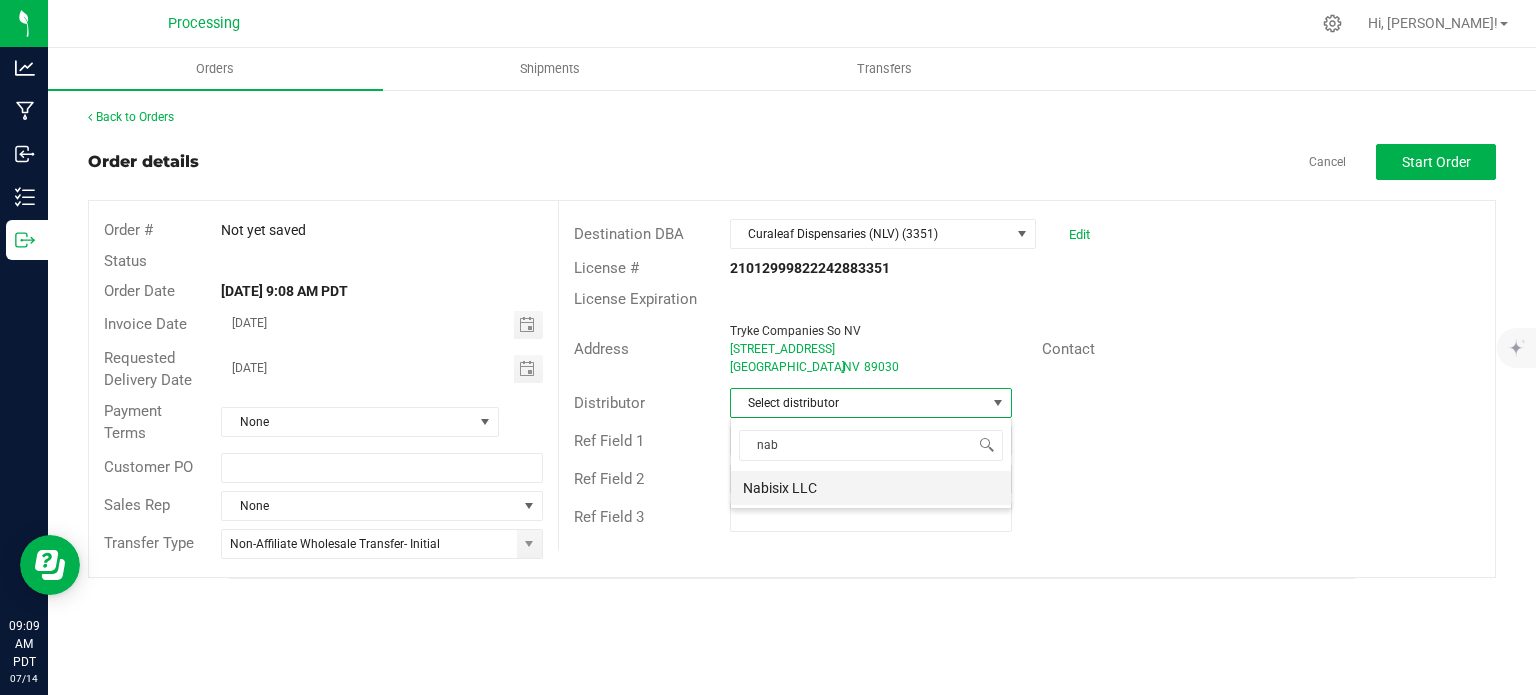 click on "Nabisix LLC" at bounding box center (871, 488) 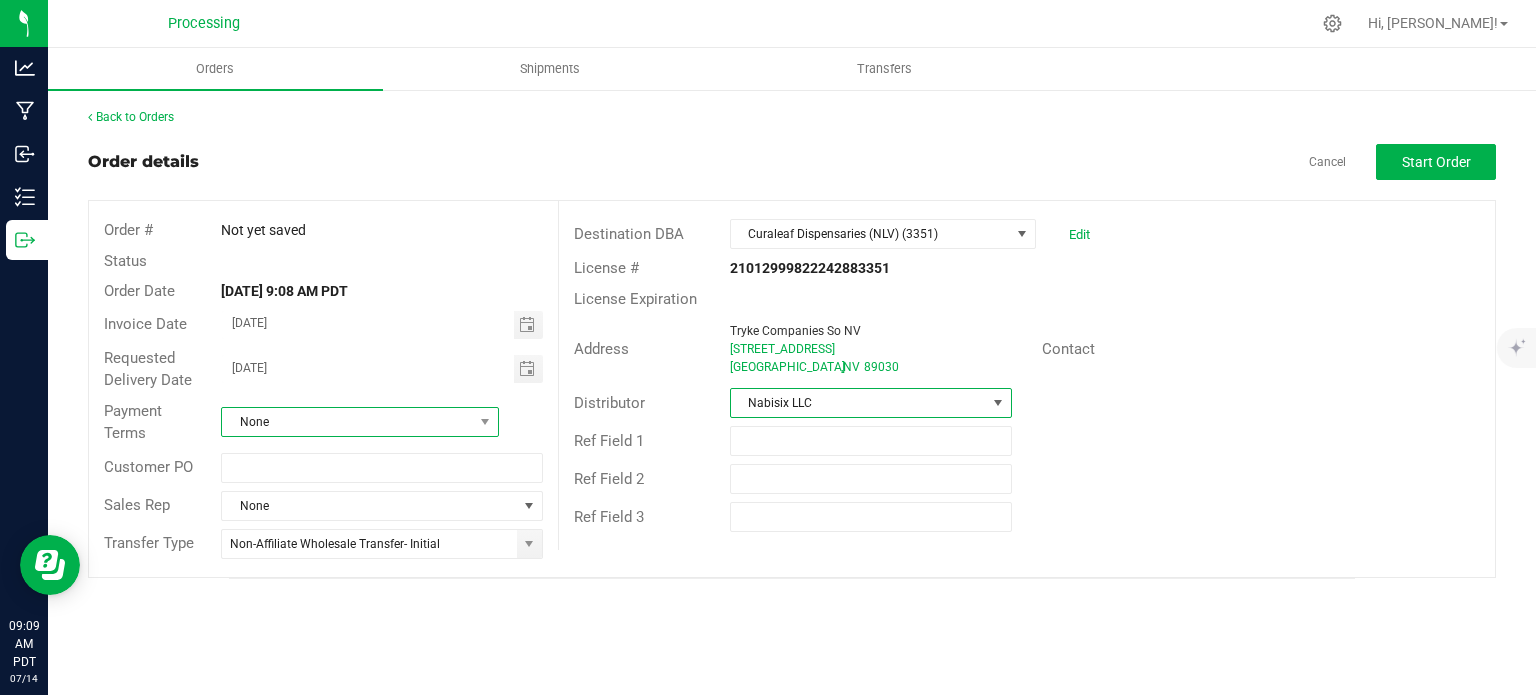 click at bounding box center (485, 422) 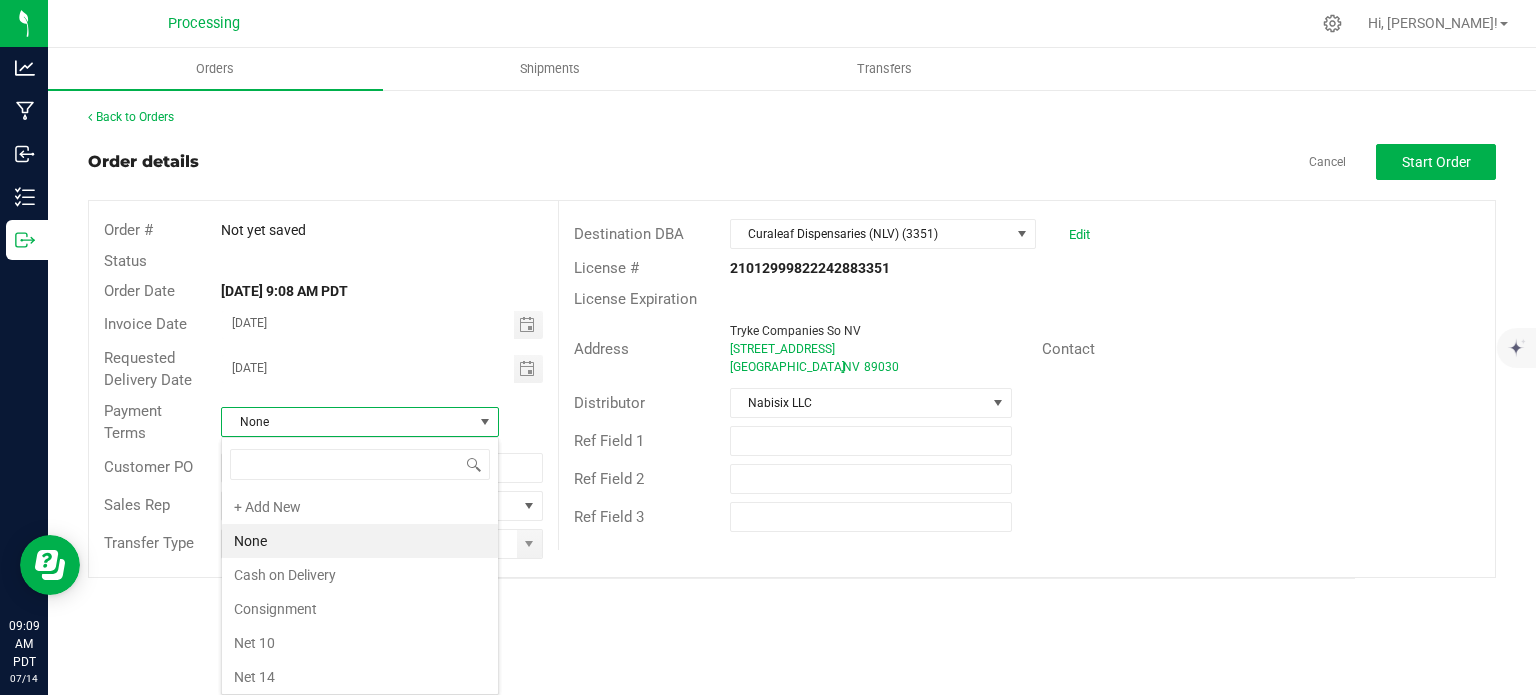 scroll, scrollTop: 99970, scrollLeft: 99722, axis: both 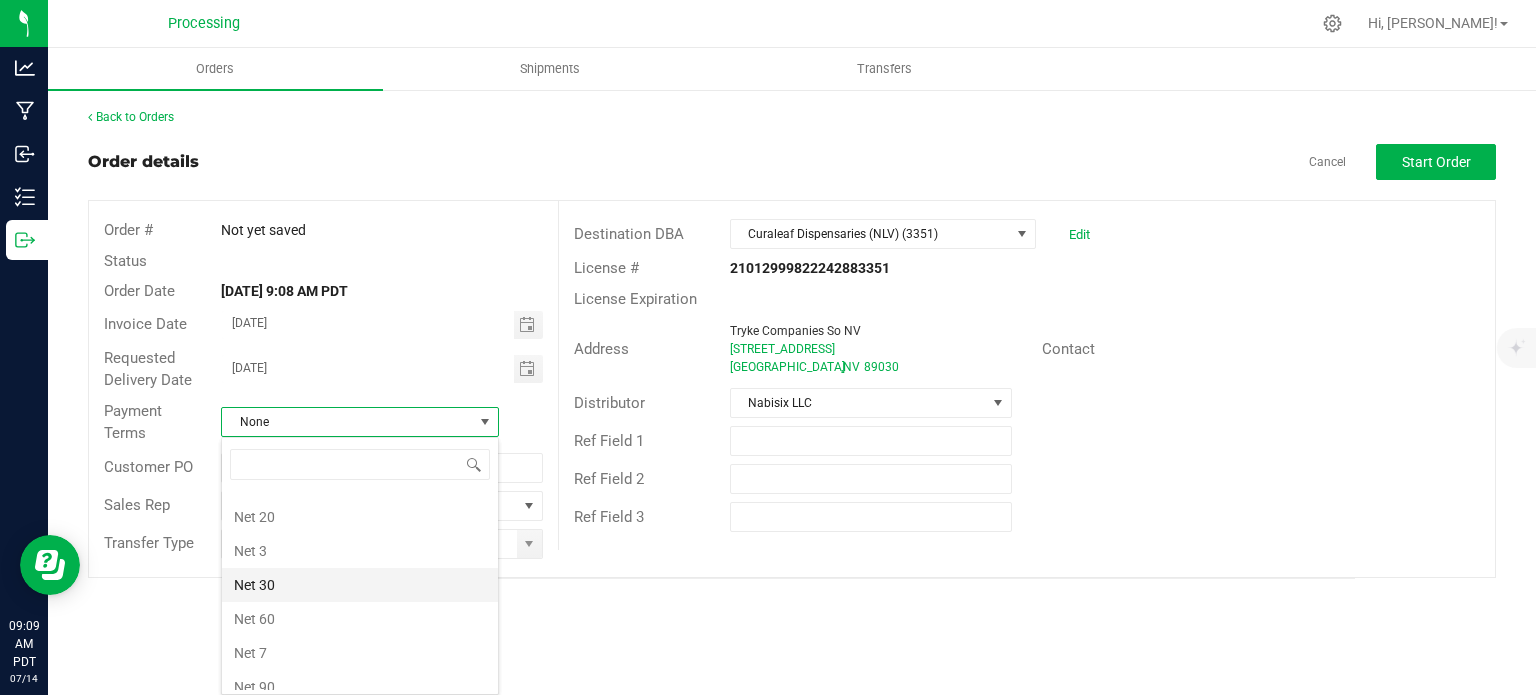 click on "Net 30" at bounding box center (360, 585) 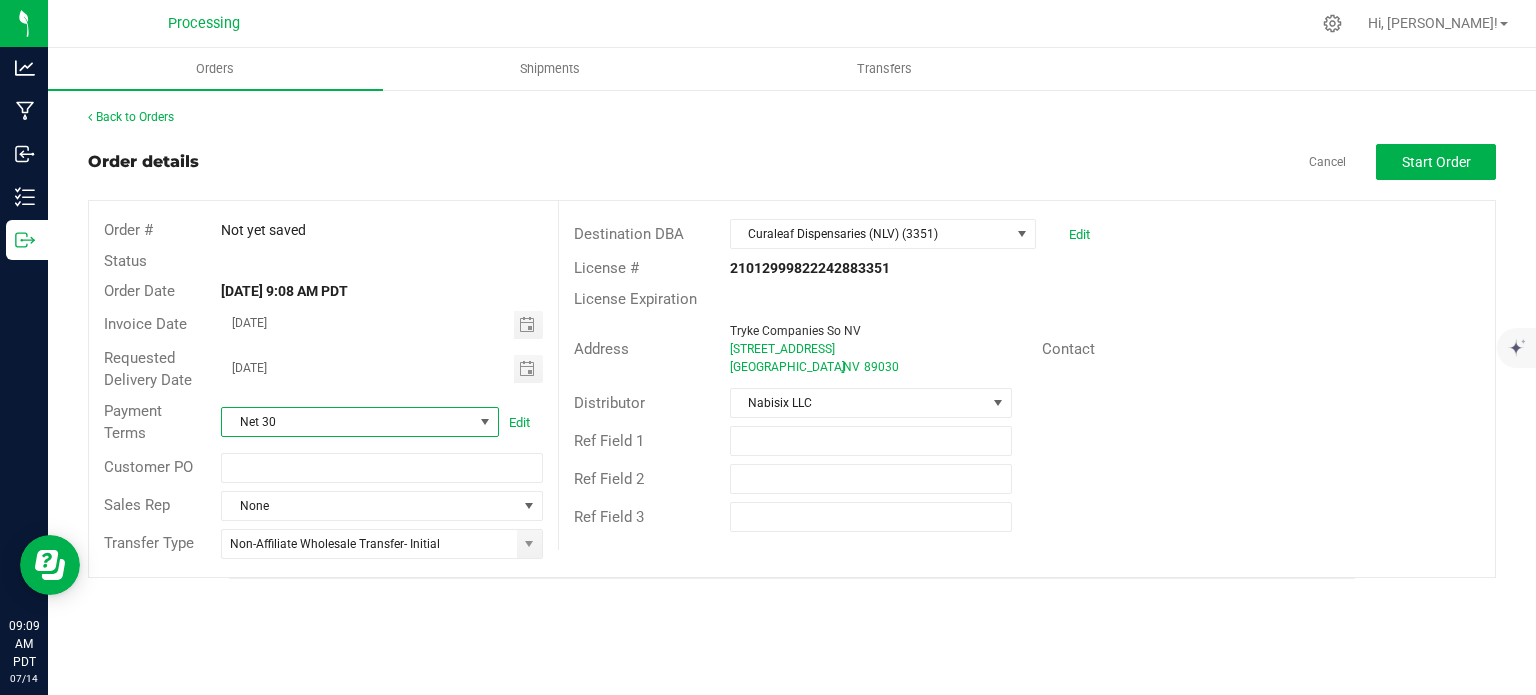 click on "Destination DBA  Curaleaf Dispensaries (NLV) (3351)  Edit   License #   21012999822242883351   License Expiration   Address  Tryke Companies So NV [STREET_ADDRESS]  Contact   Distributor  Nabisix LLC  Ref Field 1   Ref Field 2   Ref Field 3" at bounding box center (1026, 375) 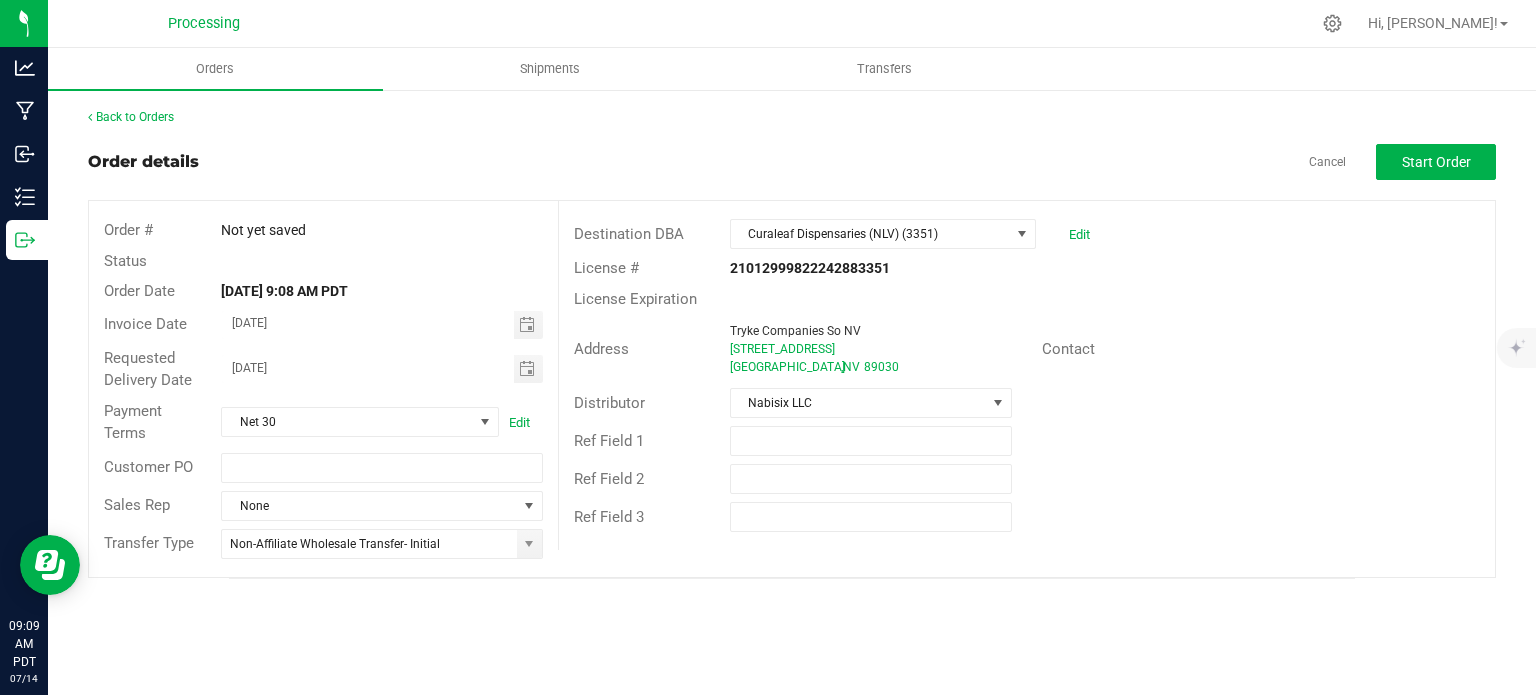 click on "Order details   Cancel   Start Order   Order #   Not yet saved   Status      Order Date   [DATE] 9:08 AM PDT   Invoice Date  [DATE]  Requested Delivery Date  [DATE]  Payment Terms  Net 30  Edit   Customer PO   Sales Rep  None  Transfer Type  Non-Affiliate Wholesale Transfer- Initial  Destination DBA  Curaleaf Dispensaries (NLV) (3351)  Edit   License #   21012999822242883351   License Expiration   Address  Tryke Companies So NV [STREET_ADDRESS]  Contact   Distributor  Nabisix LLC  Ref Field 1   Ref Field 2   Ref Field 3" at bounding box center [792, 361] 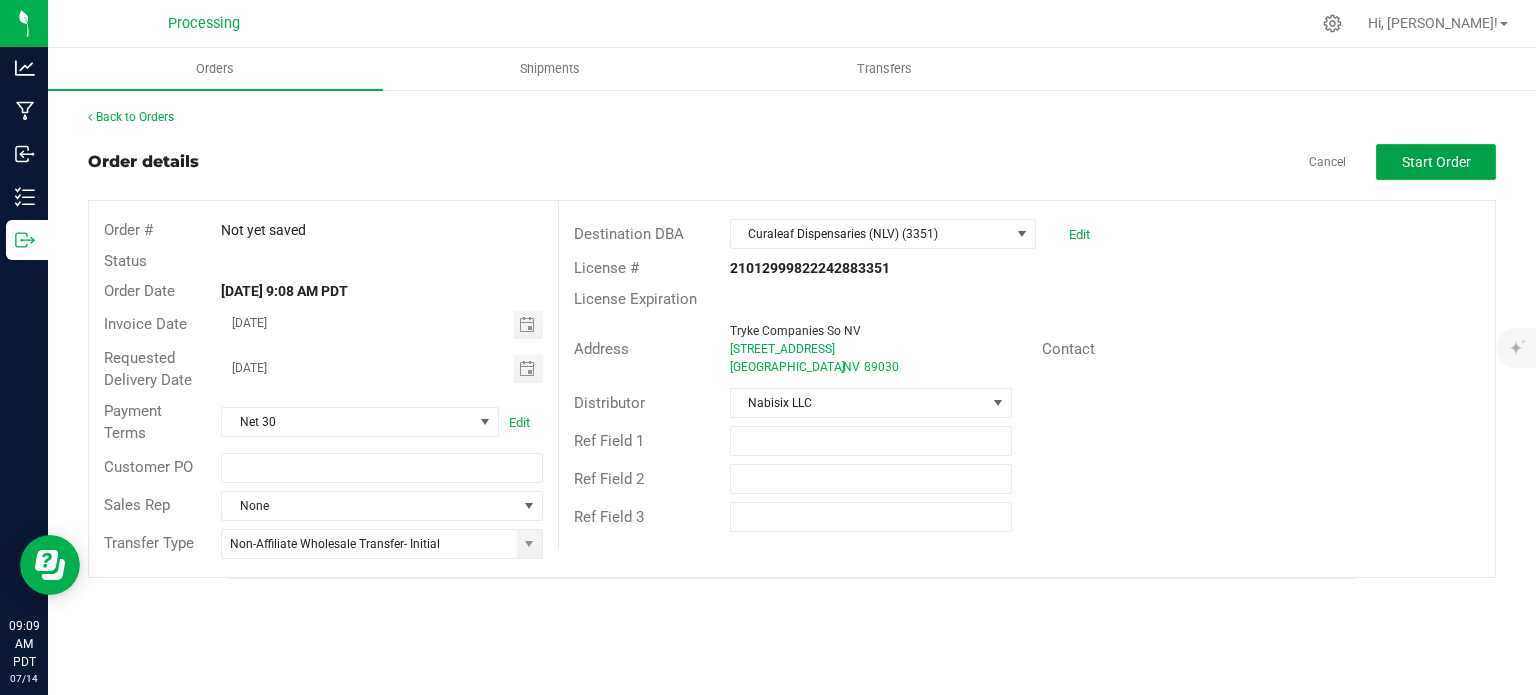 click on "Start Order" at bounding box center (1436, 162) 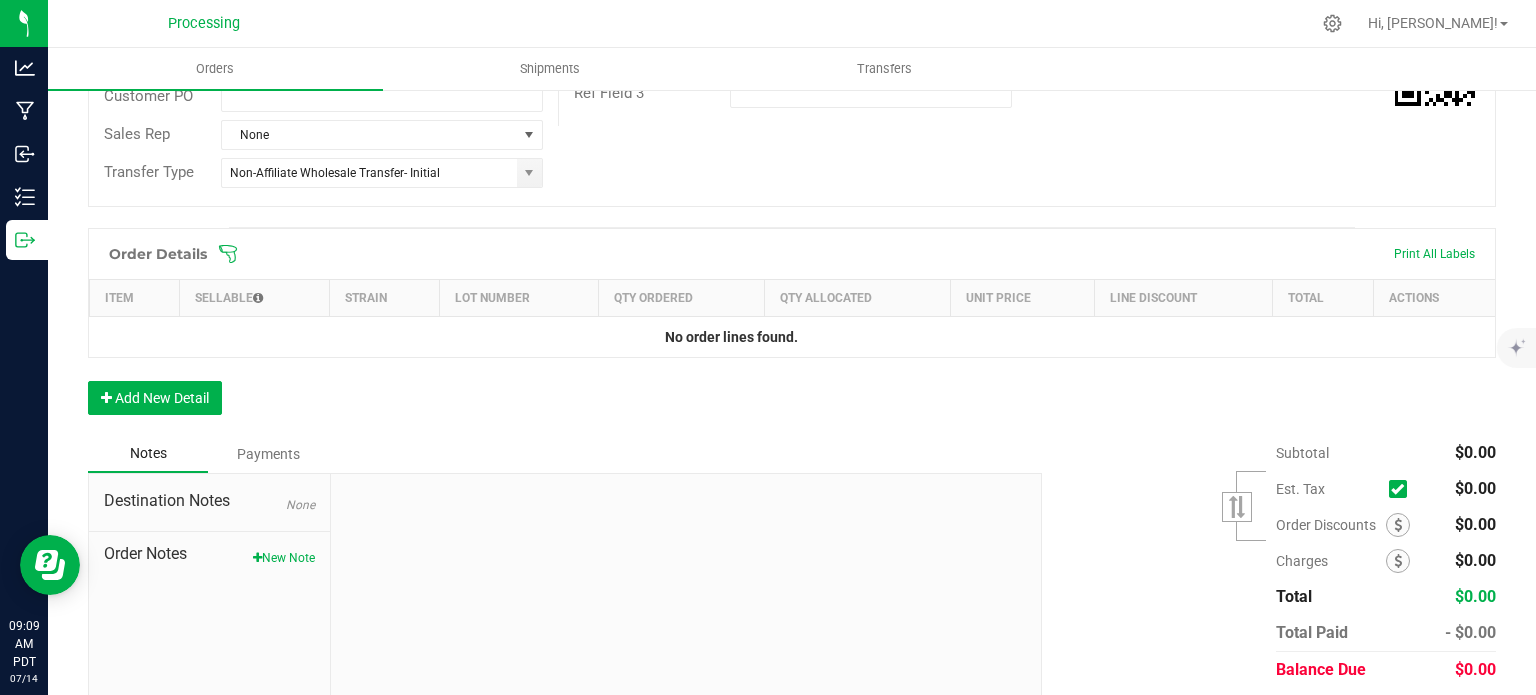 scroll, scrollTop: 488, scrollLeft: 0, axis: vertical 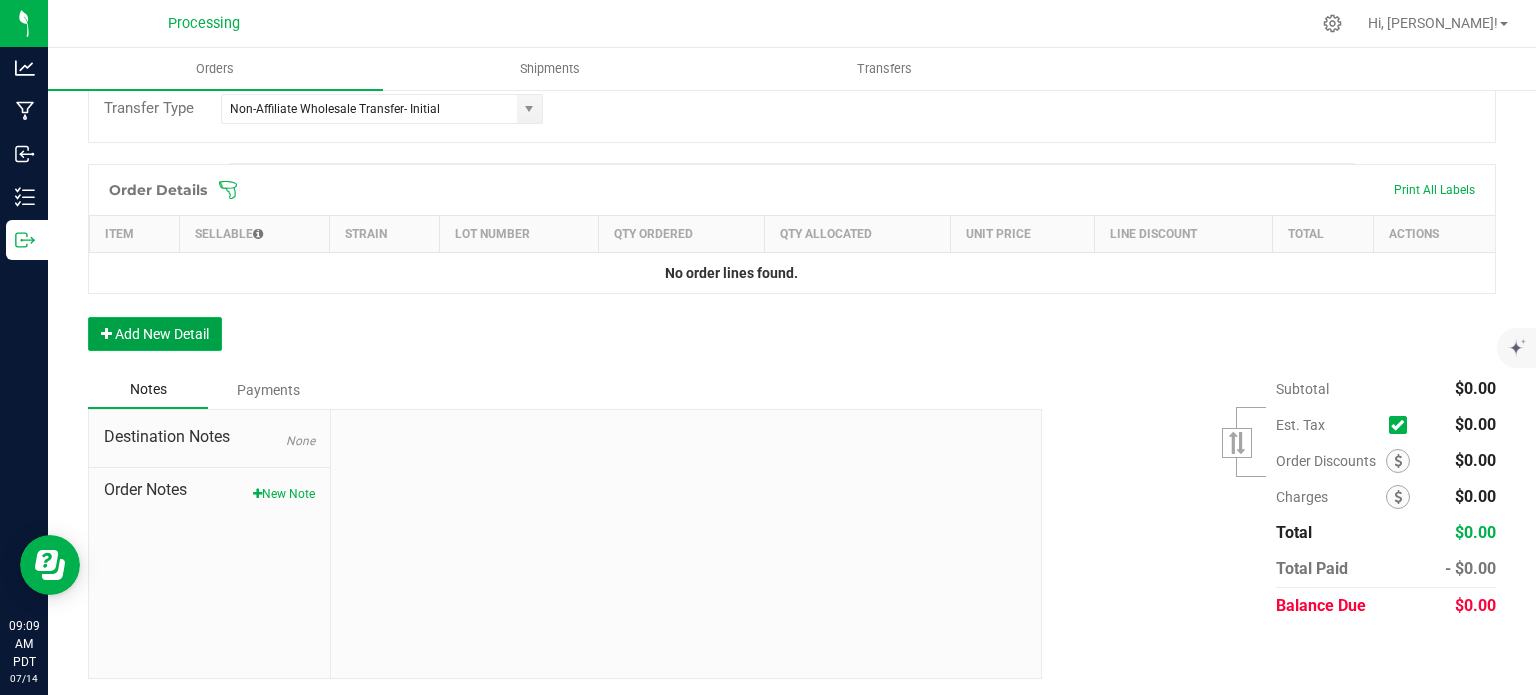 click on "Add New Detail" at bounding box center [155, 334] 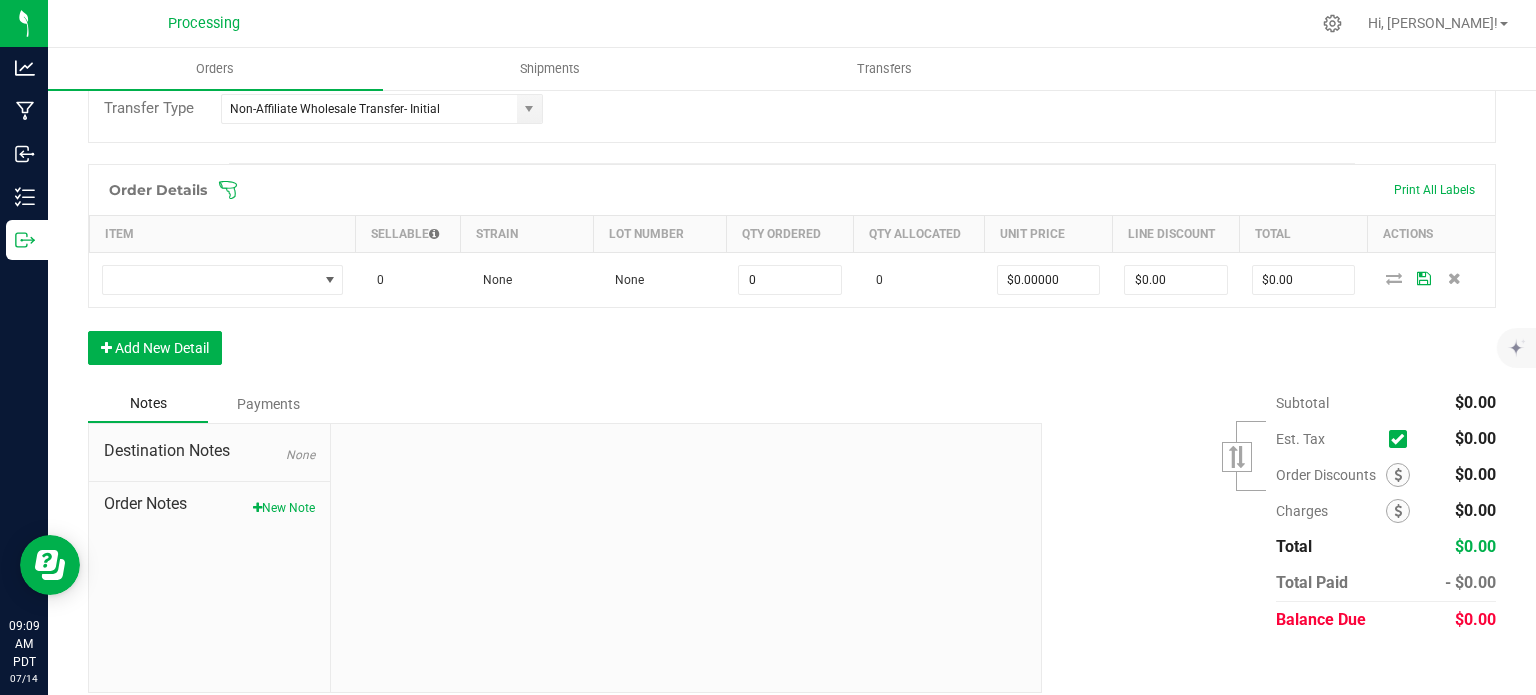 click on "Order Details Print All Labels Item  Sellable  Strain  Lot Number  Qty Ordered Qty Allocated Unit Price Line Discount Total Actions  0    None   None  0  0   $0.00000 $0.00 $0.00
Add New Detail" at bounding box center [792, 274] 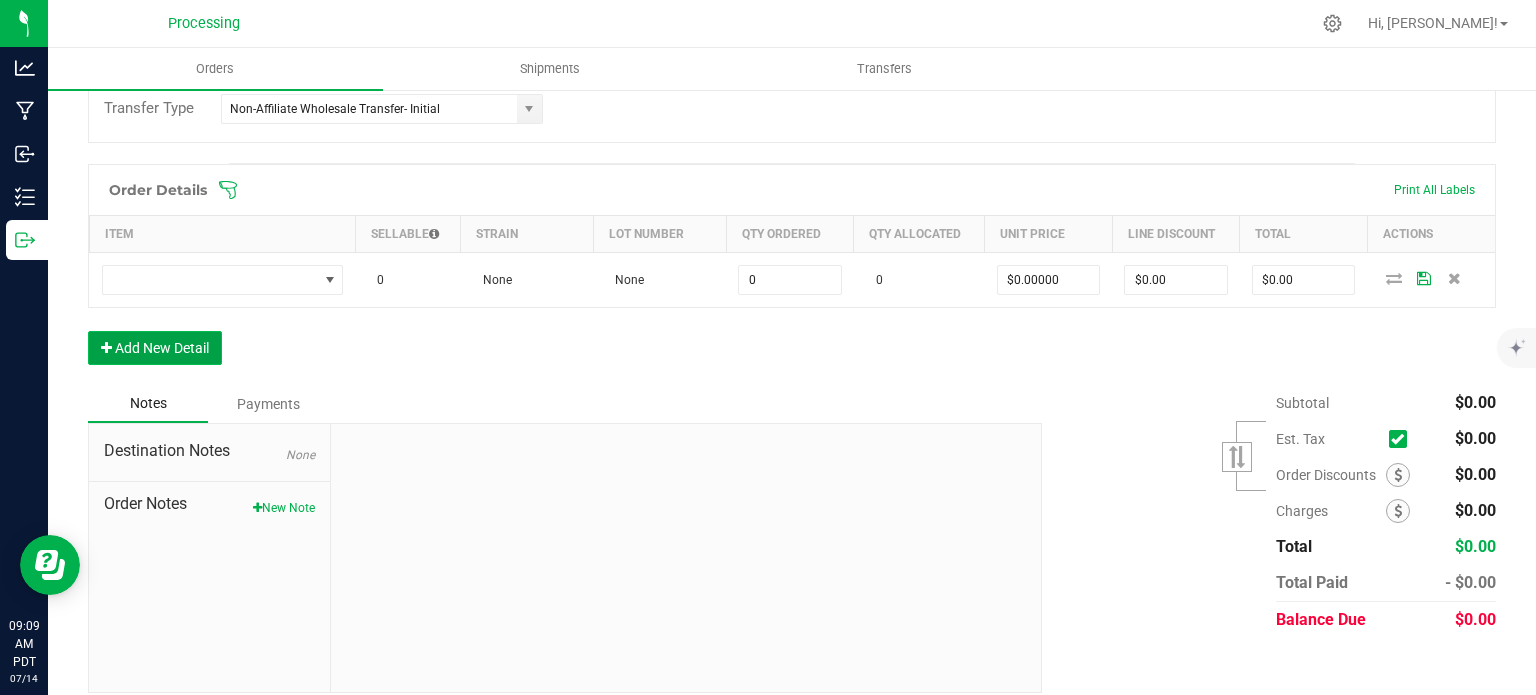 click on "Add New Detail" at bounding box center [155, 348] 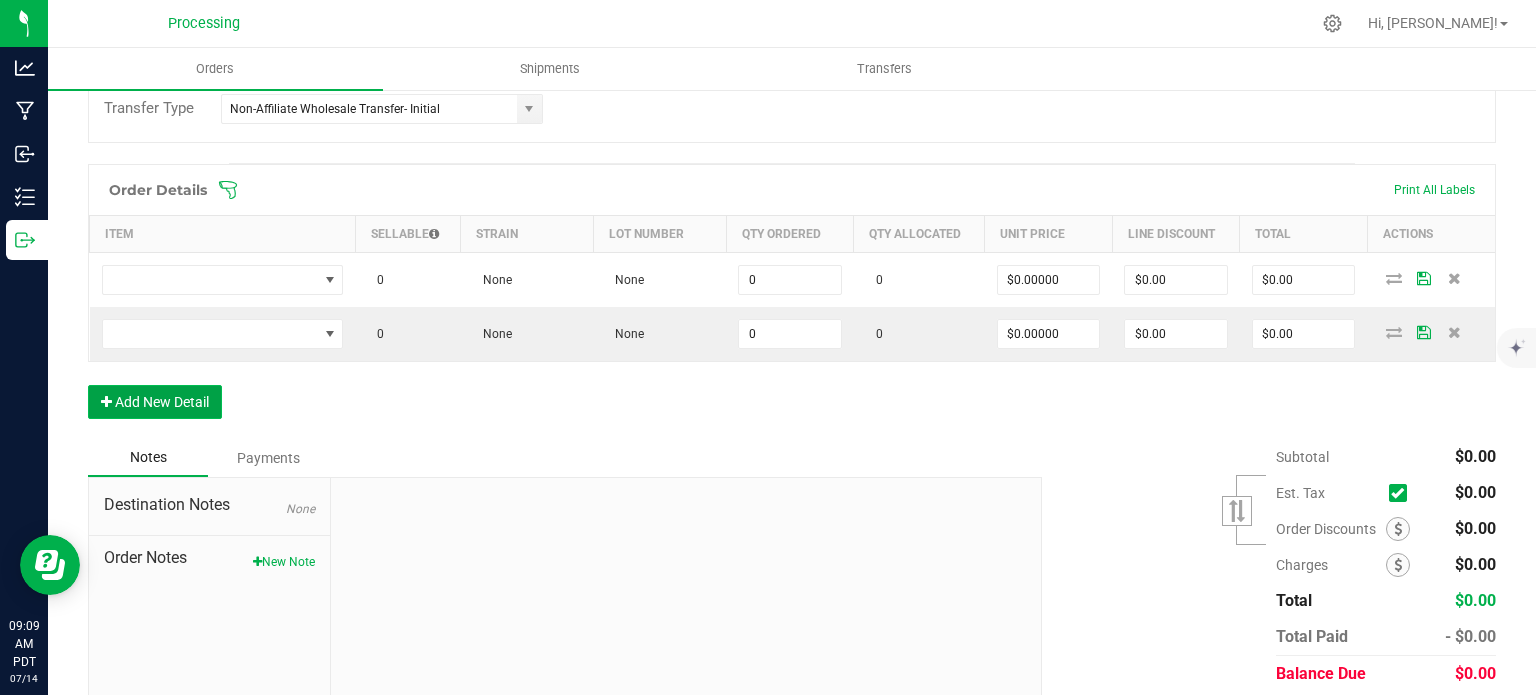 click on "Add New Detail" at bounding box center [155, 402] 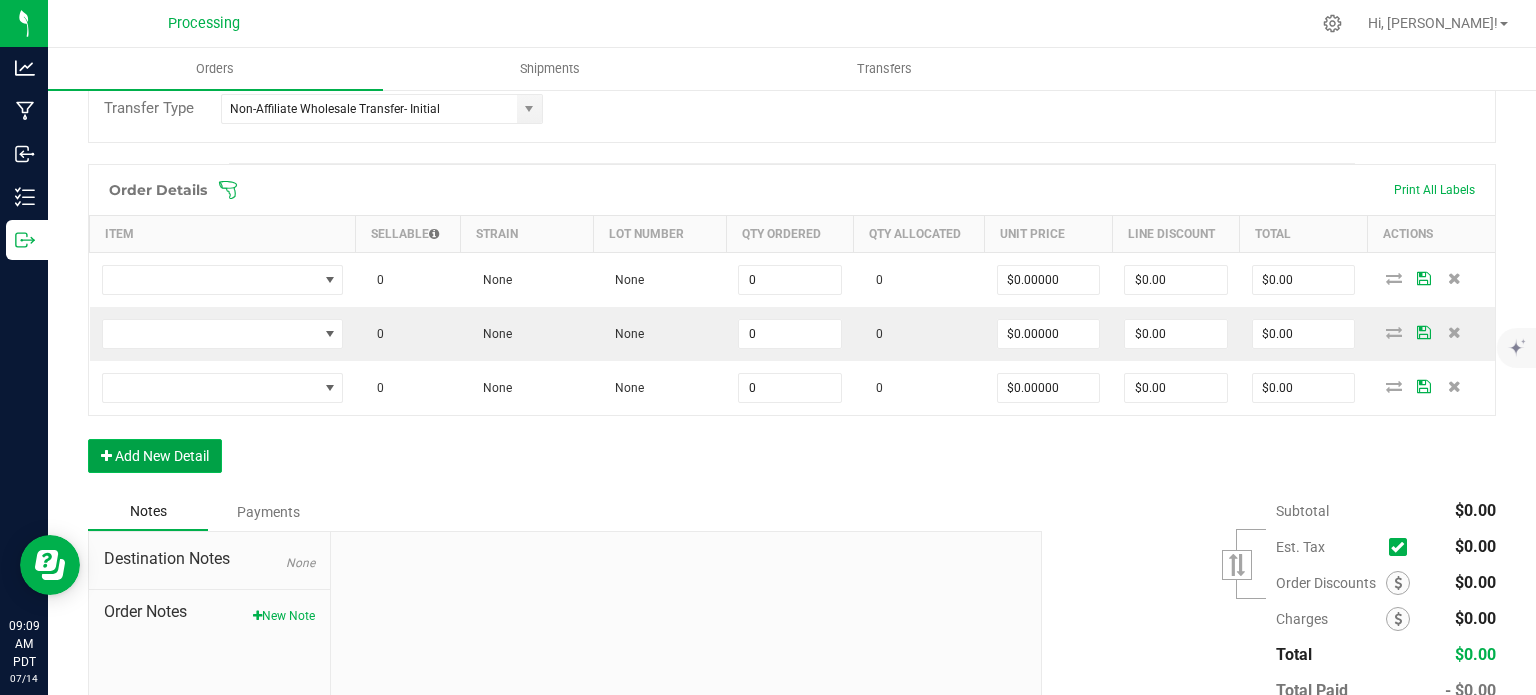 click on "Add New Detail" at bounding box center (155, 456) 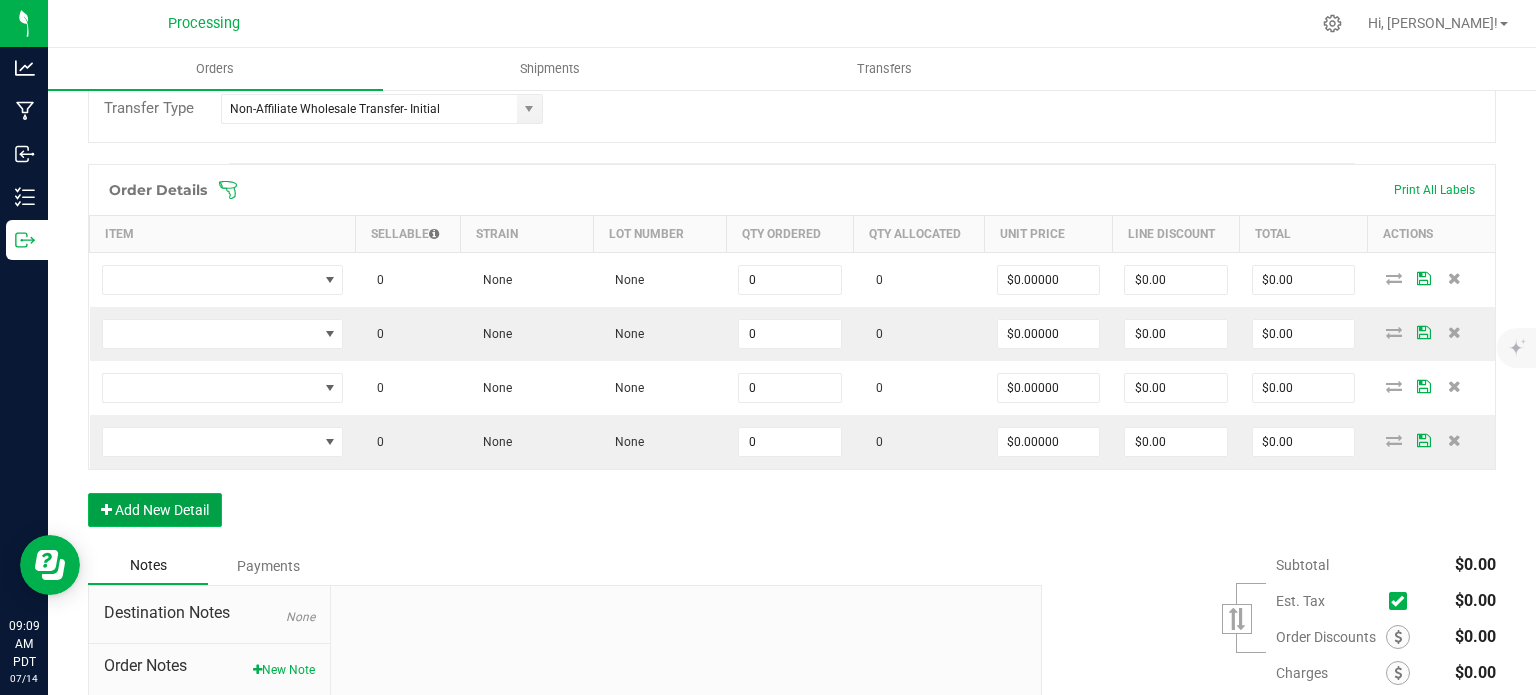 click on "Add New Detail" at bounding box center (155, 510) 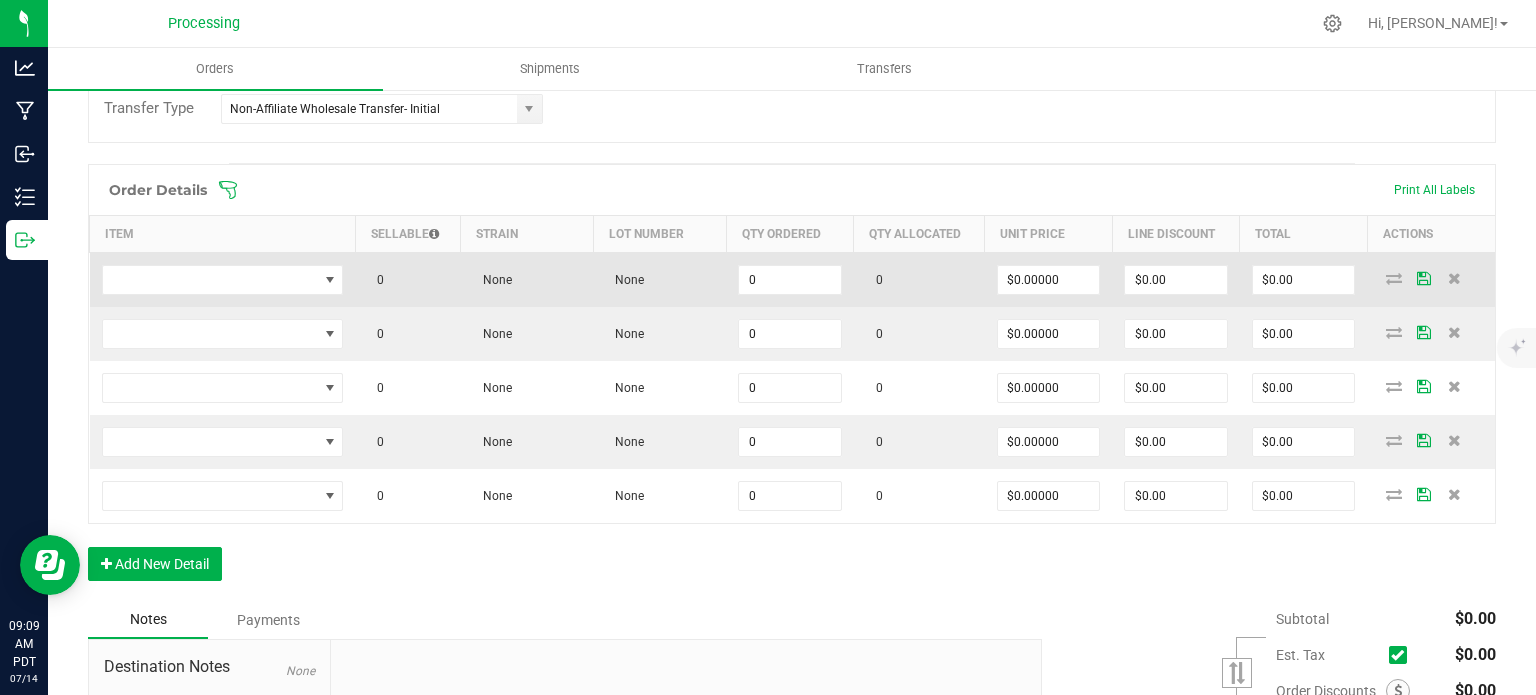 click on "0" at bounding box center (790, 279) 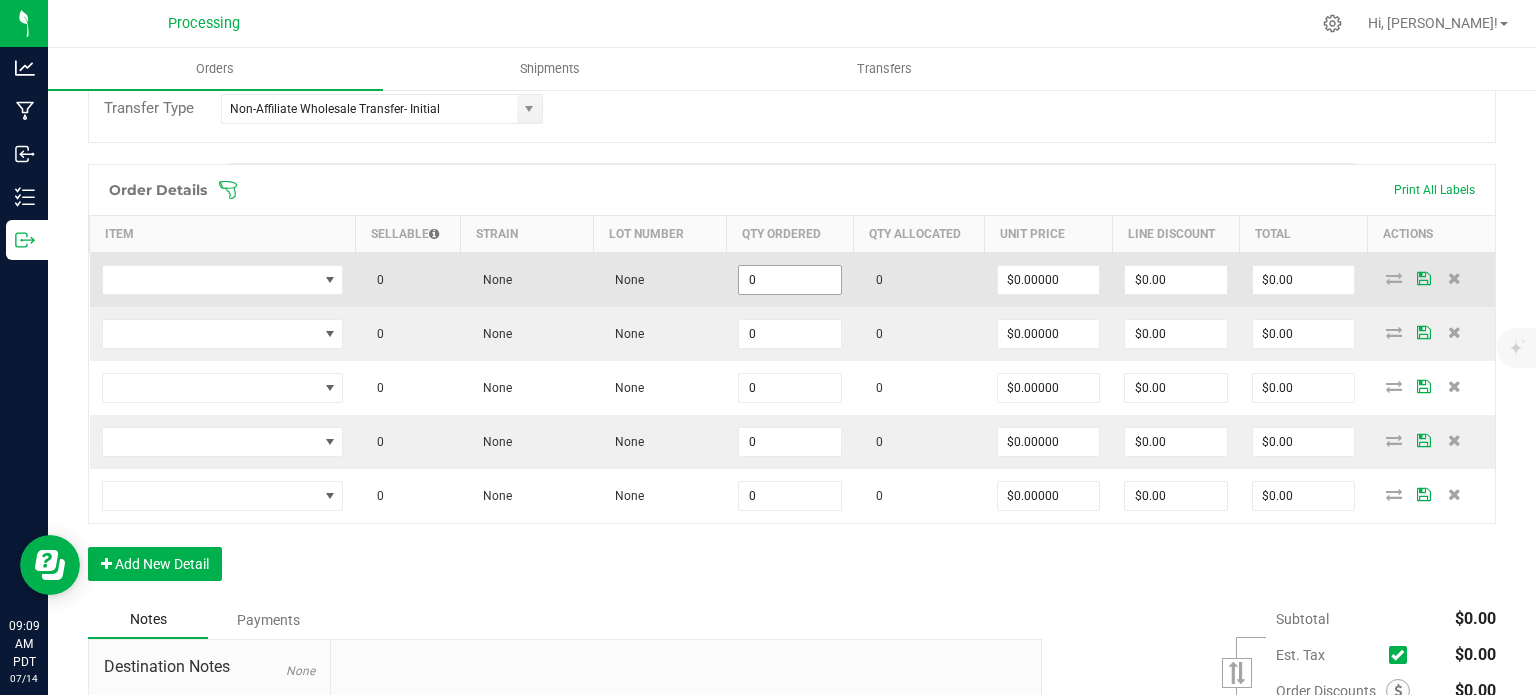 click on "0" at bounding box center (790, 280) 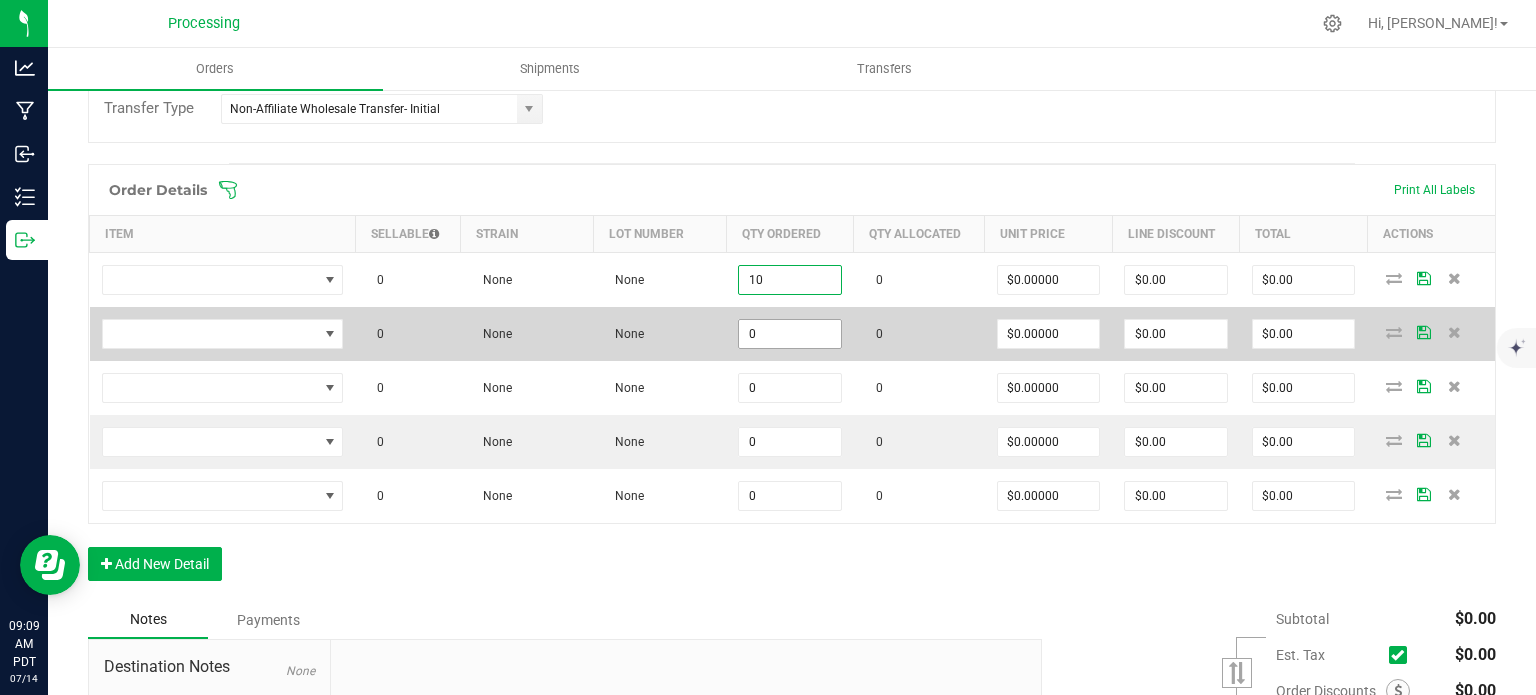 type on "10" 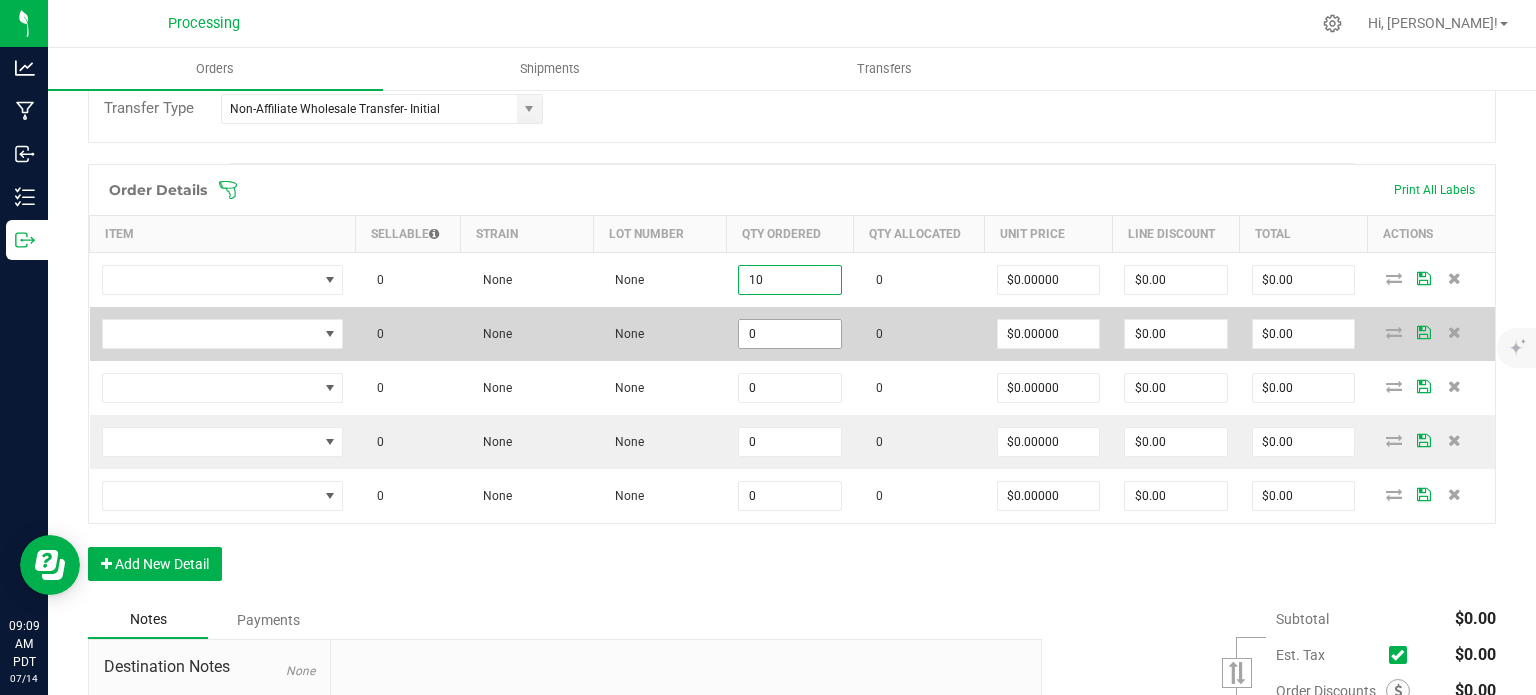 click on "0" at bounding box center [790, 334] 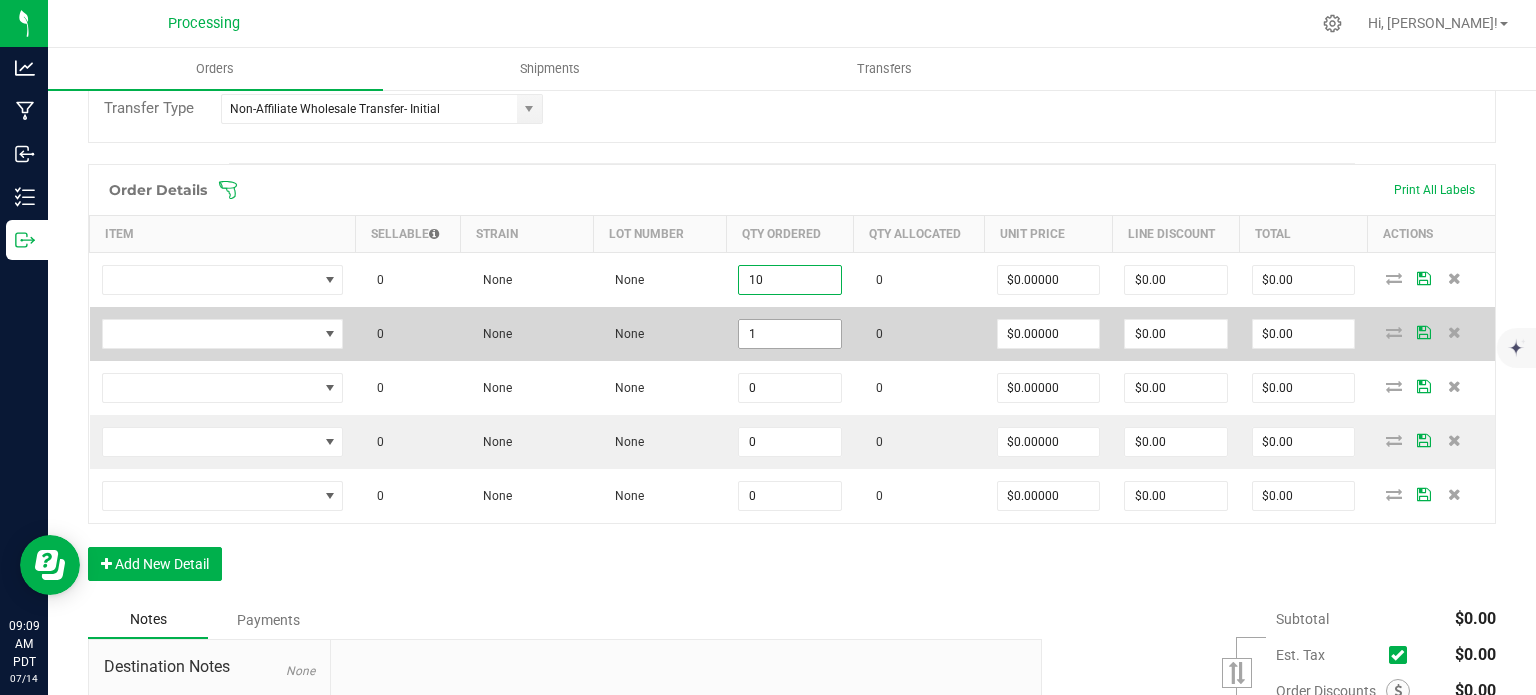 click on "1" at bounding box center (790, 334) 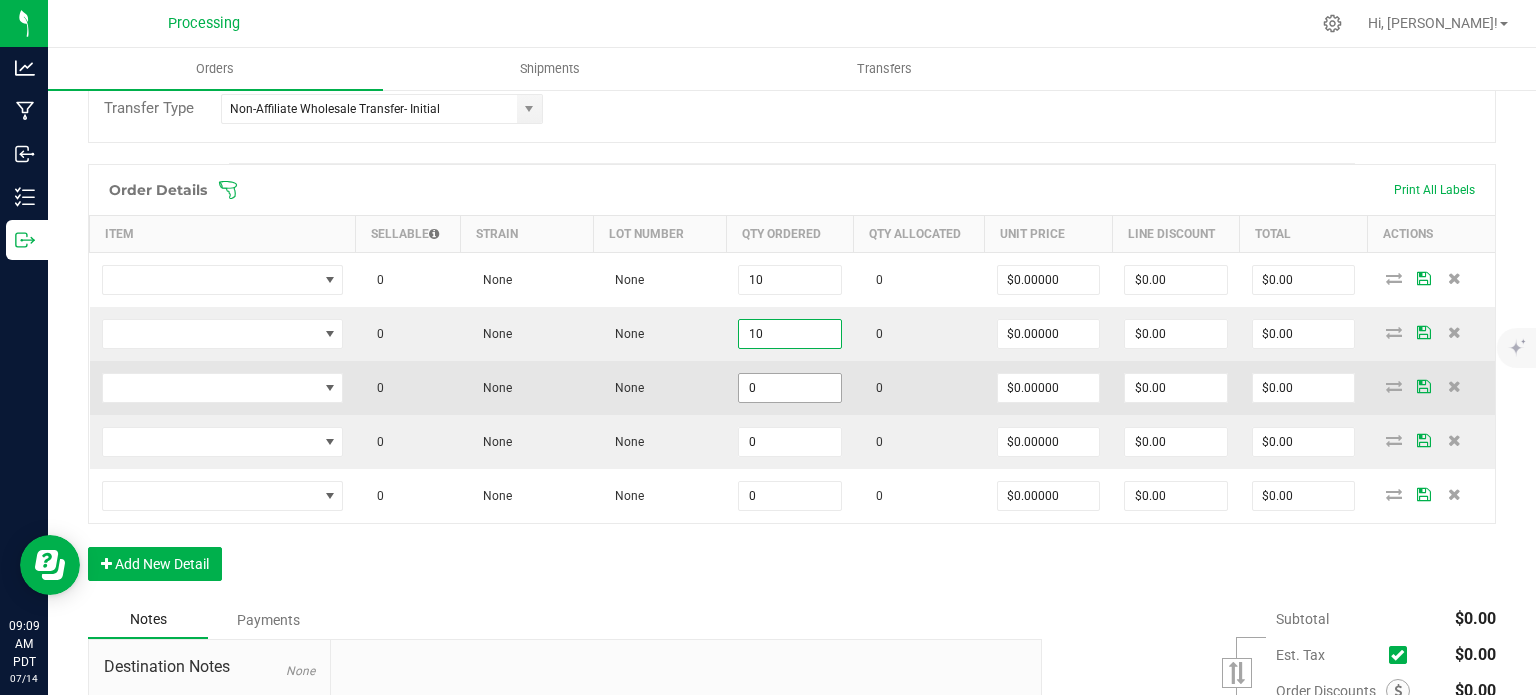 type on "10" 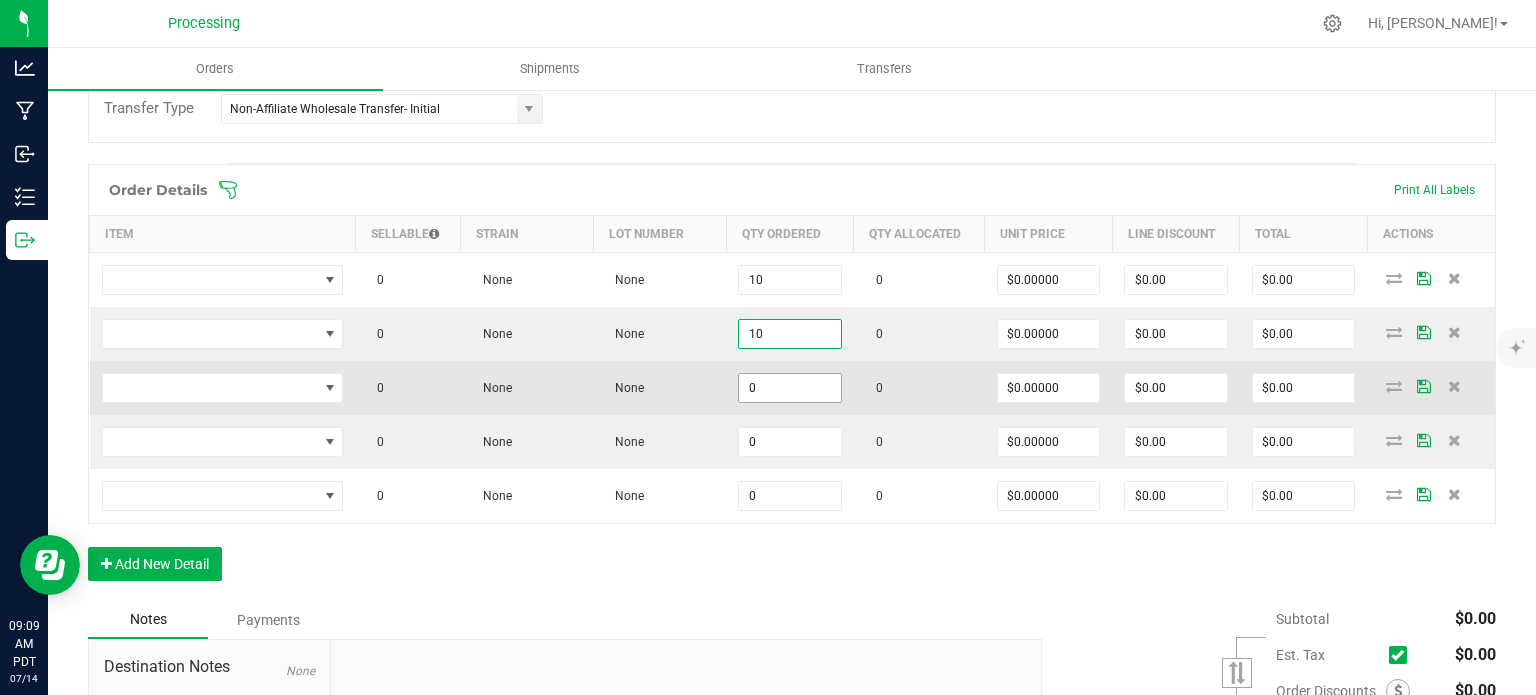 click on "0" at bounding box center (790, 388) 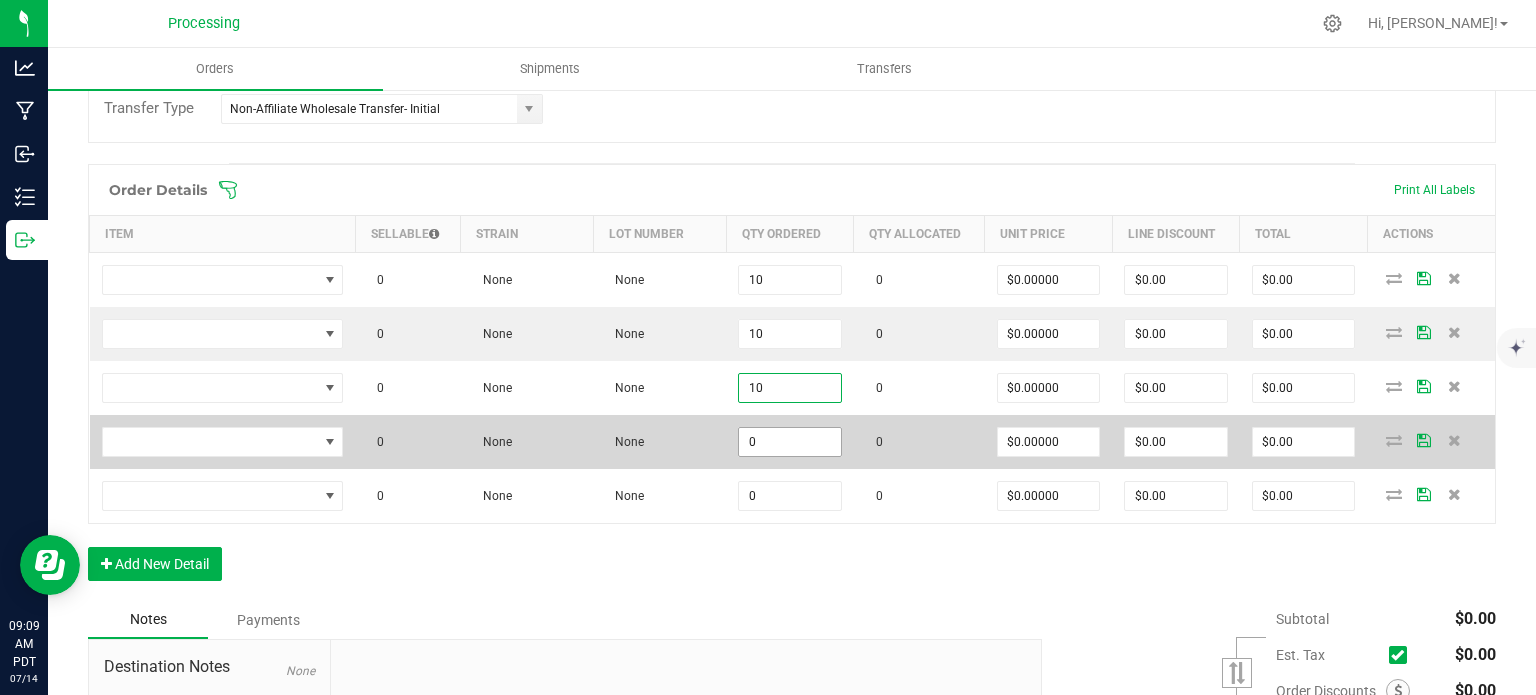 type on "10" 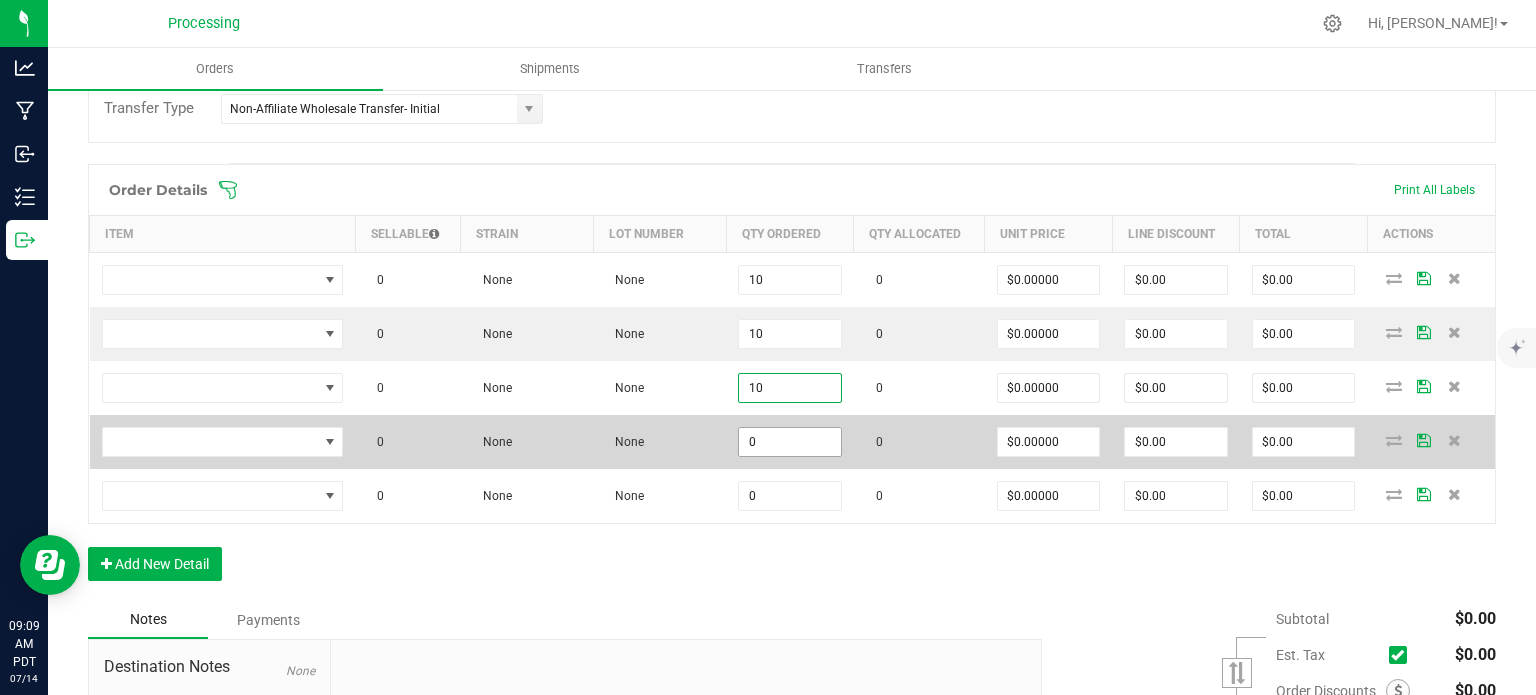 click on "0" at bounding box center [790, 442] 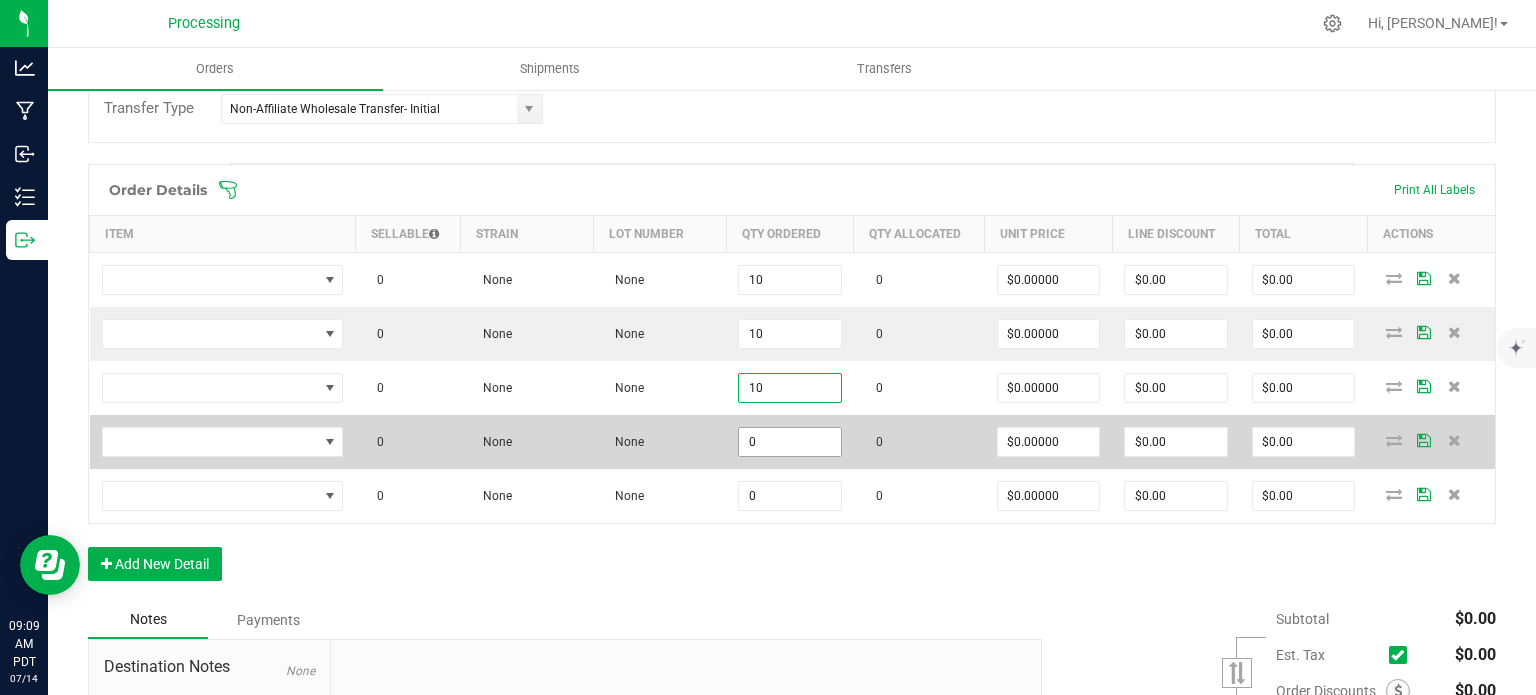 click on "0" at bounding box center [790, 442] 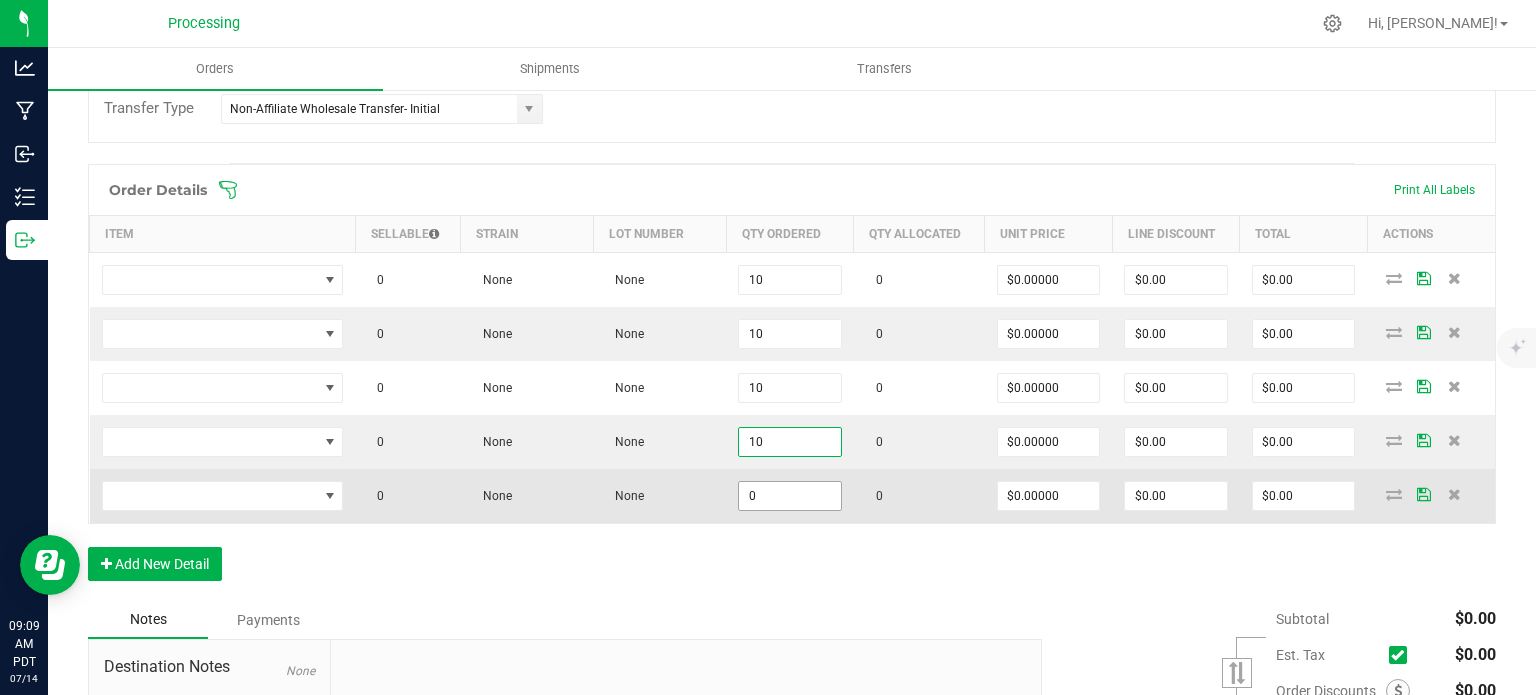 type on "10" 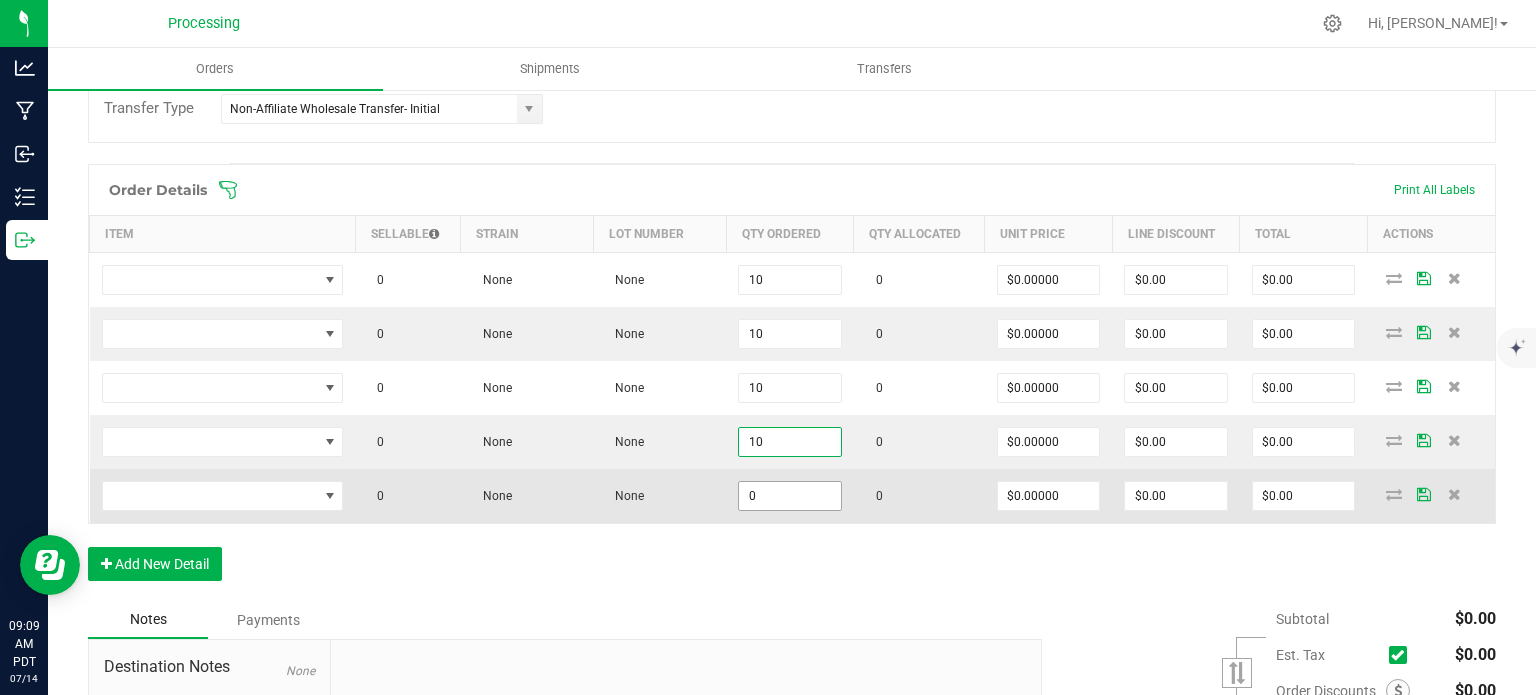 click on "0" at bounding box center (790, 496) 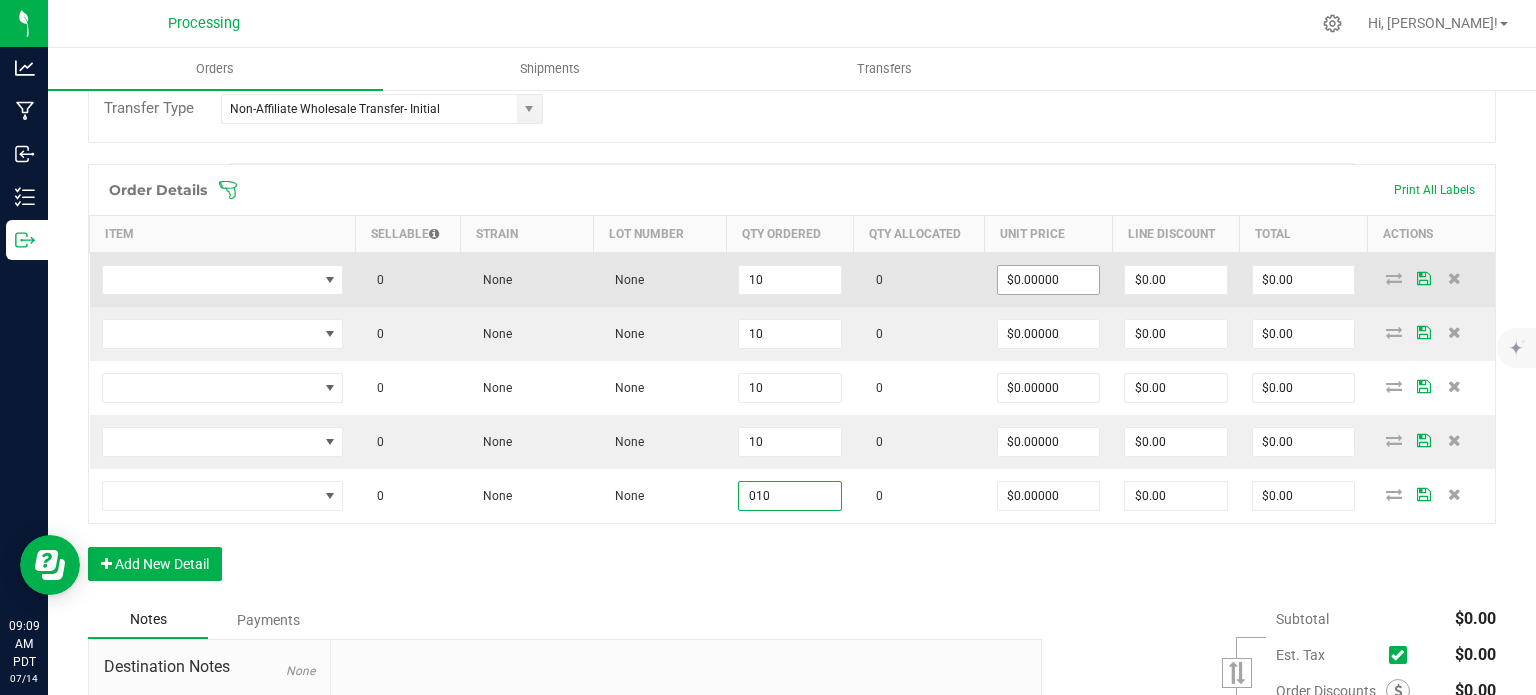 type on "010" 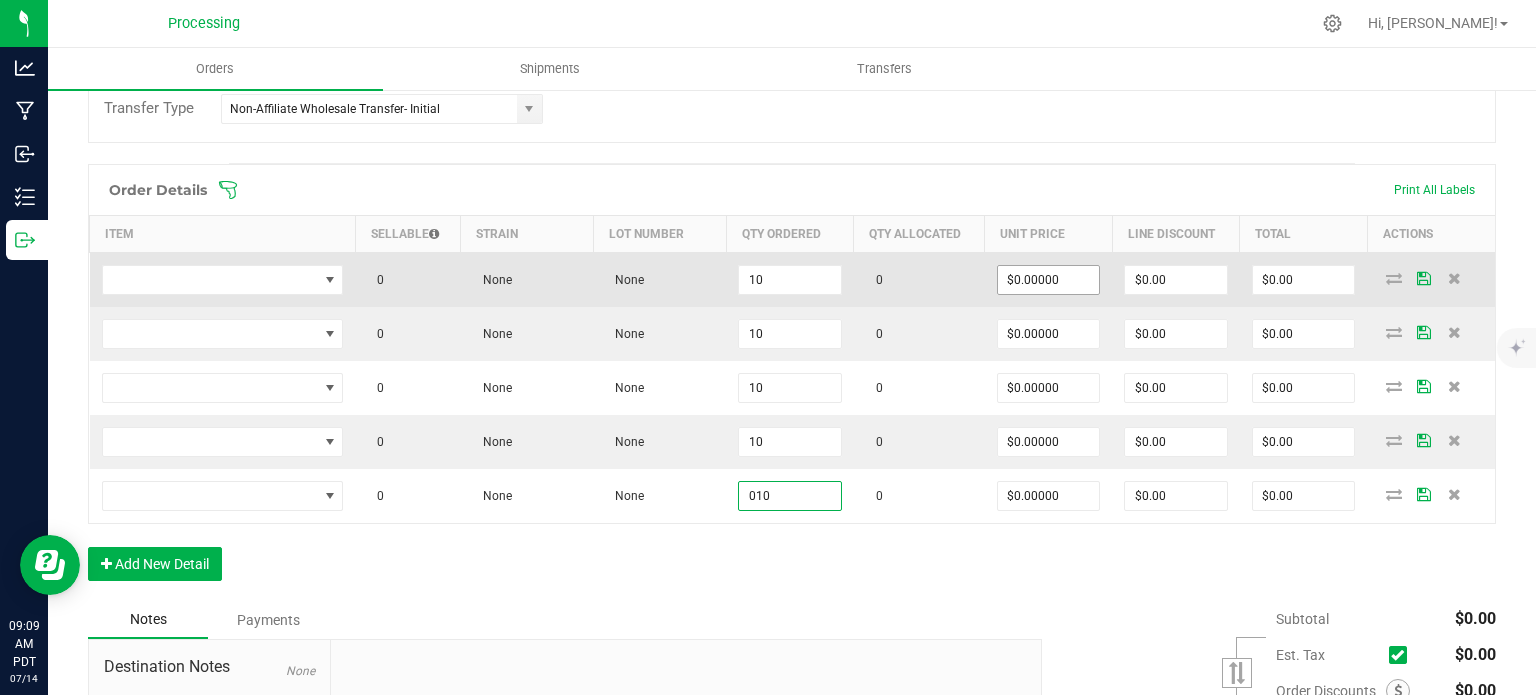 type on "0" 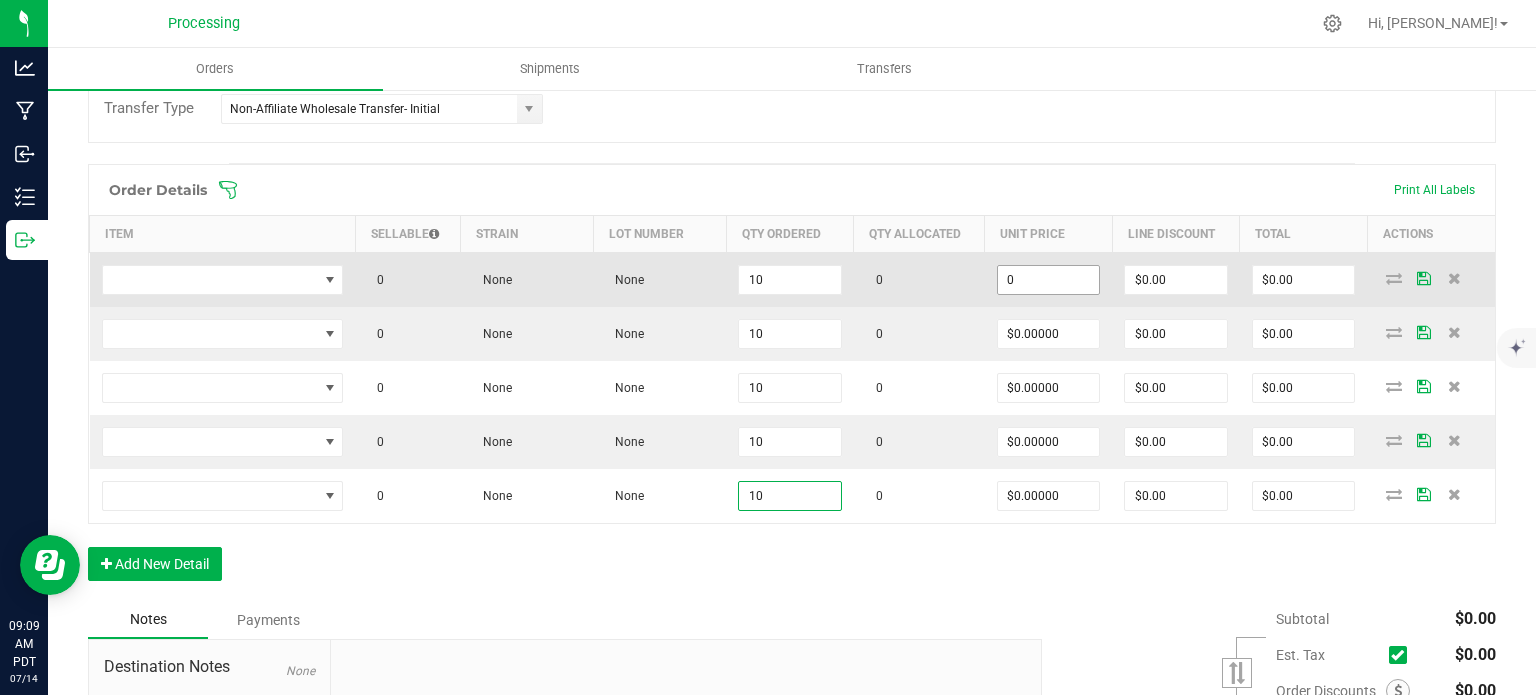 click on "0" at bounding box center [1049, 280] 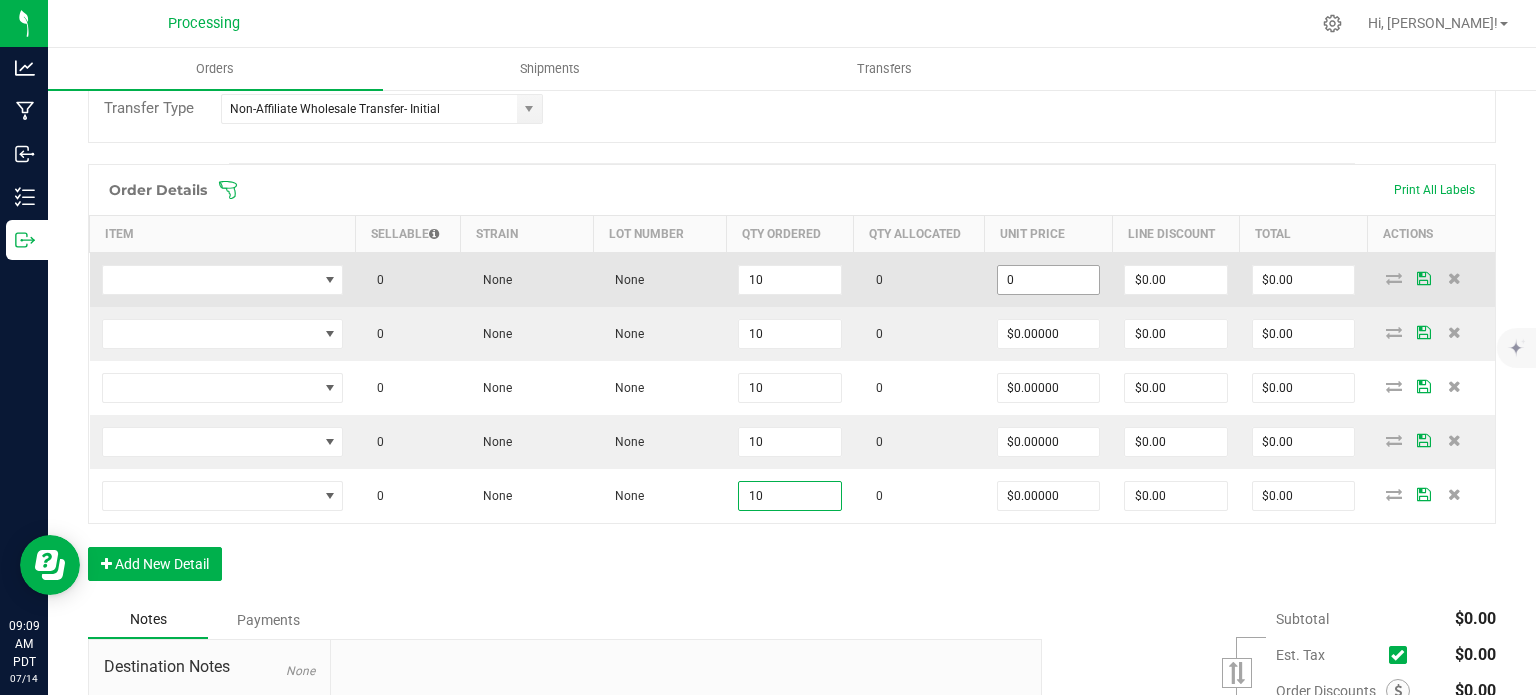 click on "0" at bounding box center [1049, 280] 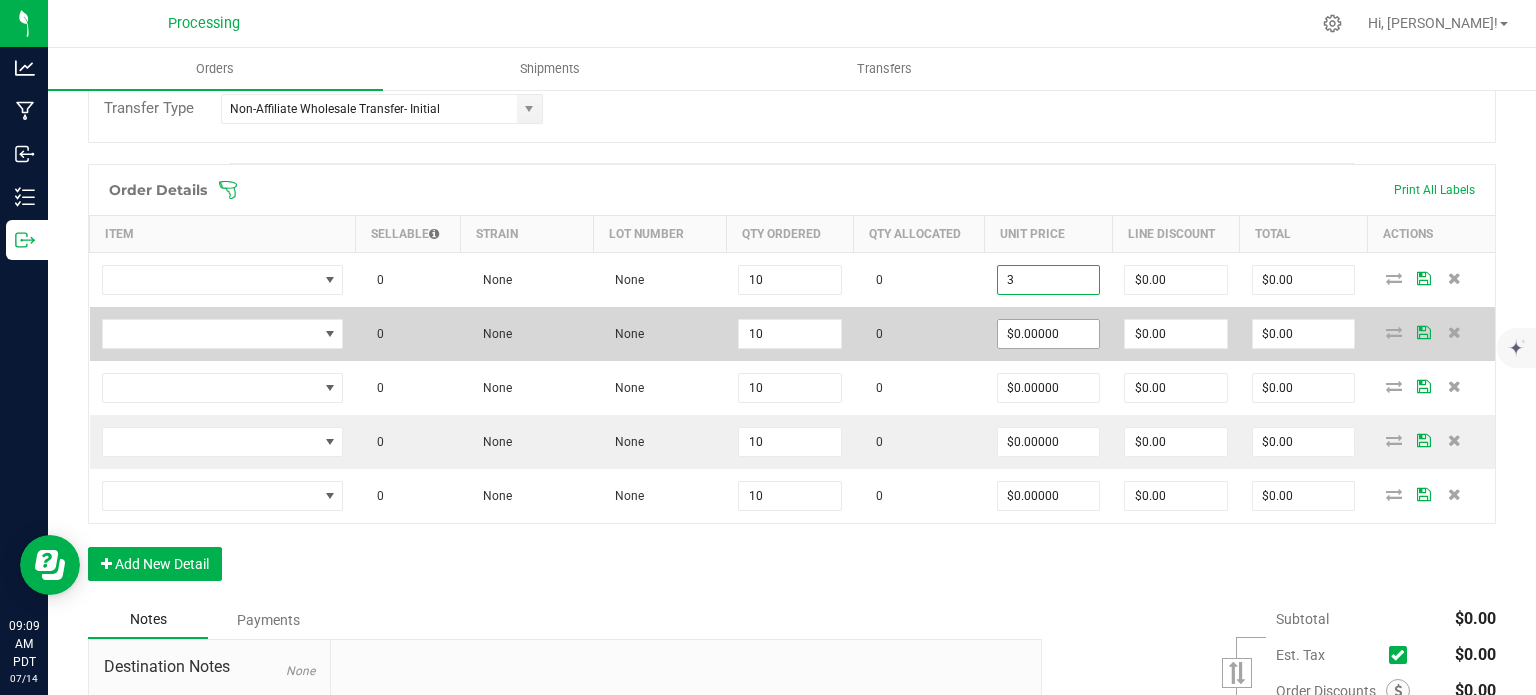 type on "$3.00000" 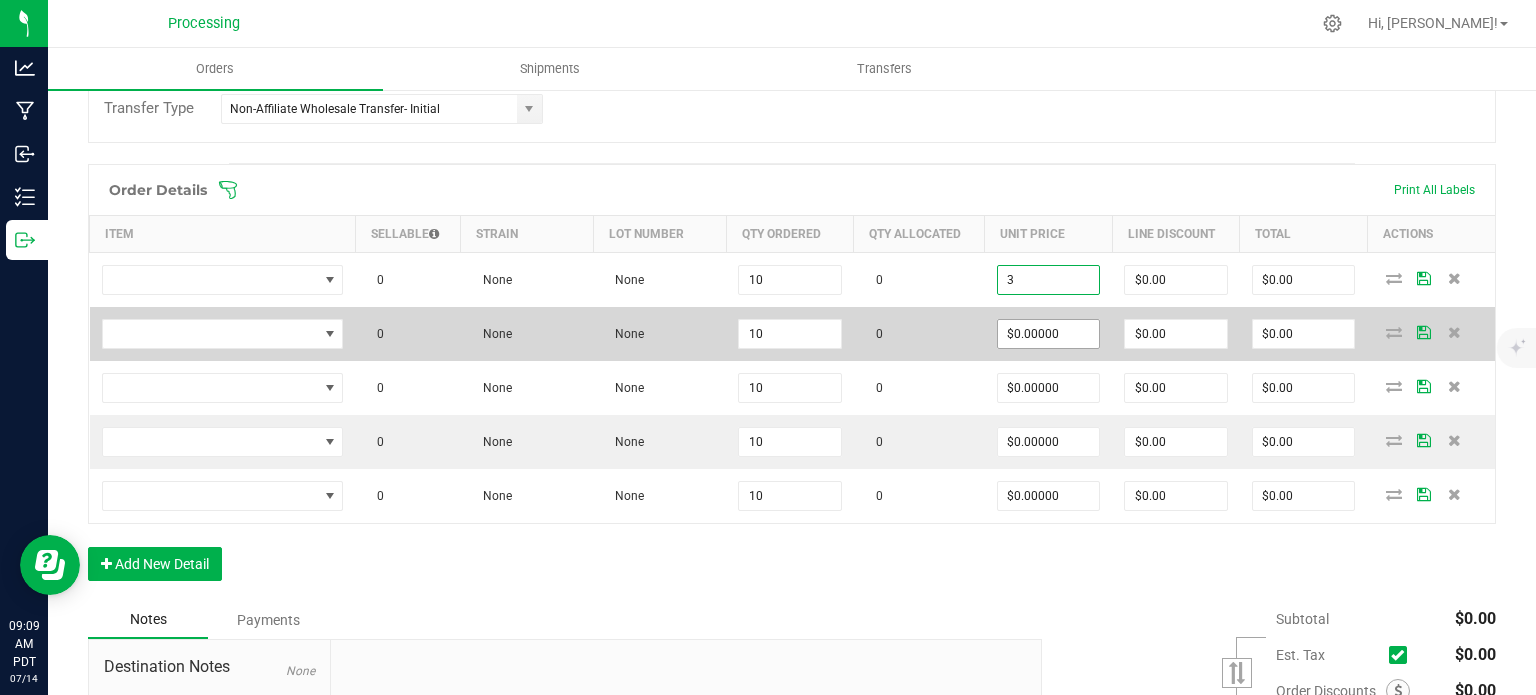 type on "$30.00" 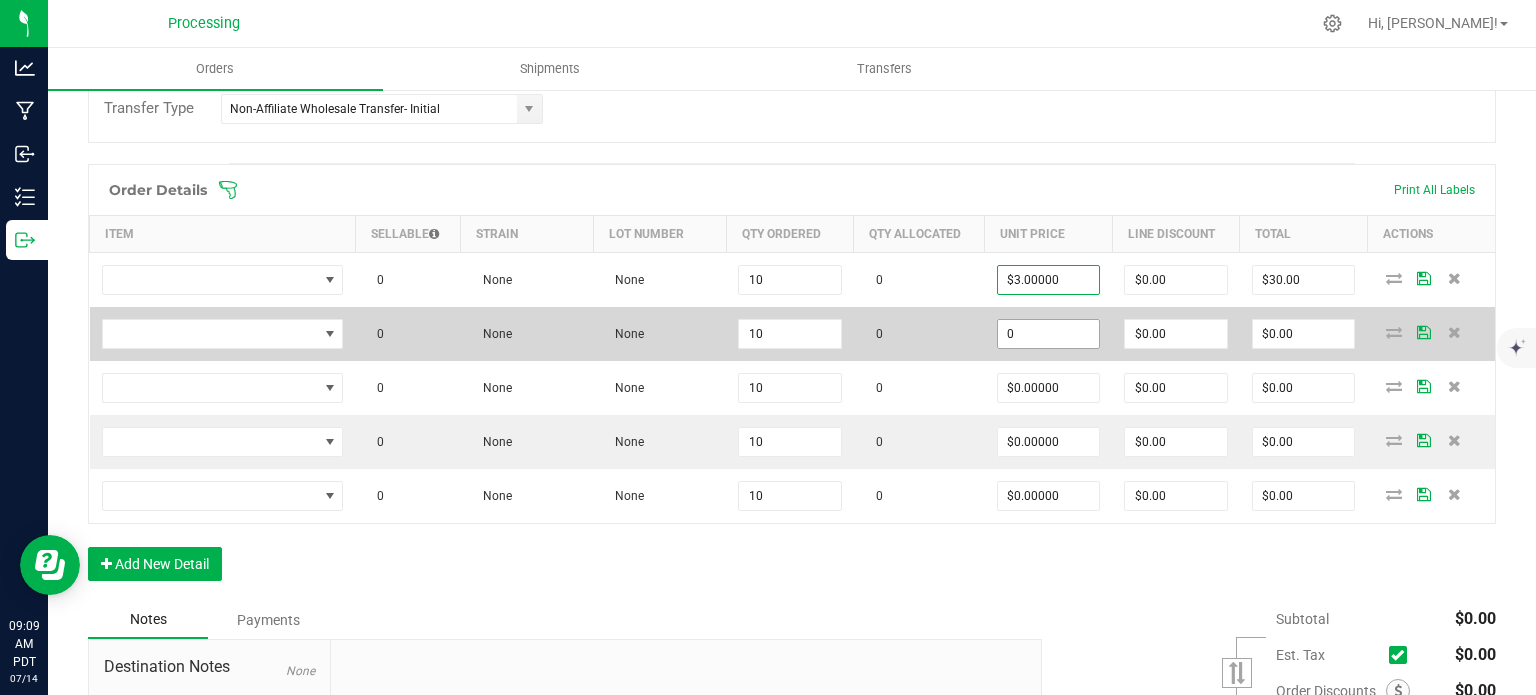 drag, startPoint x: 1042, startPoint y: 318, endPoint x: 1055, endPoint y: 299, distance: 23.021729 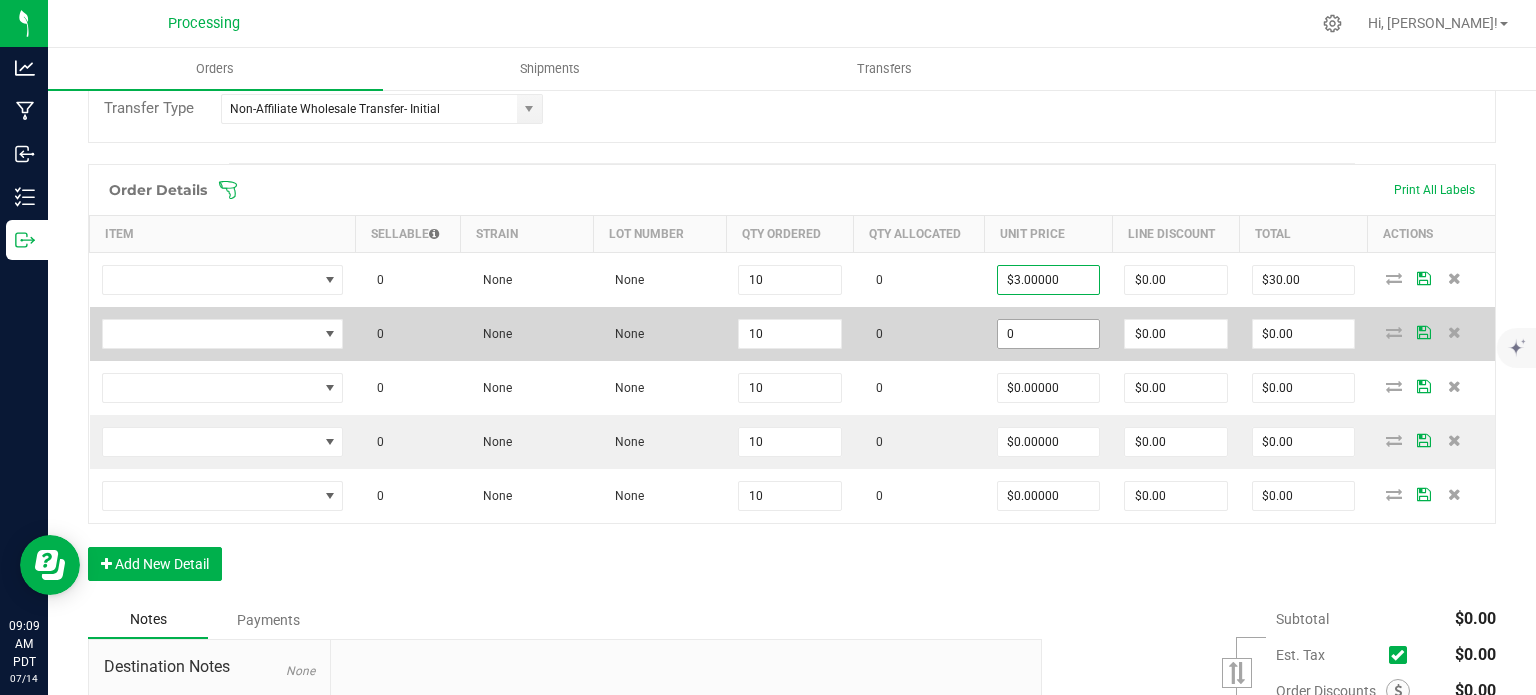 click on "0" at bounding box center [1049, 334] 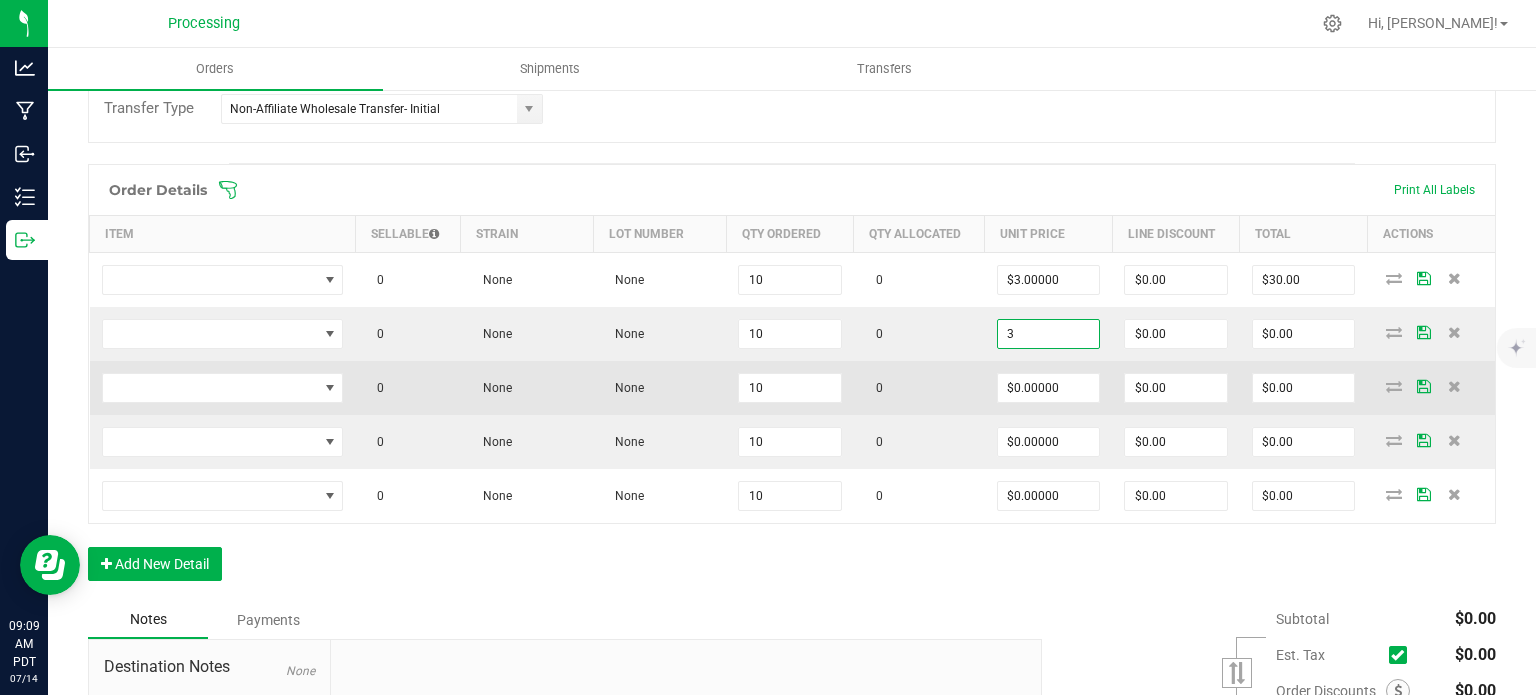 type on "$3.00000" 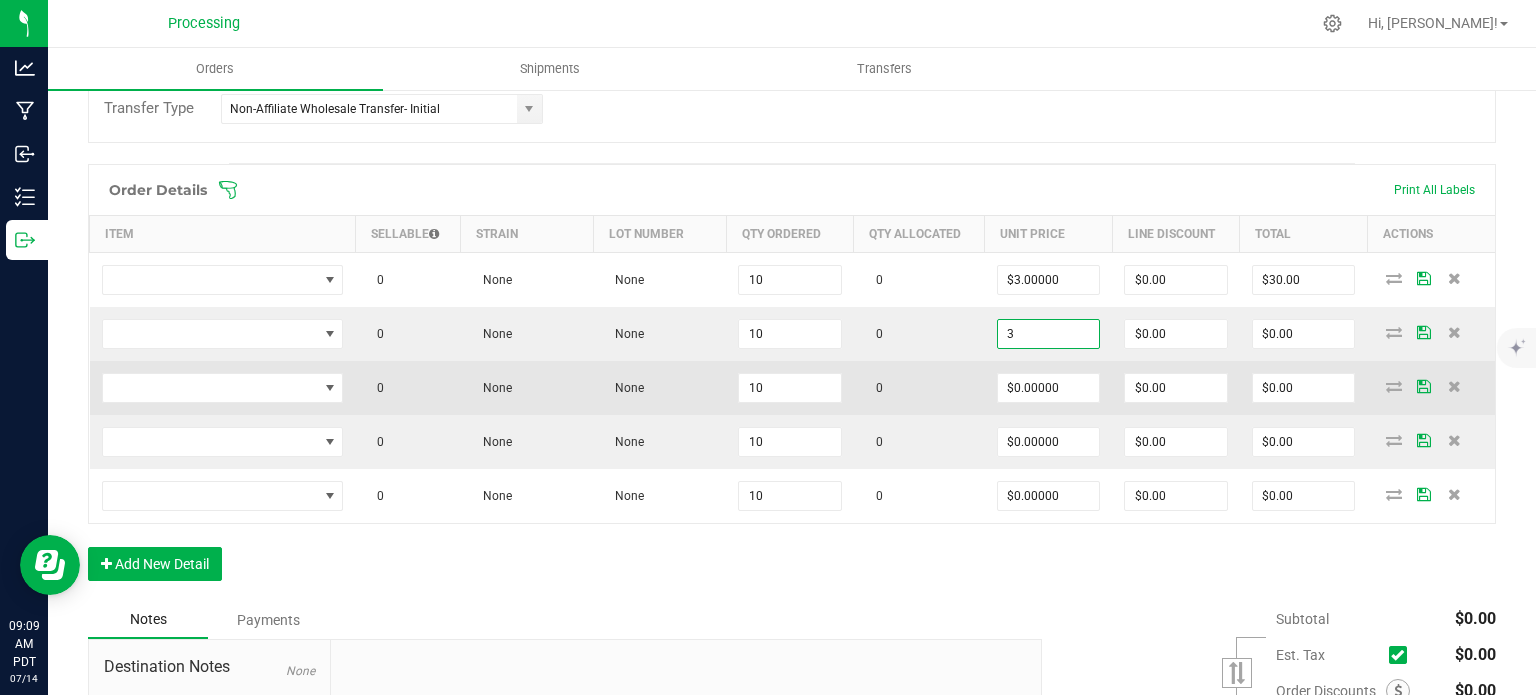 type on "$30.00" 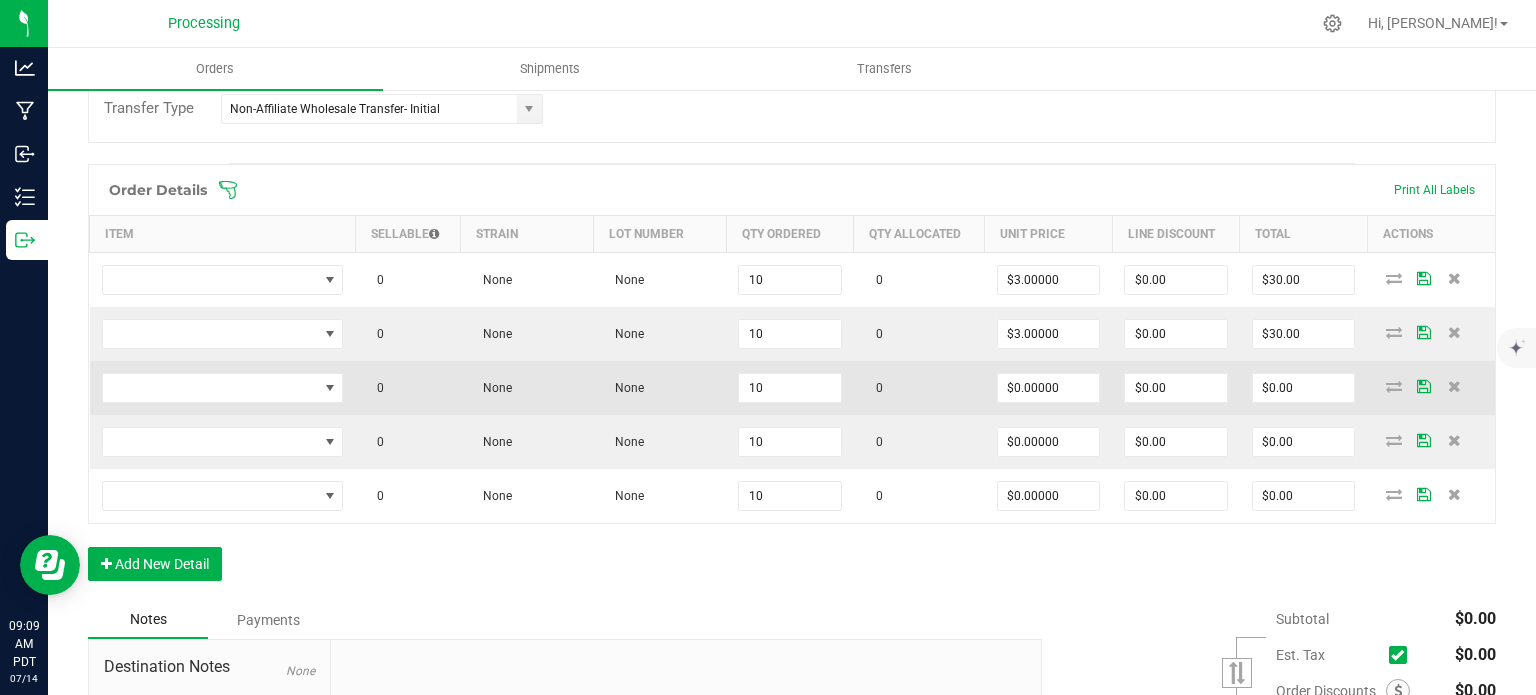 click on "$0.00000" at bounding box center [1049, 388] 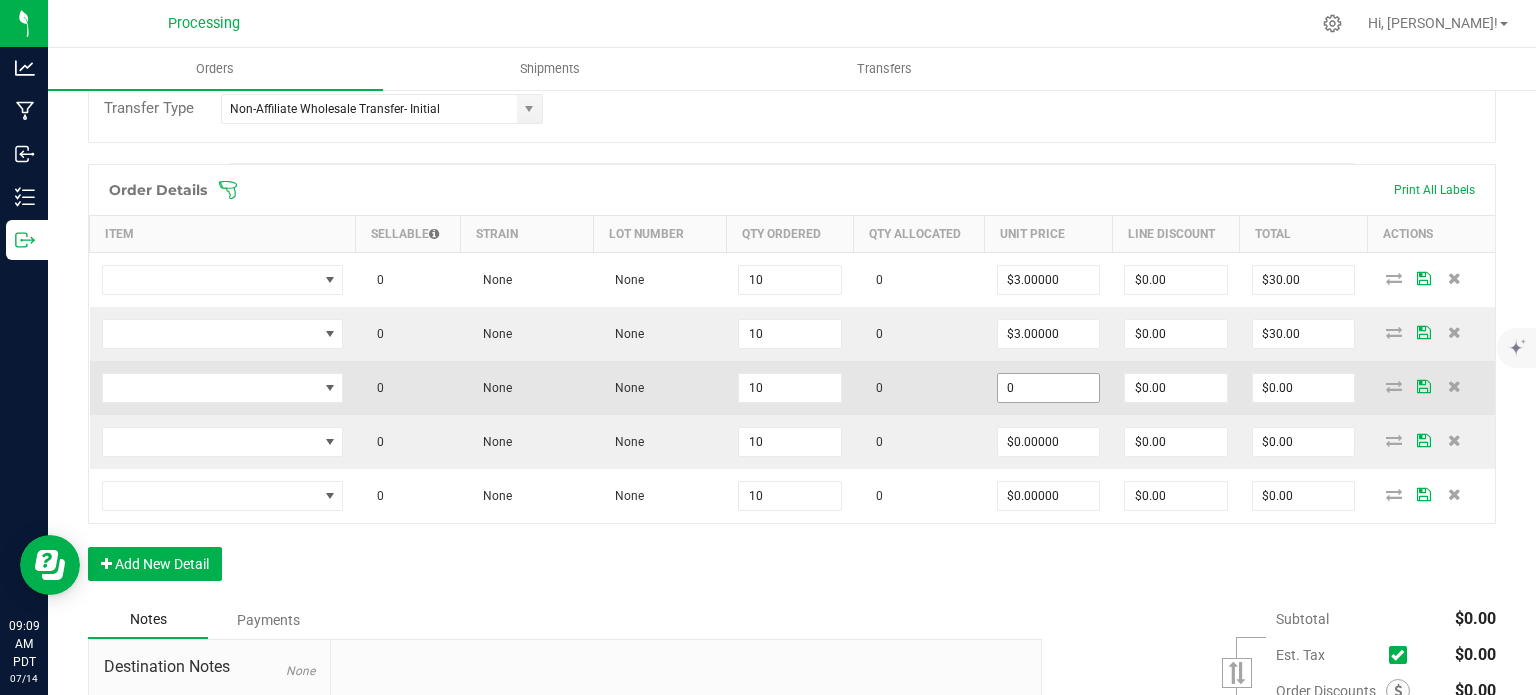click on "0" at bounding box center (1049, 388) 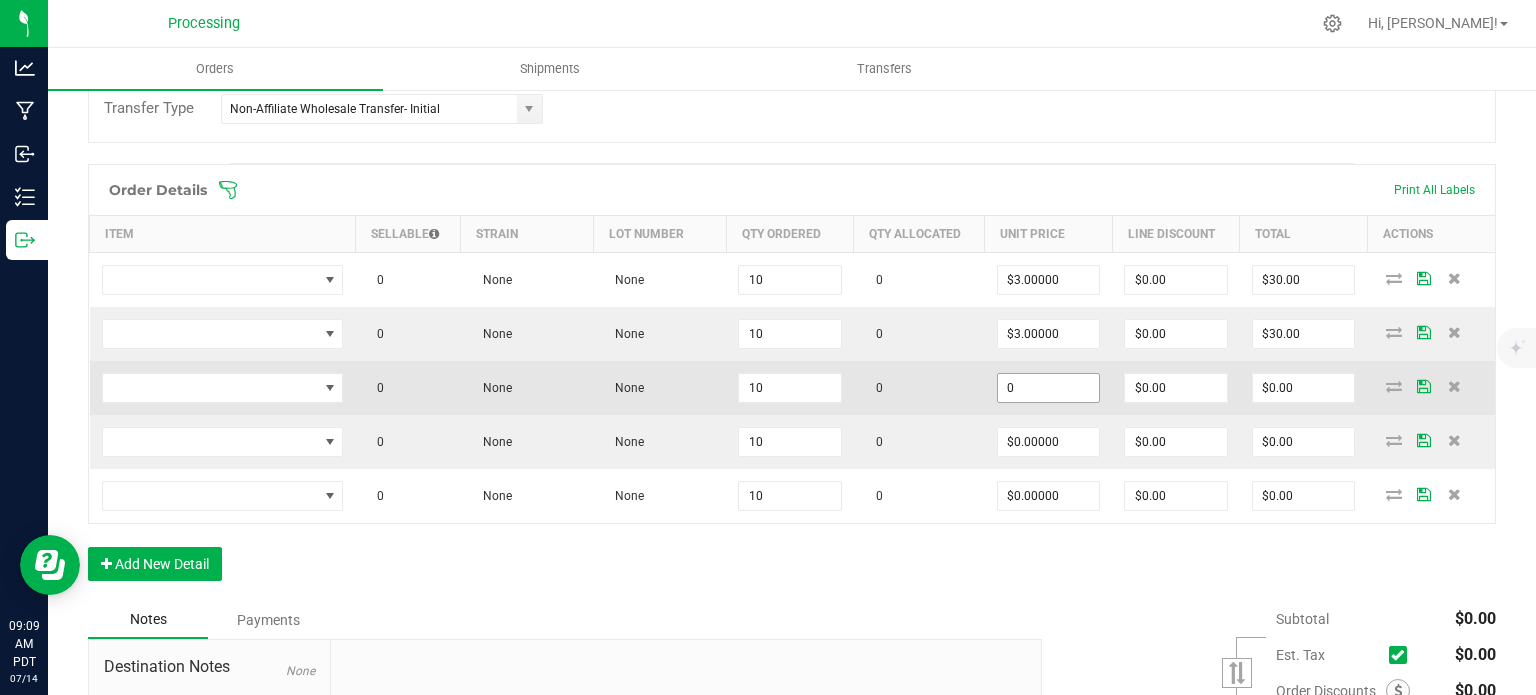 click on "0" at bounding box center (1049, 388) 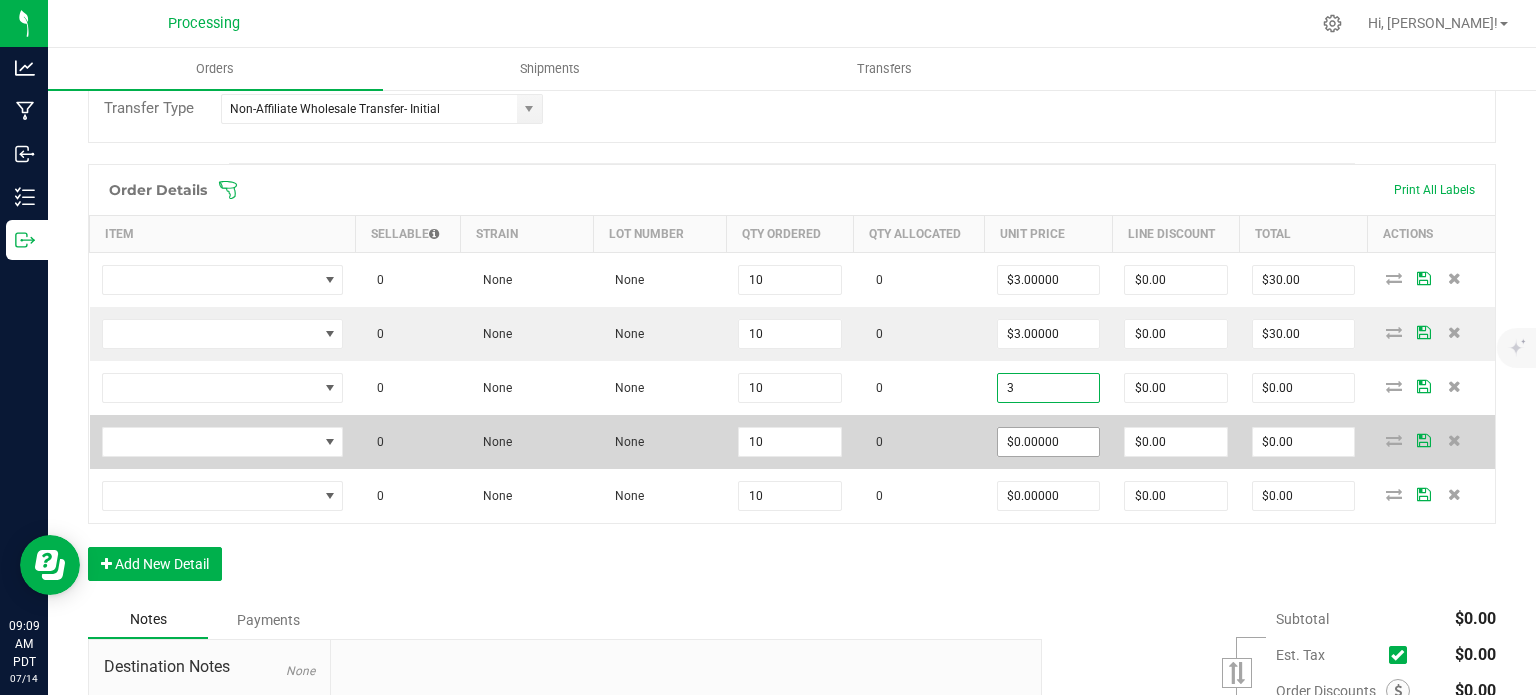 type on "$3.00000" 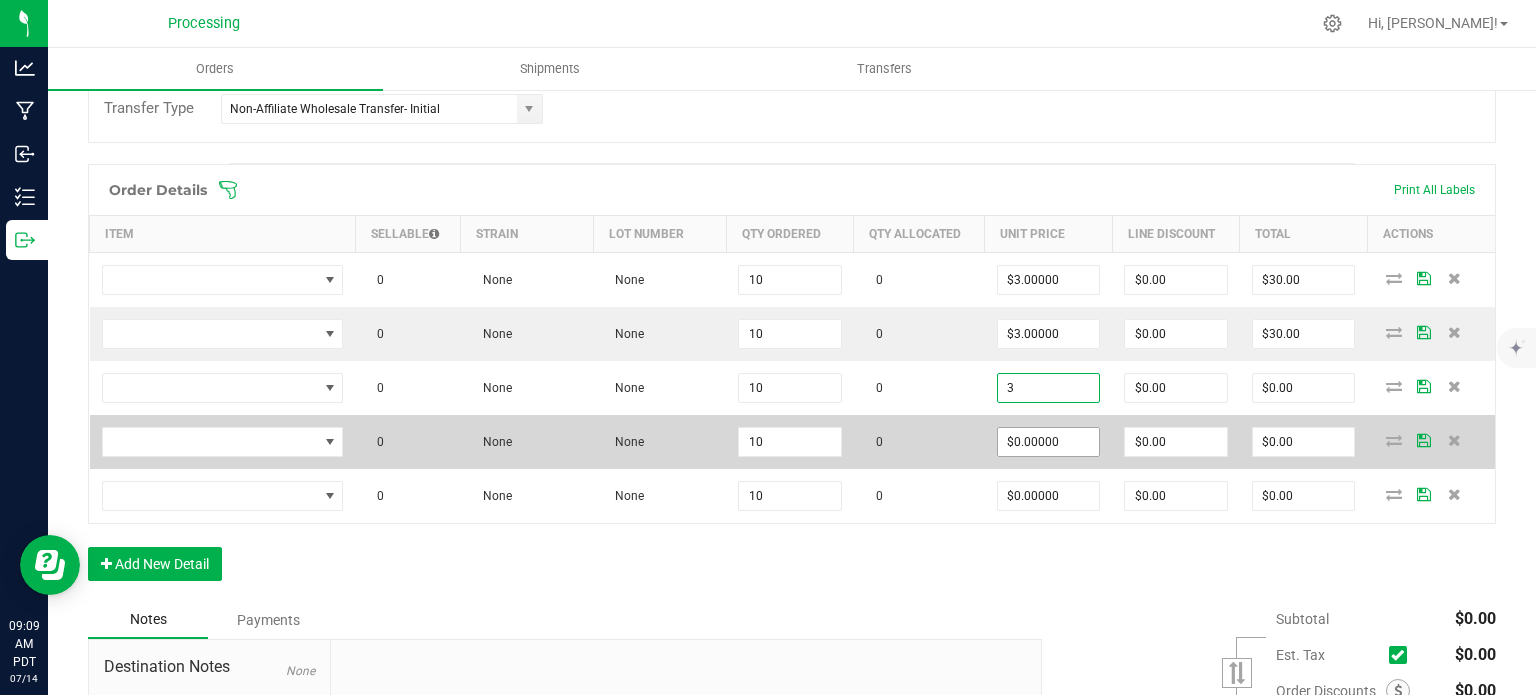 type on "$30.00" 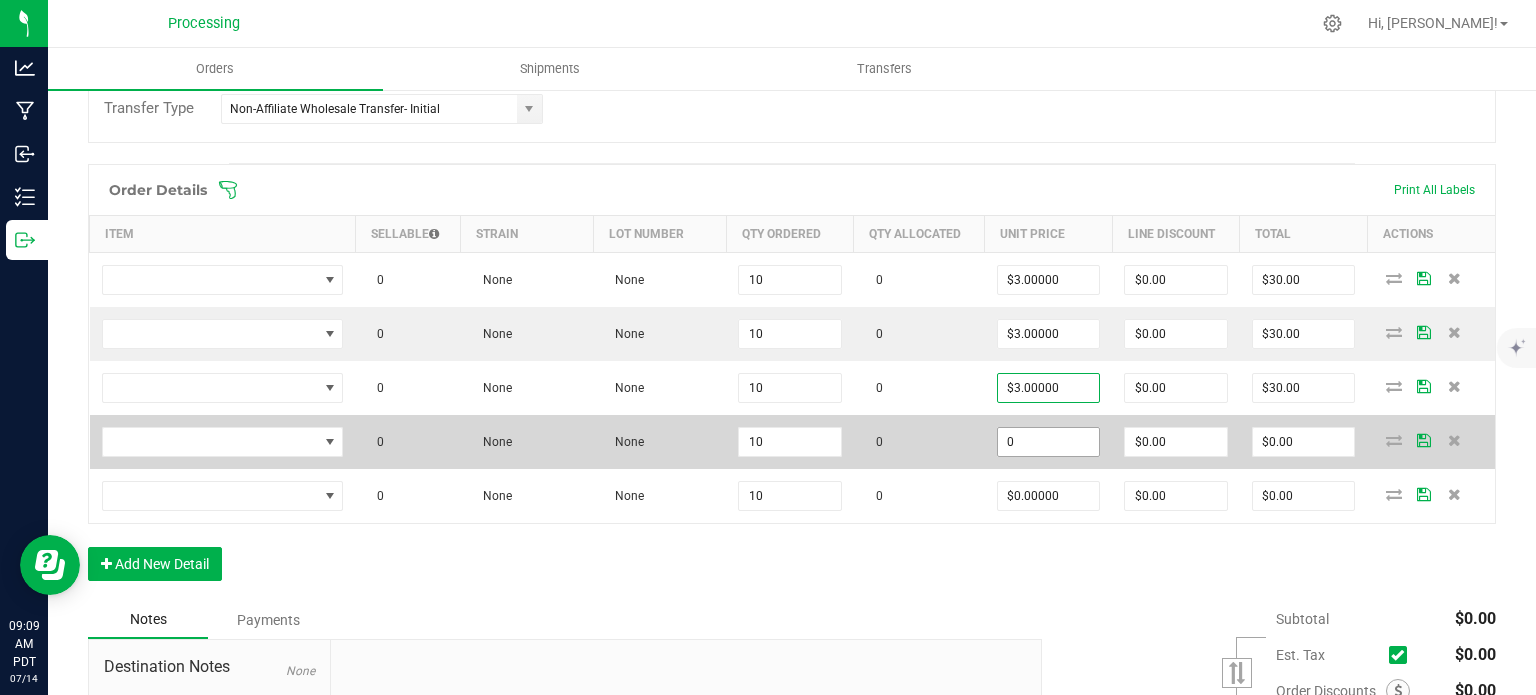 click on "0" at bounding box center [1049, 442] 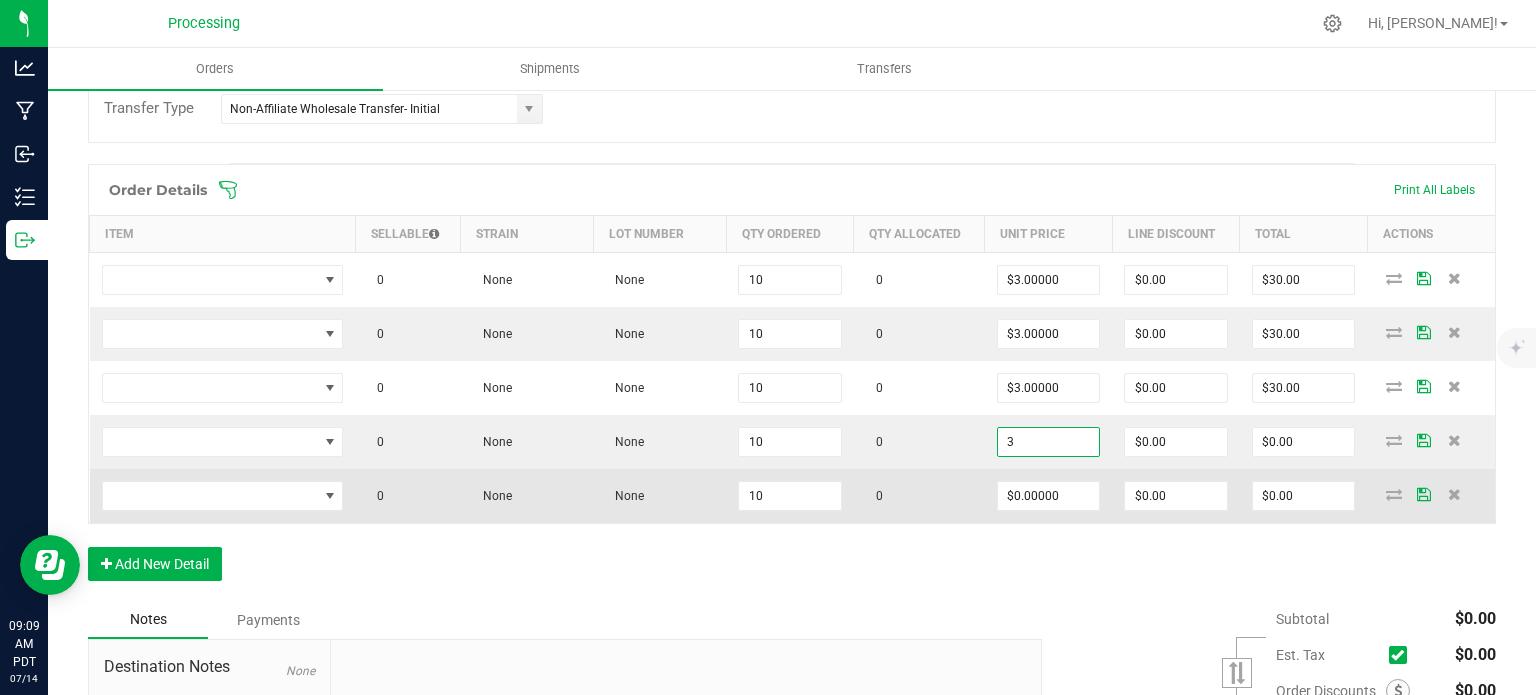 type on "$3.00000" 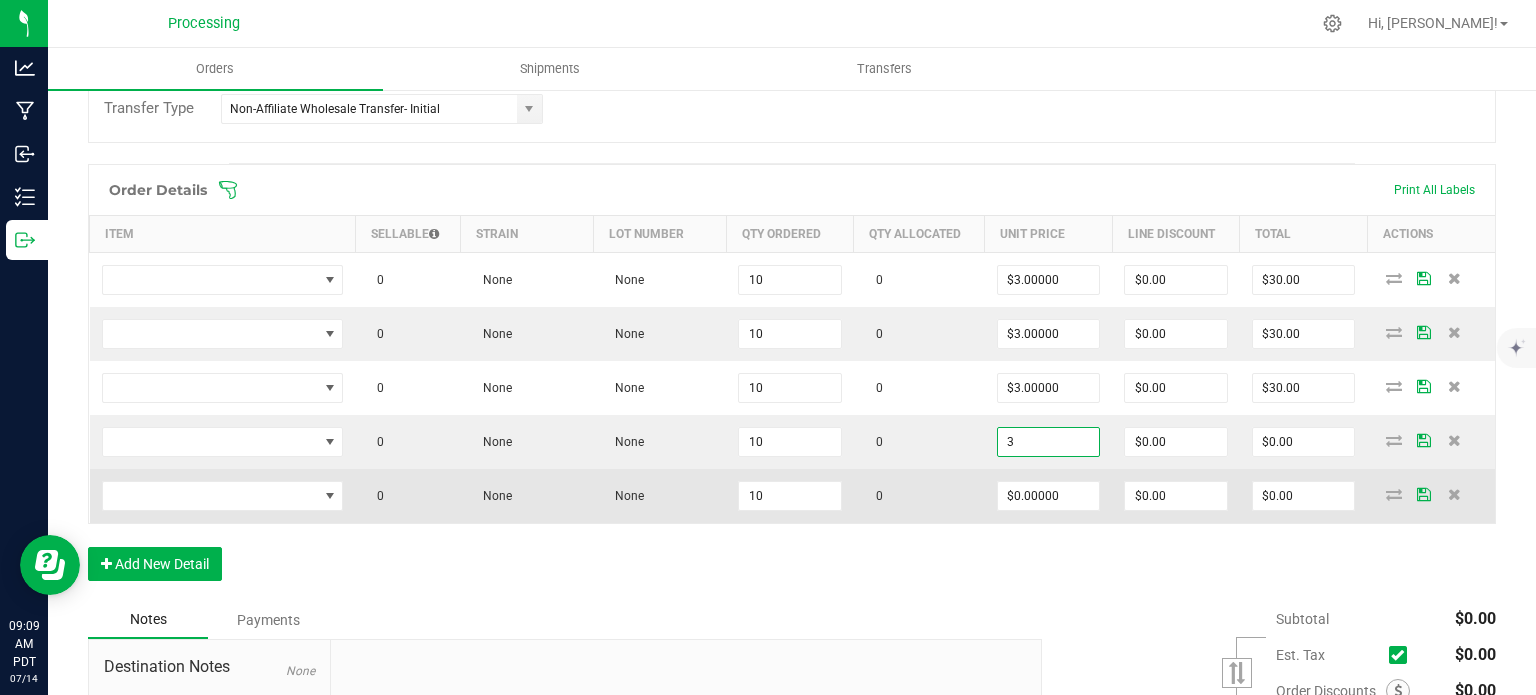 type on "$30.00" 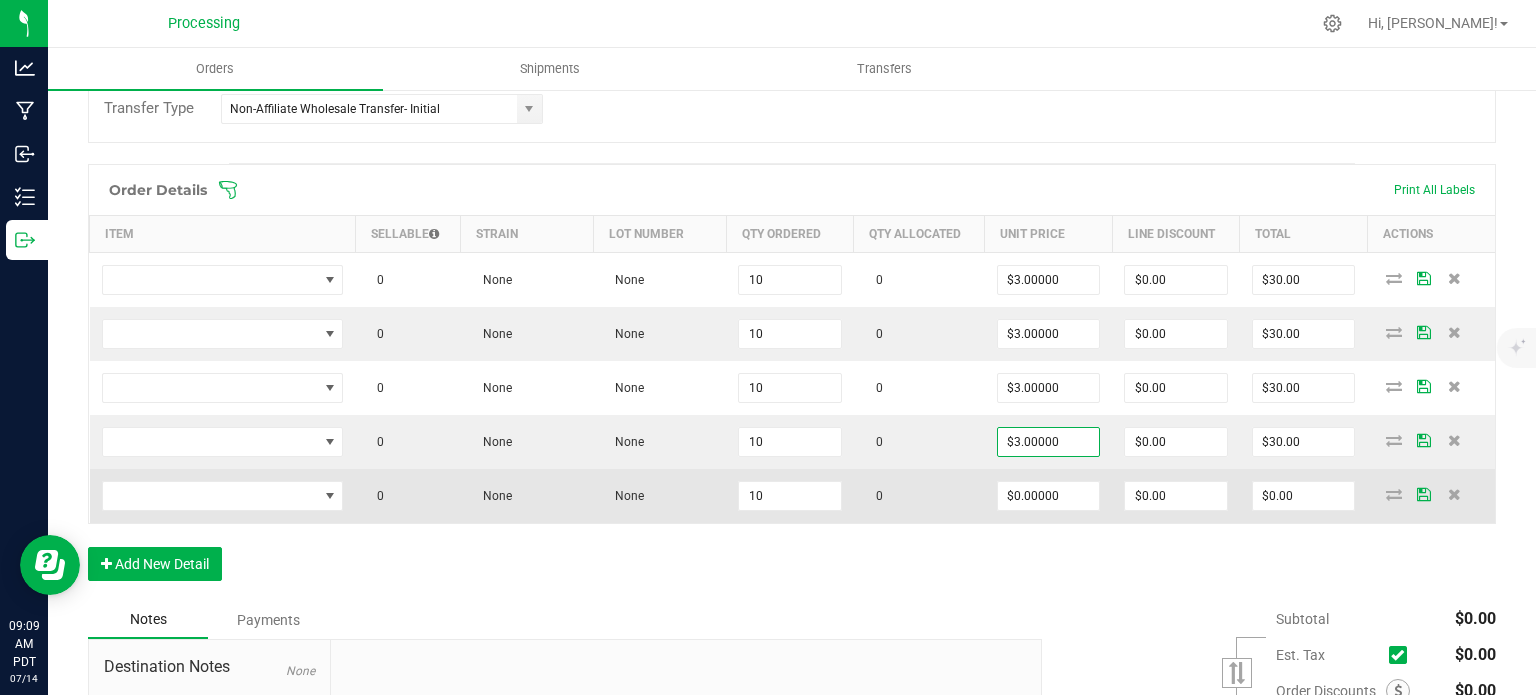 click on "$0.00000" at bounding box center [1049, 496] 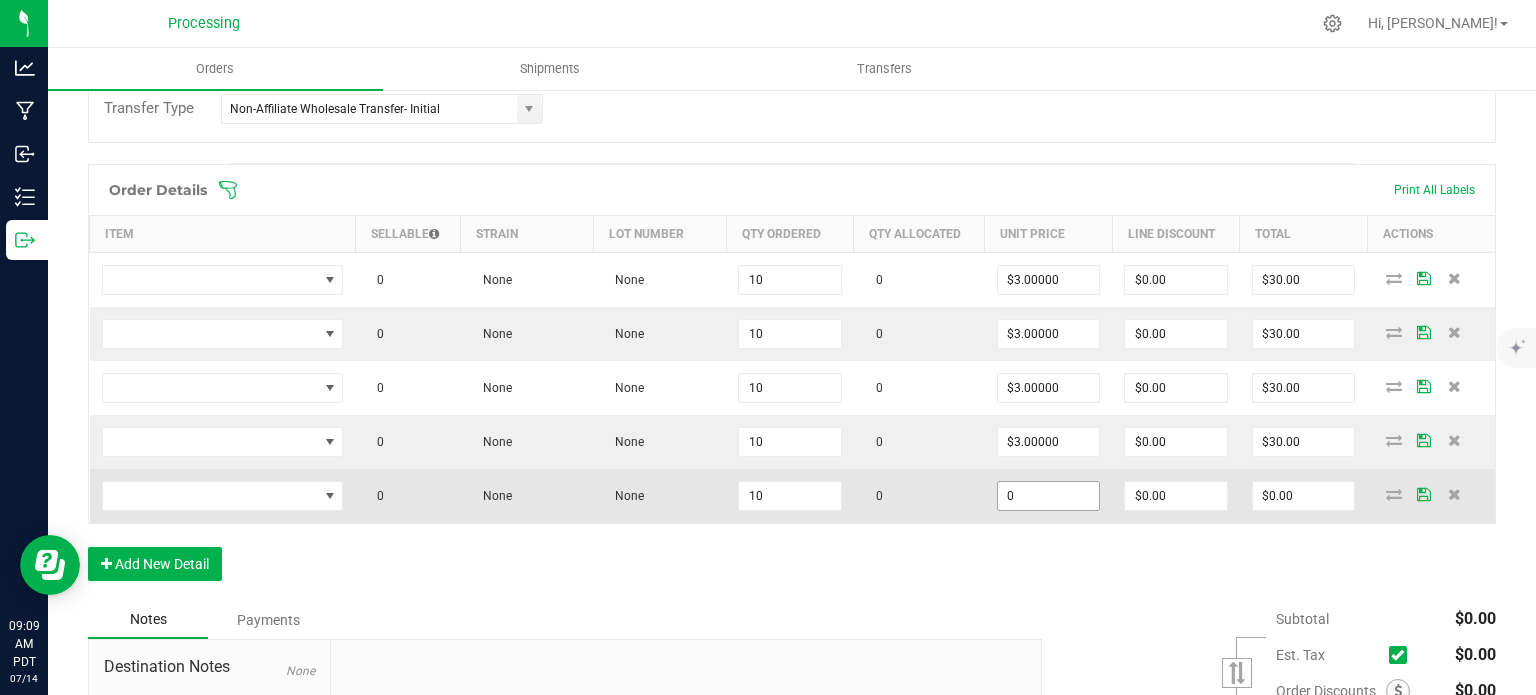 click on "0" at bounding box center (1049, 496) 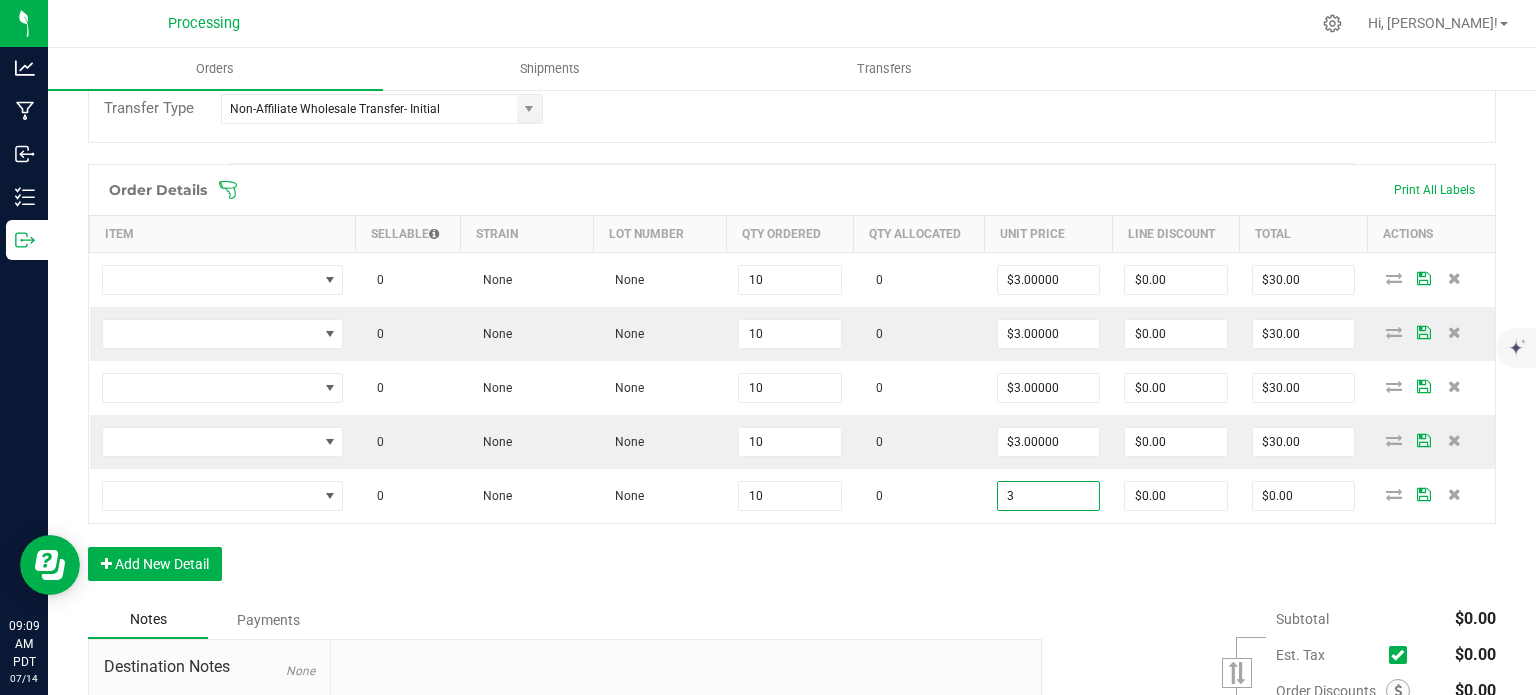 type on "$3.00000" 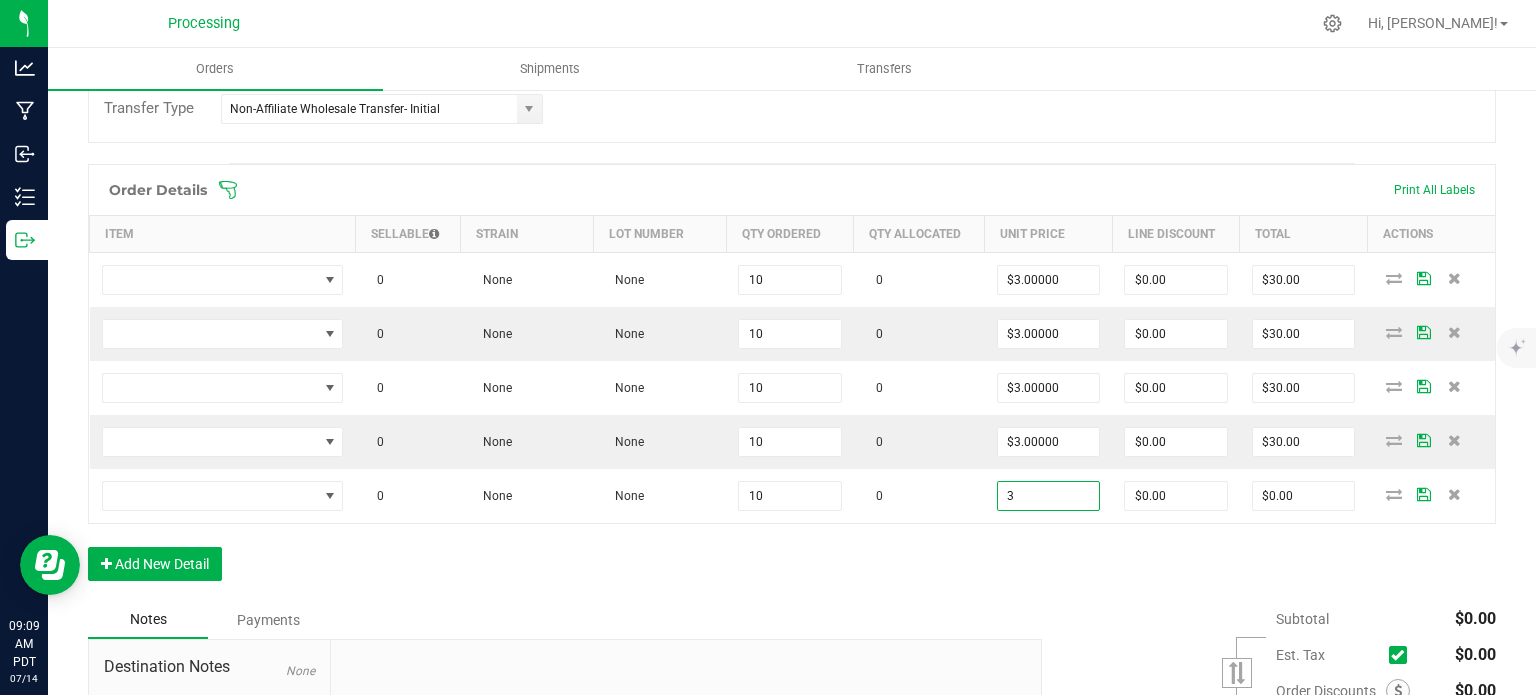 type on "$30.00" 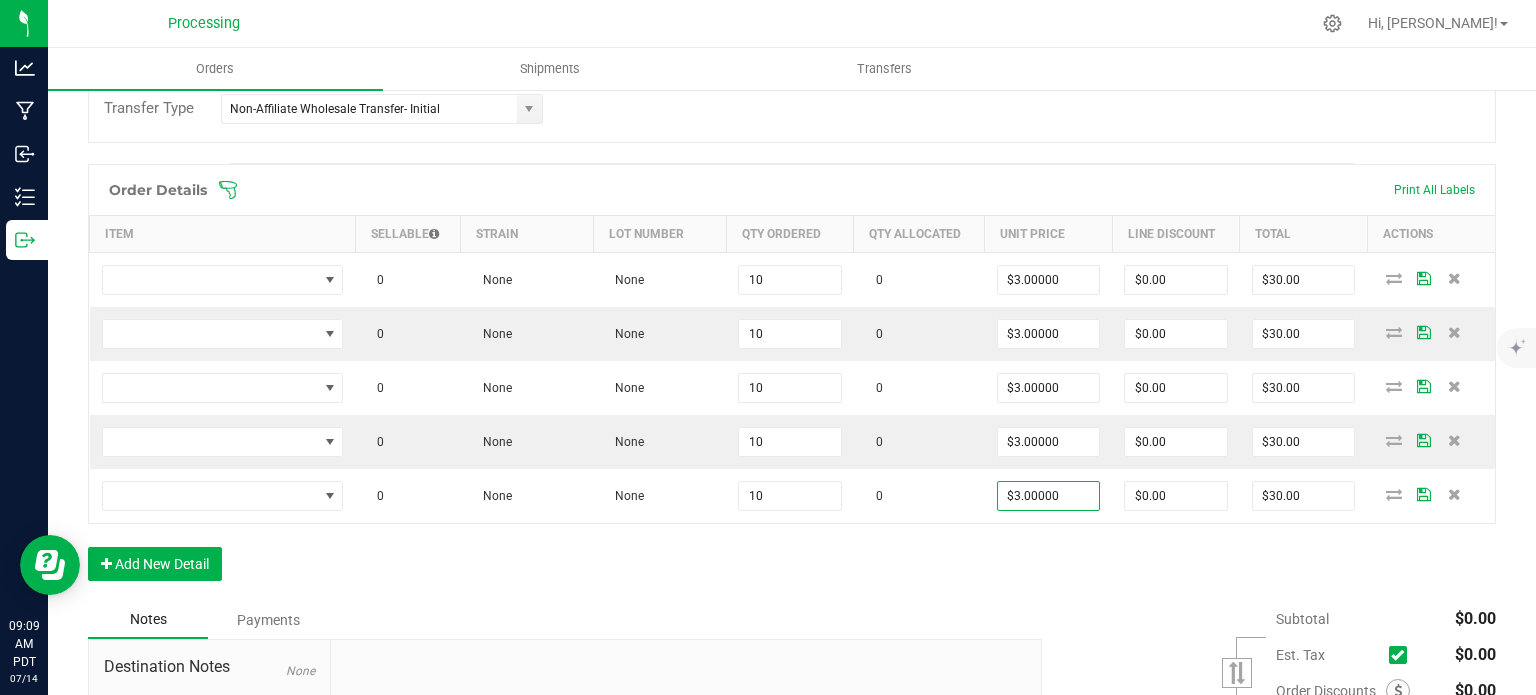 click on "Order Details Print All Labels Item  Sellable  Strain  Lot Number  Qty Ordered Qty Allocated Unit Price Line Discount Total Actions  0    None   None  10  0   $3.00000 $0.00 $30.00  0    None   None  10  0   $3.00000 $0.00 $30.00  0    None   None  10  0   $3.00000 $0.00 $30.00  0    None   None  10  0   $3.00000 $0.00 $30.00  0    None   None  10  0   $3.00000 $0.00 $30.00
Add New Detail" at bounding box center (792, 382) 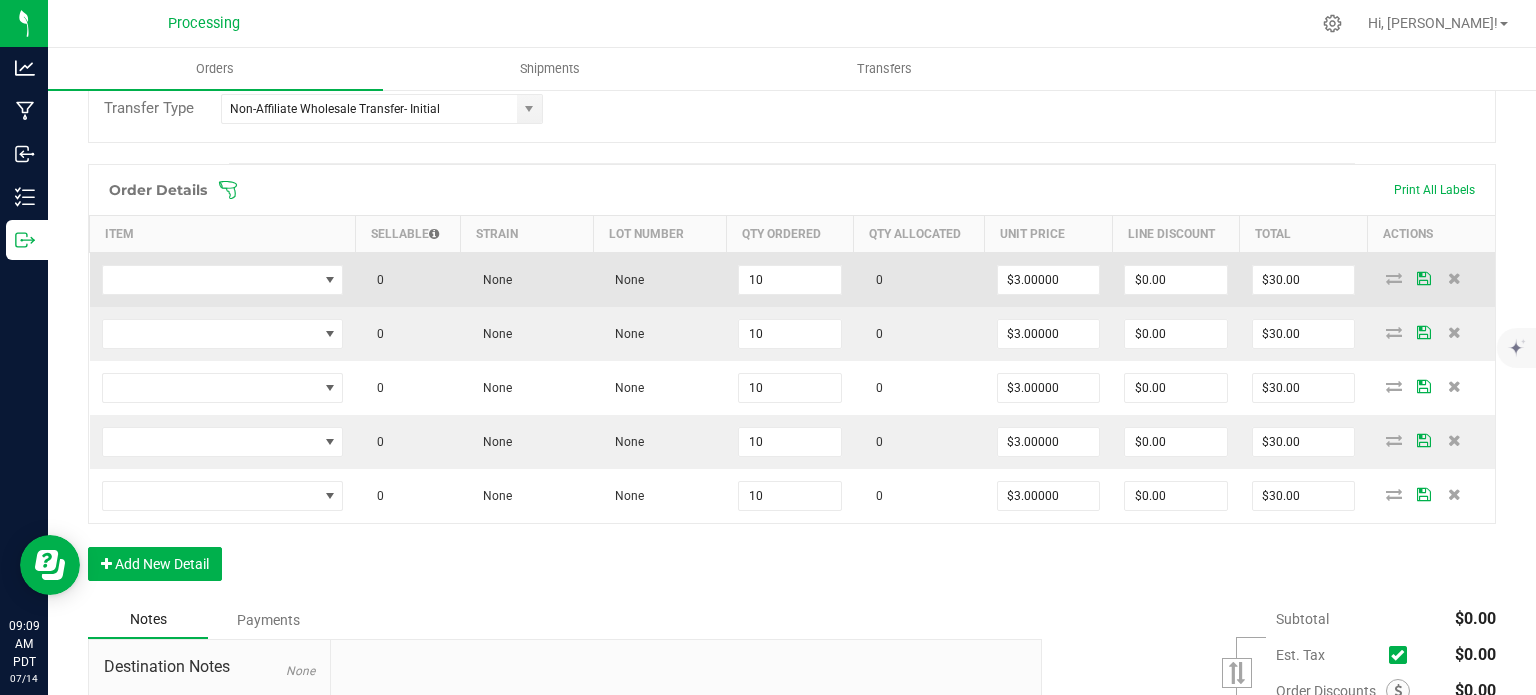 scroll, scrollTop: 0, scrollLeft: 0, axis: both 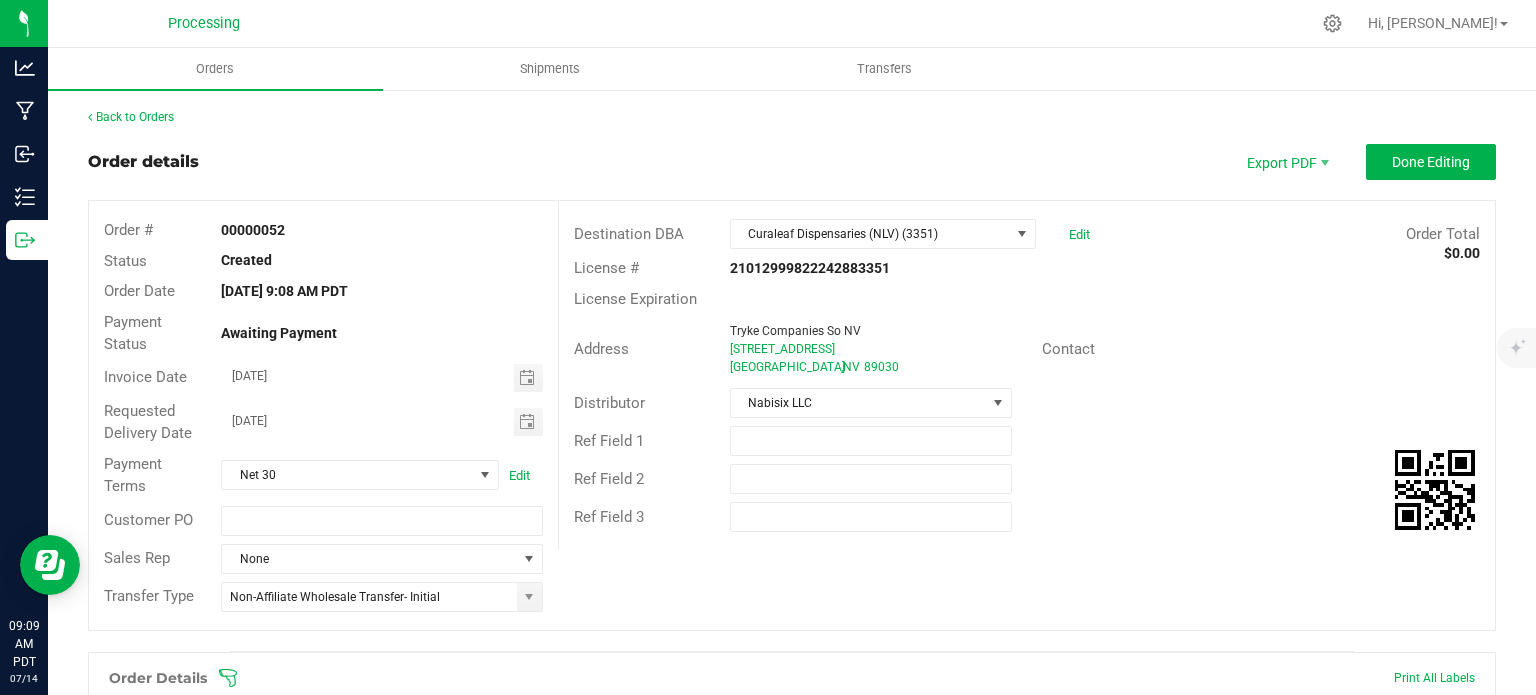 click on "Order #   00000052   Status   Created   Order Date   [DATE] 9:08 AM PDT   Payment Status   Awaiting Payment   Invoice Date  [DATE]  Requested Delivery Date  [DATE]  Payment Terms  Net 30  Edit   Customer PO   Sales Rep  None  Transfer Type  Non-Affiliate Wholesale Transfer- Initial  Destination DBA  Curaleaf Dispensaries (NLV) (3351)  Edit   Order Total   $0.00   License #   21012999822242883351   License Expiration   Address  Tryke Companies So NV [STREET_ADDRESS]  Contact   Distributor  Nabisix LLC  Ref Field 1   Ref Field 2   Ref Field 3" at bounding box center (792, 415) 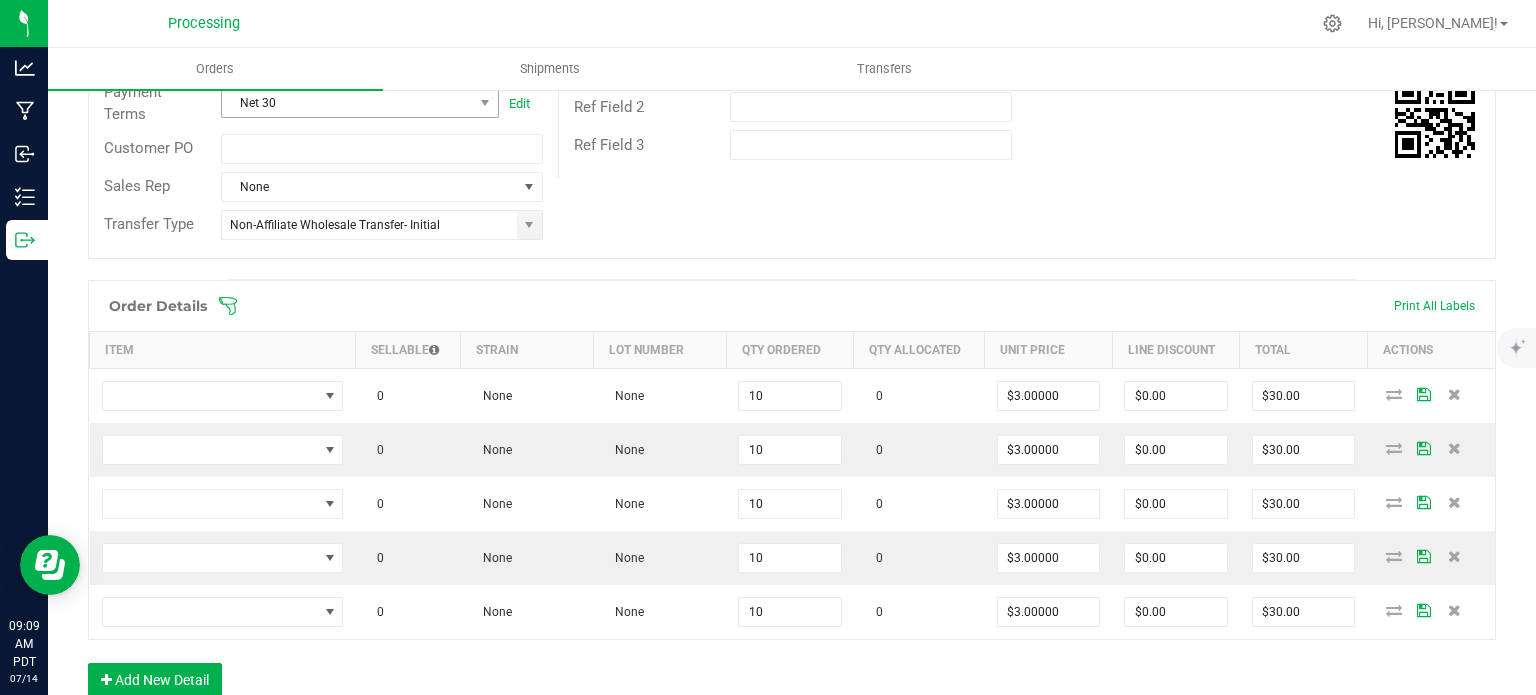 scroll, scrollTop: 500, scrollLeft: 0, axis: vertical 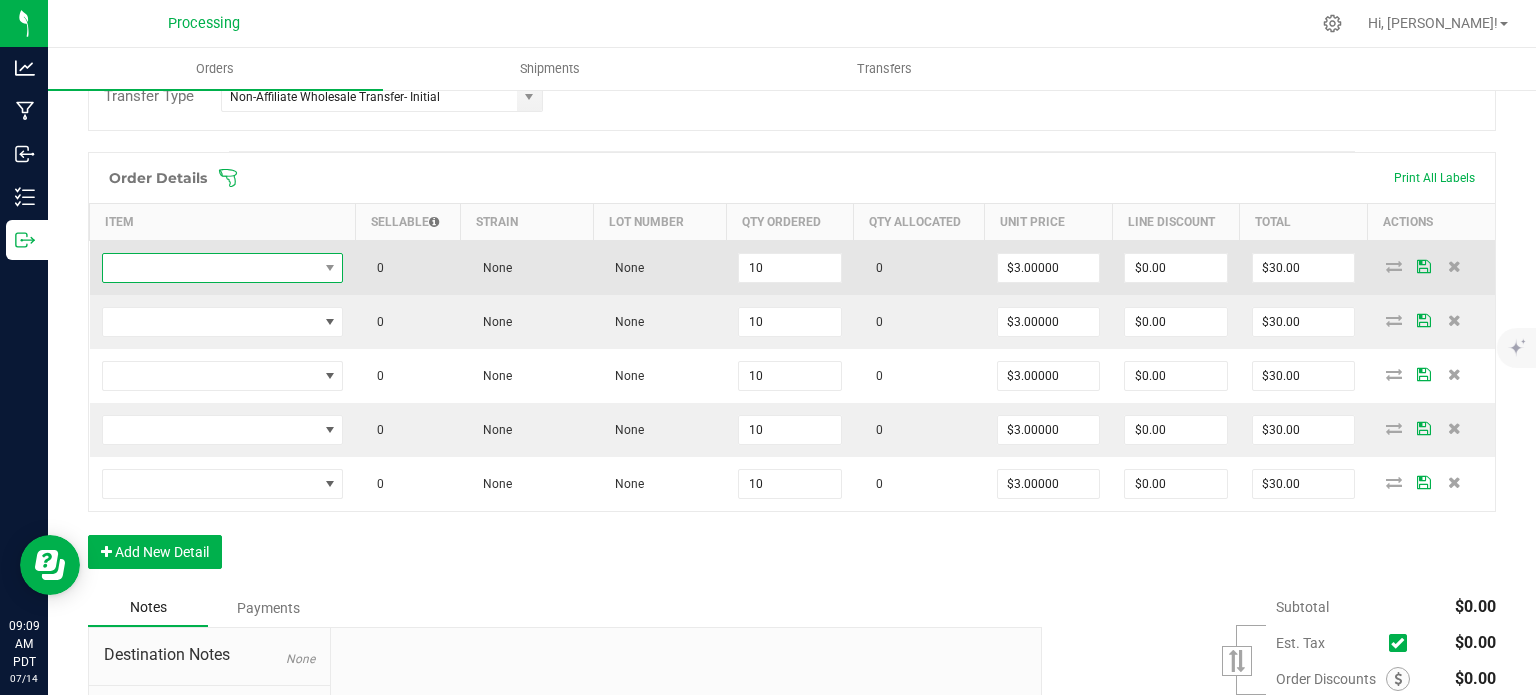 click at bounding box center (329, 268) 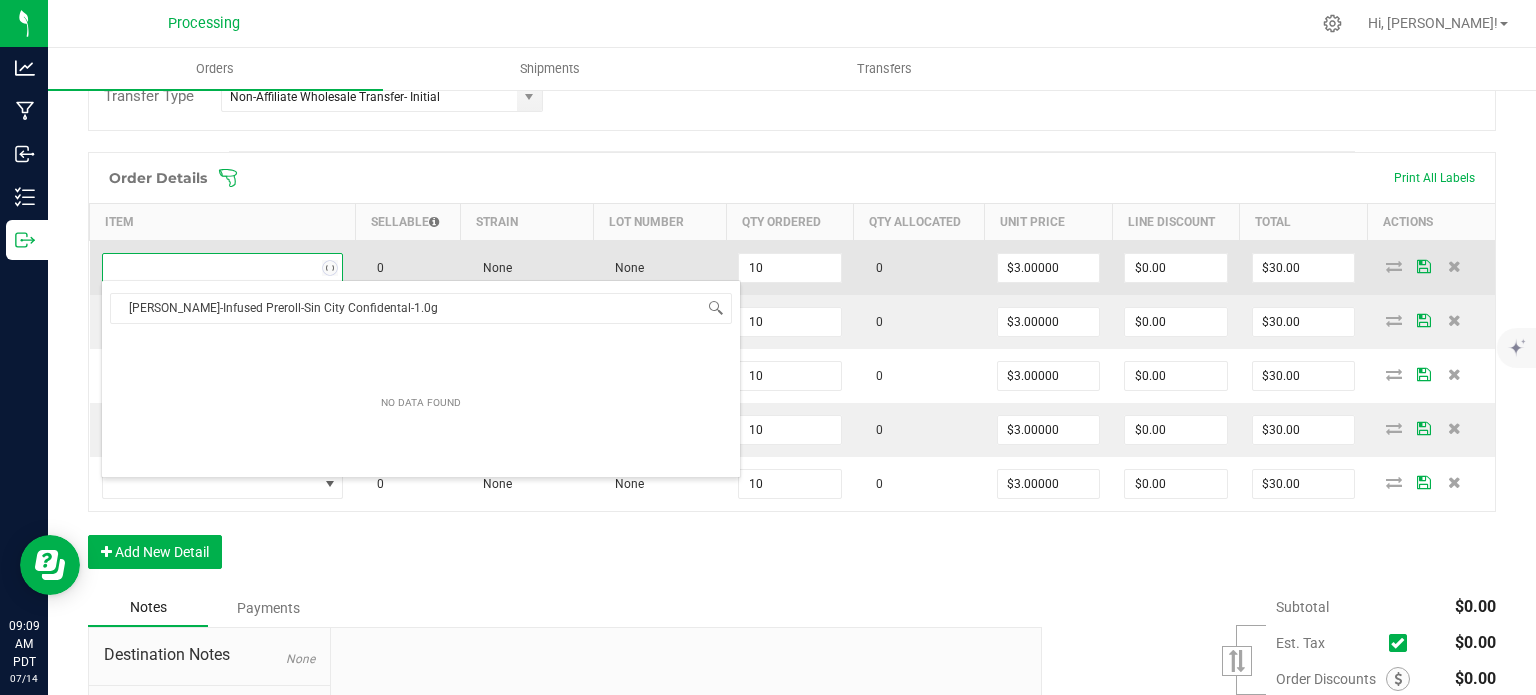scroll, scrollTop: 99970, scrollLeft: 99761, axis: both 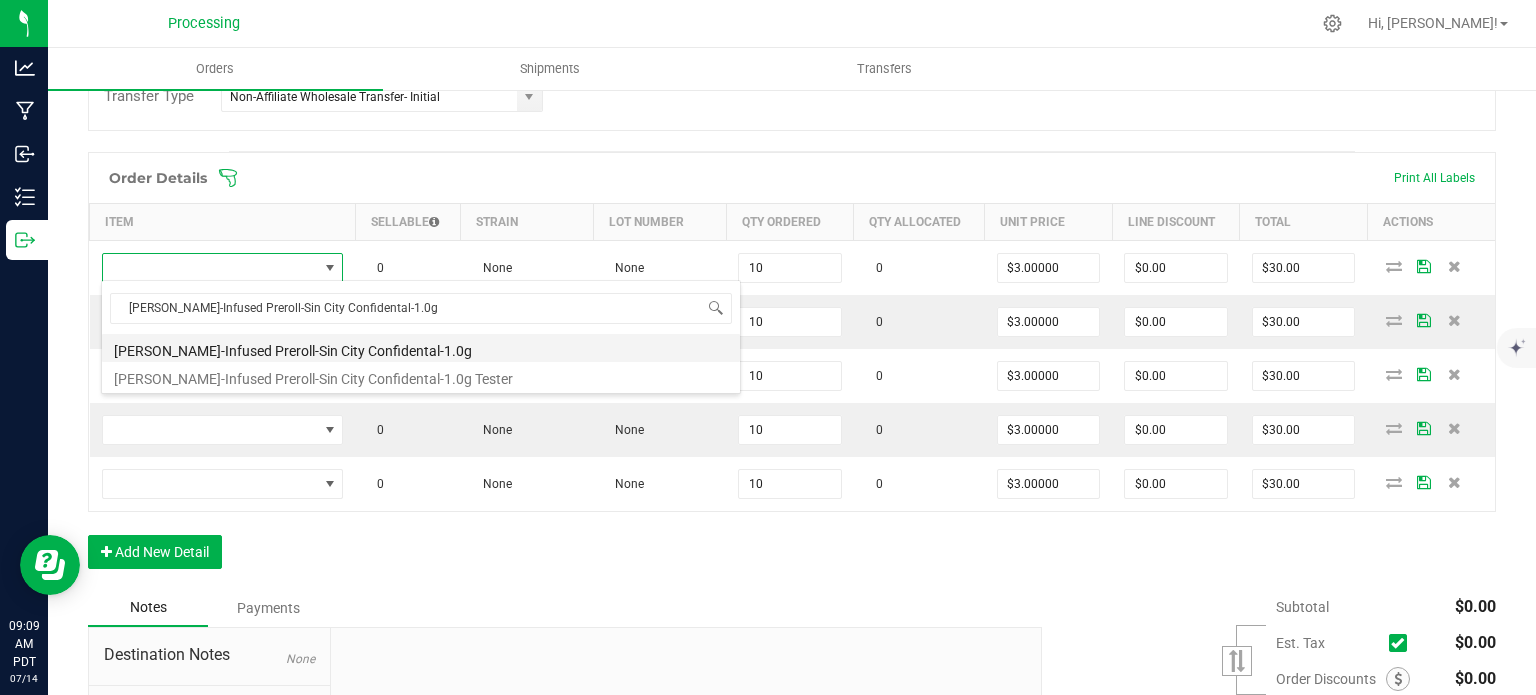 click on "[PERSON_NAME]-Infused Preroll-Sin City Confidental-1.0g" at bounding box center [421, 348] 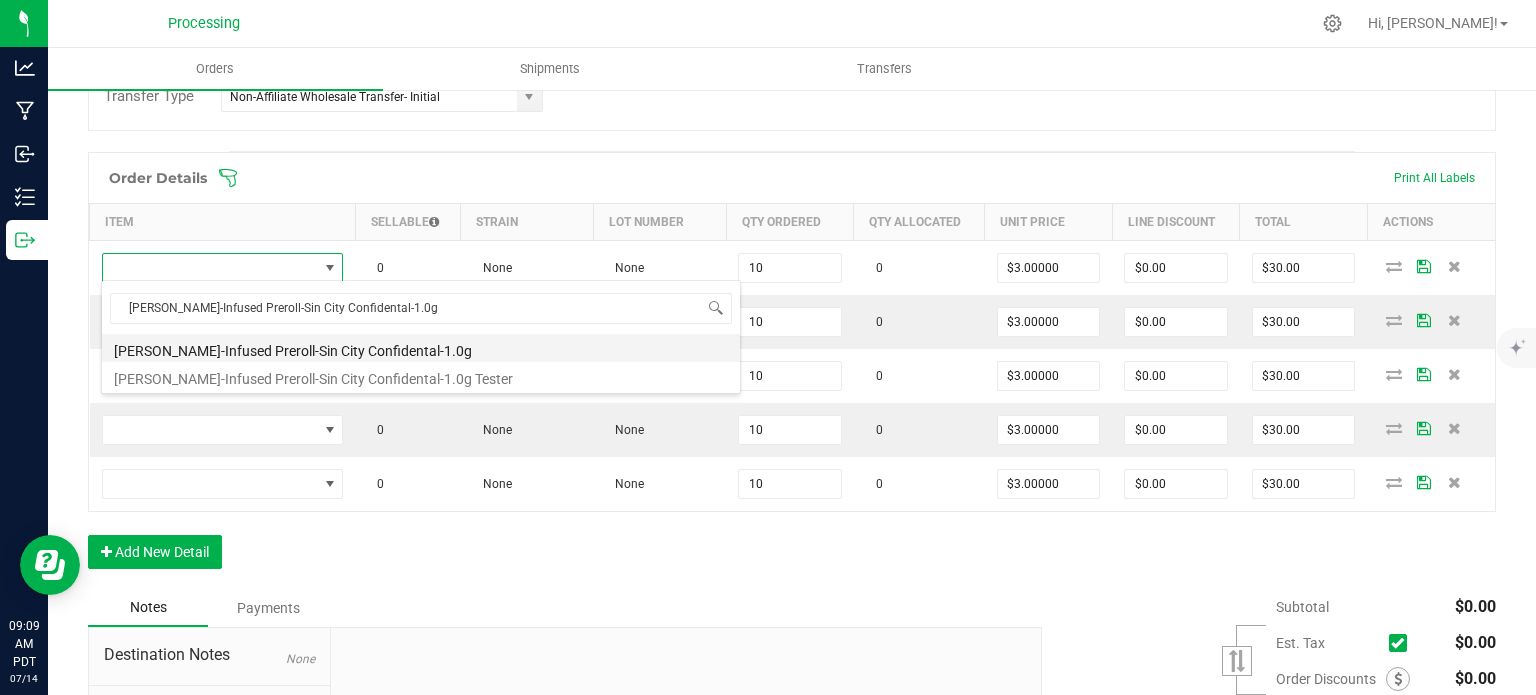 type on "10 ea" 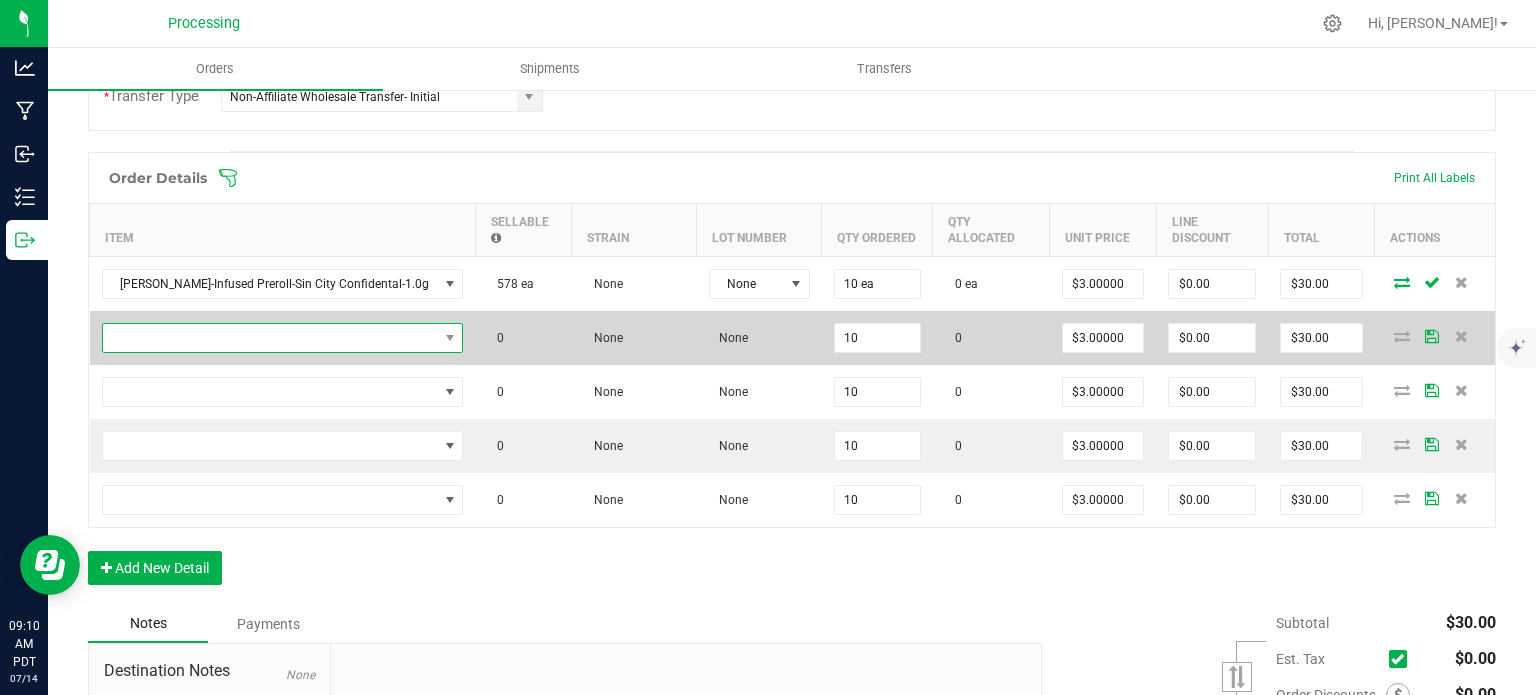 click at bounding box center [449, 338] 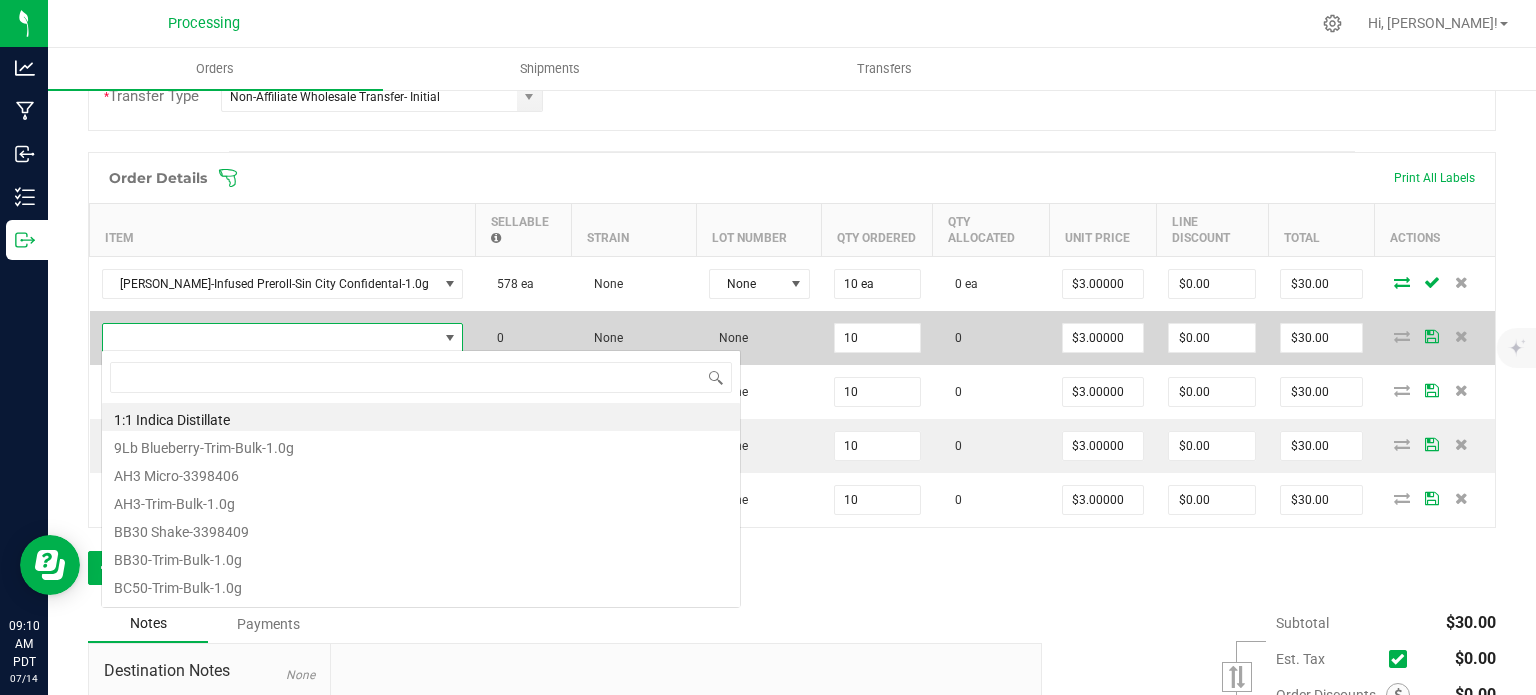scroll, scrollTop: 99970, scrollLeft: 99704, axis: both 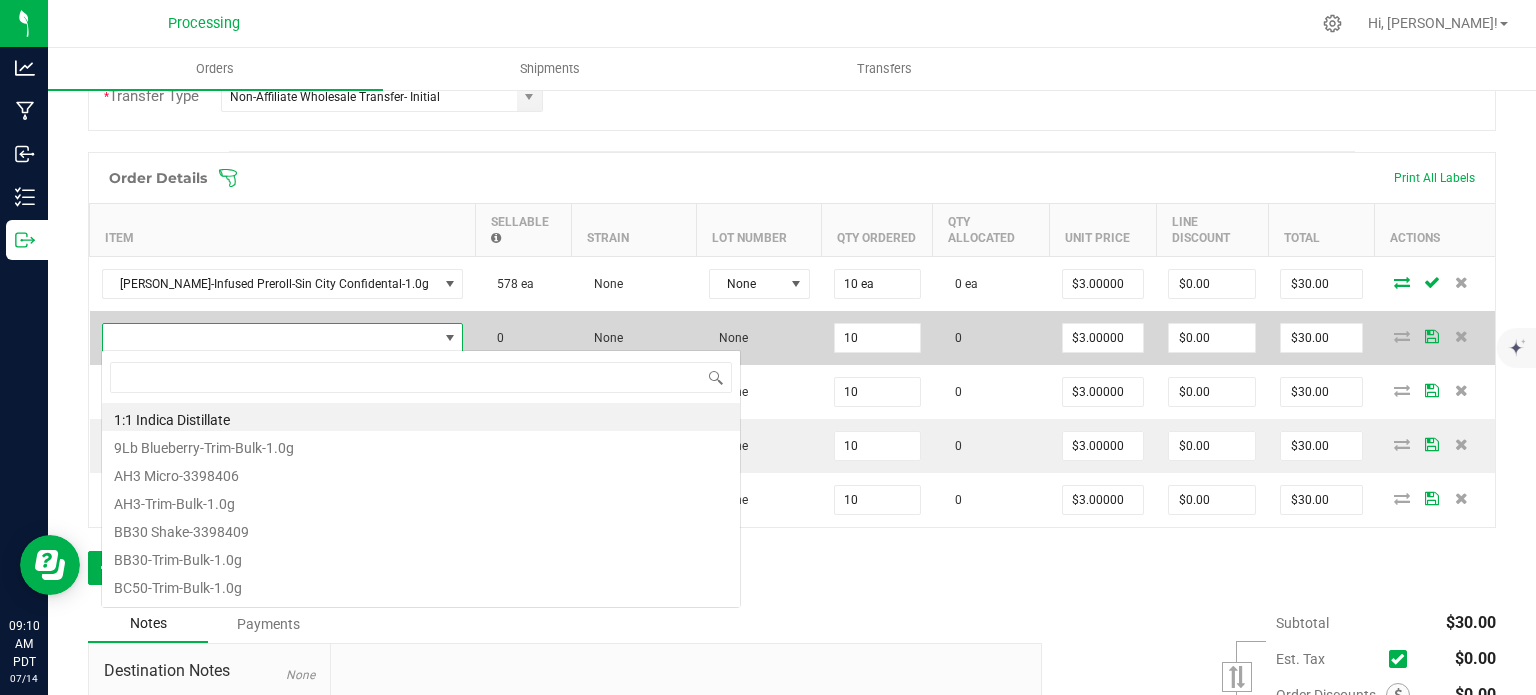 type on "[PERSON_NAME]-Infused Preroll-Fruity Pebble OG-1.0g" 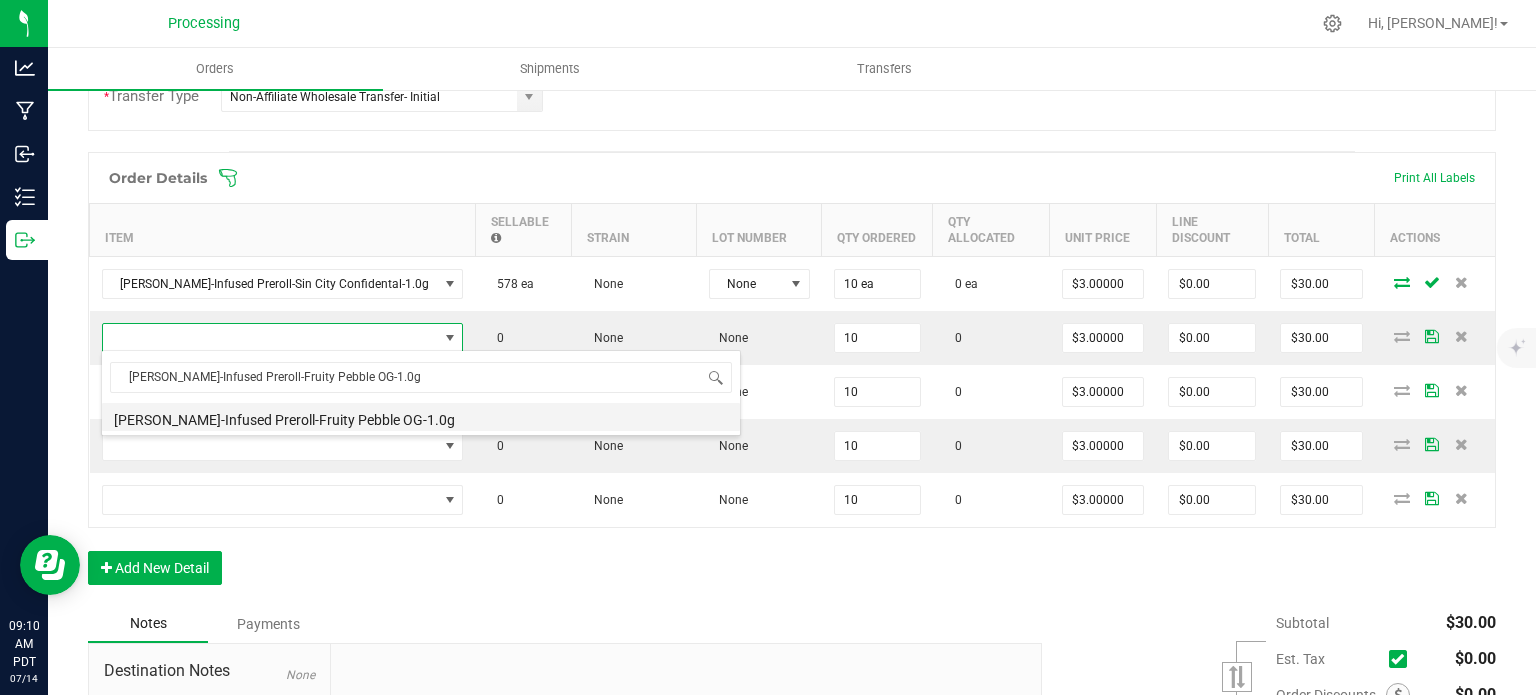 click on "[PERSON_NAME]-Infused Preroll-Fruity Pebble OG-1.0g" at bounding box center [421, 417] 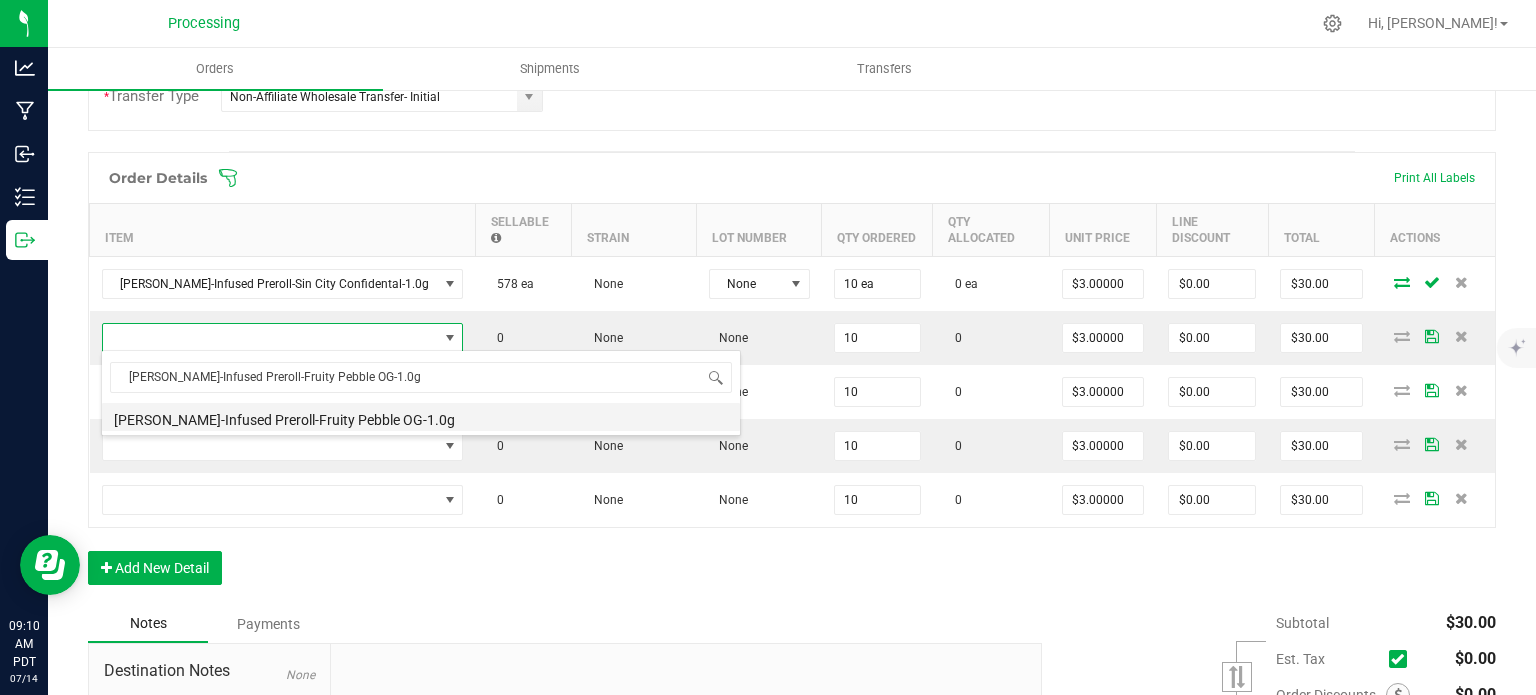 type on "10 ea" 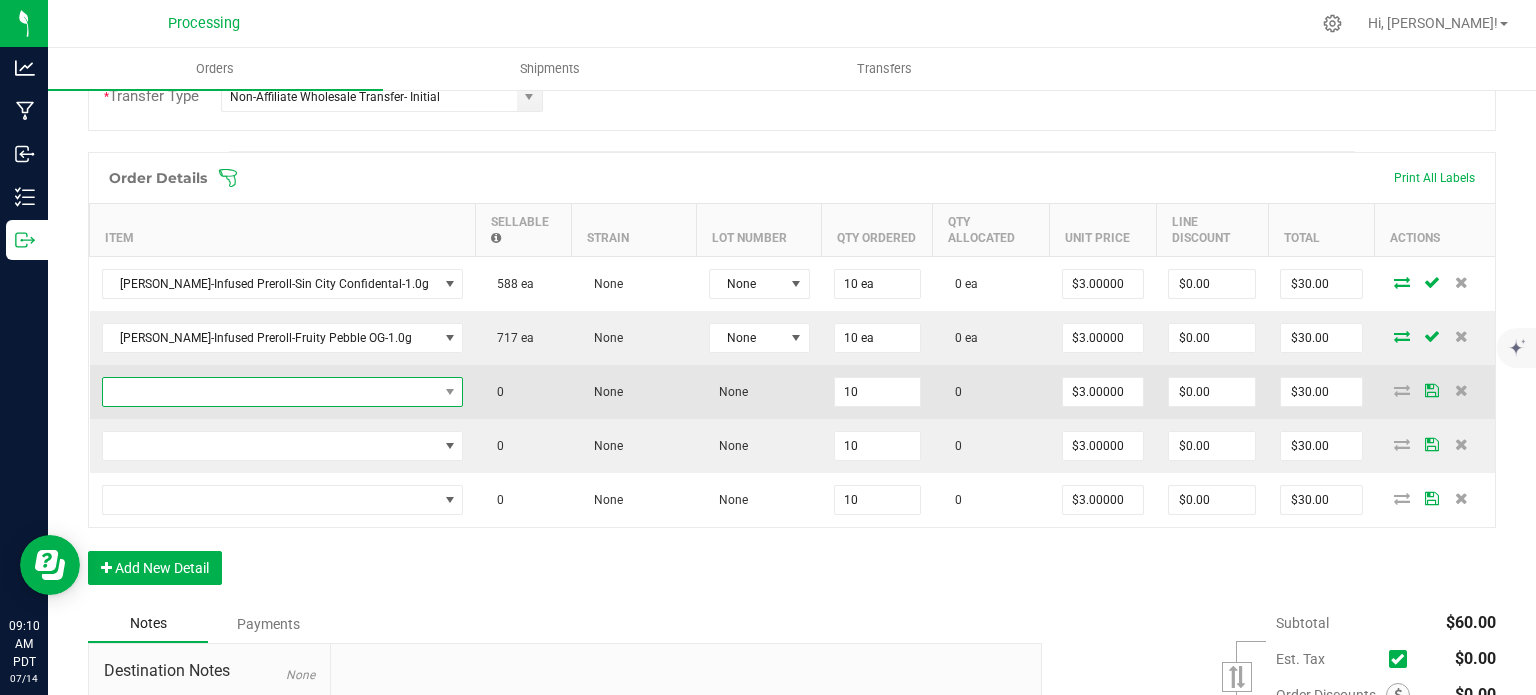 click at bounding box center [270, 392] 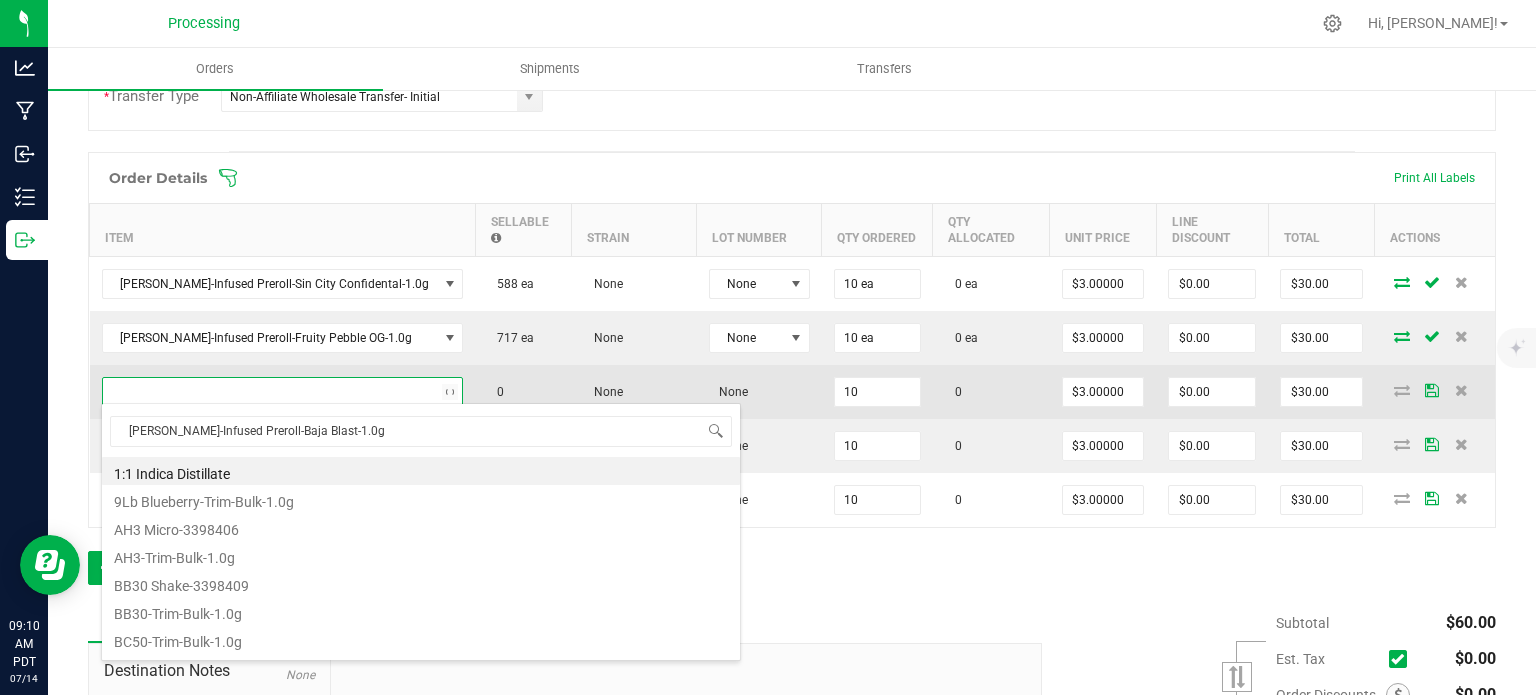 scroll, scrollTop: 99970, scrollLeft: 99704, axis: both 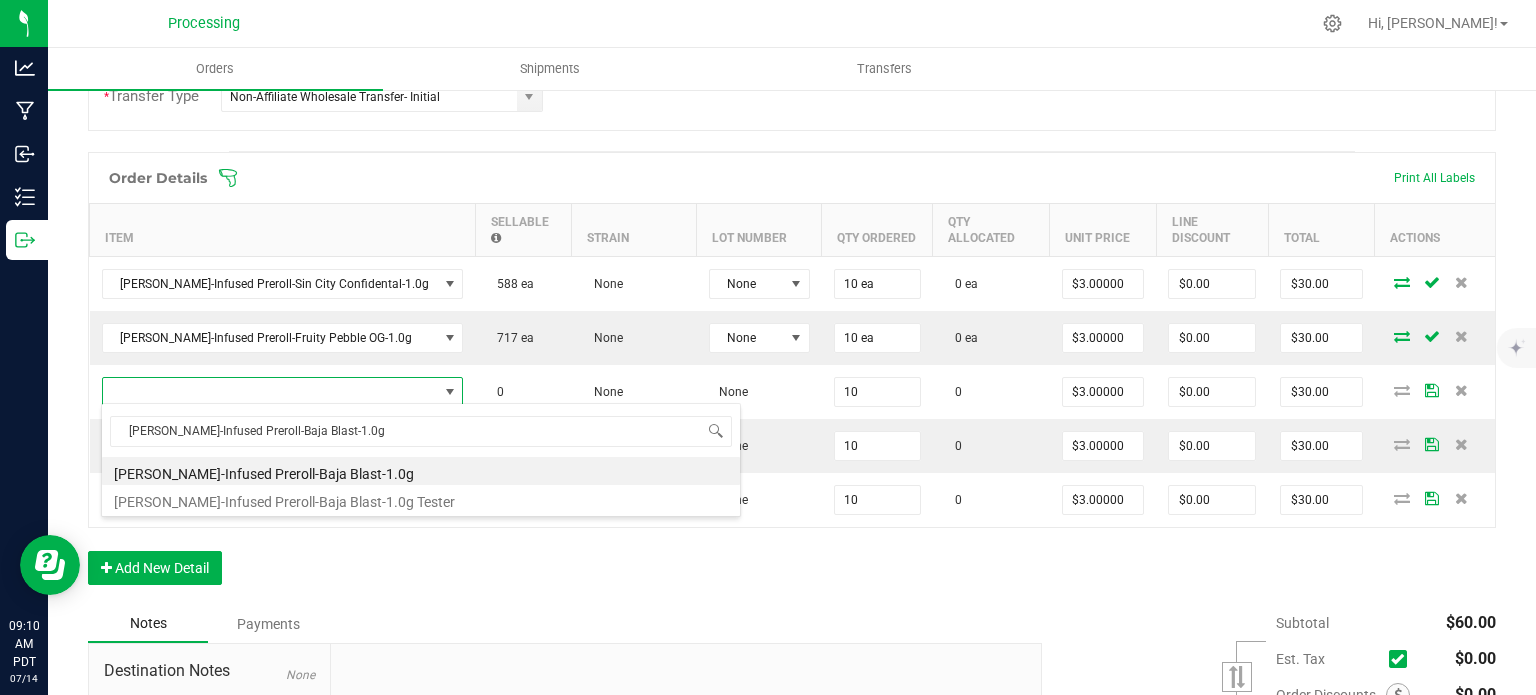 click on "[PERSON_NAME]-Infused Preroll-Baja Blast-1.0g" at bounding box center [421, 471] 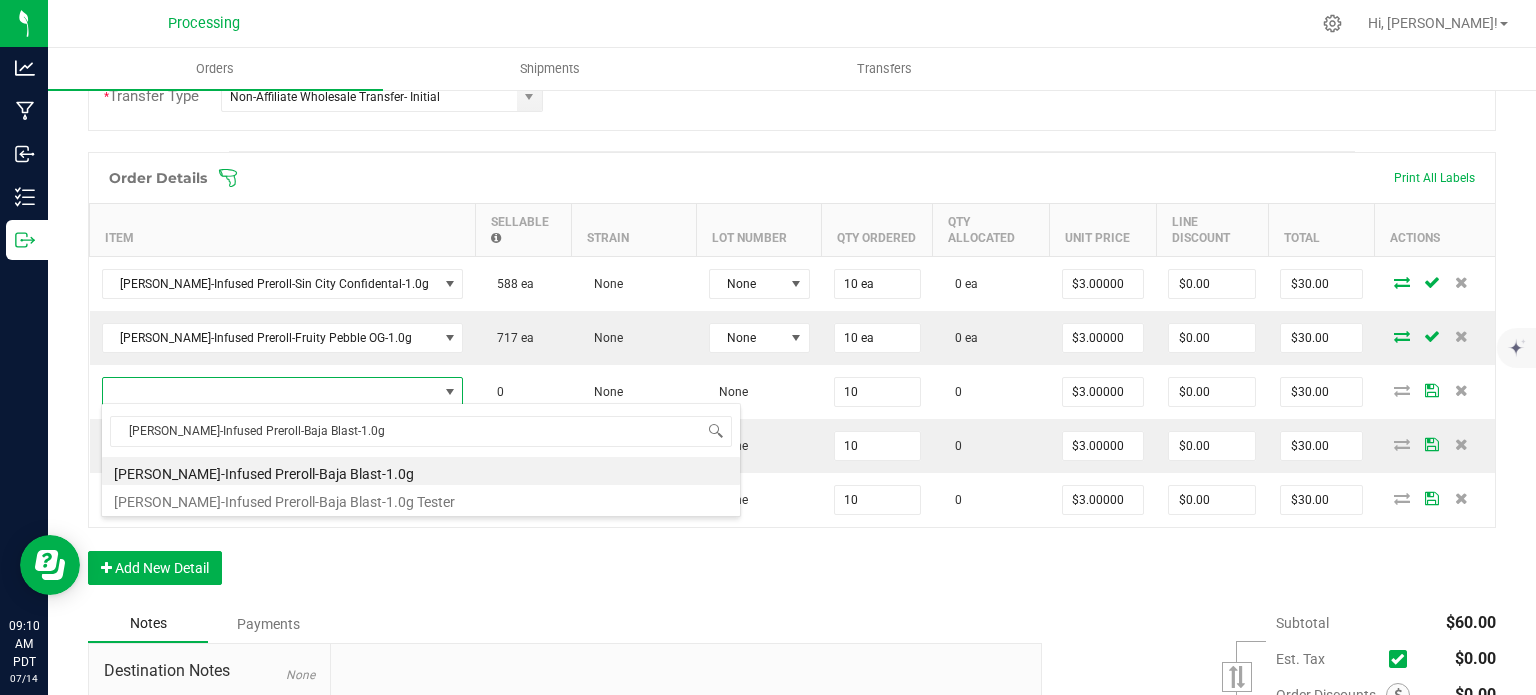 type on "10 ea" 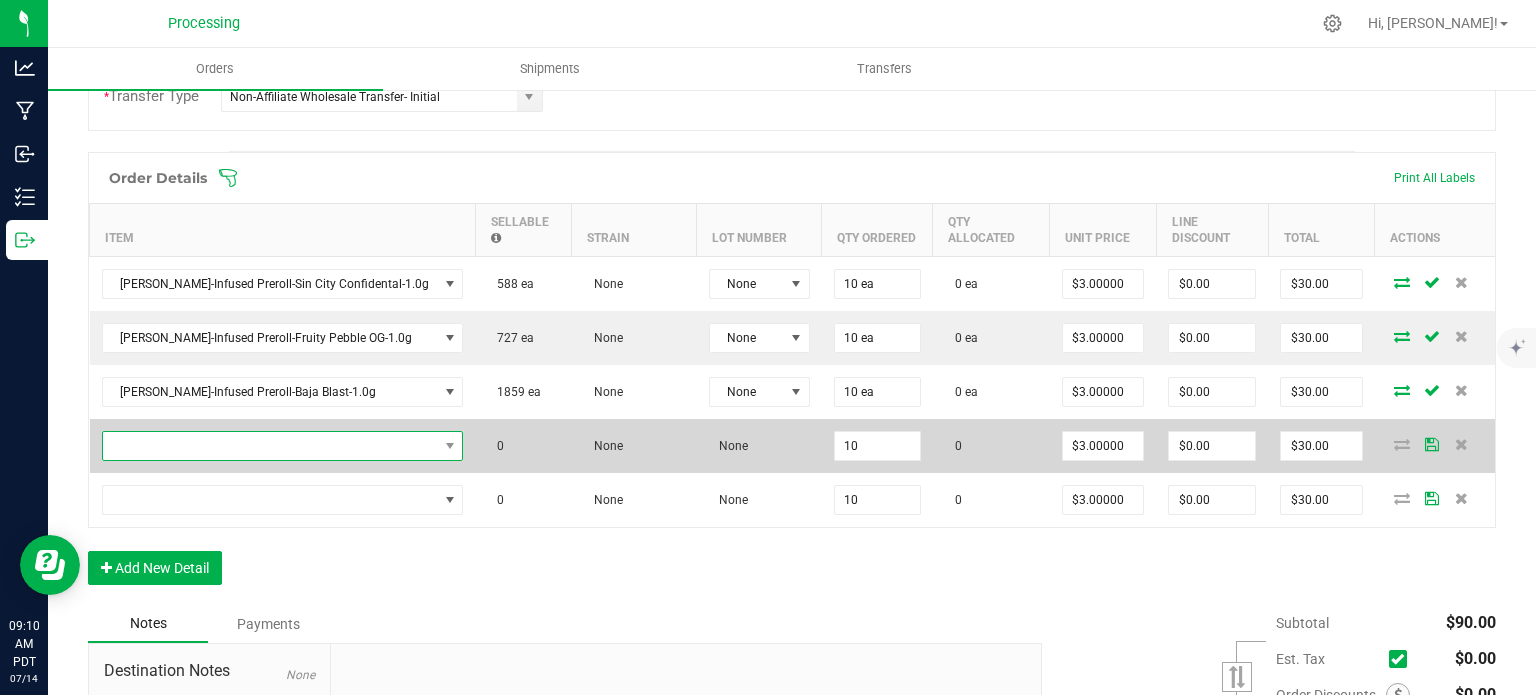 click at bounding box center (270, 446) 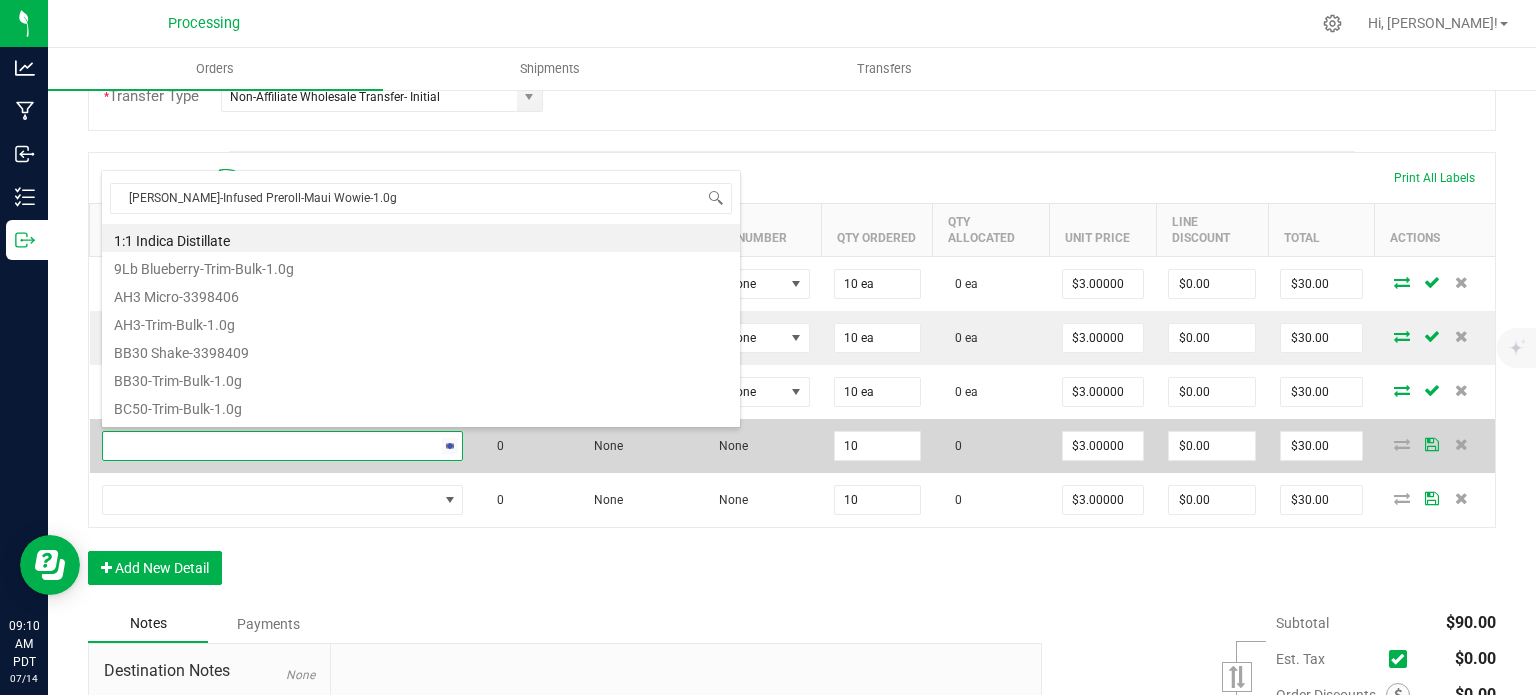 scroll, scrollTop: 99970, scrollLeft: 99704, axis: both 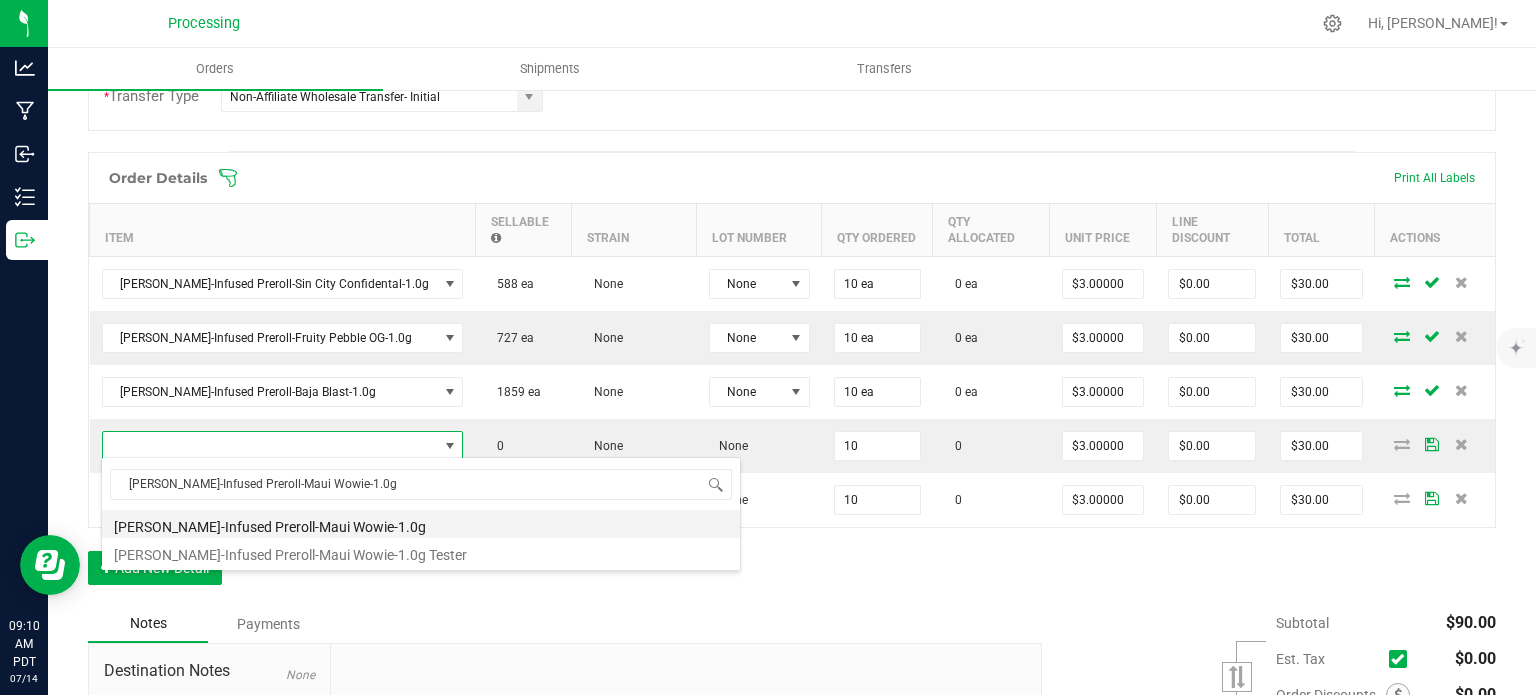 click on "[PERSON_NAME]-Infused Preroll-Maui Wowie-1.0g" at bounding box center (421, 524) 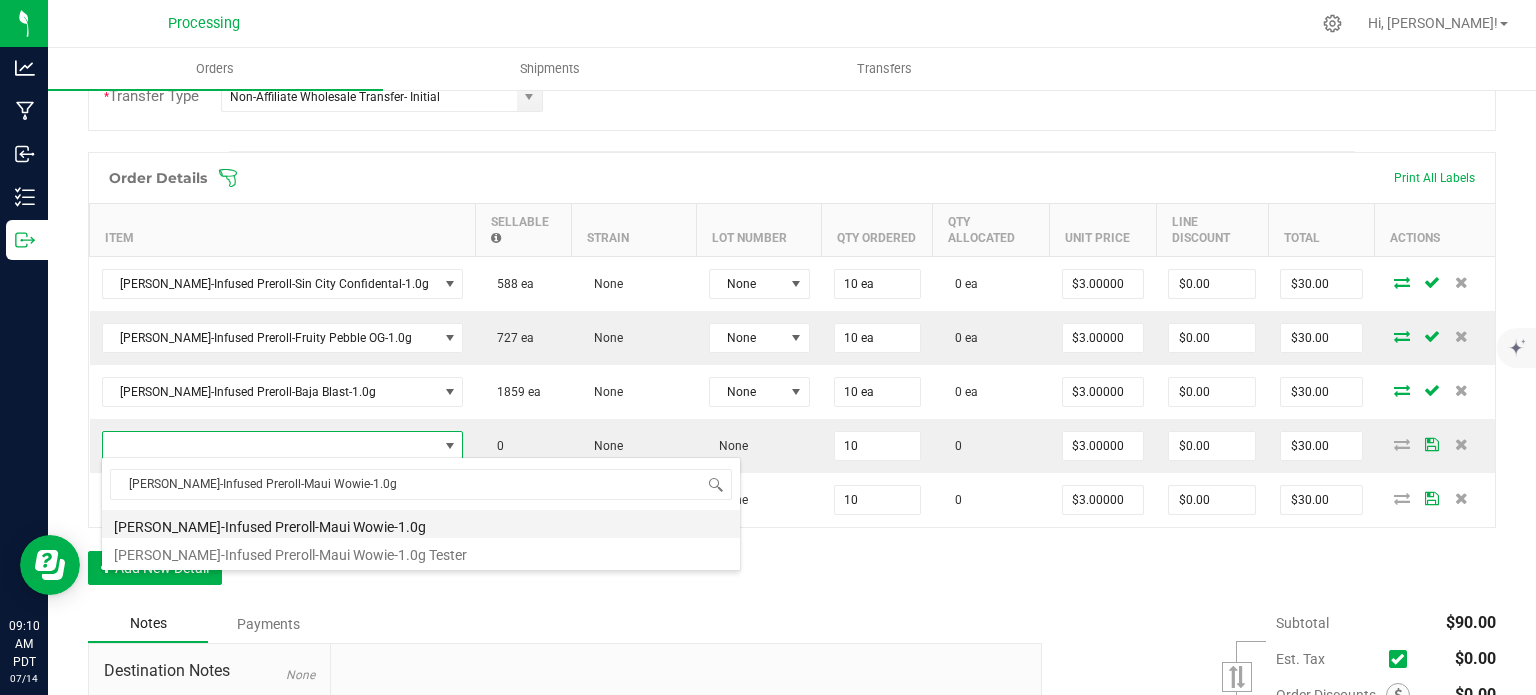 type on "10 ea" 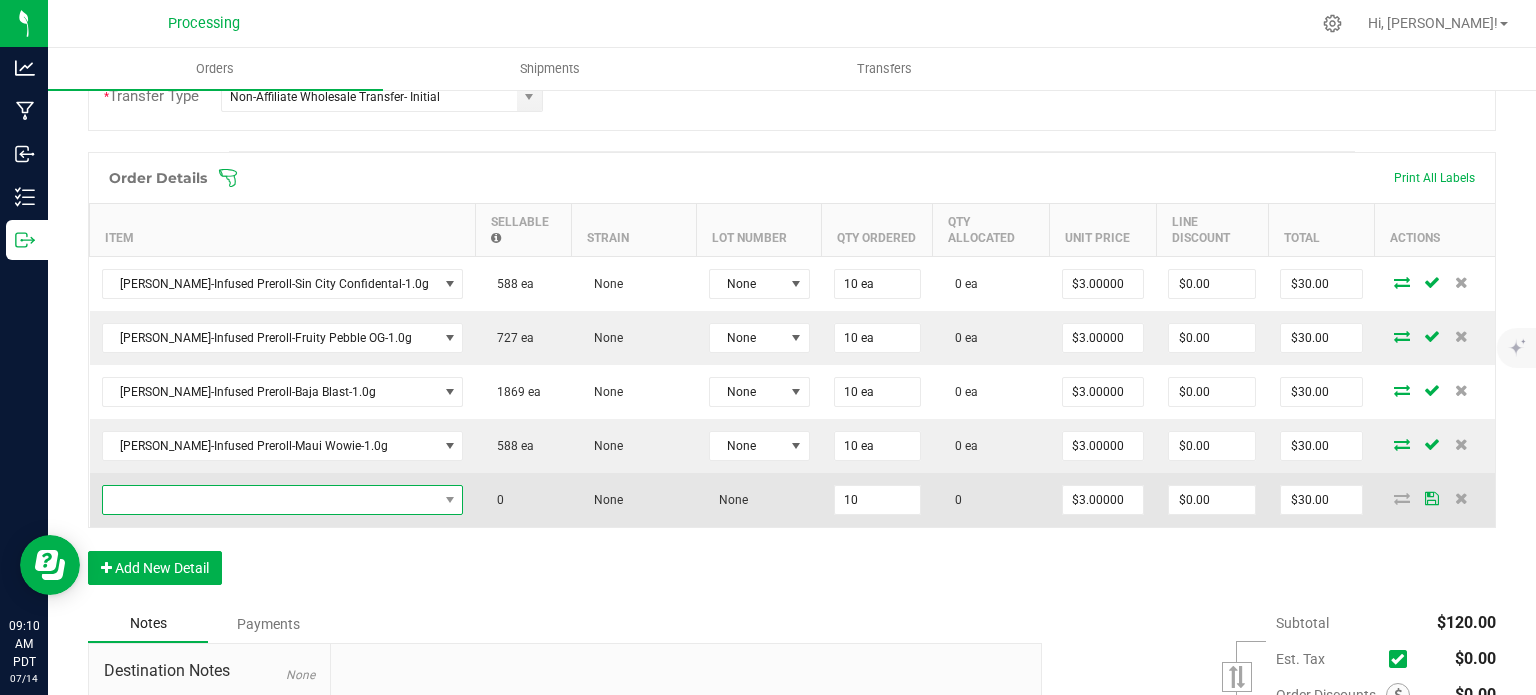 click at bounding box center (270, 500) 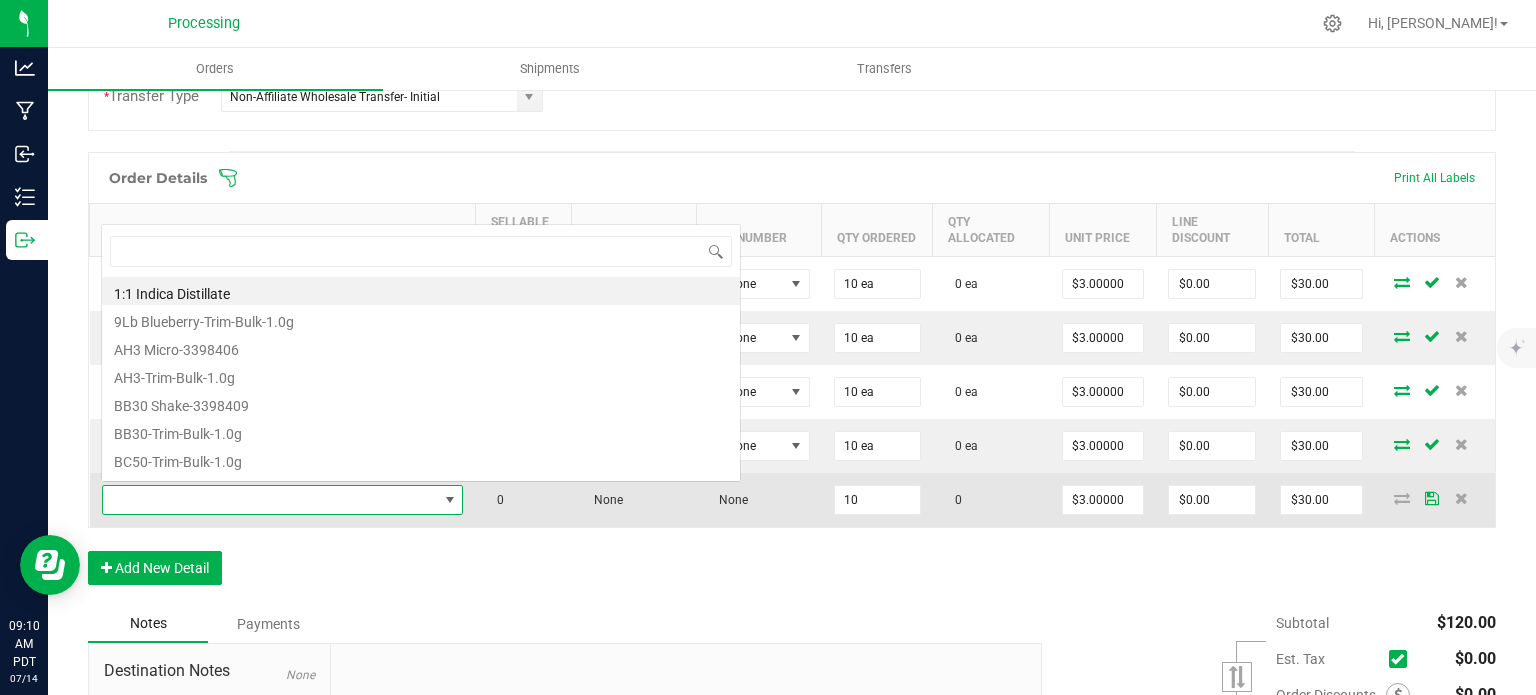 scroll, scrollTop: 0, scrollLeft: 0, axis: both 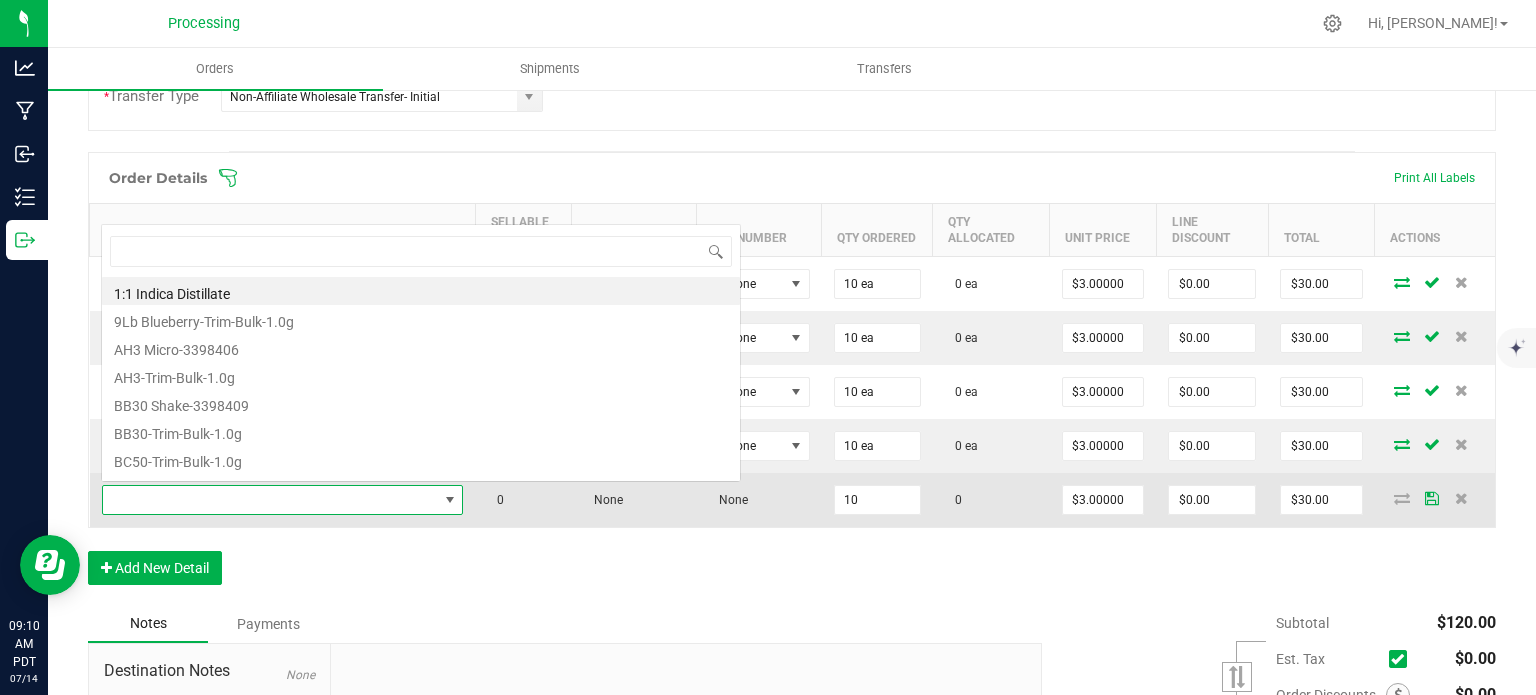 type on "[PERSON_NAME]-Infused Preroll-Mango-1.0g" 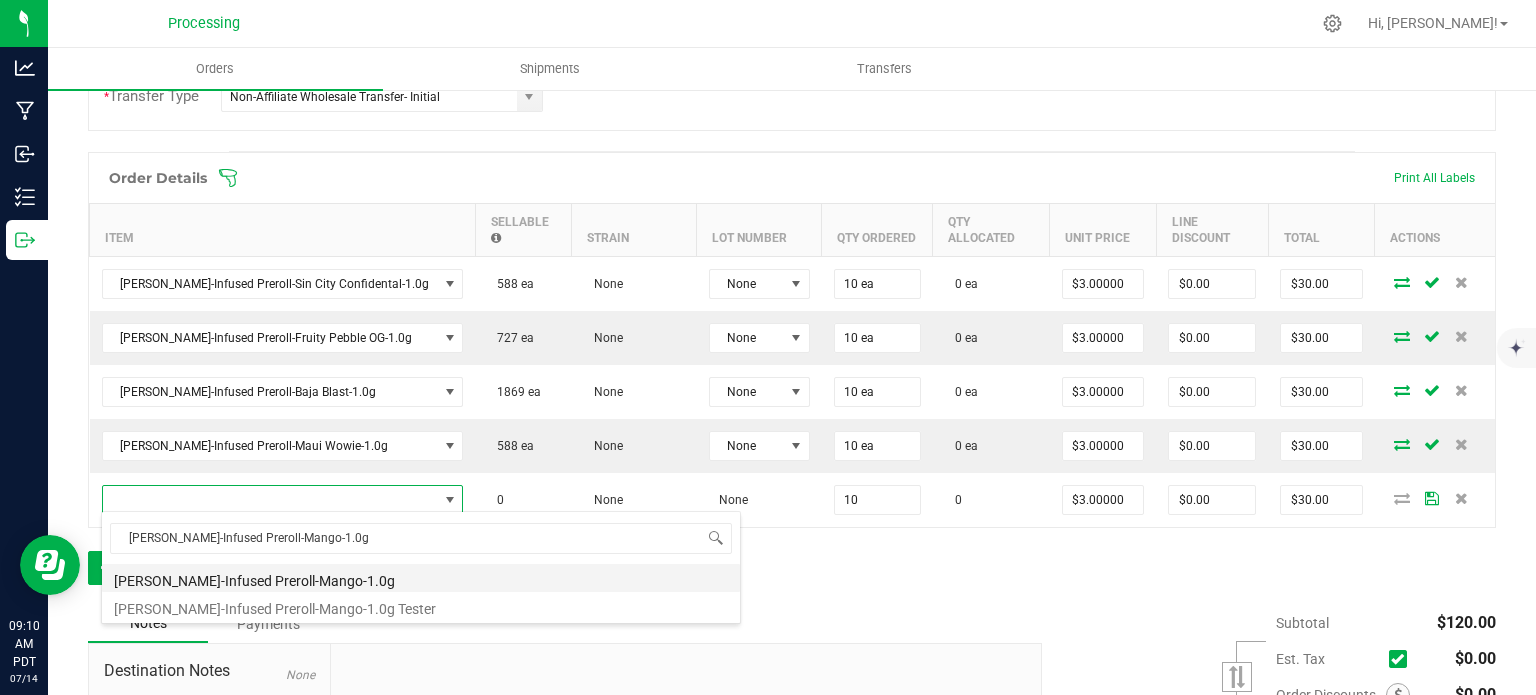 click on "[PERSON_NAME]-Infused Preroll-Mango-1.0g" at bounding box center (421, 578) 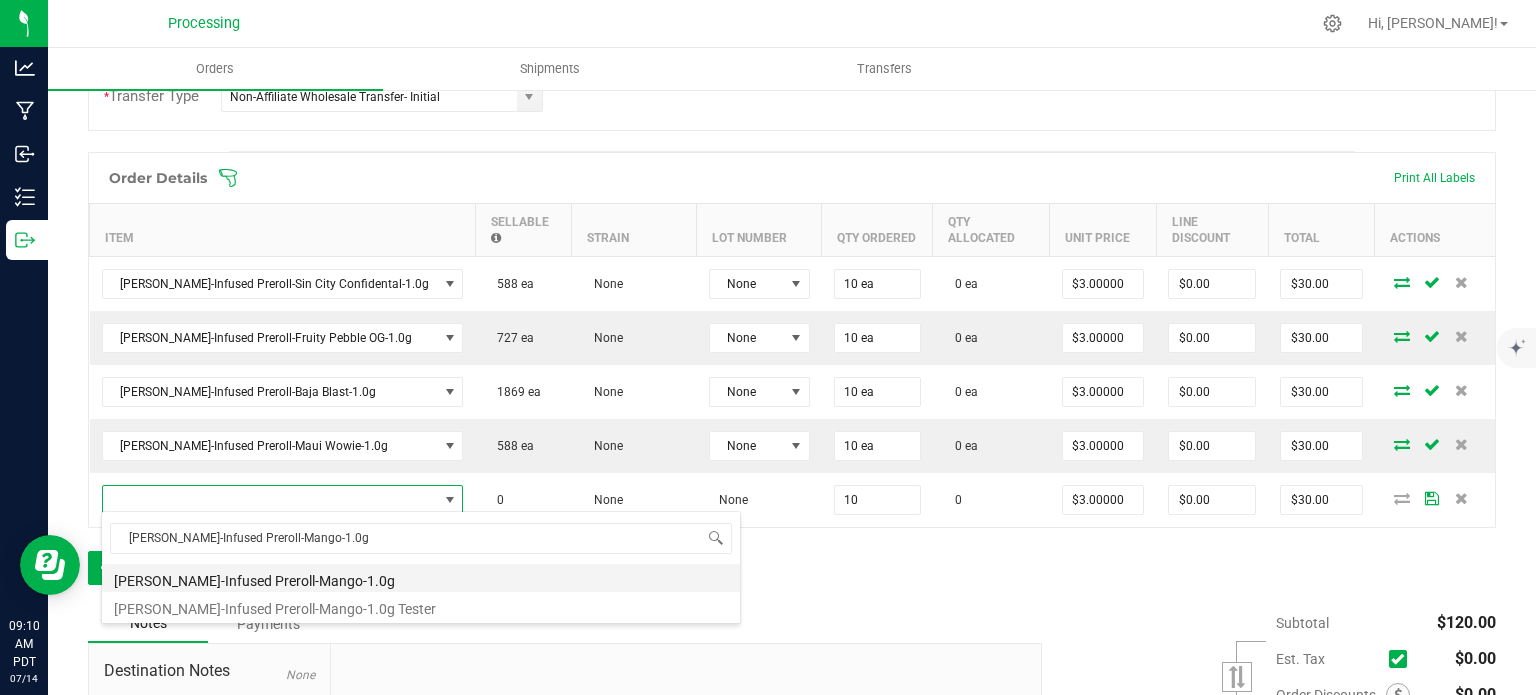 type on "10 ea" 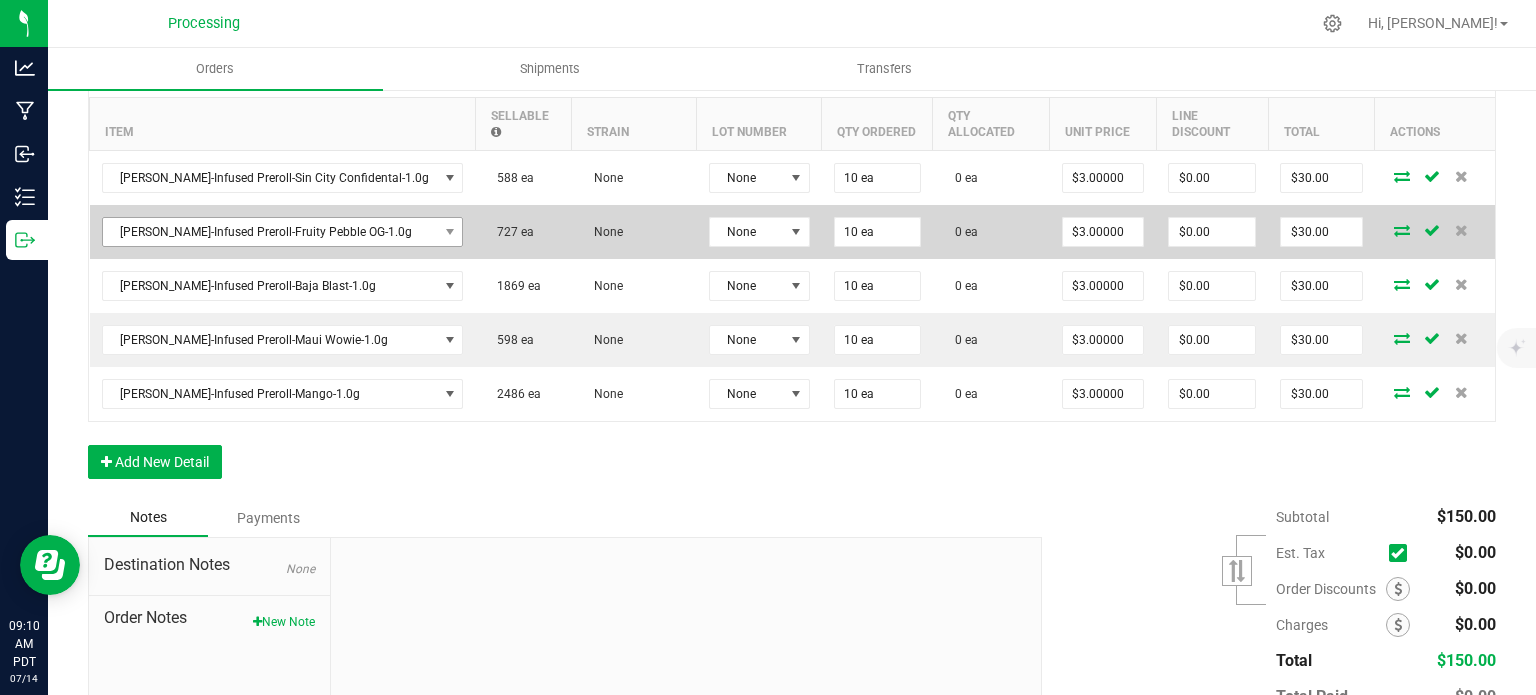 scroll, scrollTop: 732, scrollLeft: 0, axis: vertical 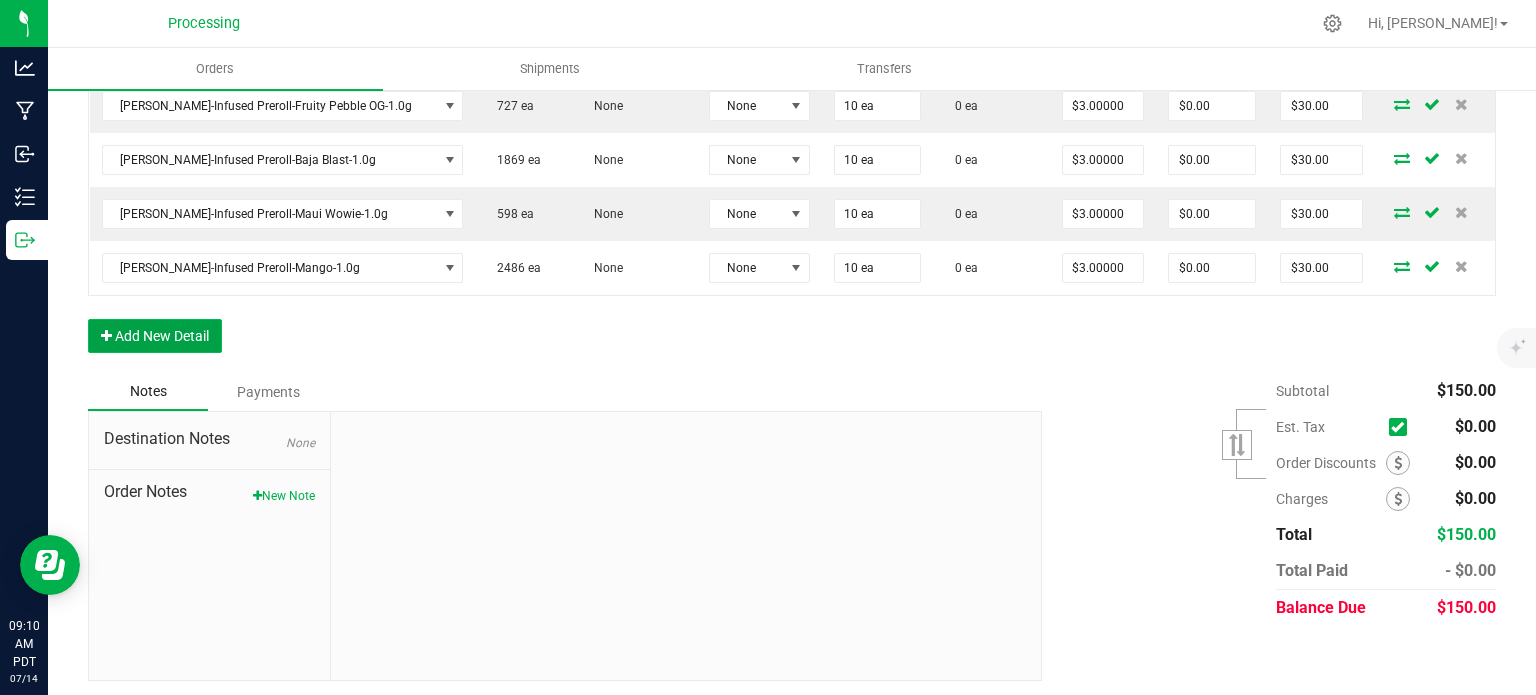 click on "Add New Detail" at bounding box center [155, 336] 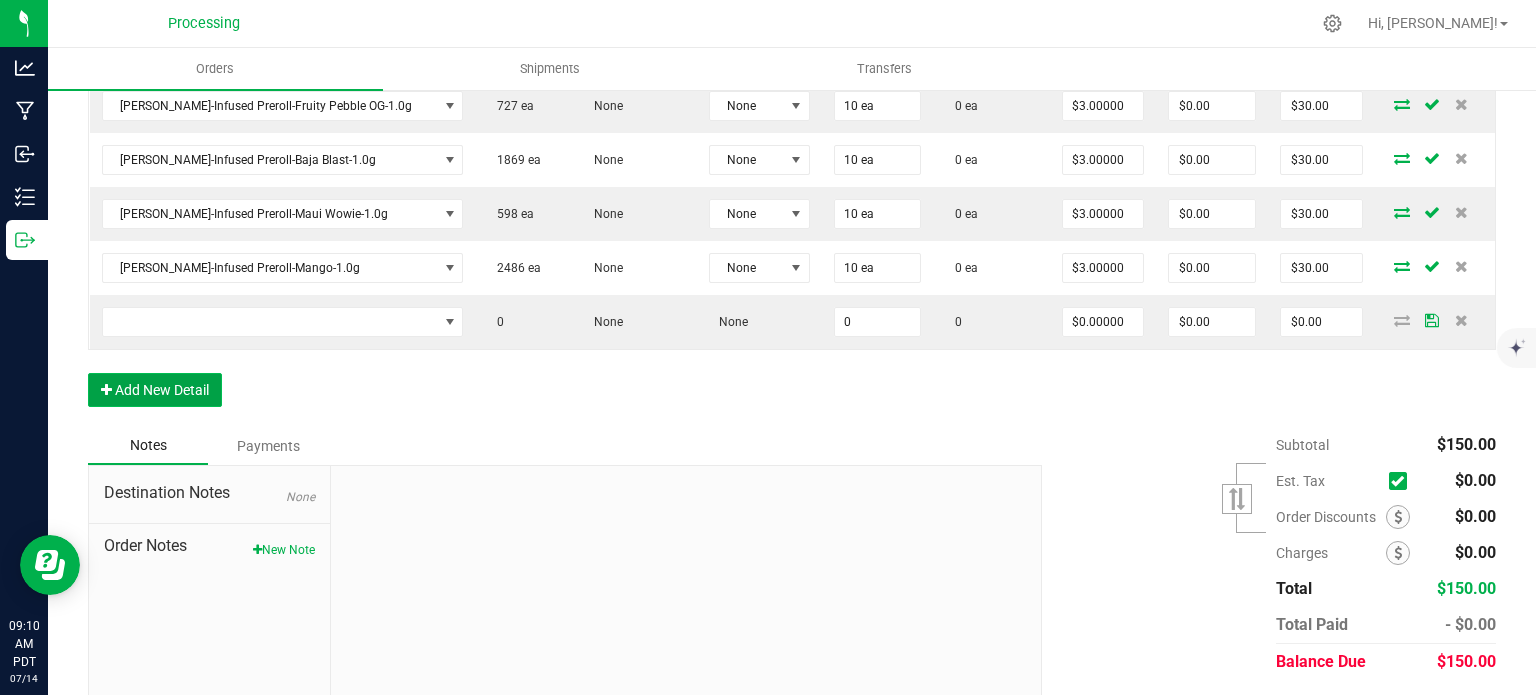 click on "Add New Detail" at bounding box center [155, 390] 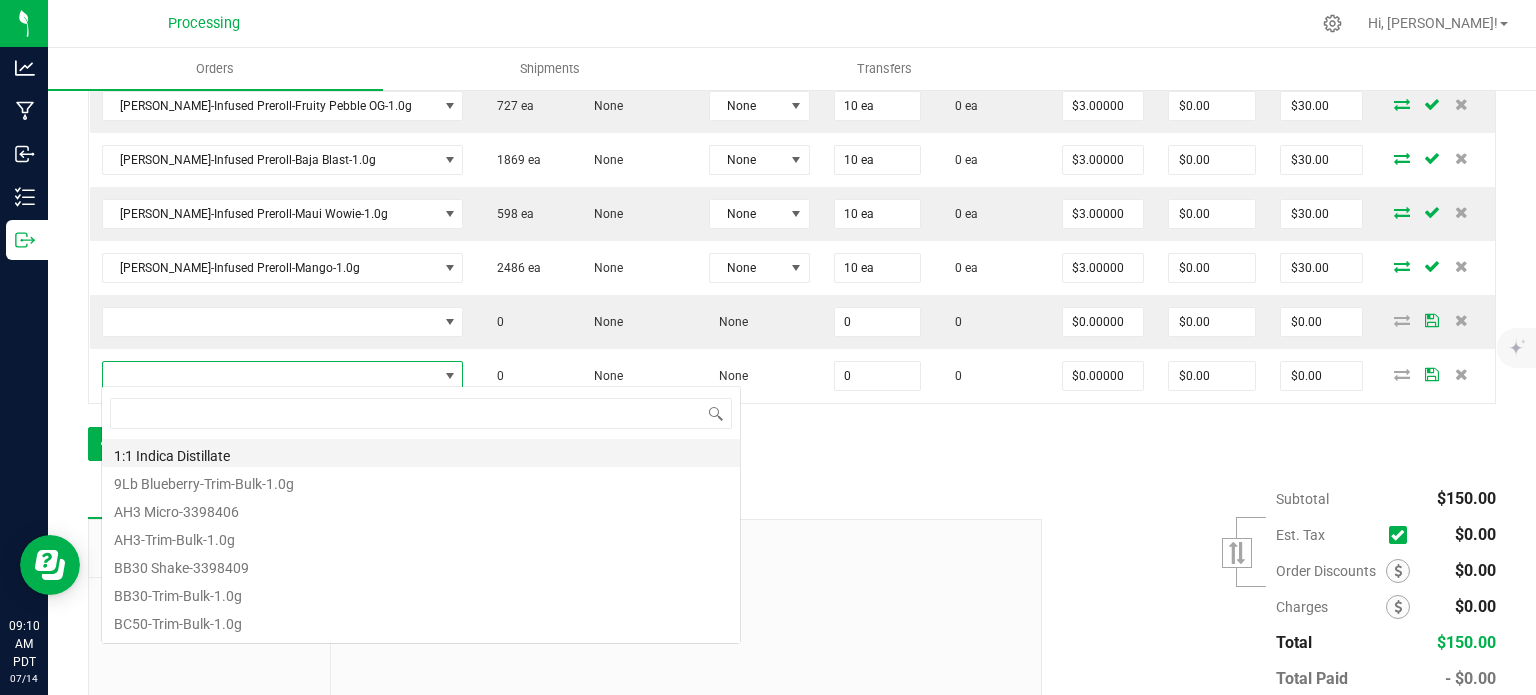 scroll, scrollTop: 99970, scrollLeft: 99704, axis: both 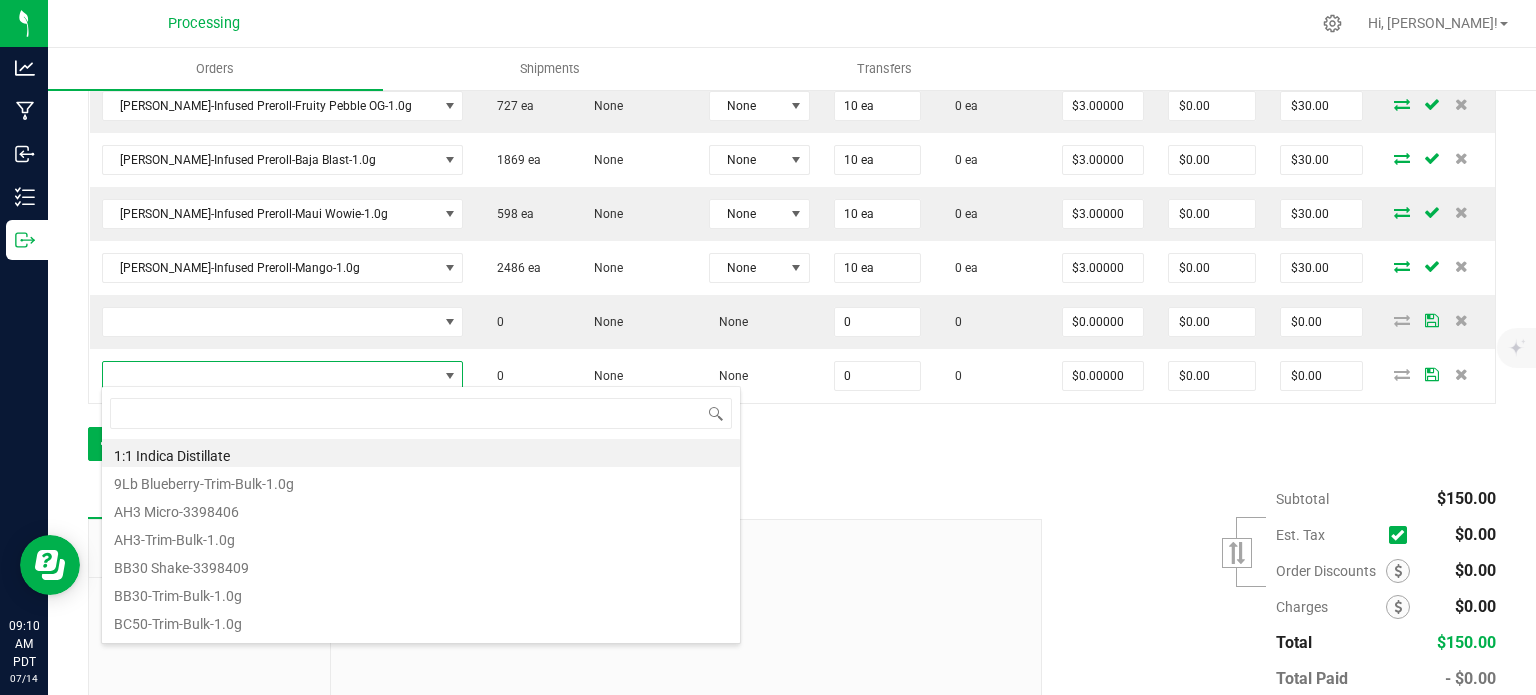 click on "Back to Orders
Order details   Export PDF   Done Editing   Order #   00000052   Status   Created   Order Date   [DATE] 9:08 AM PDT   Payment Status   Awaiting Payment   Invoice Date  [DATE]  Requested Delivery Date  [DATE]  Payment Terms  Net 30  Edit   Customer PO   Sales Rep  None *  Transfer Type  Non-Affiliate Wholesale Transfer- Initial  Destination DBA  Curaleaf Dispensaries (NLV) (3351)  Edit   Order Total   $150.00   License #   21012999822242883351   License Expiration   Address  Tryke Companies So NV [STREET_ADDRESS]  Contact   Distributor  Nabisix LLC  Ref Field 1   Ref Field 2   Ref Field 3
Order Details Print All Labels Item  Sellable  Strain  Lot Number  Qty Ordered Qty Allocated Unit Price Line Discount Total Actions 0 0" at bounding box center (792, 82) 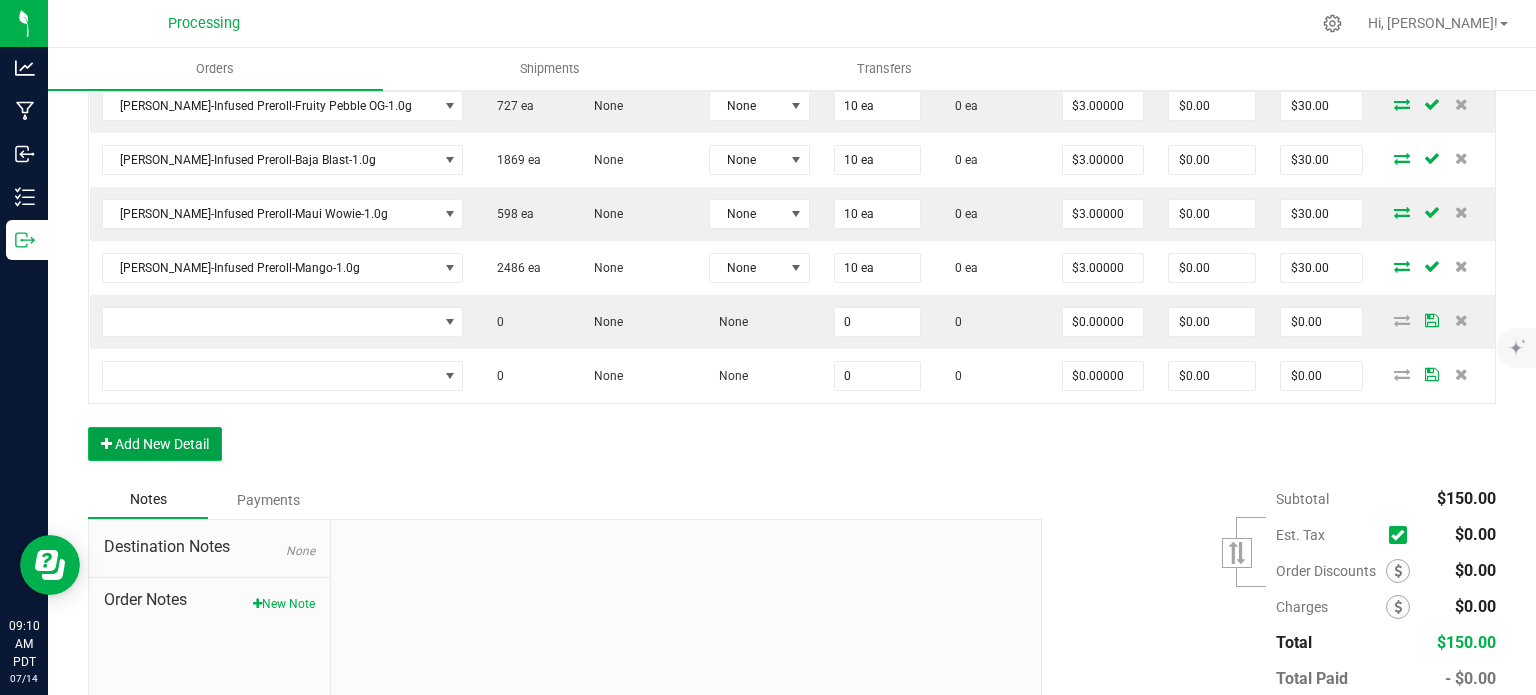 click at bounding box center [106, 444] 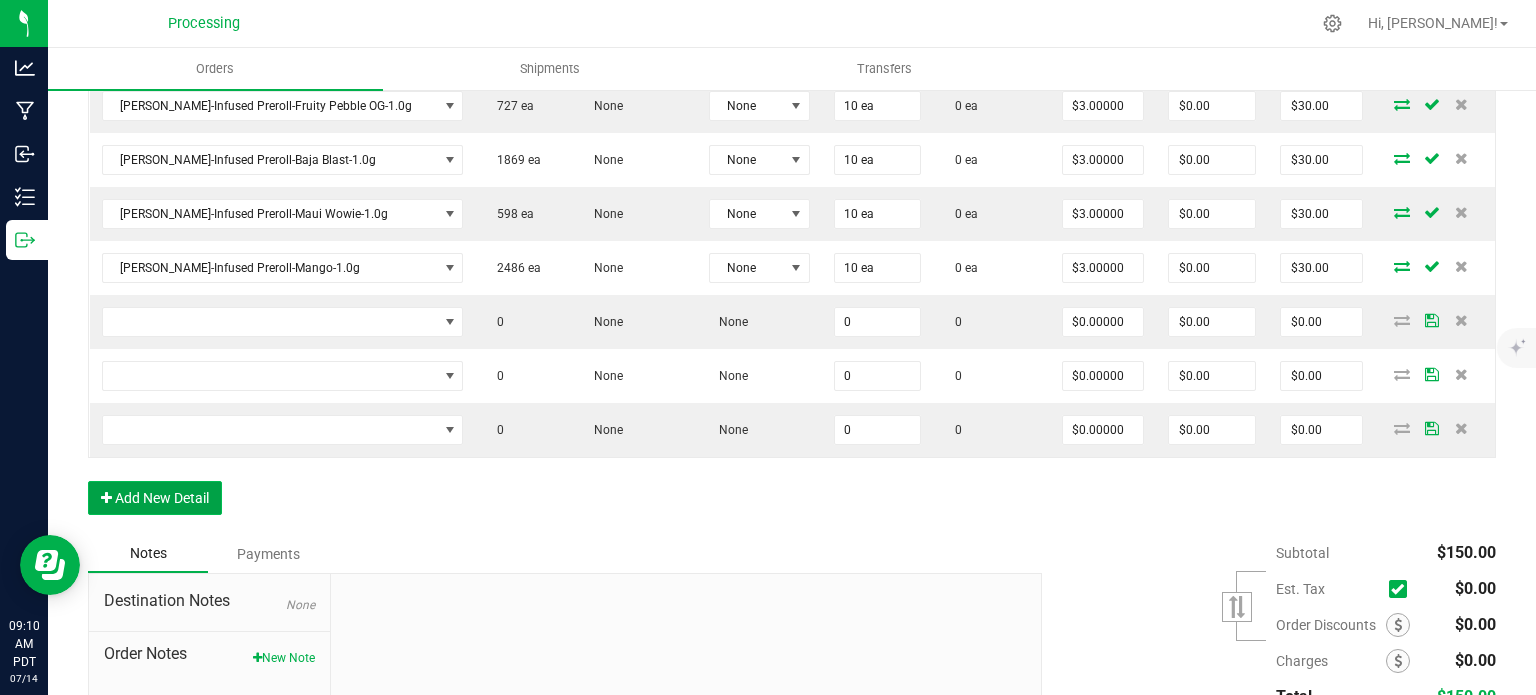 click on "Add New Detail" at bounding box center (155, 498) 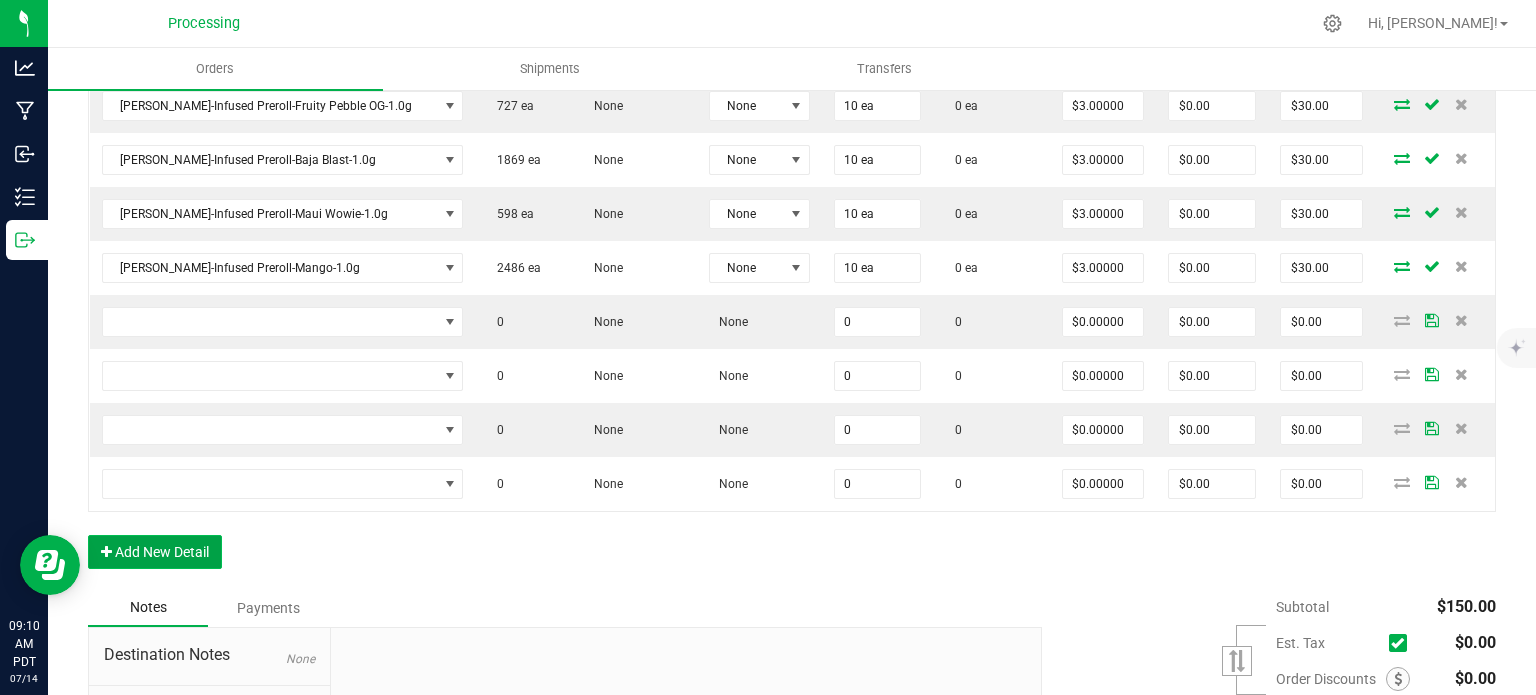 click on "Add New Detail" at bounding box center [155, 552] 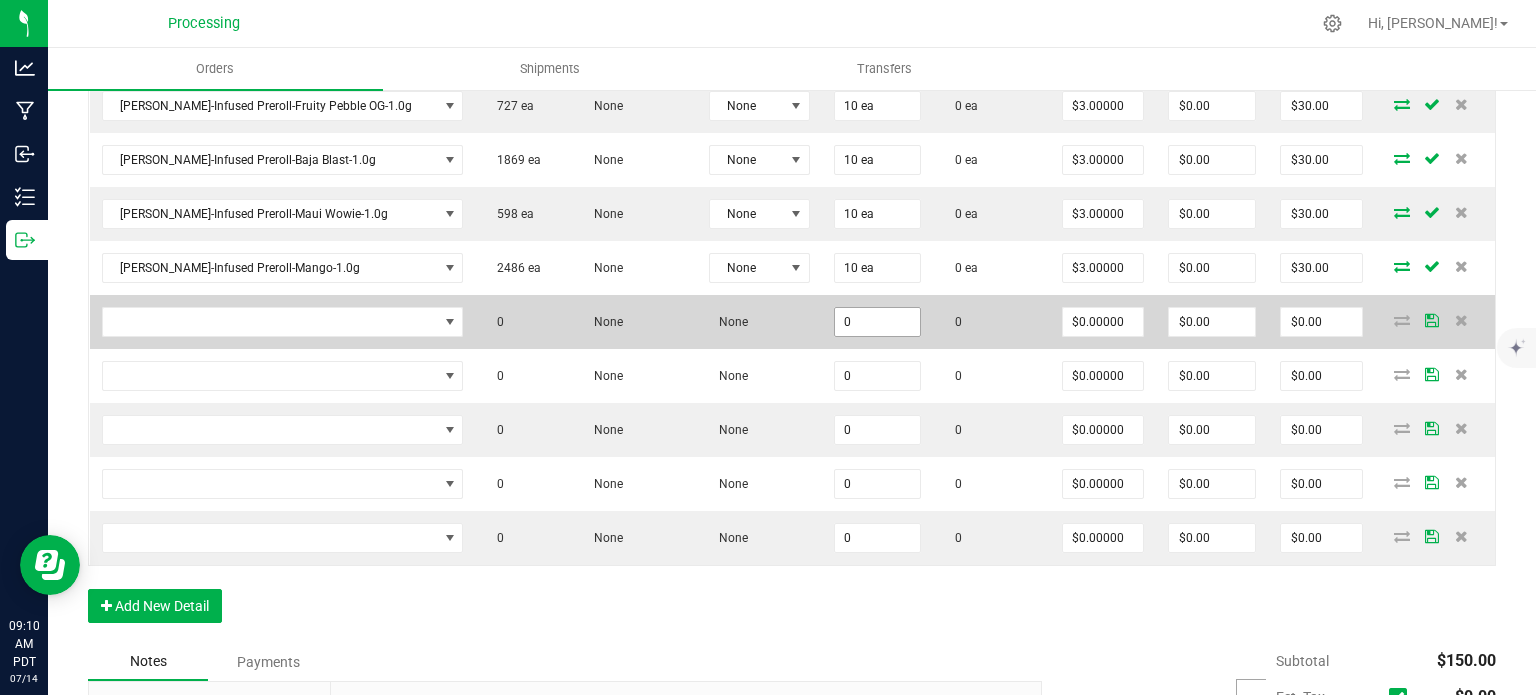 click on "0" at bounding box center [877, 322] 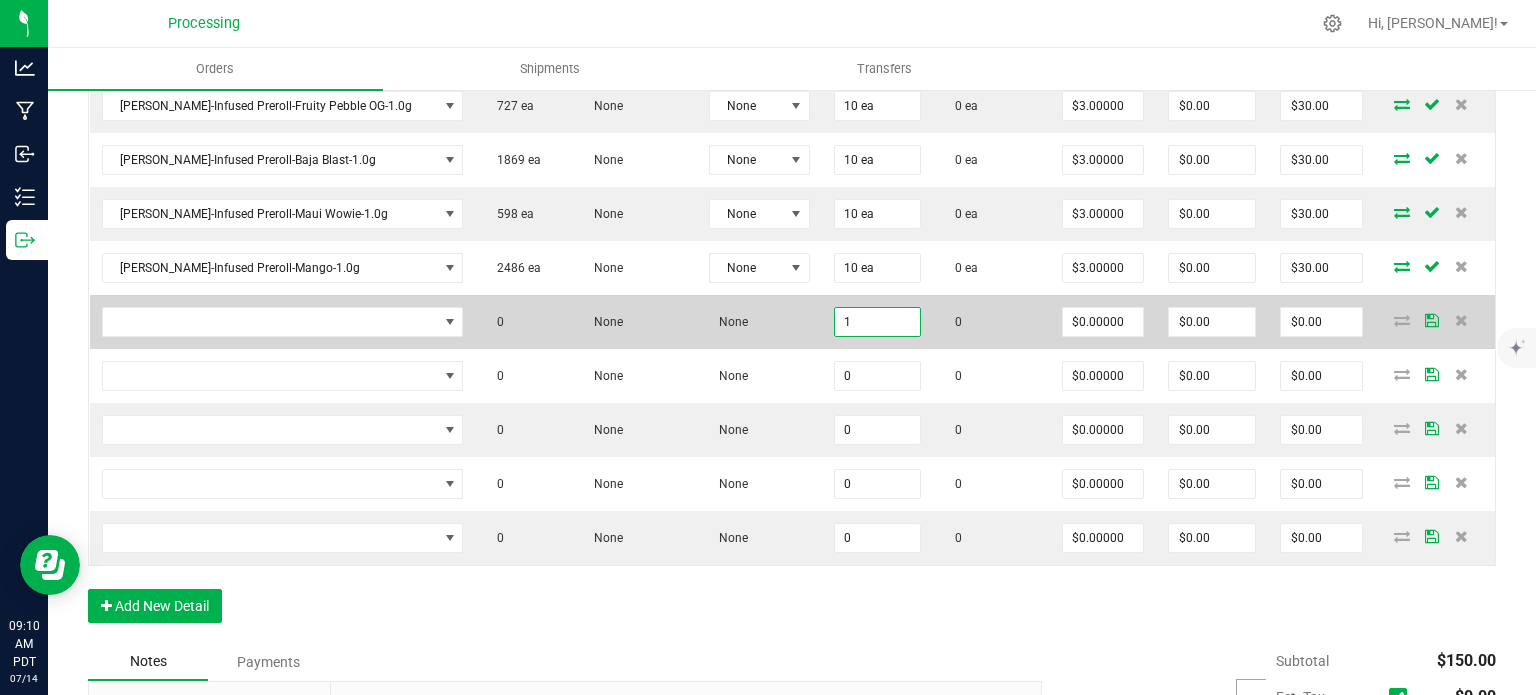 click on "1" at bounding box center (877, 322) 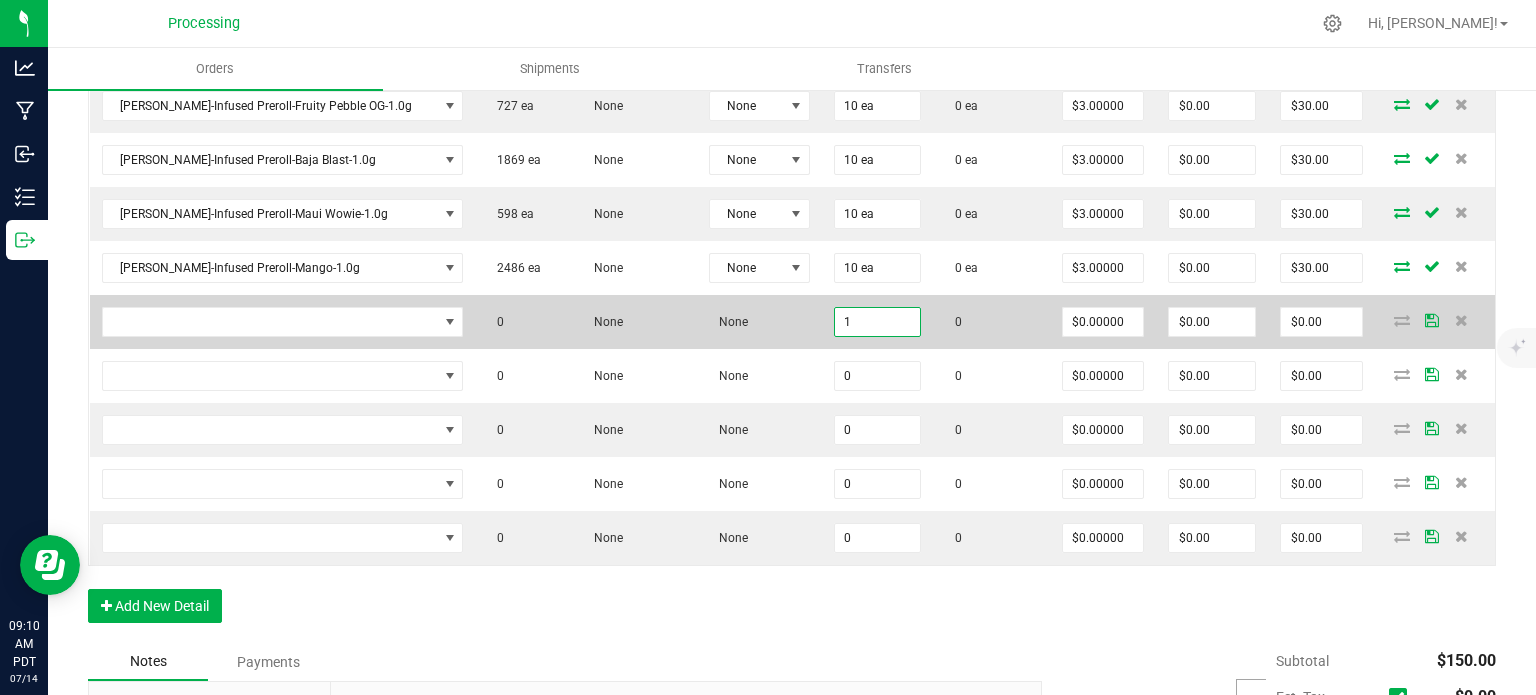 type on "0" 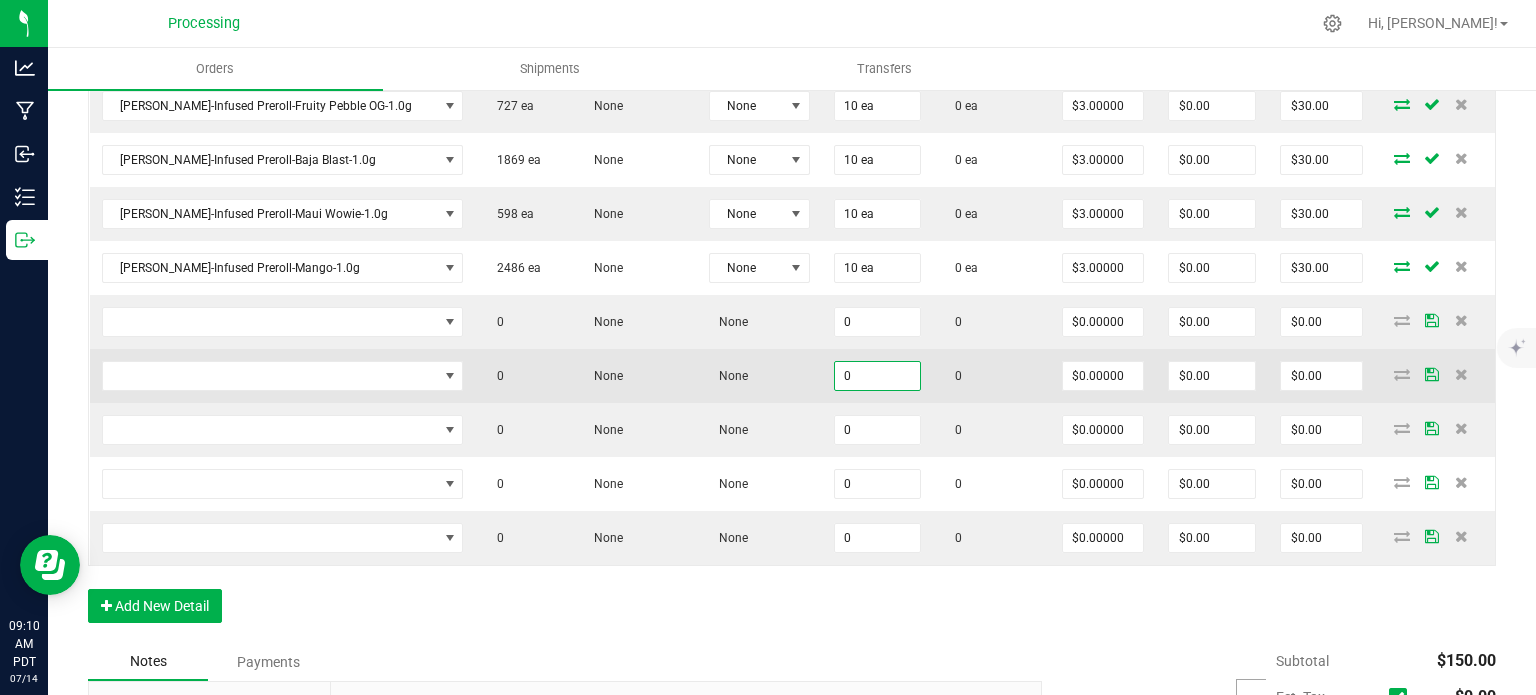 click on "0" at bounding box center (877, 376) 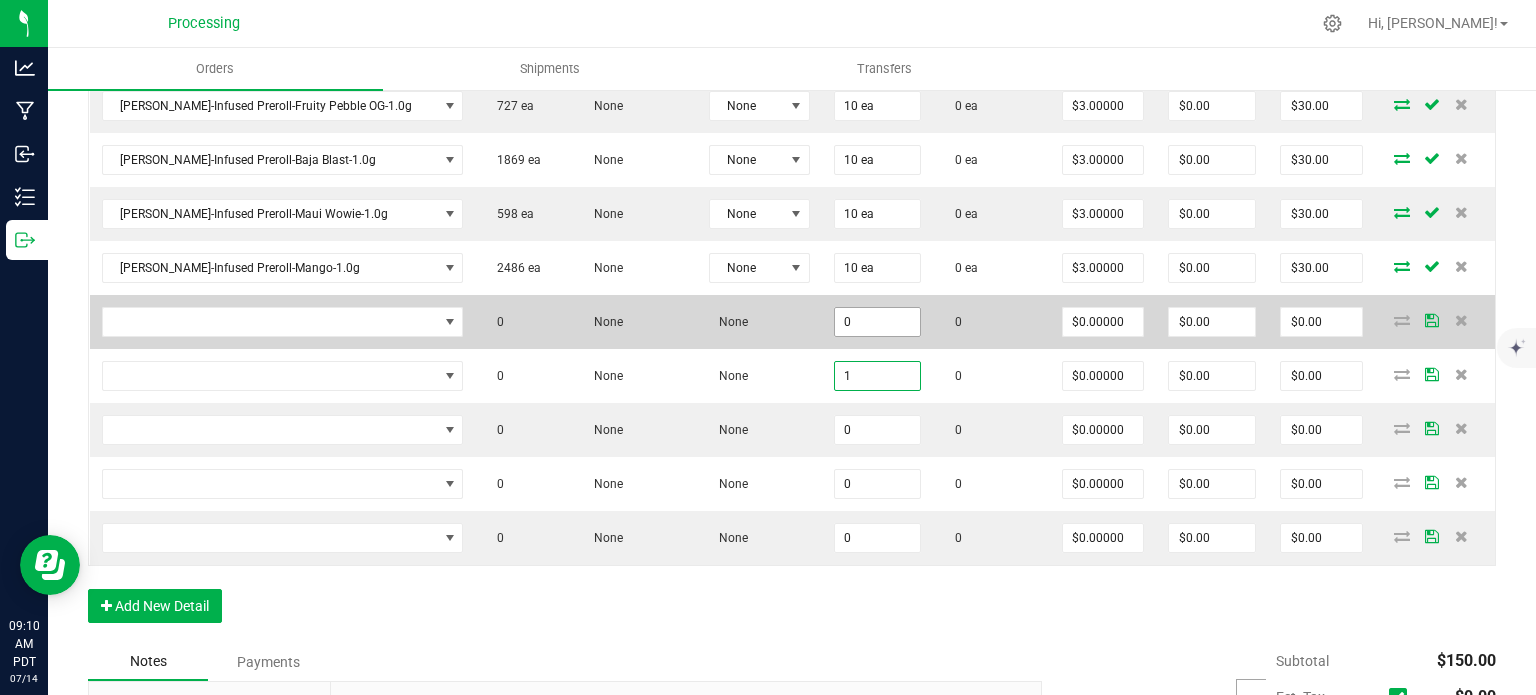 type on "1" 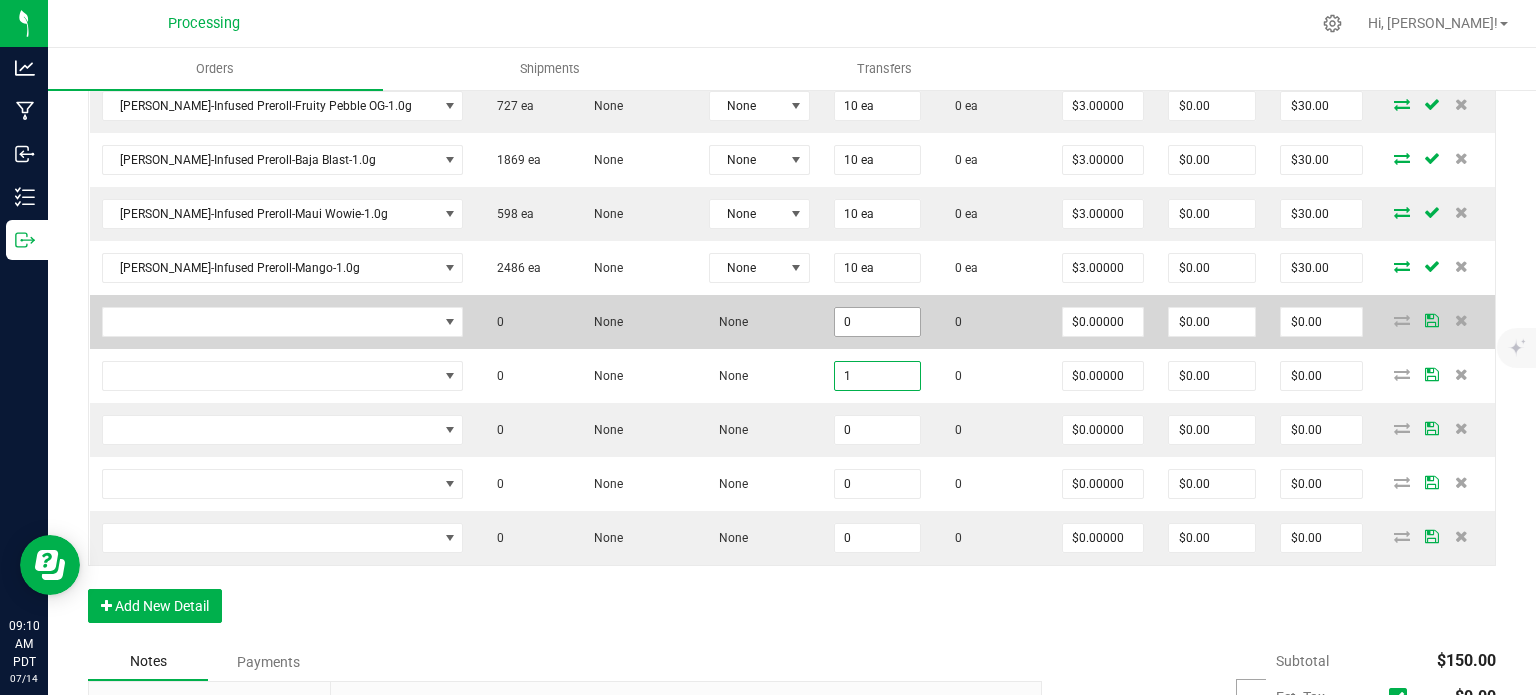 click on "0" at bounding box center [877, 52] 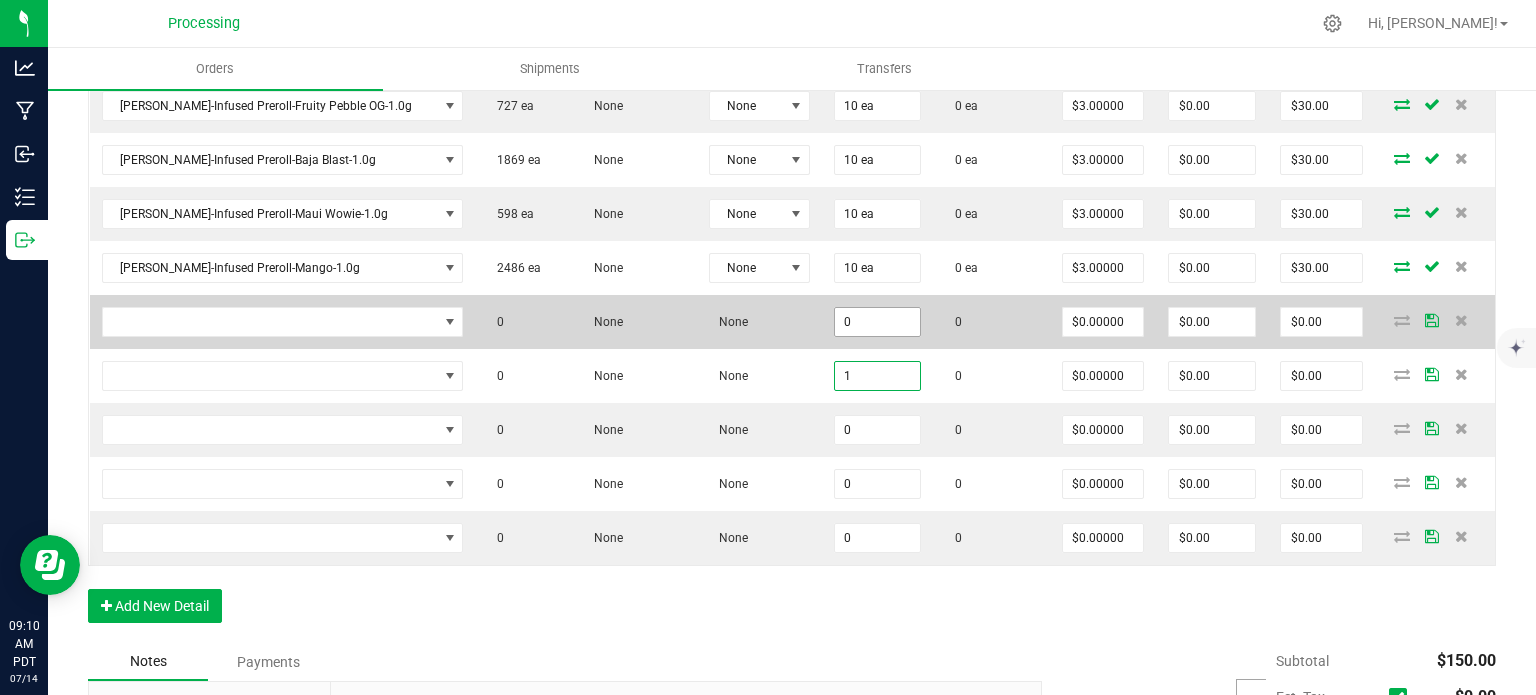 click on "0" at bounding box center [877, 52] 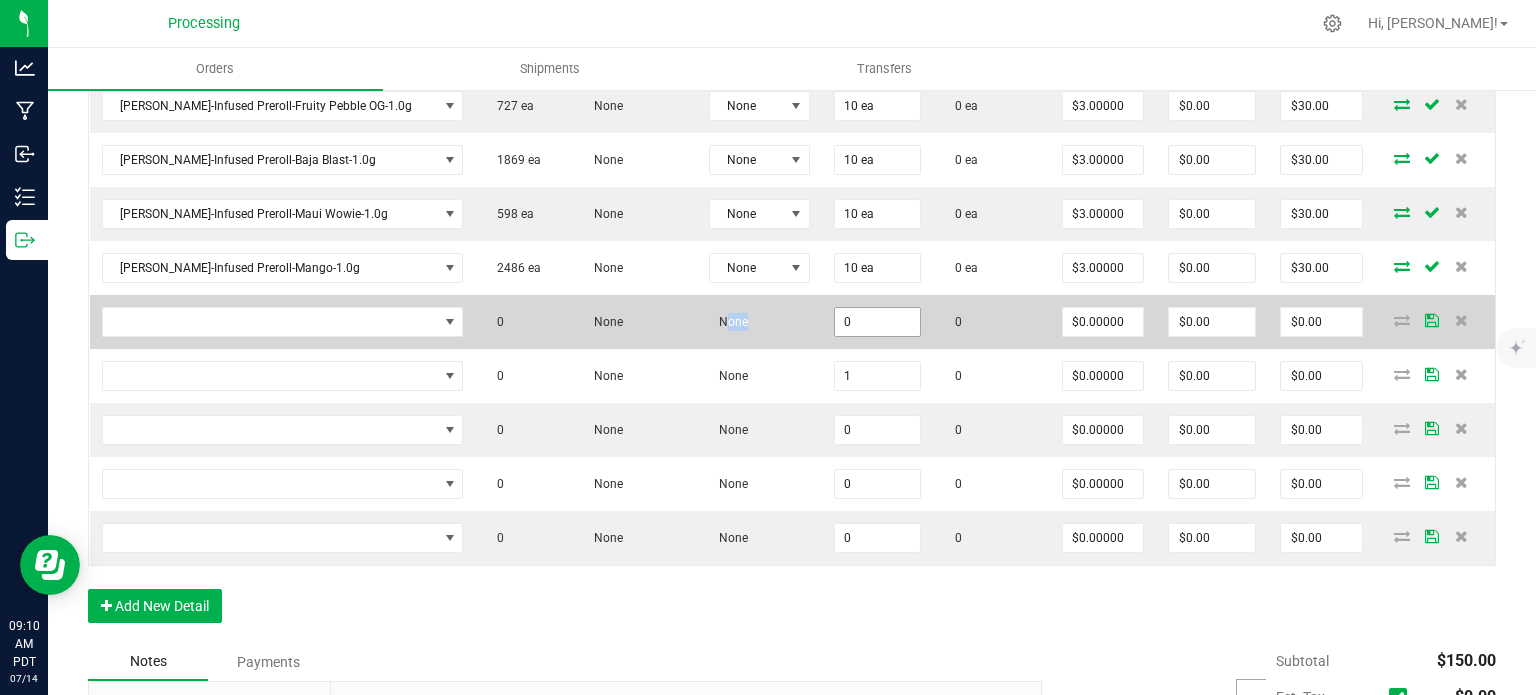 click on "0" at bounding box center (877, 322) 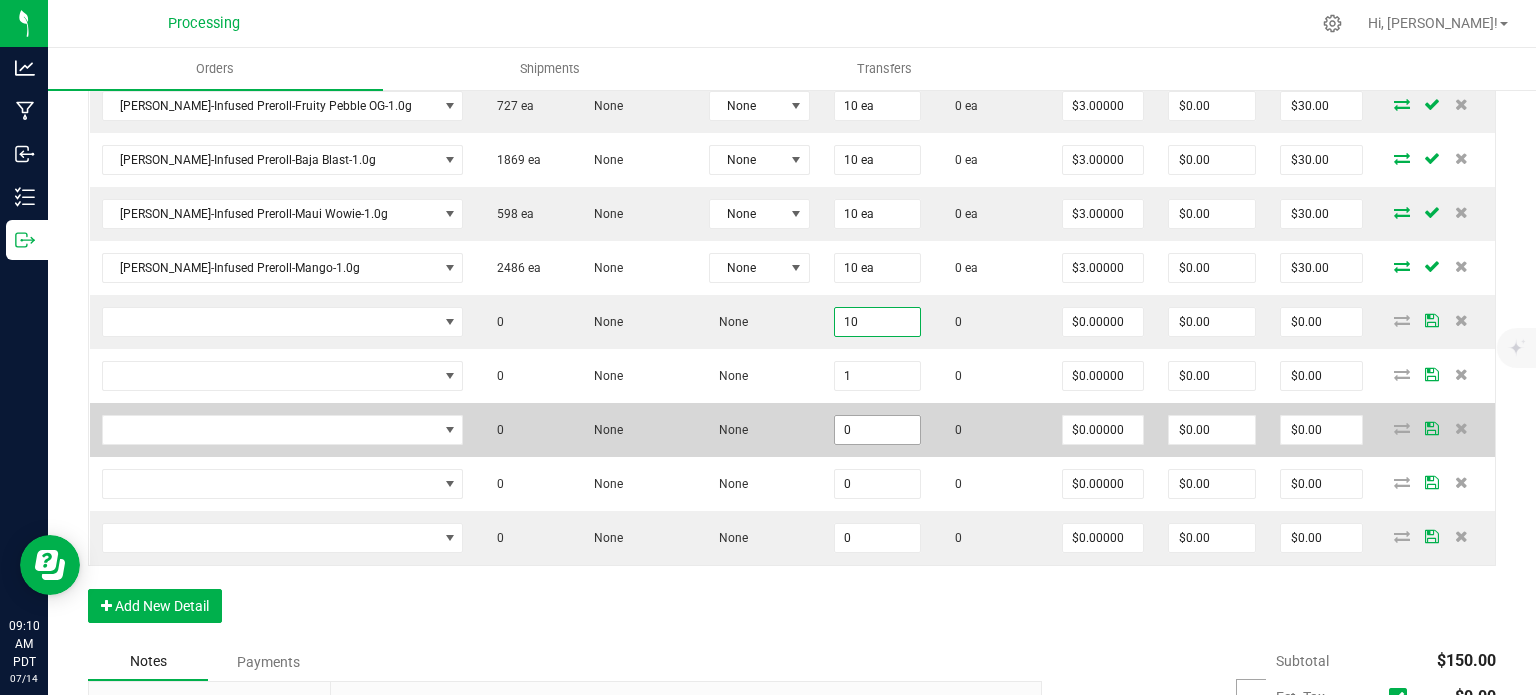 type on "10" 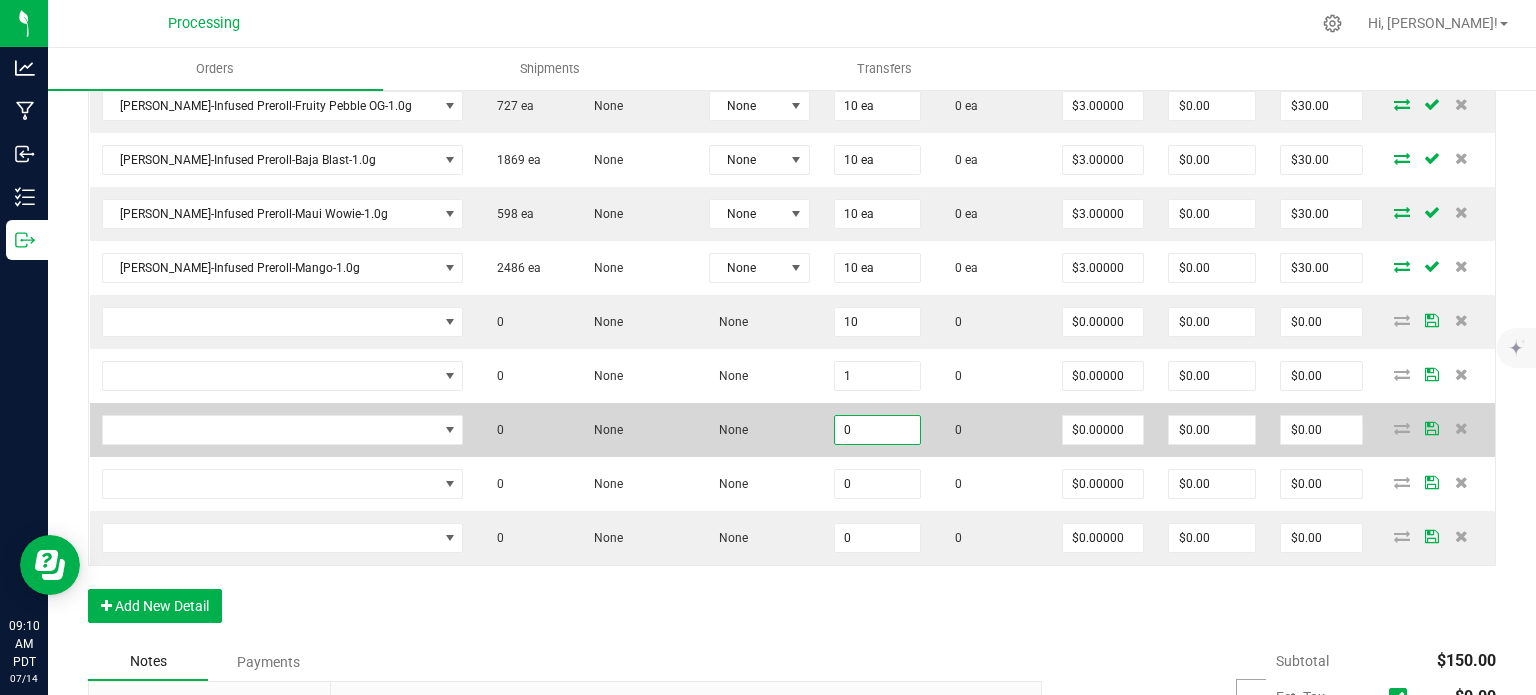 click on "0" at bounding box center (877, 430) 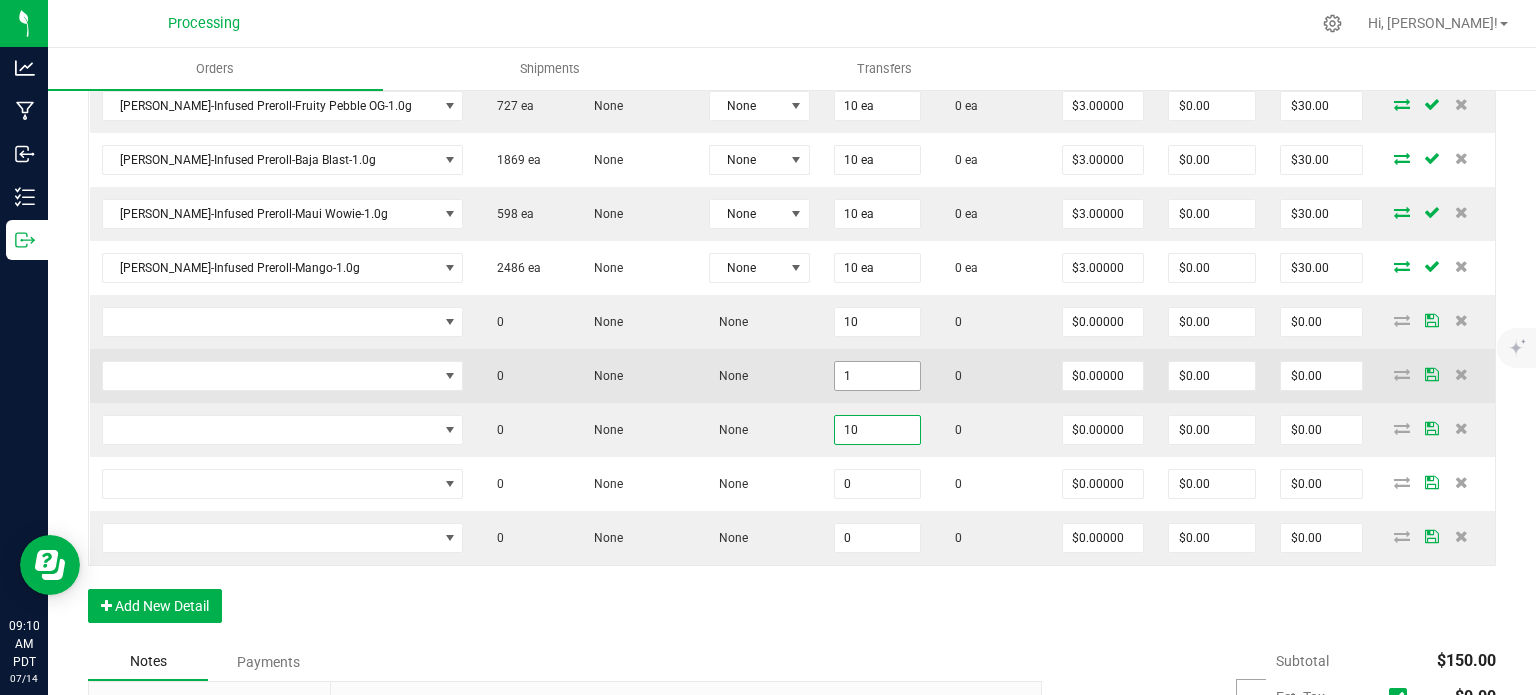 type on "10" 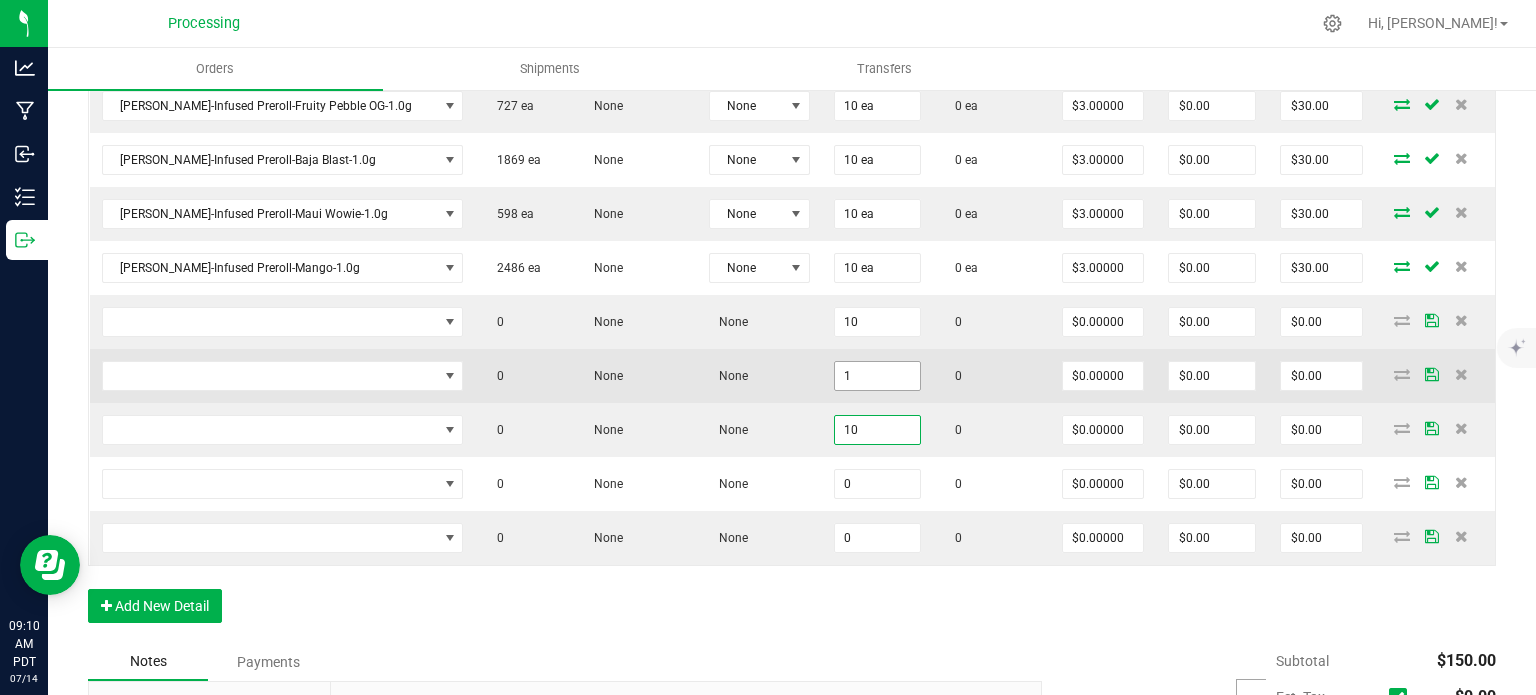 click on "1" at bounding box center [877, 376] 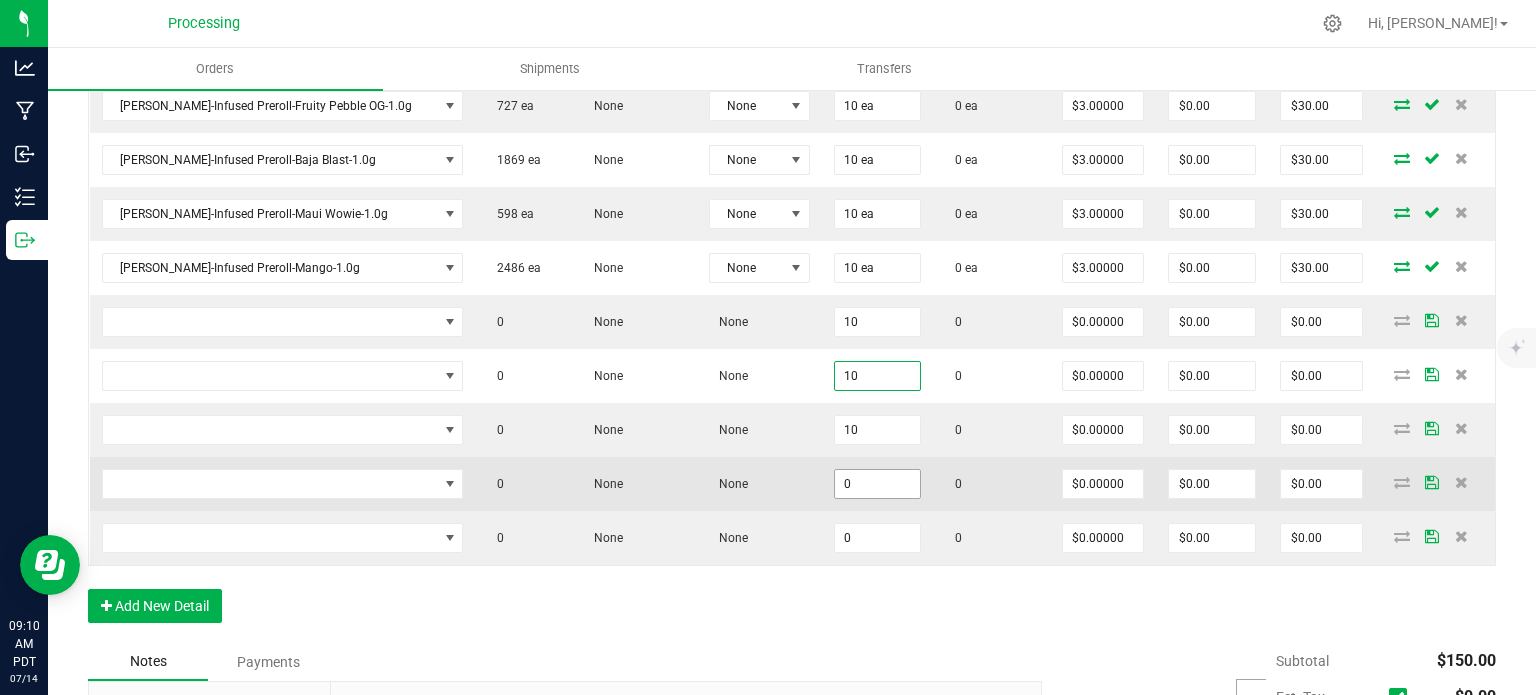 type on "10" 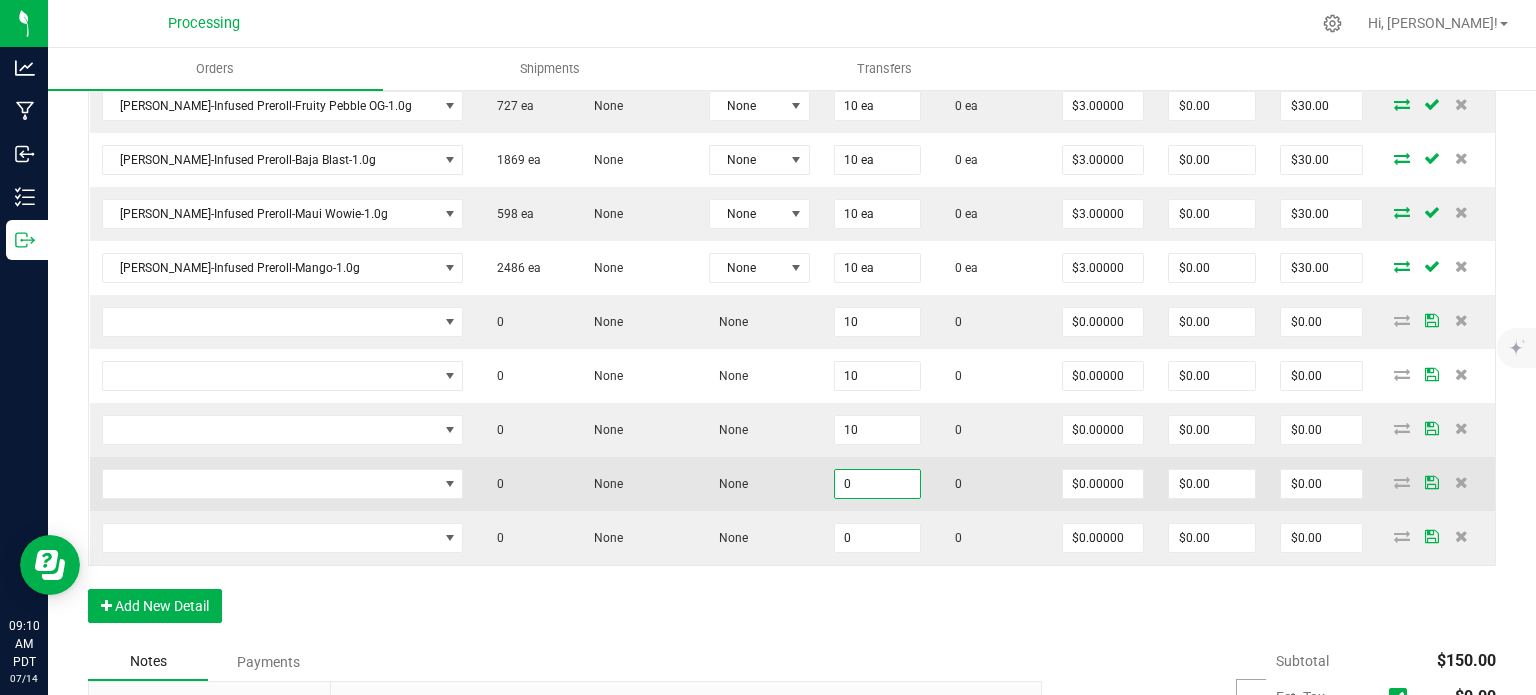 click on "0" at bounding box center [877, 484] 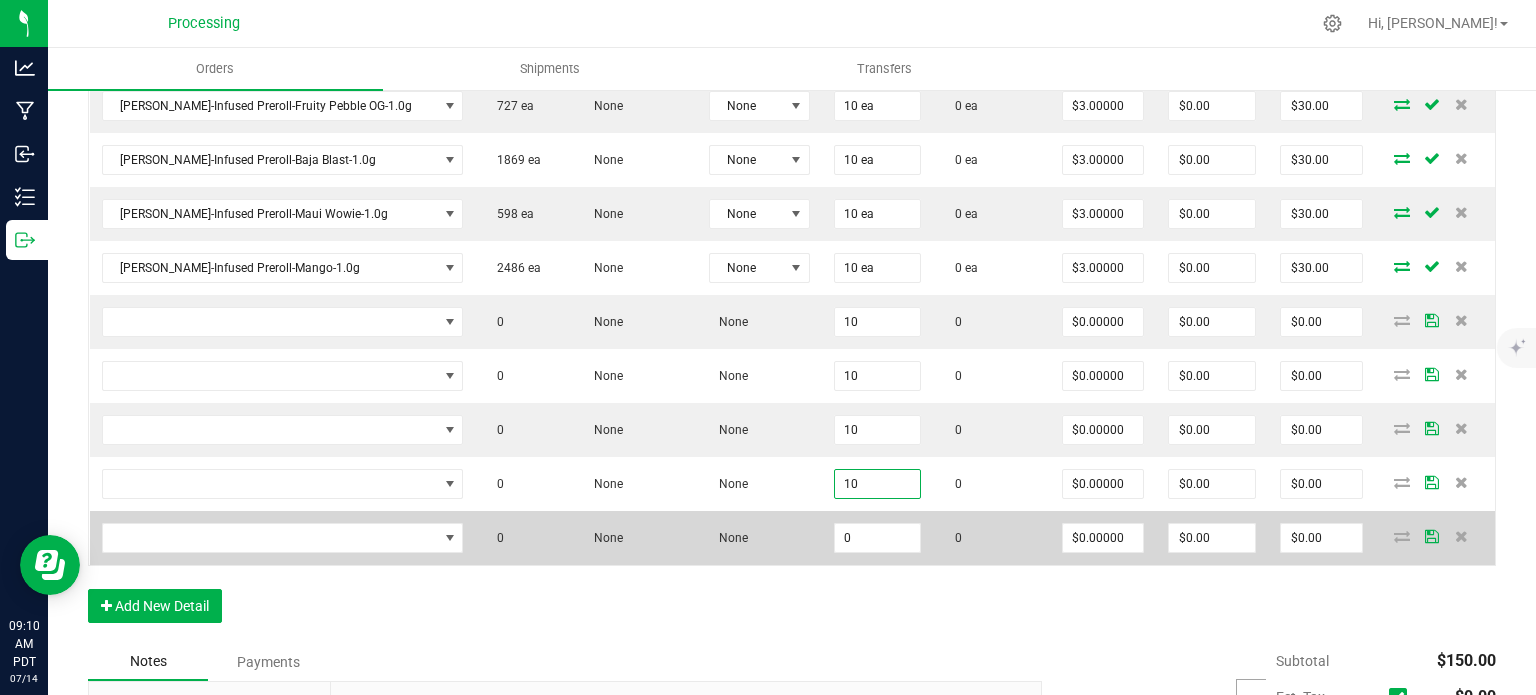 type on "10" 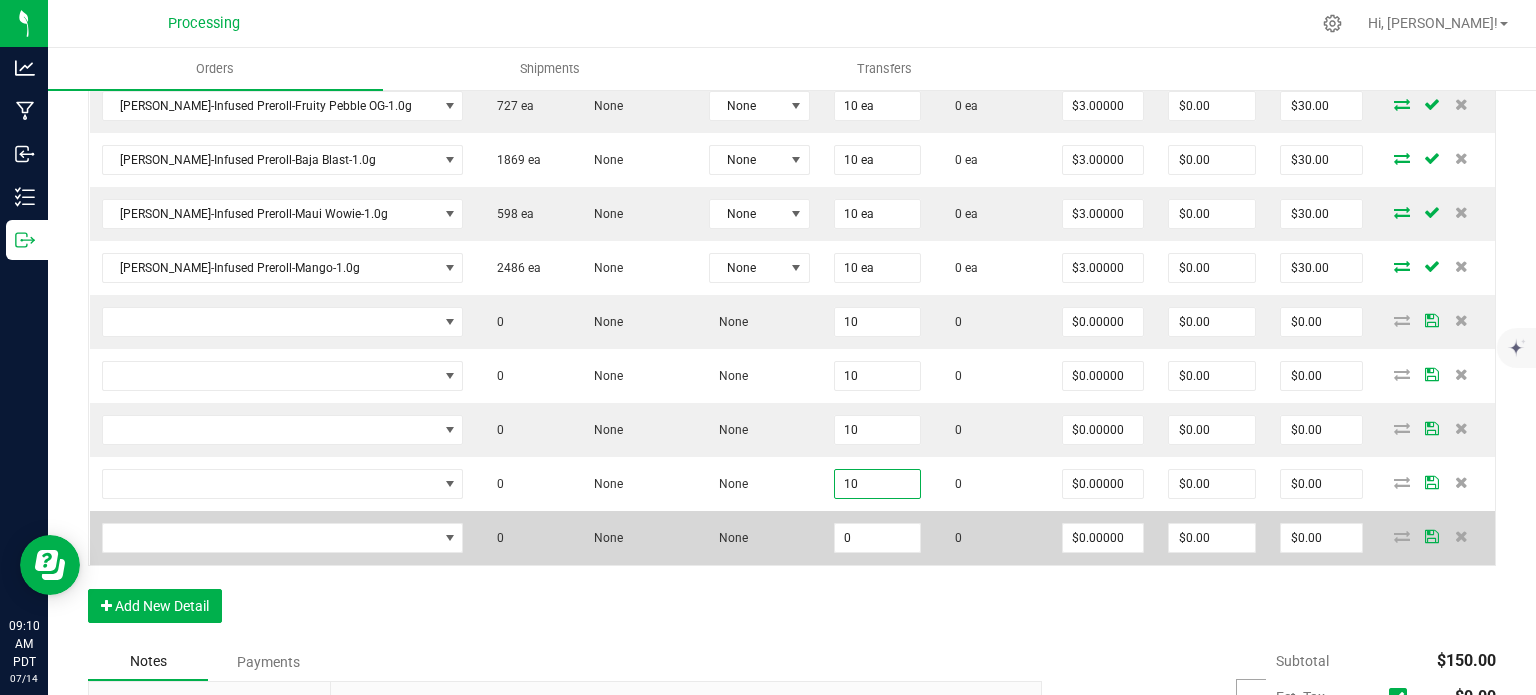 click on "0" at bounding box center (877, 538) 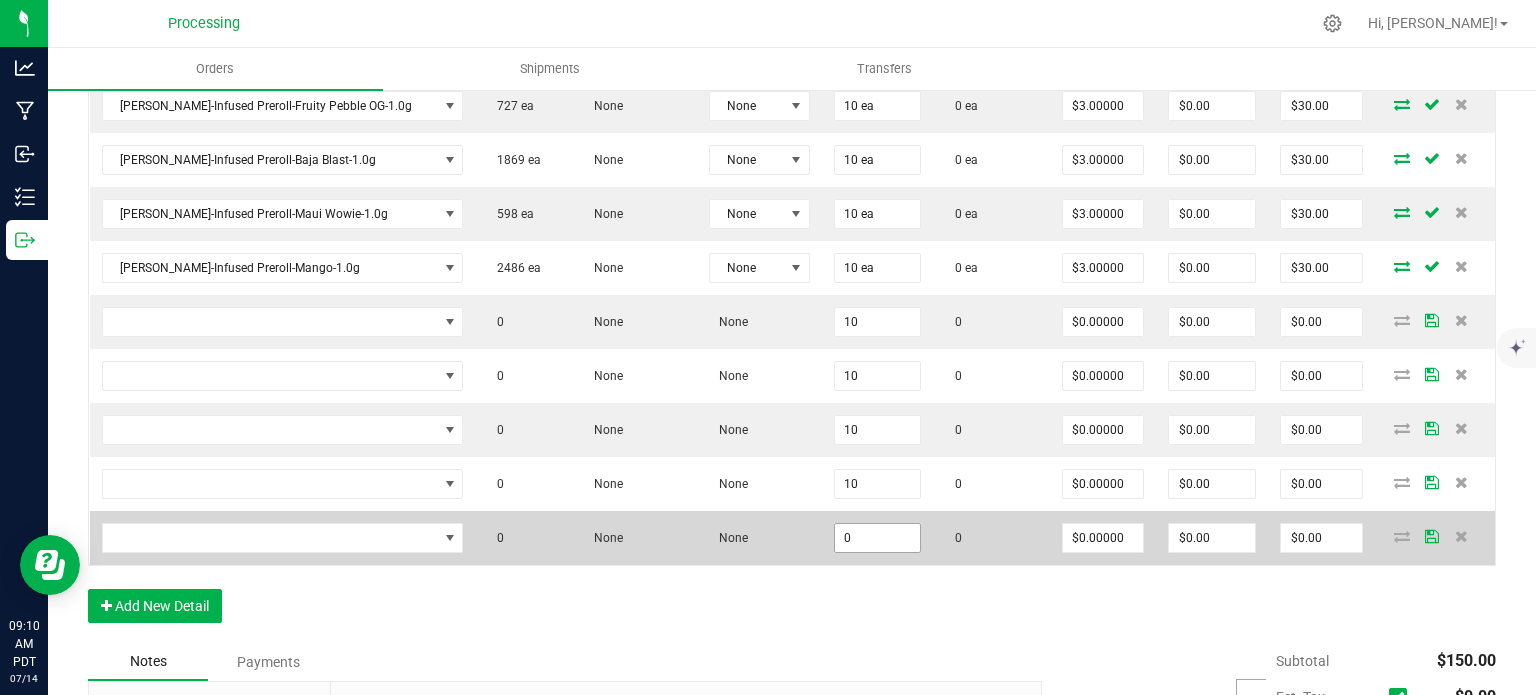 click on "0" at bounding box center (877, 538) 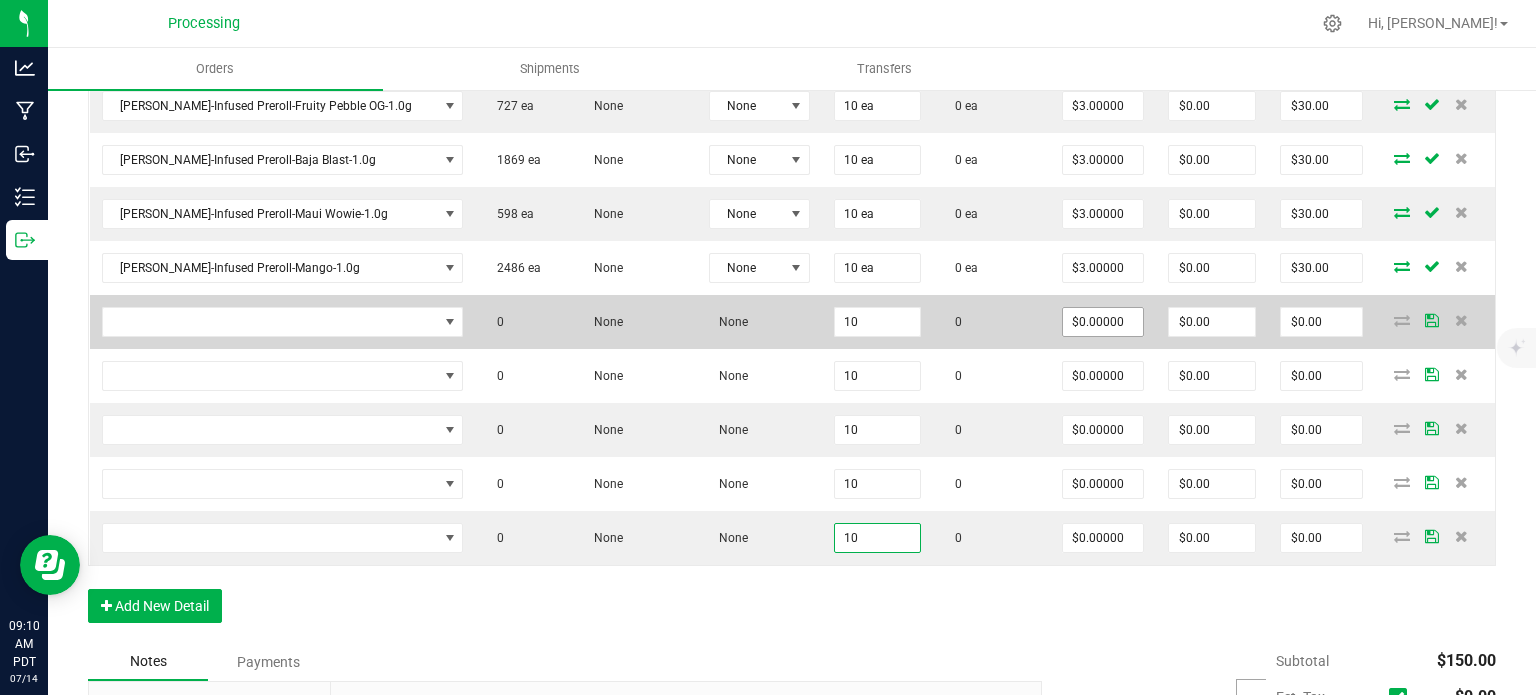type on "10" 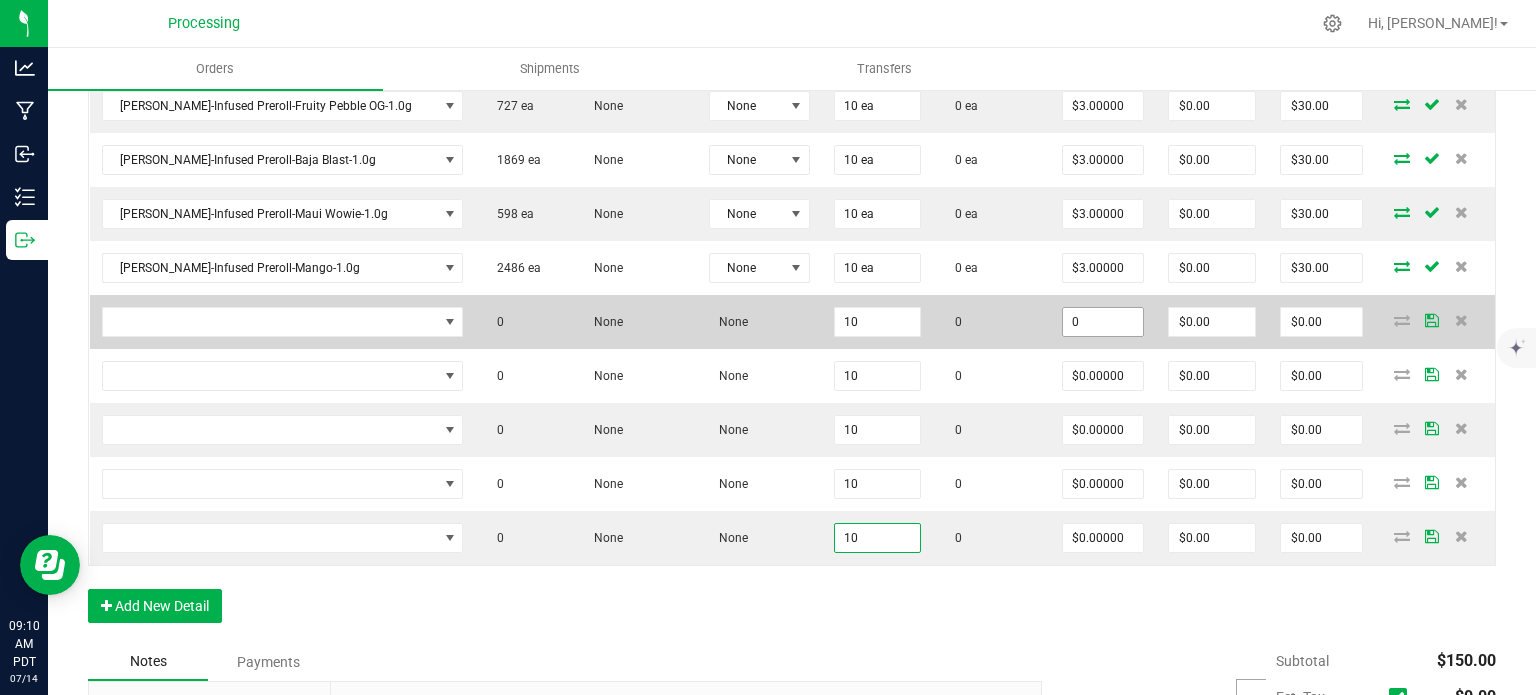 click on "0" at bounding box center (1103, 322) 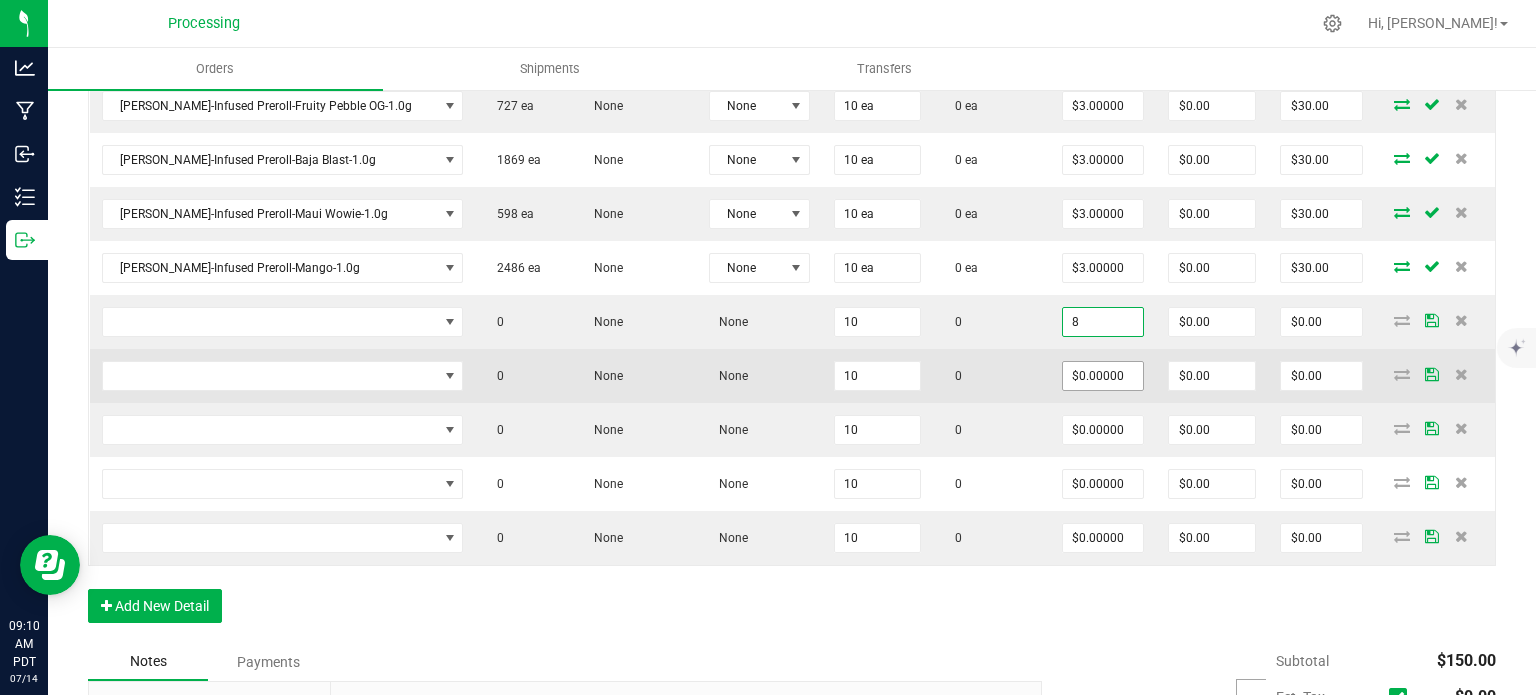 type on "$8.00000" 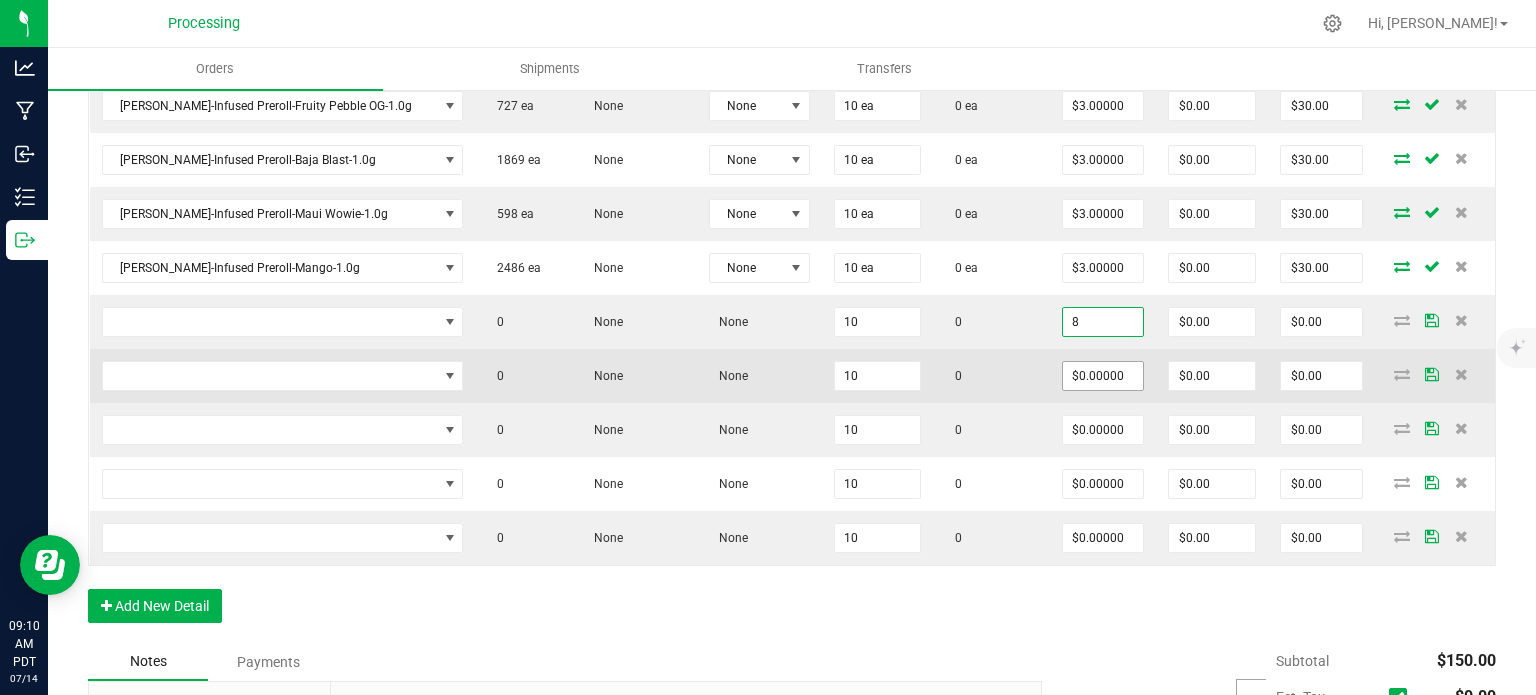 type on "$80.00" 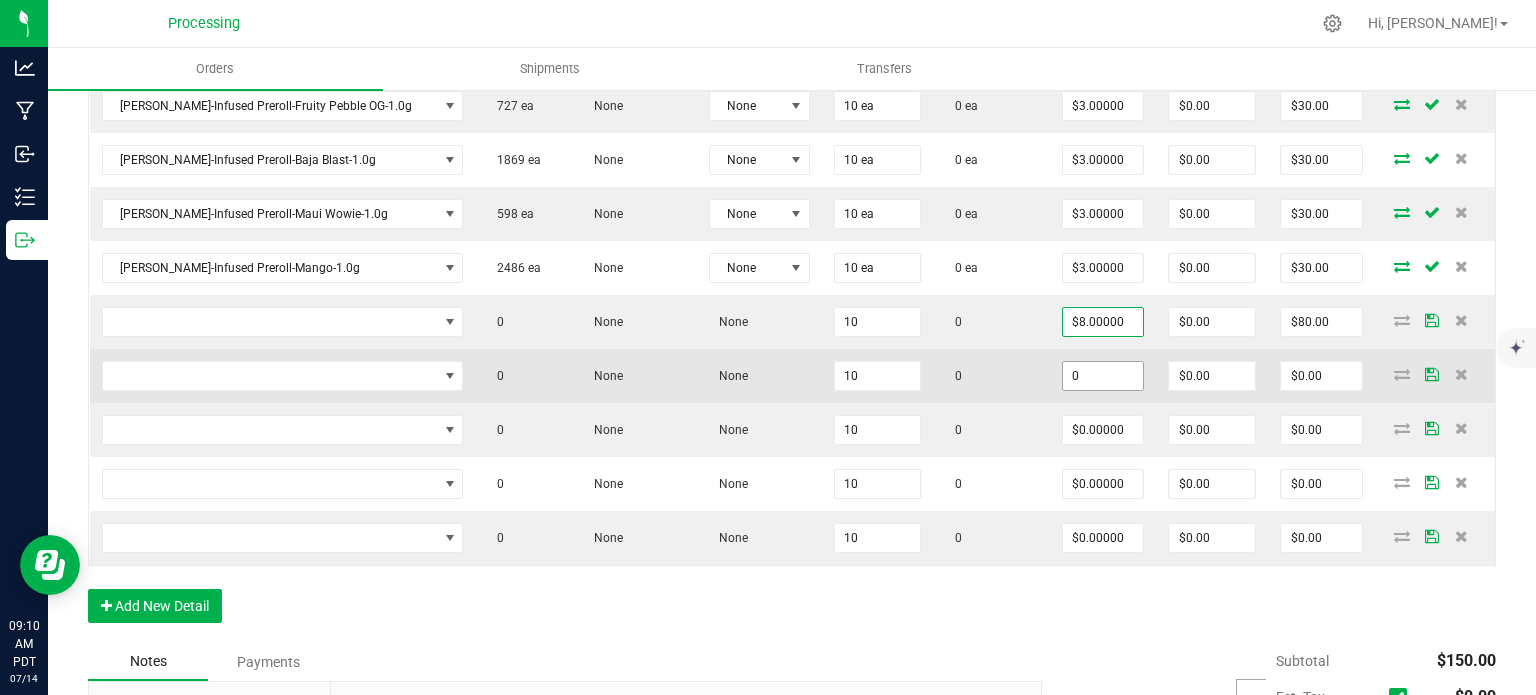 click on "0" at bounding box center (1103, 376) 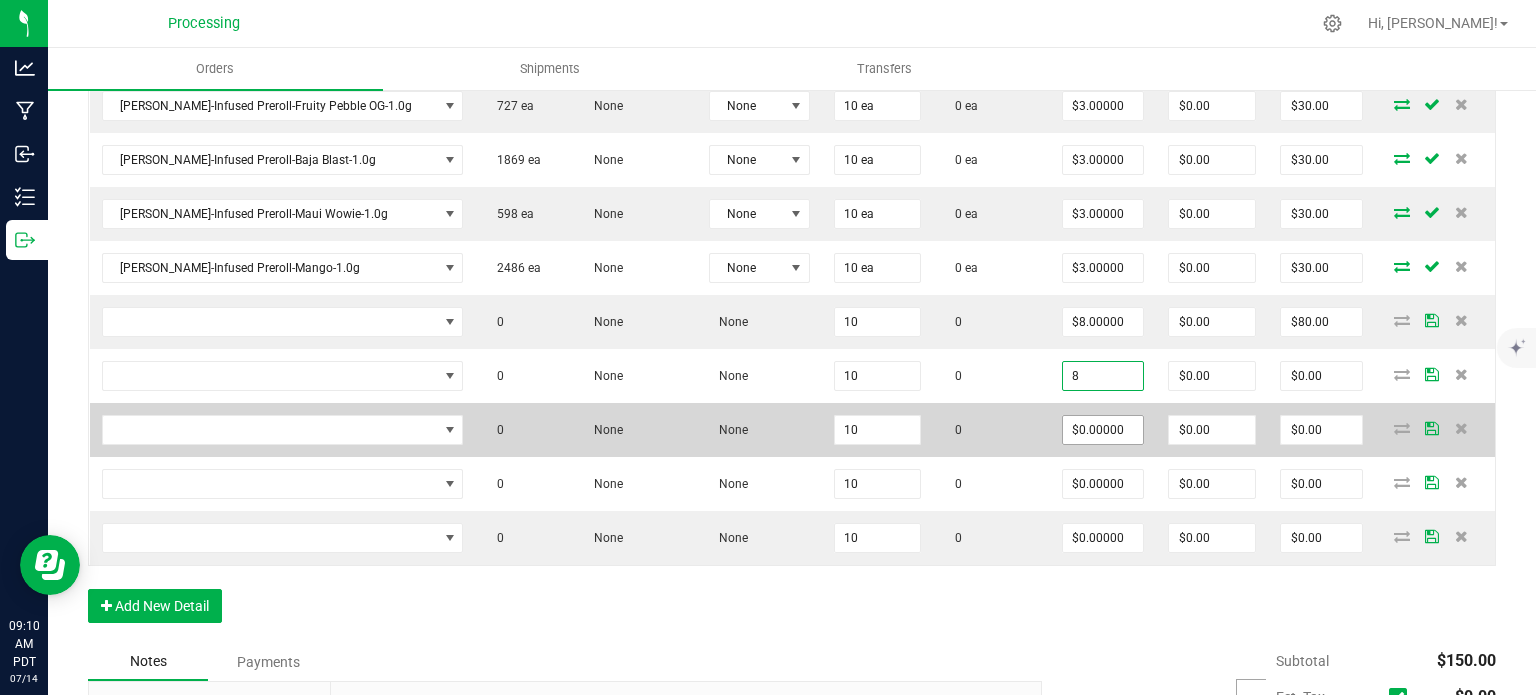 type on "$8.00000" 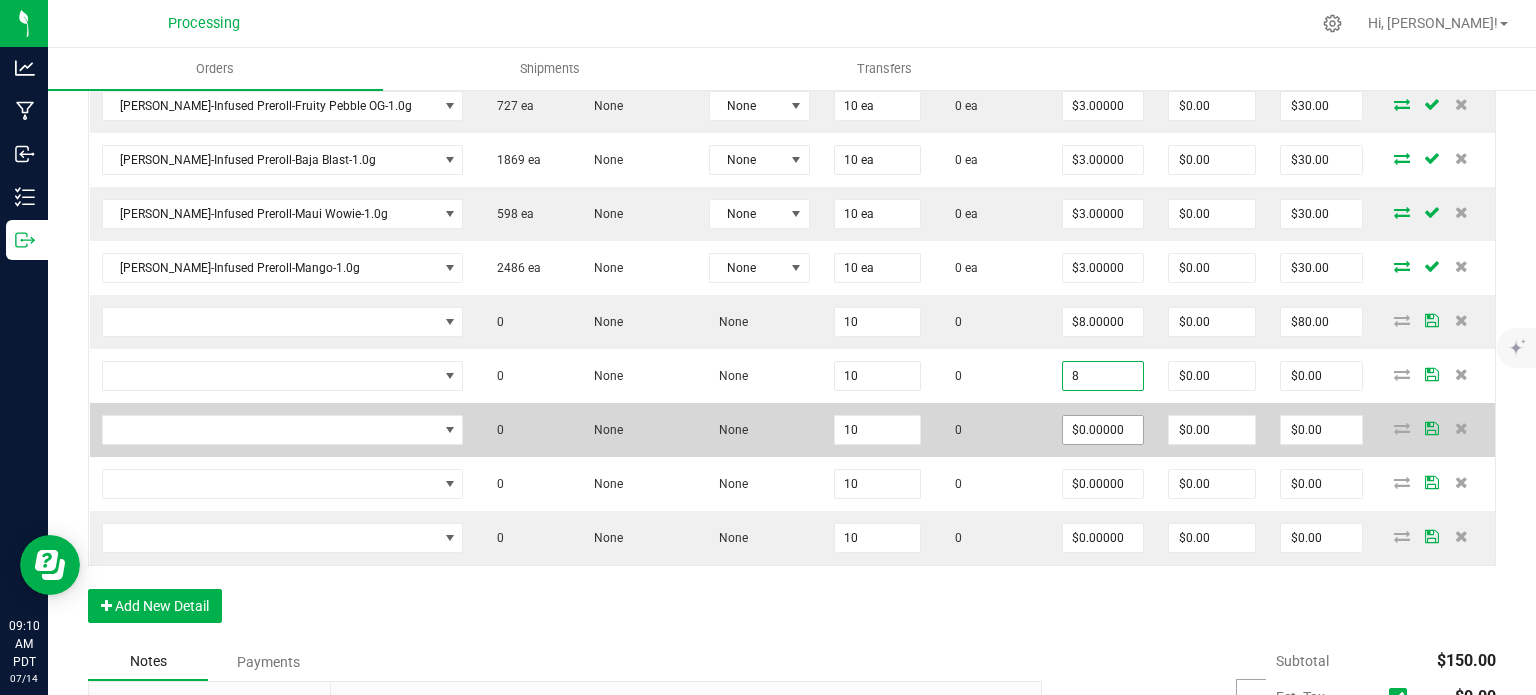 type on "$80.00" 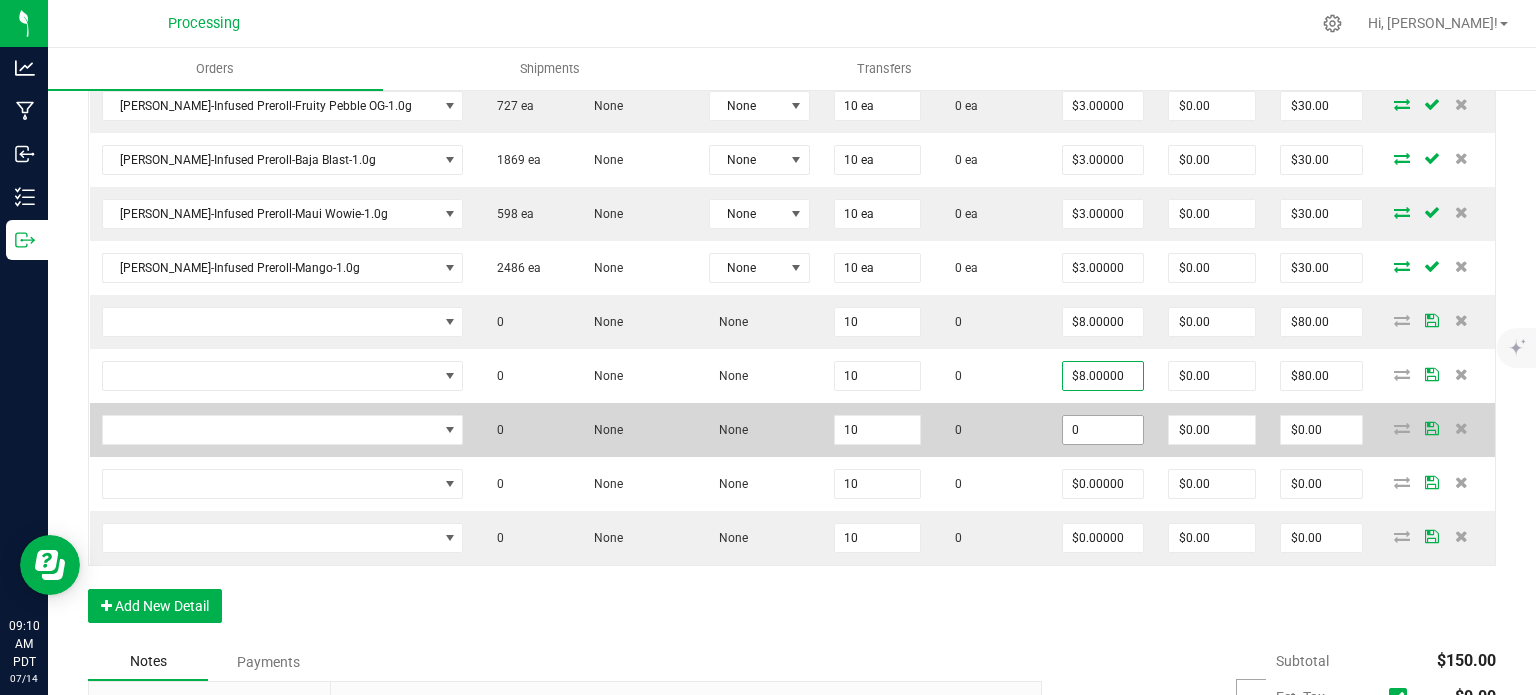 click on "0" at bounding box center [1103, 430] 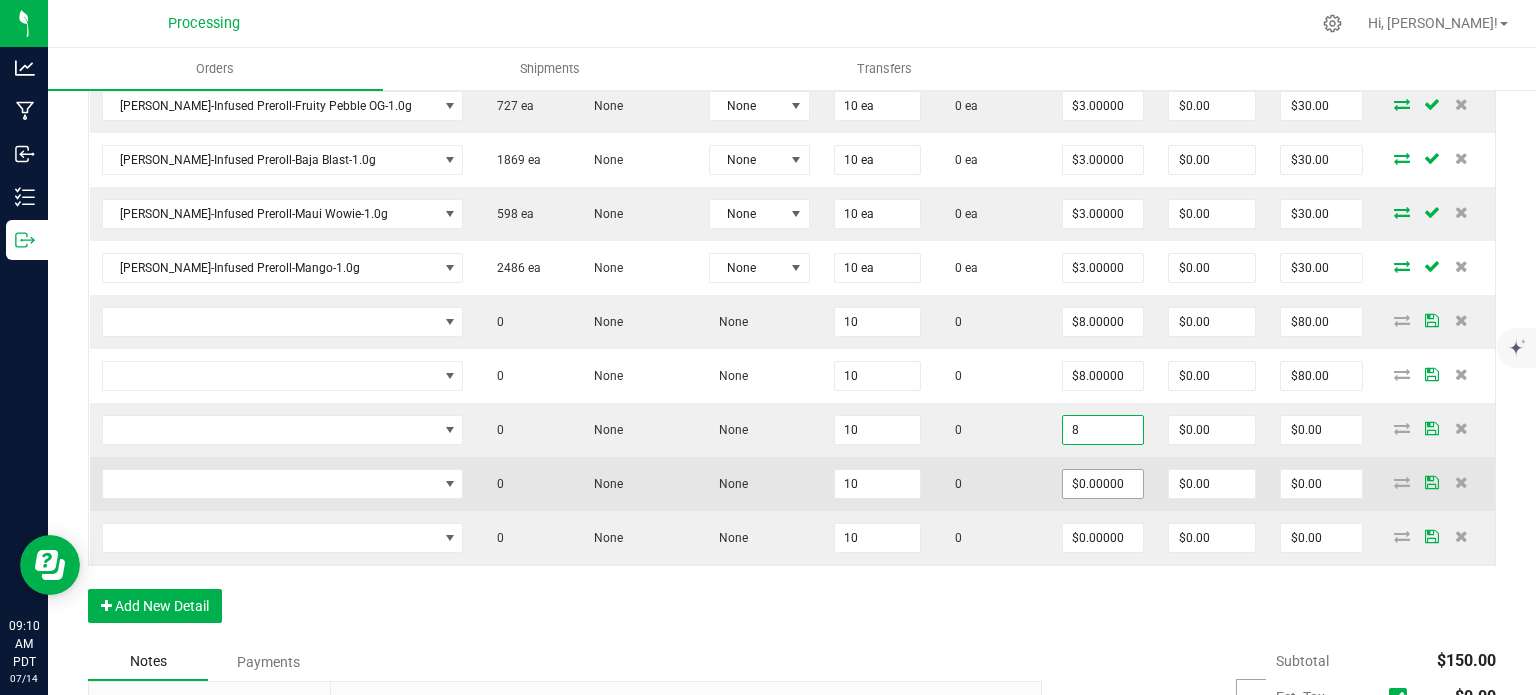 type on "$8.00000" 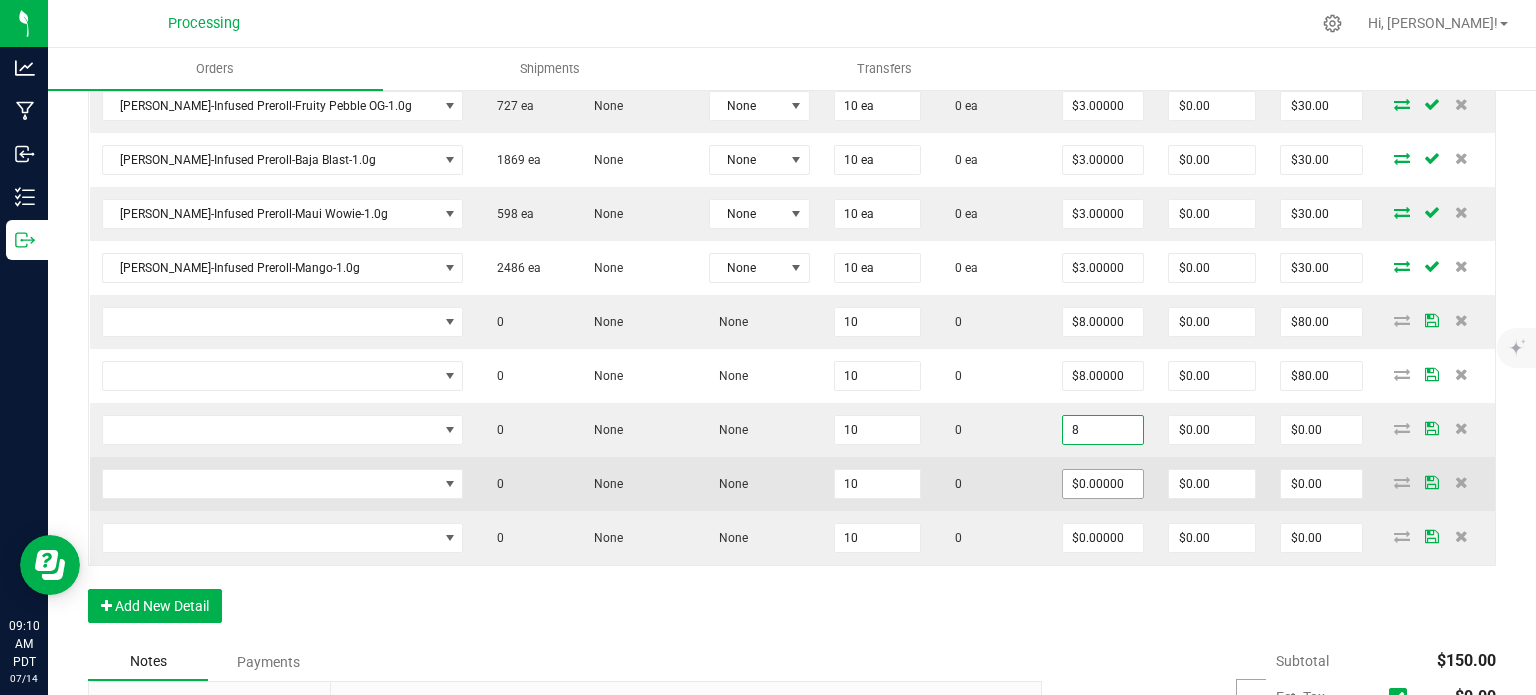 type on "$80.00" 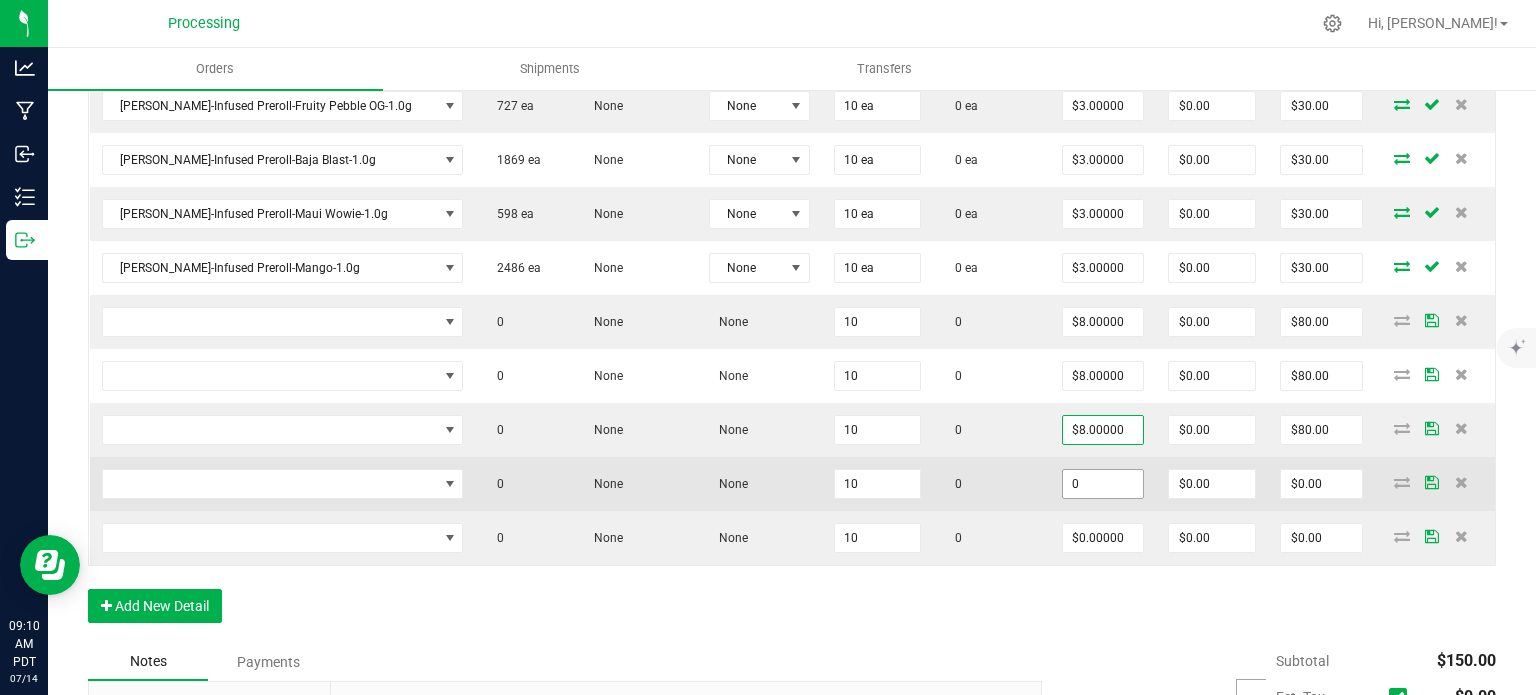 click on "0" at bounding box center [1103, 484] 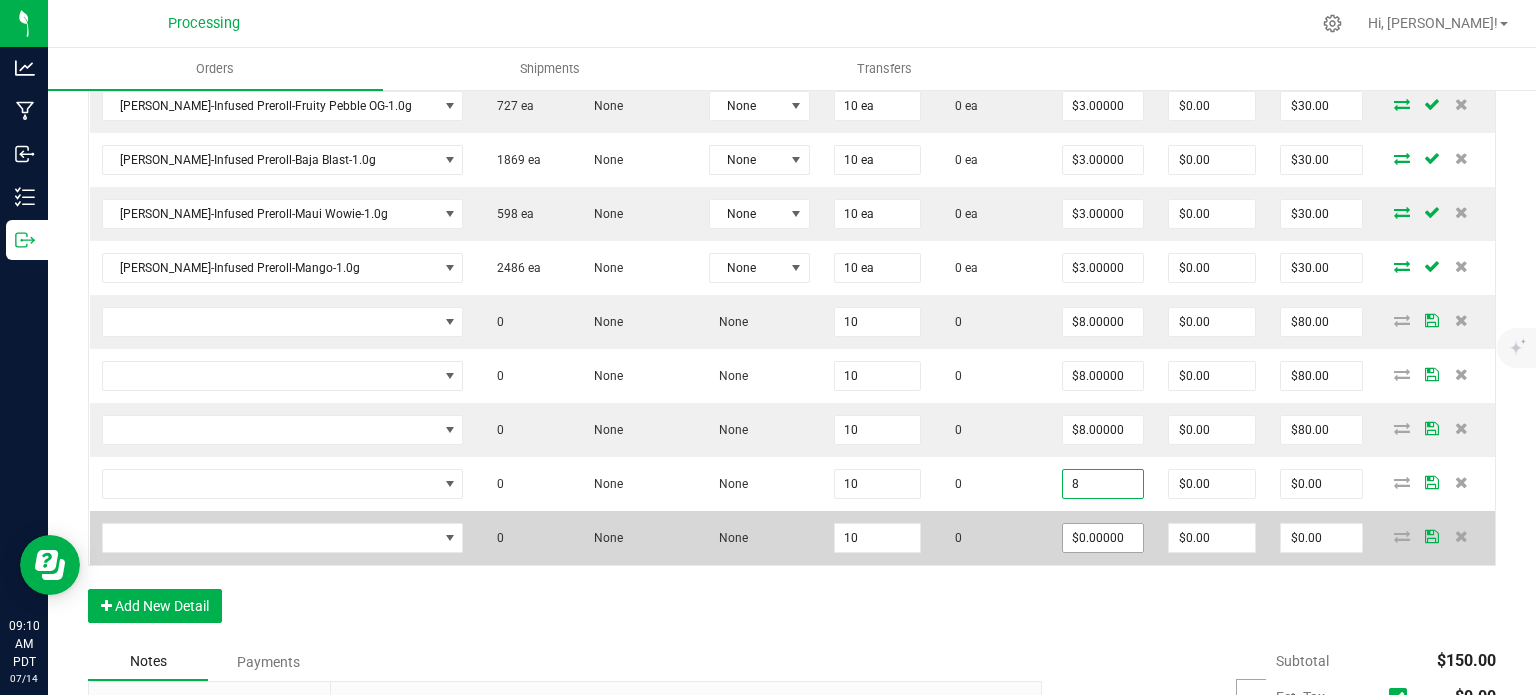 type on "$8.00000" 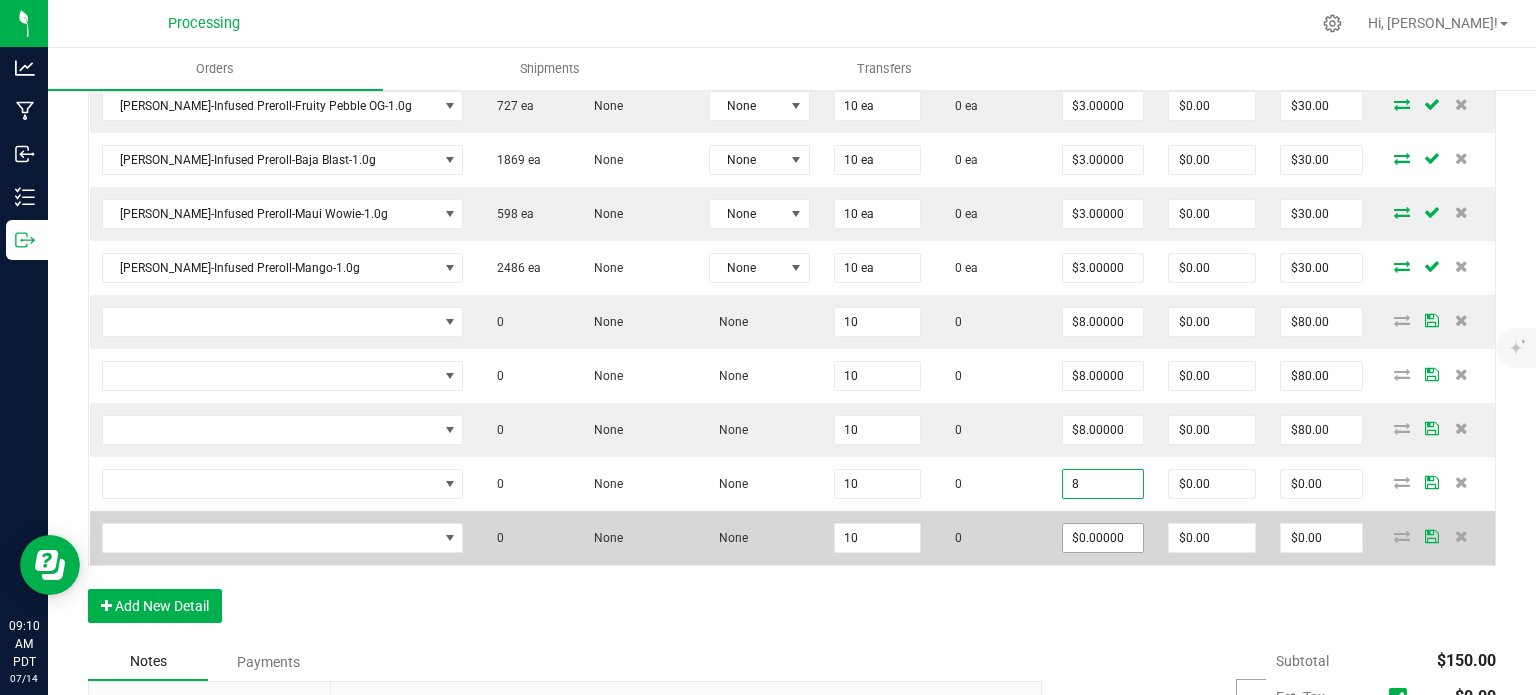 type on "$80.00" 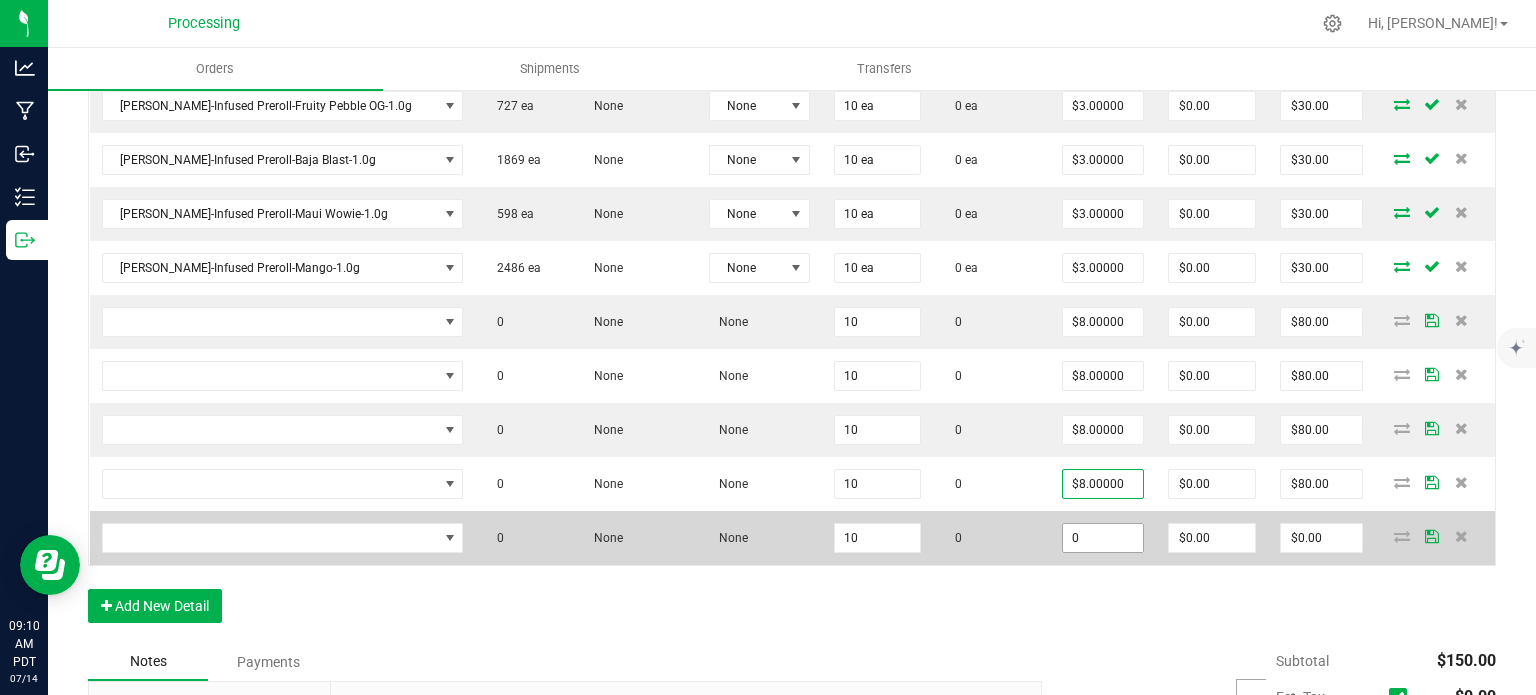click on "0" at bounding box center (1103, 538) 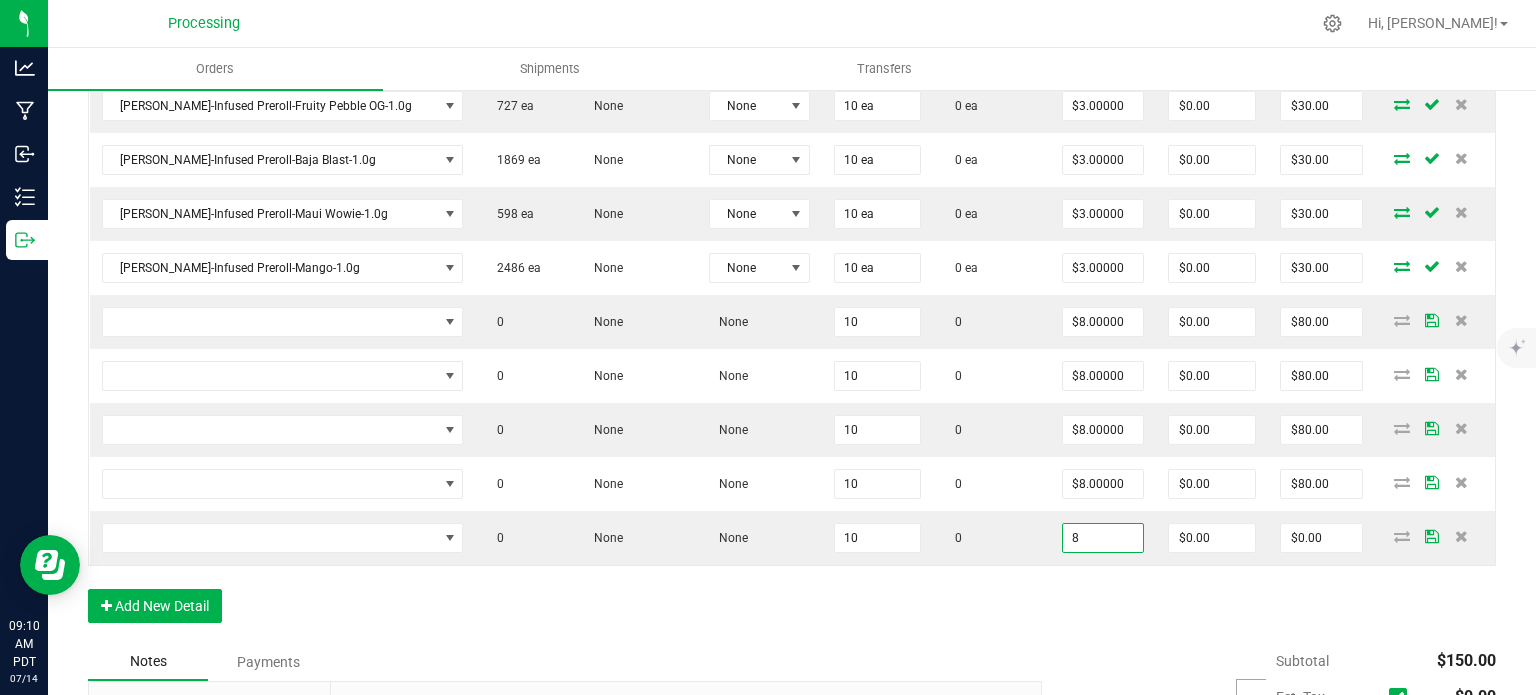 type on "$8.00000" 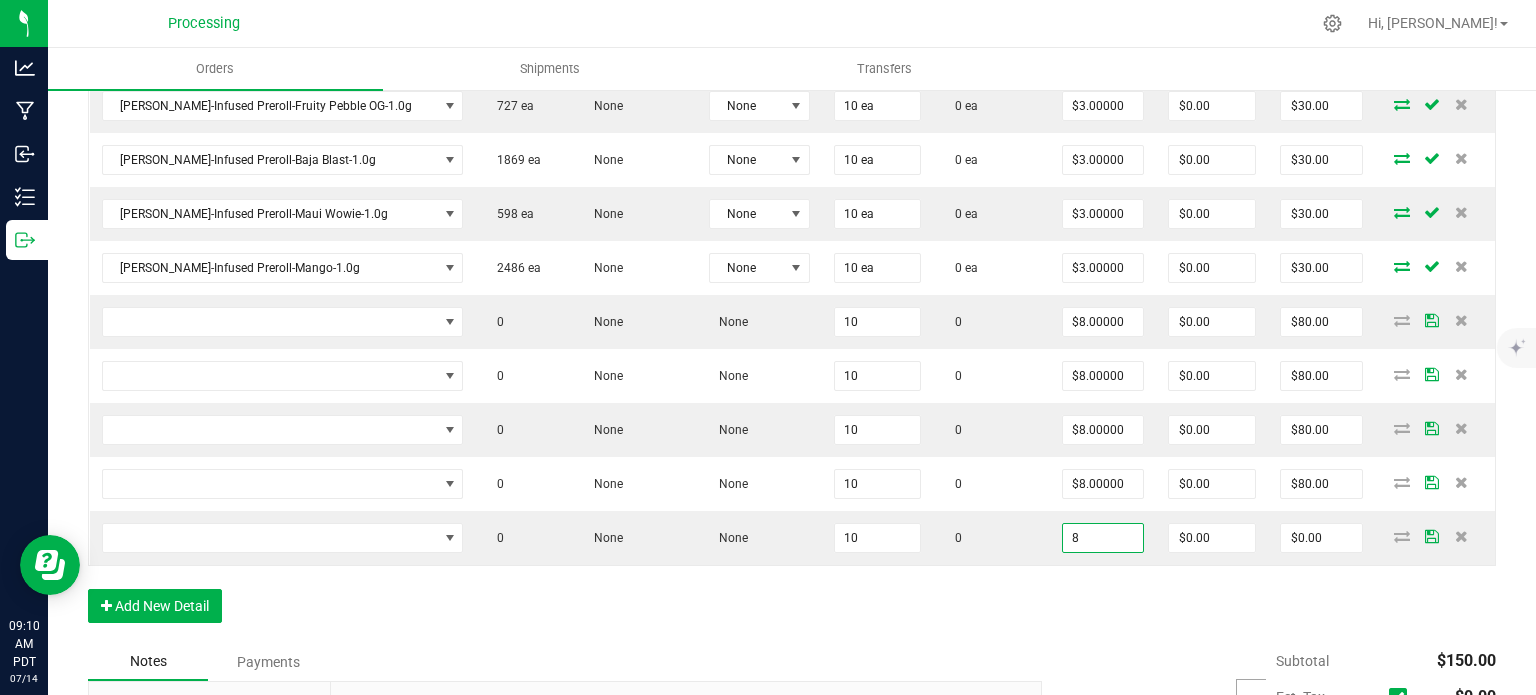 type on "$80.00" 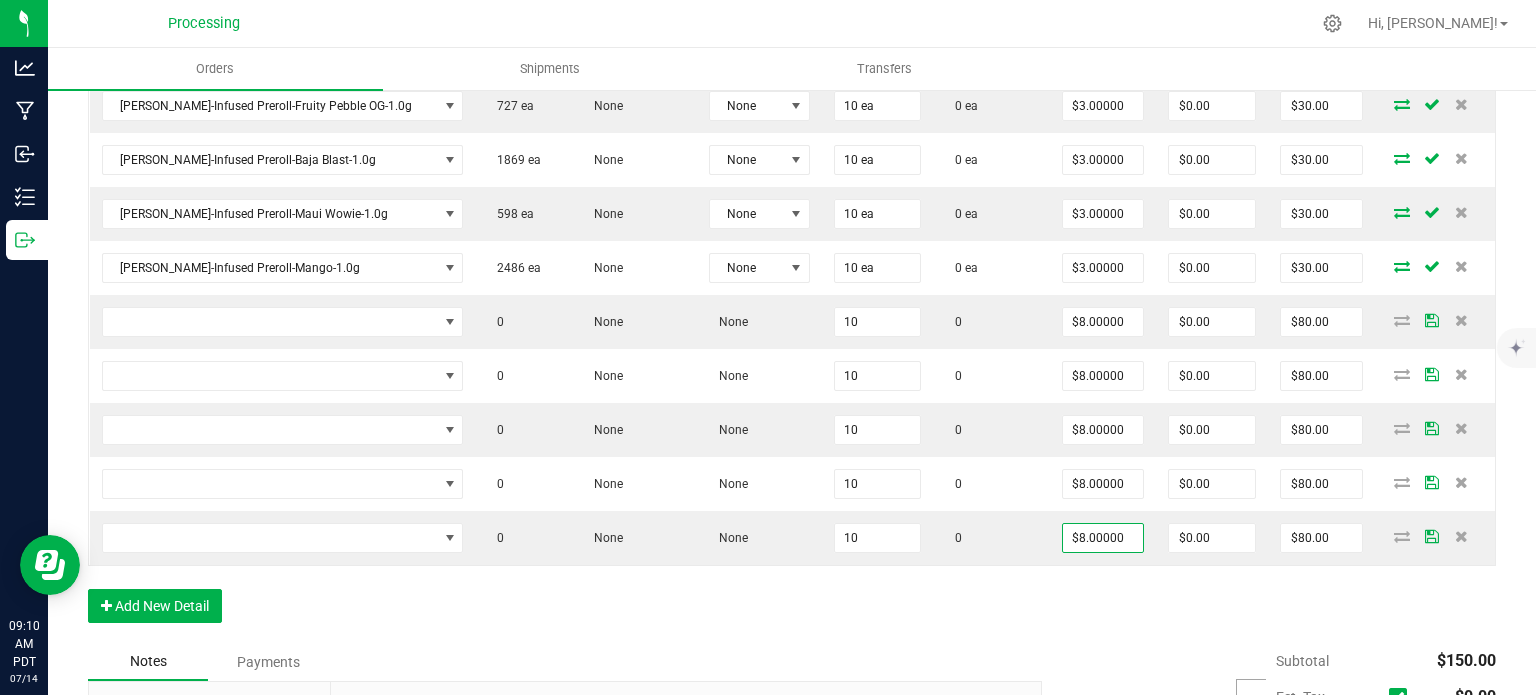 click on "Order Details Print All Labels Item  Sellable  Strain  Lot Number  Qty Ordered Qty Allocated Unit Price Line Discount Total Actions [PERSON_NAME]-Infused Preroll-Sin City Confidental-1.0g  588 ea   None  None 10 ea  0 ea  $3.00000 $0.00 $30.00 [PERSON_NAME]-Infused Preroll-Fruity Pebble OG-1.0g  727 ea   None  None 10 ea  0 ea  $3.00000 $0.00 $30.00 [PERSON_NAME]-Infused Preroll-Baja Blast-1.0g  1869 ea   None  None 10 ea  0 ea  $3.00000 $0.00 $30.00 [PERSON_NAME]-Infused Preroll-Maui Wowie-1.0g  598 ea   None  None 10 ea  0 ea  $3.00000 $0.00 $30.00 [PERSON_NAME]-Infused Preroll-Mango-1.0g  2486 ea   None  None 10 ea  0 ea  $3.00000 $0.00 $30.00  0    None   None  10  0   $8.00000 $0.00 $80.00  0    None   None  10  0   $8.00000 $0.00 $80.00  0    None   None  10  0   $8.00000 $0.00 $80.00  0    None   None  10  0   $8.00000 $0.00 $80.00  0    None   None  10  0   $8.00000 $0.00 $80.00
Add New Detail" at bounding box center (792, 281) 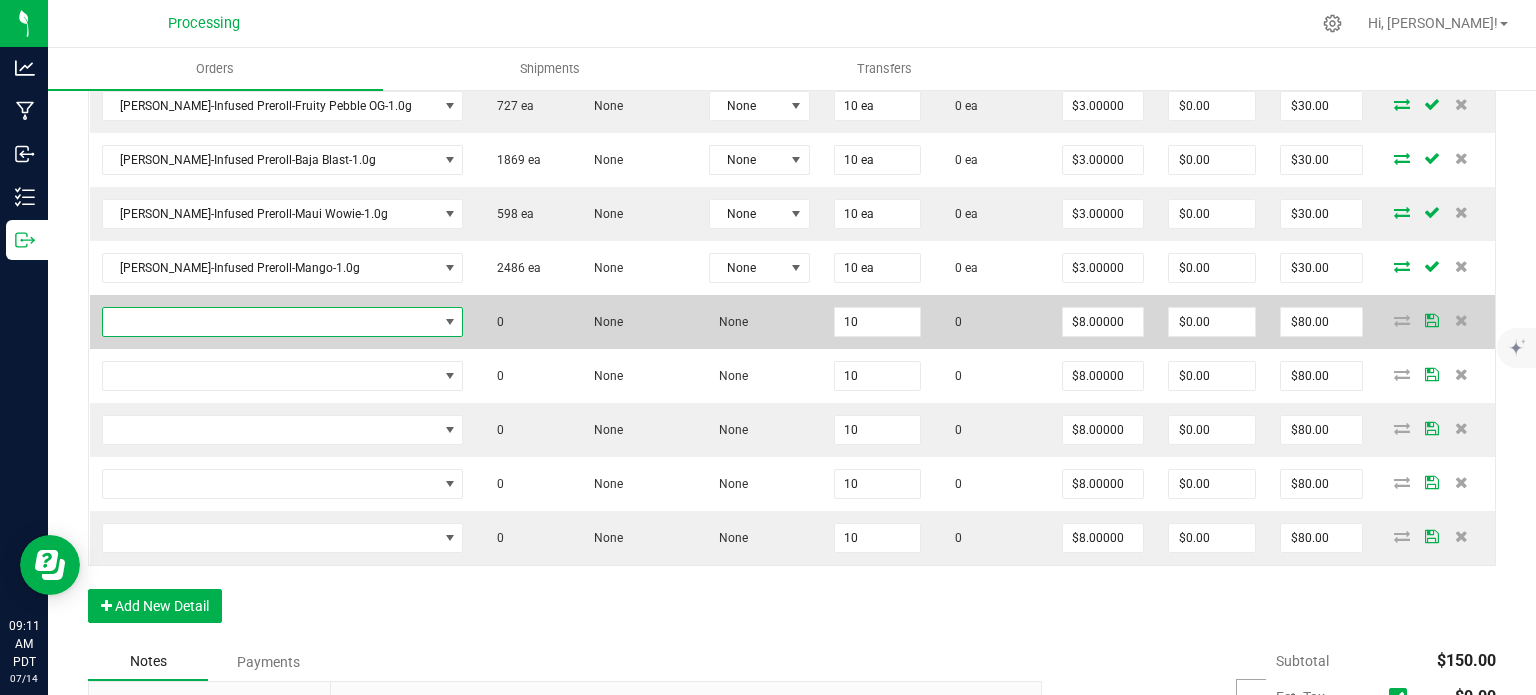 click at bounding box center [449, 322] 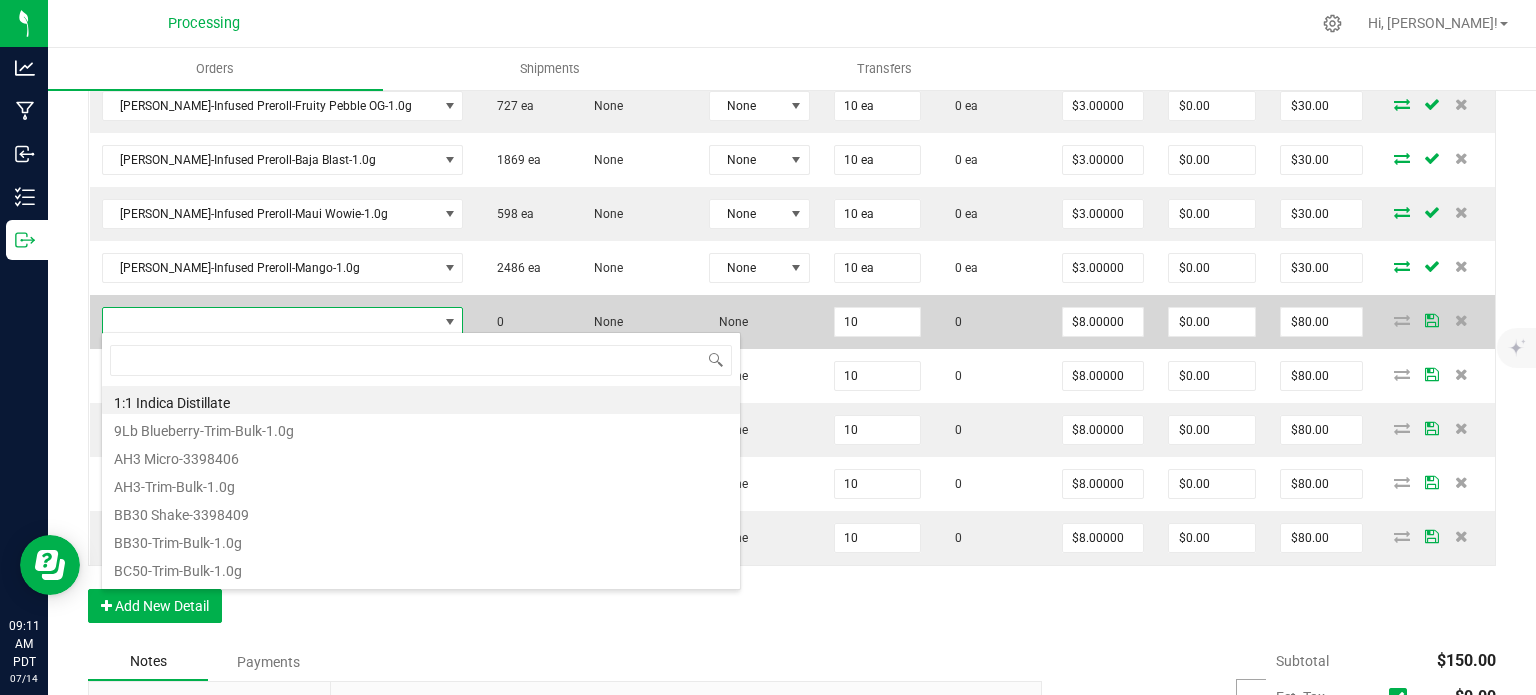 scroll, scrollTop: 99970, scrollLeft: 99704, axis: both 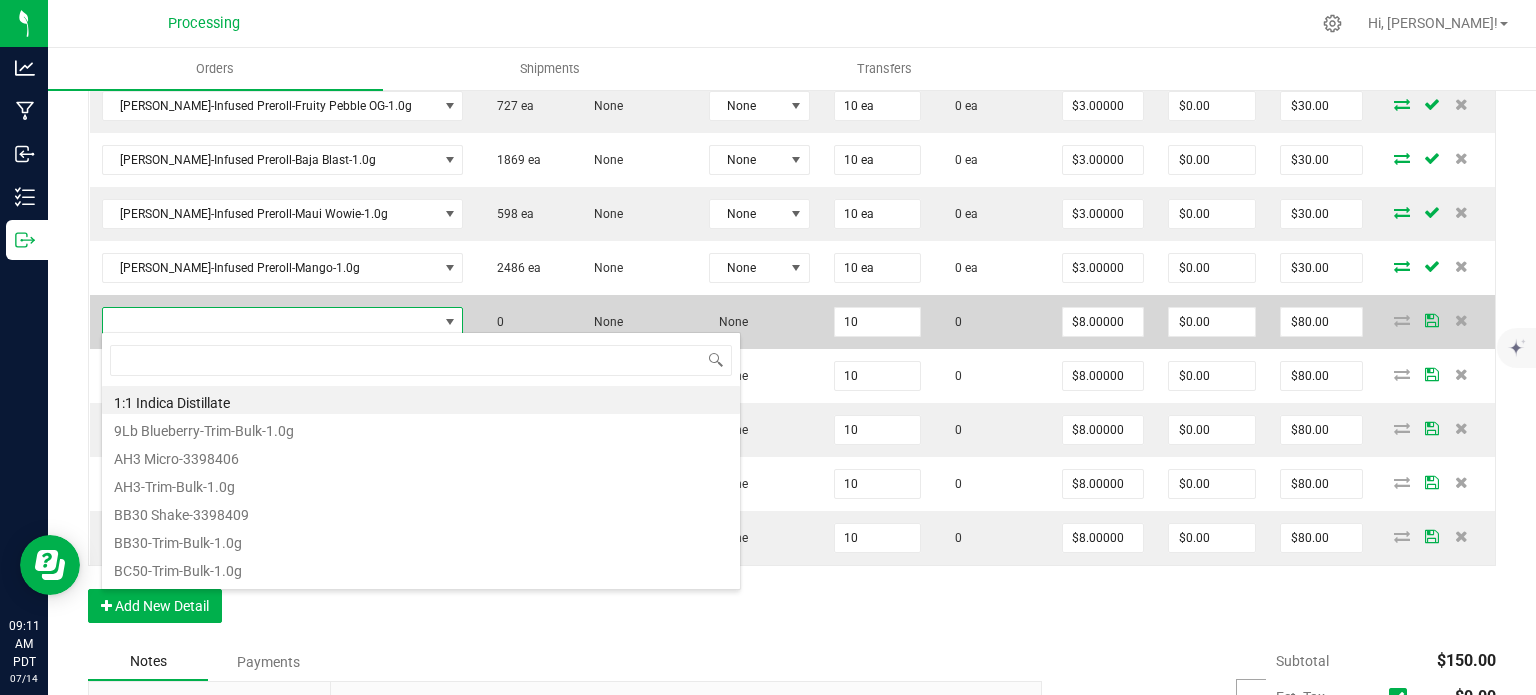 click at bounding box center (449, 322) 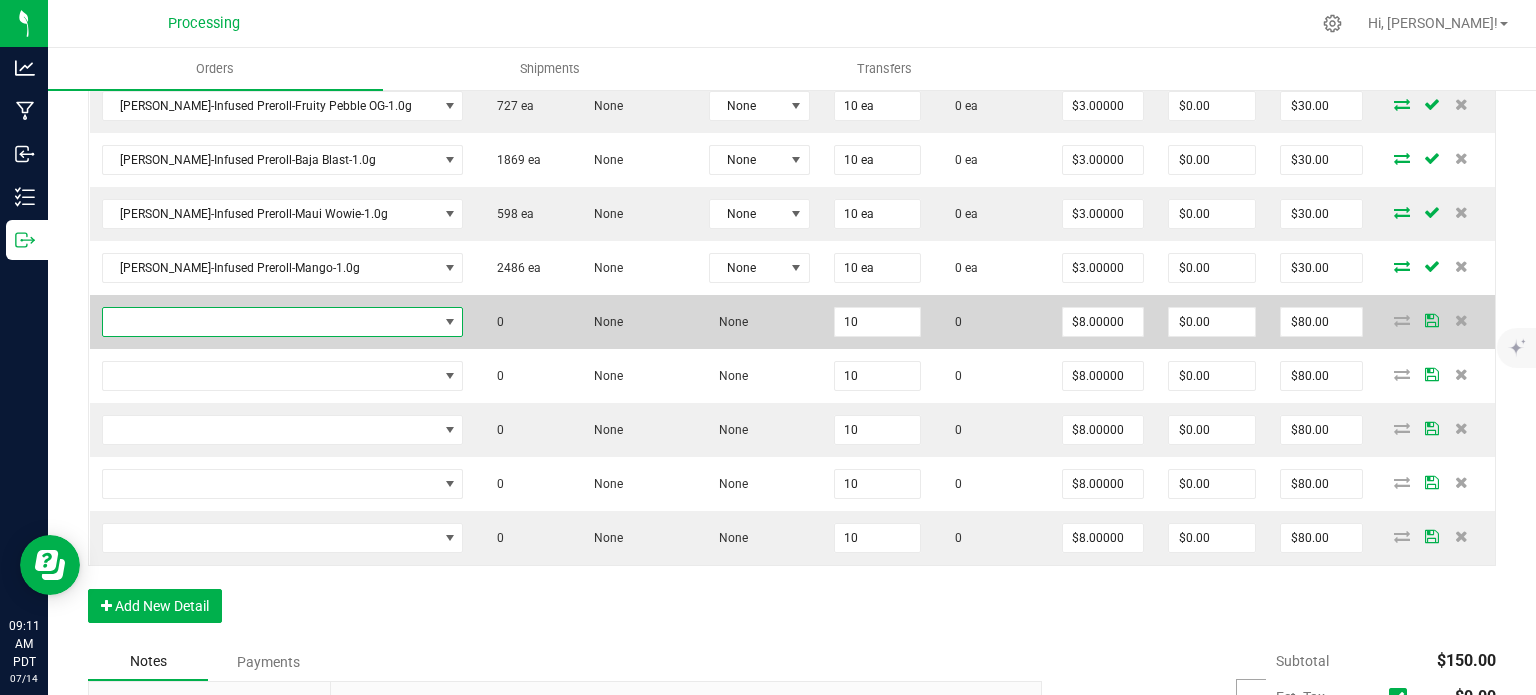 click at bounding box center [449, 322] 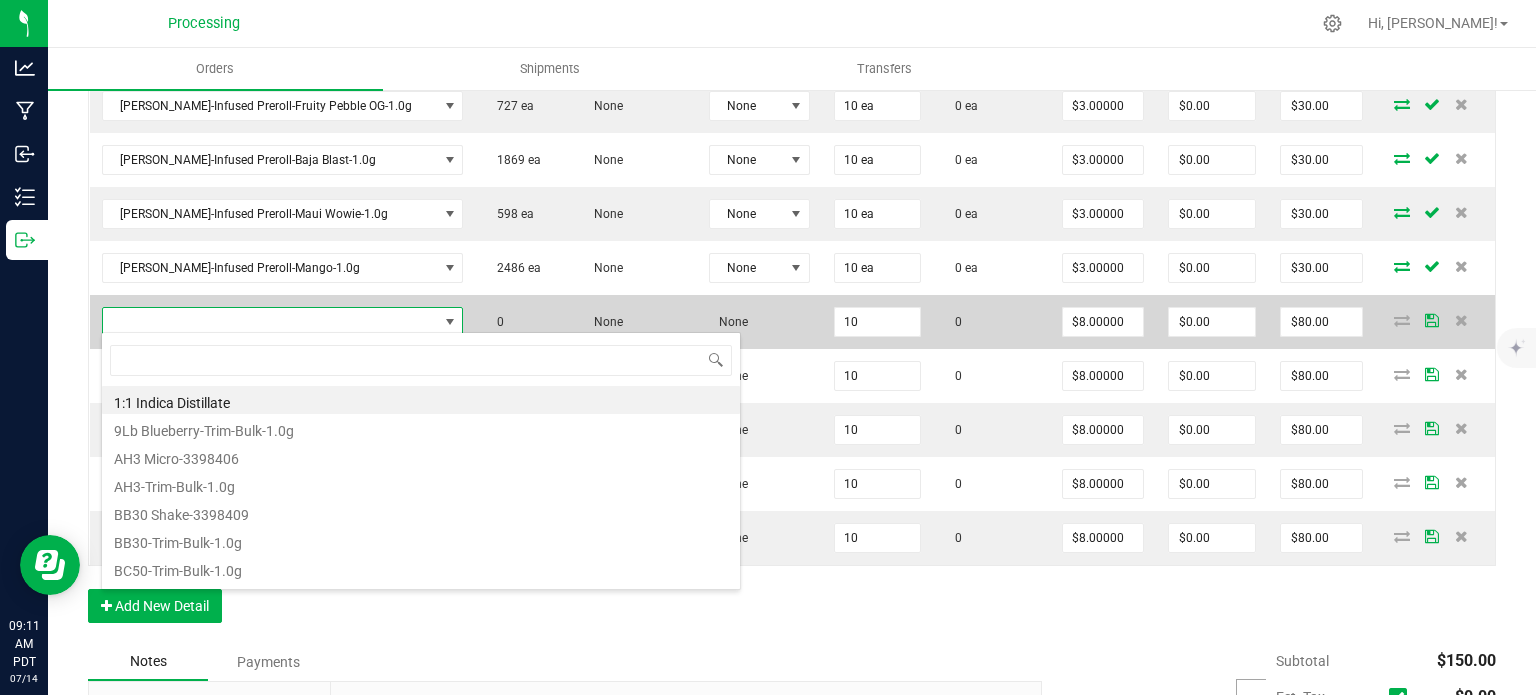 scroll, scrollTop: 99970, scrollLeft: 99704, axis: both 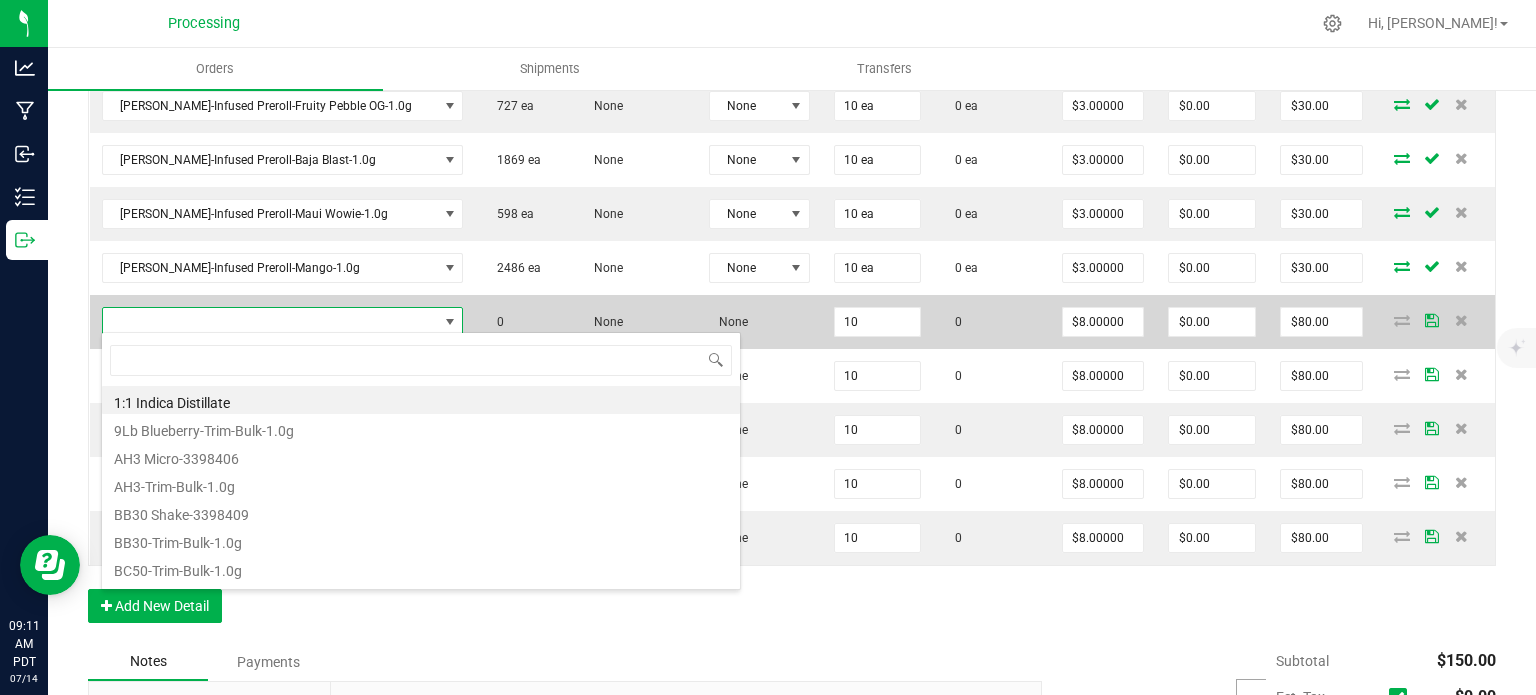 type on "[PERSON_NAME]-Cart-Fruity Pebbles OG-0.9g" 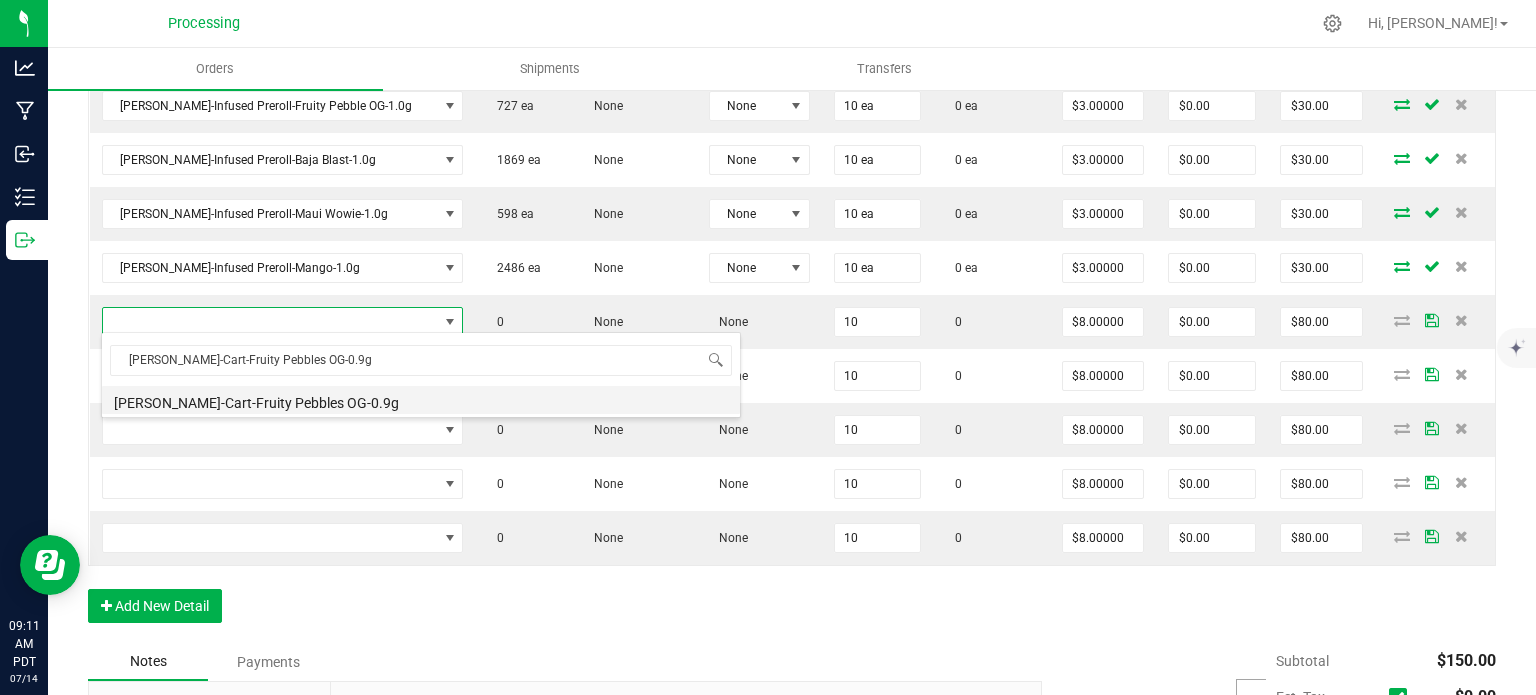 click on "[PERSON_NAME]-Cart-Fruity Pebbles OG-0.9g" at bounding box center (421, 400) 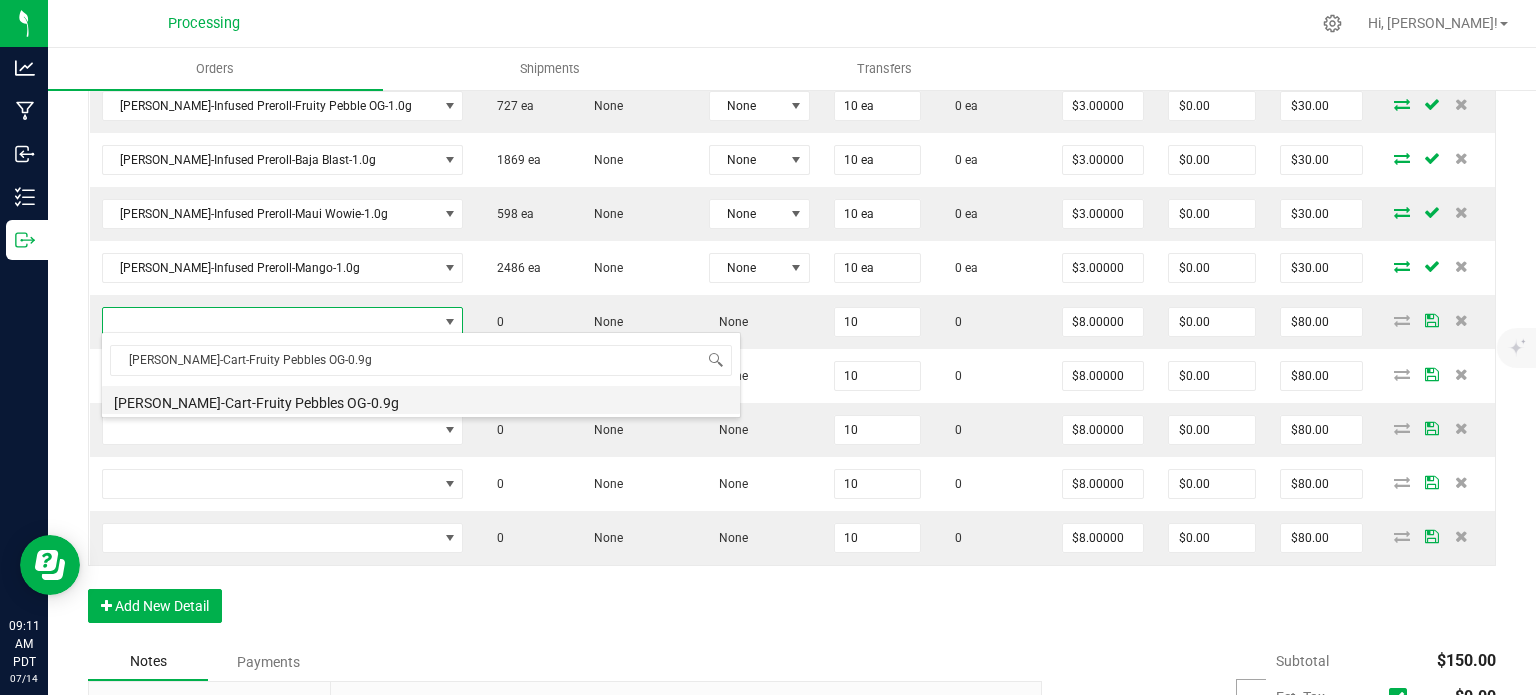 type on "10 ea" 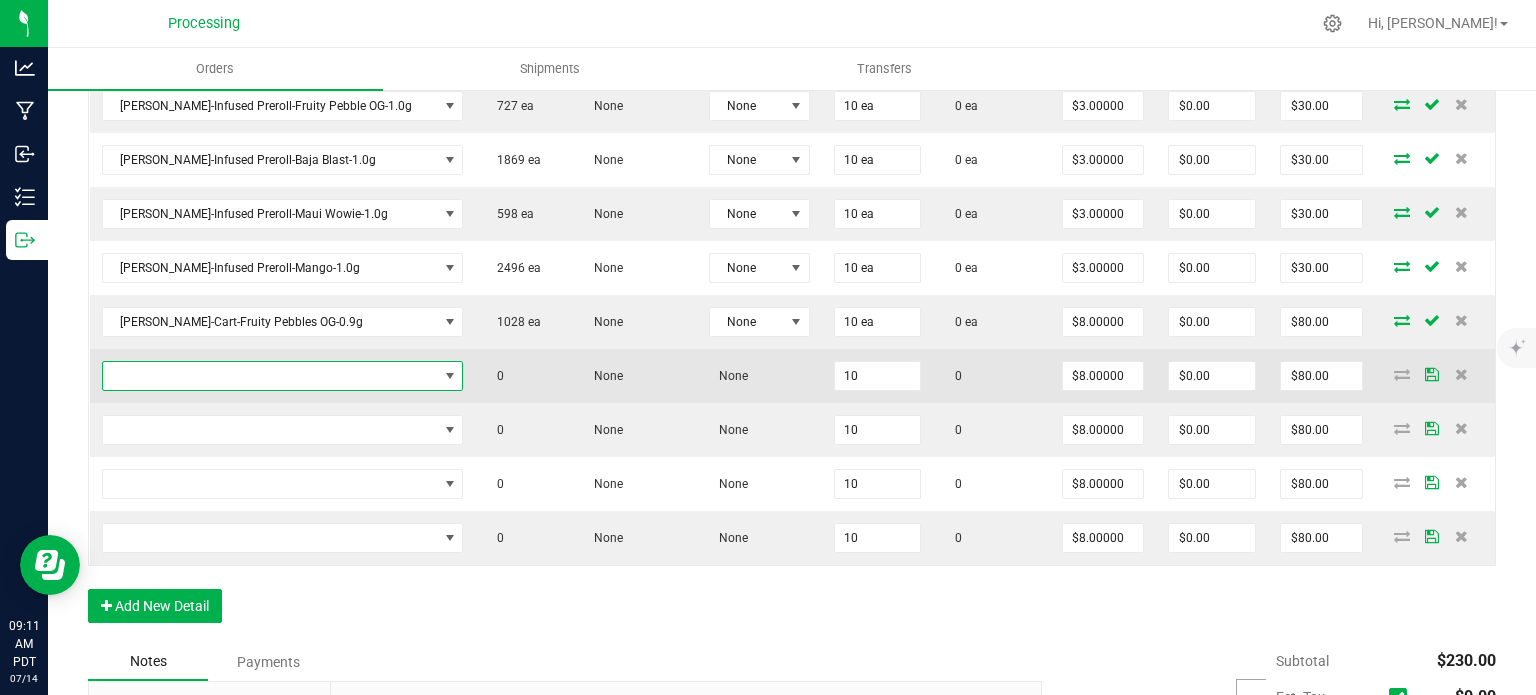 click at bounding box center [270, 376] 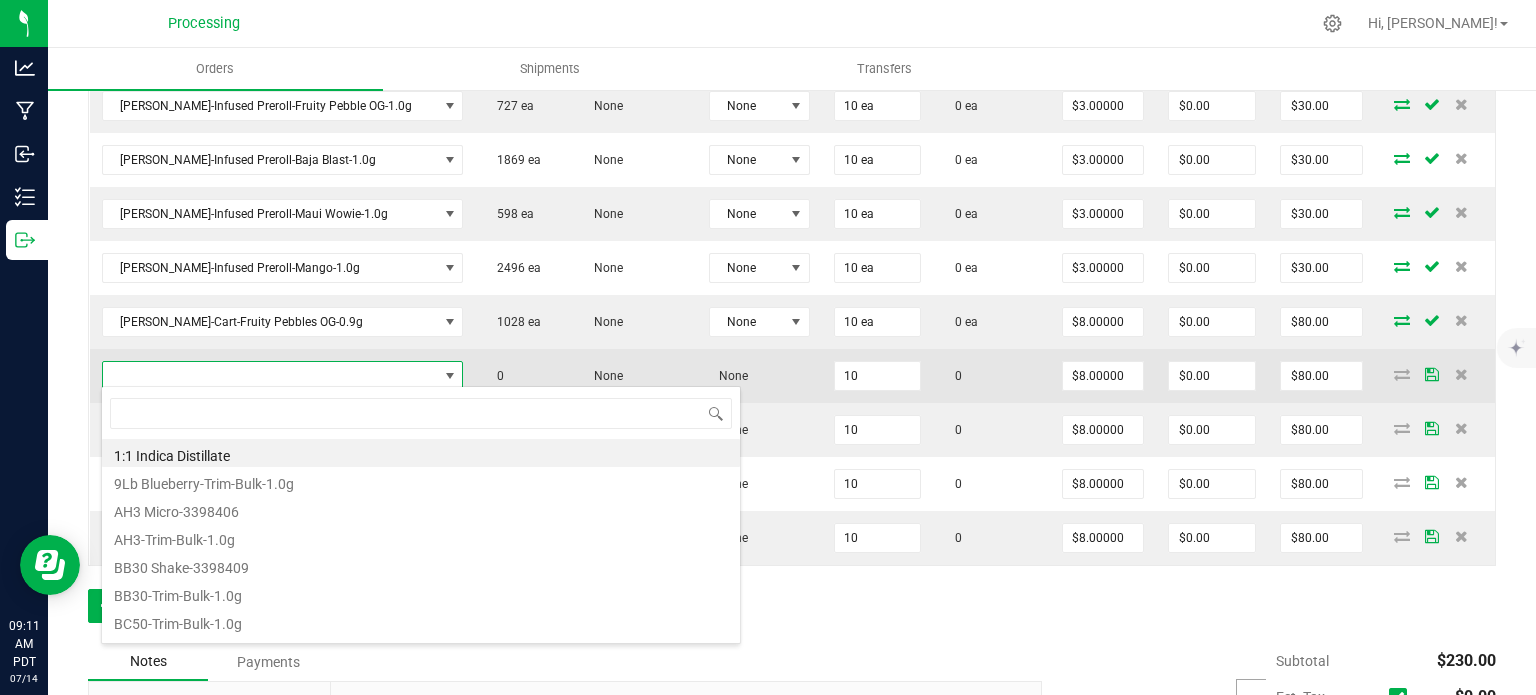 type on "[PERSON_NAME]-Cart-Sin City Confidential-0.9g" 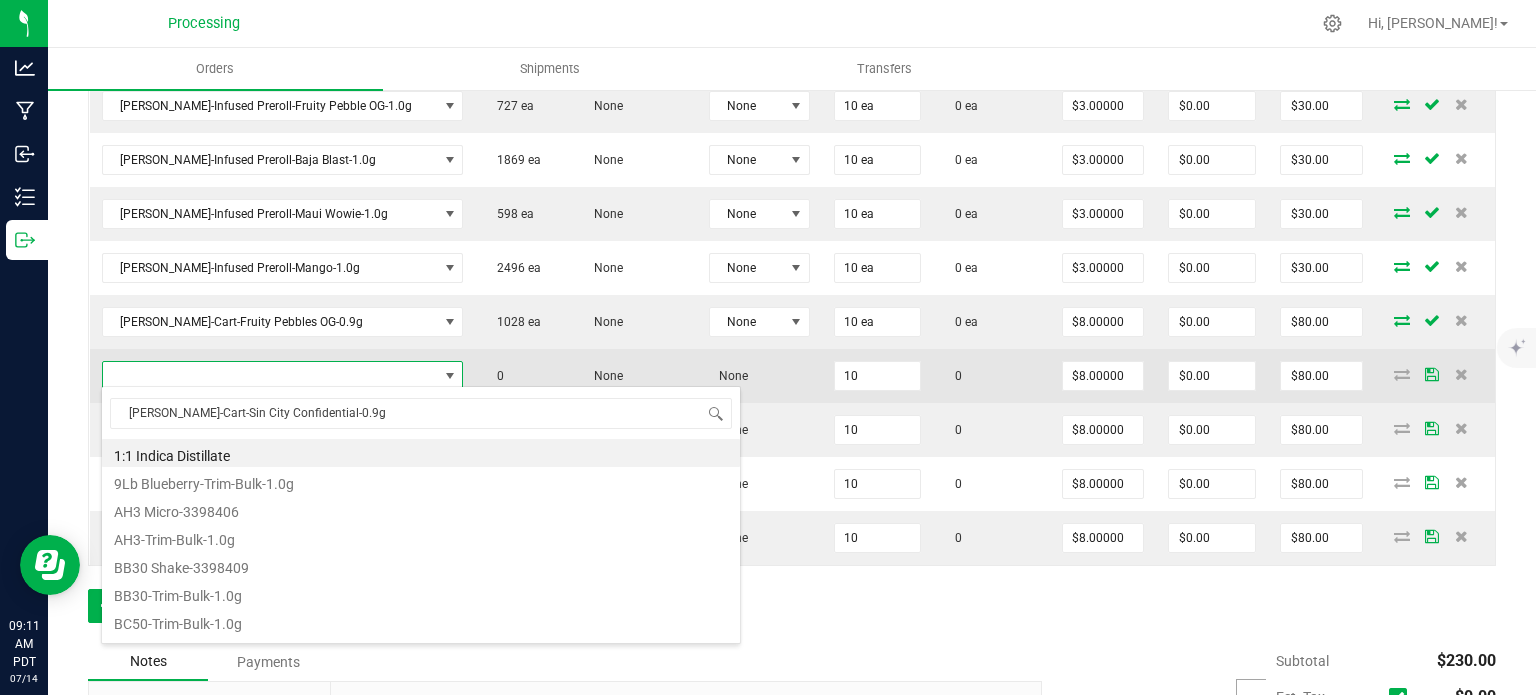 scroll, scrollTop: 99970, scrollLeft: 99704, axis: both 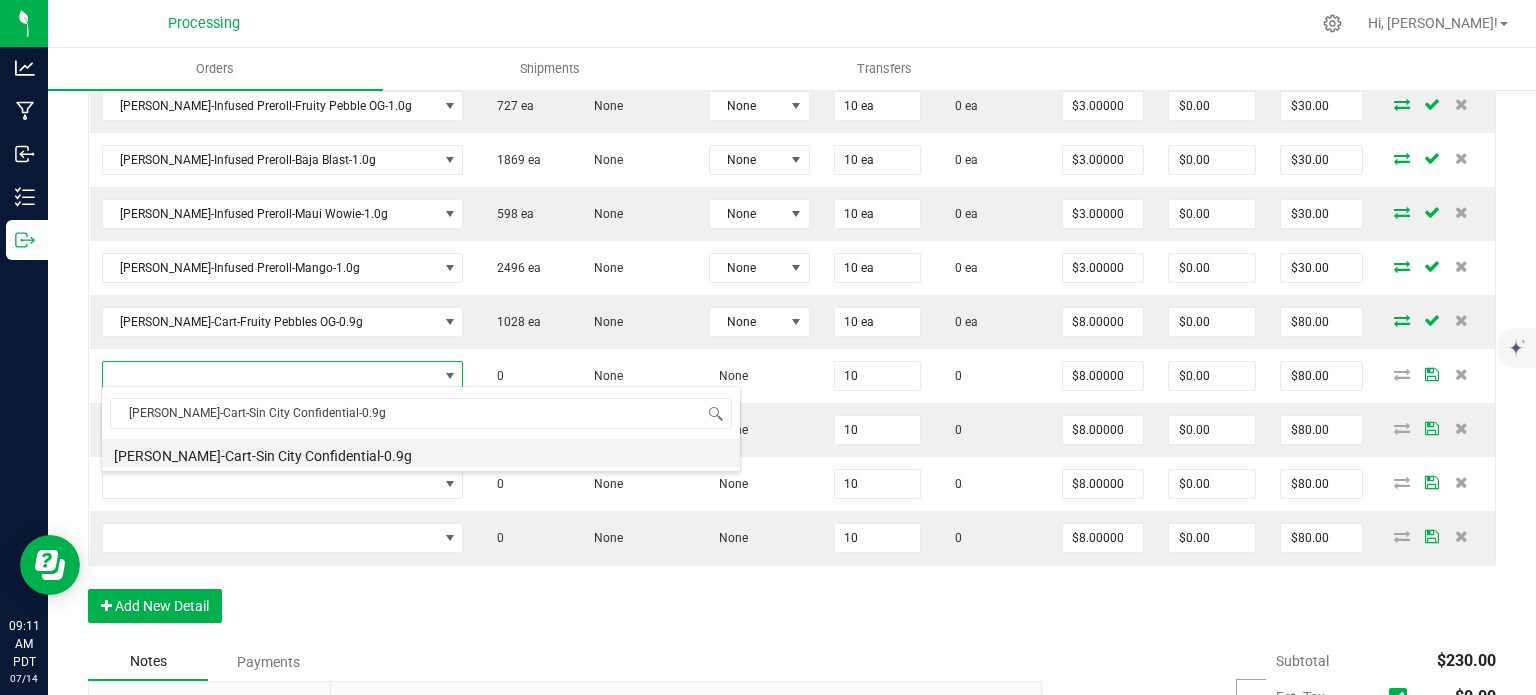 click on "[PERSON_NAME]-Cart-Sin City Confidential-0.9g" at bounding box center [421, 453] 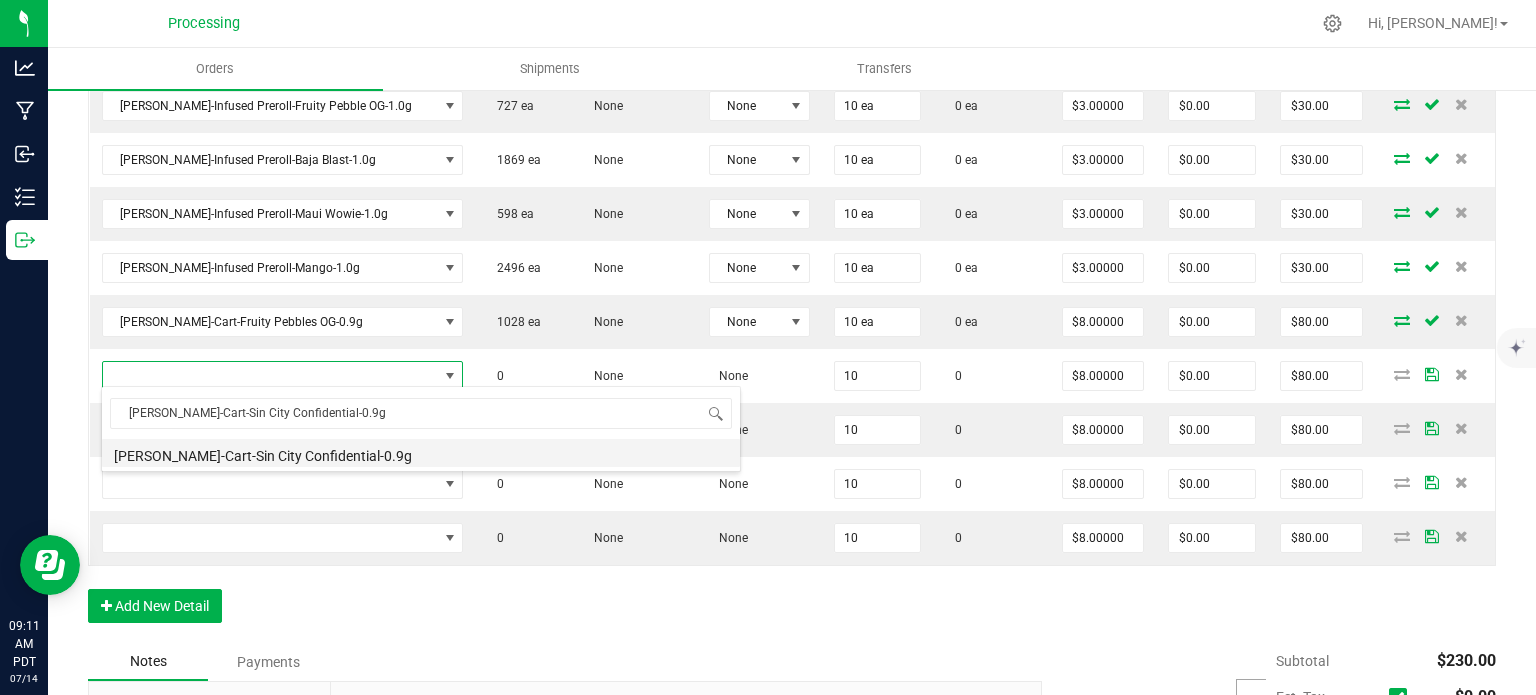 type on "10 ea" 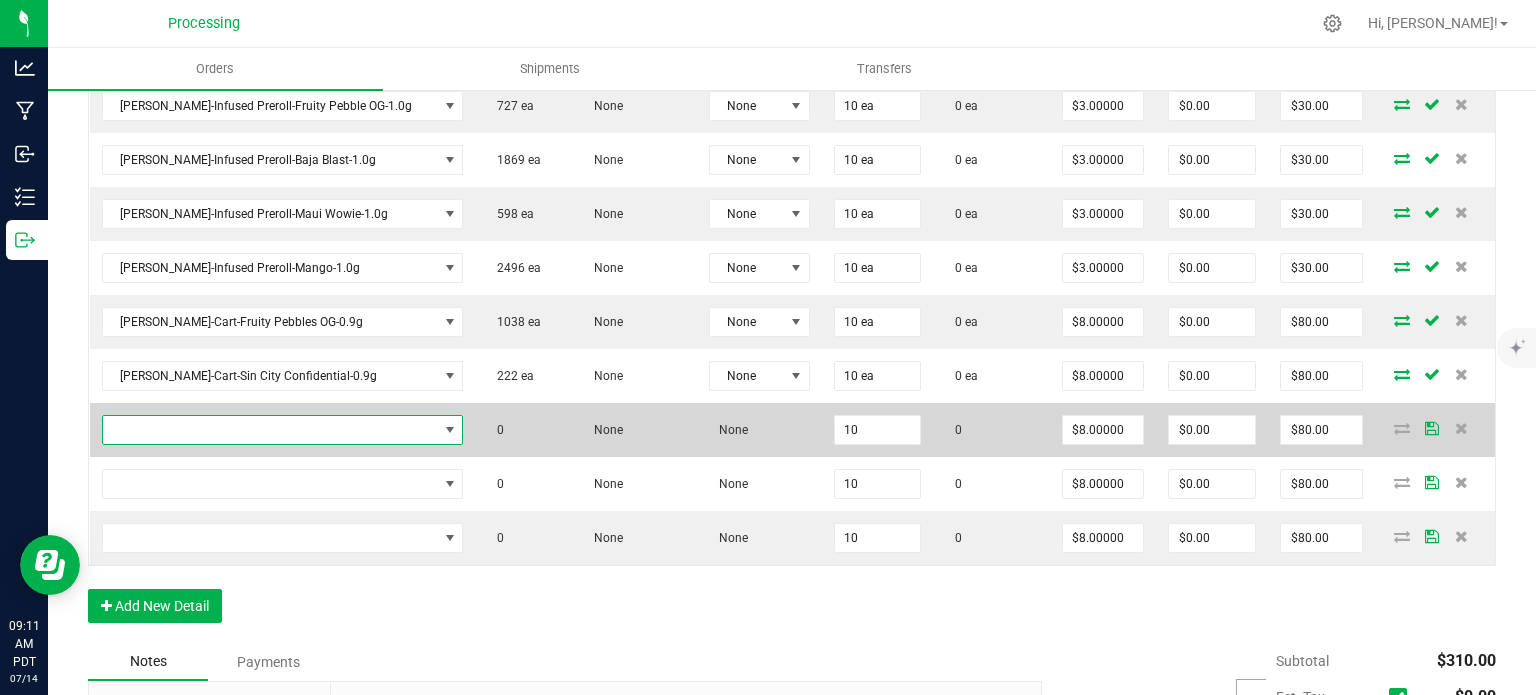 click at bounding box center [449, 430] 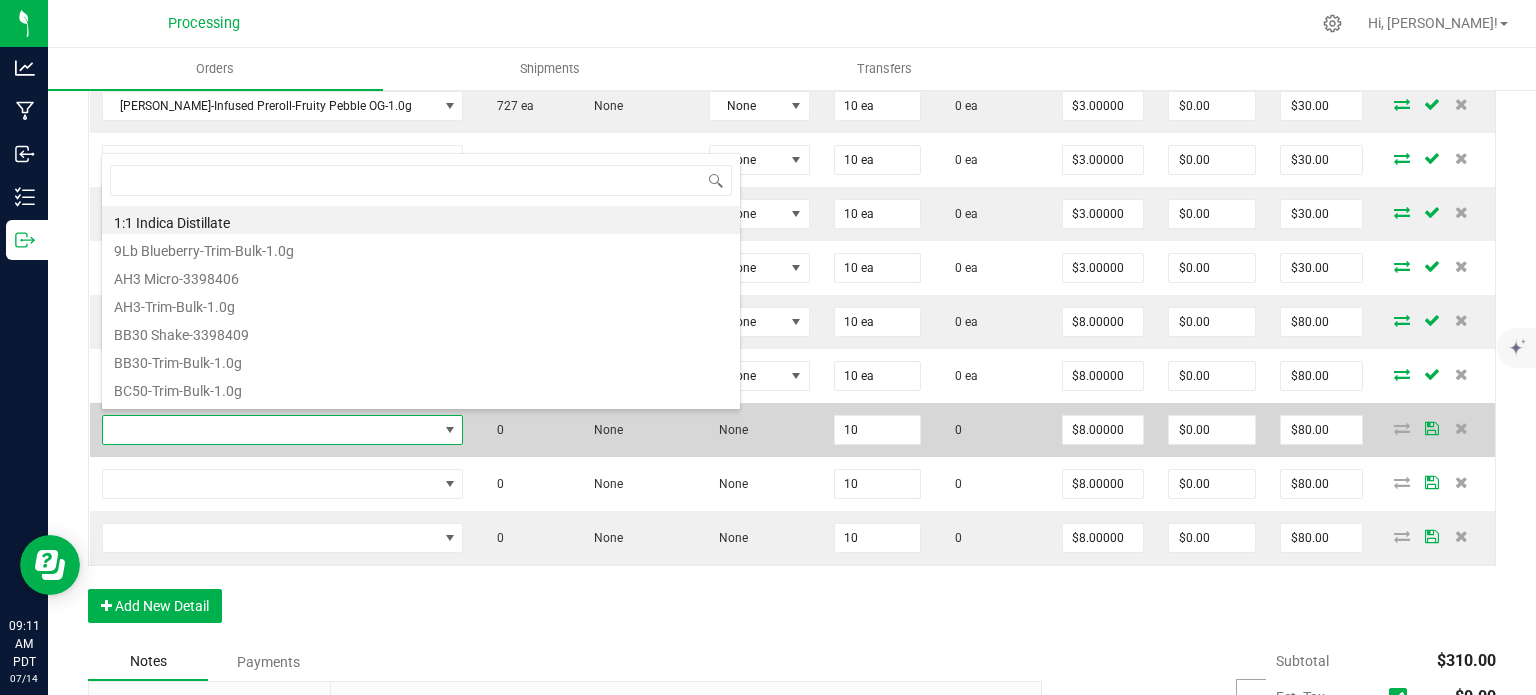 scroll, scrollTop: 99970, scrollLeft: 99704, axis: both 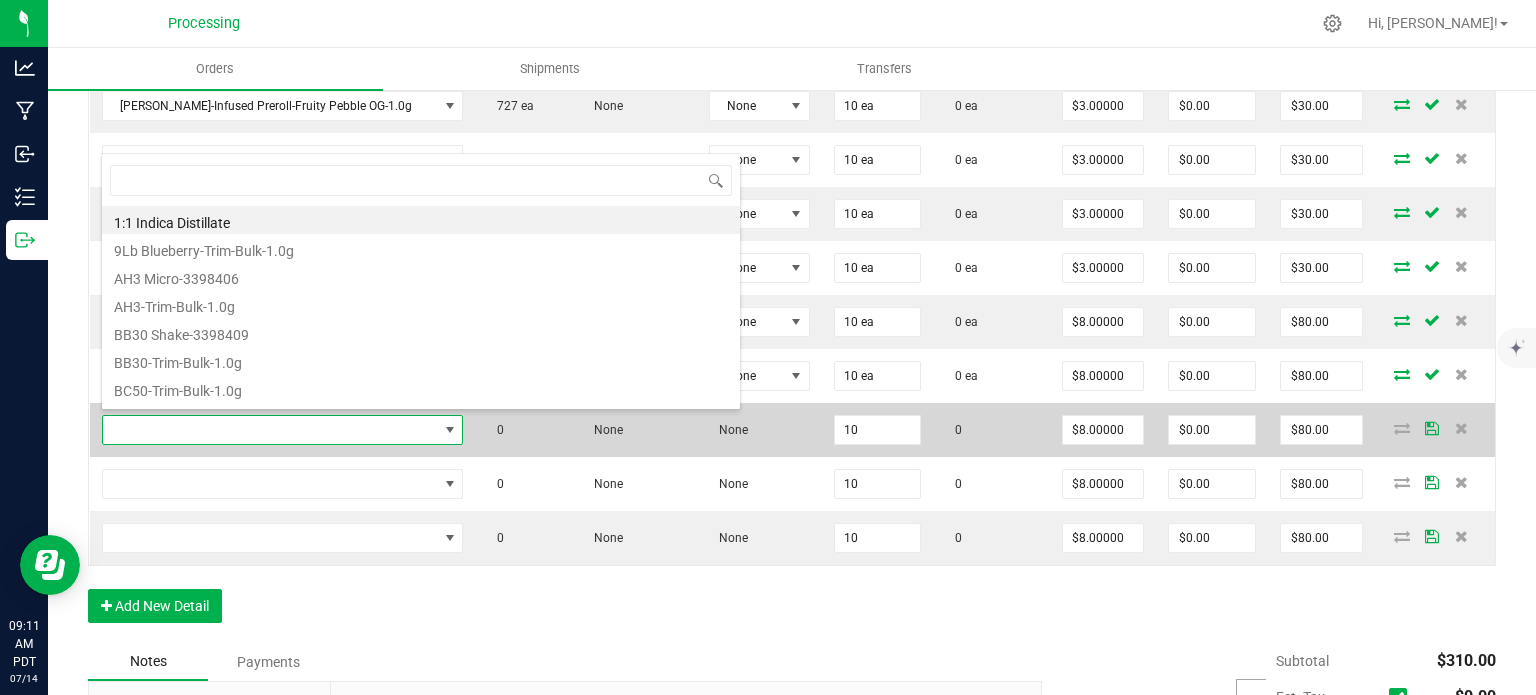 type on "[PERSON_NAME]-Cart-Baja Blast-0.9g" 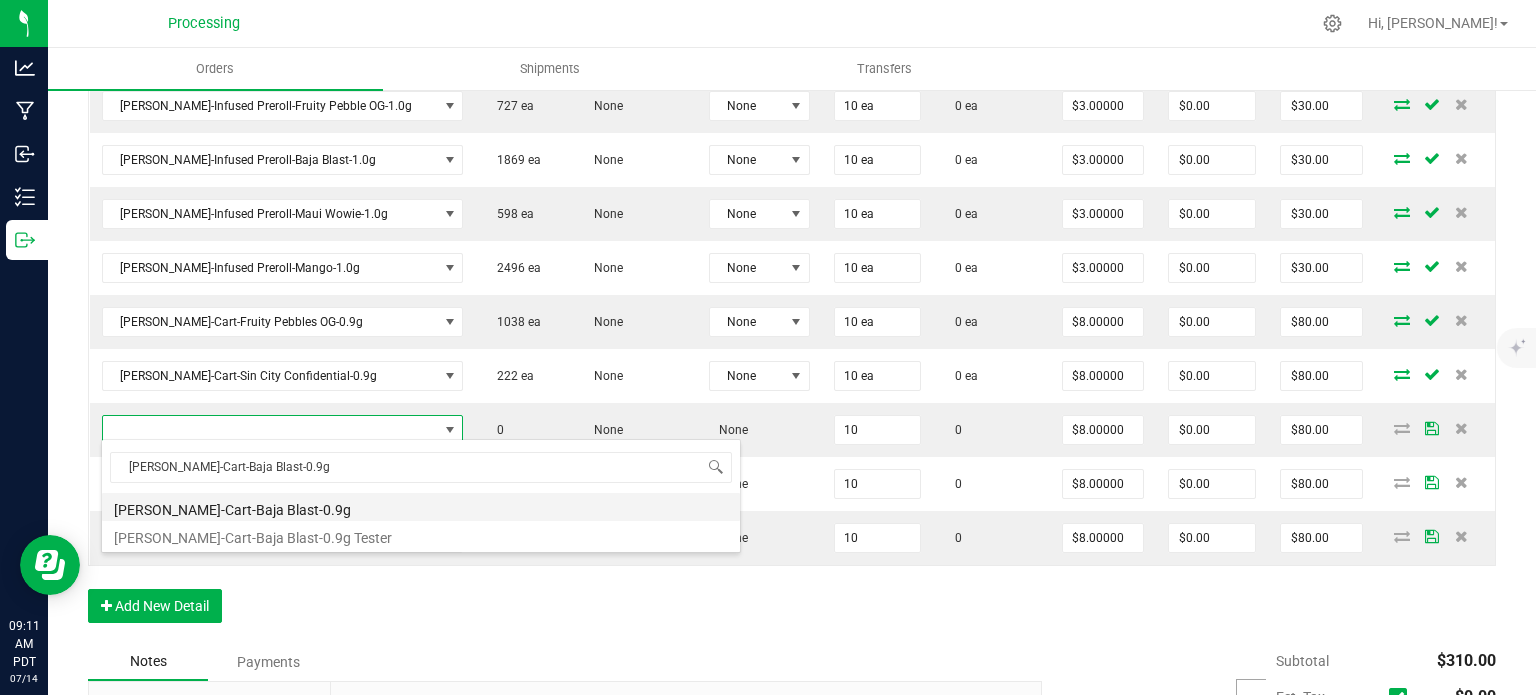 click on "[PERSON_NAME]-Cart-Baja Blast-0.9g" at bounding box center [421, 507] 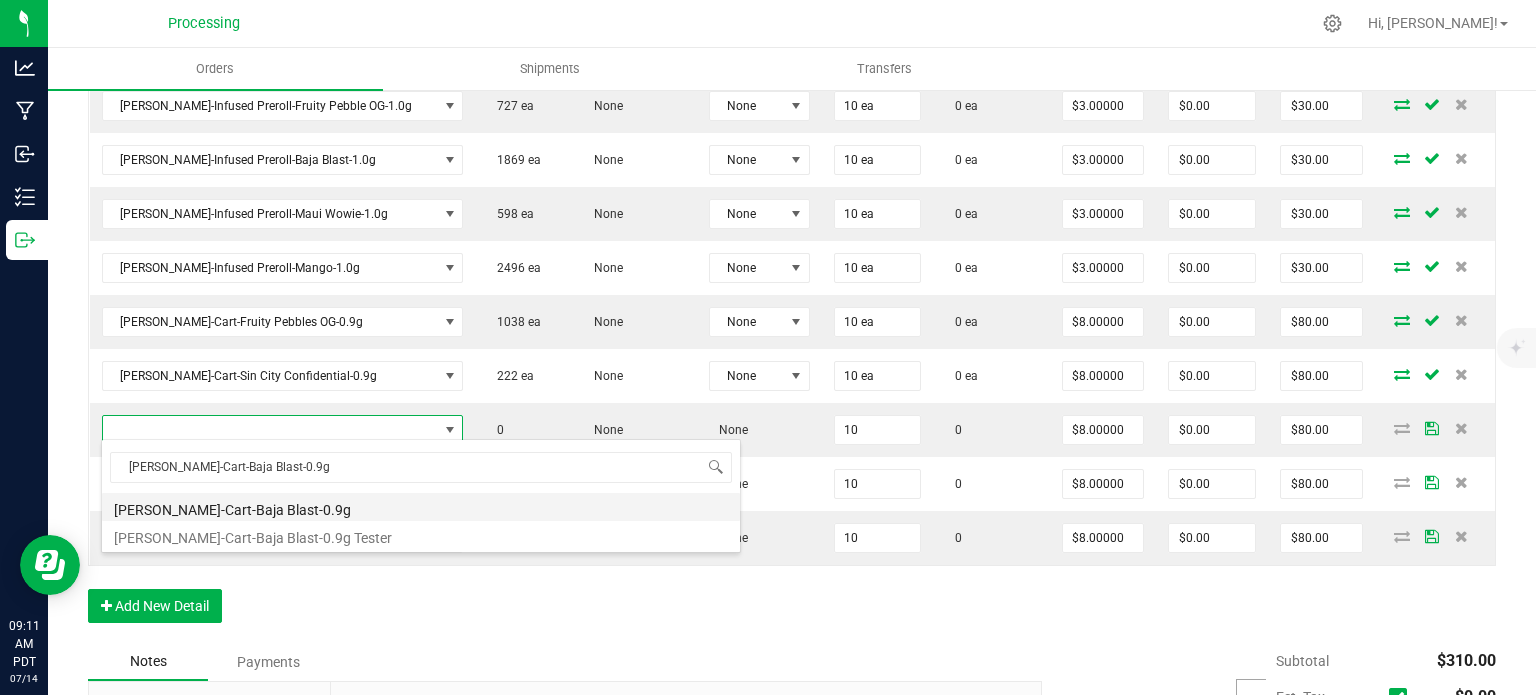 type on "10 ea" 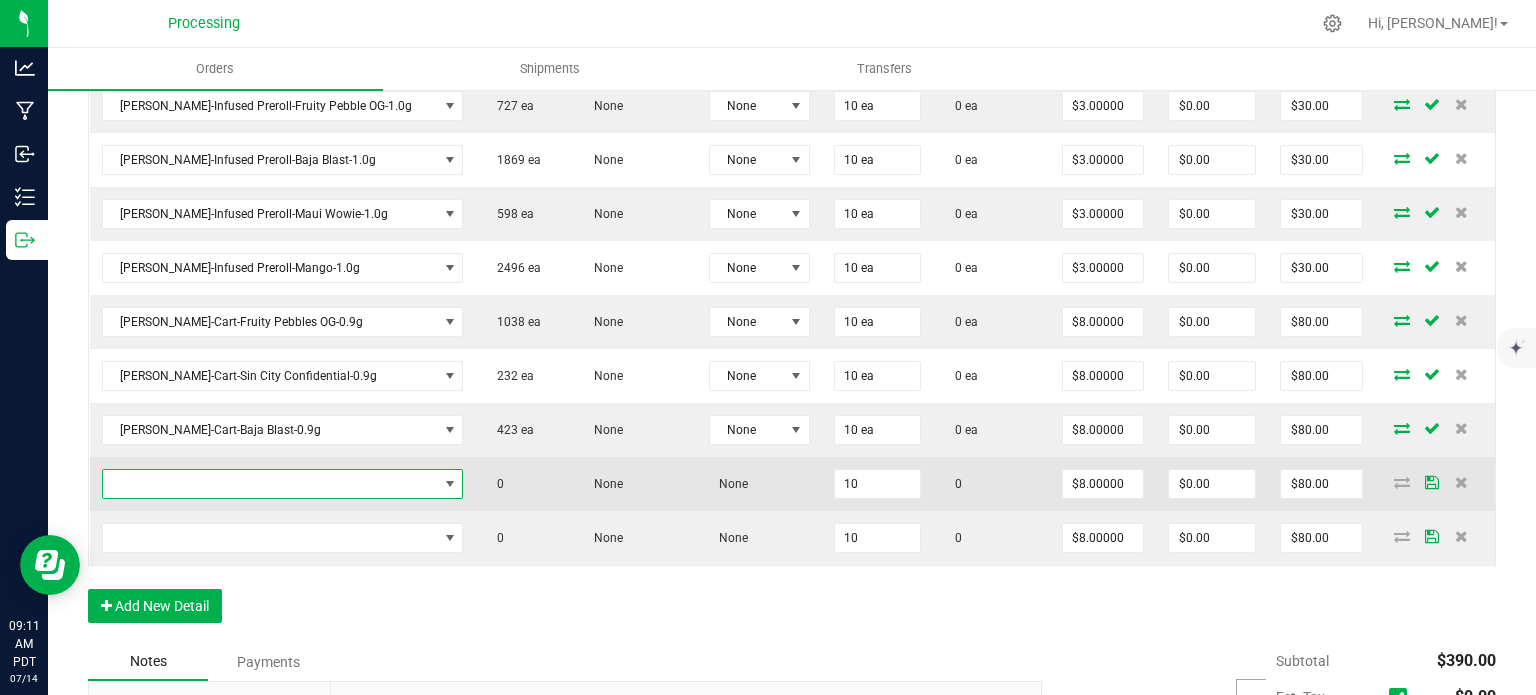 click at bounding box center [450, 484] 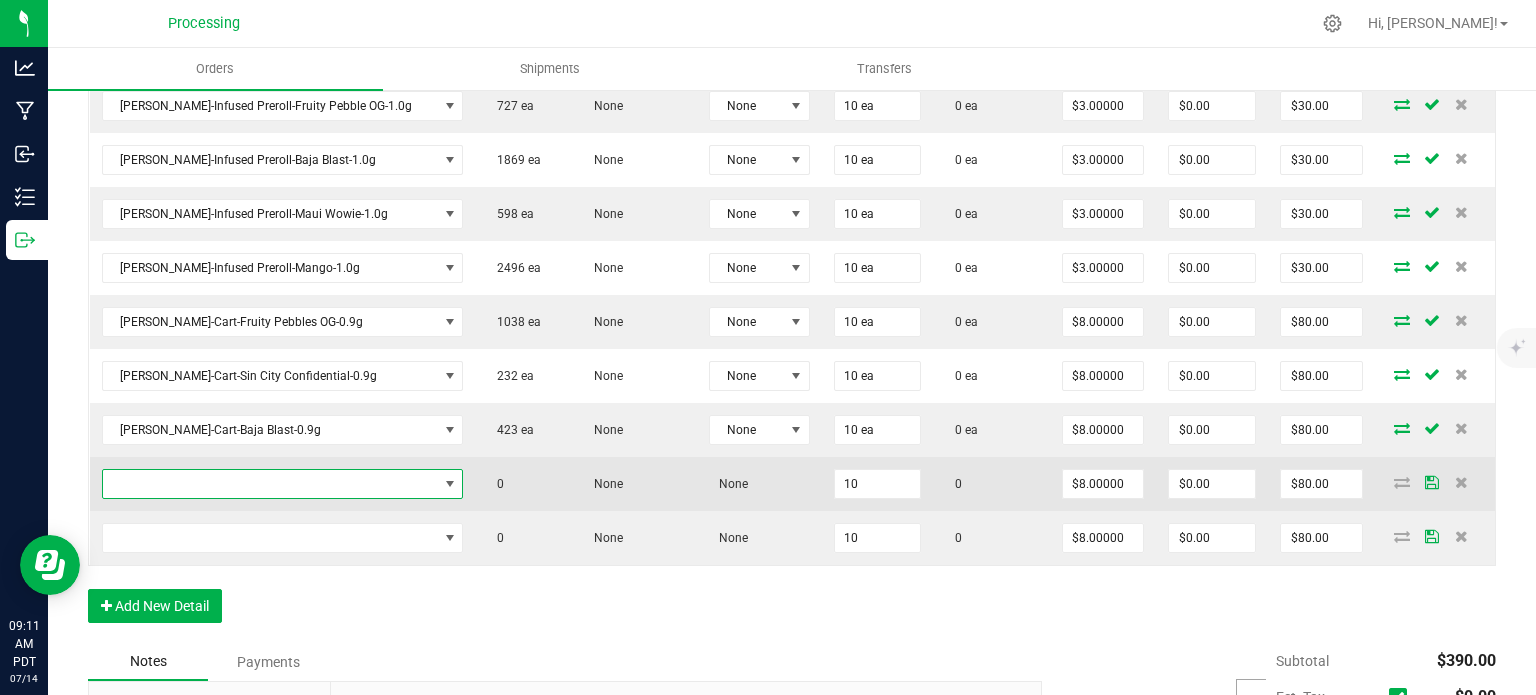 click at bounding box center [450, 484] 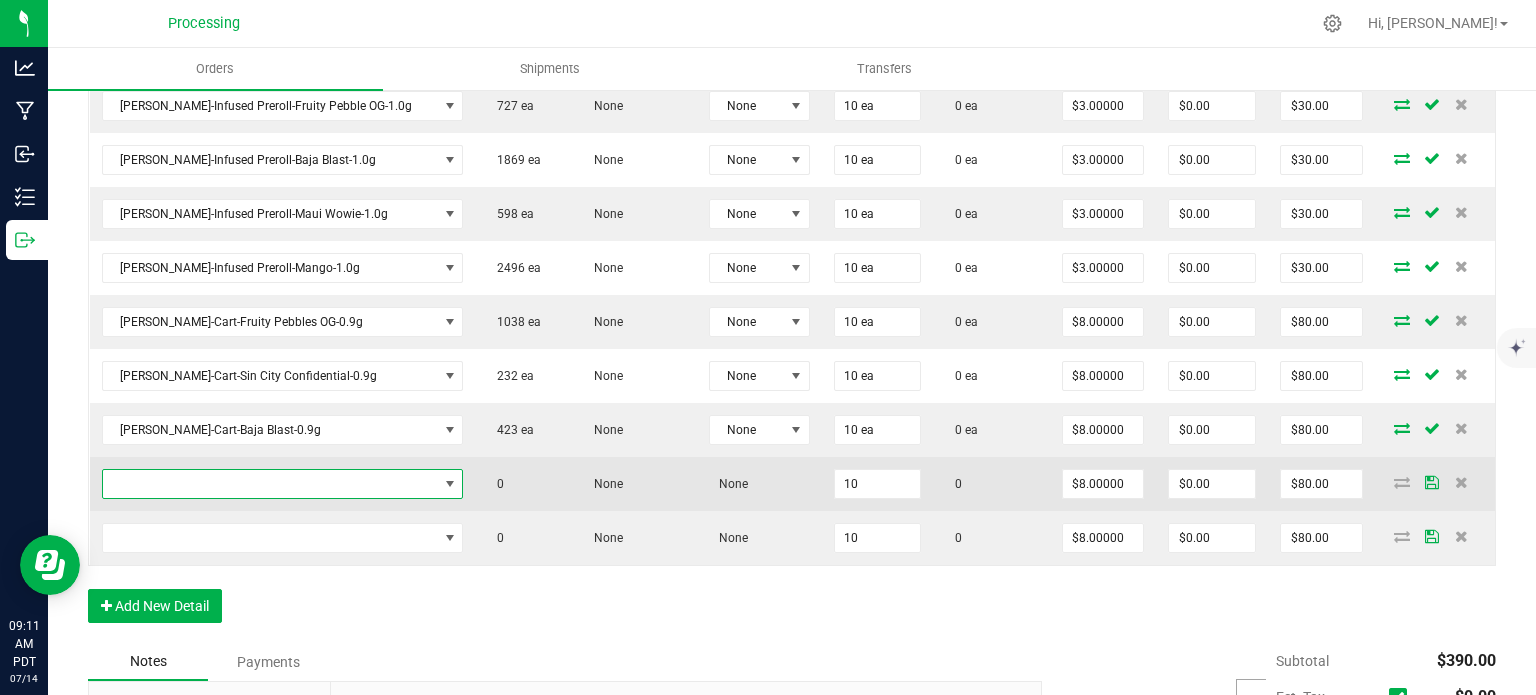 click at bounding box center [450, 484] 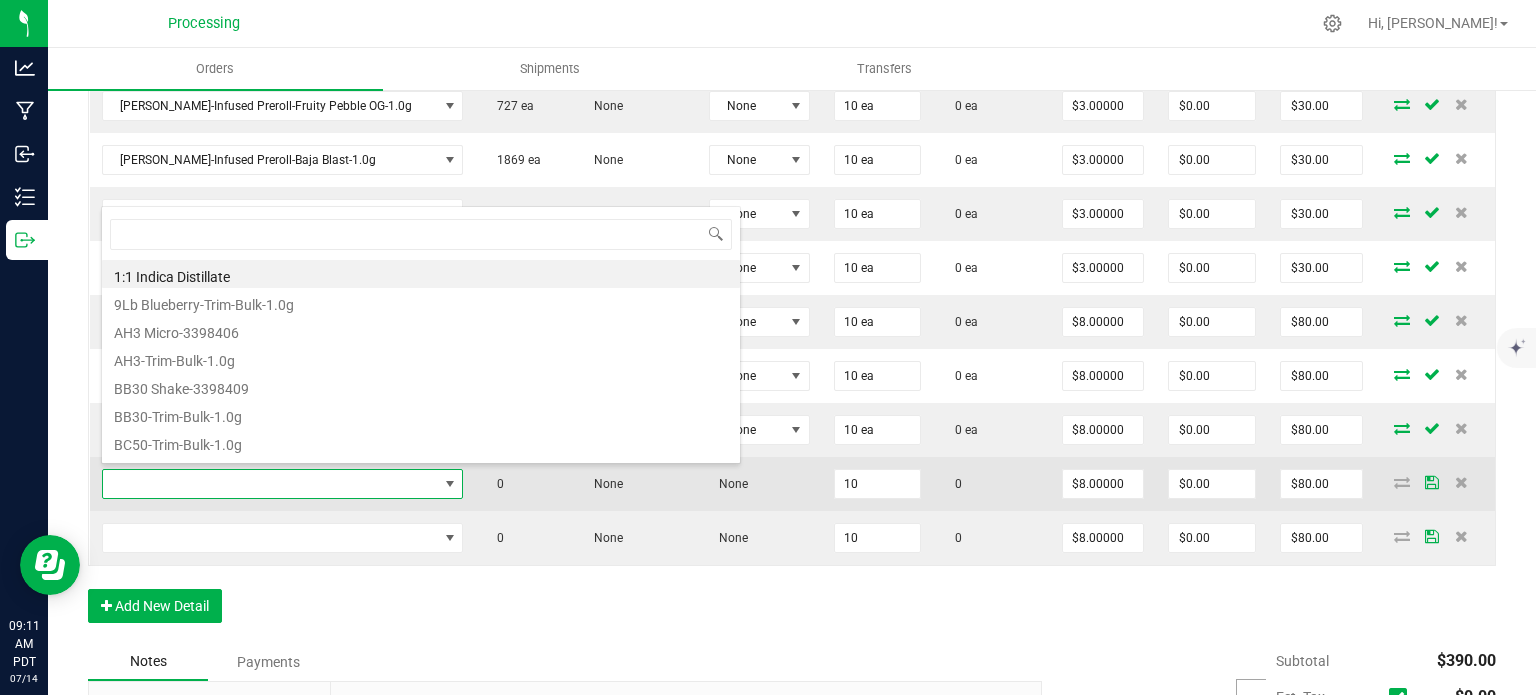 scroll, scrollTop: 99970, scrollLeft: 99704, axis: both 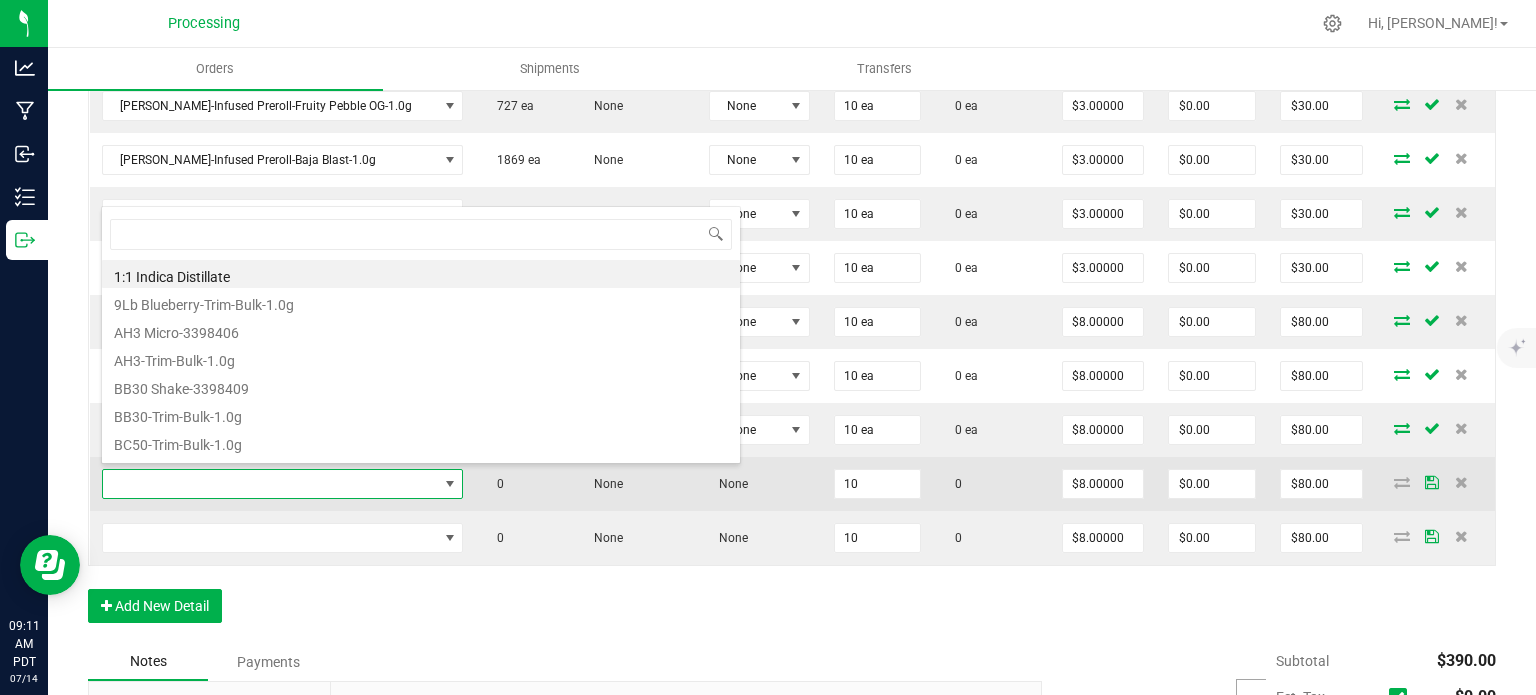 type on "[PERSON_NAME]-Cart-Pineapple [PERSON_NAME]-0.9g" 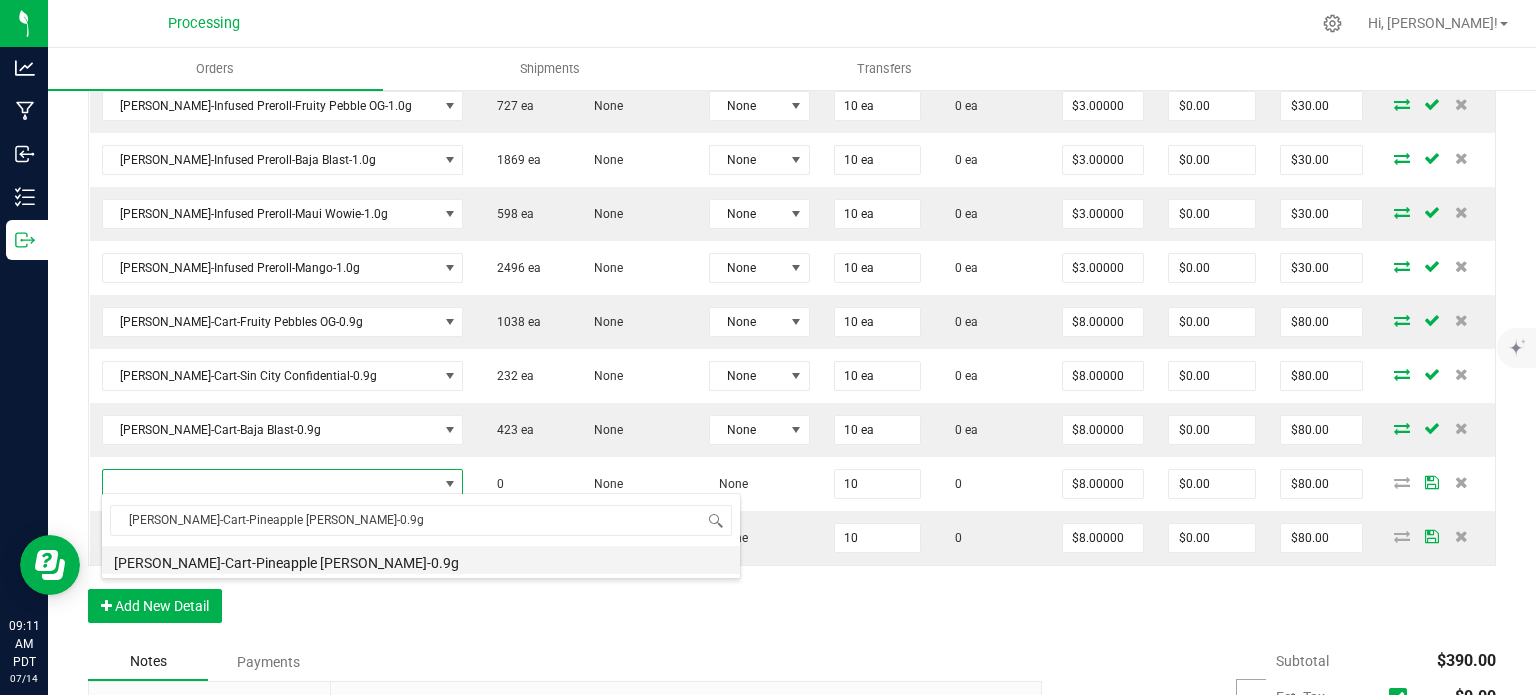 click on "[PERSON_NAME]-Cart-Pineapple [PERSON_NAME]-0.9g" at bounding box center (421, 560) 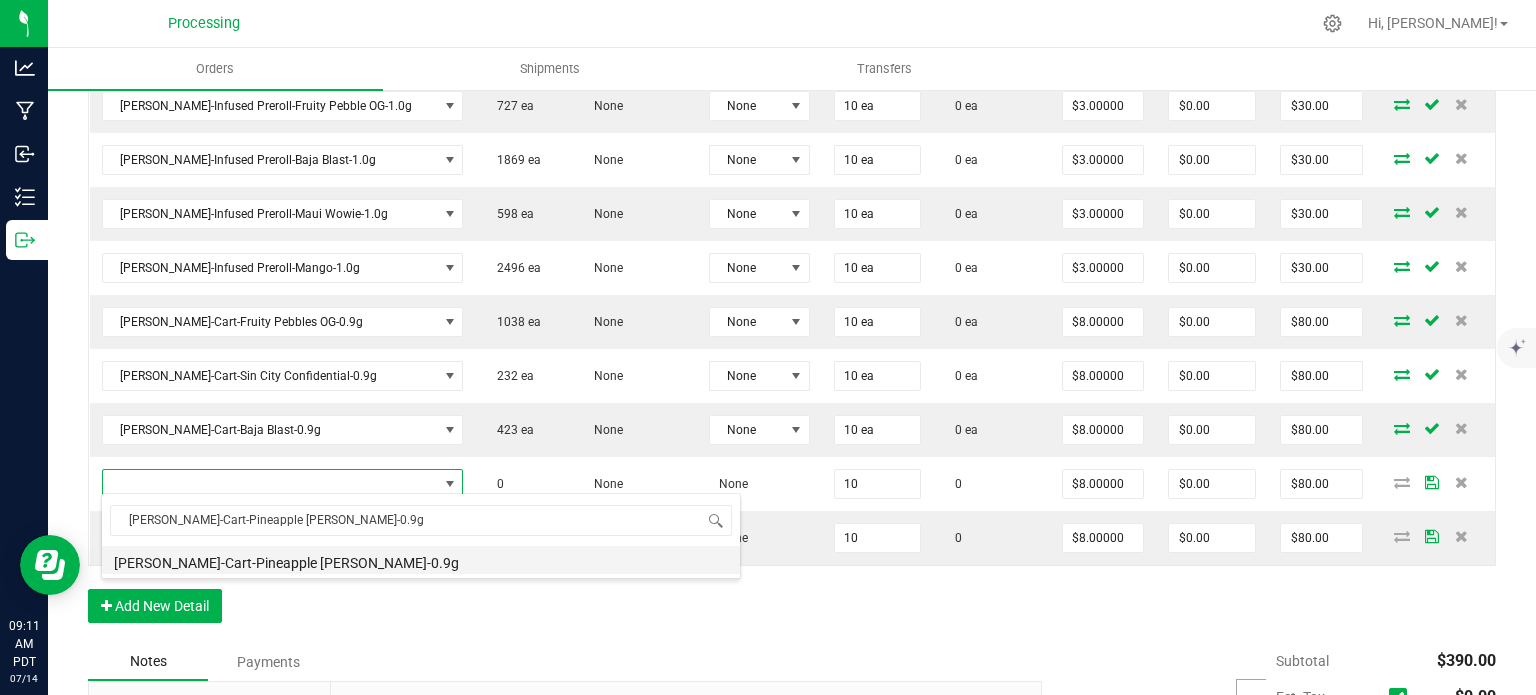 type on "10 ea" 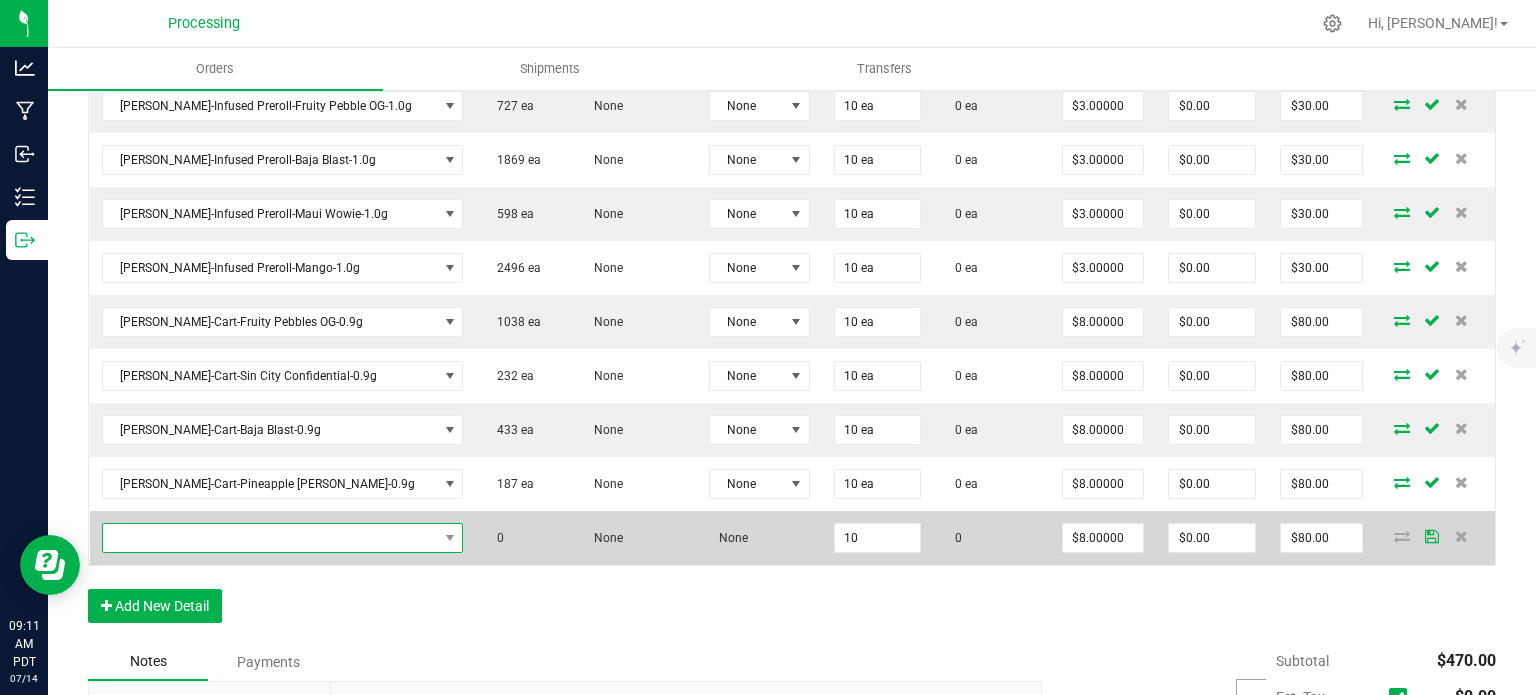 click at bounding box center (449, 538) 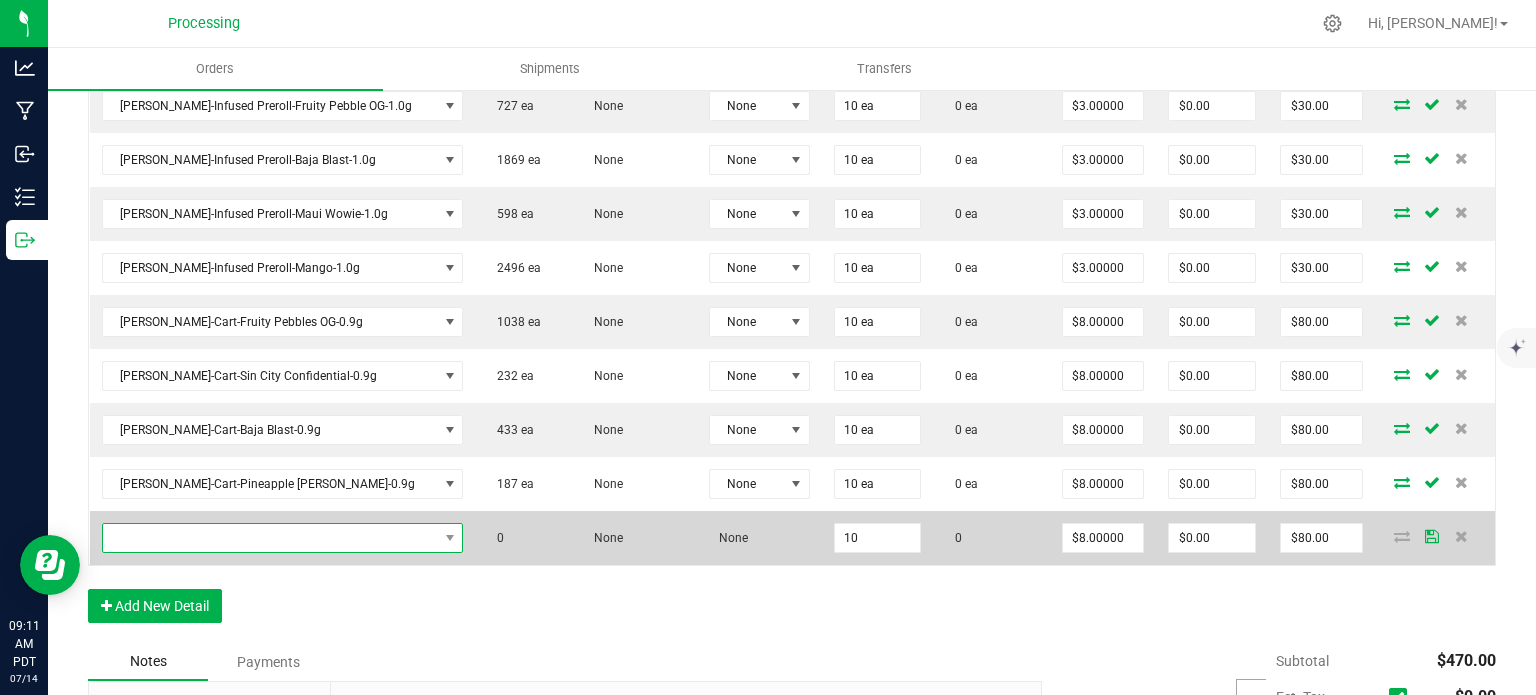 click at bounding box center (449, 538) 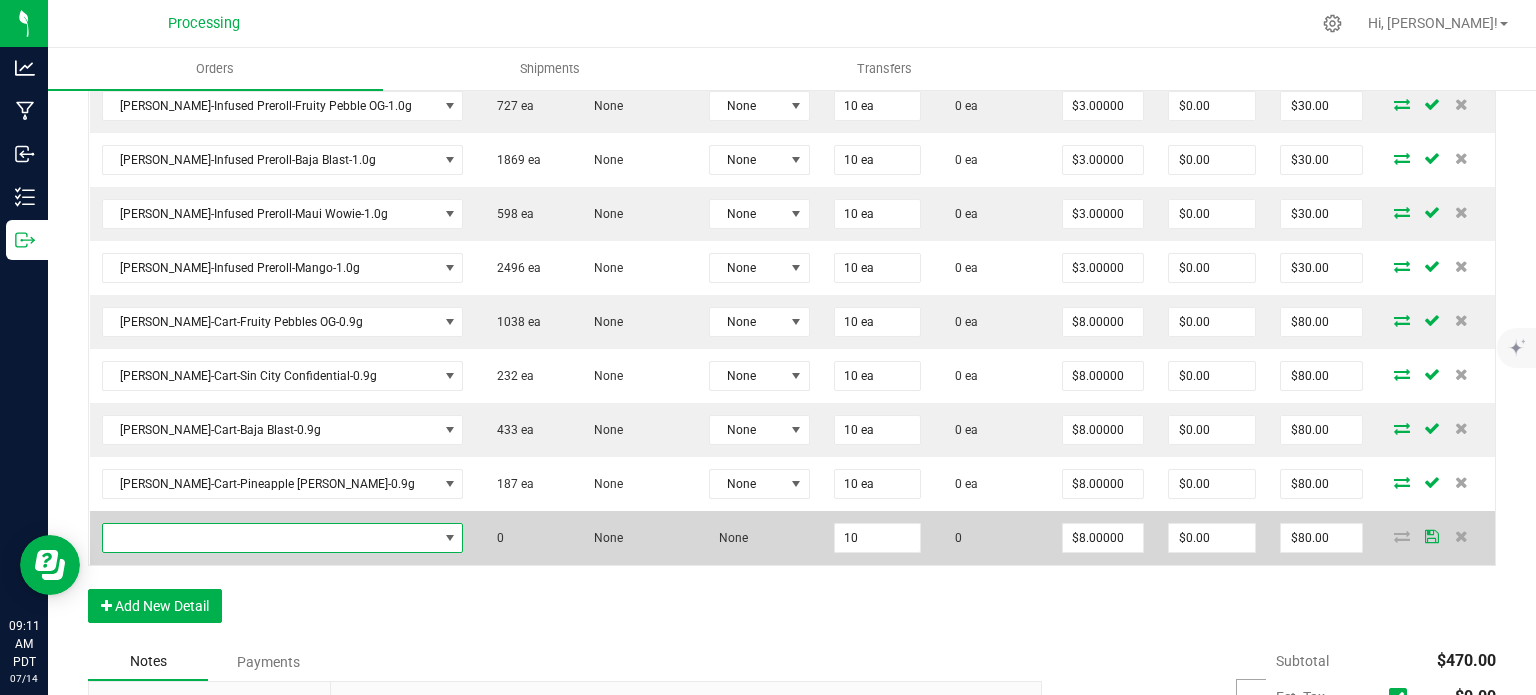 click at bounding box center [449, 538] 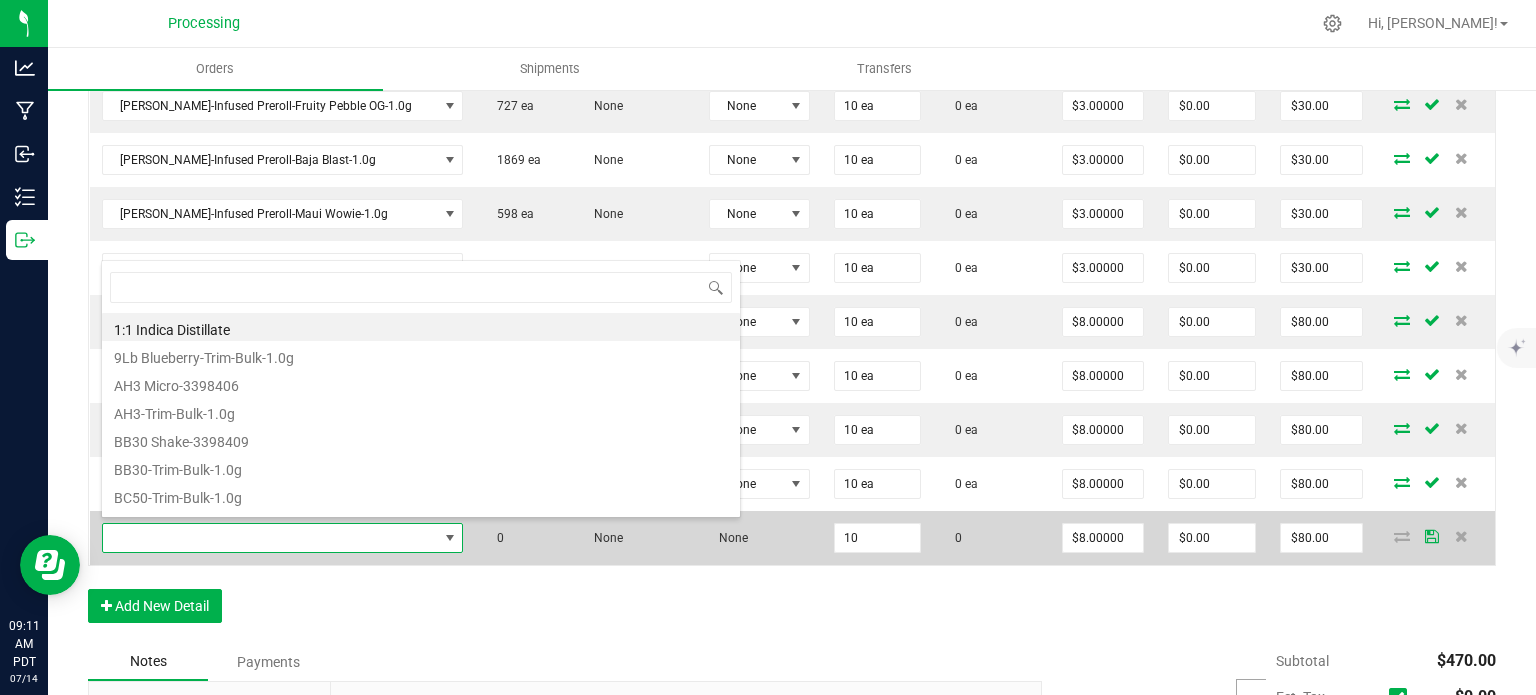 type on "[PERSON_NAME]-Cart-Blueberry Muffin-0.9g" 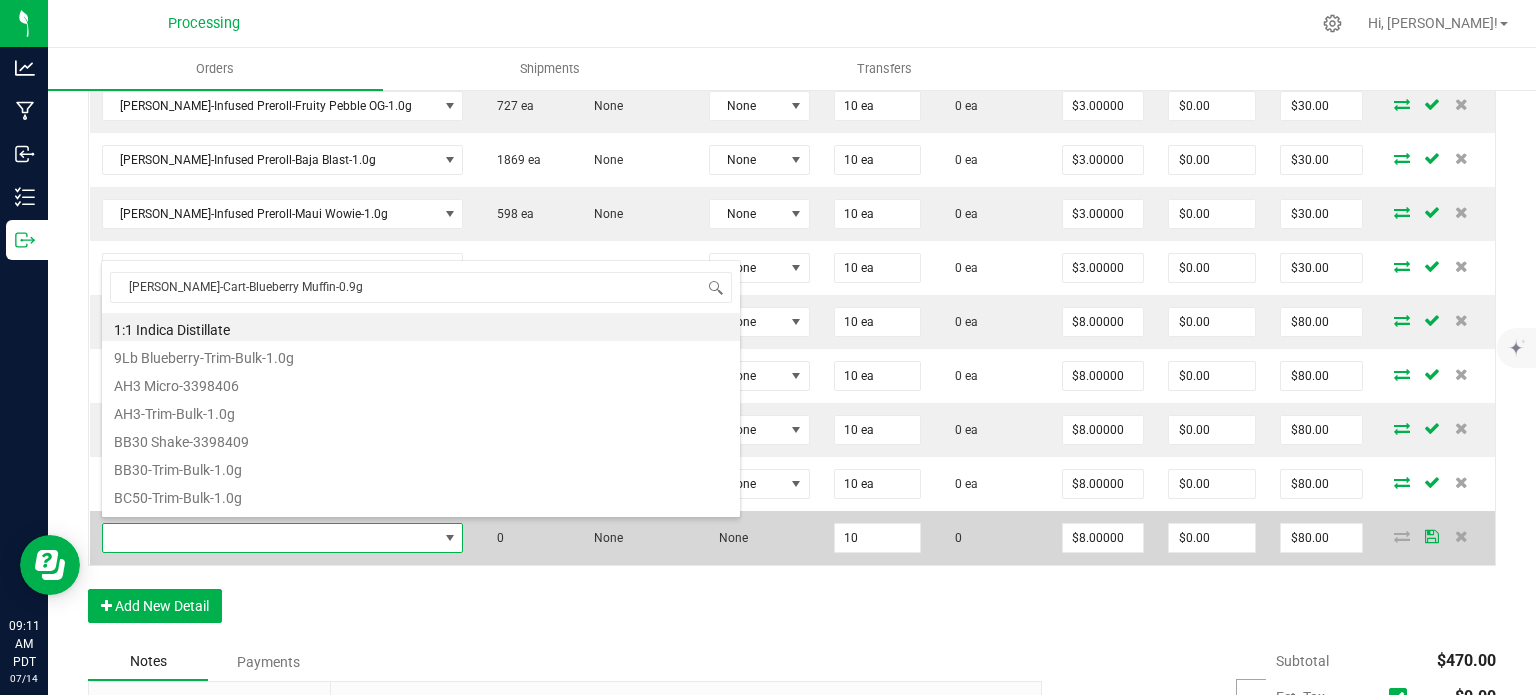 scroll, scrollTop: 99970, scrollLeft: 99704, axis: both 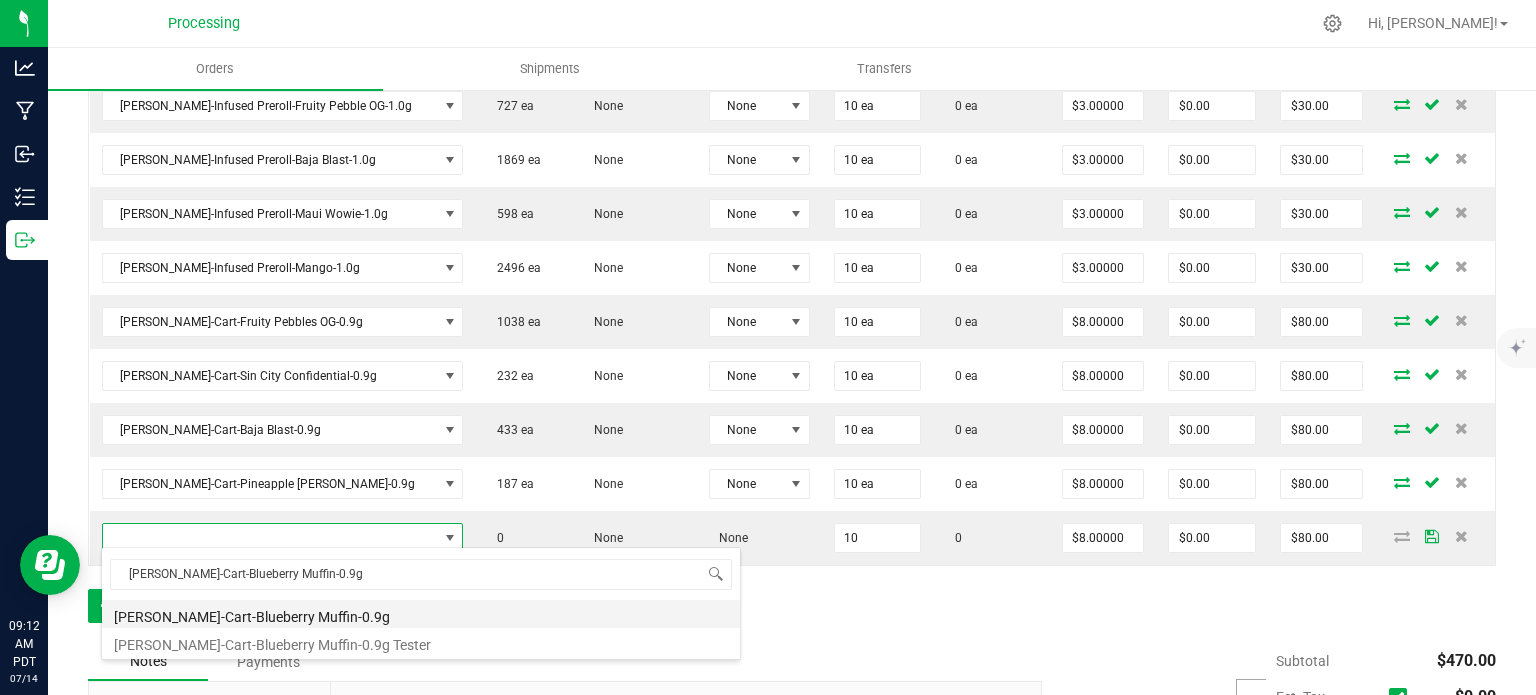 click on "[PERSON_NAME]-Cart-Blueberry Muffin-0.9g" at bounding box center [421, 614] 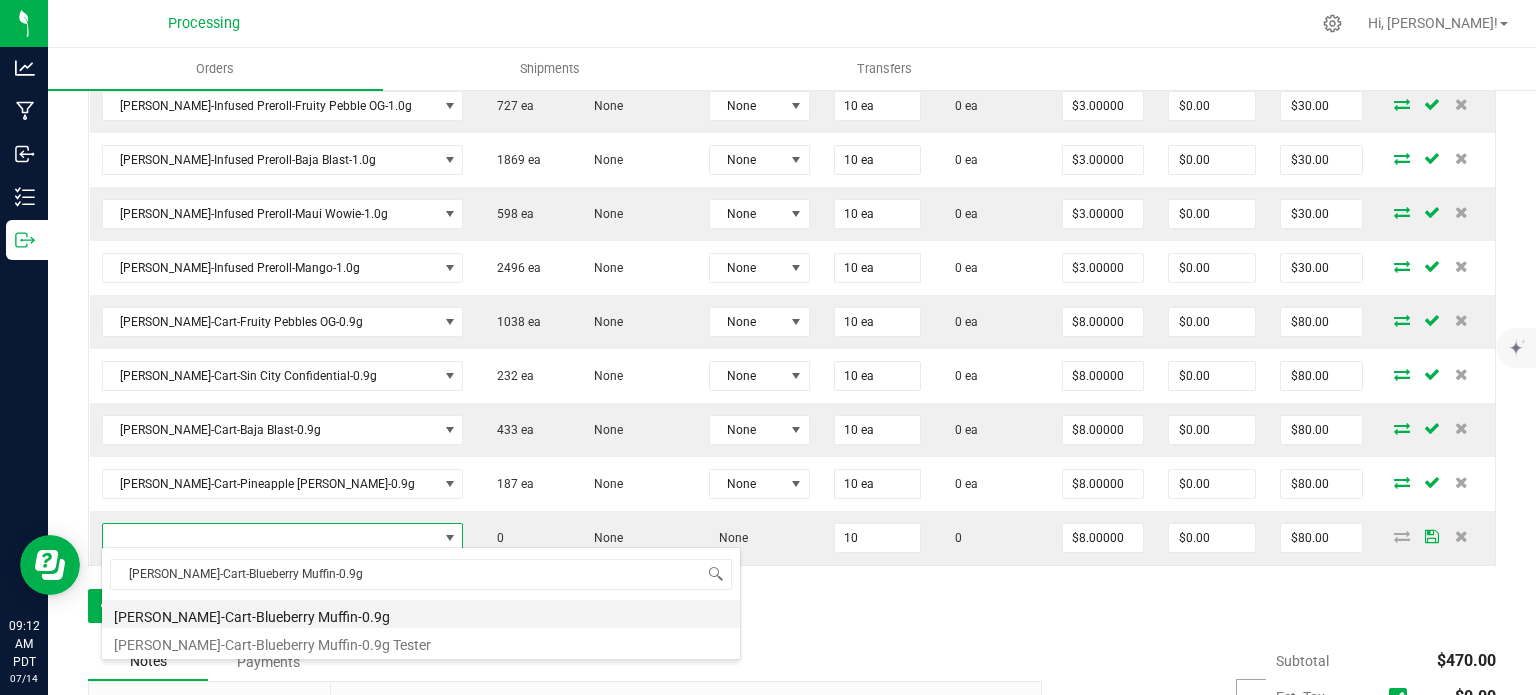 type on "10 ea" 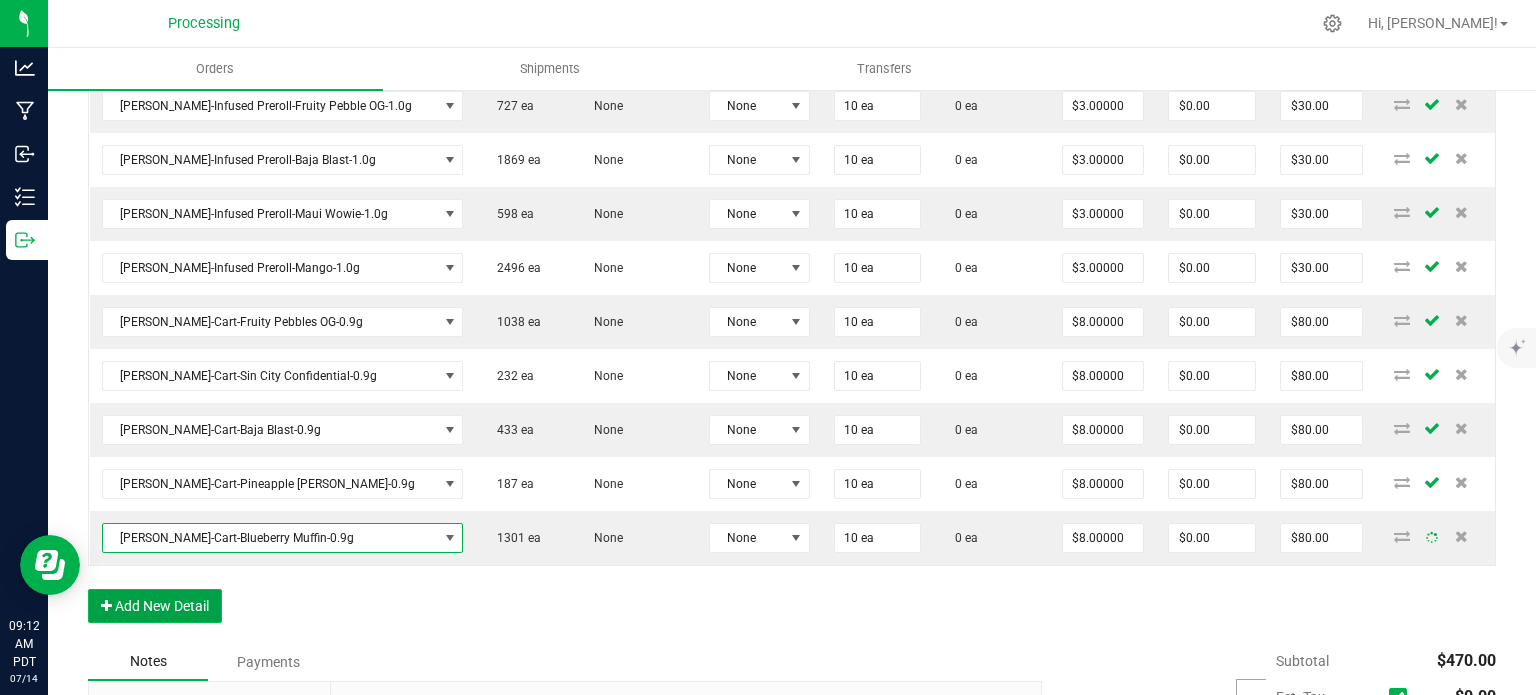 click on "Add New Detail" at bounding box center (155, 606) 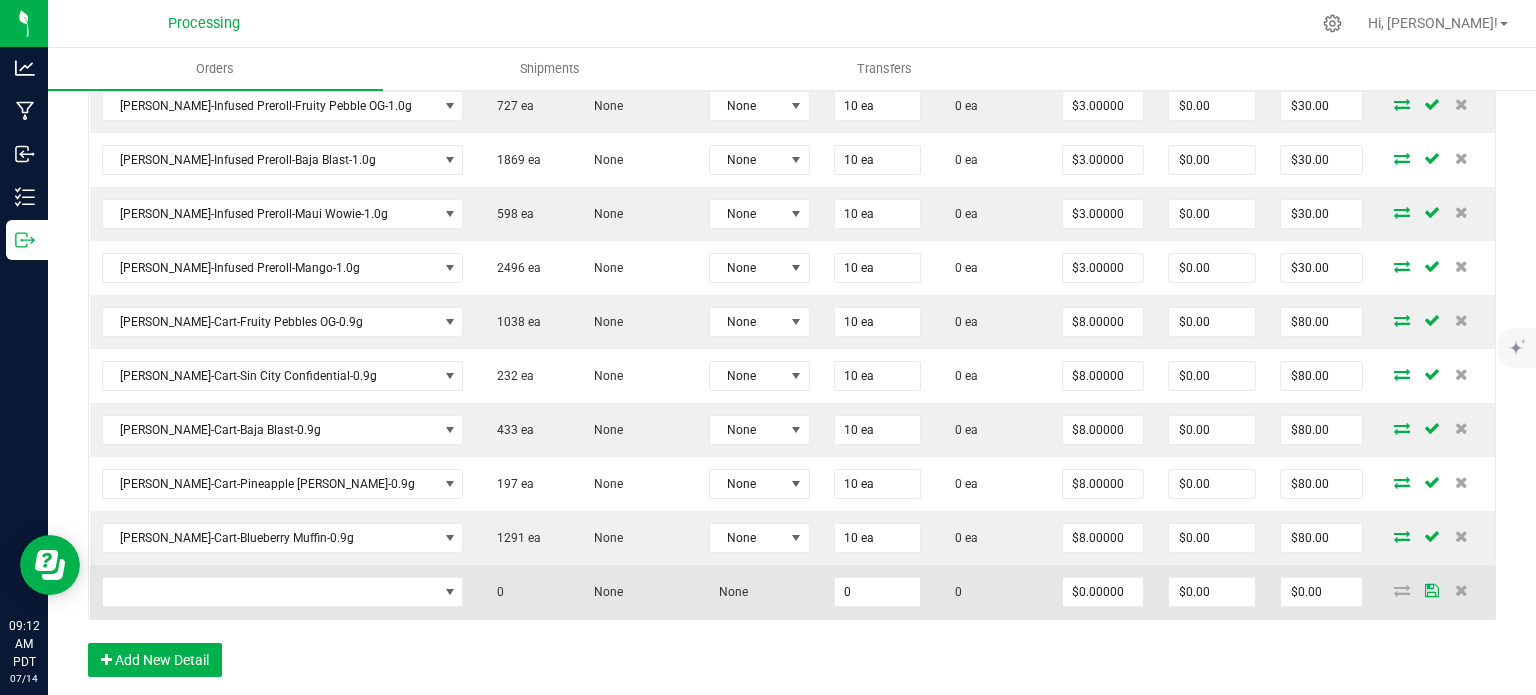 click at bounding box center [283, 592] 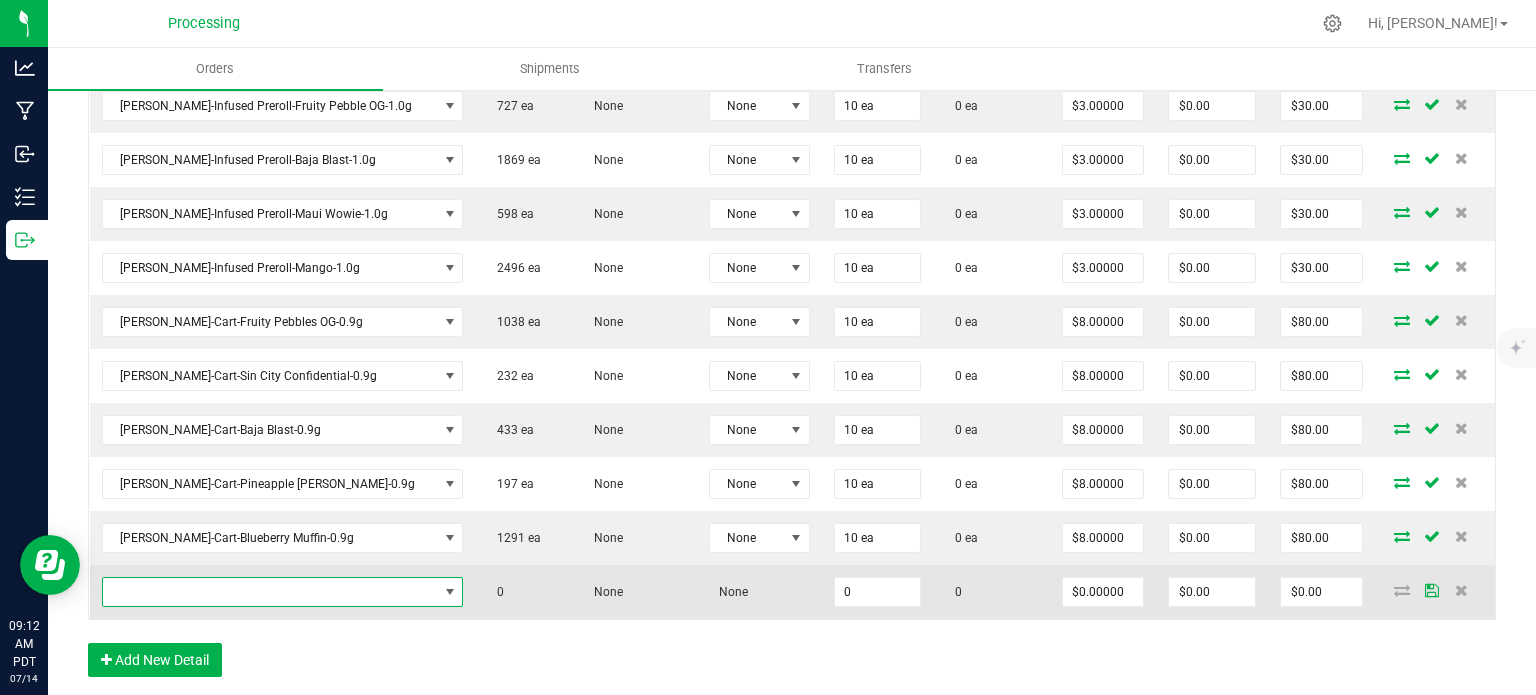 click at bounding box center [450, 592] 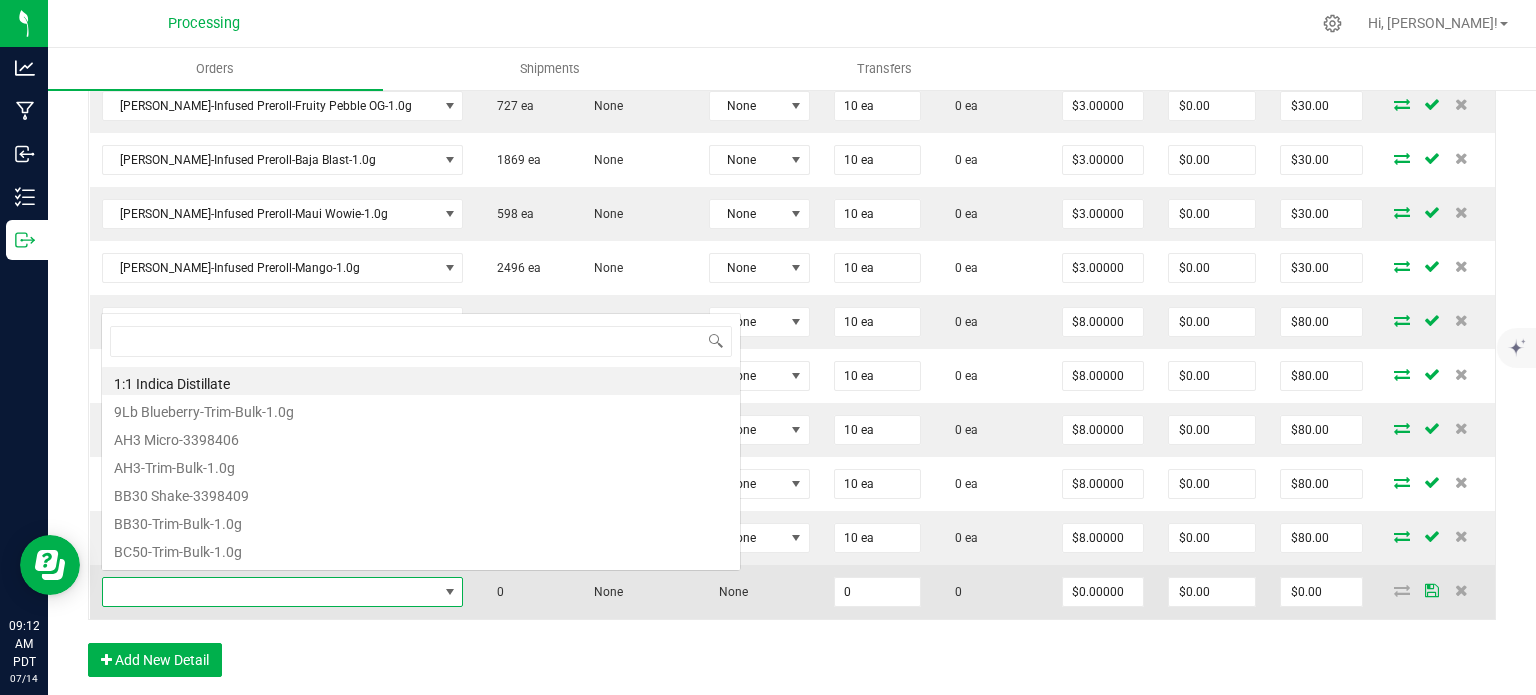 type on "[PERSON_NAME]-Cart-Baja Blast-0.9g" 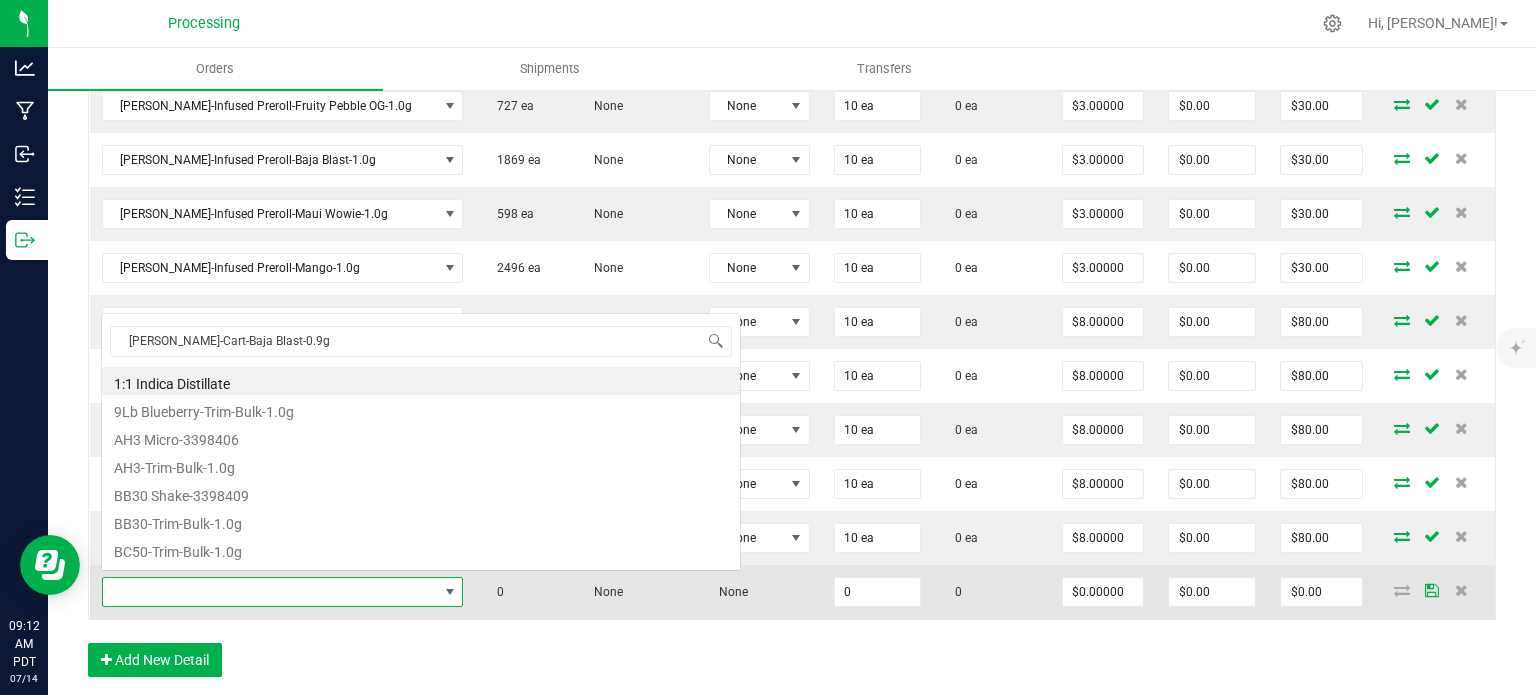 scroll, scrollTop: 0, scrollLeft: 0, axis: both 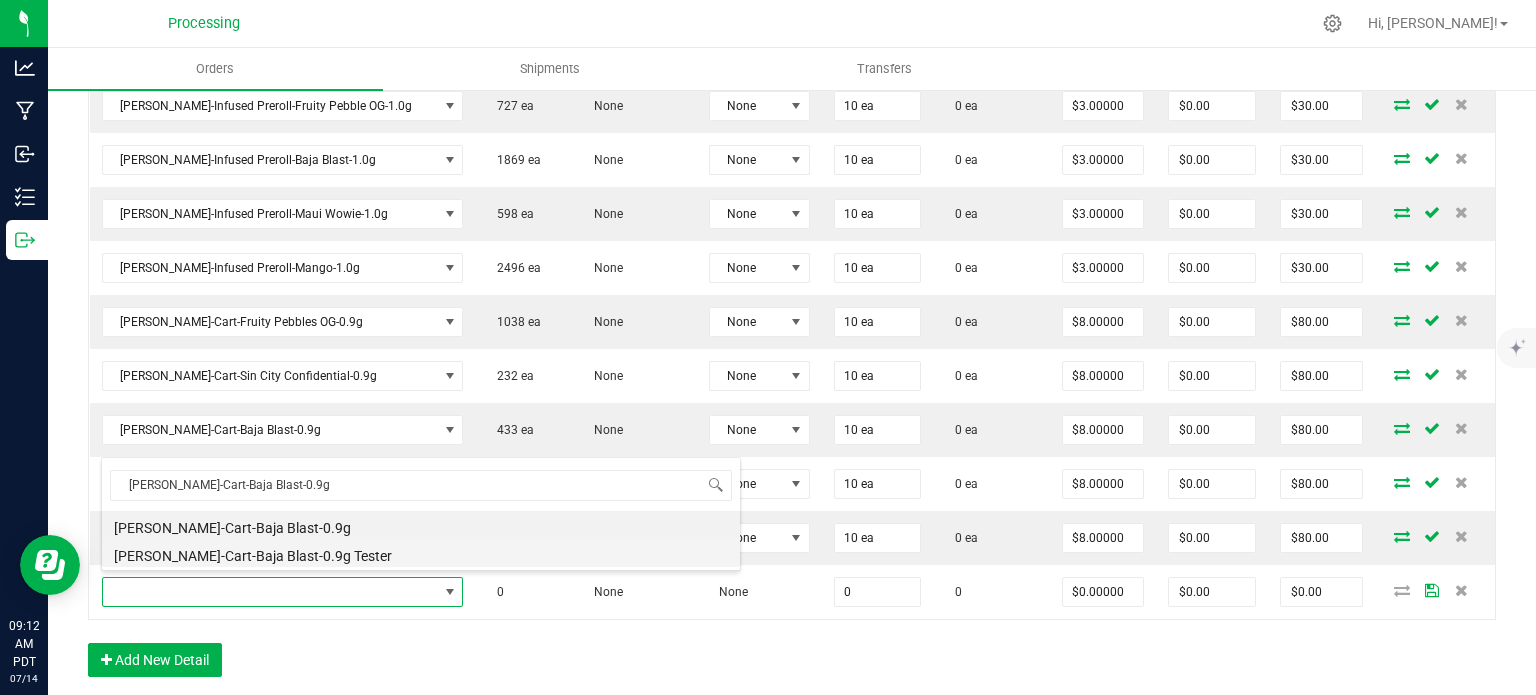 click on "[PERSON_NAME]-Cart-Baja Blast-0.9g Tester" at bounding box center [421, 553] 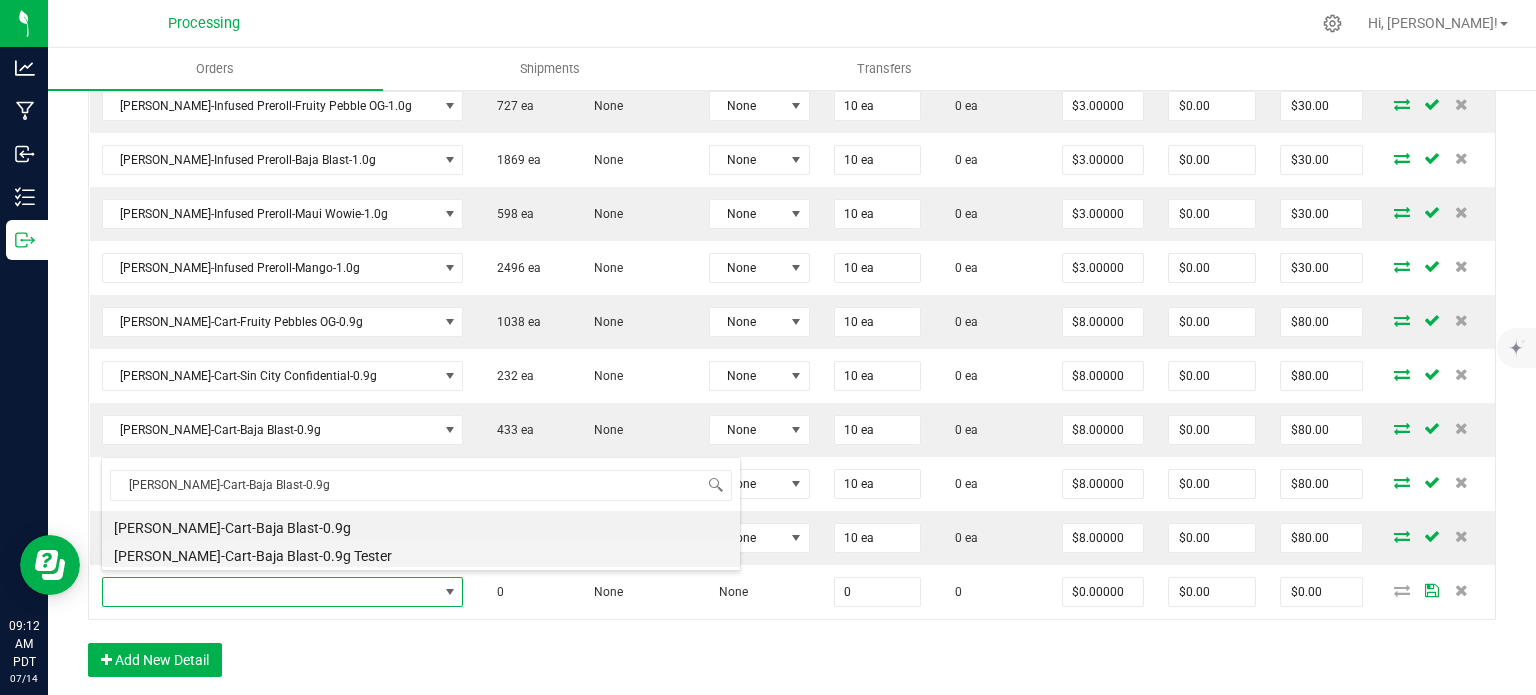 type on "0 ea" 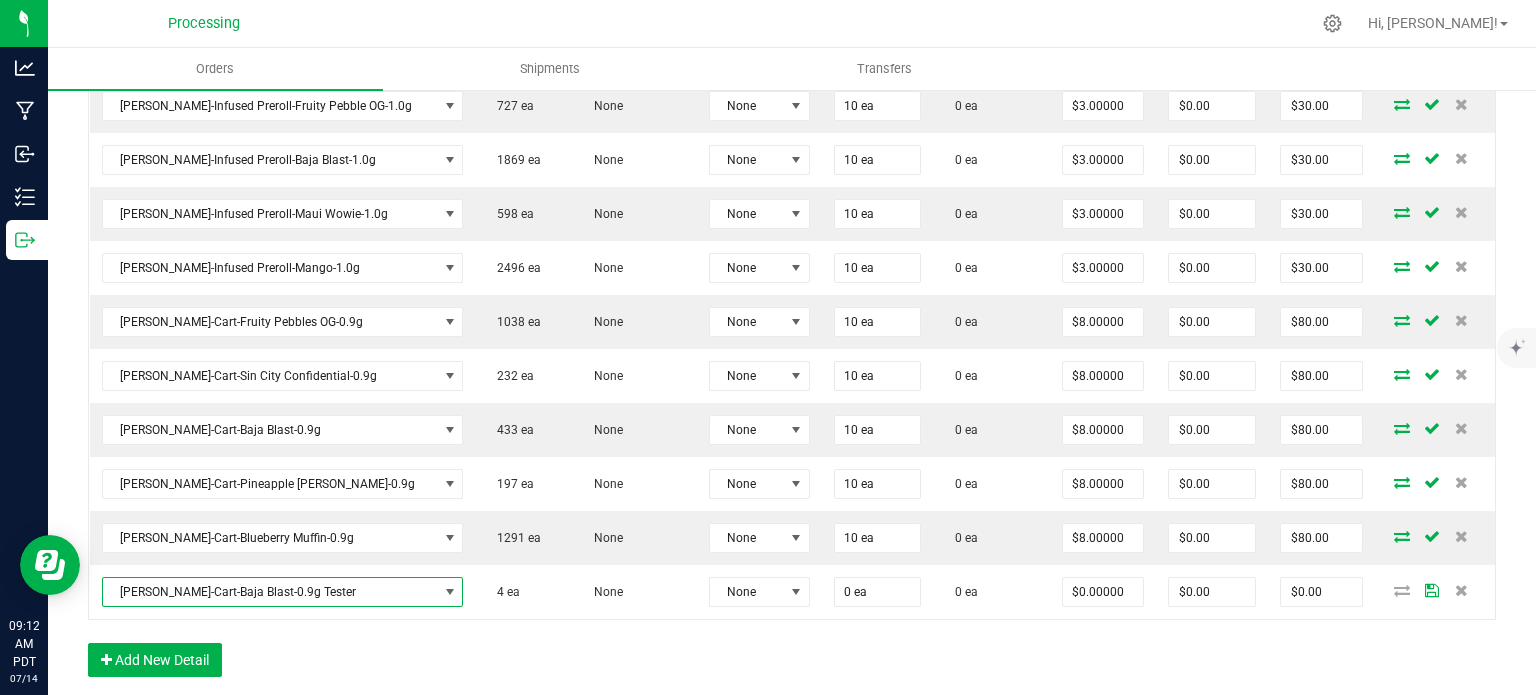 click on "Order Details Print All Labels Item  Sellable  Strain  Lot Number  Qty Ordered Qty Allocated Unit Price Line Discount Total Actions [PERSON_NAME]-Infused Preroll-Sin City Confidental-1.0g  588 ea   None  None 10 ea  0 ea  $3.00000 $0.00 $30.00 [PERSON_NAME]-Infused Preroll-Fruity Pebble OG-1.0g  727 ea   None  None 10 ea  0 ea  $3.00000 $0.00 $30.00 [PERSON_NAME]-Infused Preroll-Baja Blast-1.0g  1869 ea   None  None 10 ea  0 ea  $3.00000 $0.00 $30.00 [PERSON_NAME]-Infused Preroll-Maui Wowie-1.0g  598 ea   None  None 10 ea  0 ea  $3.00000 $0.00 $30.00 [PERSON_NAME]-Infused Preroll-Mango-1.0g  2496 ea   None  None 10 ea  0 ea  $3.00000 $0.00 $30.00 [PERSON_NAME]-Cart-Fruity Pebbles OG-0.9g  1038 ea   None  None 10 ea  0 ea  $8.00000 $0.00 $80.00 [PERSON_NAME]-Cart-Sin City Confidential-0.9g  232 ea   None  None 10 ea  0 ea  $8.00000 $0.00 $80.00 [PERSON_NAME]-Cart-Baja Blast-0.9g  433 ea   None  None 10 ea  0 ea  $8.00000 $0.00 $80.00 [PERSON_NAME]-Cart-Pineapple [PERSON_NAME]-0.9g  197 ea   None  None 10 ea  0 ea  $8.00000 $0.00 $80.00  1291 ea   None  None 10 ea" at bounding box center (792, 308) 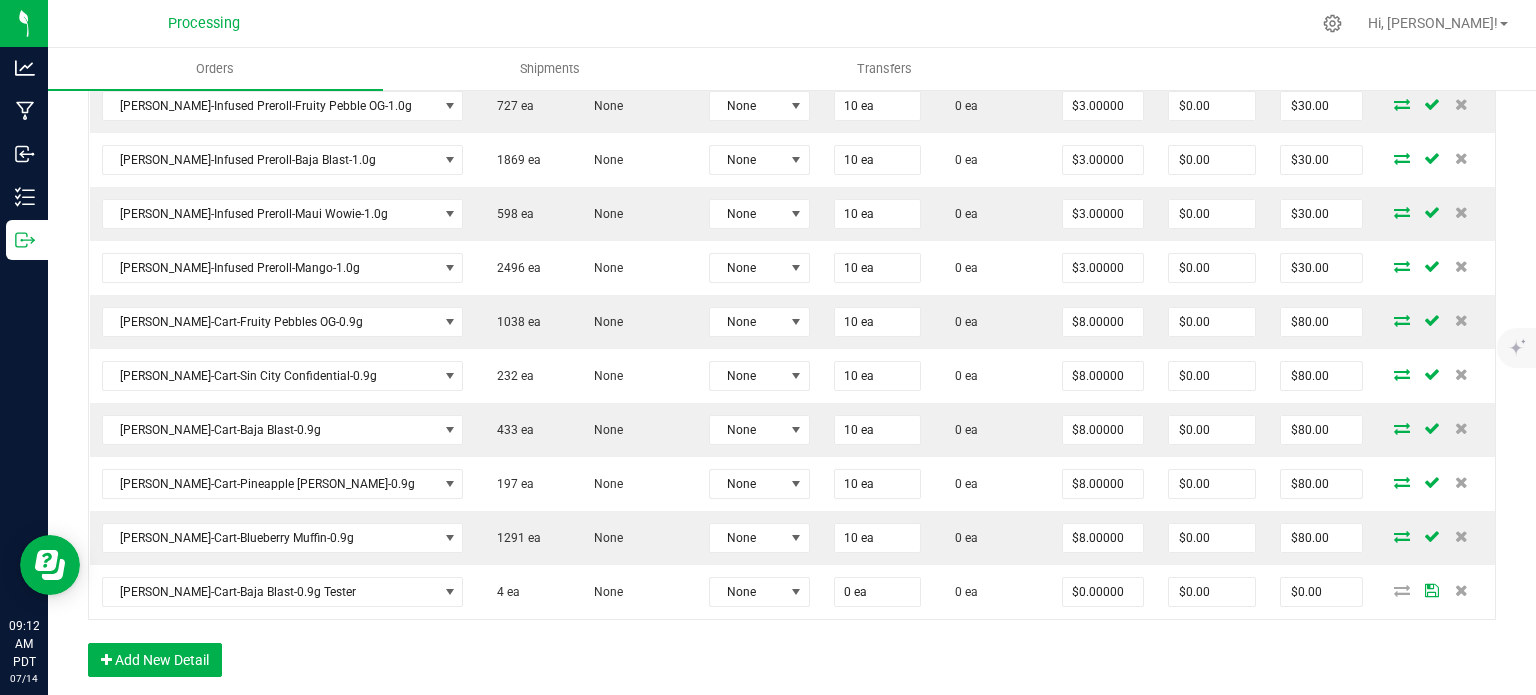 scroll, scrollTop: 532, scrollLeft: 0, axis: vertical 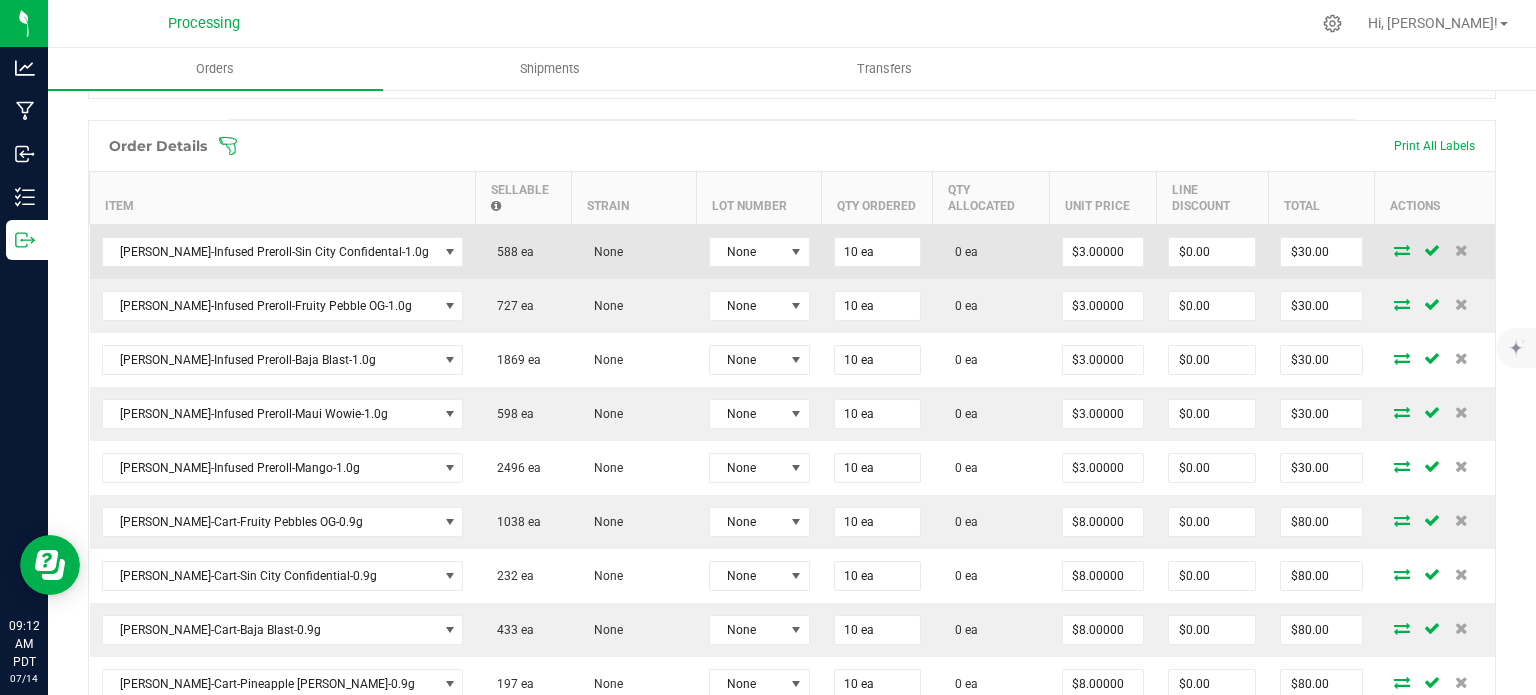 click at bounding box center (1402, 250) 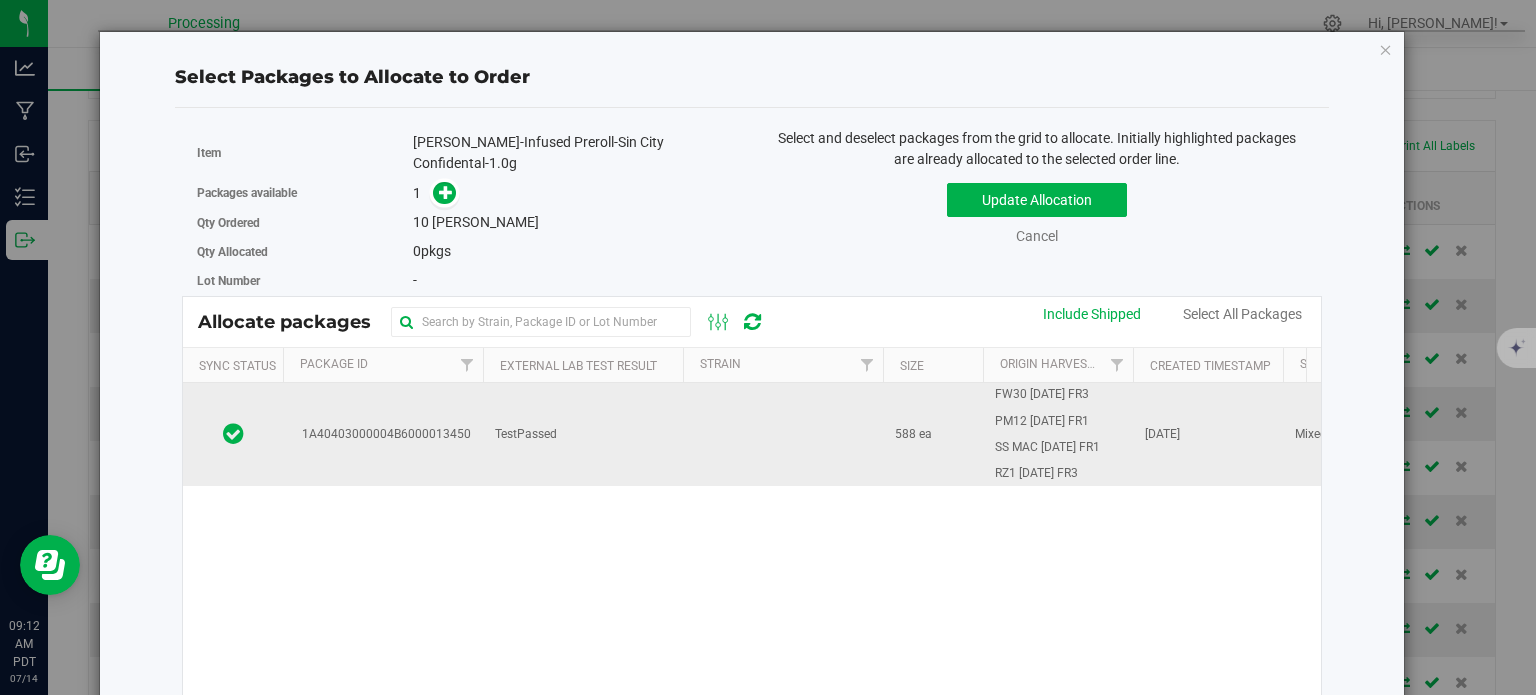 click on "TestPassed" at bounding box center (583, 434) 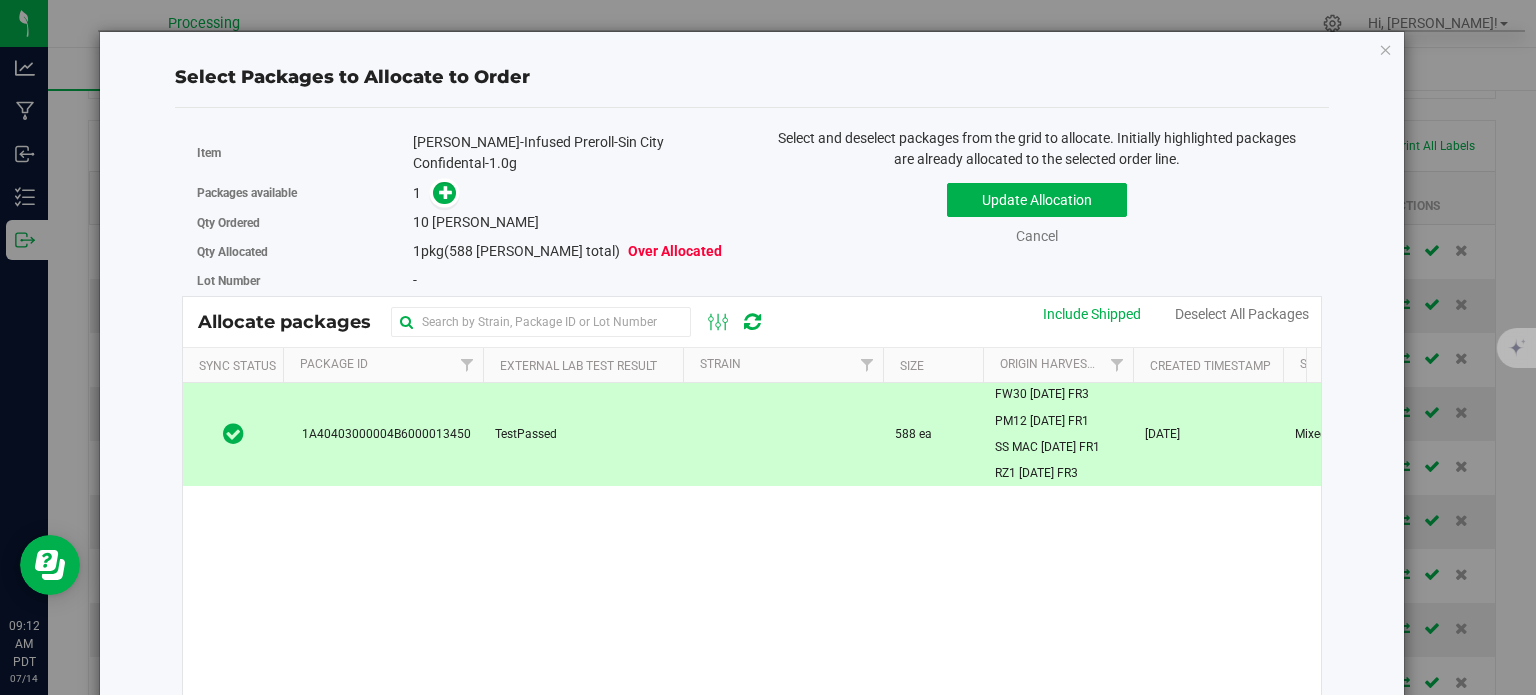 click on "Qty Ordered
10
[PERSON_NAME]" at bounding box center (467, 222) 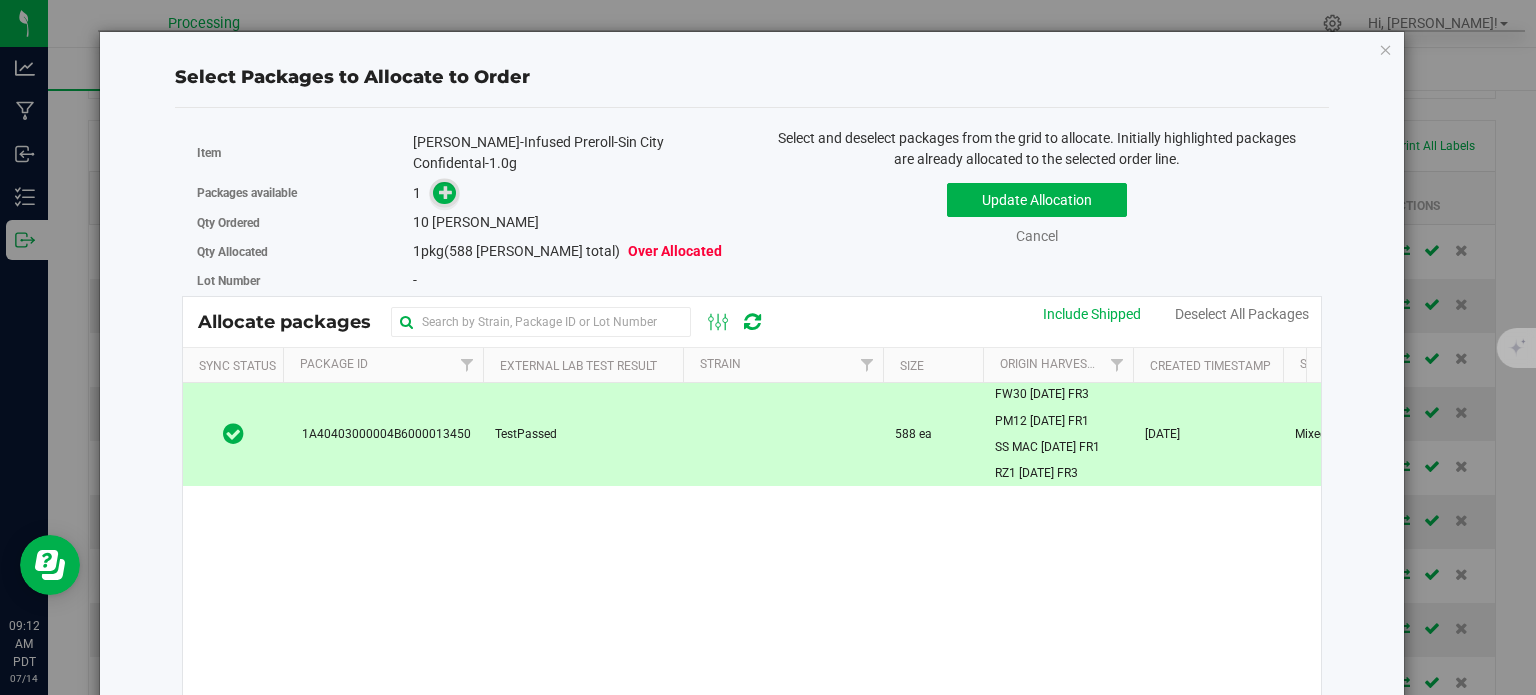 click at bounding box center (445, 193) 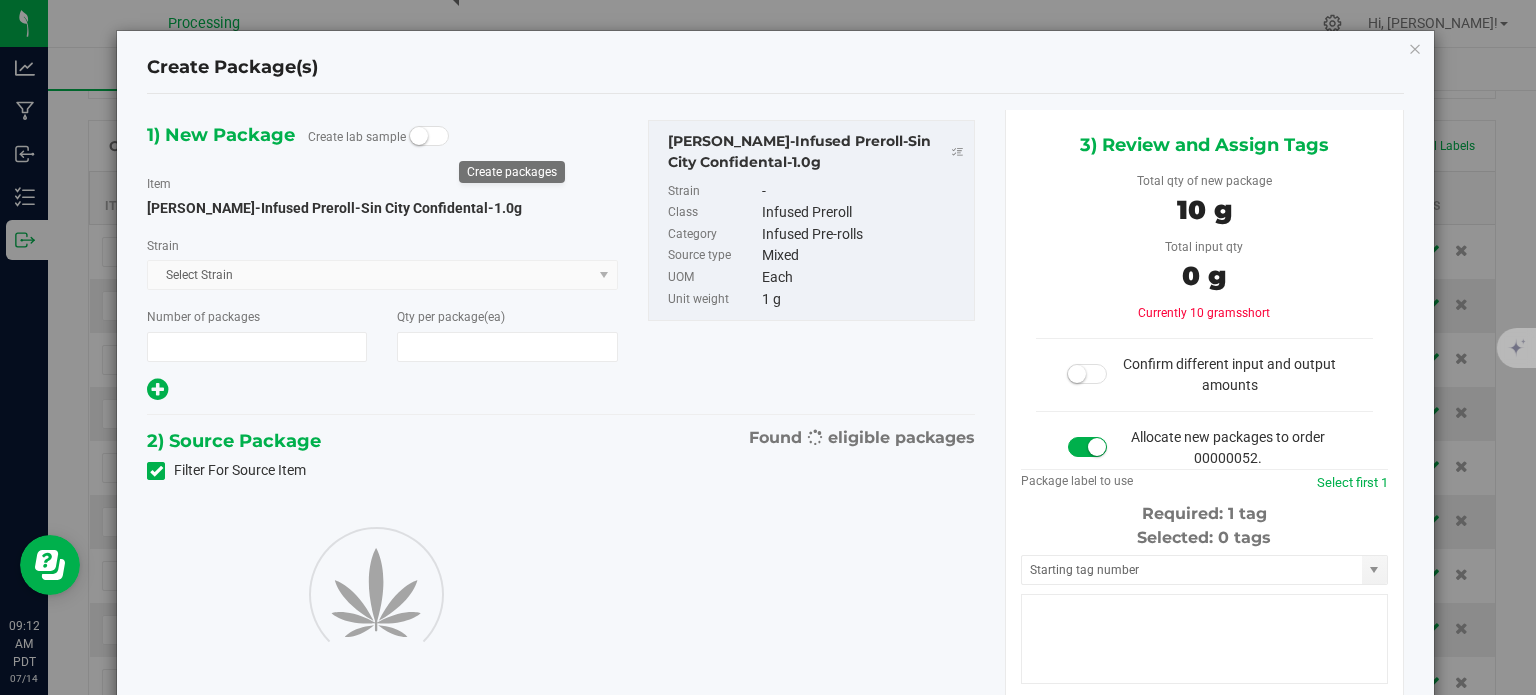 type on "1" 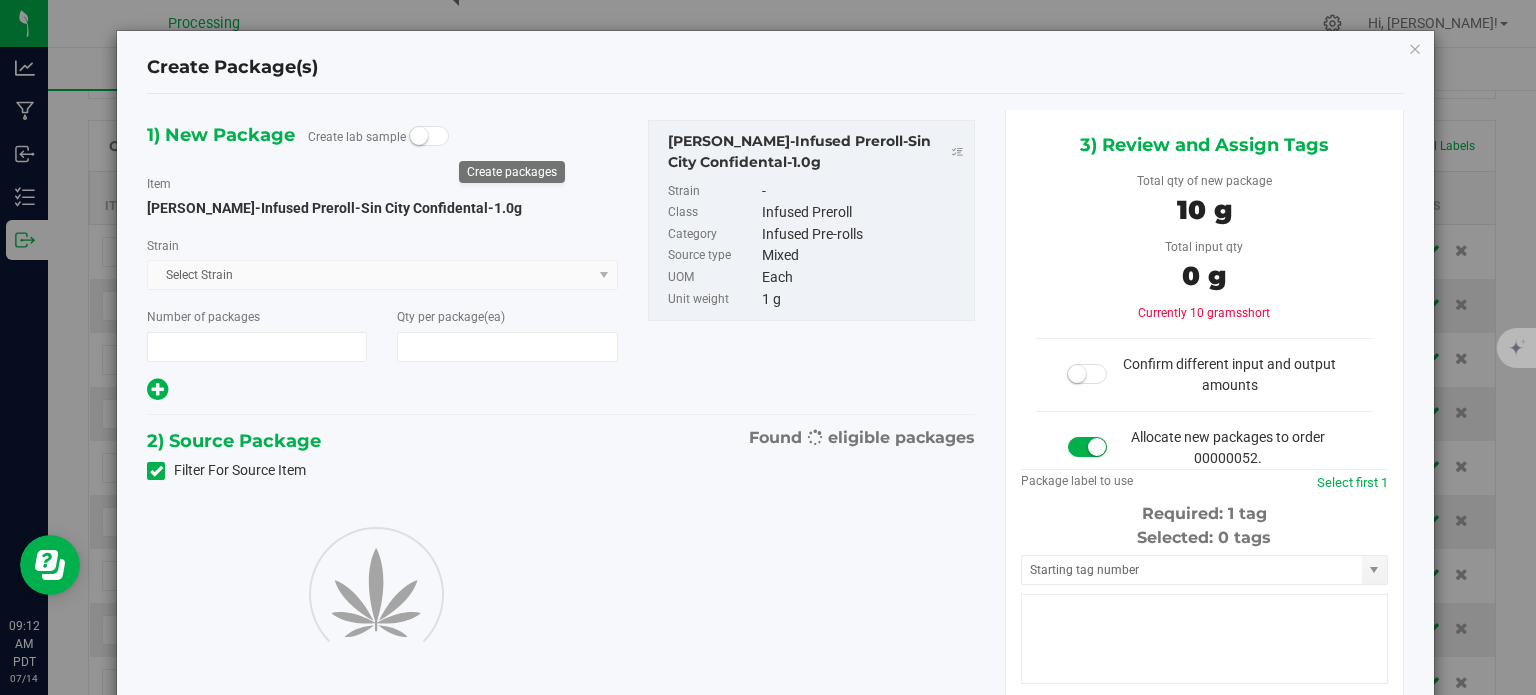 type on "10" 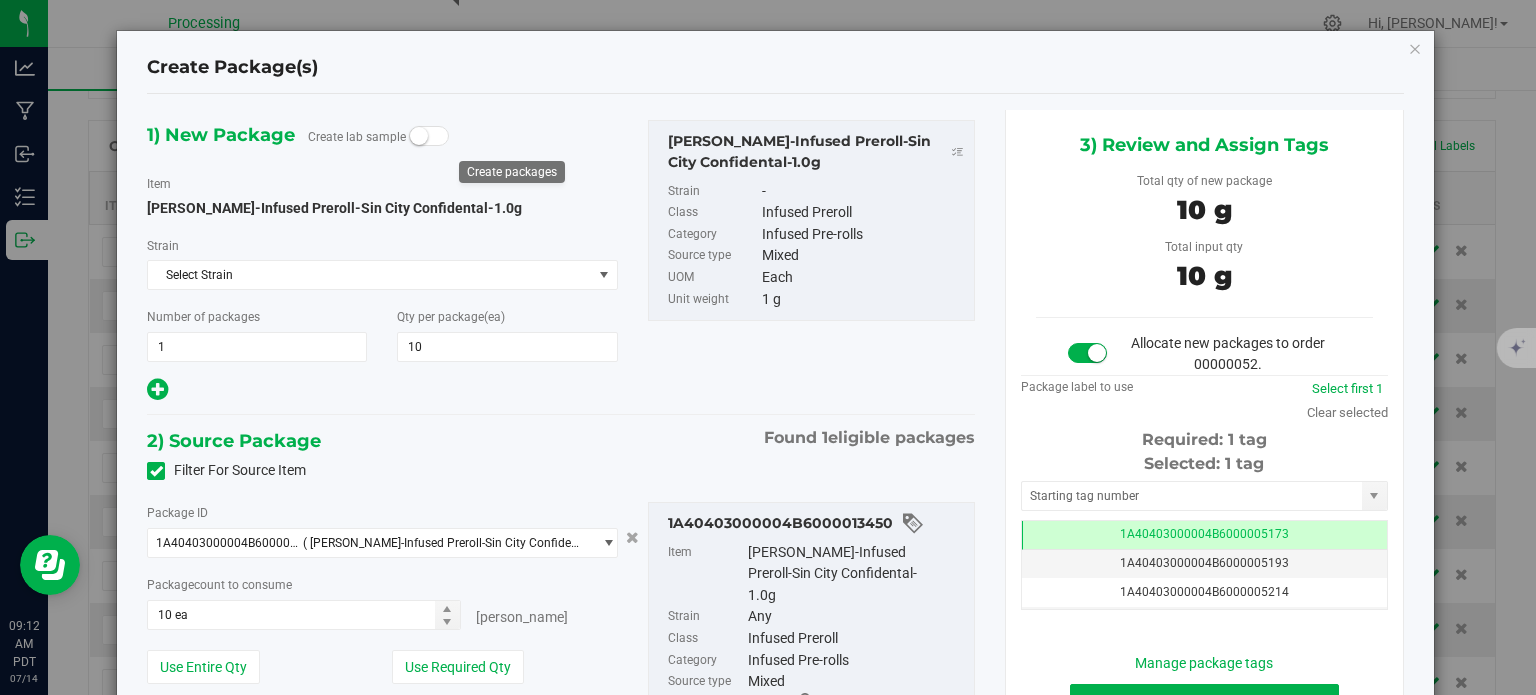 scroll, scrollTop: 0, scrollLeft: 0, axis: both 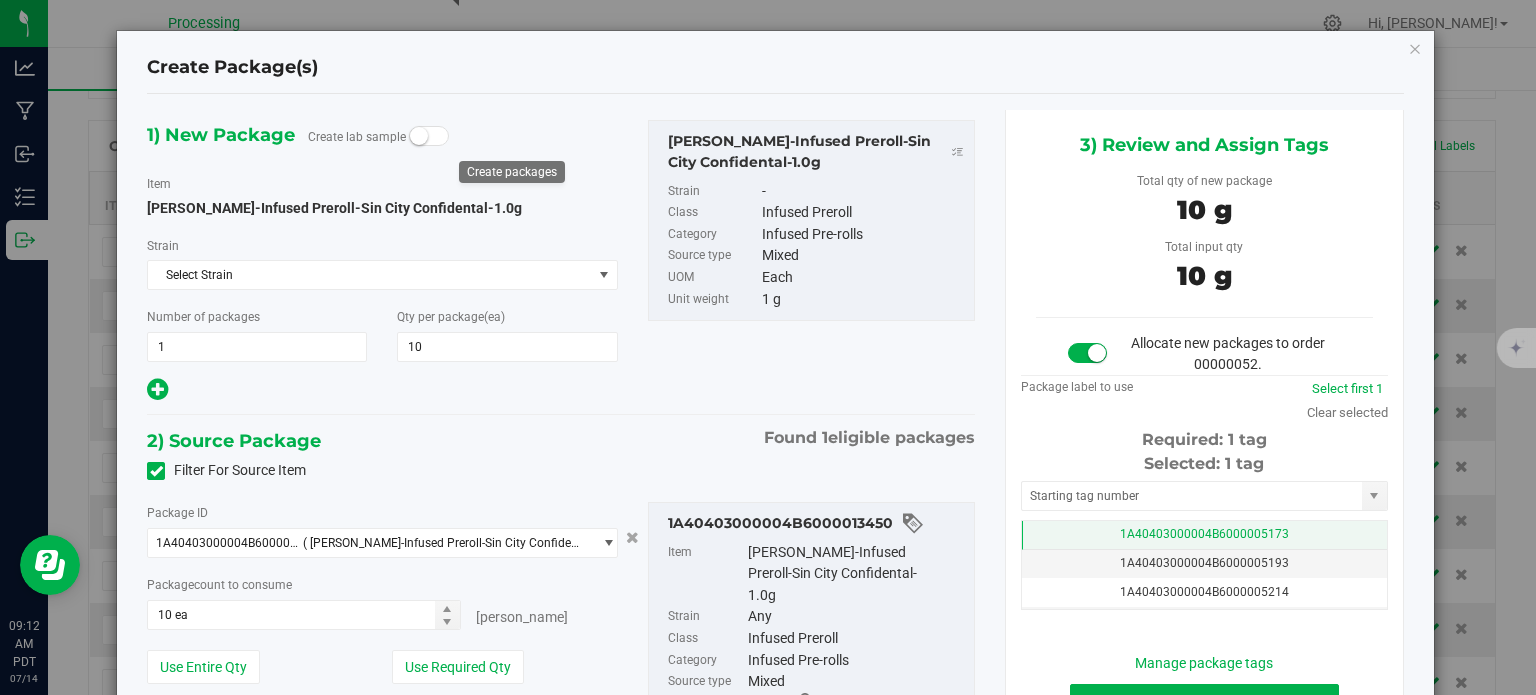 click on "1A40403000004B6000005173" at bounding box center [1204, 535] 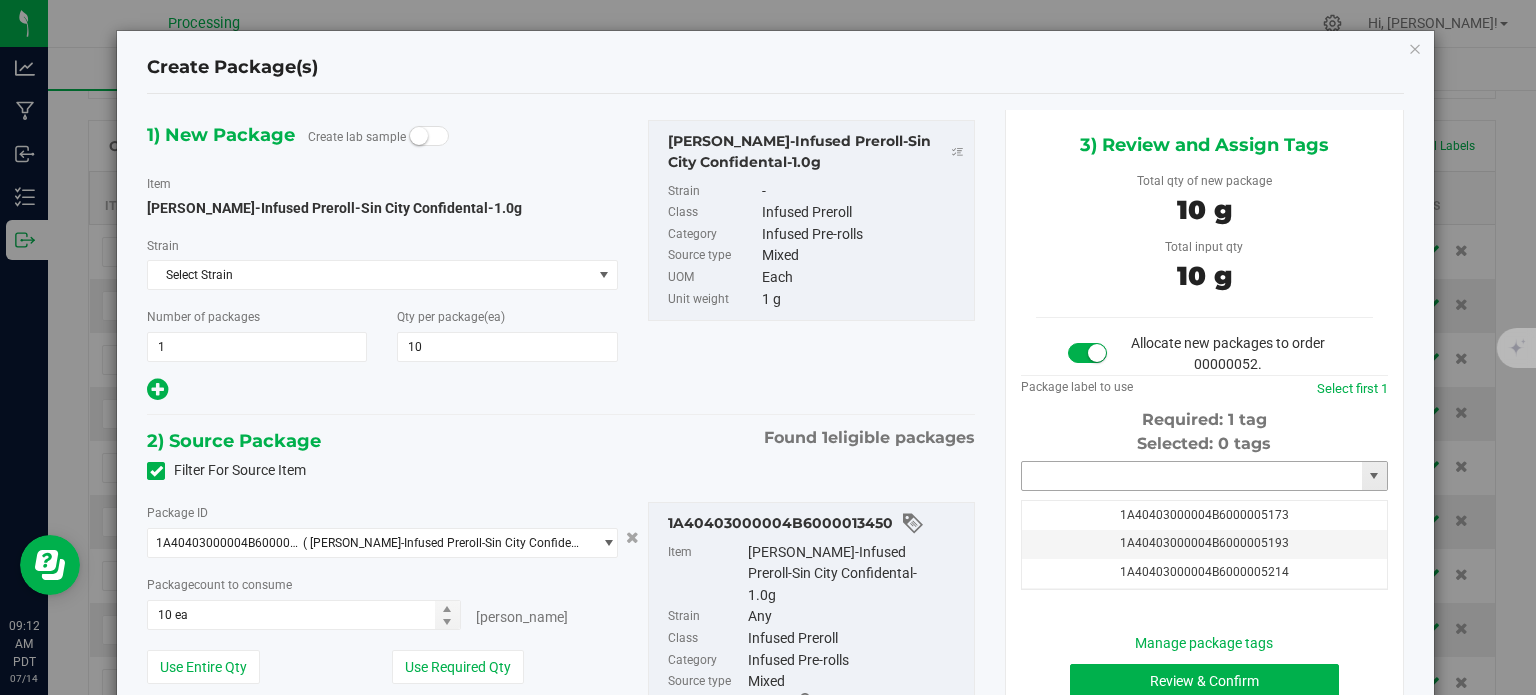 click at bounding box center (1192, 476) 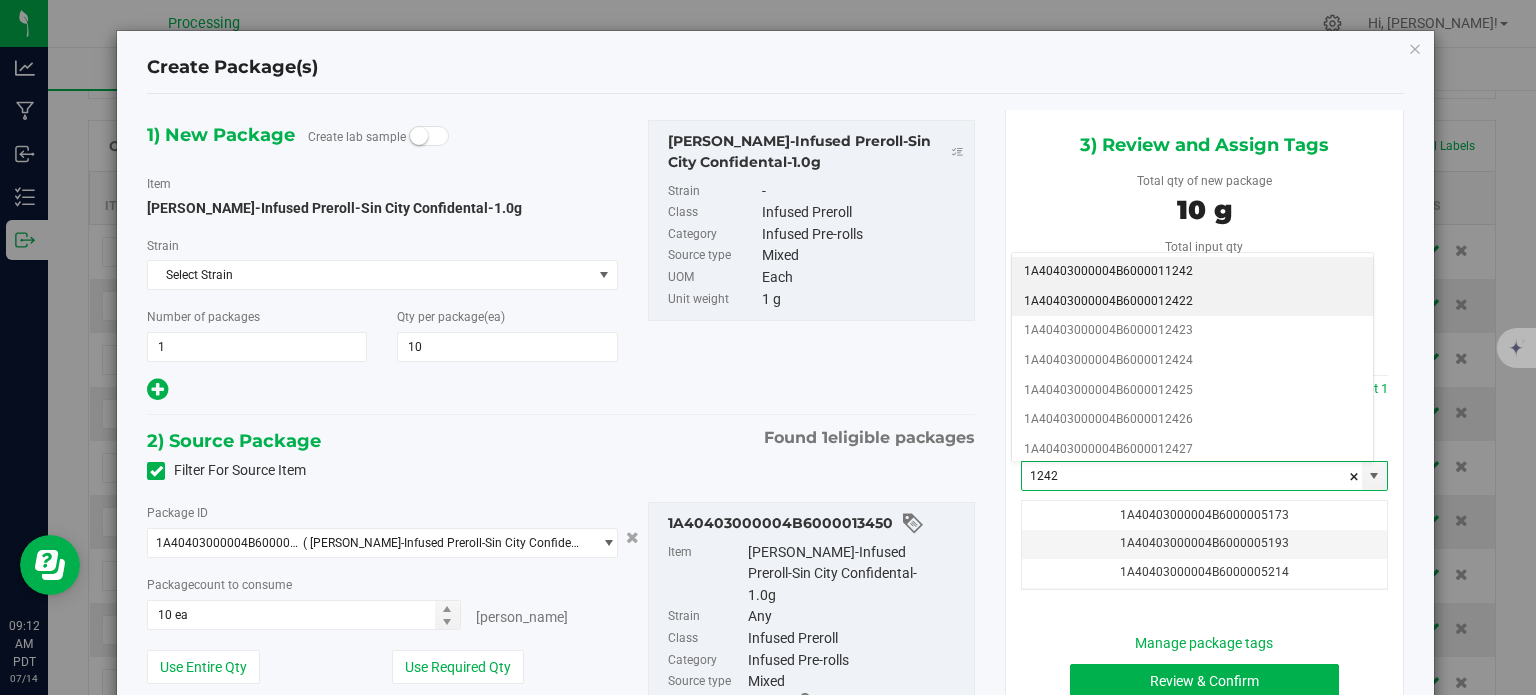 click on "1A40403000004B6000012422" at bounding box center (1192, 302) 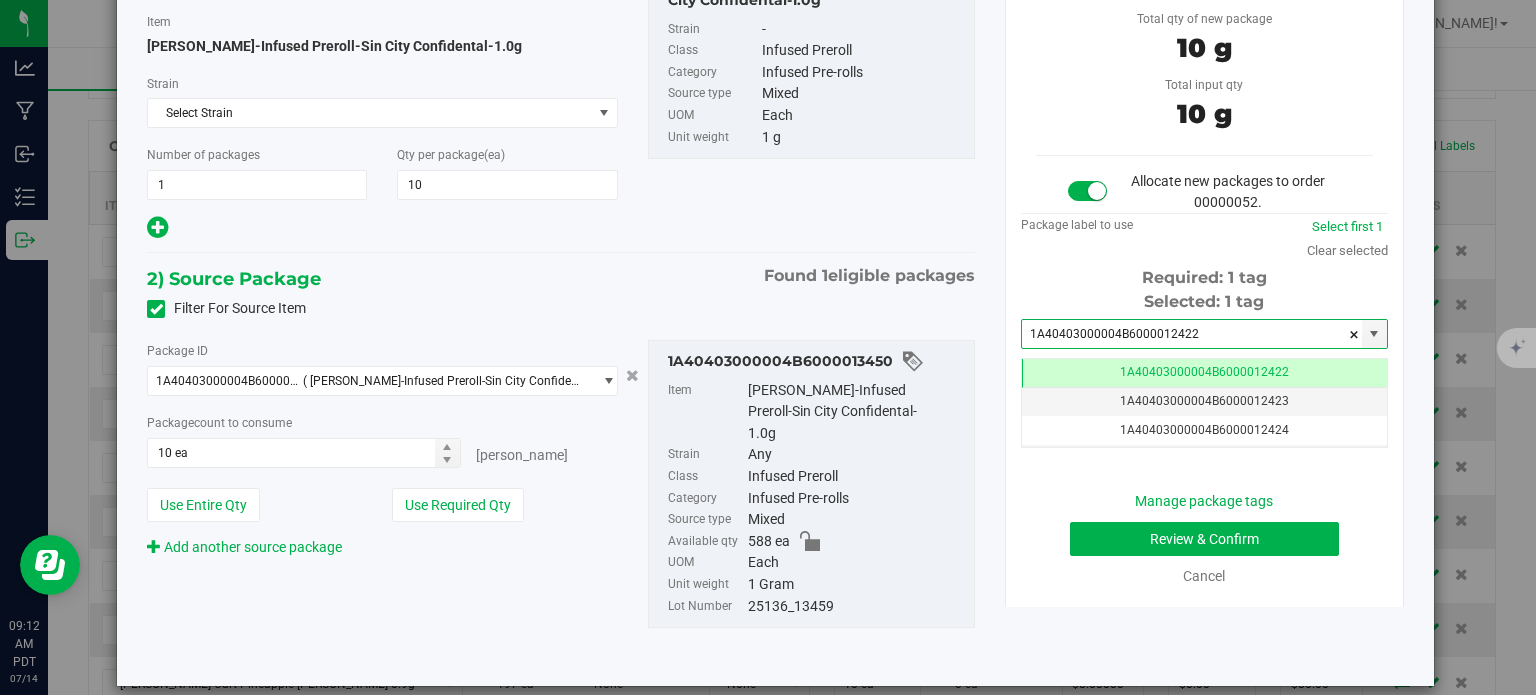 type on "1A40403000004B6000012422" 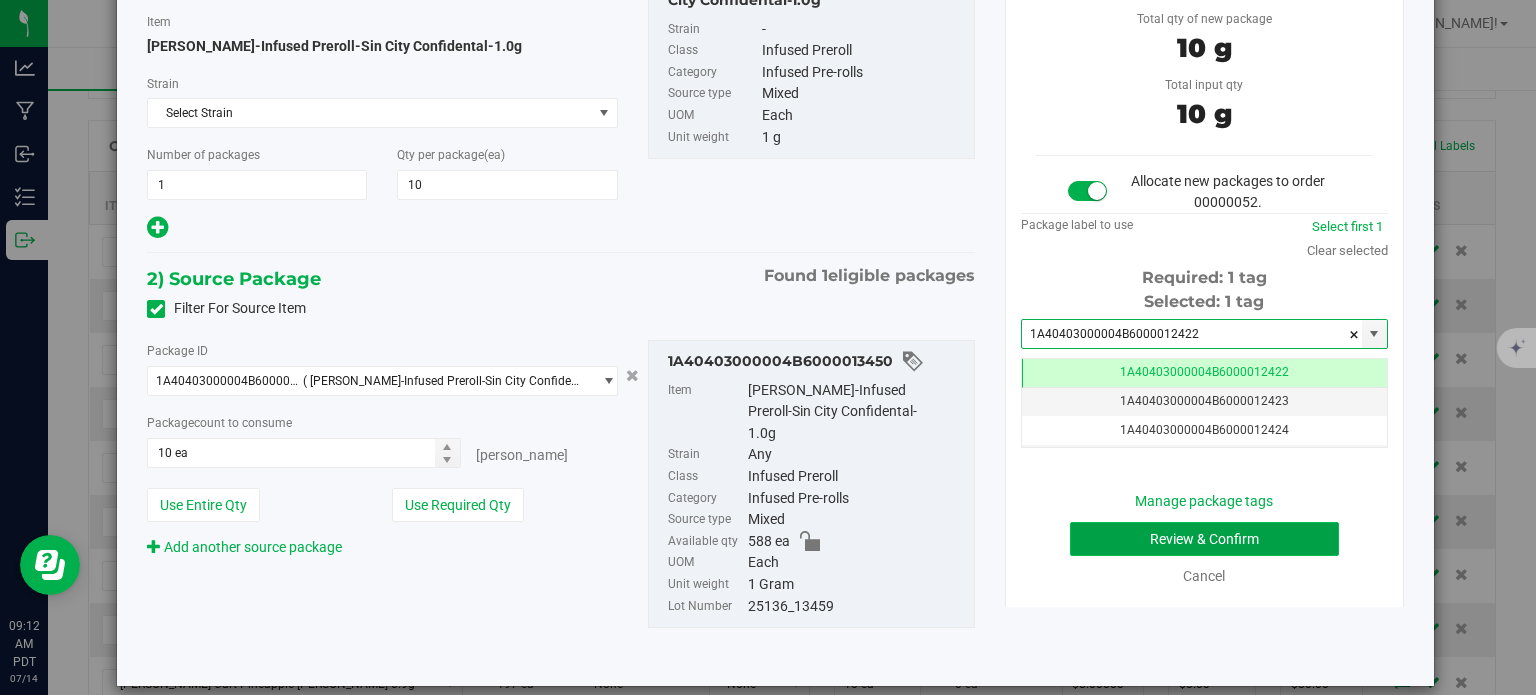click on "Review & Confirm" at bounding box center [1204, 539] 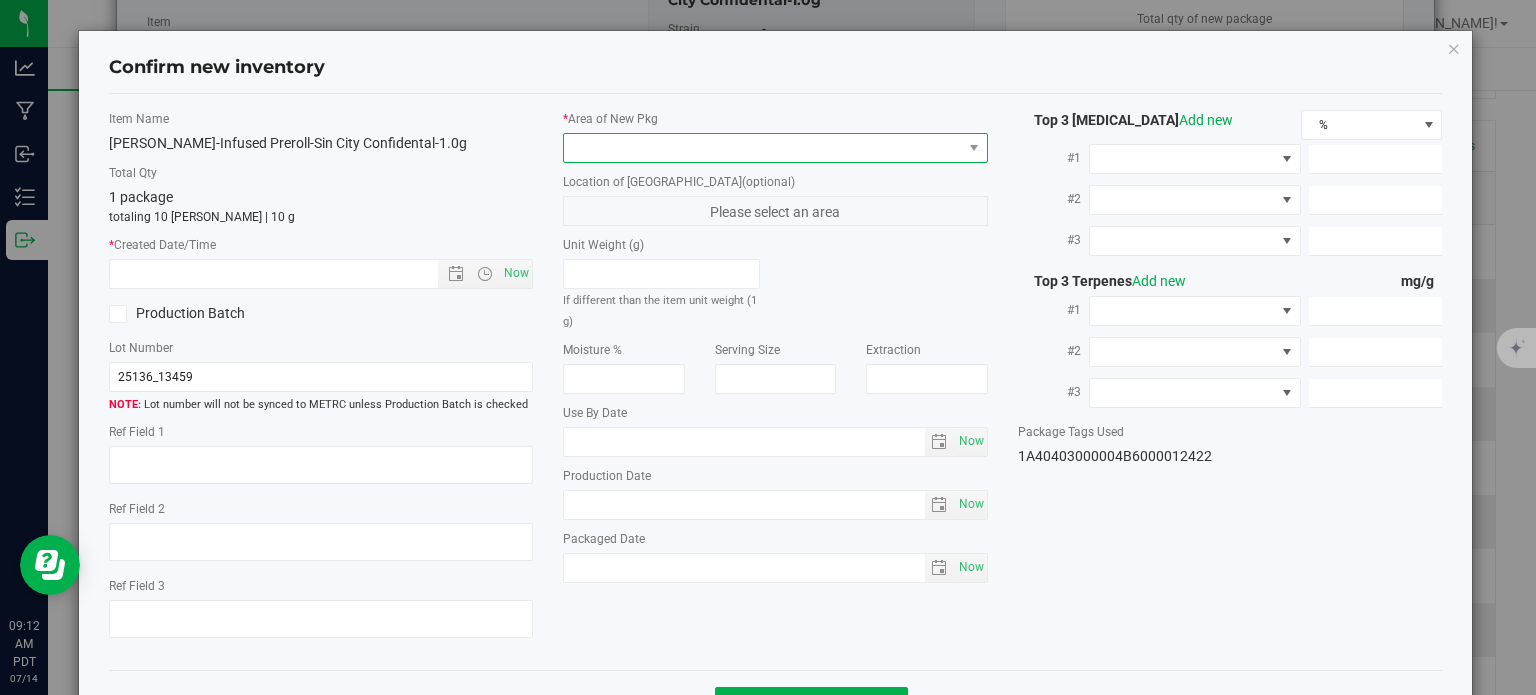 click at bounding box center [763, 148] 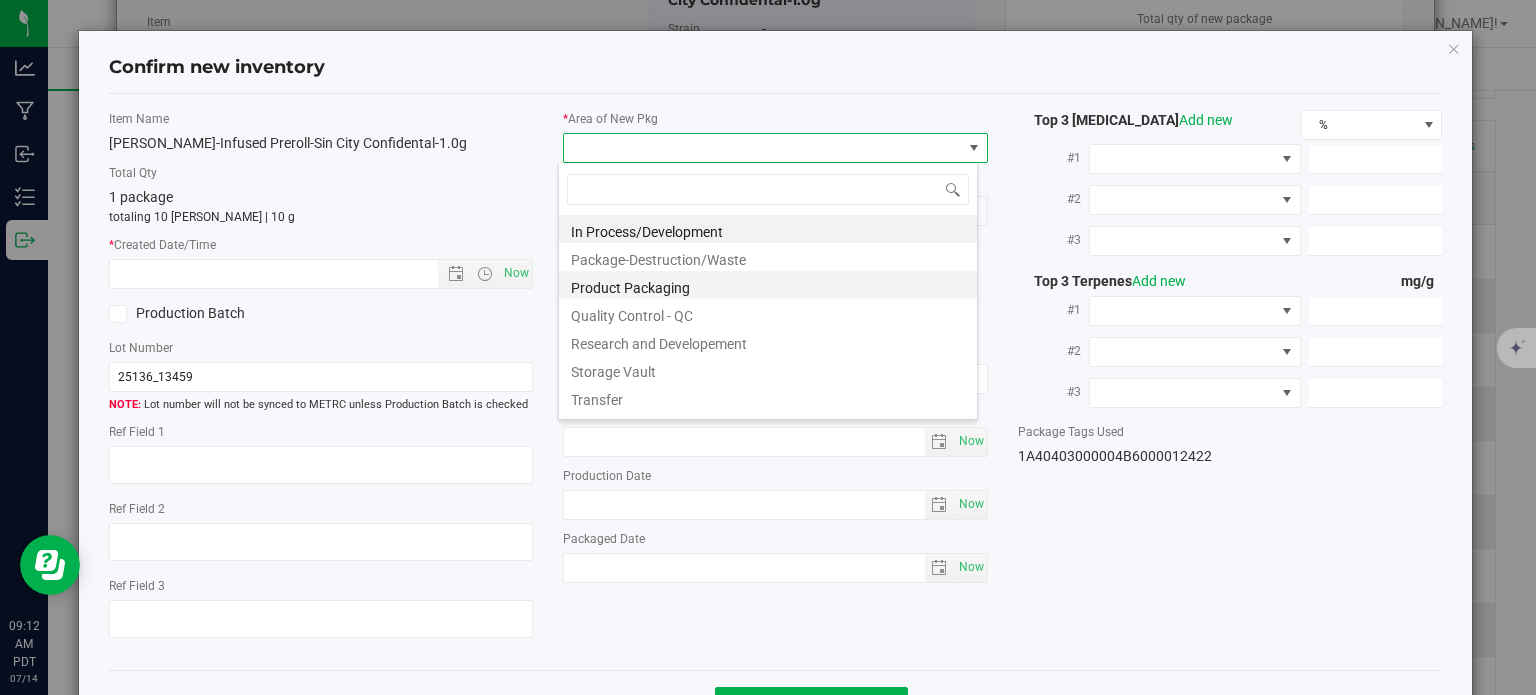 click on "Product Packaging" at bounding box center [768, 285] 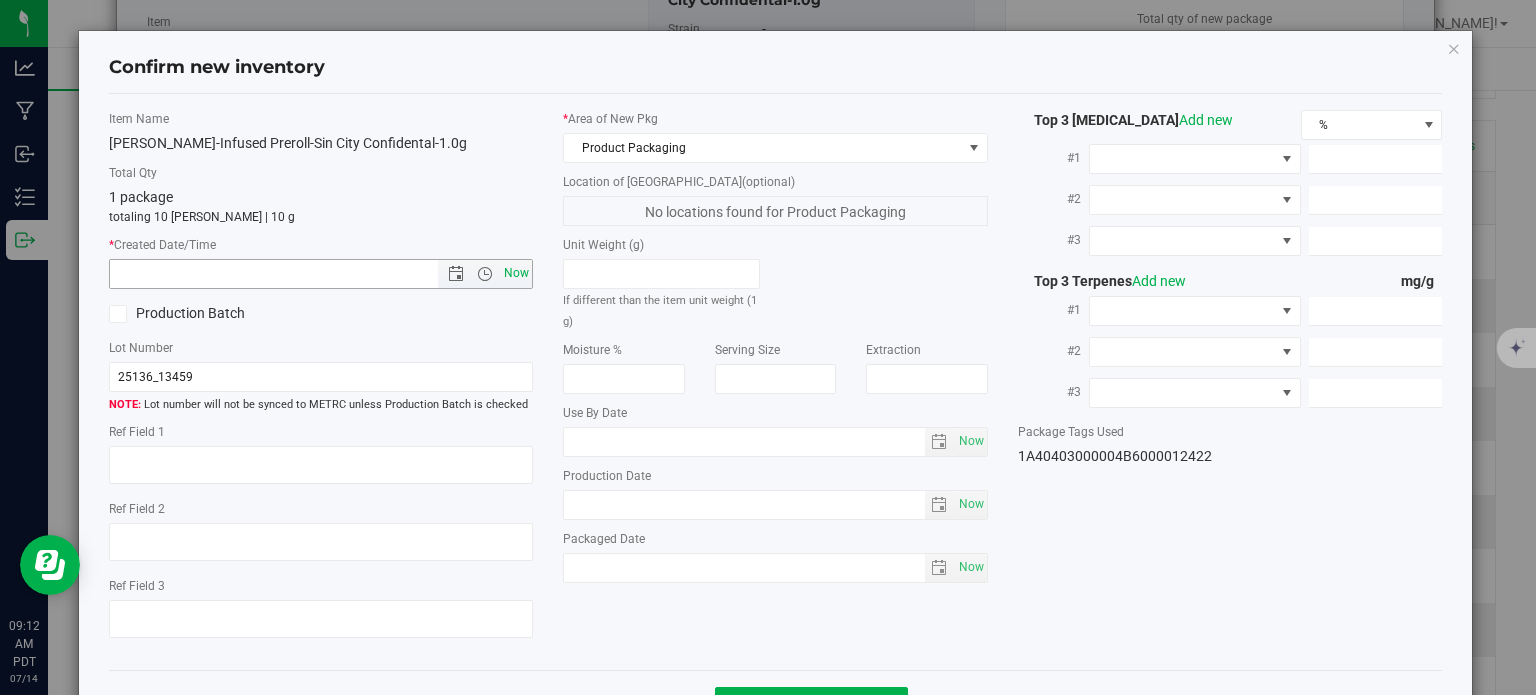 click on "Now" at bounding box center (517, 273) 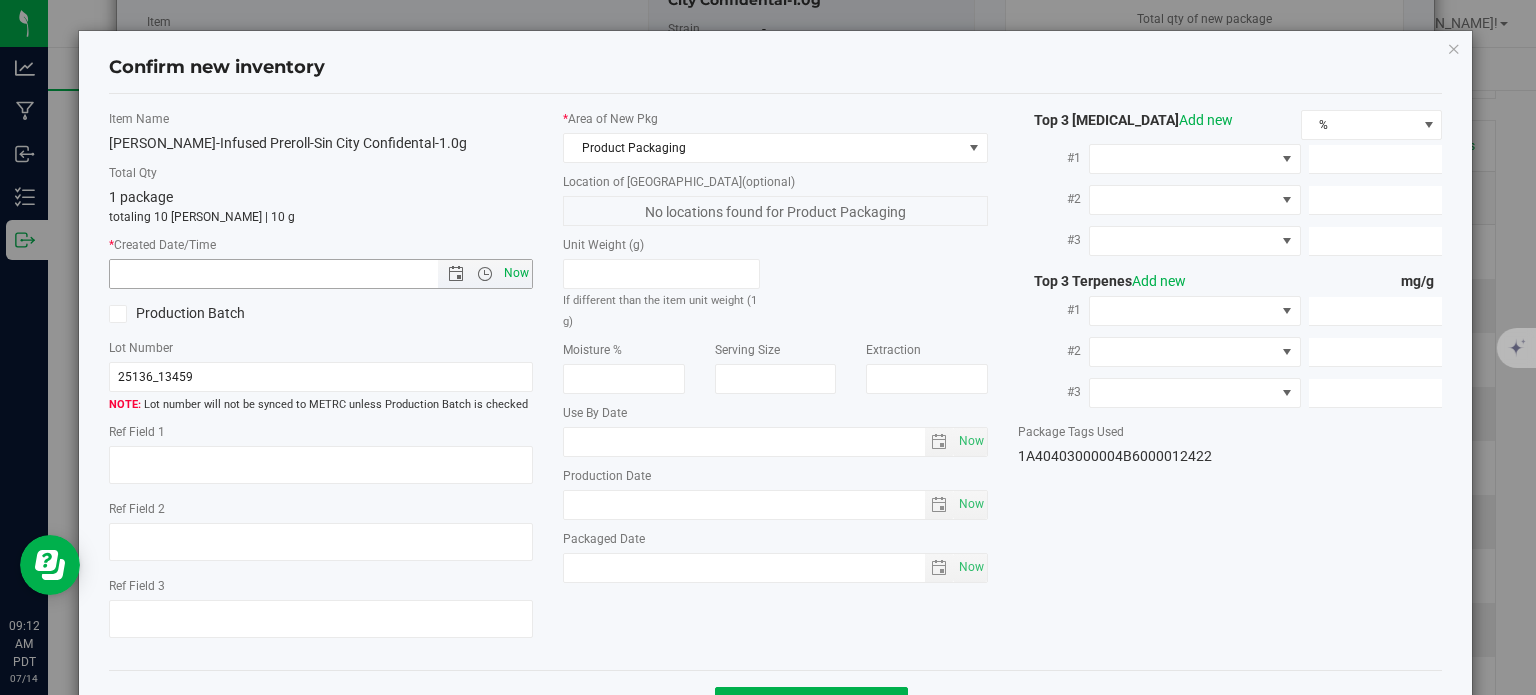 type on "[DATE] 9:13 AM" 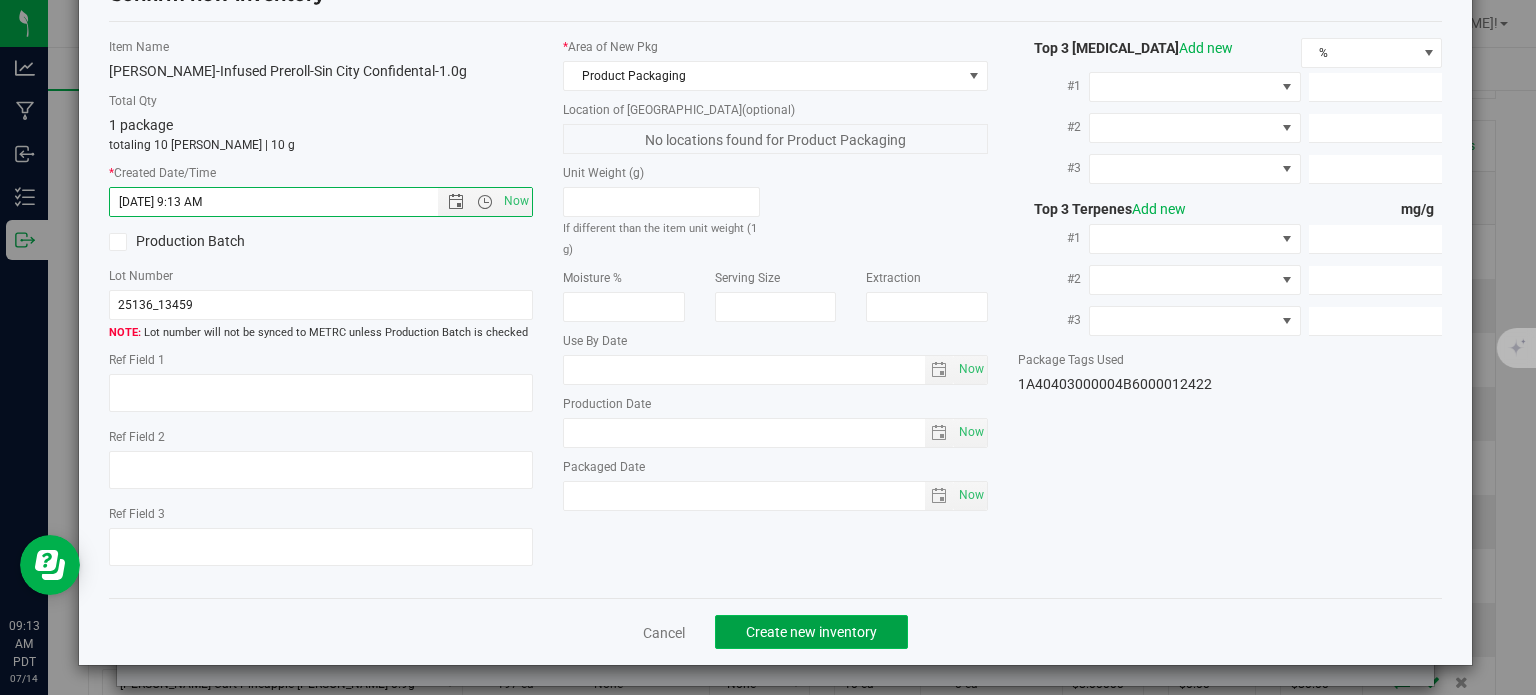 click on "Create new inventory" 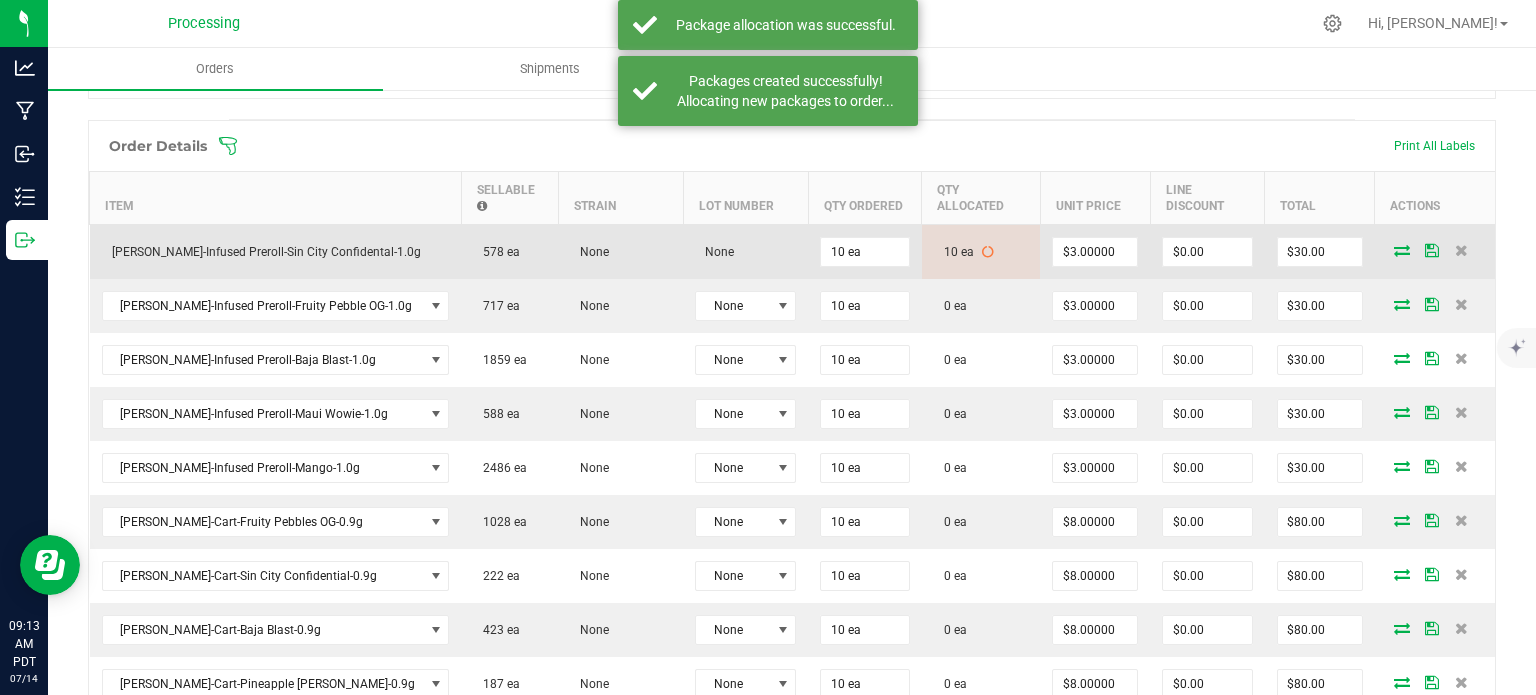 click at bounding box center (1402, 250) 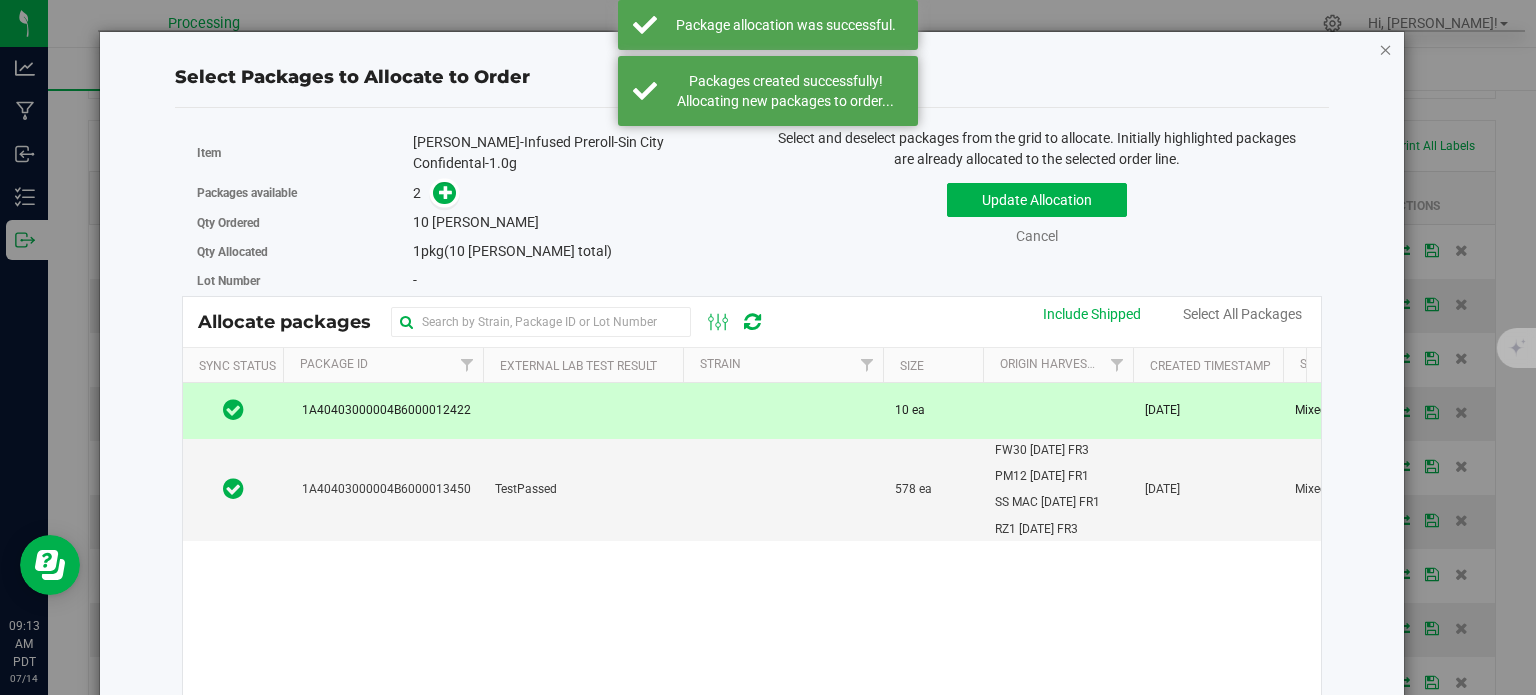 click at bounding box center [1386, 49] 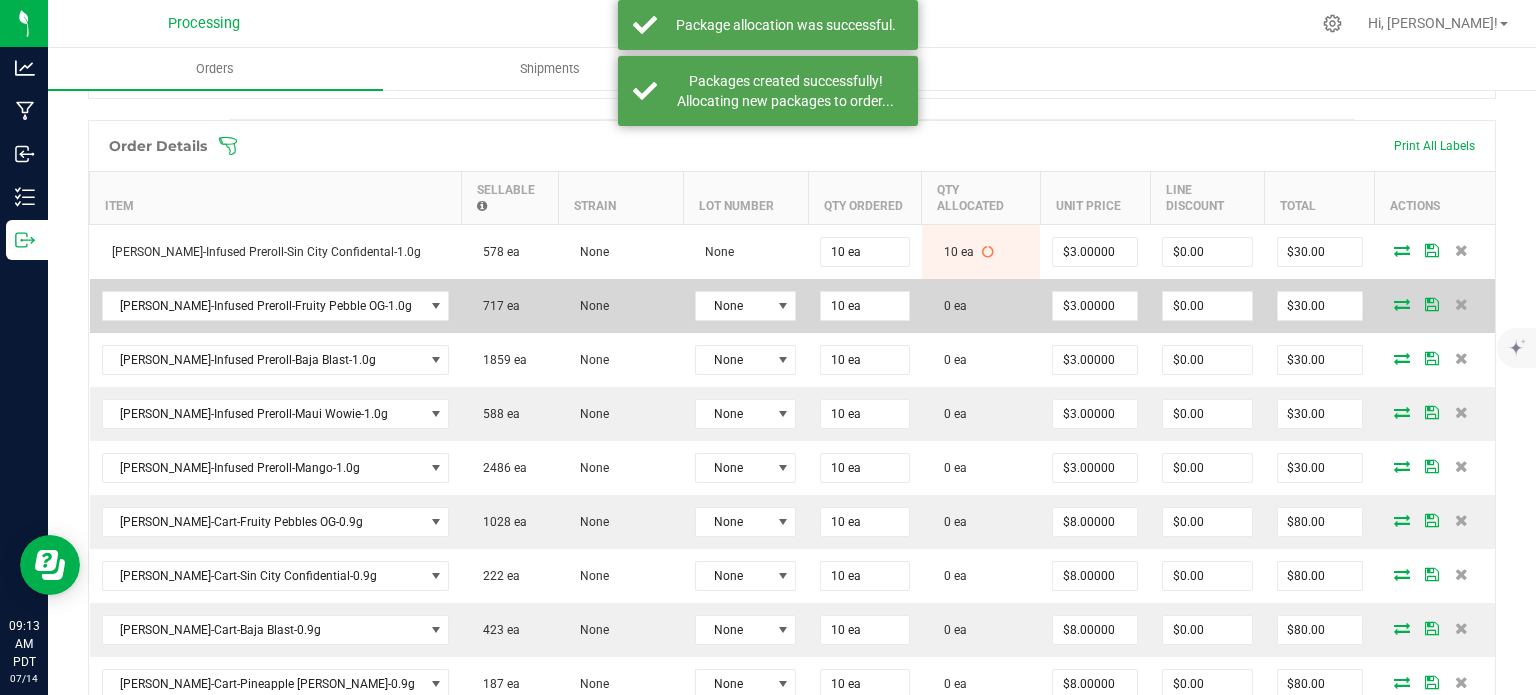 click at bounding box center [1402, 304] 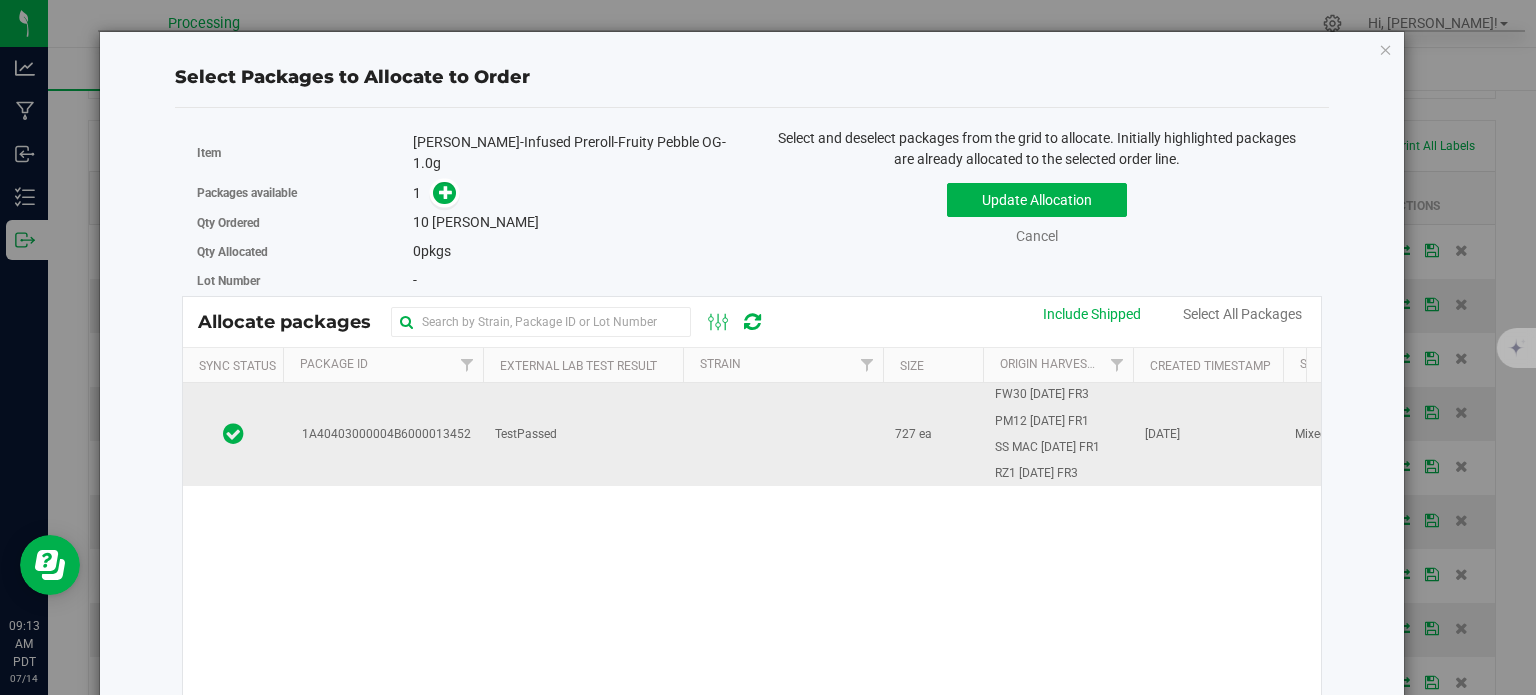 click on "1A40403000004B6000013452" at bounding box center [383, 434] 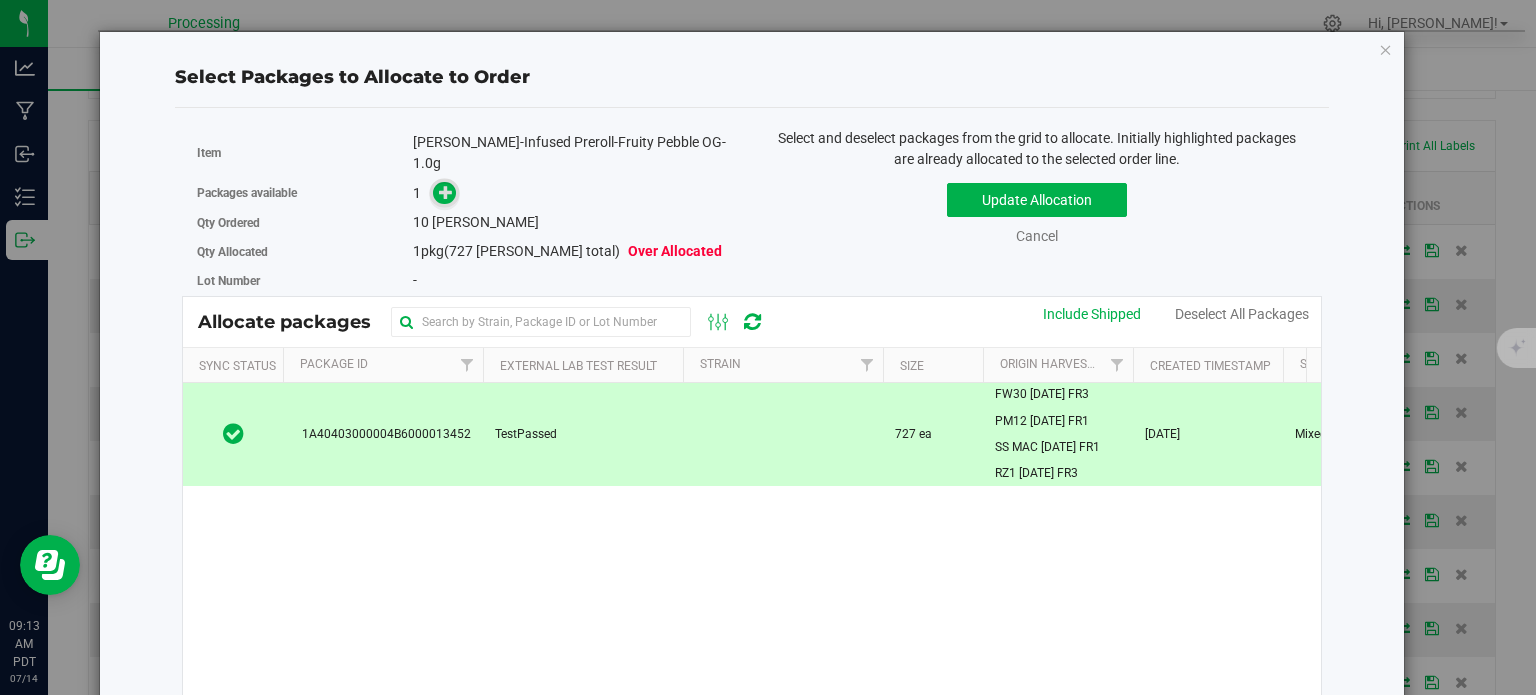 click at bounding box center [444, 192] 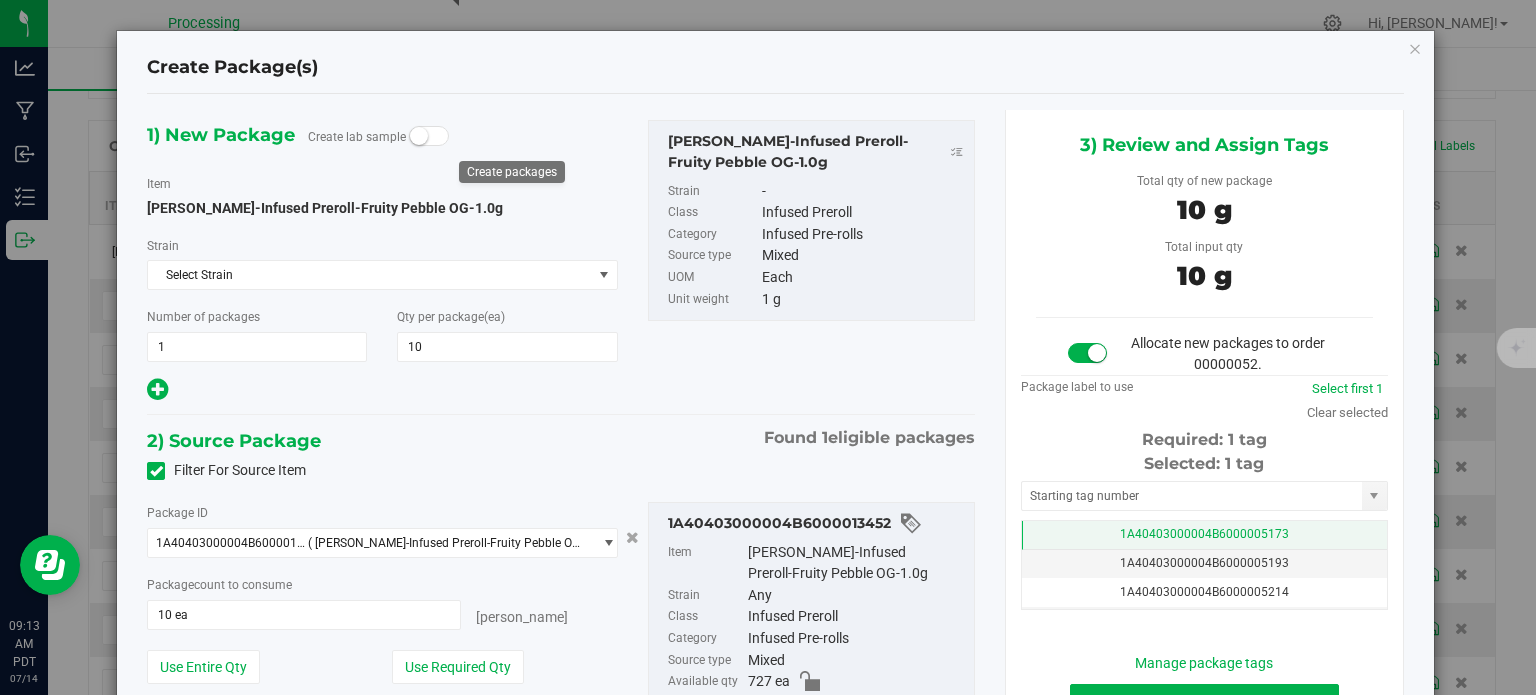 click on "1A40403000004B6000005173" at bounding box center [1204, 535] 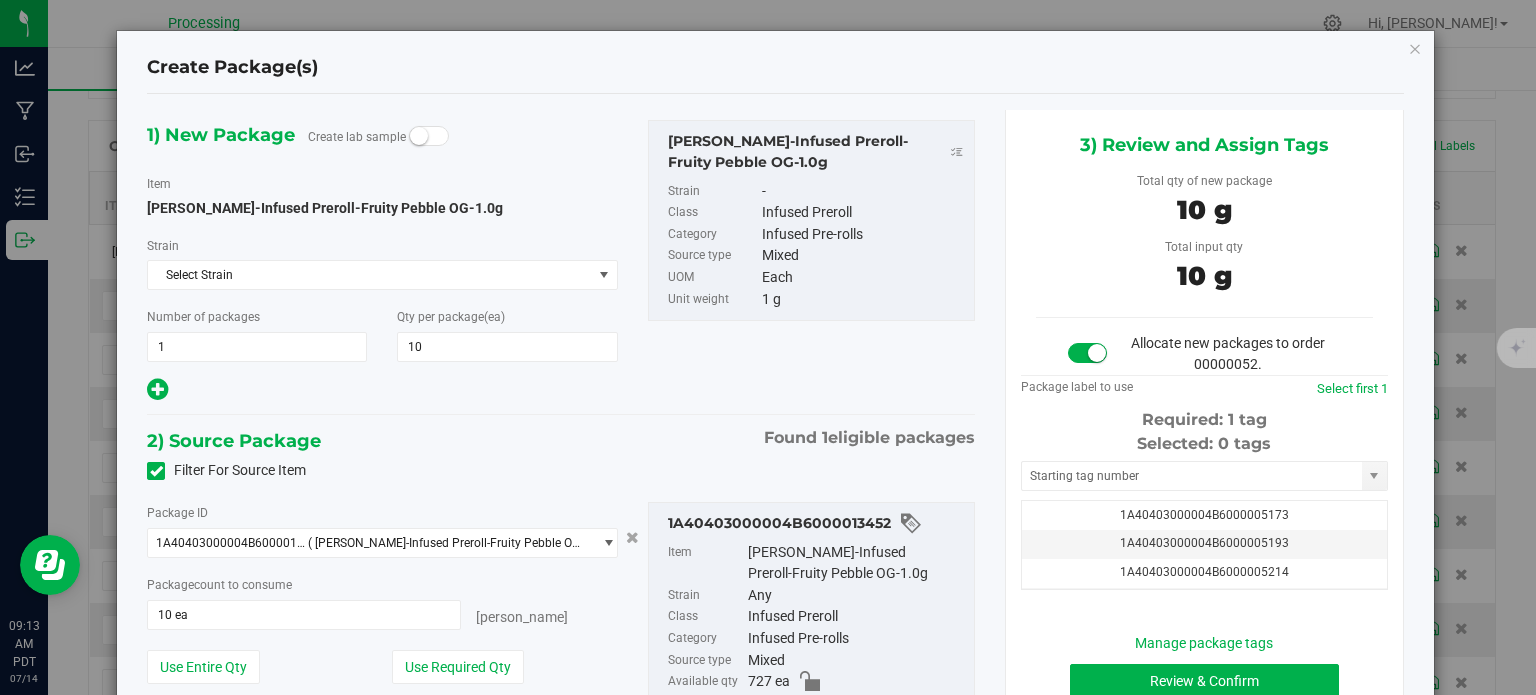 click on "Selected: 0 tags
Tag 1A40403000004B6000005173 1A40403000004B6000005193 1A40403000004B6000005214 1A40403000004B6000005236 1A40403000004B6000005275 1A40403000004B6000005278 1A40403000004B6000005303 1A40403000004B6000005309 1A40403000004B6000005366 1A40403000004B6000005367 1A40403000004B6000005368 1A40403000004B6000005465 1A40403000004B6000005666 1A40403000004B6000005716 1A40403000004B6000005808 1A40403000004B6000005997 1A40403000004B6000006000 1A40403000004B6000006004 1A40403000004B6000006005 1A40403000004B6000006006 1A40403000004B6000006007 1A40403000004B6000006008 1A40403000004B6000006028 1A40403000004B6000006032 1A40403000004B6000006108 1A40403000004B6000006150 Page of 1 [PERSON_NAME] of 26 items" at bounding box center (1204, 511) 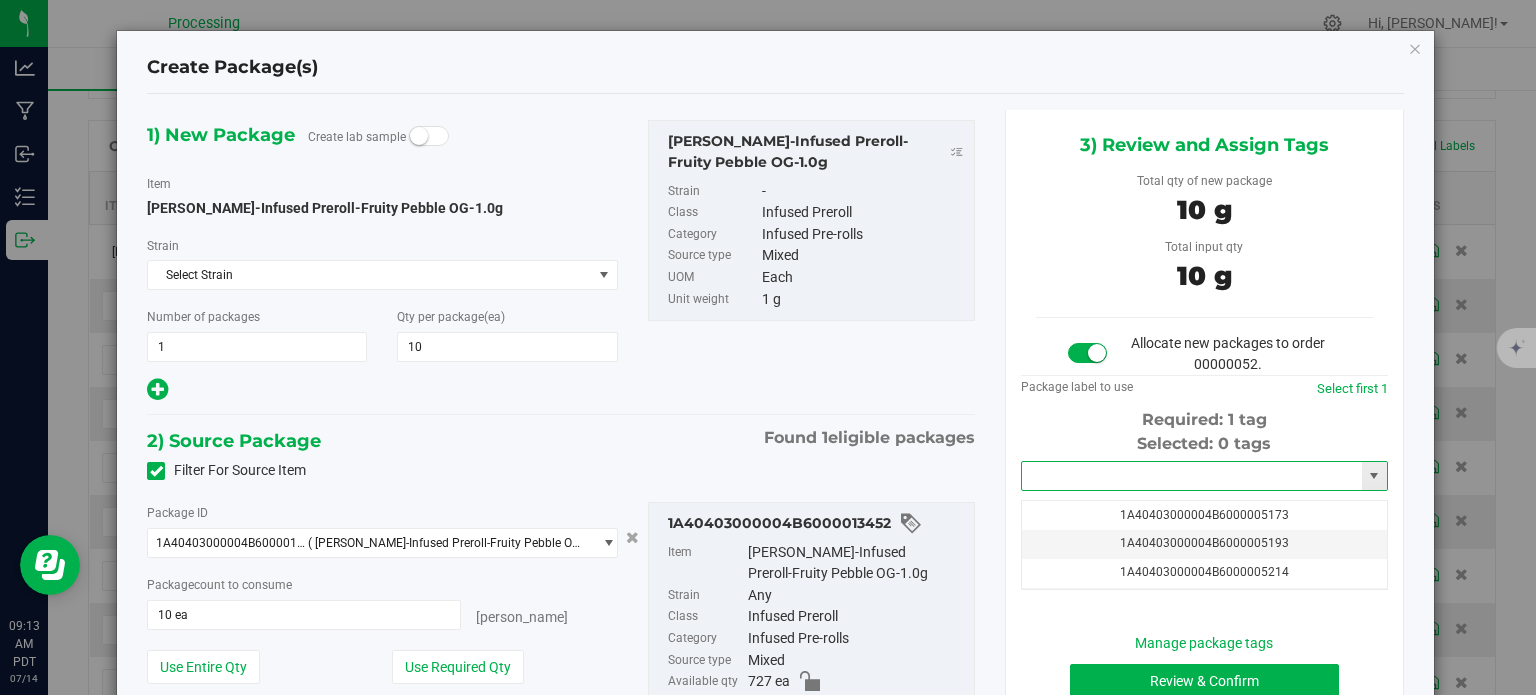 click at bounding box center (1192, 476) 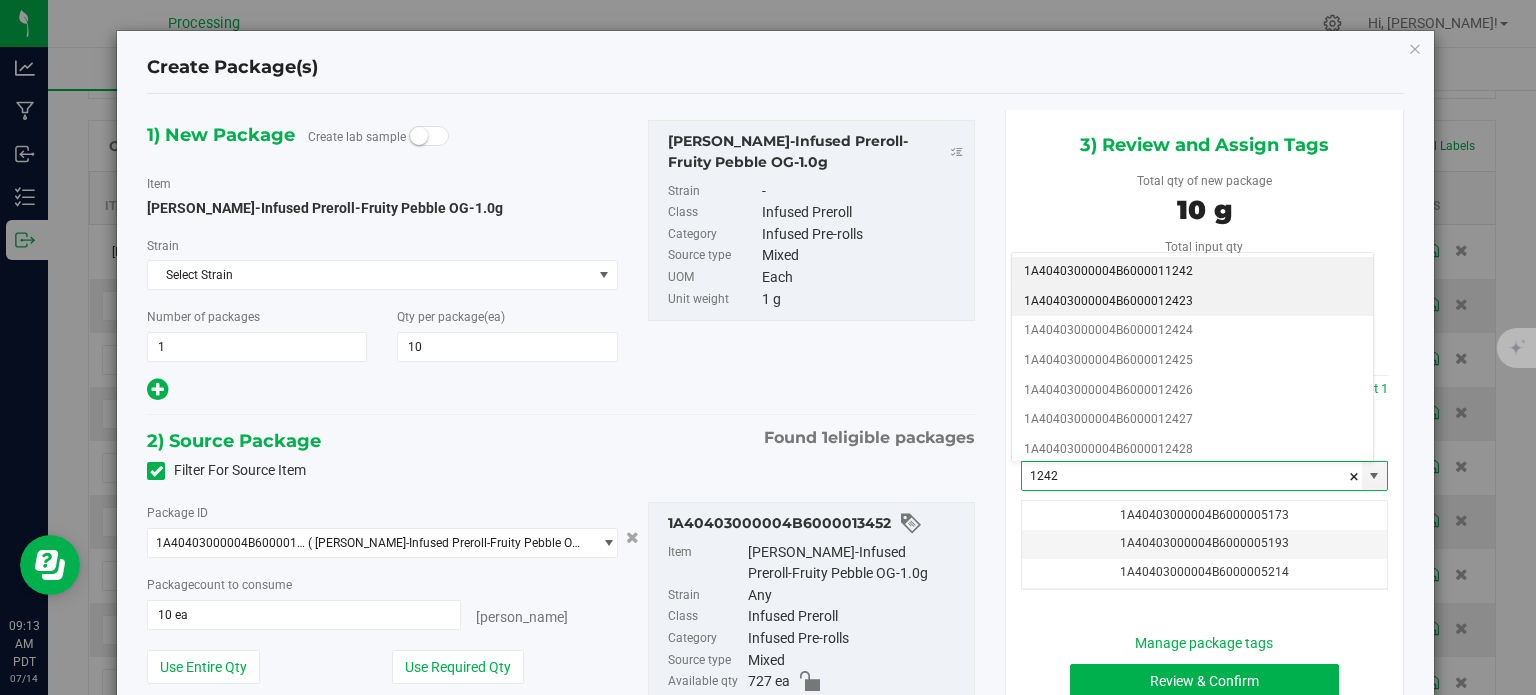 drag, startPoint x: 1175, startPoint y: 295, endPoint x: 1117, endPoint y: 293, distance: 58.034473 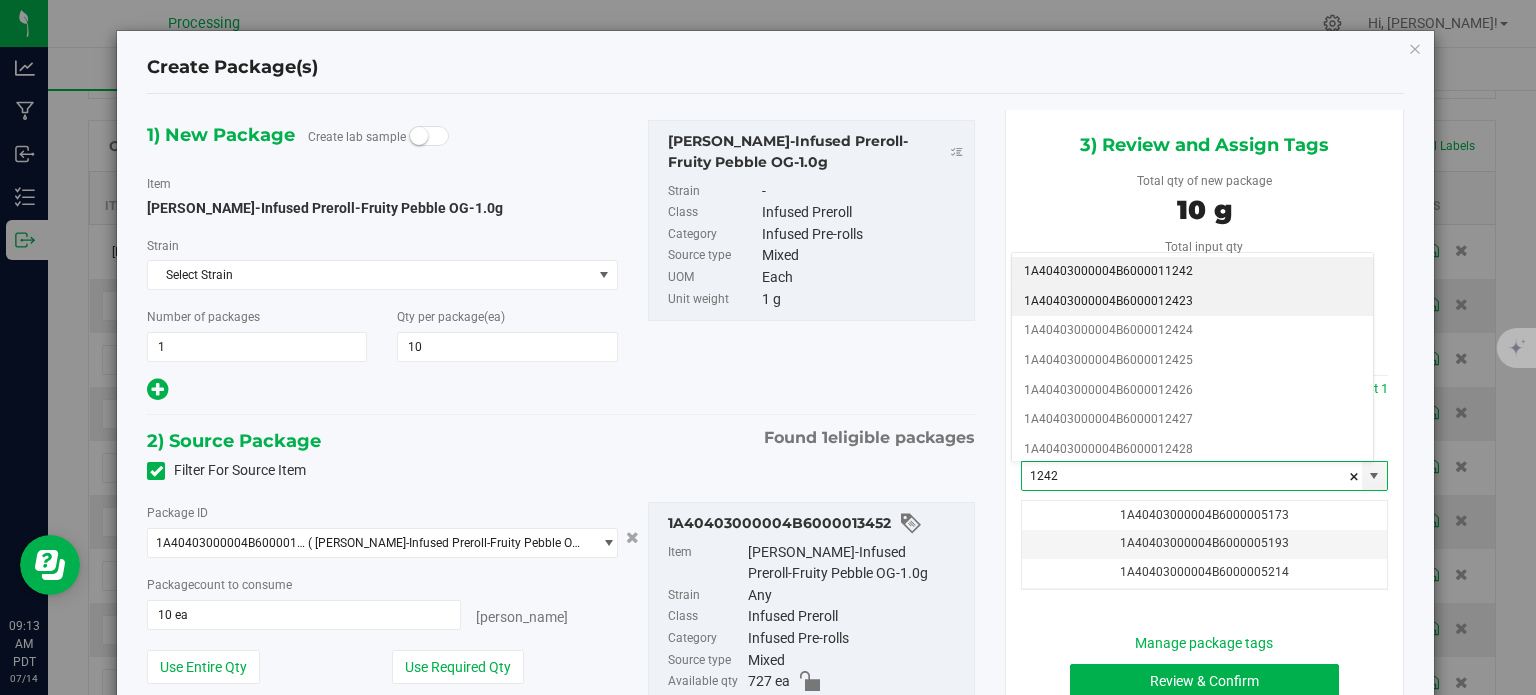 click on "1A40403000004B6000012423" at bounding box center [1192, 302] 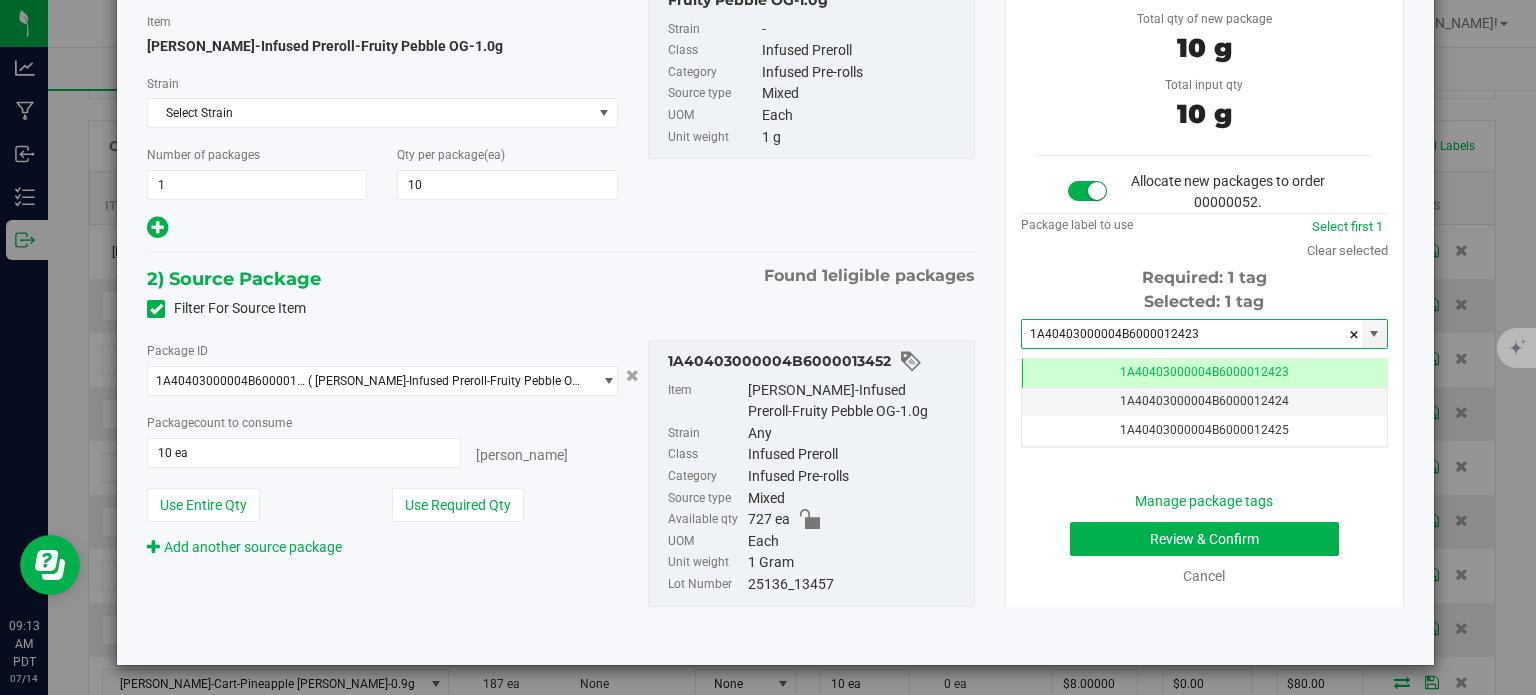 type on "1A40403000004B6000012423" 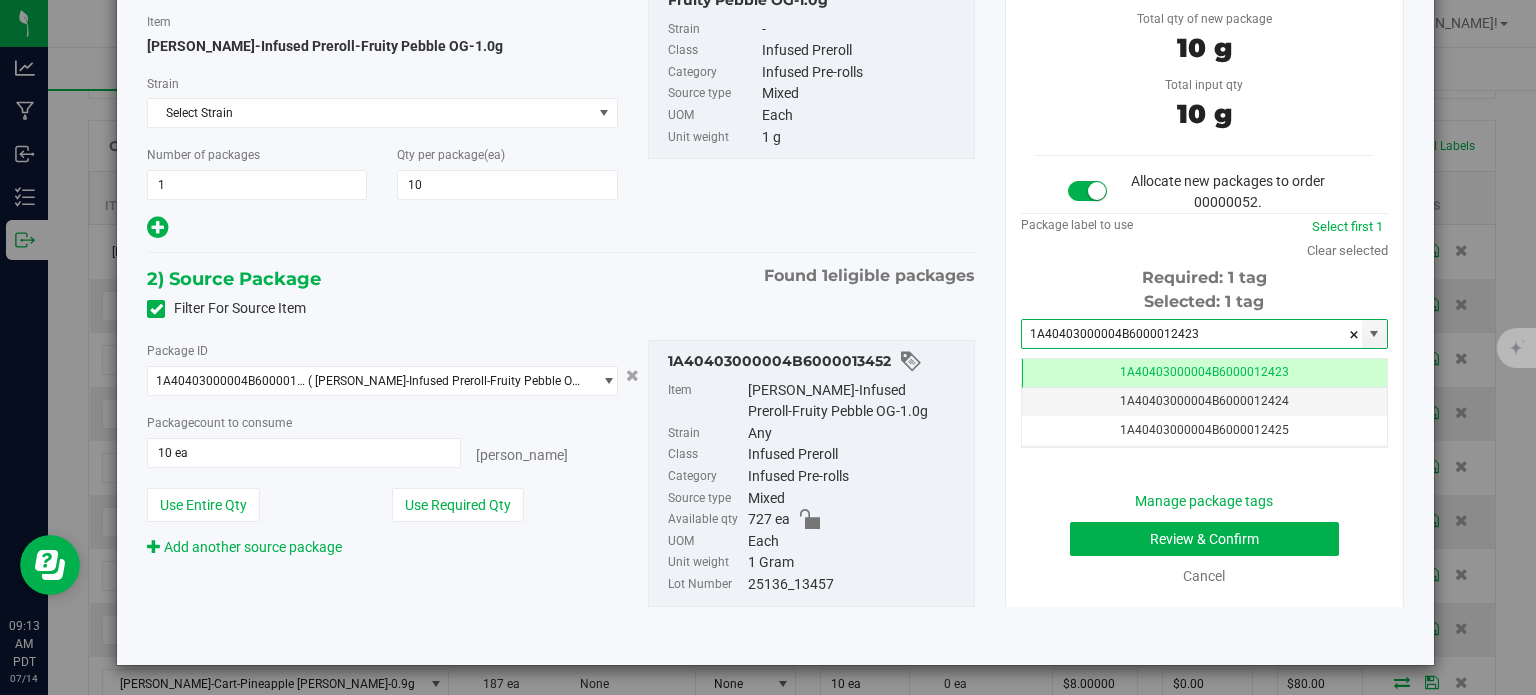 click on "Manage package tags
Review & Confirm
Cancel" at bounding box center [1204, 539] 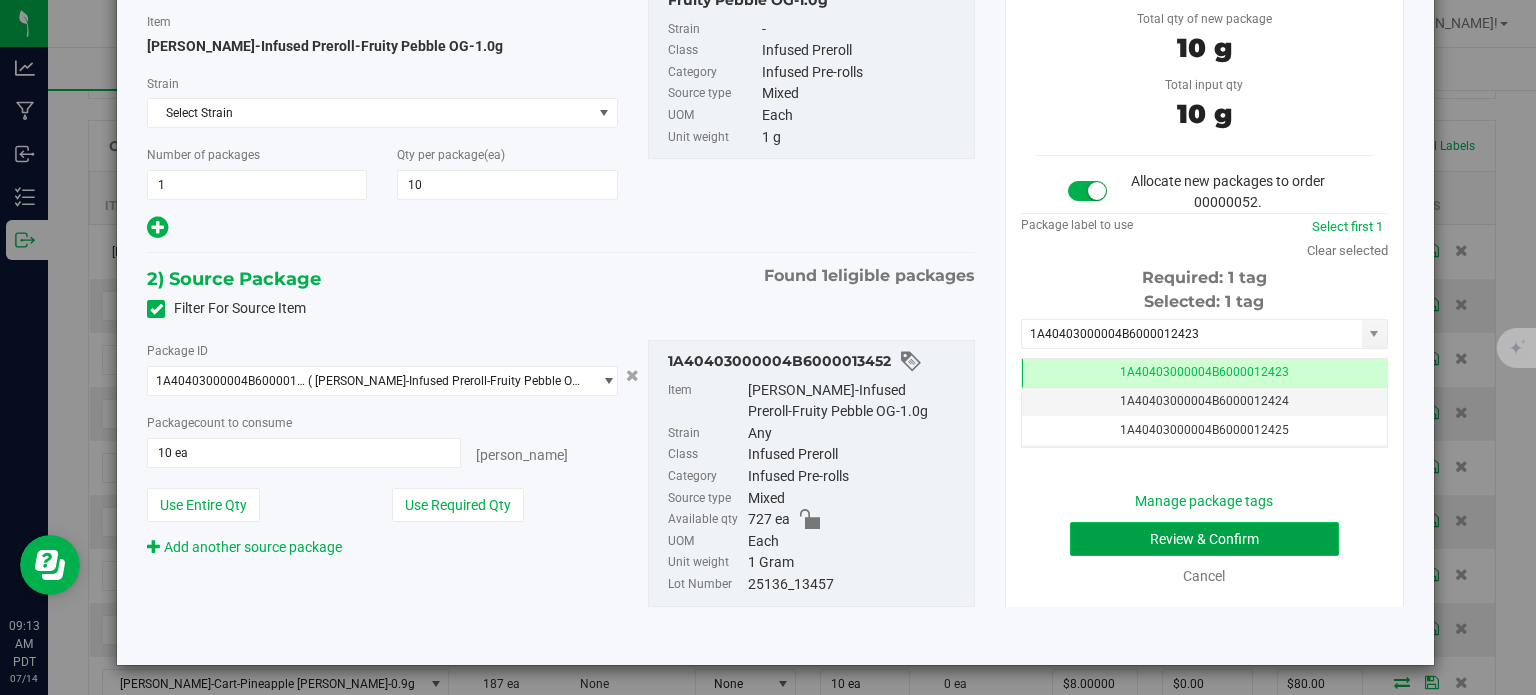 click on "Review & Confirm" at bounding box center [1204, 539] 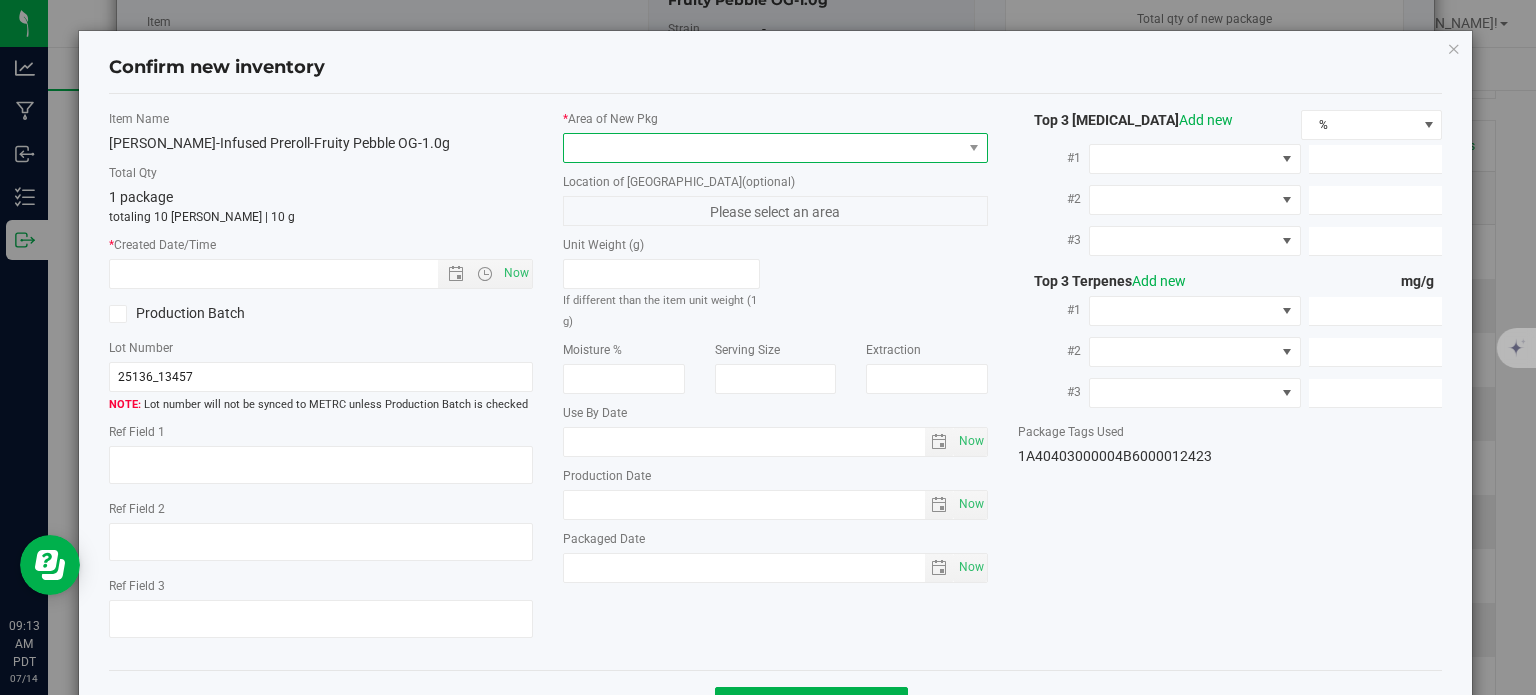 click at bounding box center [763, 148] 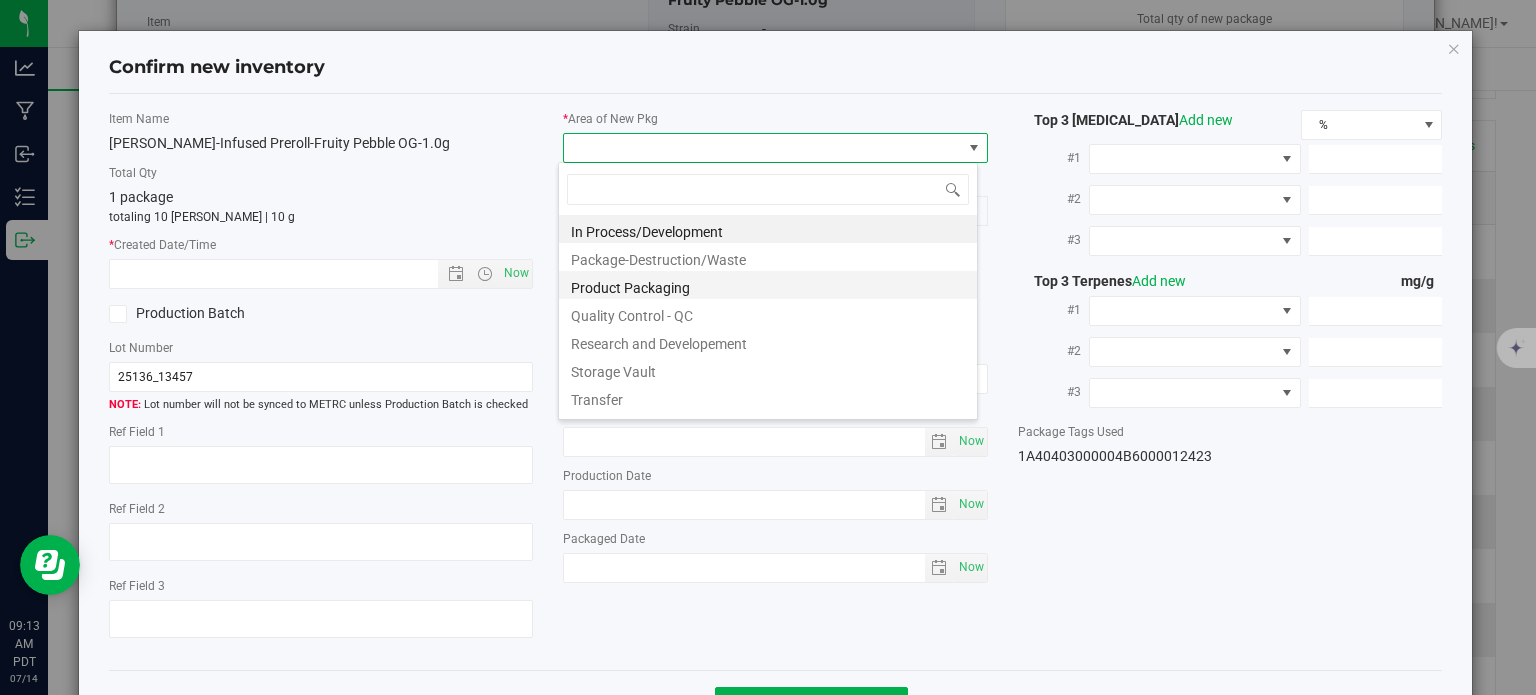 click on "Product Packaging" at bounding box center [768, 285] 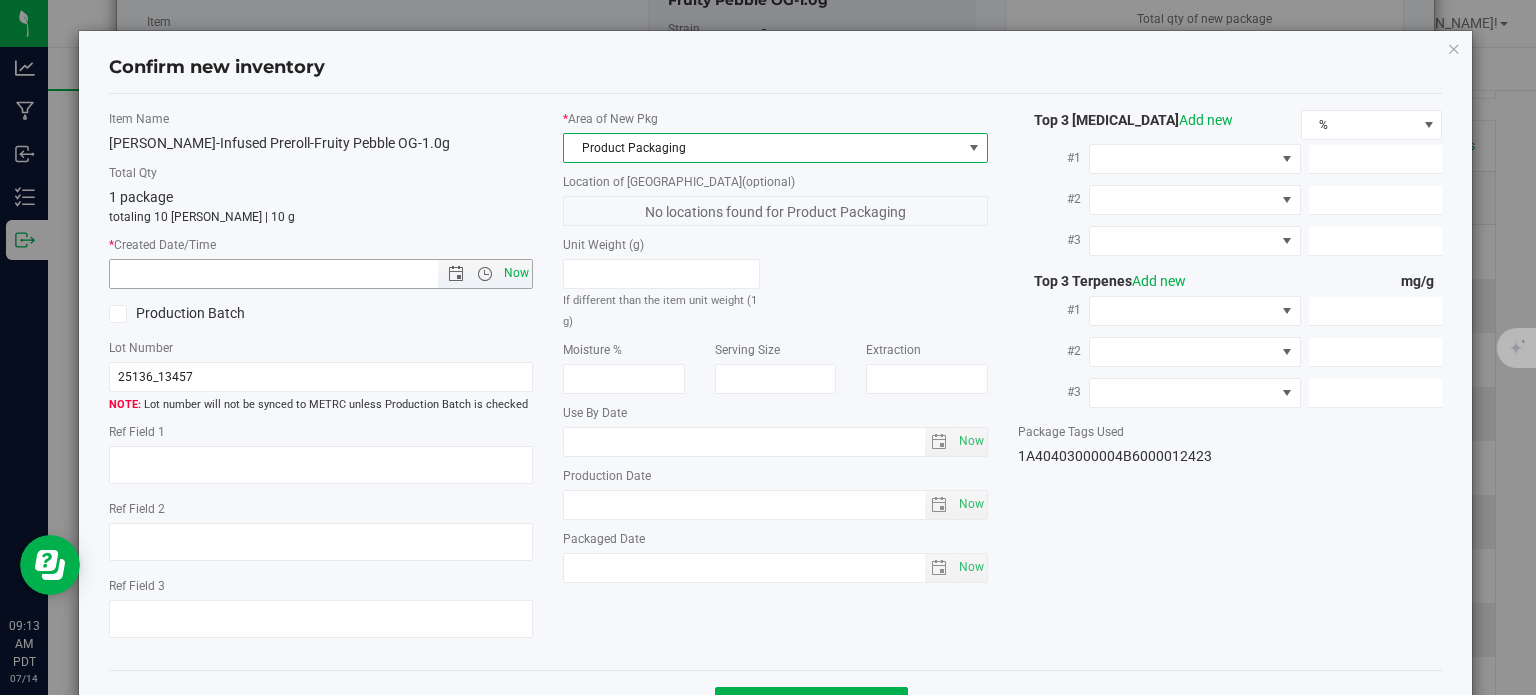 click on "Now" at bounding box center [517, 273] 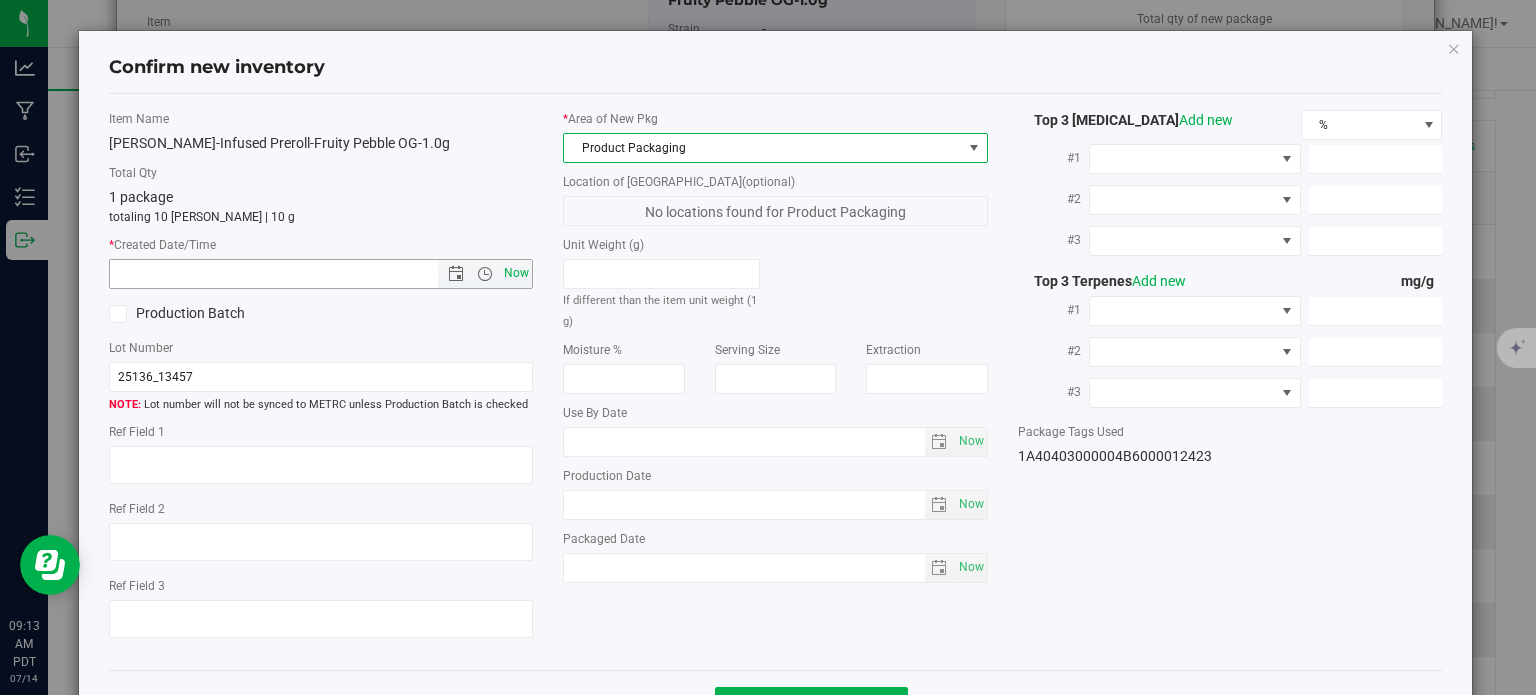 type on "[DATE] 9:13 AM" 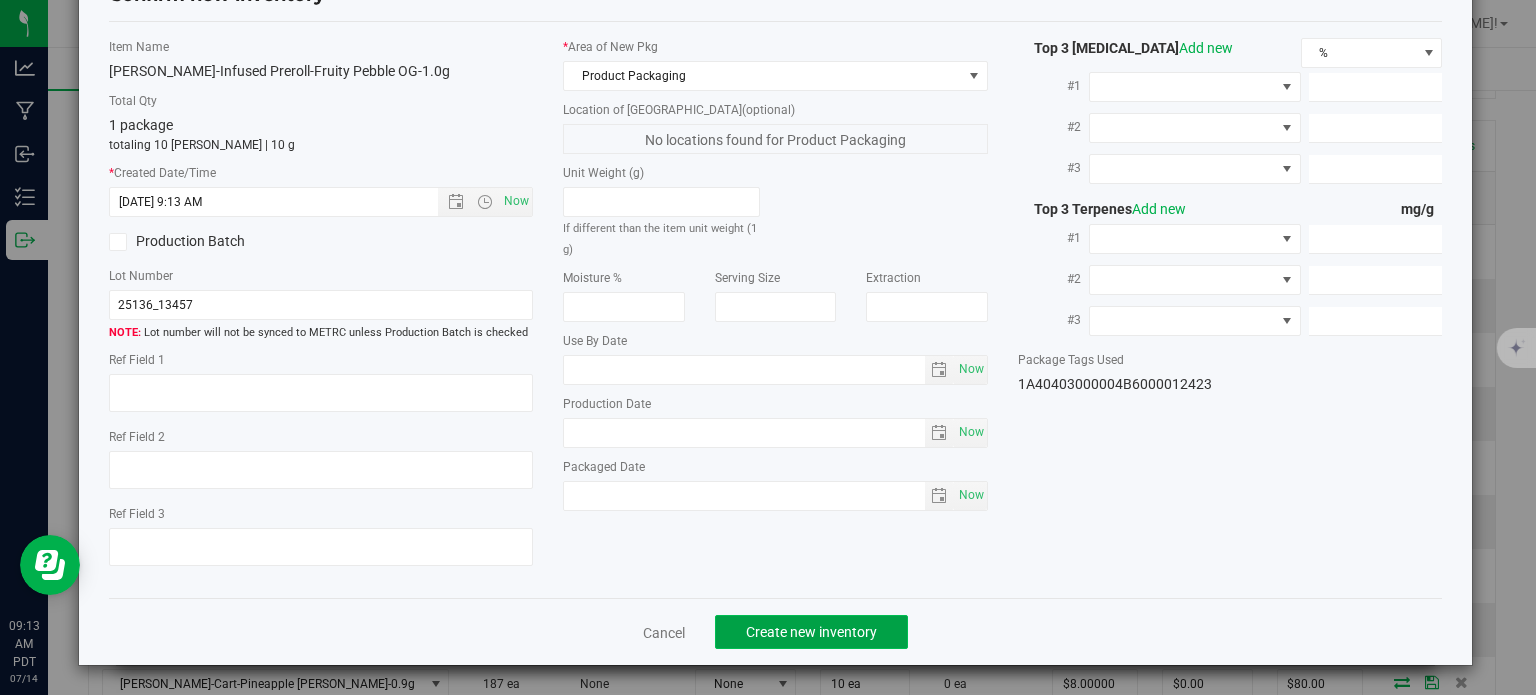 click on "Create new inventory" 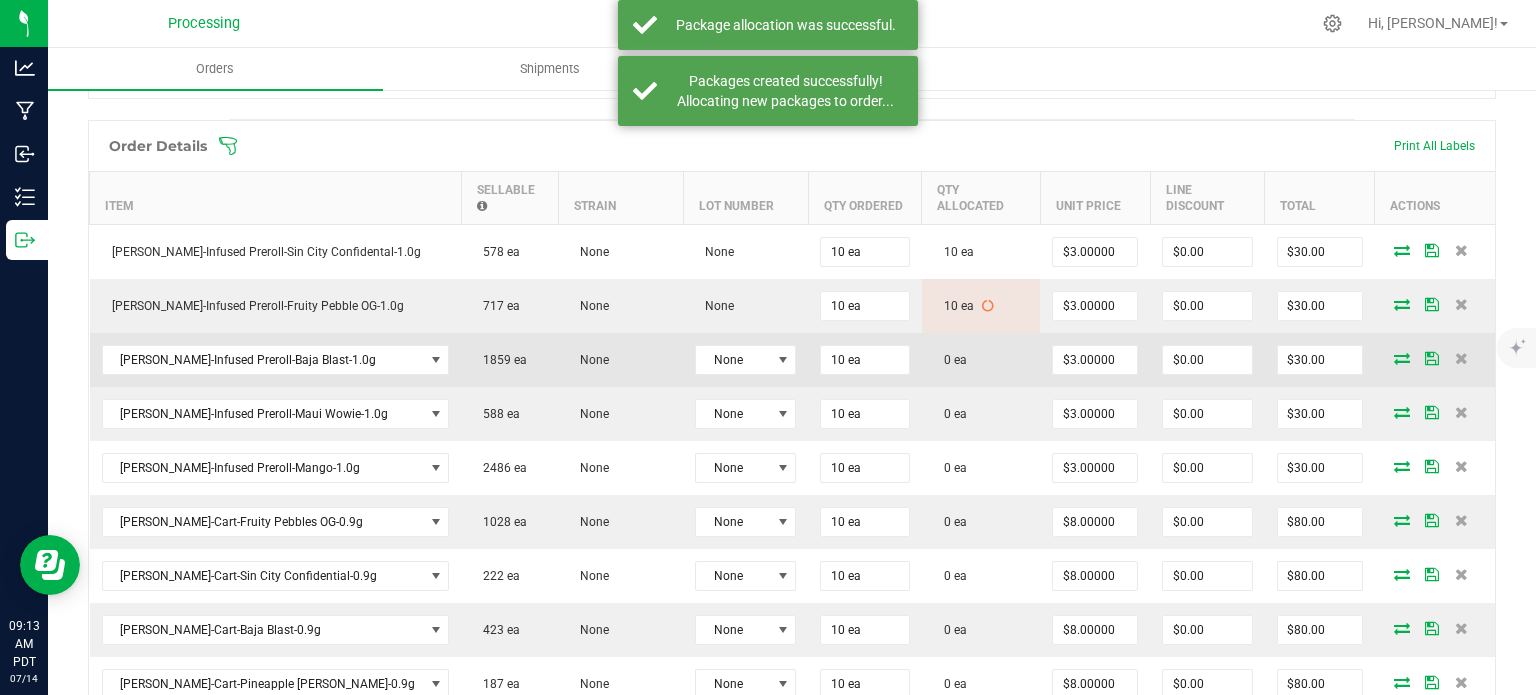 click at bounding box center (1402, 358) 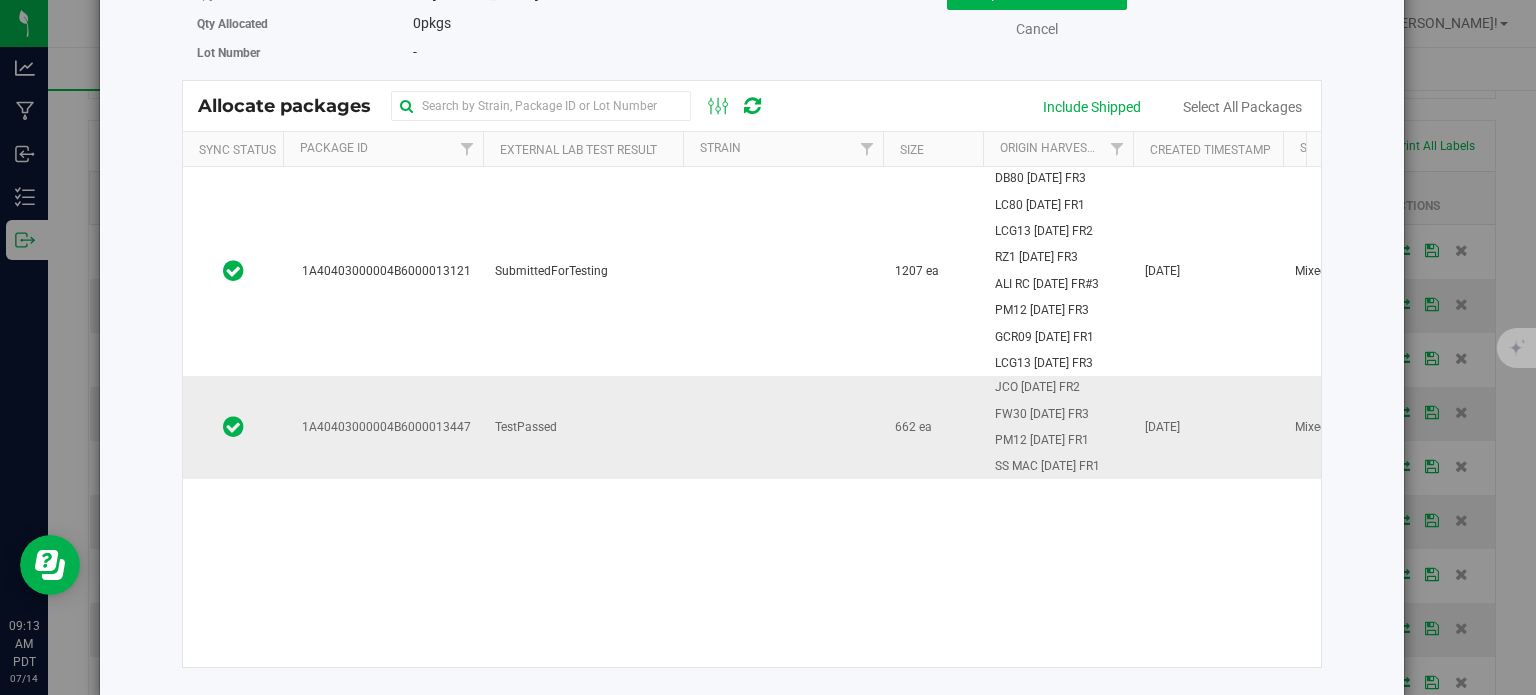 click on "1A40403000004B6000013447" at bounding box center (383, 427) 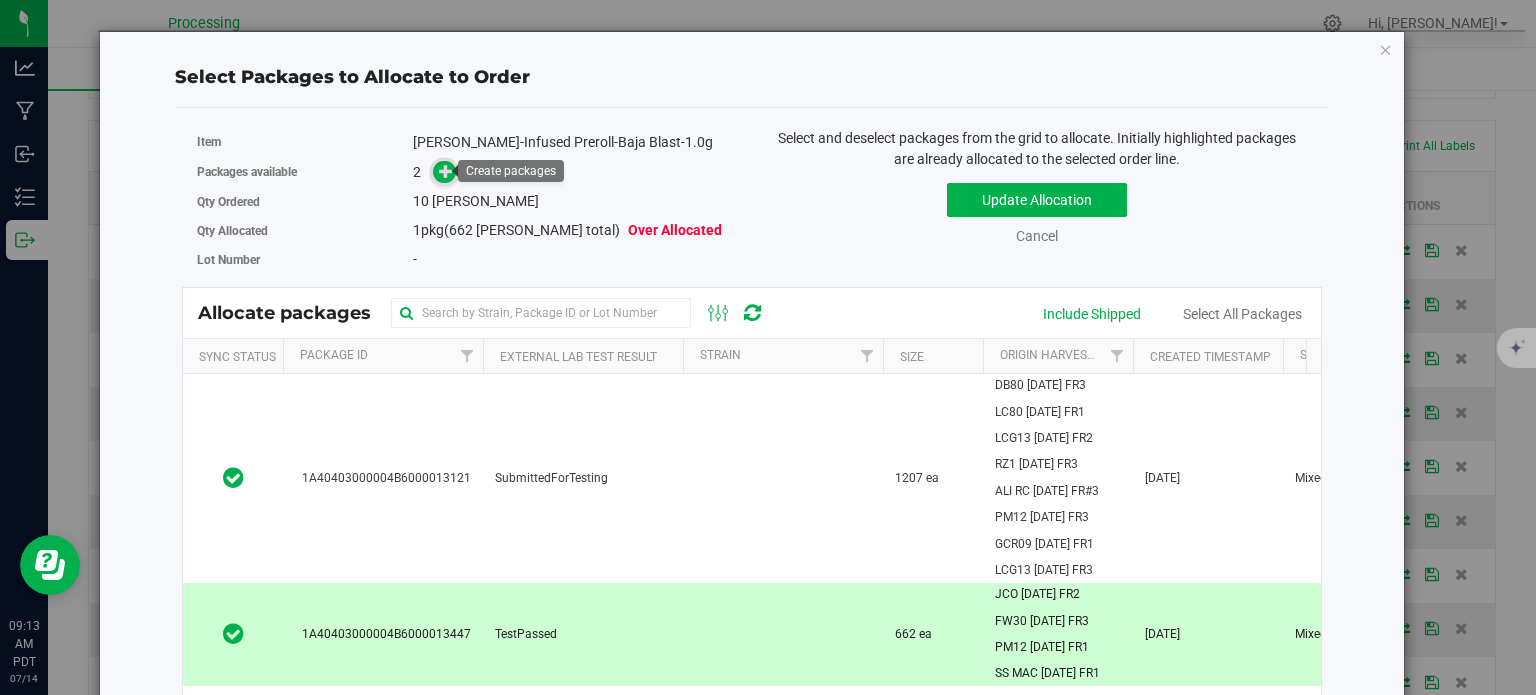 click at bounding box center (444, 172) 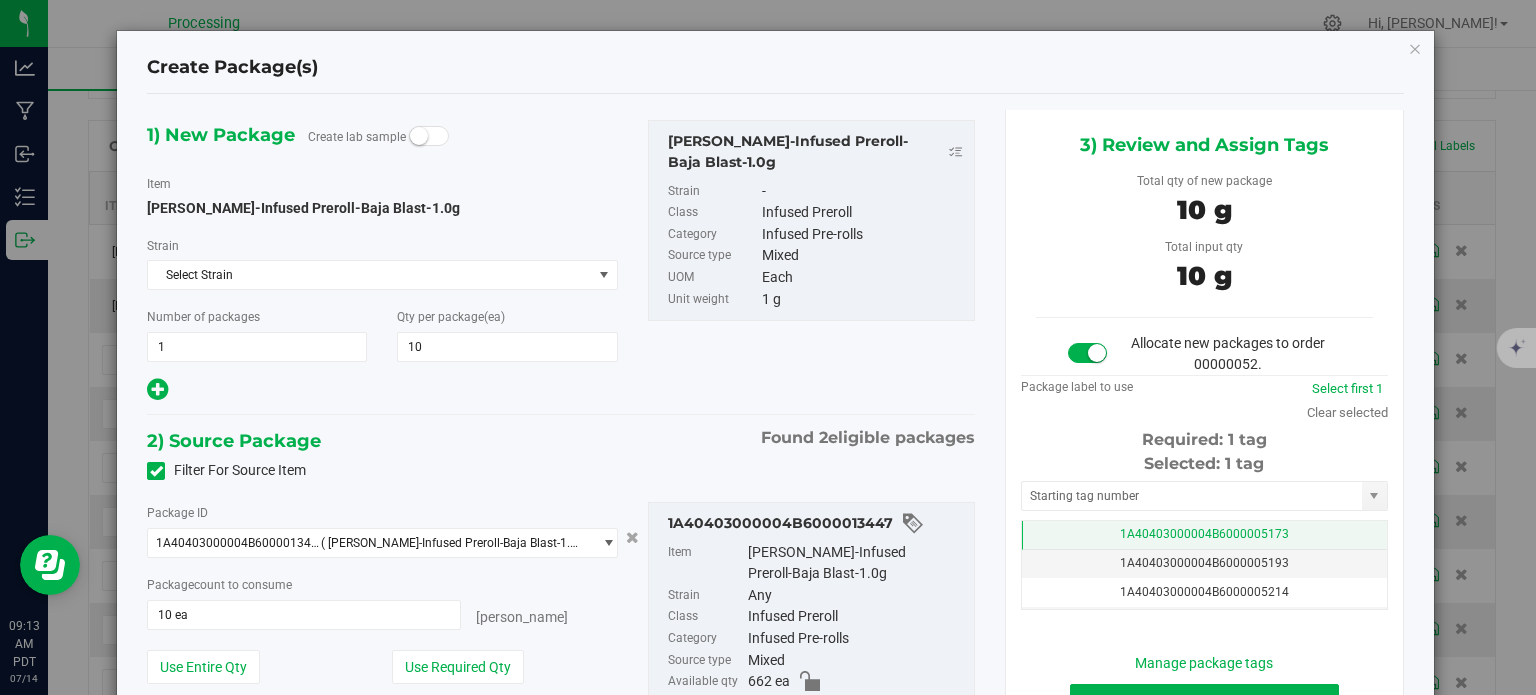 click on "1A40403000004B6000005173" at bounding box center (1204, 535) 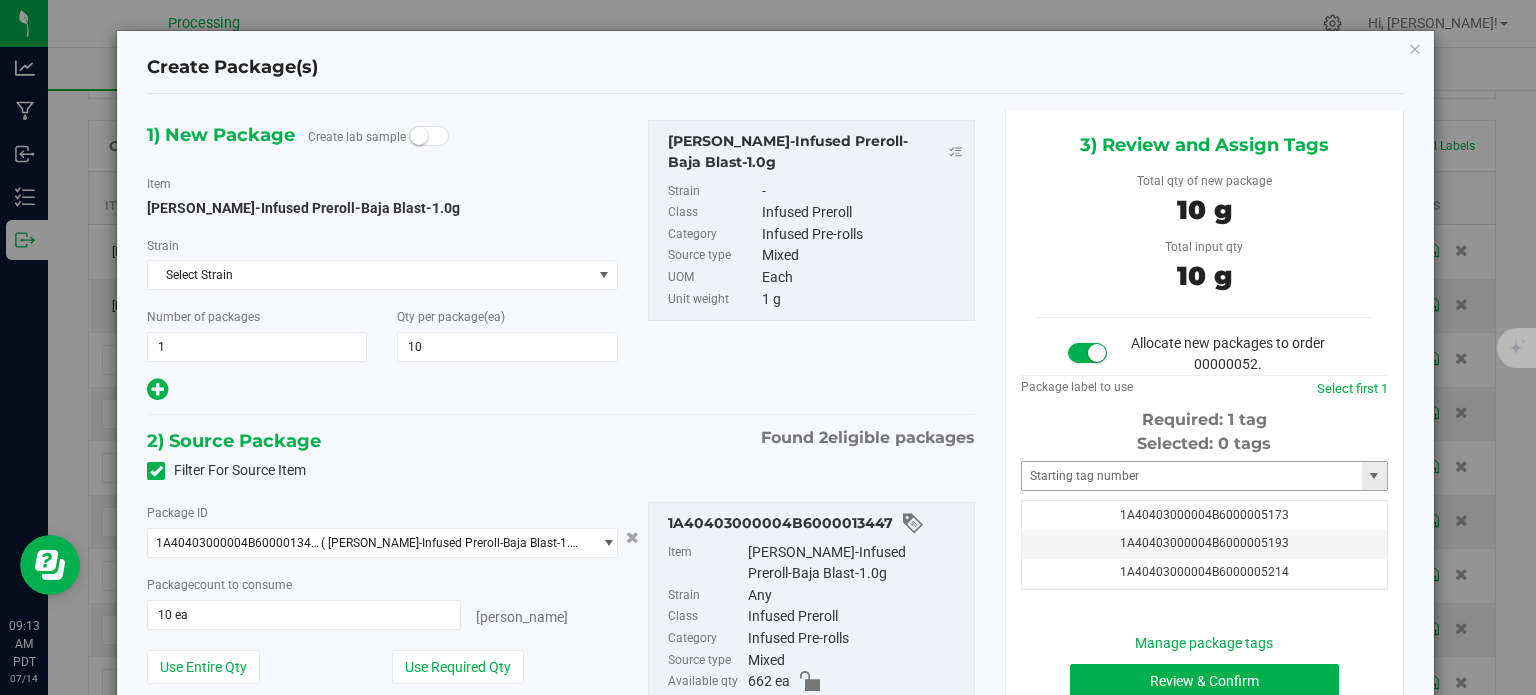 click on "Selected: 0 tags
Tag 1A40403000004B6000005173 1A40403000004B6000005193 1A40403000004B6000005214 1A40403000004B6000005236 1A40403000004B6000005275 1A40403000004B6000005278 1A40403000004B6000005303 1A40403000004B6000005309 1A40403000004B6000005366 1A40403000004B6000005367 1A40403000004B6000005368 1A40403000004B6000005465 1A40403000004B6000005666 1A40403000004B6000005716 1A40403000004B6000005808 1A40403000004B6000005997 1A40403000004B6000006000 1A40403000004B6000006004 1A40403000004B6000006005 1A40403000004B6000006006 1A40403000004B6000006007 1A40403000004B6000006008 1A40403000004B6000006028 1A40403000004B6000006032 1A40403000004B6000006108 1A40403000004B6000006150 Page of 1 [PERSON_NAME] of 26 items" at bounding box center [1204, 511] 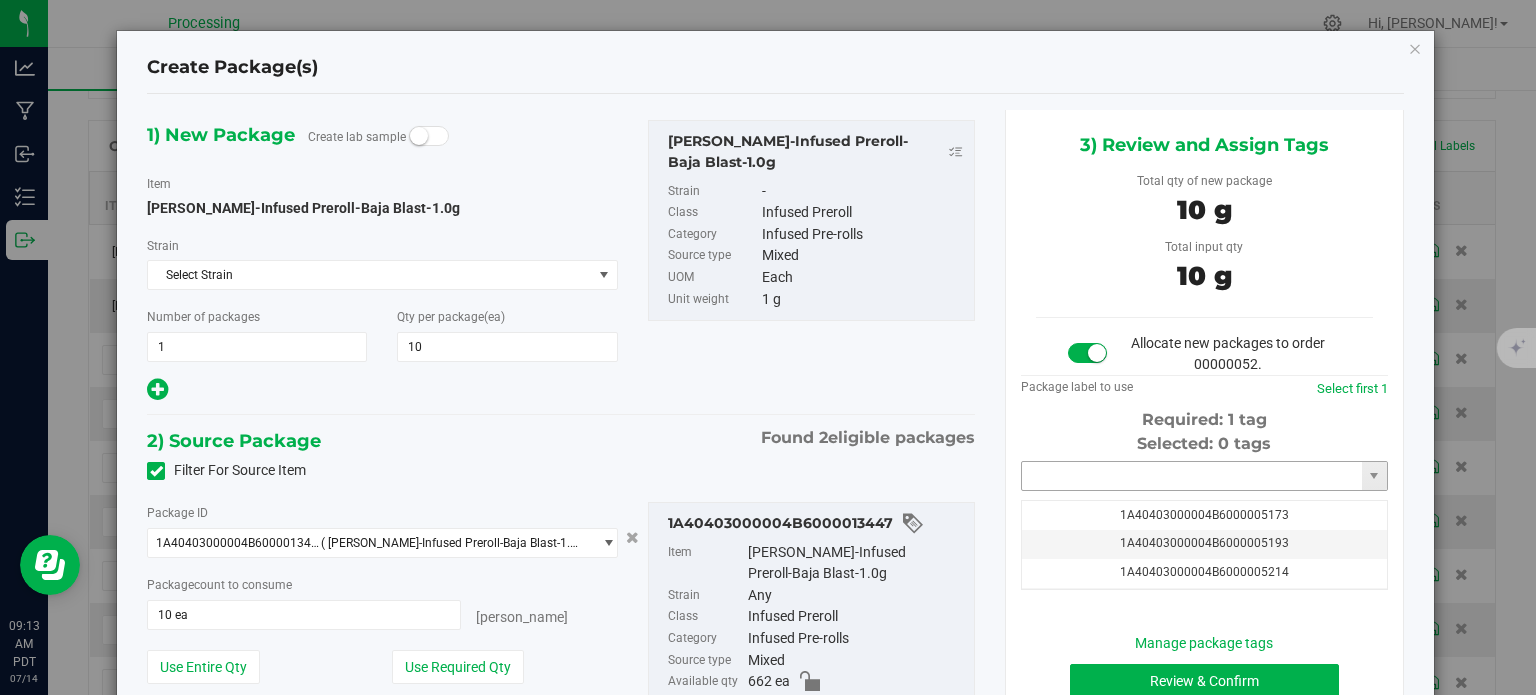 click at bounding box center [1192, 476] 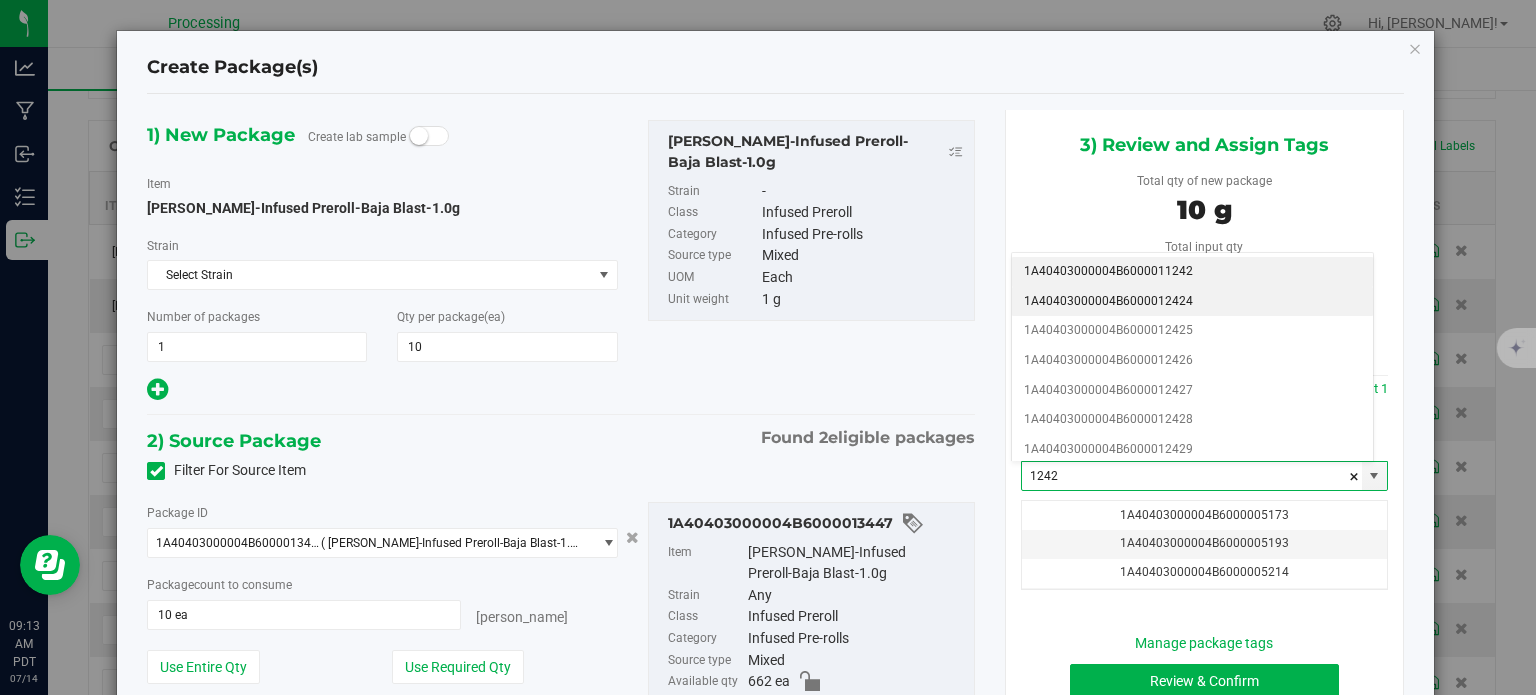 click on "1A40403000004B6000012424" at bounding box center [1192, 302] 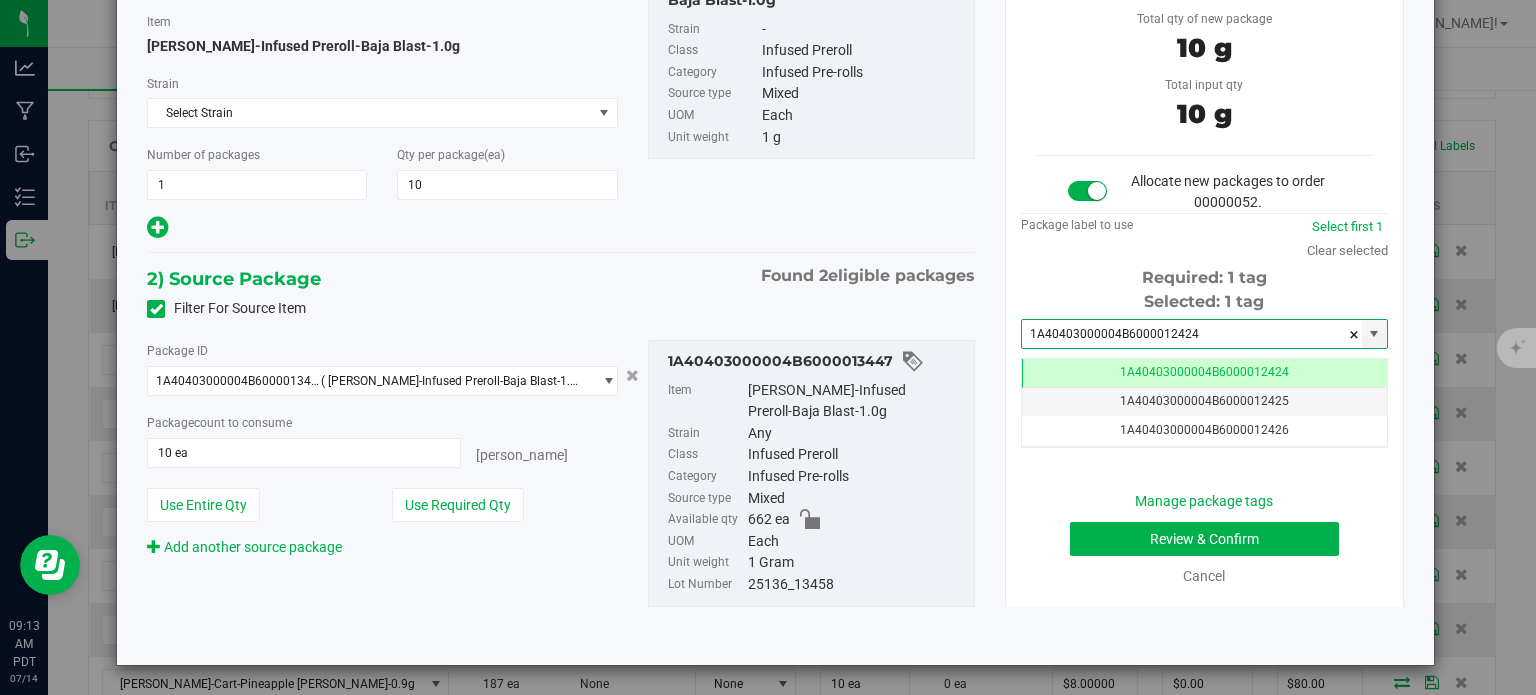 type on "1A40403000004B6000012424" 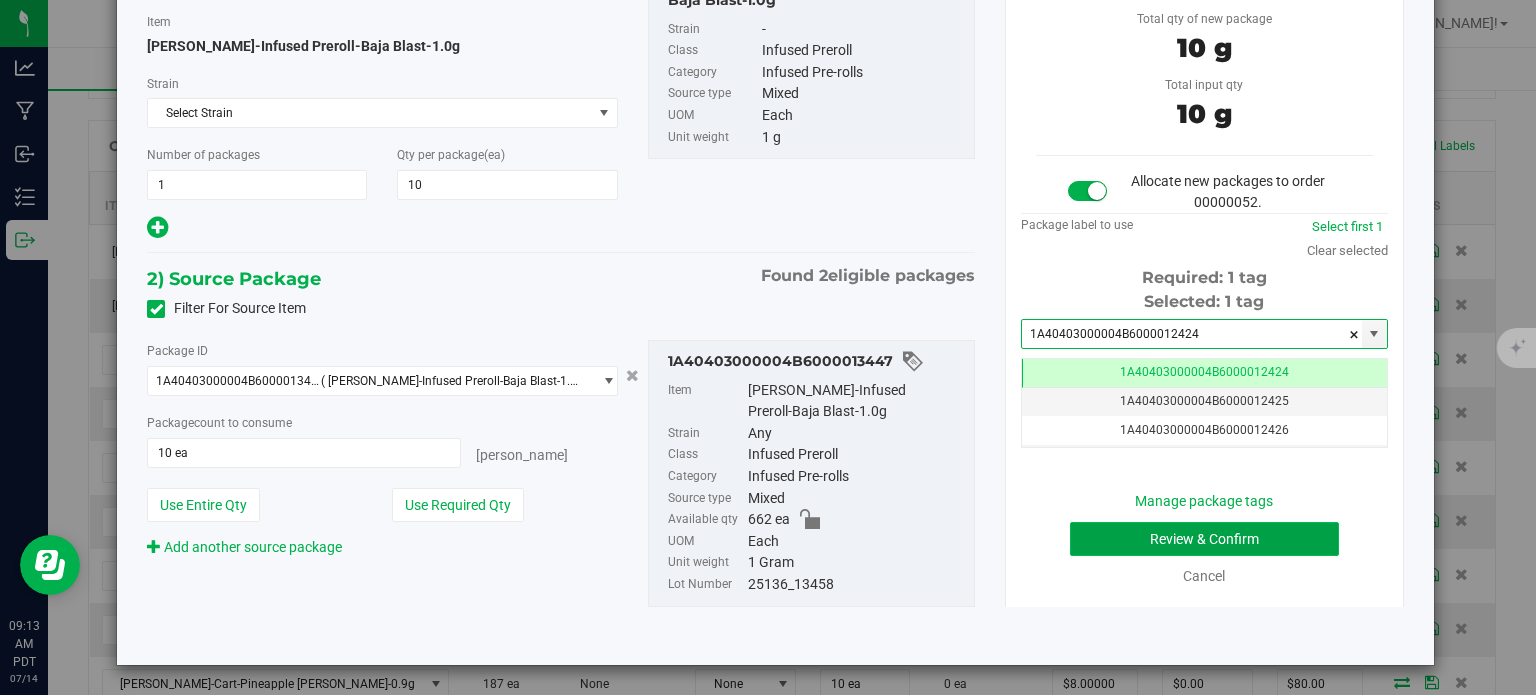click on "Review & Confirm" at bounding box center (1204, 539) 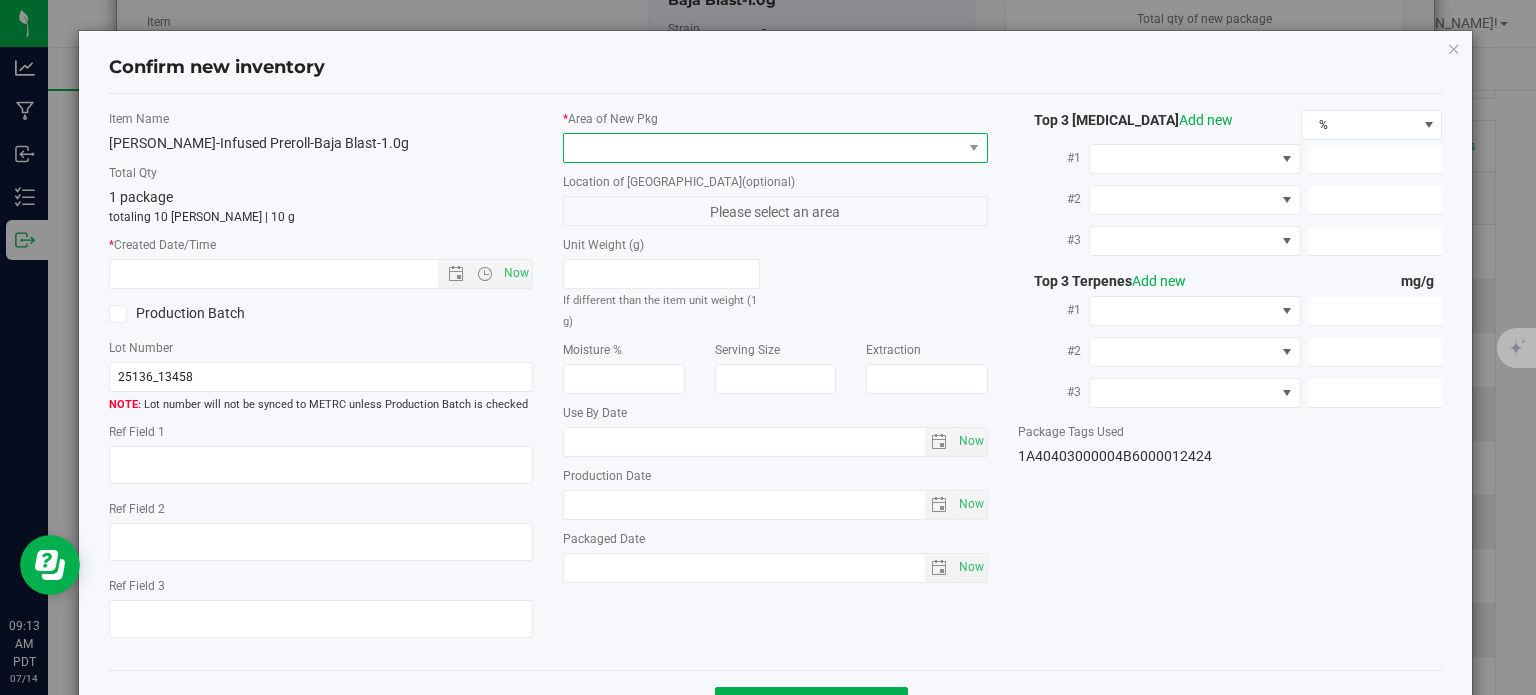 click at bounding box center (763, 148) 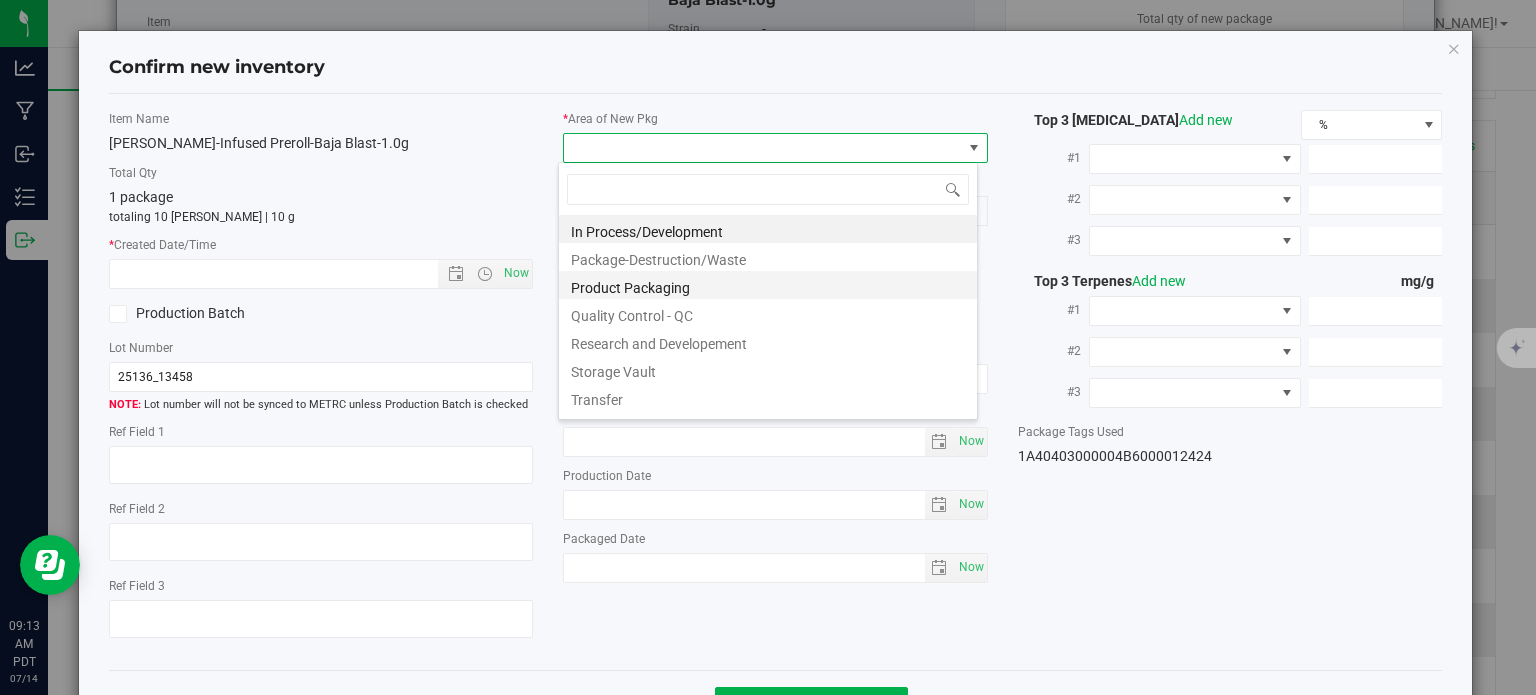 click on "Product Packaging" at bounding box center (768, 285) 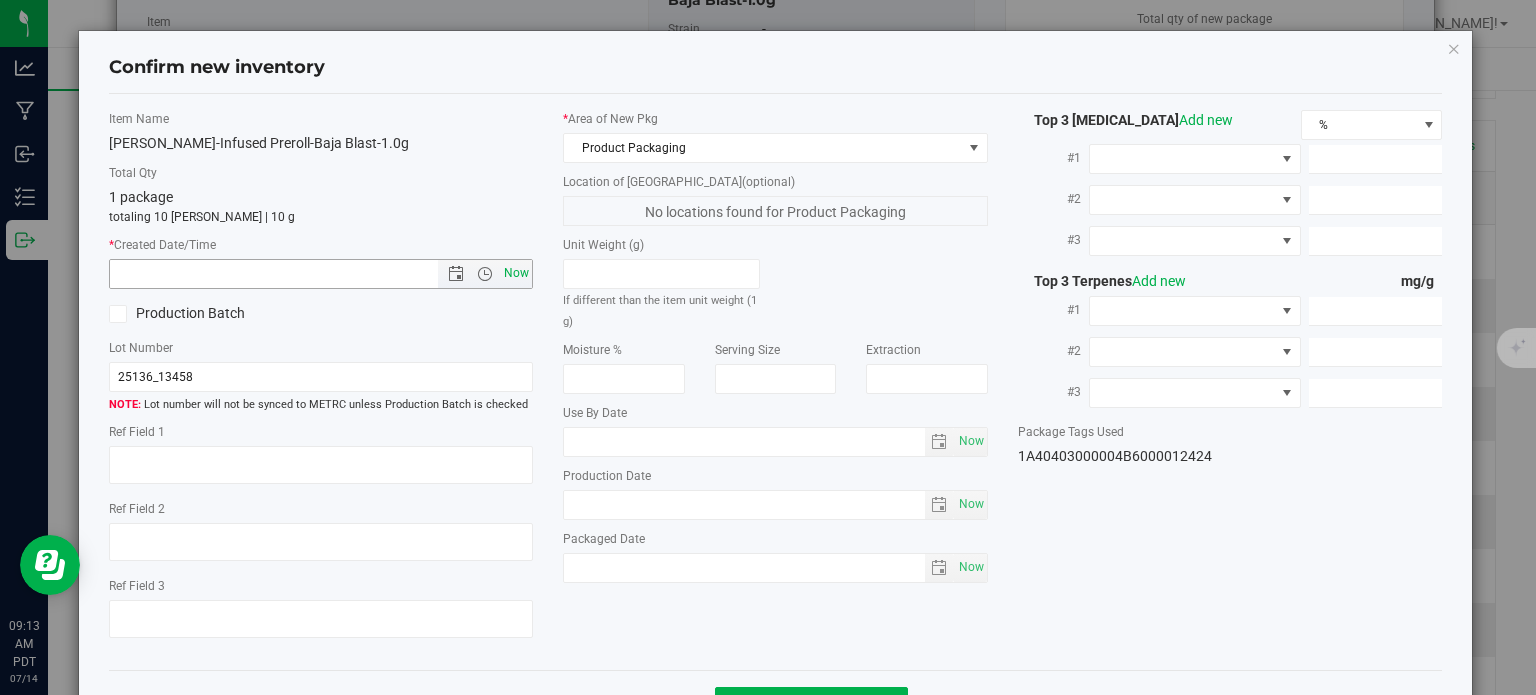 click on "Now" at bounding box center [517, 273] 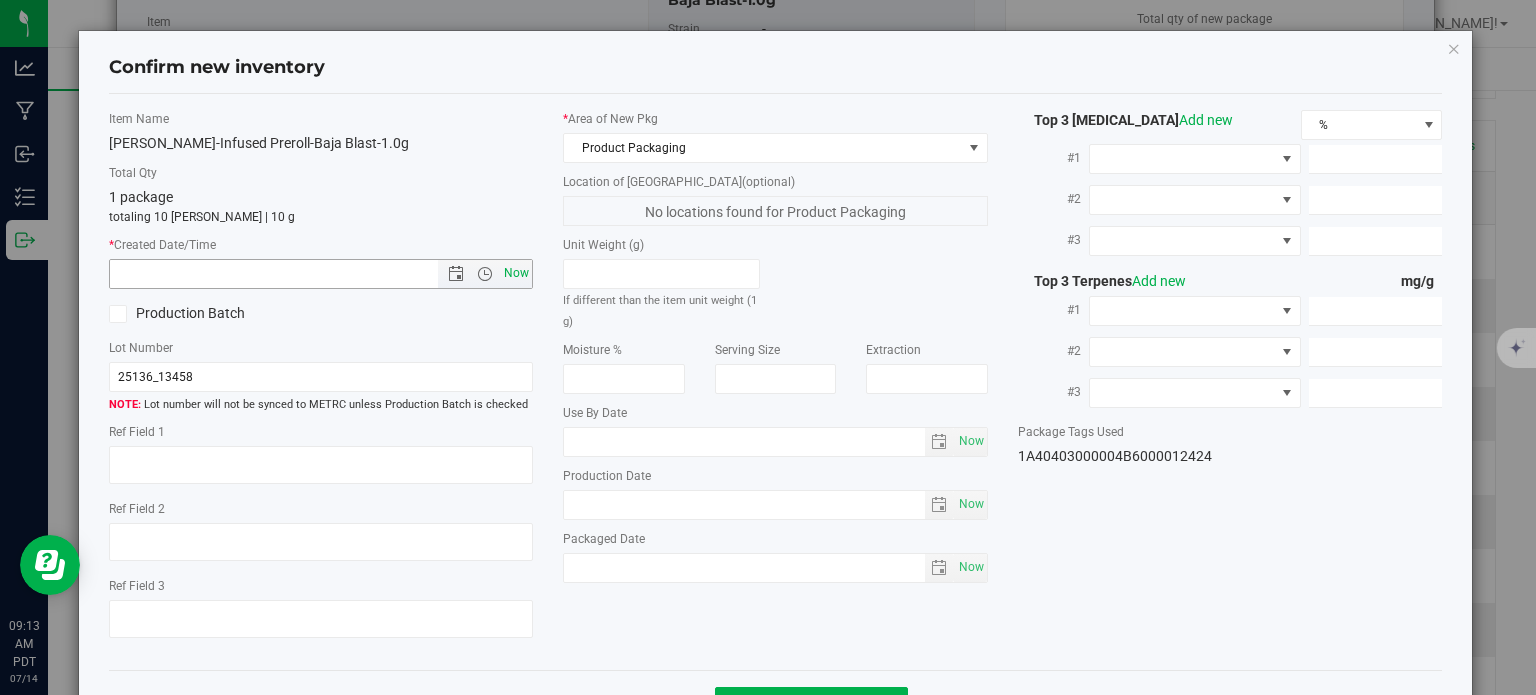 type on "[DATE] 9:13 AM" 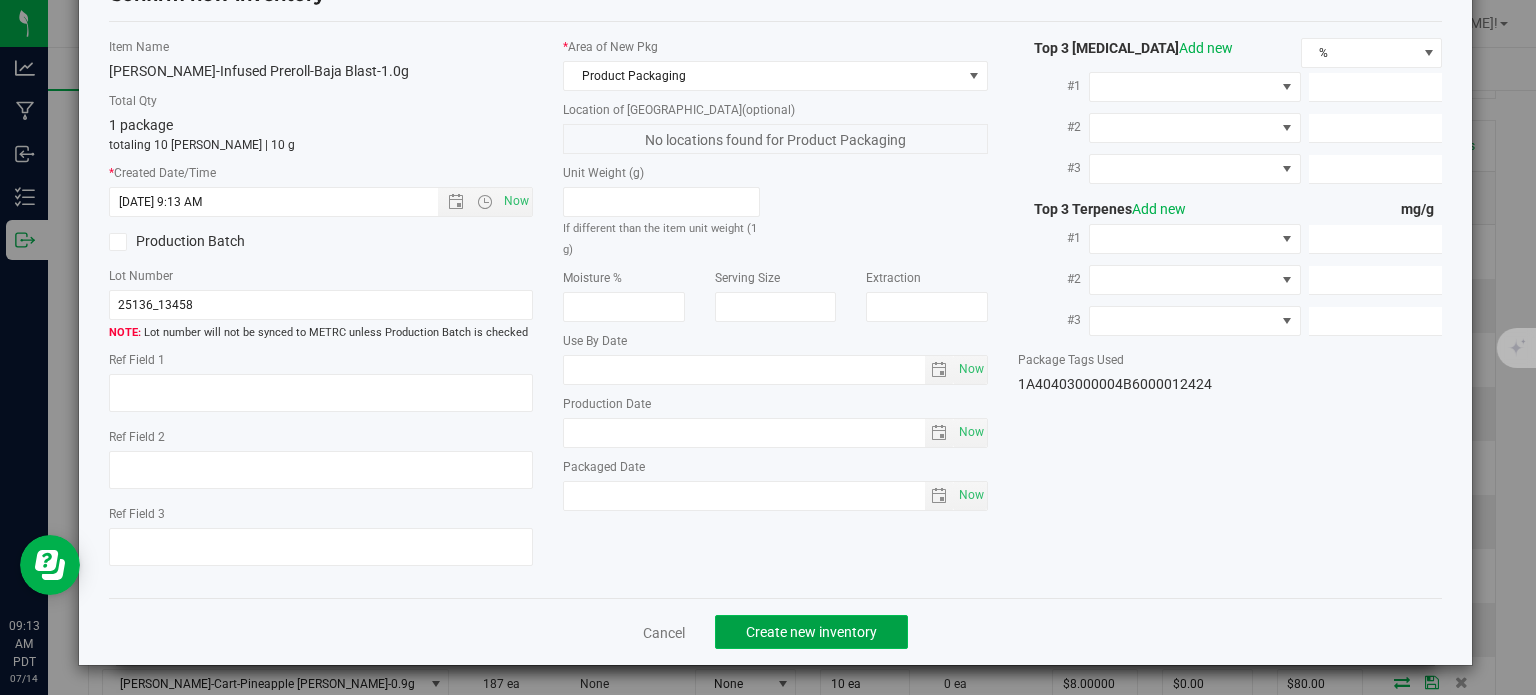 click on "Create new inventory" 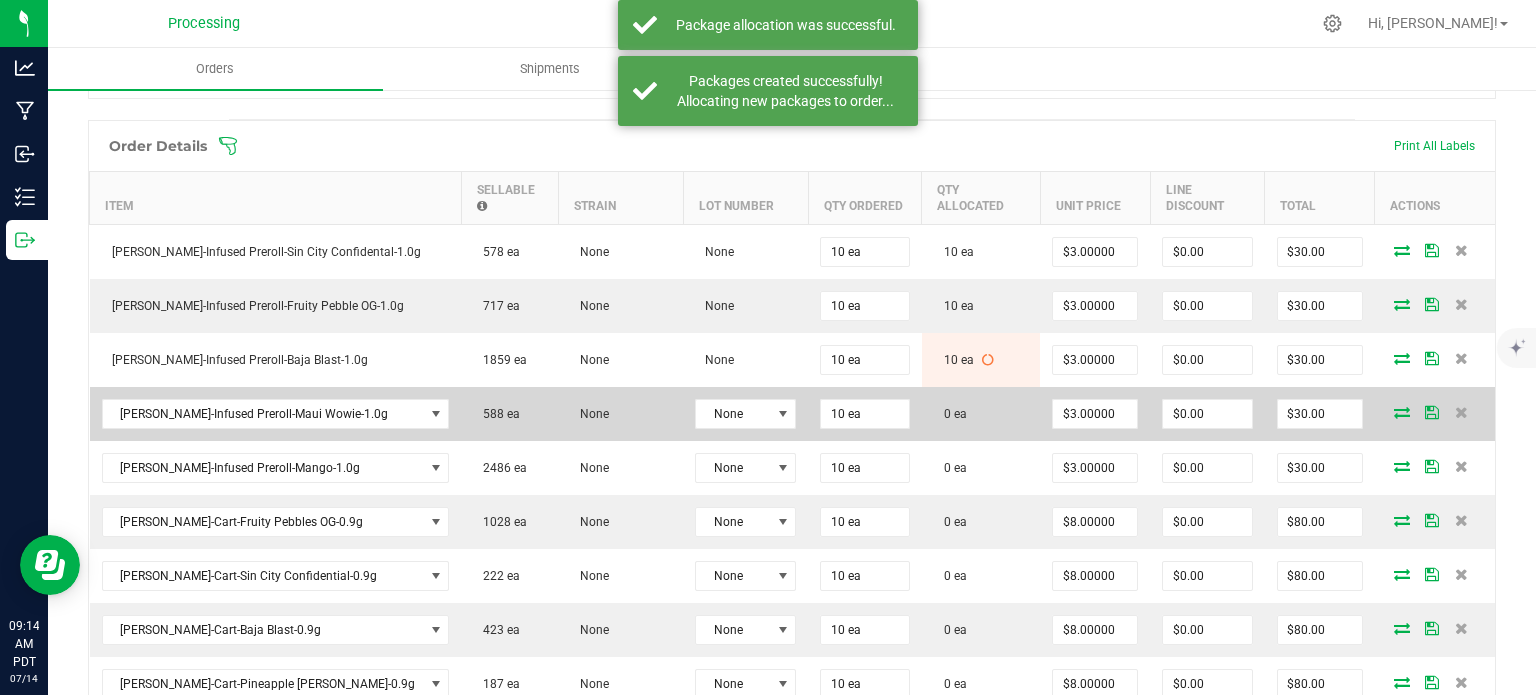 click at bounding box center [1402, 412] 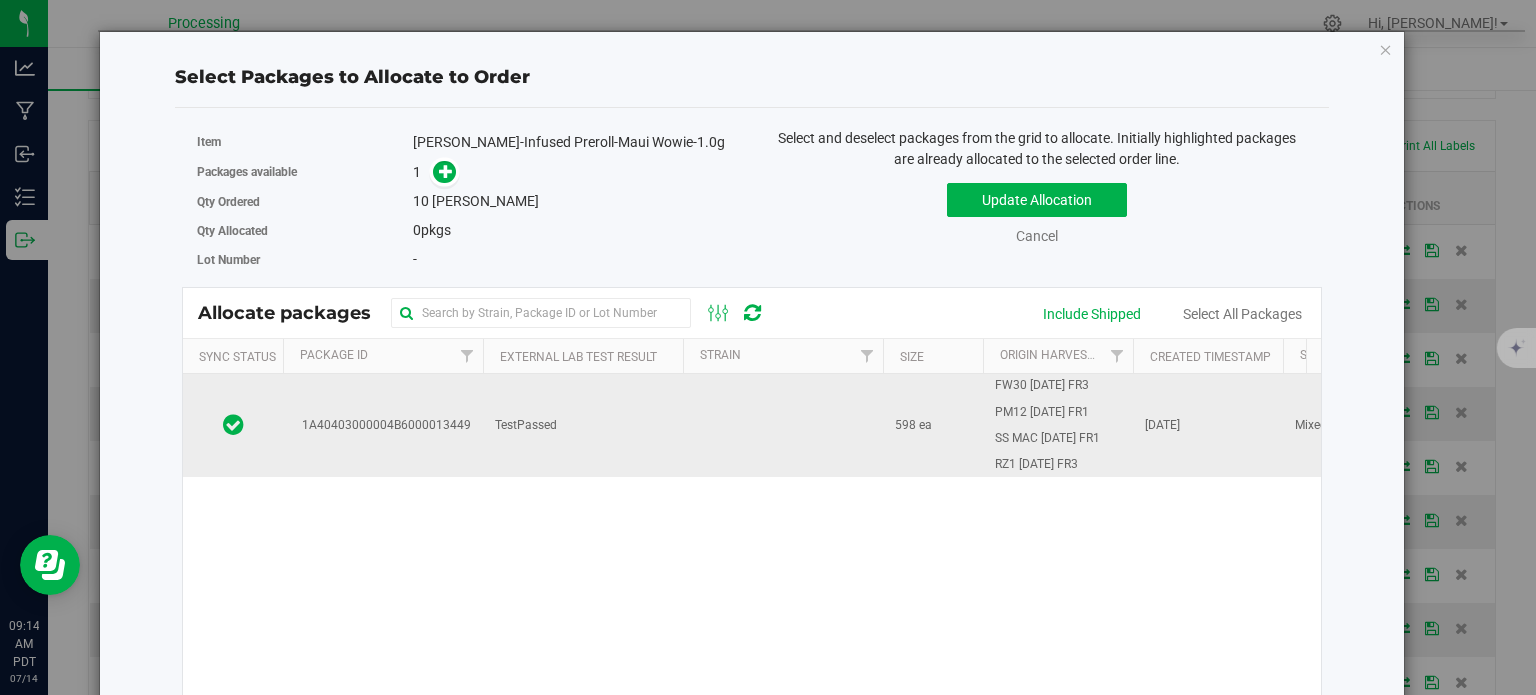 click on "TestPassed" at bounding box center [583, 425] 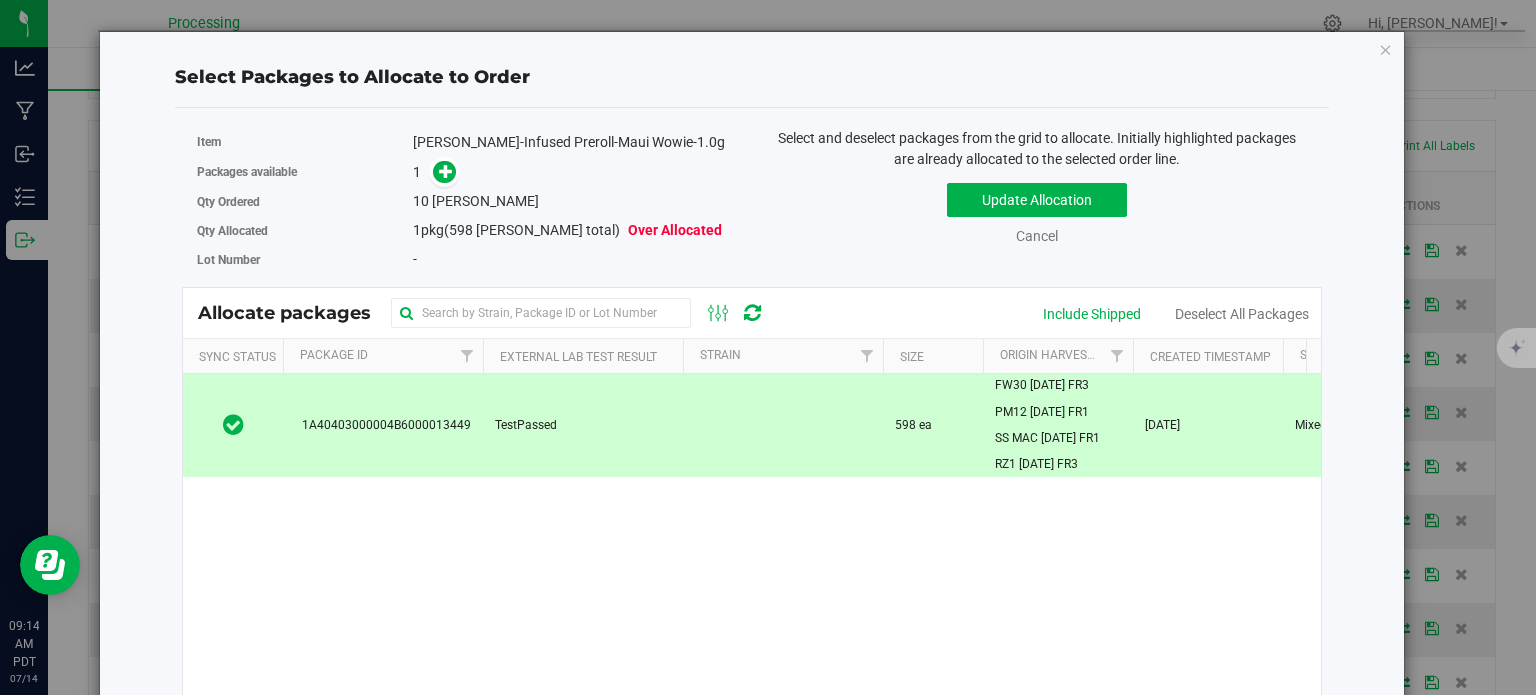 click on "1" at bounding box center [575, 172] 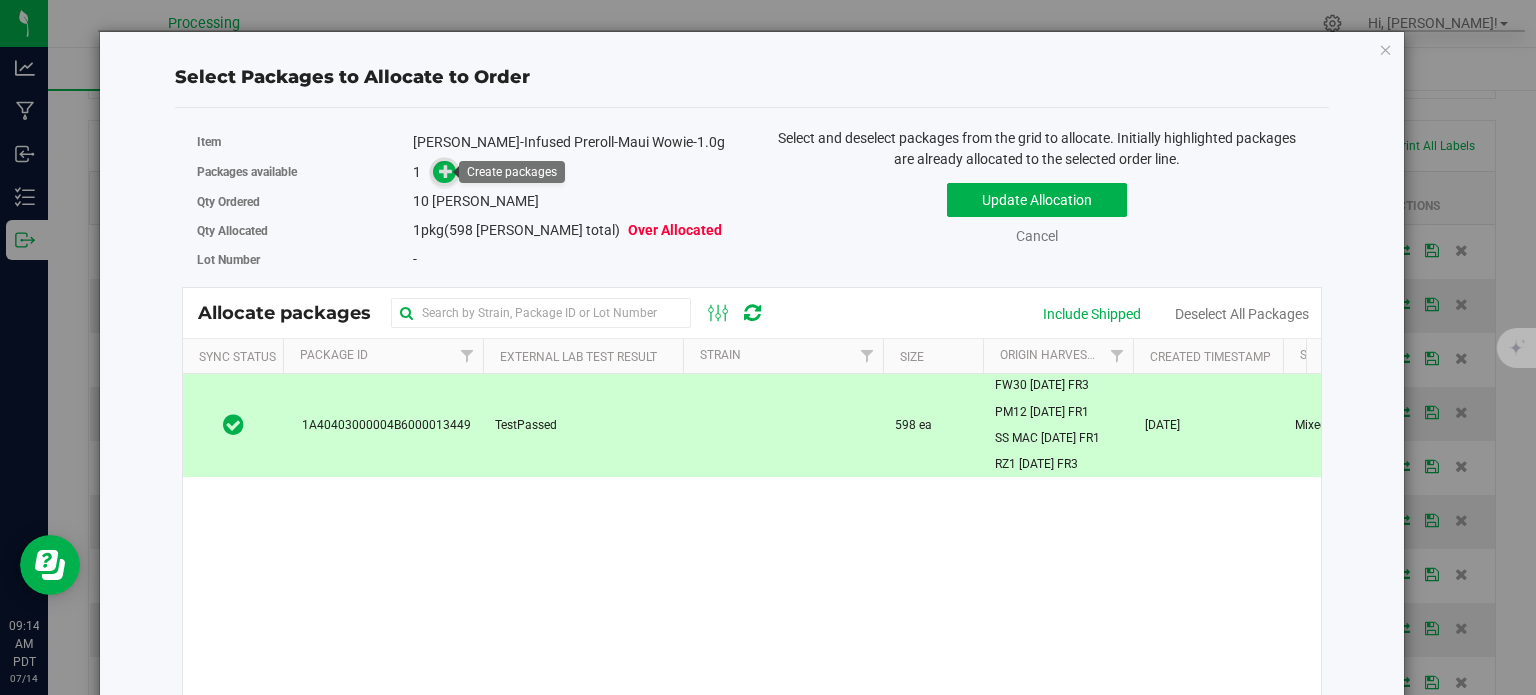 click at bounding box center (446, 171) 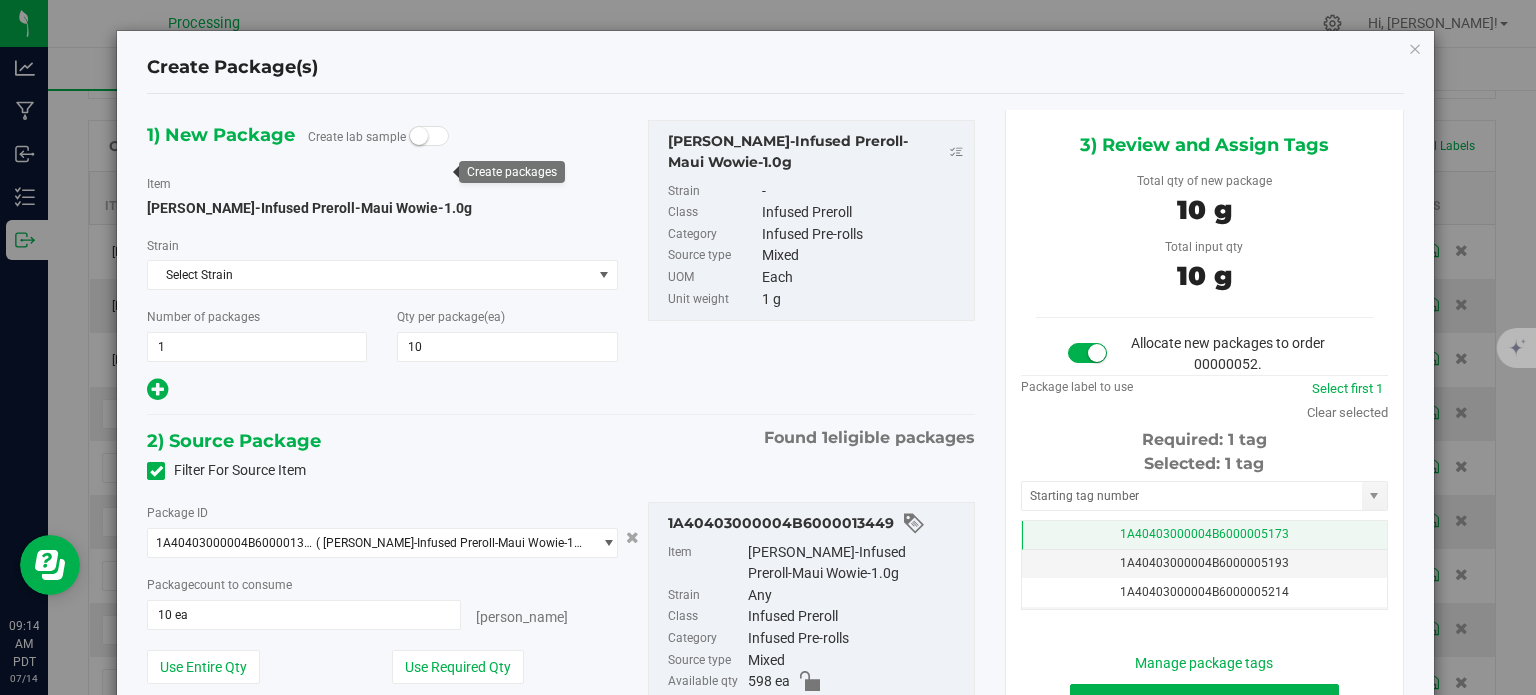click on "1A40403000004B6000005173" at bounding box center (1204, 535) 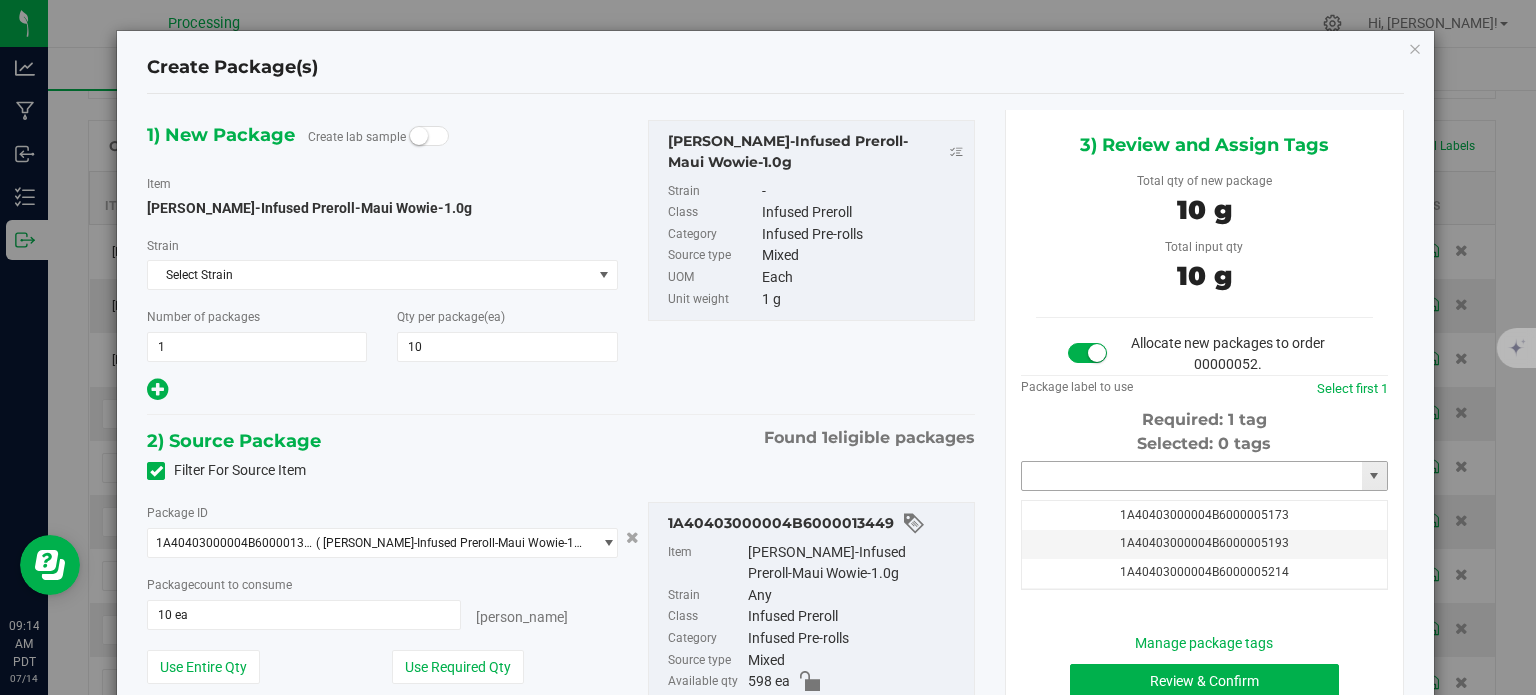 click at bounding box center (1192, 476) 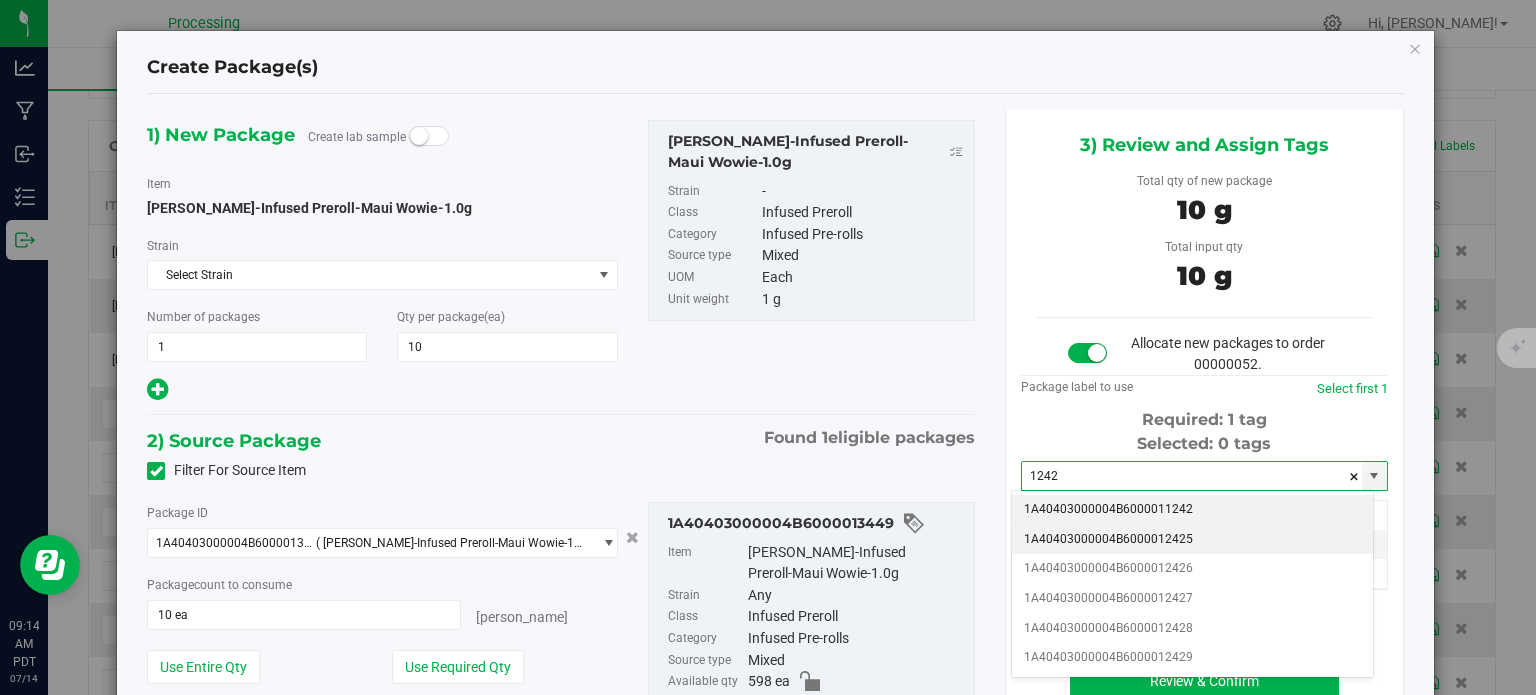 click on "1A40403000004B6000012425" at bounding box center (1192, 540) 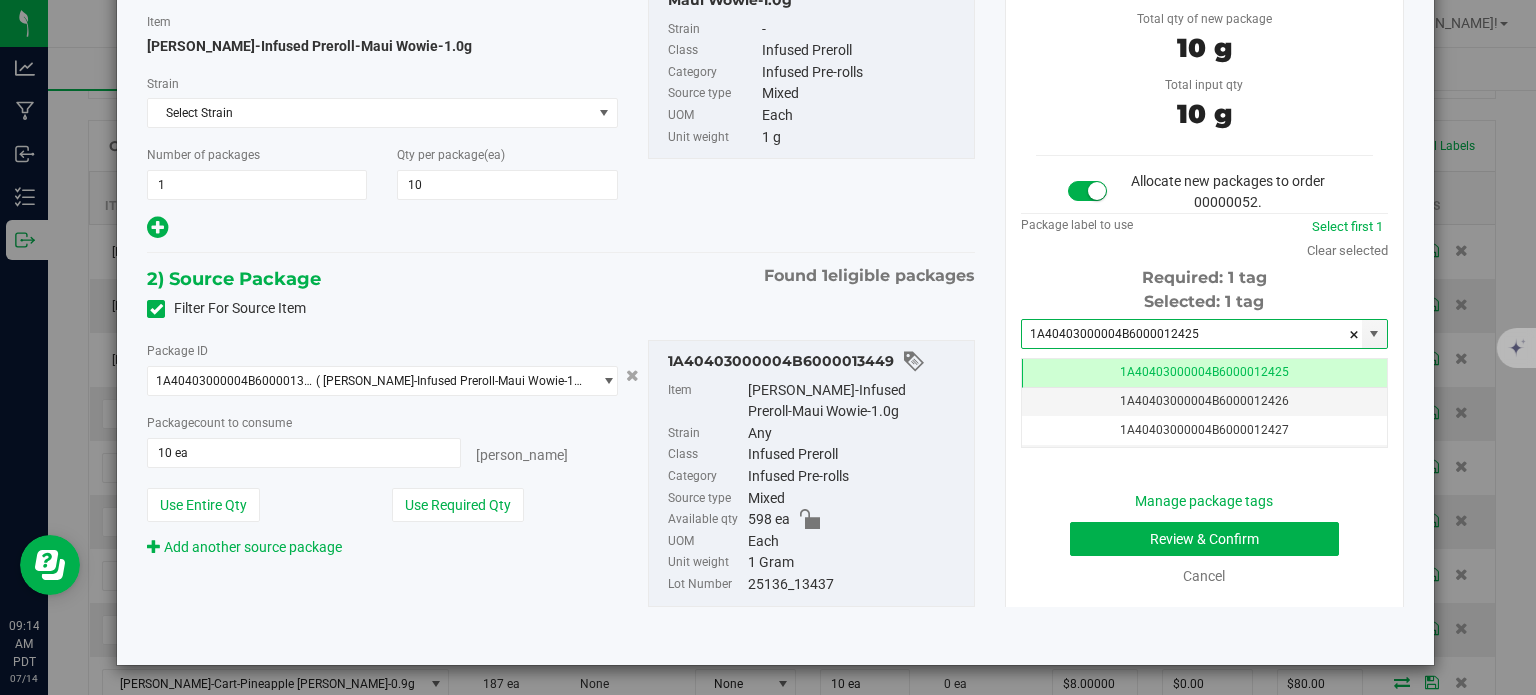 type on "1A40403000004B6000012425" 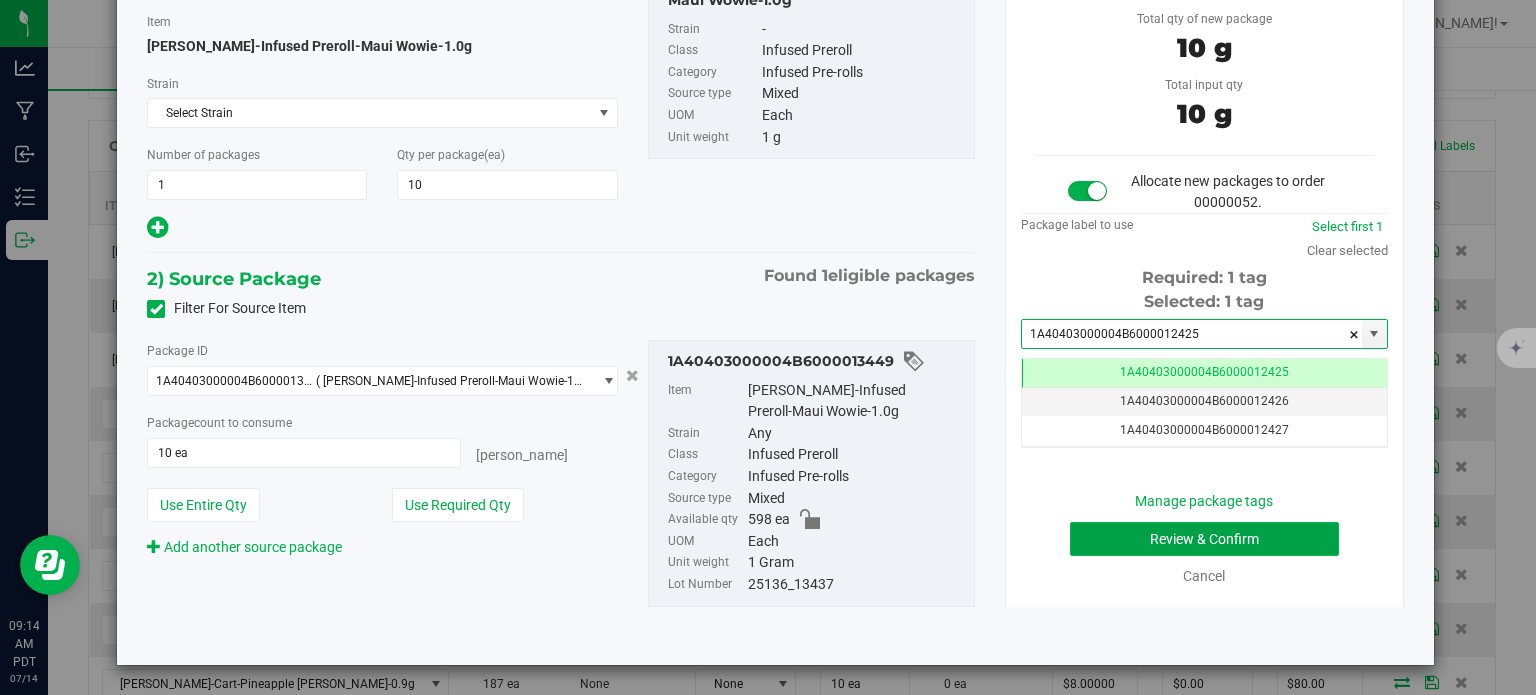 click on "Review & Confirm" at bounding box center [1204, 539] 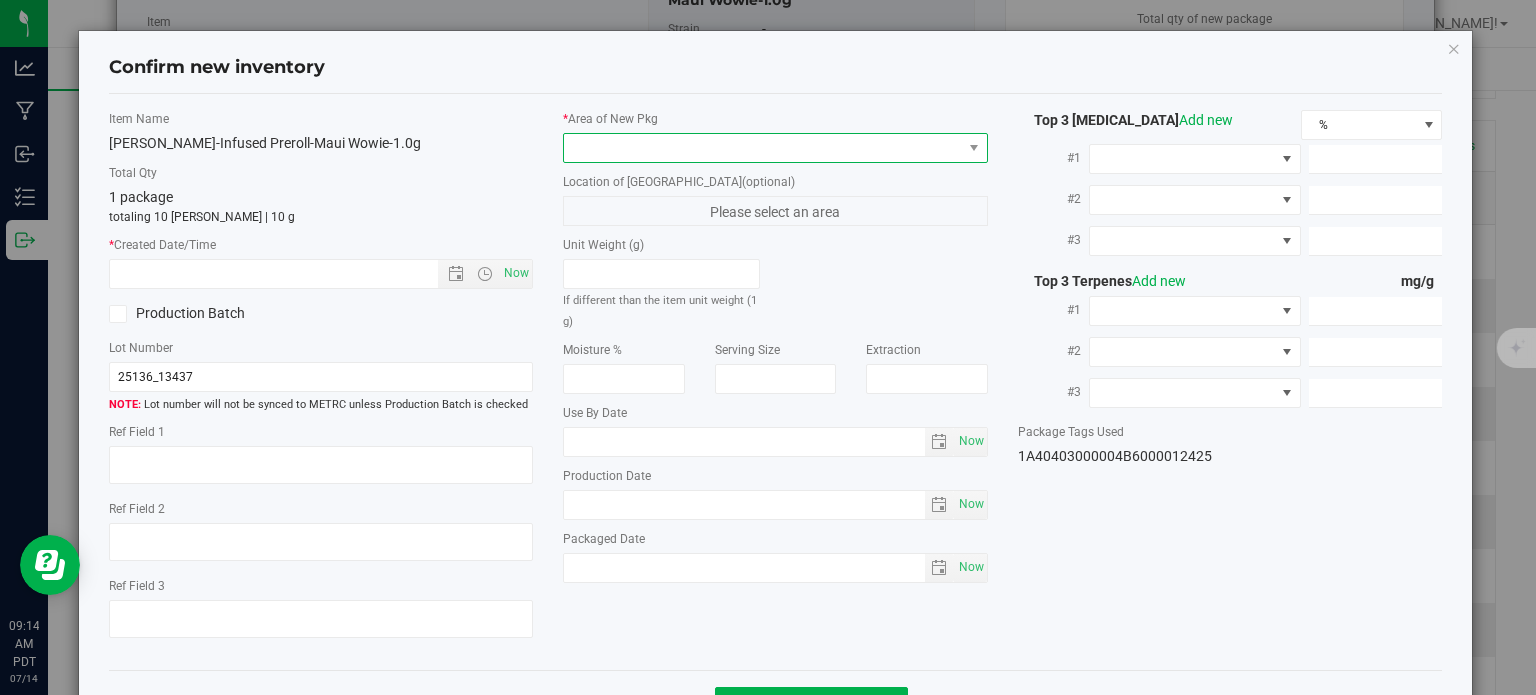 click at bounding box center [763, 148] 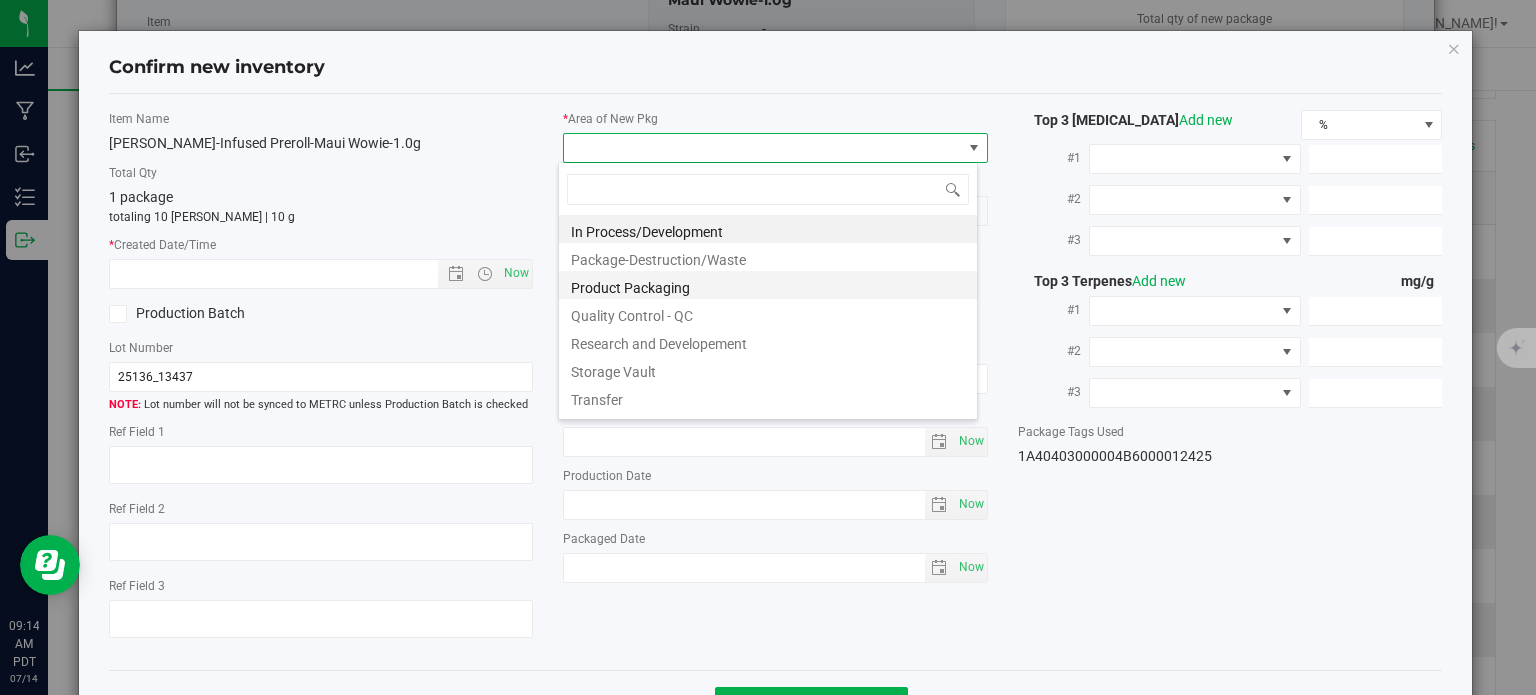 click on "Product Packaging" at bounding box center (768, 285) 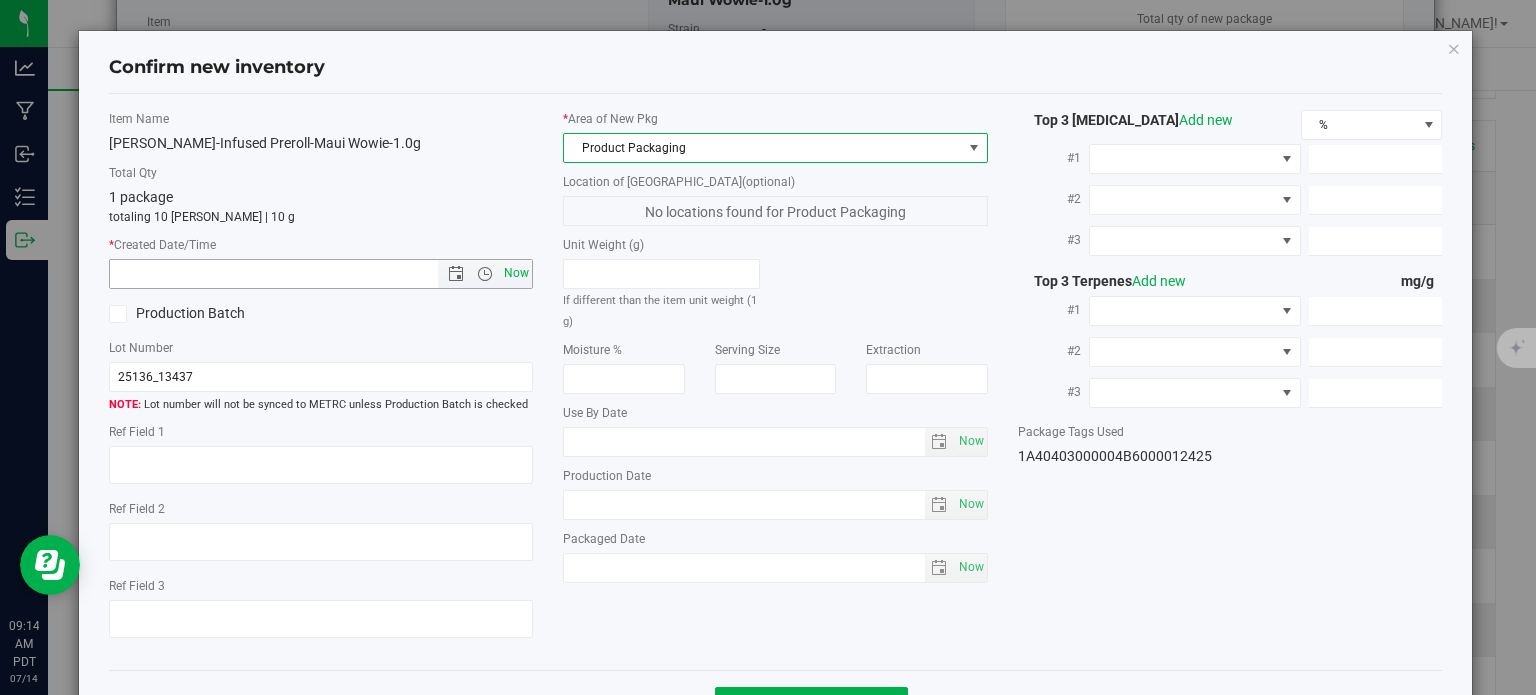 click on "Now" at bounding box center [517, 273] 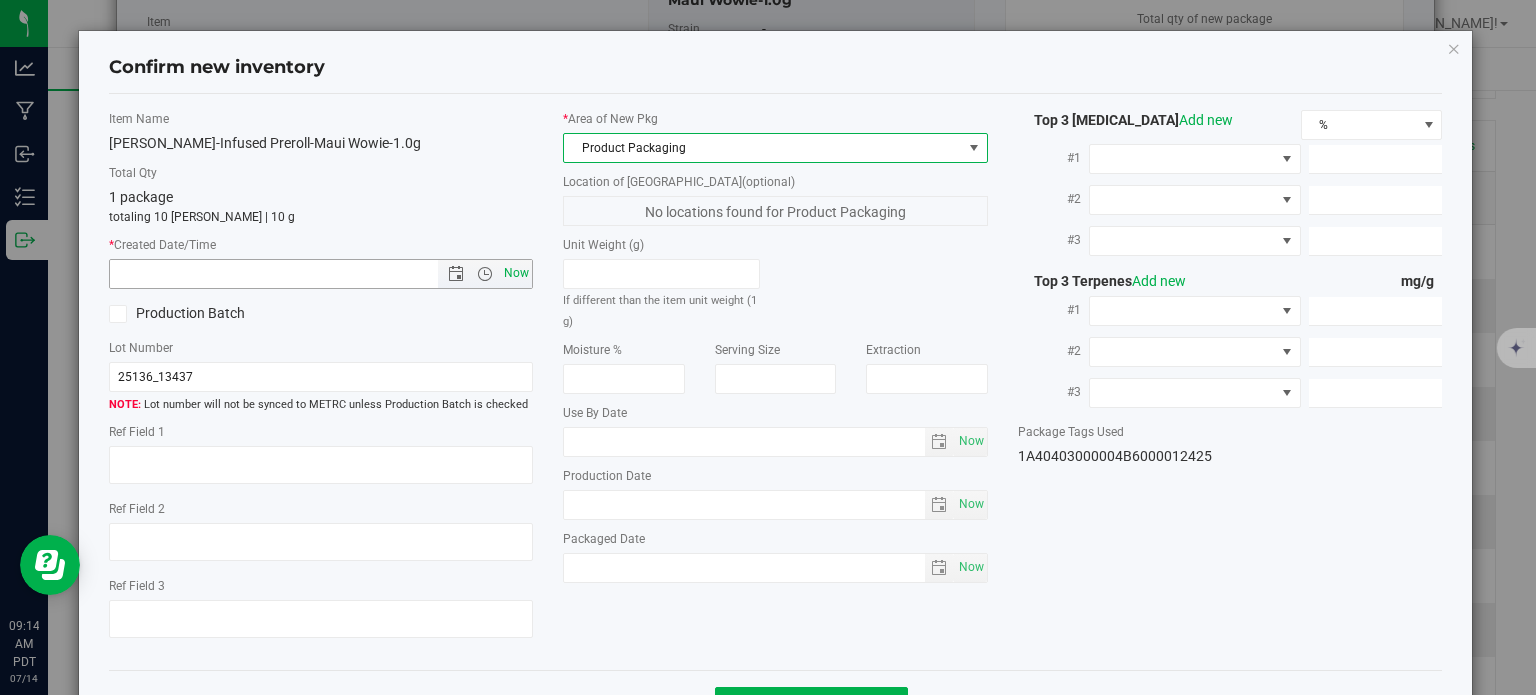 type on "[DATE] 9:14 AM" 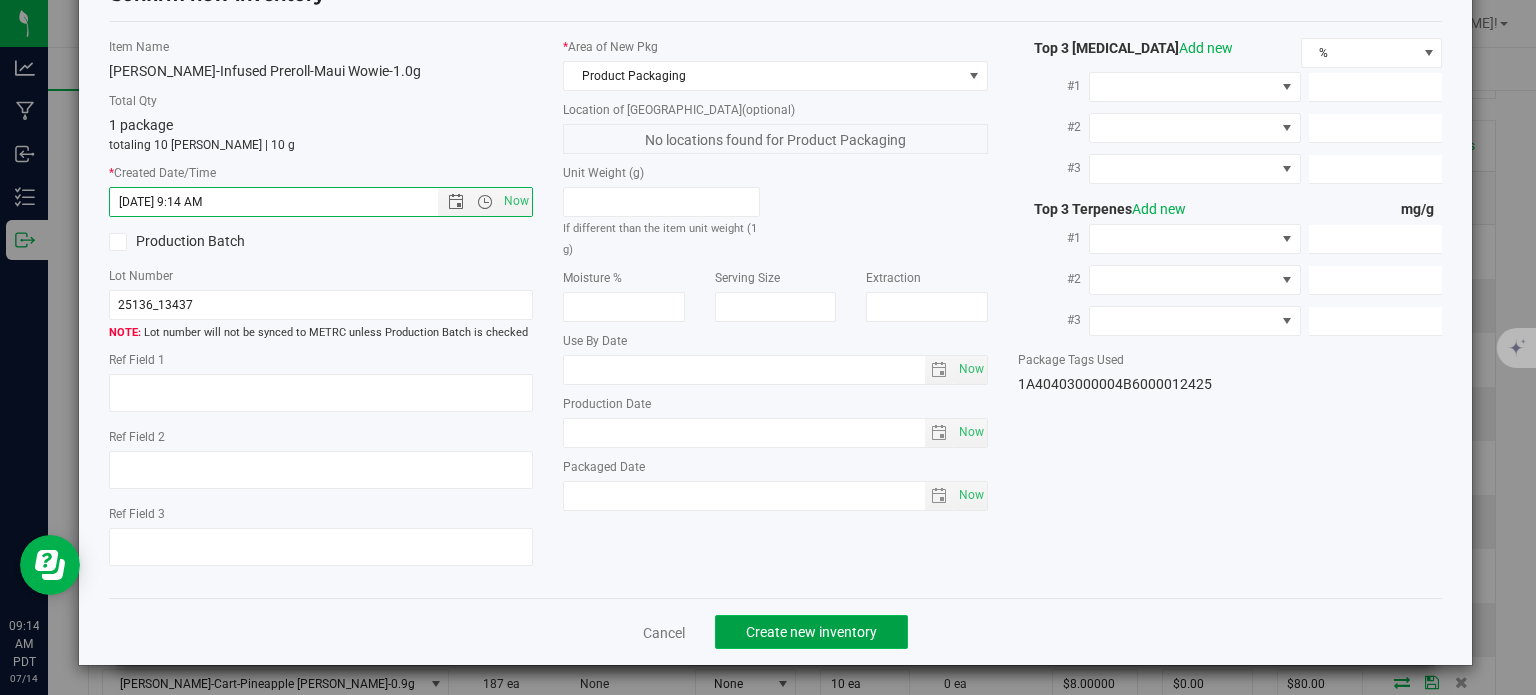 click on "Create new inventory" 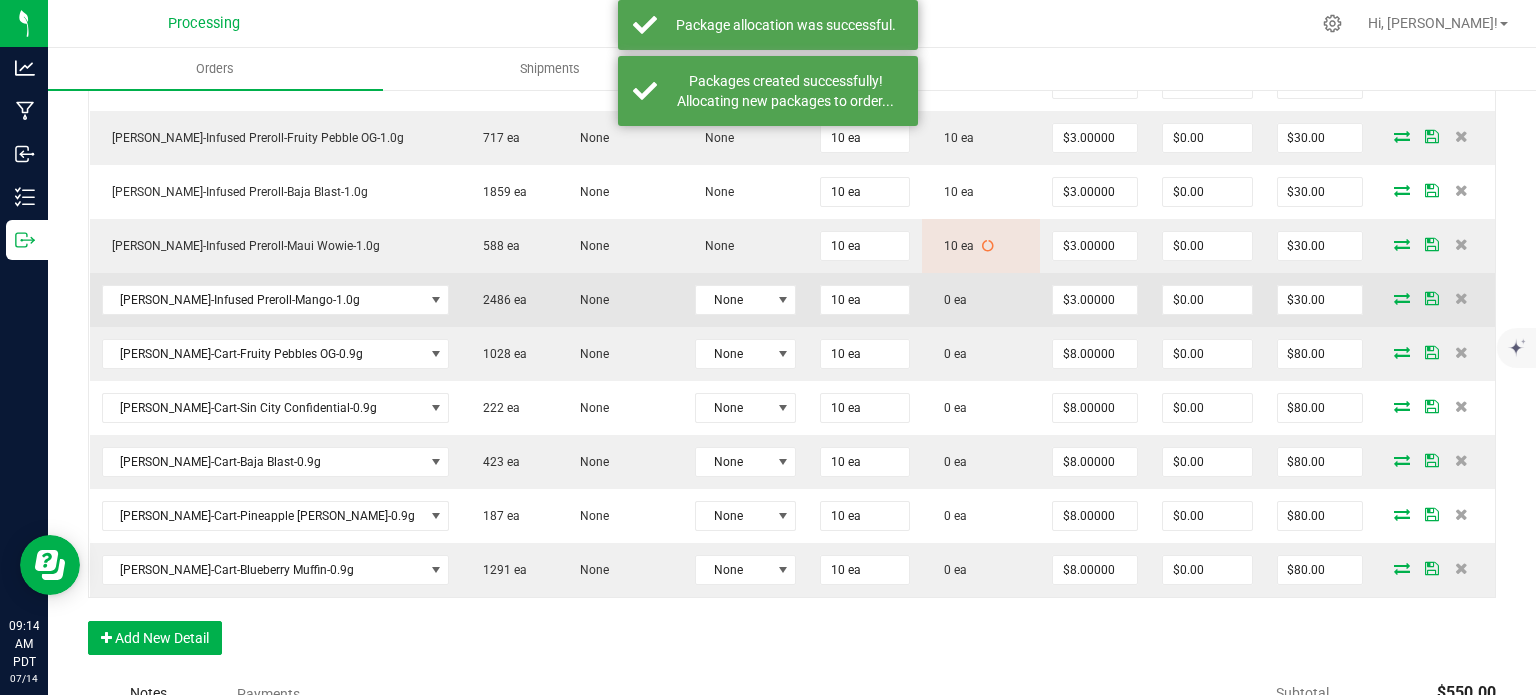 click at bounding box center (1402, 298) 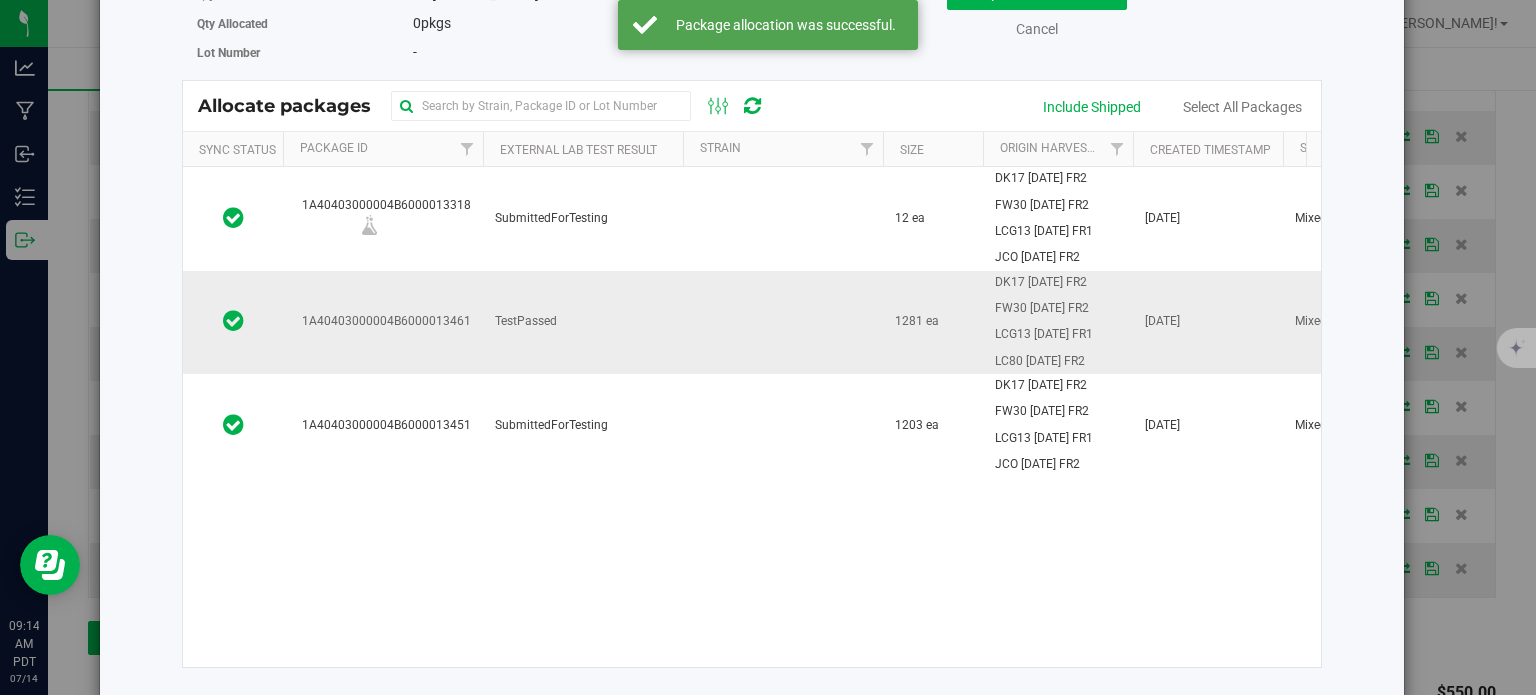 click on "TestPassed" at bounding box center [583, 322] 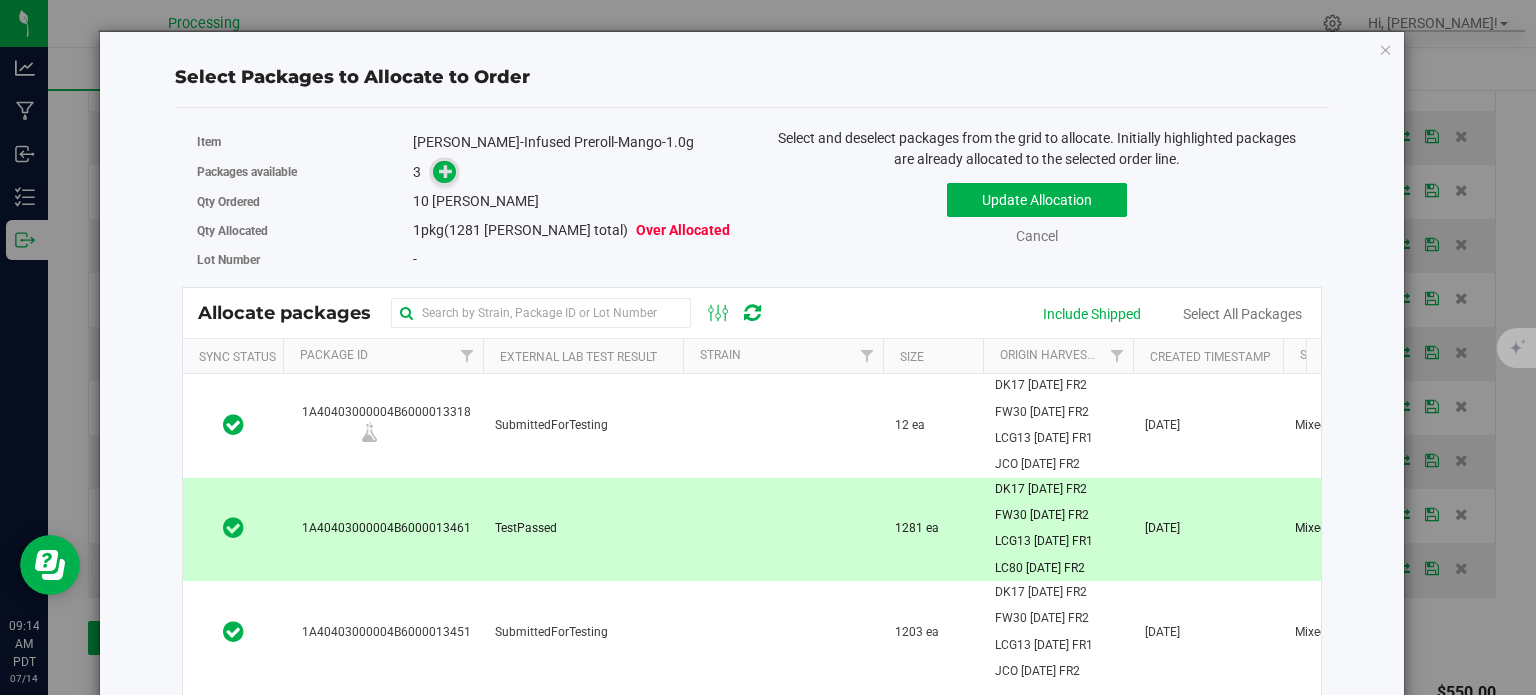 click at bounding box center [446, 171] 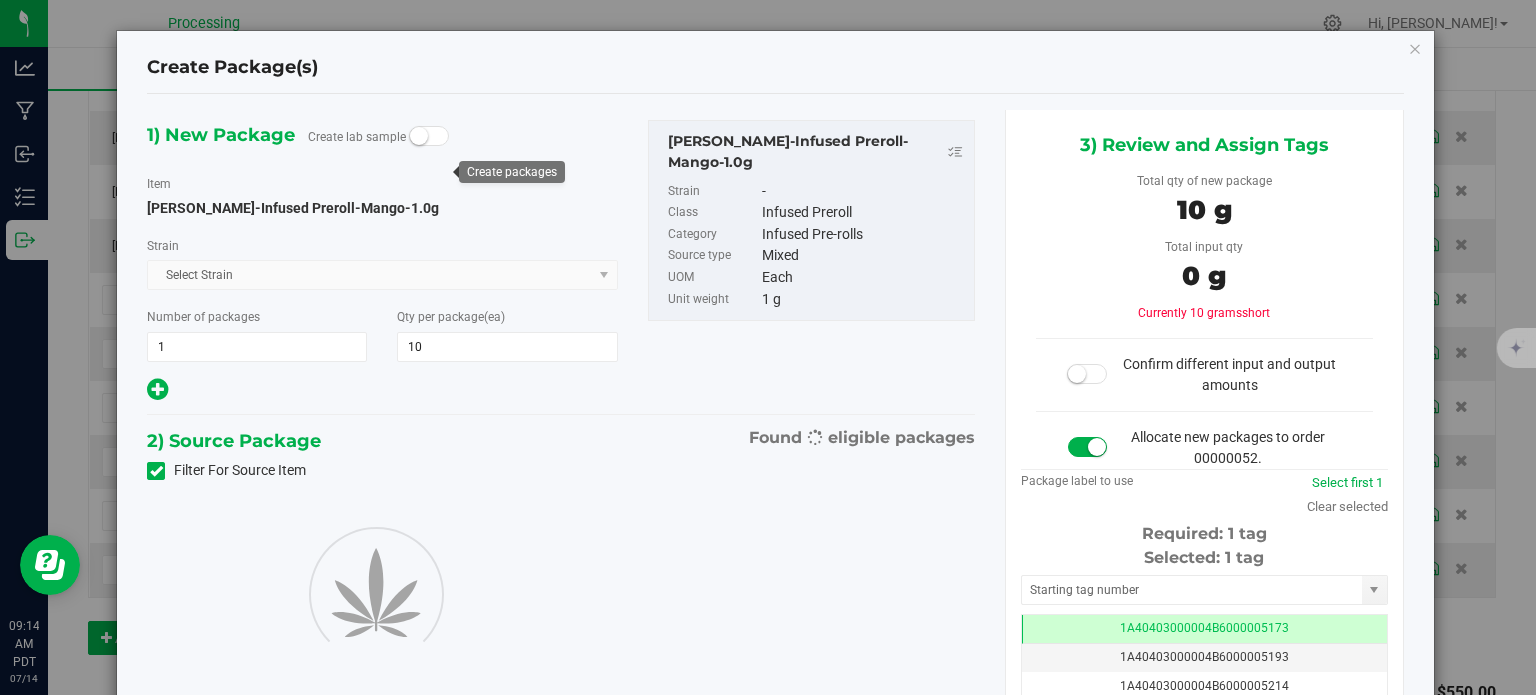 type on "10" 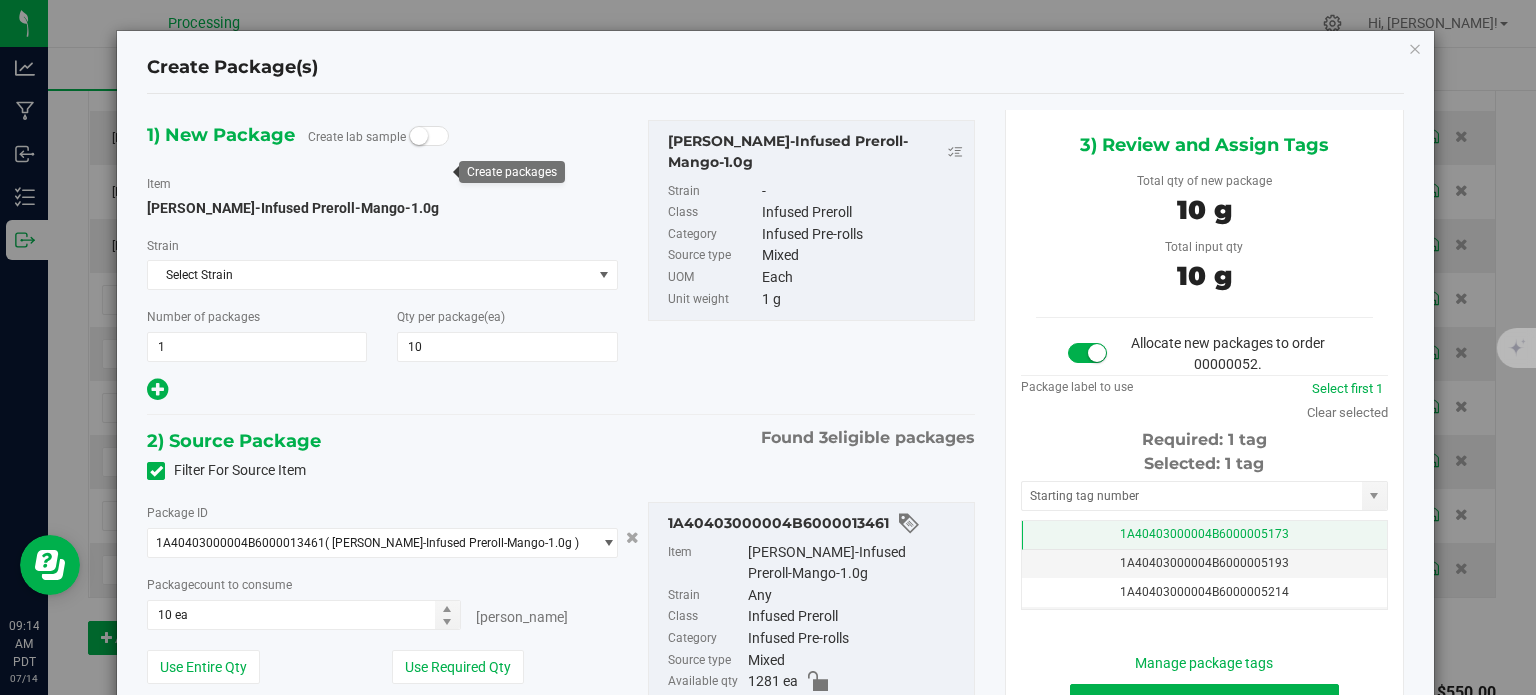 click on "1A40403000004B6000005173" at bounding box center [1204, 535] 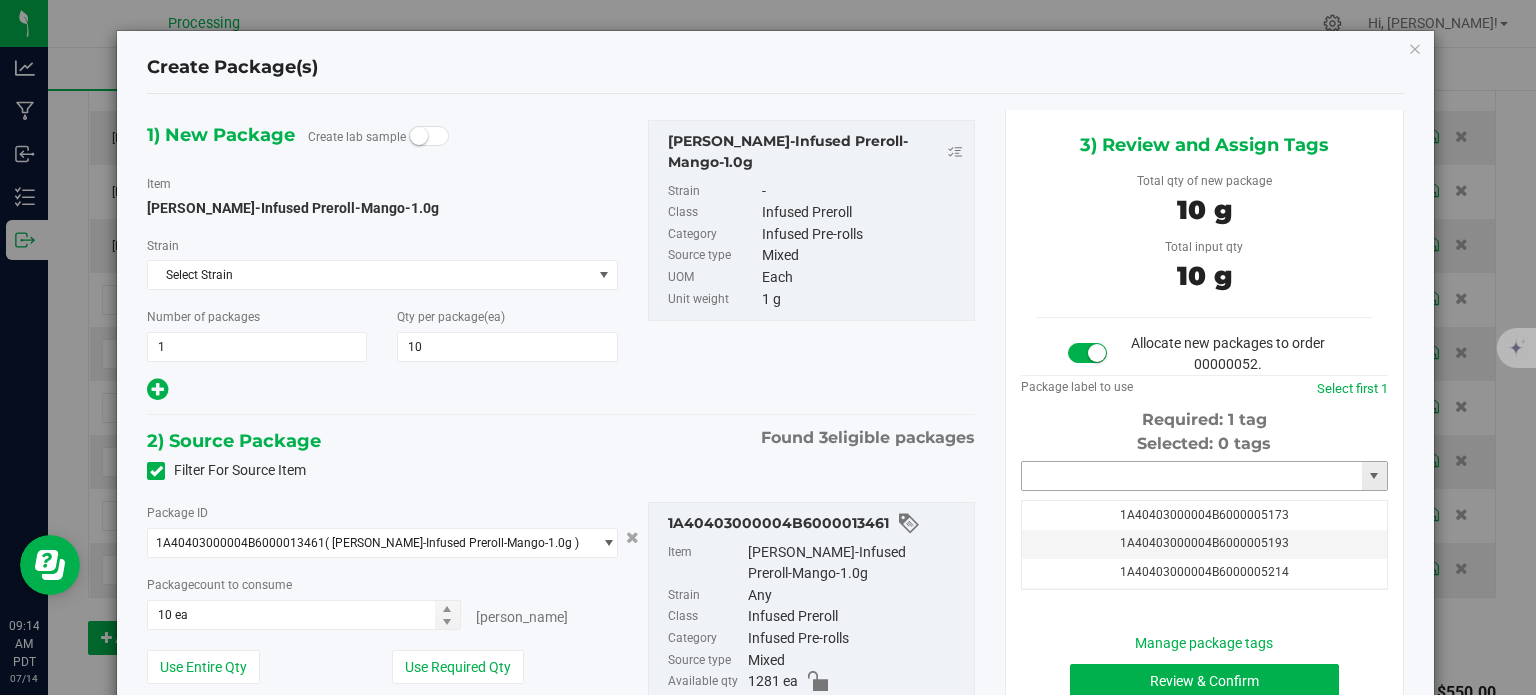 click at bounding box center (1192, 476) 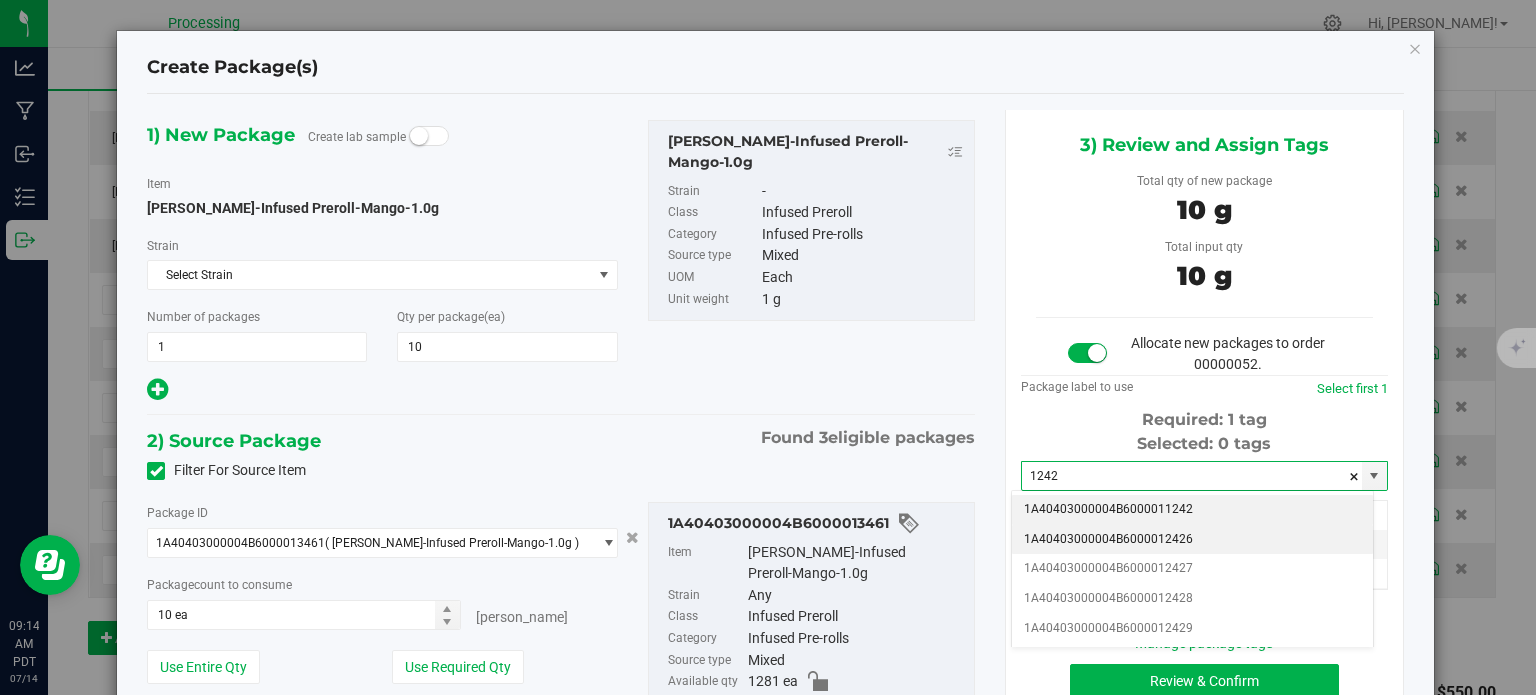 click on "1A40403000004B6000012426" at bounding box center [1192, 540] 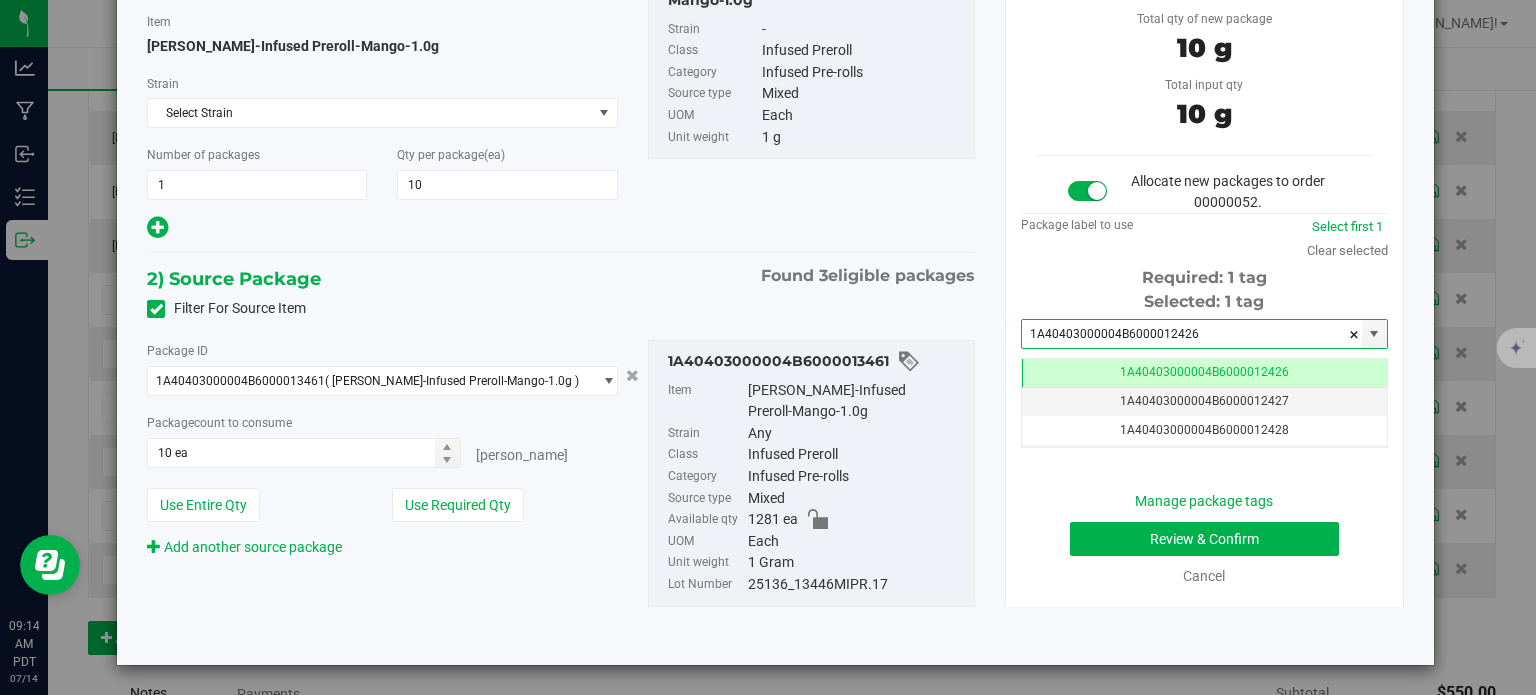 type on "1A40403000004B6000012426" 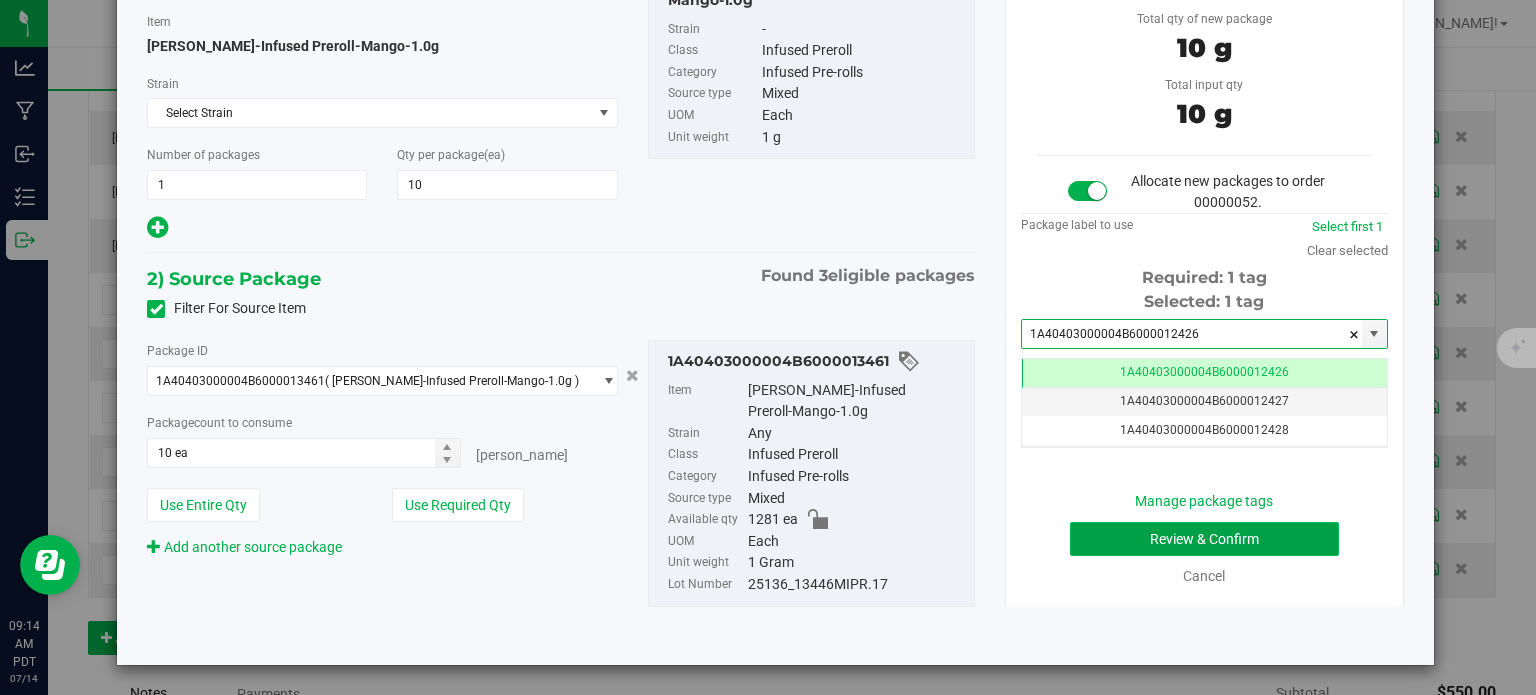 click on "Review & Confirm" at bounding box center (1204, 539) 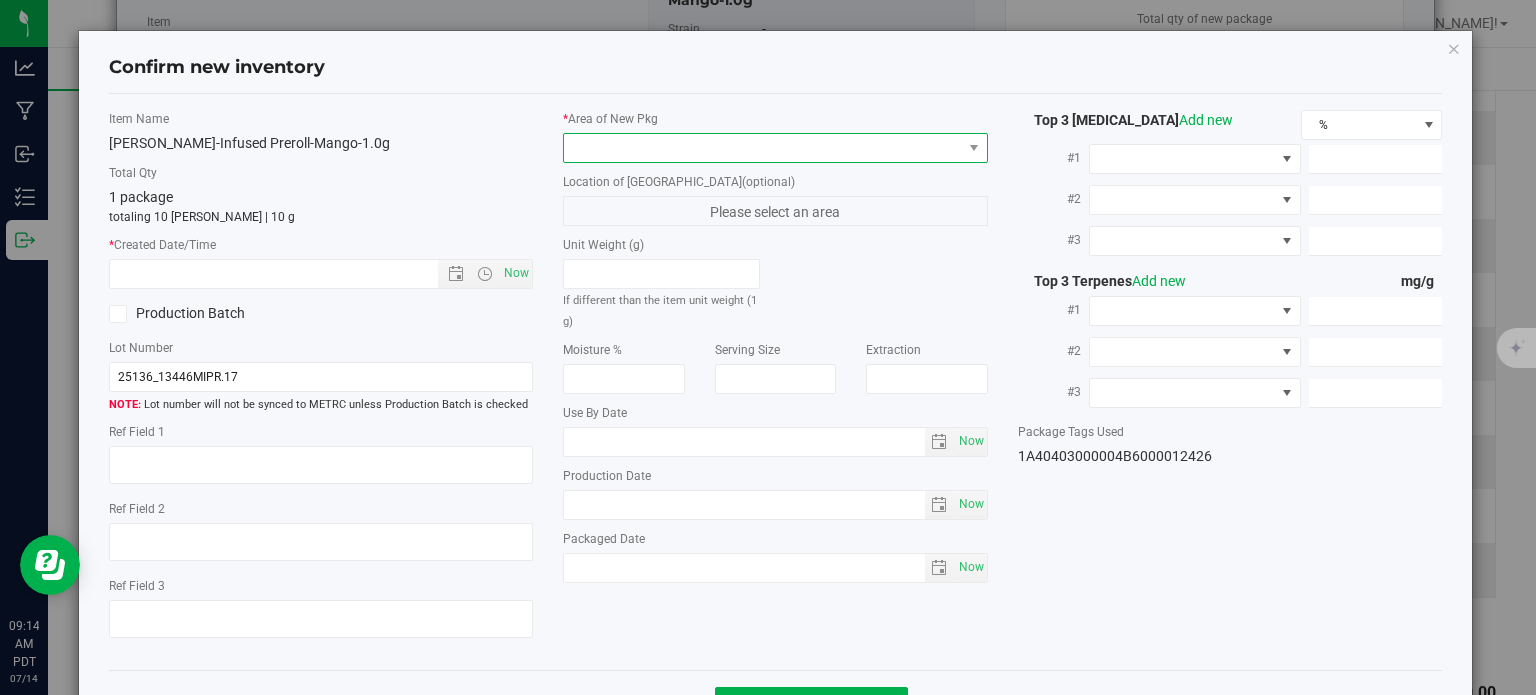 click at bounding box center (763, 148) 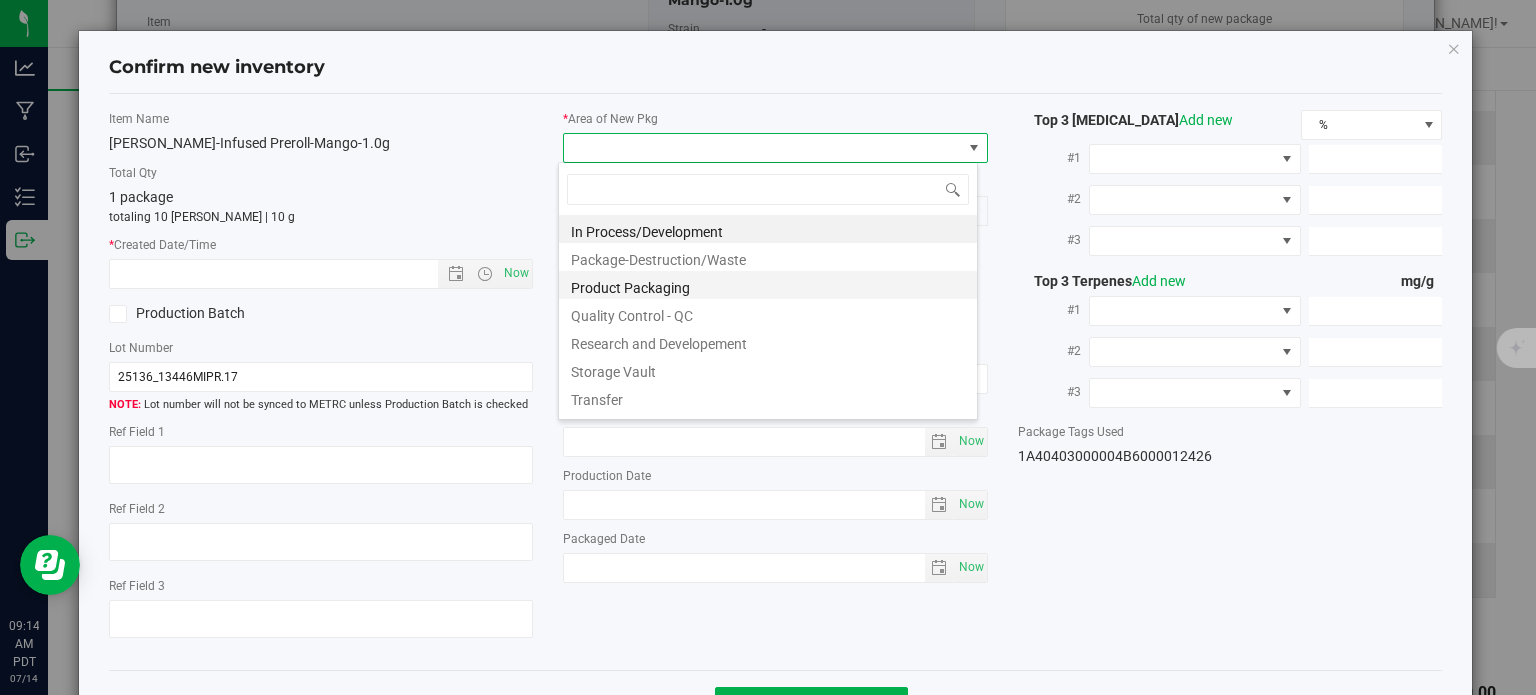 click on "Product Packaging" at bounding box center (768, 285) 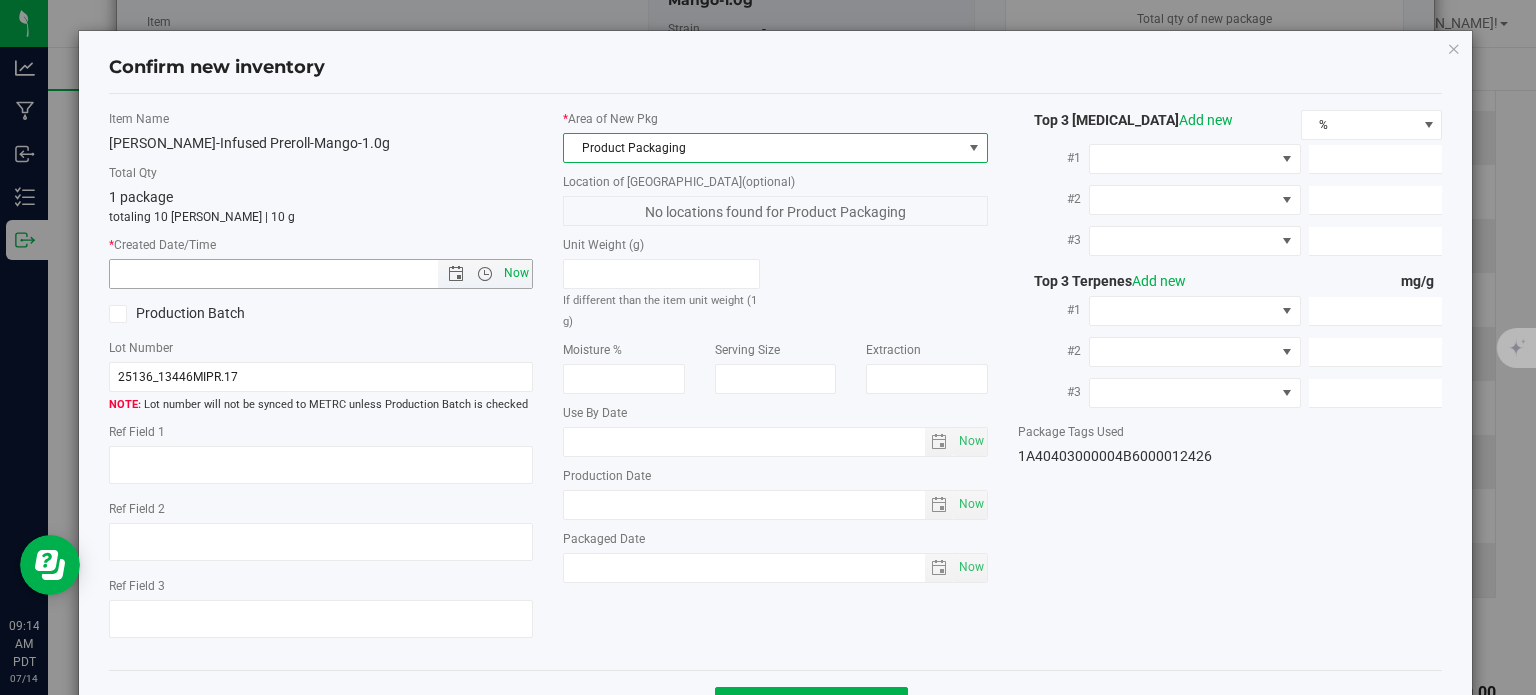 click on "Now" at bounding box center (517, 273) 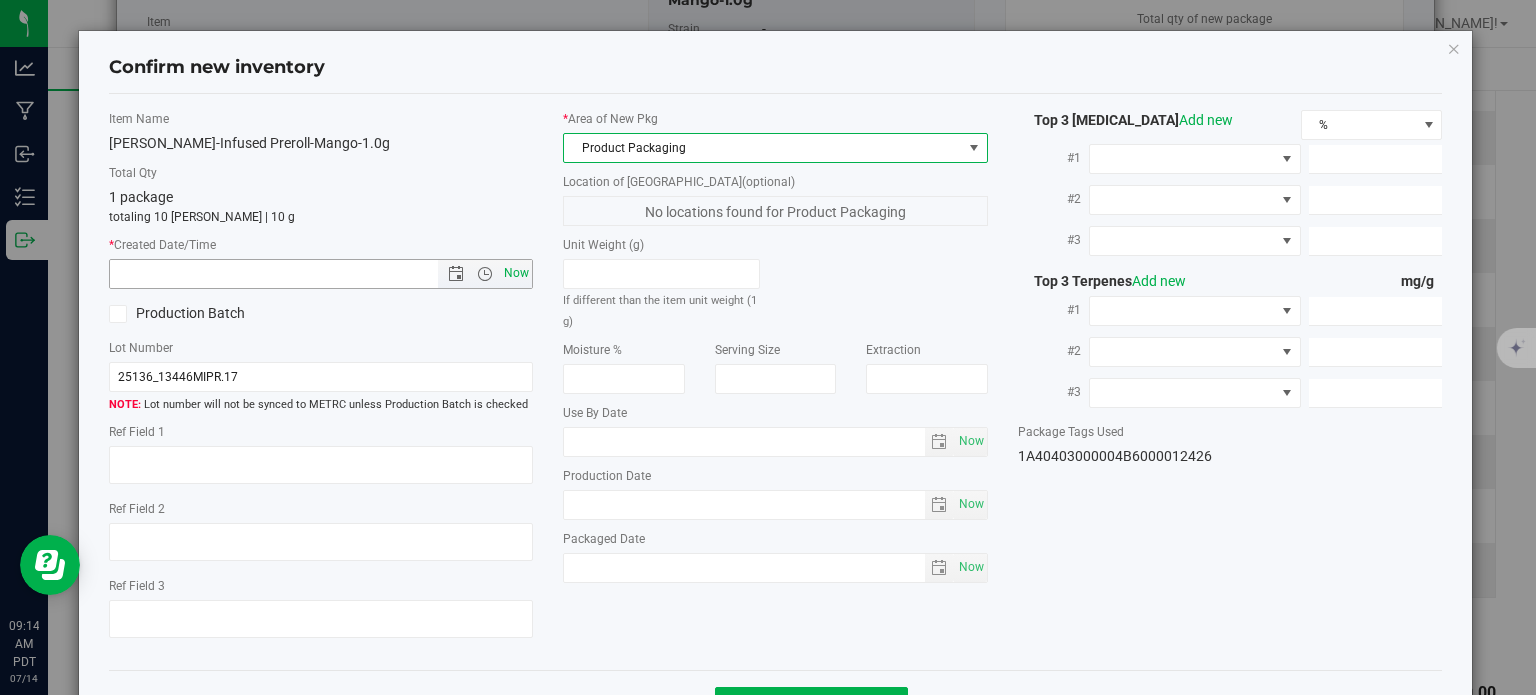 type on "[DATE] 9:14 AM" 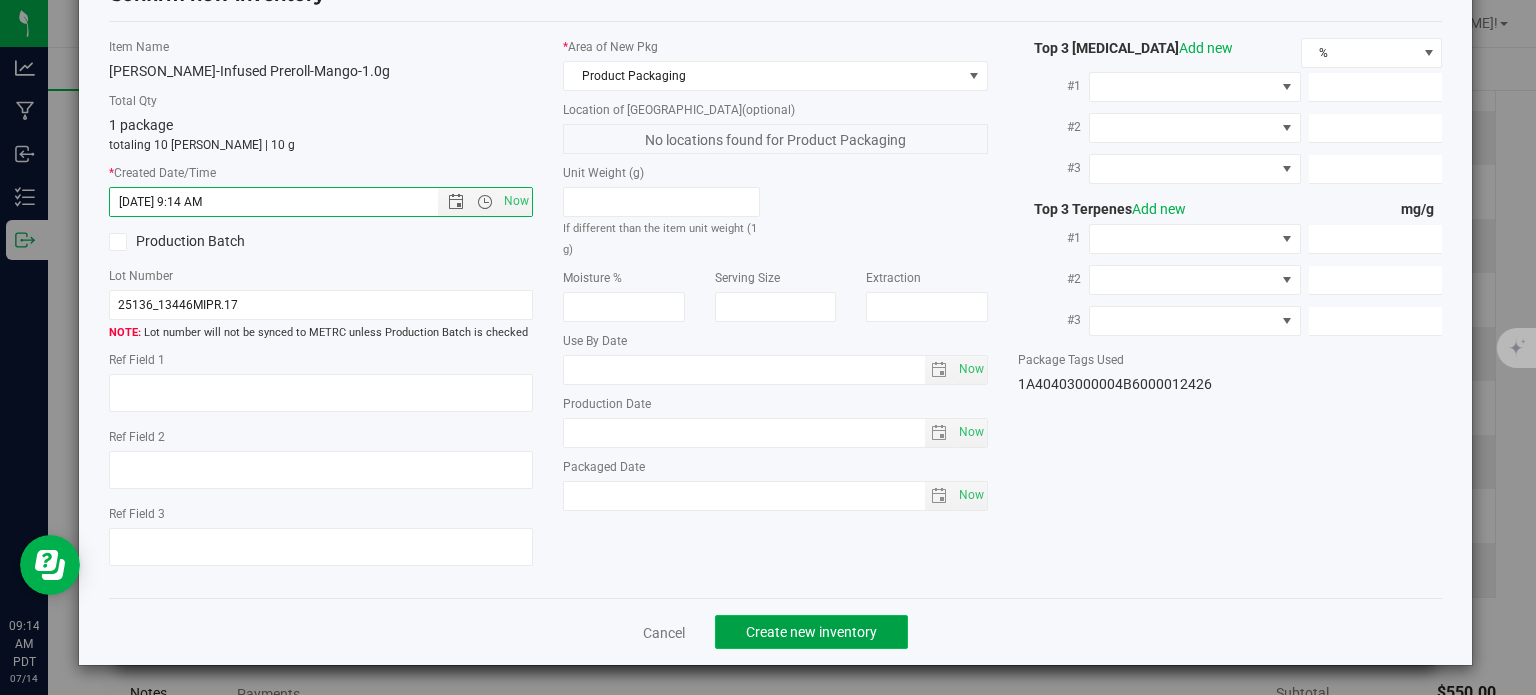 click on "Create new inventory" 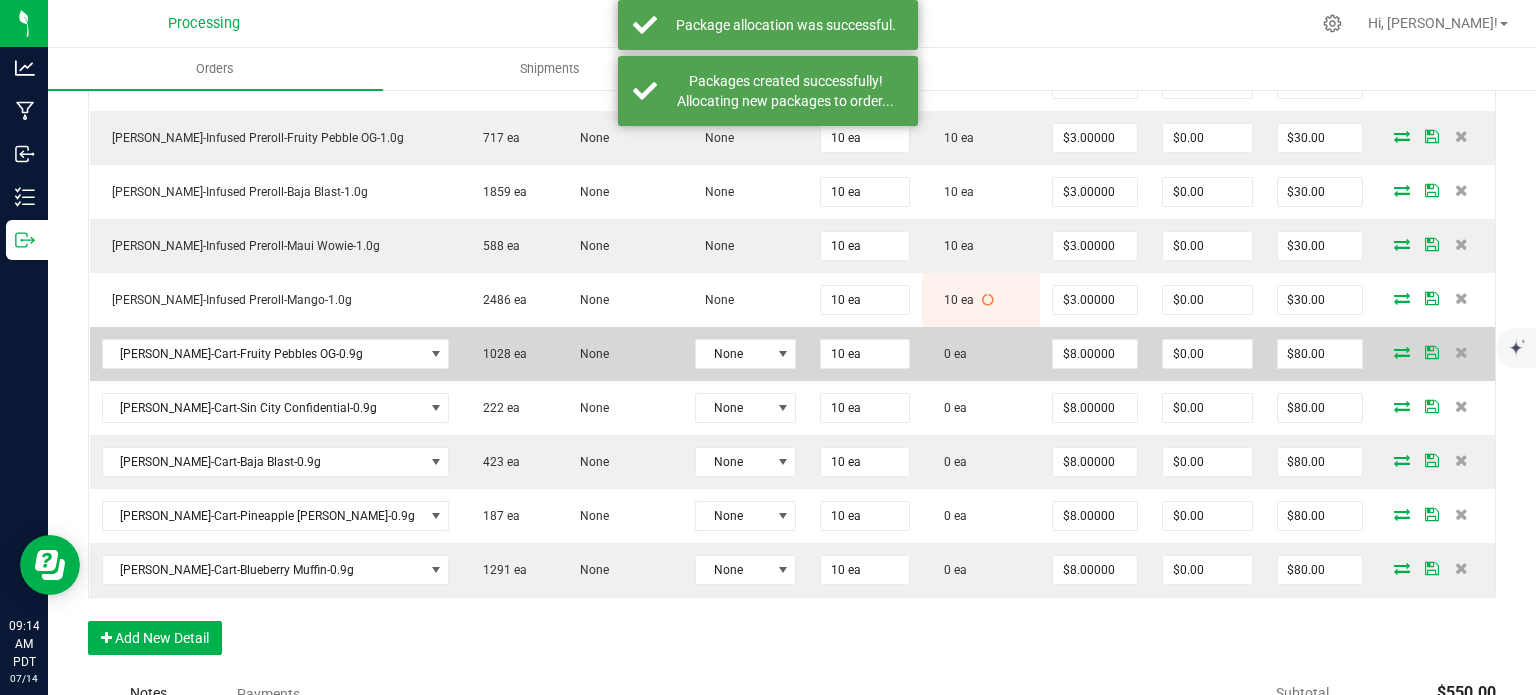 click at bounding box center [1402, 352] 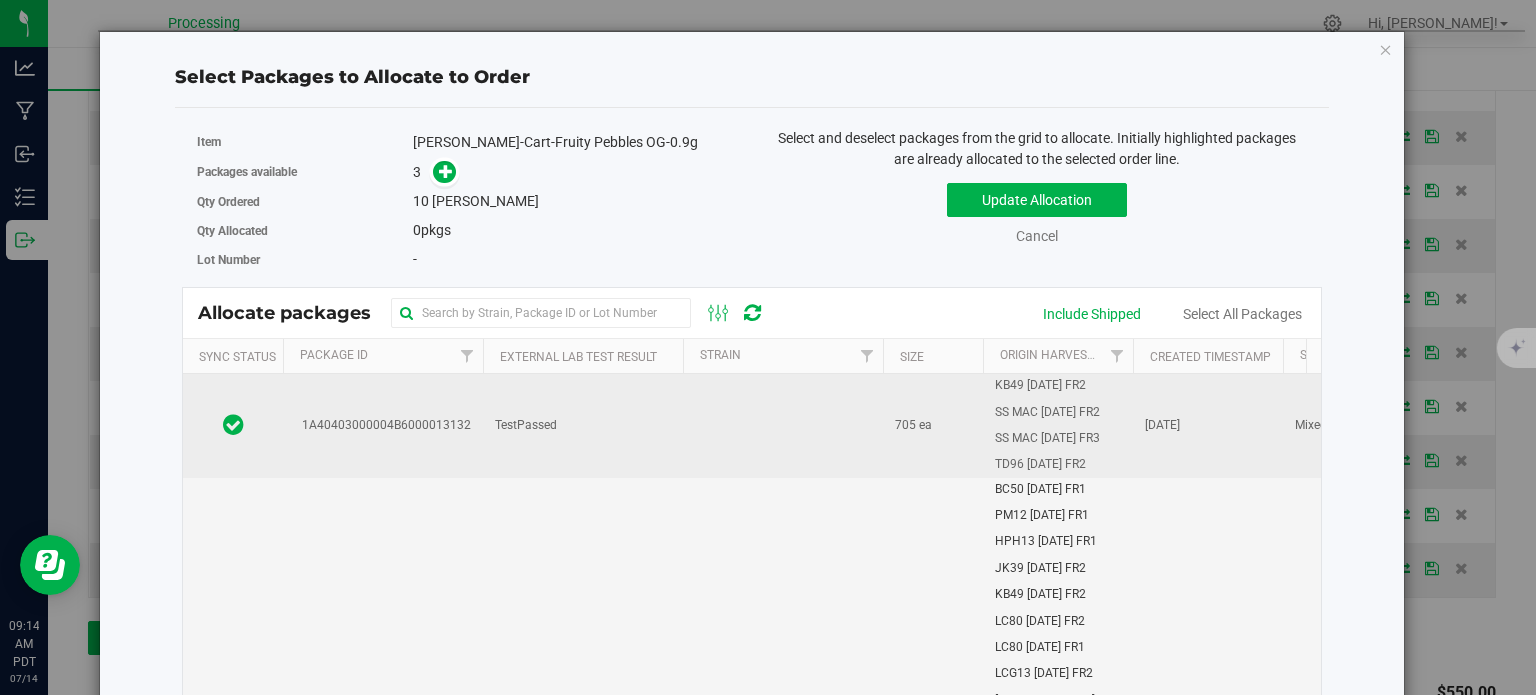 click on "1A40403000004B6000013132" at bounding box center [383, 425] 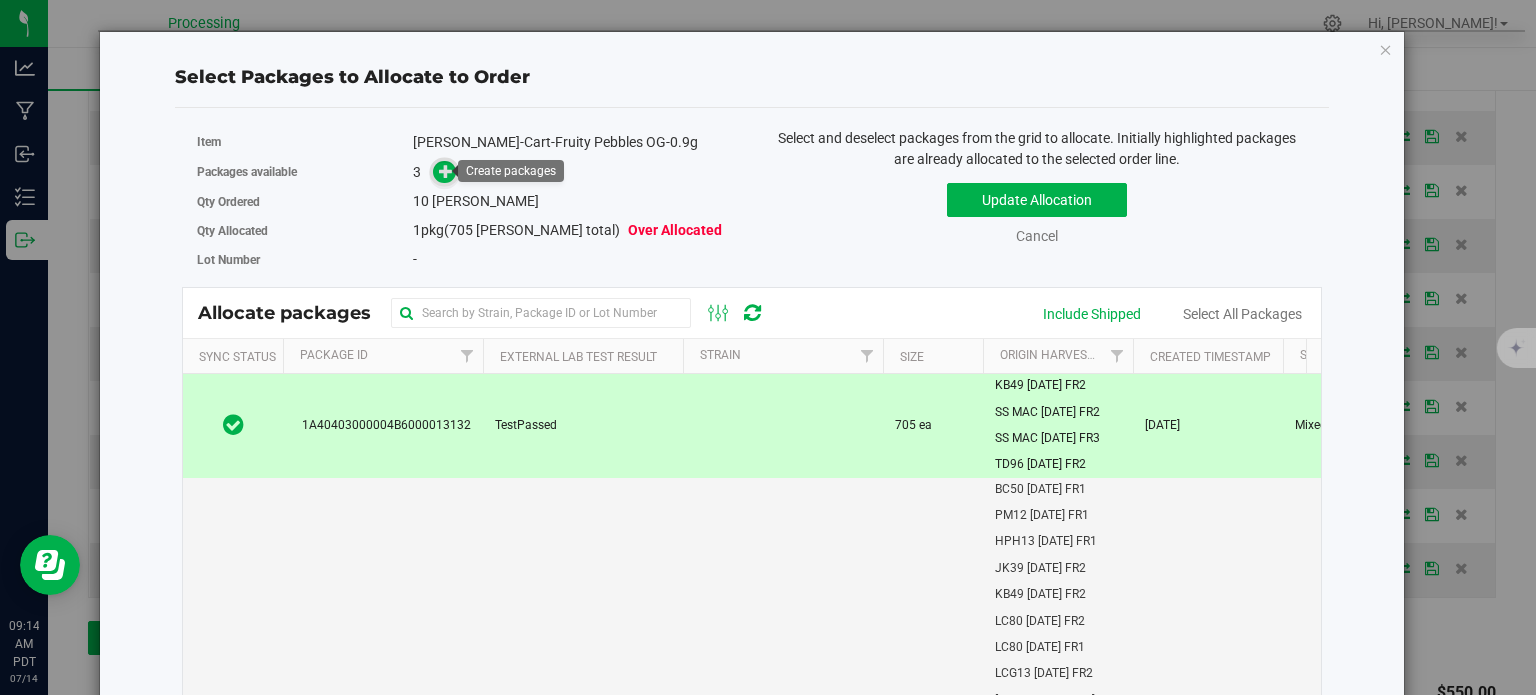click at bounding box center [446, 171] 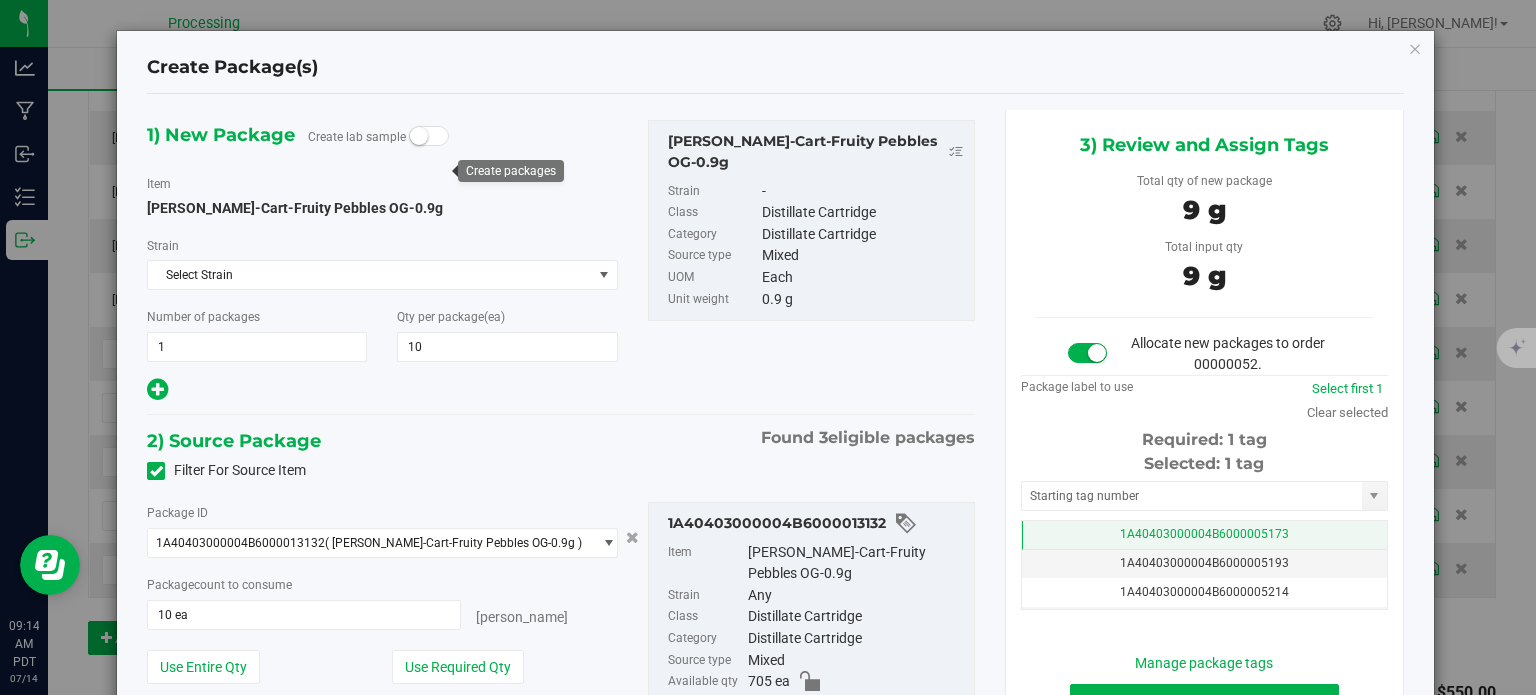 click on "1A40403000004B6000005173" at bounding box center (1204, 534) 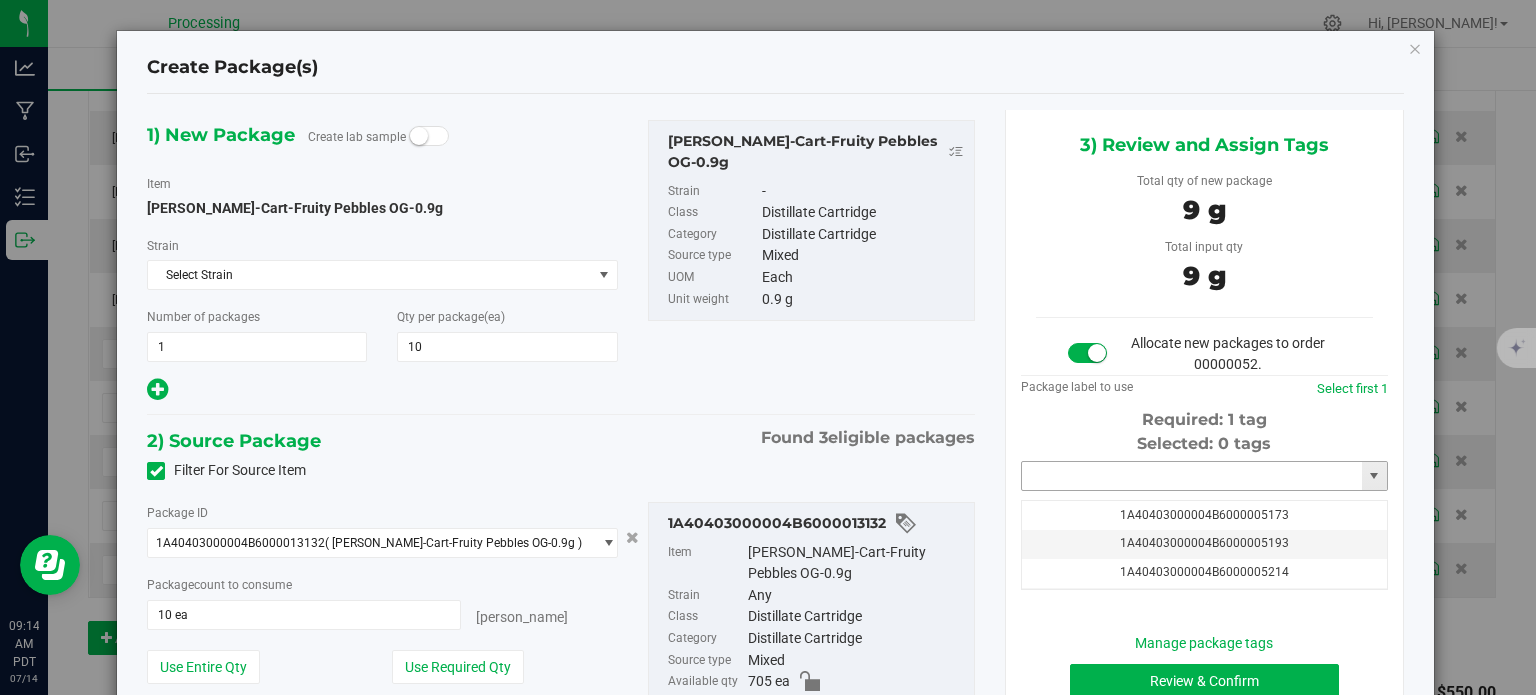 click at bounding box center (1192, 476) 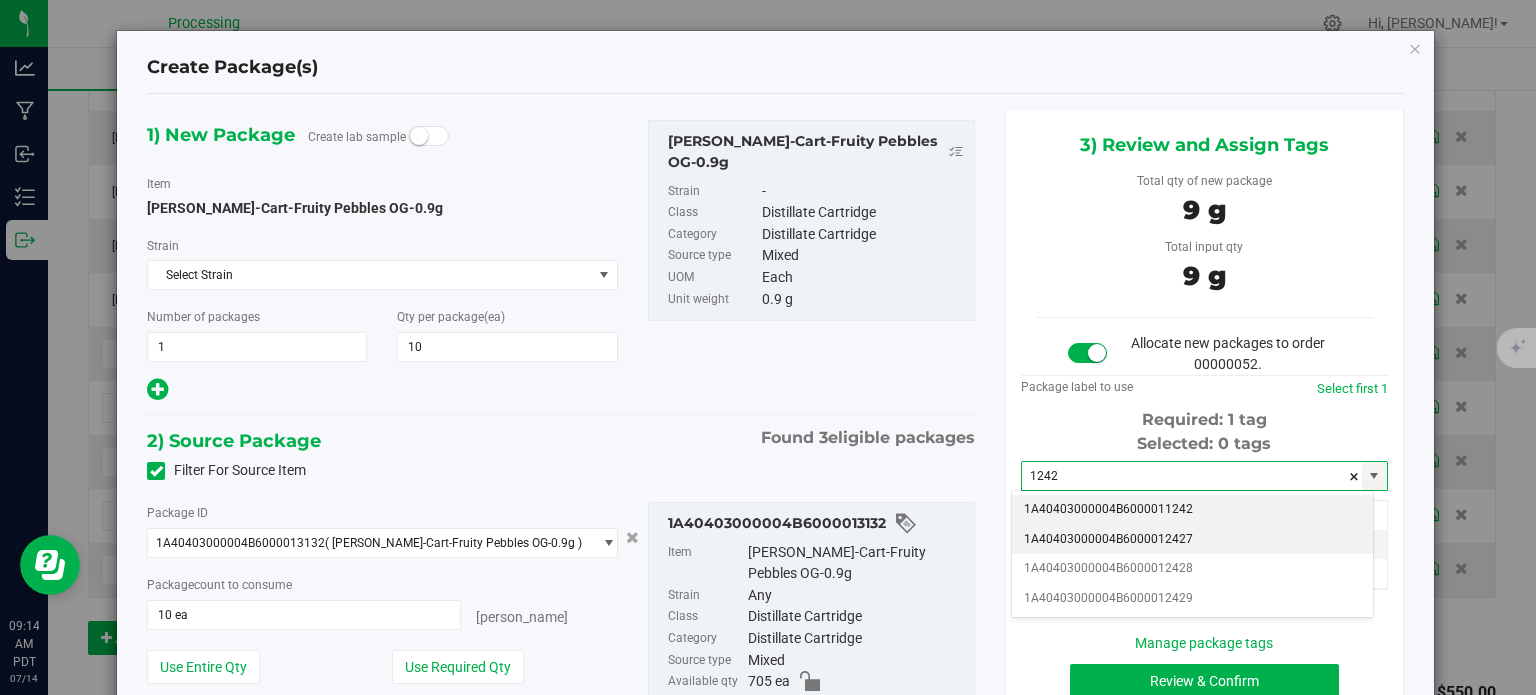 click on "1A40403000004B6000012427" at bounding box center (1192, 540) 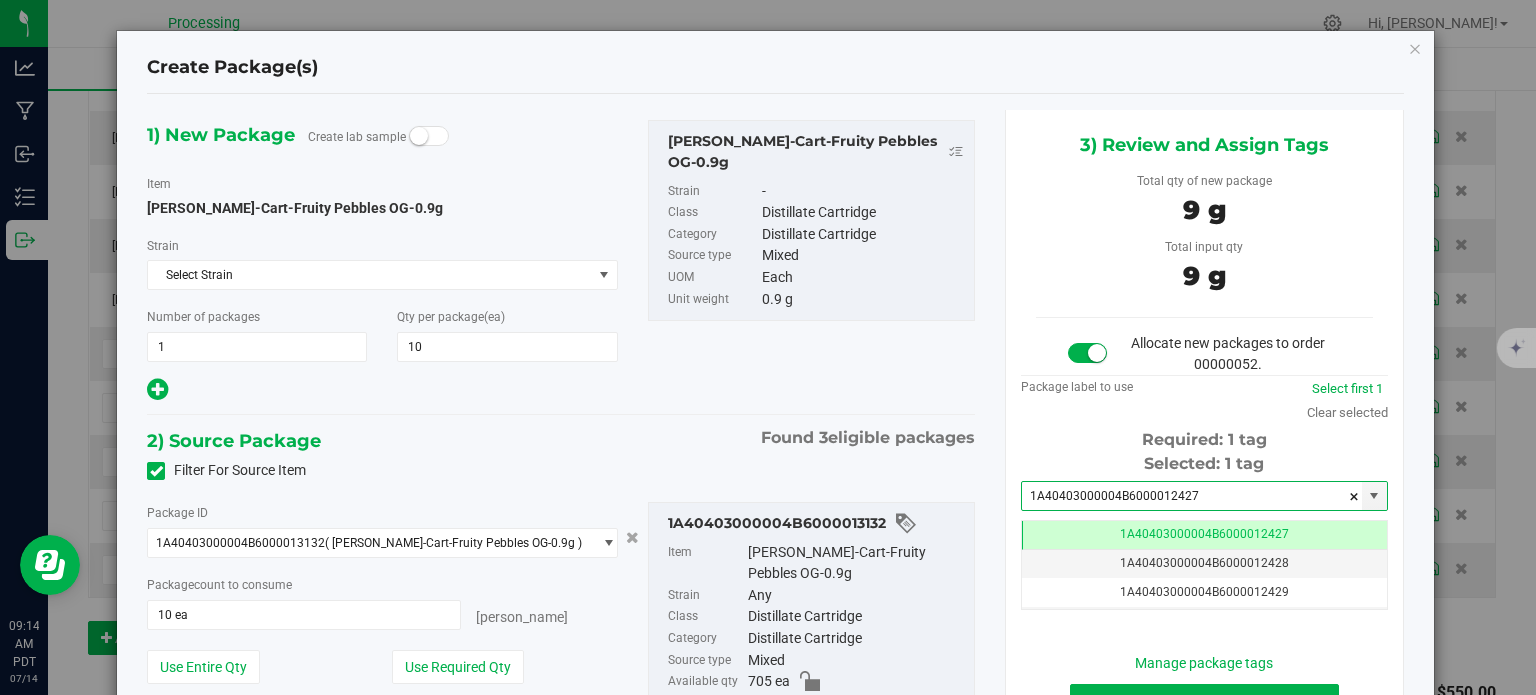 type on "1A40403000004B6000012427" 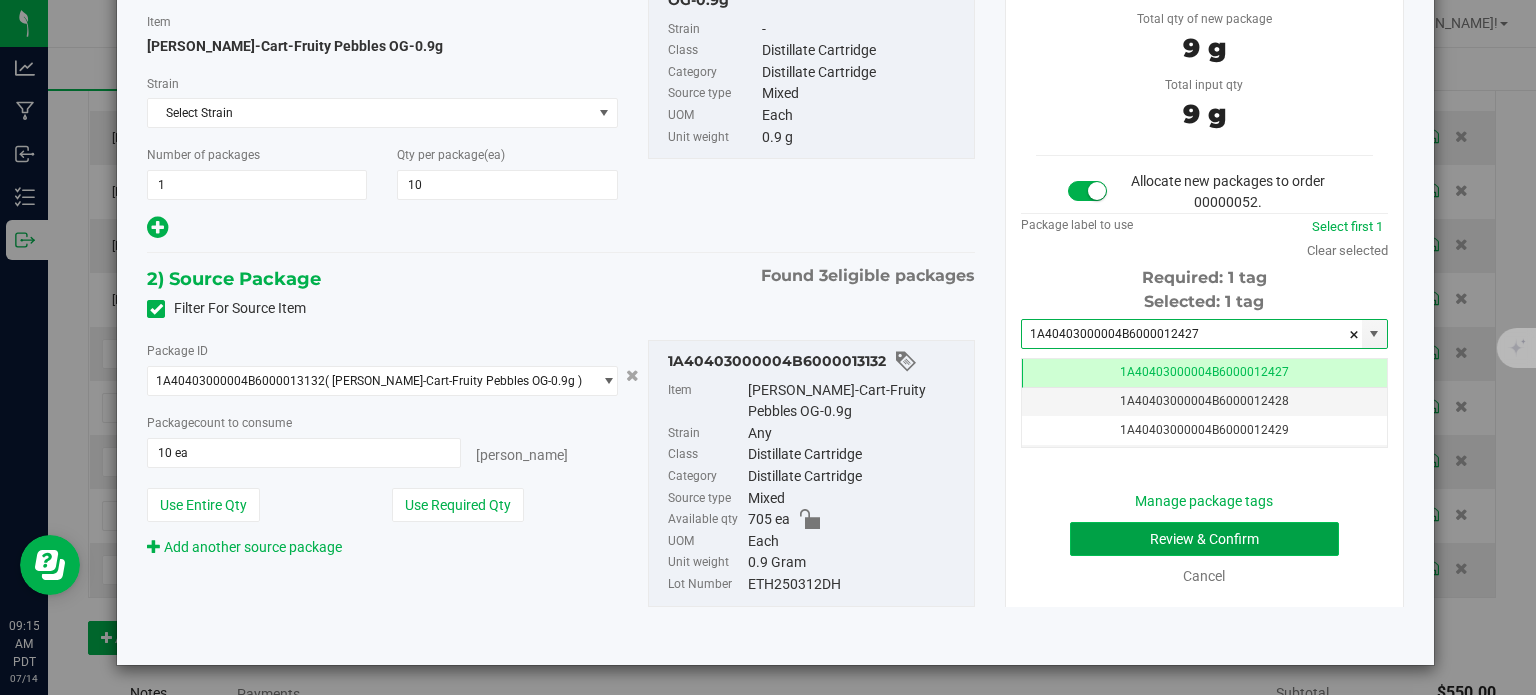 click on "Review & Confirm" at bounding box center (1204, 539) 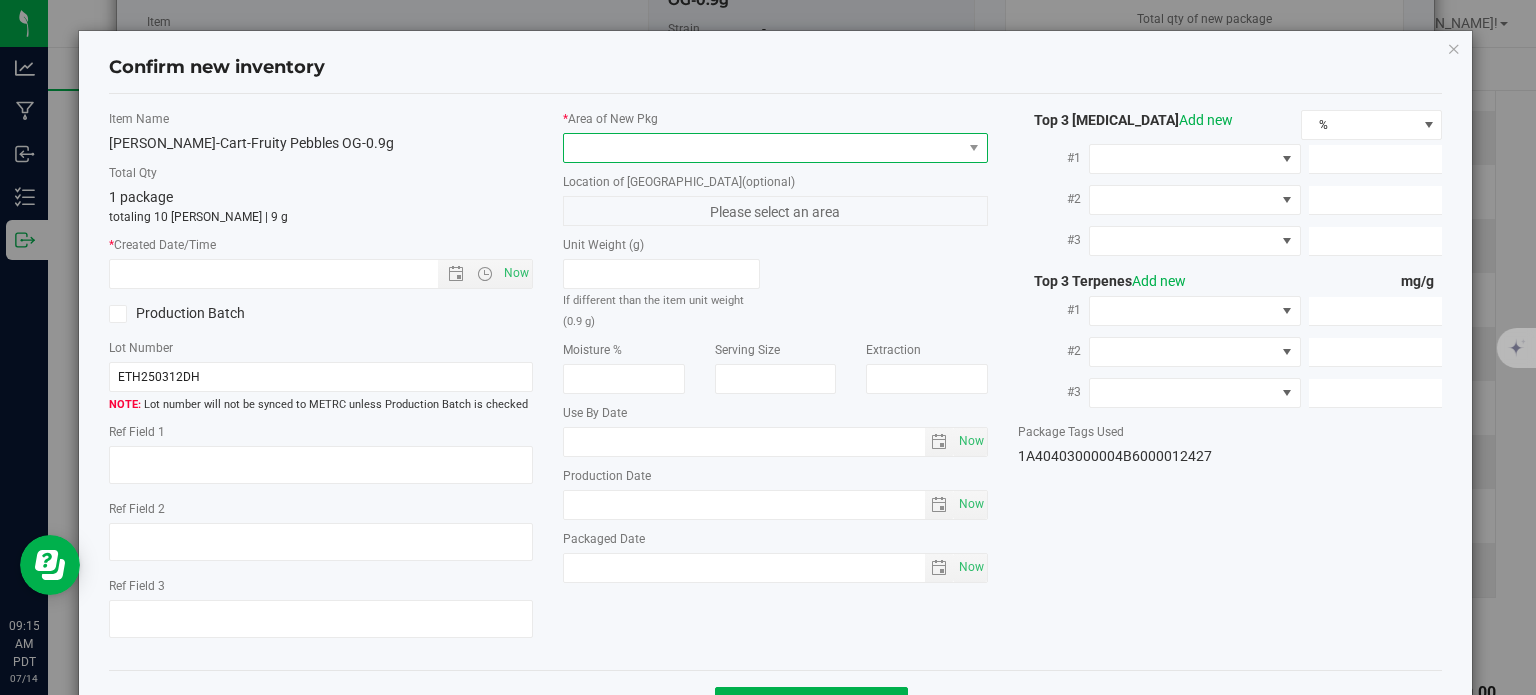 click at bounding box center (763, 148) 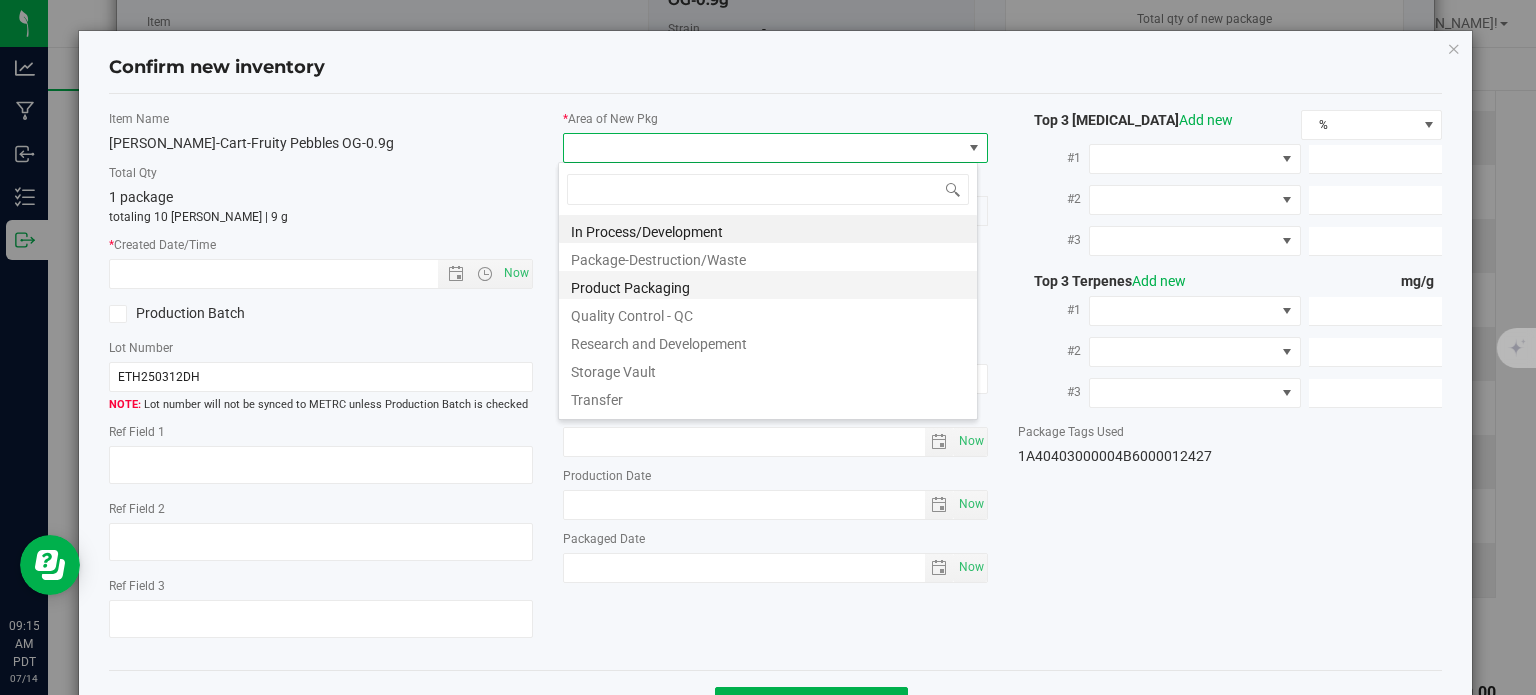 click on "Product Packaging" at bounding box center [768, 285] 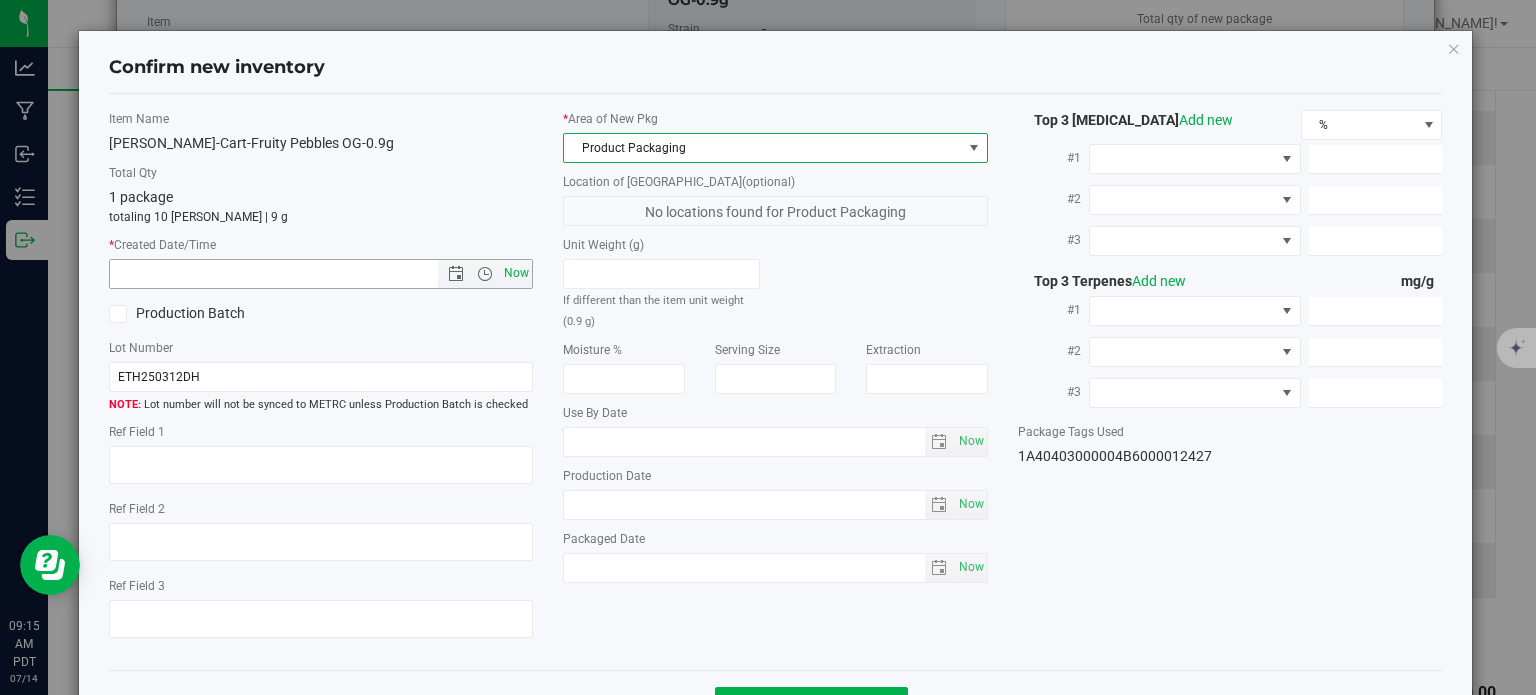 click on "Now" at bounding box center [517, 273] 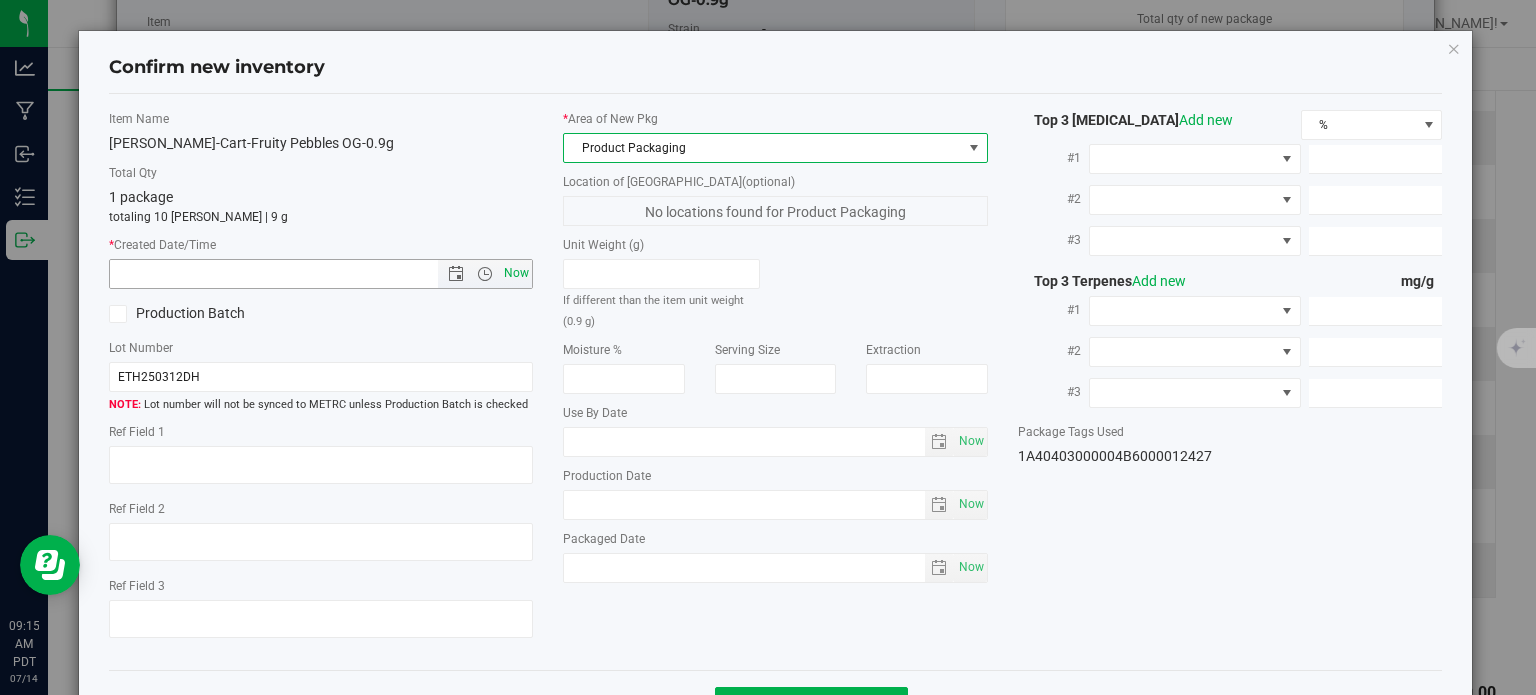 type on "[DATE] 9:15 AM" 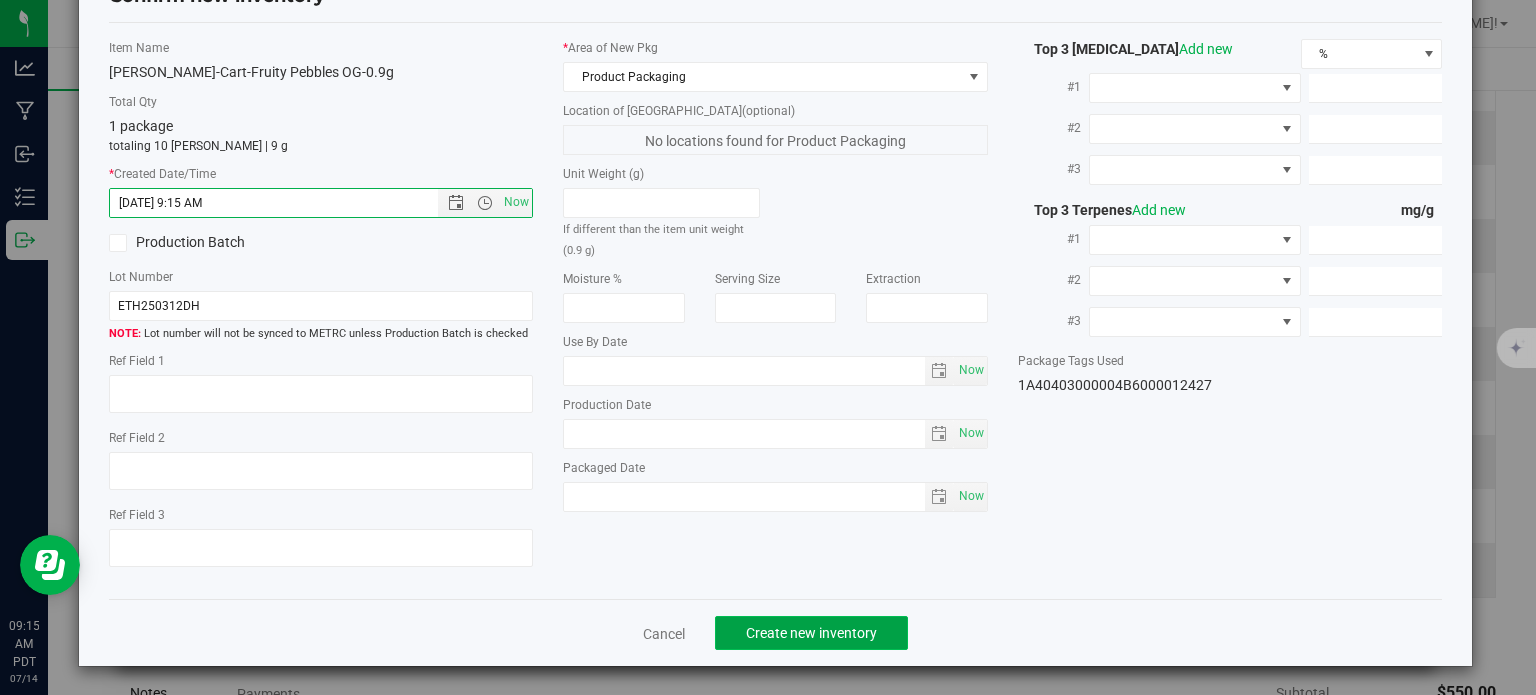 click on "Create new inventory" 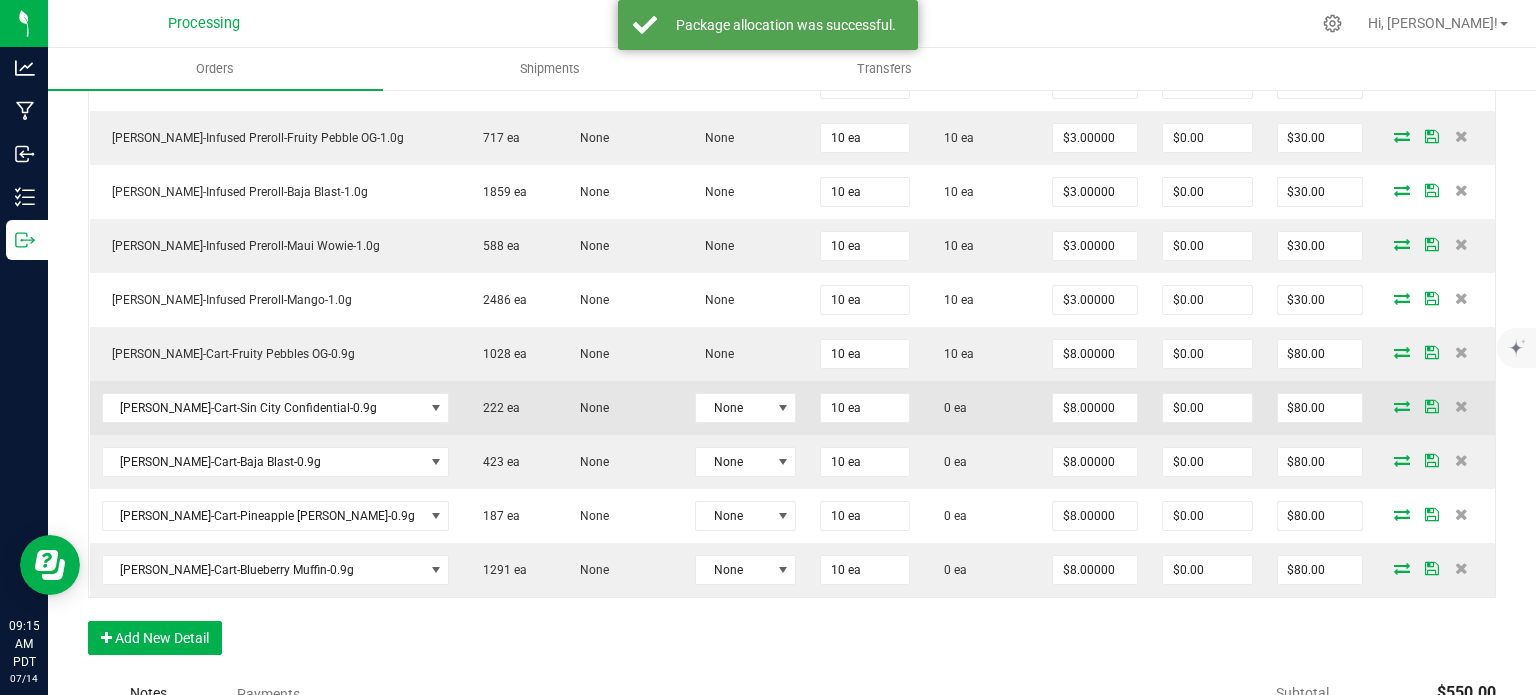 click at bounding box center (1402, 406) 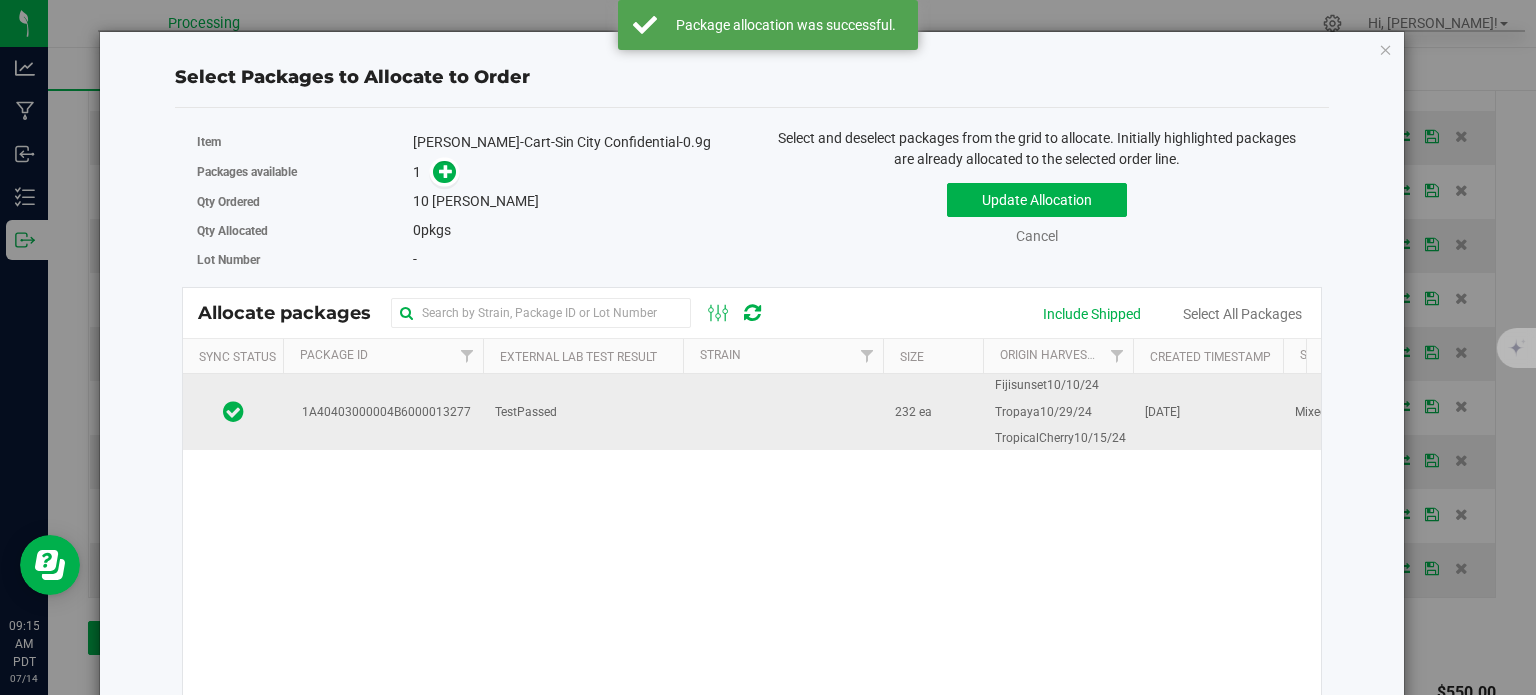 click on "1A40403000004B6000013277" at bounding box center (383, 412) 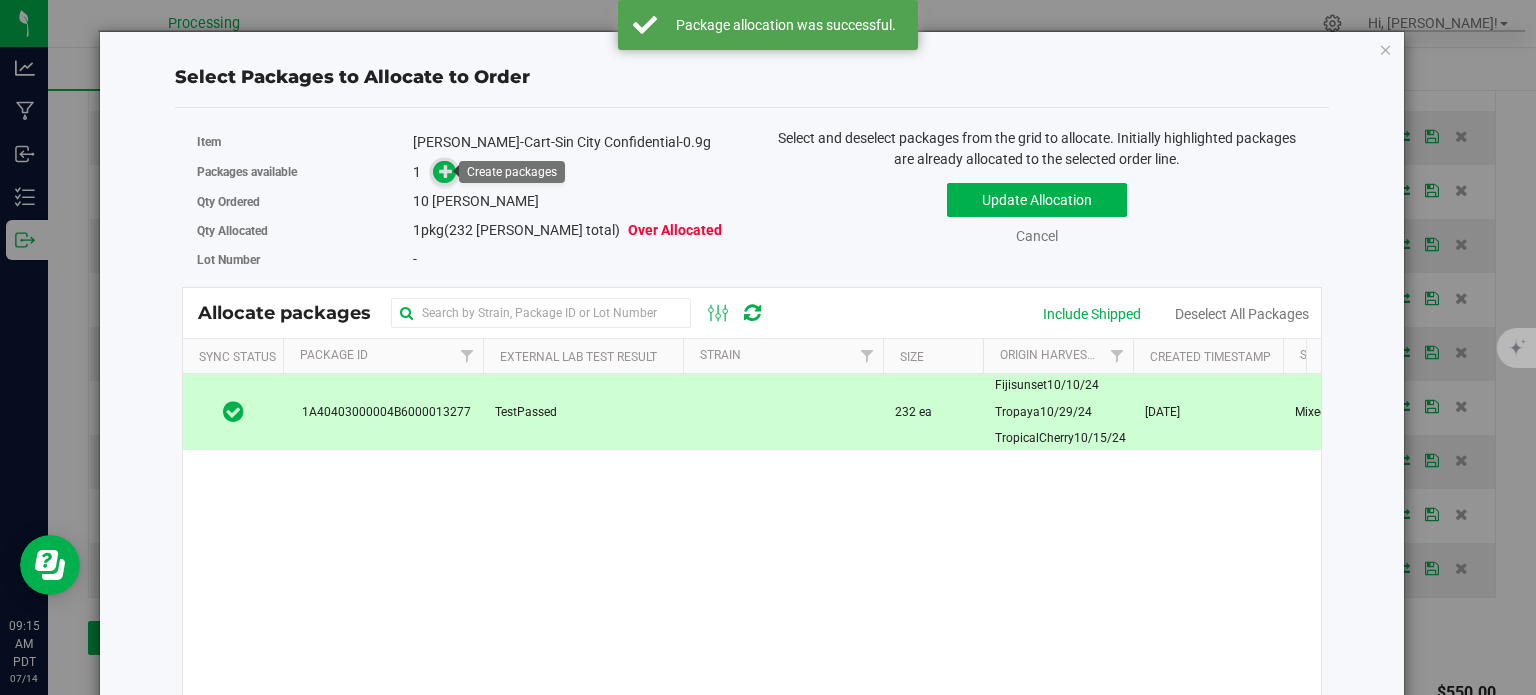 click at bounding box center [446, 171] 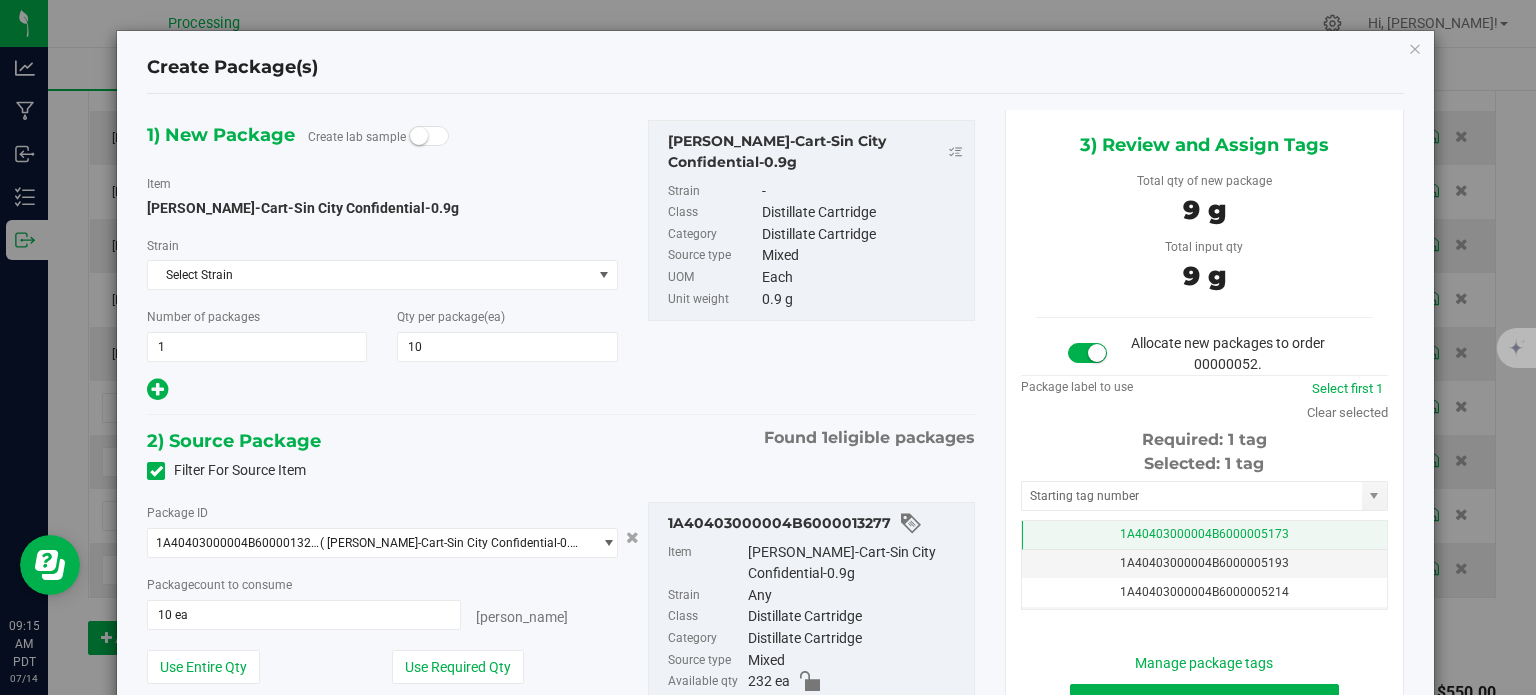 click on "1A40403000004B6000005173" at bounding box center (1204, 534) 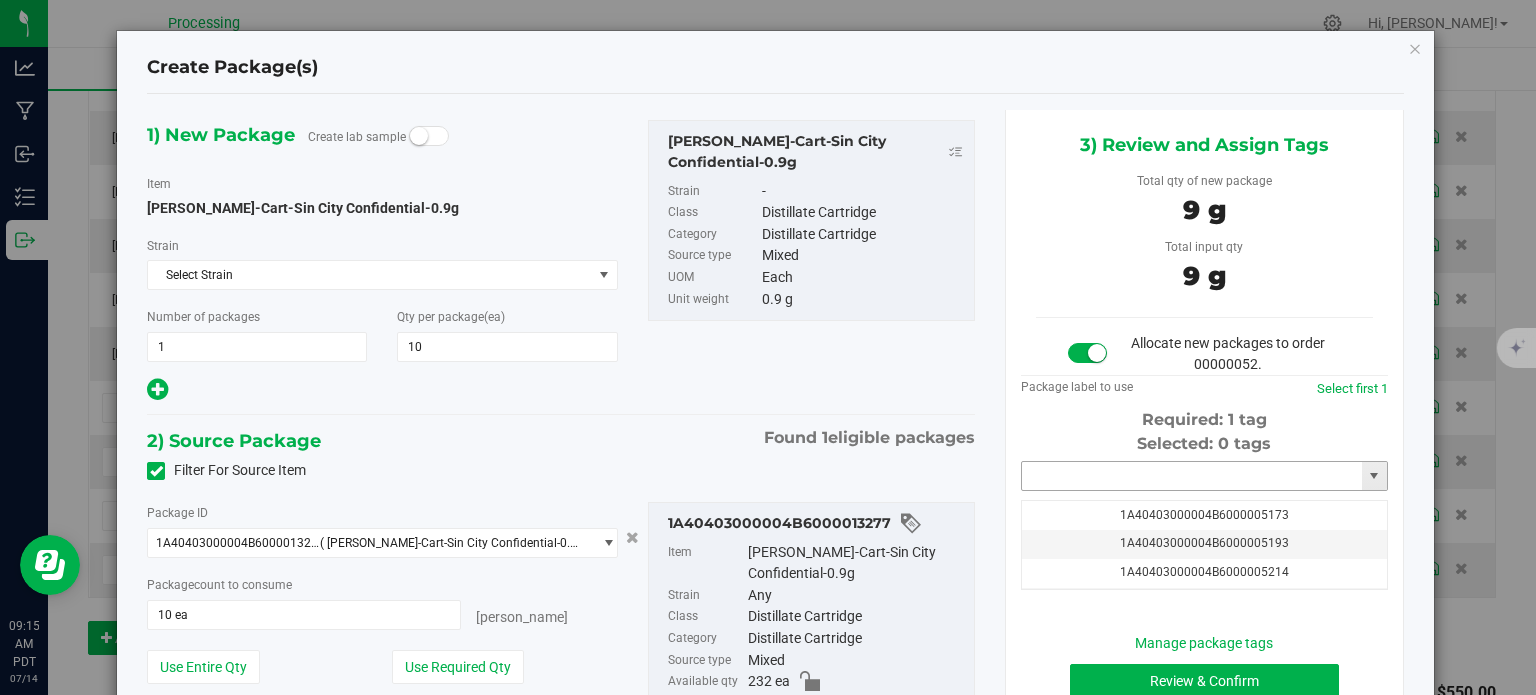click at bounding box center [1192, 476] 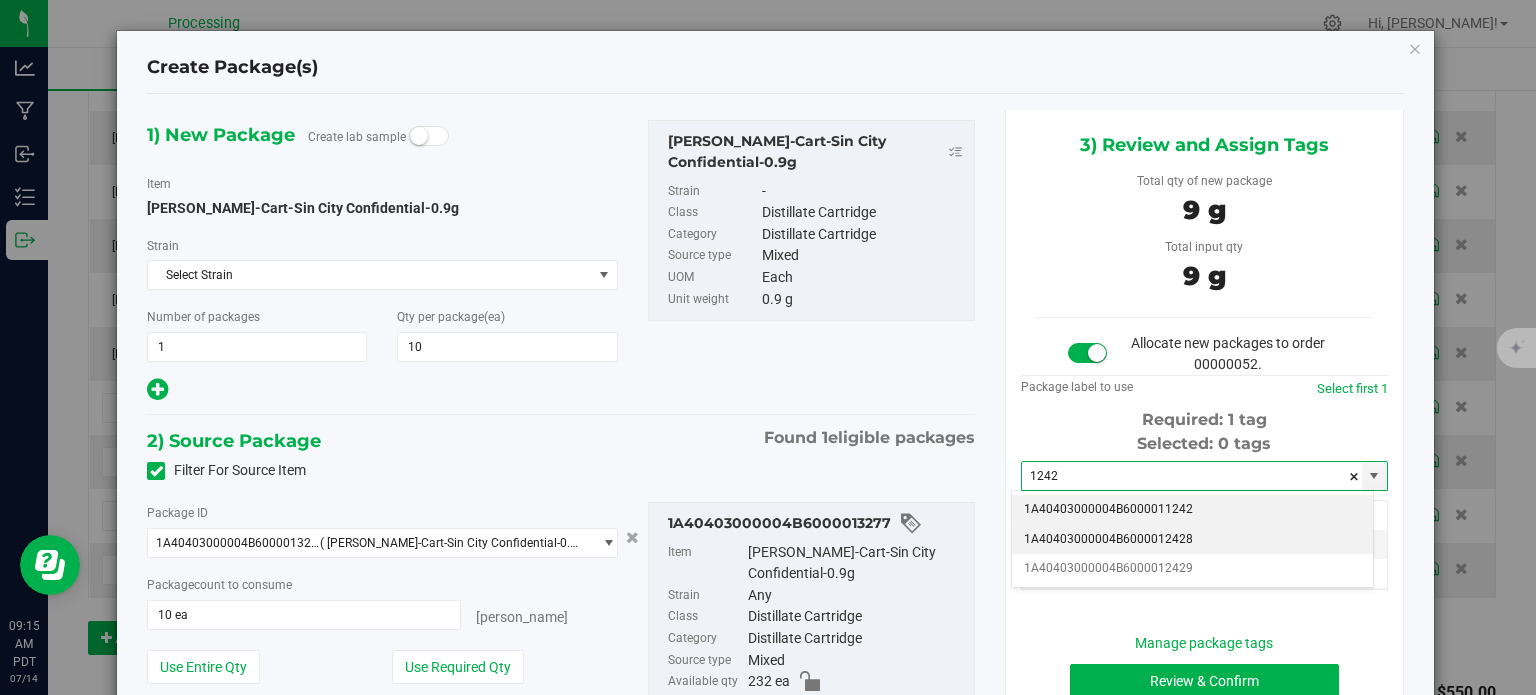 click on "1A40403000004B6000012428" at bounding box center (1192, 540) 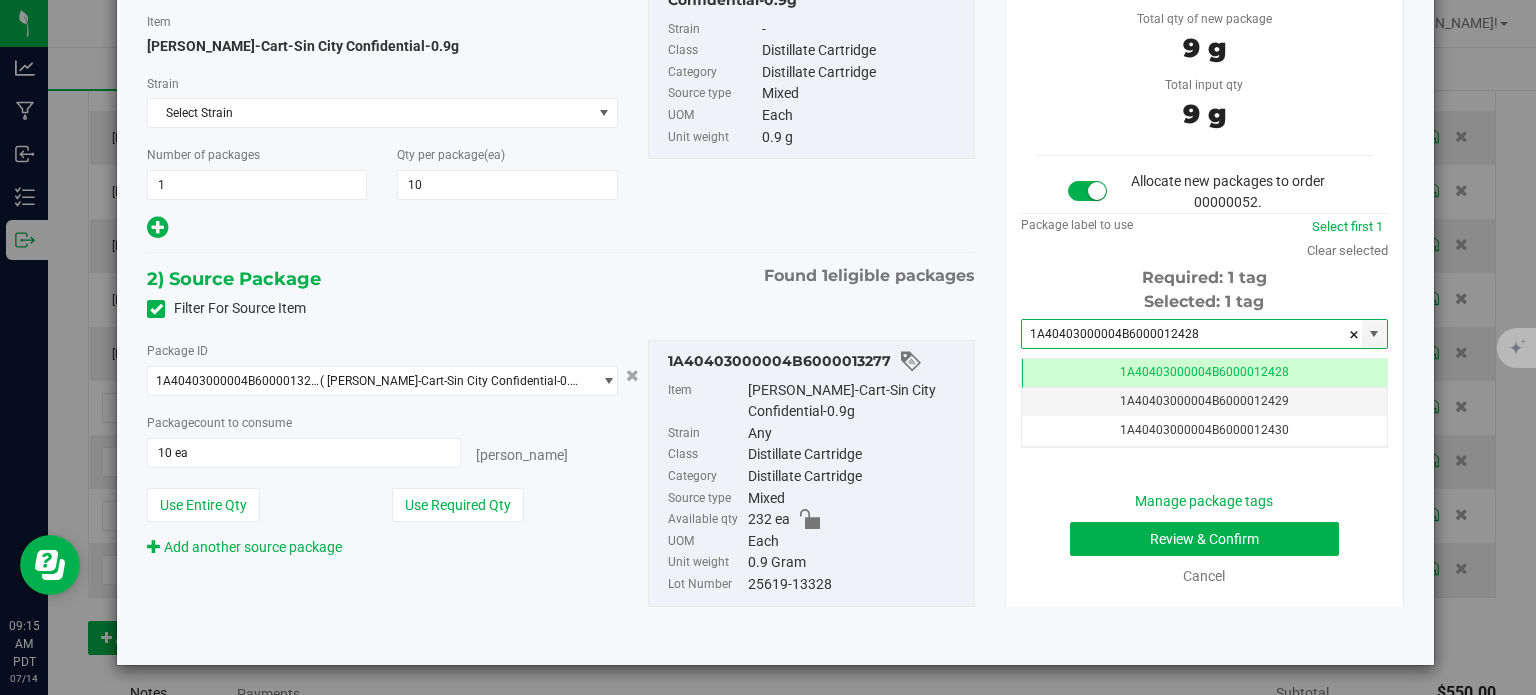 type on "1A40403000004B6000012428" 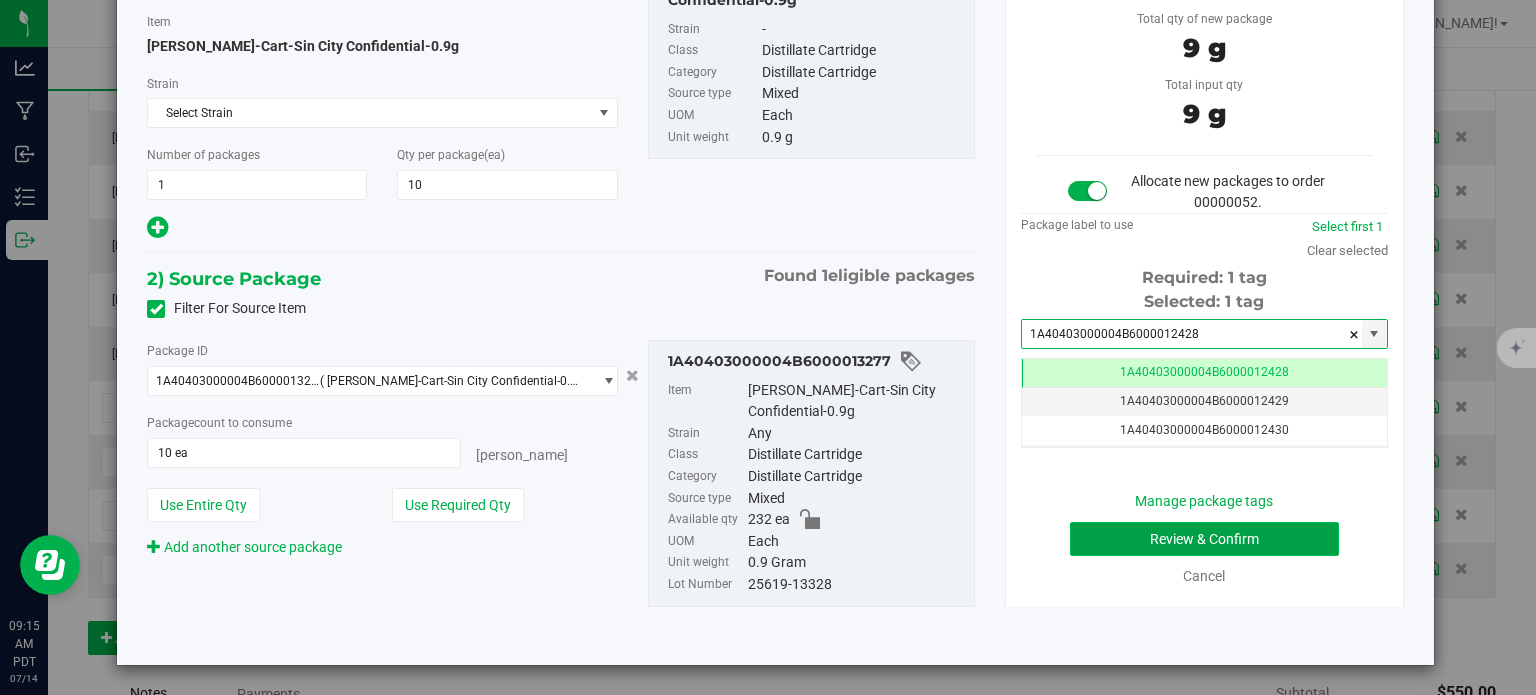 click on "Review & Confirm" at bounding box center (1204, 539) 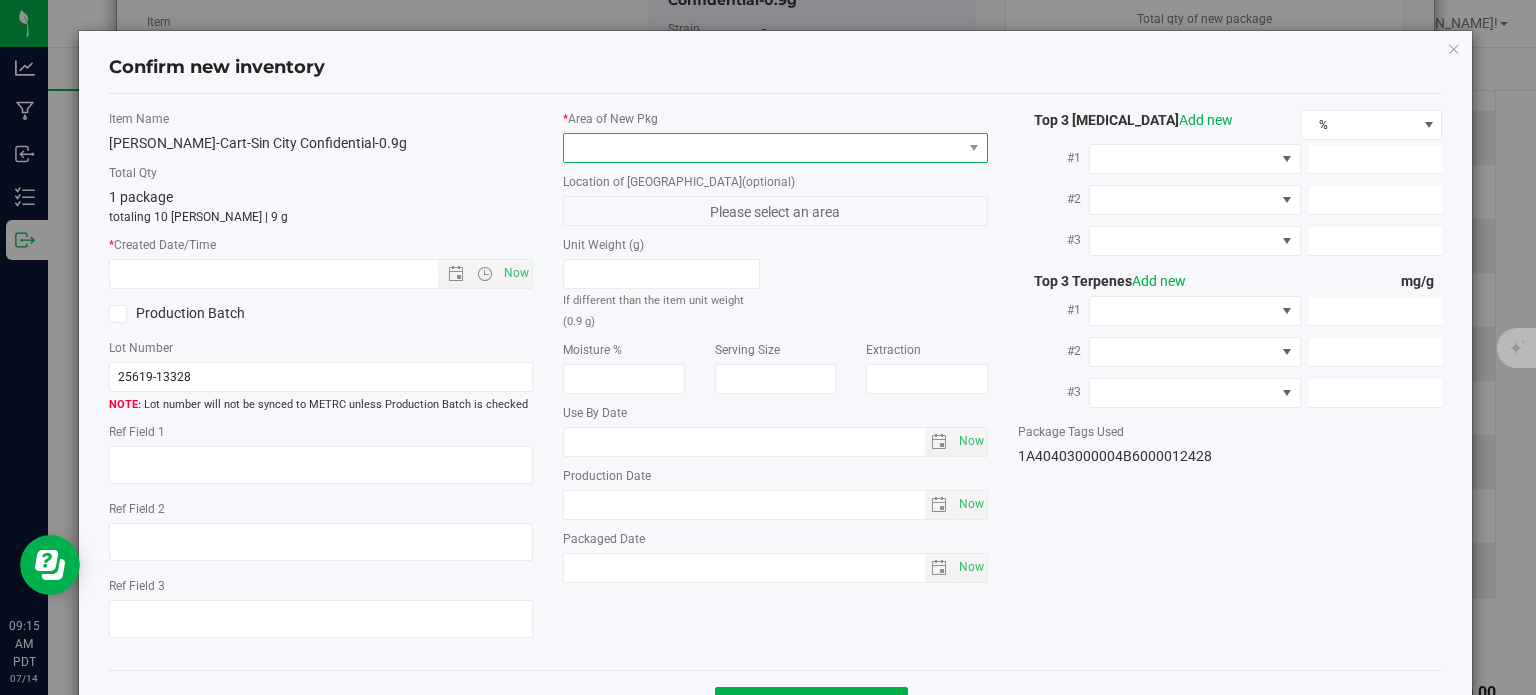 click at bounding box center [763, 148] 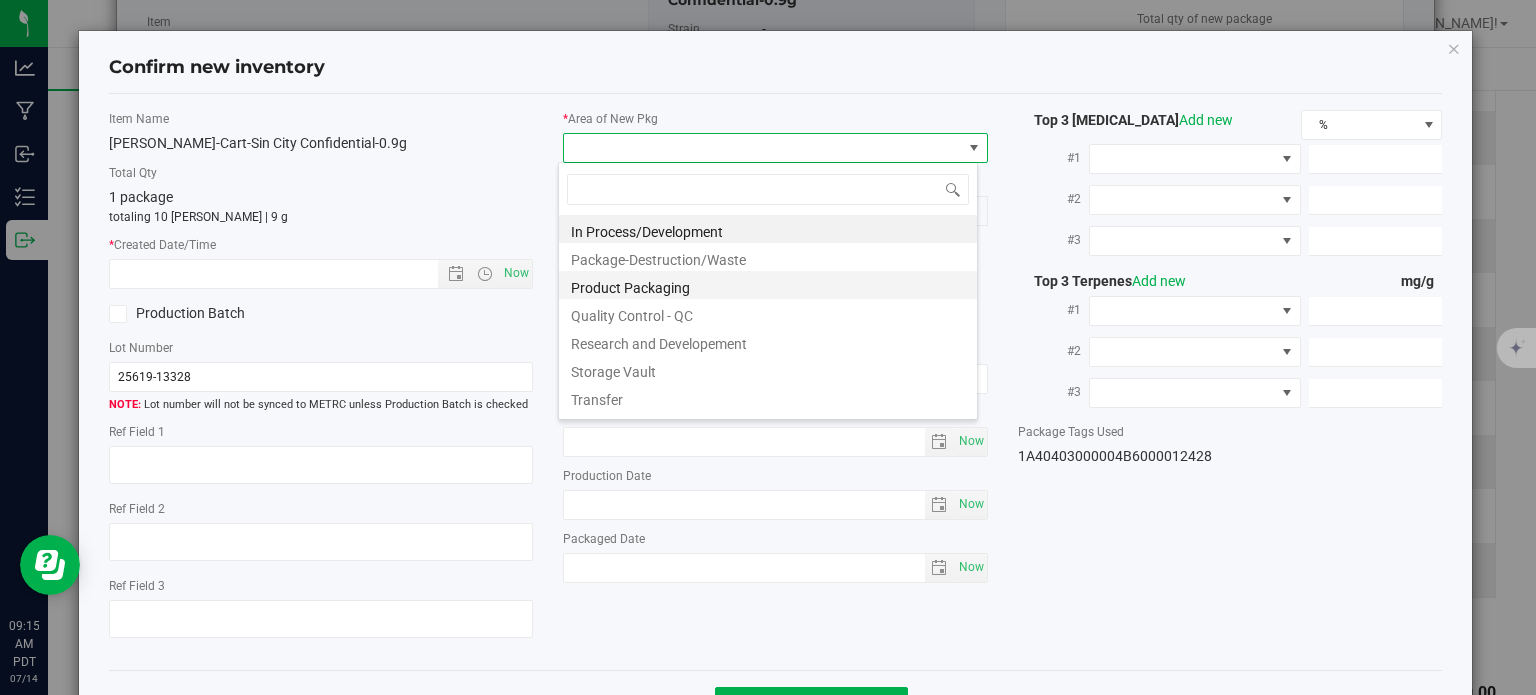 click on "Product Packaging" at bounding box center (768, 285) 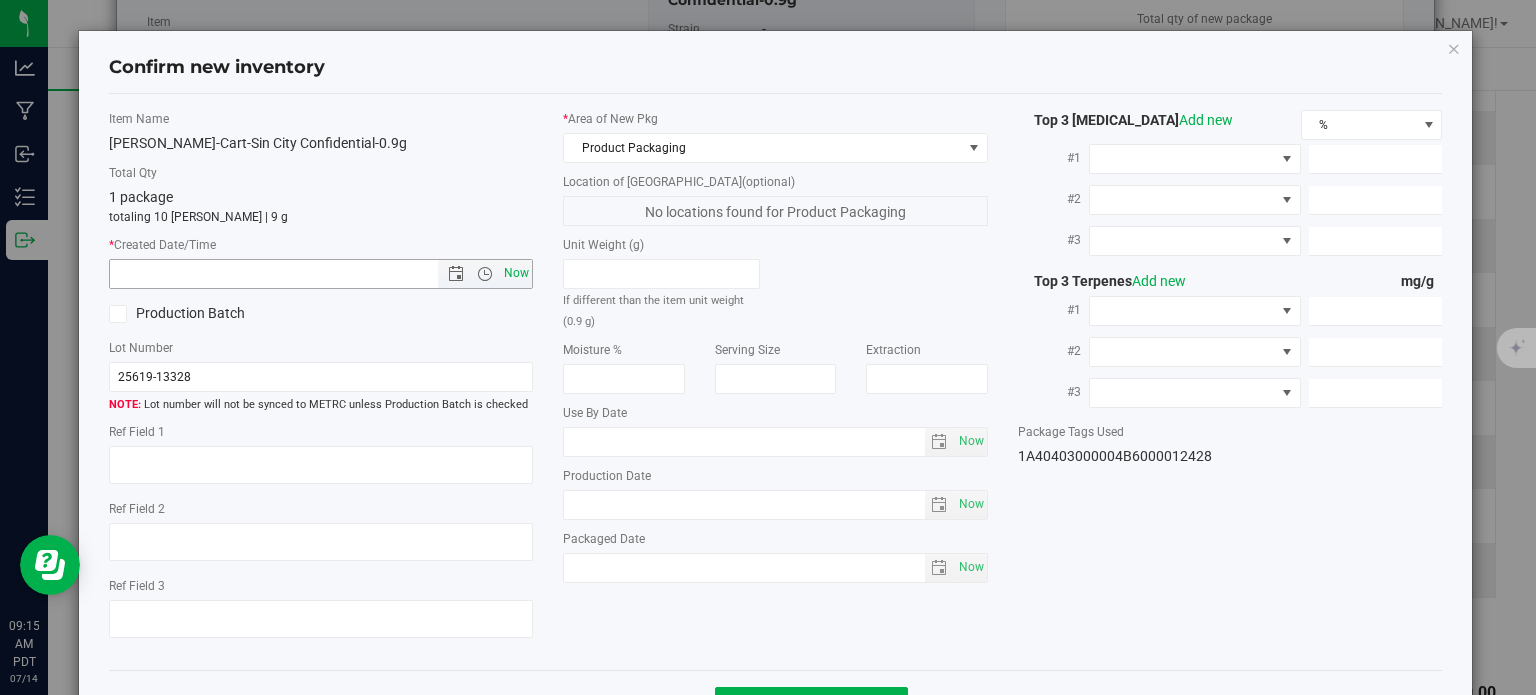 click on "Now" at bounding box center [517, 273] 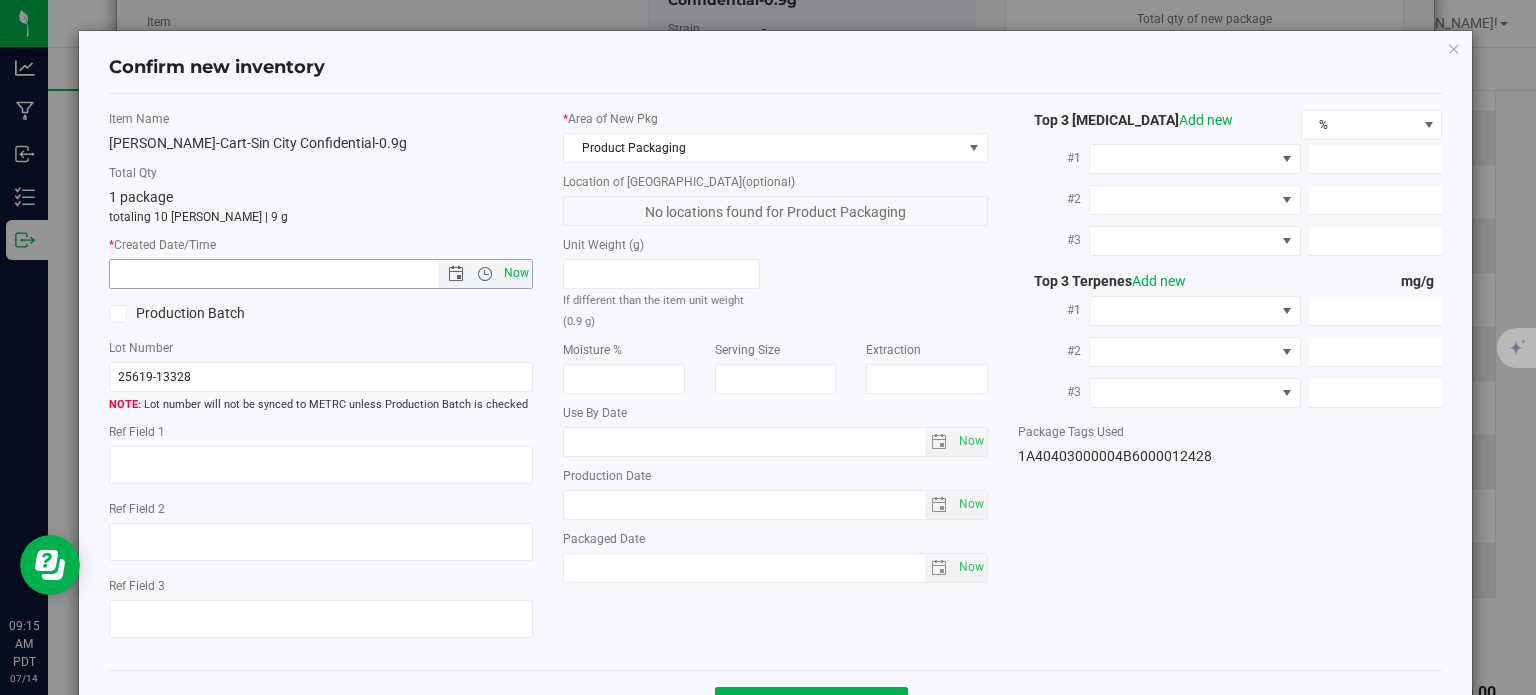 type on "[DATE] 9:15 AM" 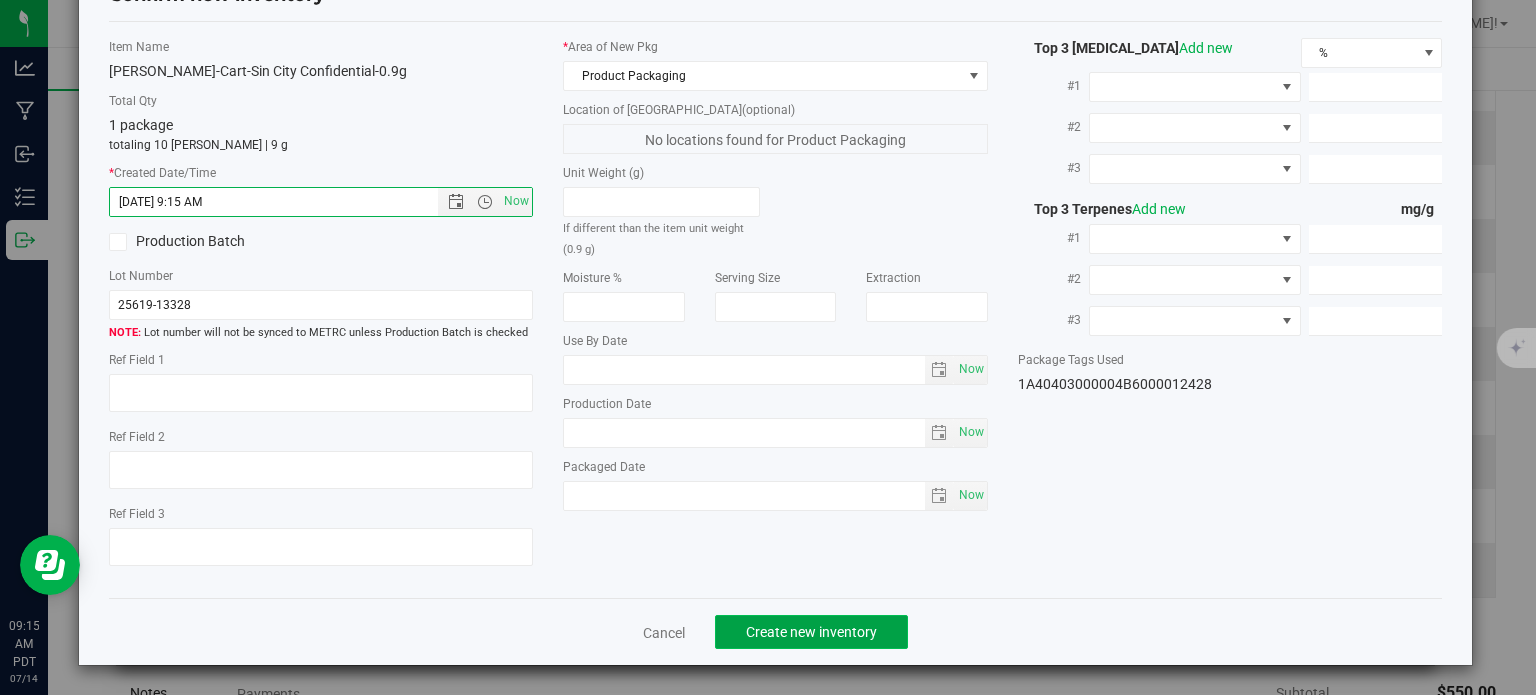 click on "Create new inventory" 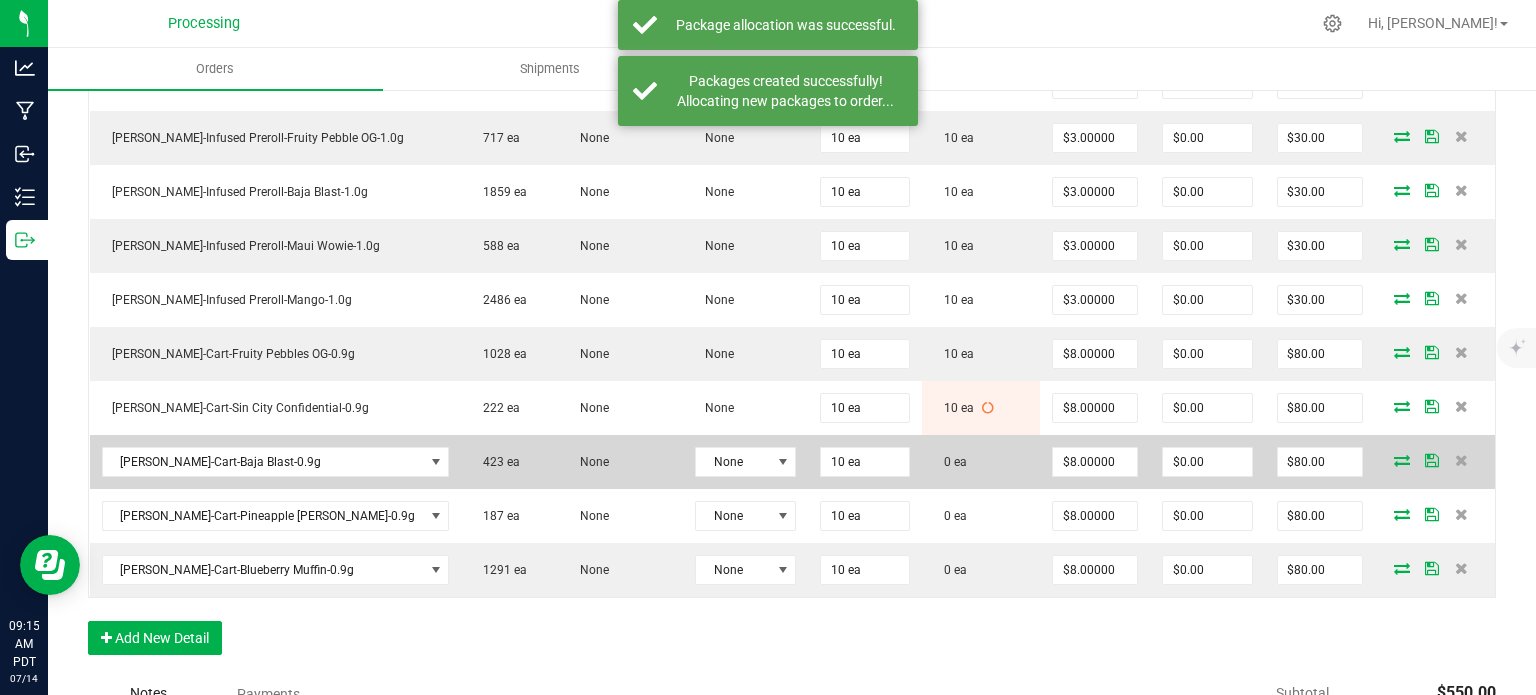 click at bounding box center (1402, 460) 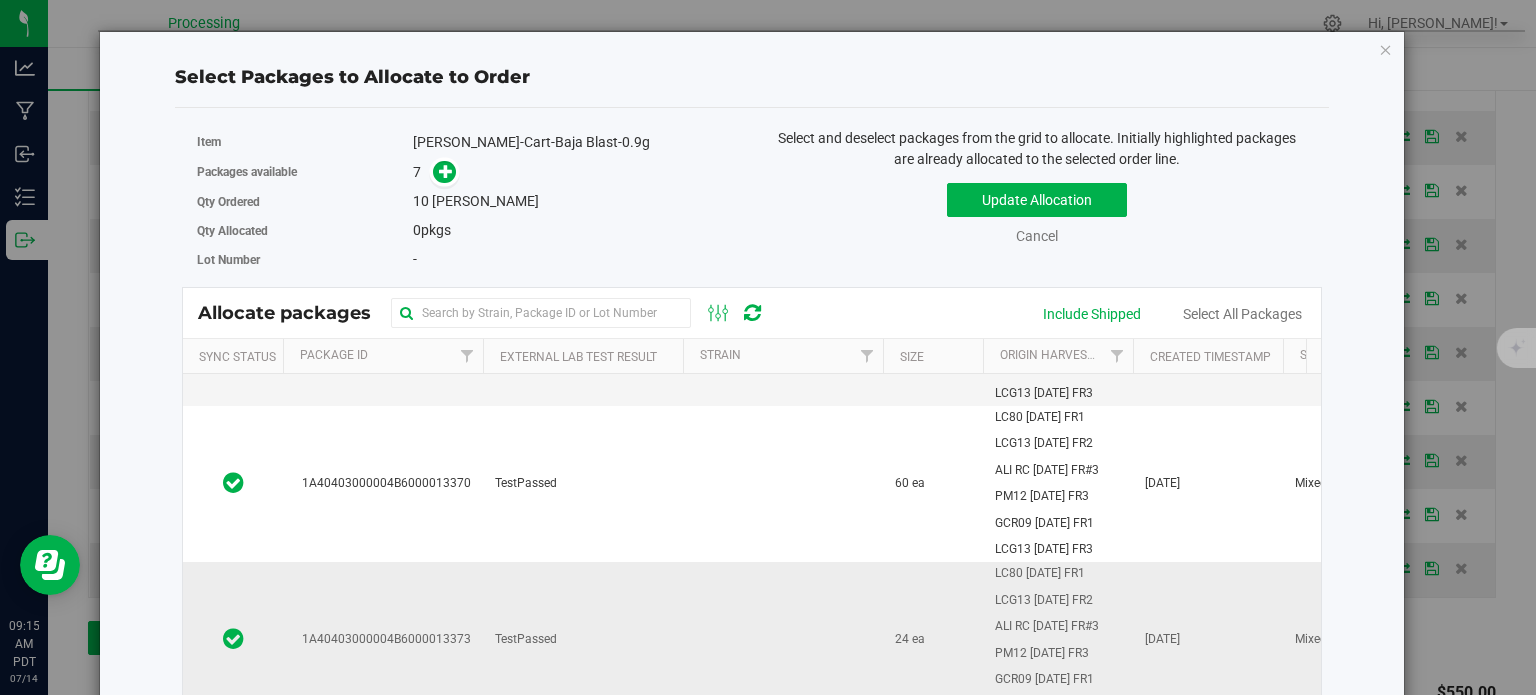 click on "1A40403000004B6000013373" at bounding box center [383, 640] 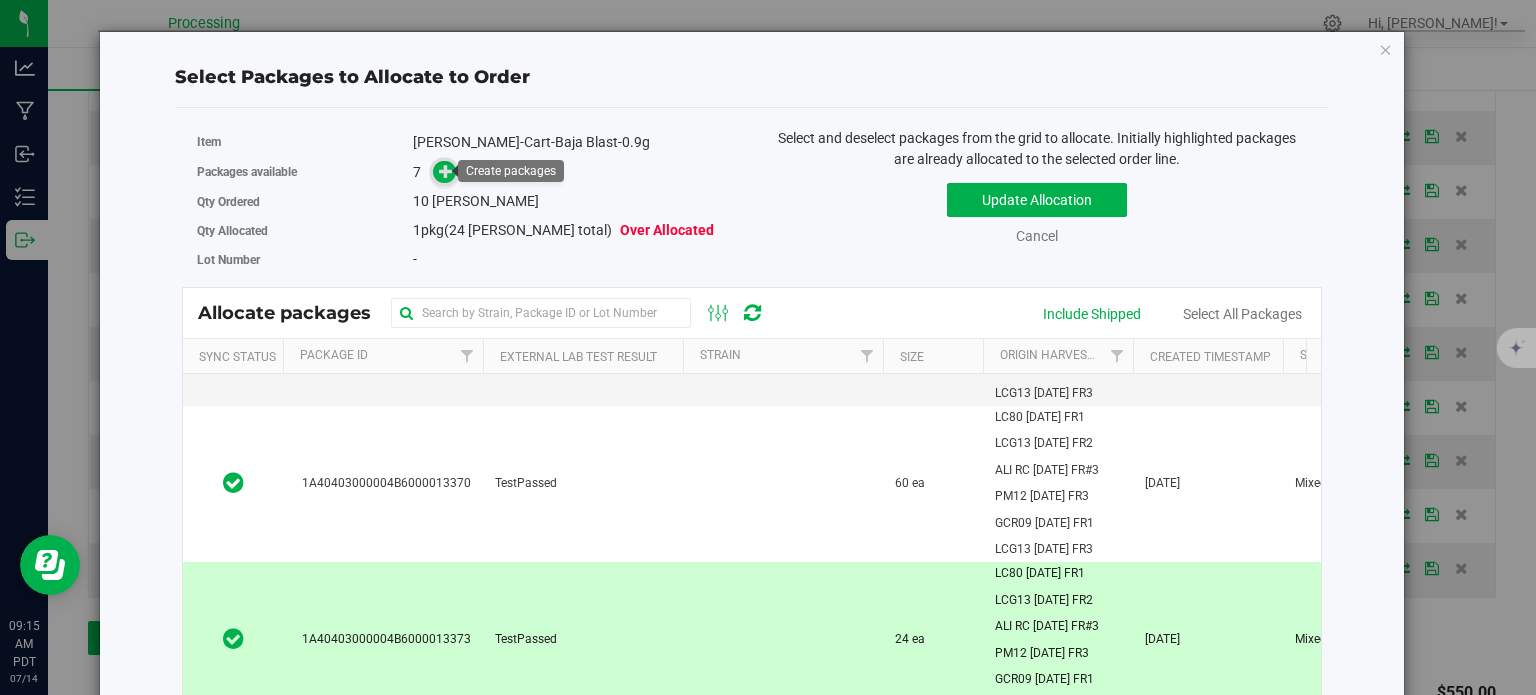 click at bounding box center [446, 171] 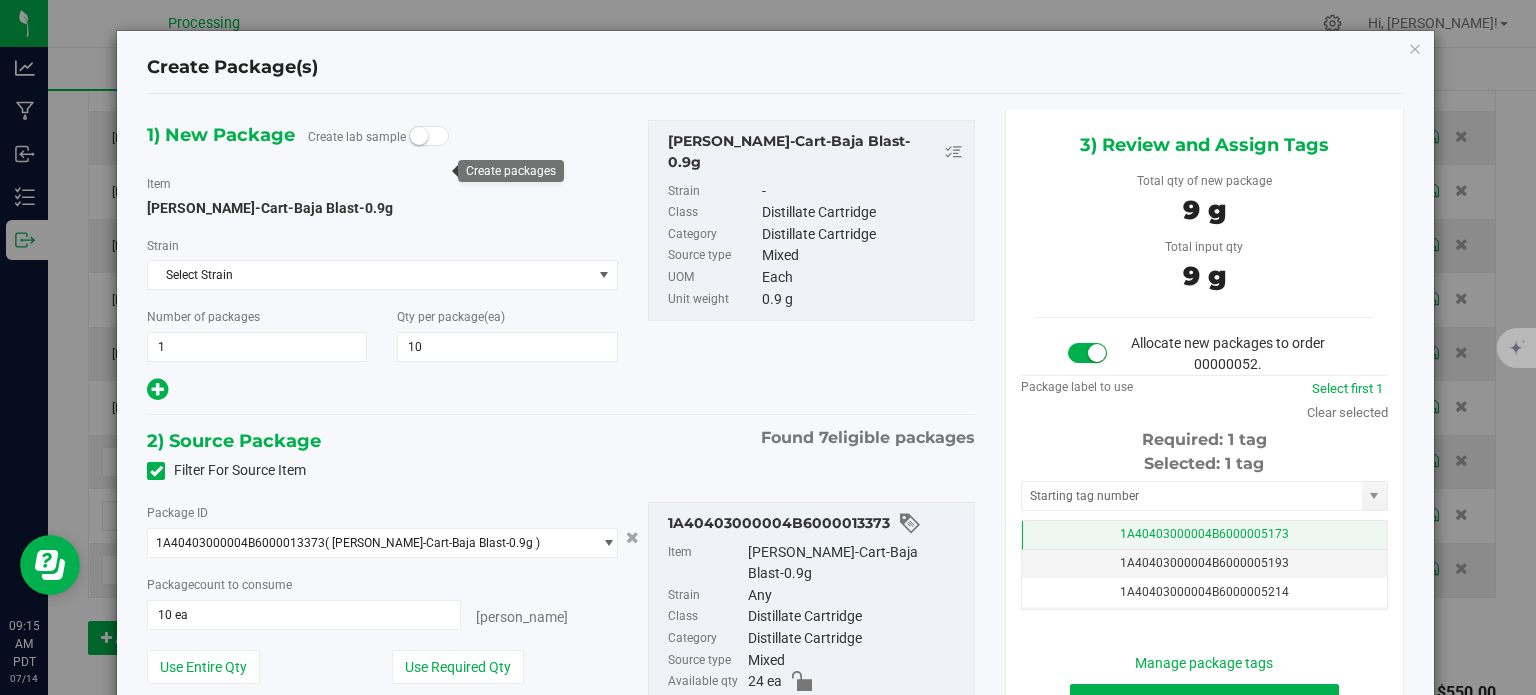 click on "1A40403000004B6000005173" at bounding box center [1204, 534] 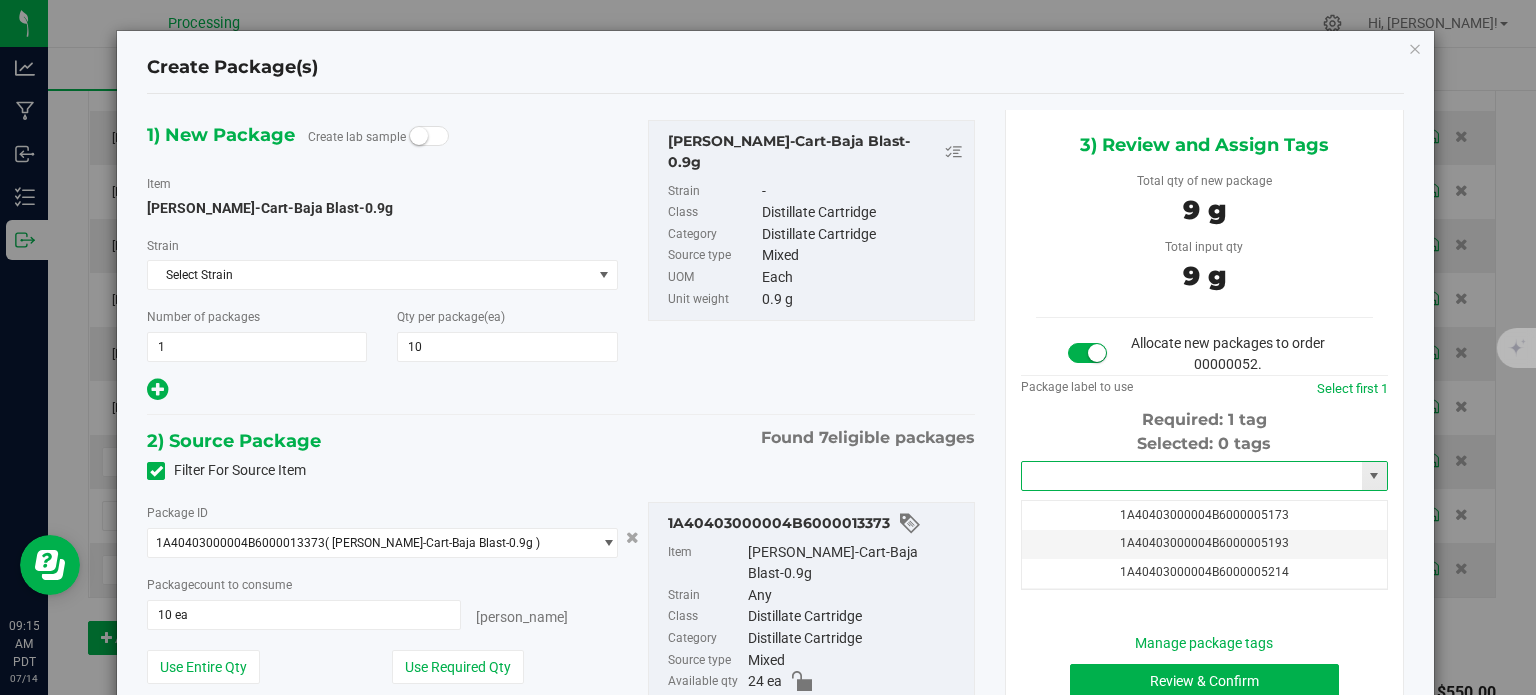 click at bounding box center [1192, 476] 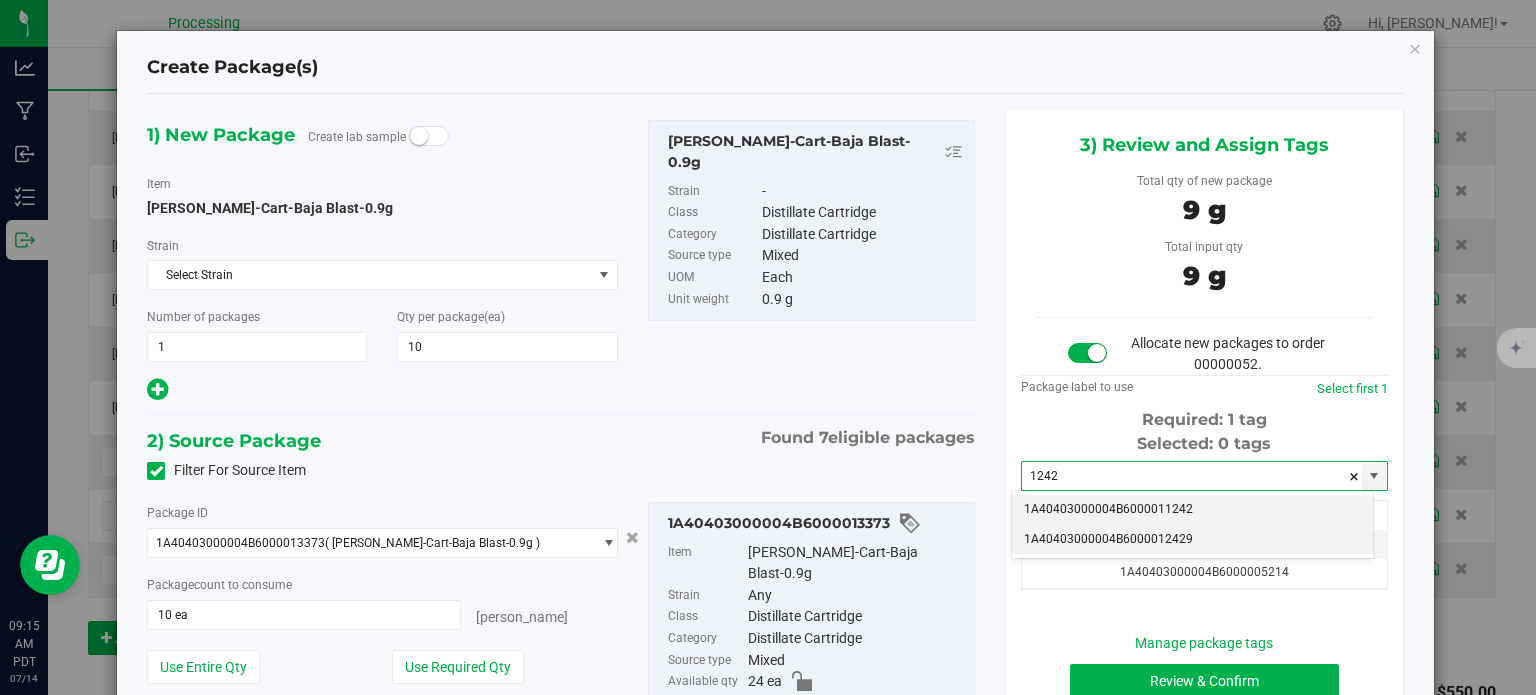click on "1A40403000004B6000012429" at bounding box center (1192, 540) 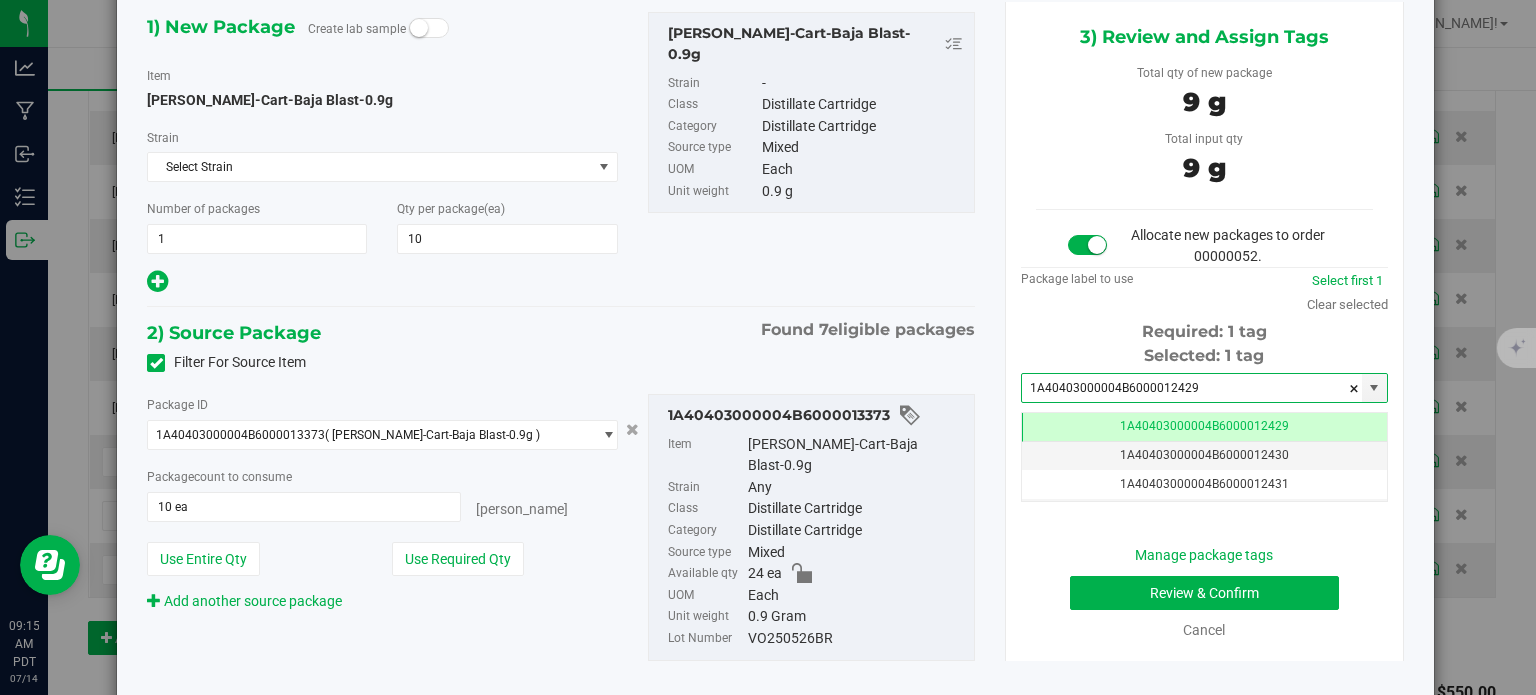 type on "1A40403000004B6000012429" 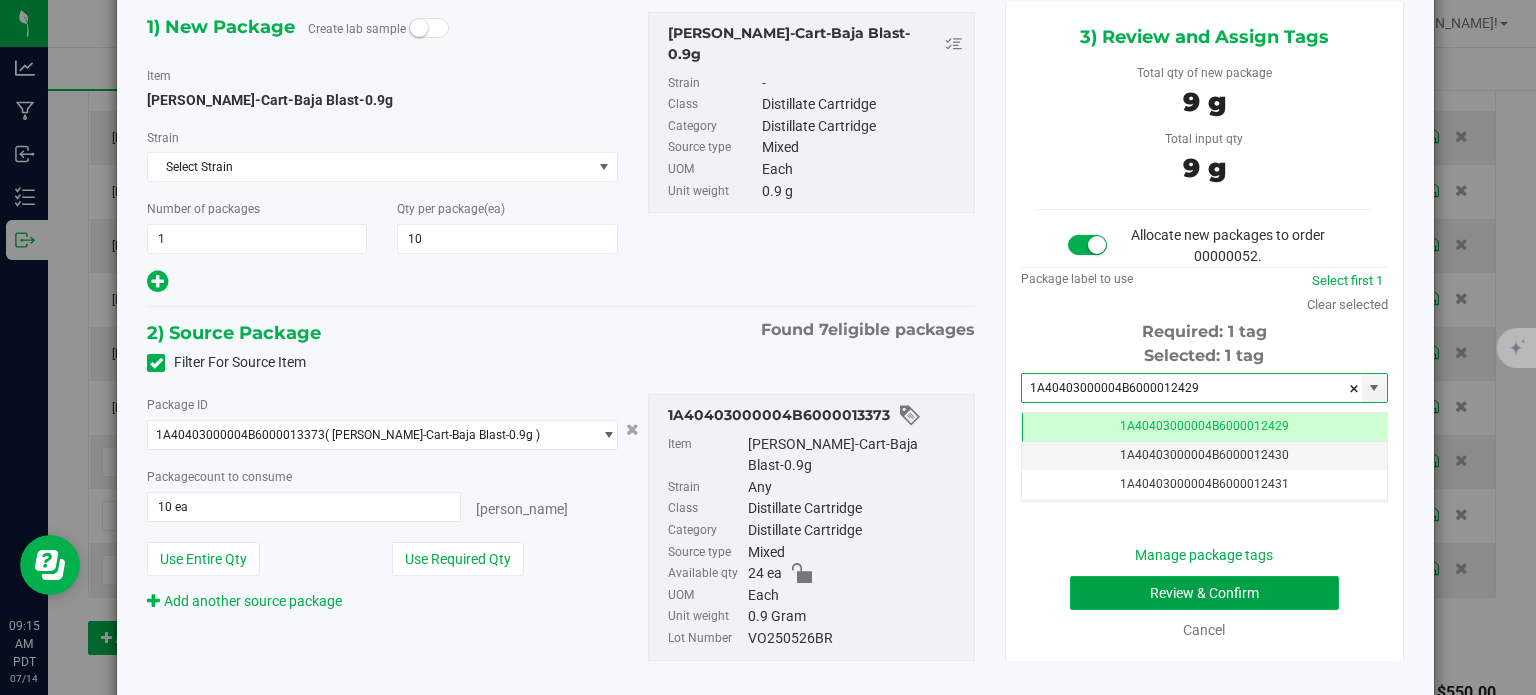 click on "Review & Confirm" at bounding box center [1204, 593] 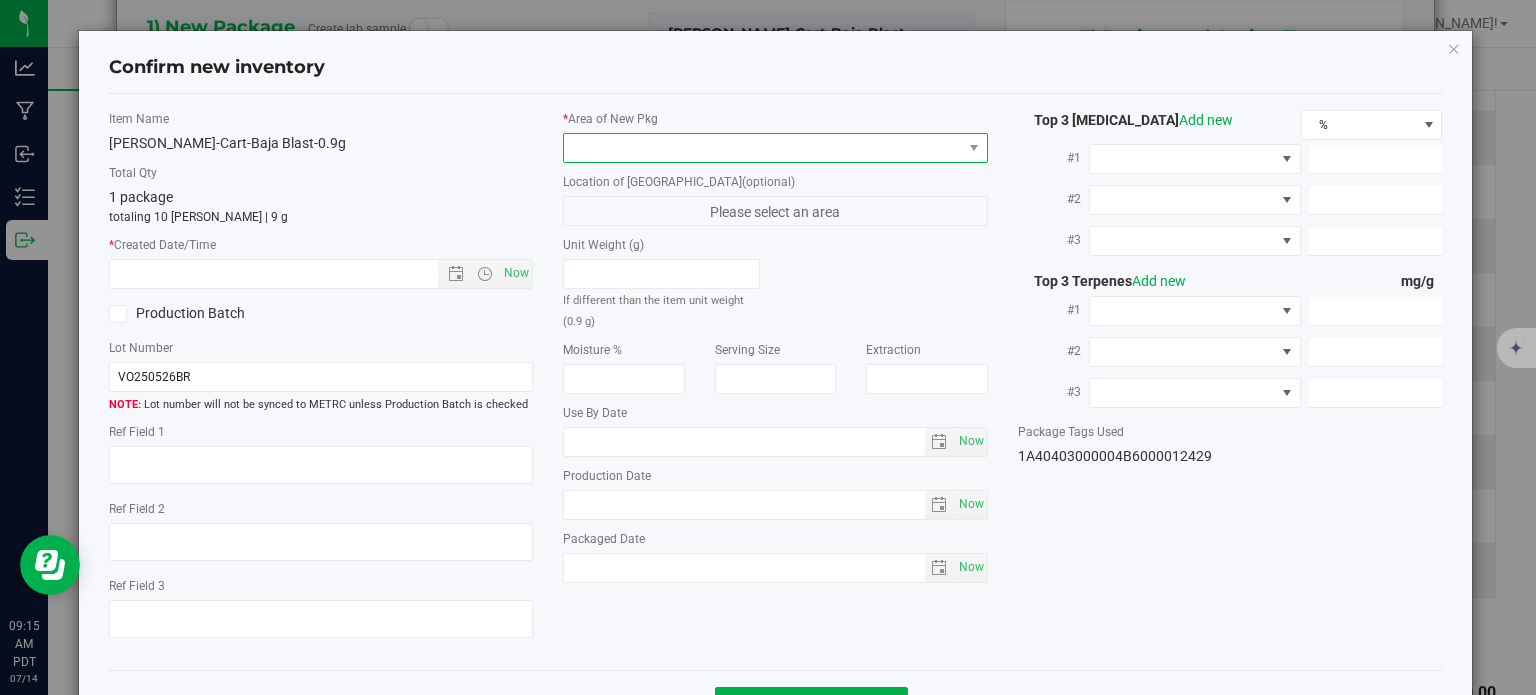 click at bounding box center (763, 148) 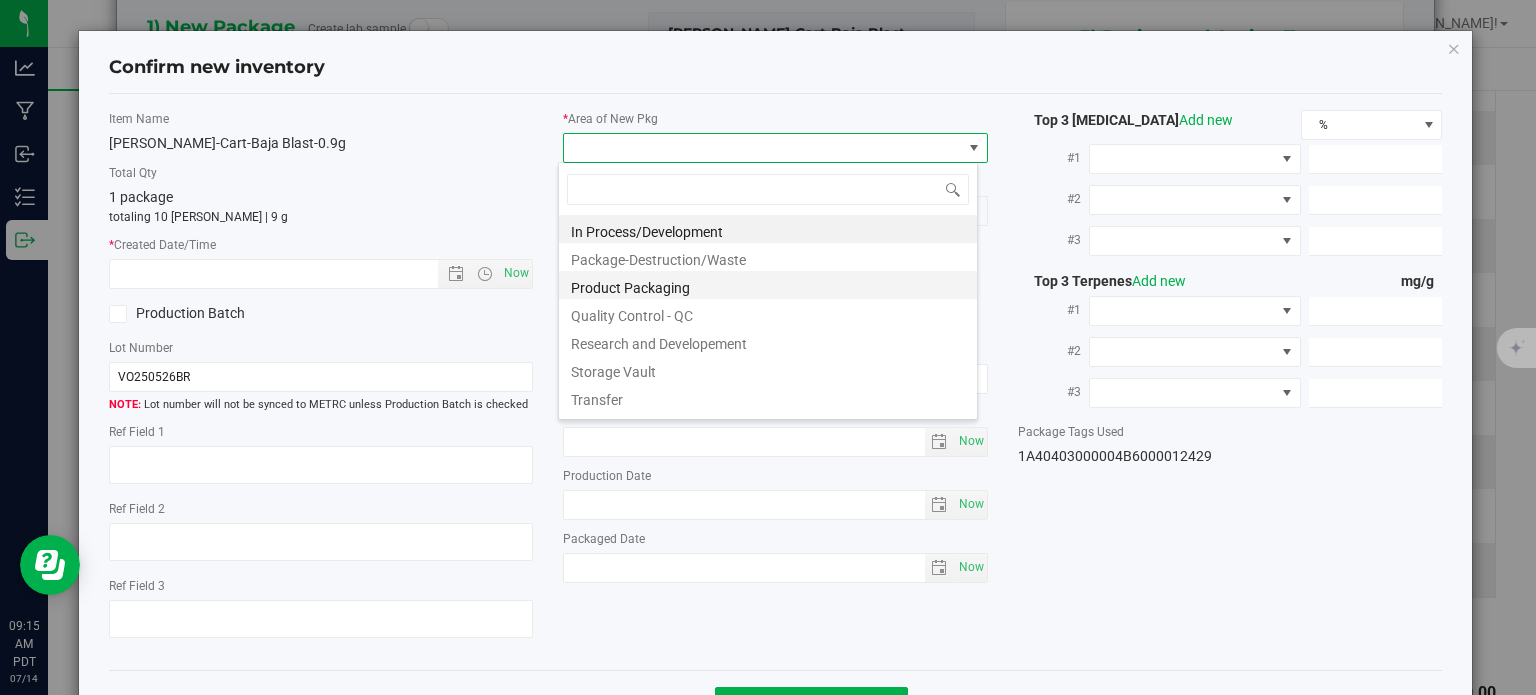 click on "Product Packaging" at bounding box center [768, 285] 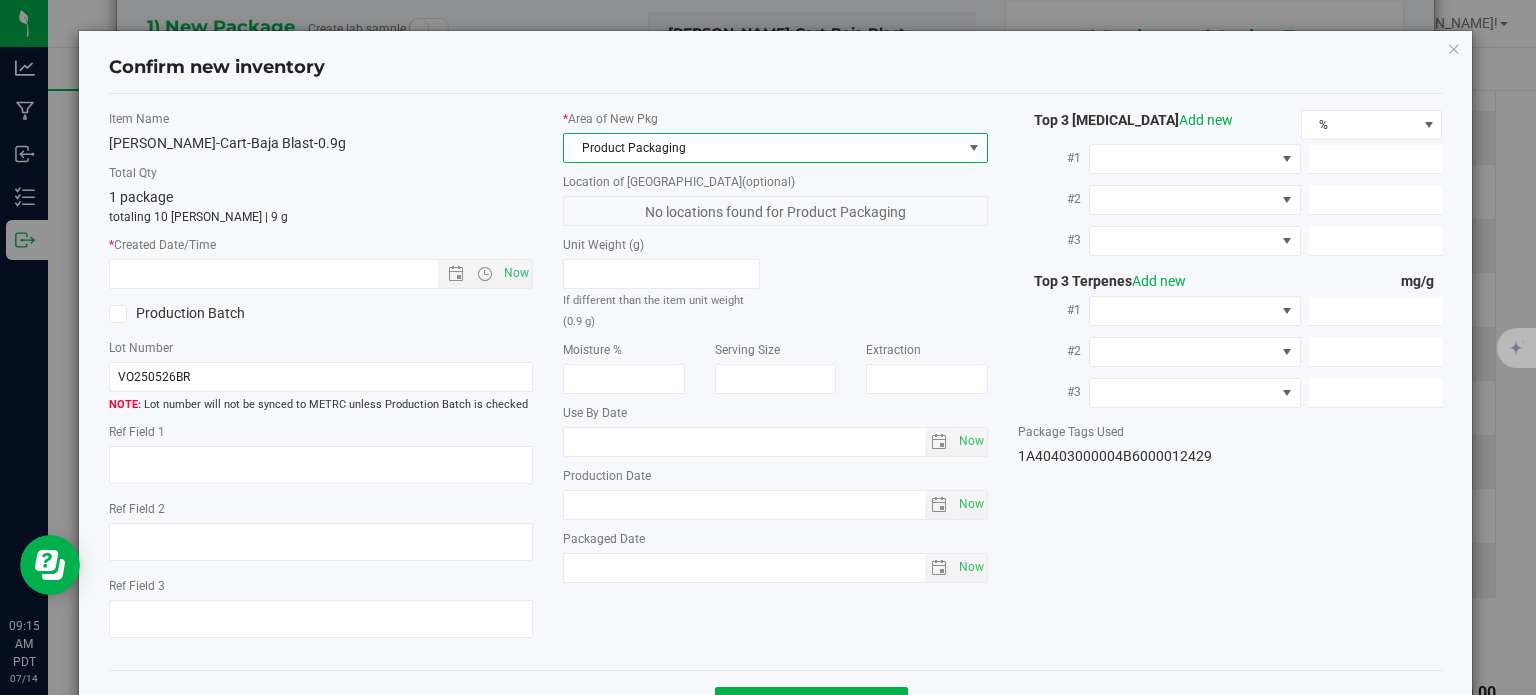 click on "Product Packaging" at bounding box center [763, 148] 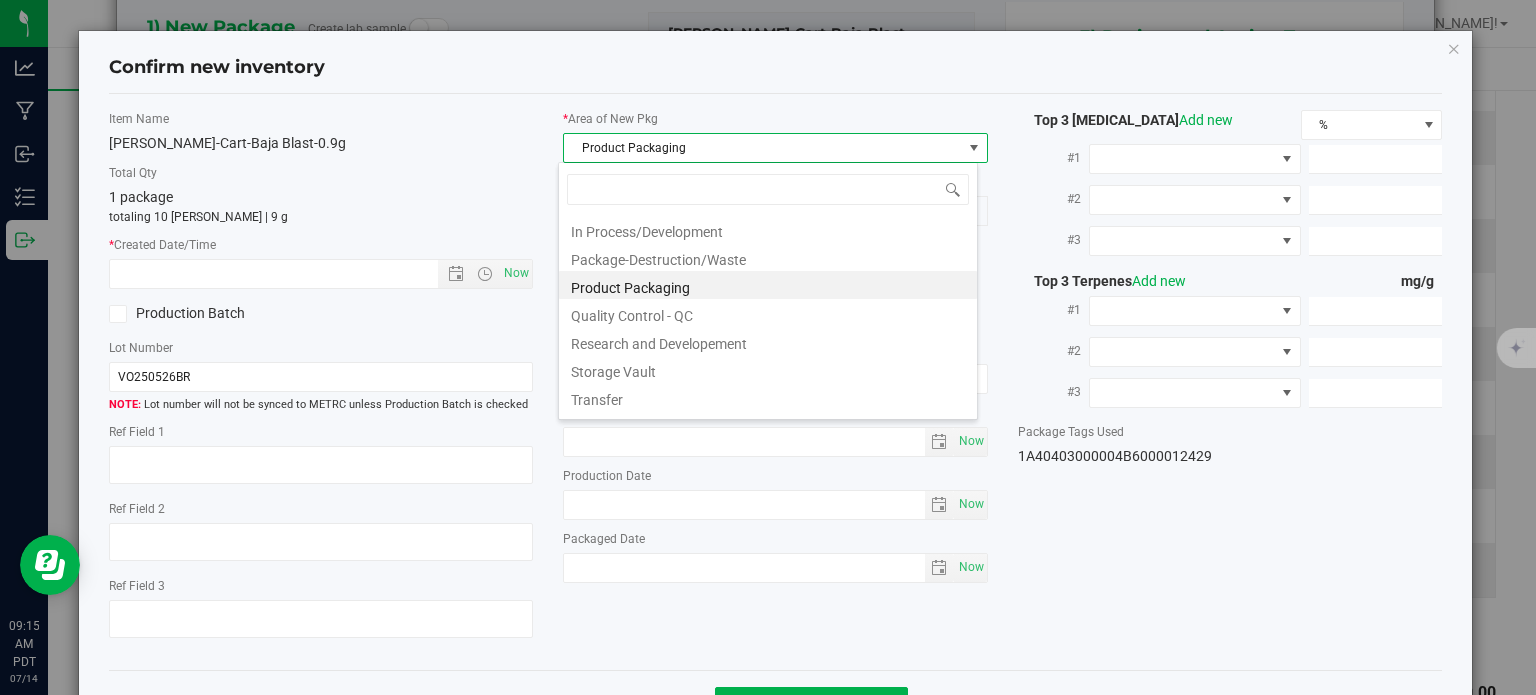 click on "Item Name
[PERSON_NAME]-Cart-Baja Blast-0.9g
Total Qty
1 package  totaling 10 [PERSON_NAME] | 9 g
*
Created Date/Time
Now
Production Batch
Lot Number
VO250526BR" at bounding box center [321, 382] 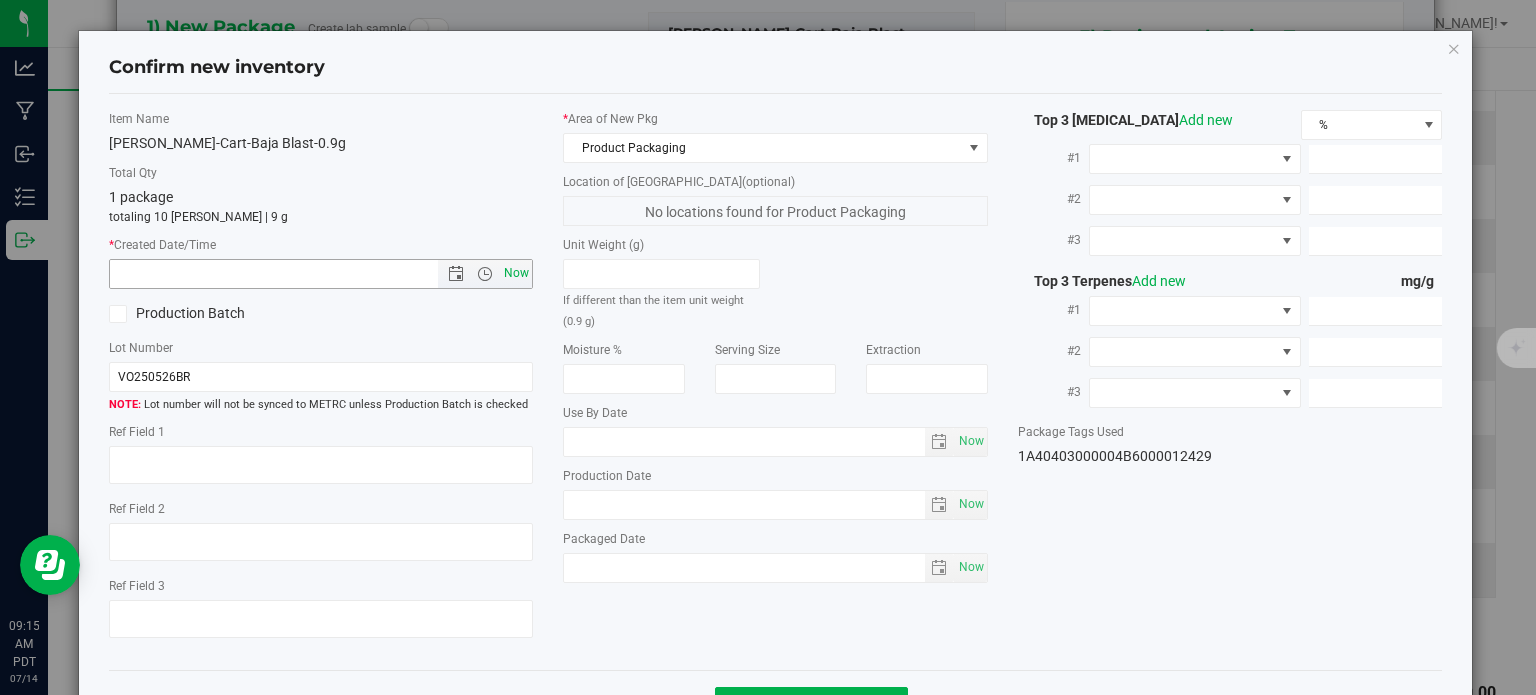 click on "Now" at bounding box center [517, 273] 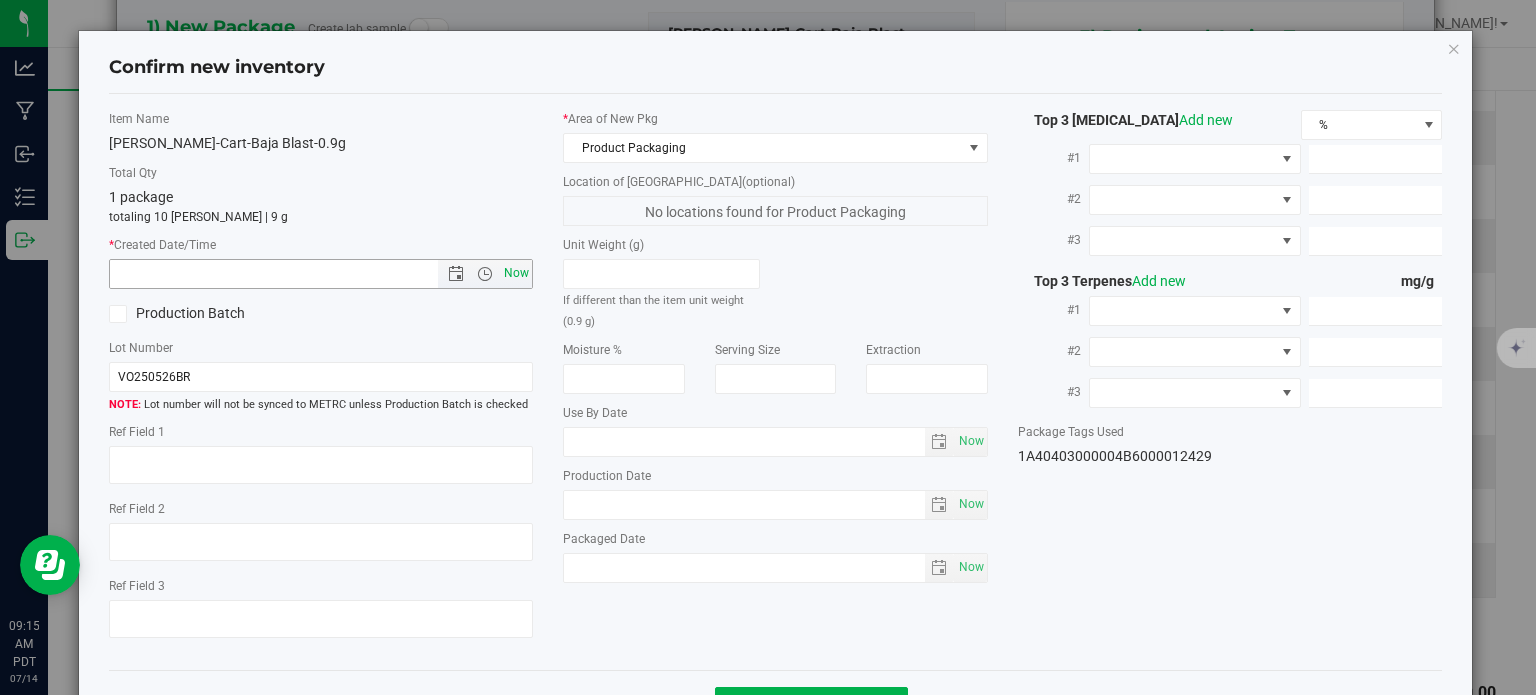 type on "[DATE] 9:16 AM" 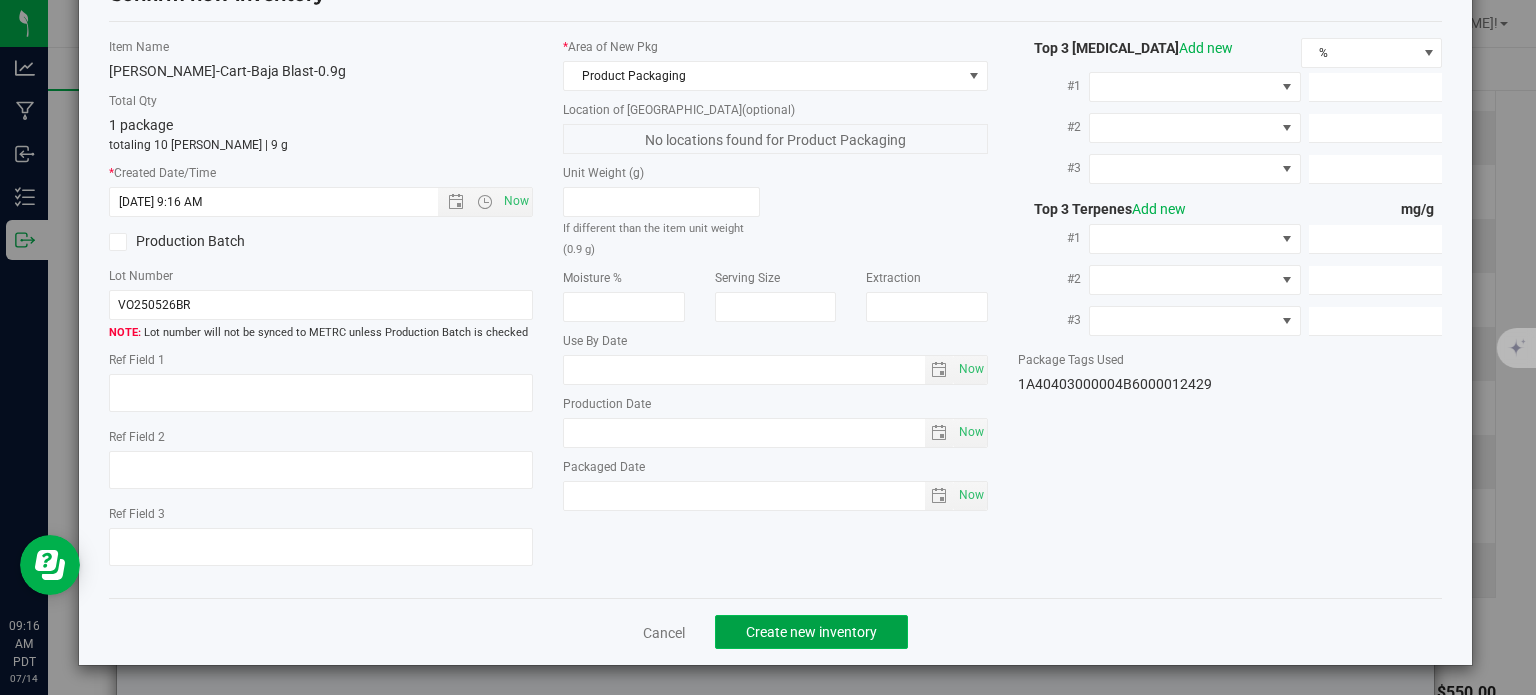 click on "Create new inventory" 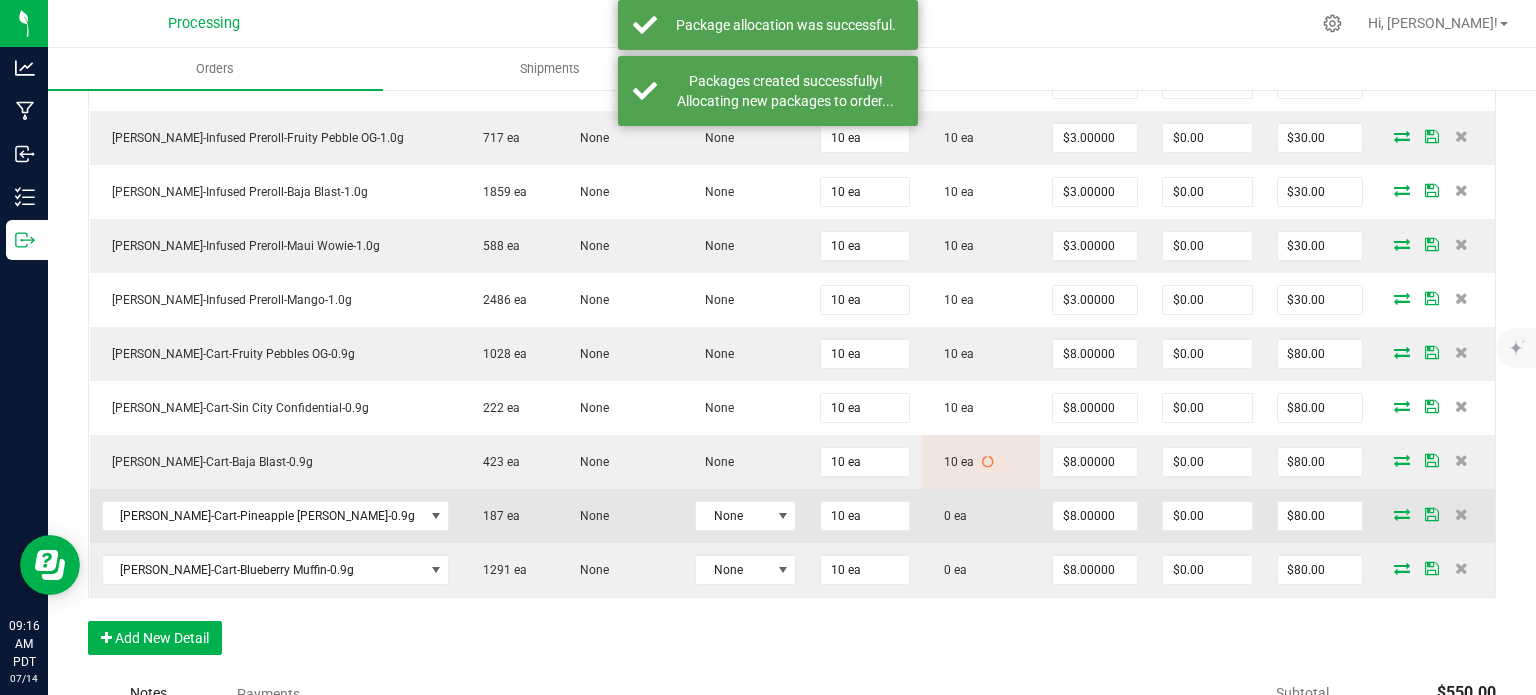 click at bounding box center [1402, 514] 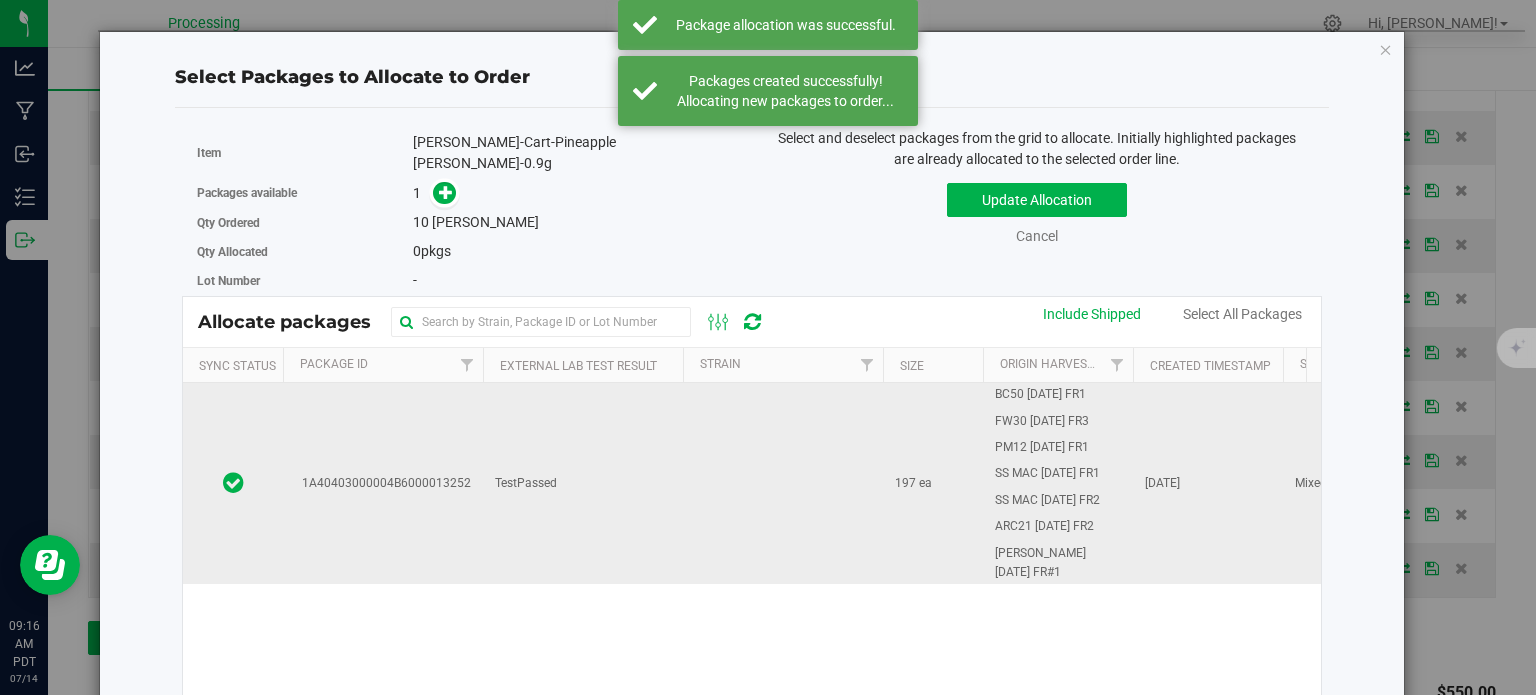 click on "1A40403000004B6000013252" at bounding box center [383, 483] 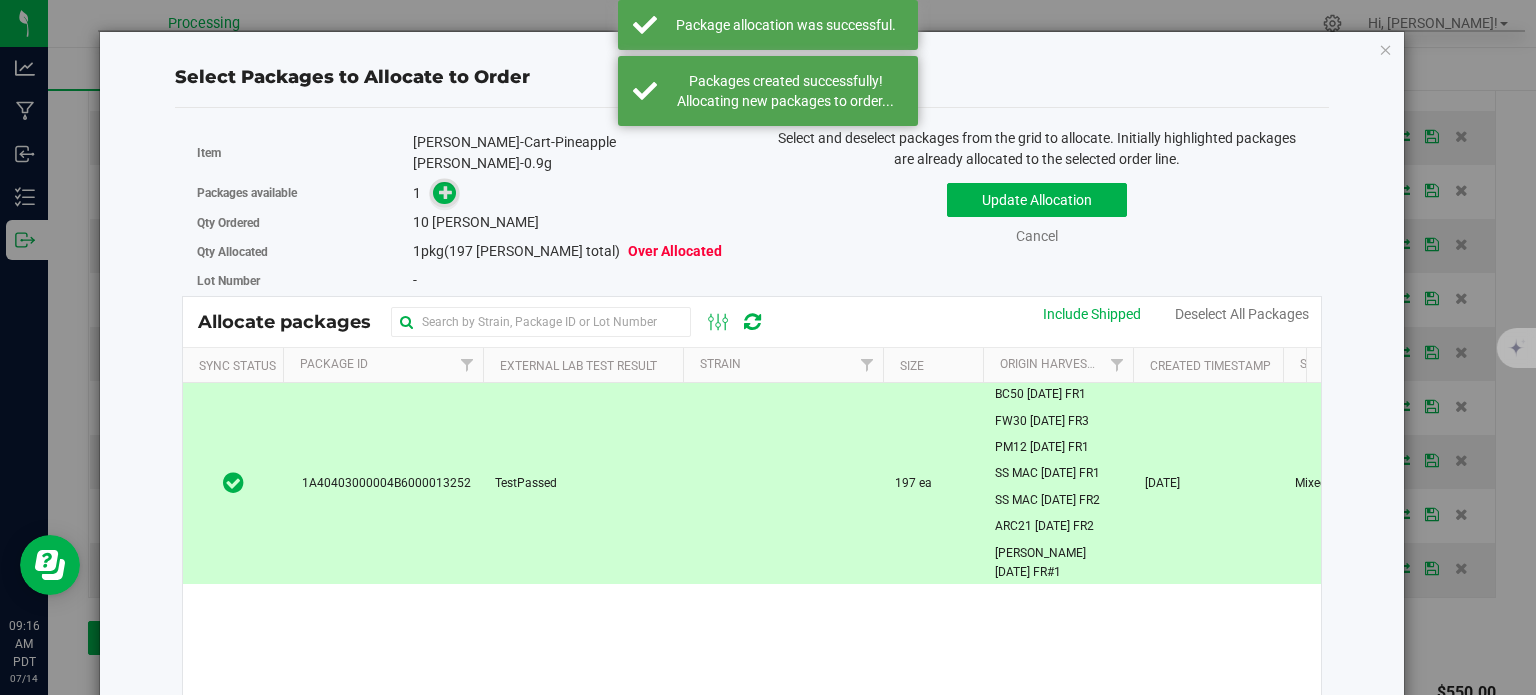 click at bounding box center [446, 192] 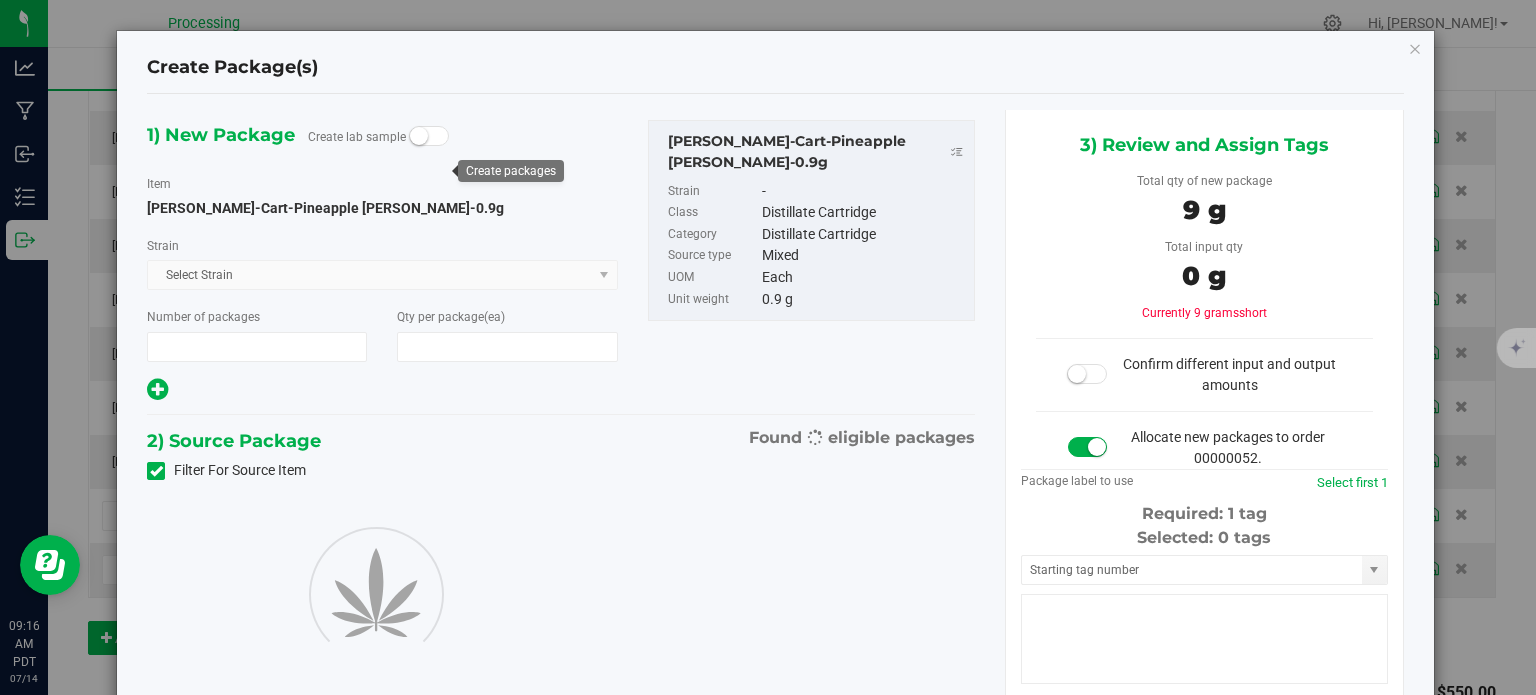 type on "1" 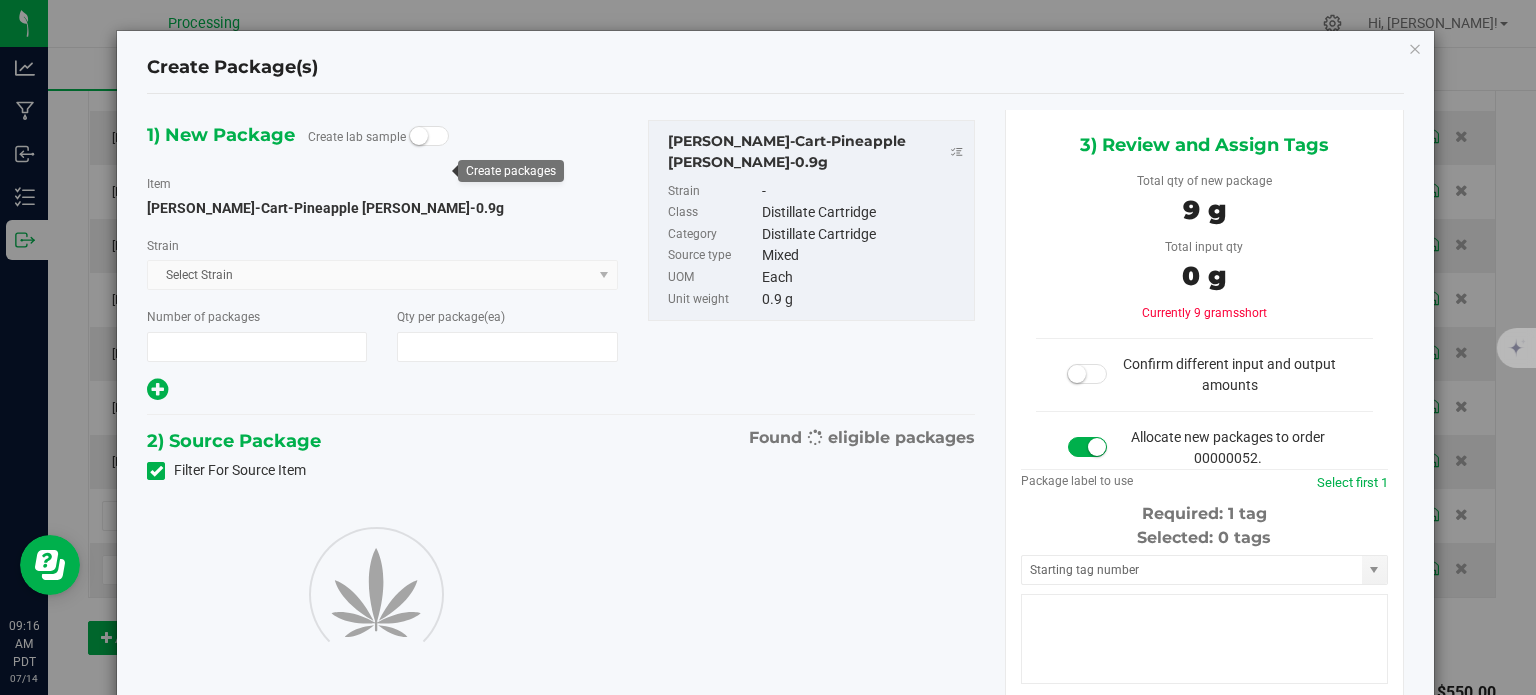 type on "10" 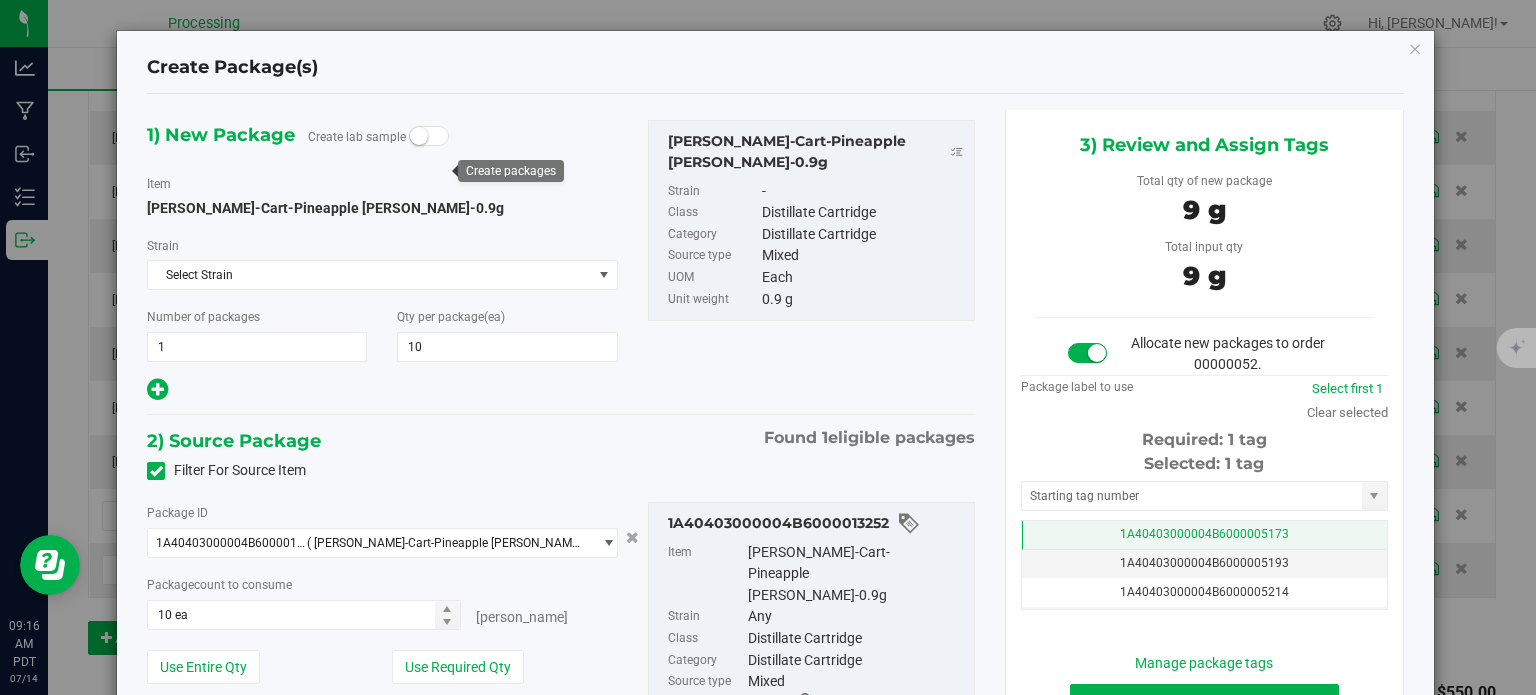 click on "1A40403000004B6000005173" at bounding box center [1204, 534] 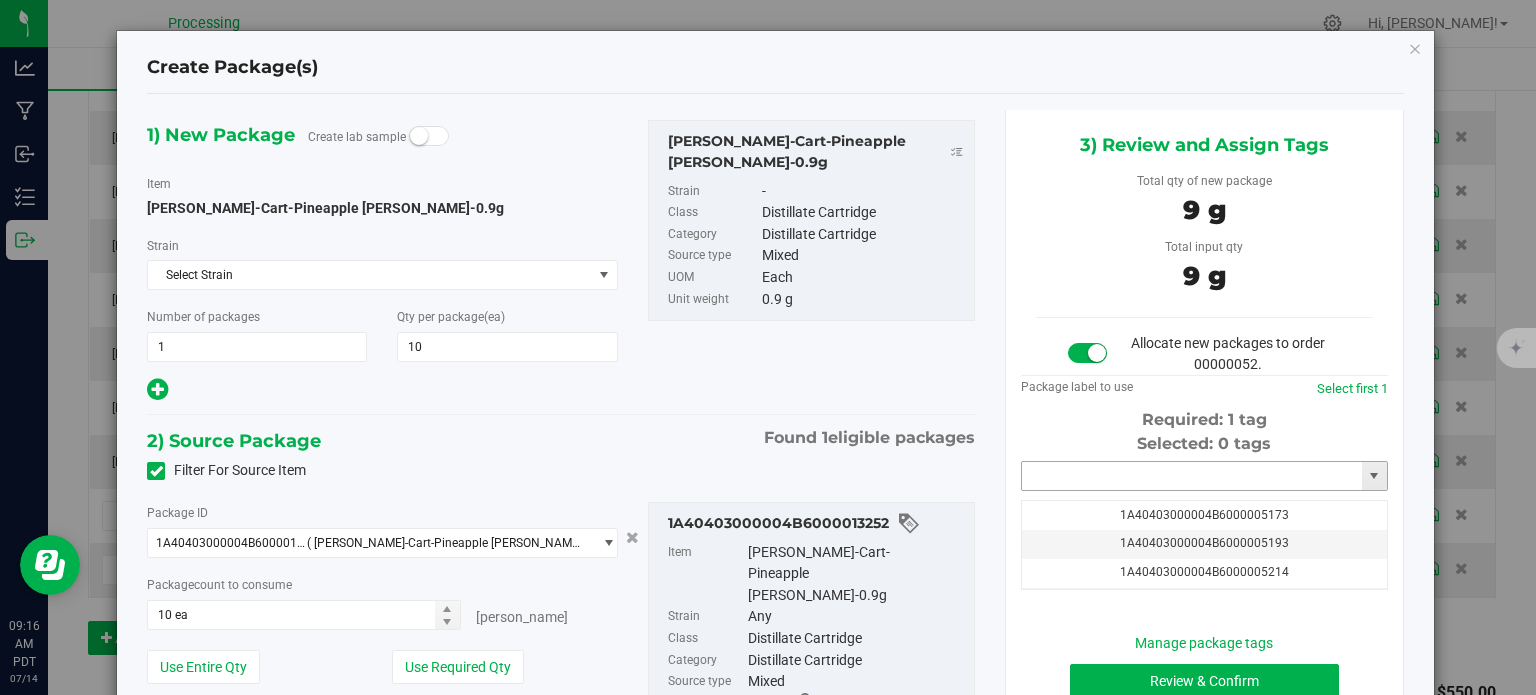 click at bounding box center (1192, 476) 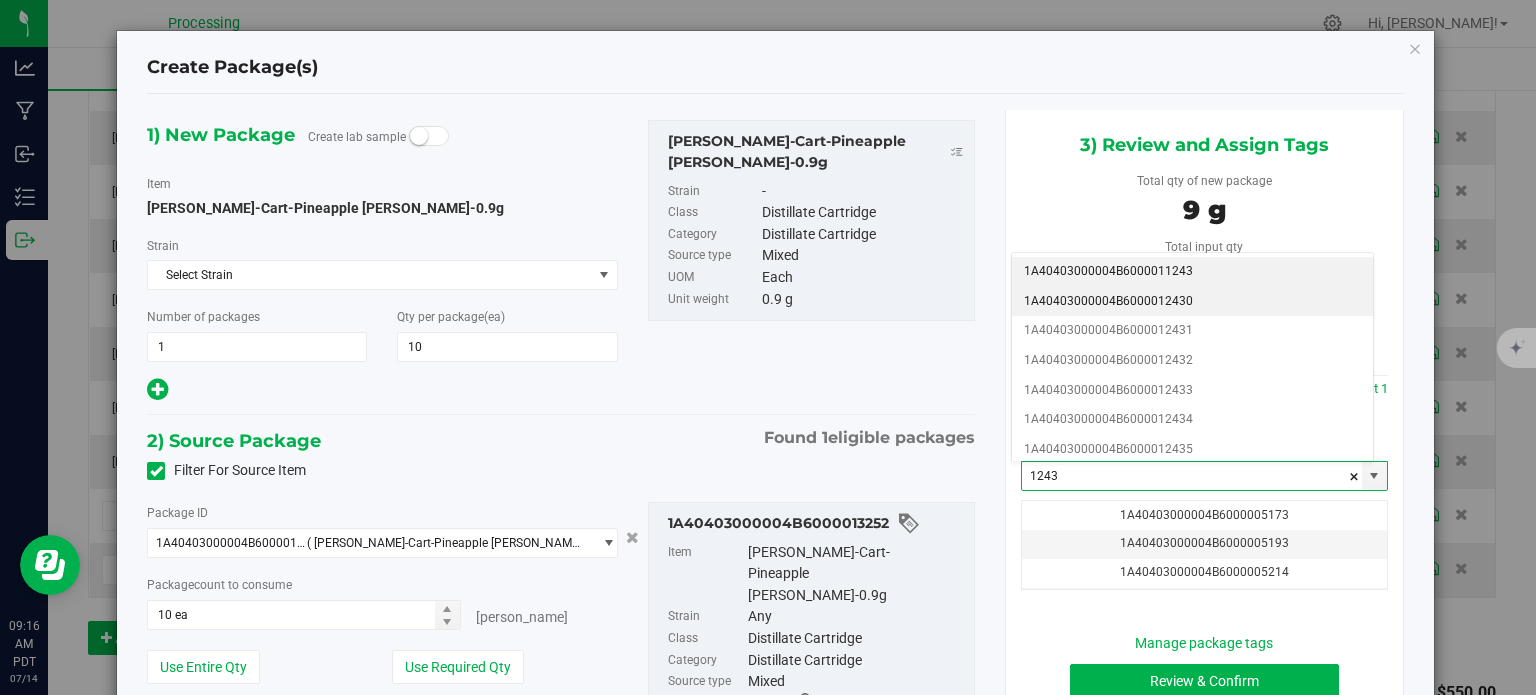 click on "1A40403000004B6000012430" at bounding box center (1192, 302) 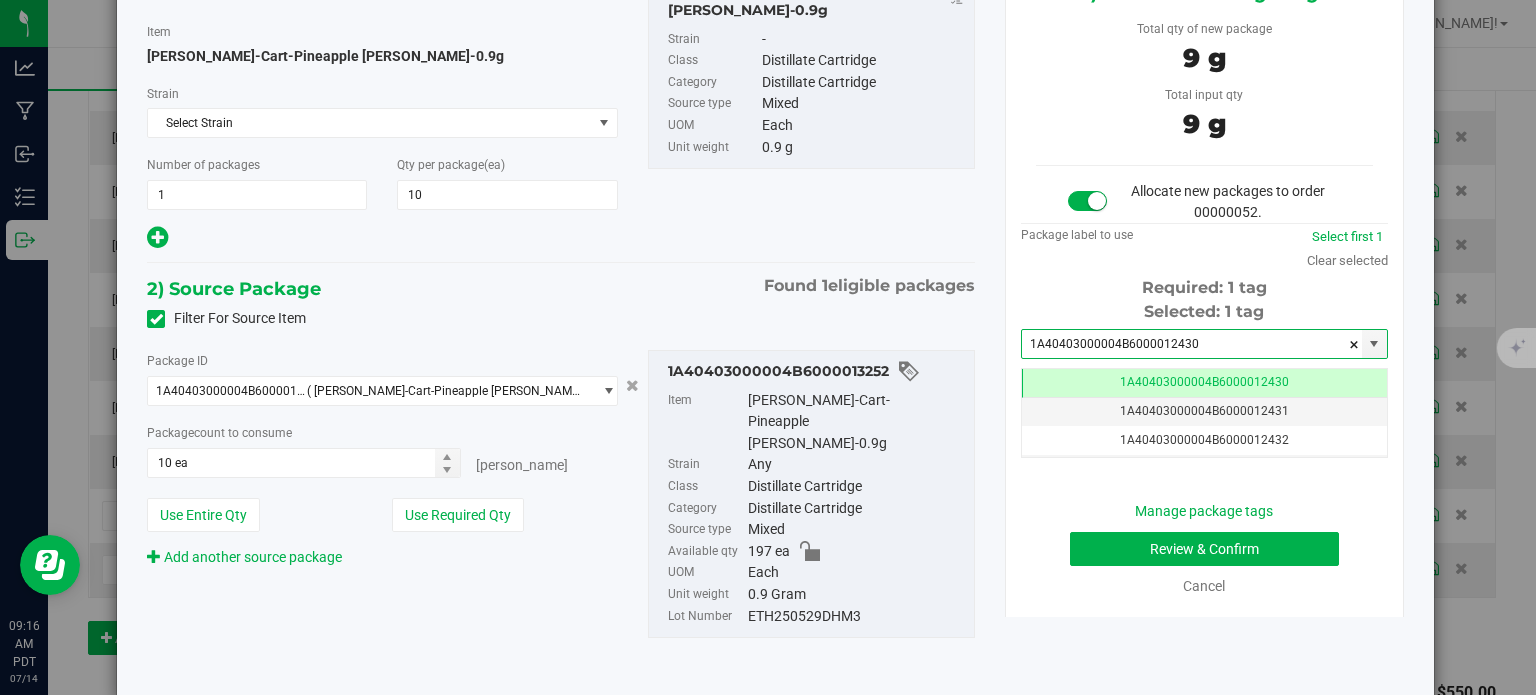 type on "1A40403000004B6000012430" 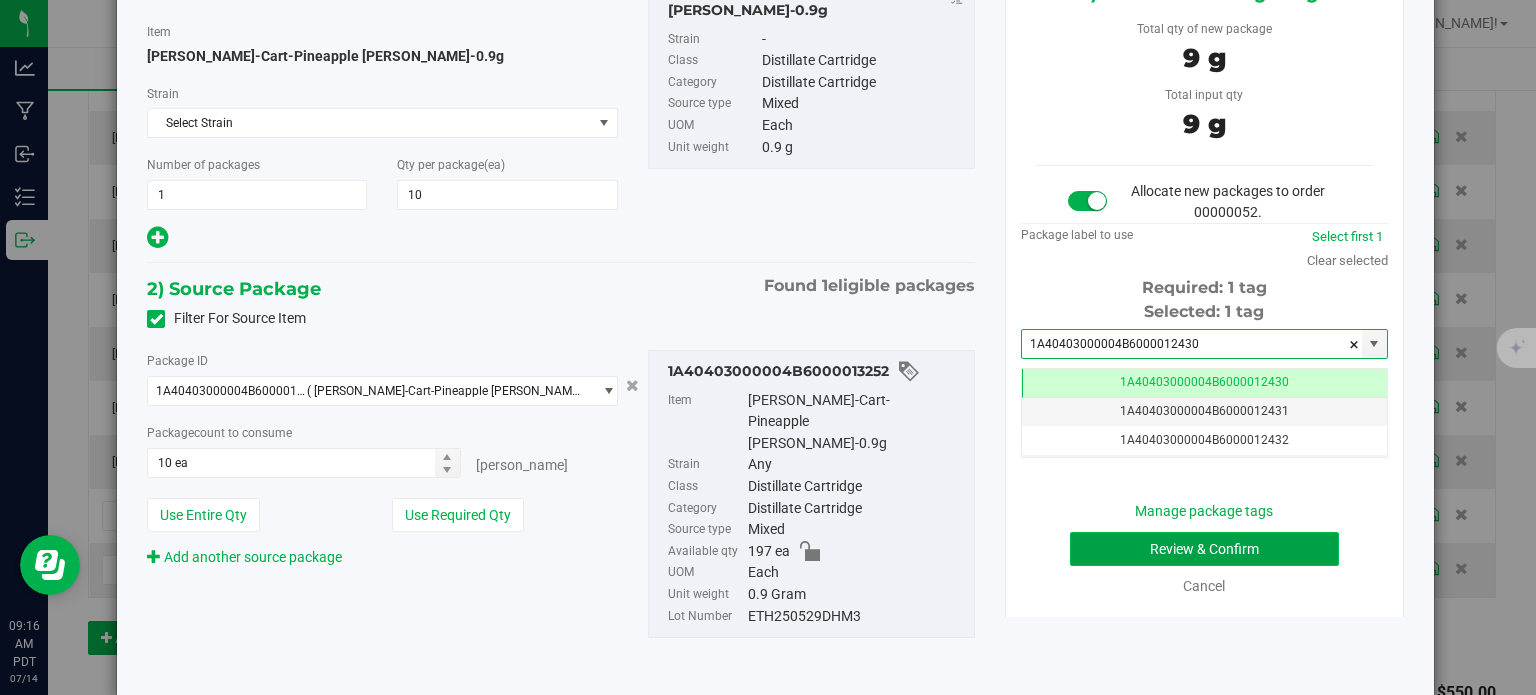 click on "Review & Confirm" at bounding box center [1204, 549] 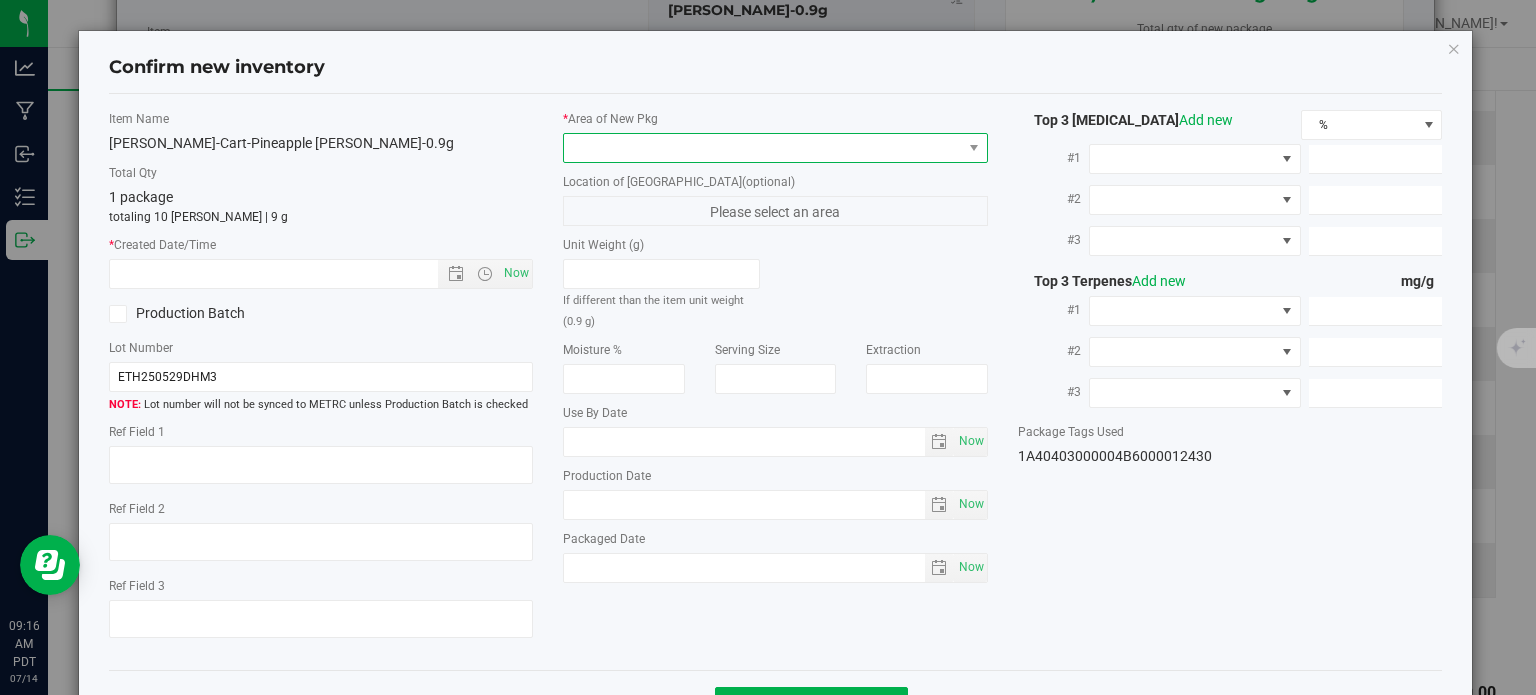 click at bounding box center (763, 148) 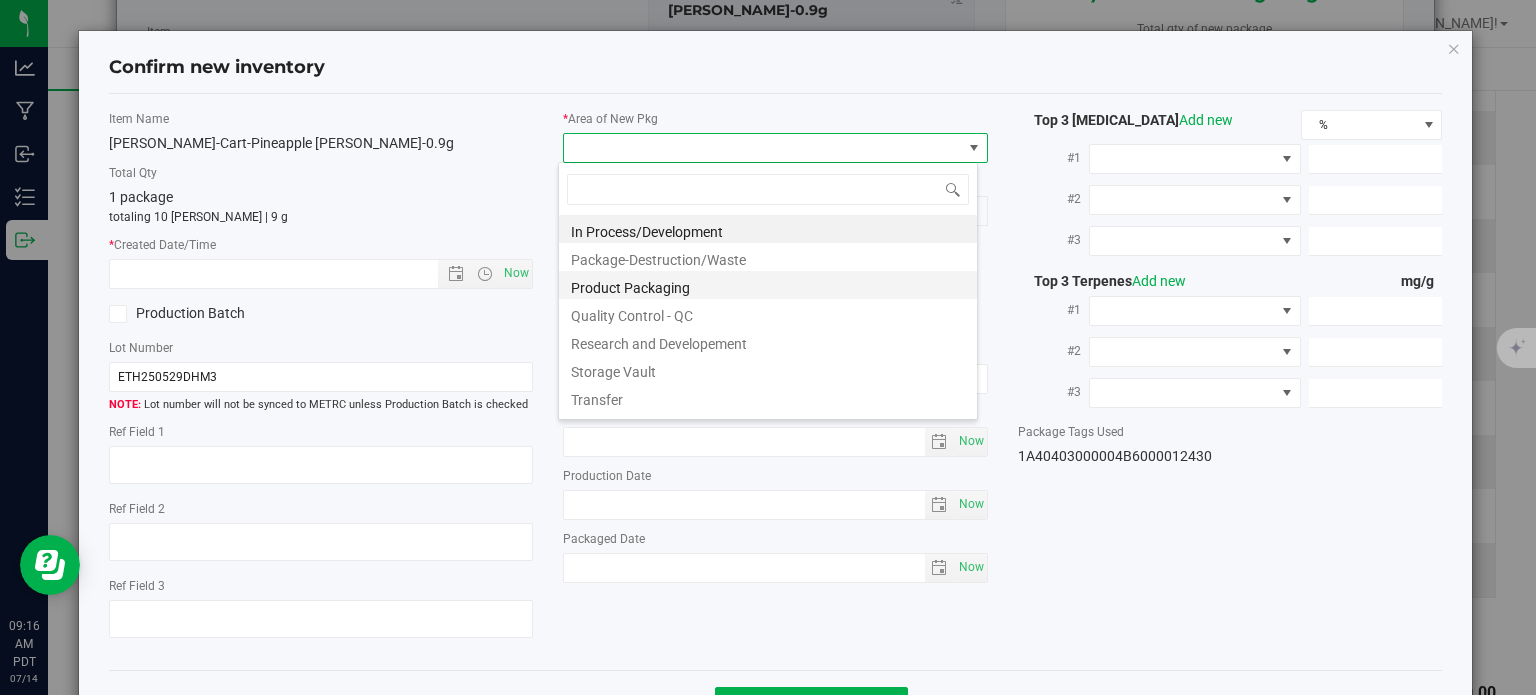 click on "Product Packaging" at bounding box center [768, 285] 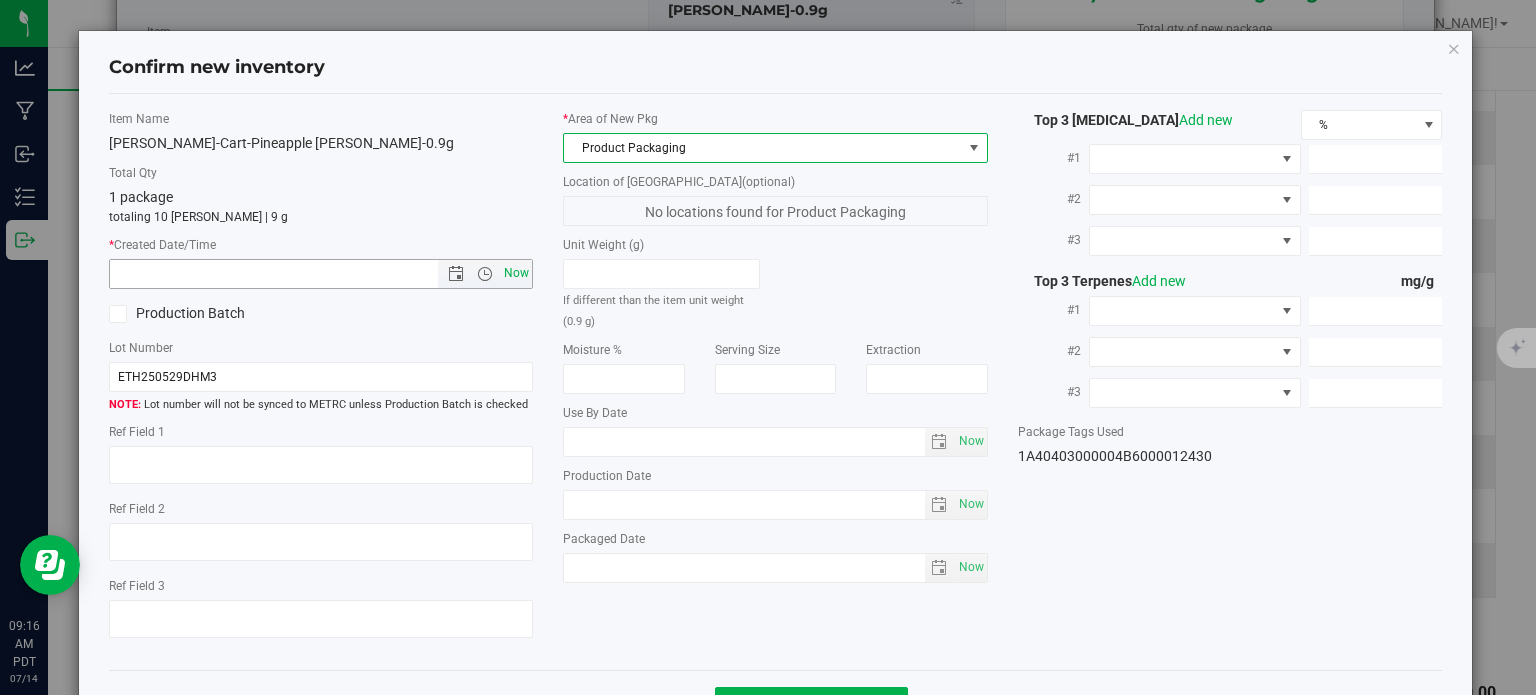 click on "Now" at bounding box center [517, 273] 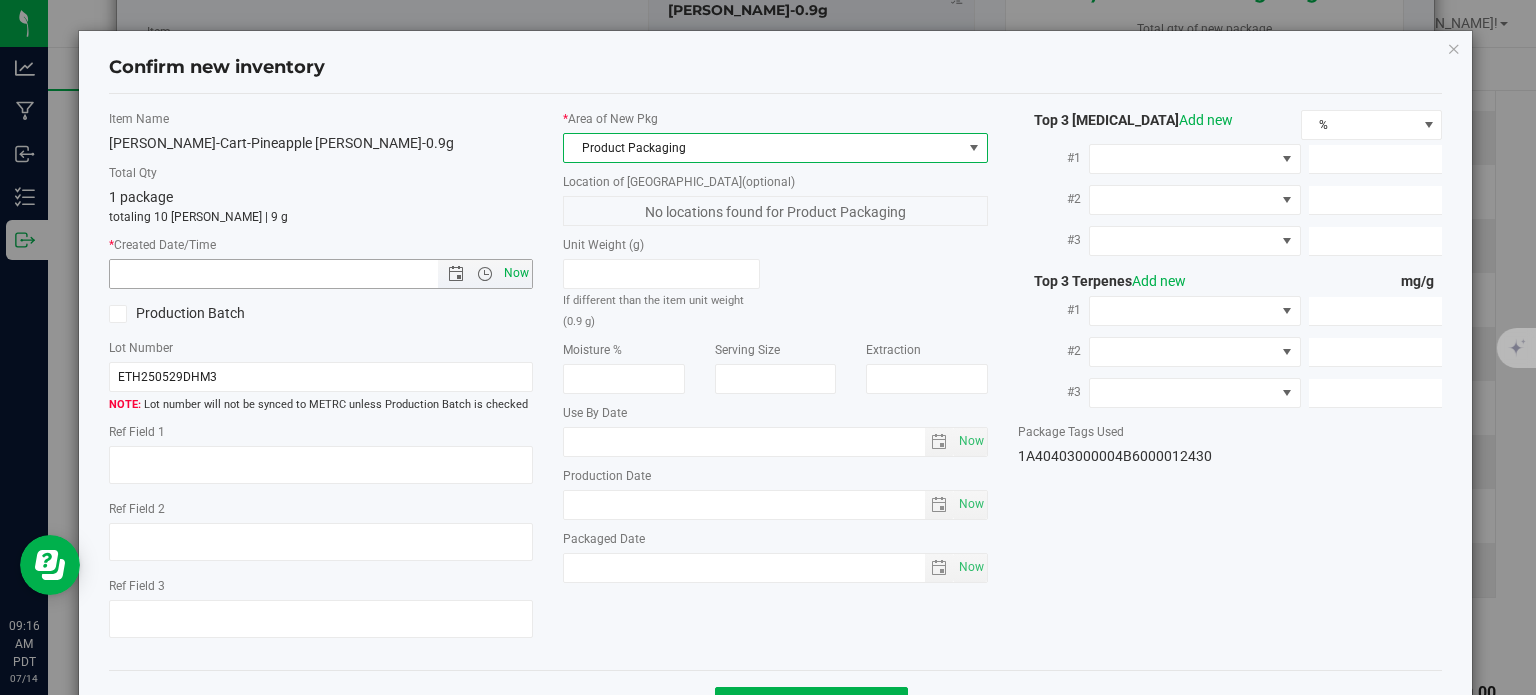 type on "[DATE] 9:16 AM" 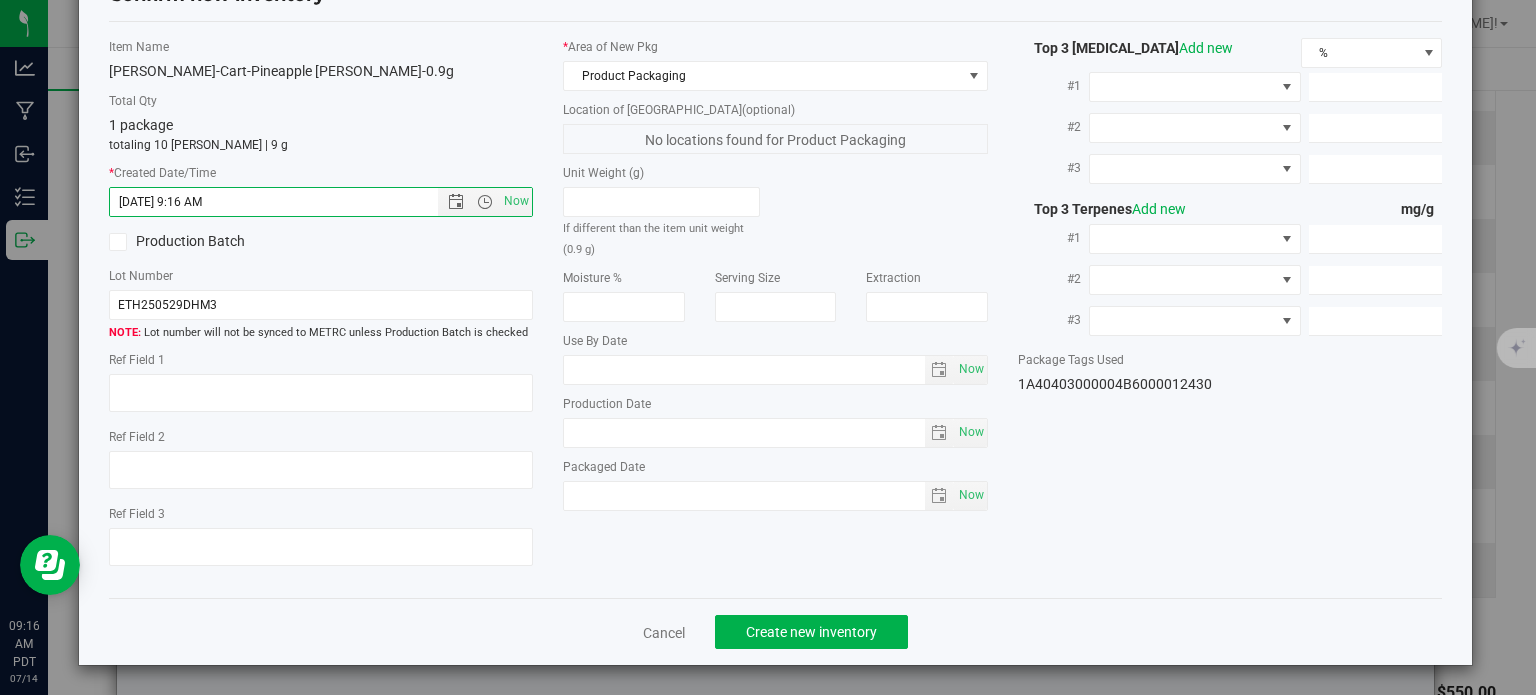 click on "Cancel
Create new inventory" at bounding box center [776, 631] 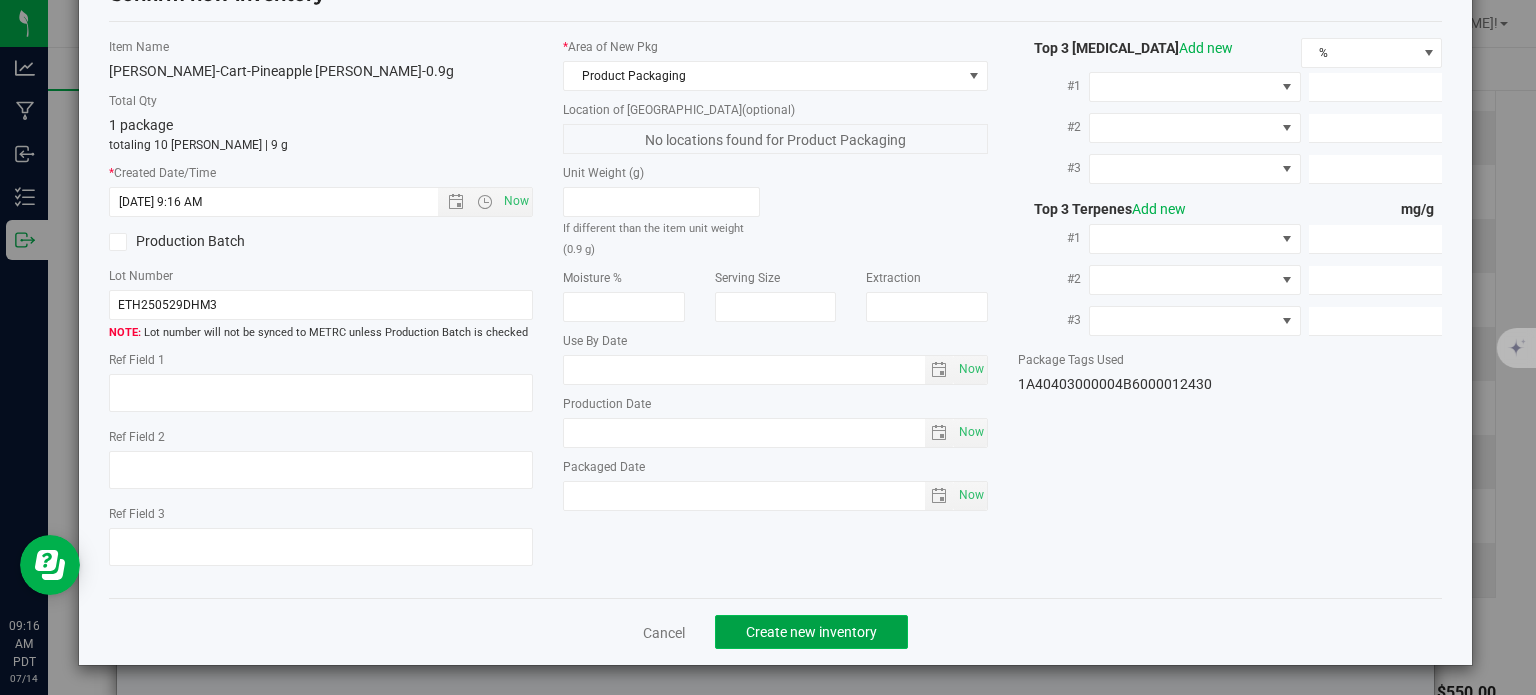 click on "Create new inventory" 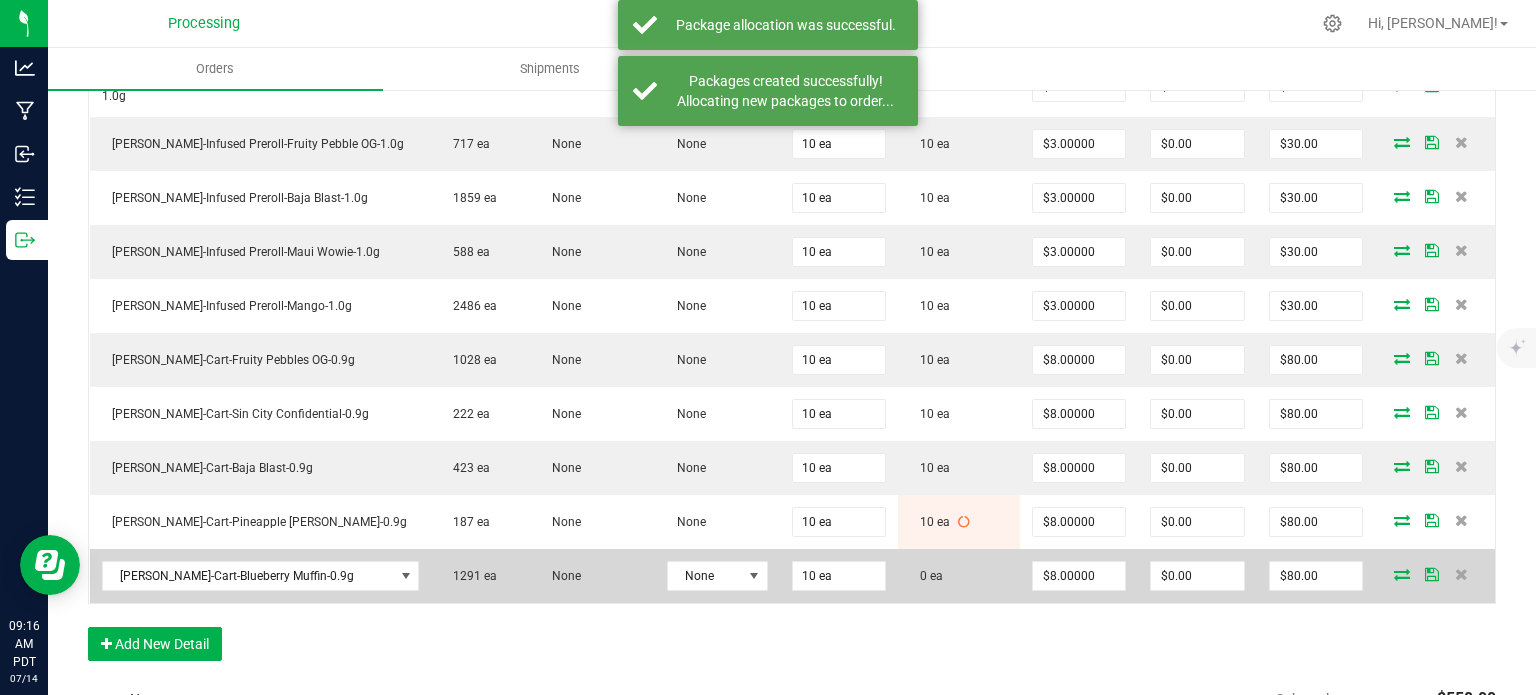 click at bounding box center [1402, 574] 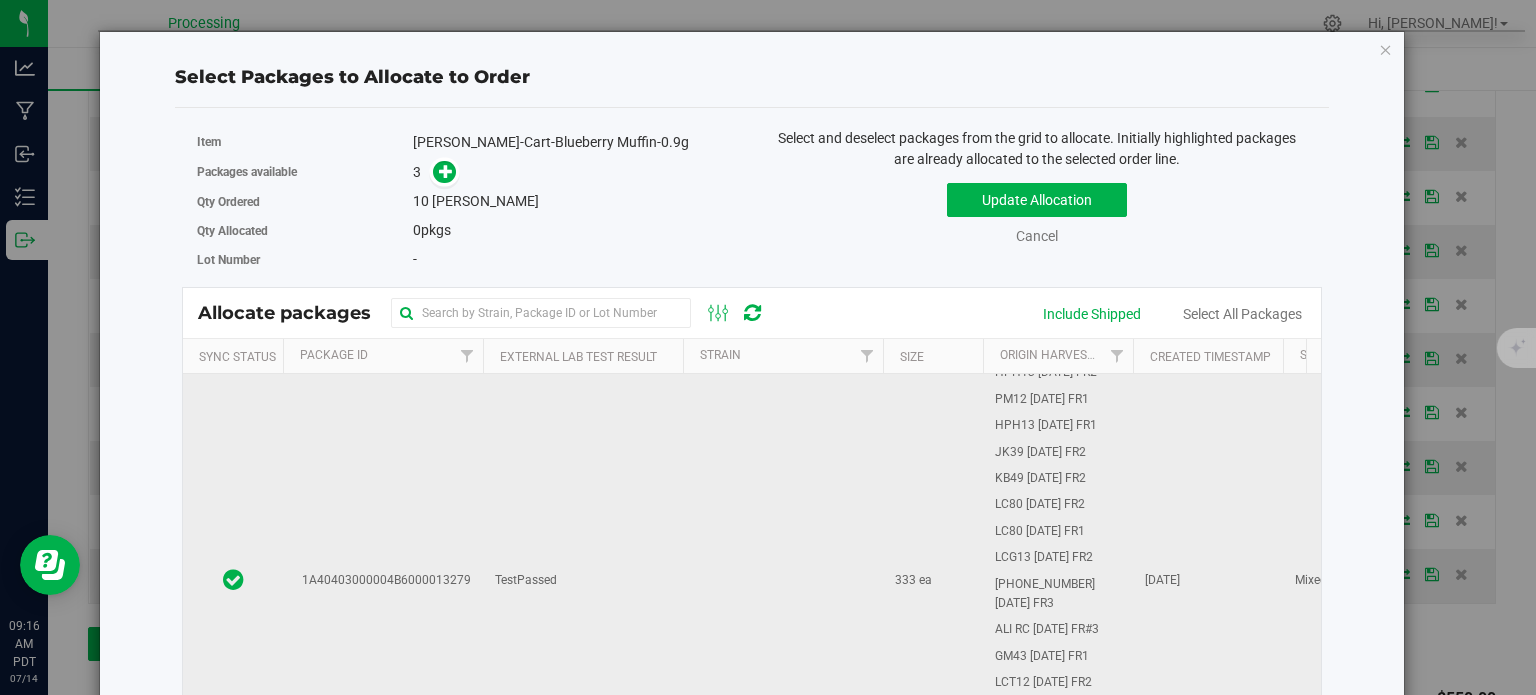 click on "1A40403000004B6000013279" at bounding box center [383, 580] 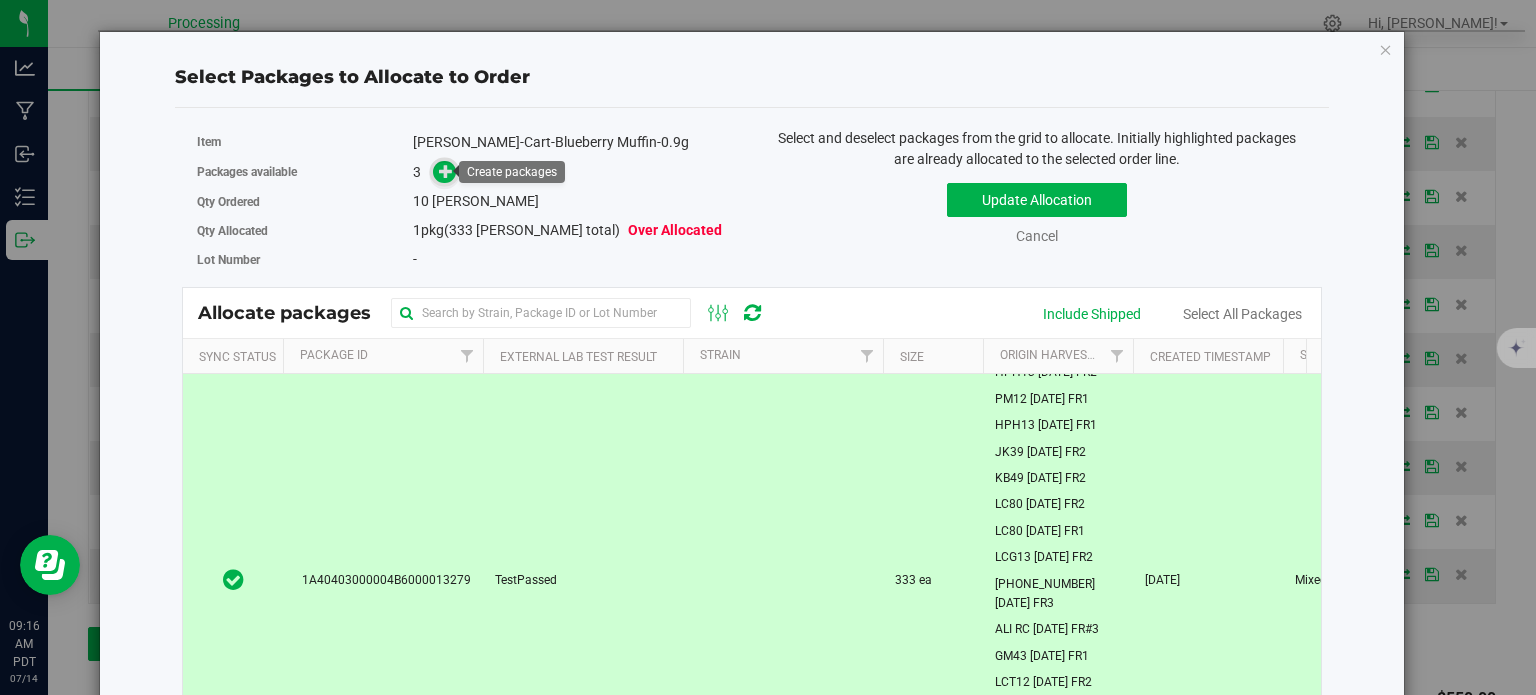 click at bounding box center (446, 171) 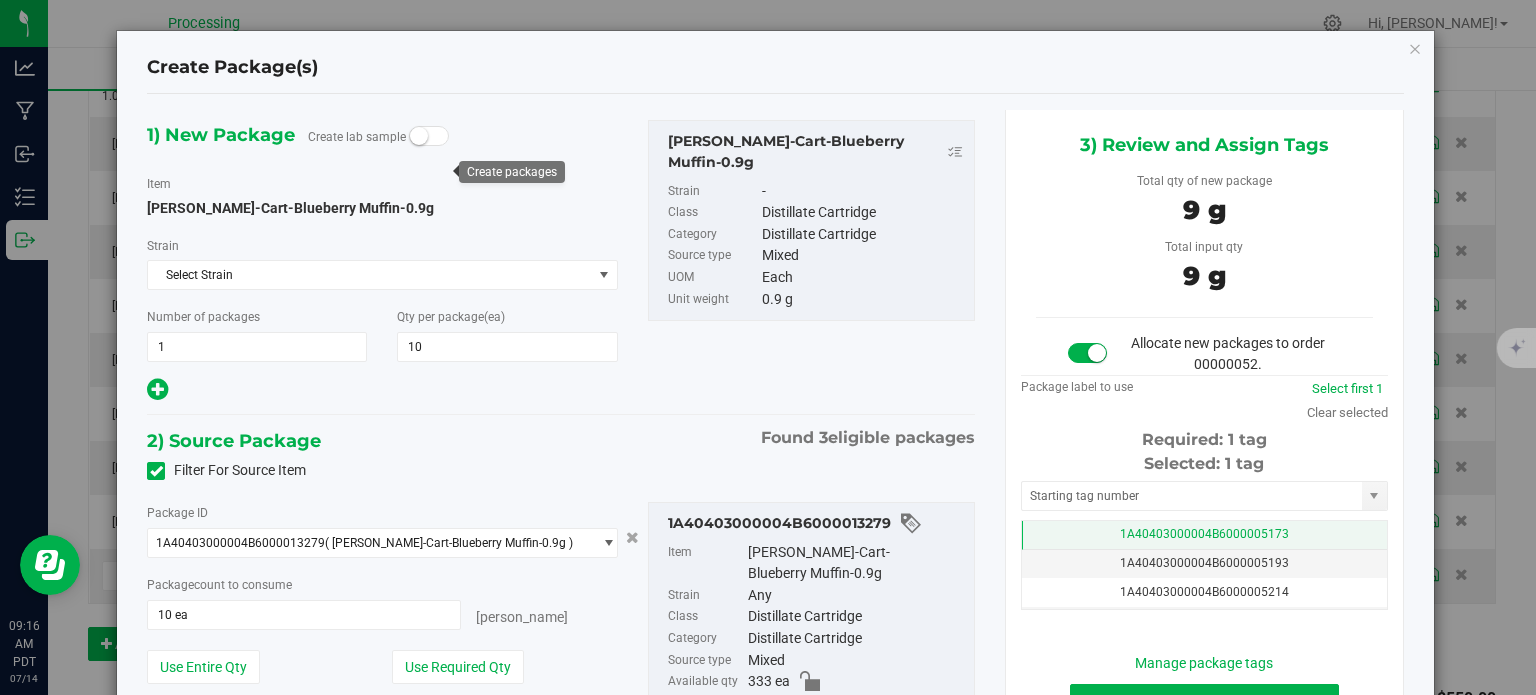 click on "1A40403000004B6000005173" at bounding box center [1204, 535] 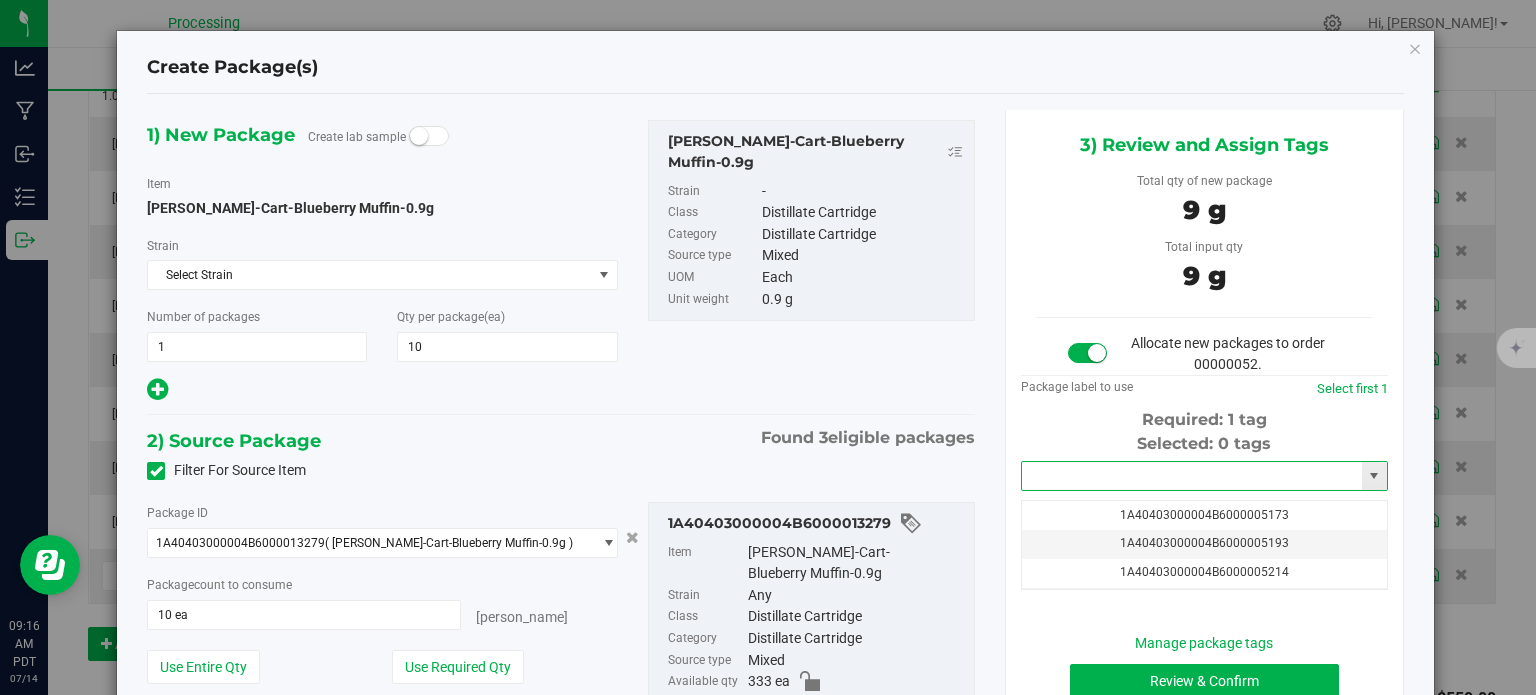 click at bounding box center [1192, 476] 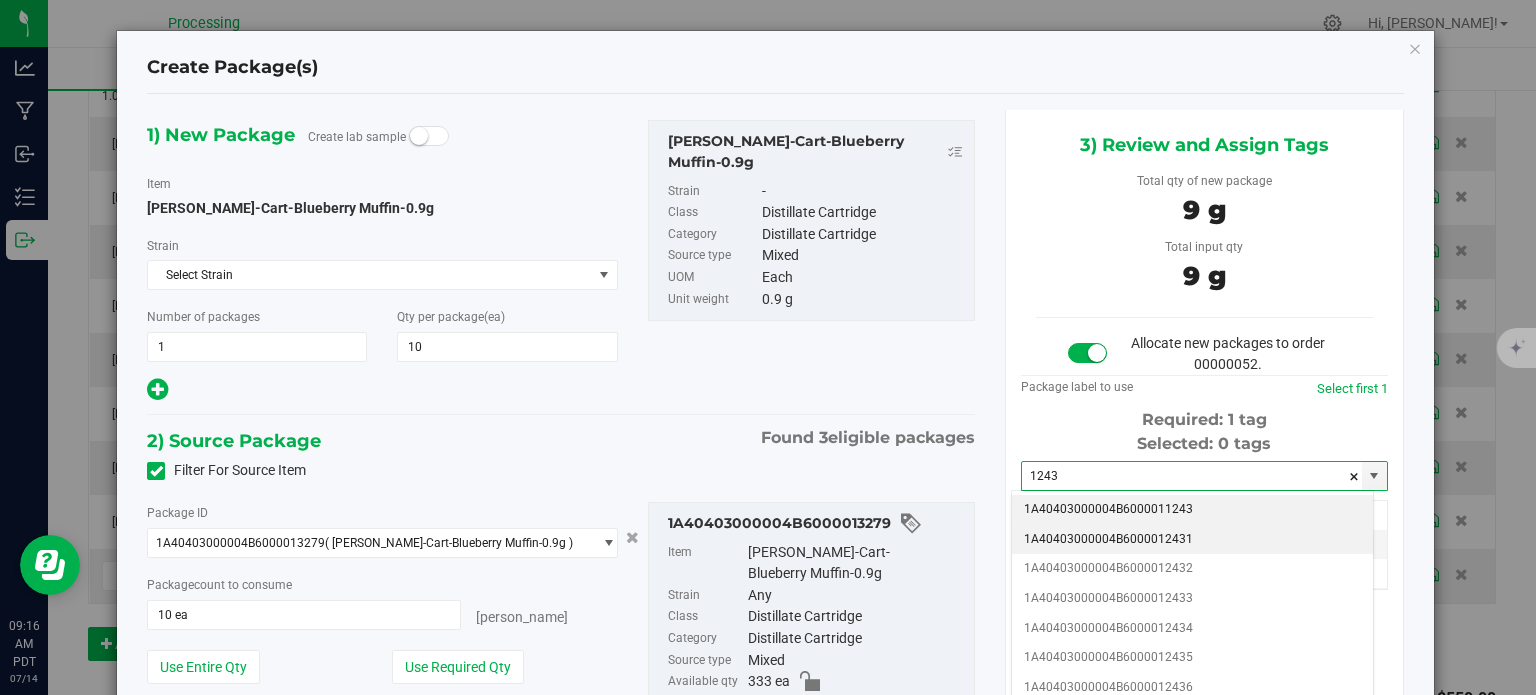 click on "1A40403000004B6000012431" at bounding box center (1192, 540) 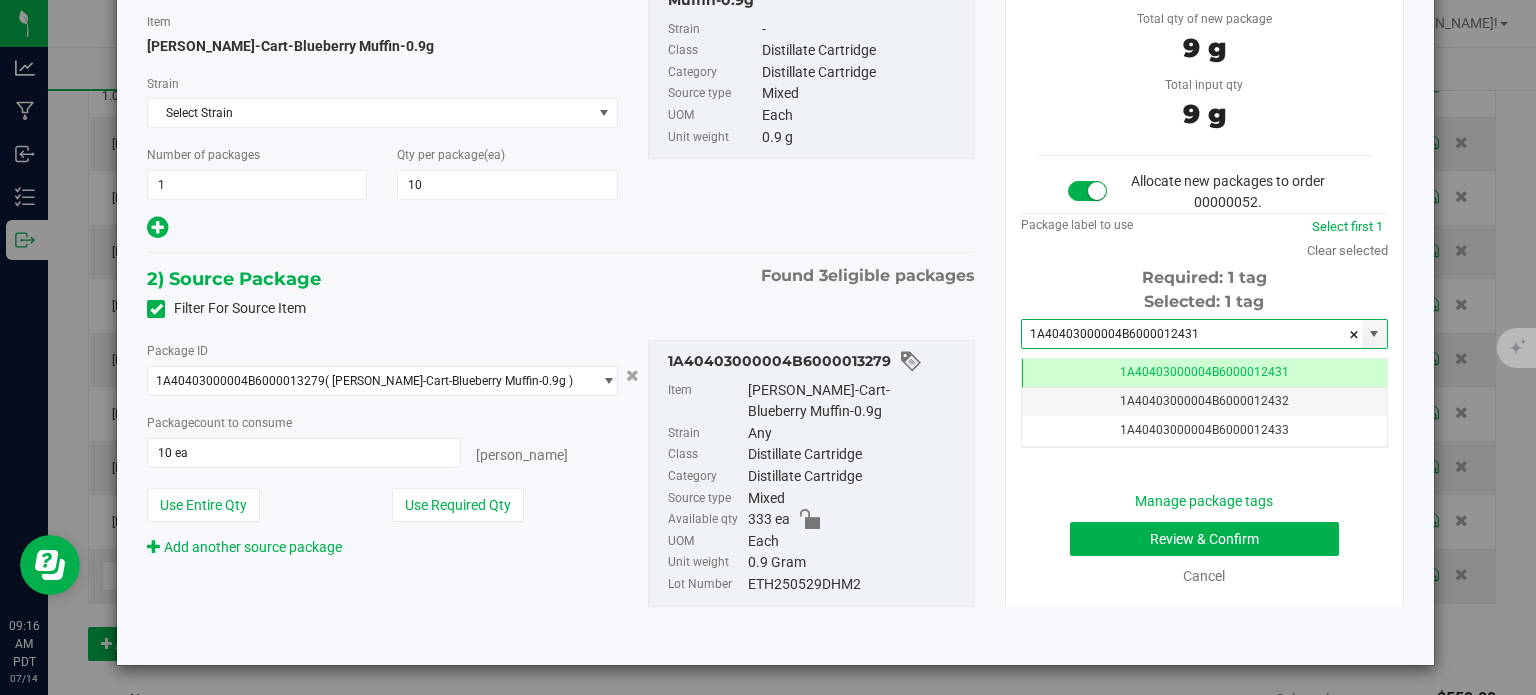 type on "1A40403000004B6000012431" 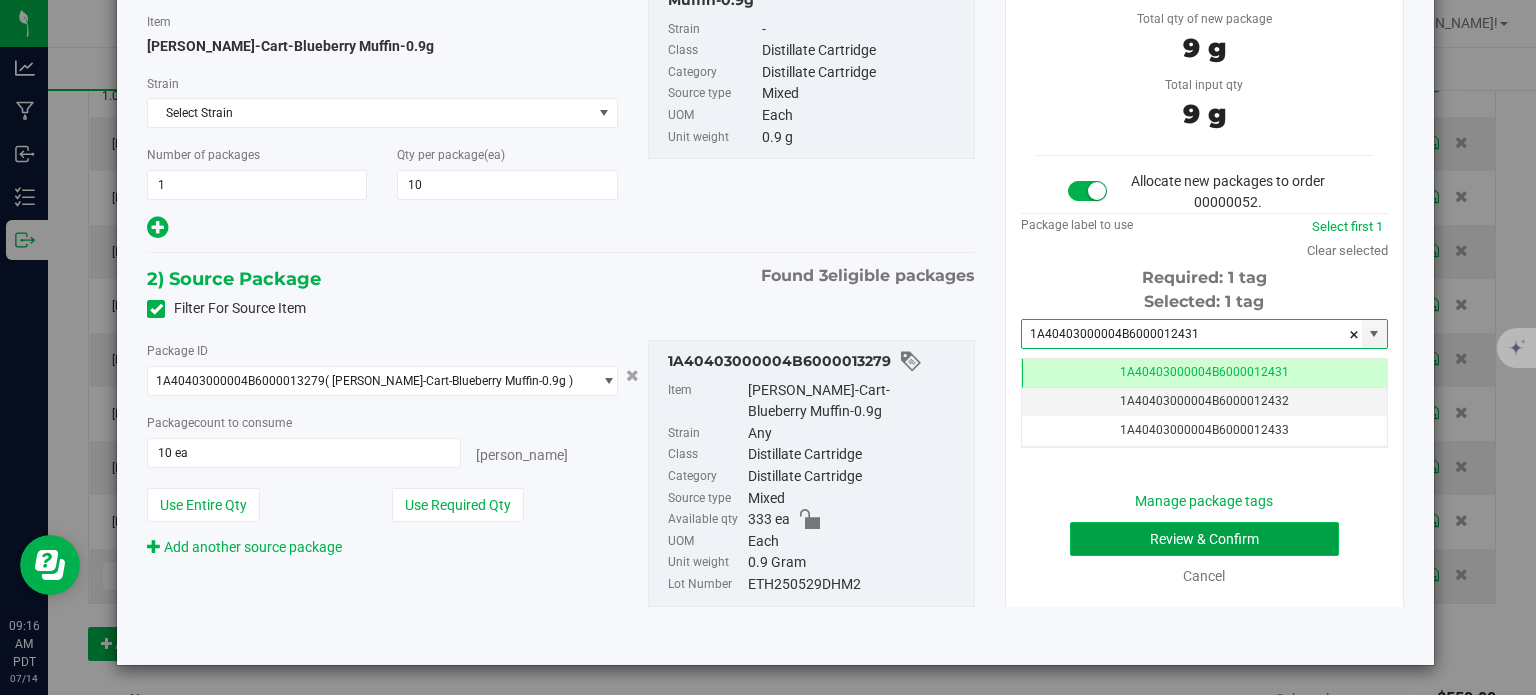 click on "Review & Confirm" at bounding box center [1204, 539] 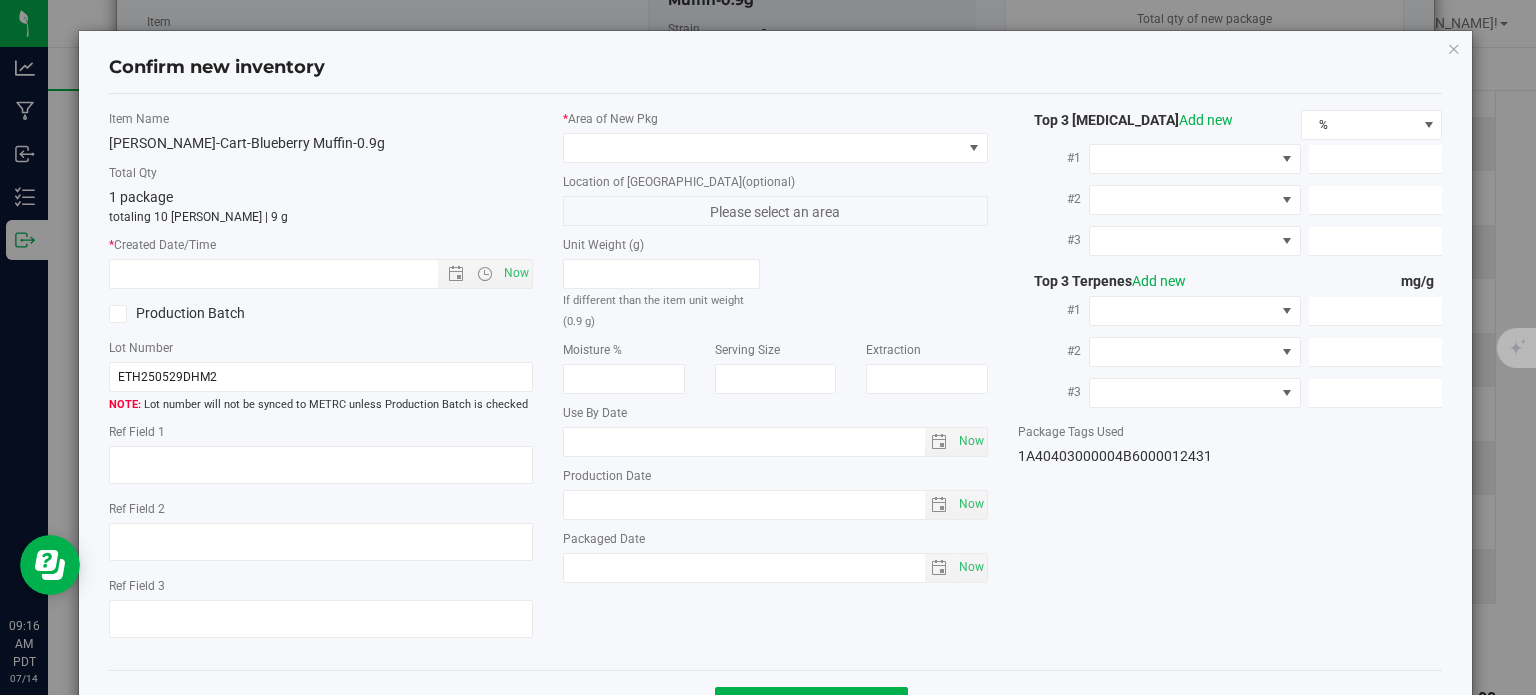 click on "*
Area of [GEOGRAPHIC_DATA]" at bounding box center [775, 119] 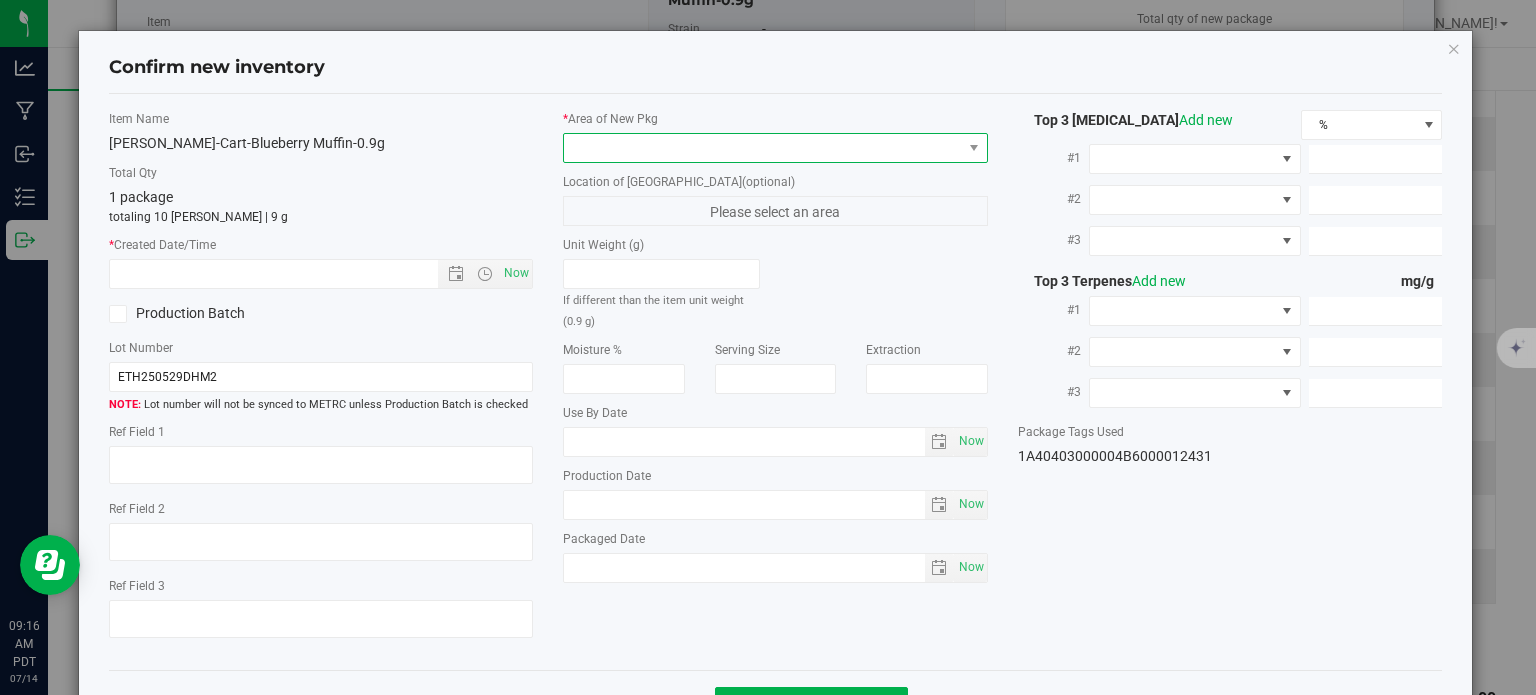 click at bounding box center [763, 148] 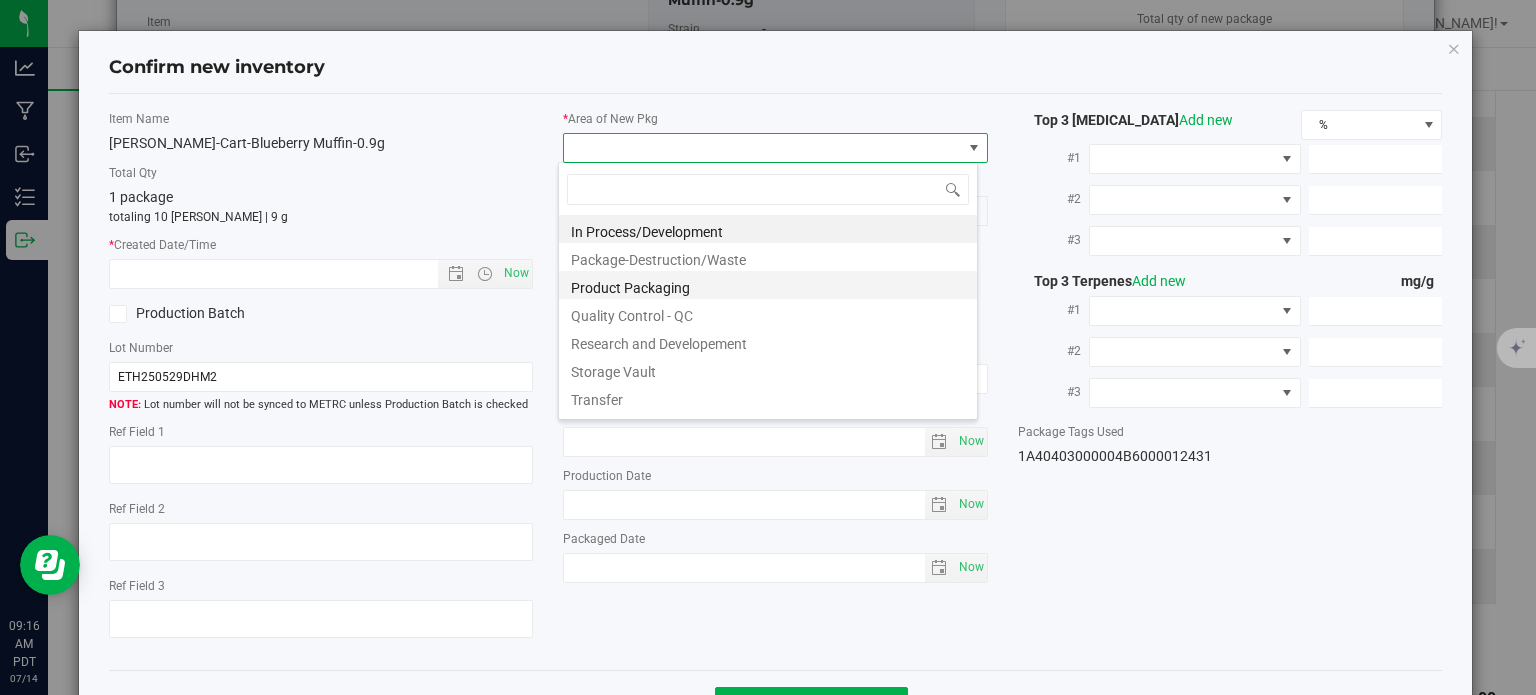 click on "Product Packaging" at bounding box center [768, 285] 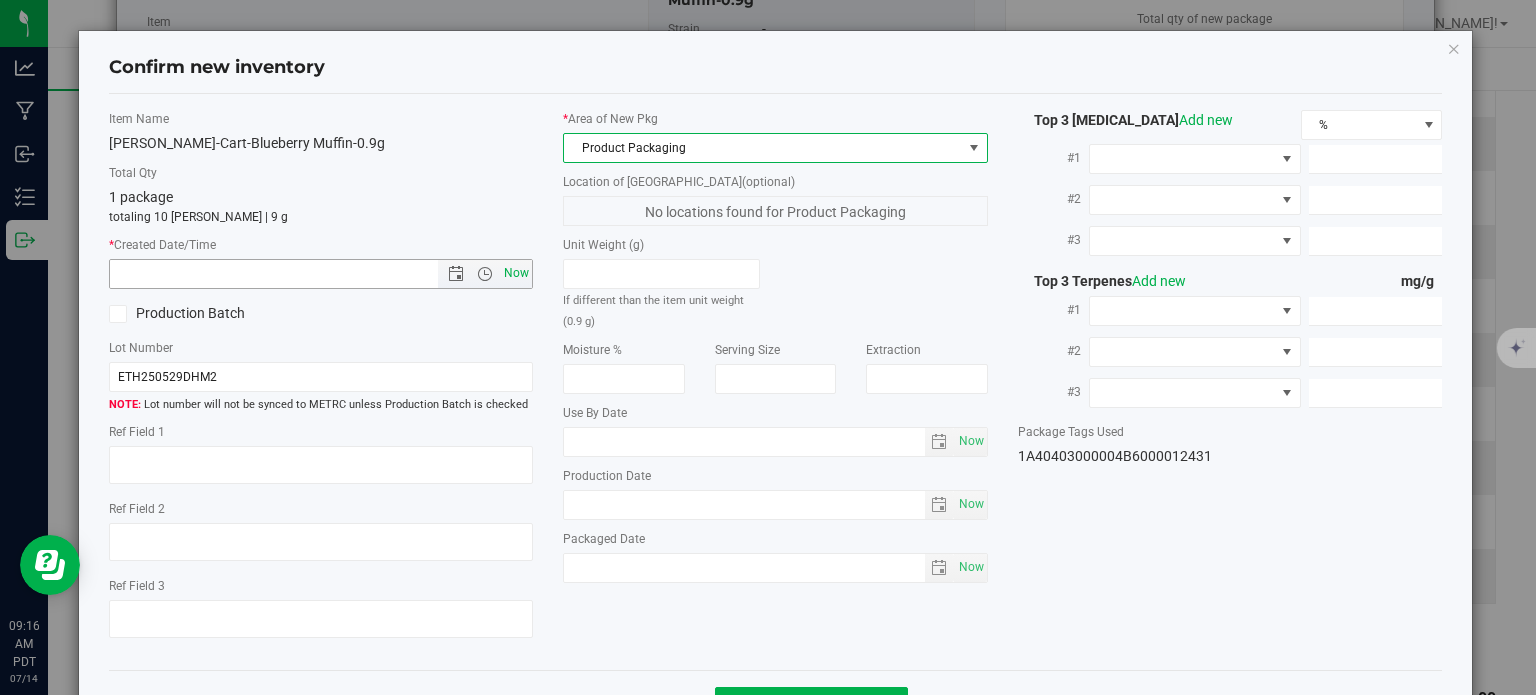 click on "Now" at bounding box center (517, 273) 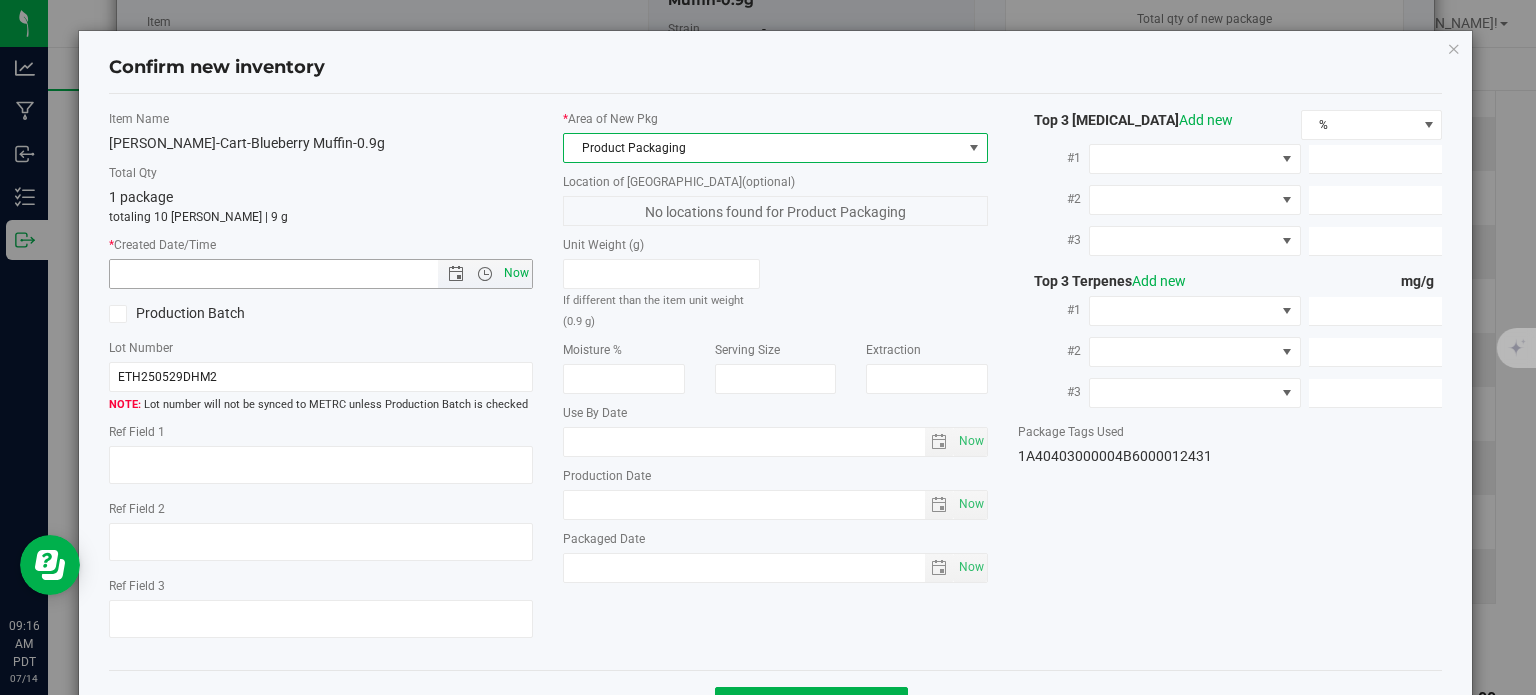 type on "[DATE] 9:16 AM" 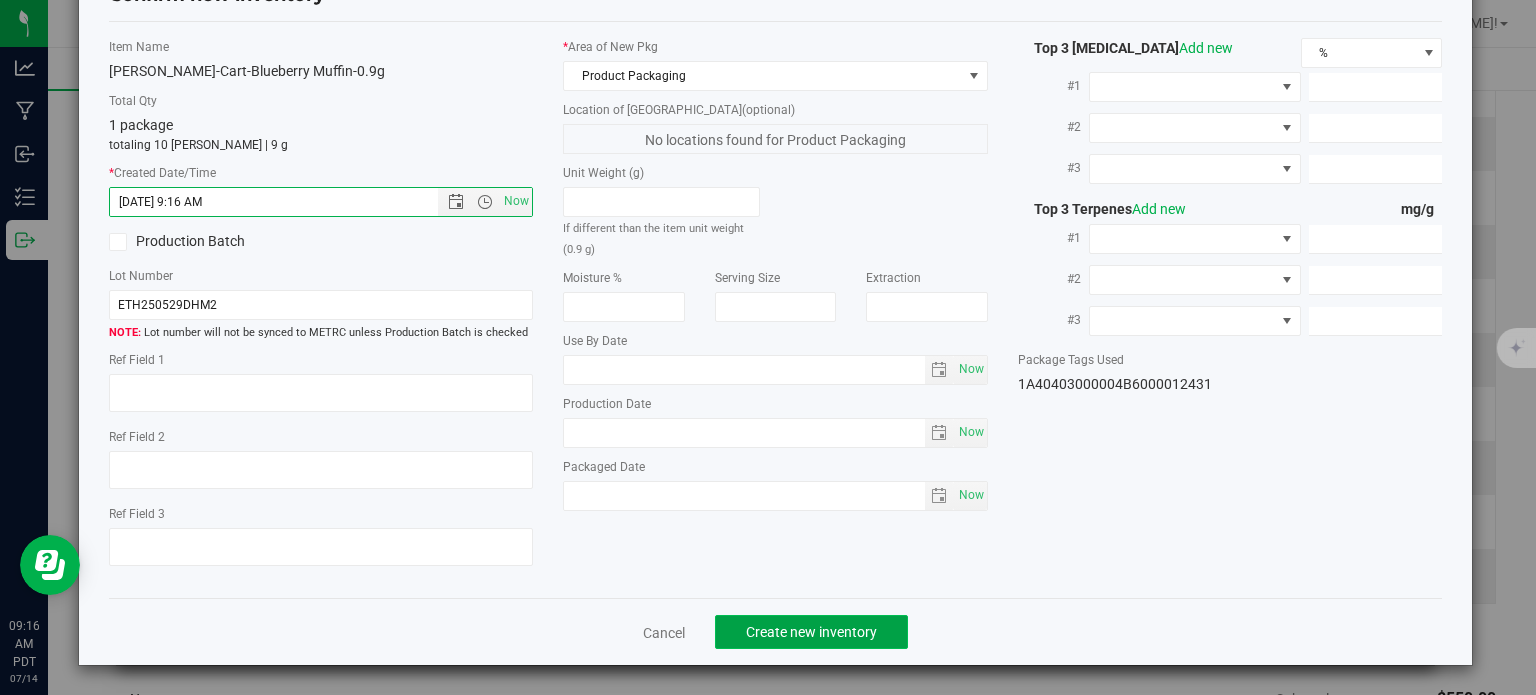 click on "Create new inventory" 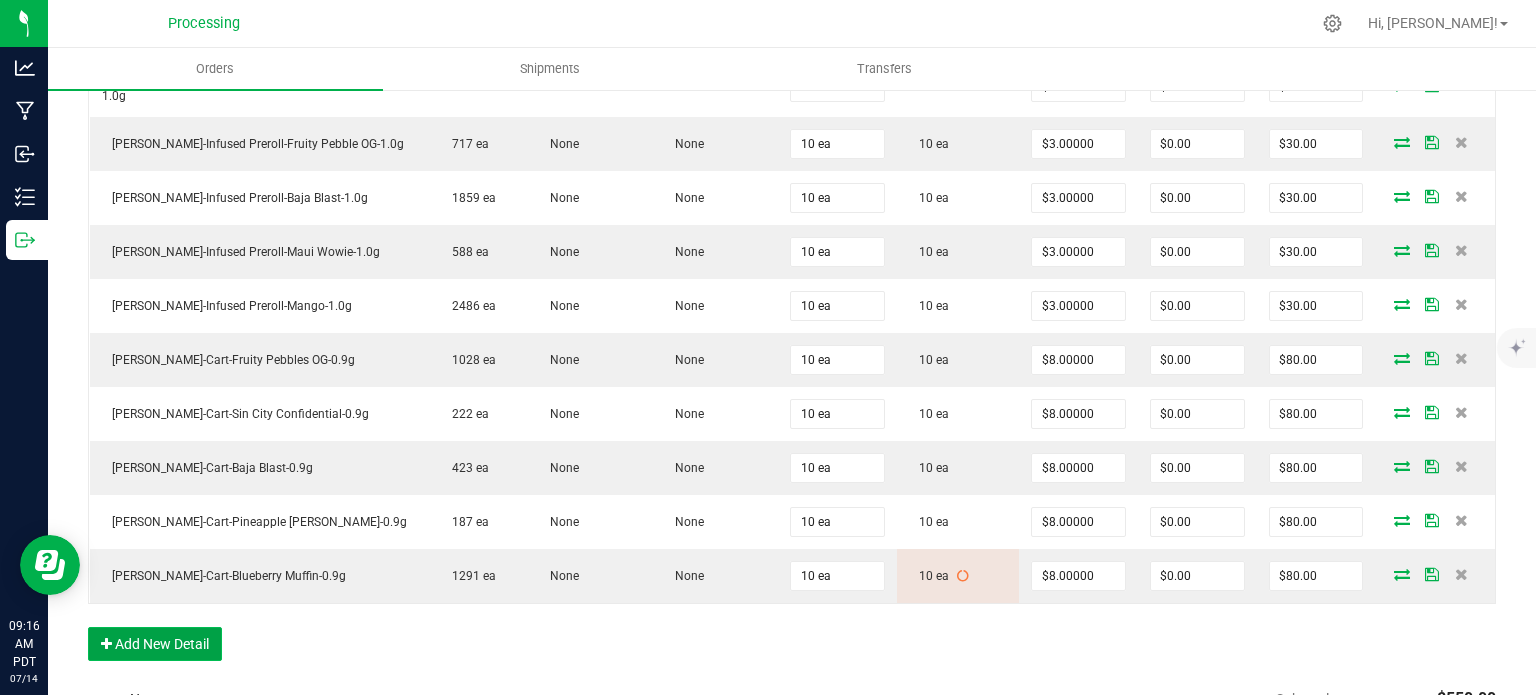 click on "Add New Detail" at bounding box center (155, 644) 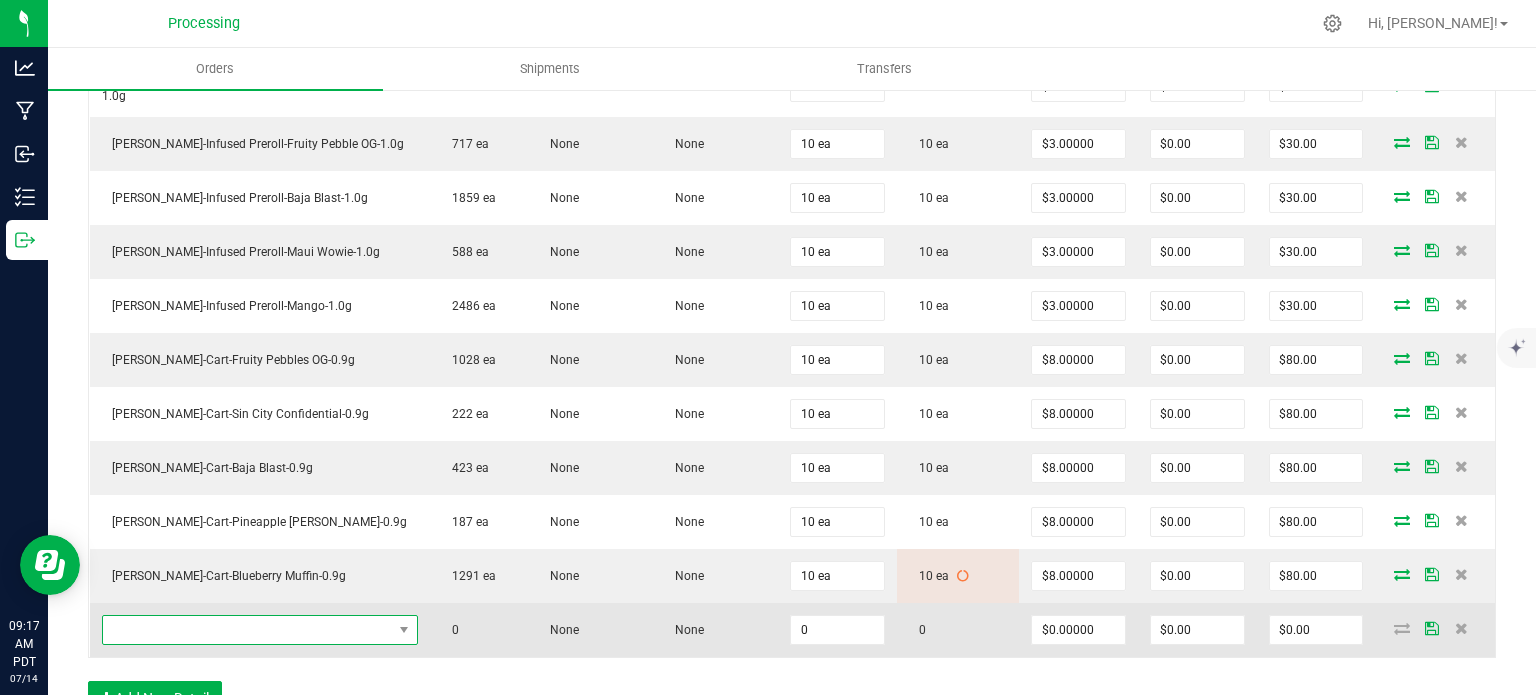 click at bounding box center [247, 630] 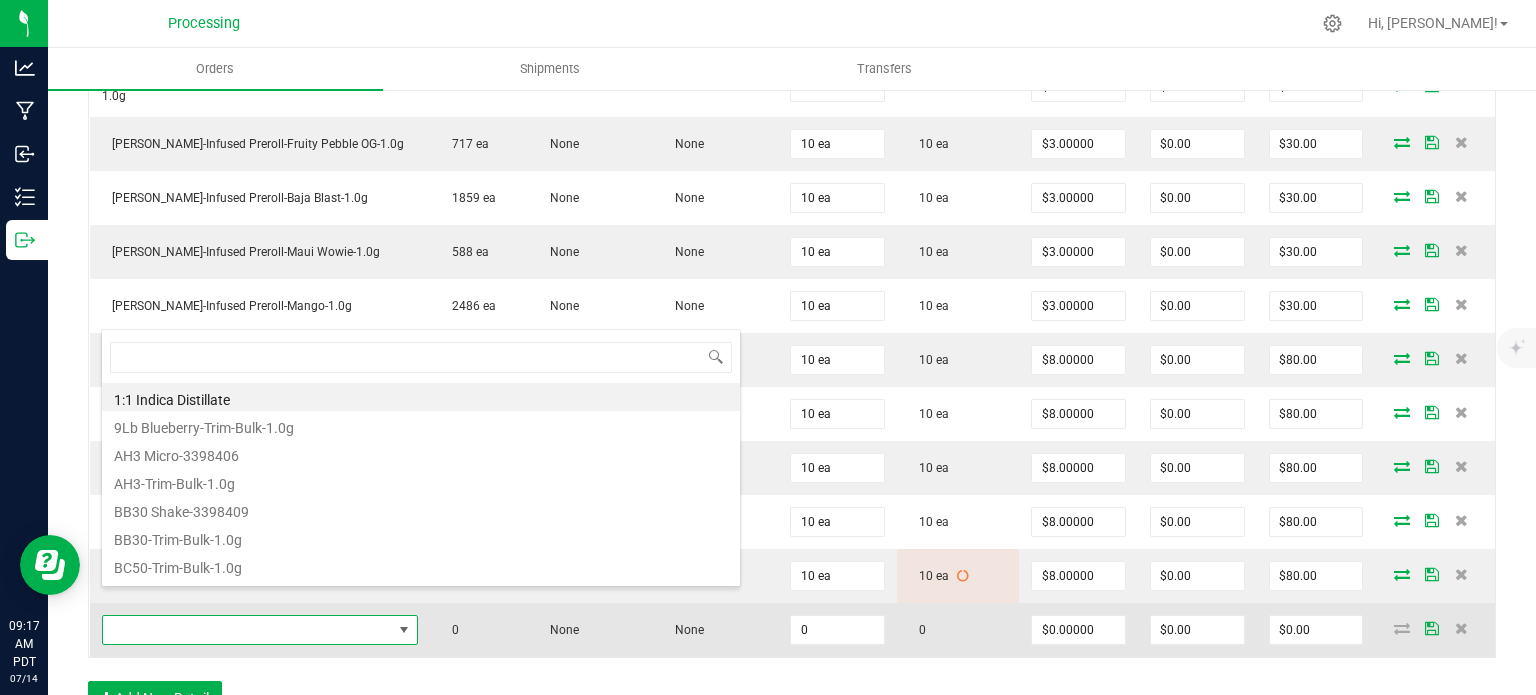 type on "[PERSON_NAME]-Cart-Baja Blast-0.9g" 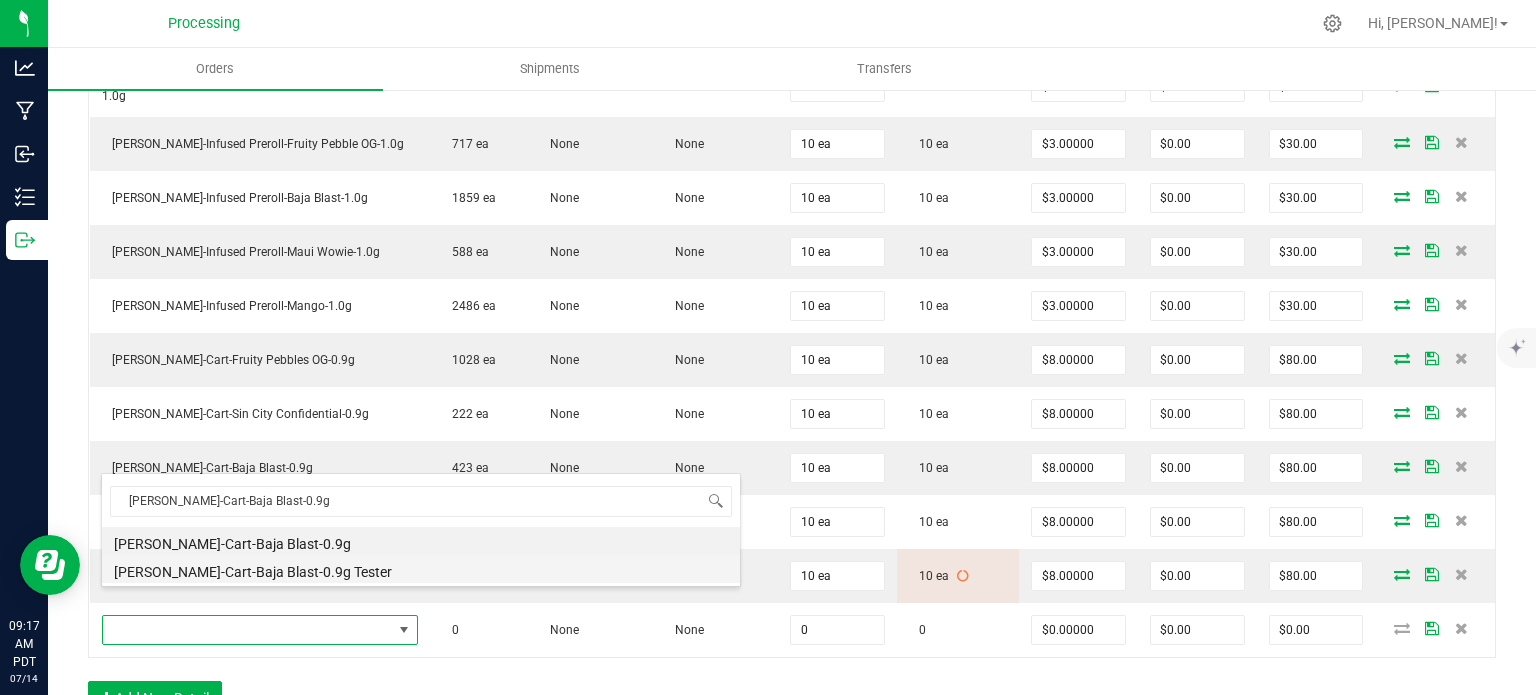 click on "[PERSON_NAME]-Cart-Baja Blast-0.9g Tester" at bounding box center [421, 569] 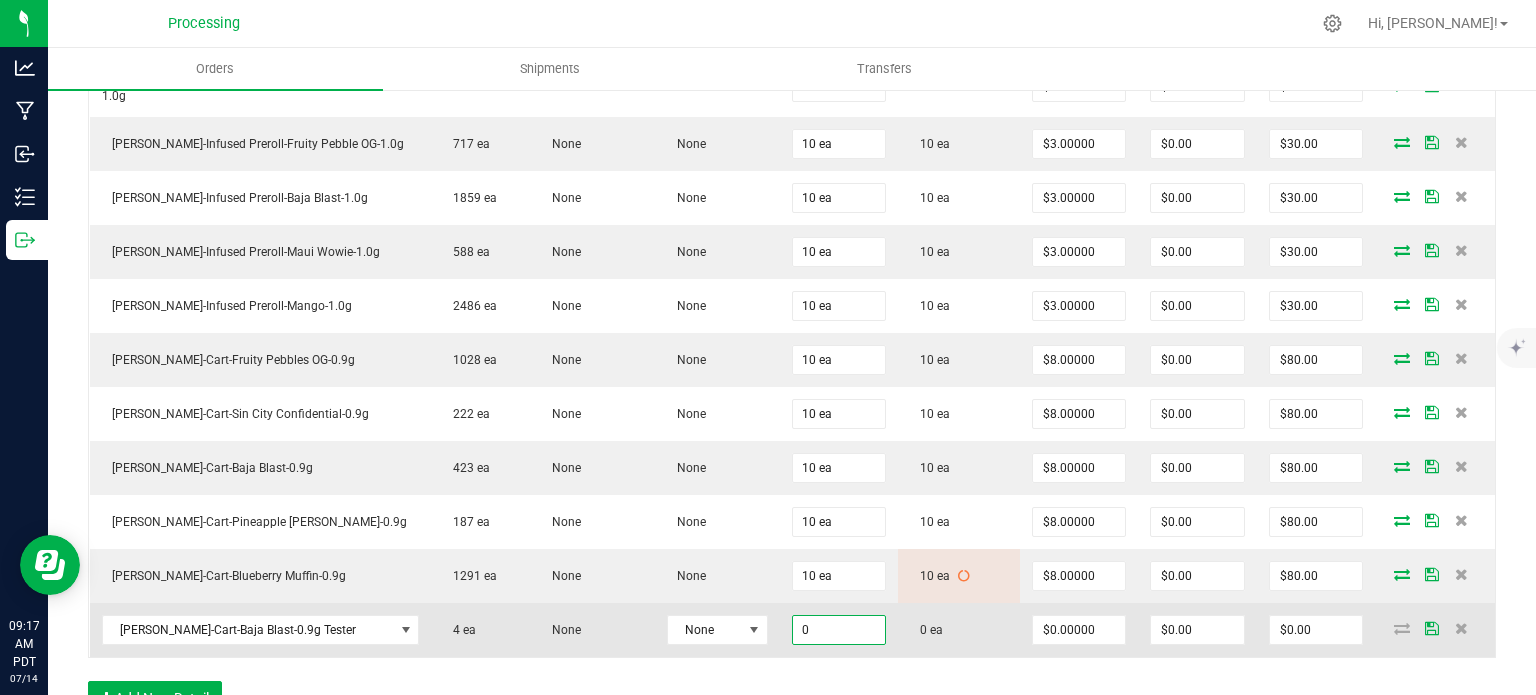 click on "0" at bounding box center [839, 630] 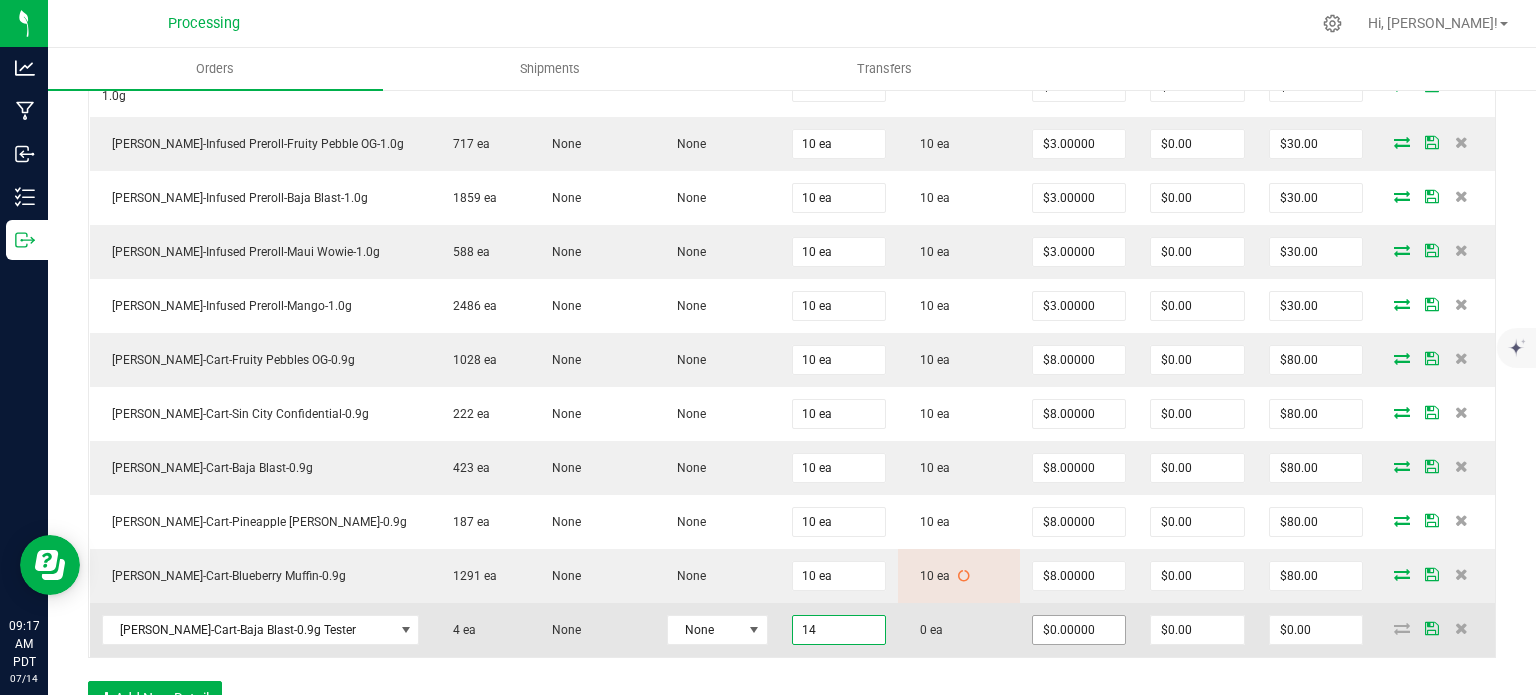 type on "14 ea" 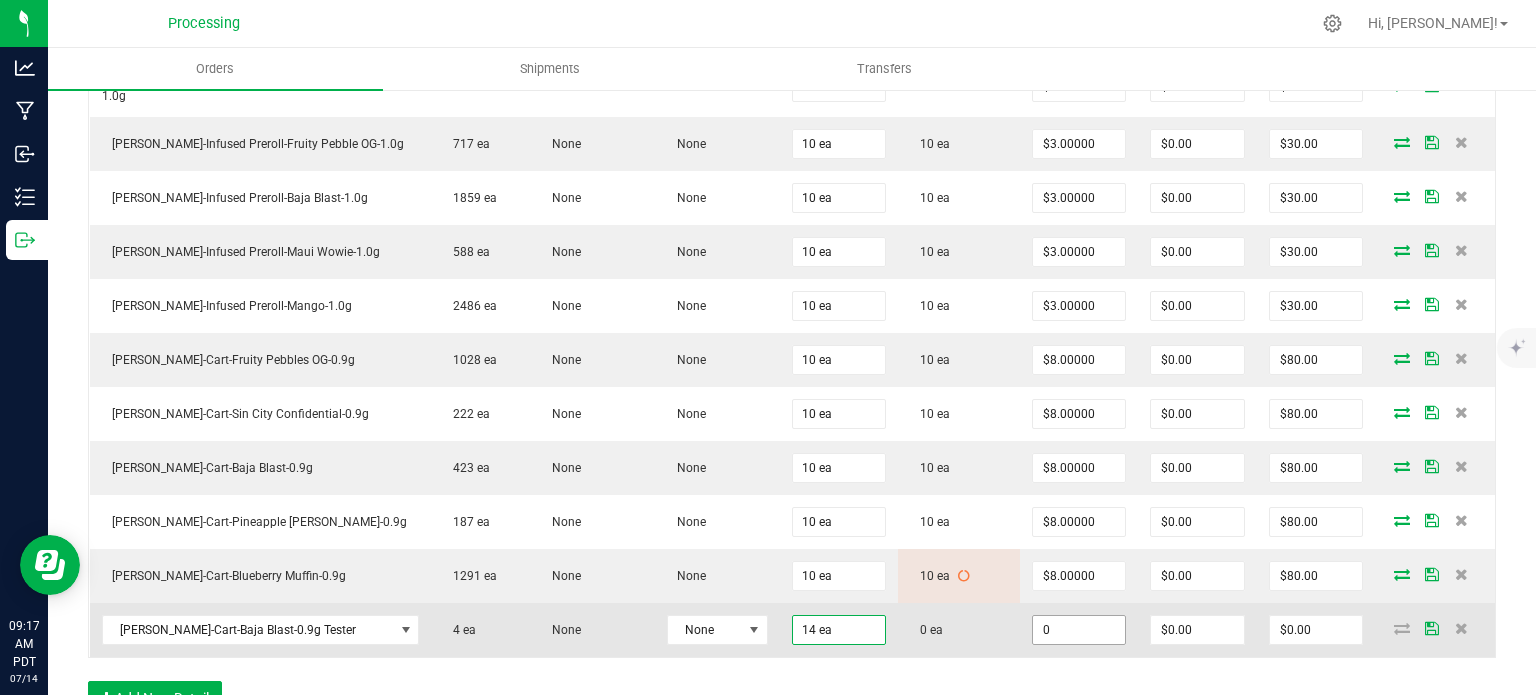 click on "0" at bounding box center (1079, 630) 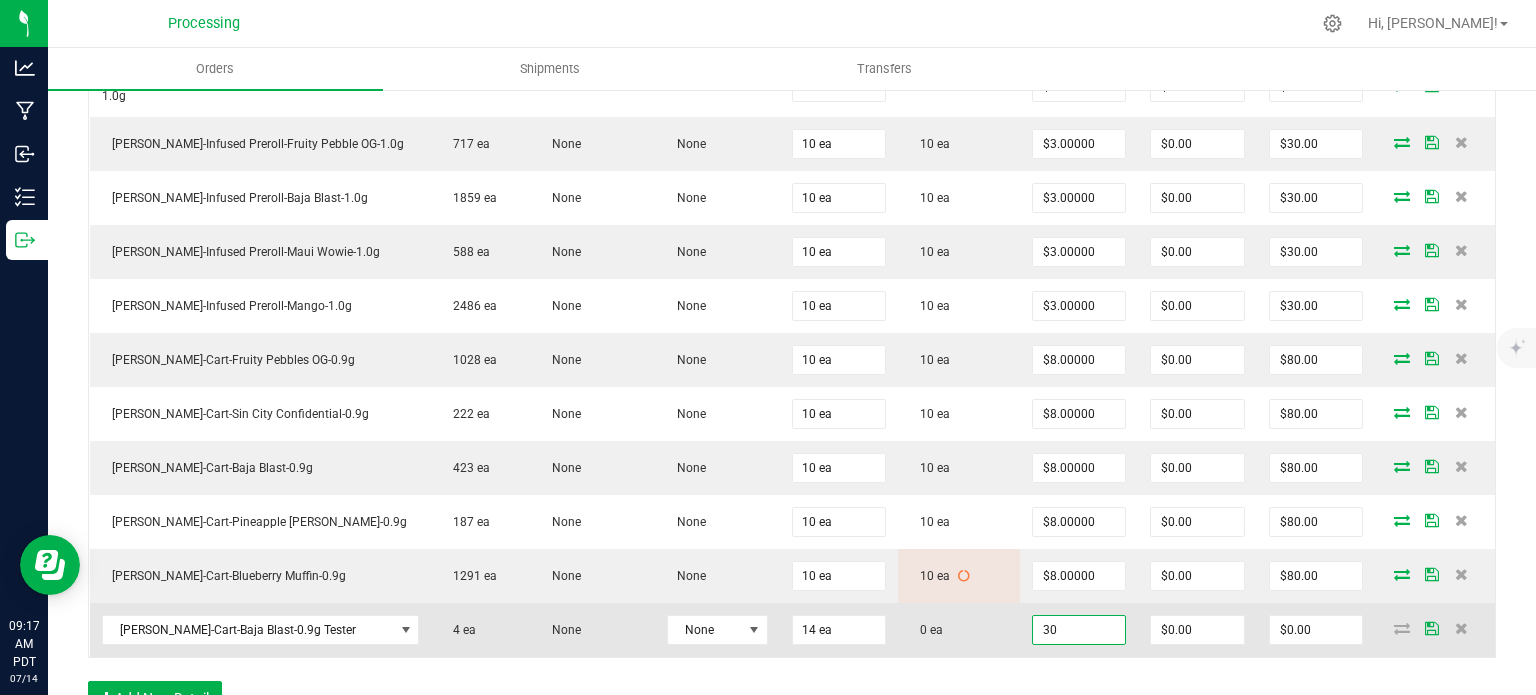 type on "3" 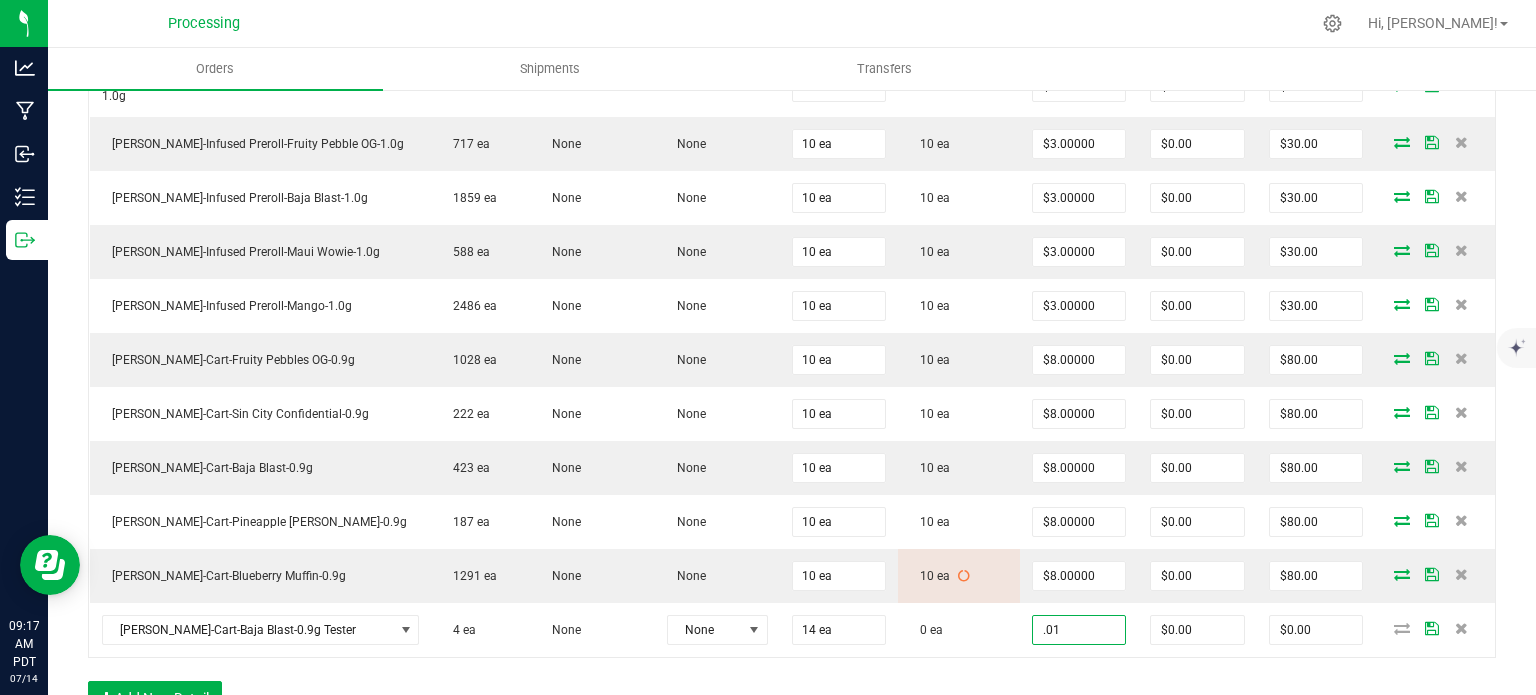 type on "$0.01000" 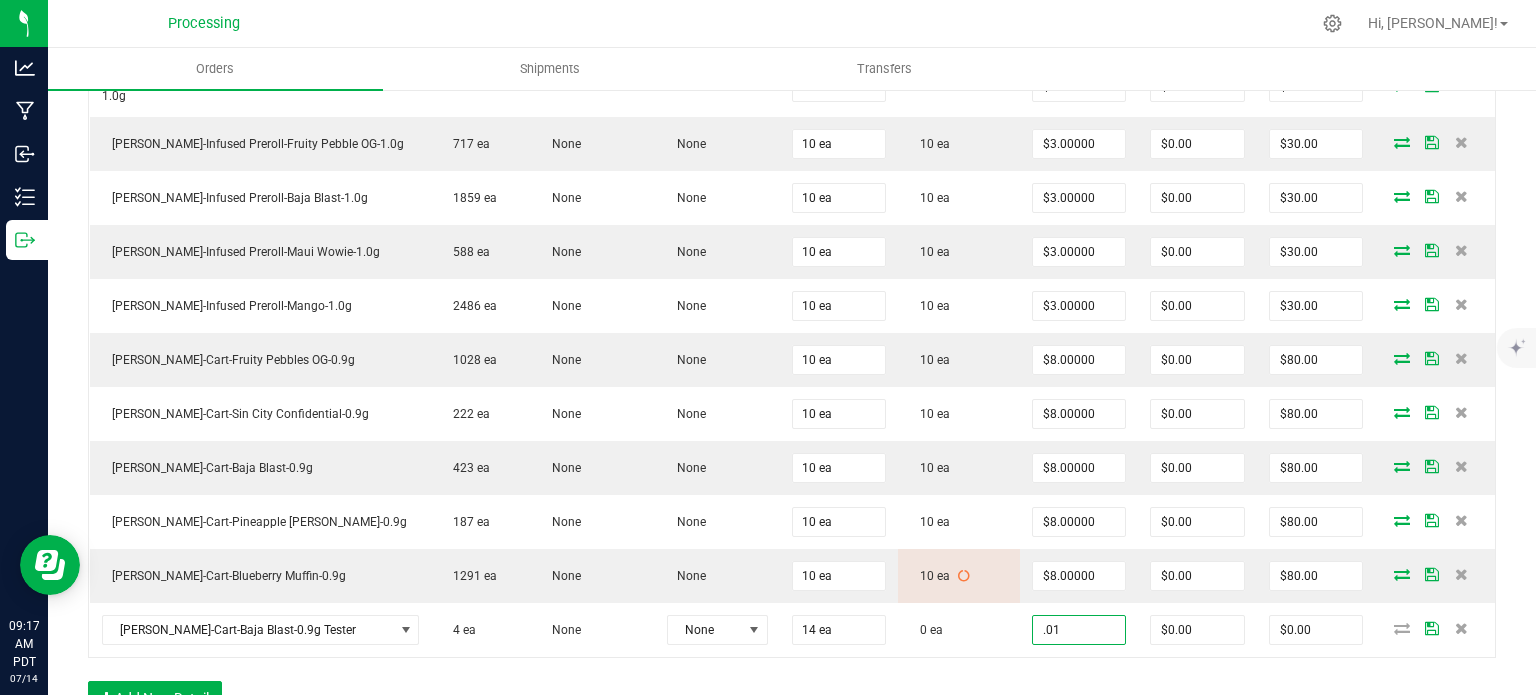 type on "$0.14" 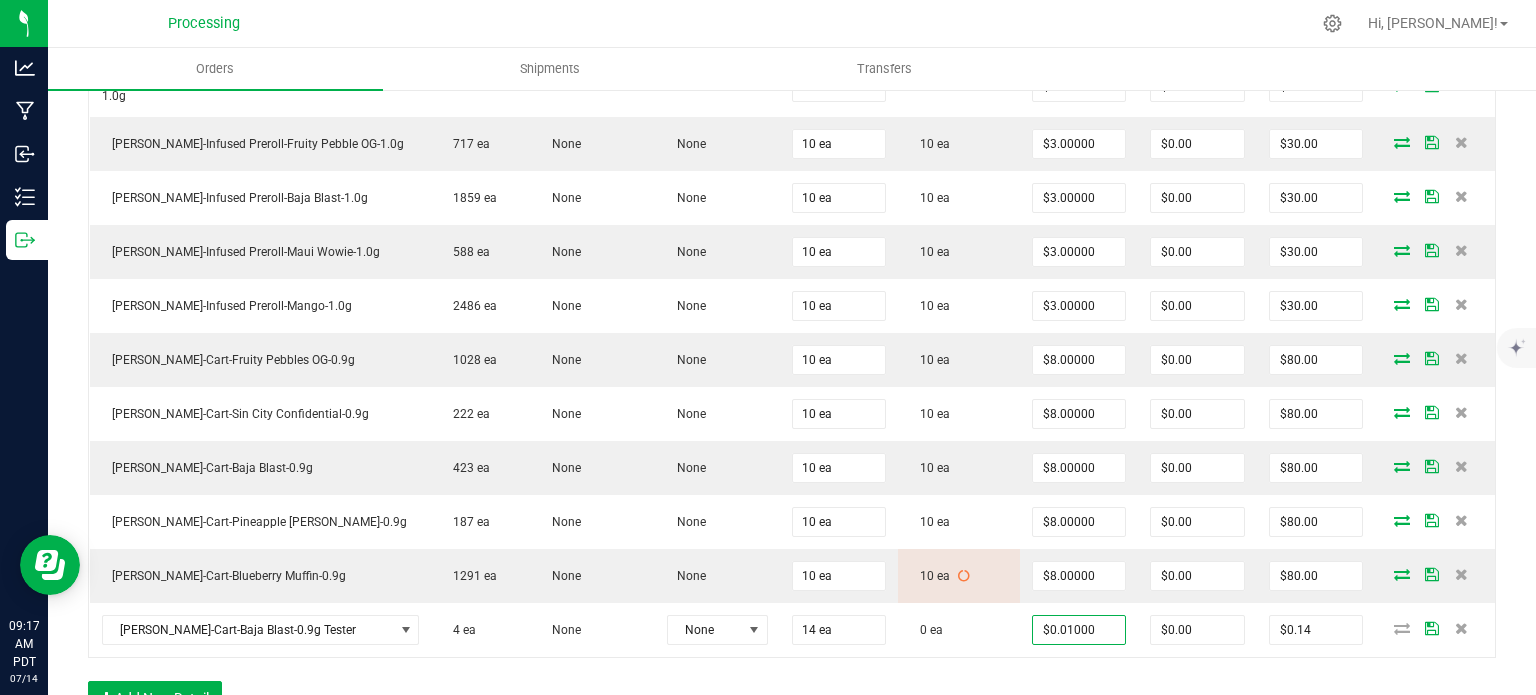 click on "Order Details Print All Labels Item  Sellable  Strain  Lot Number  Qty Ordered Qty Allocated Unit Price Line Discount Total Actions  [PERSON_NAME]-Infused Preroll-Sin City Confidental-1.0g   578 ea   None   None  10 ea  10 ea  $3.00000 $0.00 $30.00  [PERSON_NAME]-Infused Preroll-Fruity Pebble OG-1.0g   717 ea   None   None  10 ea  10 ea  $3.00000 $0.00 $30.00  [PERSON_NAME]-Infused Preroll-Baja Blast-1.0g   1859 ea   None   None  10 ea  10 ea  $3.00000 $0.00 $30.00  [PERSON_NAME]-Infused Preroll-Maui Wowie-1.0g   588 ea   None   None  10 ea  10 ea  $3.00000 $0.00 $30.00  [PERSON_NAME]-Infused Preroll-Mango-1.0g   2486 ea   None   None  10 ea  10 ea  $3.00000 $0.00 $30.00  [PERSON_NAME]-Cart-Fruity Pebbles OG-0.9g   1028 ea   None   None  10 ea  10 ea  $8.00000 $0.00 $80.00  [PERSON_NAME]-Cart-Sin City Confidential-0.9g   222 ea   None   None  10 ea  10 ea  $8.00000 $0.00 $80.00  [PERSON_NAME]-Cart-Baja Blast-0.9g   423 ea   None   None  10 ea  10 ea  $8.00000 $0.00 $80.00  [PERSON_NAME]-Cart-Pineapple [PERSON_NAME]-0.9g   187 ea   None   None  10 ea  10 ea  $0.00" at bounding box center (792, 343) 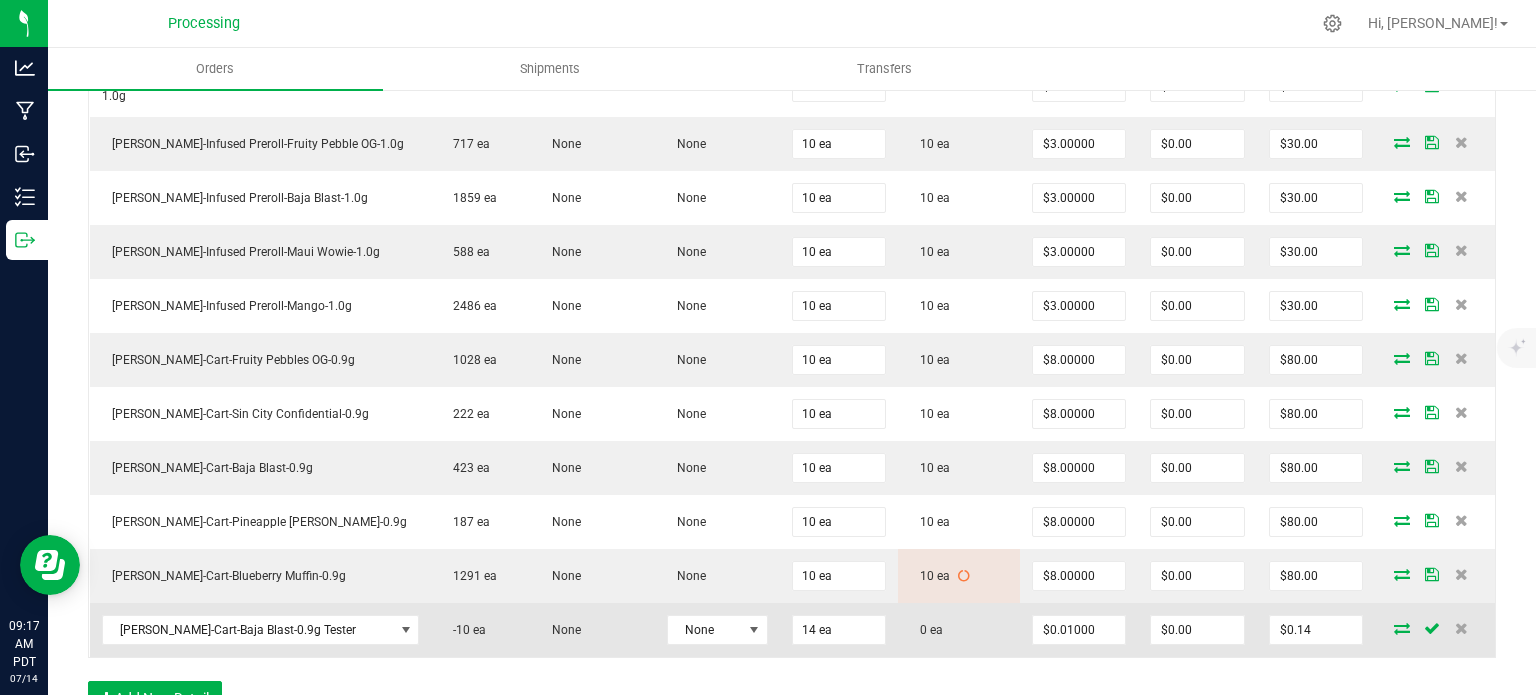 click at bounding box center [1402, 628] 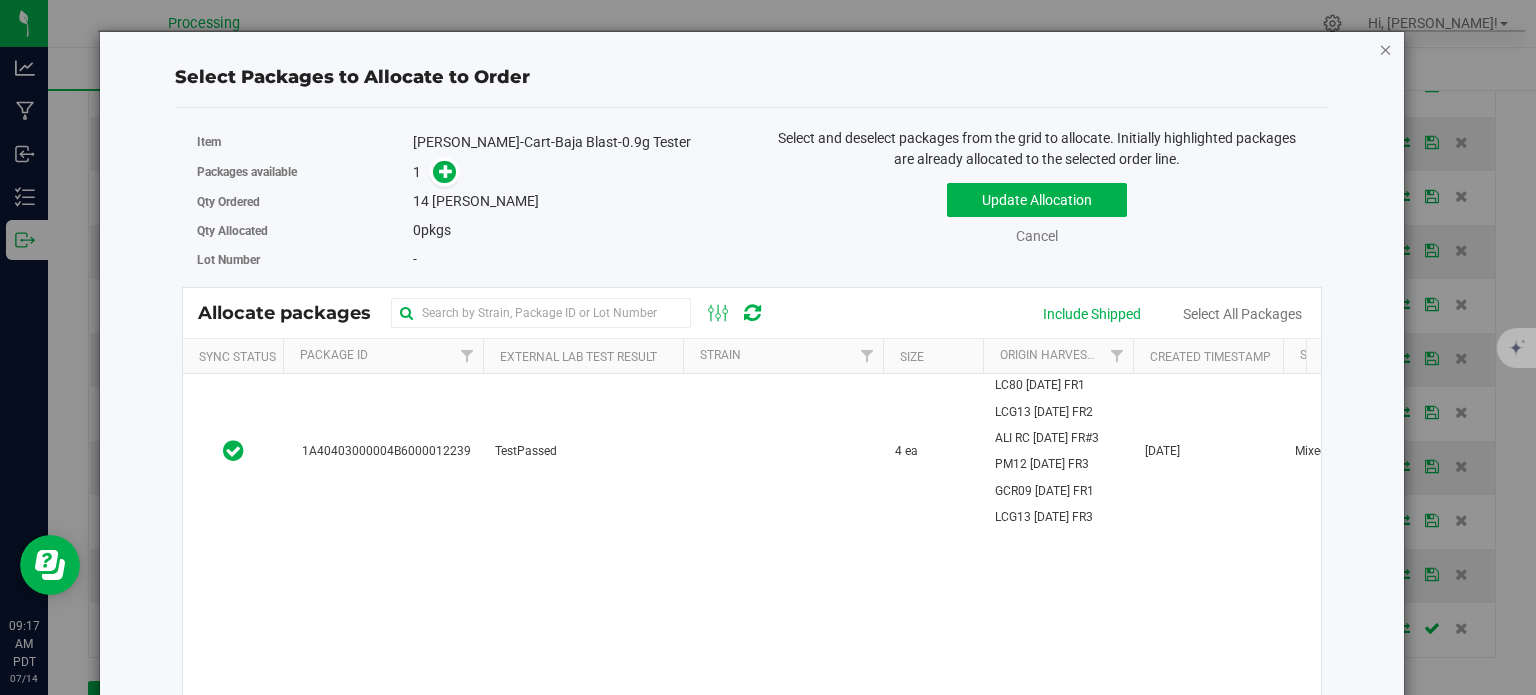 click at bounding box center [1386, 49] 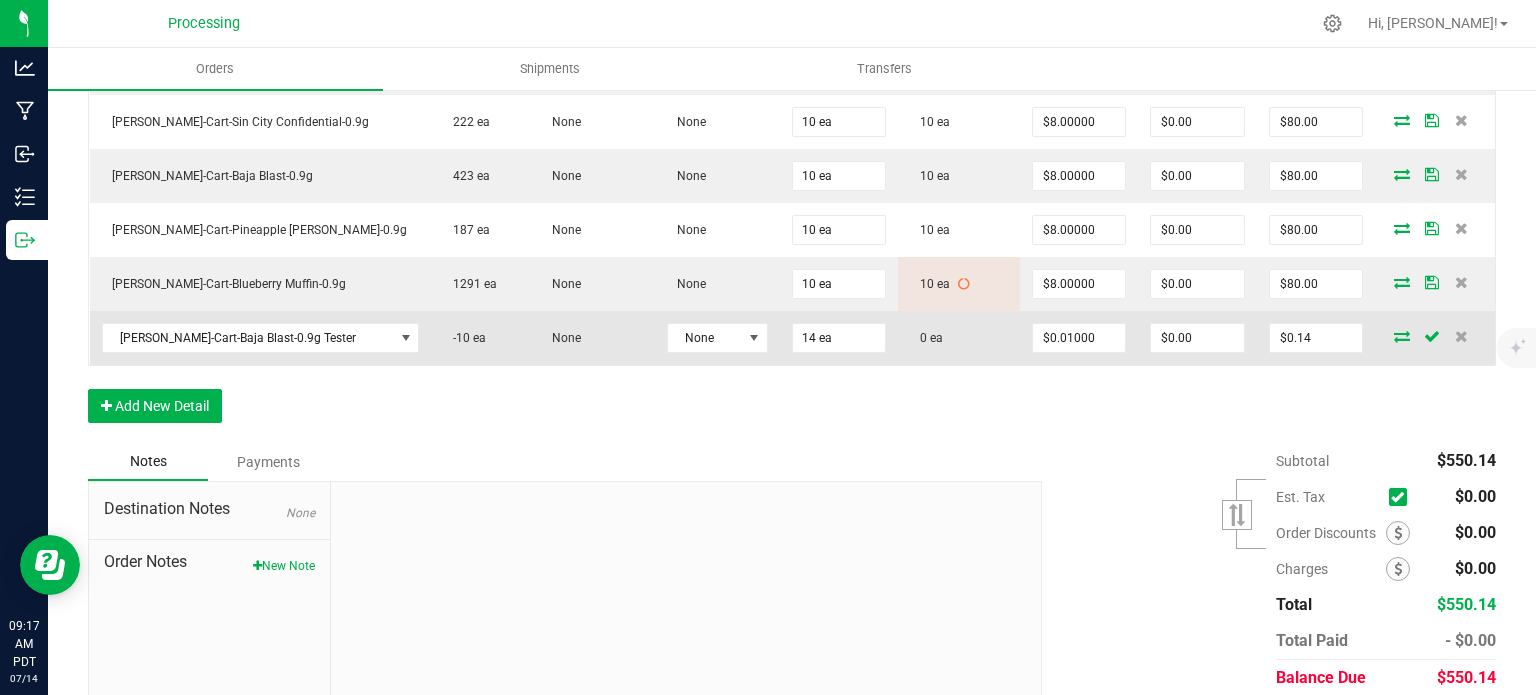 click at bounding box center (1402, 336) 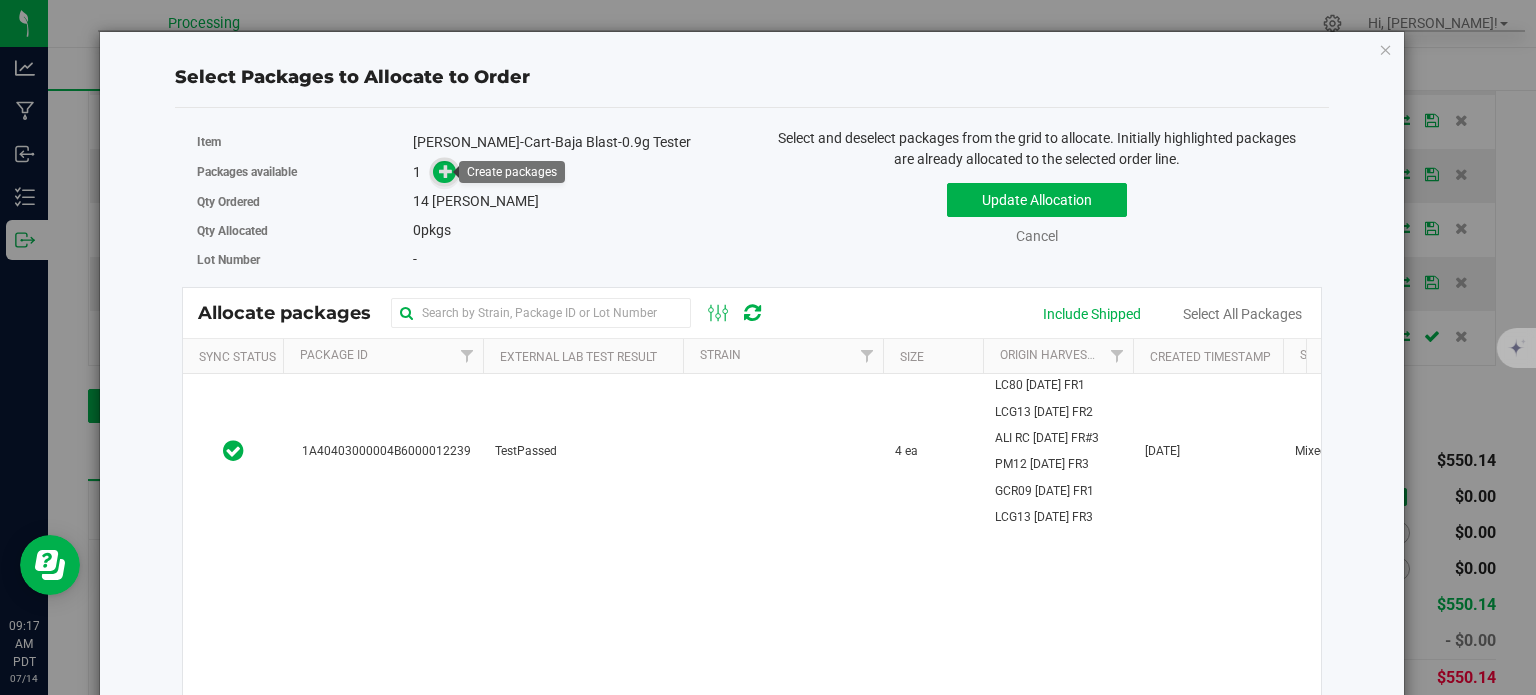 click at bounding box center (446, 171) 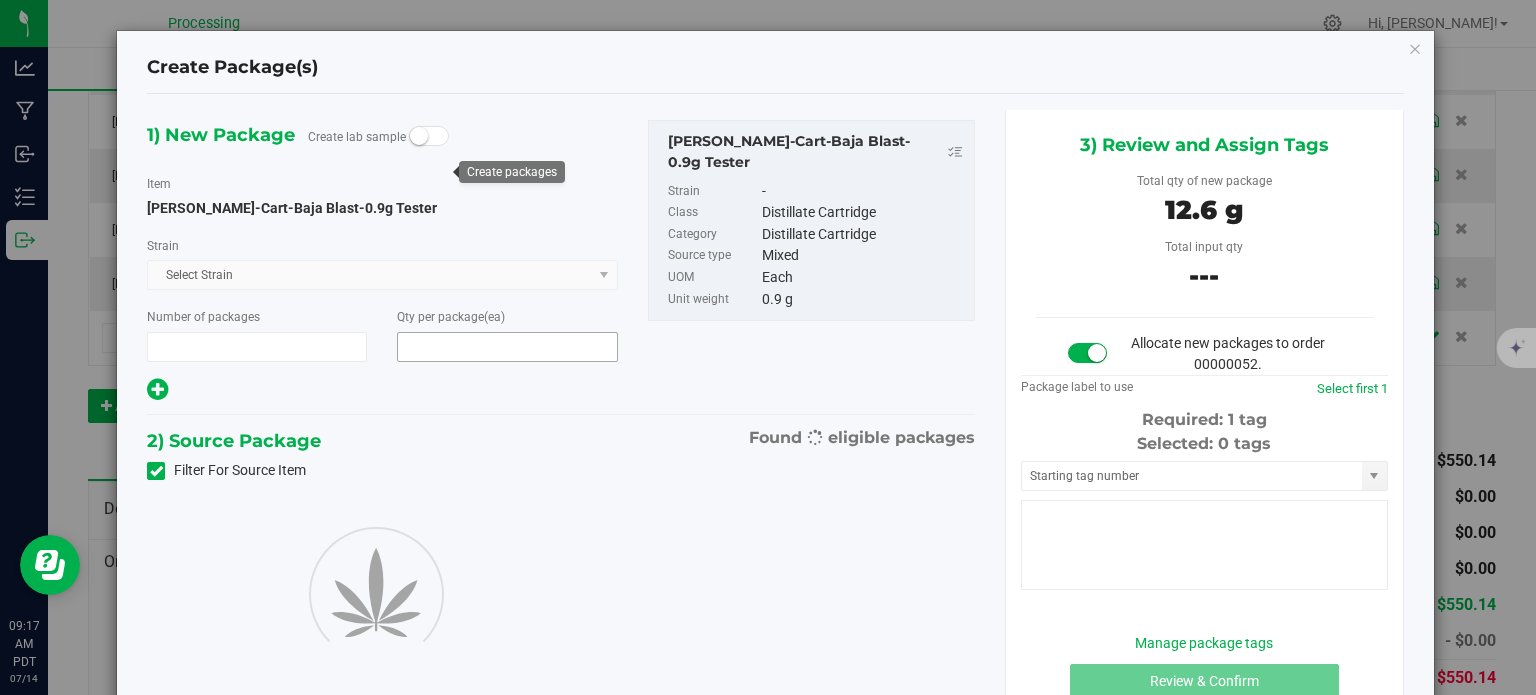type on "1" 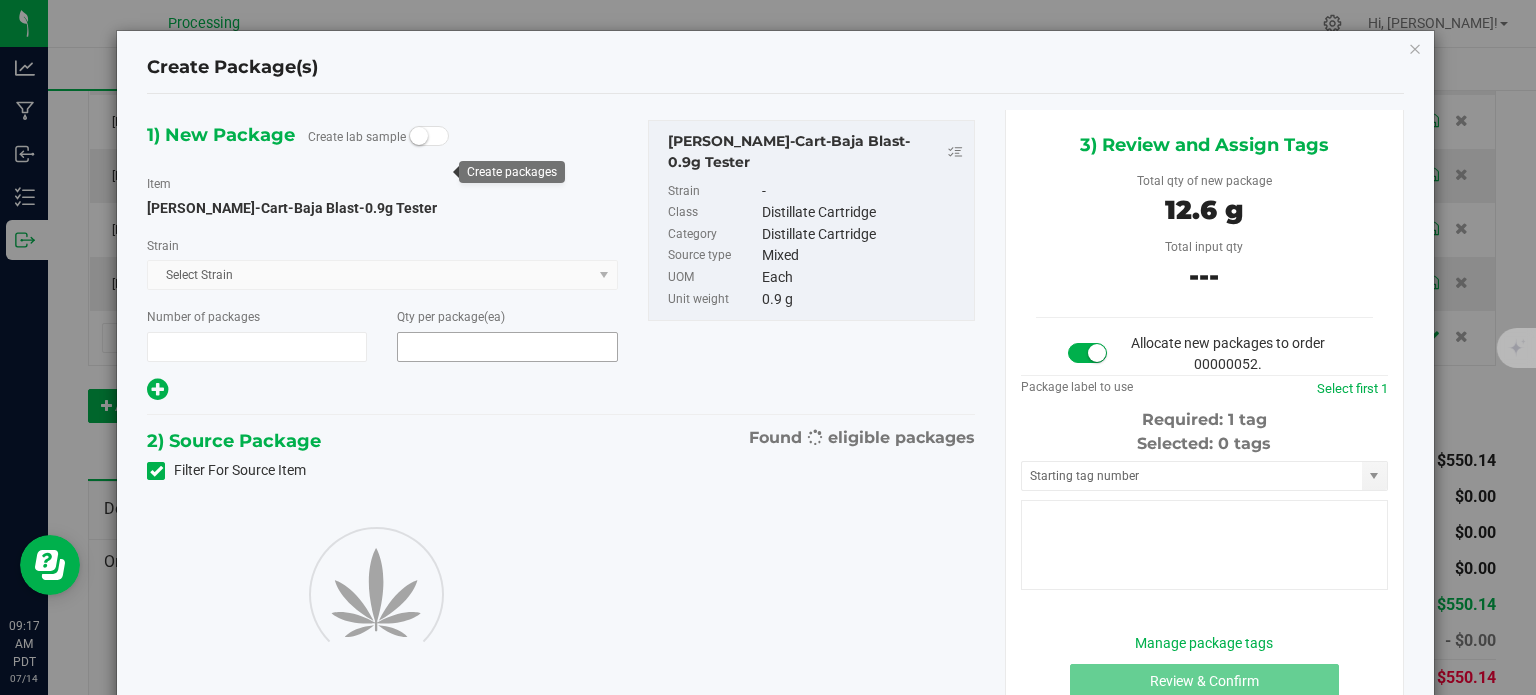 type on "14" 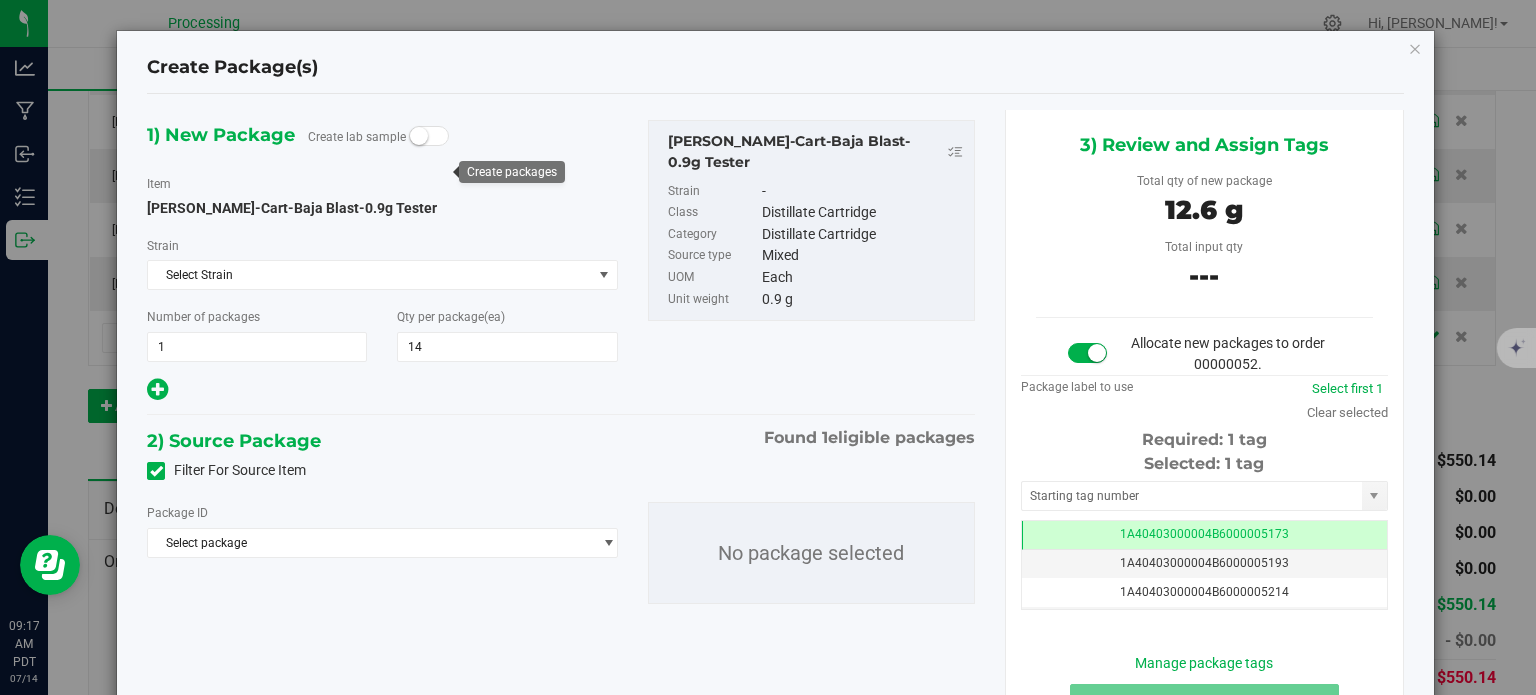 click on "Filter For Source Item" at bounding box center (226, 470) 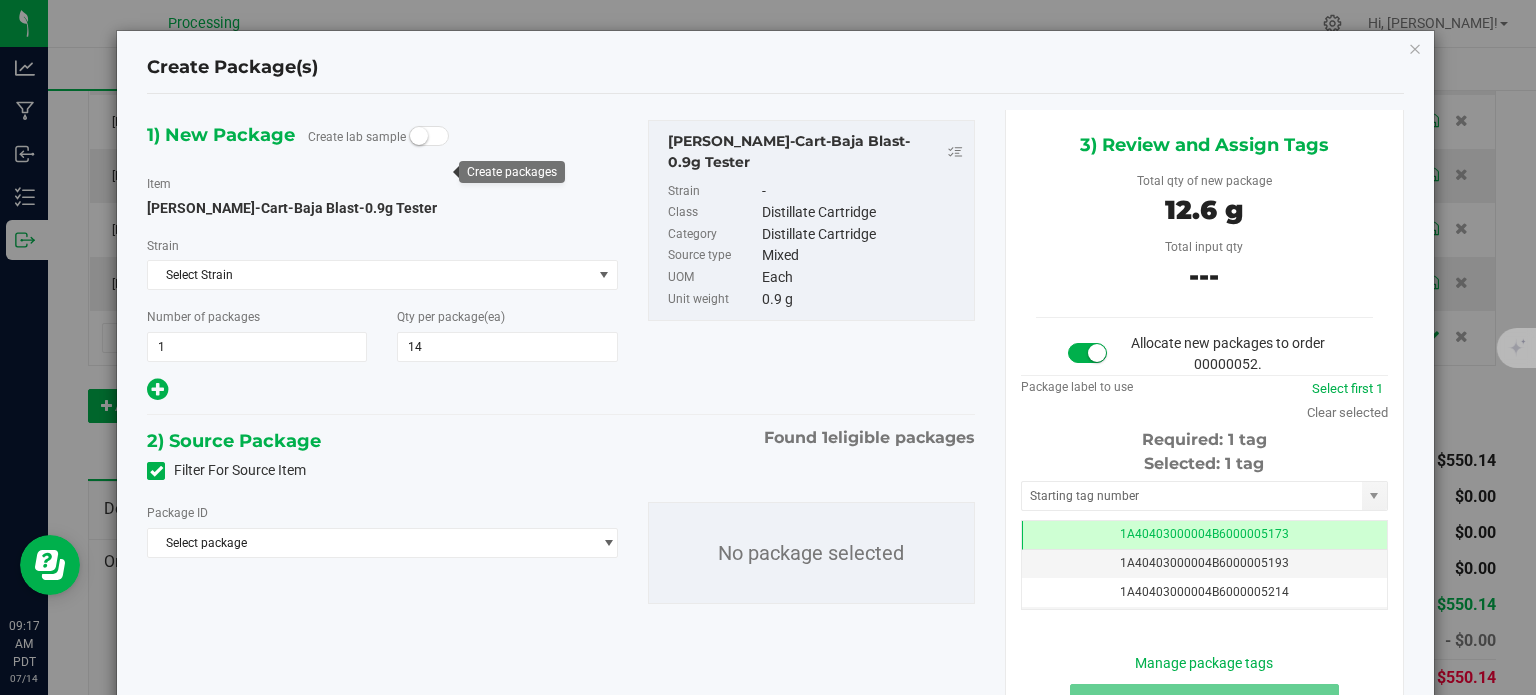 click on "Filter For Source Item" at bounding box center [0, 0] 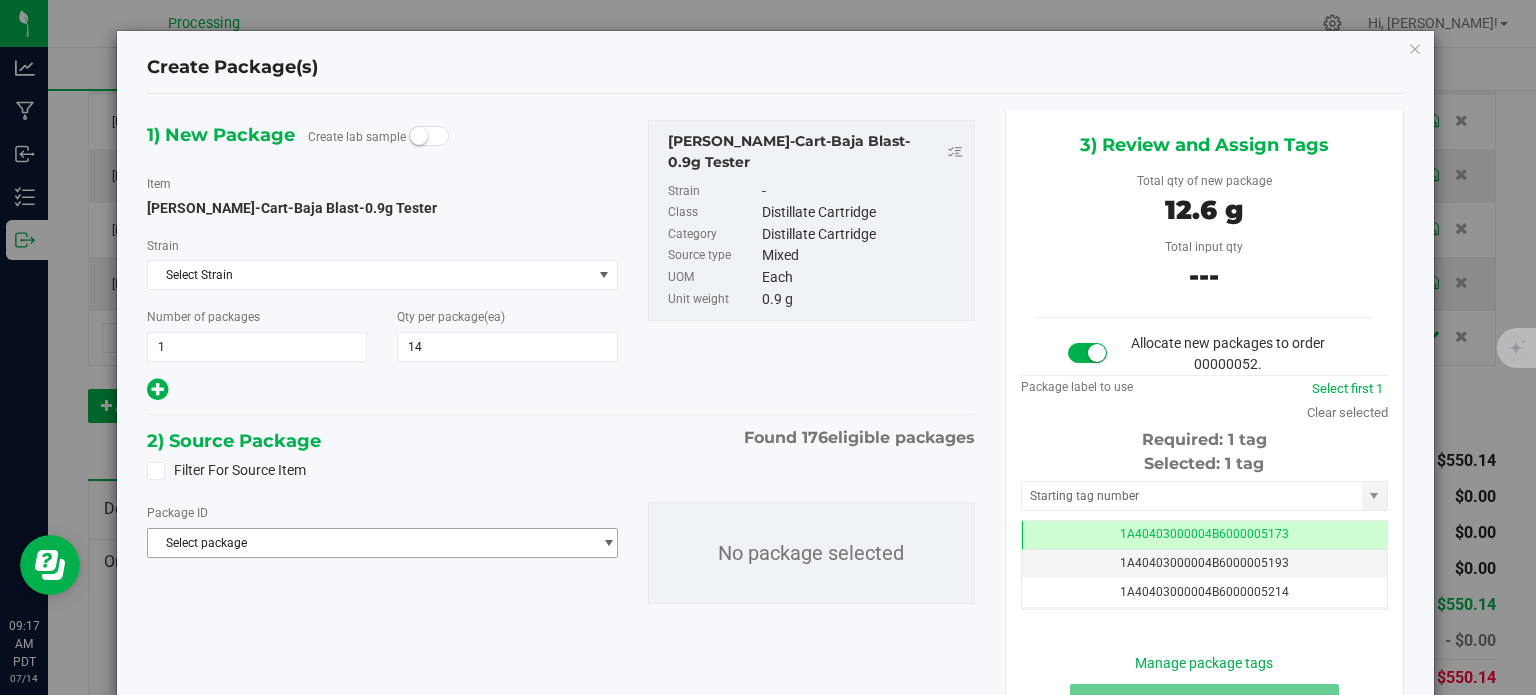 click on "Select package" at bounding box center (369, 543) 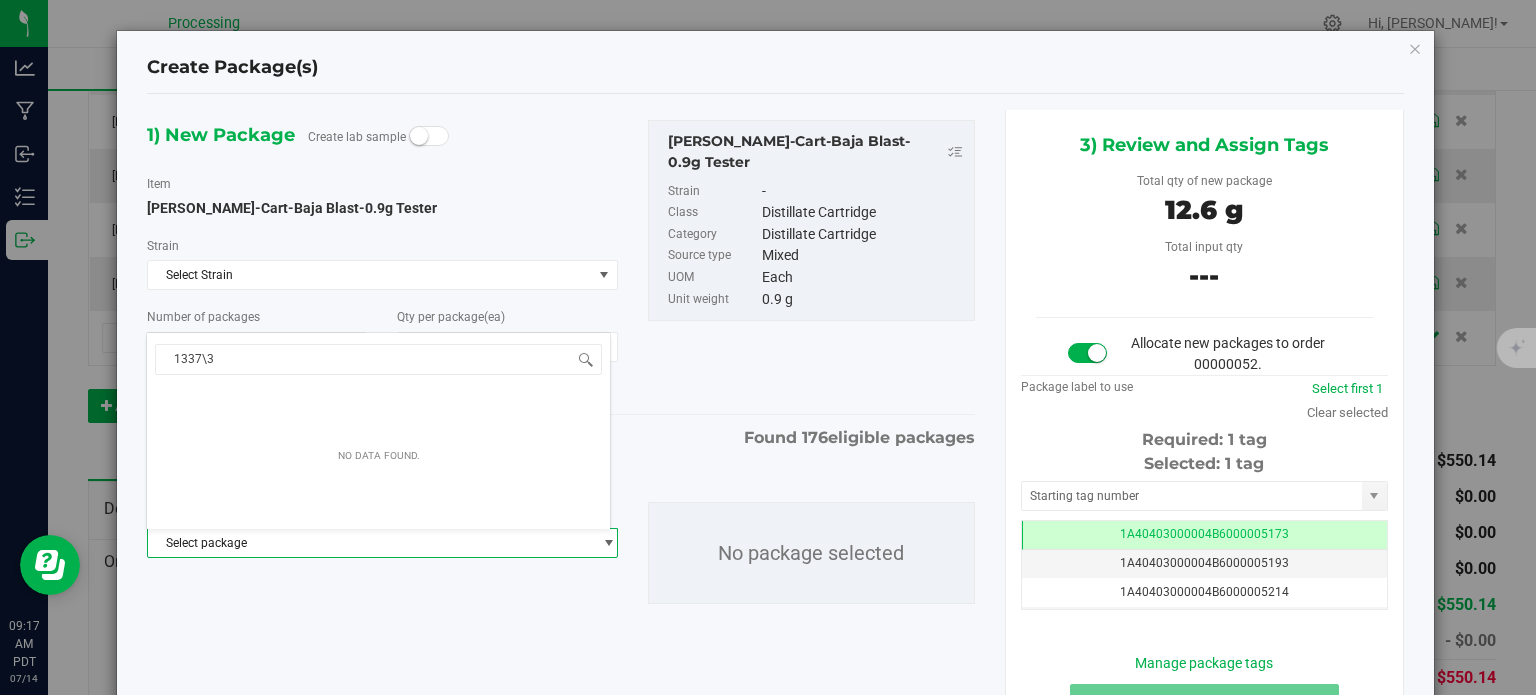 click on "1337\3 Select package No data found." at bounding box center [378, 510] 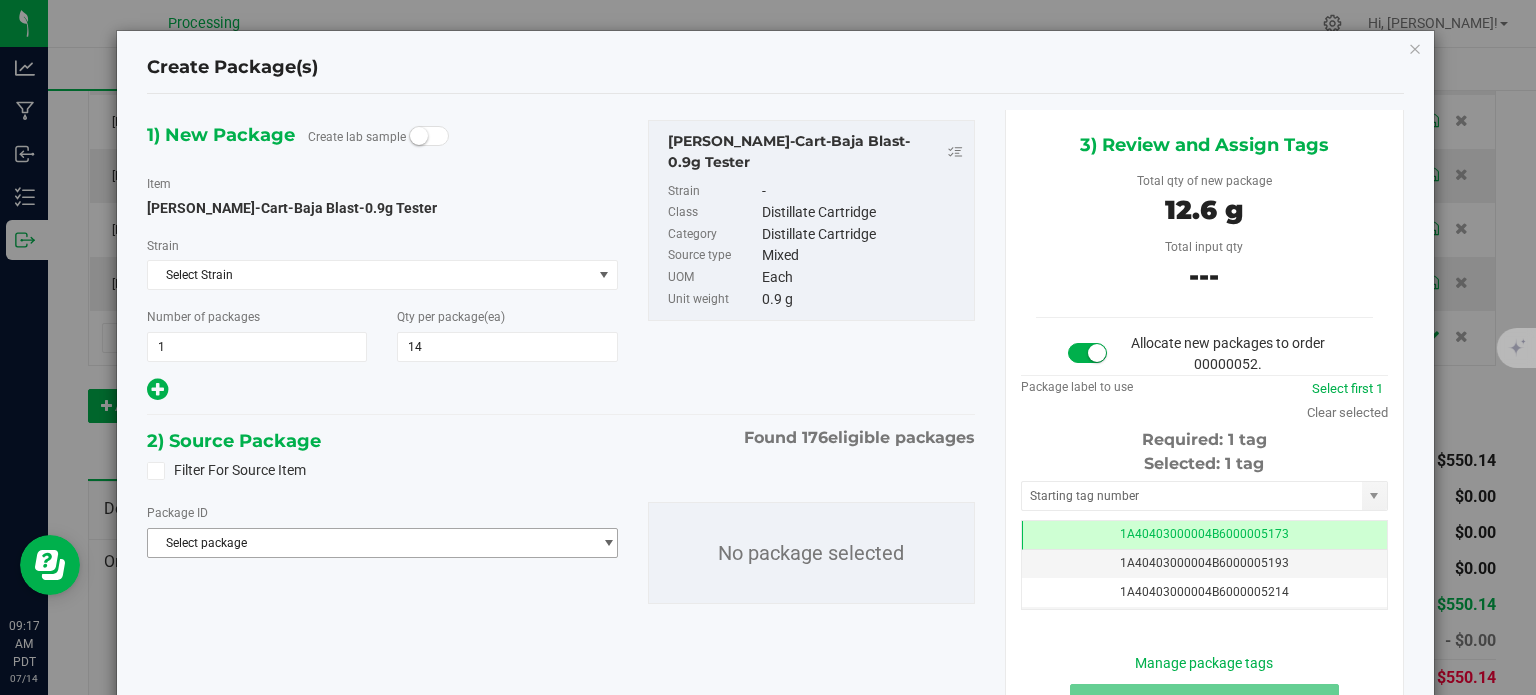 click on "Select package" at bounding box center [369, 543] 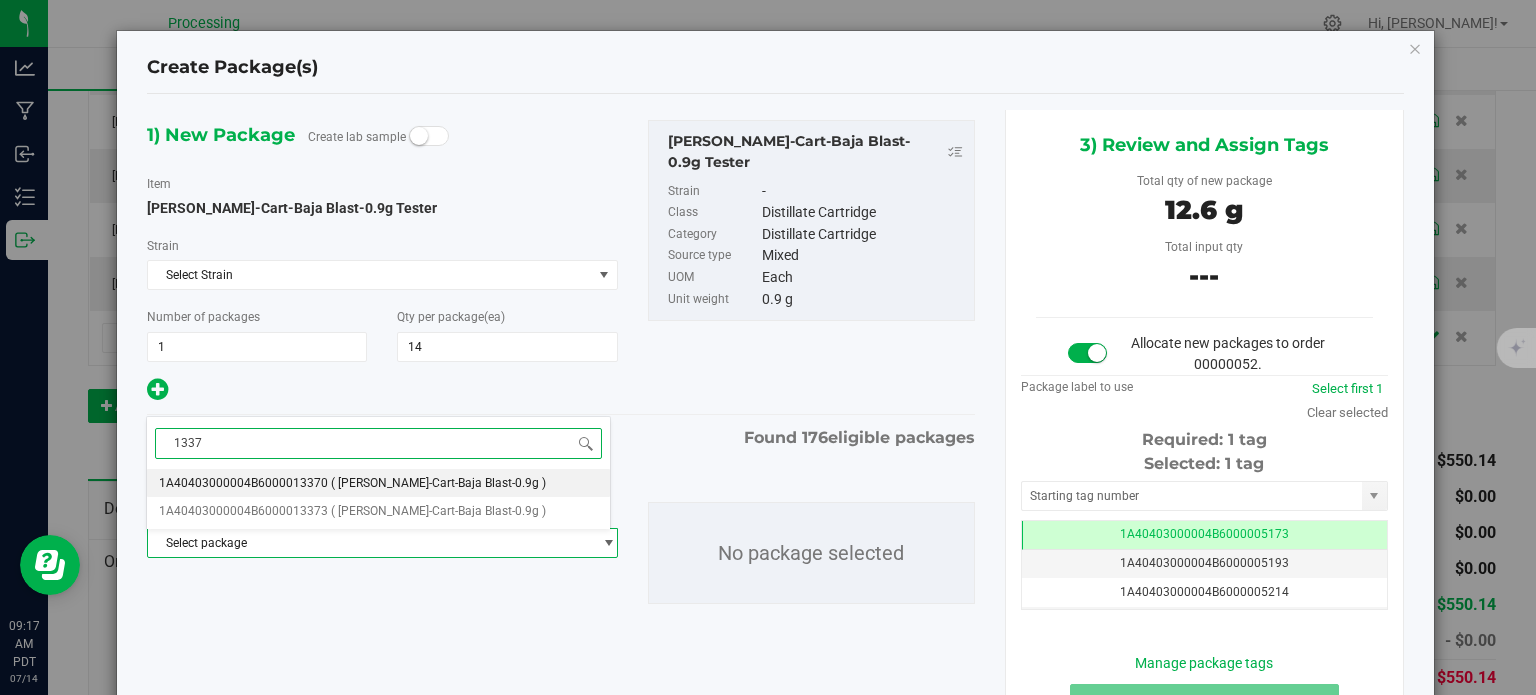 type on "13373" 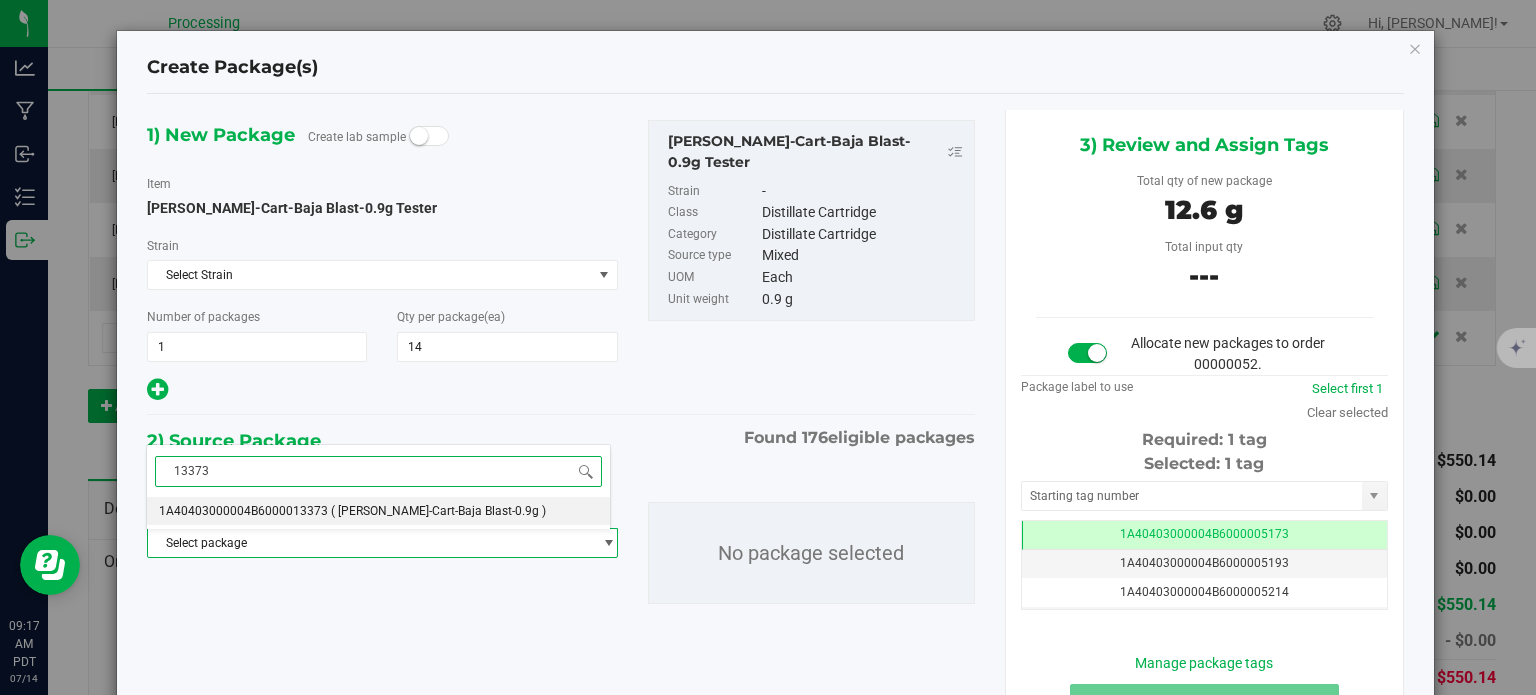 click on "1A40403000004B6000013373" at bounding box center [243, 511] 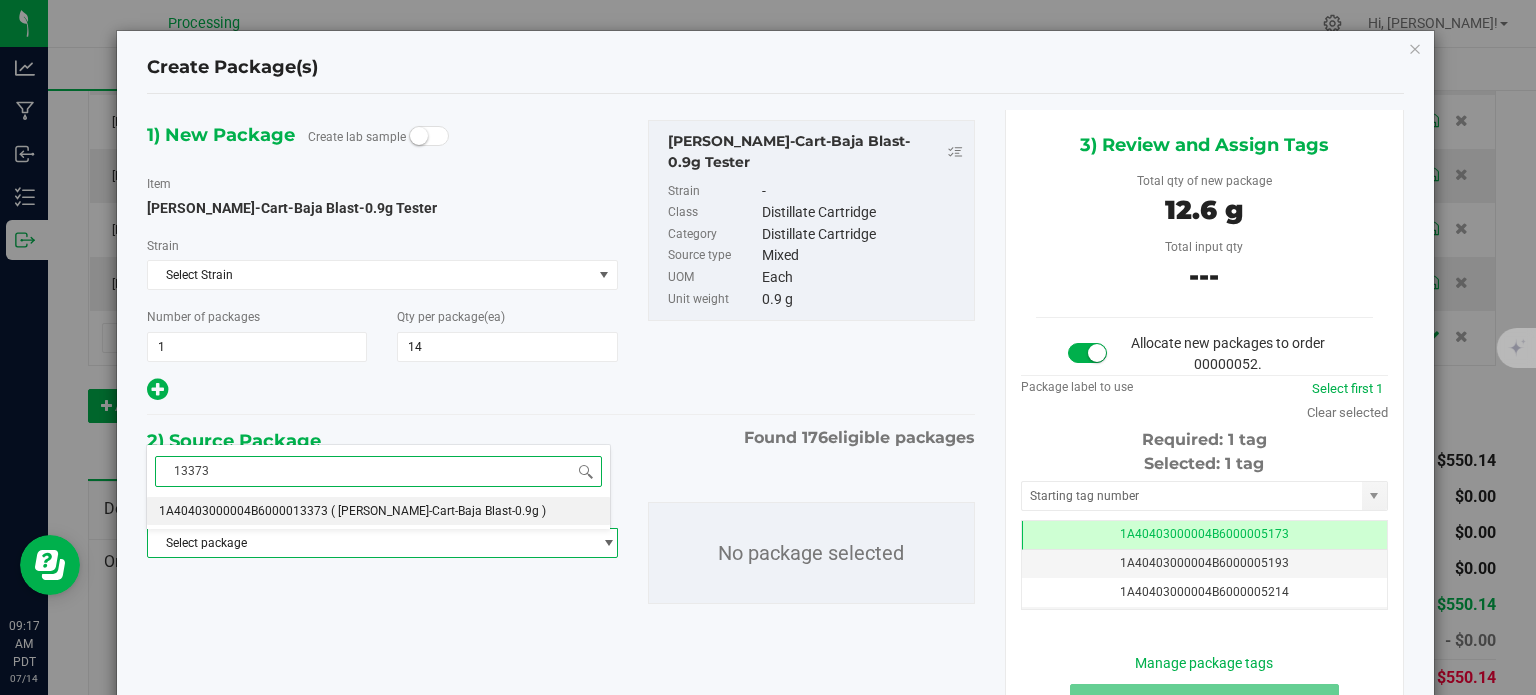 type 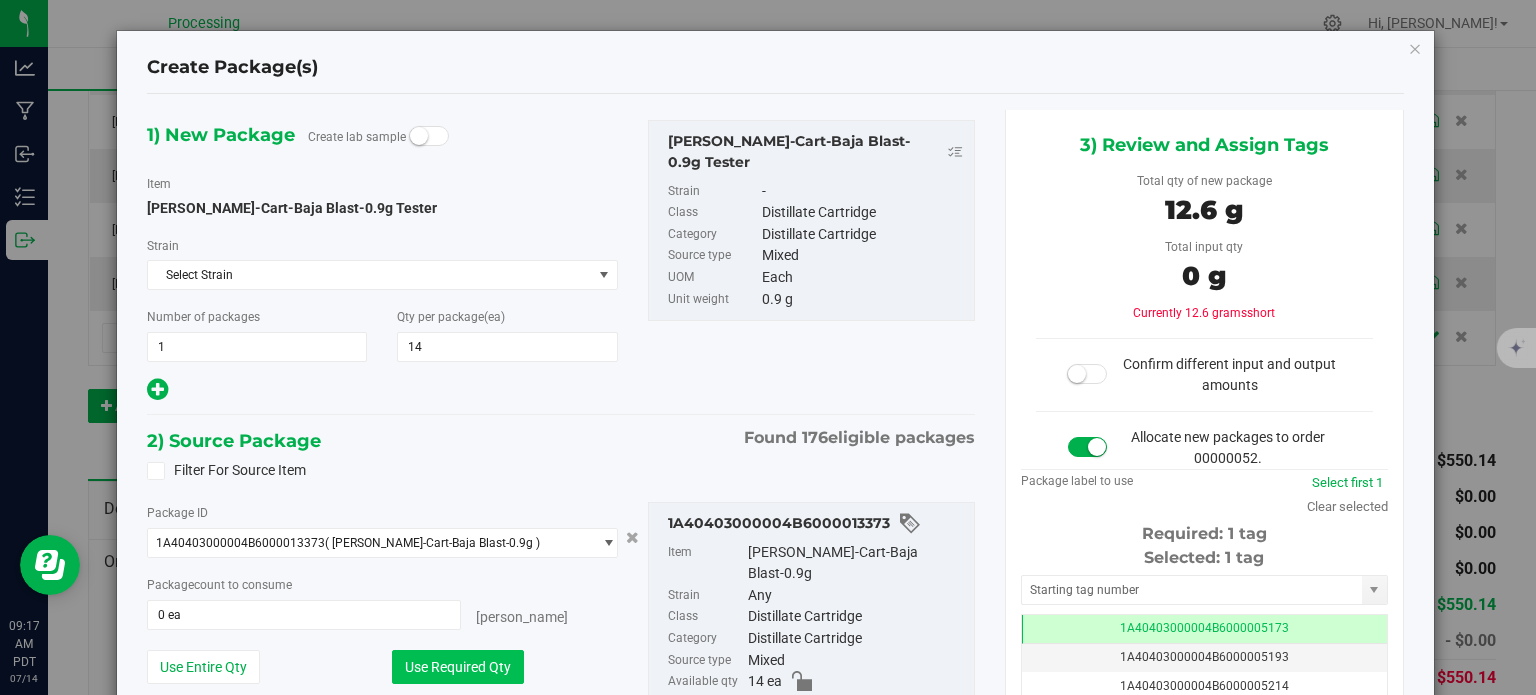 click on "Use Required Qty" at bounding box center (458, 667) 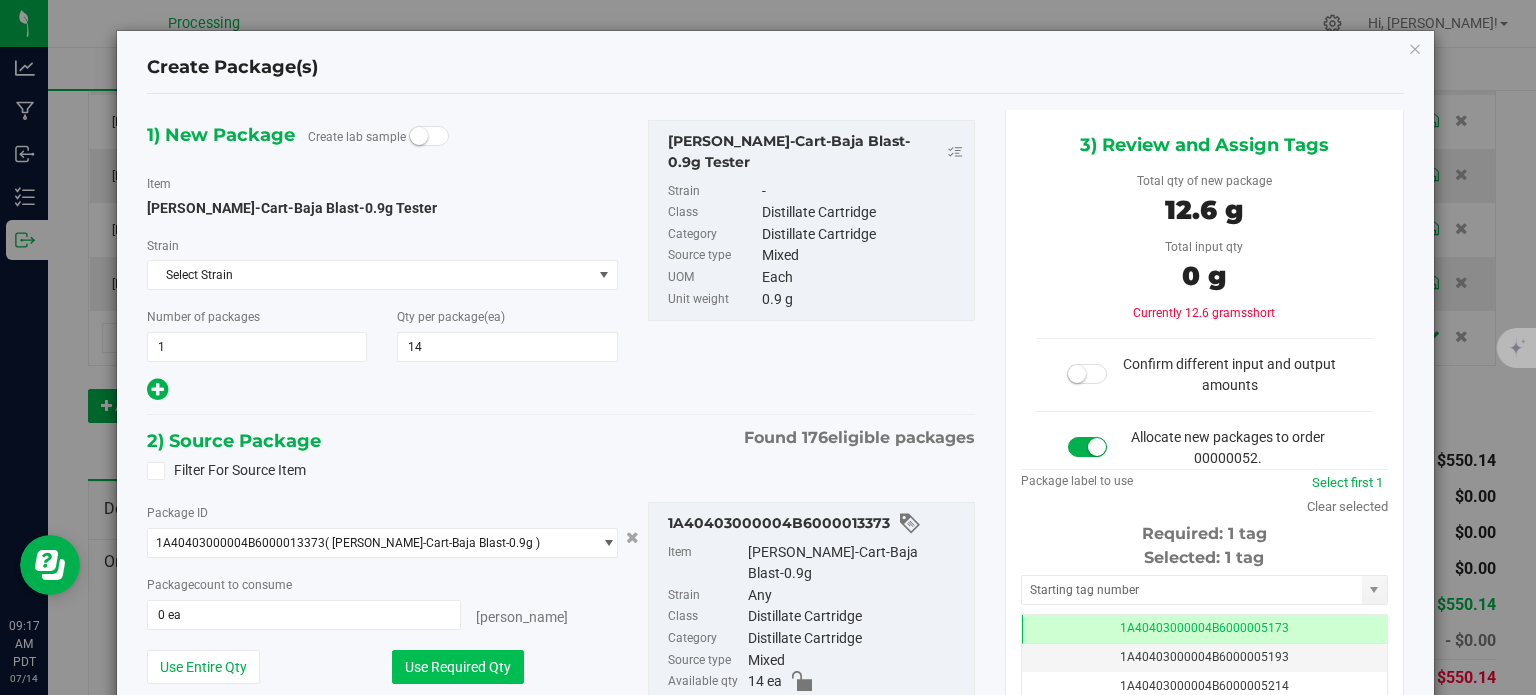 type on "14 ea" 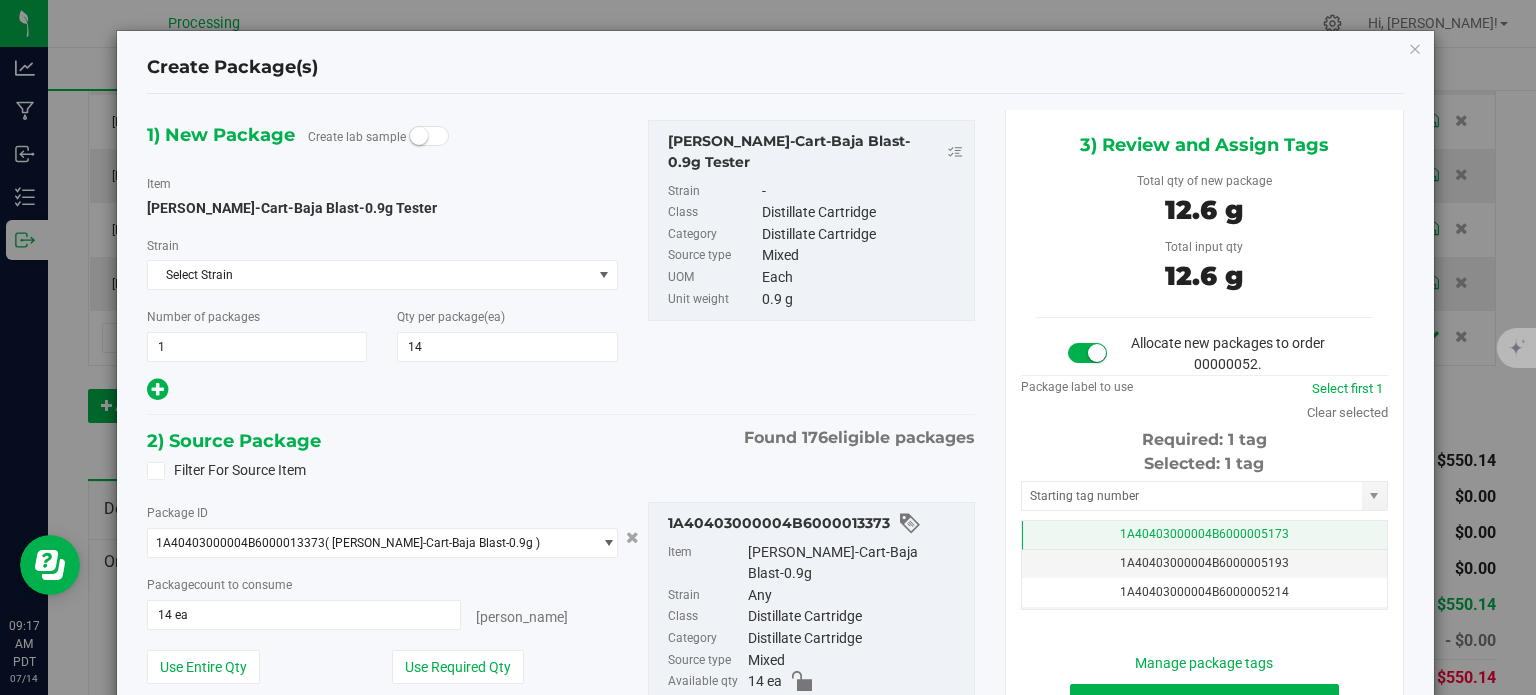 click on "1A40403000004B6000005173" at bounding box center (1204, 535) 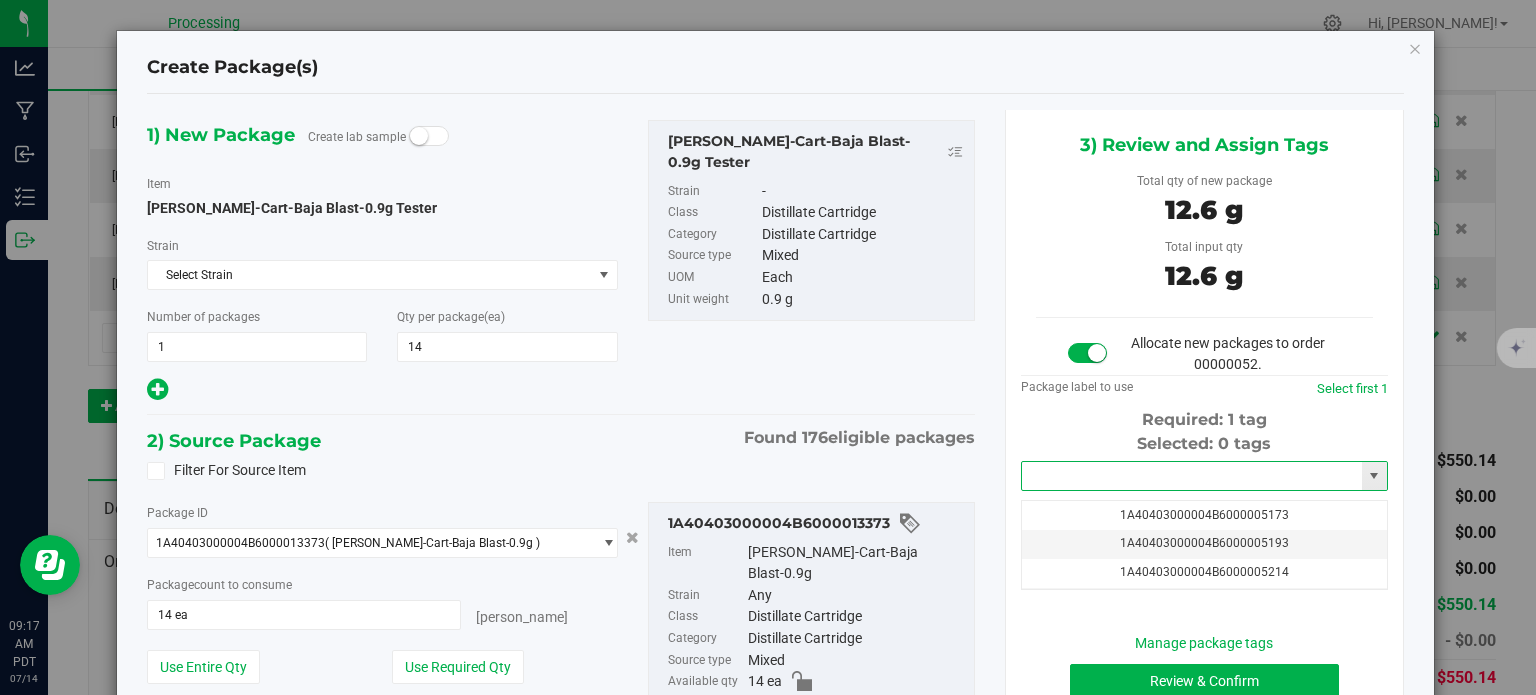 click at bounding box center (1192, 476) 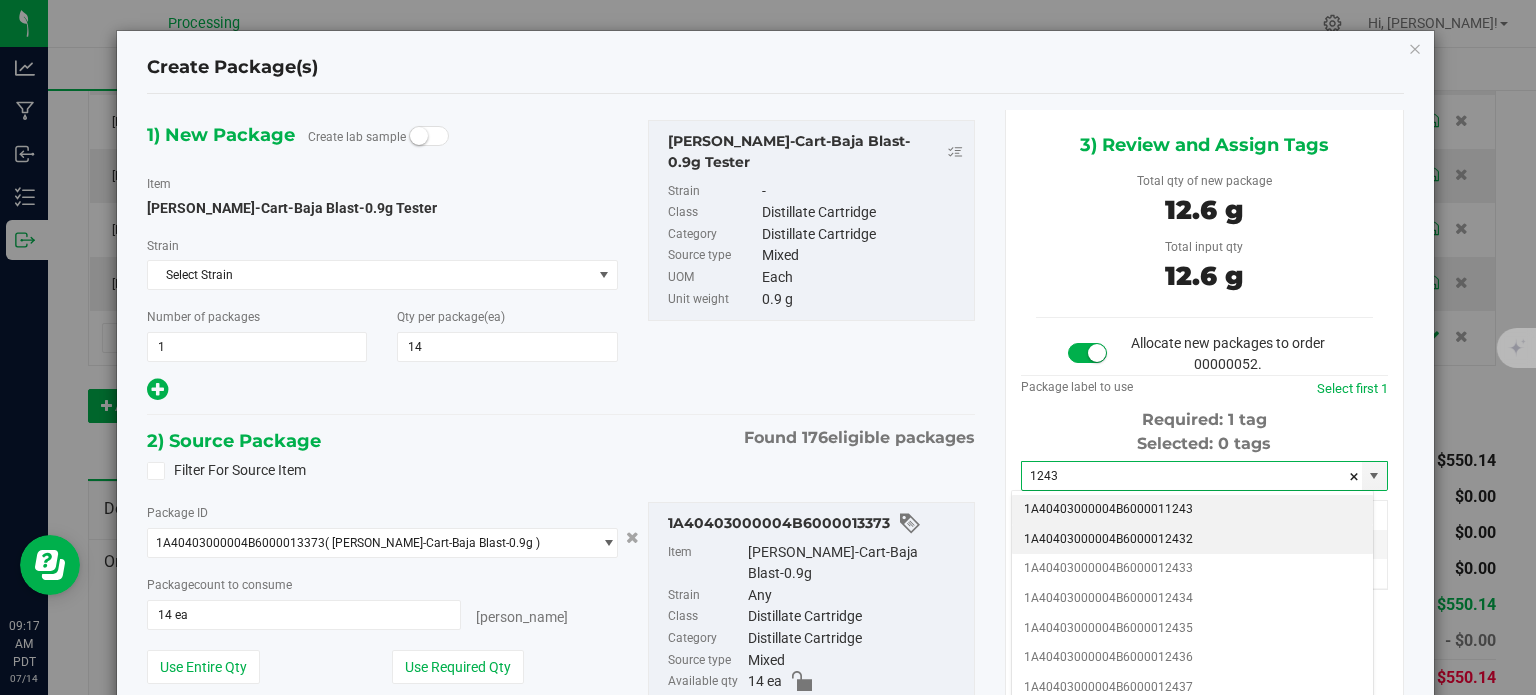click on "1A40403000004B6000012432" at bounding box center [1192, 540] 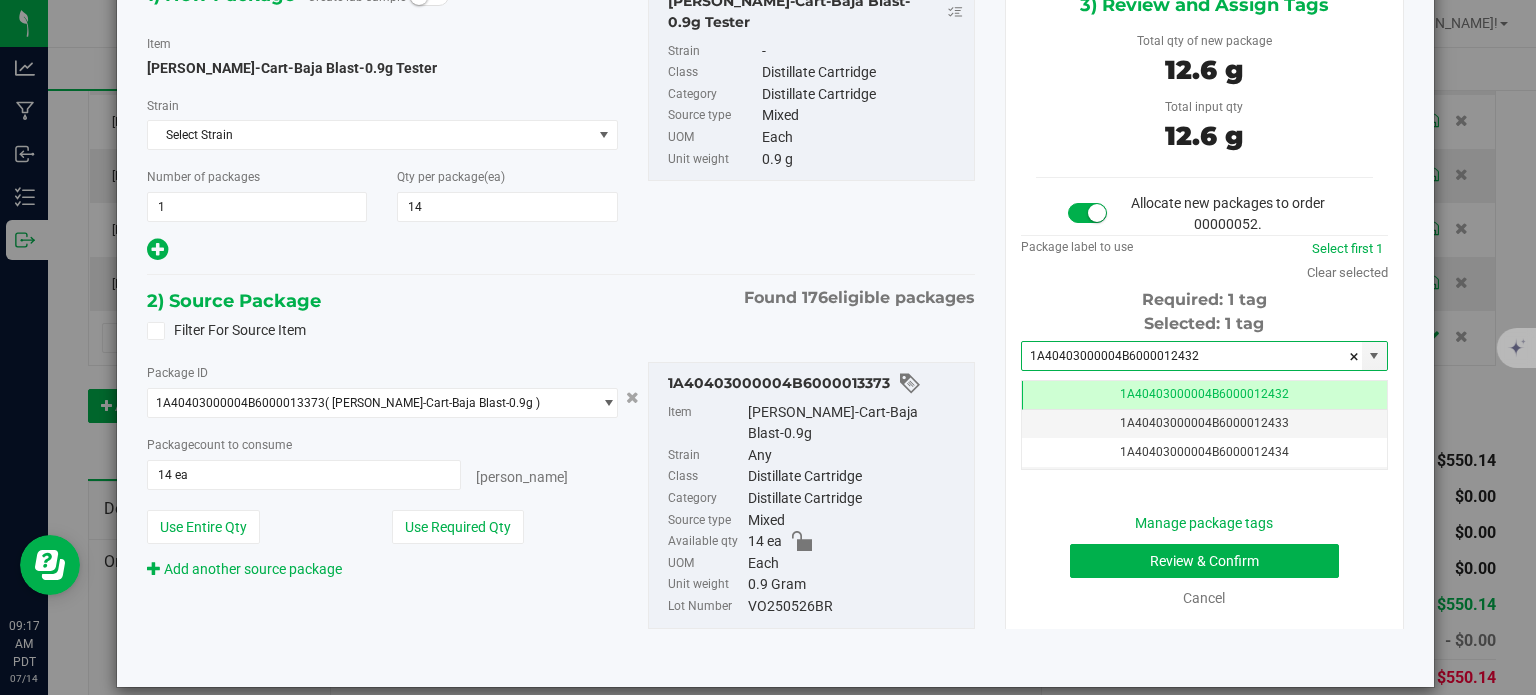 type on "1A40403000004B6000012432" 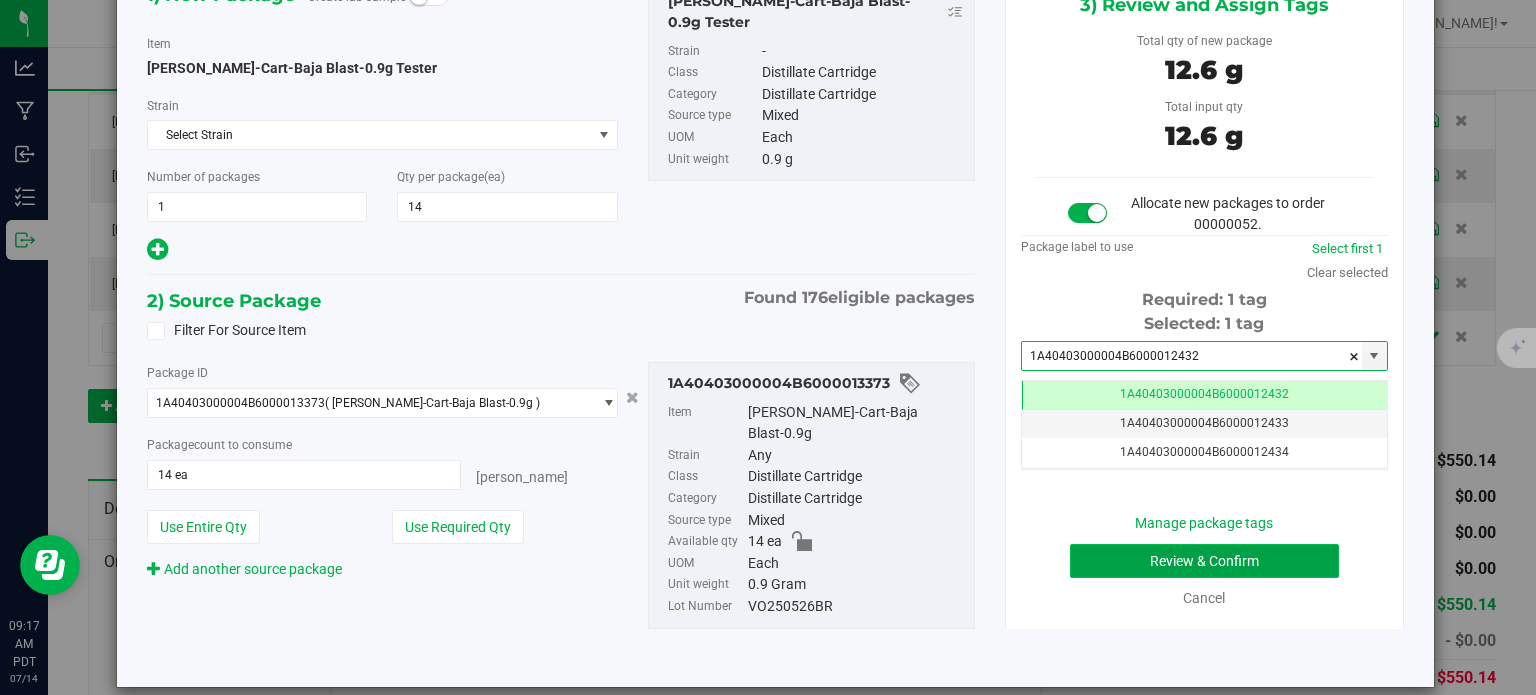 click on "Review & Confirm" at bounding box center (1204, 561) 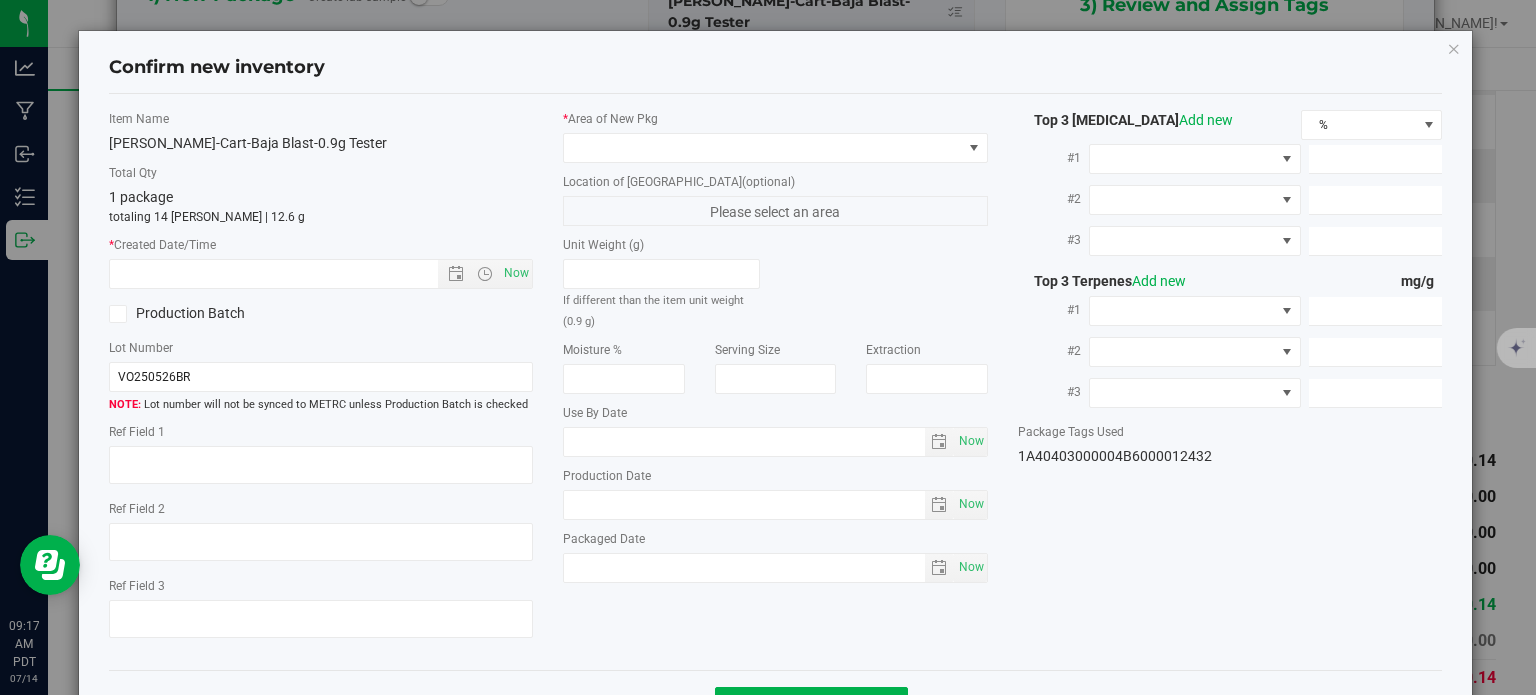 click on "*
Area of [GEOGRAPHIC_DATA]
Location of [GEOGRAPHIC_DATA]
(optional)
Please select an area
Unit Weight (g)
If different than the item unit weight (0.9 g)
Moisture %
Serving Size" at bounding box center (775, 351) 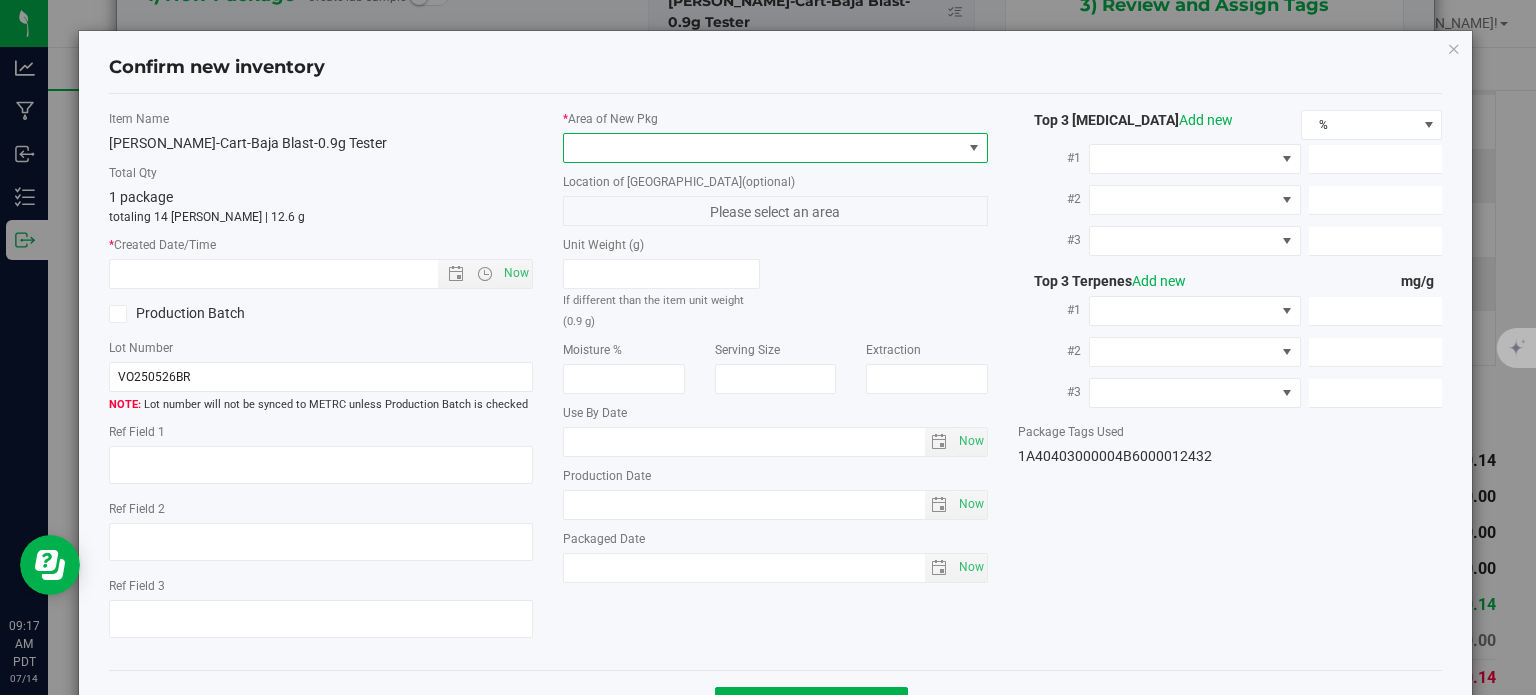 click at bounding box center [763, 148] 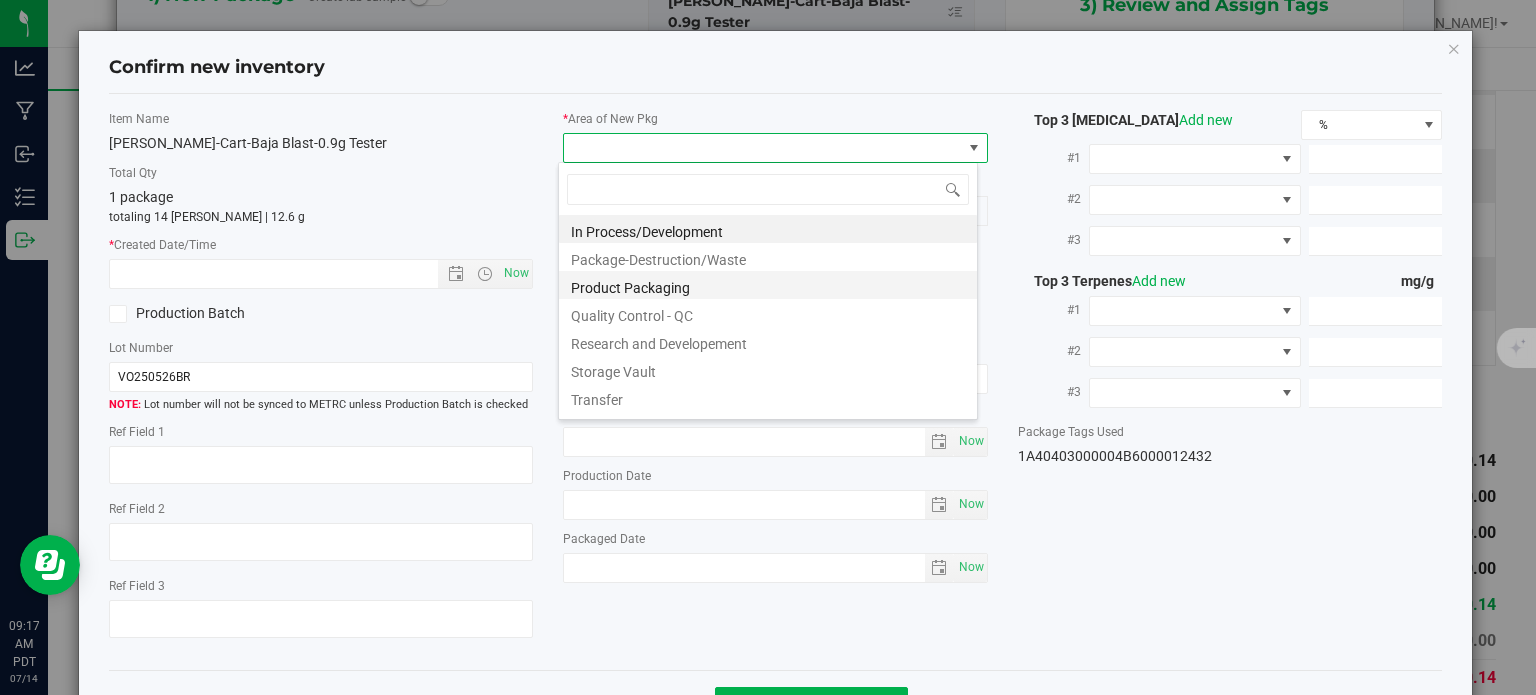 click on "Product Packaging" at bounding box center (768, 285) 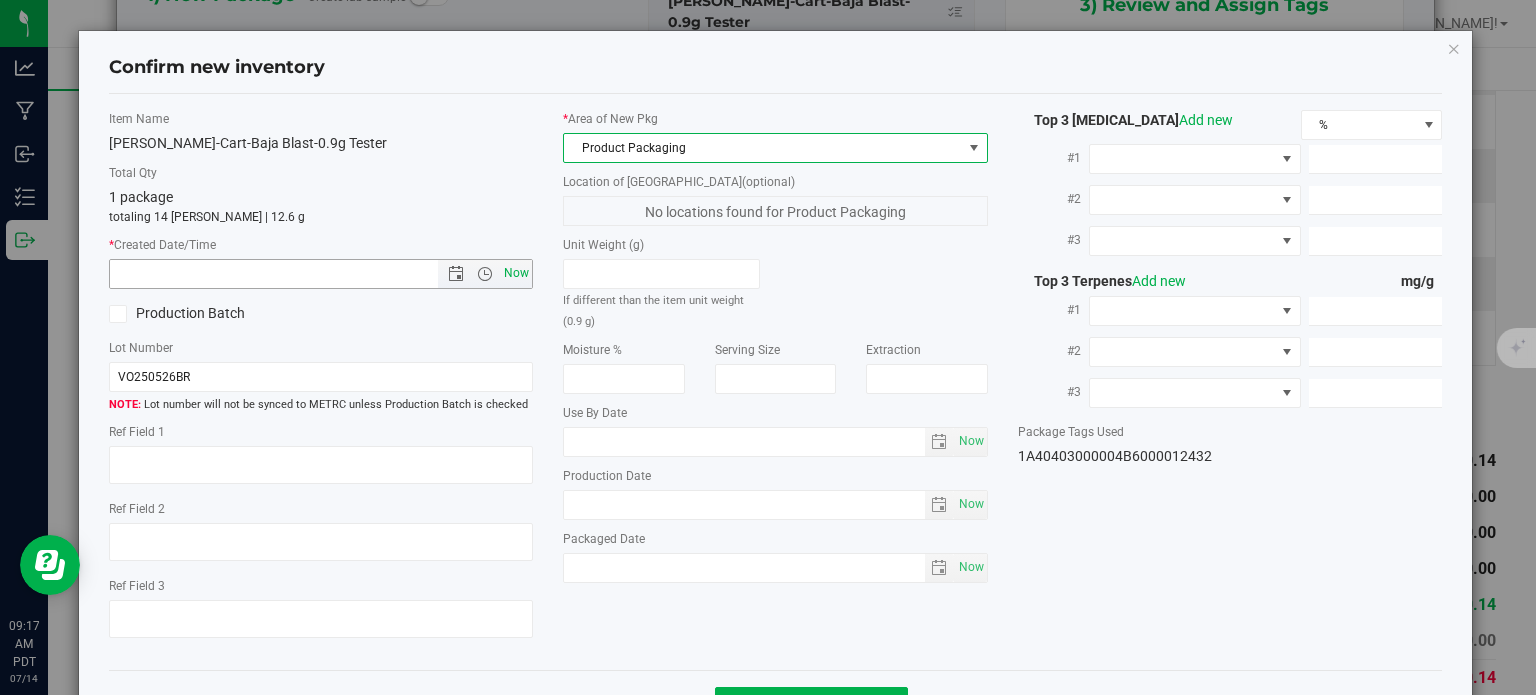 click on "Now" at bounding box center [517, 273] 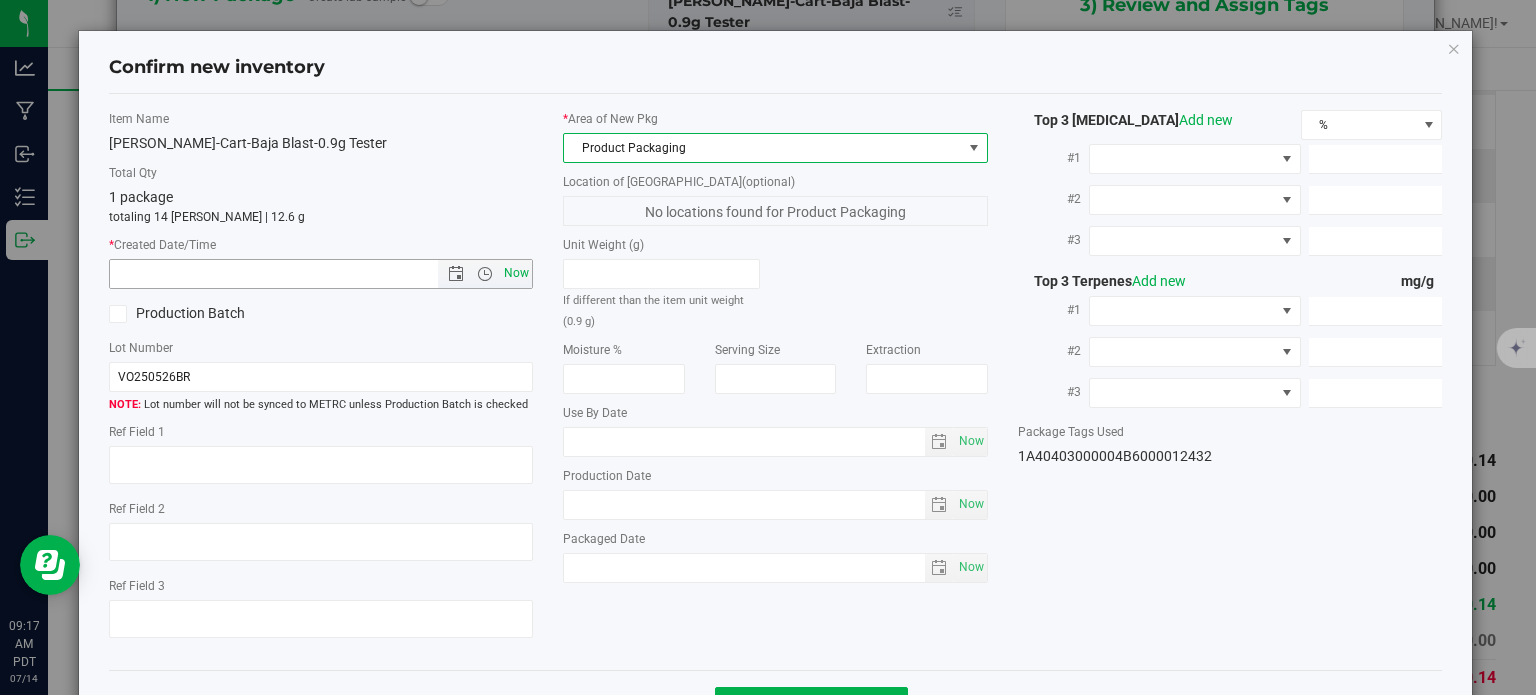type on "[DATE] 9:18 AM" 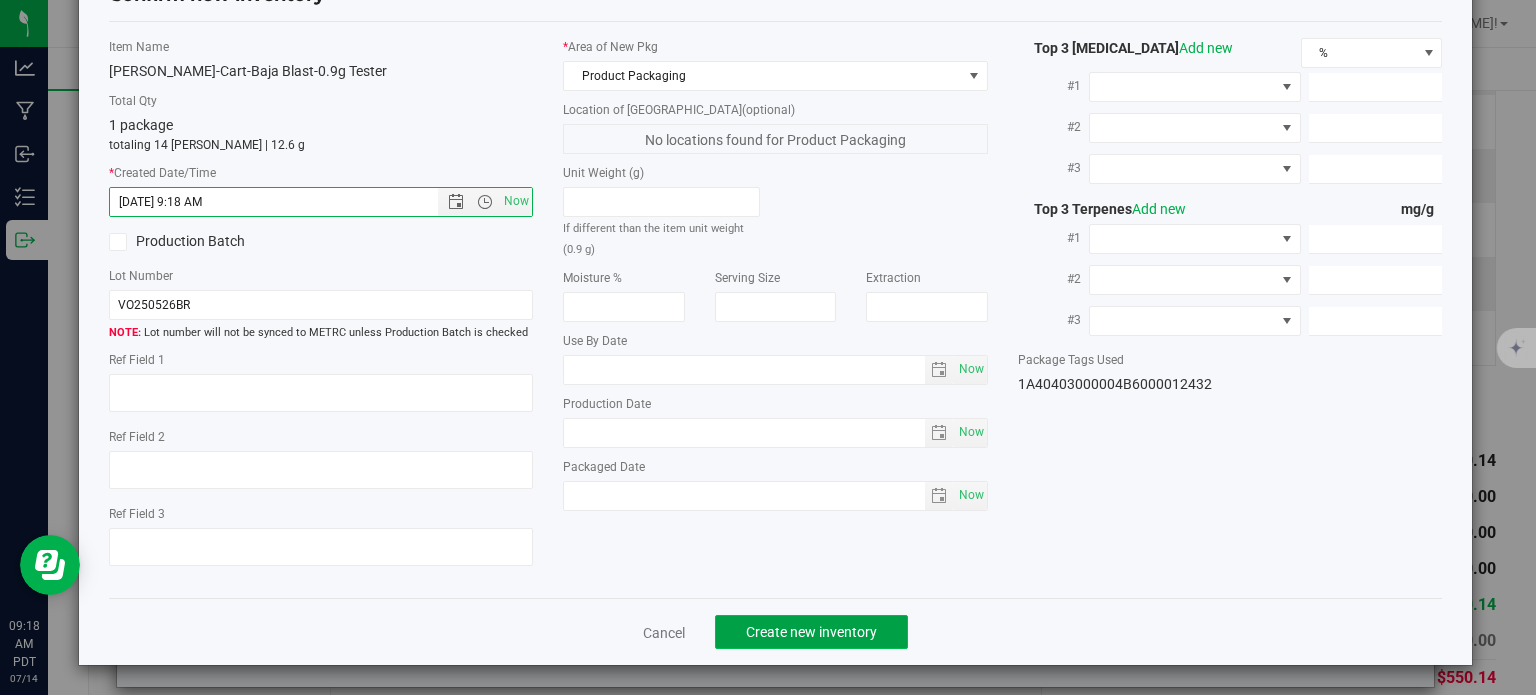 click on "Create new inventory" 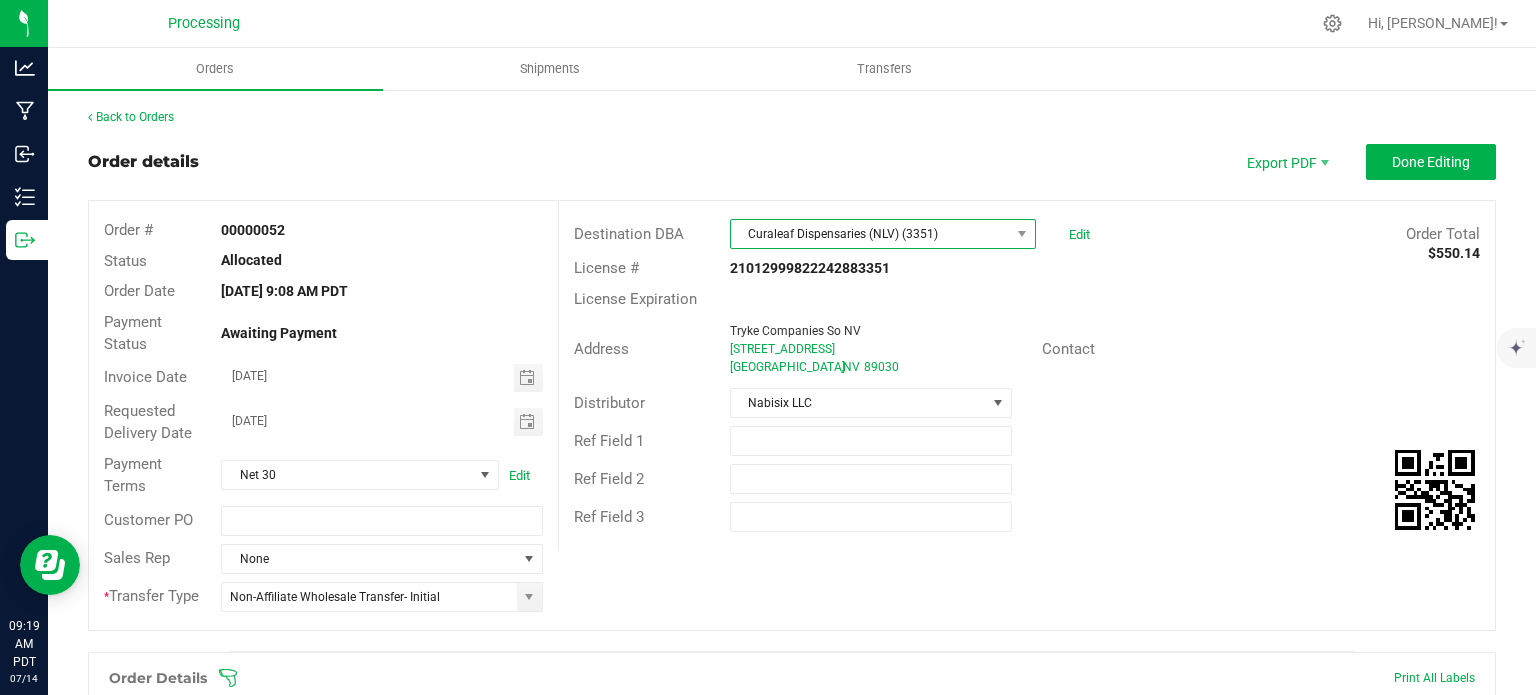 click on "Curaleaf Dispensaries (NLV) (3351)" at bounding box center (870, 234) 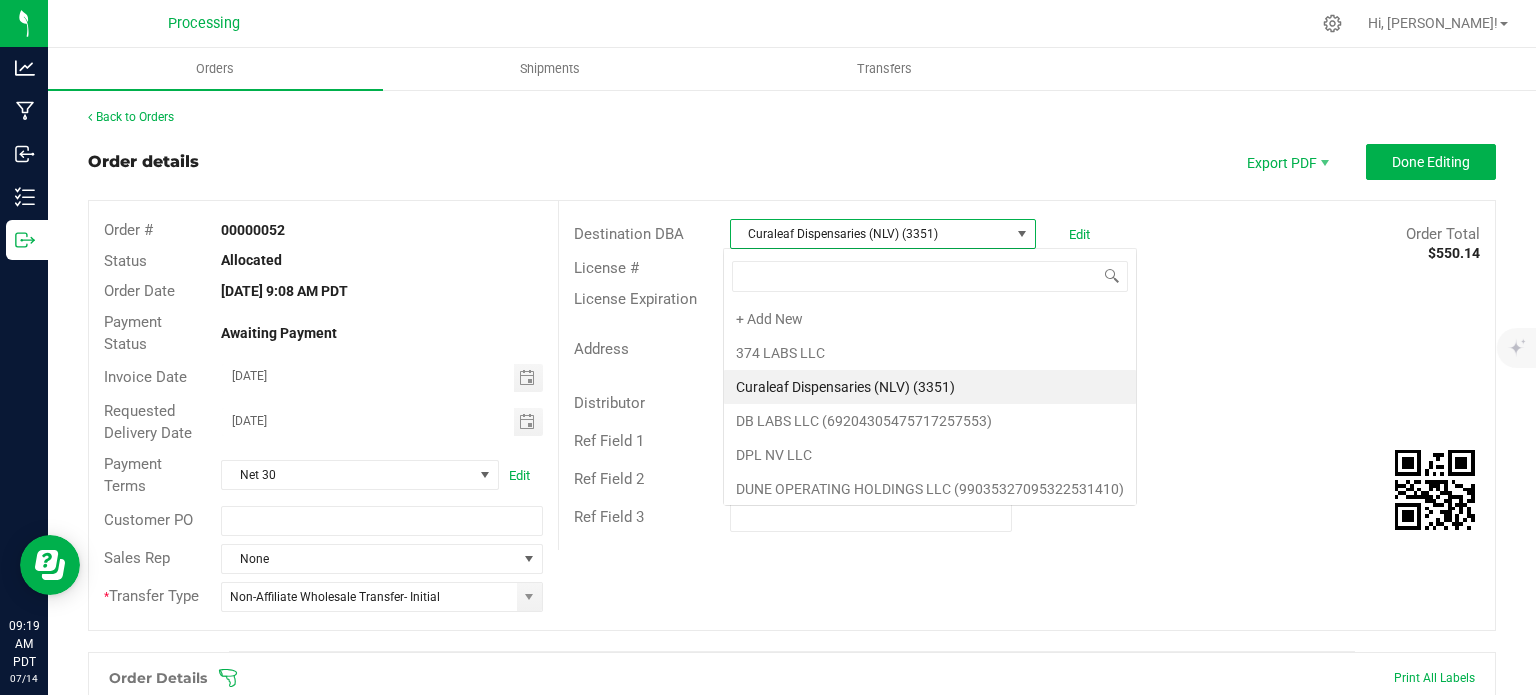 scroll, scrollTop: 99970, scrollLeft: 99697, axis: both 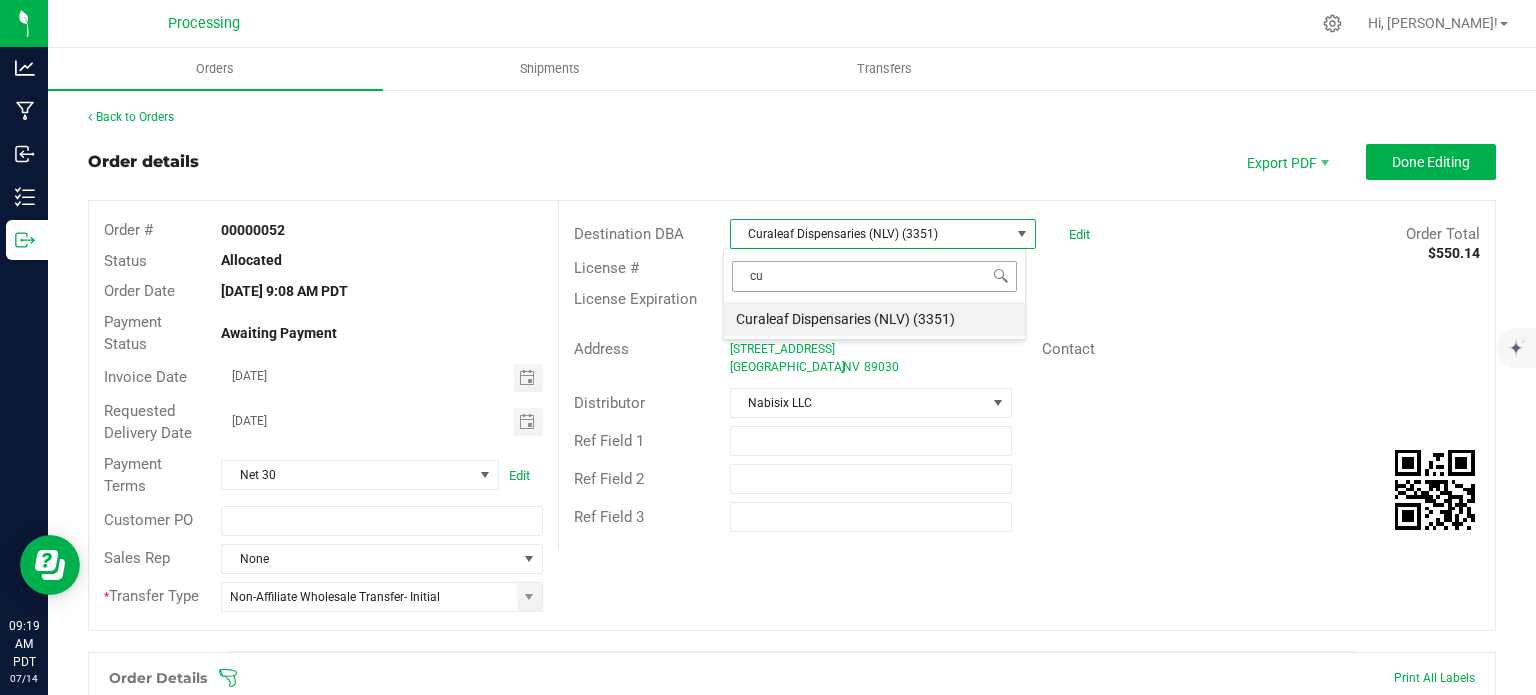 type on "c" 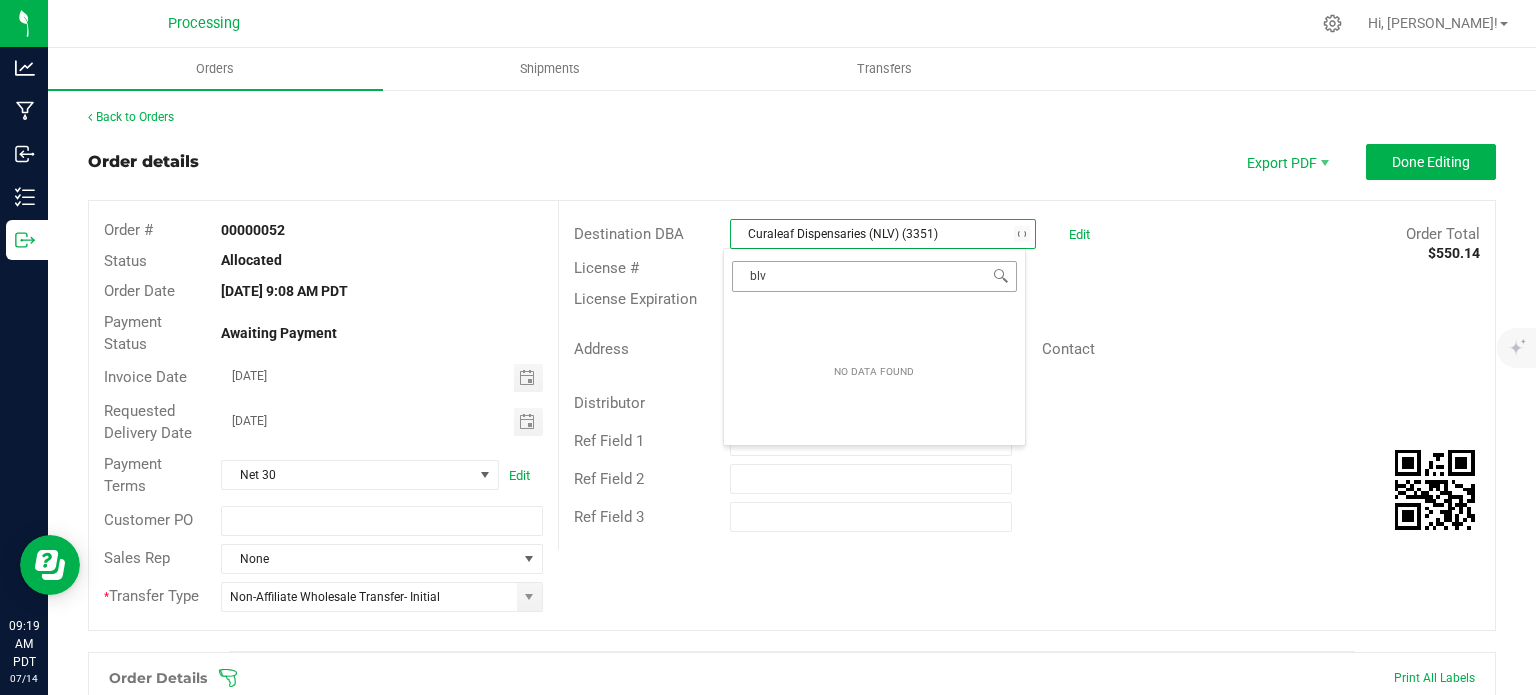 type on "blvd" 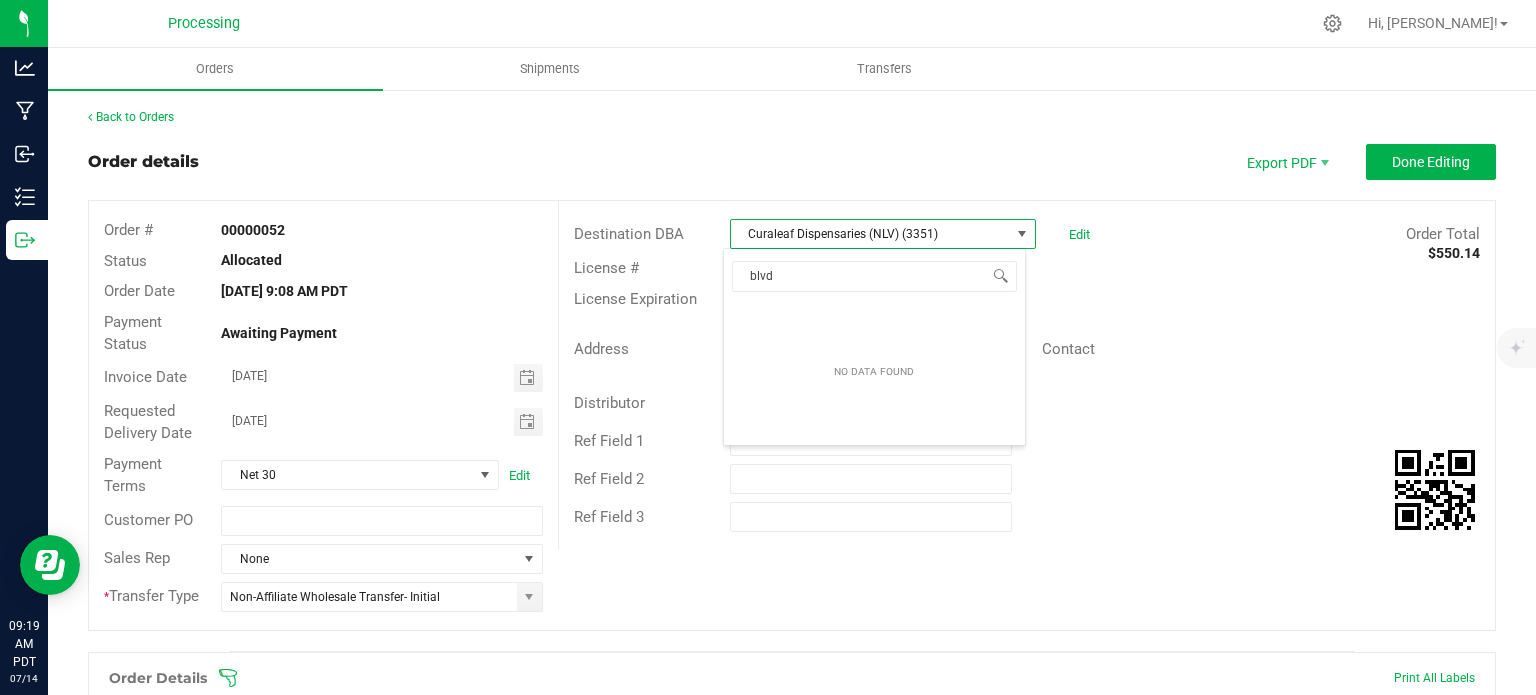 click on "License #   21012999822242883351" at bounding box center (1027, 268) 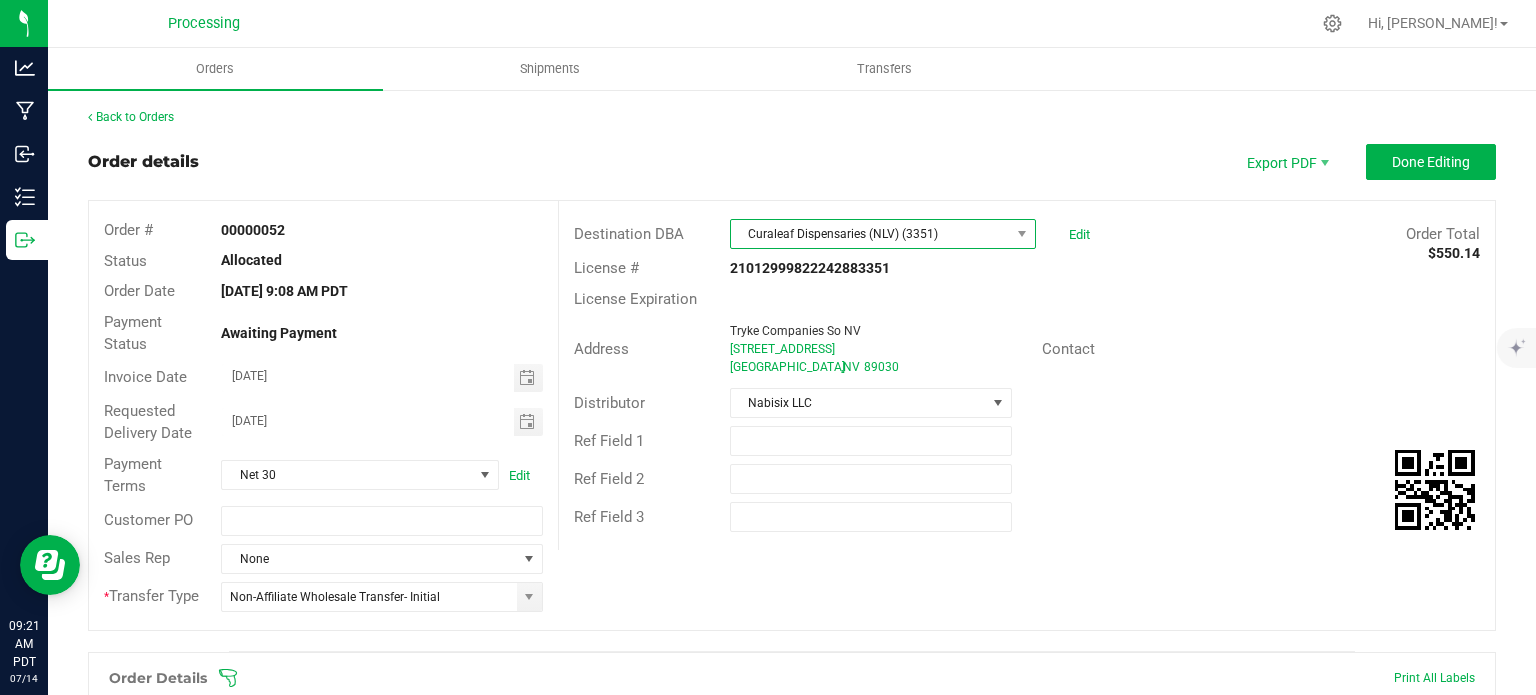 click on "Curaleaf Dispensaries (NLV) (3351)" at bounding box center (870, 234) 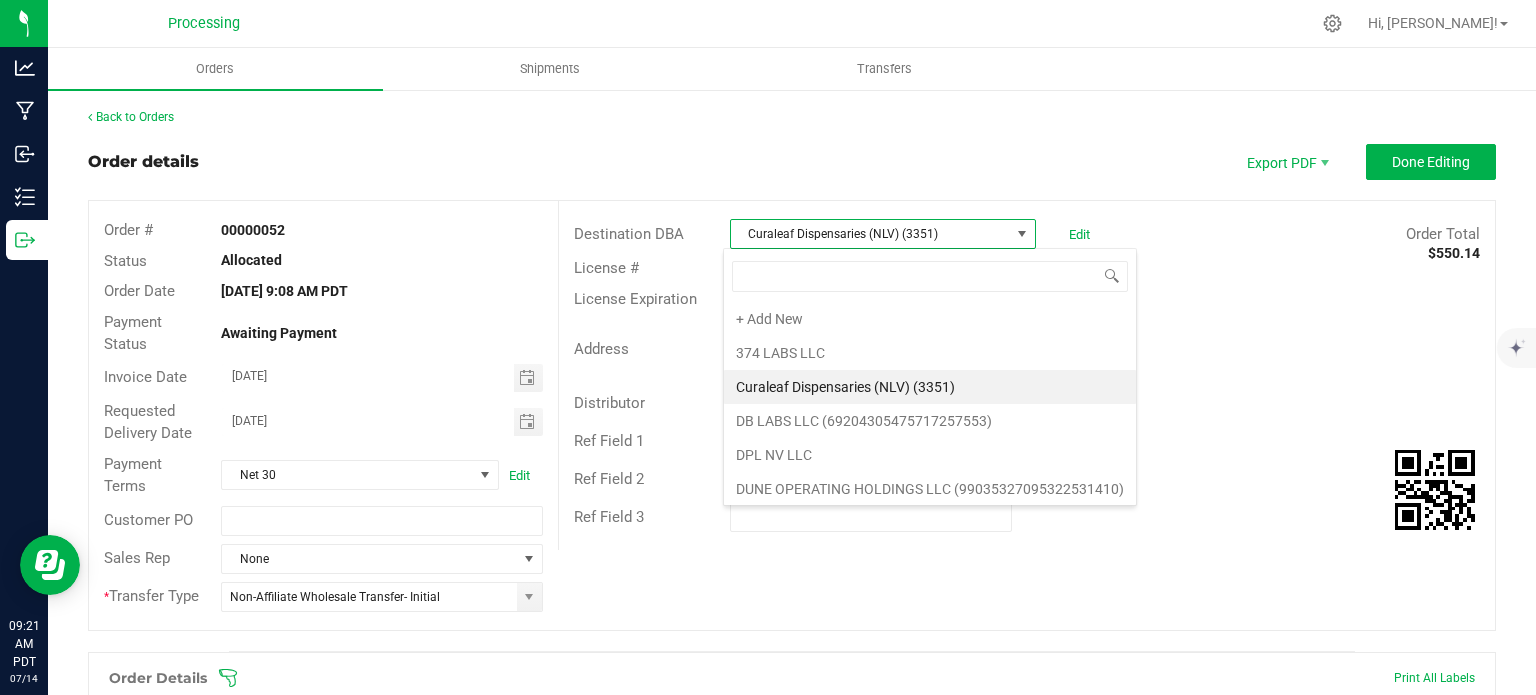 scroll, scrollTop: 99970, scrollLeft: 99697, axis: both 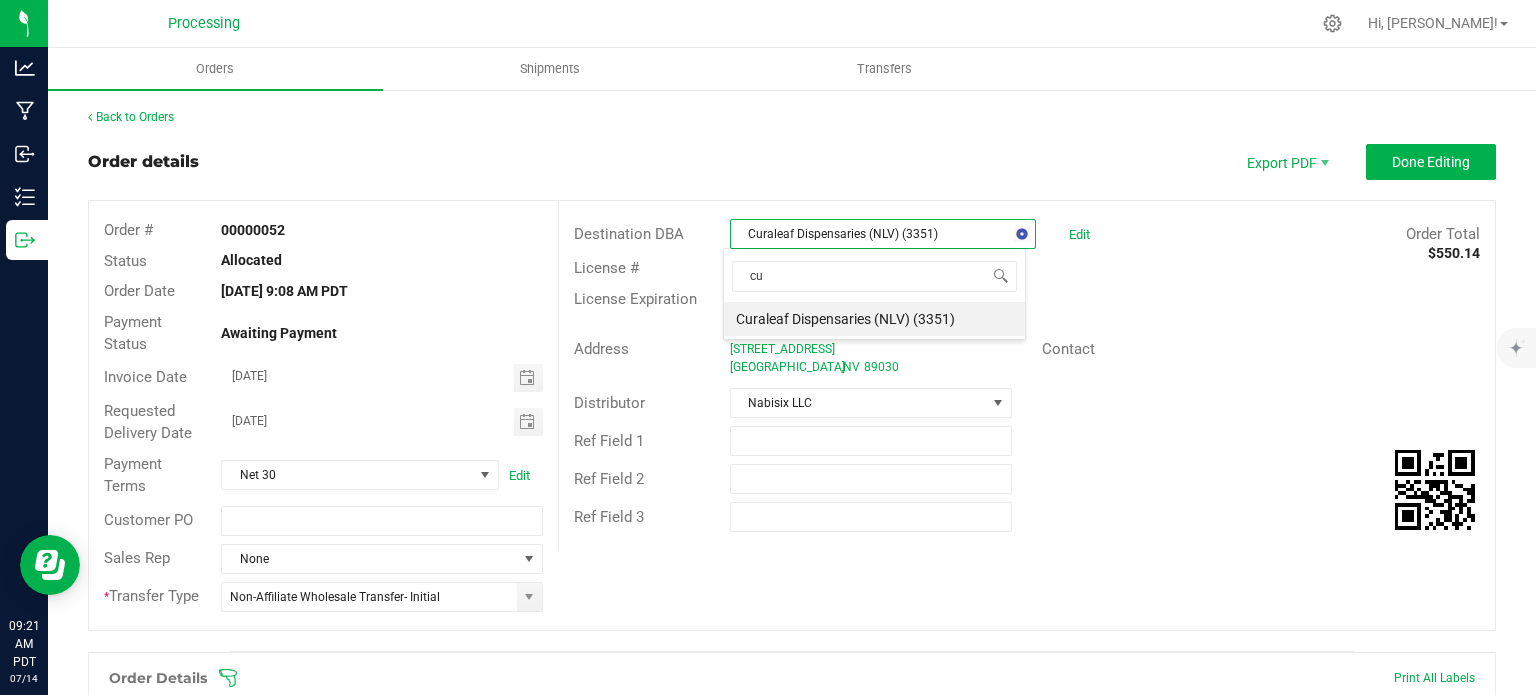type on "c" 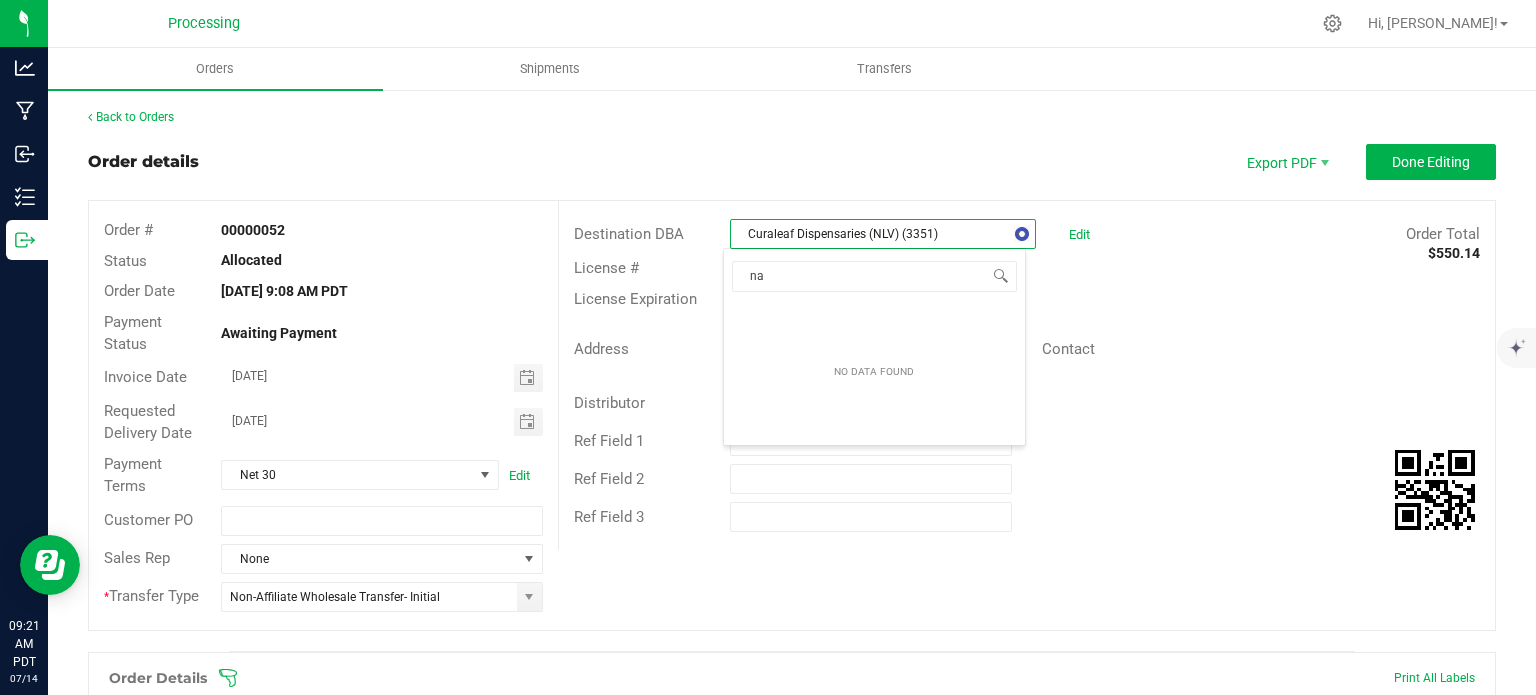 type on "n" 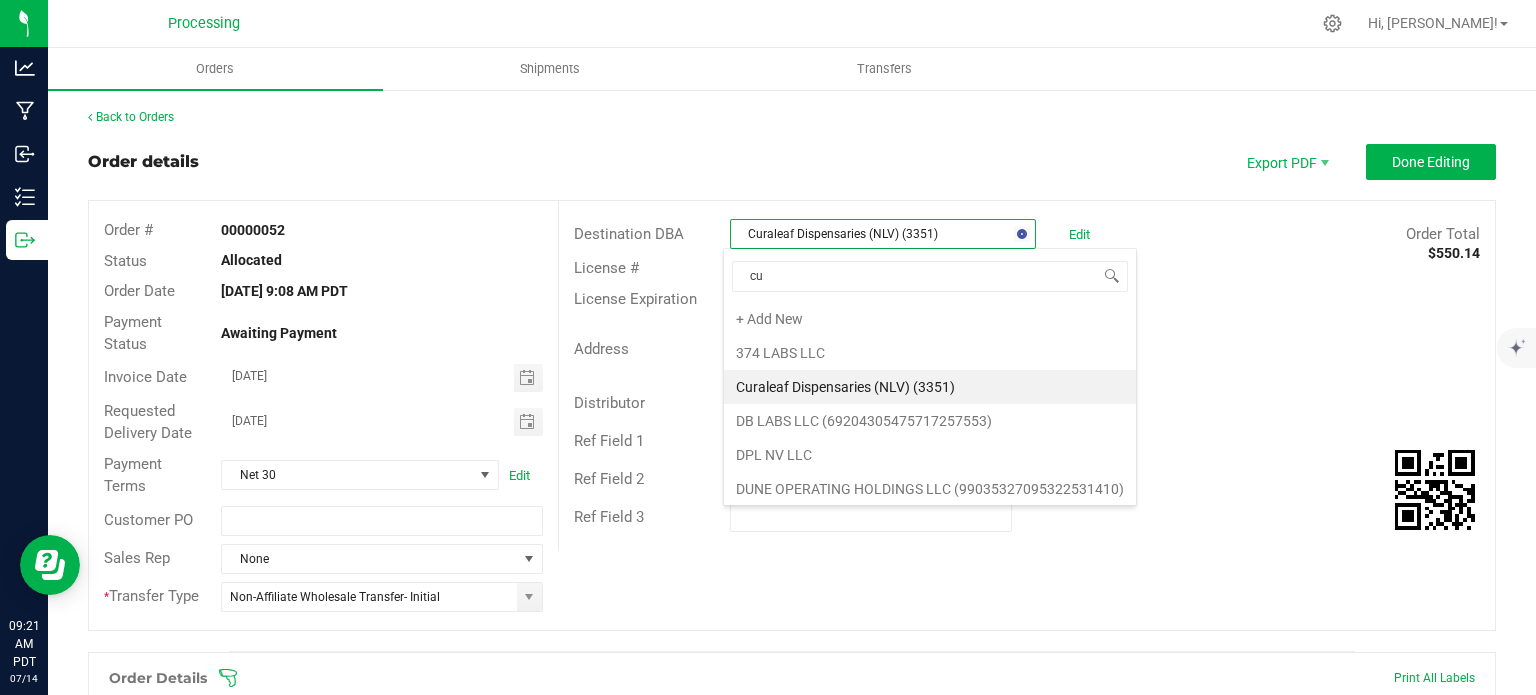 type on "cur" 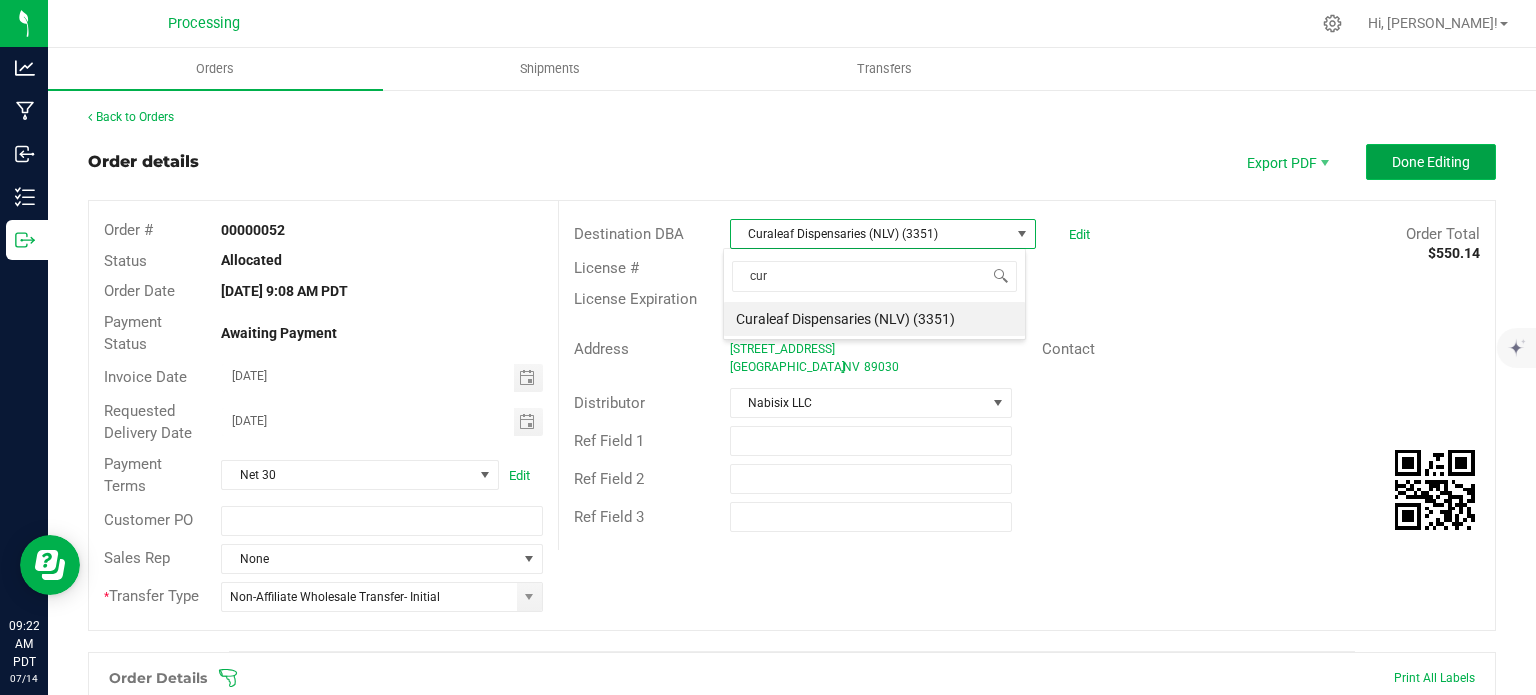 click on "Done Editing" at bounding box center (1431, 162) 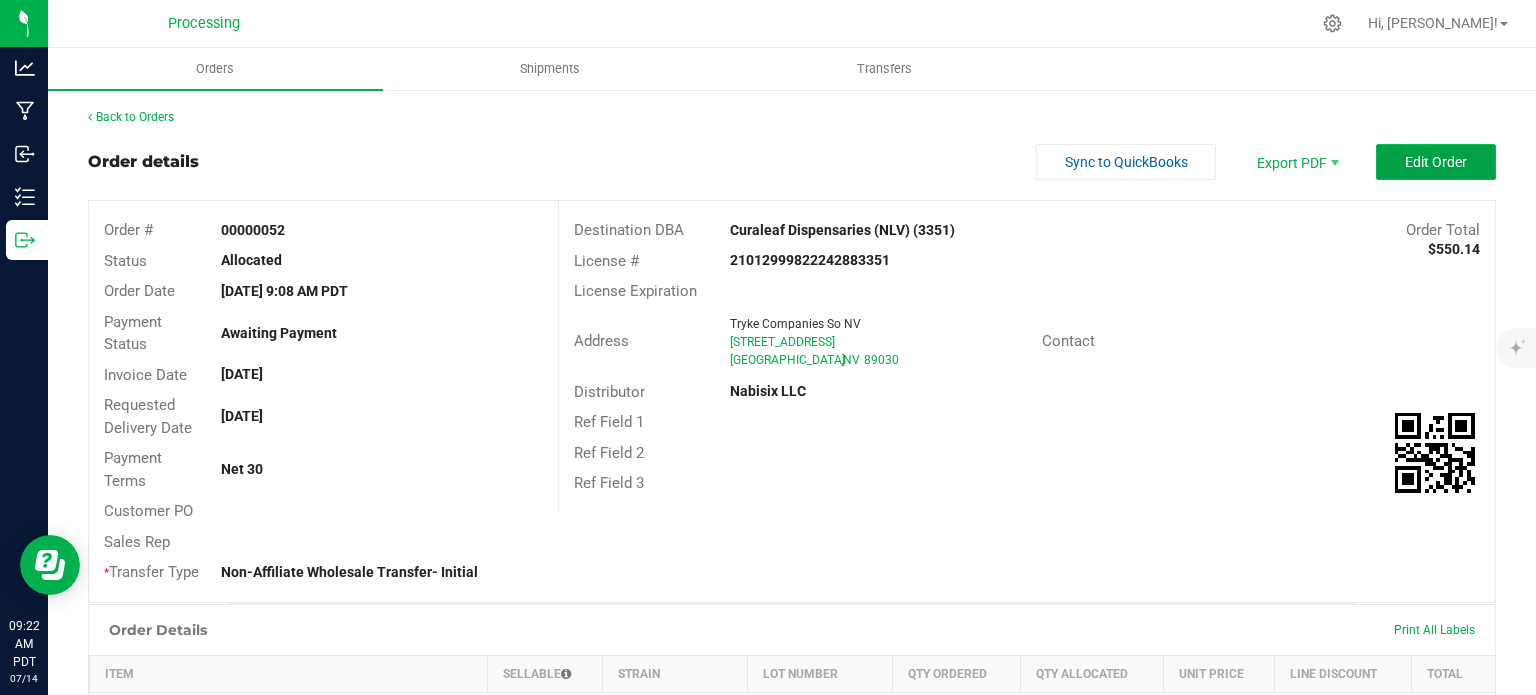 click on "Edit Order" at bounding box center [1436, 162] 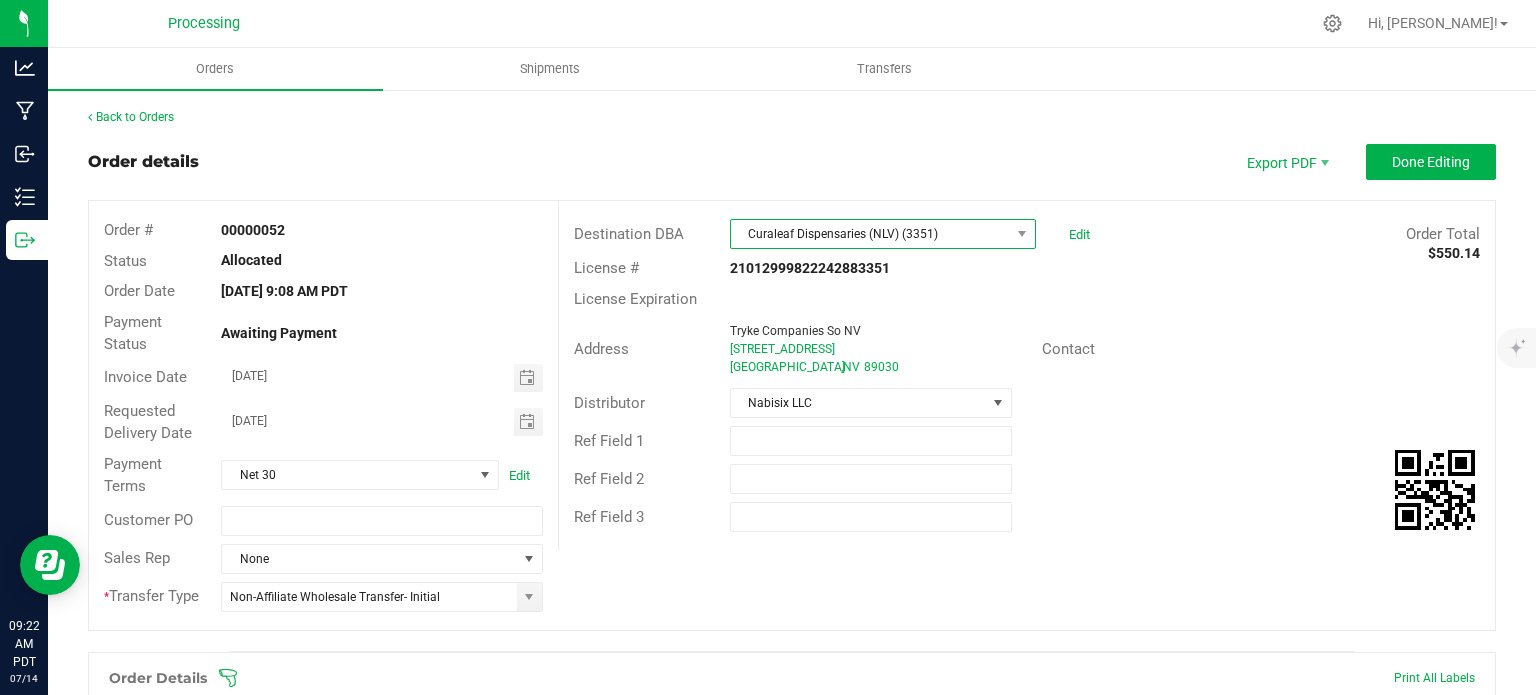 click on "Curaleaf Dispensaries (NLV) (3351)" at bounding box center [870, 234] 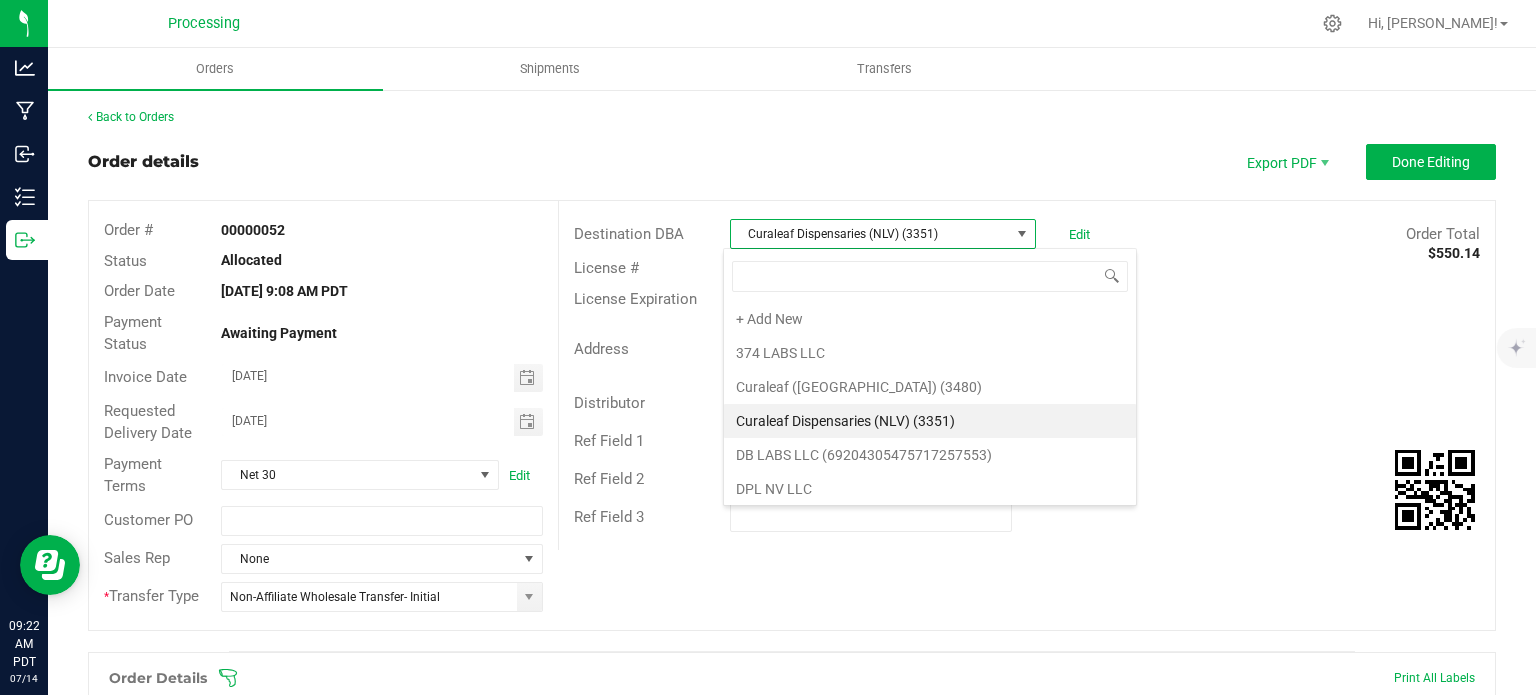 scroll, scrollTop: 99970, scrollLeft: 99697, axis: both 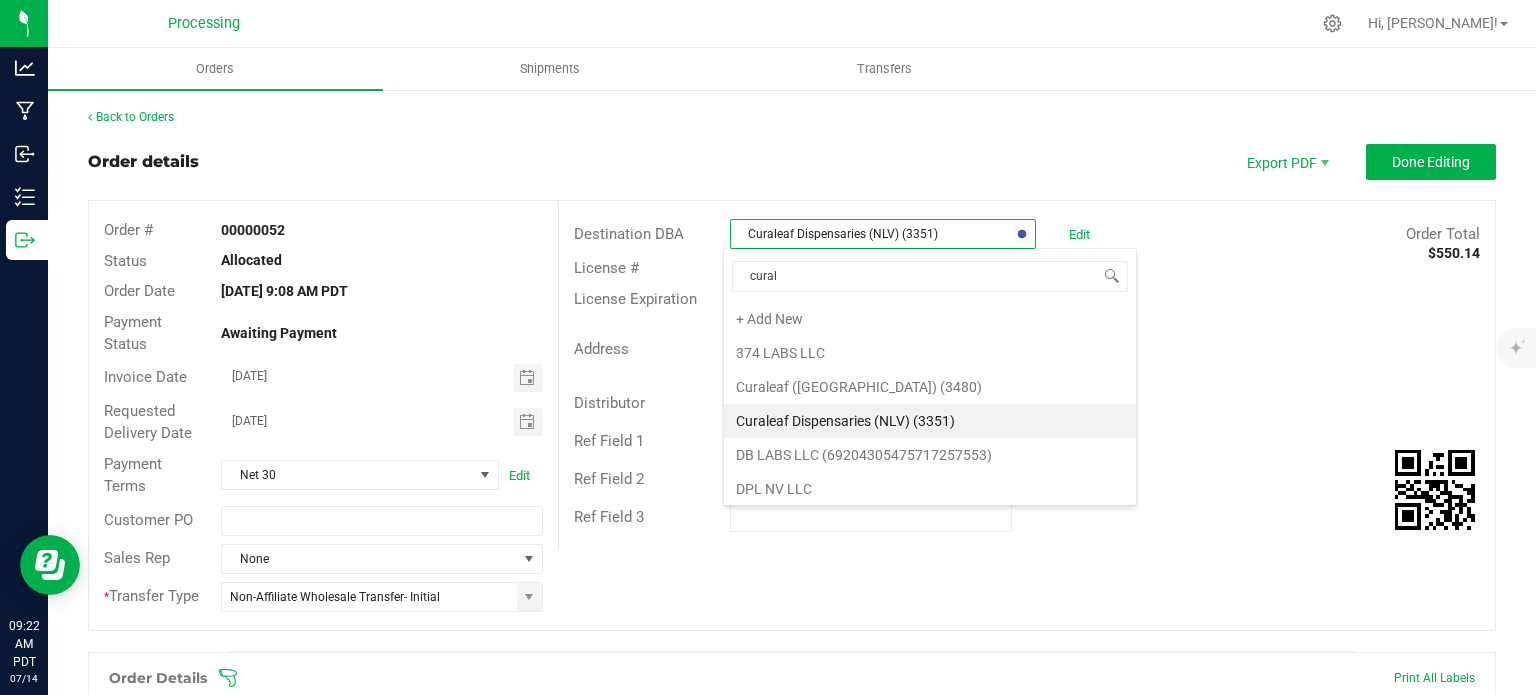 type on "curale" 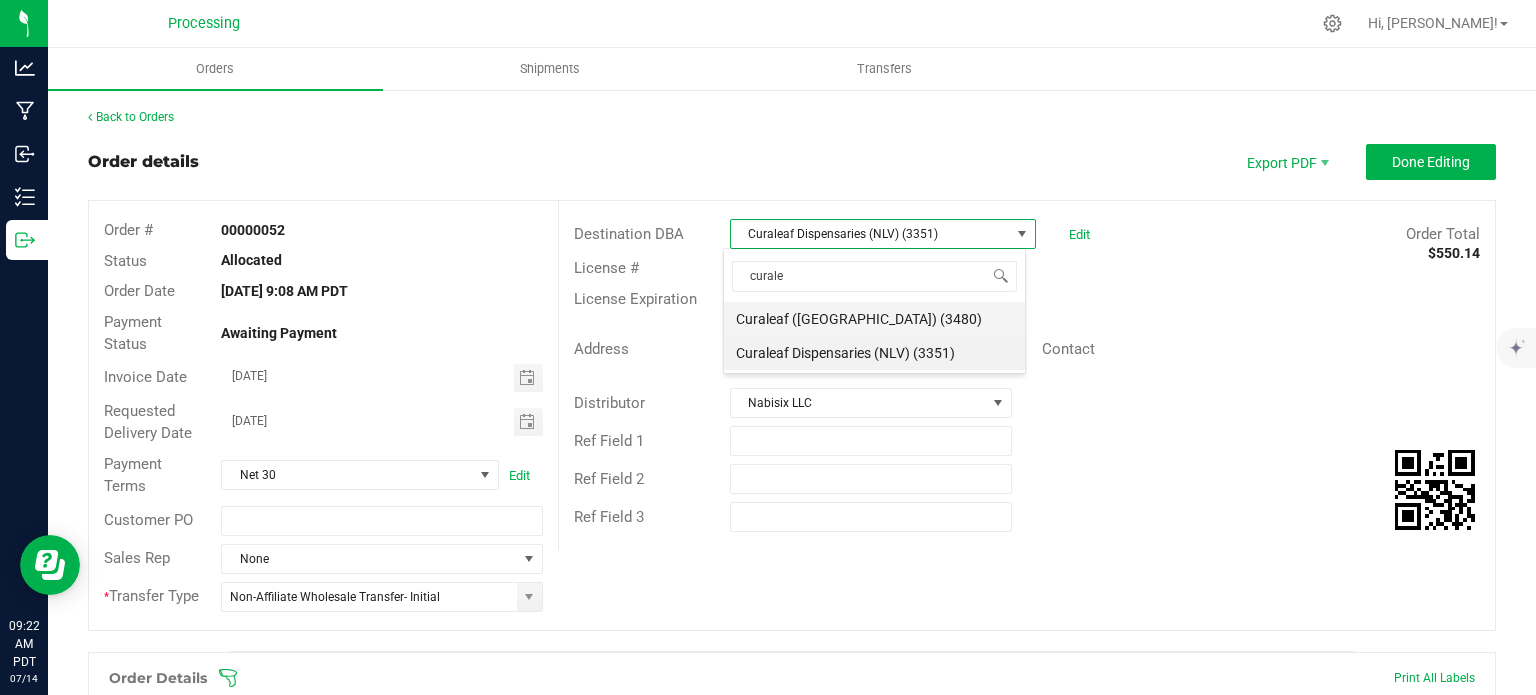 click on "Curaleaf ([GEOGRAPHIC_DATA]) (3480)" at bounding box center [874, 319] 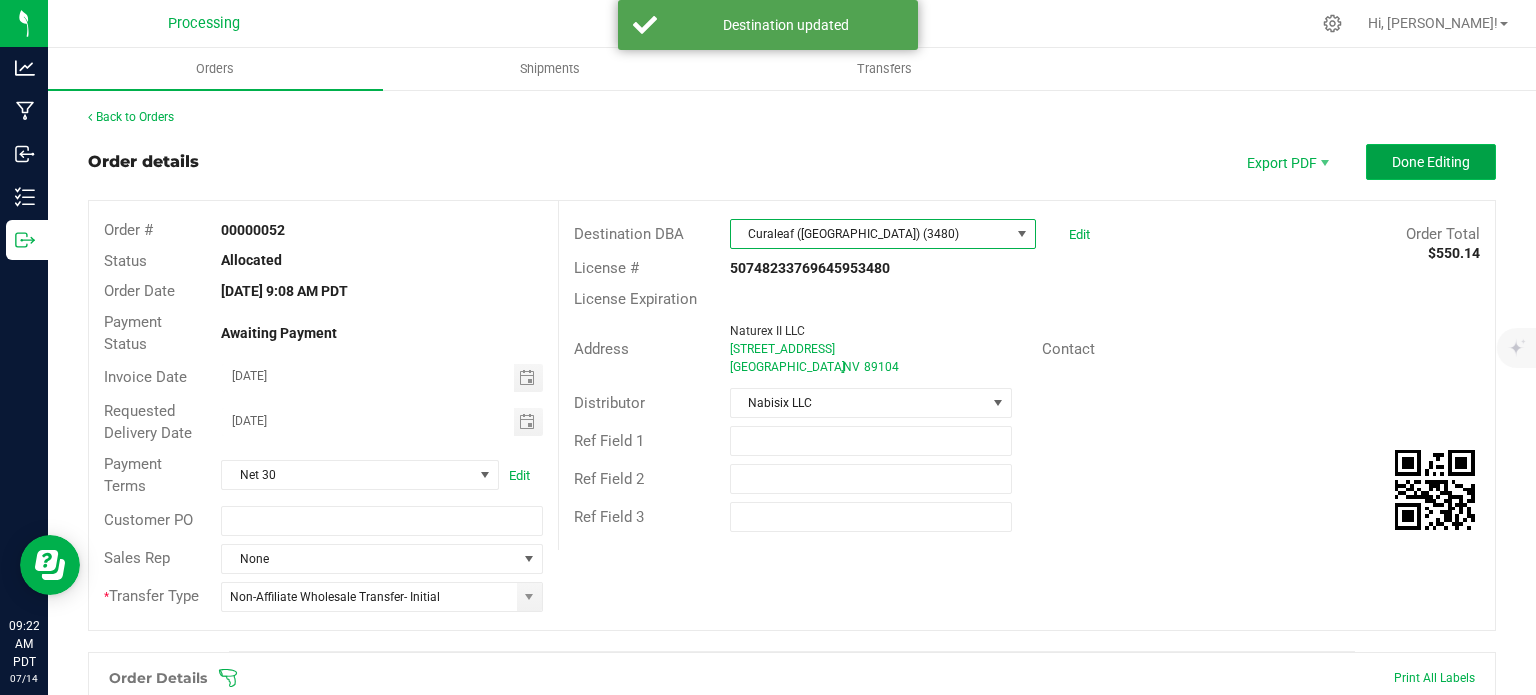 click on "Done Editing" at bounding box center [1431, 162] 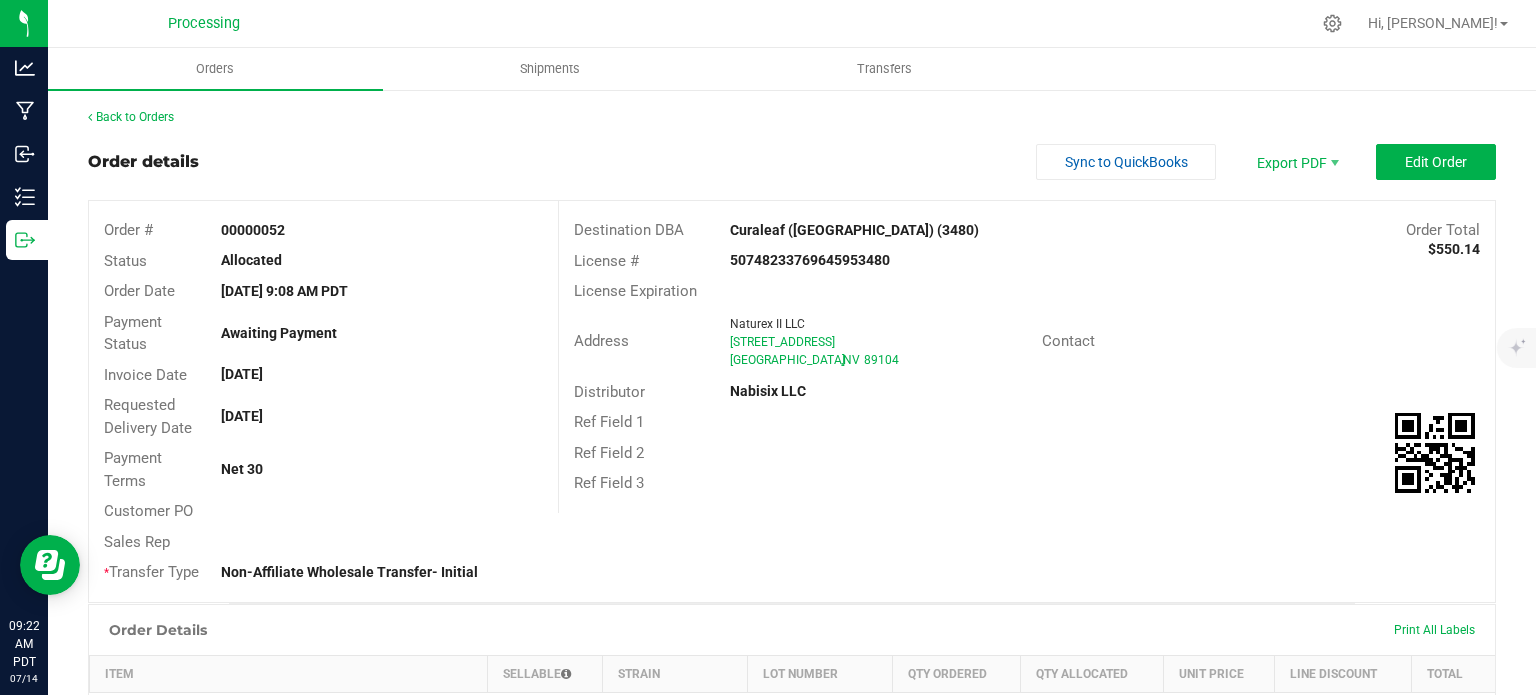 scroll, scrollTop: 806, scrollLeft: 0, axis: vertical 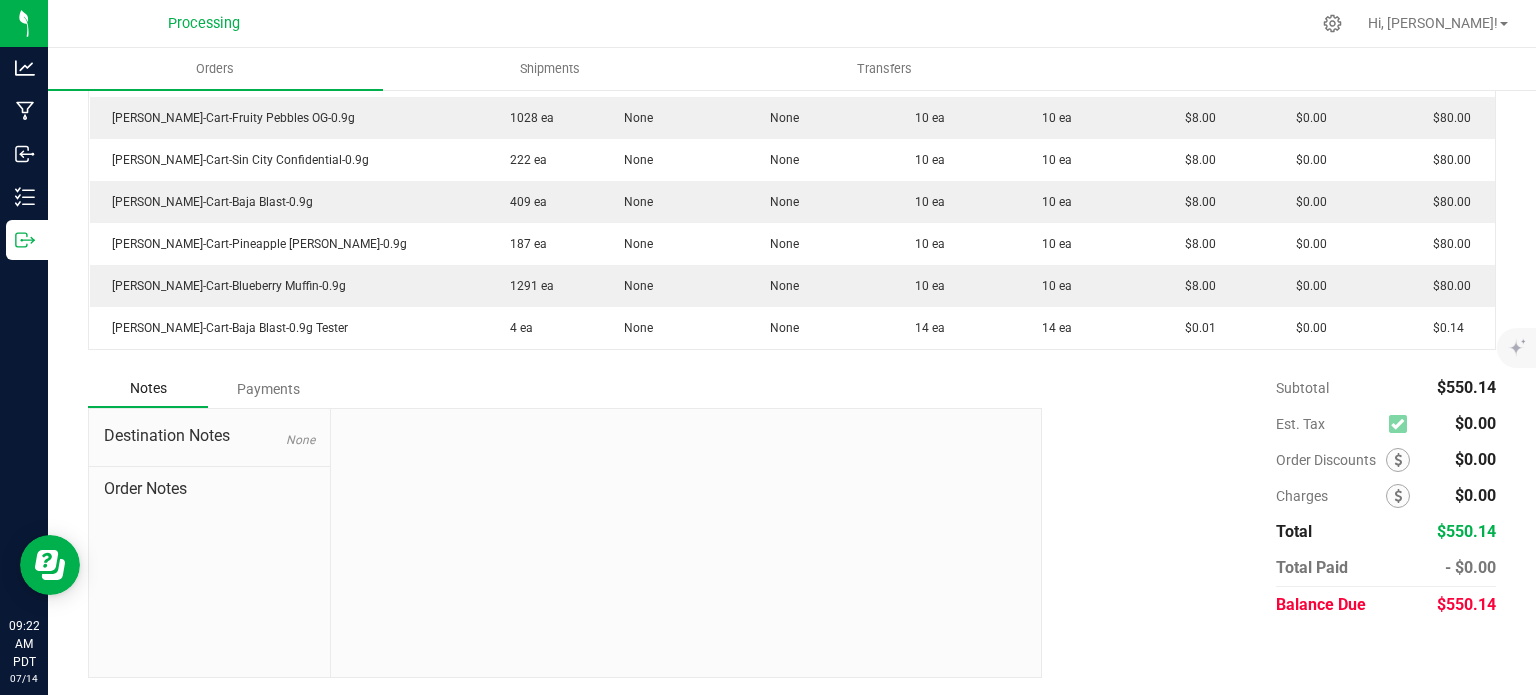 click on "$550.14" at bounding box center [1466, 604] 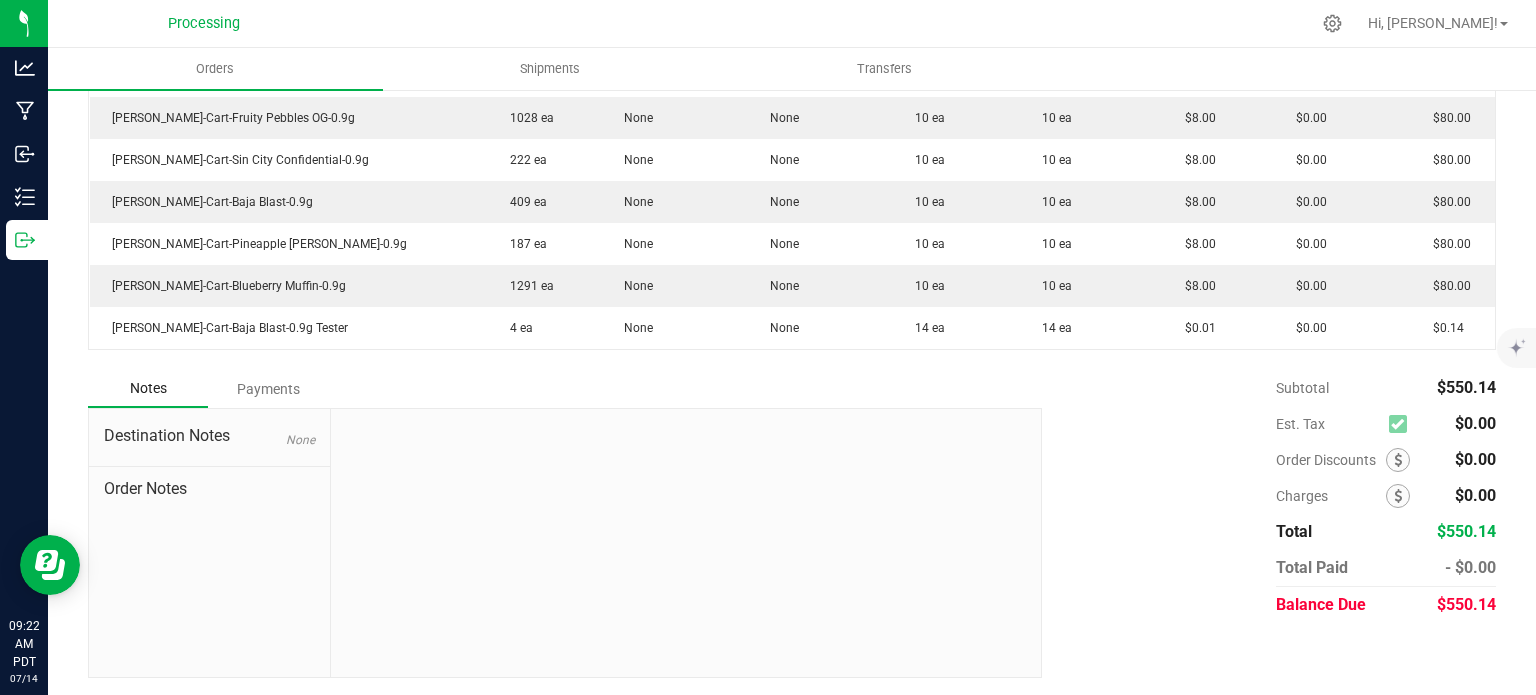 click on "$550.14" at bounding box center (1466, 604) 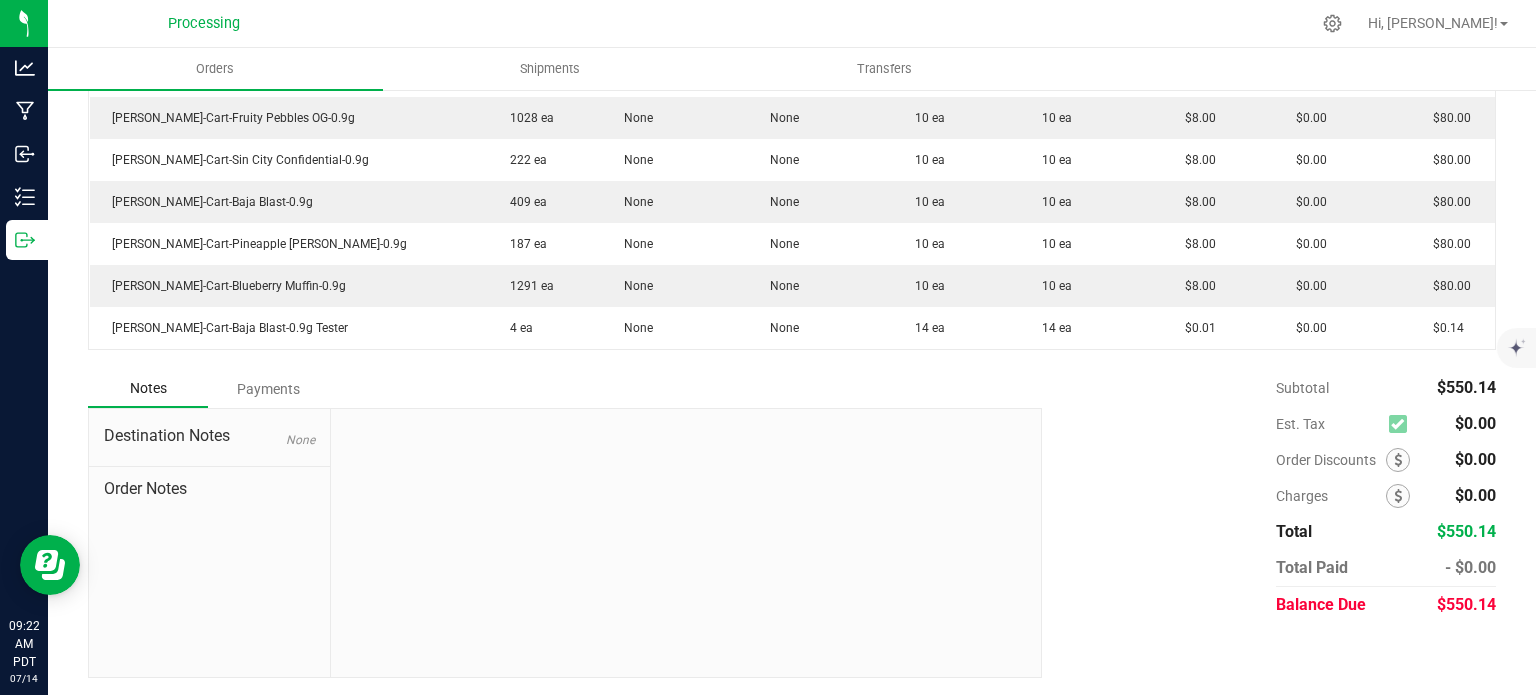 click on "$550.14" at bounding box center [1466, 604] 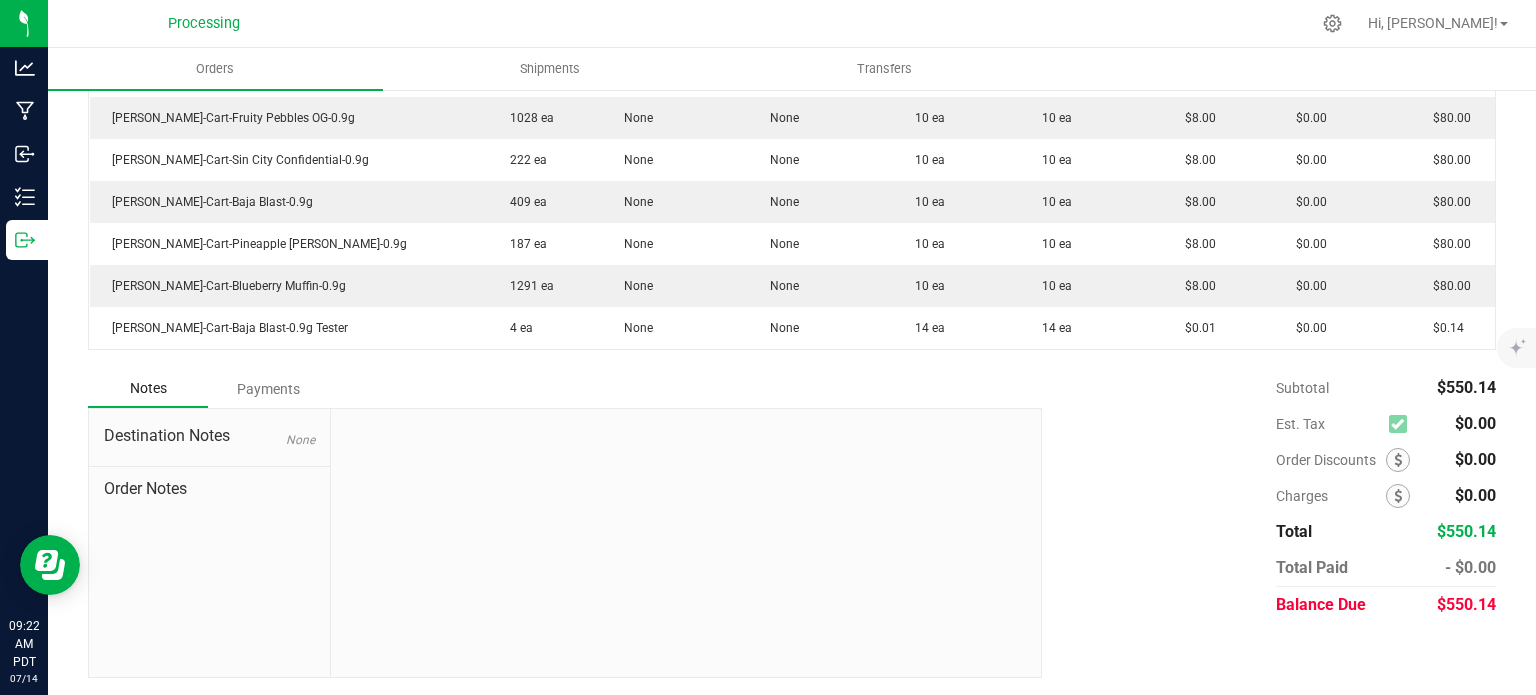 copy on "$550.14" 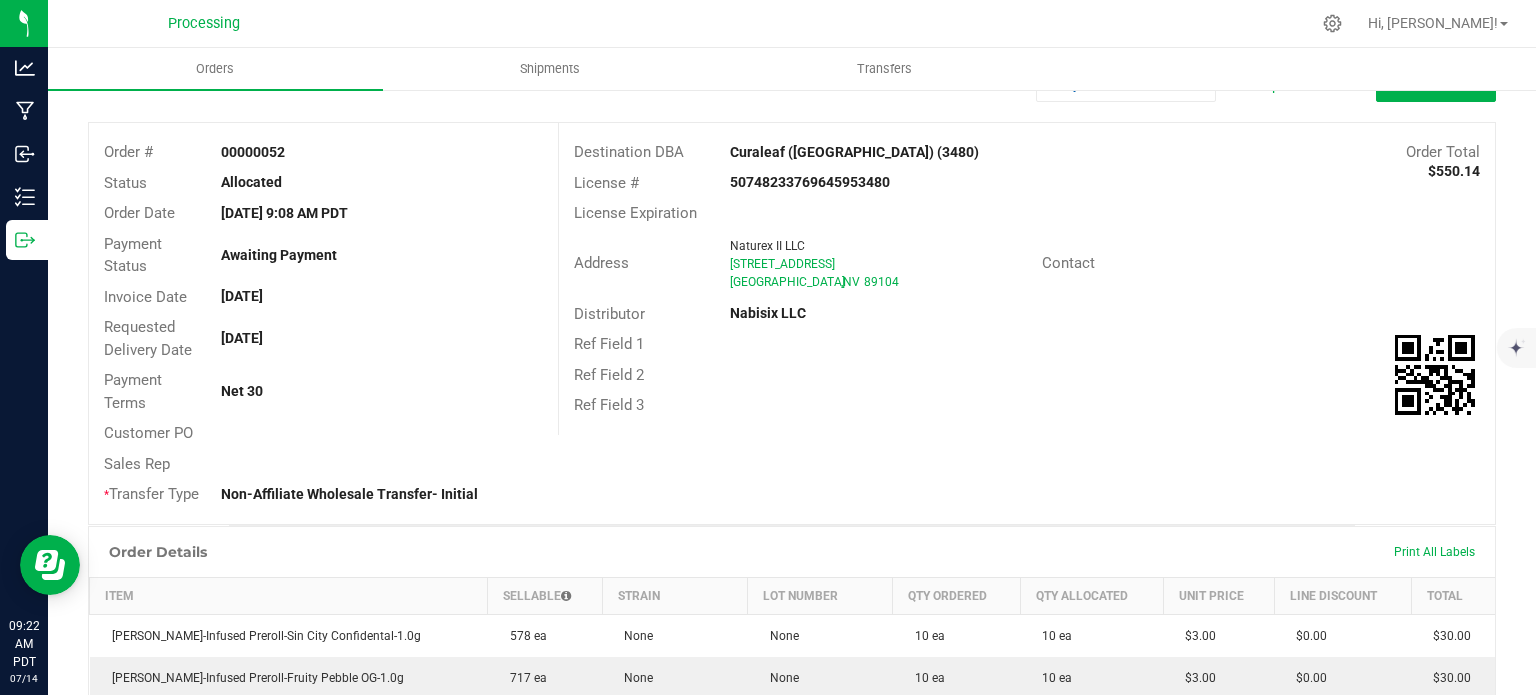 scroll, scrollTop: 0, scrollLeft: 0, axis: both 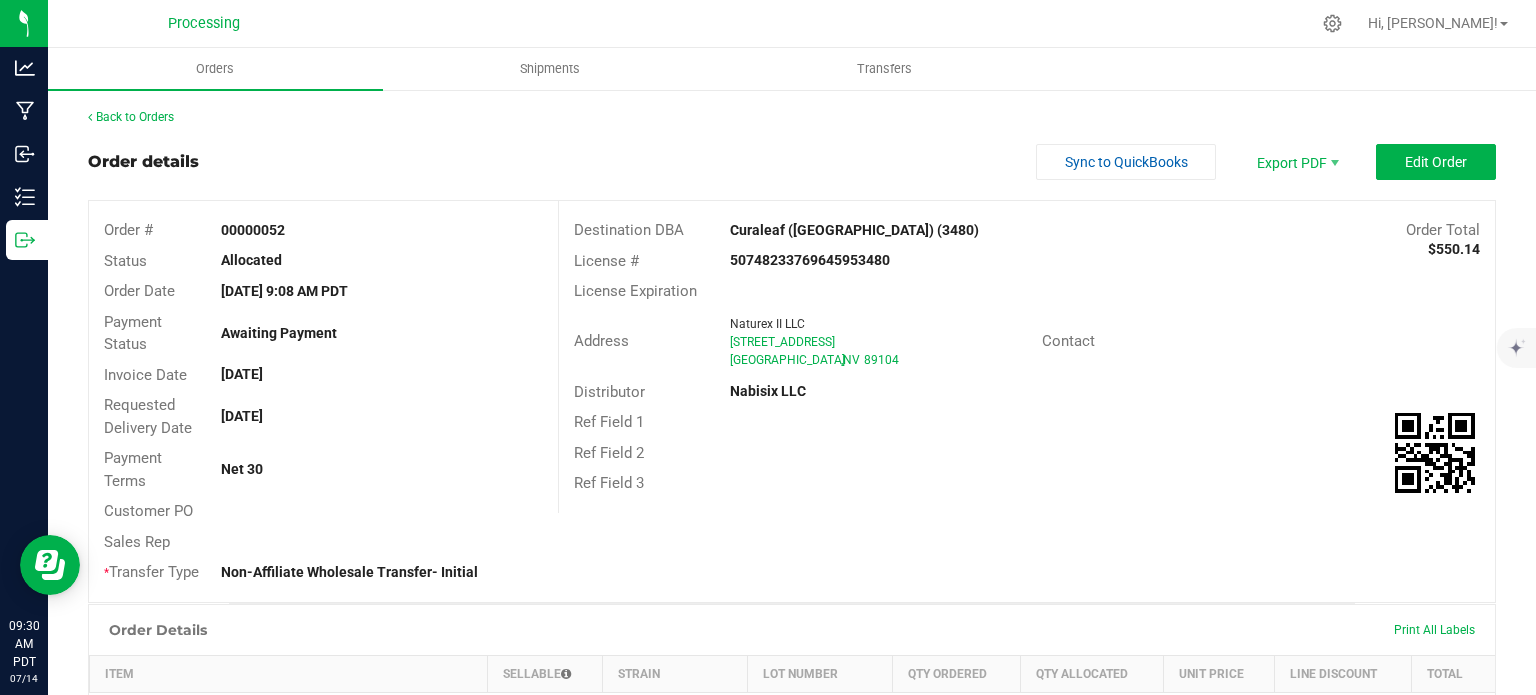 click on "Back to Orders
Order details   Sync to QuickBooks   Export PDF   Edit Order   Order #   00000052   Status   Allocated   Order Date   [DATE] 9:08 AM PDT   Payment Status   Awaiting Payment   Invoice Date   [DATE]   Requested Delivery Date   [DATE]   Payment Terms   Net 30   Customer PO      Sales Rep      *  Transfer Type   Non-Affiliate Wholesale Transfer- Initial   Destination DBA   Curaleaf ([GEOGRAPHIC_DATA]) (3480)   Order Total   $550.14   License #   50748233769645953480   License Expiration   Address  Naturex II LLC [STREET_ADDRESS]  Contact   Distributor   Nabisix LLC   Ref Field 1      Ref Field 2      Ref Field 3
Order Details Print All Labels Item  Sellable  Strain  Lot Number  Qty Ordered Qty Allocated Unit Price Line Discount Total  [PERSON_NAME]-Infused Preroll-Sin City Confidental-1.0g   578 ea   None" at bounding box center [792, 796] 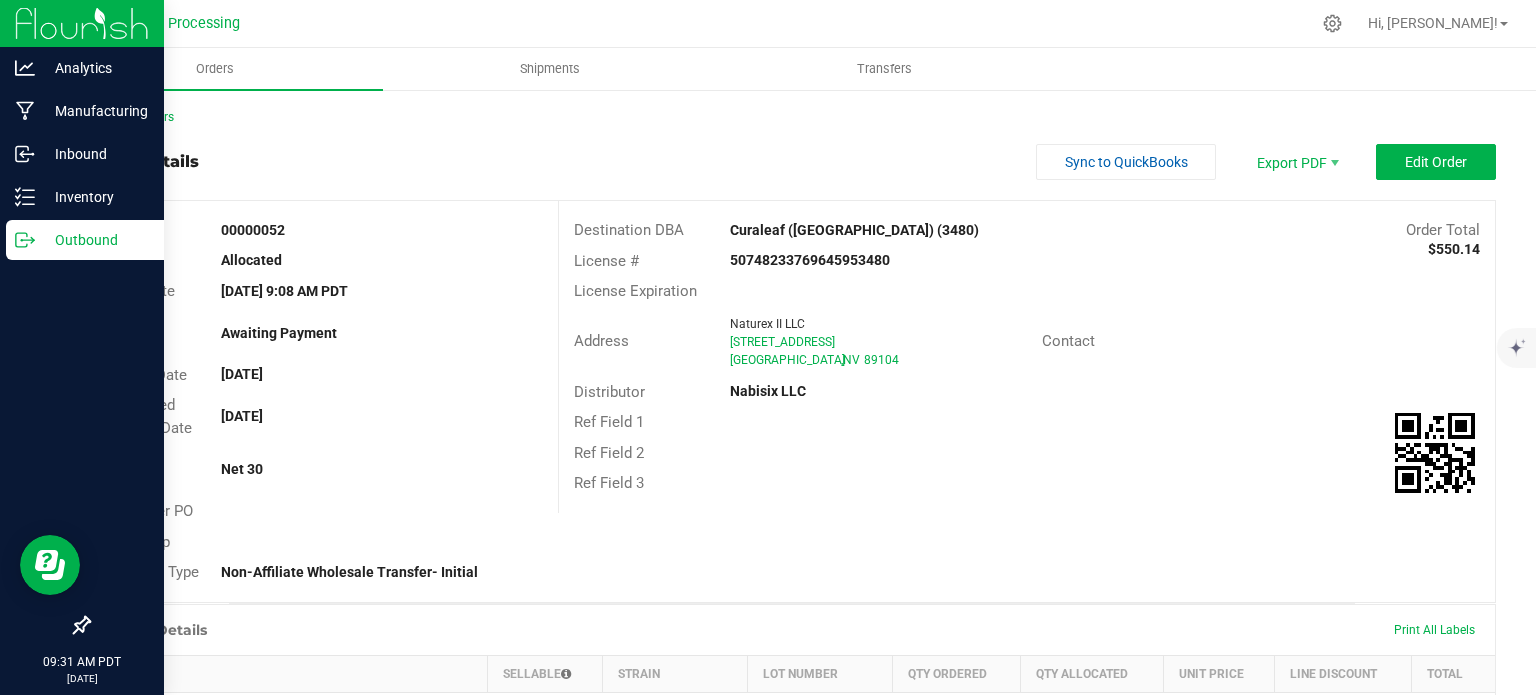 click 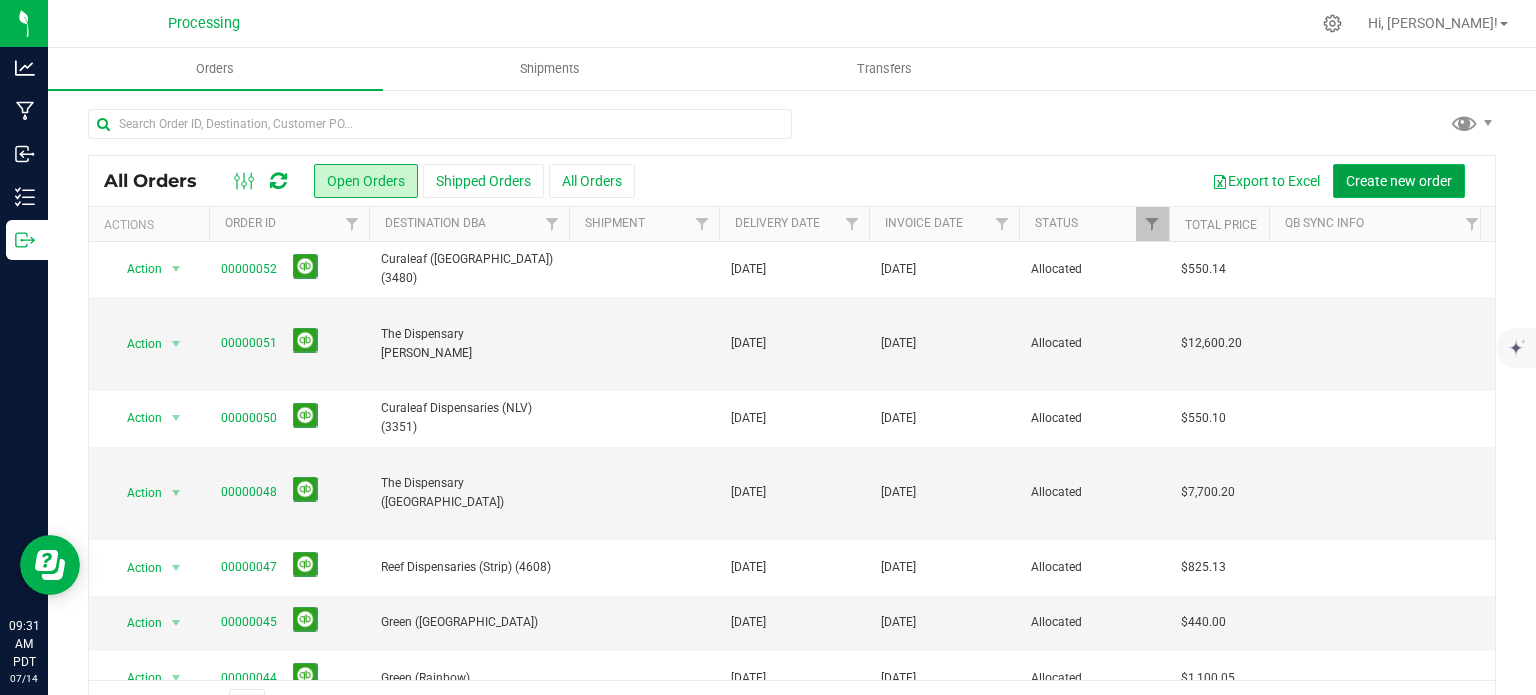 click on "Create new order" at bounding box center [1399, 181] 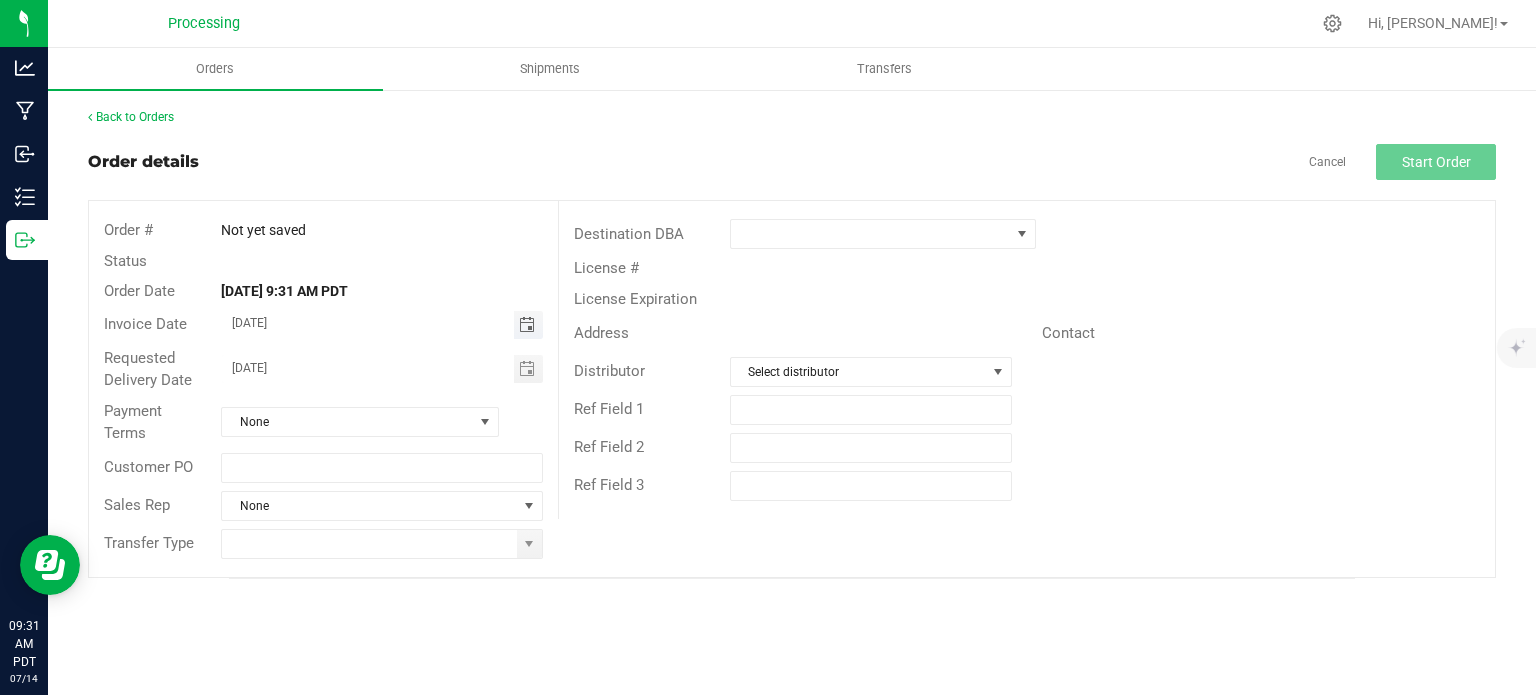 click at bounding box center [527, 325] 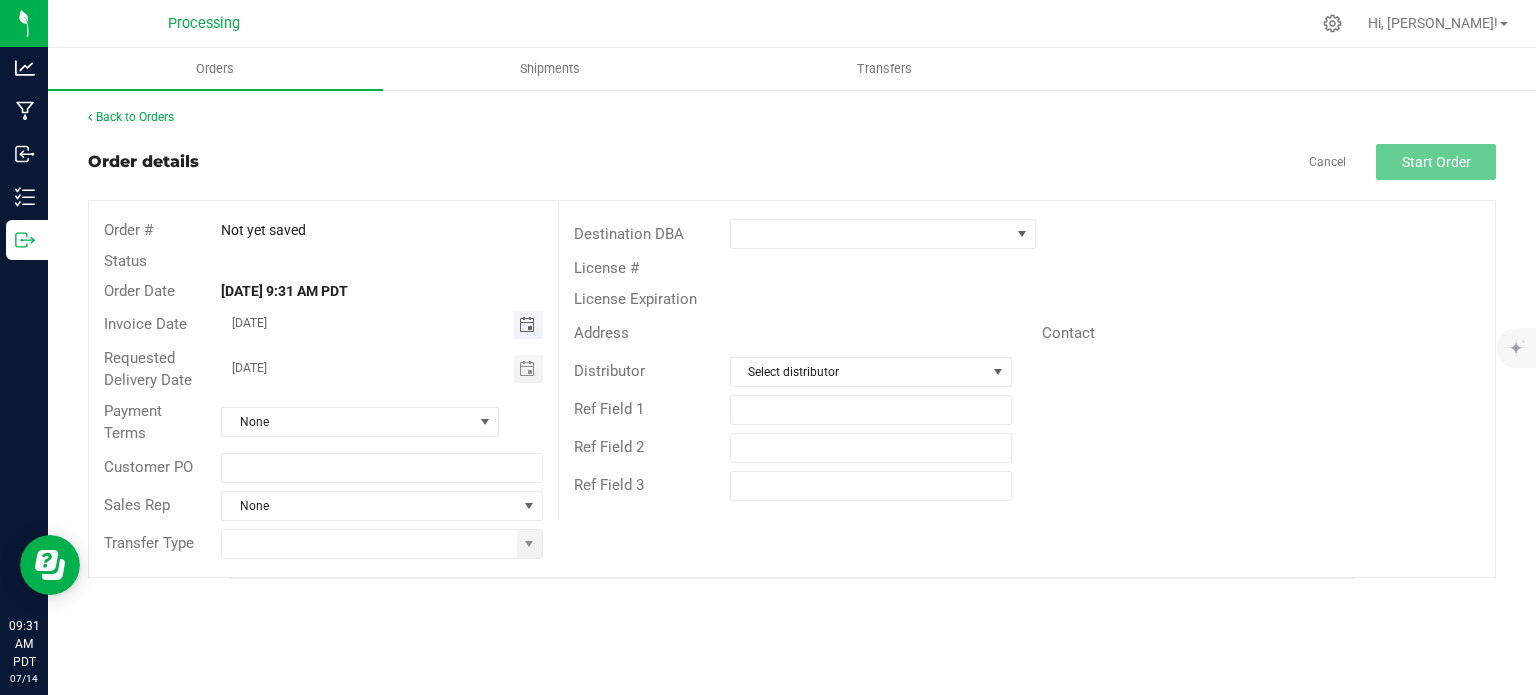 click at bounding box center [527, 325] 